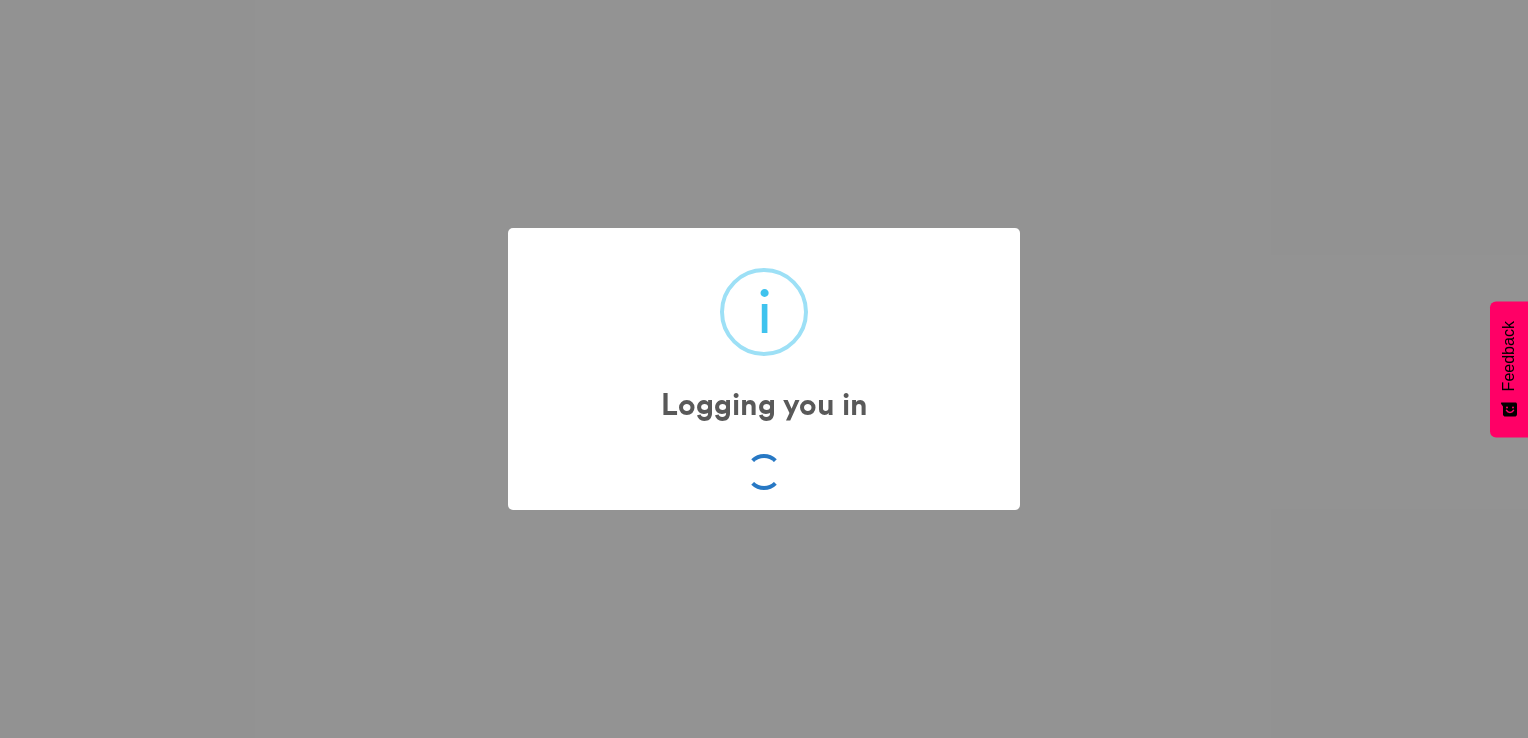 scroll, scrollTop: 0, scrollLeft: 0, axis: both 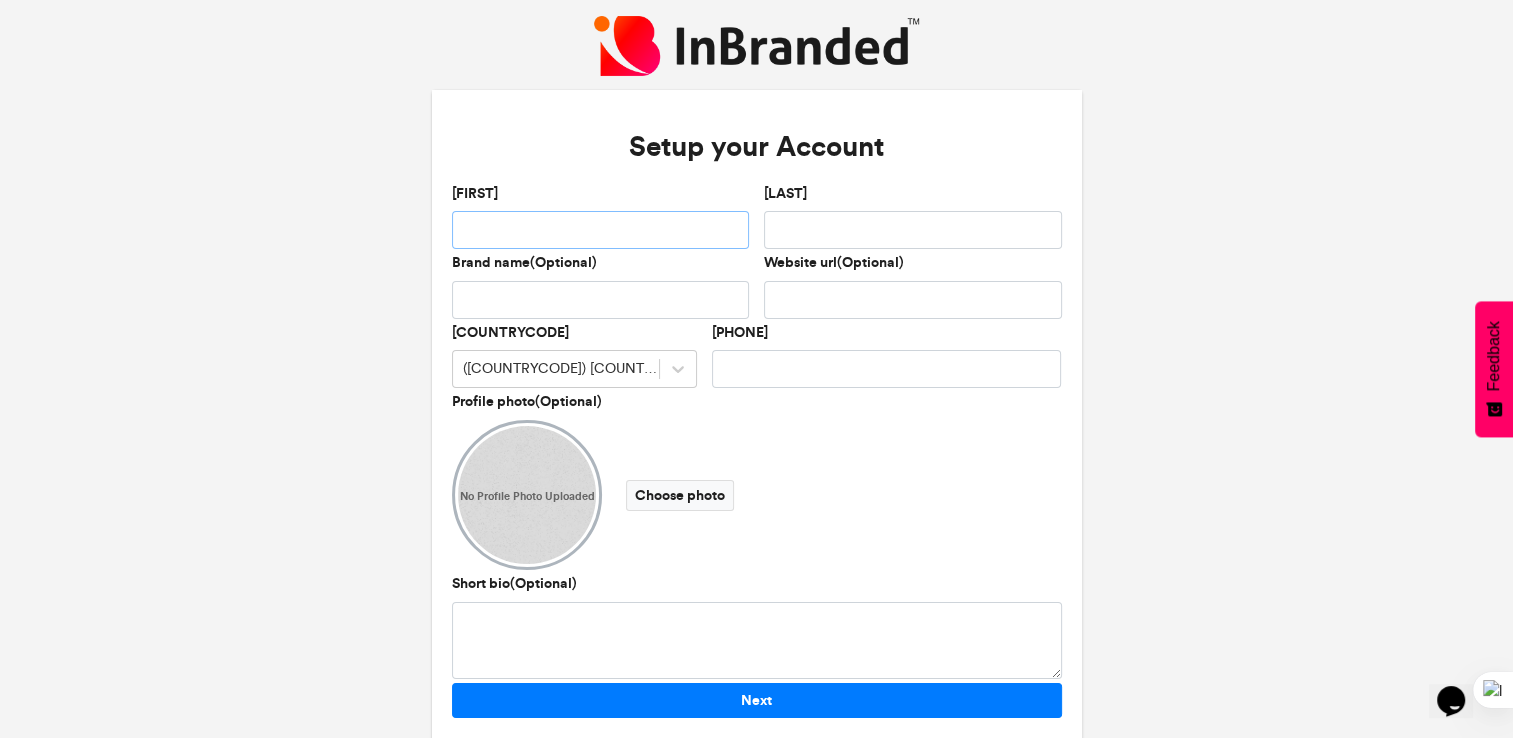 click on "[FIRST]" at bounding box center [601, 230] 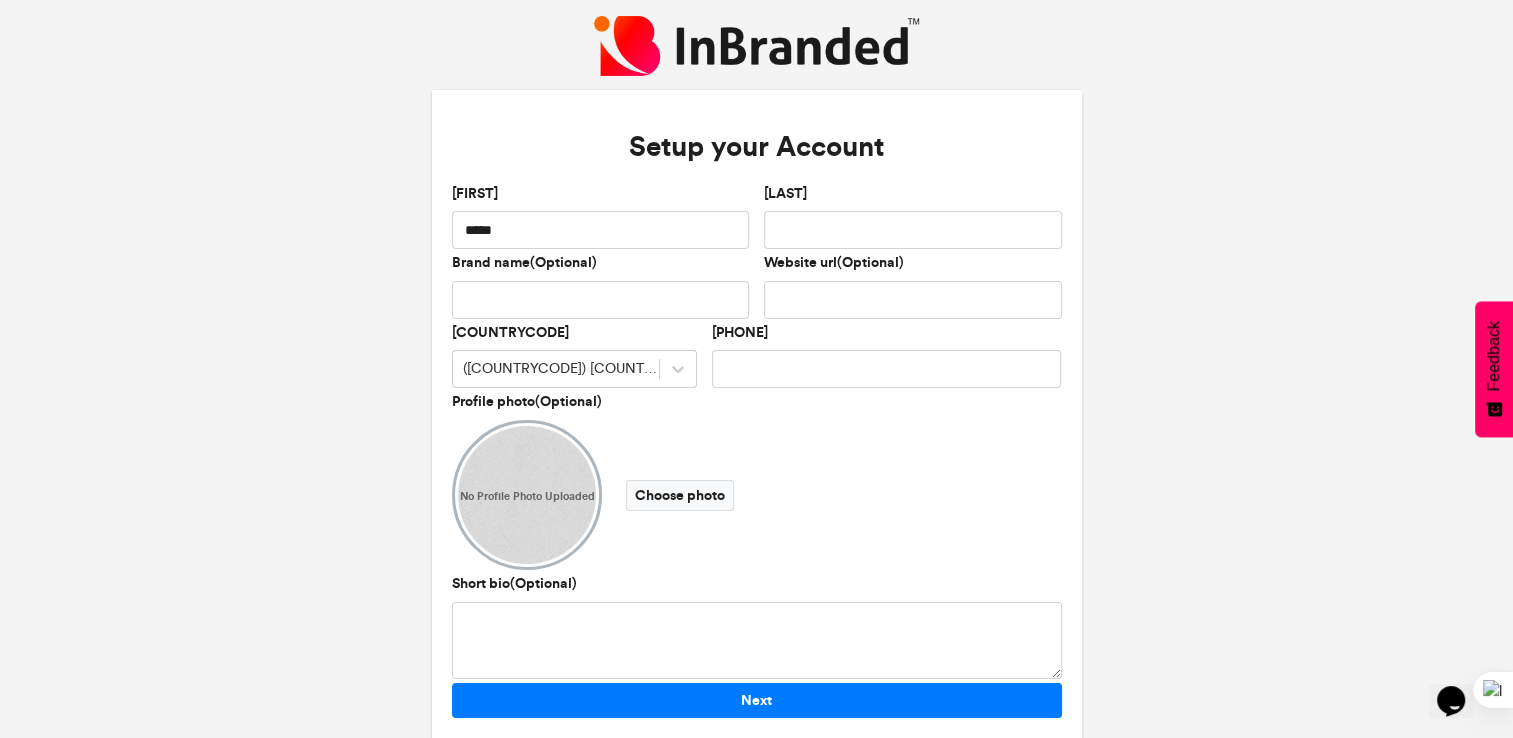 click on "Setup your Account First name ***** Last name Brand name(Optional) Website url(Optional) Country Code (+234) Nigeria Phone number Profile photo(Optional) No Profile Photo Uploaded Choose photo Short bio(Optional) Next" at bounding box center [756, 395] 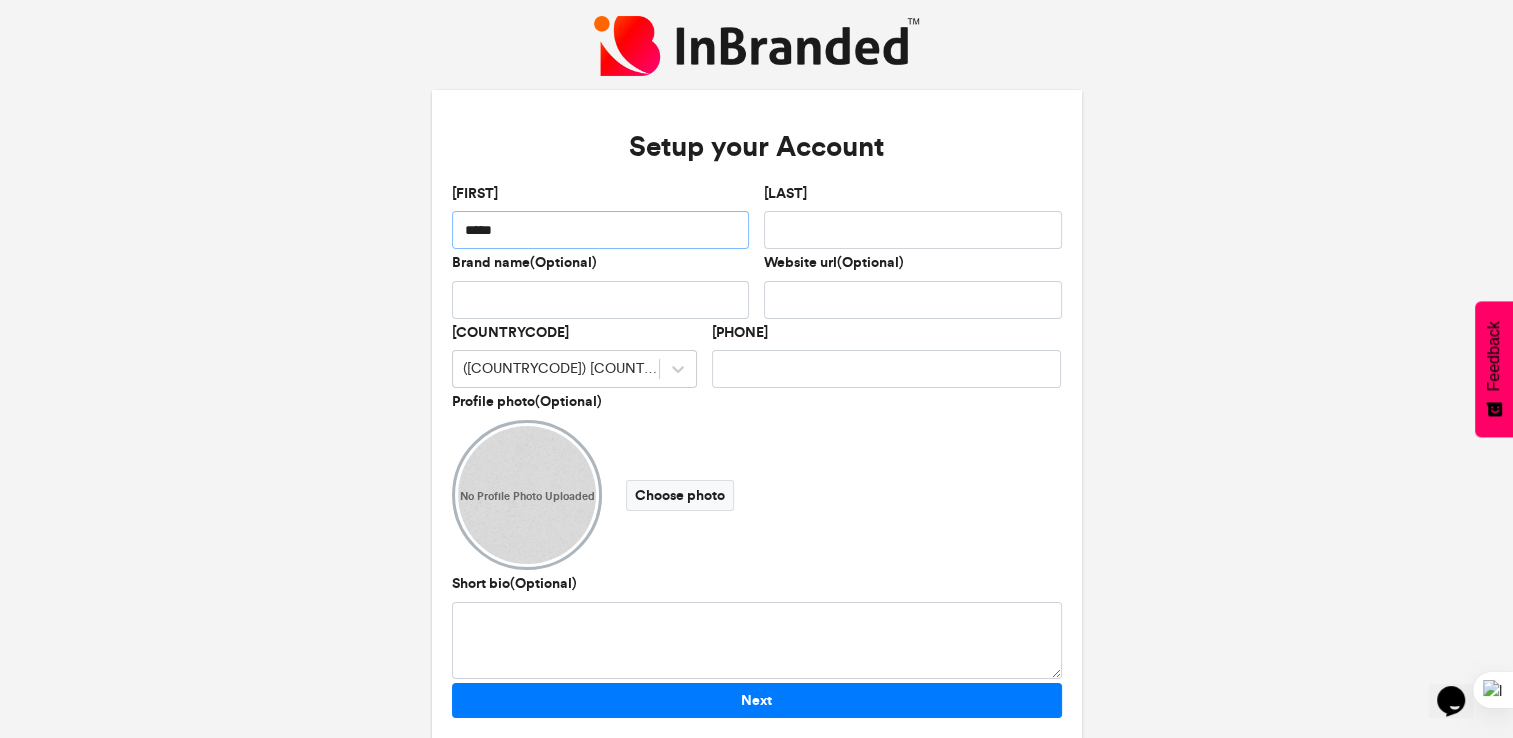 click on "*****" at bounding box center (601, 230) 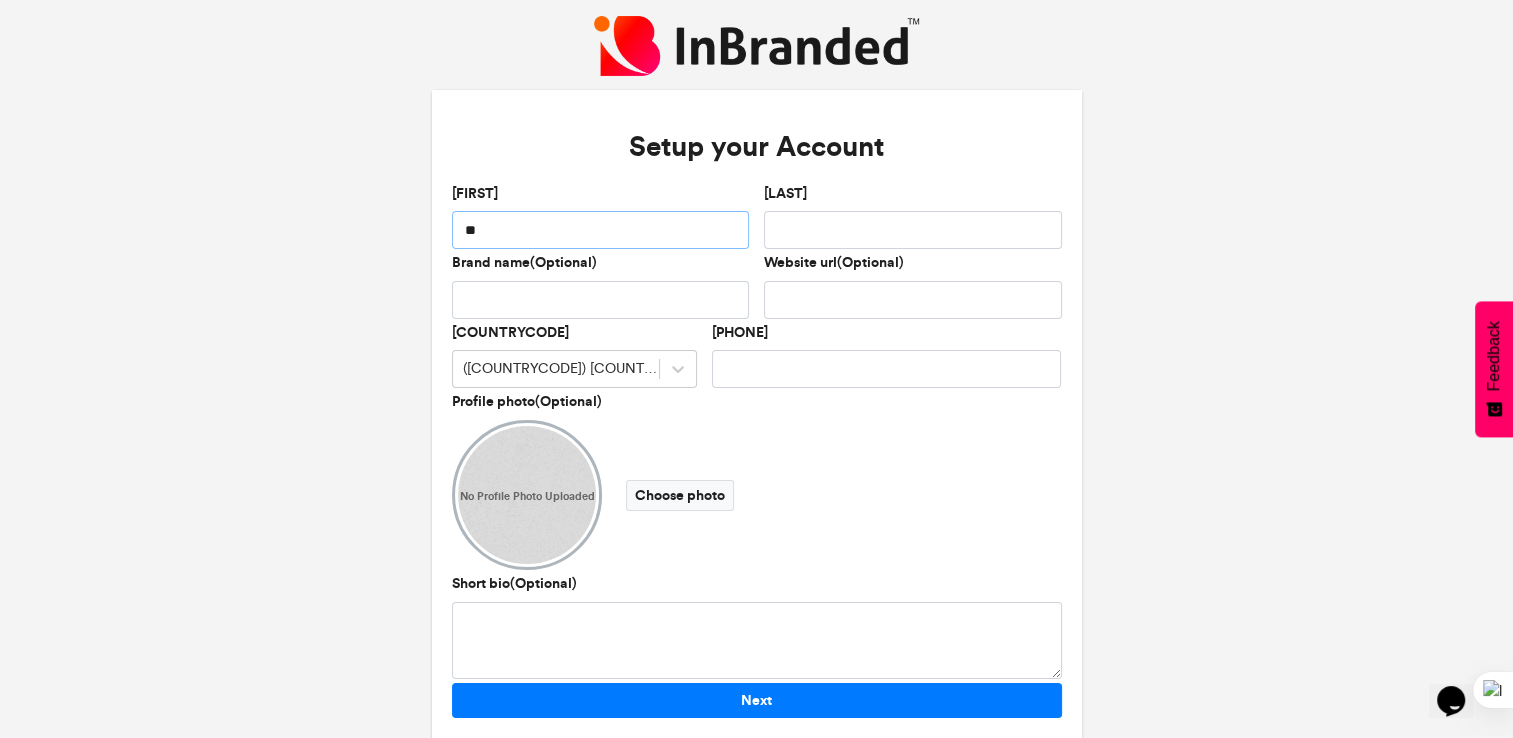 type on "*" 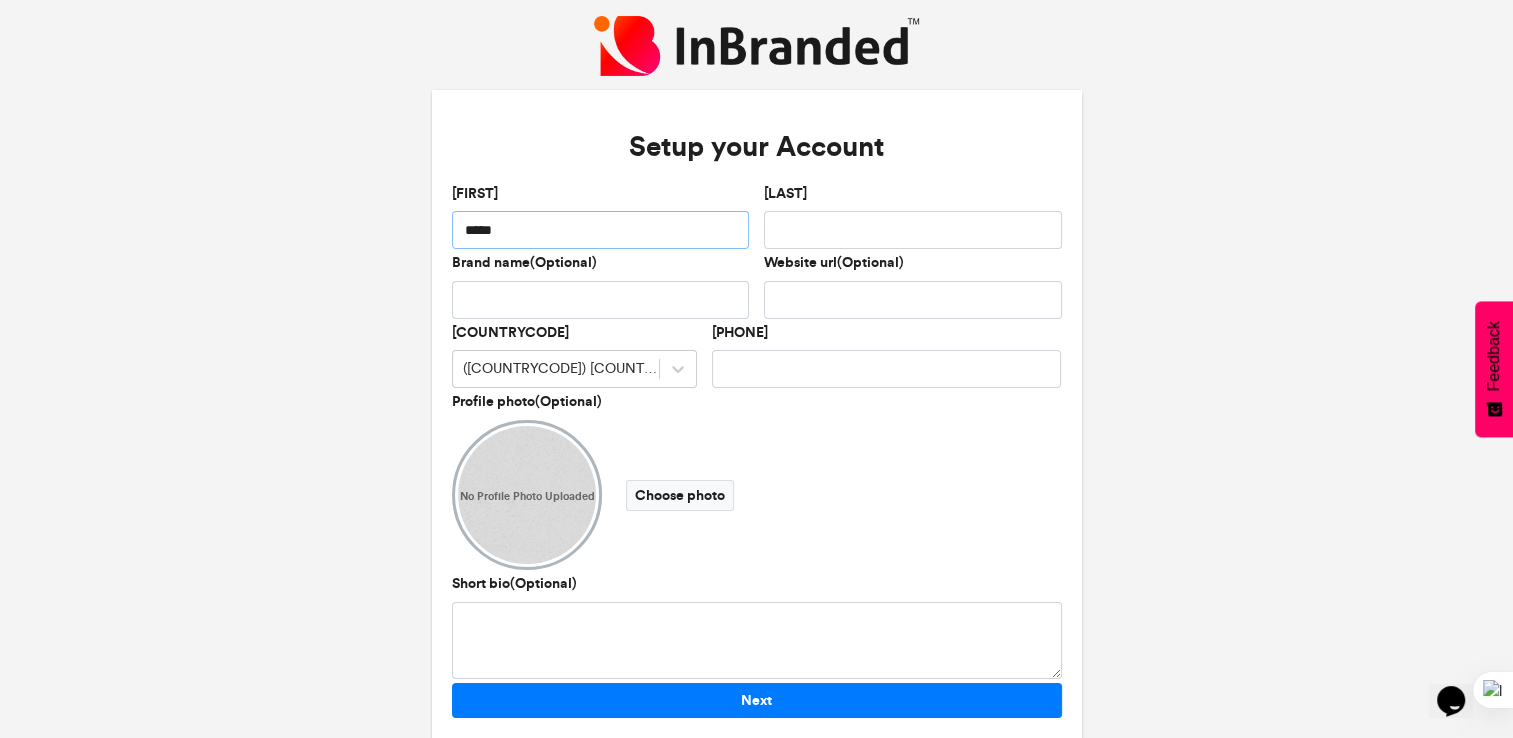 type on "*****" 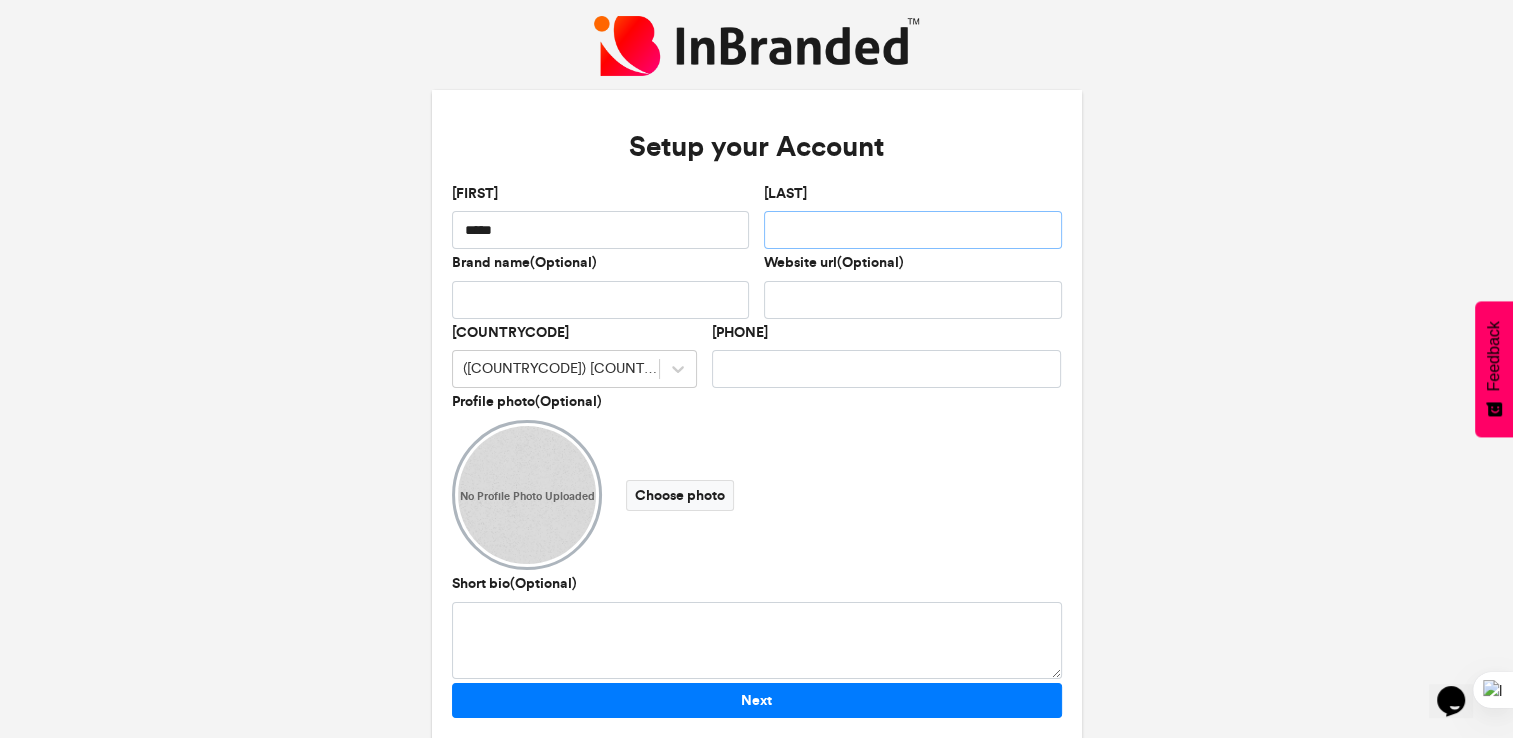 click on "Last name" at bounding box center (913, 230) 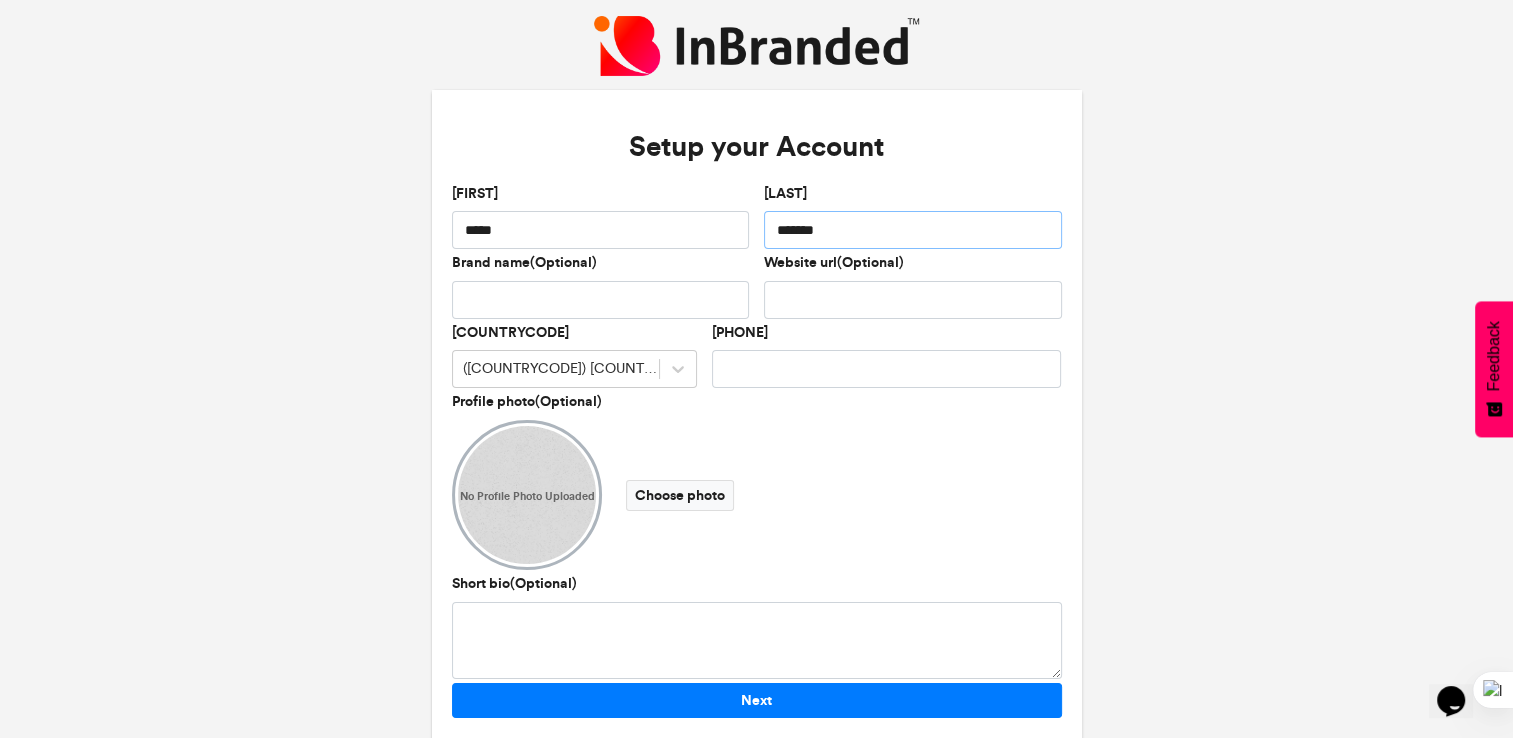type on "*******" 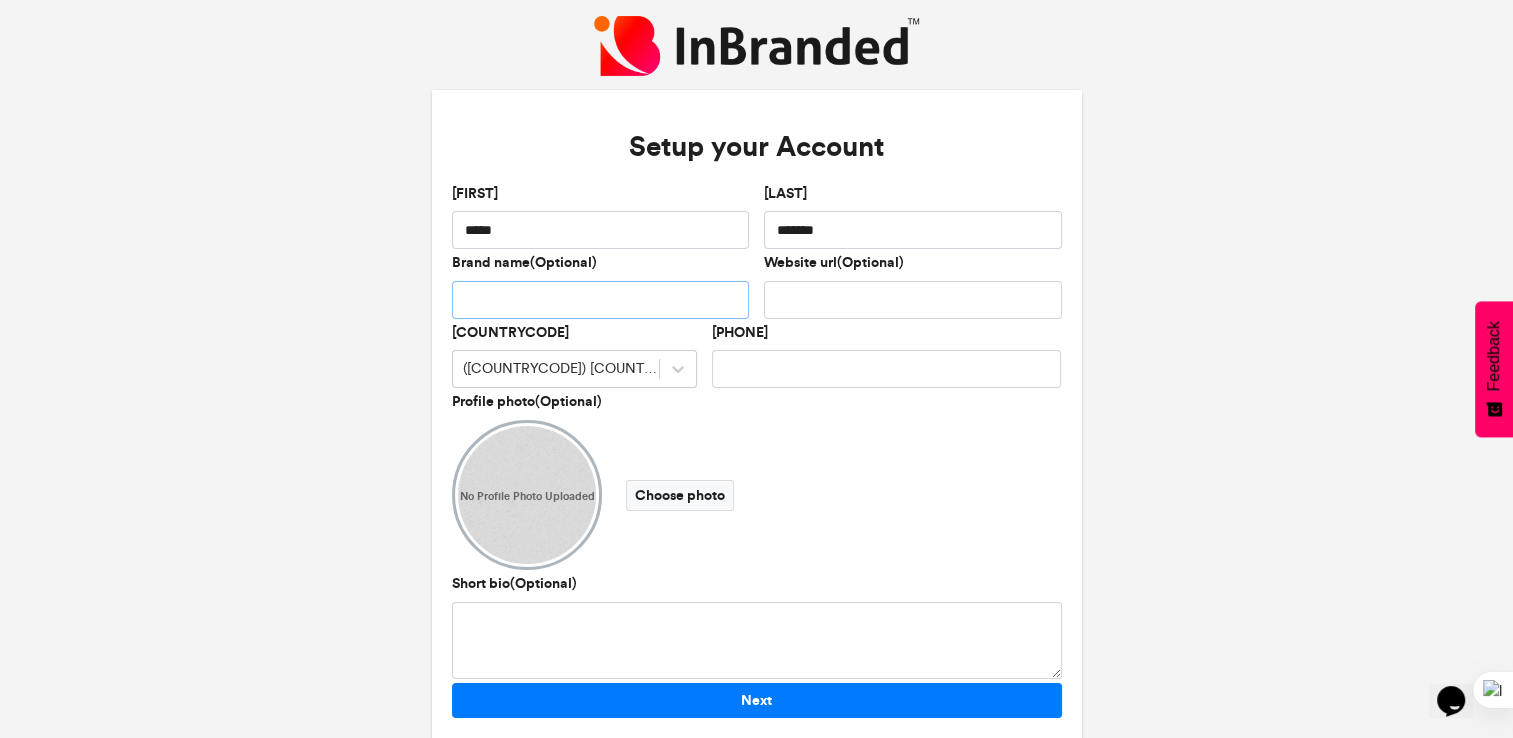 click on "Brand name(Optional)" at bounding box center [601, 300] 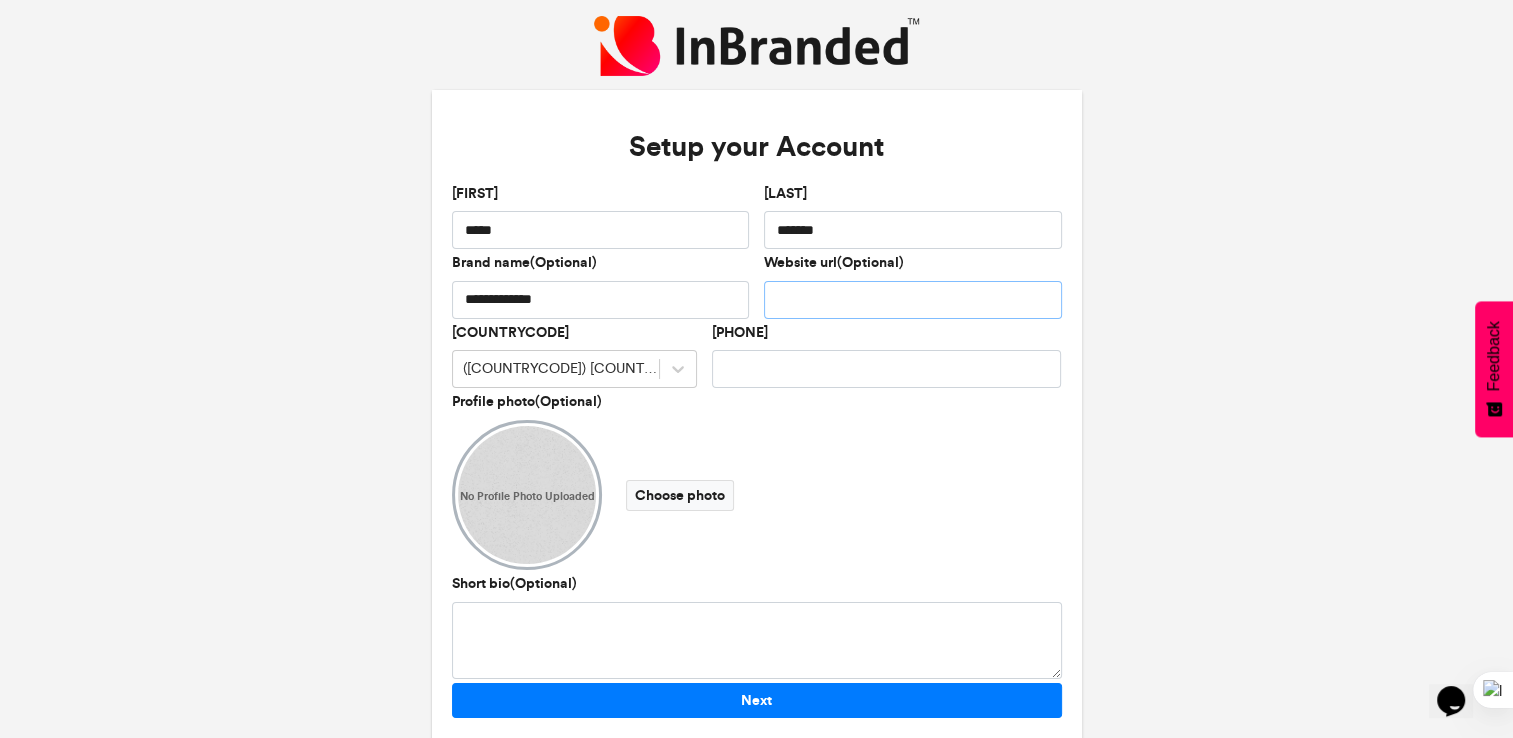 click on "Website url(Optional)" at bounding box center [913, 300] 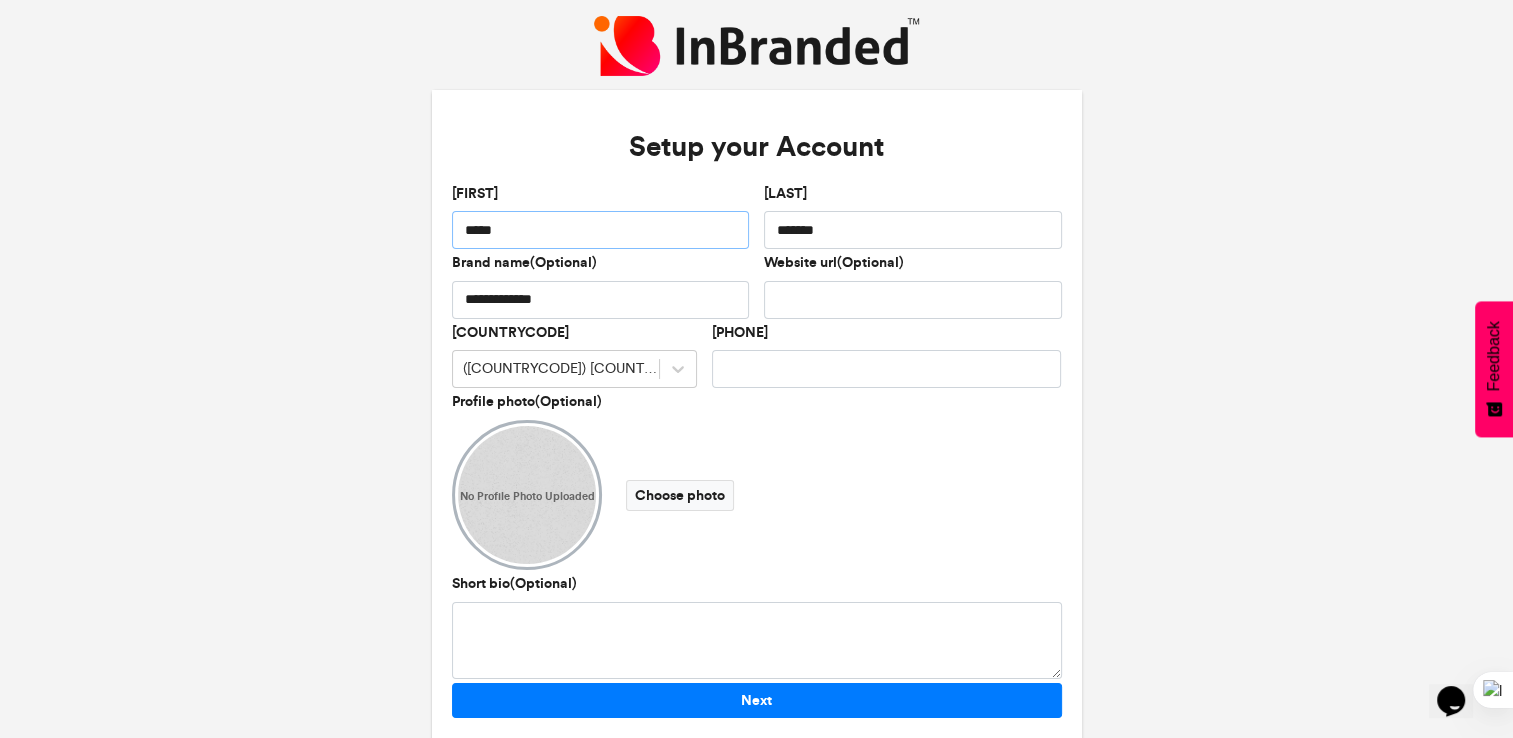 click on "*****" at bounding box center (601, 230) 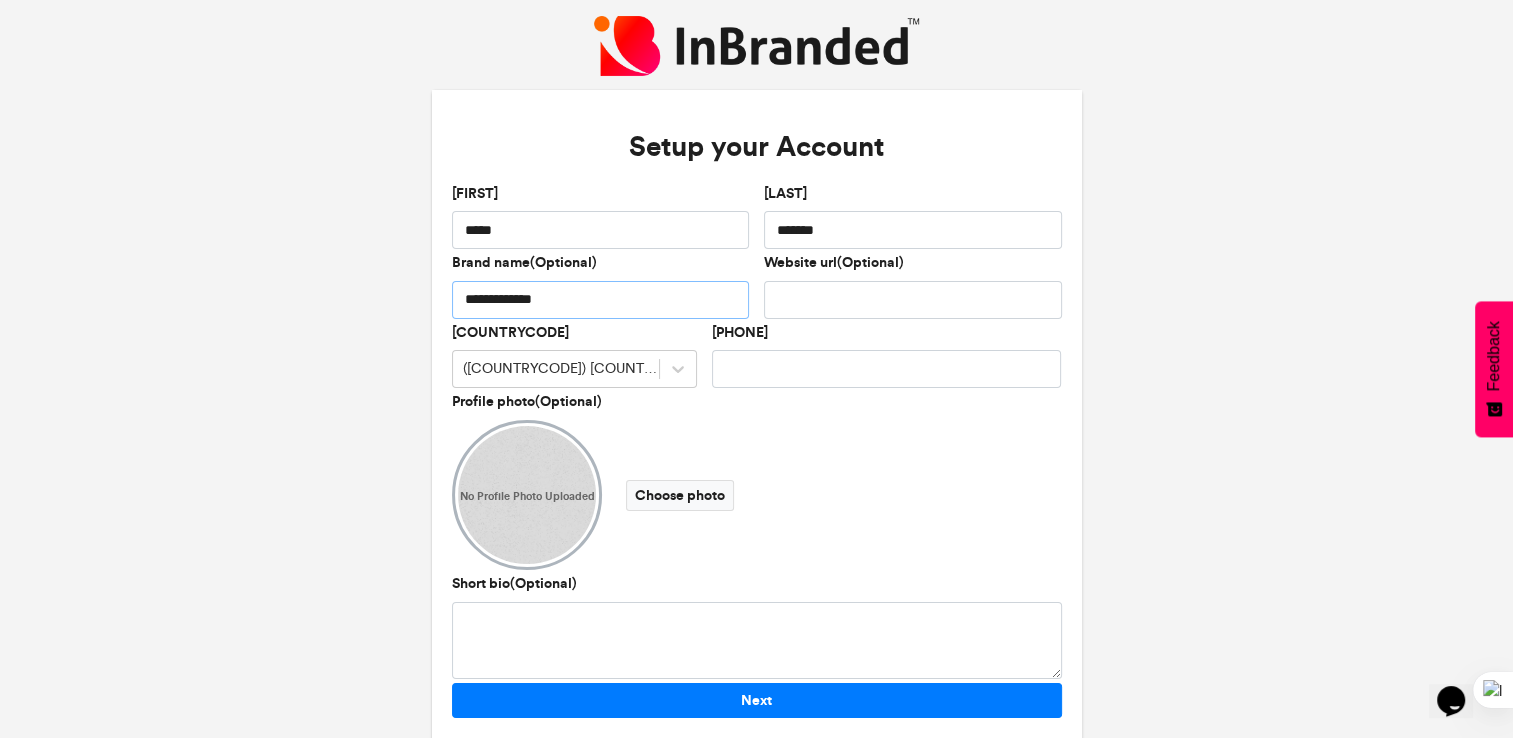 click on "**********" at bounding box center (601, 300) 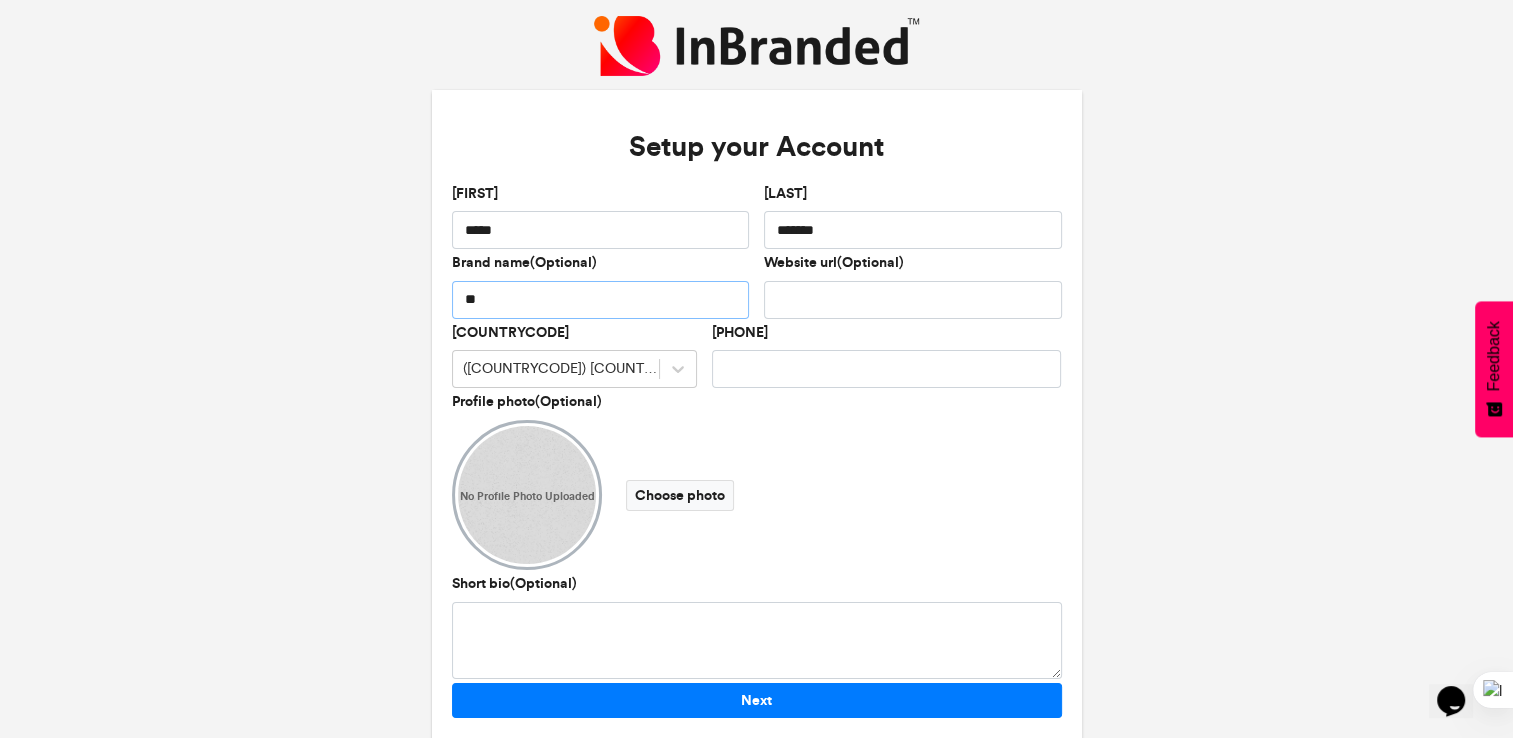 type on "*" 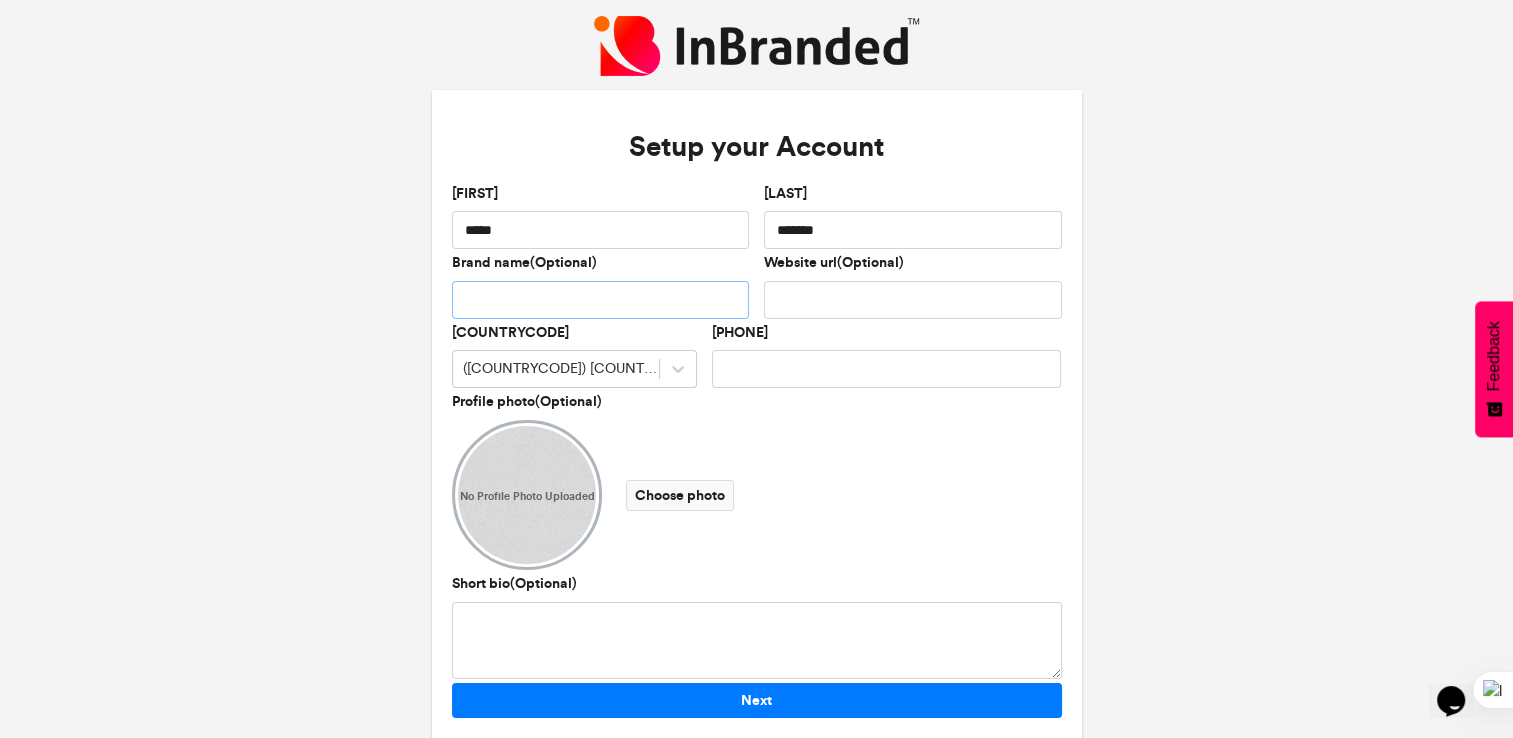 type 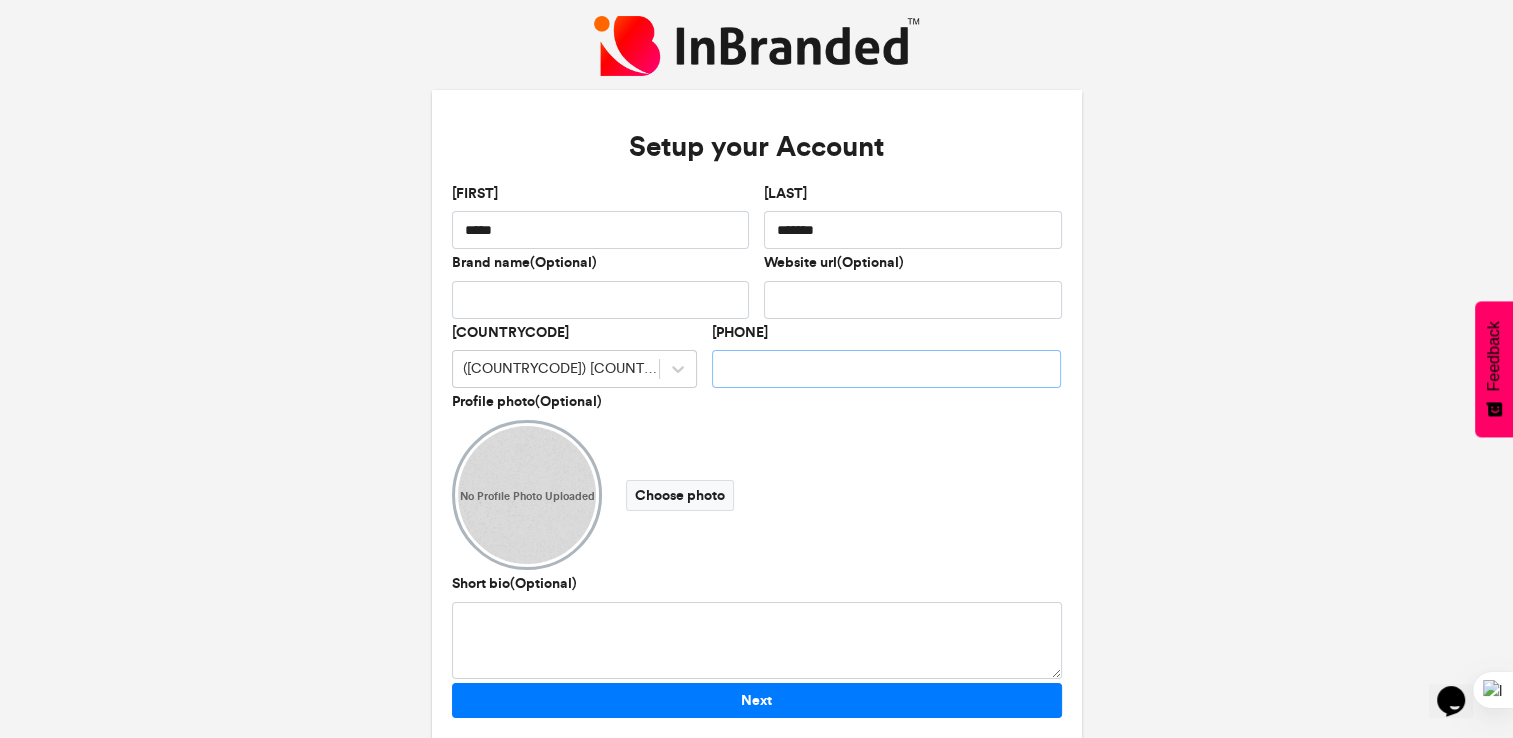 click on "Phone number" at bounding box center [887, 369] 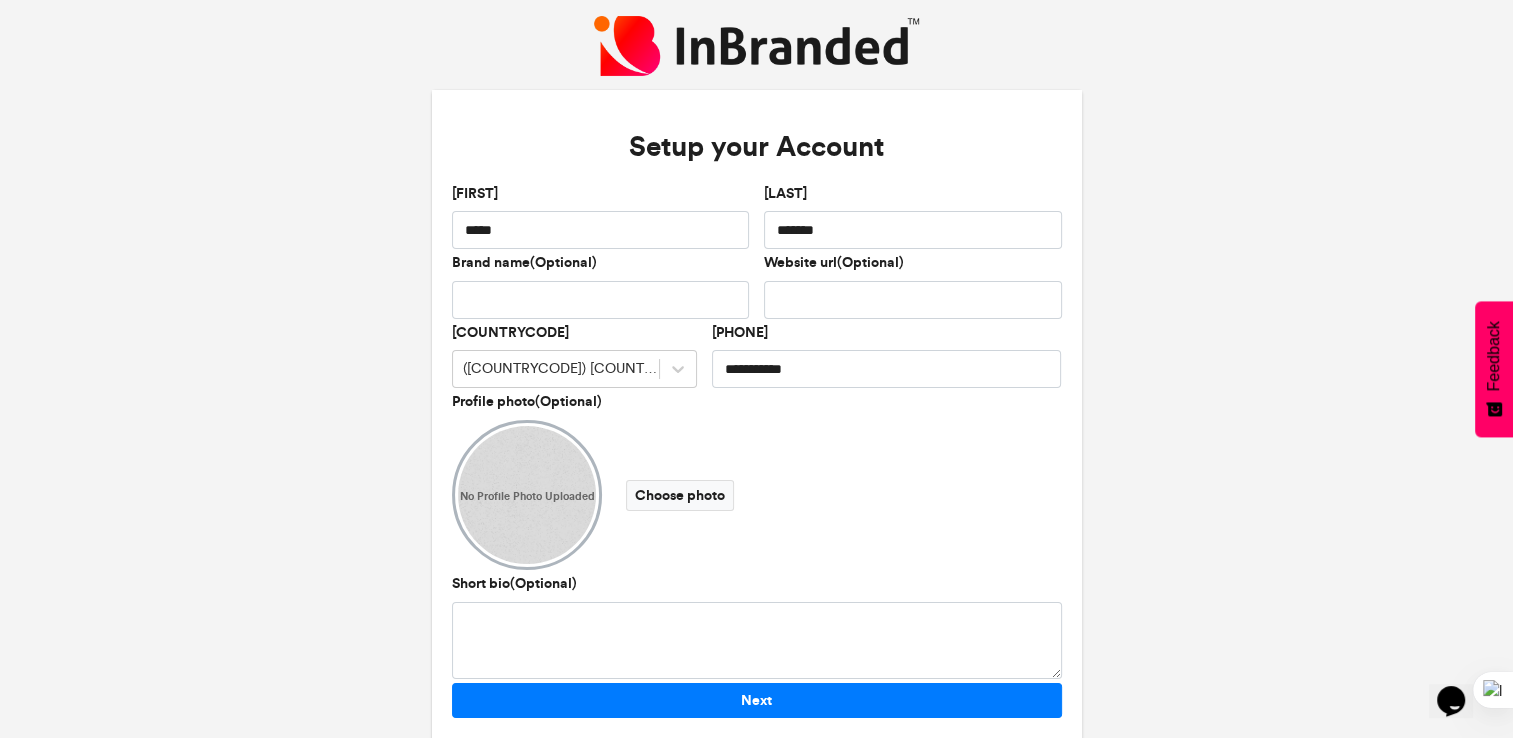 click at bounding box center (527, 495) 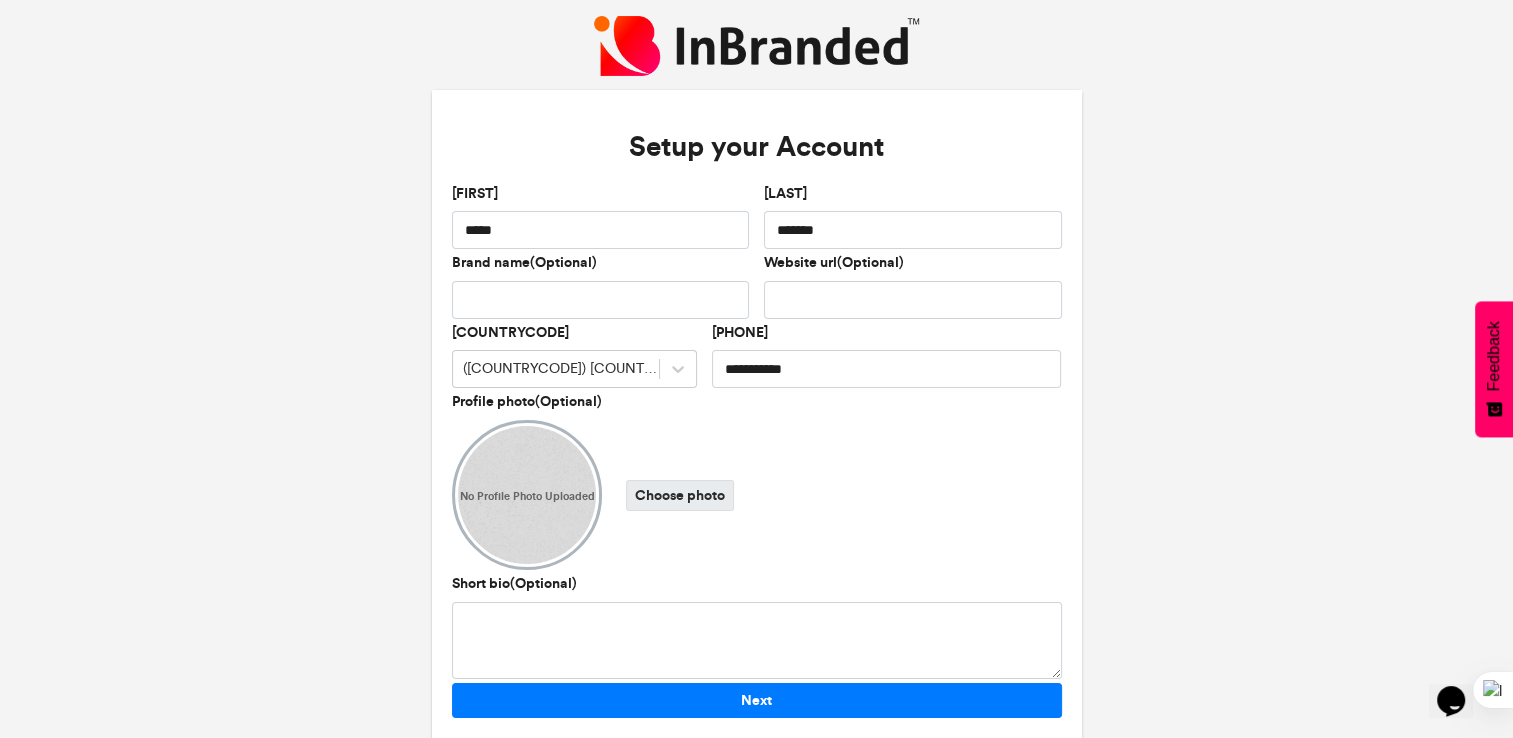 click on "Choose photo" at bounding box center [680, 495] 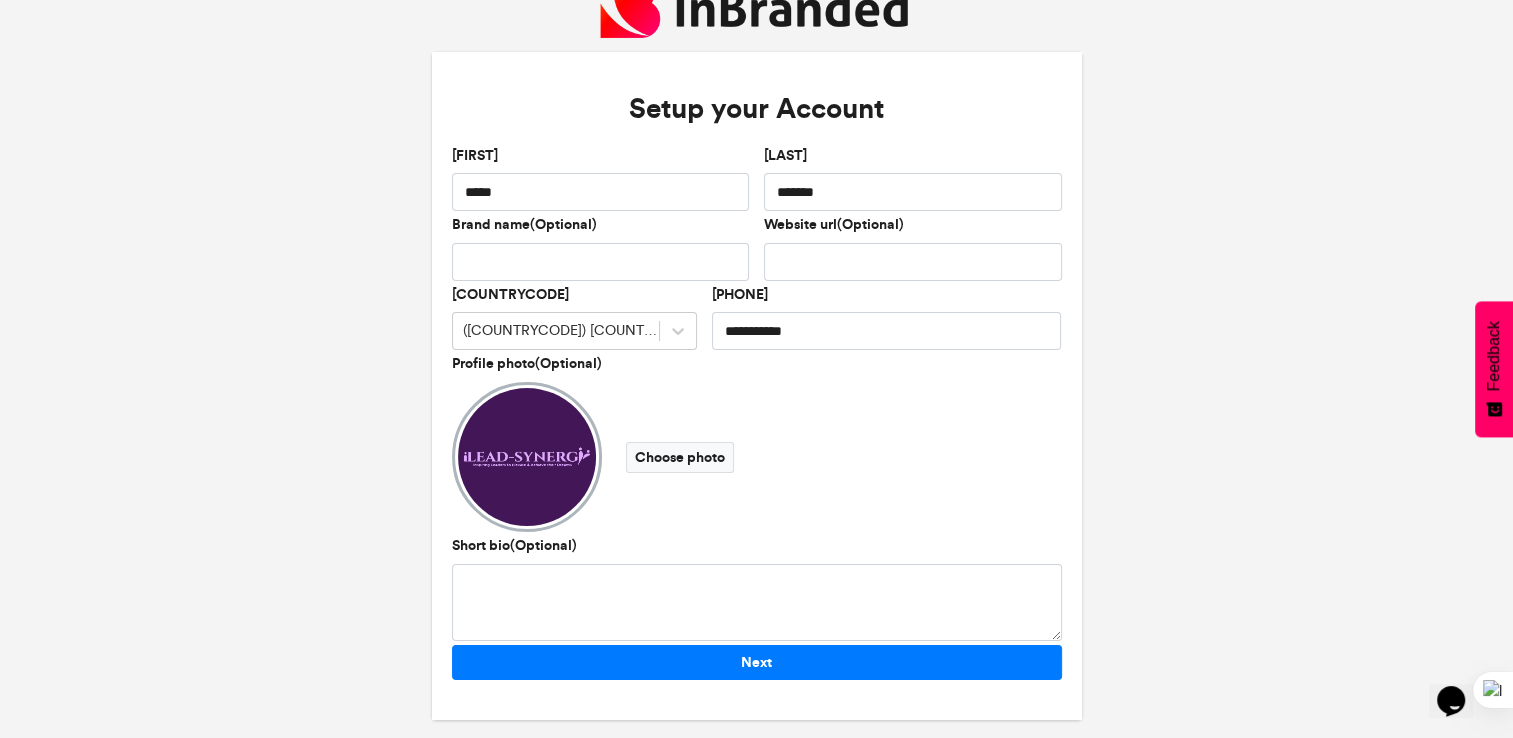 scroll, scrollTop: 50, scrollLeft: 0, axis: vertical 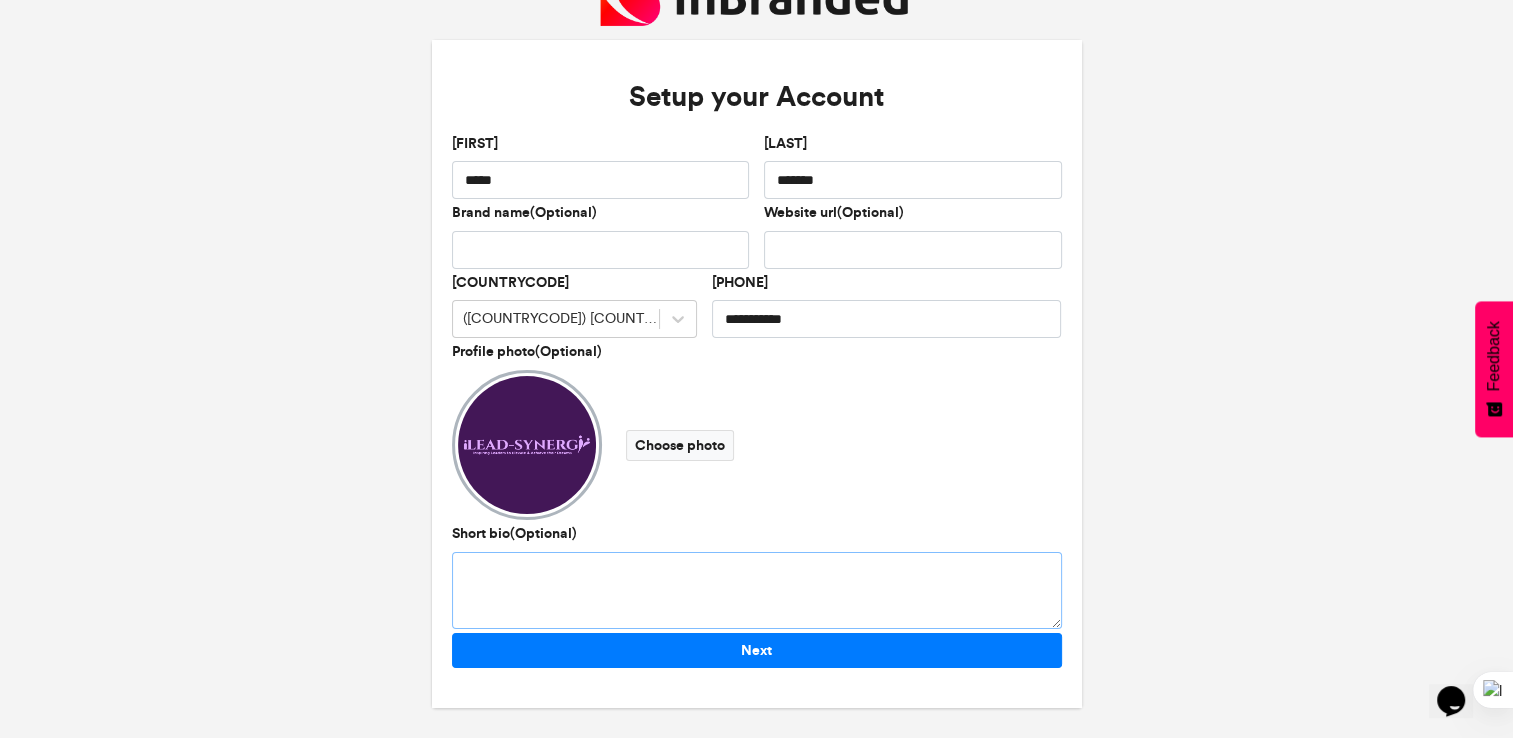 click on "Short bio(Optional)" at bounding box center [757, 590] 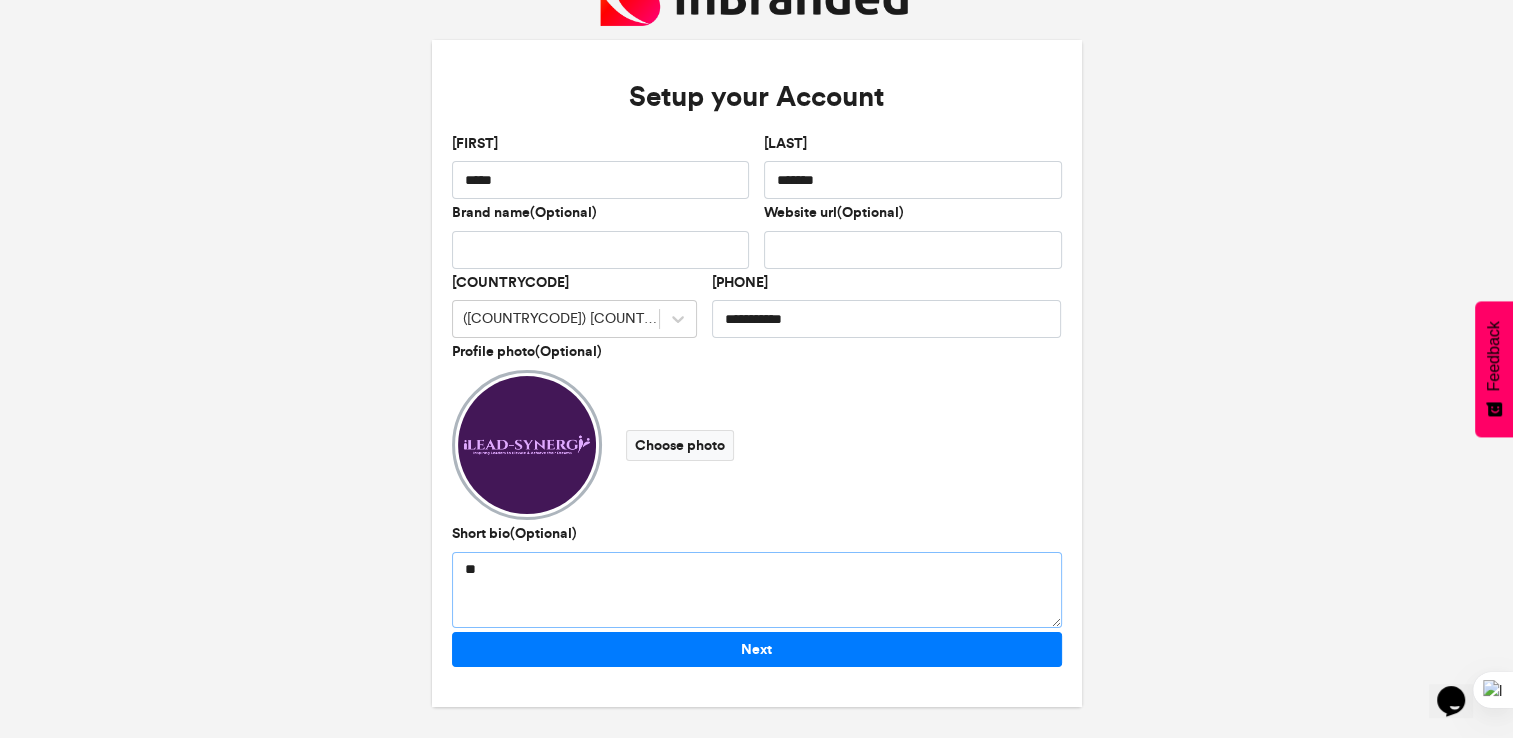 type on "*" 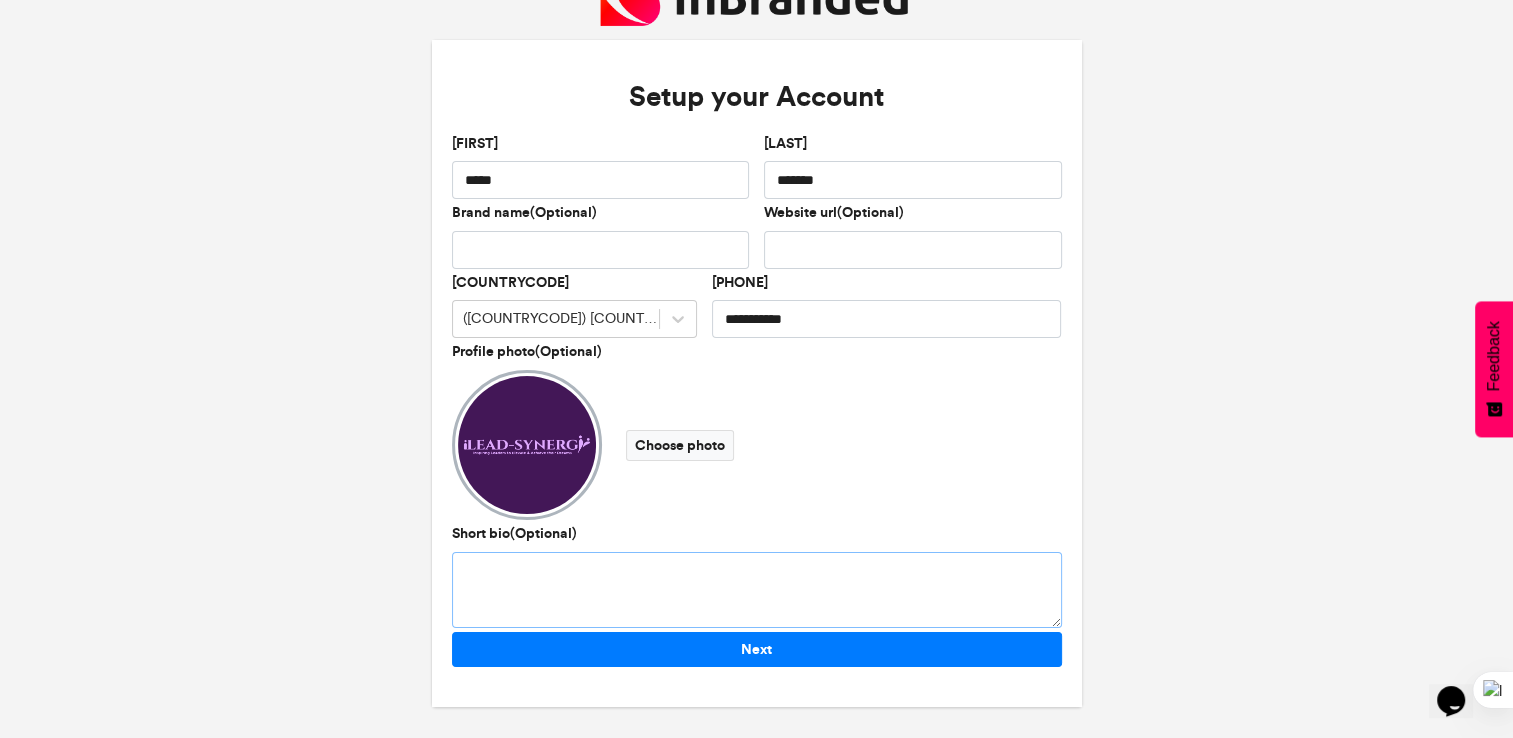 type on "*" 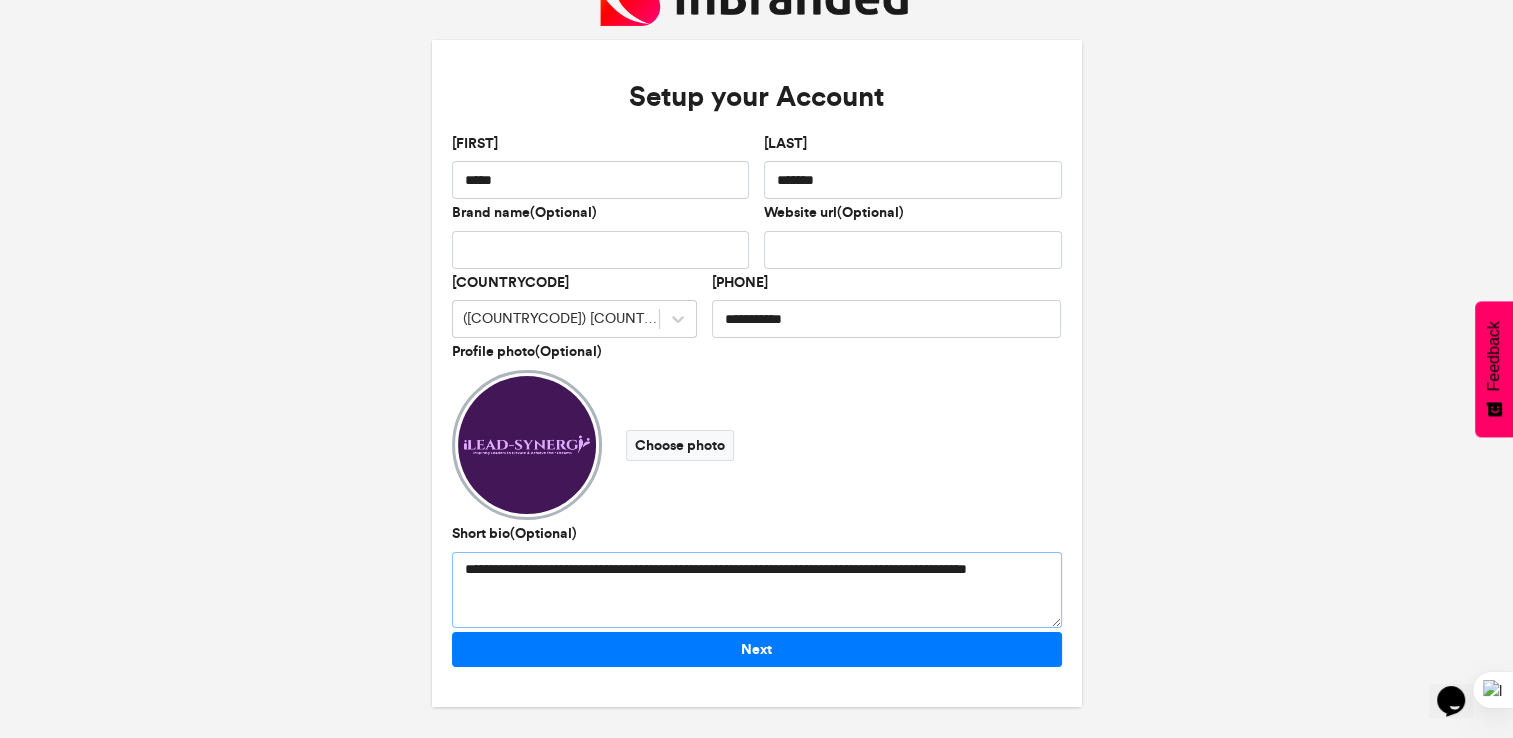 drag, startPoint x: 834, startPoint y: 554, endPoint x: 846, endPoint y: 575, distance: 24.186773 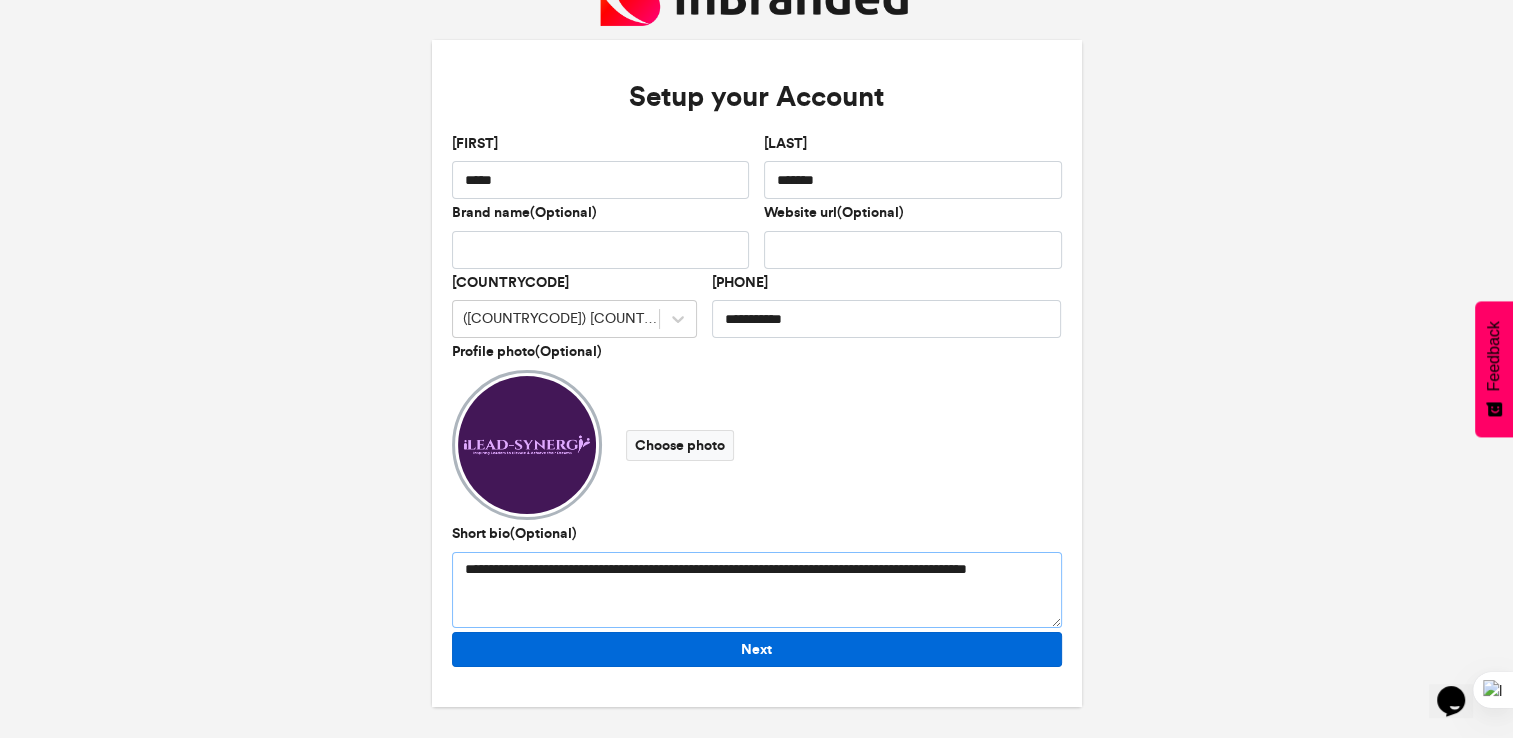 type on "**********" 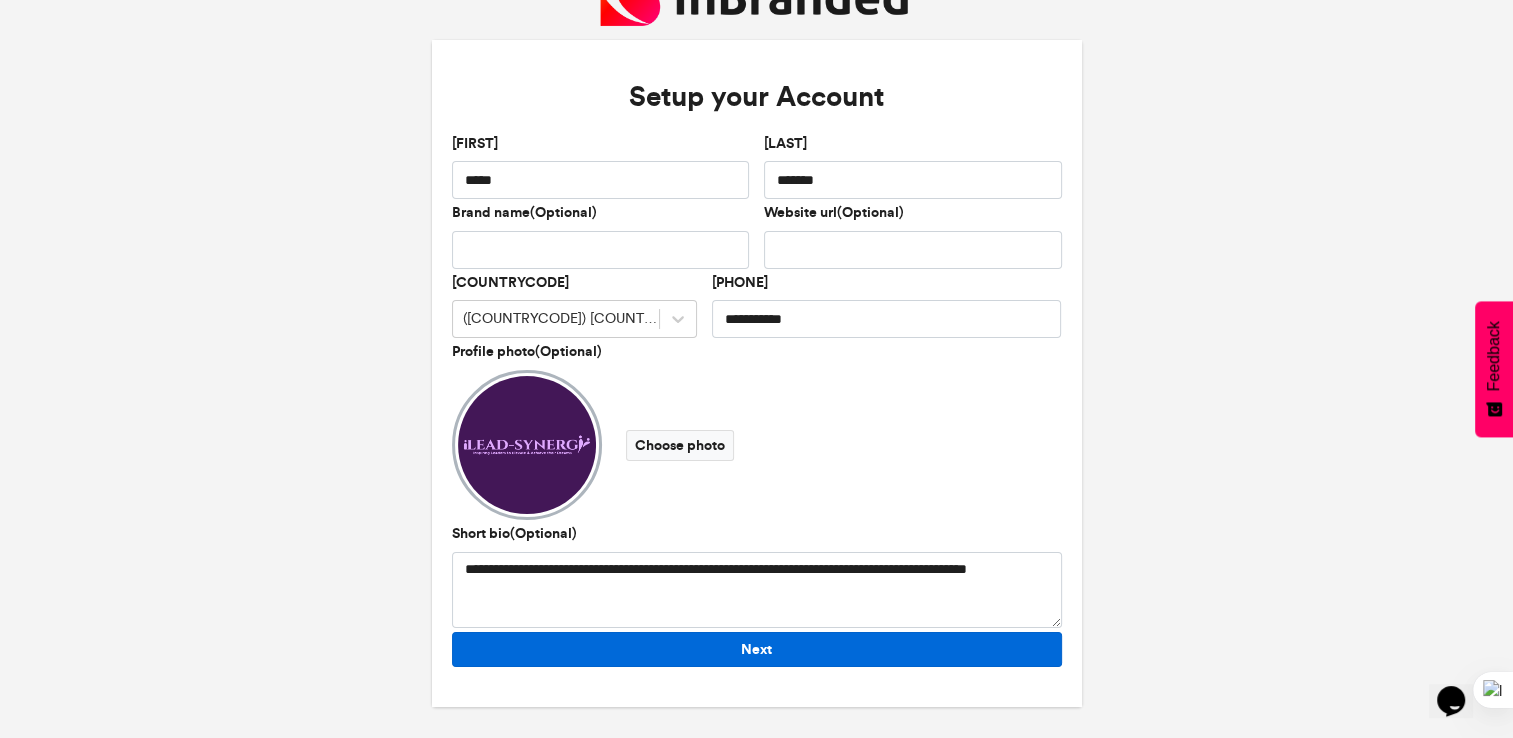 click on "Next" at bounding box center (757, 649) 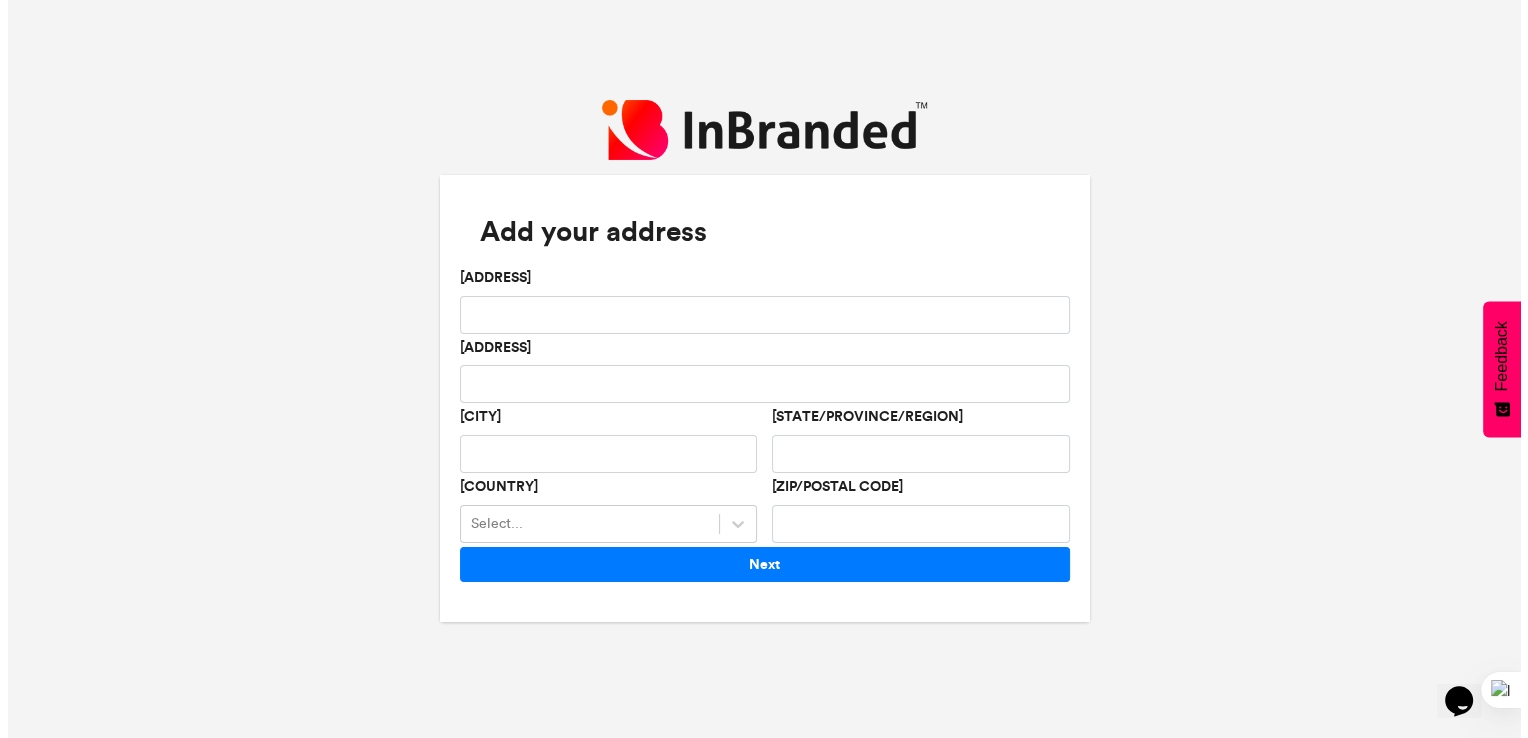 scroll, scrollTop: 0, scrollLeft: 0, axis: both 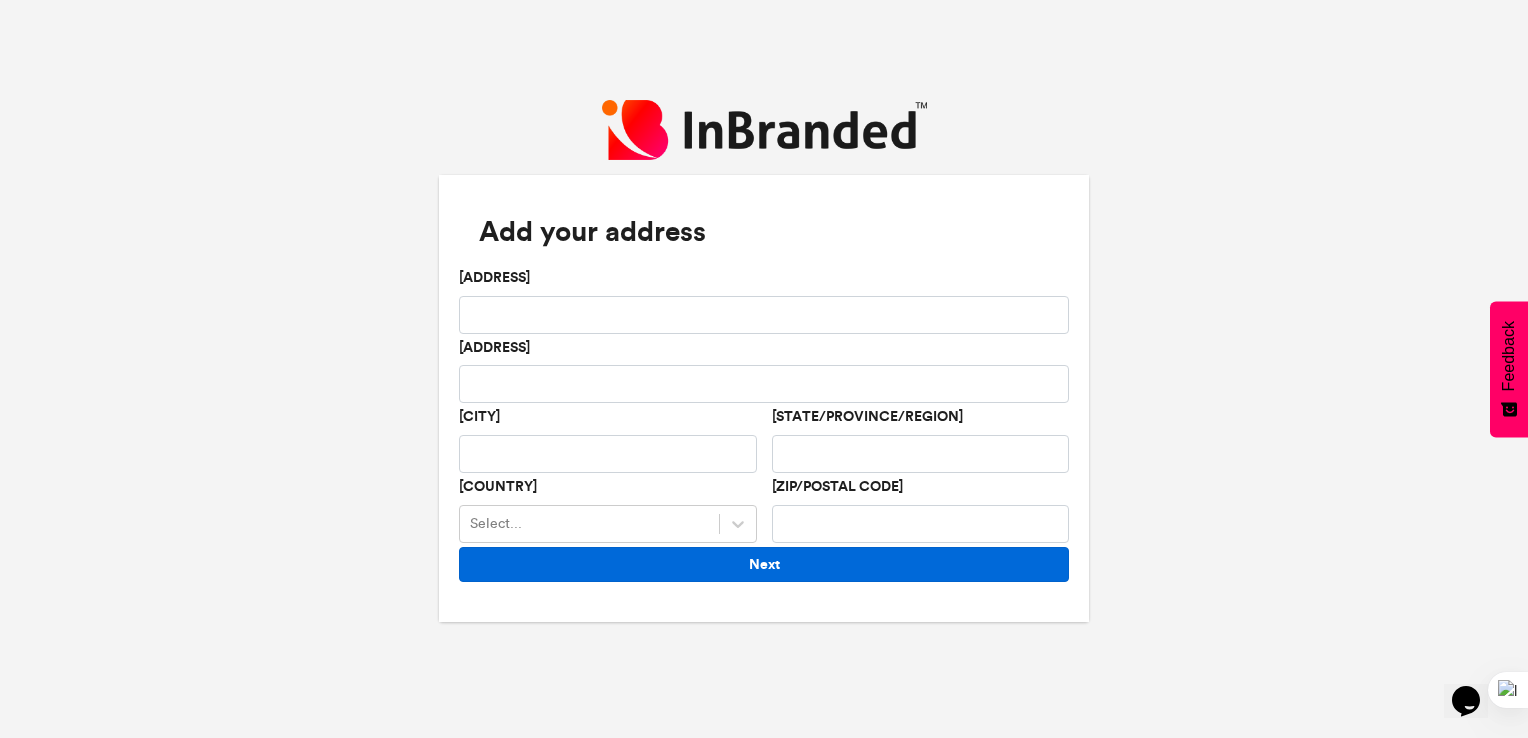 click on "Next" at bounding box center [764, 564] 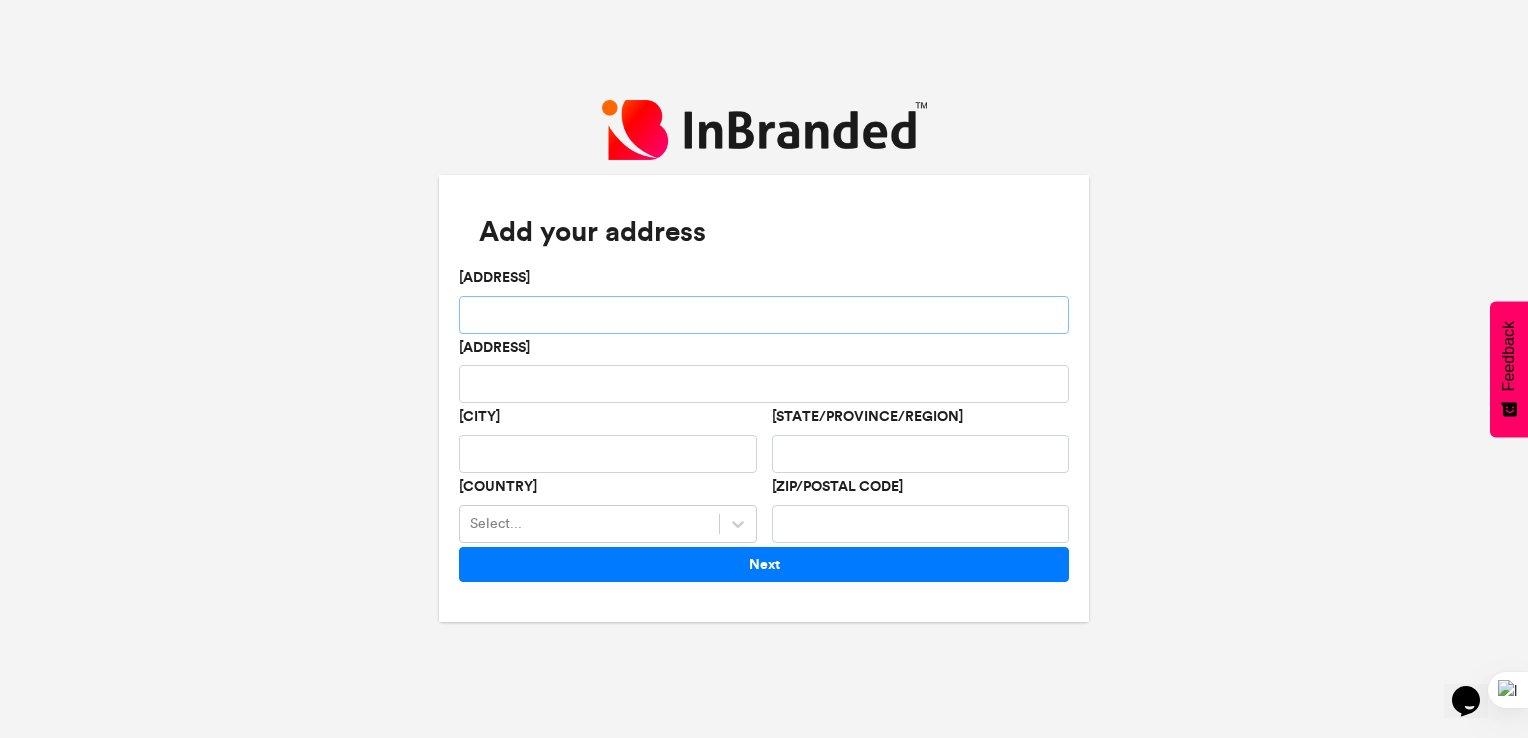 type on "**********" 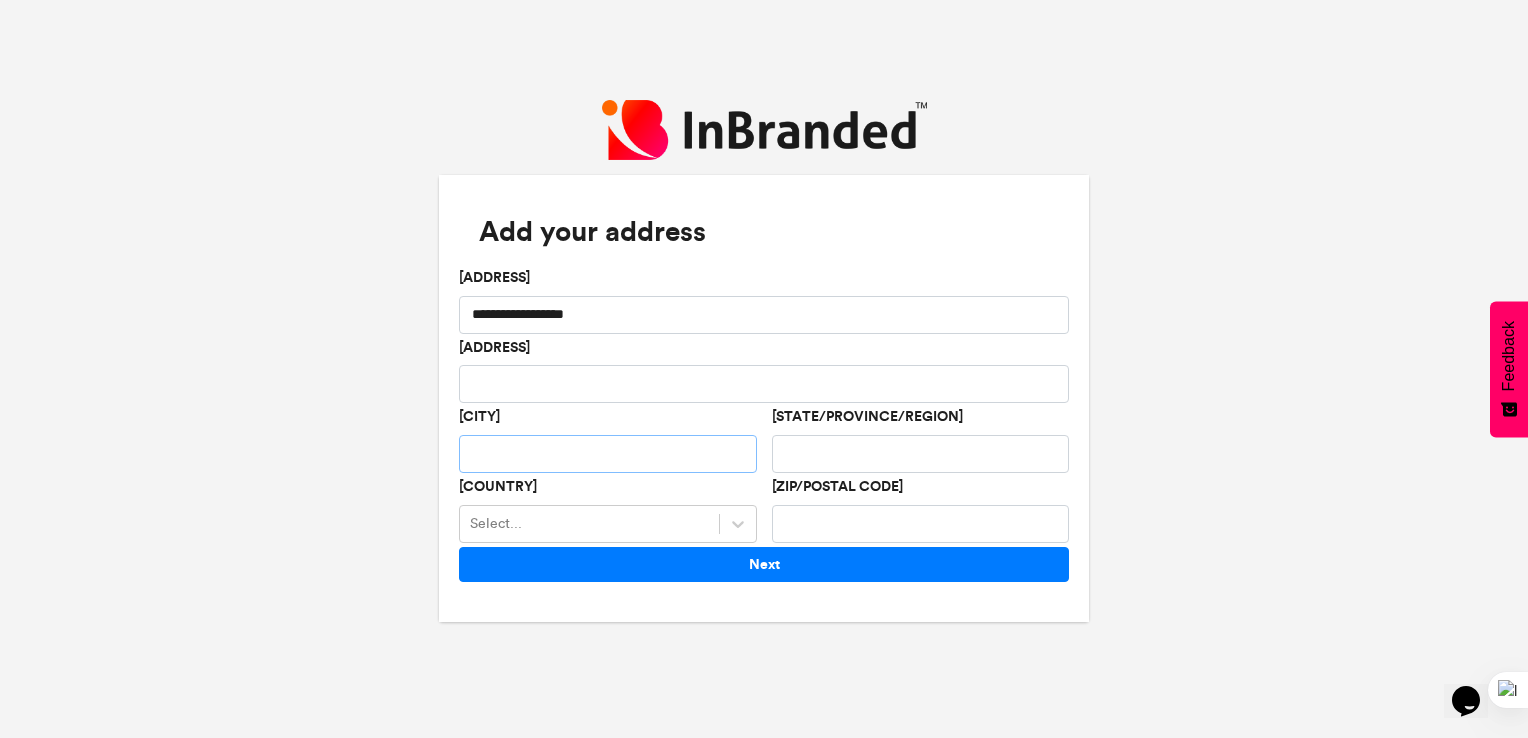 type on "*******" 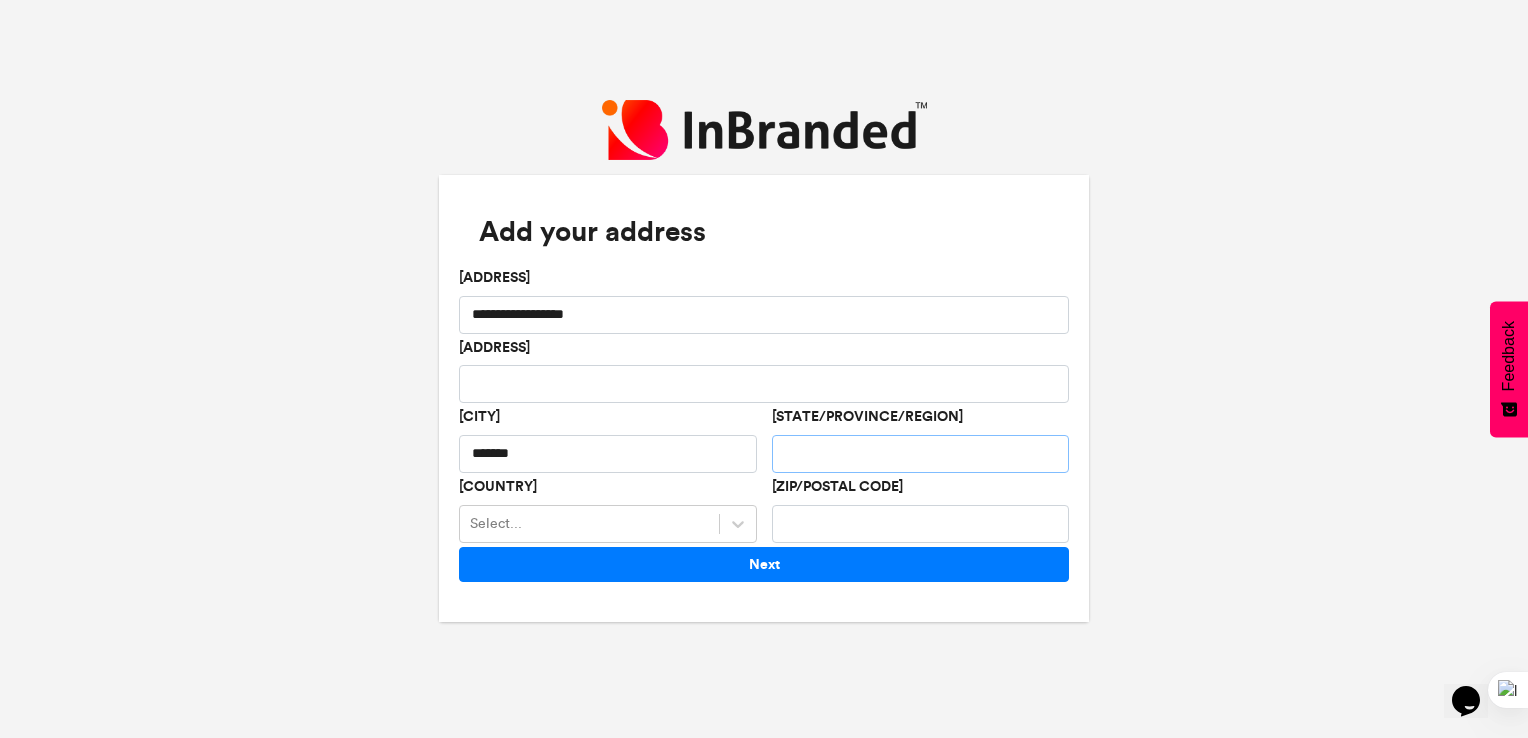 type on "****" 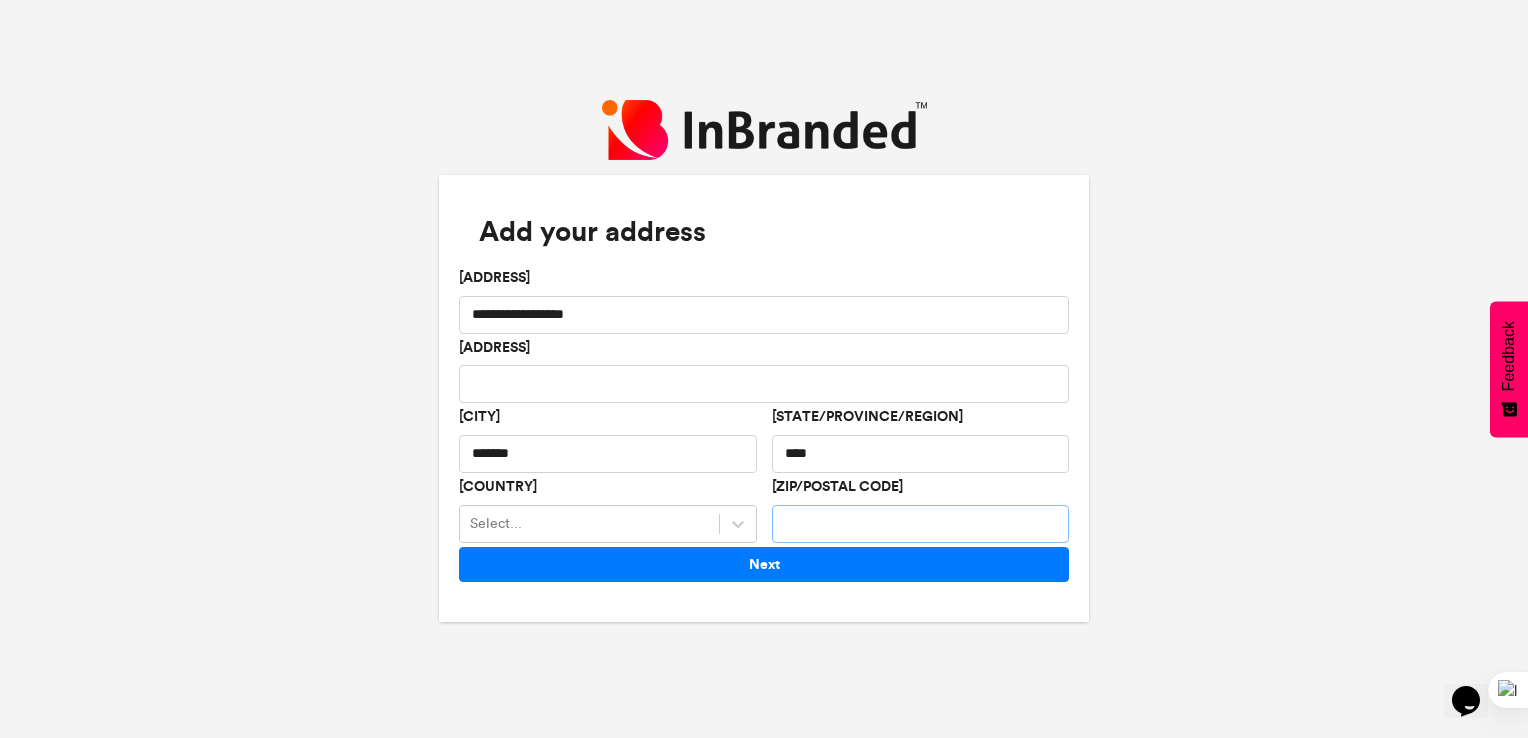 type on "******" 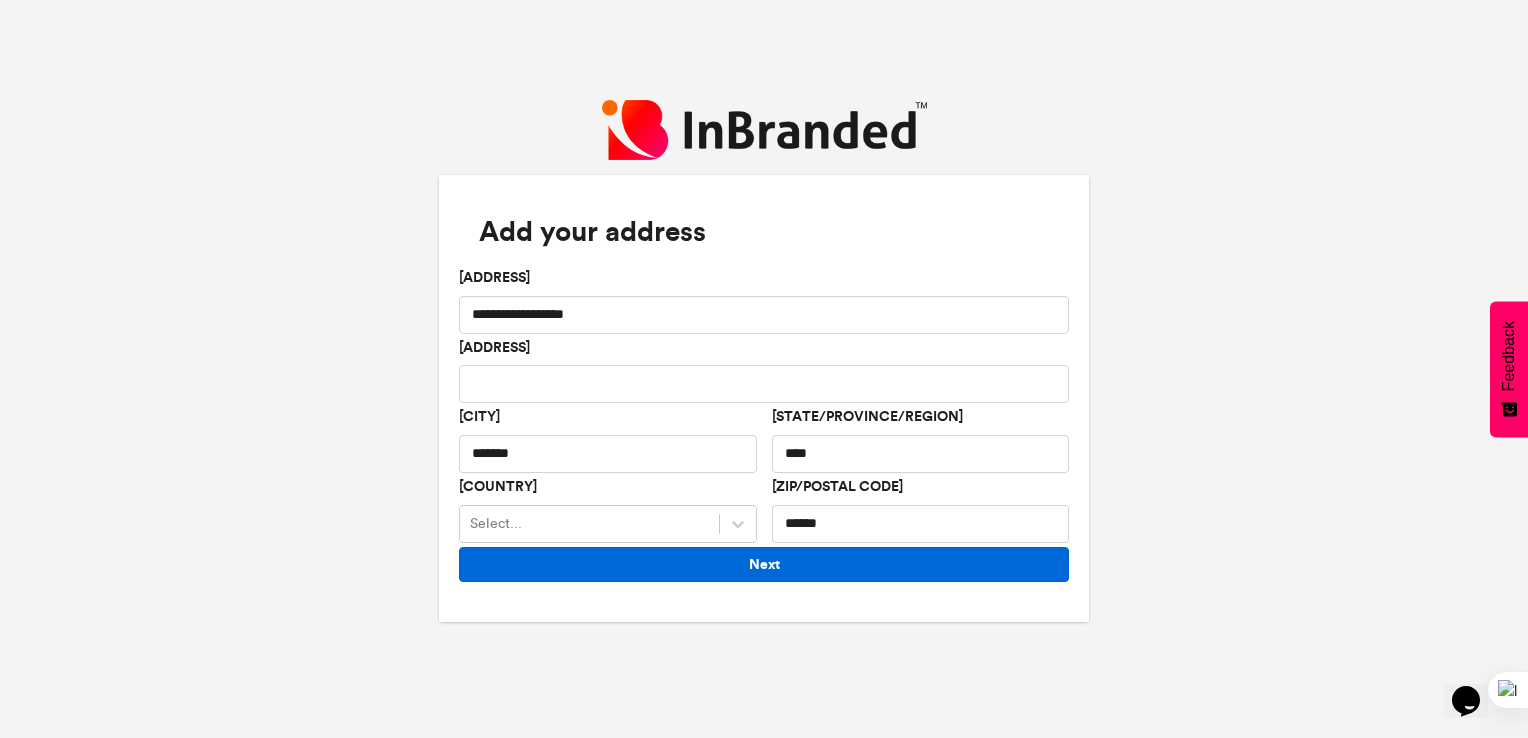 click on "Next" at bounding box center [764, 564] 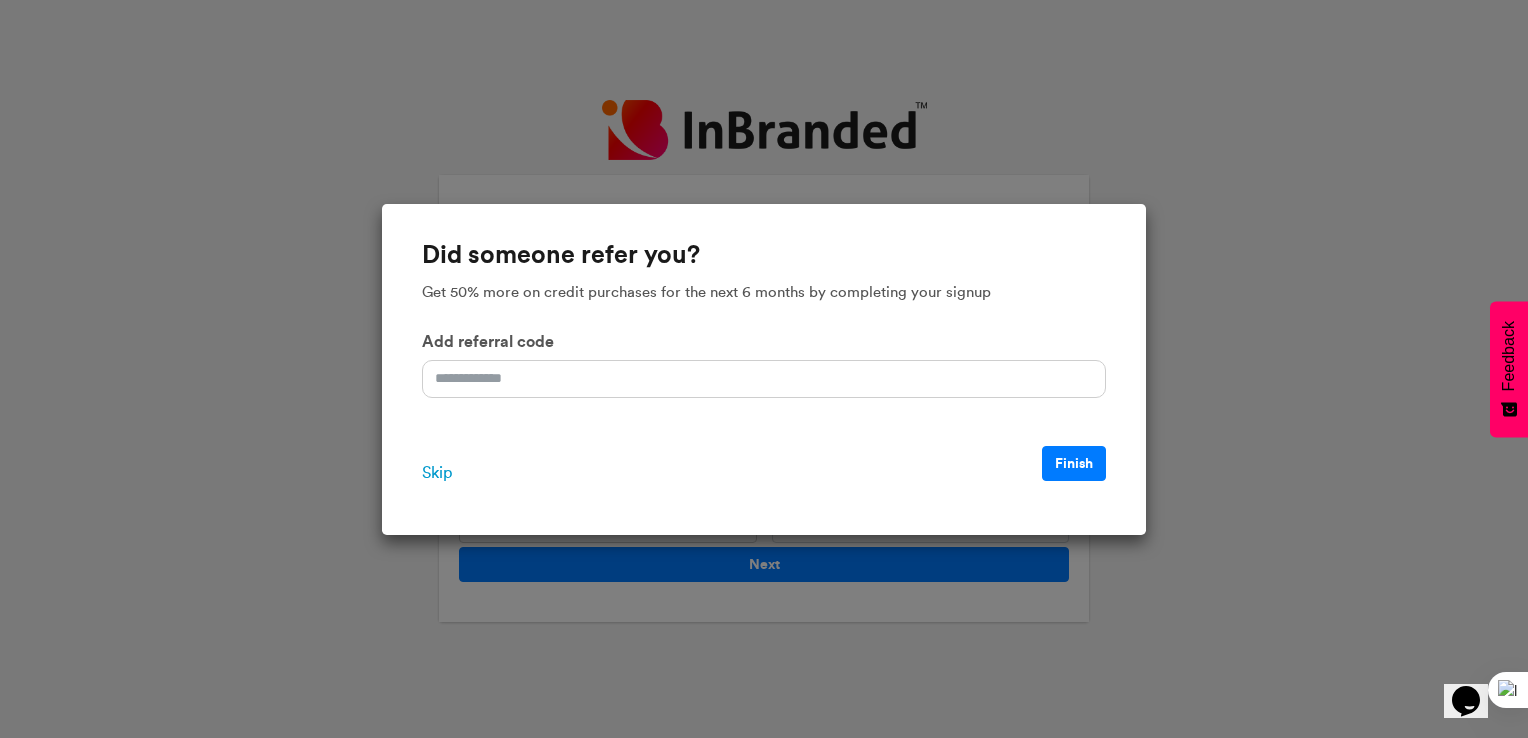 click on "Skip" at bounding box center [437, 473] 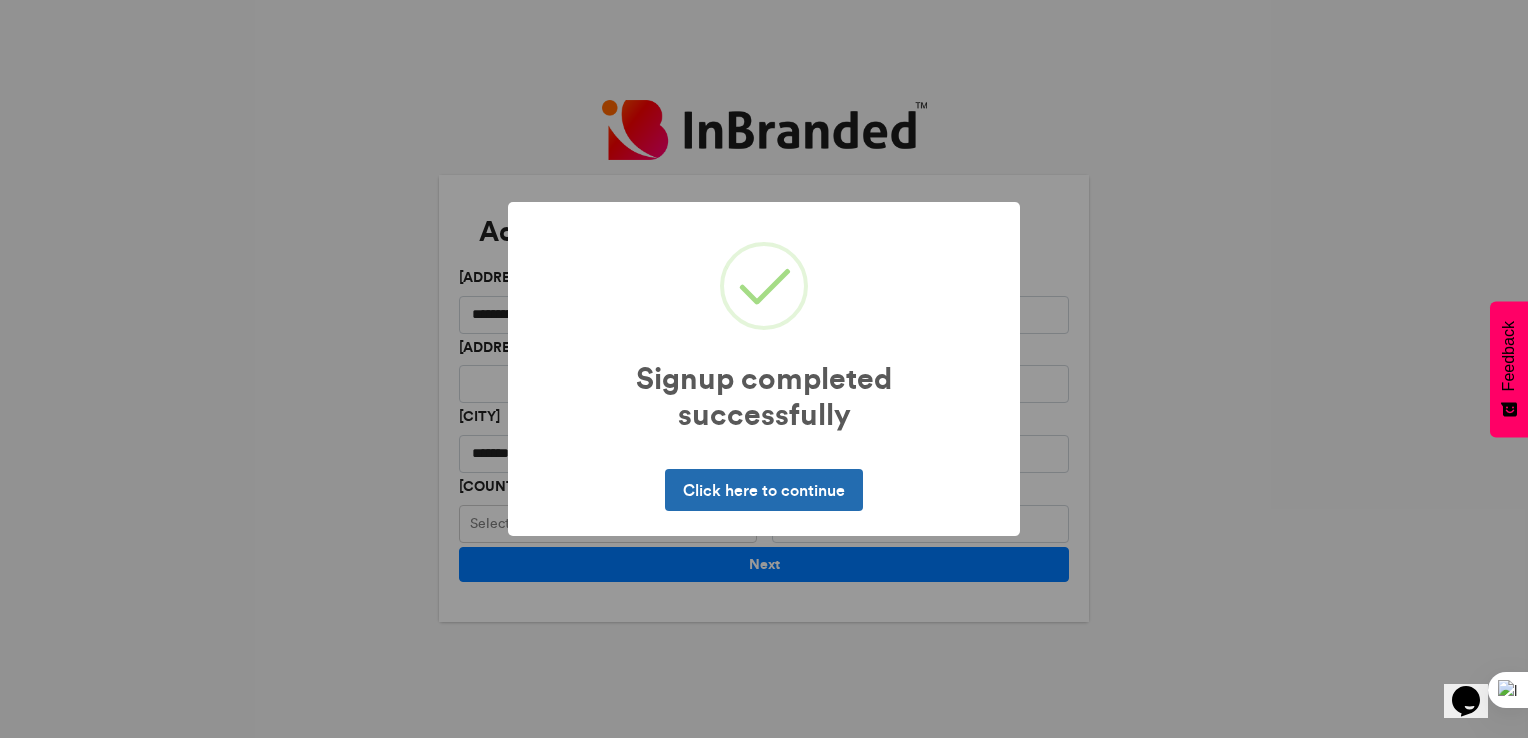 click on "Click here to continue" at bounding box center [763, 490] 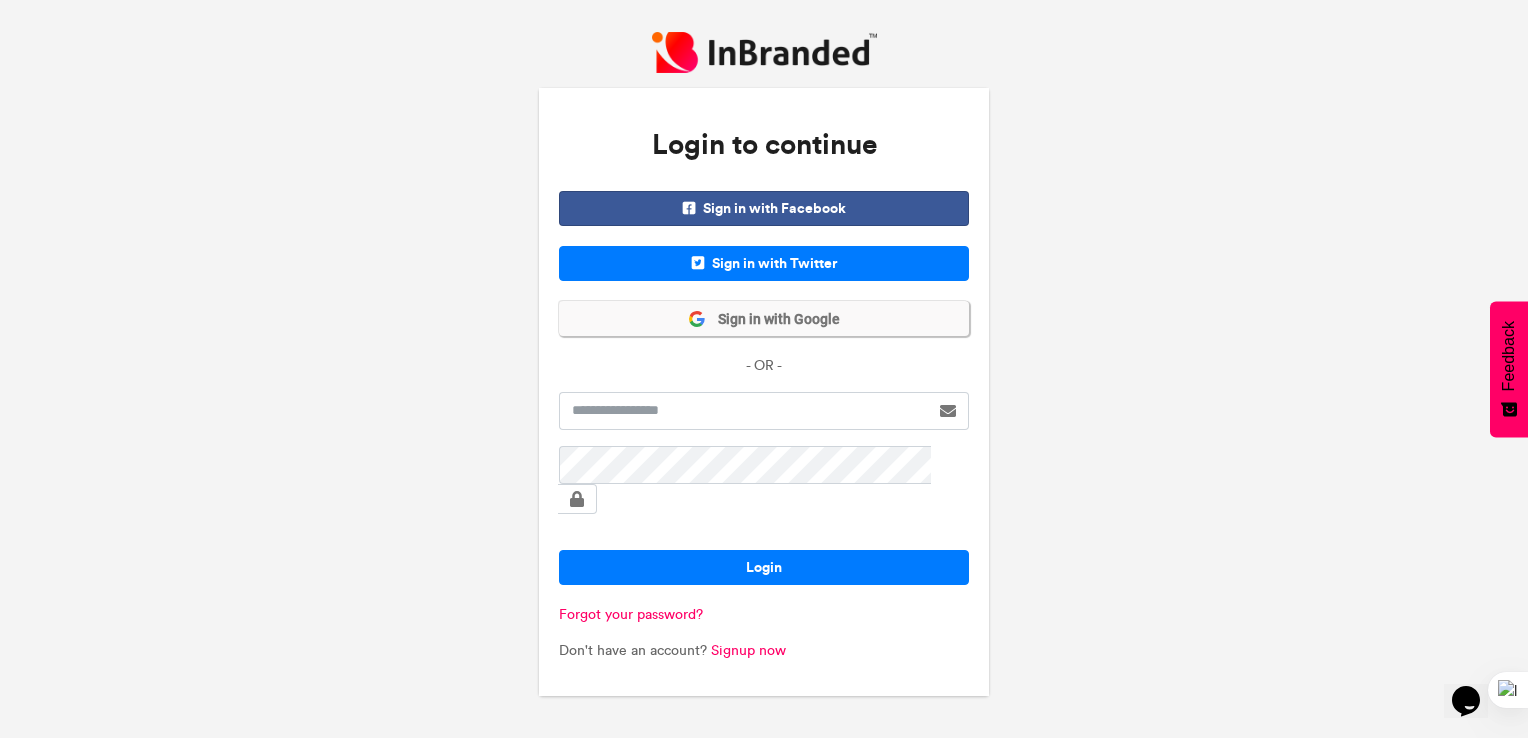 click on "Sign in with Google" at bounding box center (773, 320) 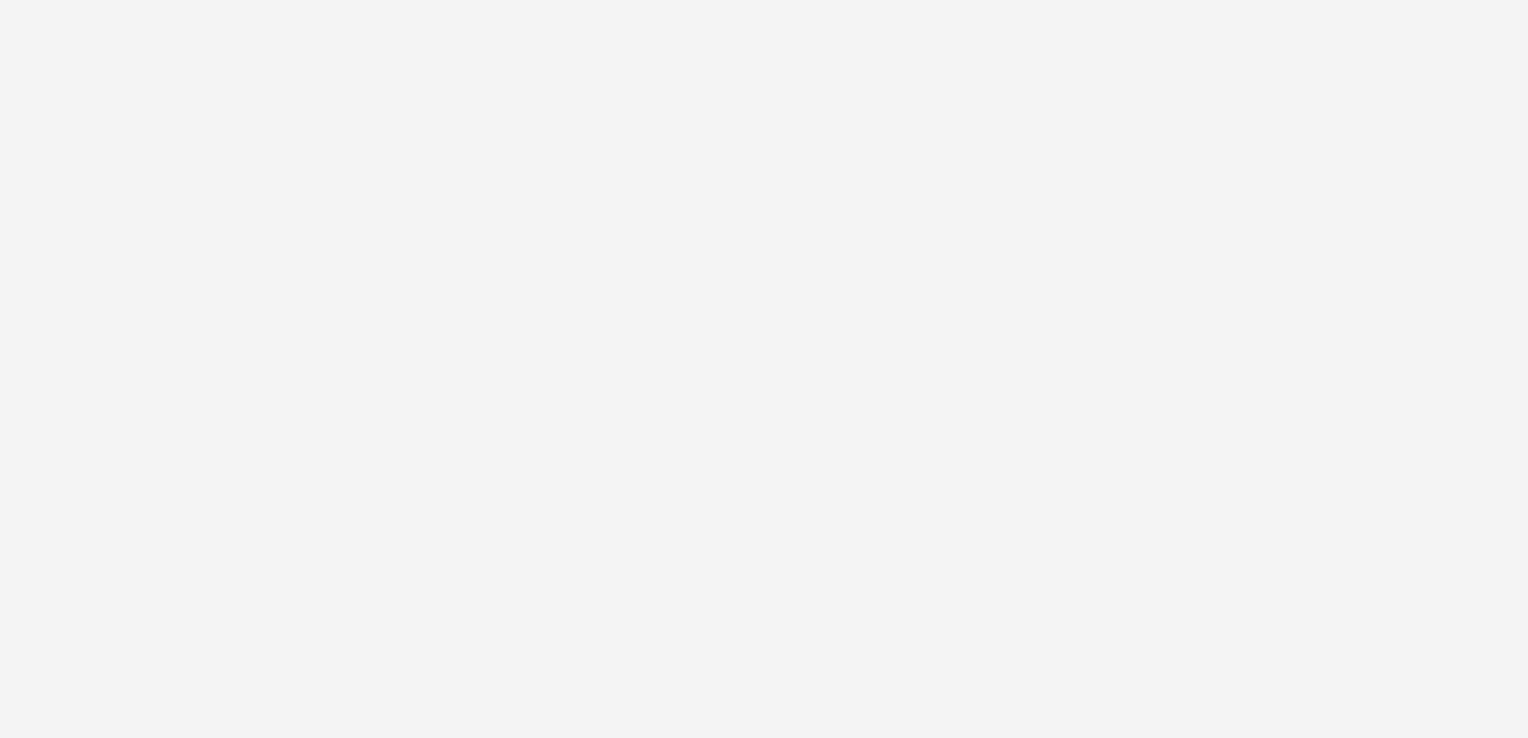 scroll, scrollTop: 0, scrollLeft: 0, axis: both 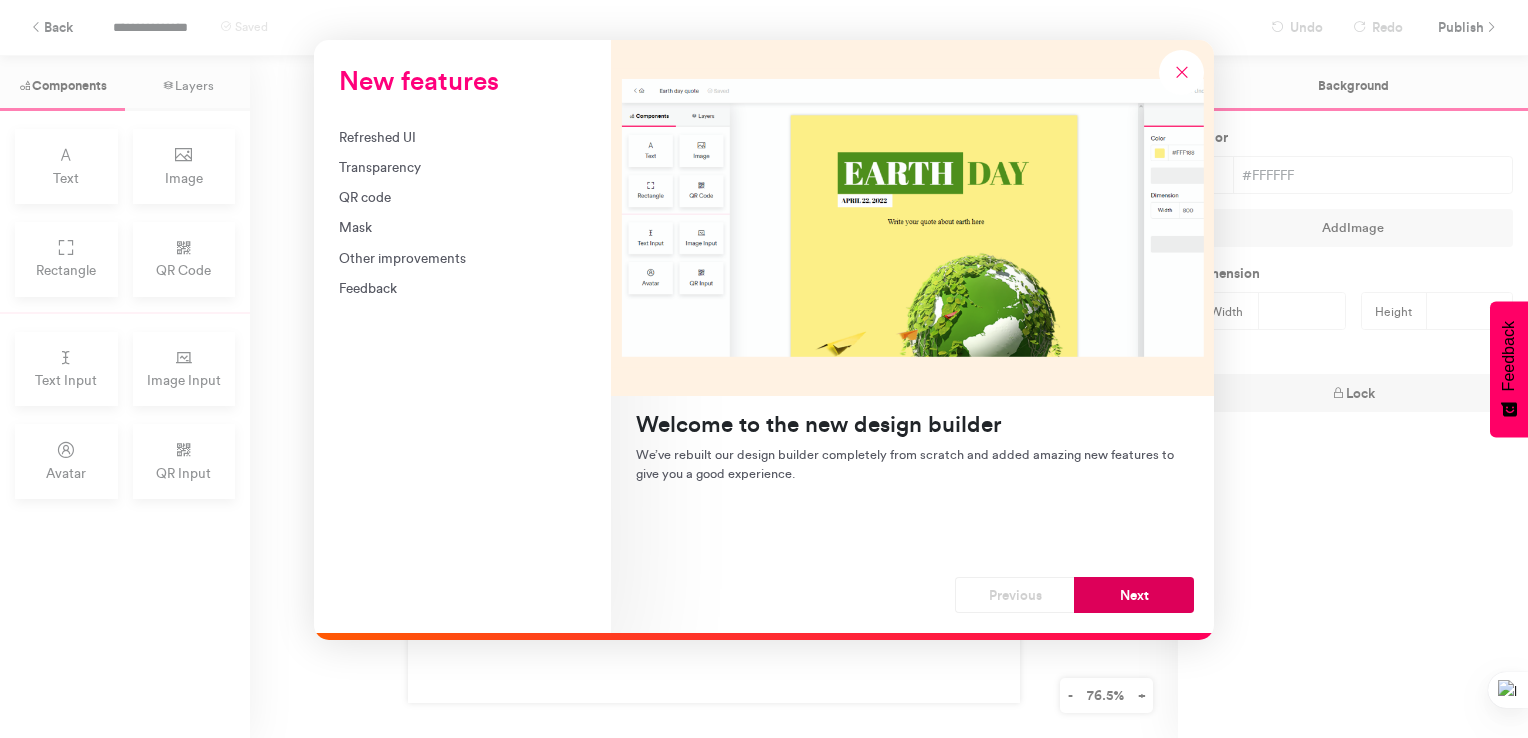 click on "Next" at bounding box center [1134, 595] 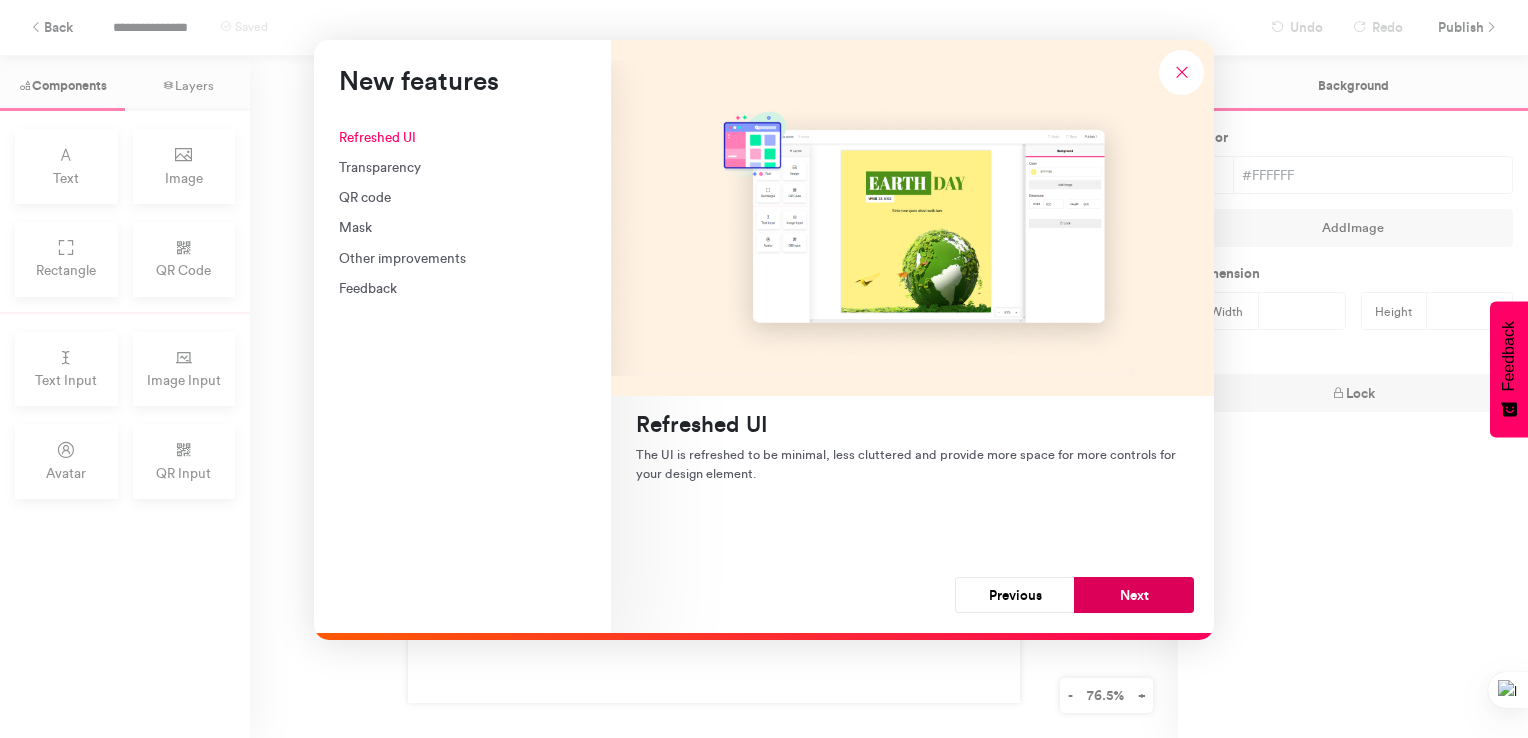 click on "Next" at bounding box center [1134, 595] 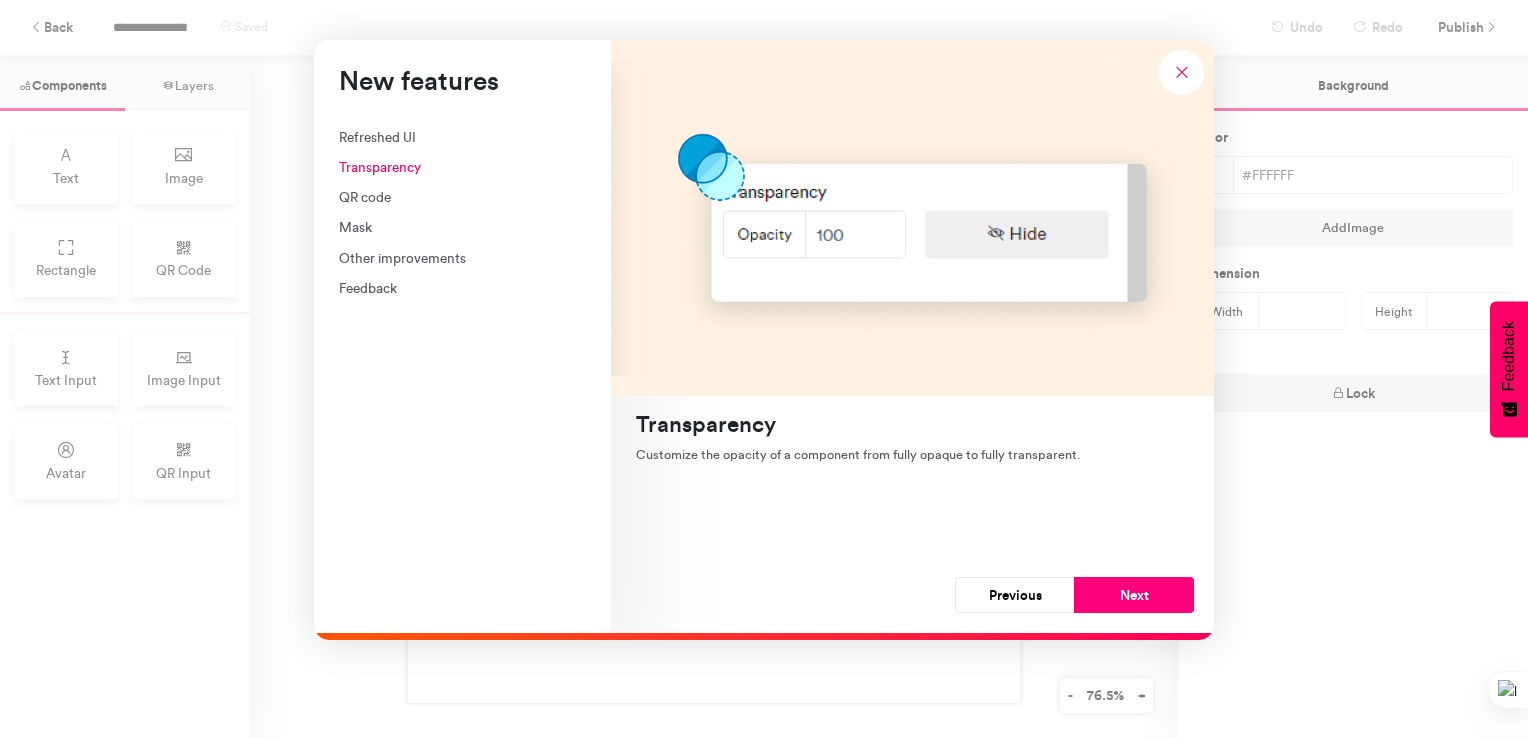 click on "Next" at bounding box center [1134, 595] 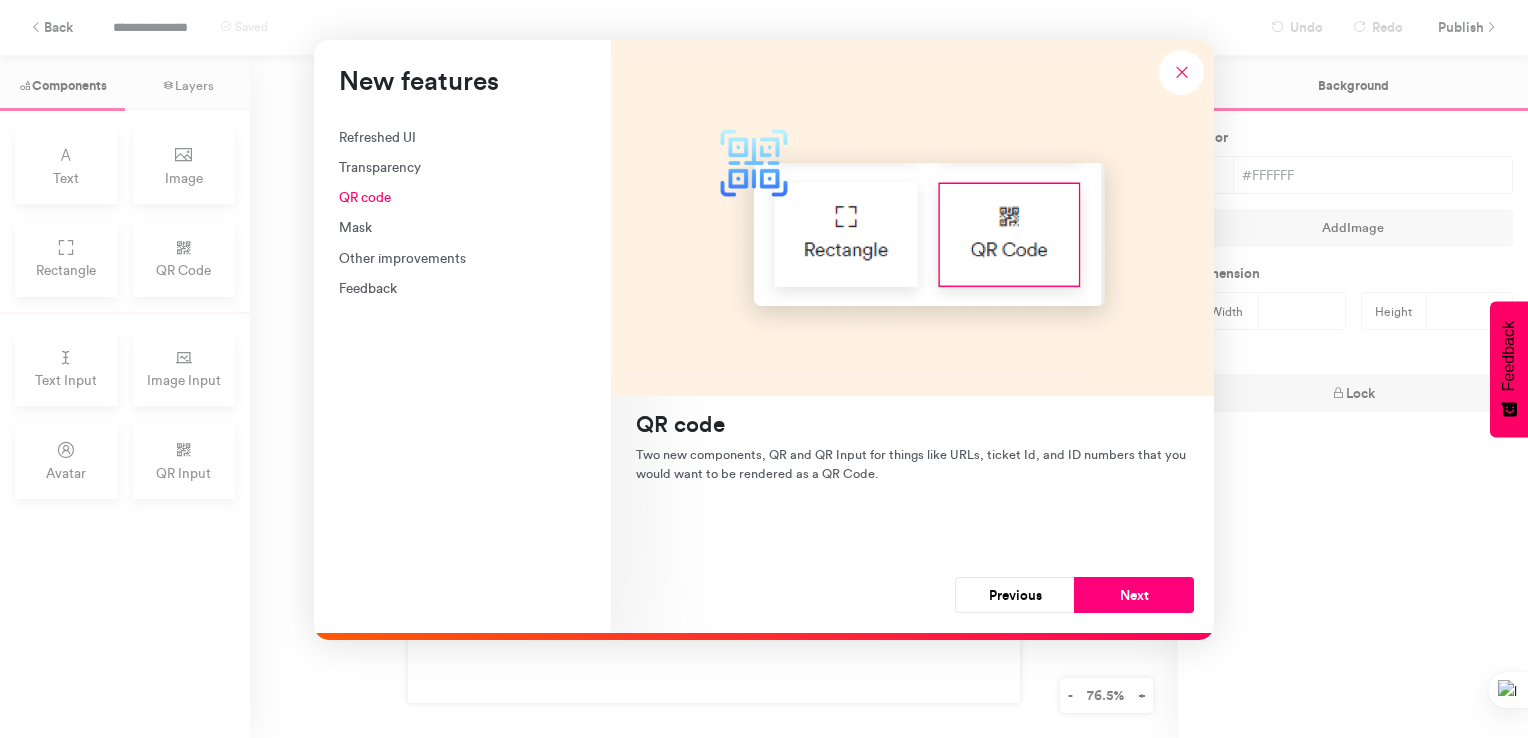 click on "Next" at bounding box center (1134, 595) 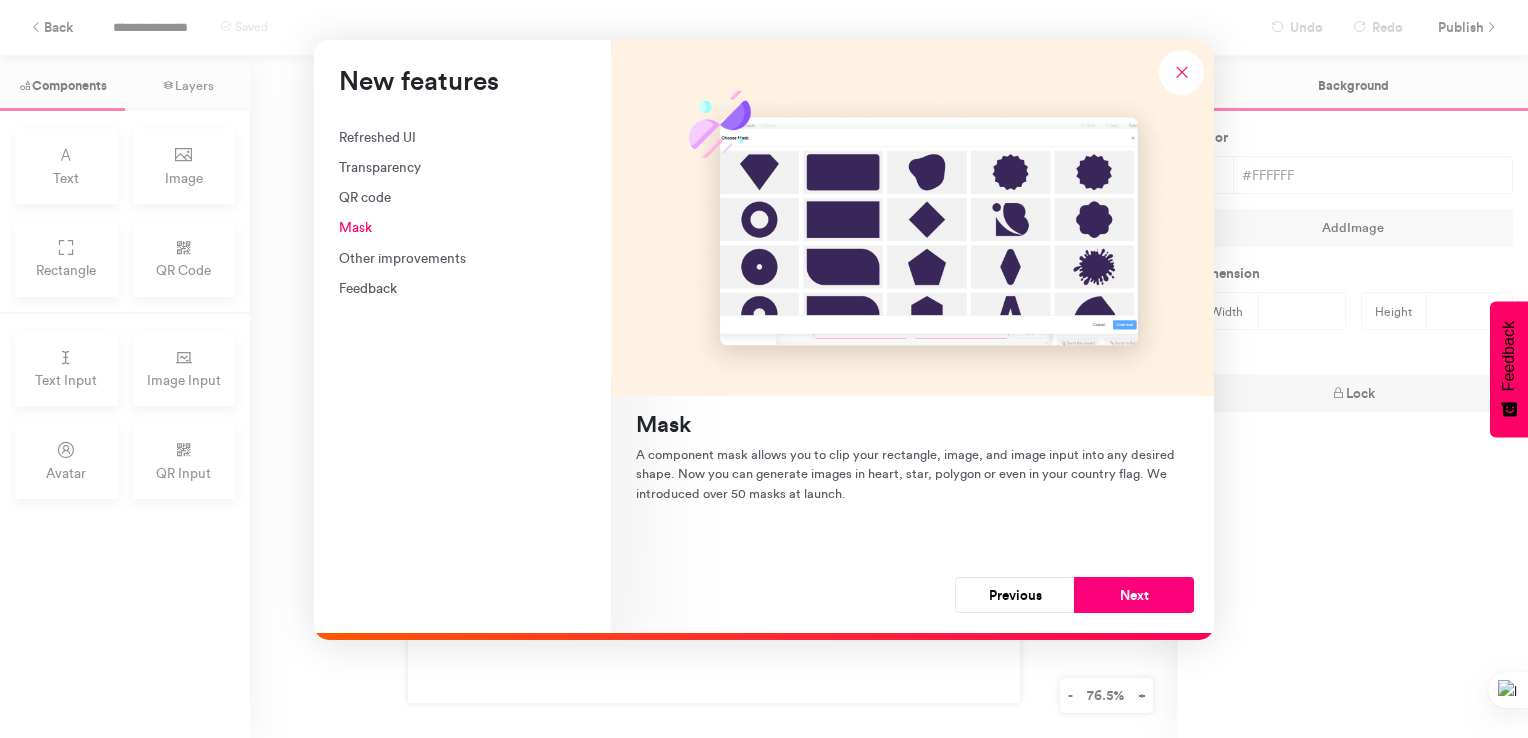 click on "Next" at bounding box center [1134, 595] 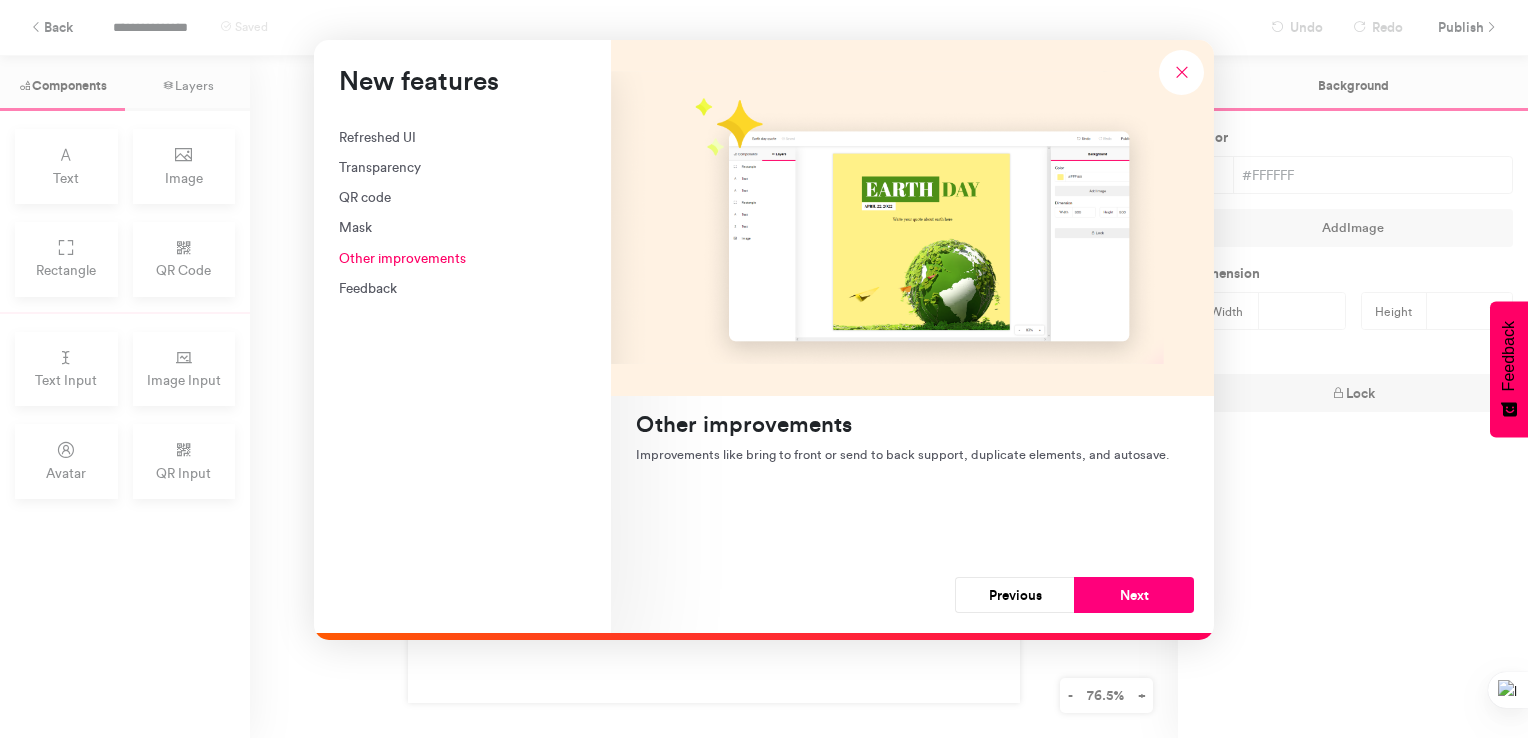 click on "Next" at bounding box center (1134, 595) 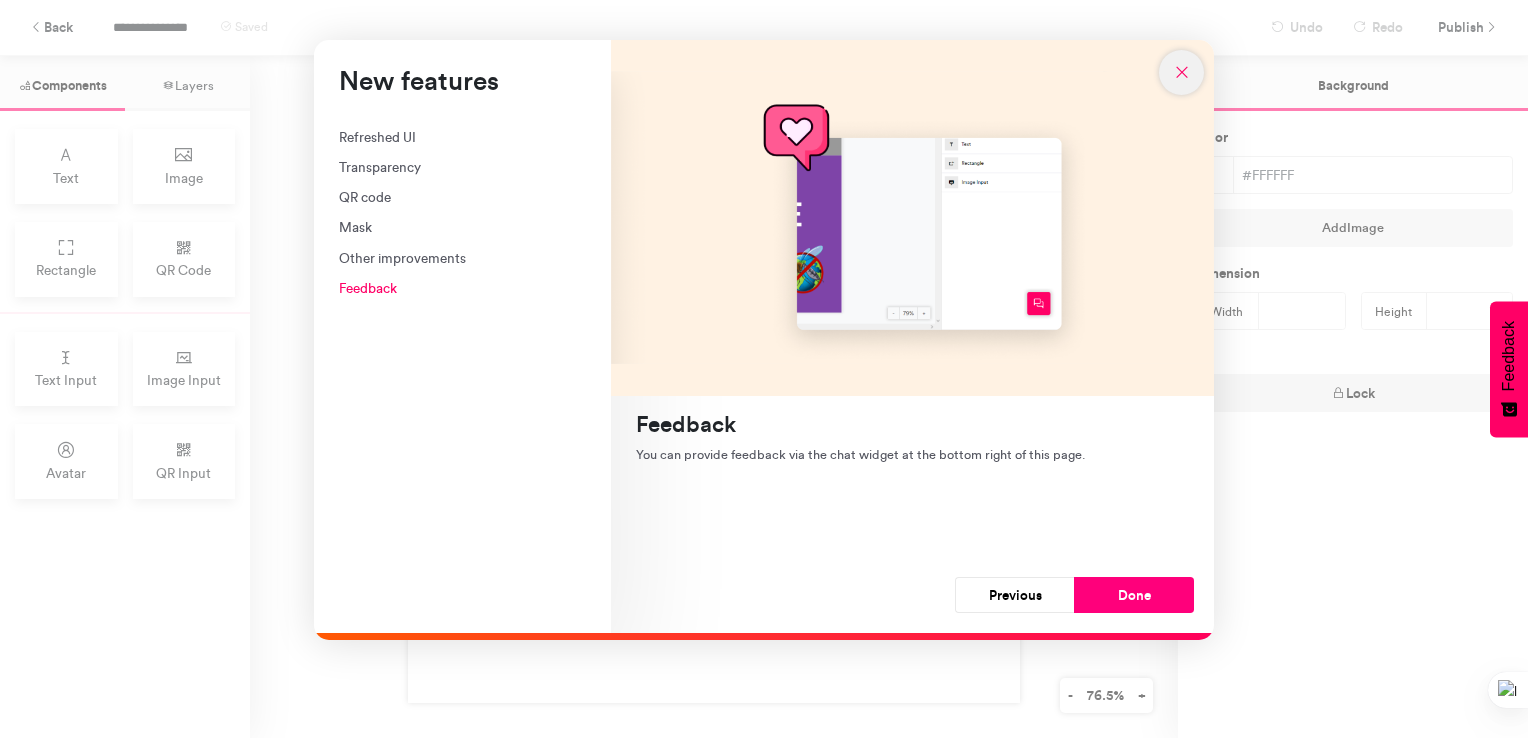 click at bounding box center (1182, 72) 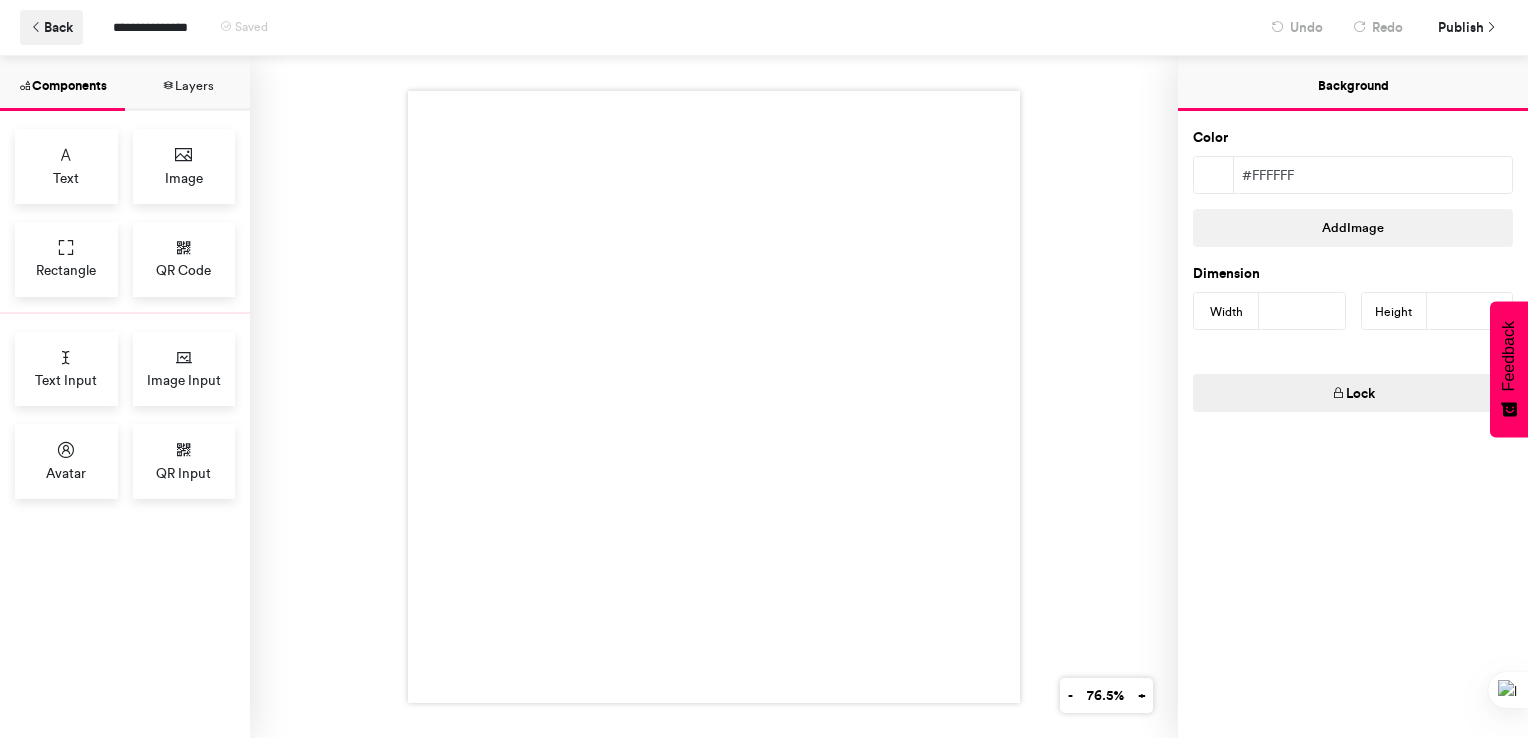 click on "Back" at bounding box center [51, 27] 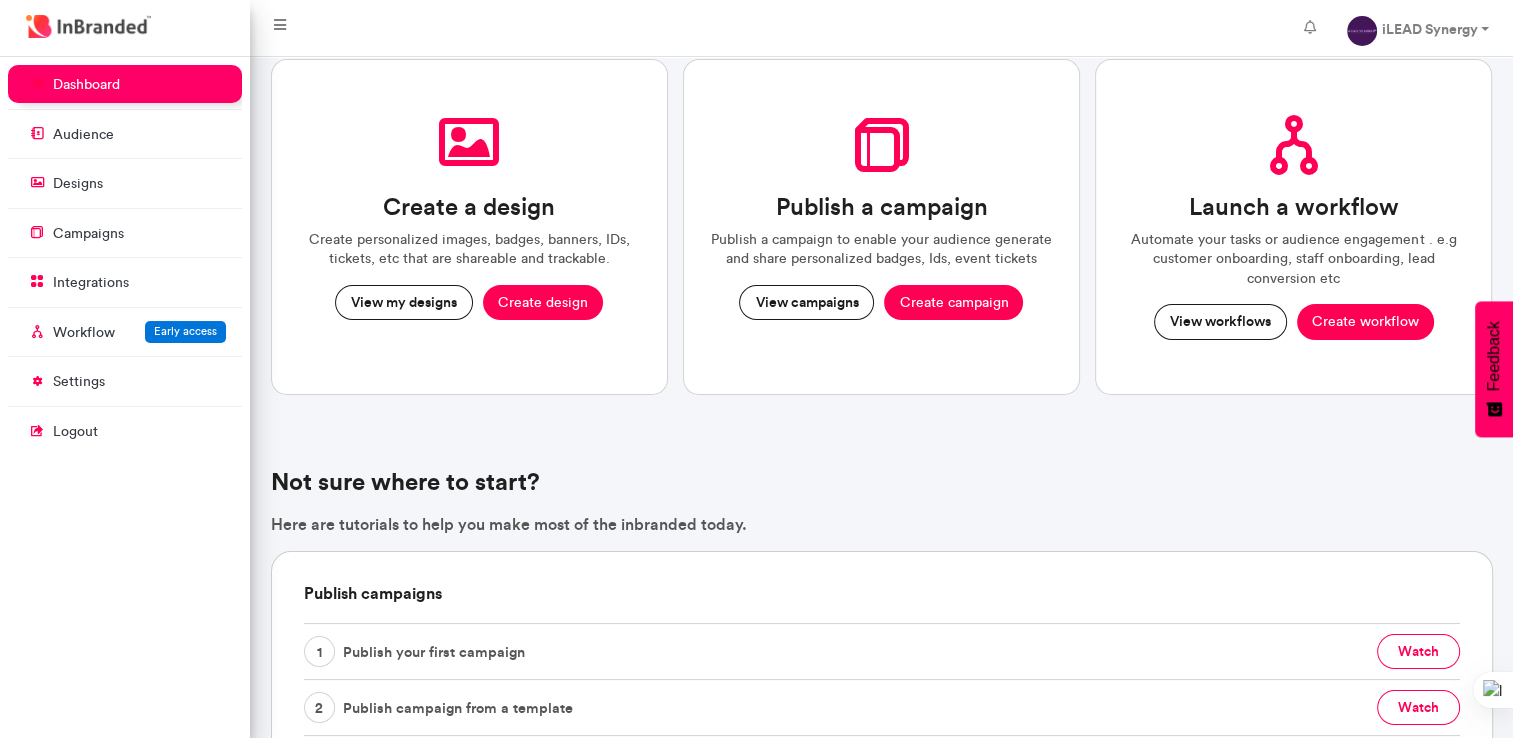 scroll, scrollTop: 116, scrollLeft: 0, axis: vertical 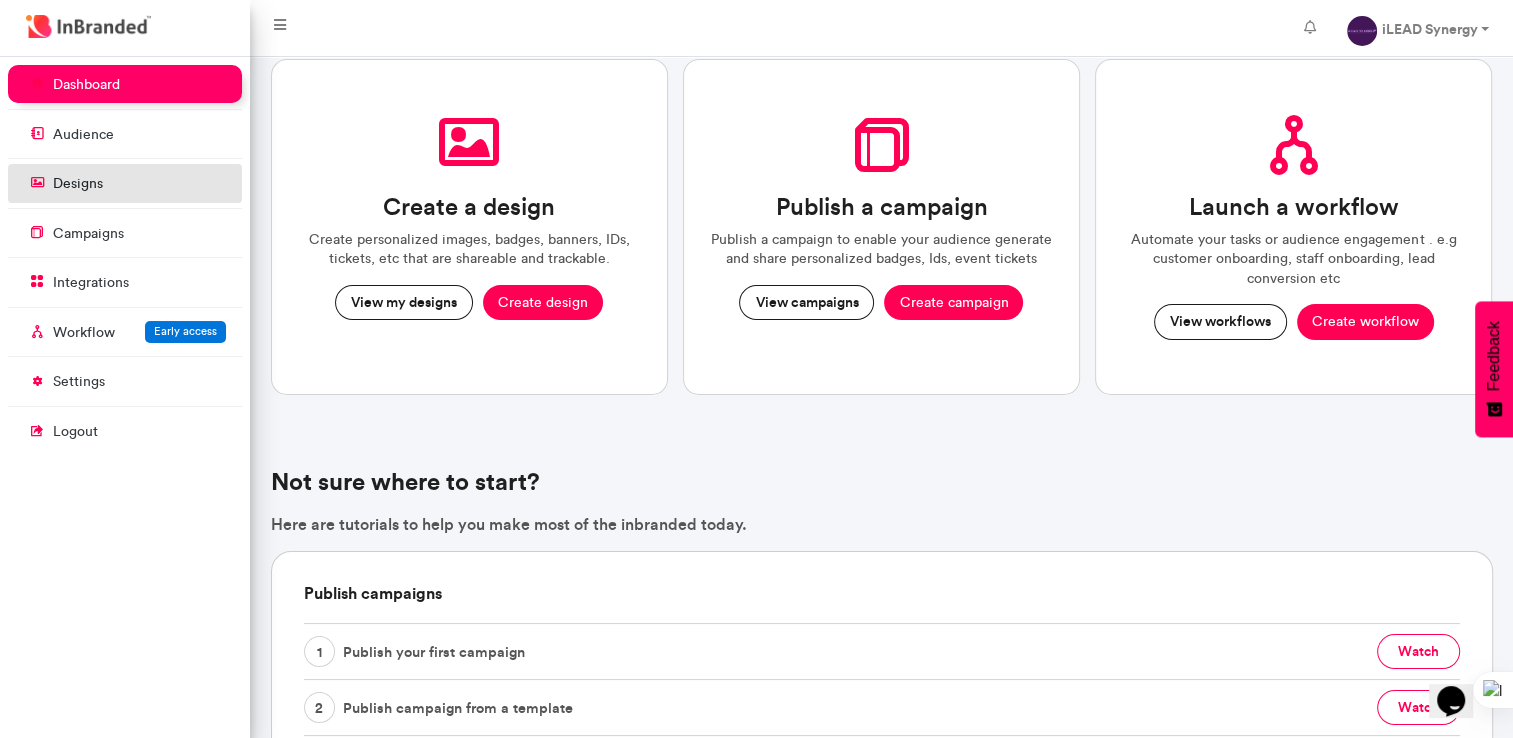 click on "designs" at bounding box center [125, 183] 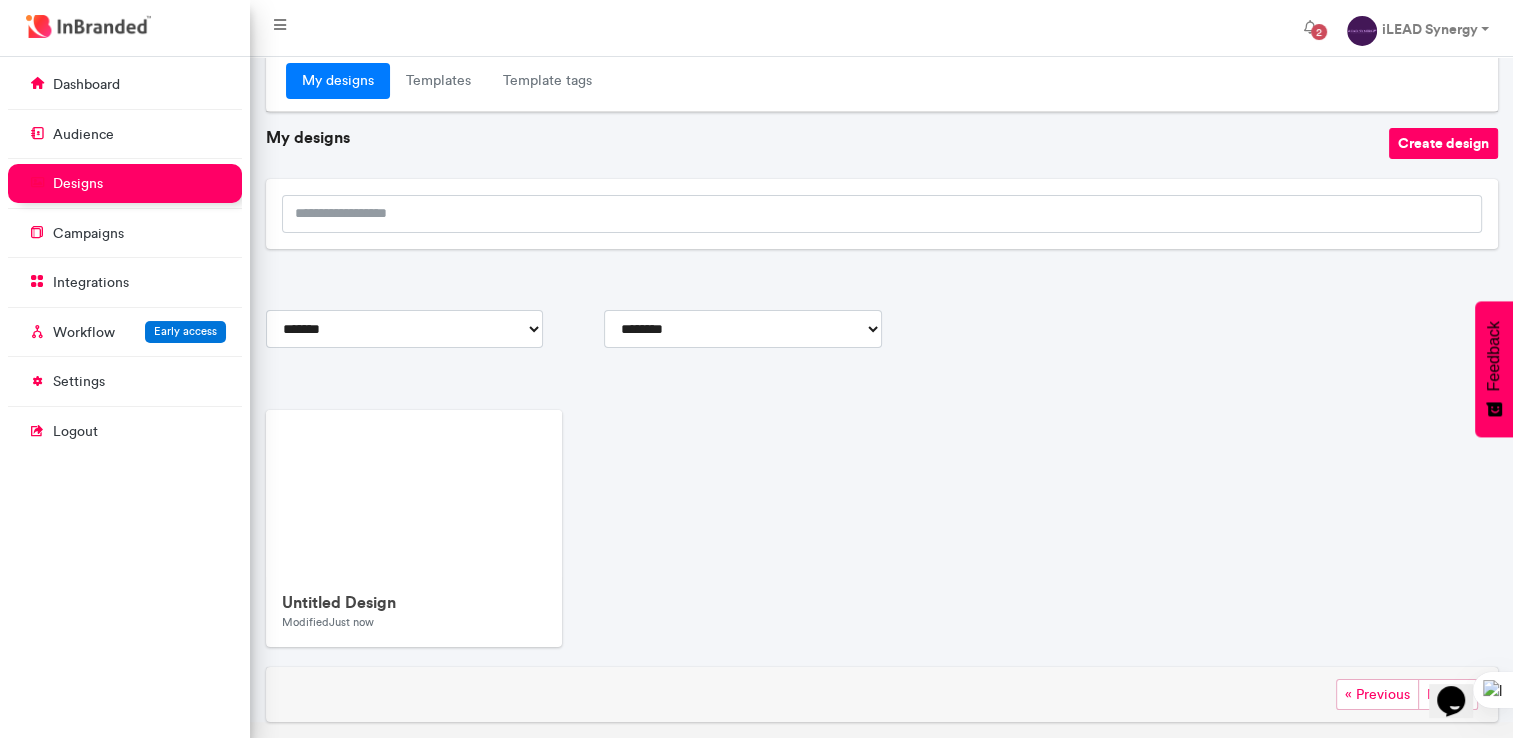 scroll, scrollTop: 0, scrollLeft: 0, axis: both 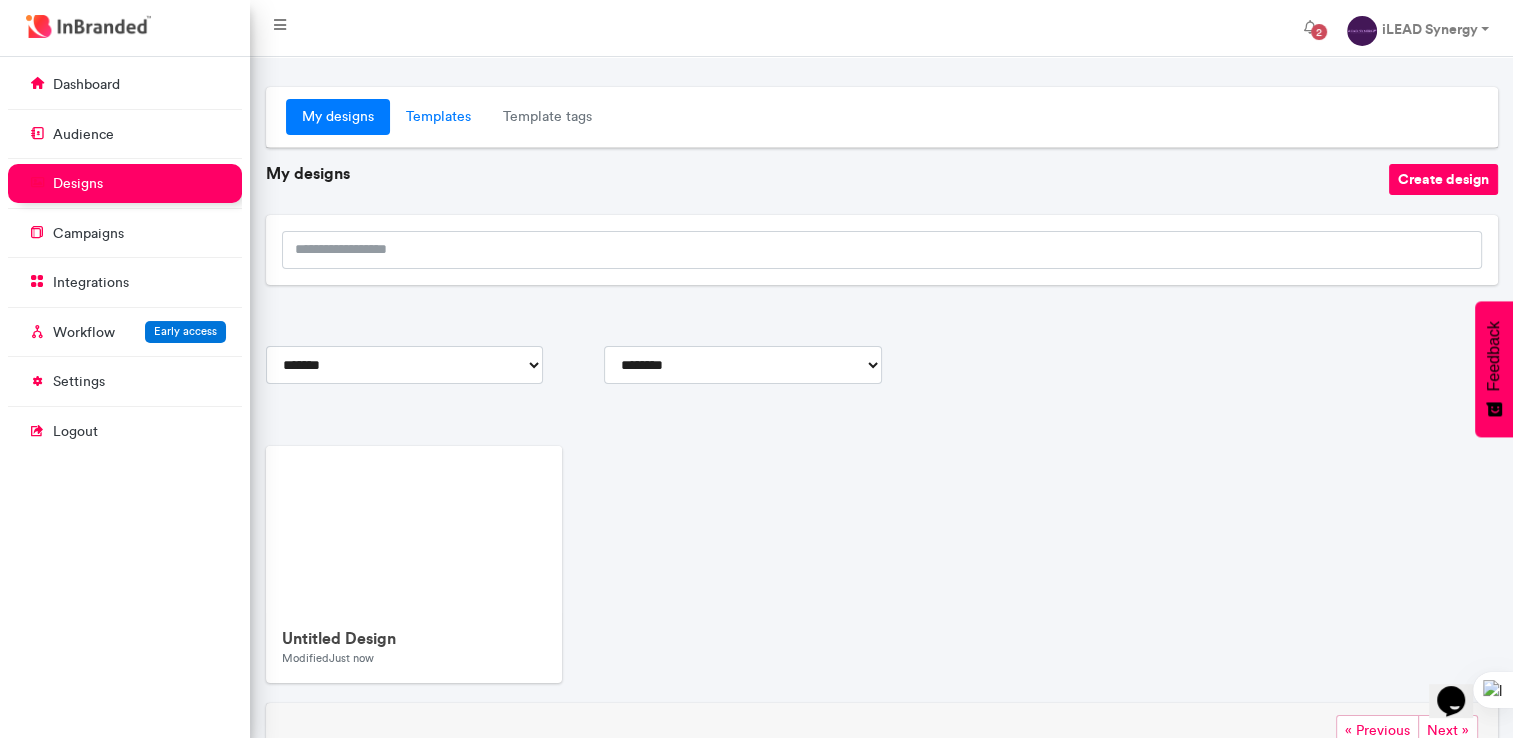 click on "Templates" at bounding box center [438, 117] 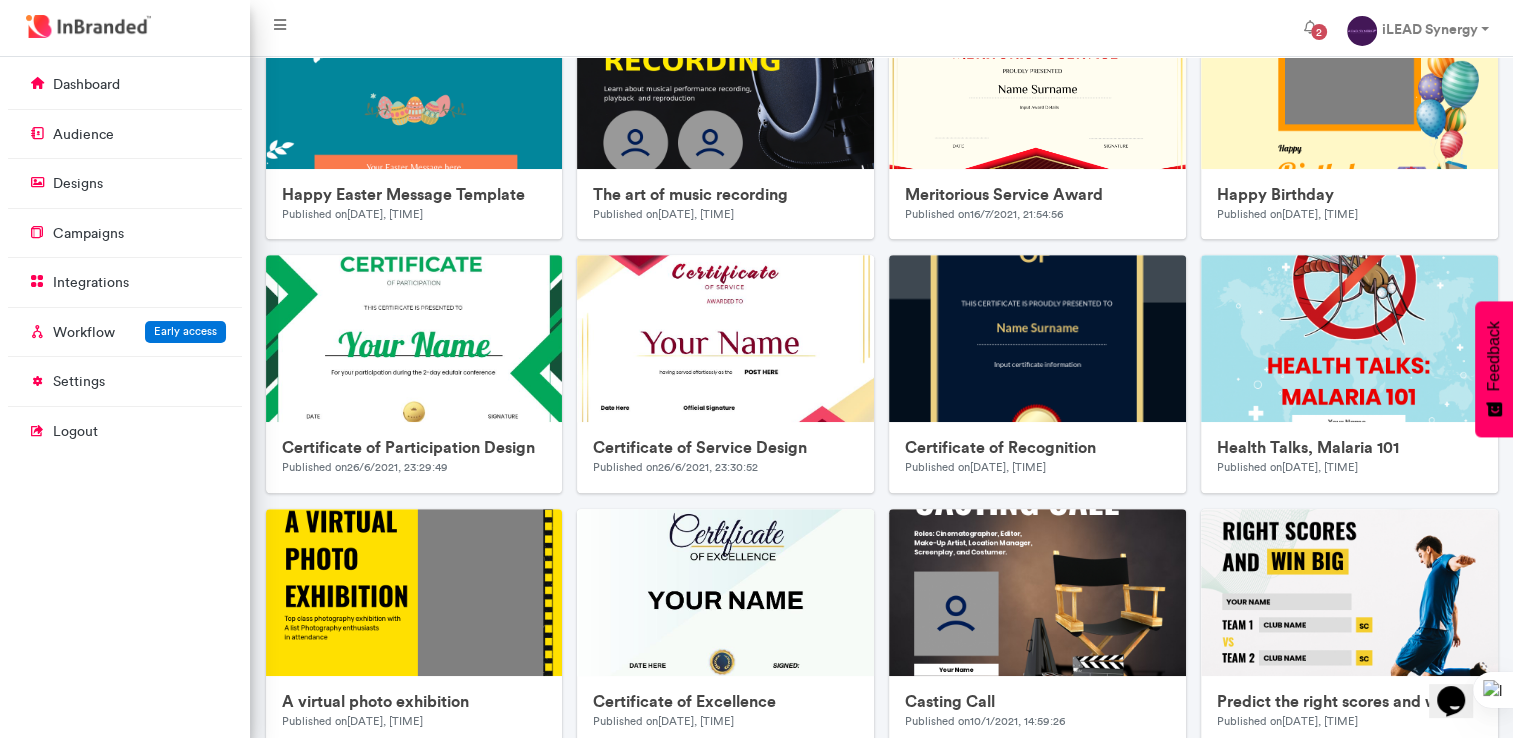 scroll, scrollTop: 1030, scrollLeft: 0, axis: vertical 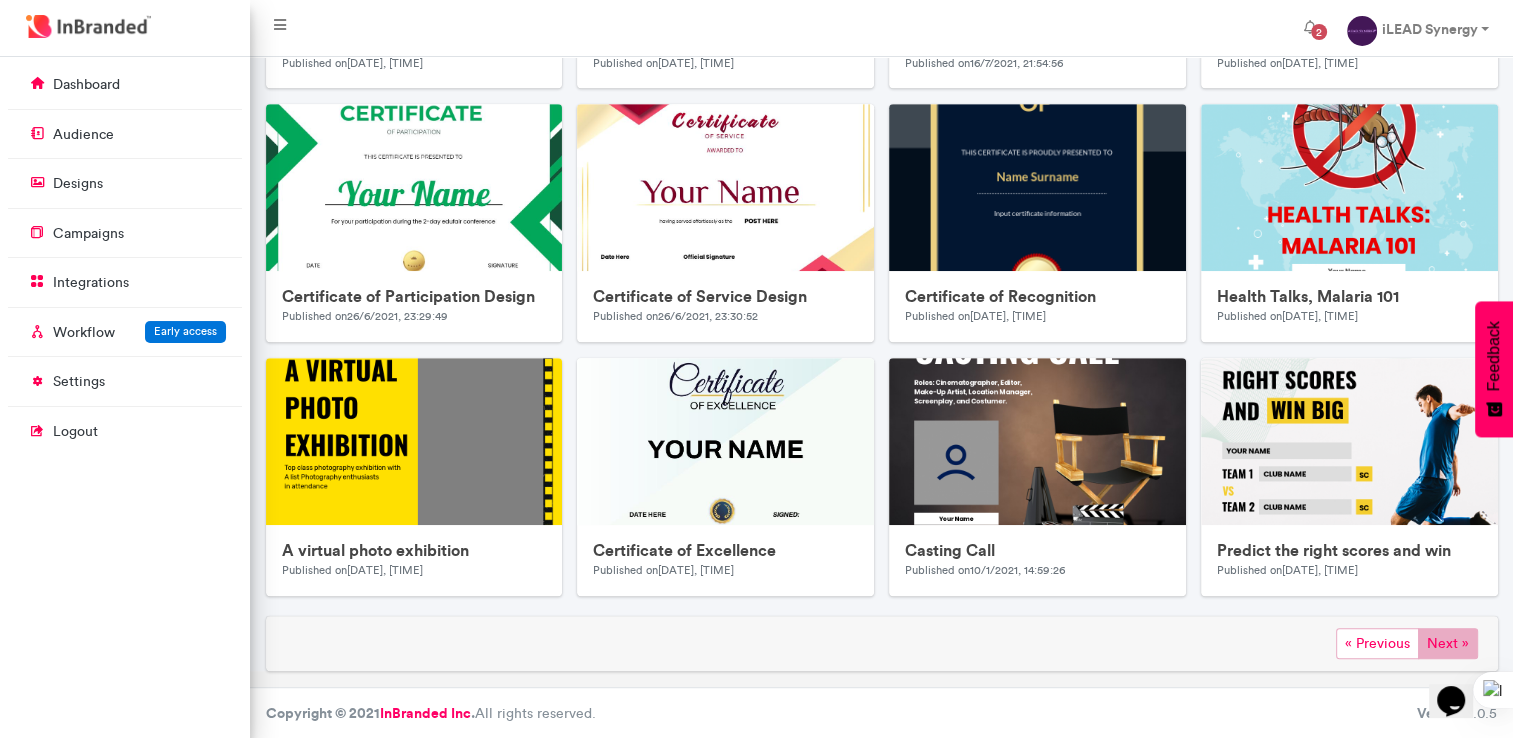 click on "Next »" at bounding box center (1448, 643) 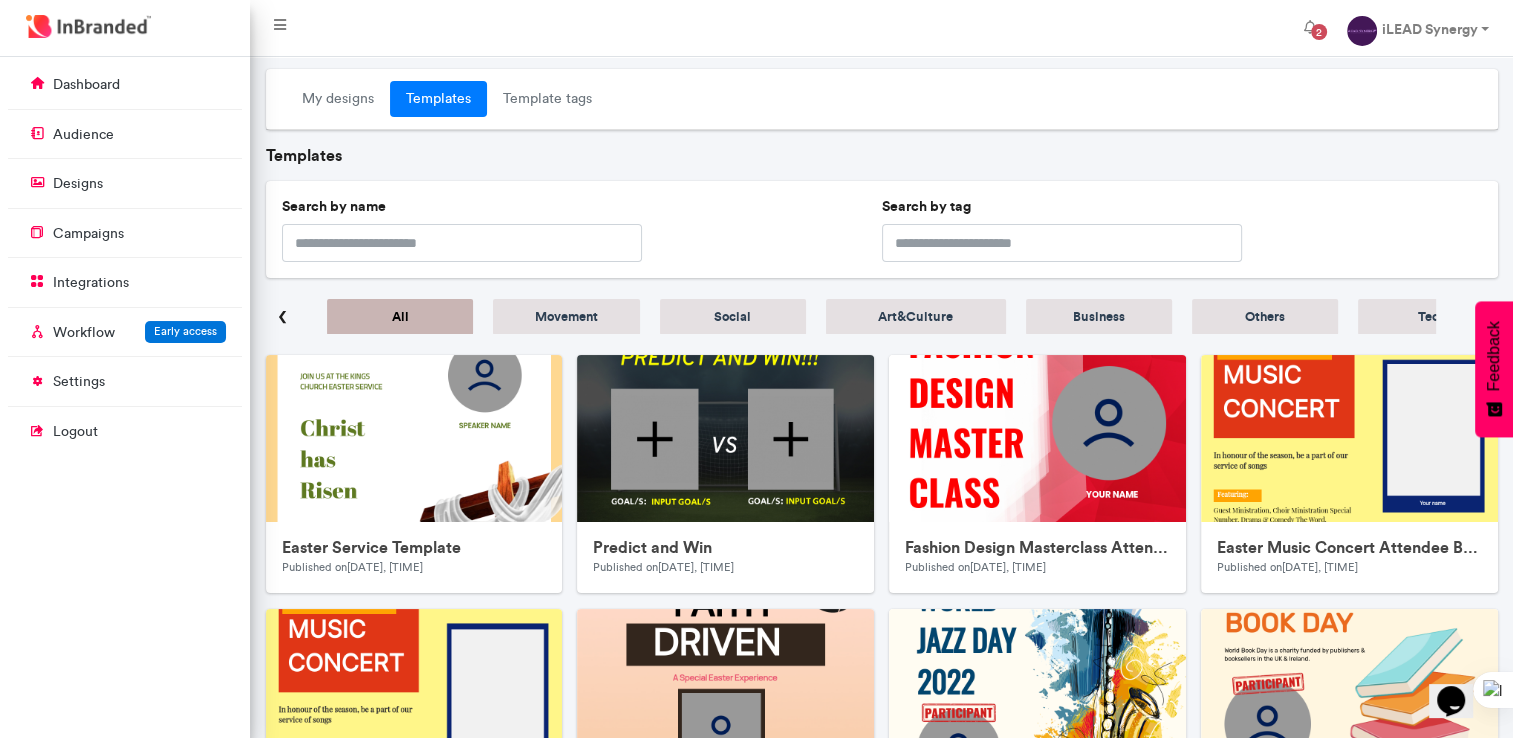 scroll, scrollTop: 0, scrollLeft: 0, axis: both 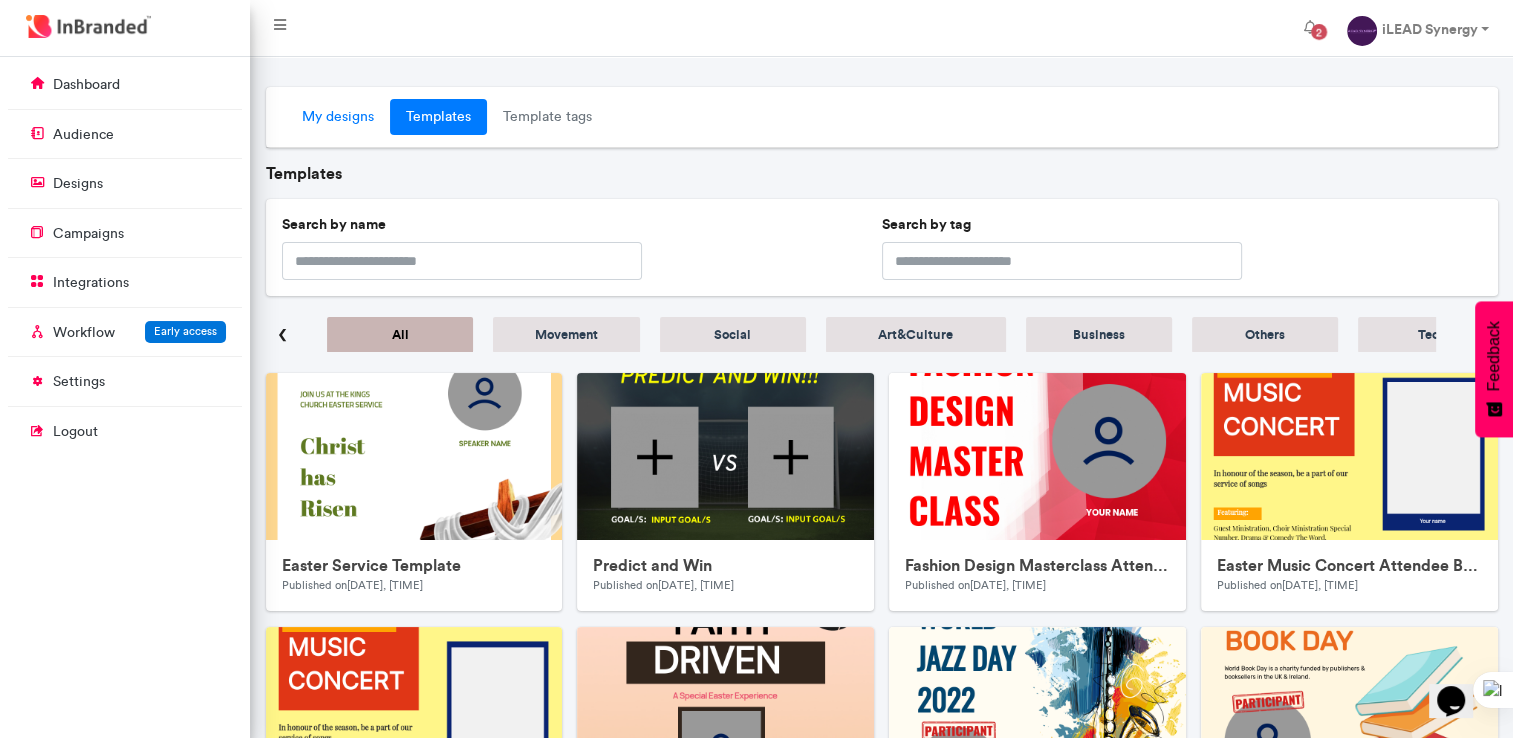 click on "My designs" at bounding box center [338, 117] 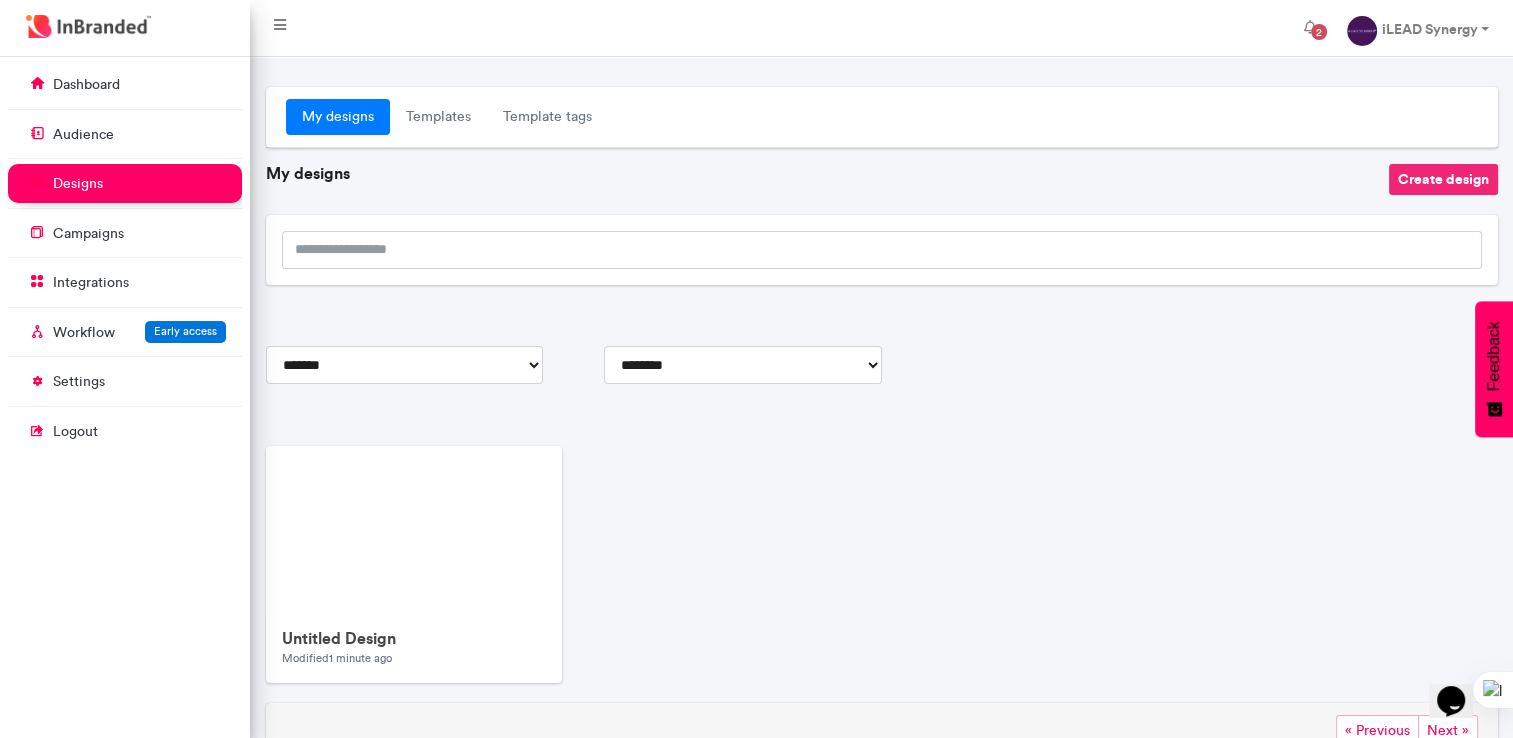 click on "Create design" at bounding box center (1443, 179) 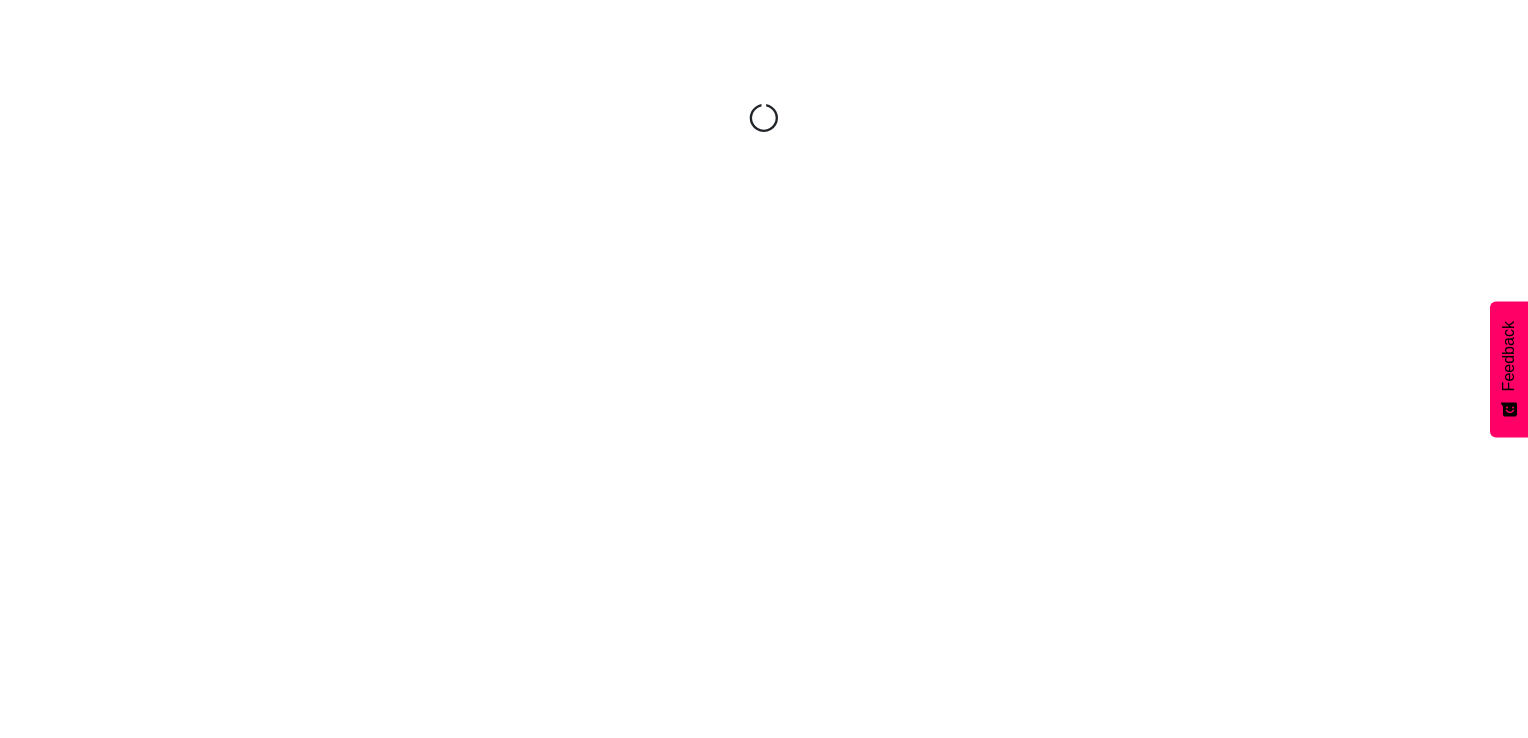 scroll, scrollTop: 0, scrollLeft: 0, axis: both 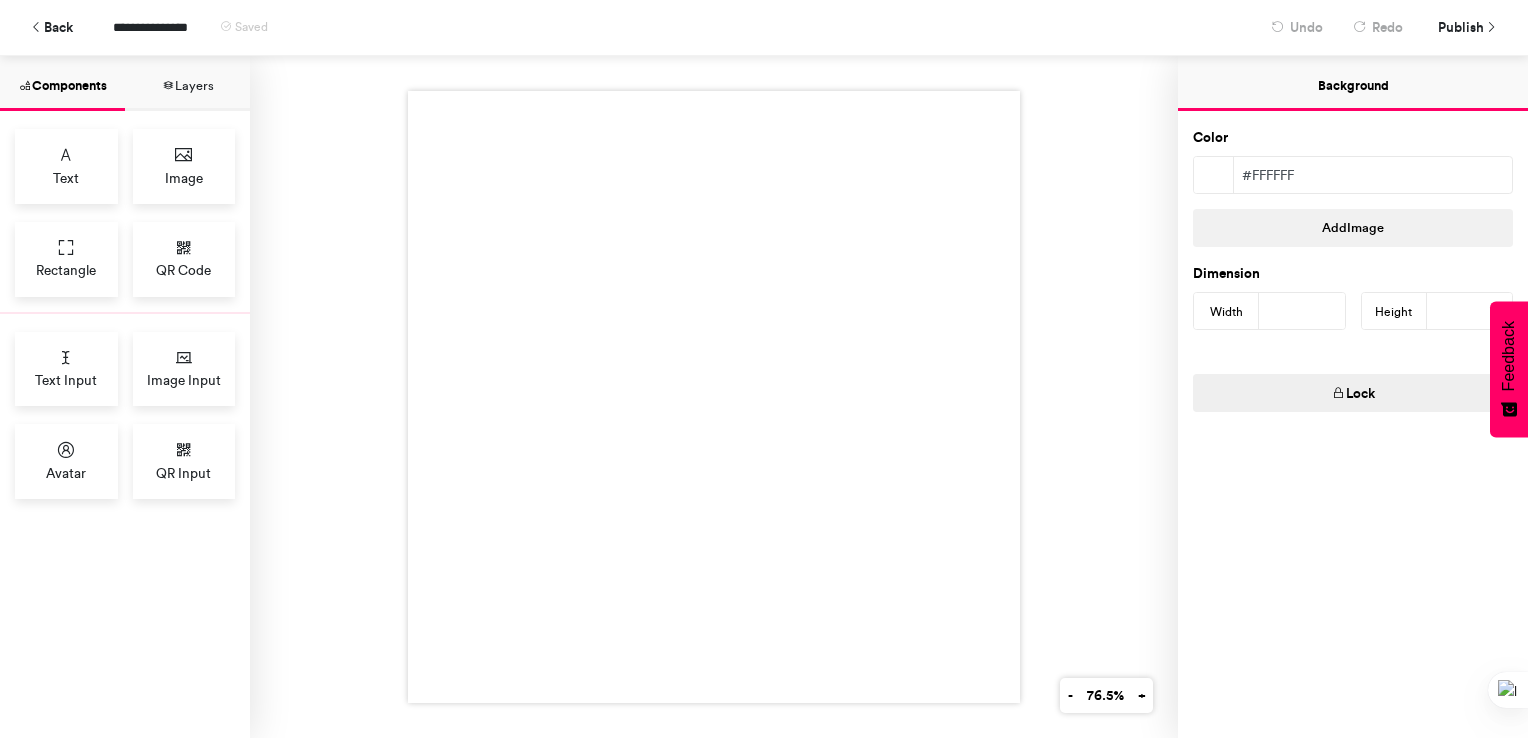 click at bounding box center (714, 397) 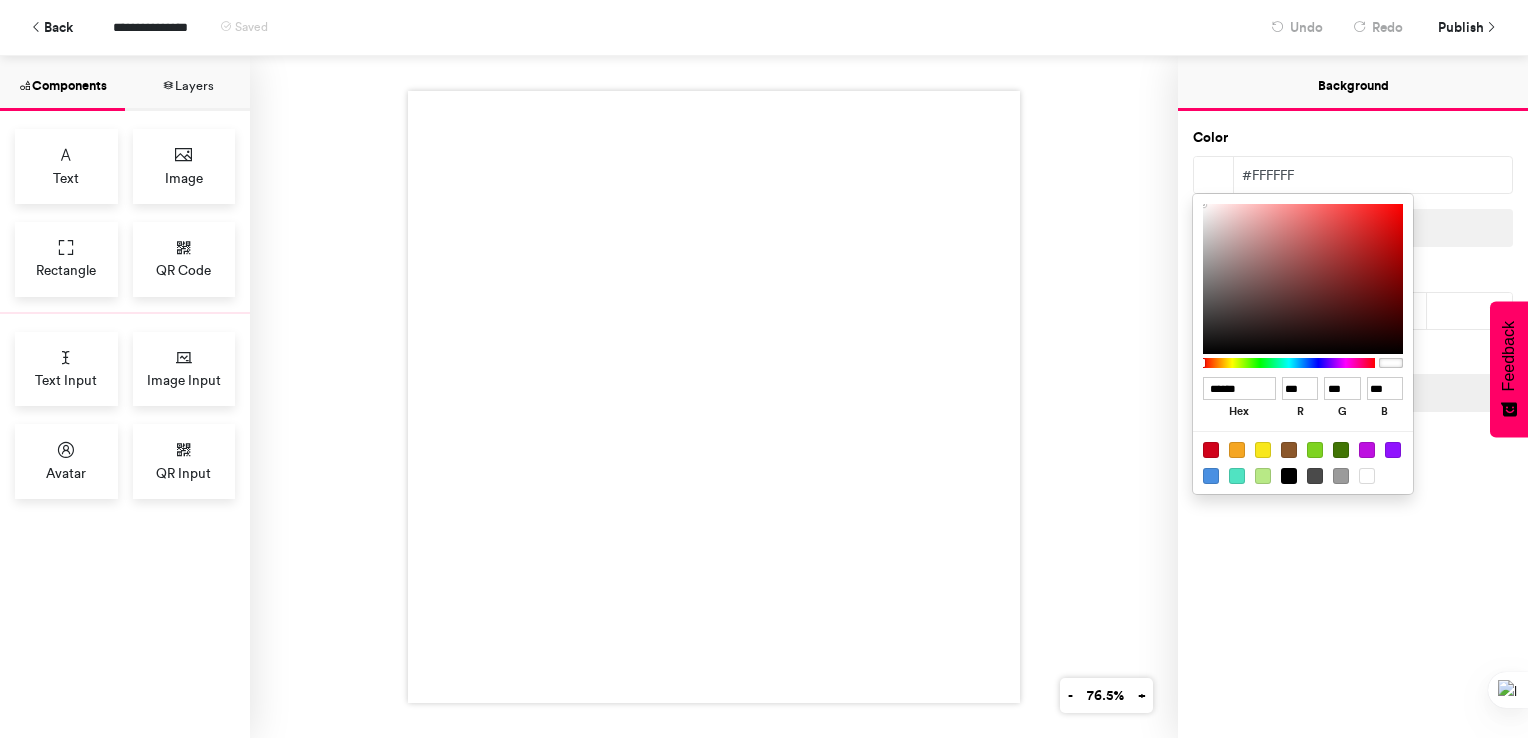 click at bounding box center [764, 369] 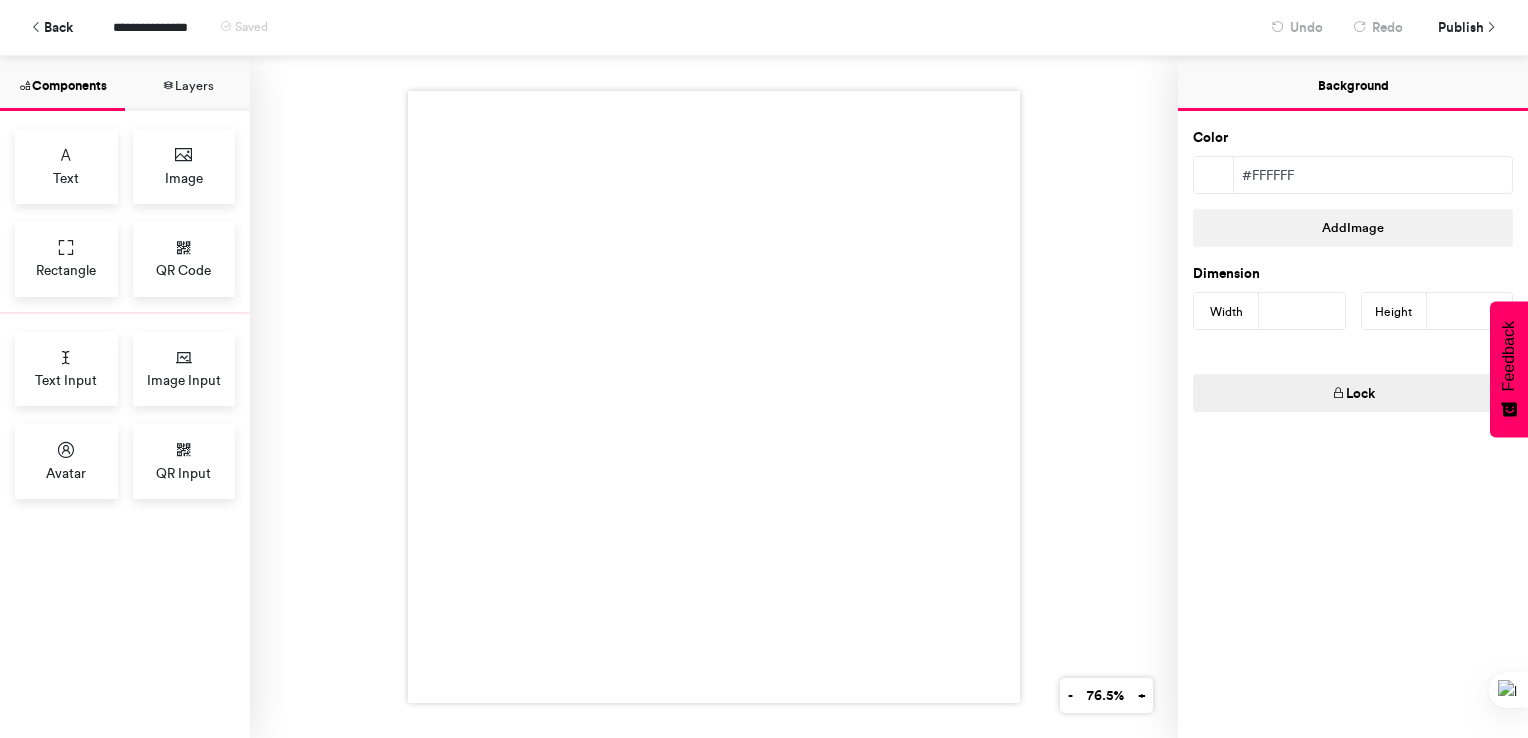 click on "#ffffff" at bounding box center (1373, 175) 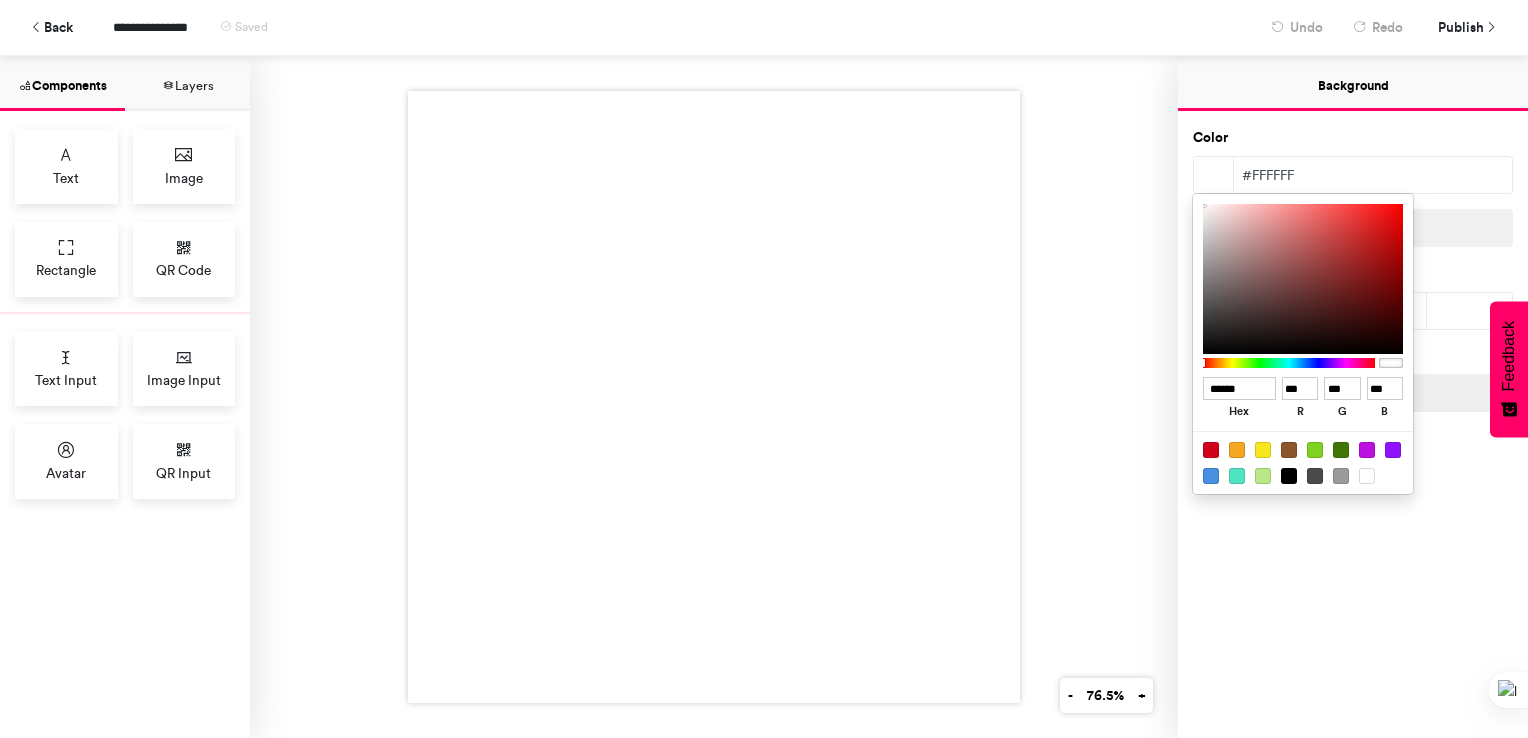 click on "******" at bounding box center [1239, 389] 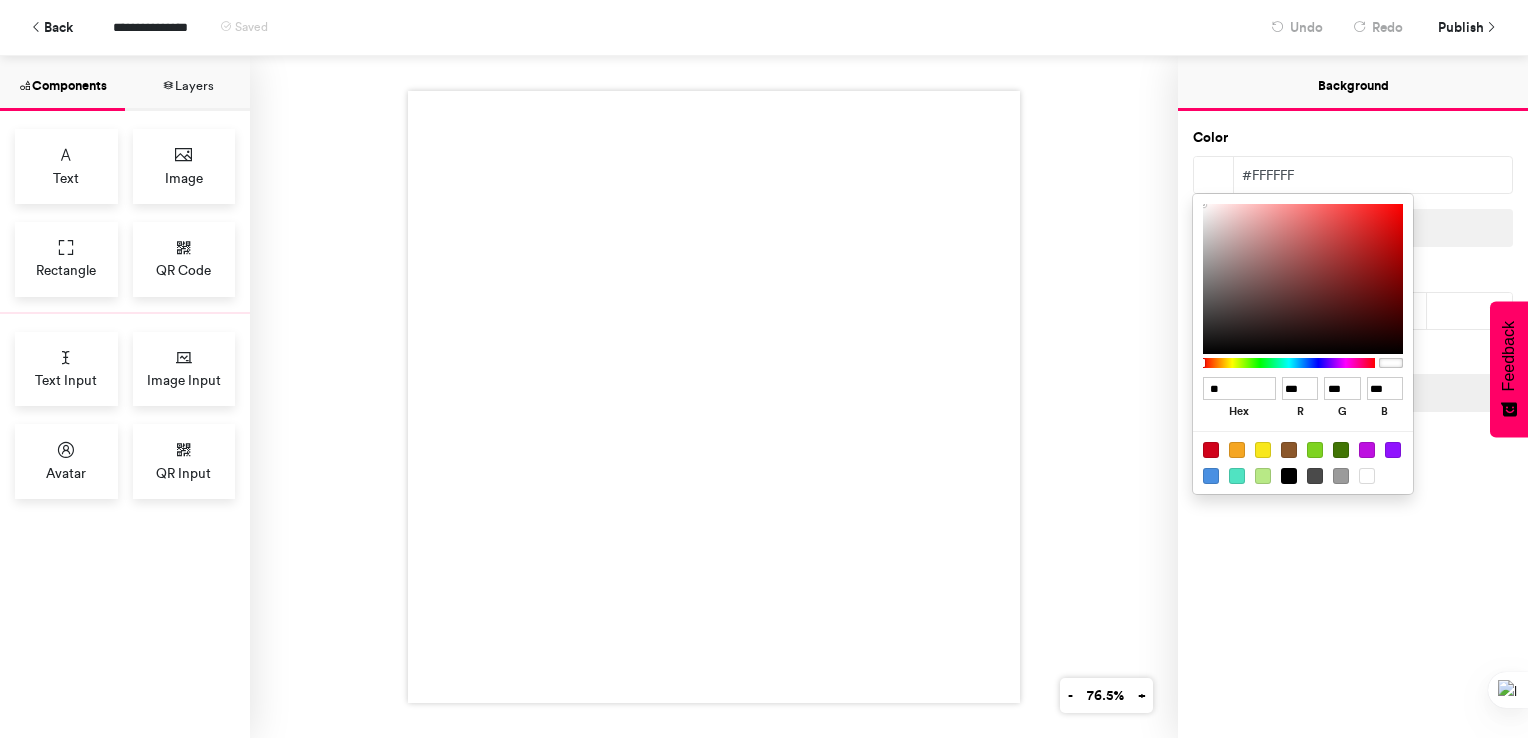 type on "*" 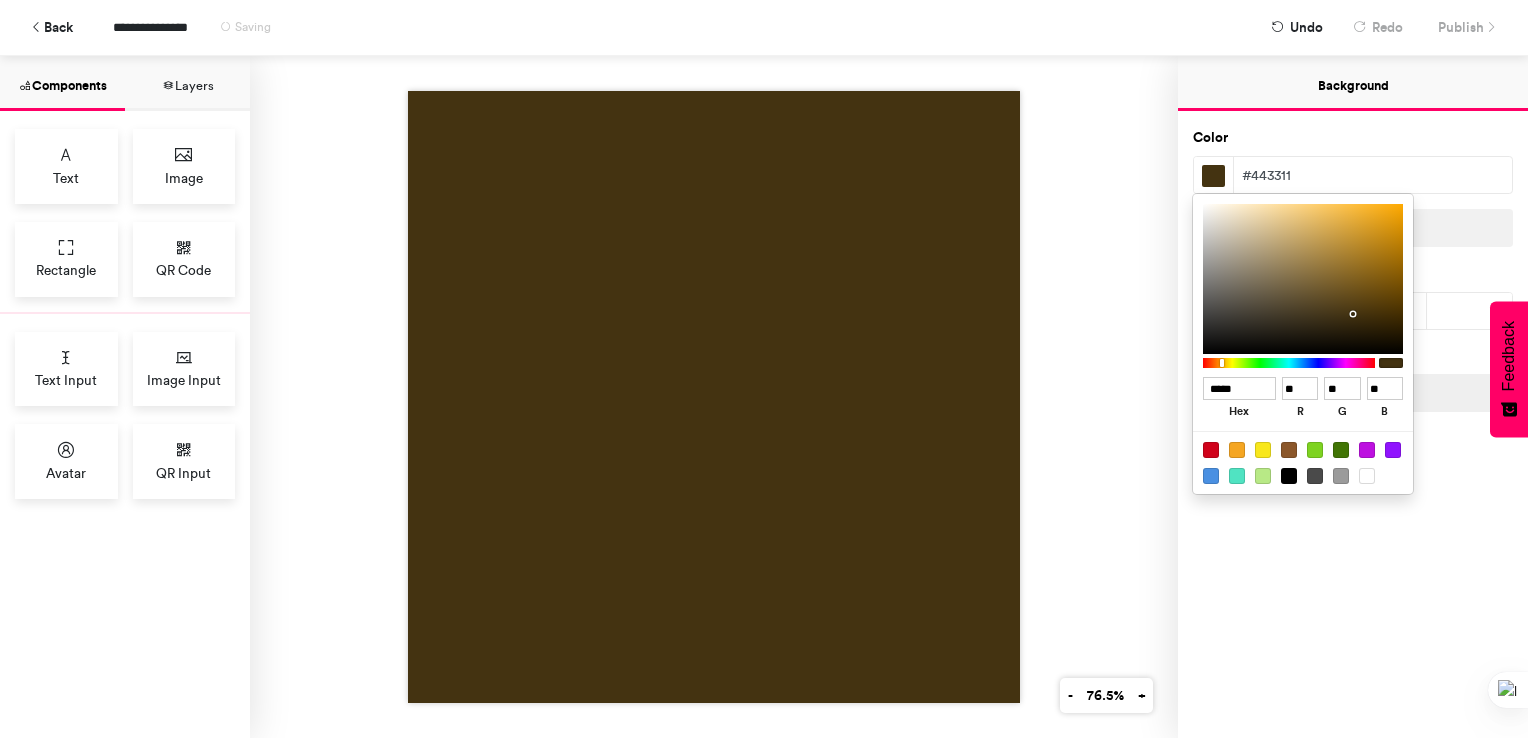 type on "******" 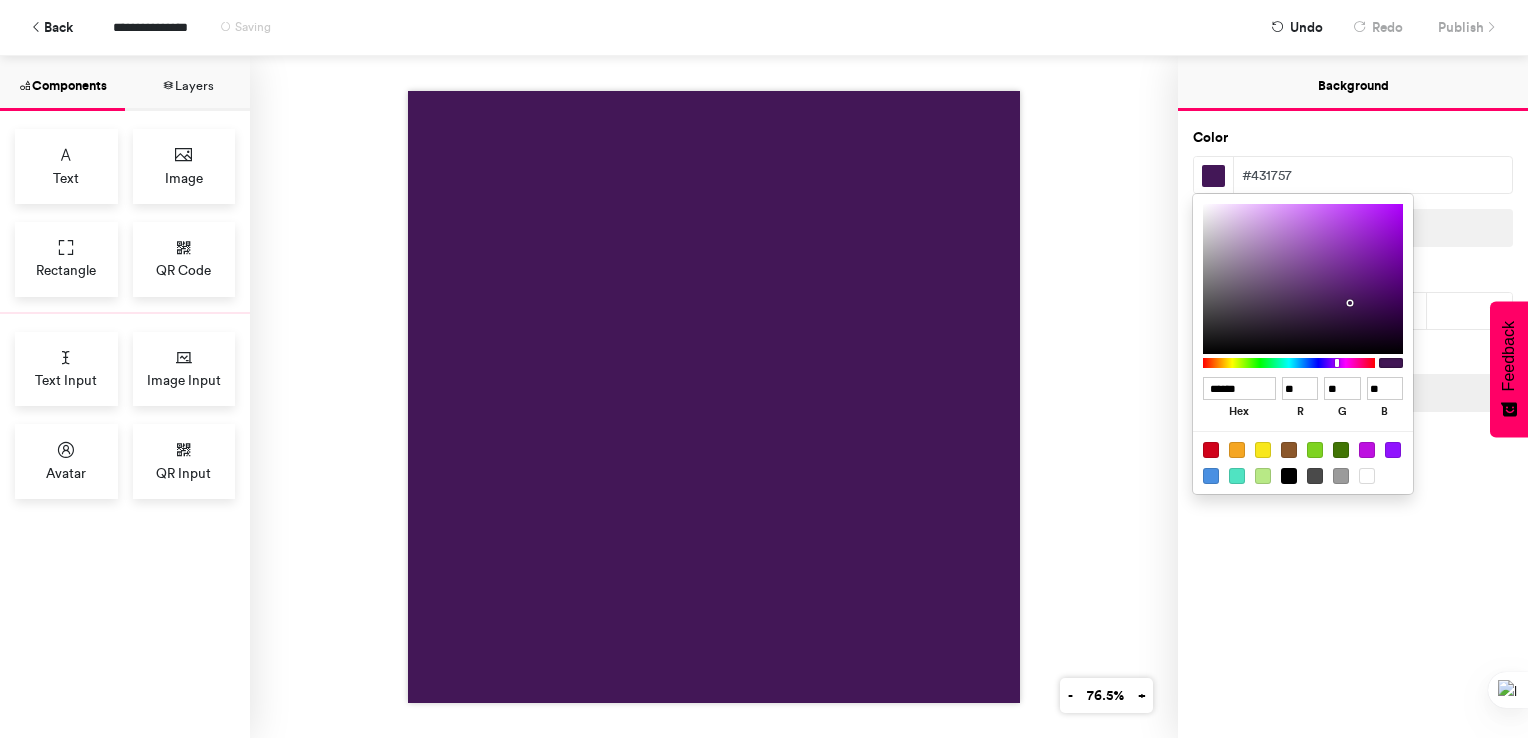 type on "******" 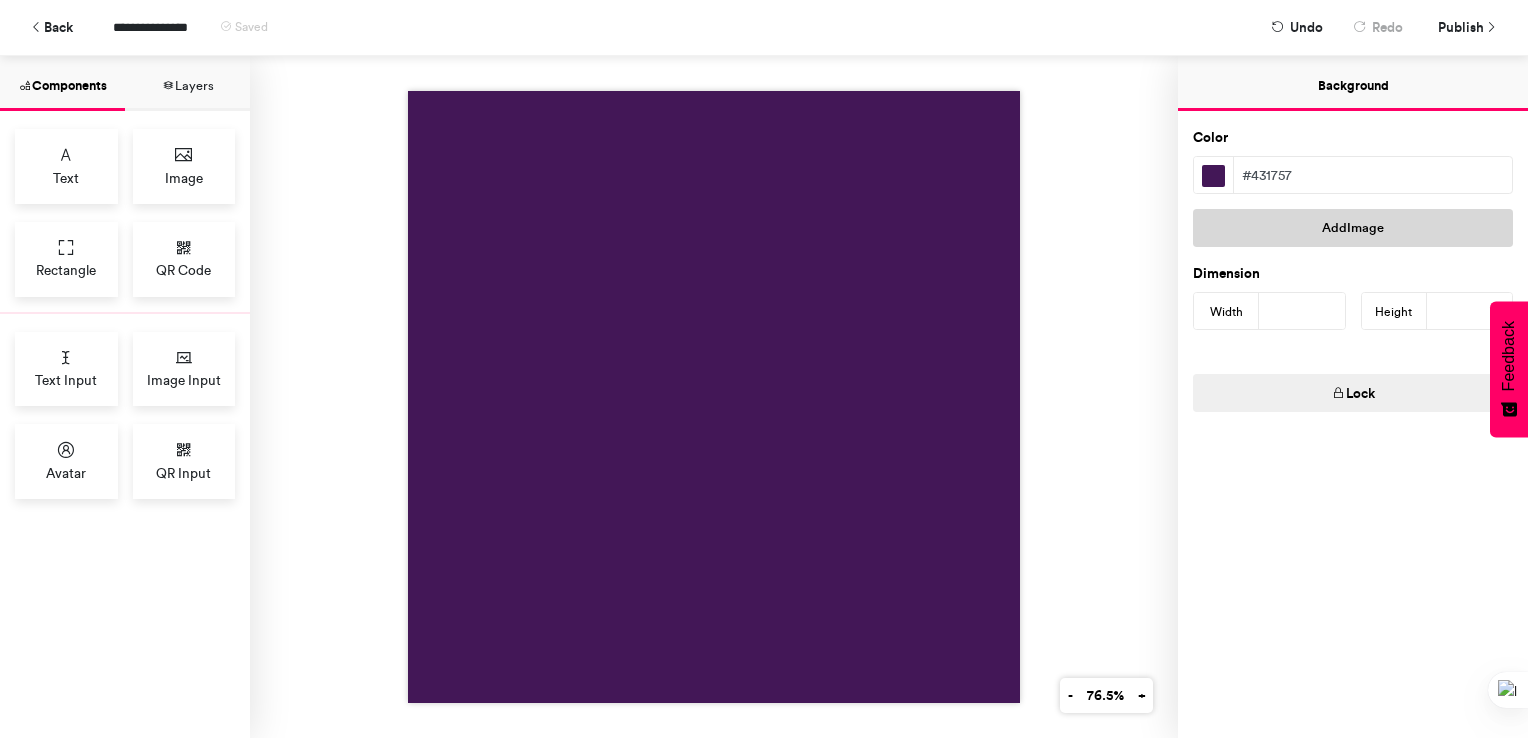 click on "Add  Image" at bounding box center [1353, 228] 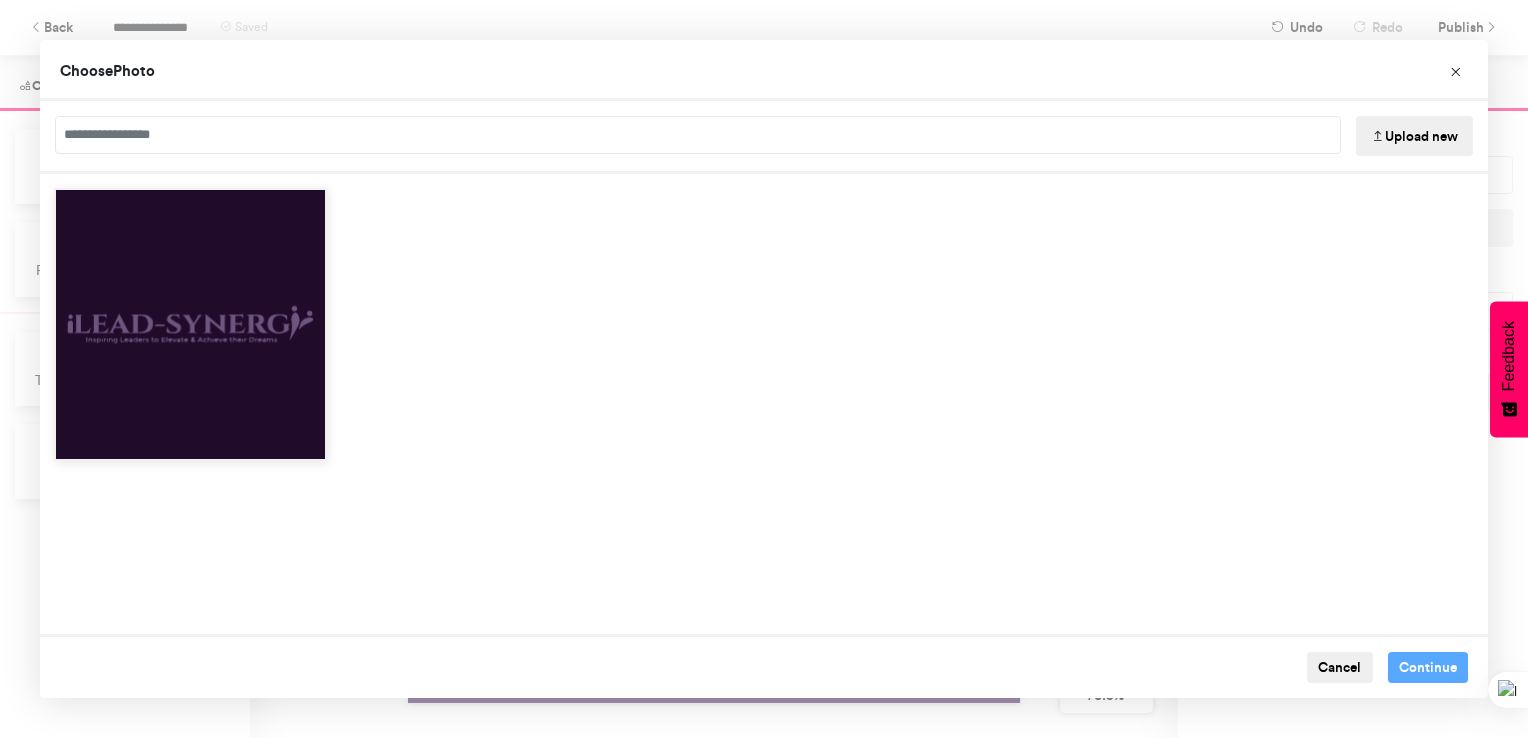 click at bounding box center (190, 324) 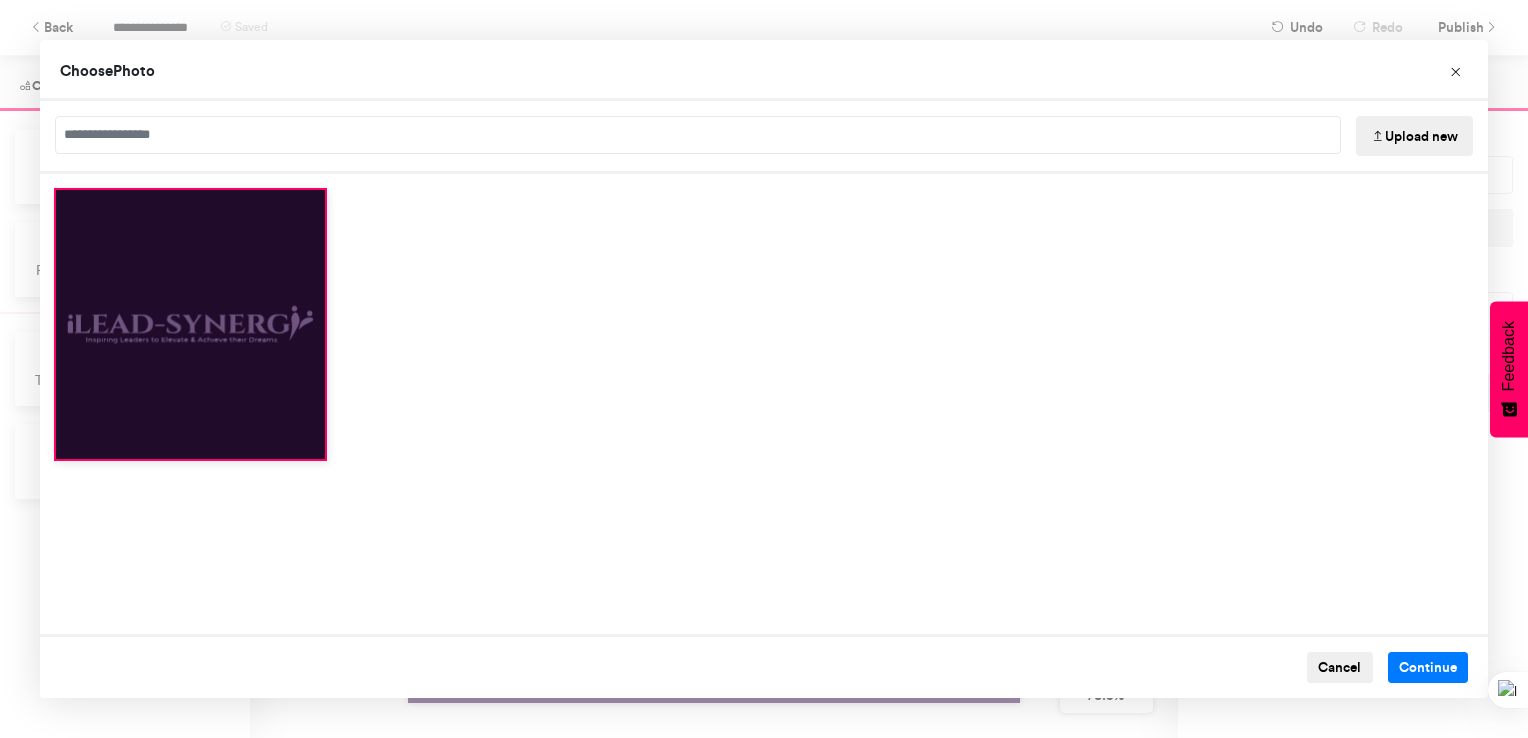 click at bounding box center [190, 324] 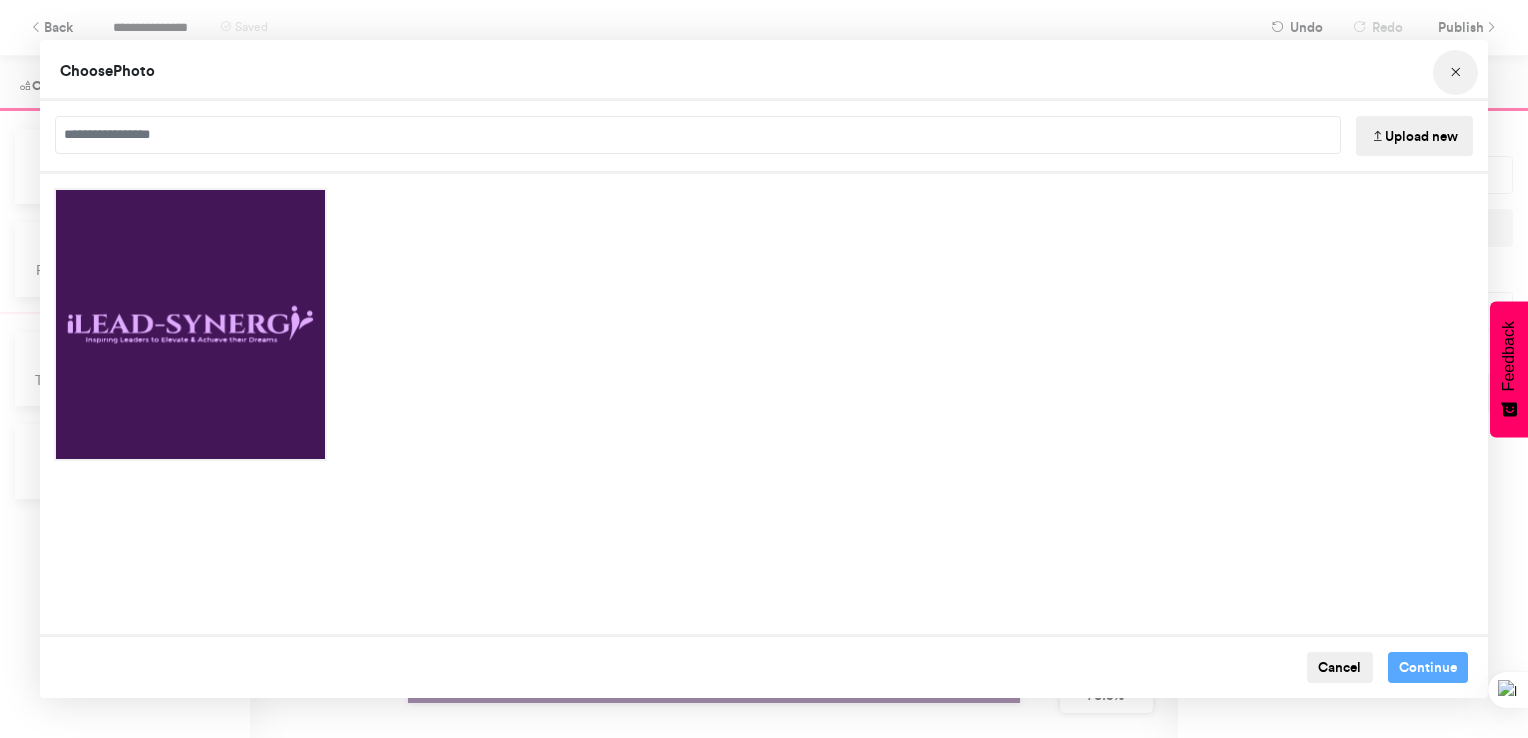 click at bounding box center [1456, 73] 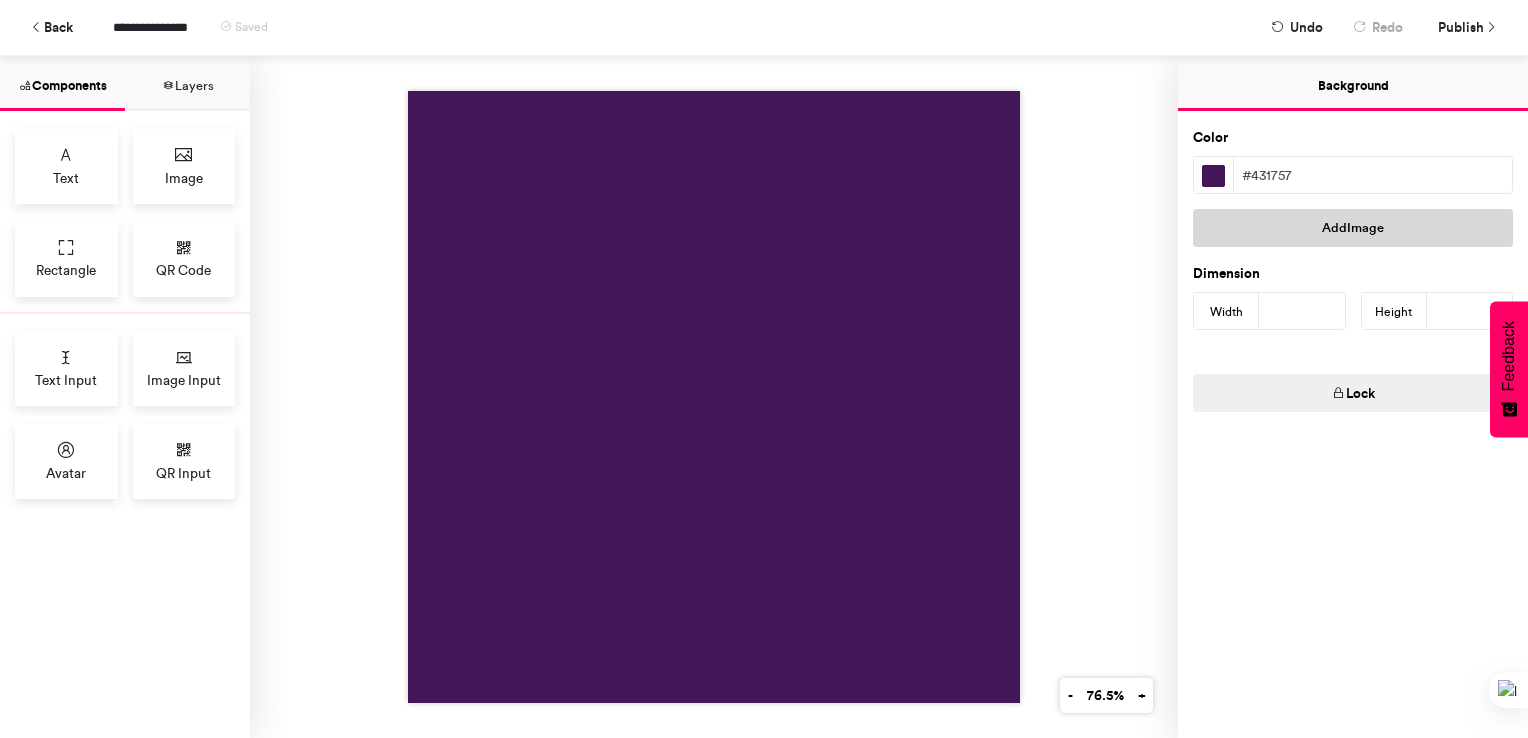 click on "Add  Image" at bounding box center (1353, 228) 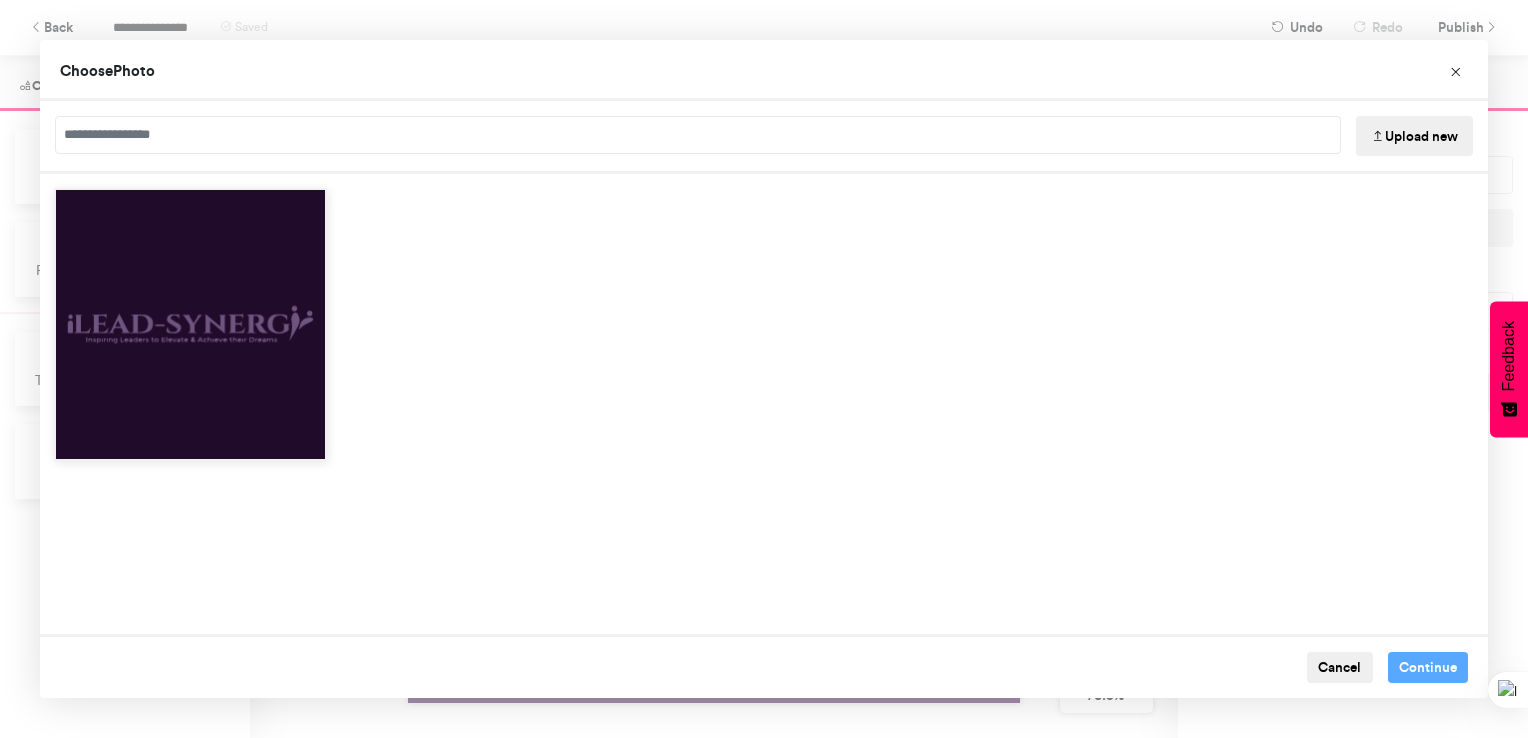 click at bounding box center [190, 324] 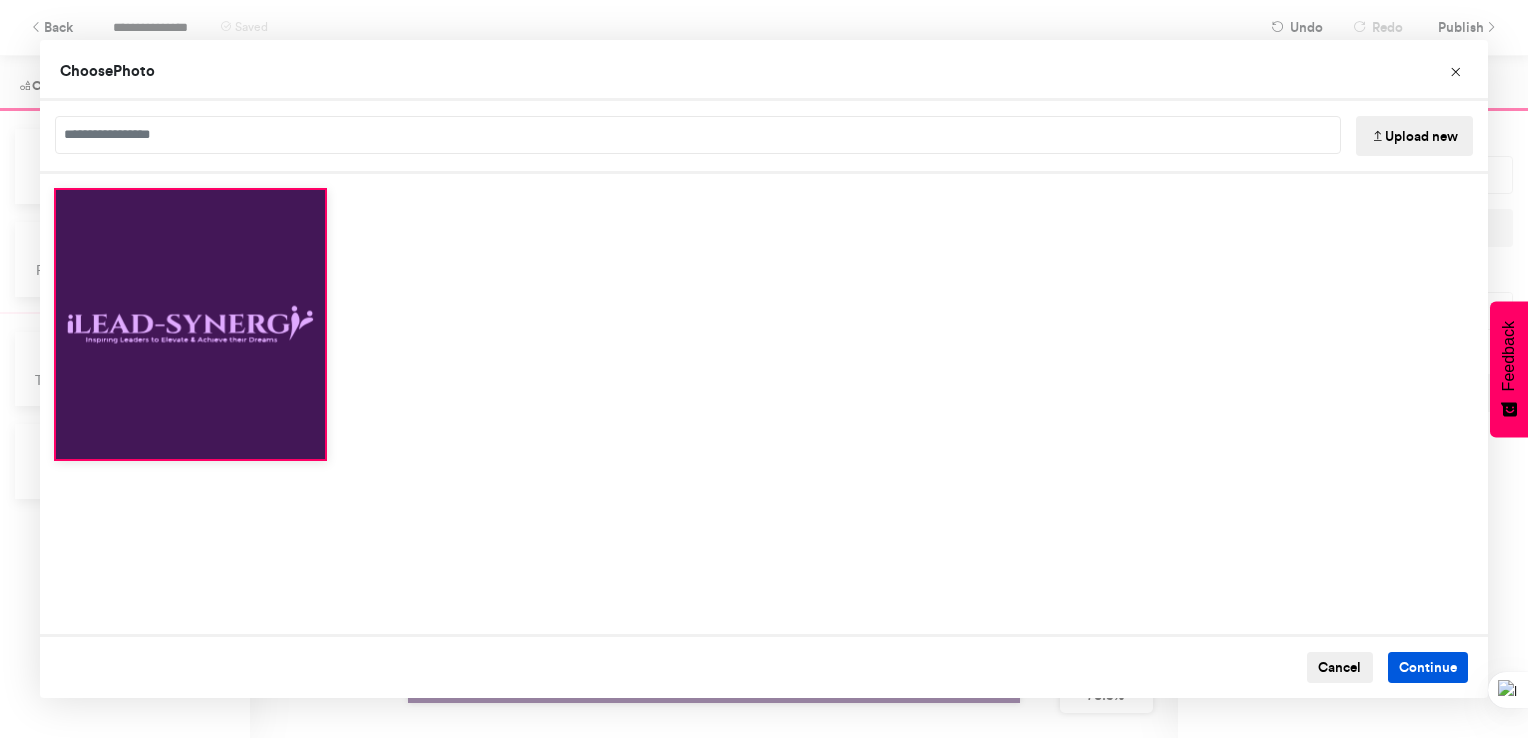 click on "Continue" at bounding box center (1428, 668) 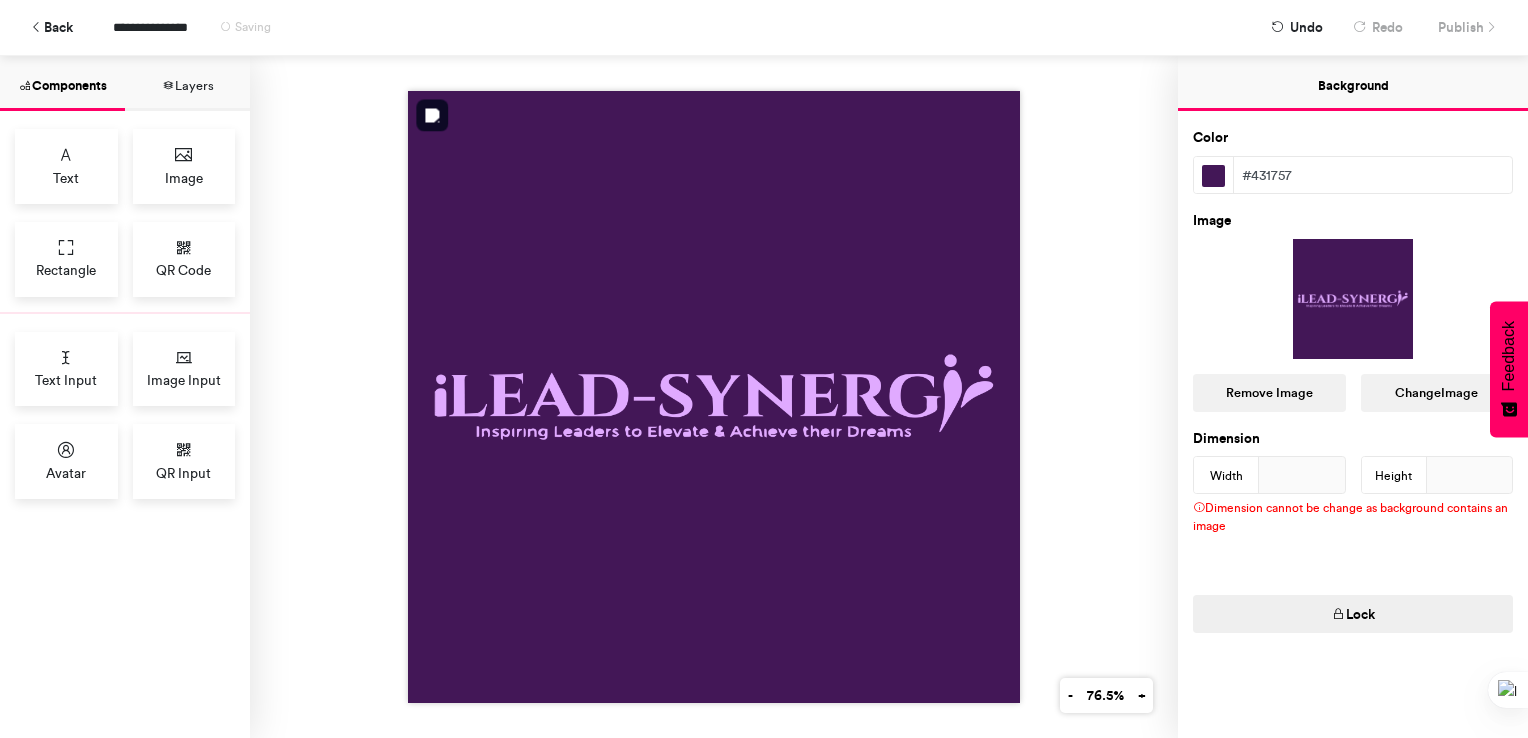 drag, startPoint x: 739, startPoint y: 374, endPoint x: 736, endPoint y: 279, distance: 95.047356 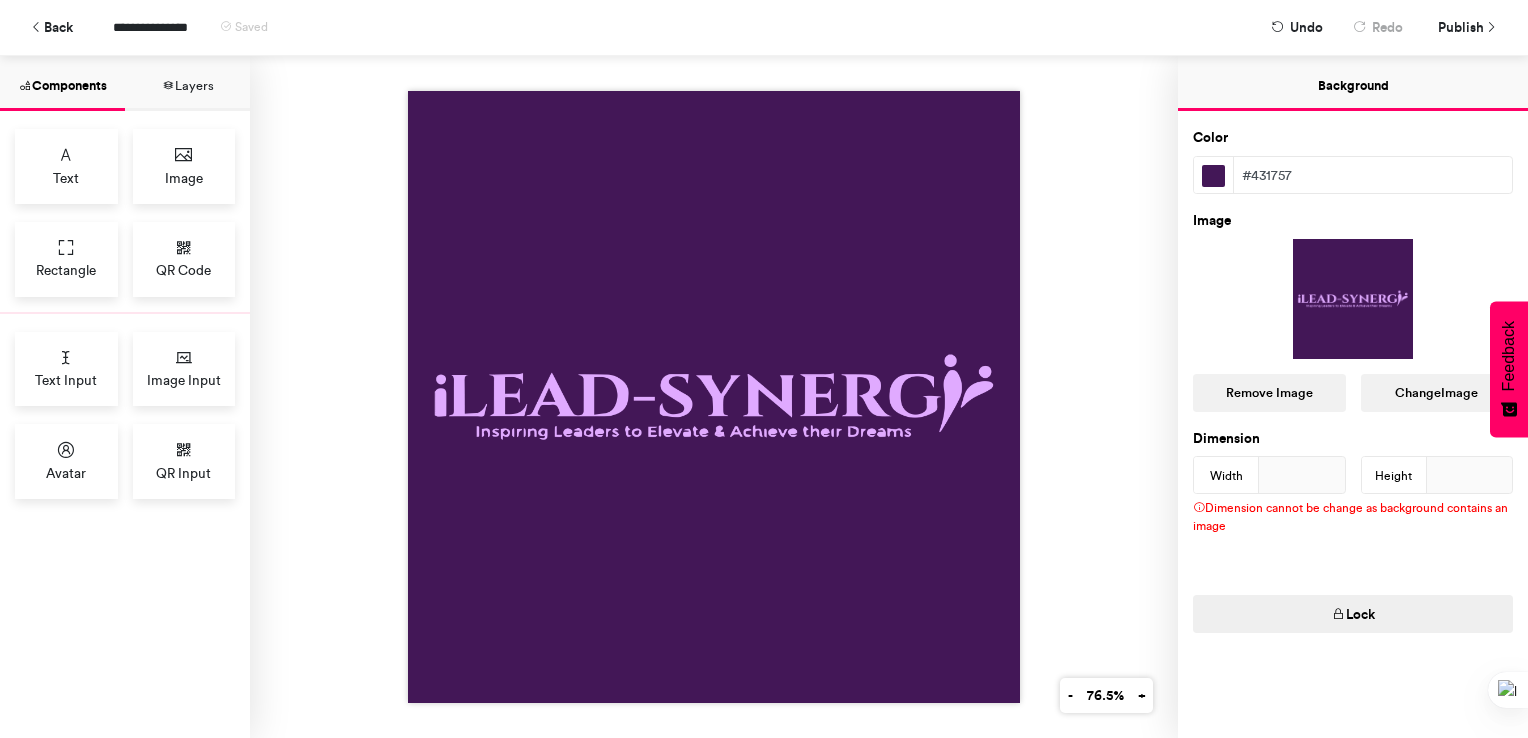 click on "Height" at bounding box center (1394, 476) 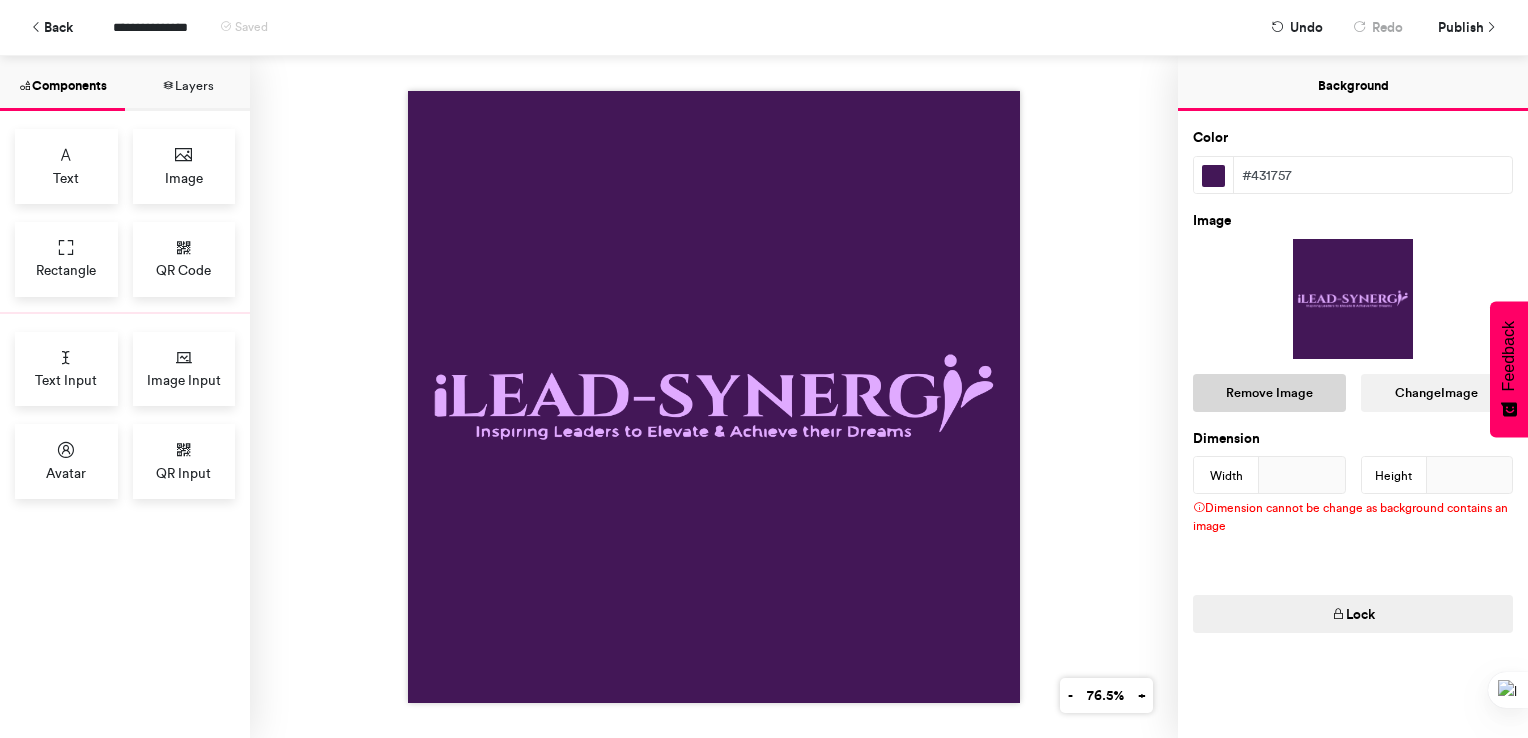 click on "Remove Image" at bounding box center (1269, 393) 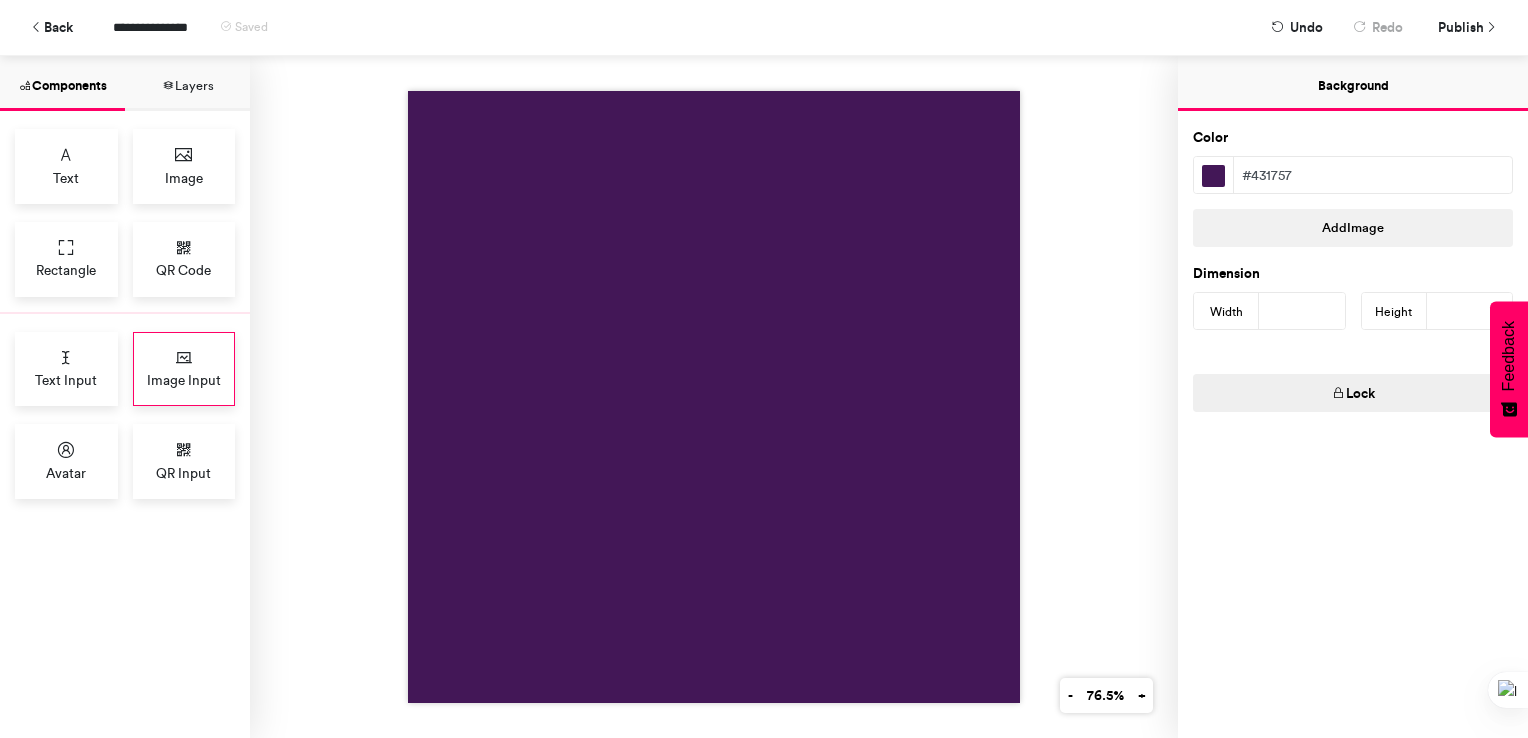 click at bounding box center [184, 358] 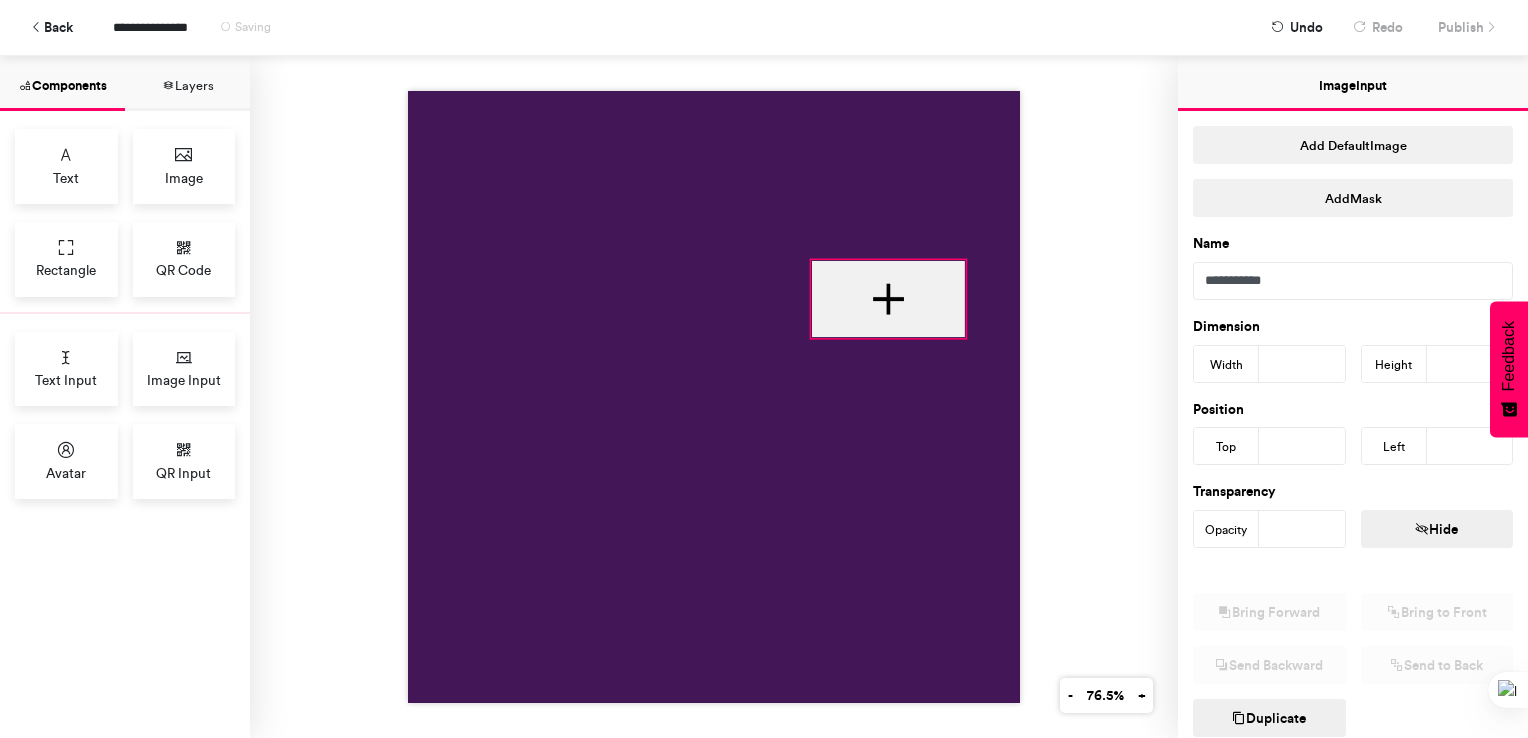 drag, startPoint x: 651, startPoint y: 279, endPoint x: 902, endPoint y: 296, distance: 251.57504 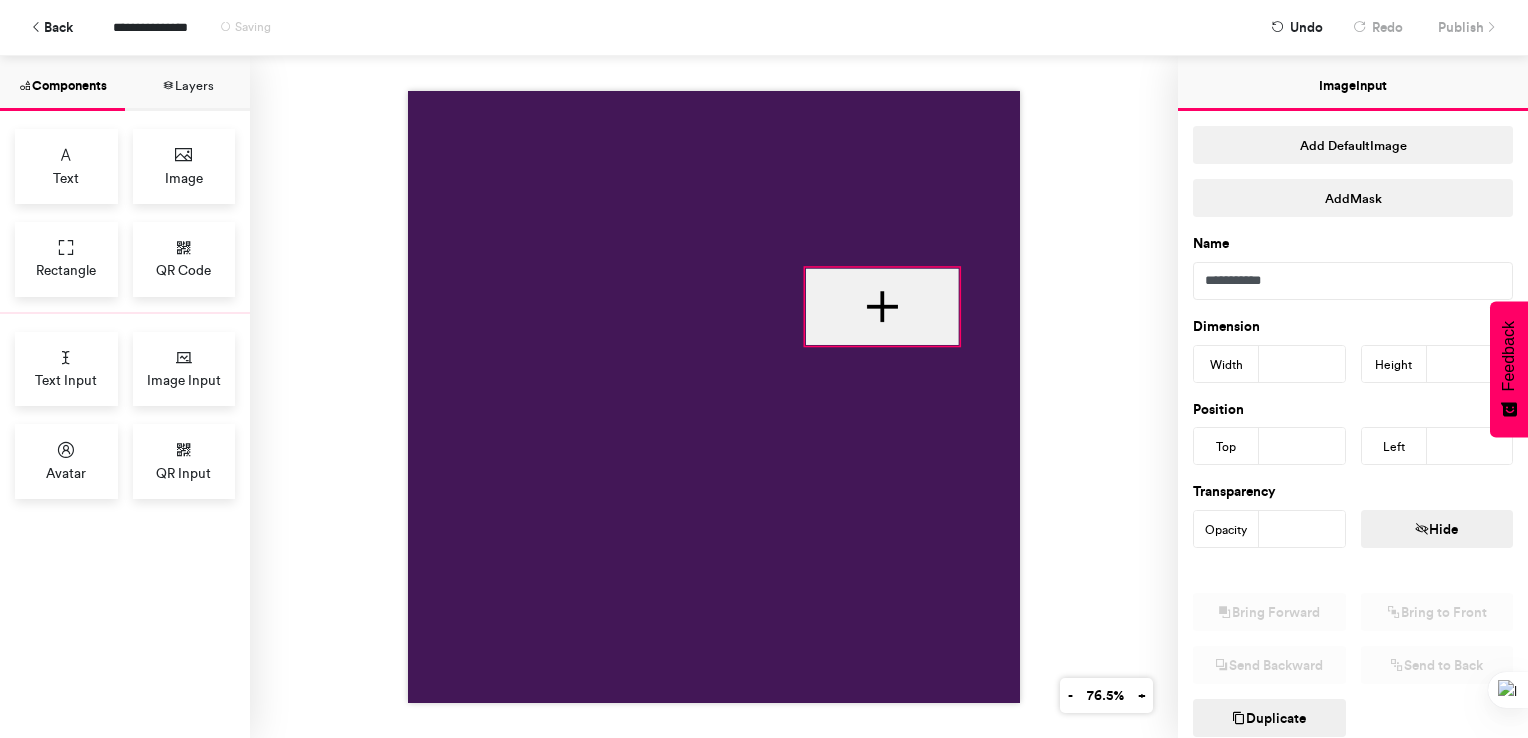 drag, startPoint x: 876, startPoint y: 330, endPoint x: 868, endPoint y: 338, distance: 11.313708 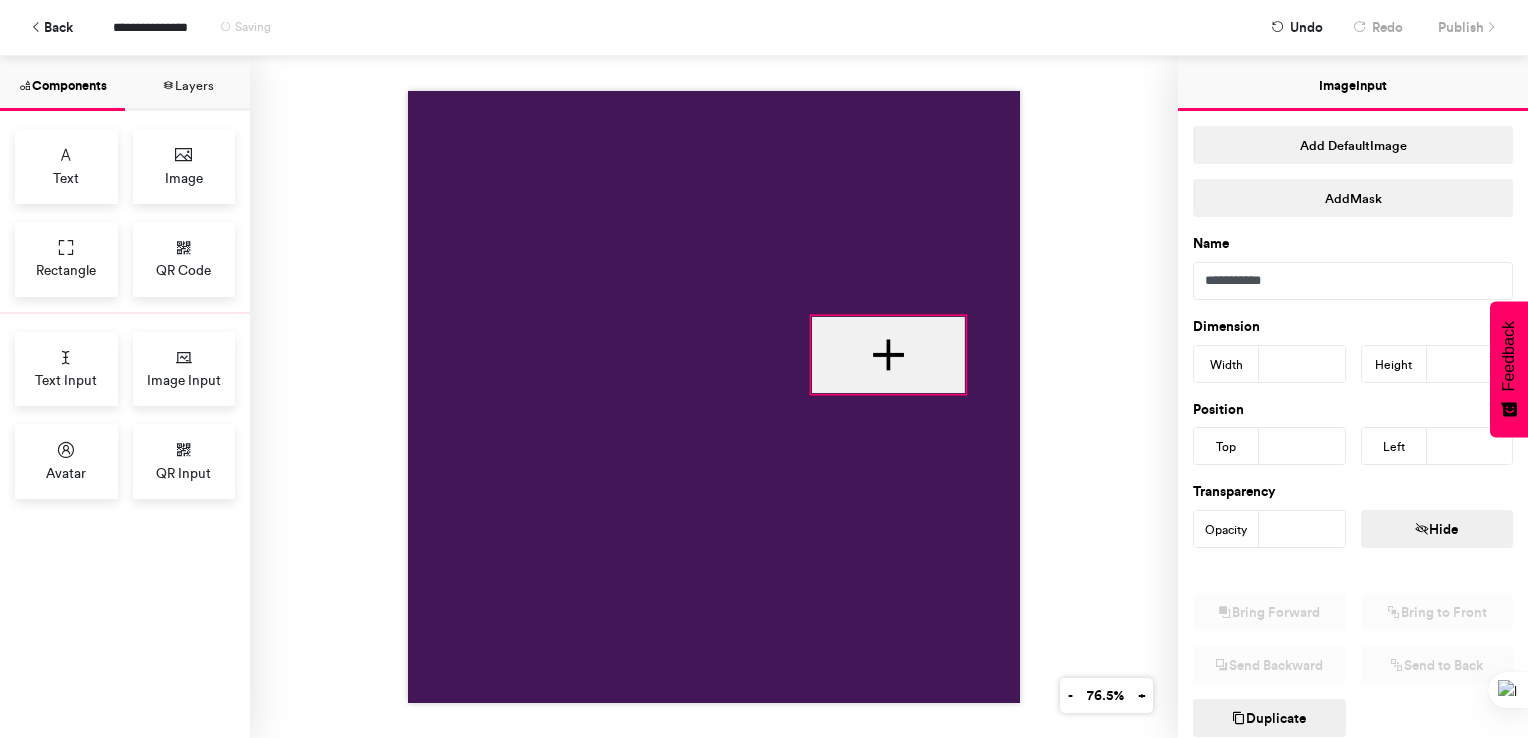 click at bounding box center [714, 397] 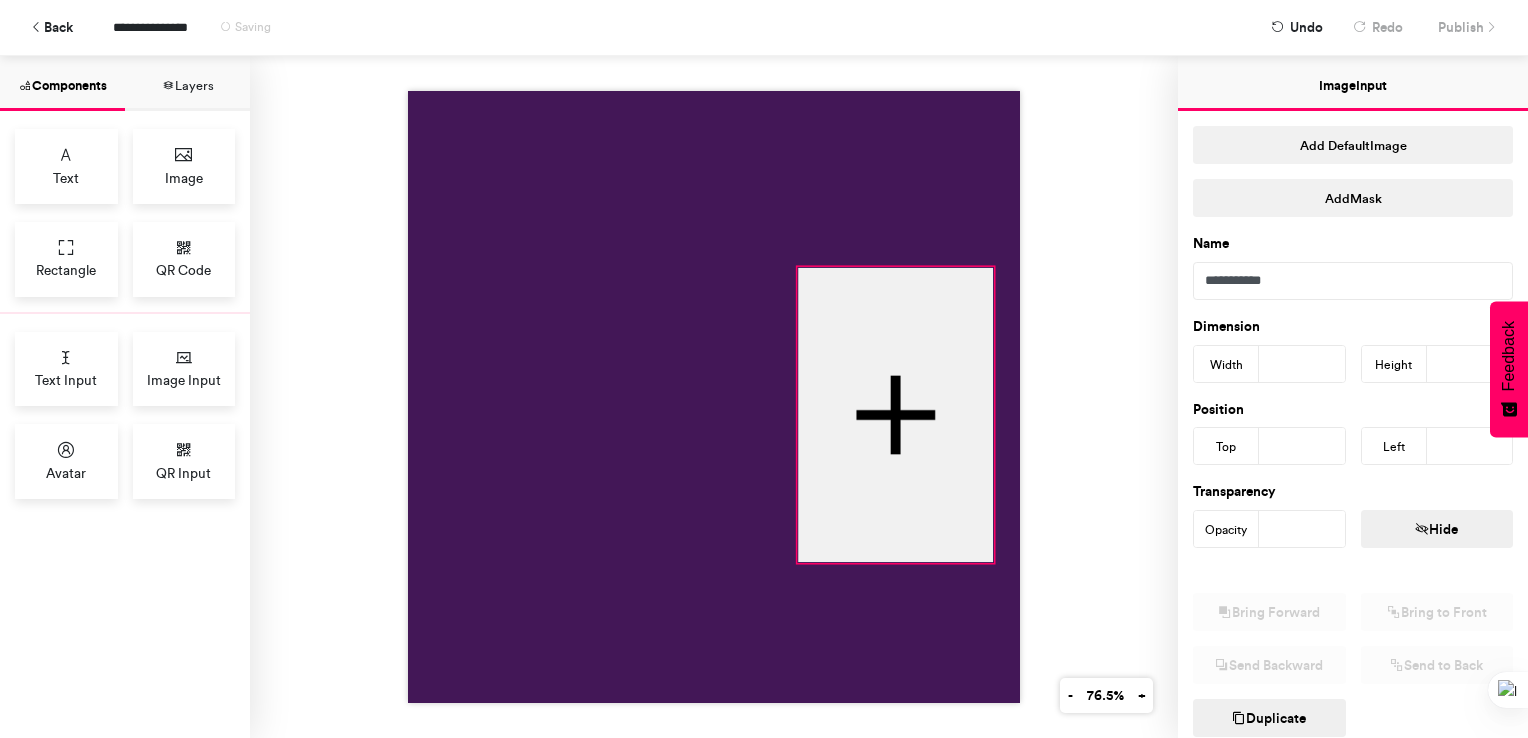 drag, startPoint x: 941, startPoint y: 338, endPoint x: 980, endPoint y: 556, distance: 221.46106 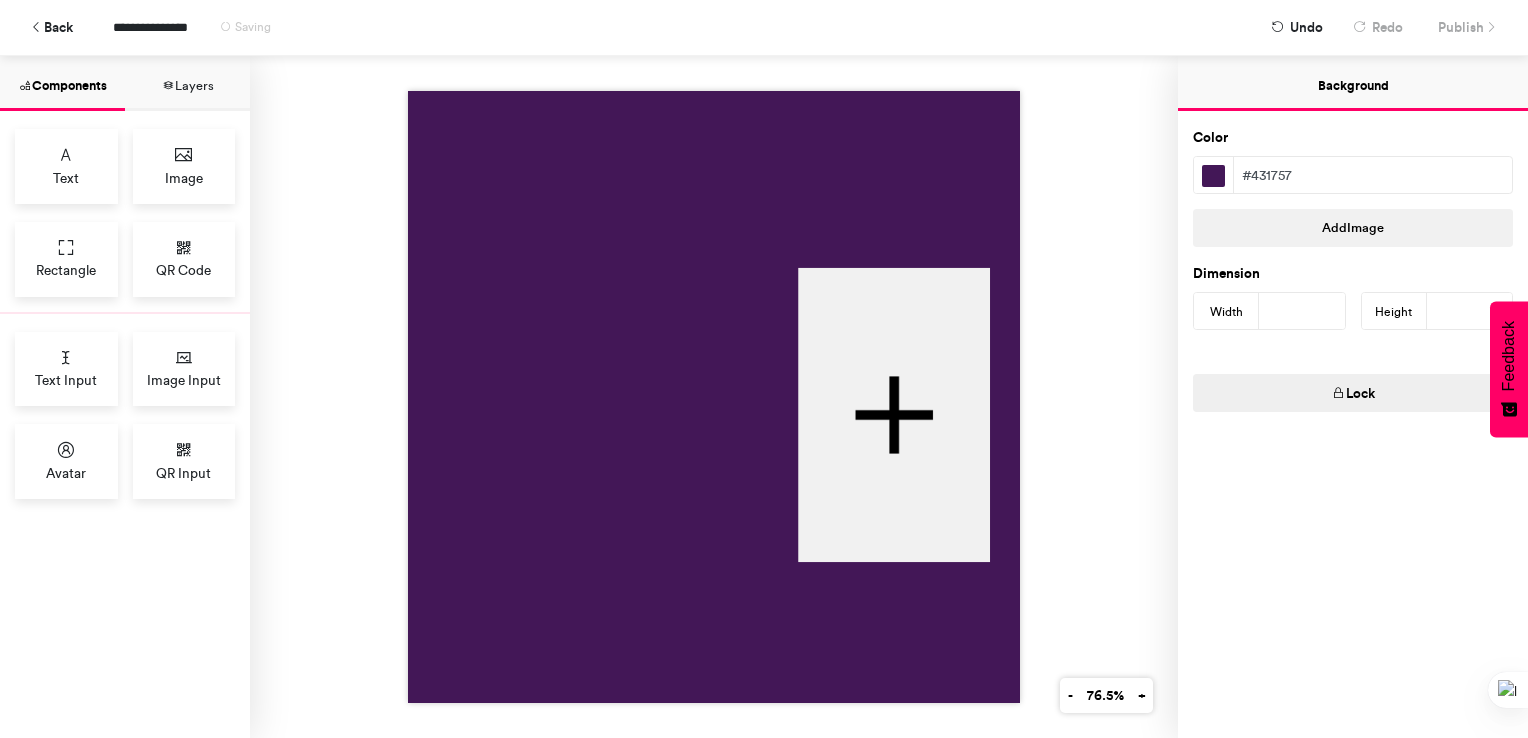 drag, startPoint x: 784, startPoint y: 402, endPoint x: 708, endPoint y: 385, distance: 77.87811 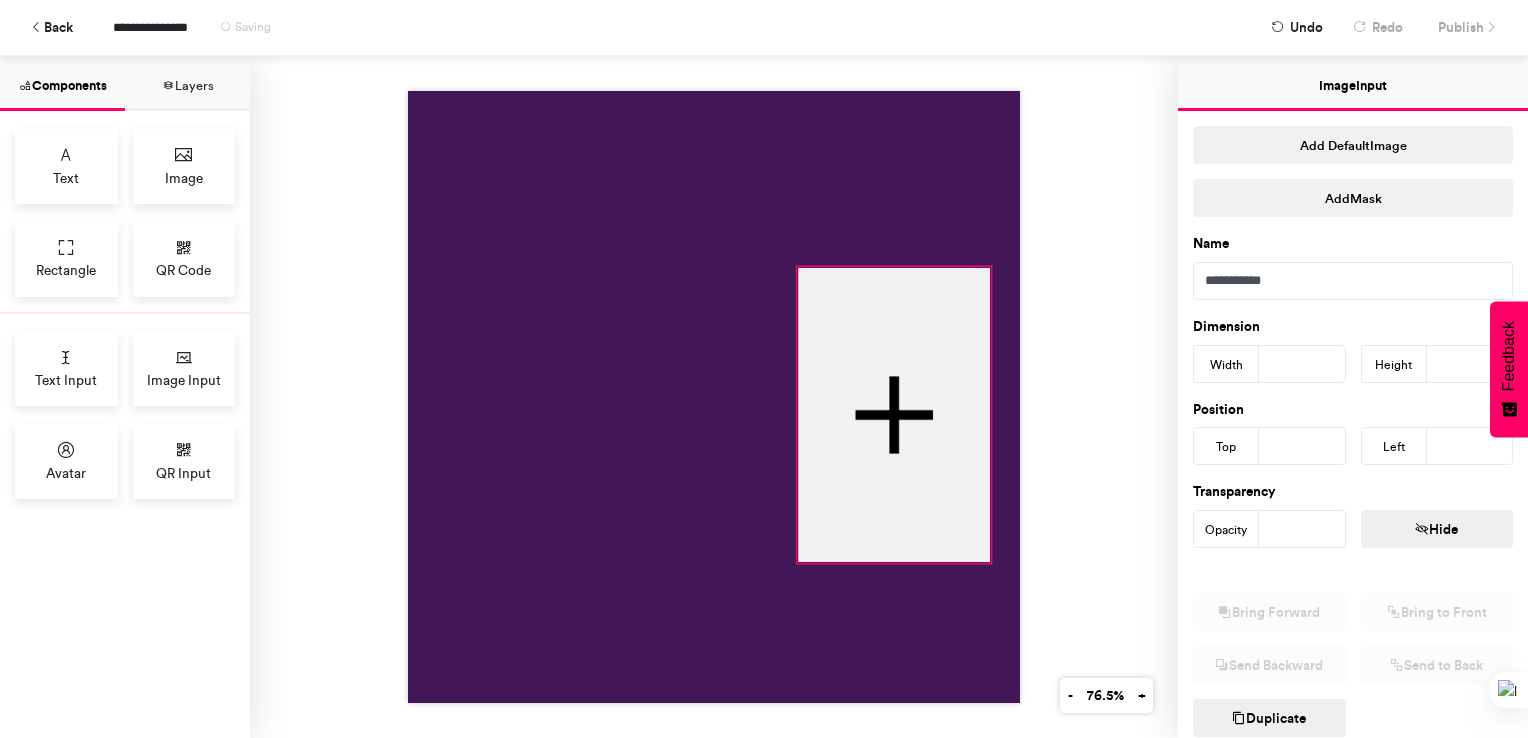 click at bounding box center (894, 415) 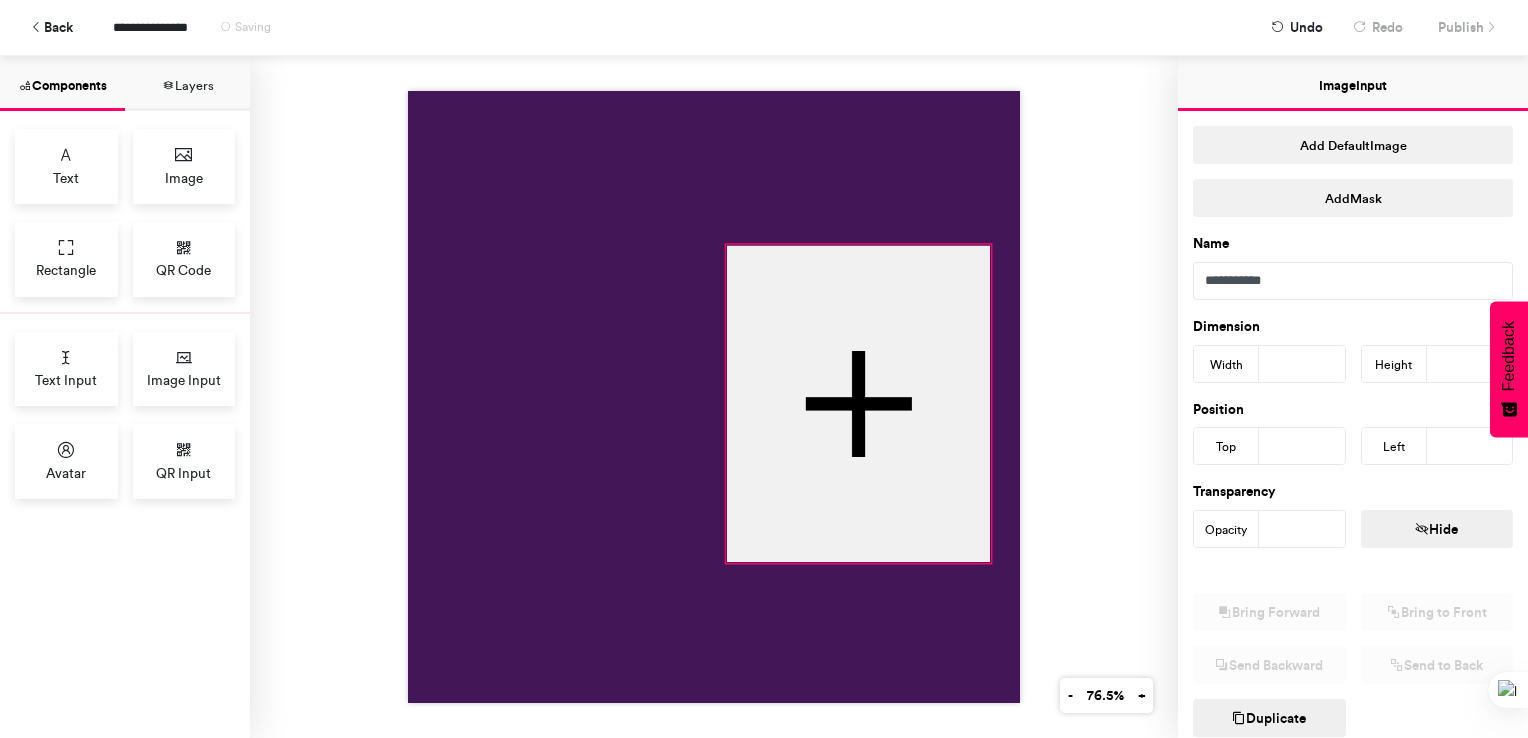 drag, startPoint x: 792, startPoint y: 260, endPoint x: 721, endPoint y: 238, distance: 74.330345 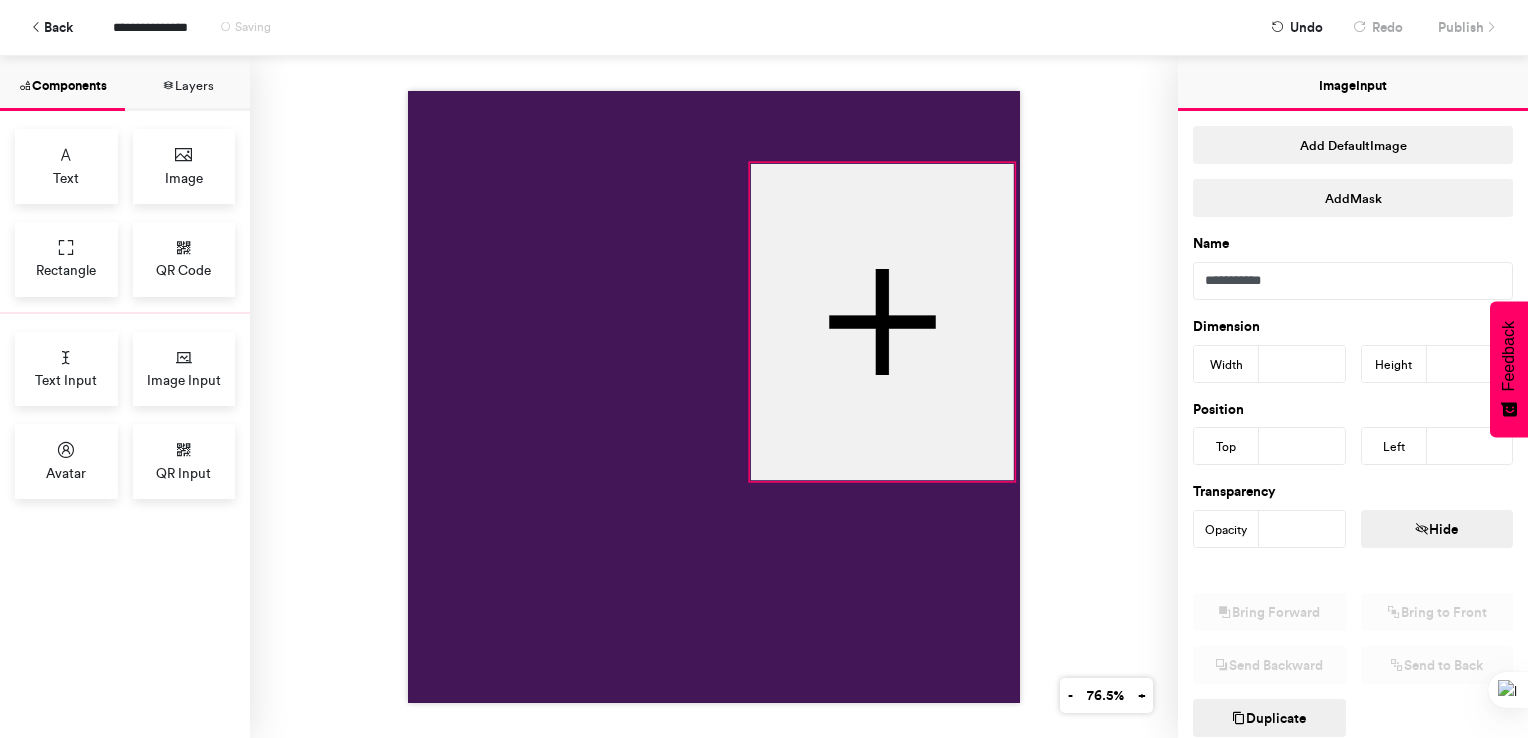 drag, startPoint x: 848, startPoint y: 286, endPoint x: 872, endPoint y: 204, distance: 85.44004 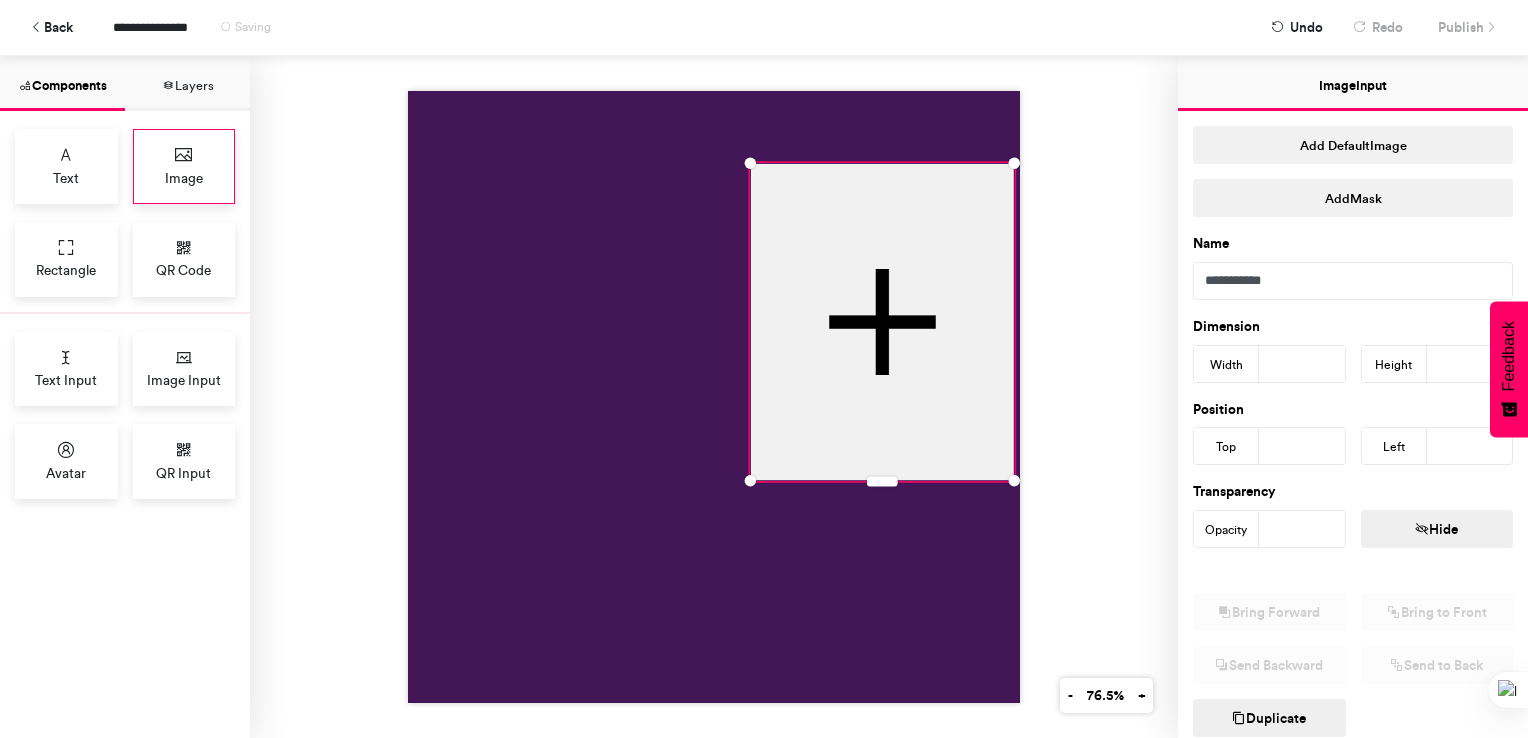 click on "Image" at bounding box center (184, 178) 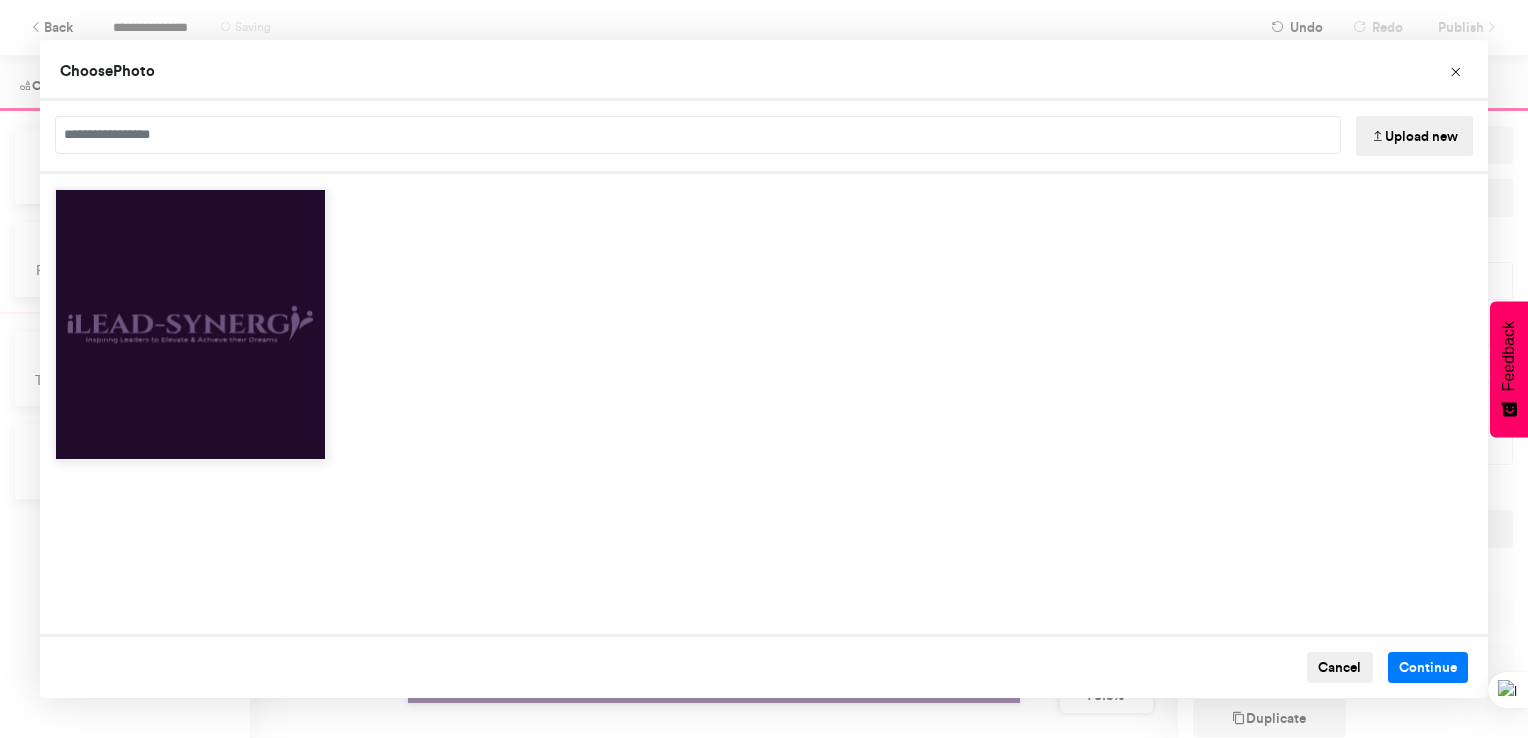 click at bounding box center (190, 324) 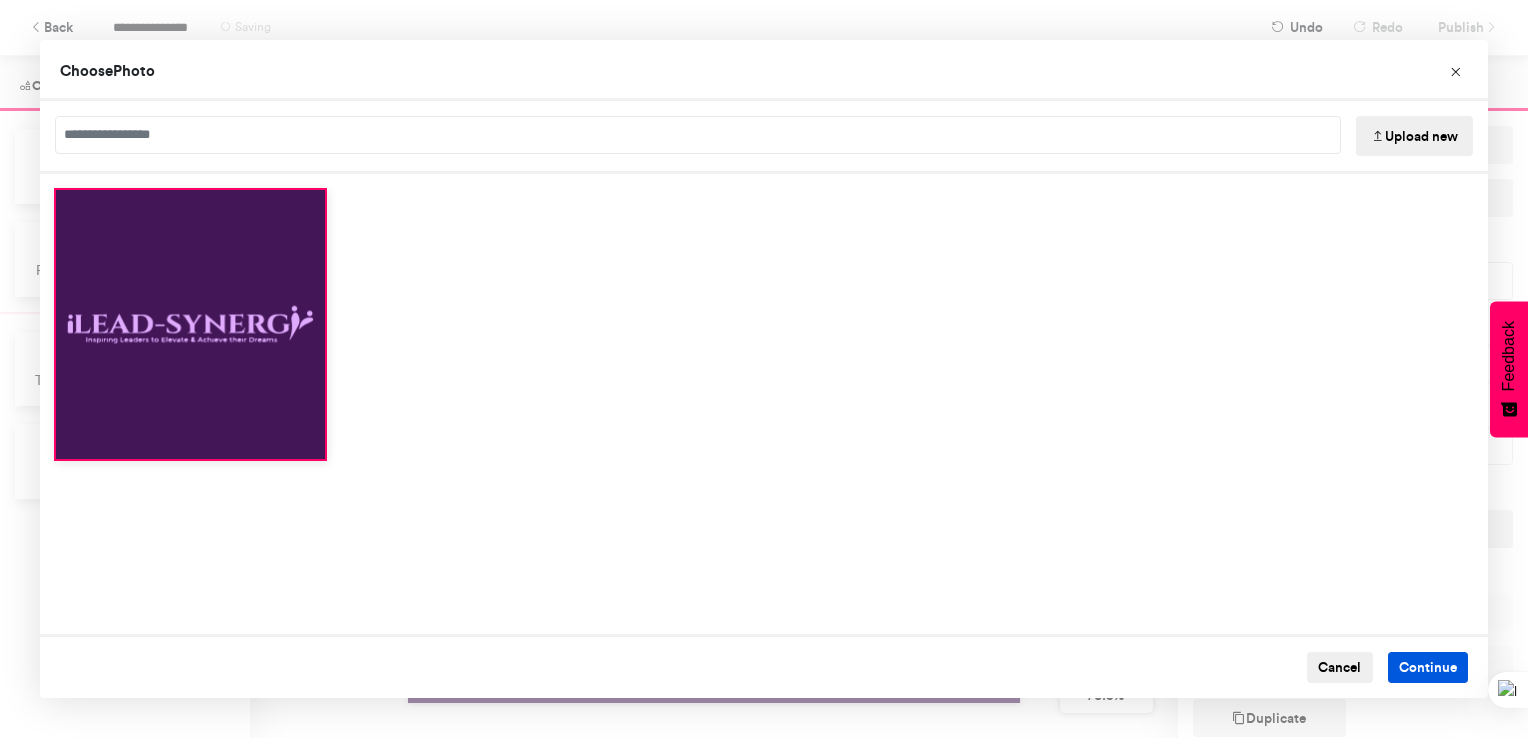 click on "Continue" at bounding box center [1428, 668] 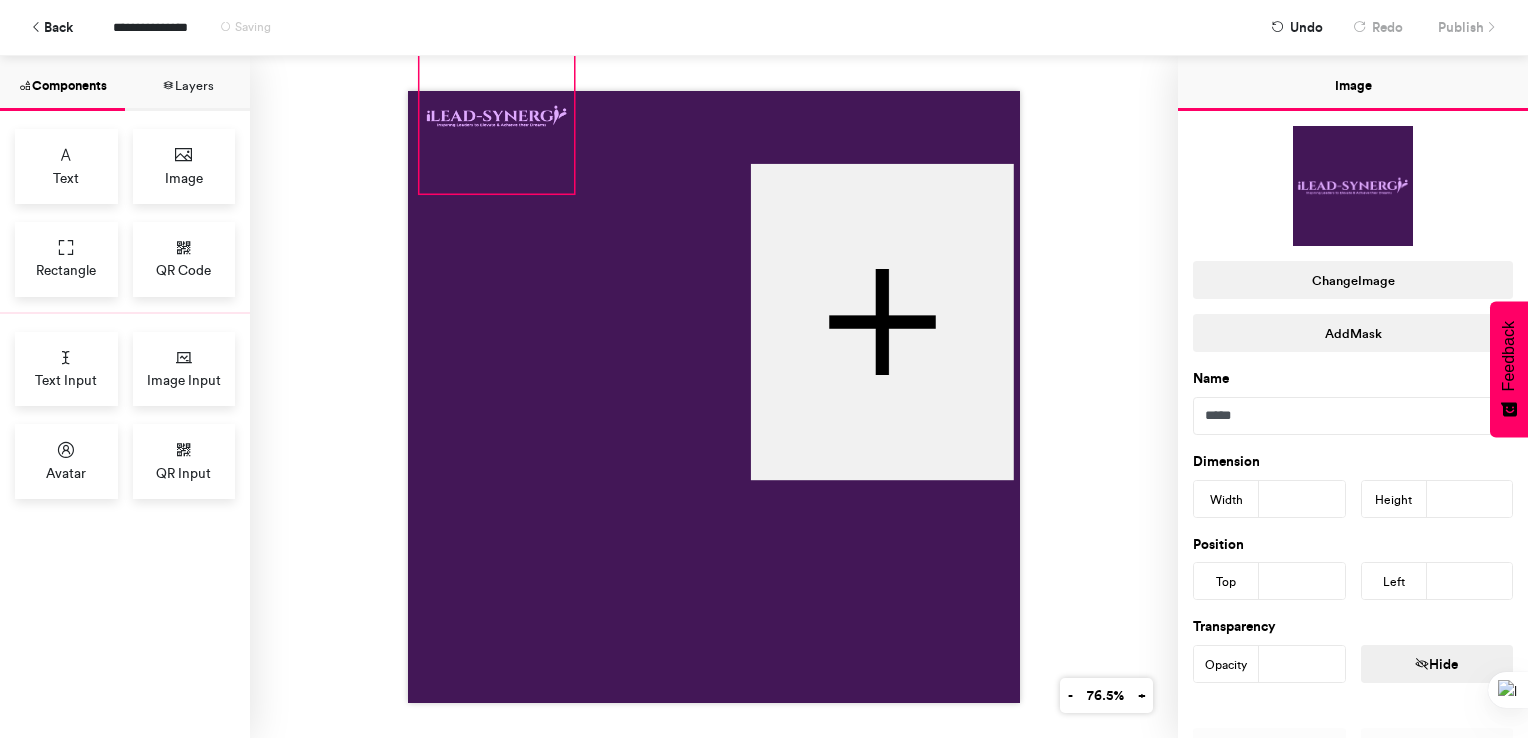 drag, startPoint x: 652, startPoint y: 326, endPoint x: 510, endPoint y: 122, distance: 248.55583 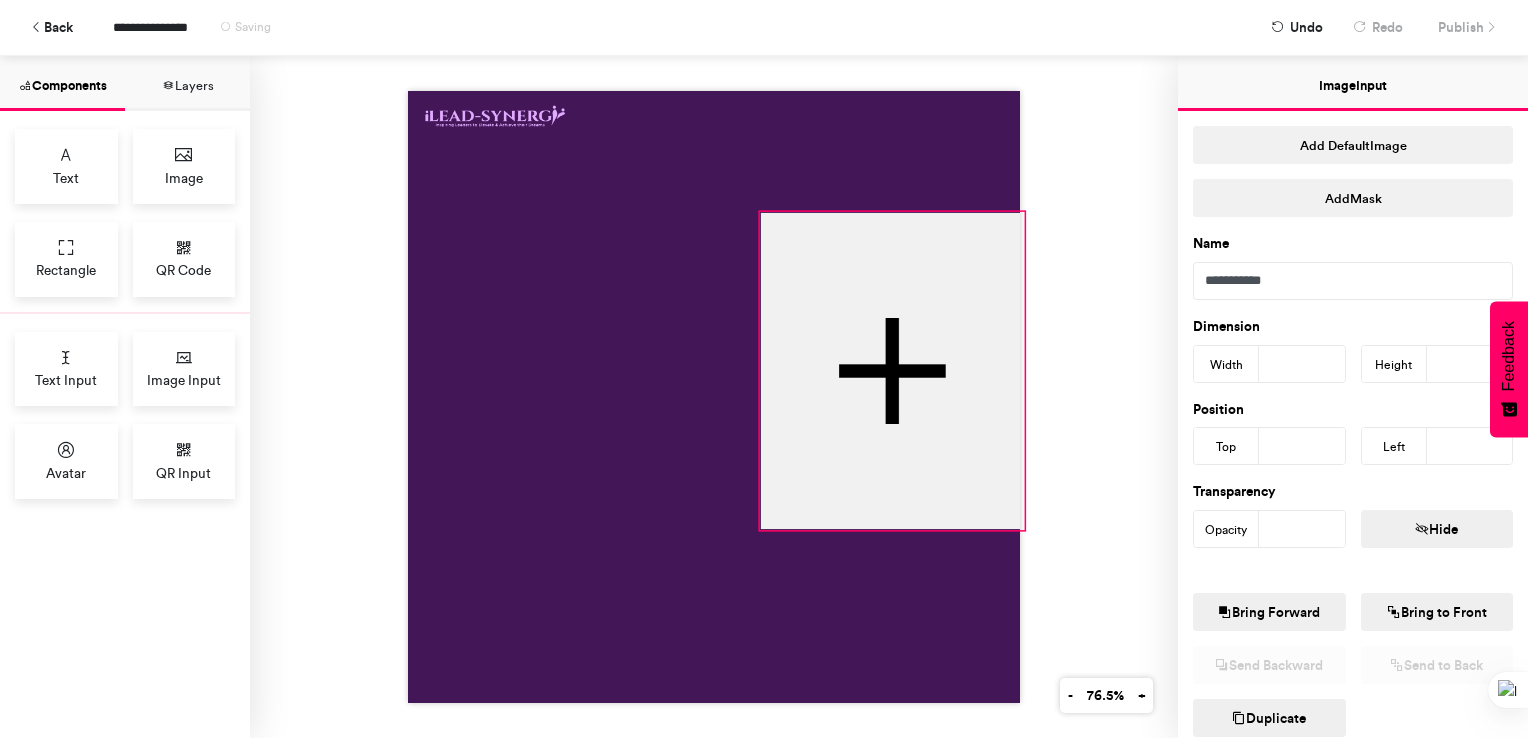 drag, startPoint x: 832, startPoint y: 334, endPoint x: 842, endPoint y: 383, distance: 50.01 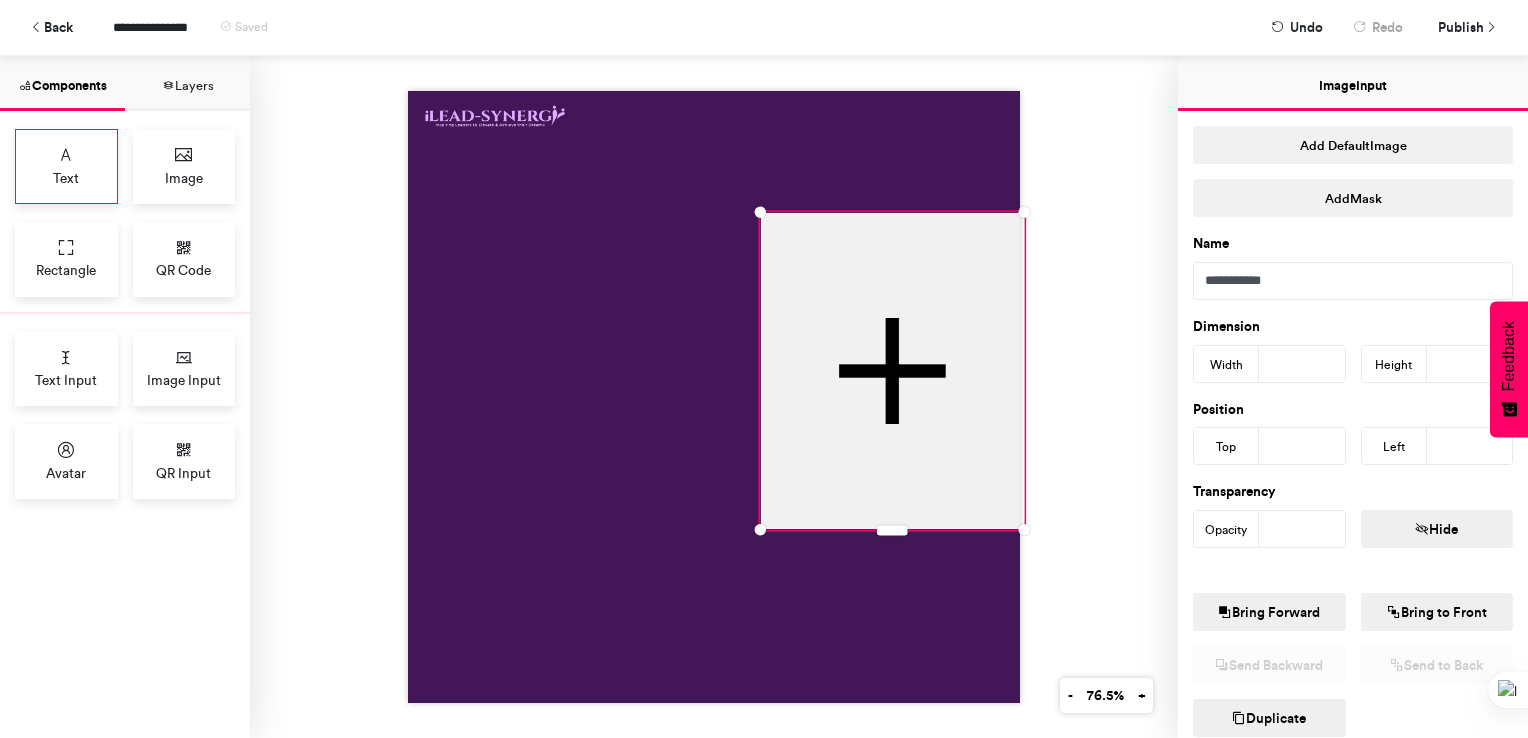 click on "Text" at bounding box center [66, 166] 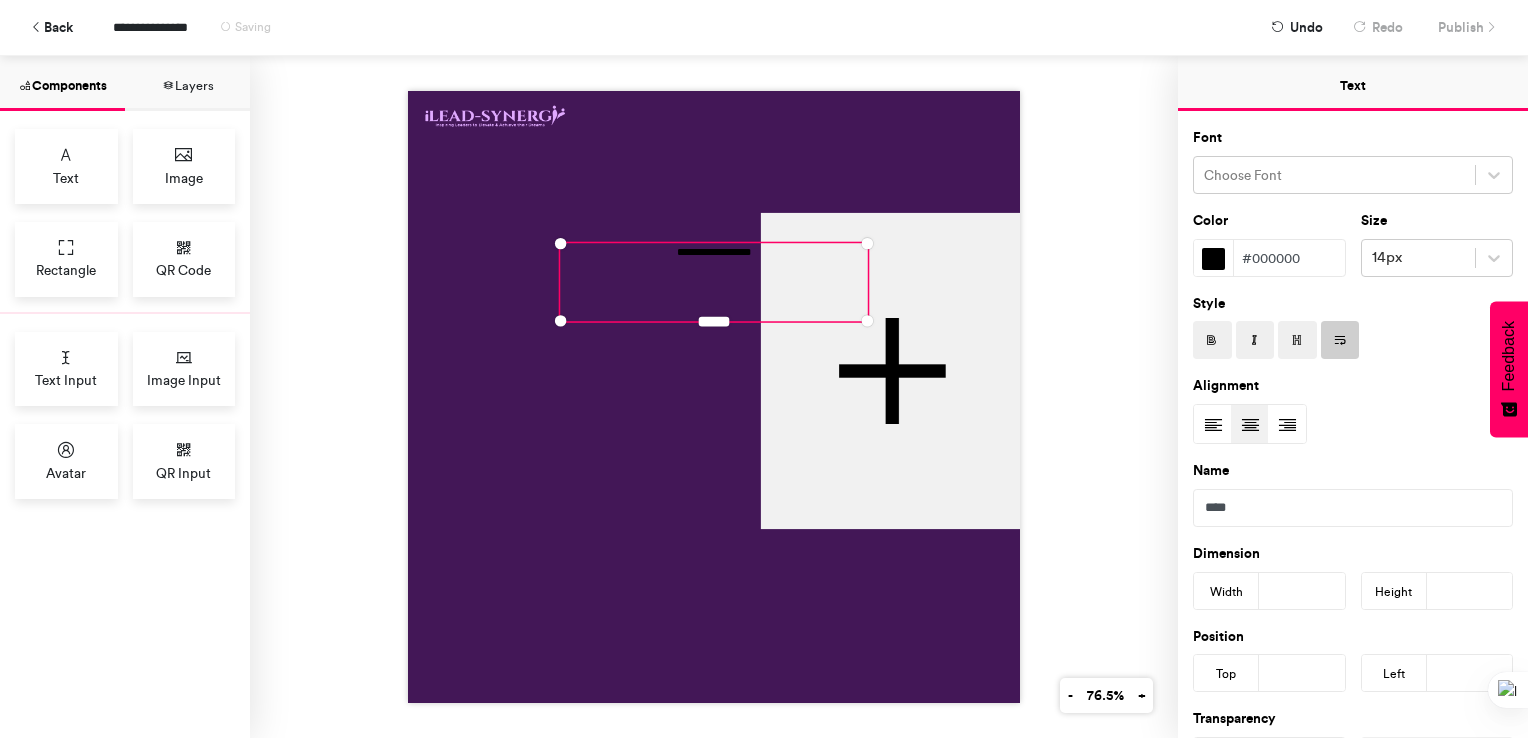 click on "**********" at bounding box center [714, 282] 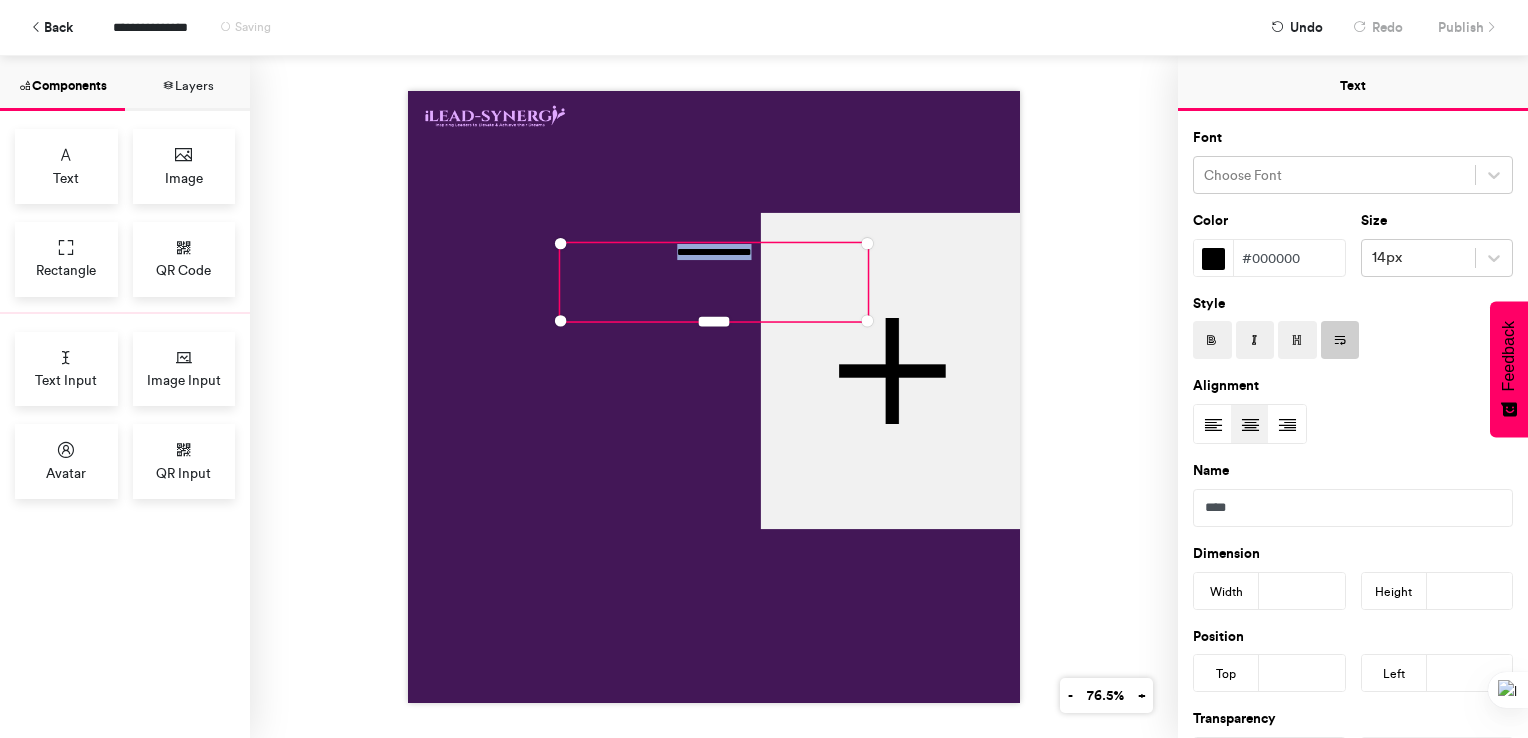 drag, startPoint x: 668, startPoint y: 250, endPoint x: 767, endPoint y: 259, distance: 99.40825 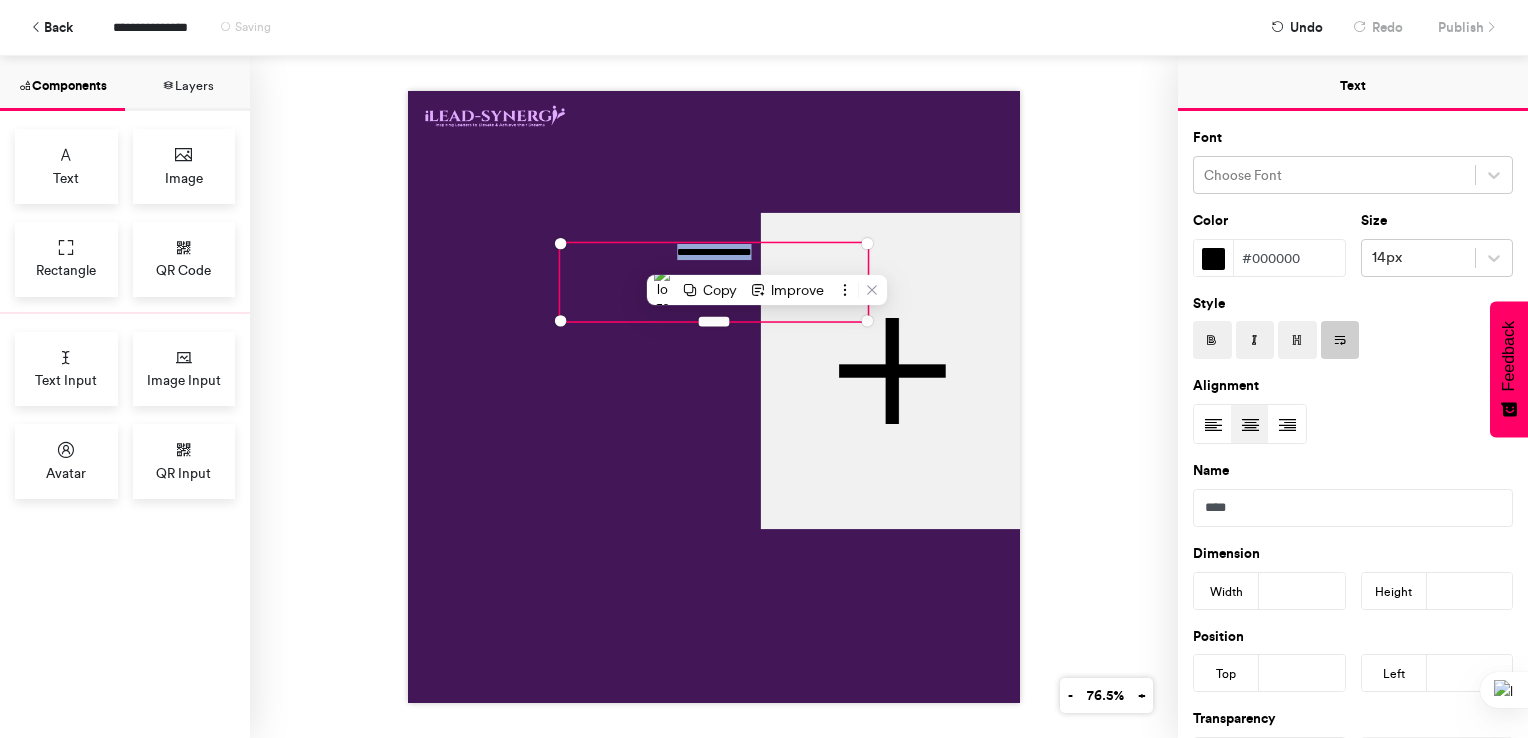 paste 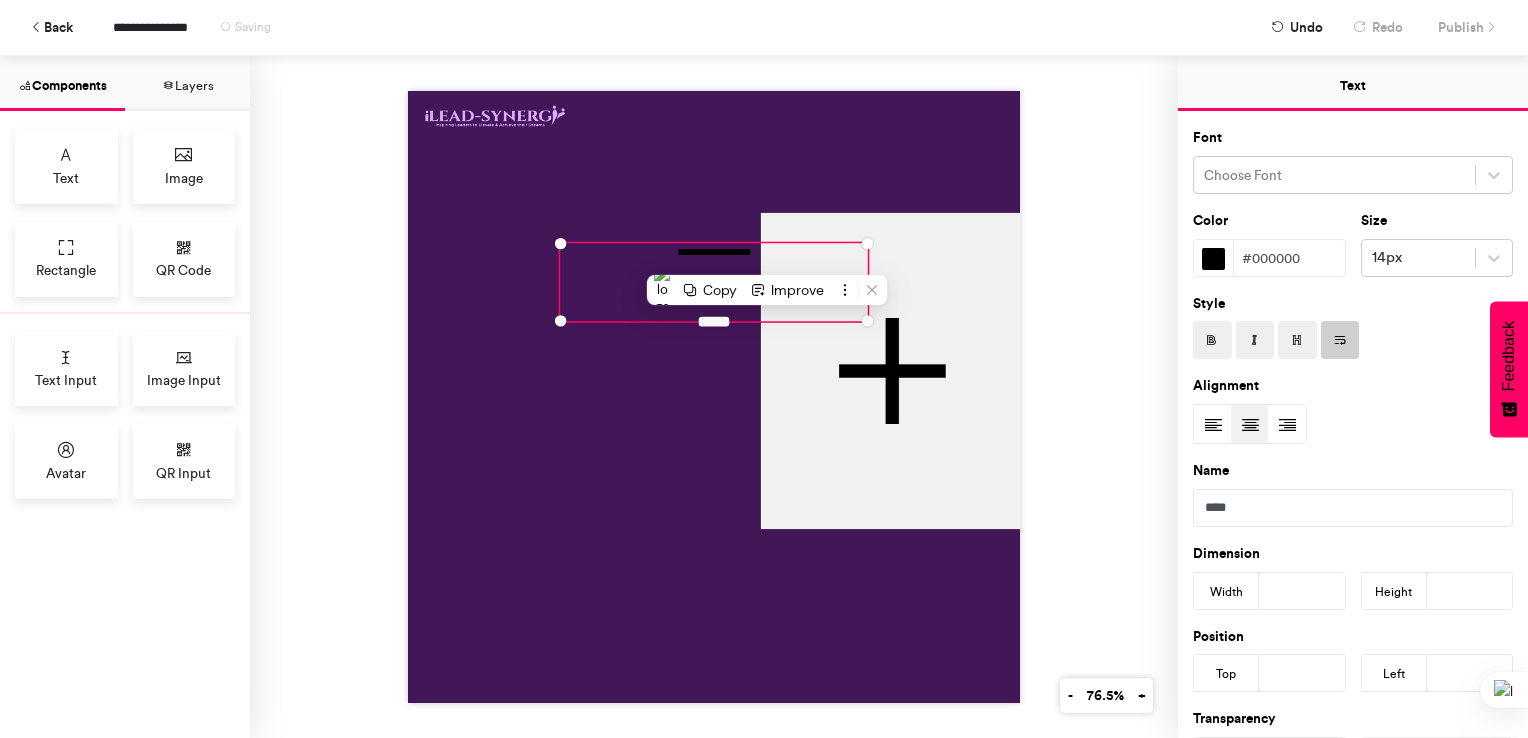 scroll, scrollTop: 144, scrollLeft: 0, axis: vertical 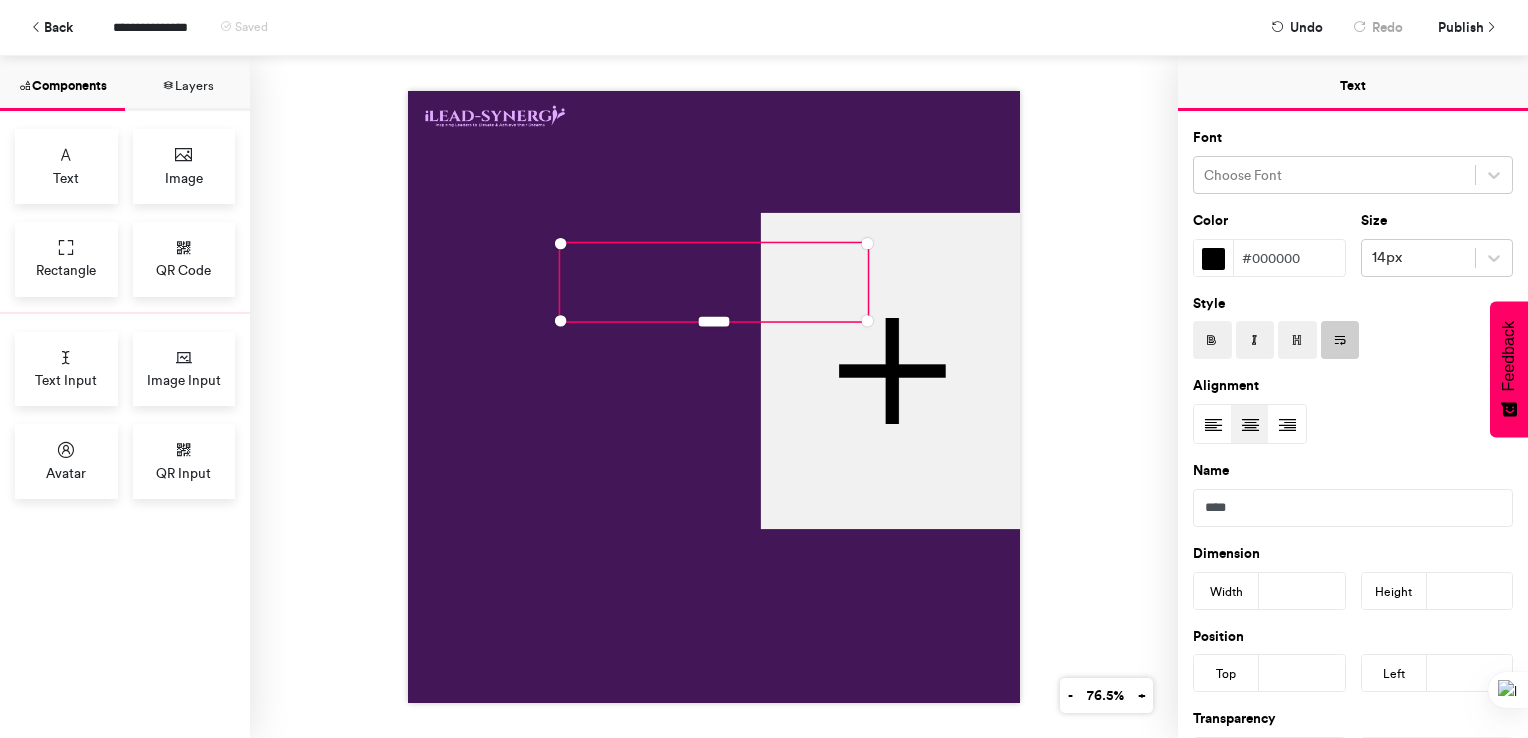 click at bounding box center (714, 397) 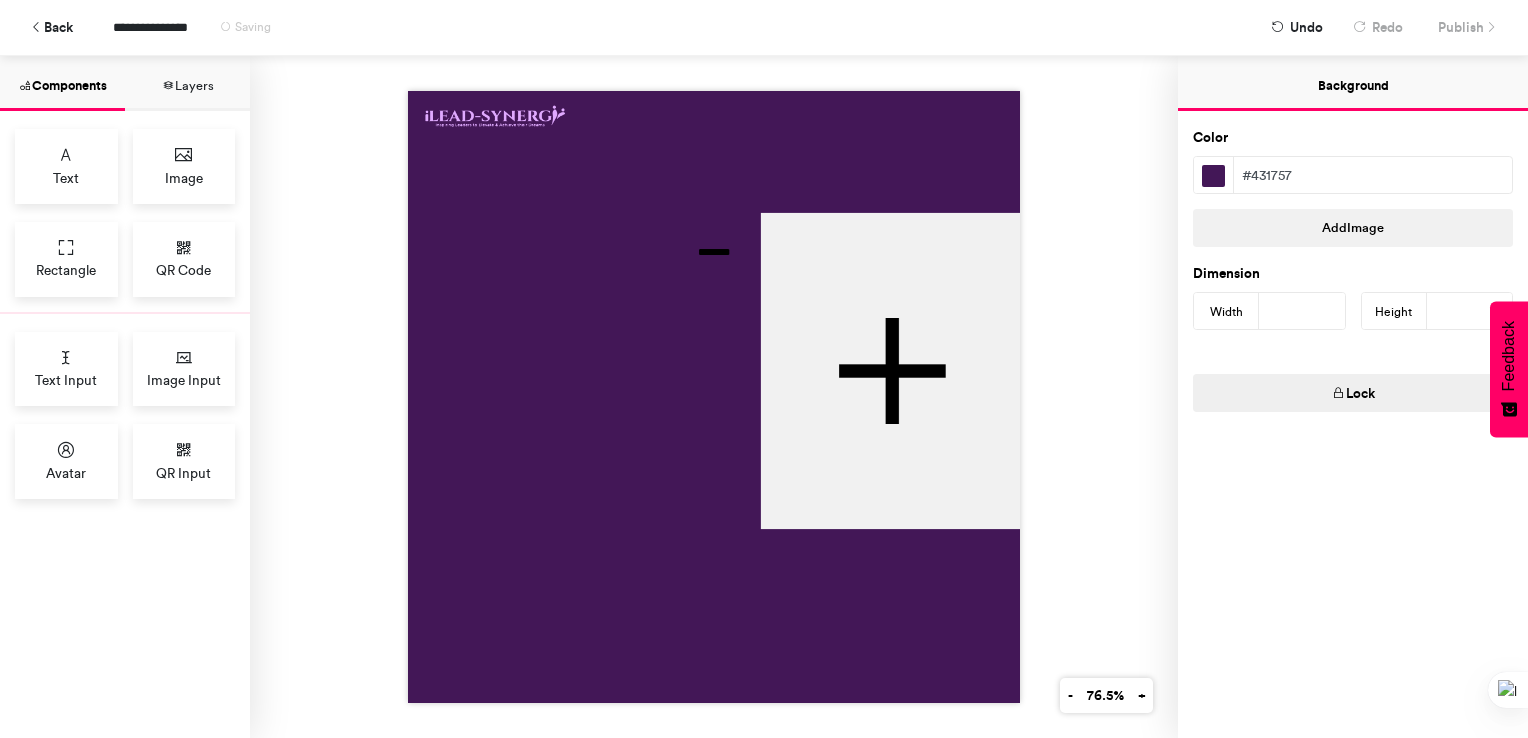 scroll, scrollTop: 0, scrollLeft: 0, axis: both 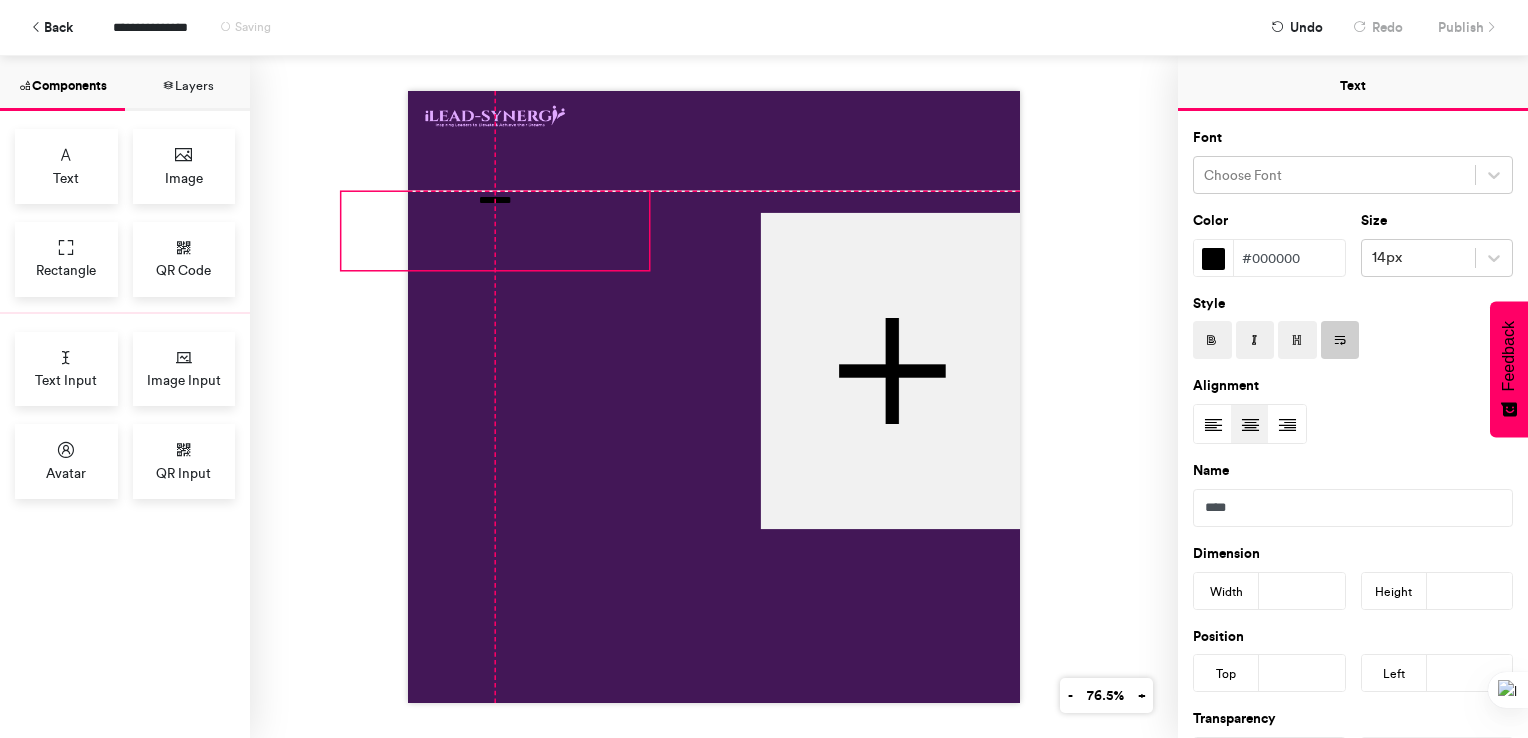 drag, startPoint x: 701, startPoint y: 251, endPoint x: 480, endPoint y: 201, distance: 226.58553 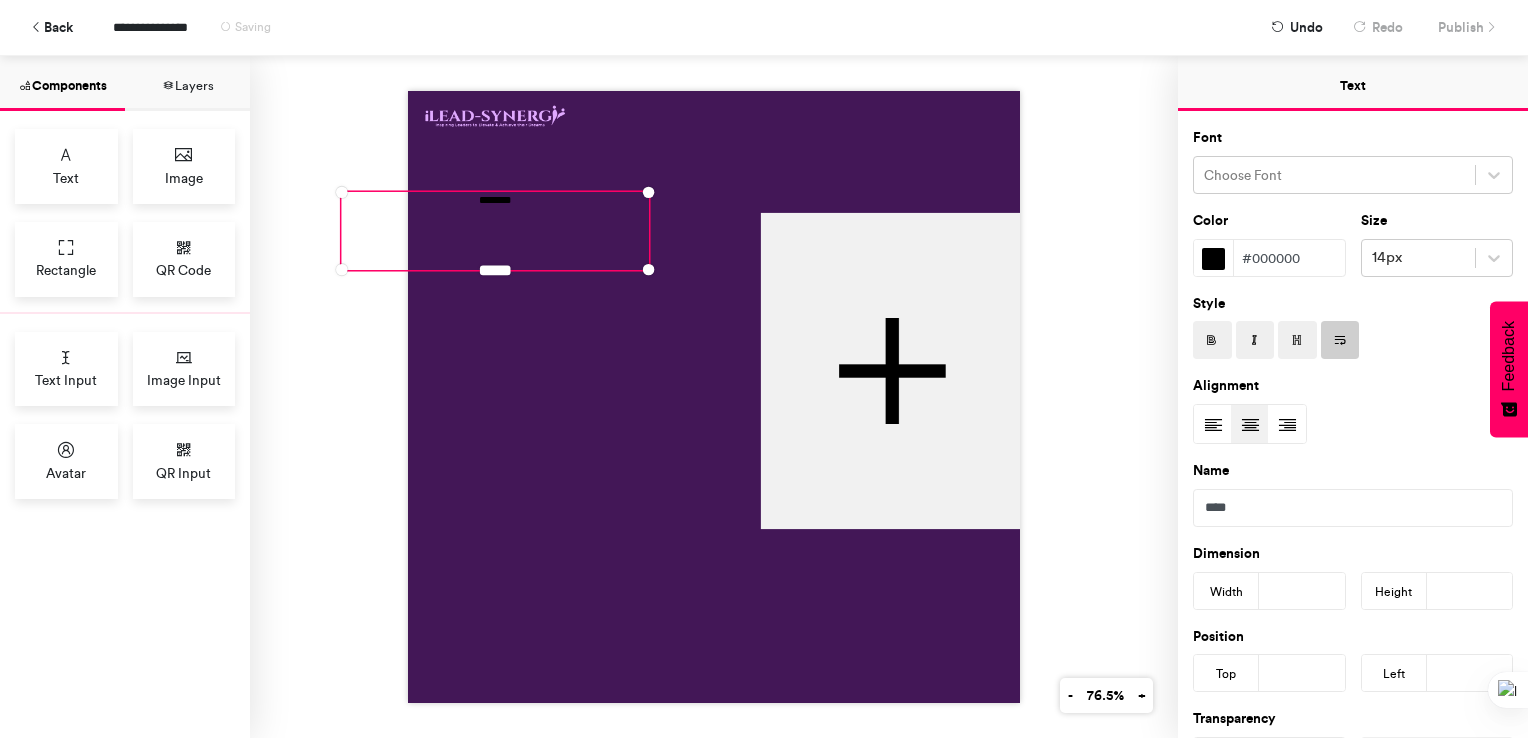 click on "#000000" at bounding box center (1289, 258) 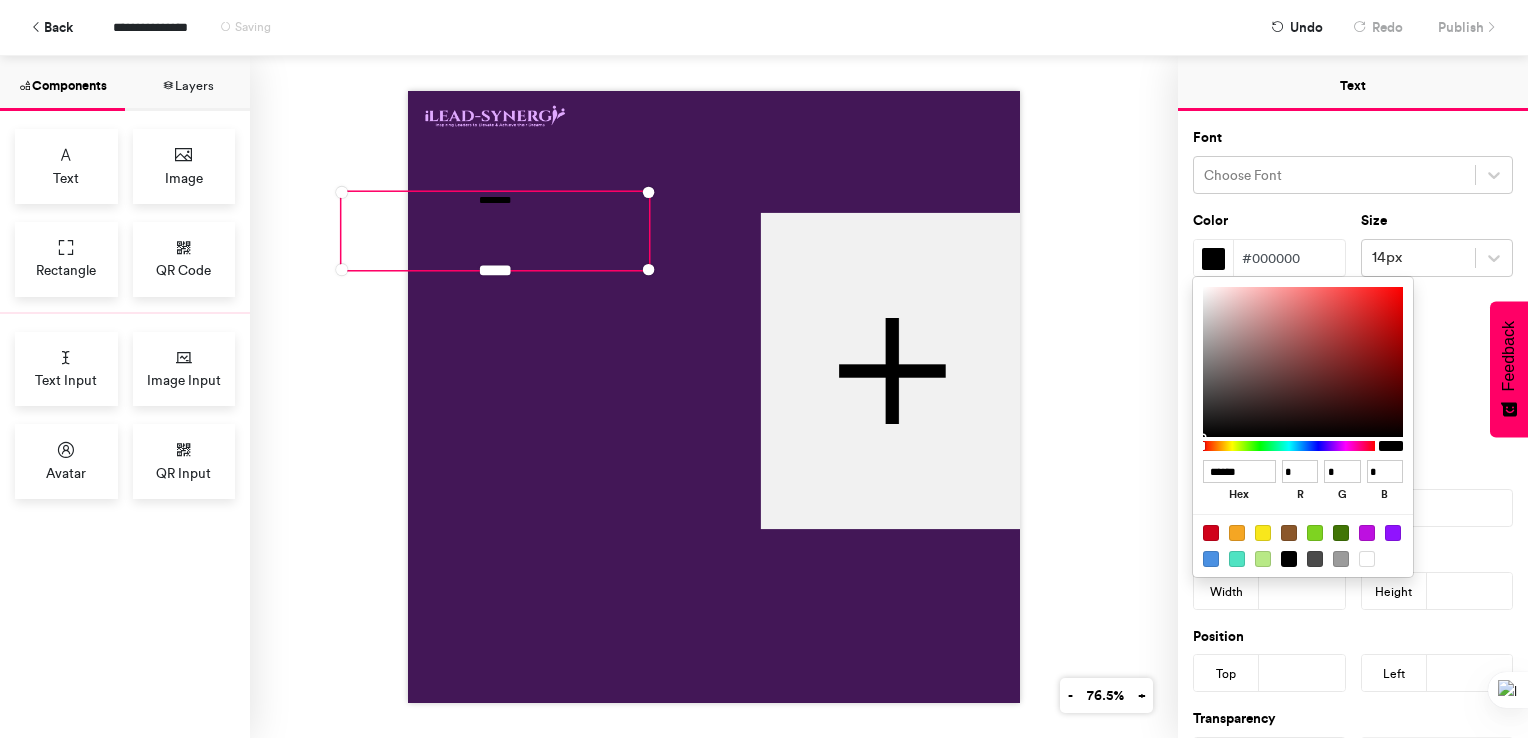 drag, startPoint x: 1257, startPoint y: 478, endPoint x: 1193, endPoint y: 482, distance: 64.12488 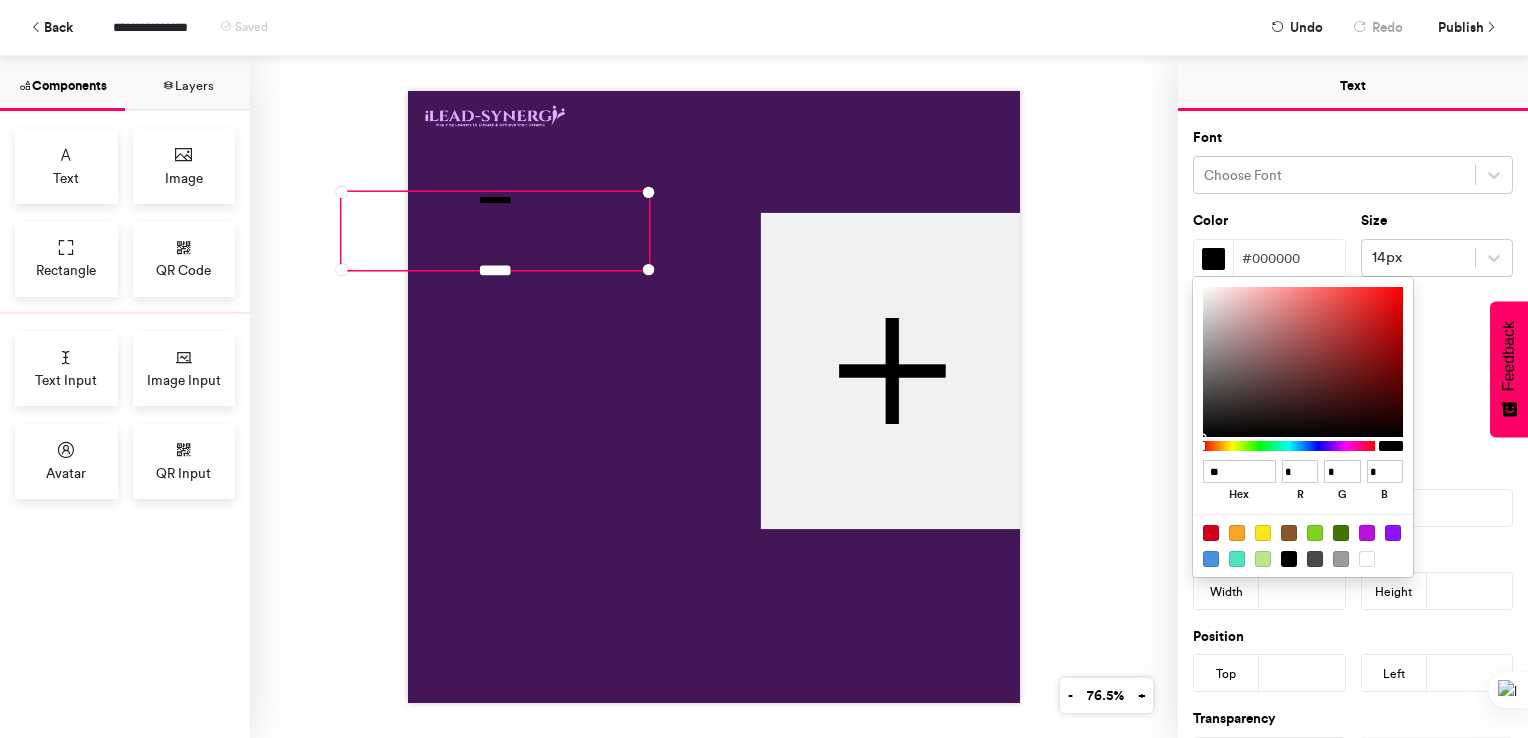 type on "***" 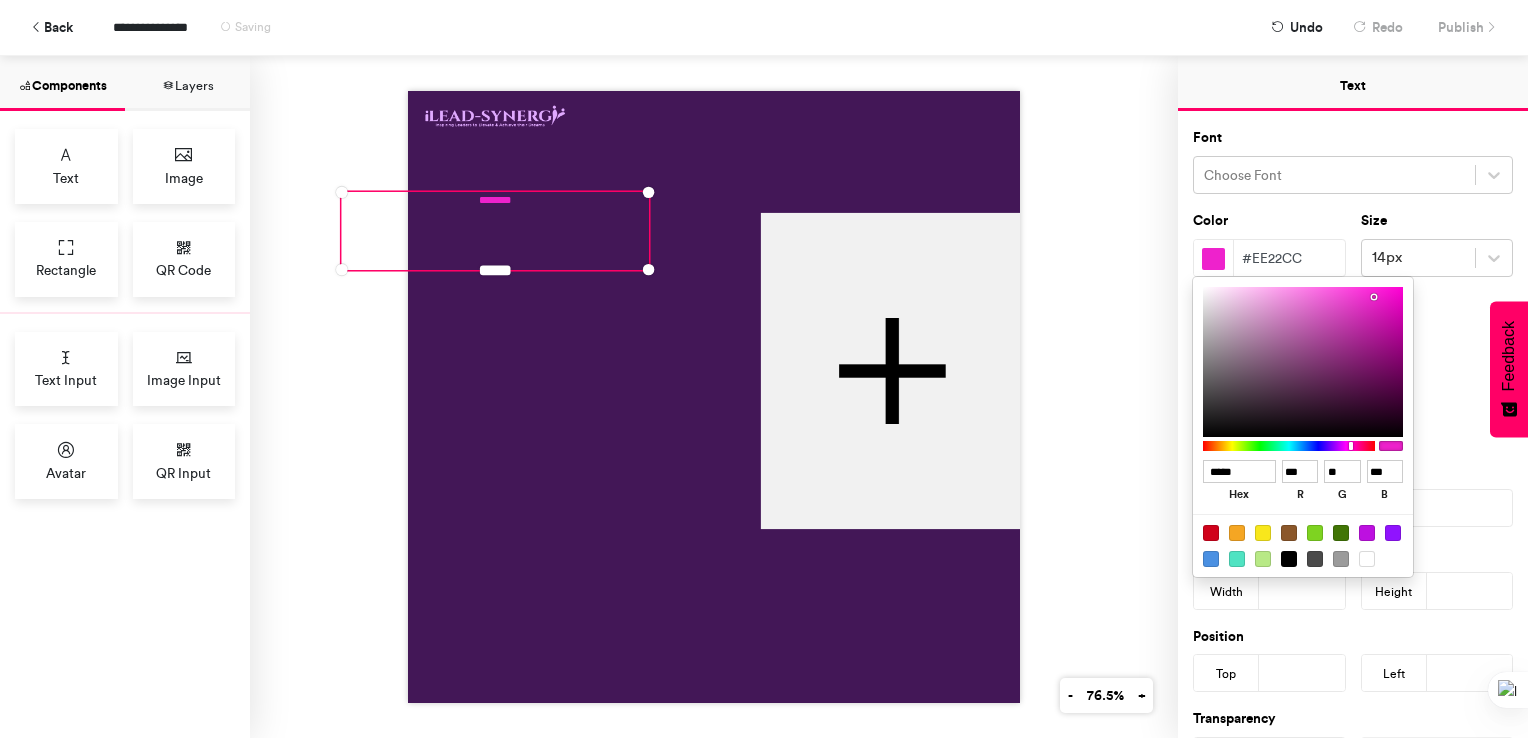 type on "******" 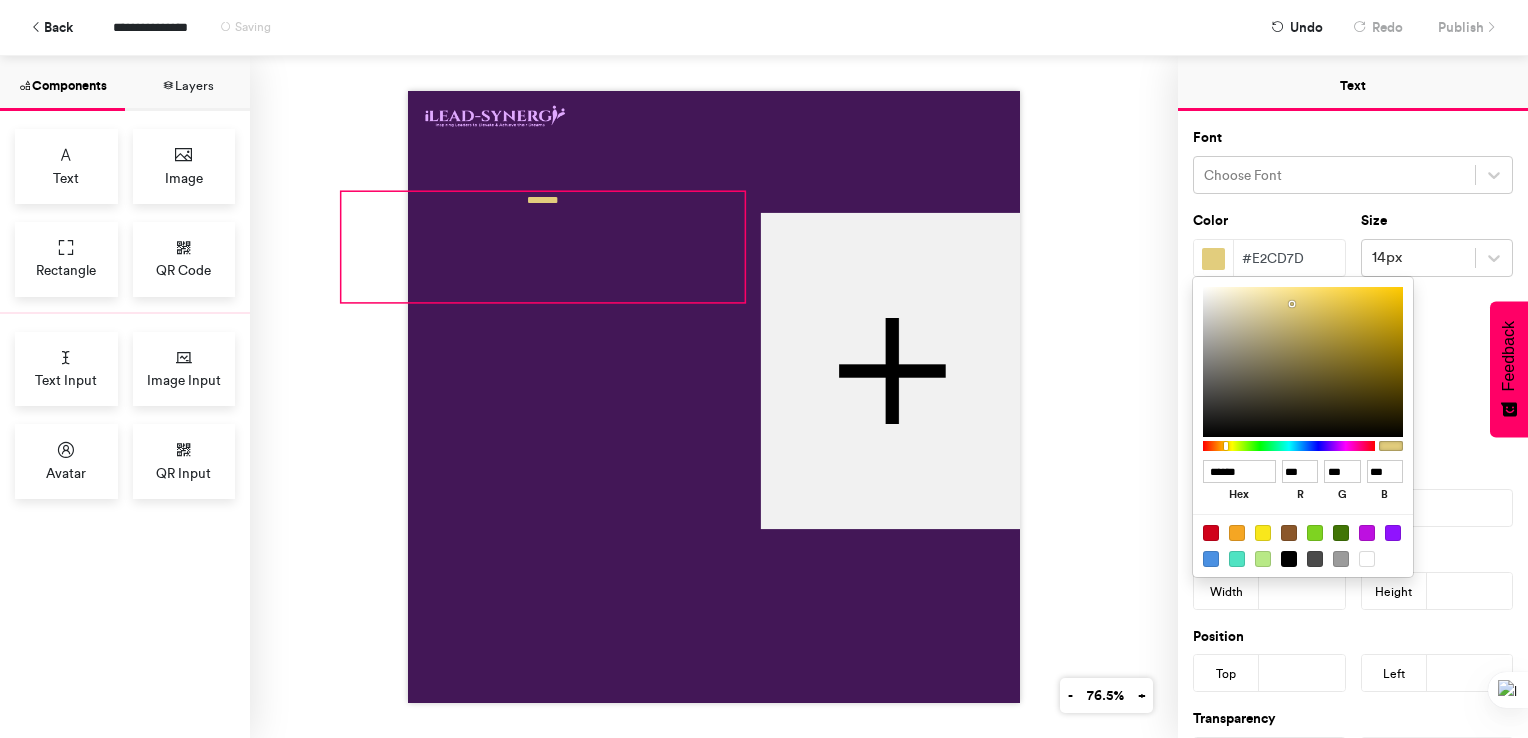drag, startPoint x: 640, startPoint y: 262, endPoint x: 740, endPoint y: 294, distance: 104.99524 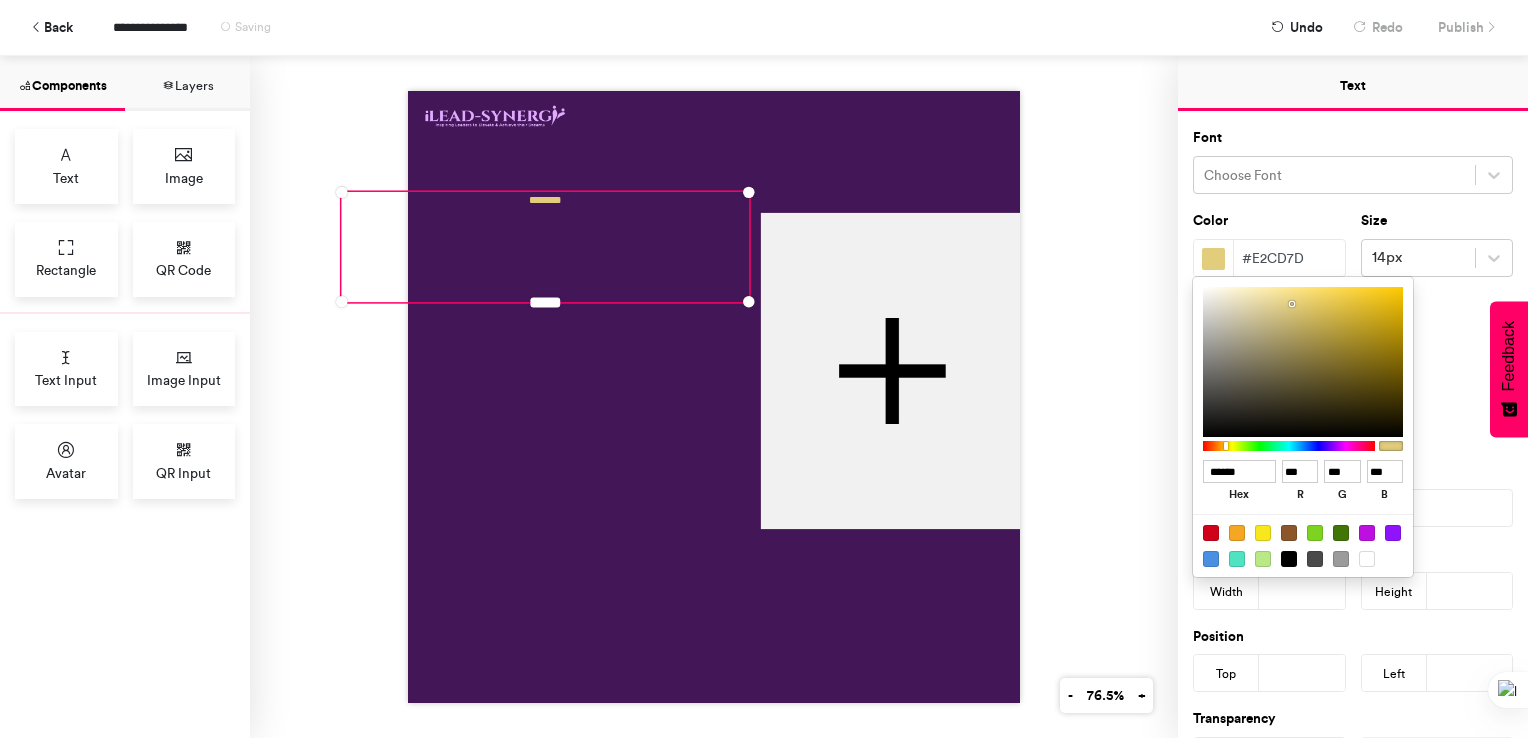 type on "******" 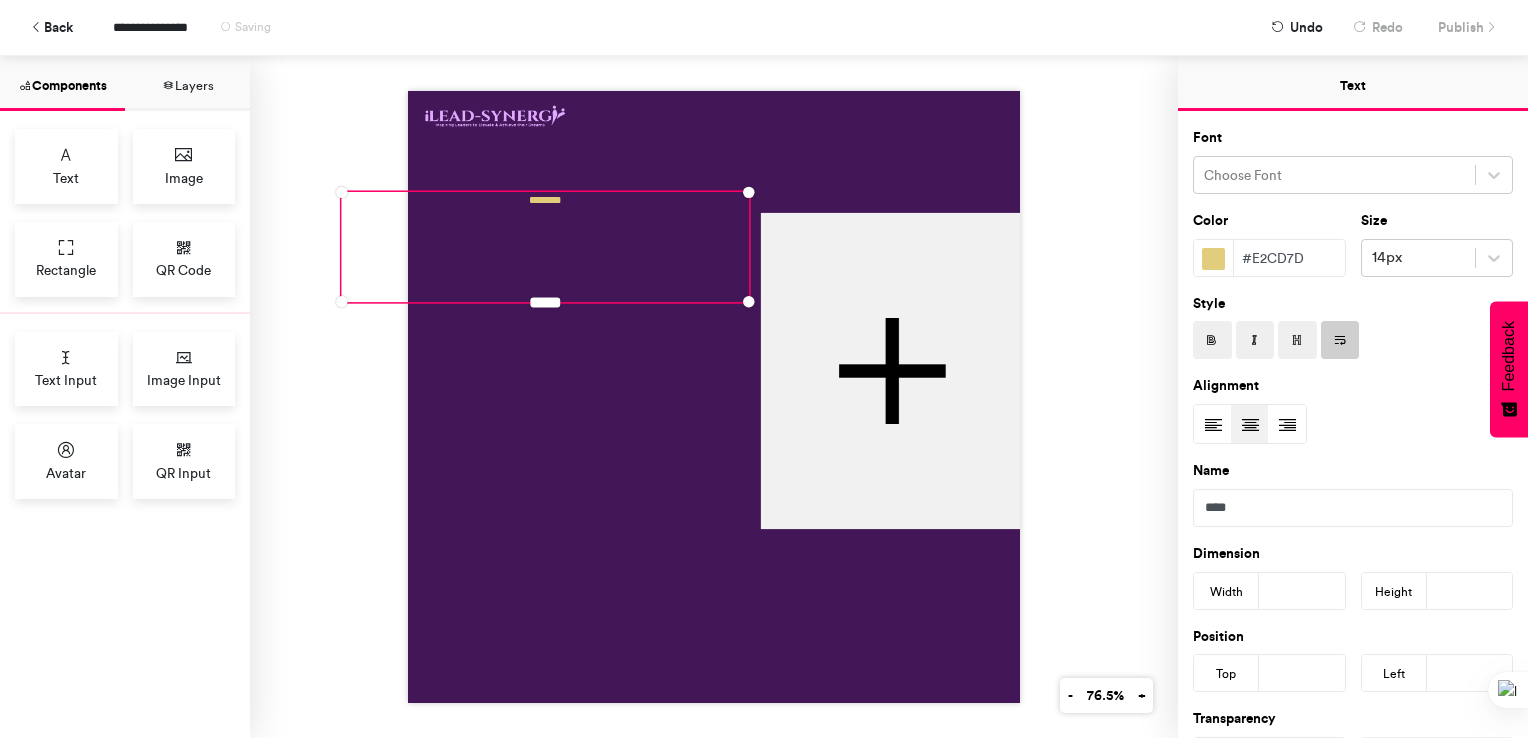 click on "********" at bounding box center (545, 247) 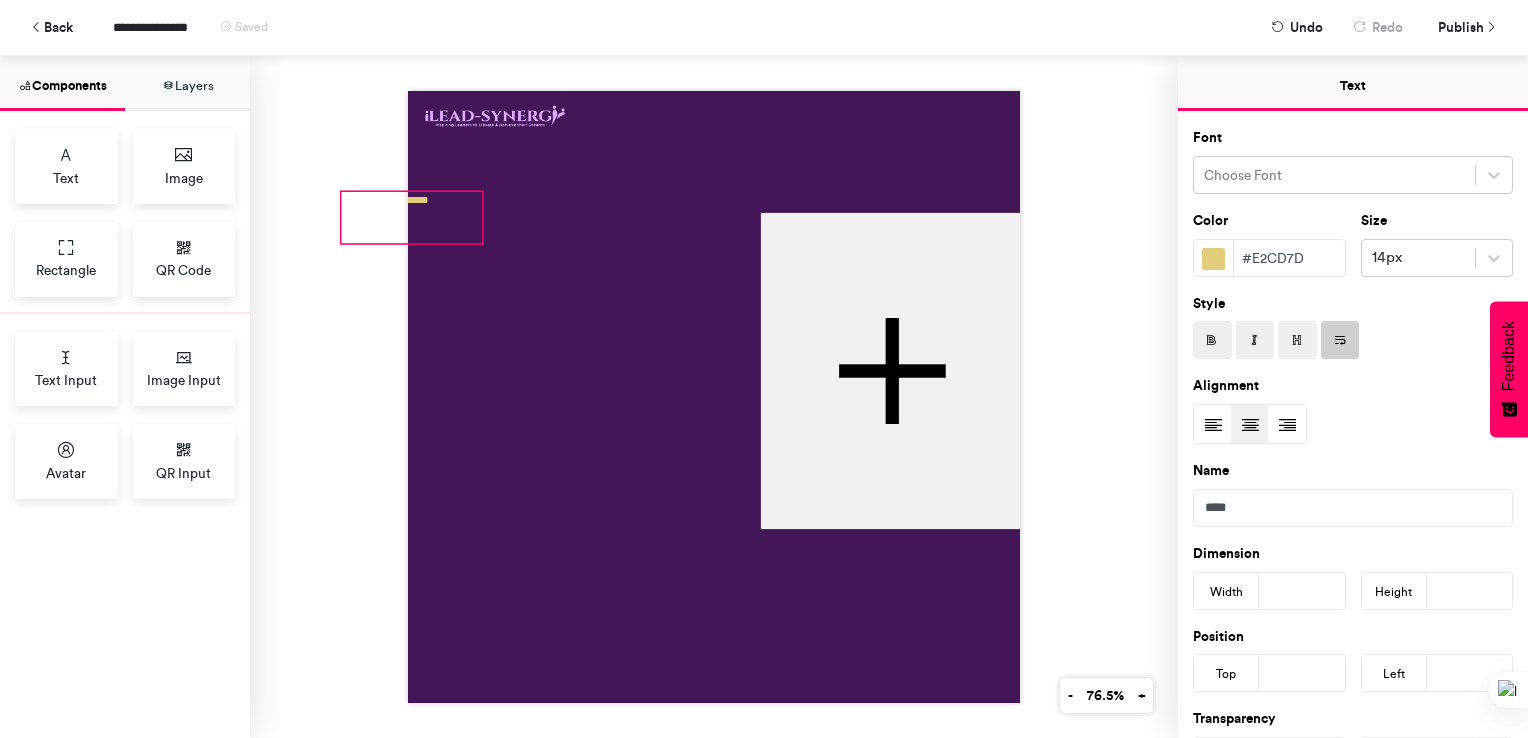 drag, startPoint x: 738, startPoint y: 293, endPoint x: 469, endPoint y: 233, distance: 275.61023 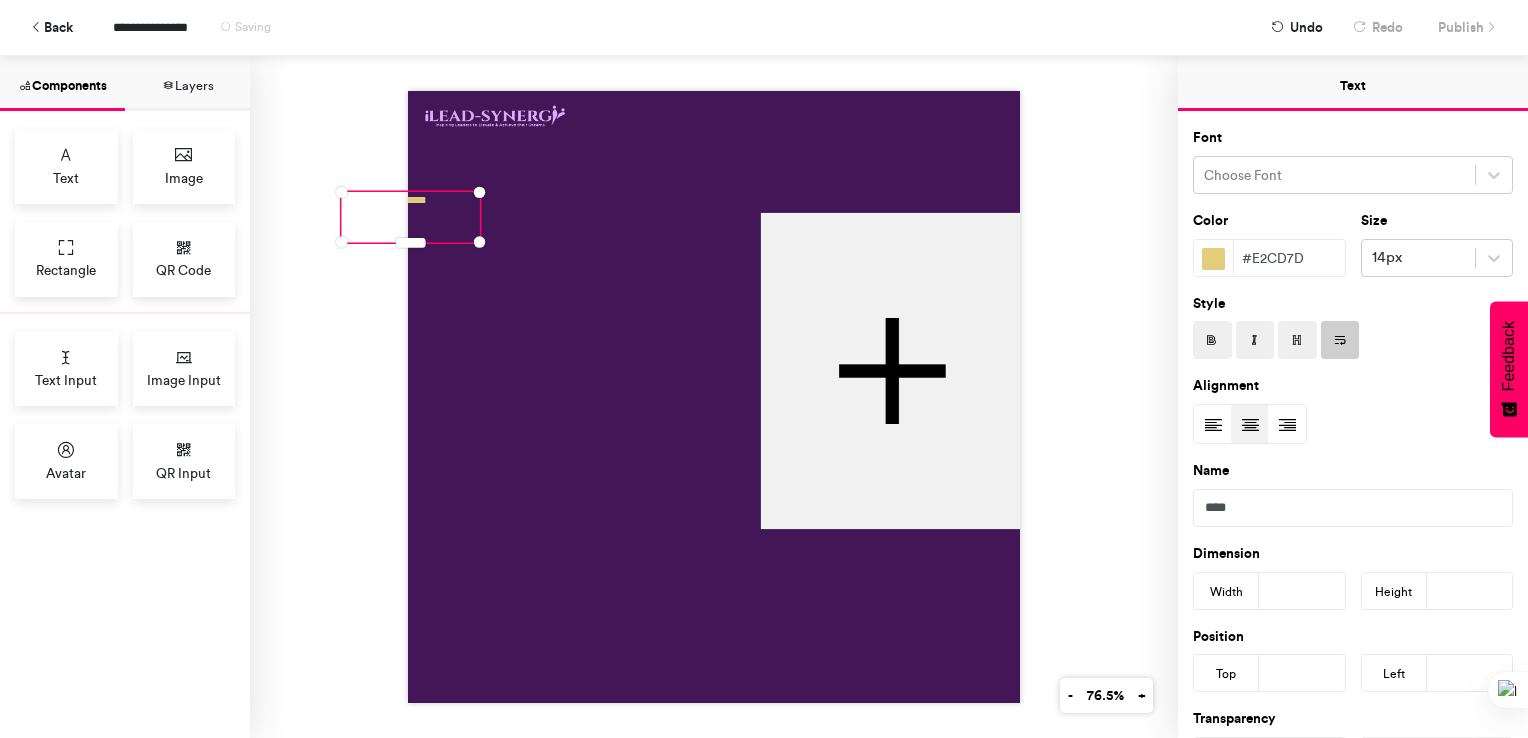 drag, startPoint x: 444, startPoint y: 218, endPoint x: 559, endPoint y: 206, distance: 115.62439 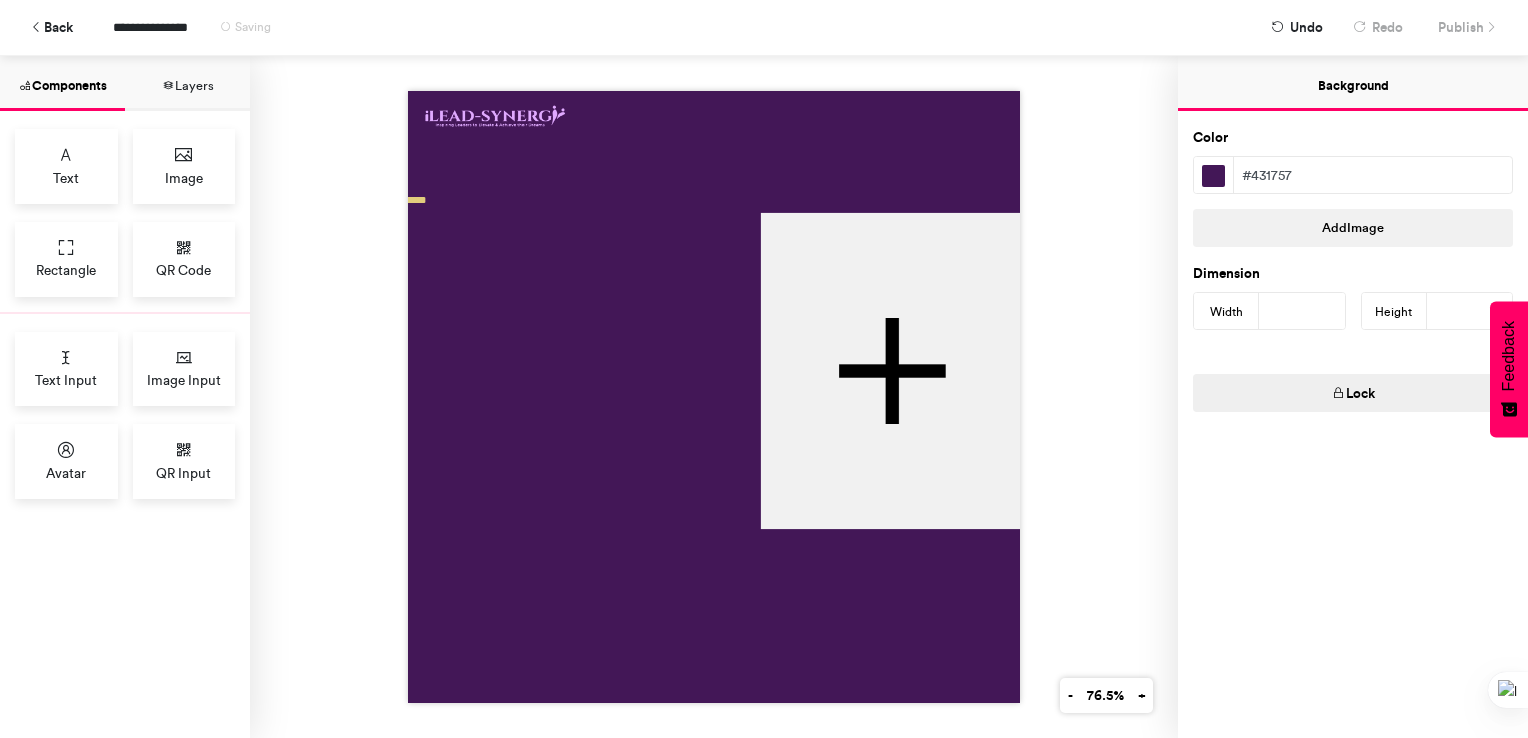 click at bounding box center (714, 397) 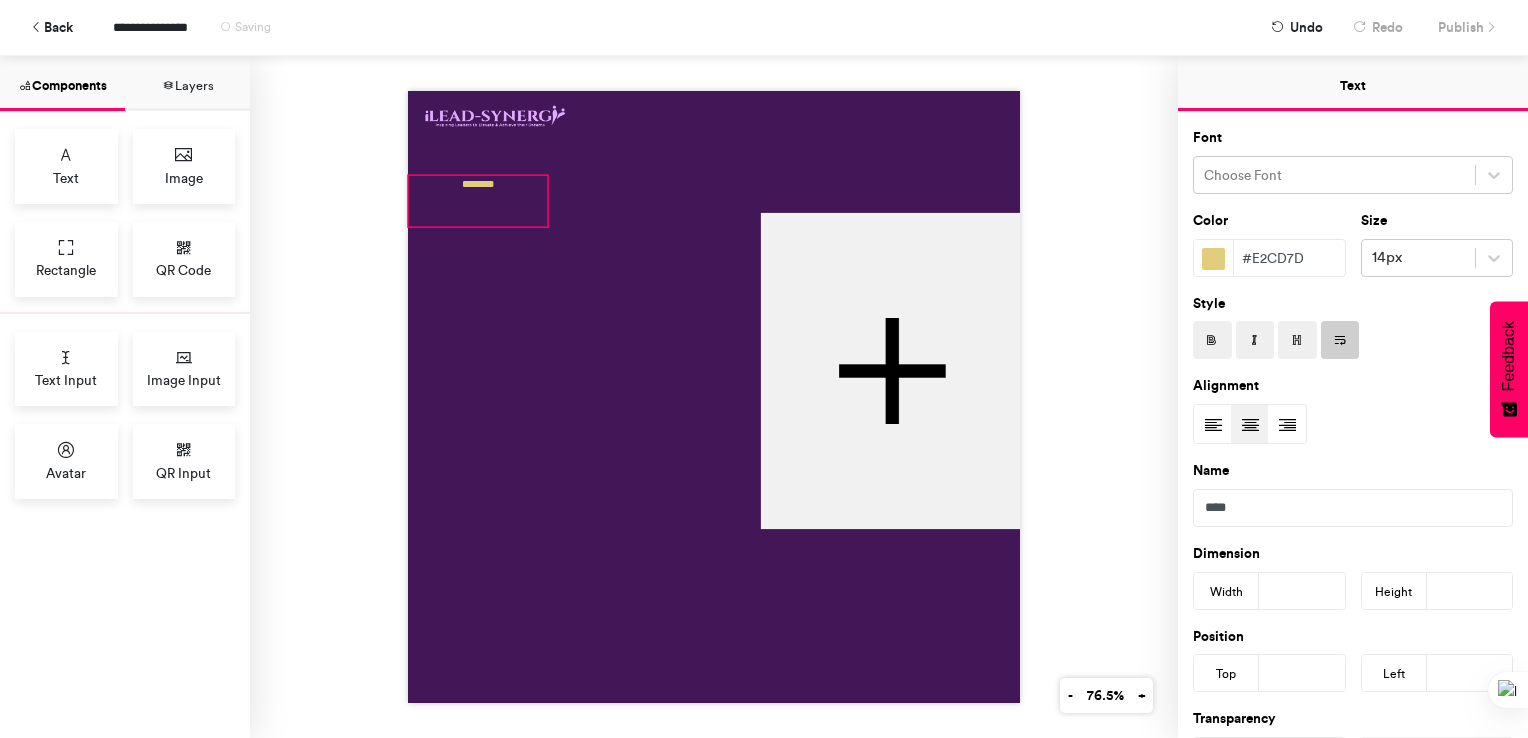 drag, startPoint x: 410, startPoint y: 210, endPoint x: 477, endPoint y: 192, distance: 69.375786 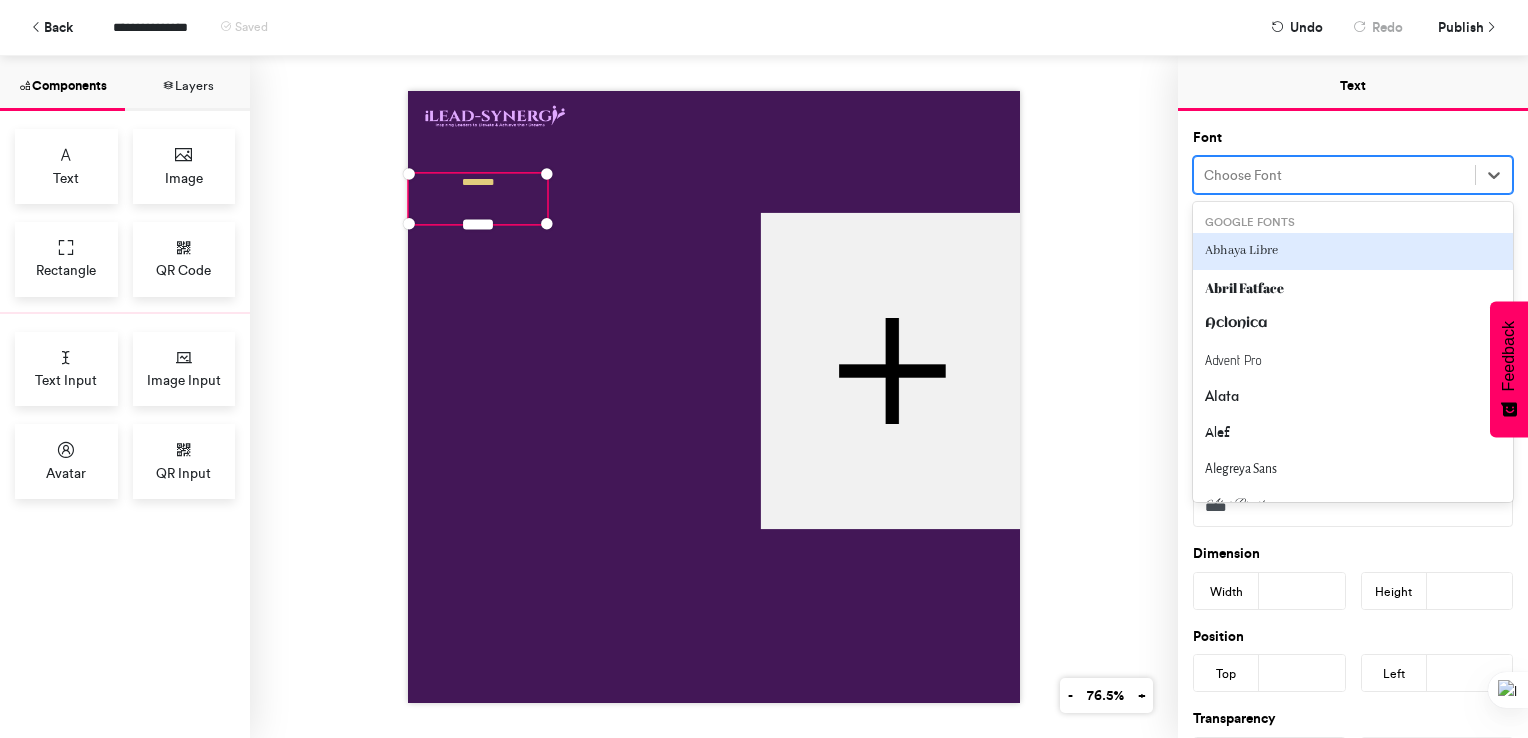 click at bounding box center (1334, 175) 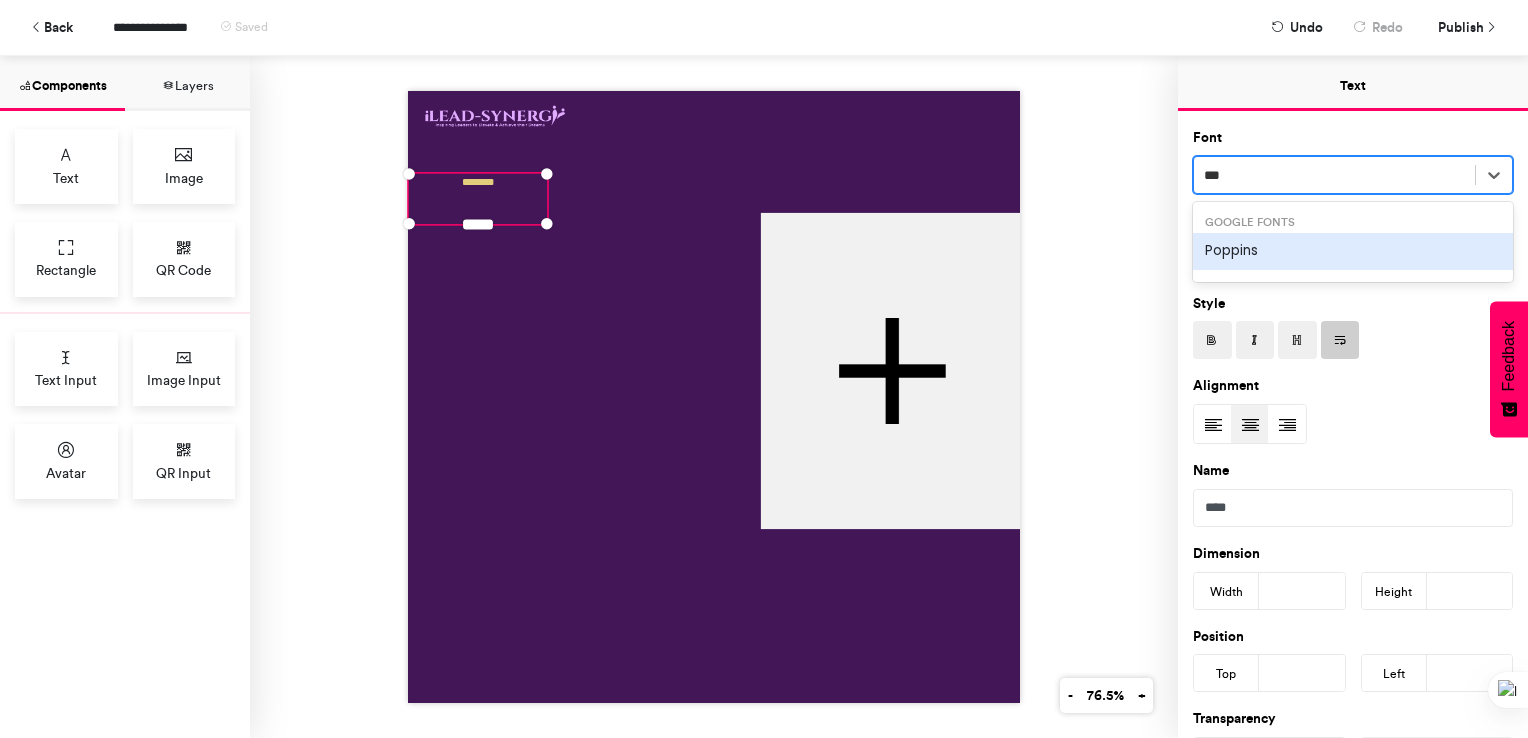 type on "****" 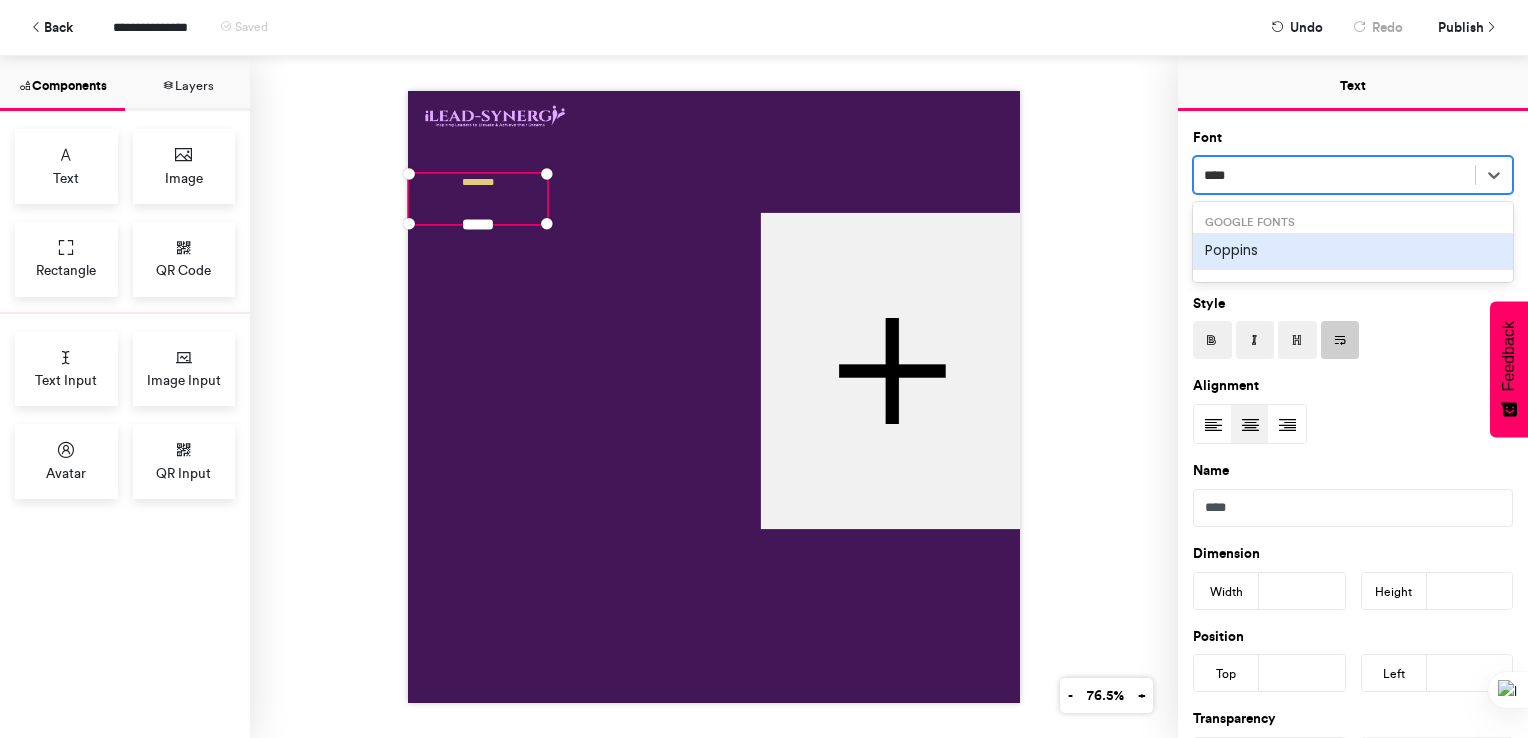 click on "Poppins" at bounding box center [1353, 251] 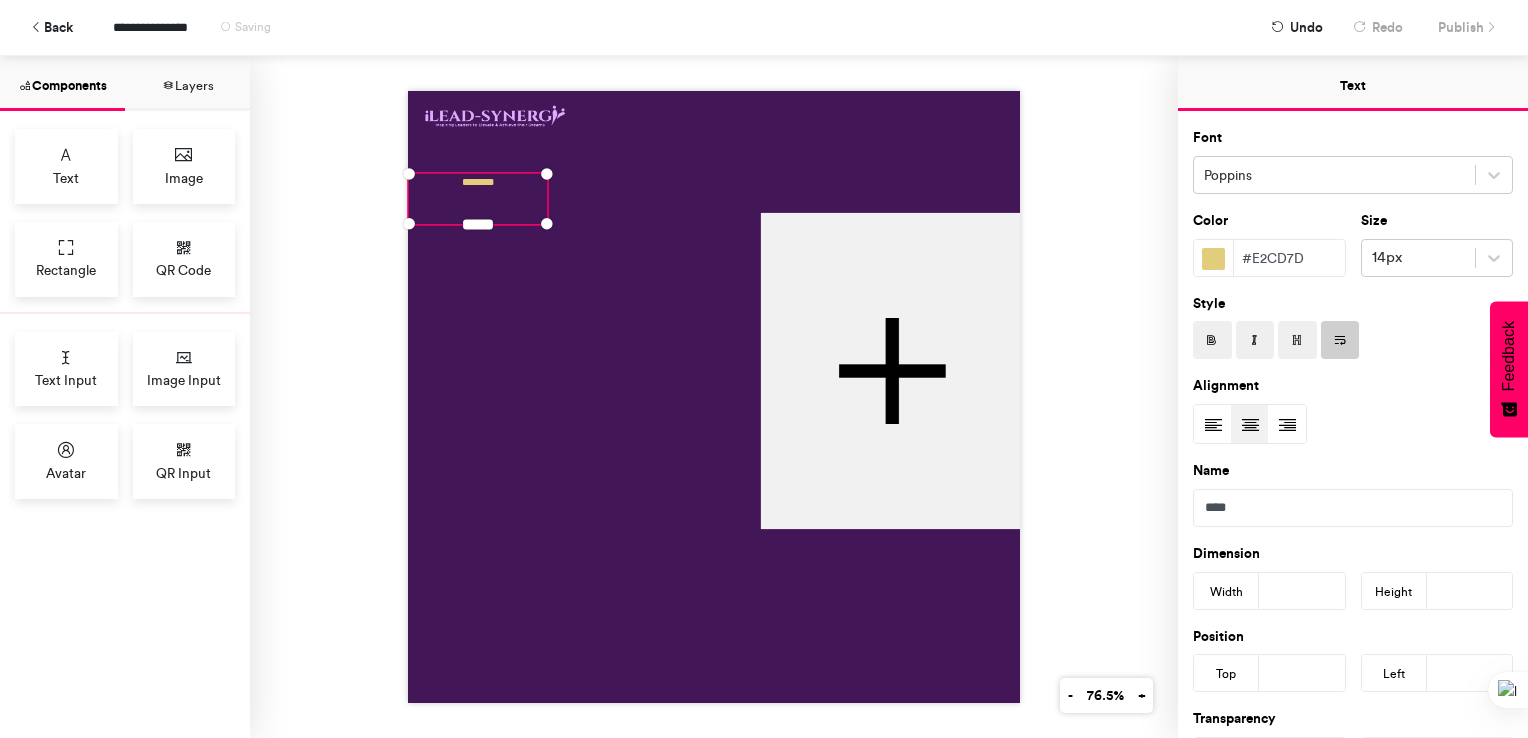 click at bounding box center (1212, 341) 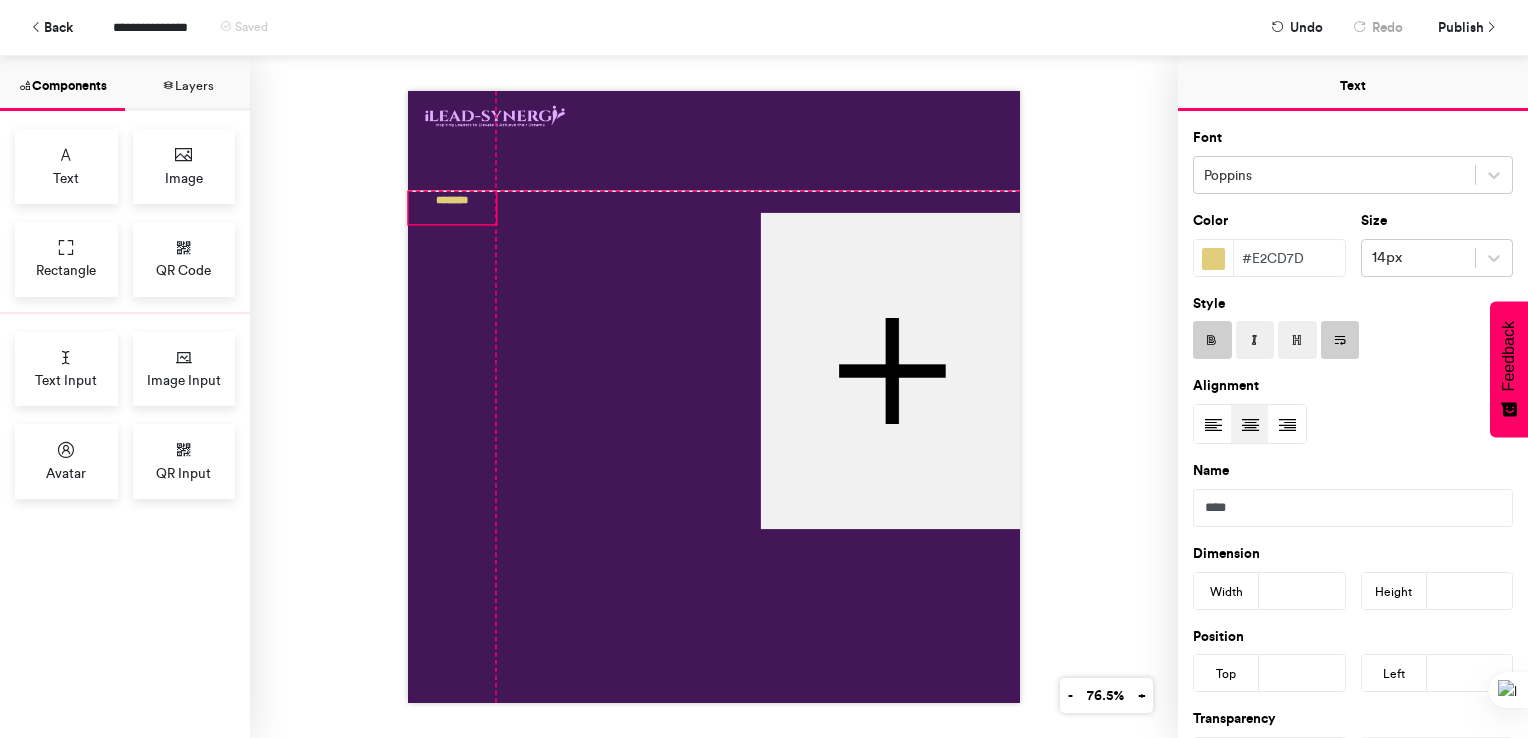 drag, startPoint x: 539, startPoint y: 165, endPoint x: 494, endPoint y: 183, distance: 48.466484 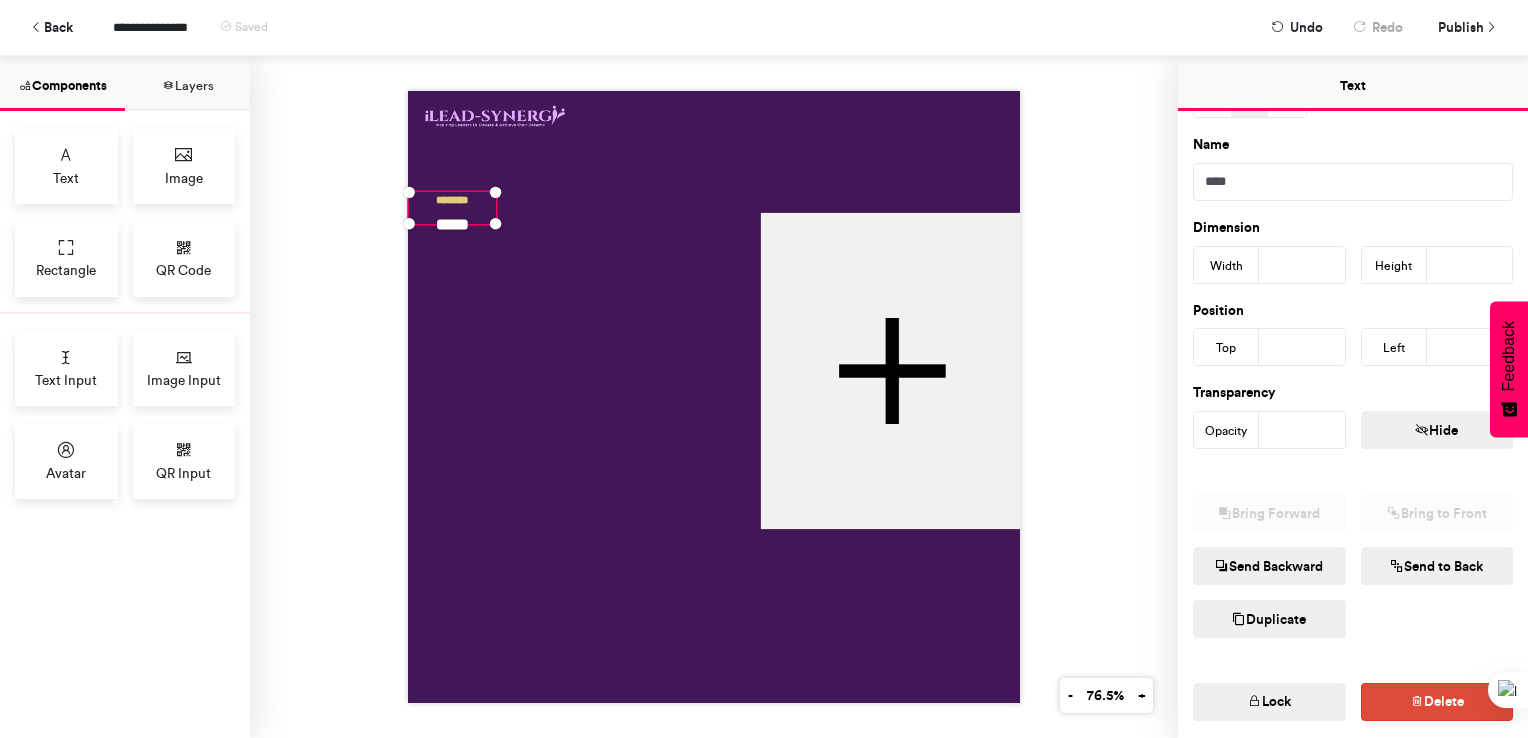scroll, scrollTop: 324, scrollLeft: 0, axis: vertical 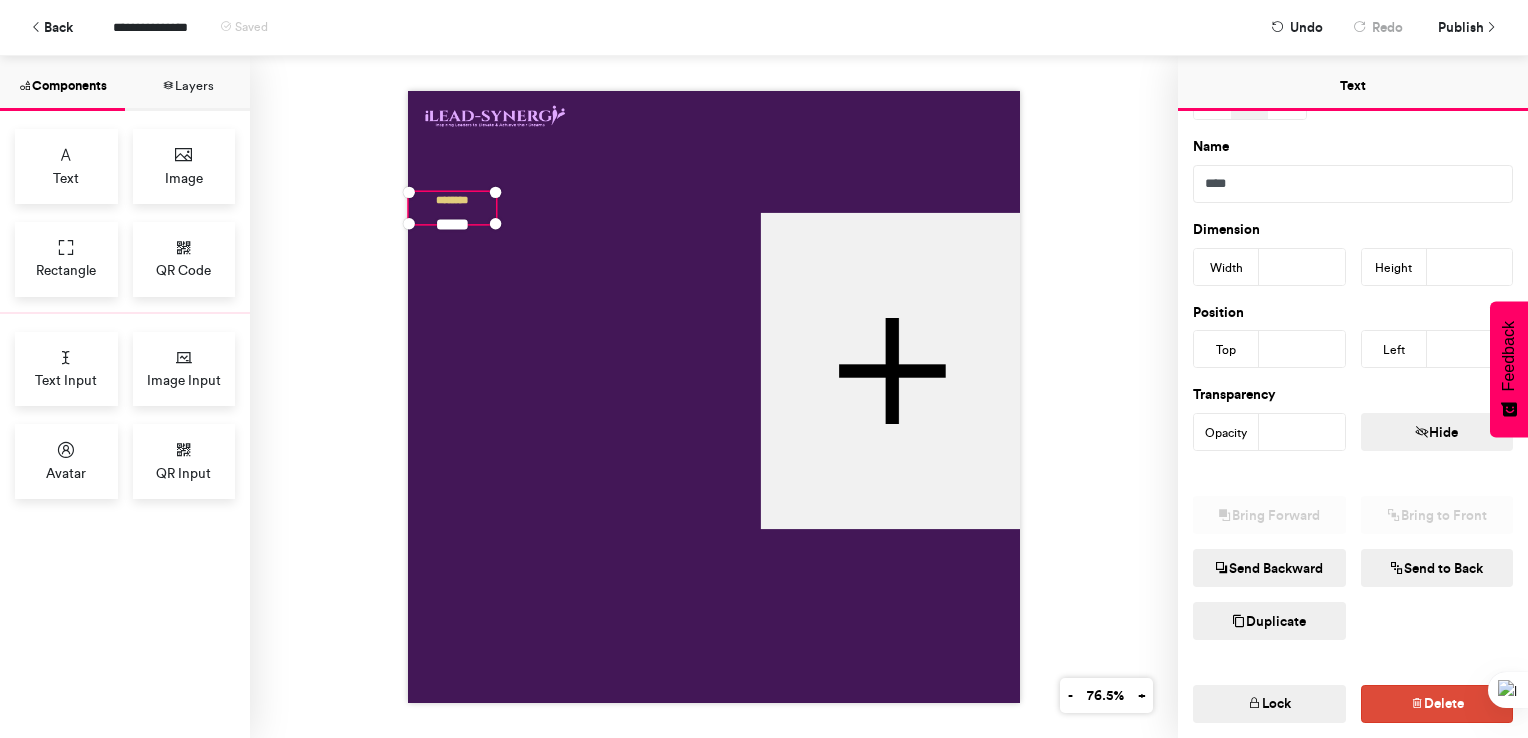 click on "**" at bounding box center (1470, 267) 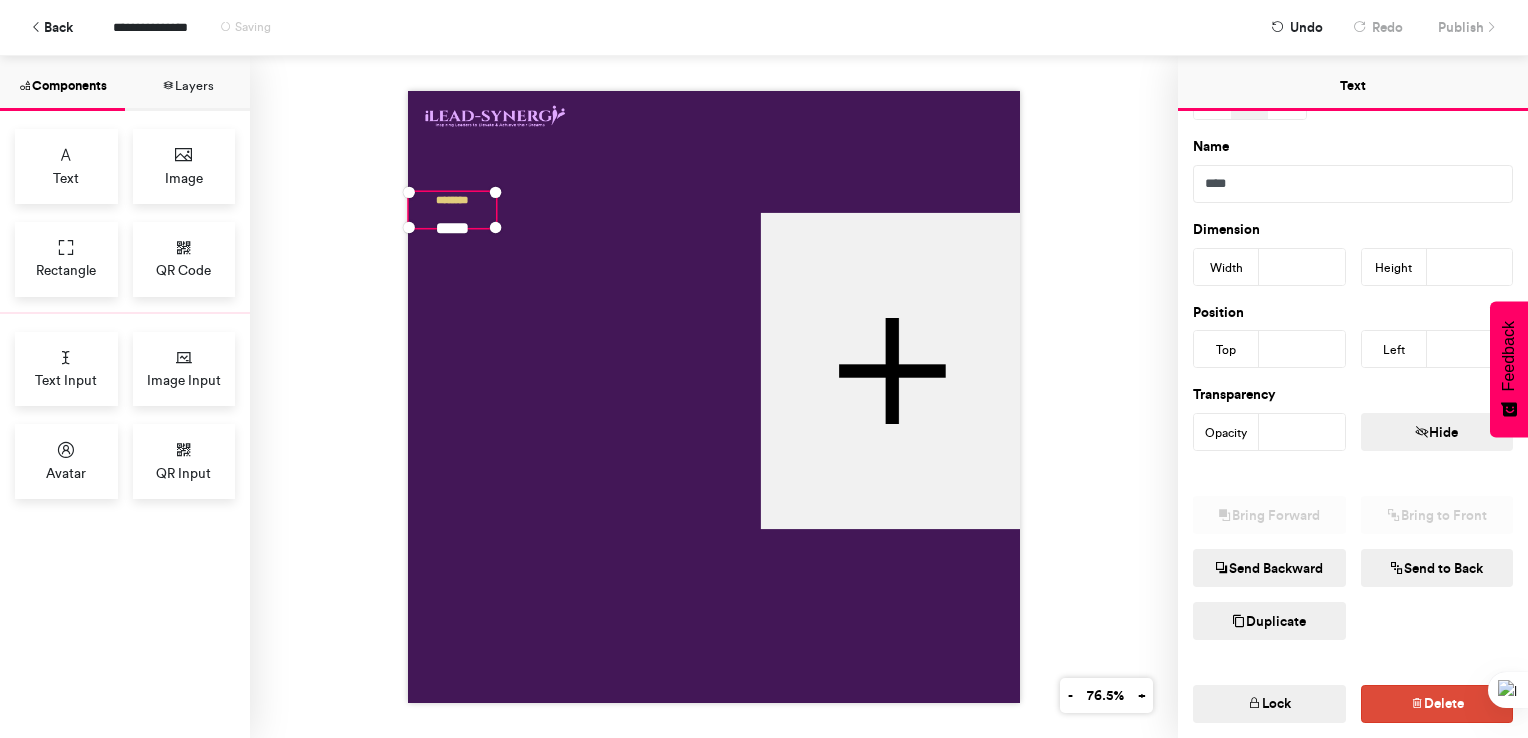 click on "**" at bounding box center [1470, 267] 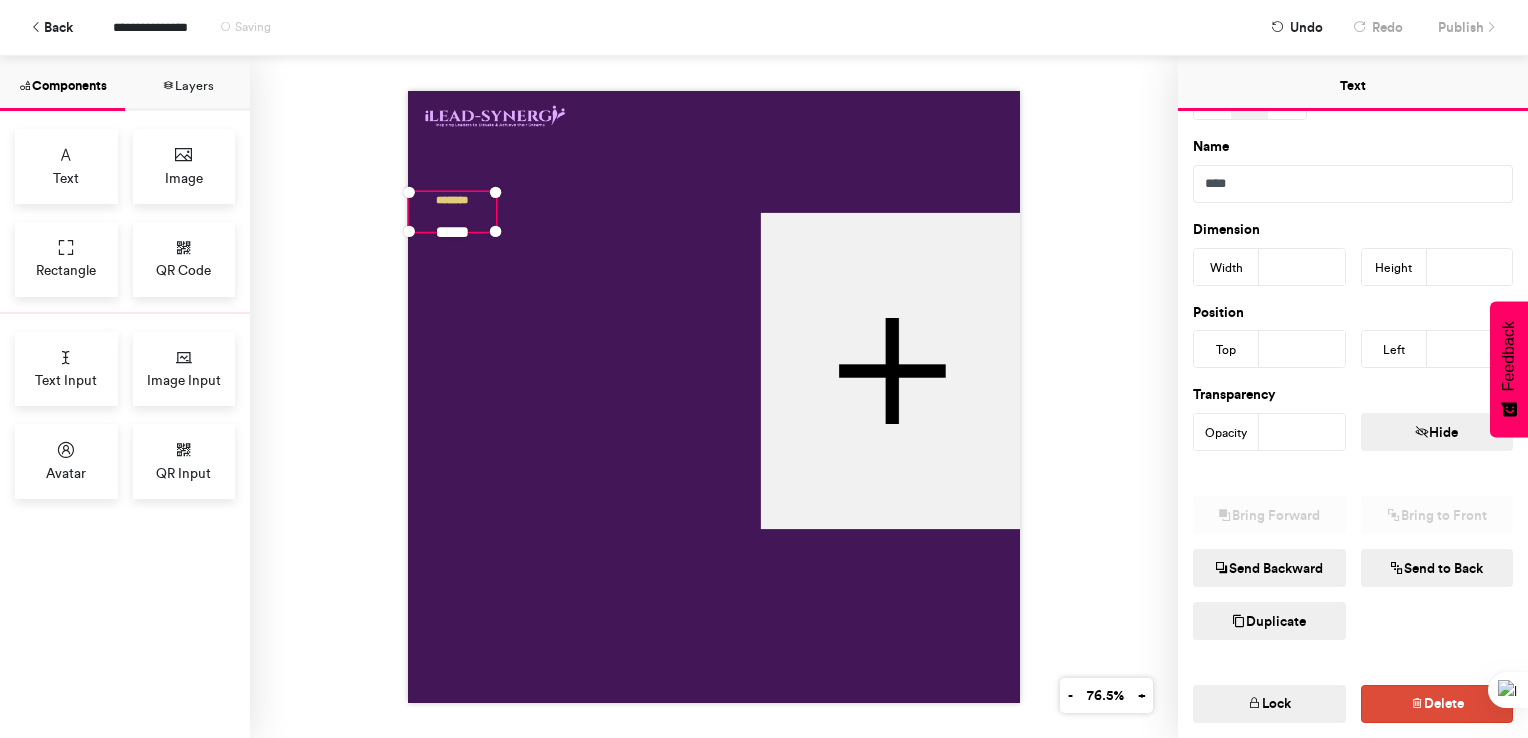 click on "**" at bounding box center [1470, 267] 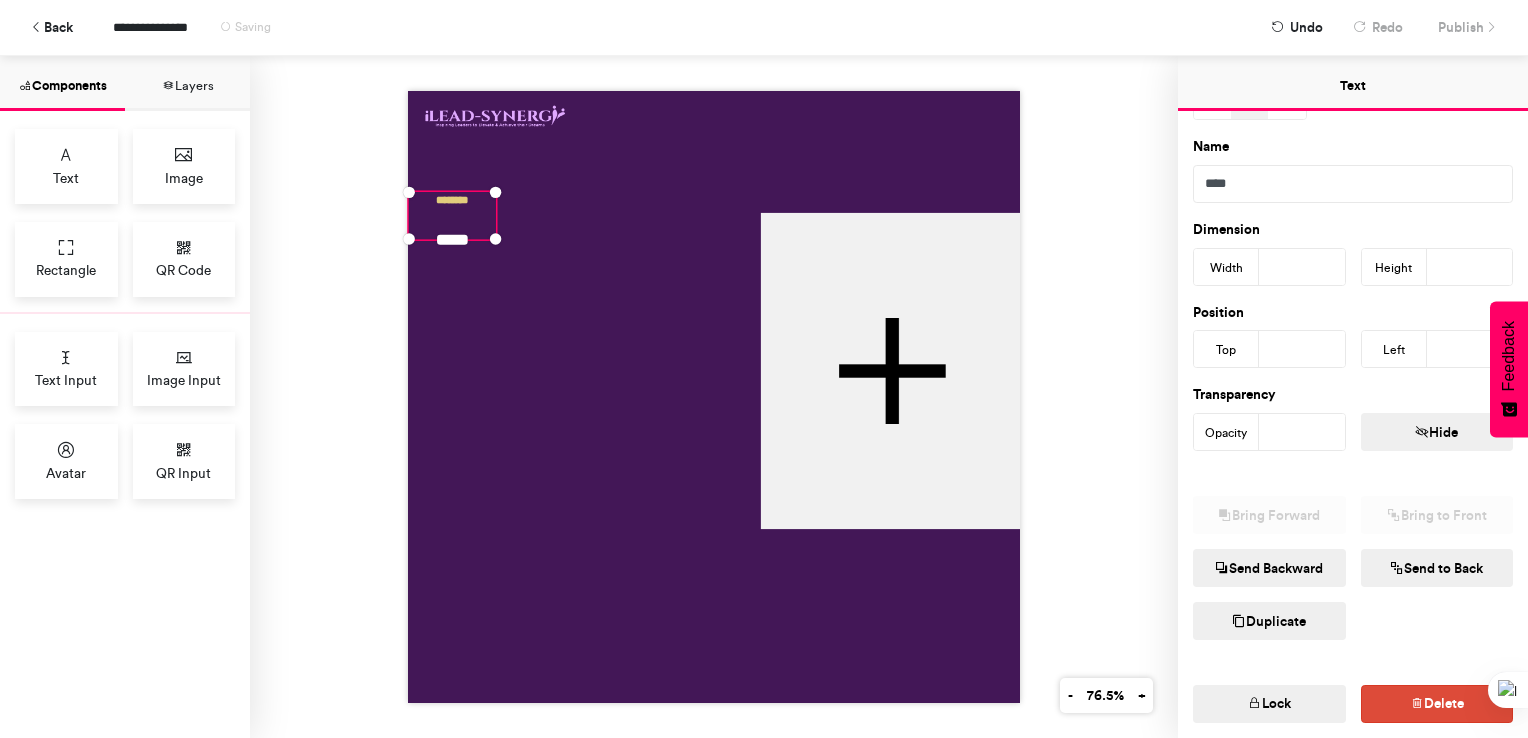 click on "**" at bounding box center [1470, 267] 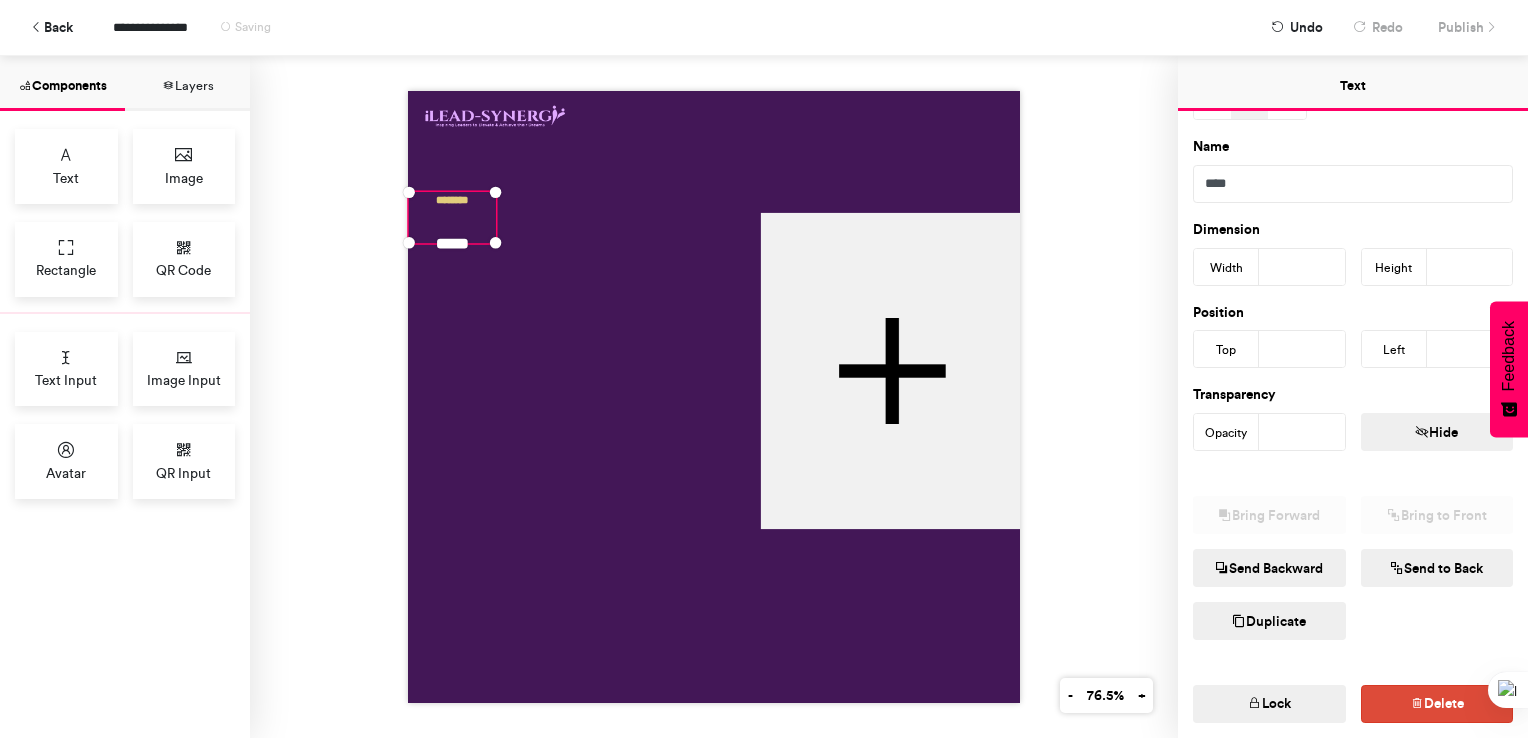 type on "**" 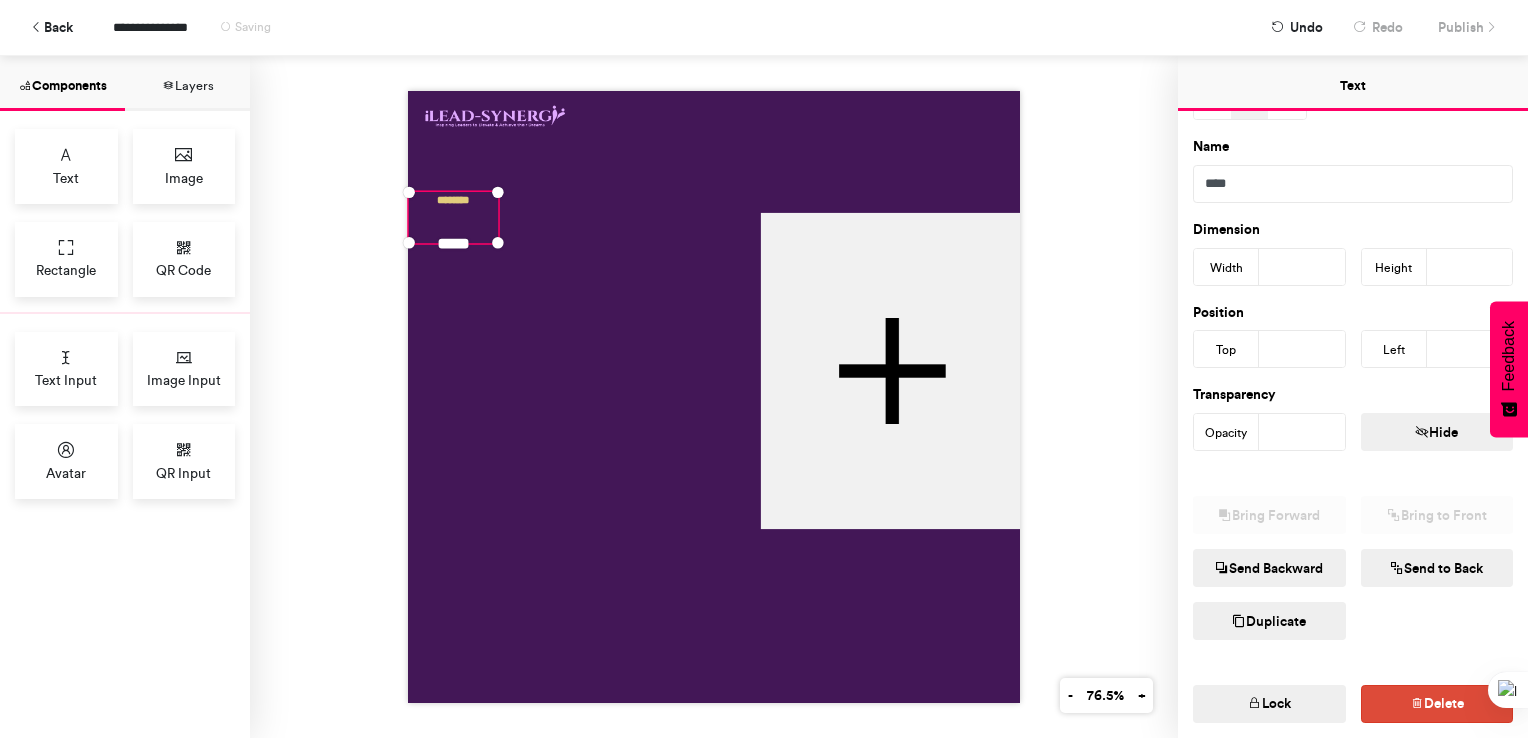 click on "***" at bounding box center [1302, 267] 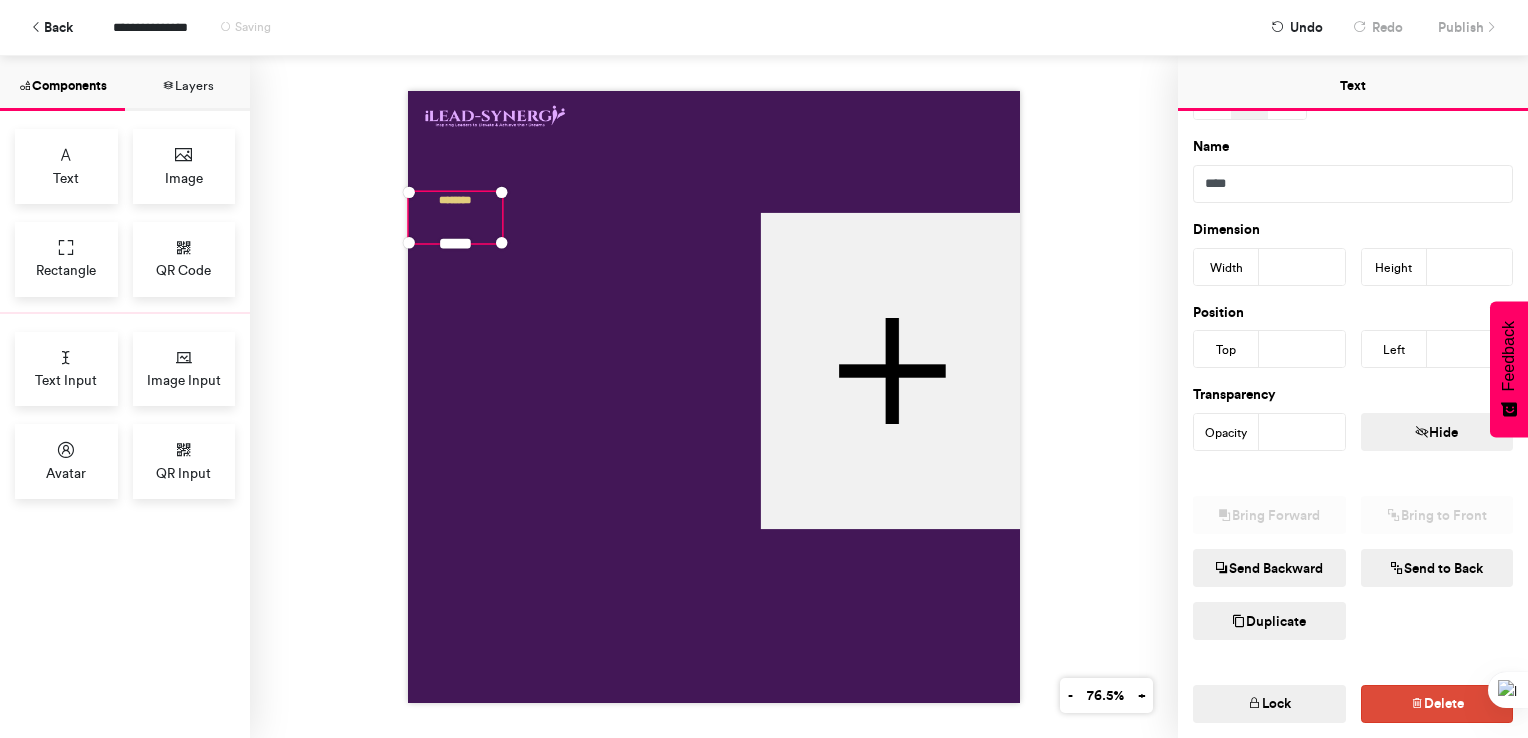 click on "***" at bounding box center (1302, 267) 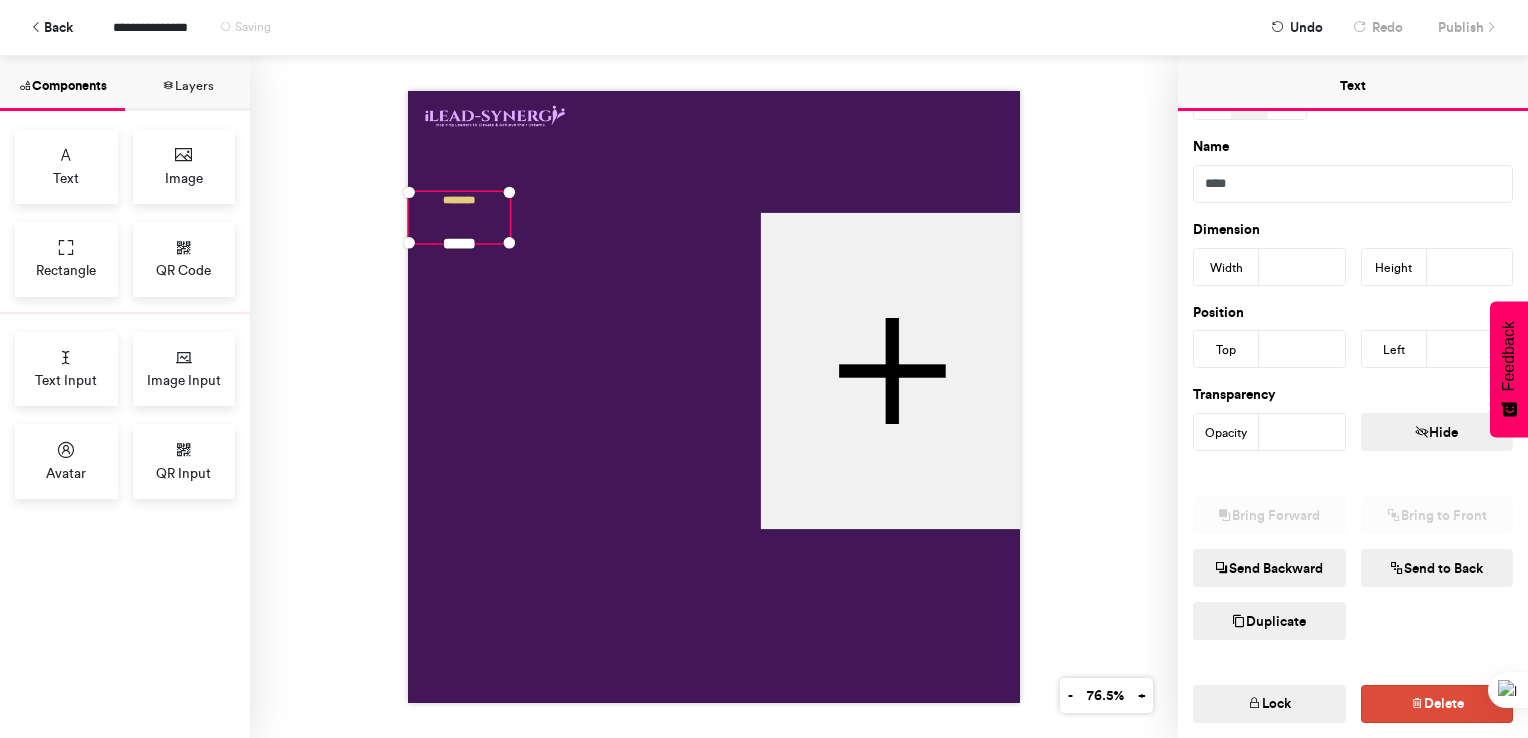 click on "***" at bounding box center (1302, 267) 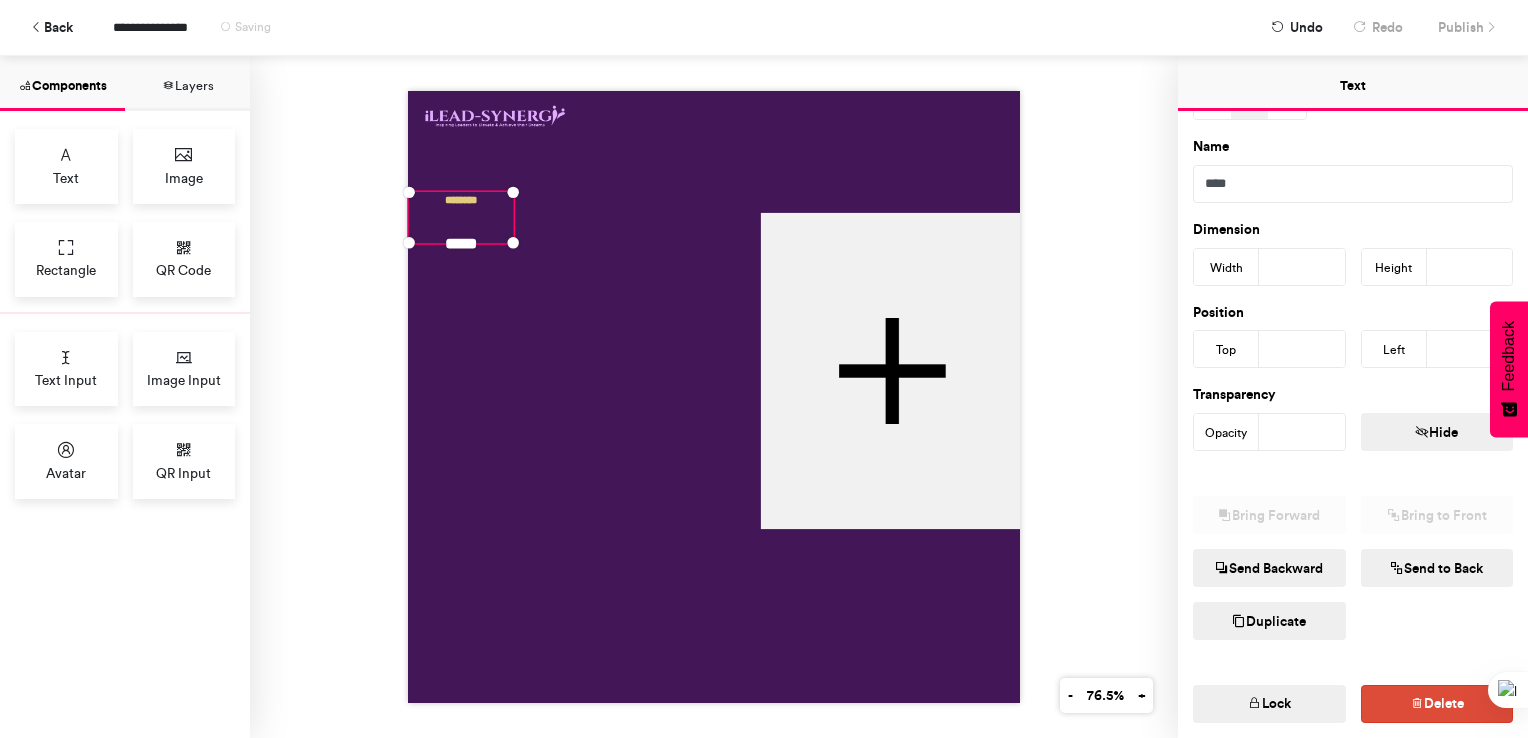click on "***" at bounding box center [1302, 267] 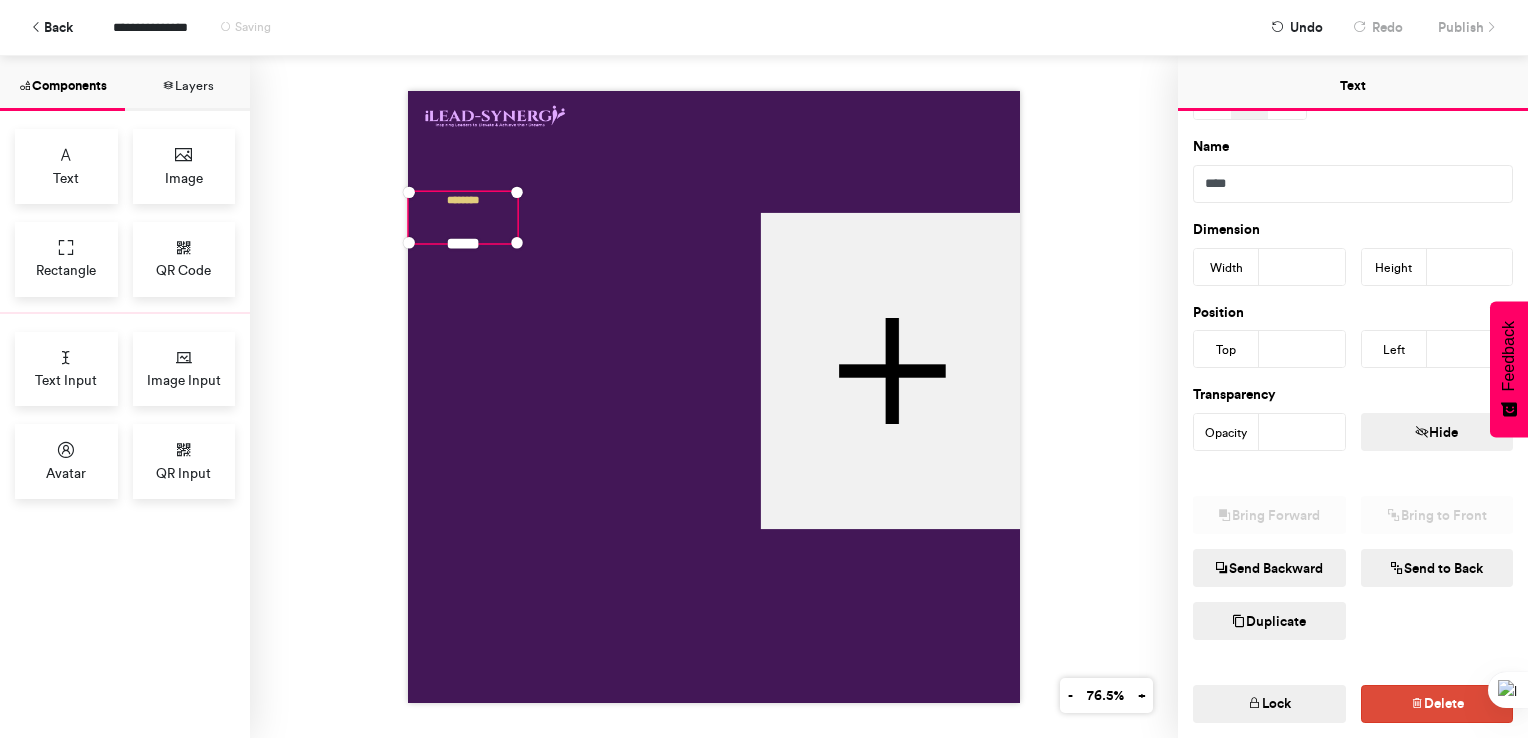 click on "***" at bounding box center (1302, 267) 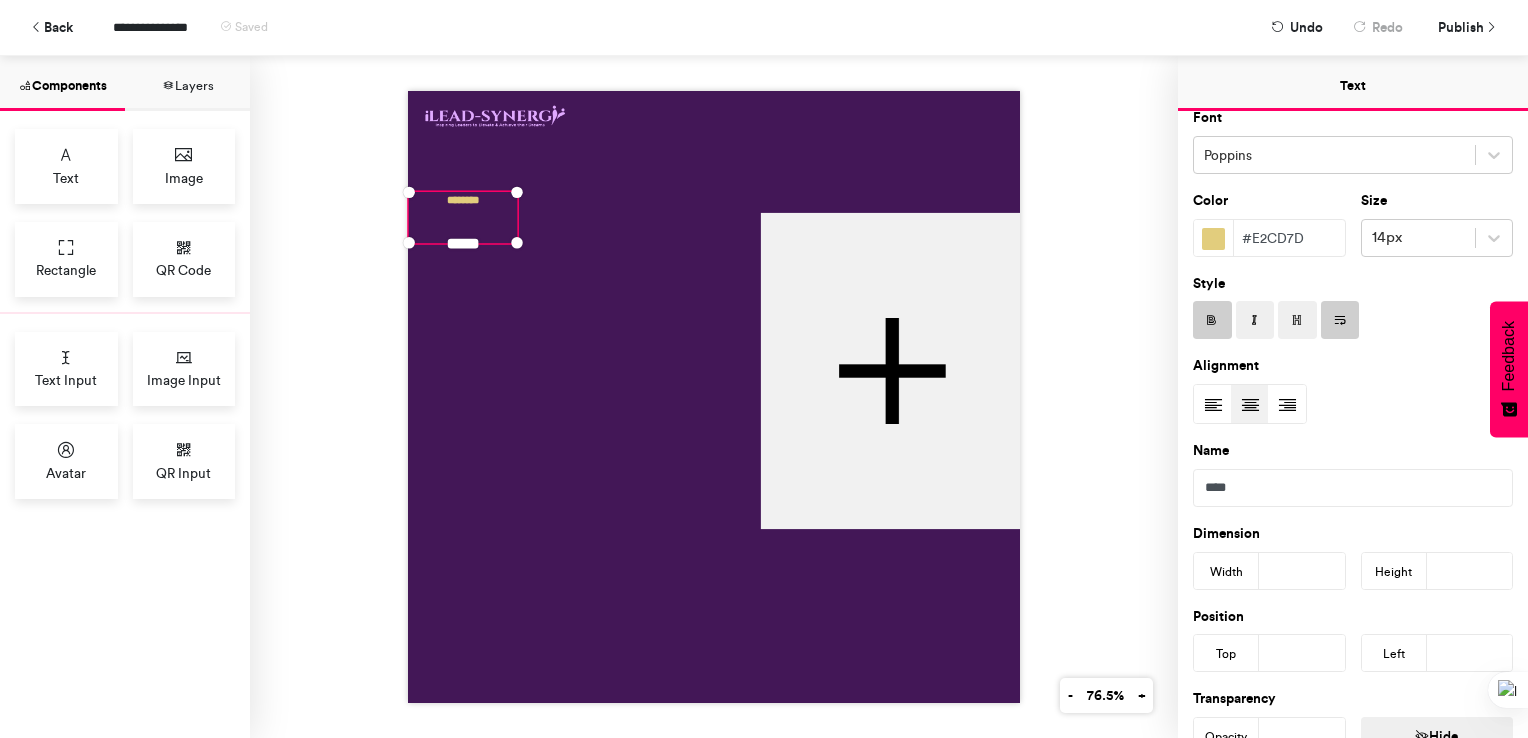scroll, scrollTop: 0, scrollLeft: 0, axis: both 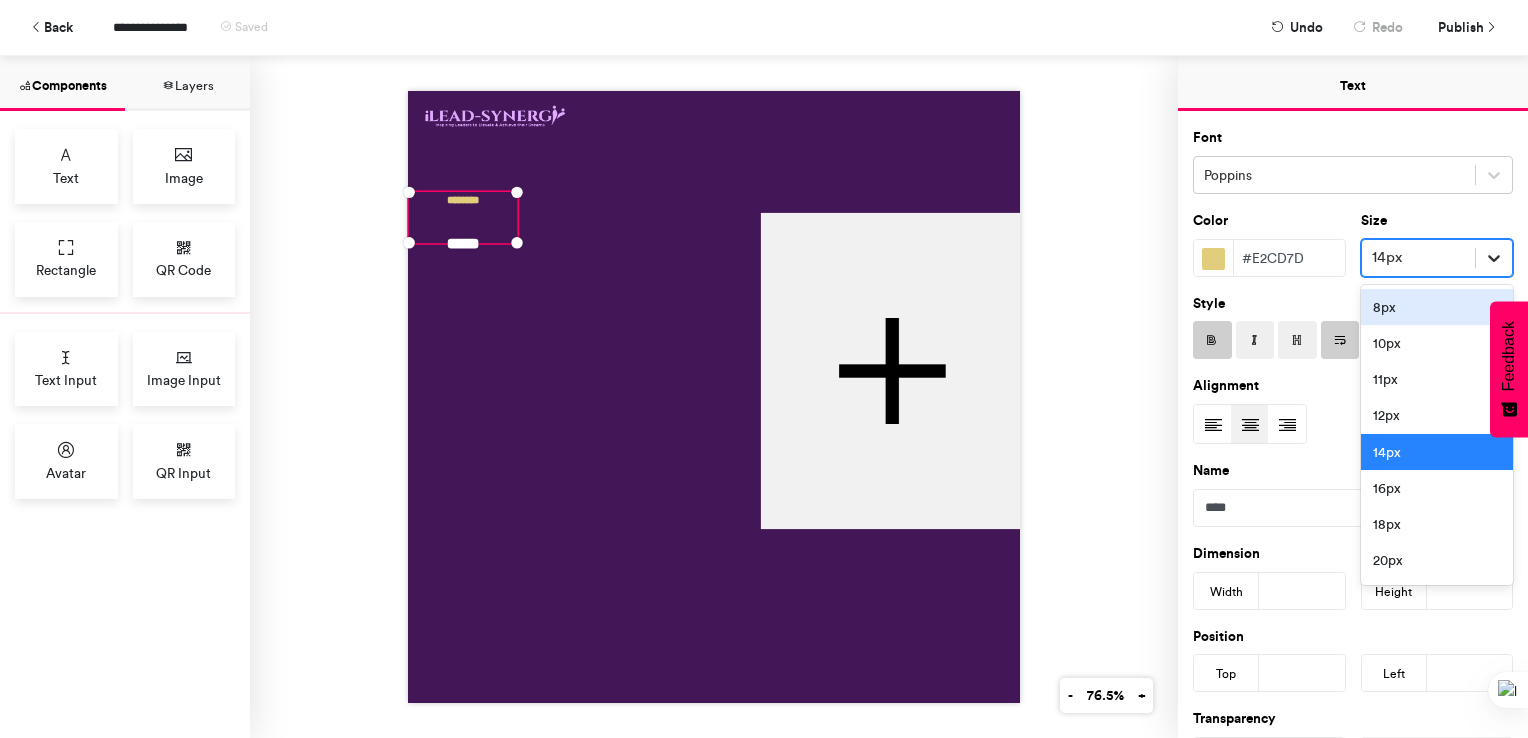 click 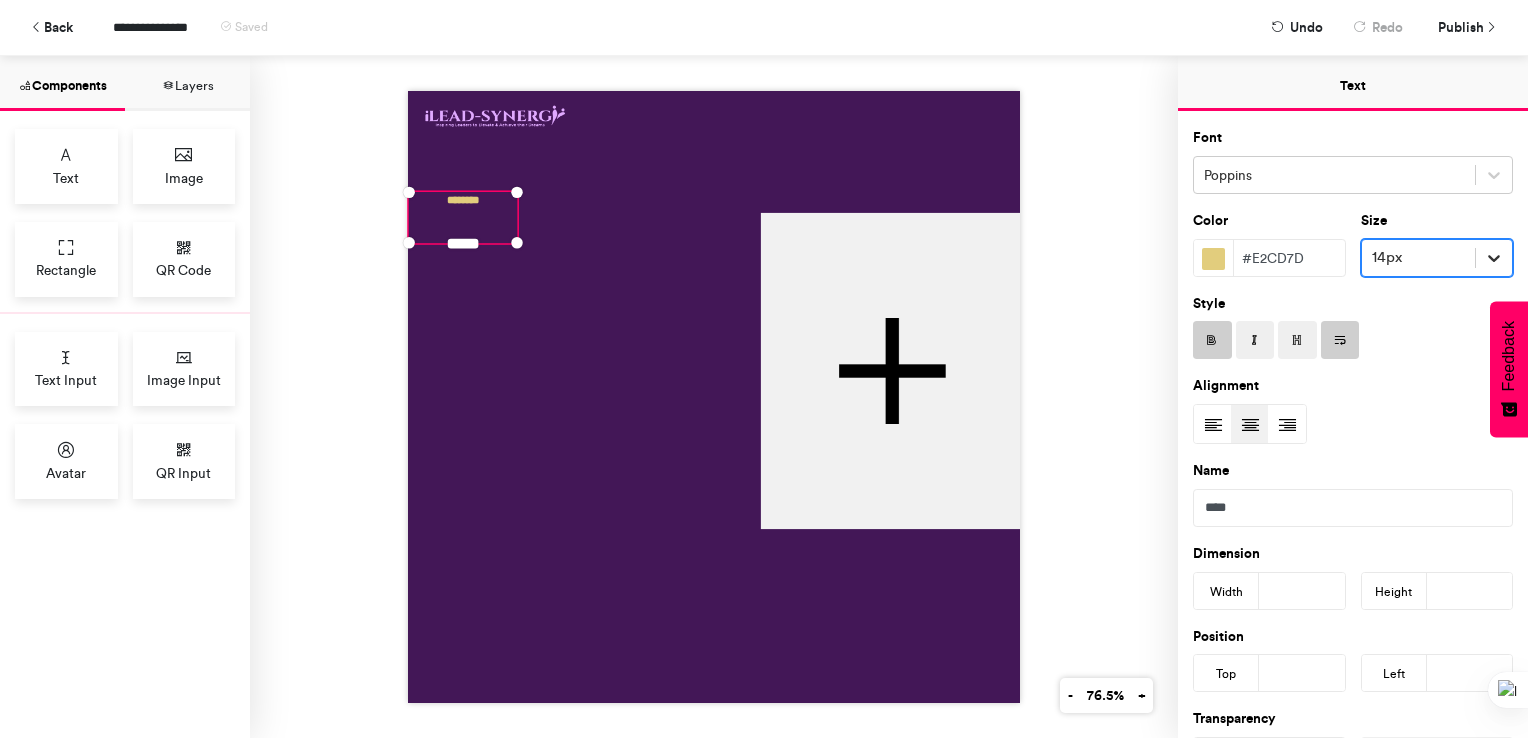 click 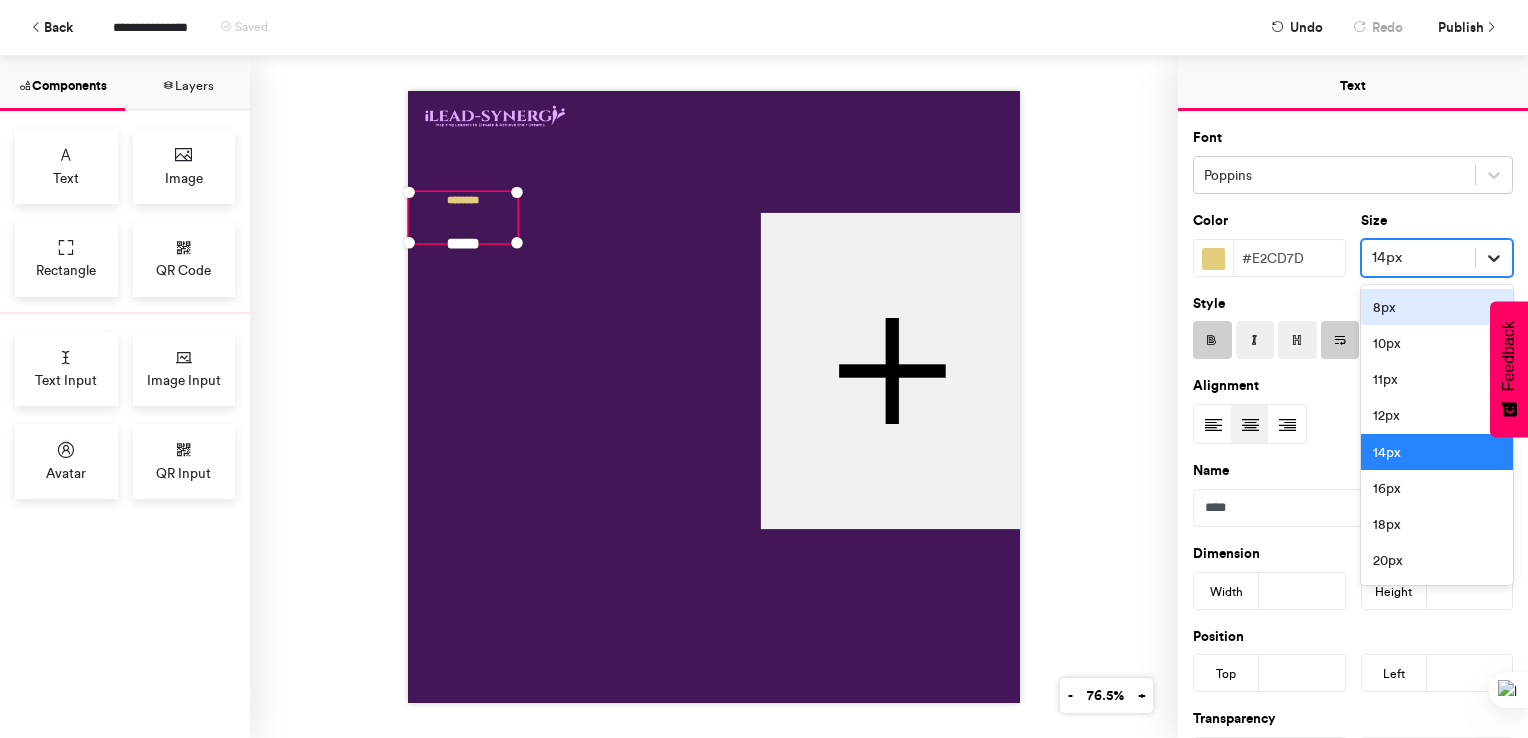 click 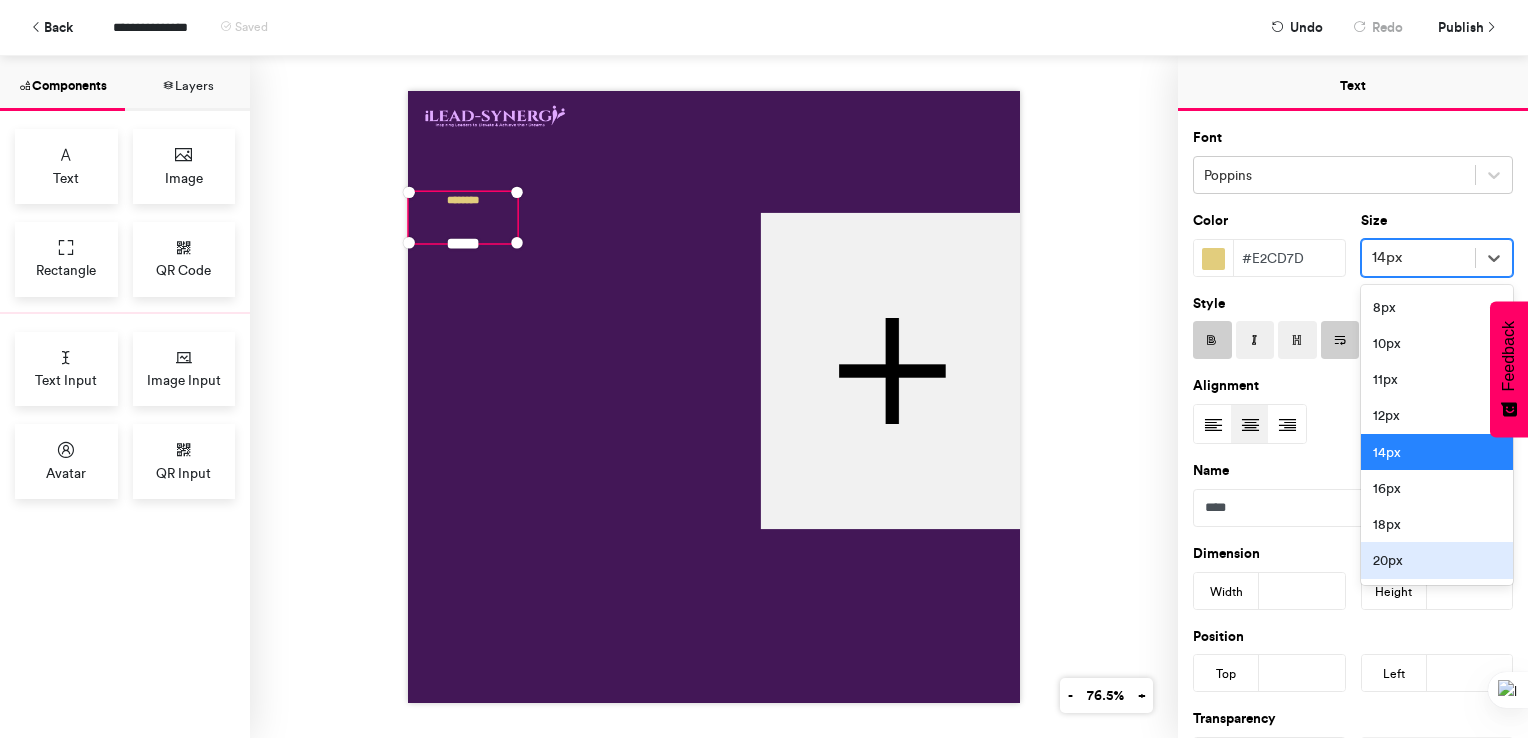 drag, startPoint x: 1465, startPoint y: 464, endPoint x: 1468, endPoint y: 563, distance: 99.04544 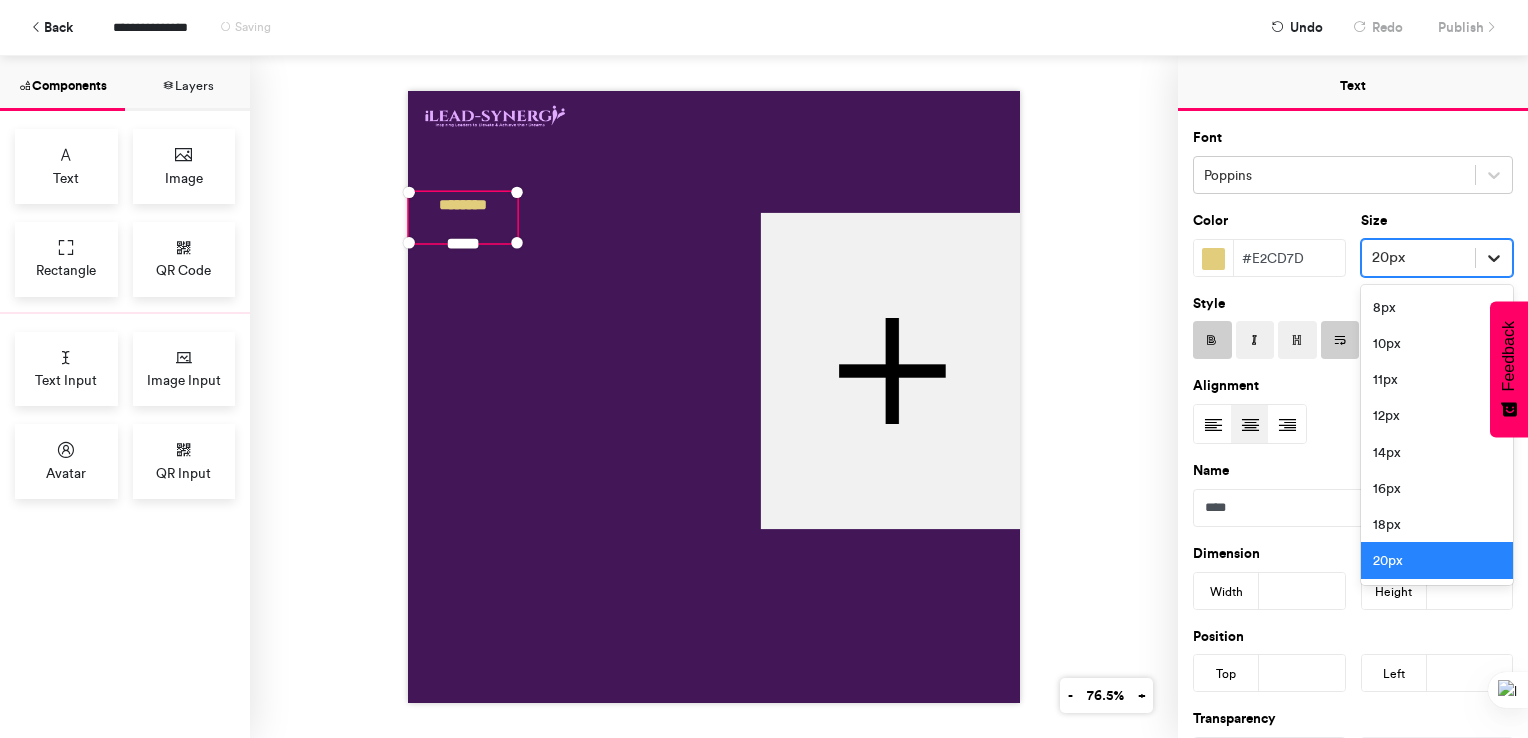 click 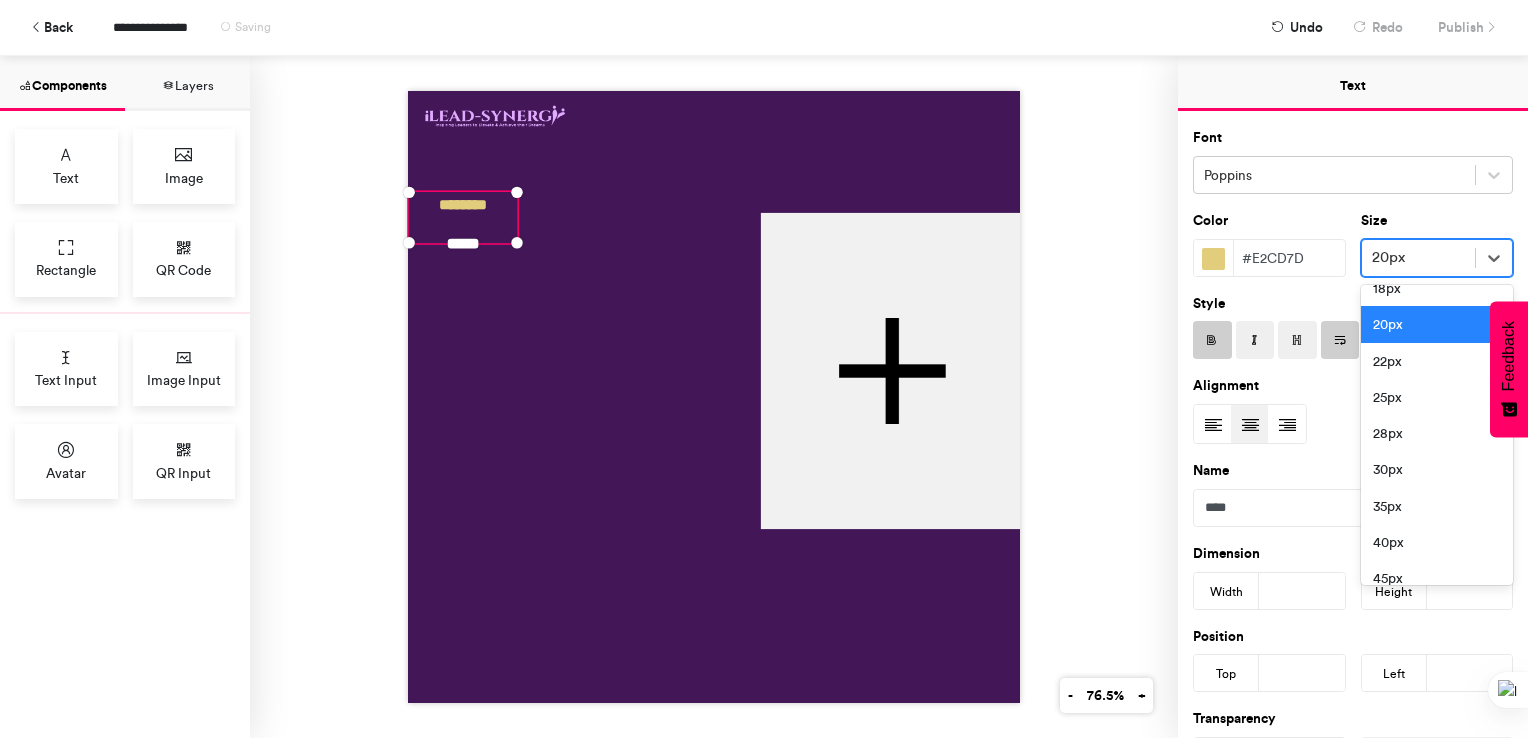 scroll, scrollTop: 286, scrollLeft: 0, axis: vertical 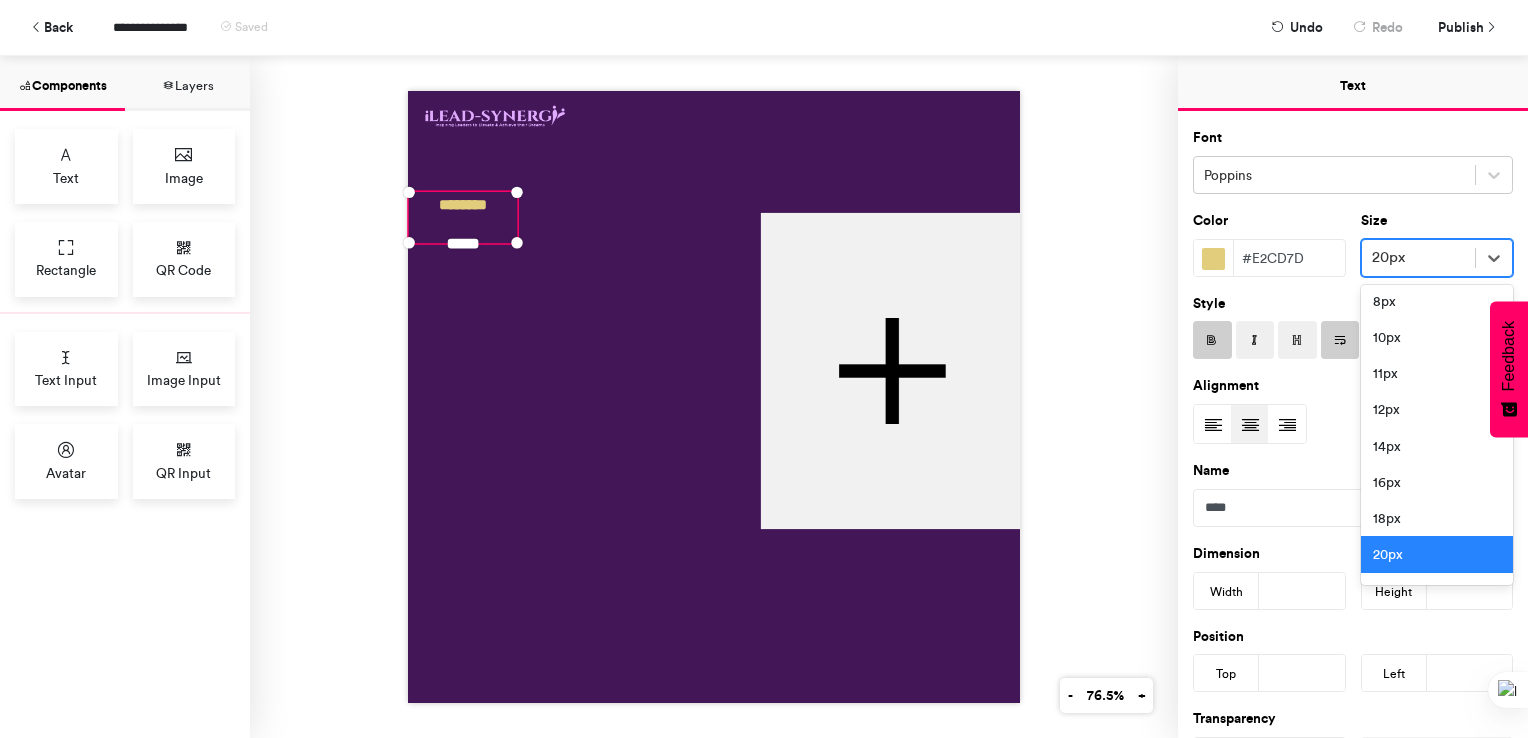 click on "20px" at bounding box center [1419, 257] 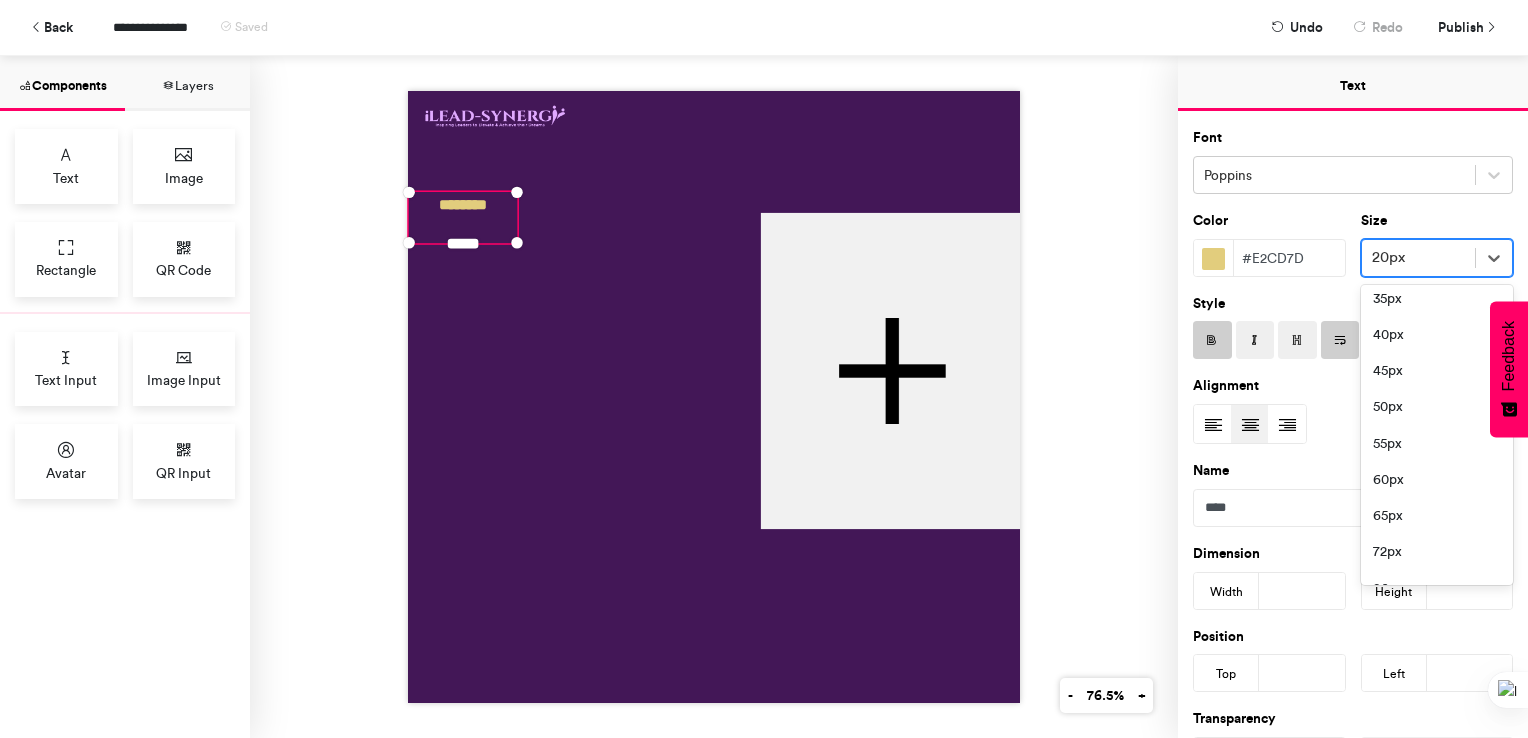 scroll, scrollTop: 446, scrollLeft: 0, axis: vertical 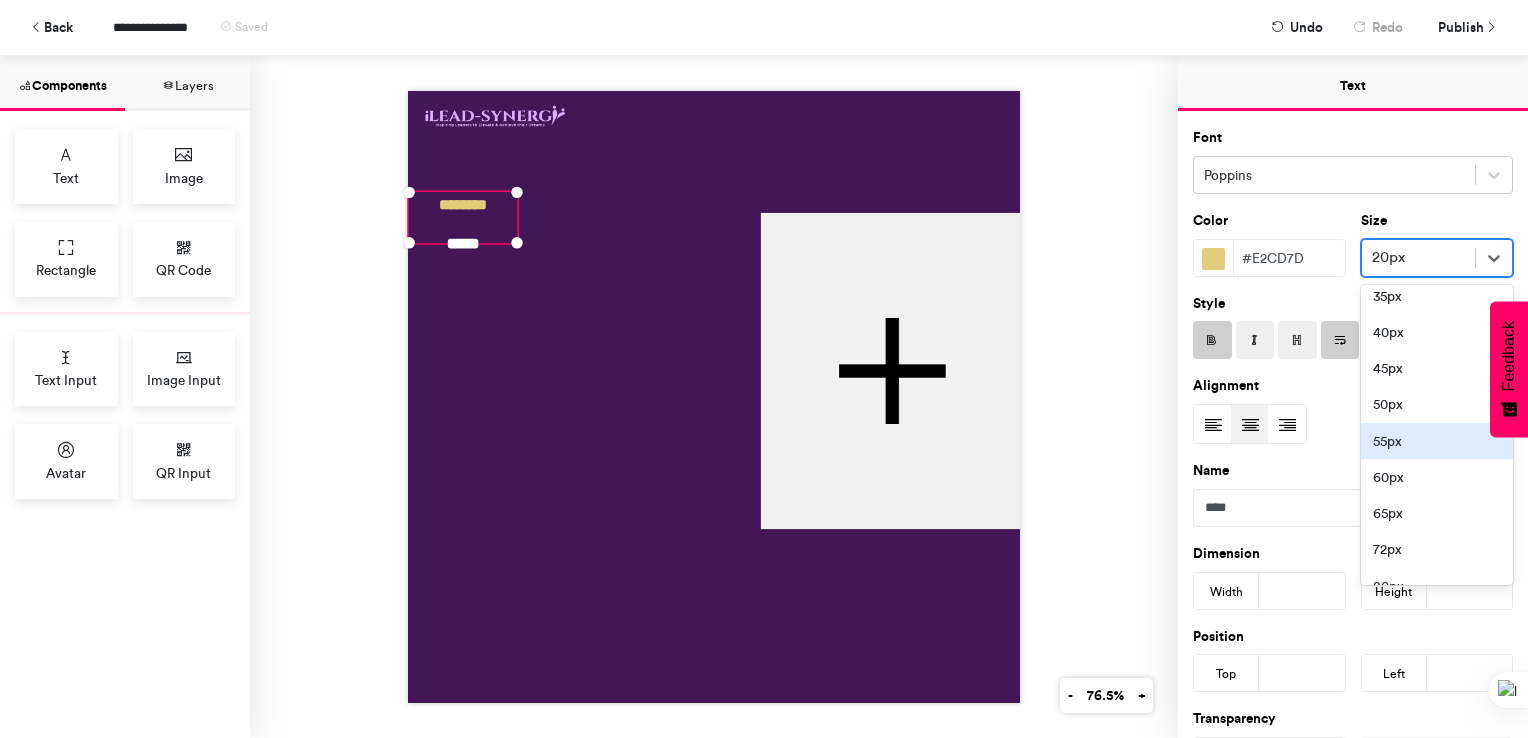 click on "55px" at bounding box center (1437, 441) 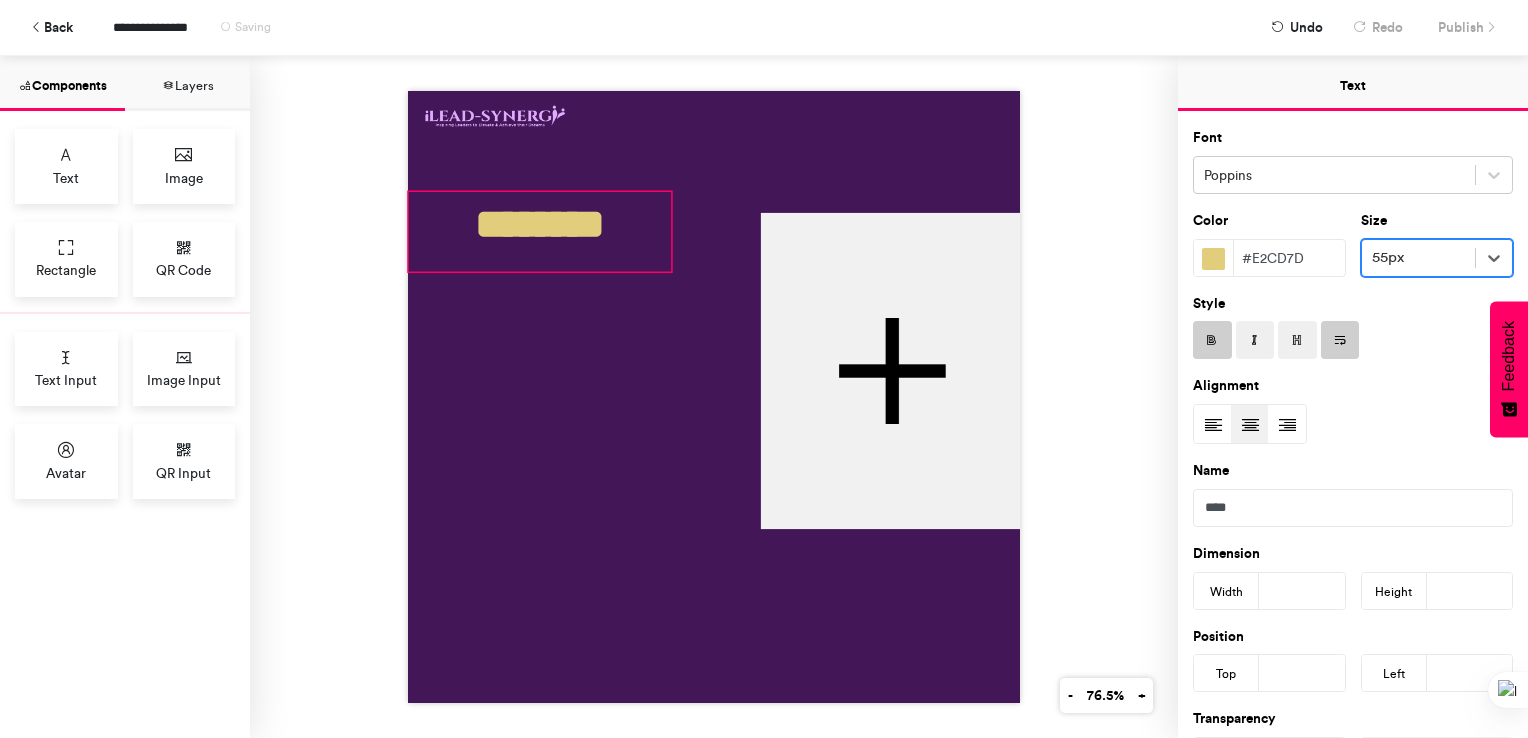 drag, startPoint x: 512, startPoint y: 238, endPoint x: 664, endPoint y: 266, distance: 154.55743 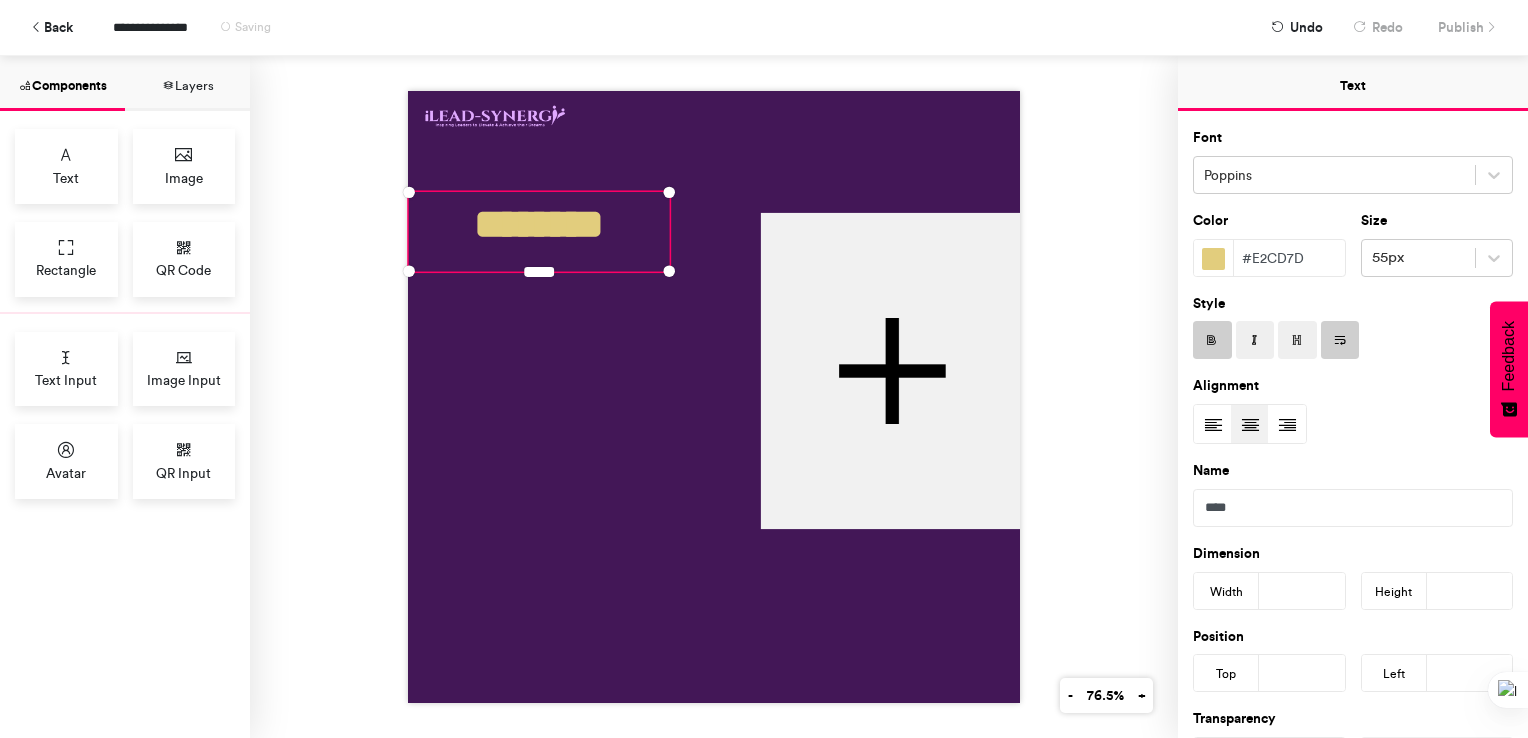 click on "********" at bounding box center [714, 397] 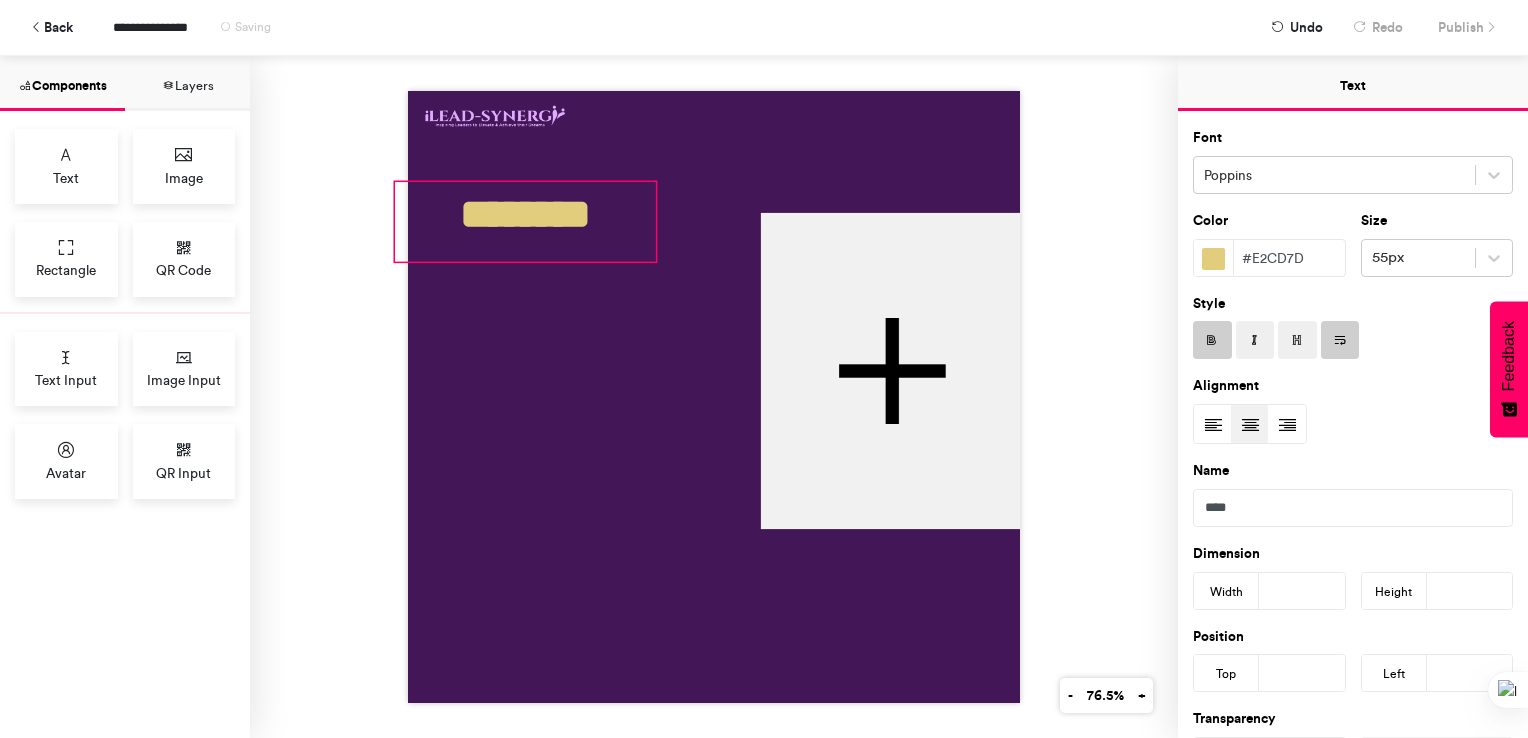 drag, startPoint x: 528, startPoint y: 210, endPoint x: 514, endPoint y: 199, distance: 17.804493 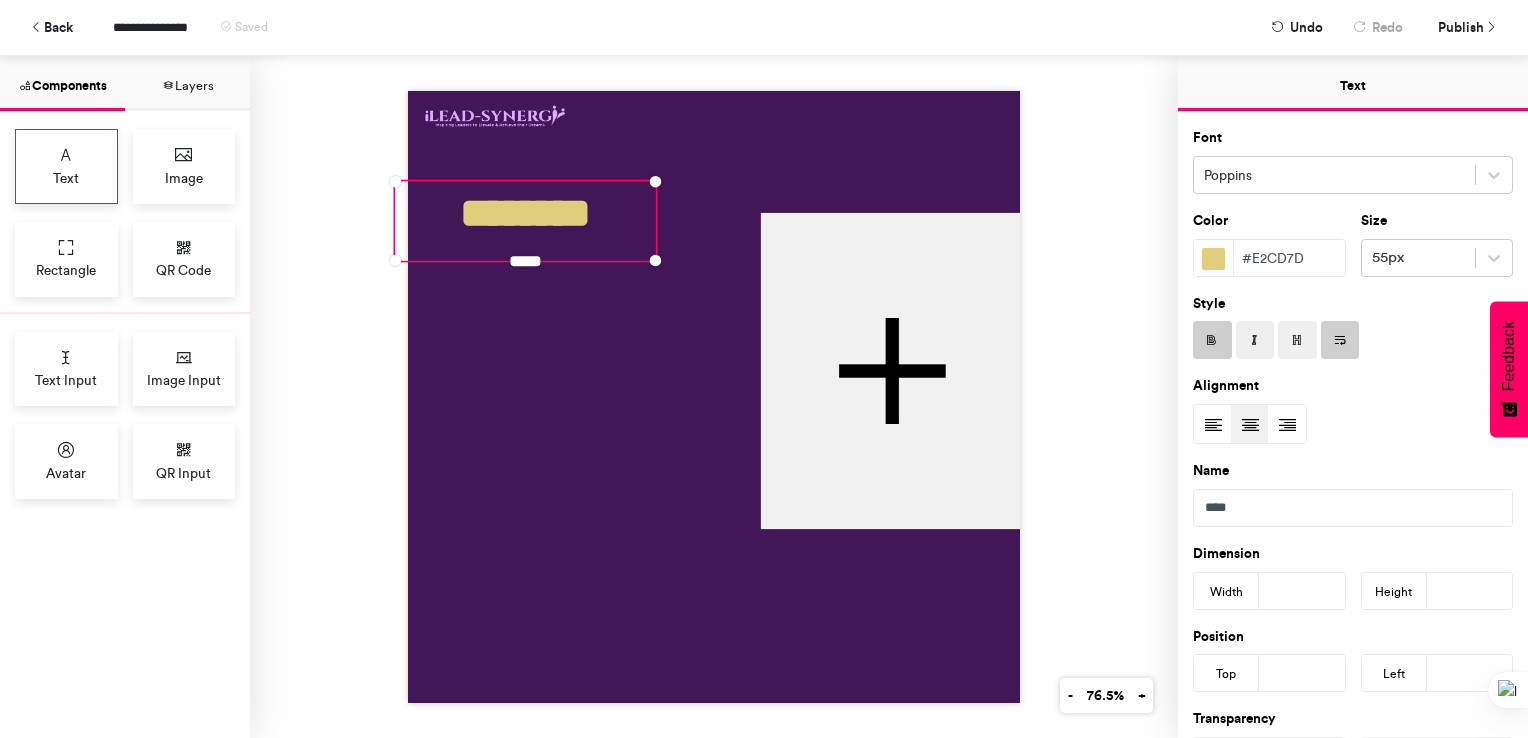 click on "Text" at bounding box center [66, 166] 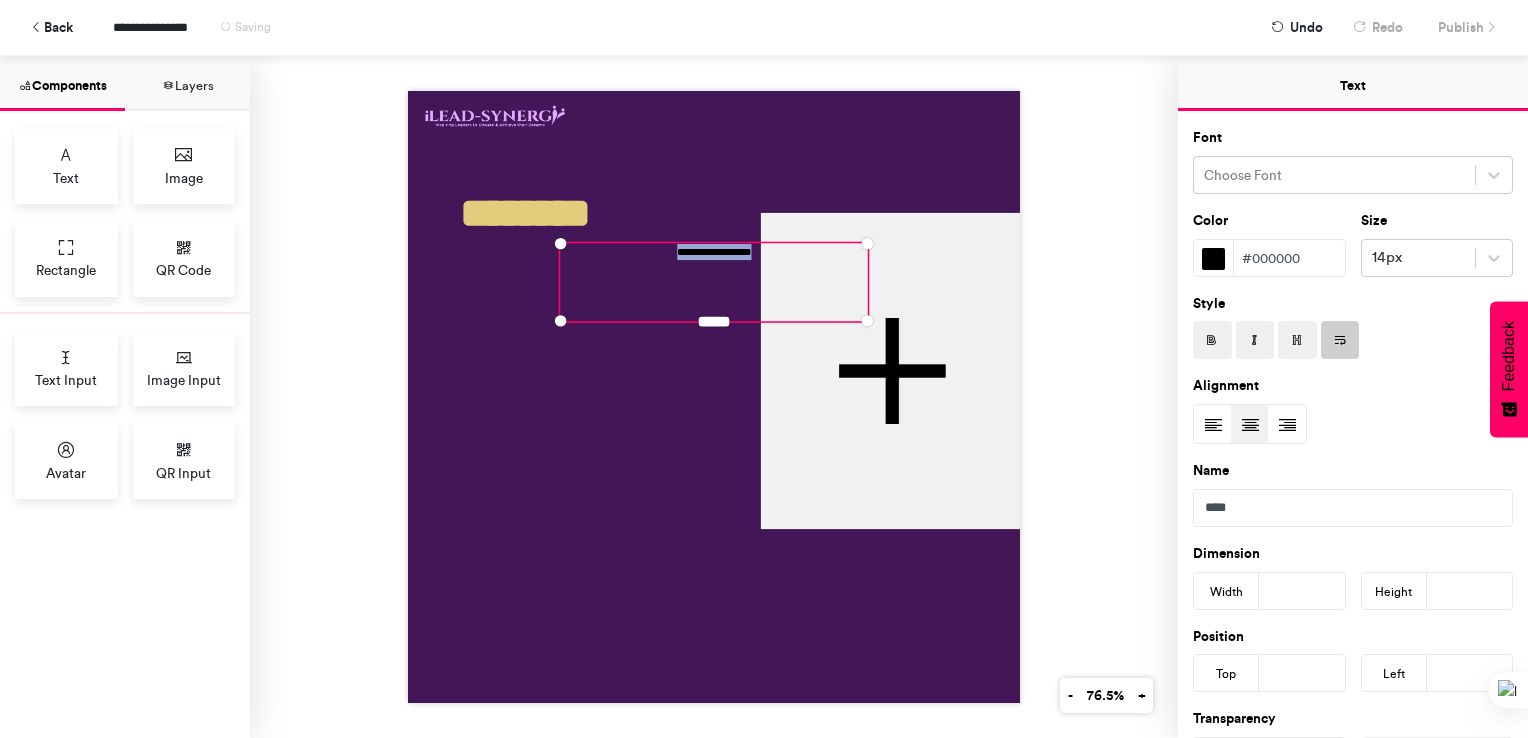 drag, startPoint x: 660, startPoint y: 254, endPoint x: 786, endPoint y: 256, distance: 126.01587 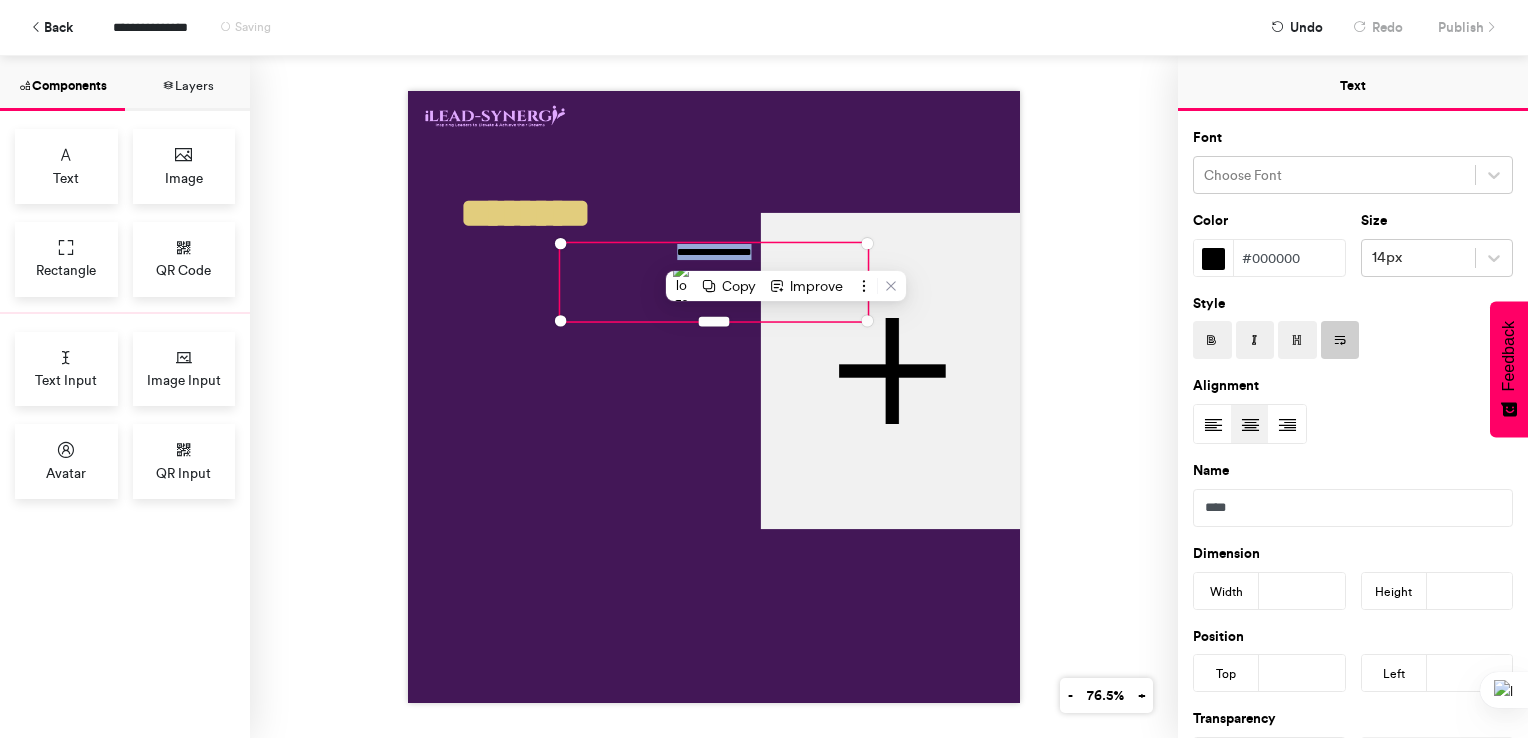 paste 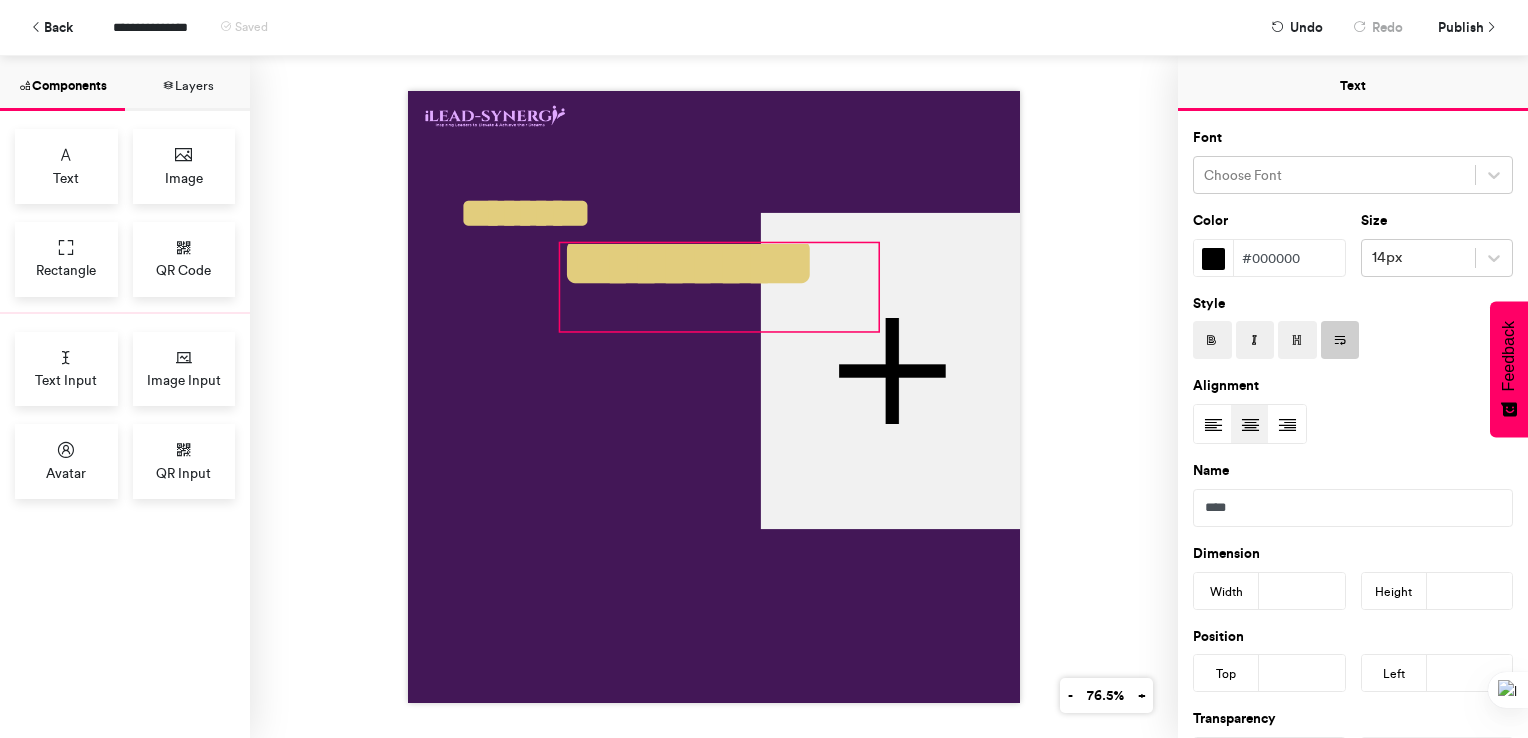 scroll, scrollTop: 0, scrollLeft: 0, axis: both 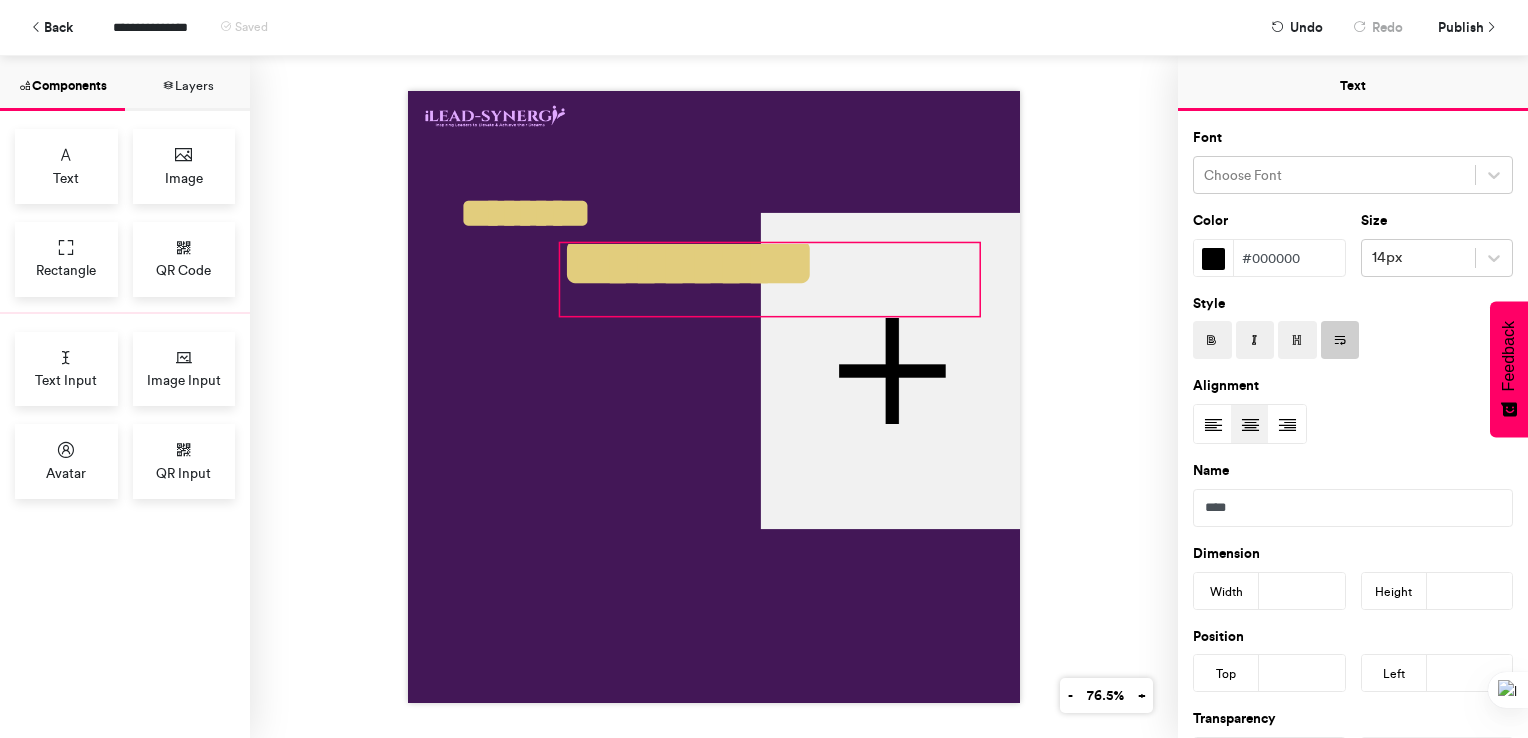 drag, startPoint x: 856, startPoint y: 311, endPoint x: 968, endPoint y: 305, distance: 112.1606 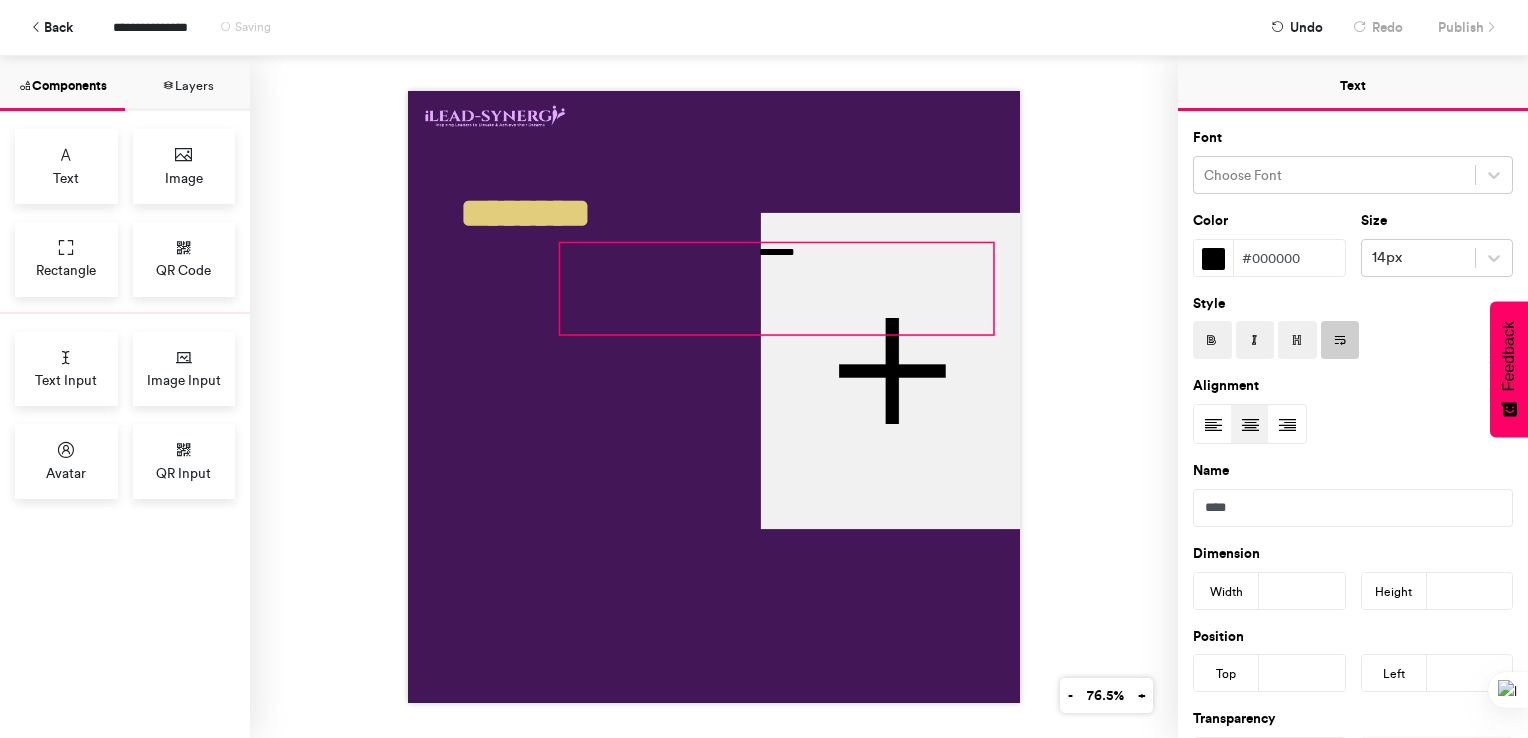 drag, startPoint x: 971, startPoint y: 303, endPoint x: 989, endPoint y: 329, distance: 31.622776 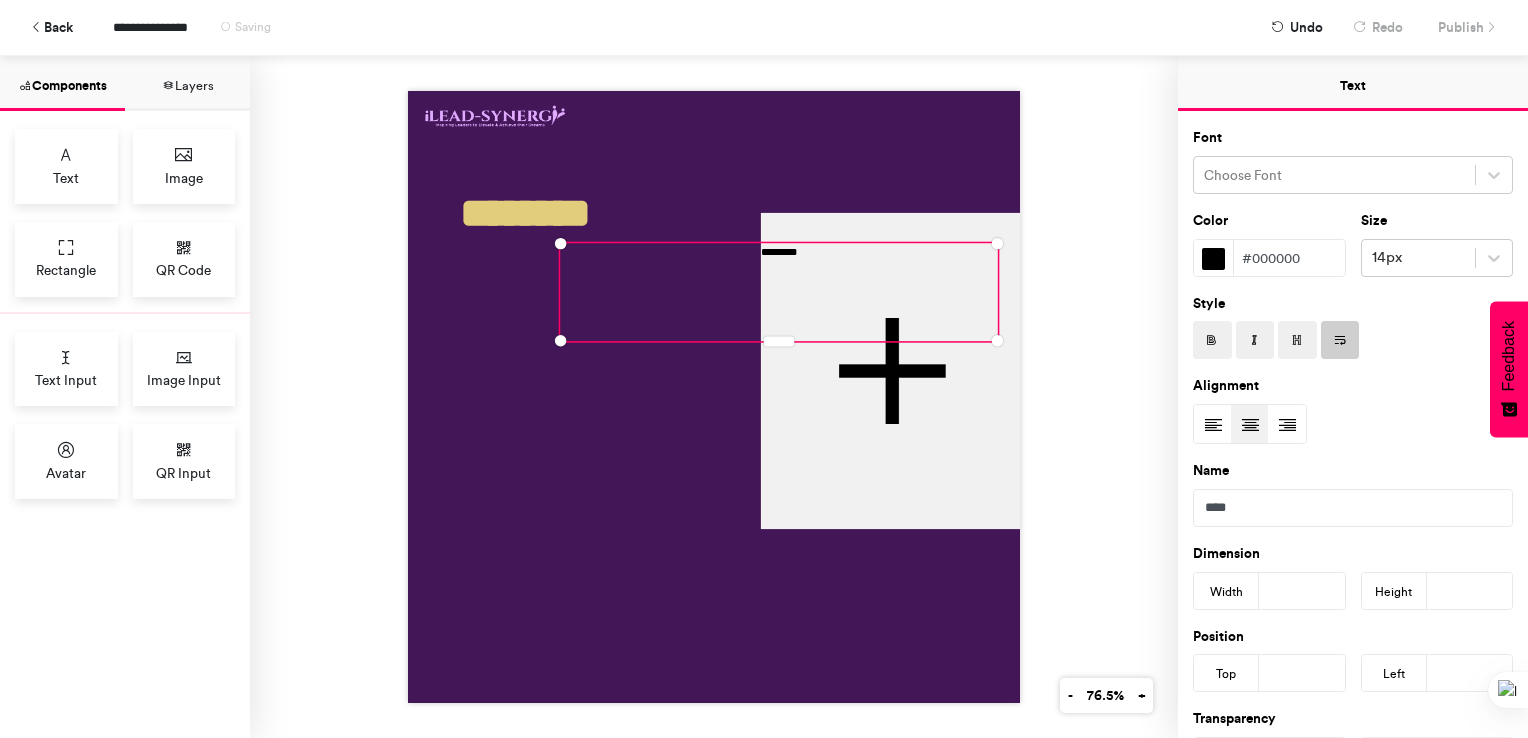 drag, startPoint x: 984, startPoint y: 327, endPoint x: 990, endPoint y: 338, distance: 12.529964 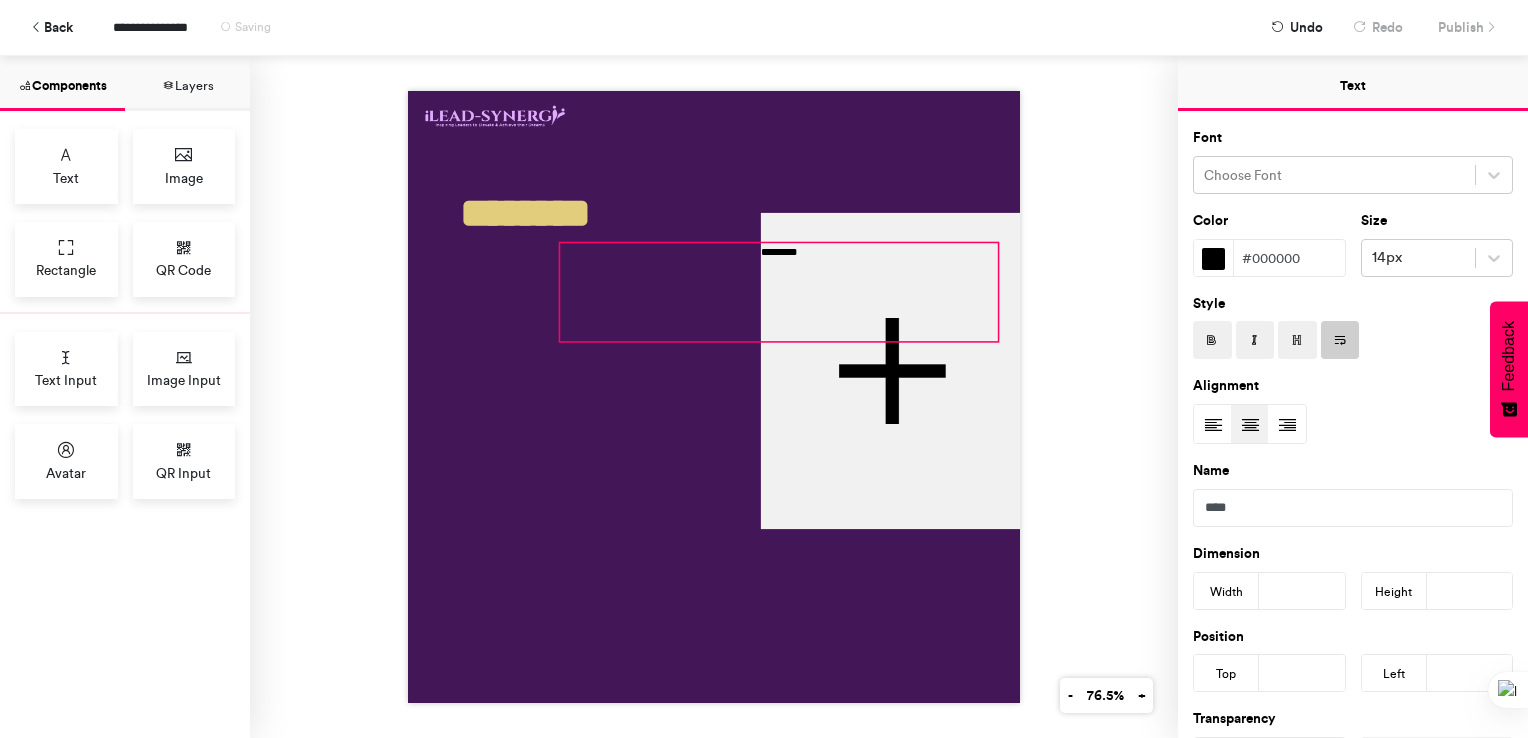 click on "*********" at bounding box center (779, 292) 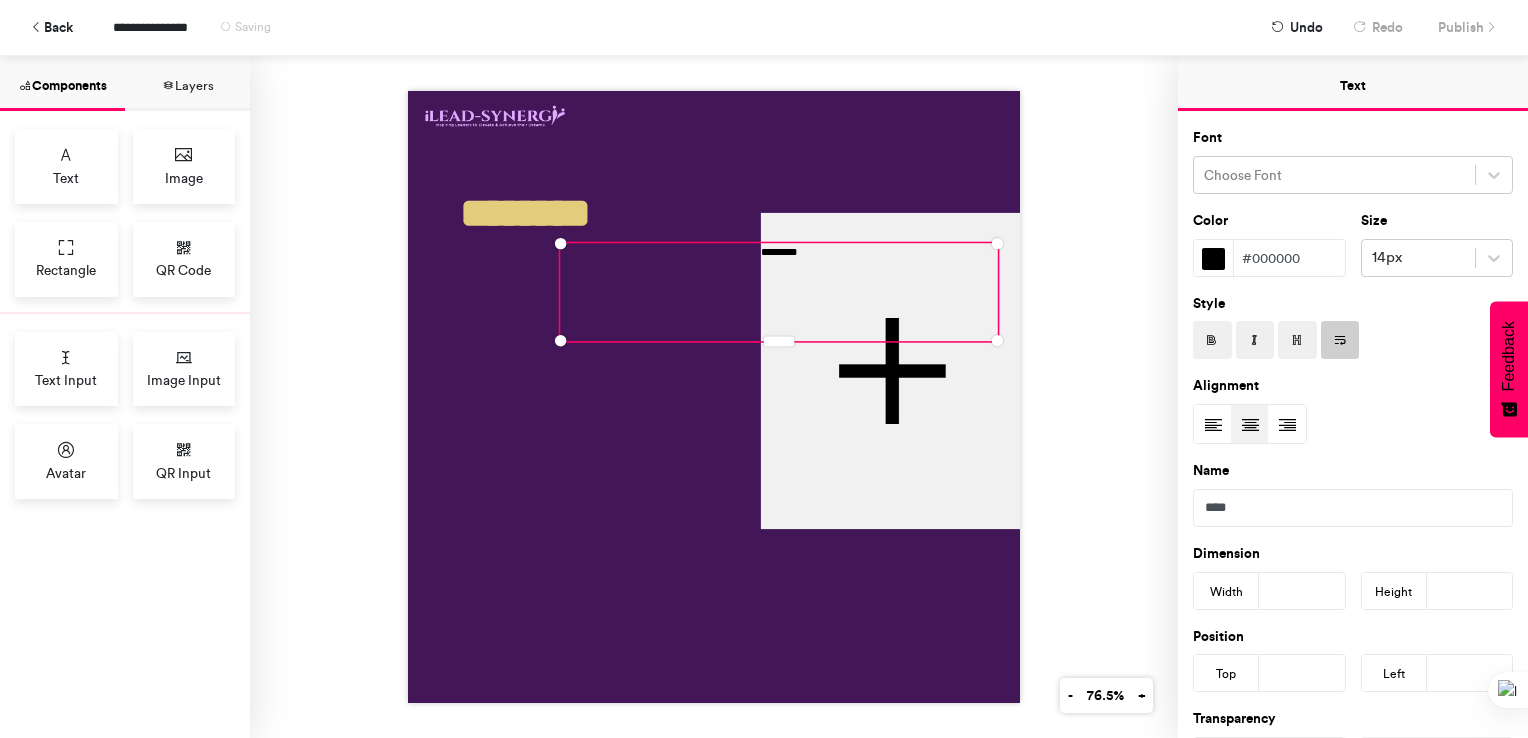 click at bounding box center [714, 397] 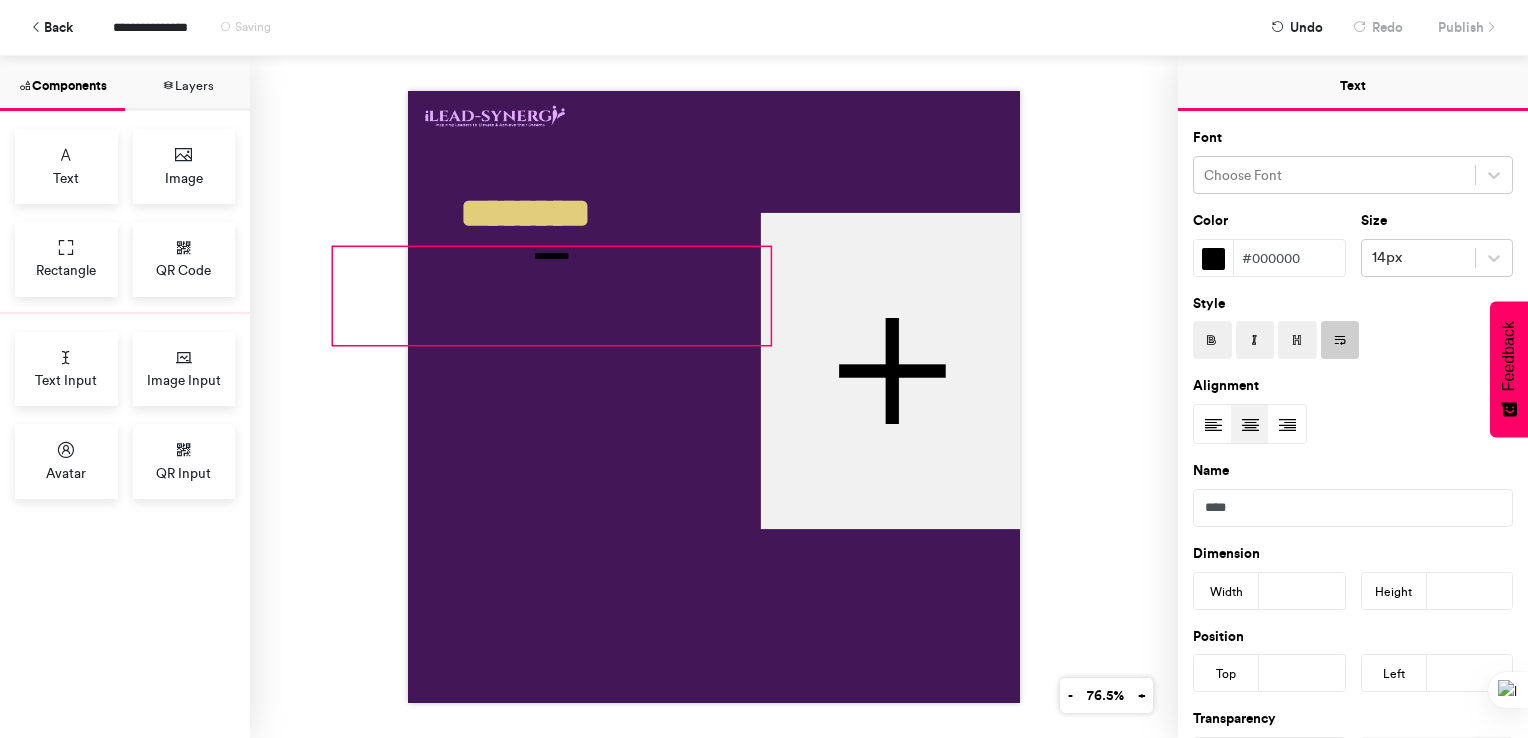 drag, startPoint x: 692, startPoint y: 302, endPoint x: 464, endPoint y: 306, distance: 228.03508 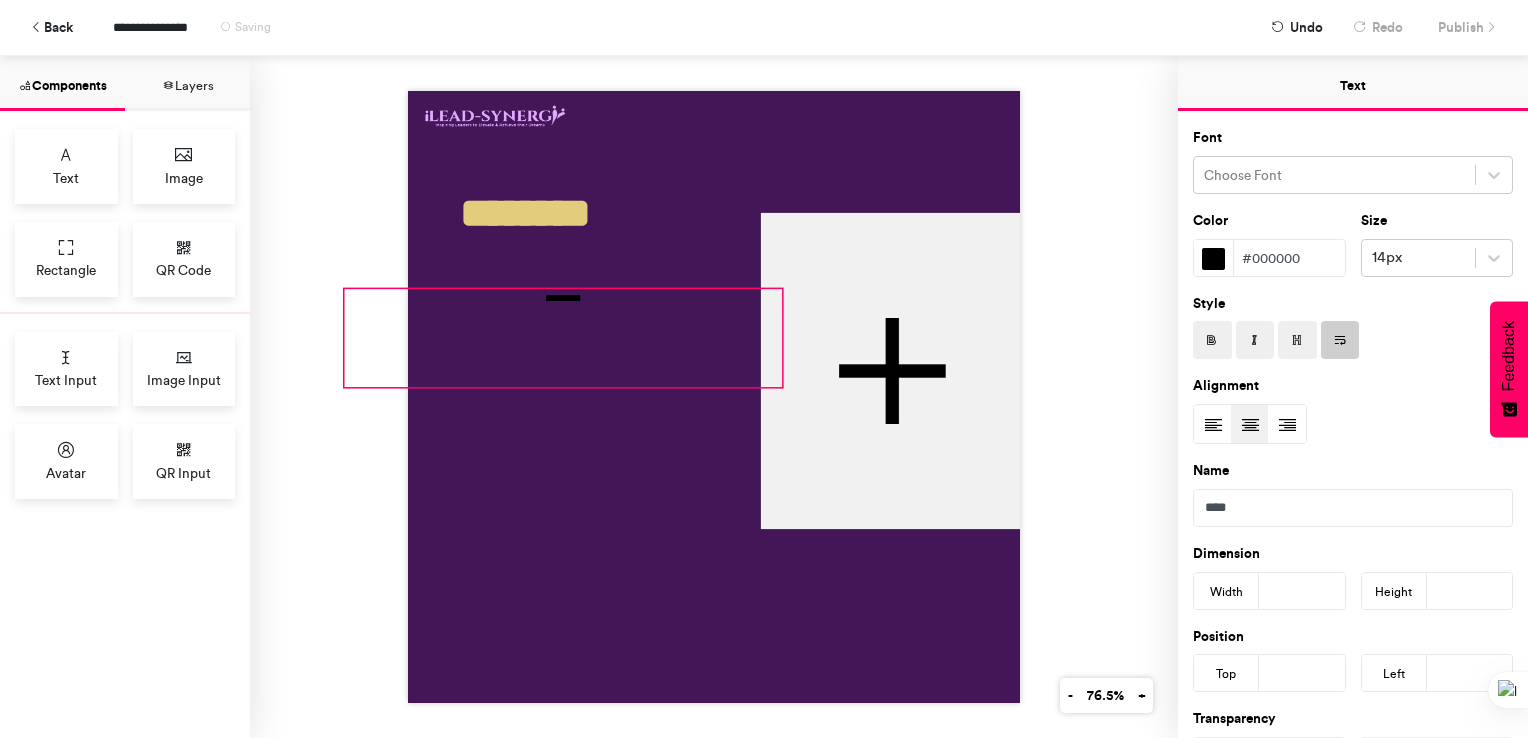 drag, startPoint x: 556, startPoint y: 331, endPoint x: 568, endPoint y: 374, distance: 44.64303 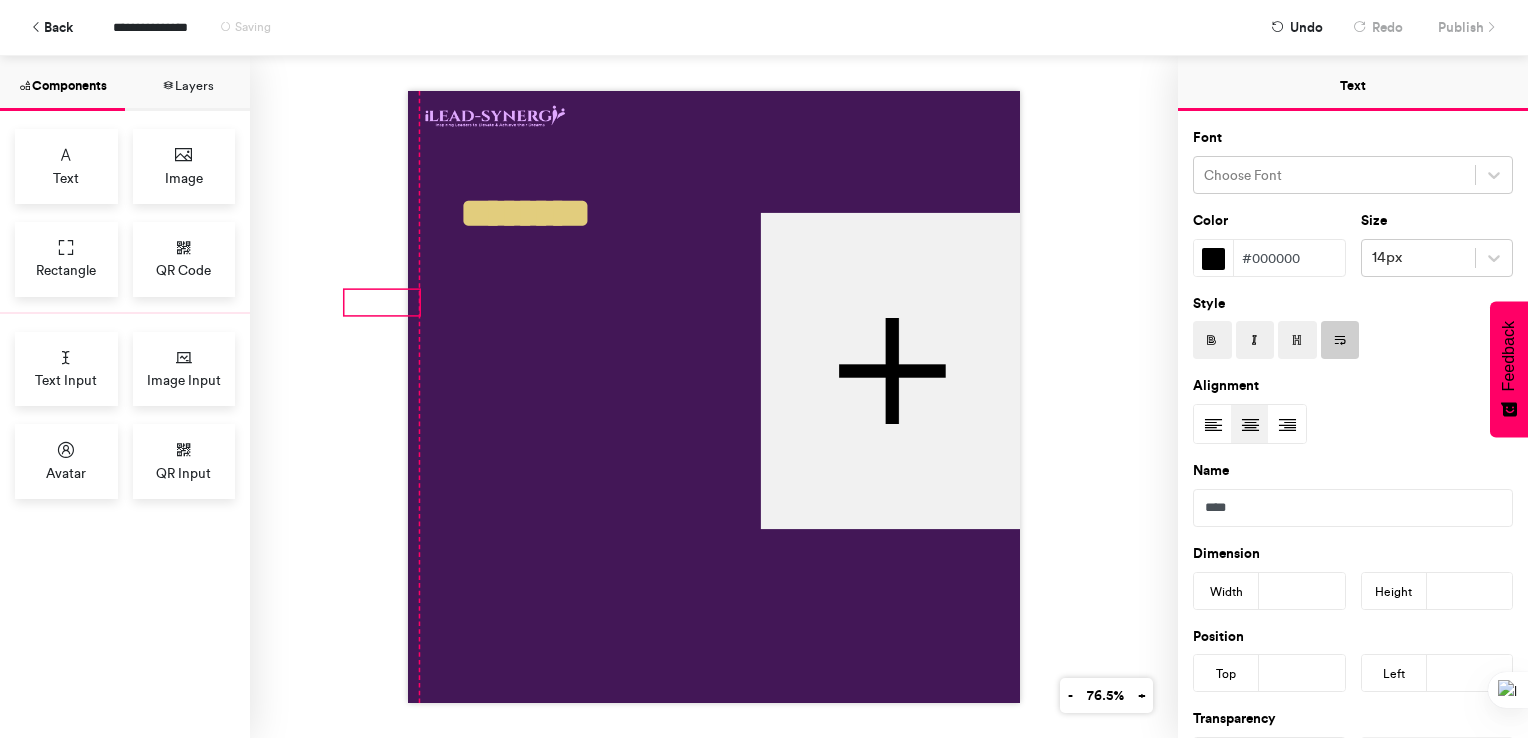 drag, startPoint x: 771, startPoint y: 382, endPoint x: 410, endPoint y: 309, distance: 368.30695 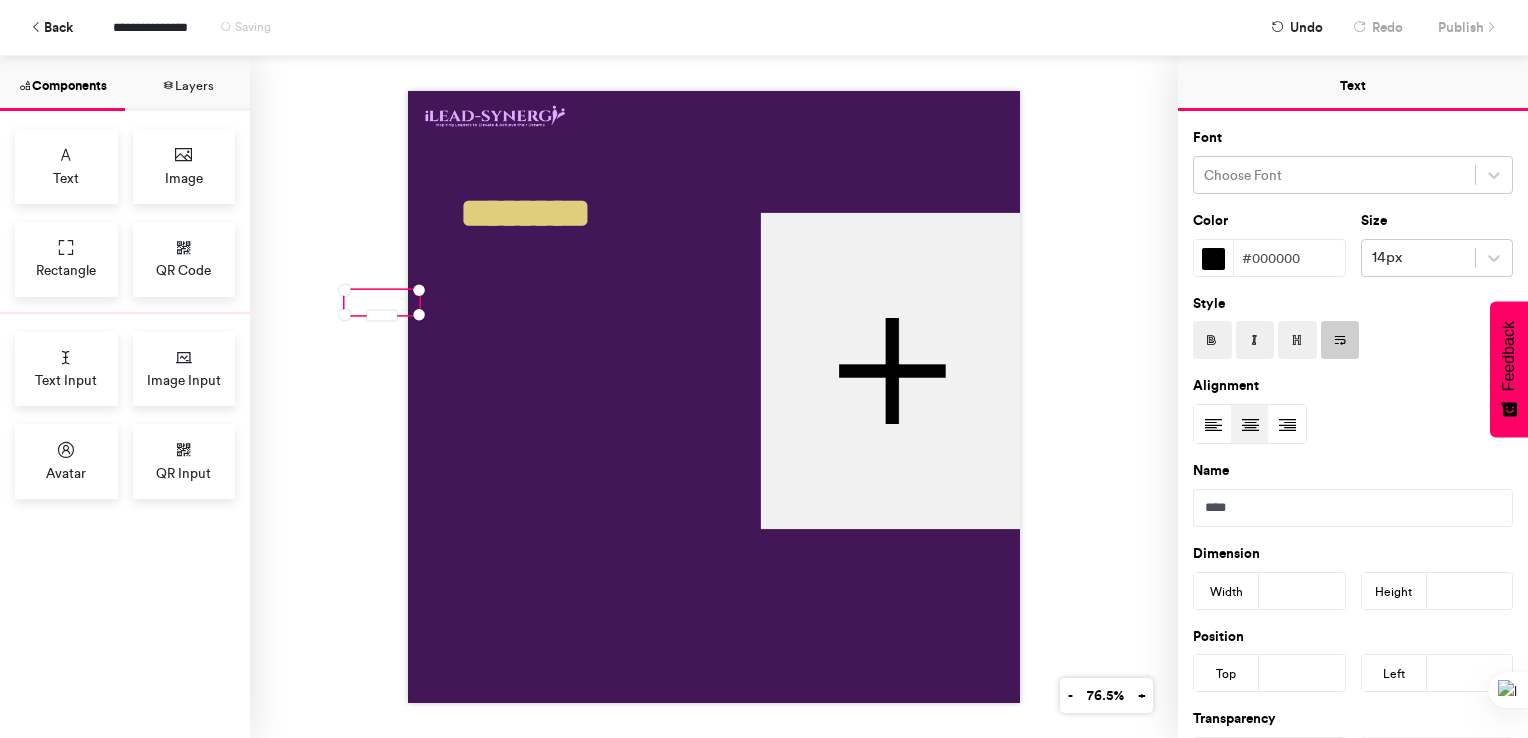 drag, startPoint x: 380, startPoint y: 292, endPoint x: 437, endPoint y: 277, distance: 58.940647 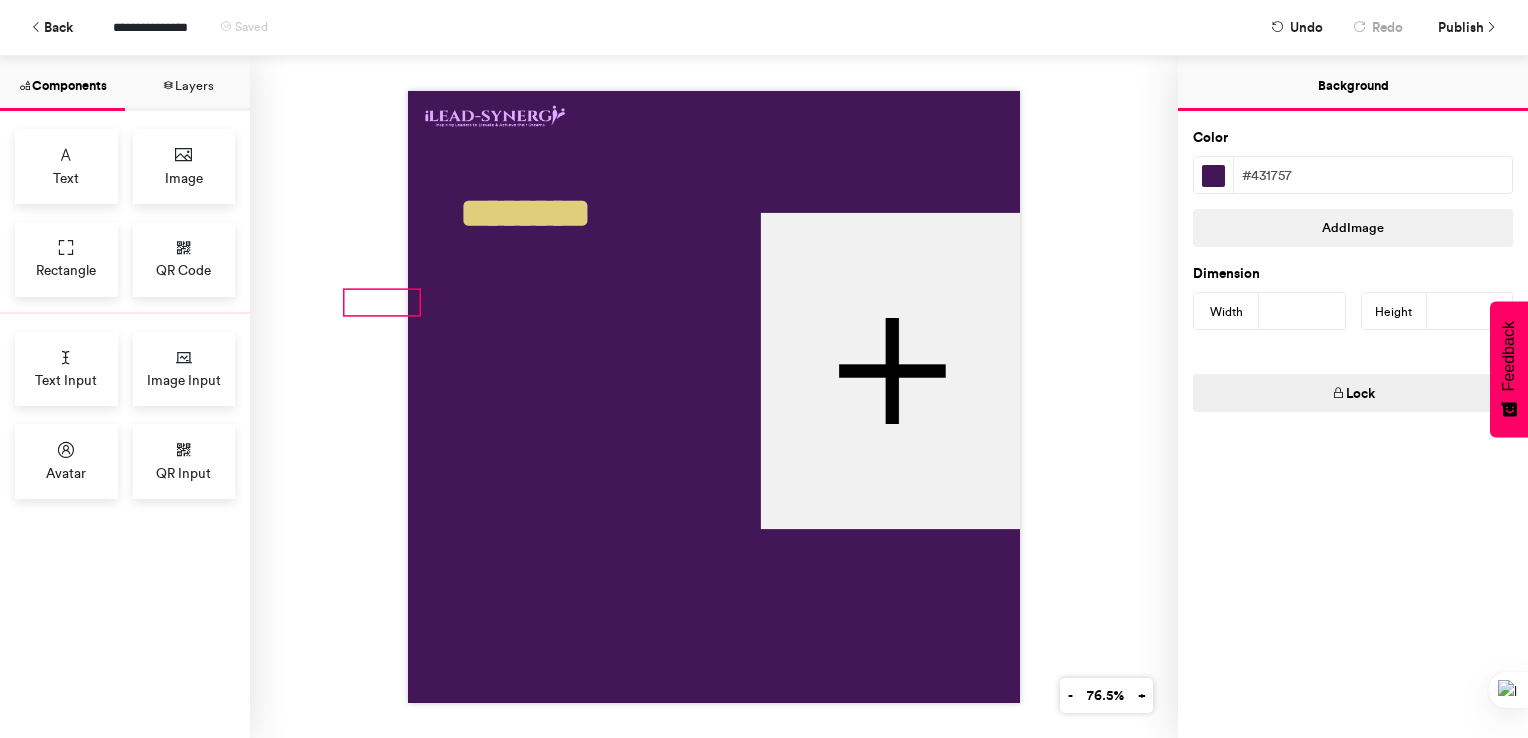 click on "******** *********" at bounding box center (714, 397) 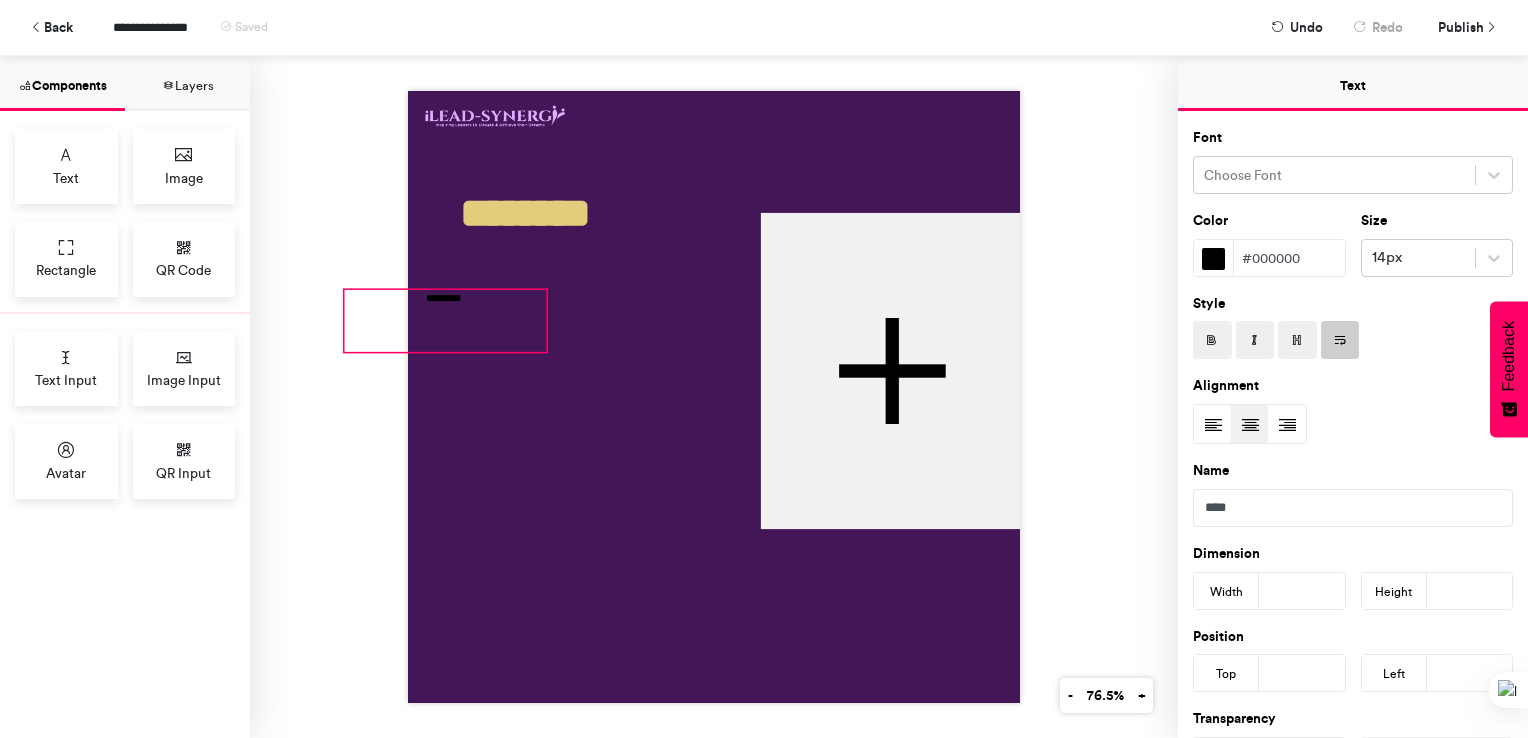 drag, startPoint x: 411, startPoint y: 306, endPoint x: 548, endPoint y: 346, distance: 142.72 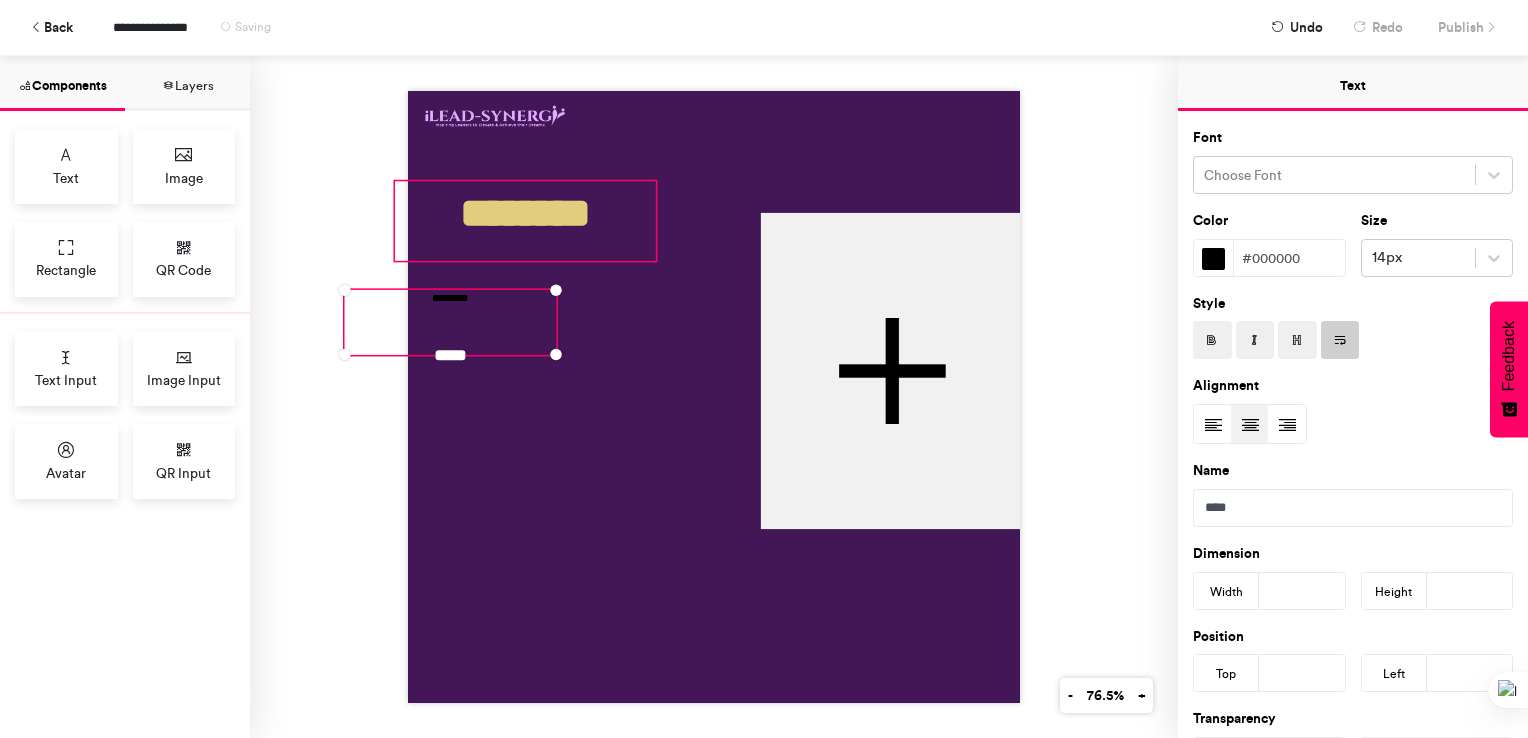 drag, startPoint x: 502, startPoint y: 322, endPoint x: 585, endPoint y: 232, distance: 122.42957 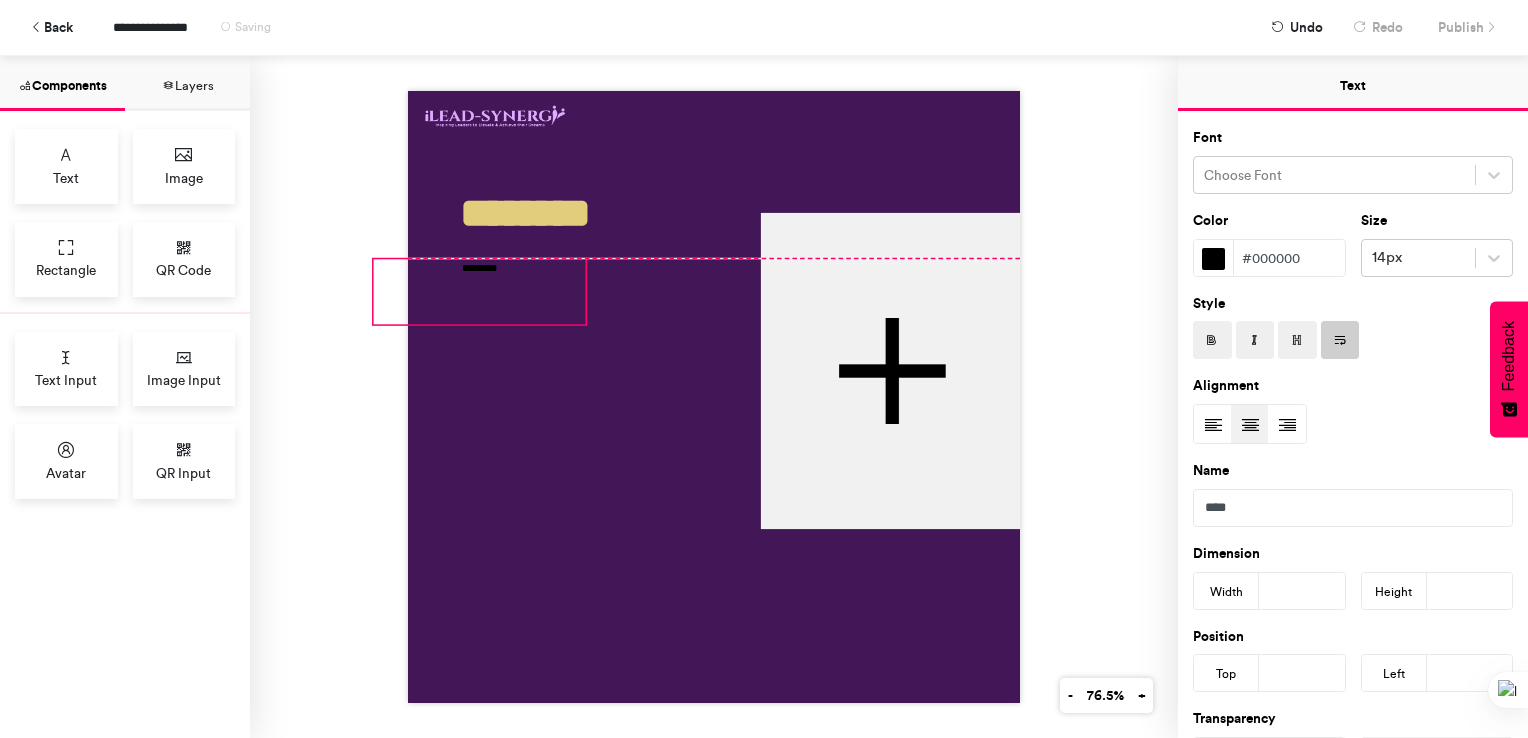 drag, startPoint x: 438, startPoint y: 320, endPoint x: 467, endPoint y: 282, distance: 47.801674 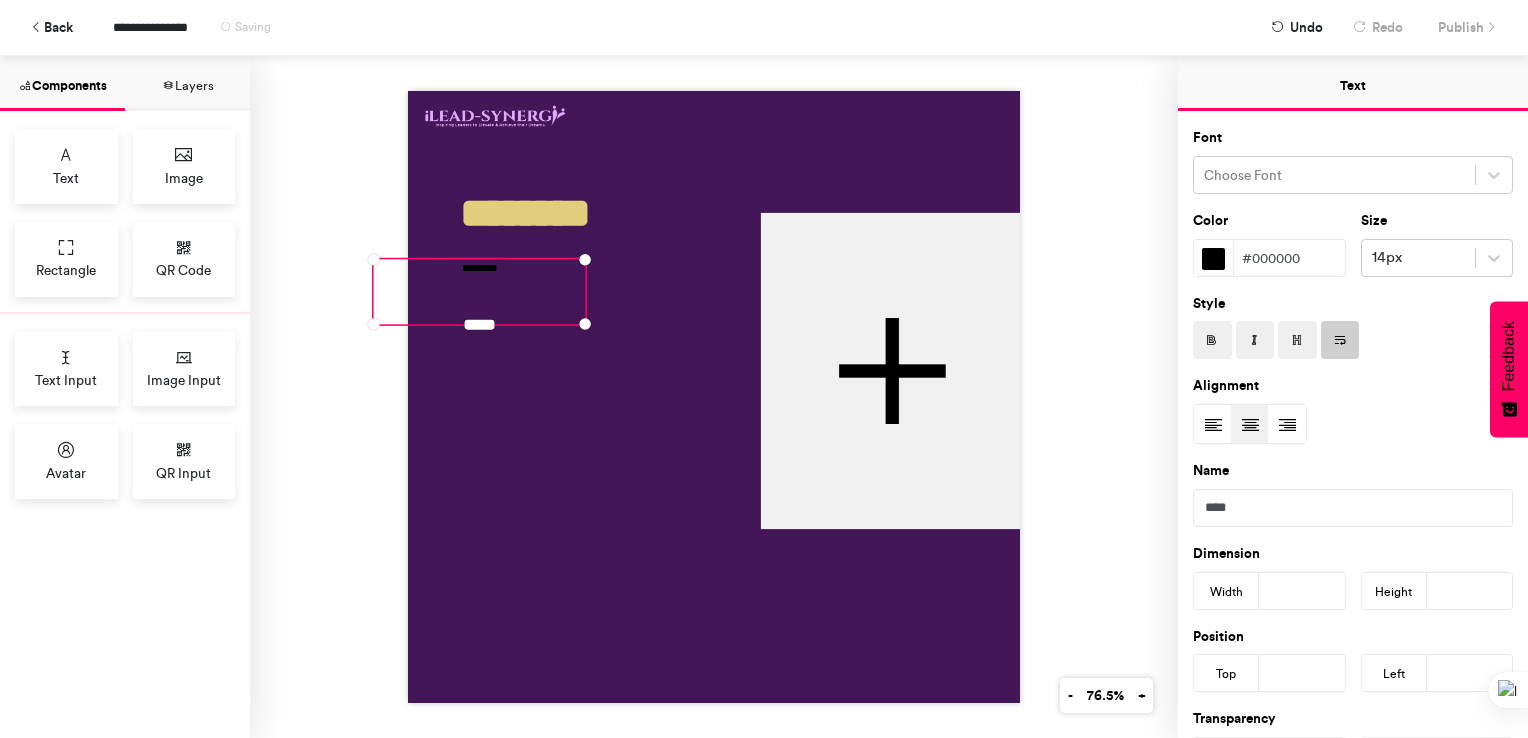 click on "#000000" at bounding box center (1289, 258) 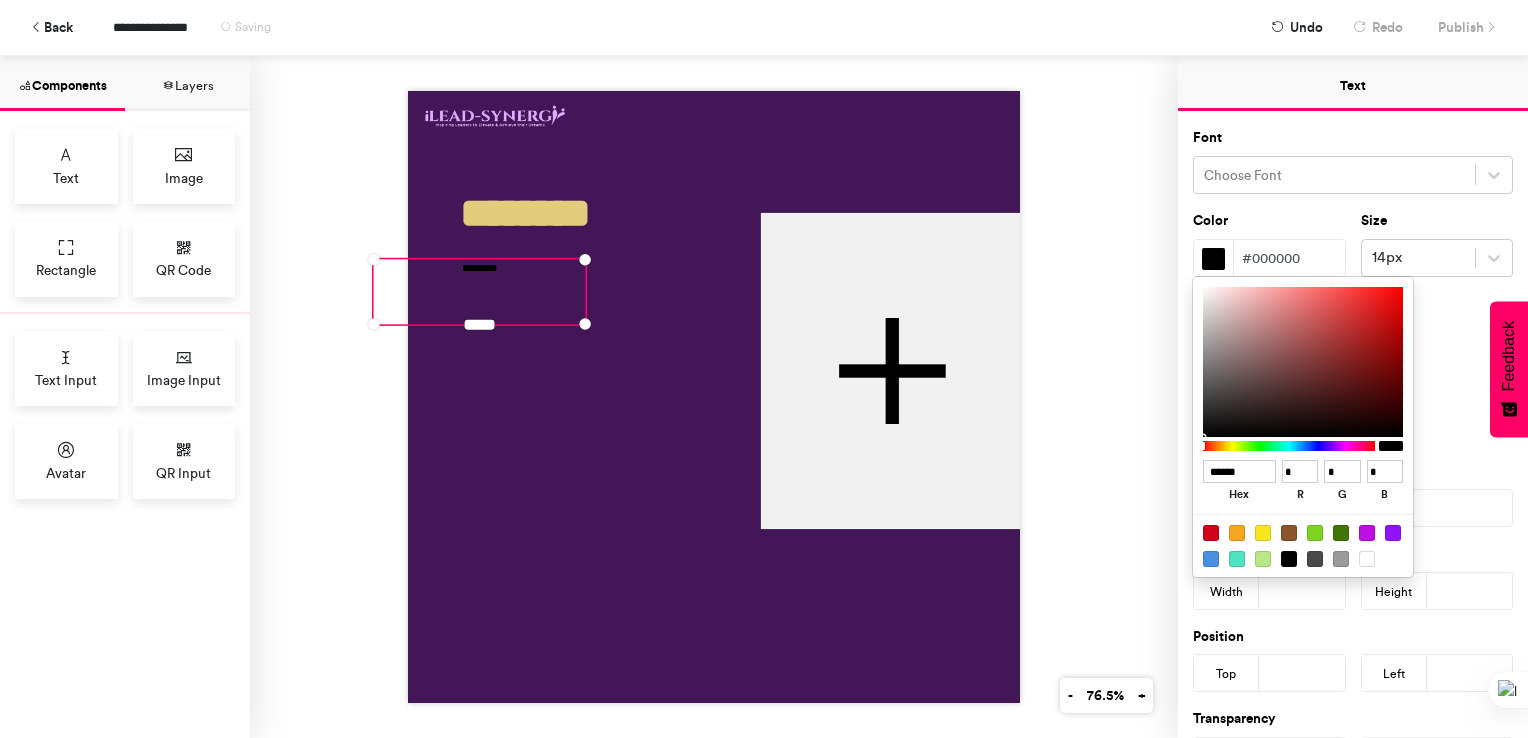 drag, startPoint x: 1251, startPoint y: 477, endPoint x: 1187, endPoint y: 479, distance: 64.03124 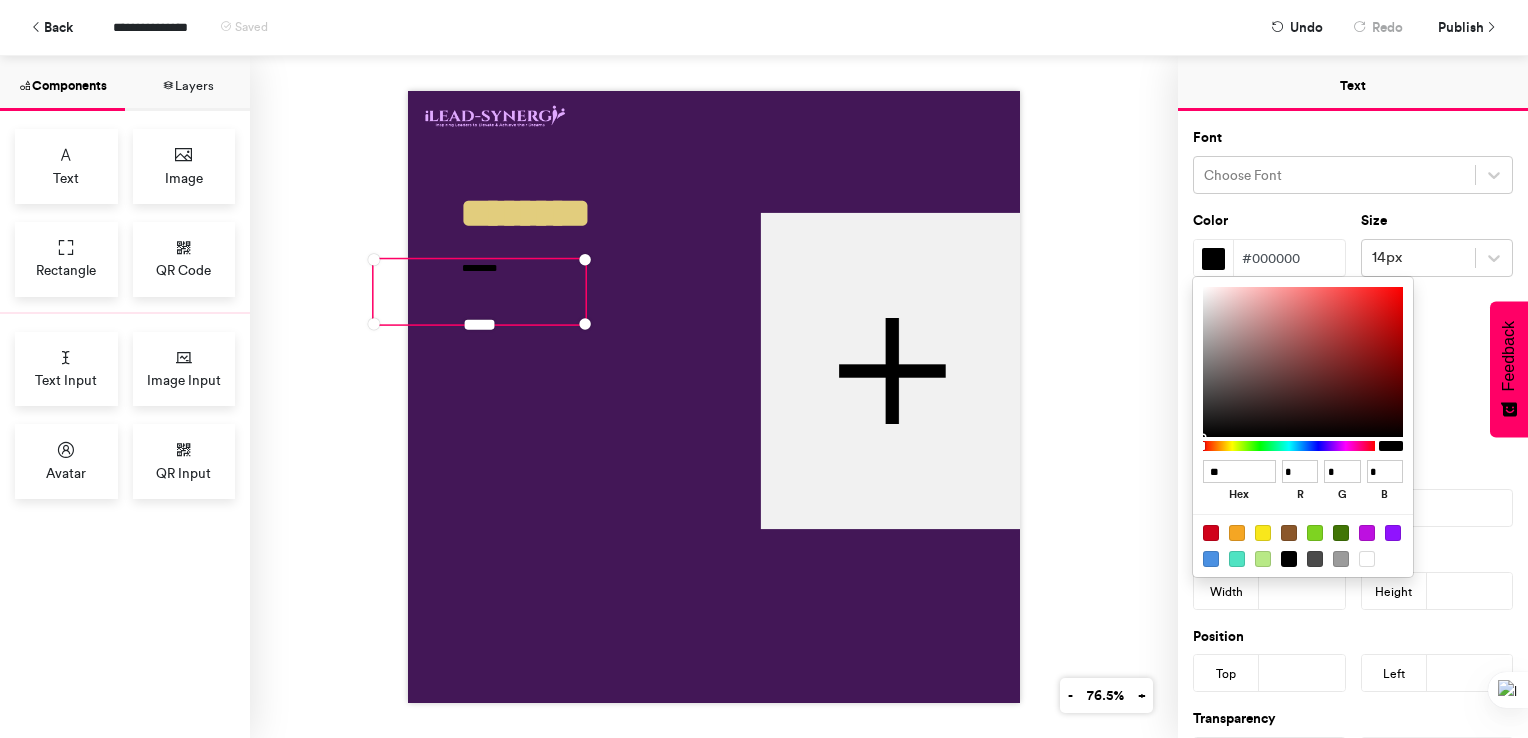 type on "***" 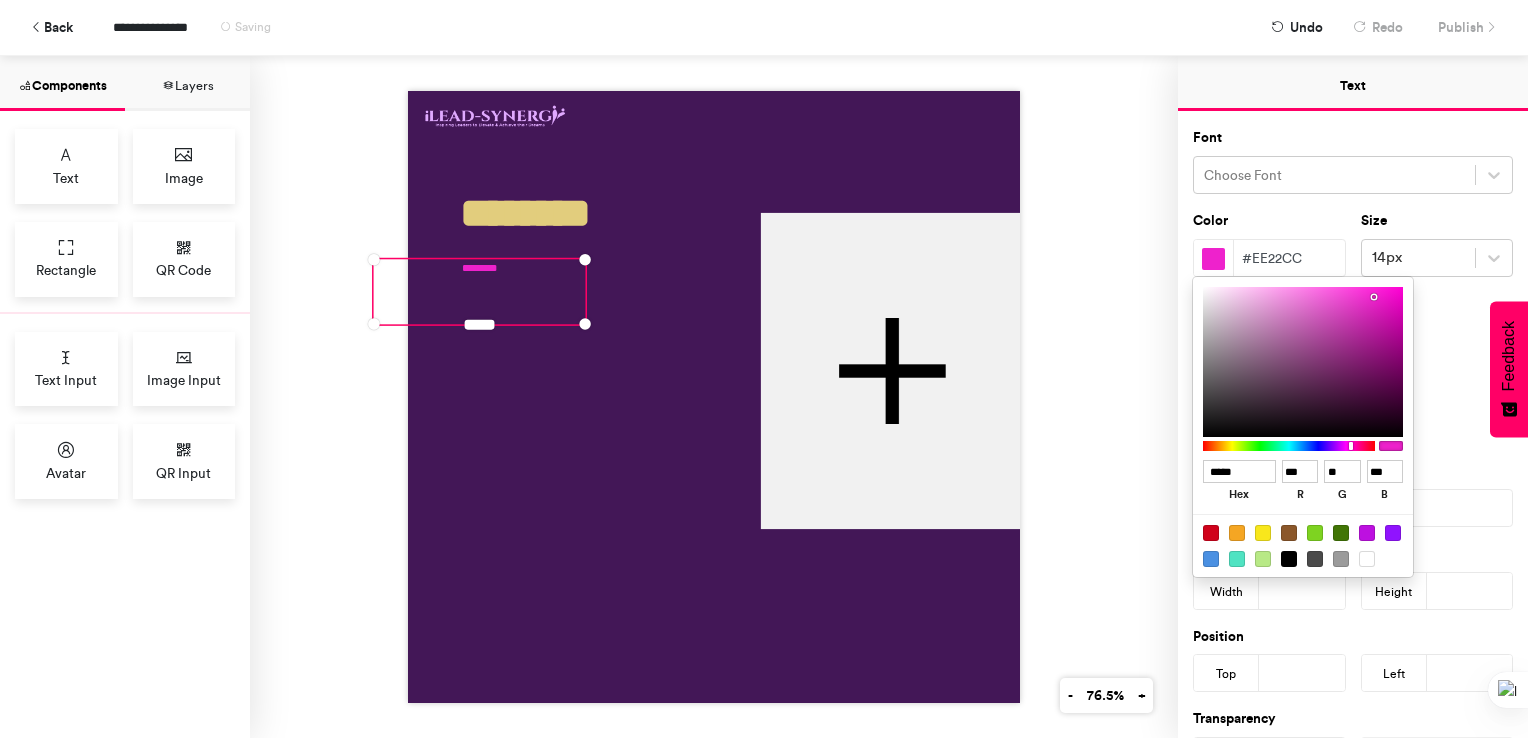 type on "******" 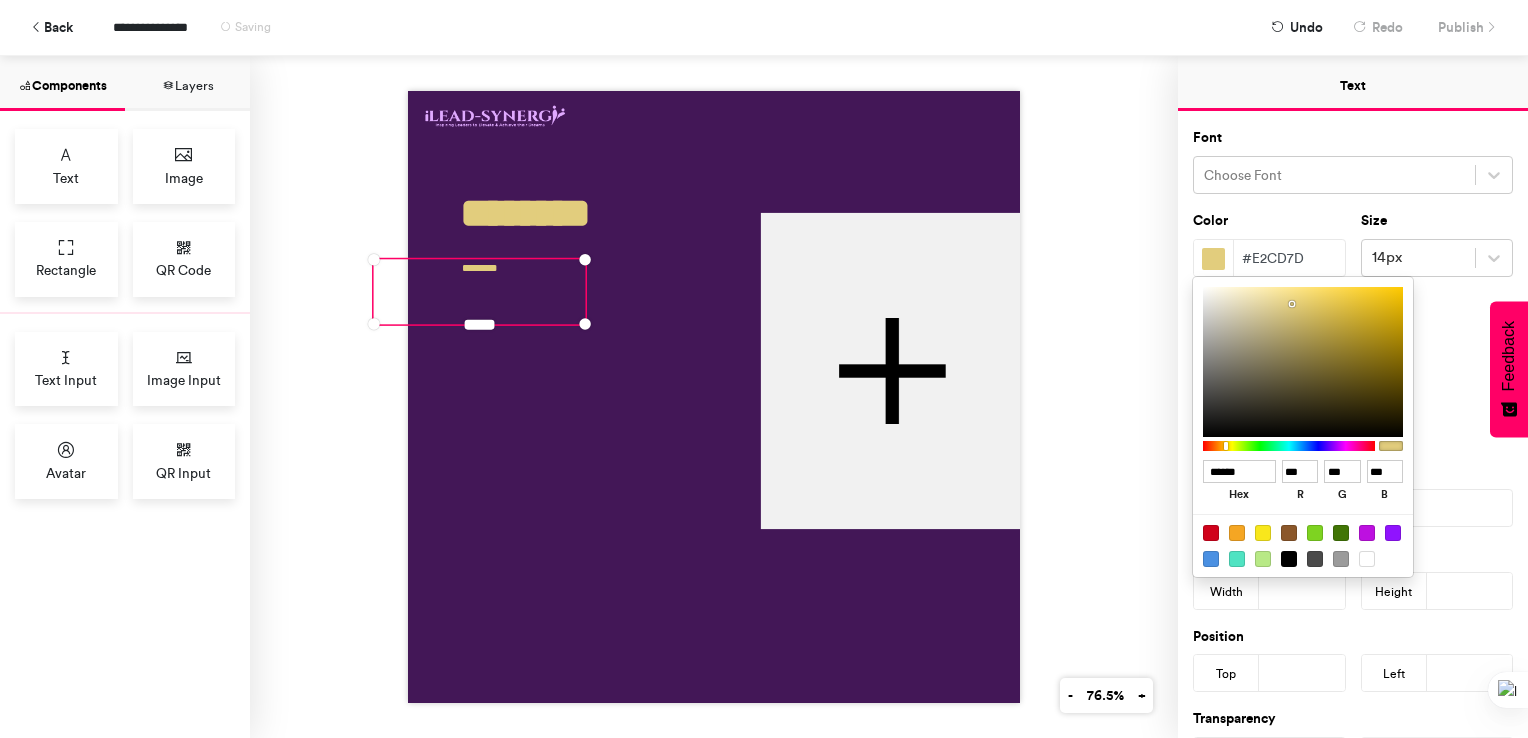 type on "******" 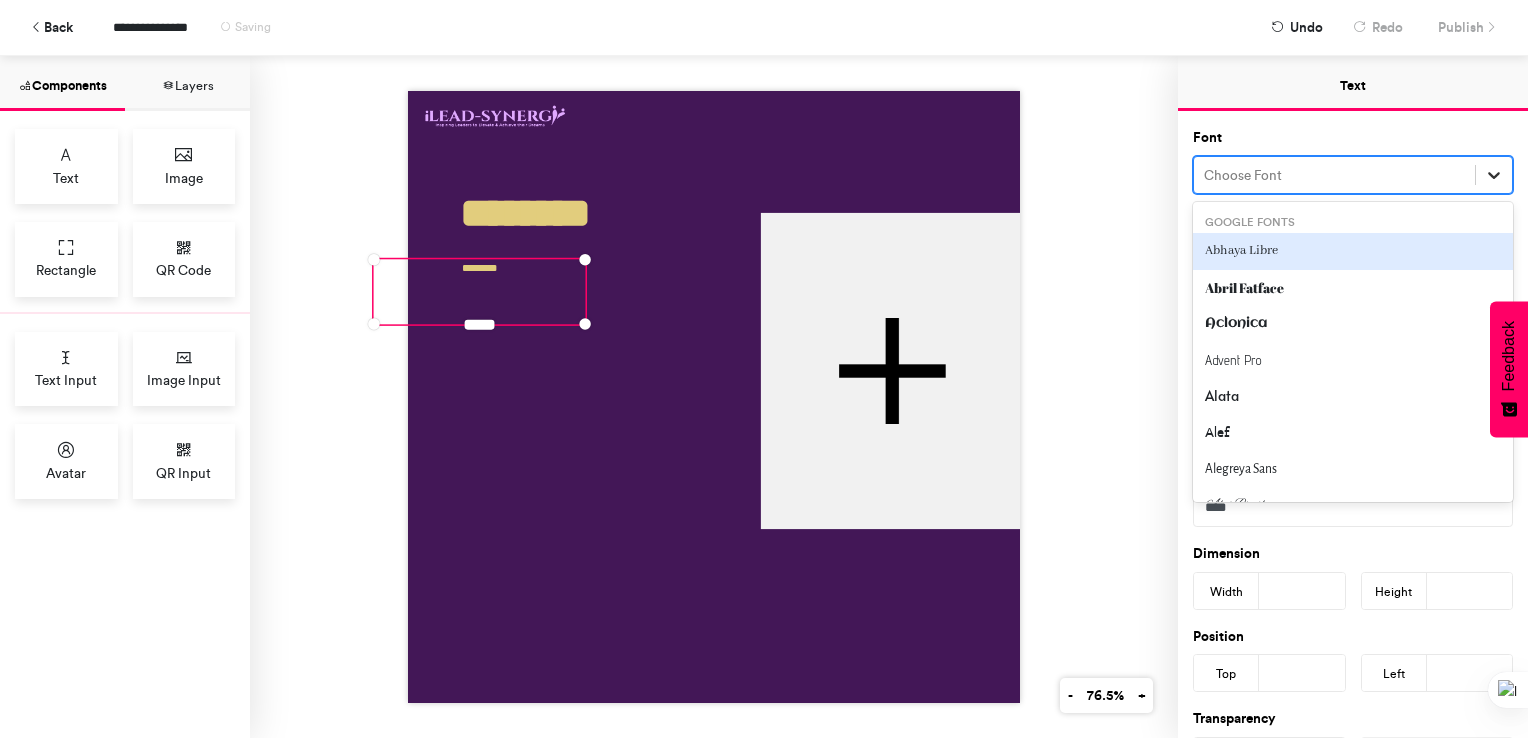 click 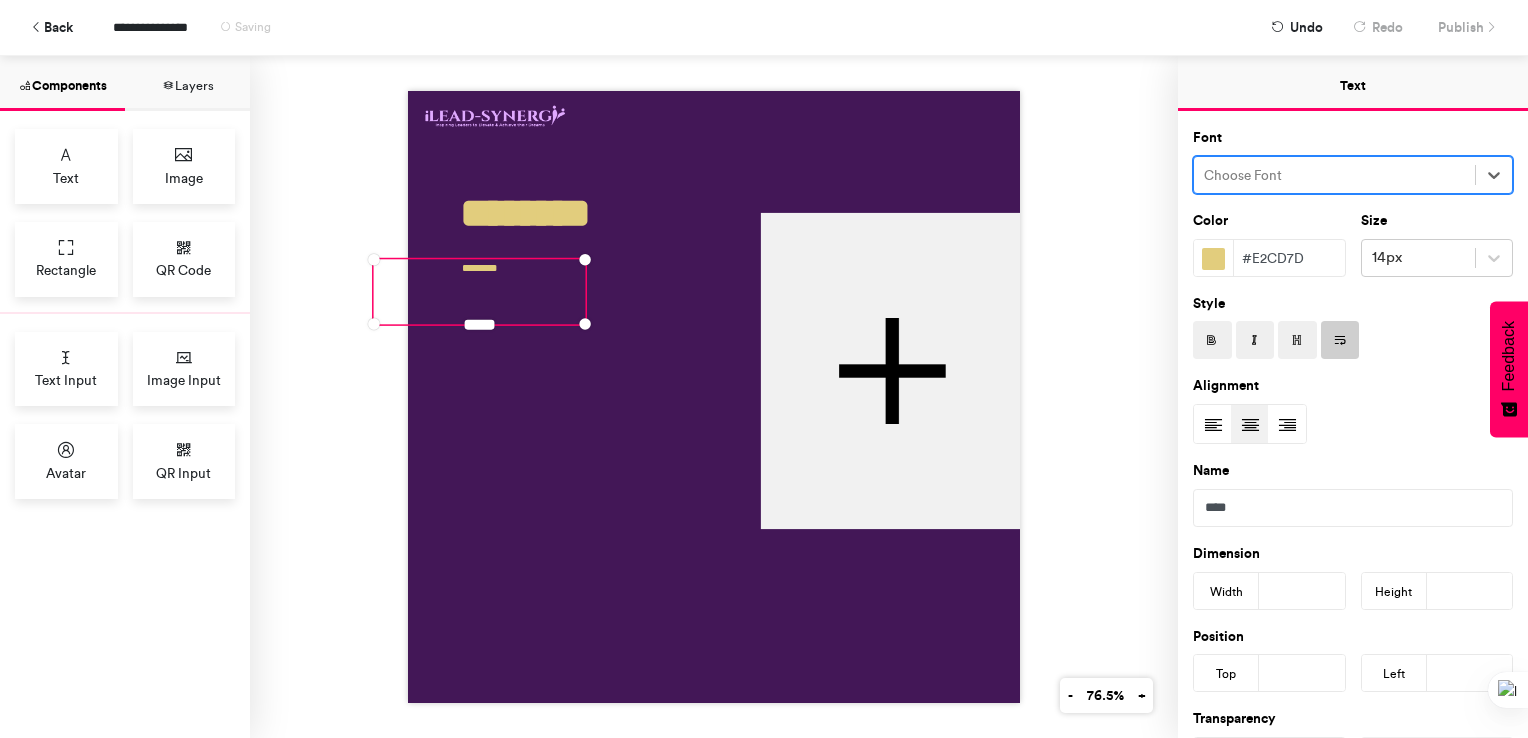 click at bounding box center (1334, 175) 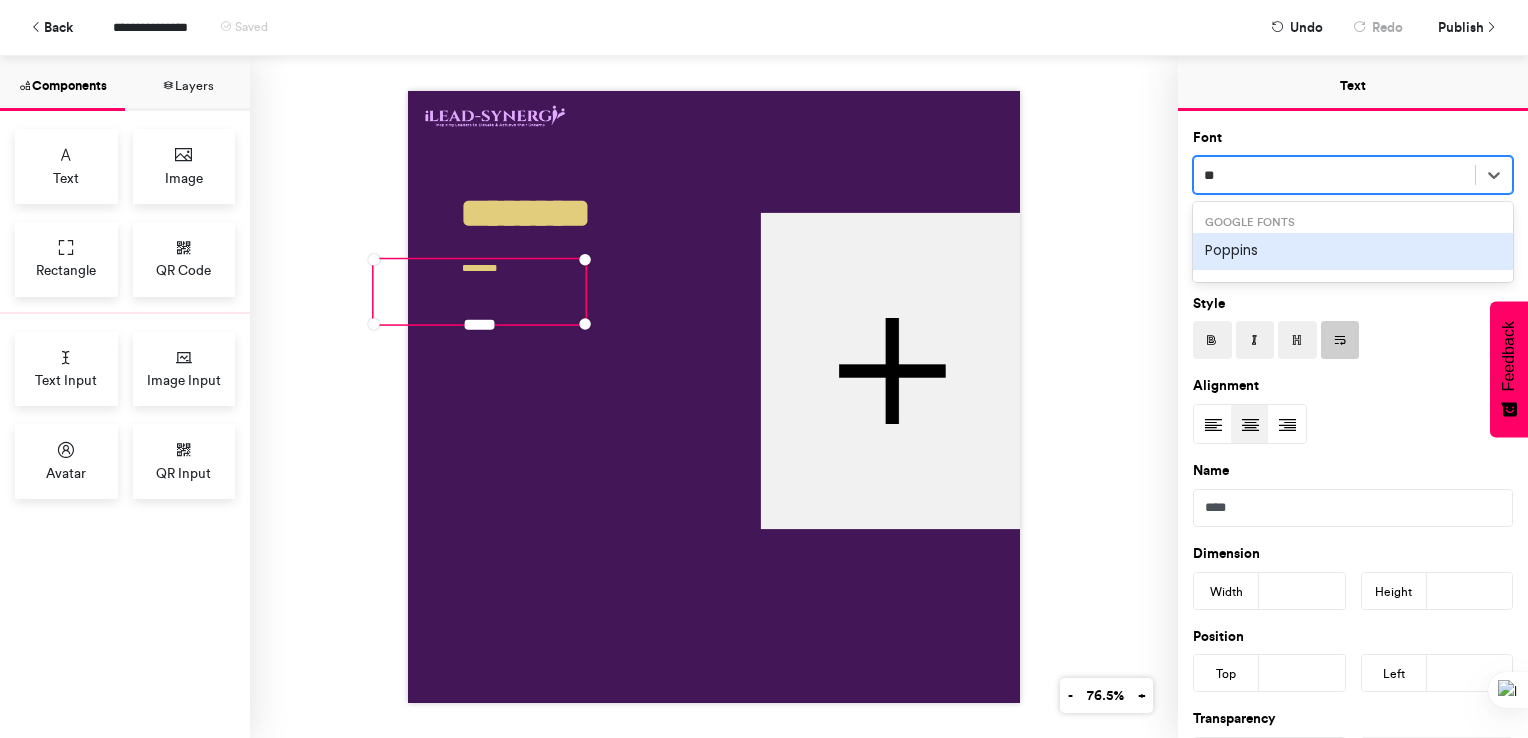 type on "***" 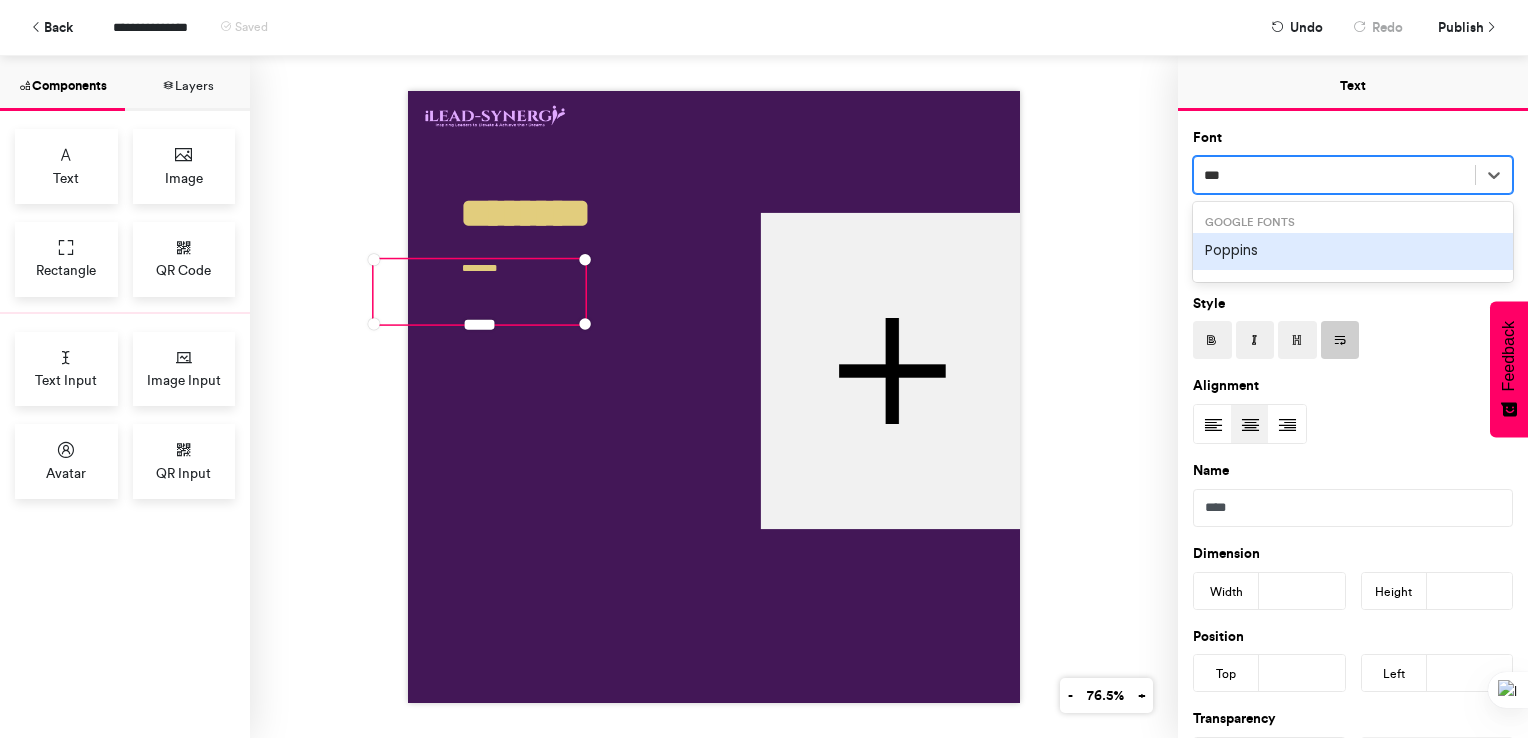 click on "Poppins" at bounding box center [1353, 251] 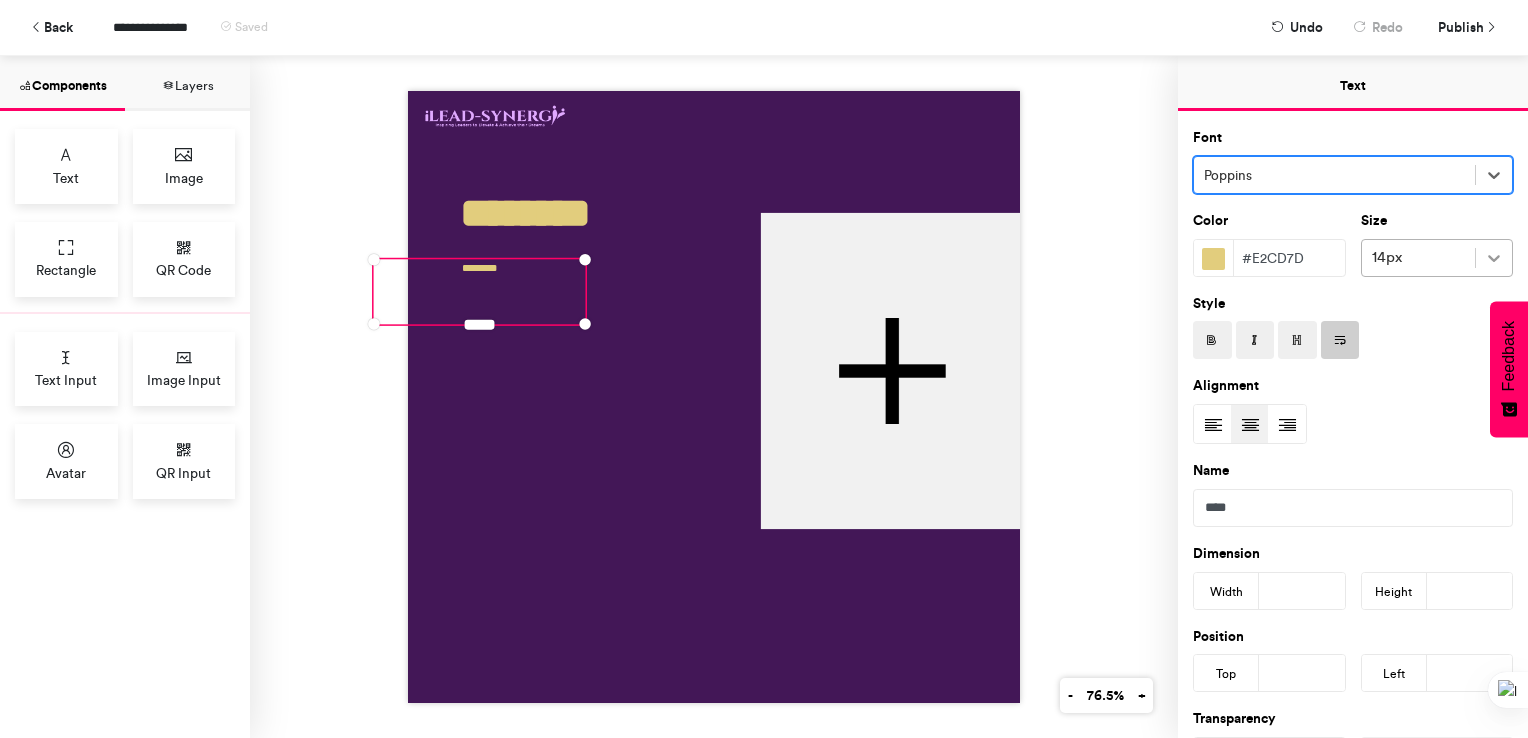 click 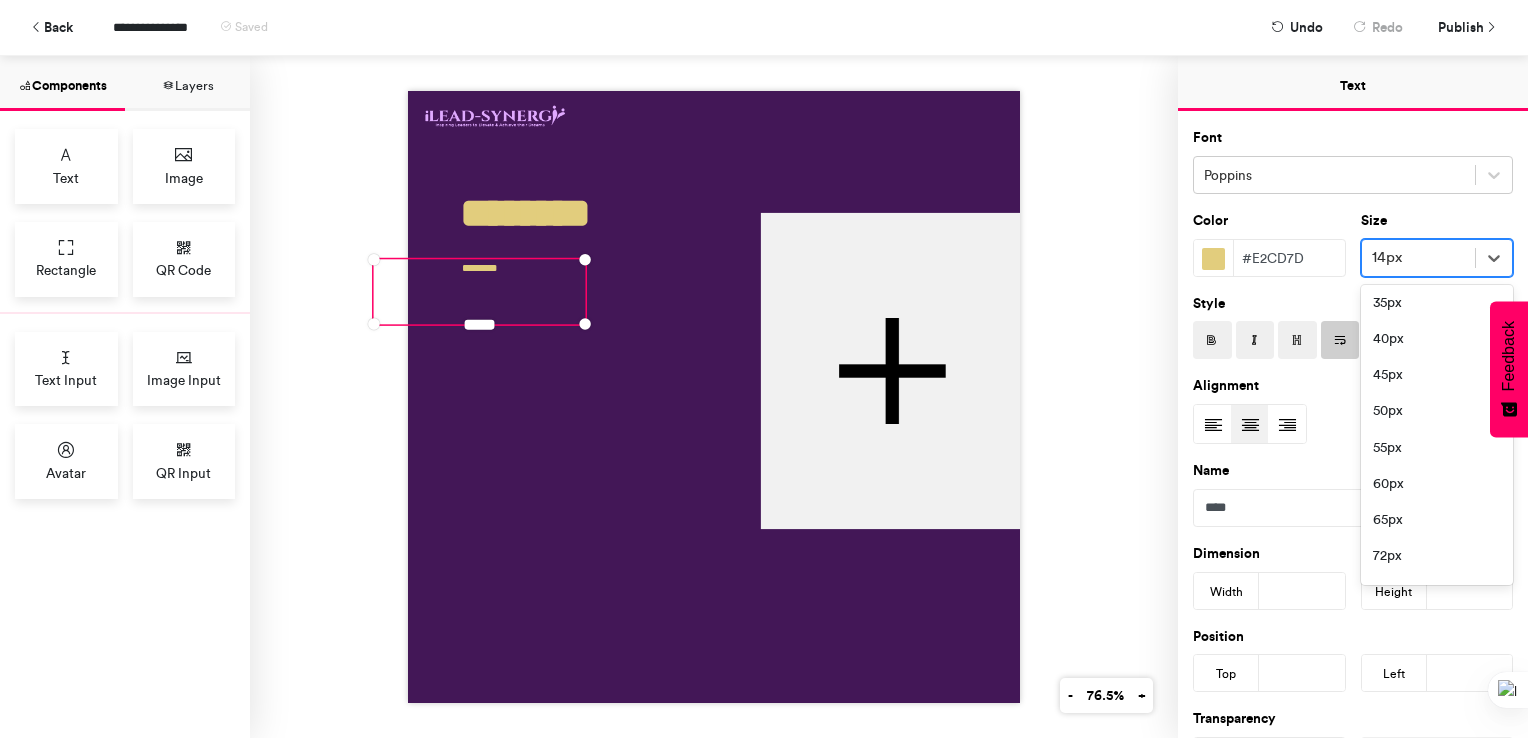 scroll, scrollTop: 480, scrollLeft: 0, axis: vertical 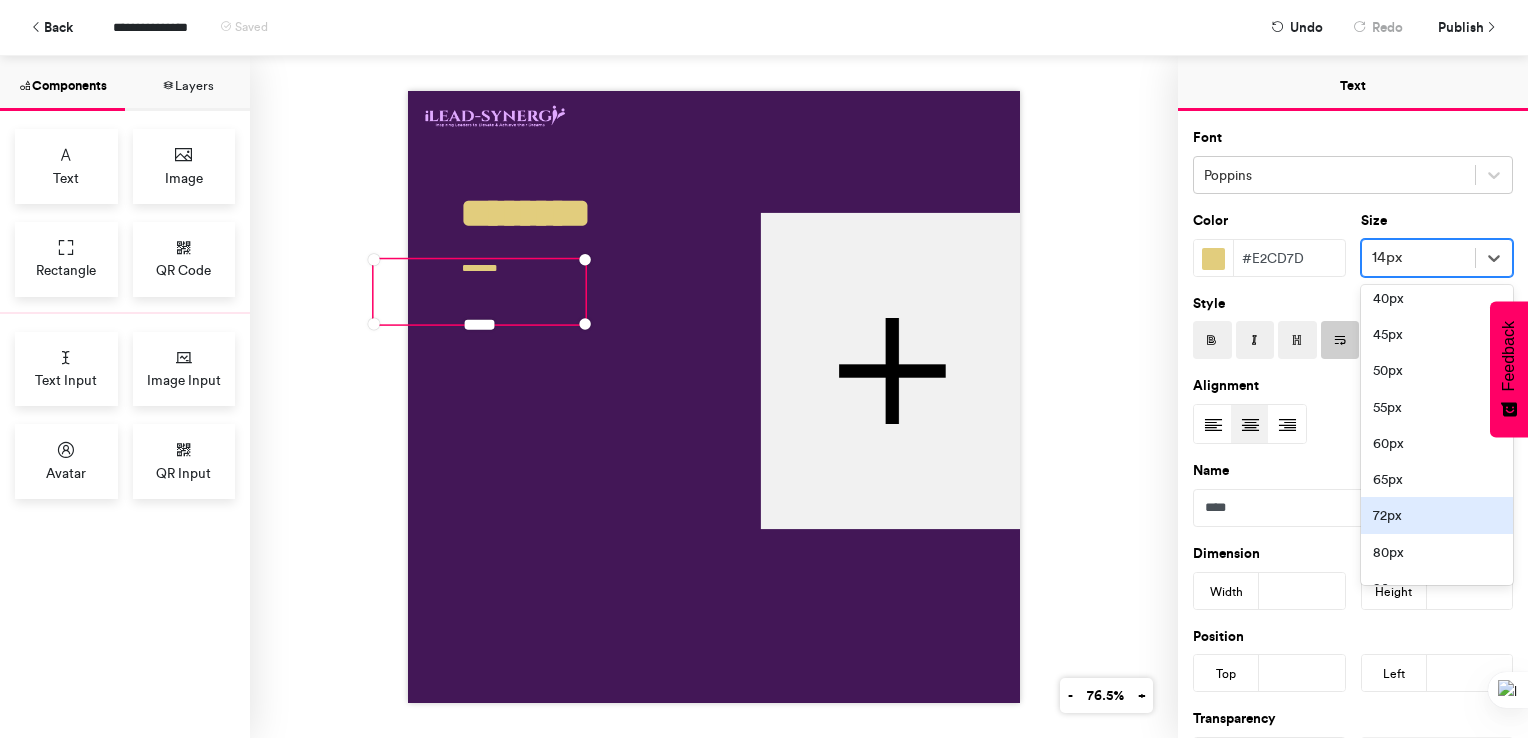 click on "72px" at bounding box center (1437, 515) 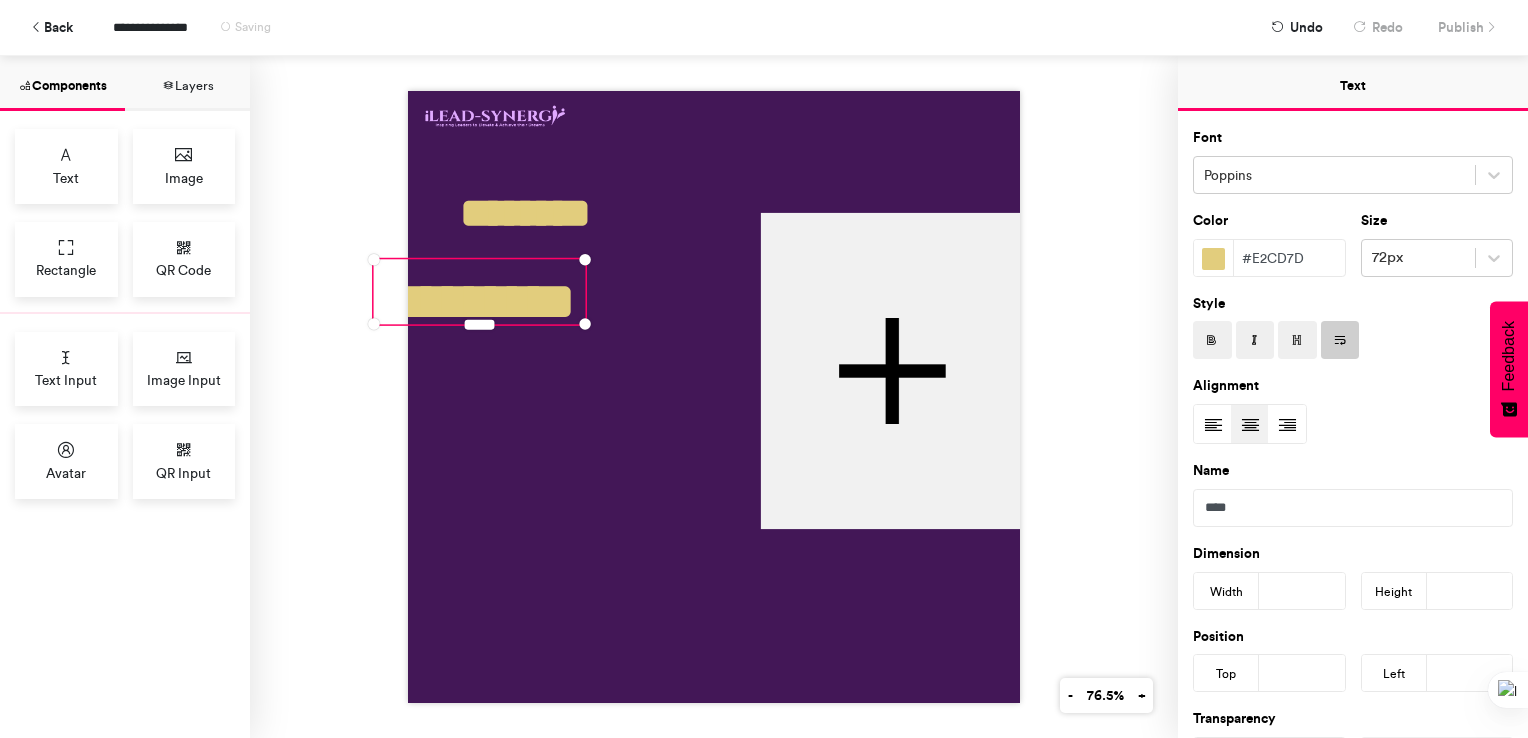 click at bounding box center [1212, 340] 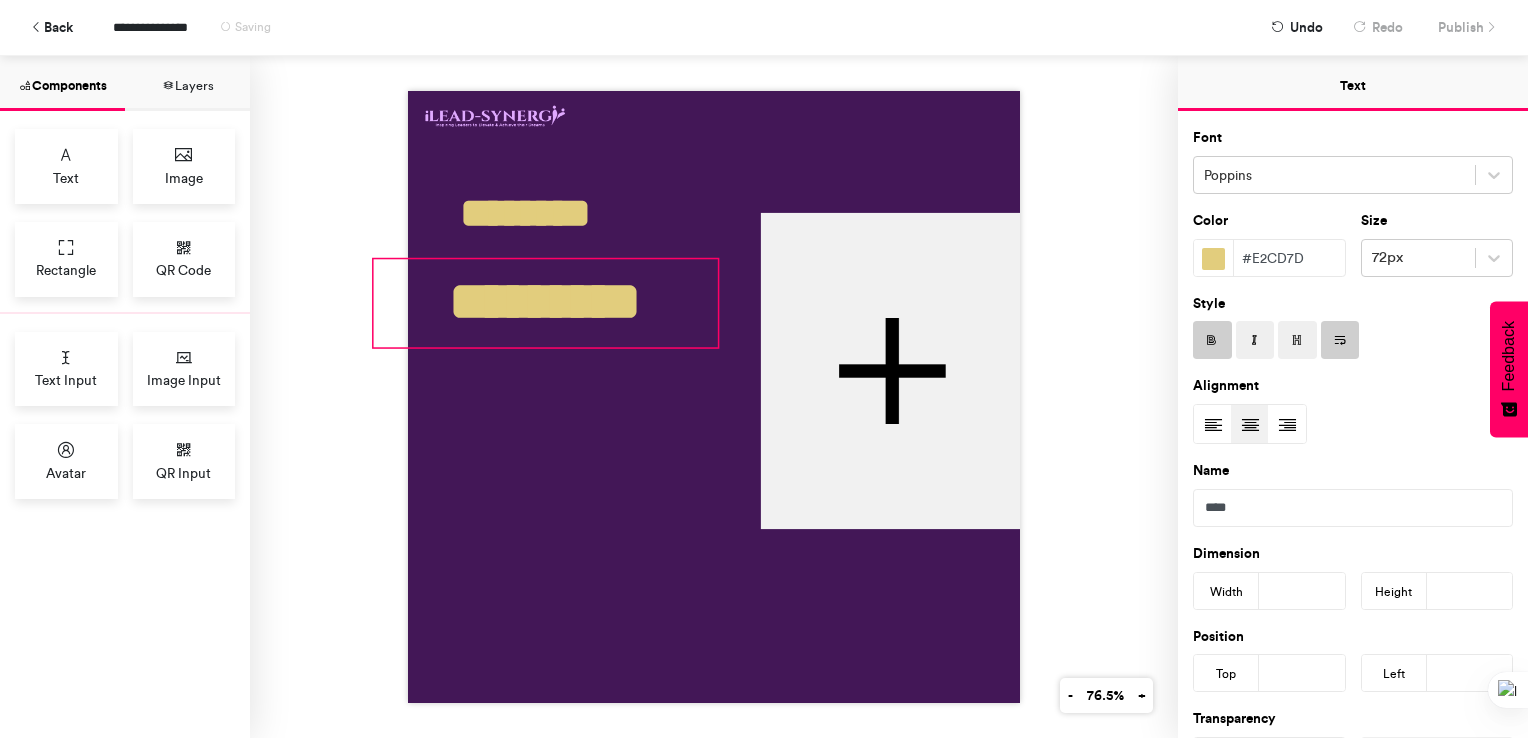 drag, startPoint x: 579, startPoint y: 314, endPoint x: 713, endPoint y: 337, distance: 135.95955 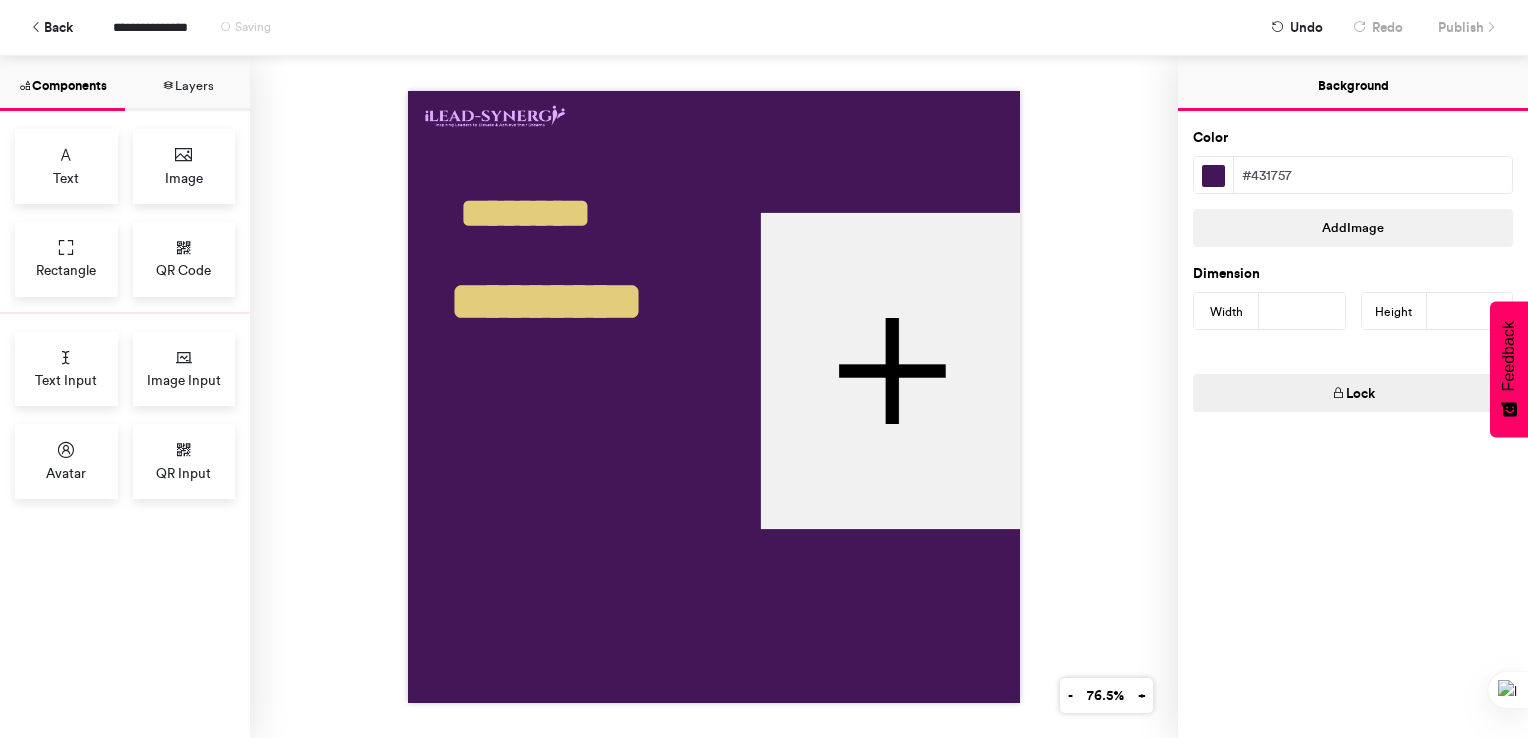 click at bounding box center (714, 397) 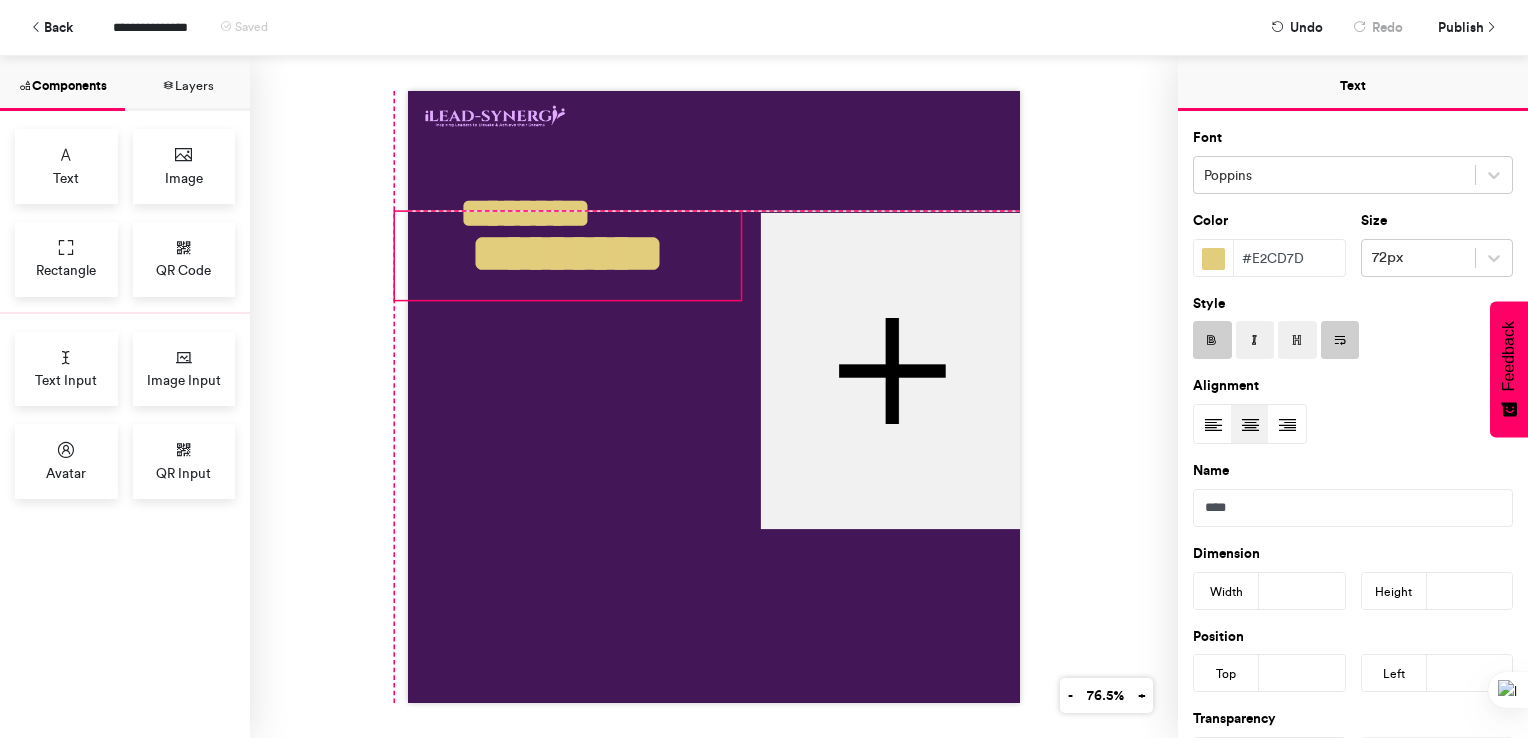 drag, startPoint x: 612, startPoint y: 306, endPoint x: 632, endPoint y: 262, distance: 48.332184 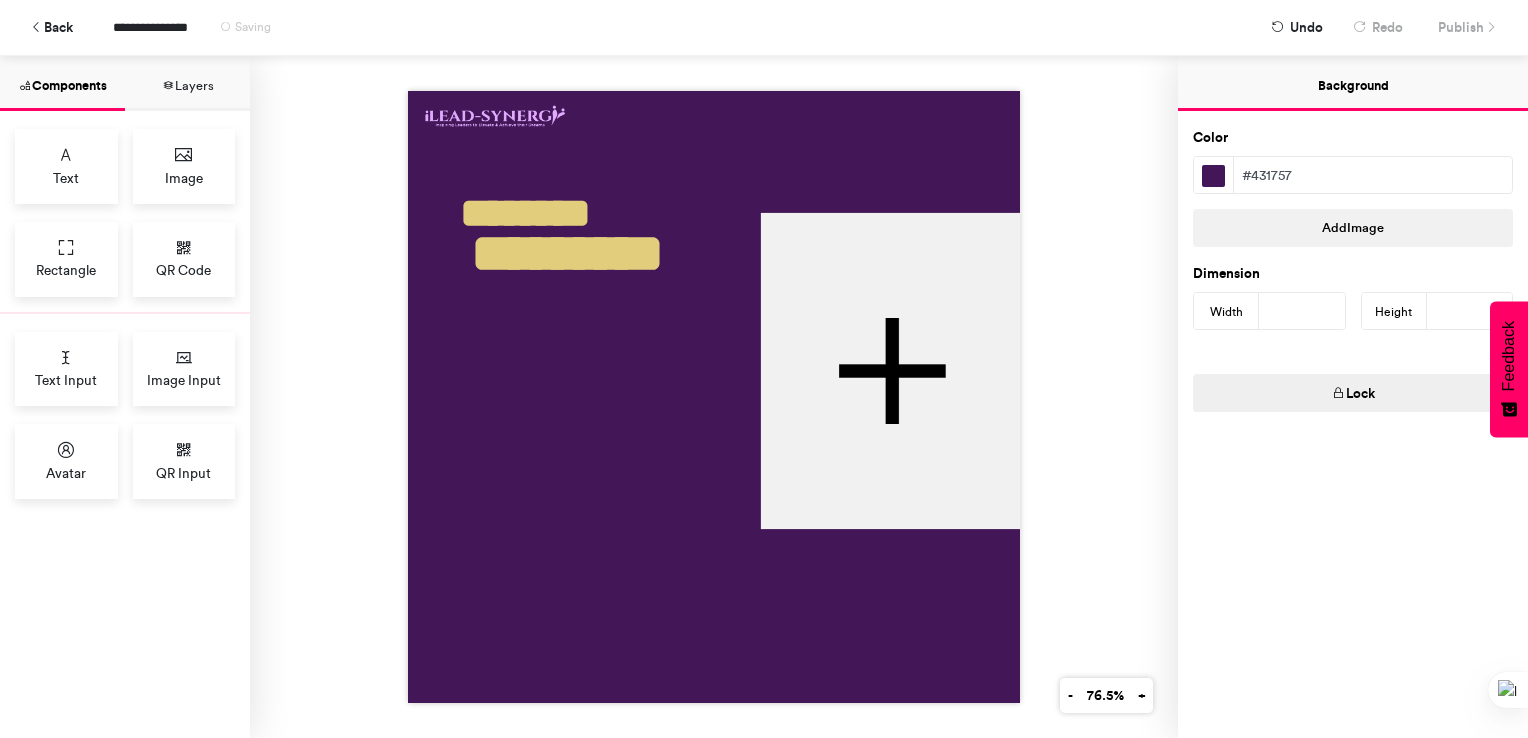 click at bounding box center [714, 397] 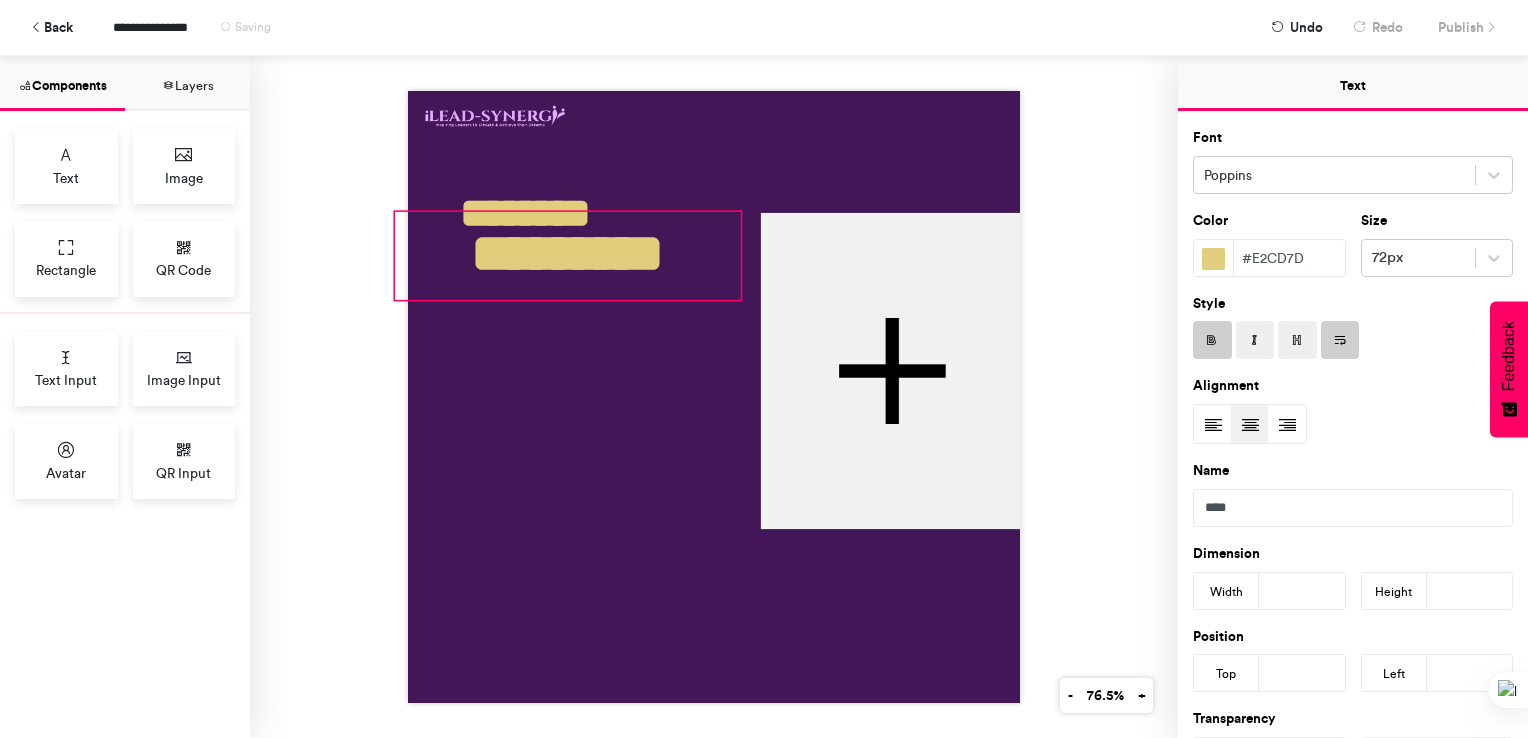 click on "*********" at bounding box center [568, 256] 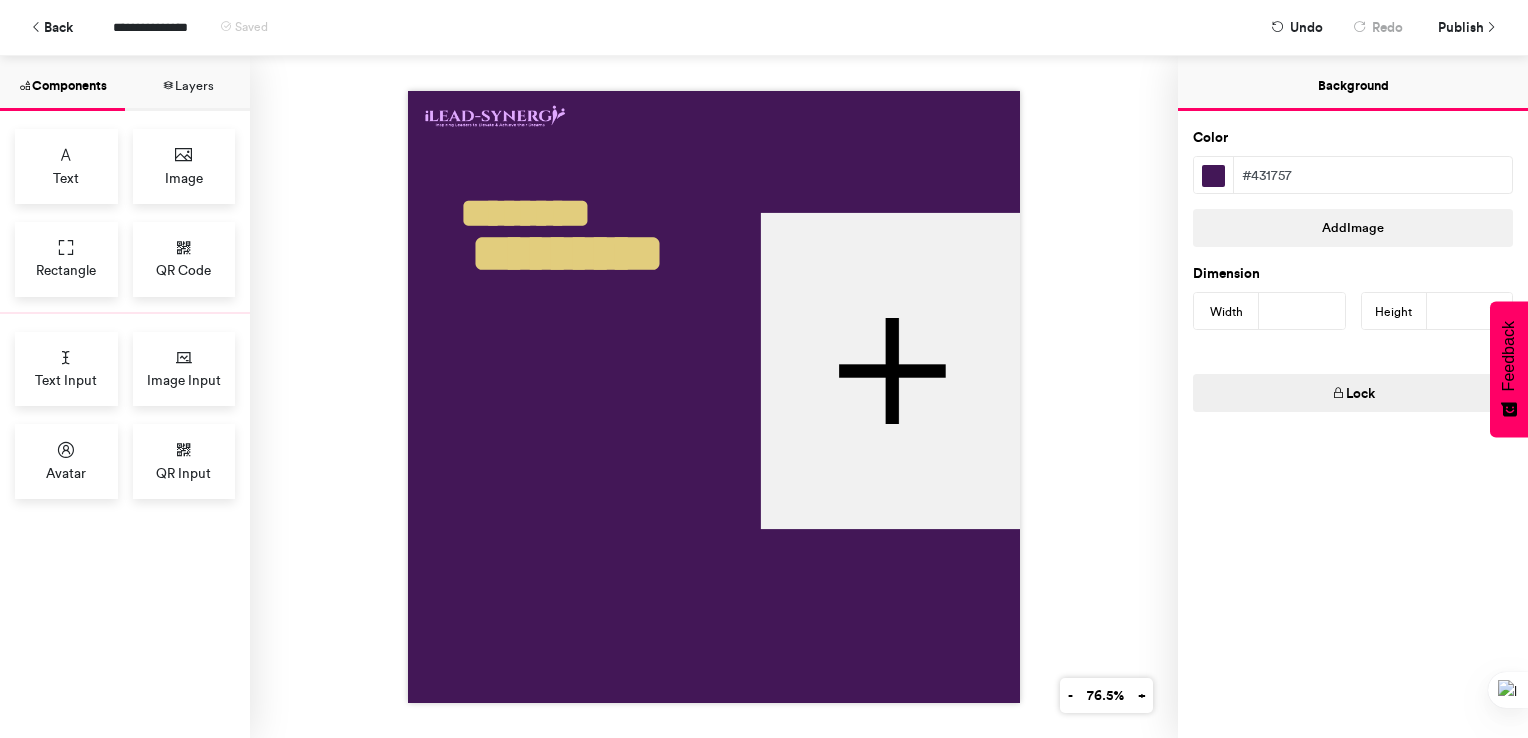 click at bounding box center [714, 397] 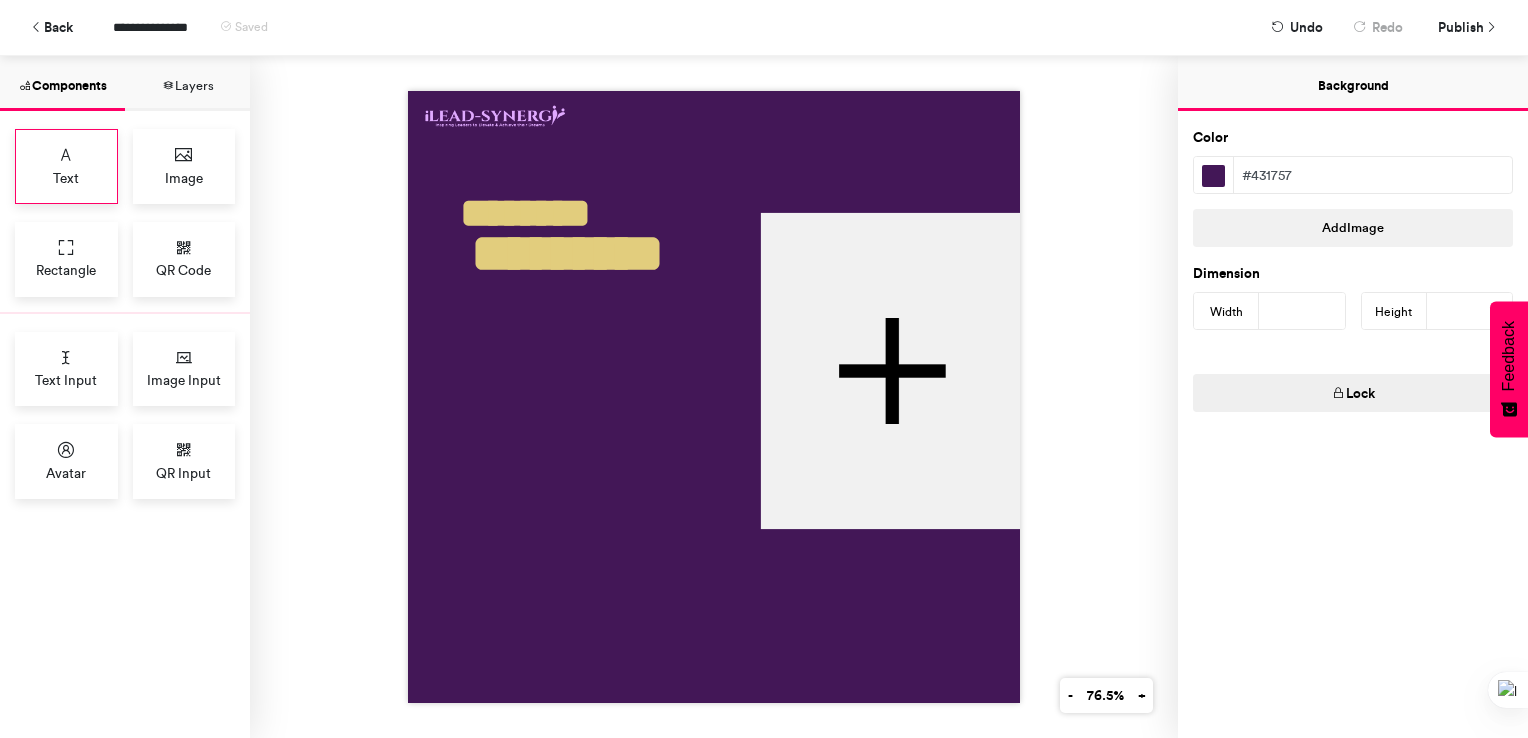 click on "Text" at bounding box center (66, 166) 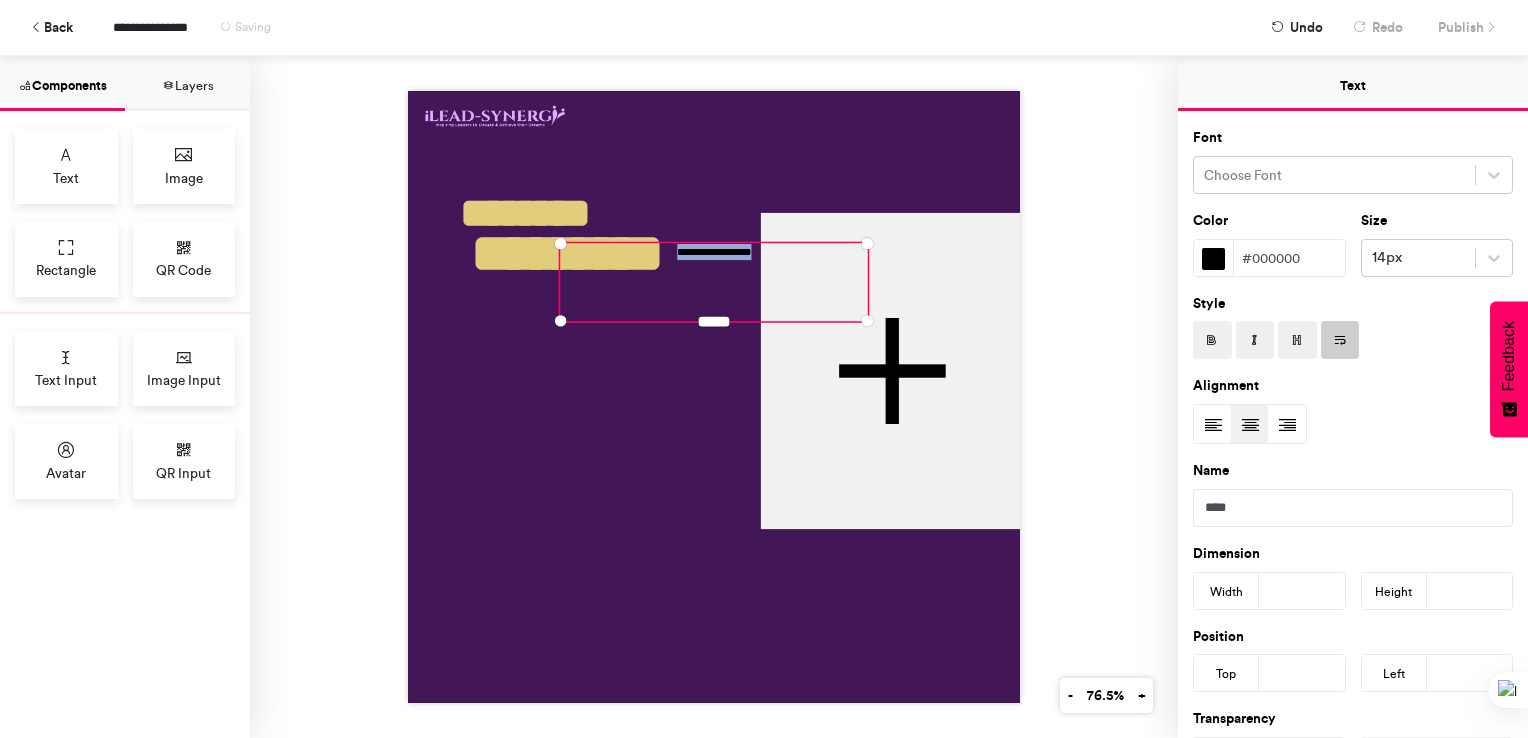 drag, startPoint x: 644, startPoint y: 246, endPoint x: 777, endPoint y: 278, distance: 136.79547 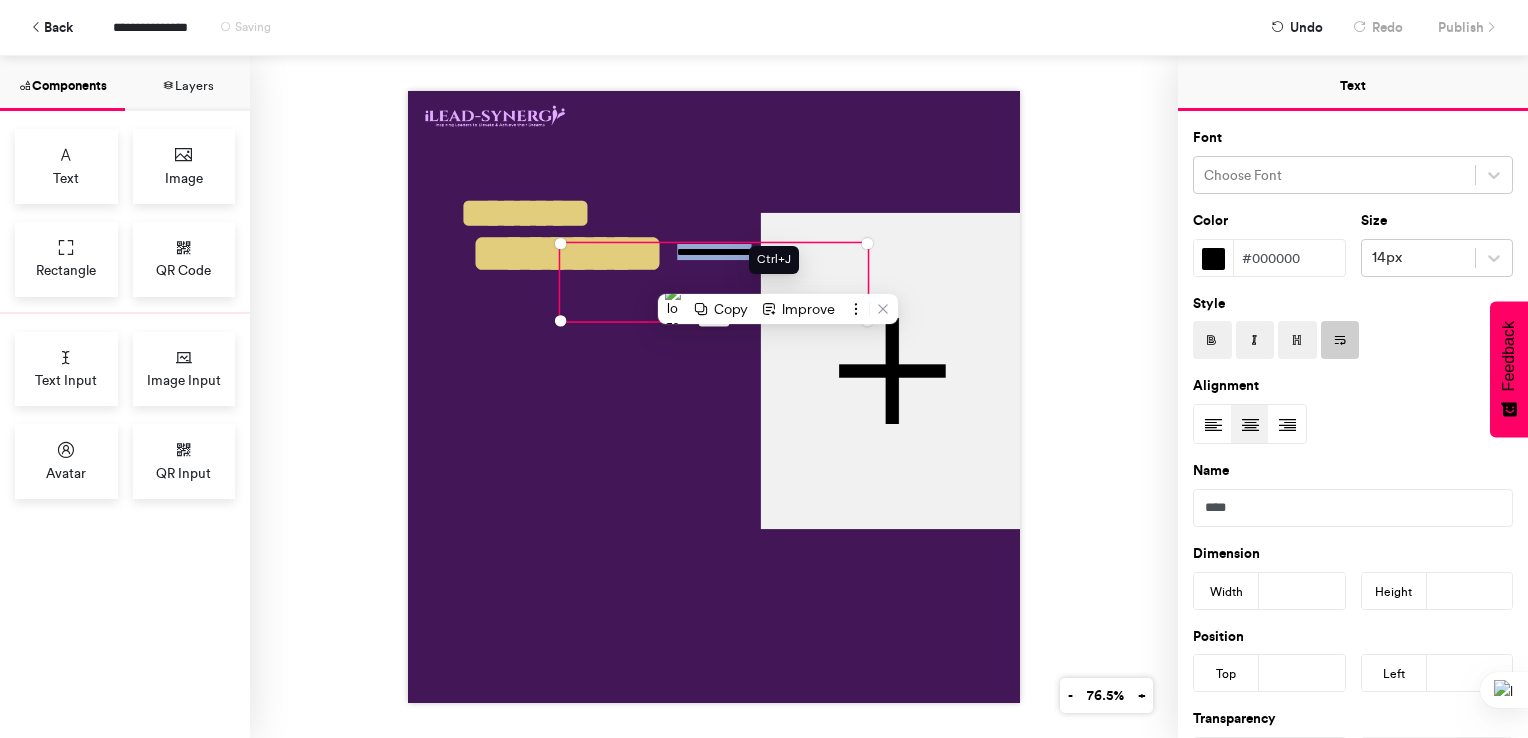 paste 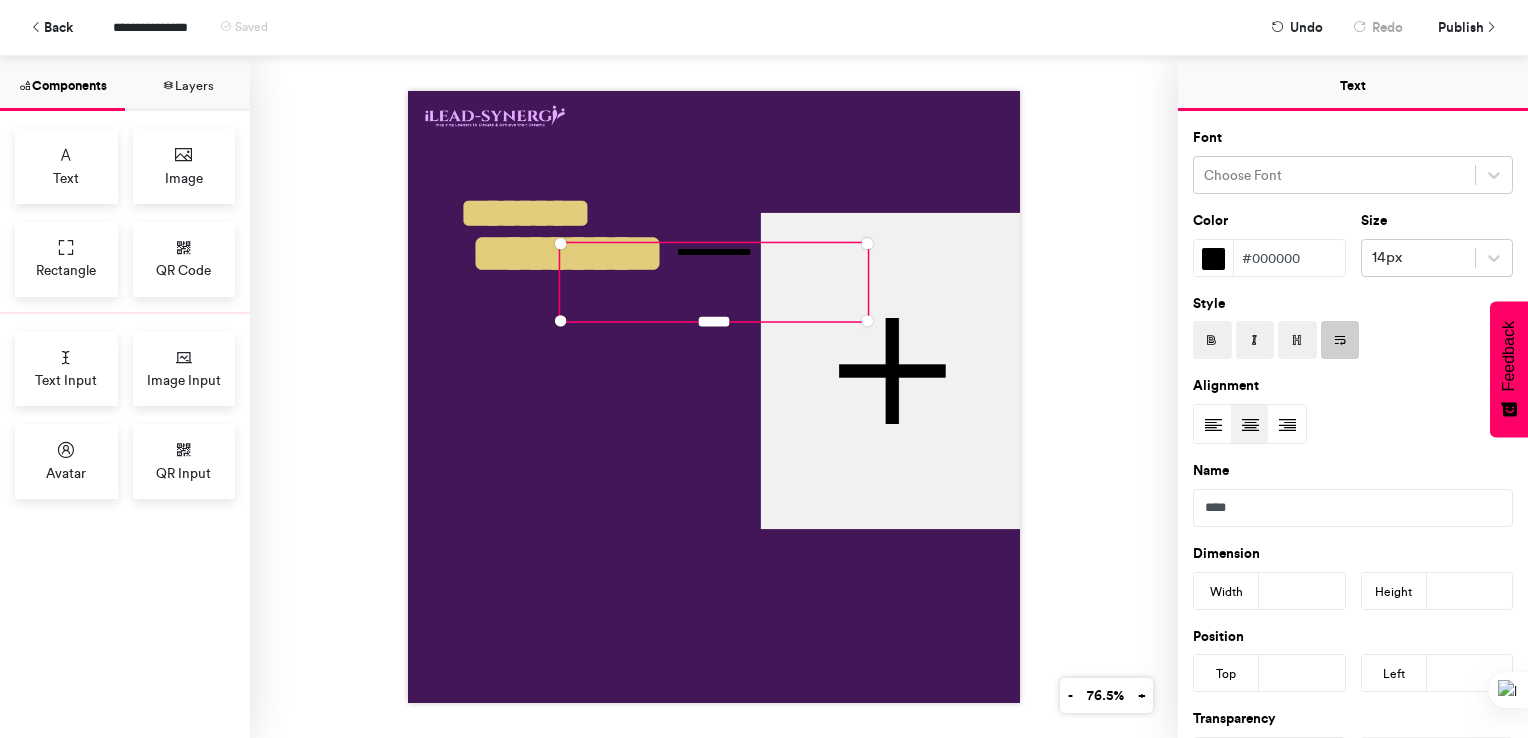 scroll, scrollTop: 260, scrollLeft: 0, axis: vertical 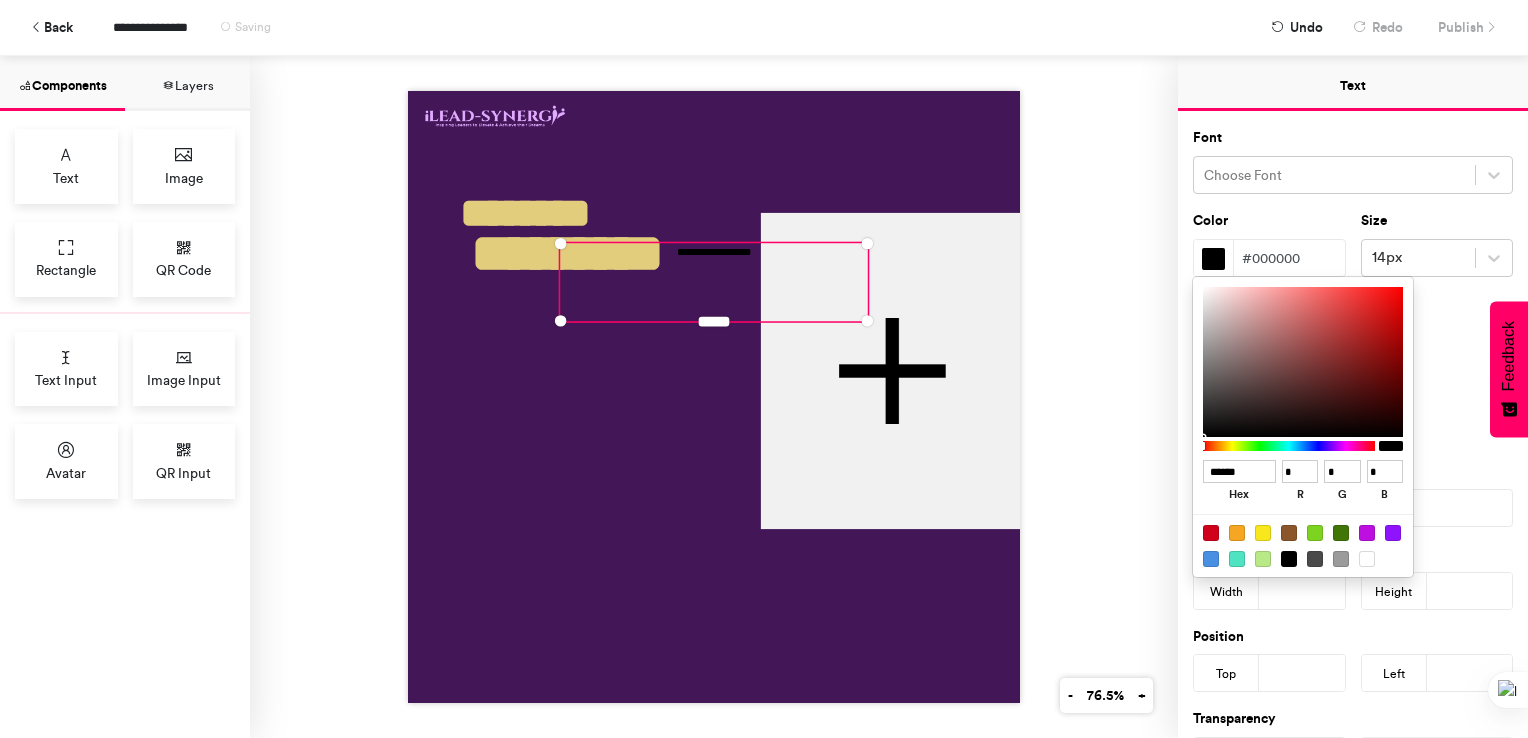 drag, startPoint x: 1209, startPoint y: 470, endPoint x: 1257, endPoint y: 466, distance: 48.166378 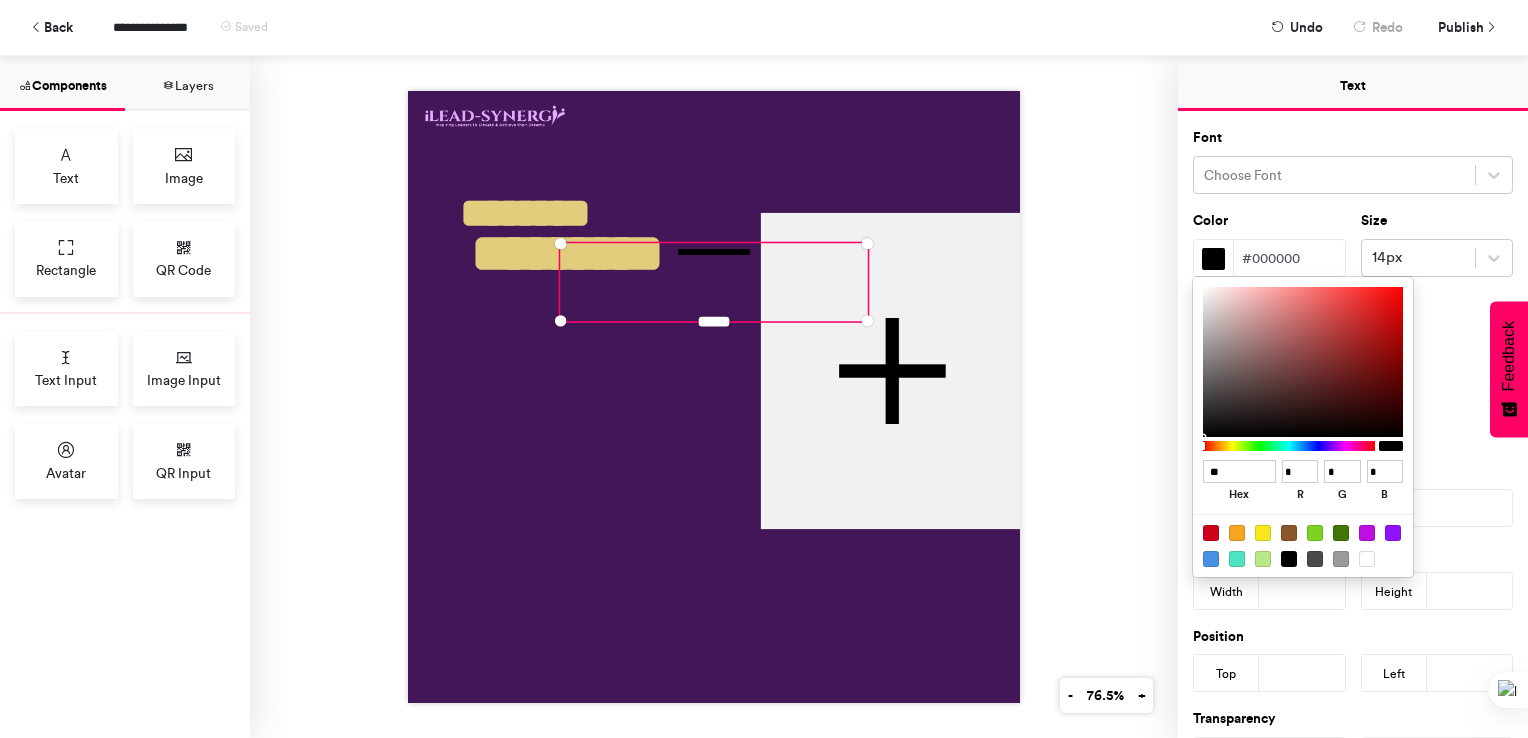 type on "***" 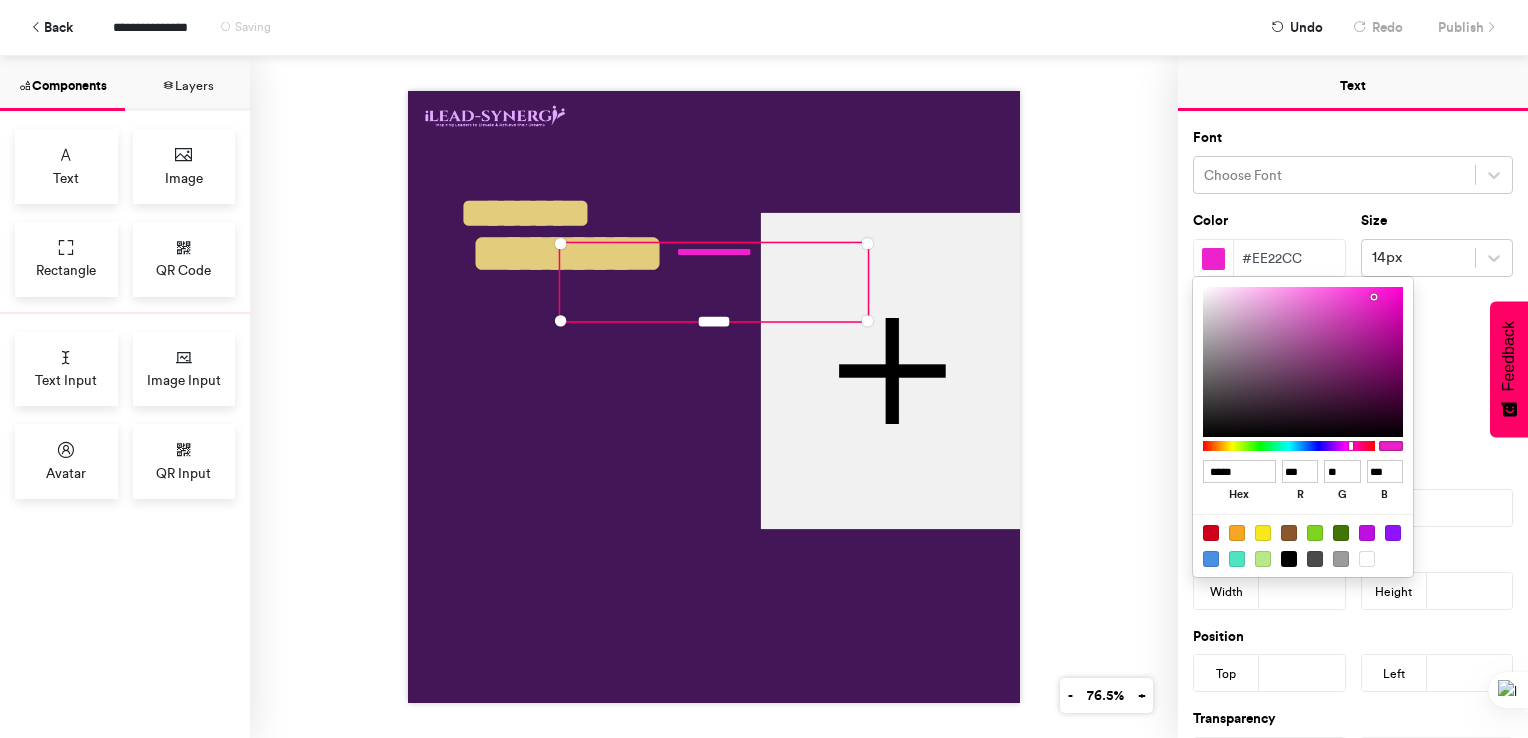 type on "******" 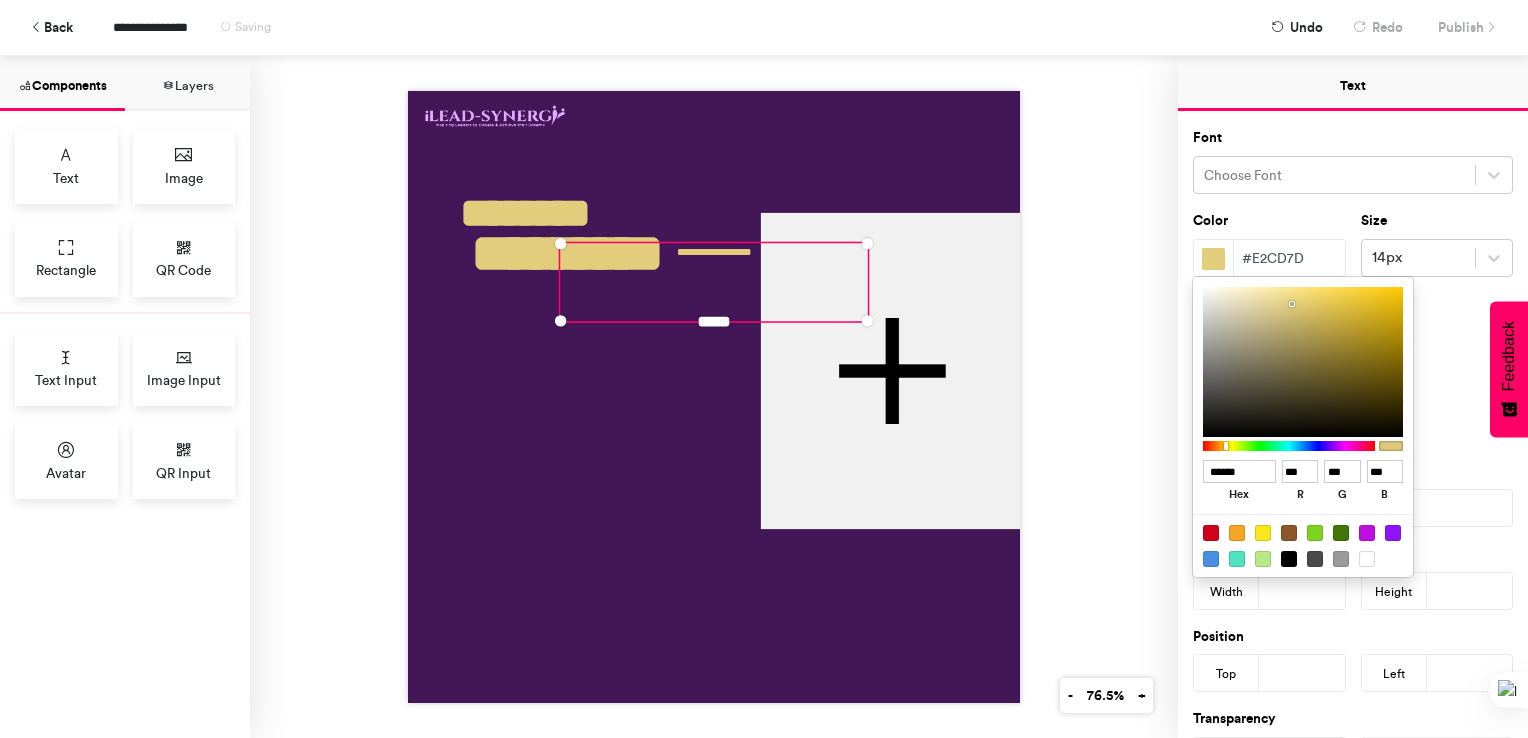 type on "******" 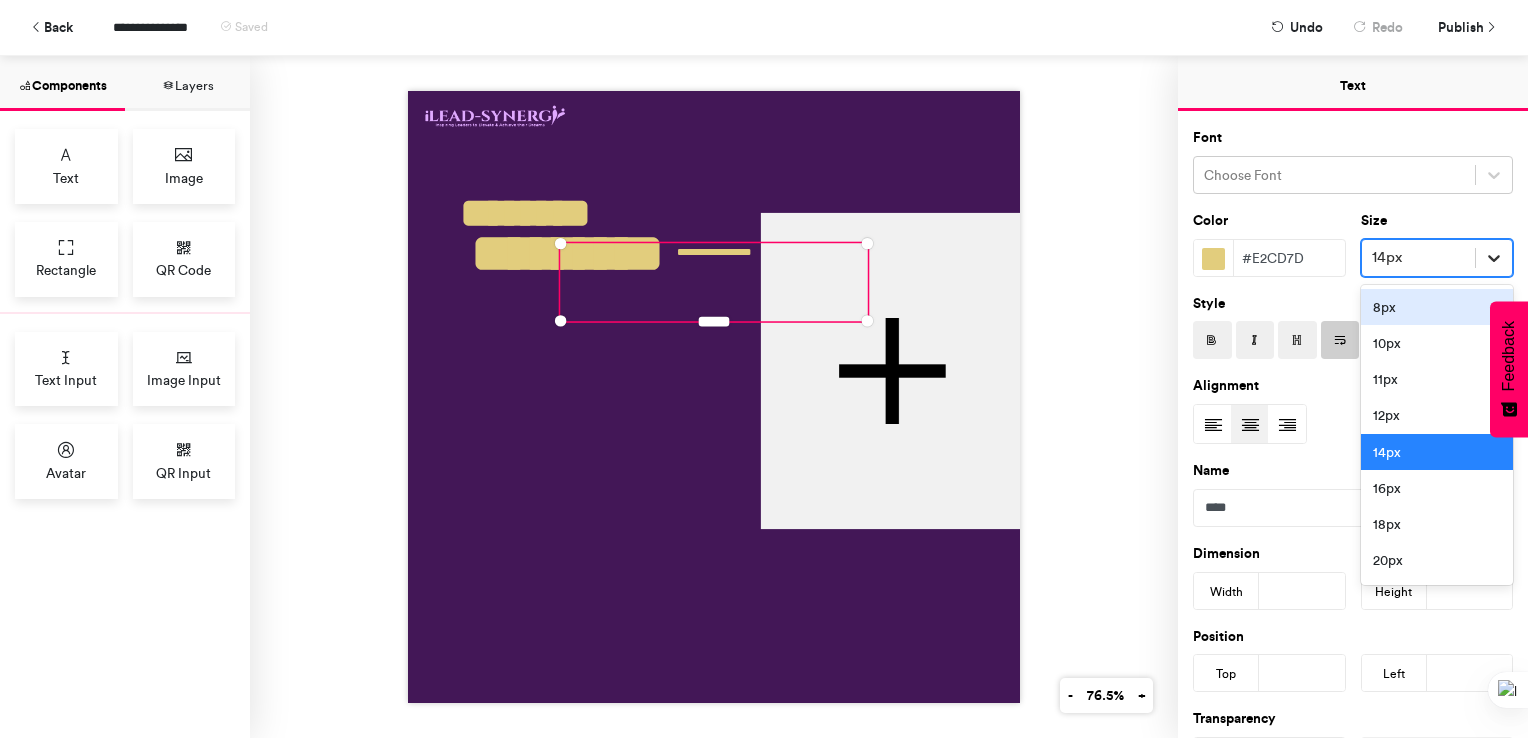 click 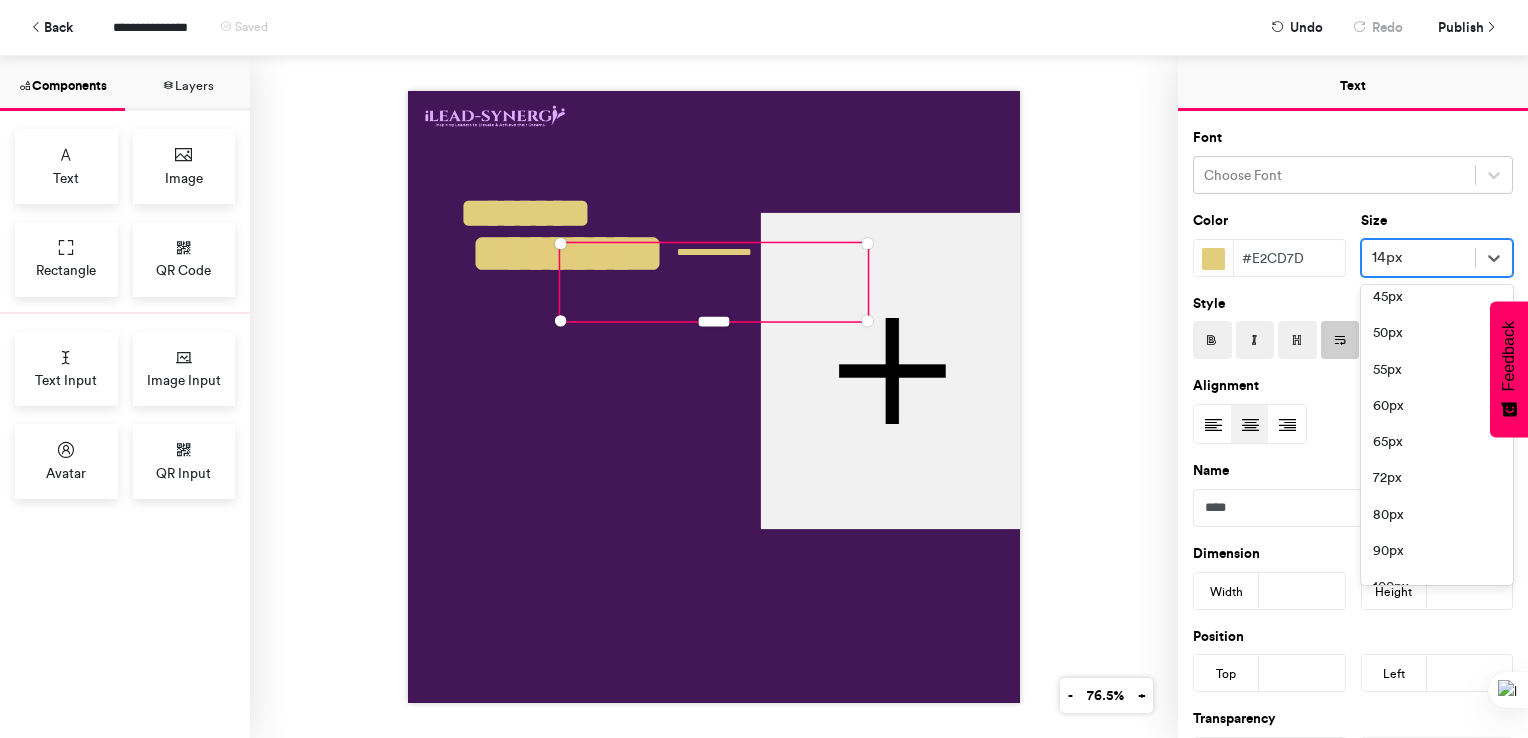 scroll, scrollTop: 541, scrollLeft: 0, axis: vertical 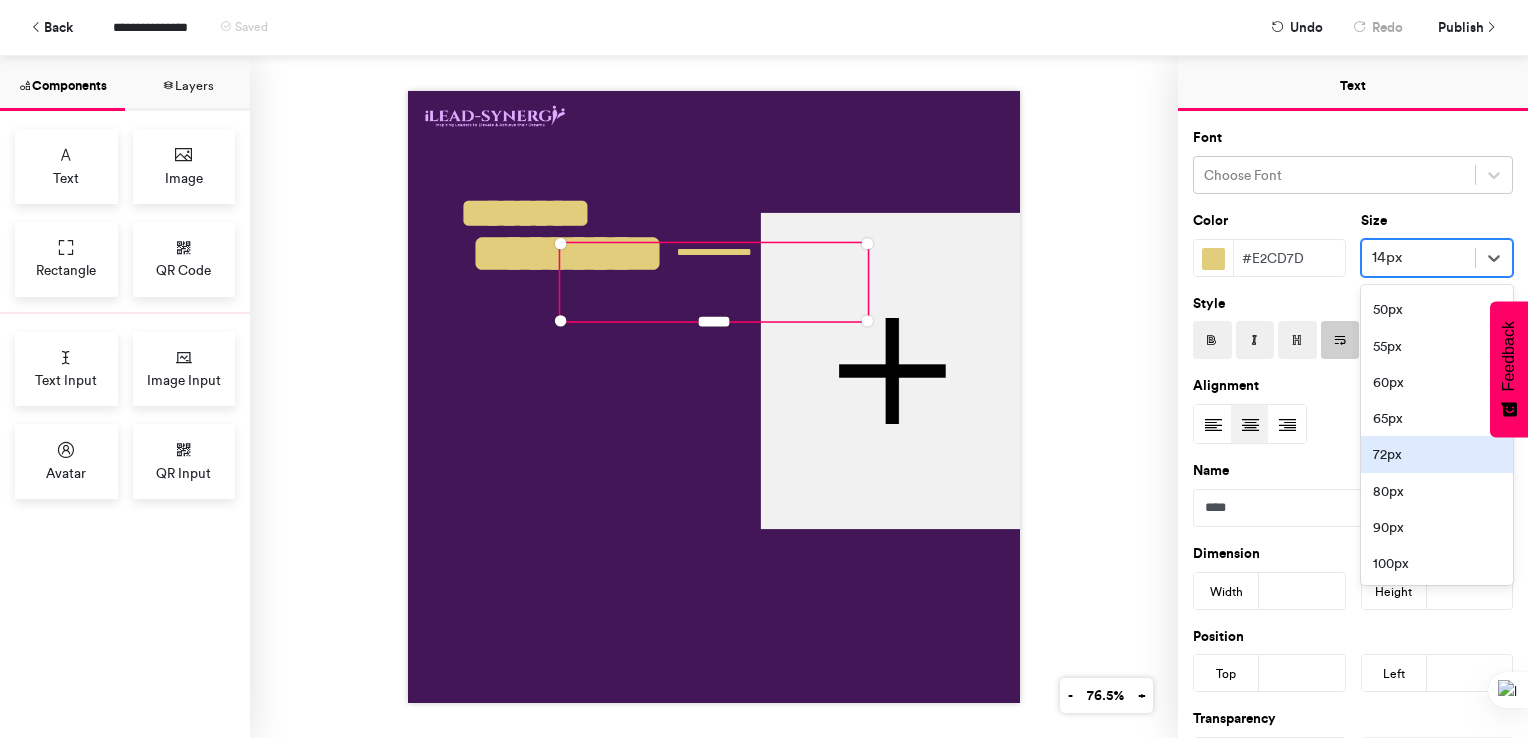 click on "72px" at bounding box center (1437, 454) 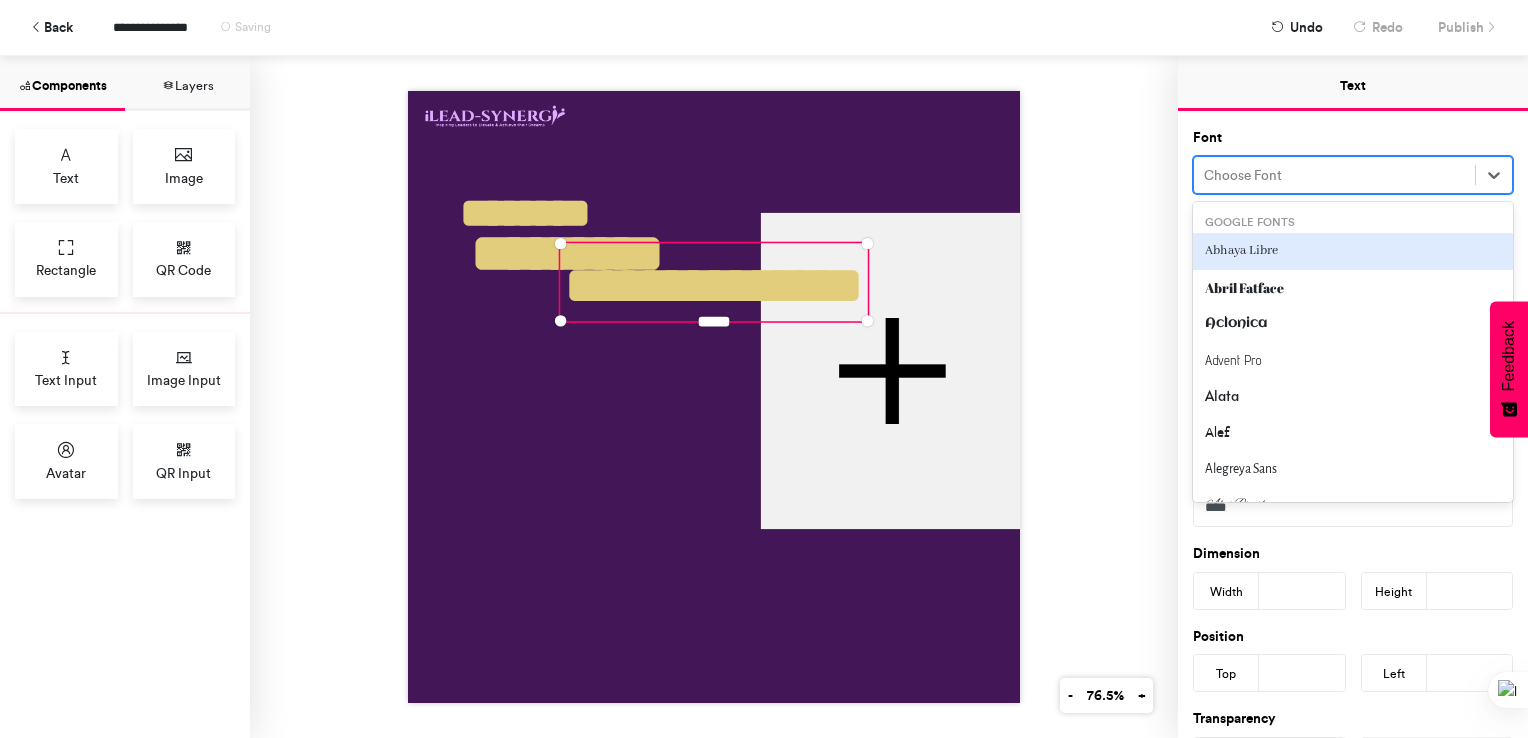 click at bounding box center [1334, 175] 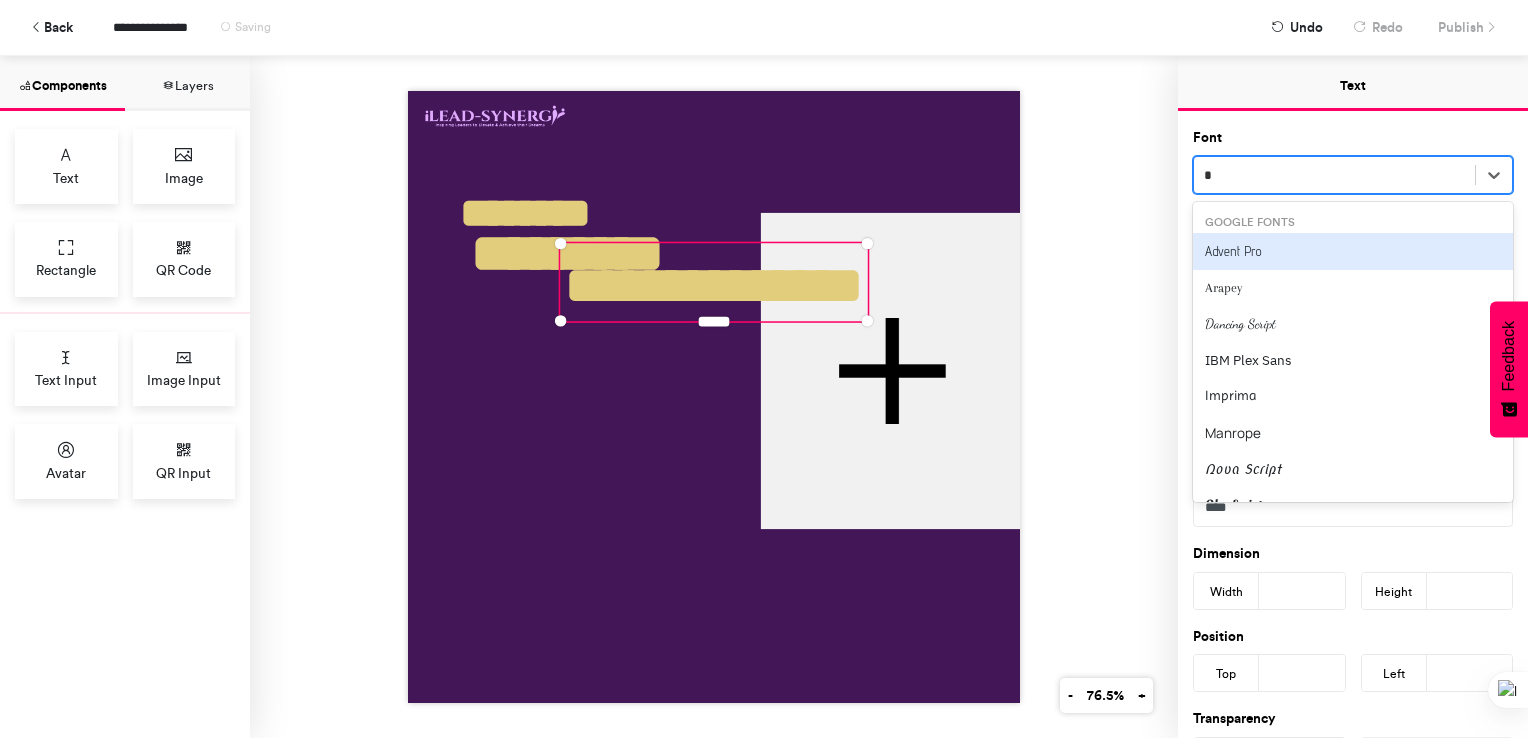 type on "**" 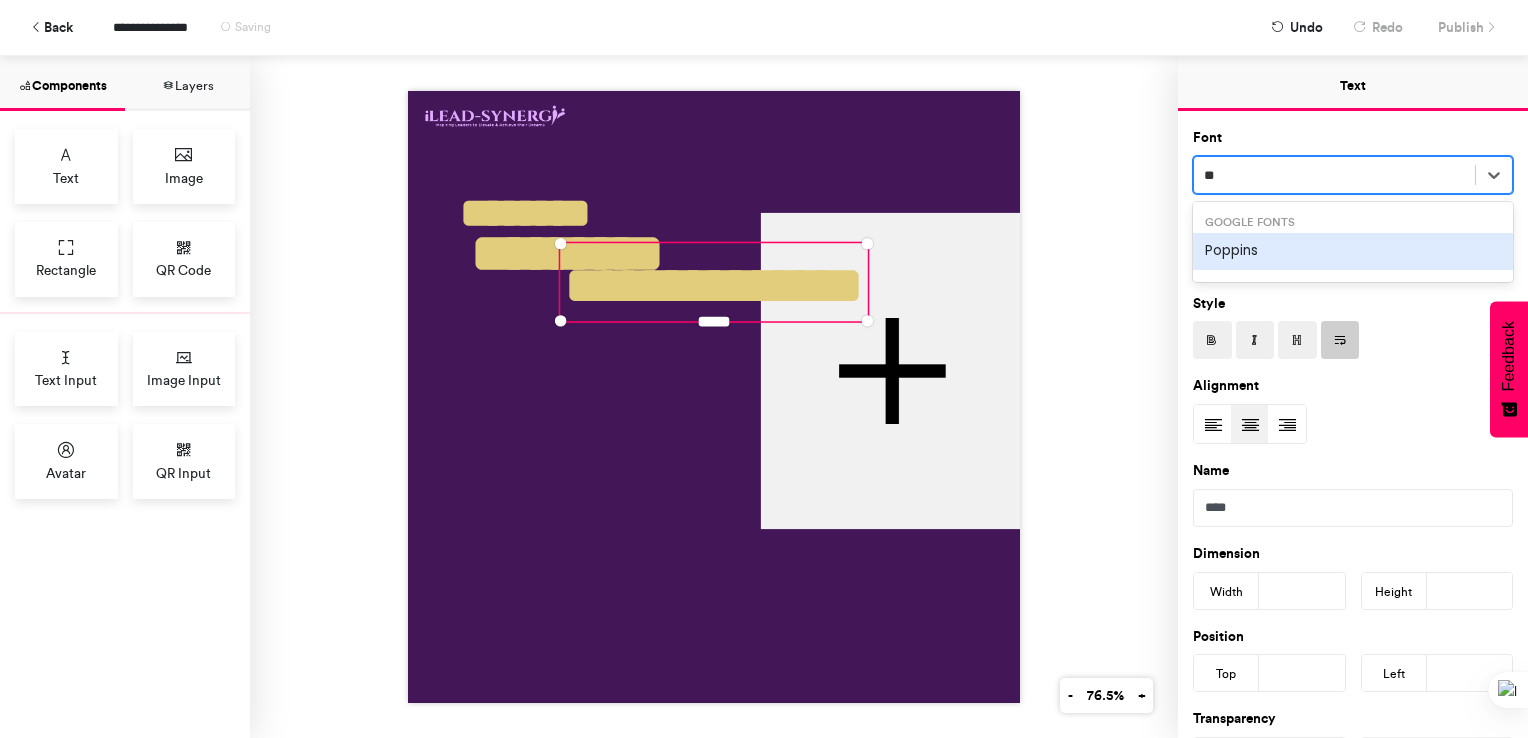 click on "Poppins" at bounding box center [1353, 251] 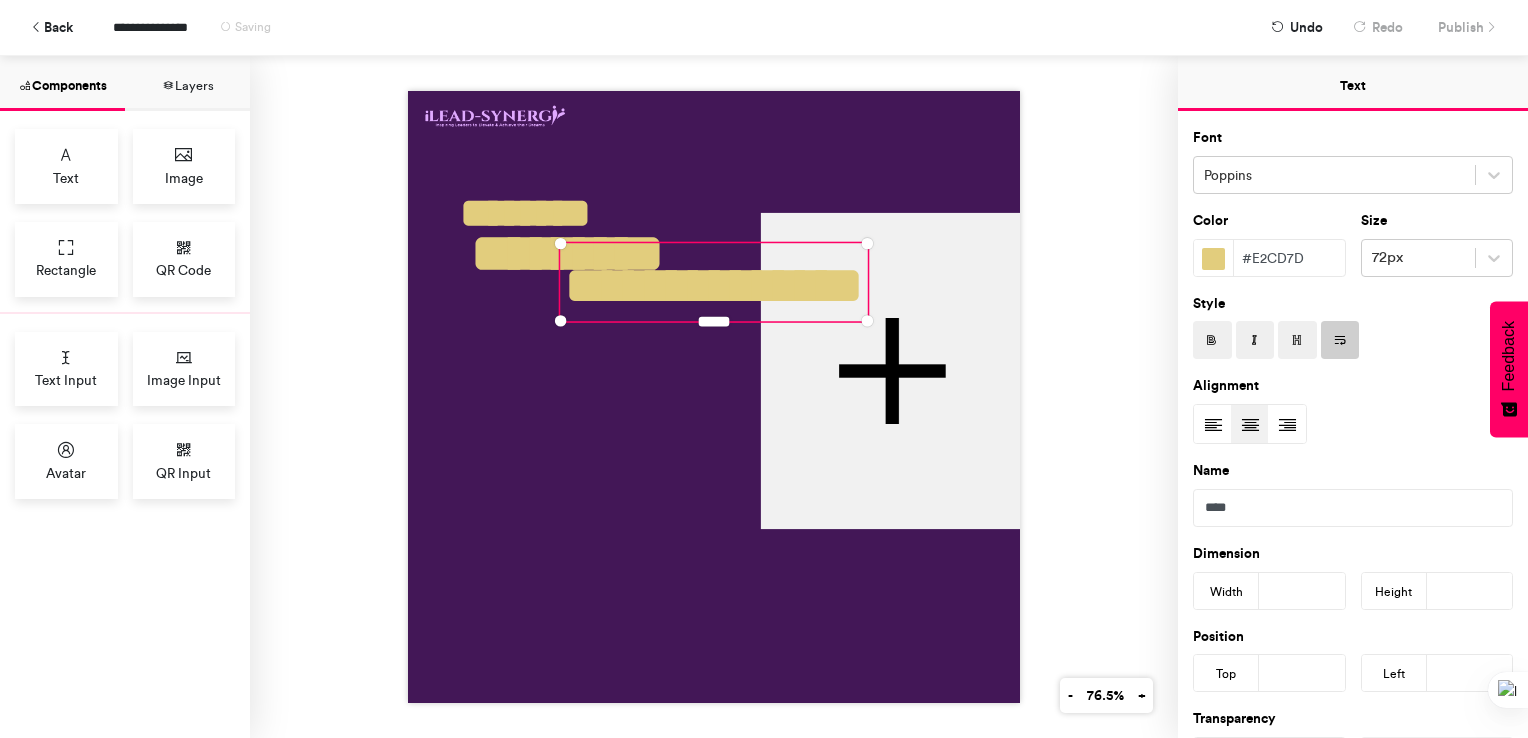 click at bounding box center (1212, 340) 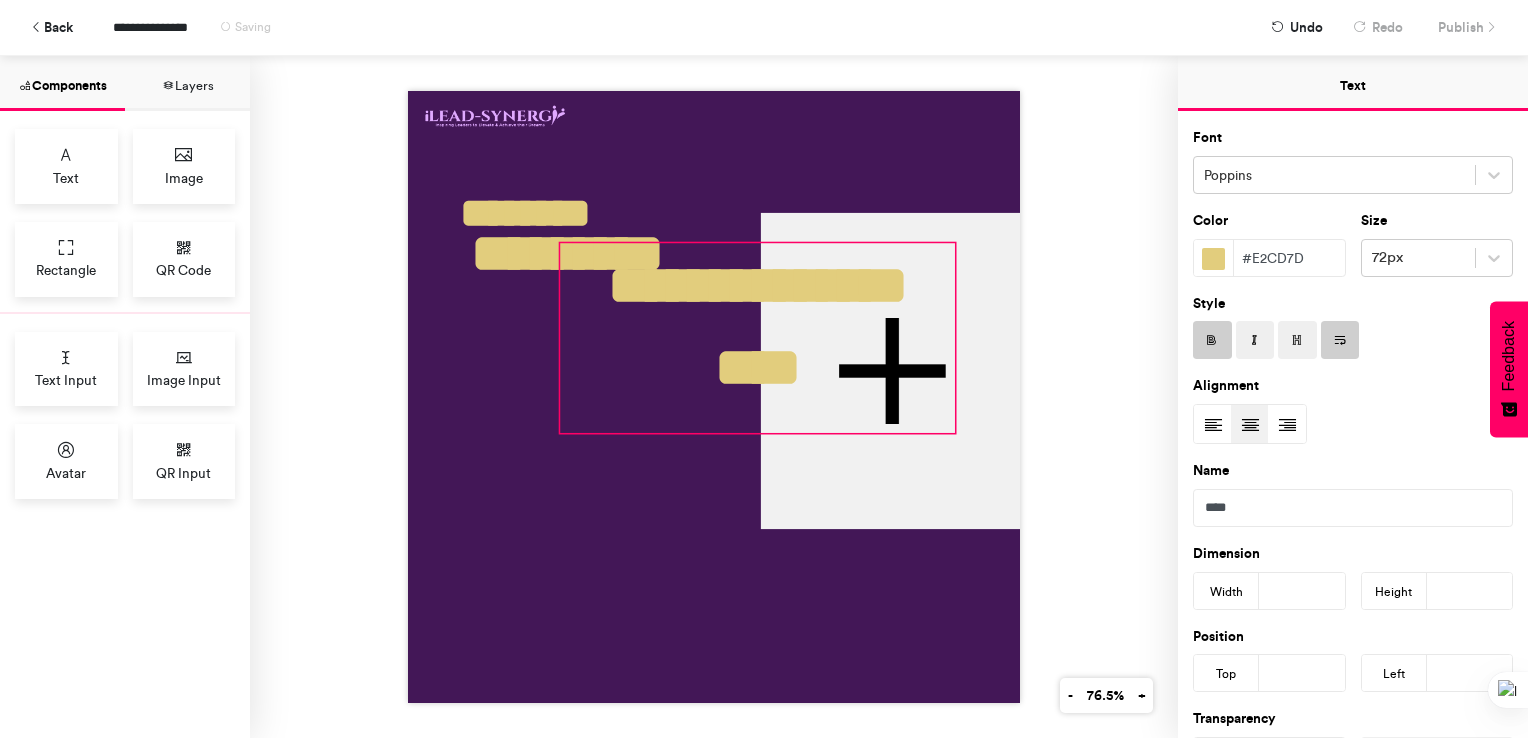 drag, startPoint x: 856, startPoint y: 314, endPoint x: 943, endPoint y: 426, distance: 141.82031 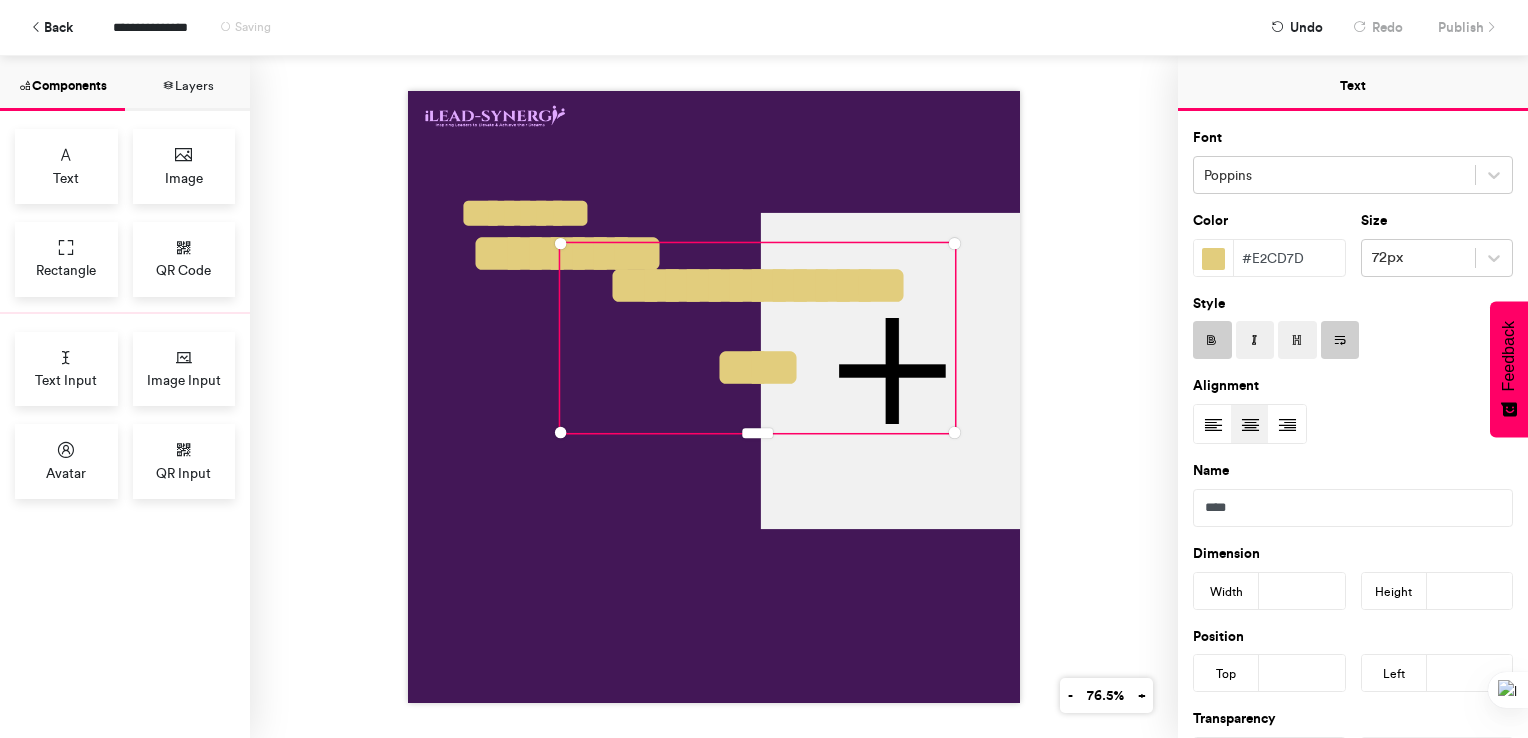 click on "#e2cd7d" at bounding box center (1289, 258) 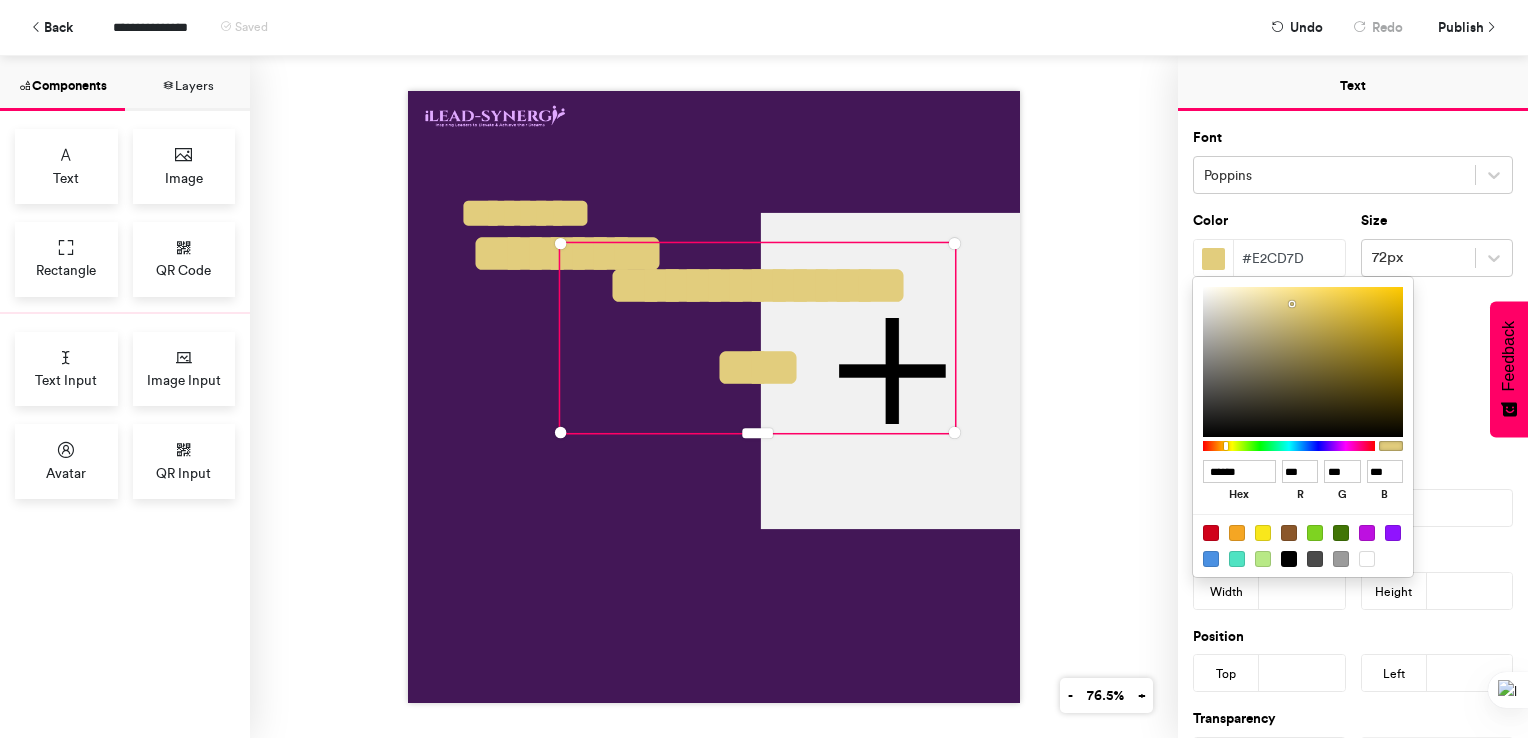 drag, startPoint x: 1212, startPoint y: 466, endPoint x: 1273, endPoint y: 470, distance: 61.13101 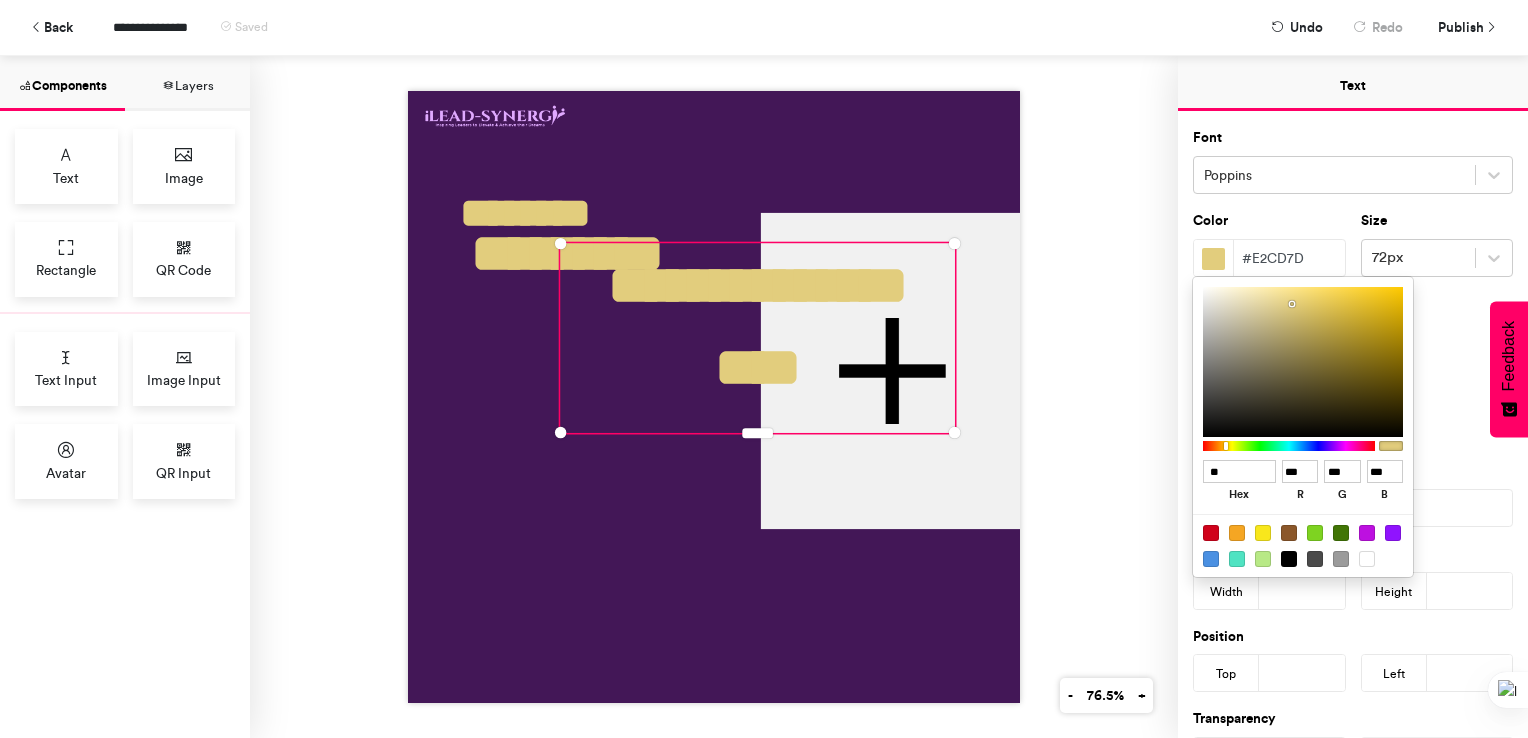 type on "***" 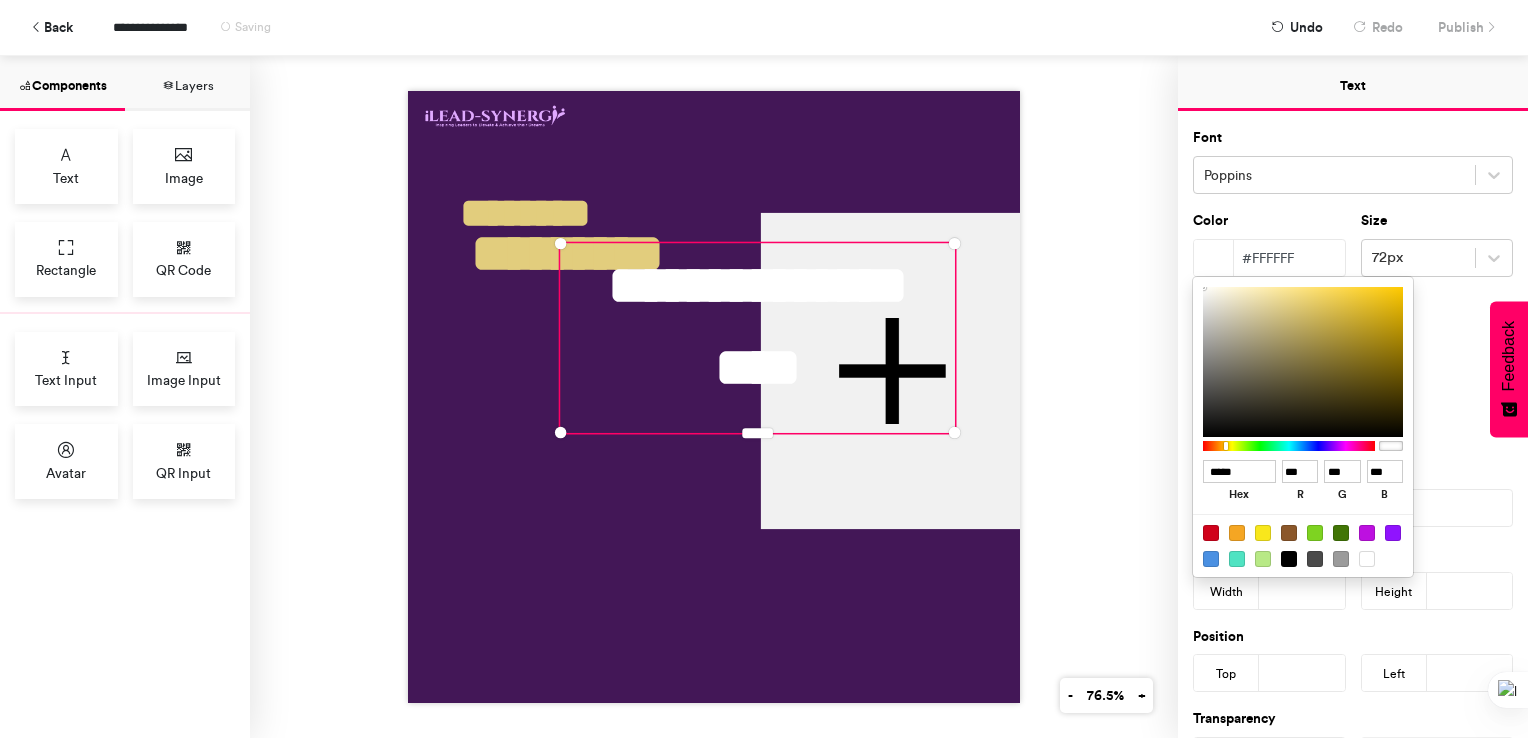 type on "******" 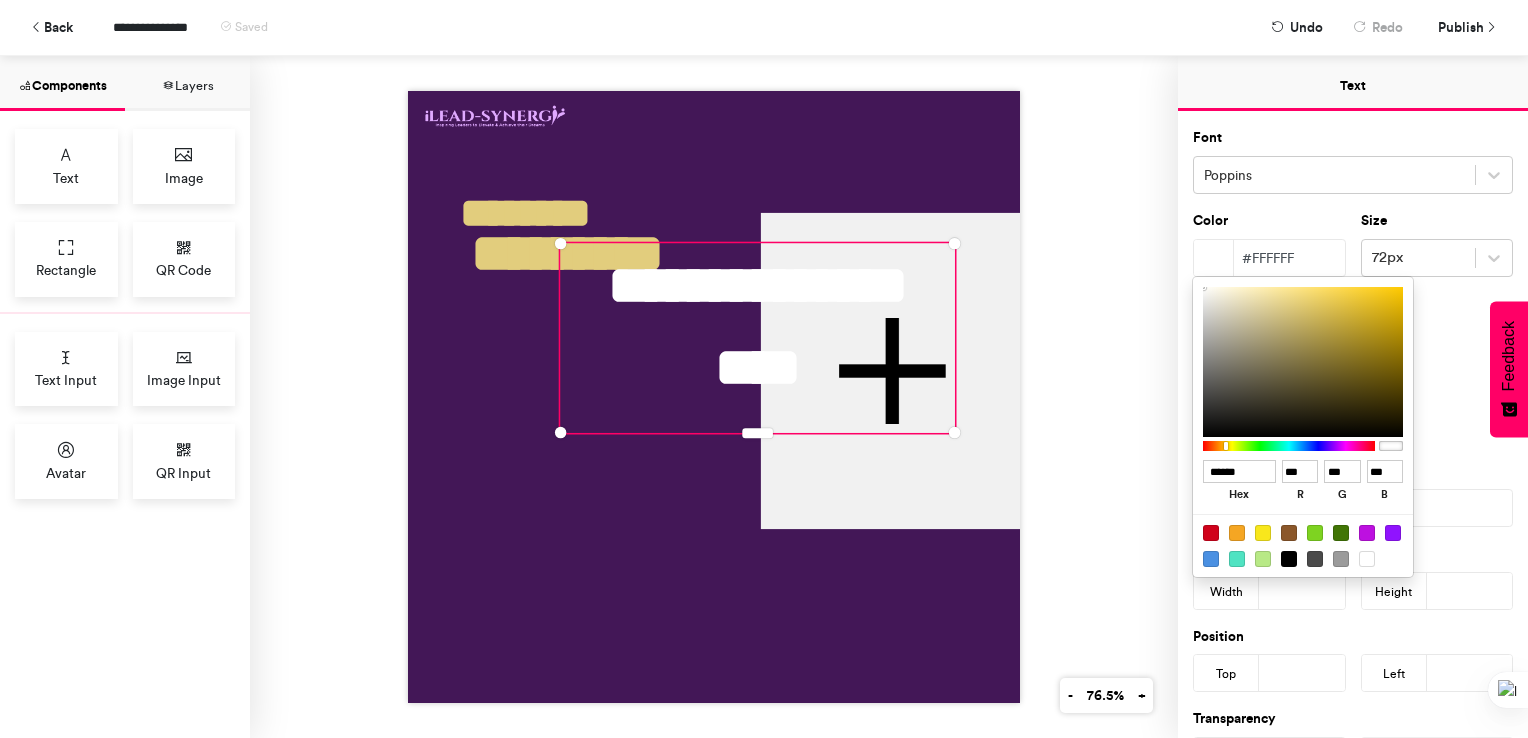 drag, startPoint x: 708, startPoint y: 400, endPoint x: 791, endPoint y: 596, distance: 212.84972 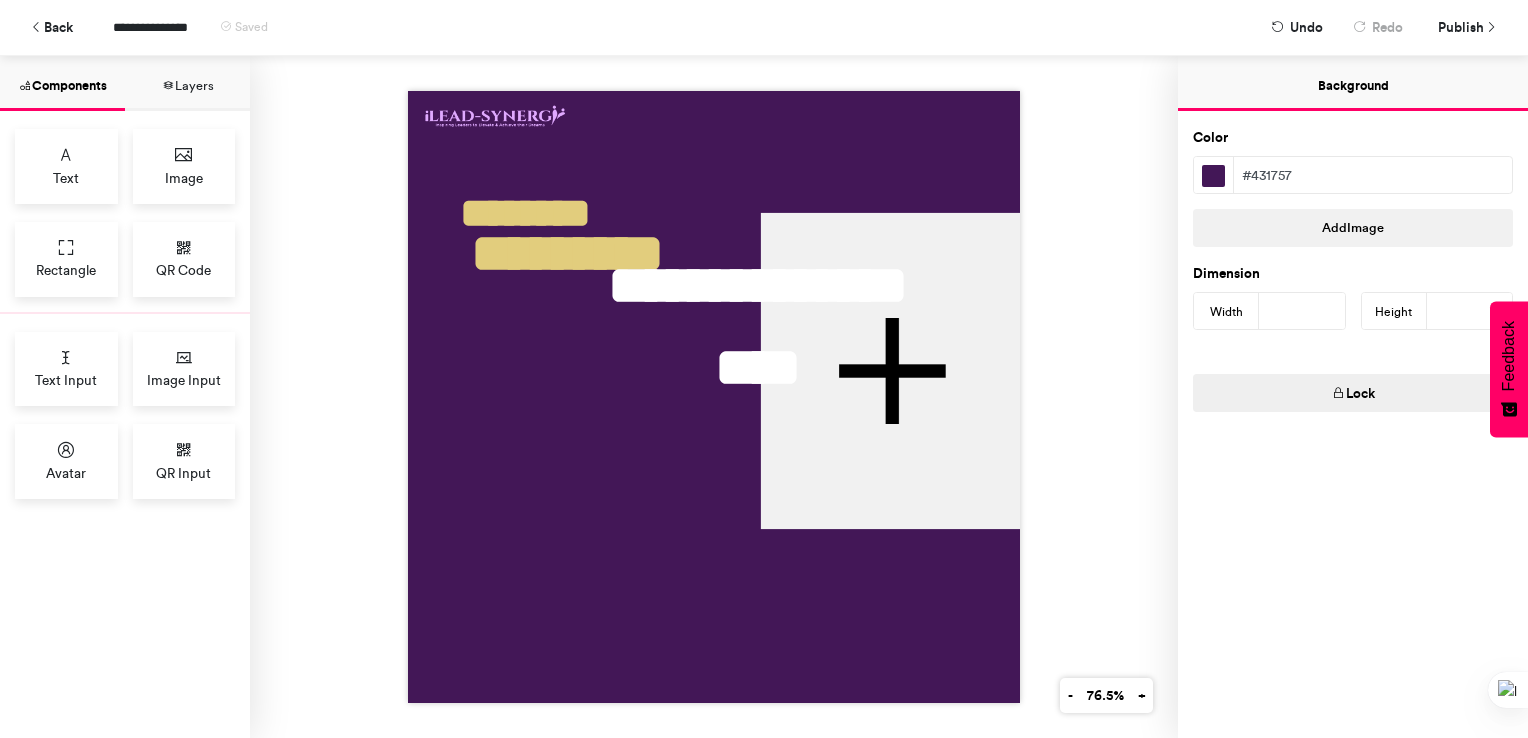 click at bounding box center (714, 397) 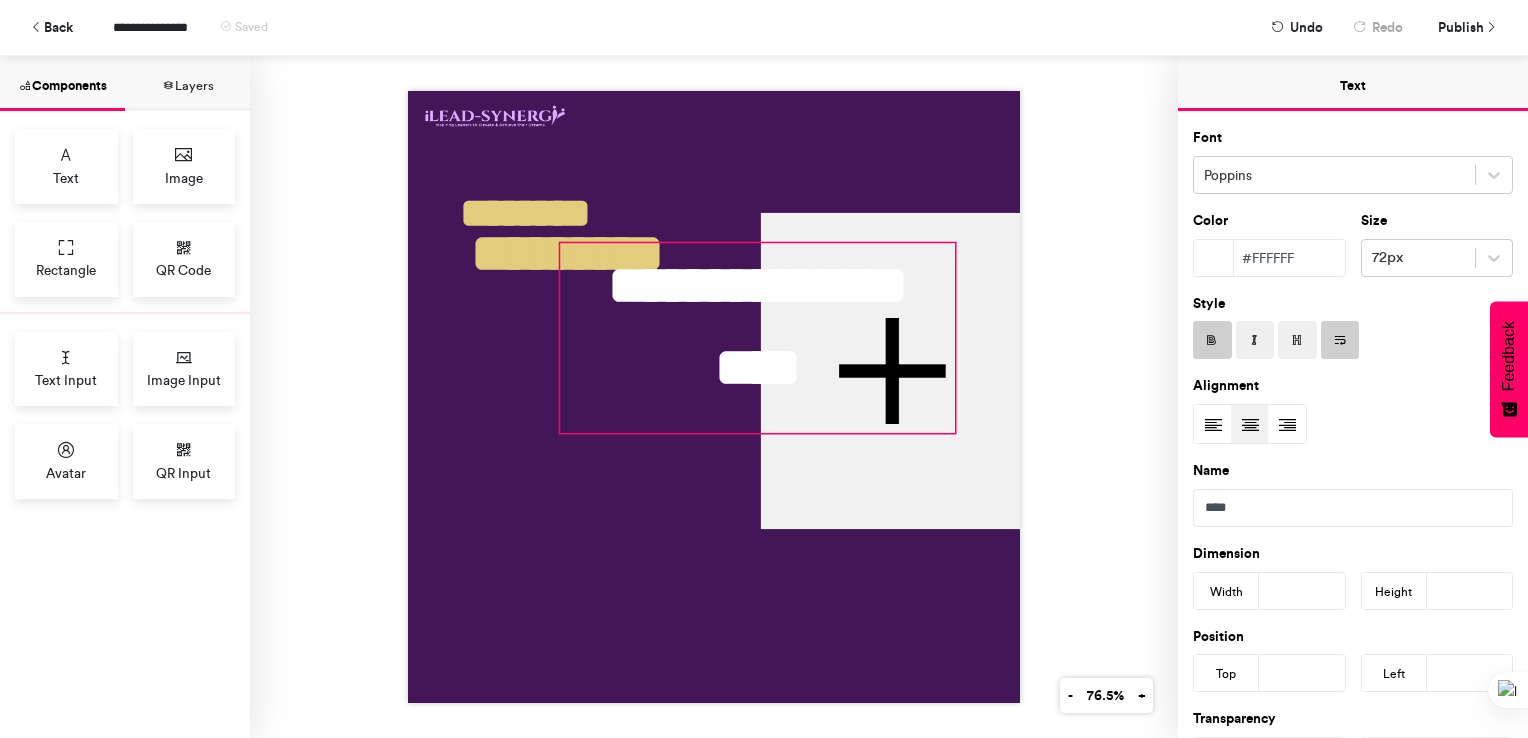 click on "**********" at bounding box center (757, 338) 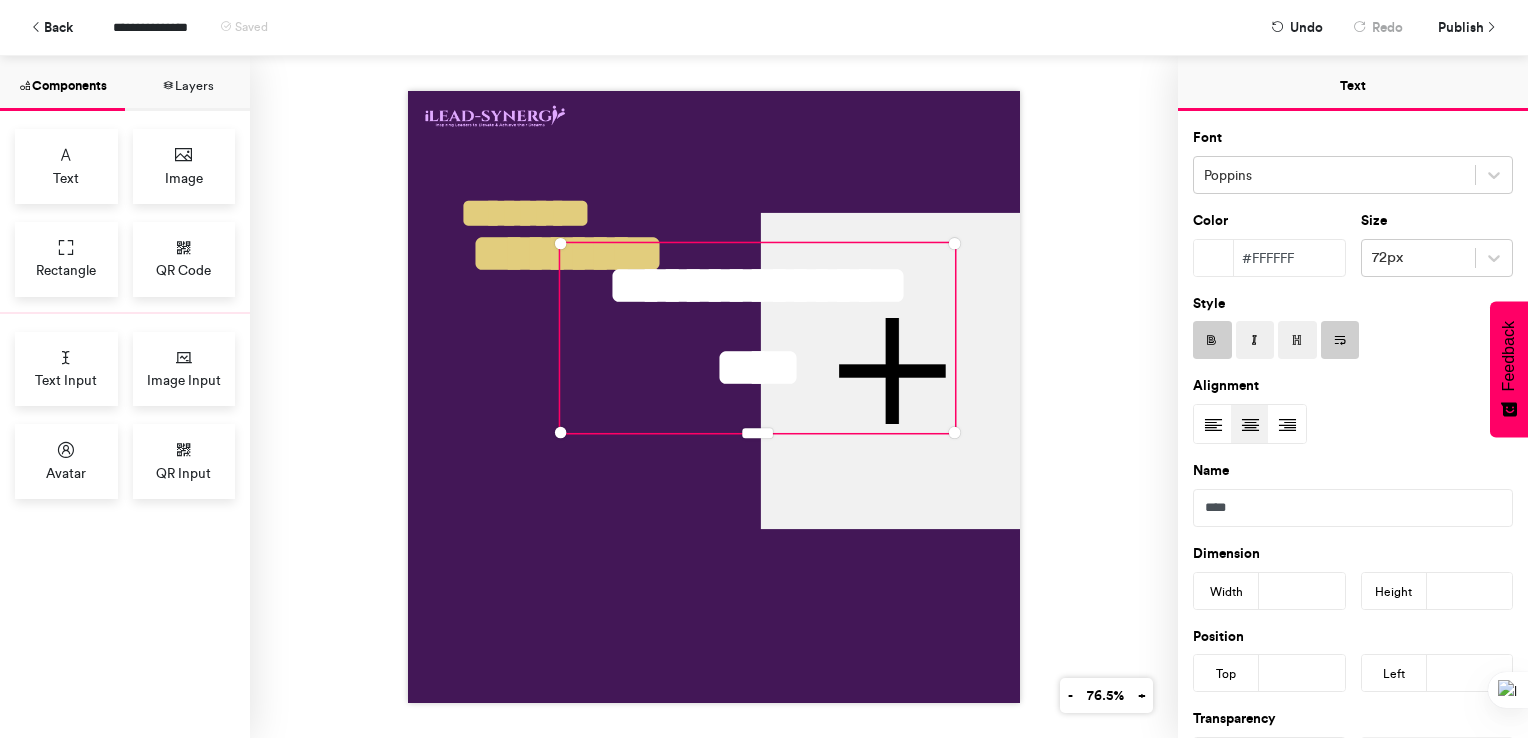click at bounding box center (1340, 340) 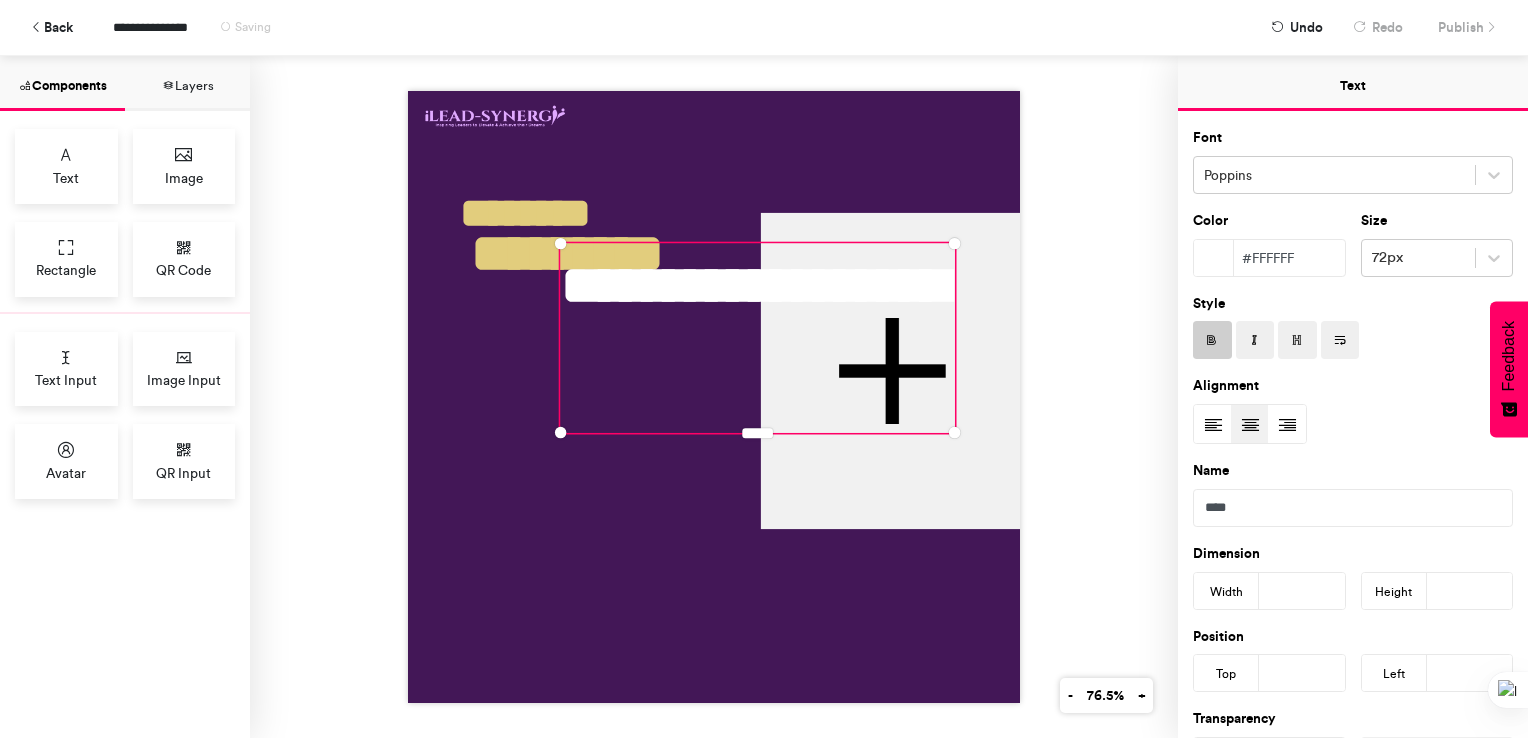 click at bounding box center (1340, 340) 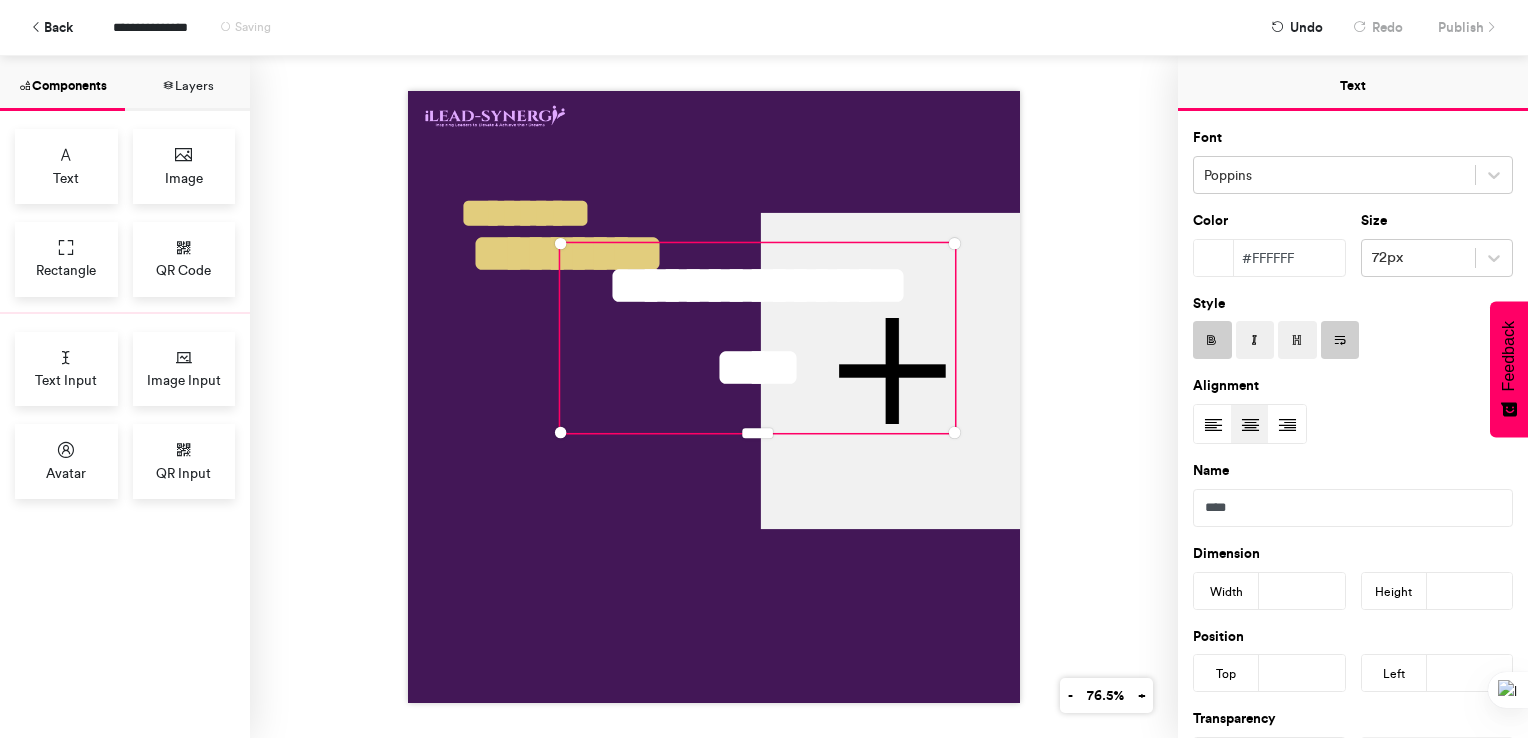 click on "**********" at bounding box center [757, 338] 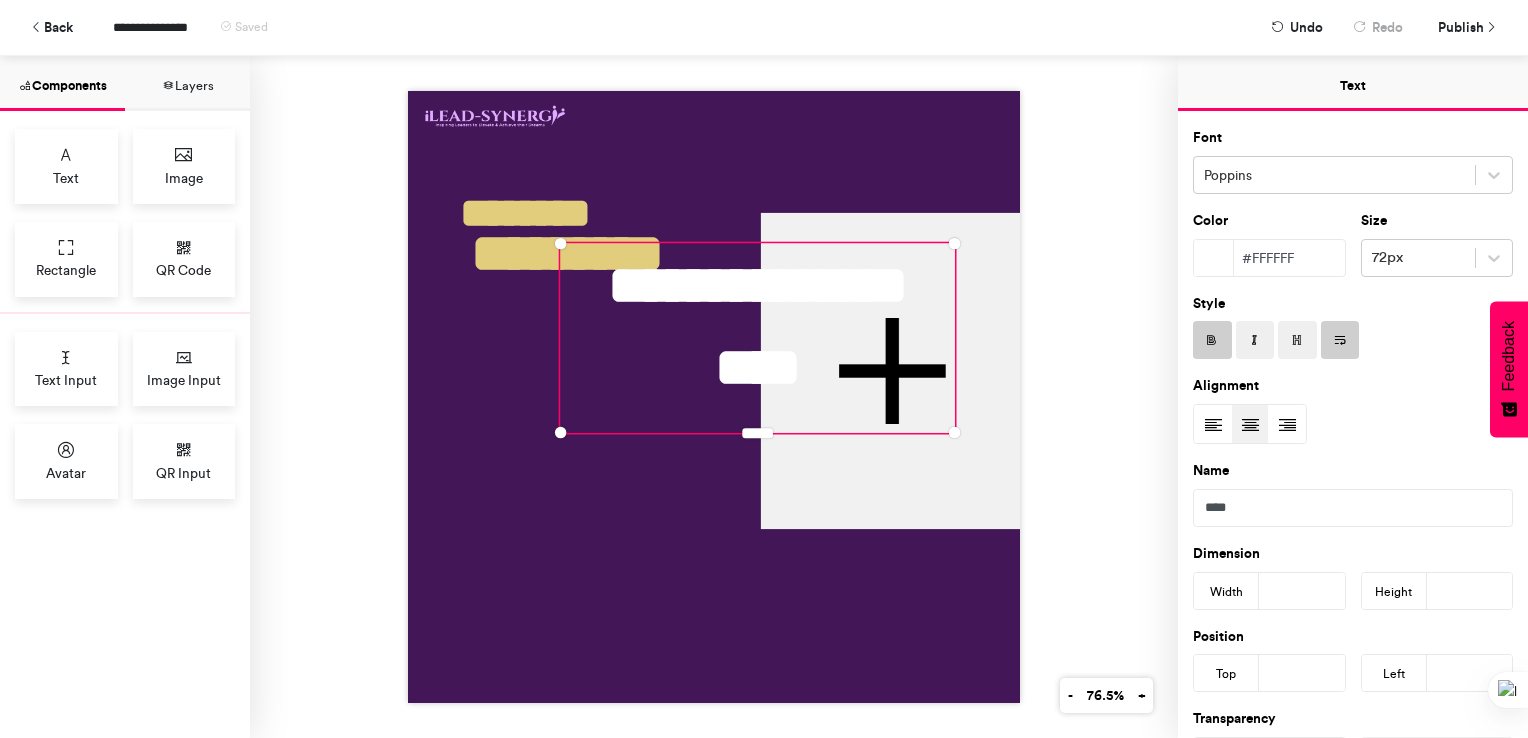 click at bounding box center [1213, 425] 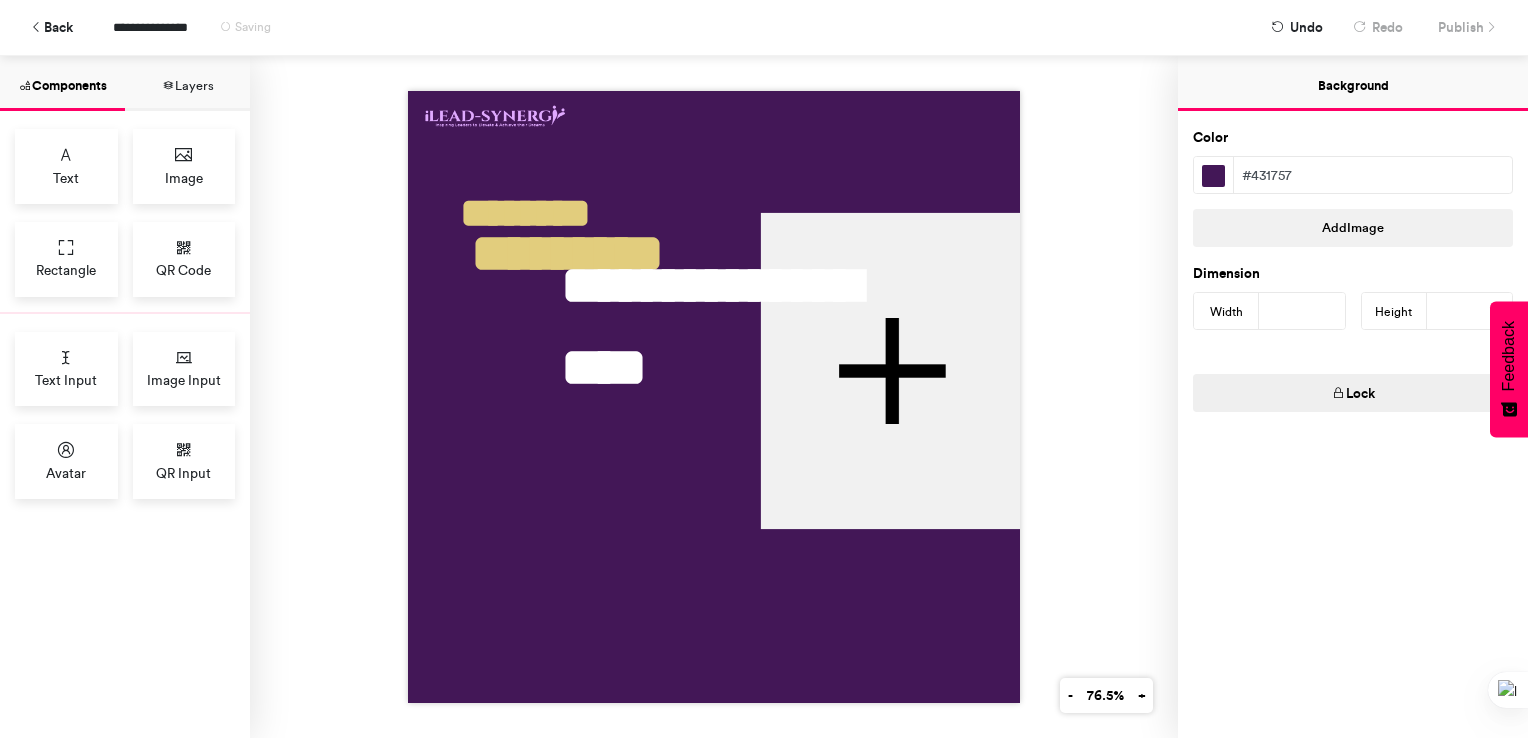 click at bounding box center (714, 397) 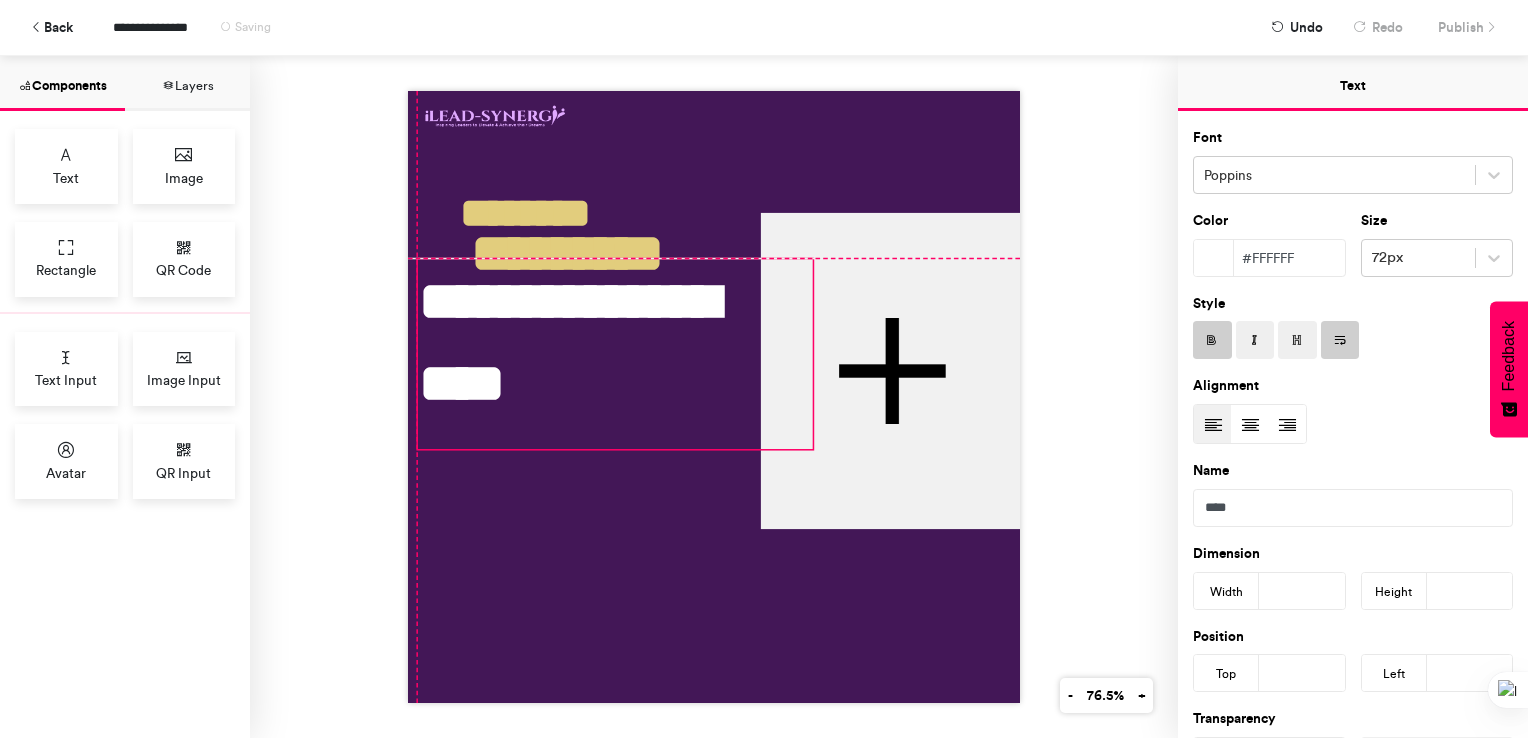 drag, startPoint x: 660, startPoint y: 367, endPoint x: 521, endPoint y: 389, distance: 140.73024 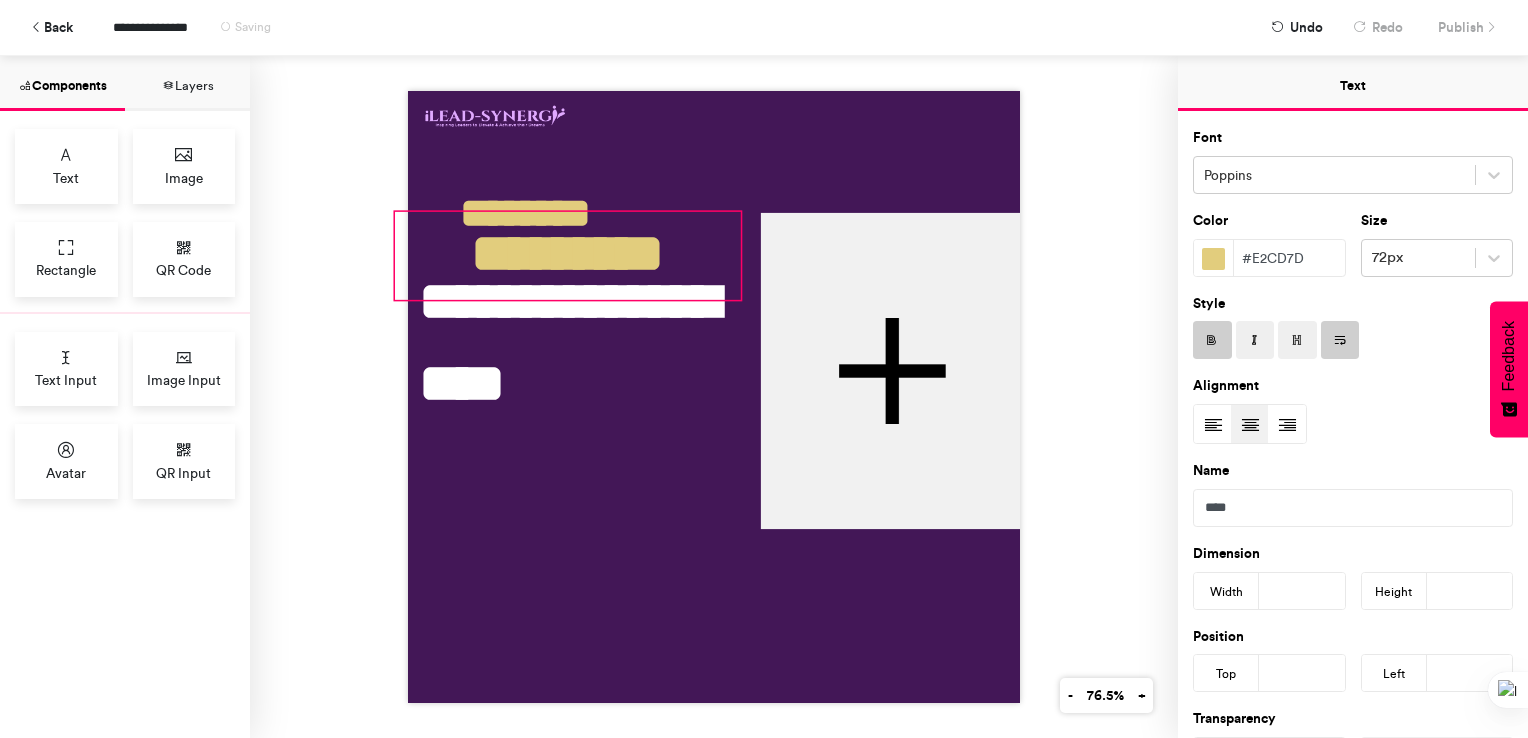 click on "*********" at bounding box center [568, 256] 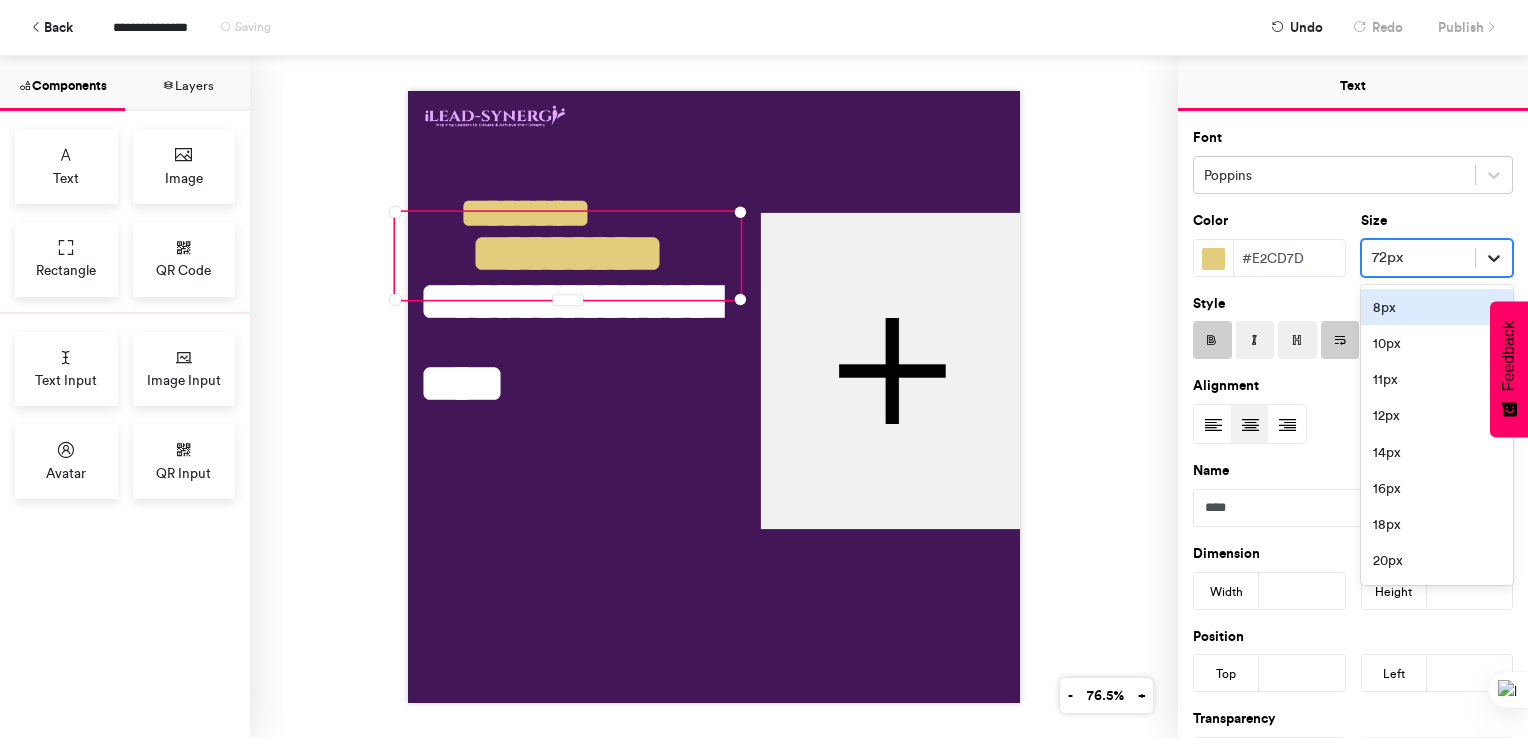 click 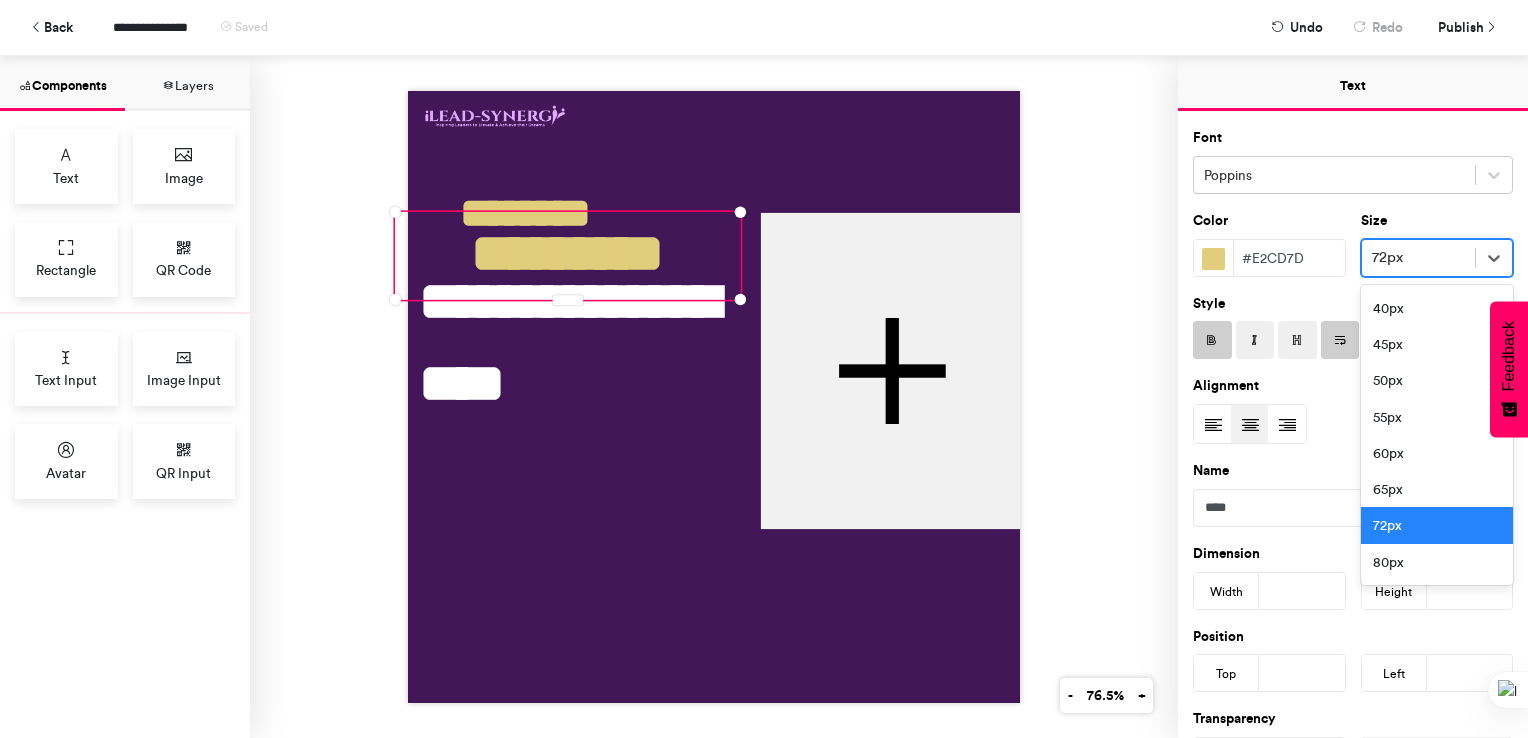 scroll, scrollTop: 480, scrollLeft: 0, axis: vertical 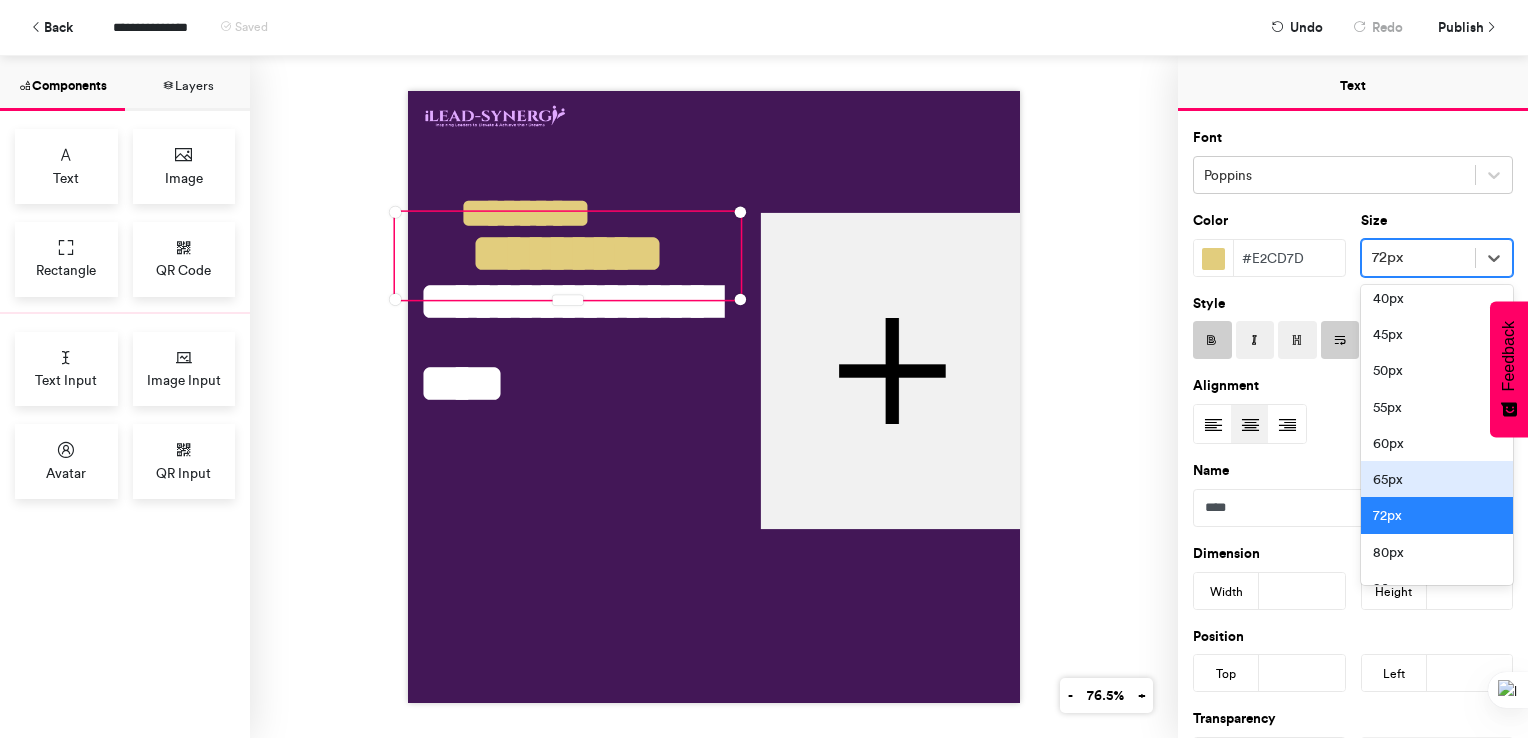click on "65px" at bounding box center [1437, 479] 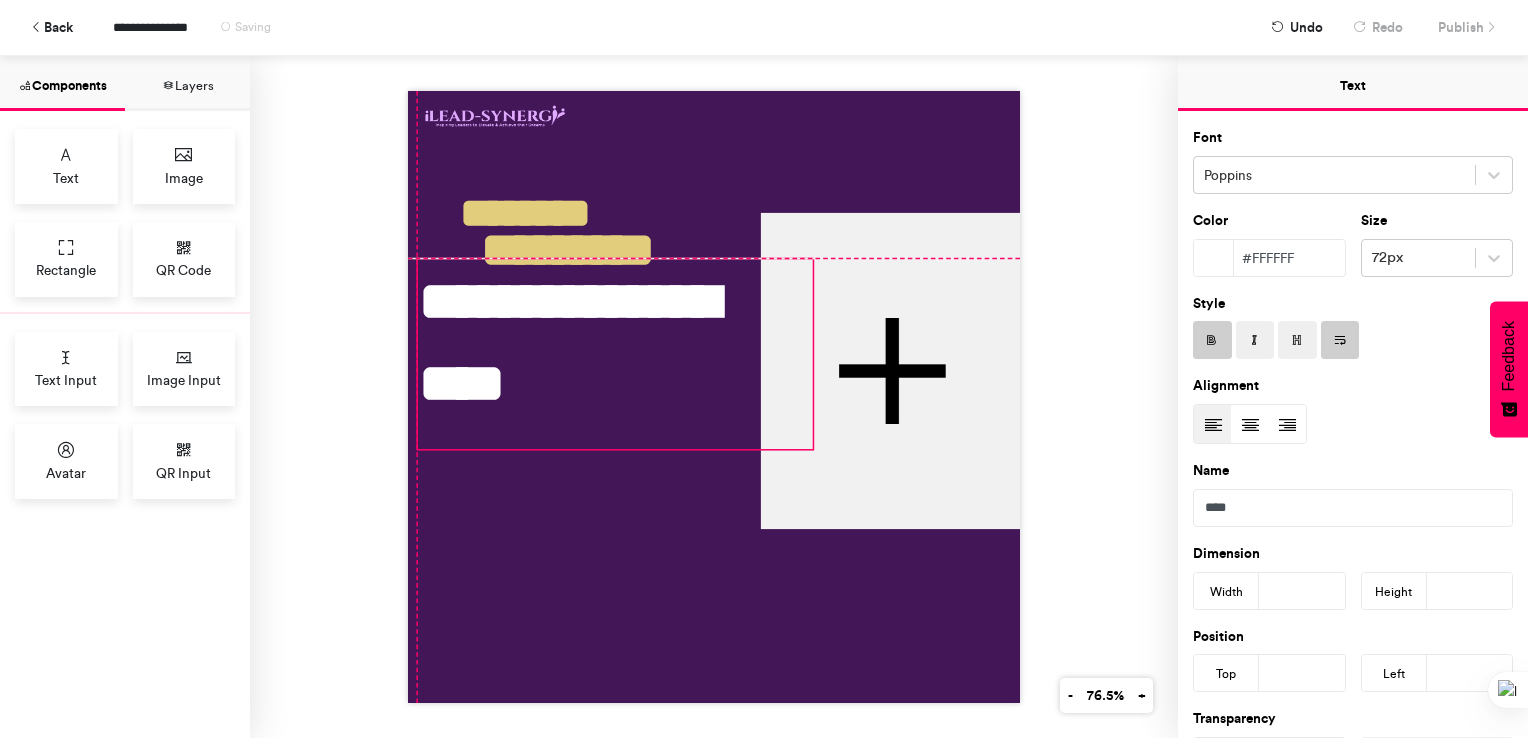 click on "**********" at bounding box center [615, 354] 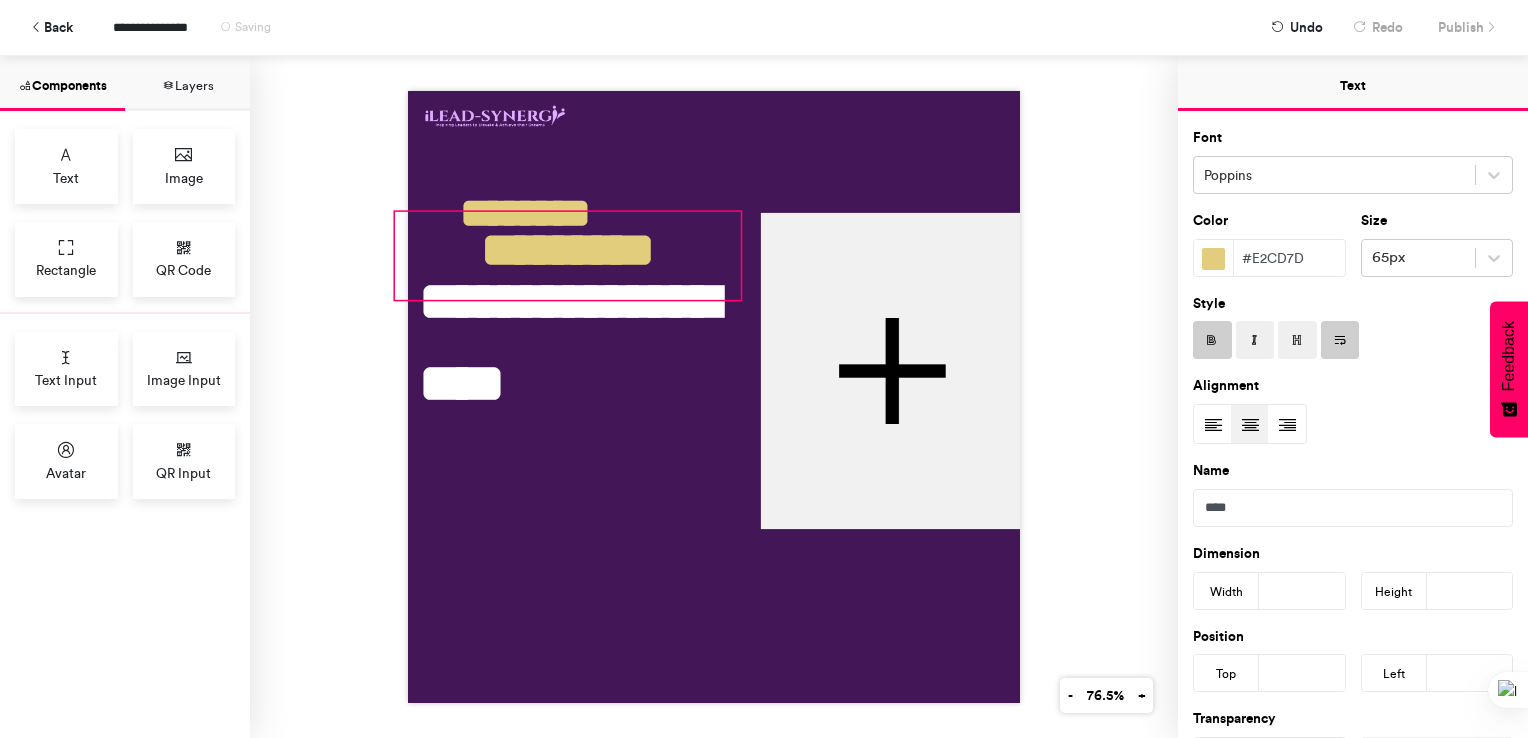 click on "*********" at bounding box center [568, 256] 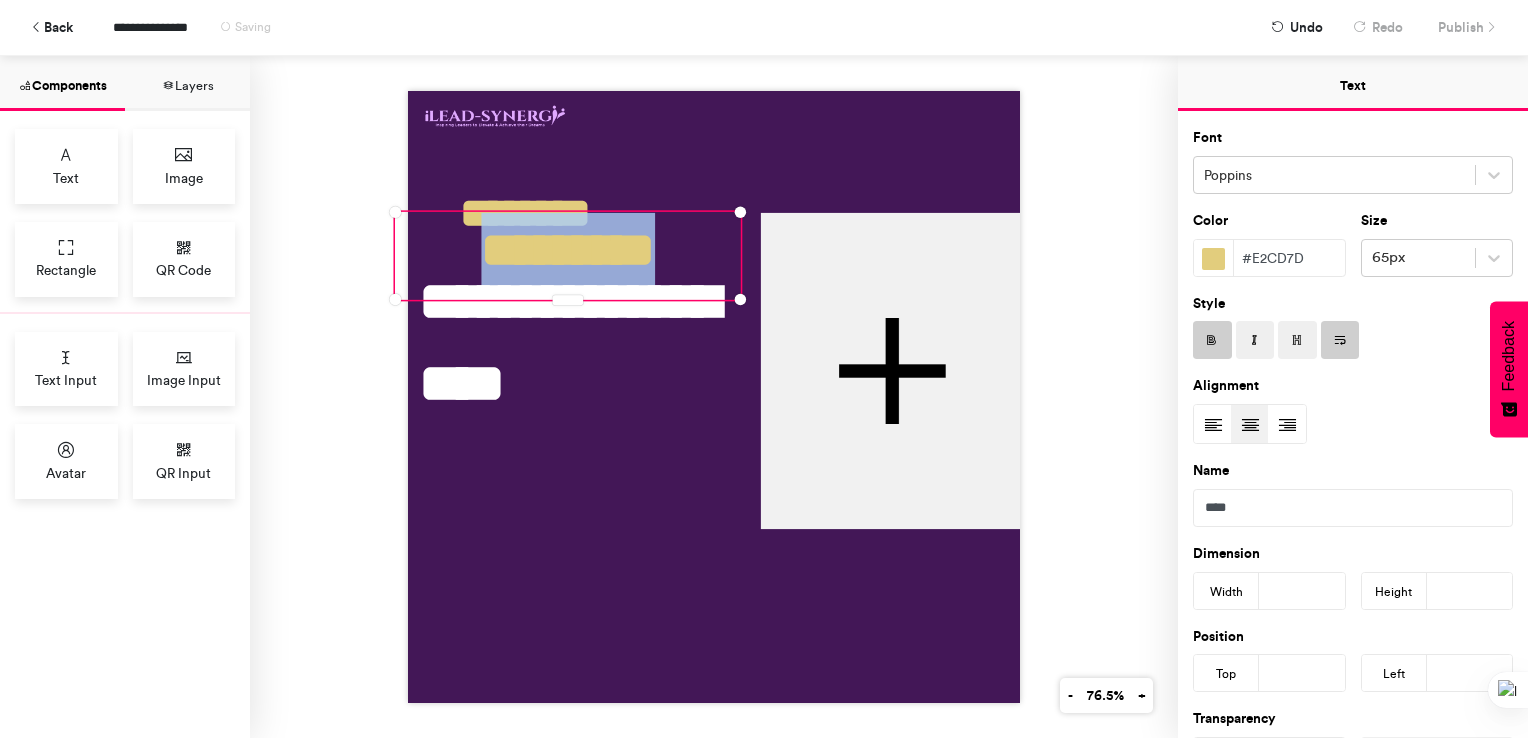drag, startPoint x: 673, startPoint y: 220, endPoint x: 656, endPoint y: 225, distance: 17.720045 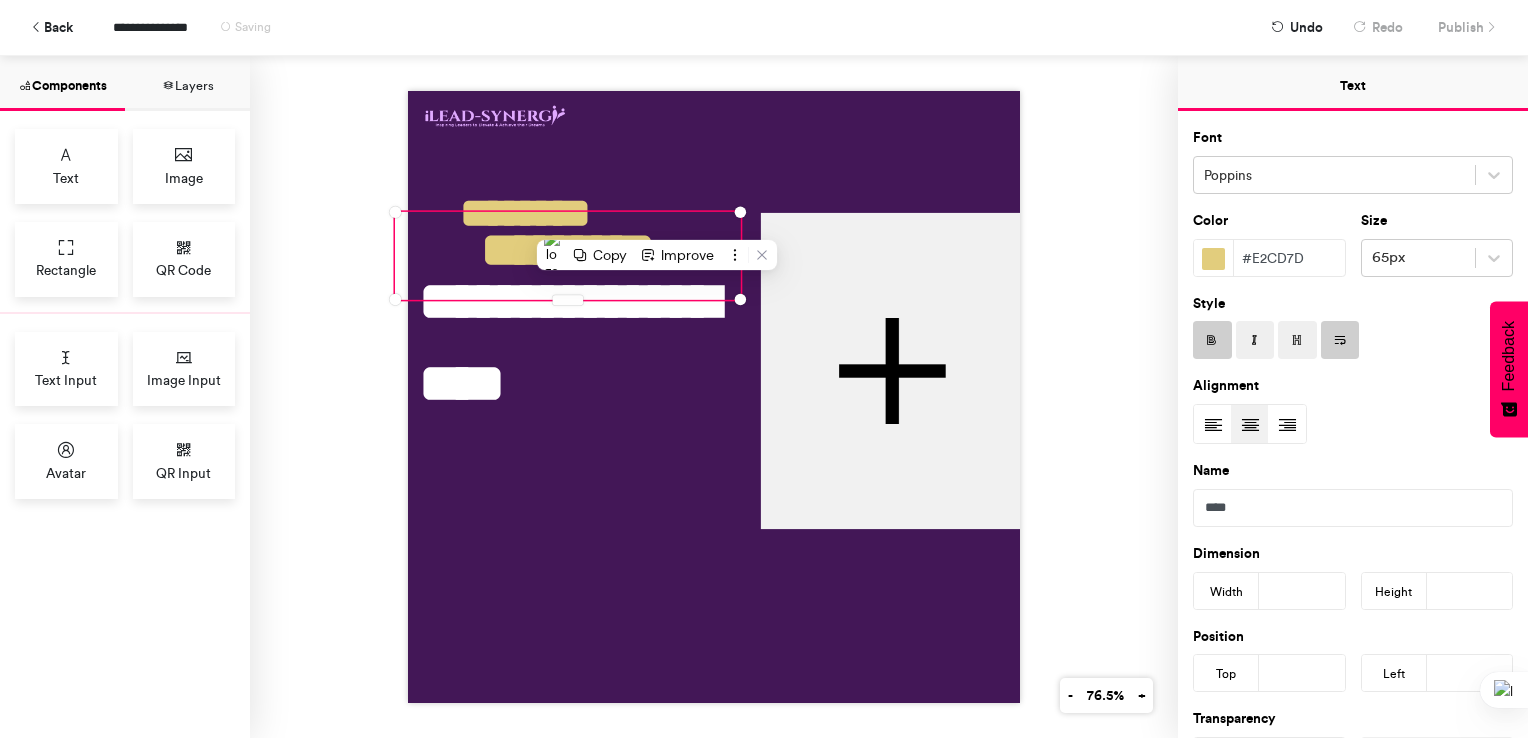 click at bounding box center (714, 397) 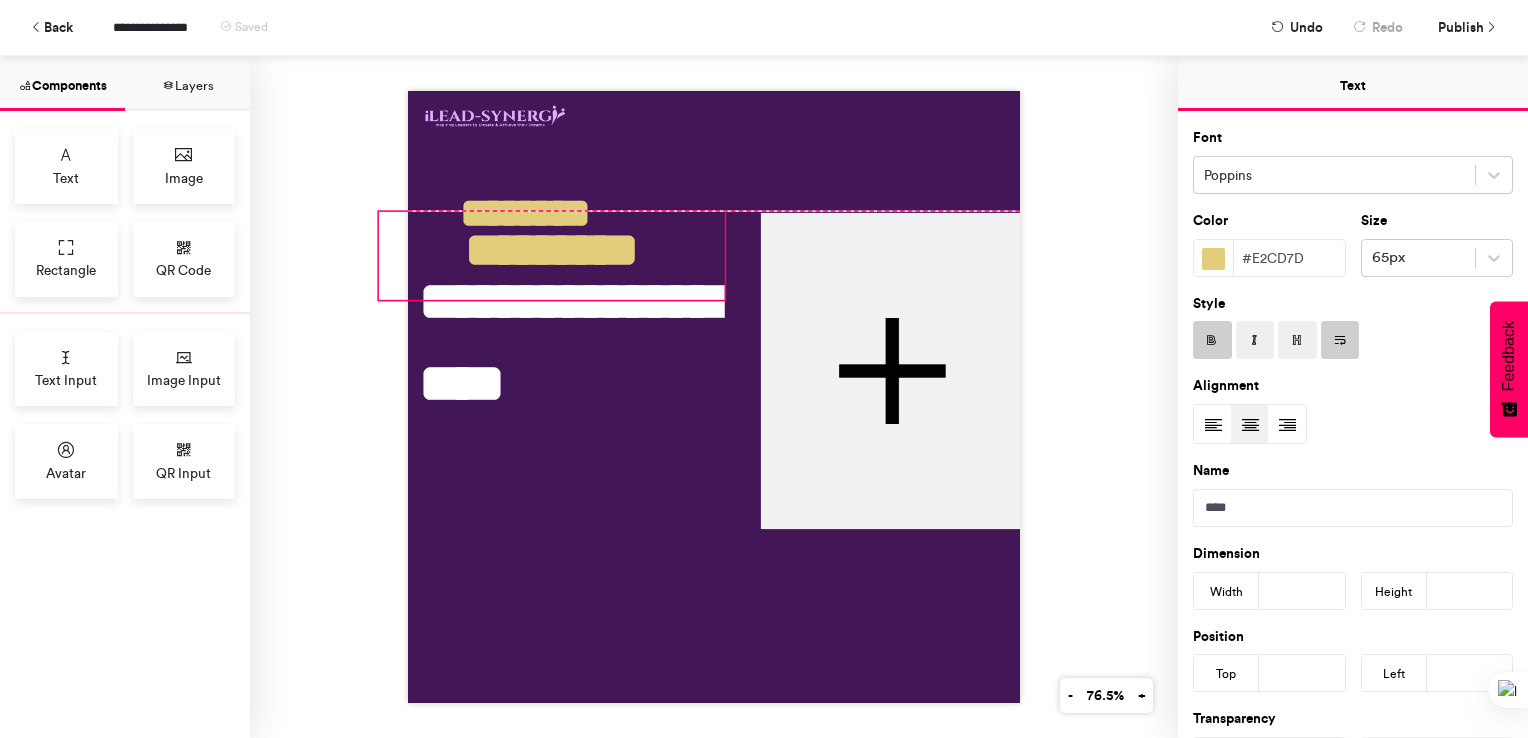drag, startPoint x: 681, startPoint y: 225, endPoint x: 665, endPoint y: 229, distance: 16.492422 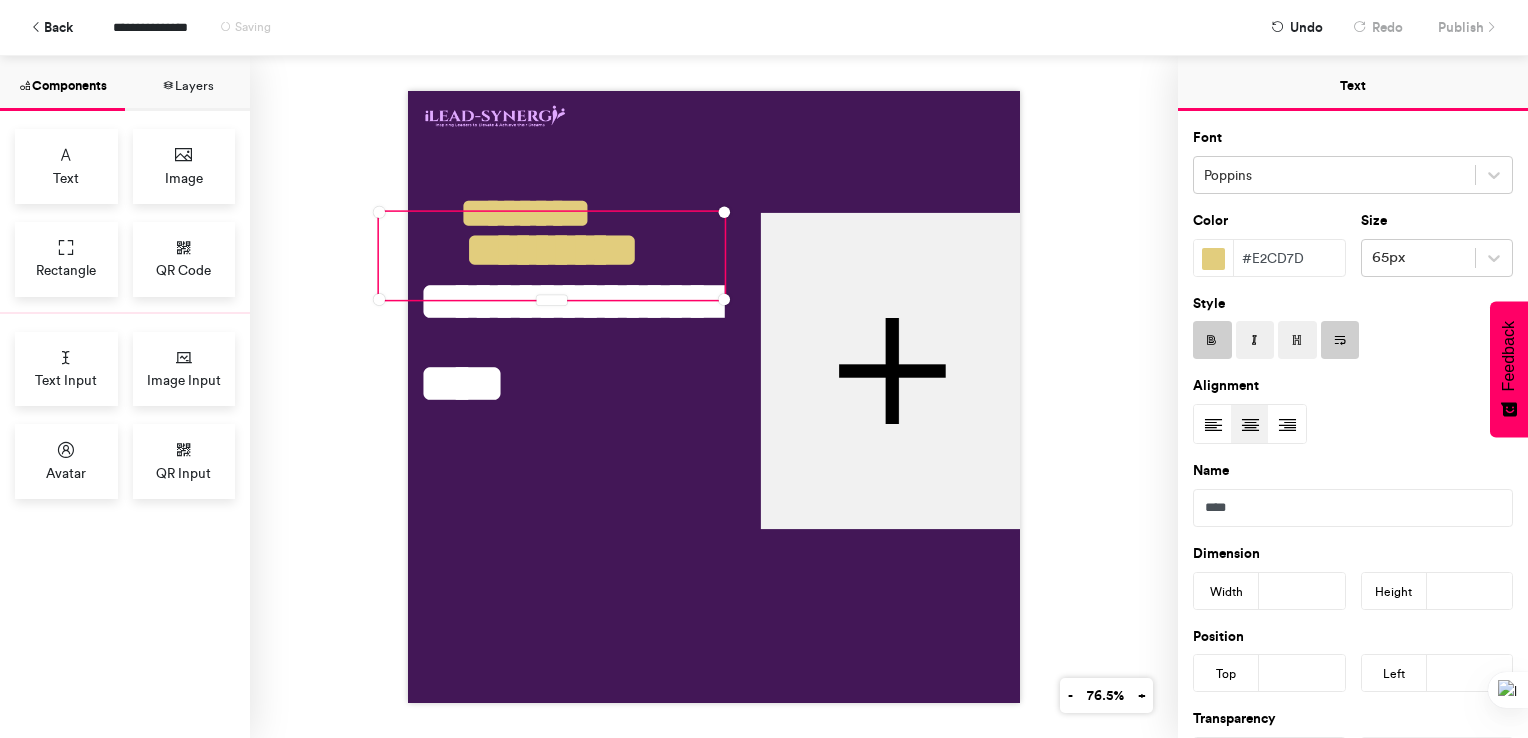 click on "*********" at bounding box center (552, 256) 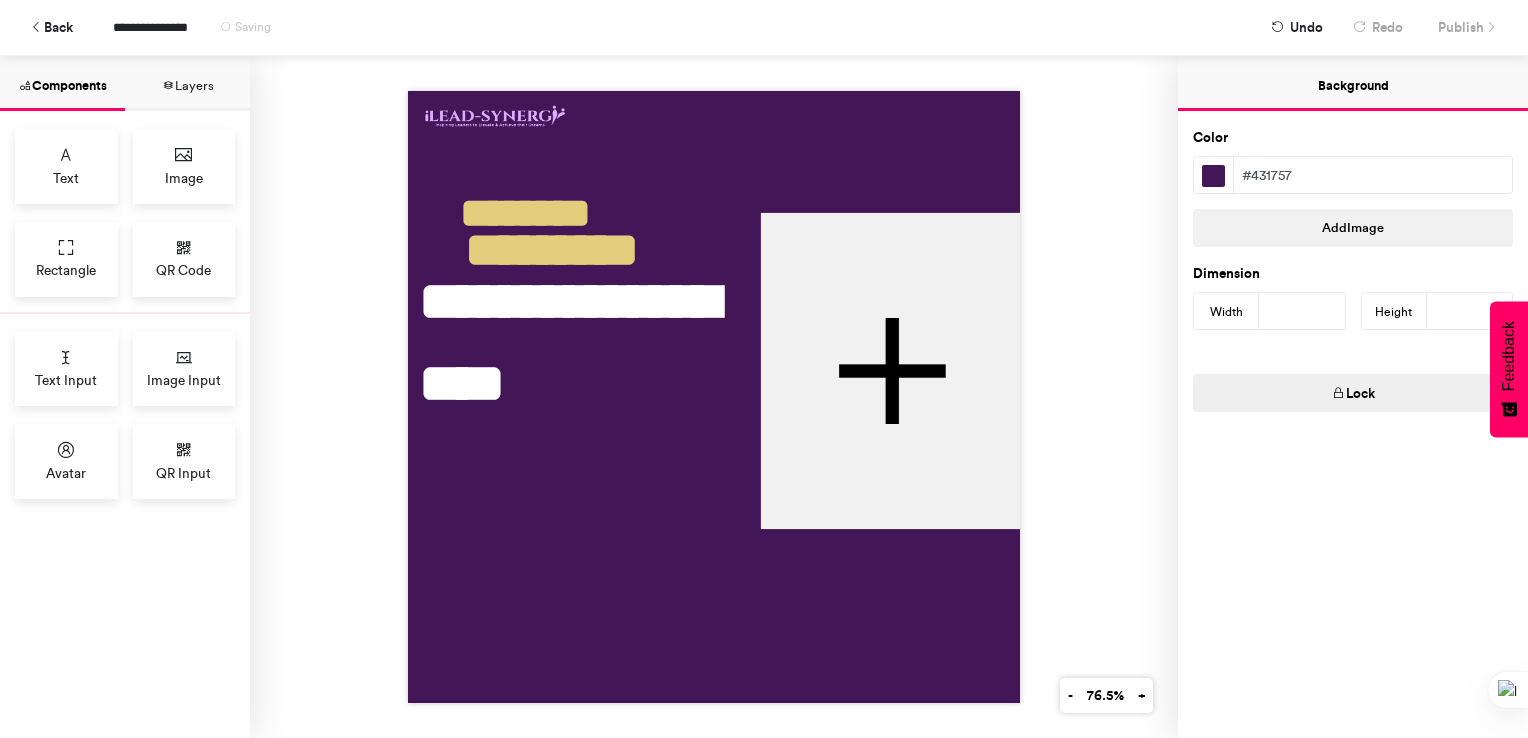 click at bounding box center [714, 397] 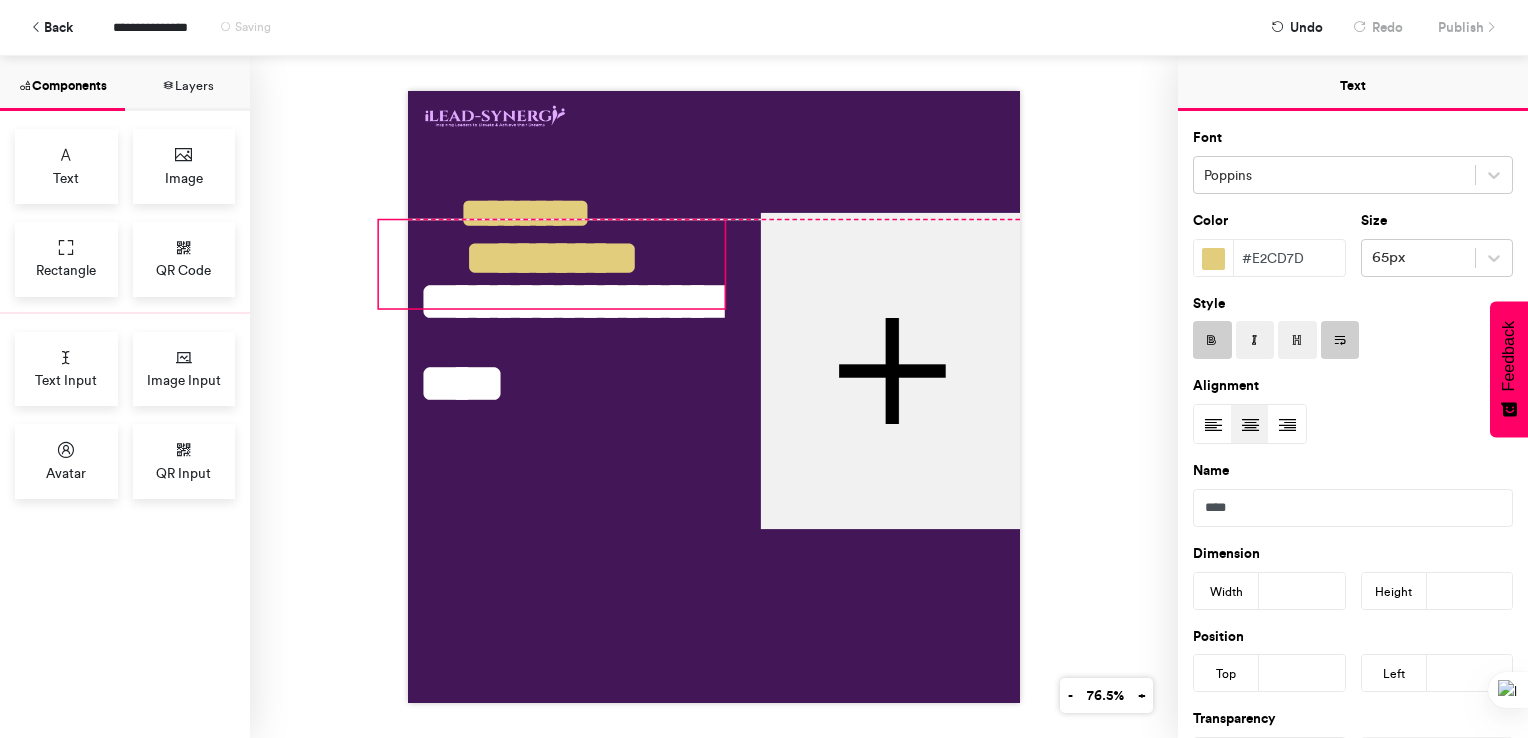 click on "*********" at bounding box center (552, 264) 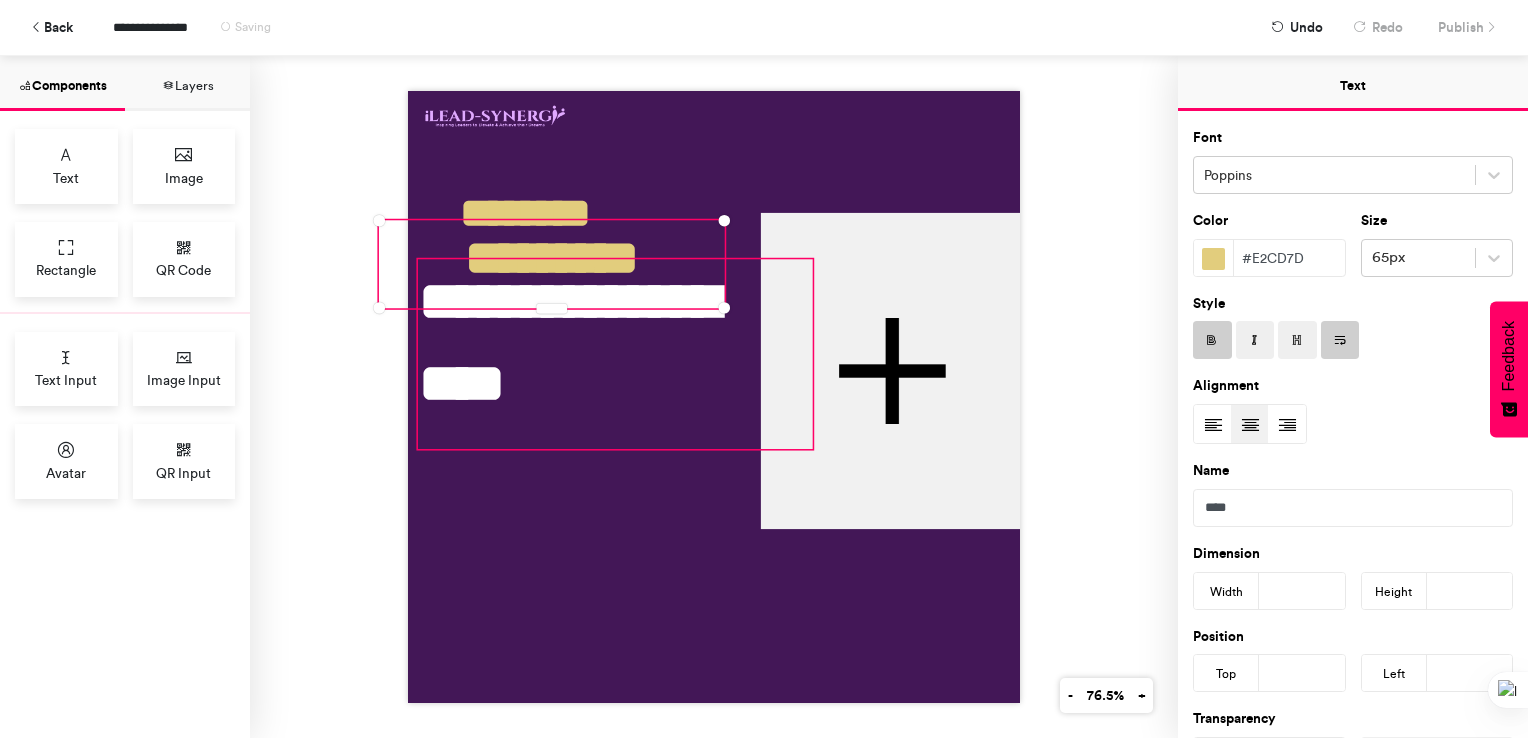 click on "**********" at bounding box center [615, 354] 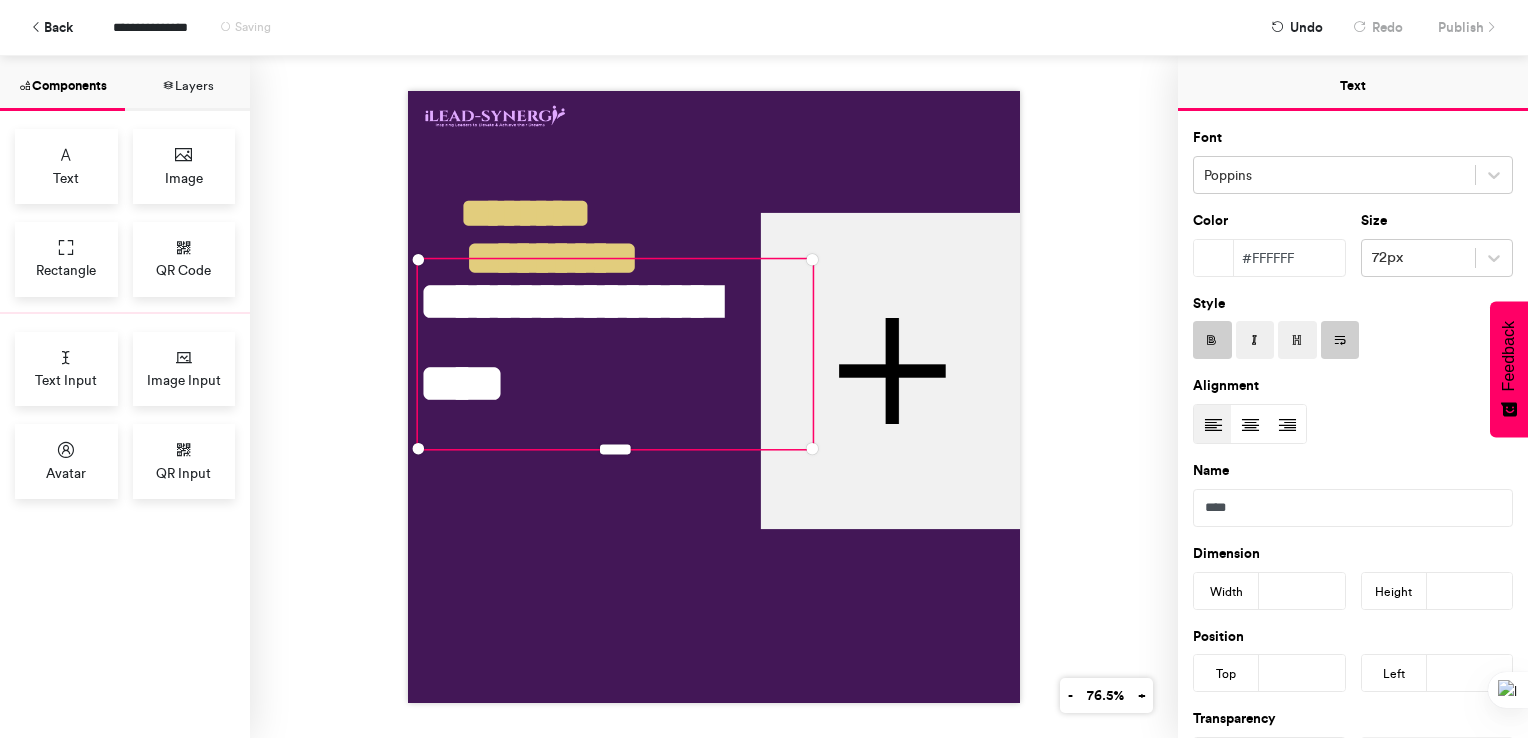 click at bounding box center (1340, 340) 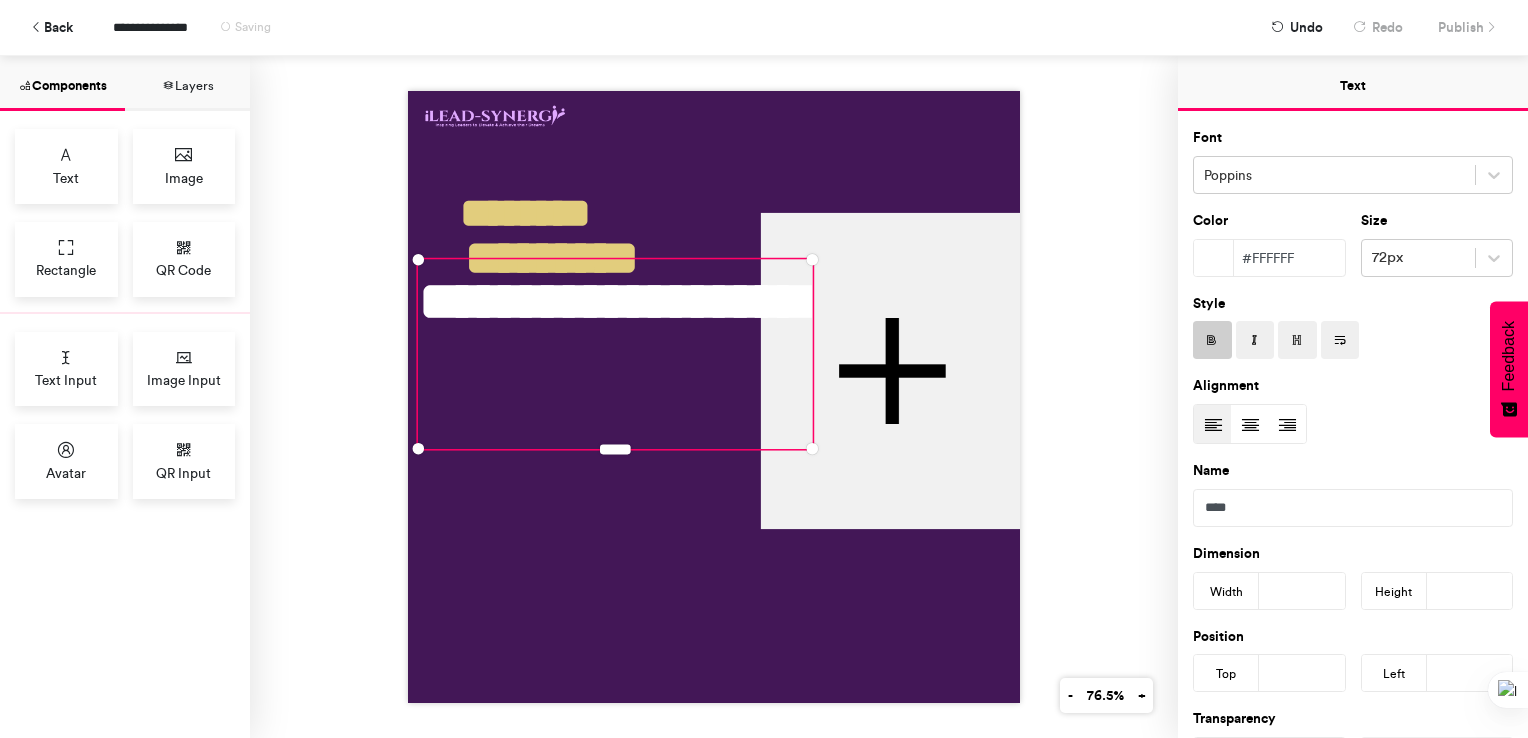 click at bounding box center [1340, 340] 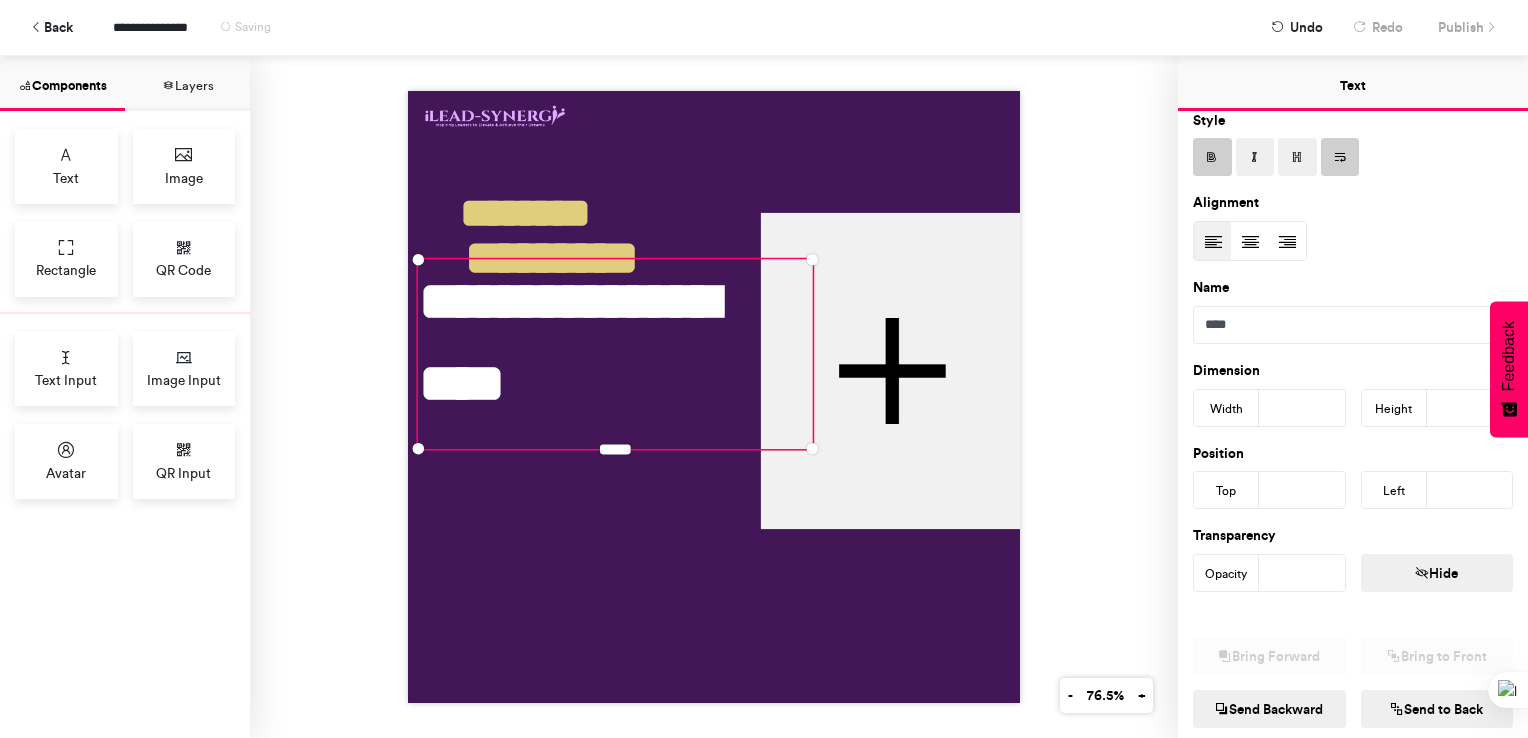 scroll, scrollTop: 181, scrollLeft: 0, axis: vertical 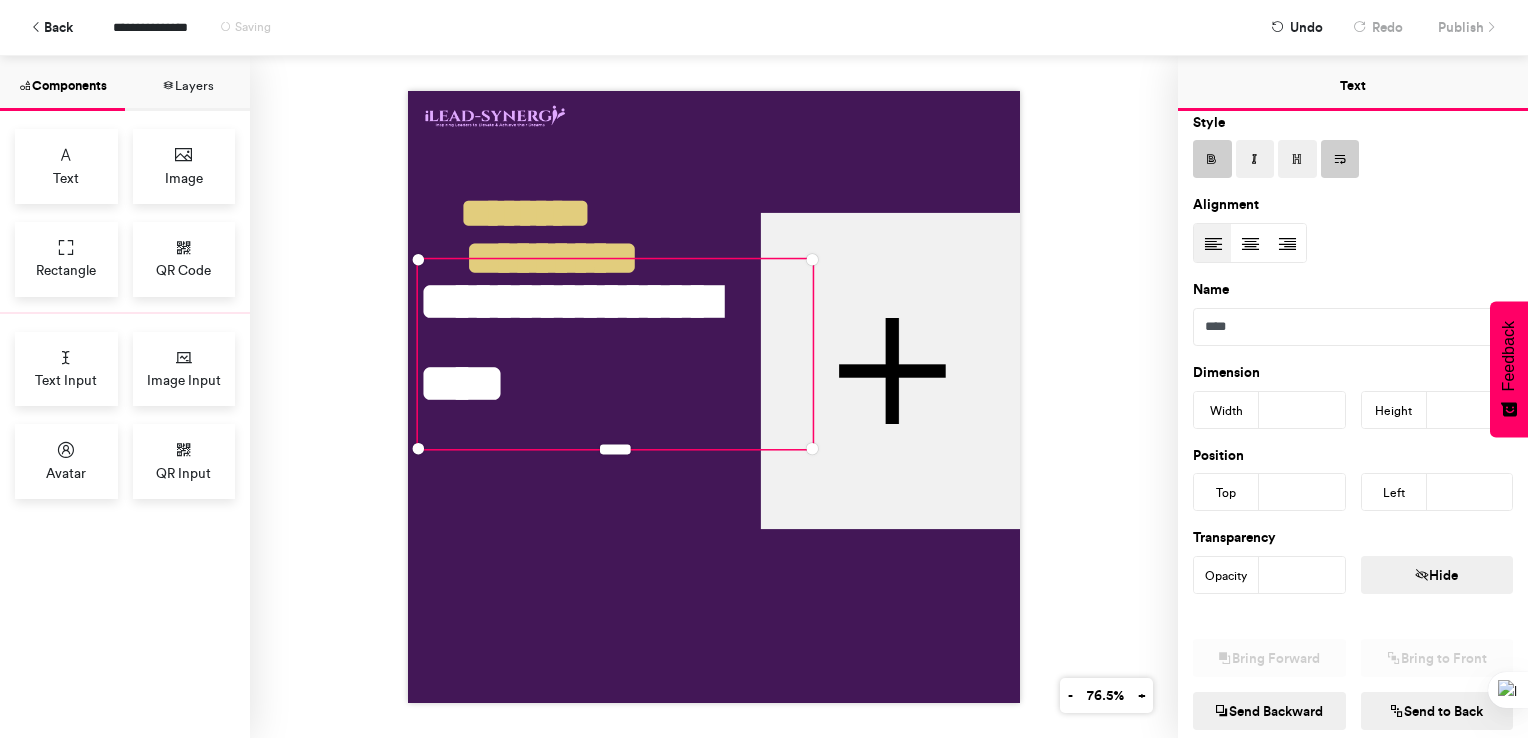 click on "***" at bounding box center (1470, 410) 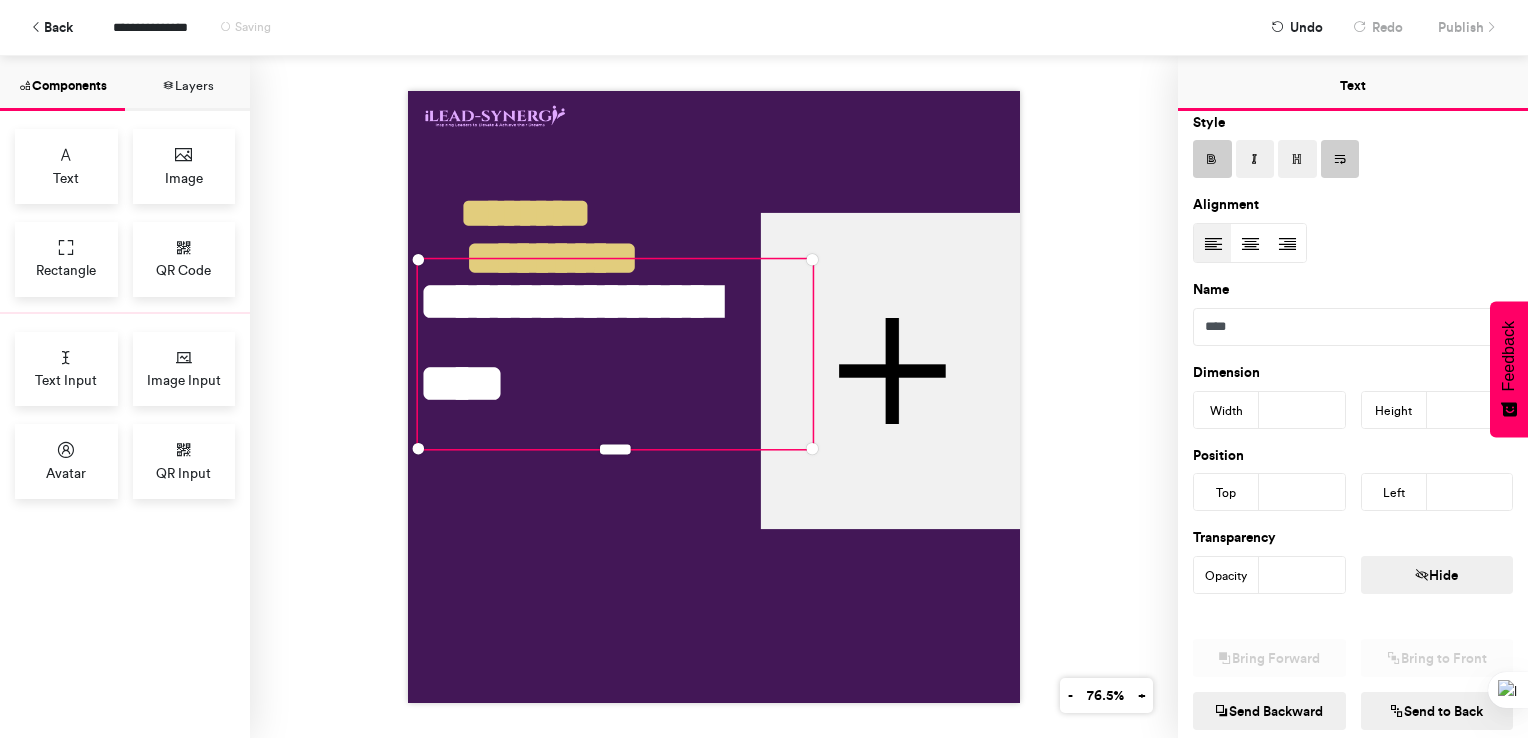 click on "***" at bounding box center (1470, 410) 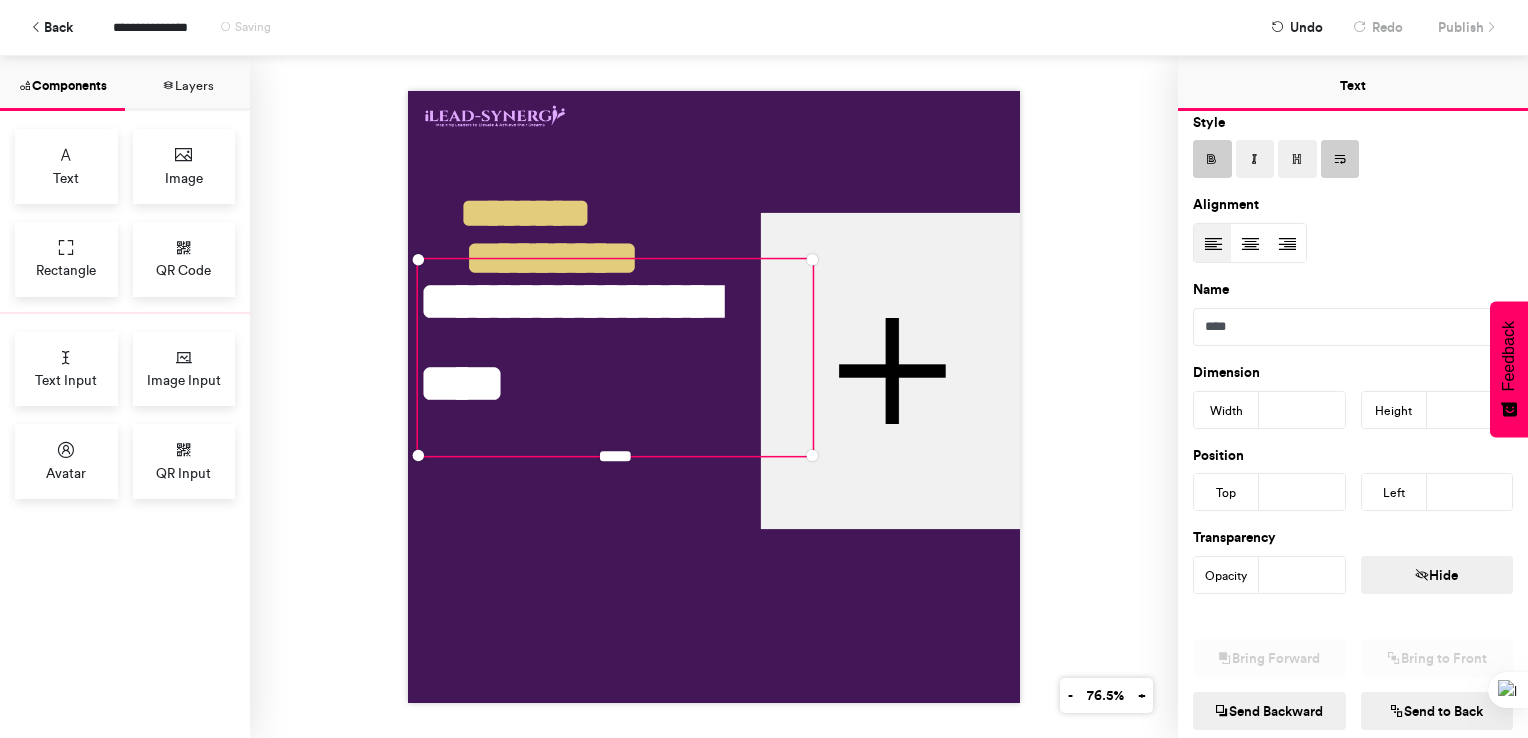 click on "***" at bounding box center (1470, 410) 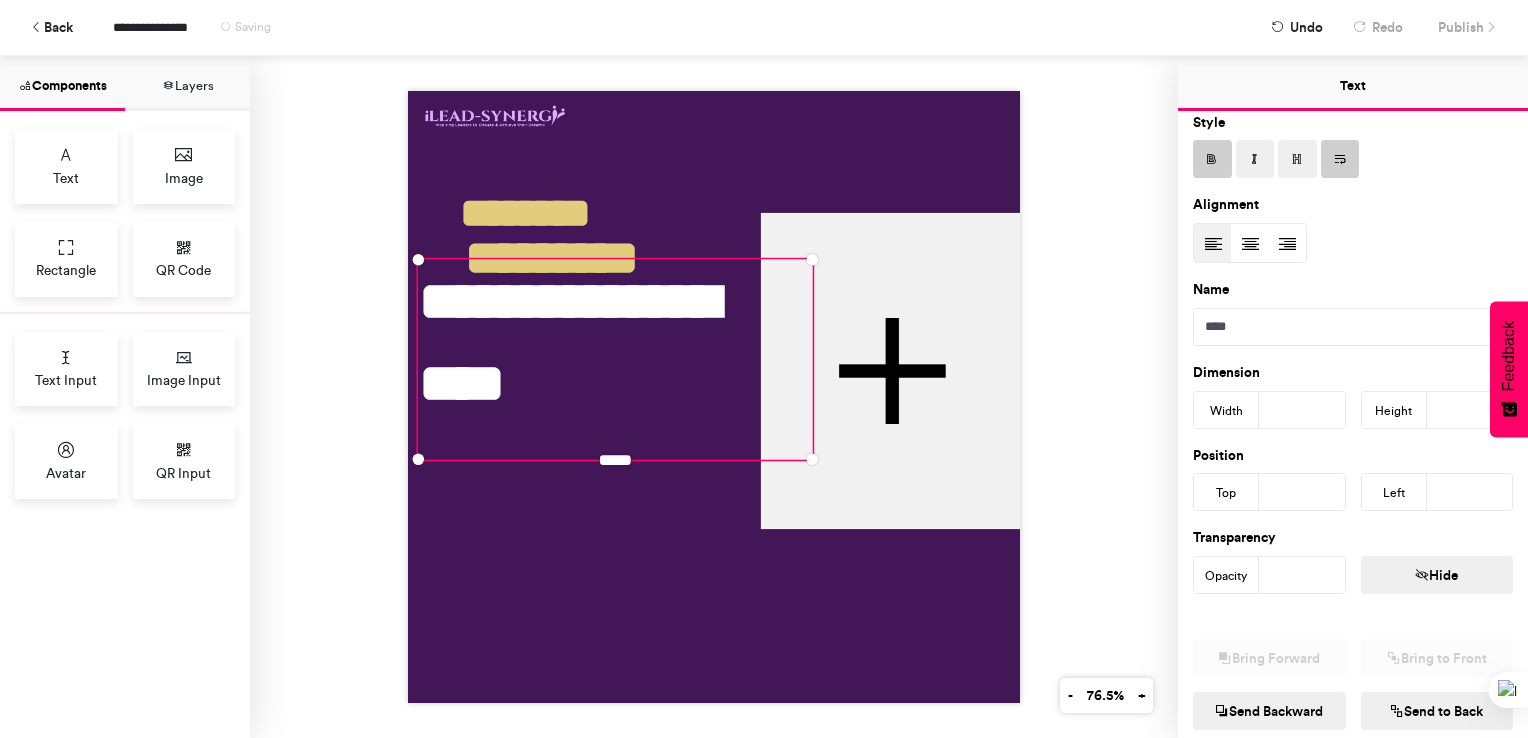 click on "***" at bounding box center (1470, 410) 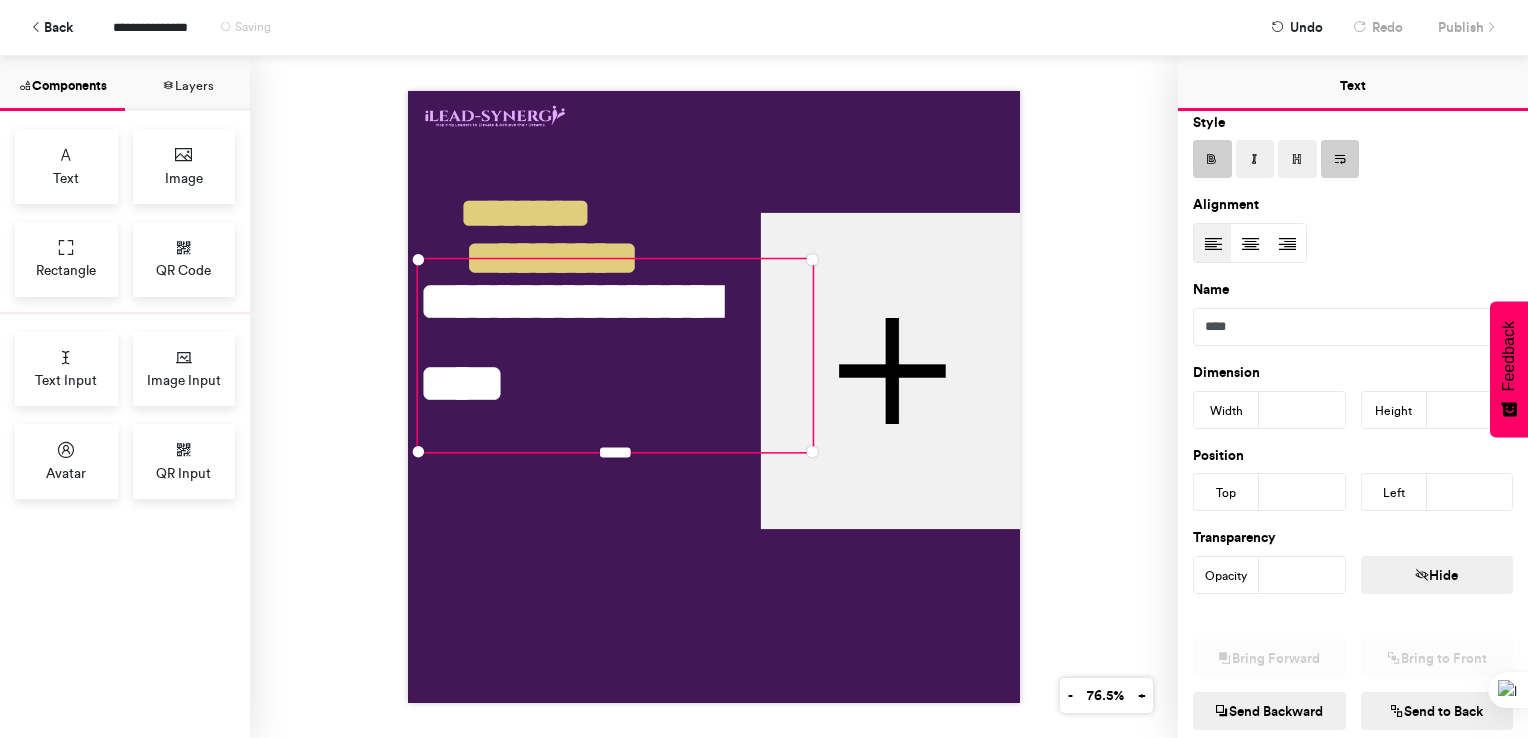 click on "***" at bounding box center (1470, 410) 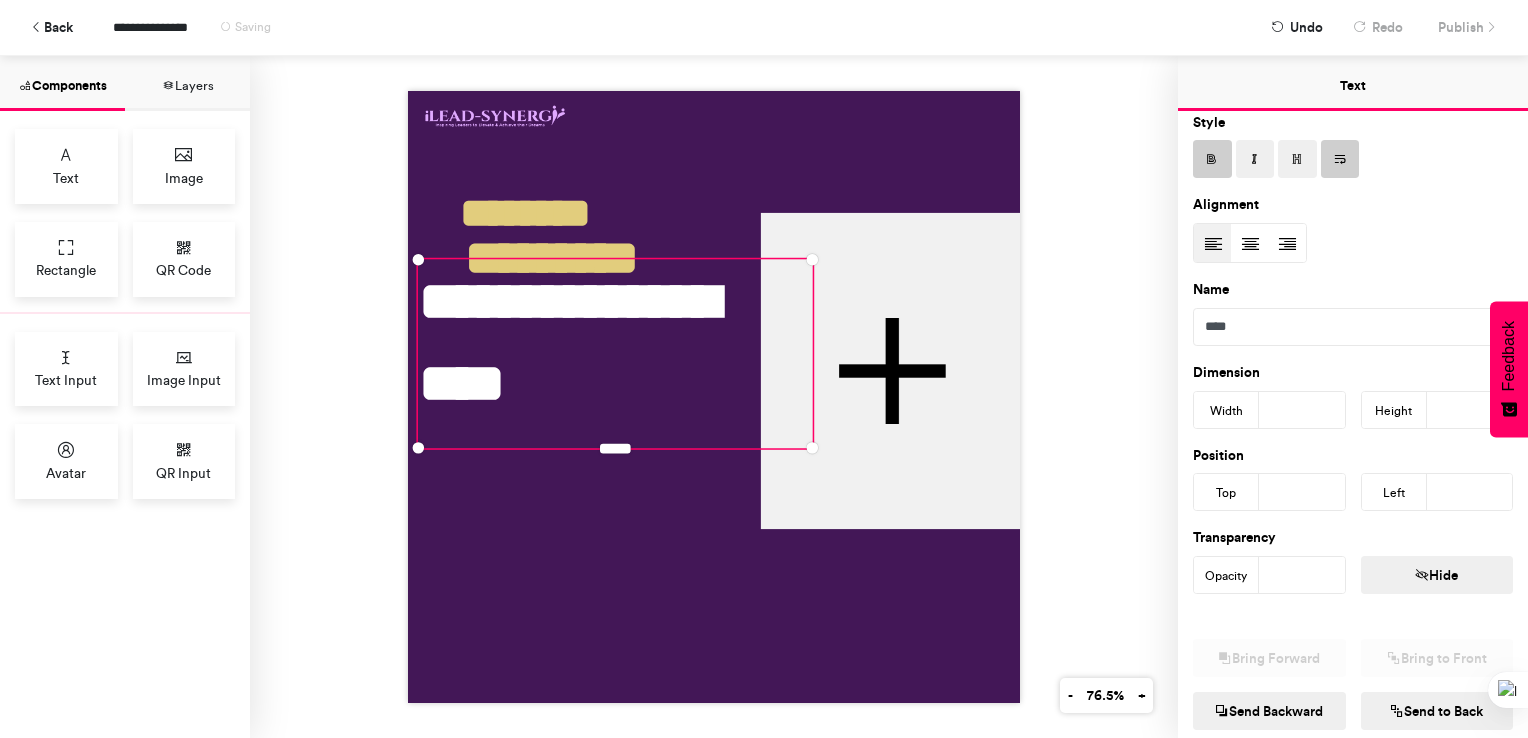 click on "***" at bounding box center (1470, 410) 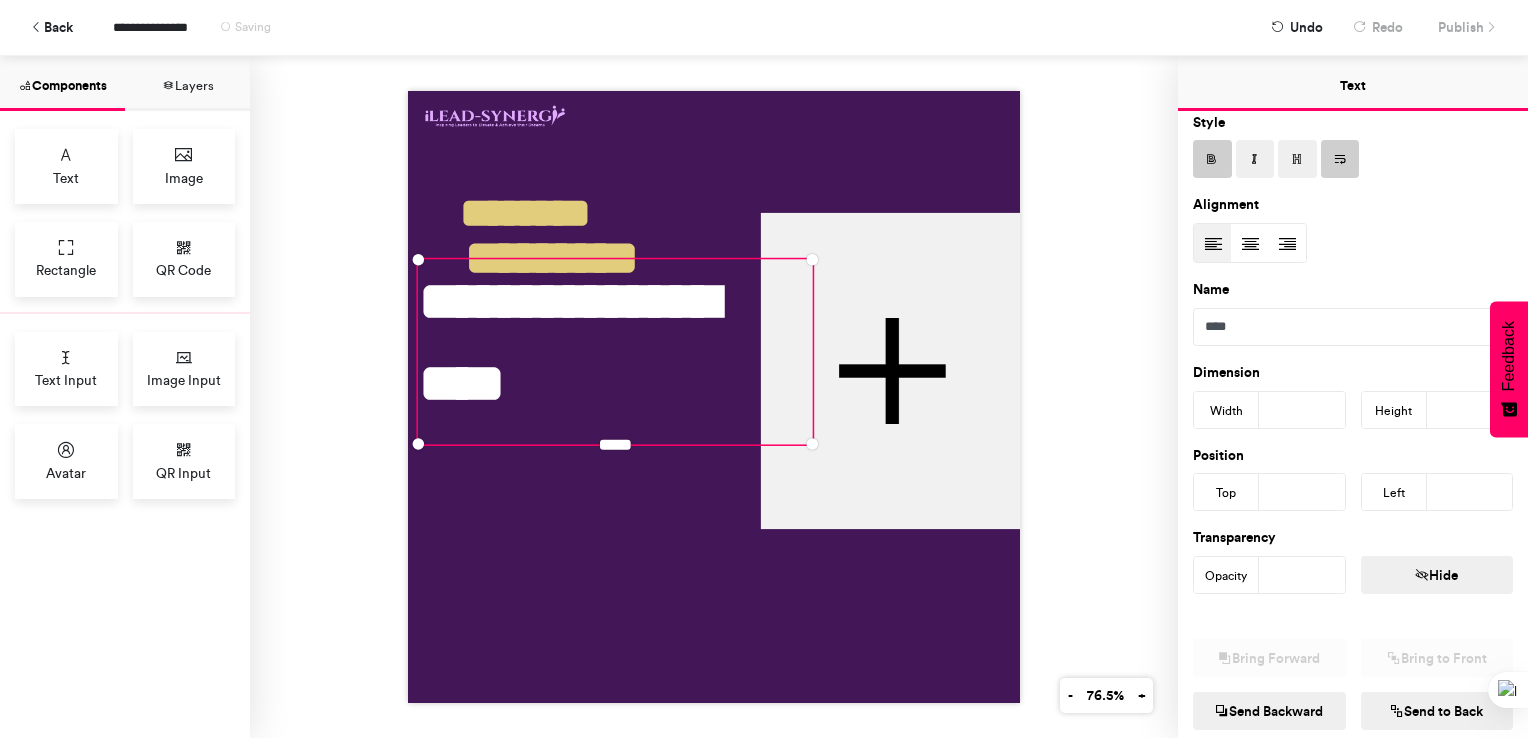 click on "***" at bounding box center [1470, 410] 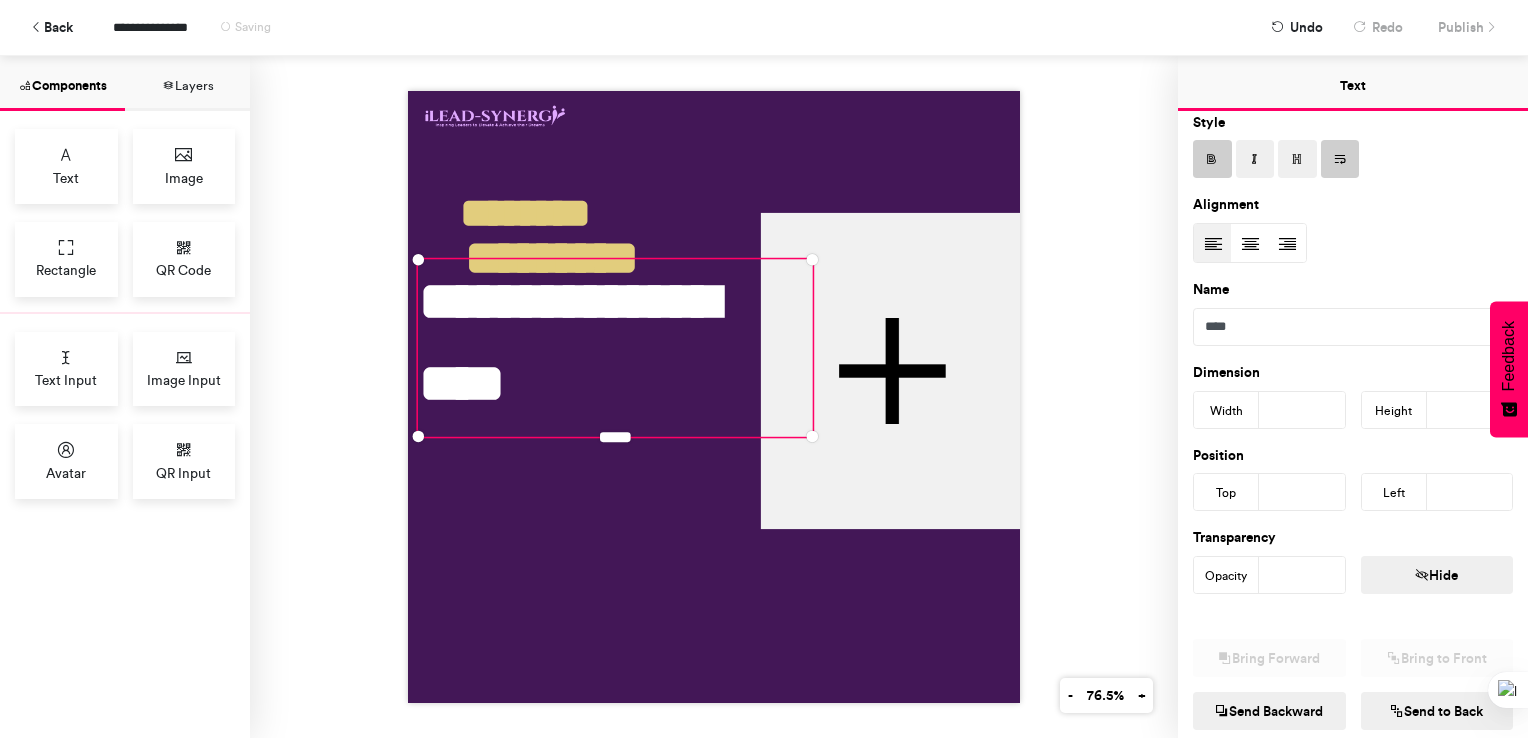 click on "***" at bounding box center [1470, 410] 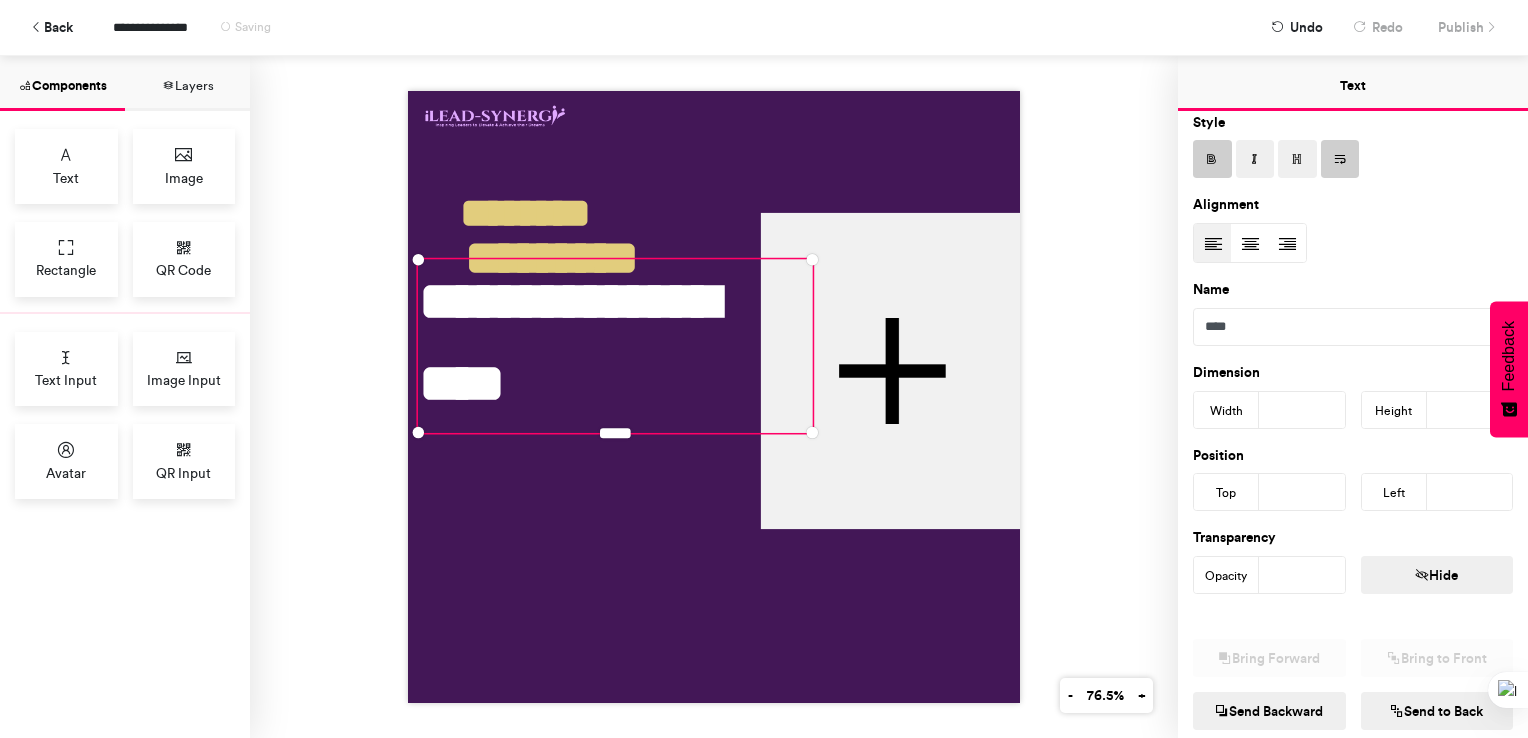 click on "***" at bounding box center [1470, 410] 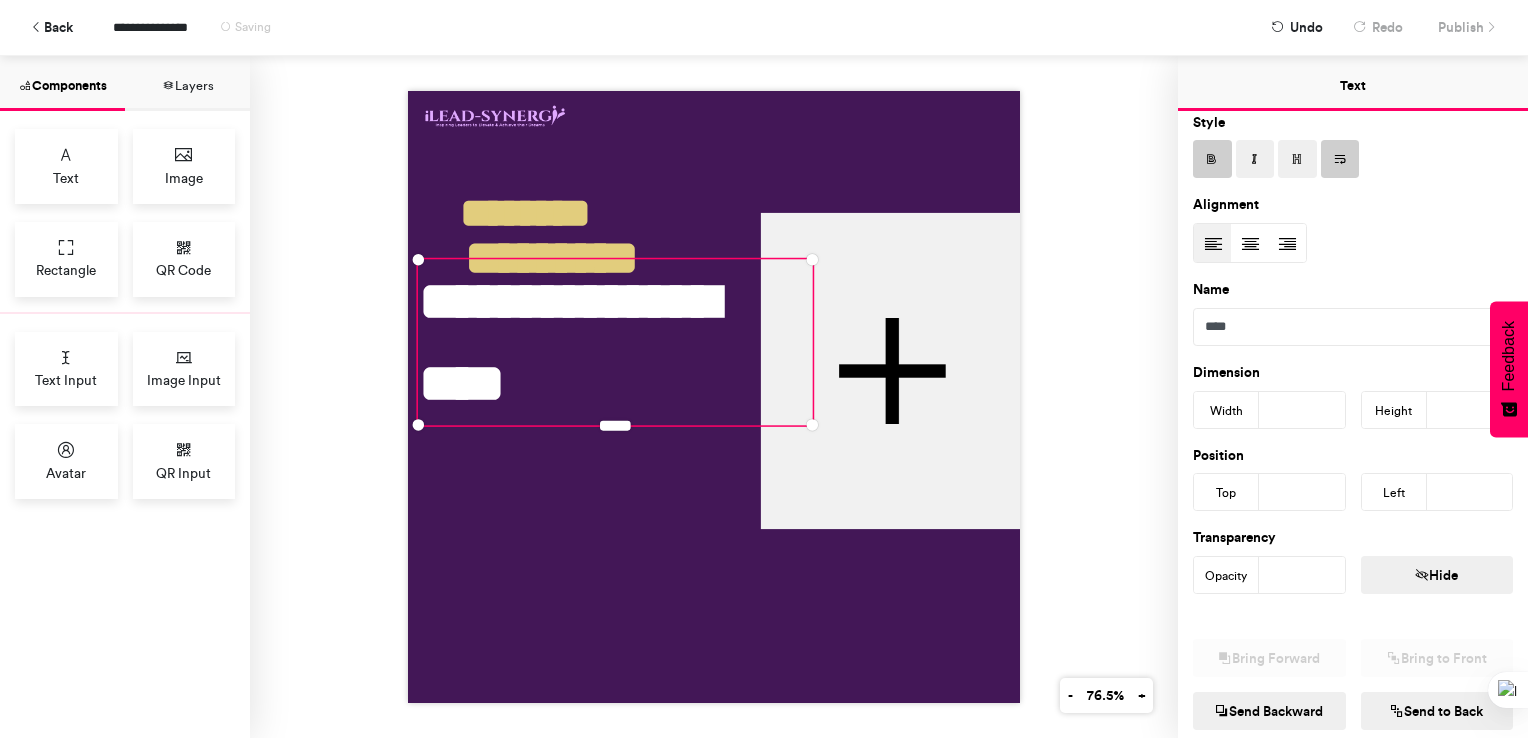 click on "***" at bounding box center [1470, 410] 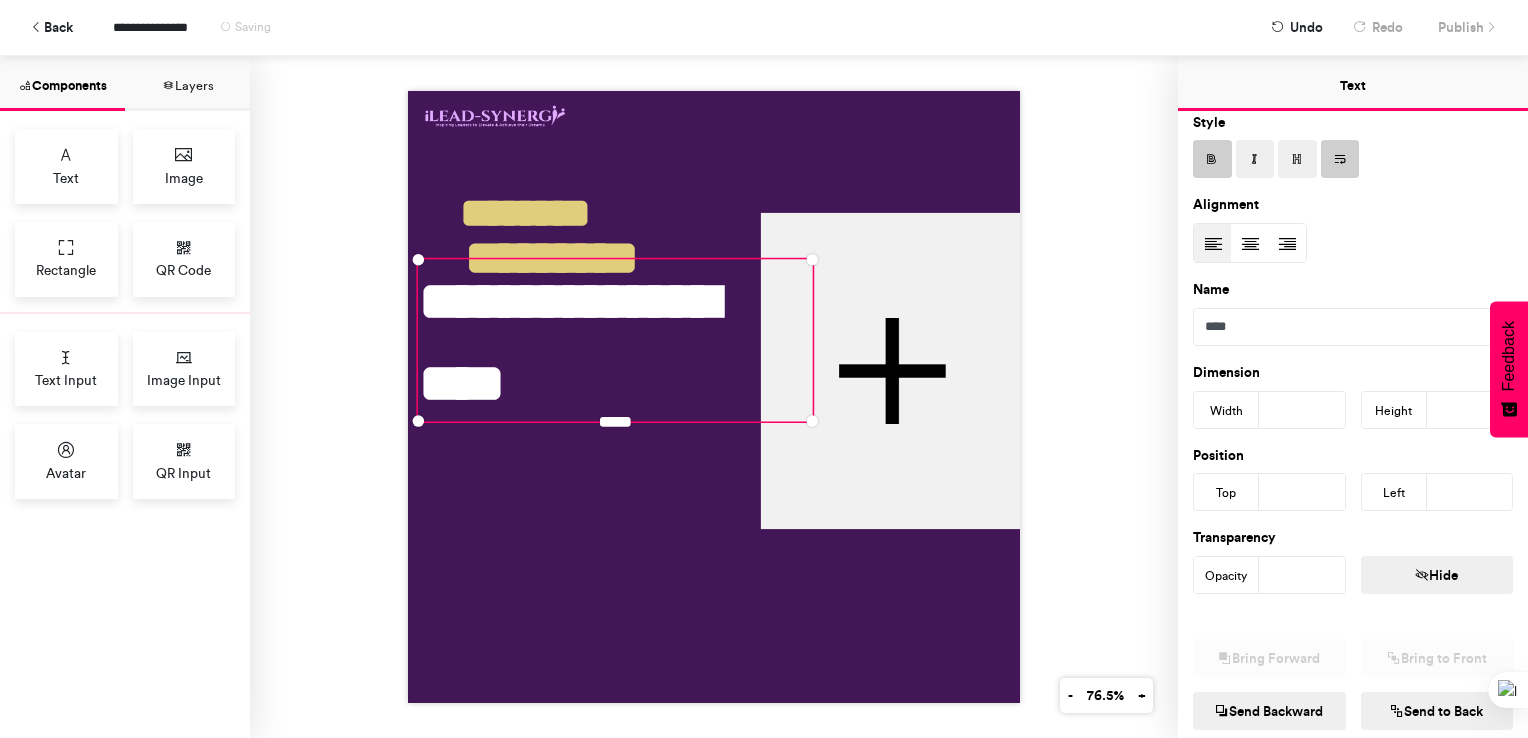 click on "***" at bounding box center [1470, 410] 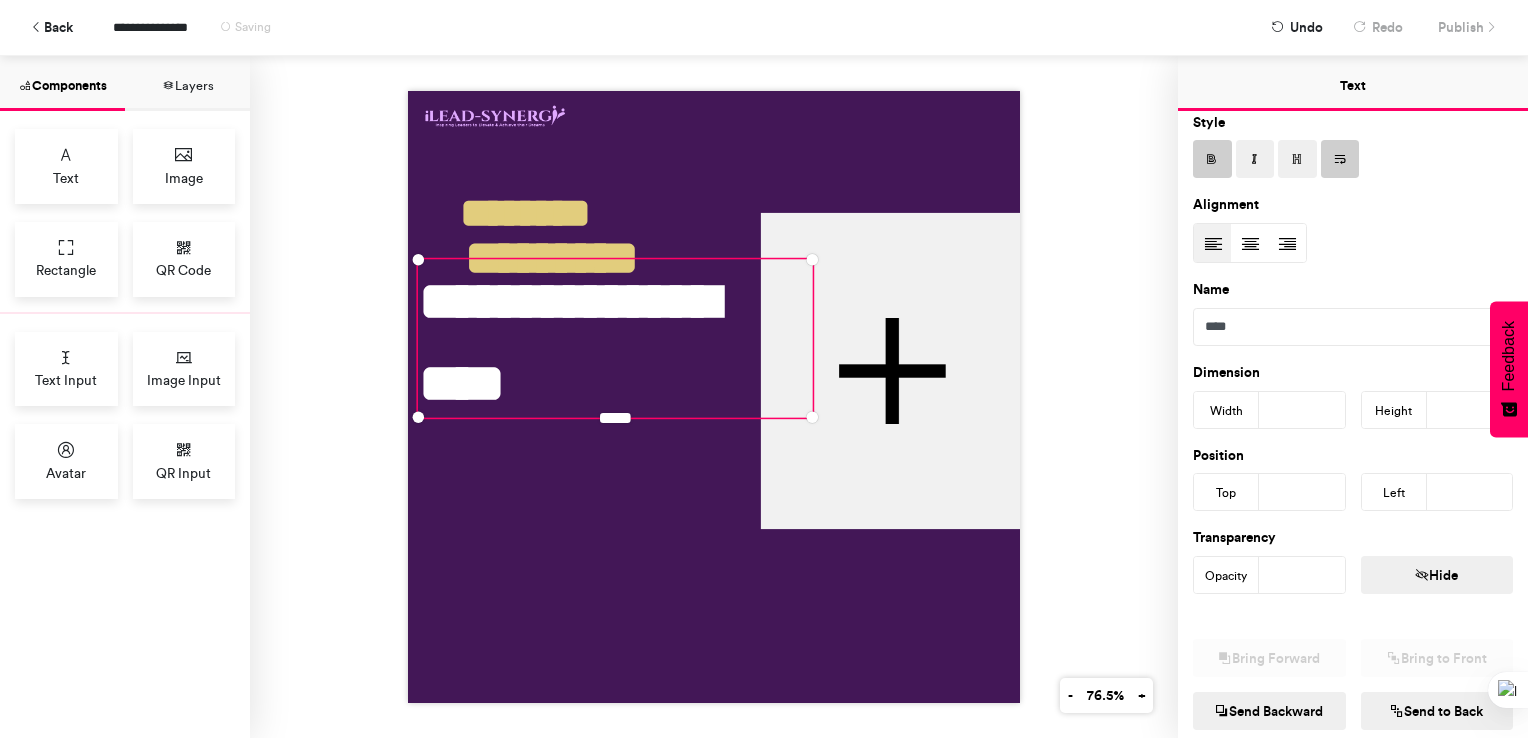 click on "***" at bounding box center (1470, 410) 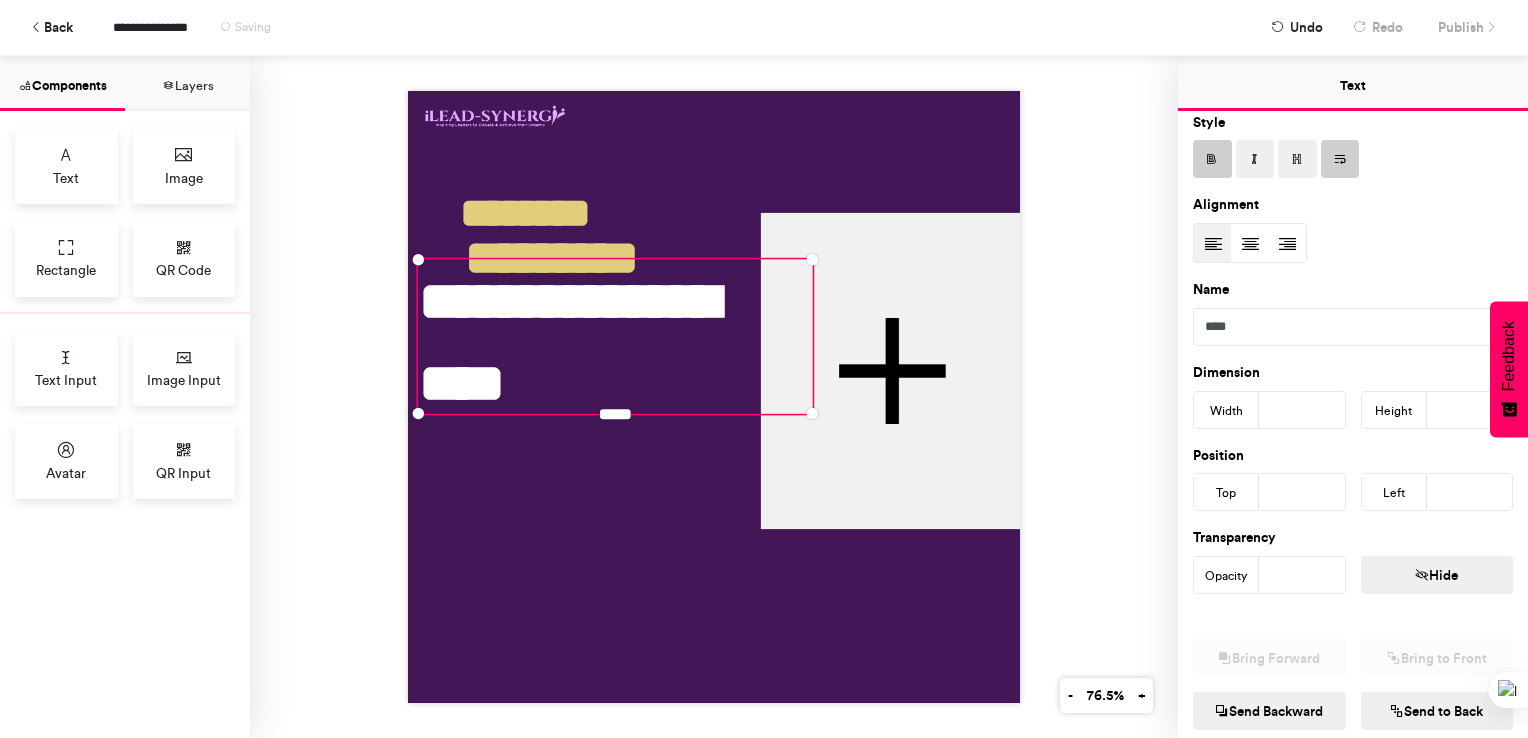click on "***" at bounding box center (1470, 410) 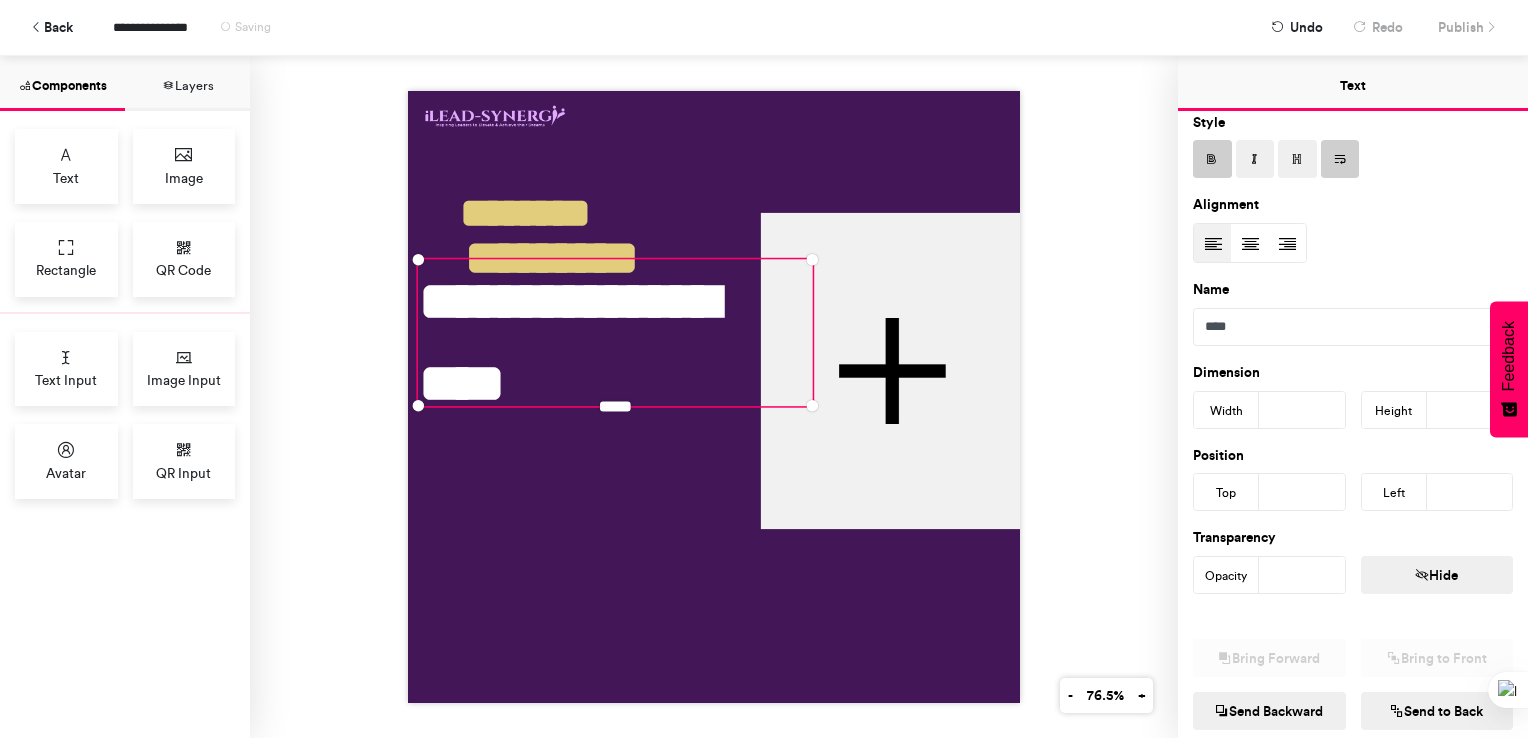 click on "***" at bounding box center (1470, 410) 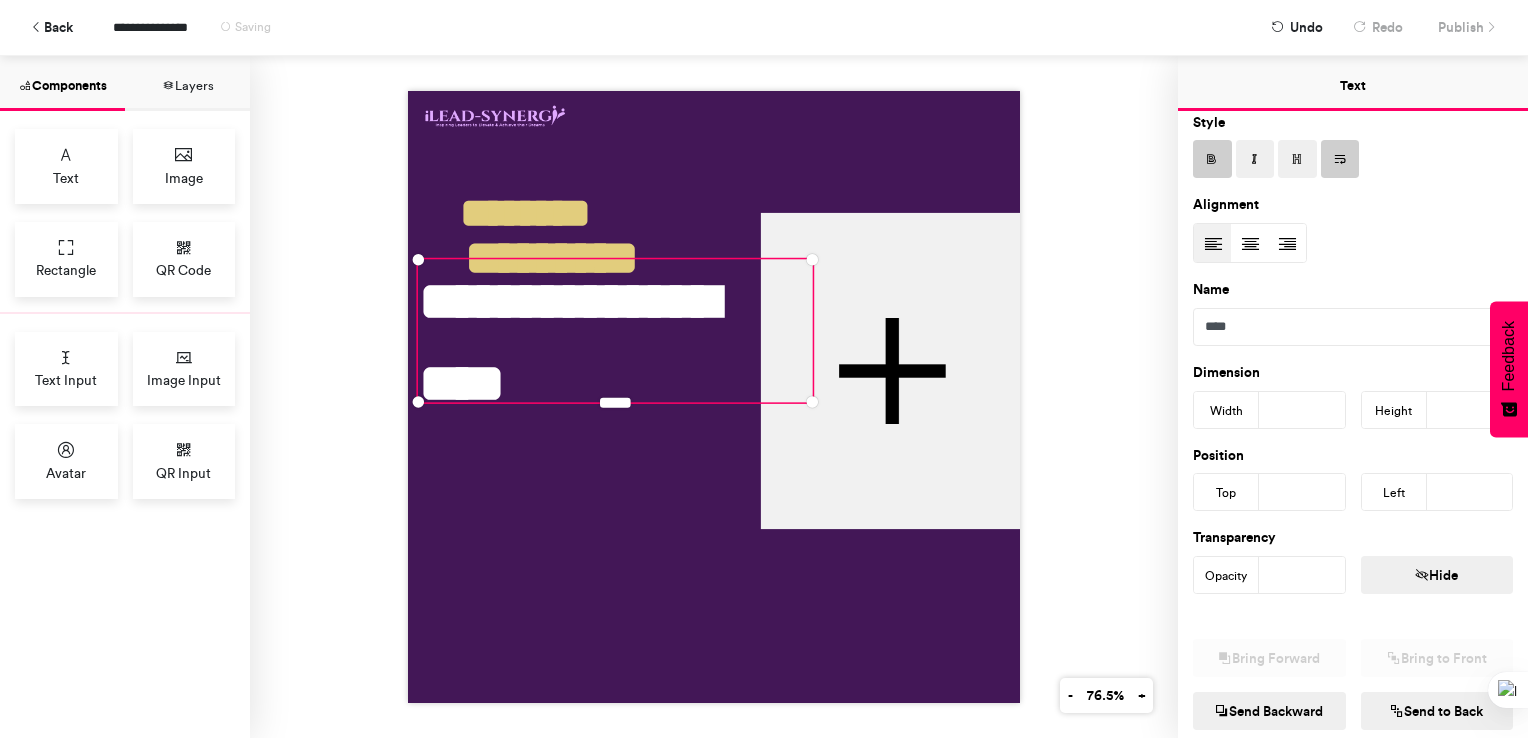 click on "***" at bounding box center [1470, 410] 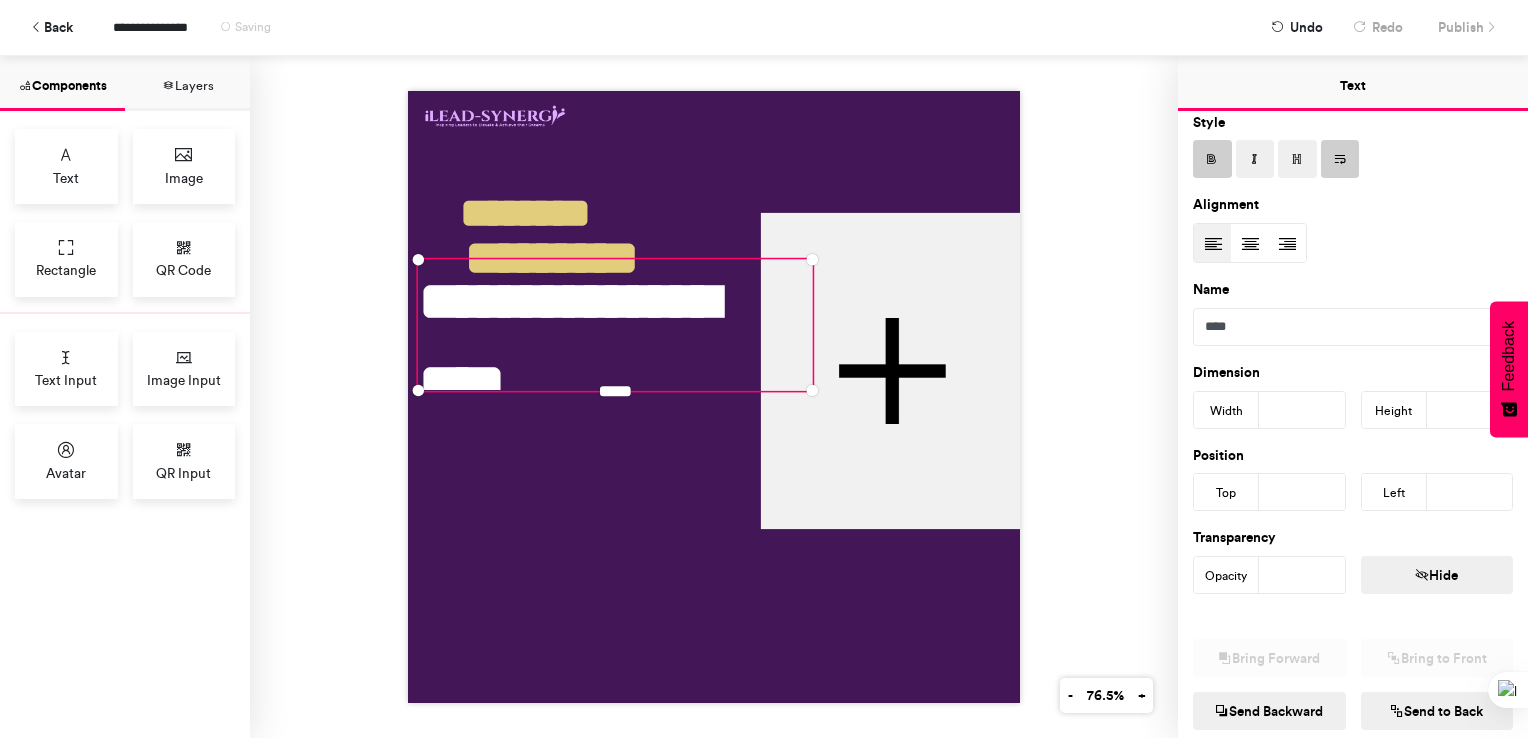 click on "***" at bounding box center [1470, 410] 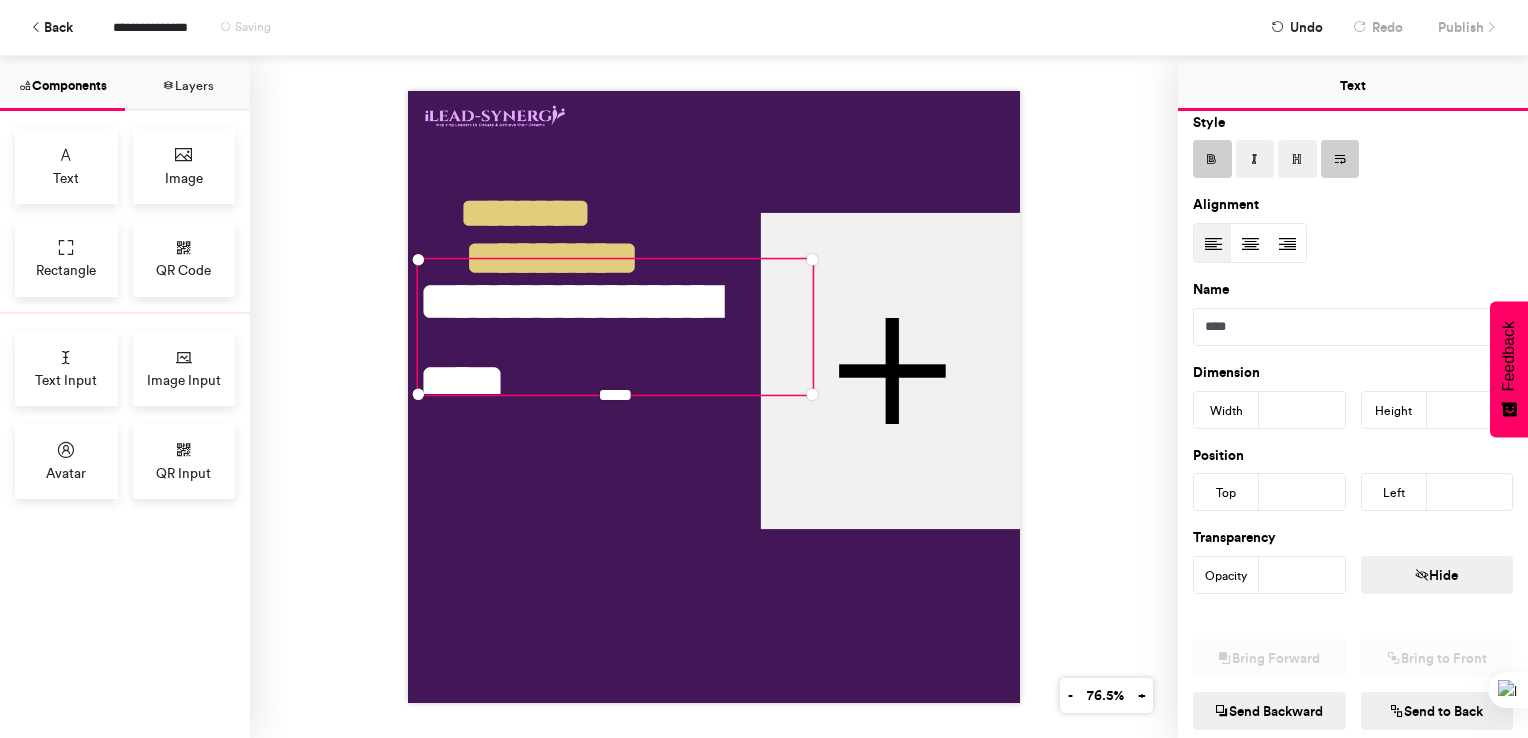 click on "***" at bounding box center (1470, 410) 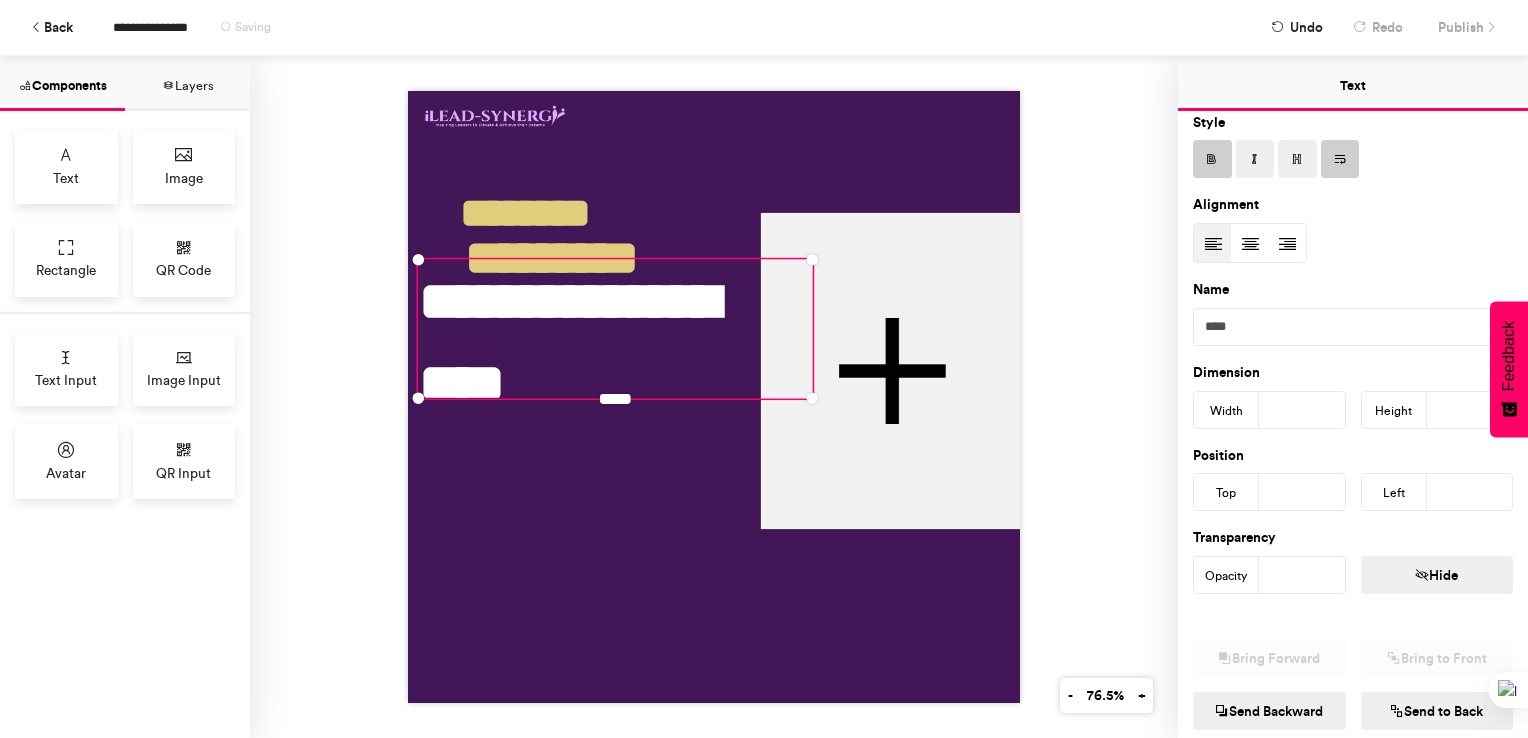 click on "***" at bounding box center [1470, 410] 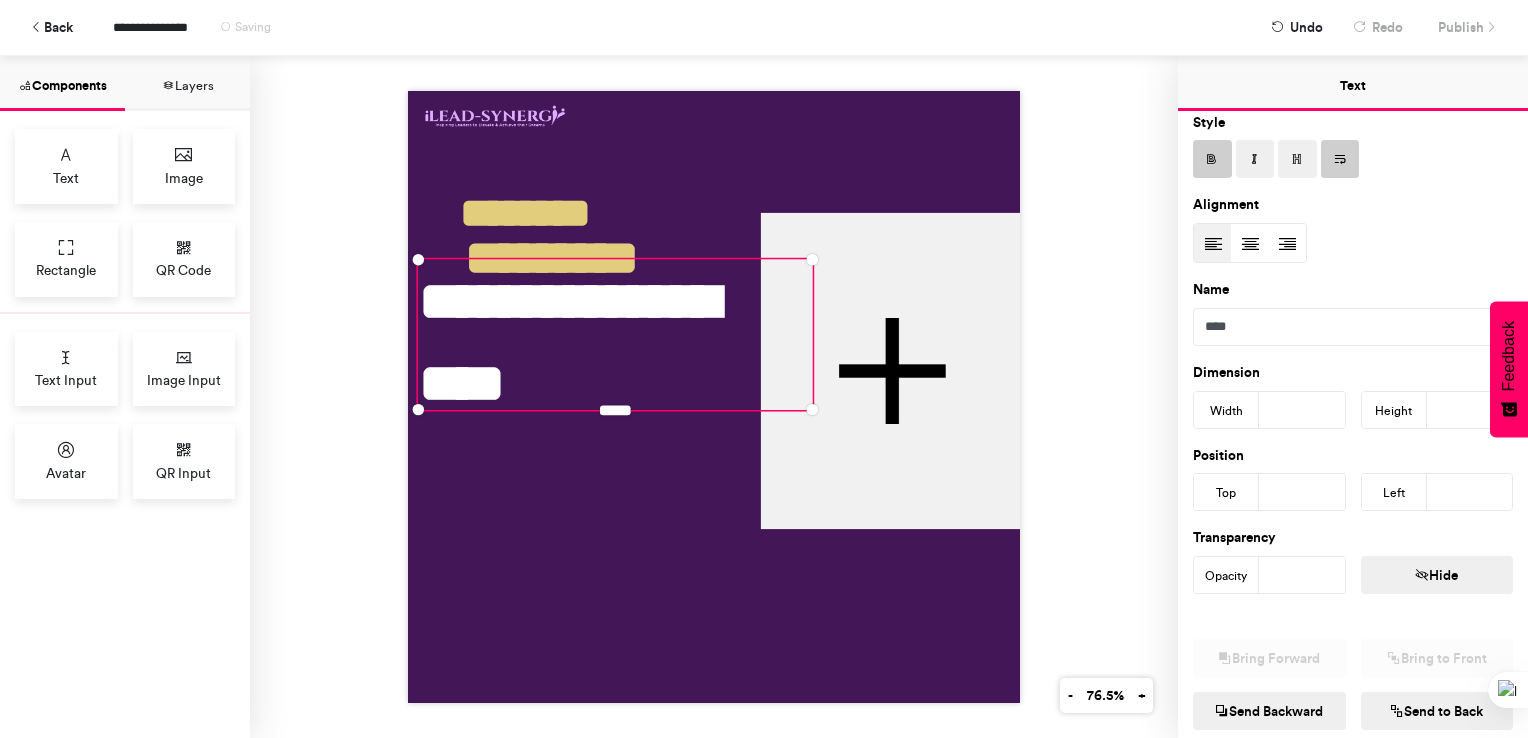 type on "***" 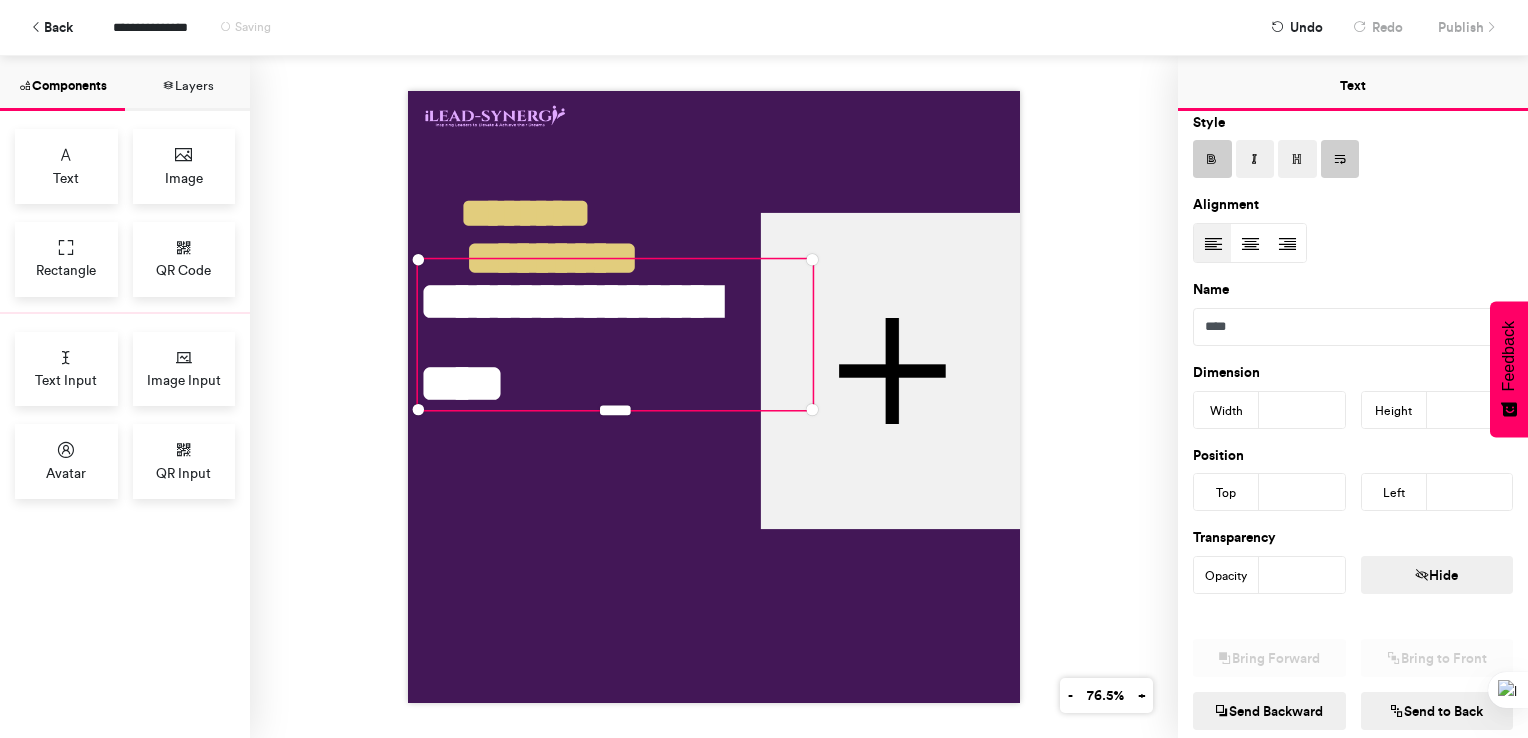click on "***" at bounding box center (1302, 410) 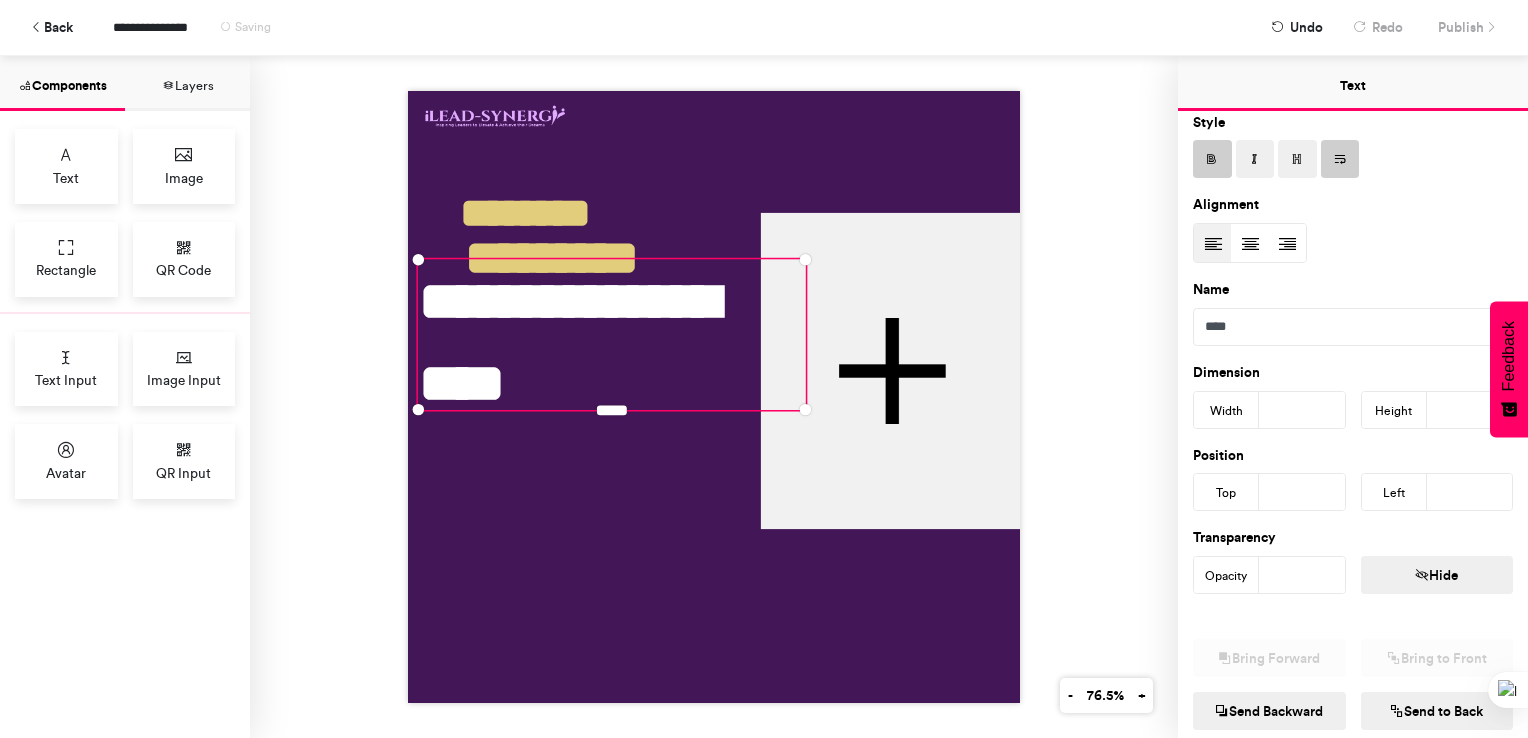click on "***" at bounding box center (1302, 410) 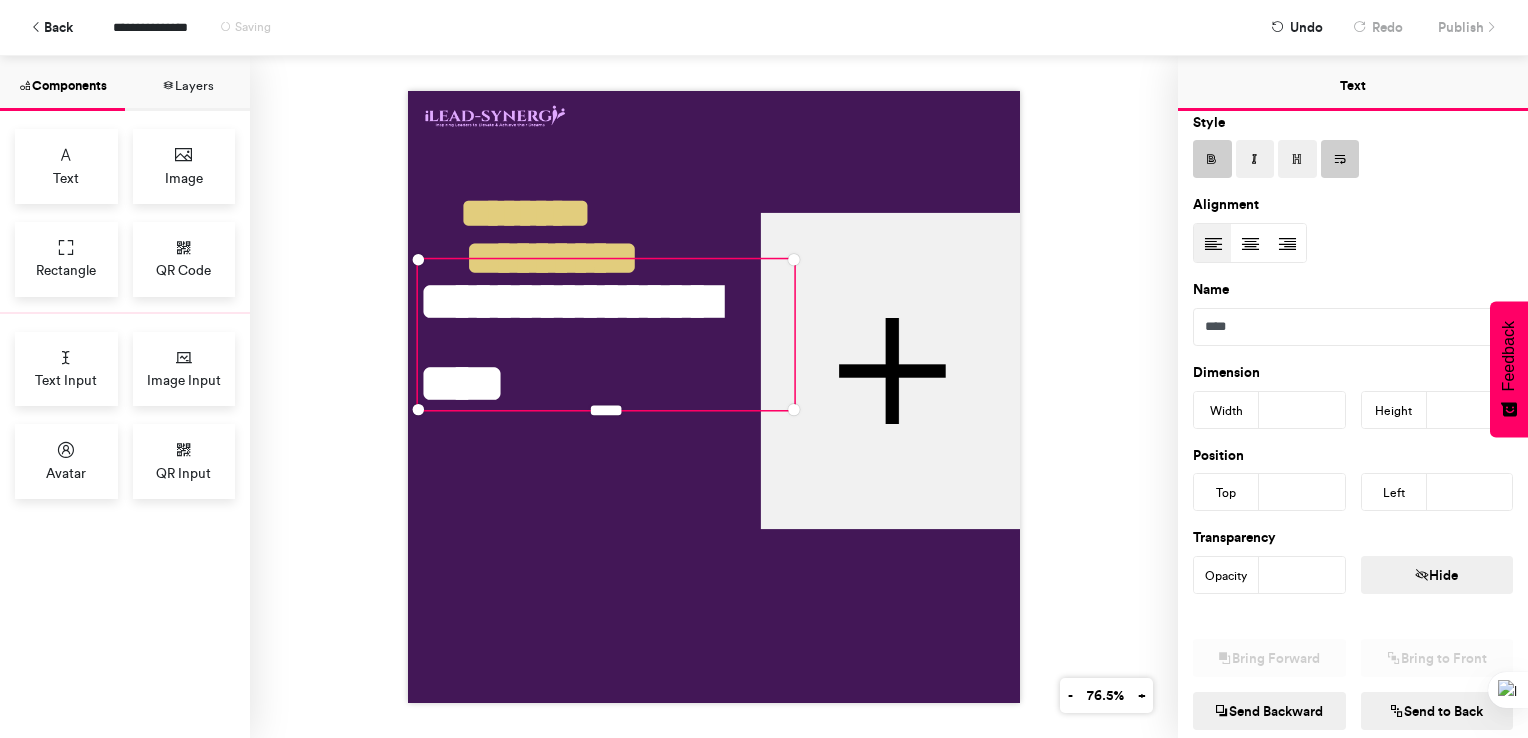 click on "***" at bounding box center (1302, 410) 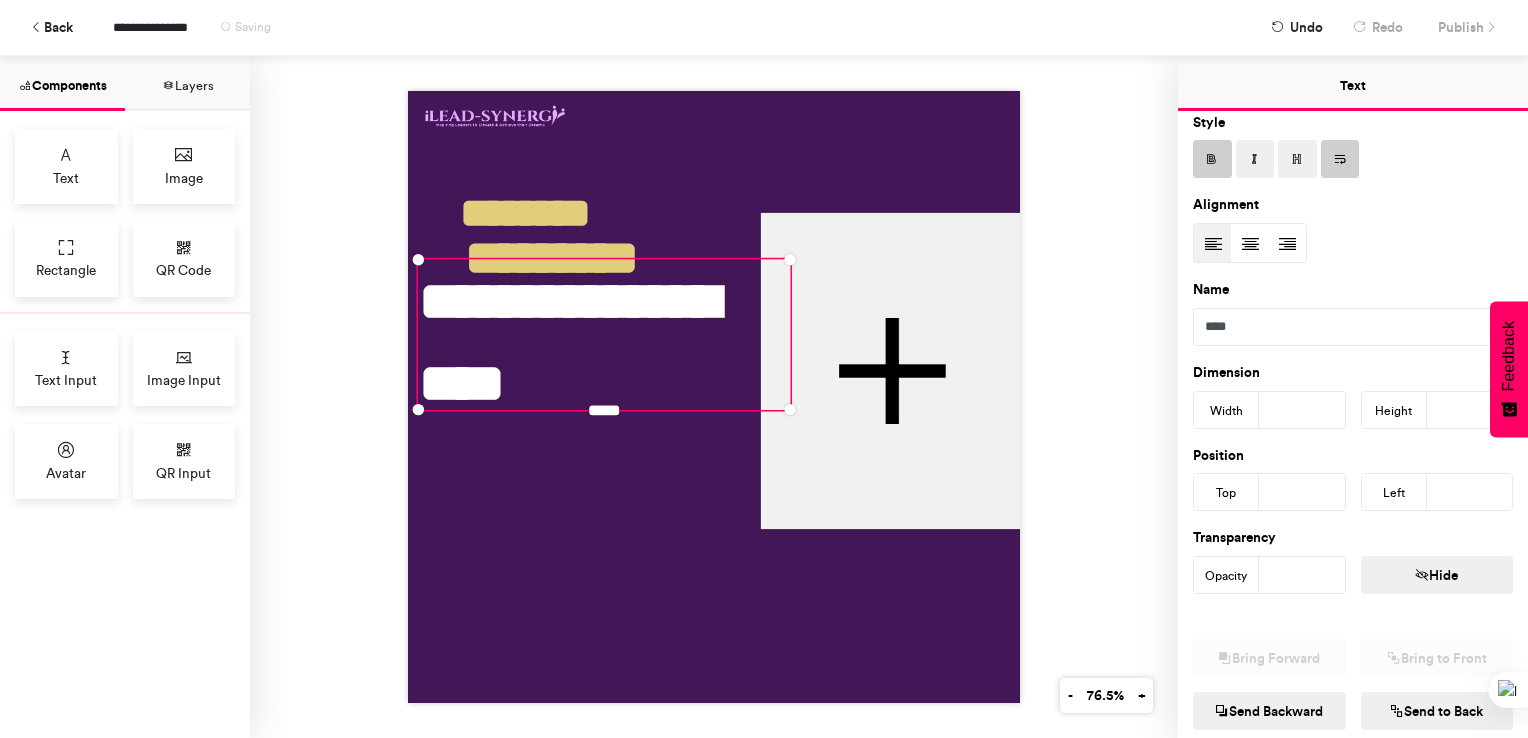 click on "***" at bounding box center (1302, 410) 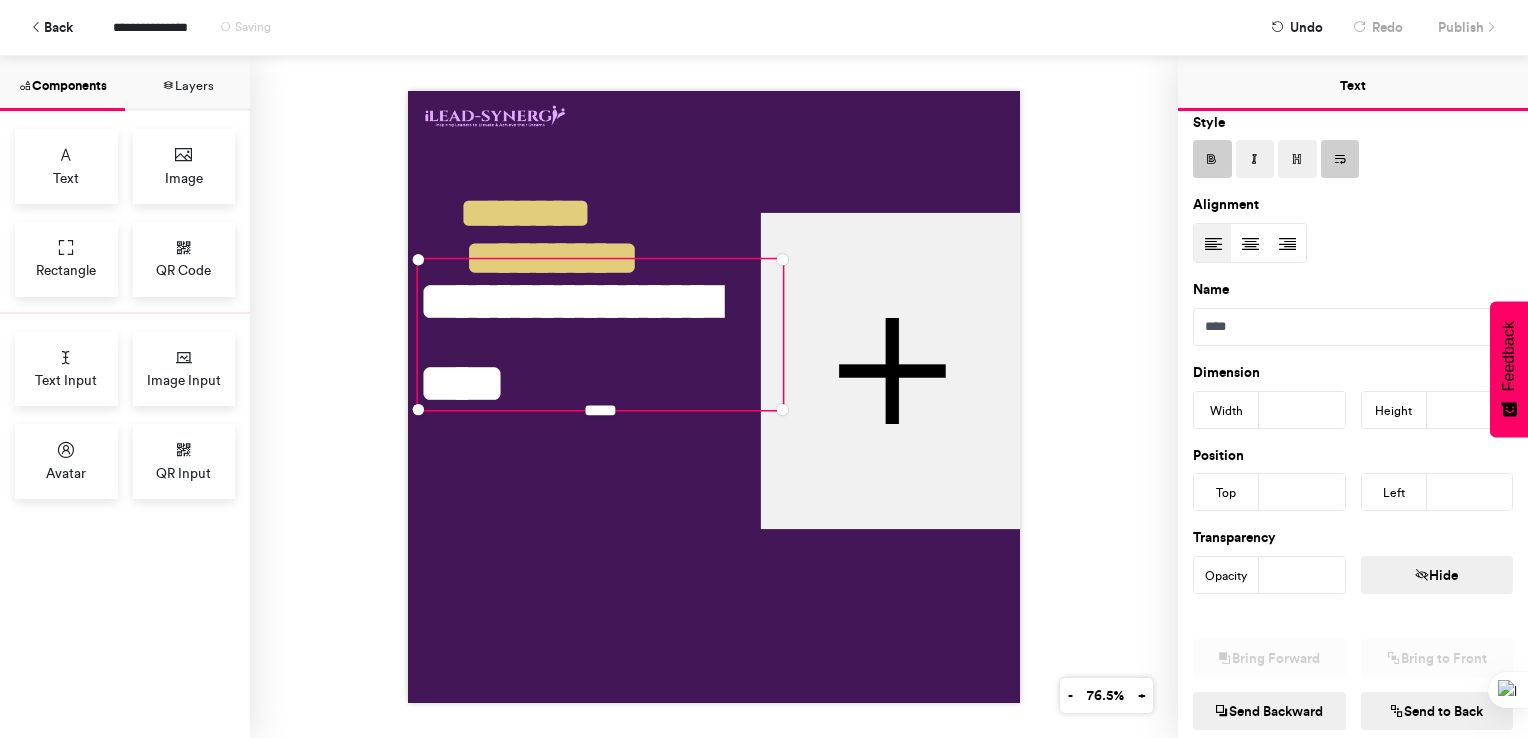 type on "***" 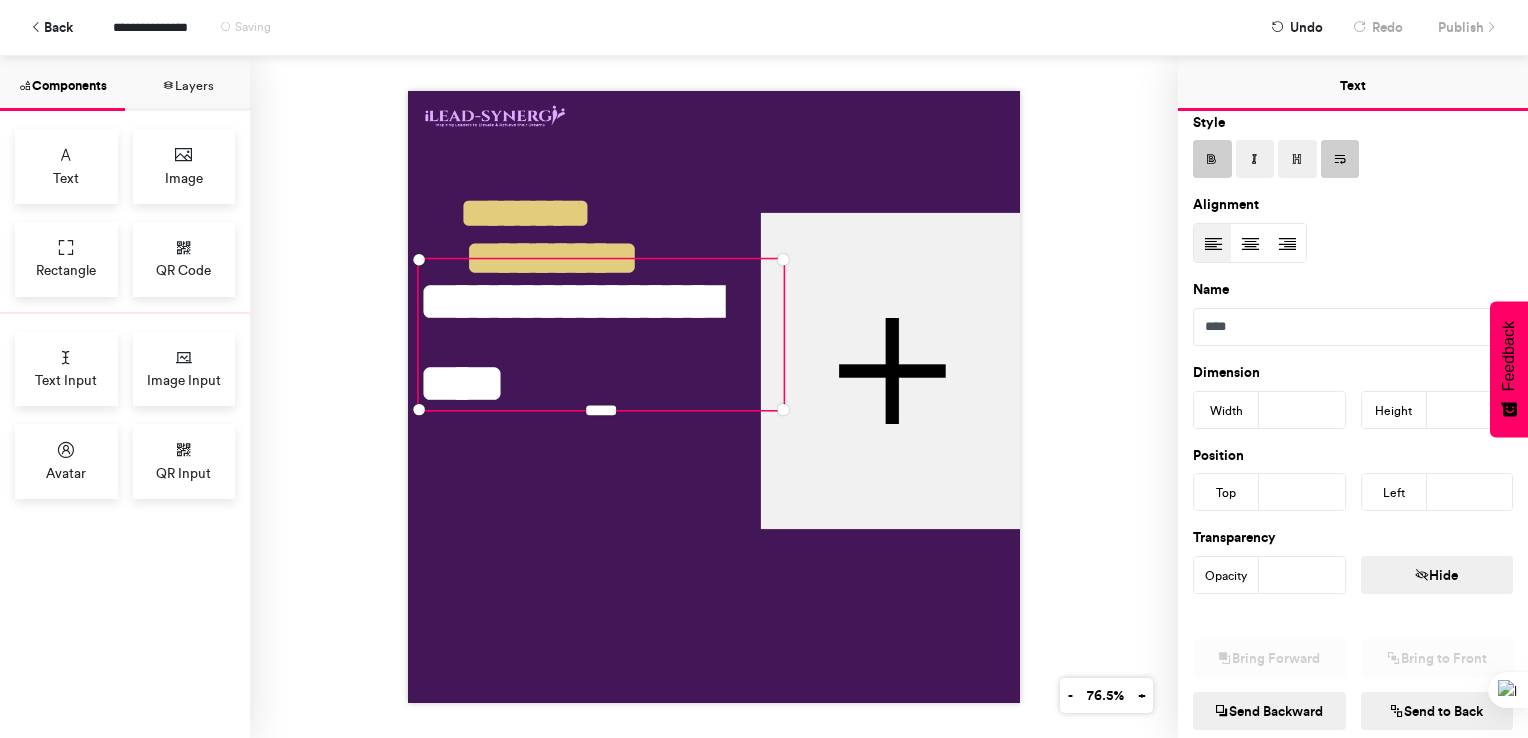 click on "**" at bounding box center [1470, 492] 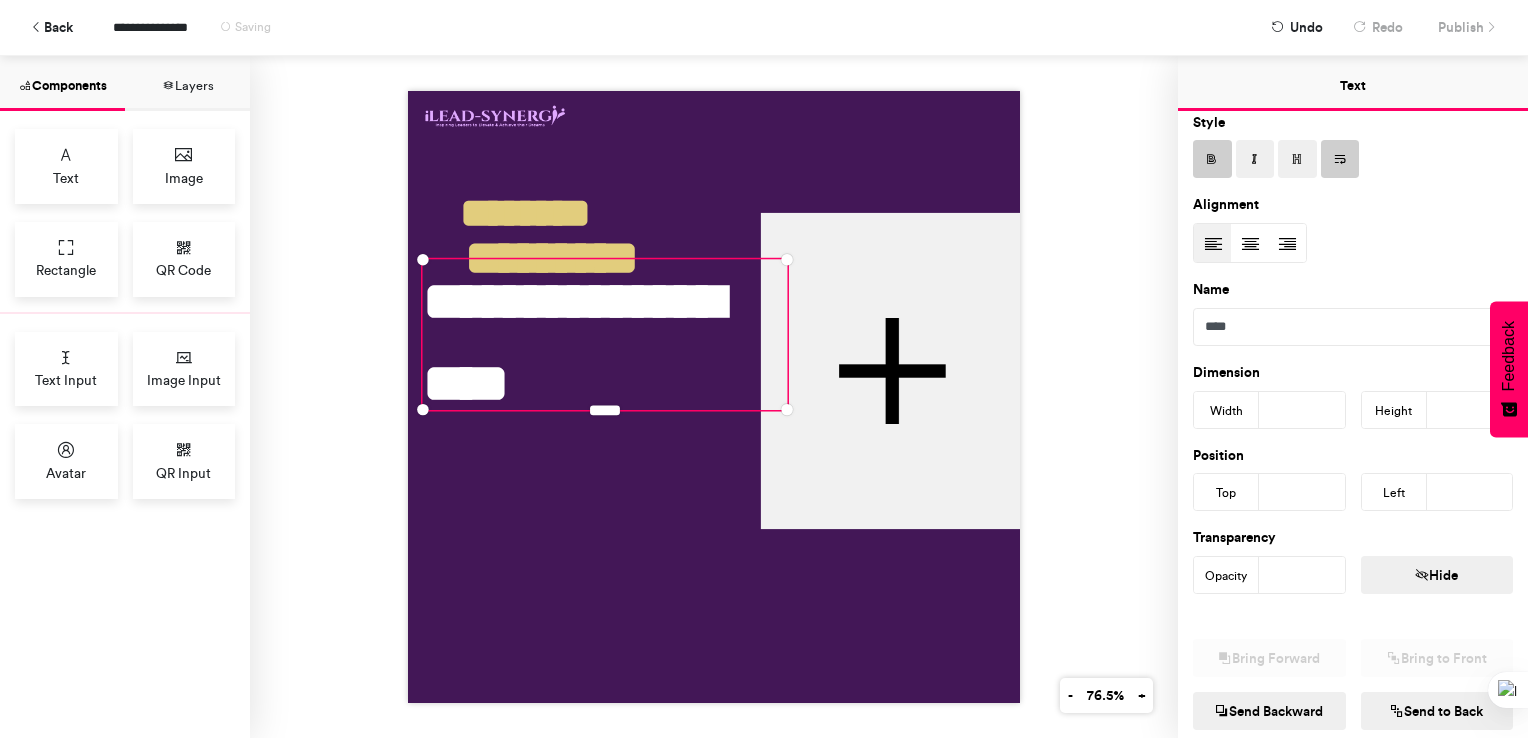 click on "**" at bounding box center (1470, 492) 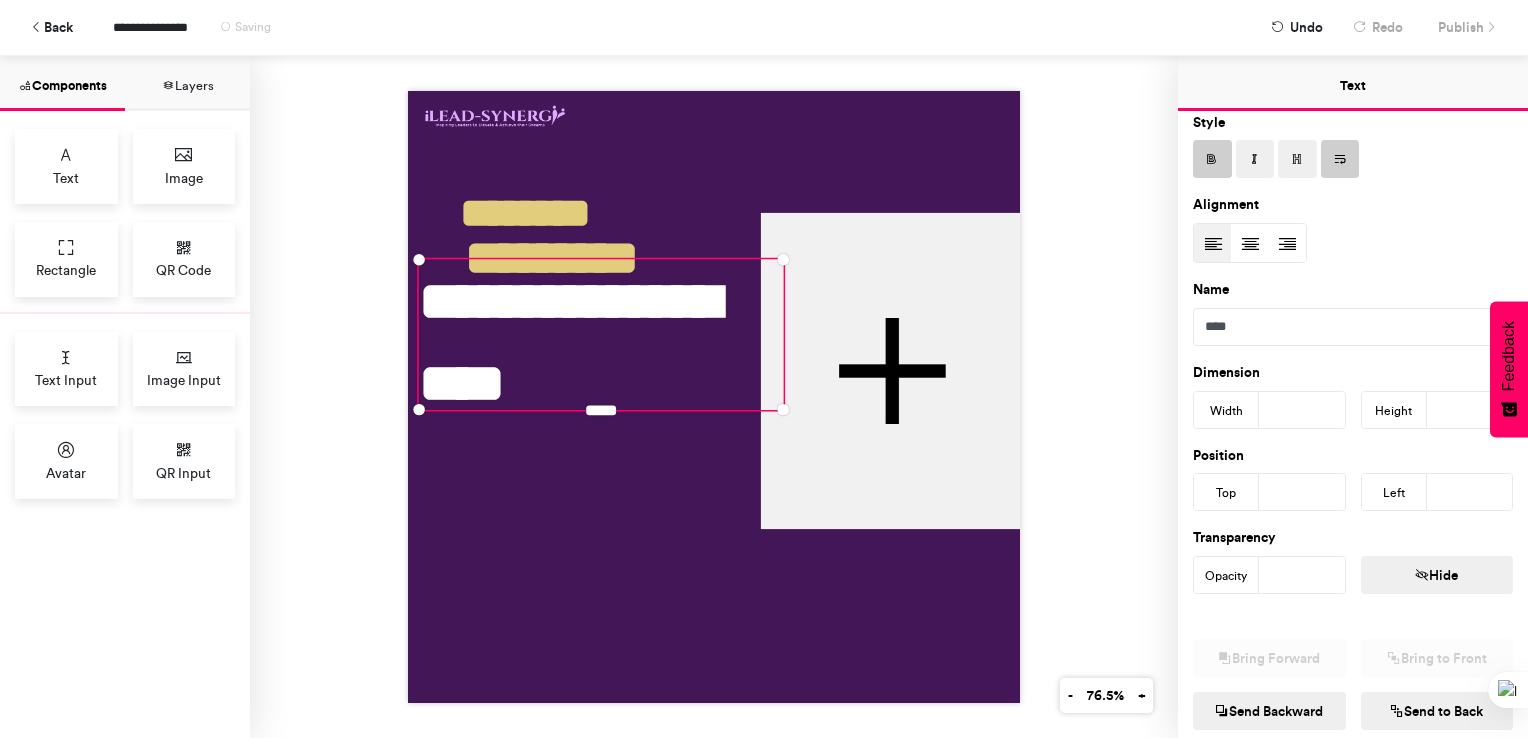 click on "**" at bounding box center (1470, 492) 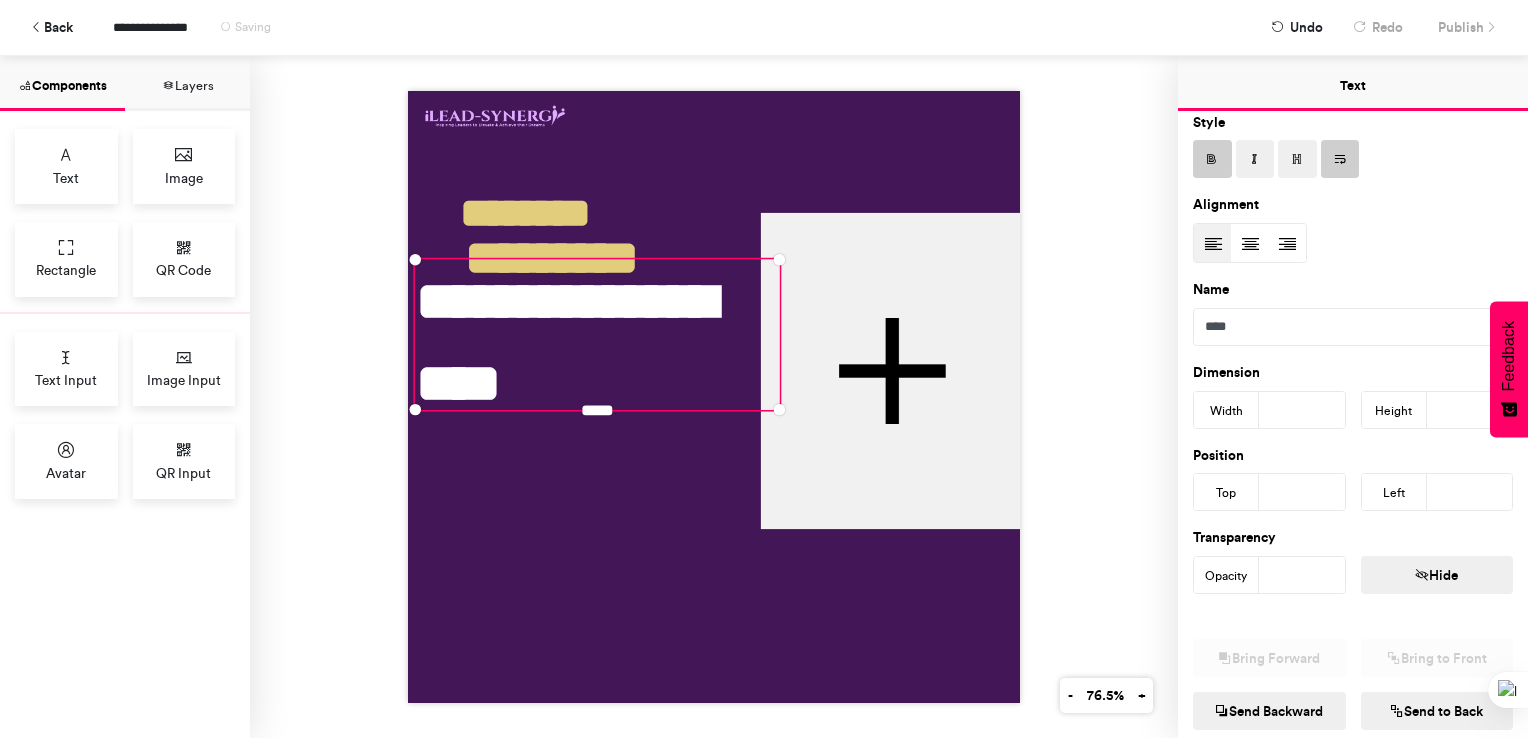 type on "**" 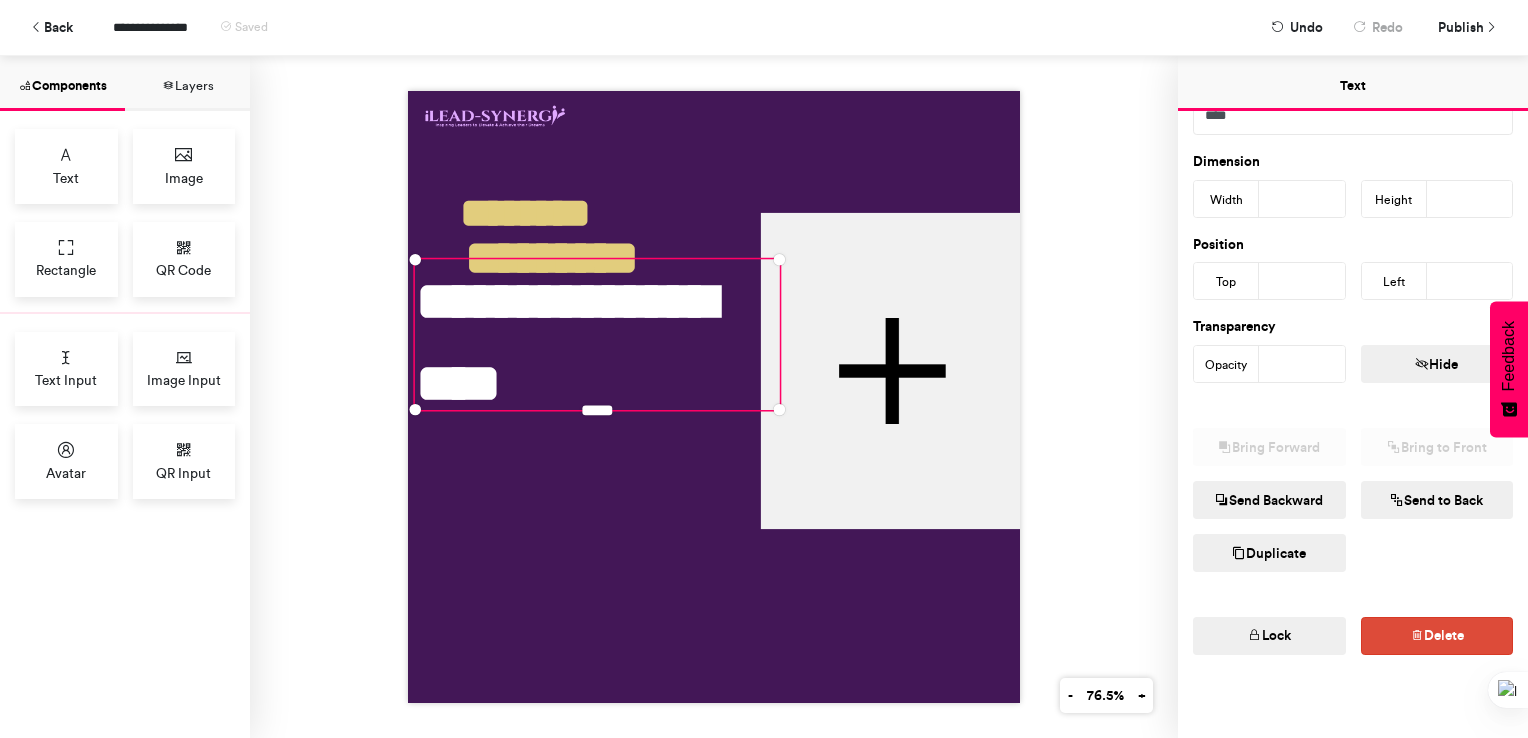 scroll, scrollTop: 0, scrollLeft: 0, axis: both 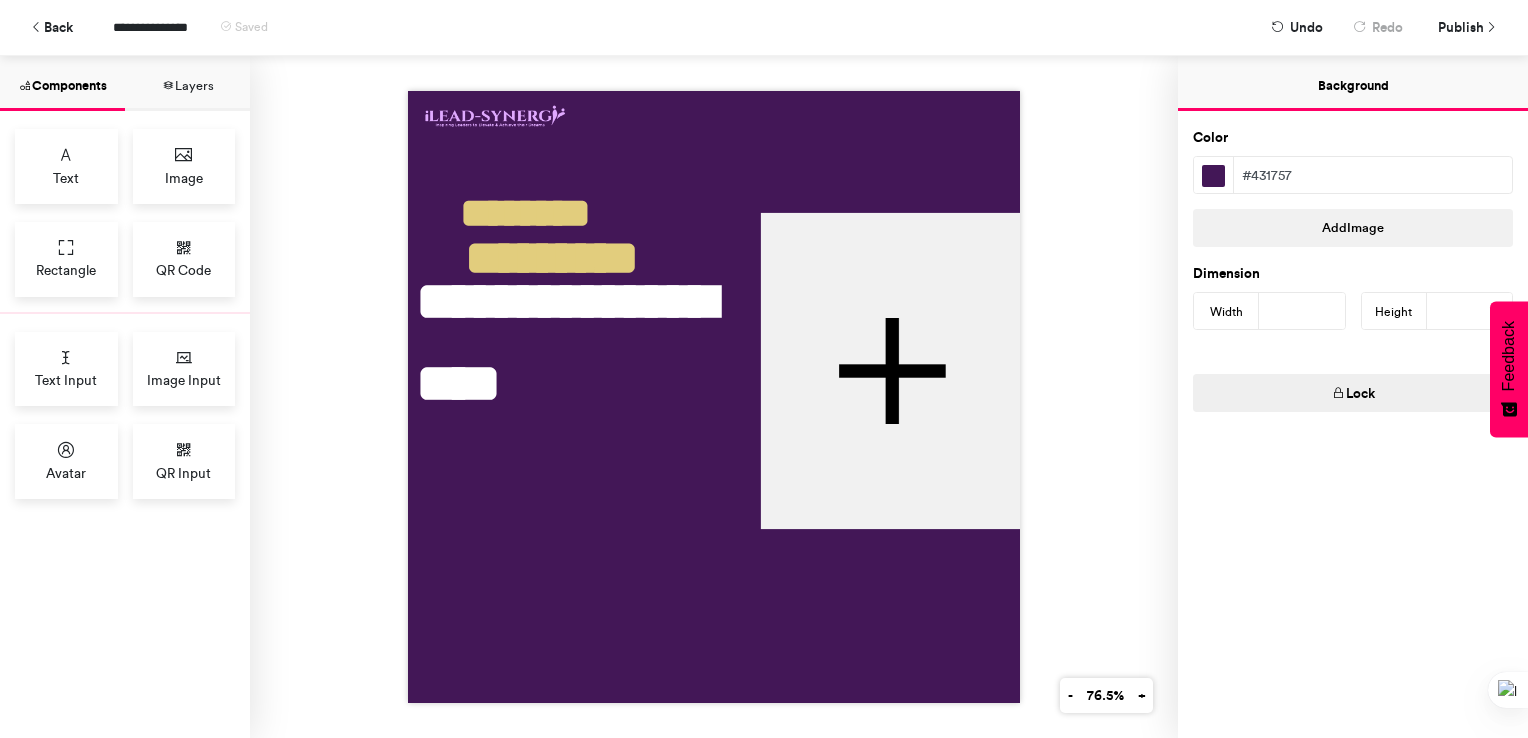 click at bounding box center [714, 397] 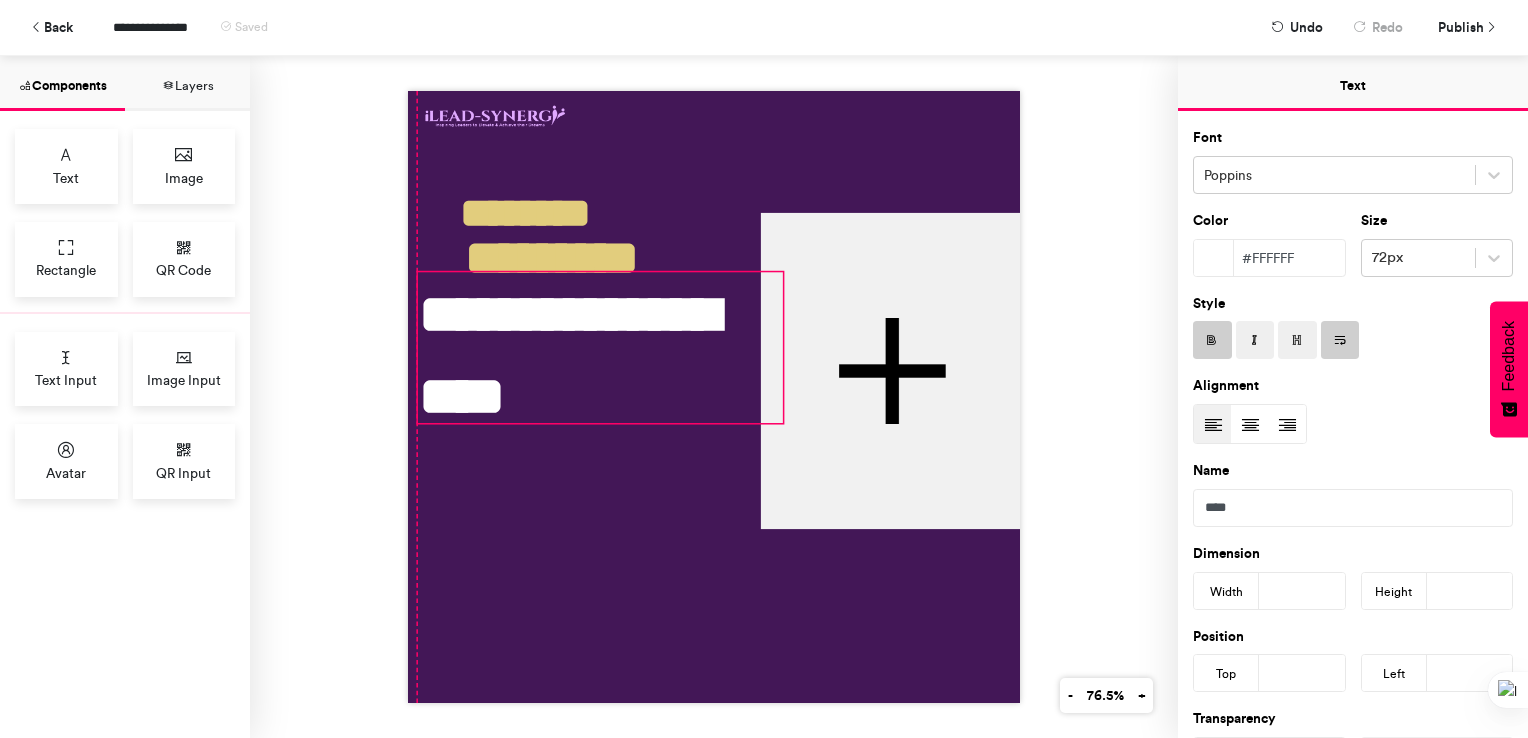 drag, startPoint x: 640, startPoint y: 350, endPoint x: 636, endPoint y: 362, distance: 12.649111 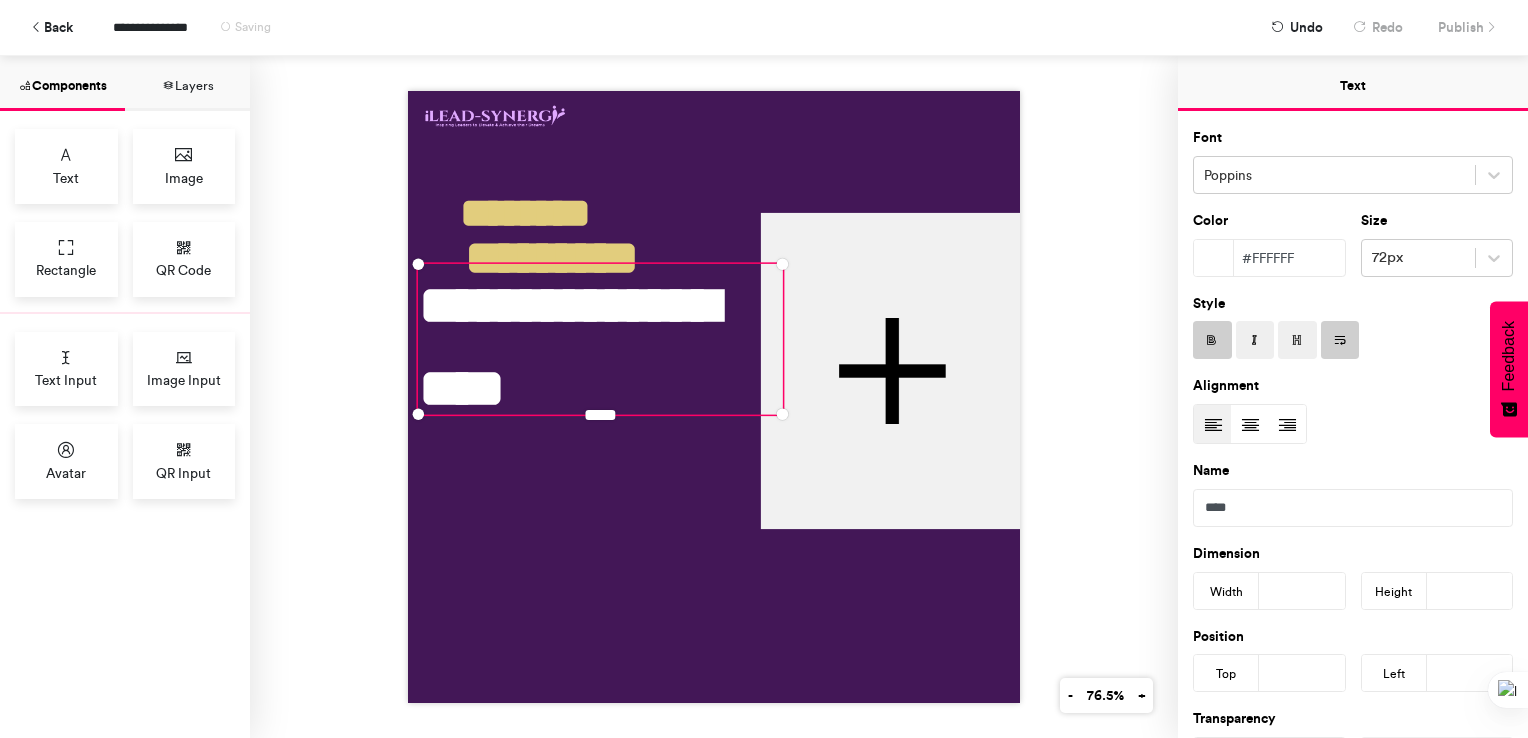 click on "**********" at bounding box center [600, 347] 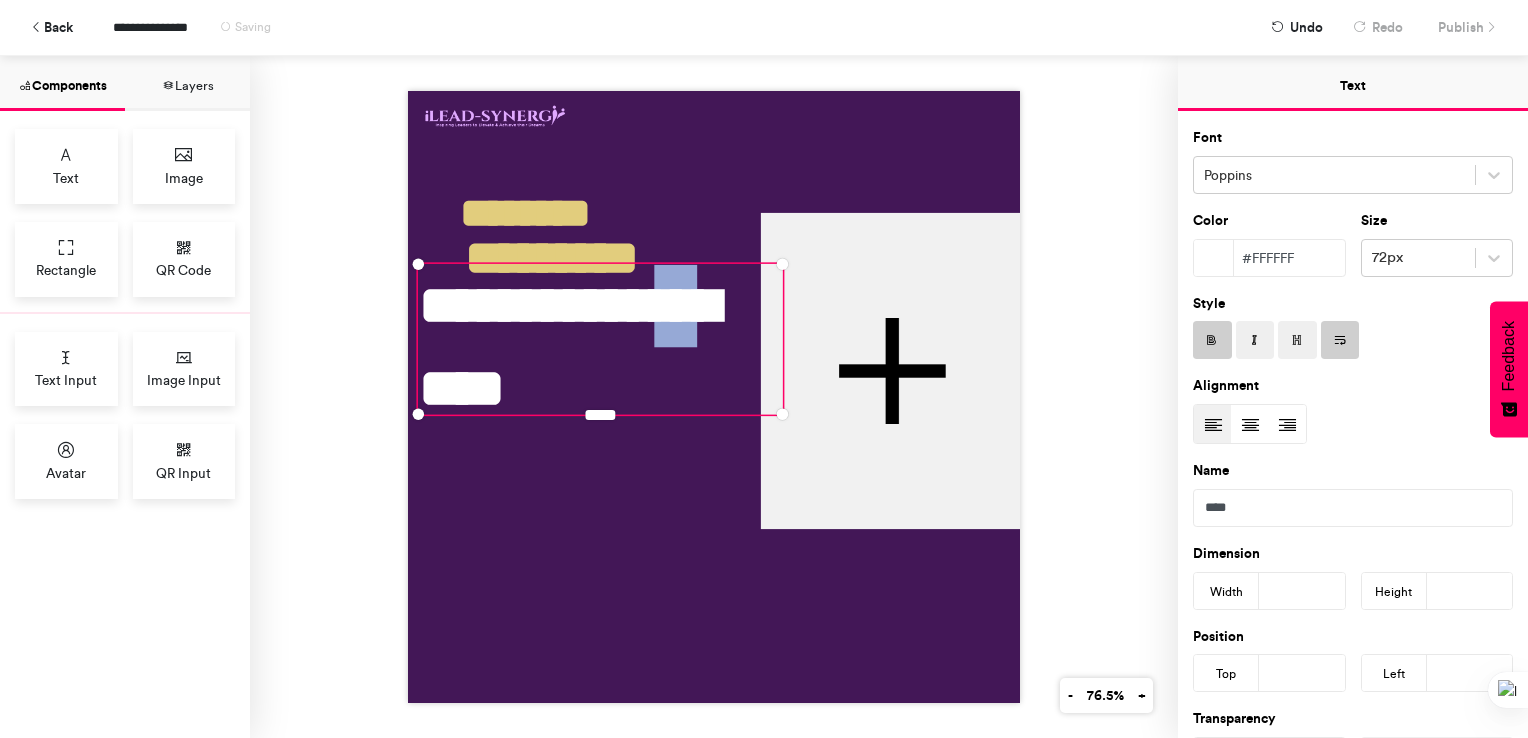 drag, startPoint x: 463, startPoint y: 344, endPoint x: 414, endPoint y: 363, distance: 52.554733 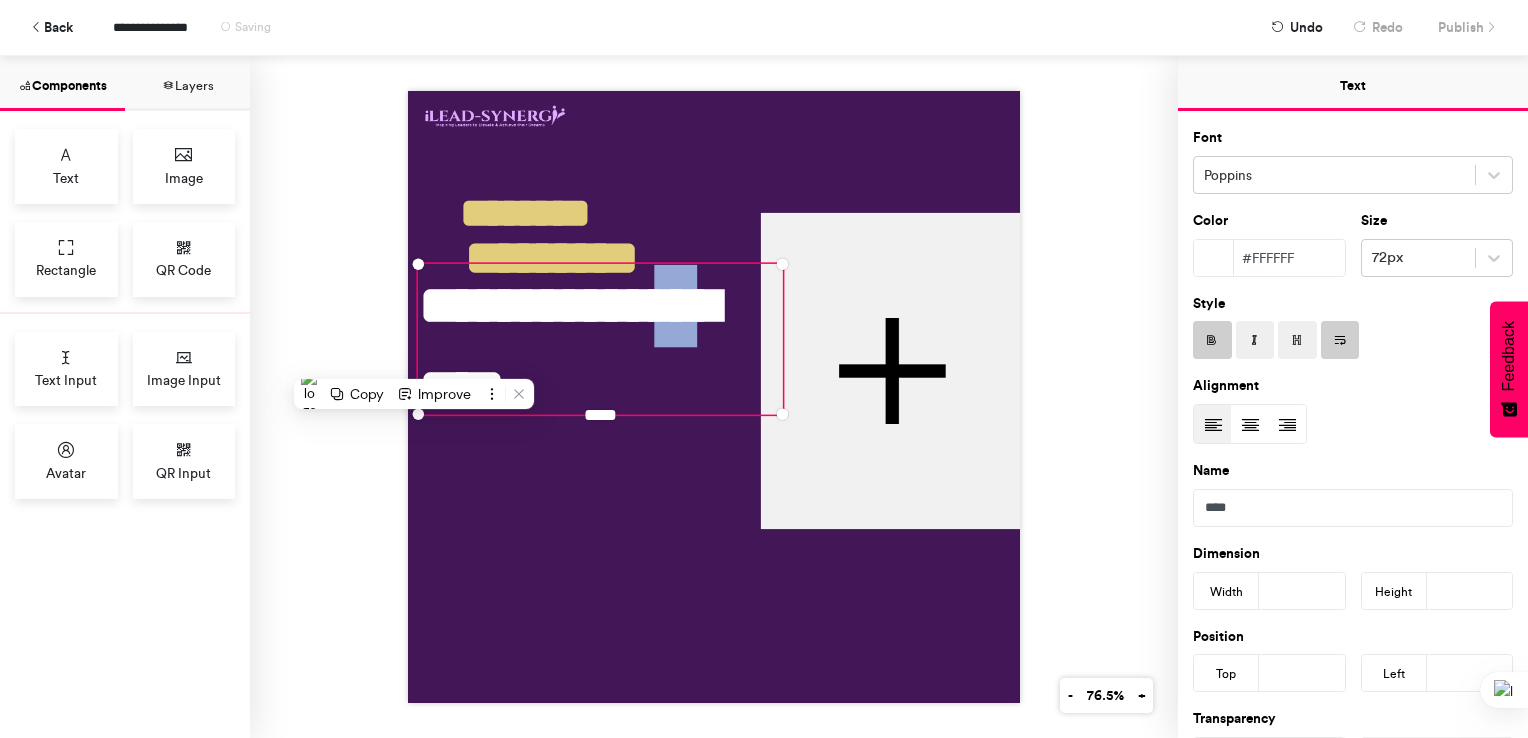 click on "**********" at bounding box center (600, 347) 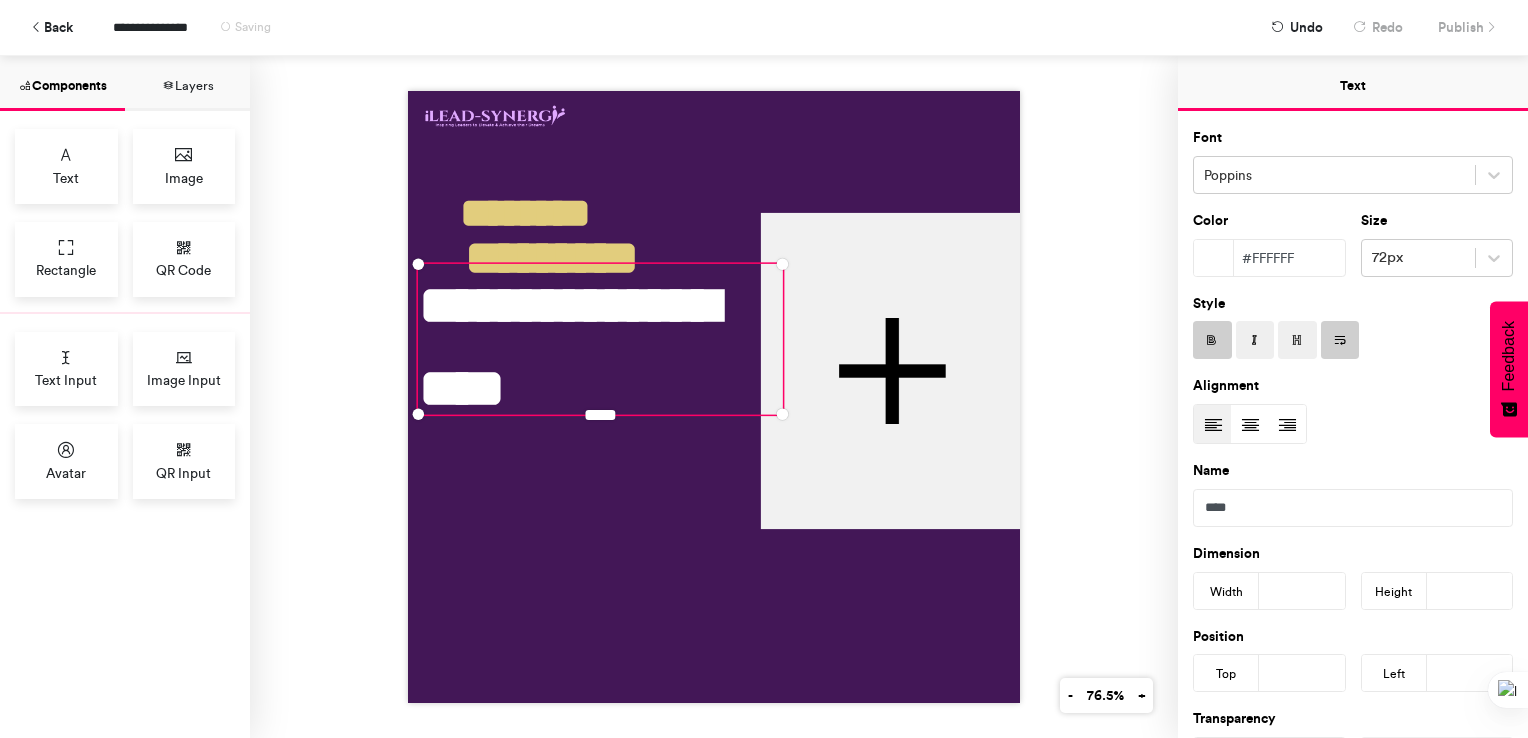 click on "**********" at bounding box center (600, 347) 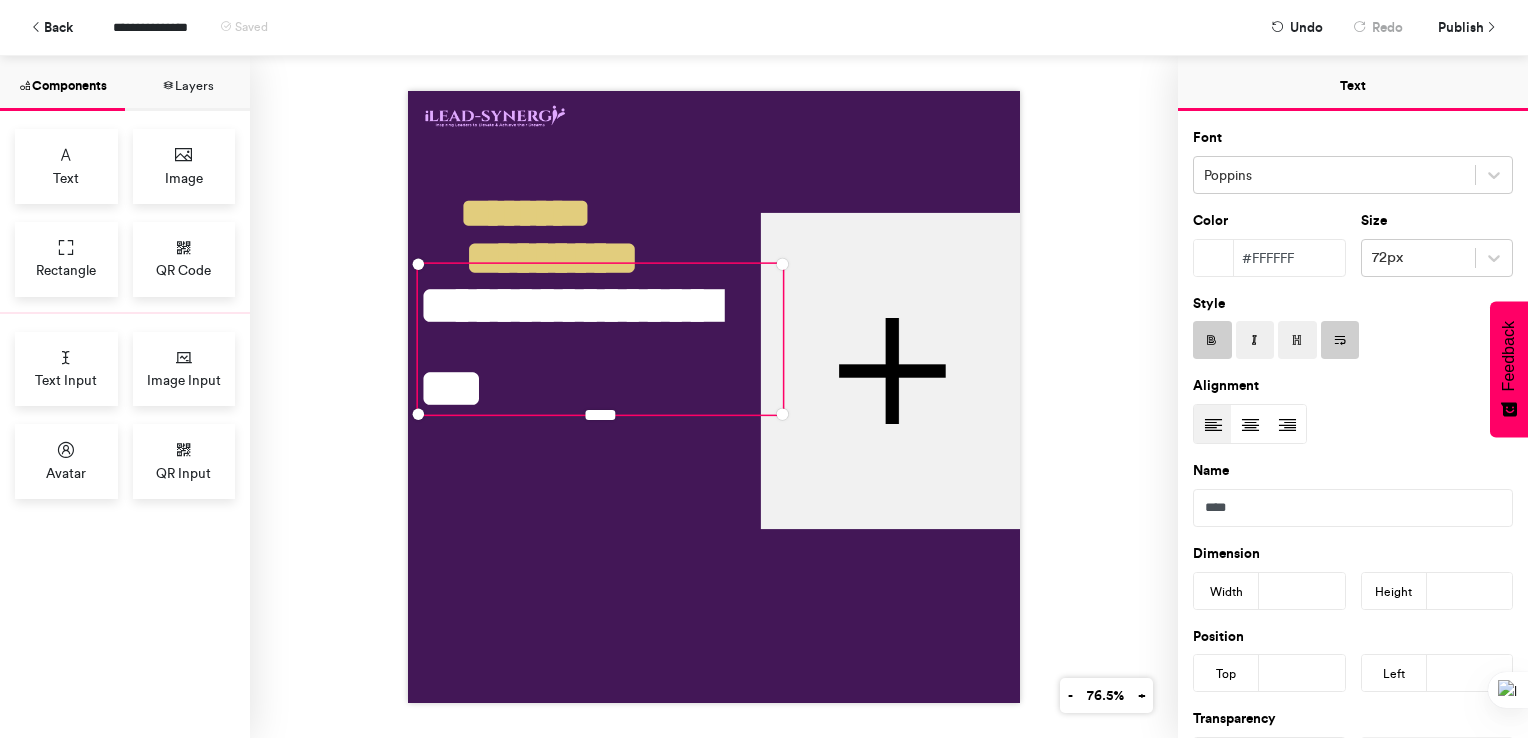 scroll, scrollTop: 17, scrollLeft: 0, axis: vertical 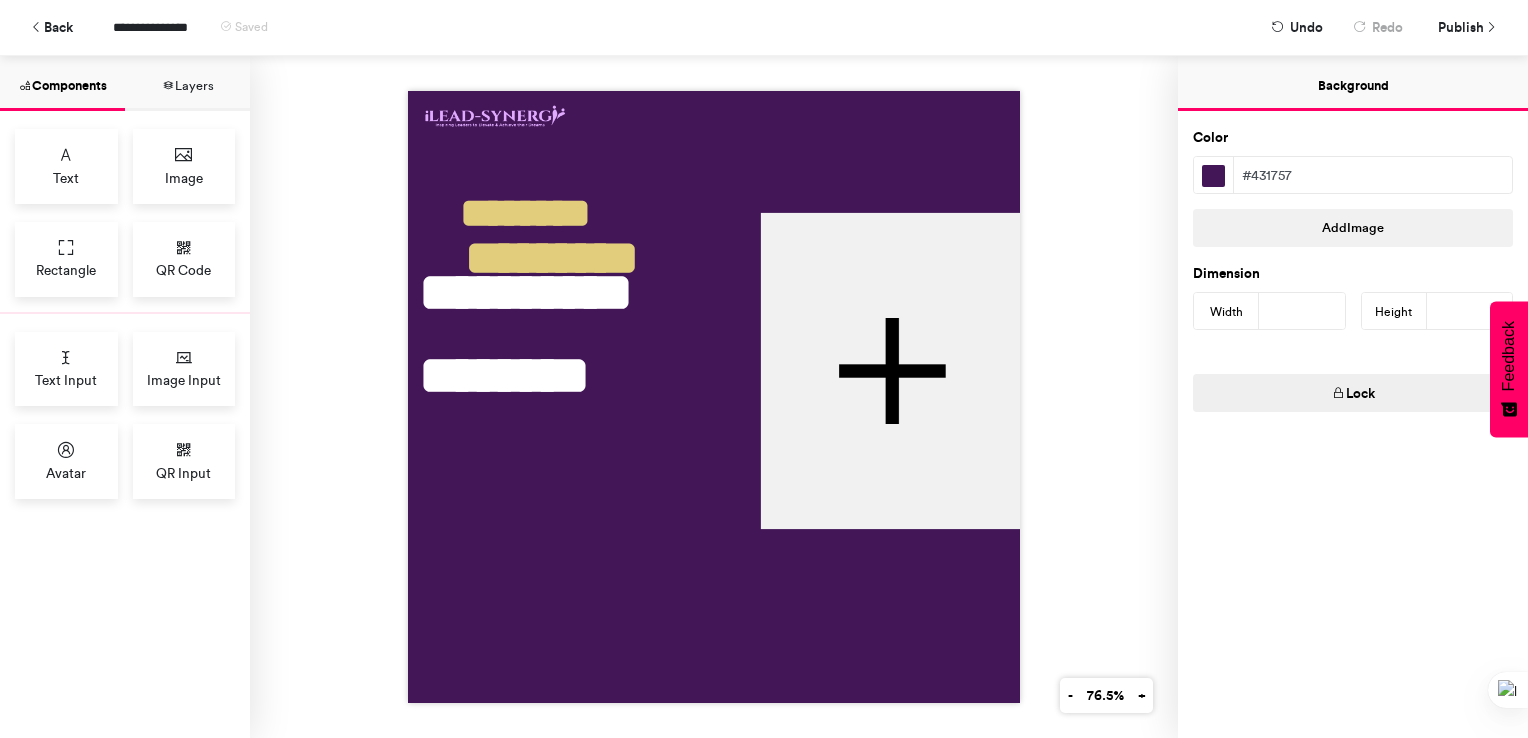 click at bounding box center [714, 397] 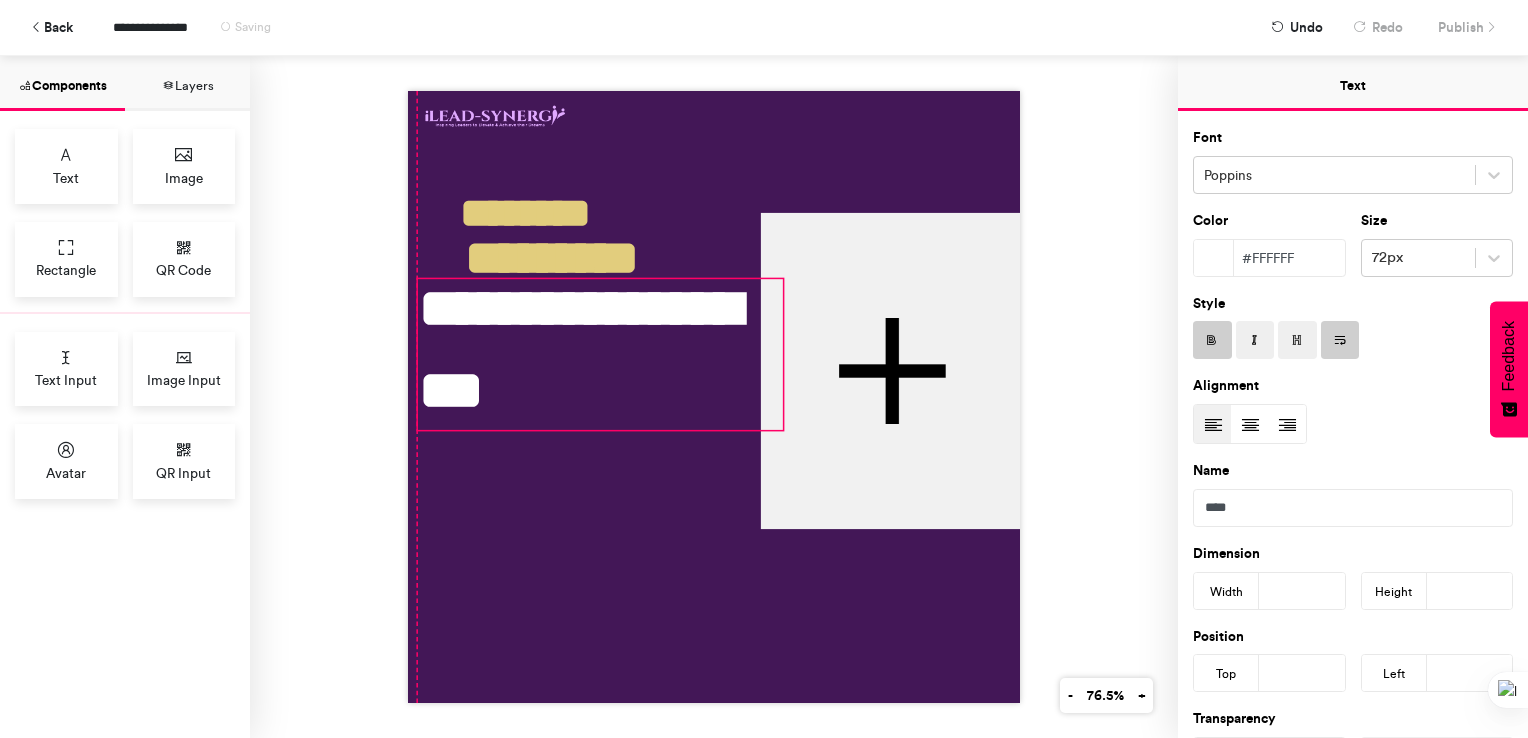 drag, startPoint x: 534, startPoint y: 328, endPoint x: 526, endPoint y: 342, distance: 16.124516 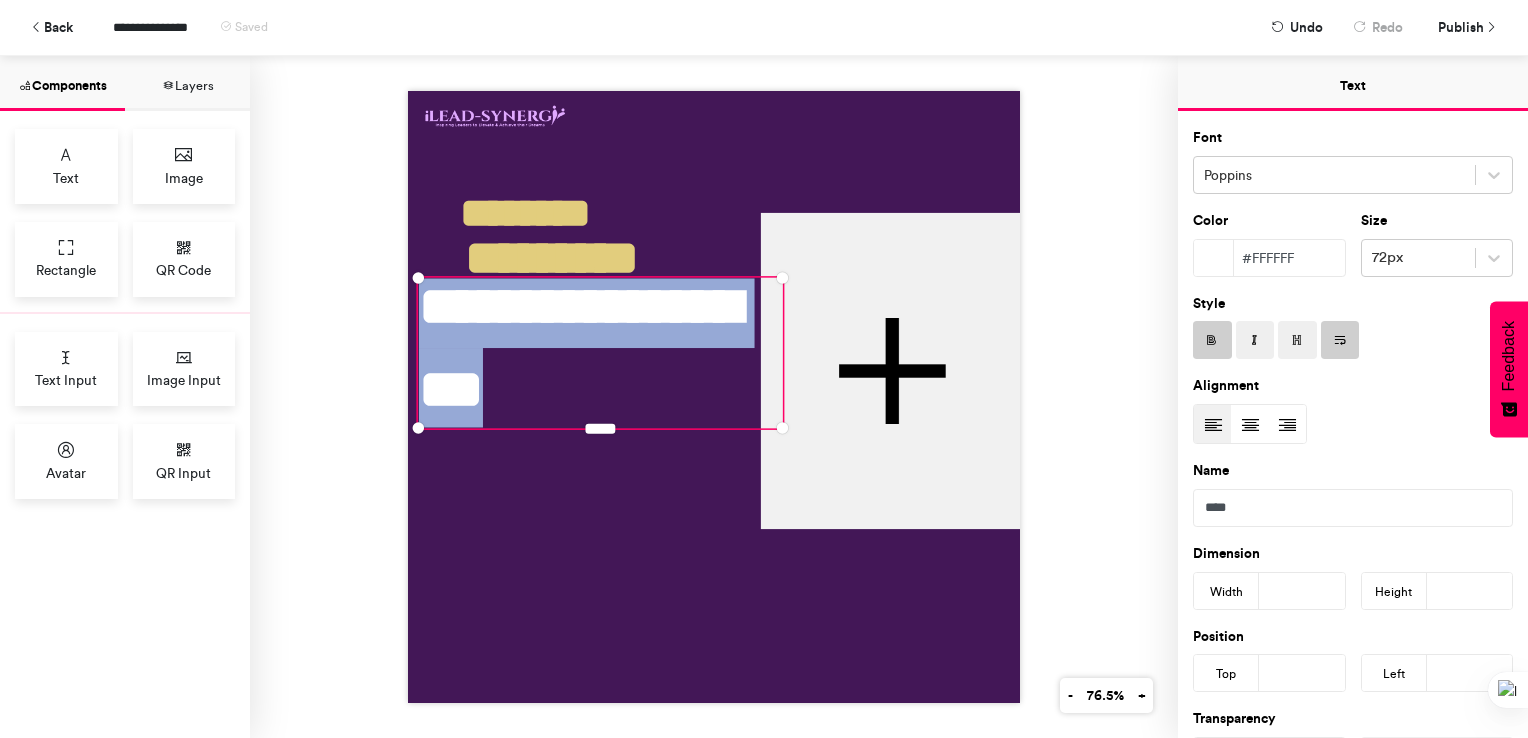 drag, startPoint x: 417, startPoint y: 298, endPoint x: 717, endPoint y: 393, distance: 314.68237 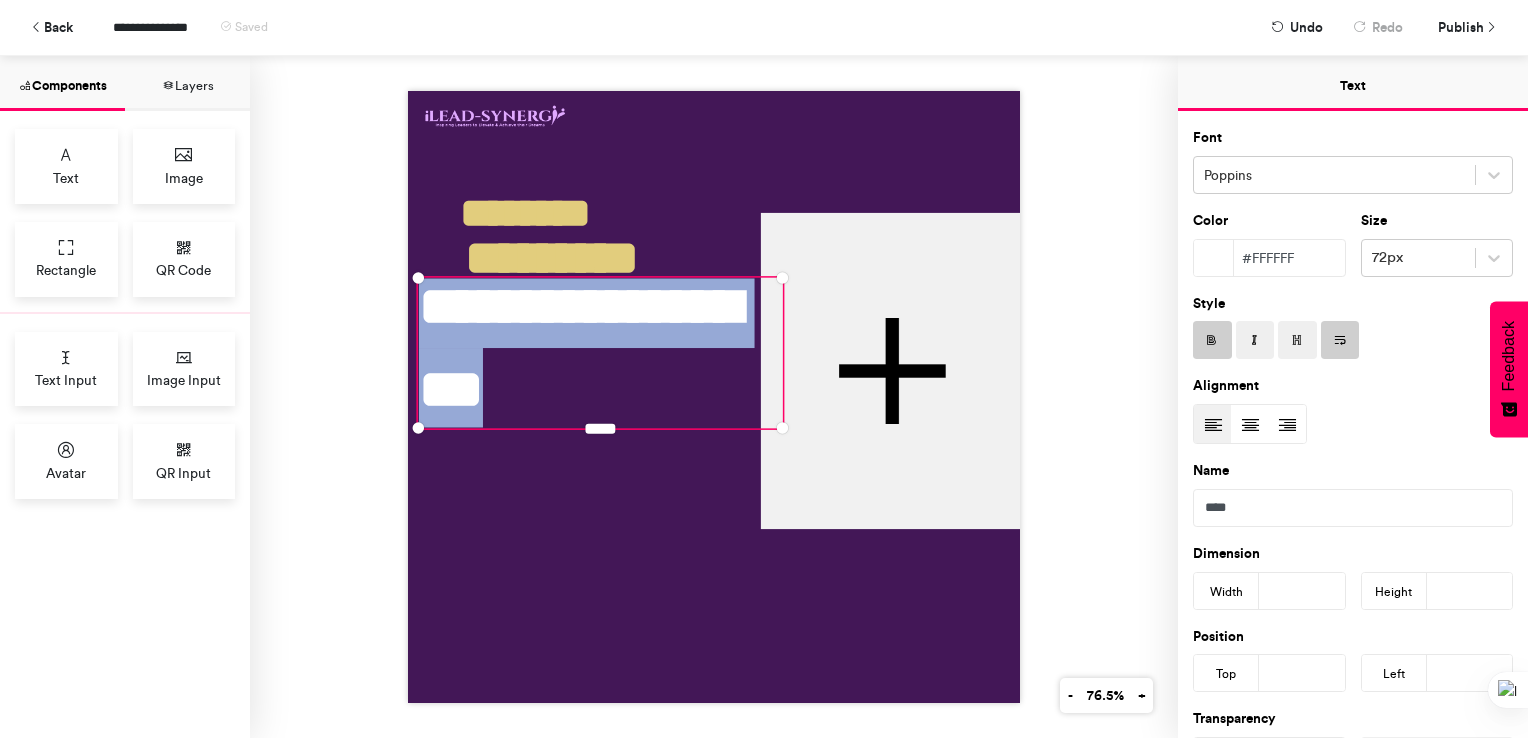 click on "**********" at bounding box center [600, 347] 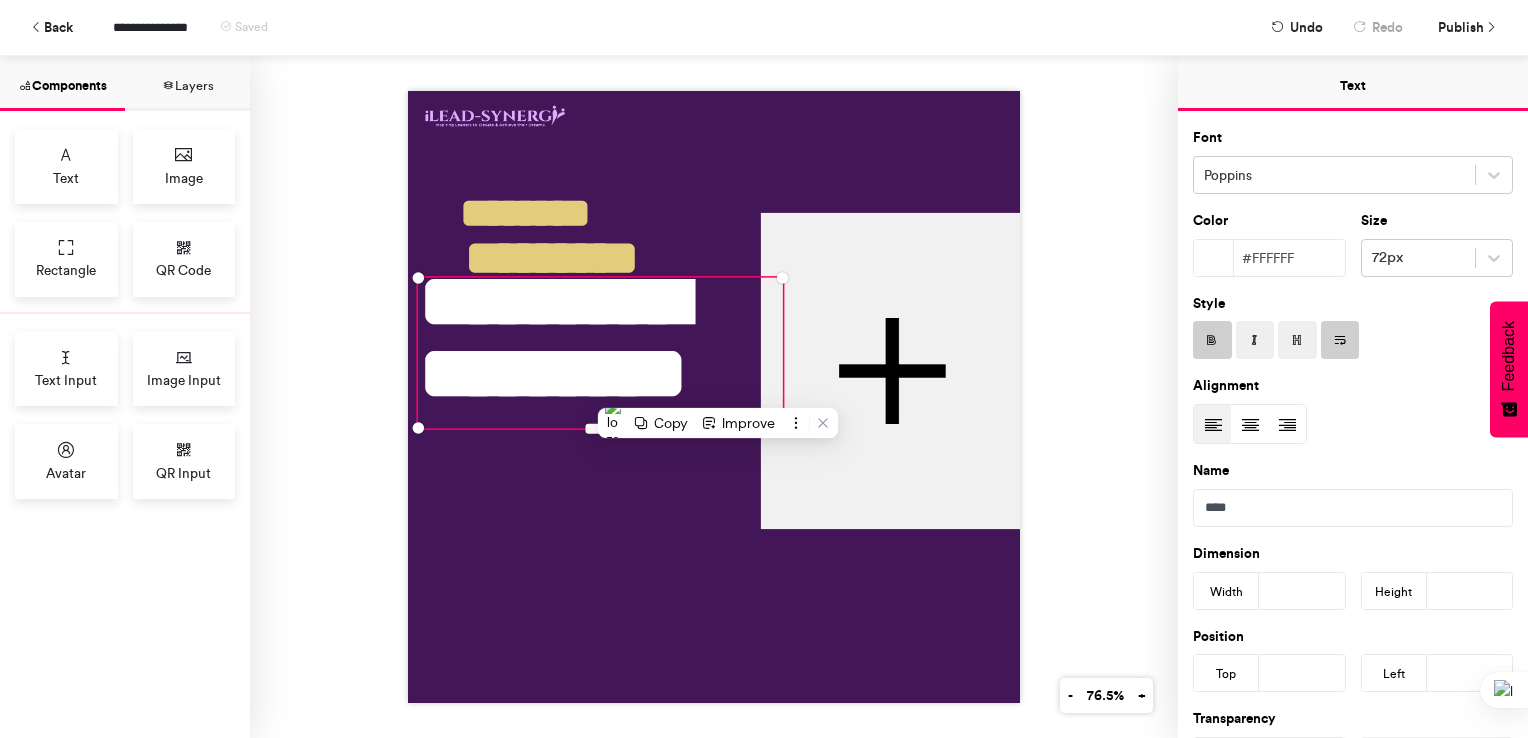 scroll, scrollTop: 196, scrollLeft: 0, axis: vertical 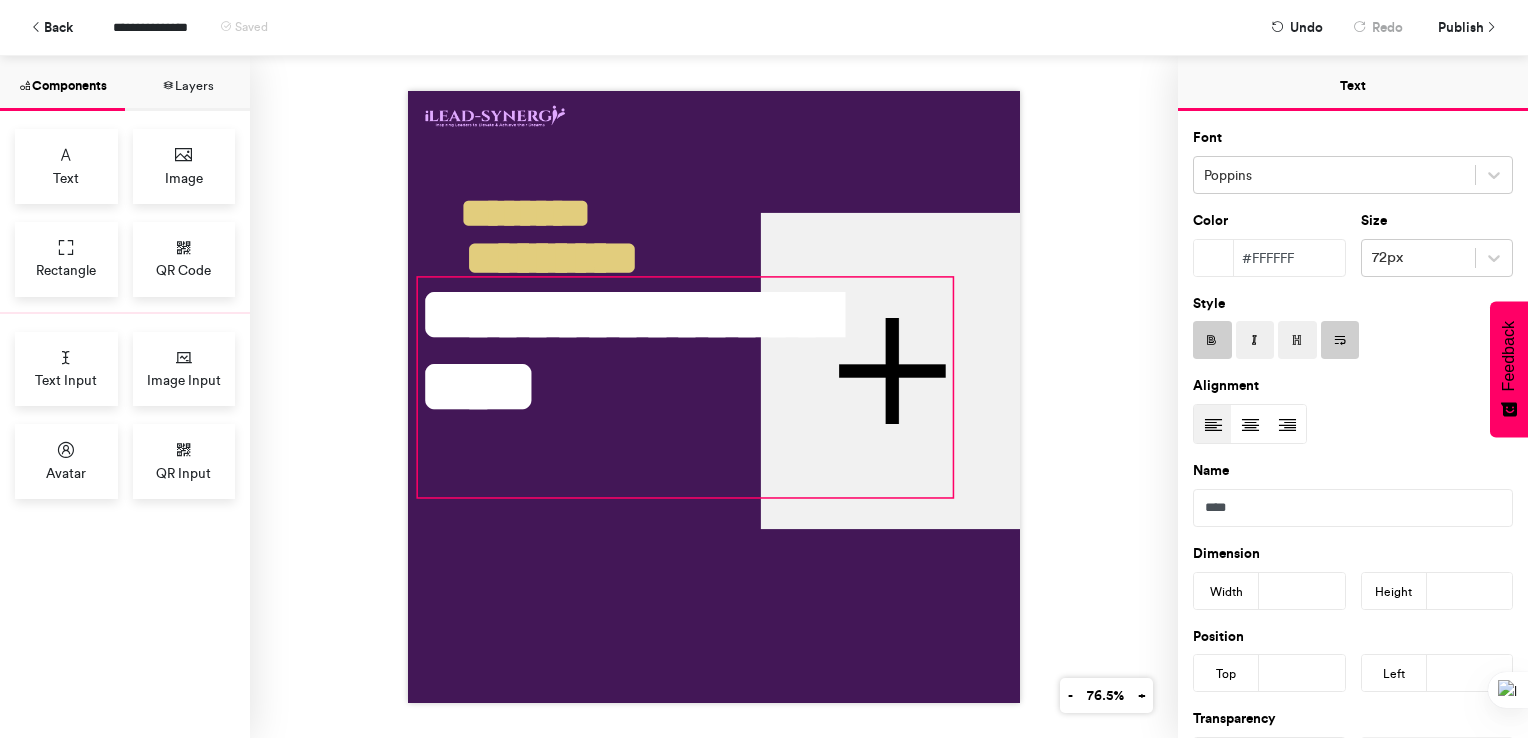 drag, startPoint x: 770, startPoint y: 418, endPoint x: 943, endPoint y: 488, distance: 186.62529 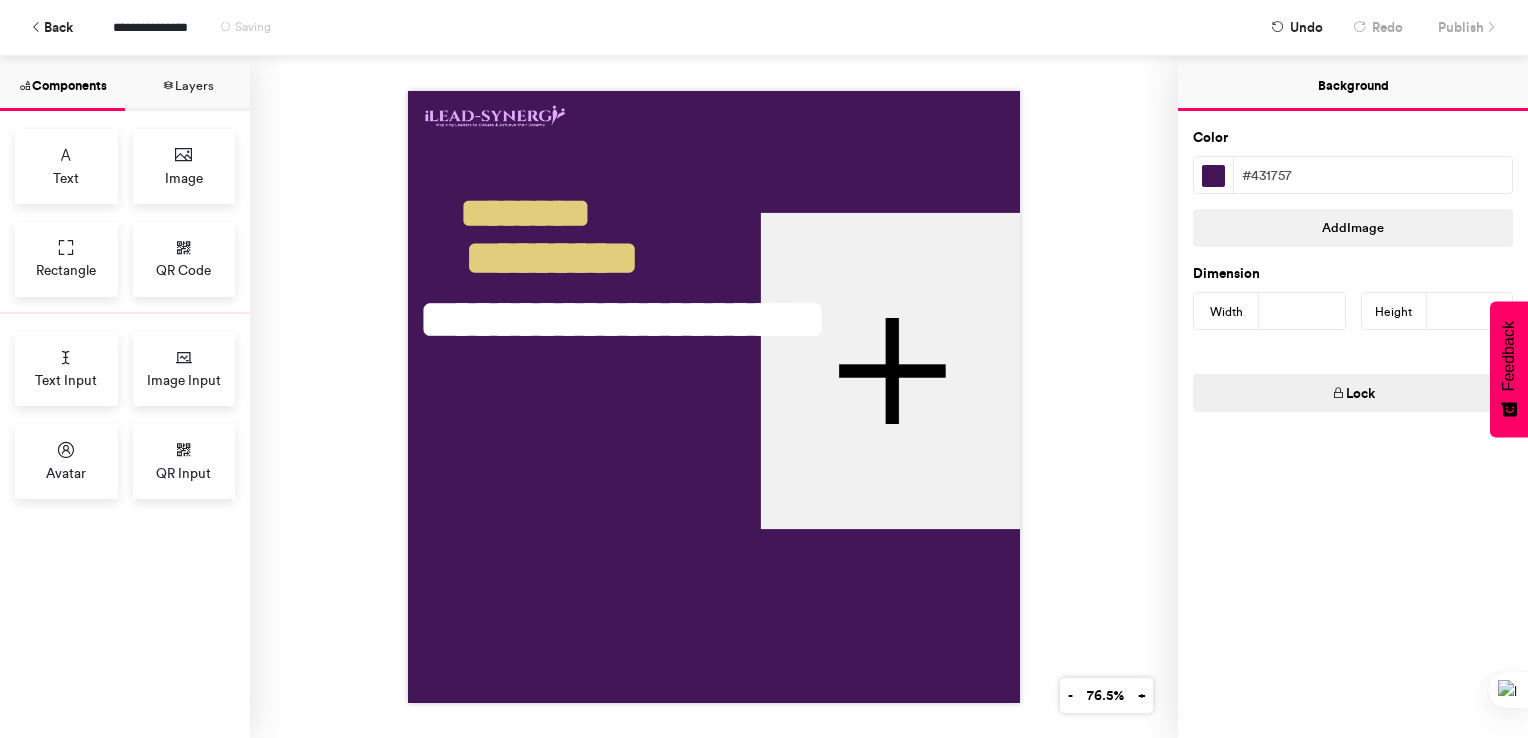 click at bounding box center [714, 397] 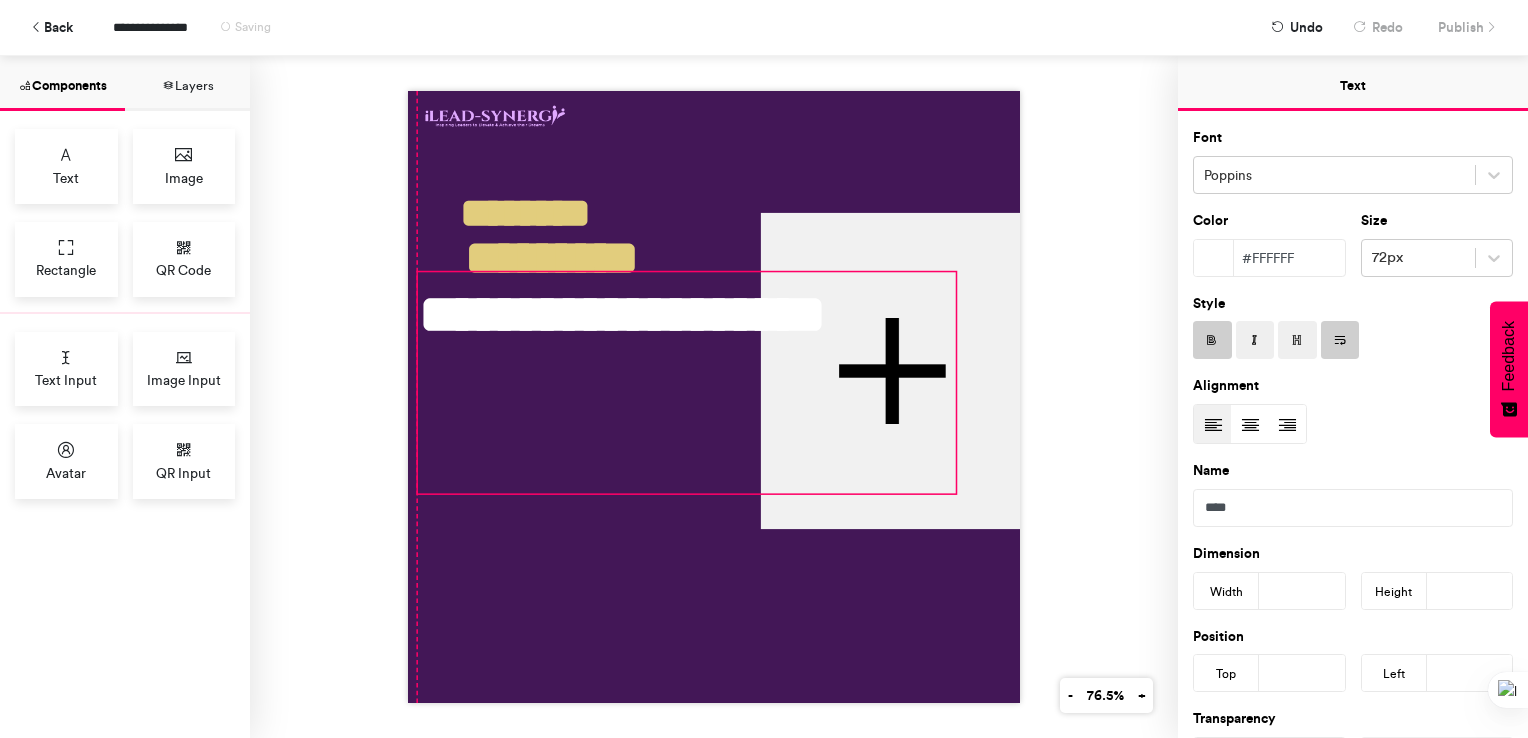 click on "**********" at bounding box center (687, 383) 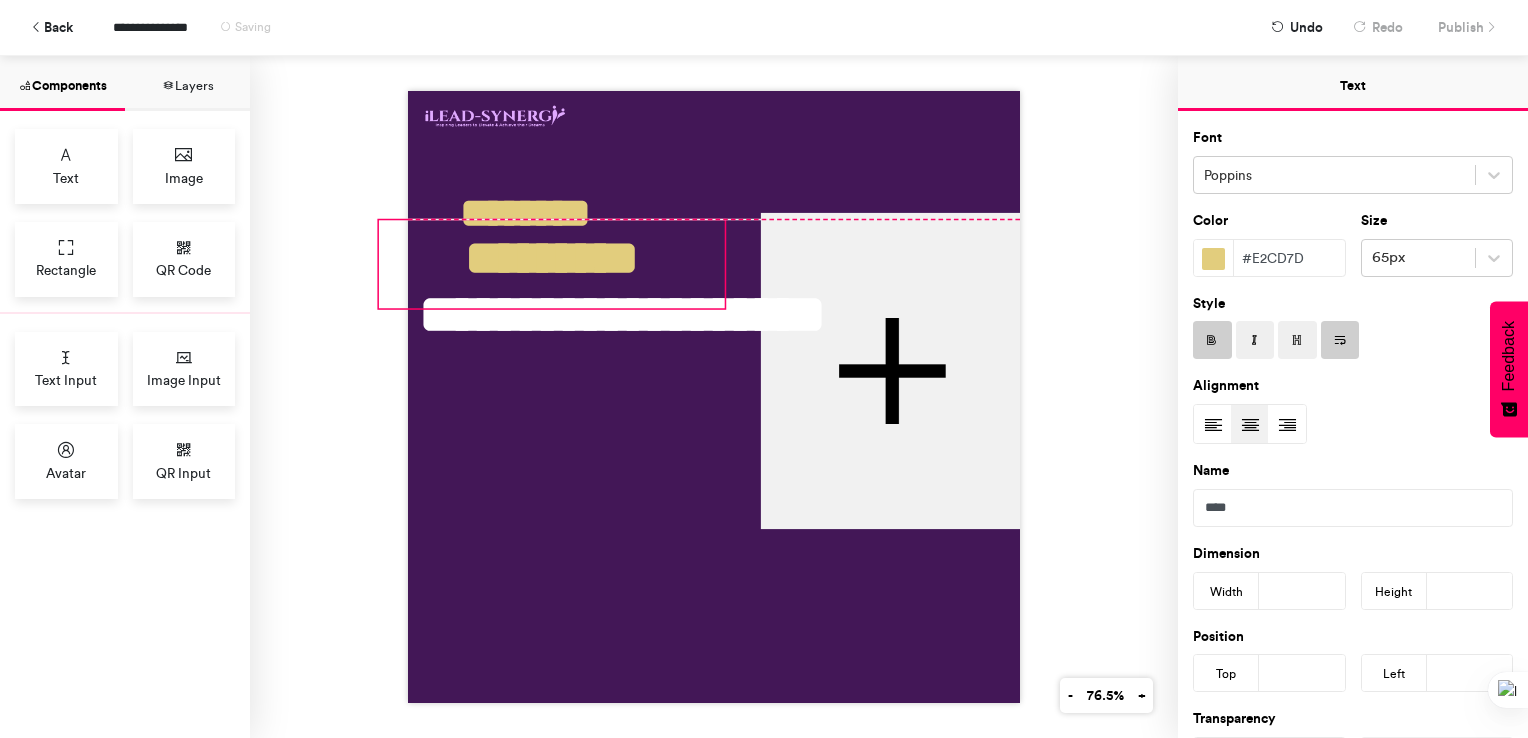 click on "*********" at bounding box center [552, 264] 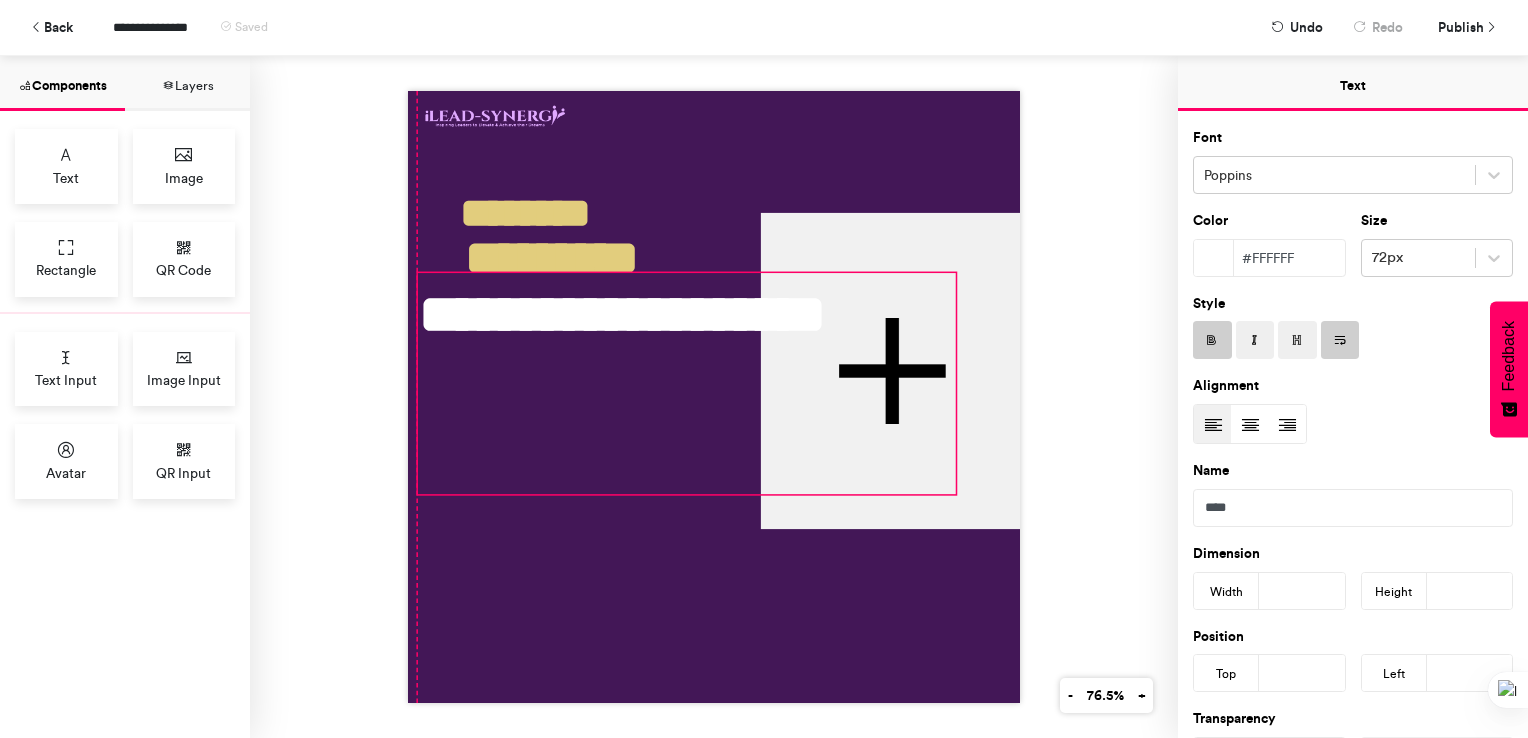 click on "**********" at bounding box center [687, 384] 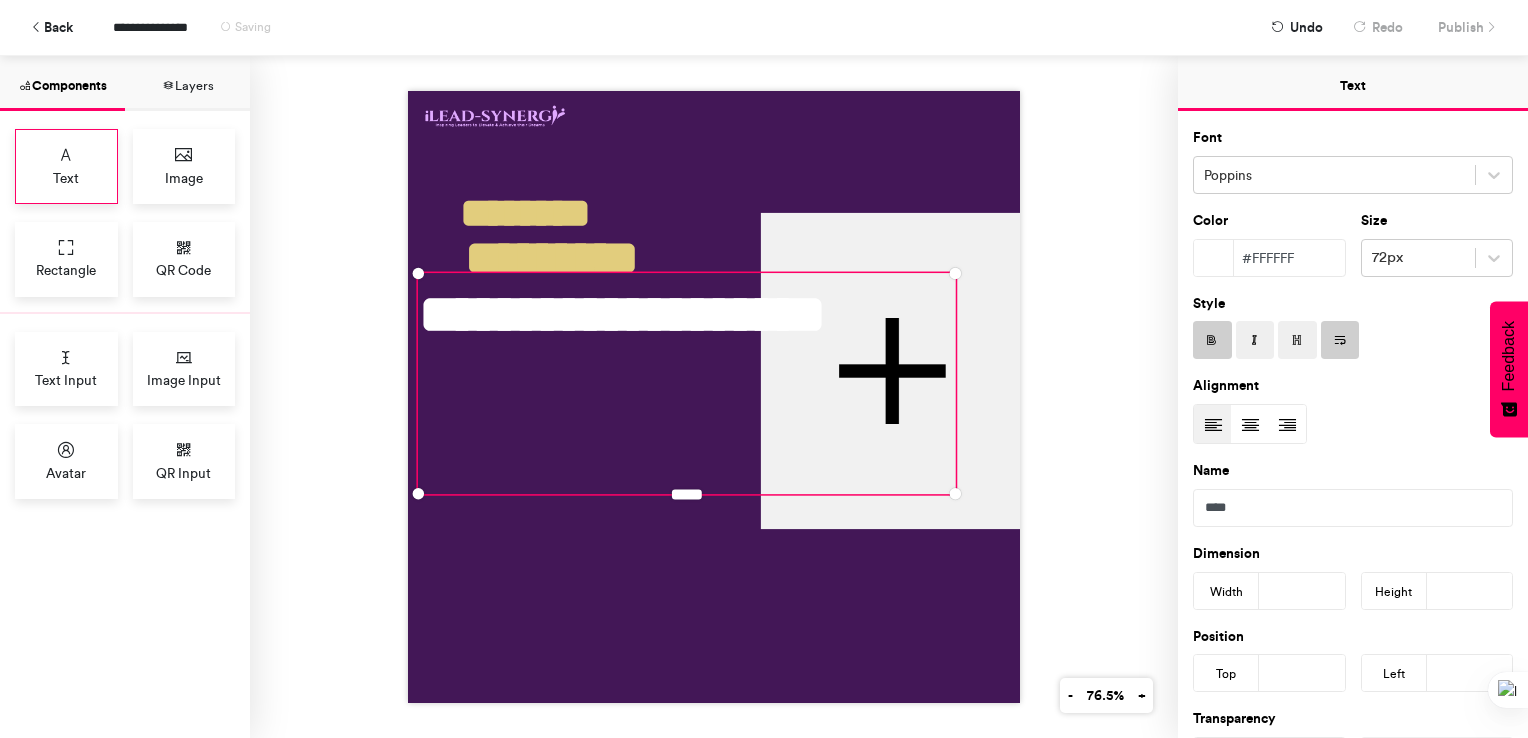 click on "Text" at bounding box center (66, 166) 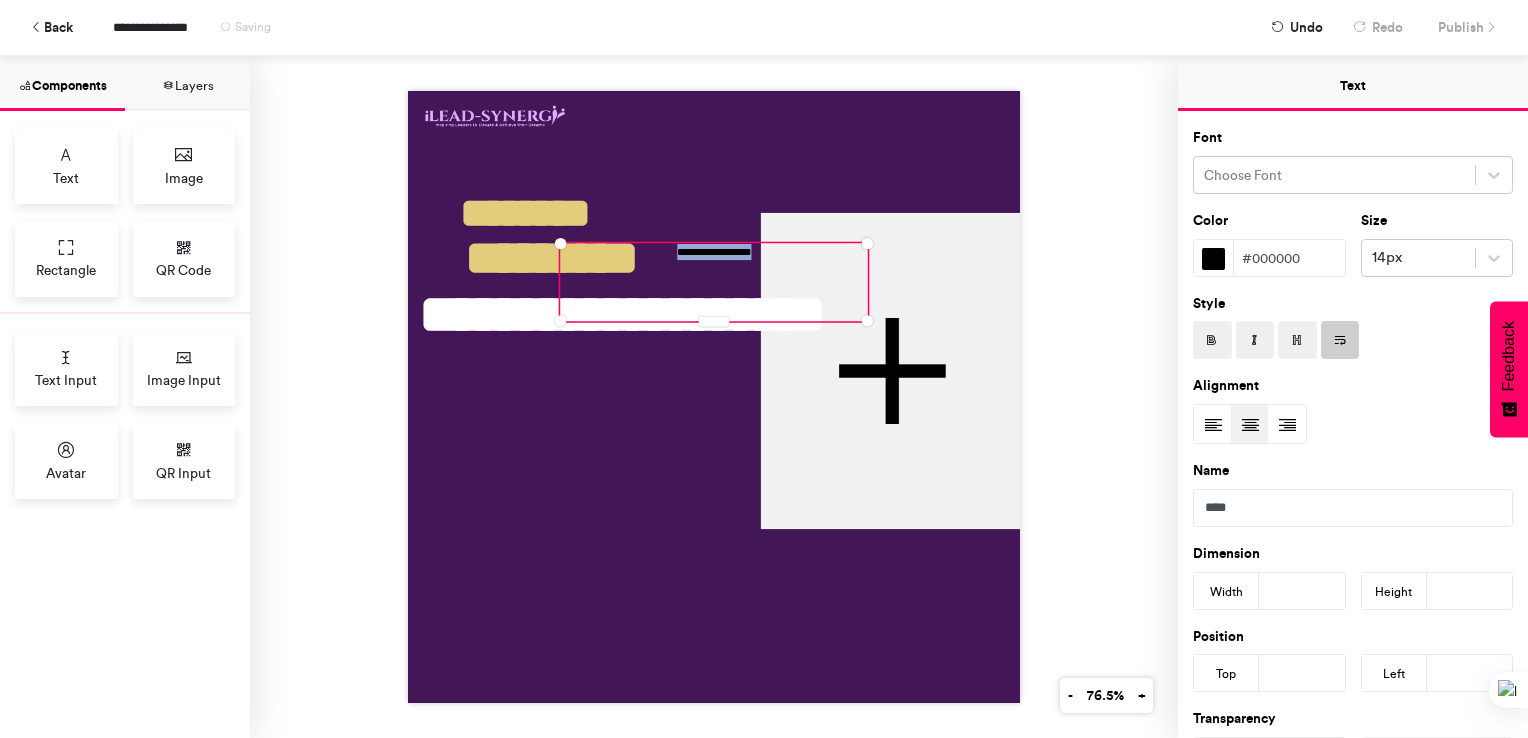 drag, startPoint x: 652, startPoint y: 238, endPoint x: 772, endPoint y: 247, distance: 120.33703 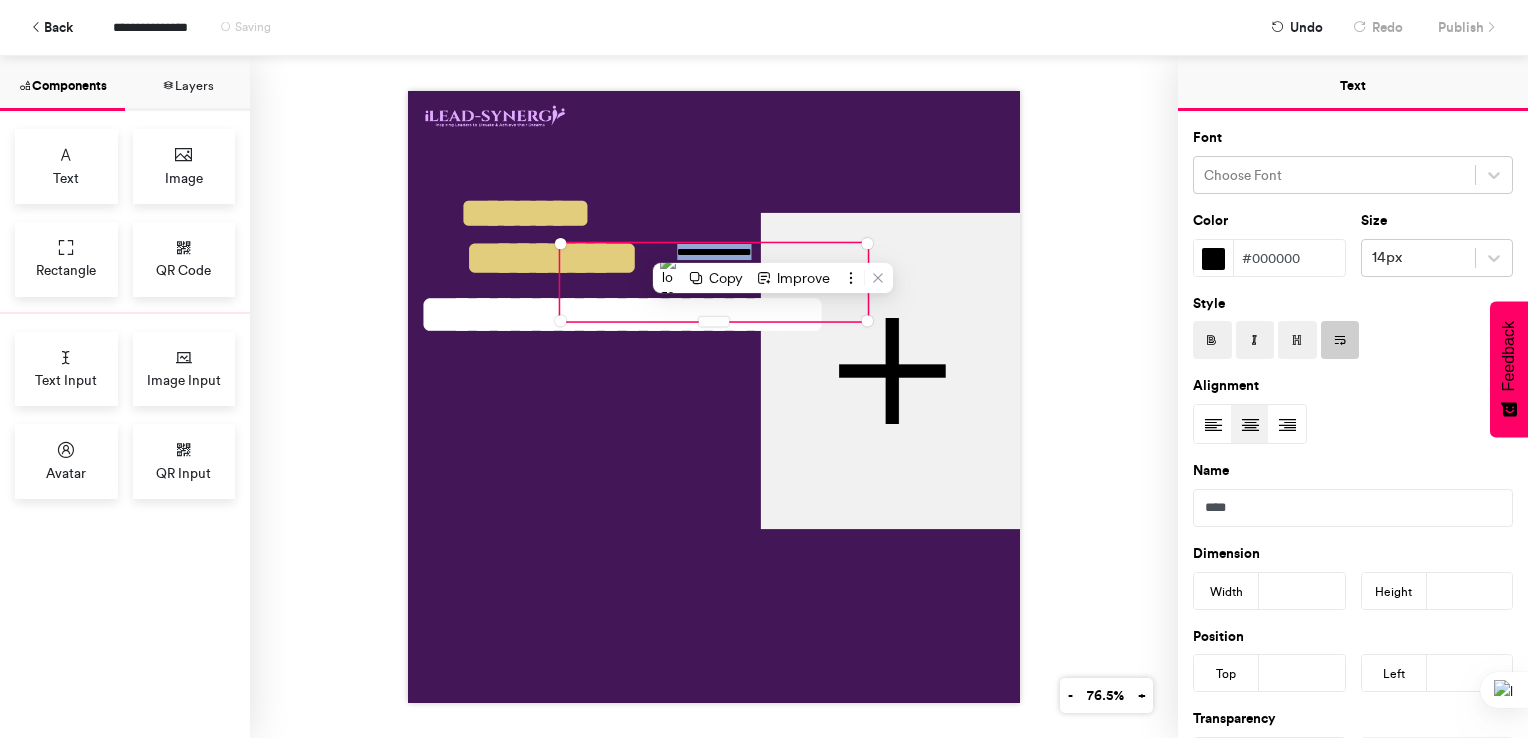 paste 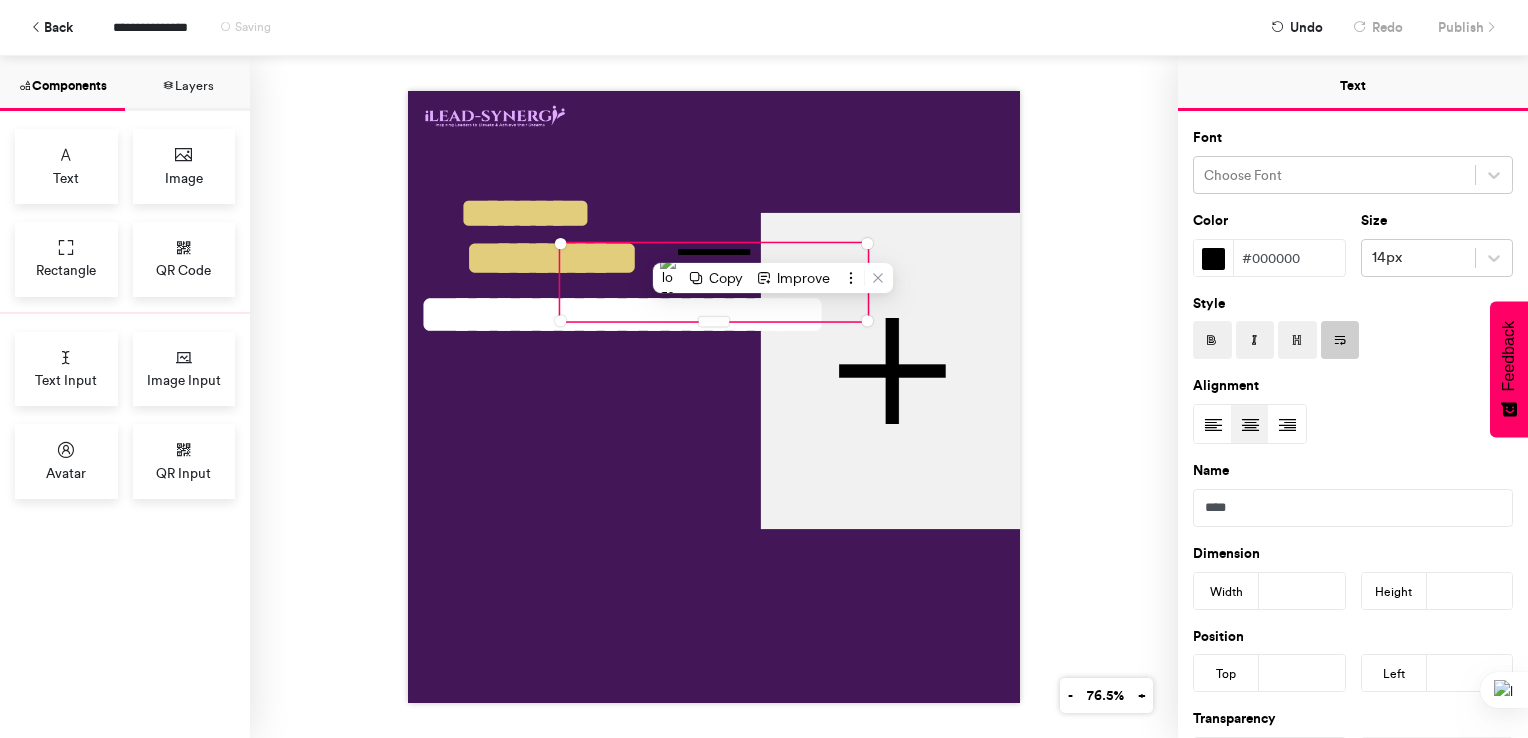 scroll, scrollTop: 264, scrollLeft: 0, axis: vertical 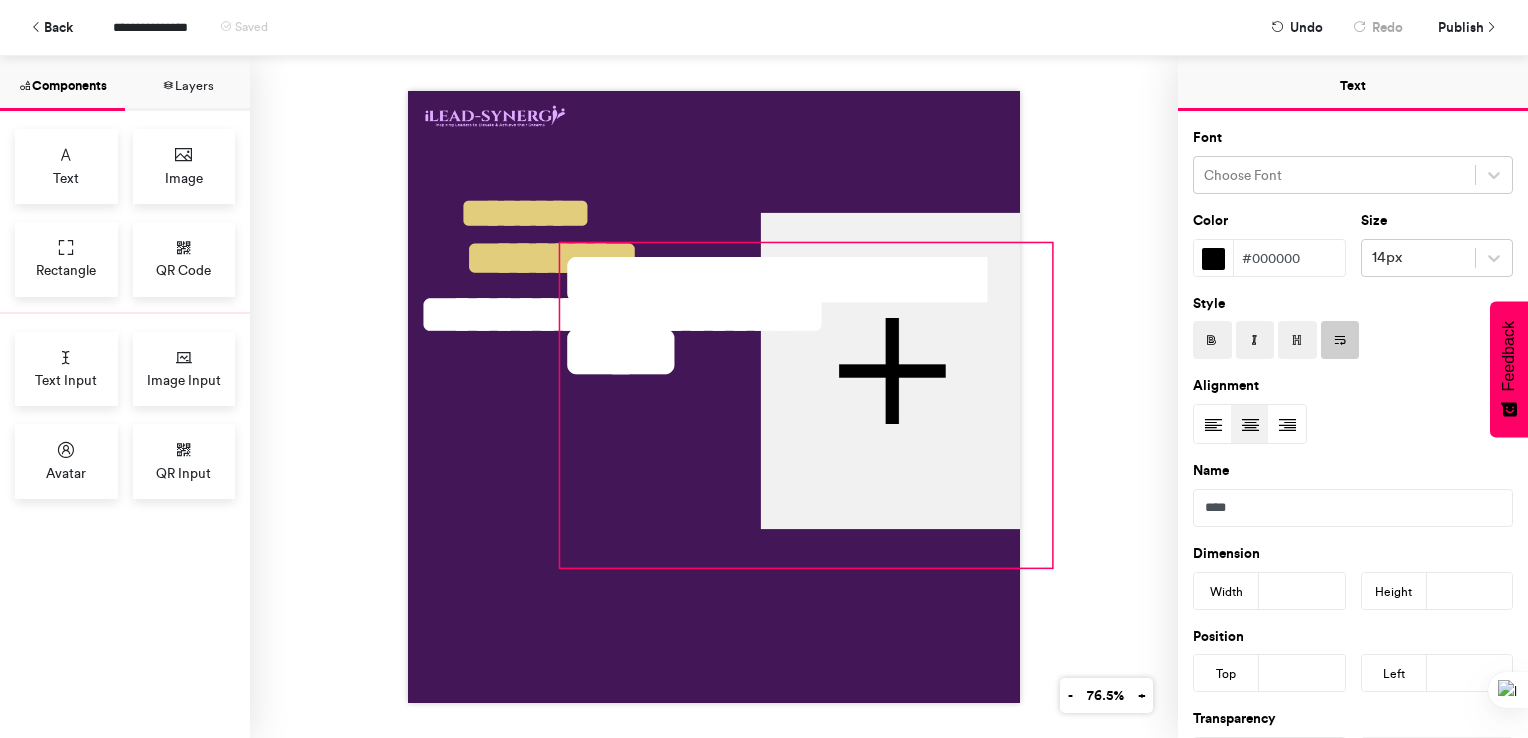 drag, startPoint x: 860, startPoint y: 312, endPoint x: 1044, endPoint y: 558, distance: 307.20026 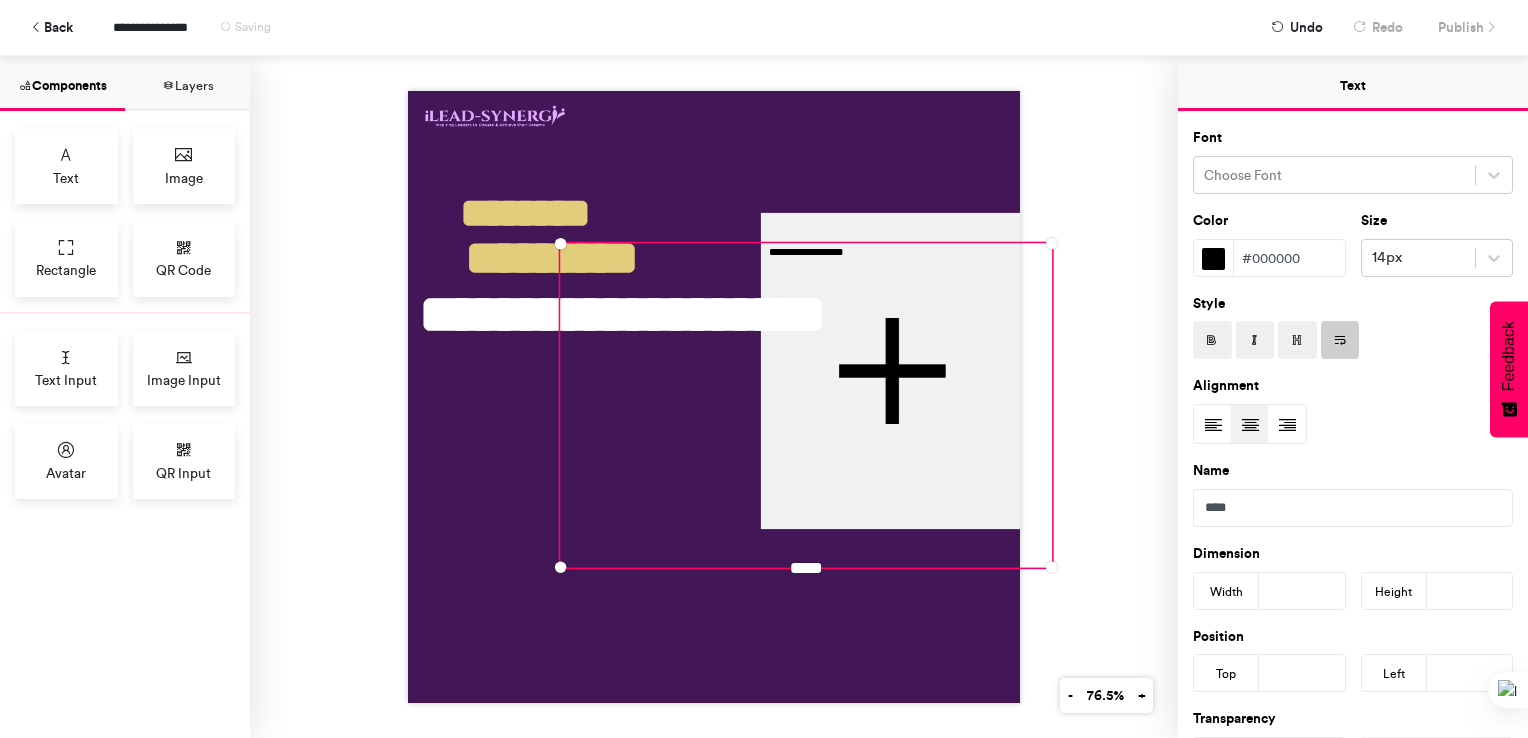 click on "#000000" at bounding box center [1289, 258] 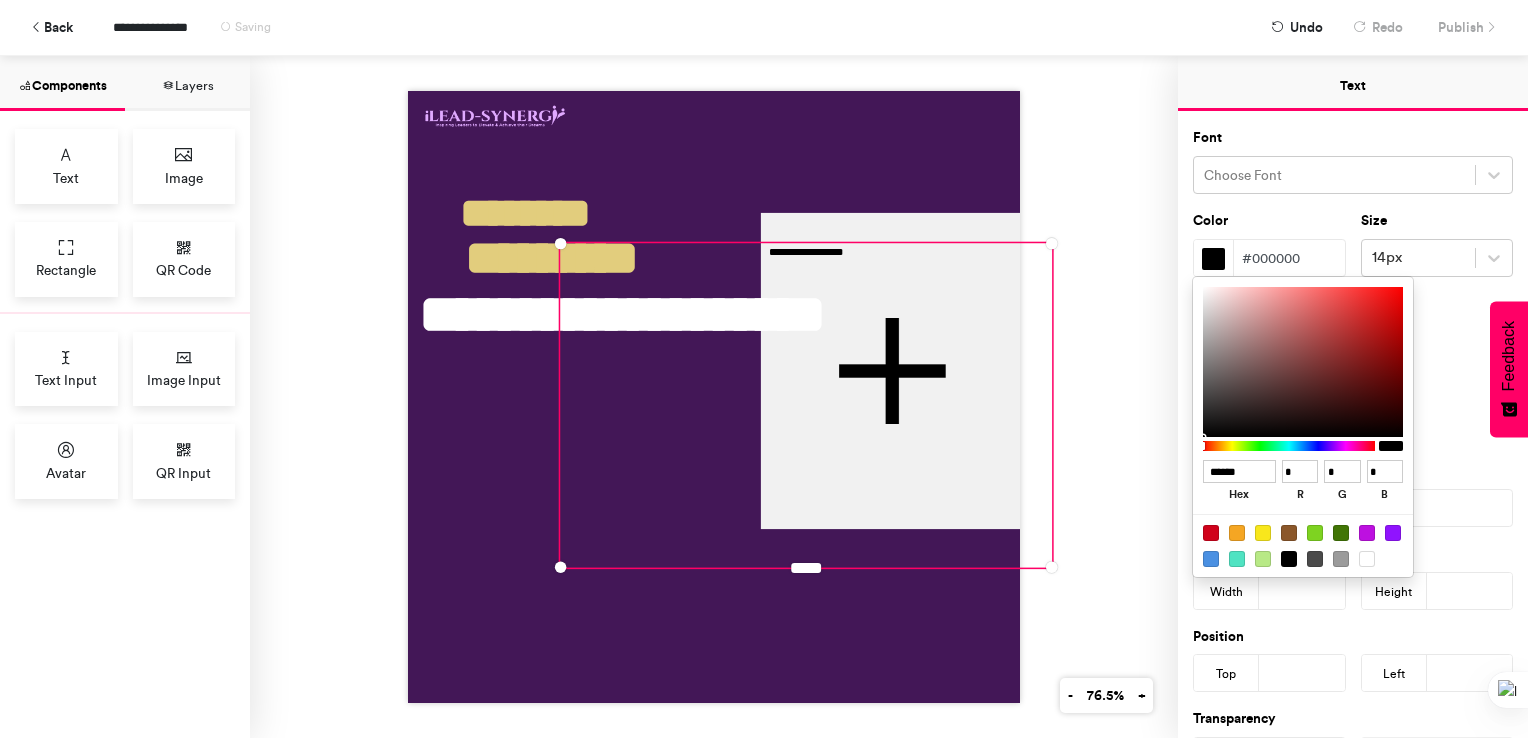 drag, startPoint x: 1255, startPoint y: 474, endPoint x: 1177, endPoint y: 475, distance: 78.00641 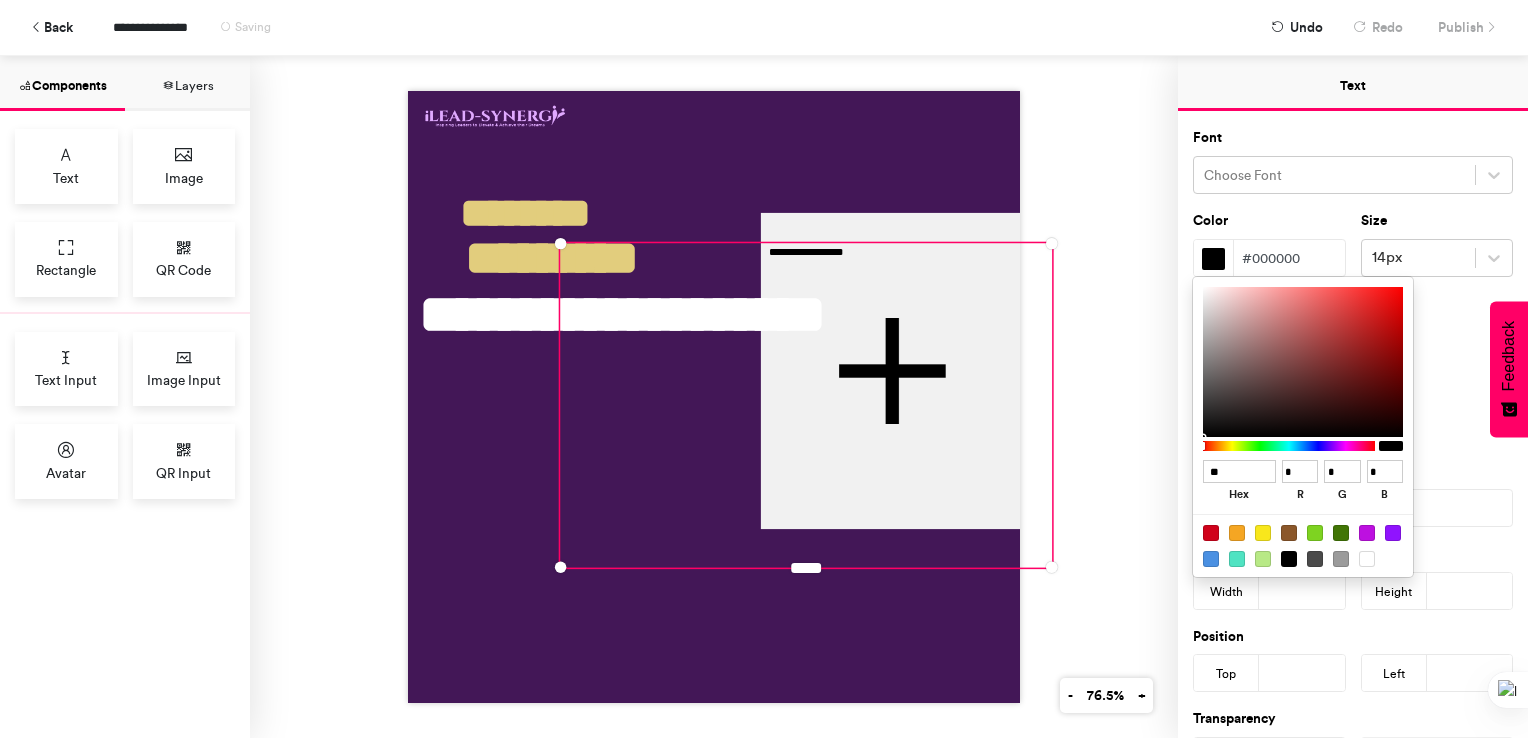 type on "***" 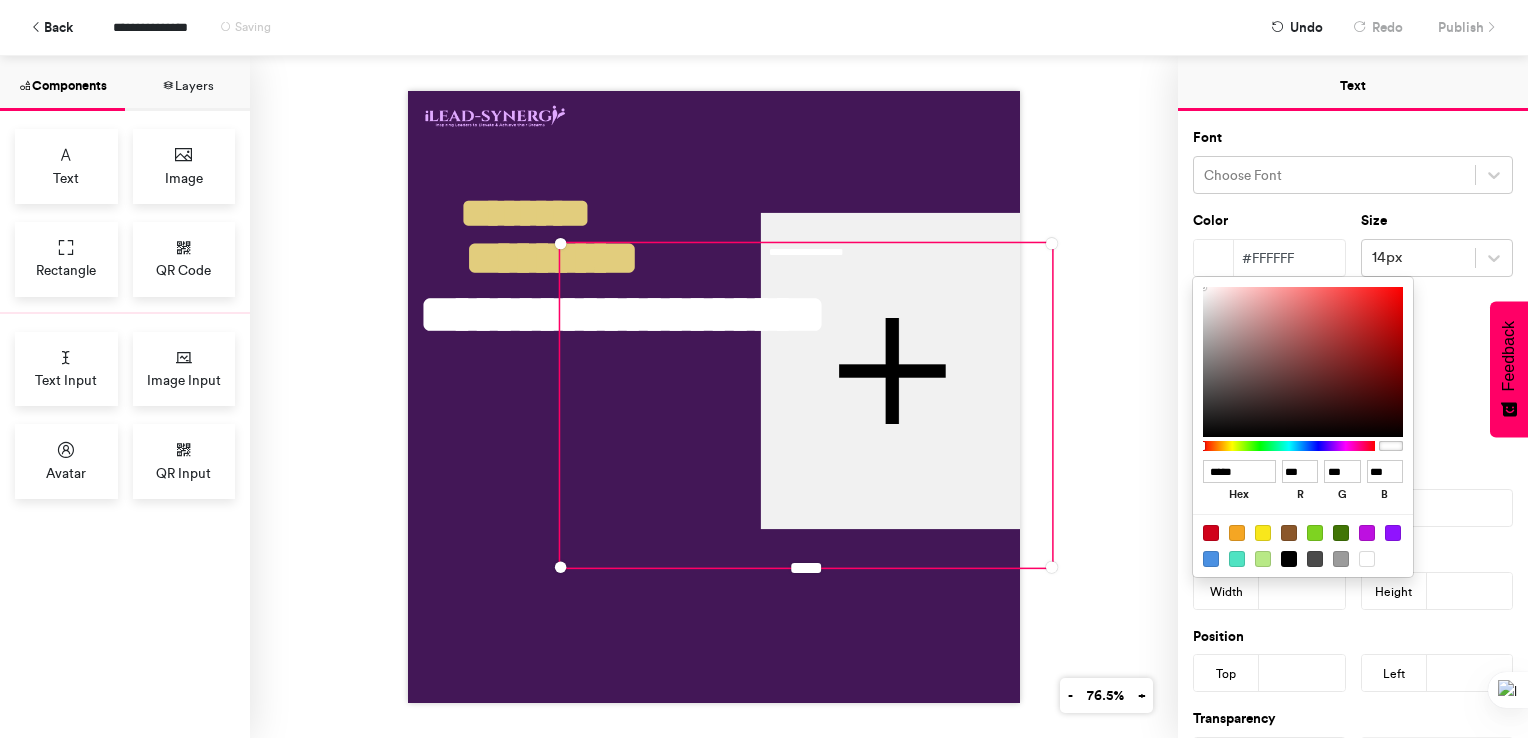 type on "******" 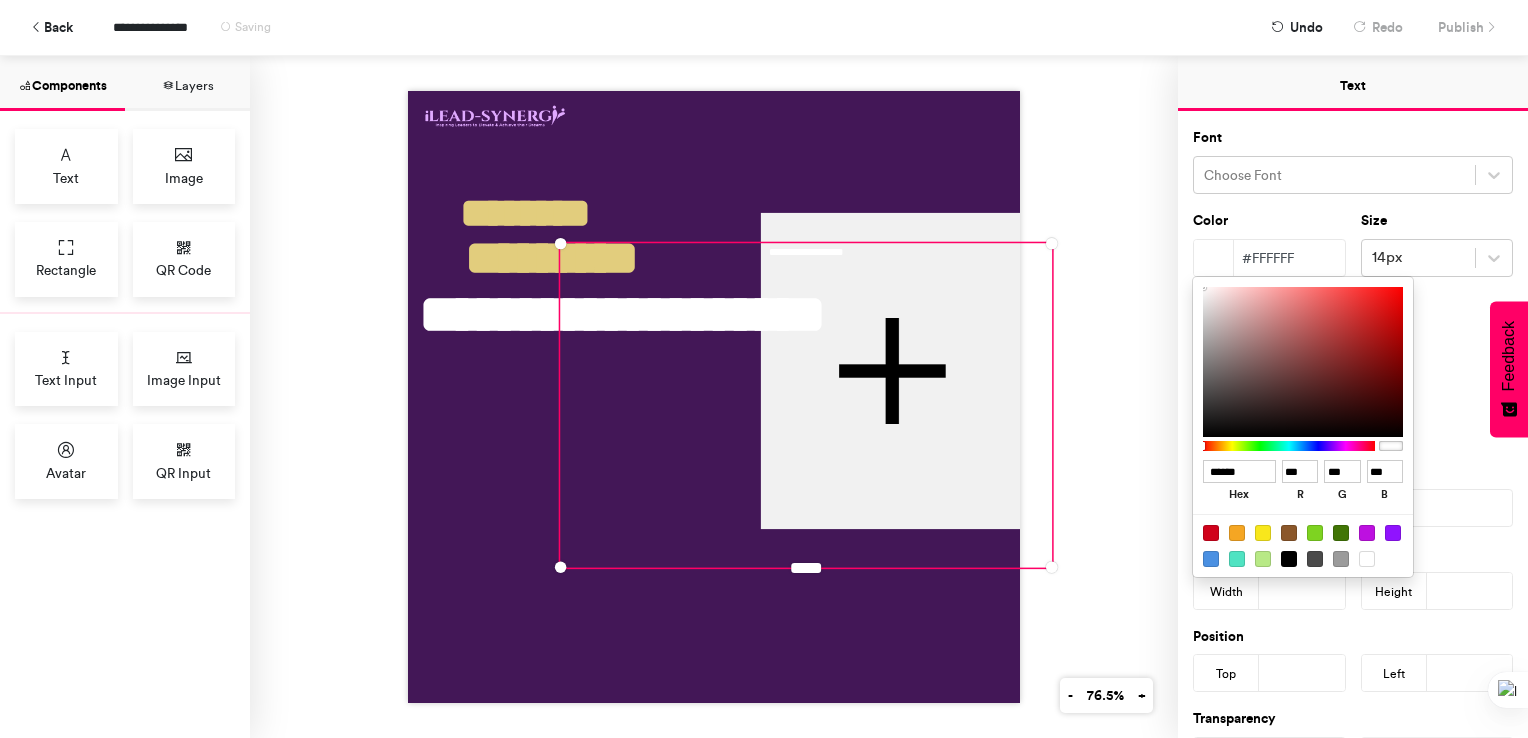 click at bounding box center (764, 369) 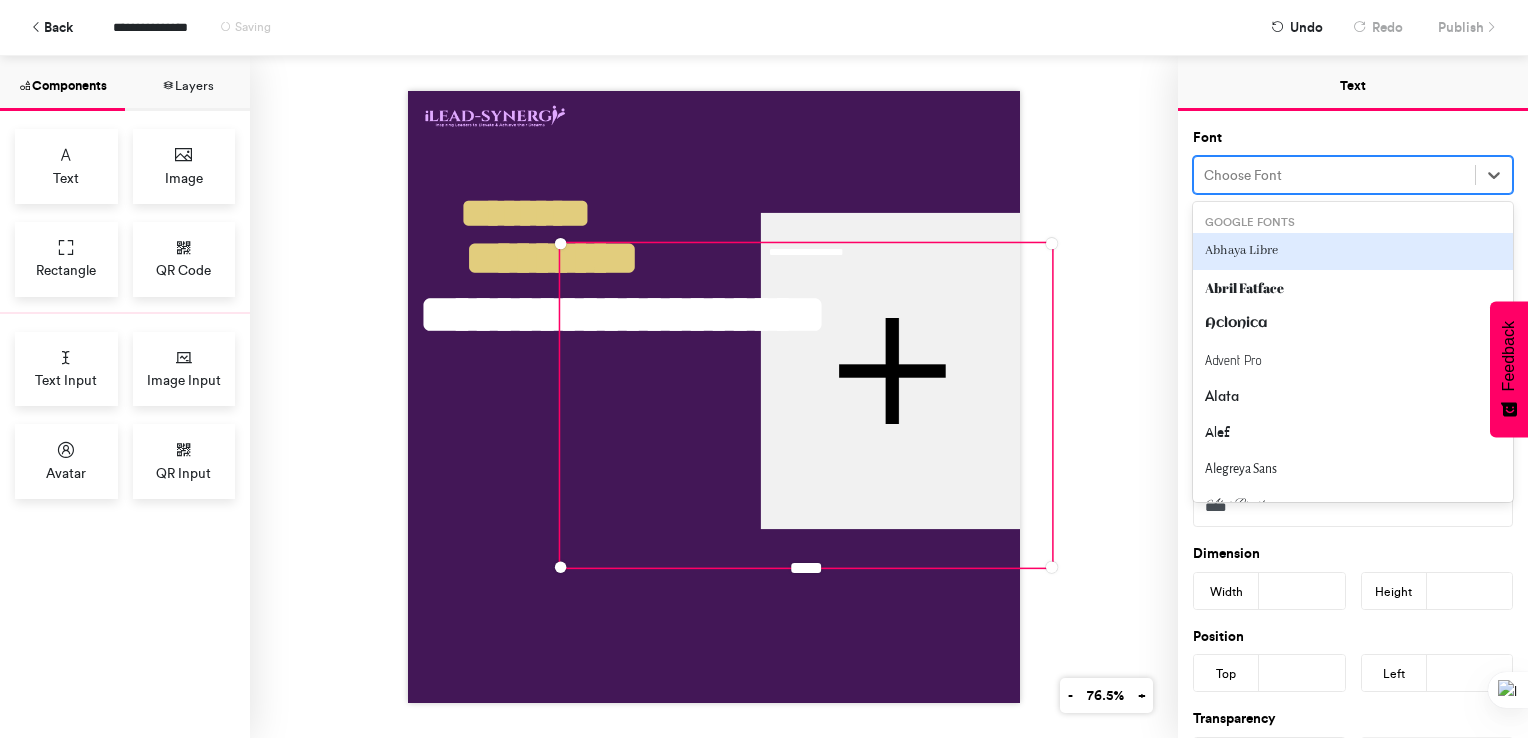click at bounding box center (1334, 175) 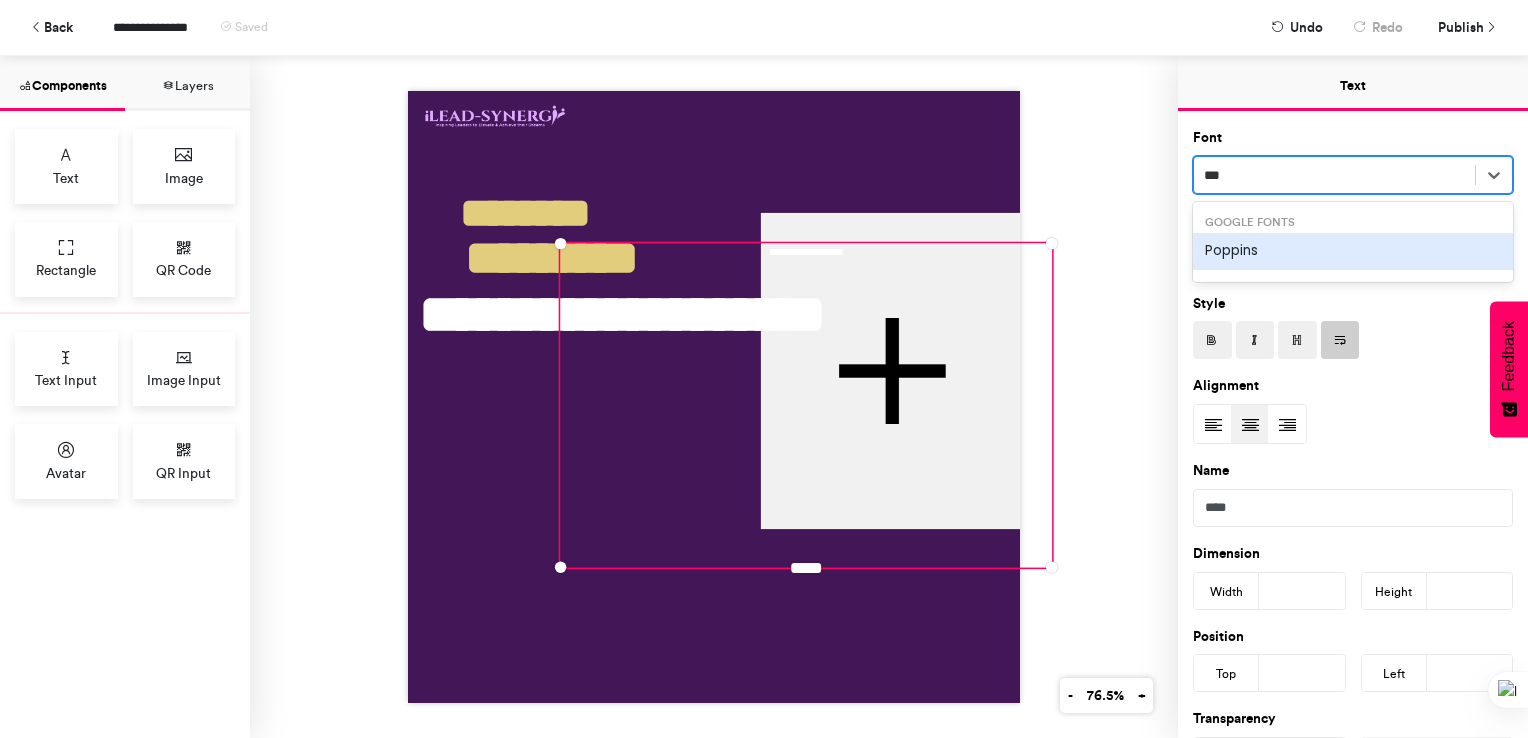 type on "****" 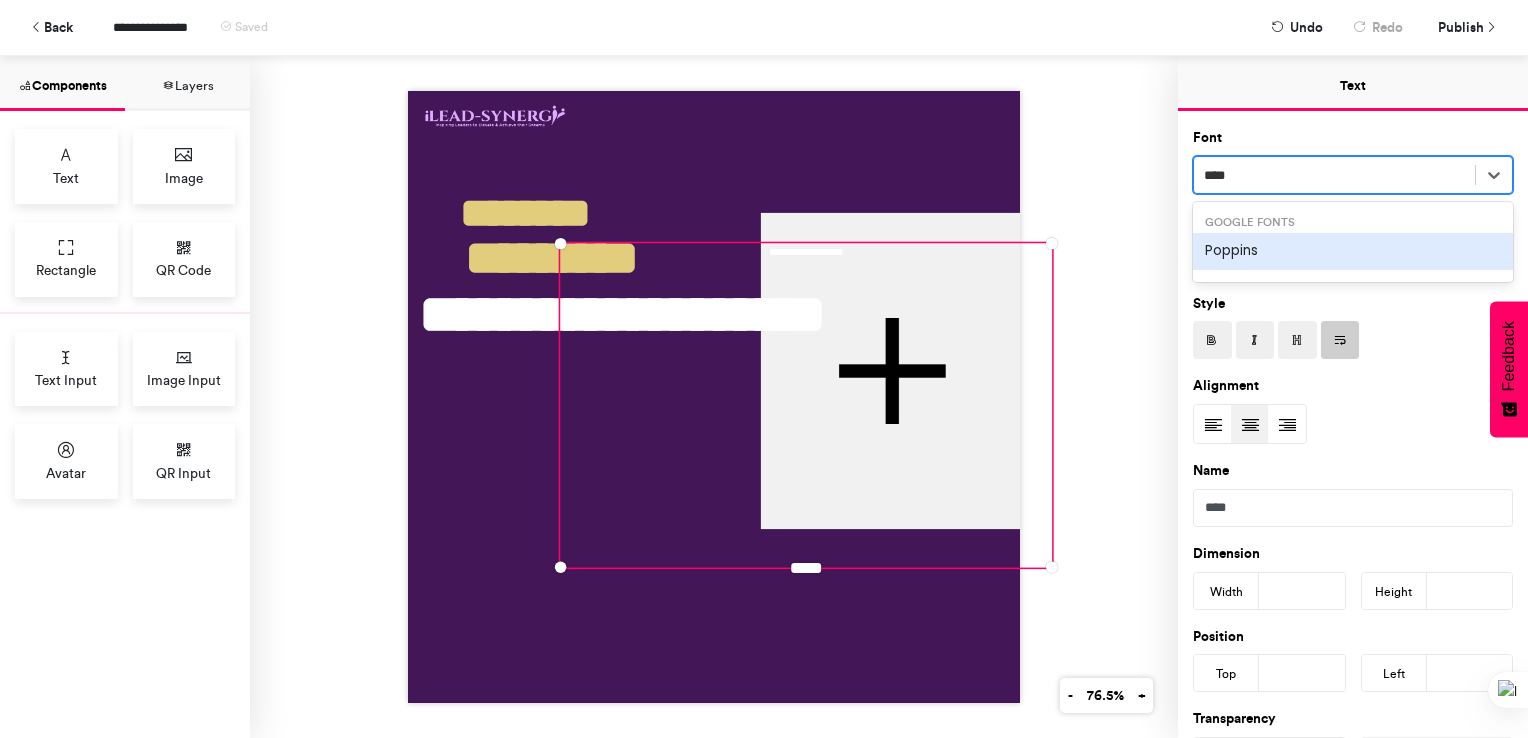 click on "Poppins" at bounding box center [1353, 251] 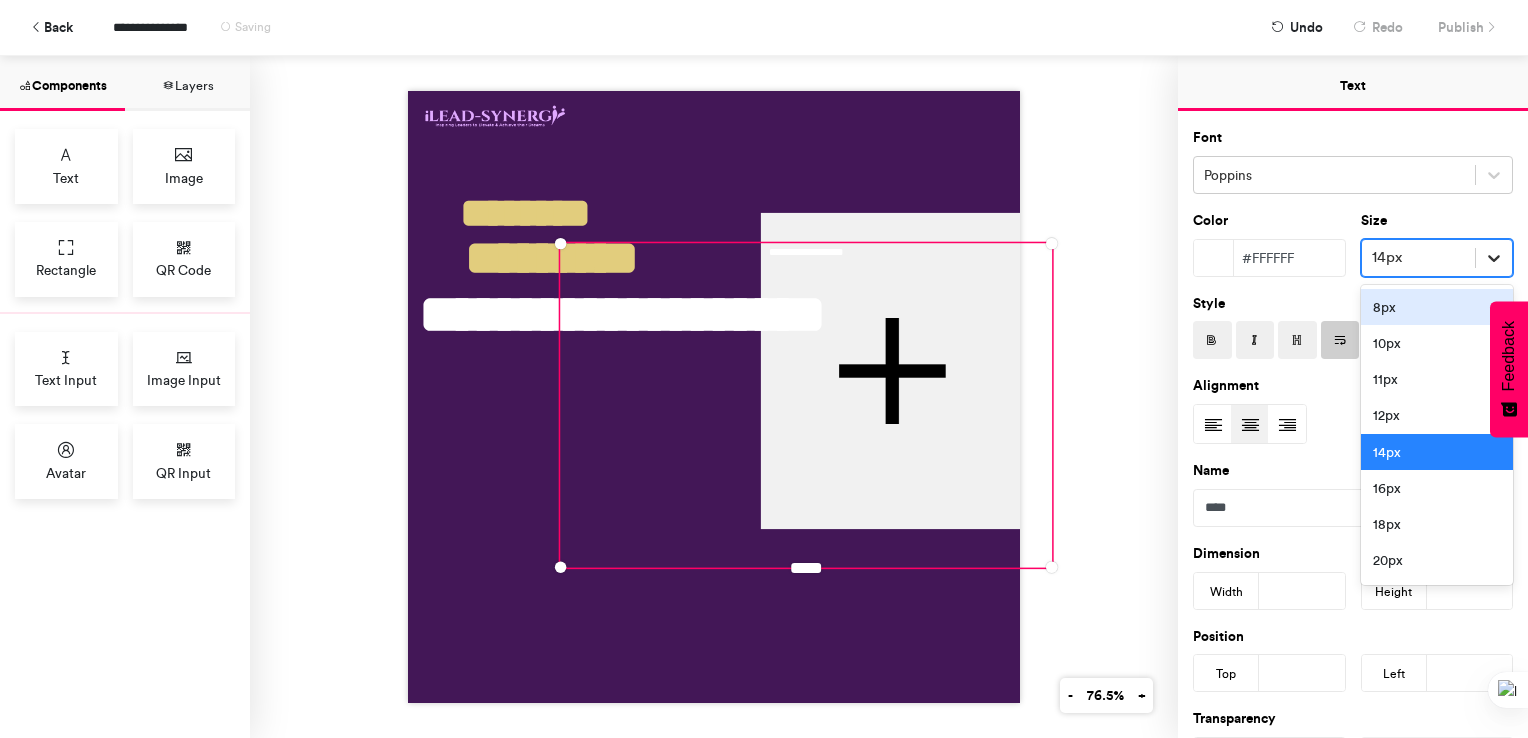 click 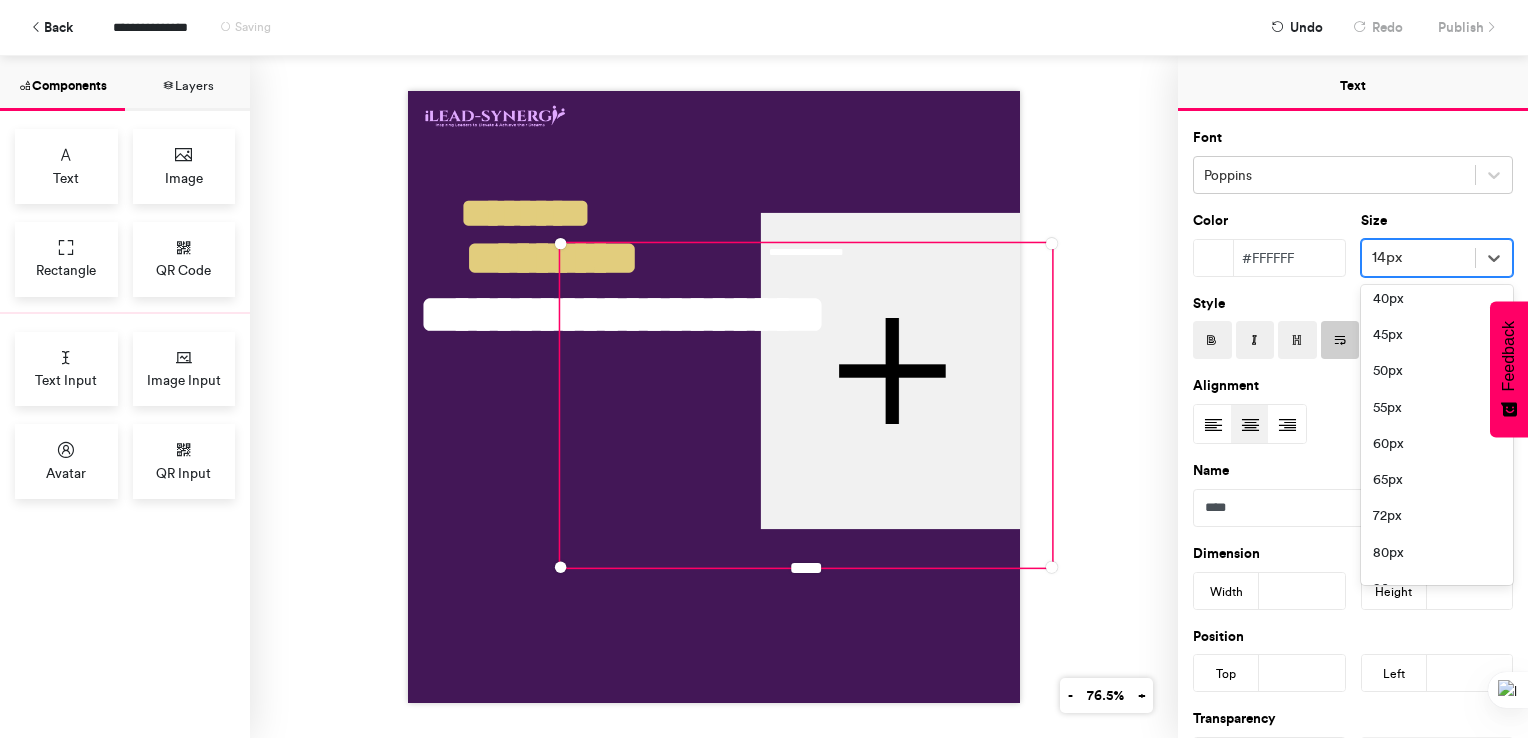 scroll, scrollTop: 541, scrollLeft: 0, axis: vertical 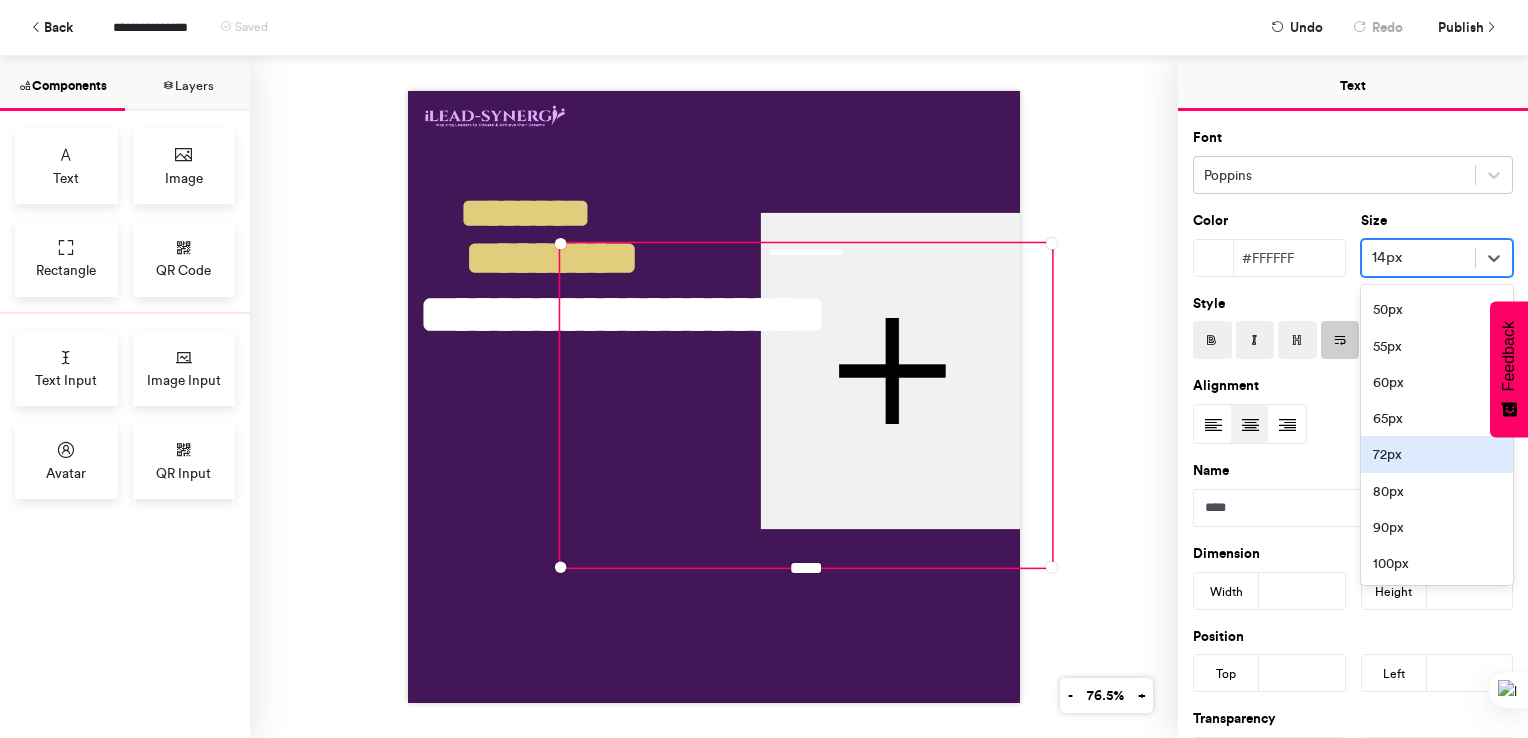 click on "72px" at bounding box center [1437, 454] 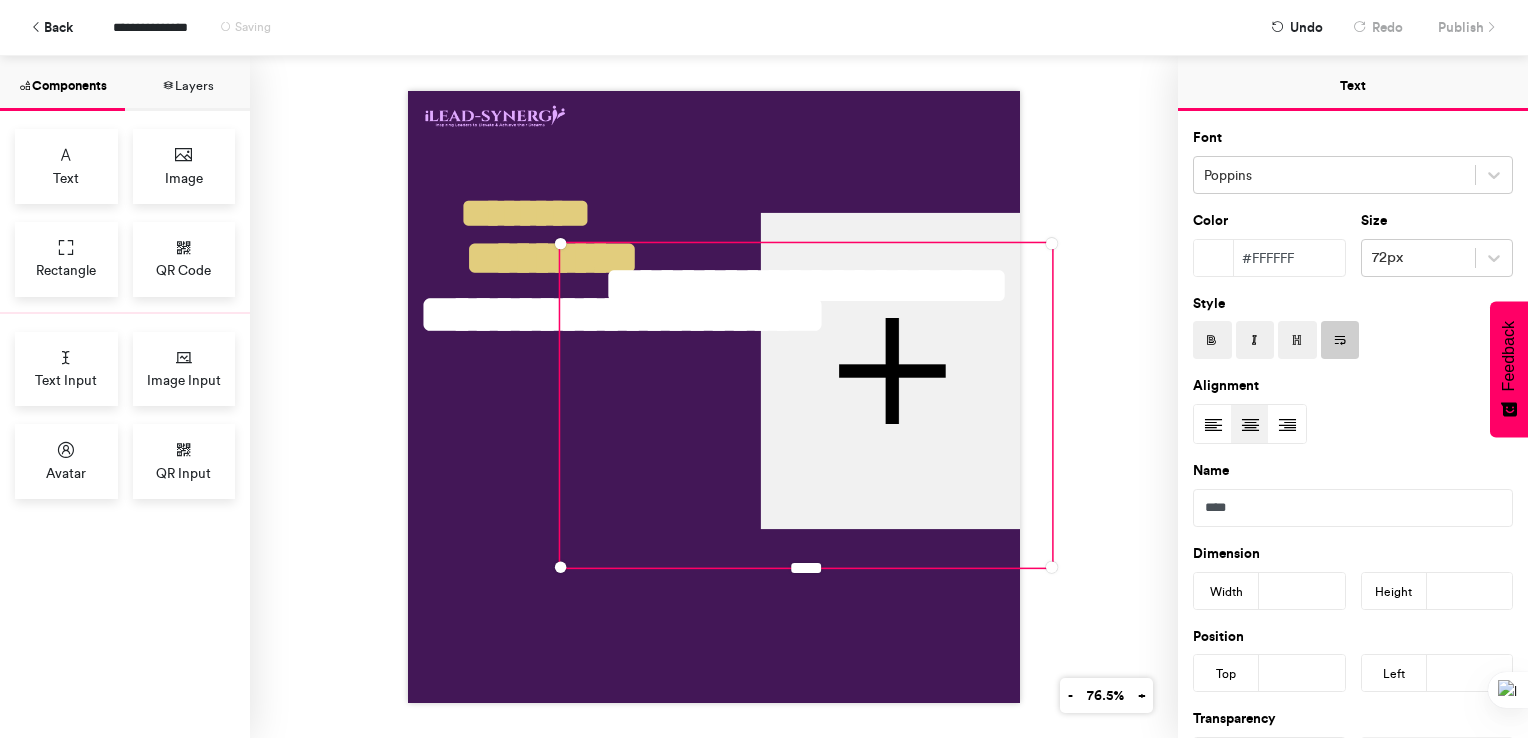 click at bounding box center (1212, 340) 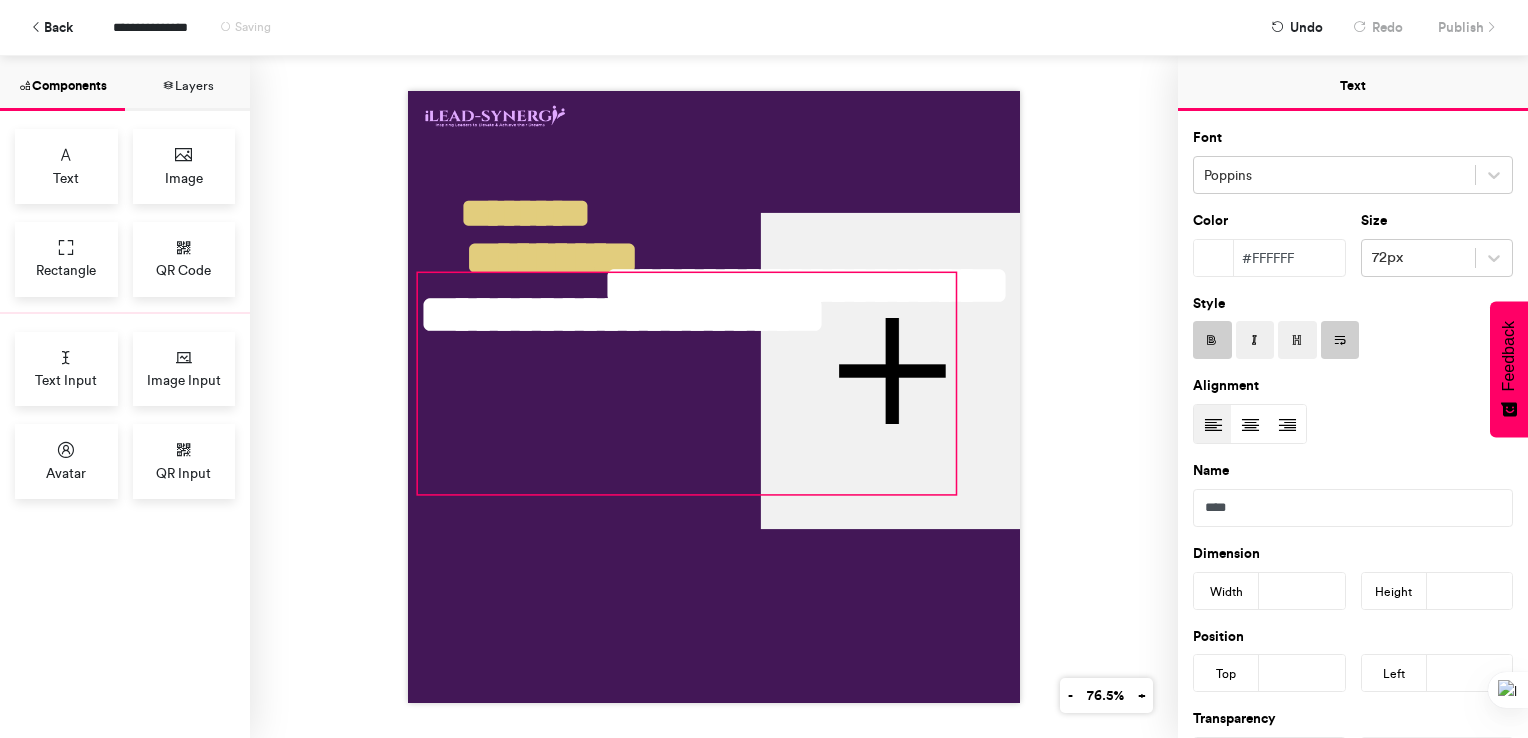 click on "**********" at bounding box center [687, 384] 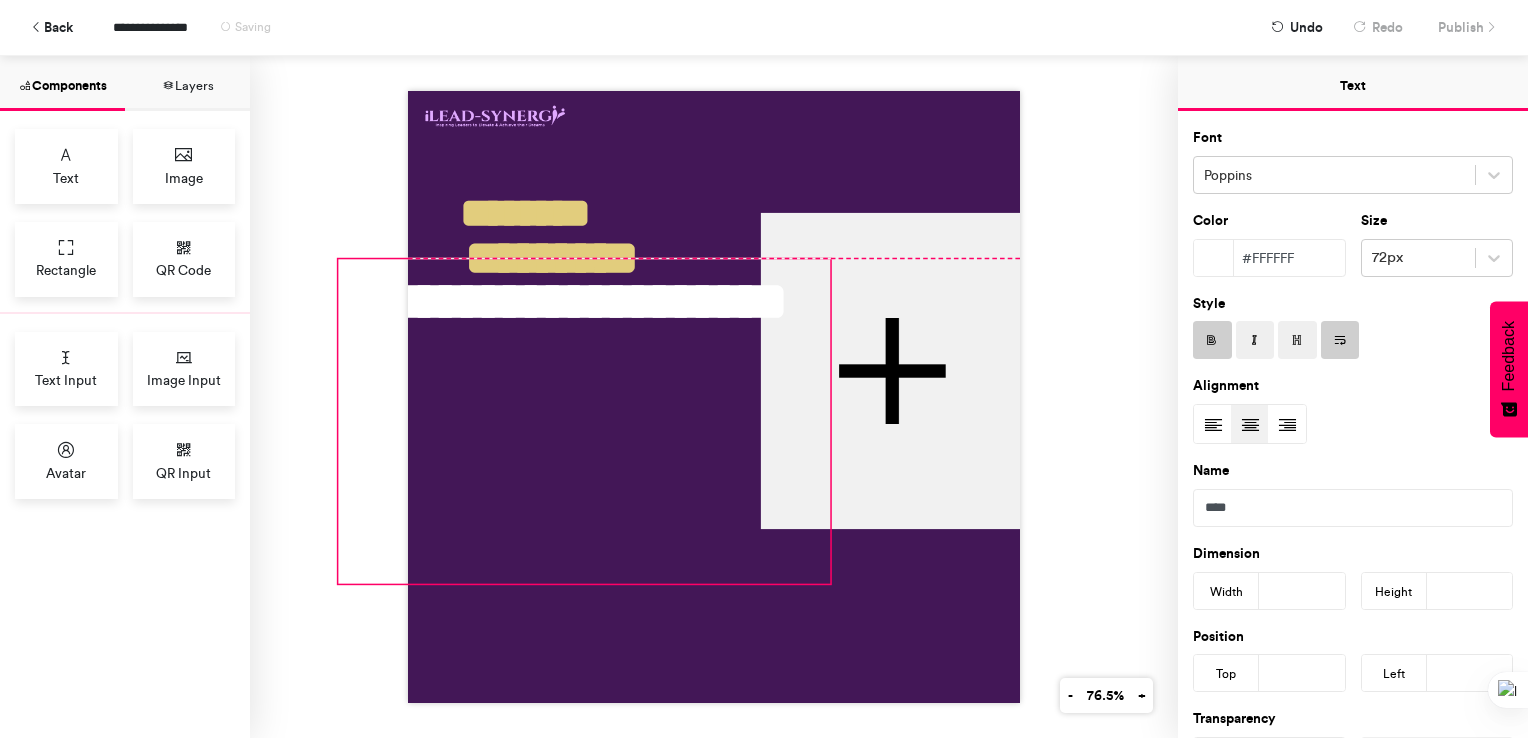 drag, startPoint x: 769, startPoint y: 350, endPoint x: 547, endPoint y: 364, distance: 222.44101 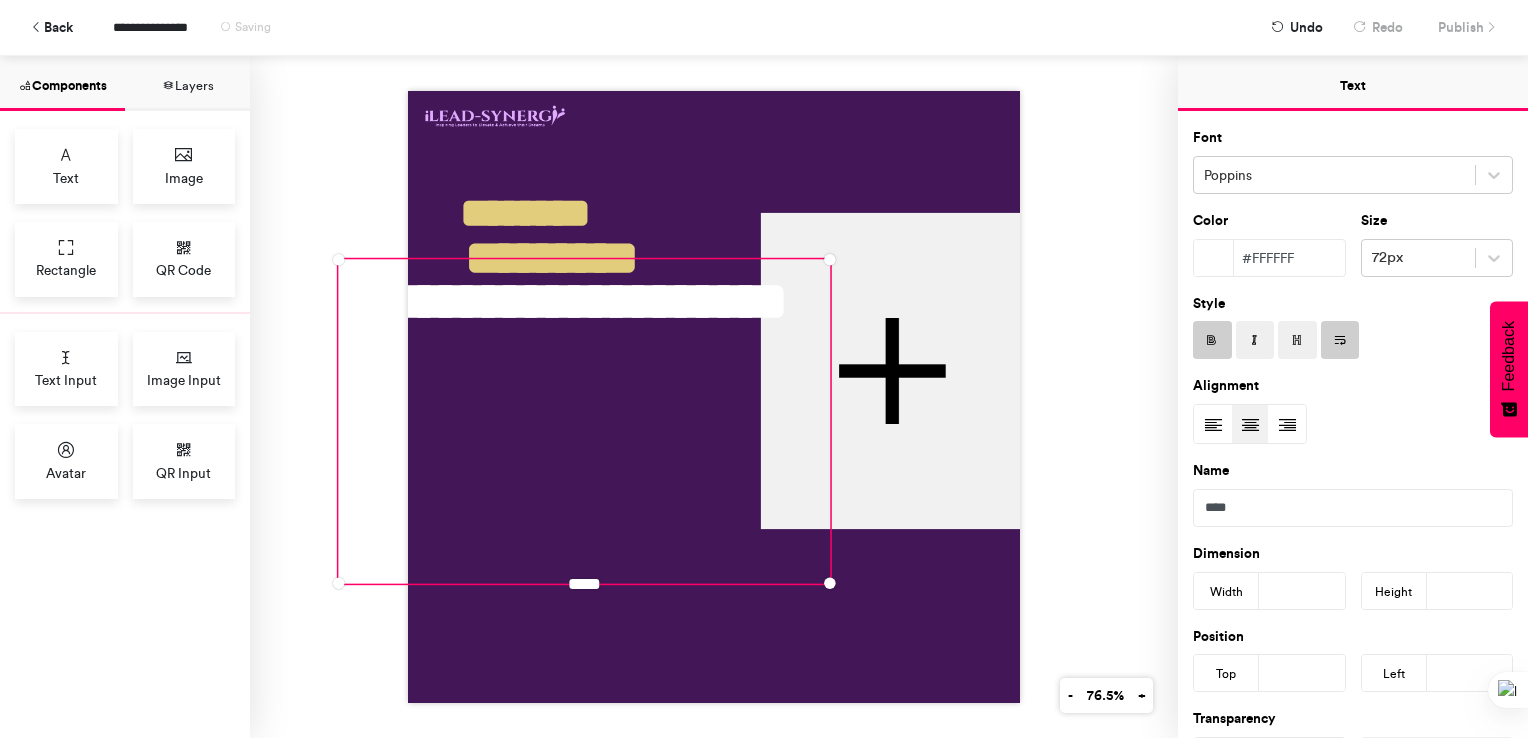 click at bounding box center [1213, 425] 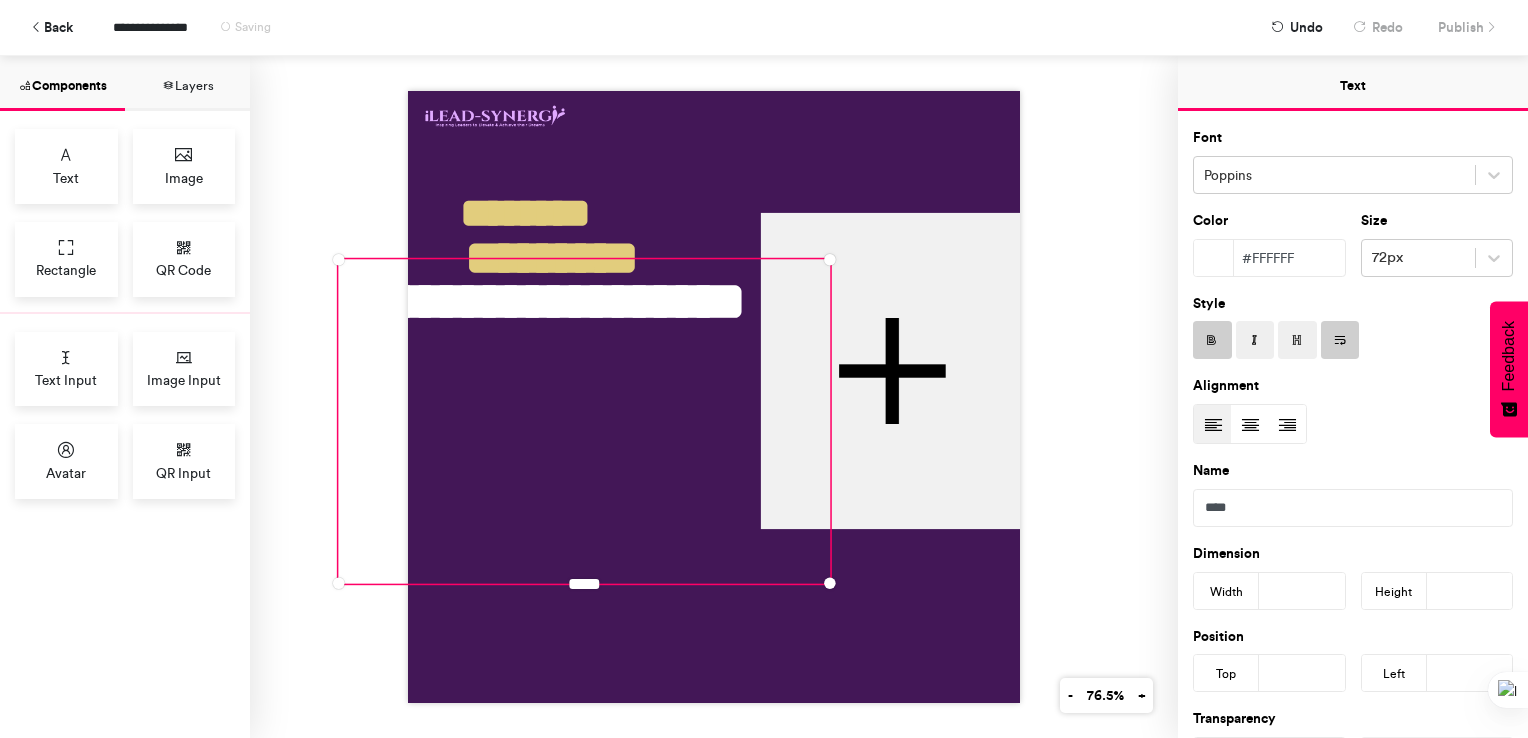 drag, startPoint x: 664, startPoint y: 375, endPoint x: 751, endPoint y: 382, distance: 87.28116 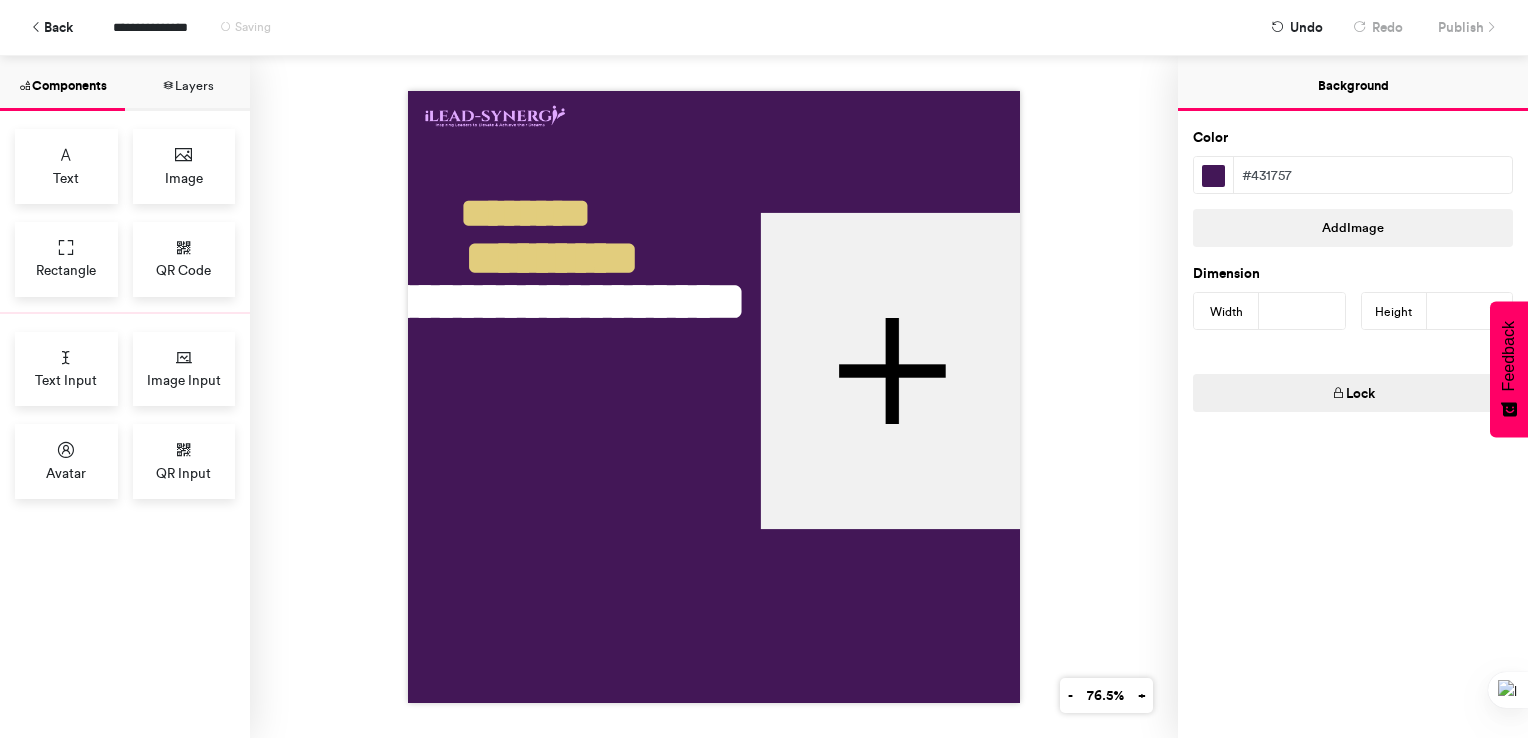 click at bounding box center [714, 397] 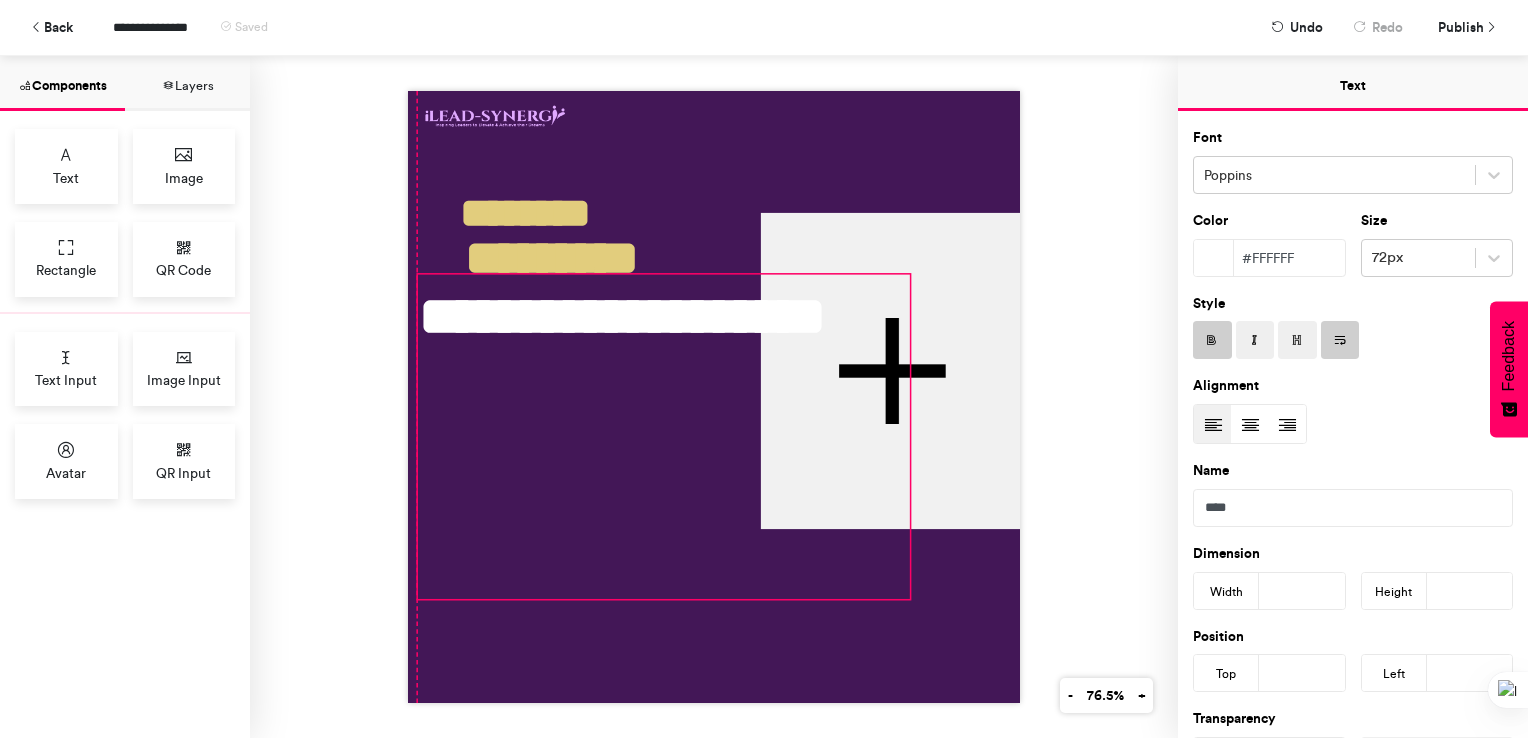 drag, startPoint x: 545, startPoint y: 408, endPoint x: 619, endPoint y: 423, distance: 75.50497 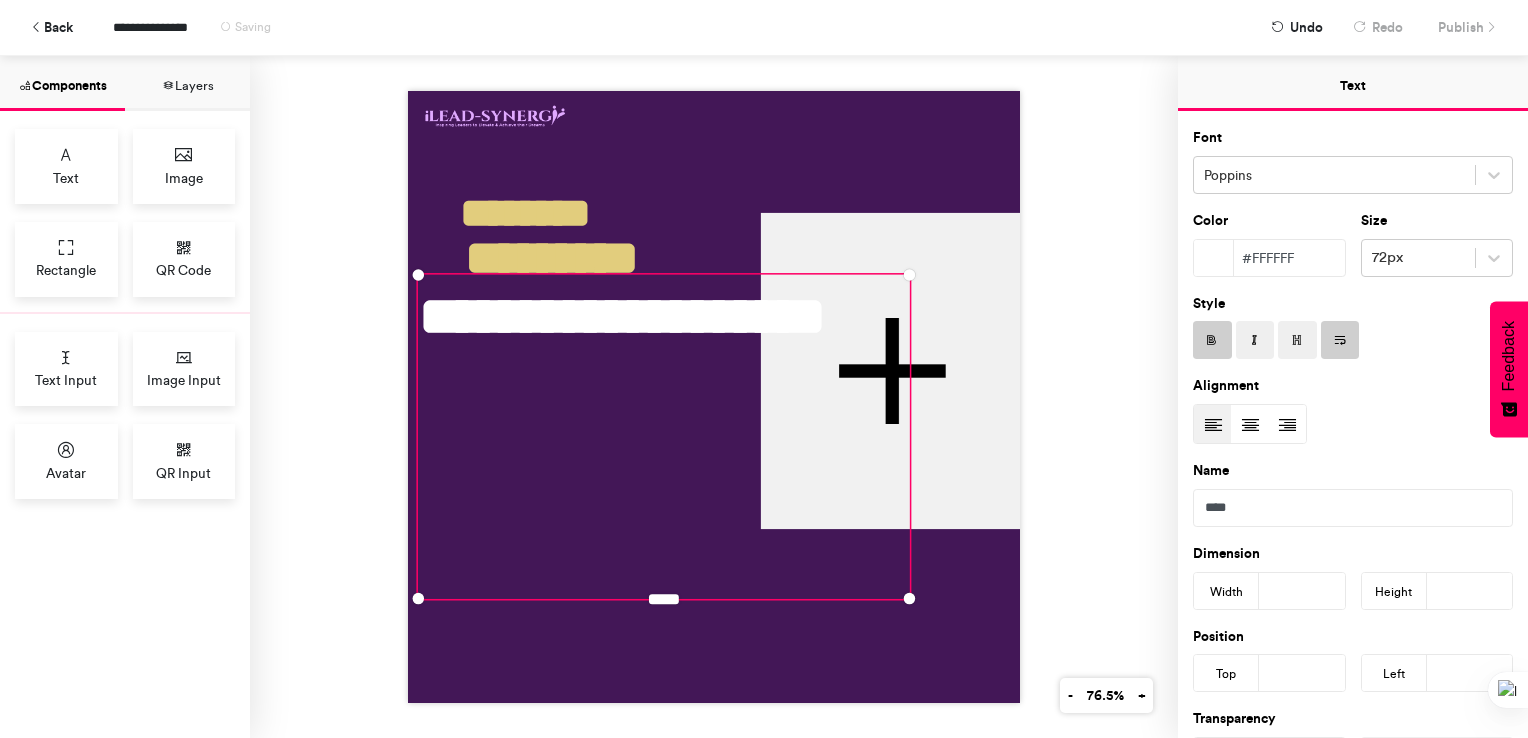 click on "**********" at bounding box center [672, 27] 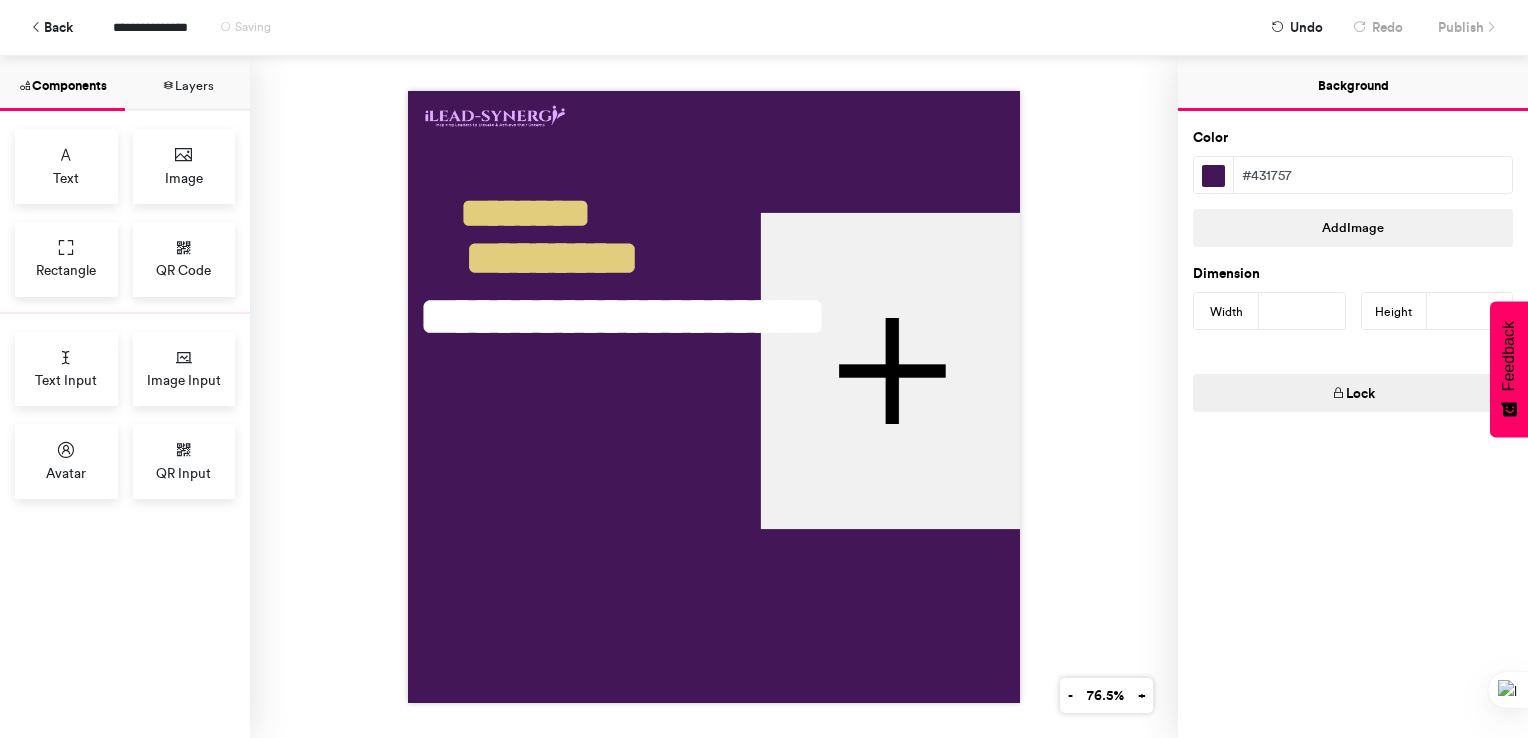 click at bounding box center (714, 397) 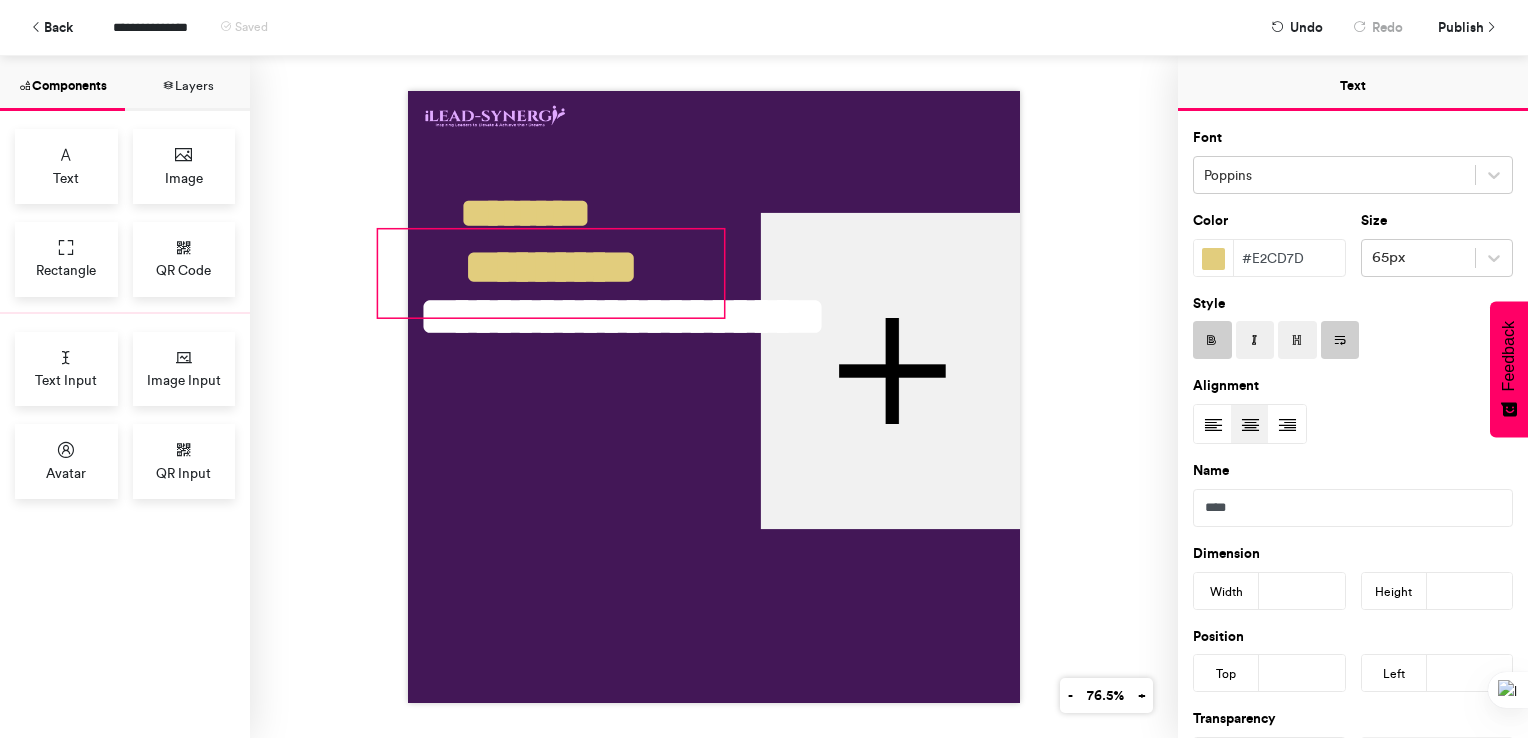 click on "*********" at bounding box center (551, 273) 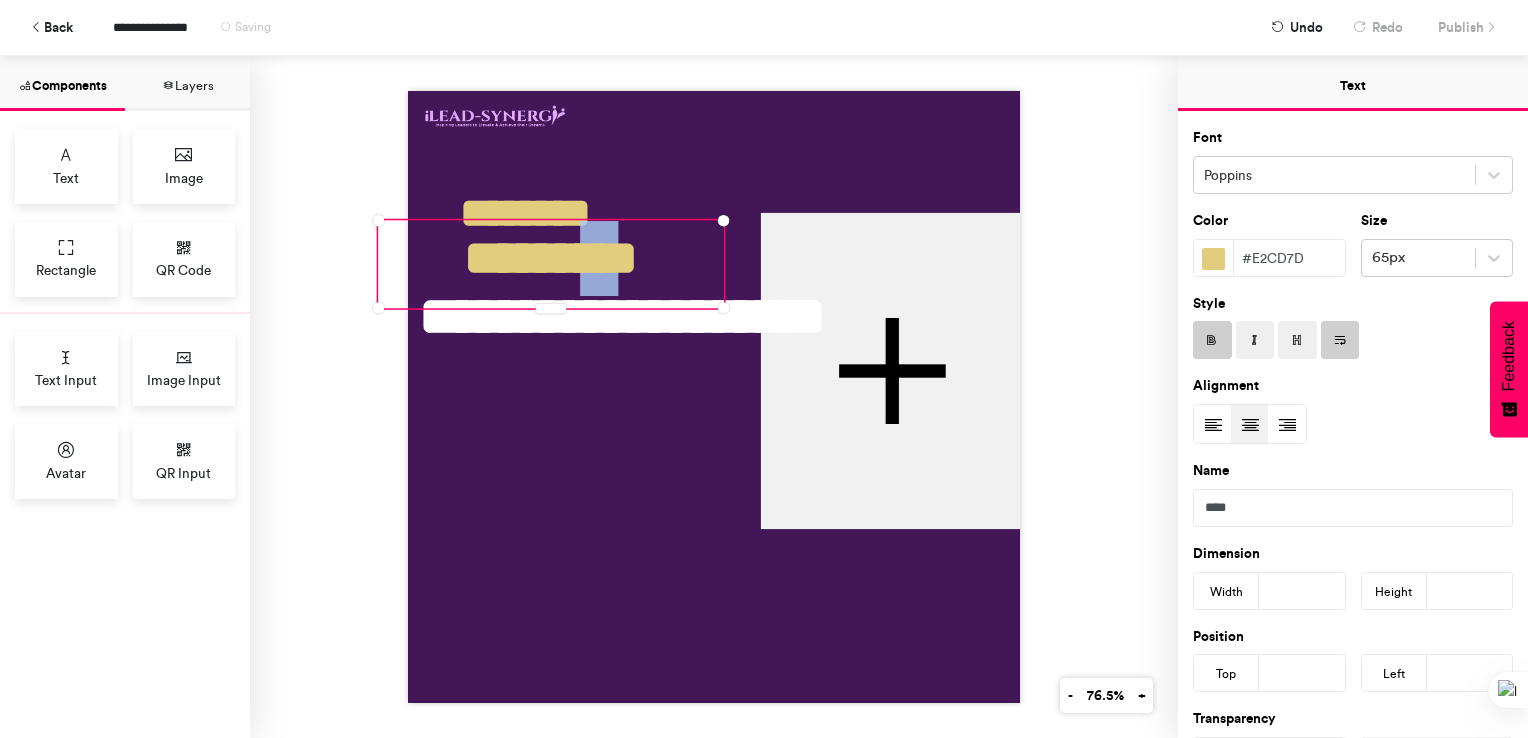 drag, startPoint x: 608, startPoint y: 254, endPoint x: 656, endPoint y: 141, distance: 122.77215 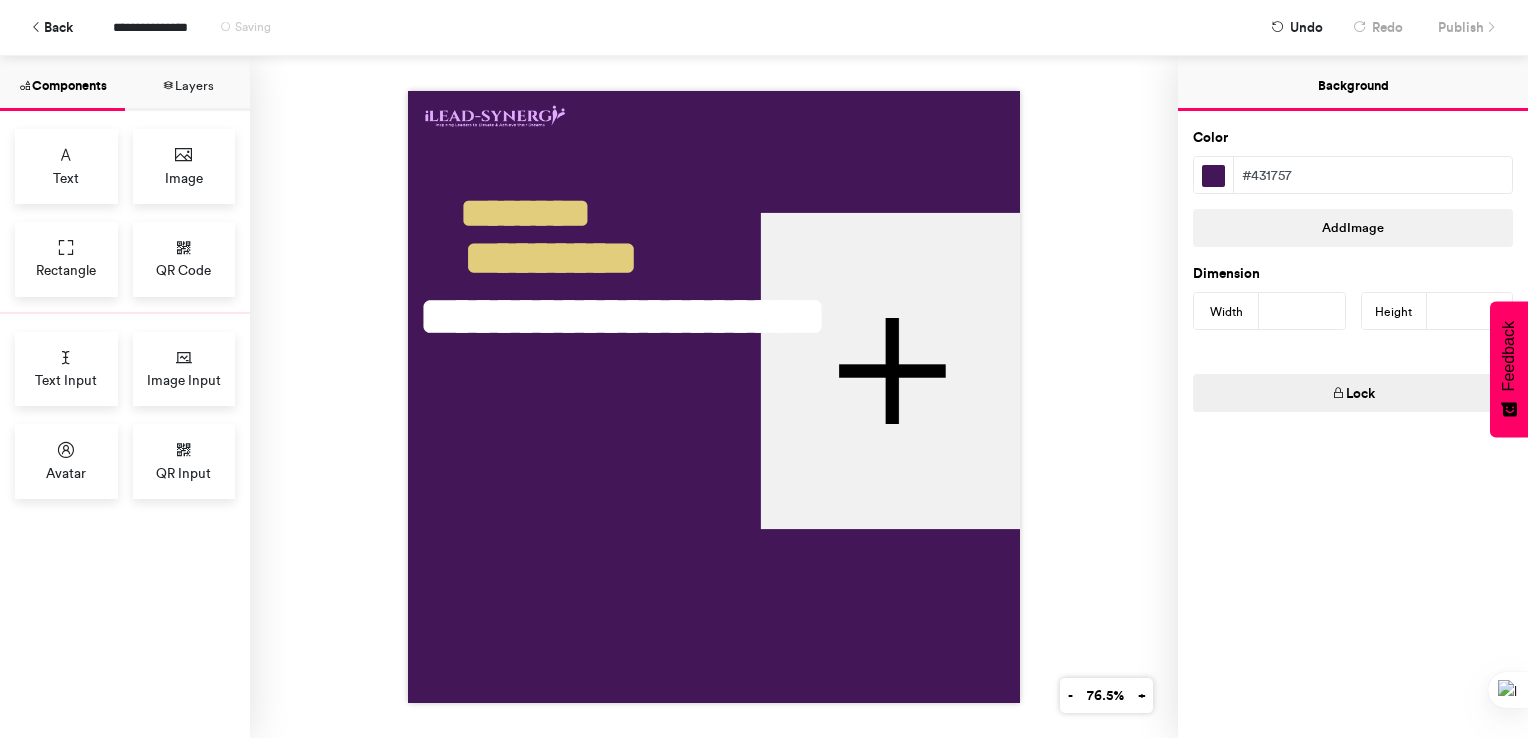 click at bounding box center (714, 397) 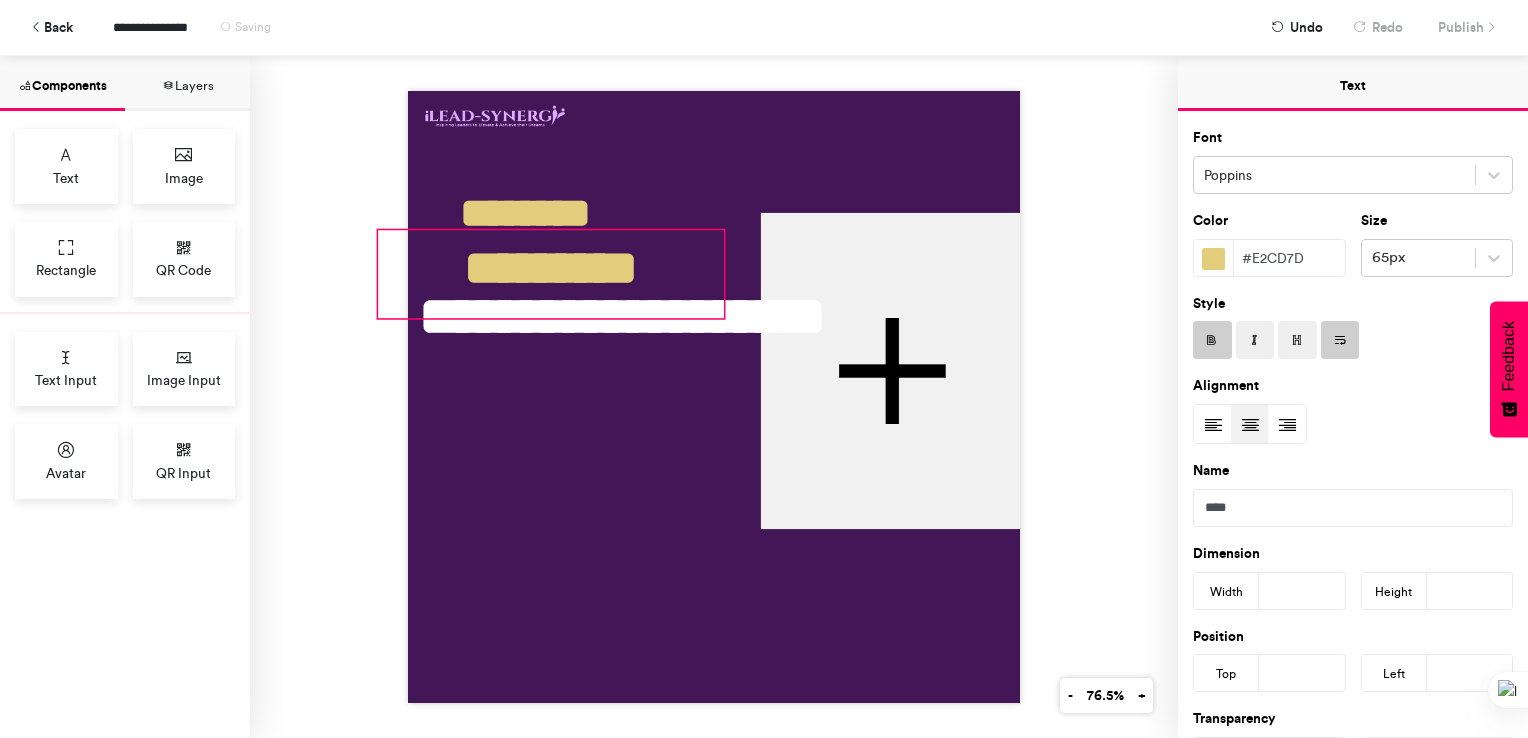 click on "*********" at bounding box center (551, 274) 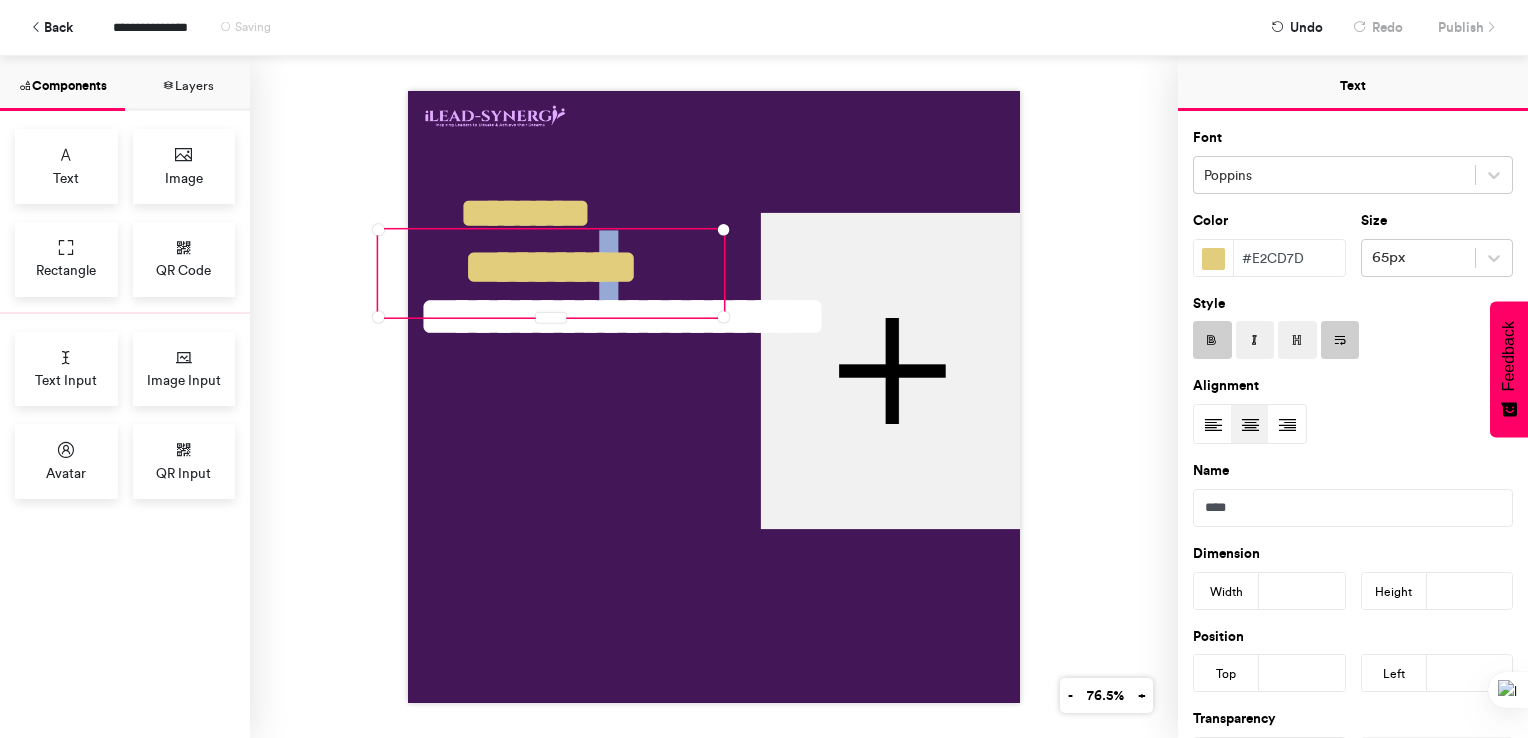 click on "*********" at bounding box center (551, 273) 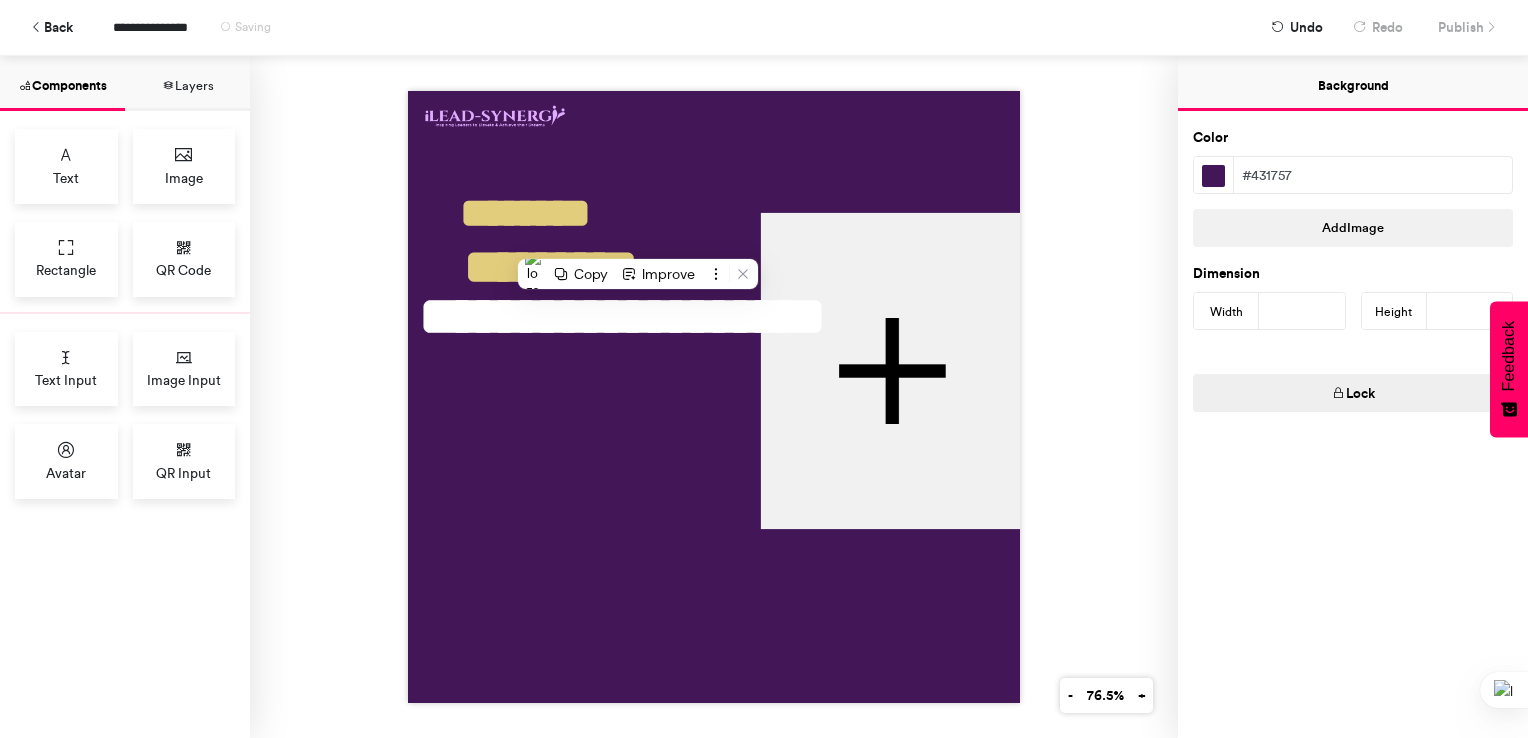 click at bounding box center (714, 397) 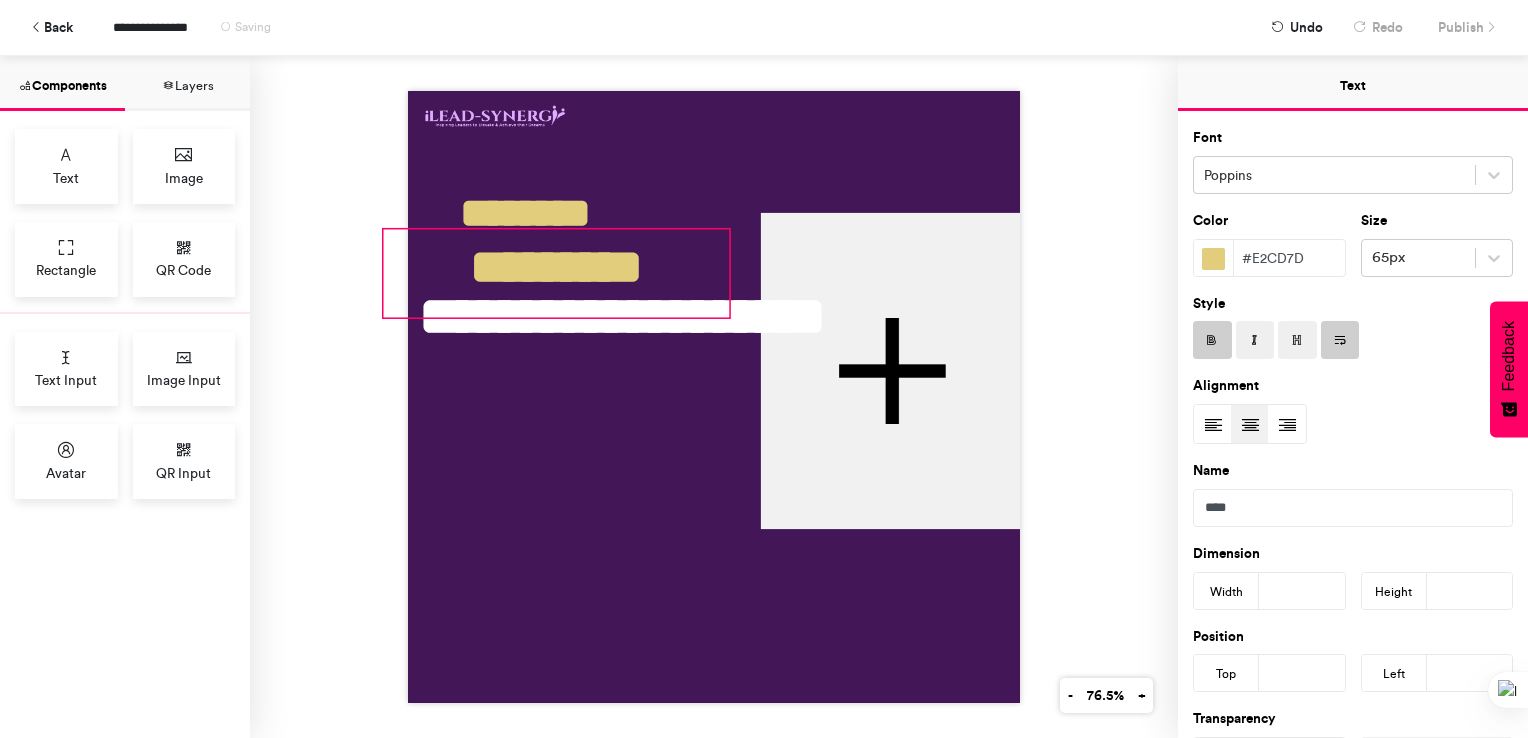 click on "*********" at bounding box center (556, 273) 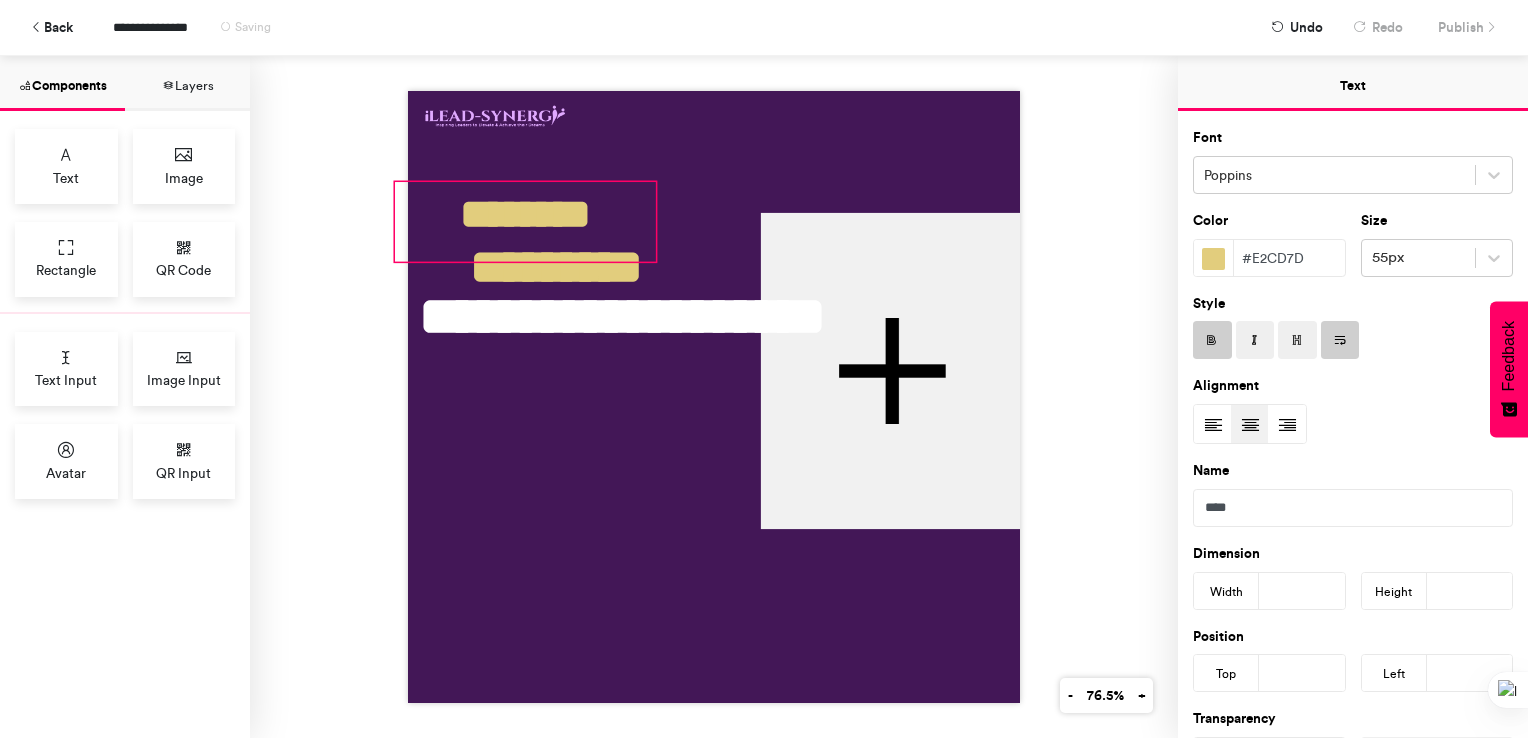 click on "********" at bounding box center [525, 222] 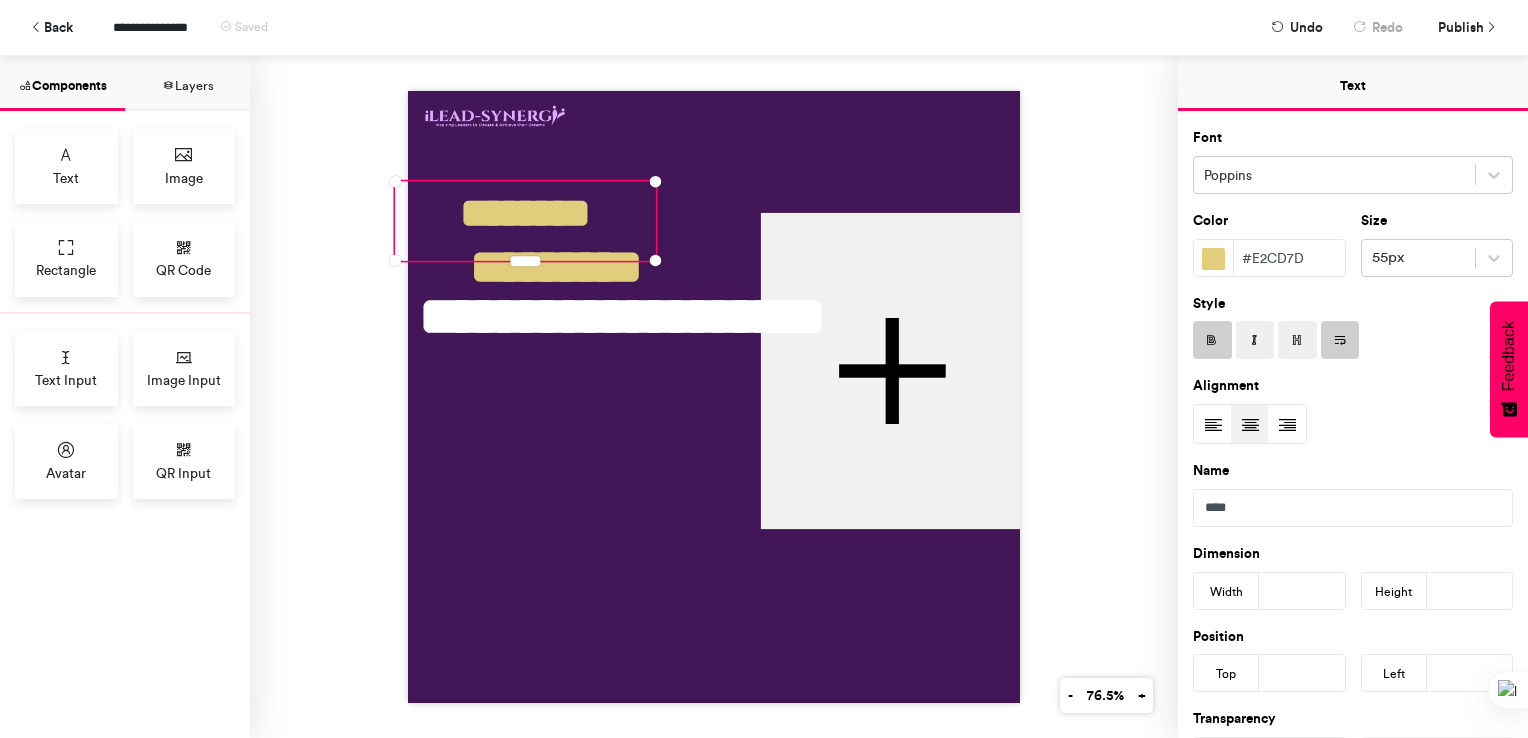 click on "**********" at bounding box center [714, 397] 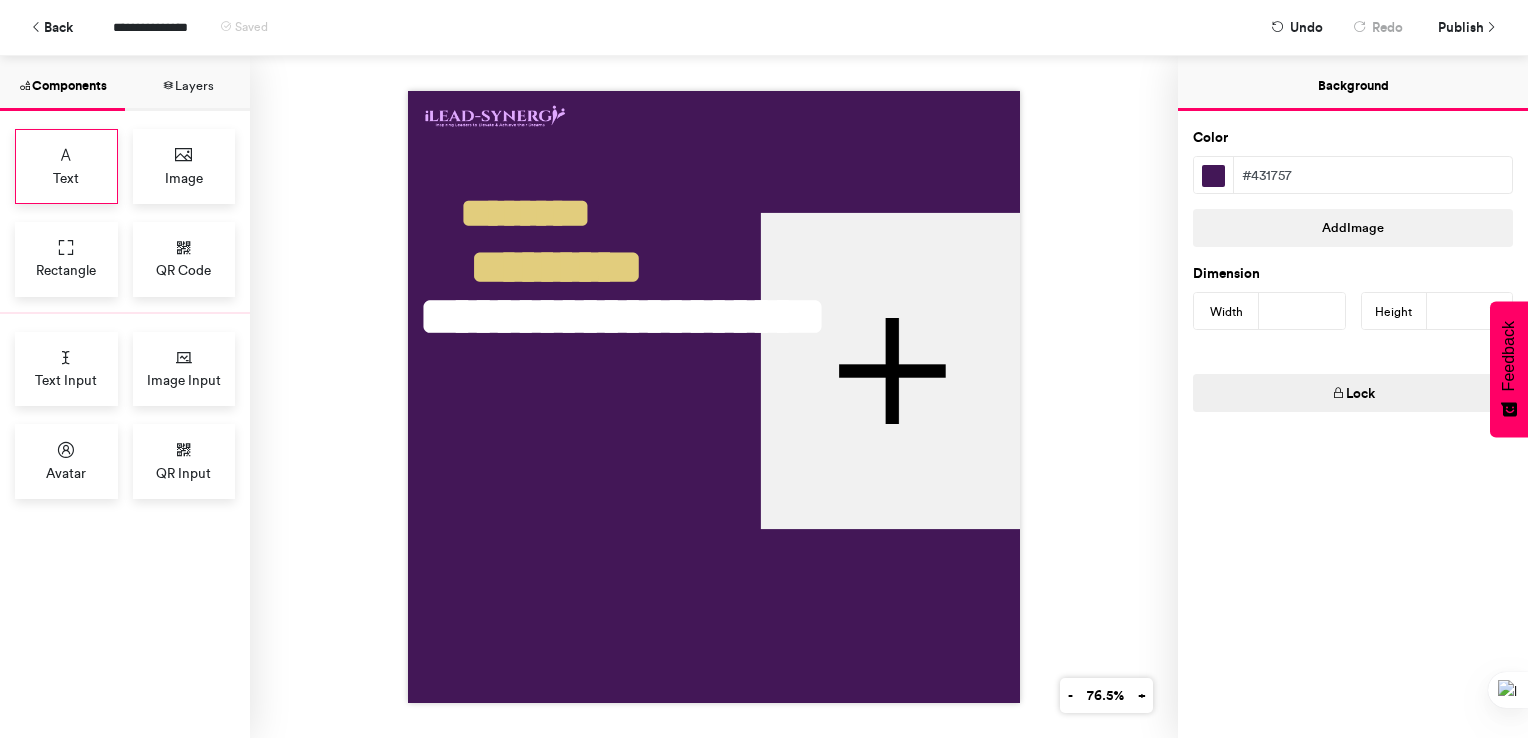 click on "Text" at bounding box center [66, 178] 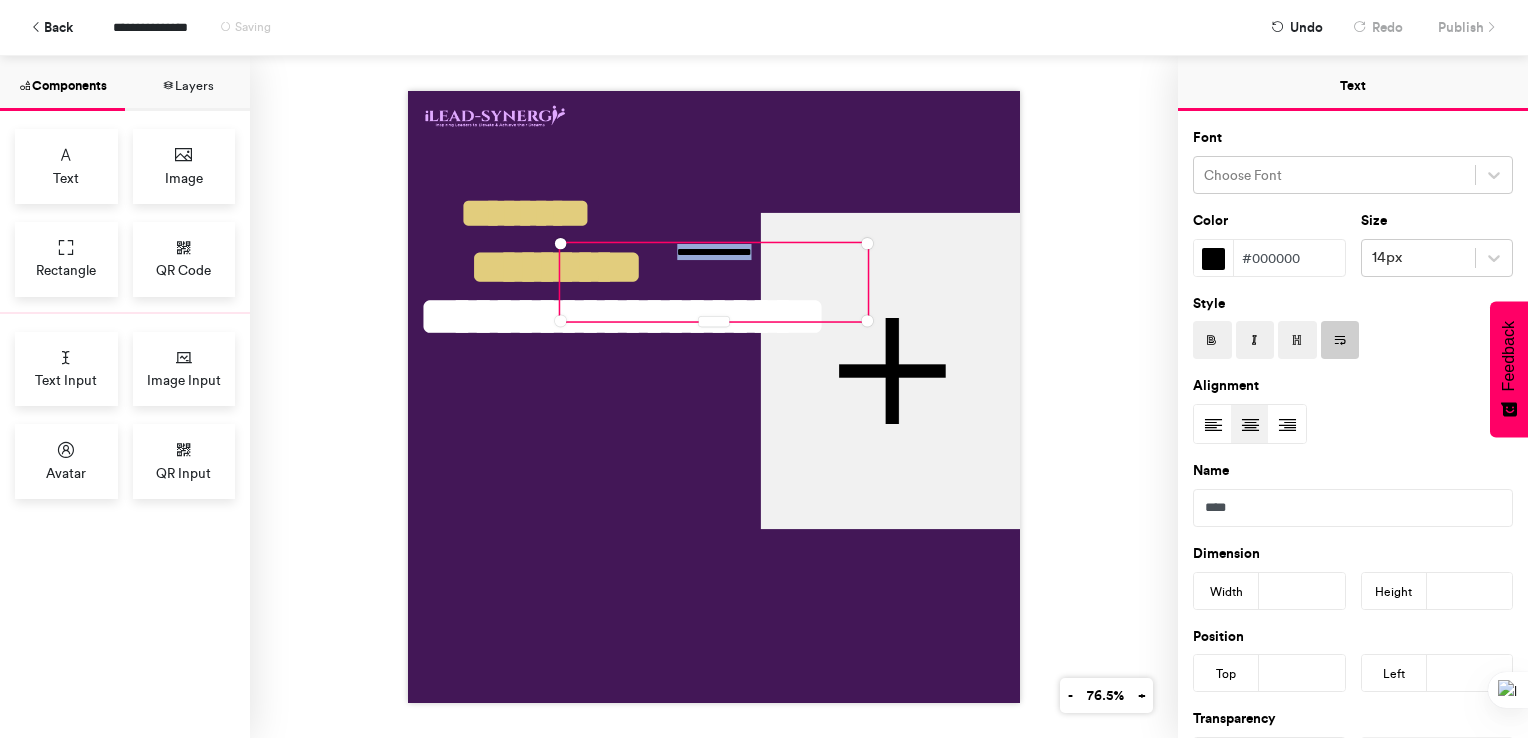 drag, startPoint x: 668, startPoint y: 247, endPoint x: 808, endPoint y: 258, distance: 140.43147 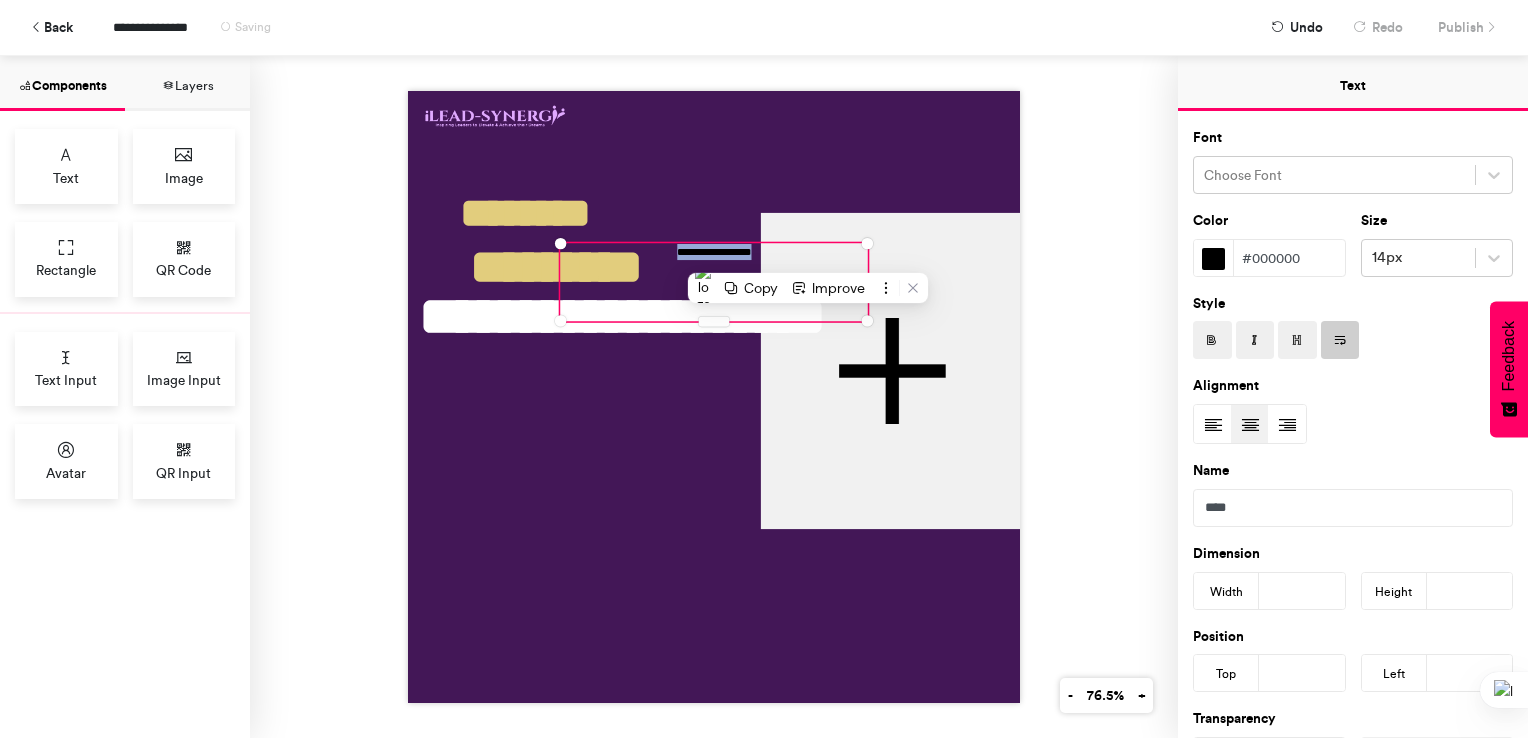 paste 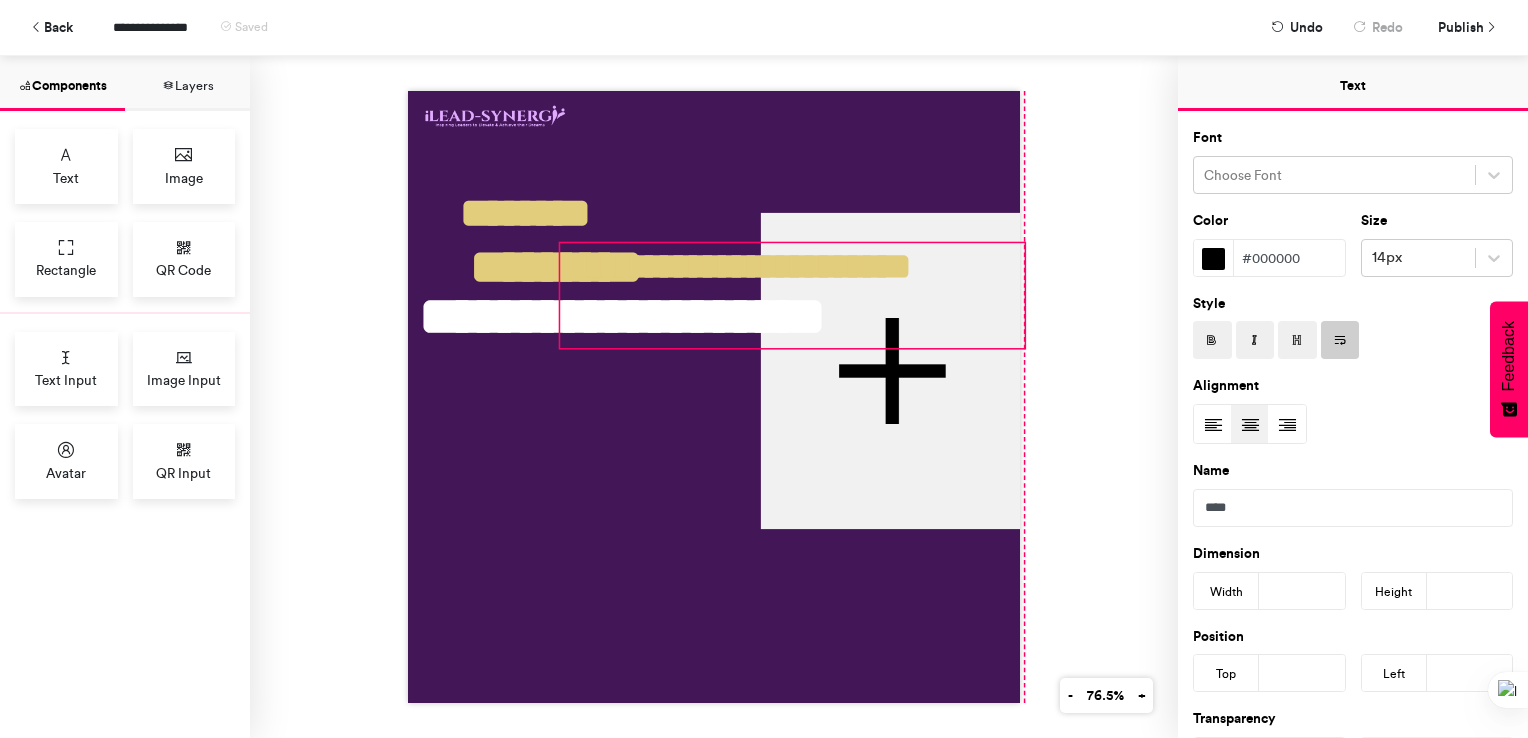 scroll, scrollTop: 0, scrollLeft: 0, axis: both 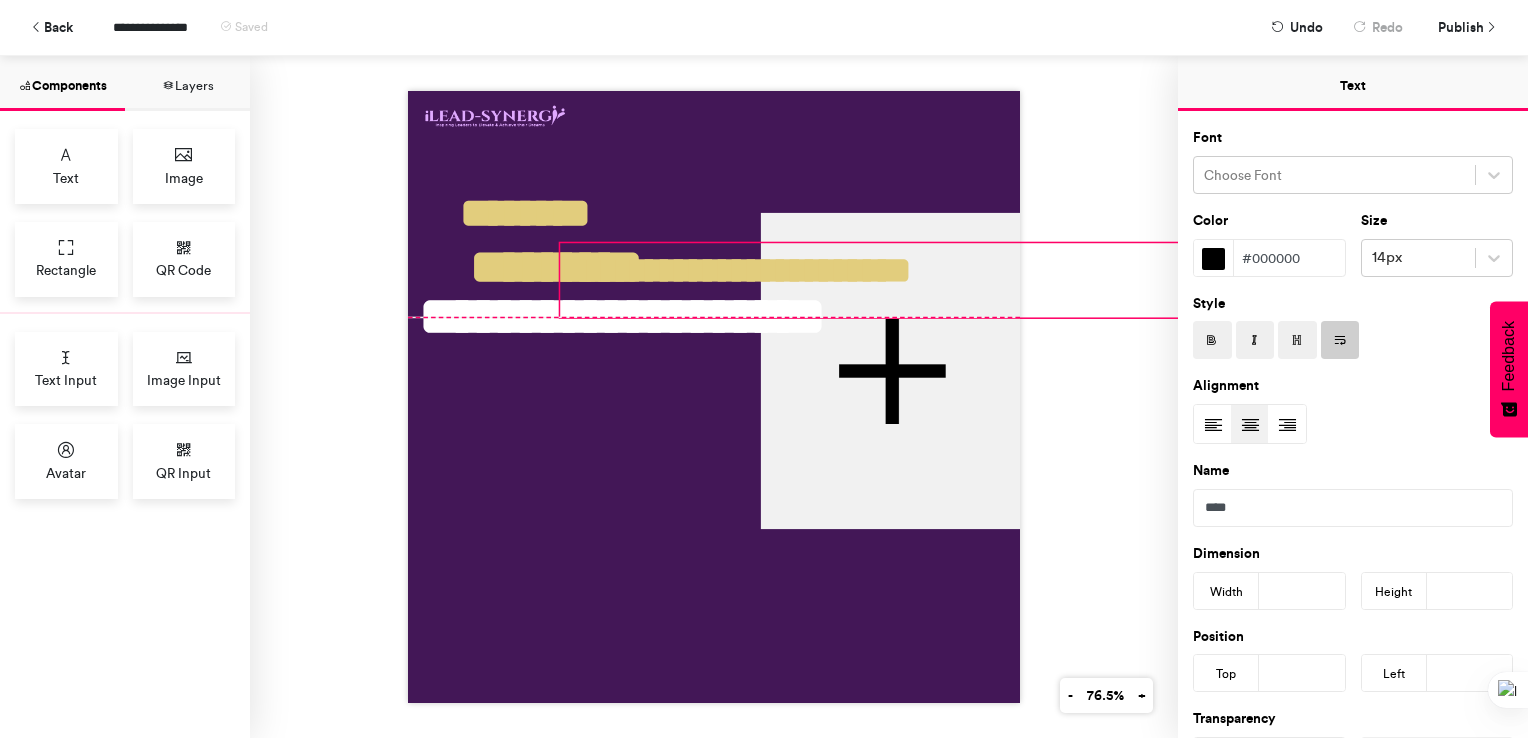 drag, startPoint x: 856, startPoint y: 313, endPoint x: 1247, endPoint y: 317, distance: 391.02045 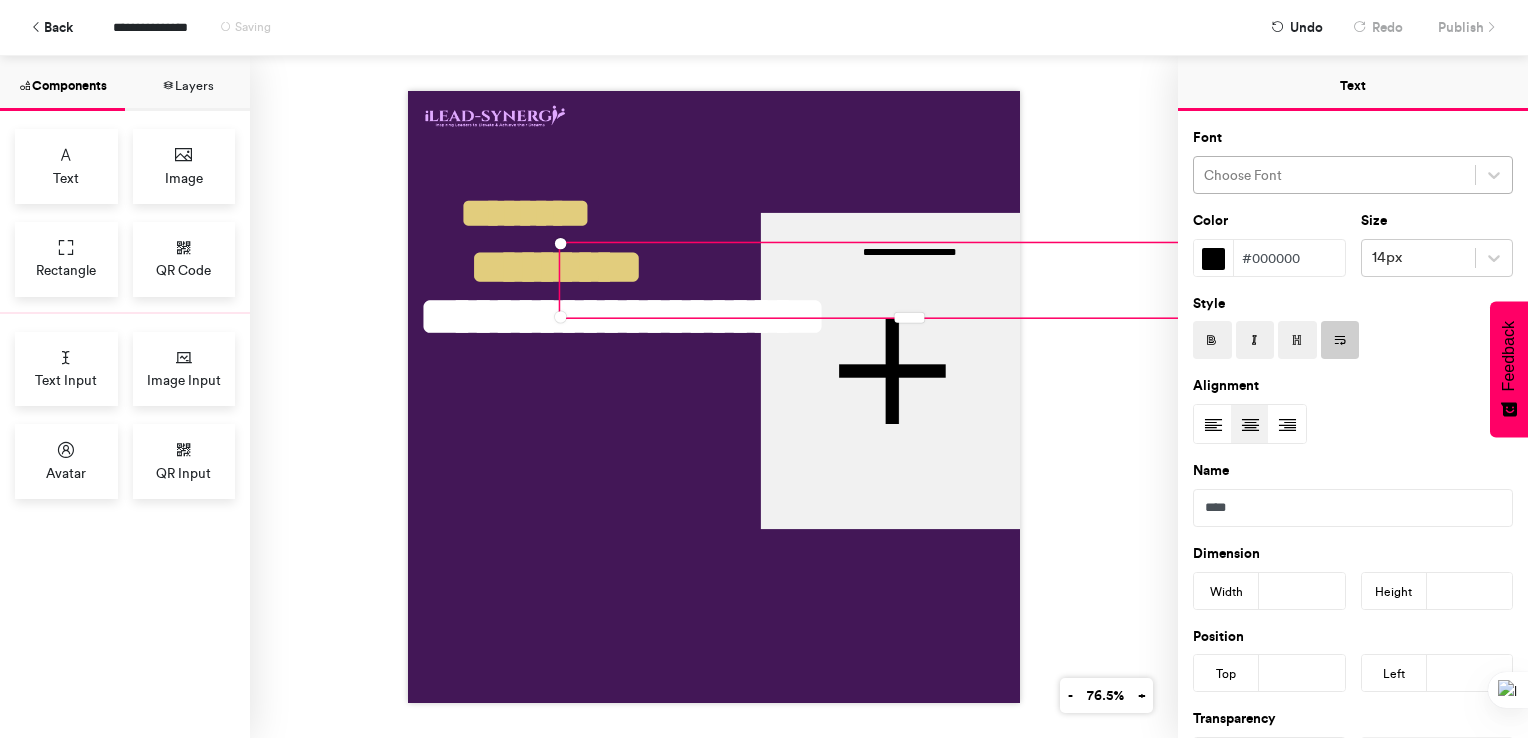 click at bounding box center (1334, 175) 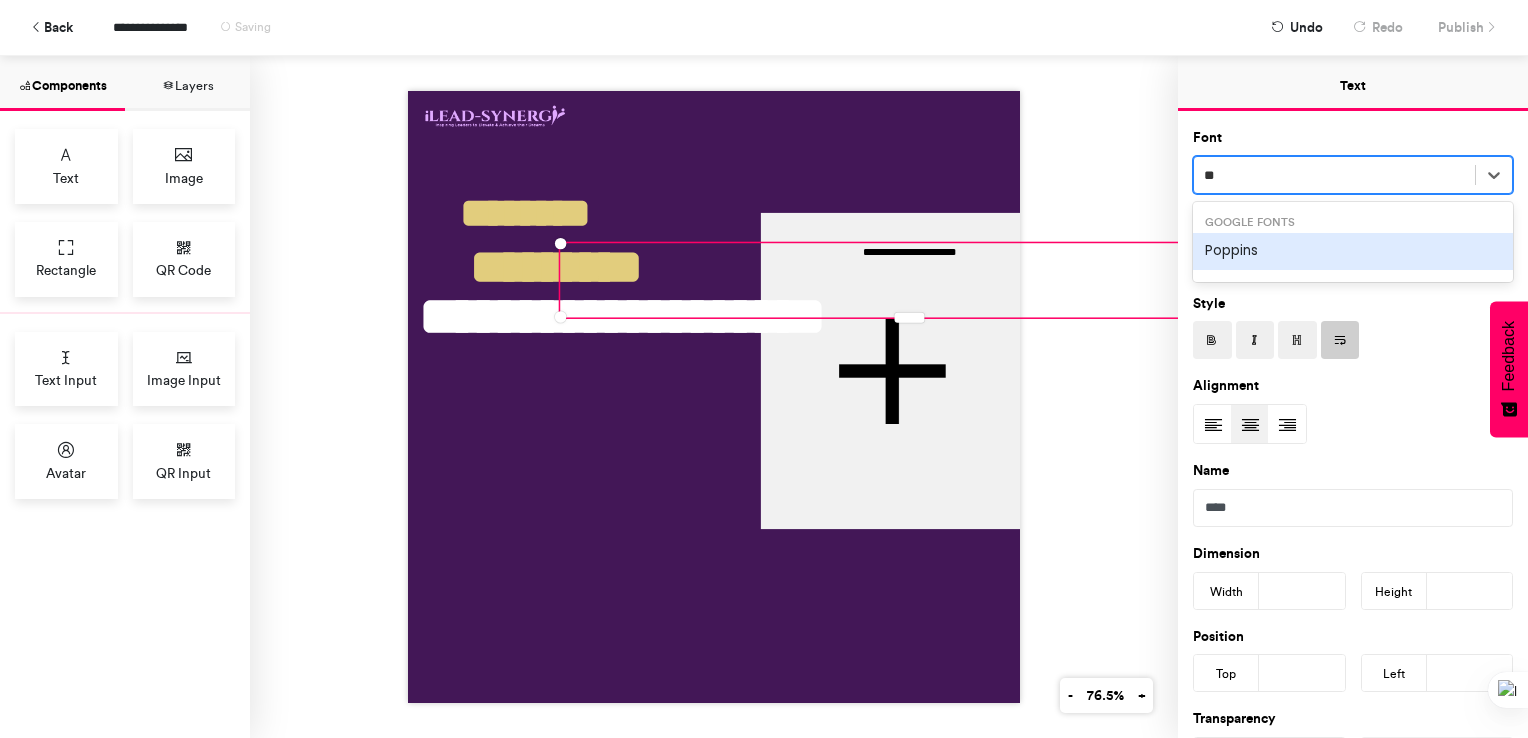 type on "***" 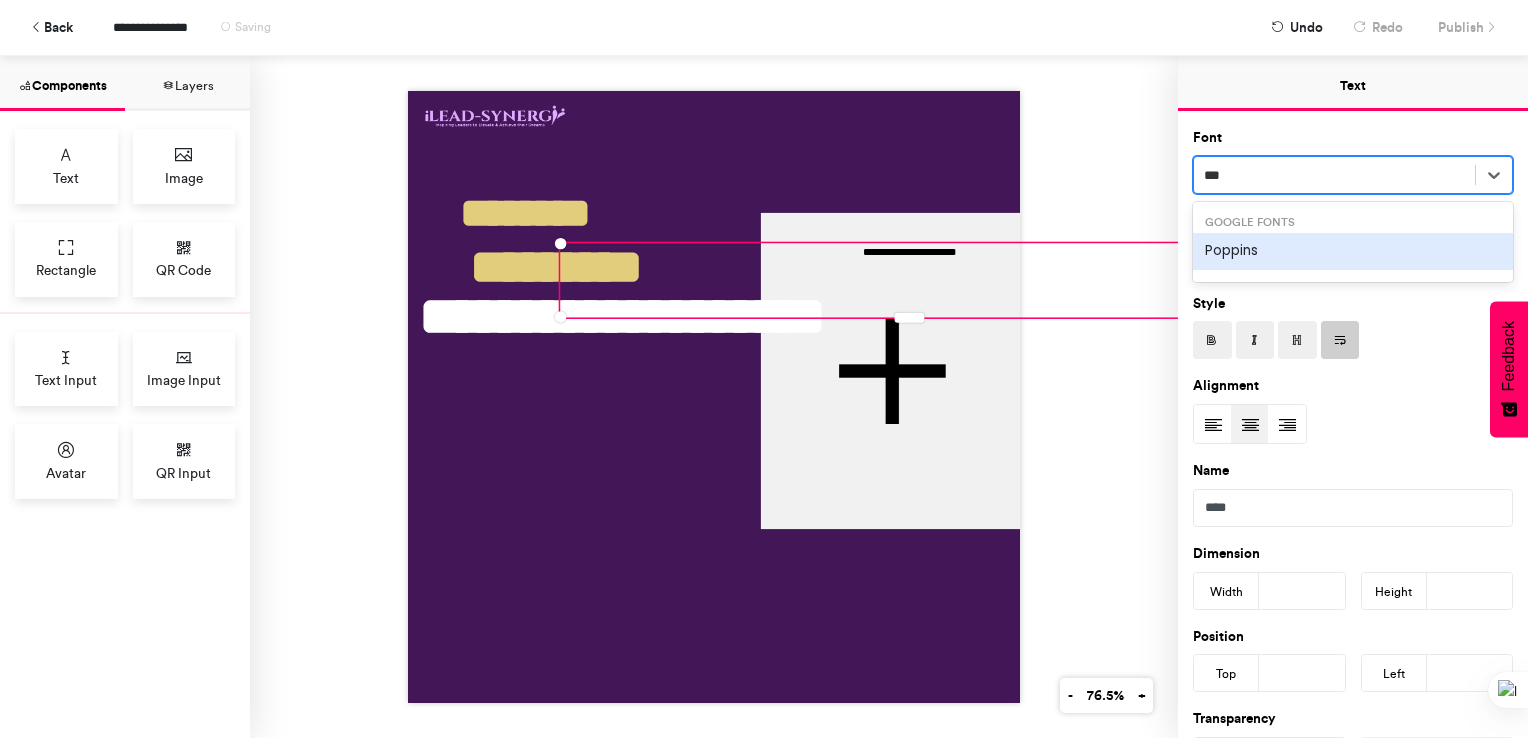 click on "Poppins" at bounding box center [1353, 251] 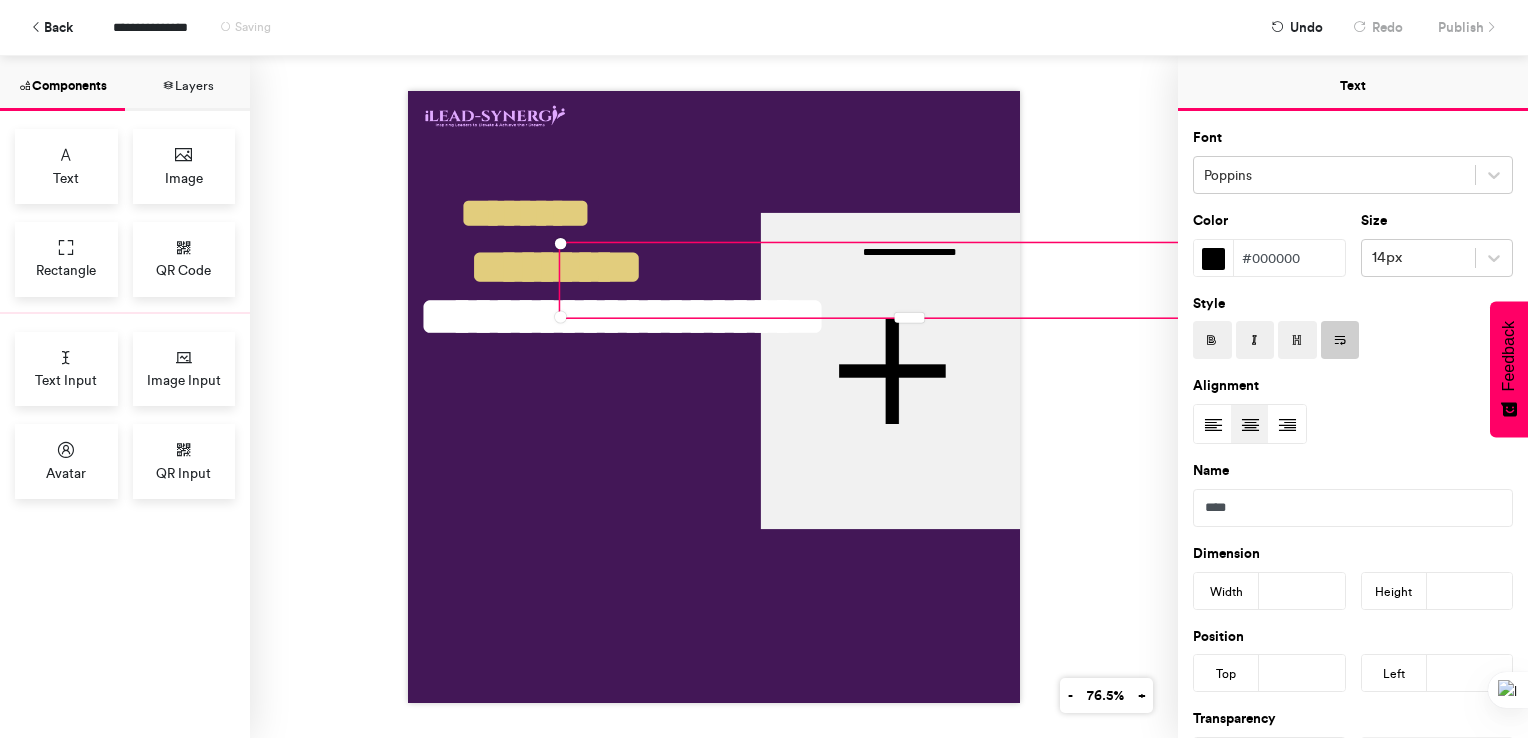 click on "#000000" at bounding box center (1289, 258) 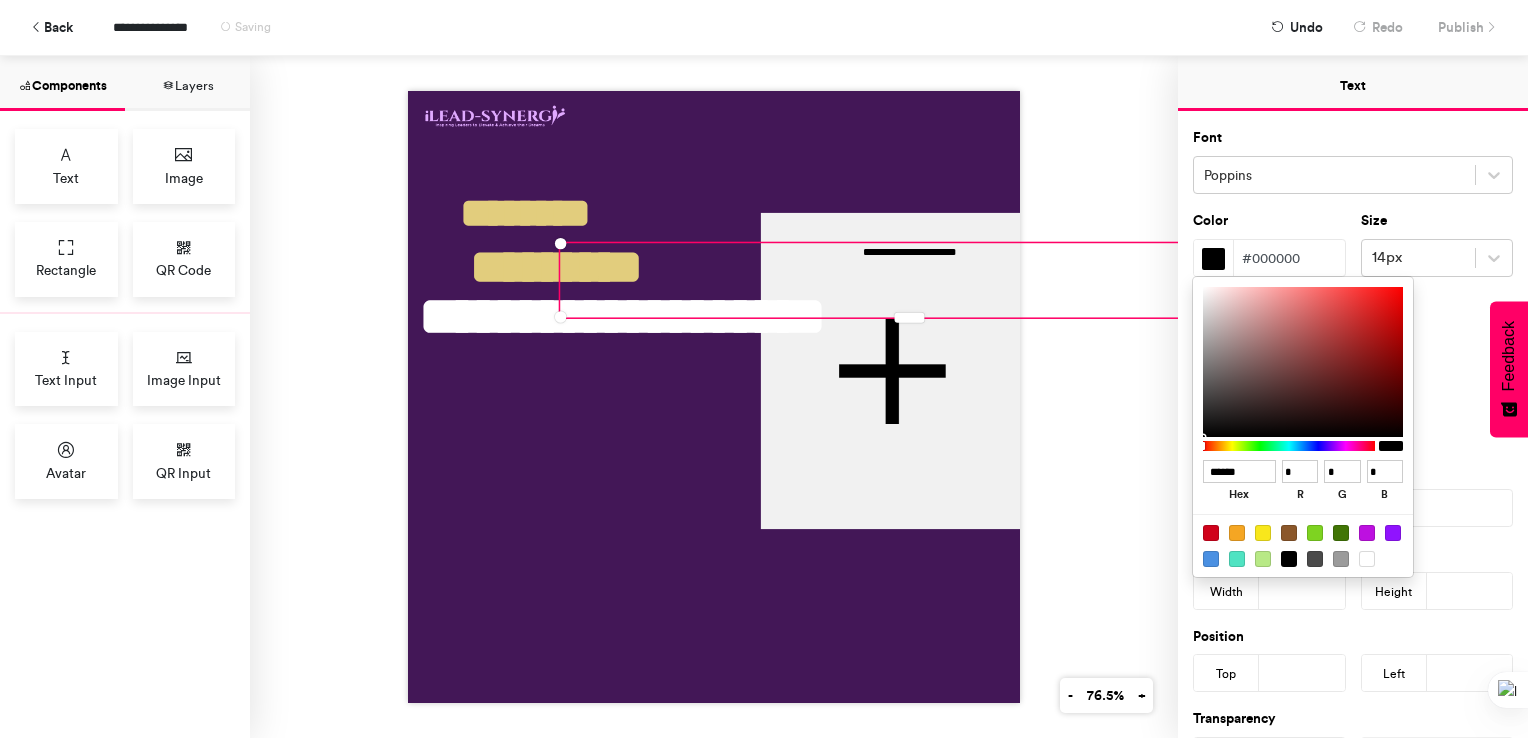drag, startPoint x: 1252, startPoint y: 470, endPoint x: 1188, endPoint y: 472, distance: 64.03124 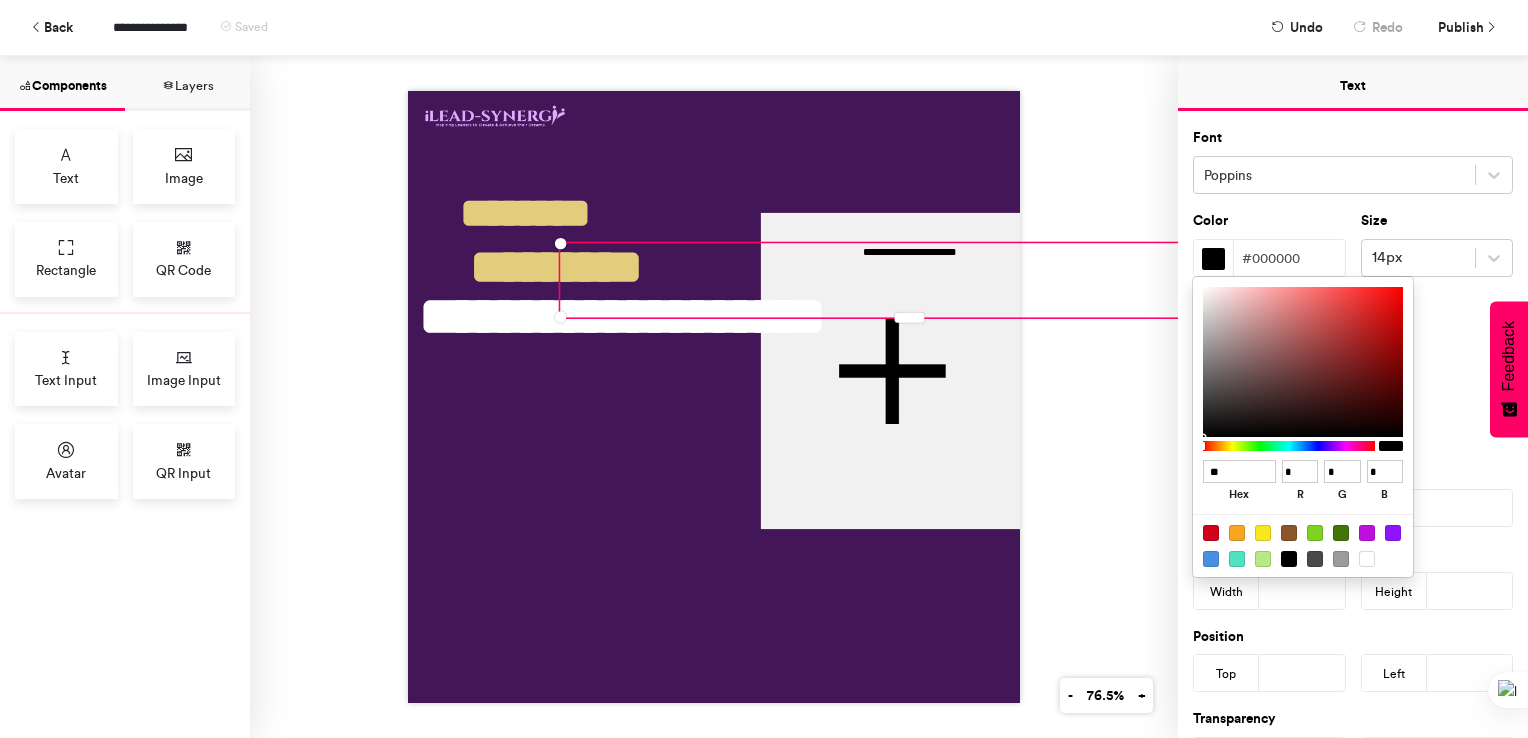 type on "***" 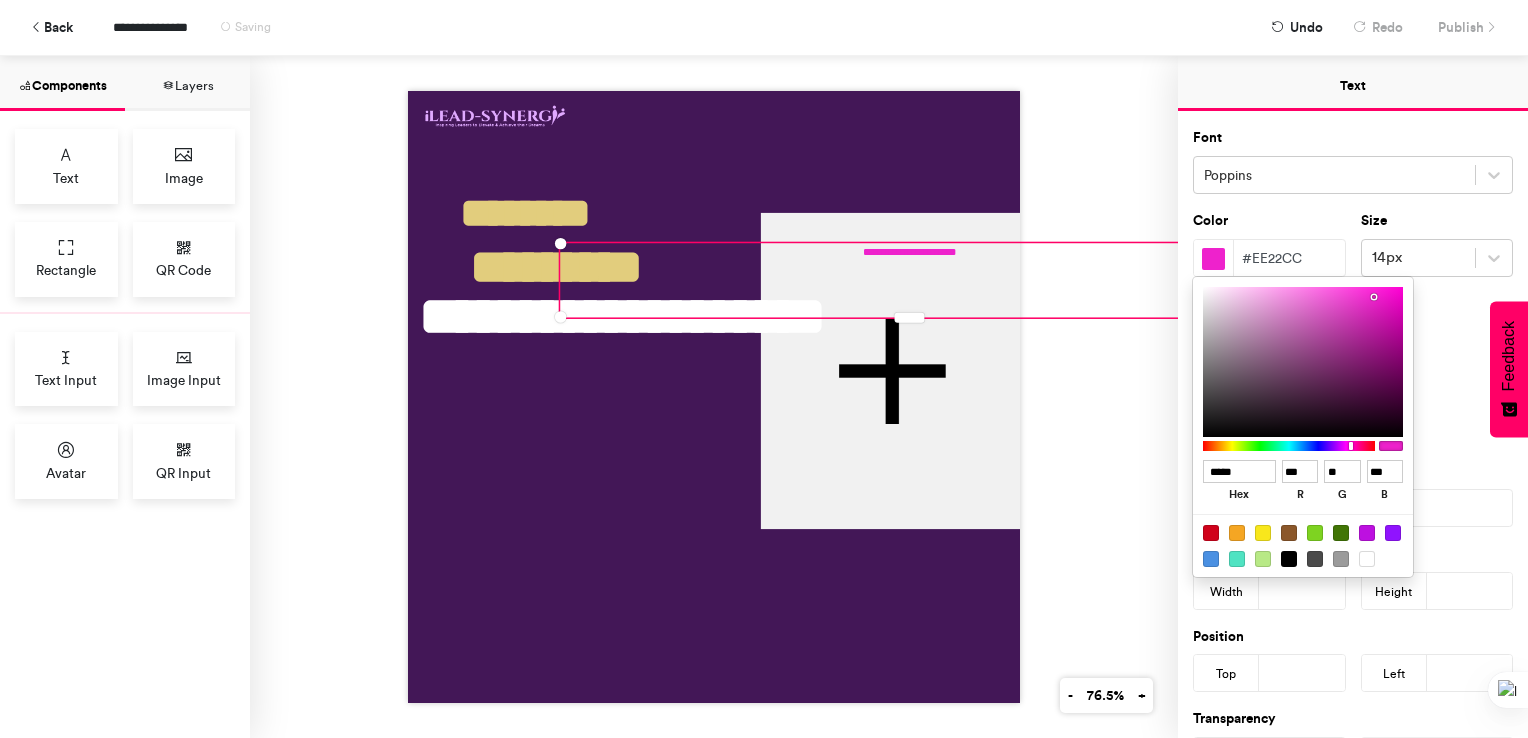 type on "******" 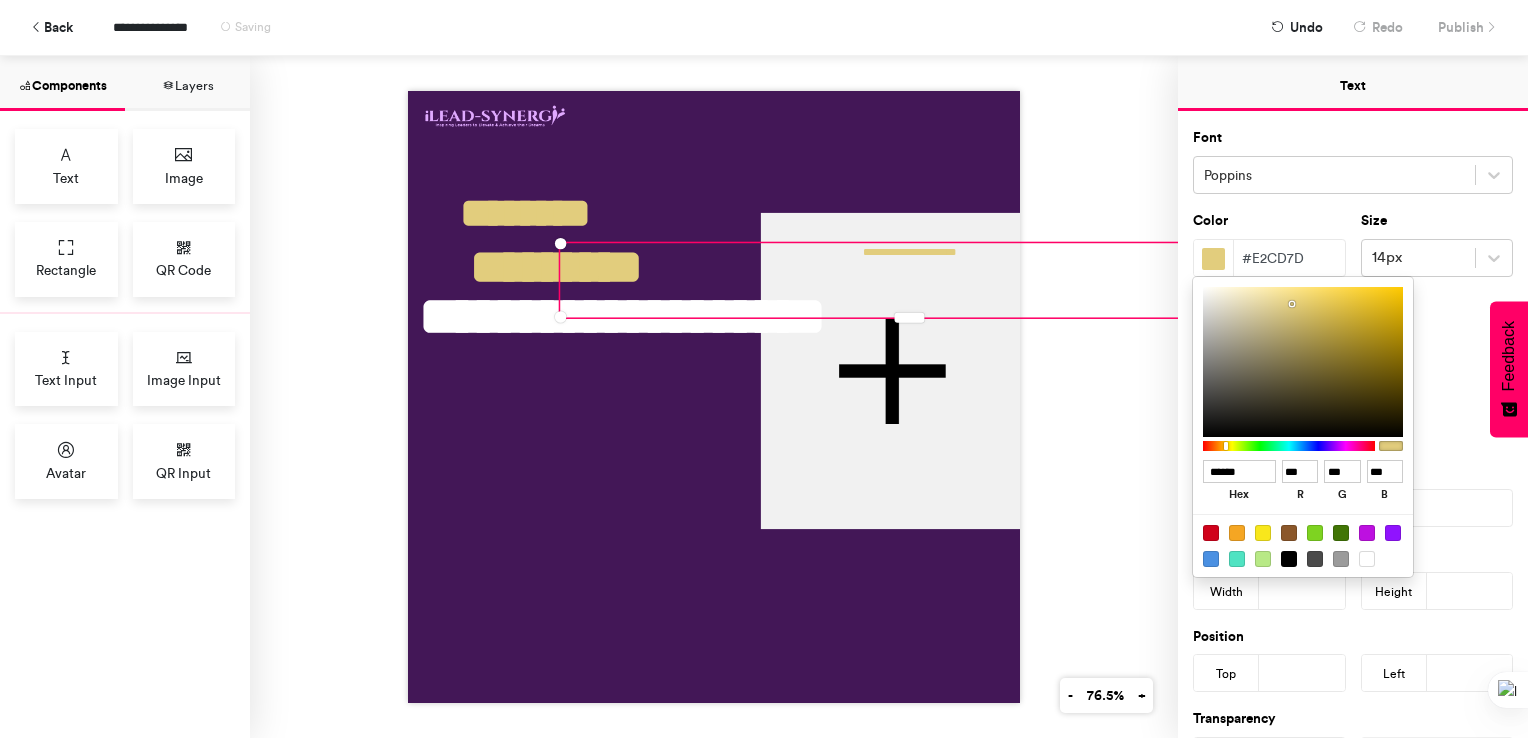 type on "******" 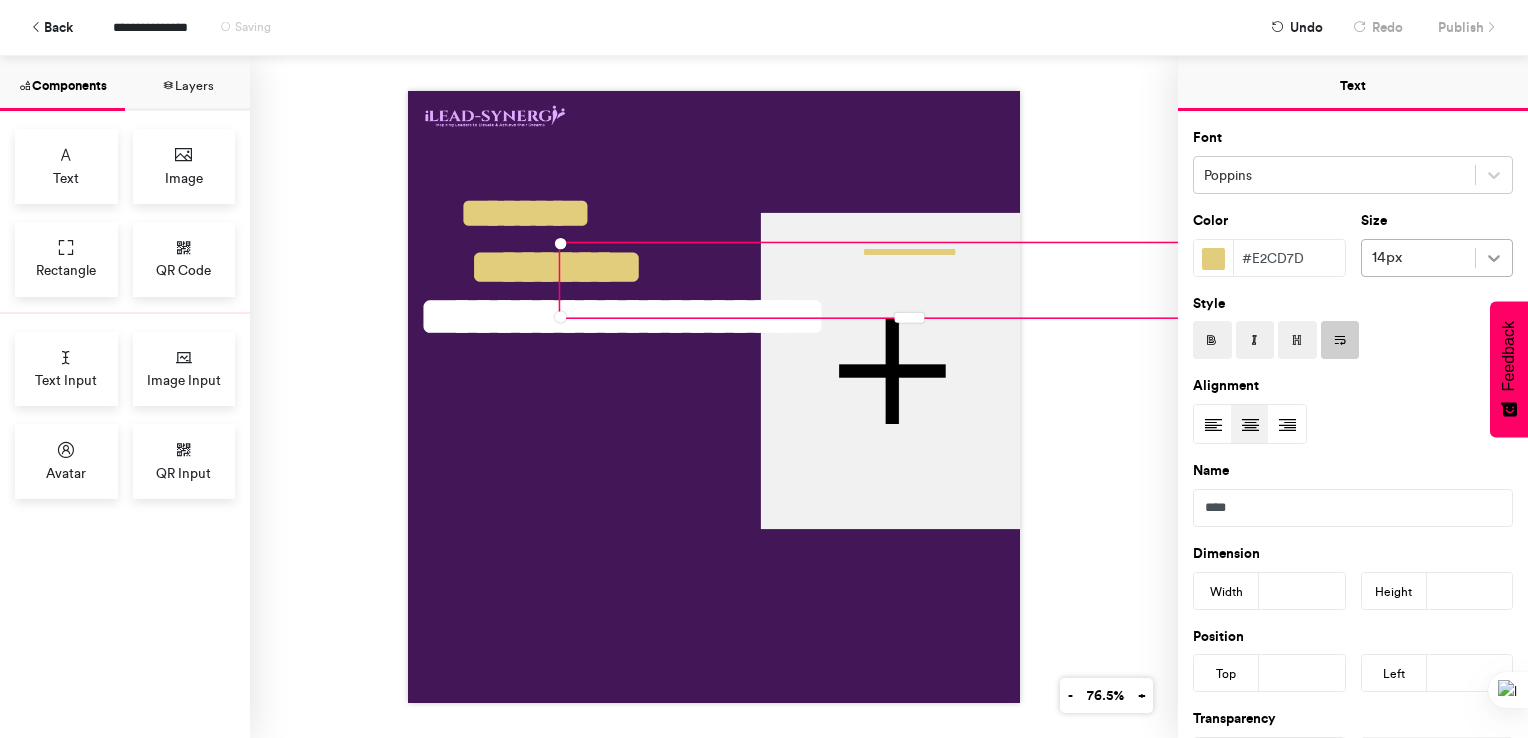 drag, startPoint x: 1493, startPoint y: 227, endPoint x: 1490, endPoint y: 254, distance: 27.166155 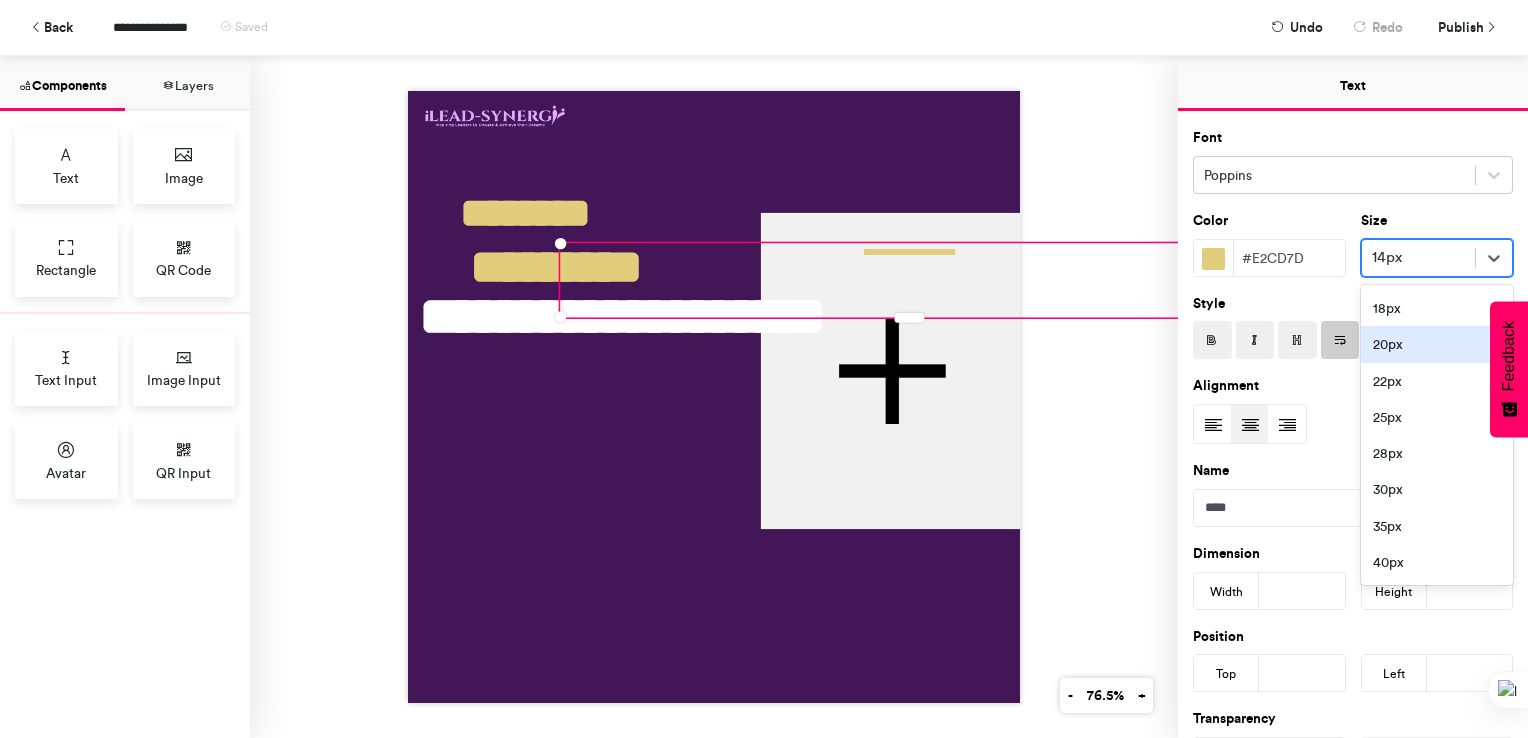 scroll, scrollTop: 240, scrollLeft: 0, axis: vertical 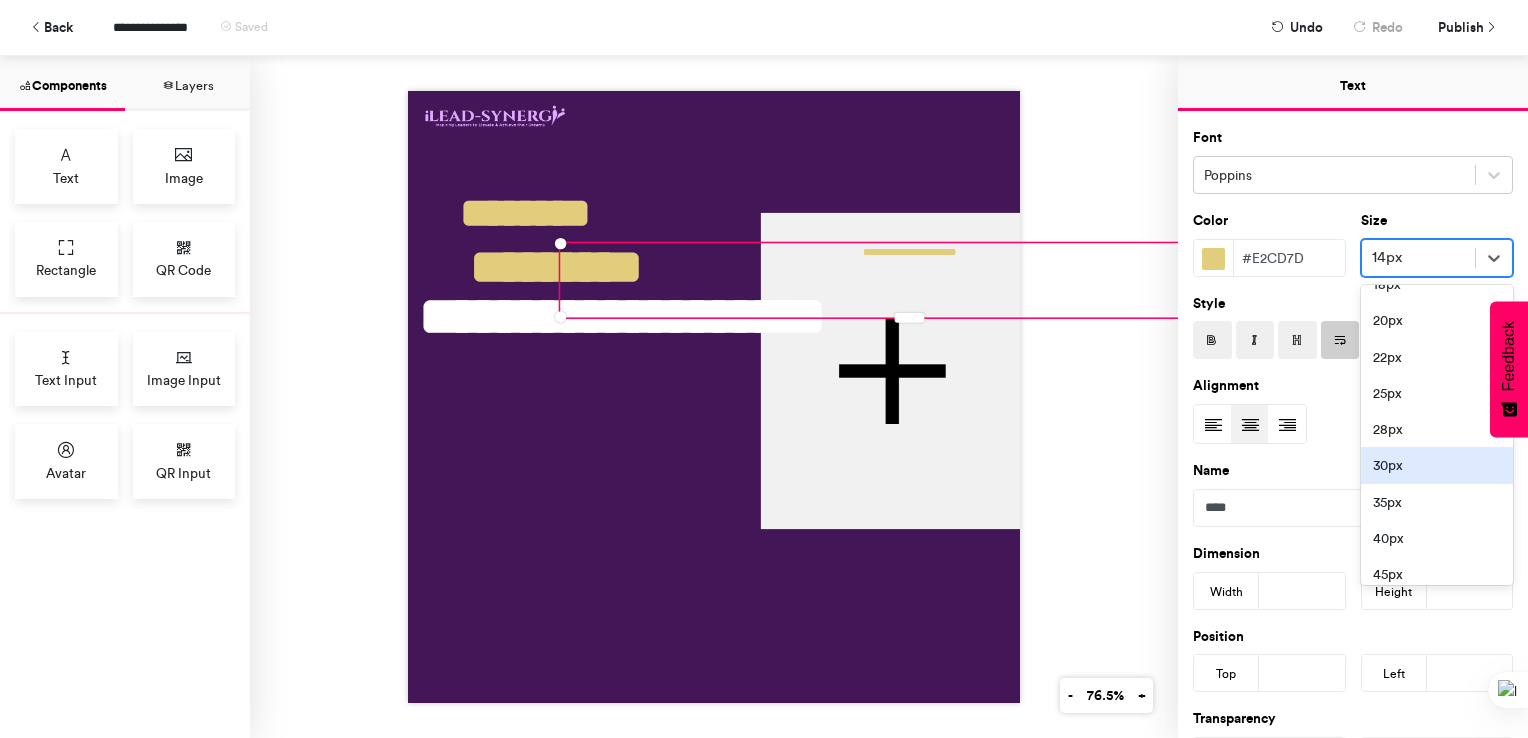 click on "30px" at bounding box center [1437, 465] 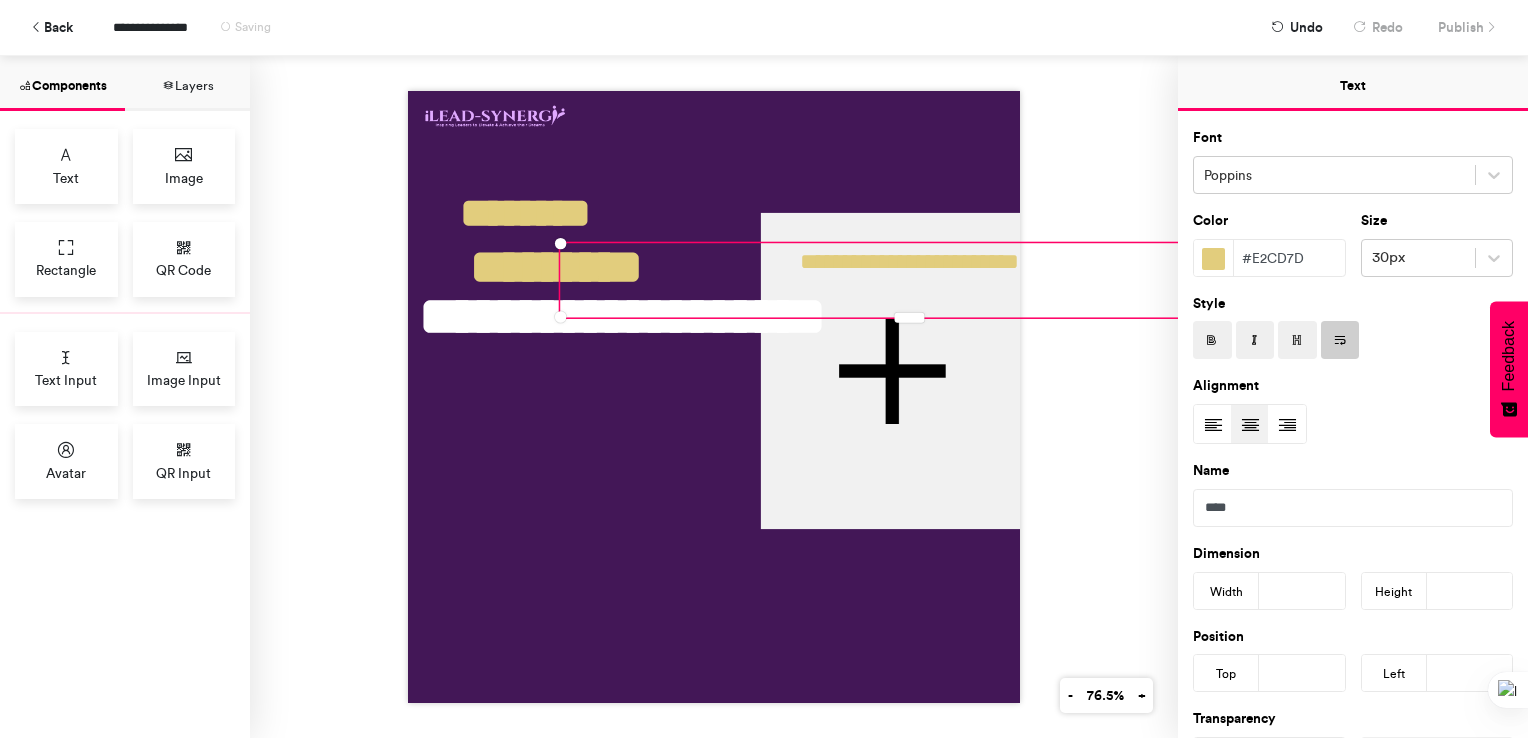 click at bounding box center (1212, 341) 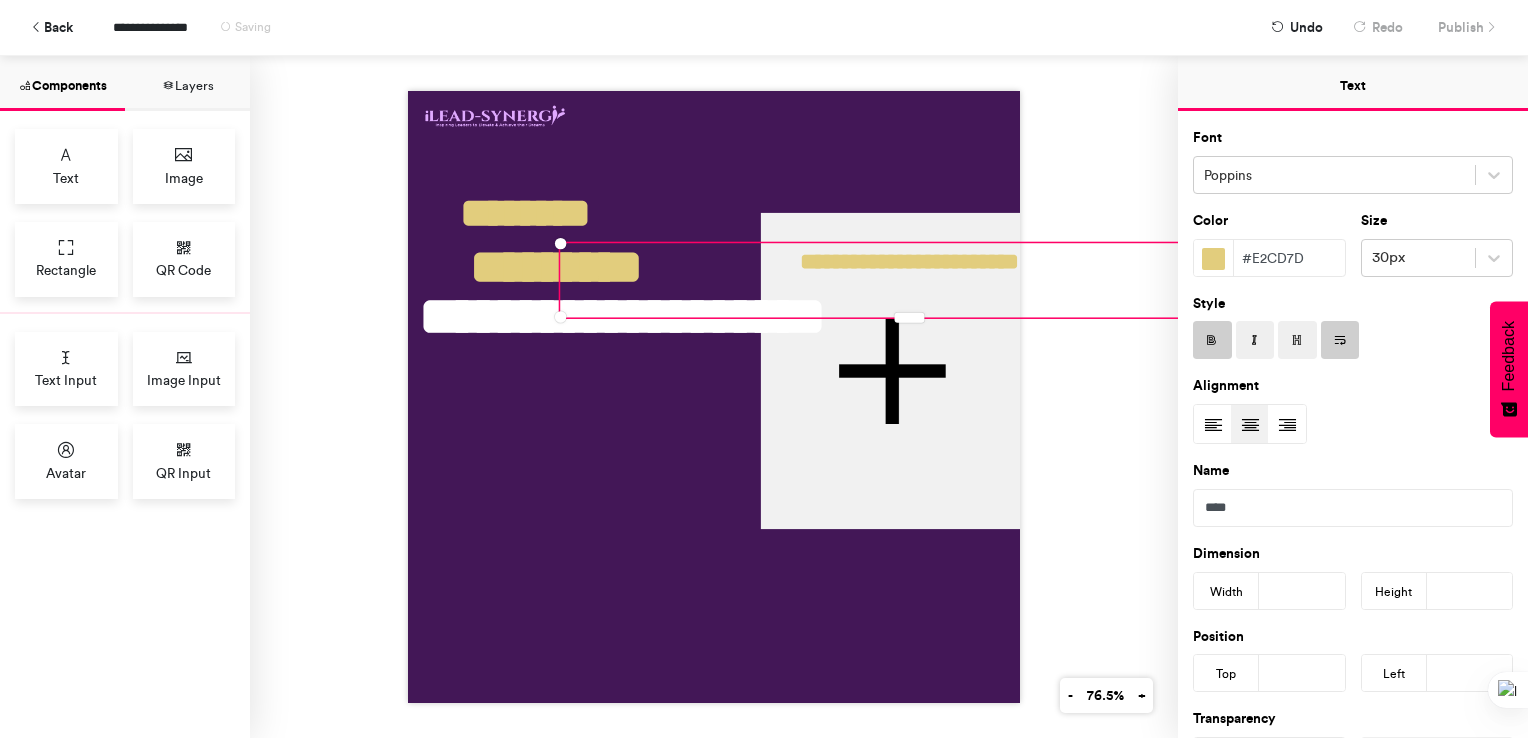 drag, startPoint x: 1111, startPoint y: 265, endPoint x: 1066, endPoint y: 283, distance: 48.466484 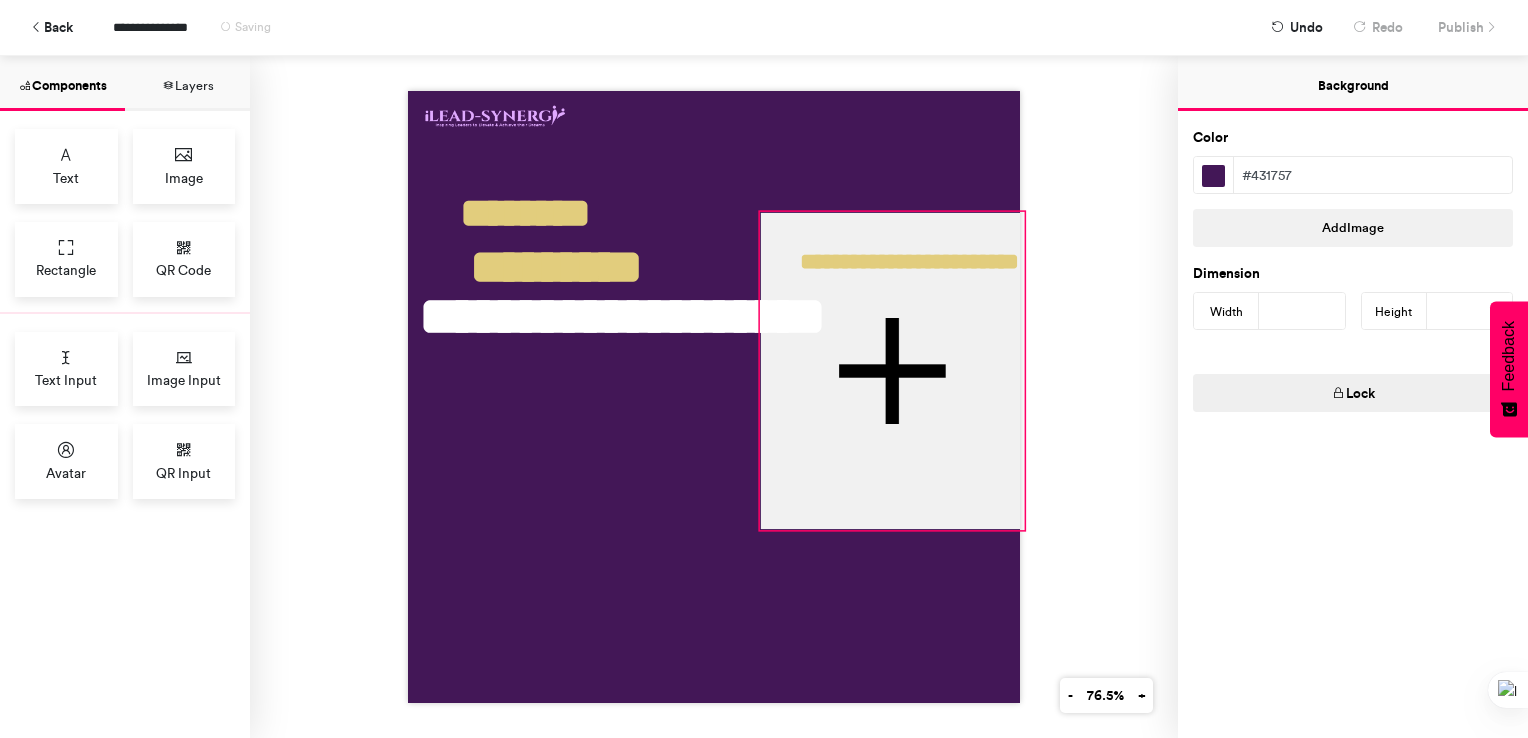 drag, startPoint x: 1066, startPoint y: 283, endPoint x: 973, endPoint y: 334, distance: 106.06602 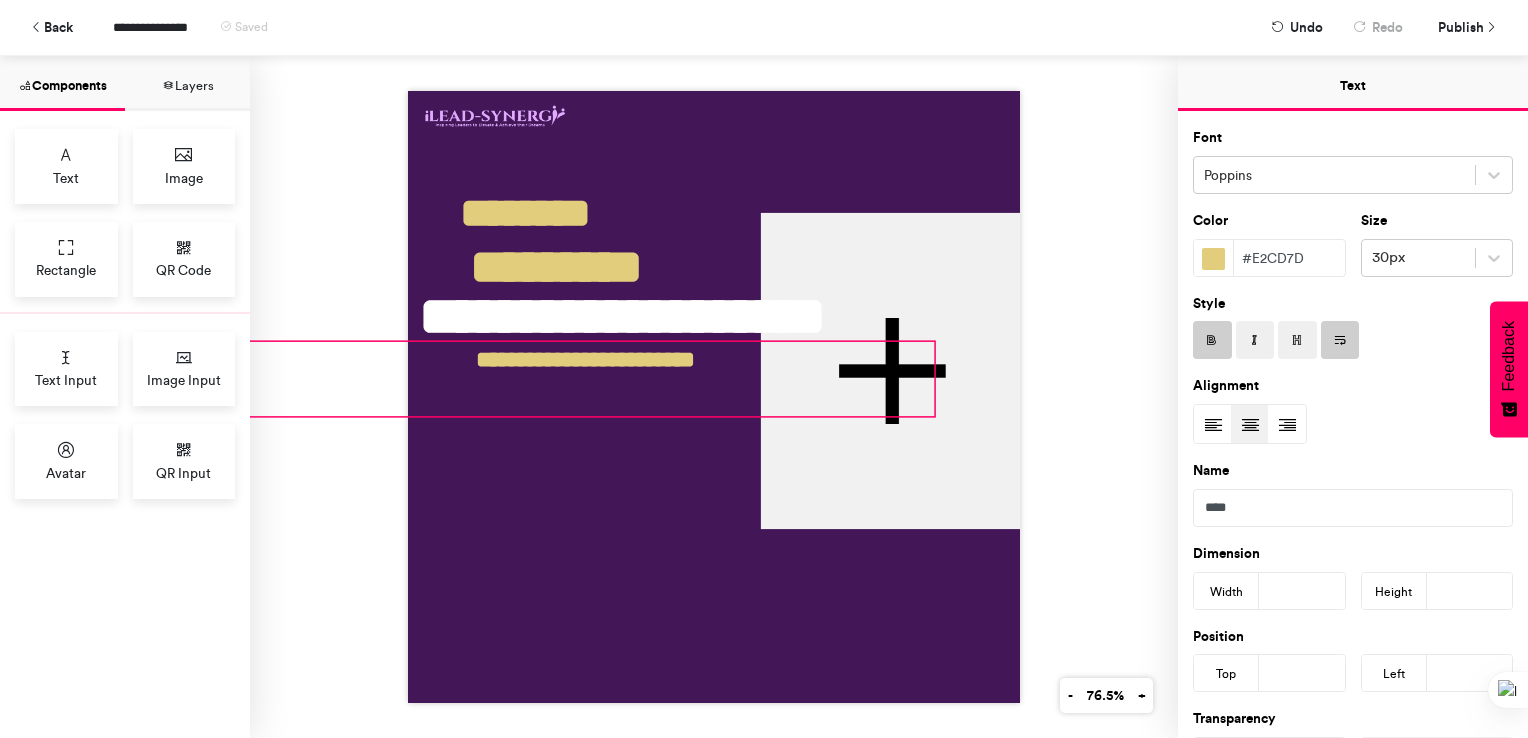 drag, startPoint x: 770, startPoint y: 250, endPoint x: 446, endPoint y: 350, distance: 339.08112 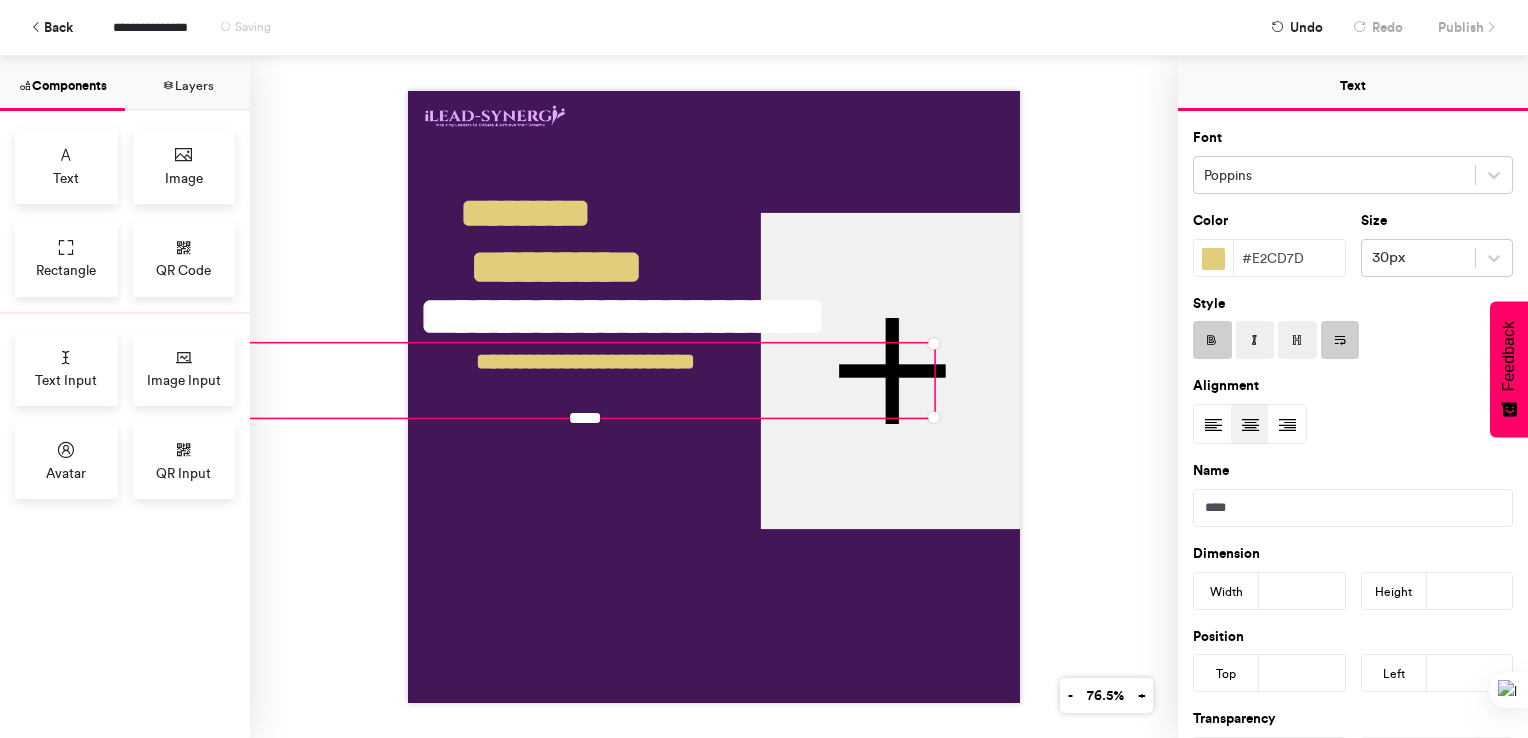 click on "**********" at bounding box center (714, 397) 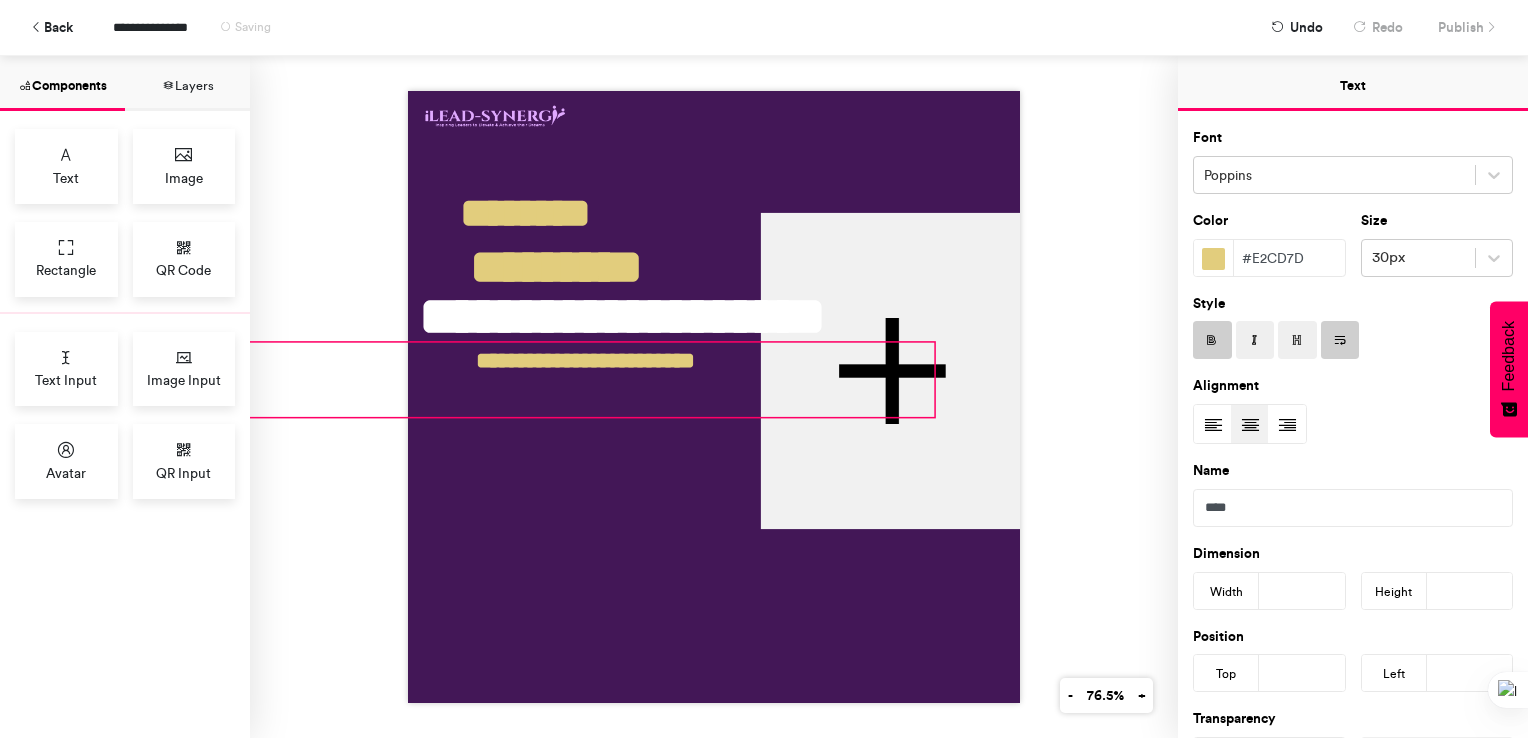 click on "**********" at bounding box center (585, 379) 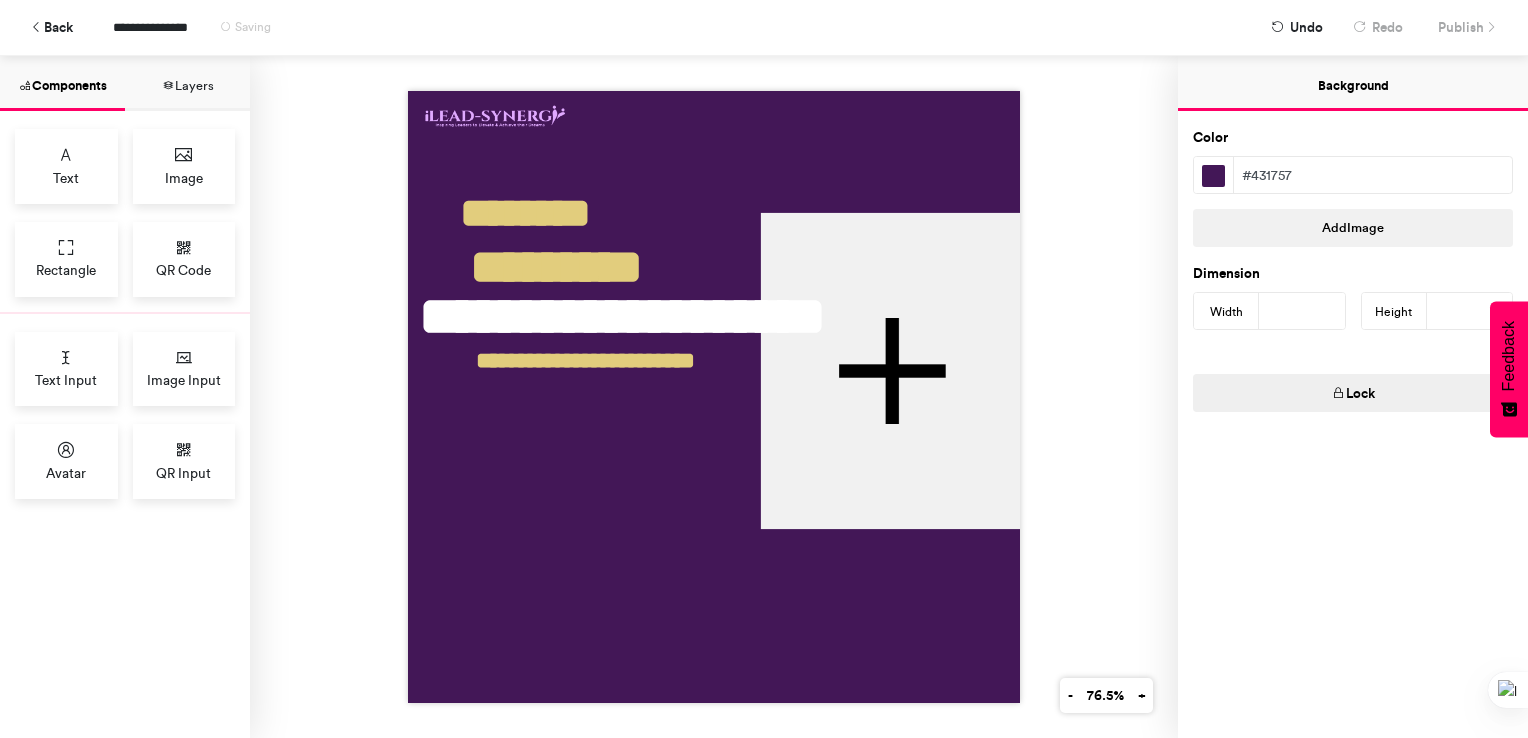 click at bounding box center [714, 397] 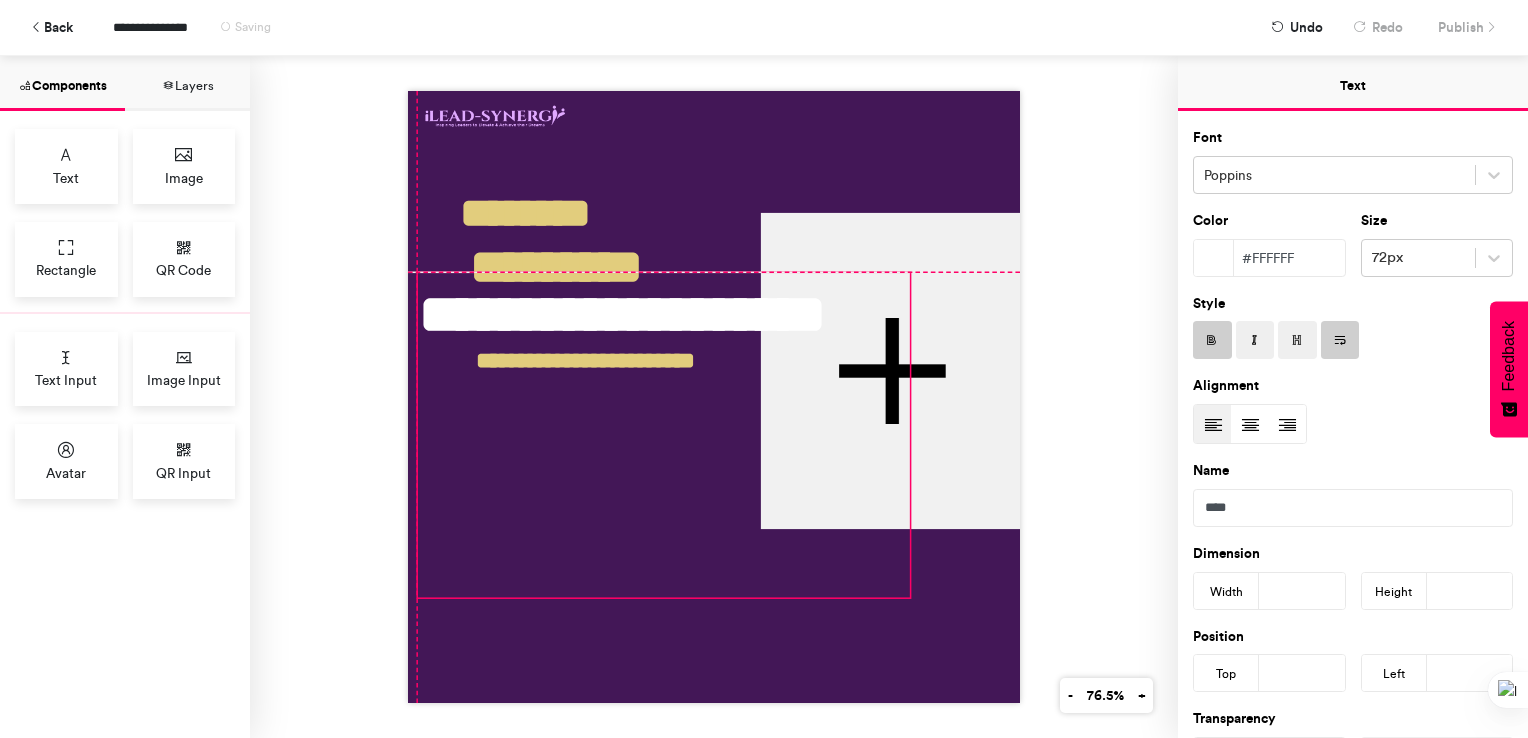 click on "**********" at bounding box center (664, 435) 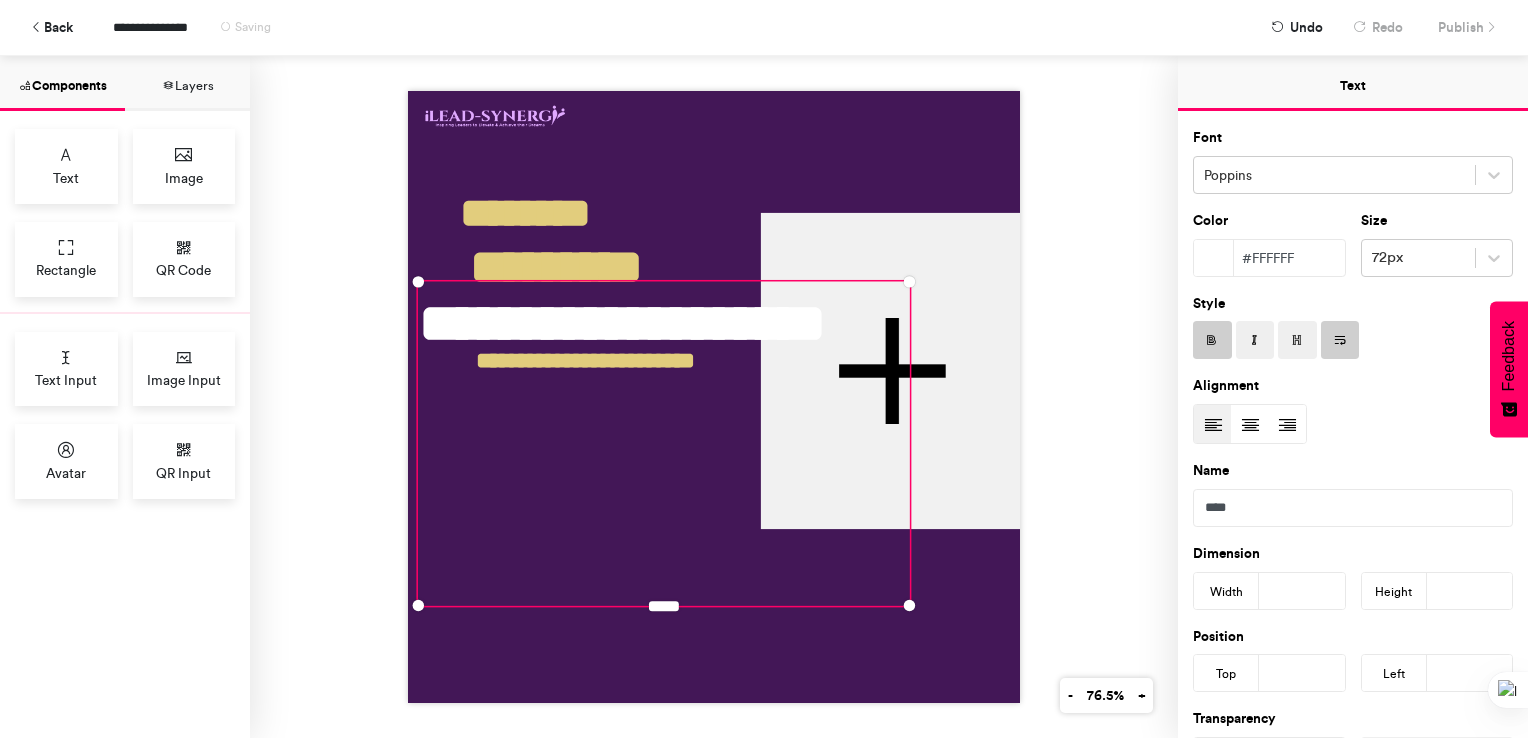 type on "***" 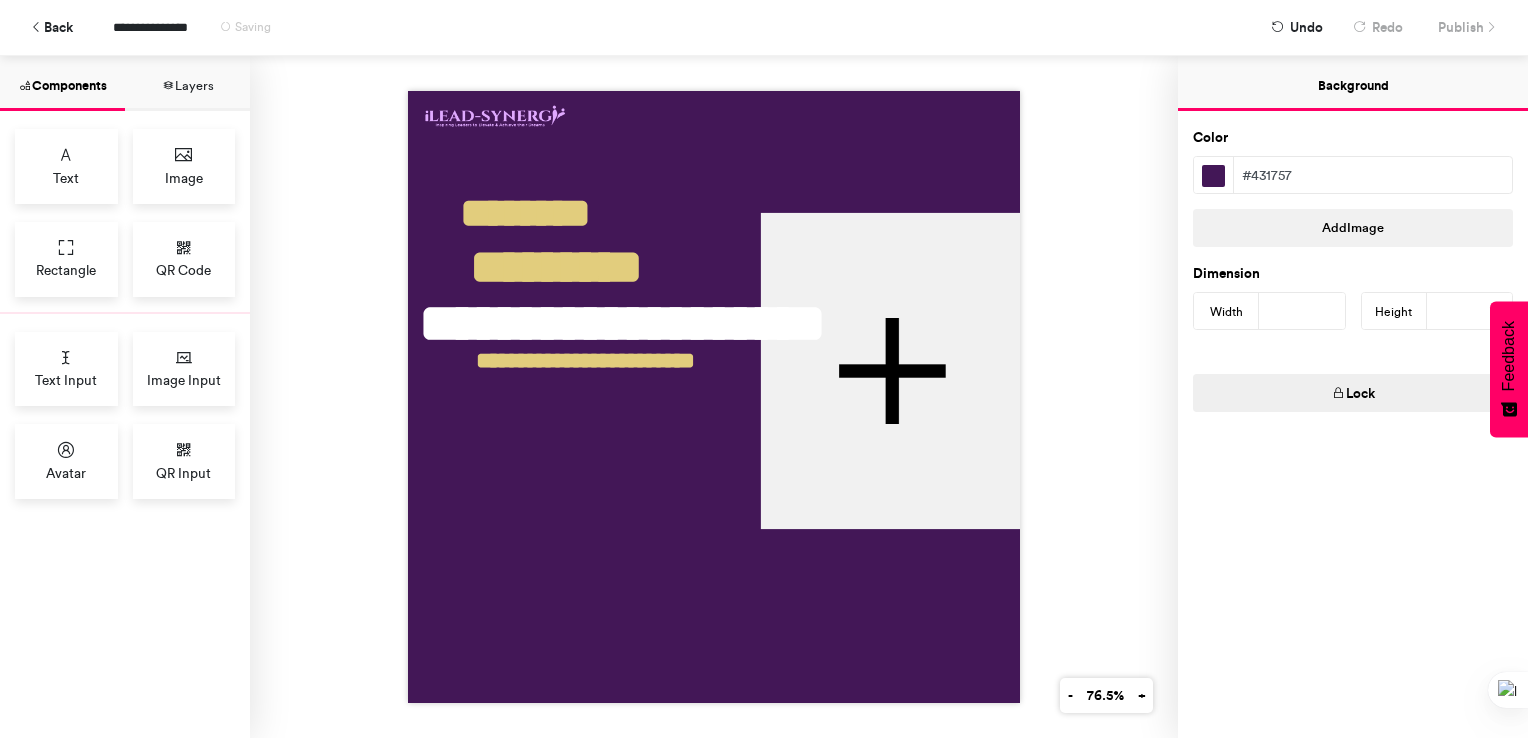click at bounding box center [714, 397] 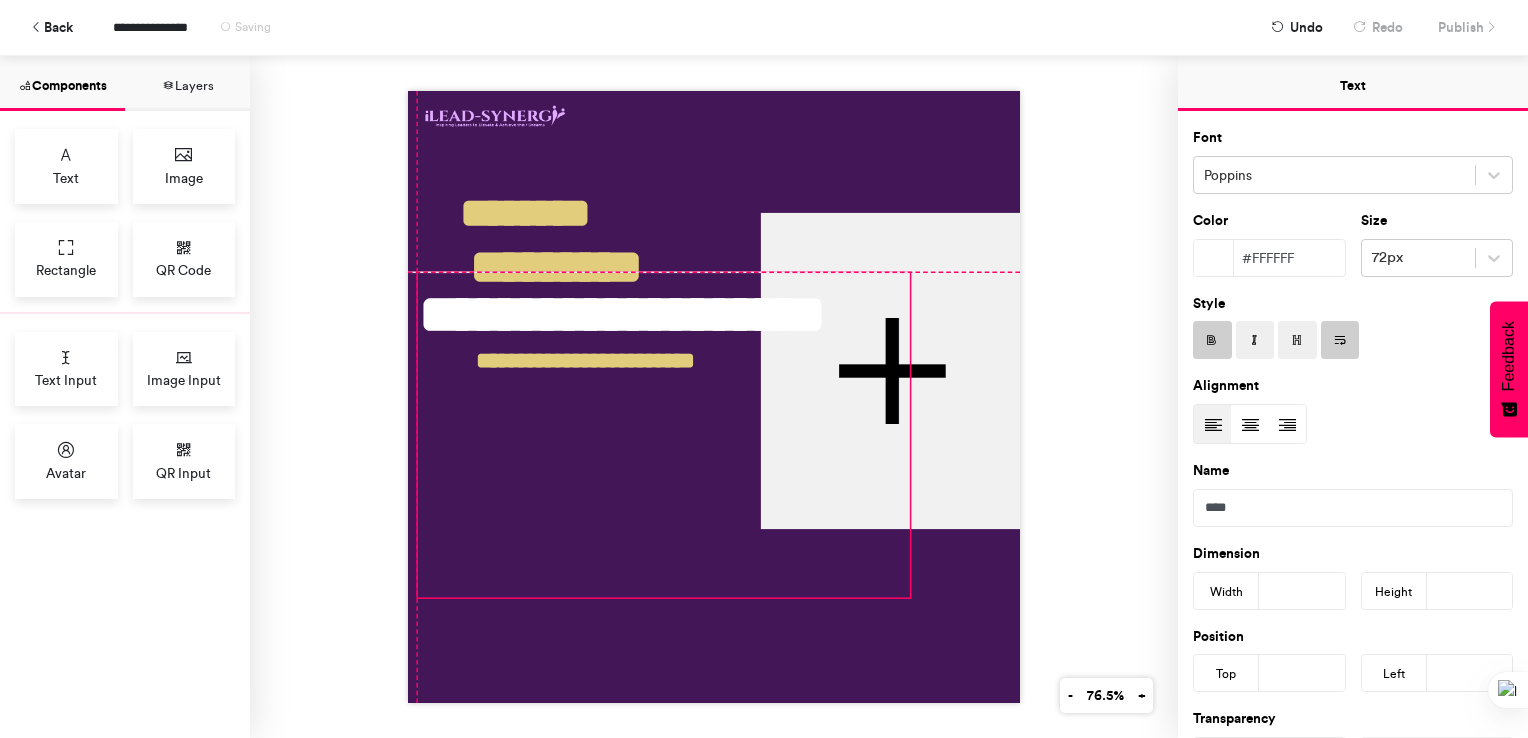 click on "**********" at bounding box center [664, 435] 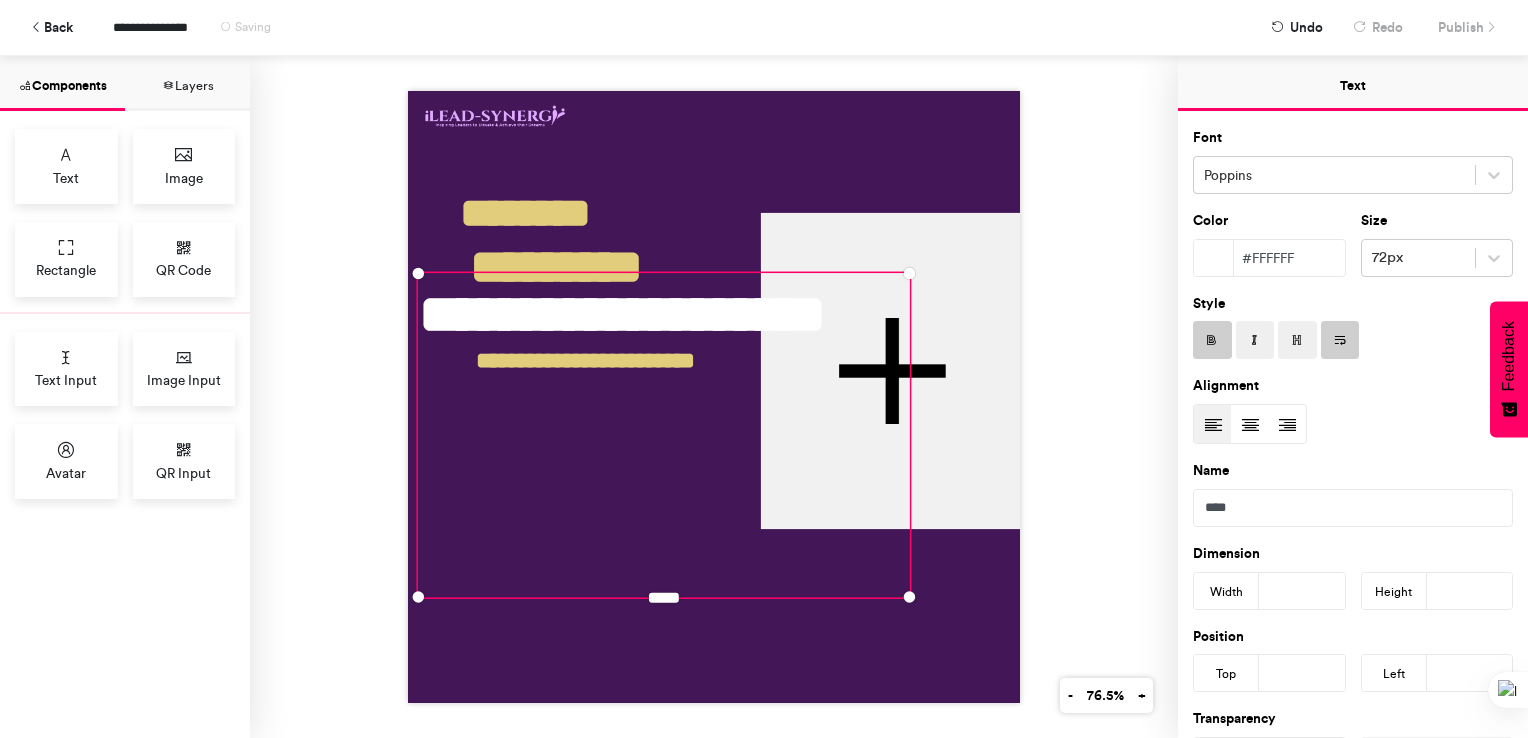 click on "**********" at bounding box center [672, 27] 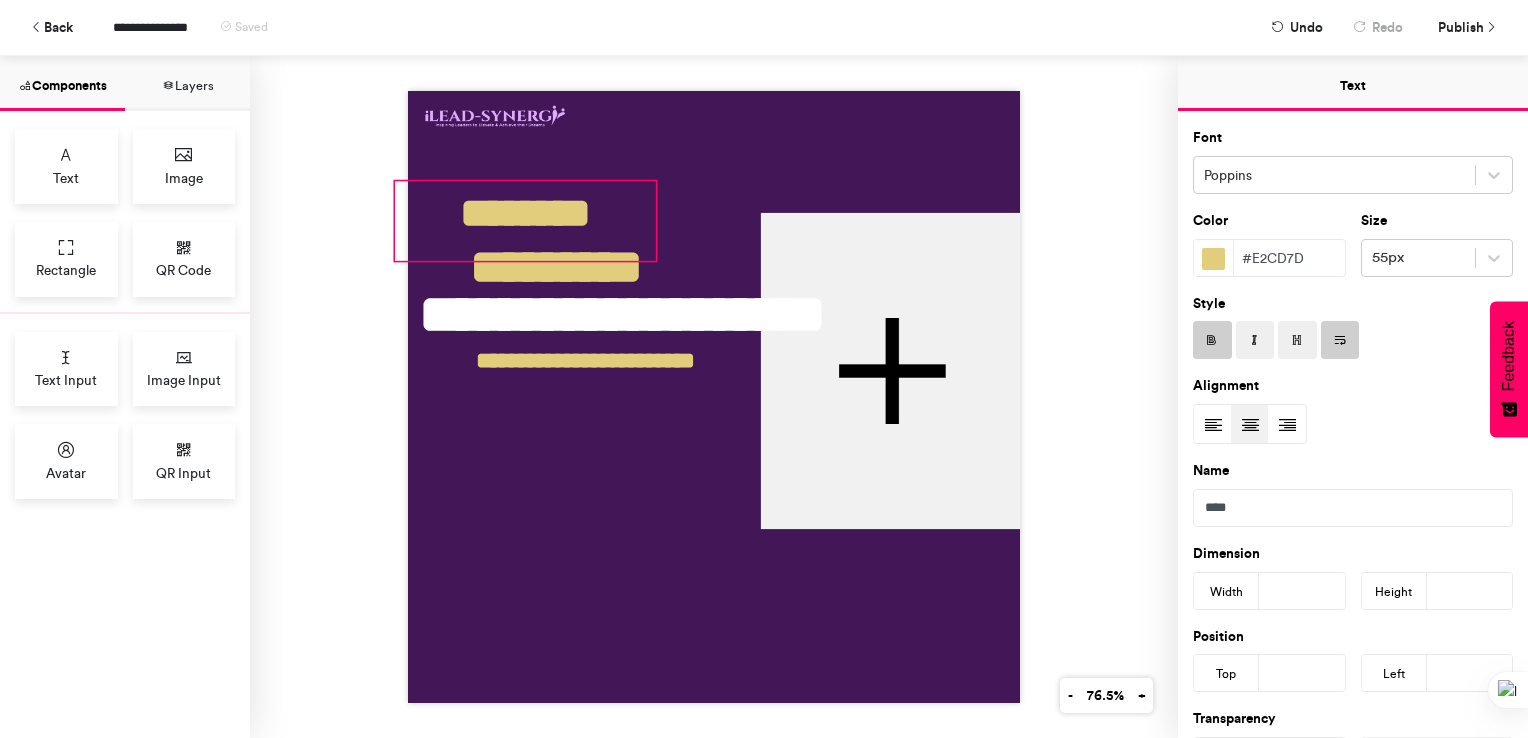 click on "********" at bounding box center (525, 221) 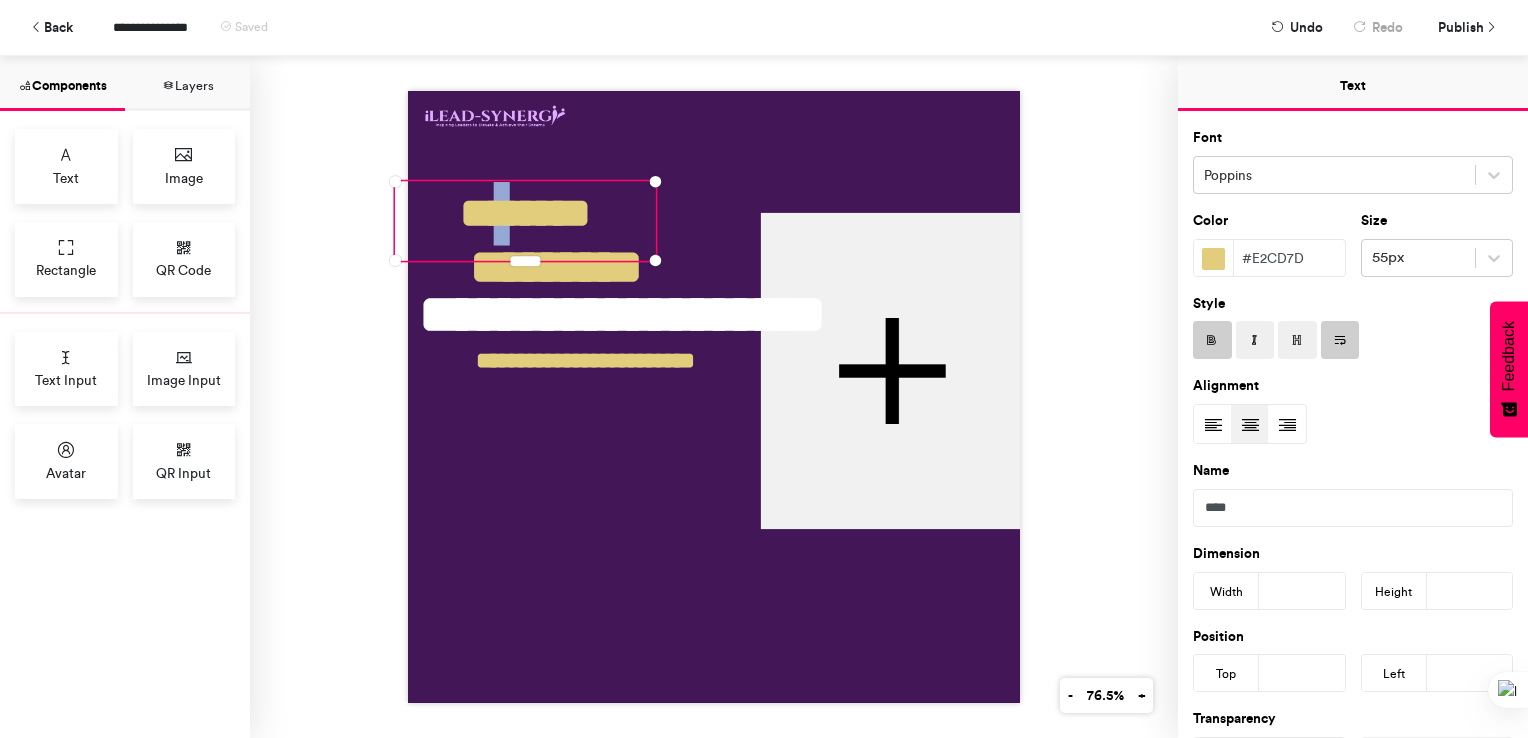 click on "********" at bounding box center [525, 221] 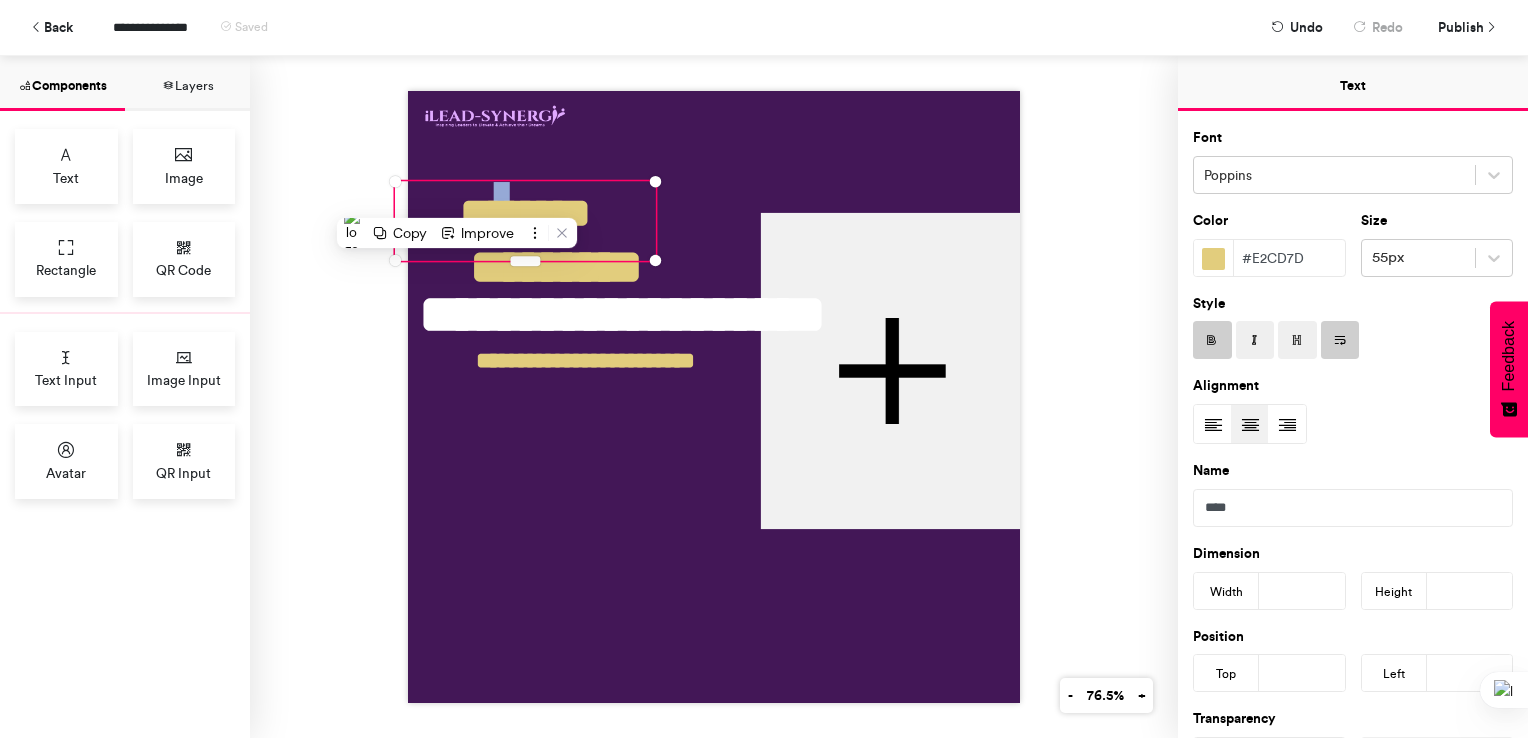 click on "********" at bounding box center [525, 221] 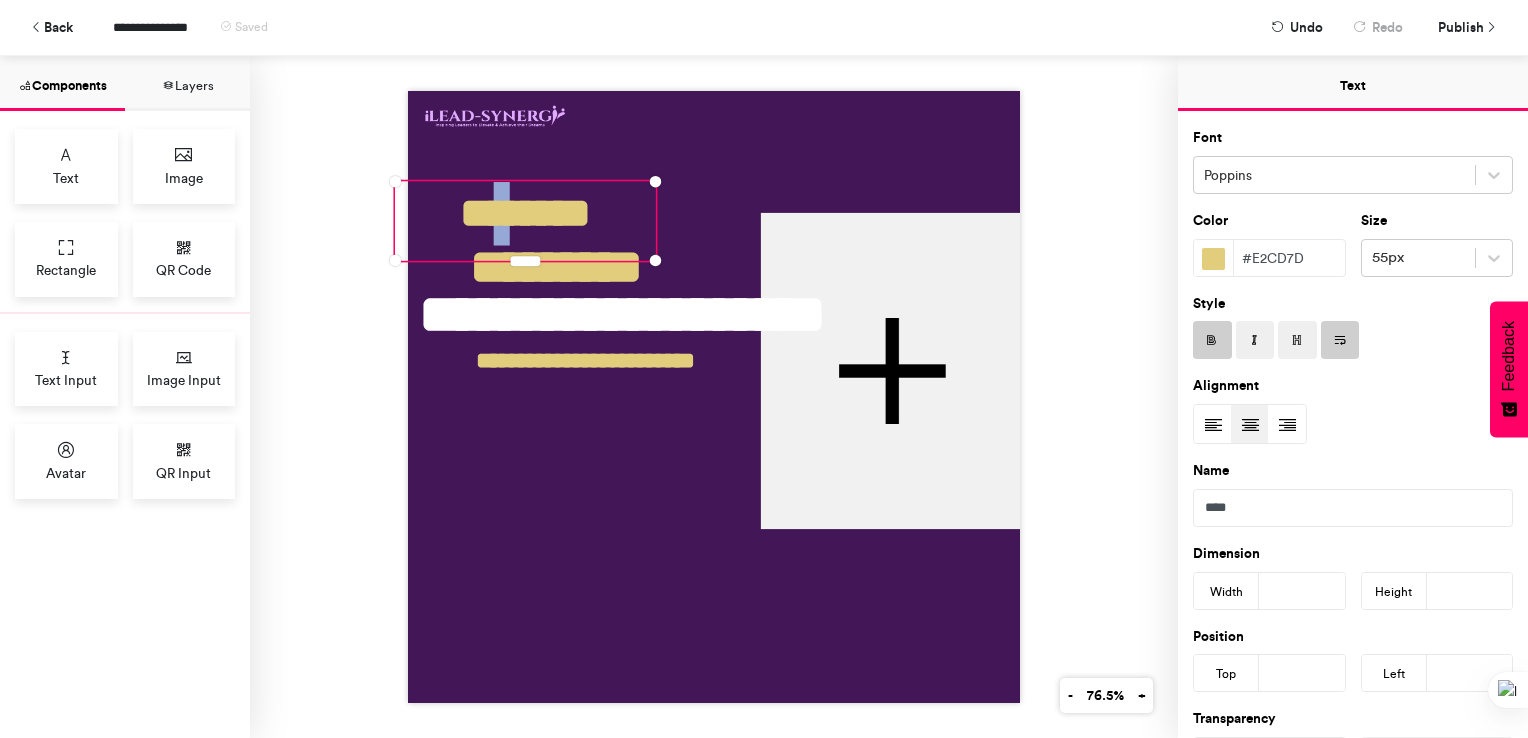 click on "********" at bounding box center [525, 221] 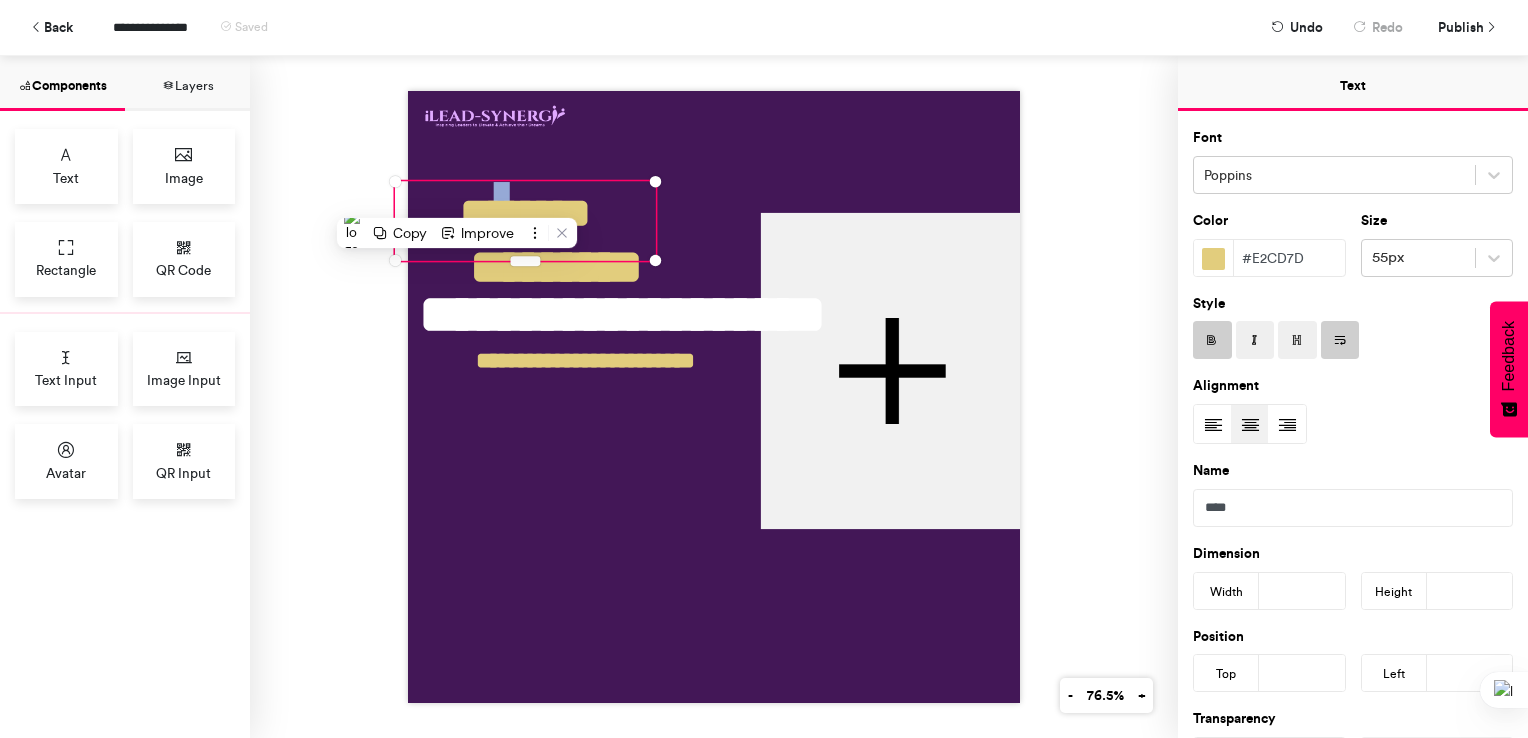 click on "********" at bounding box center [525, 221] 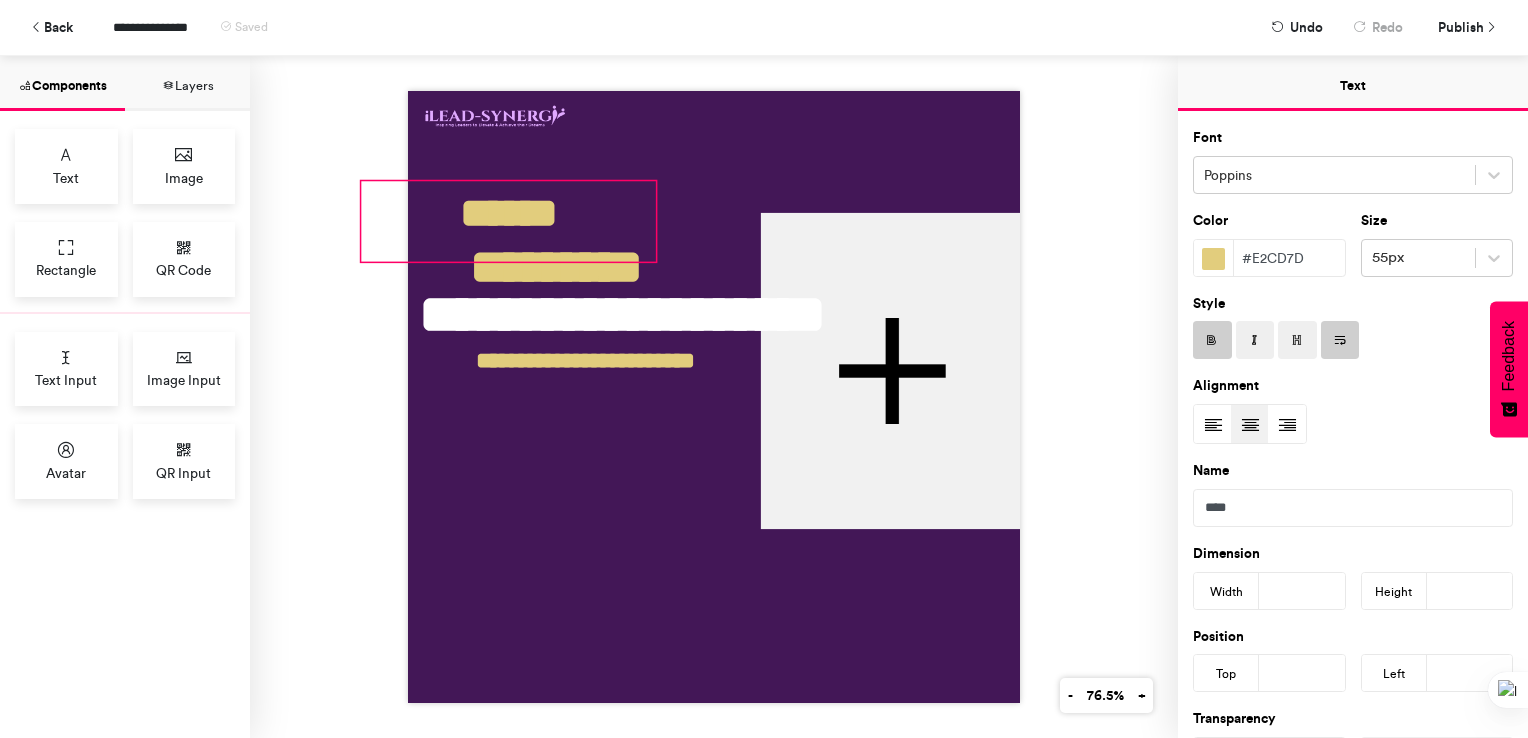 drag, startPoint x: 390, startPoint y: 250, endPoint x: 356, endPoint y: 251, distance: 34.0147 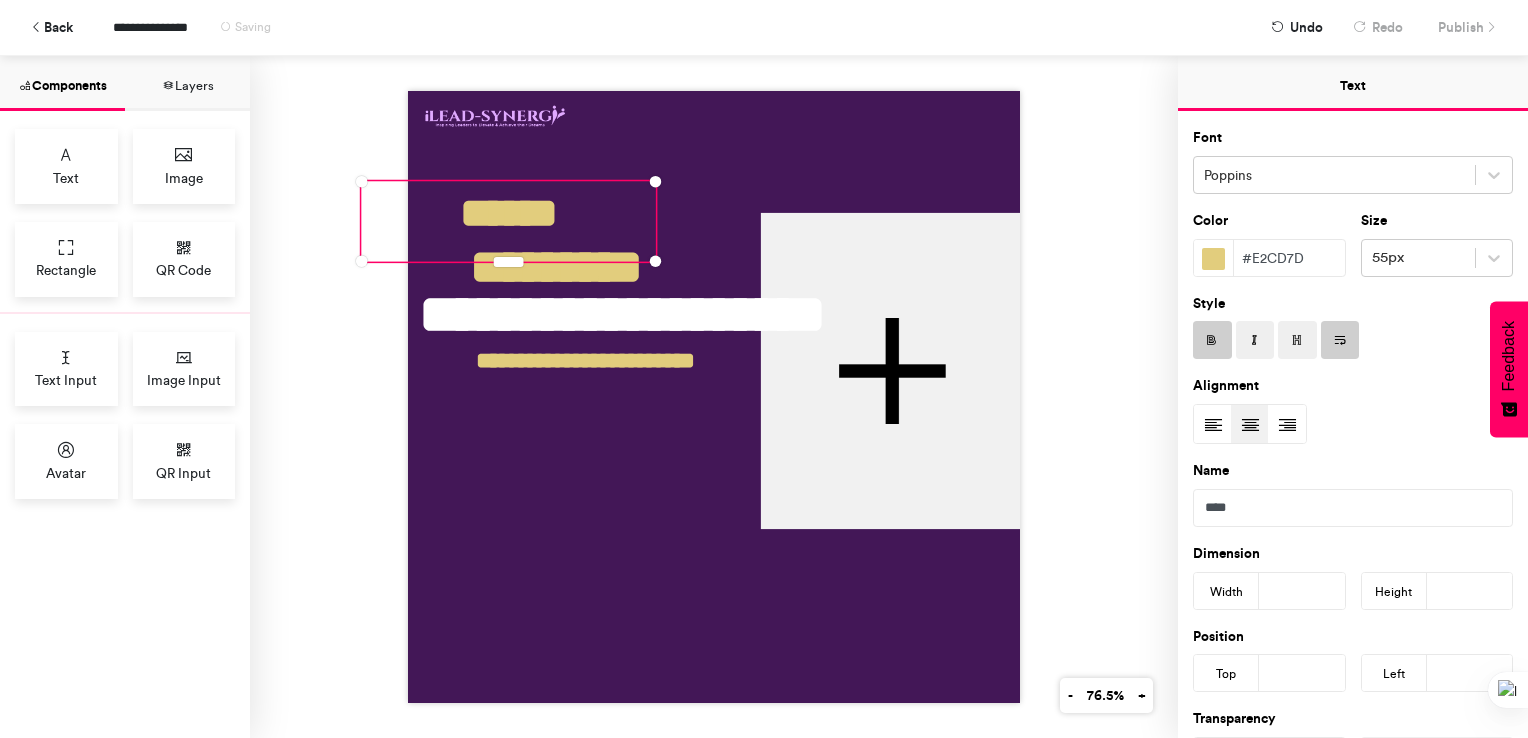 click on "**********" at bounding box center [714, 397] 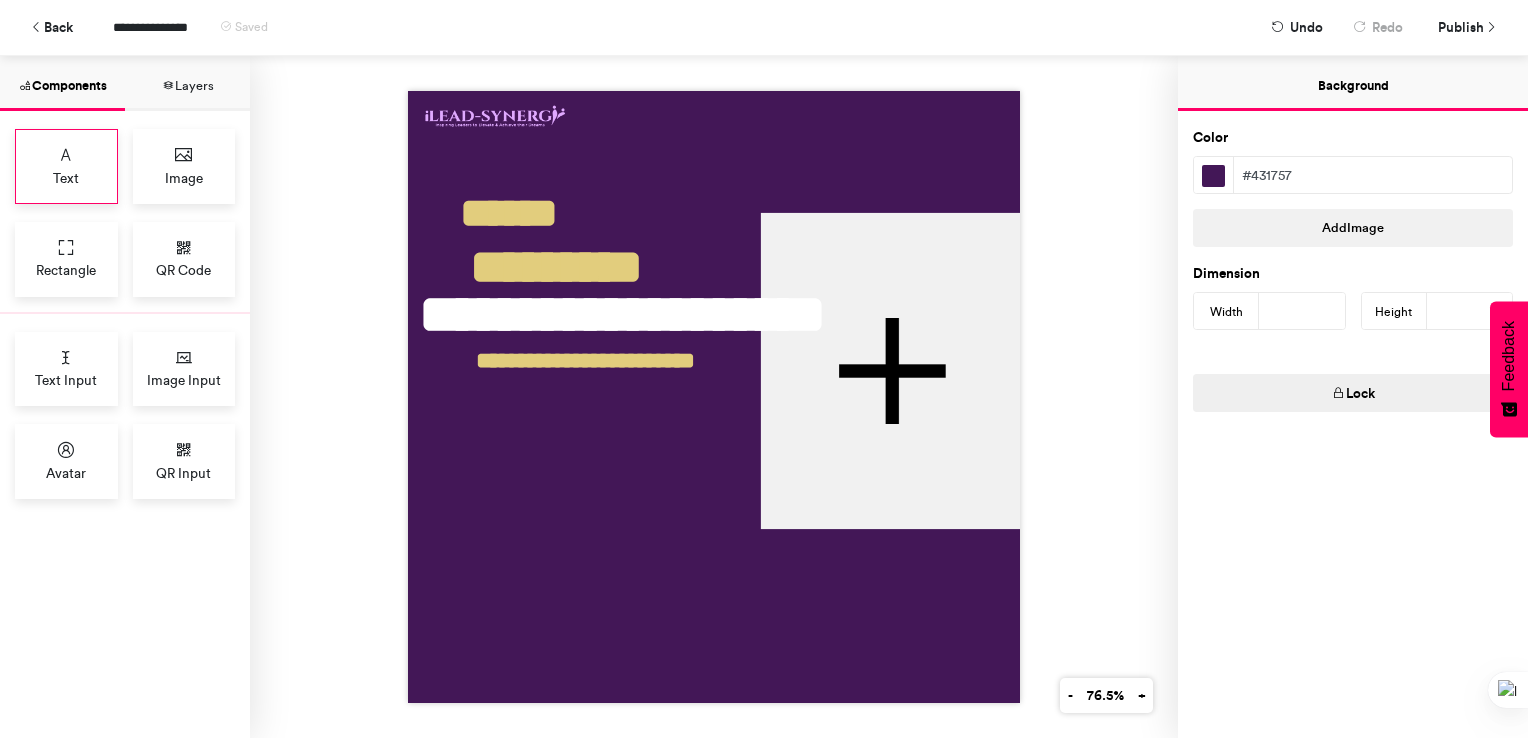 click on "Text" at bounding box center [66, 178] 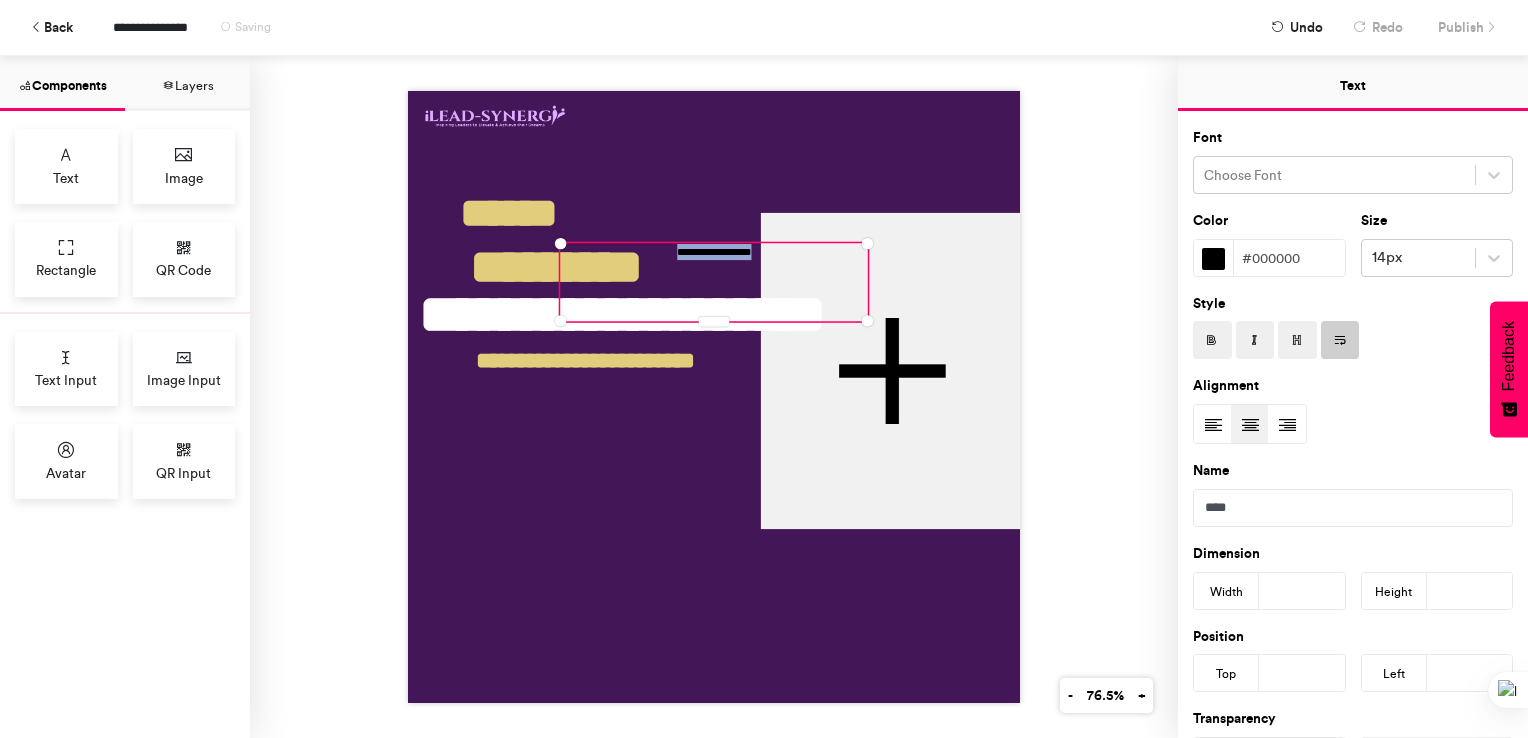 drag, startPoint x: 652, startPoint y: 249, endPoint x: 788, endPoint y: 256, distance: 136.18002 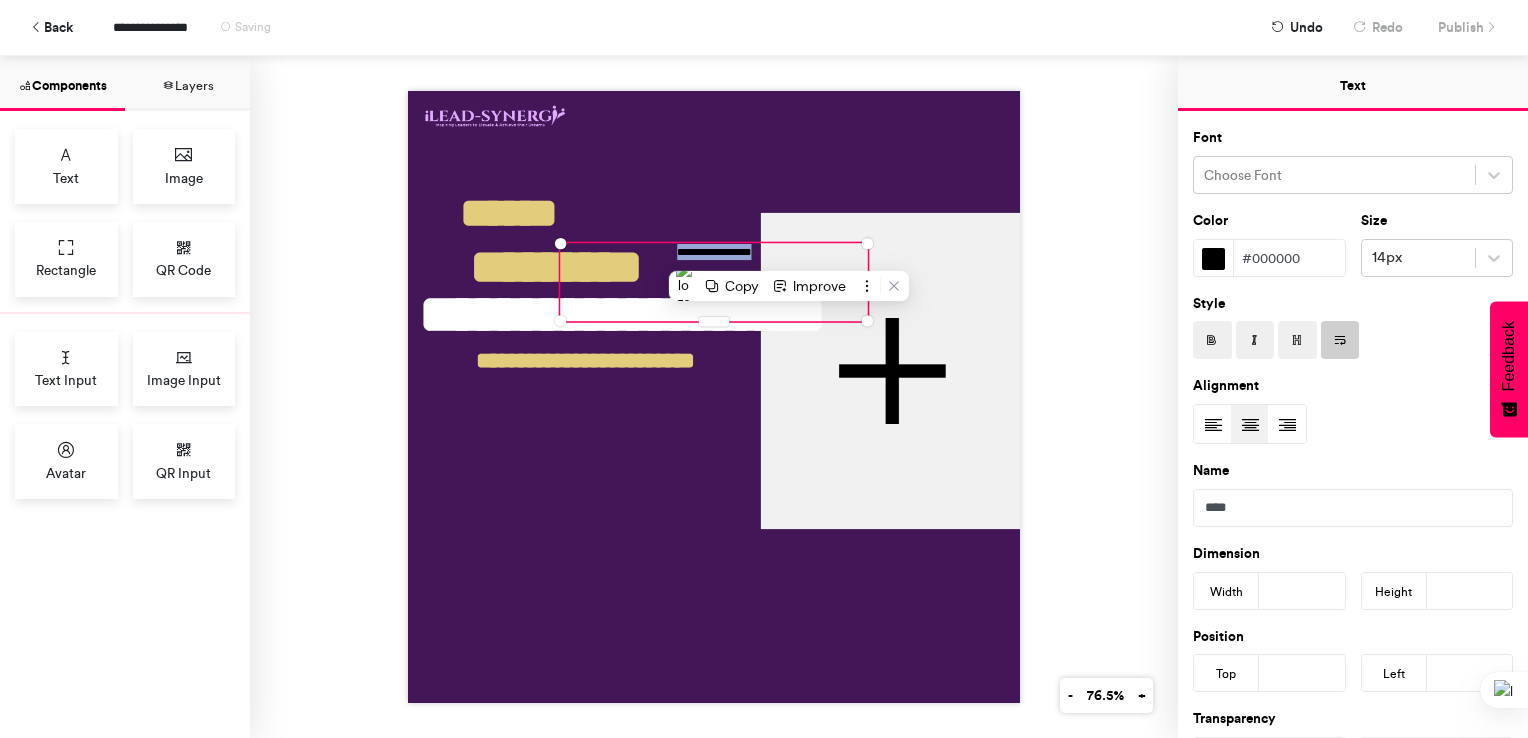 type 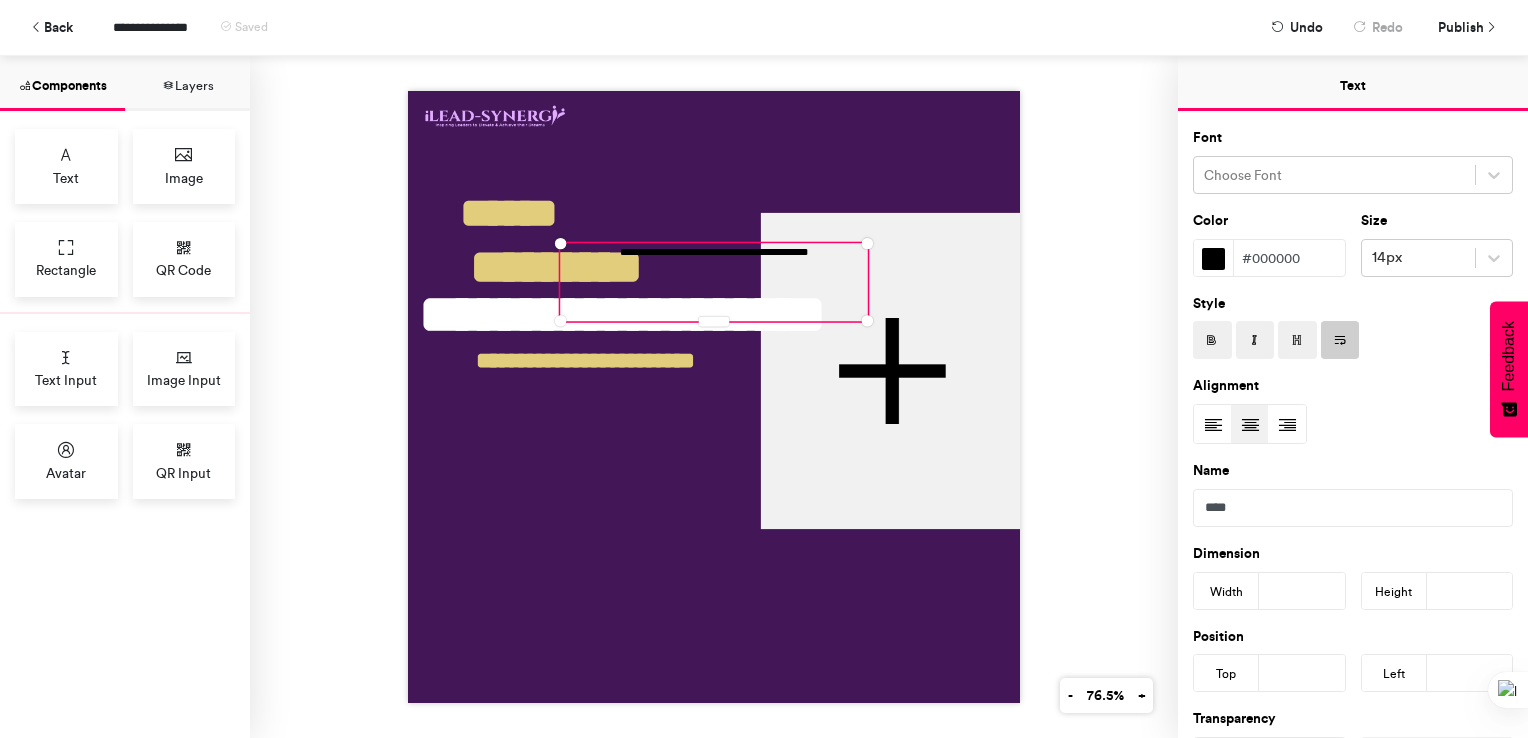 click on "**********" at bounding box center [714, 397] 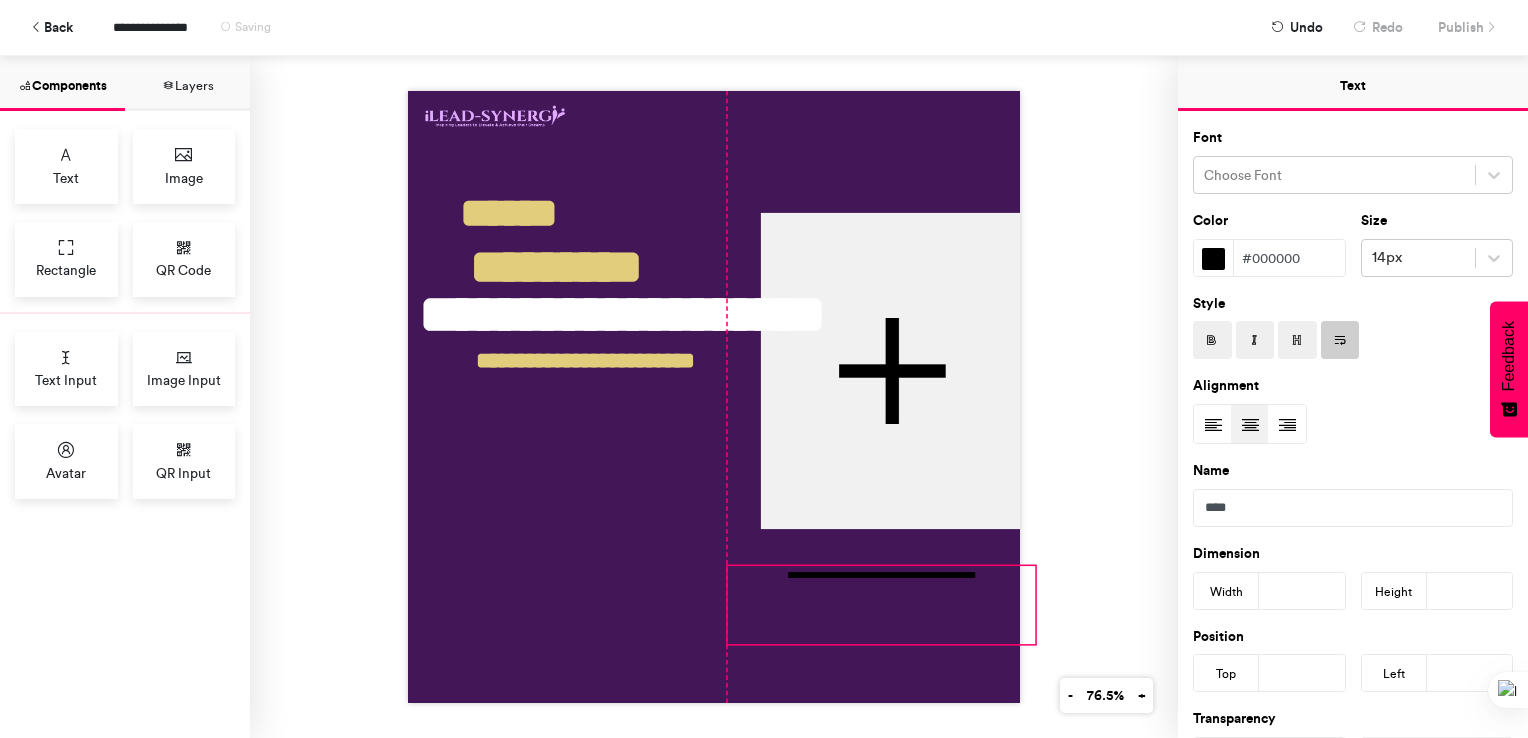 drag, startPoint x: 689, startPoint y: 254, endPoint x: 855, endPoint y: 576, distance: 362.27063 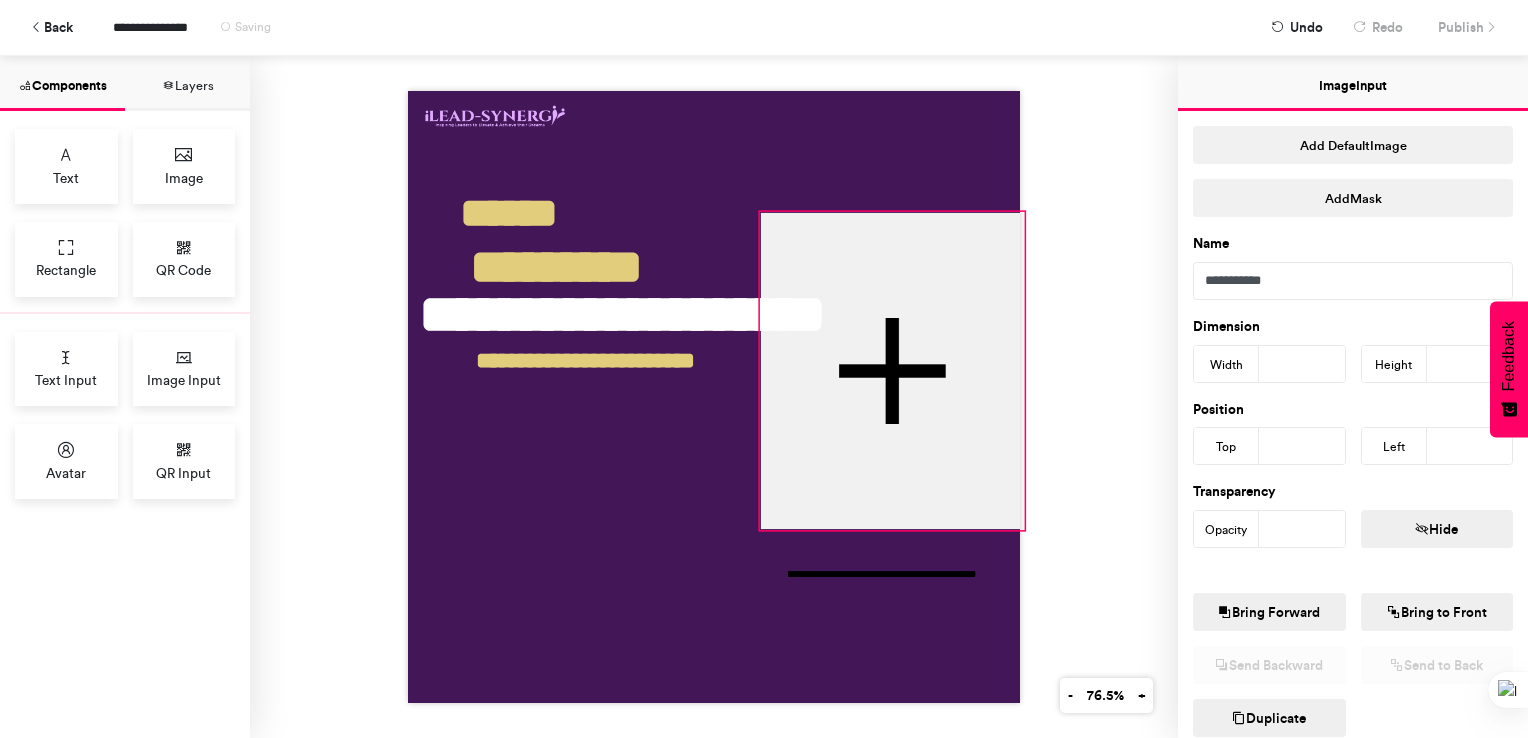 click at bounding box center (892, 371) 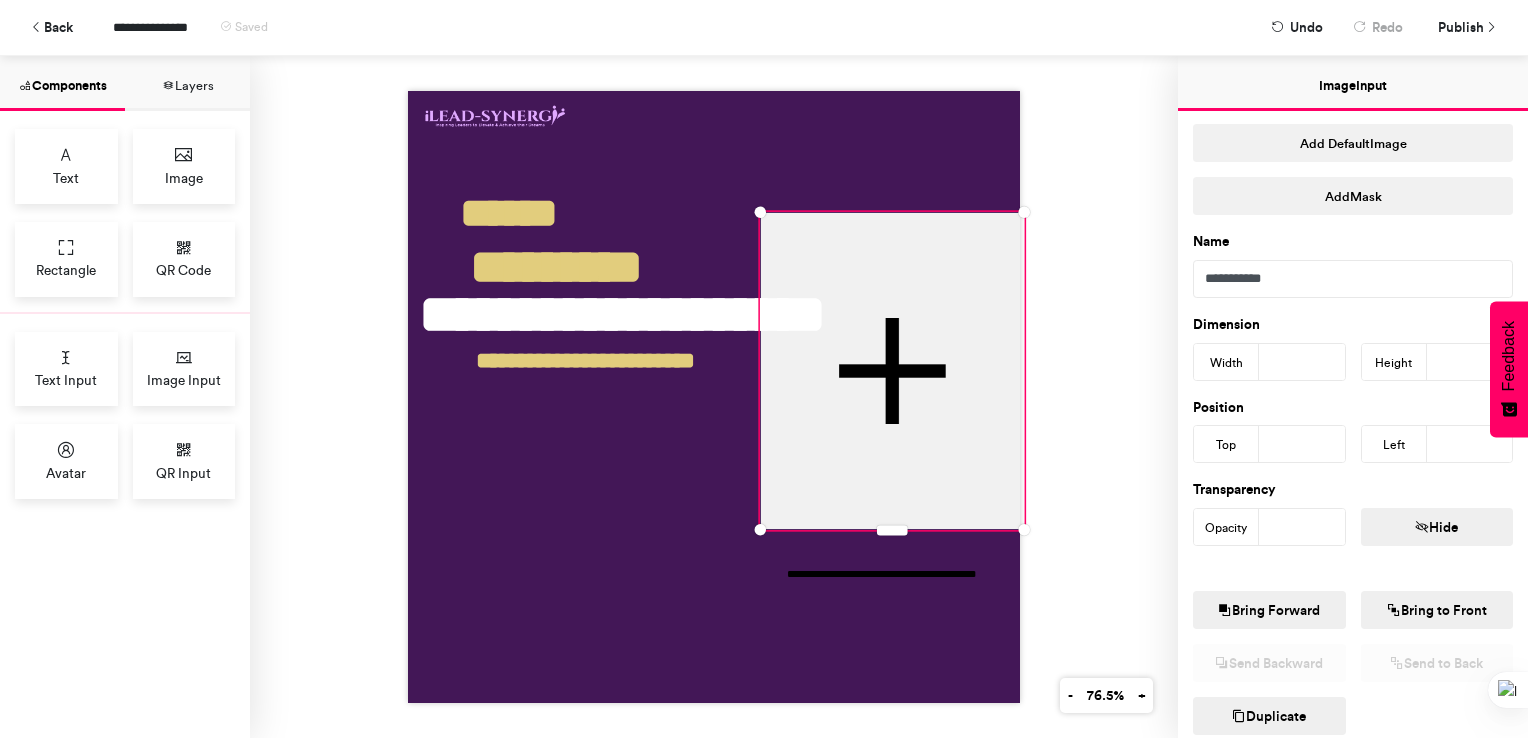 scroll, scrollTop: 0, scrollLeft: 0, axis: both 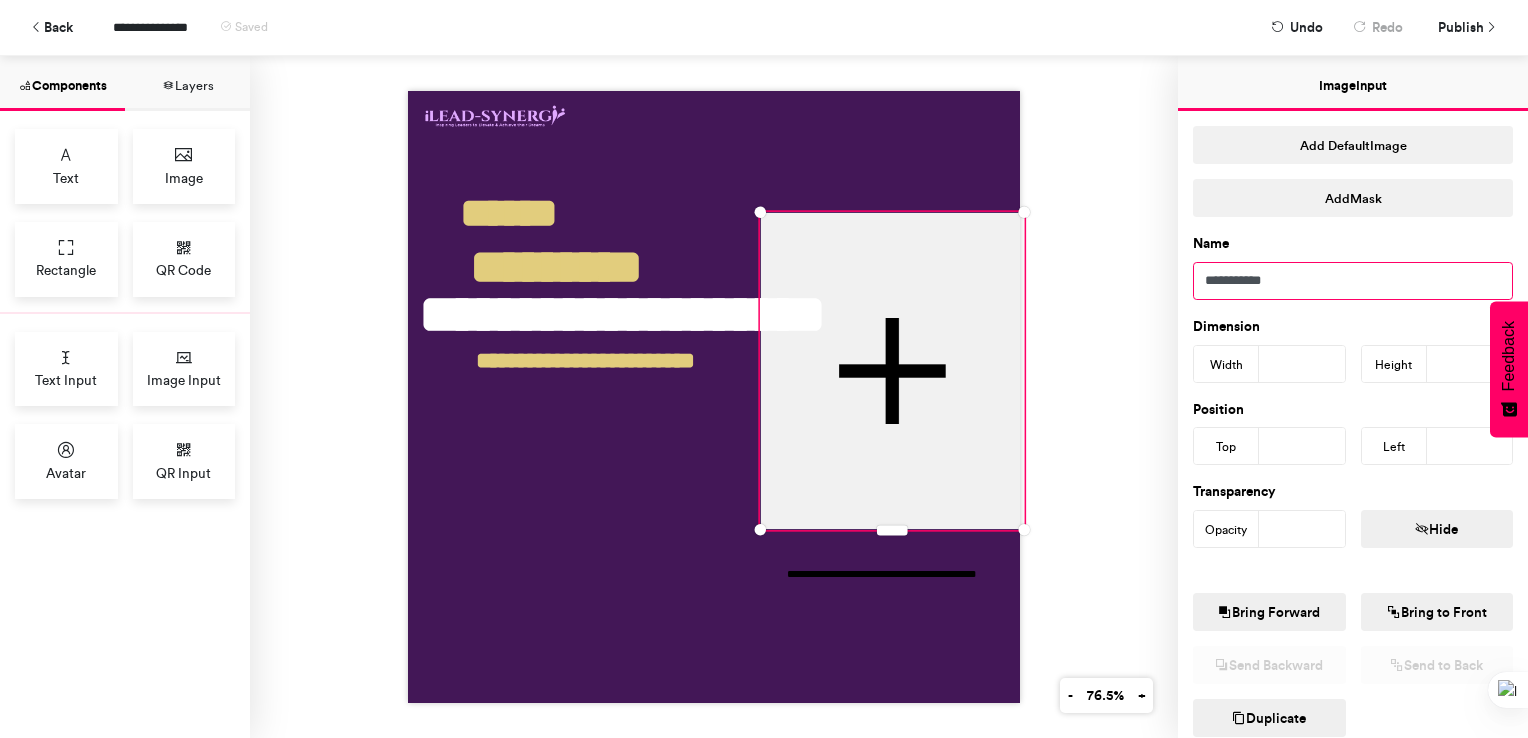 click on "**********" at bounding box center [1353, 281] 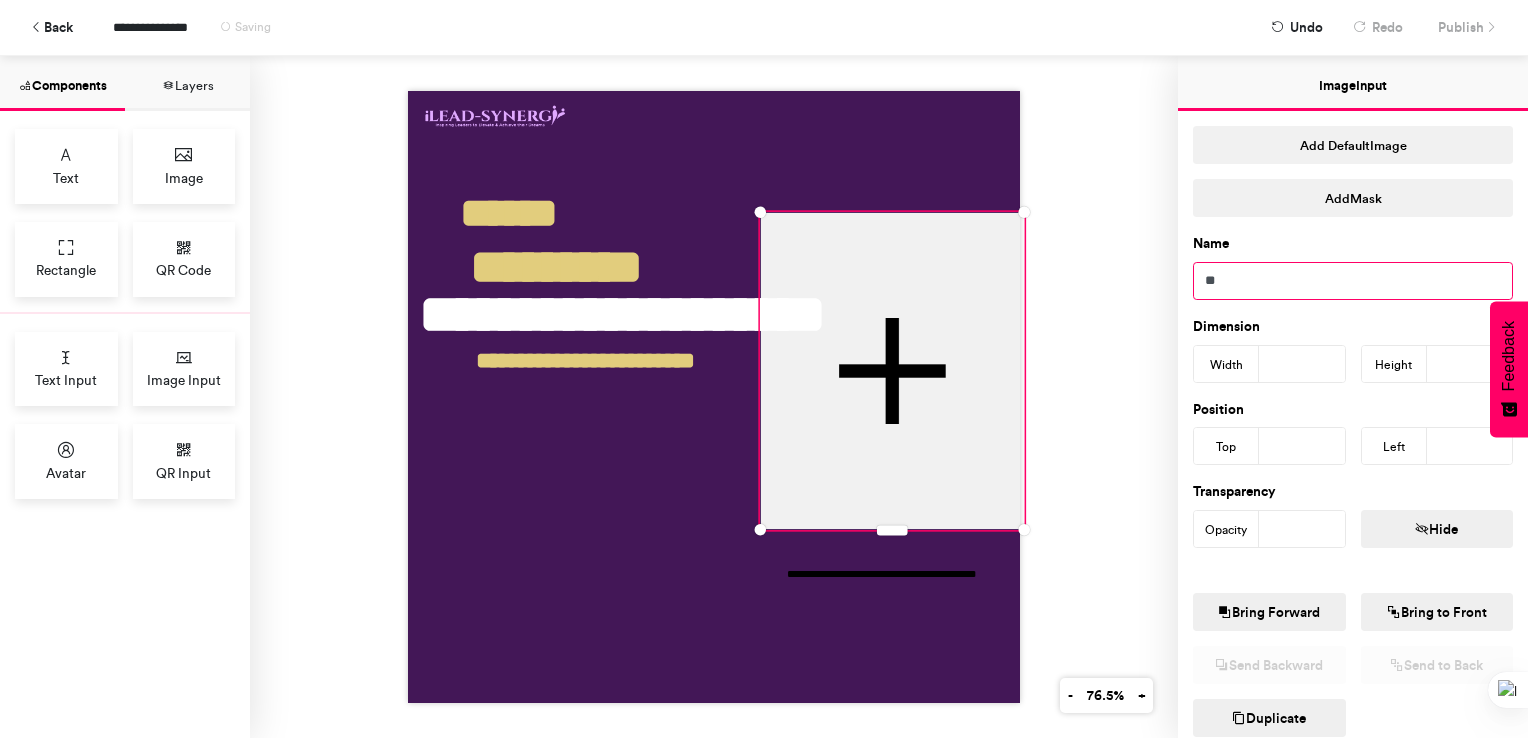 type on "*" 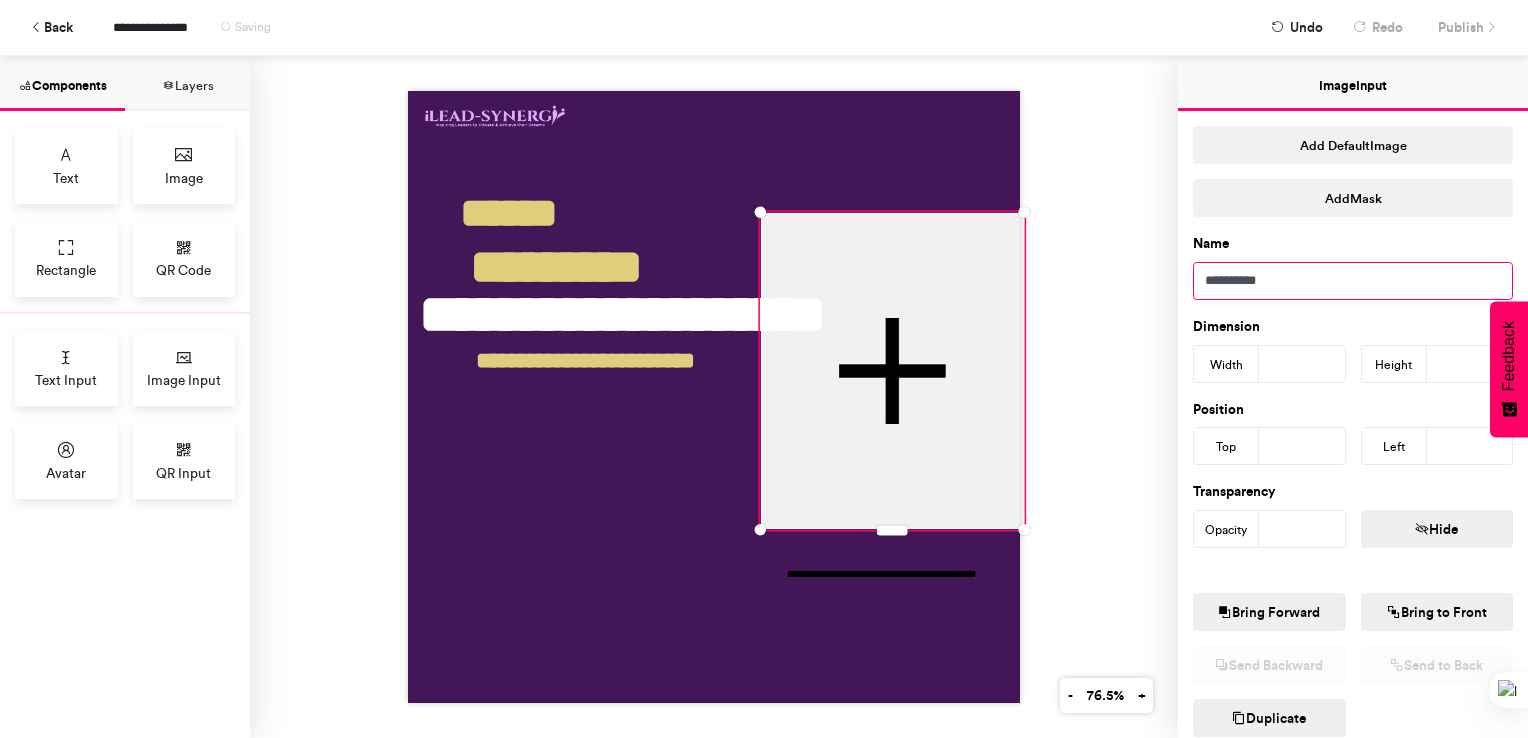 type on "**********" 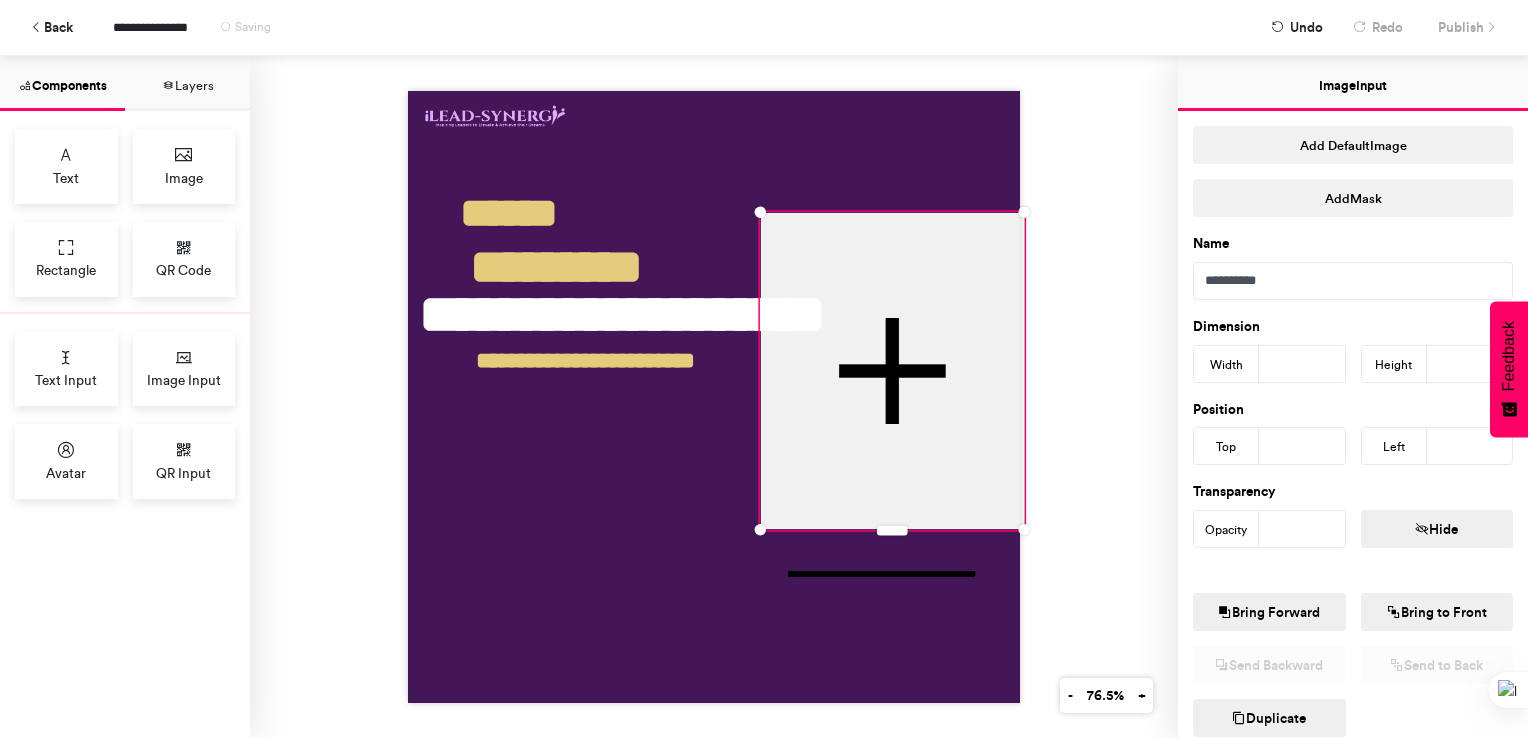 click on "**********" at bounding box center [714, 397] 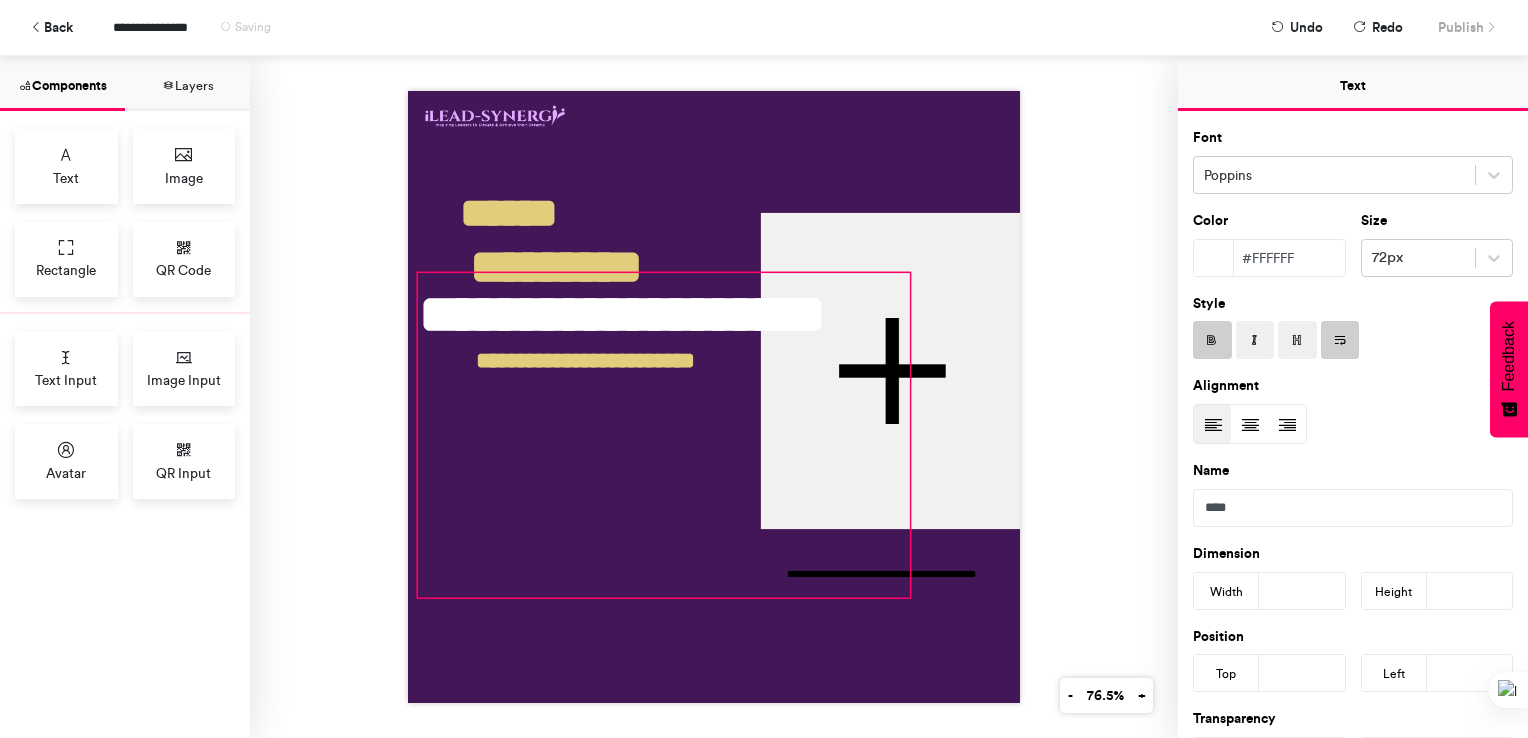 click on "**********" at bounding box center [664, 435] 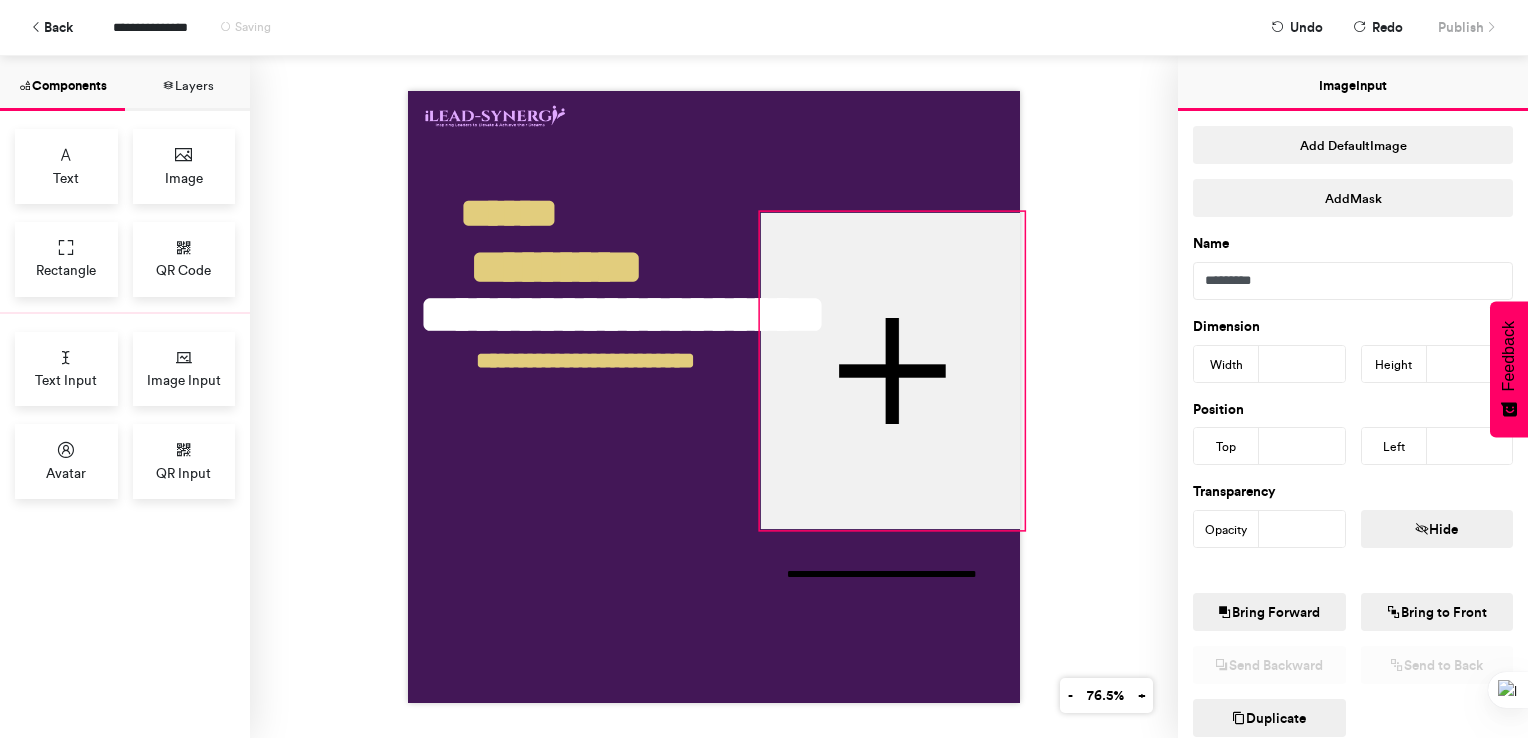 click at bounding box center (892, 371) 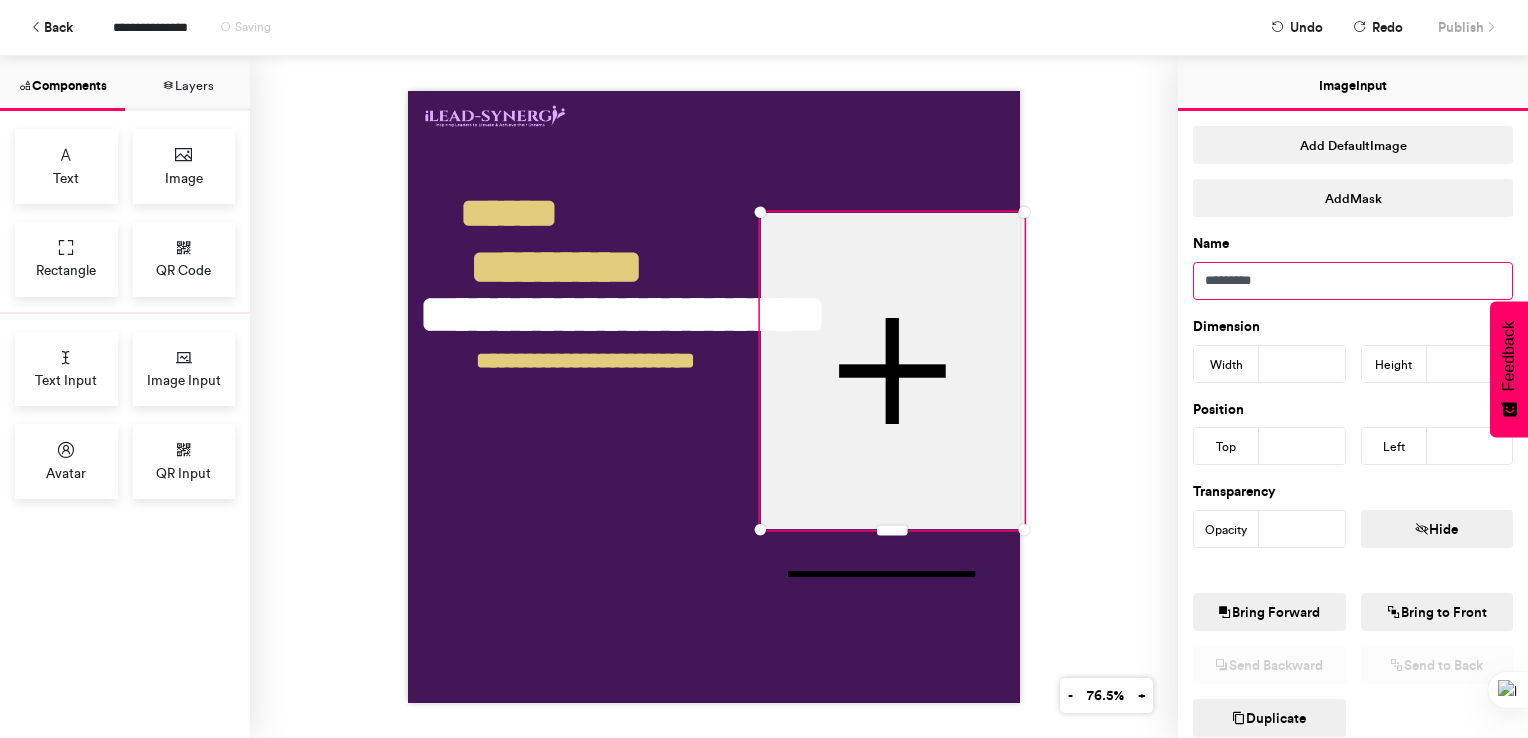 click on "*********" at bounding box center [1353, 281] 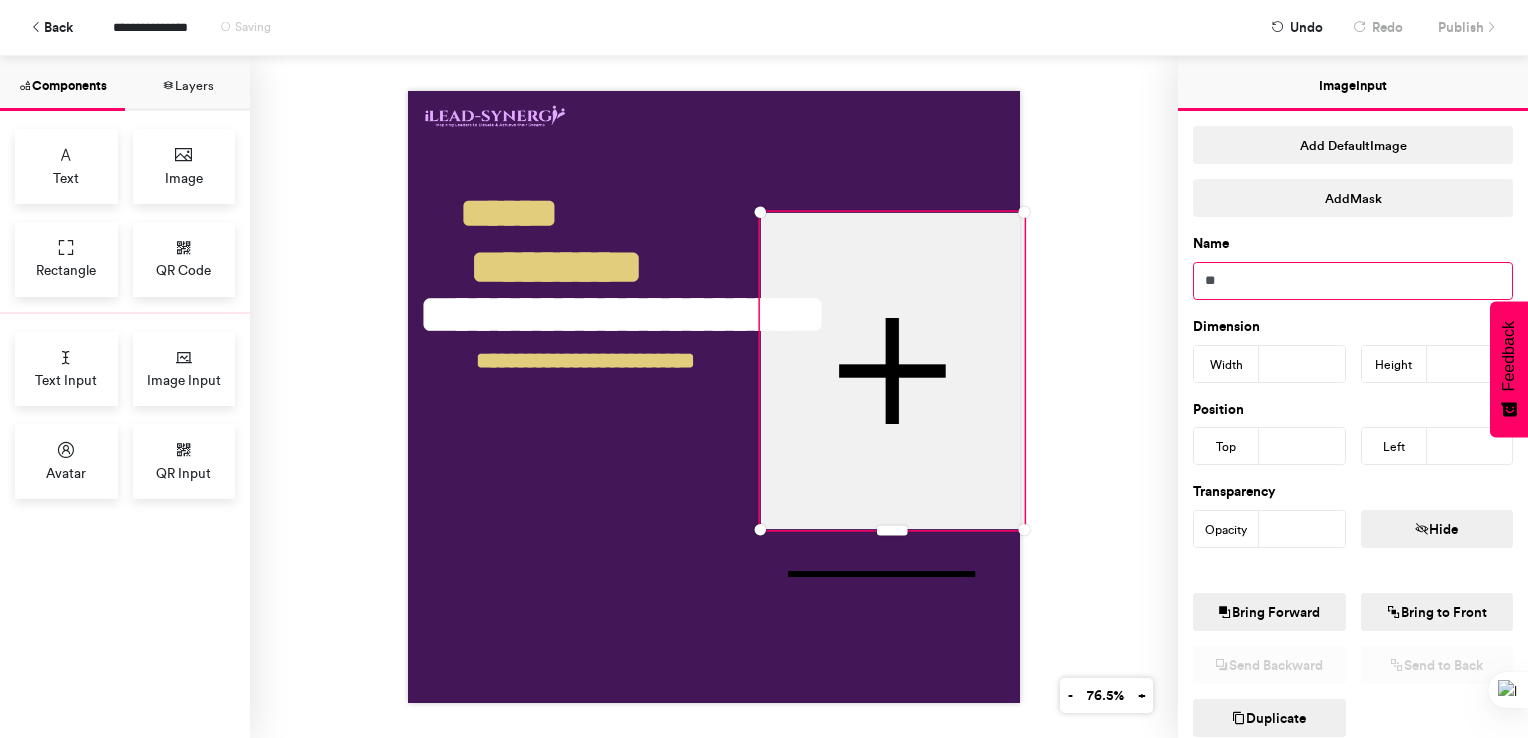 type on "*" 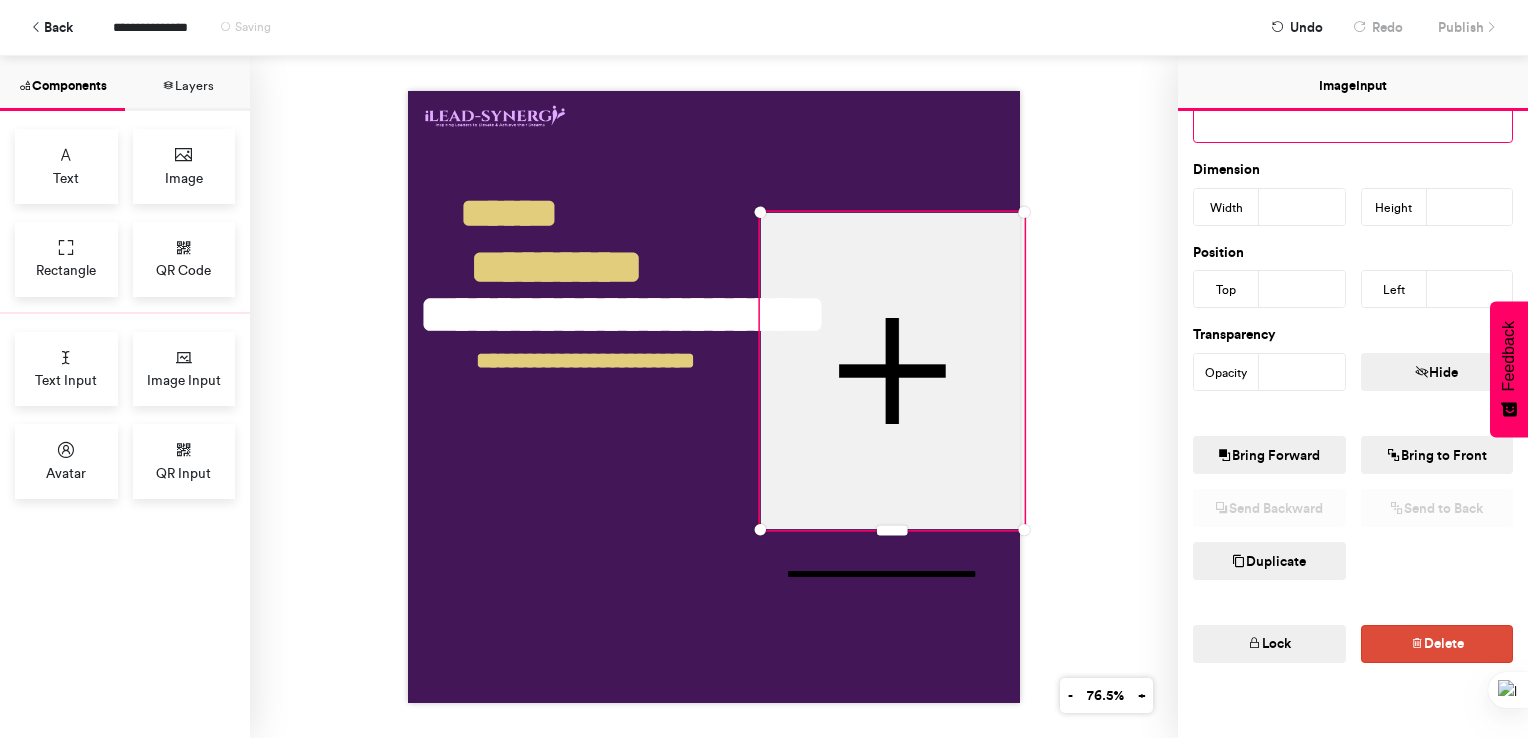 scroll, scrollTop: 168, scrollLeft: 0, axis: vertical 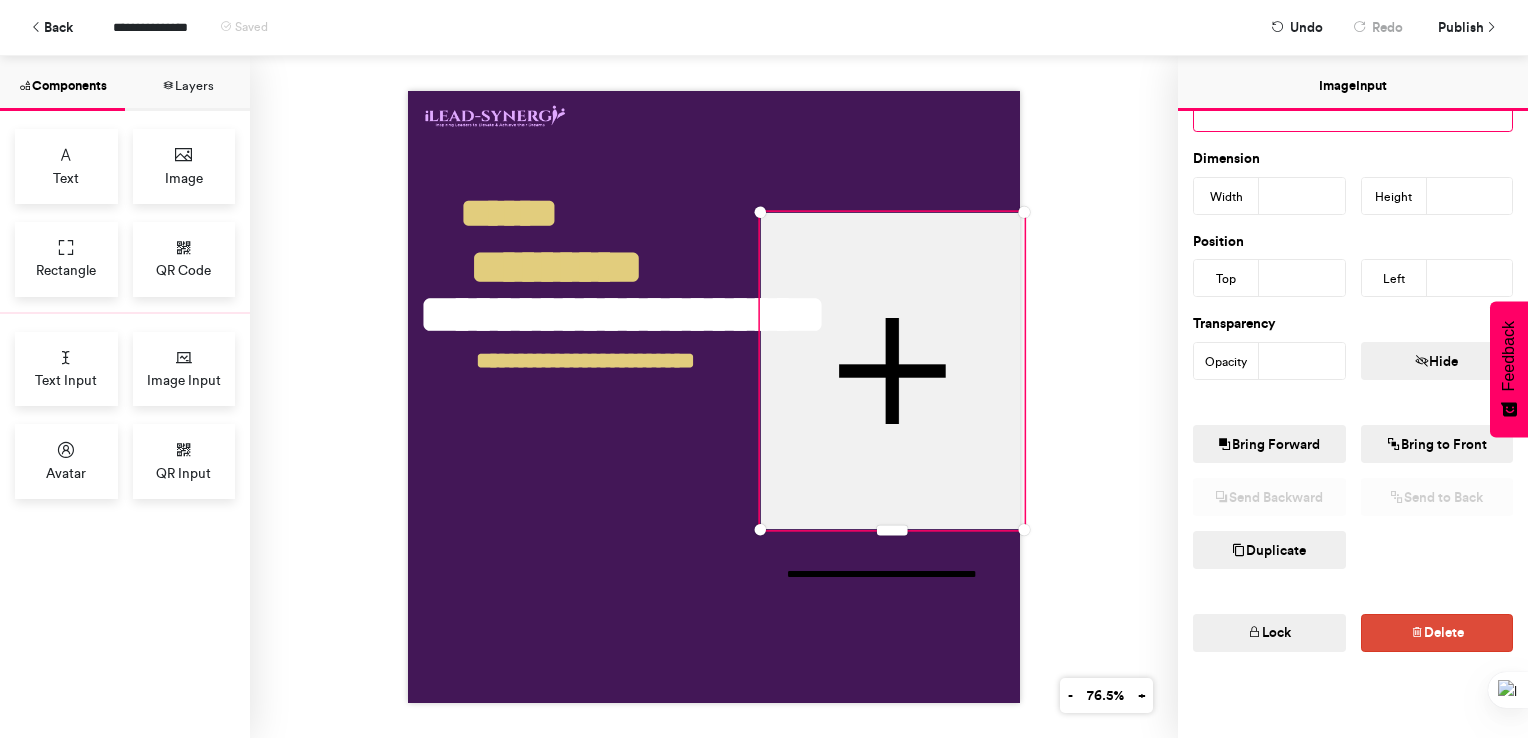 type 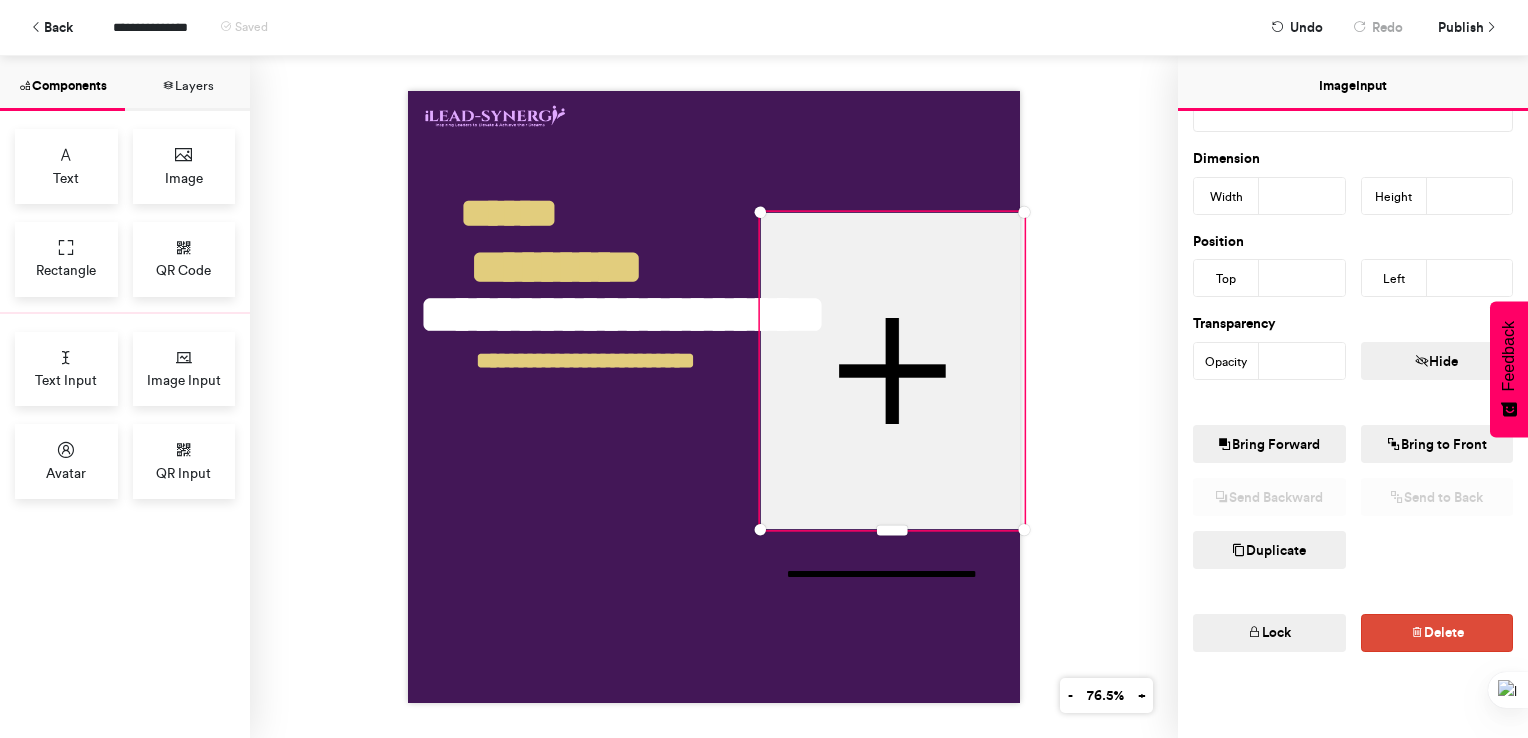 click on "**********" at bounding box center [714, 397] 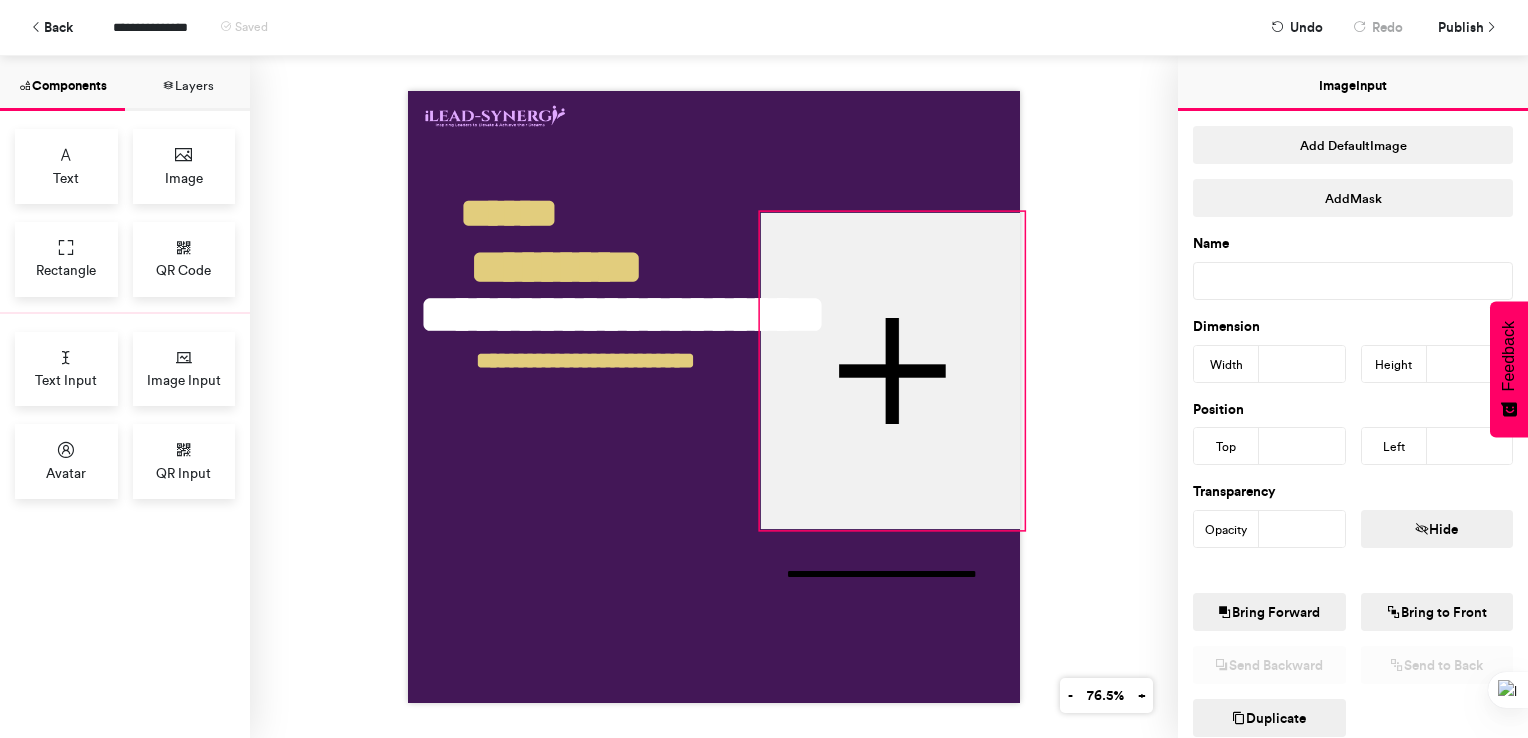 click at bounding box center (892, 371) 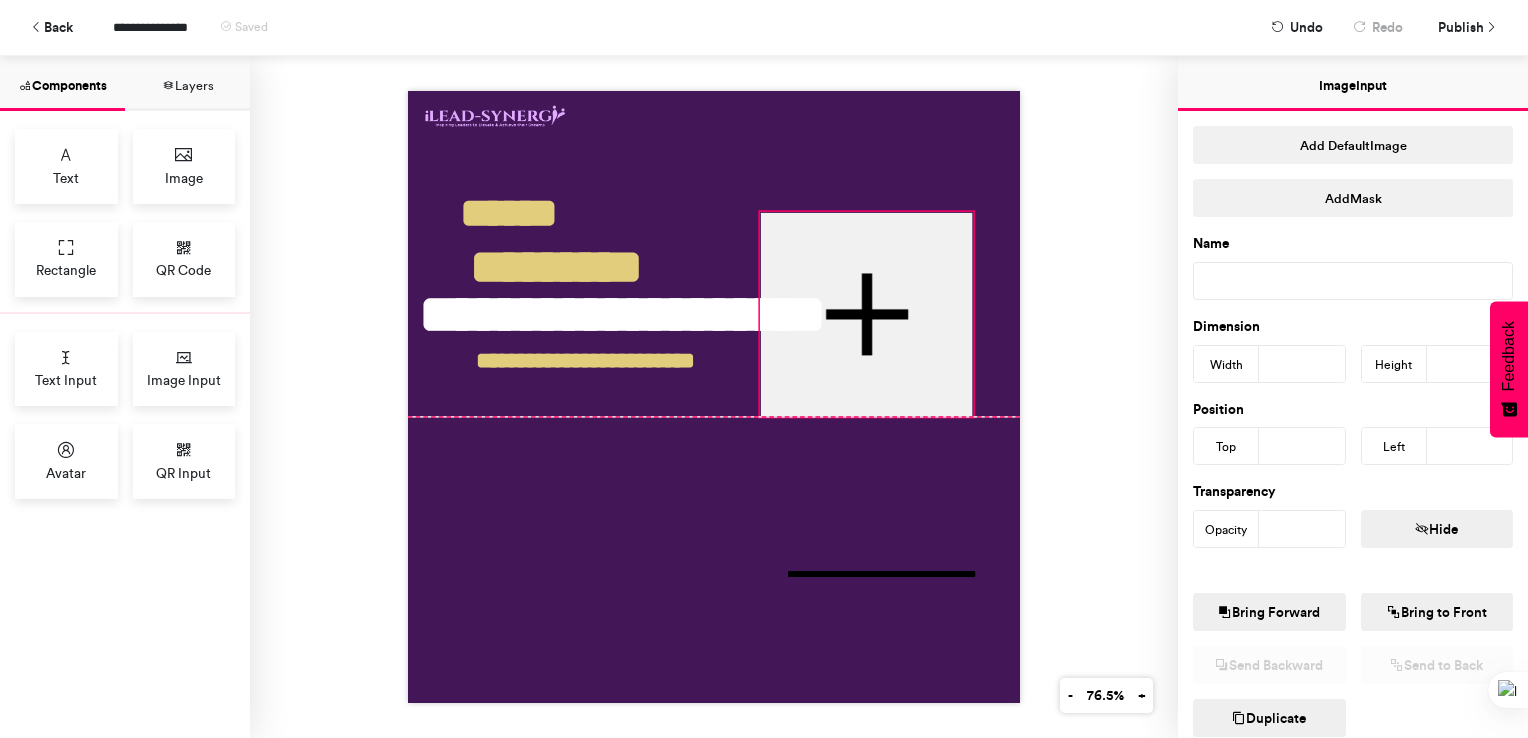 drag, startPoint x: 1016, startPoint y: 524, endPoint x: 965, endPoint y: 410, distance: 124.88795 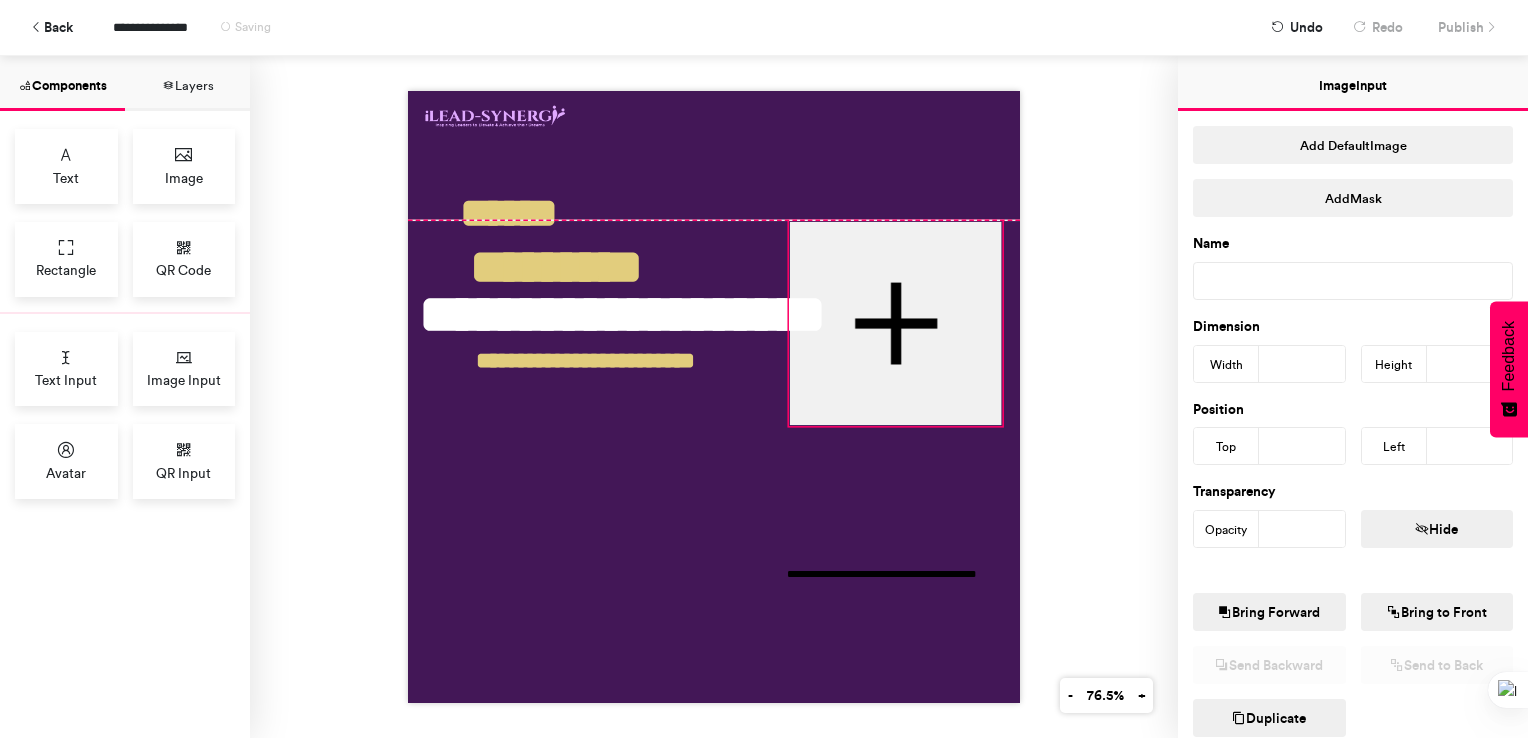 drag, startPoint x: 932, startPoint y: 350, endPoint x: 961, endPoint y: 358, distance: 30.083218 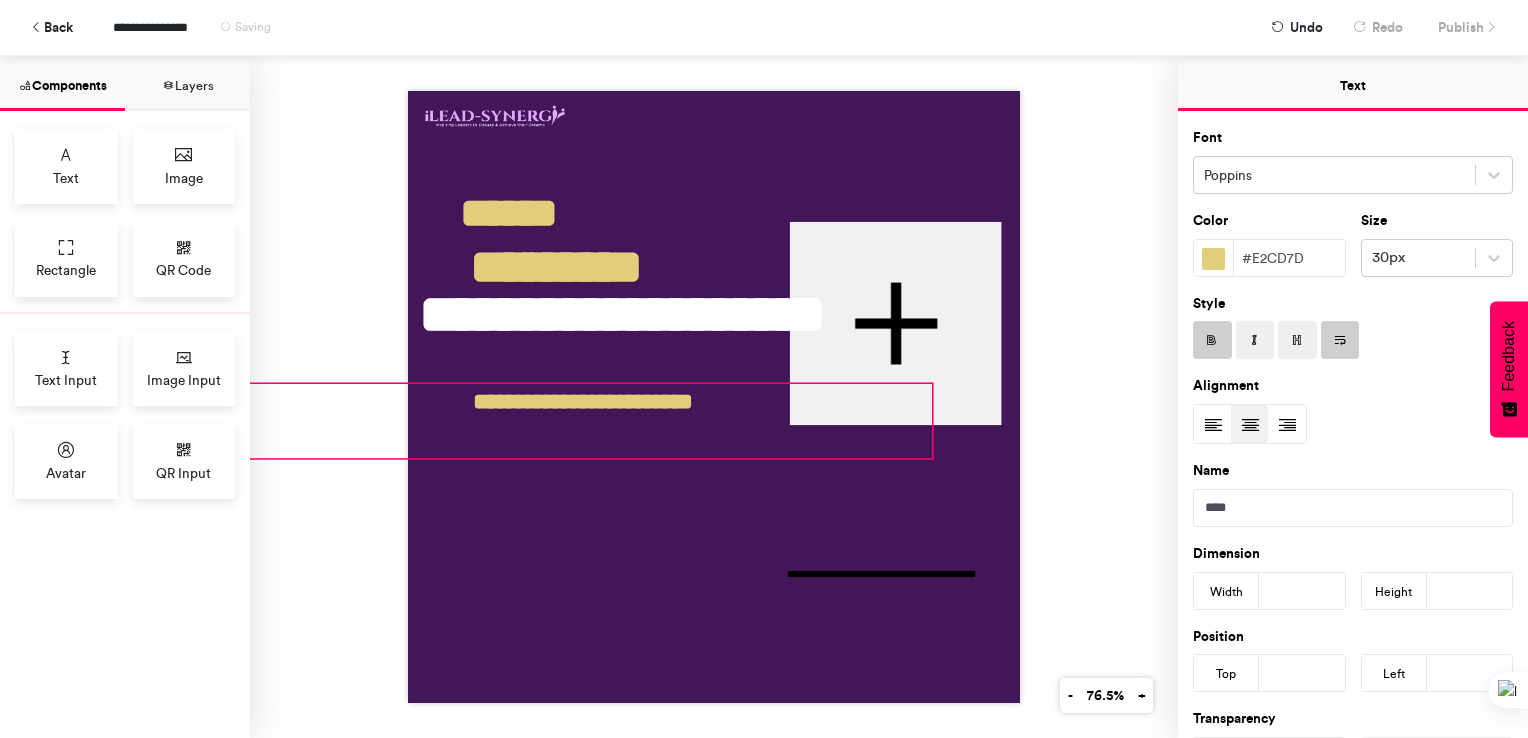drag, startPoint x: 583, startPoint y: 370, endPoint x: 581, endPoint y: 411, distance: 41.04875 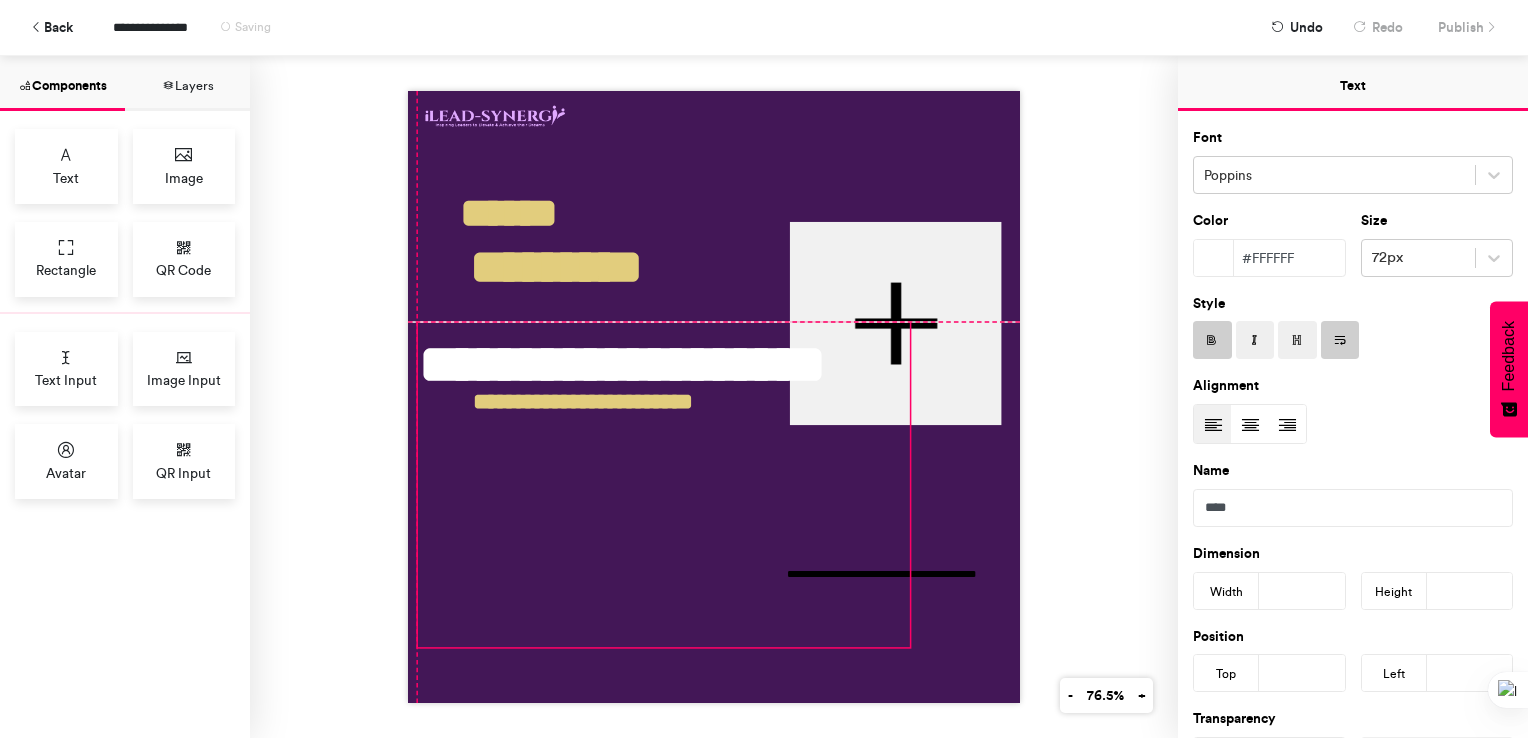 drag, startPoint x: 603, startPoint y: 310, endPoint x: 606, endPoint y: 360, distance: 50.08992 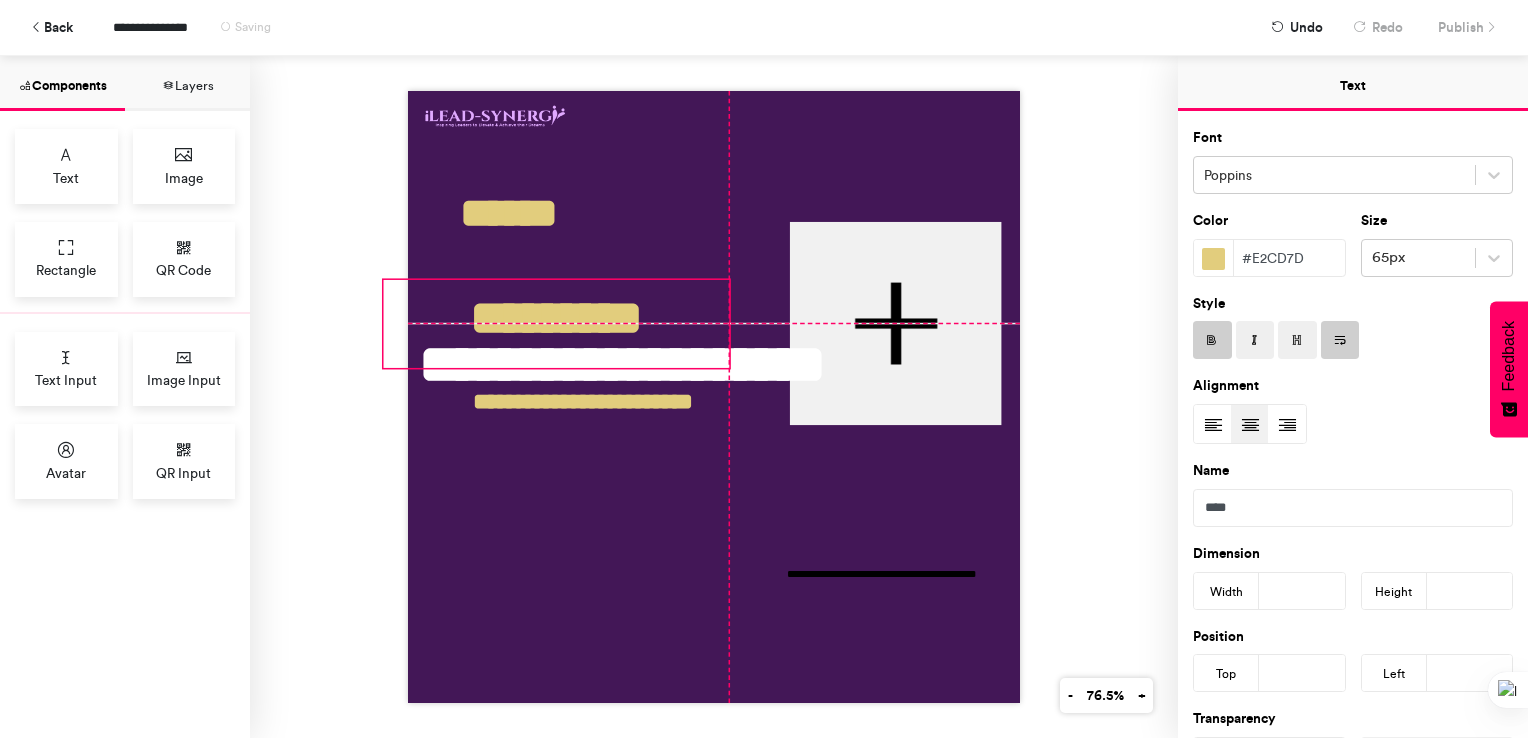 drag, startPoint x: 565, startPoint y: 239, endPoint x: 571, endPoint y: 282, distance: 43.416588 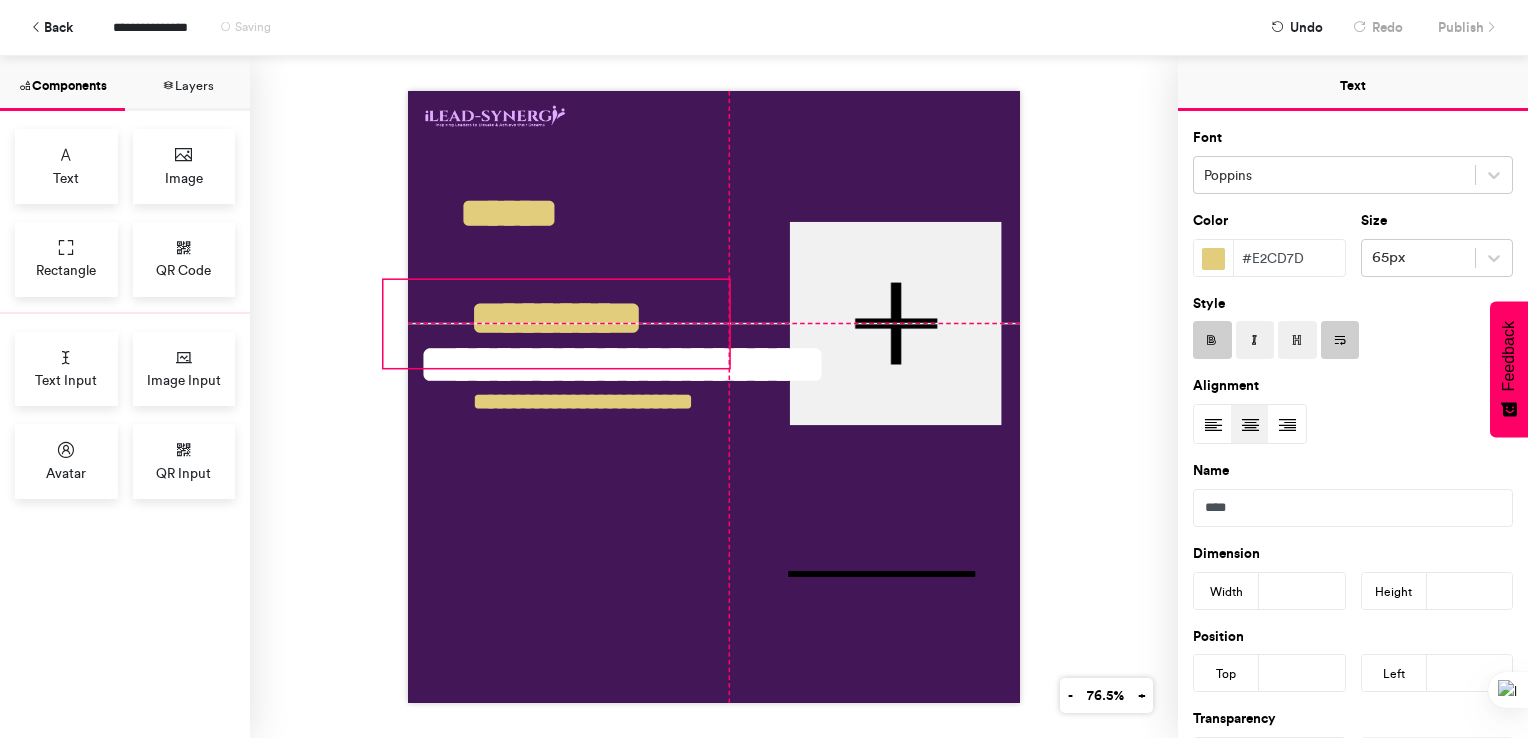 click on "*********" at bounding box center (556, 324) 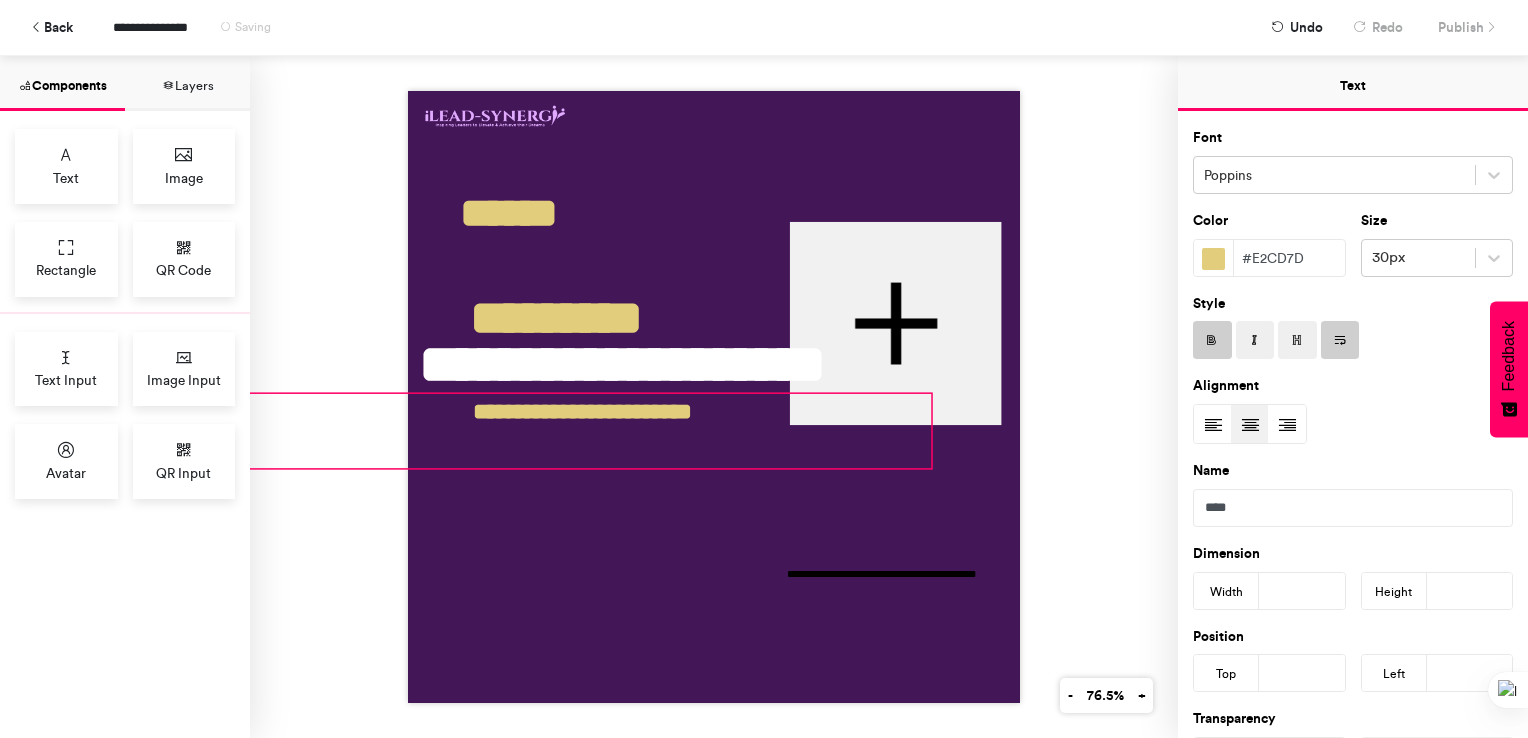 drag, startPoint x: 619, startPoint y: 393, endPoint x: 618, endPoint y: 403, distance: 10.049875 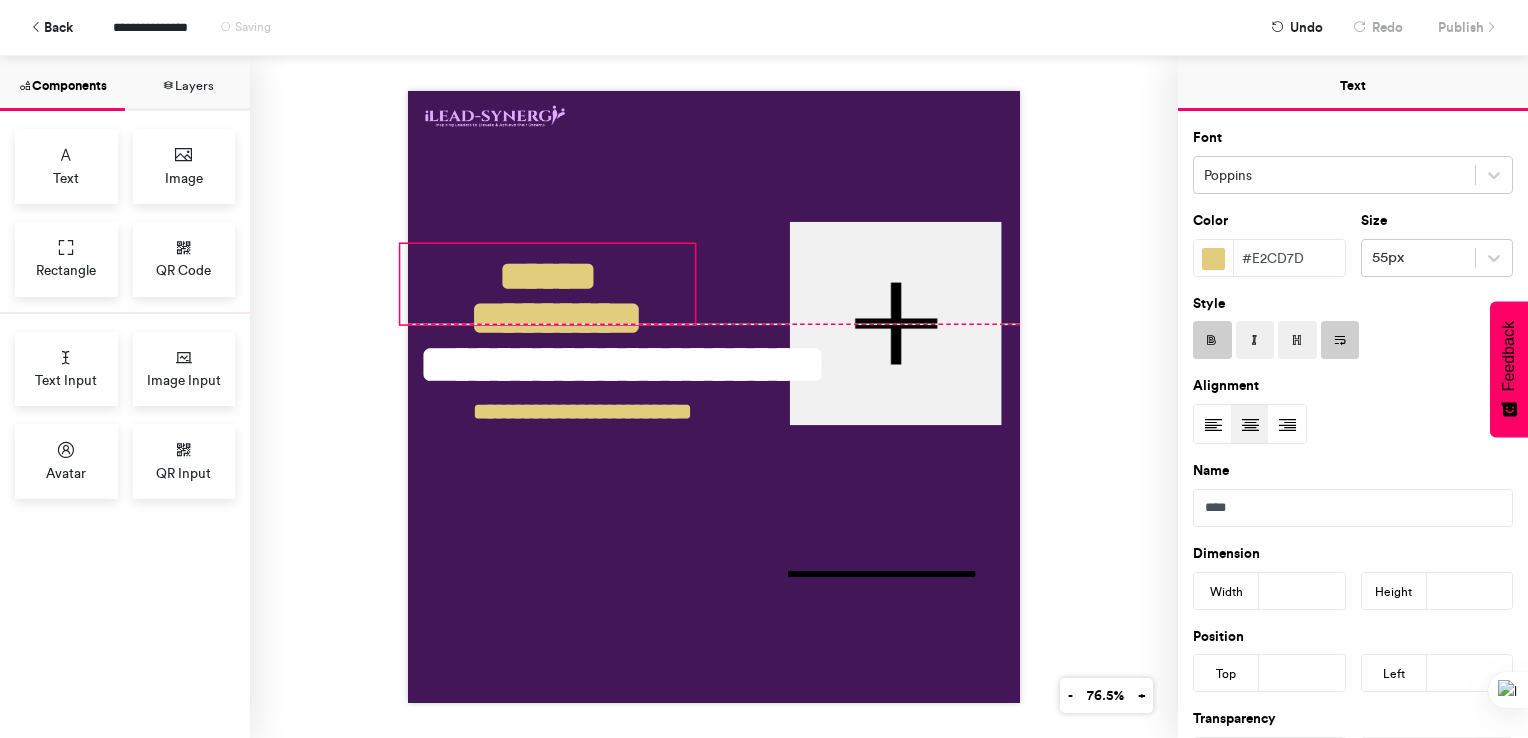 drag, startPoint x: 559, startPoint y: 219, endPoint x: 598, endPoint y: 274, distance: 67.424034 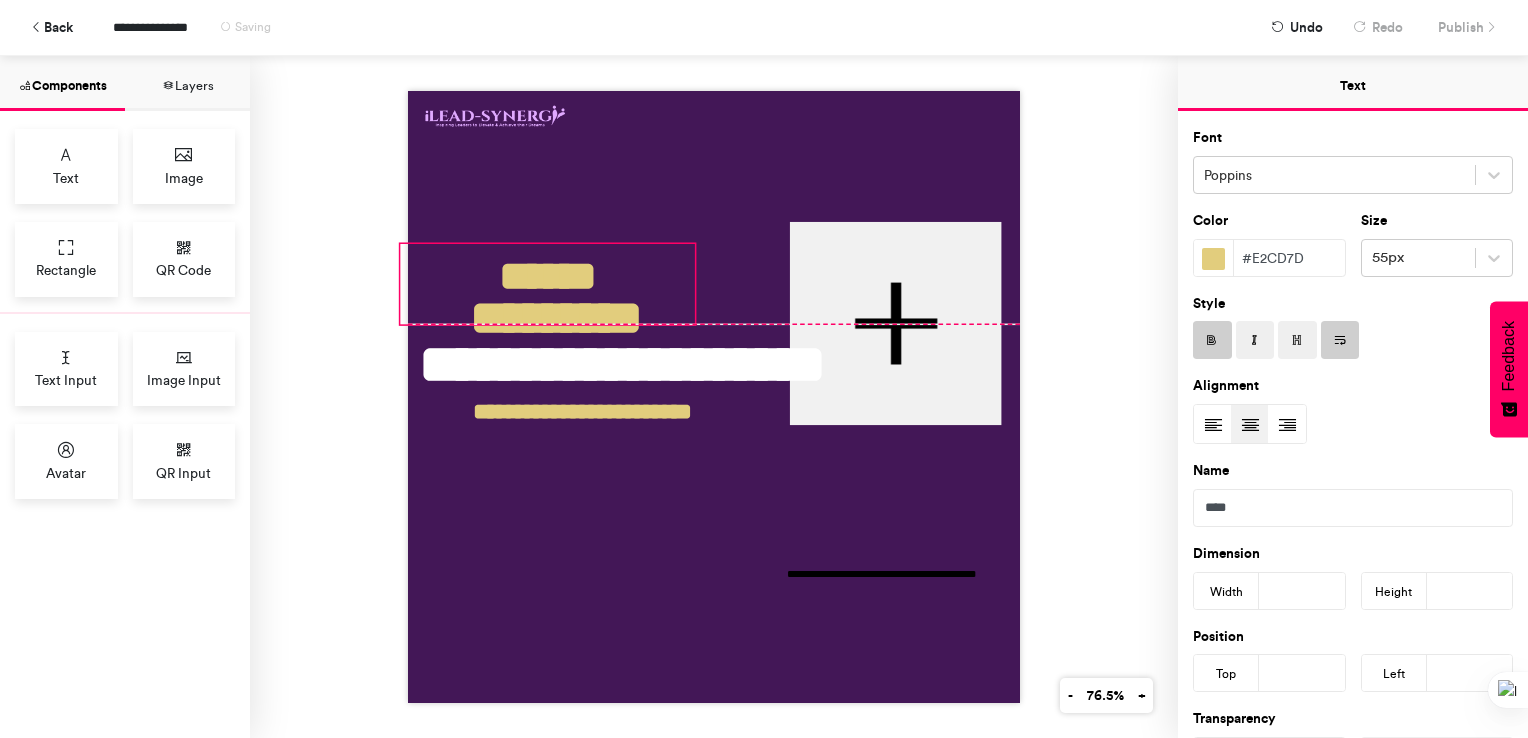 click on "**********" at bounding box center (714, 397) 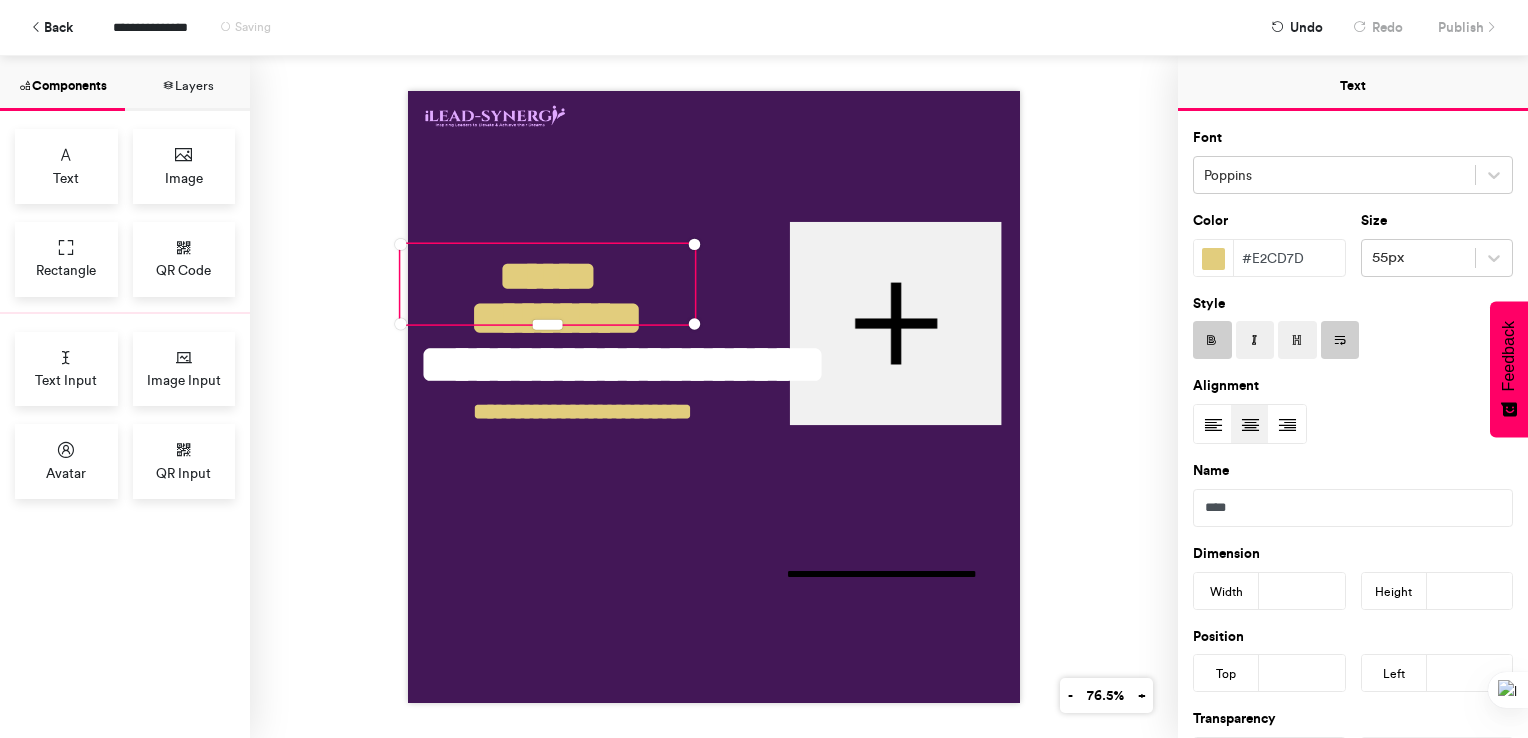 click on "******" at bounding box center (547, 284) 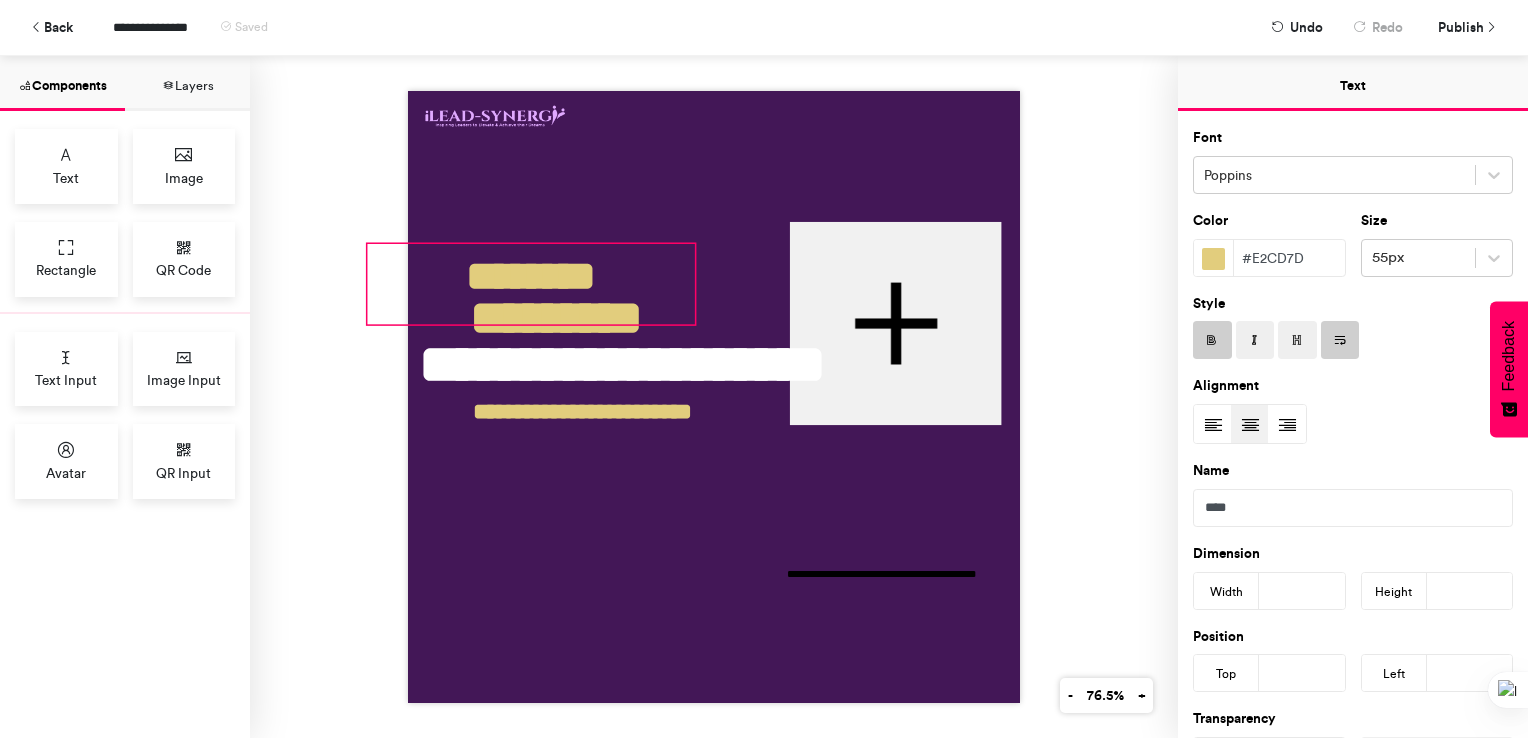 drag, startPoint x: 388, startPoint y: 233, endPoint x: 355, endPoint y: 233, distance: 33 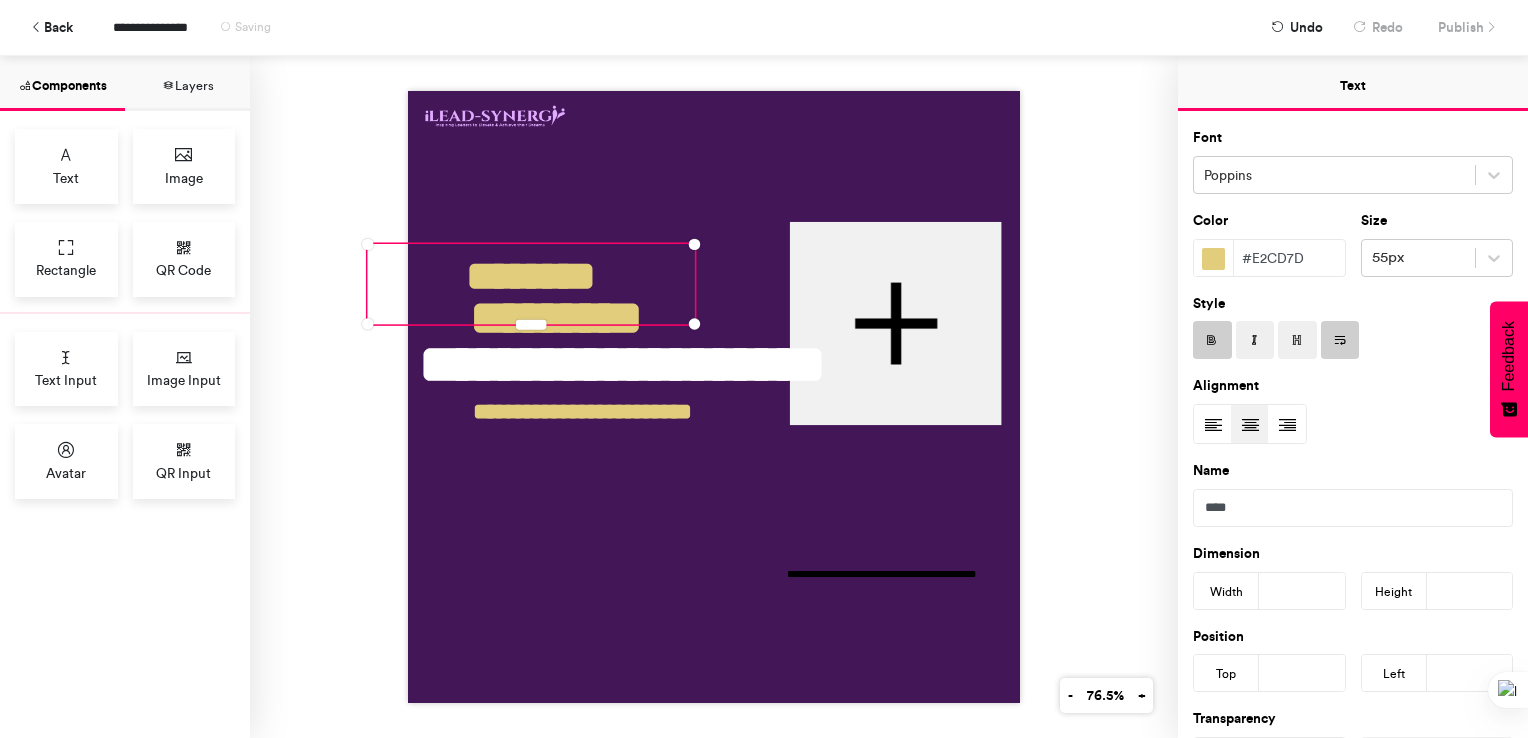 click on "**********" at bounding box center (714, 397) 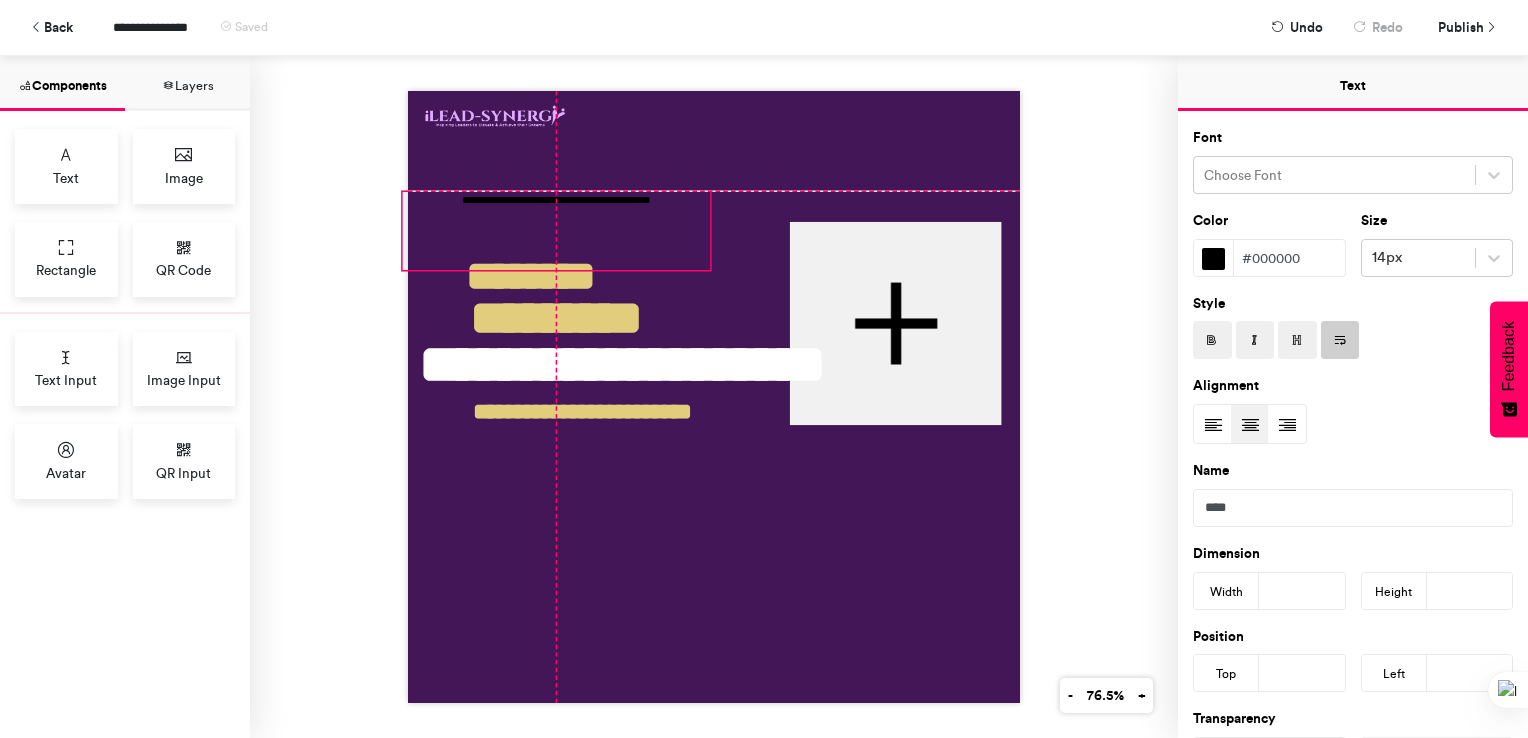 drag, startPoint x: 925, startPoint y: 569, endPoint x: 598, endPoint y: 196, distance: 496.04233 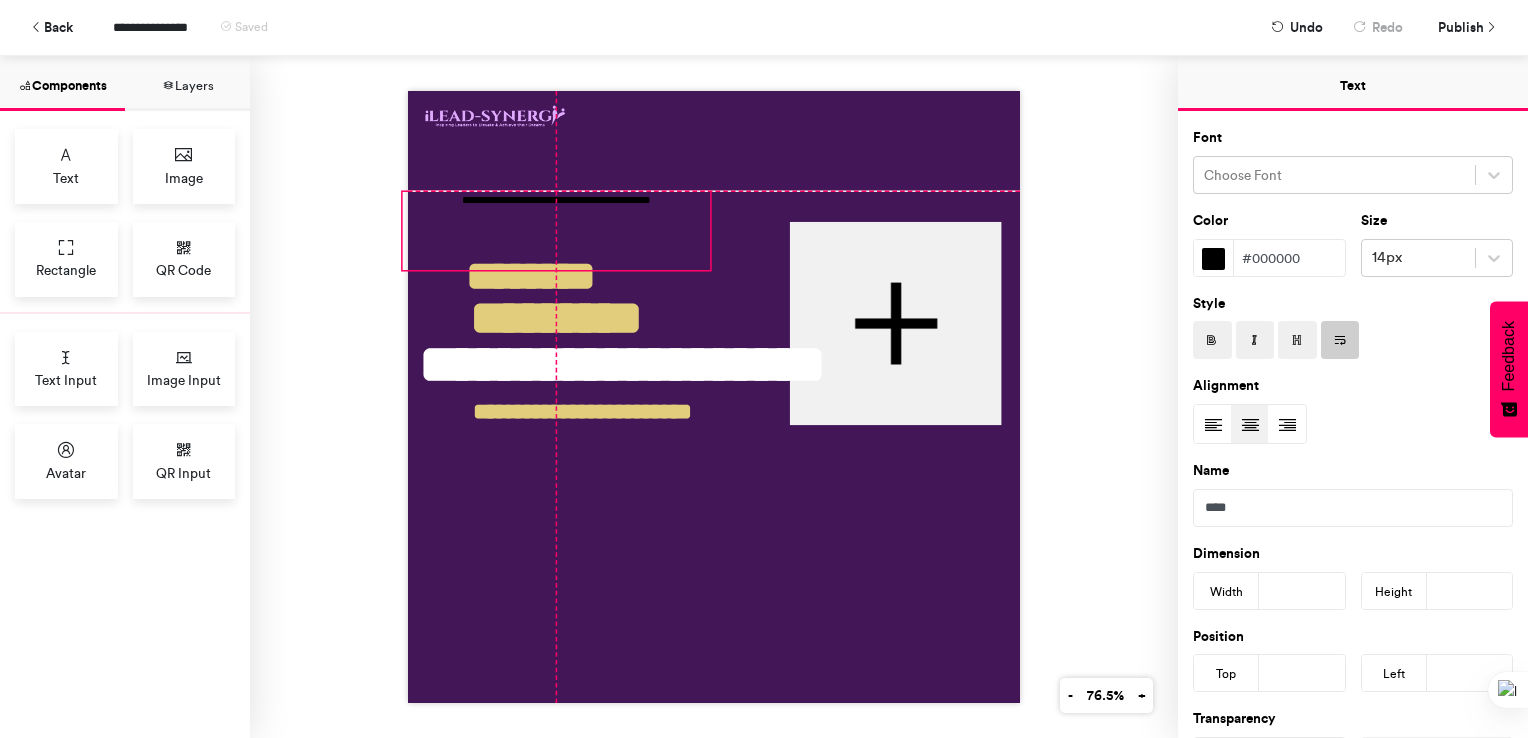 click on "**********" at bounding box center [556, 231] 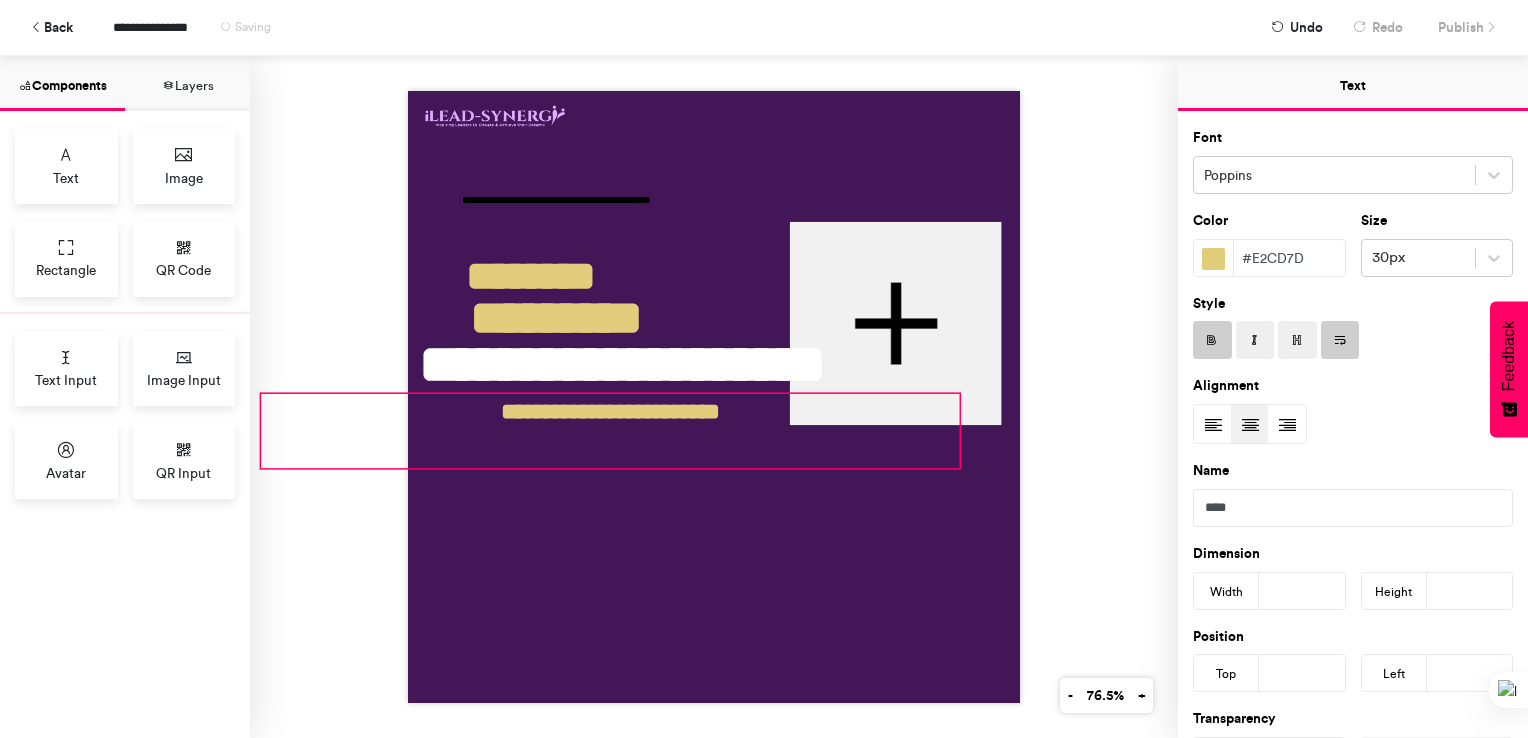 drag, startPoint x: 652, startPoint y: 440, endPoint x: 680, endPoint y: 440, distance: 28 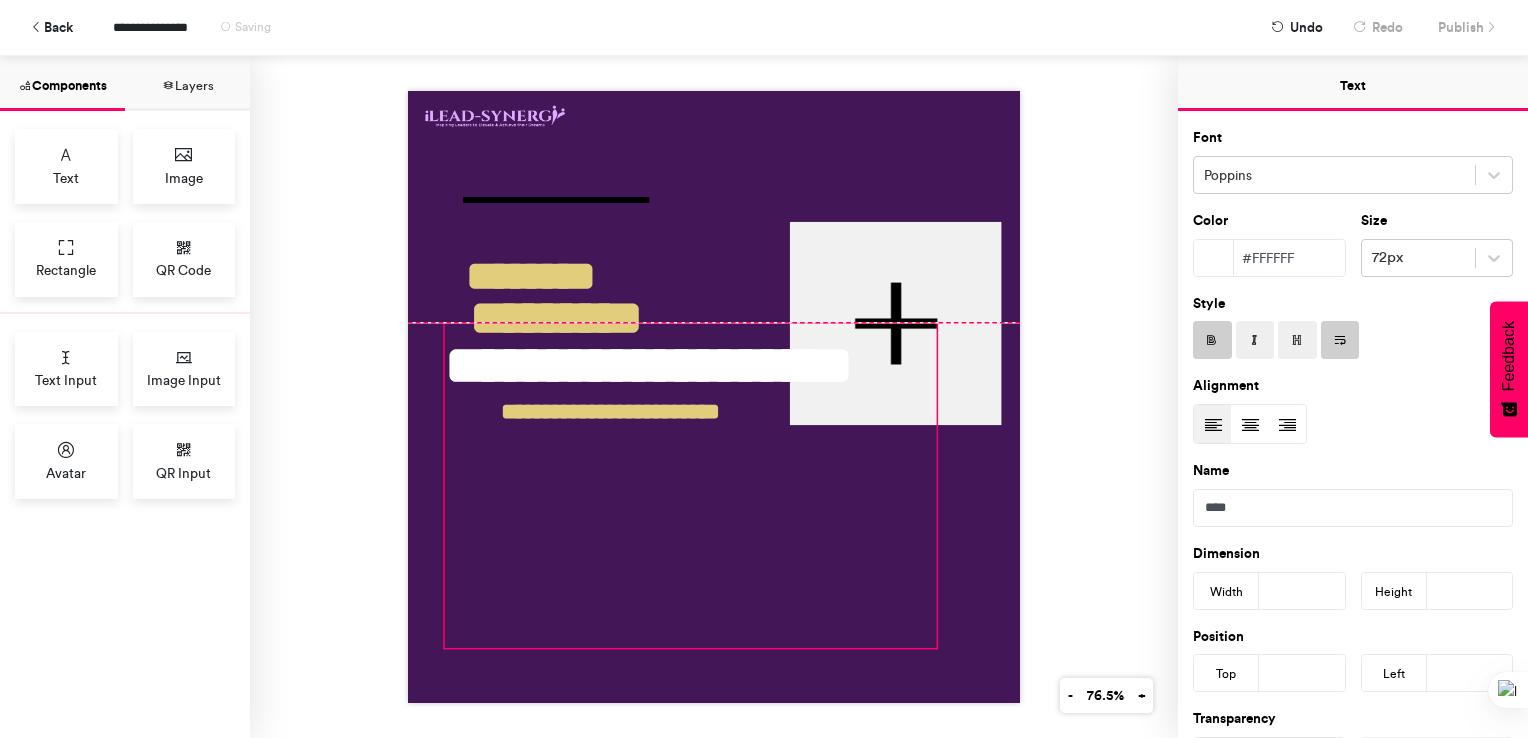 drag, startPoint x: 624, startPoint y: 343, endPoint x: 651, endPoint y: 346, distance: 27.166155 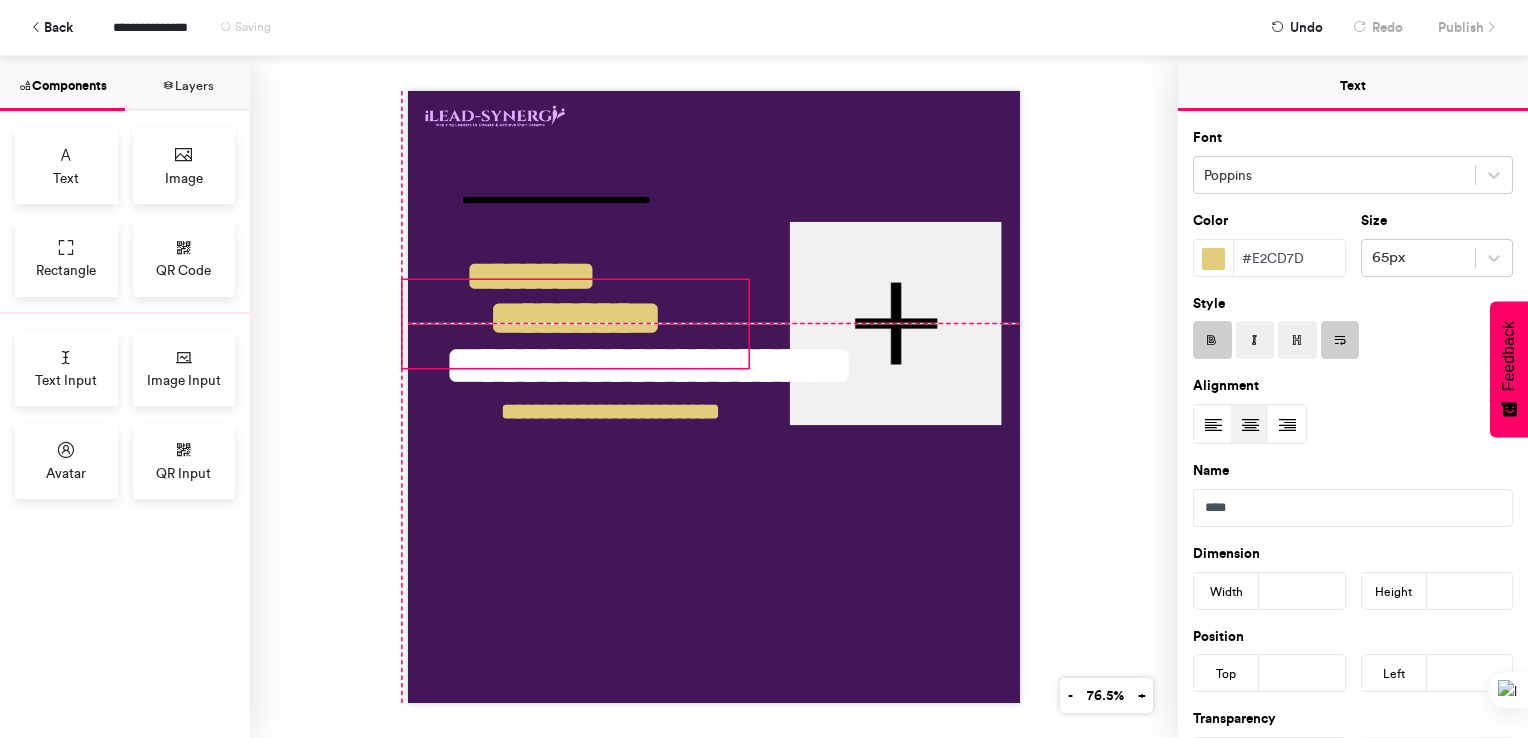 drag, startPoint x: 636, startPoint y: 292, endPoint x: 661, endPoint y: 291, distance: 25.019993 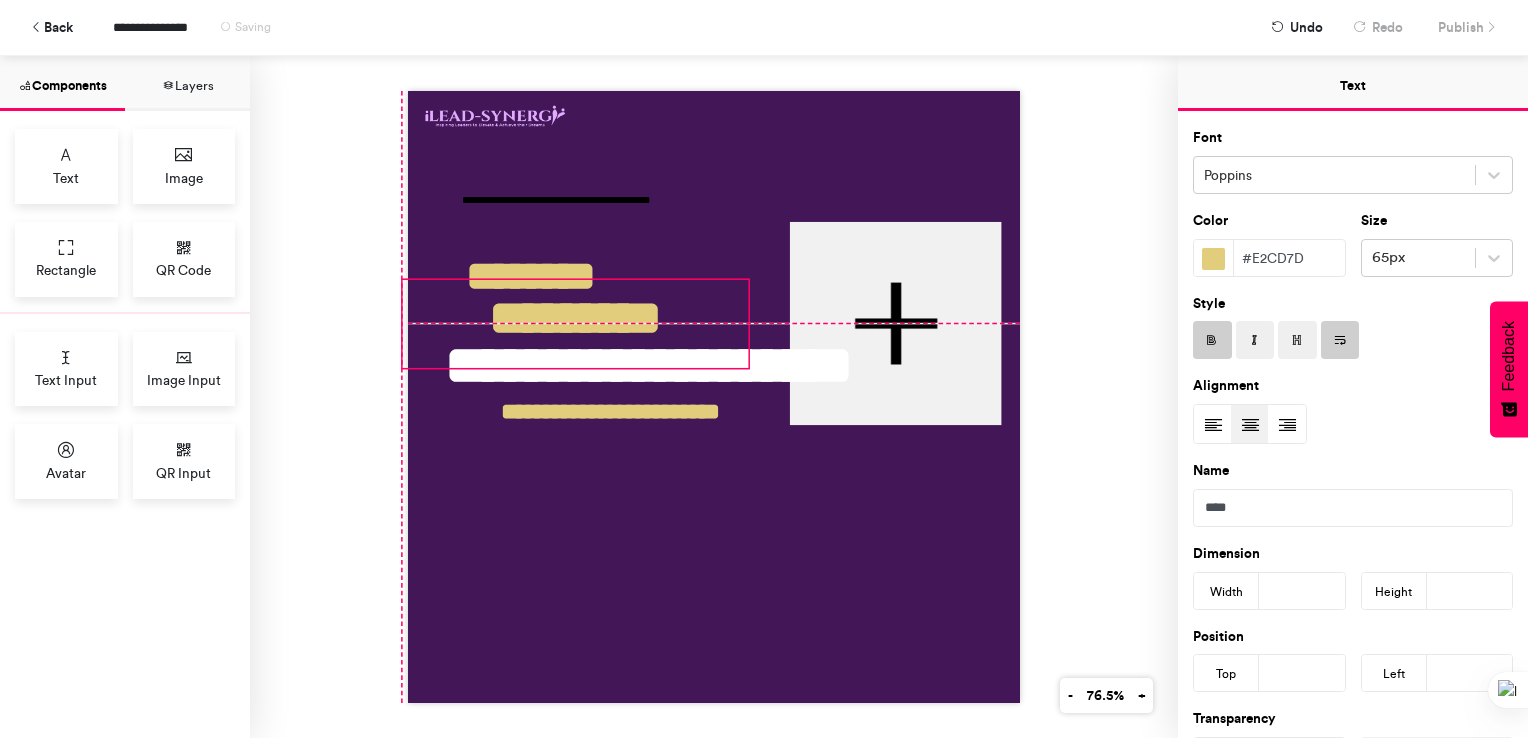 click on "*********" at bounding box center [575, 324] 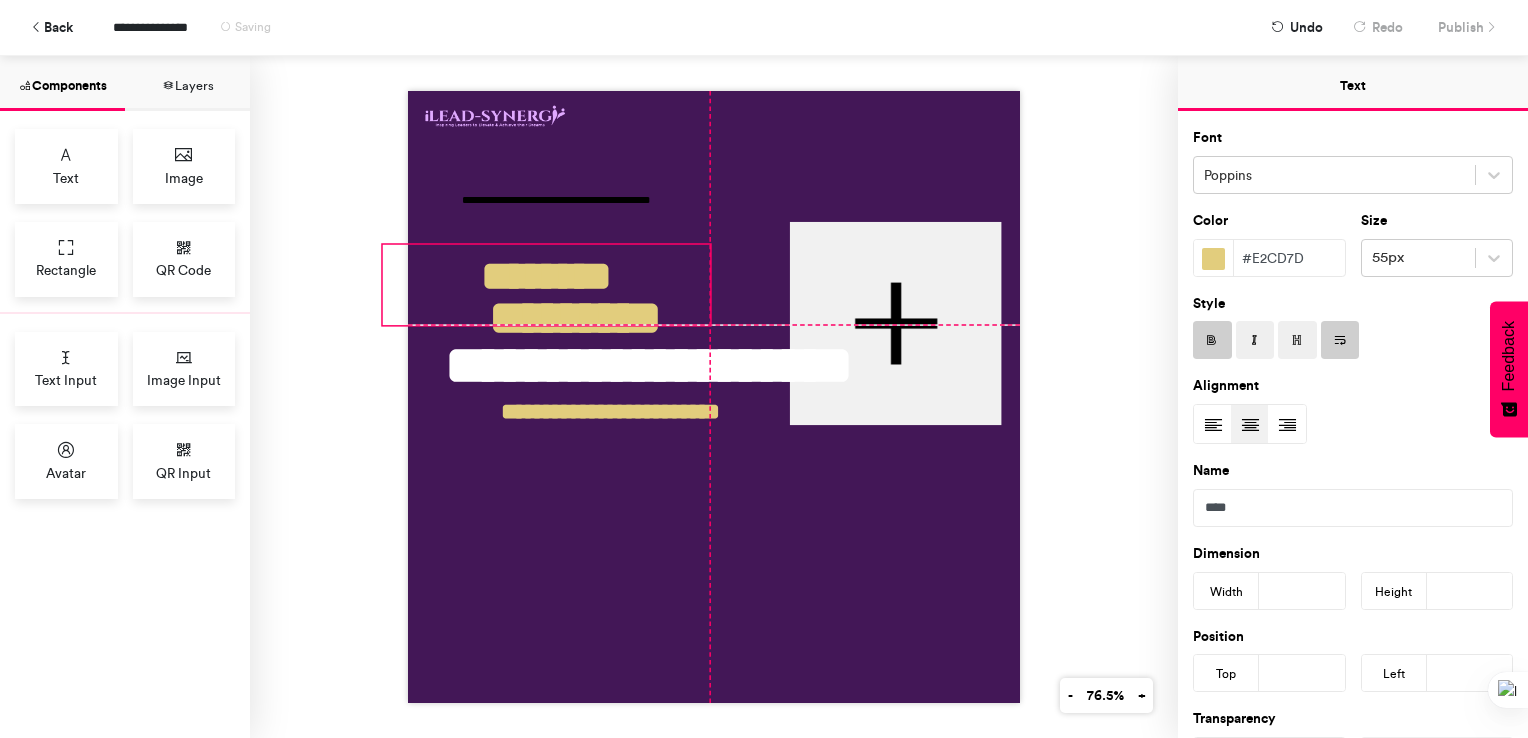 drag, startPoint x: 616, startPoint y: 264, endPoint x: 633, endPoint y: 265, distance: 17.029387 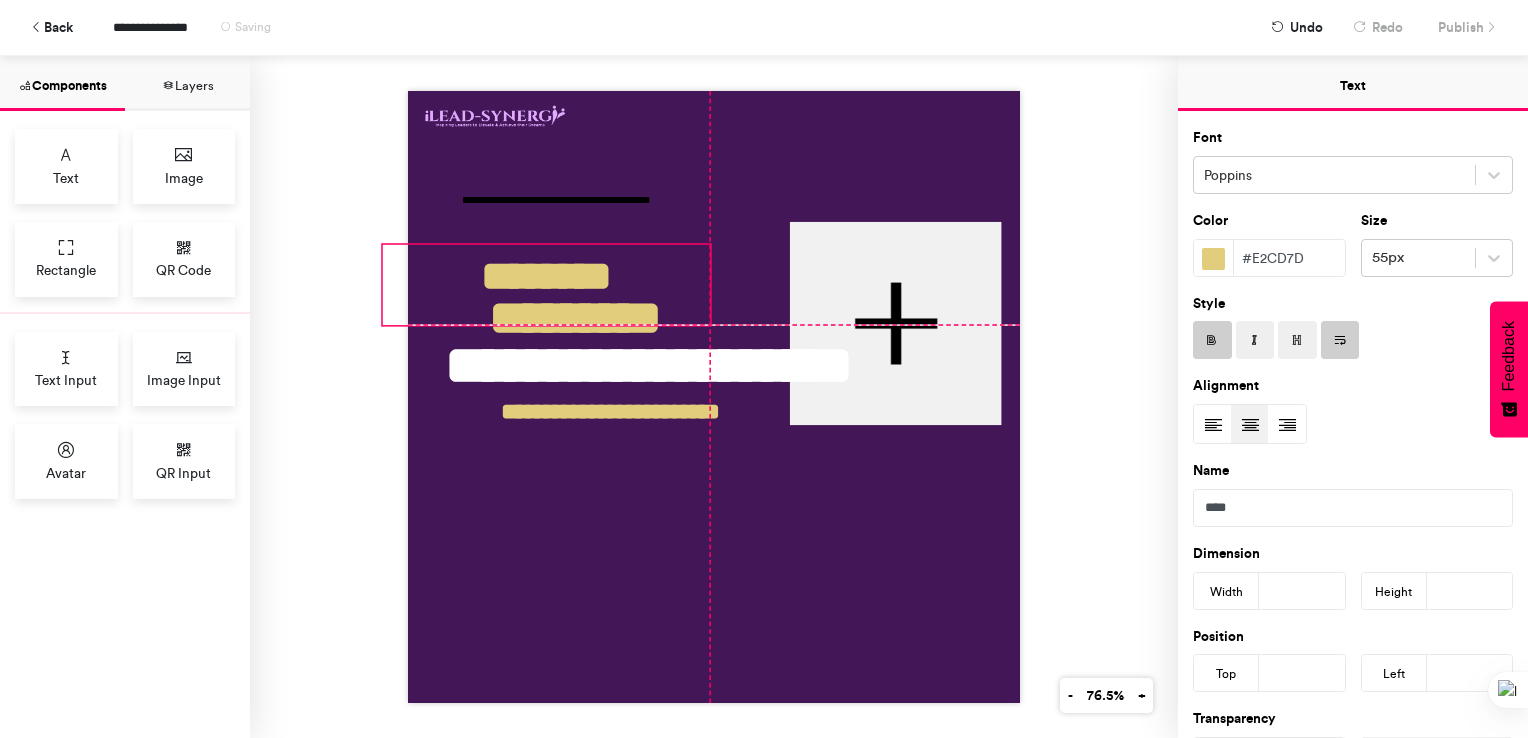 click on "********" at bounding box center [547, 285] 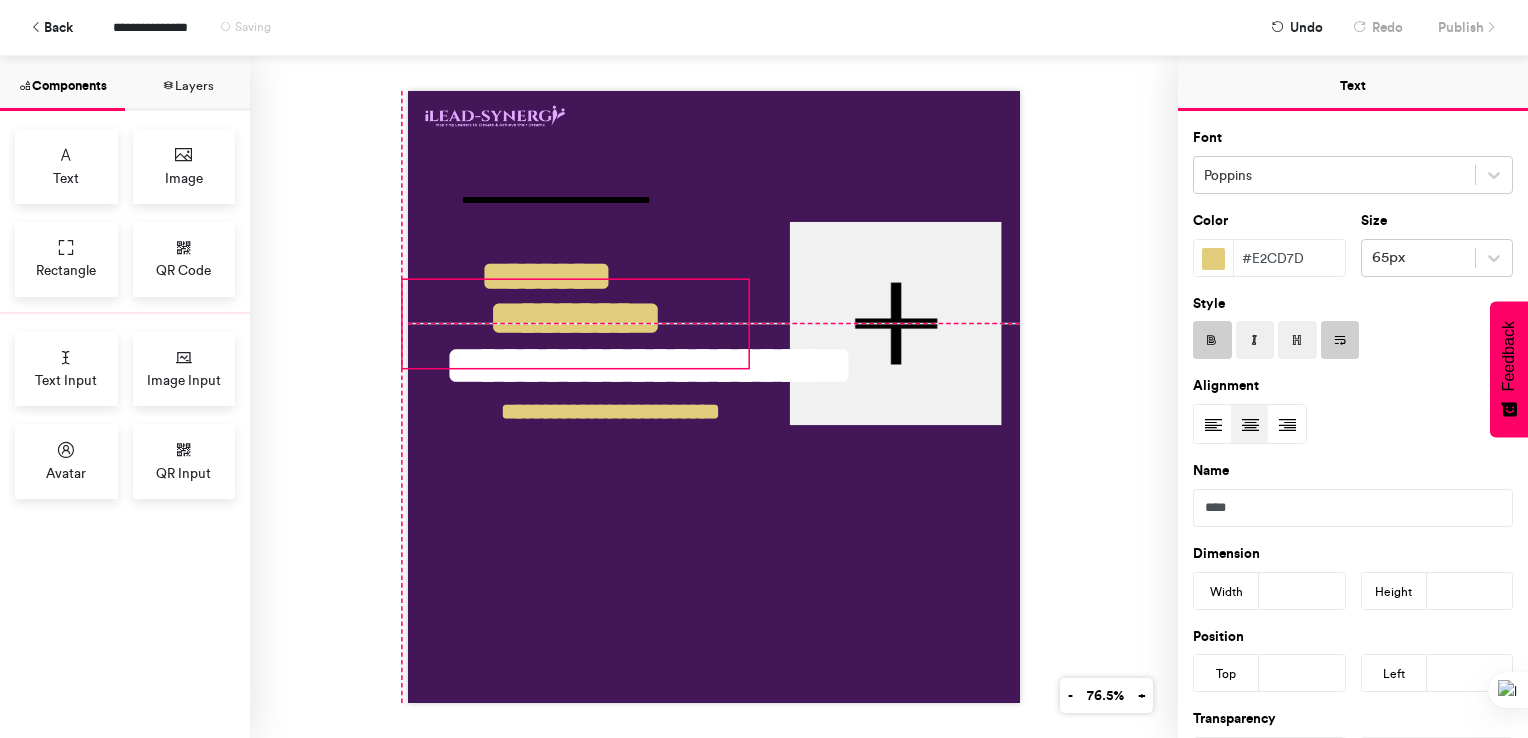 click on "*********" at bounding box center (575, 324) 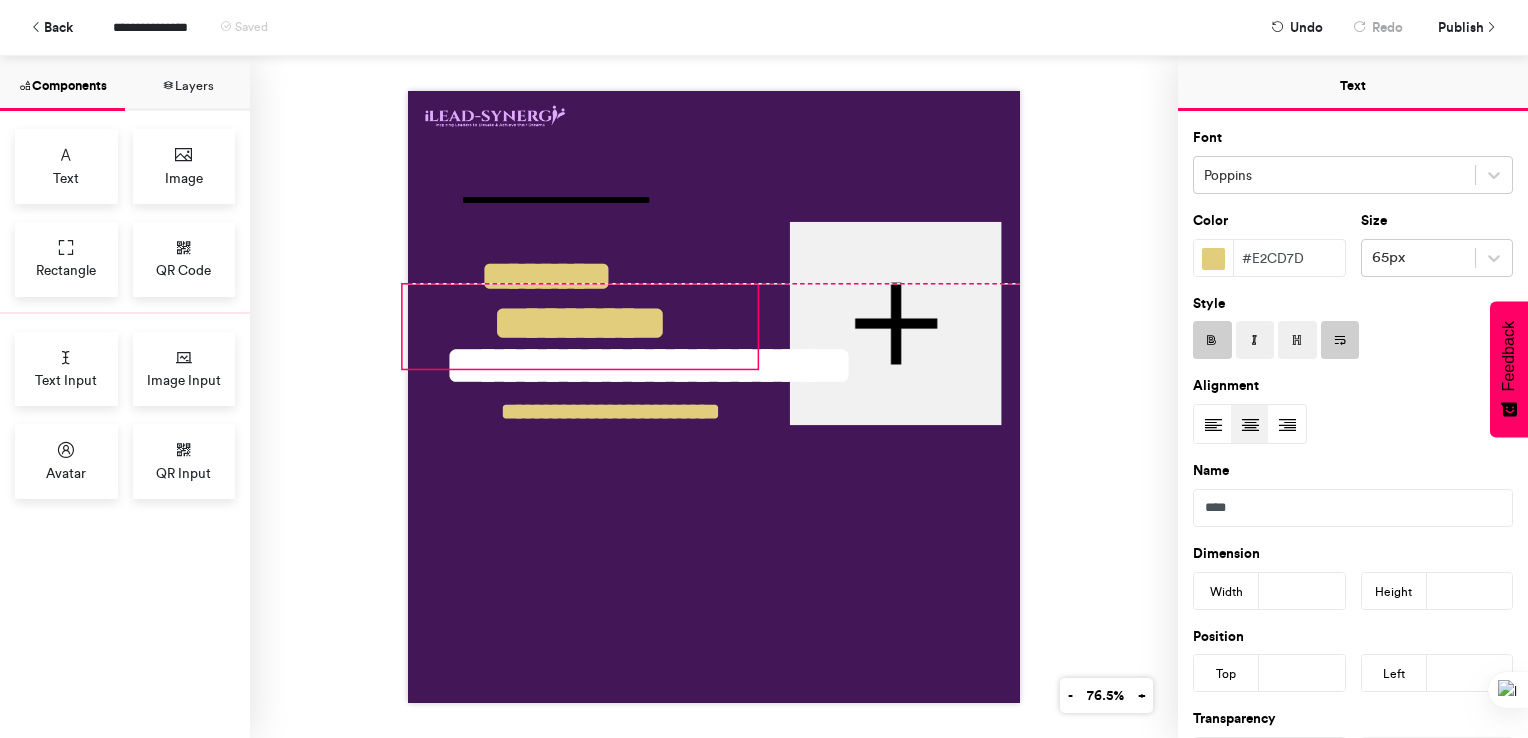 click on "**********" at bounding box center (714, 397) 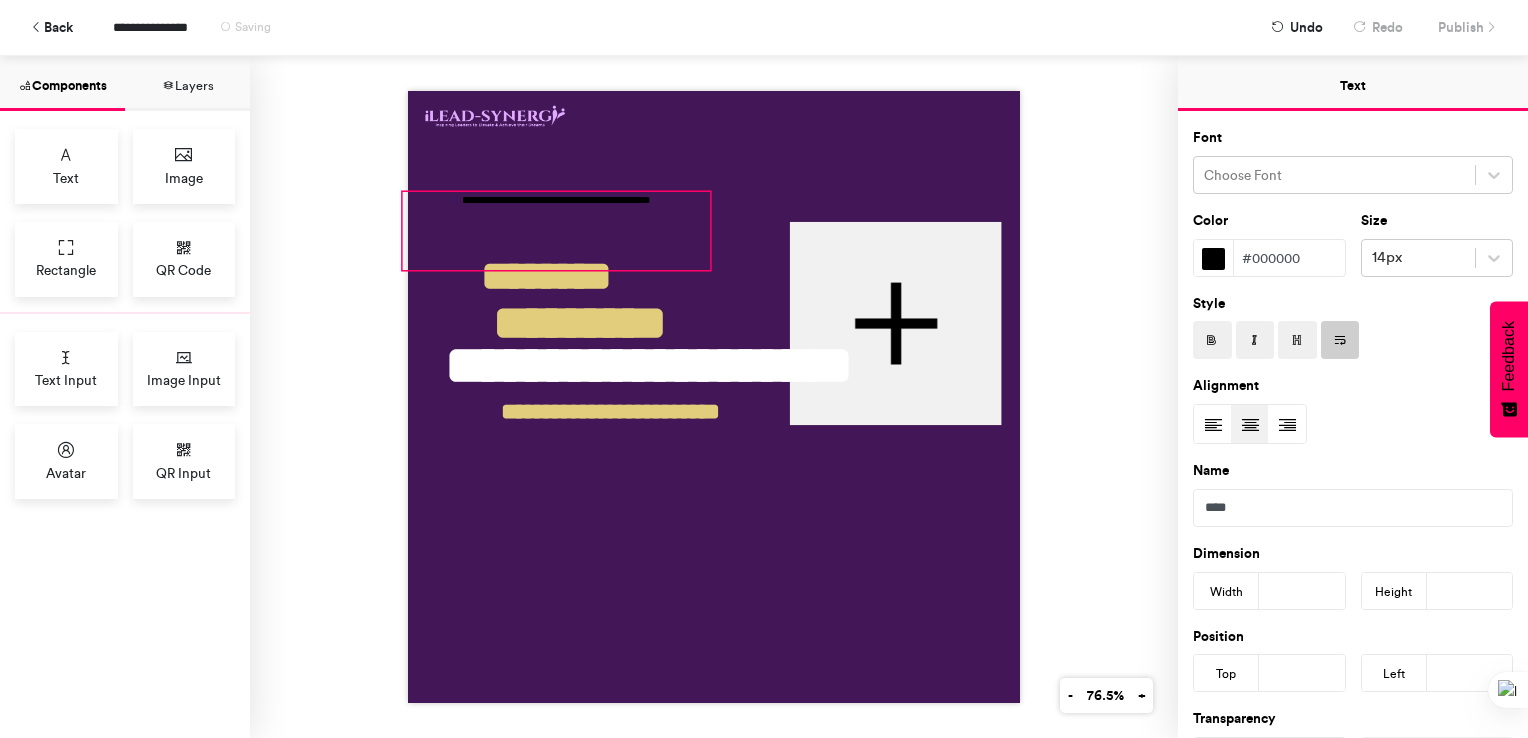 click on "**********" at bounding box center (556, 231) 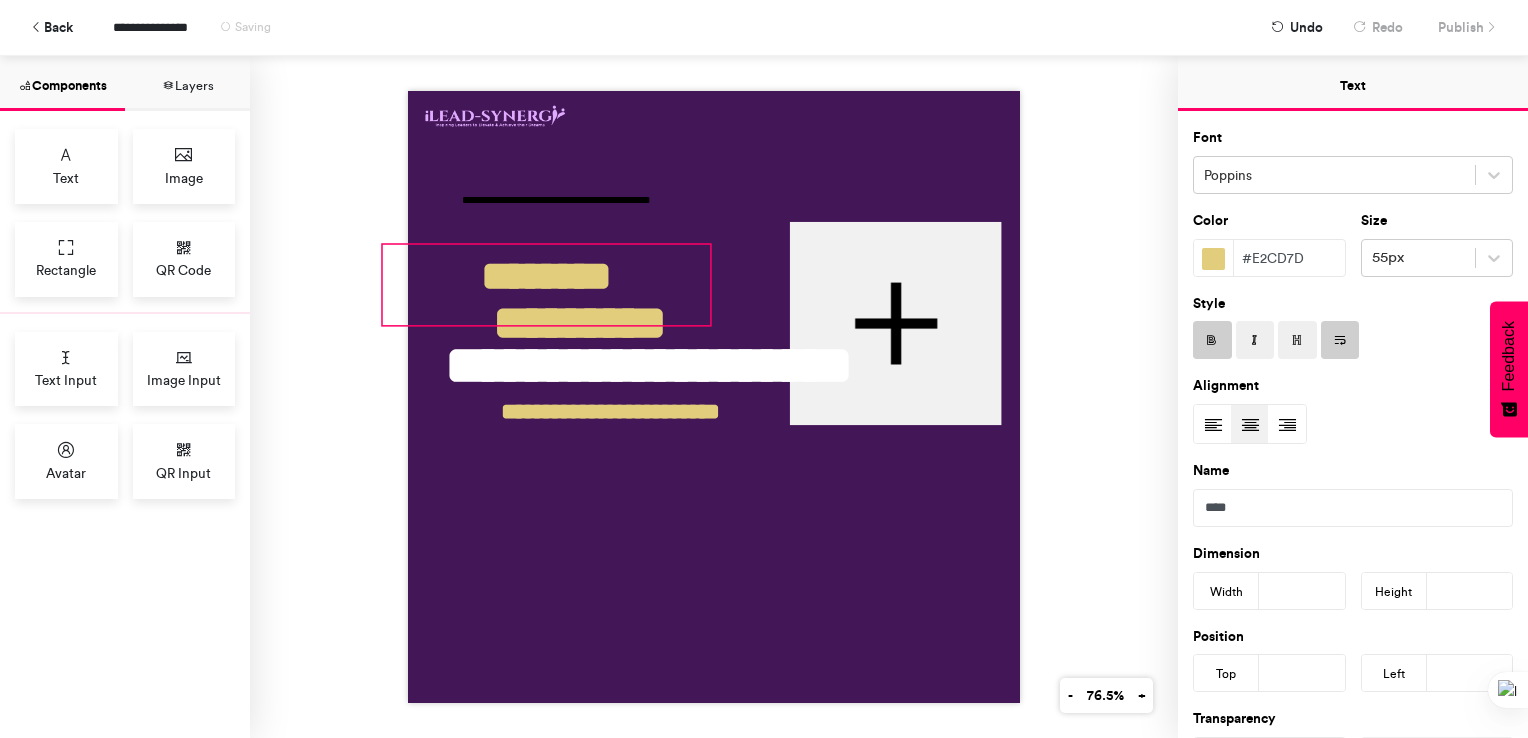click on "********" at bounding box center [547, 285] 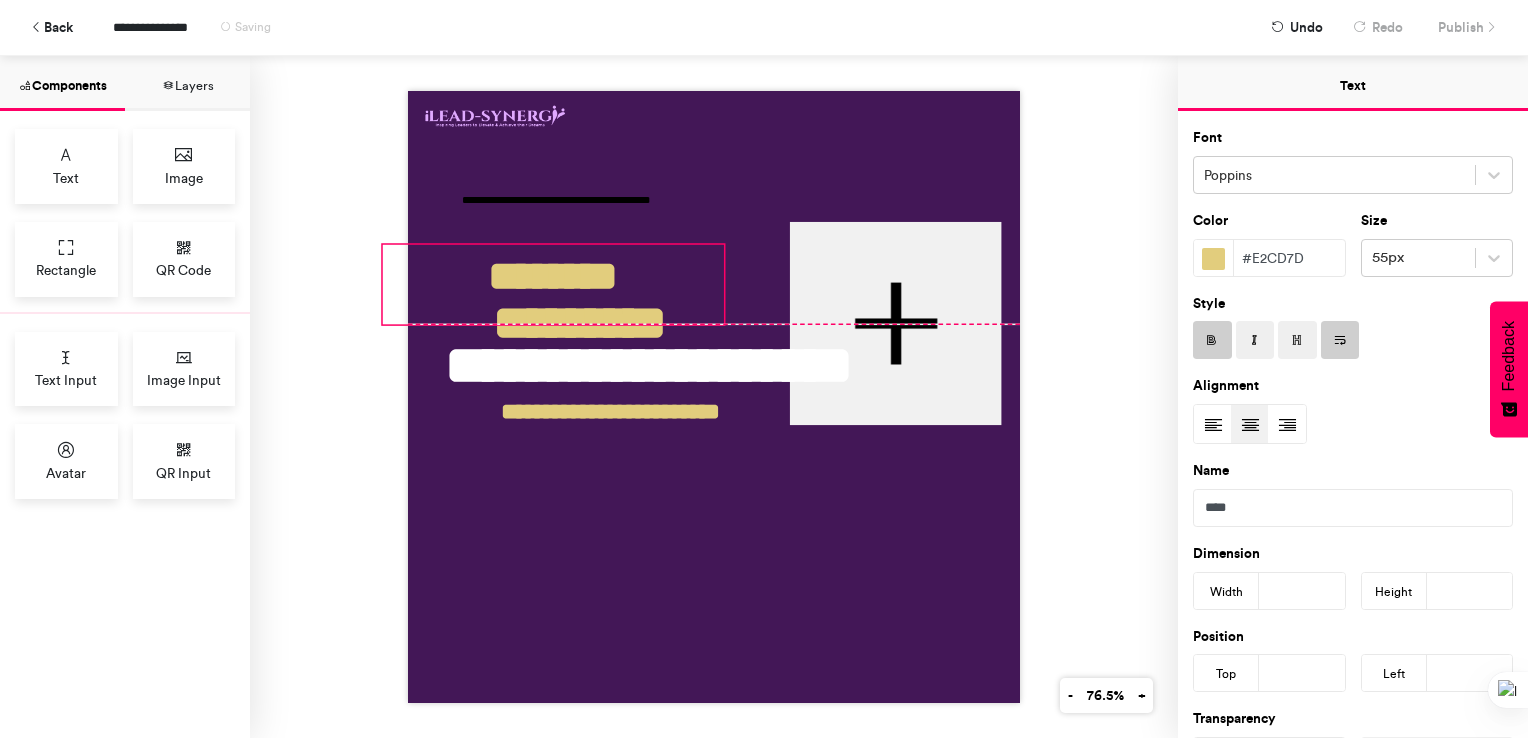 drag, startPoint x: 702, startPoint y: 318, endPoint x: 716, endPoint y: 316, distance: 14.142136 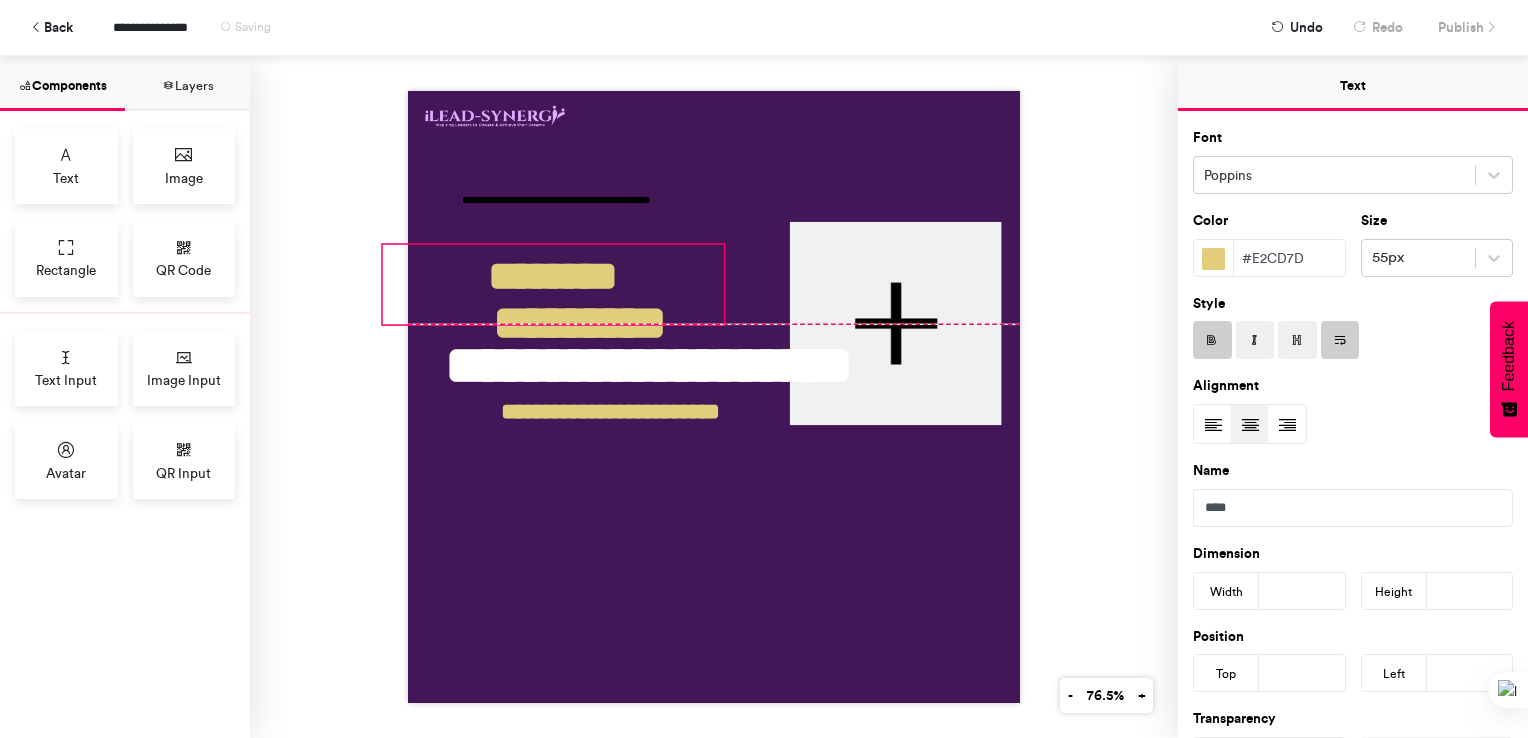 click on "**********" at bounding box center [714, 397] 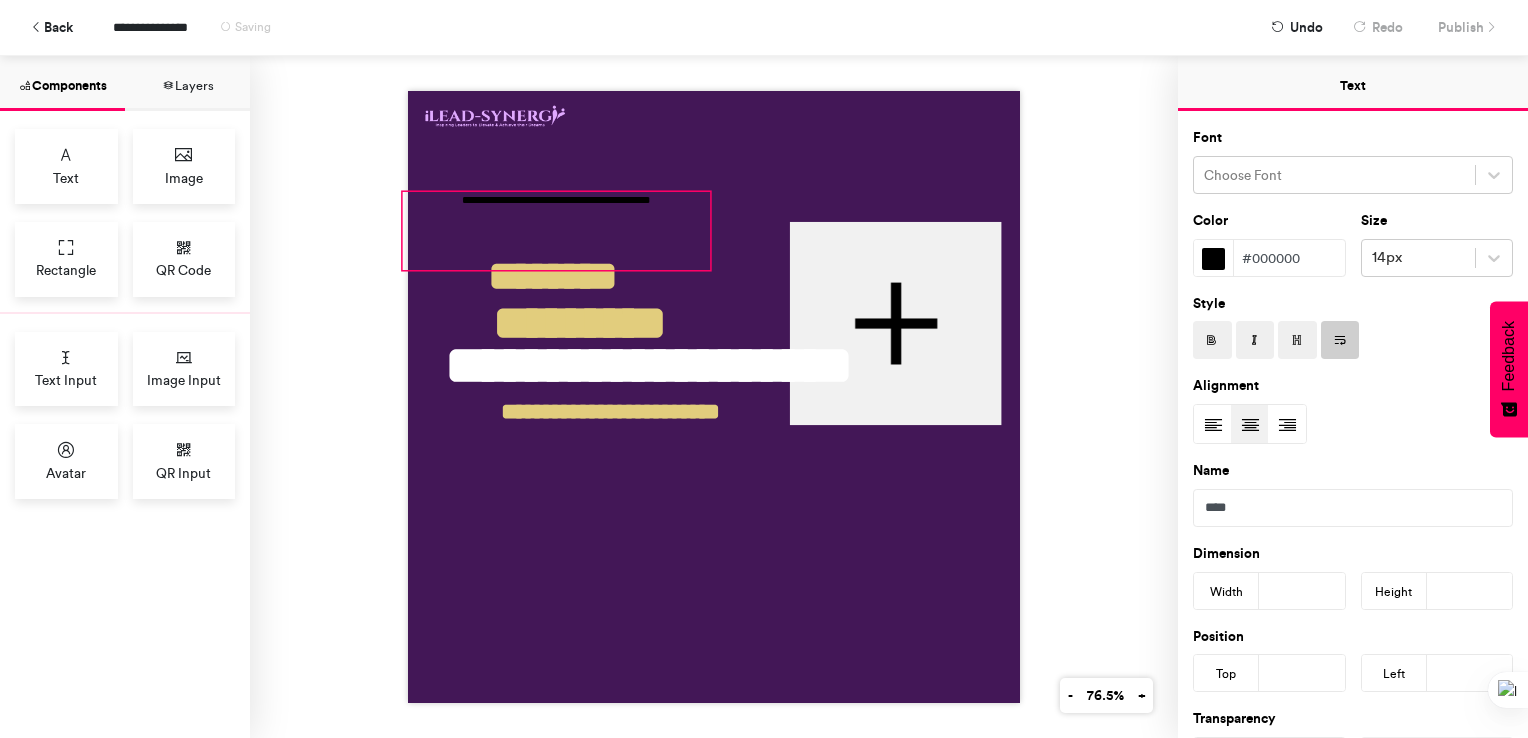 click on "**********" at bounding box center [556, 231] 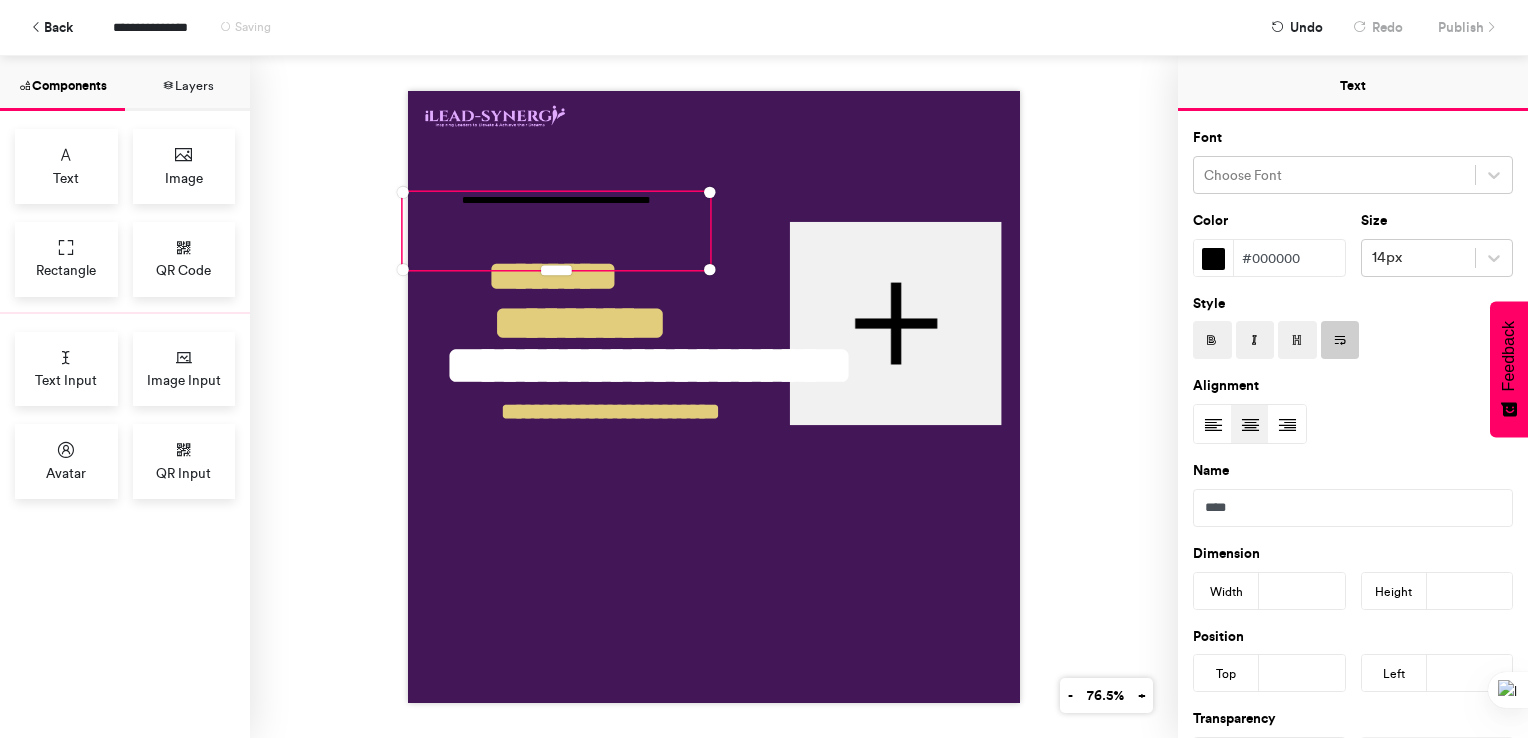 click on "**********" at bounding box center (714, 397) 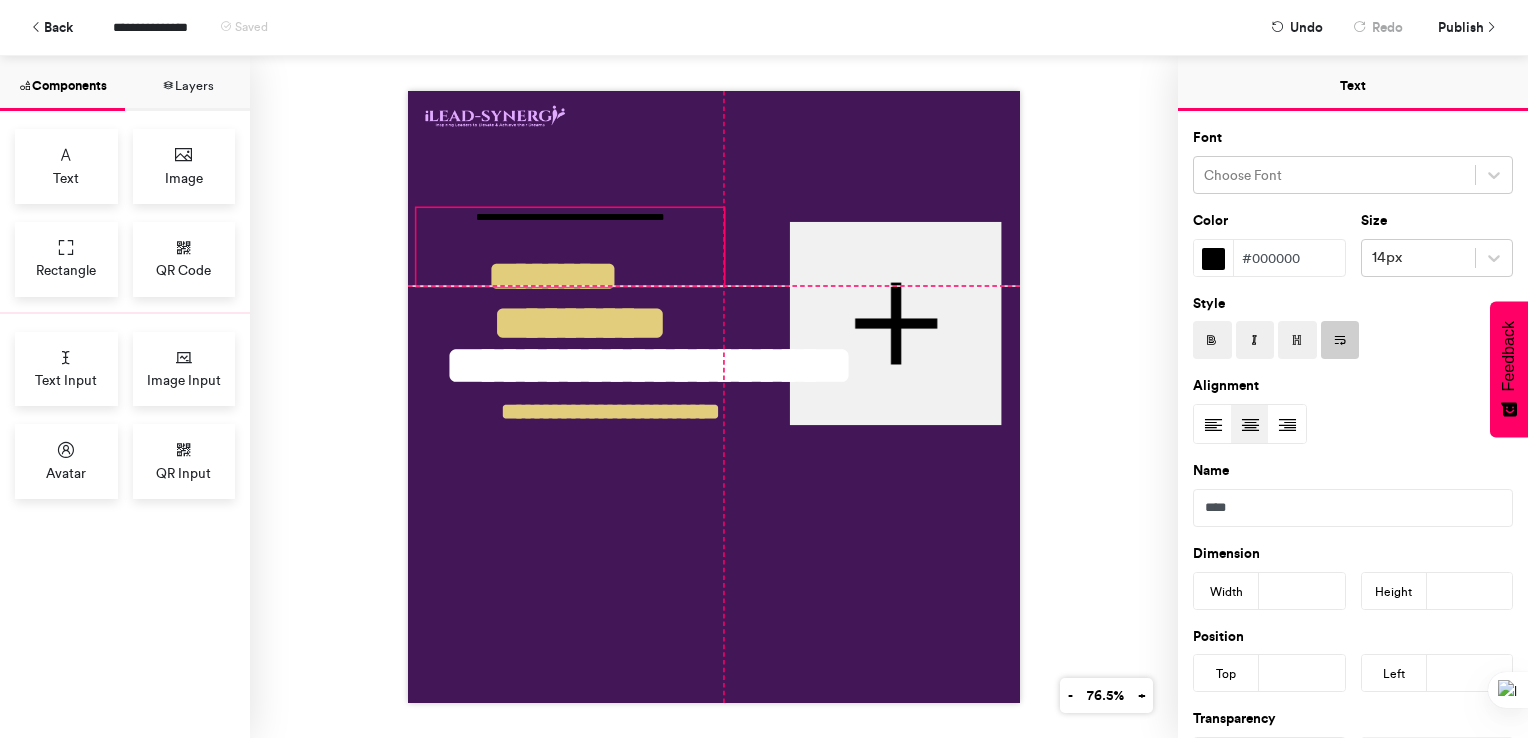 drag, startPoint x: 501, startPoint y: 189, endPoint x: 509, endPoint y: 210, distance: 22.472204 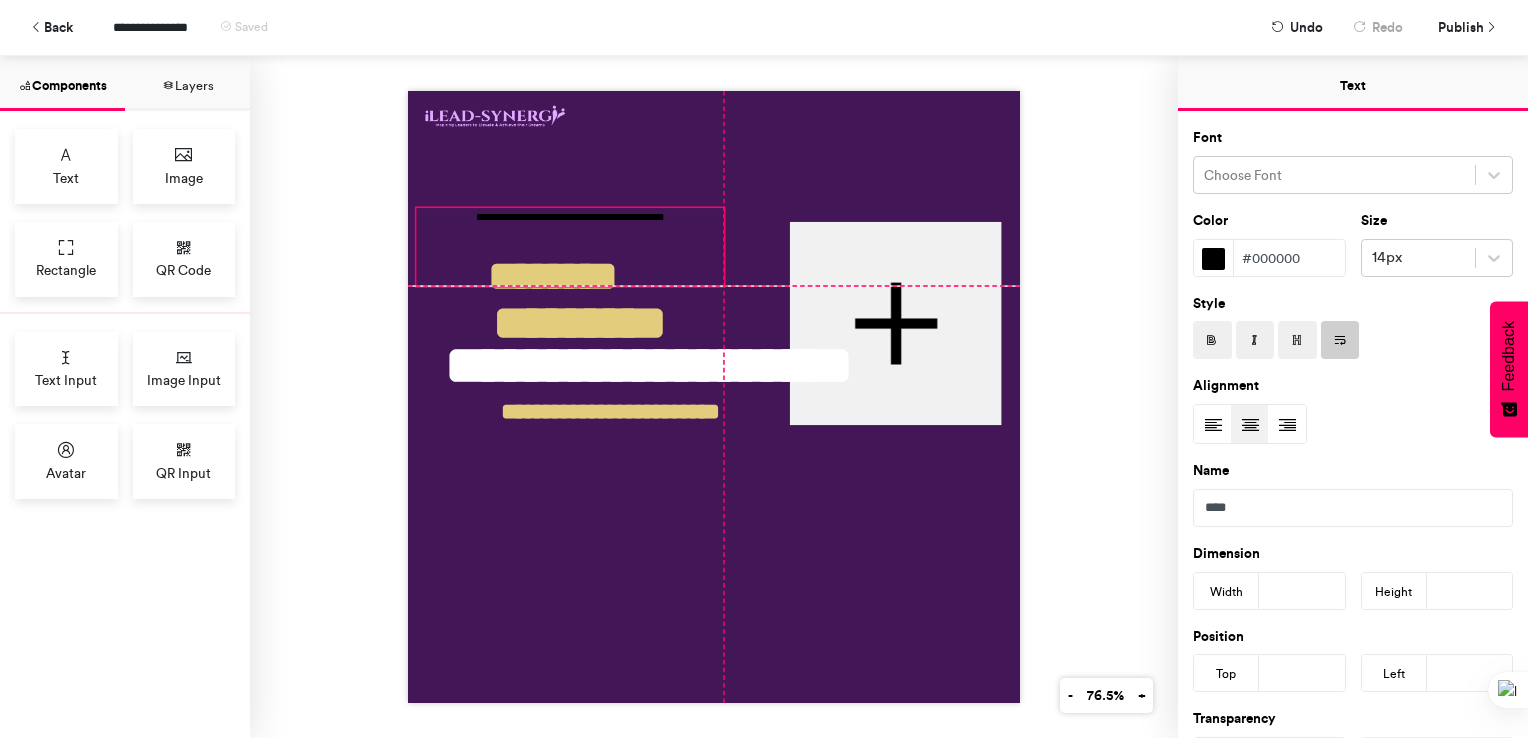 click on "**********" at bounding box center [570, 247] 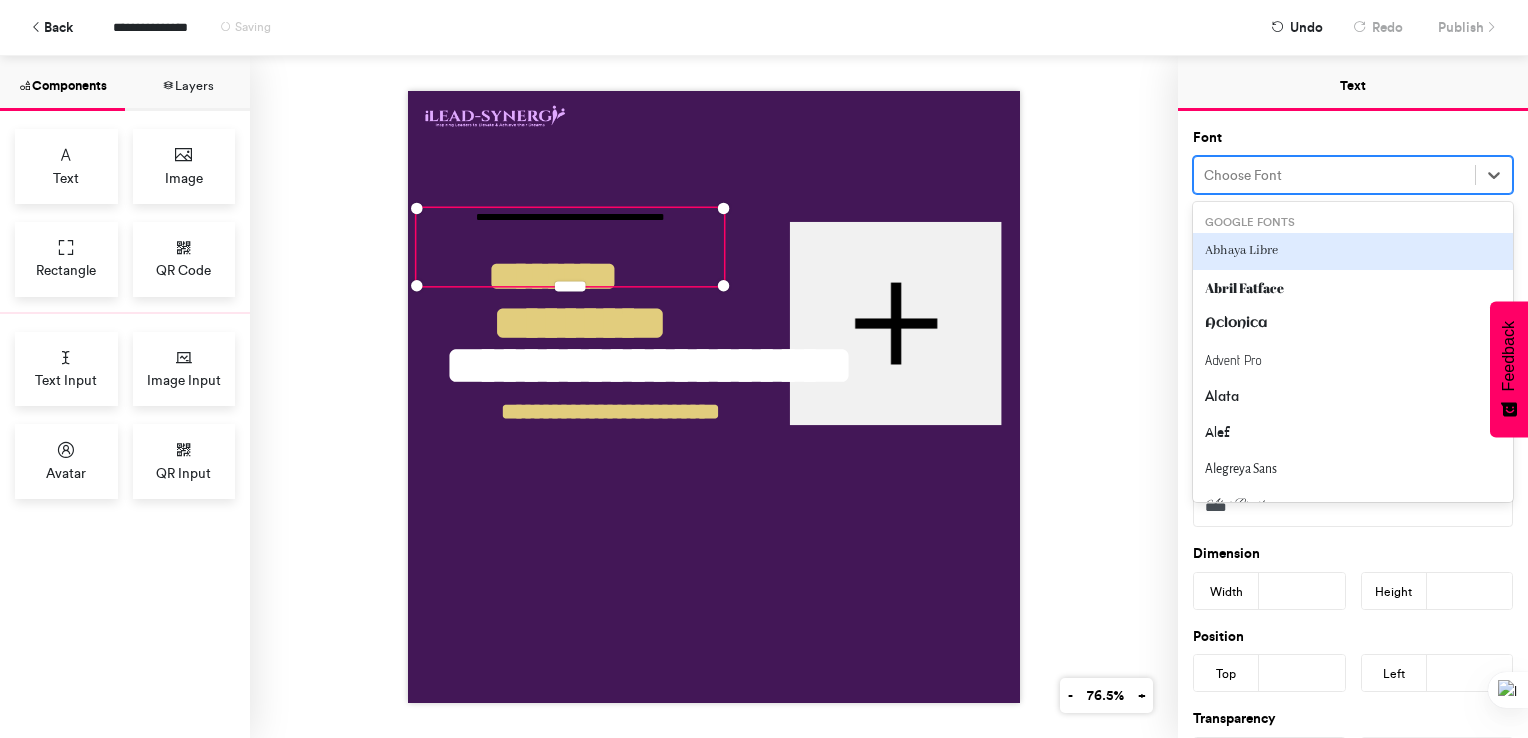 click at bounding box center [1334, 175] 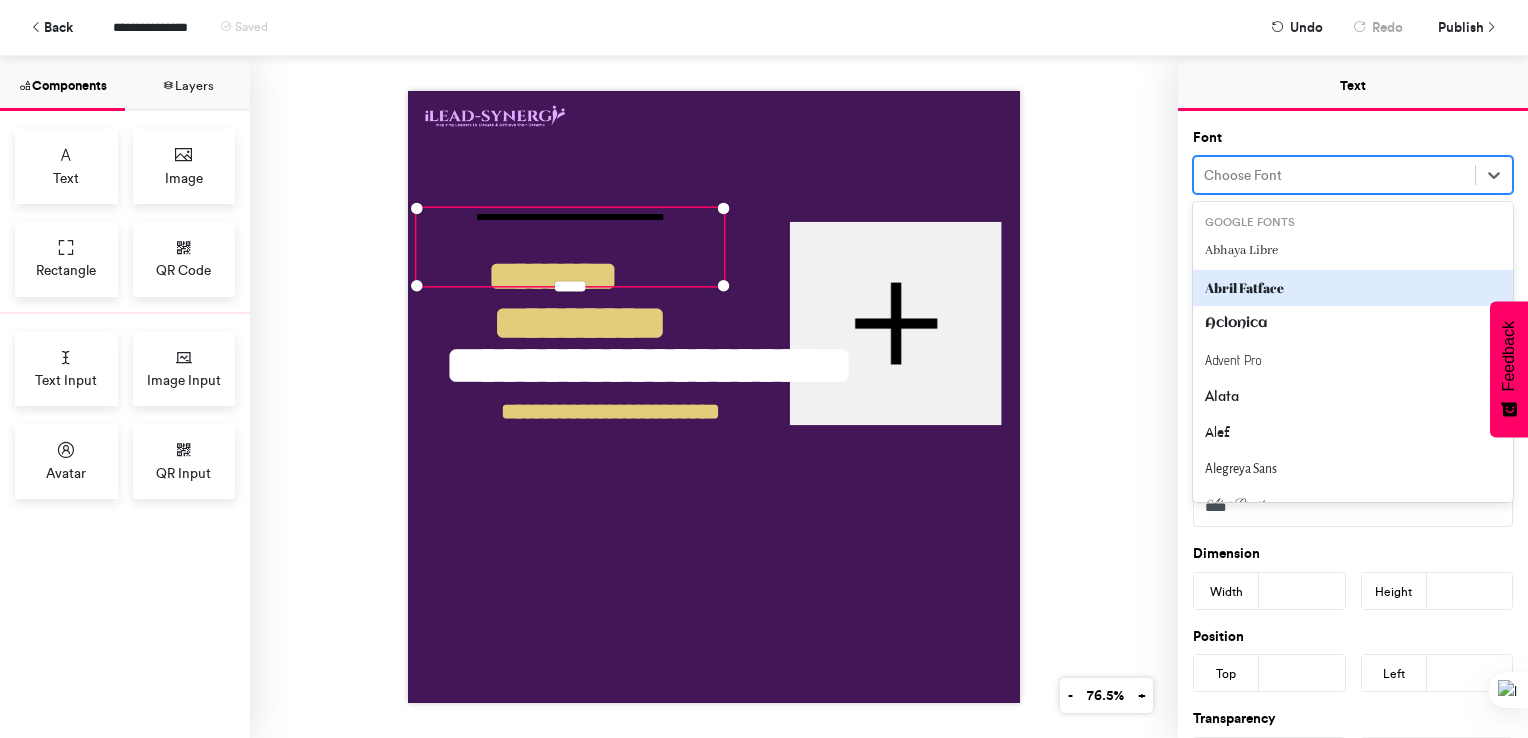 click on "Abril Fatface" at bounding box center (1353, 288) 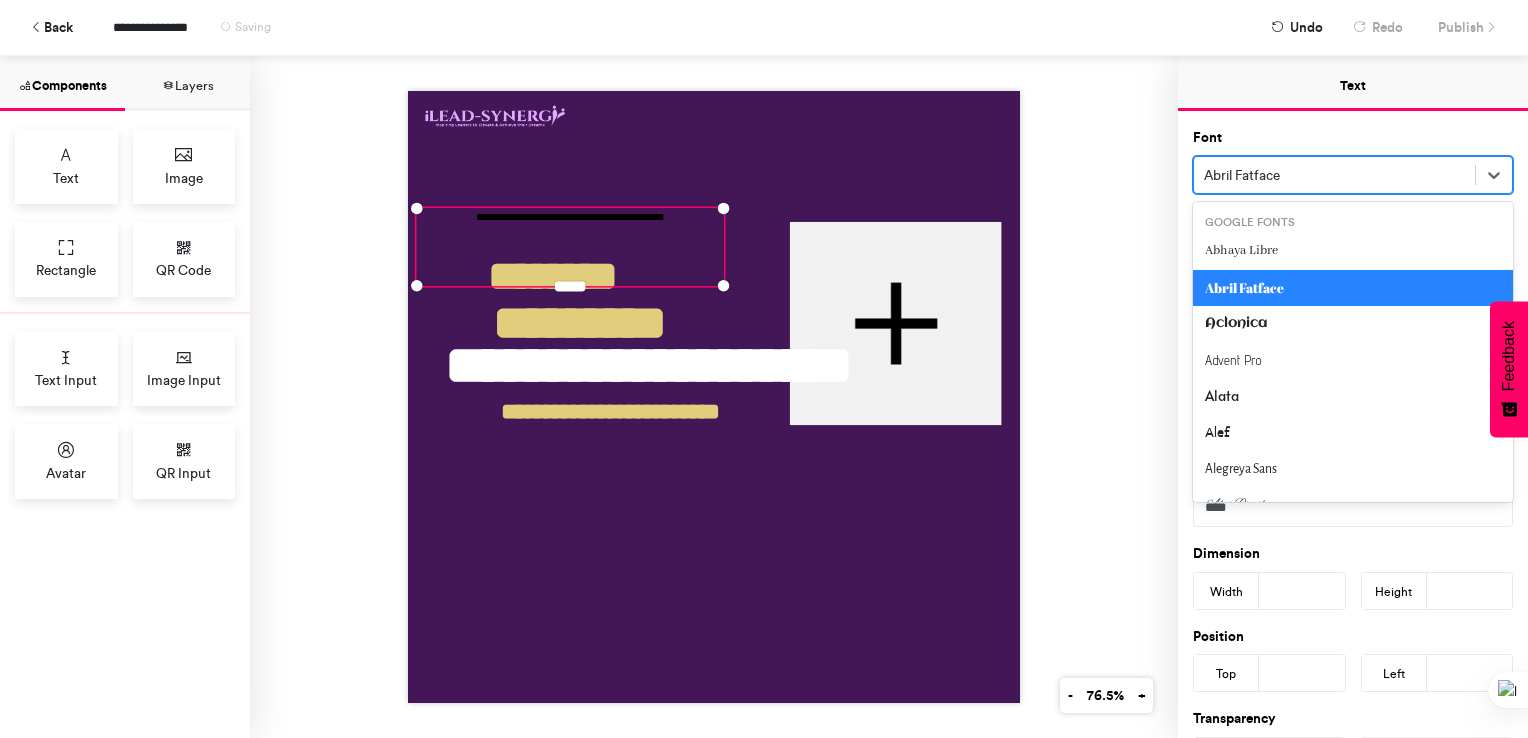 click at bounding box center (1334, 175) 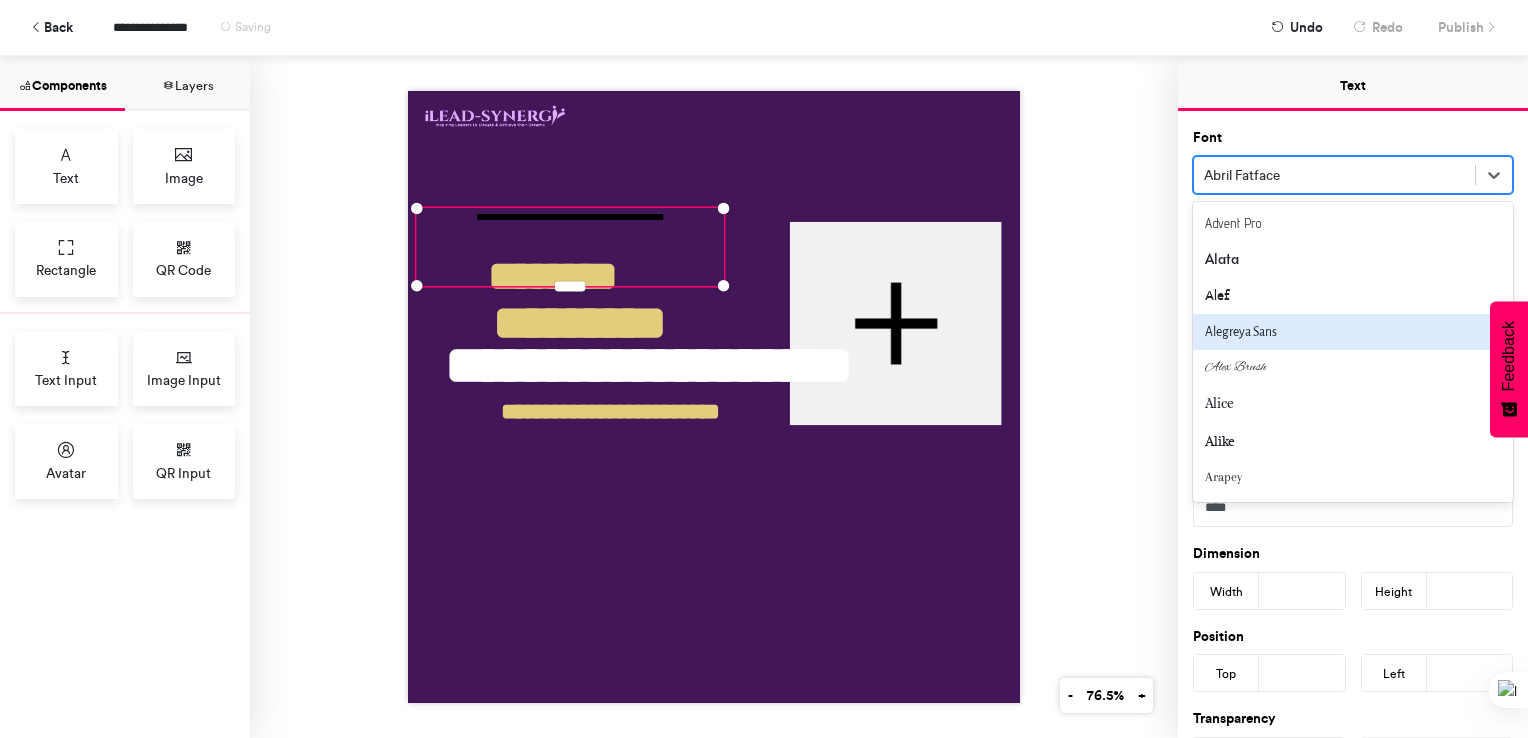 scroll, scrollTop: 160, scrollLeft: 0, axis: vertical 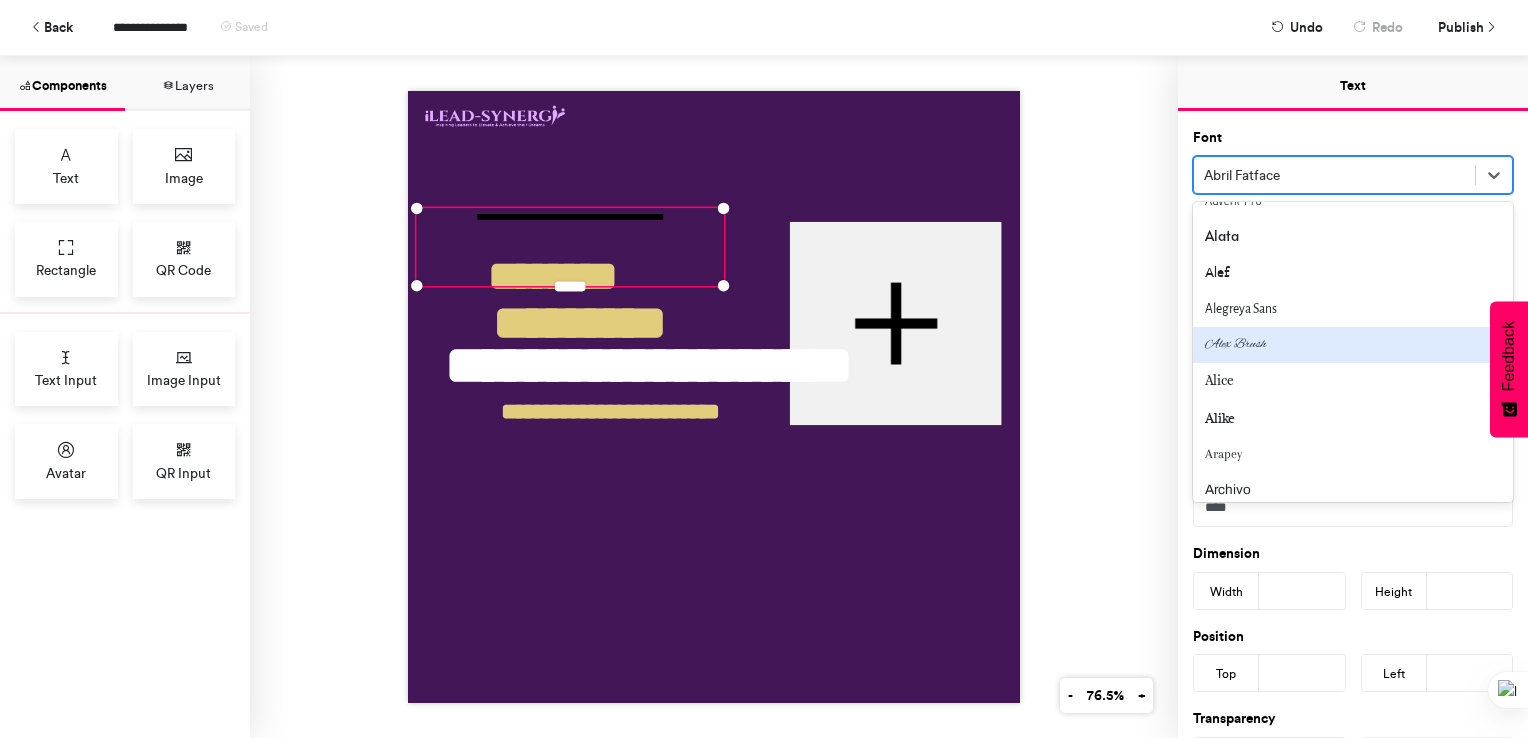 click on "Alex Brush" at bounding box center [1353, 345] 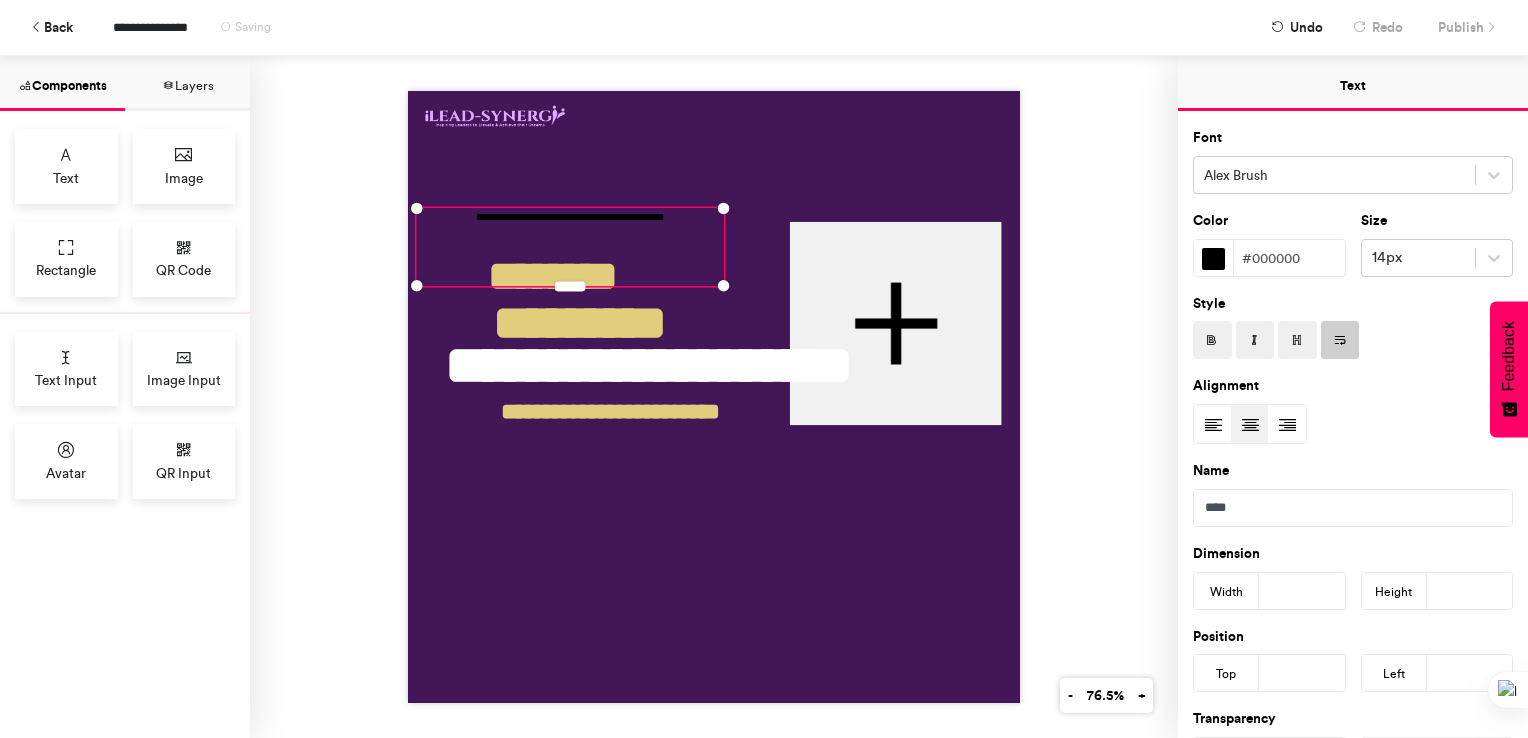 click on "#000000" at bounding box center (1289, 258) 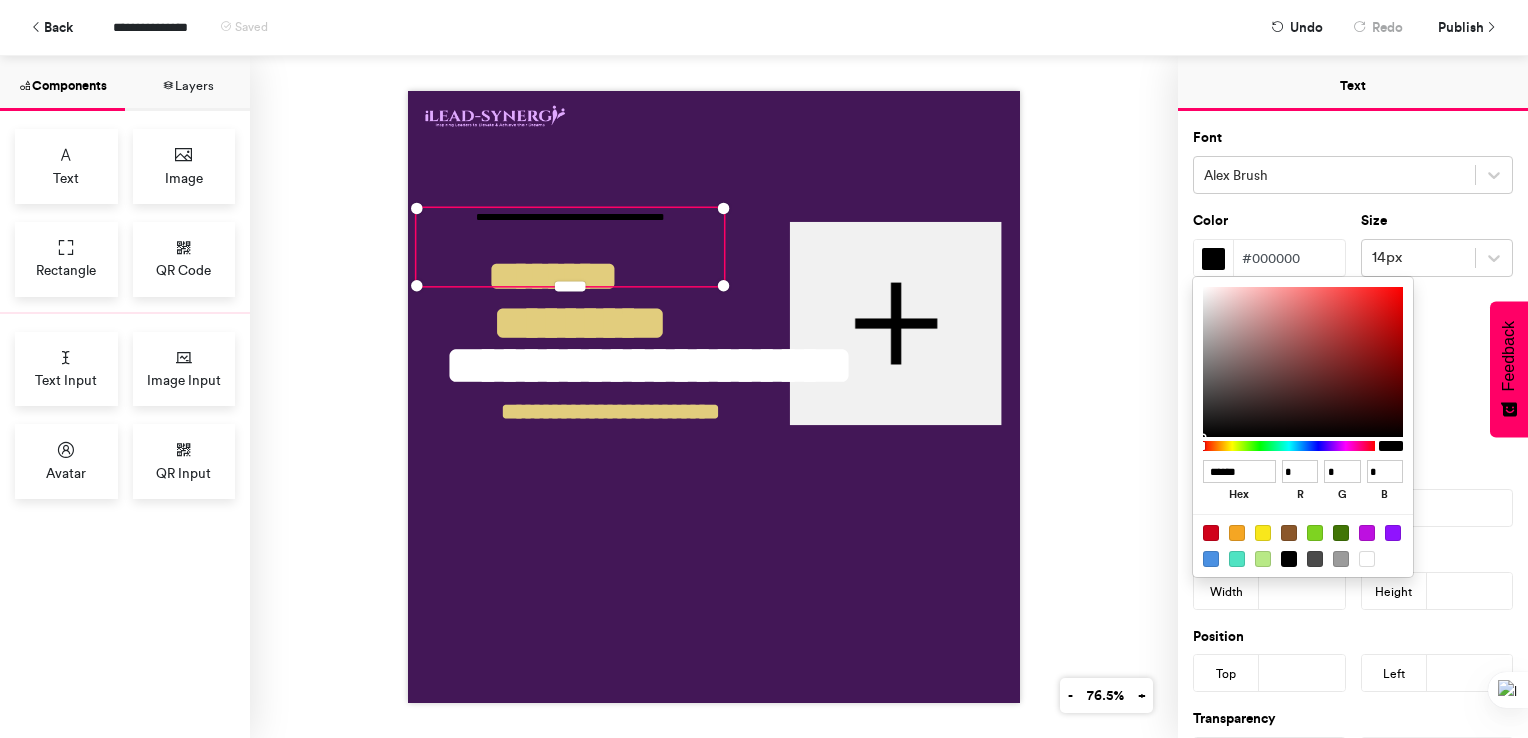 click at bounding box center [764, 369] 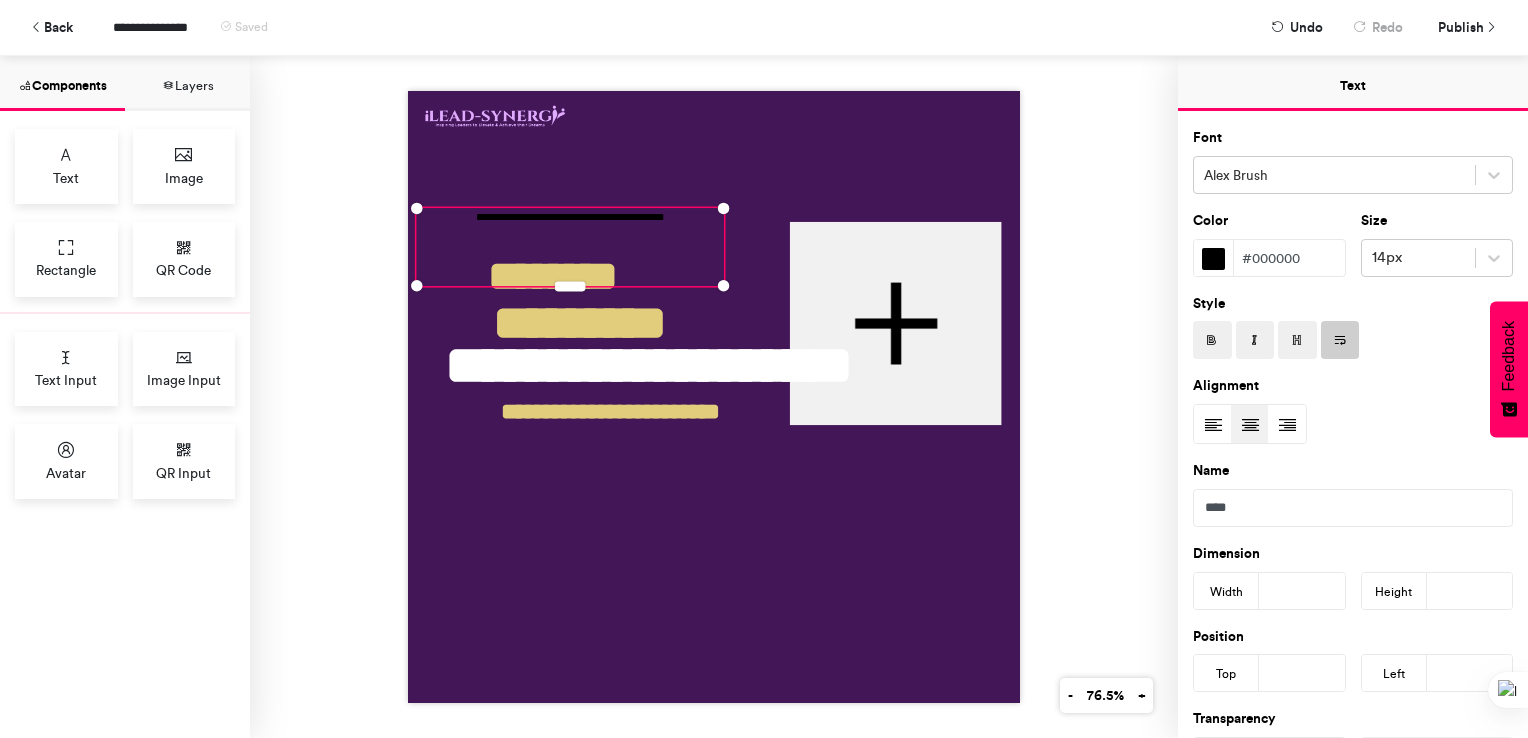 click on "#000000" at bounding box center (1289, 258) 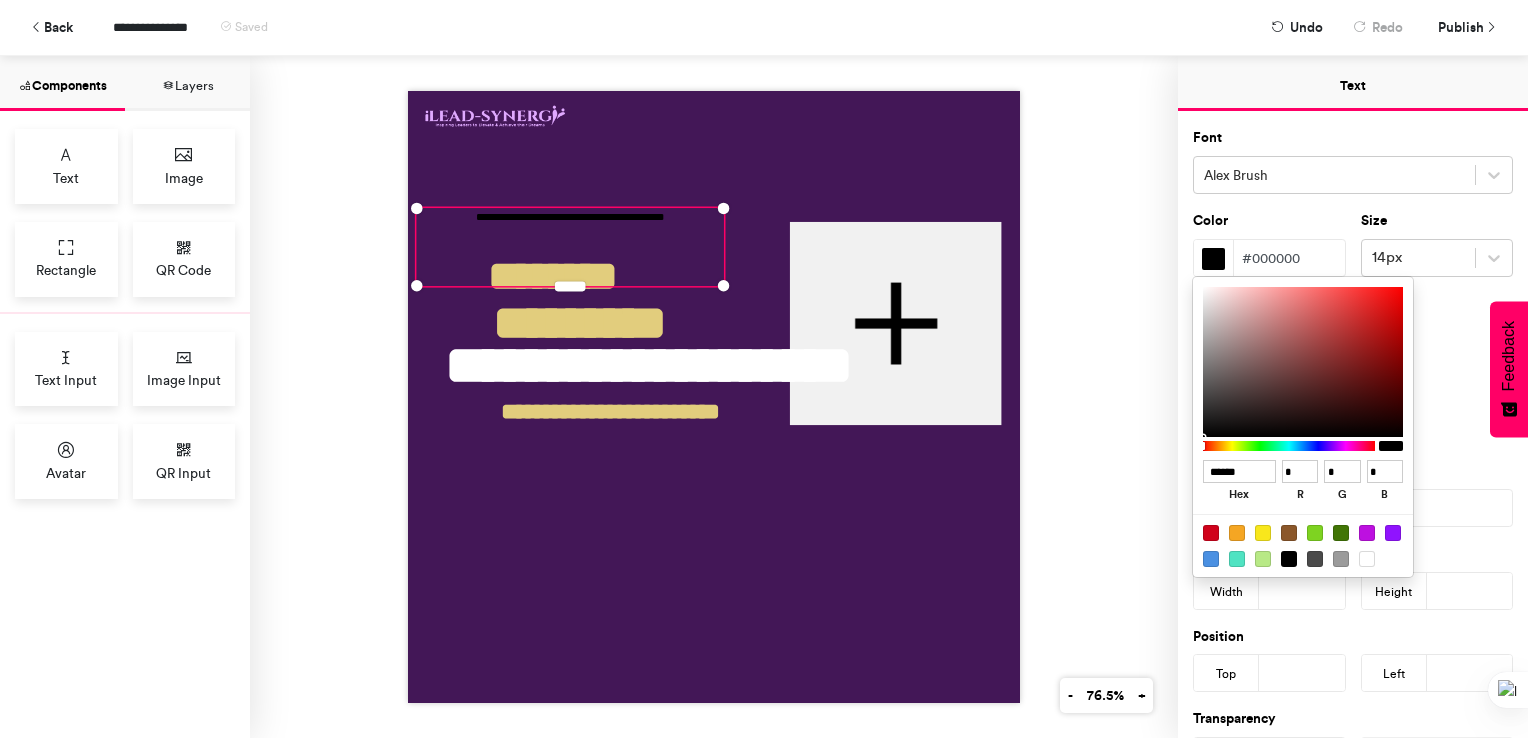 drag, startPoint x: 1261, startPoint y: 474, endPoint x: 1151, endPoint y: 474, distance: 110 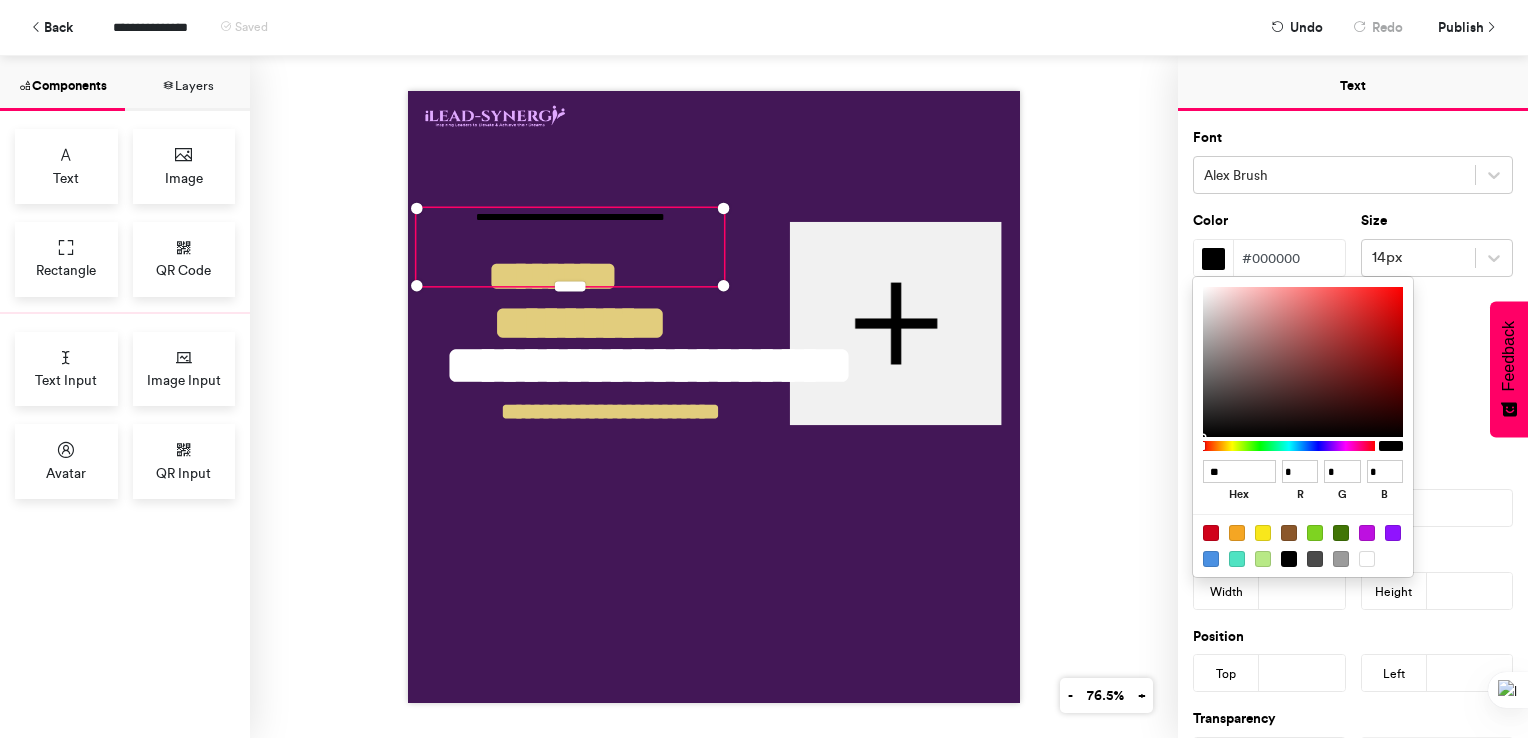 type on "***" 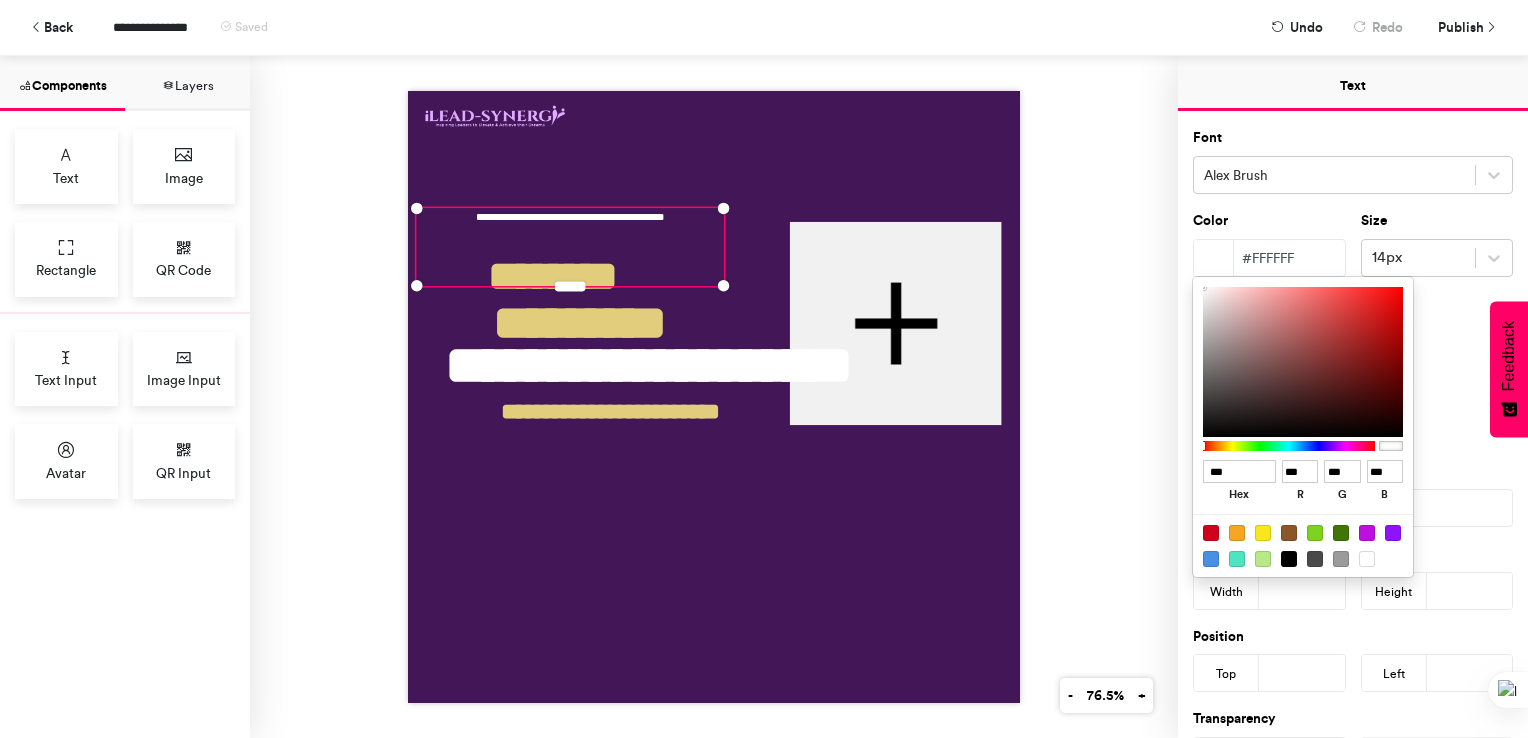 type on "******" 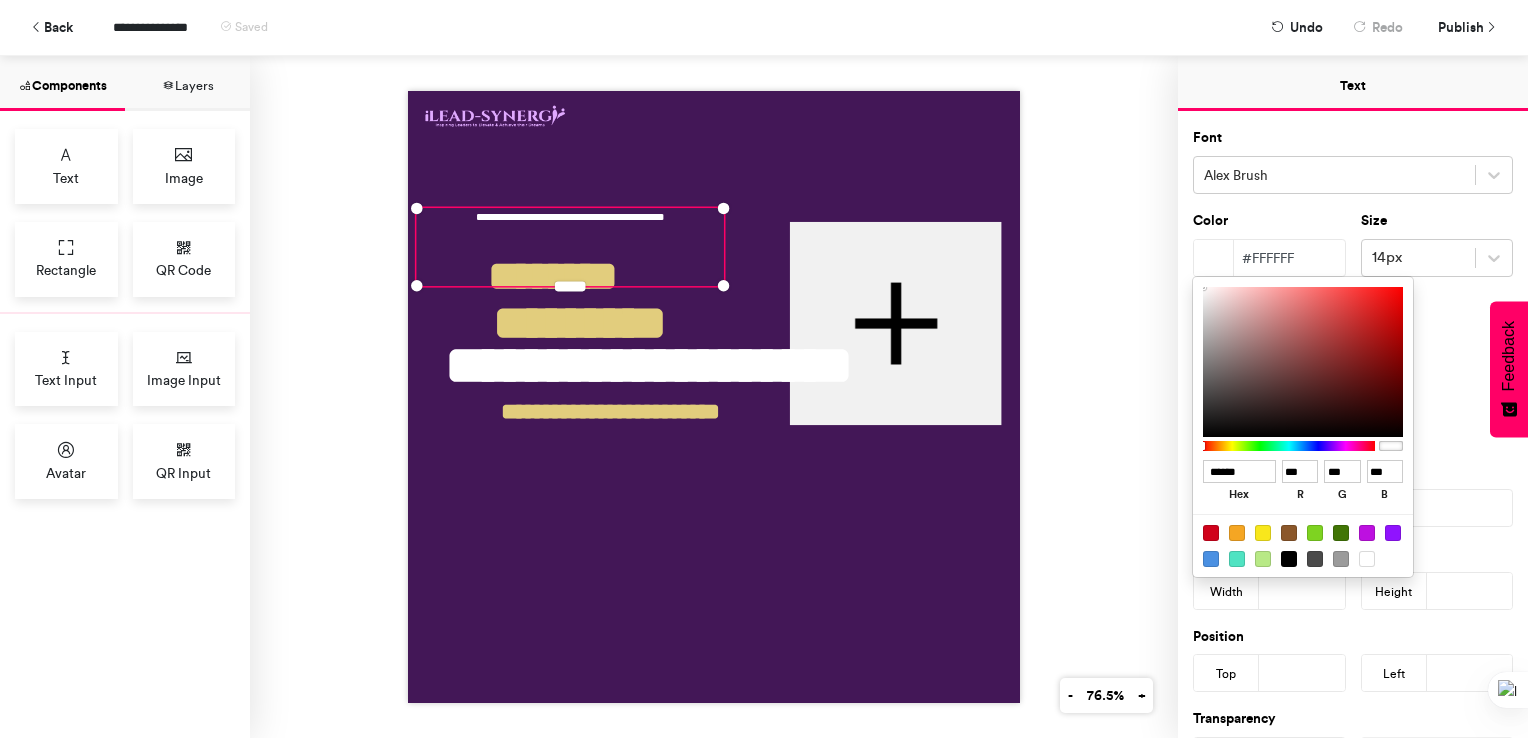 click at bounding box center (764, 369) 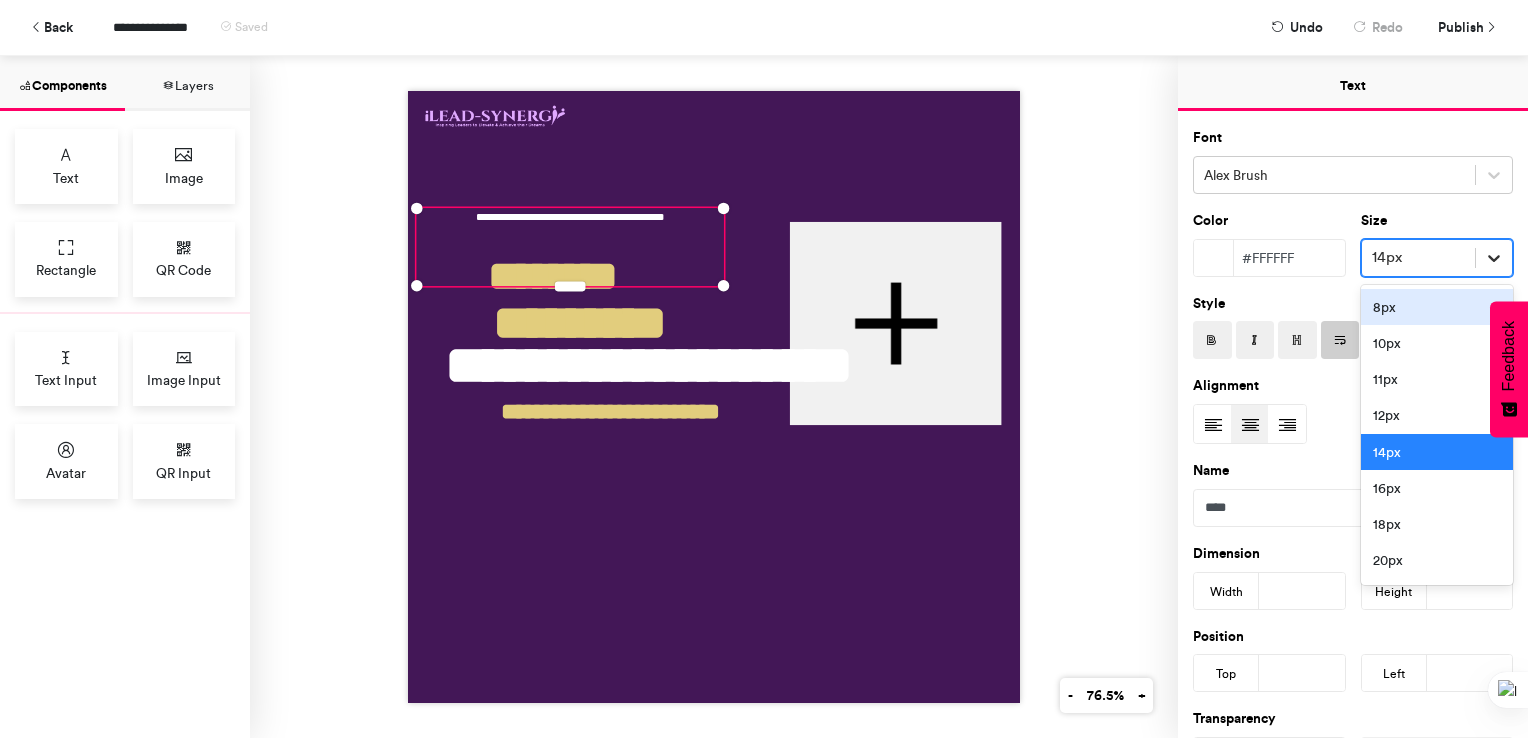 click 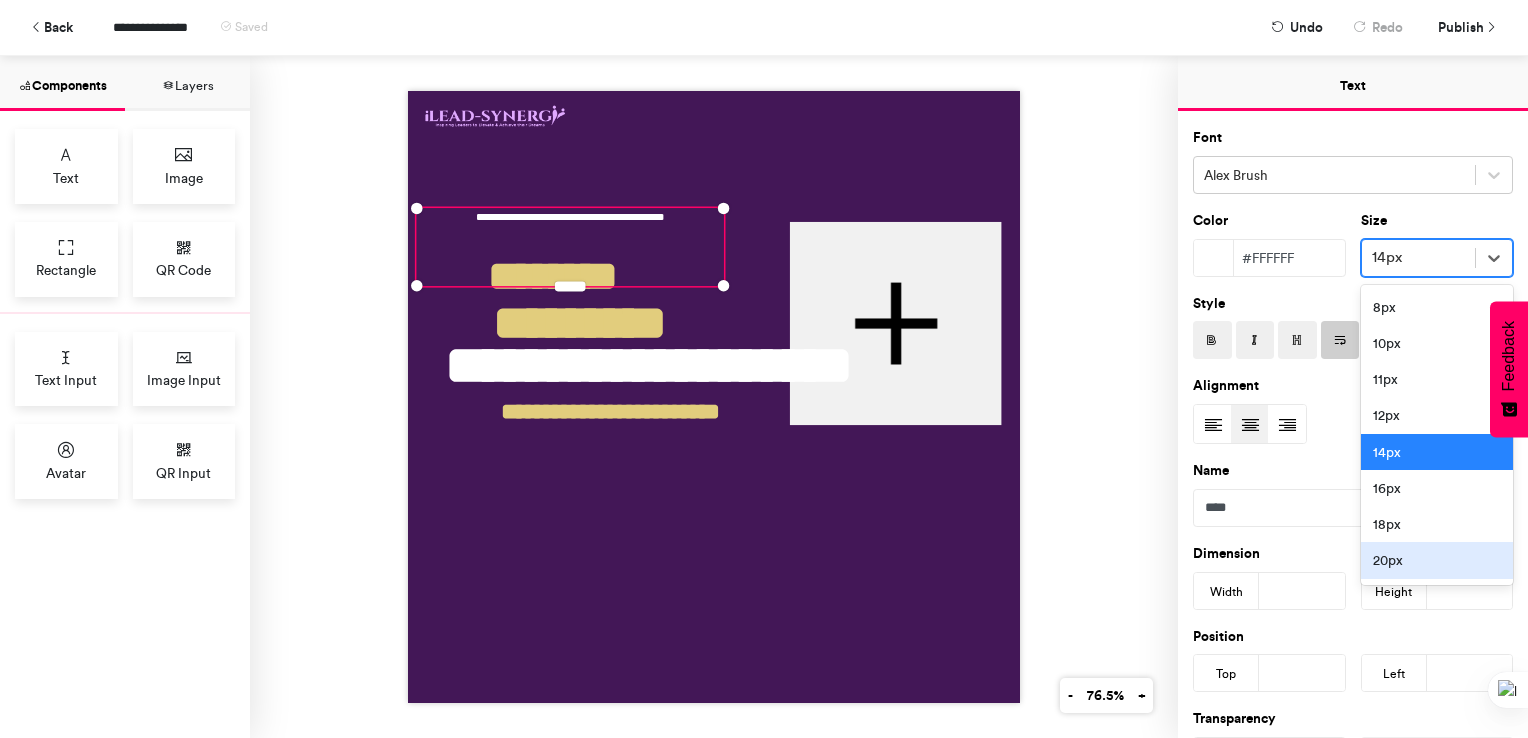 click on "20px" at bounding box center (1437, 560) 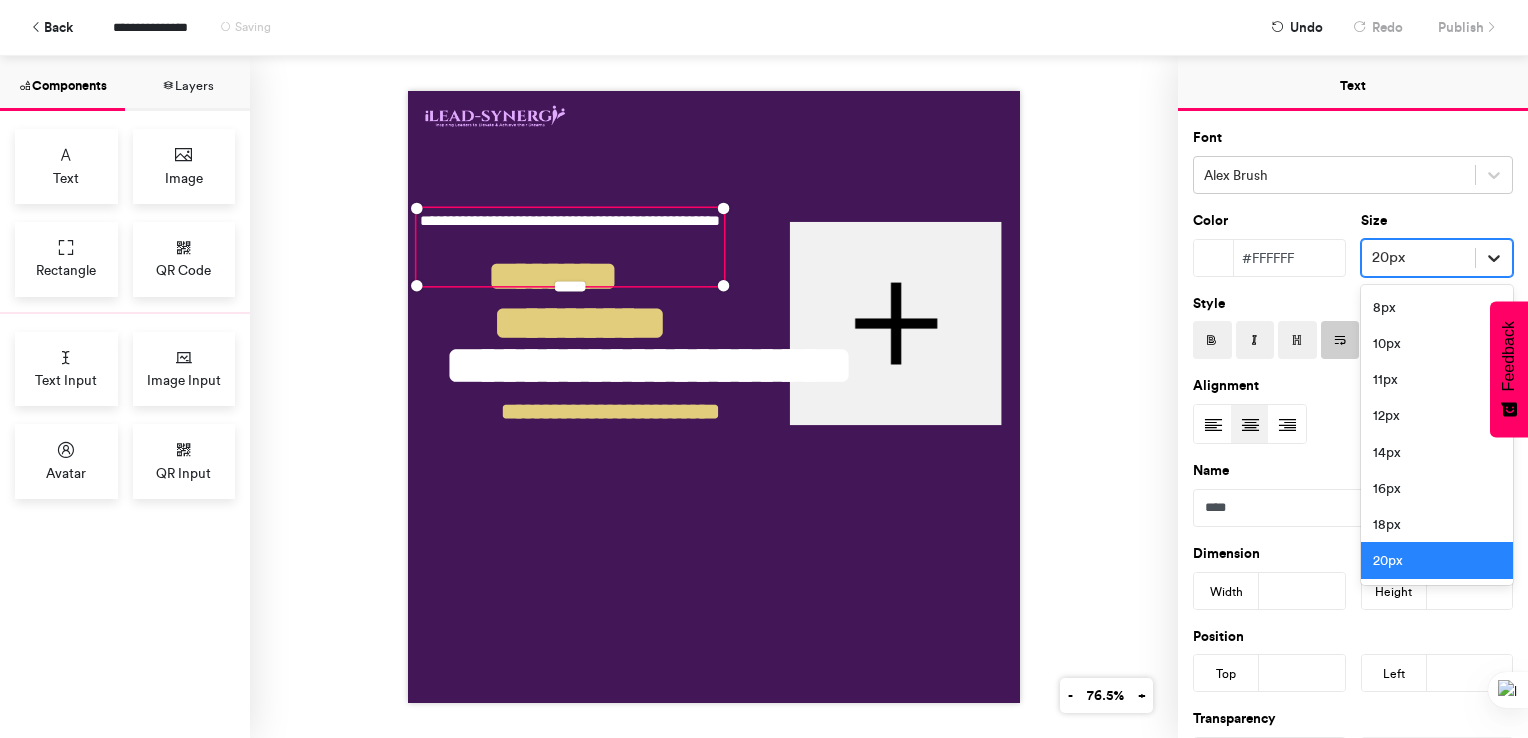click 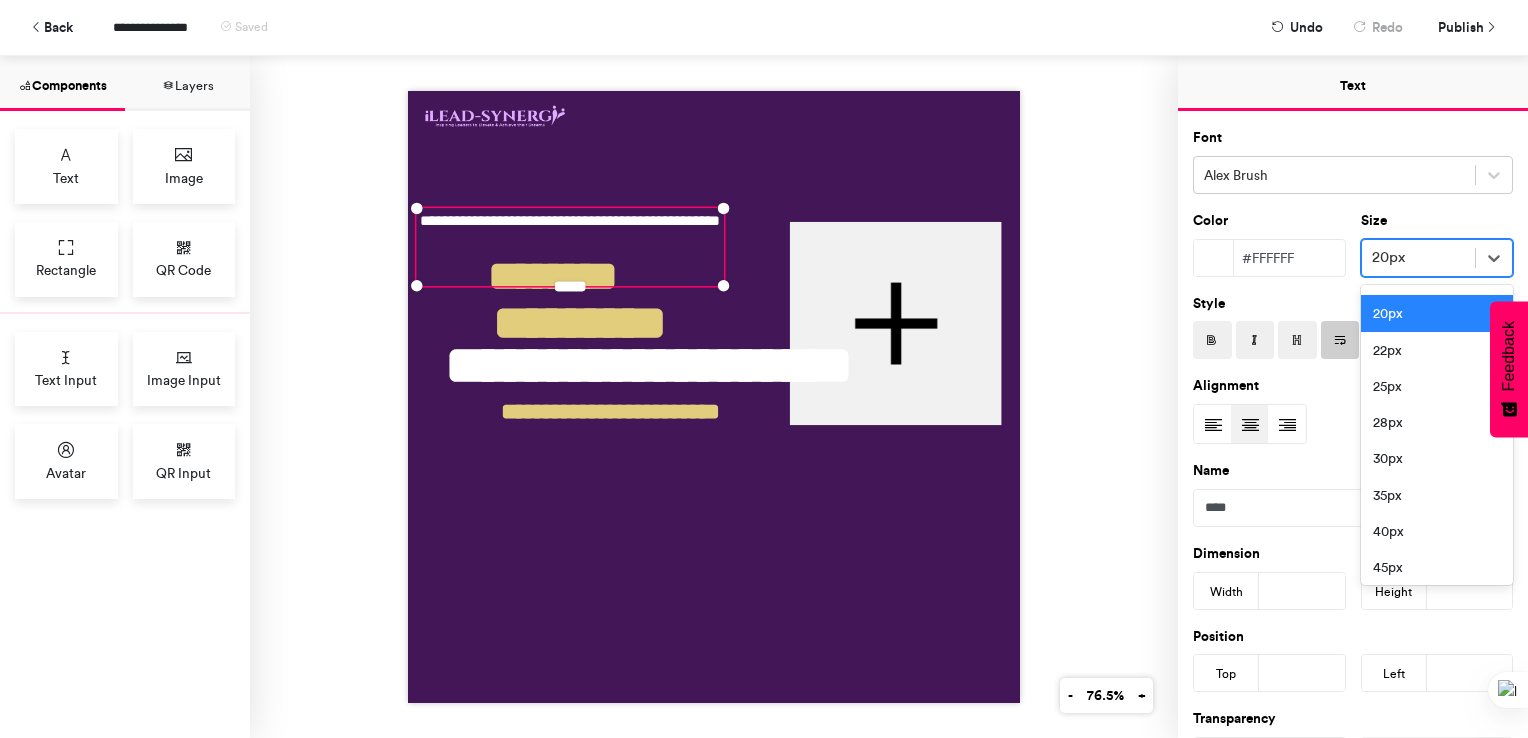 scroll, scrollTop: 286, scrollLeft: 0, axis: vertical 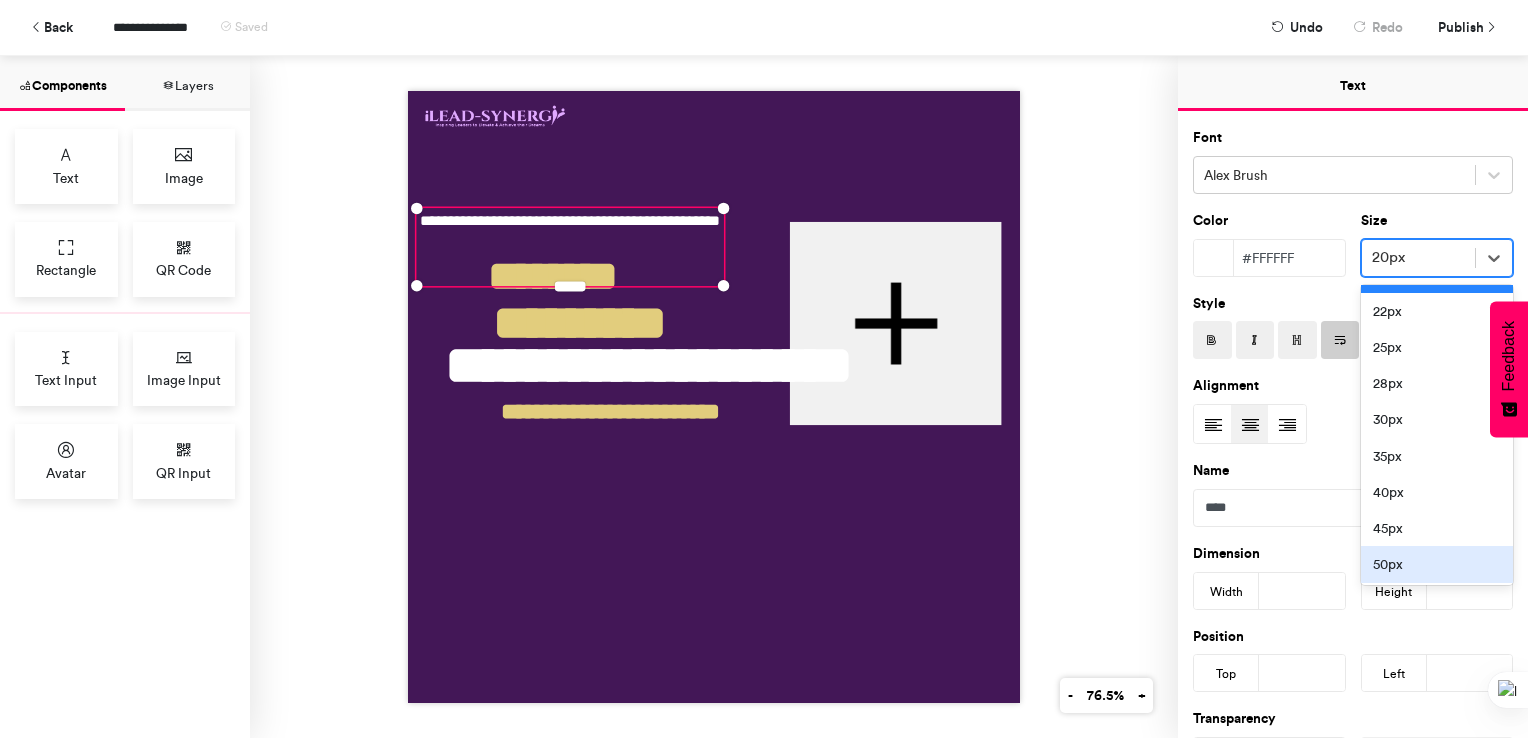 click on "50px" at bounding box center [1437, 564] 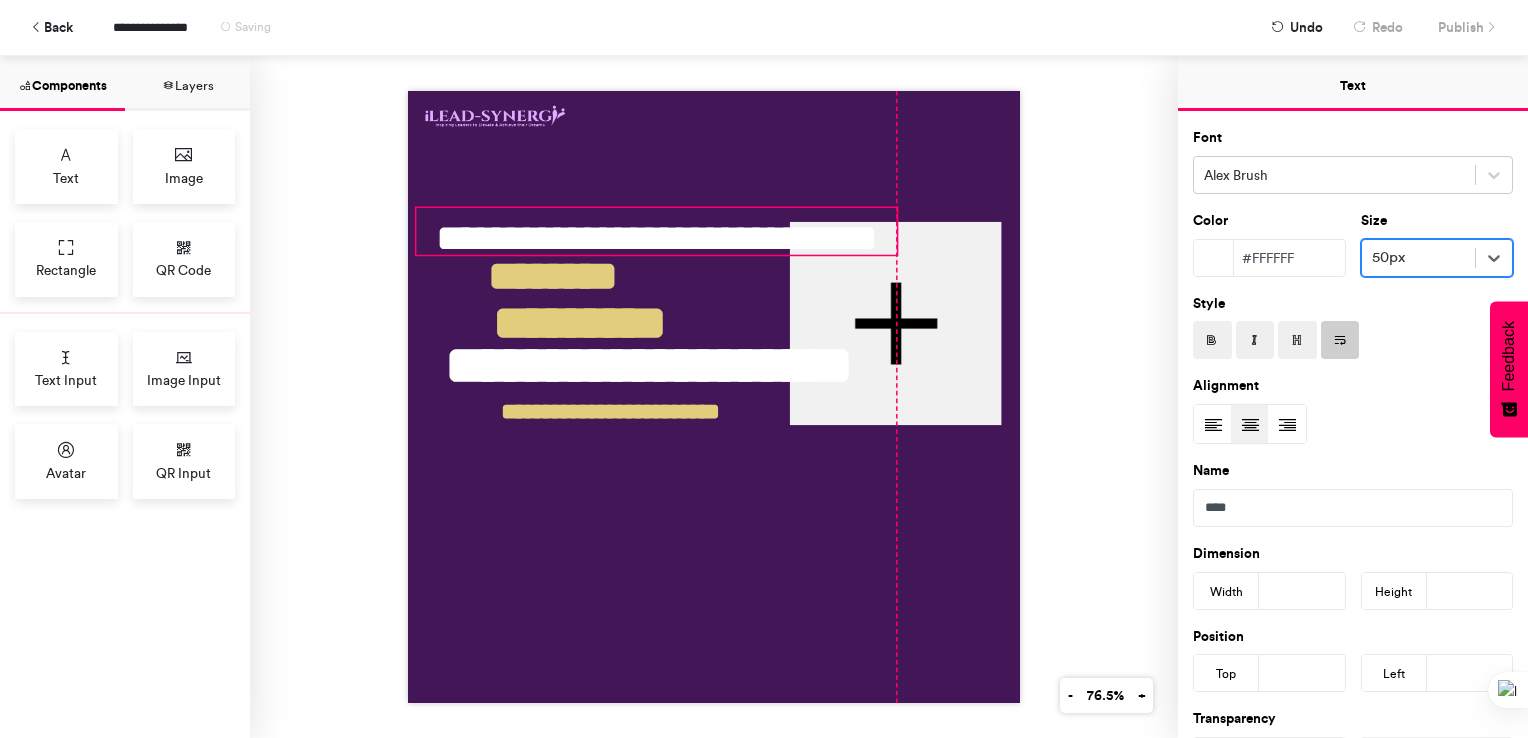 drag, startPoint x: 712, startPoint y: 278, endPoint x: 890, endPoint y: 247, distance: 180.67928 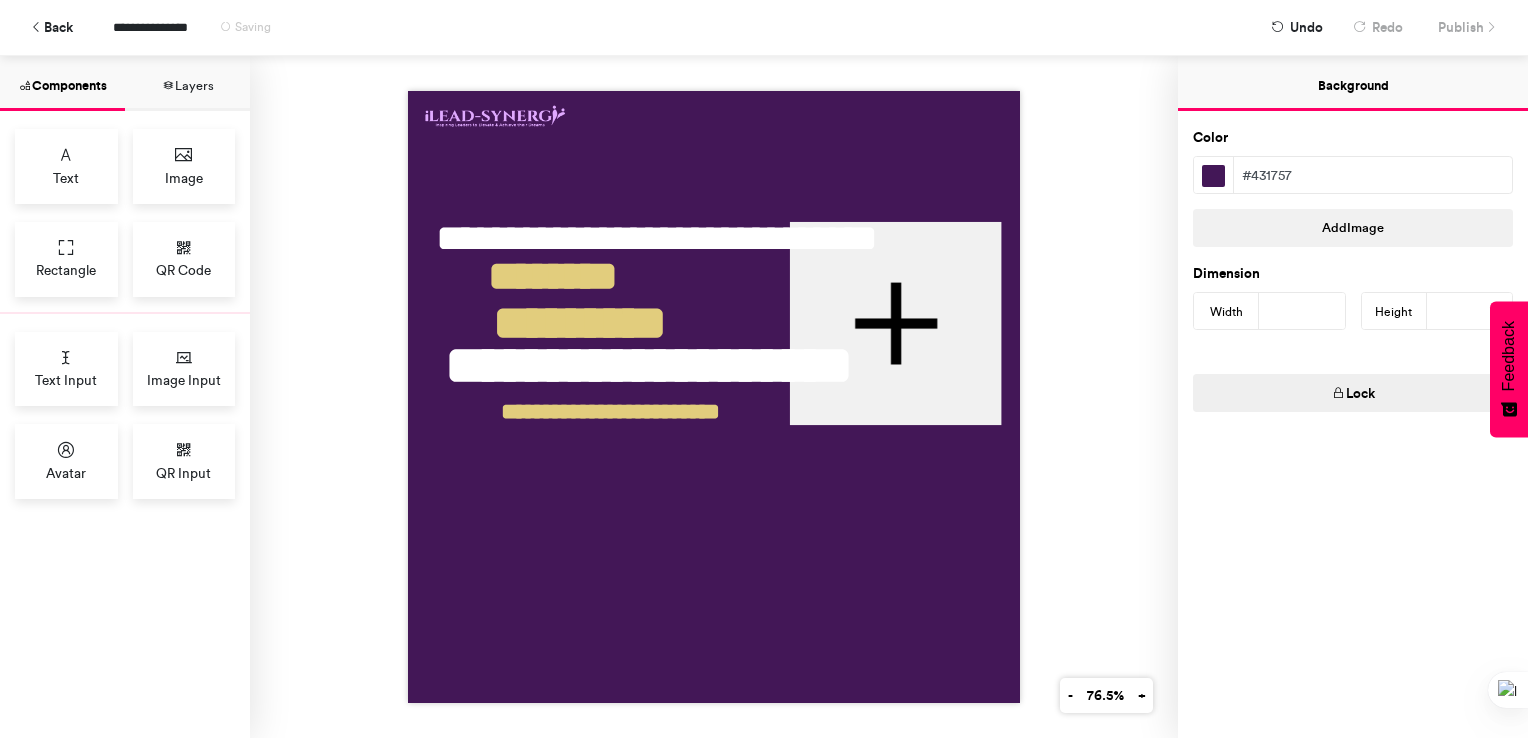 click at bounding box center [714, 397] 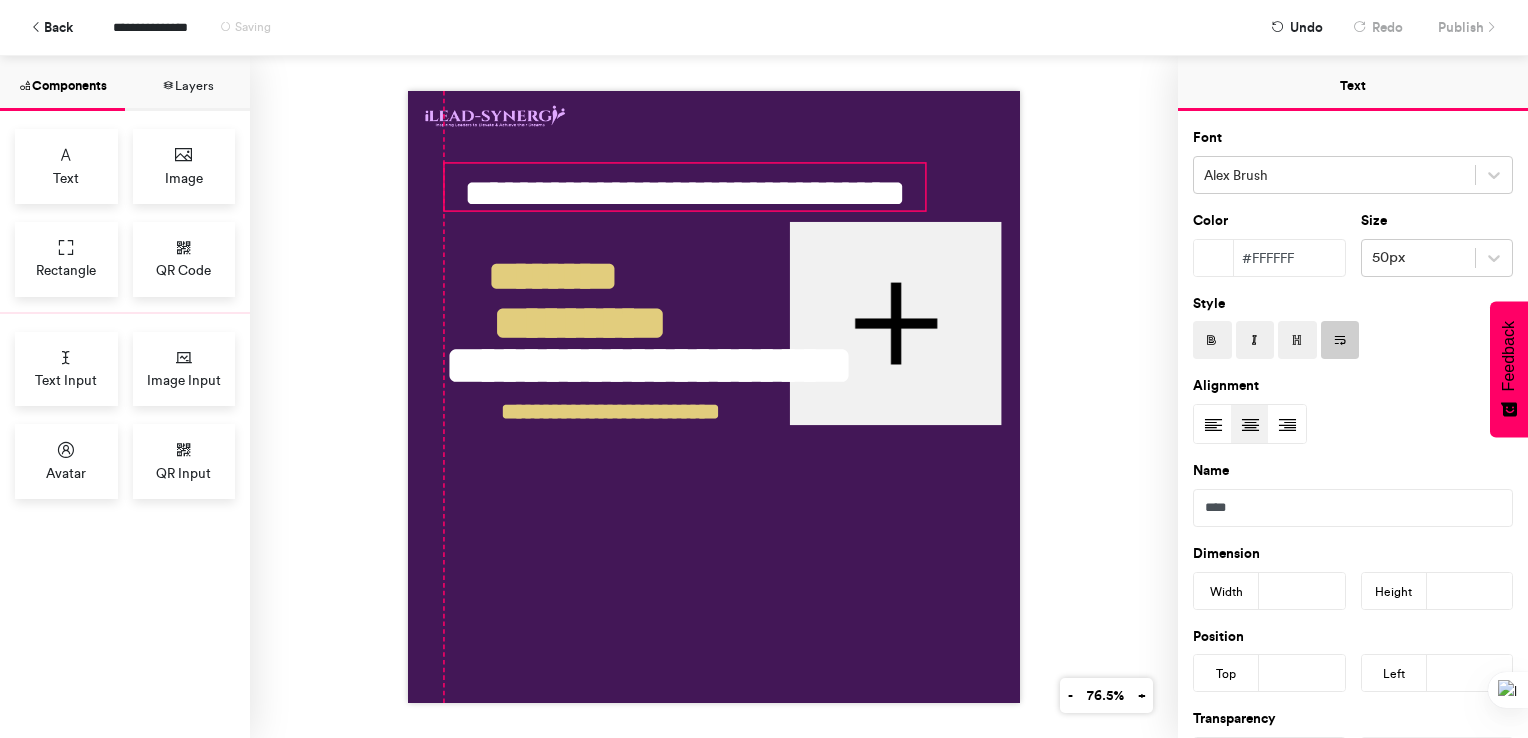 drag, startPoint x: 713, startPoint y: 226, endPoint x: 740, endPoint y: 182, distance: 51.62364 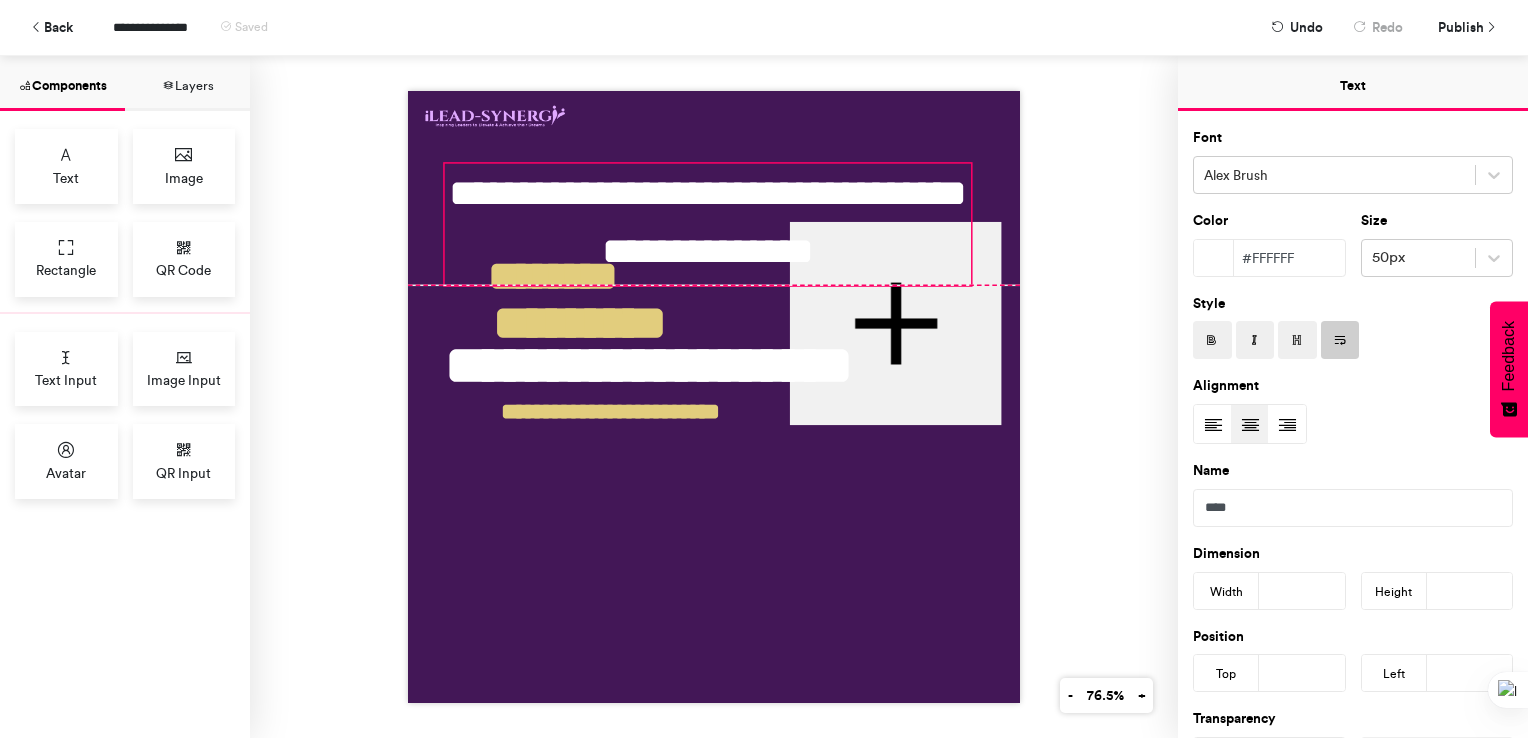 drag, startPoint x: 918, startPoint y: 200, endPoint x: 964, endPoint y: 267, distance: 81.27115 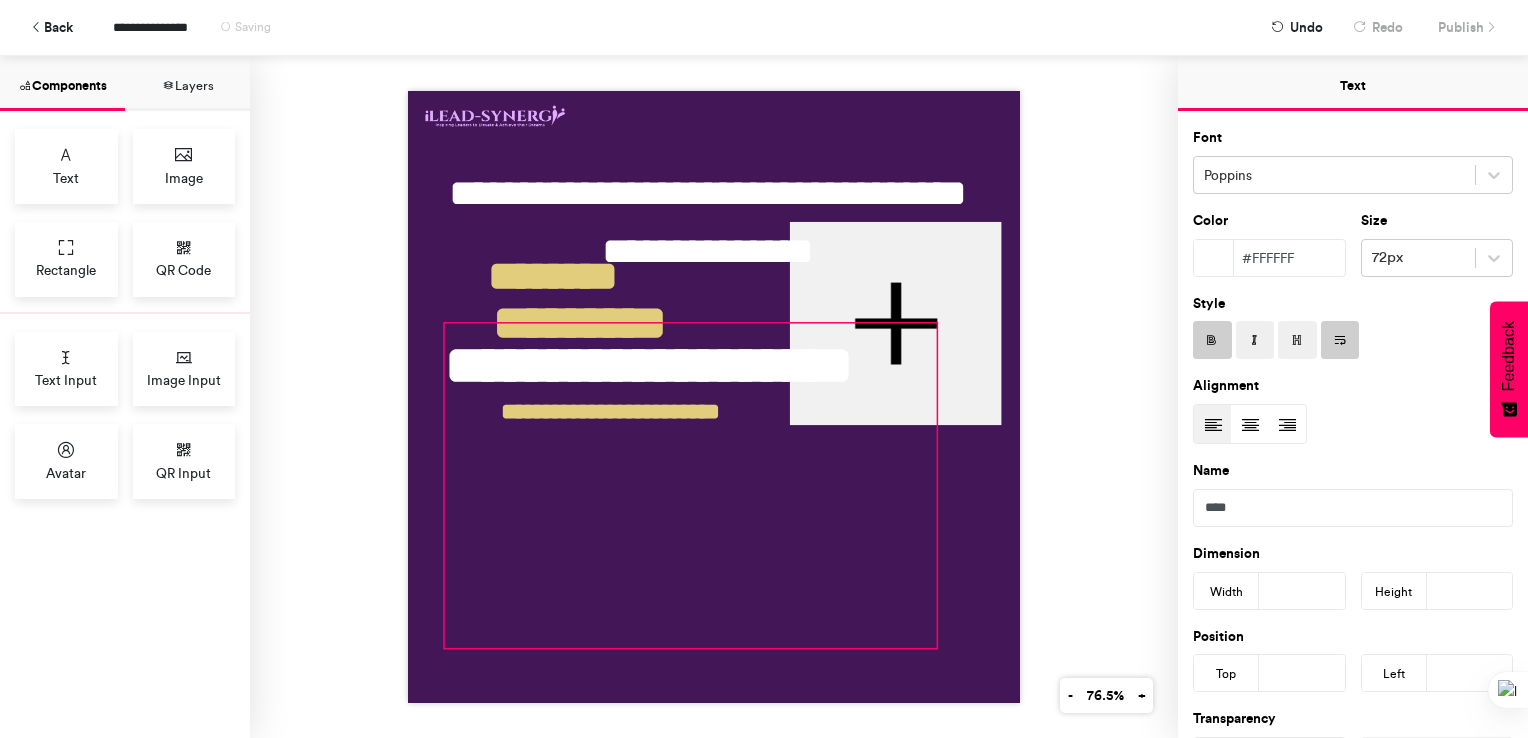 click on "**********" at bounding box center [690, 485] 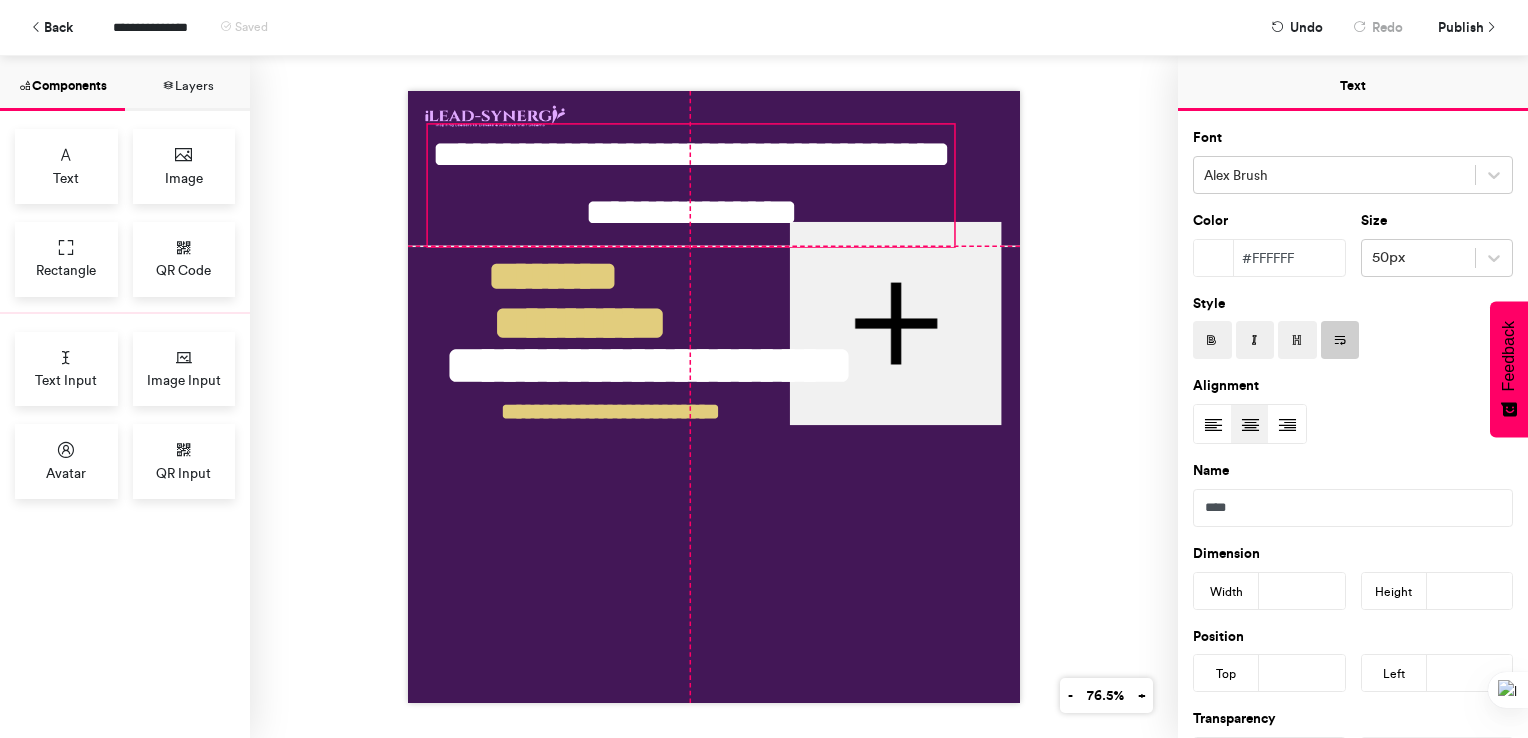 drag, startPoint x: 752, startPoint y: 198, endPoint x: 734, endPoint y: 165, distance: 37.589893 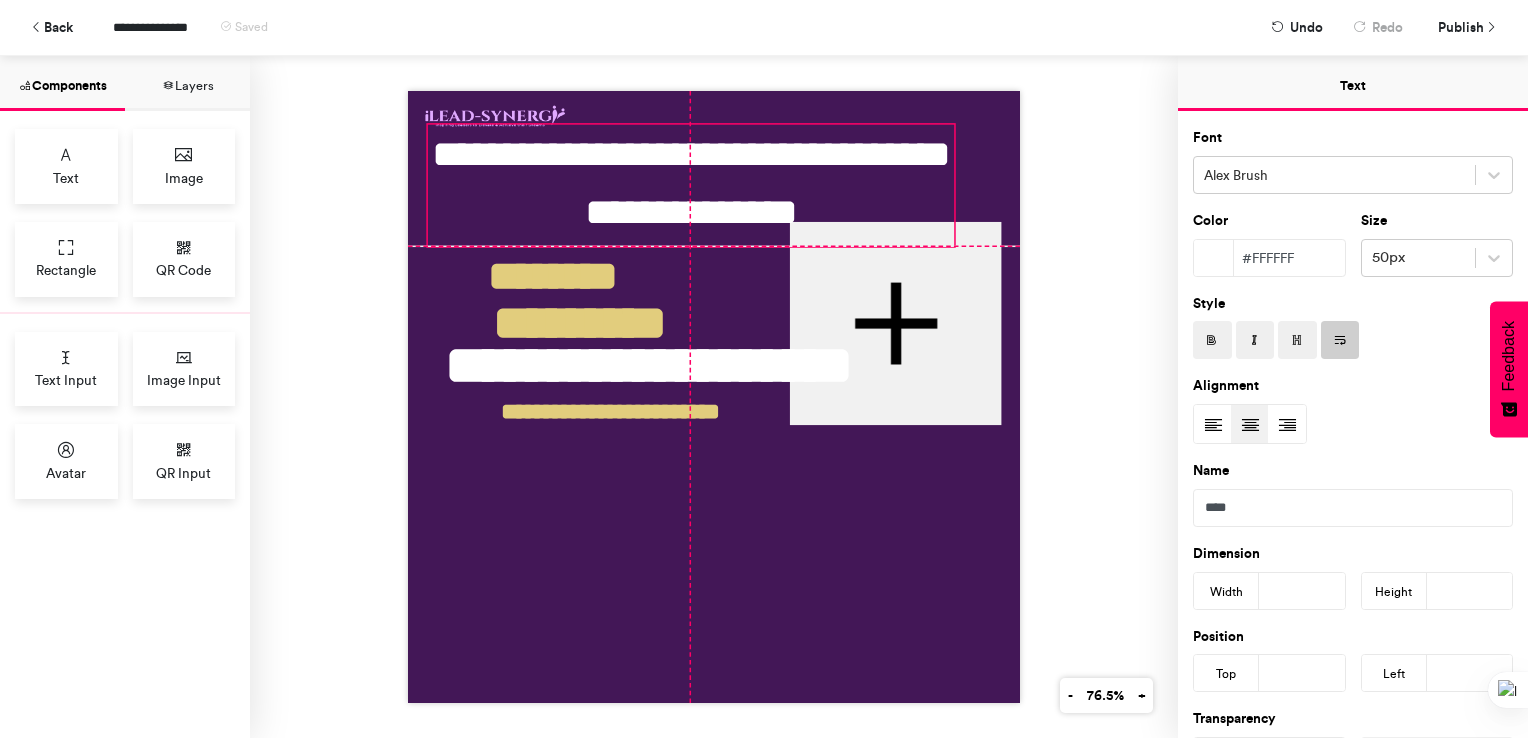 click on "**********" at bounding box center (691, 185) 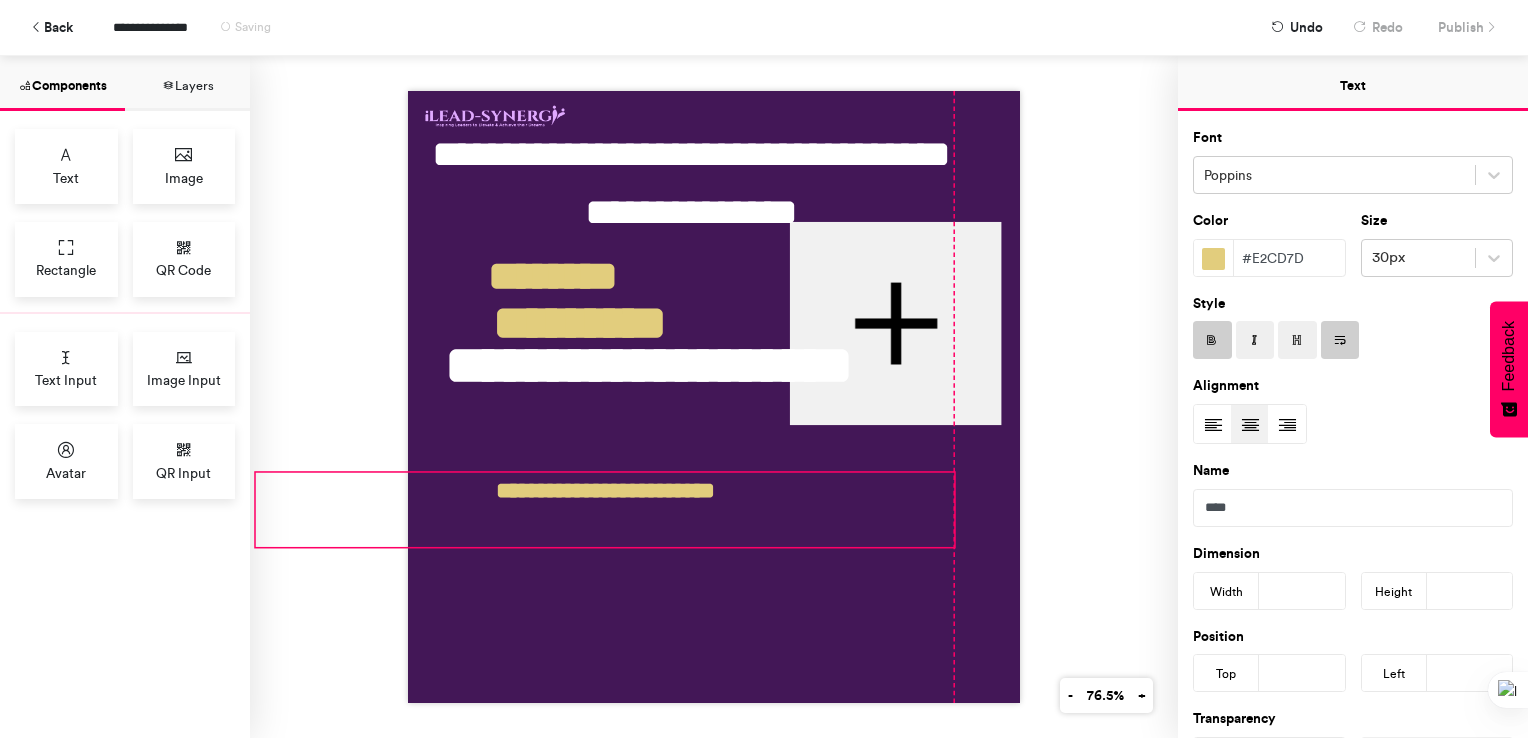 drag, startPoint x: 665, startPoint y: 449, endPoint x: 664, endPoint y: 528, distance: 79.00633 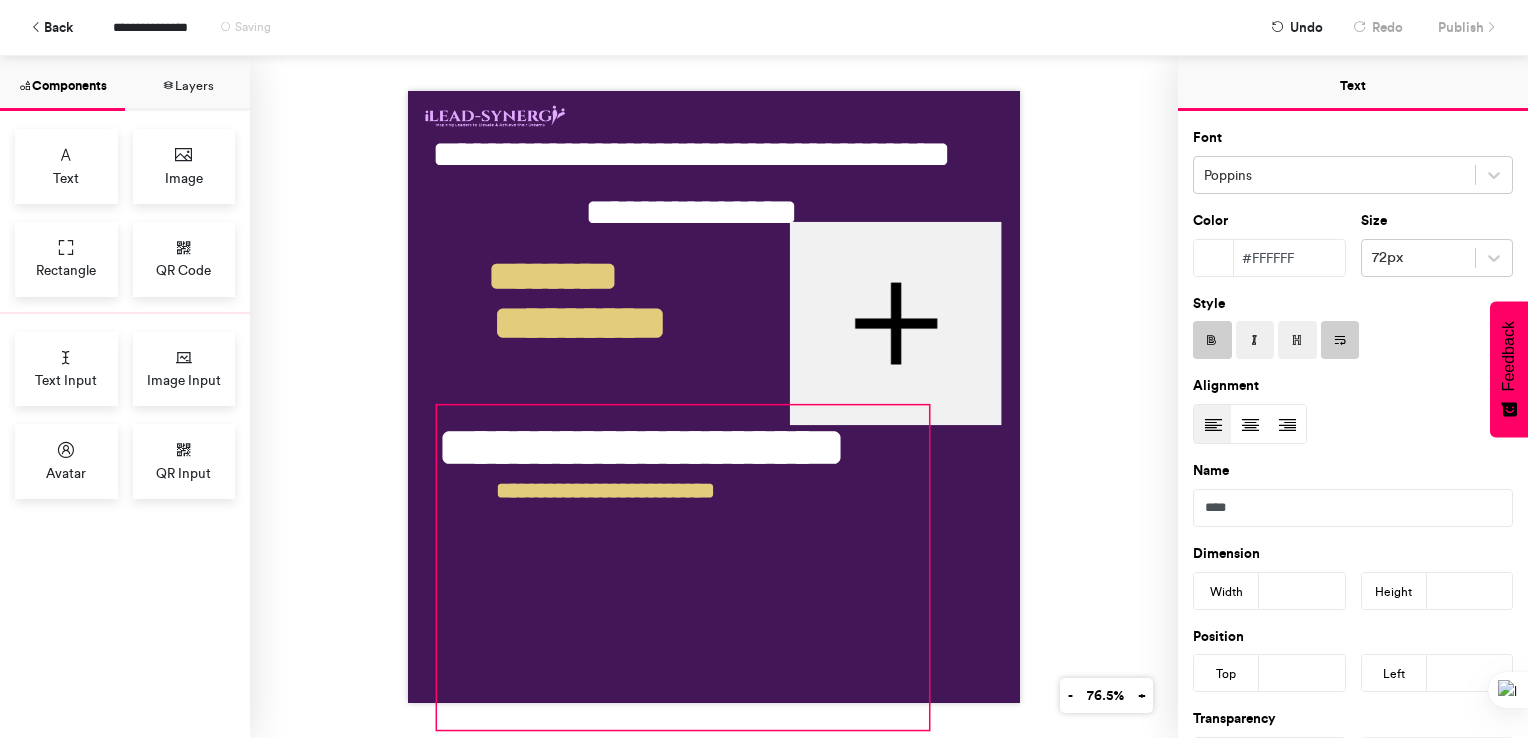drag, startPoint x: 676, startPoint y: 394, endPoint x: 668, endPoint y: 476, distance: 82.38932 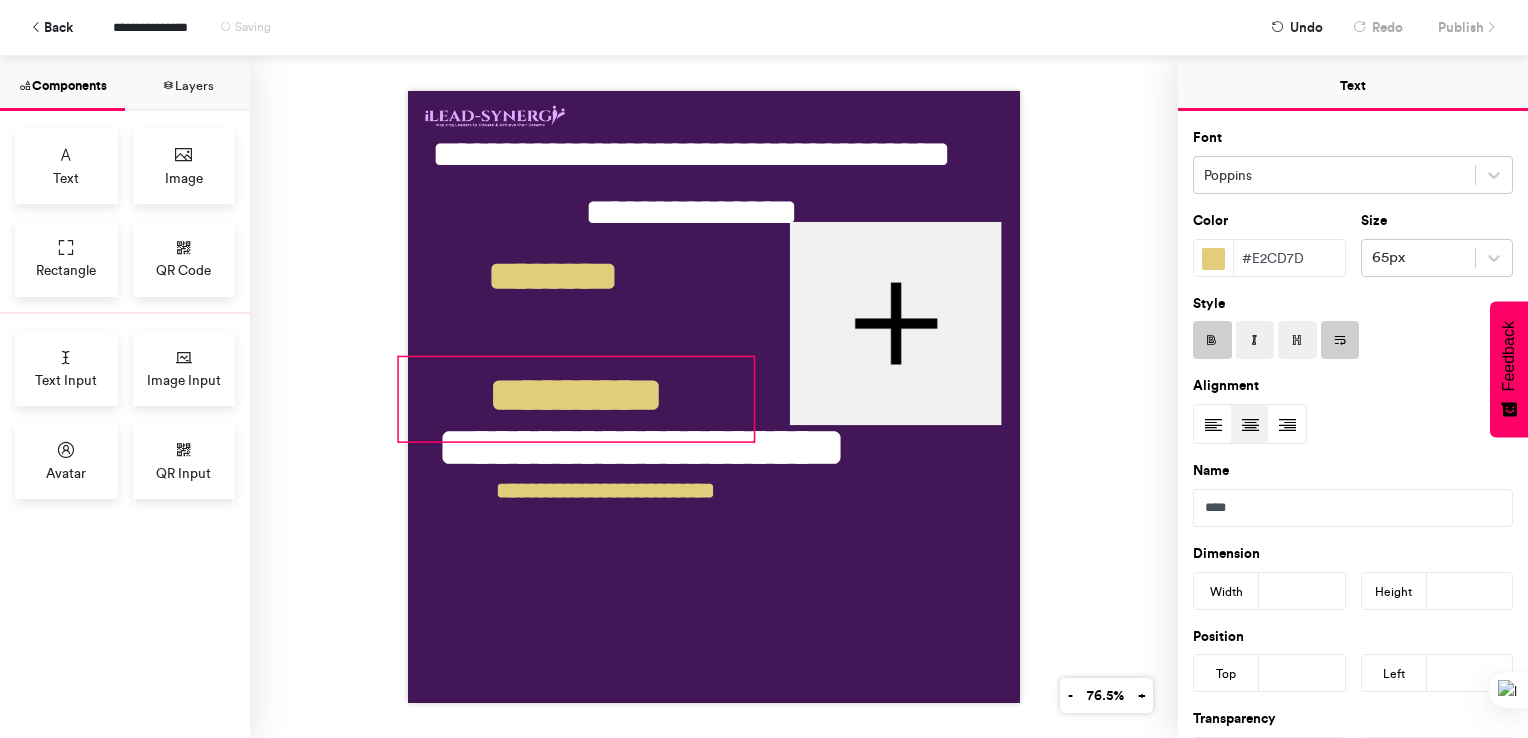 drag, startPoint x: 660, startPoint y: 337, endPoint x: 656, endPoint y: 410, distance: 73.109505 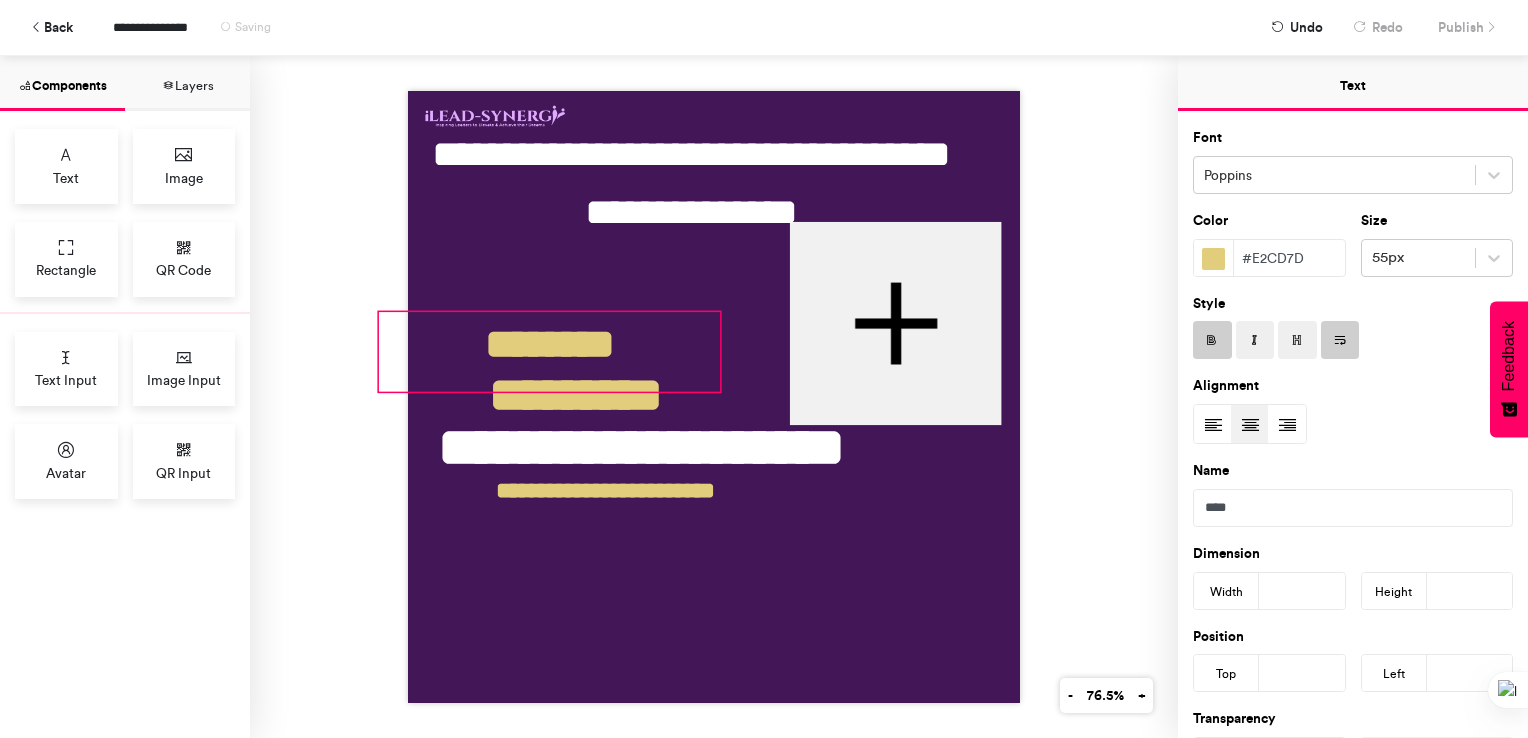 drag, startPoint x: 647, startPoint y: 286, endPoint x: 643, endPoint y: 353, distance: 67.11929 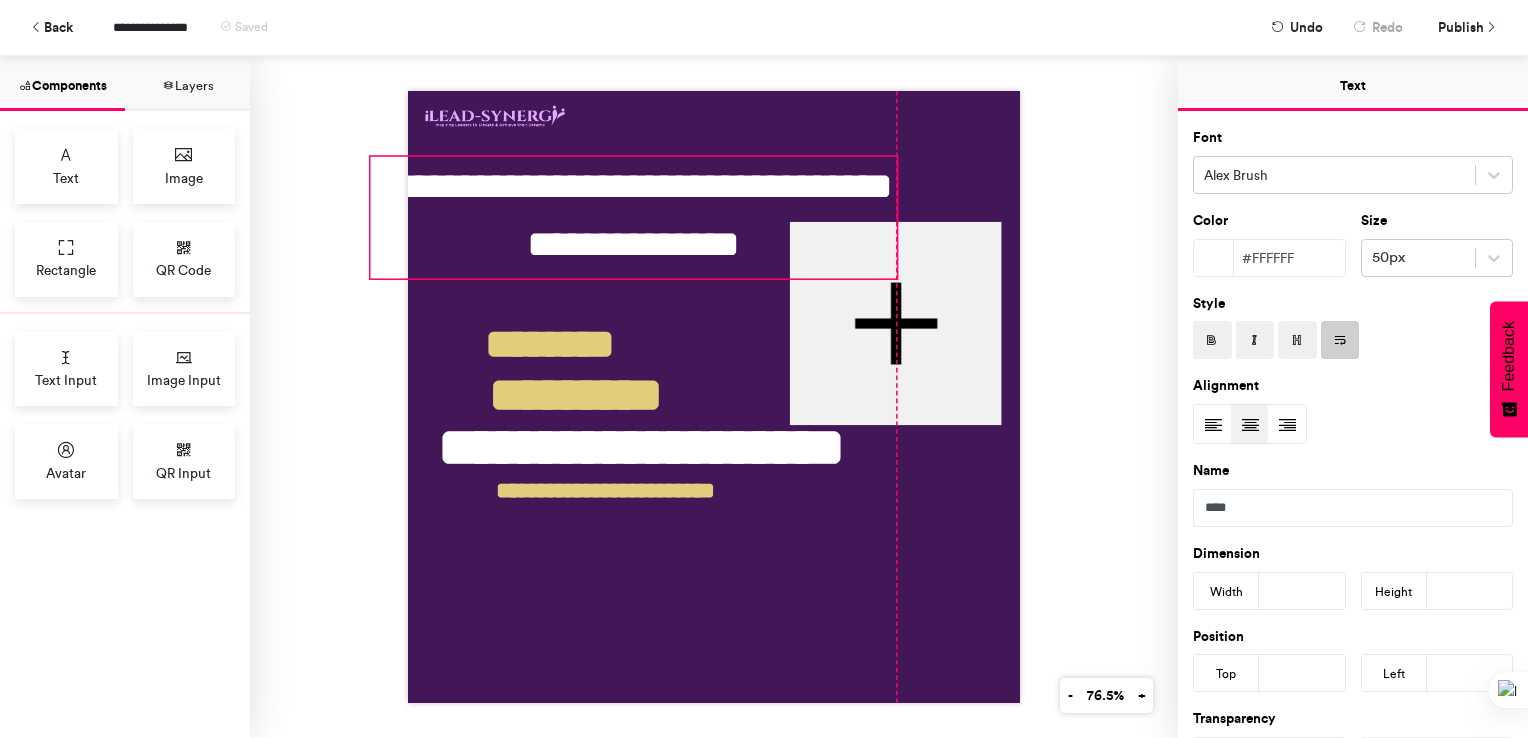 drag, startPoint x: 746, startPoint y: 146, endPoint x: 685, endPoint y: 178, distance: 68.88396 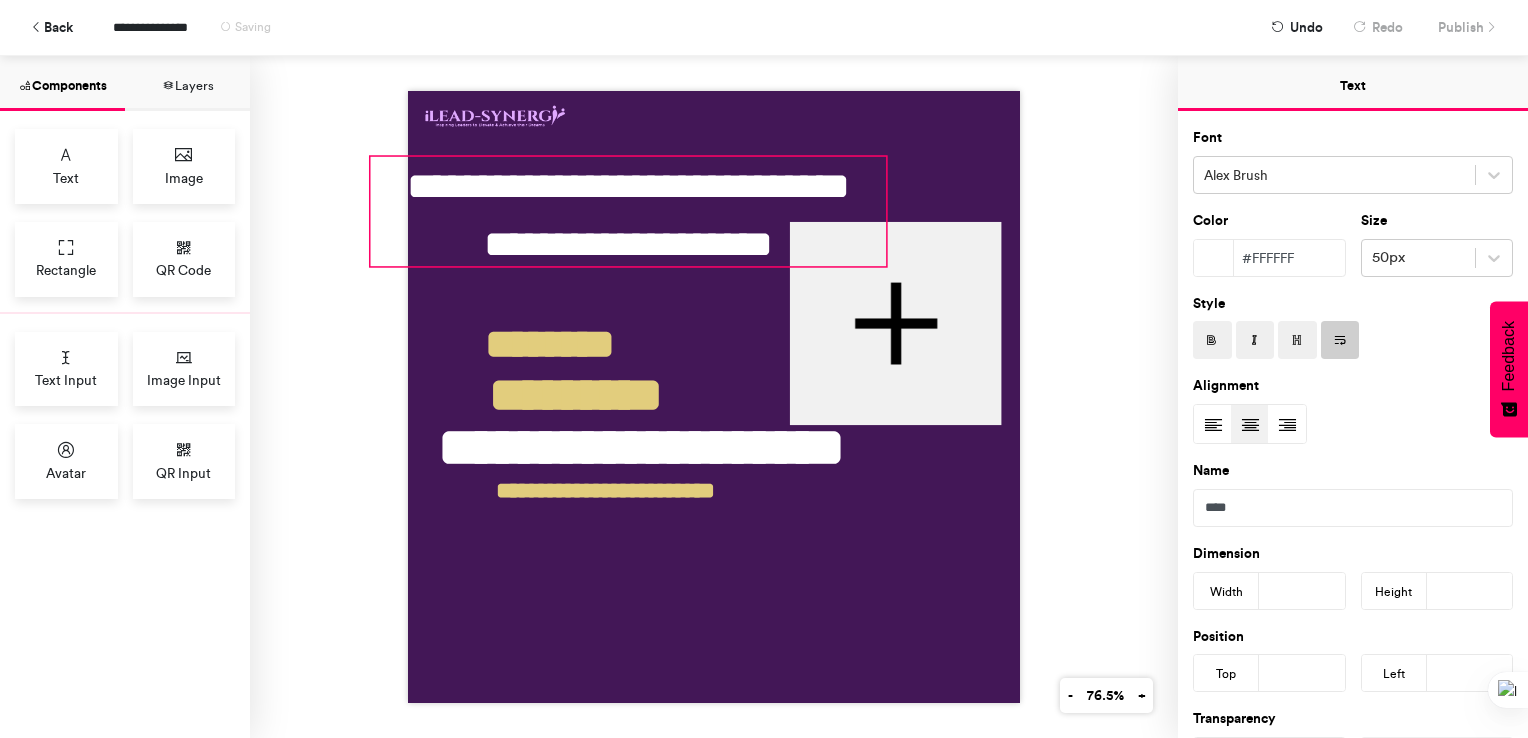 drag, startPoint x: 891, startPoint y: 266, endPoint x: 879, endPoint y: 254, distance: 16.970562 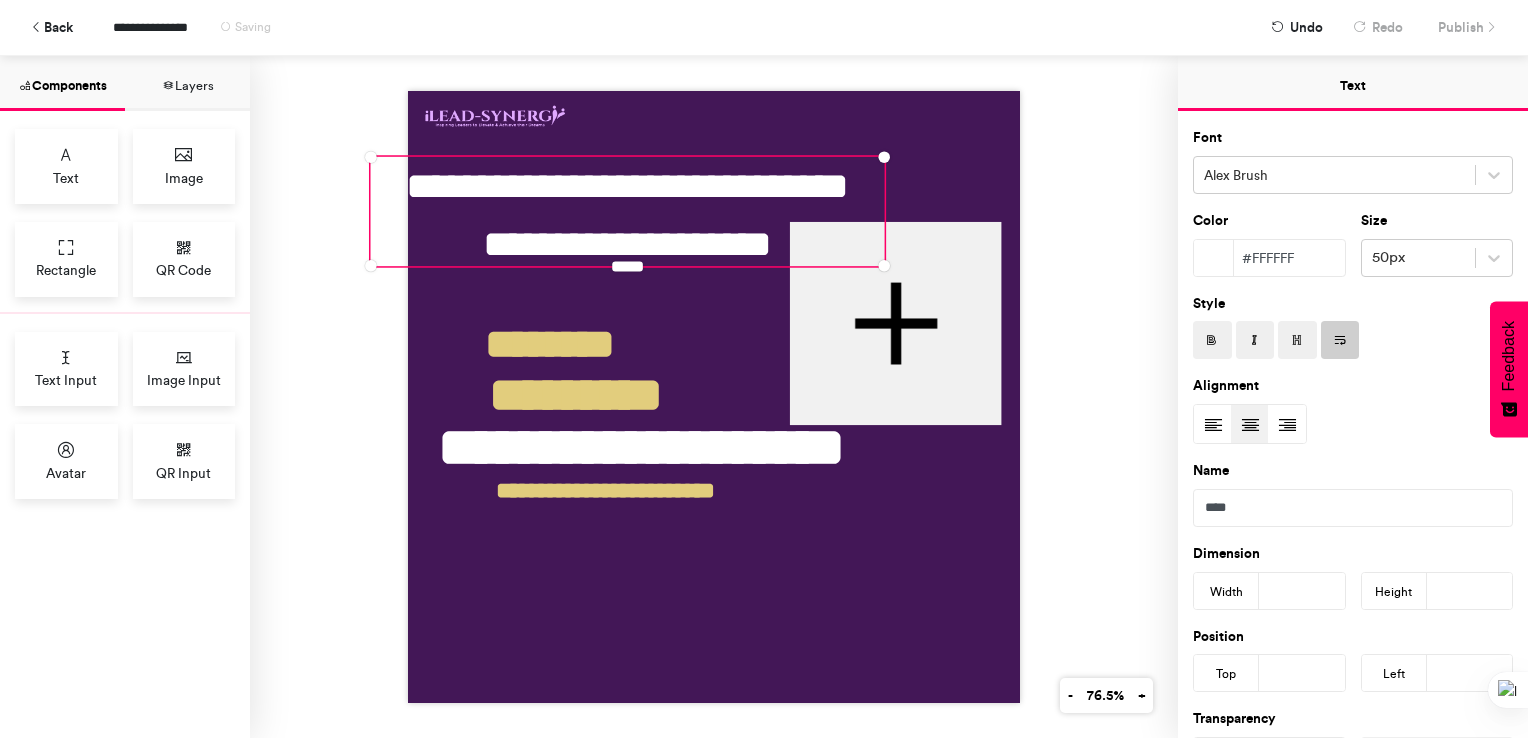 click on "**********" at bounding box center [627, 215] 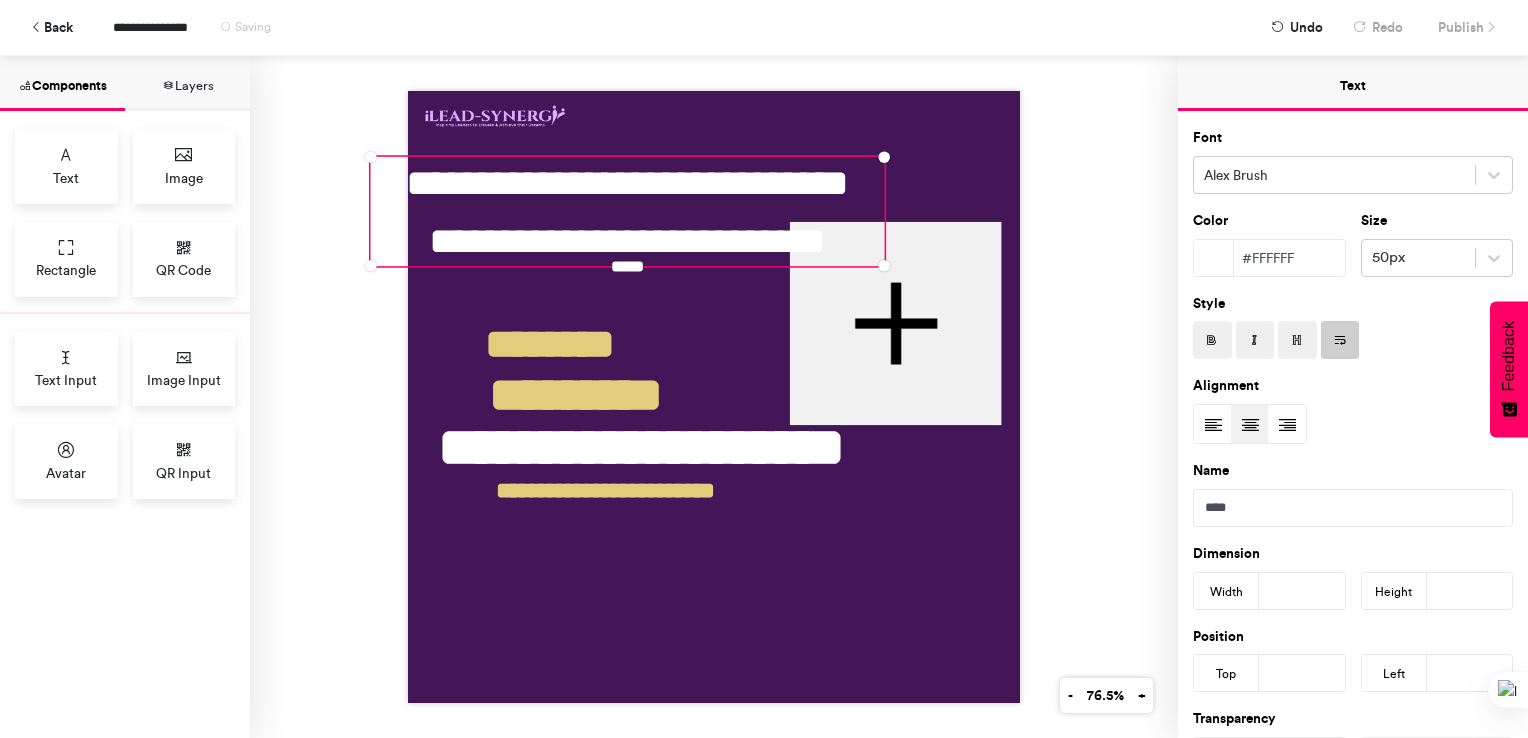 click on "**********" at bounding box center [627, 211] 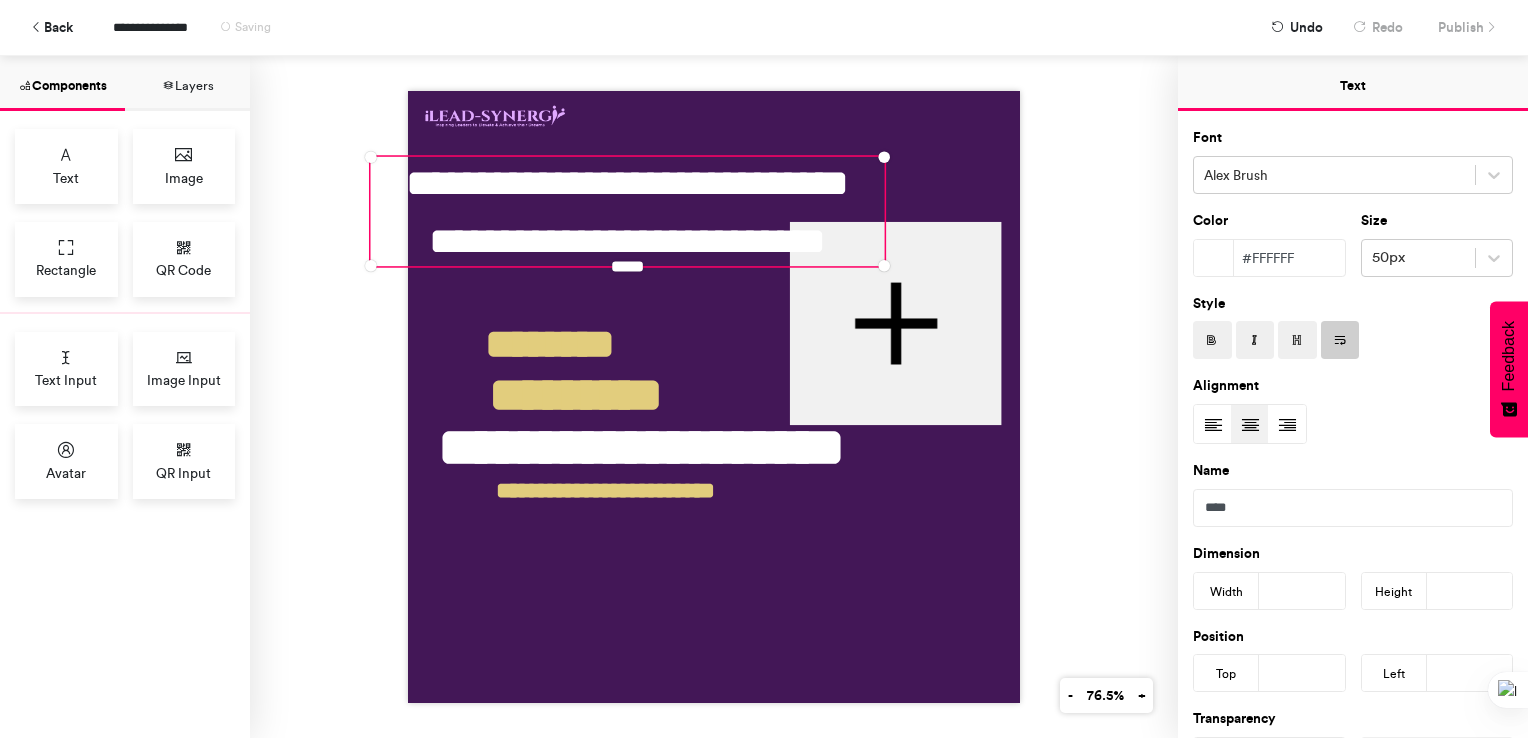 click on "**********" at bounding box center (714, 397) 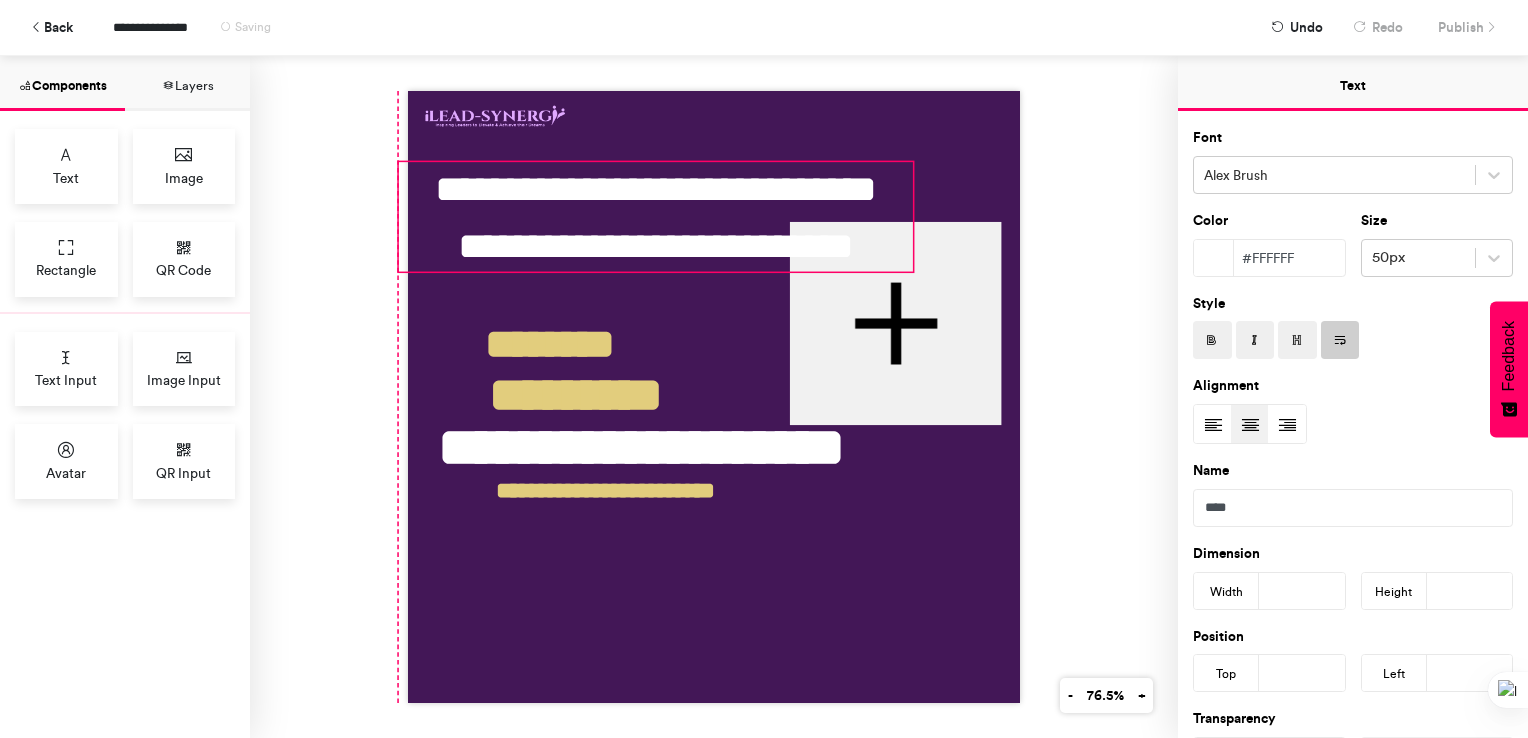 drag, startPoint x: 561, startPoint y: 201, endPoint x: 588, endPoint y: 205, distance: 27.294687 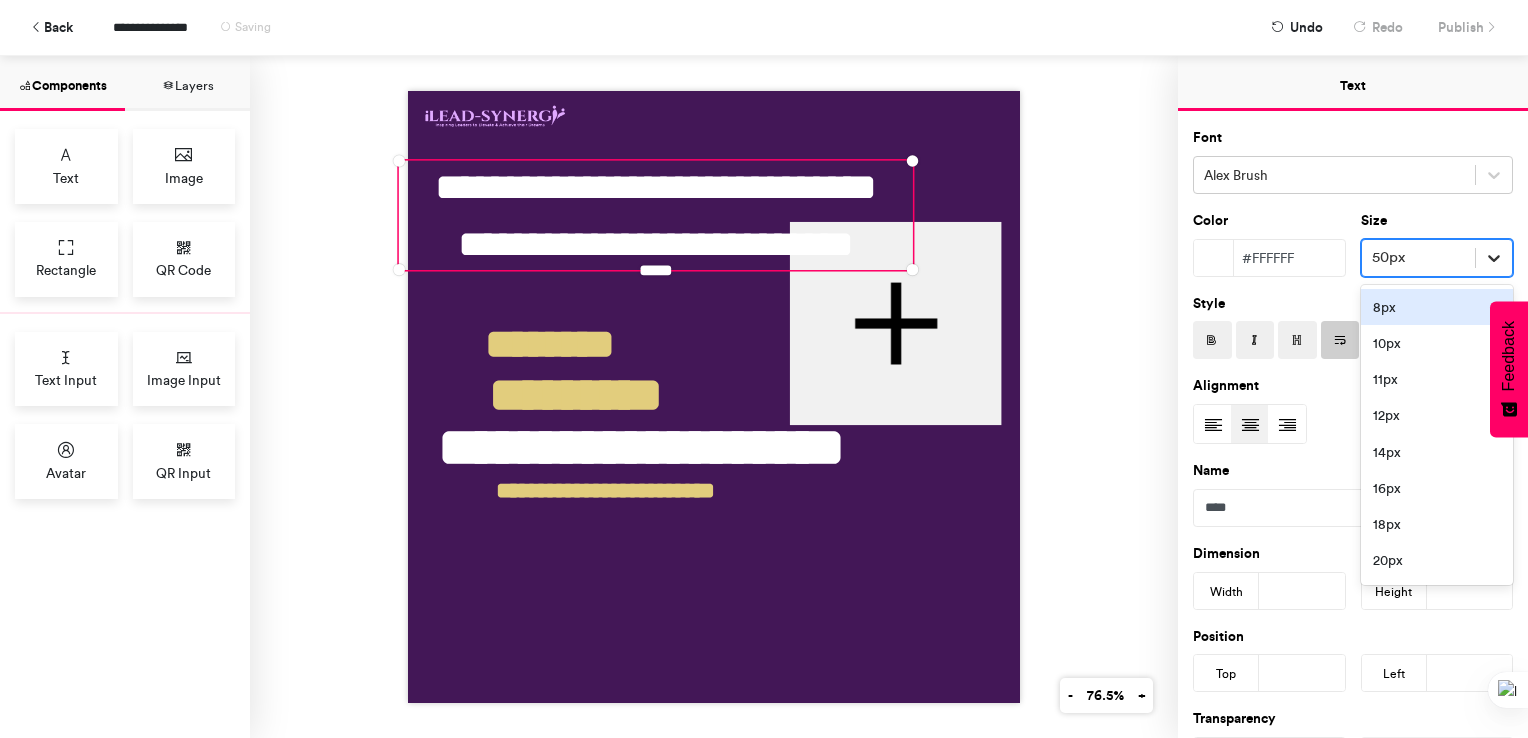 click 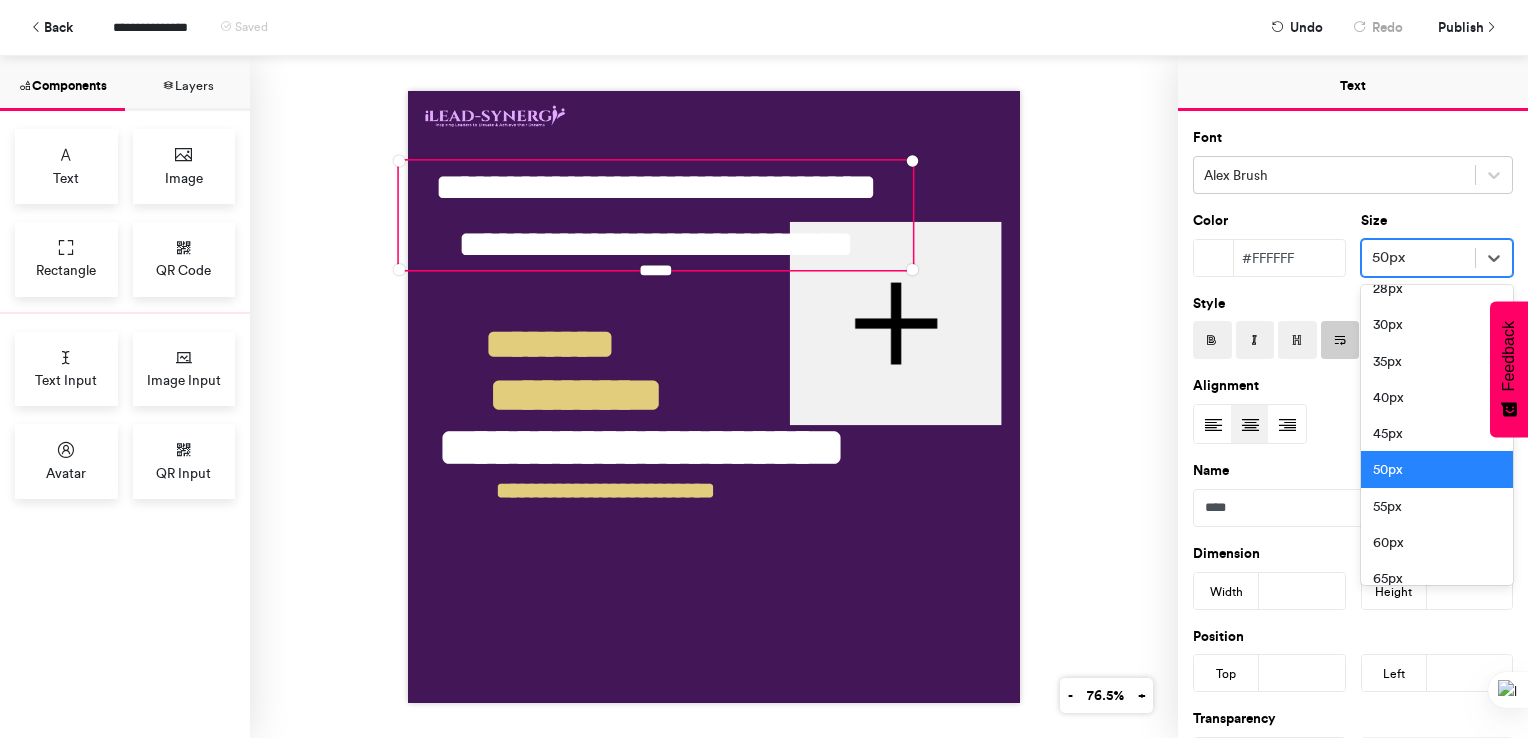 scroll, scrollTop: 400, scrollLeft: 0, axis: vertical 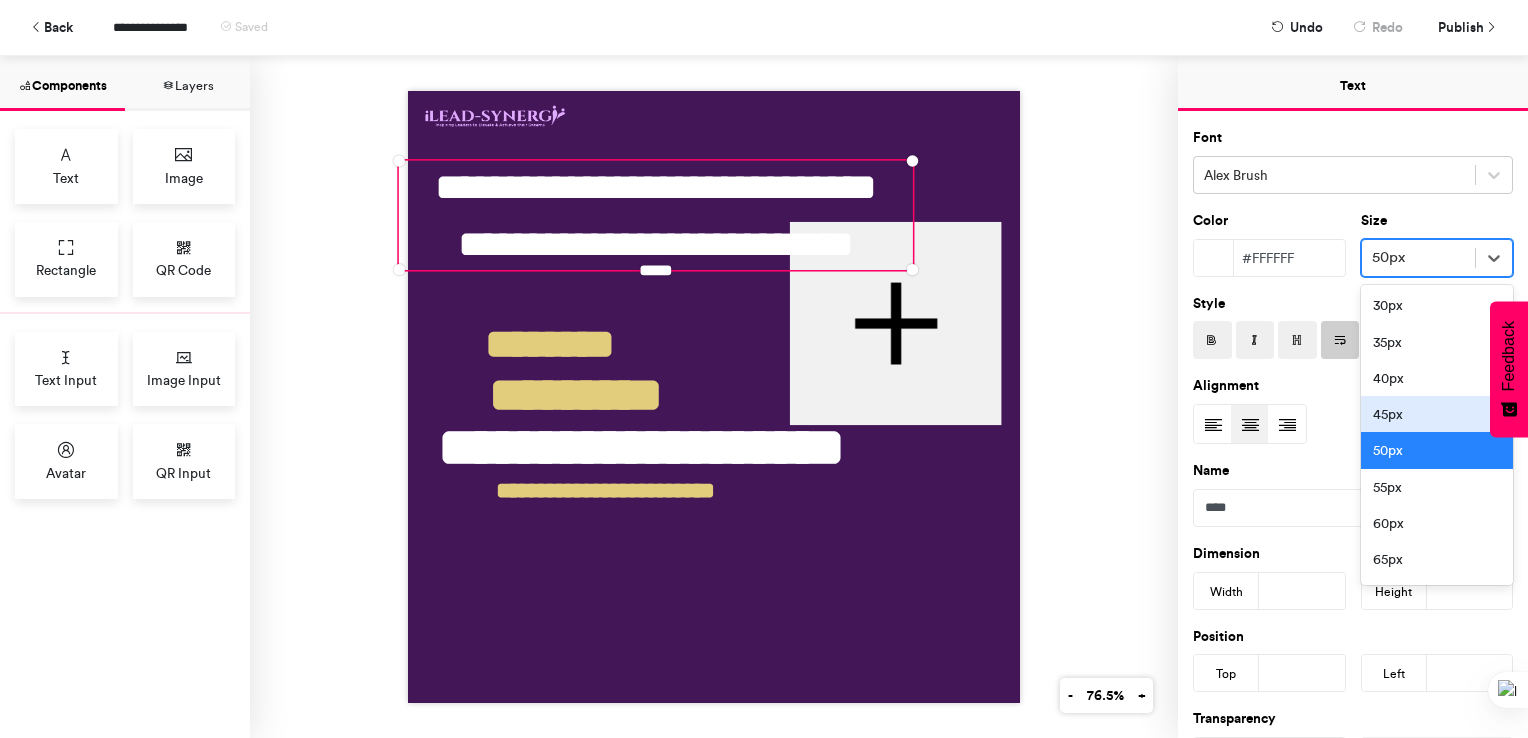click on "45px" at bounding box center (1437, 414) 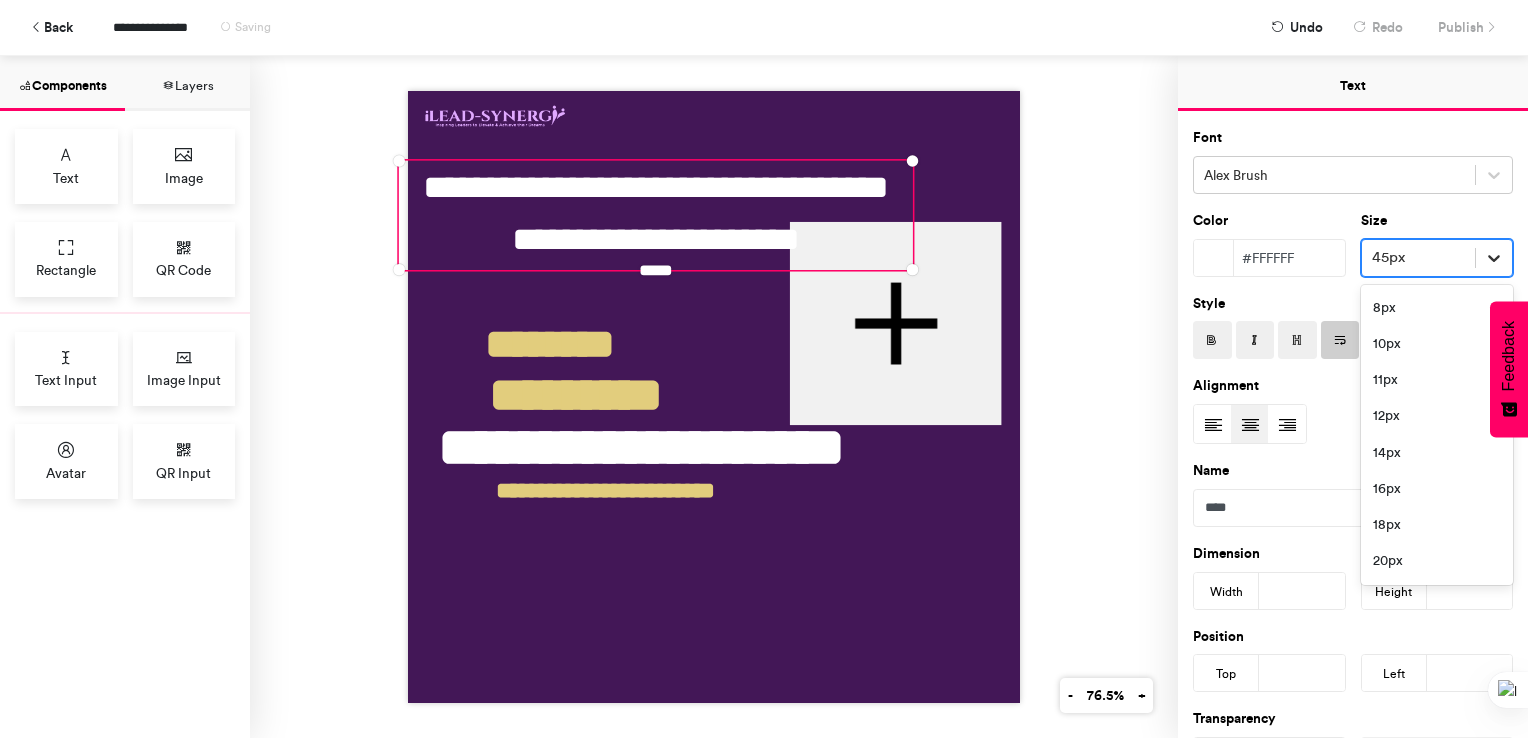 scroll, scrollTop: 260, scrollLeft: 0, axis: vertical 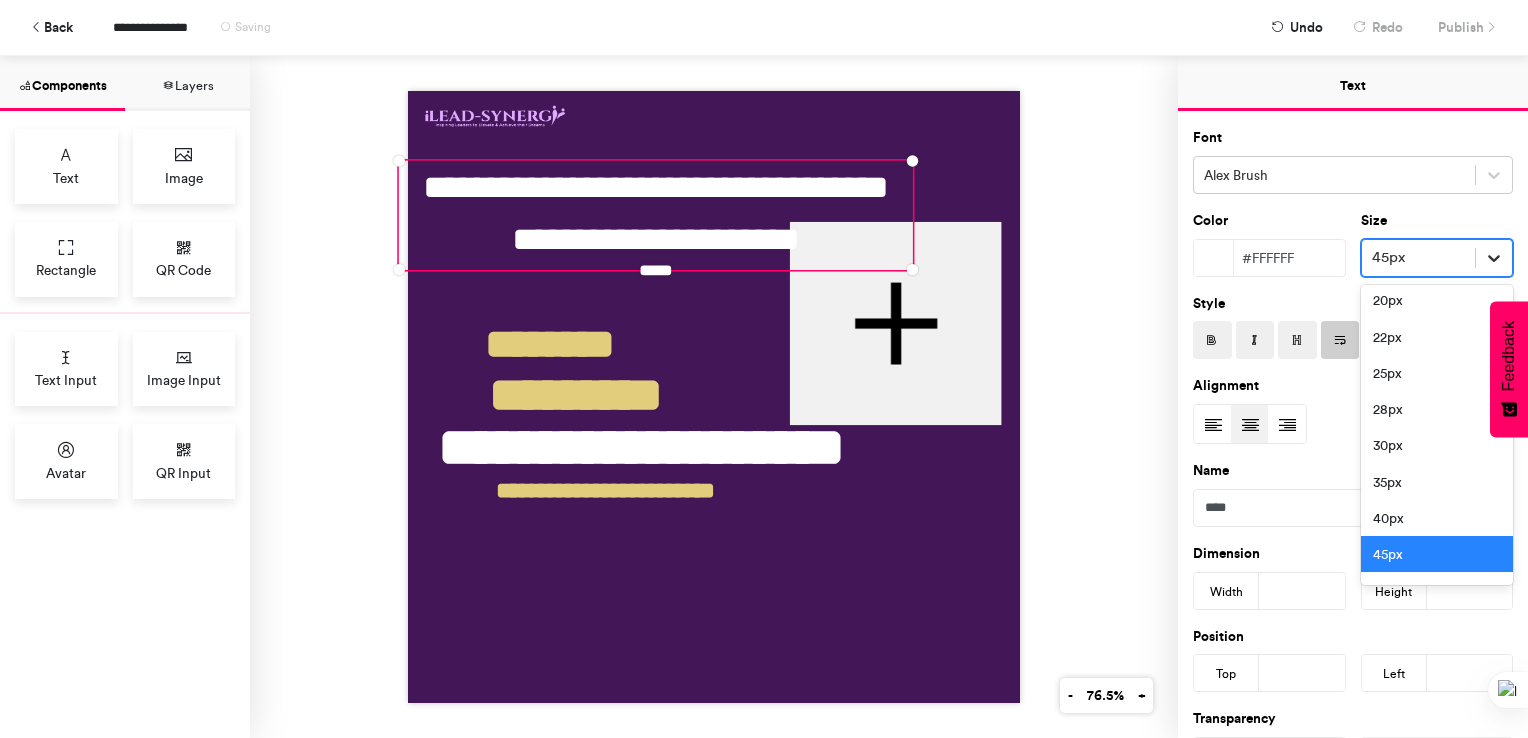 click 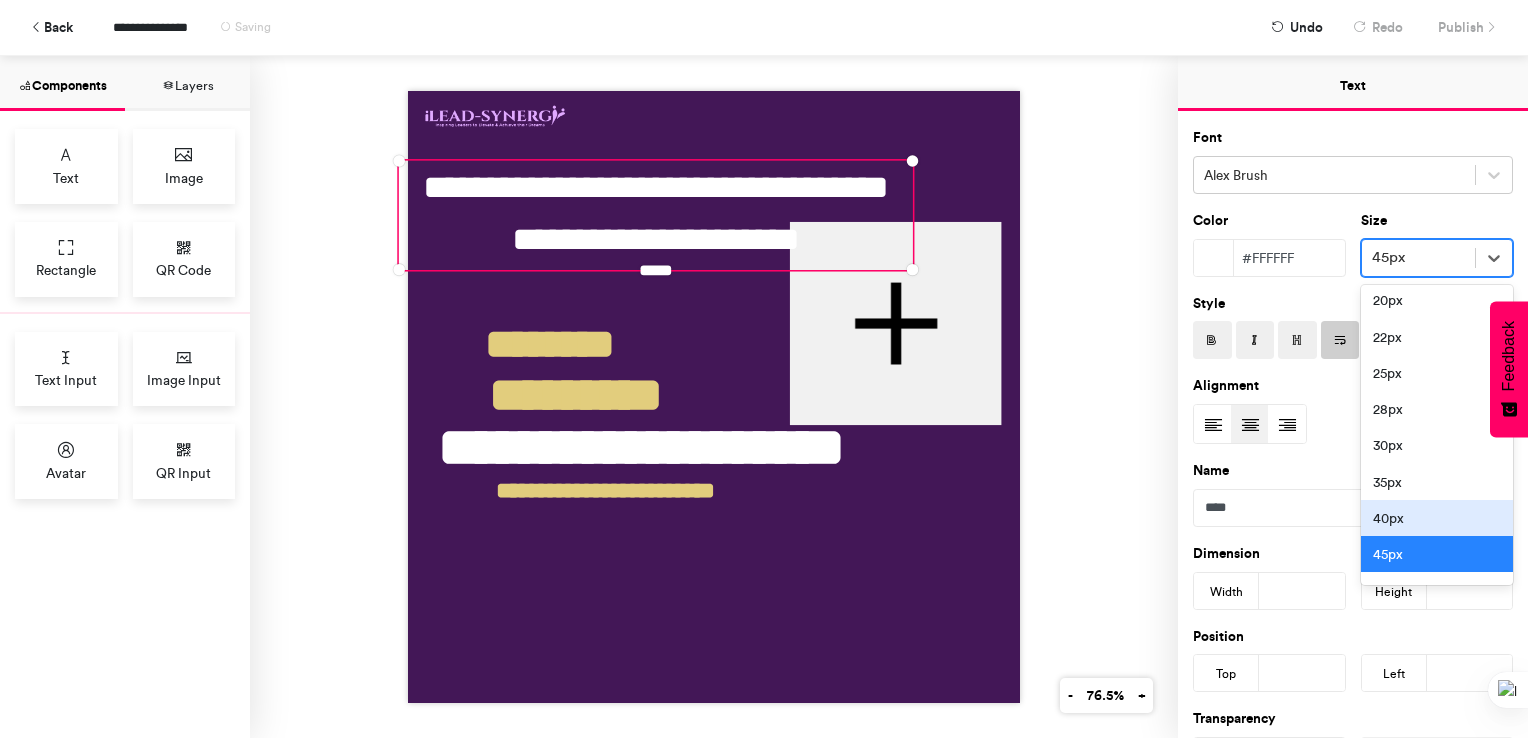 click on "40px" at bounding box center (1437, 518) 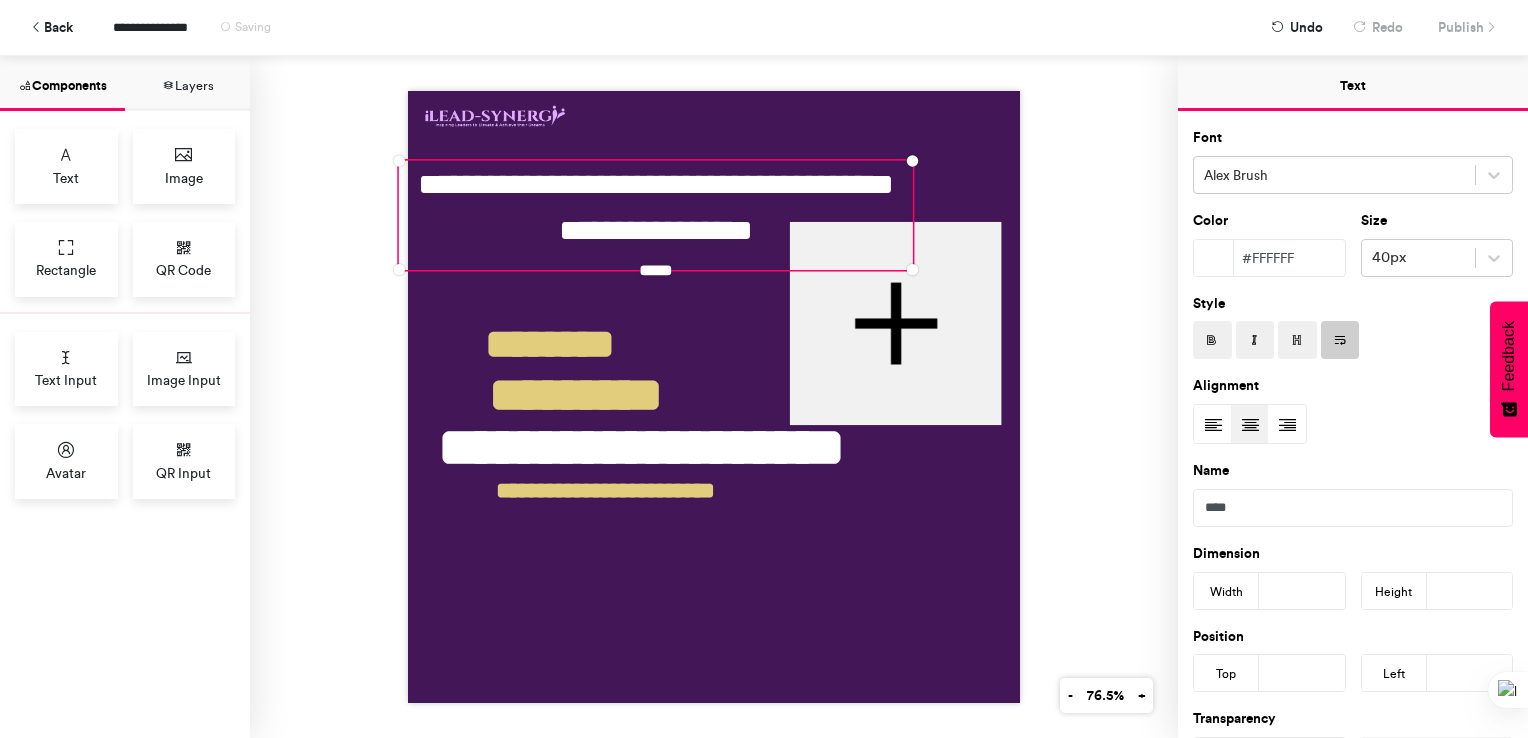 click on "**********" at bounding box center (714, 397) 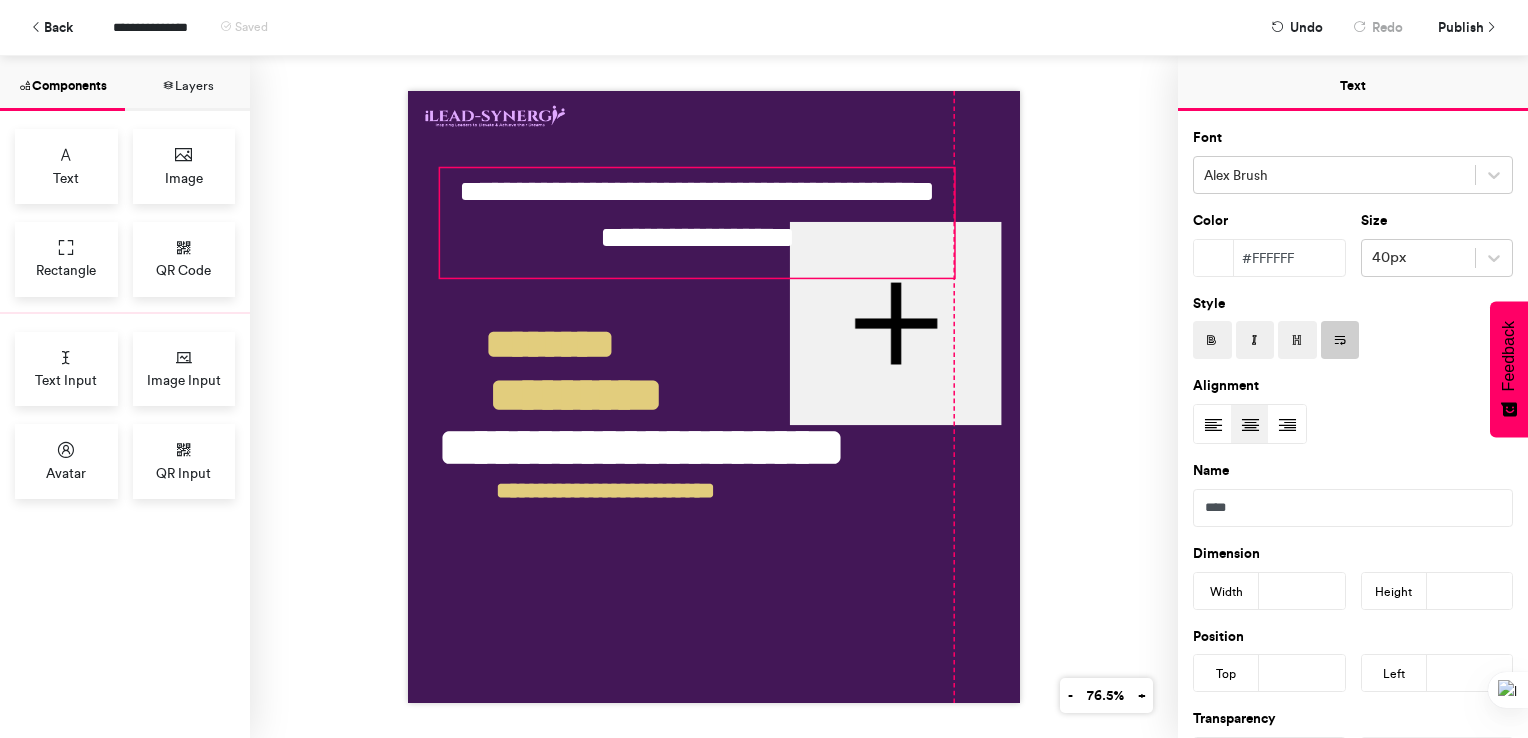 drag, startPoint x: 675, startPoint y: 154, endPoint x: 720, endPoint y: 162, distance: 45.705578 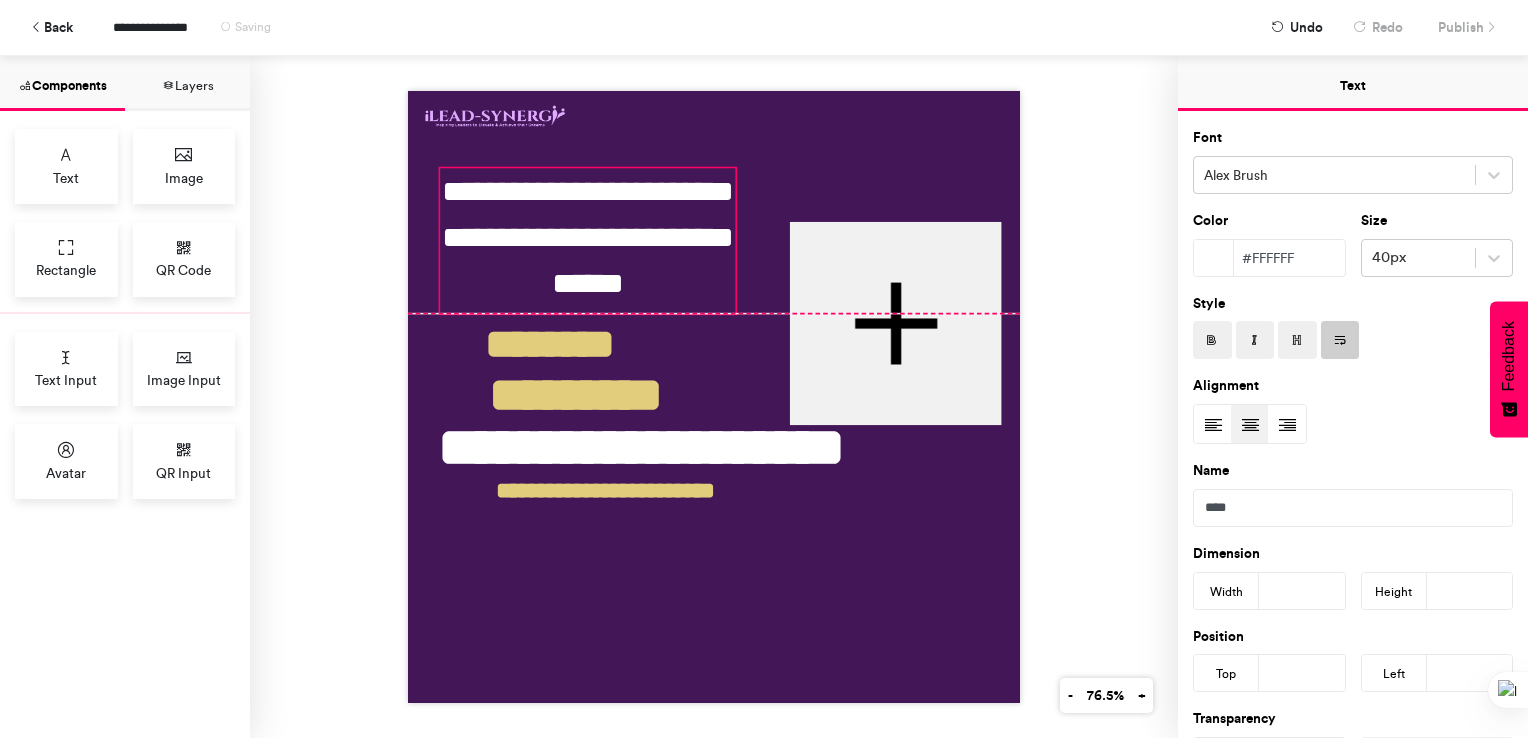drag, startPoint x: 945, startPoint y: 270, endPoint x: 726, endPoint y: 306, distance: 221.93918 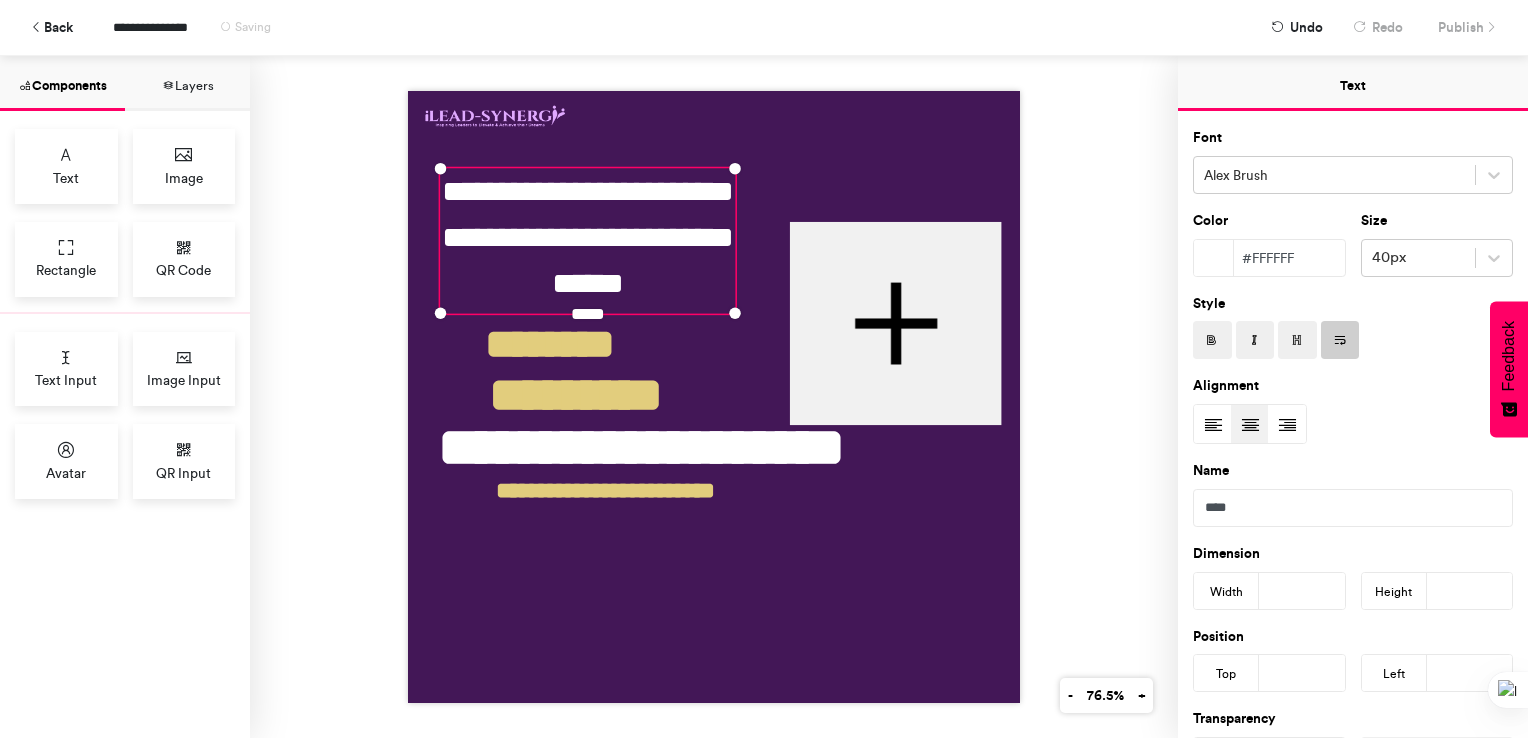click on "**********" at bounding box center (714, 397) 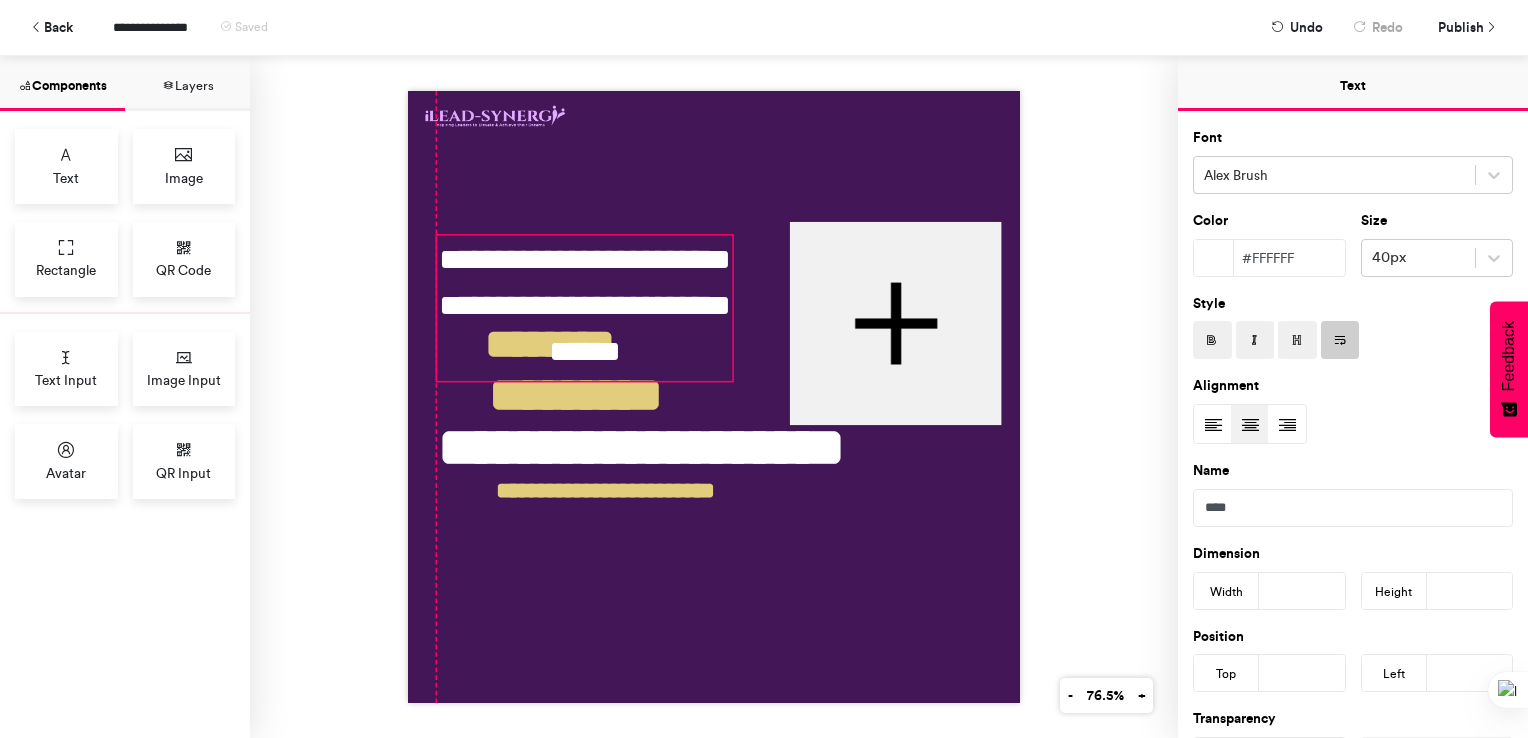 drag, startPoint x: 544, startPoint y: 221, endPoint x: 548, endPoint y: 288, distance: 67.11929 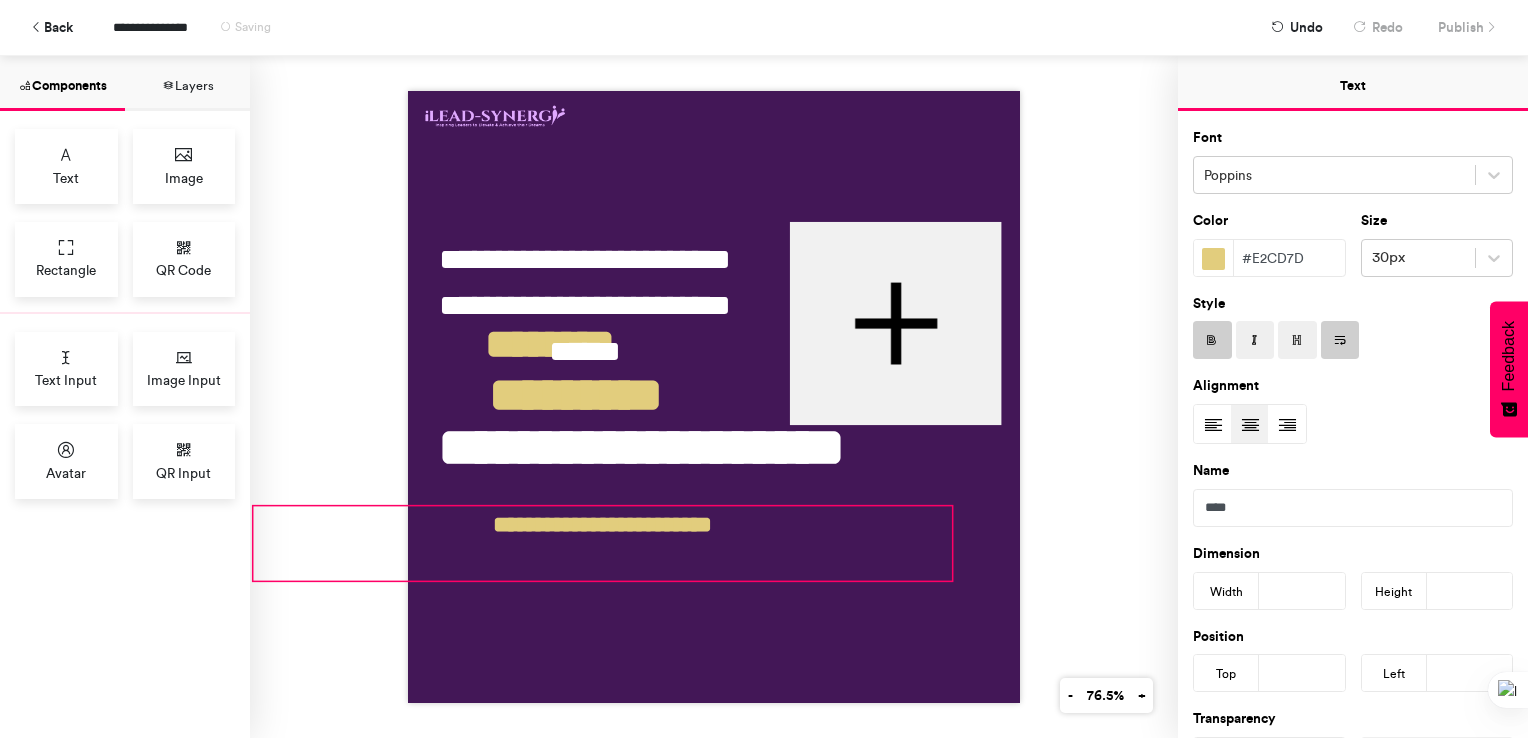 drag, startPoint x: 620, startPoint y: 511, endPoint x: 617, endPoint y: 545, distance: 34.132095 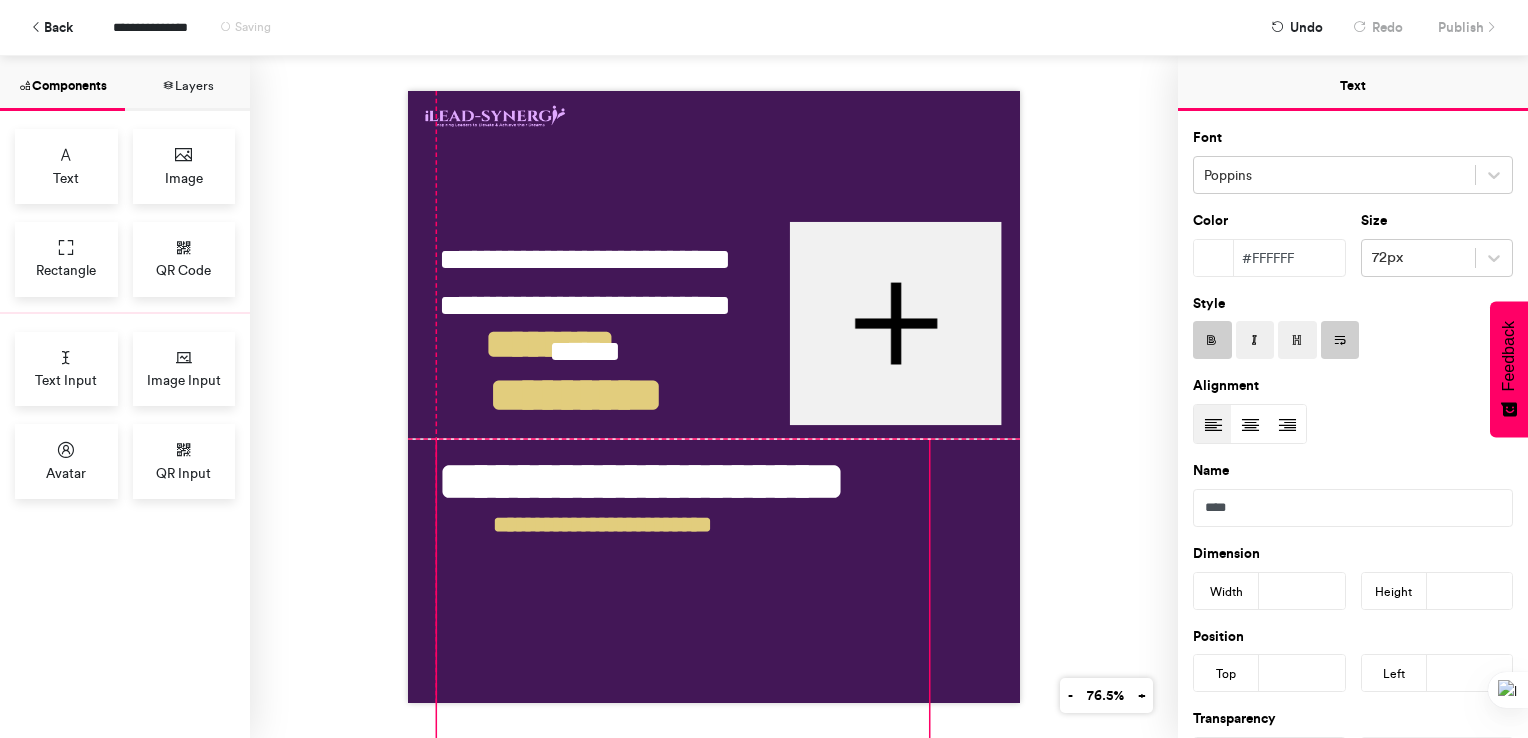 drag, startPoint x: 637, startPoint y: 459, endPoint x: 641, endPoint y: 498, distance: 39.20459 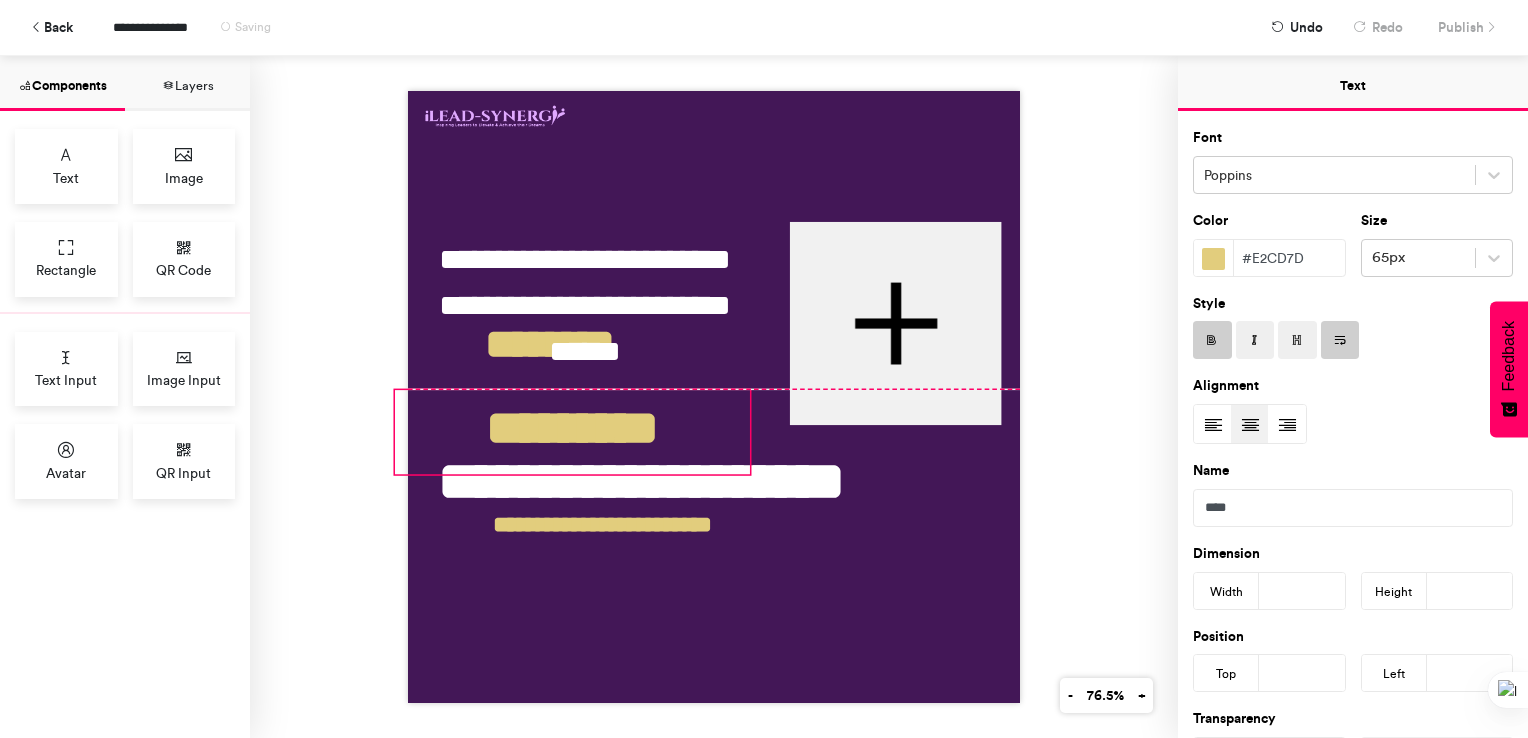 drag, startPoint x: 633, startPoint y: 387, endPoint x: 628, endPoint y: 422, distance: 35.35534 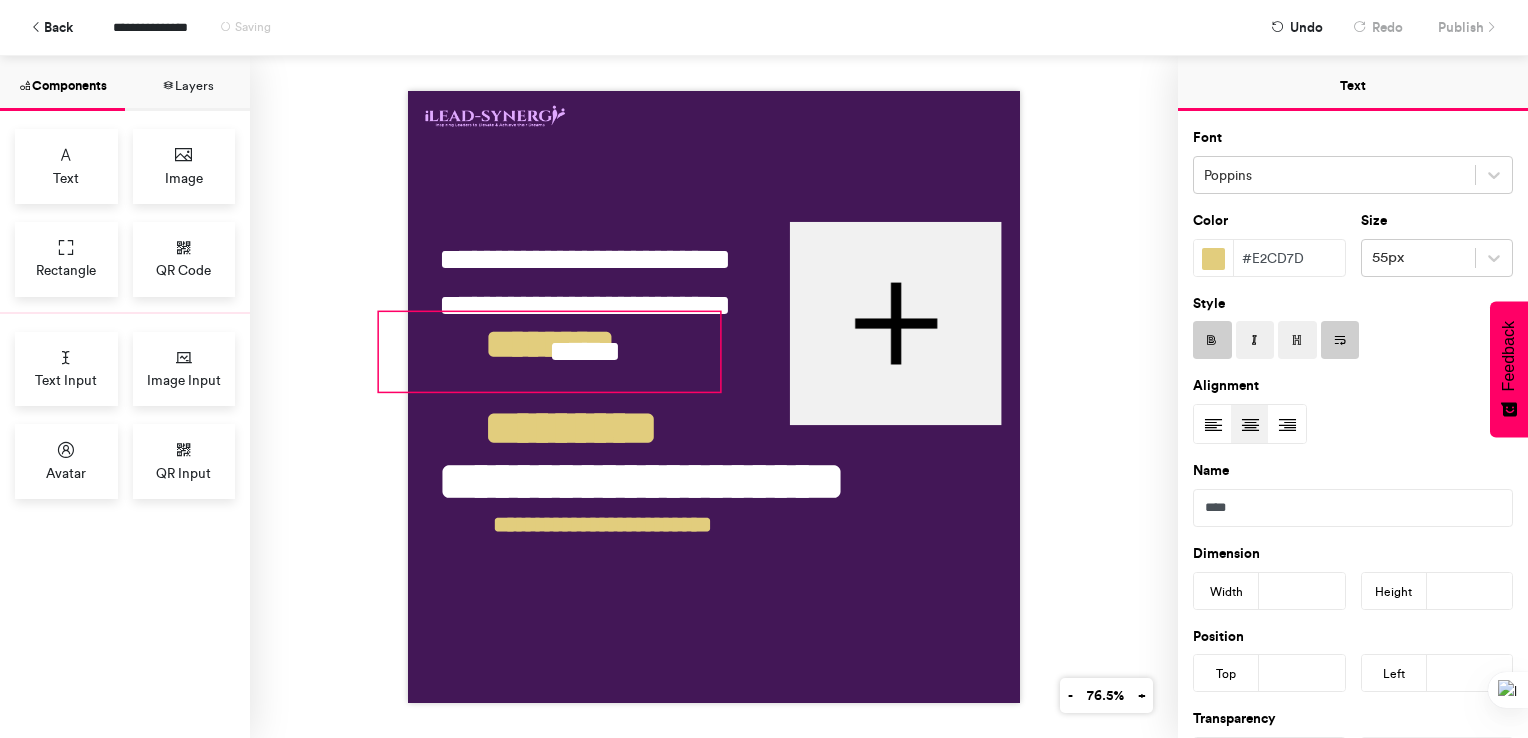 click on "********" at bounding box center [550, 352] 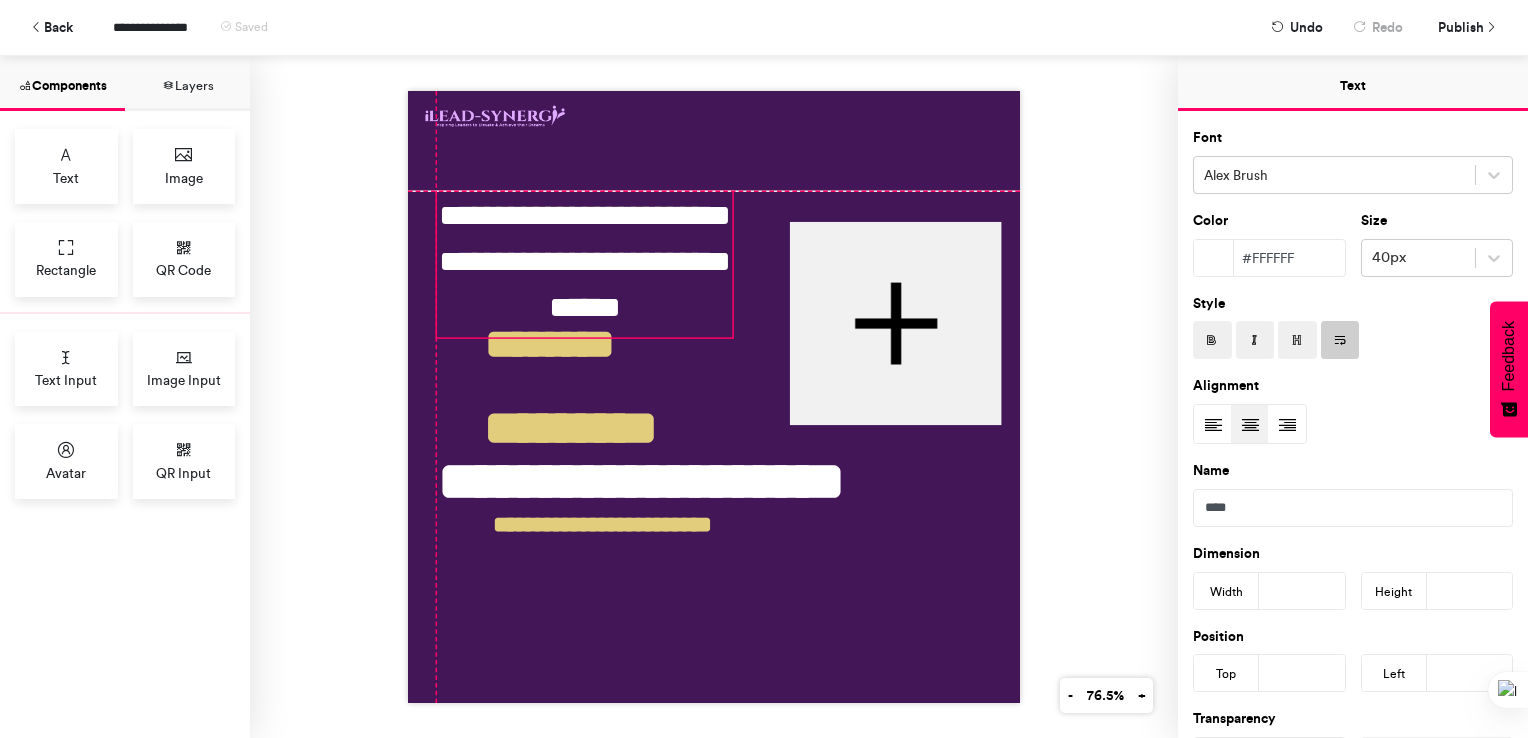 drag, startPoint x: 632, startPoint y: 361, endPoint x: 640, endPoint y: 297, distance: 64.49806 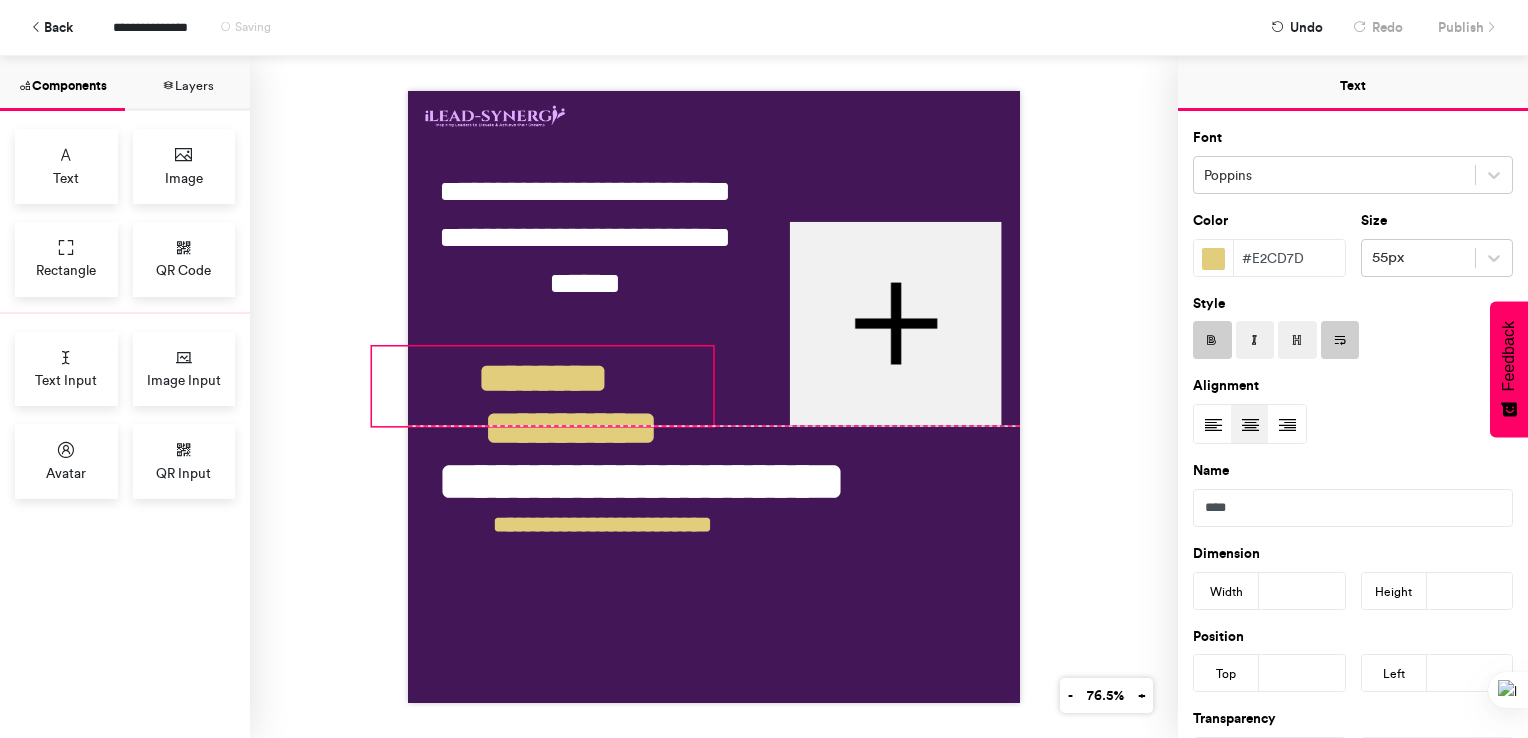 drag, startPoint x: 598, startPoint y: 350, endPoint x: 591, endPoint y: 382, distance: 32.75668 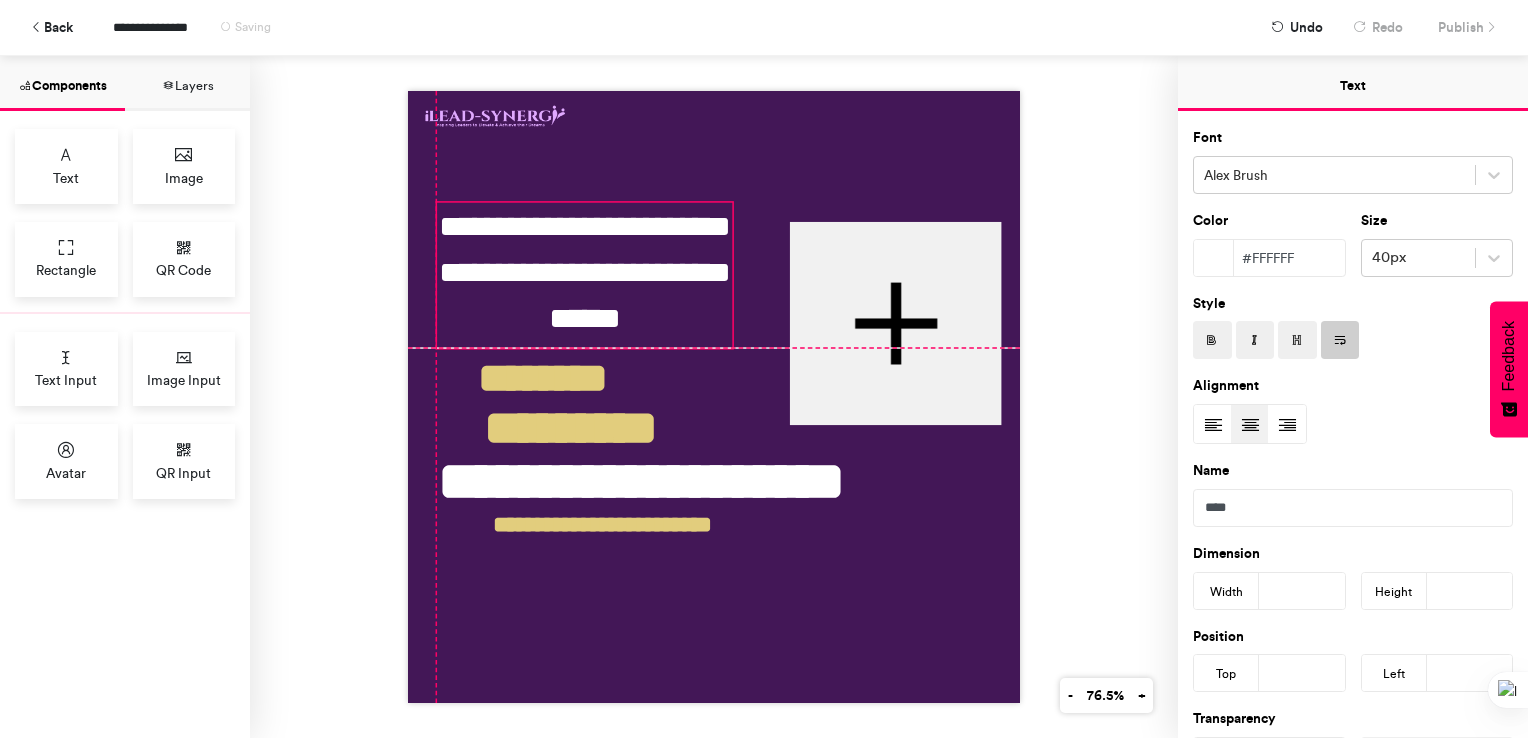 drag, startPoint x: 595, startPoint y: 234, endPoint x: 588, endPoint y: 275, distance: 41.59327 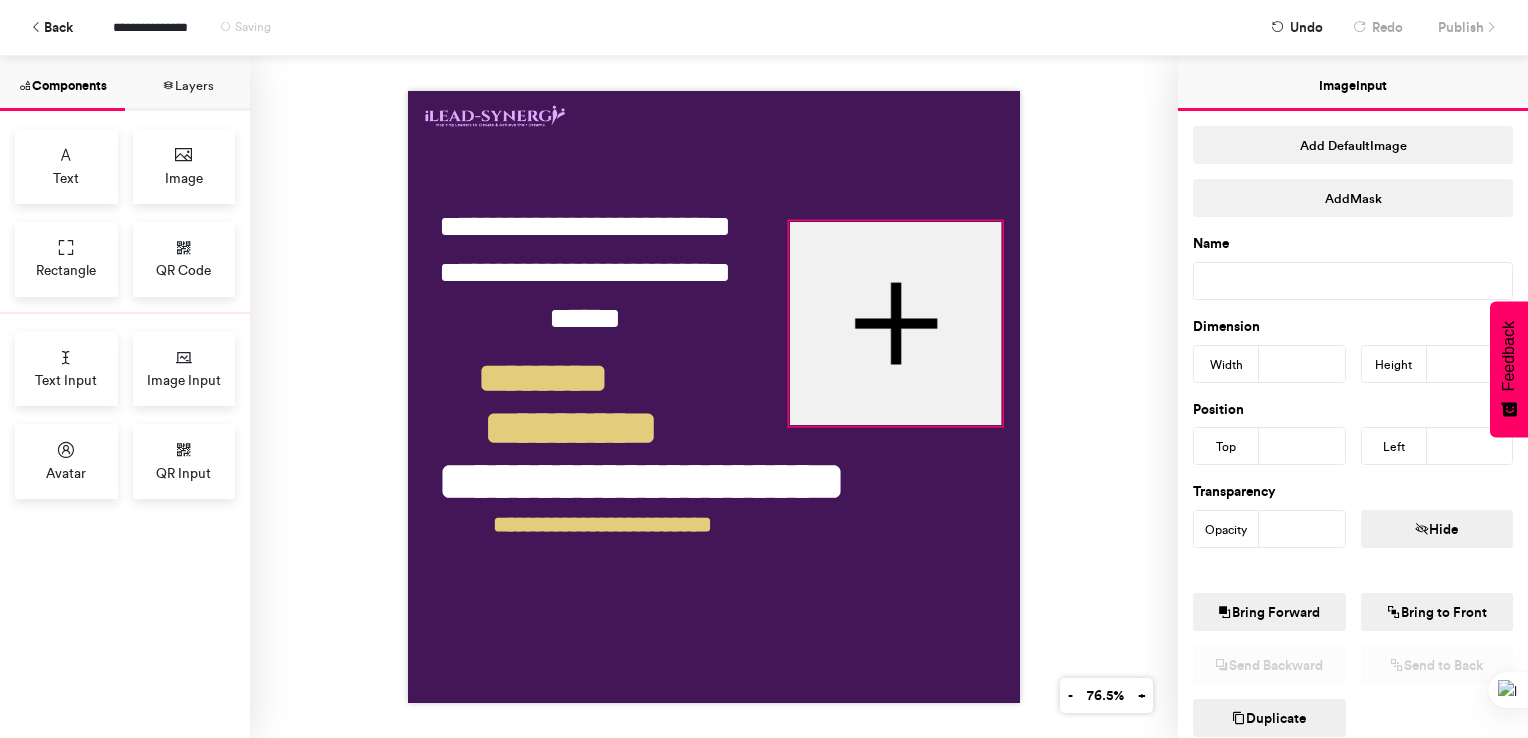 click at bounding box center [896, 323] 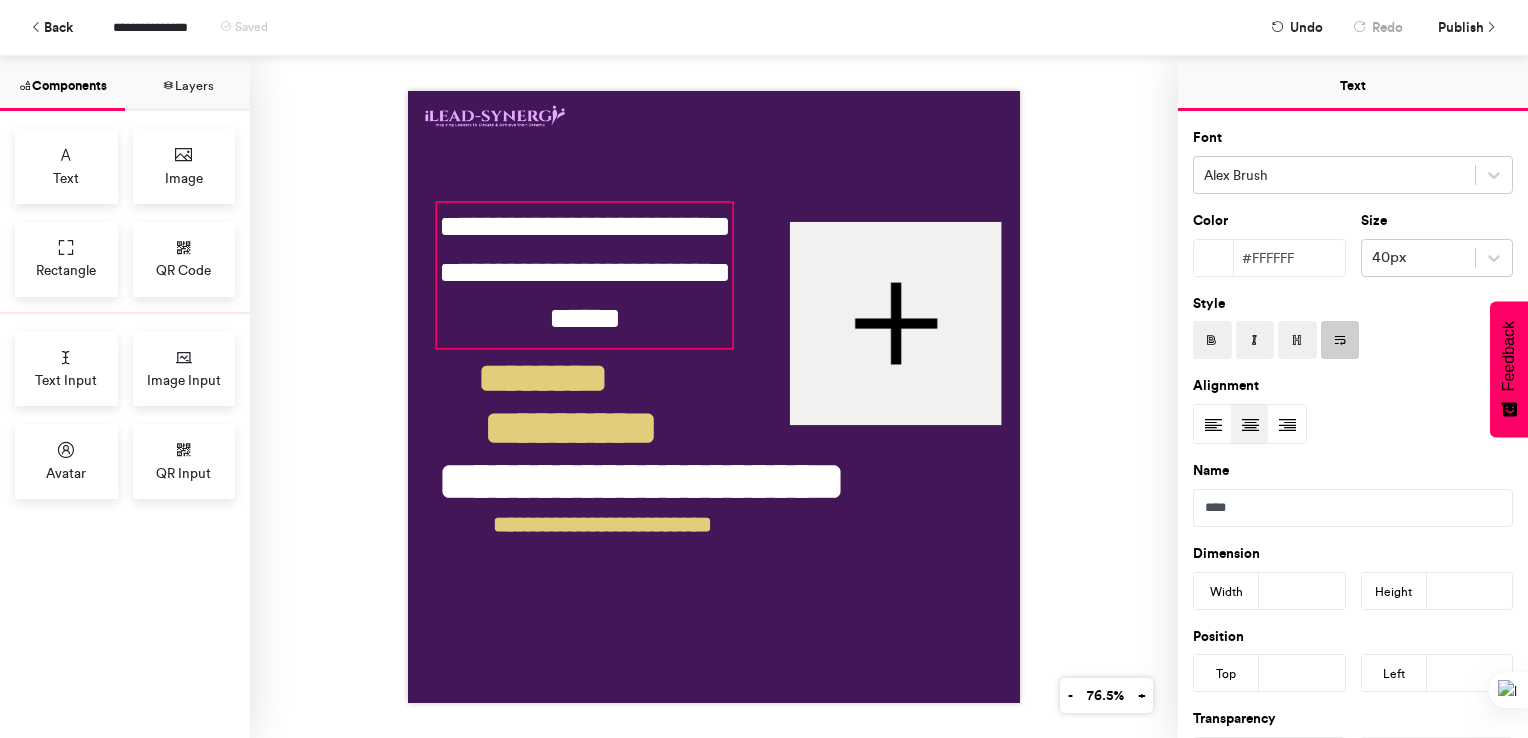 click on "**********" at bounding box center (585, 275) 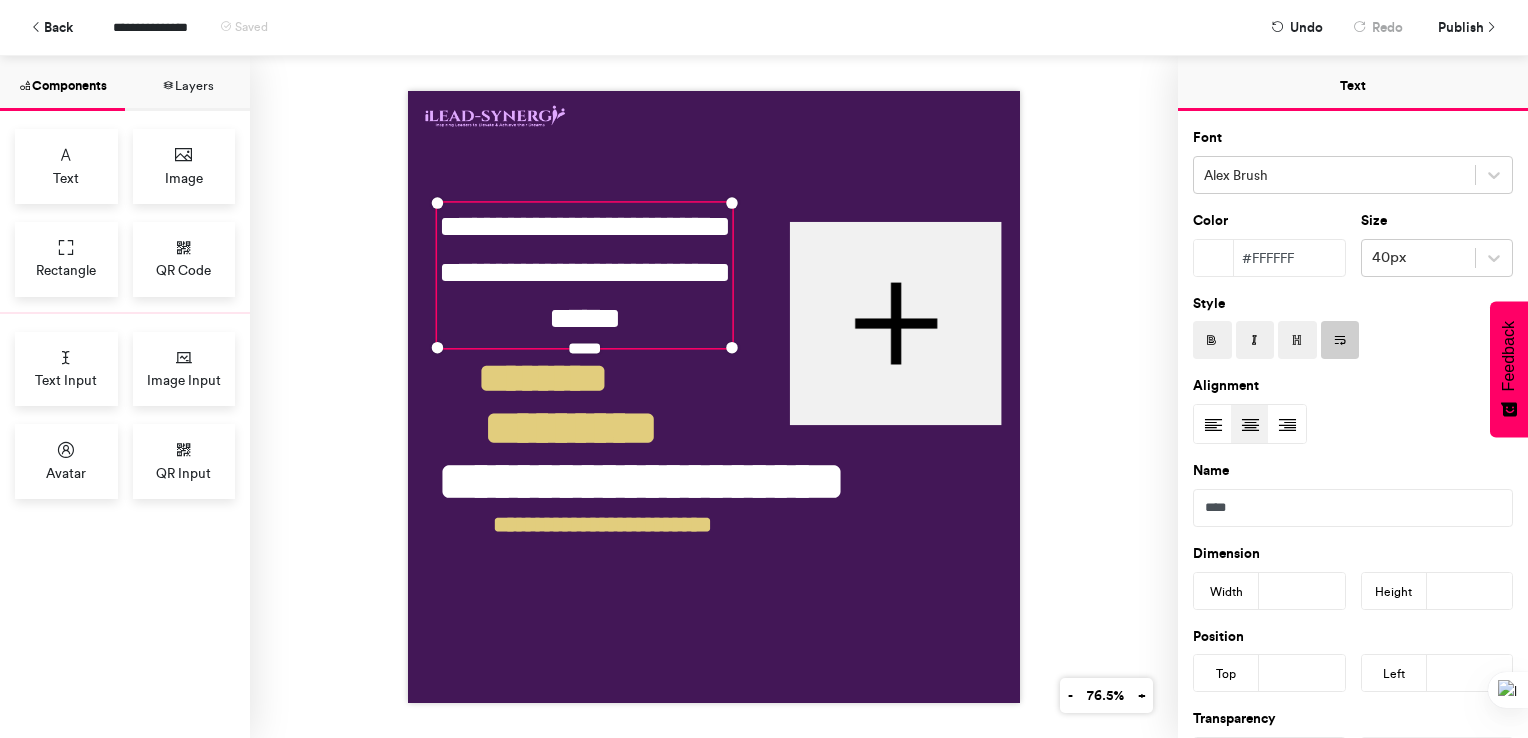 click on "**********" at bounding box center [585, 275] 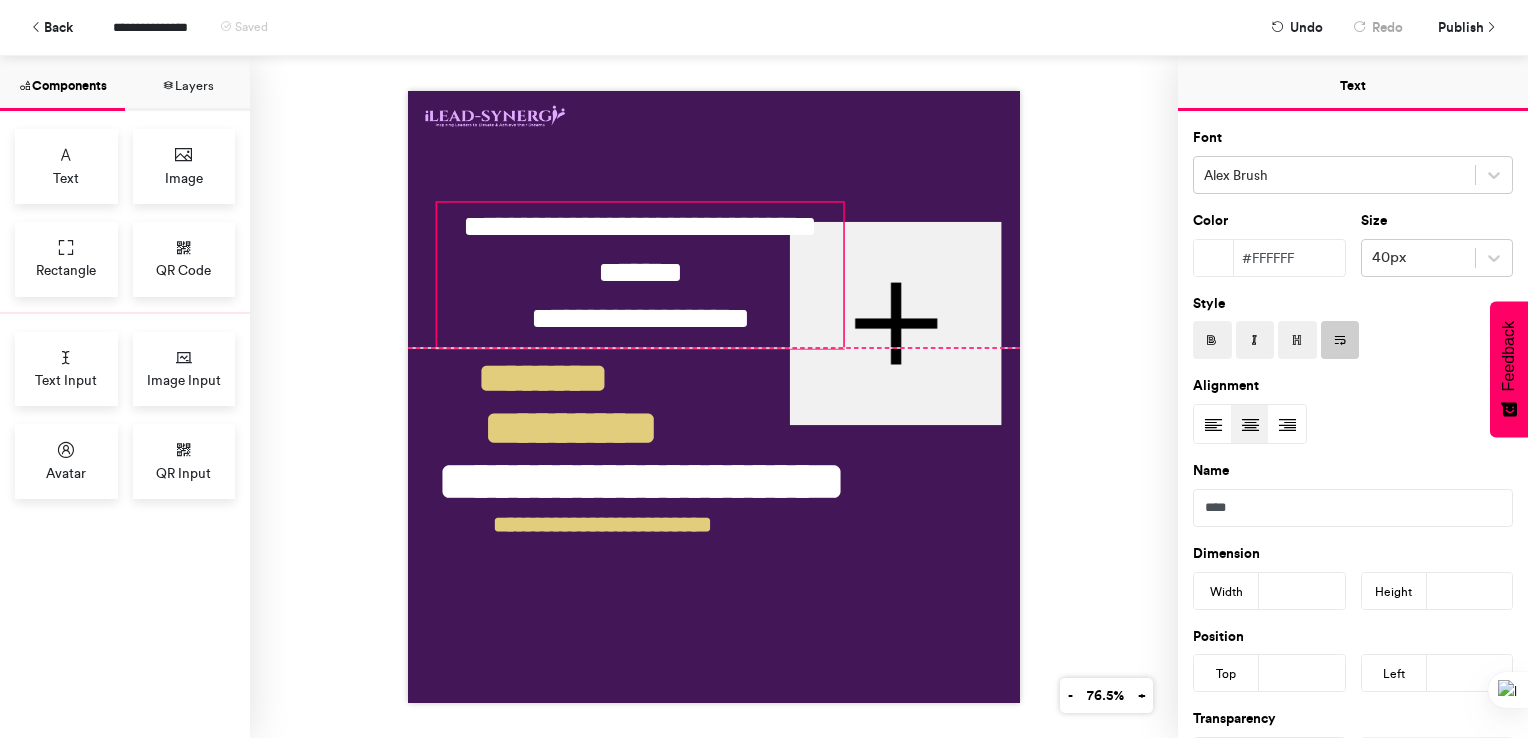 drag, startPoint x: 724, startPoint y: 343, endPoint x: 835, endPoint y: 339, distance: 111.07205 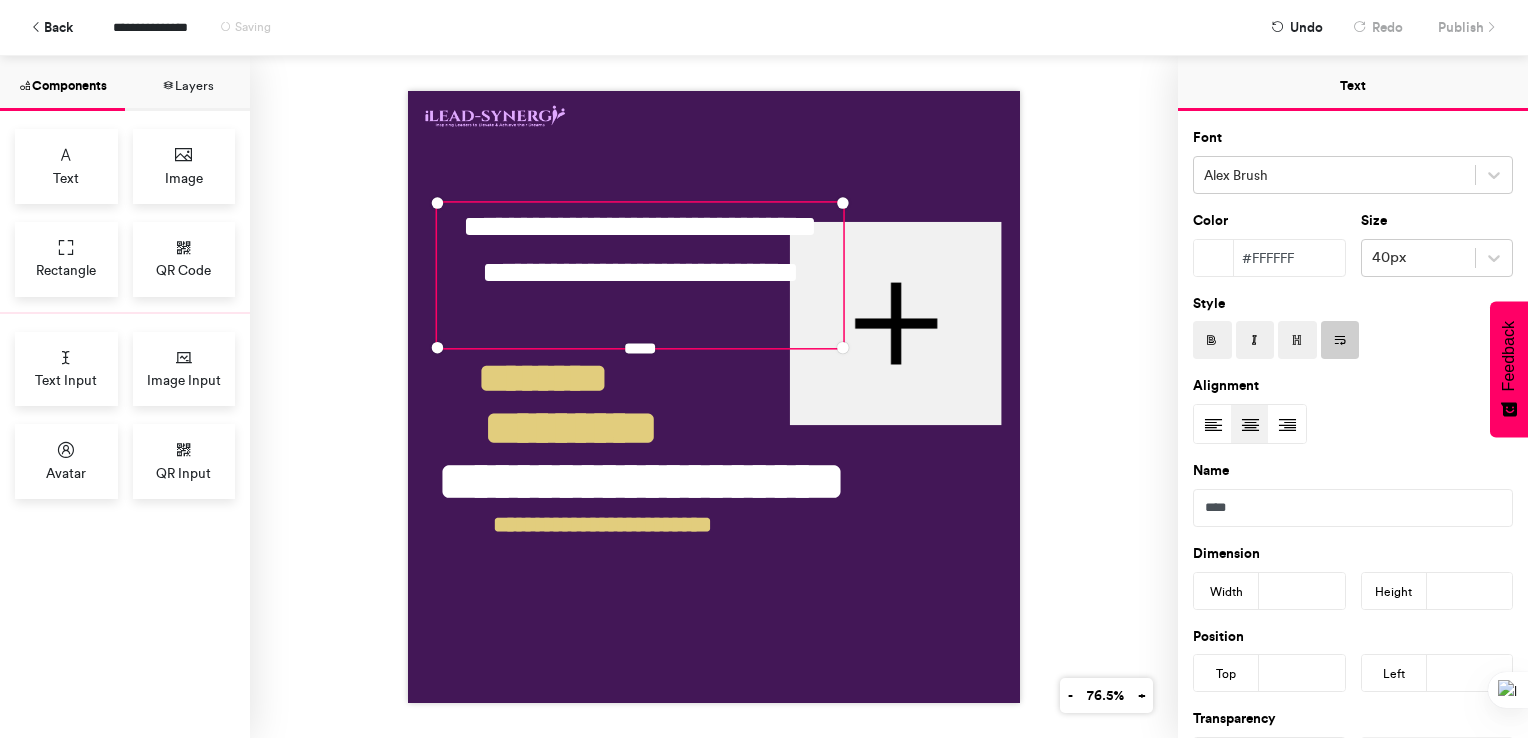 click on "**********" at bounding box center (714, 397) 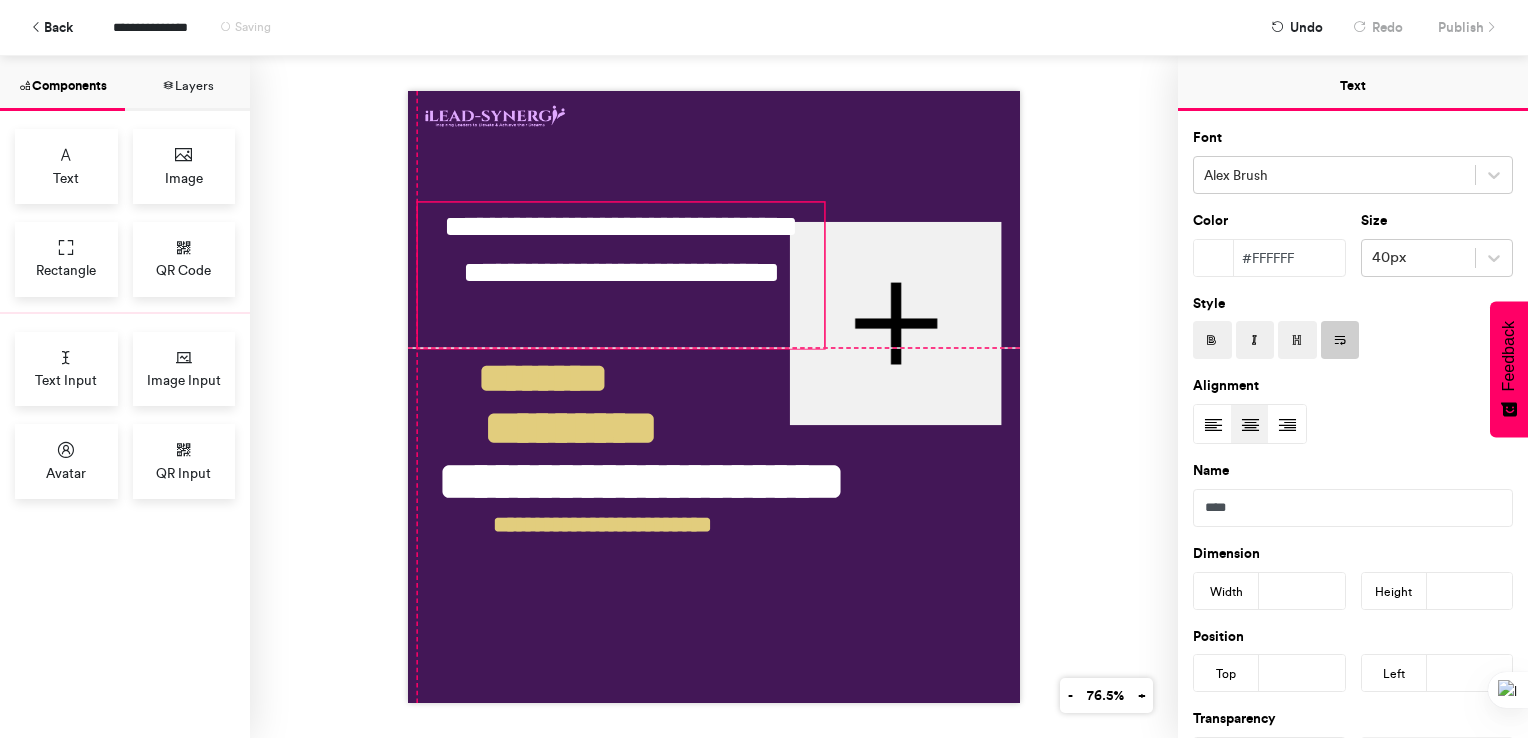 drag, startPoint x: 691, startPoint y: 244, endPoint x: 671, endPoint y: 251, distance: 21.189621 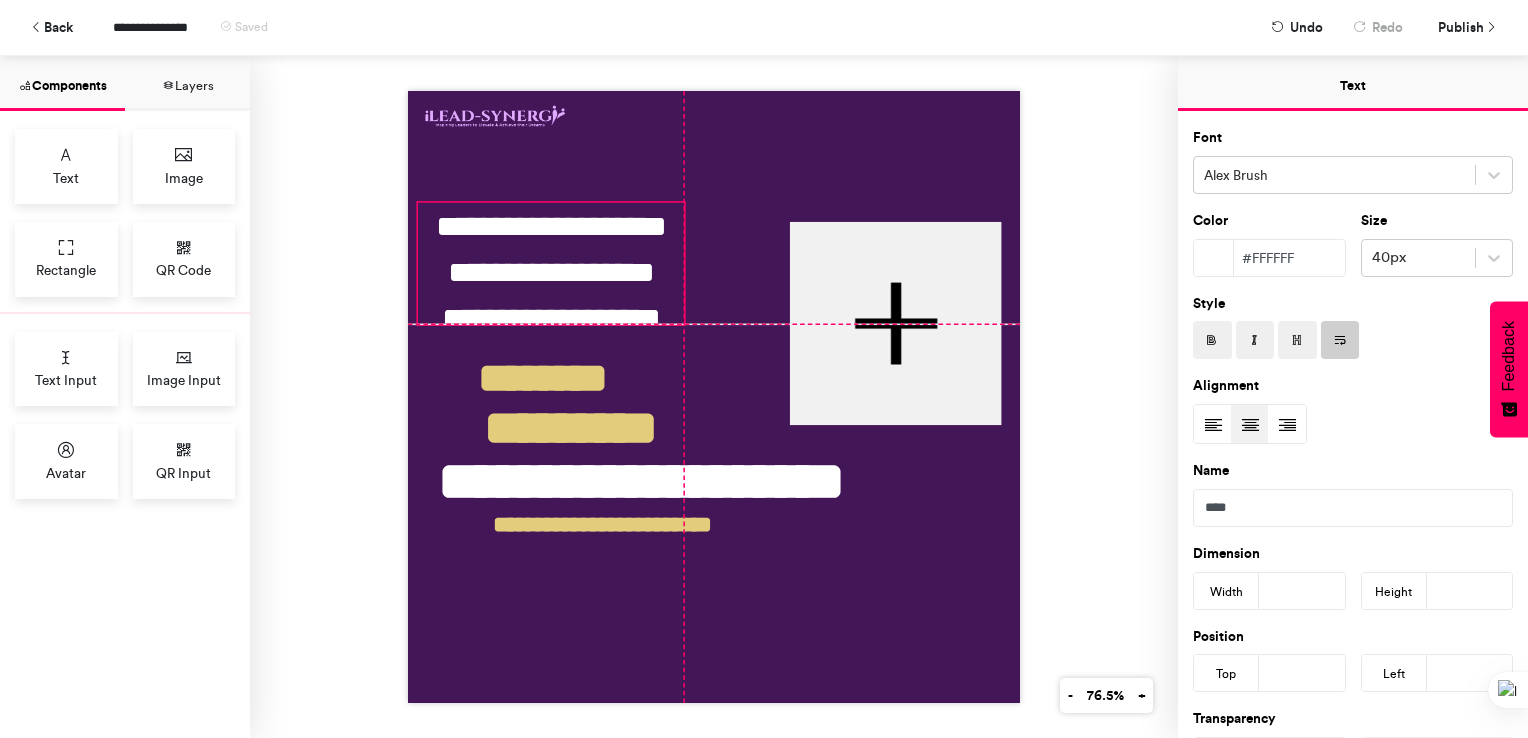 drag, startPoint x: 812, startPoint y: 338, endPoint x: 676, endPoint y: 318, distance: 137.46272 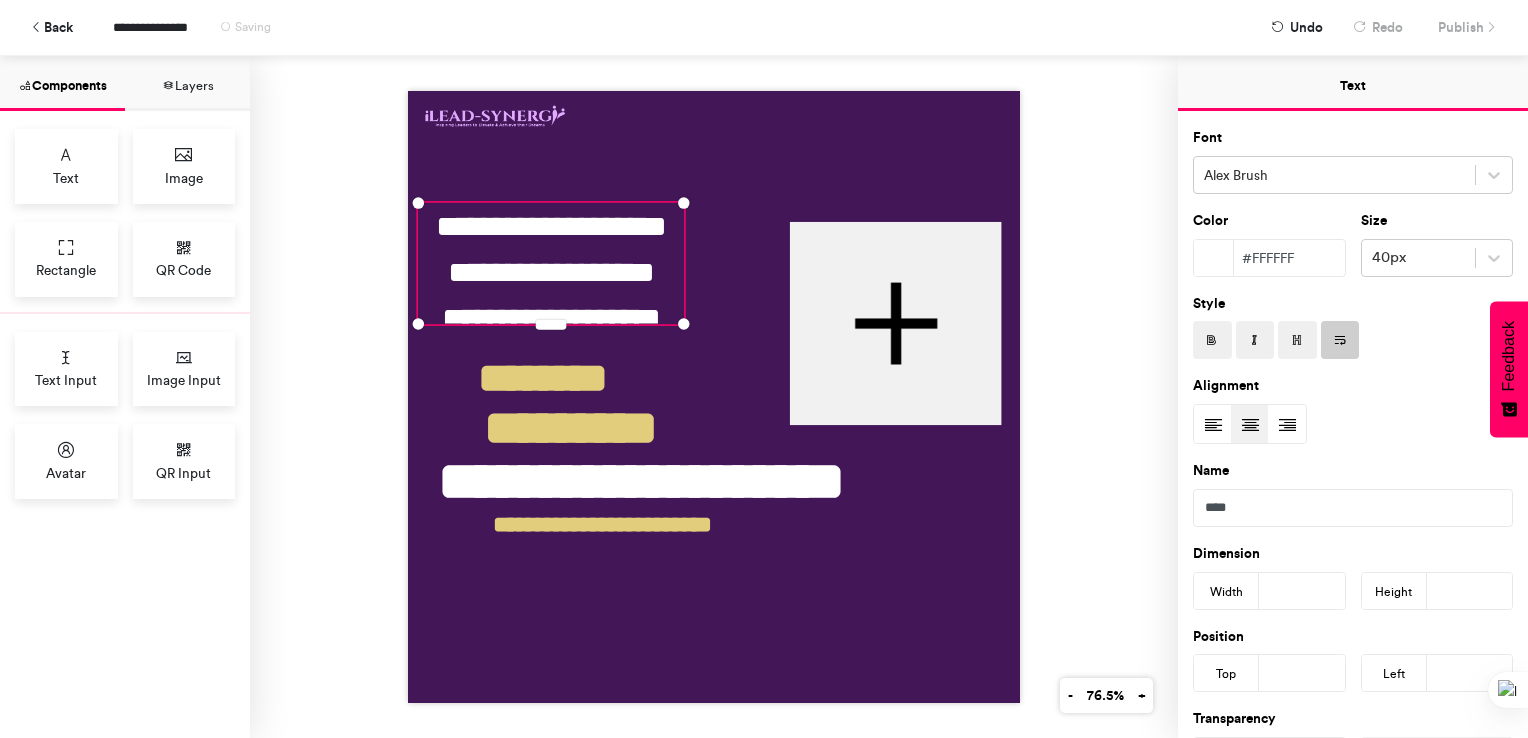 click on "**********" at bounding box center (714, 397) 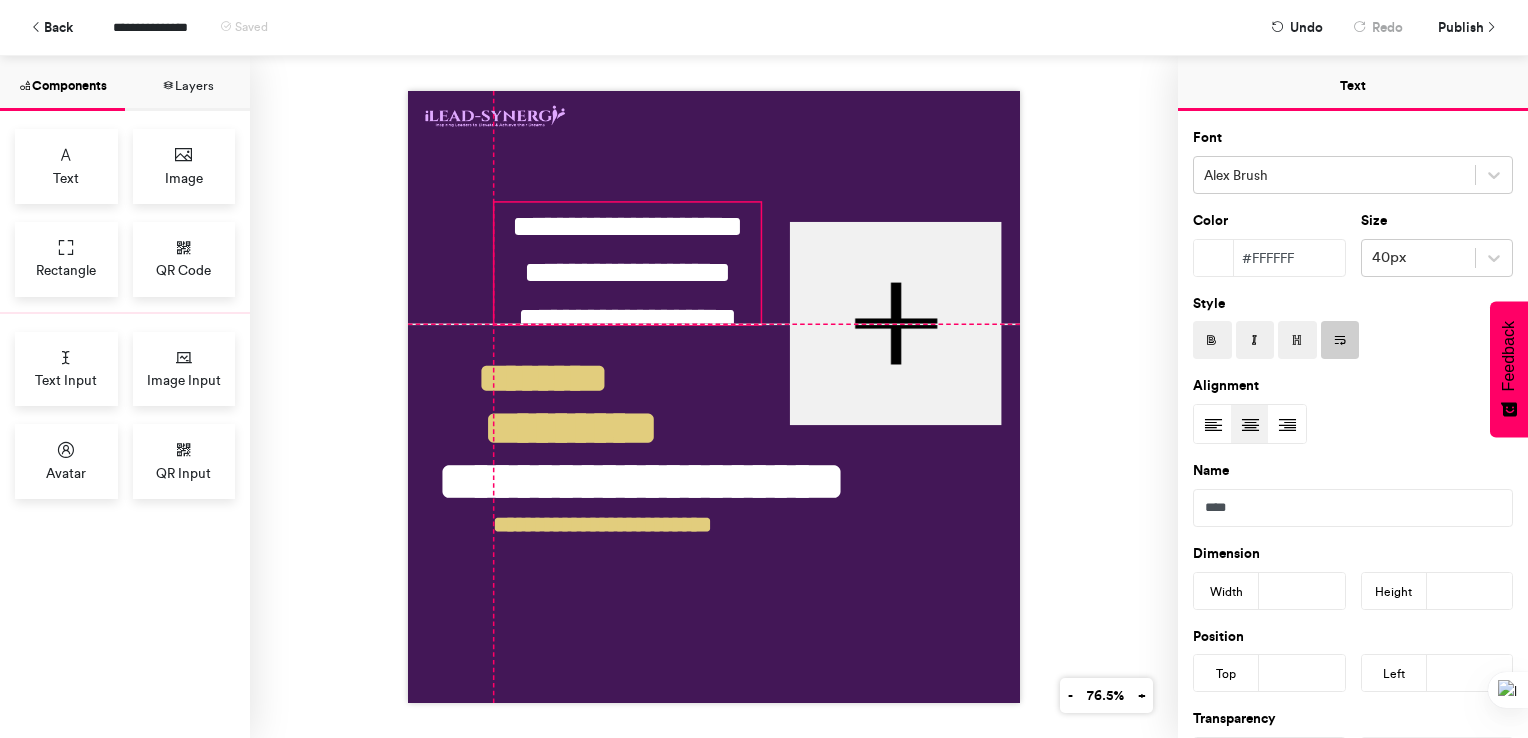 drag, startPoint x: 596, startPoint y: 260, endPoint x: 680, endPoint y: 261, distance: 84.00595 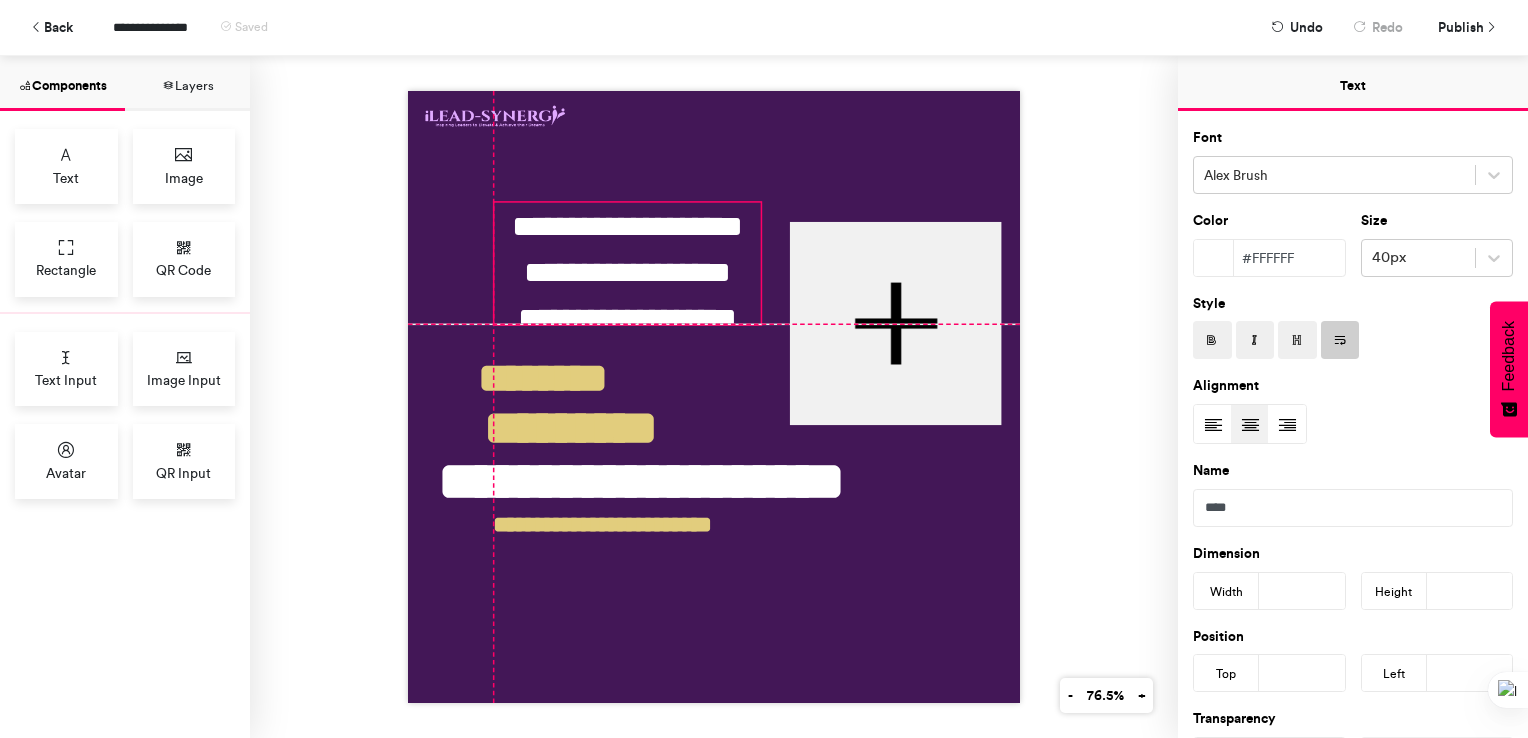 click on "**********" at bounding box center (627, 263) 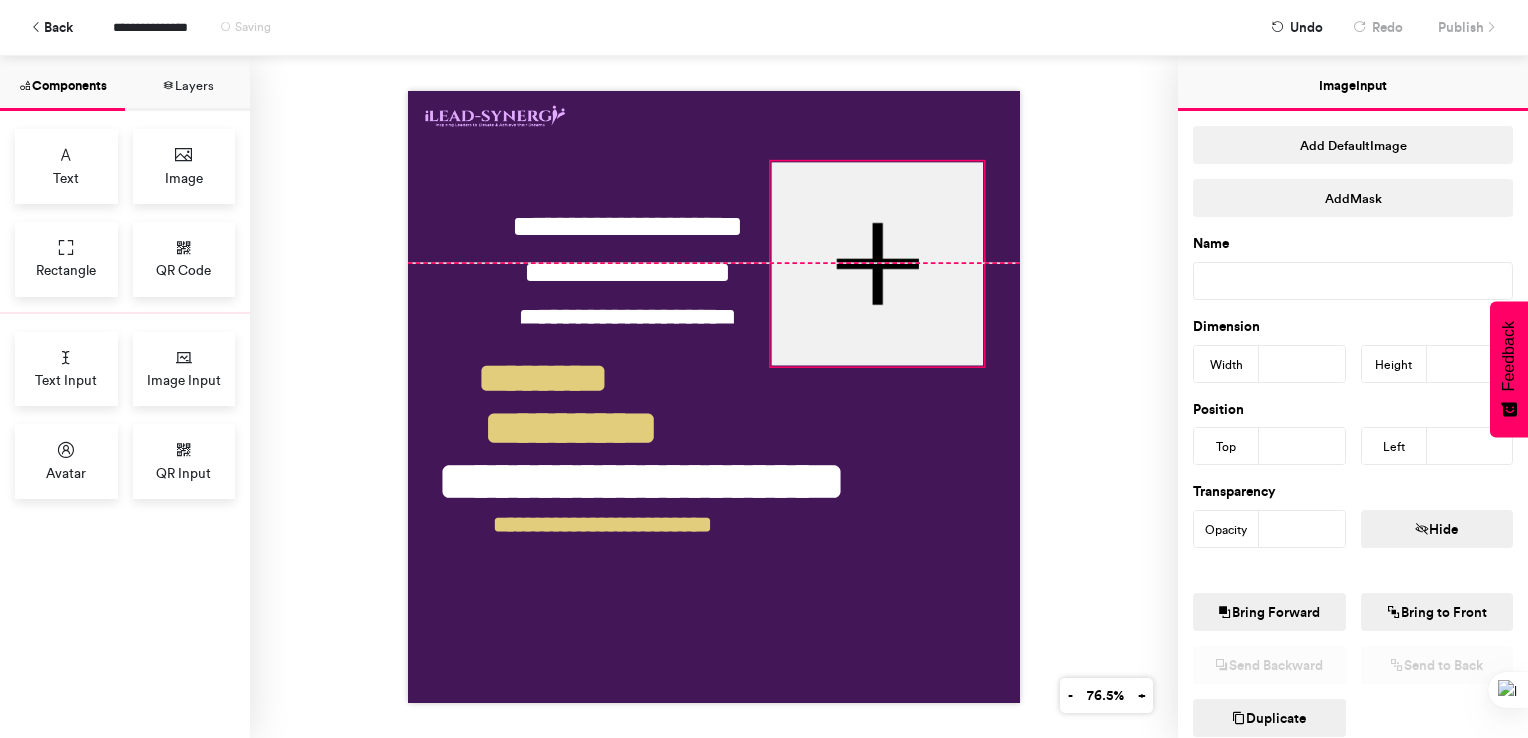 drag, startPoint x: 938, startPoint y: 292, endPoint x: 920, endPoint y: 228, distance: 66.48308 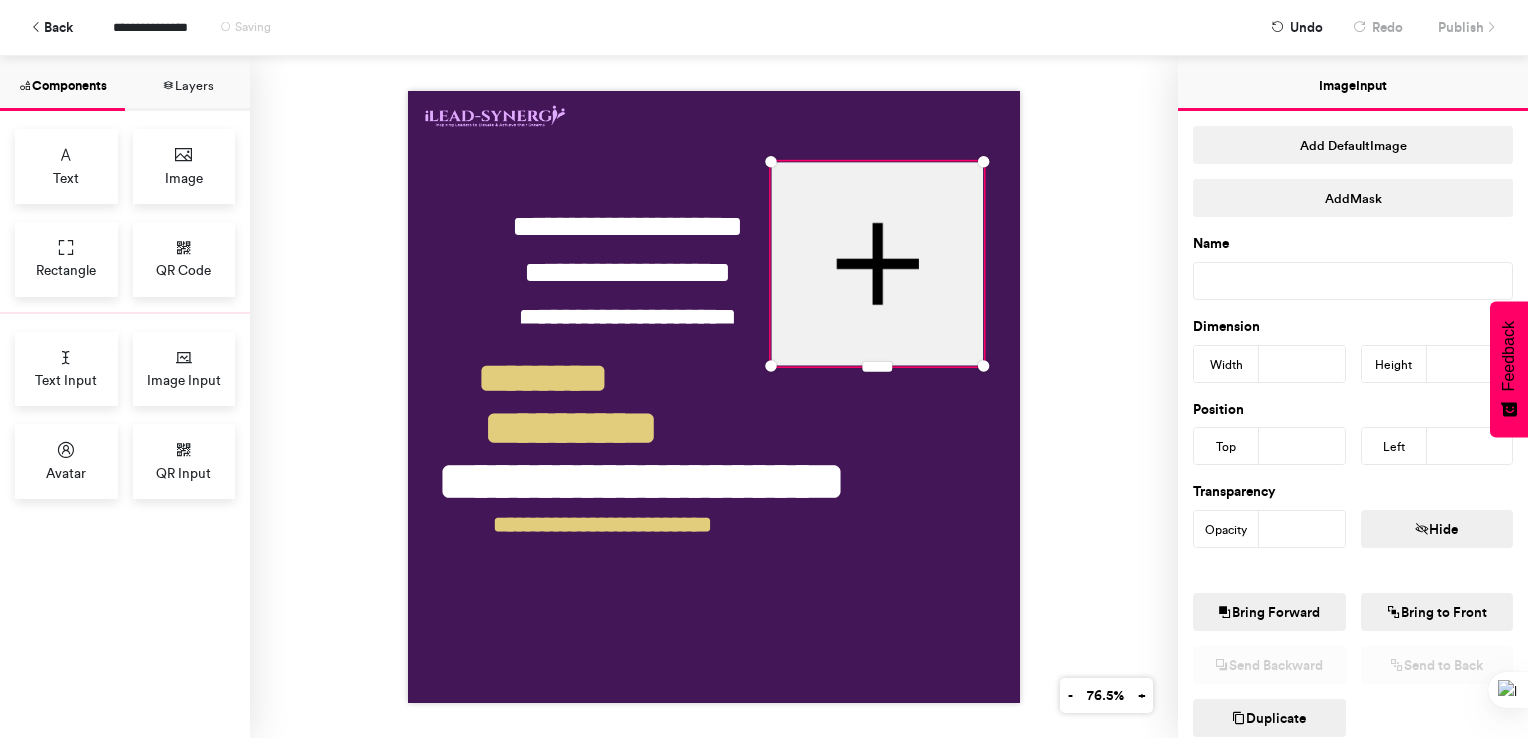click on "**********" at bounding box center (714, 397) 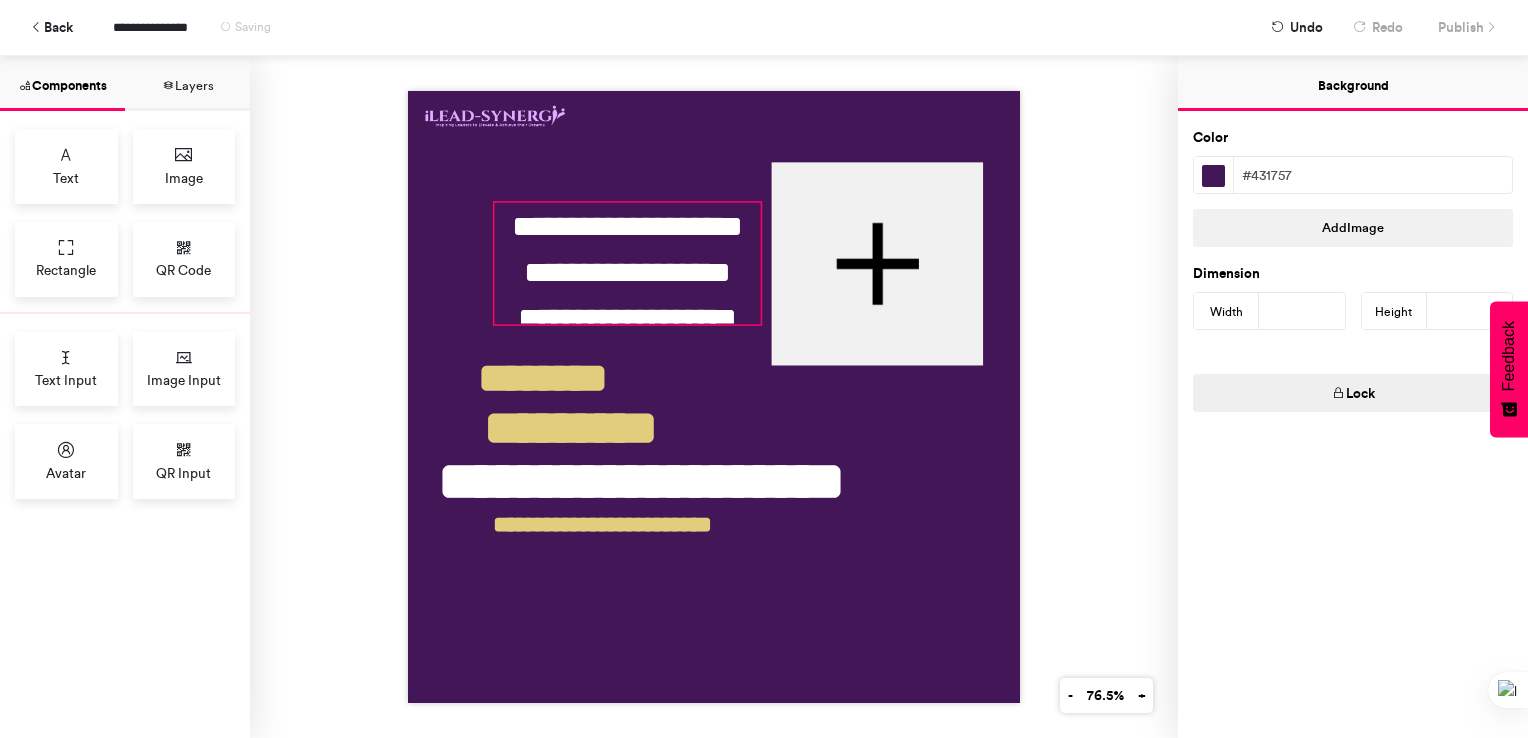 click on "**********" at bounding box center (627, 263) 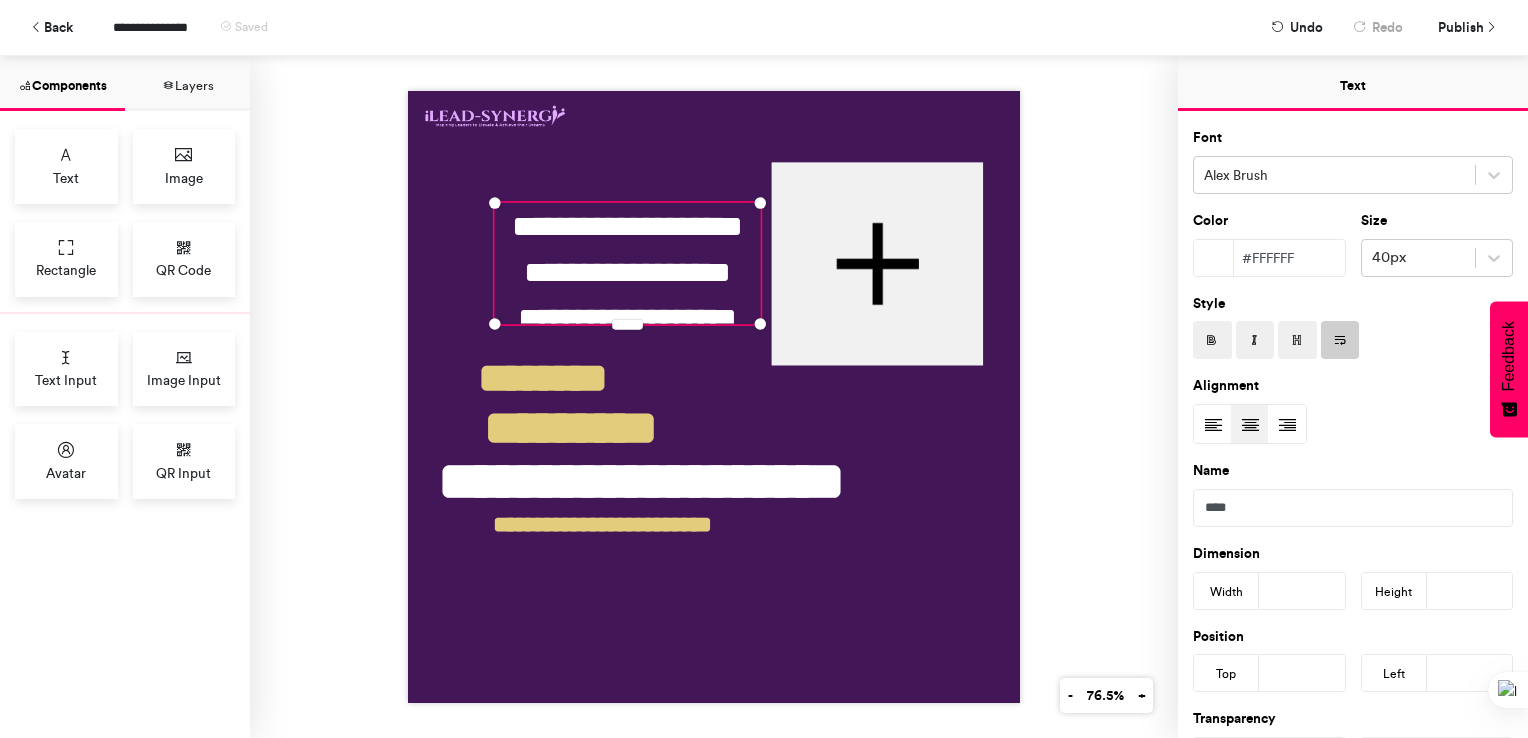 click on "**********" at bounding box center (714, 397) 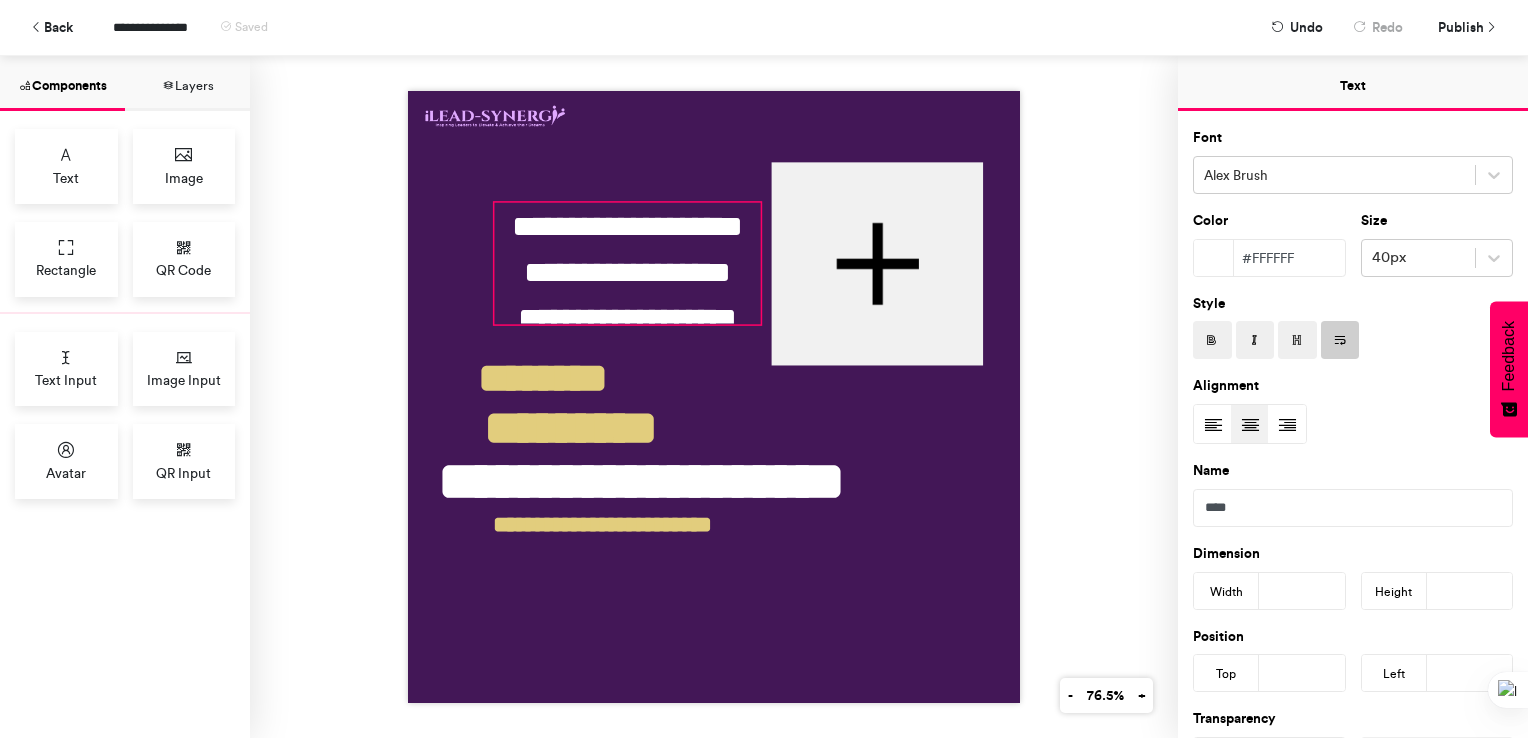 click on "**********" at bounding box center (627, 263) 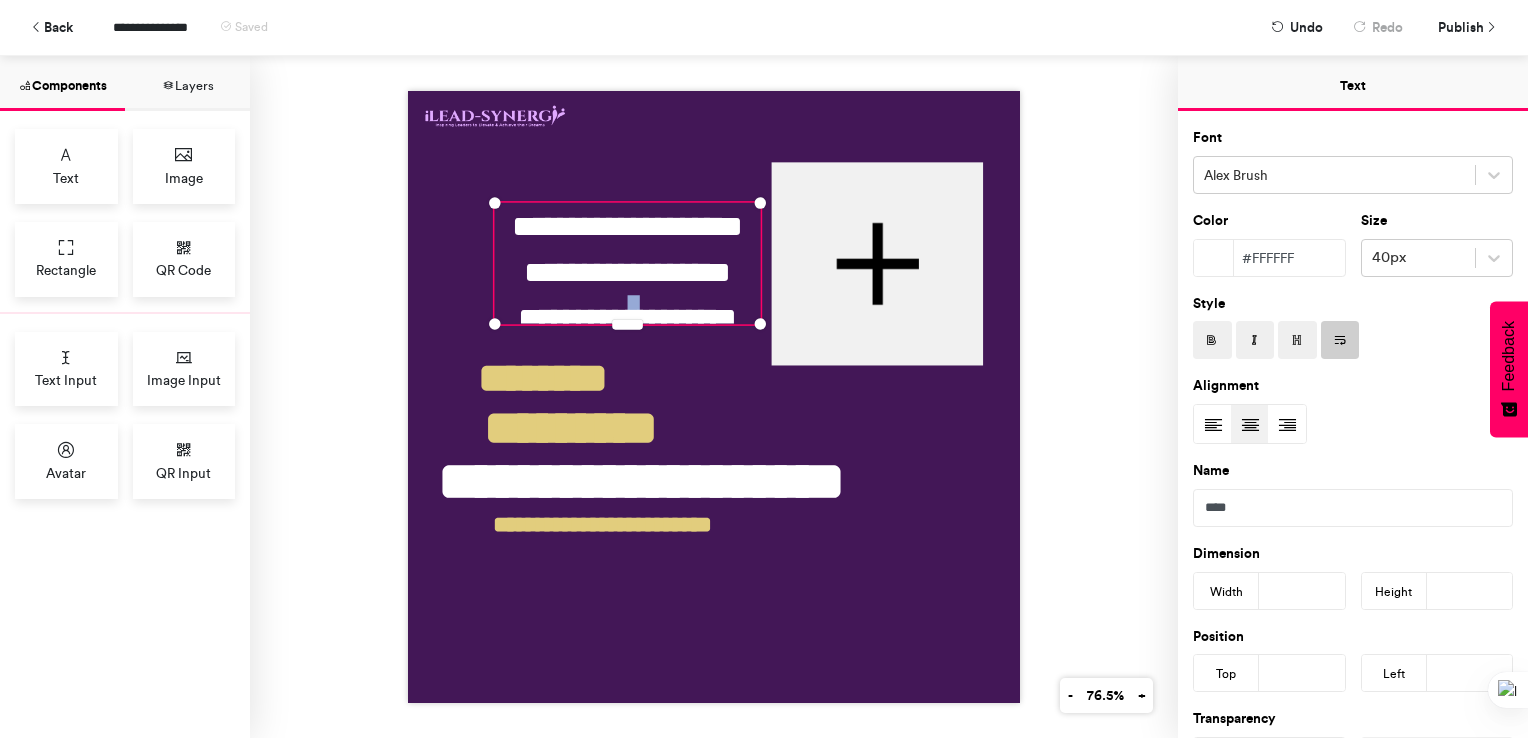 click on "**********" at bounding box center [714, 397] 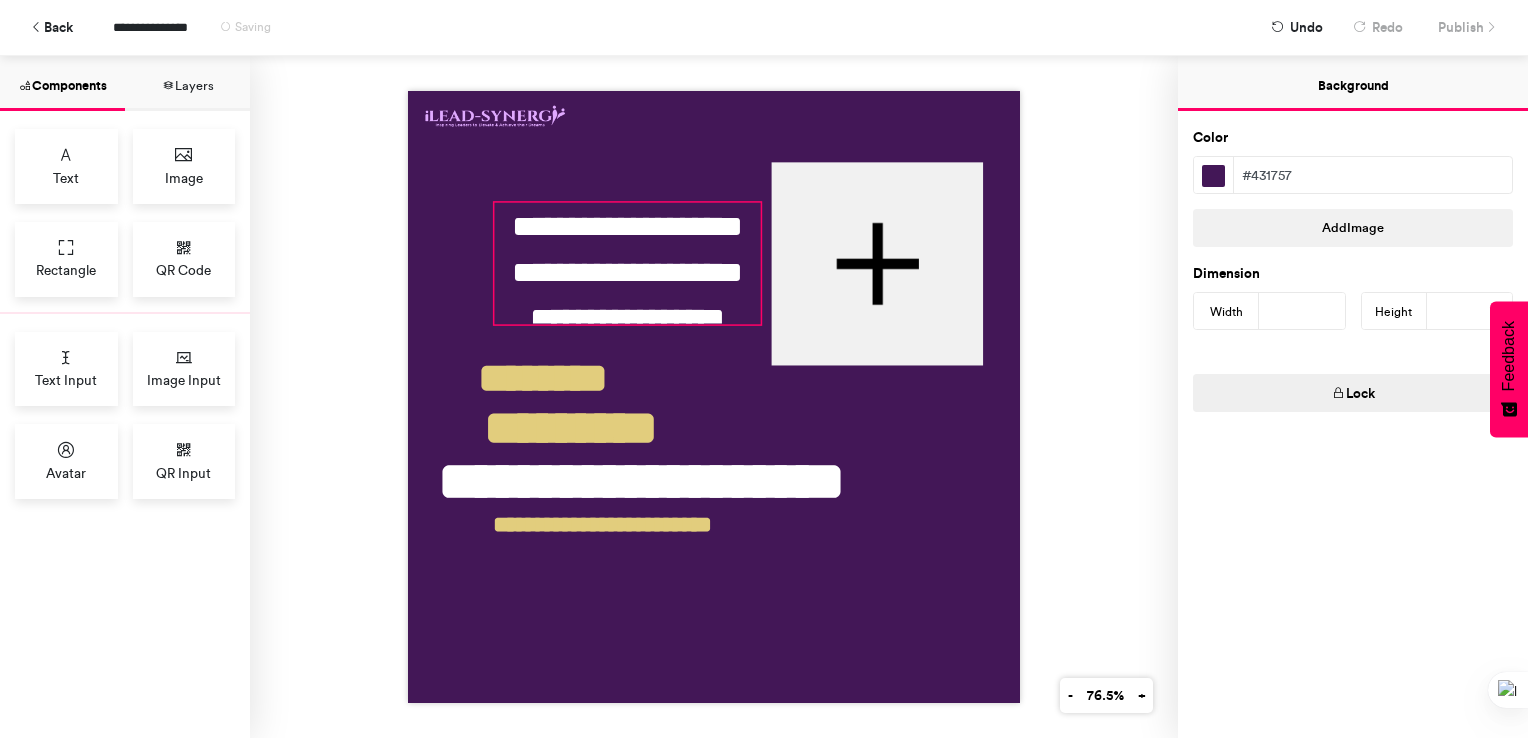 drag, startPoint x: 626, startPoint y: 316, endPoint x: 628, endPoint y: 294, distance: 22.090721 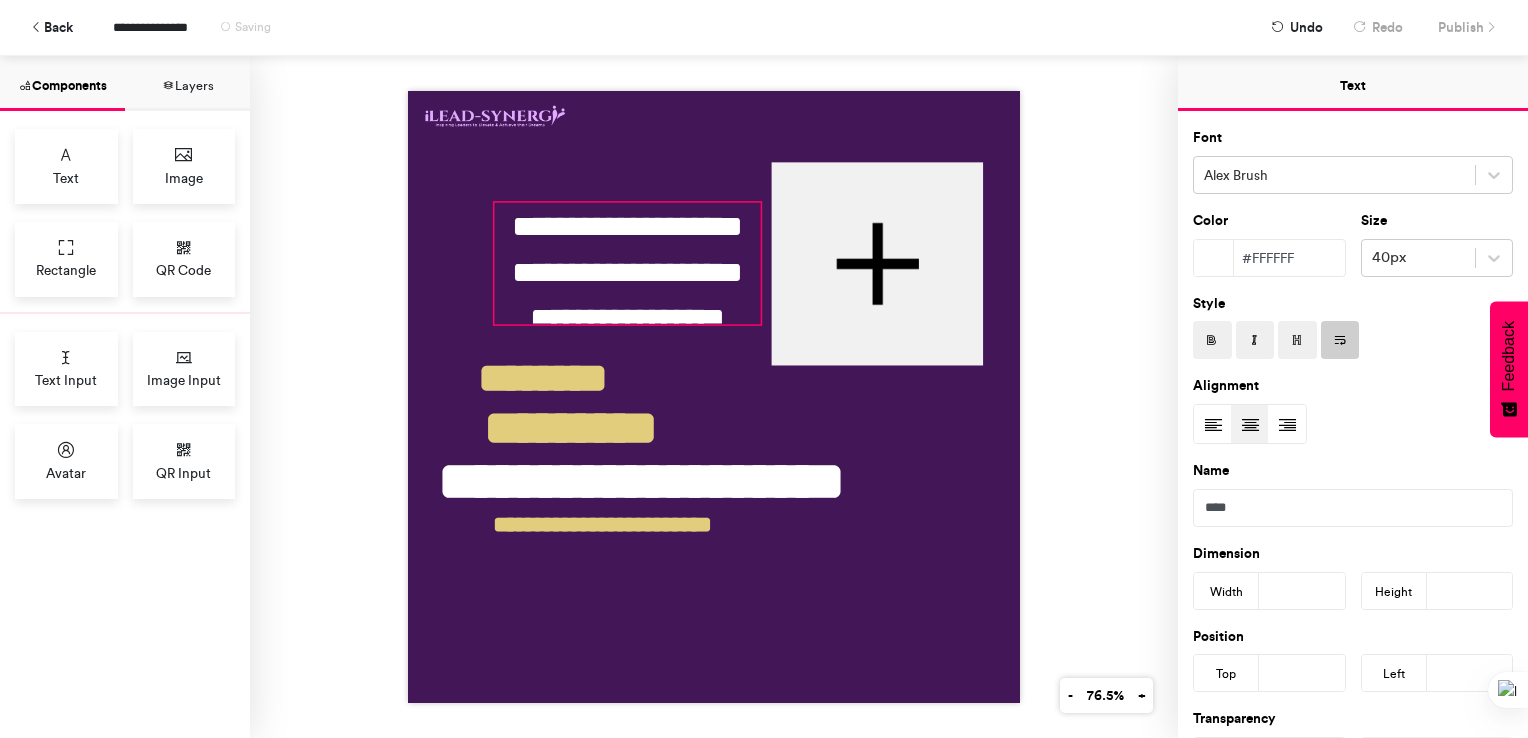 click on "**********" at bounding box center (627, 263) 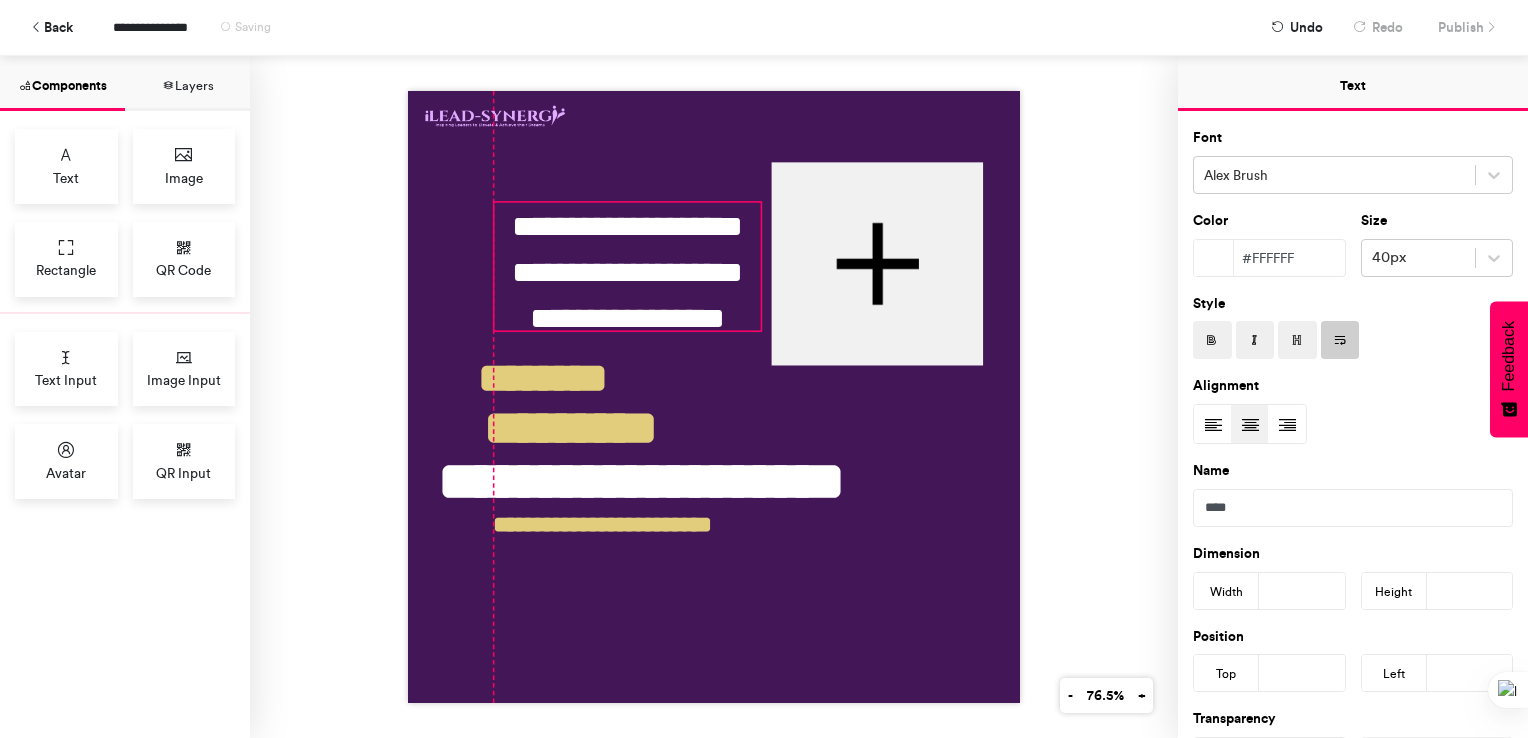 click on "**********" at bounding box center (714, 397) 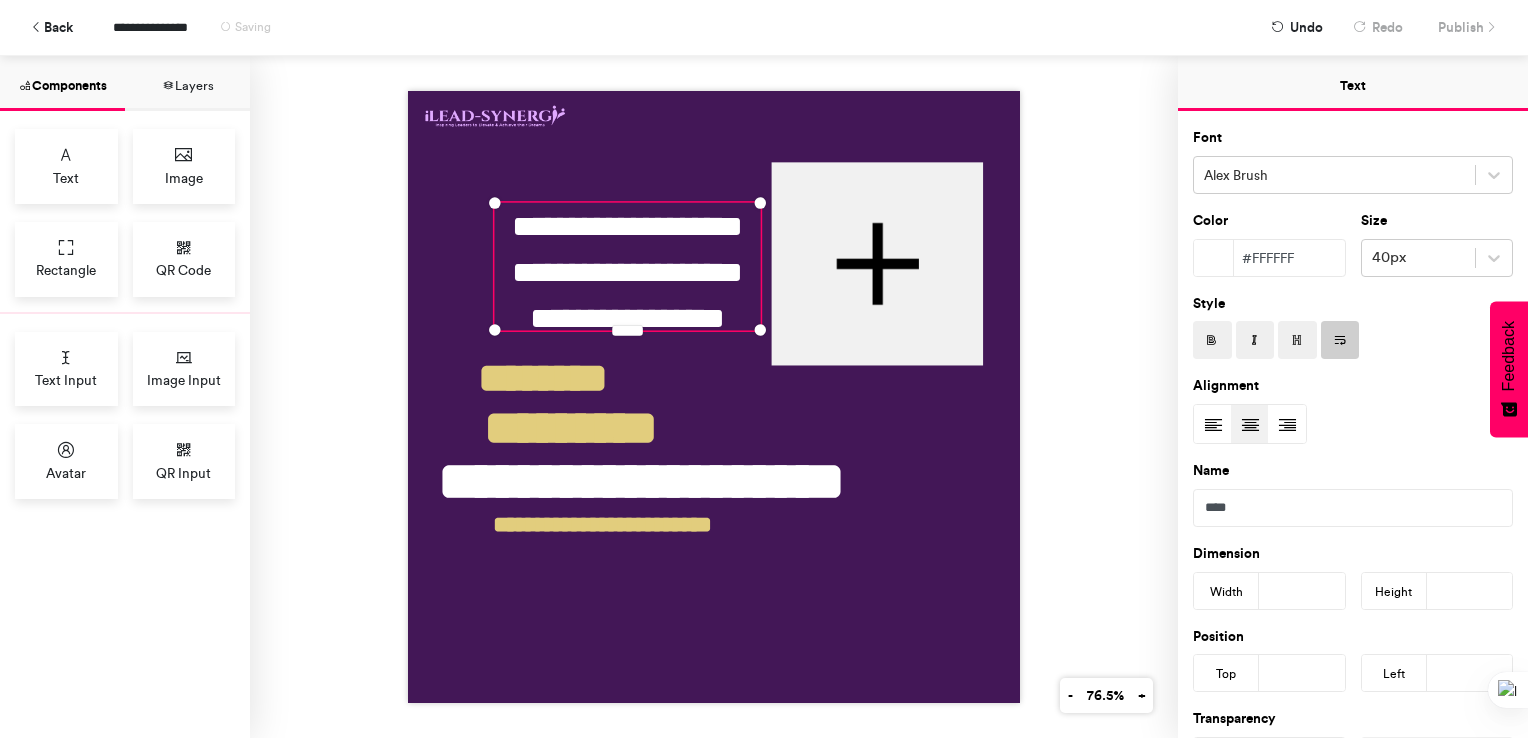 click on "**********" at bounding box center (714, 397) 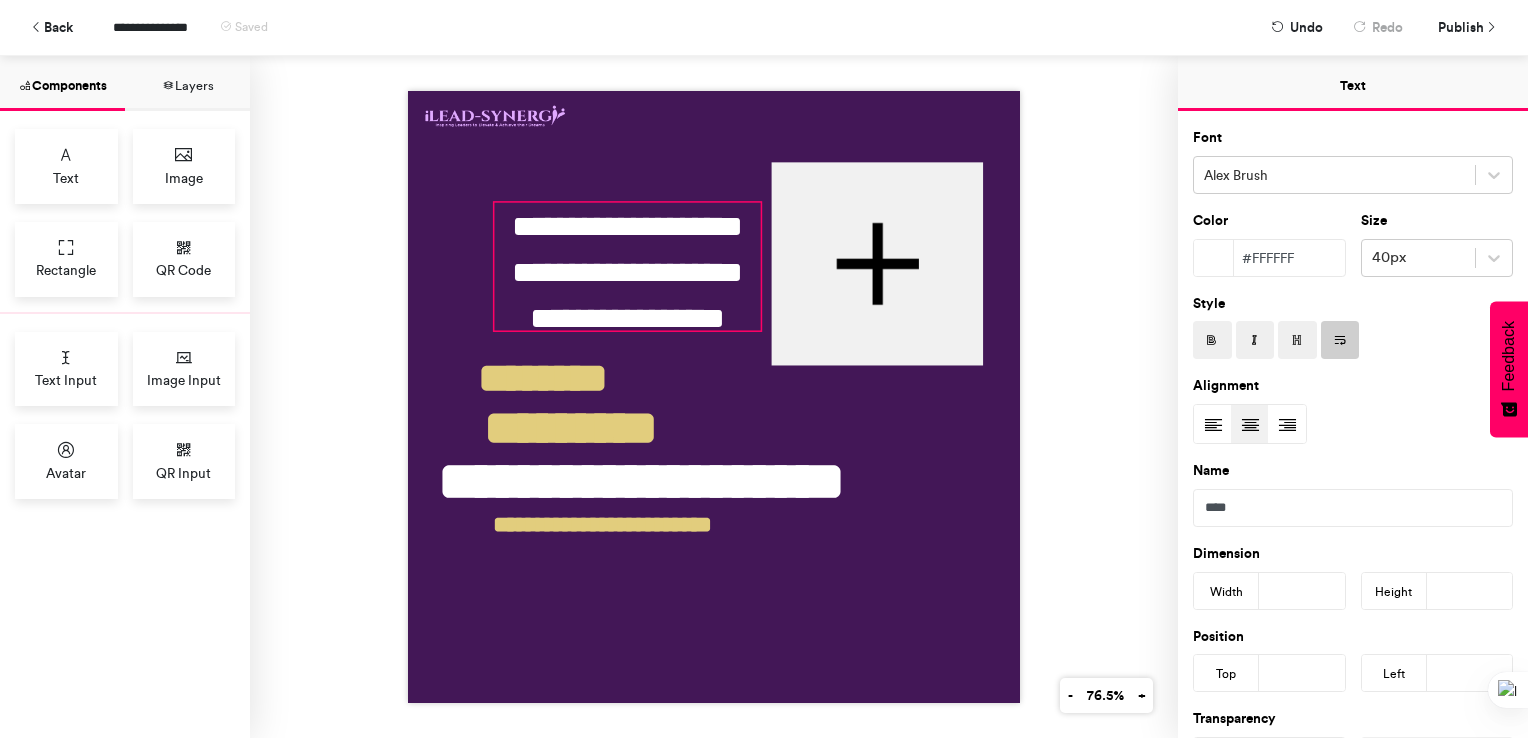 click on "**********" at bounding box center [627, 266] 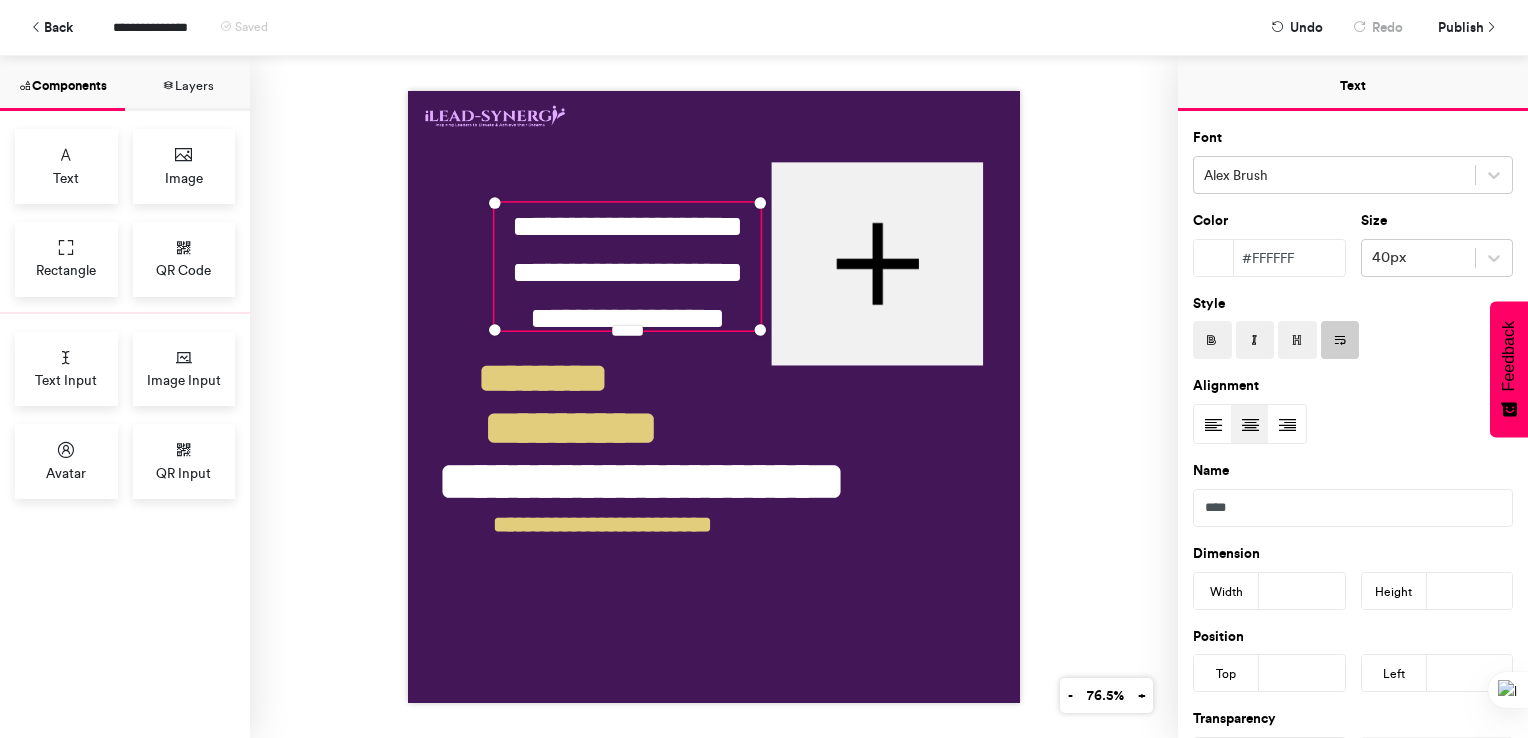 click on "**********" at bounding box center (627, 272) 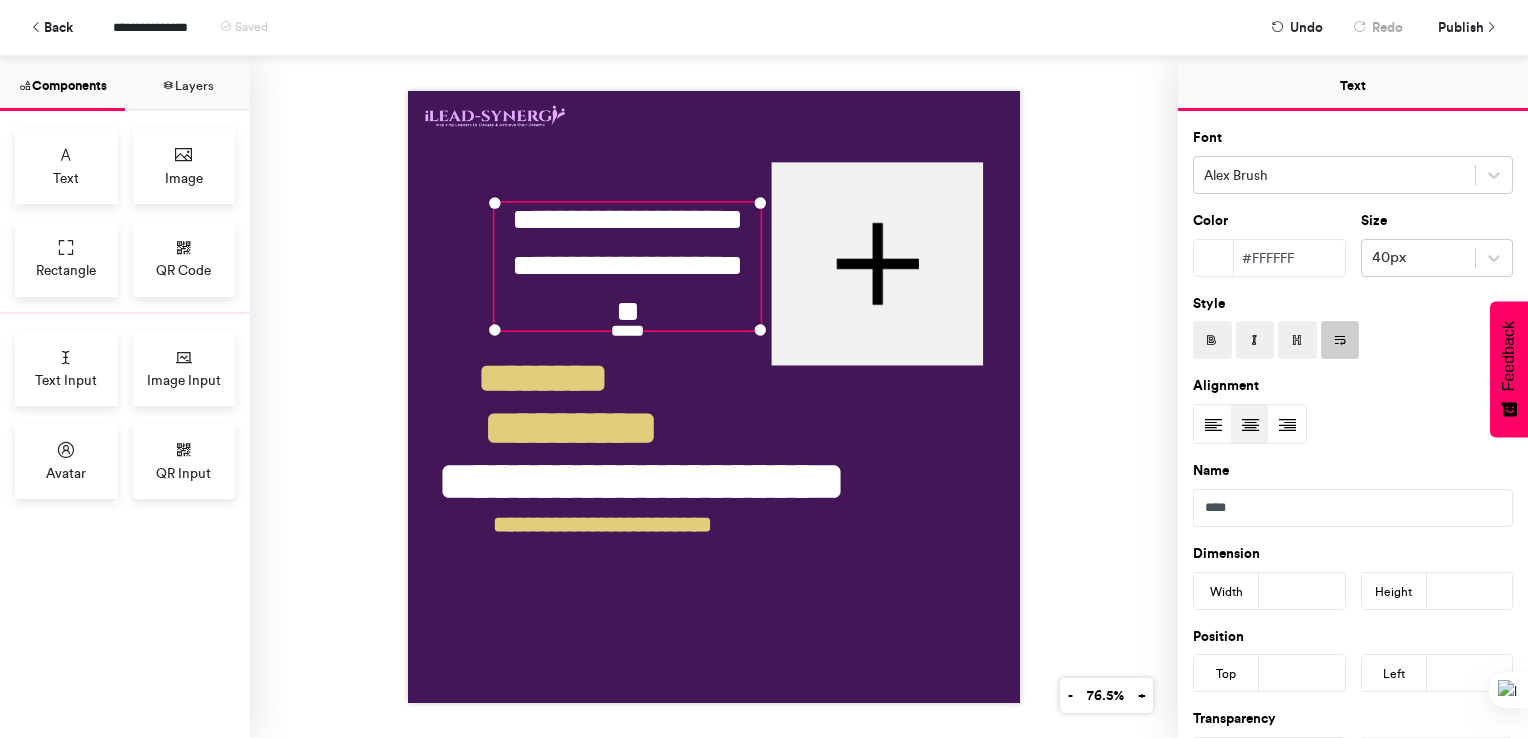 scroll, scrollTop: 0, scrollLeft: 0, axis: both 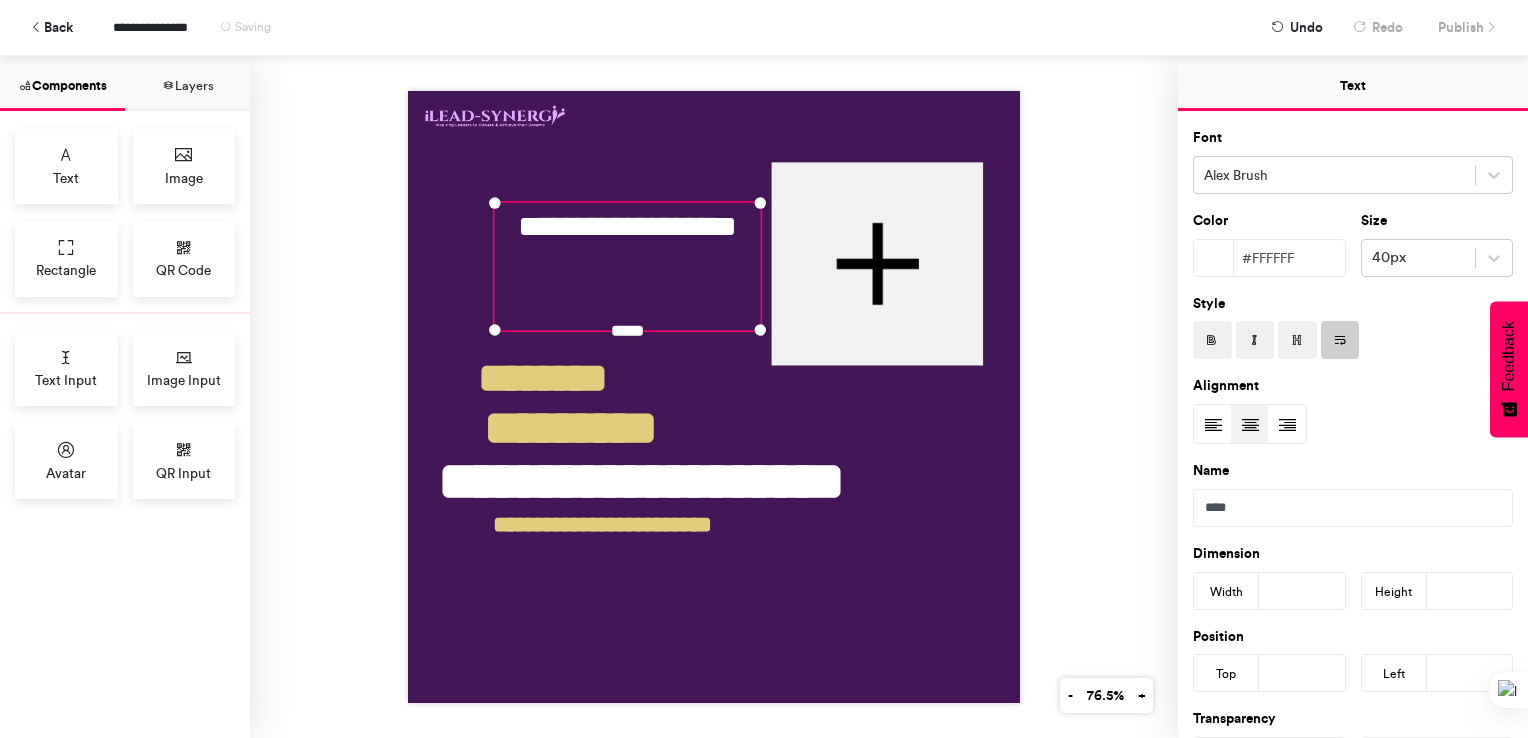 click on "**********" at bounding box center [714, 397] 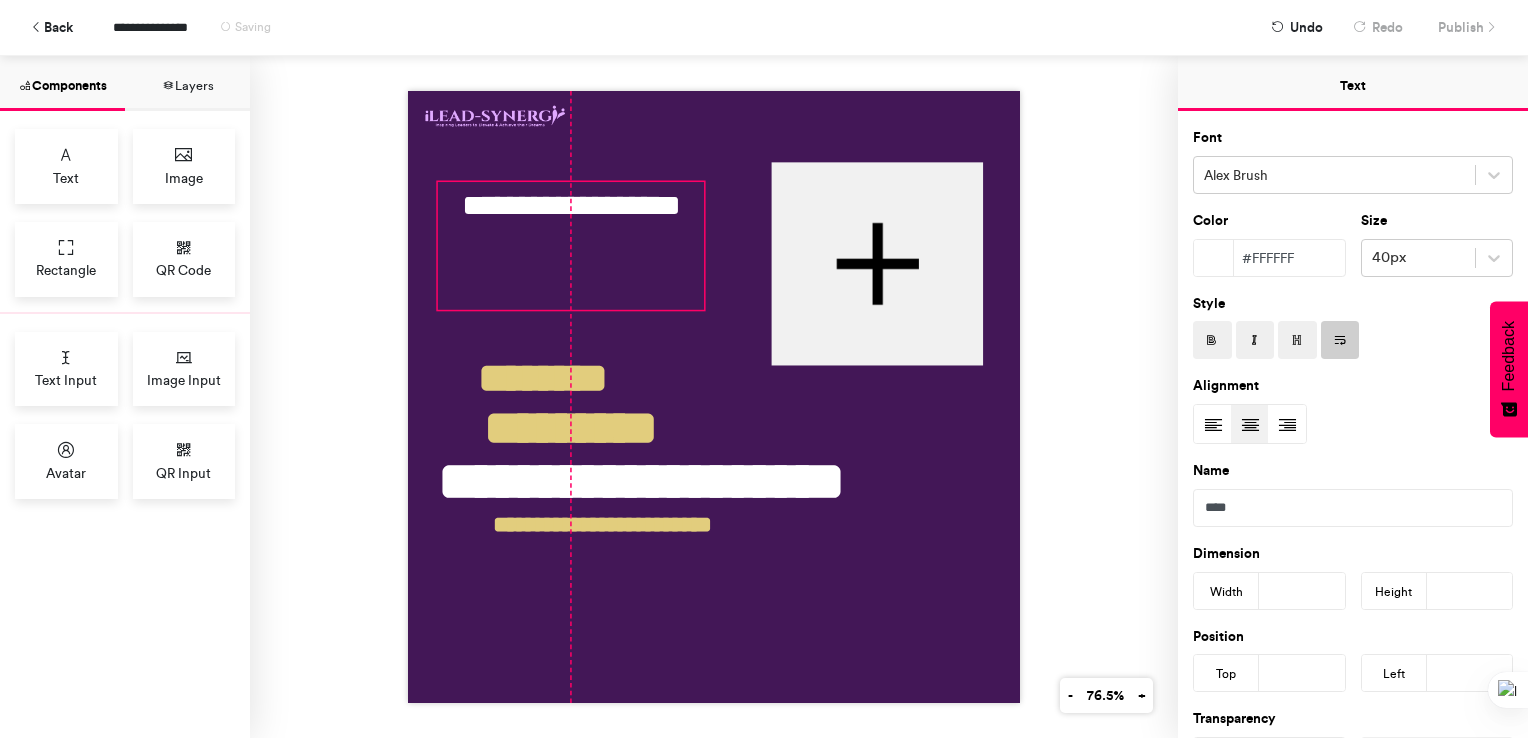 drag, startPoint x: 646, startPoint y: 215, endPoint x: 592, endPoint y: 194, distance: 57.939625 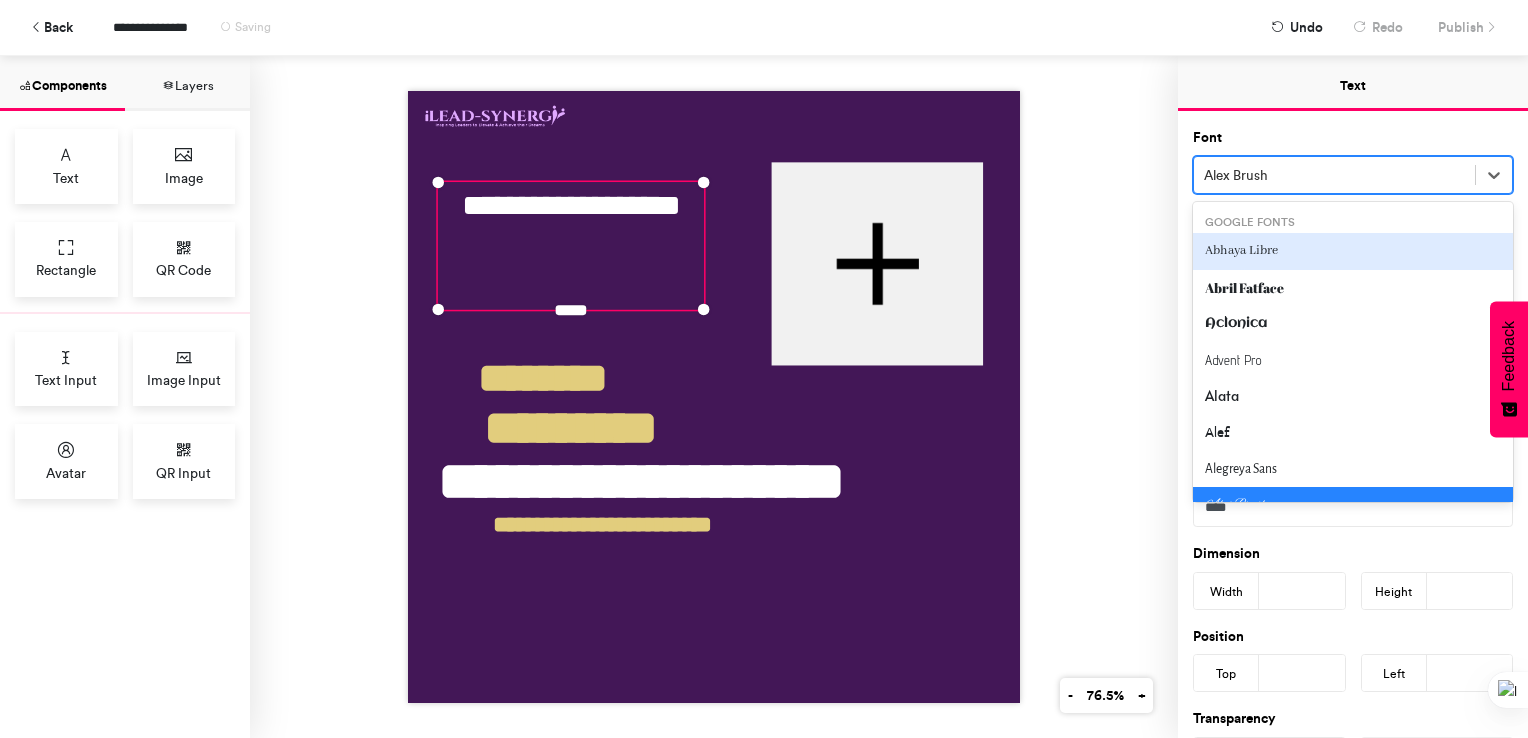 click at bounding box center (1334, 175) 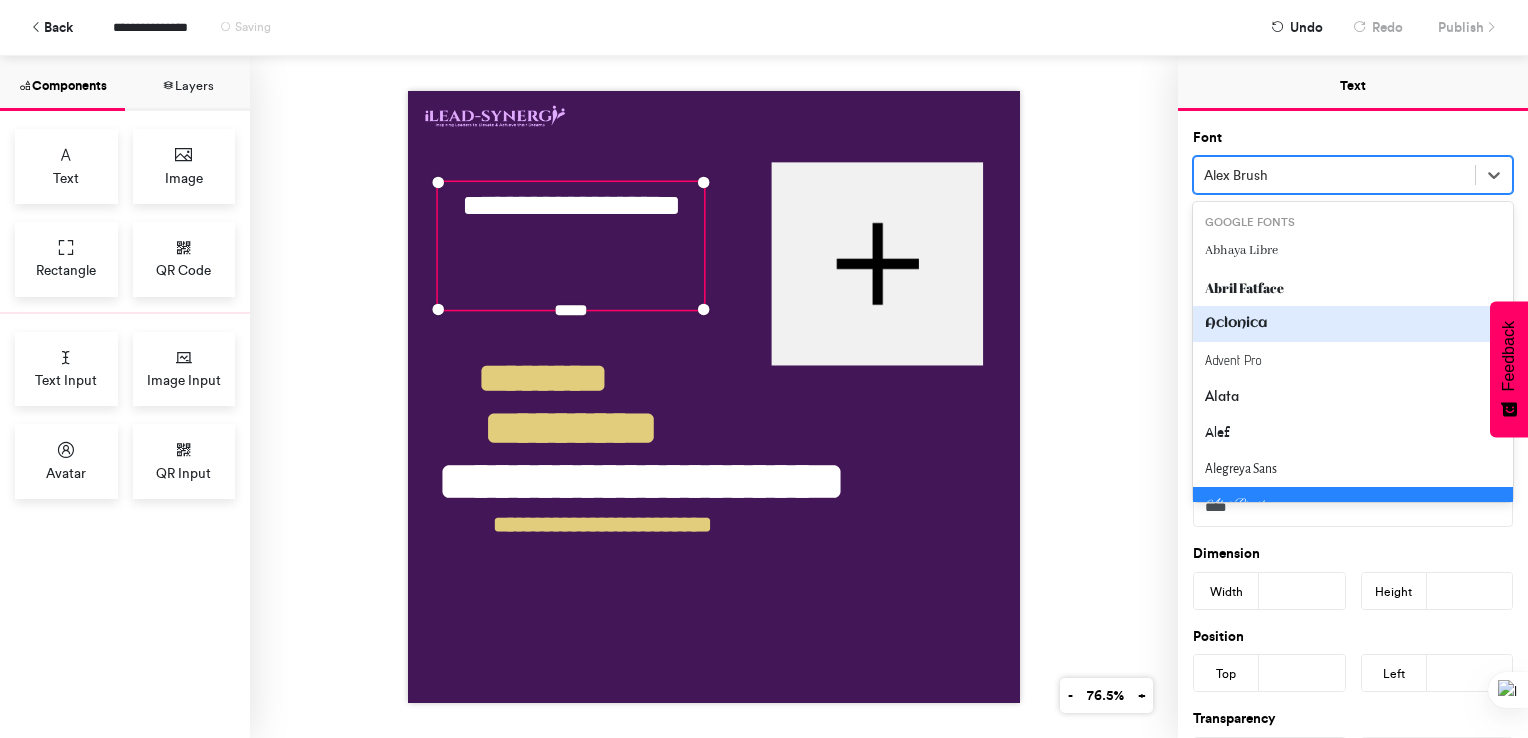 click on "Aclonica" at bounding box center [1353, 324] 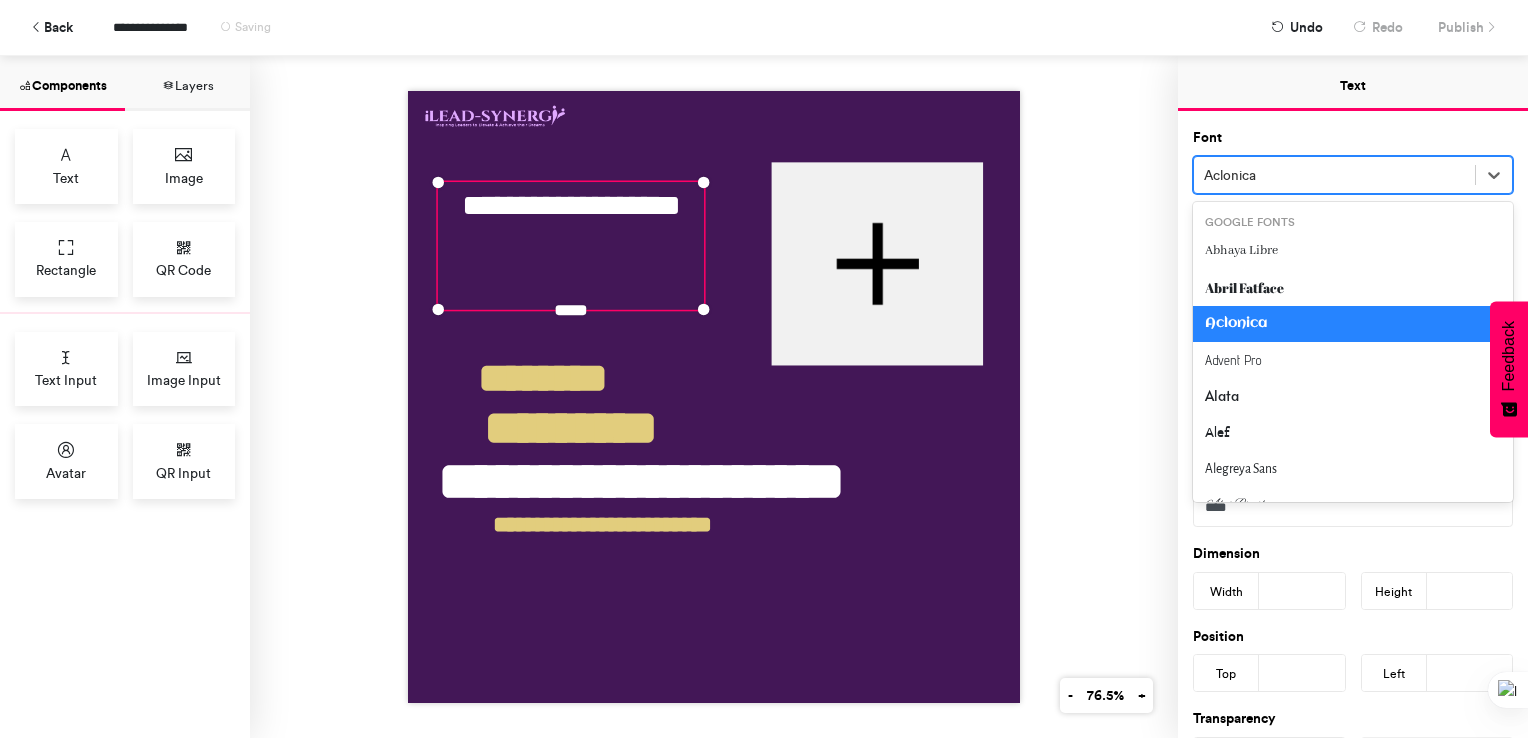 click on "Aclonica" at bounding box center (1334, 175) 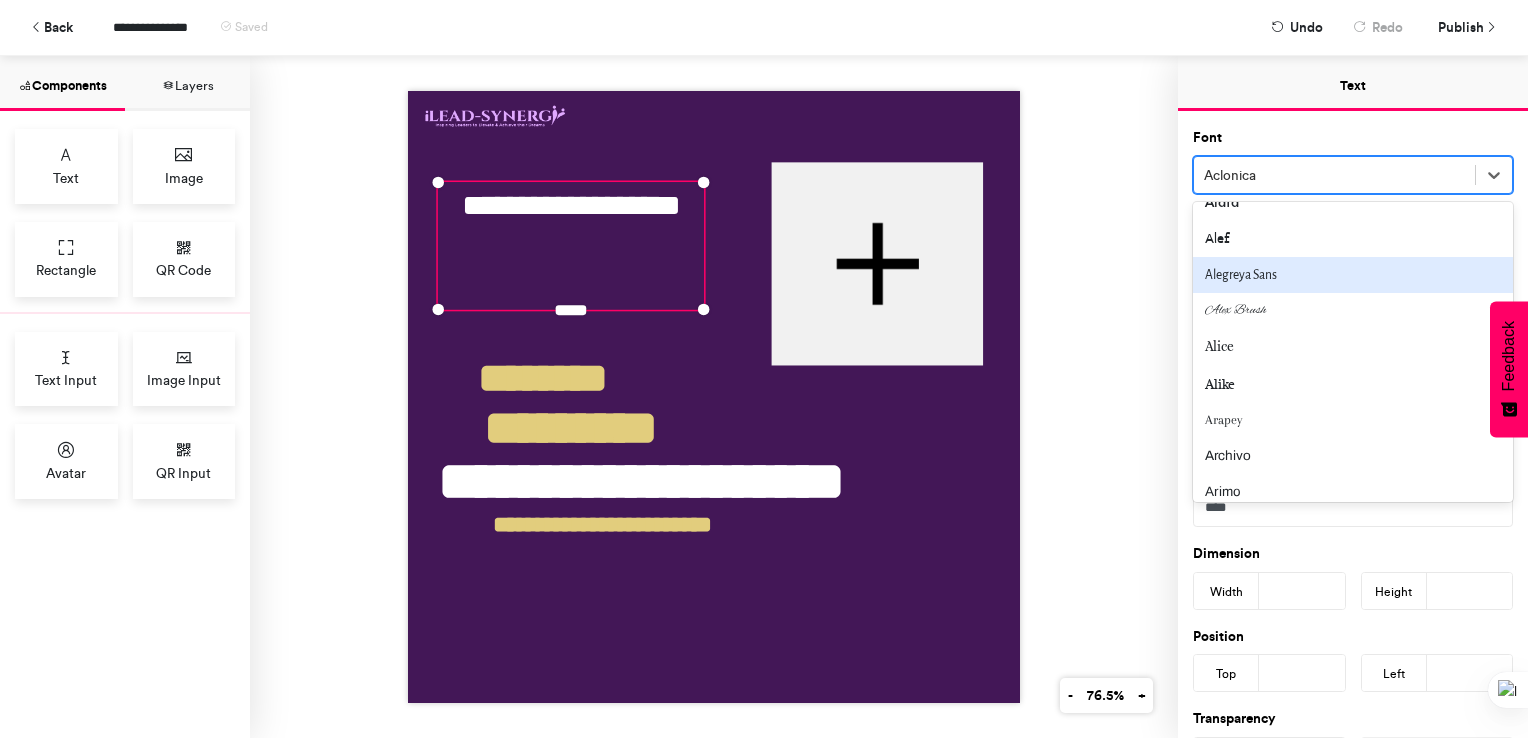 scroll, scrollTop: 240, scrollLeft: 0, axis: vertical 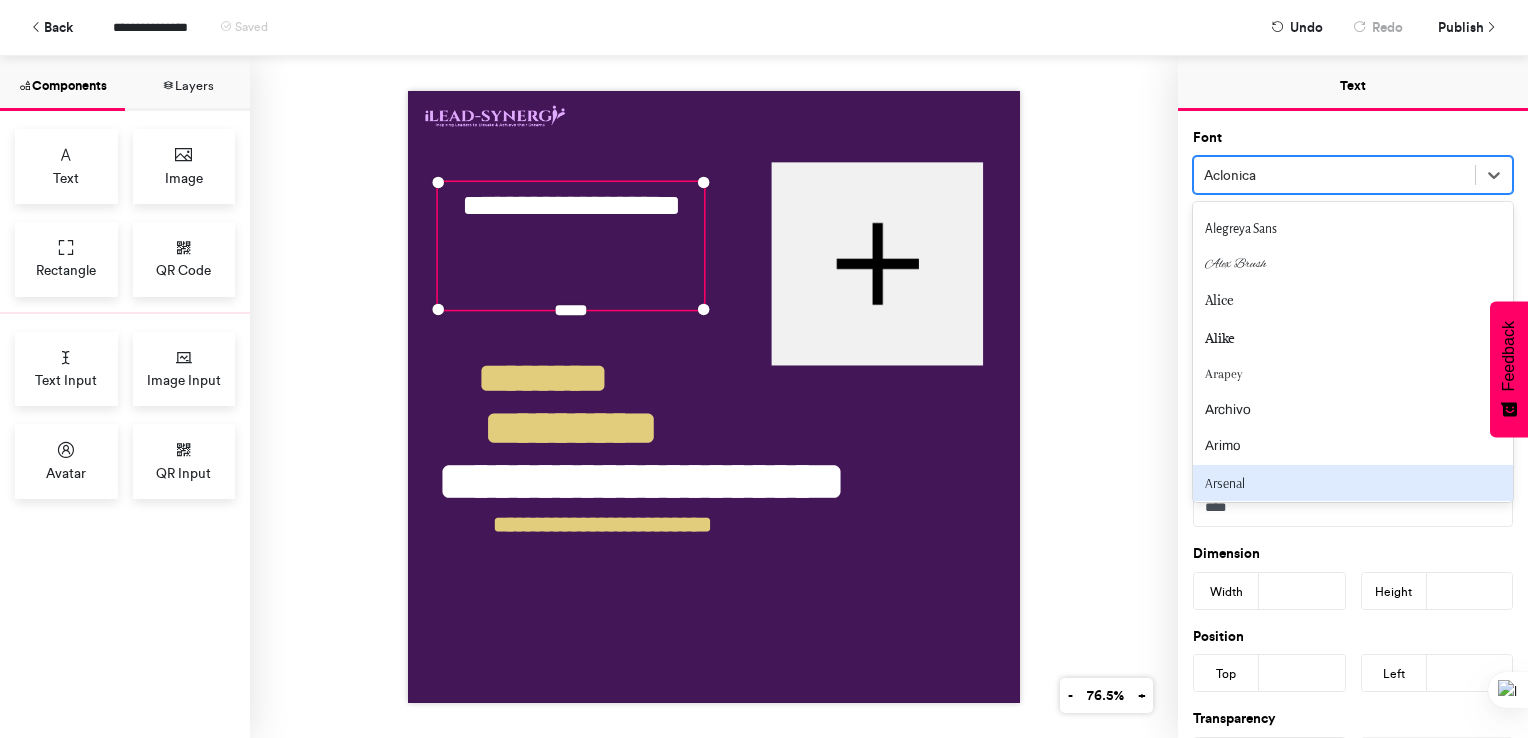 click on "Arsenal" at bounding box center [1353, 483] 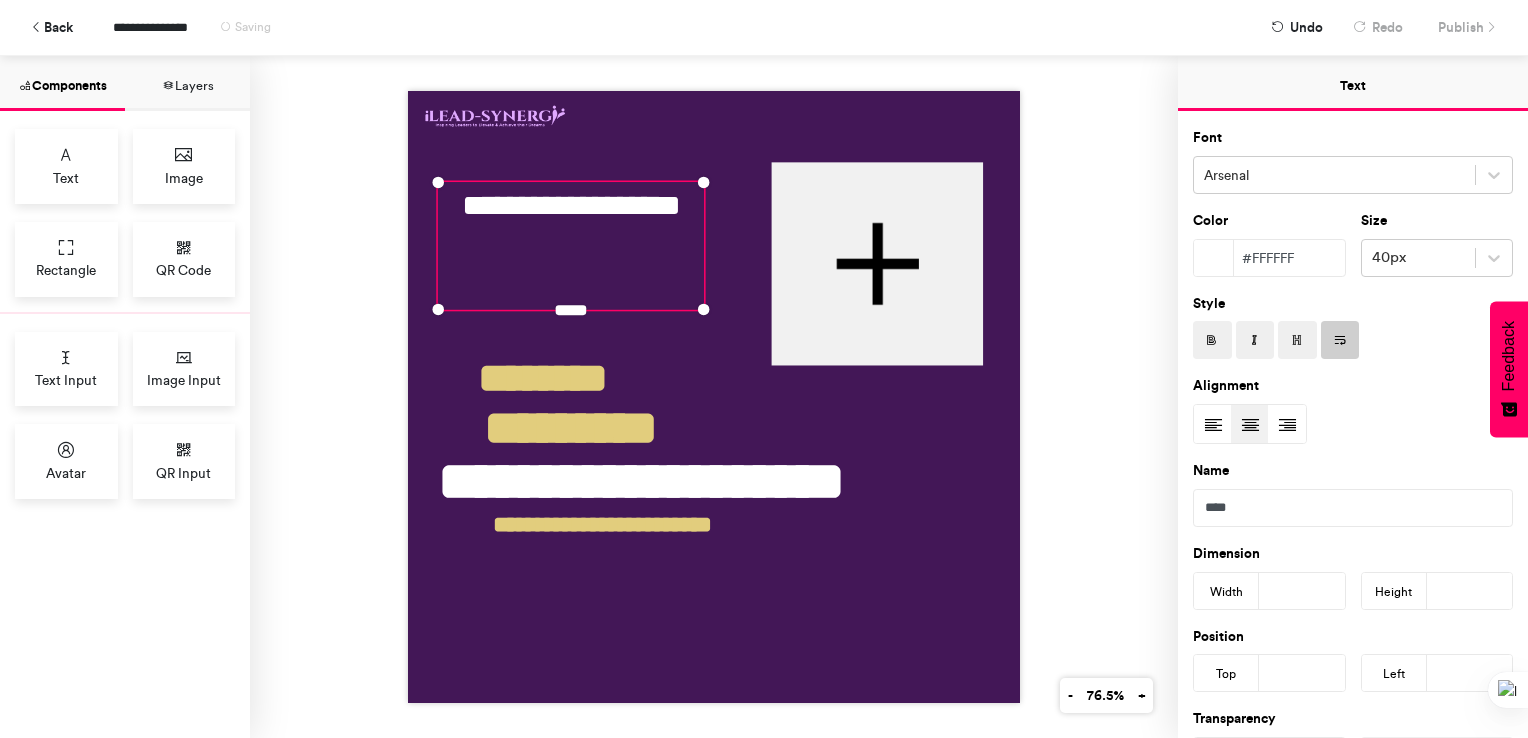 click on "**********" at bounding box center (714, 397) 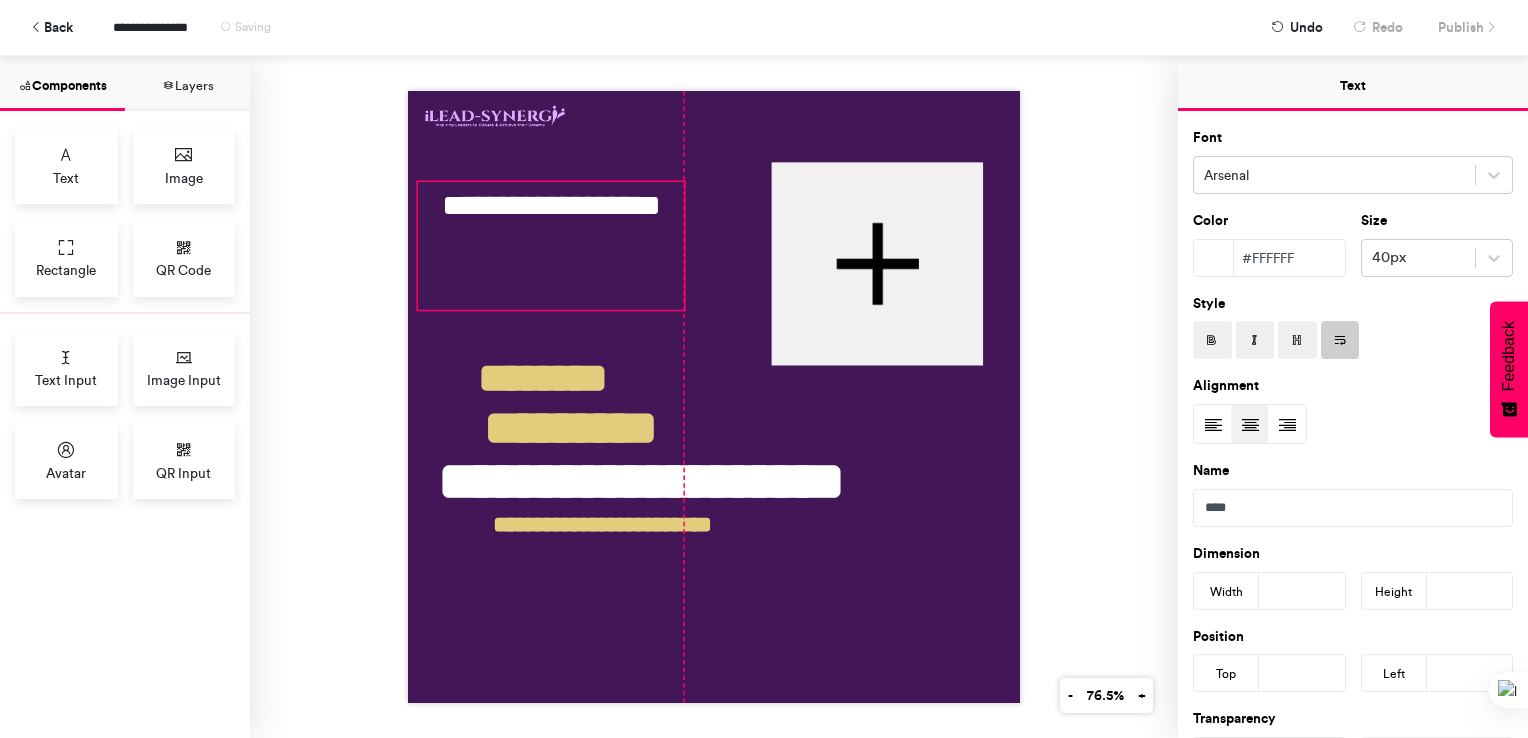 drag, startPoint x: 568, startPoint y: 189, endPoint x: 554, endPoint y: 188, distance: 14.035668 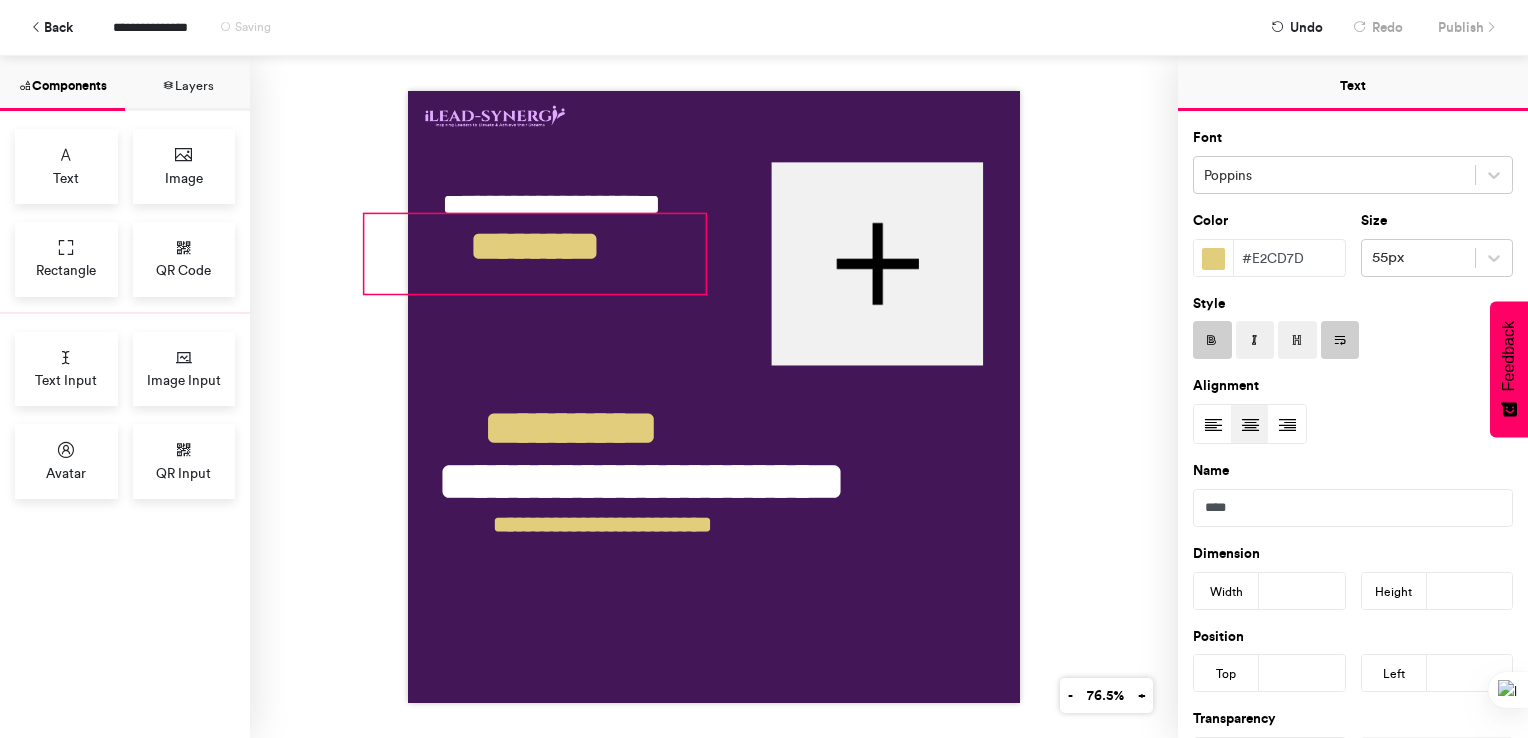 drag, startPoint x: 580, startPoint y: 362, endPoint x: 572, endPoint y: 230, distance: 132.2422 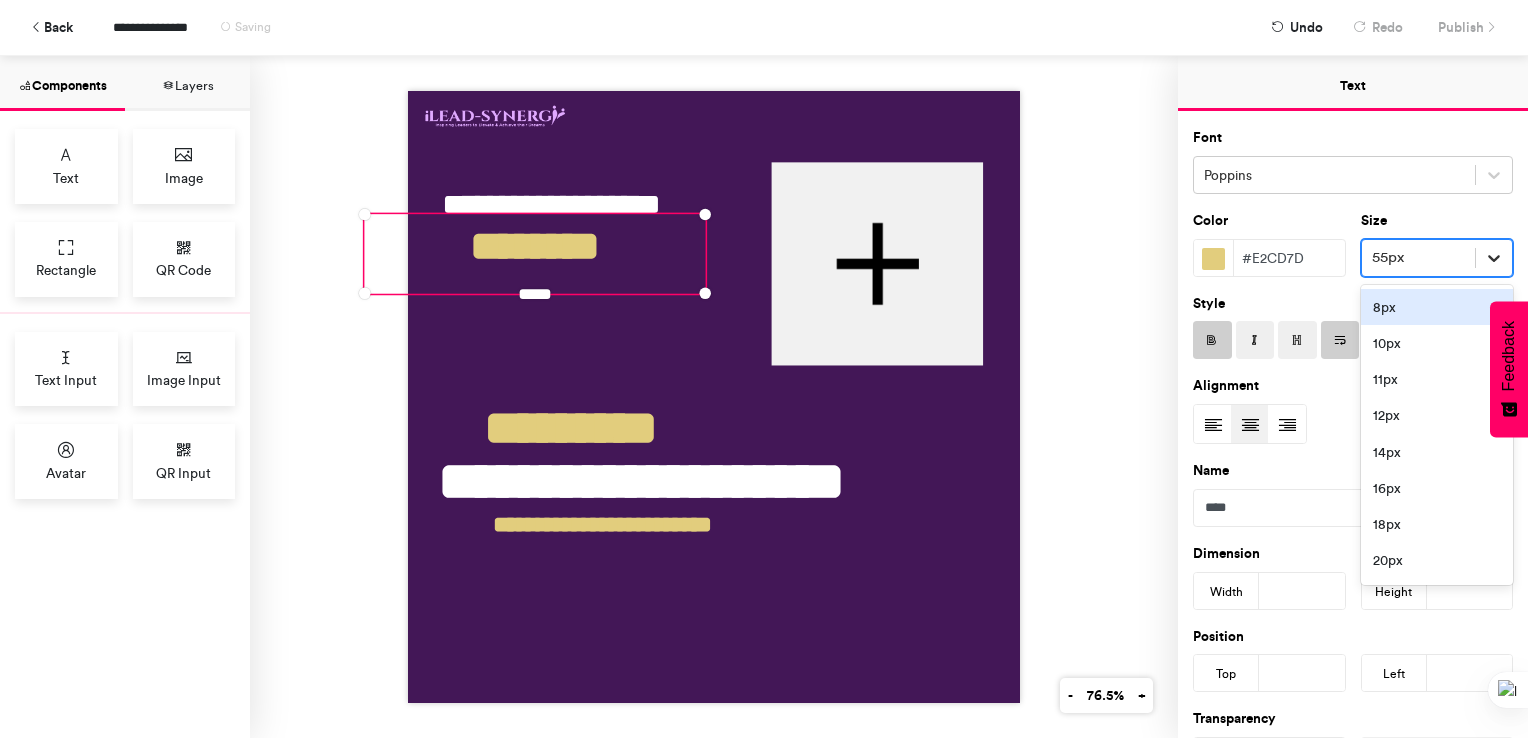 click 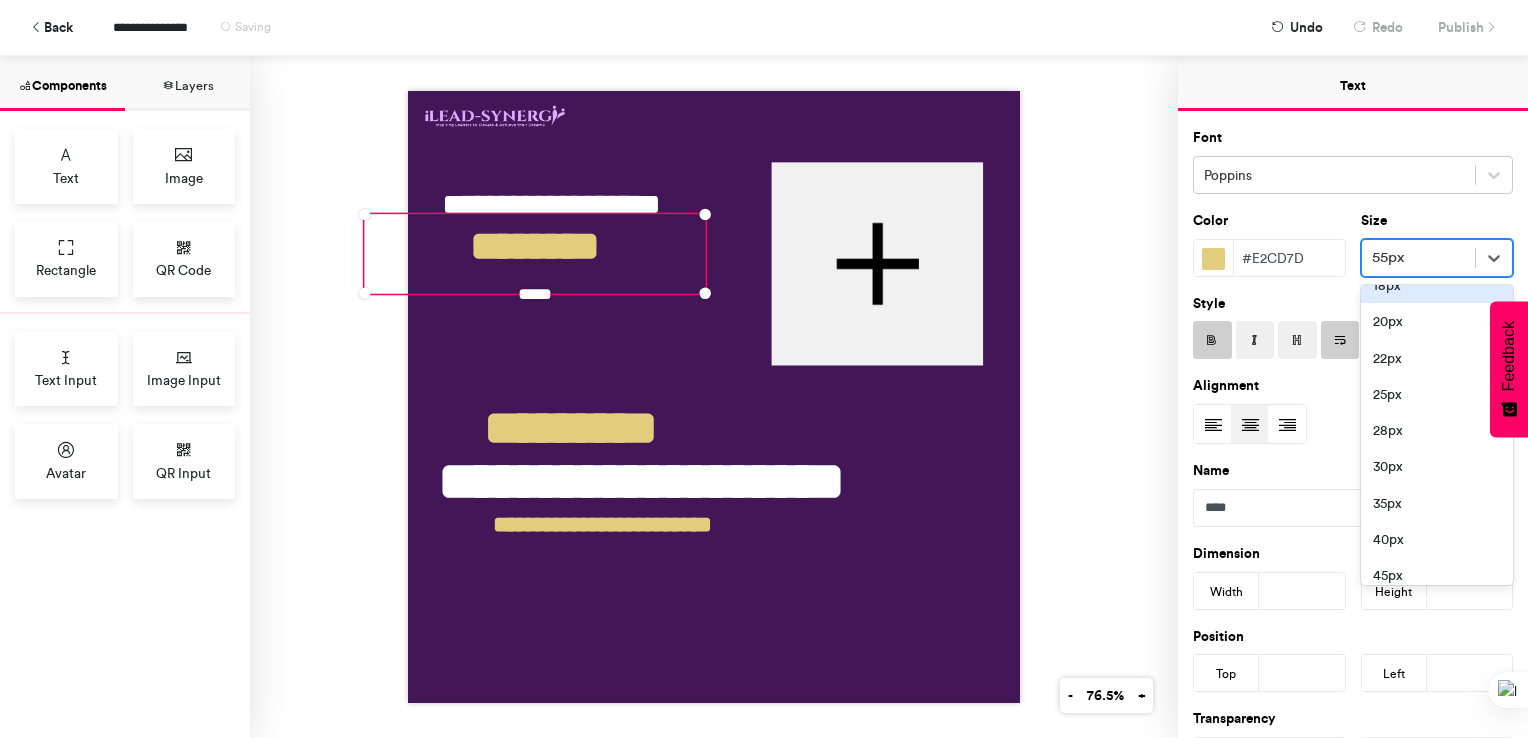 scroll, scrollTop: 240, scrollLeft: 0, axis: vertical 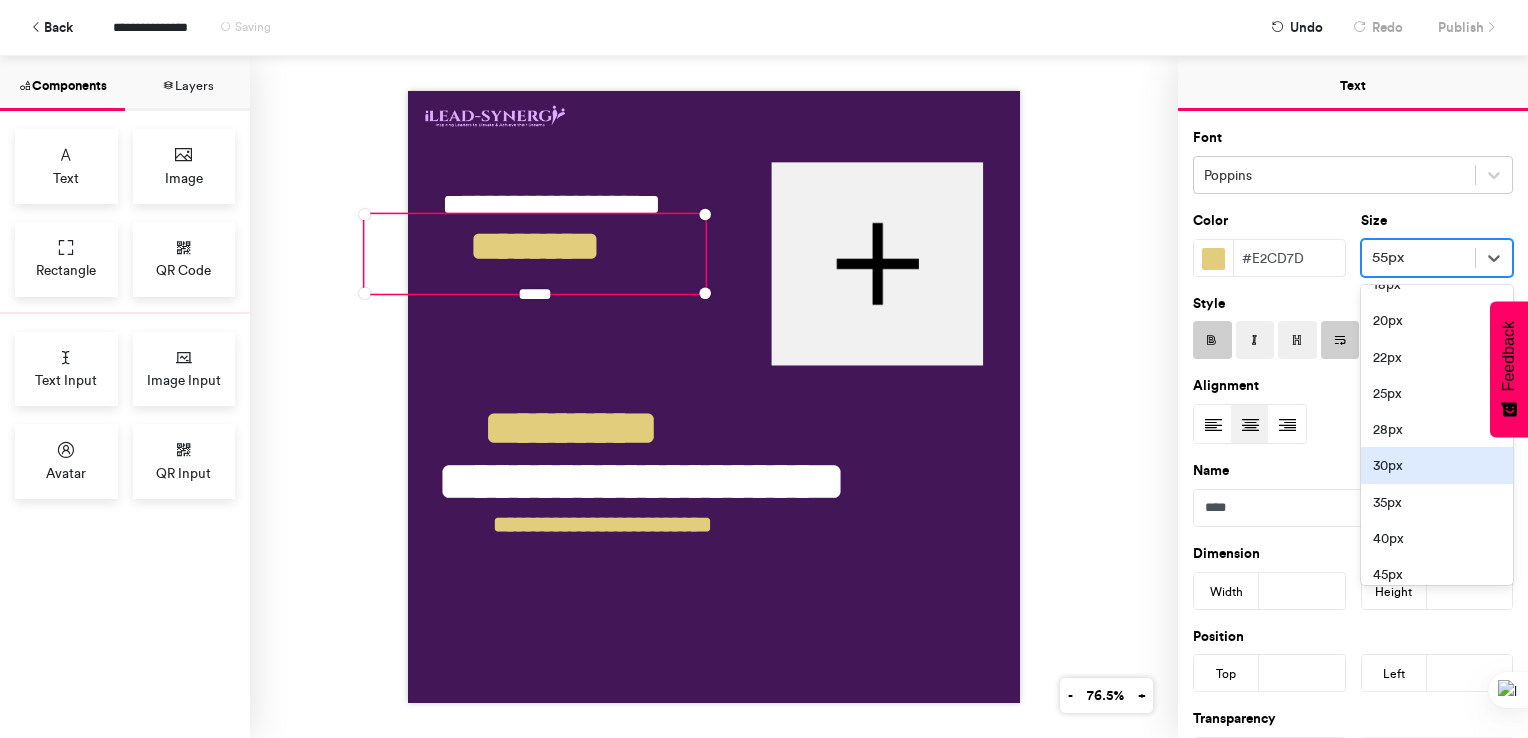 click on "30px" at bounding box center (1437, 465) 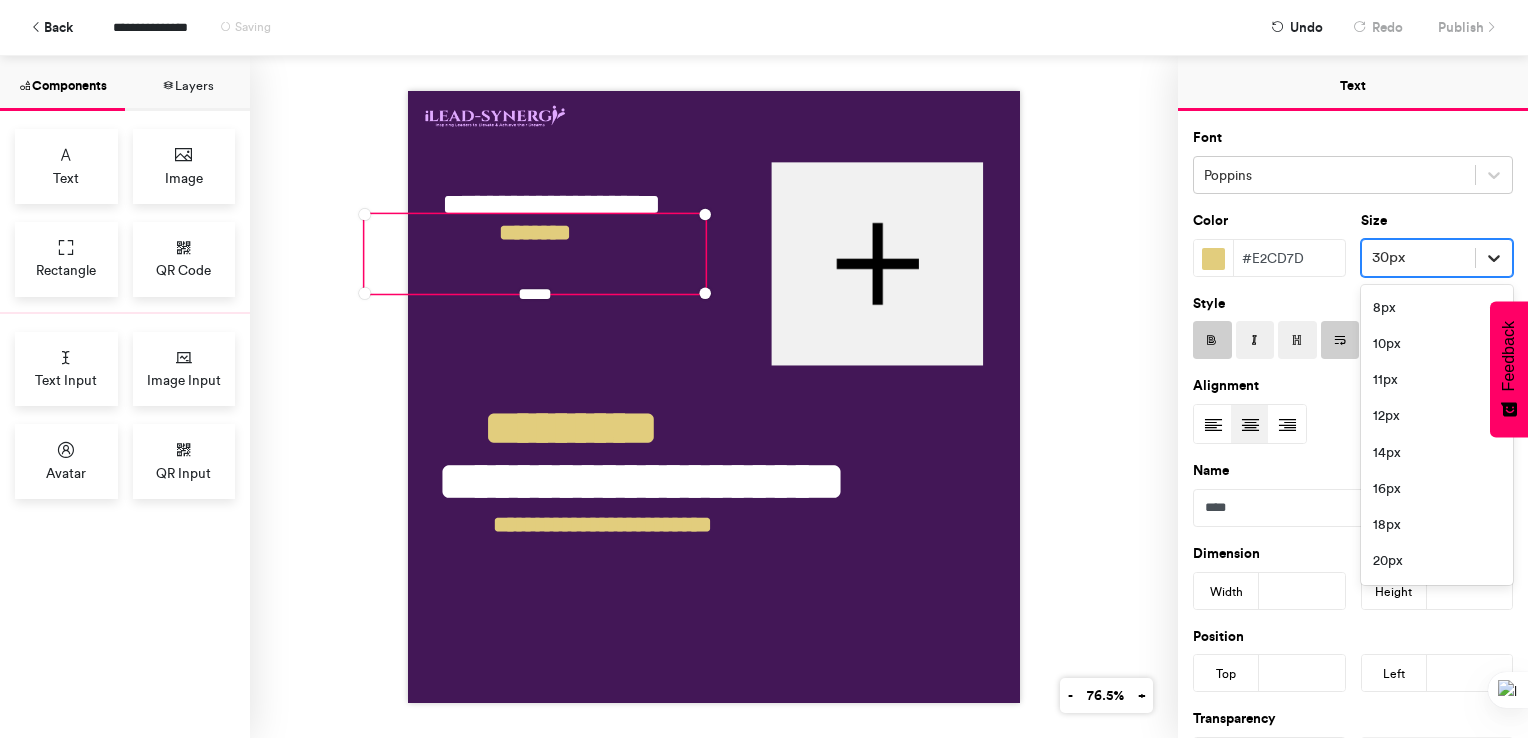 click 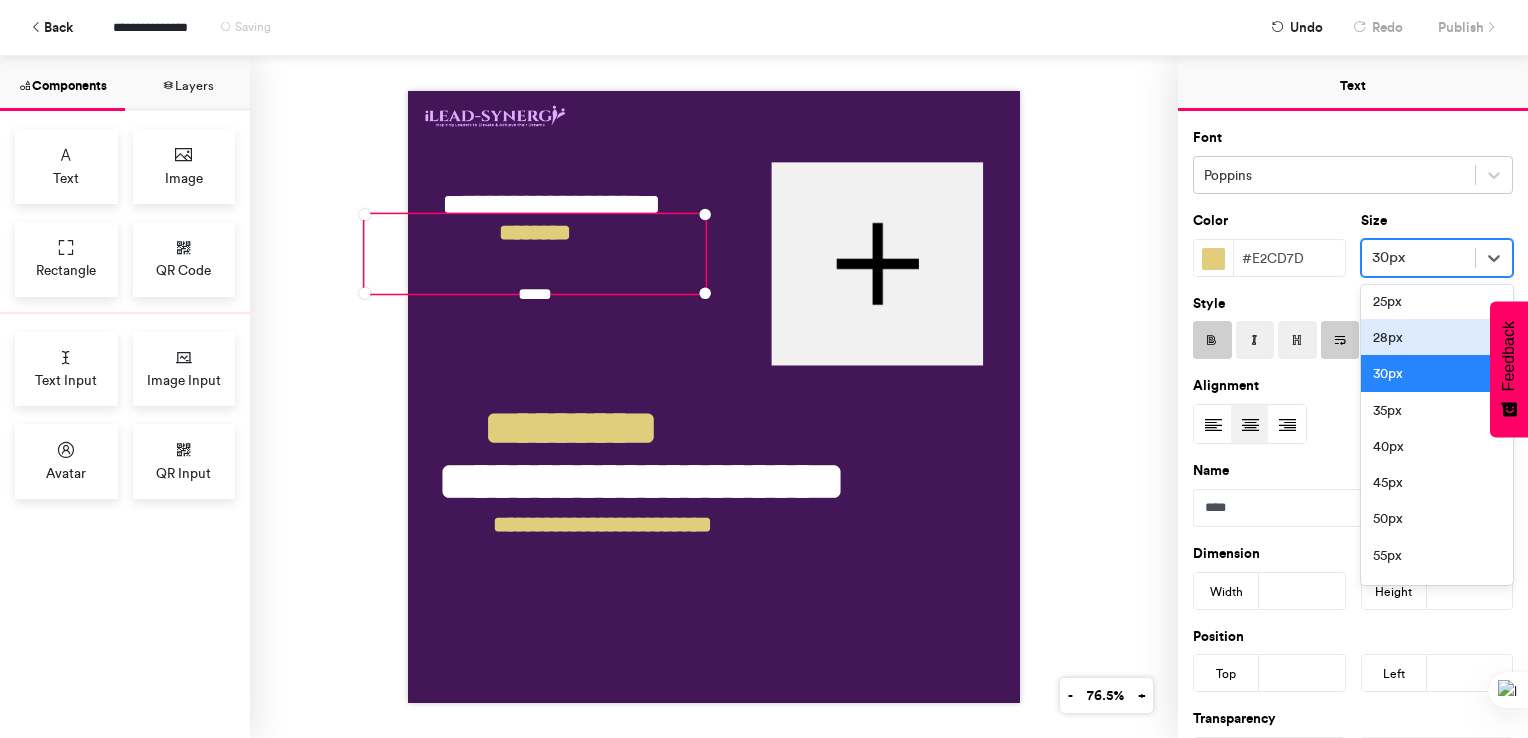scroll, scrollTop: 351, scrollLeft: 0, axis: vertical 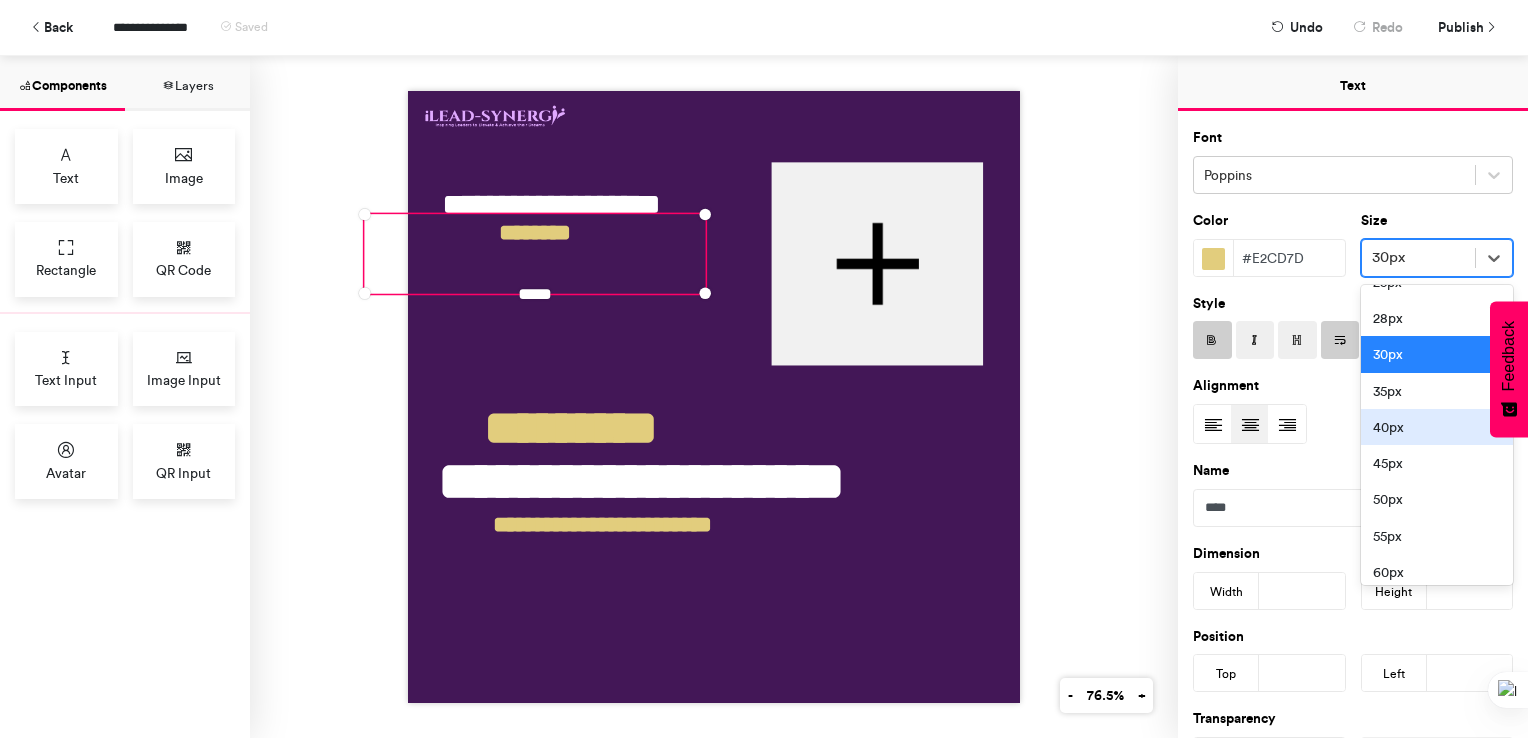 click on "40px" at bounding box center (1437, 427) 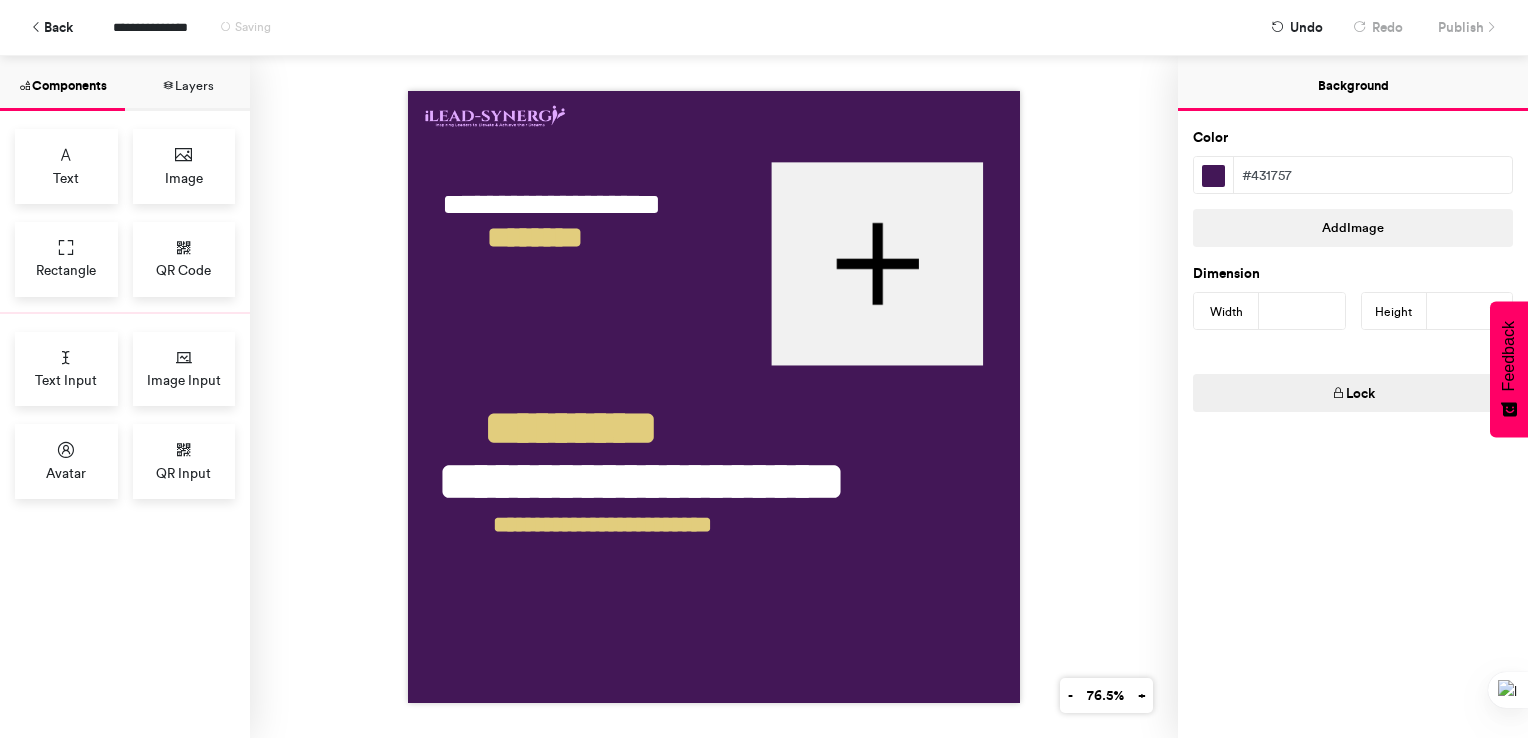 click at bounding box center [714, 397] 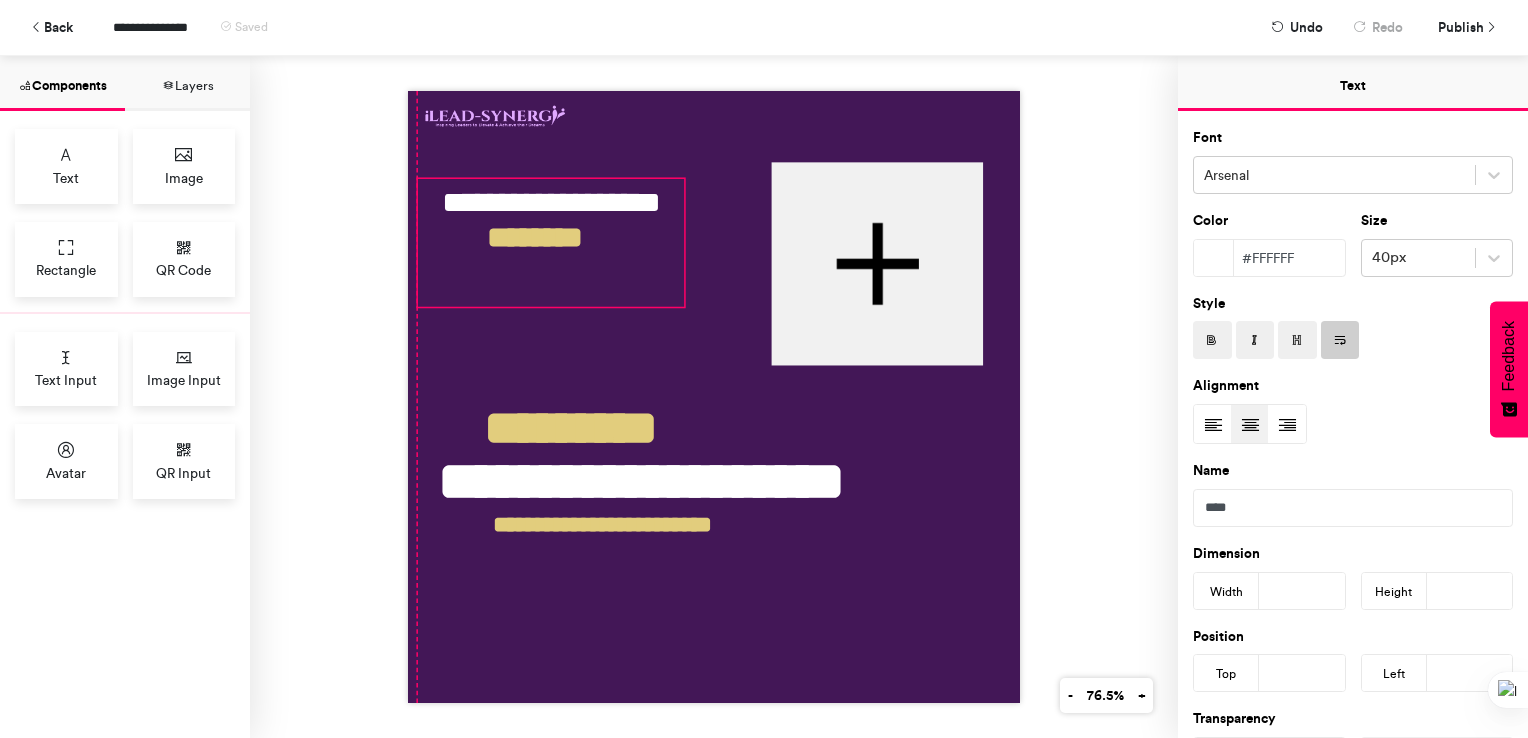 click on "**********" at bounding box center (551, 243) 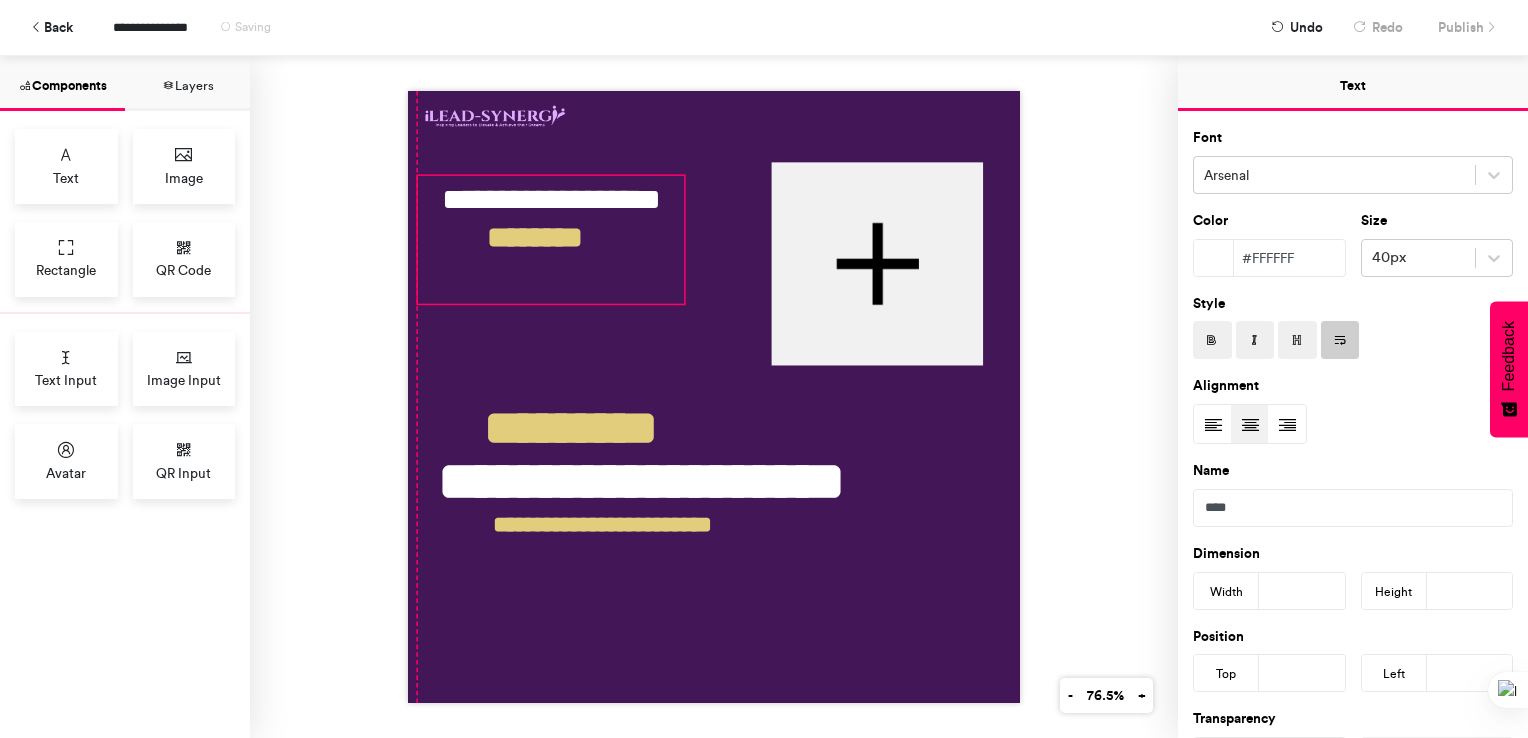 click on "**********" at bounding box center (714, 397) 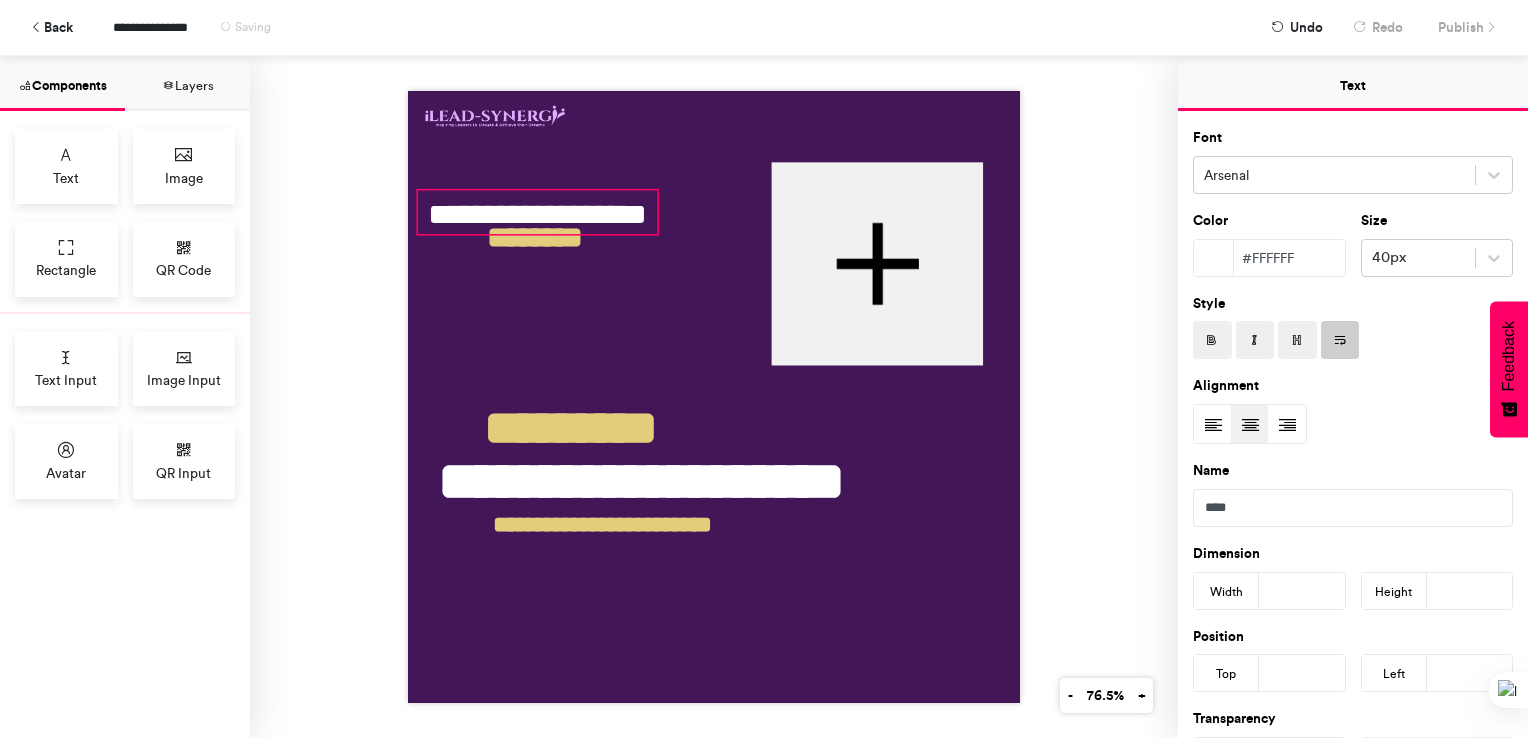 drag, startPoint x: 675, startPoint y: 310, endPoint x: 648, endPoint y: 226, distance: 88.23265 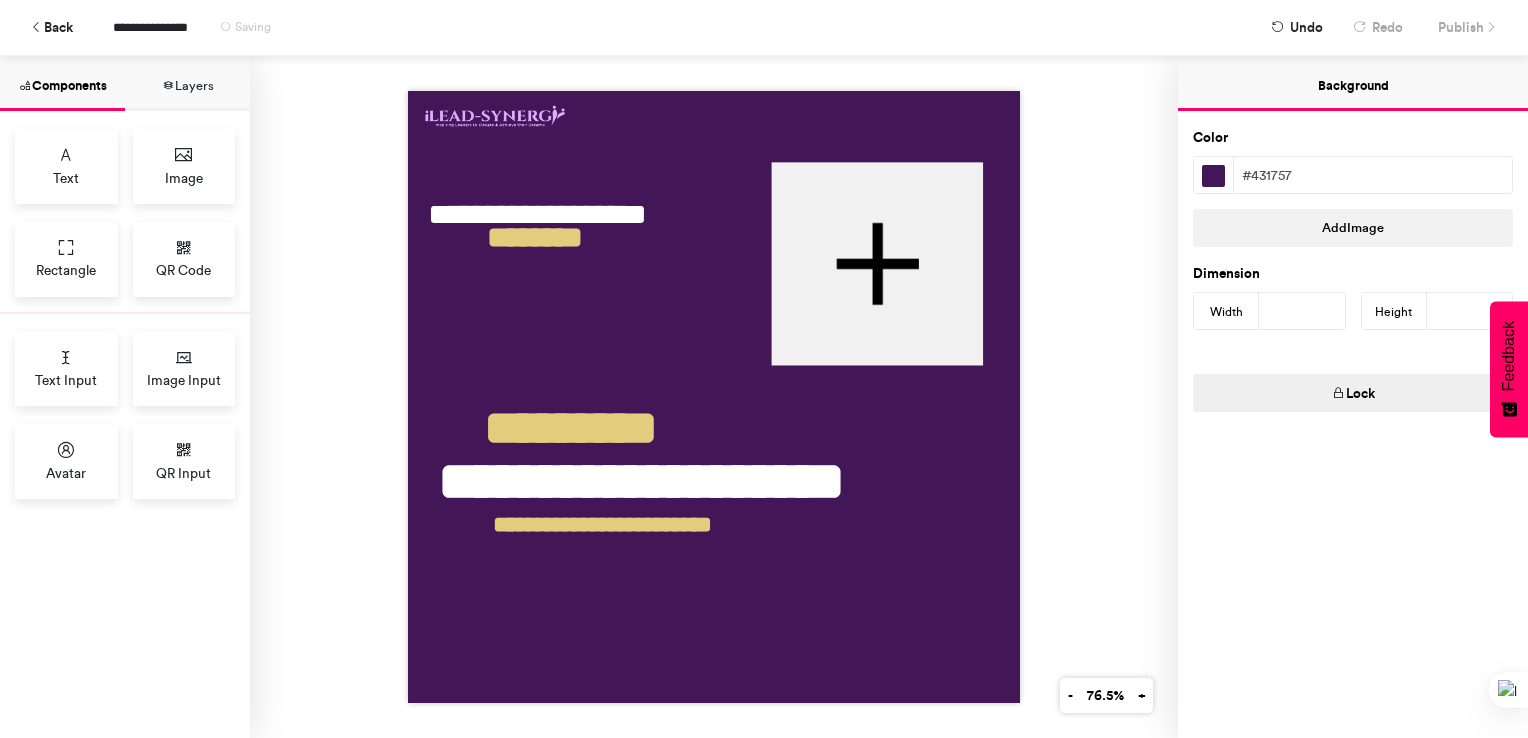 click at bounding box center [714, 397] 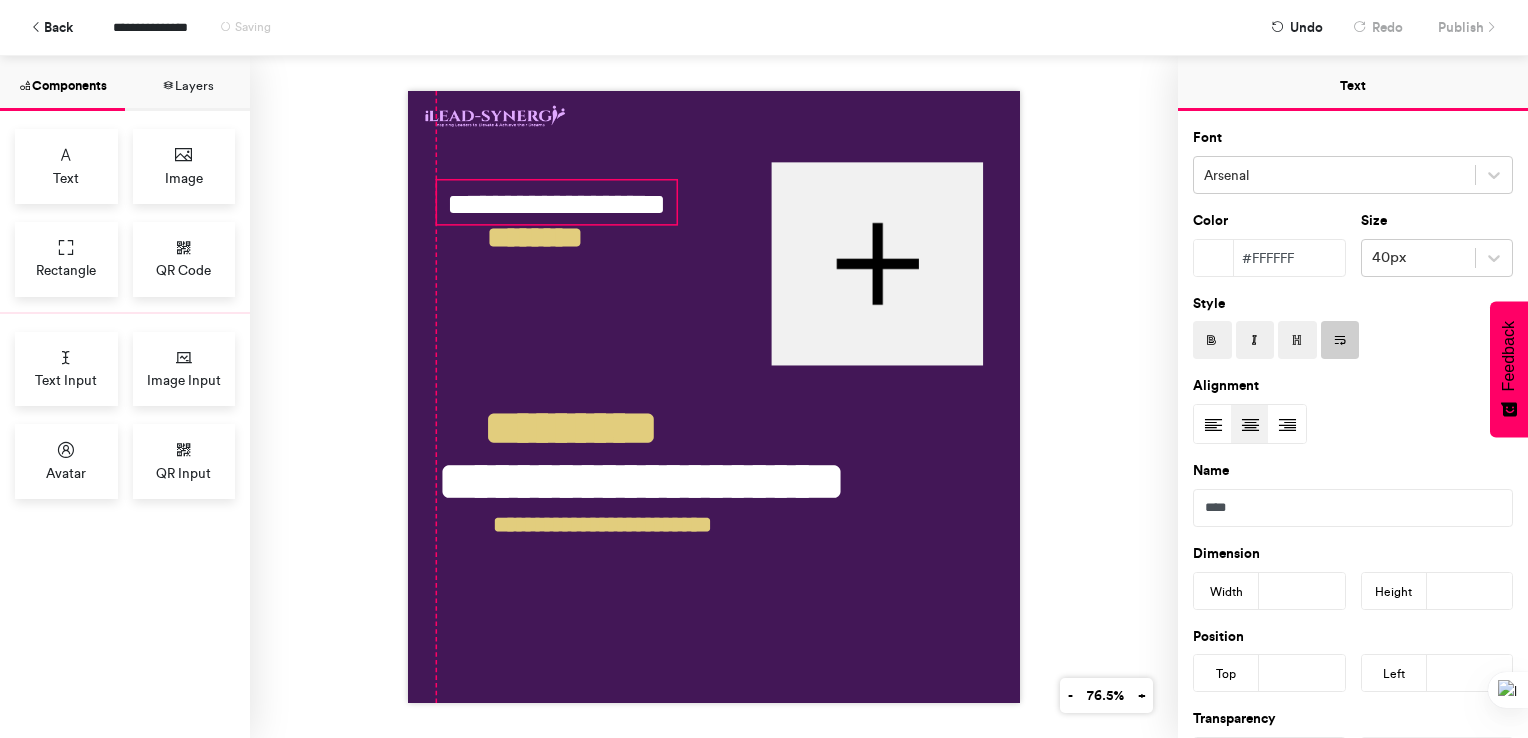 drag, startPoint x: 624, startPoint y: 201, endPoint x: 640, endPoint y: 191, distance: 18.867962 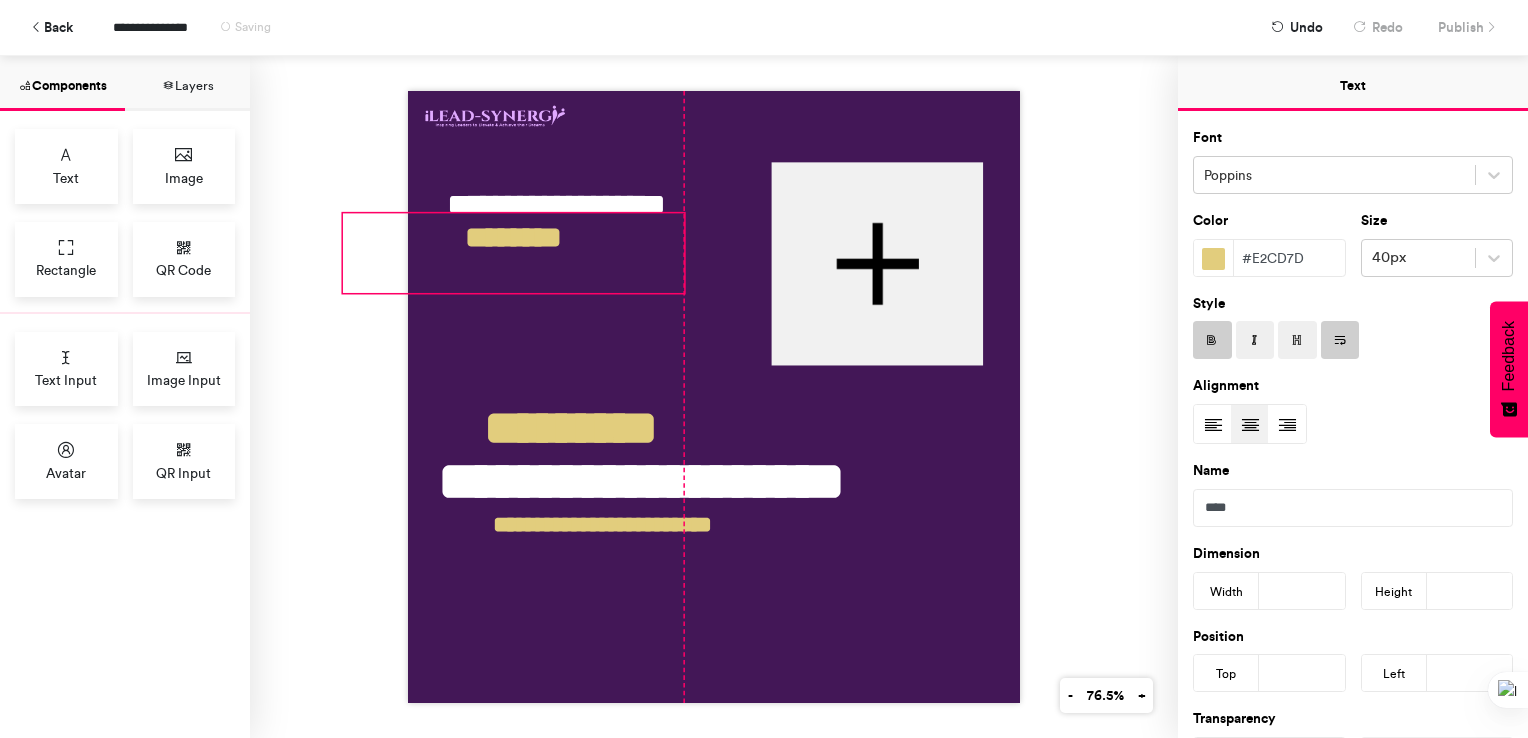 drag, startPoint x: 580, startPoint y: 237, endPoint x: 555, endPoint y: 236, distance: 25.019993 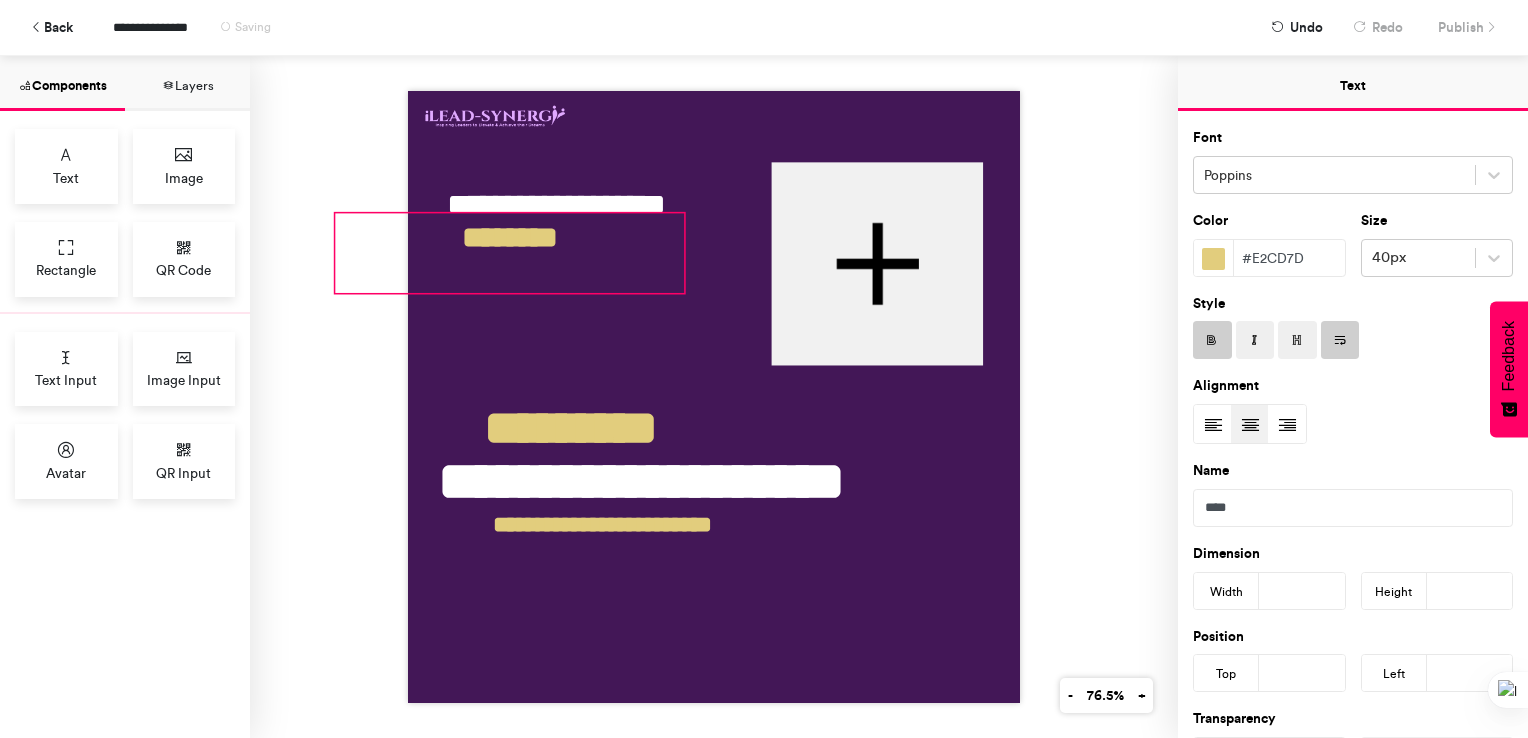 click on "**********" at bounding box center (714, 397) 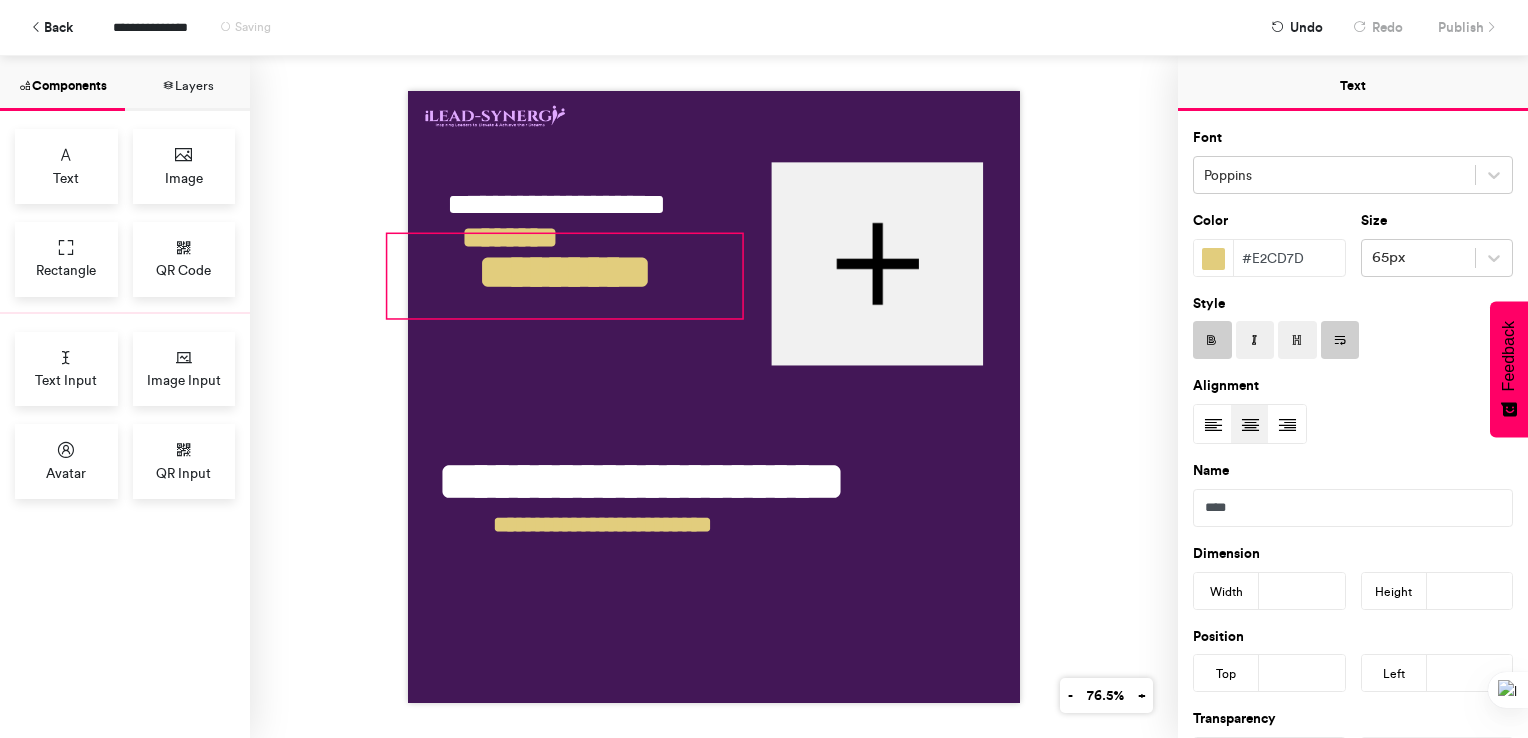 drag, startPoint x: 616, startPoint y: 414, endPoint x: 610, endPoint y: 258, distance: 156.11534 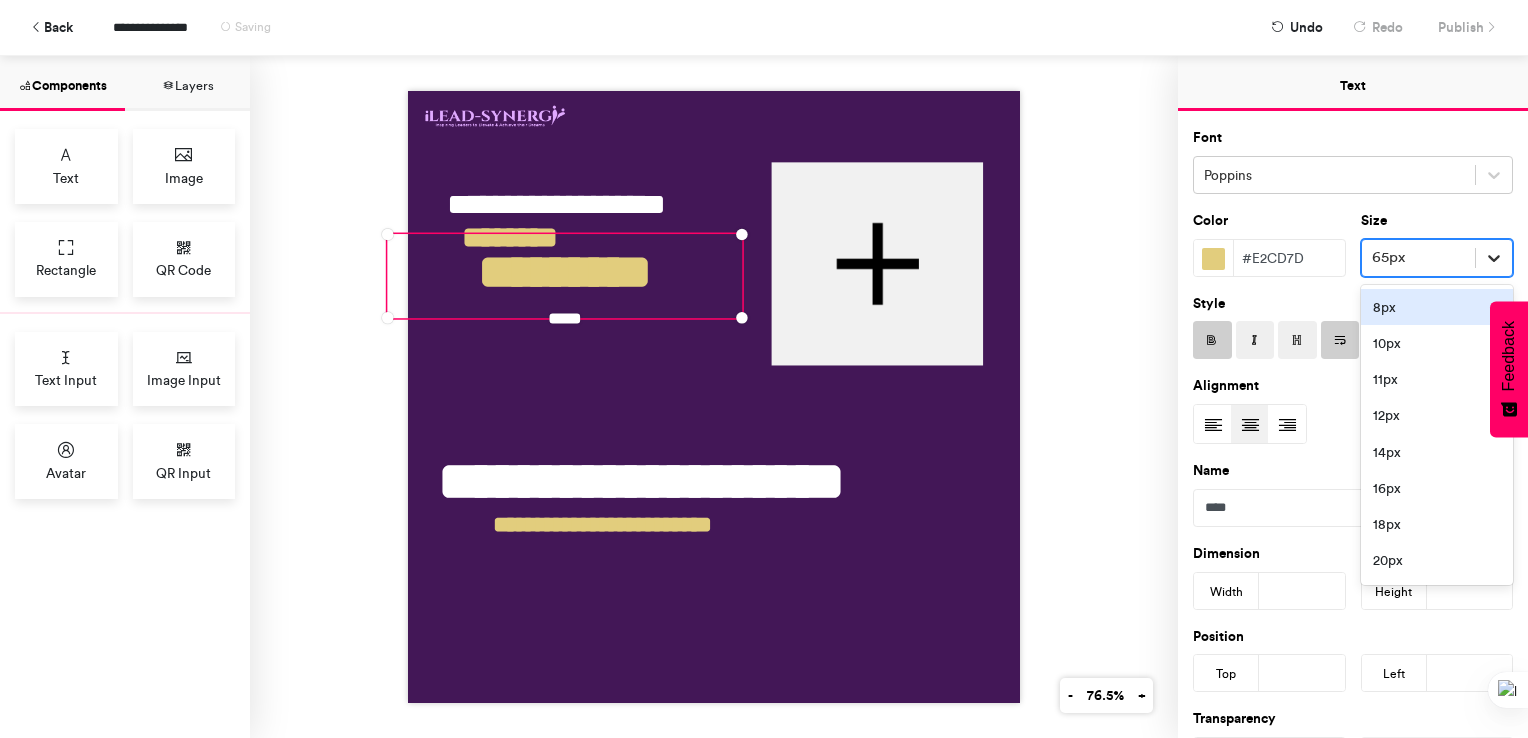 click 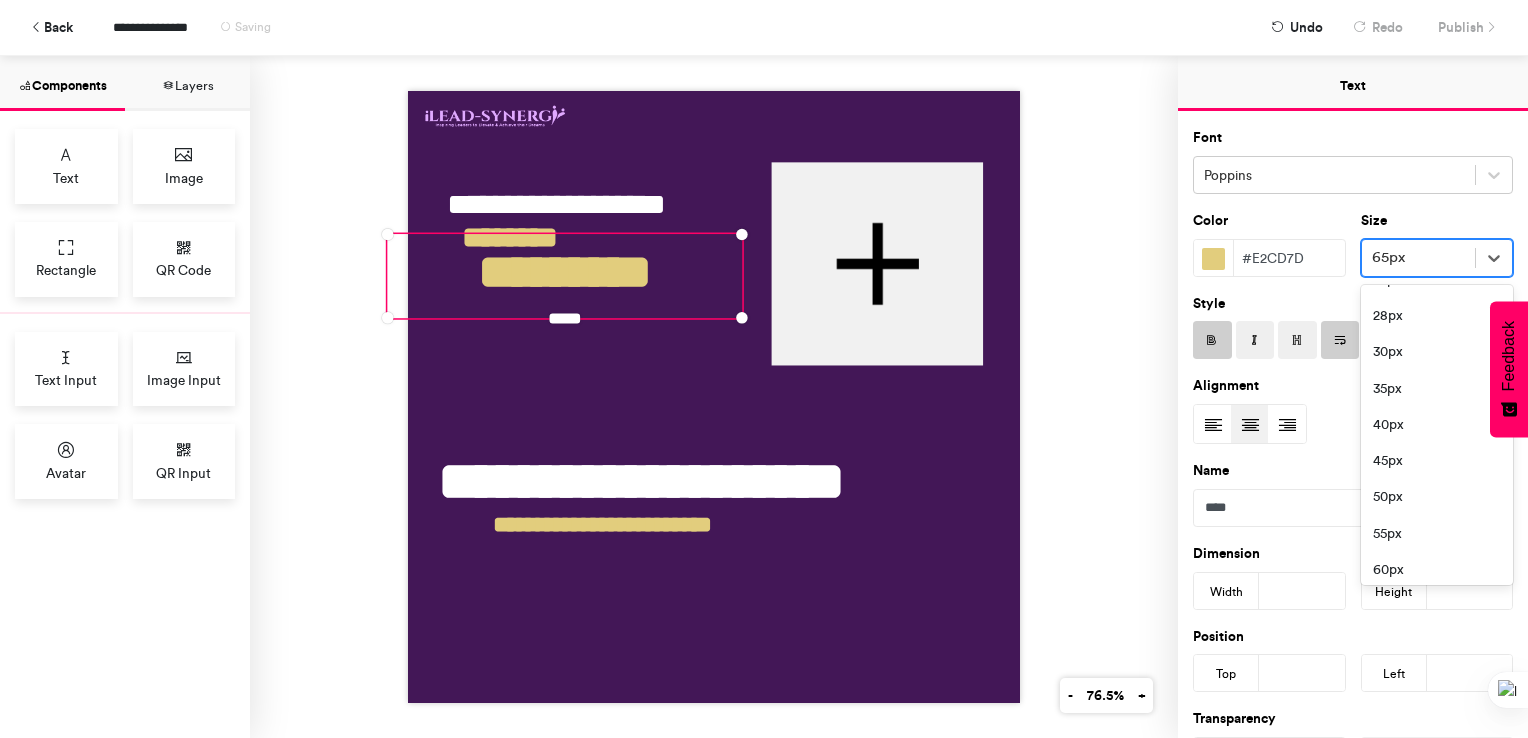 scroll, scrollTop: 360, scrollLeft: 0, axis: vertical 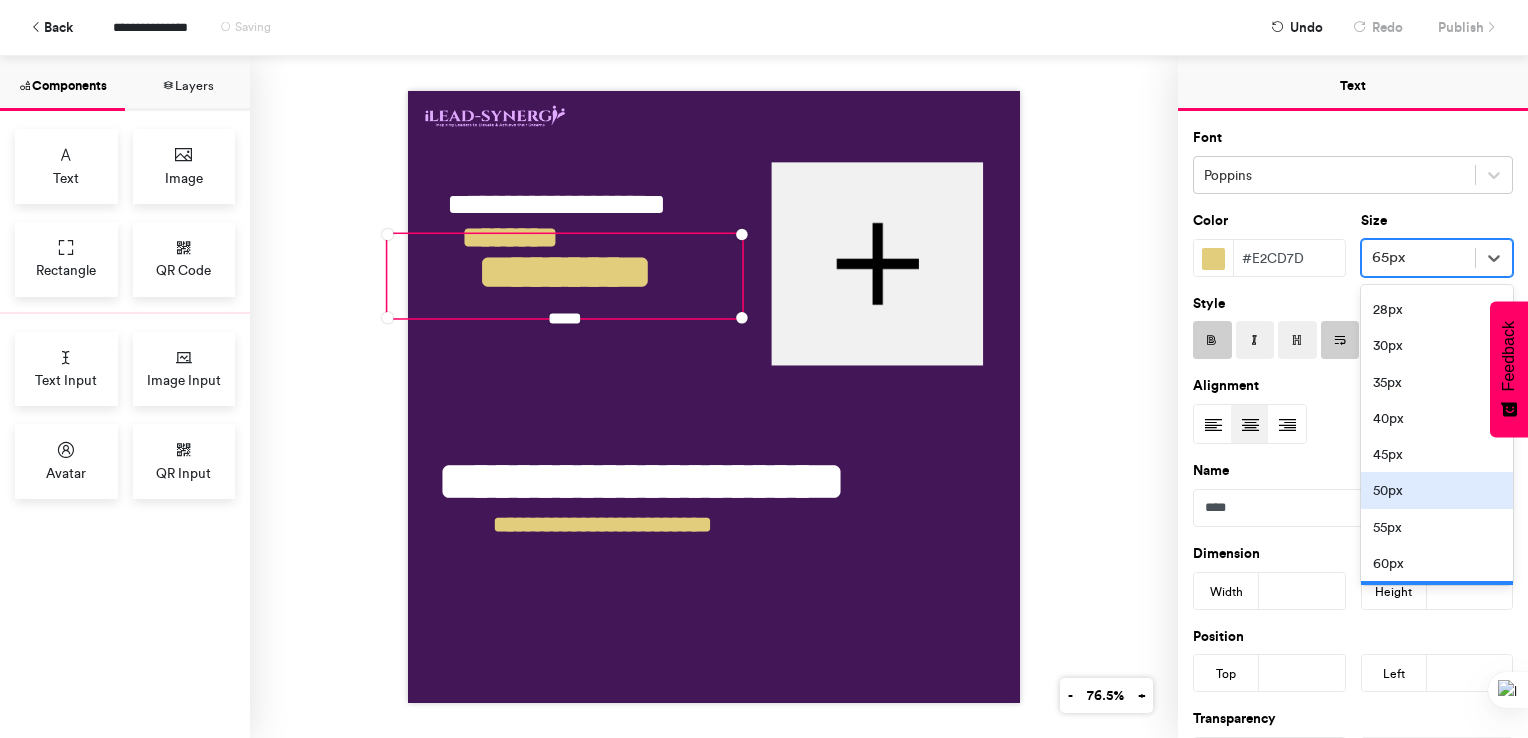 click on "50px" at bounding box center [1437, 490] 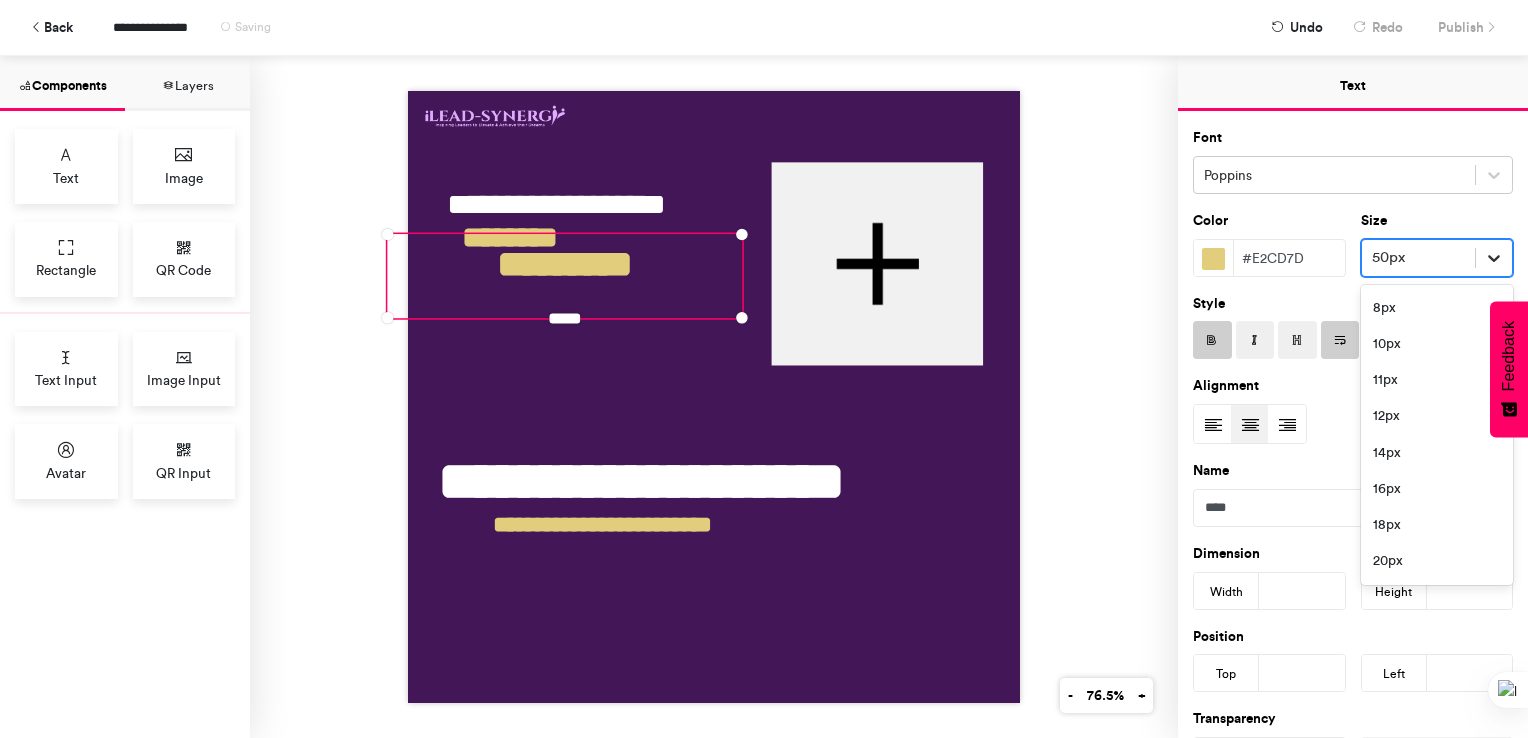 click at bounding box center [1494, 258] 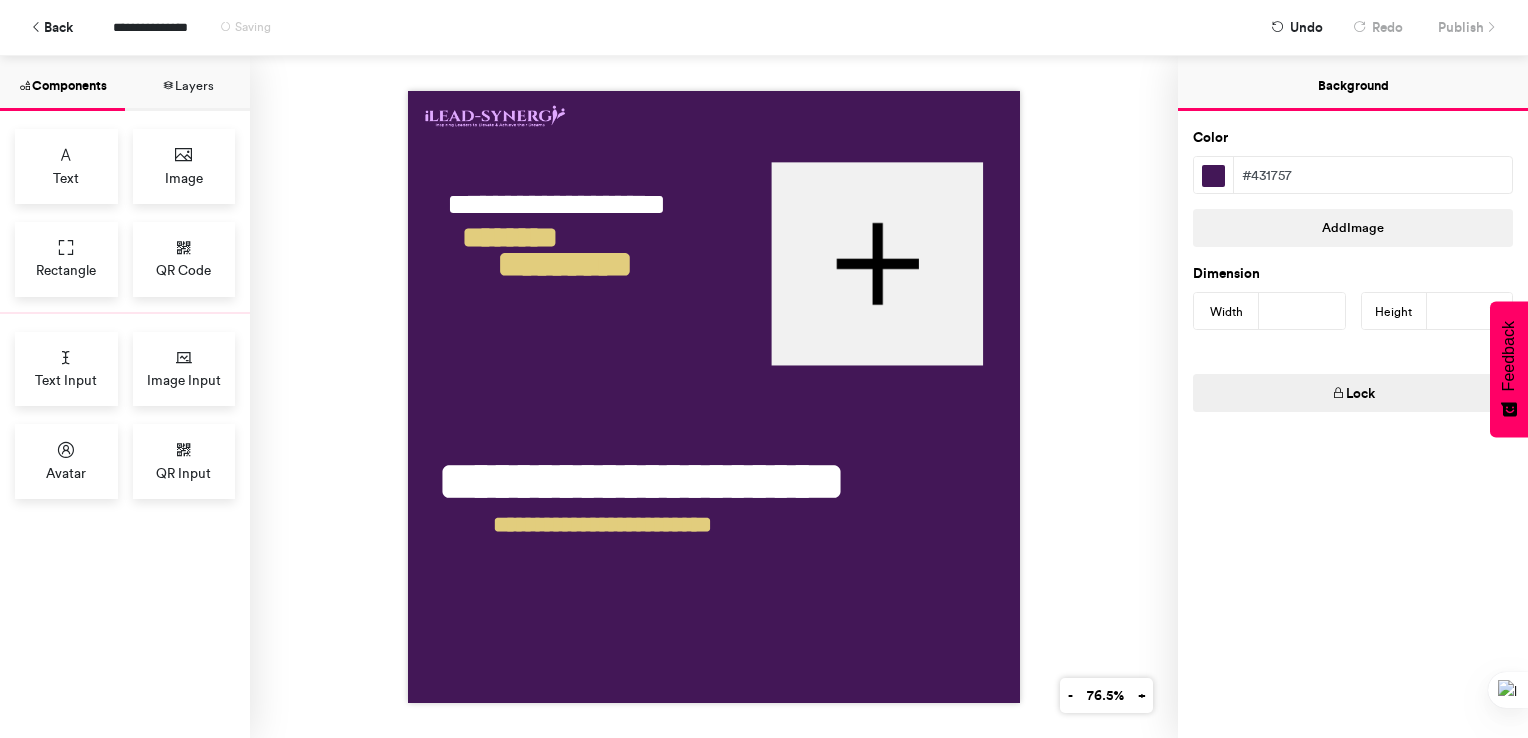 click at bounding box center (714, 397) 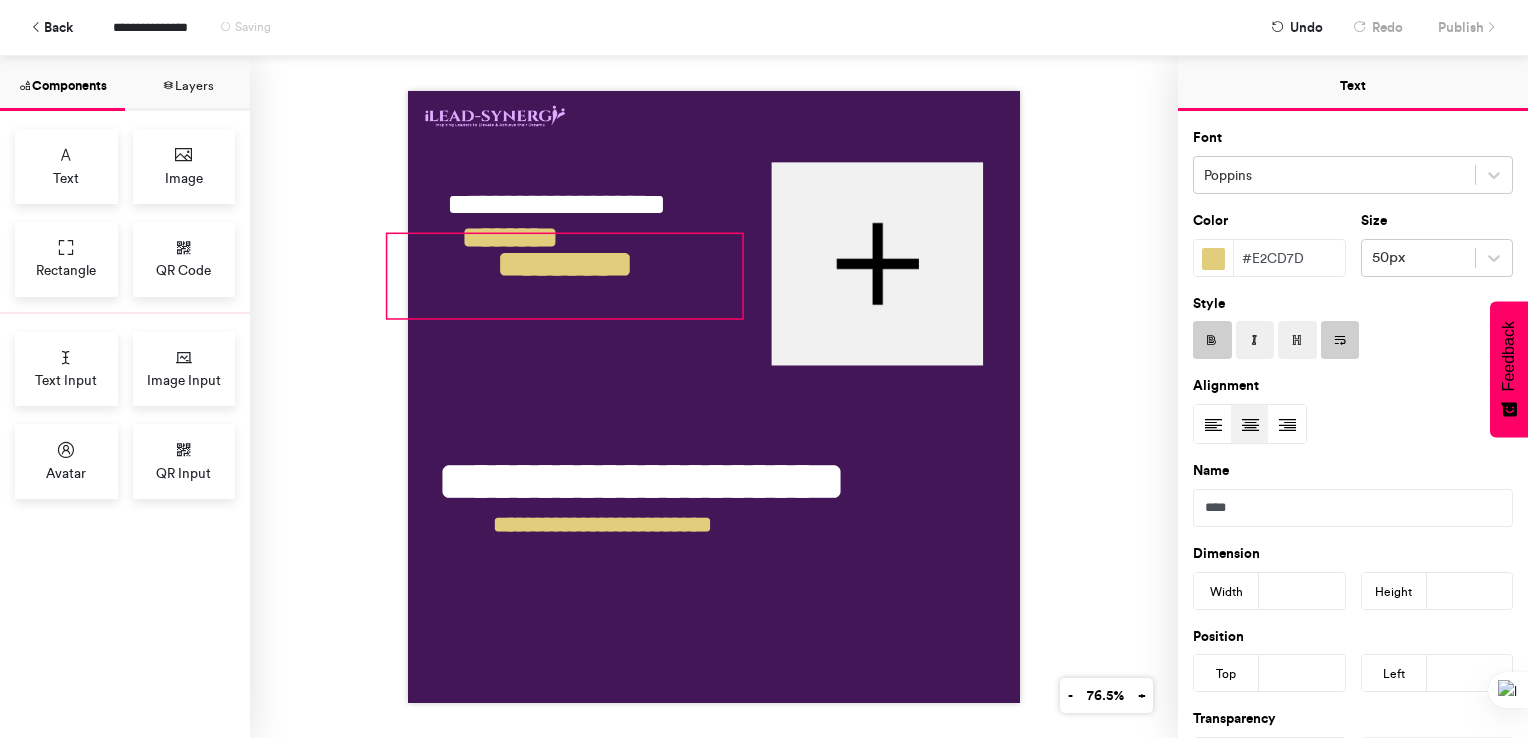 click on "*********" at bounding box center [564, 276] 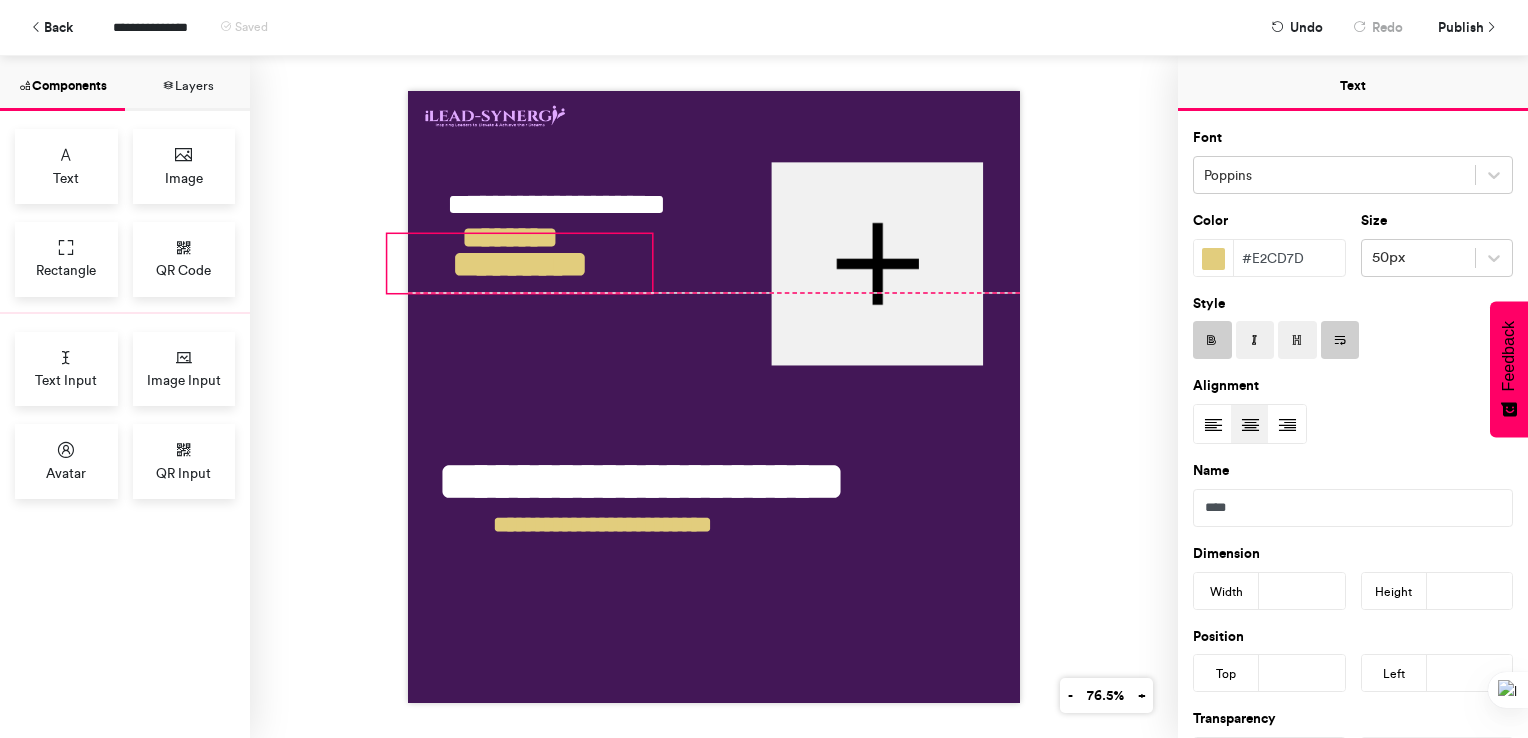 drag, startPoint x: 737, startPoint y: 309, endPoint x: 641, endPoint y: 279, distance: 100.57833 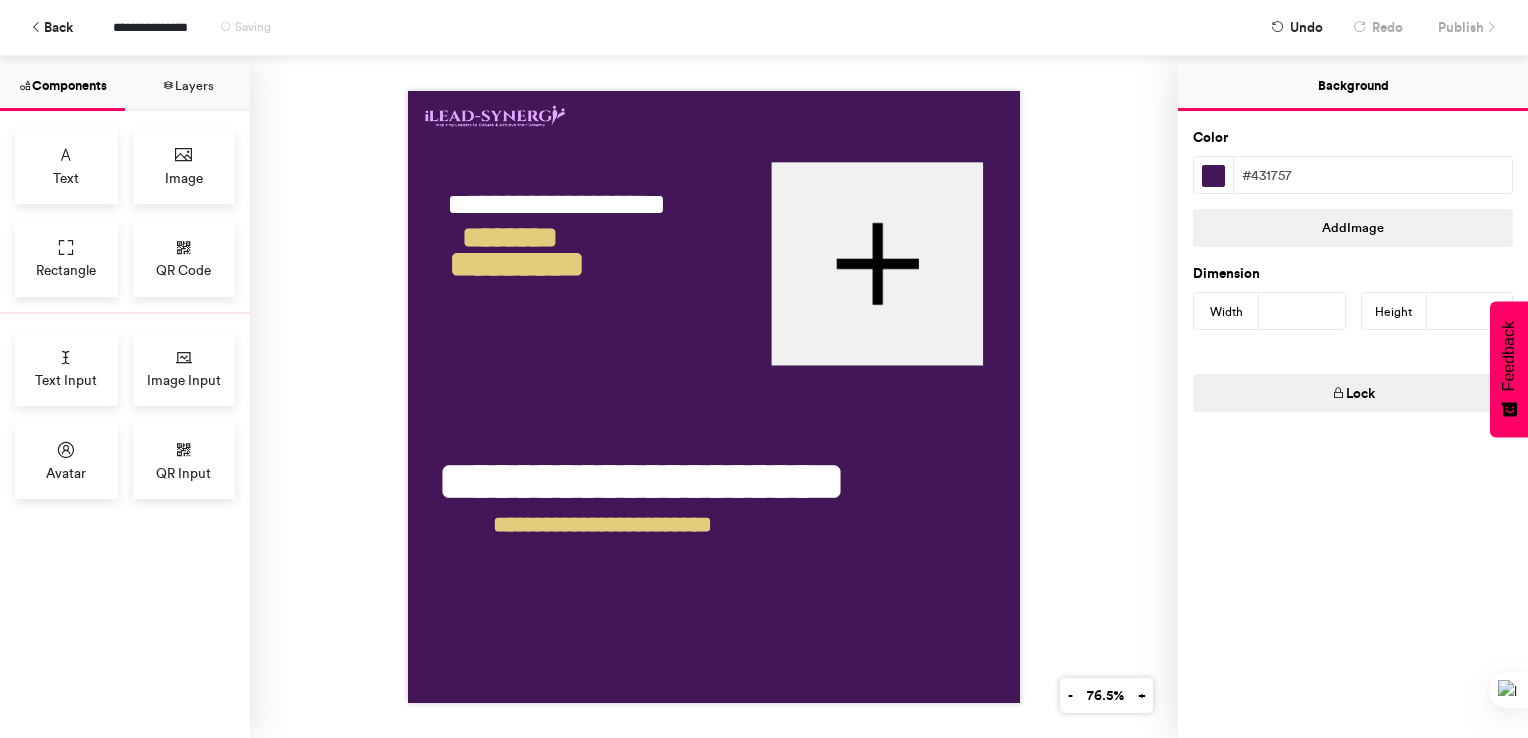 click at bounding box center [714, 397] 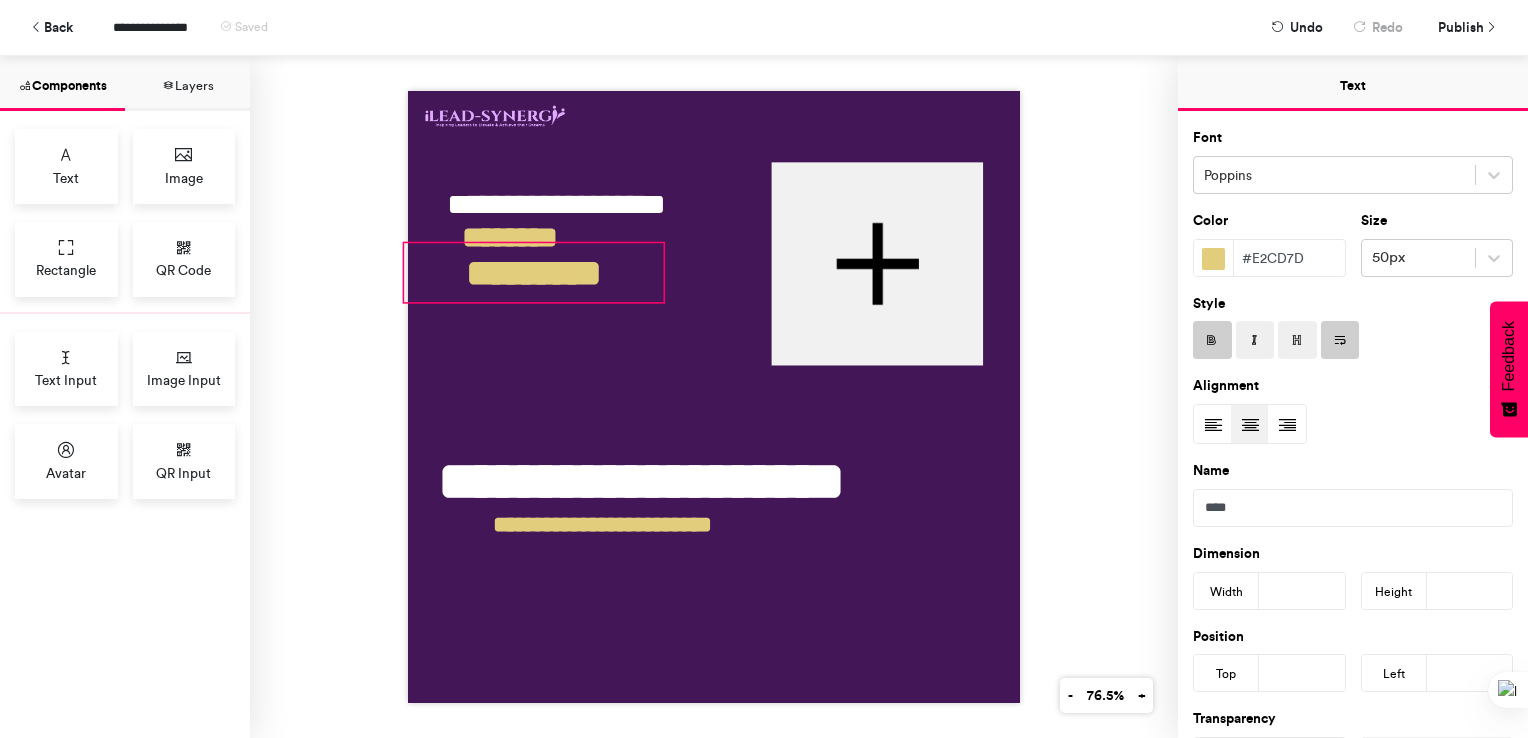 drag, startPoint x: 579, startPoint y: 251, endPoint x: 597, endPoint y: 260, distance: 20.12461 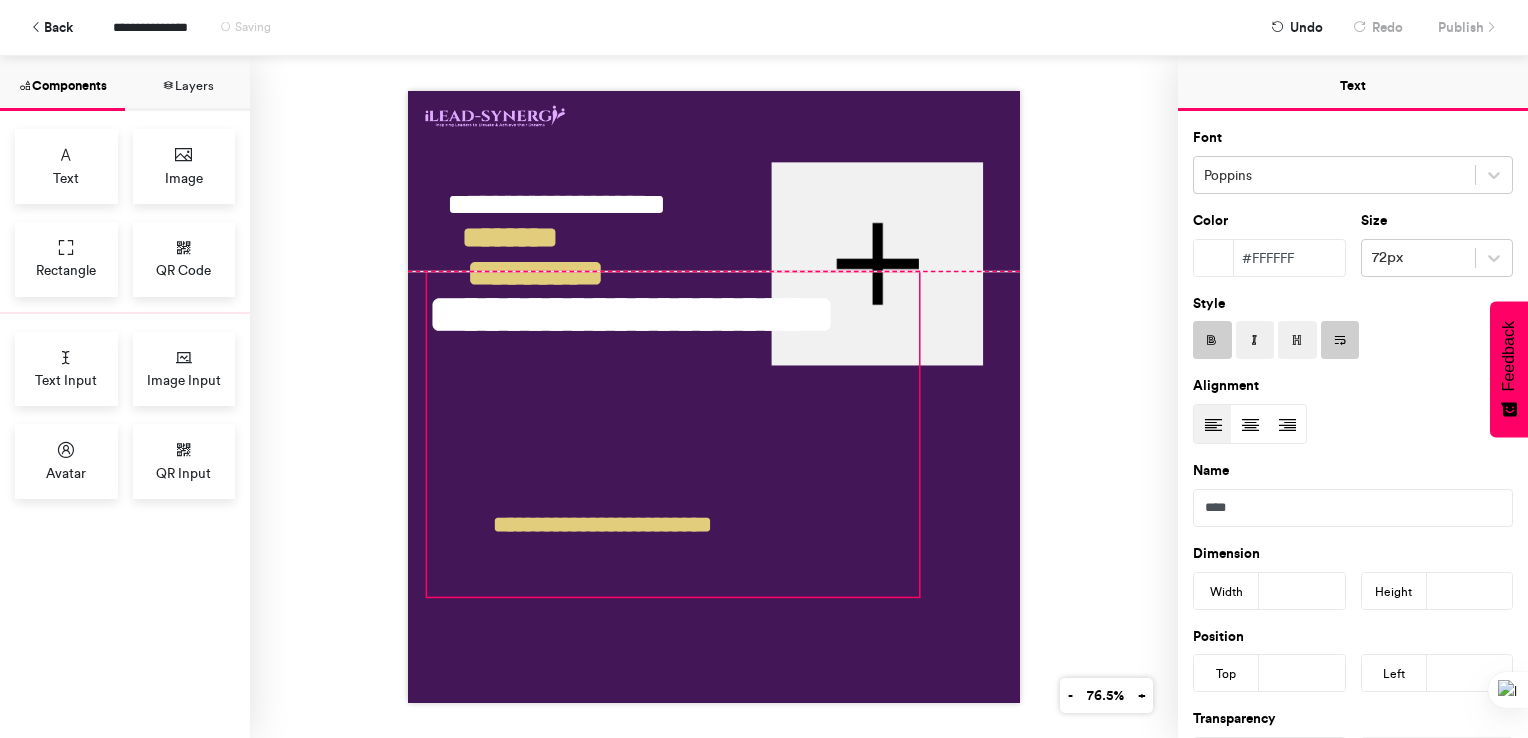 drag, startPoint x: 683, startPoint y: 482, endPoint x: 673, endPoint y: 322, distance: 160.3122 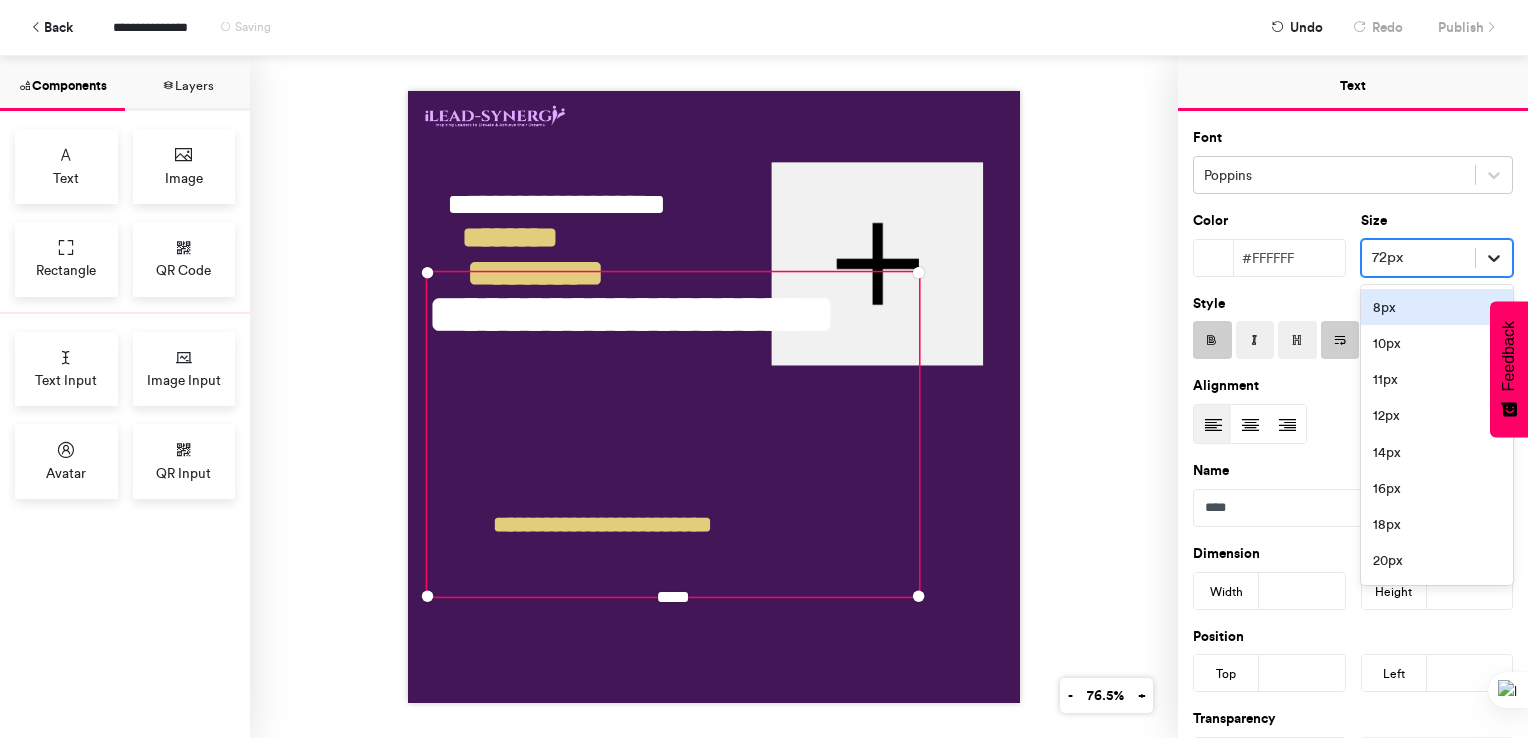 click 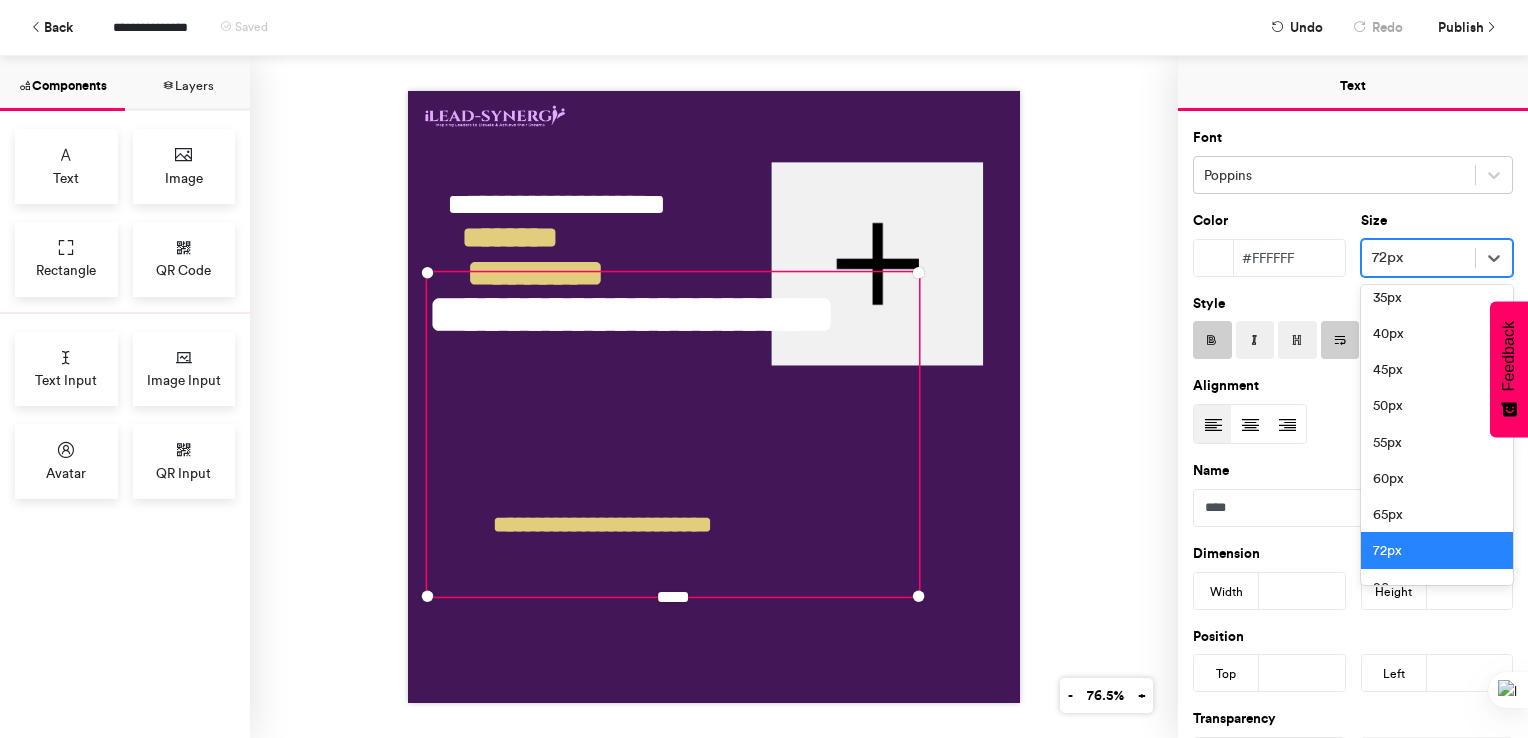 scroll, scrollTop: 520, scrollLeft: 0, axis: vertical 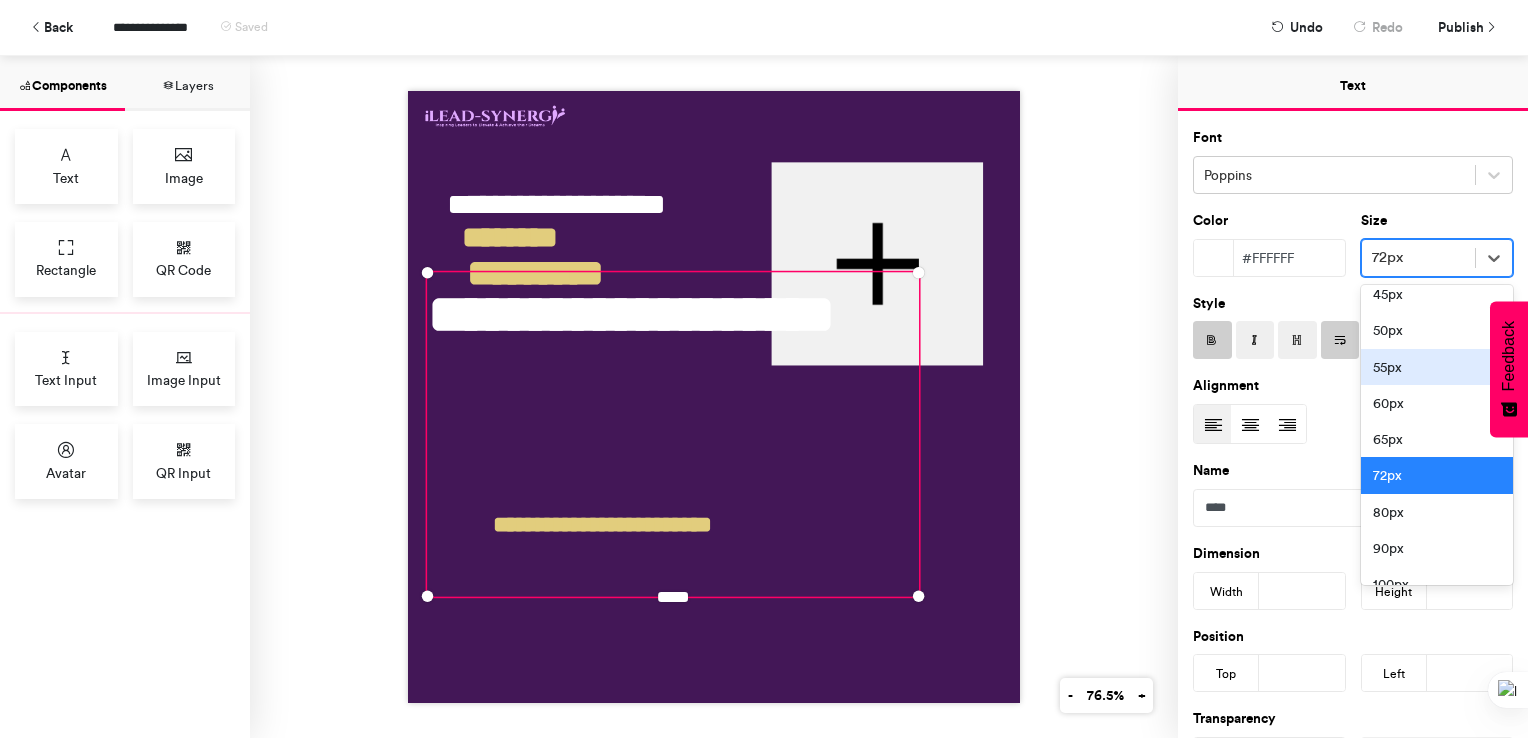 click on "55px" at bounding box center [1437, 367] 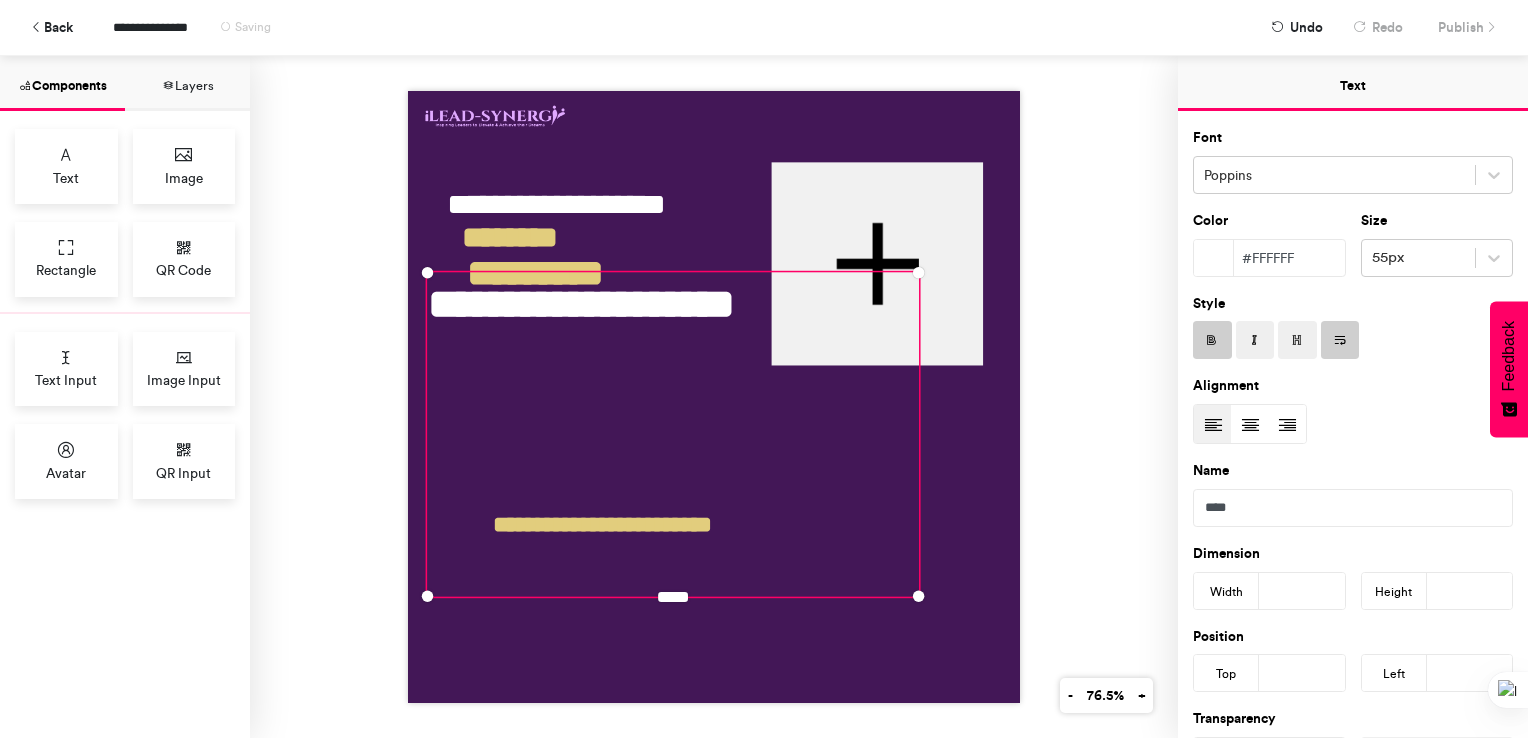 click on "**********" at bounding box center [714, 397] 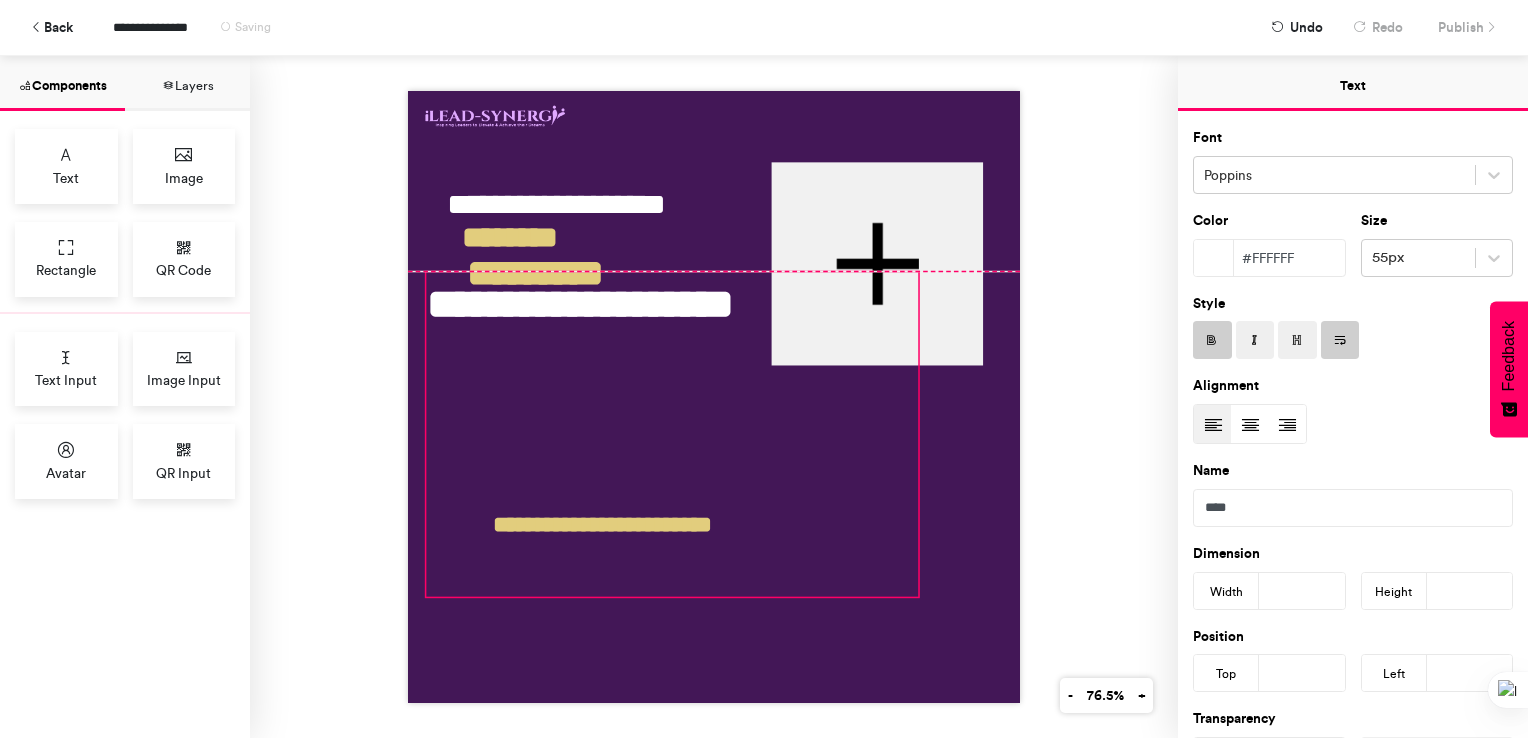 click on "**********" at bounding box center [672, 434] 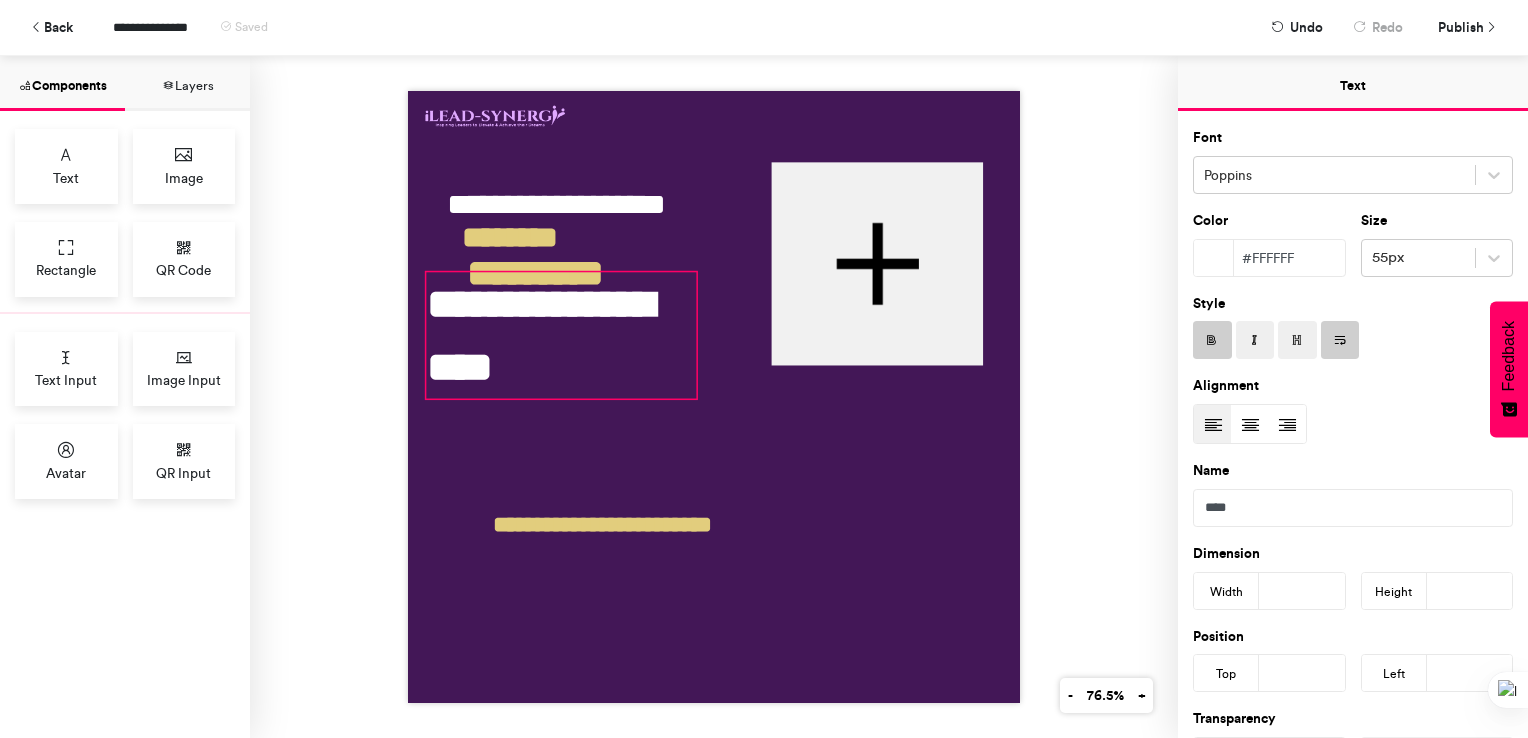 drag, startPoint x: 908, startPoint y: 586, endPoint x: 686, endPoint y: 388, distance: 297.46933 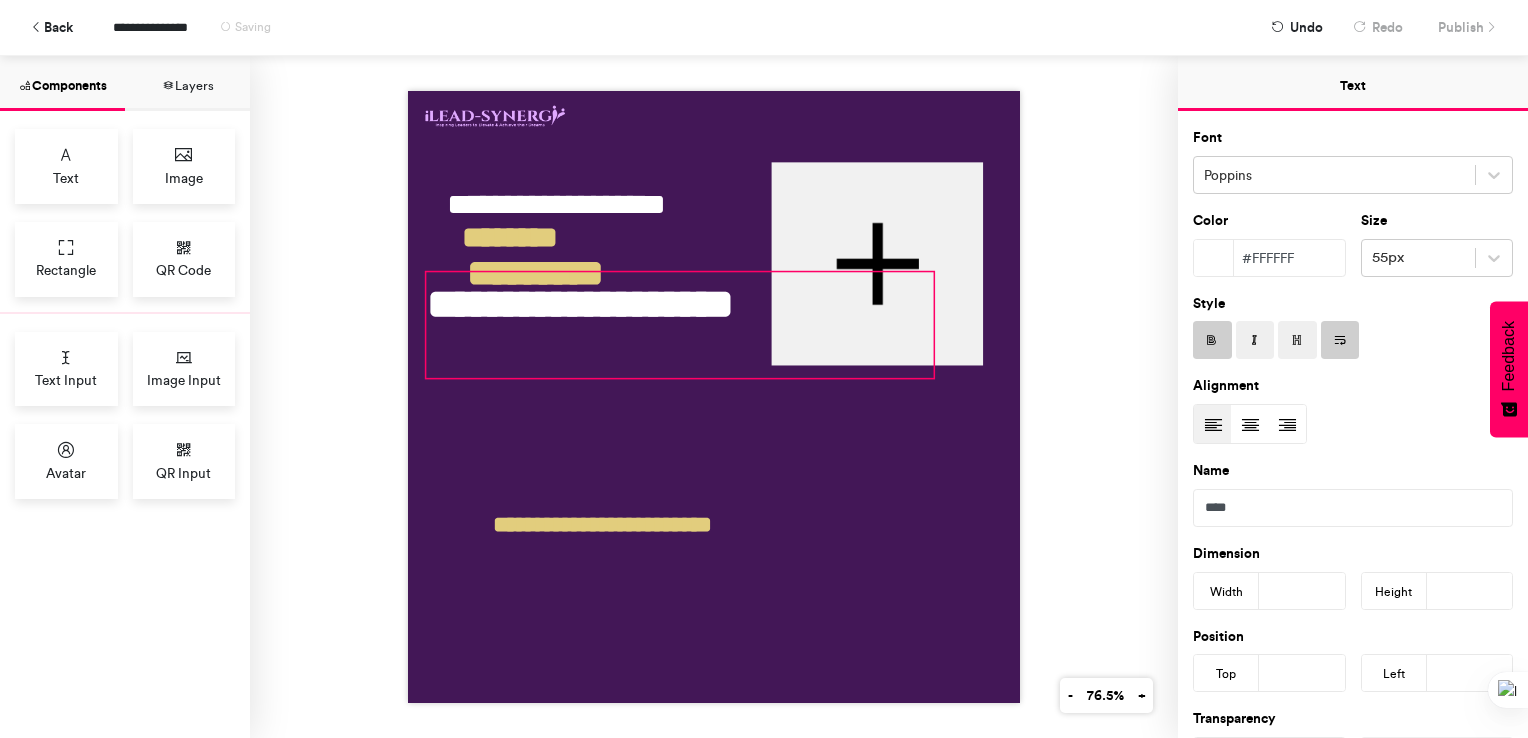 drag, startPoint x: 688, startPoint y: 387, endPoint x: 925, endPoint y: 366, distance: 237.92856 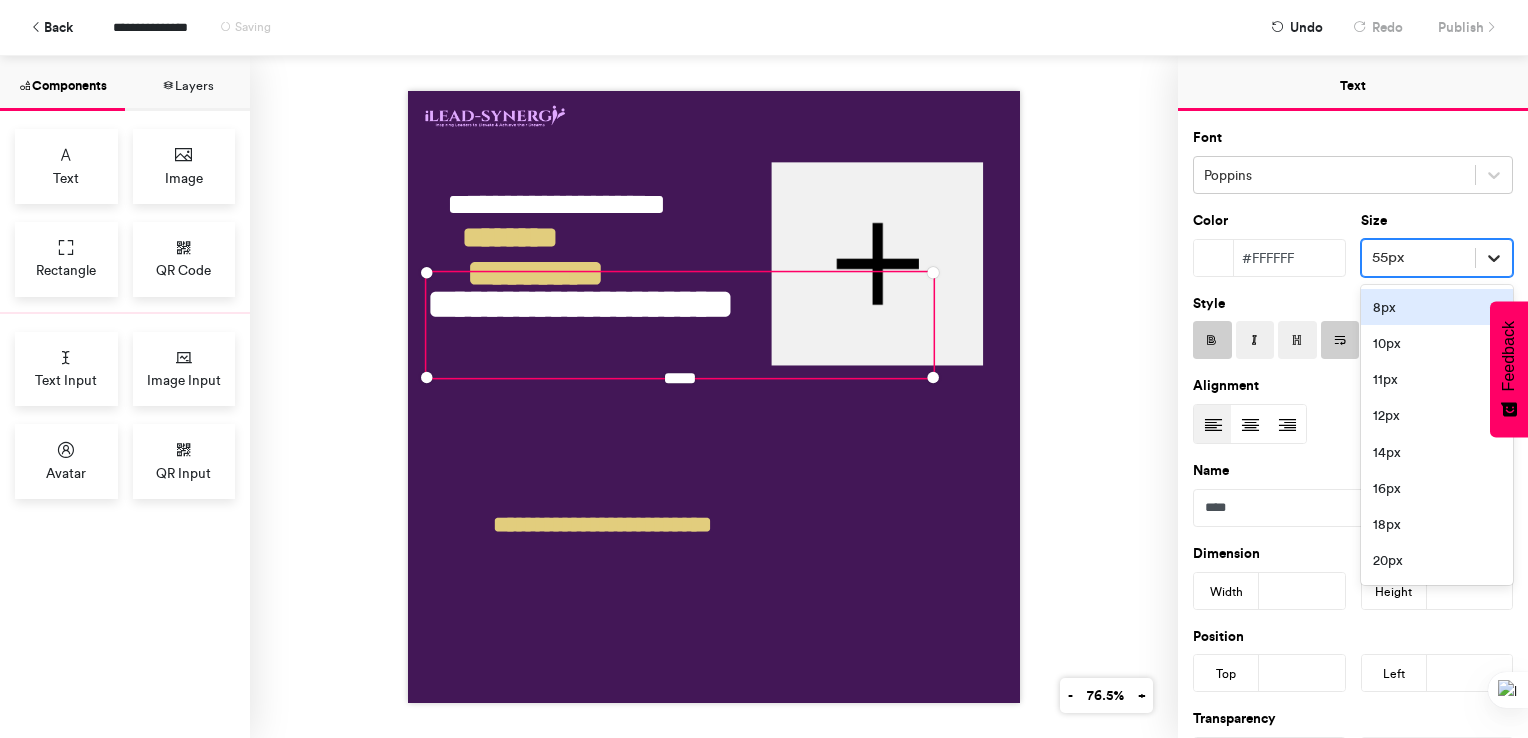 click at bounding box center [1494, 258] 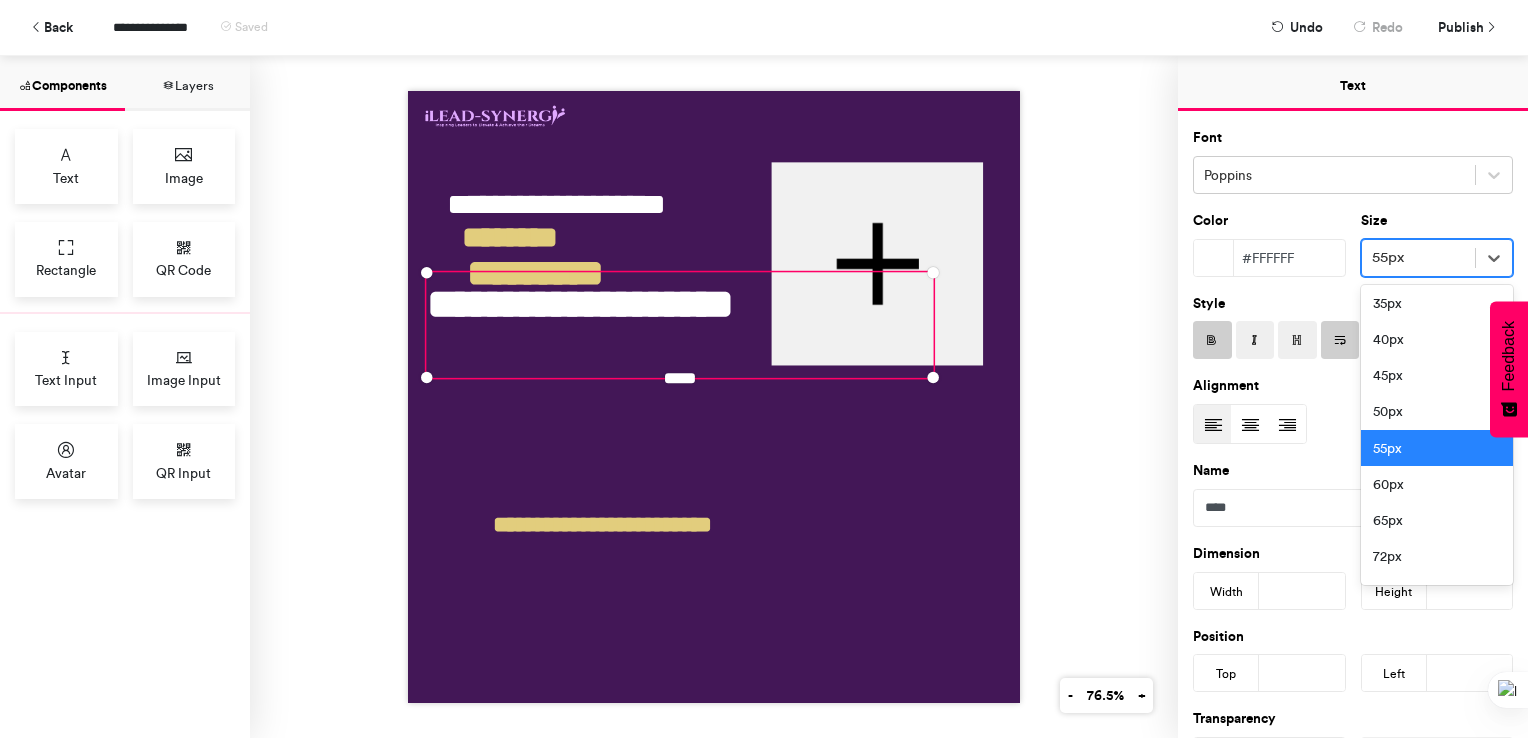 scroll, scrollTop: 440, scrollLeft: 0, axis: vertical 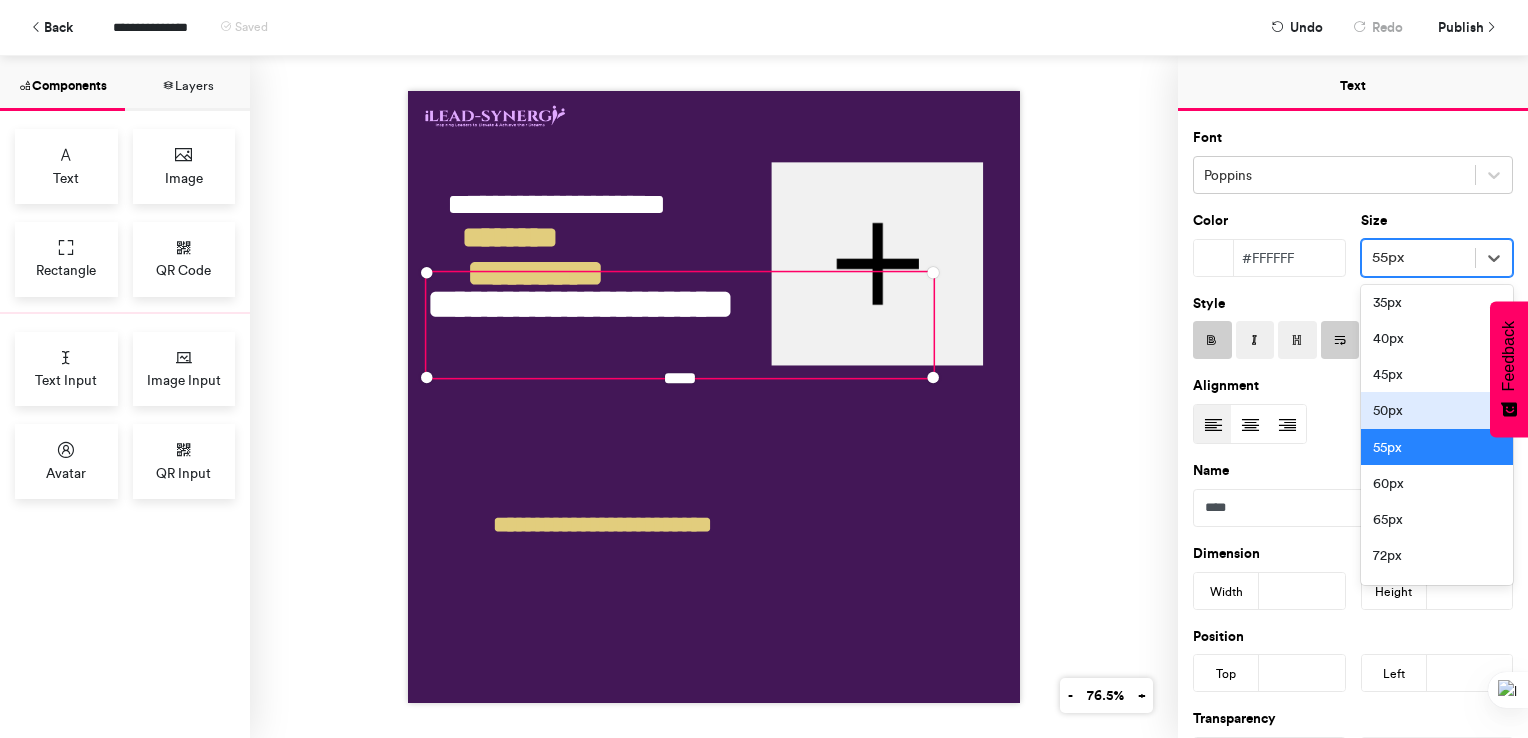 click on "50px" at bounding box center (1437, 410) 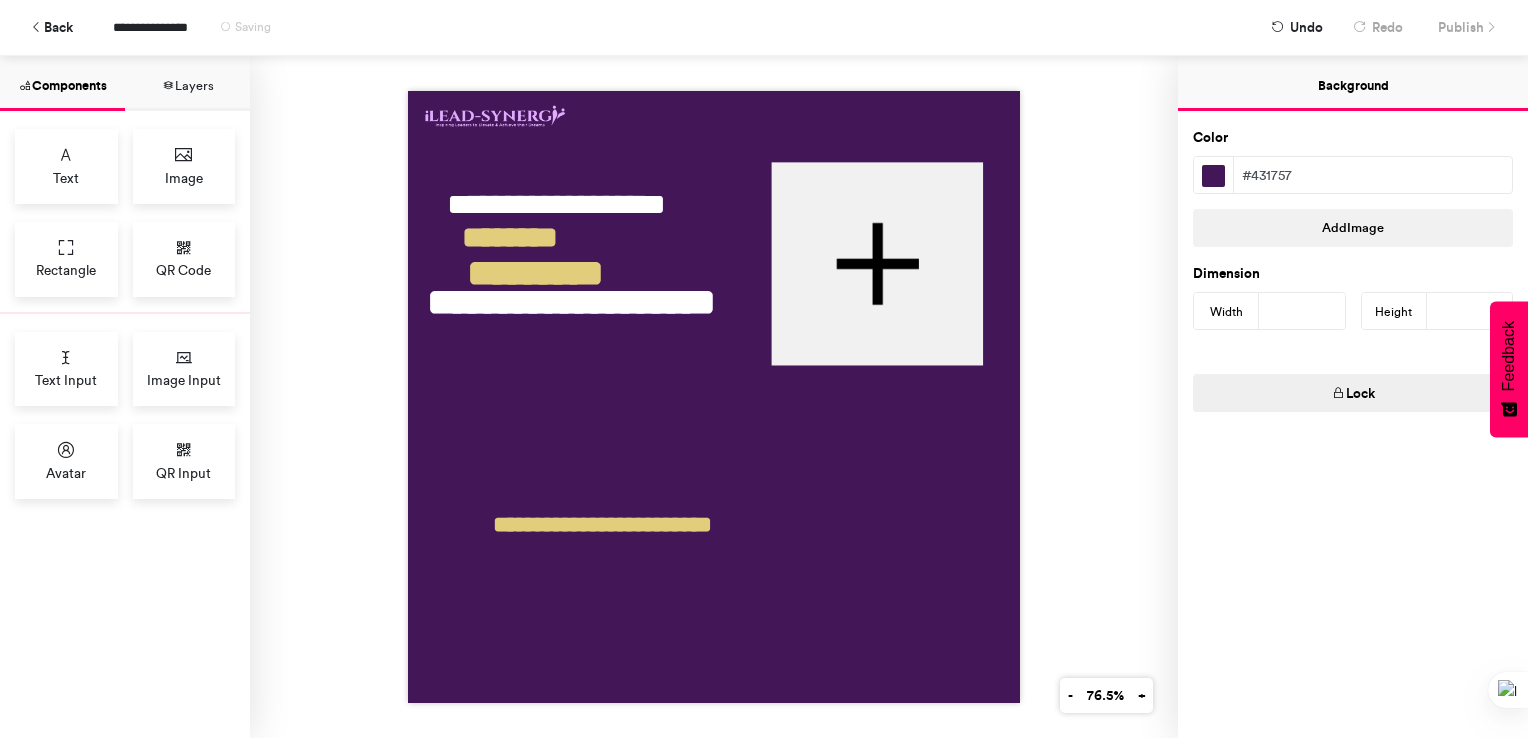 click at bounding box center [714, 397] 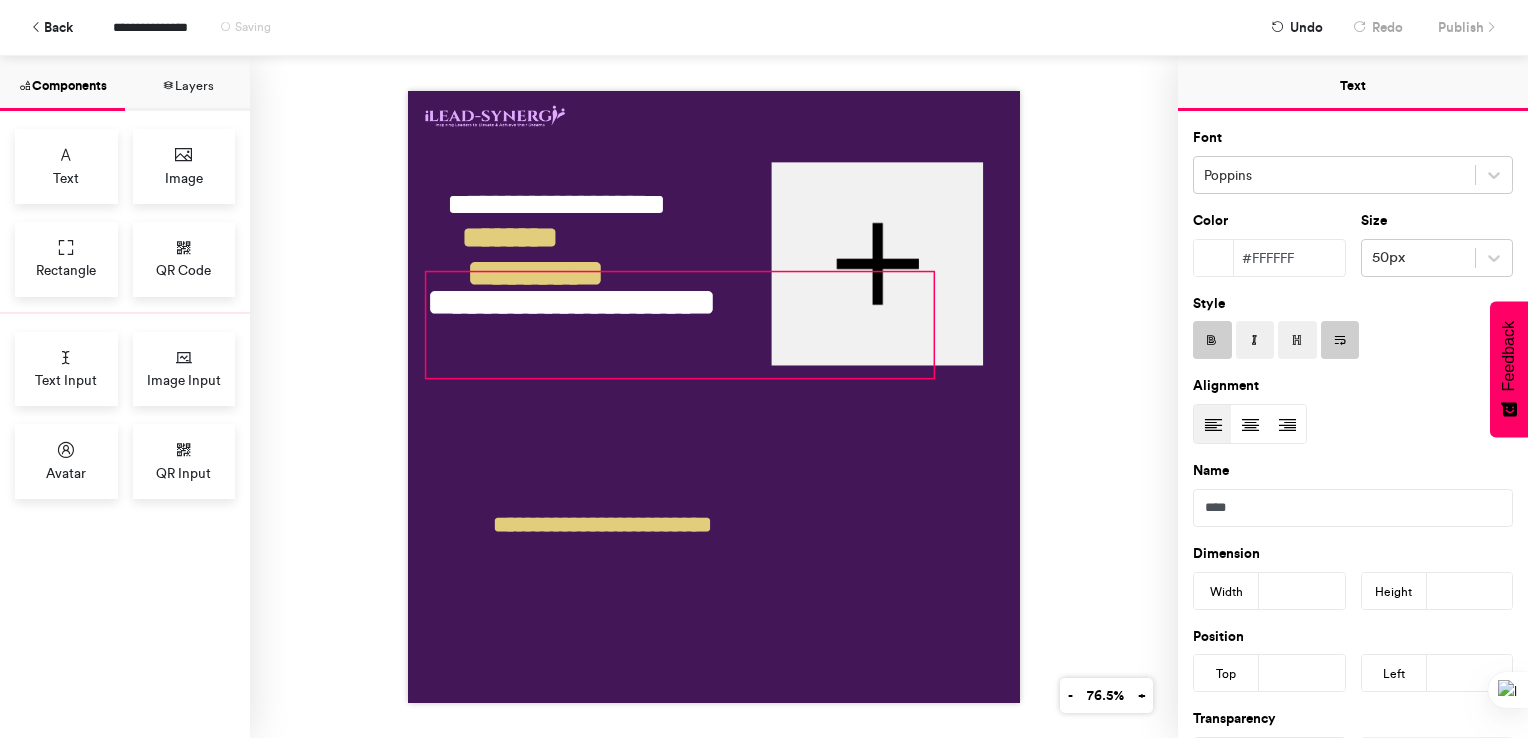 click on "**********" at bounding box center (680, 325) 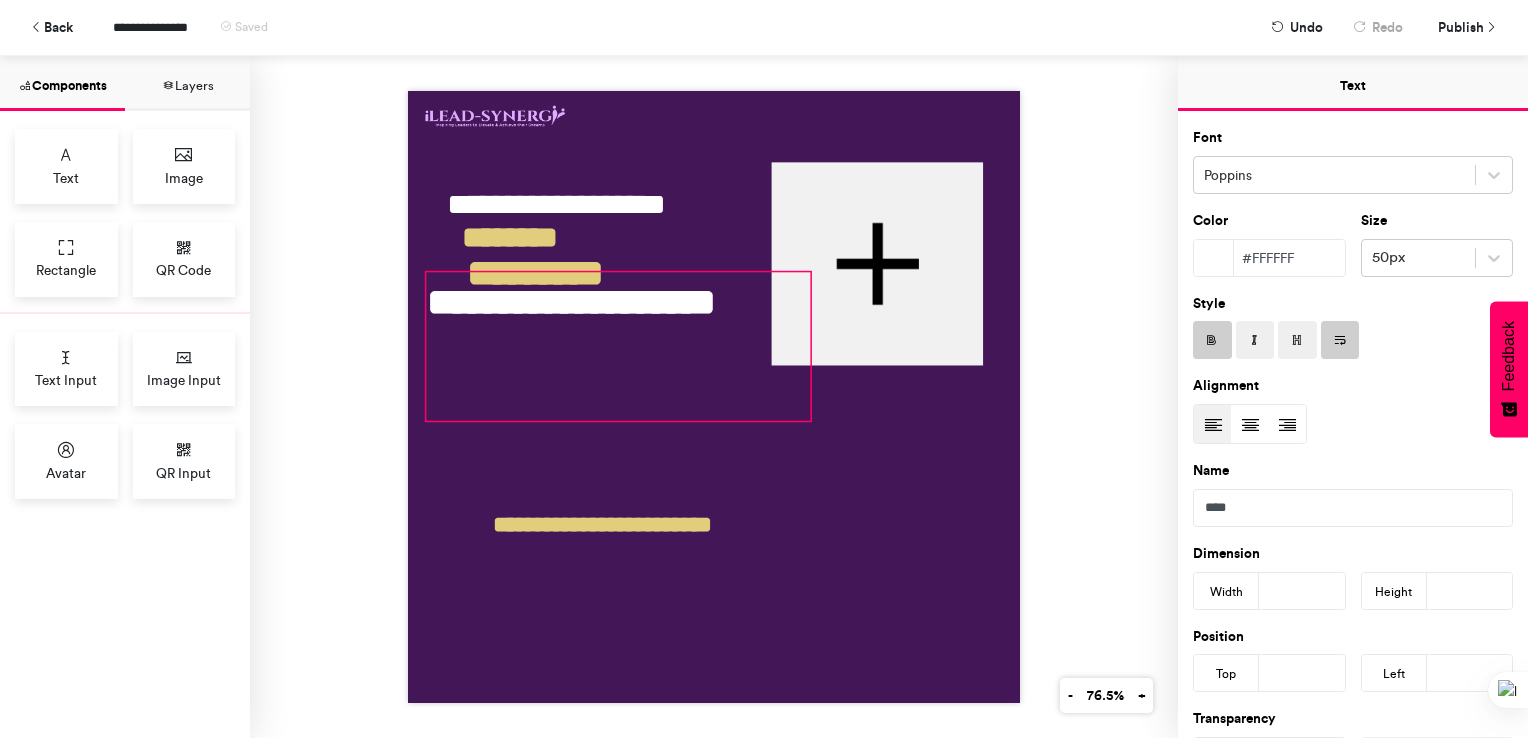 drag, startPoint x: 922, startPoint y: 366, endPoint x: 799, endPoint y: 409, distance: 130.29965 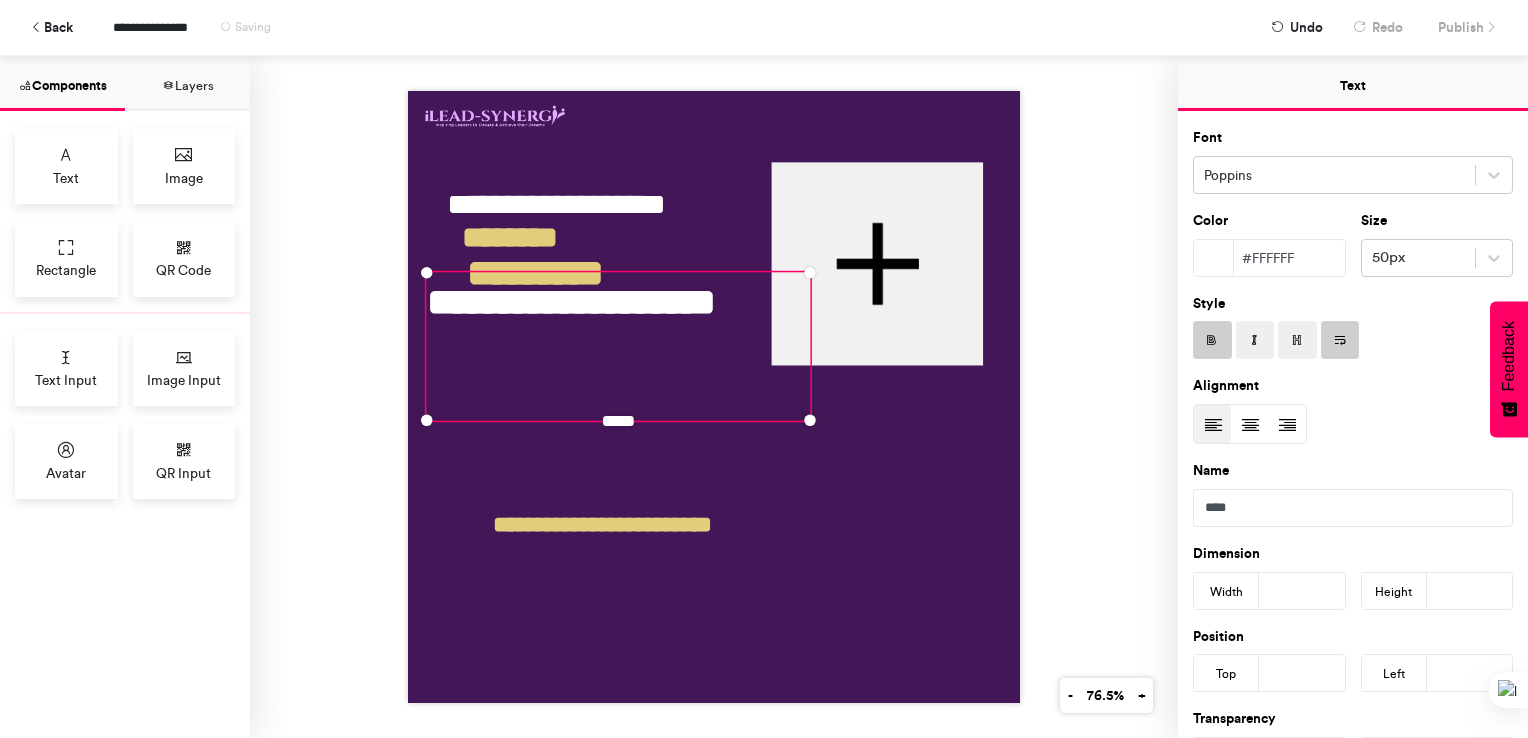 click on "**********" at bounding box center [714, 397] 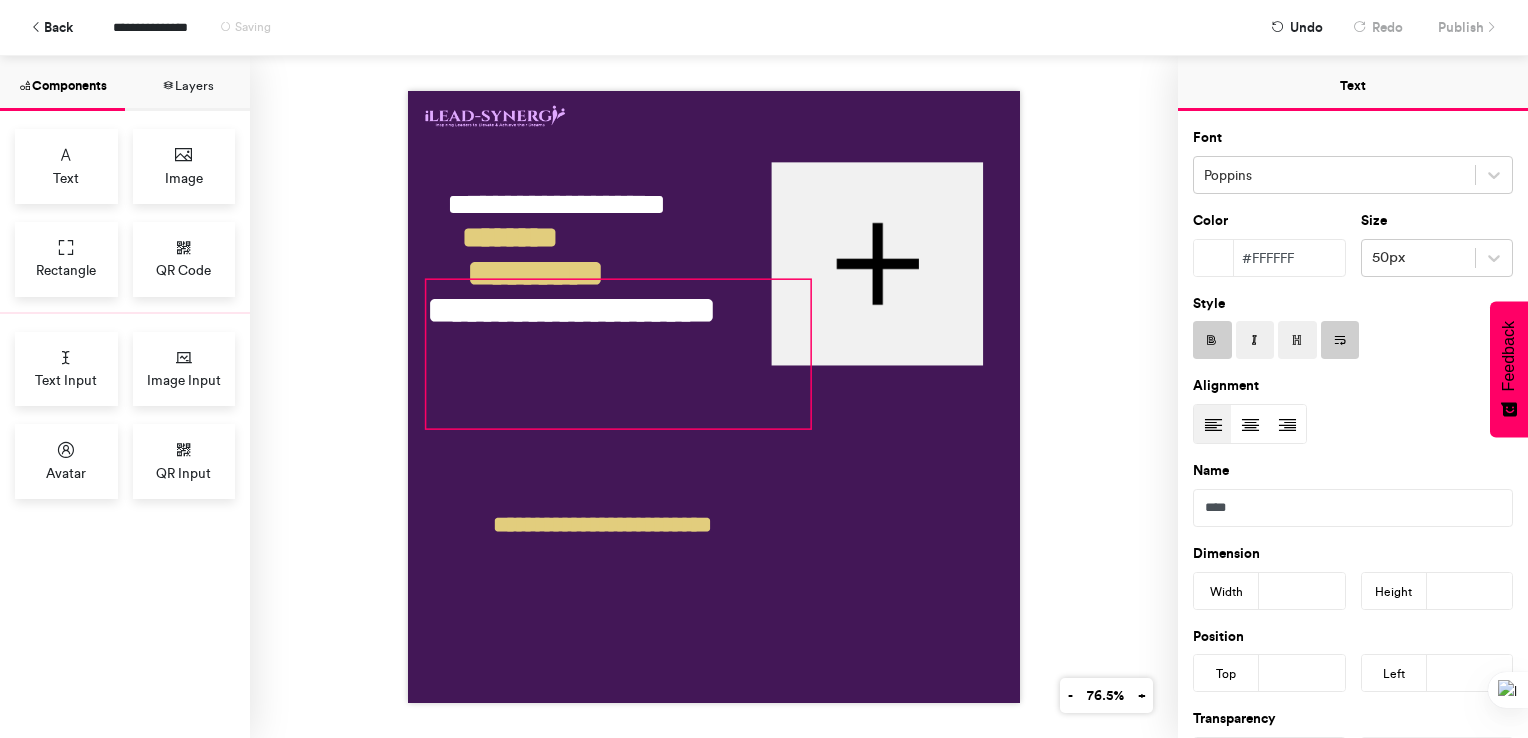 click on "**********" at bounding box center (618, 354) 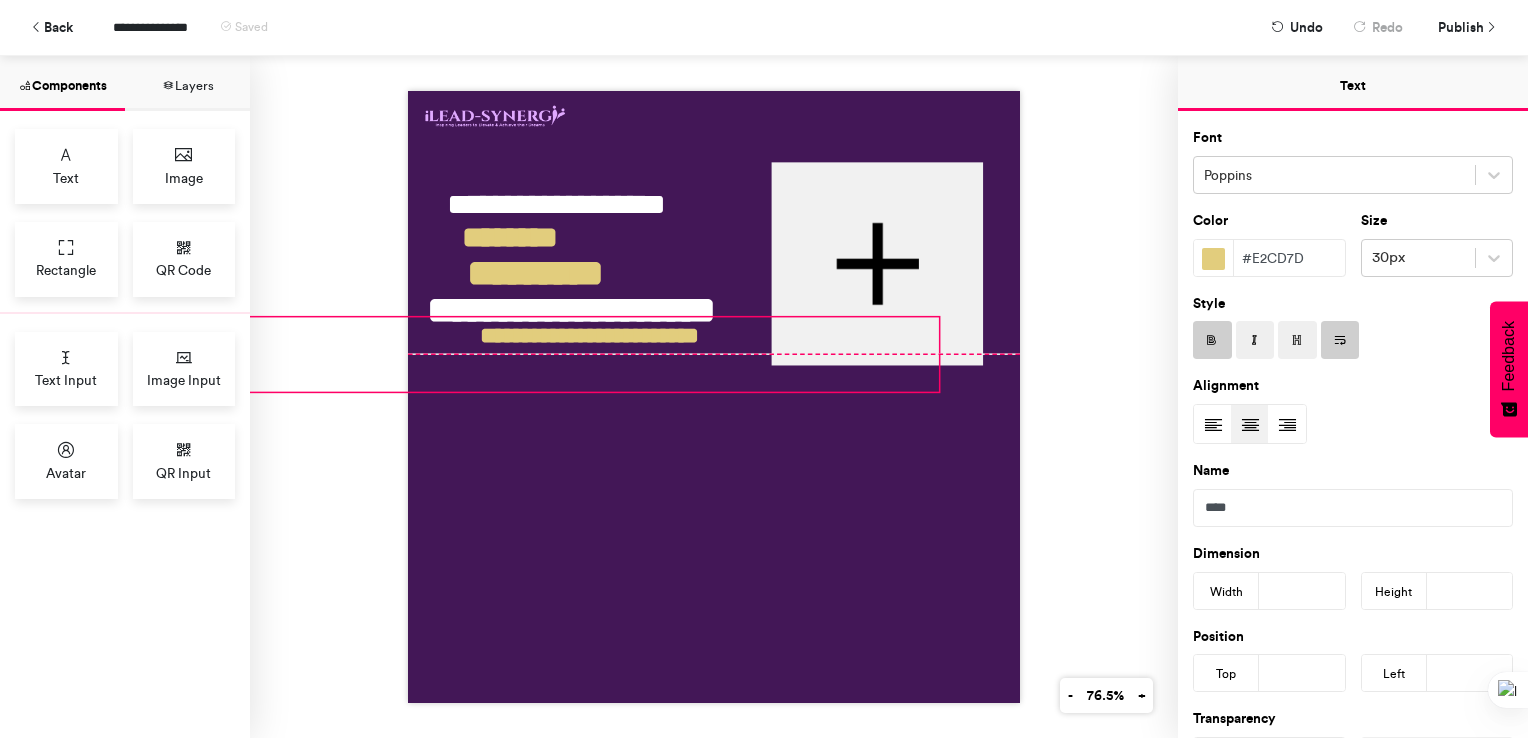 drag, startPoint x: 653, startPoint y: 526, endPoint x: 641, endPoint y: 346, distance: 180.39955 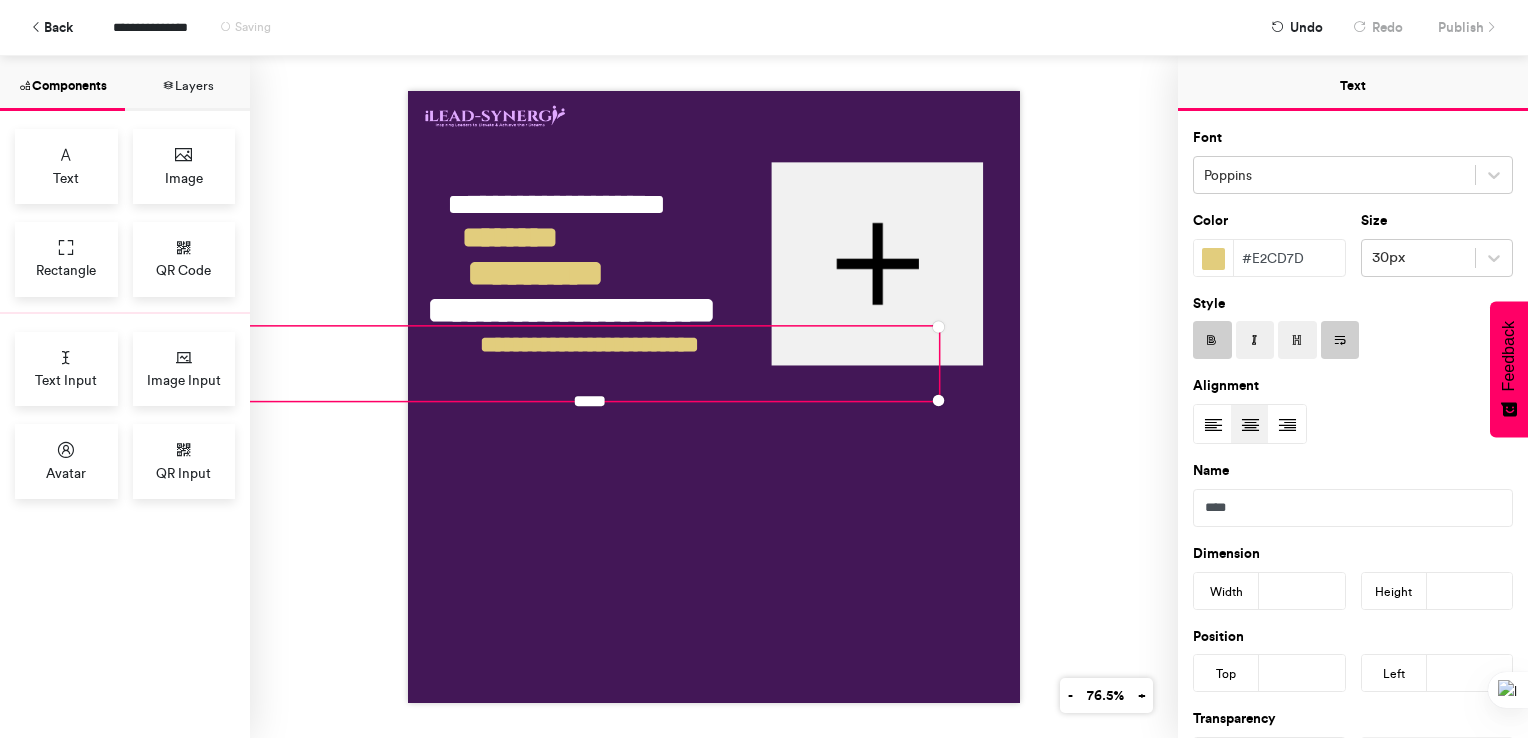click on "**********" at bounding box center [589, 363] 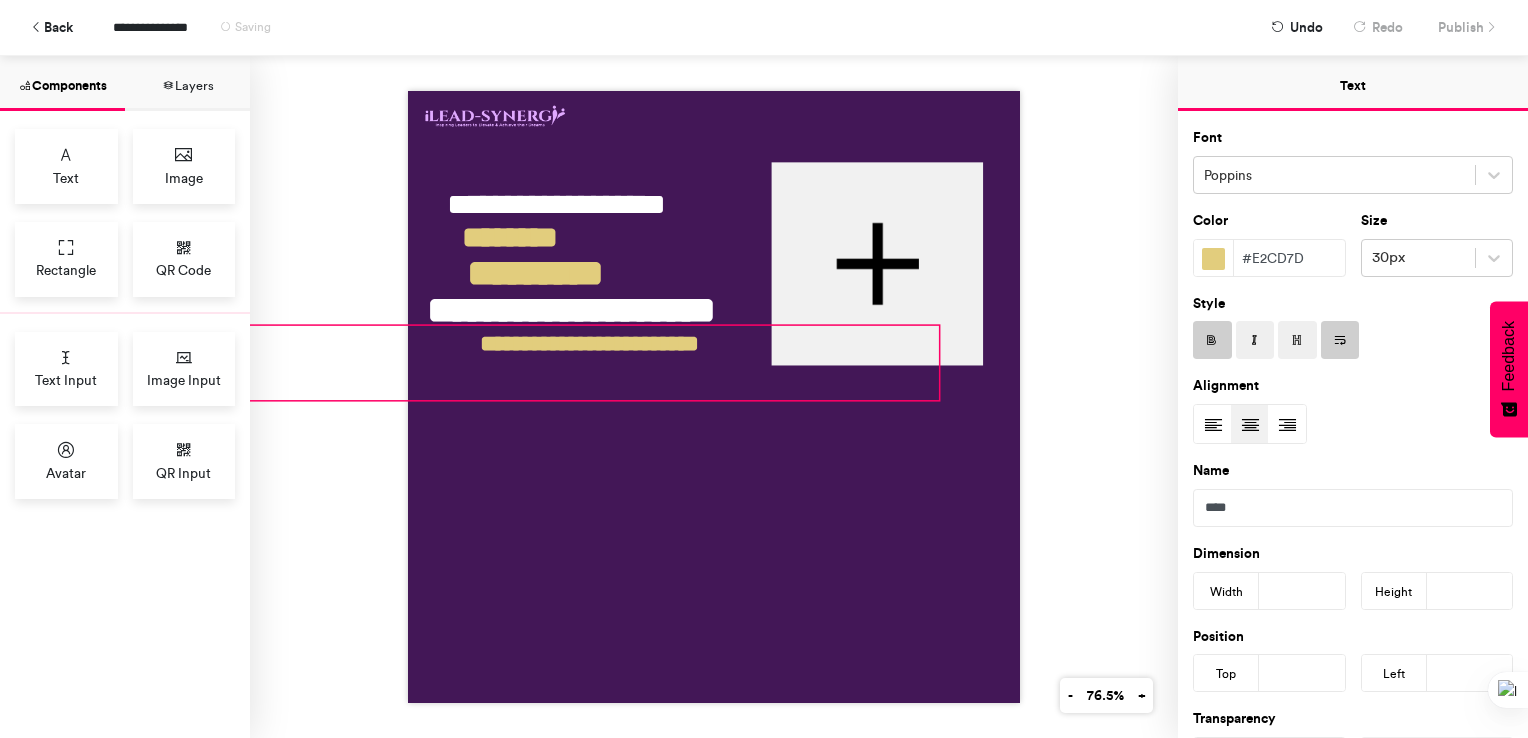 click on "**********" at bounding box center [589, 363] 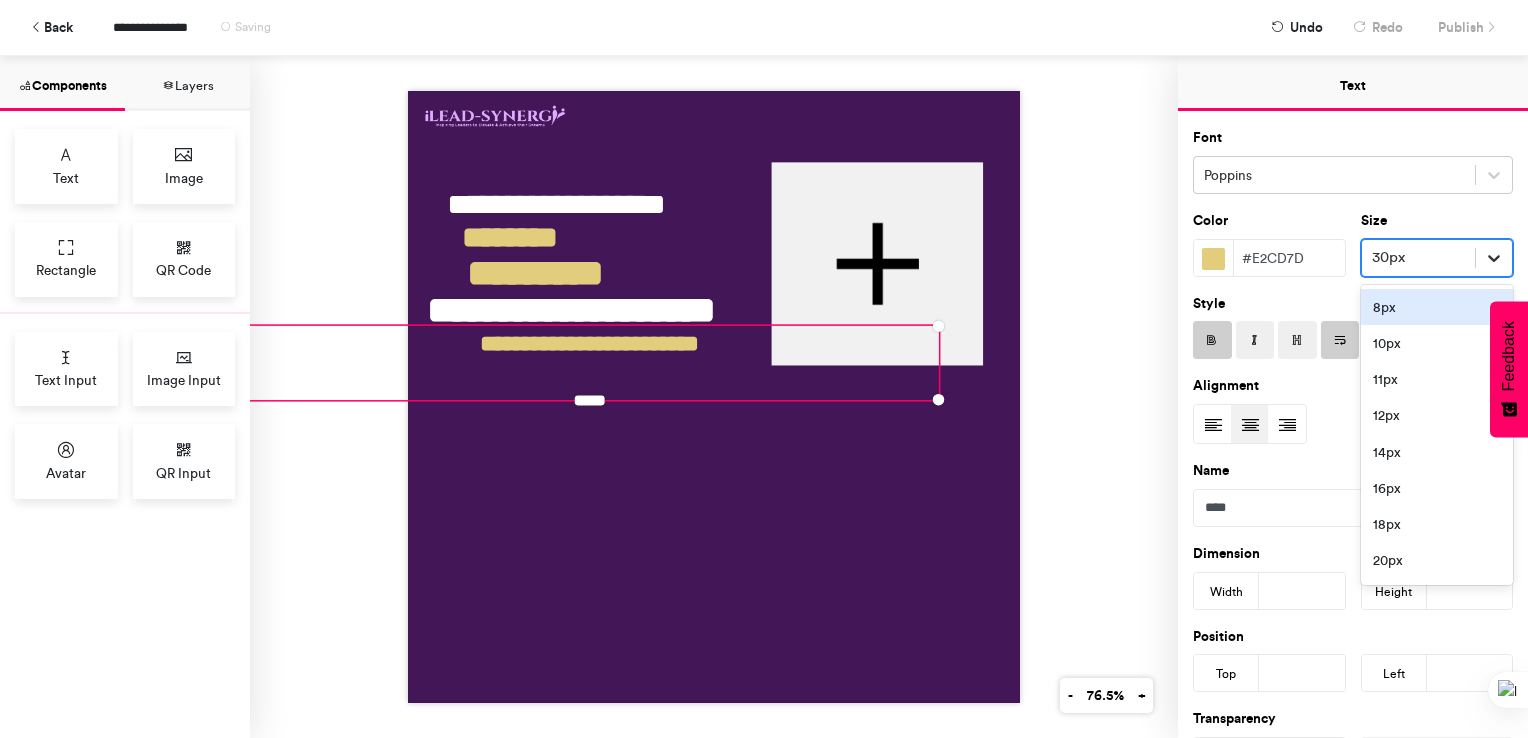 click at bounding box center (1494, 258) 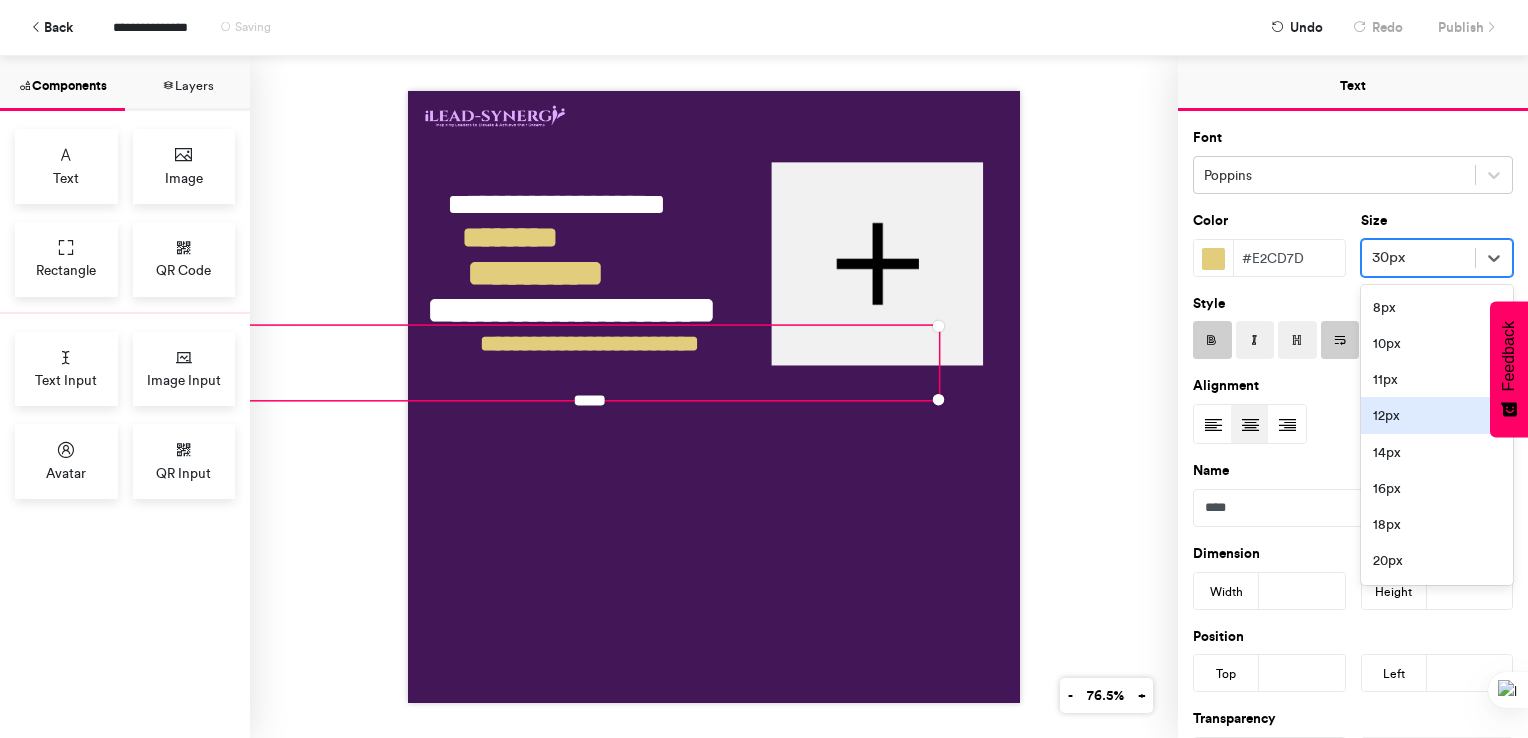 click on "12px" at bounding box center (1437, 415) 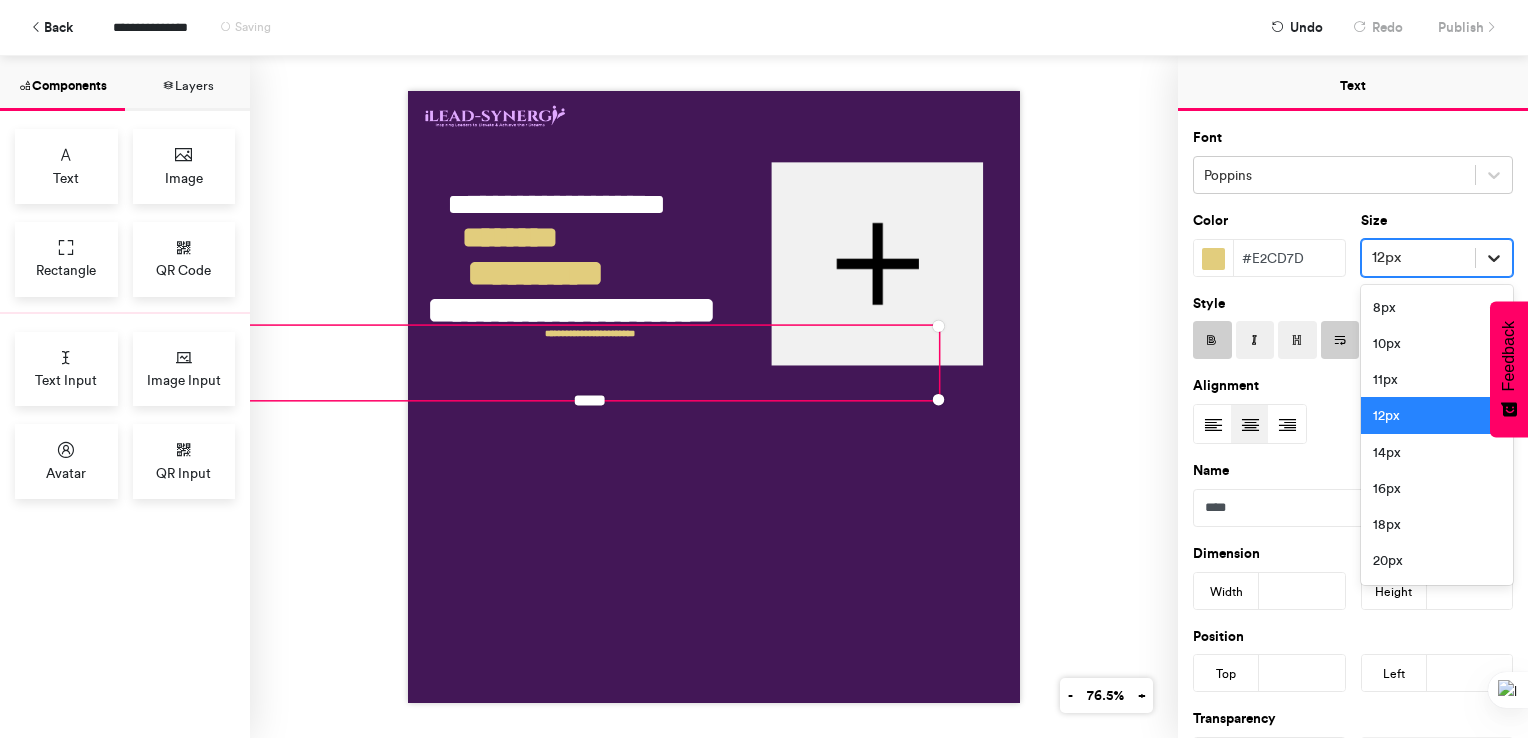 click 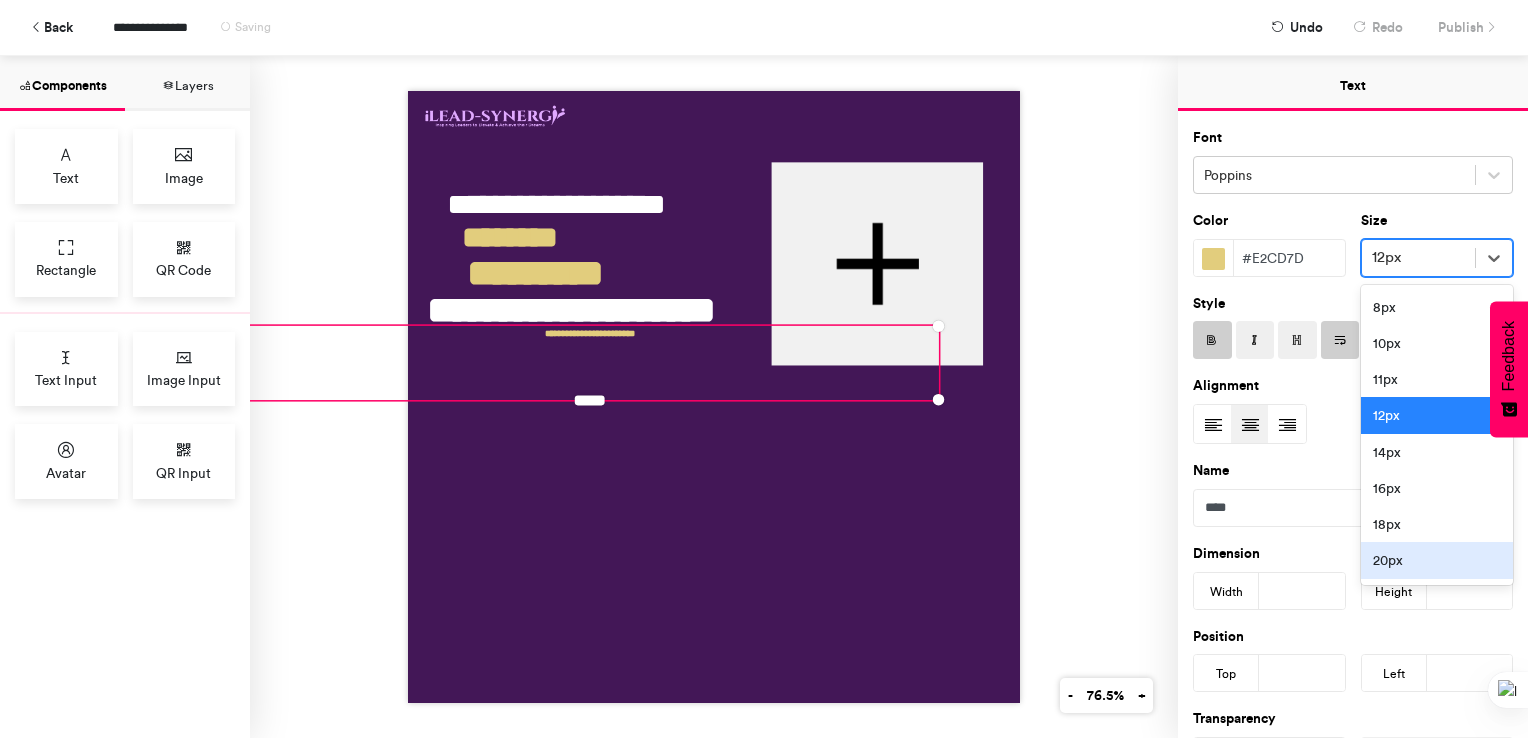 click on "20px" at bounding box center [1437, 560] 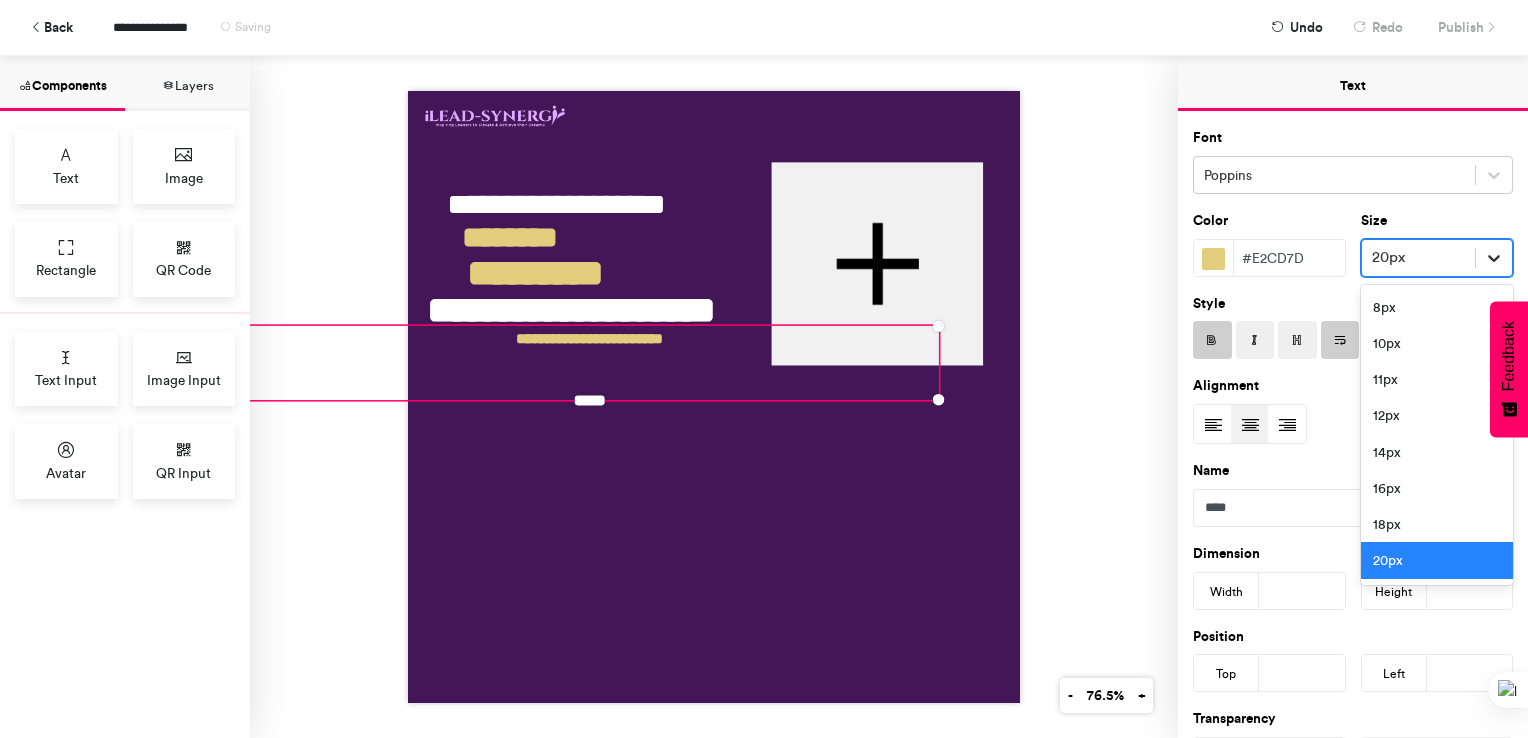 click at bounding box center (1494, 258) 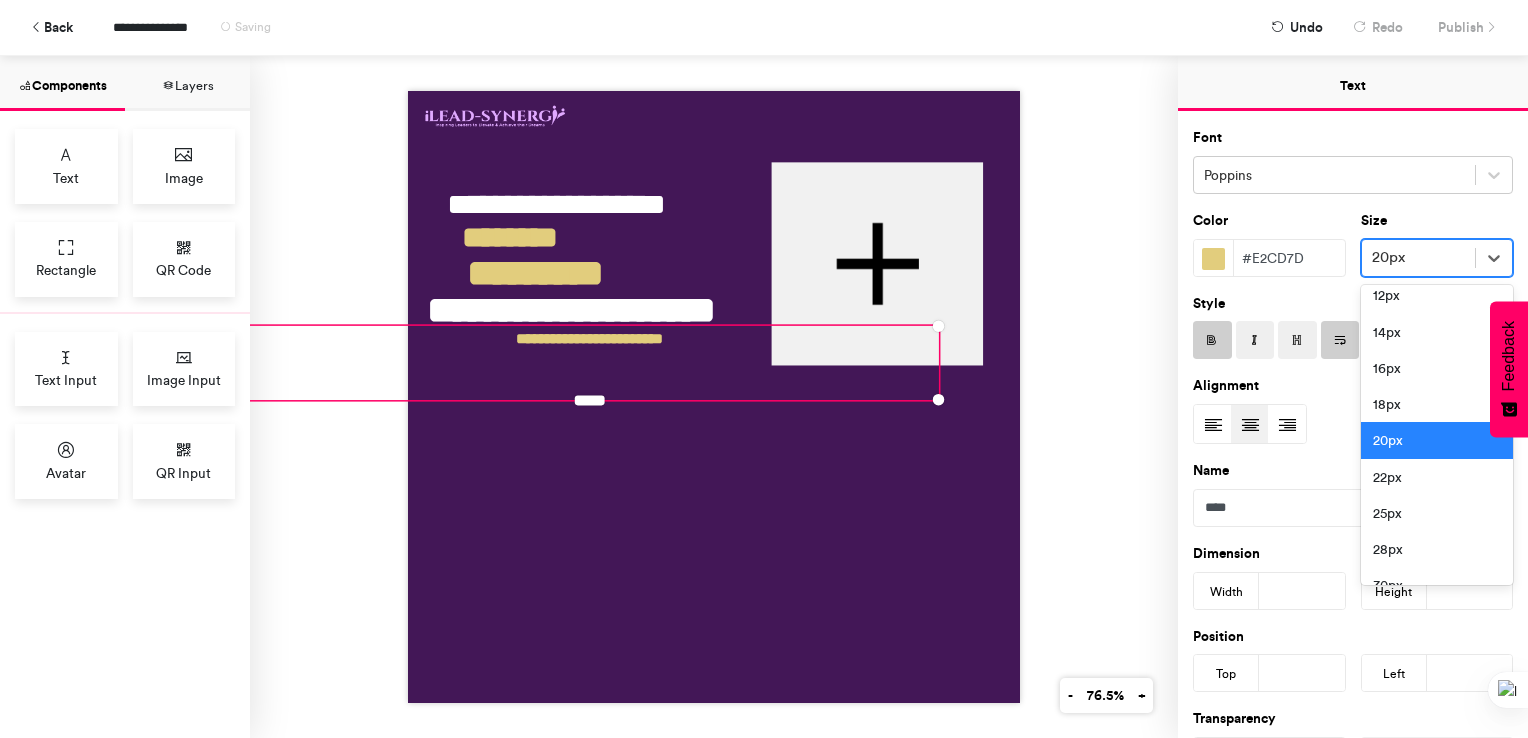 scroll, scrollTop: 126, scrollLeft: 0, axis: vertical 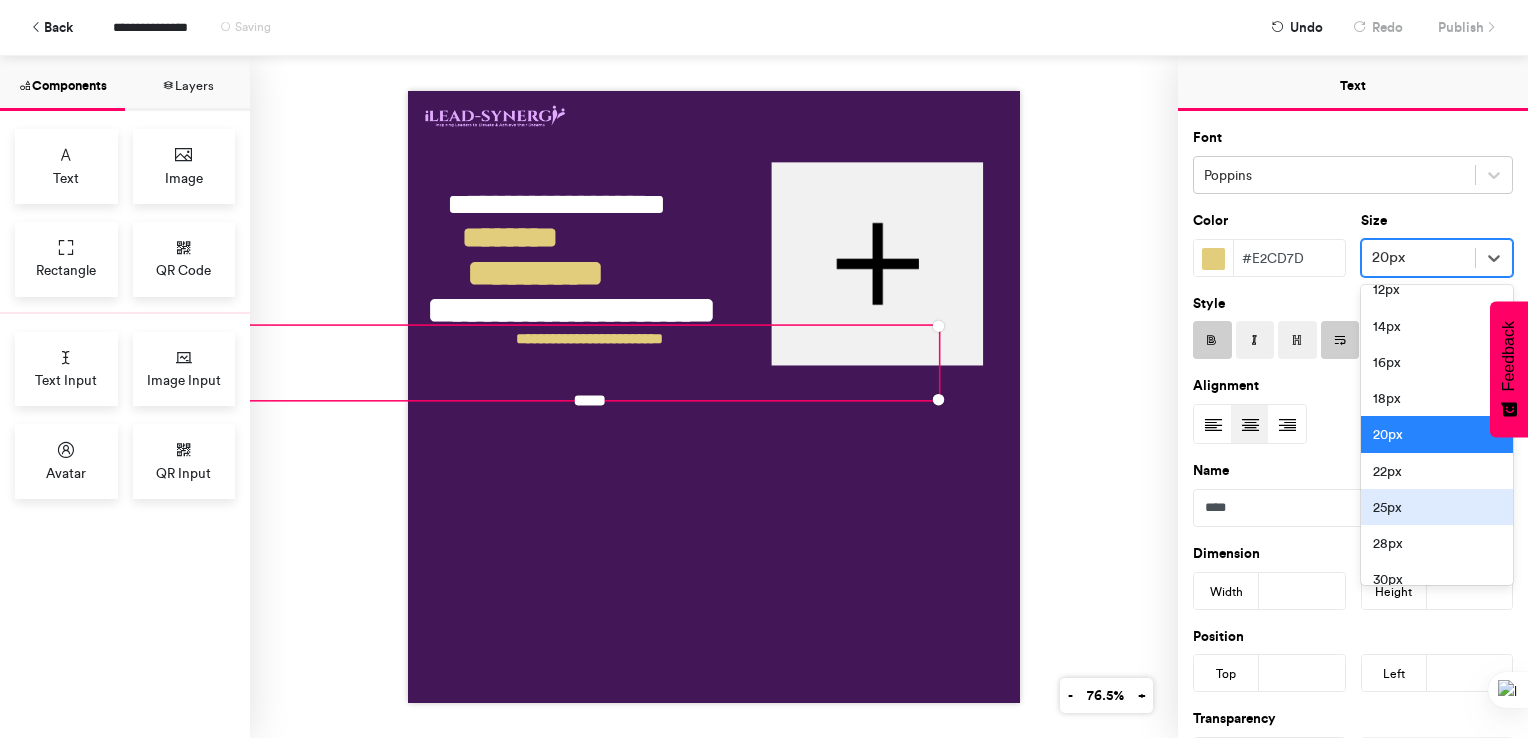 click on "25px" at bounding box center [1437, 507] 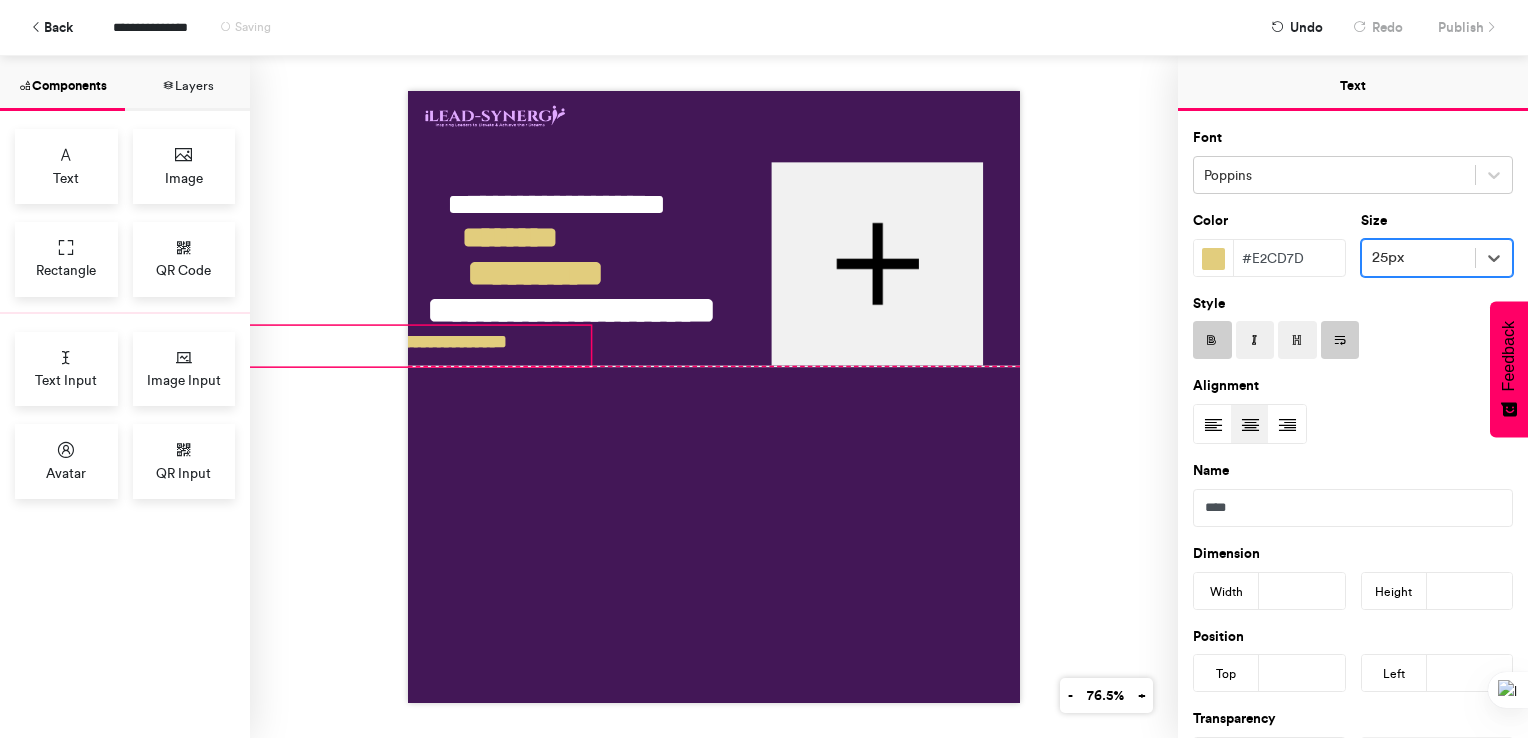 drag, startPoint x: 932, startPoint y: 389, endPoint x: 575, endPoint y: 352, distance: 358.91223 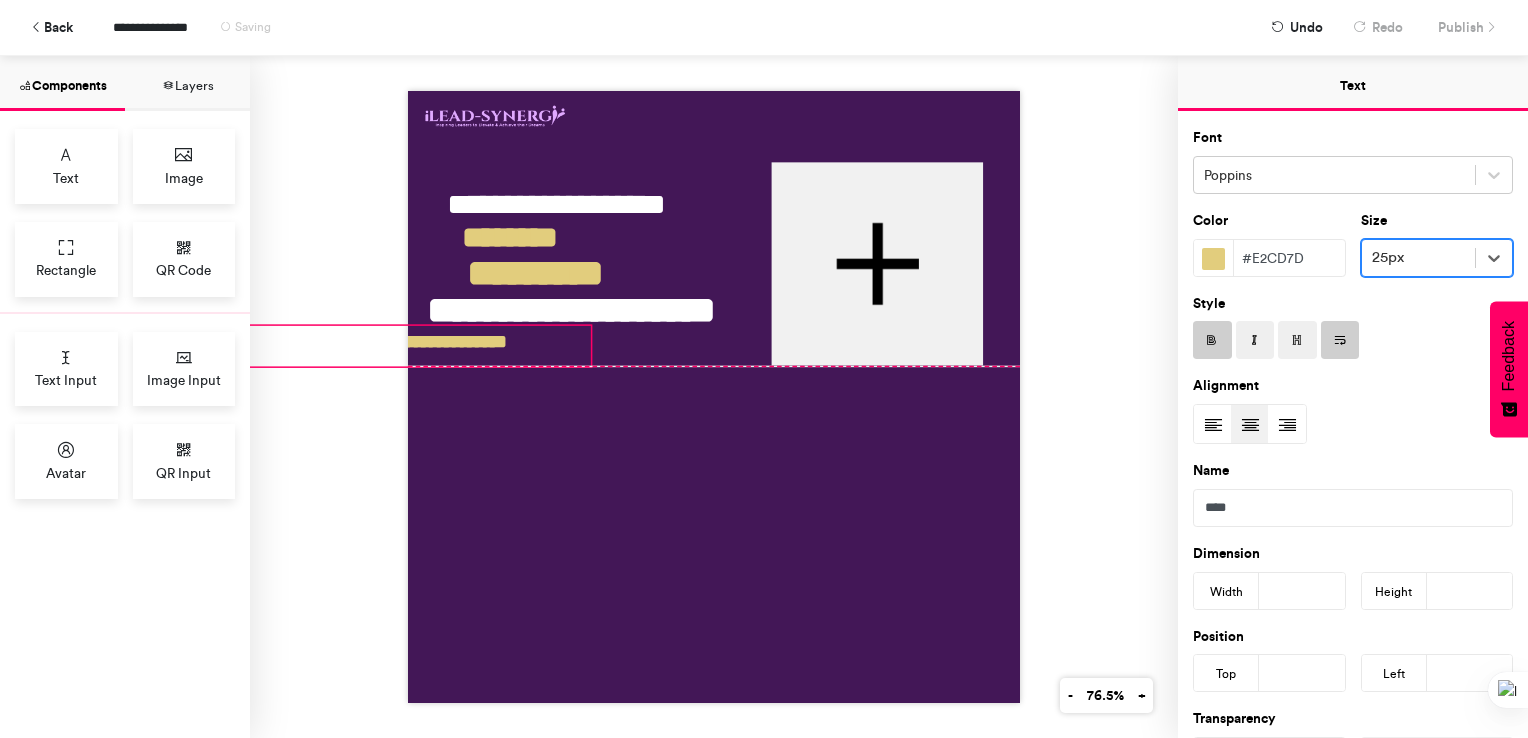 click on "**********" at bounding box center (714, 397) 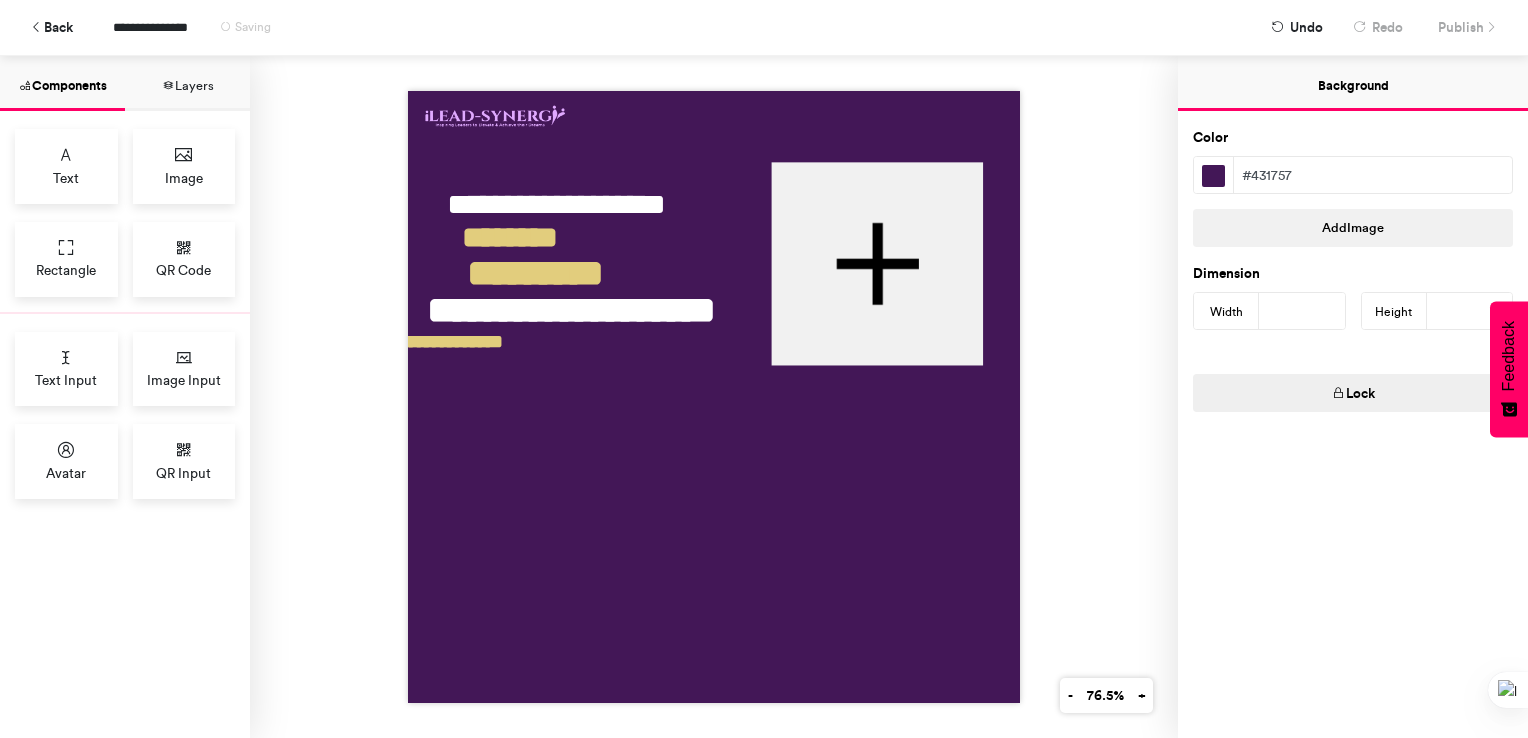 click at bounding box center [714, 397] 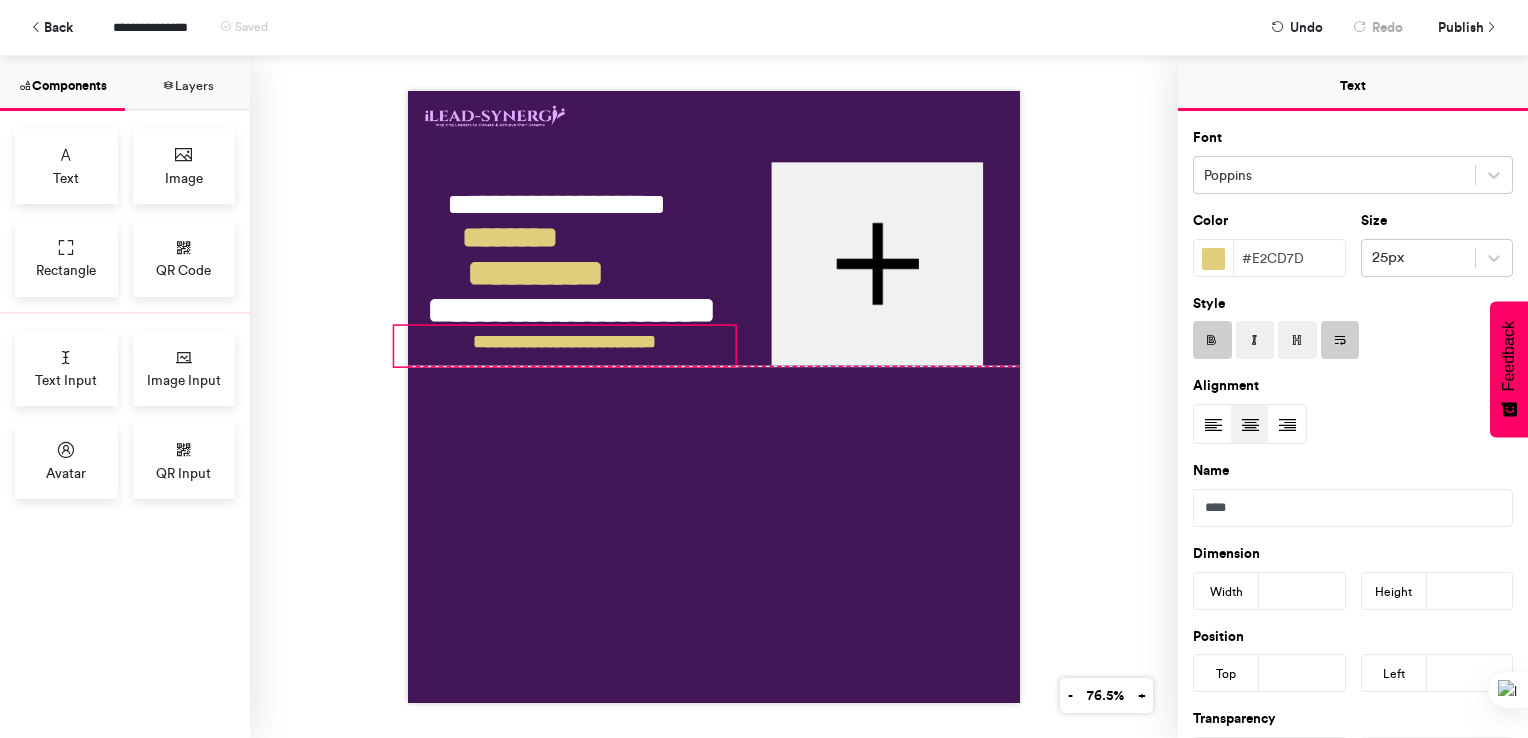 drag, startPoint x: 509, startPoint y: 337, endPoint x: 663, endPoint y: 335, distance: 154.01299 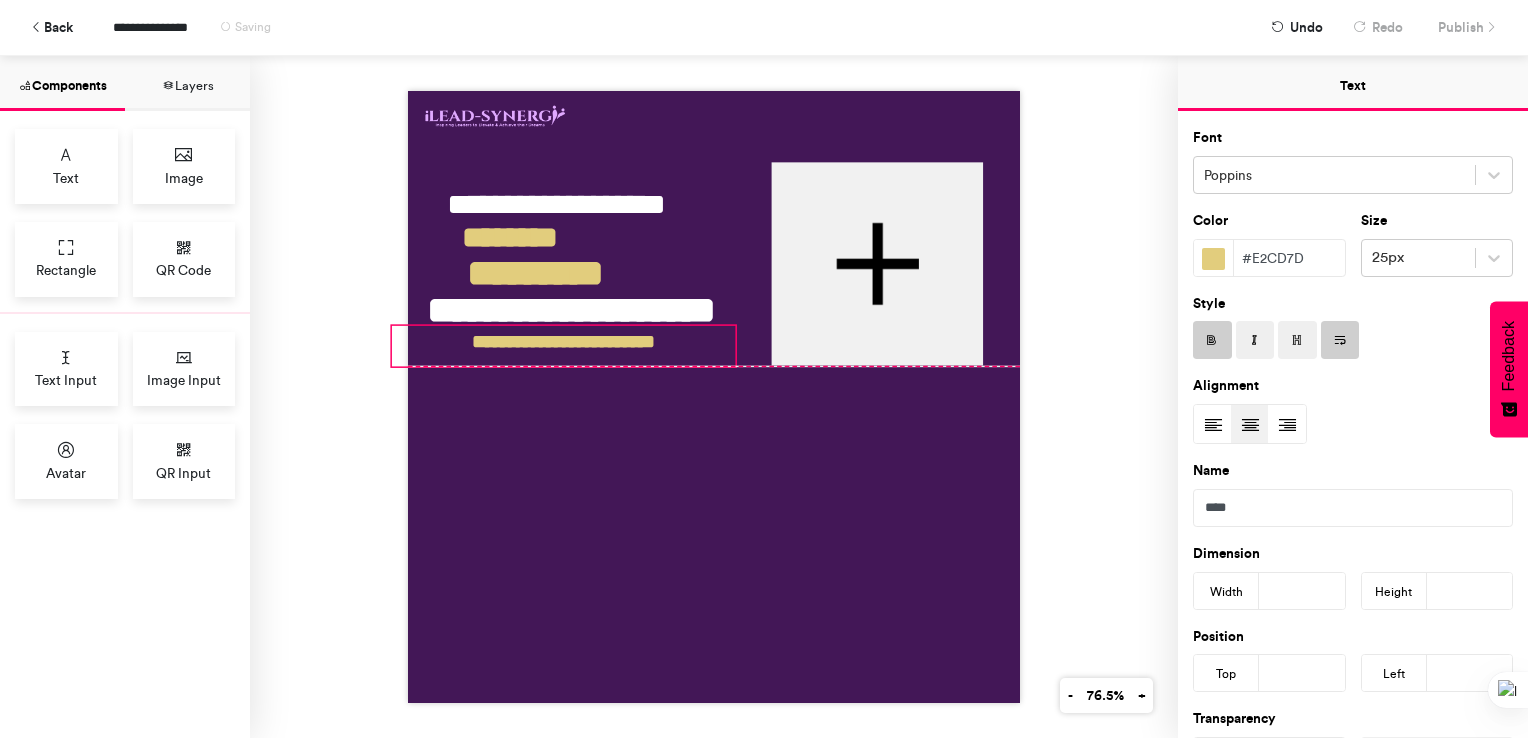 click on "**********" at bounding box center (714, 397) 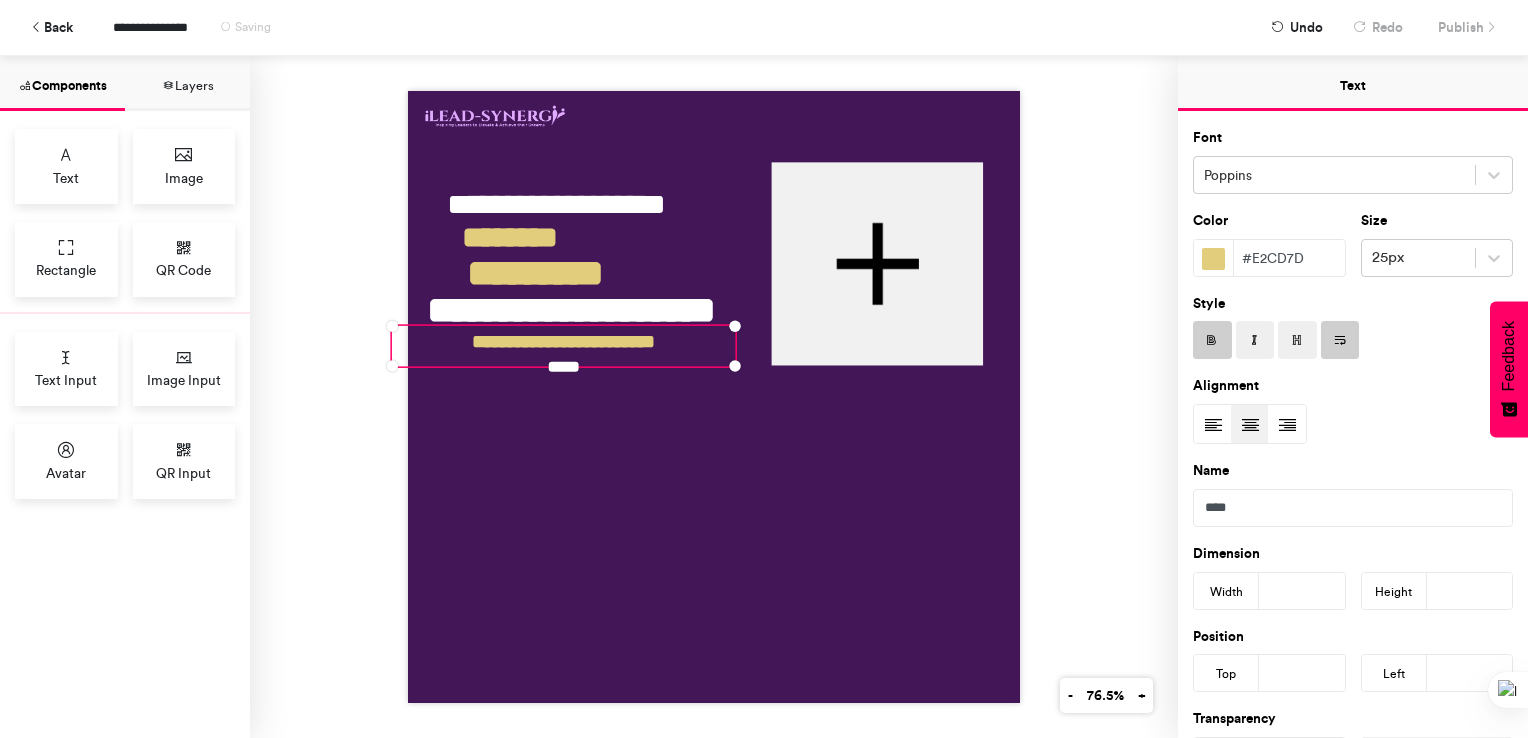 click on "**********" at bounding box center [714, 397] 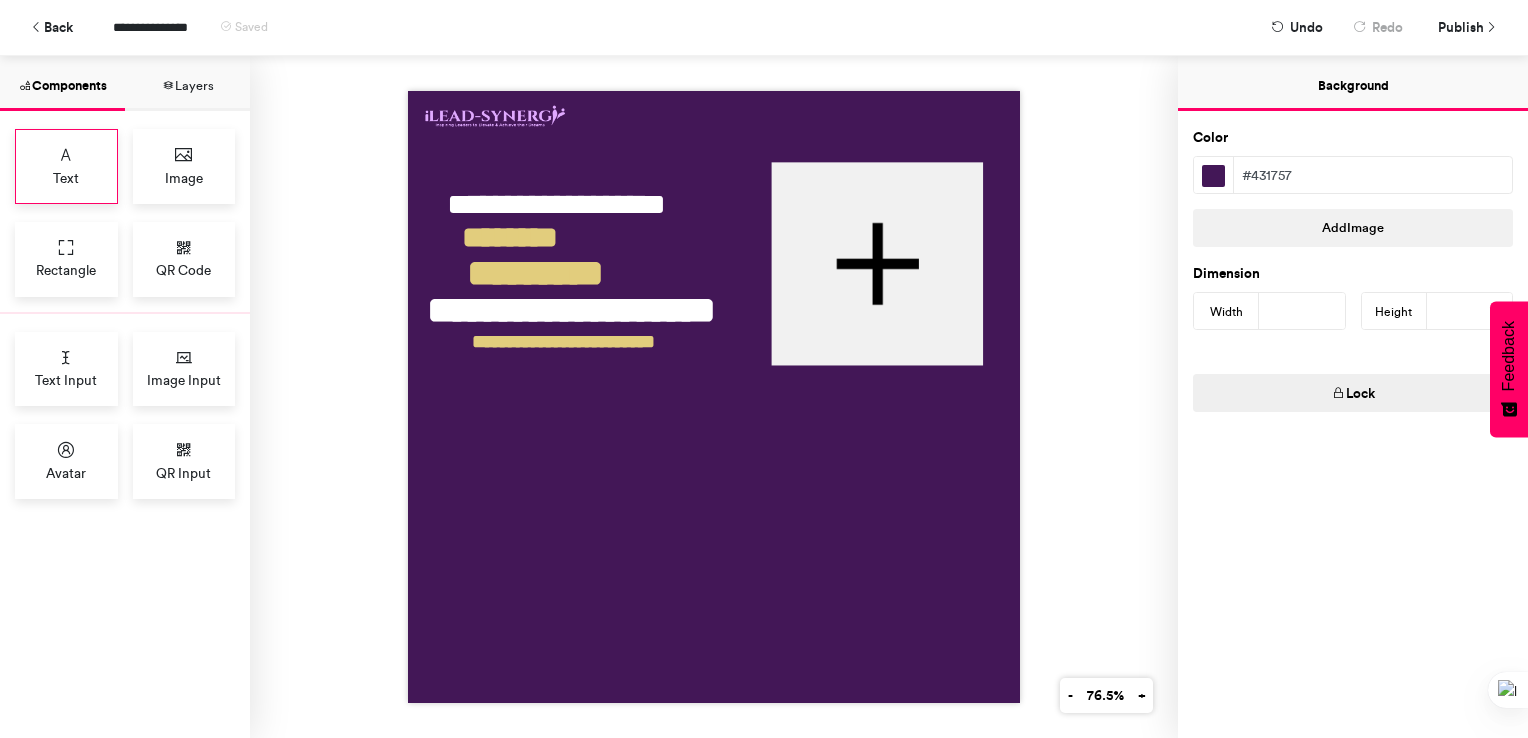 click on "Text" at bounding box center (66, 178) 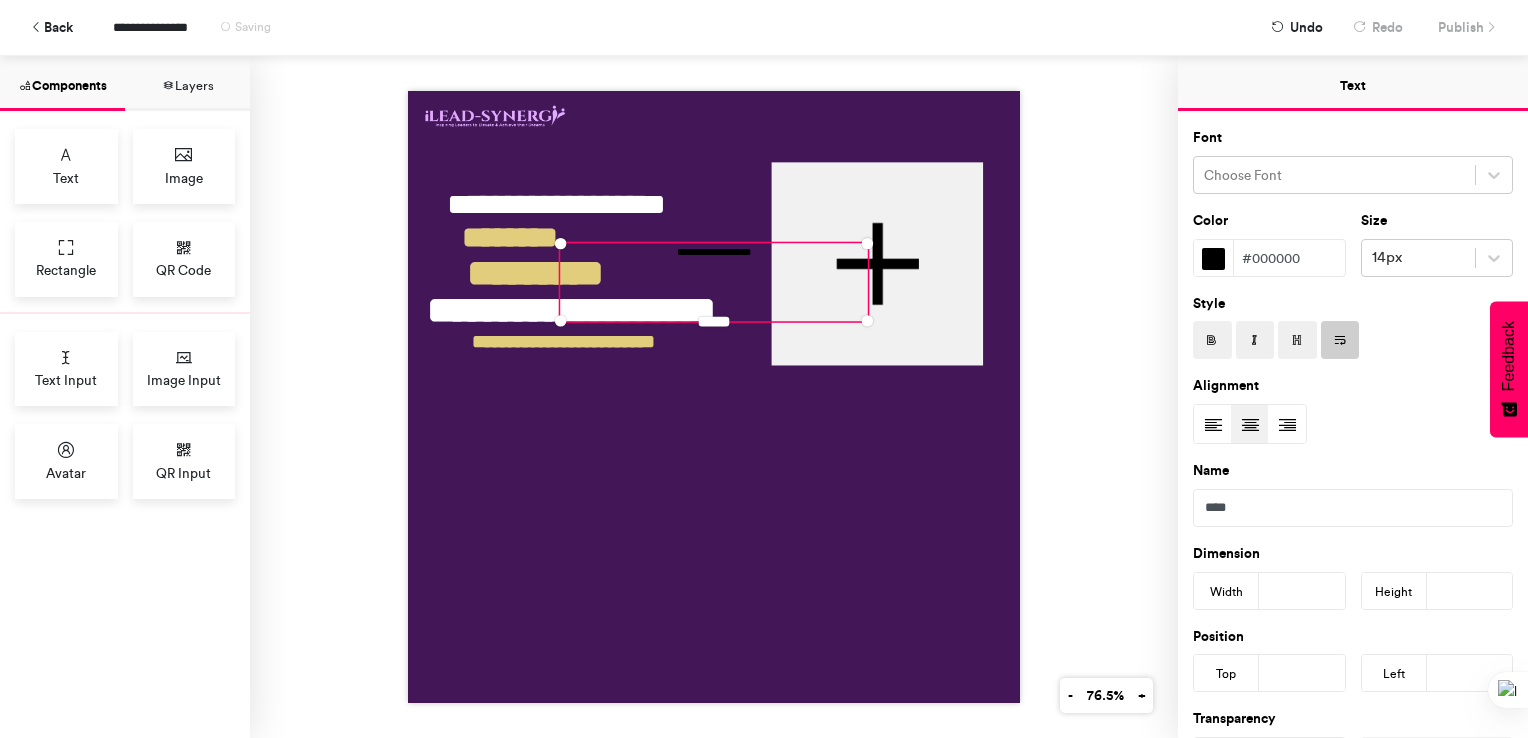 click on "**********" at bounding box center (714, 397) 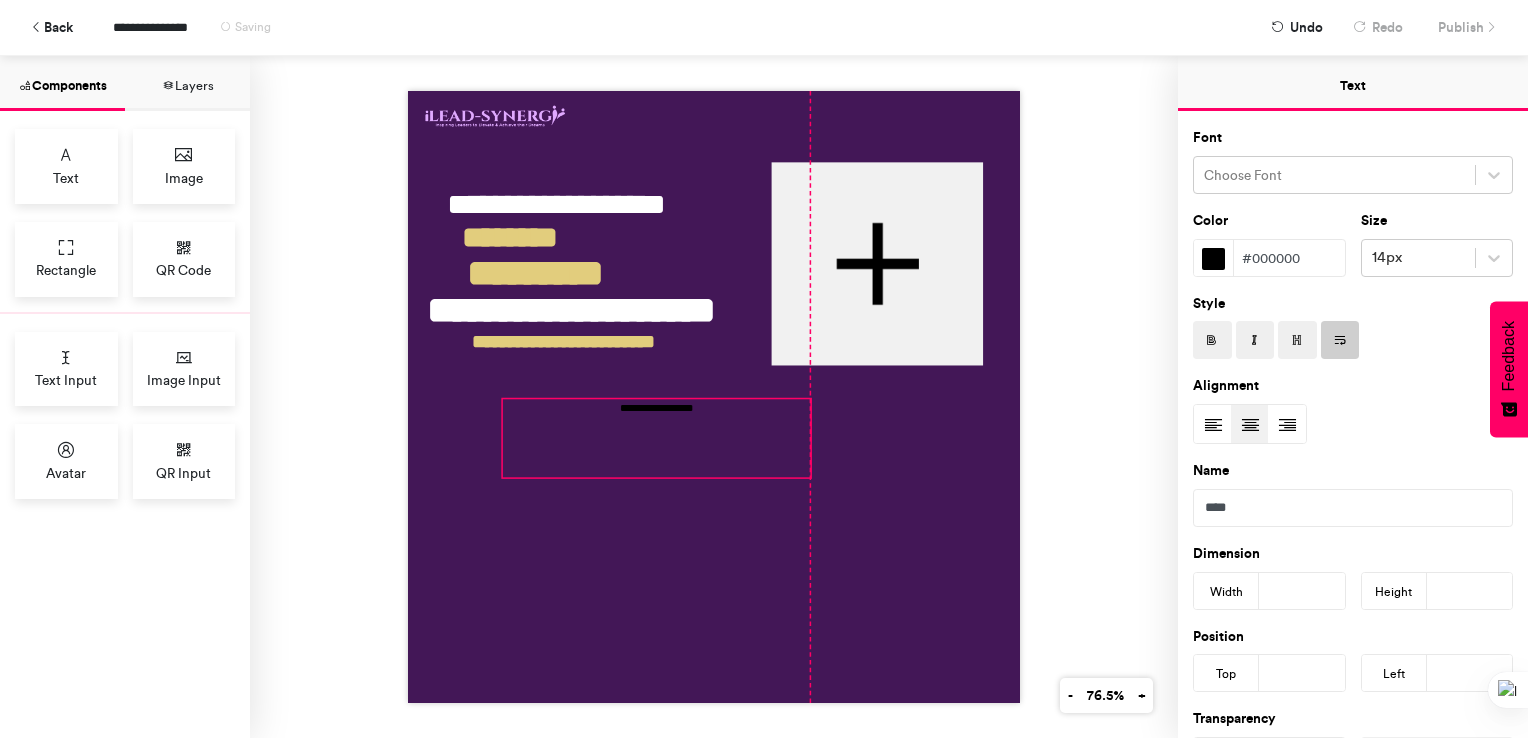 drag, startPoint x: 707, startPoint y: 250, endPoint x: 647, endPoint y: 406, distance: 167.14066 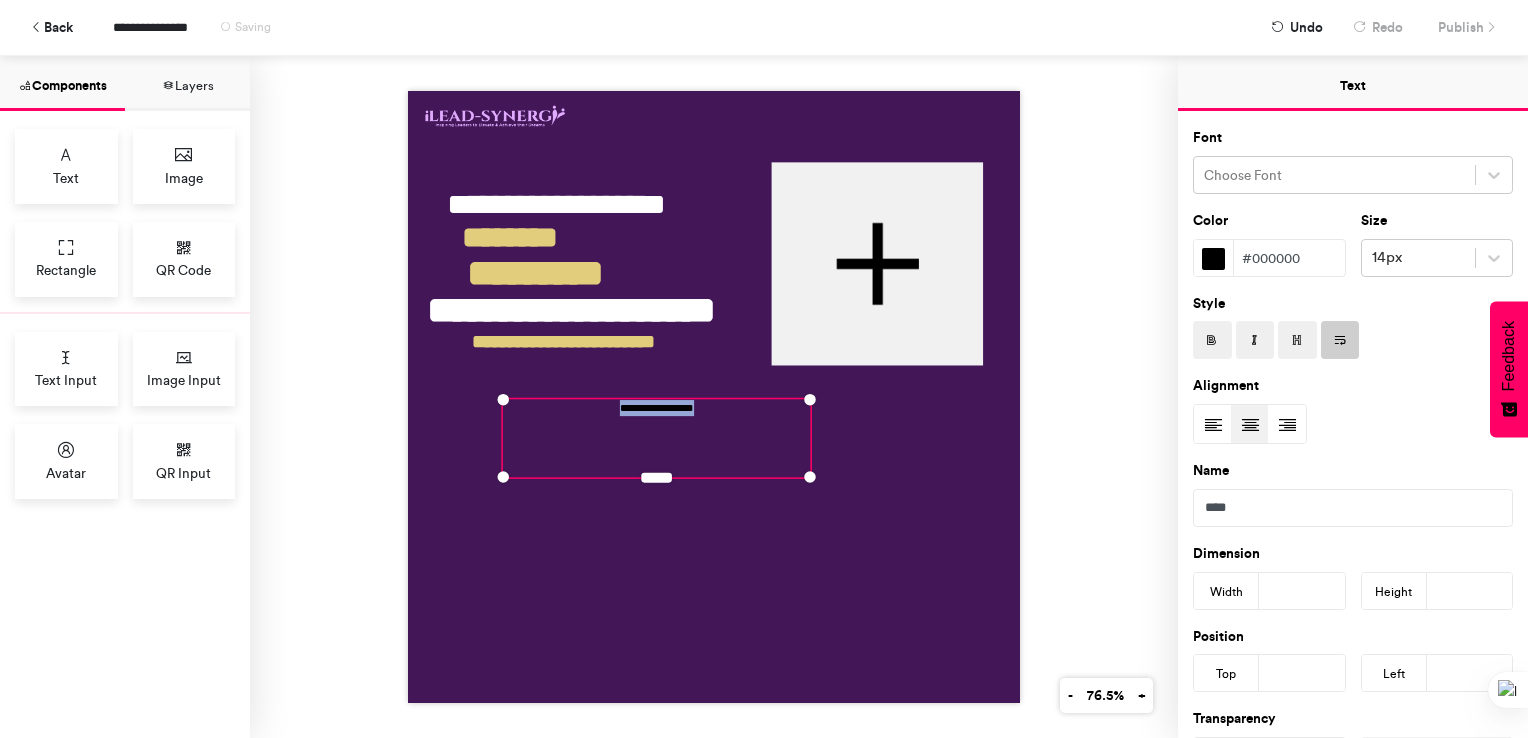 drag, startPoint x: 613, startPoint y: 408, endPoint x: 703, endPoint y: 401, distance: 90.27181 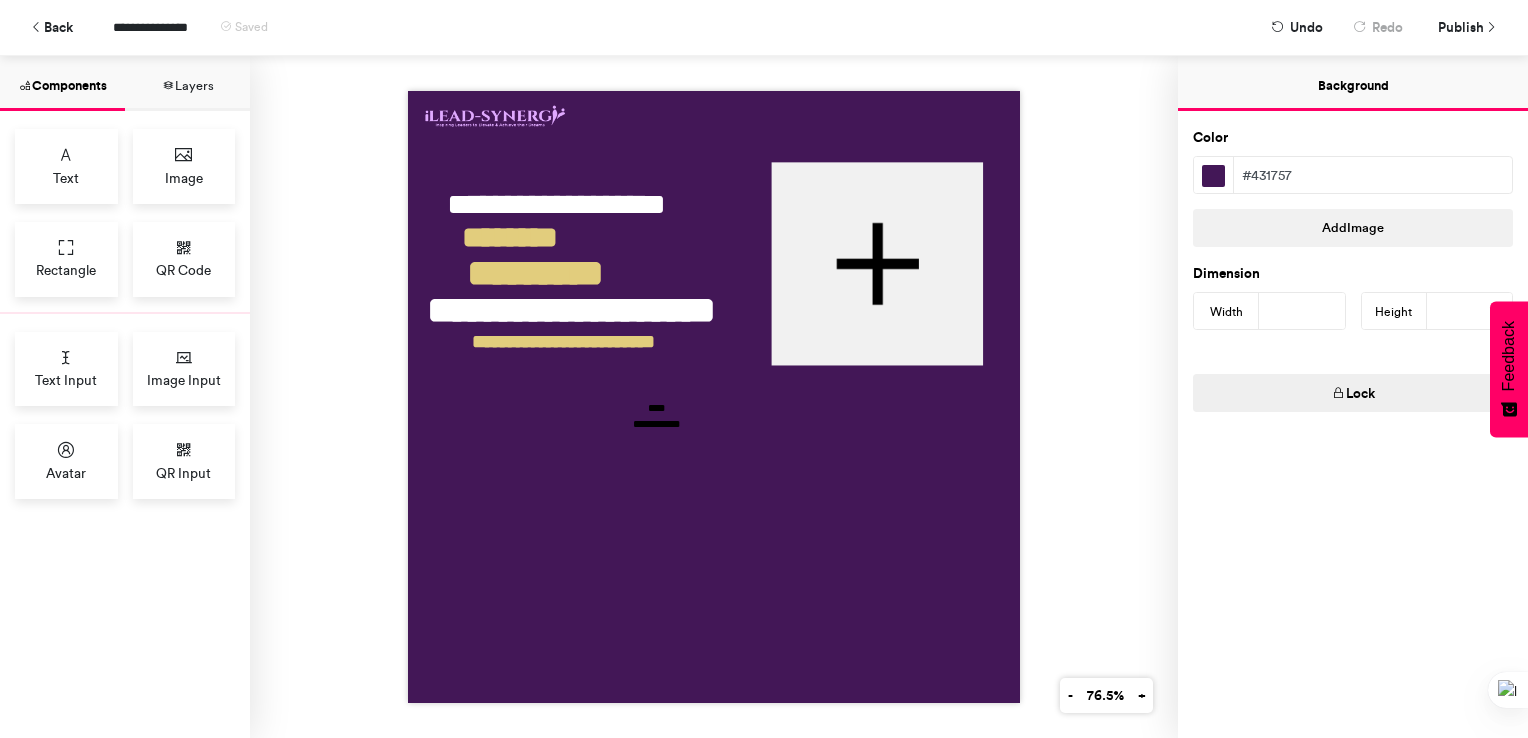 click at bounding box center [714, 397] 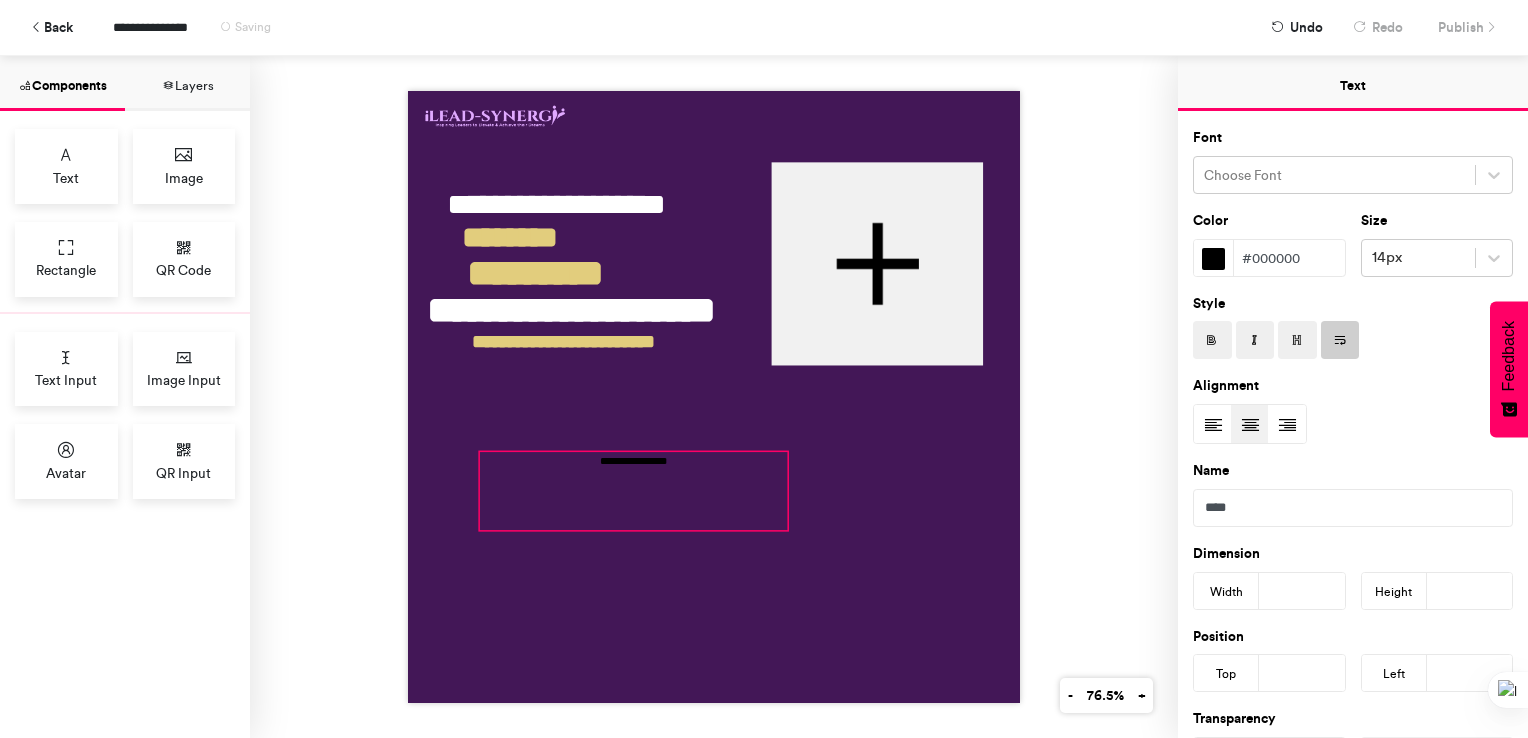 drag, startPoint x: 679, startPoint y: 396, endPoint x: 653, endPoint y: 450, distance: 59.933296 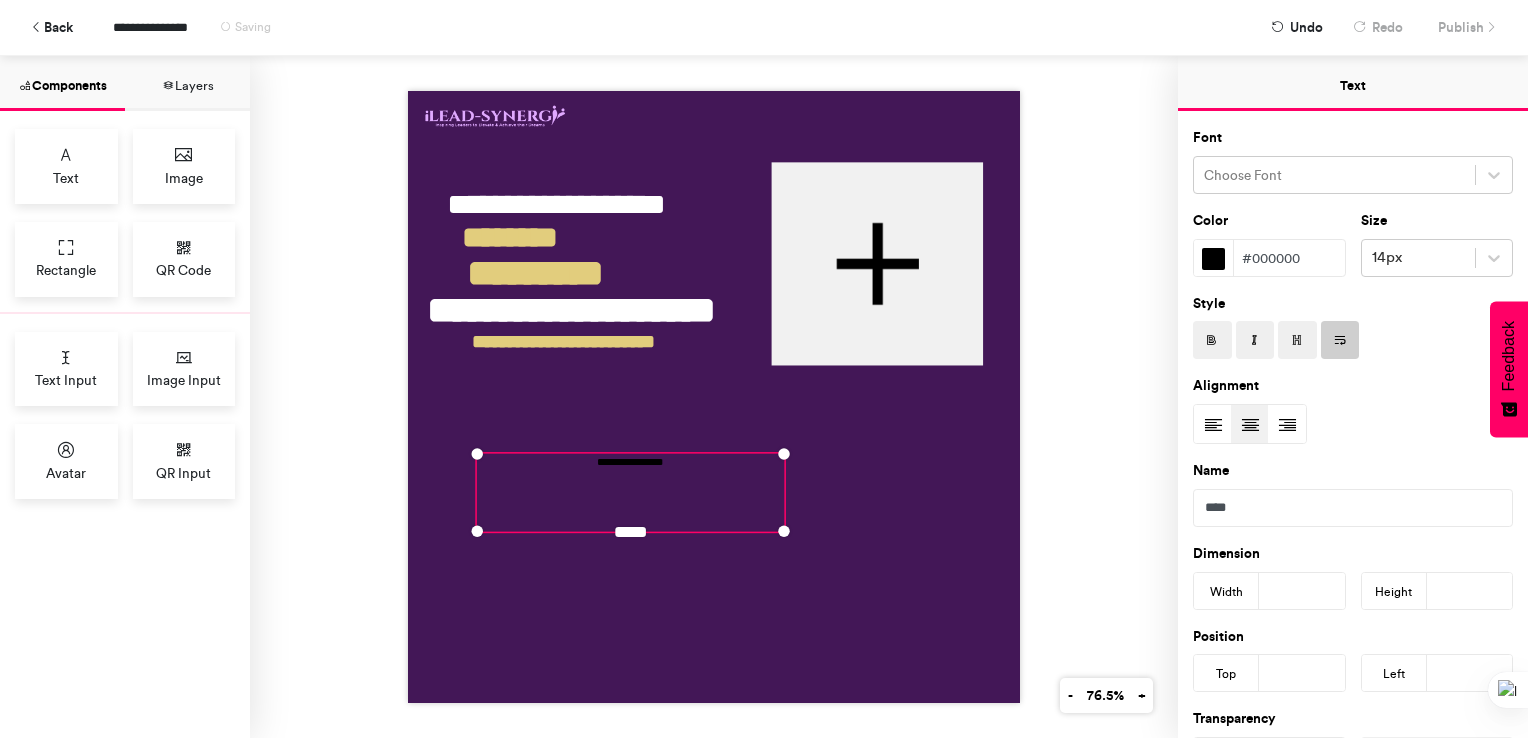 click on "**********" at bounding box center (631, 492) 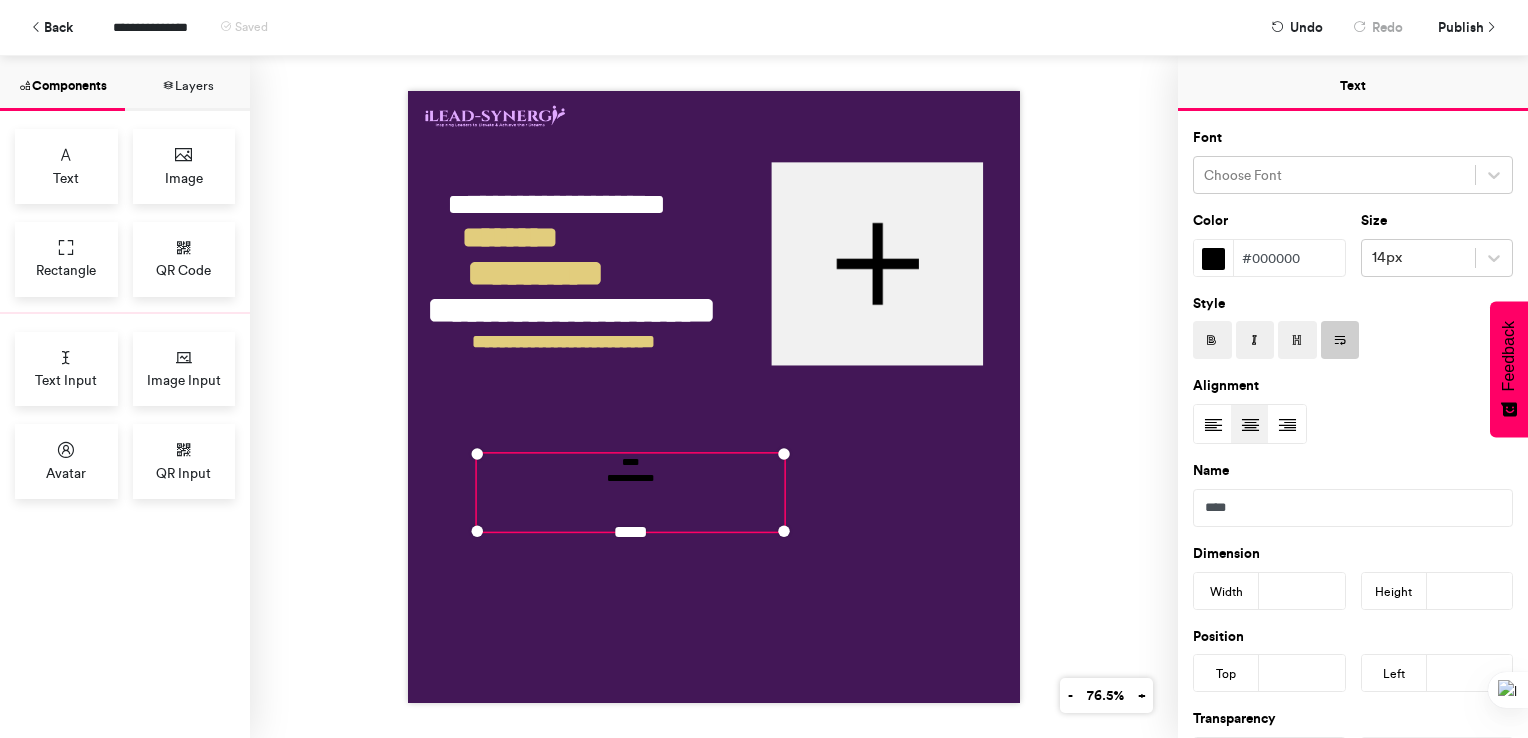 click on "**********" at bounding box center [714, 397] 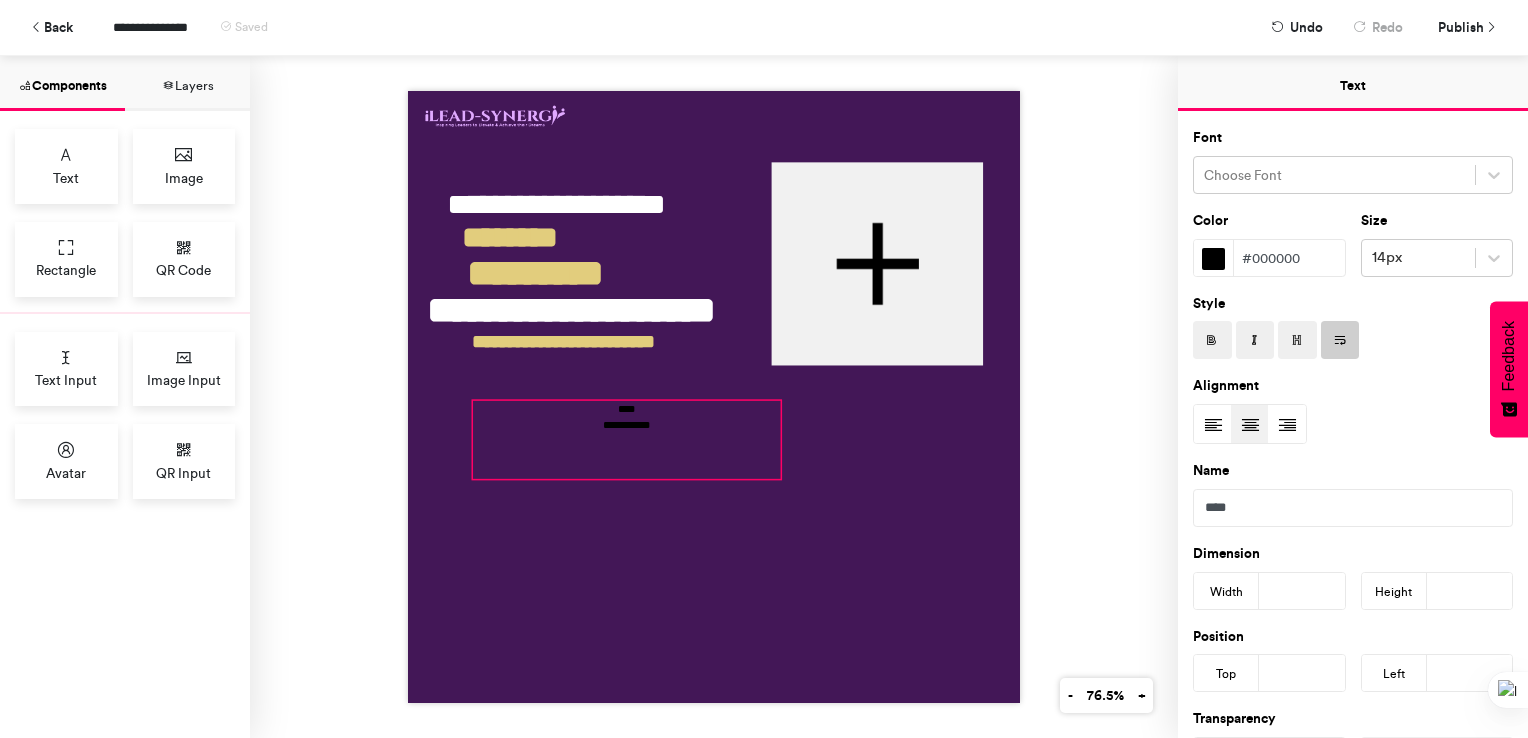 drag, startPoint x: 611, startPoint y: 487, endPoint x: 607, endPoint y: 434, distance: 53.15073 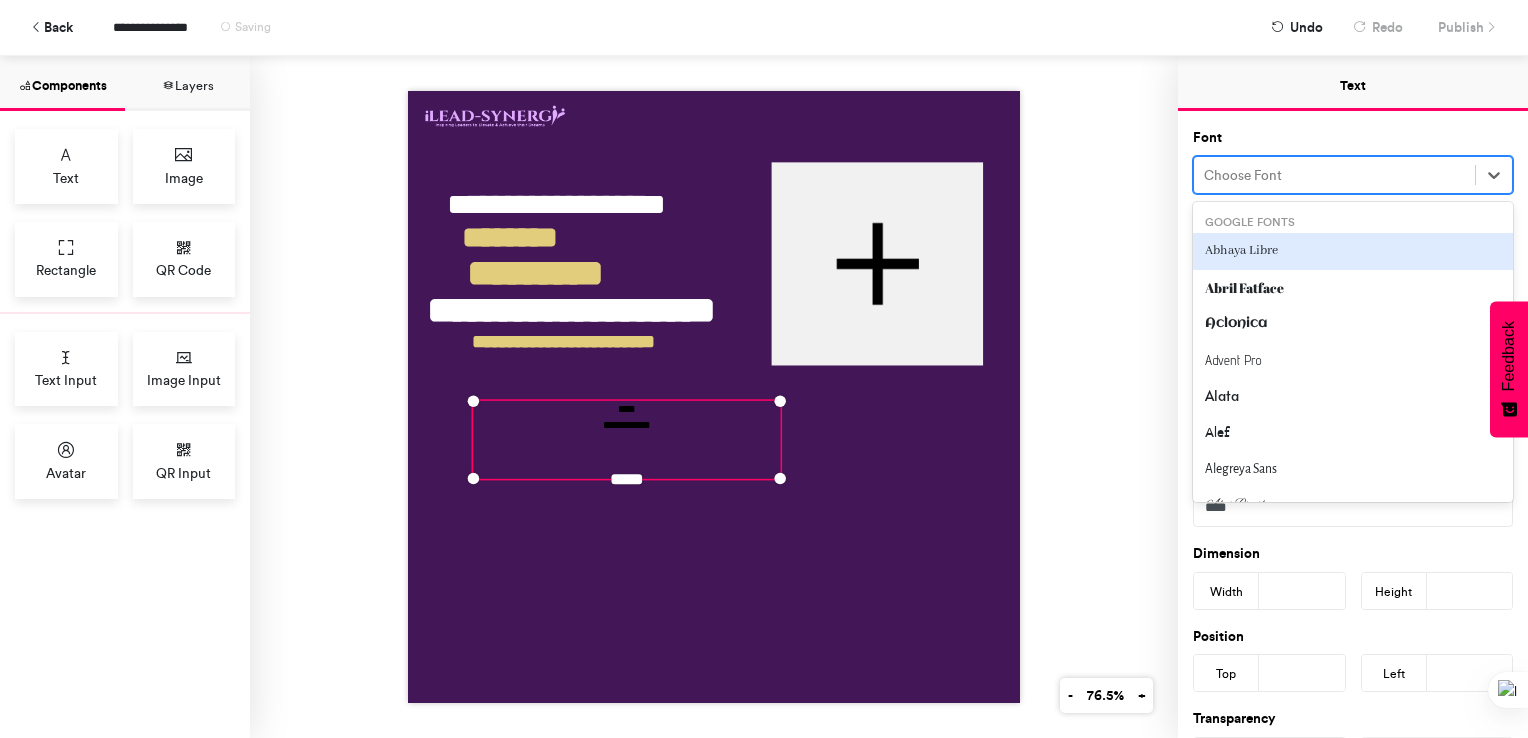 click at bounding box center [1334, 175] 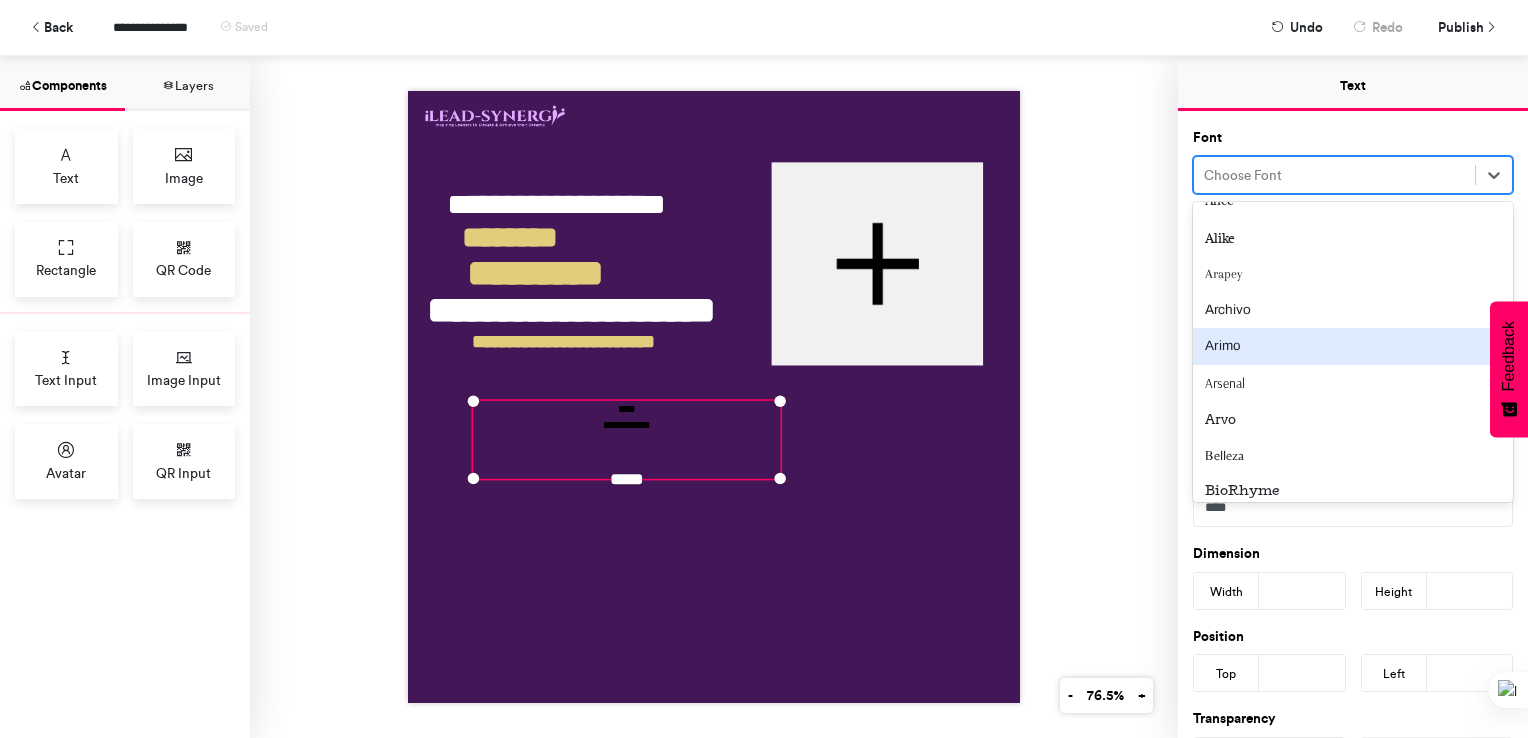 scroll, scrollTop: 360, scrollLeft: 0, axis: vertical 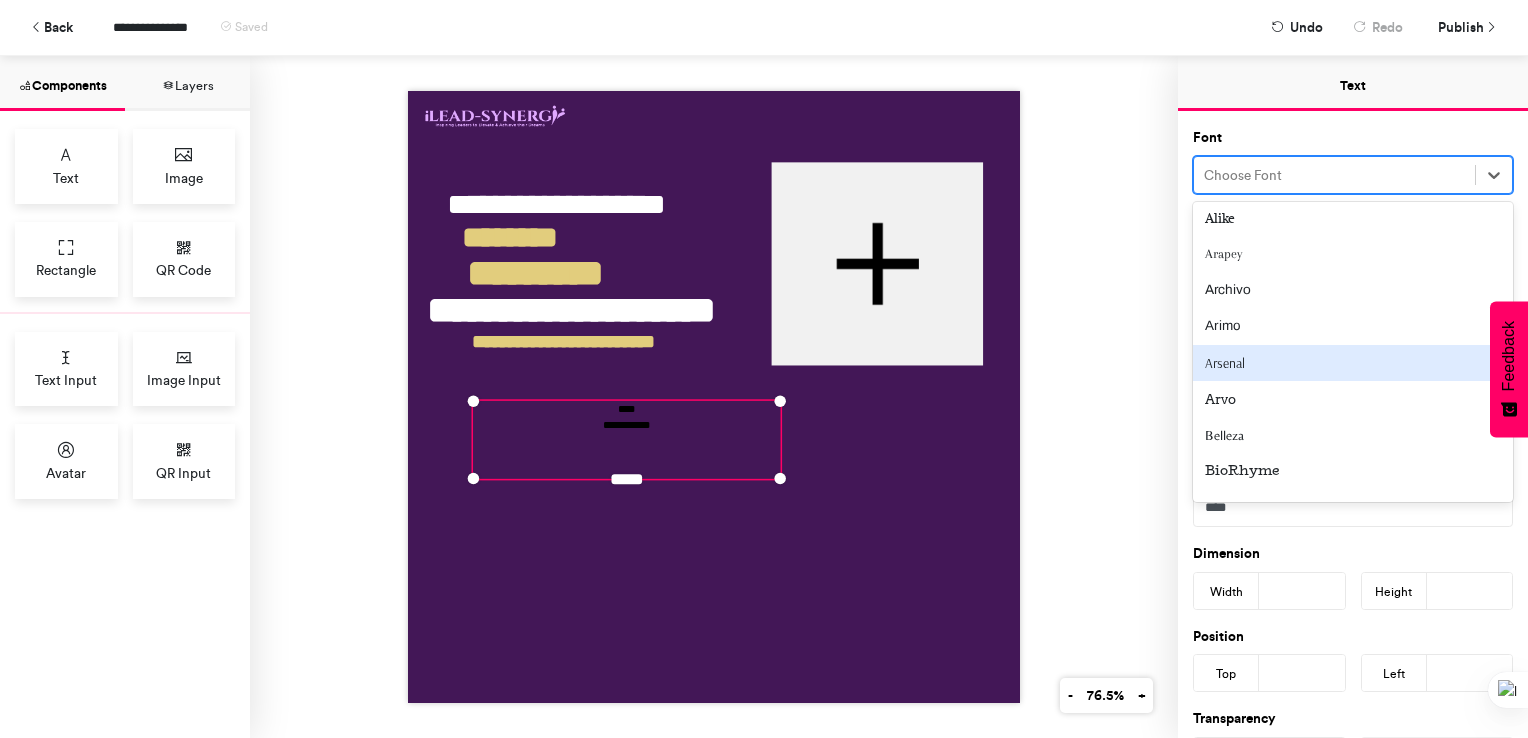 click on "Arsenal" at bounding box center (1353, 363) 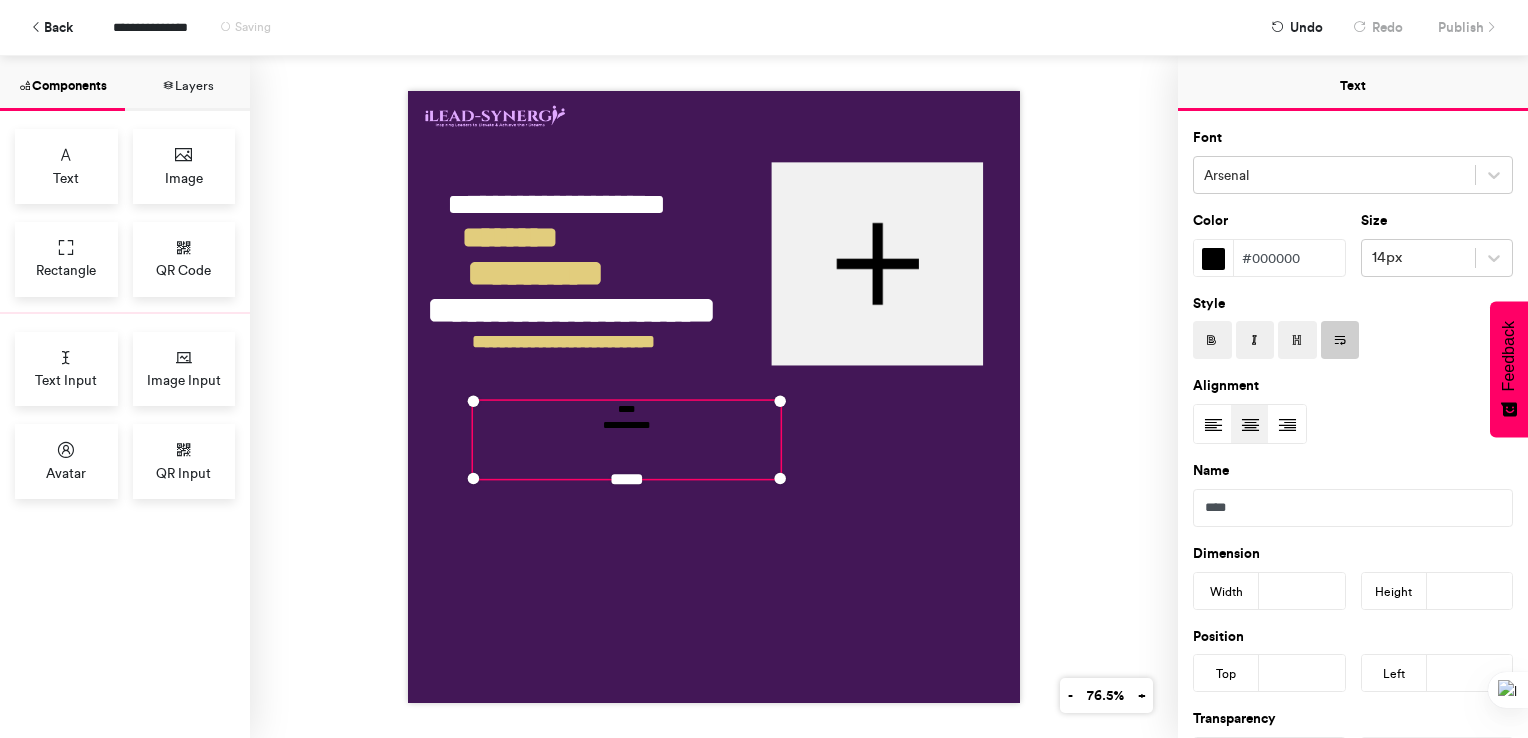 click on "#000000" at bounding box center (1289, 258) 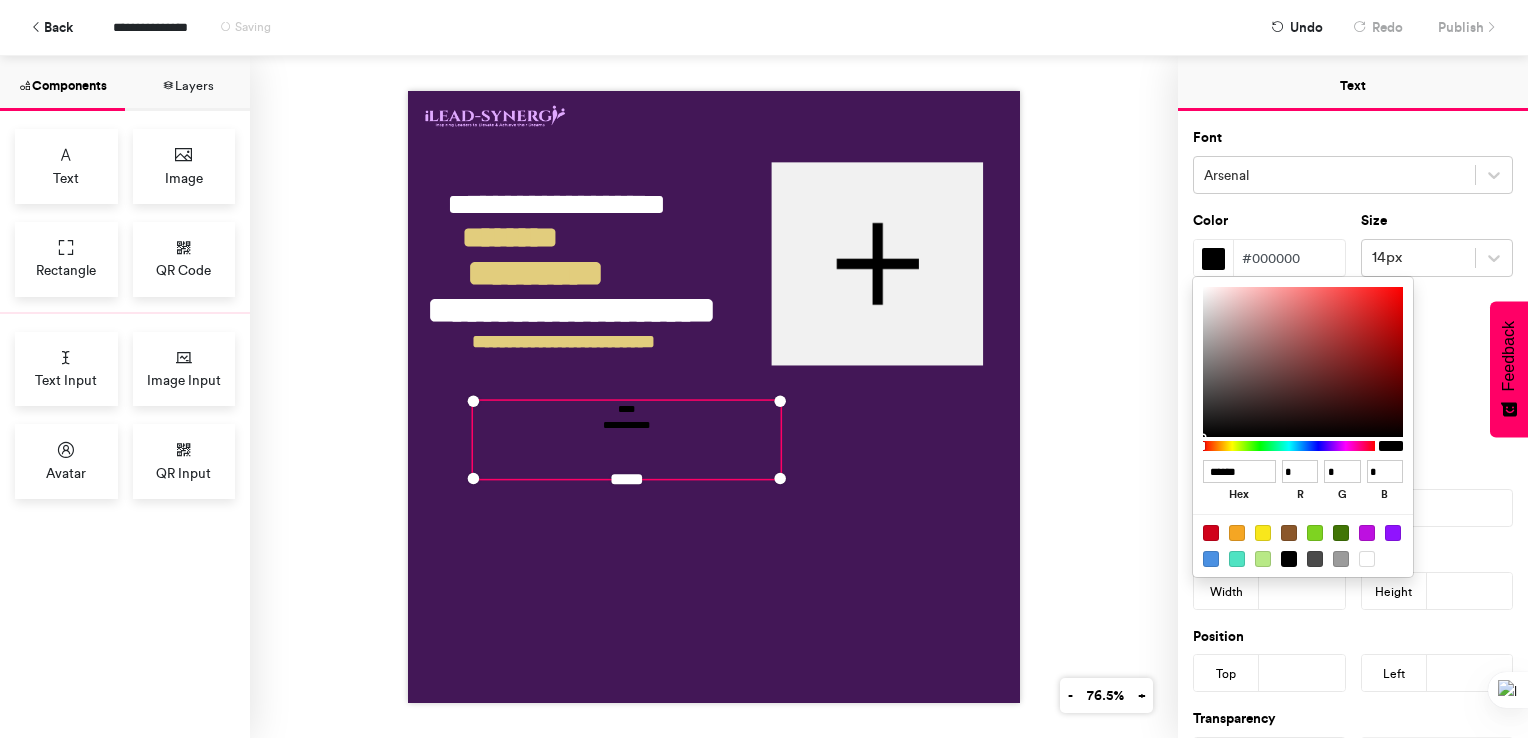 drag, startPoint x: 1303, startPoint y: 256, endPoint x: 1279, endPoint y: 420, distance: 165.7468 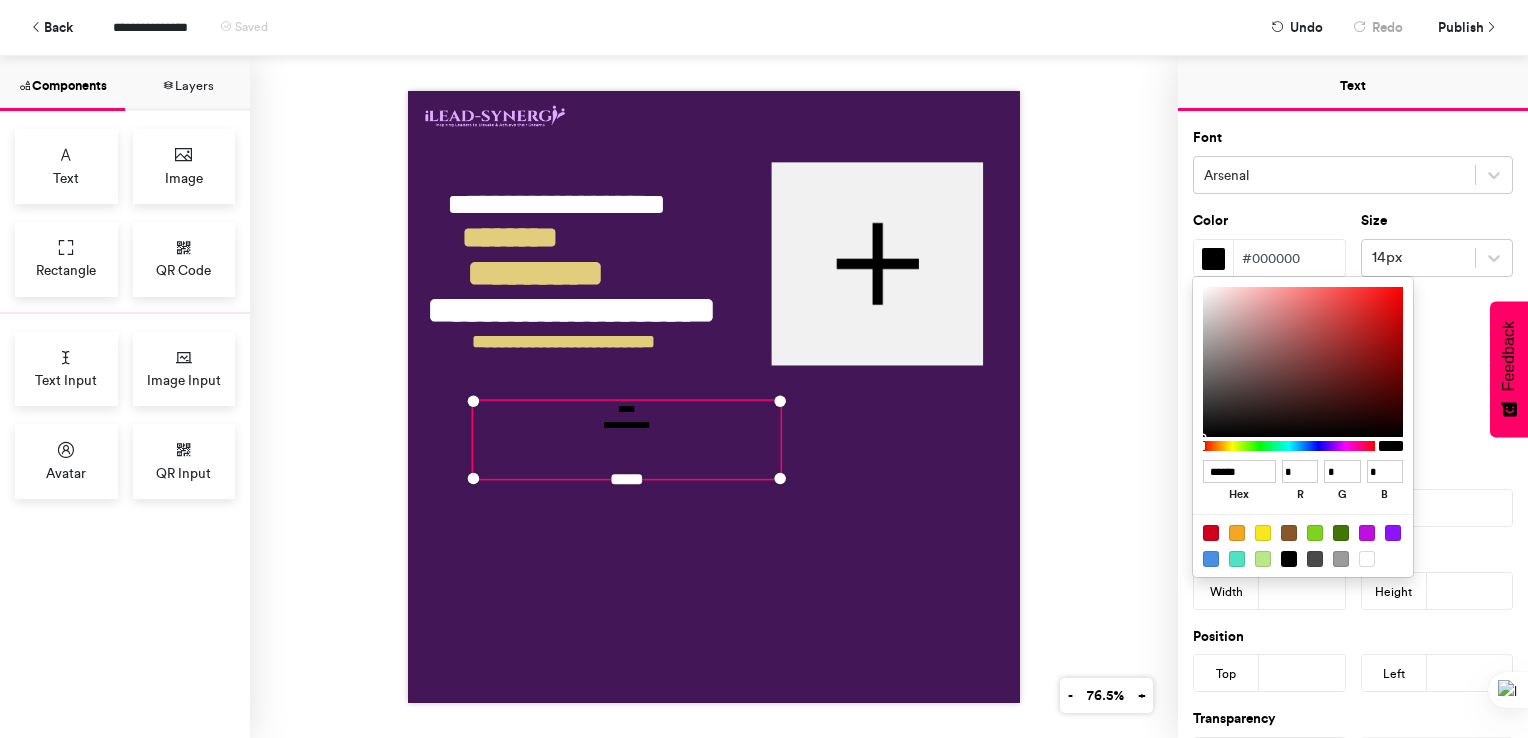 drag, startPoint x: 1250, startPoint y: 470, endPoint x: 1203, endPoint y: 474, distance: 47.169907 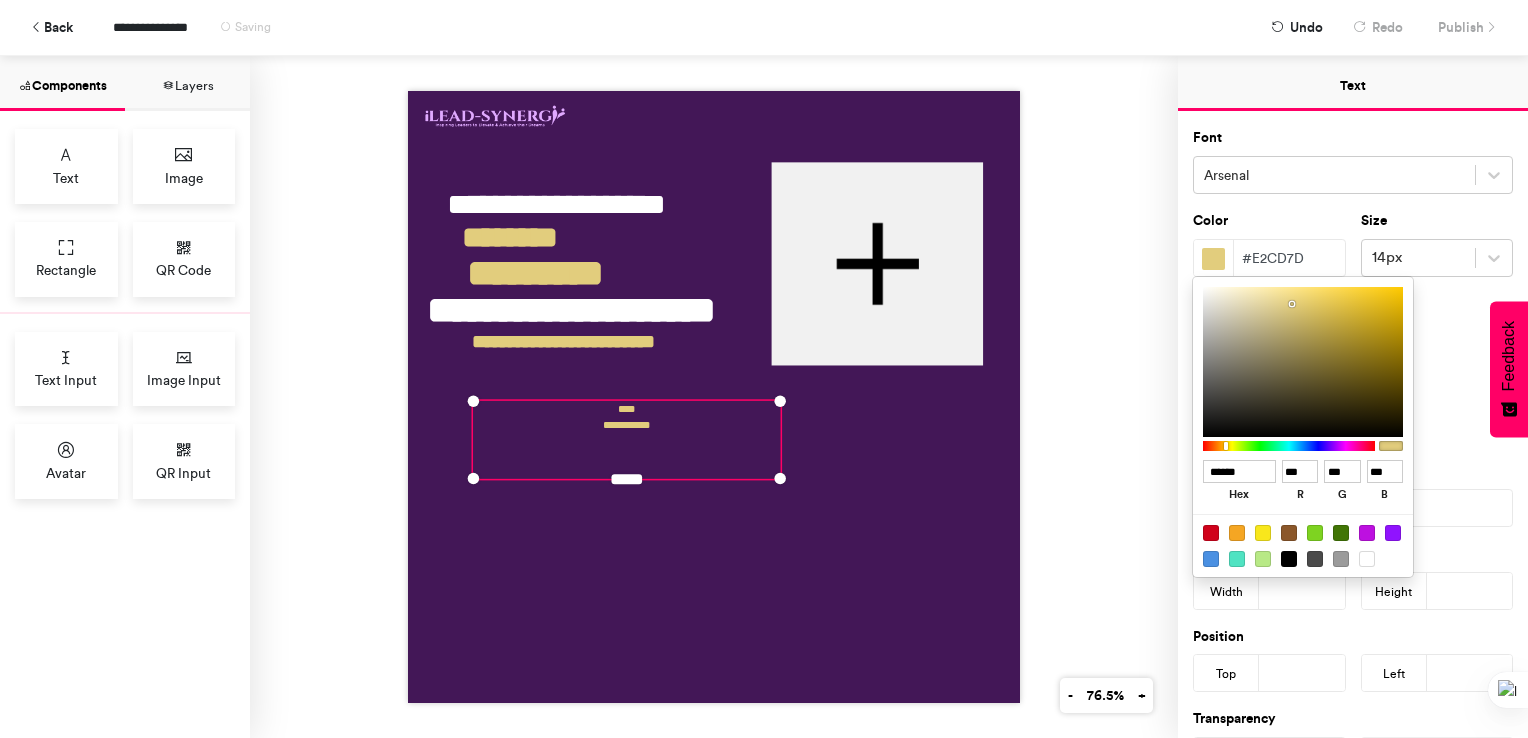 click at bounding box center (764, 369) 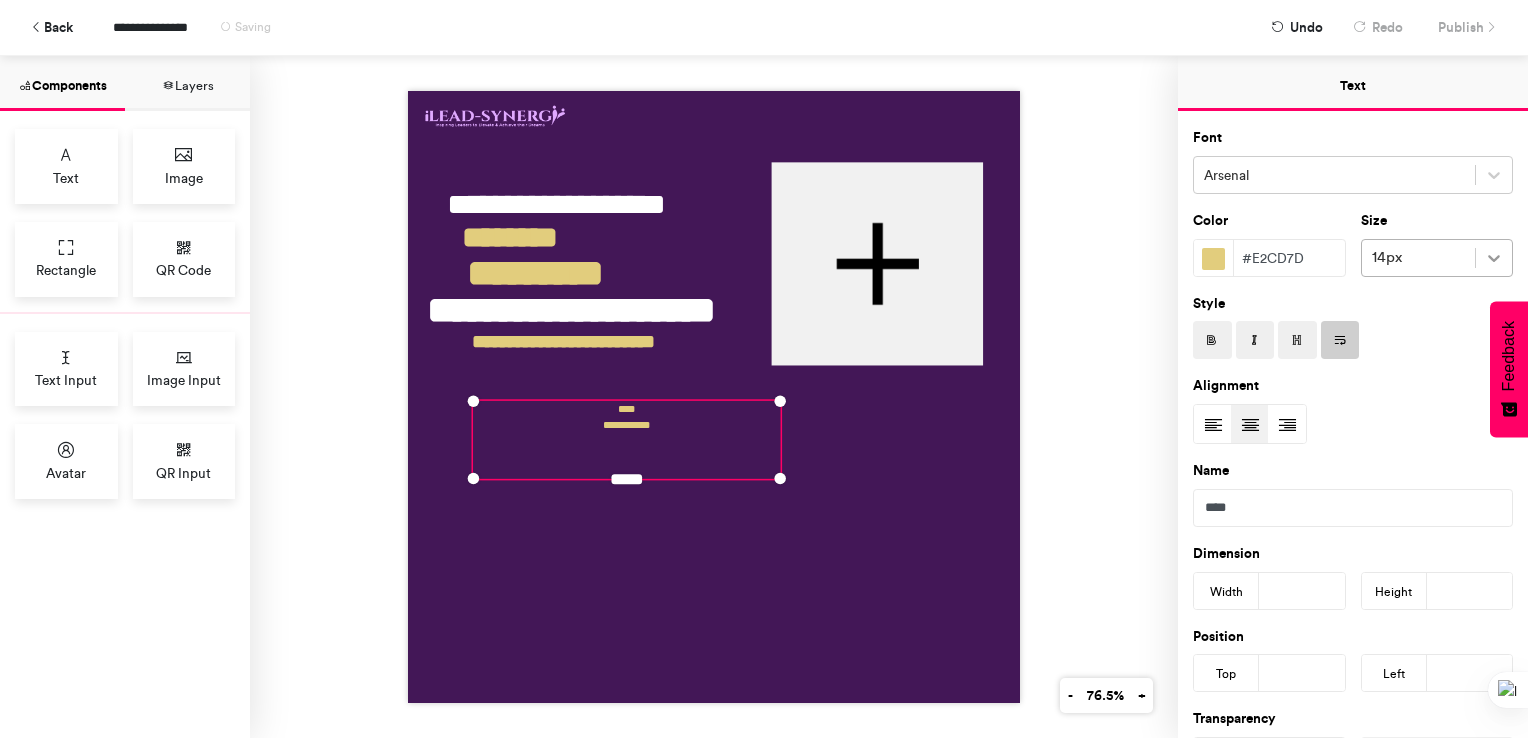 click 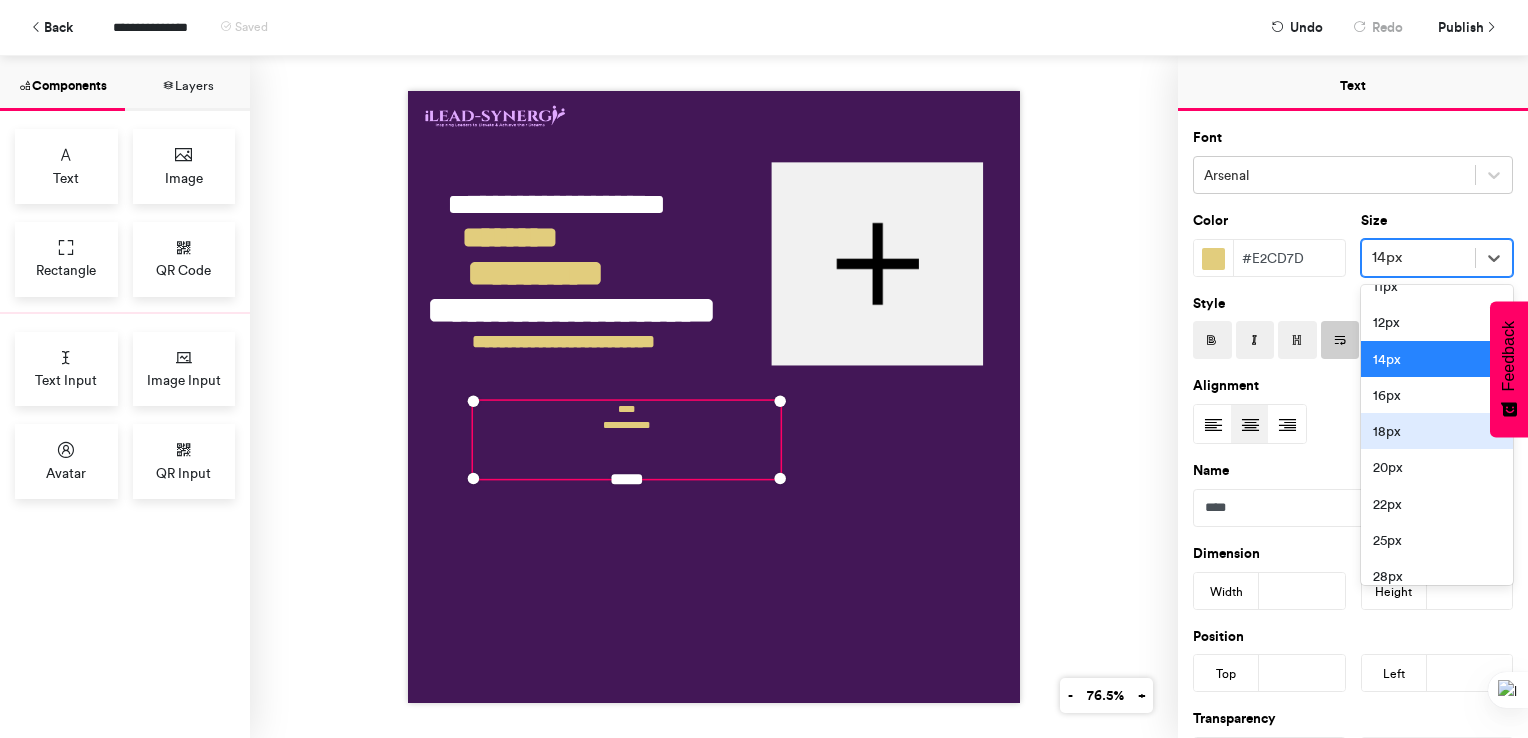 scroll, scrollTop: 120, scrollLeft: 0, axis: vertical 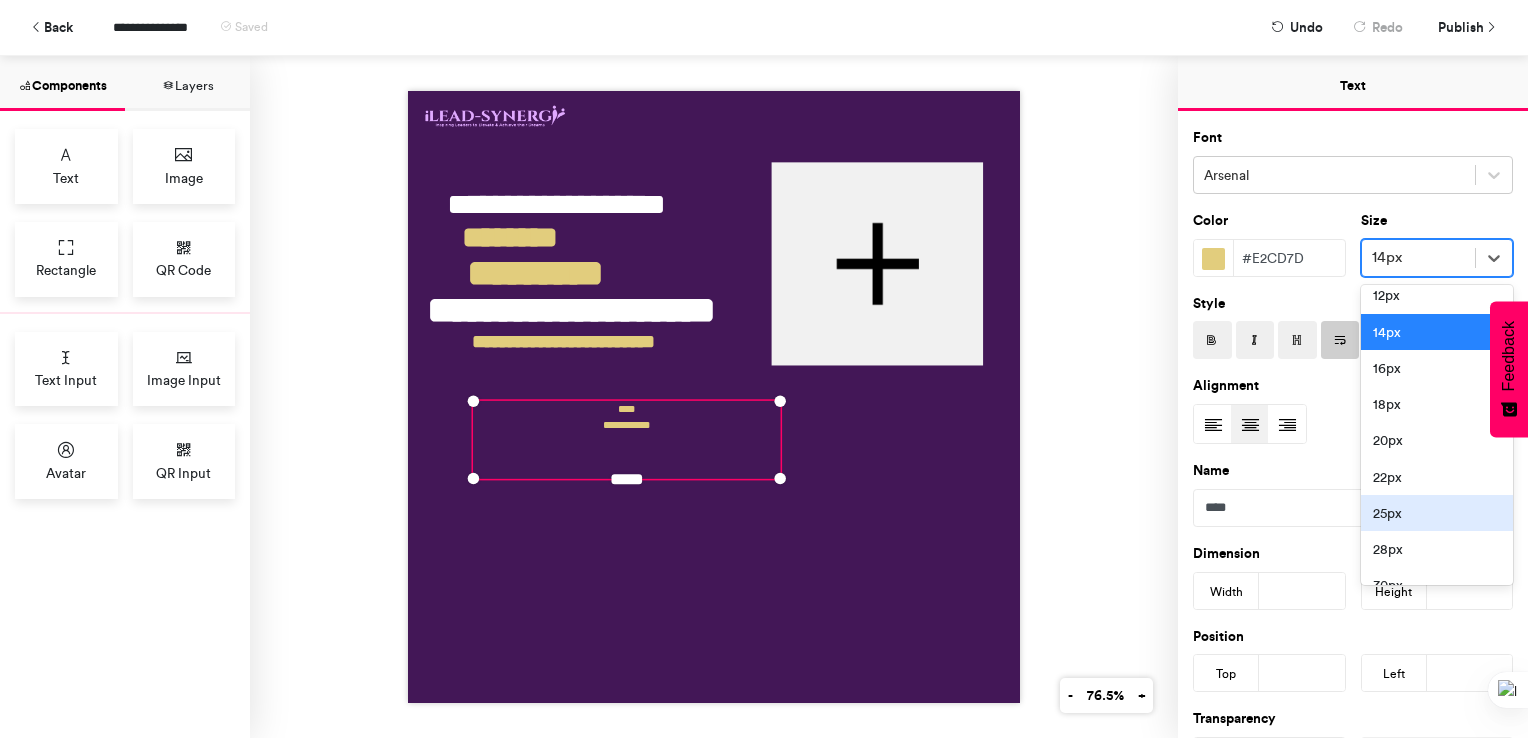 click on "25px" at bounding box center (1437, 513) 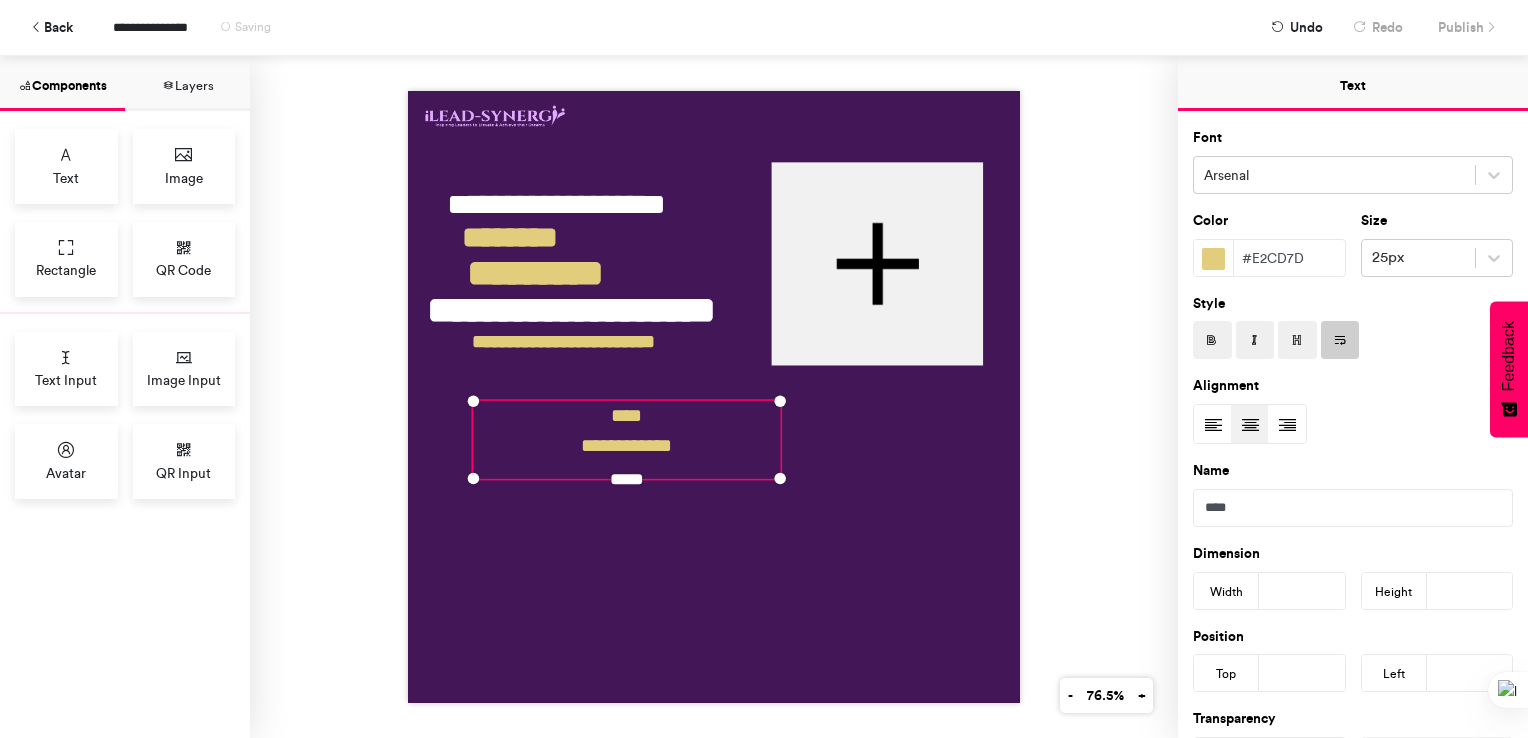 click on "**********" at bounding box center [714, 397] 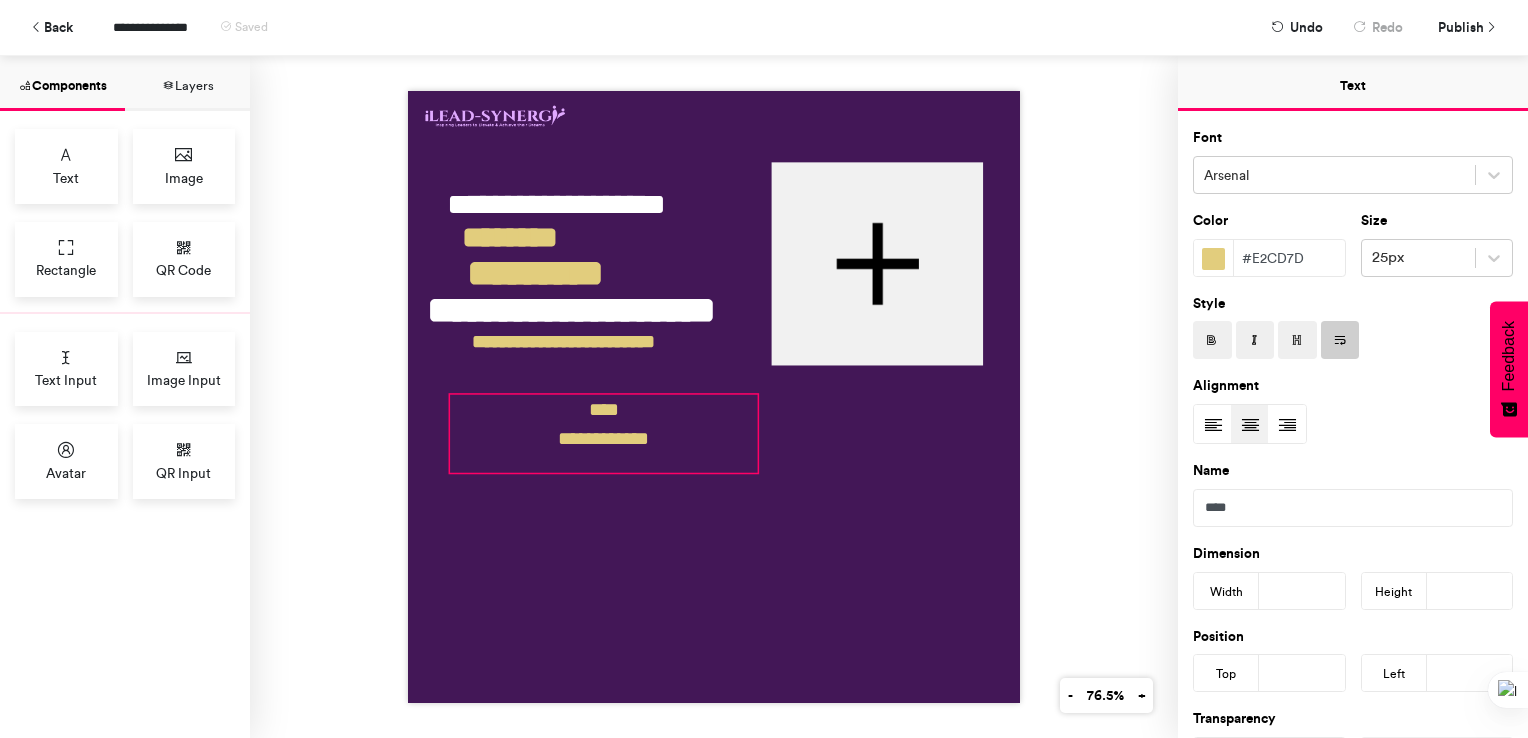 drag, startPoint x: 653, startPoint y: 435, endPoint x: 630, endPoint y: 429, distance: 23.769728 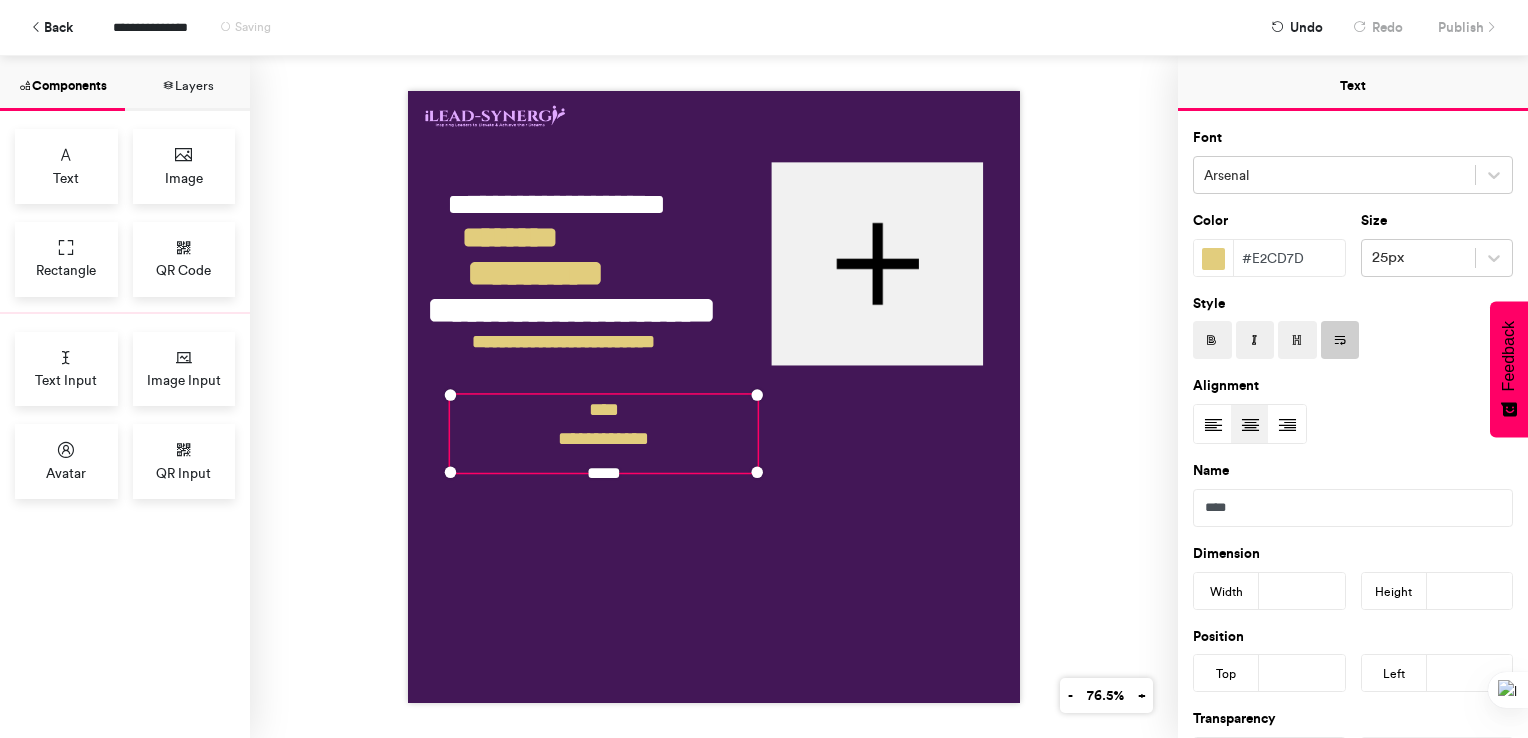 click on "**********" at bounding box center [714, 397] 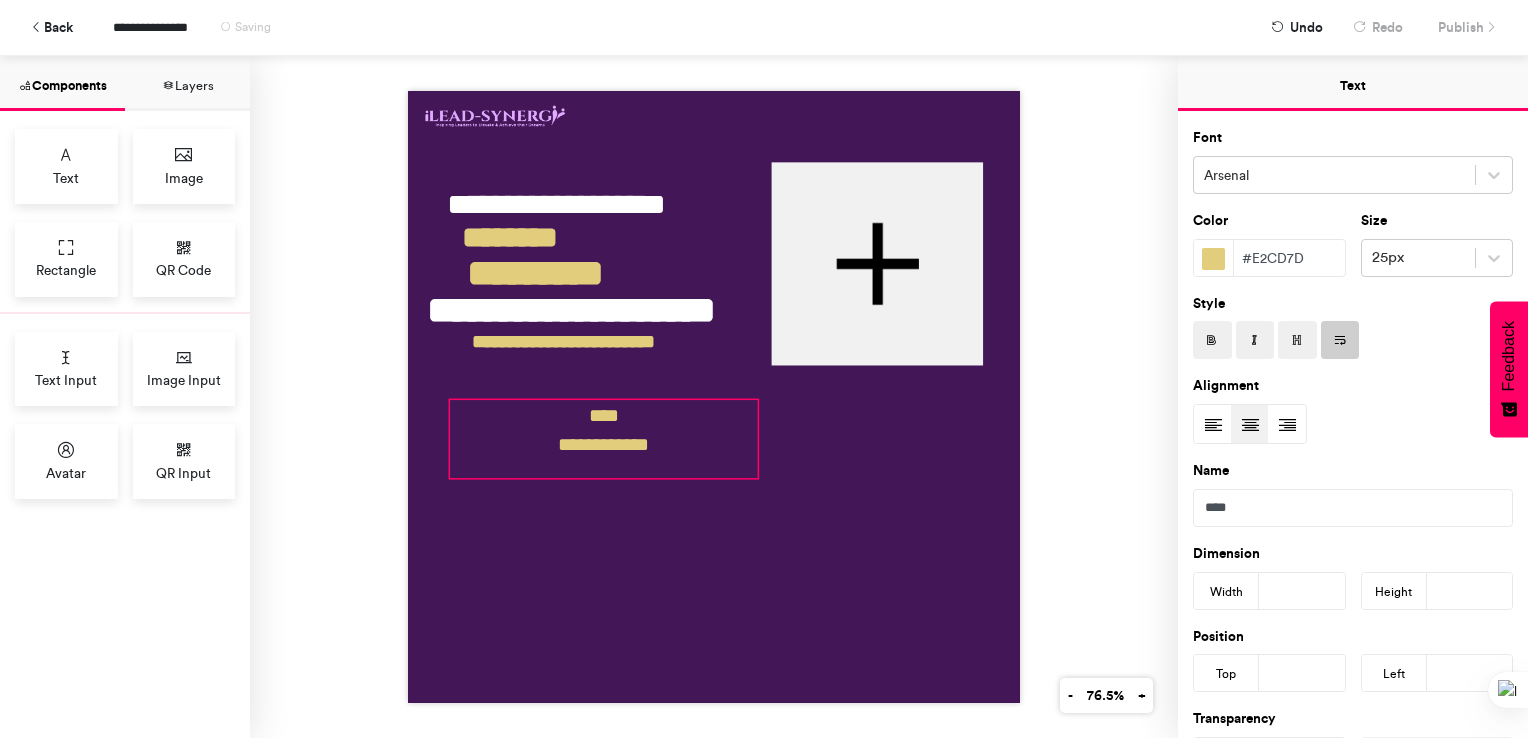 click on "**********" at bounding box center [604, 439] 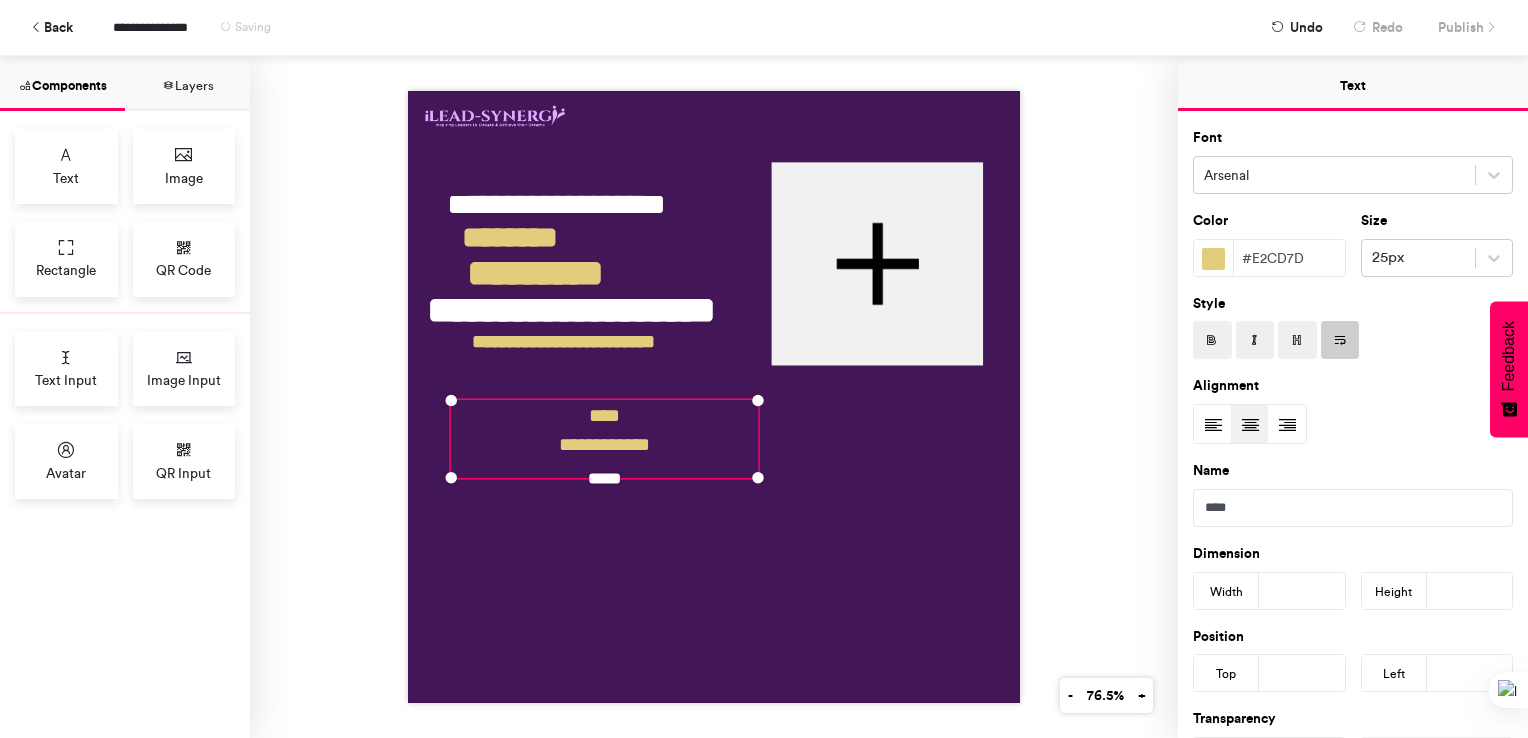 click on "**********" at bounding box center [714, 397] 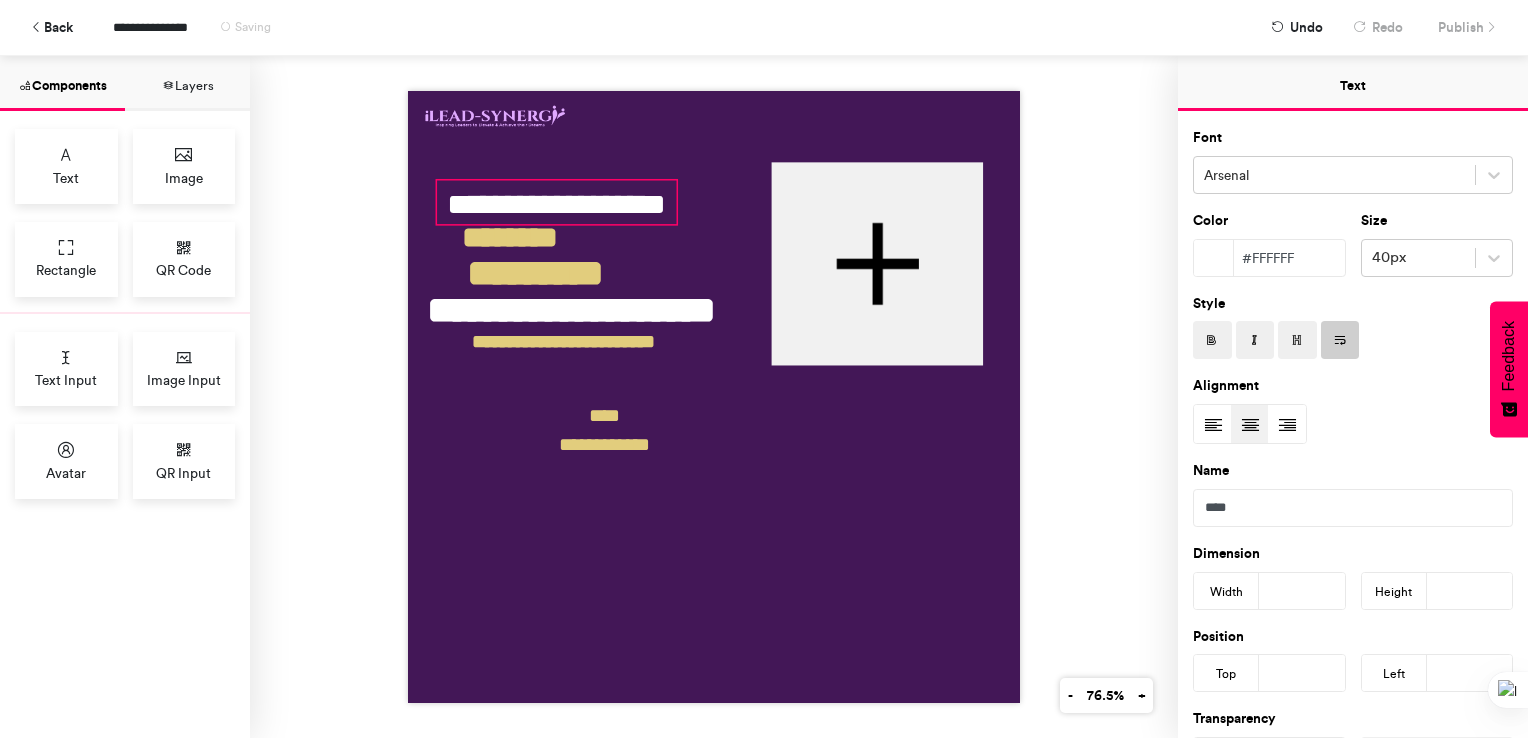 click on "**********" at bounding box center (557, 202) 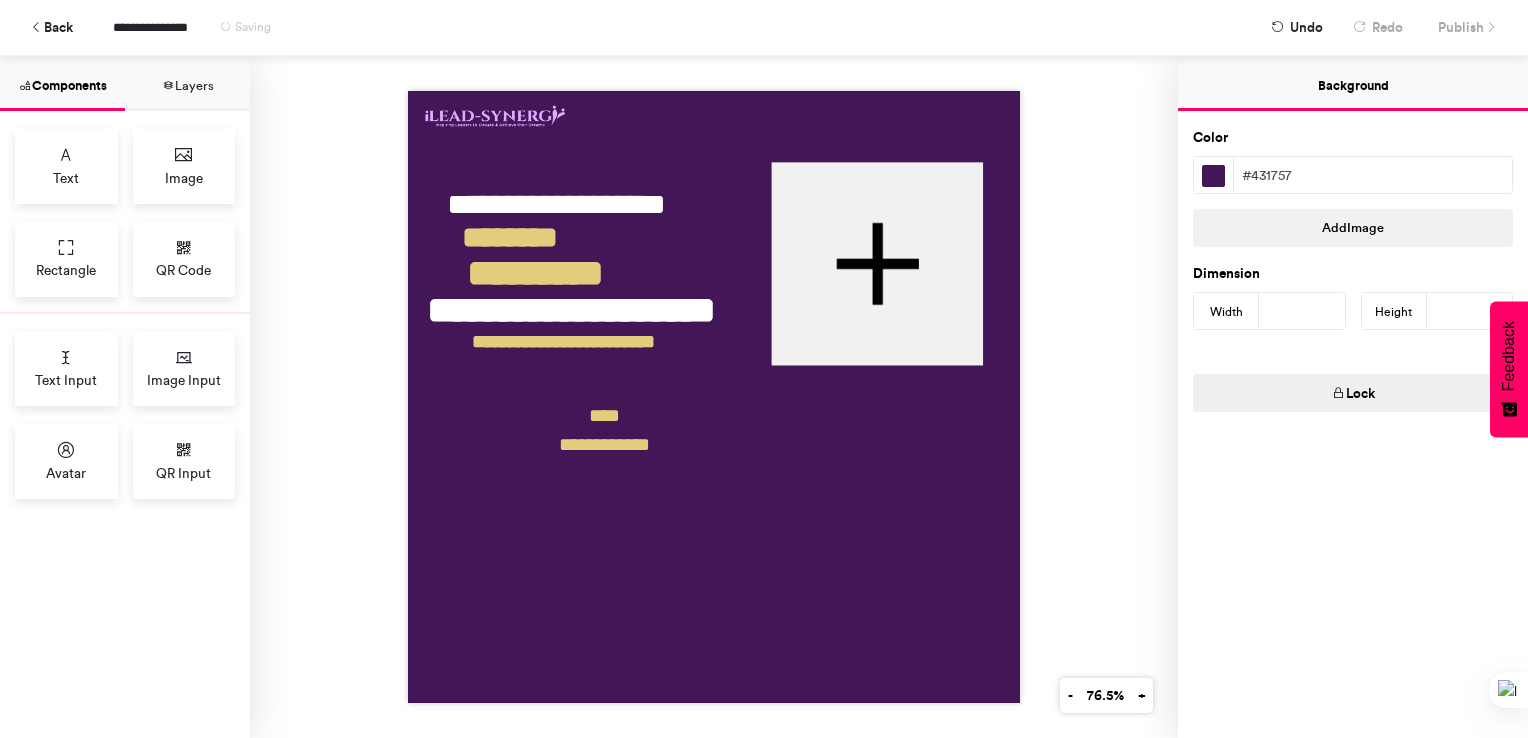 click at bounding box center (714, 397) 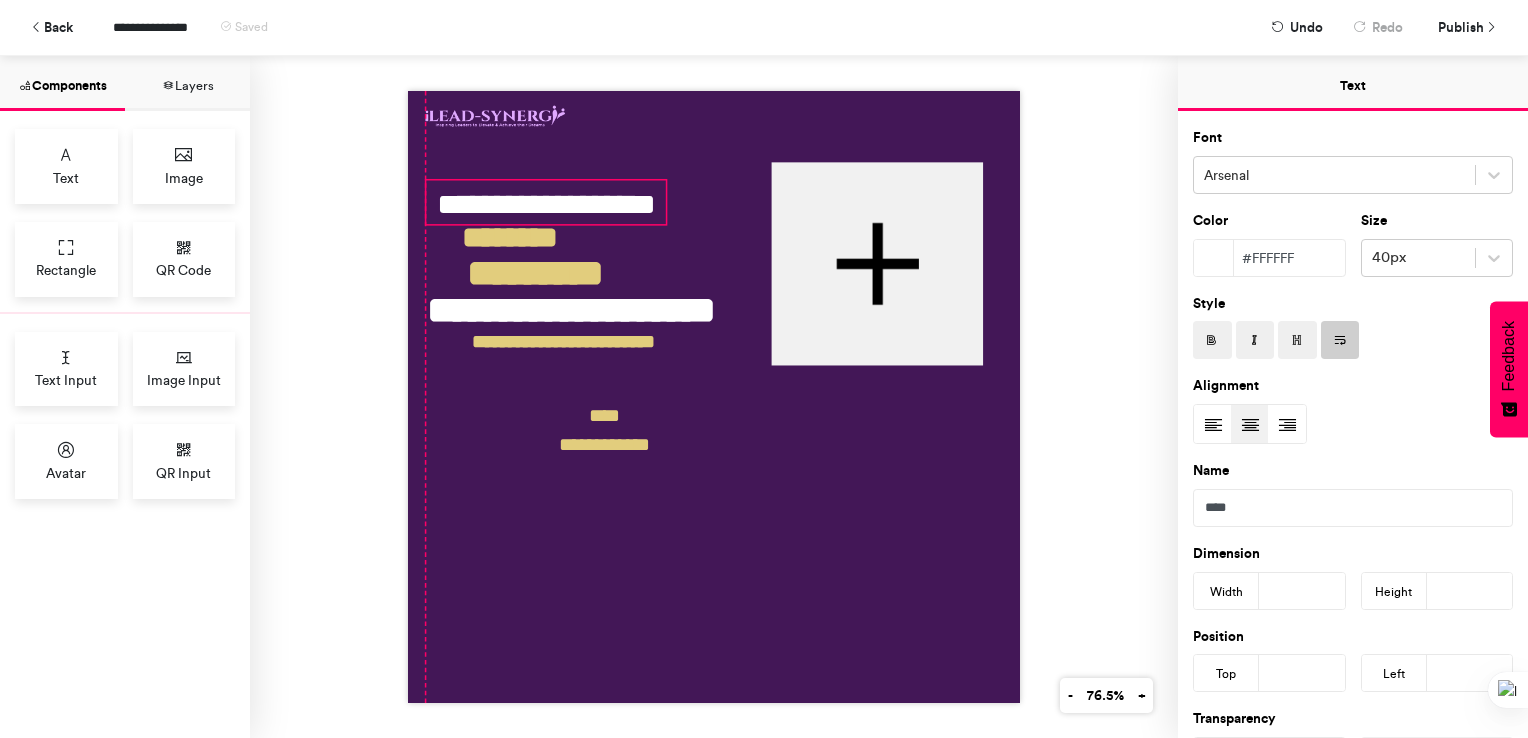 click on "**********" at bounding box center [546, 202] 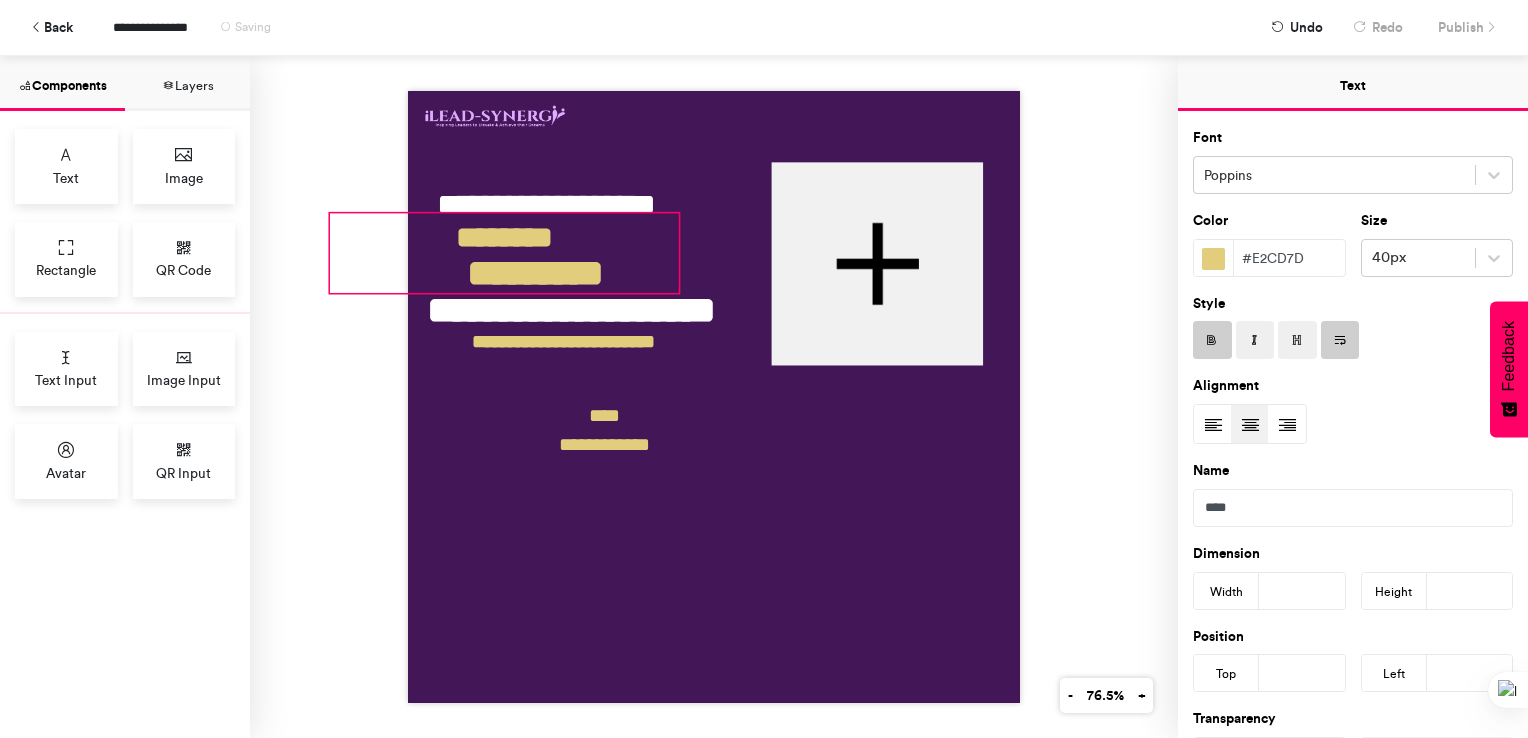 click on "********" at bounding box center [504, 253] 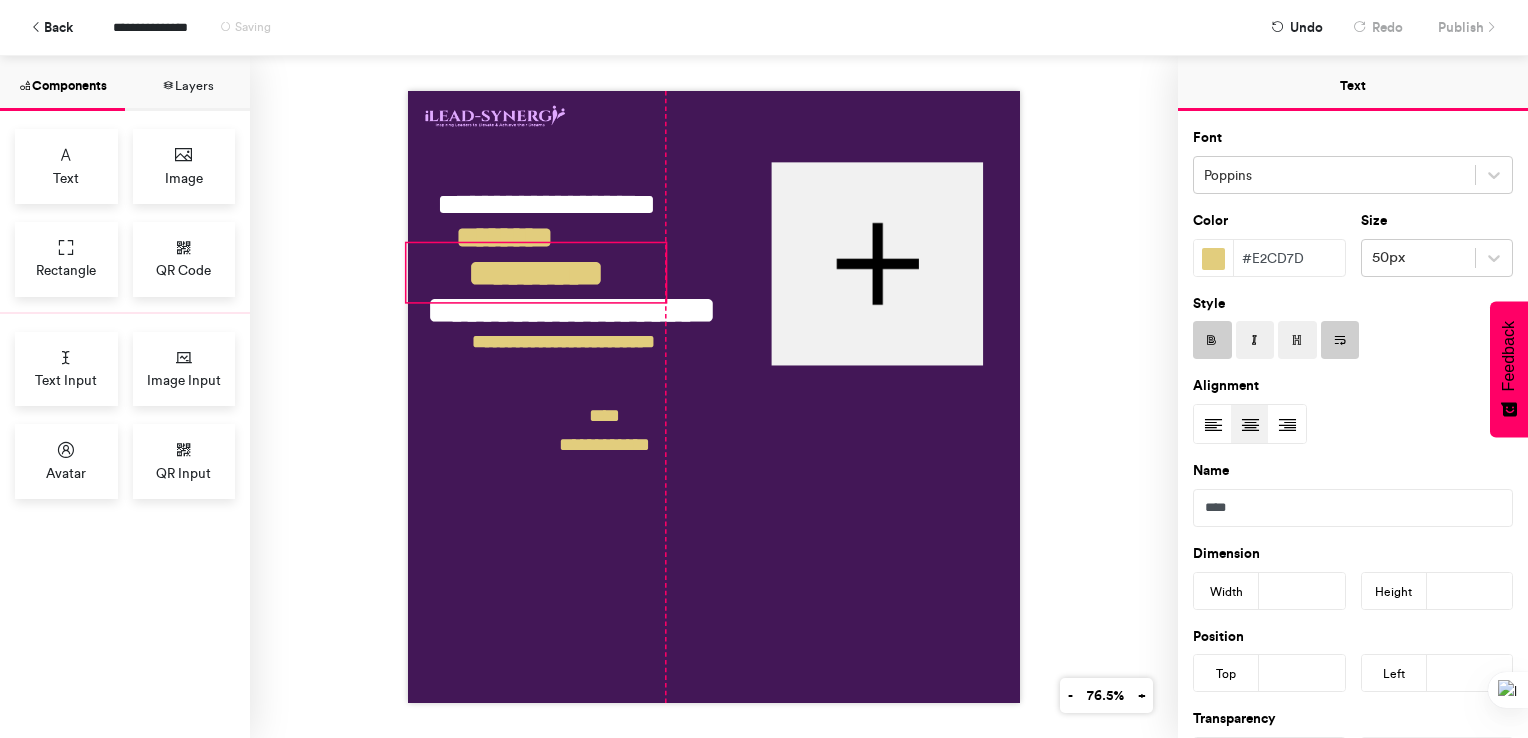click on "*********" at bounding box center [536, 272] 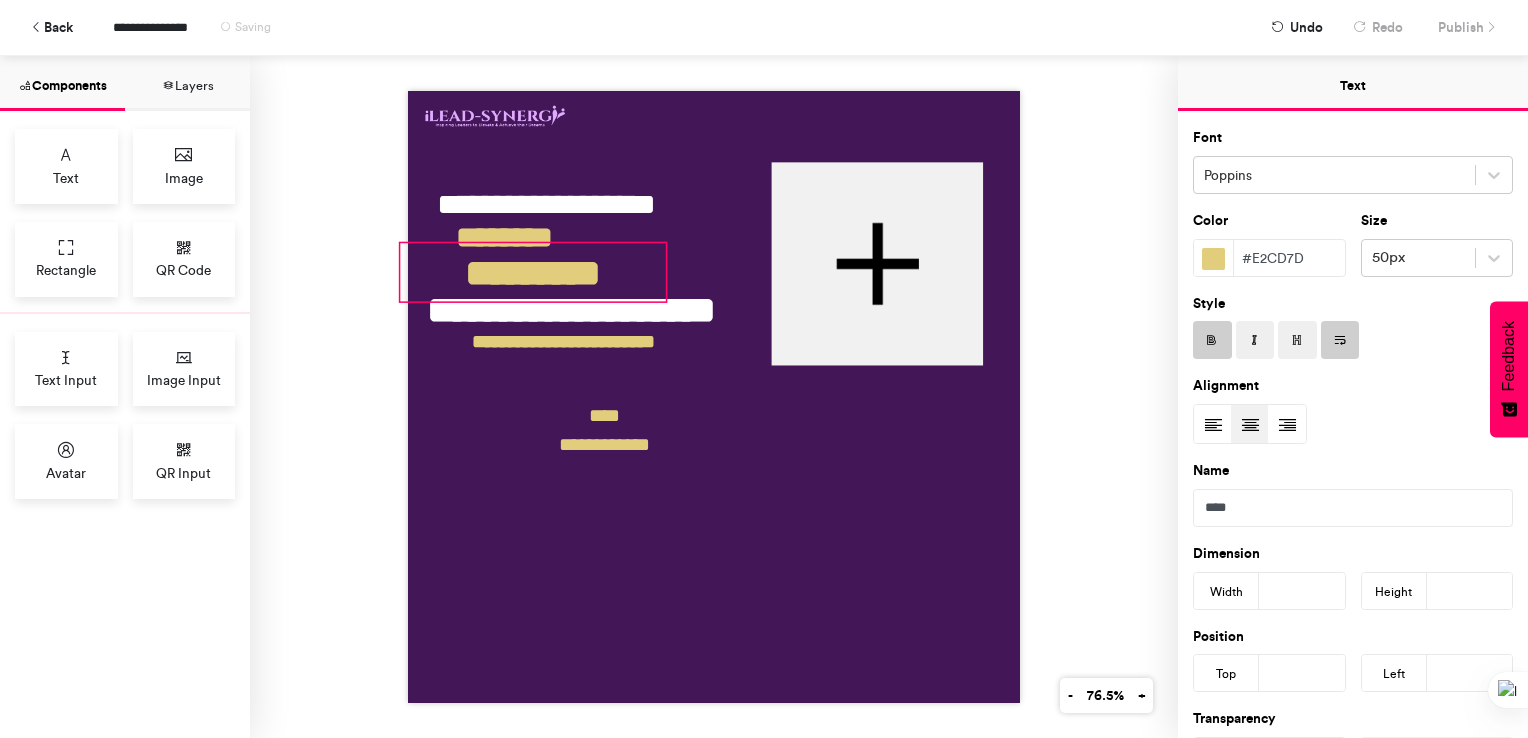 click on "**********" at bounding box center (714, 397) 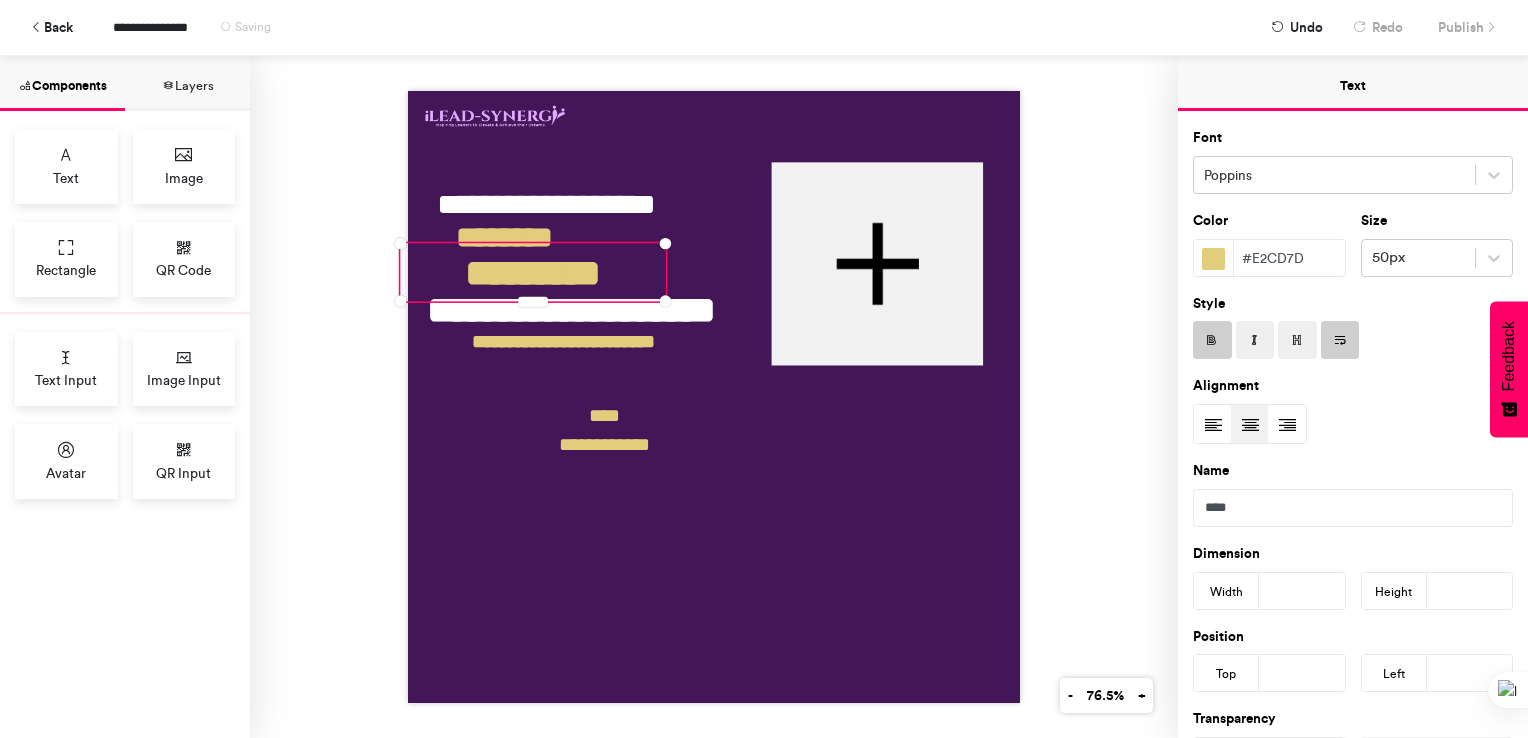 click on "**********" at bounding box center [714, 397] 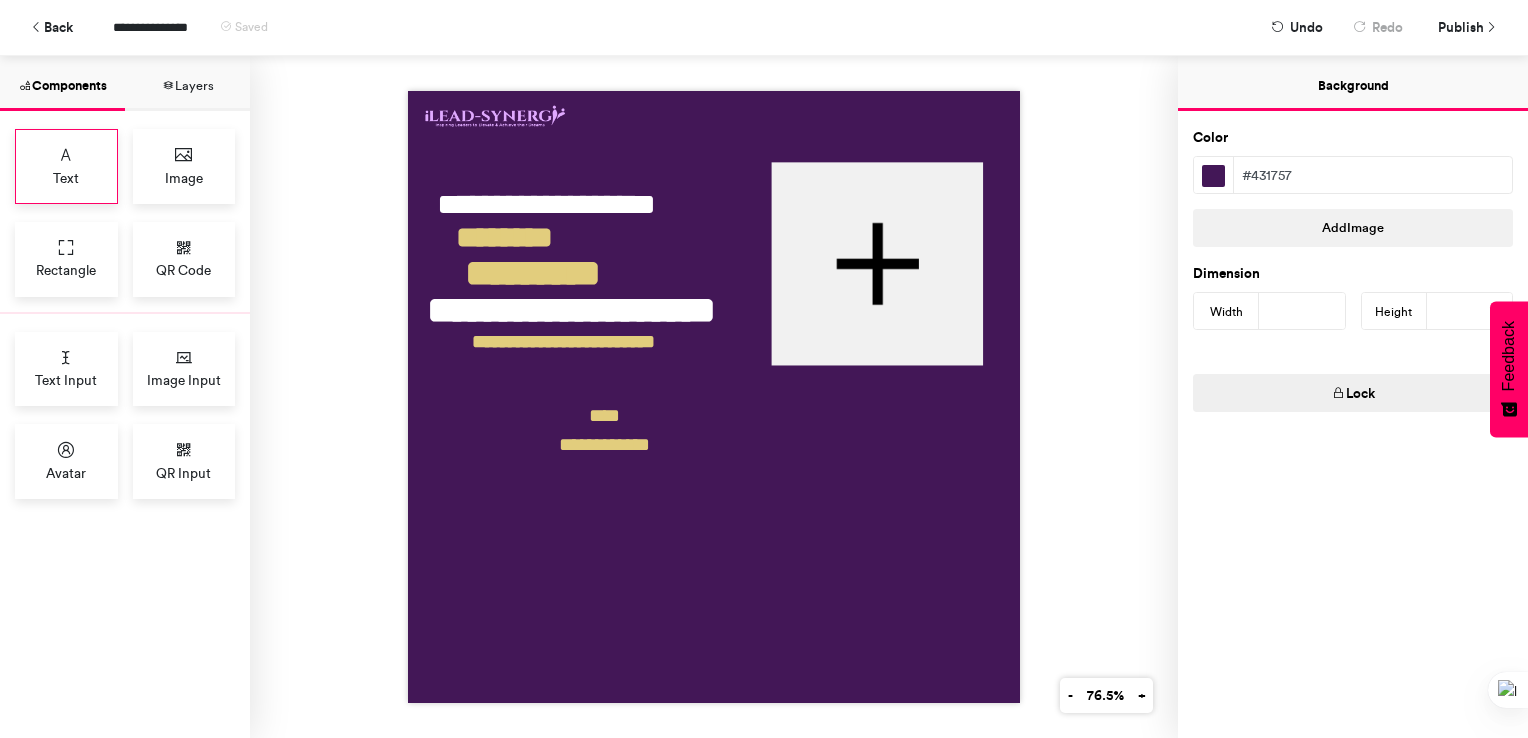click at bounding box center (66, 155) 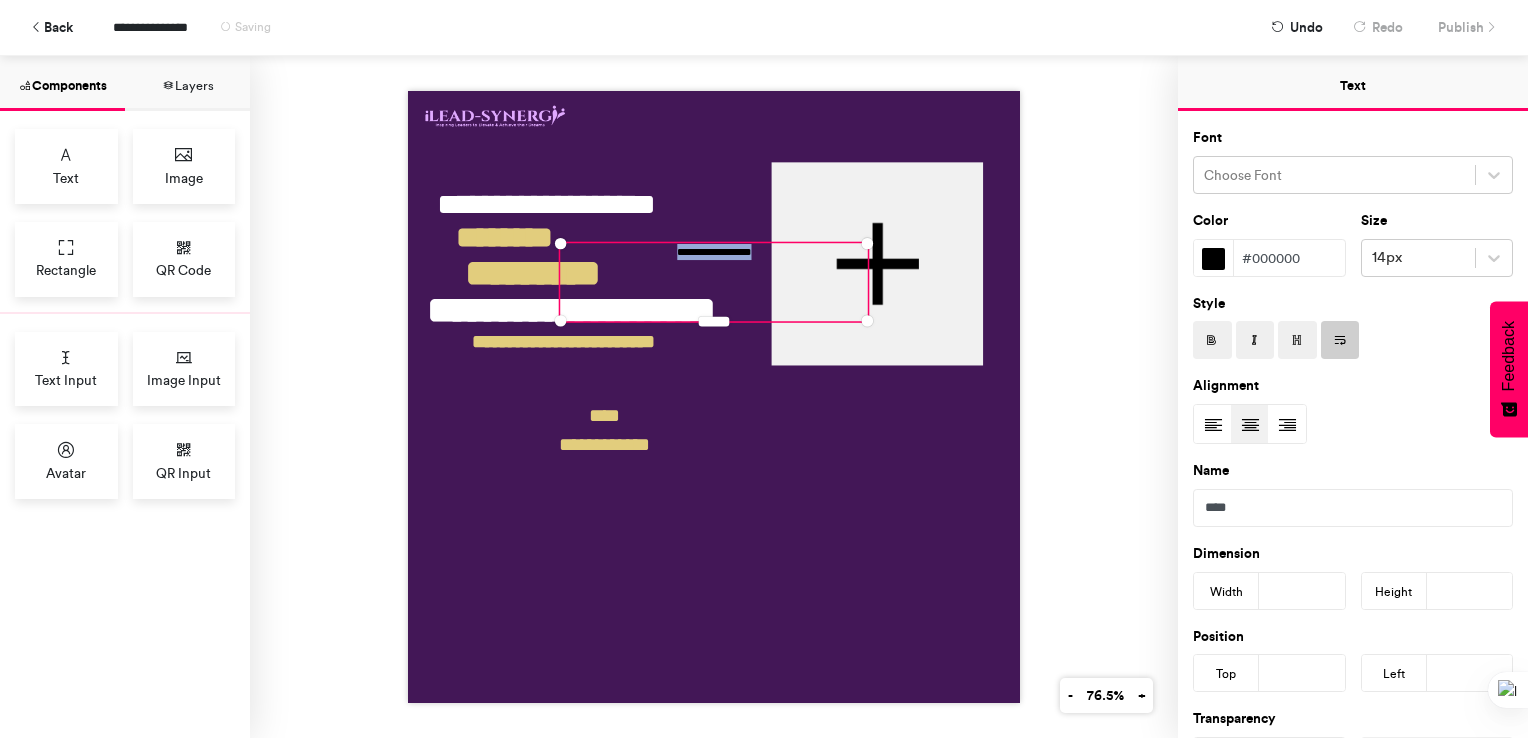 drag, startPoint x: 654, startPoint y: 251, endPoint x: 788, endPoint y: 253, distance: 134.01492 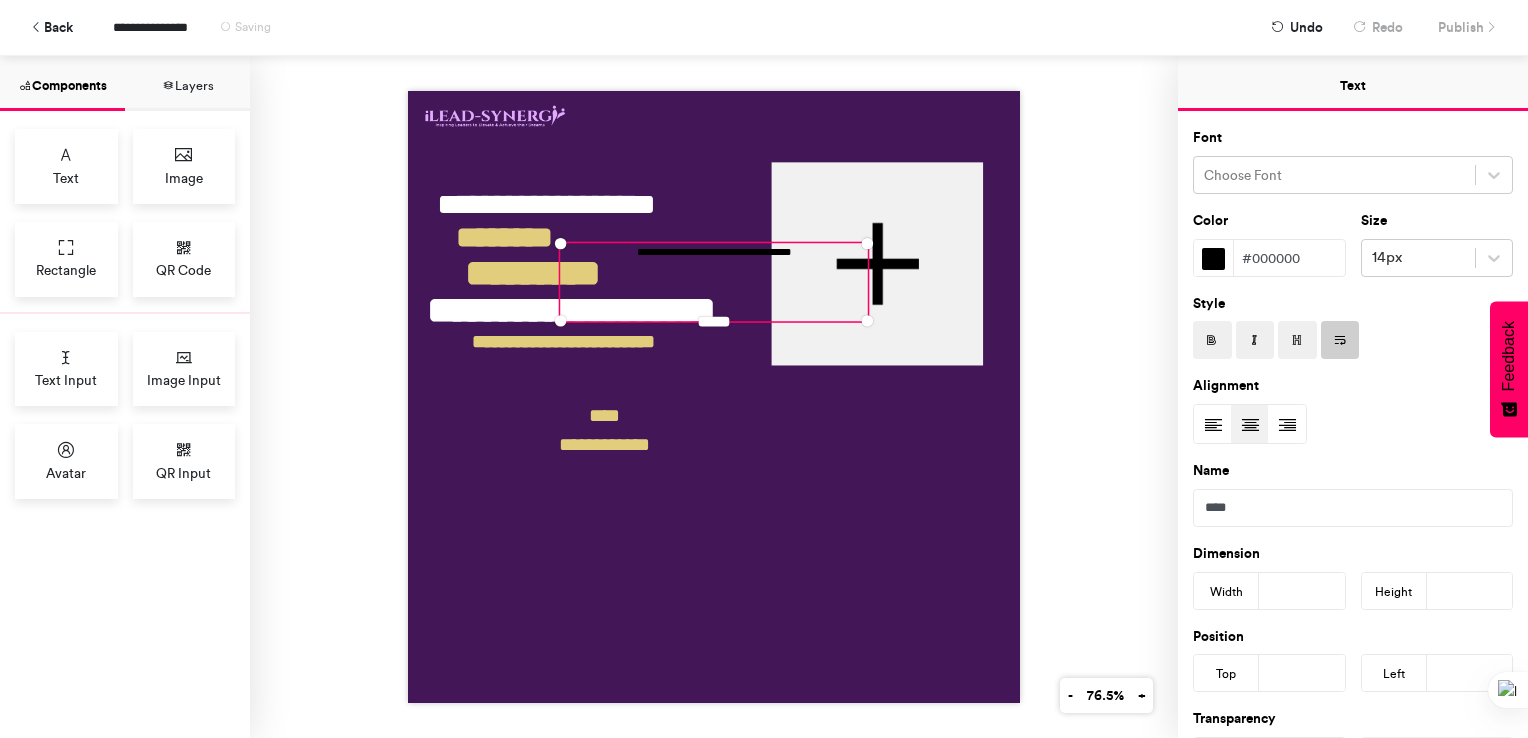 click on "**********" at bounding box center [714, 397] 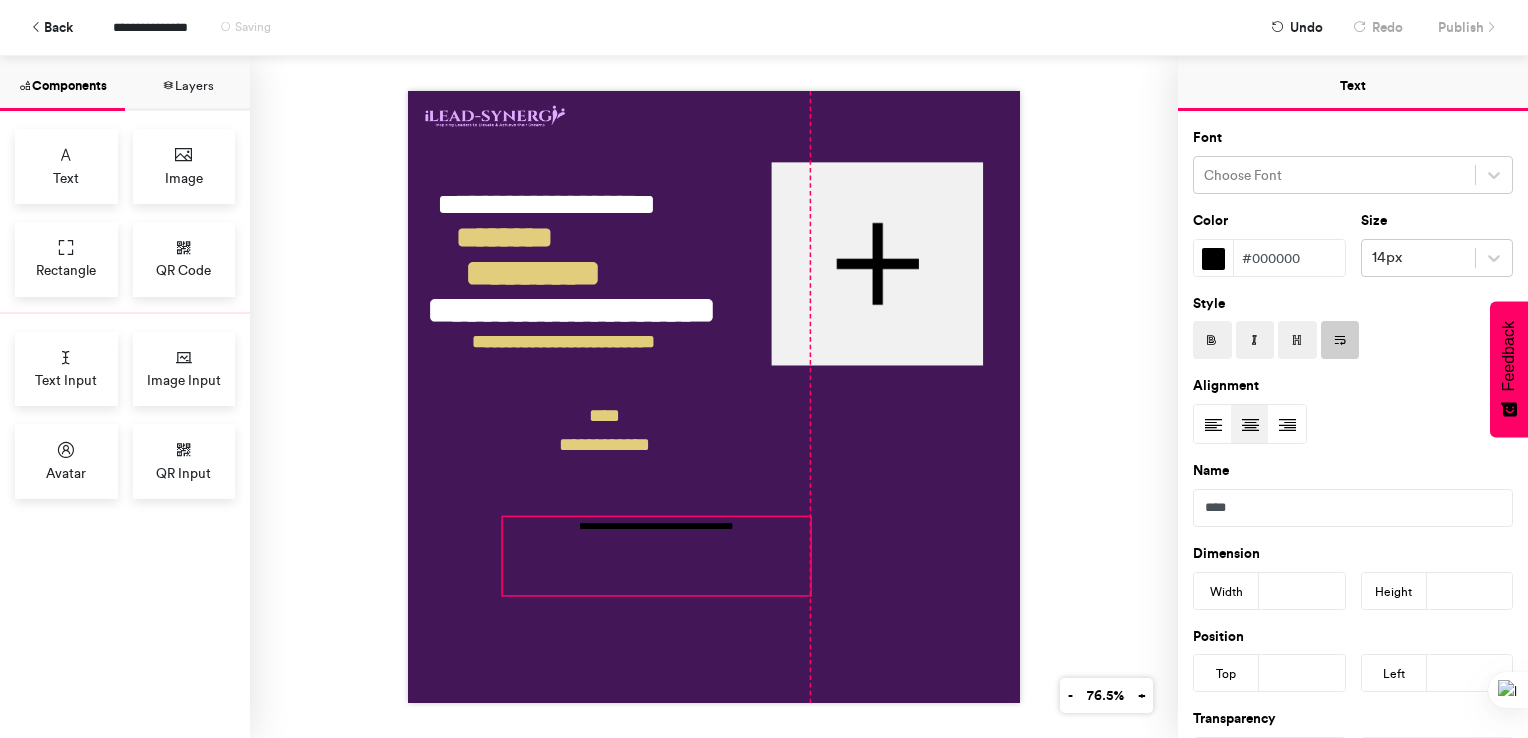 drag, startPoint x: 696, startPoint y: 267, endPoint x: 637, endPoint y: 541, distance: 280.2802 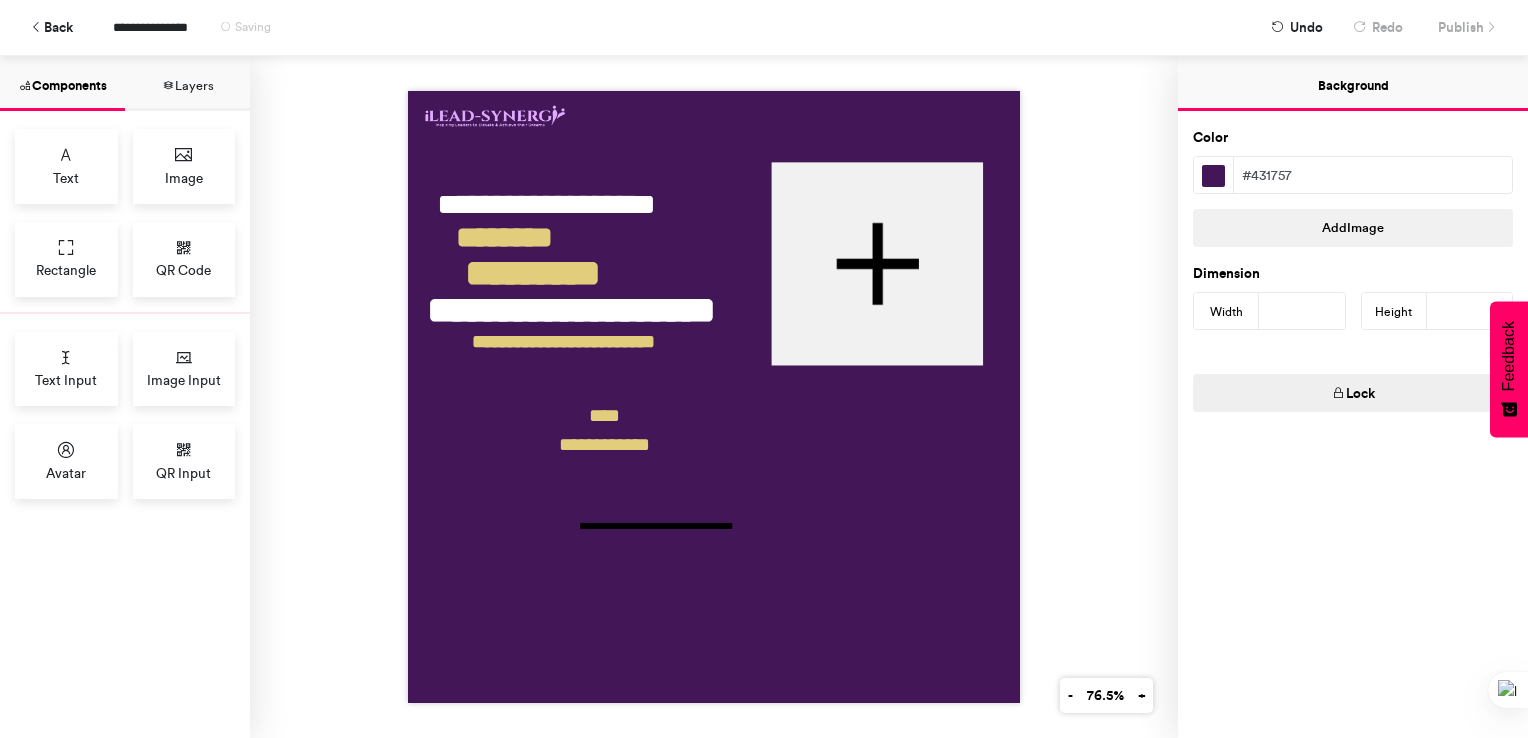 click at bounding box center [714, 397] 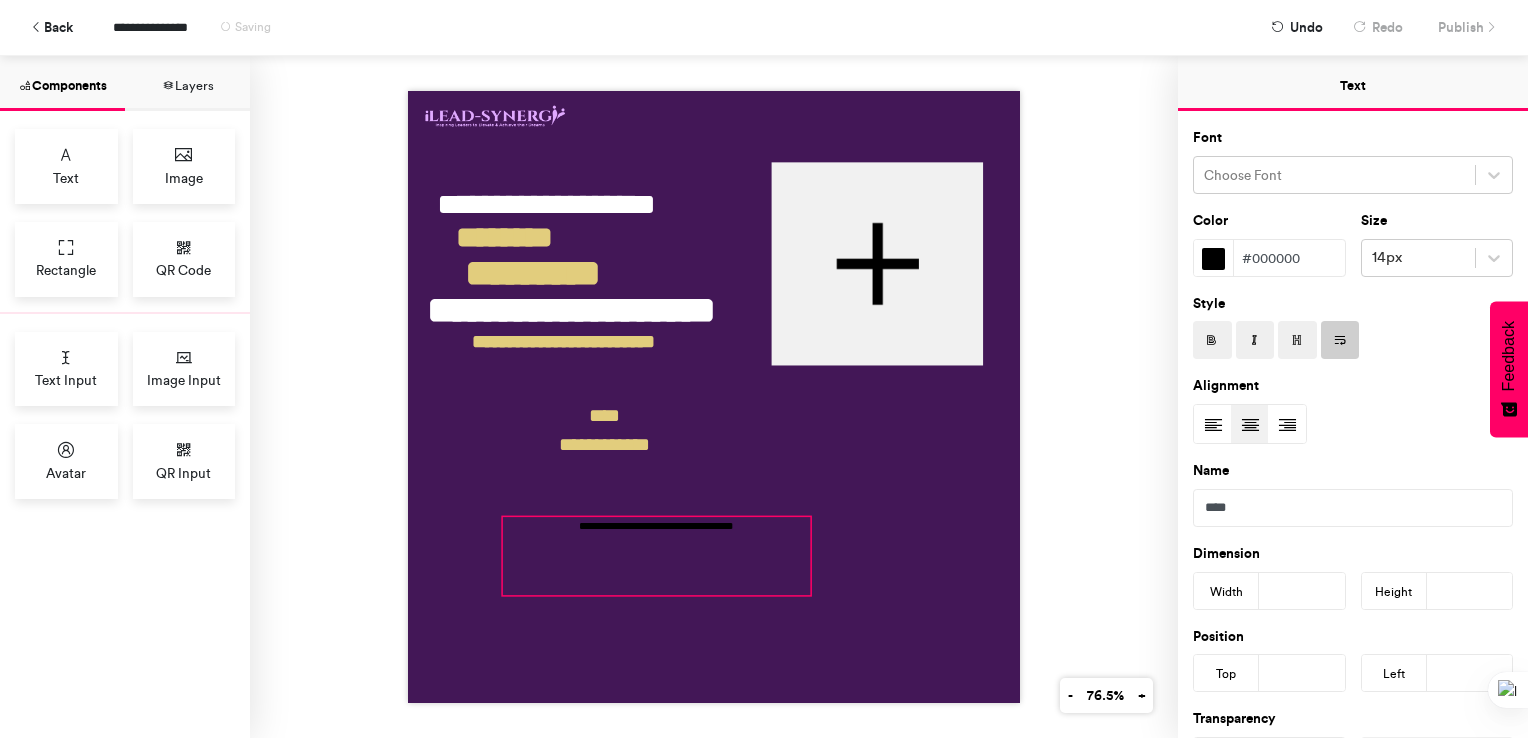 click on "**********" at bounding box center [657, 556] 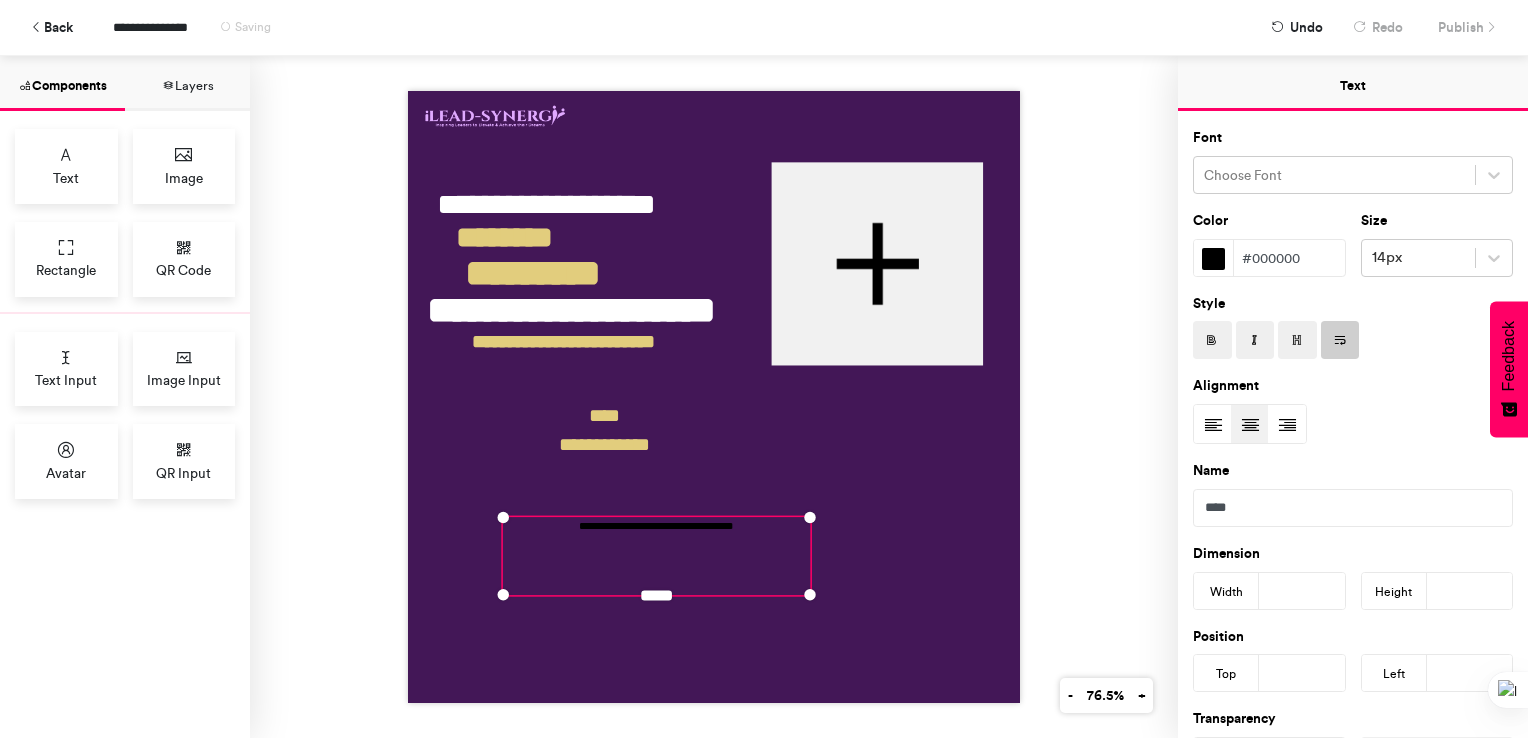 click on "#000000" at bounding box center [1289, 258] 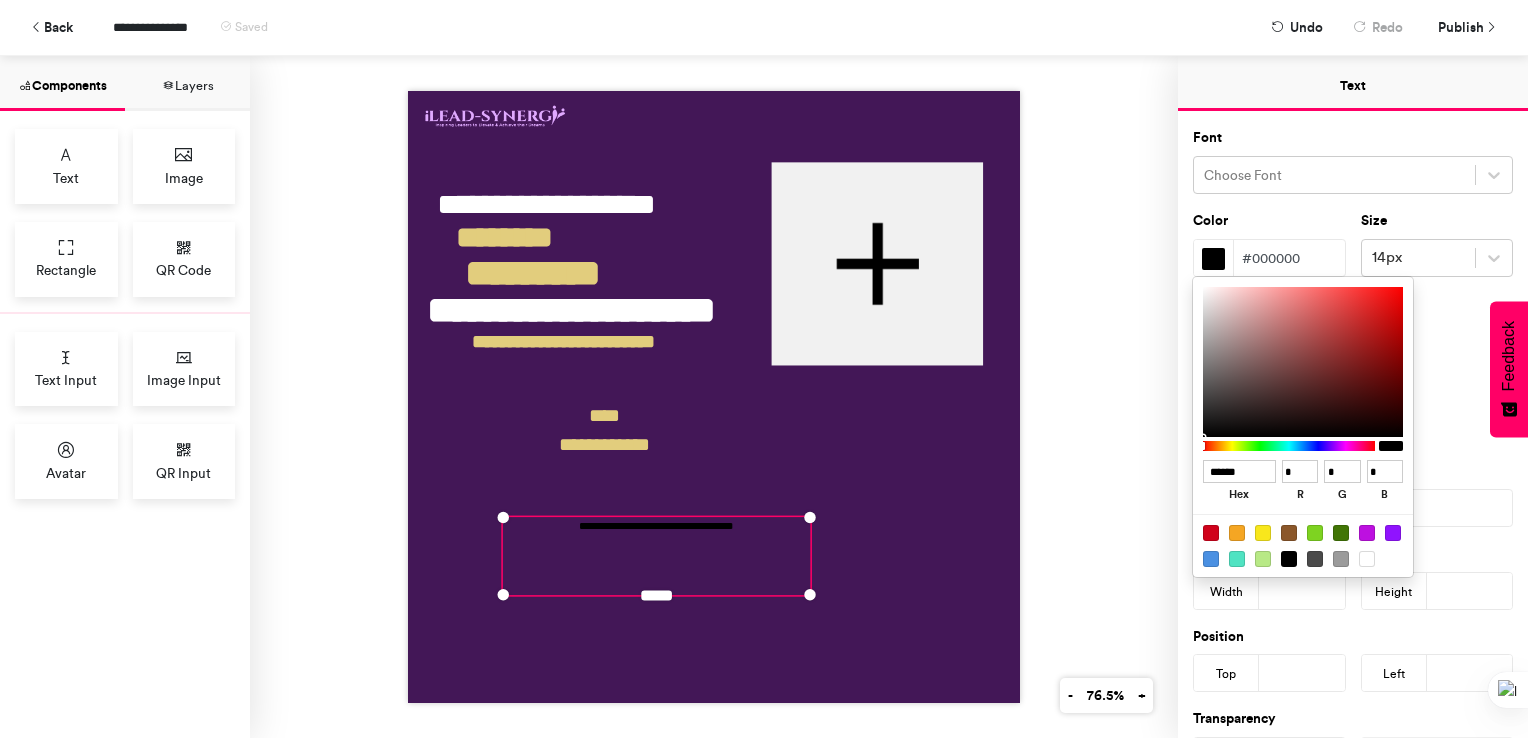 drag, startPoint x: 1257, startPoint y: 473, endPoint x: 1188, endPoint y: 478, distance: 69.18092 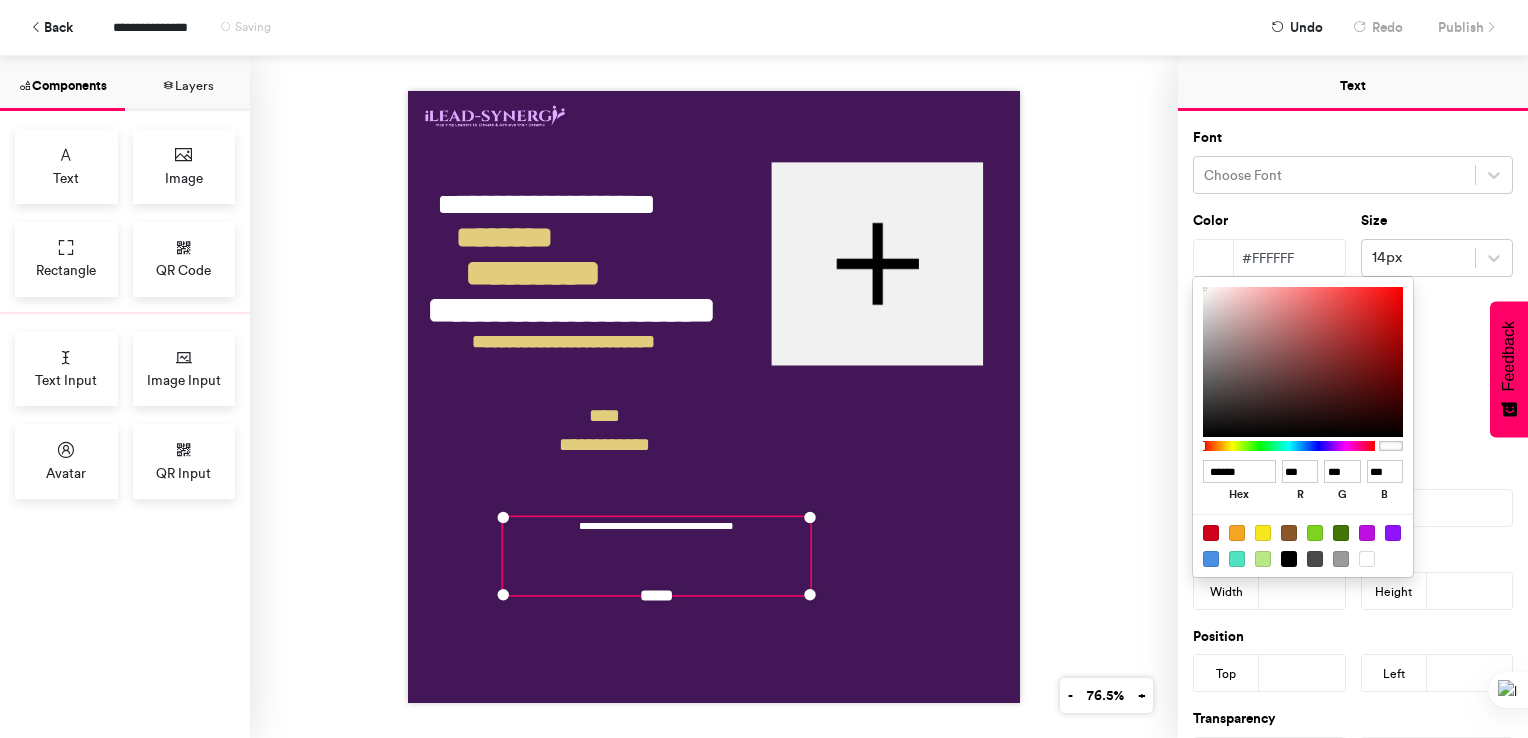 click at bounding box center (764, 369) 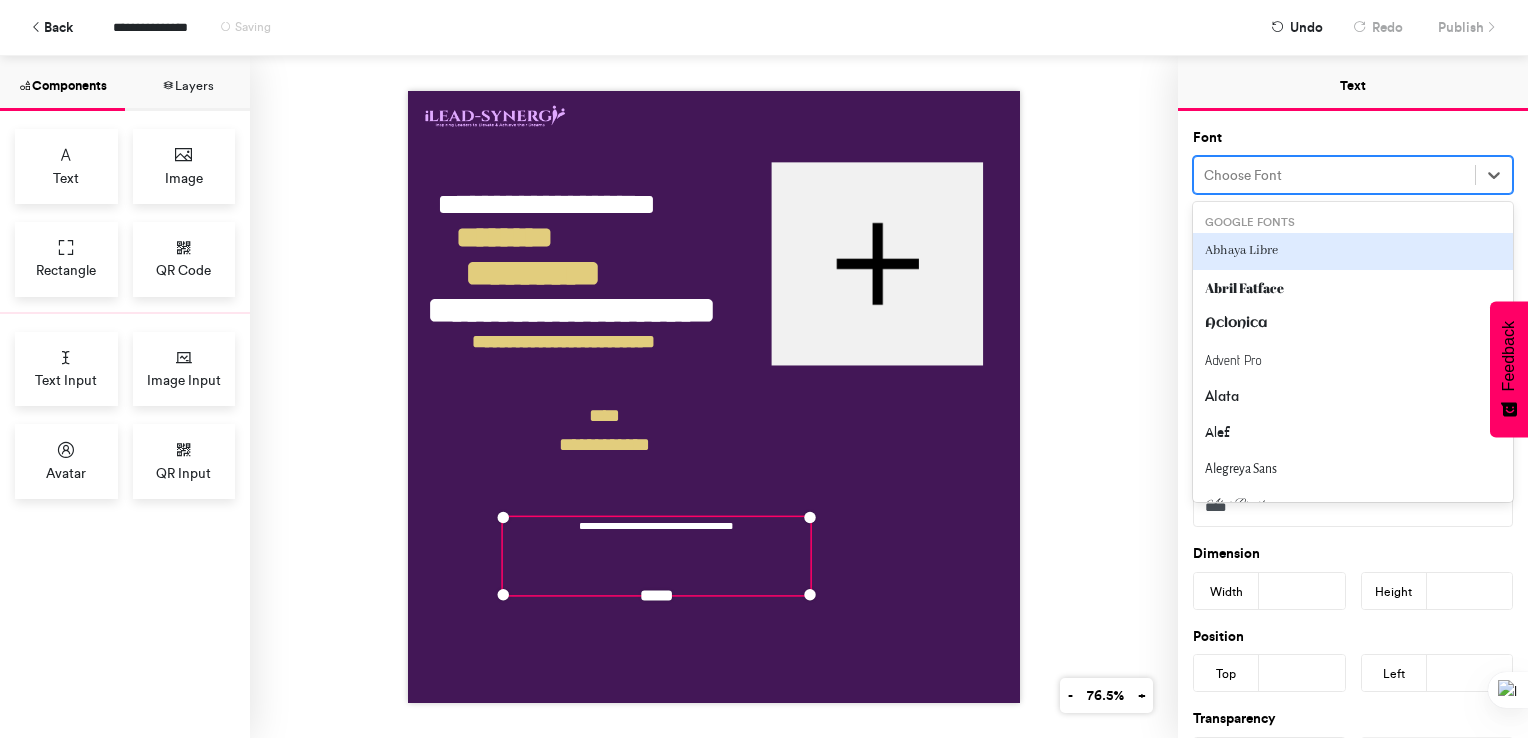 click at bounding box center (1334, 175) 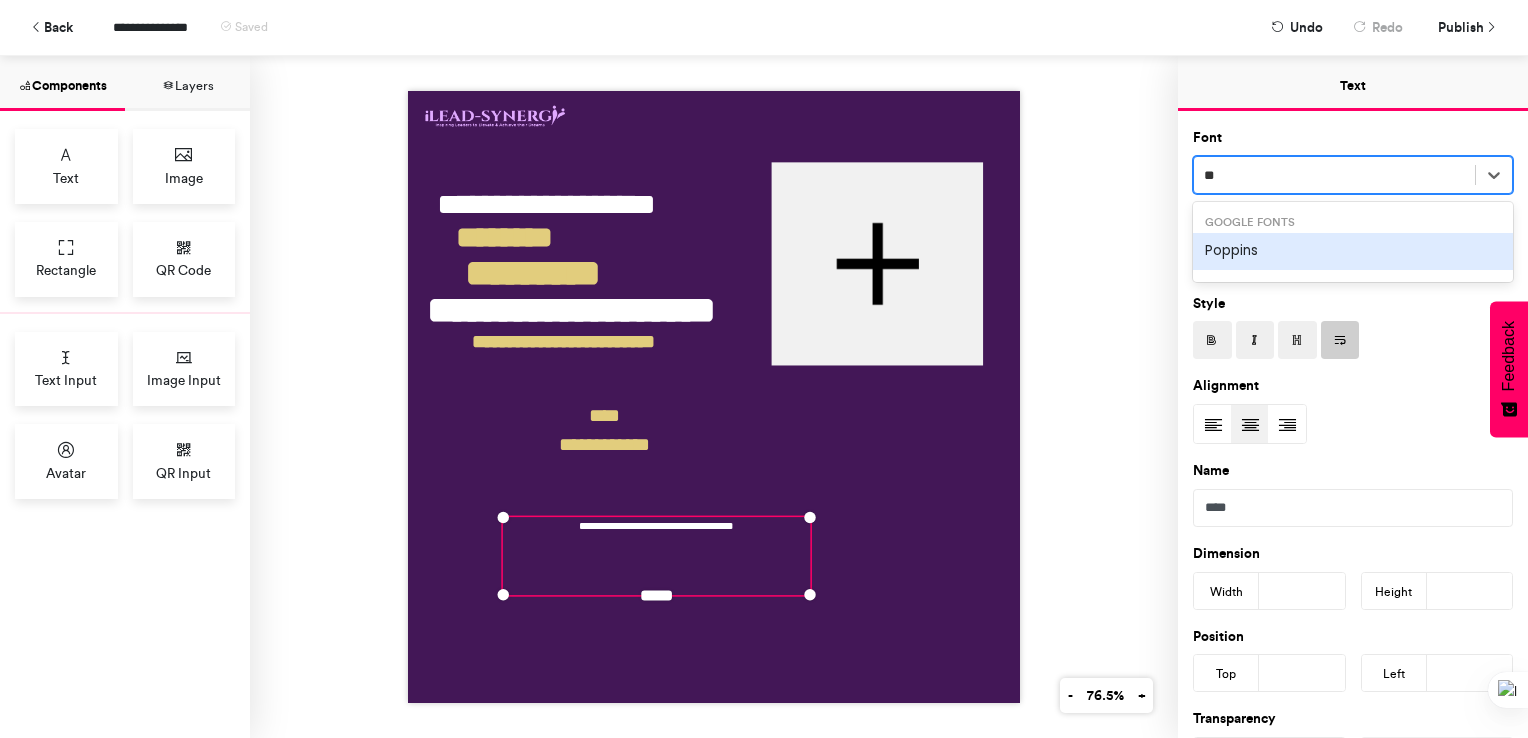 click on "Poppins" at bounding box center (1353, 251) 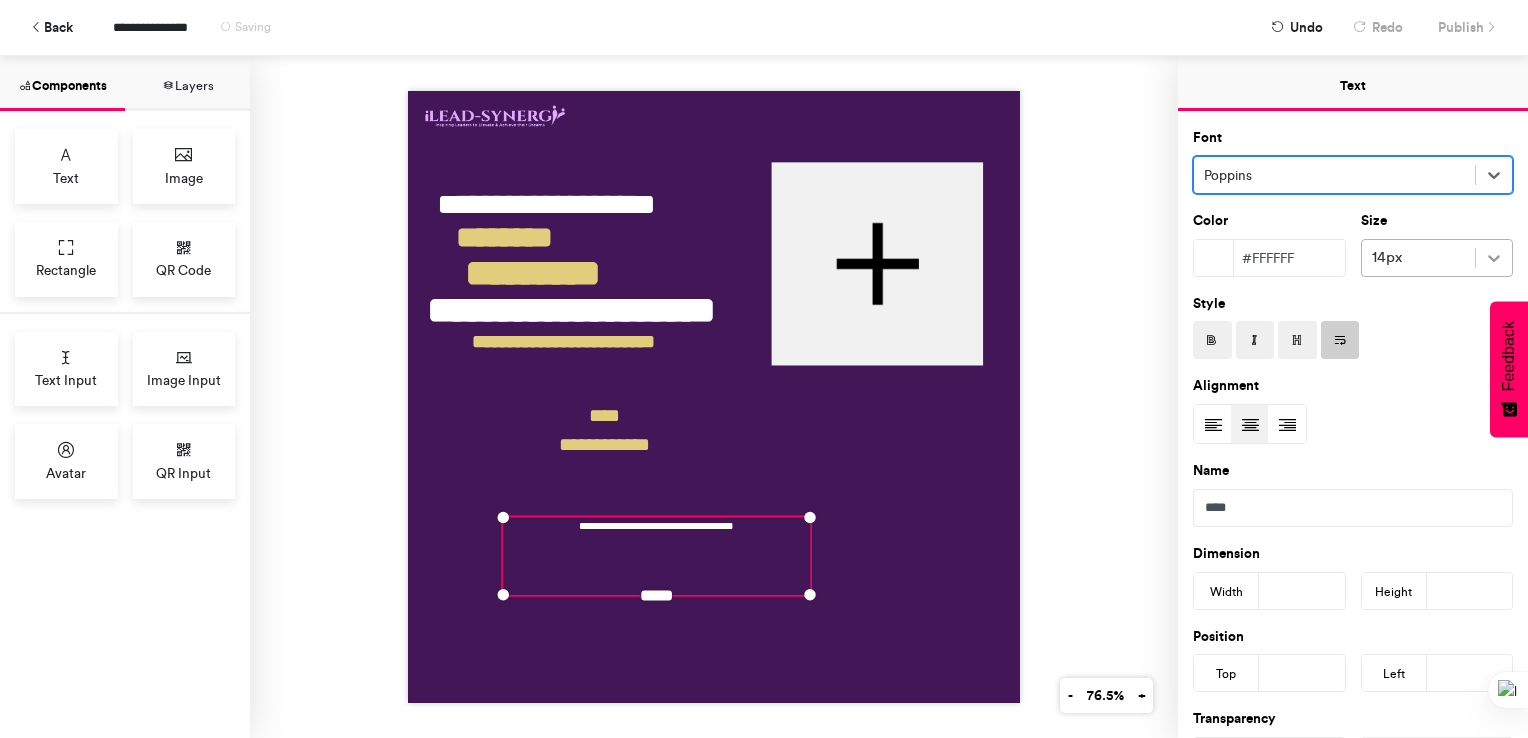 click at bounding box center (1494, 258) 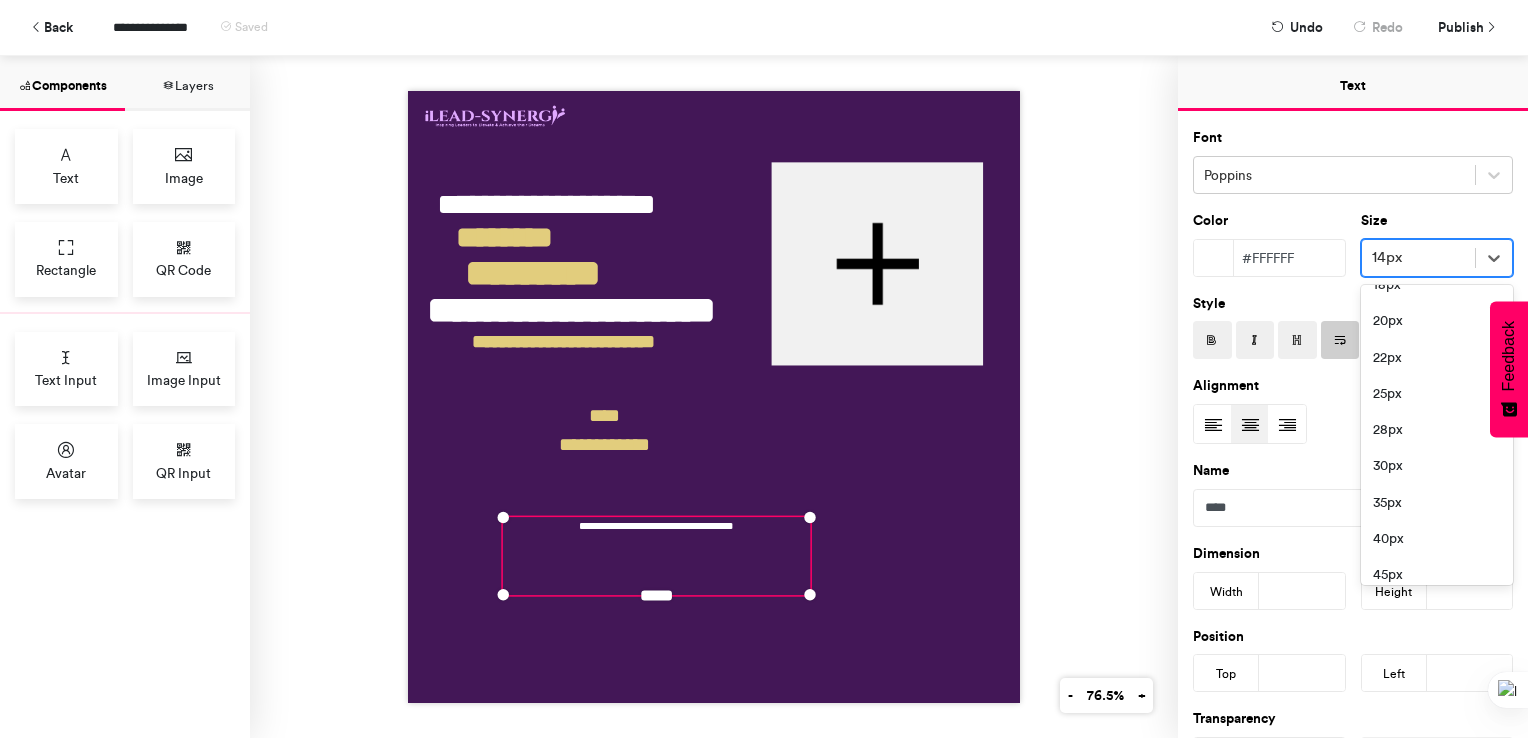 scroll, scrollTop: 280, scrollLeft: 0, axis: vertical 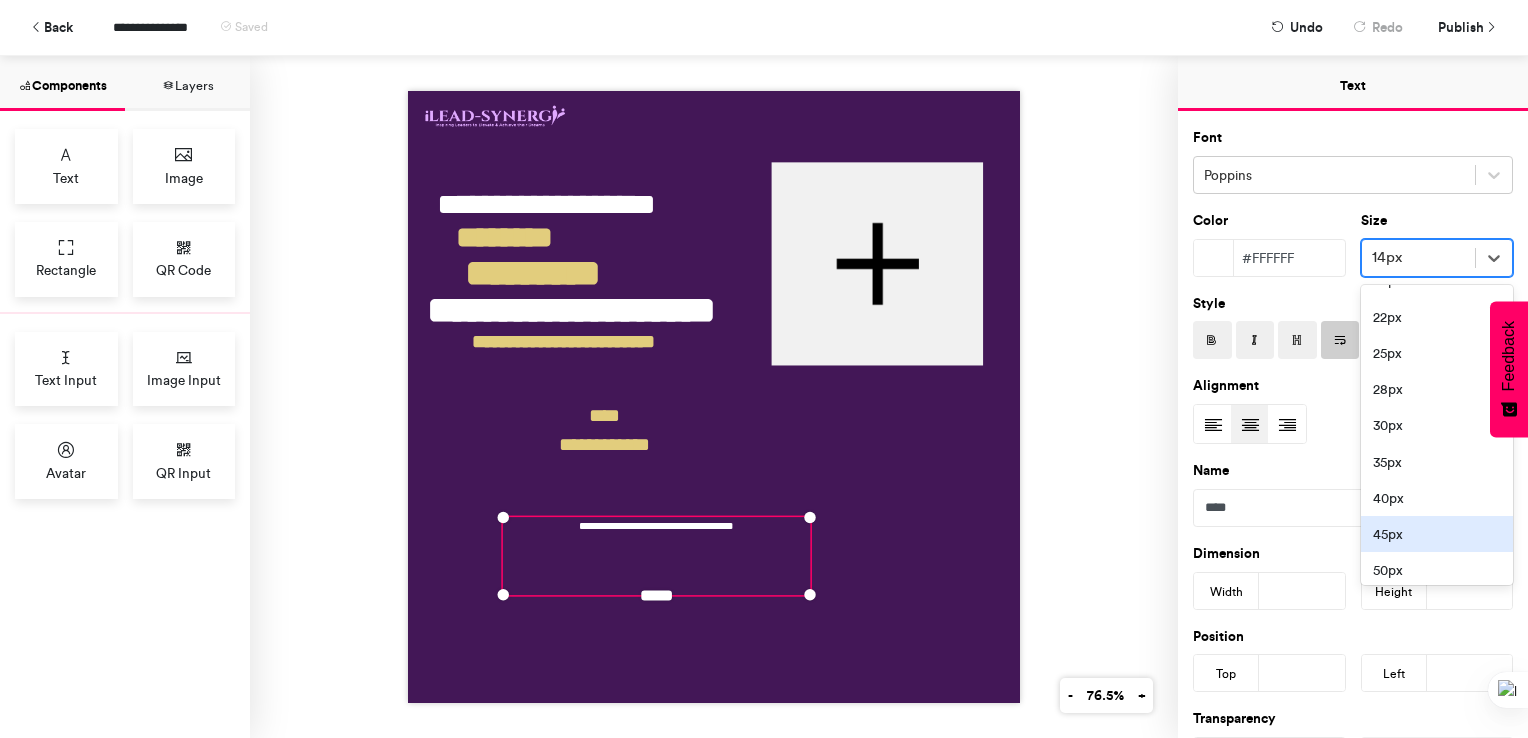 click on "45px" at bounding box center (1437, 534) 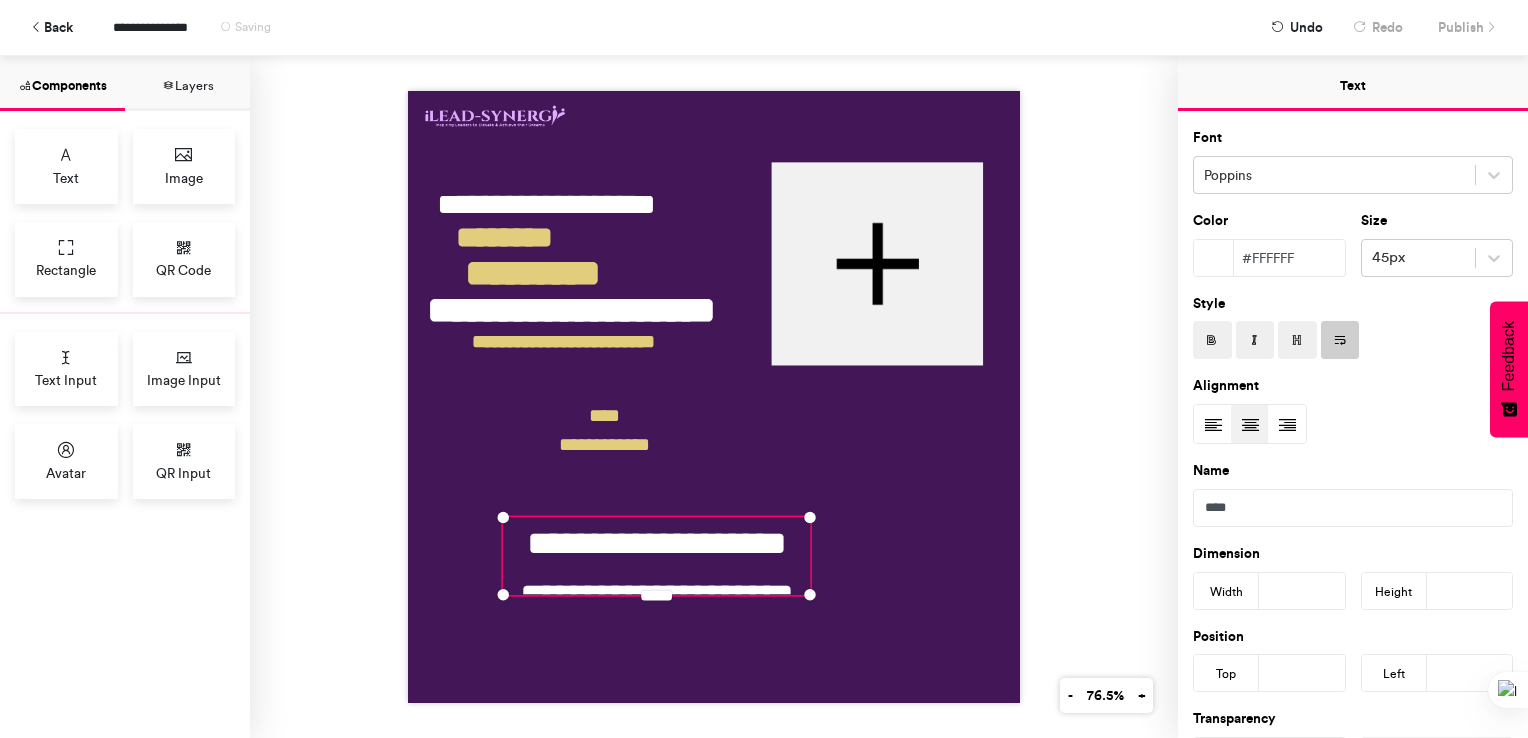 click at bounding box center [1212, 340] 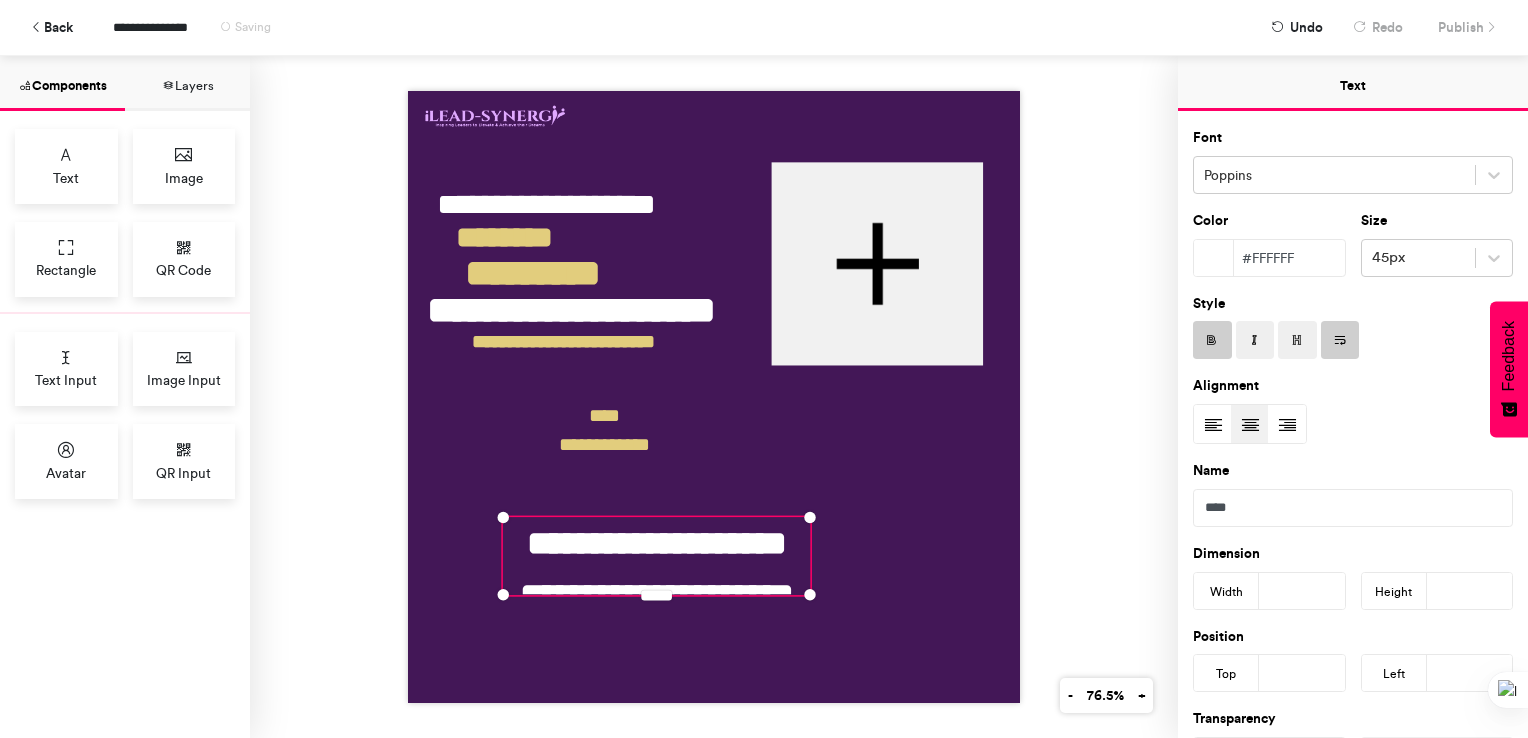 click at bounding box center (1212, 340) 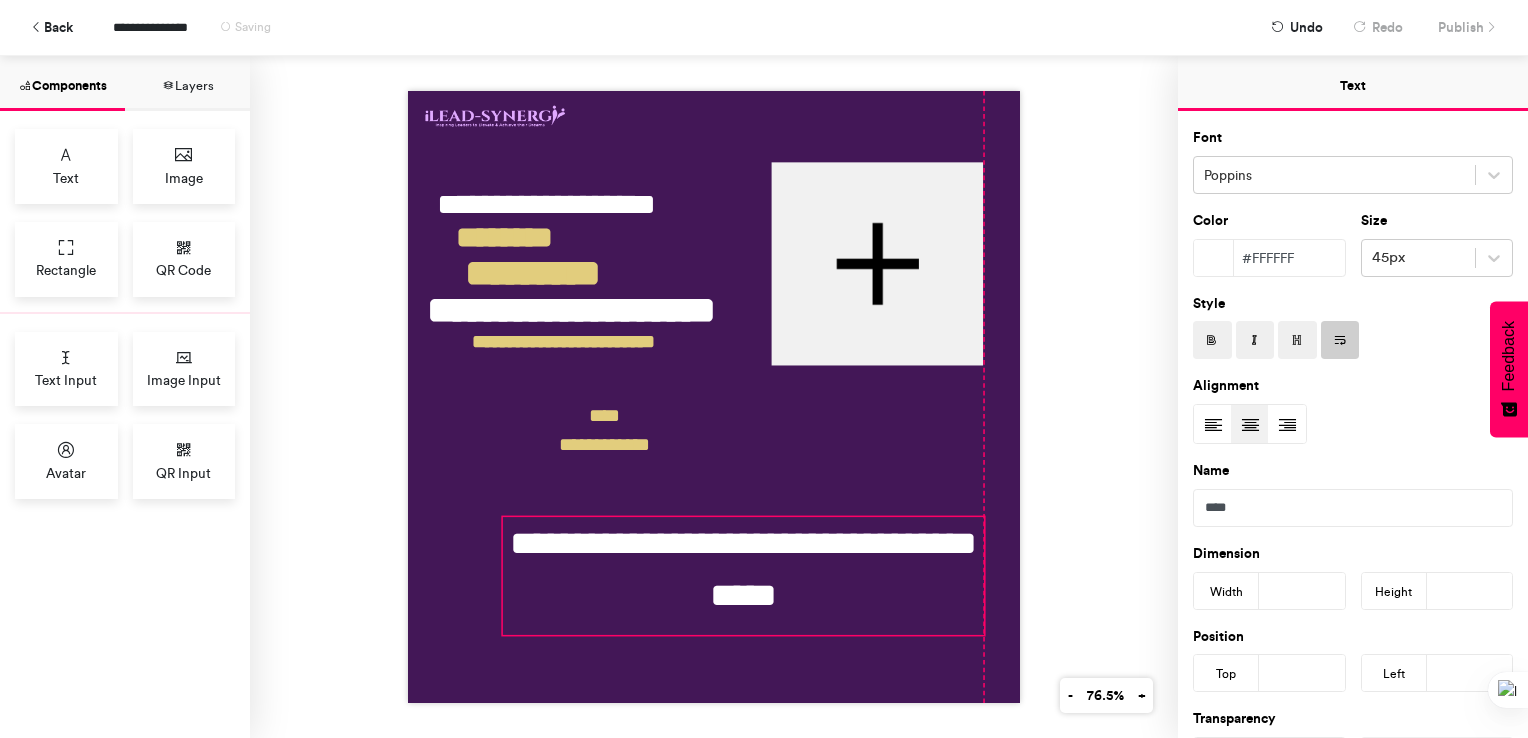 drag, startPoint x: 804, startPoint y: 586, endPoint x: 976, endPoint y: 625, distance: 176.3661 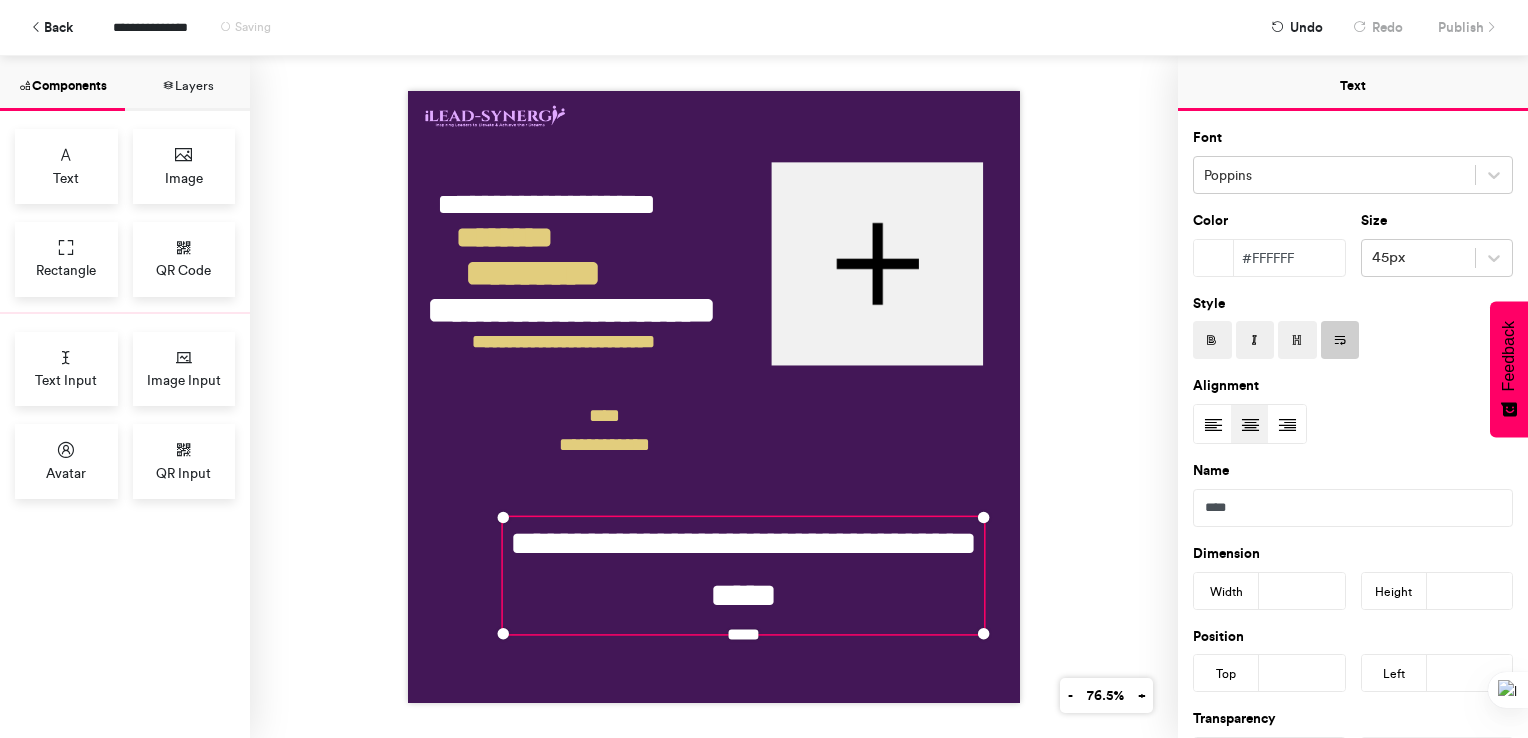 click on "**********" at bounding box center (714, 397) 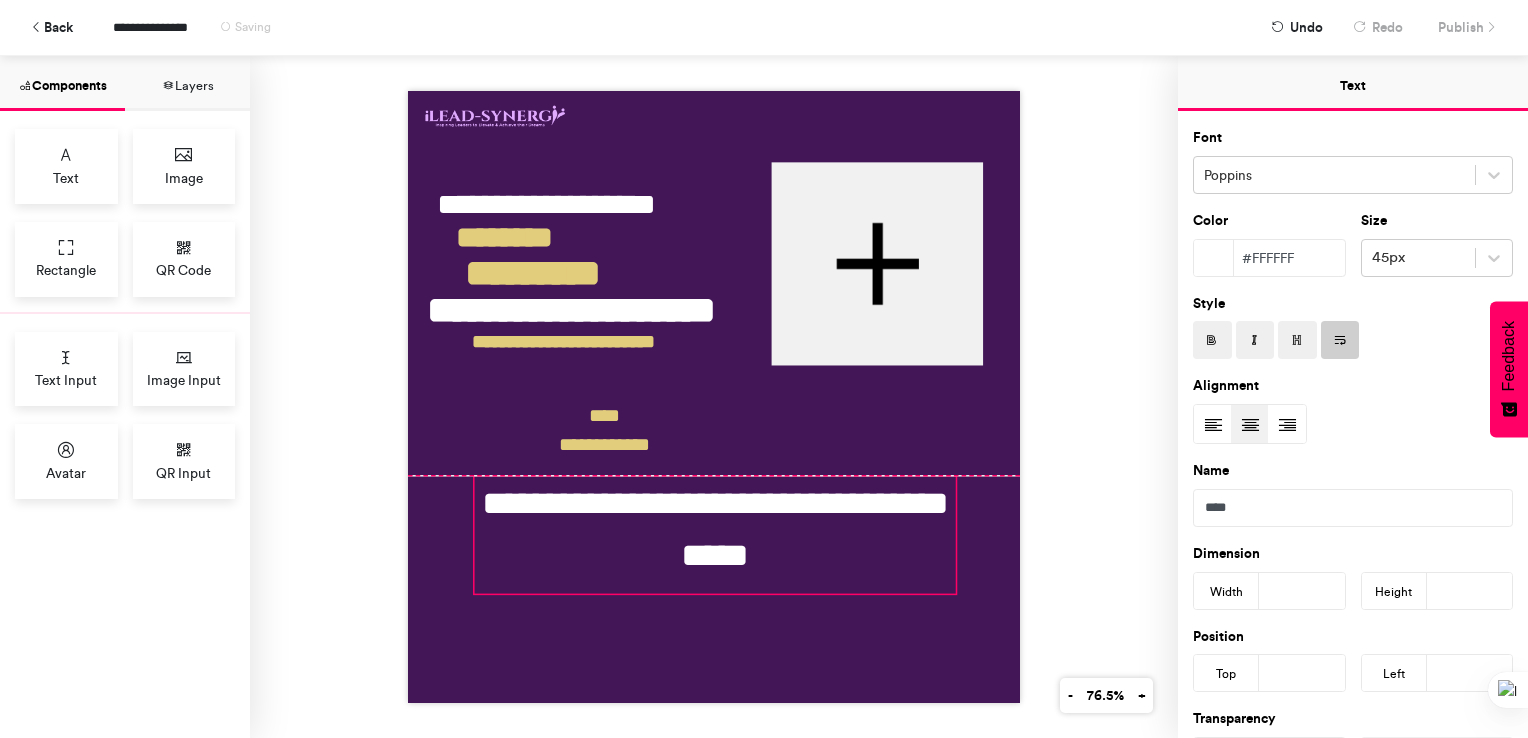 drag, startPoint x: 856, startPoint y: 574, endPoint x: 828, endPoint y: 538, distance: 45.607018 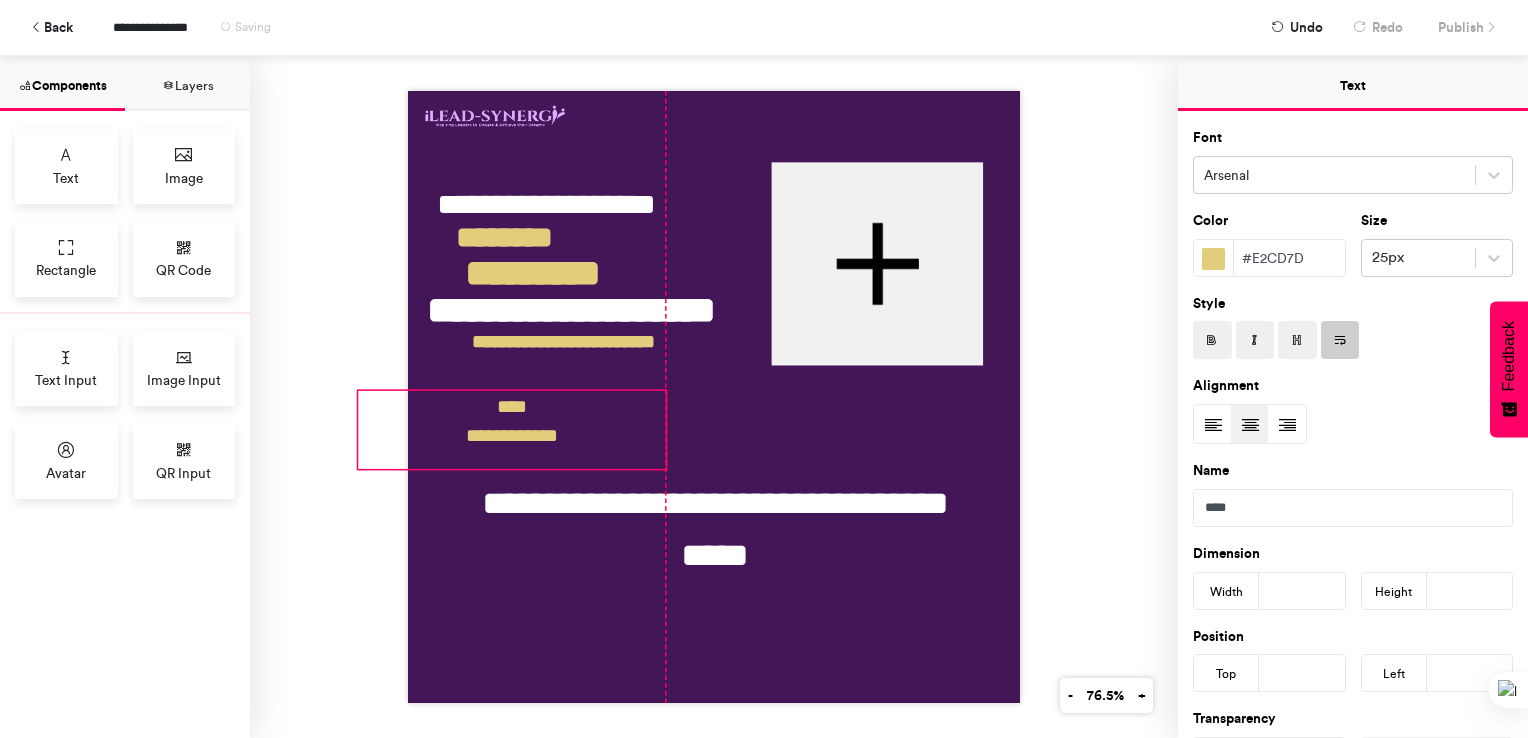drag, startPoint x: 638, startPoint y: 439, endPoint x: 552, endPoint y: 430, distance: 86.46965 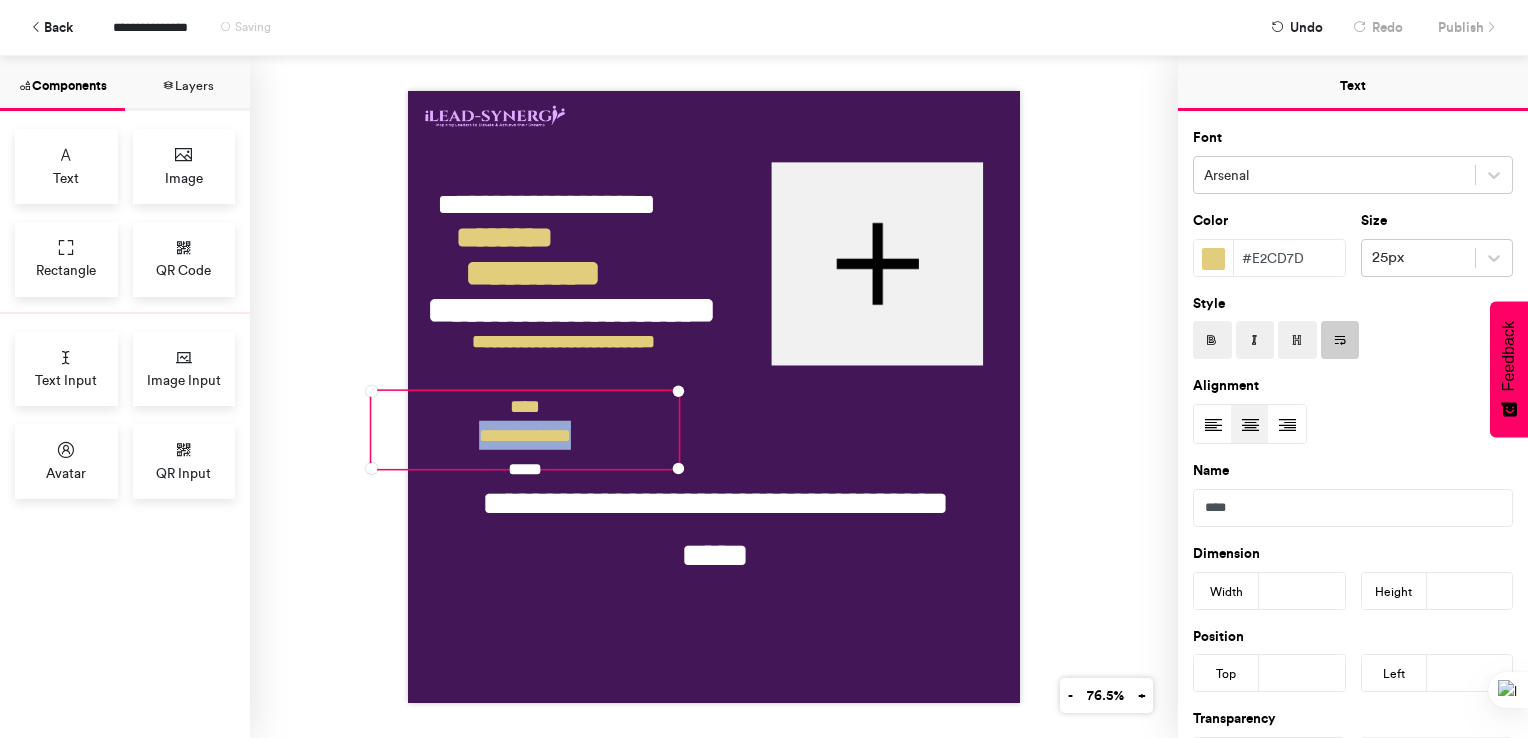drag, startPoint x: 466, startPoint y: 432, endPoint x: 580, endPoint y: 430, distance: 114.01754 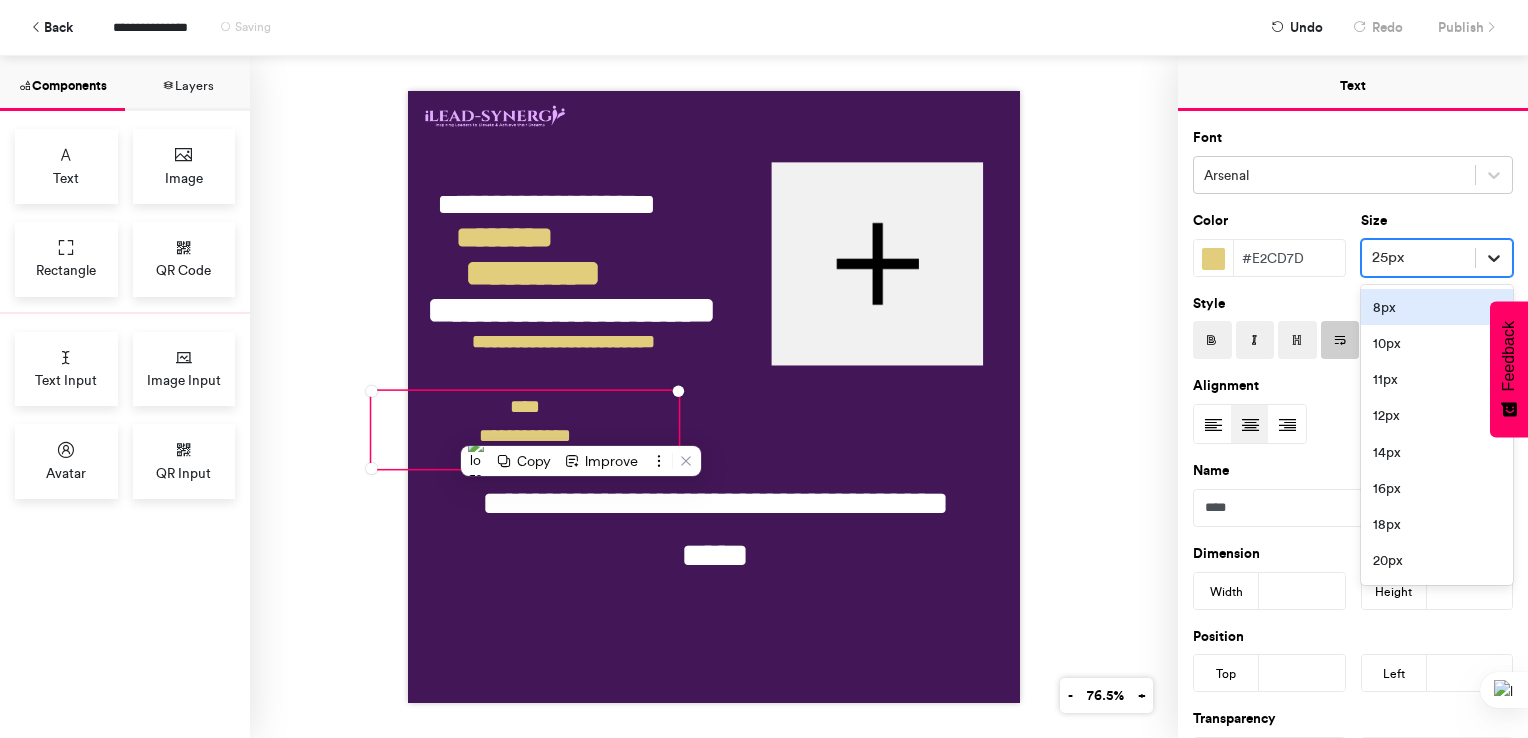 click 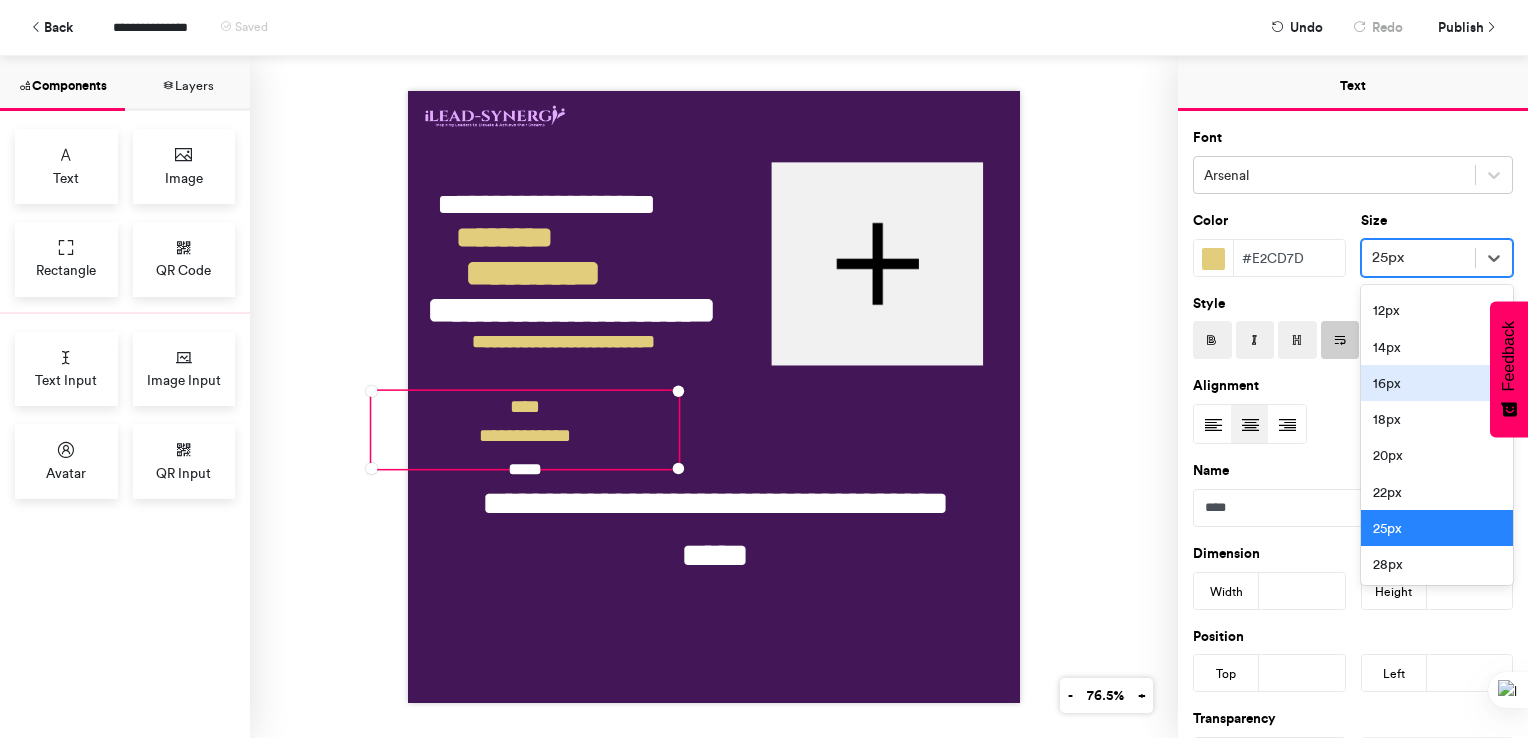 scroll, scrollTop: 120, scrollLeft: 0, axis: vertical 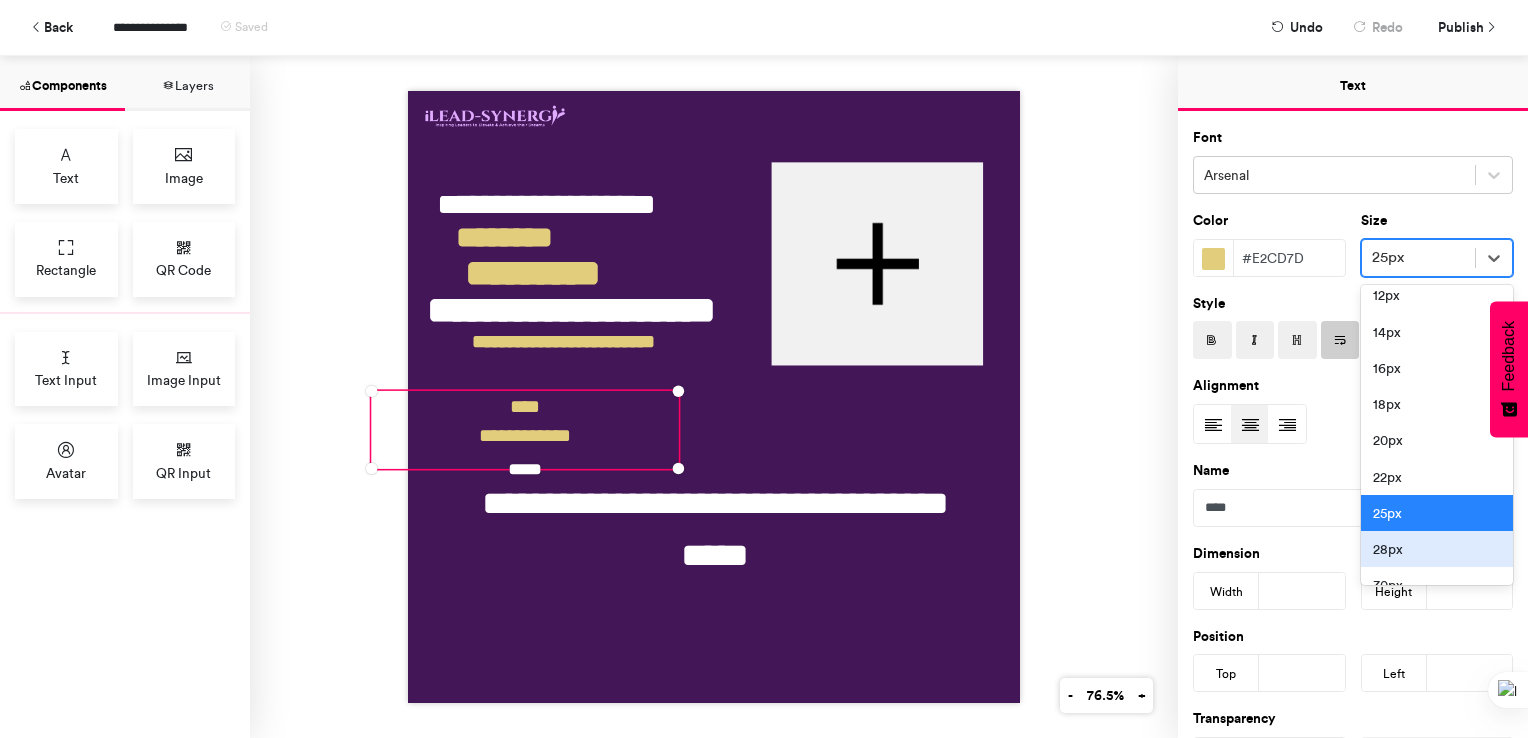 click on "28px" at bounding box center [1437, 549] 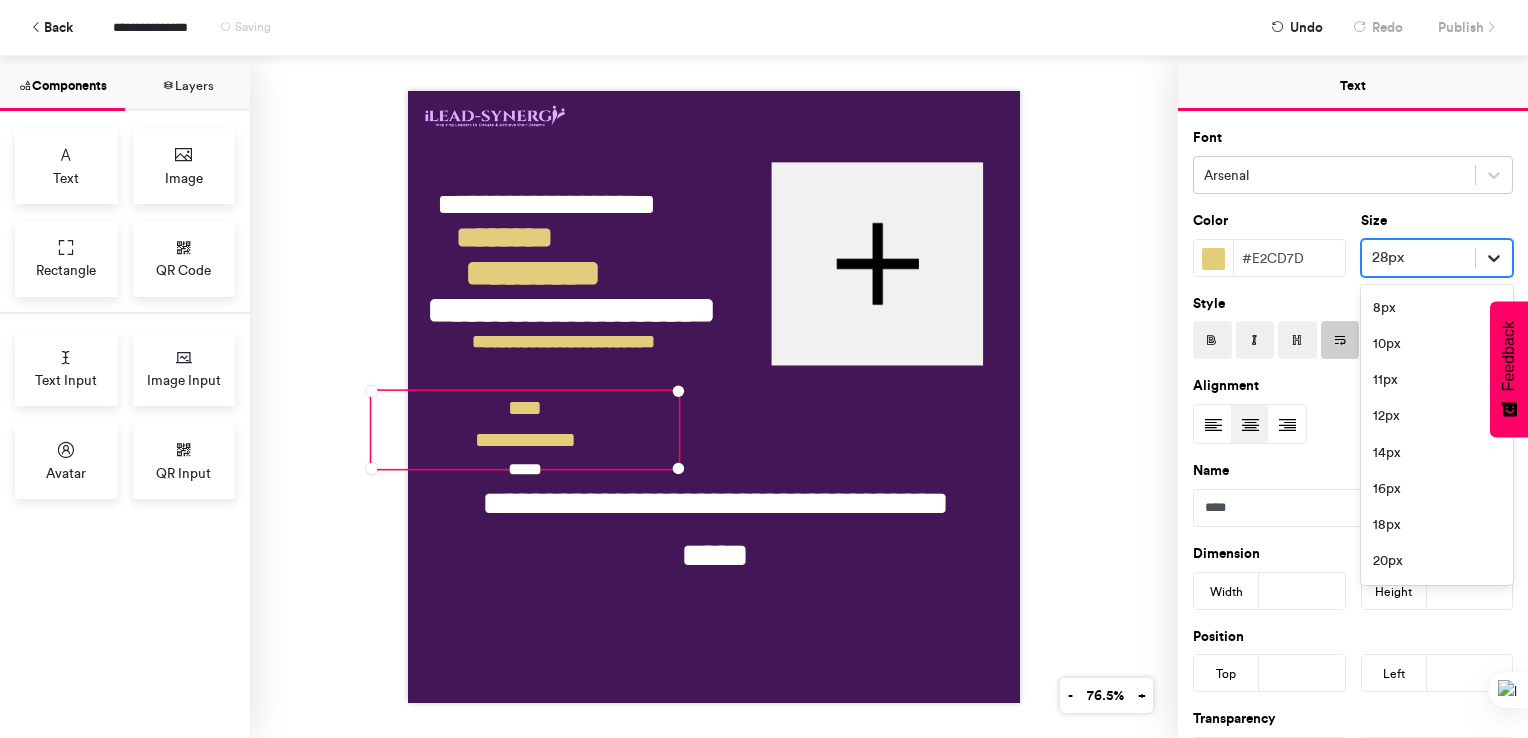 click 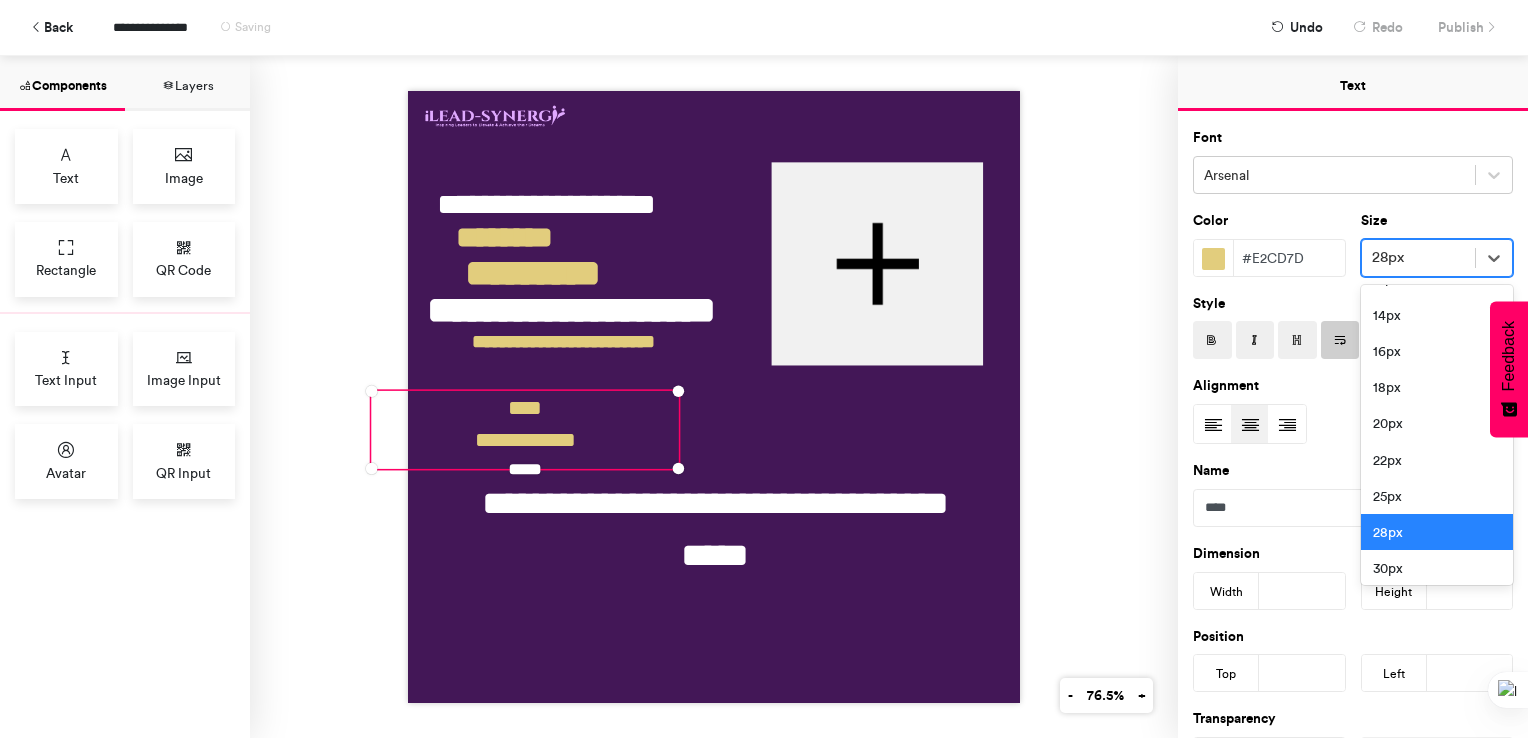 scroll, scrollTop: 155, scrollLeft: 0, axis: vertical 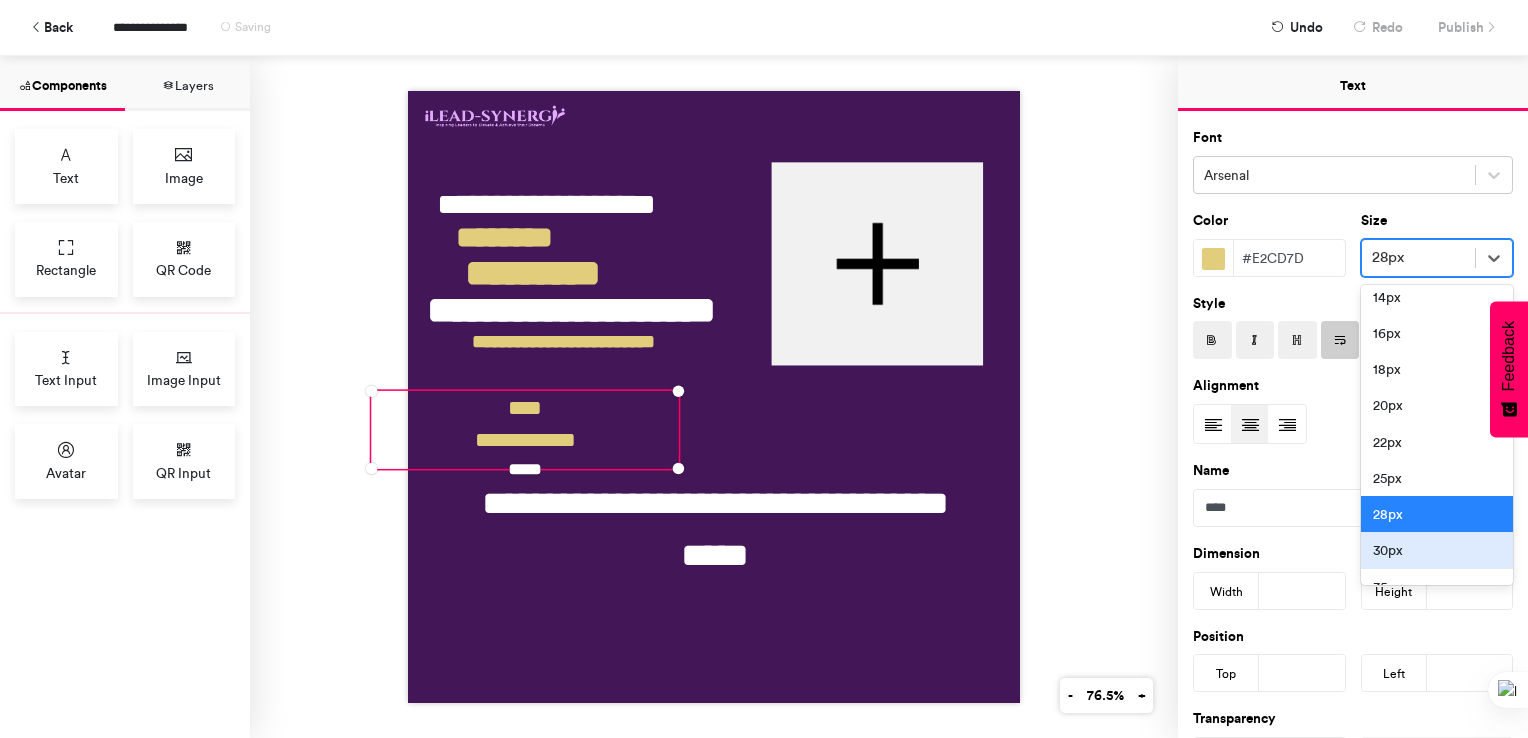 click on "30px" at bounding box center (1437, 550) 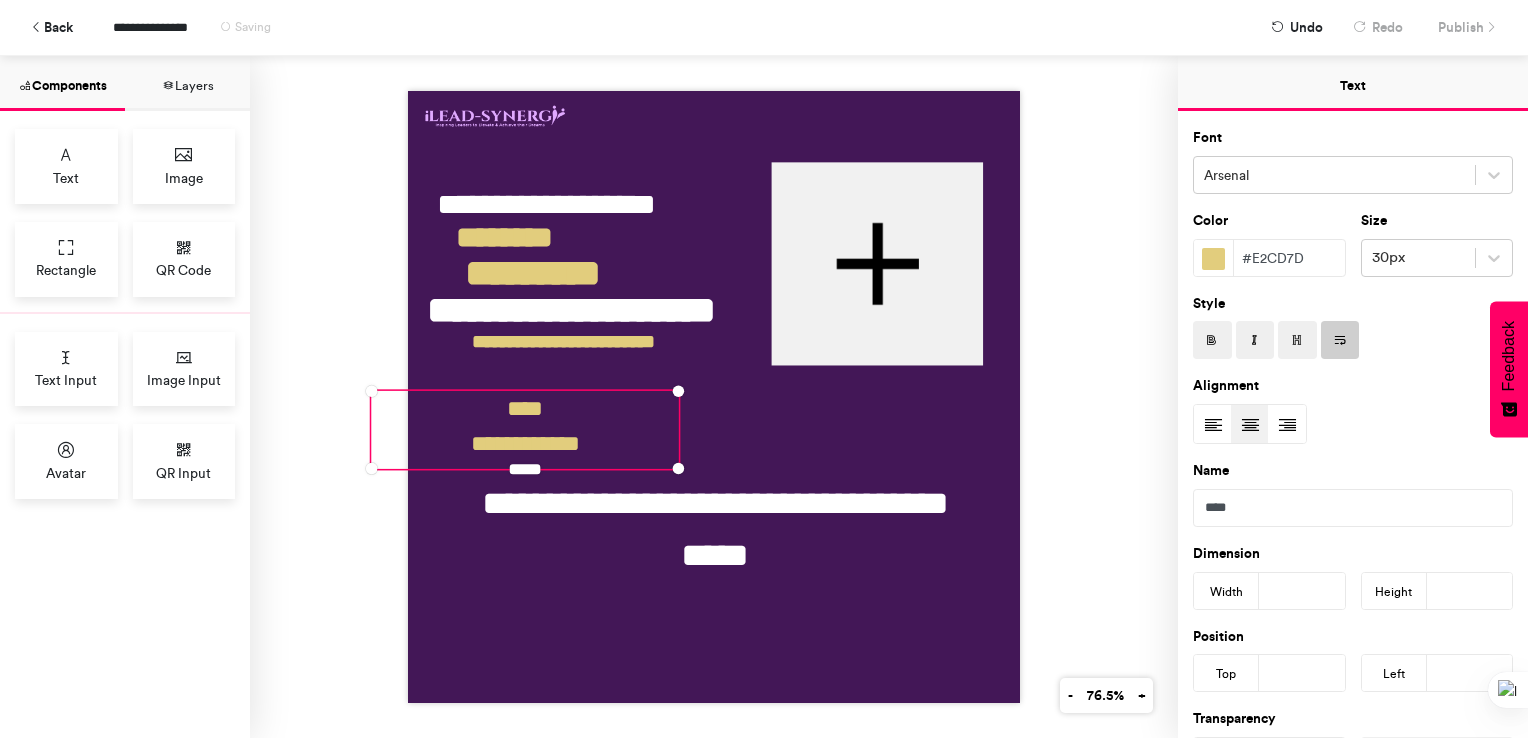 click on "**********" at bounding box center [714, 397] 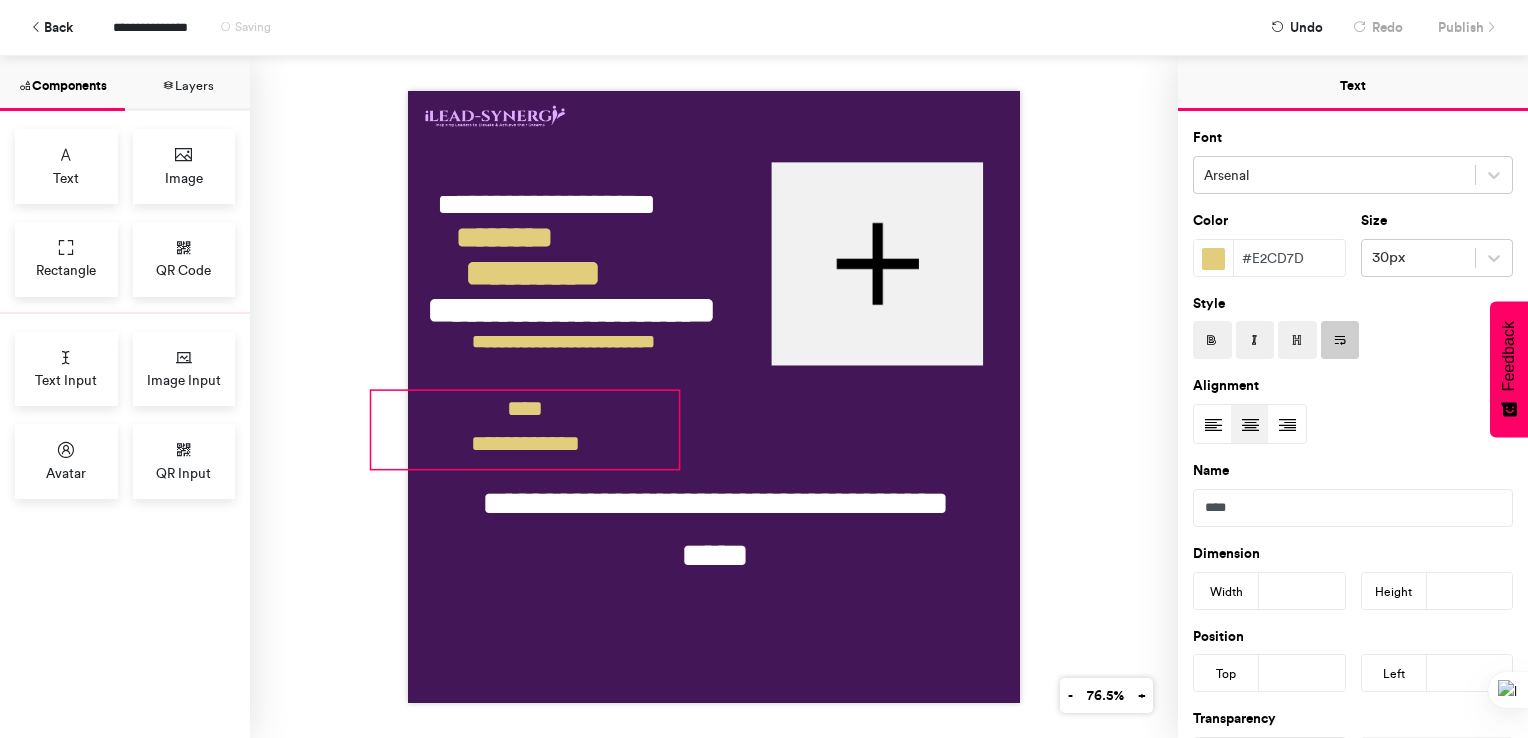 click on "**********" at bounding box center (525, 430) 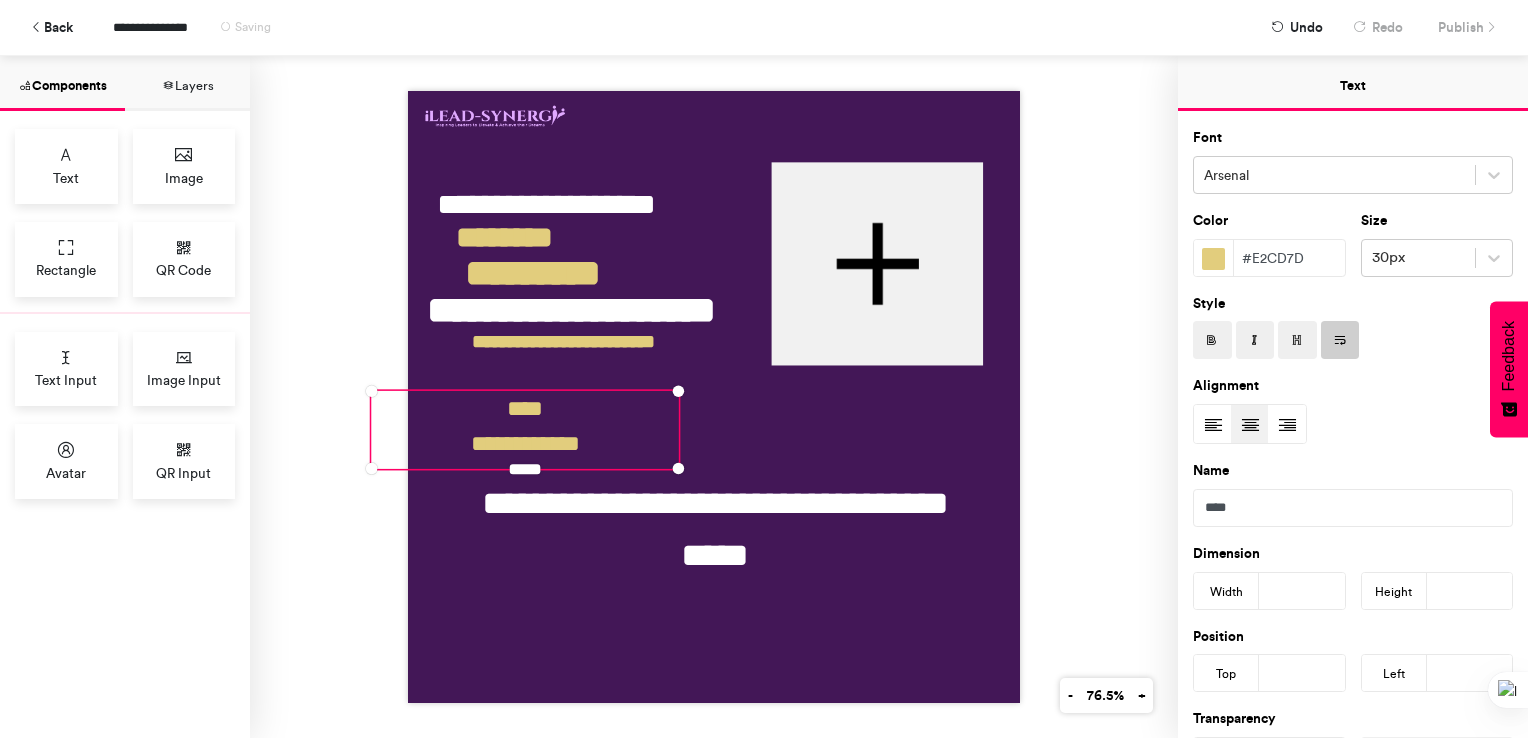 click at bounding box center [1255, 341] 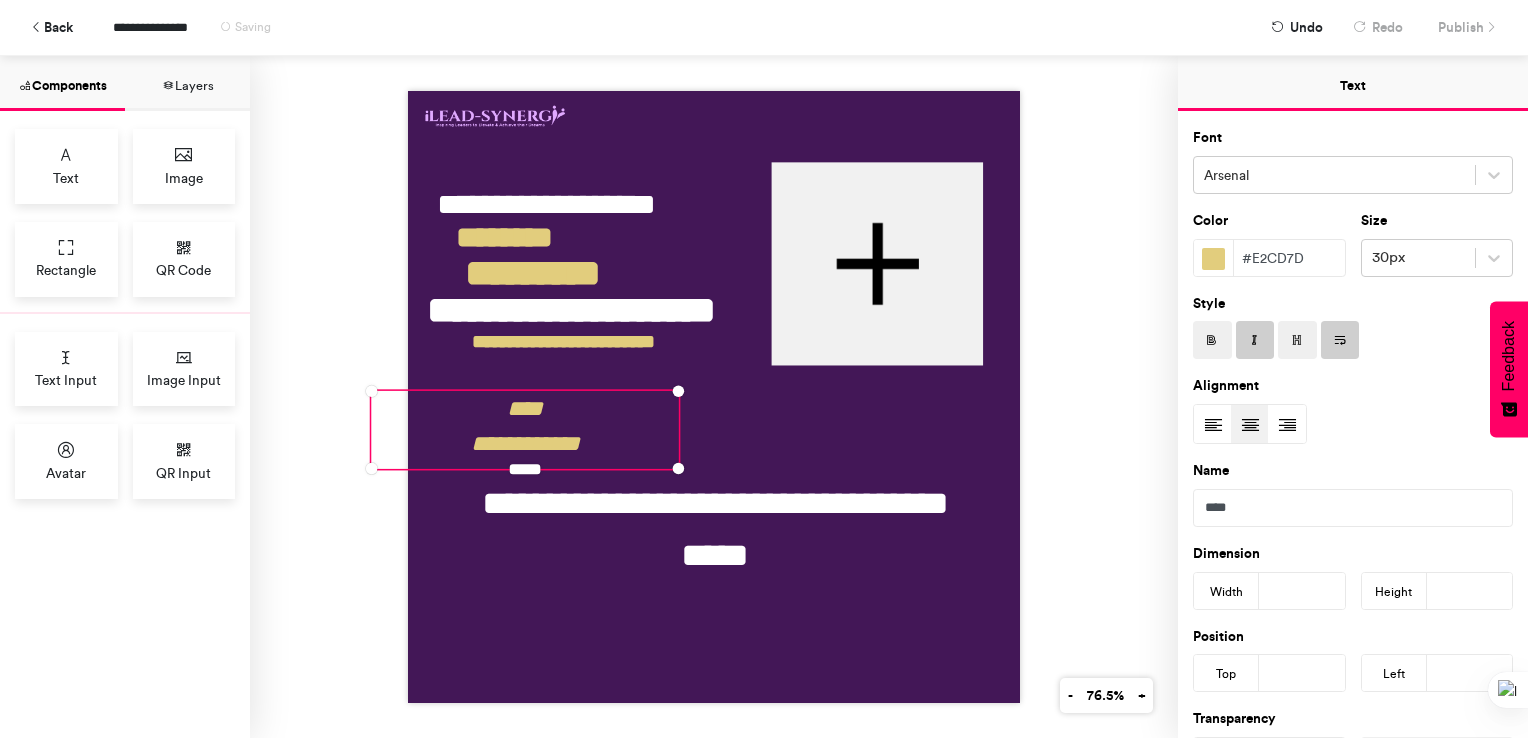 click on "**********" at bounding box center (714, 397) 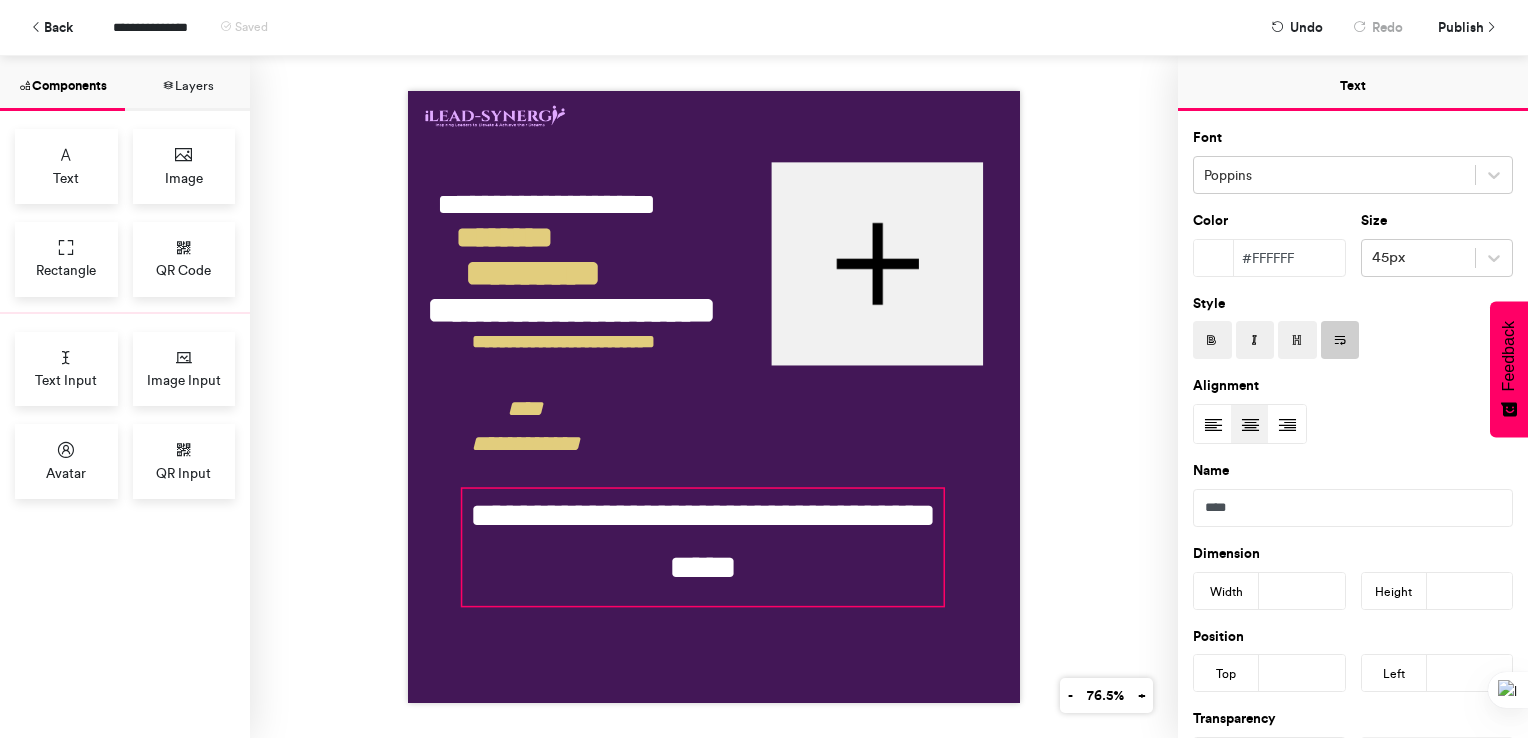 drag, startPoint x: 900, startPoint y: 506, endPoint x: 888, endPoint y: 518, distance: 16.970562 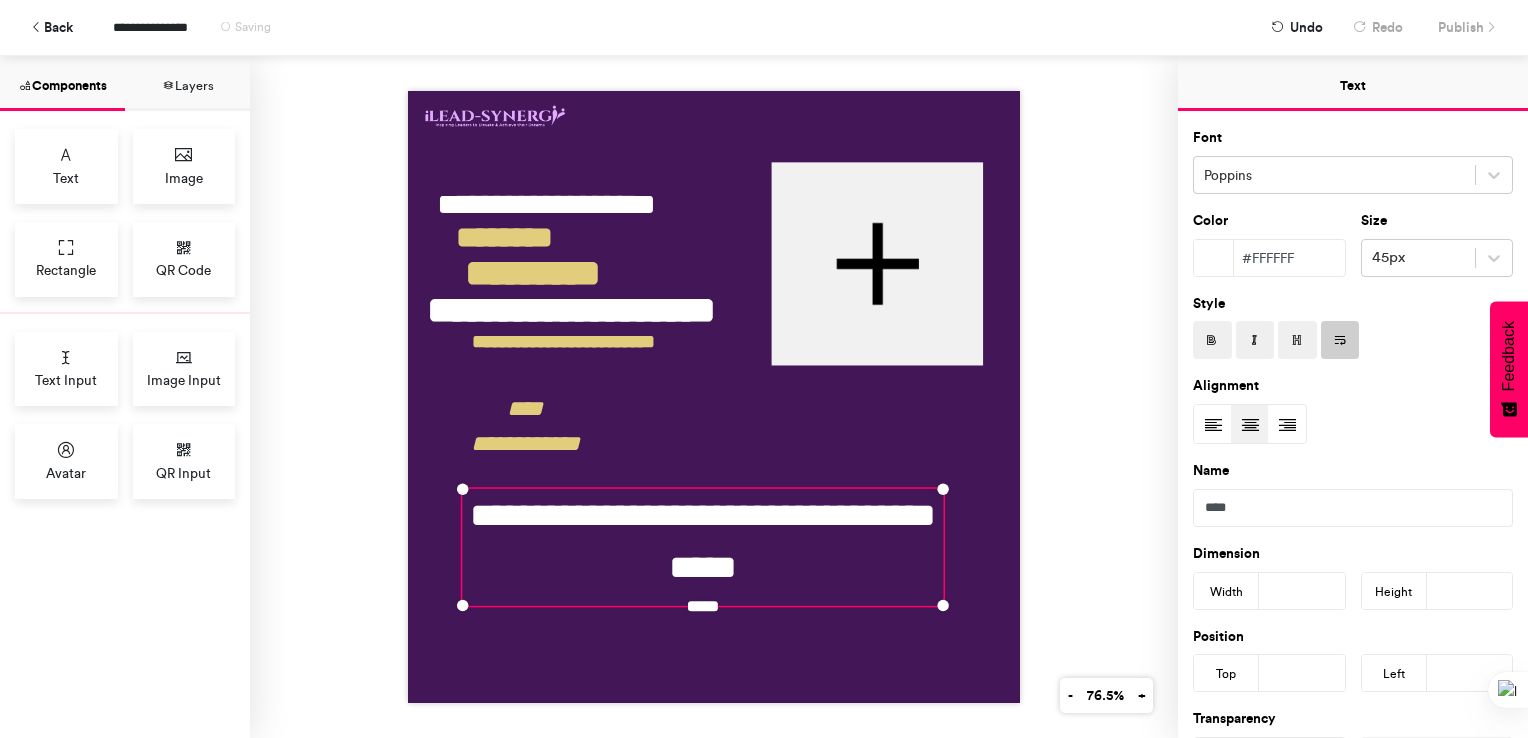 click on "**********" at bounding box center [714, 397] 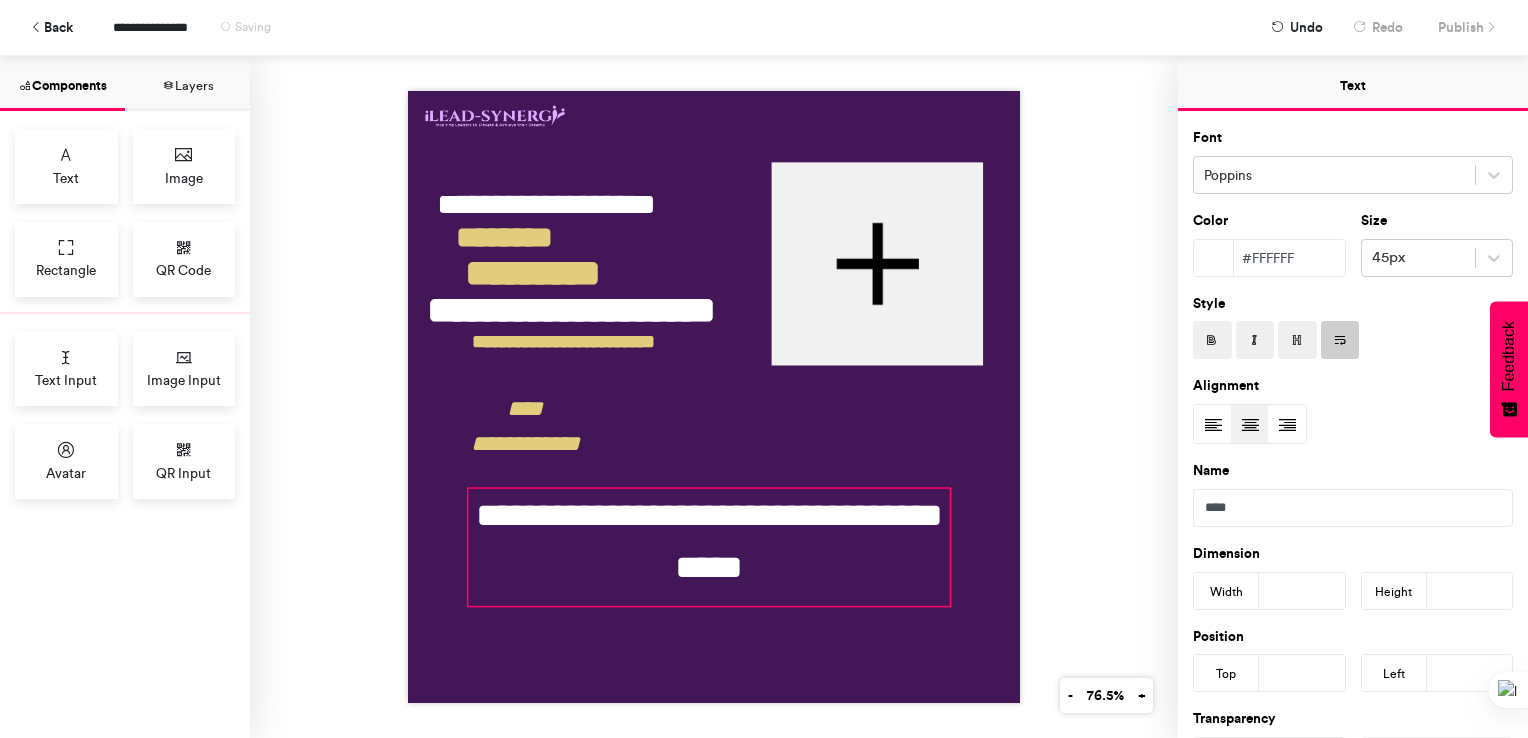 click on "**********" at bounding box center (709, 548) 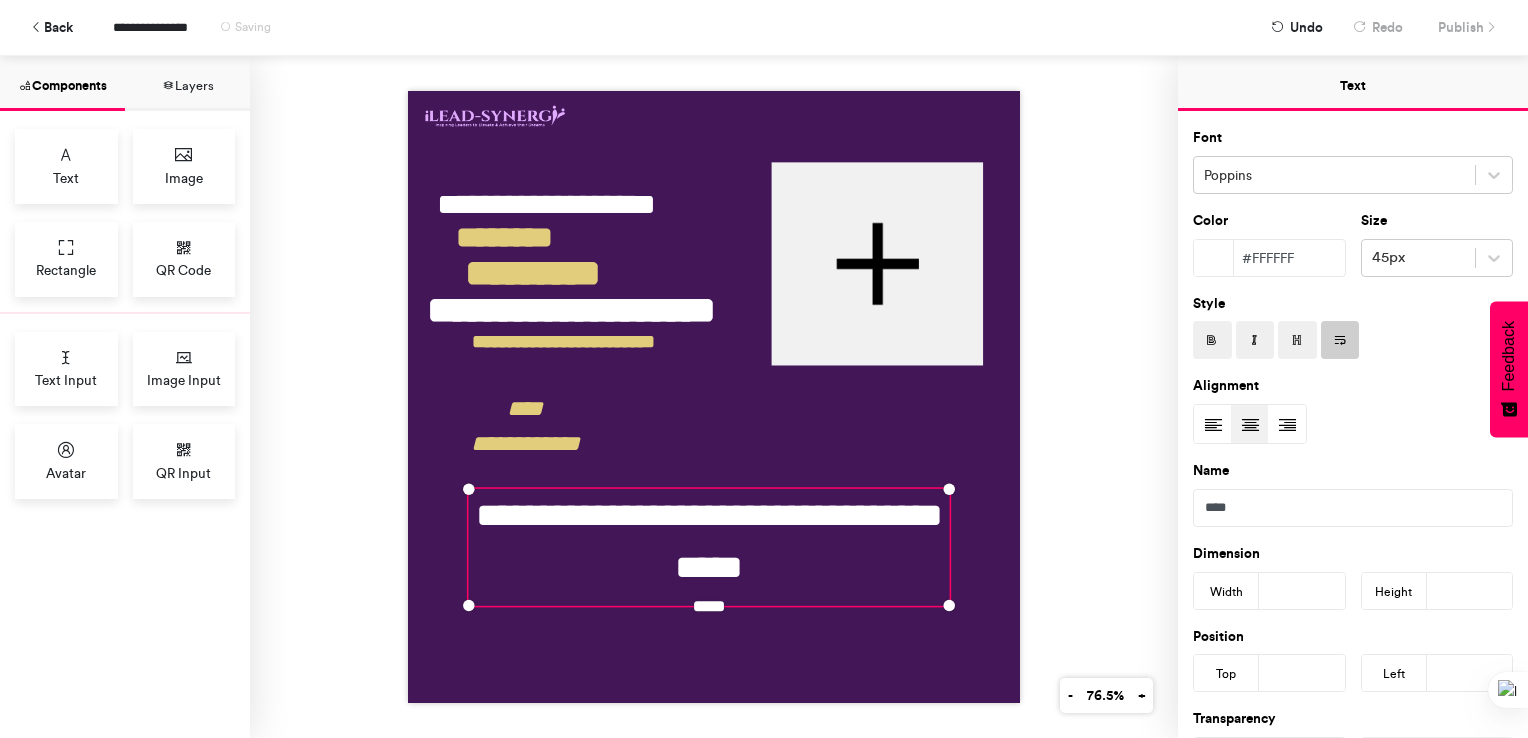 click on "**********" at bounding box center [714, 397] 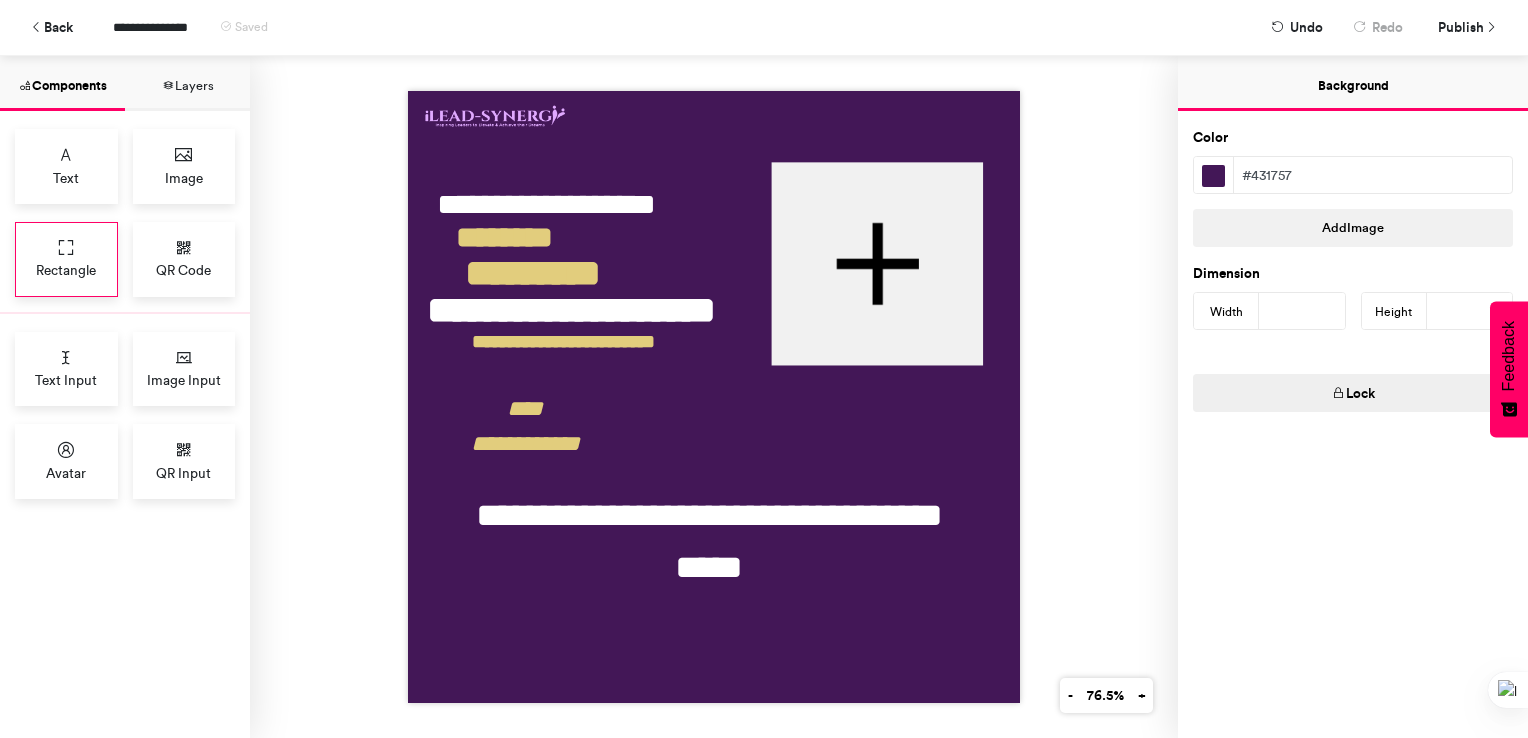 click on "Rectangle" at bounding box center [66, 270] 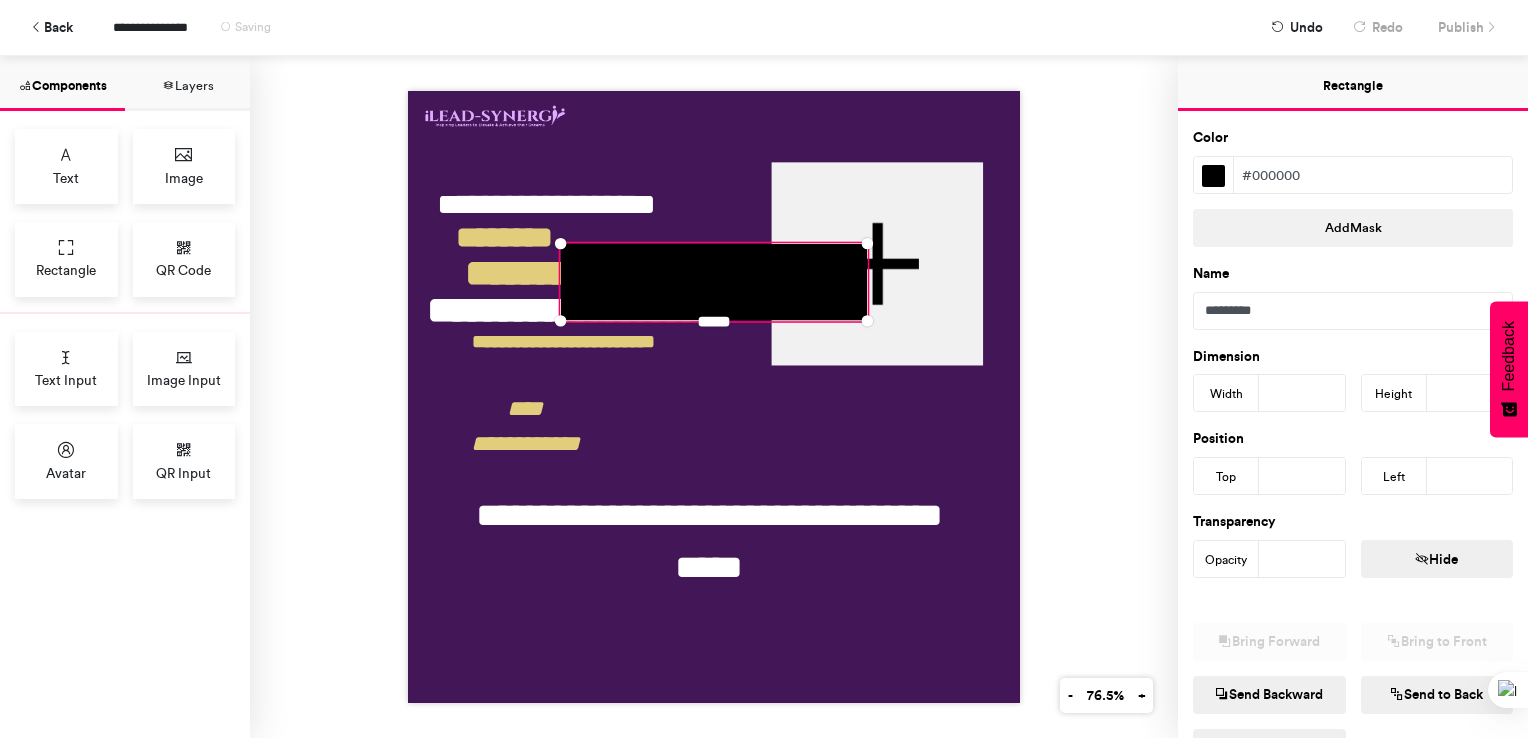 click on "**********" at bounding box center [714, 397] 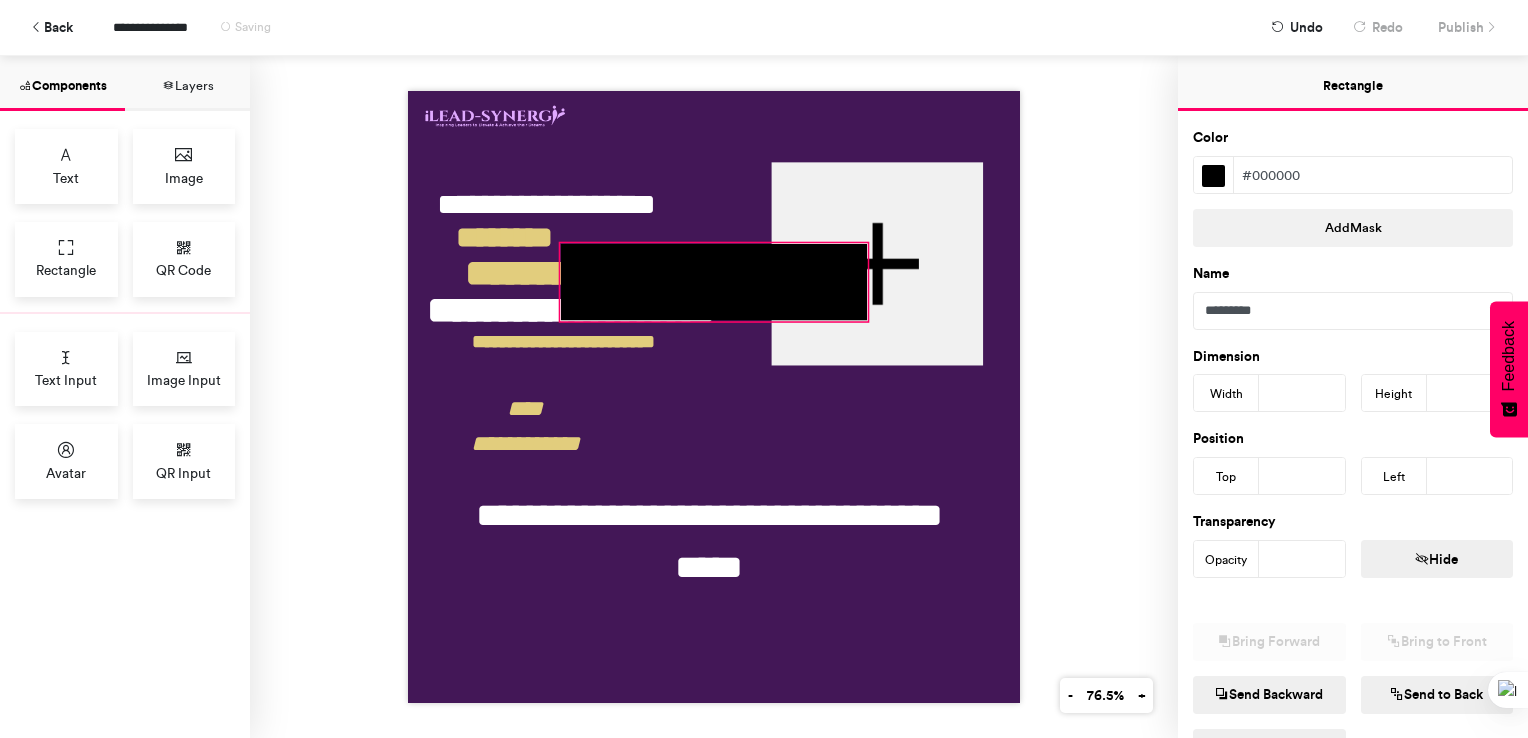 click at bounding box center [714, 282] 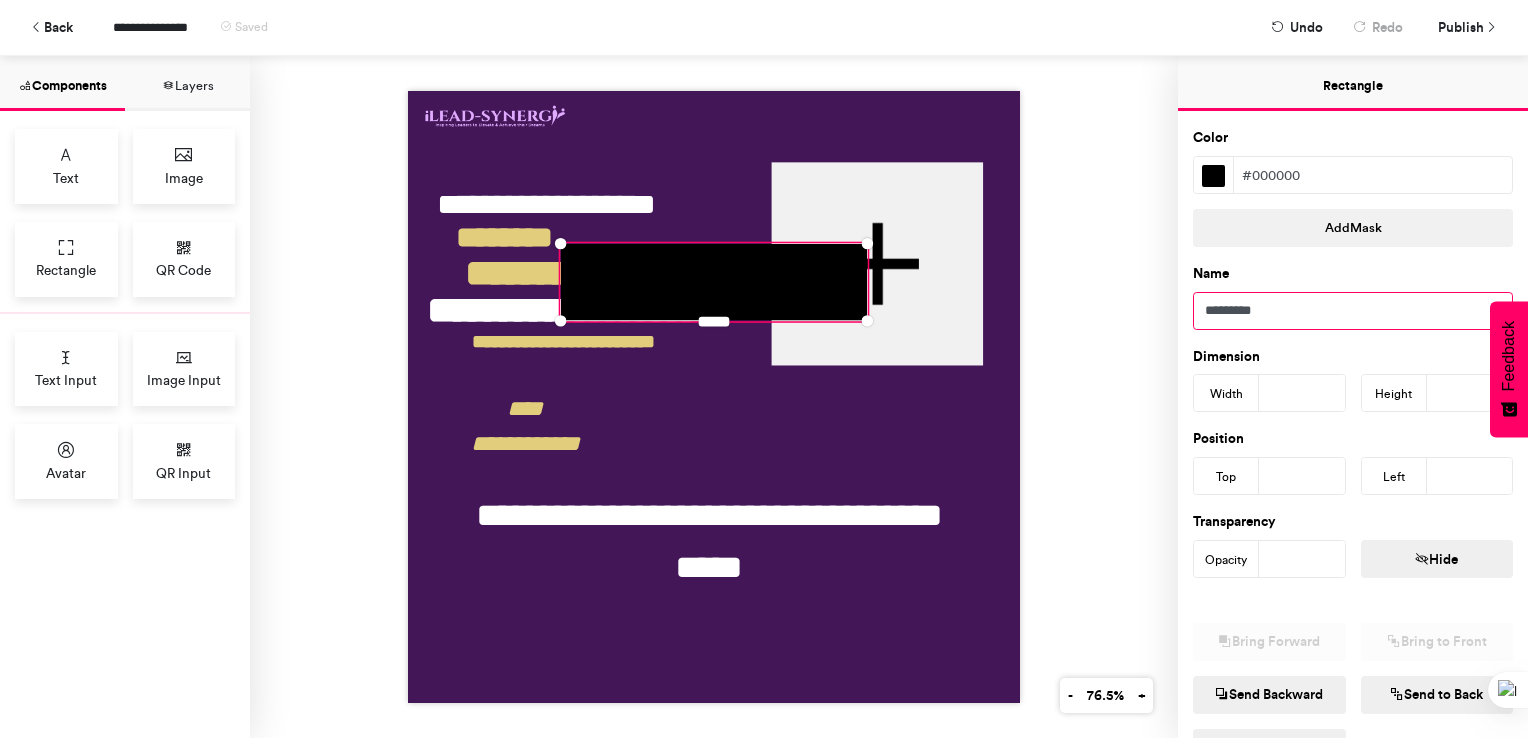 click on "*********" at bounding box center (1353, 311) 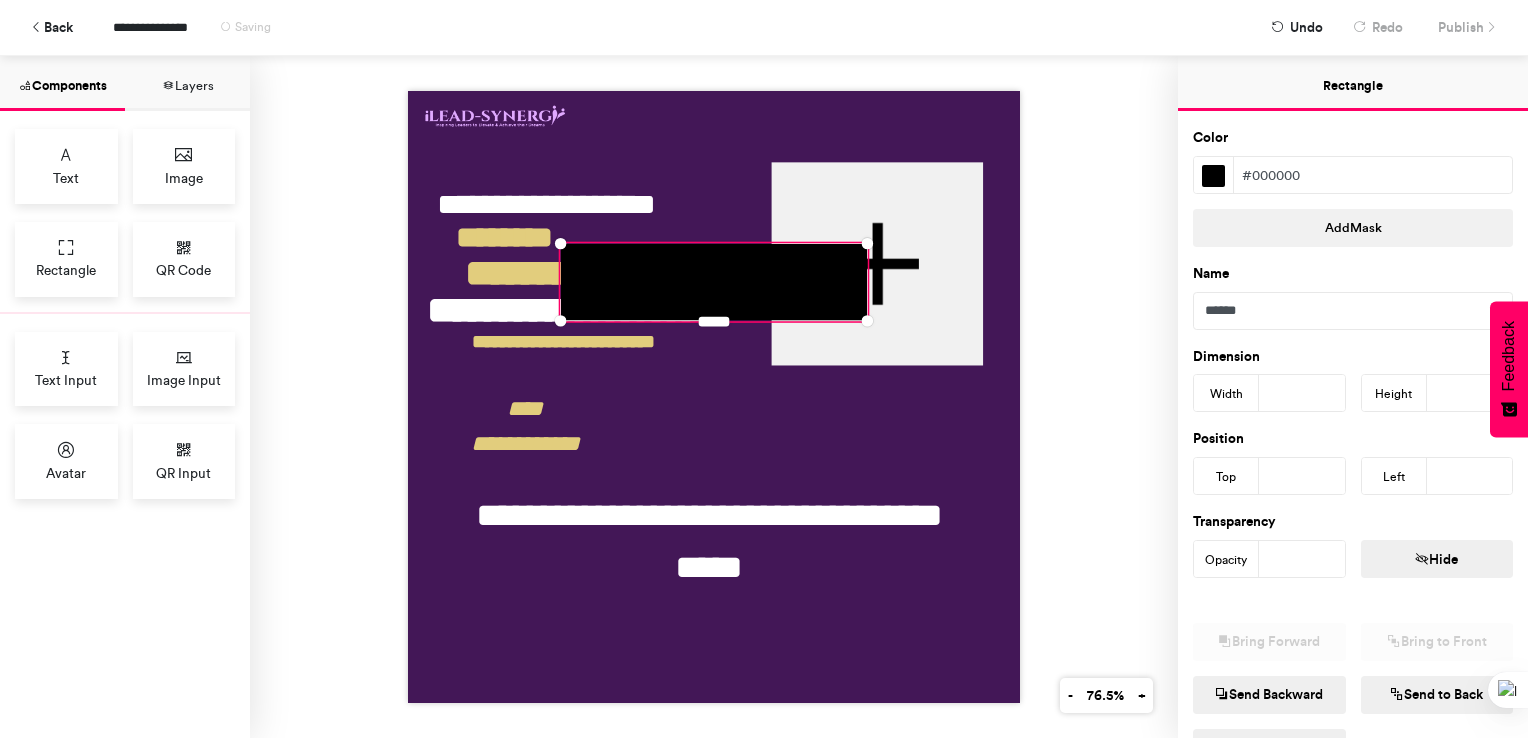click on "**********" at bounding box center [714, 397] 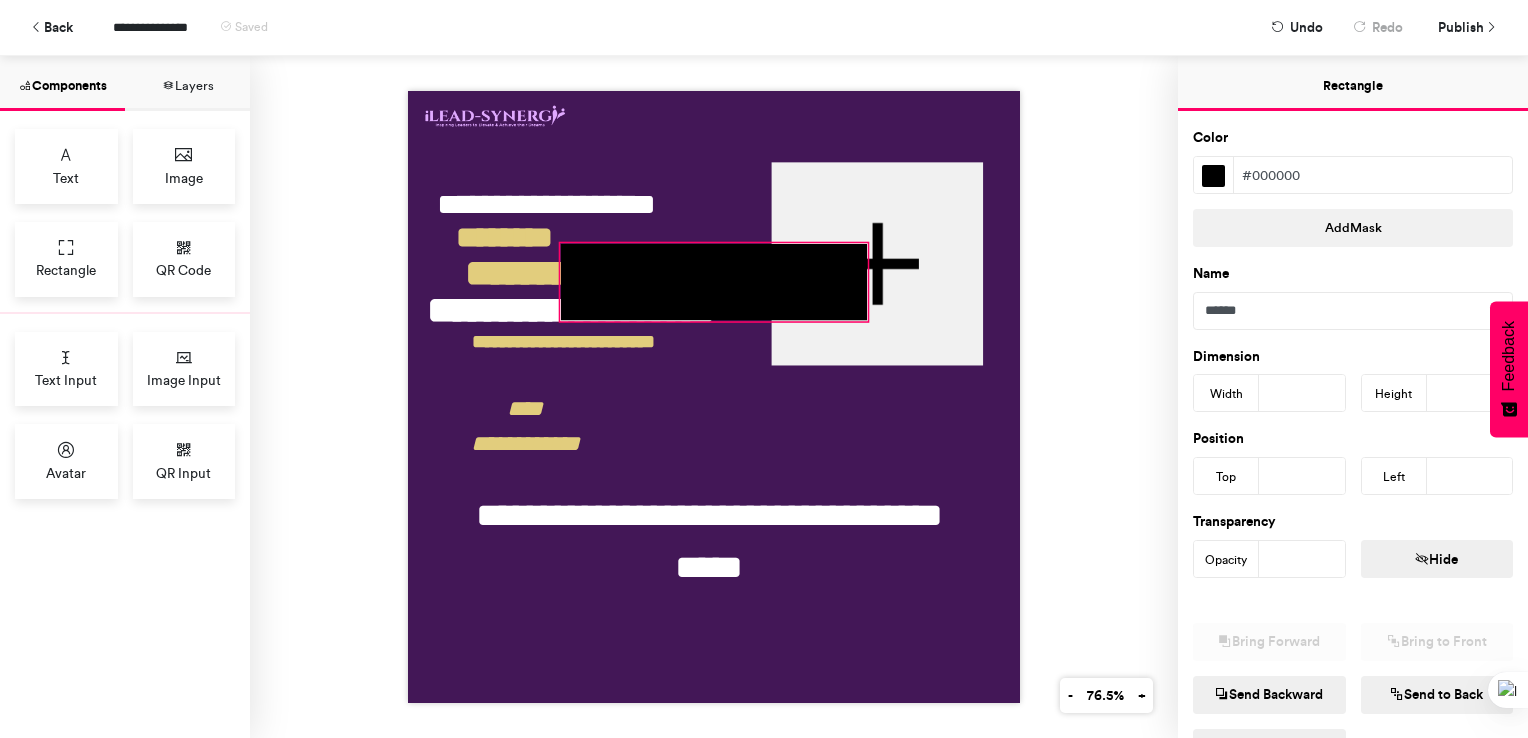 click at bounding box center (714, 282) 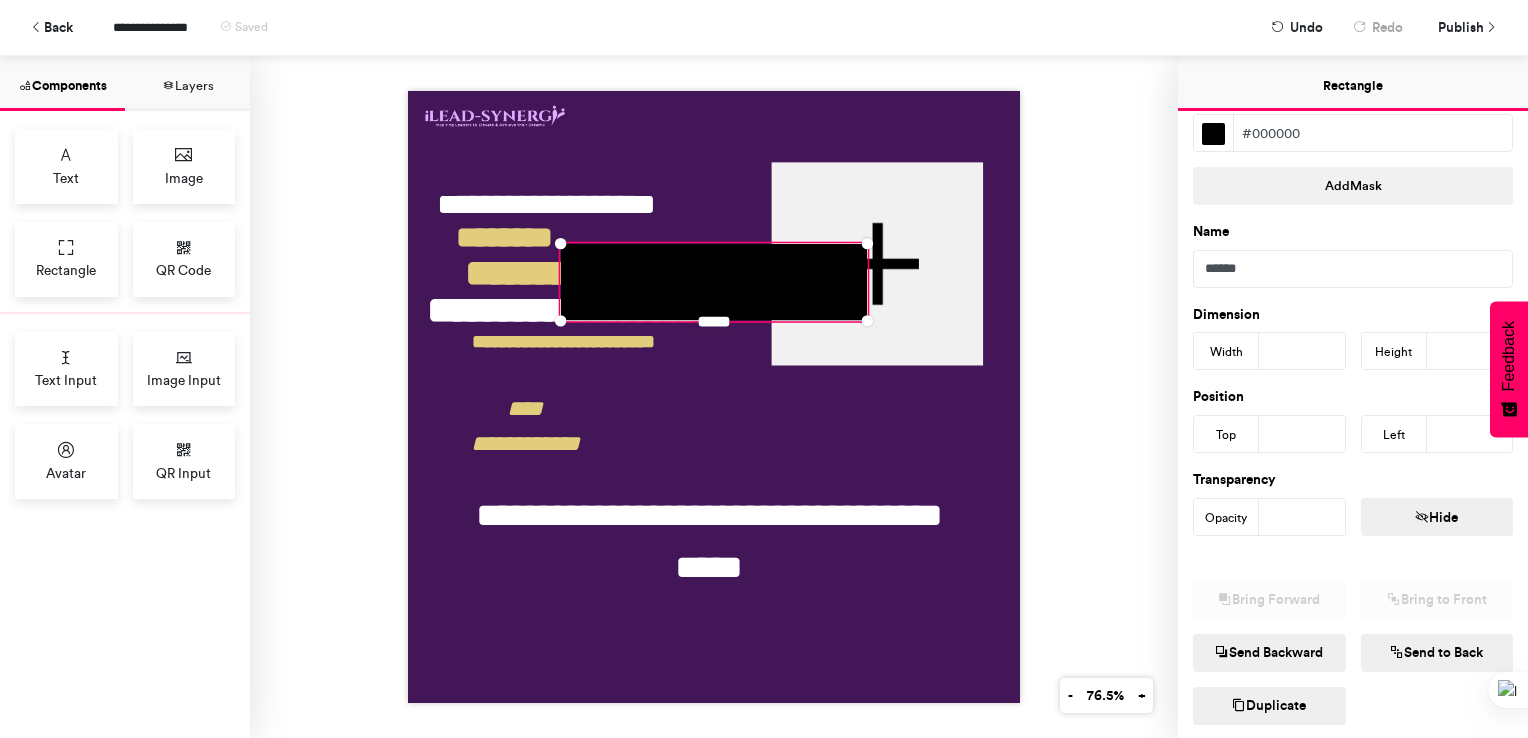 scroll, scrollTop: 0, scrollLeft: 0, axis: both 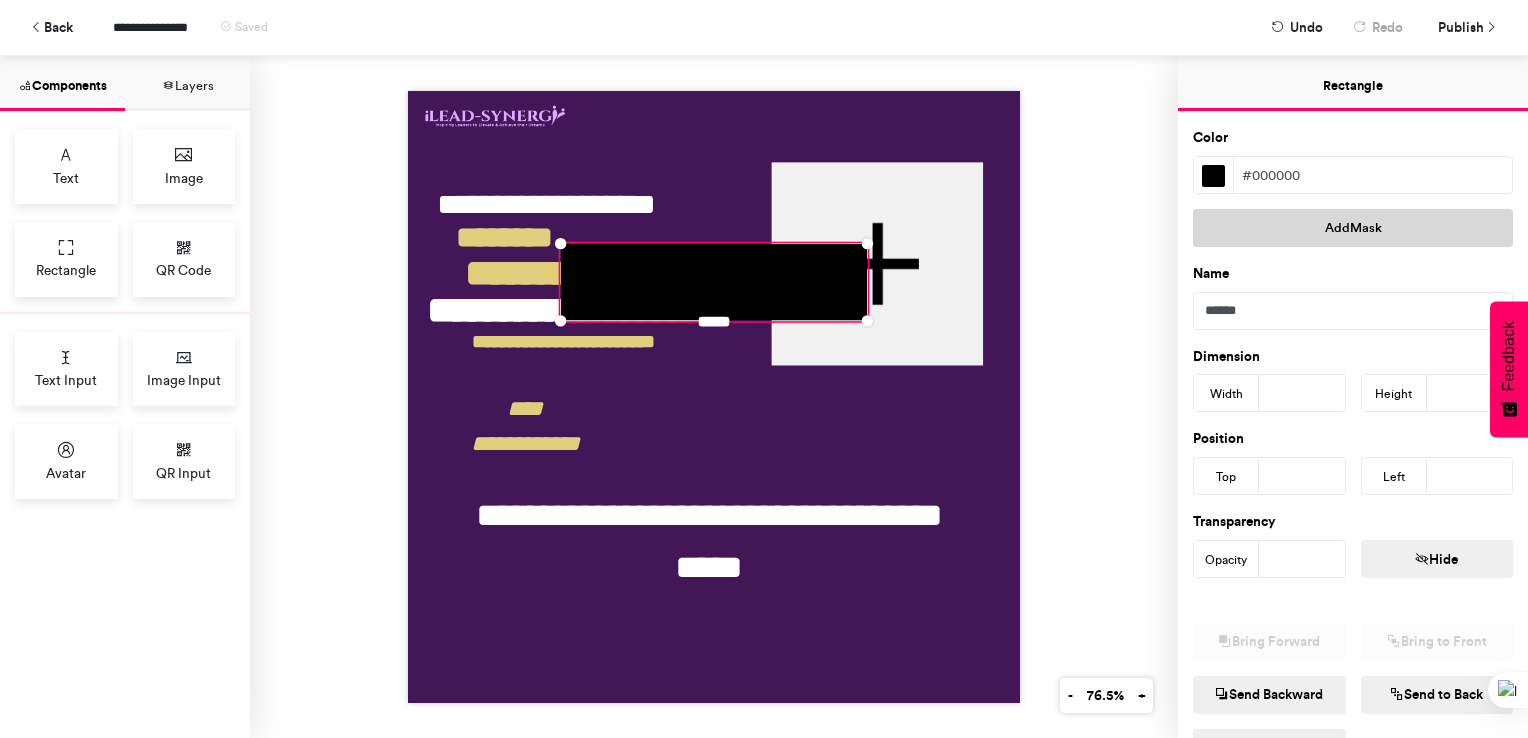 click on "Add  Mask" at bounding box center (1353, 228) 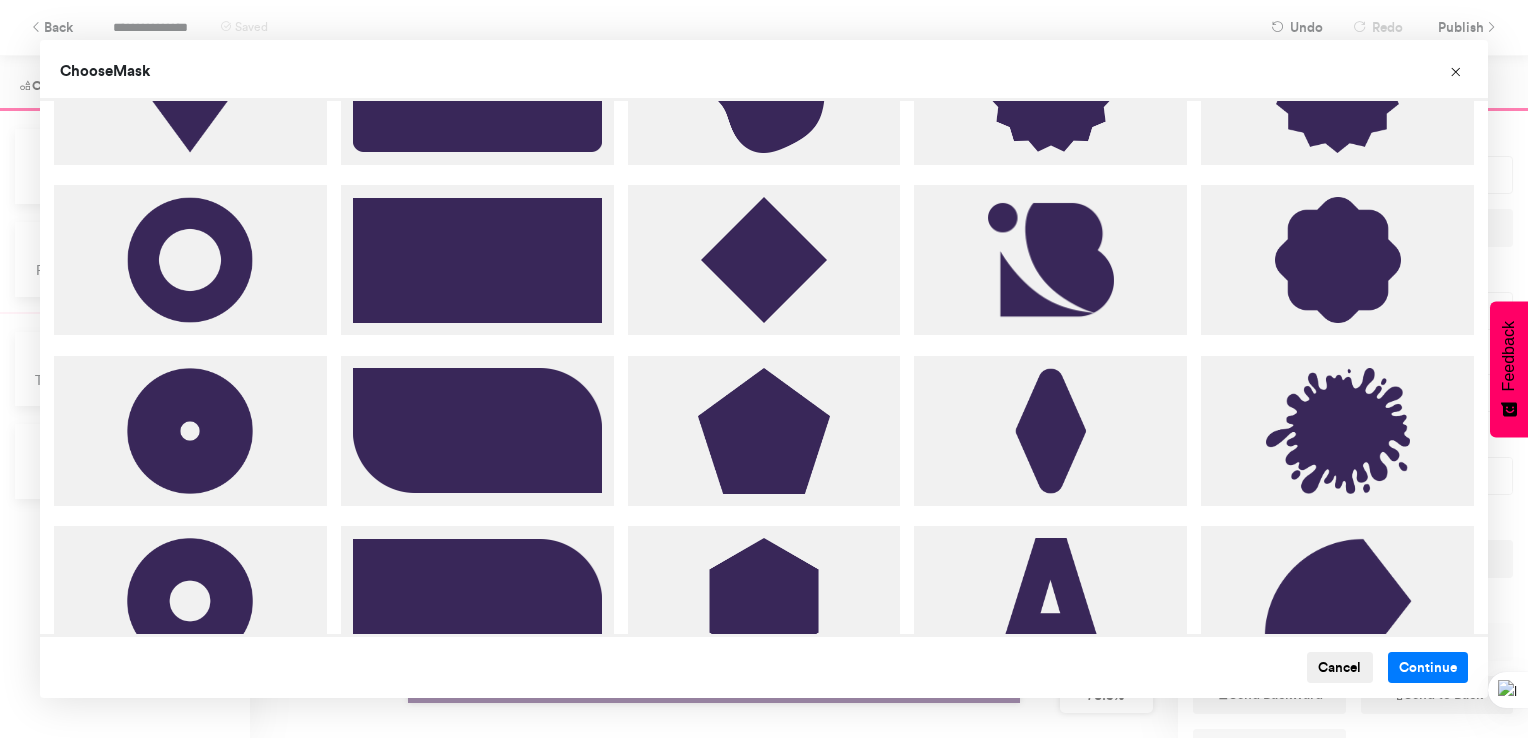 scroll, scrollTop: 120, scrollLeft: 0, axis: vertical 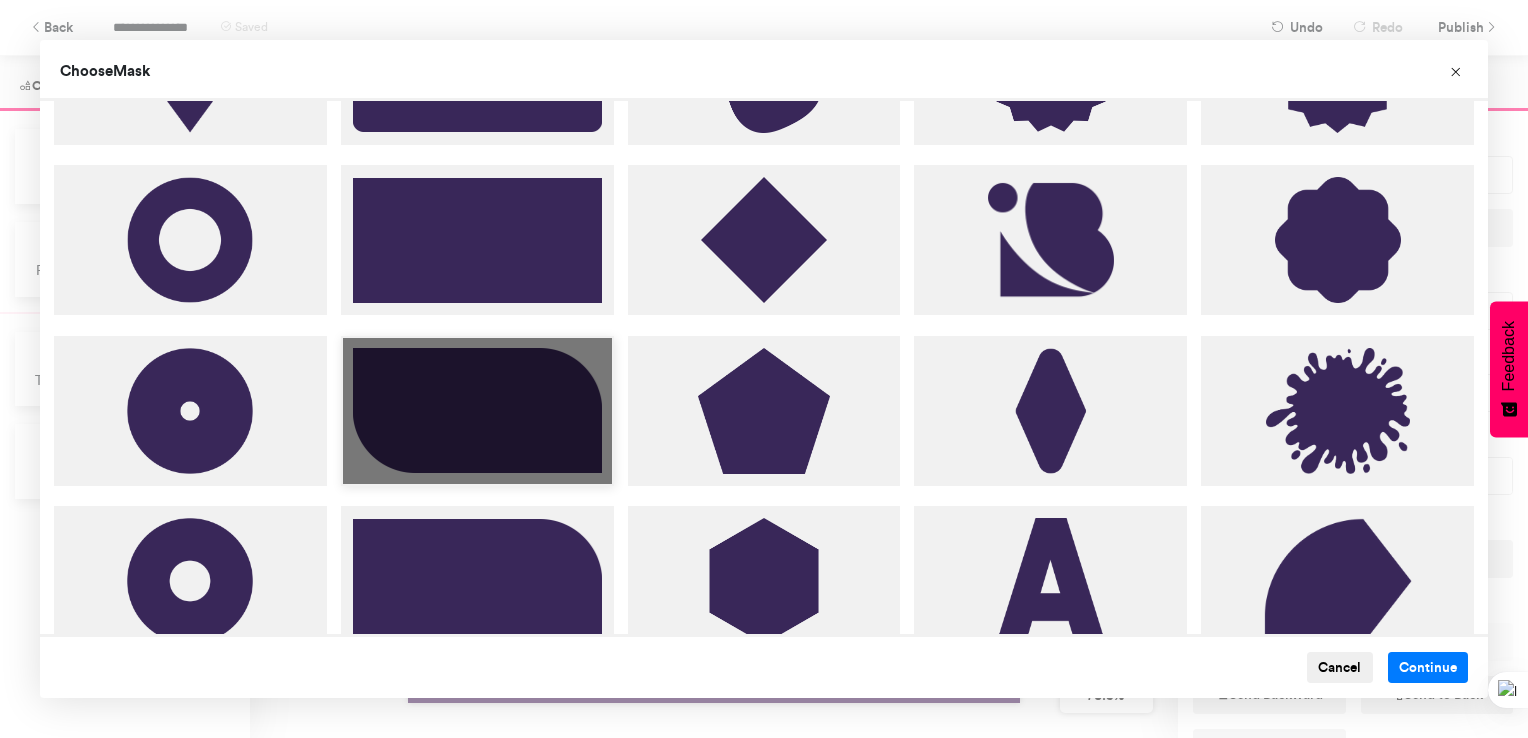 click at bounding box center (477, 411) 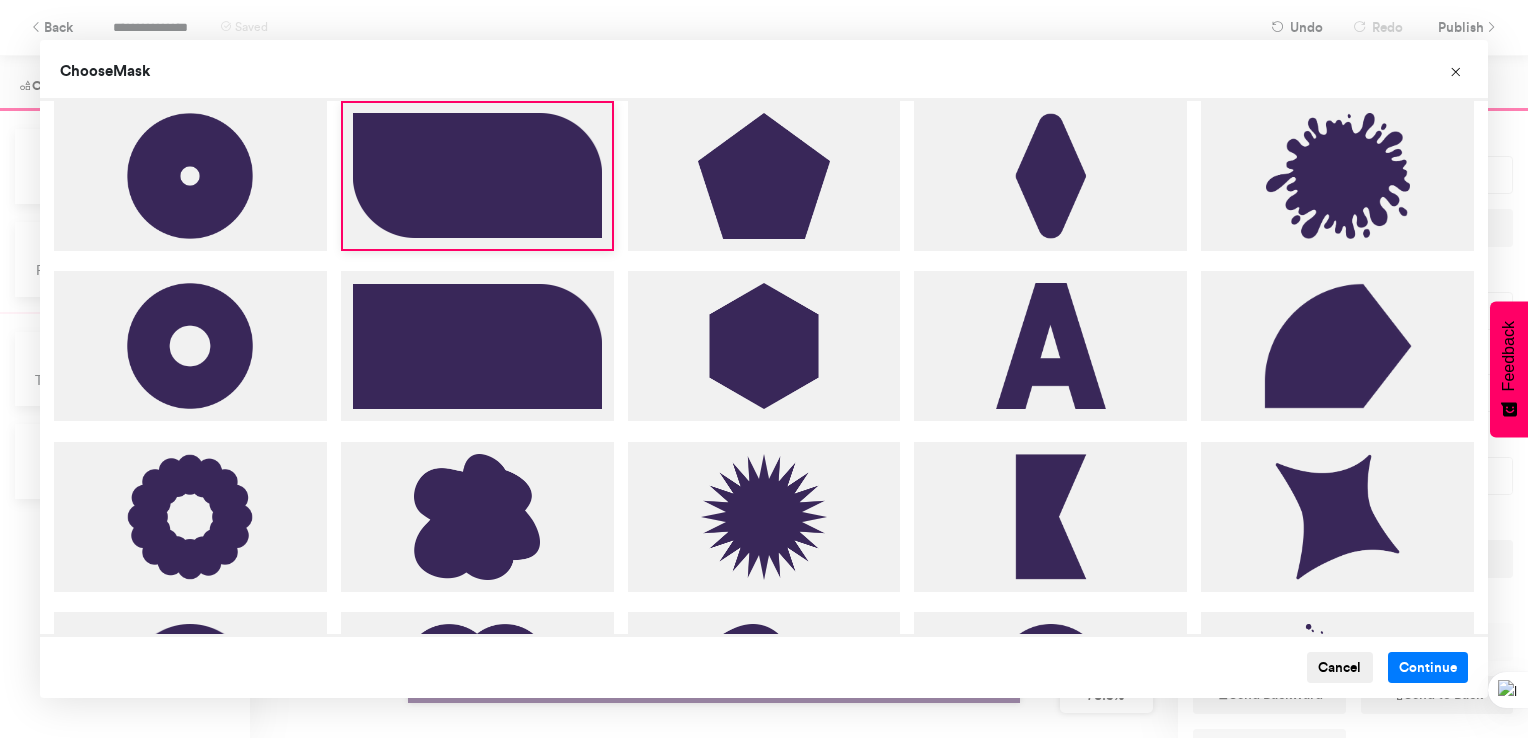 scroll, scrollTop: 360, scrollLeft: 0, axis: vertical 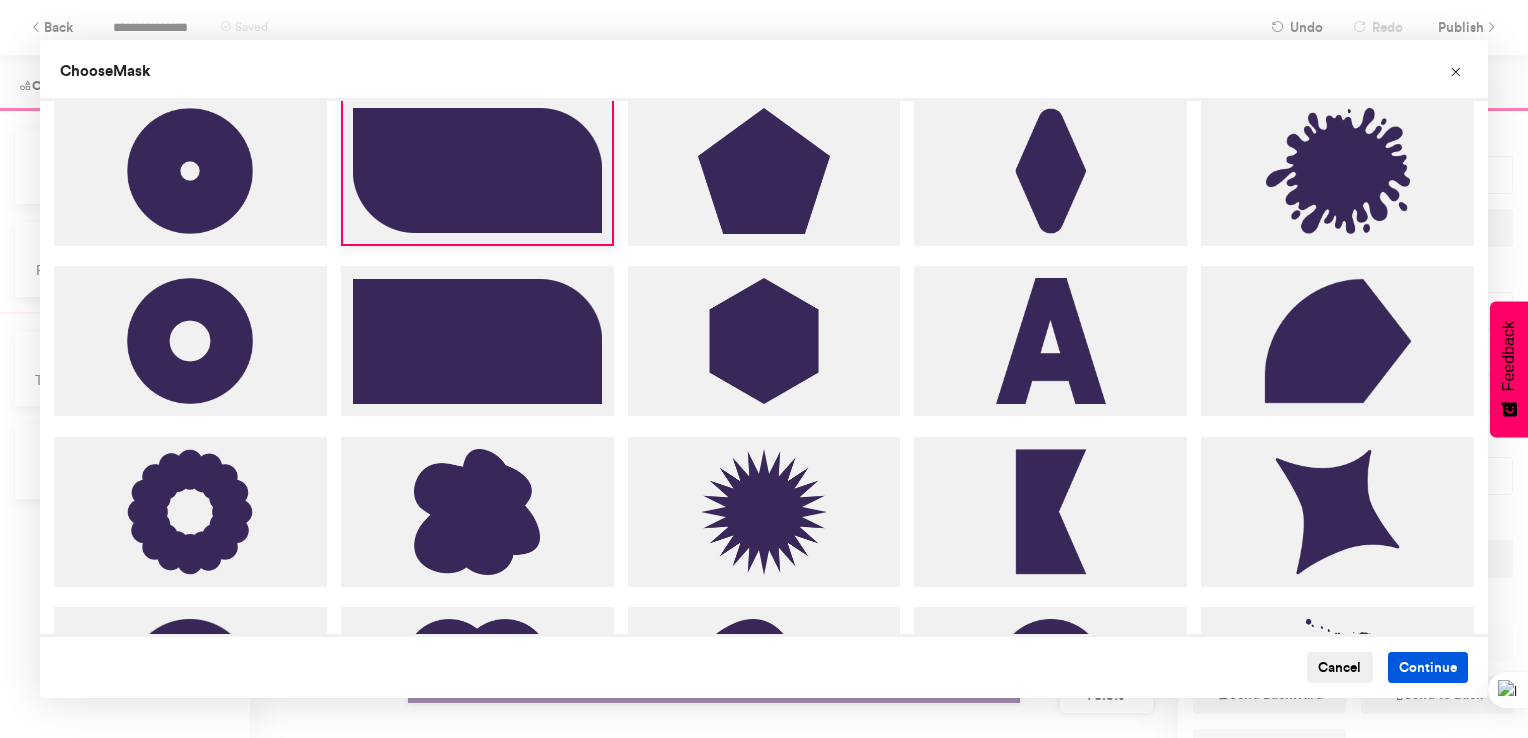 click on "Continue" at bounding box center [1428, 668] 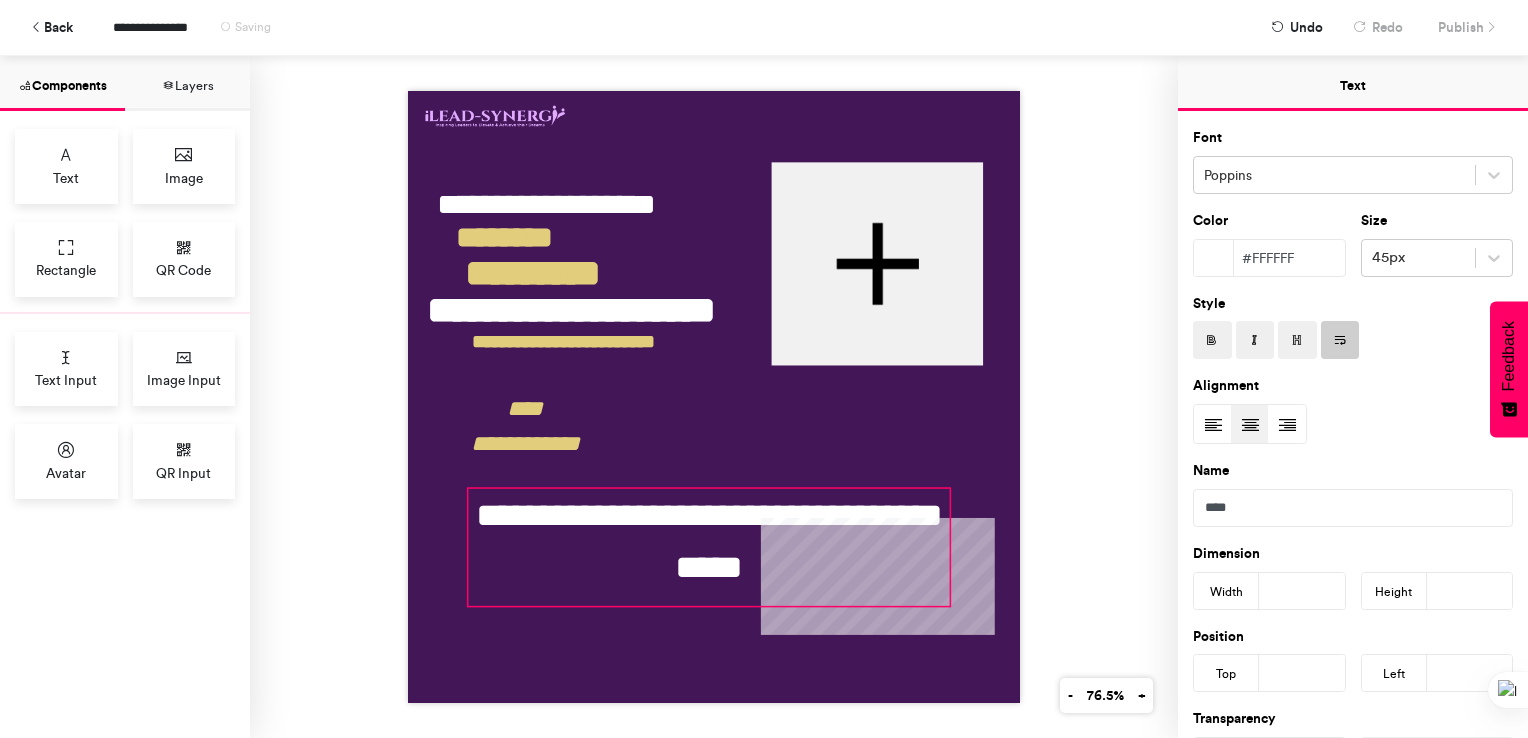 click on "**********" at bounding box center (709, 548) 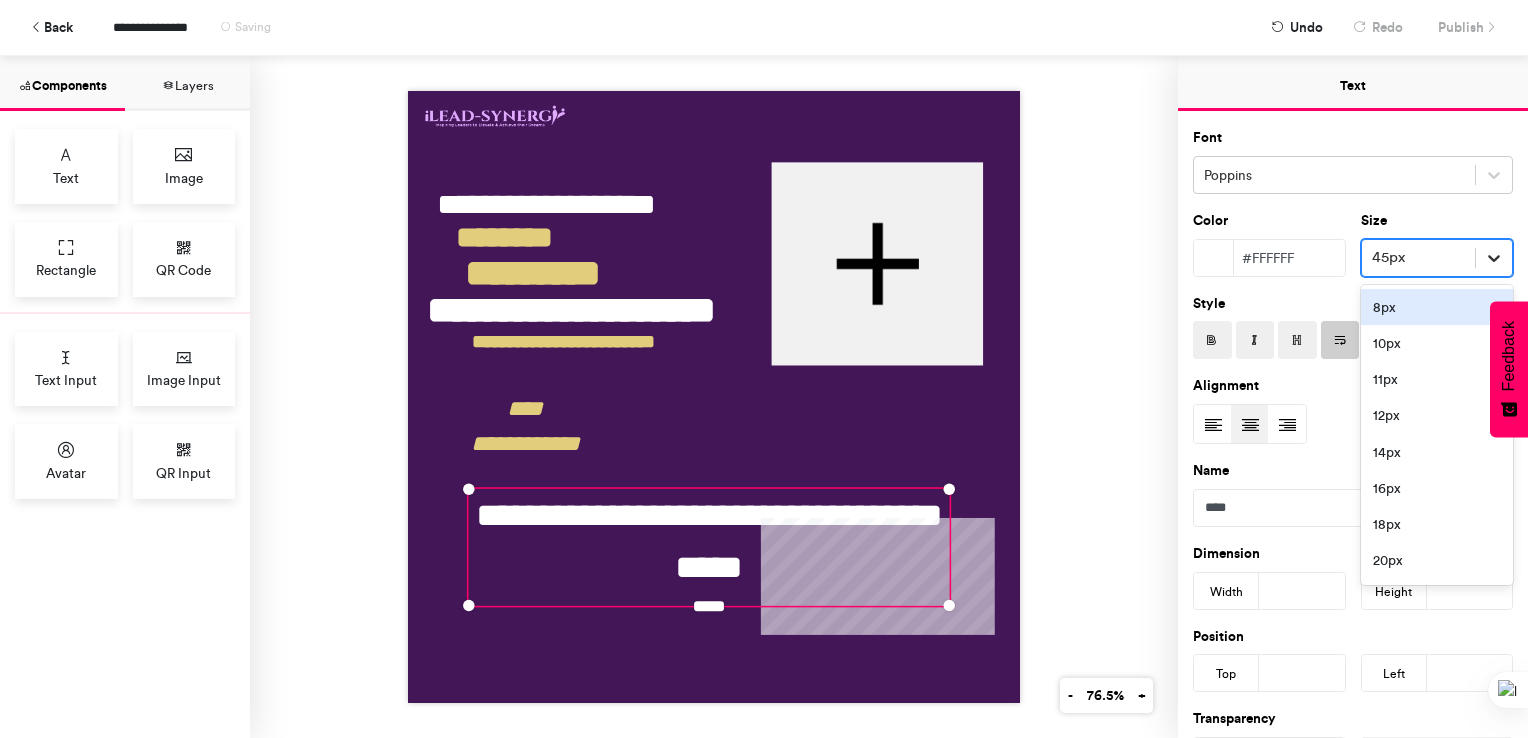 click 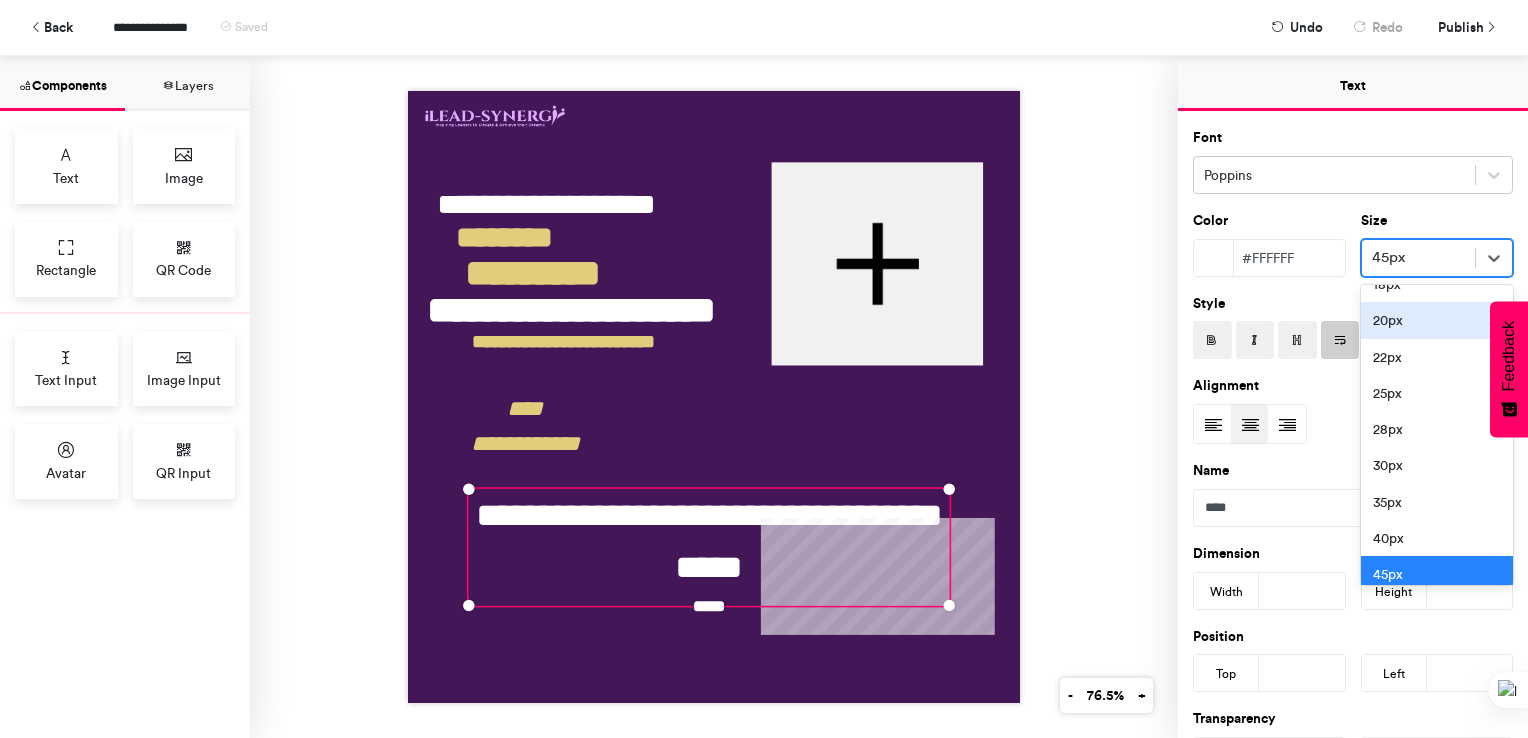 scroll, scrollTop: 280, scrollLeft: 0, axis: vertical 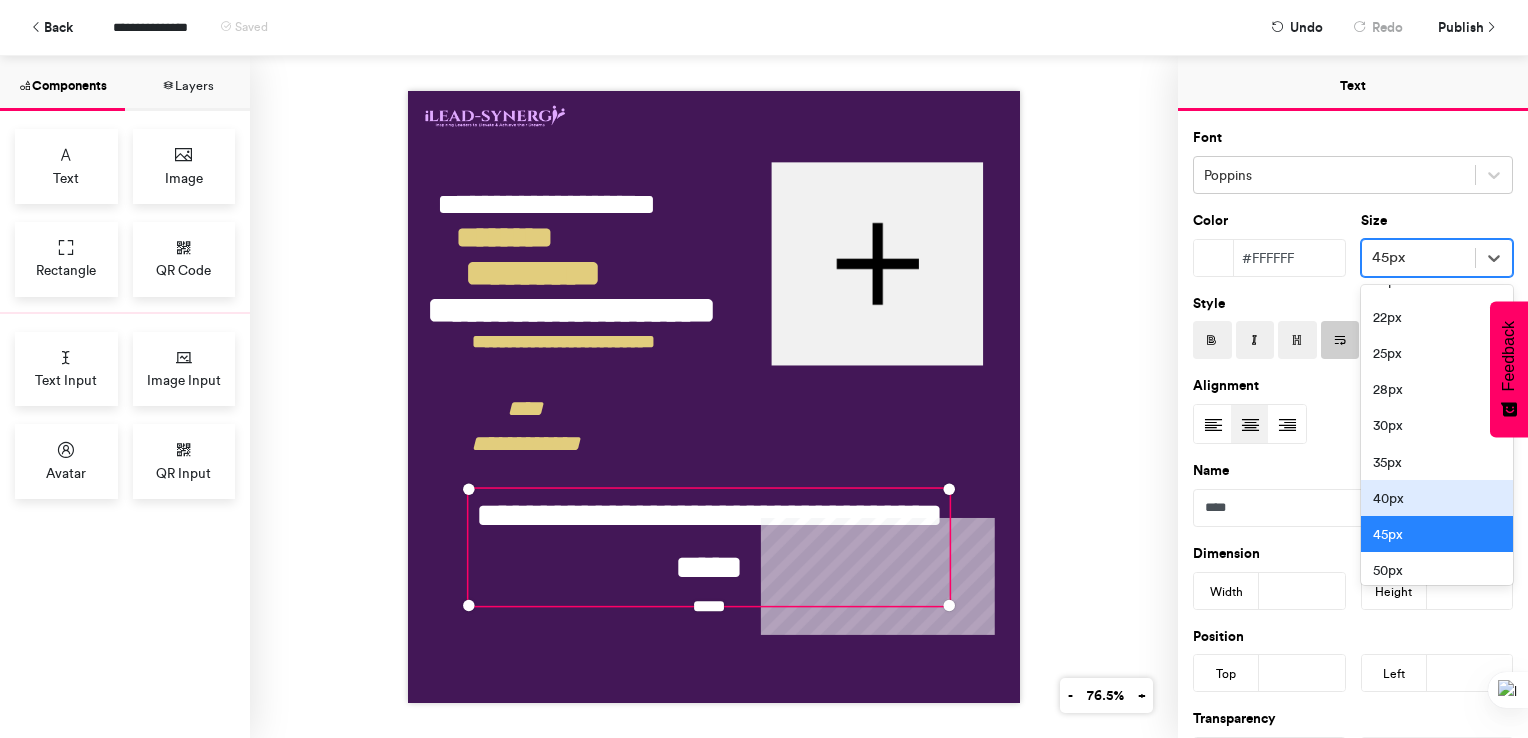 click on "40px" at bounding box center (1437, 498) 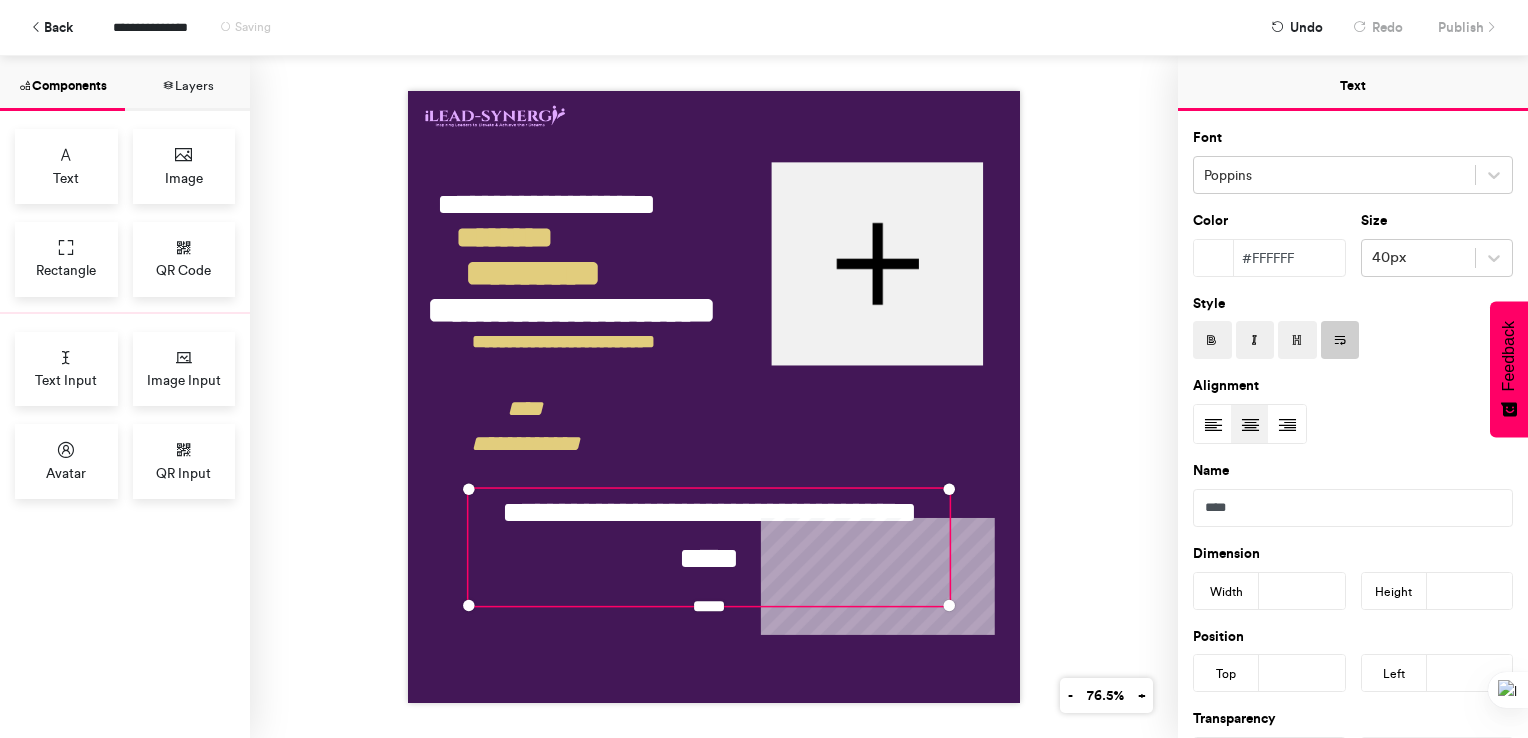 click on "**********" at bounding box center (714, 397) 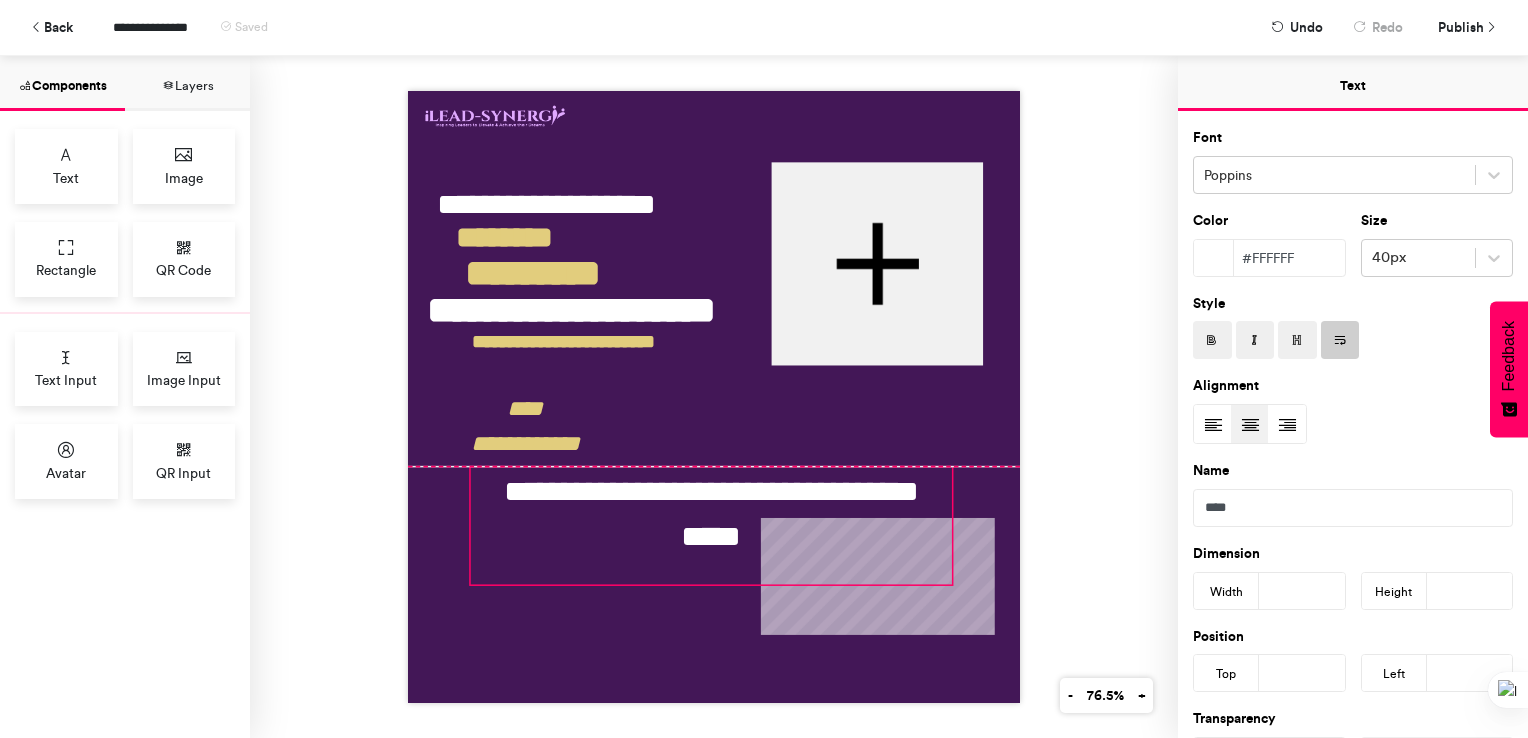 drag, startPoint x: 709, startPoint y: 556, endPoint x: 711, endPoint y: 538, distance: 18.110771 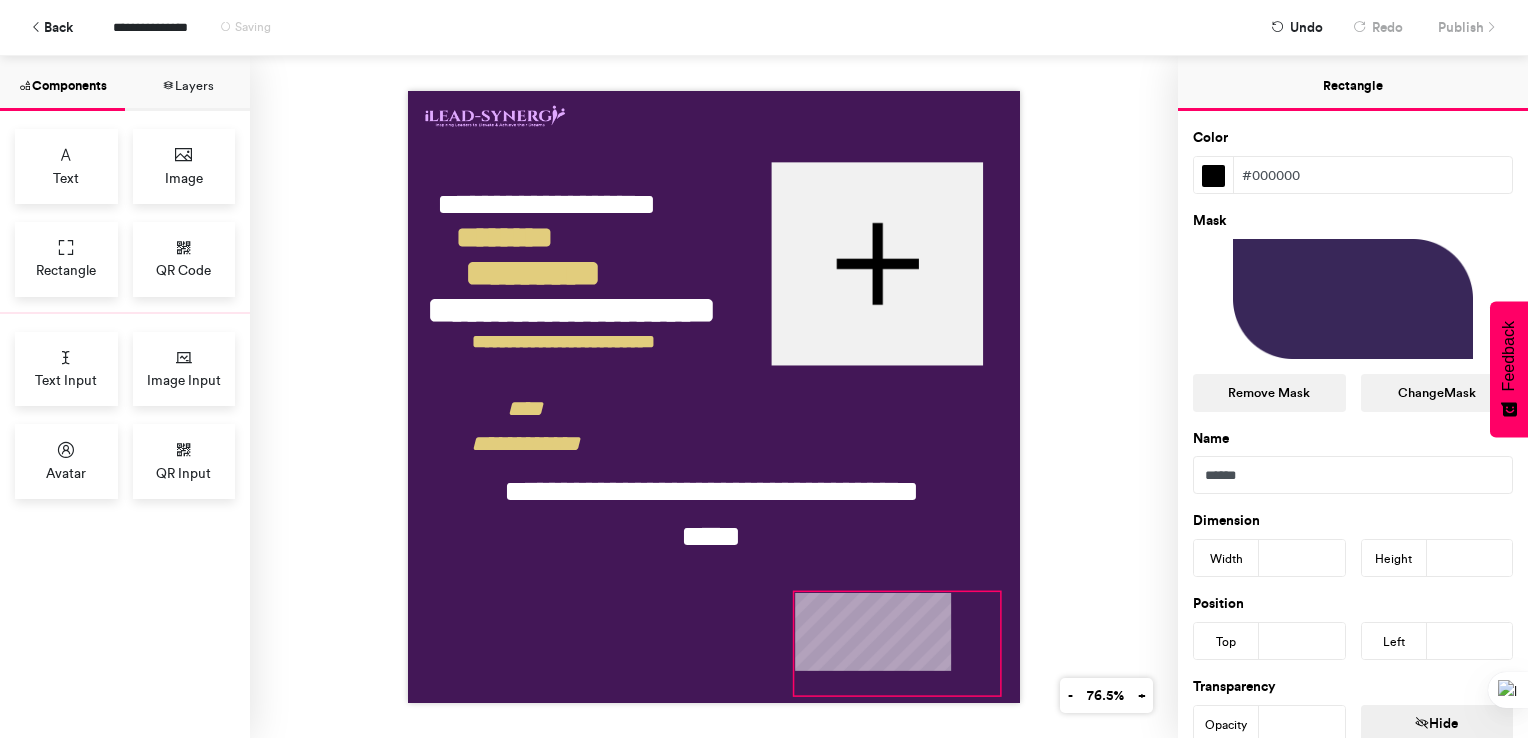 drag, startPoint x: 683, startPoint y: 530, endPoint x: 785, endPoint y: 570, distance: 109.56277 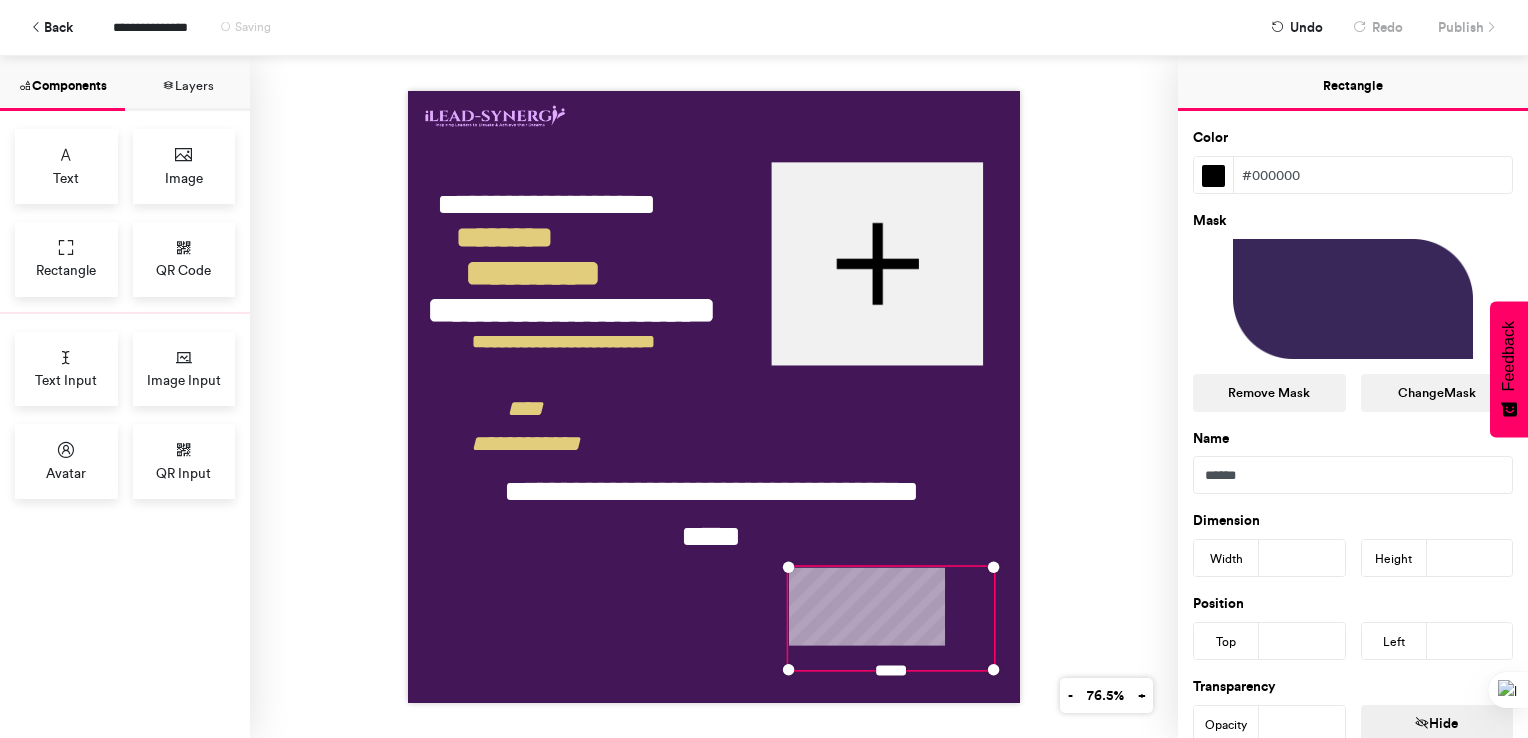 click on "#000000" at bounding box center (1373, 175) 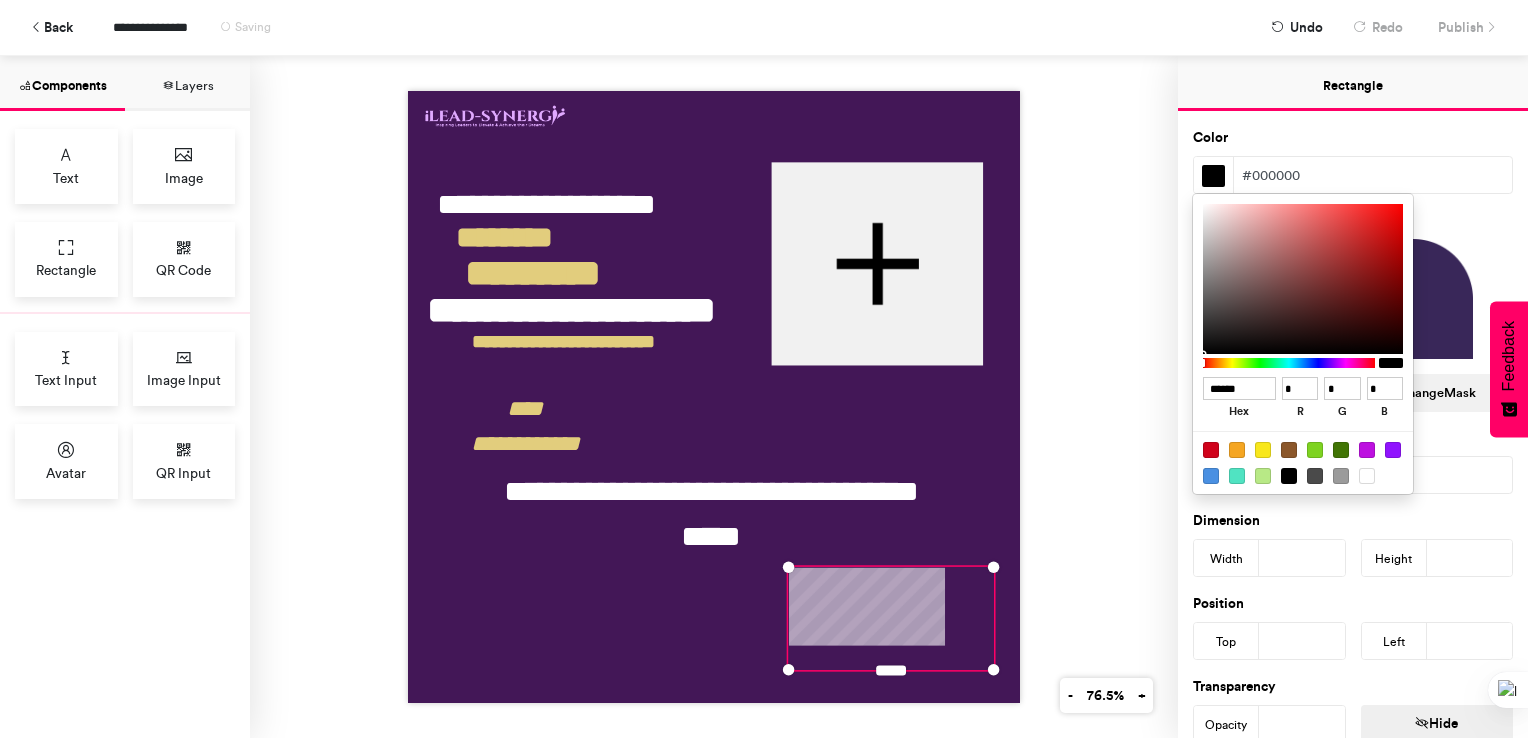 drag, startPoint x: 1250, startPoint y: 390, endPoint x: 1189, endPoint y: 395, distance: 61.204575 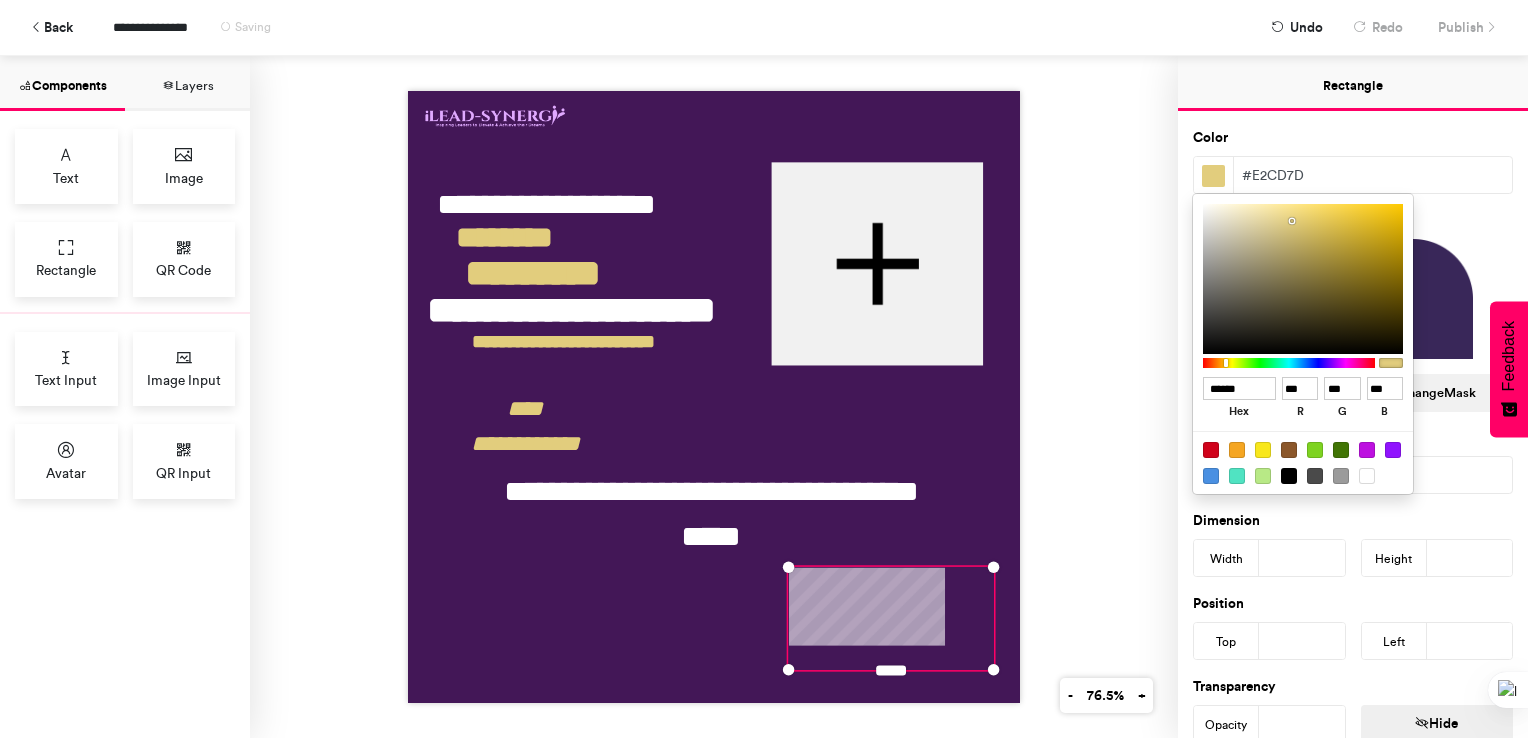 click at bounding box center [764, 369] 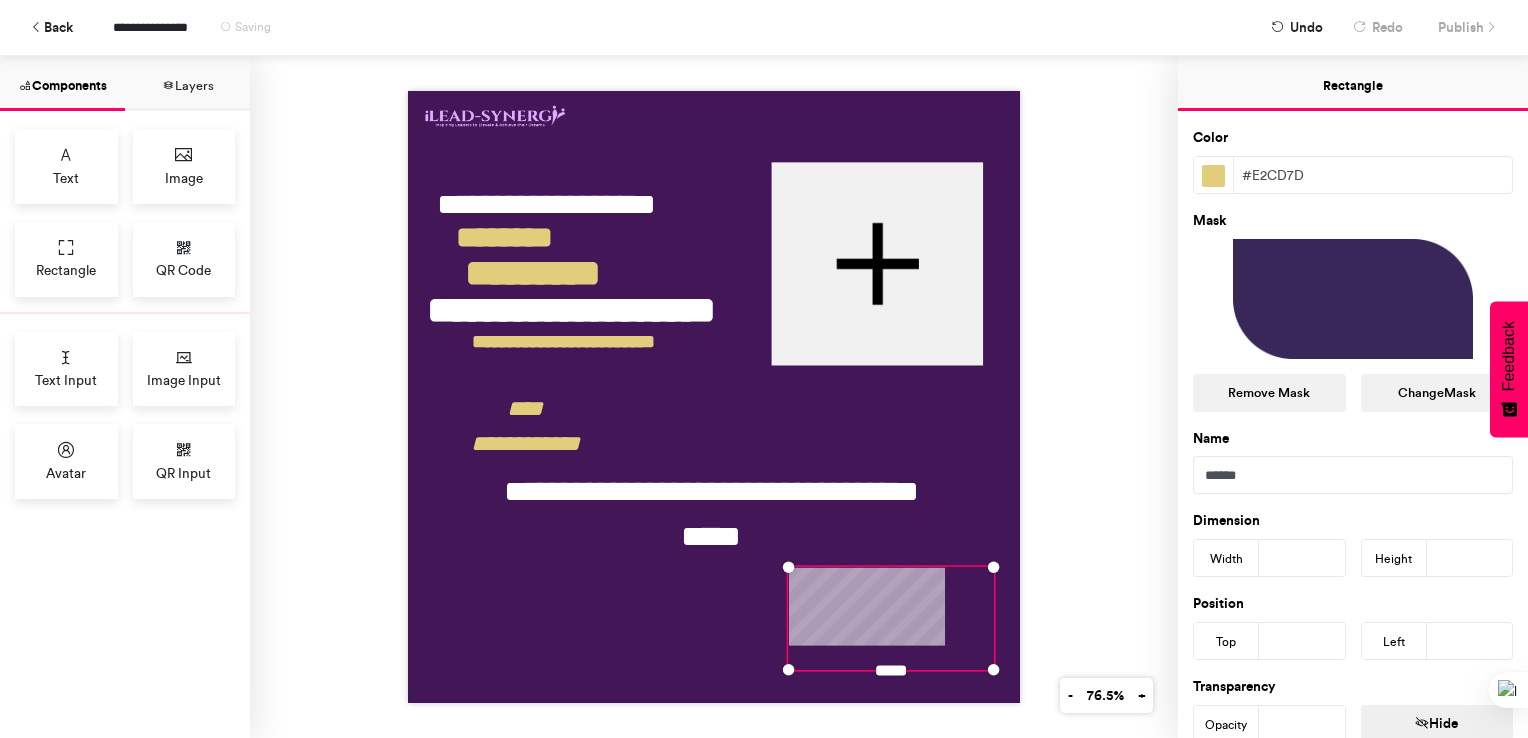 click on "**********" at bounding box center (714, 397) 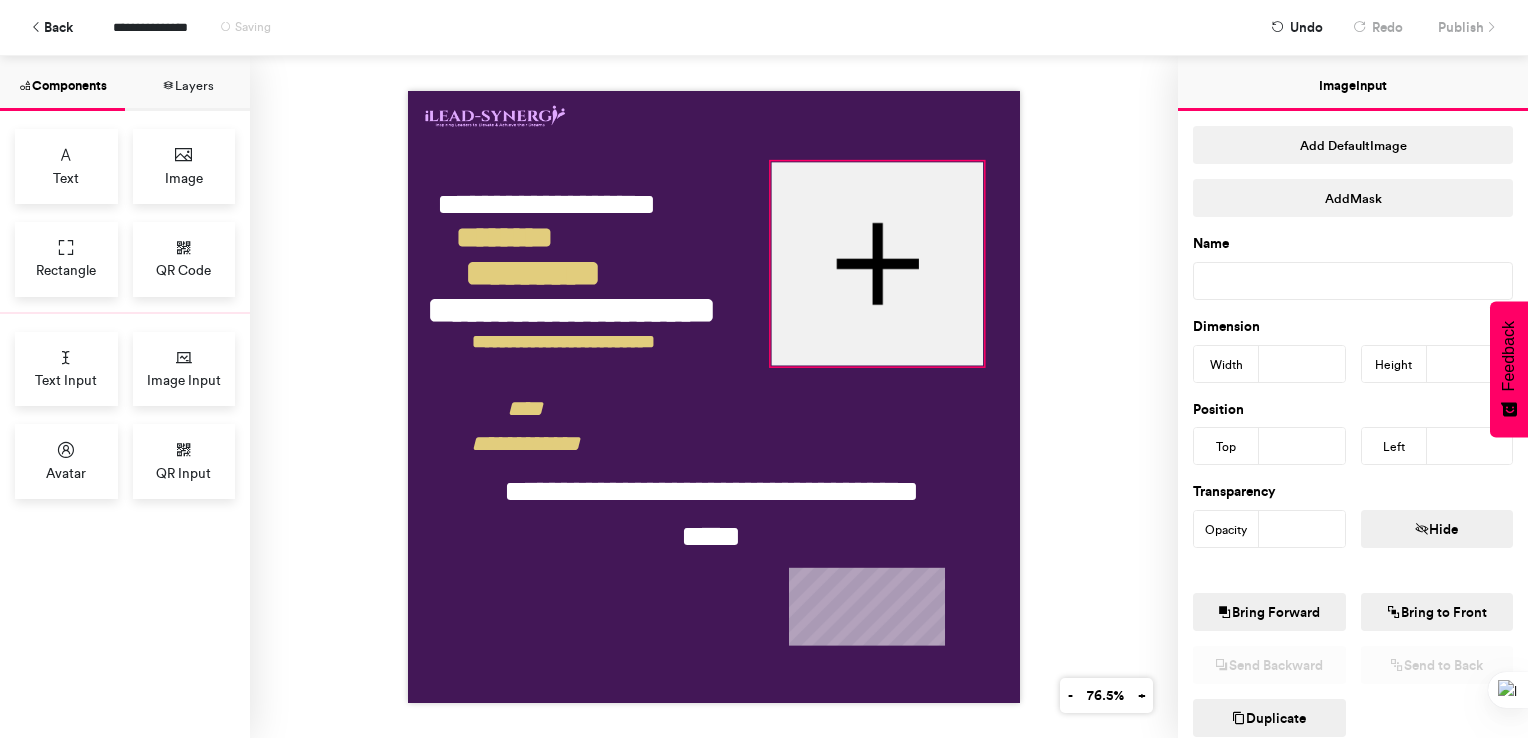 click at bounding box center [877, 263] 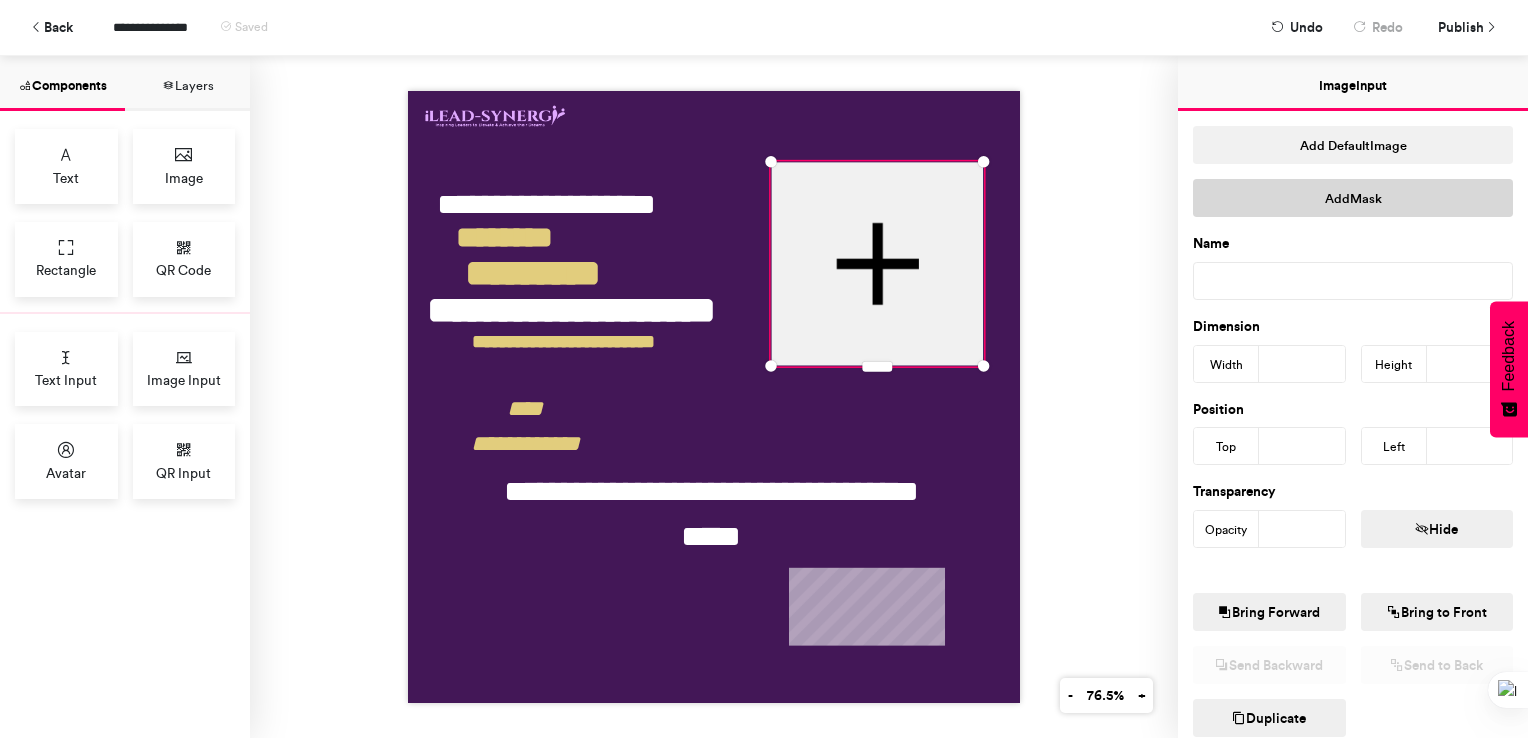 click on "Add  Mask" at bounding box center [1353, 198] 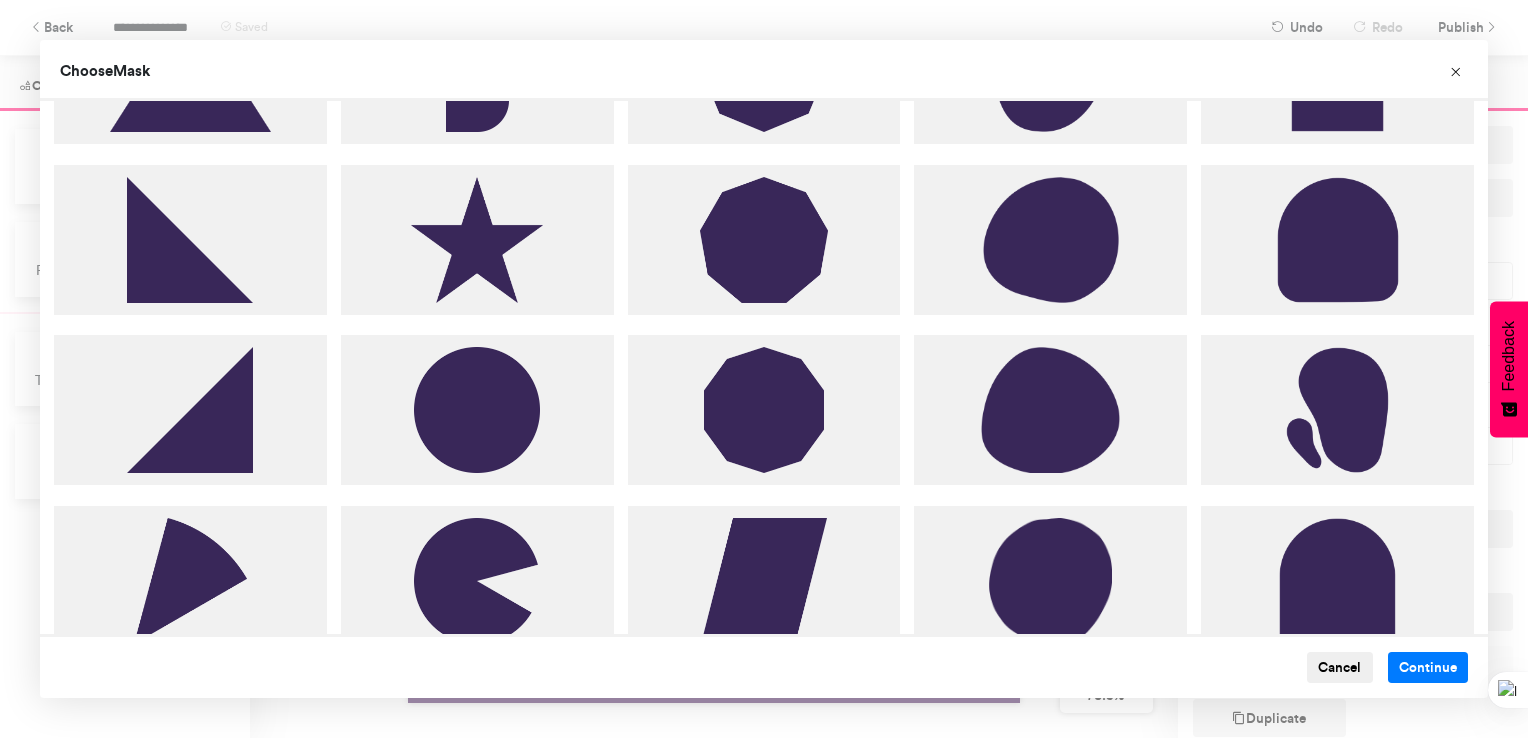 scroll, scrollTop: 1680, scrollLeft: 0, axis: vertical 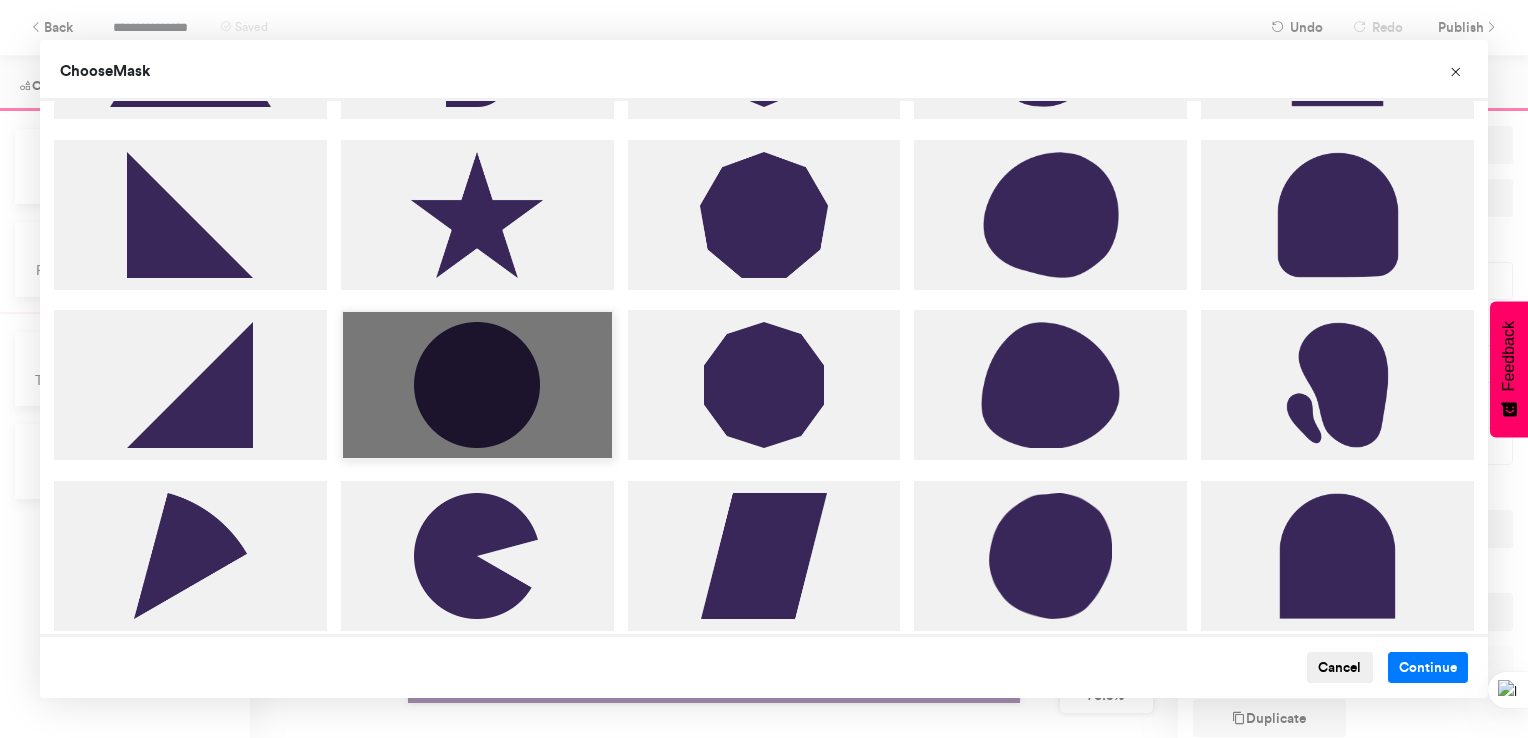 click at bounding box center (477, 385) 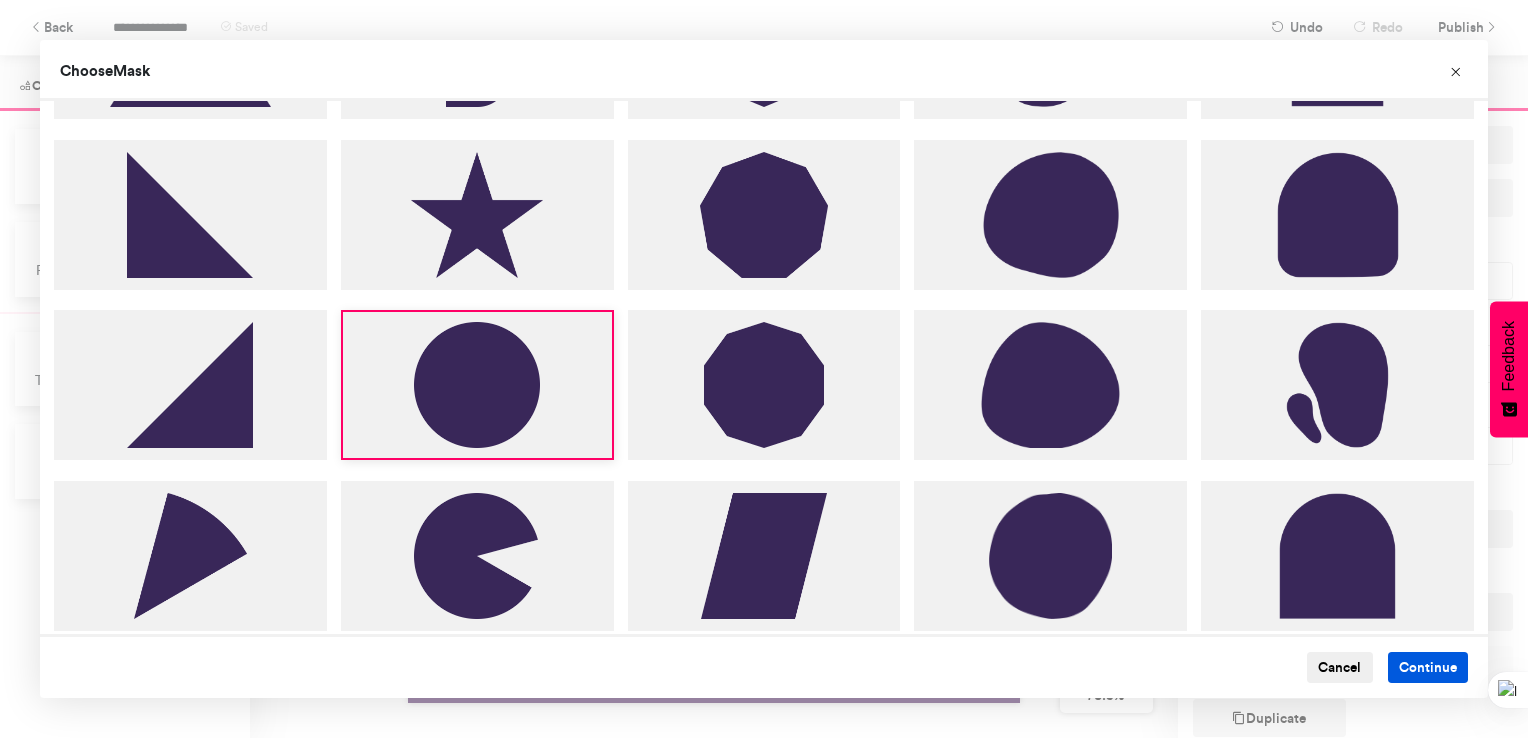 click on "Continue" at bounding box center (1428, 668) 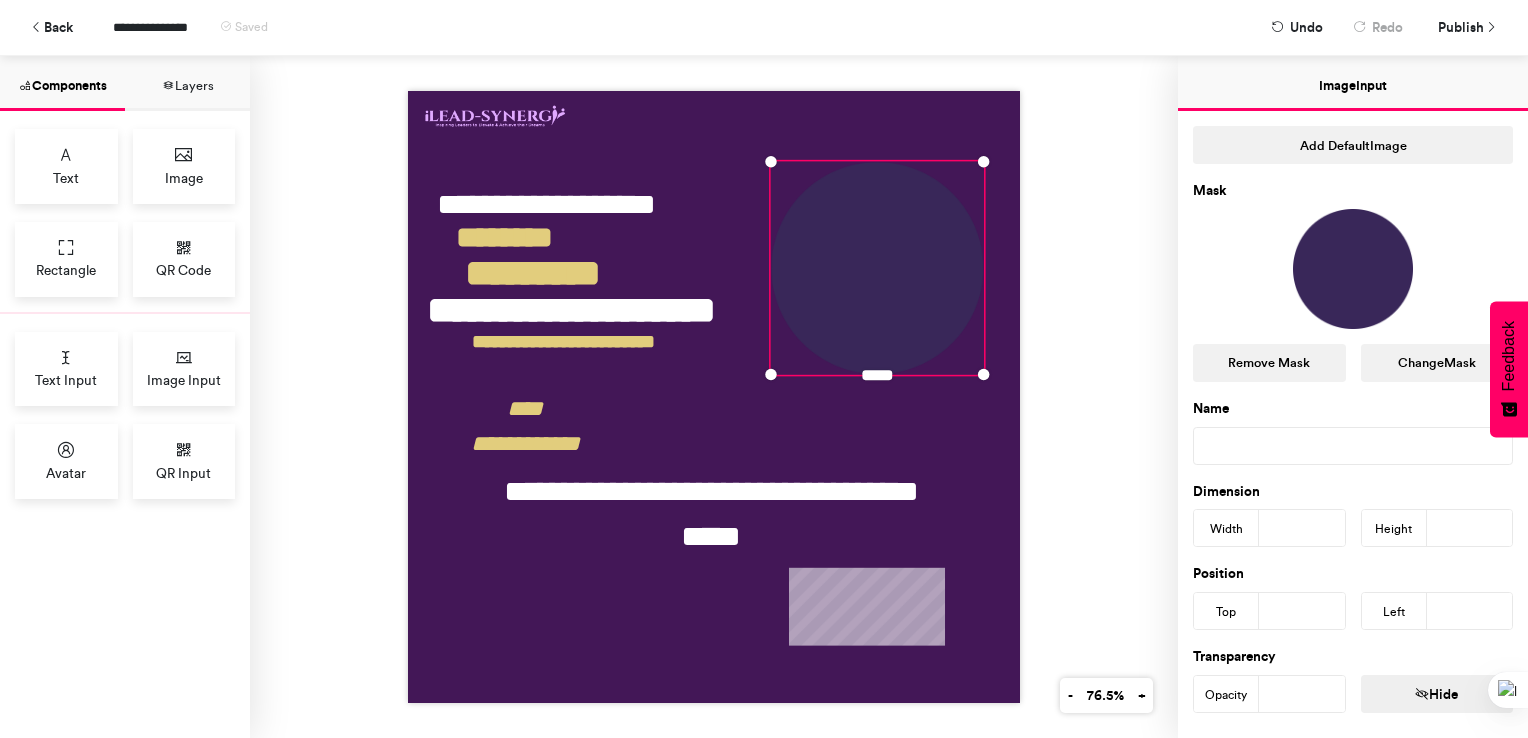 click on "**********" at bounding box center (714, 397) 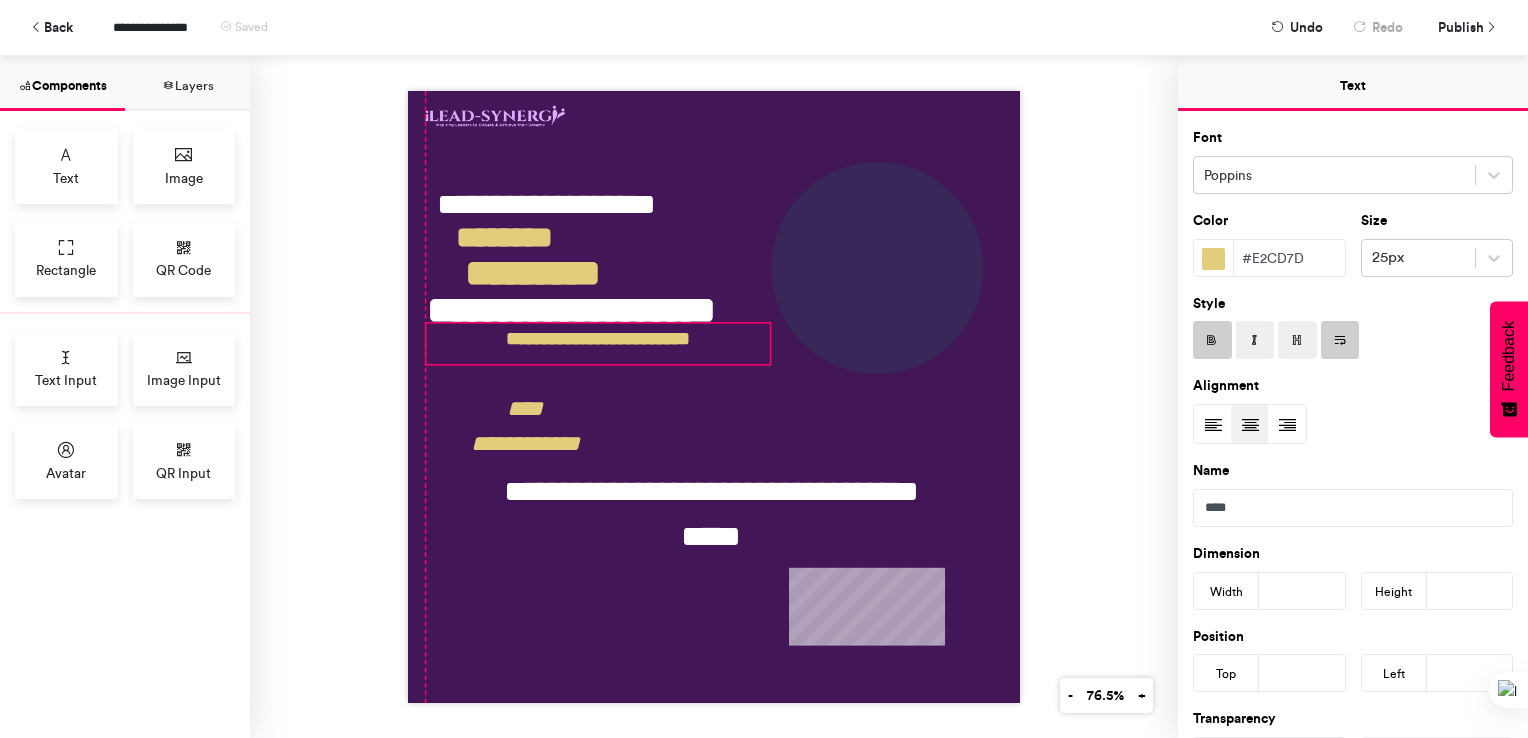 drag, startPoint x: 666, startPoint y: 331, endPoint x: 700, endPoint y: 329, distance: 34.058773 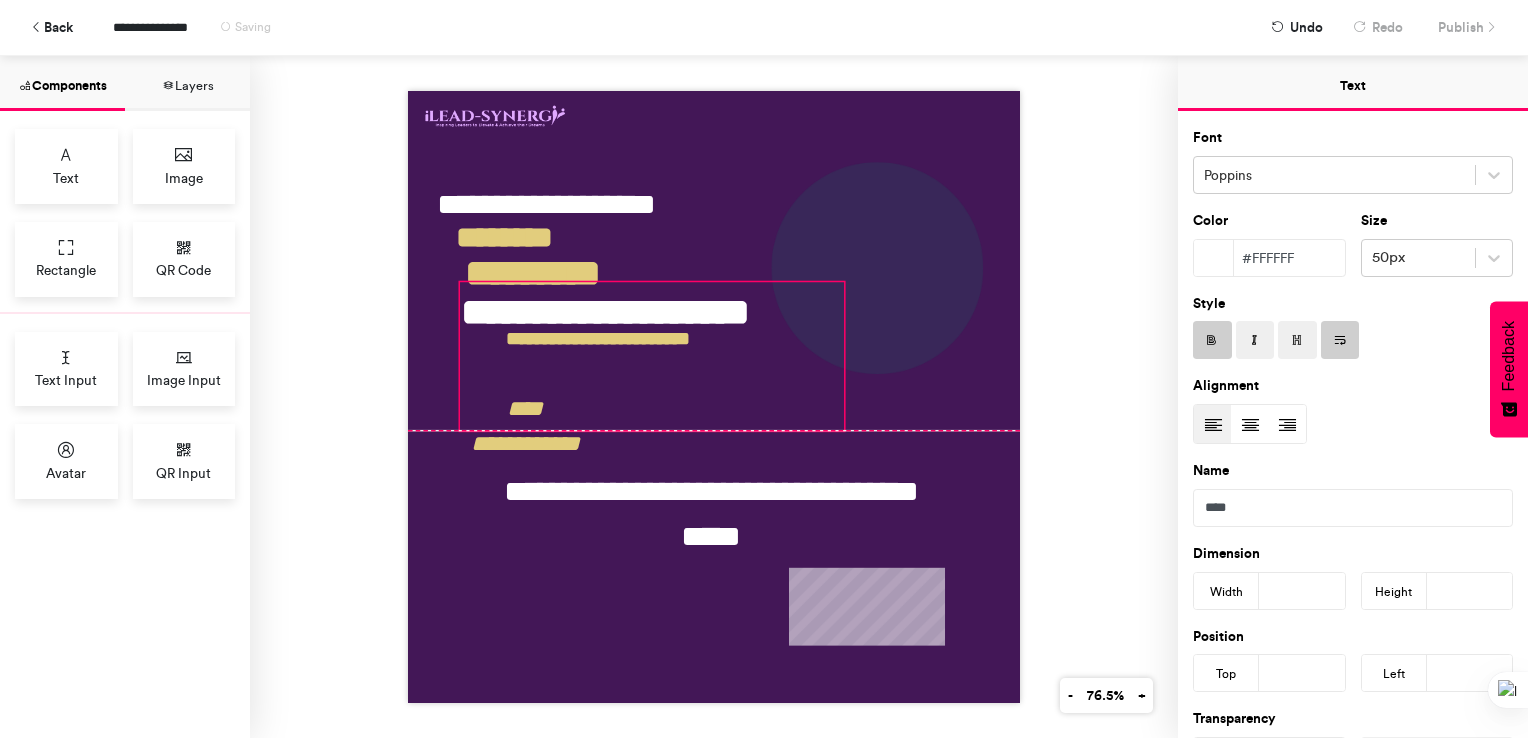 drag, startPoint x: 595, startPoint y: 290, endPoint x: 629, endPoint y: 286, distance: 34.234486 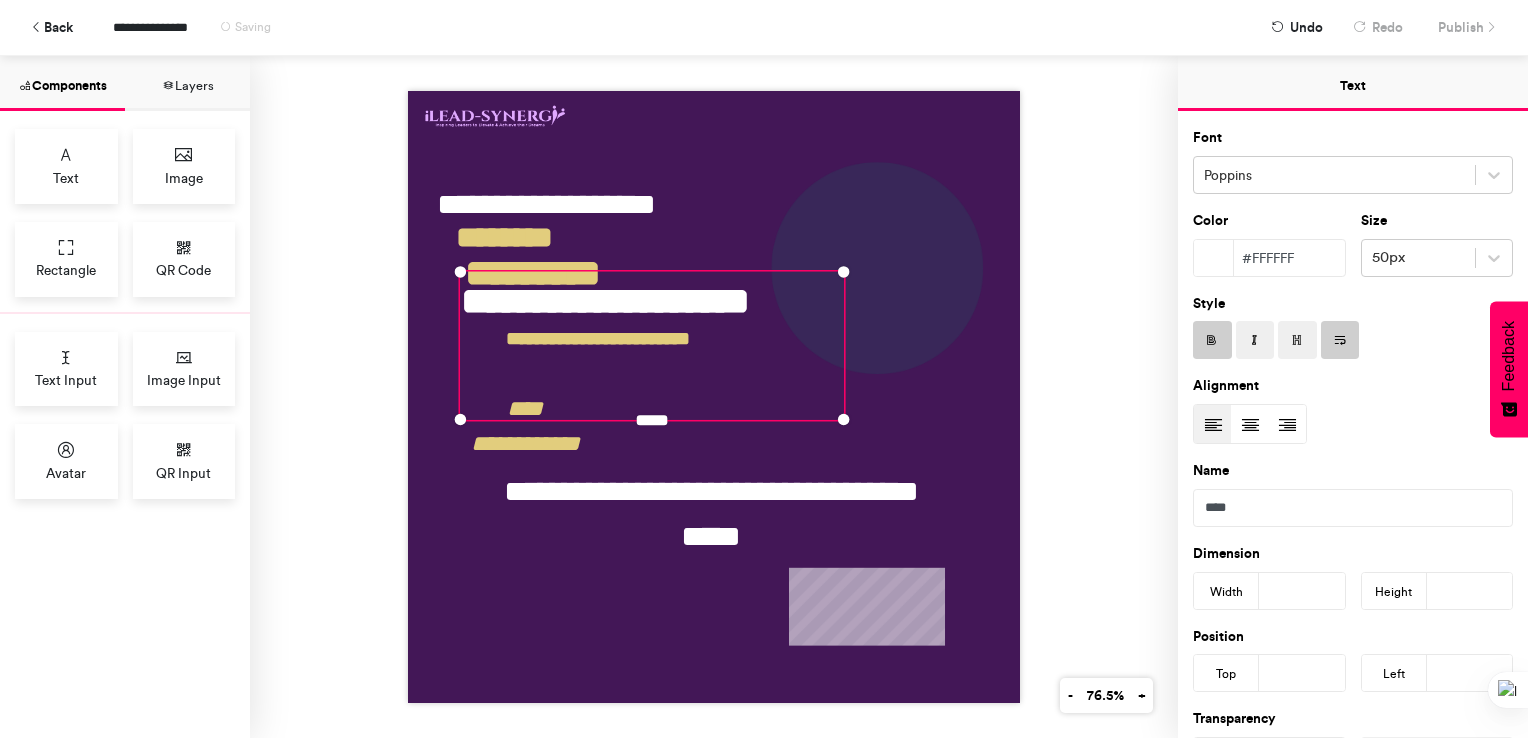click on "**********" at bounding box center [714, 397] 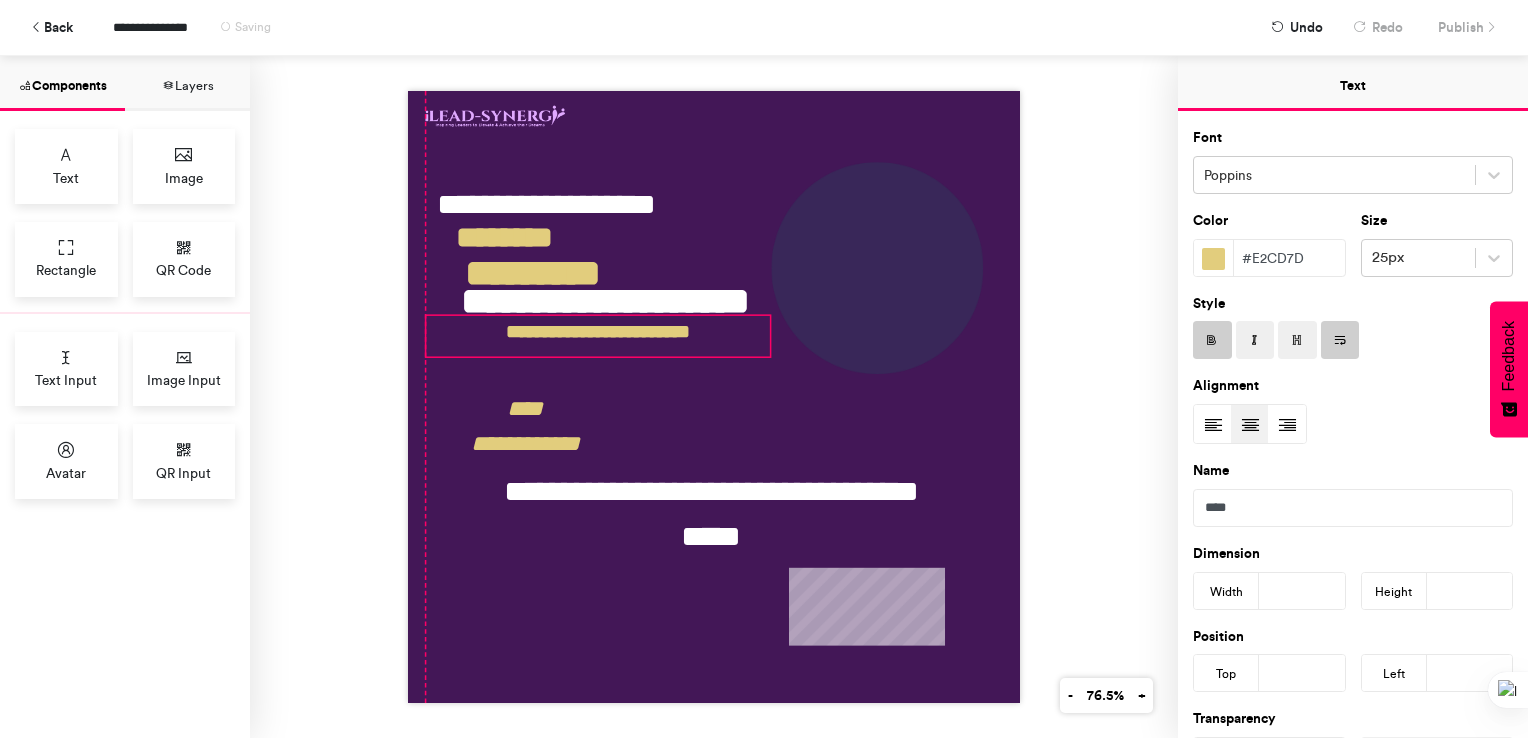 click on "**********" at bounding box center (598, 336) 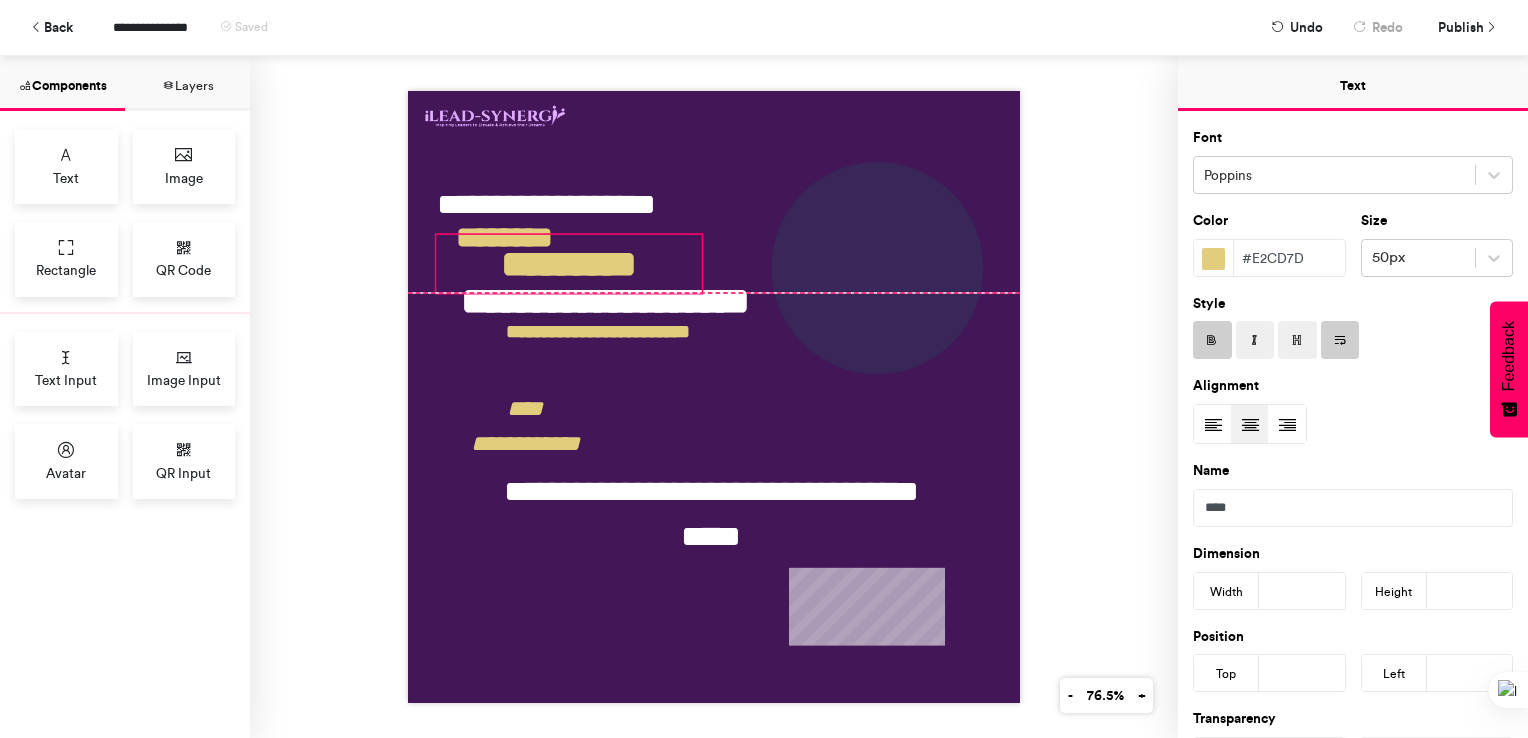 drag, startPoint x: 608, startPoint y: 250, endPoint x: 644, endPoint y: 240, distance: 37.363083 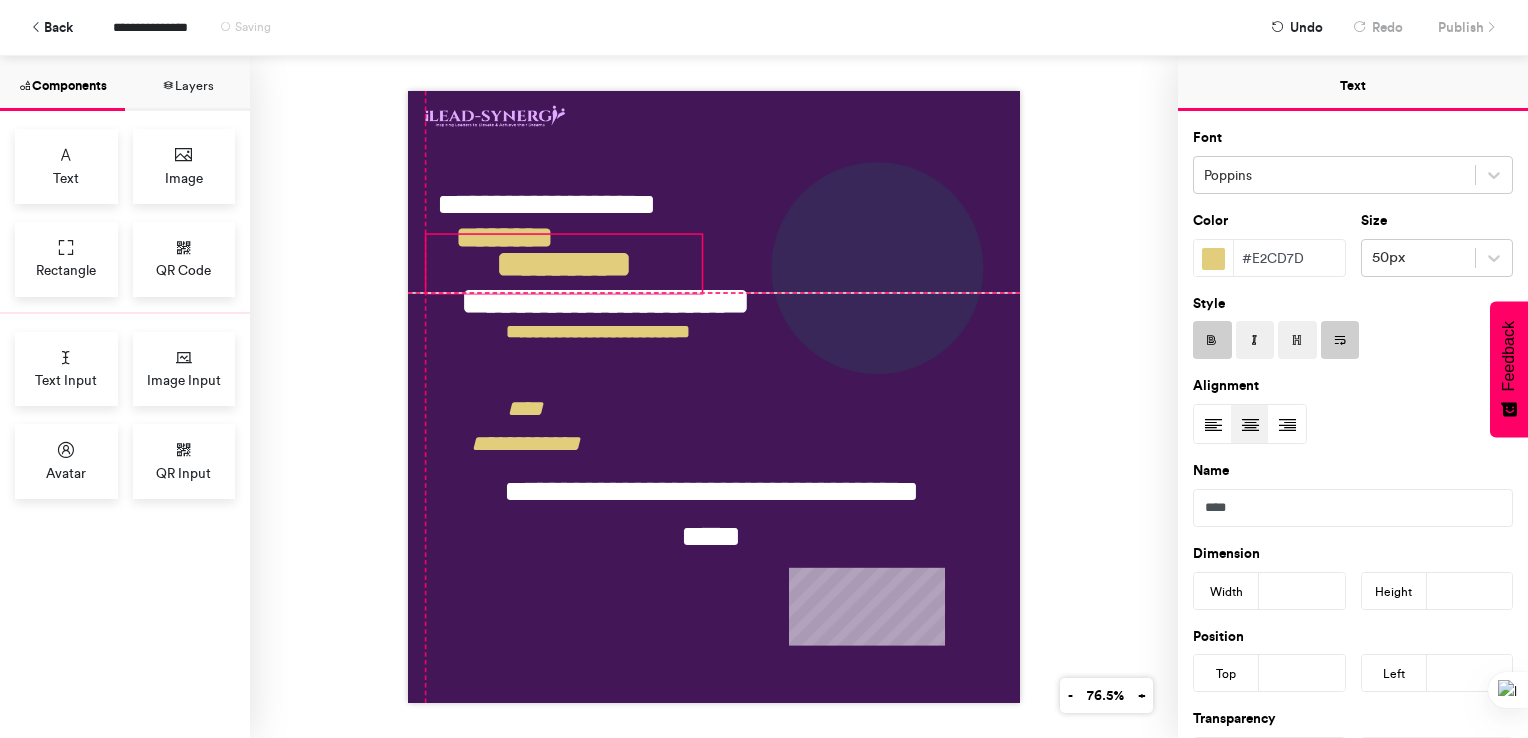 click on "**********" at bounding box center [714, 397] 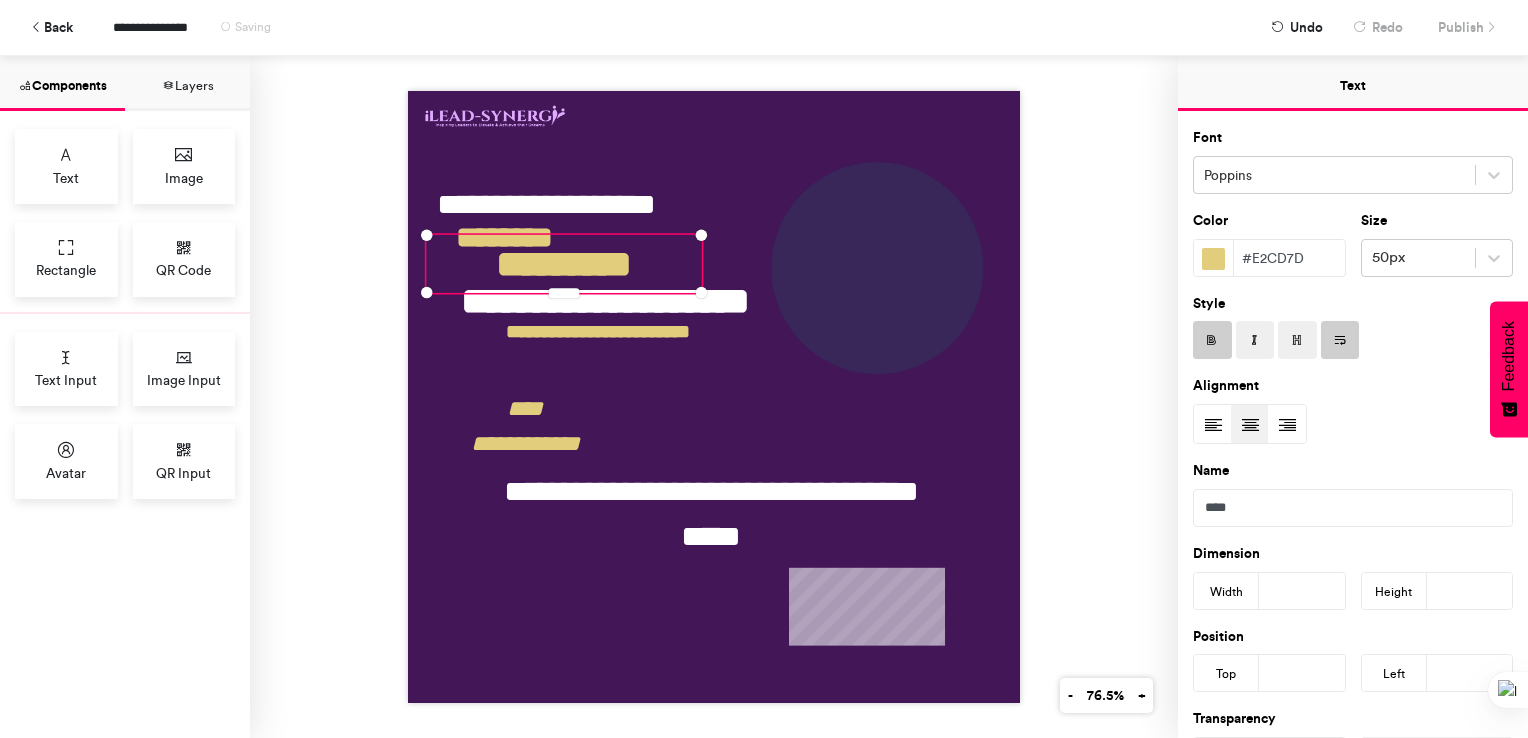 click on "**********" at bounding box center (714, 397) 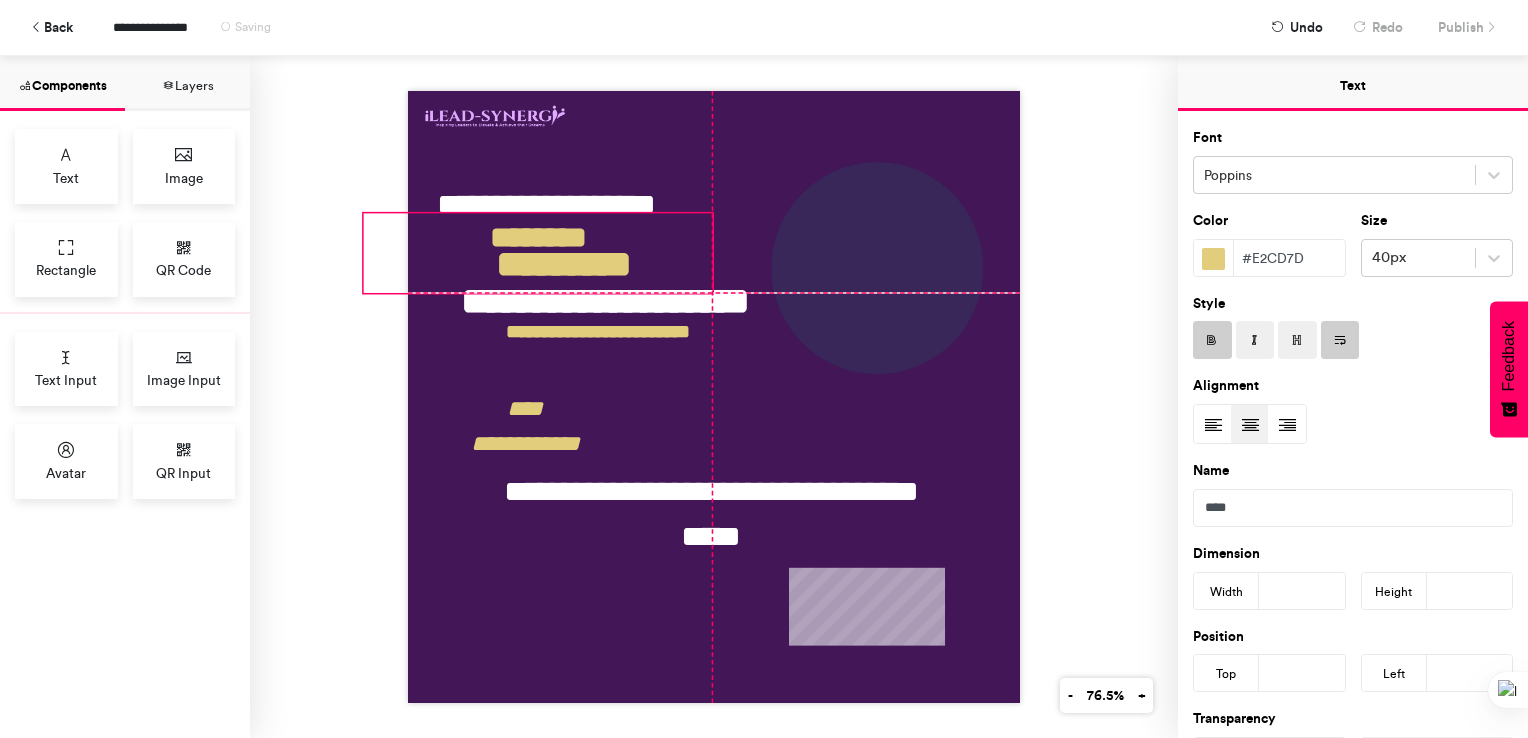 drag, startPoint x: 524, startPoint y: 221, endPoint x: 556, endPoint y: 216, distance: 32.38827 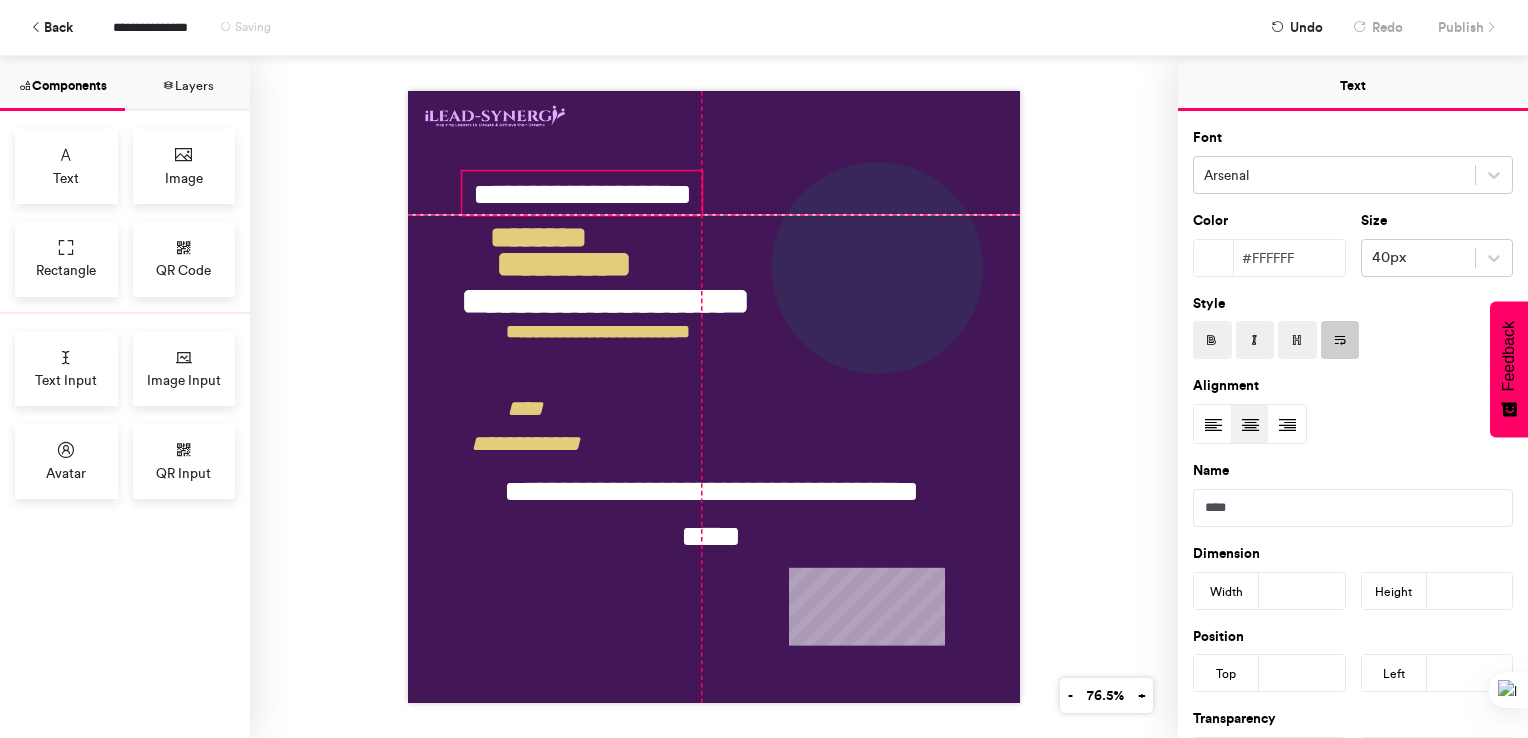 drag, startPoint x: 476, startPoint y: 188, endPoint x: 511, endPoint y: 183, distance: 35.35534 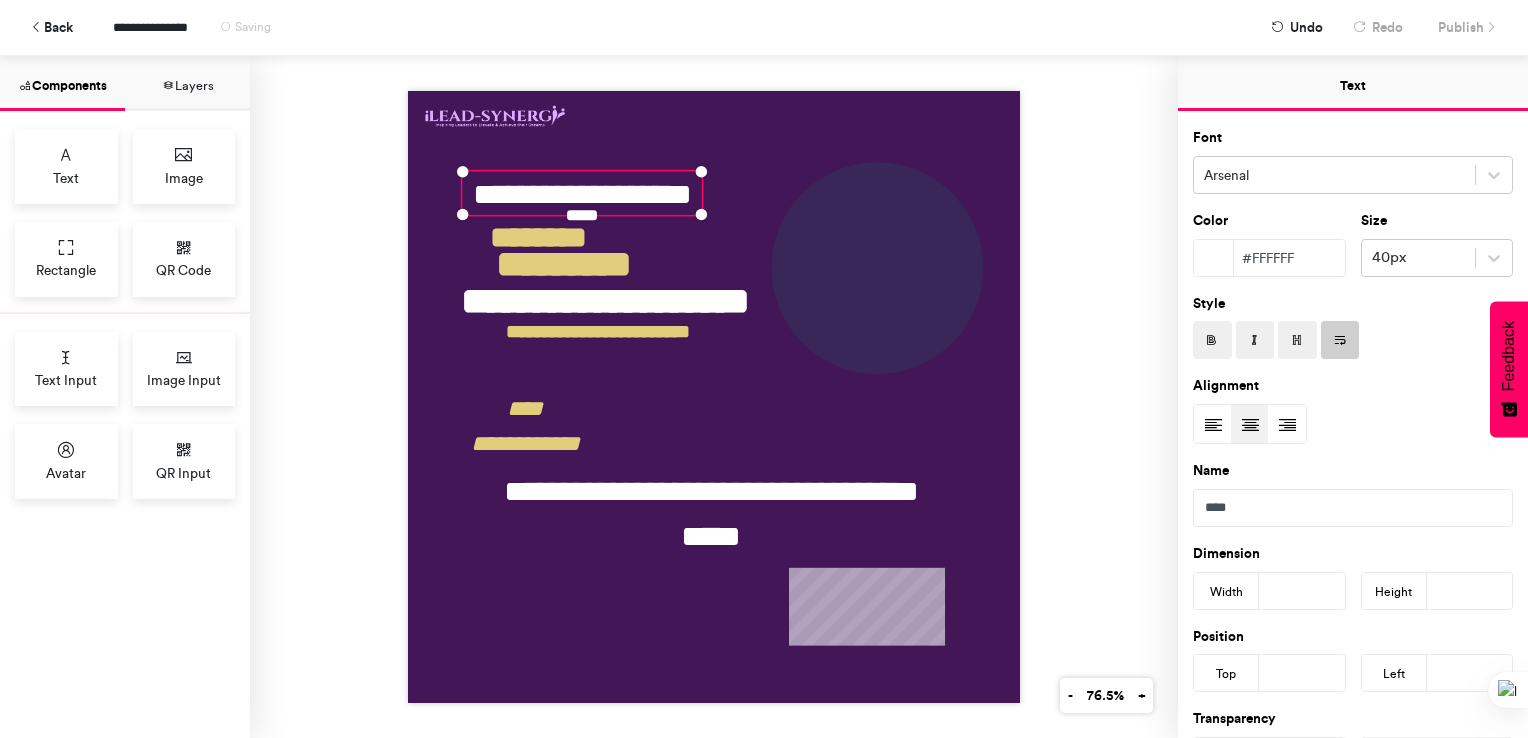 click on "**********" at bounding box center [714, 397] 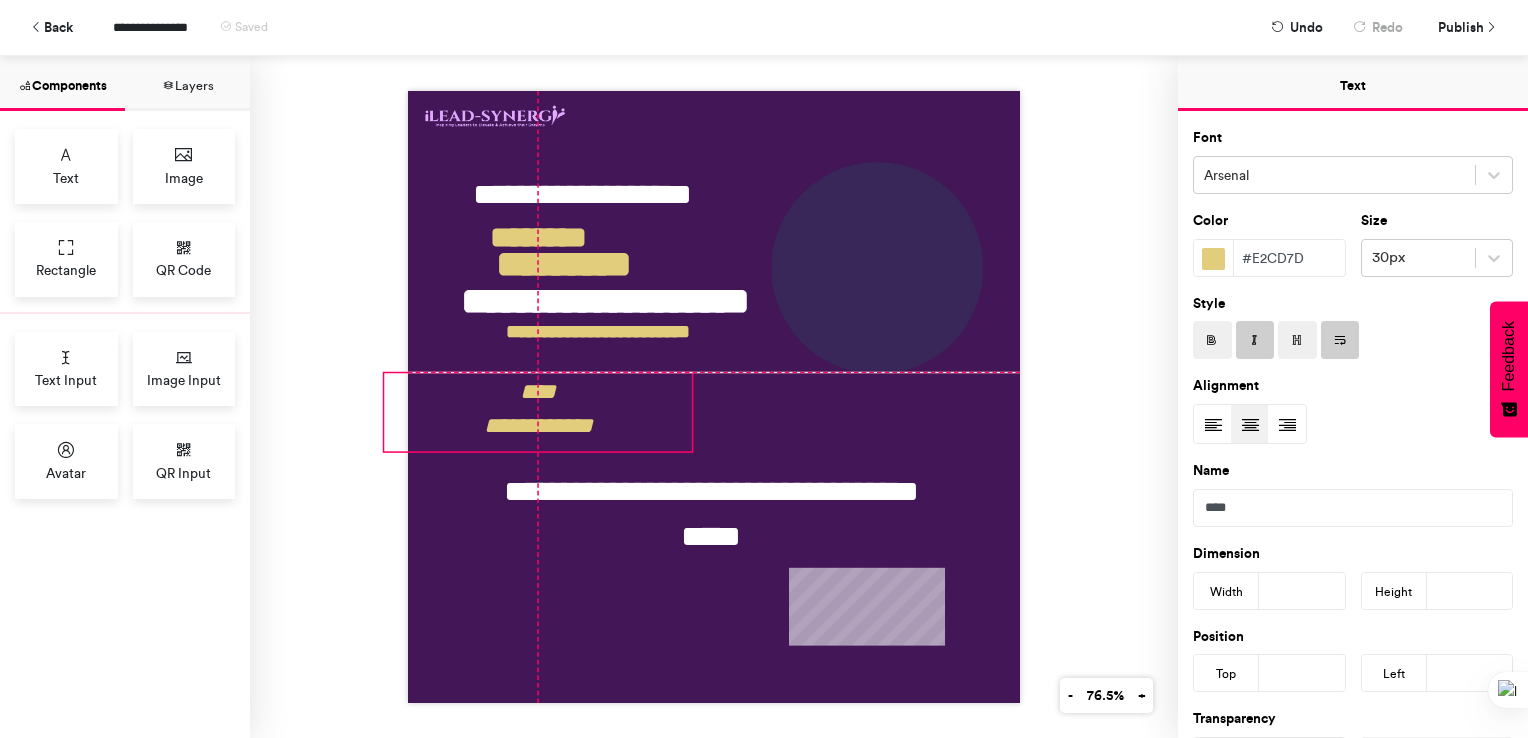 drag, startPoint x: 504, startPoint y: 418, endPoint x: 511, endPoint y: 405, distance: 14.764823 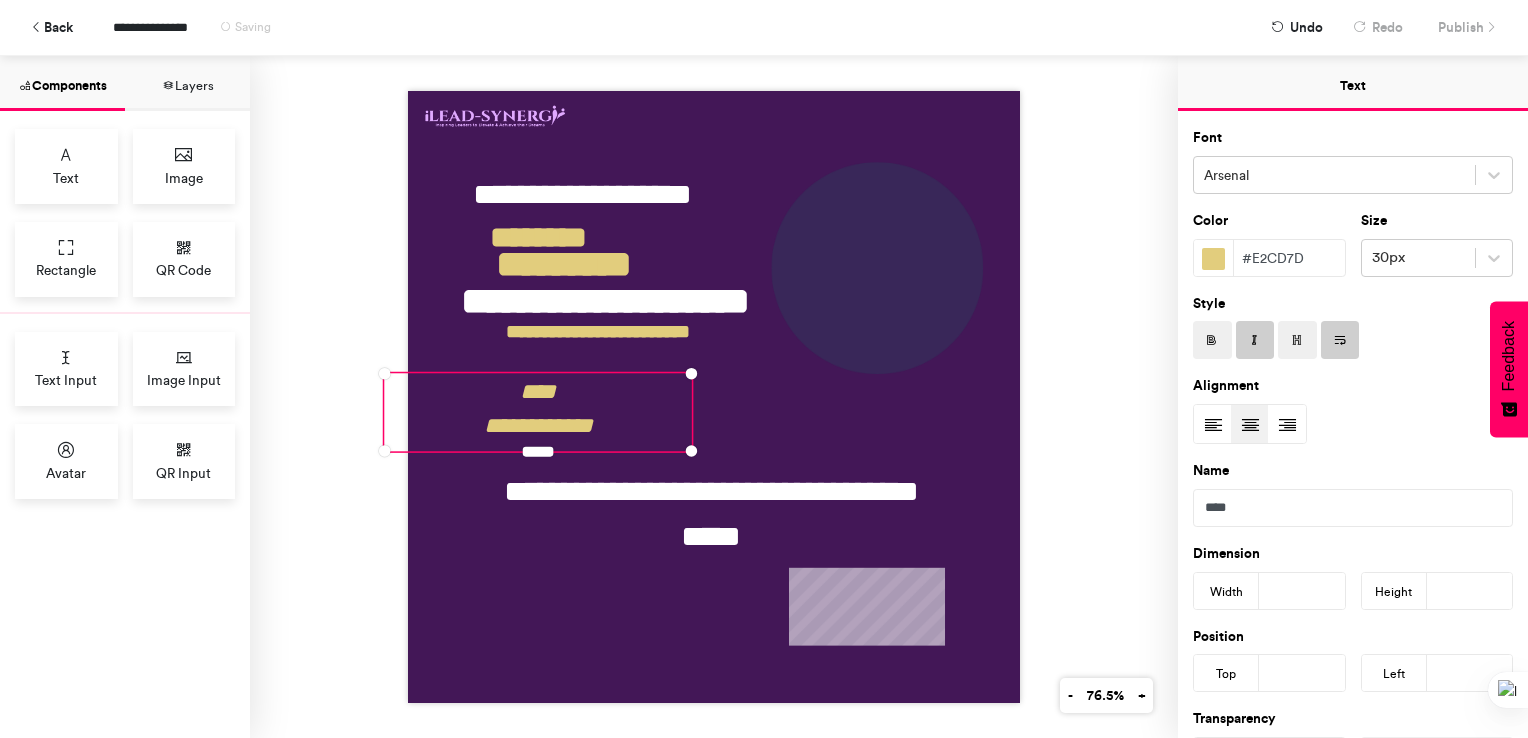 click on "**********" at bounding box center [714, 397] 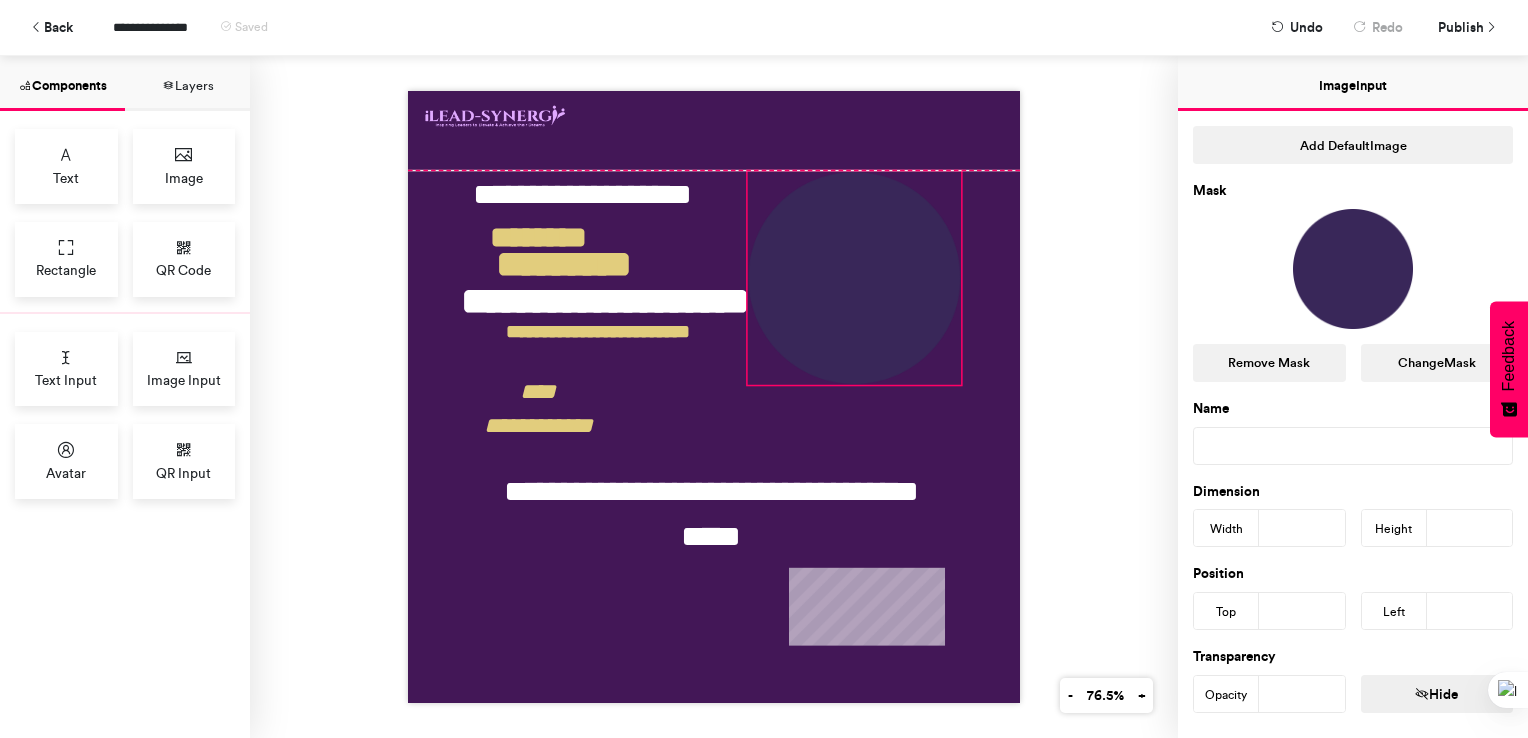 drag, startPoint x: 938, startPoint y: 234, endPoint x: 915, endPoint y: 246, distance: 25.942244 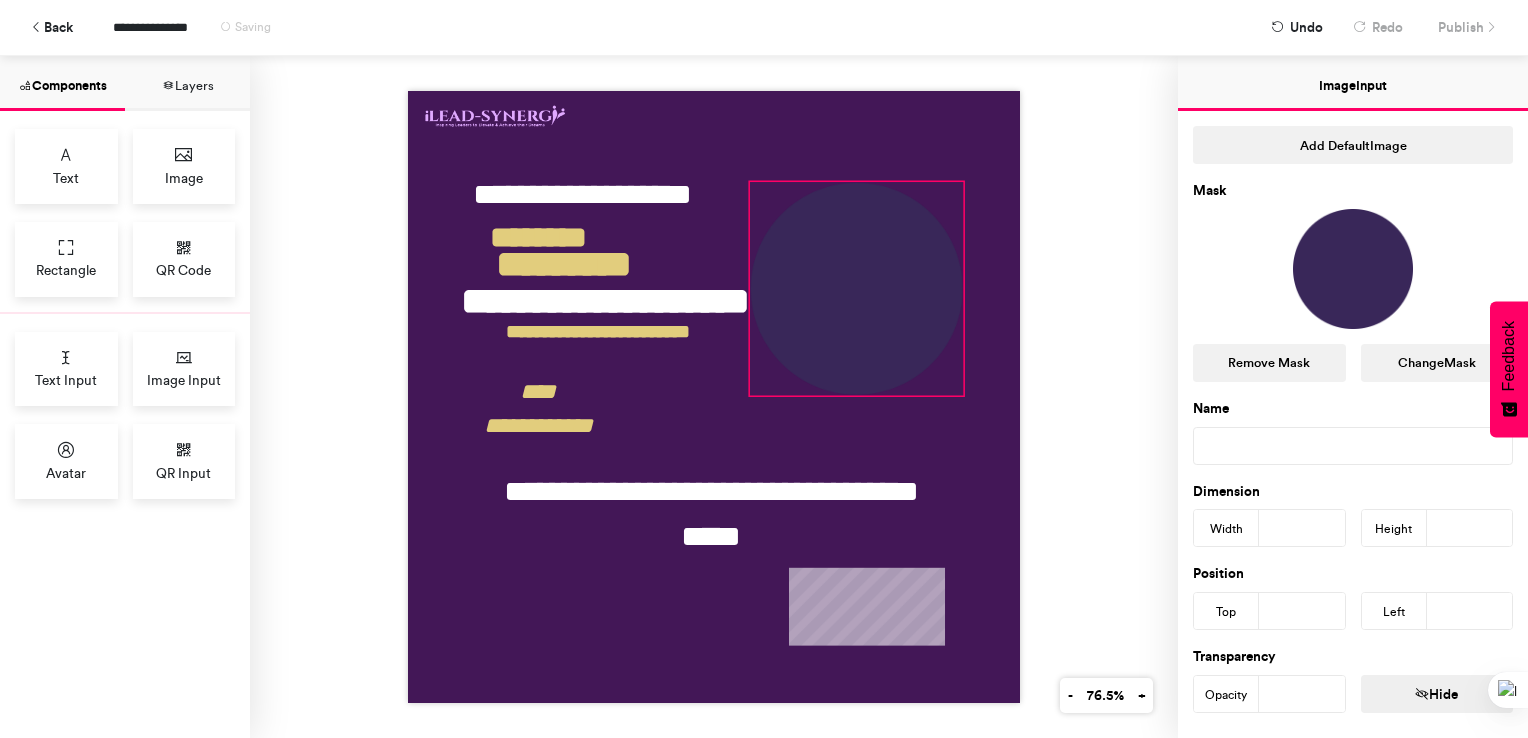 drag, startPoint x: 856, startPoint y: 377, endPoint x: 857, endPoint y: 388, distance: 11.045361 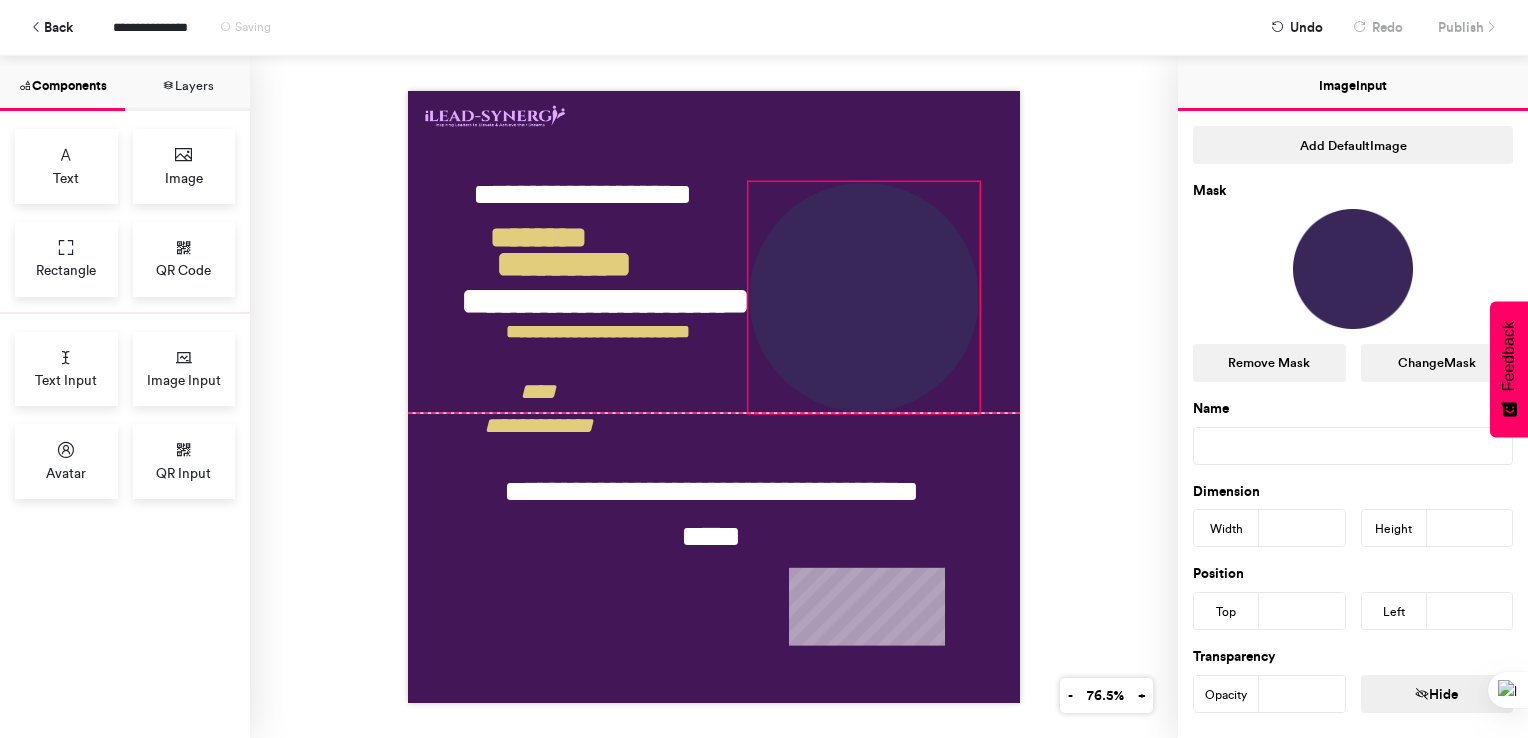 drag, startPoint x: 956, startPoint y: 384, endPoint x: 975, endPoint y: 446, distance: 64.84597 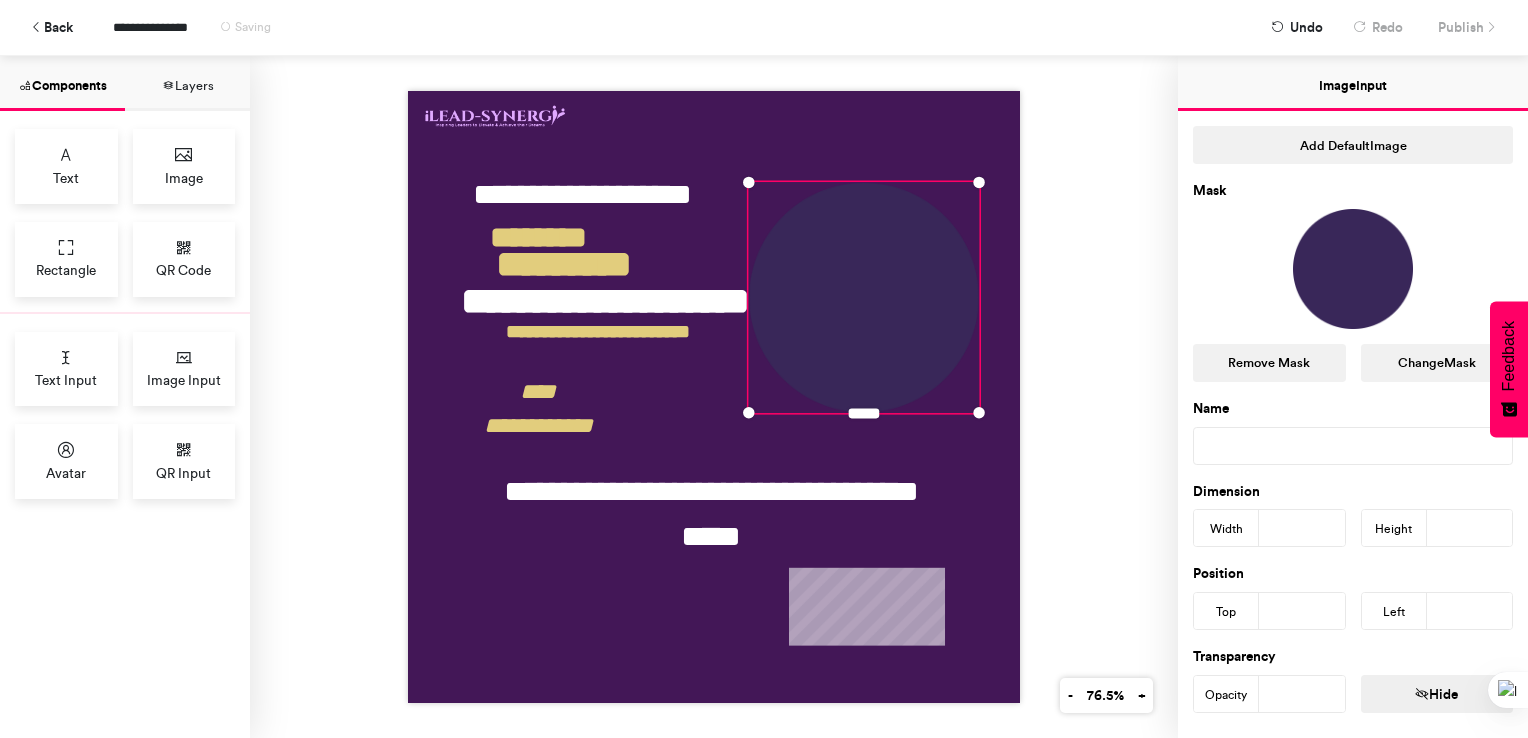 click on "**********" at bounding box center (714, 397) 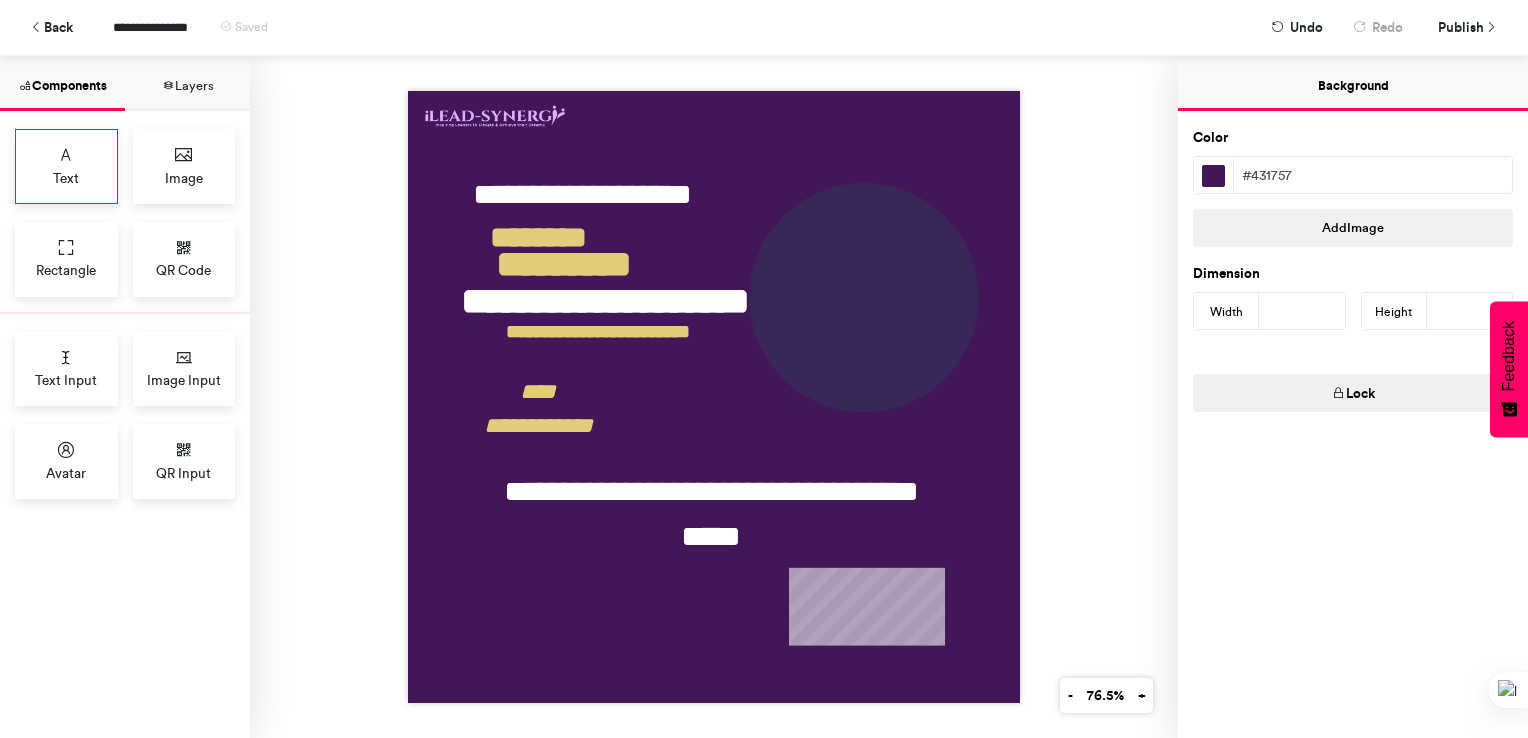 click on "Text" at bounding box center (66, 166) 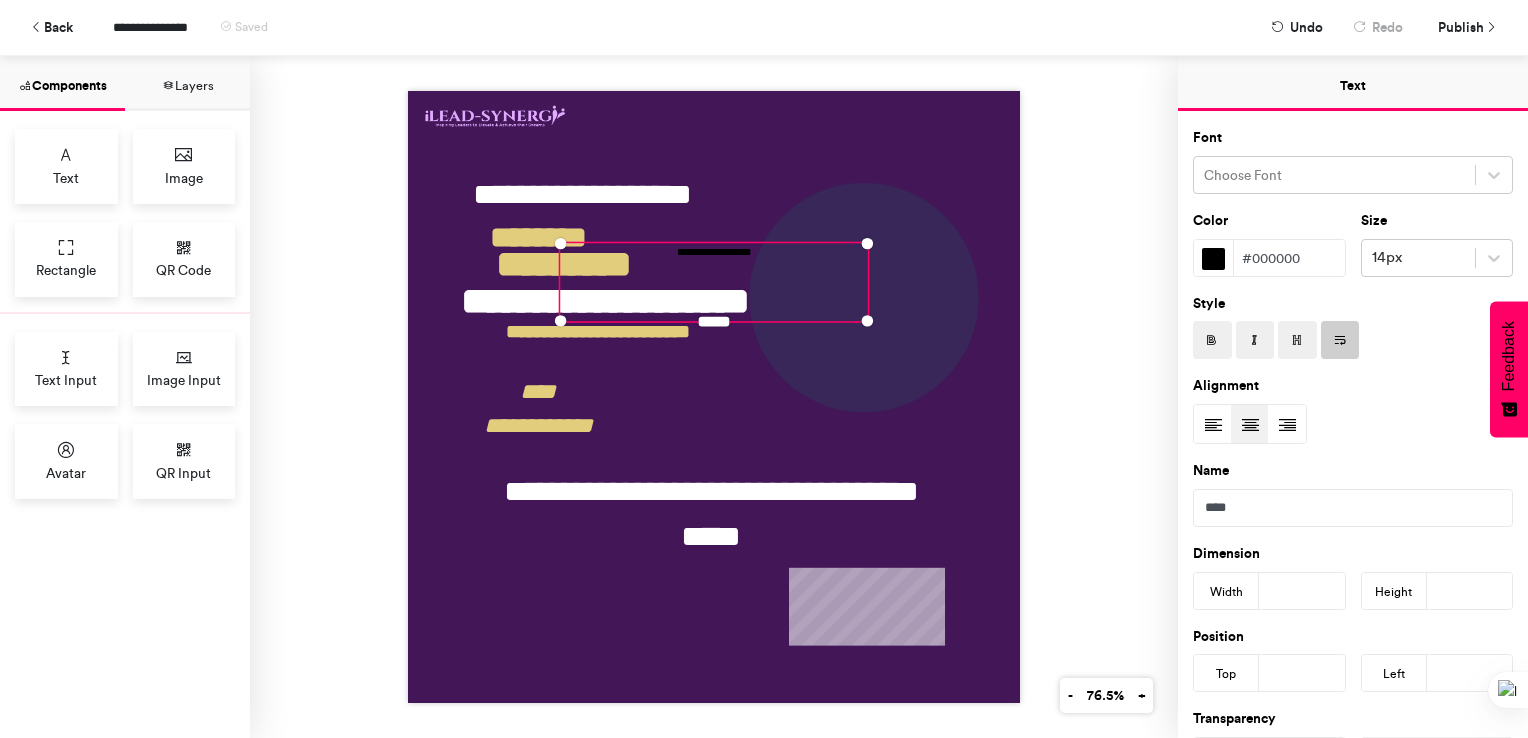 click on "**********" at bounding box center [714, 397] 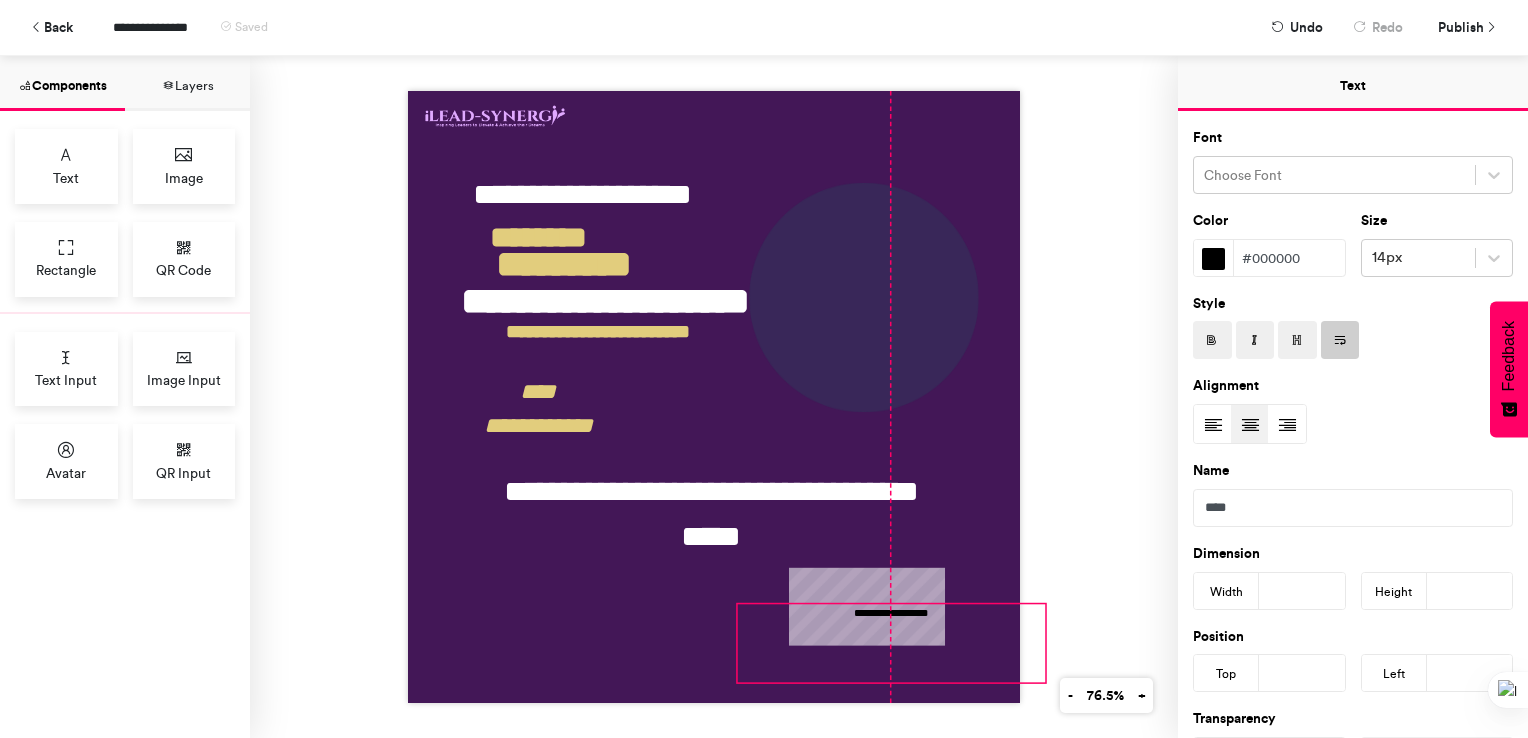 drag, startPoint x: 722, startPoint y: 258, endPoint x: 893, endPoint y: 618, distance: 398.5486 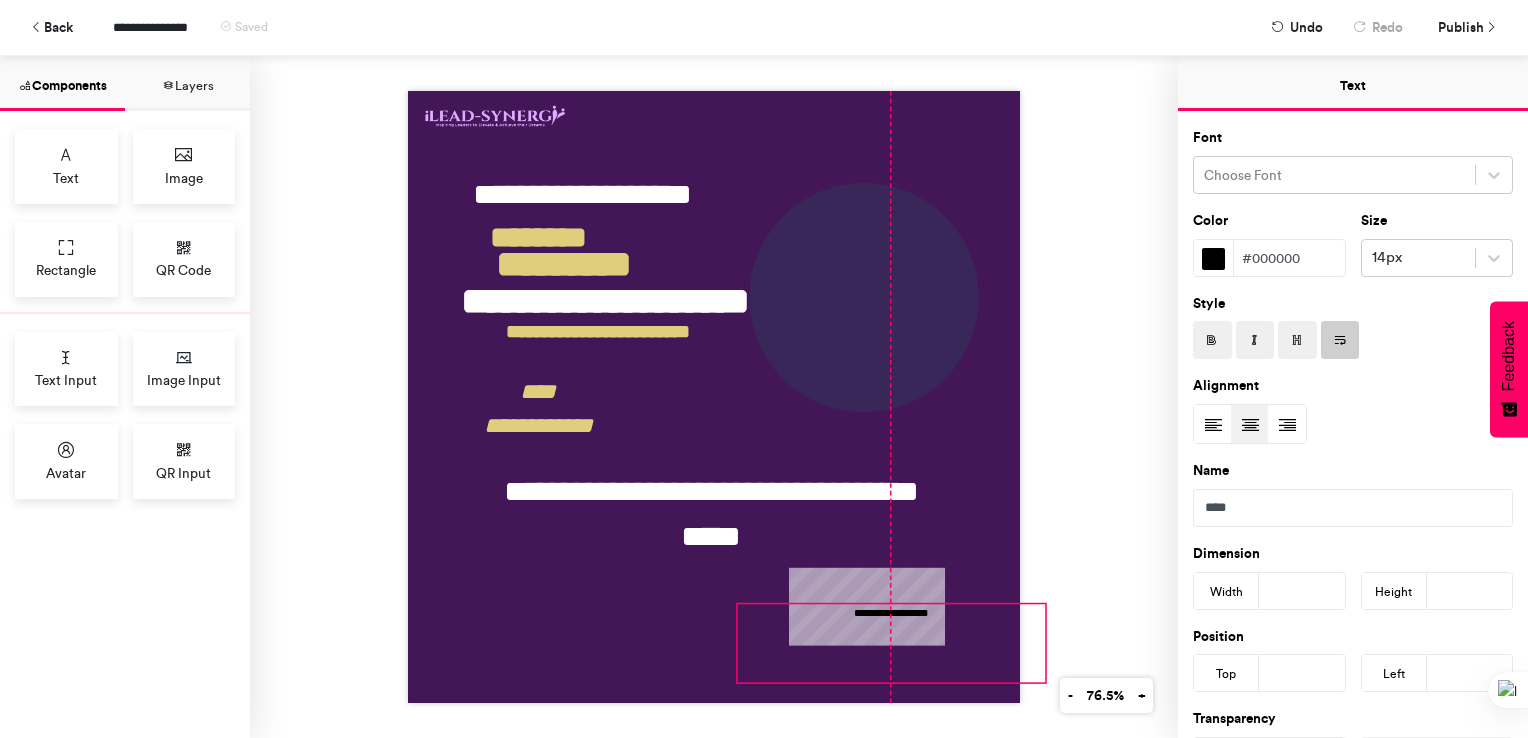 click on "**********" at bounding box center (891, 643) 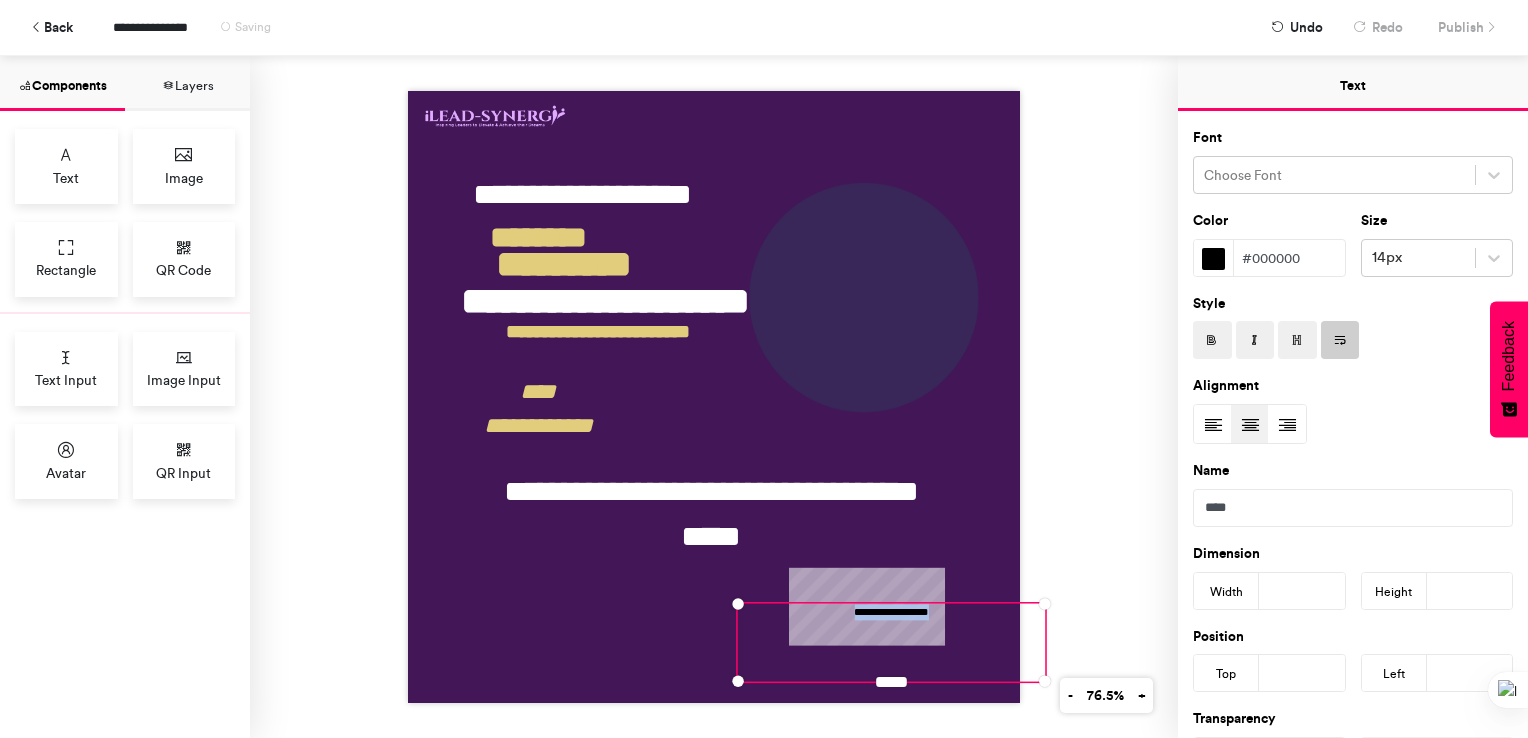 drag, startPoint x: 840, startPoint y: 600, endPoint x: 955, endPoint y: 610, distance: 115.43397 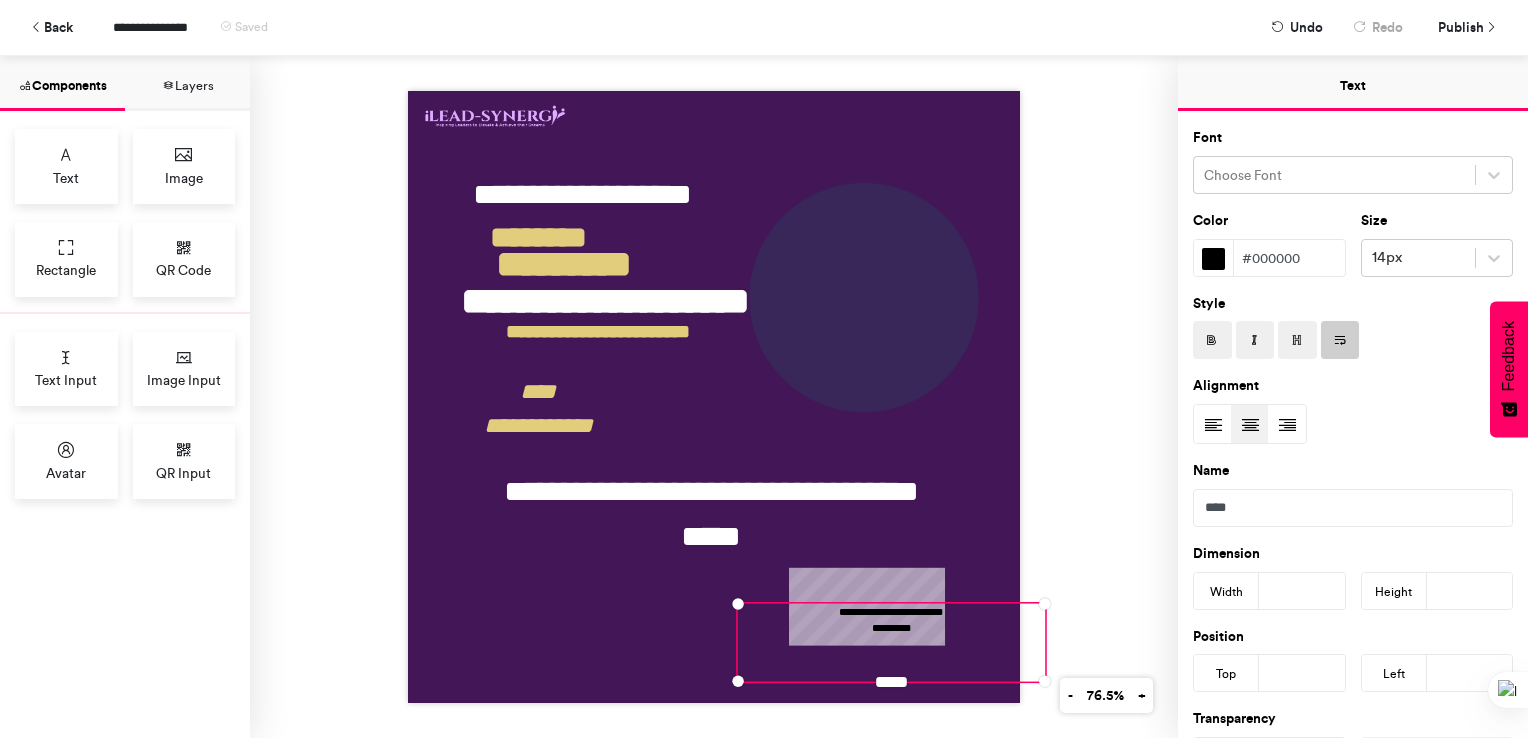 click on "**********" at bounding box center [891, 642] 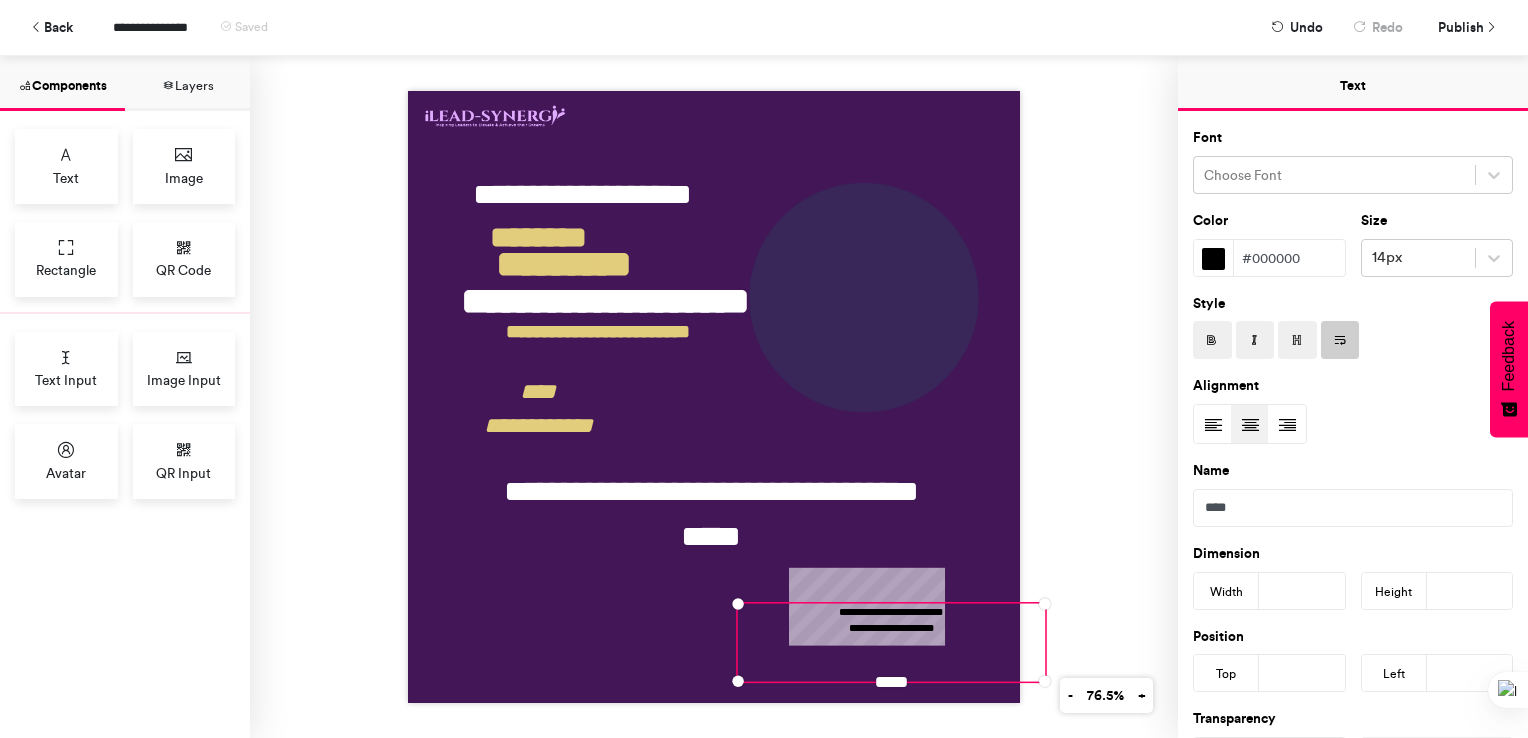 click on "**********" at bounding box center (714, 397) 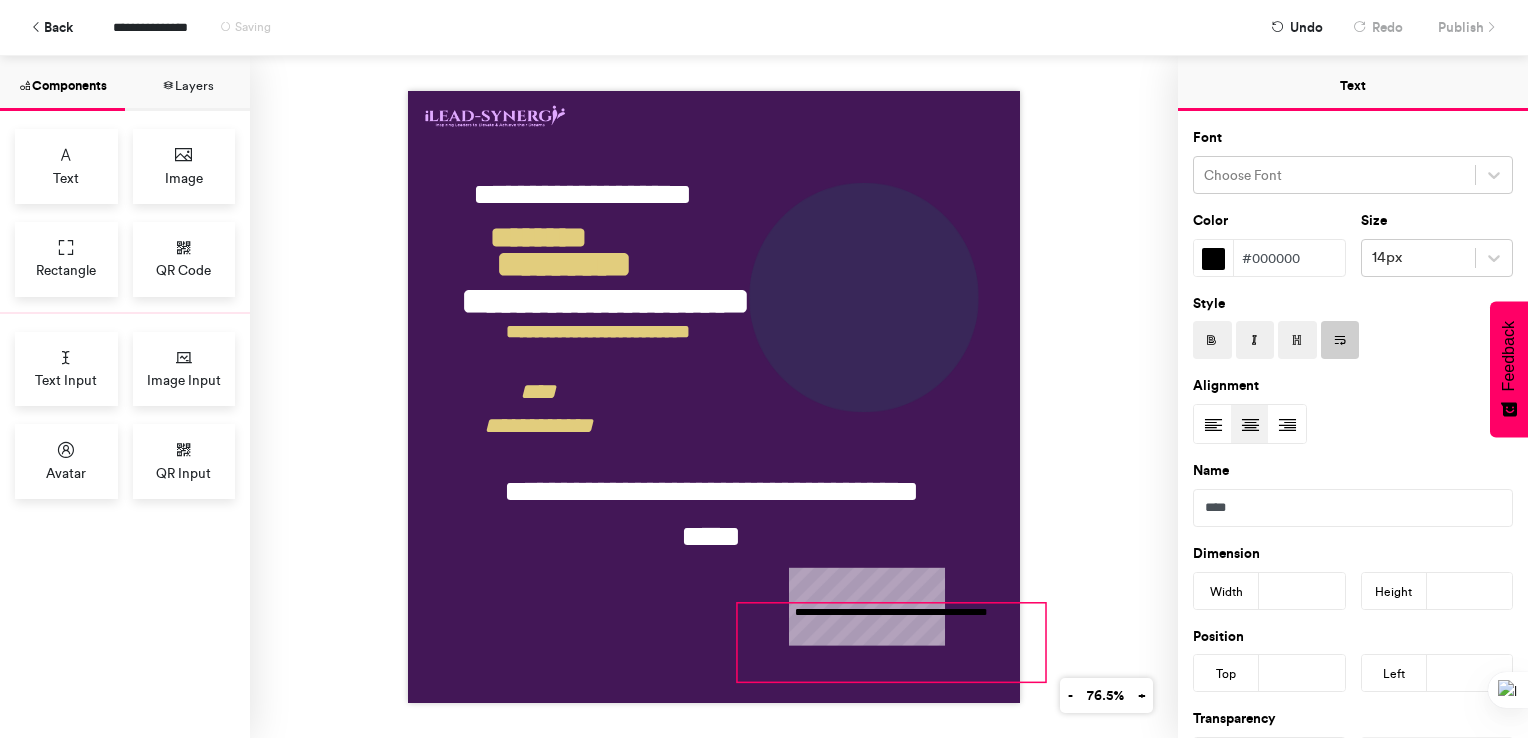 click on "**********" at bounding box center (891, 642) 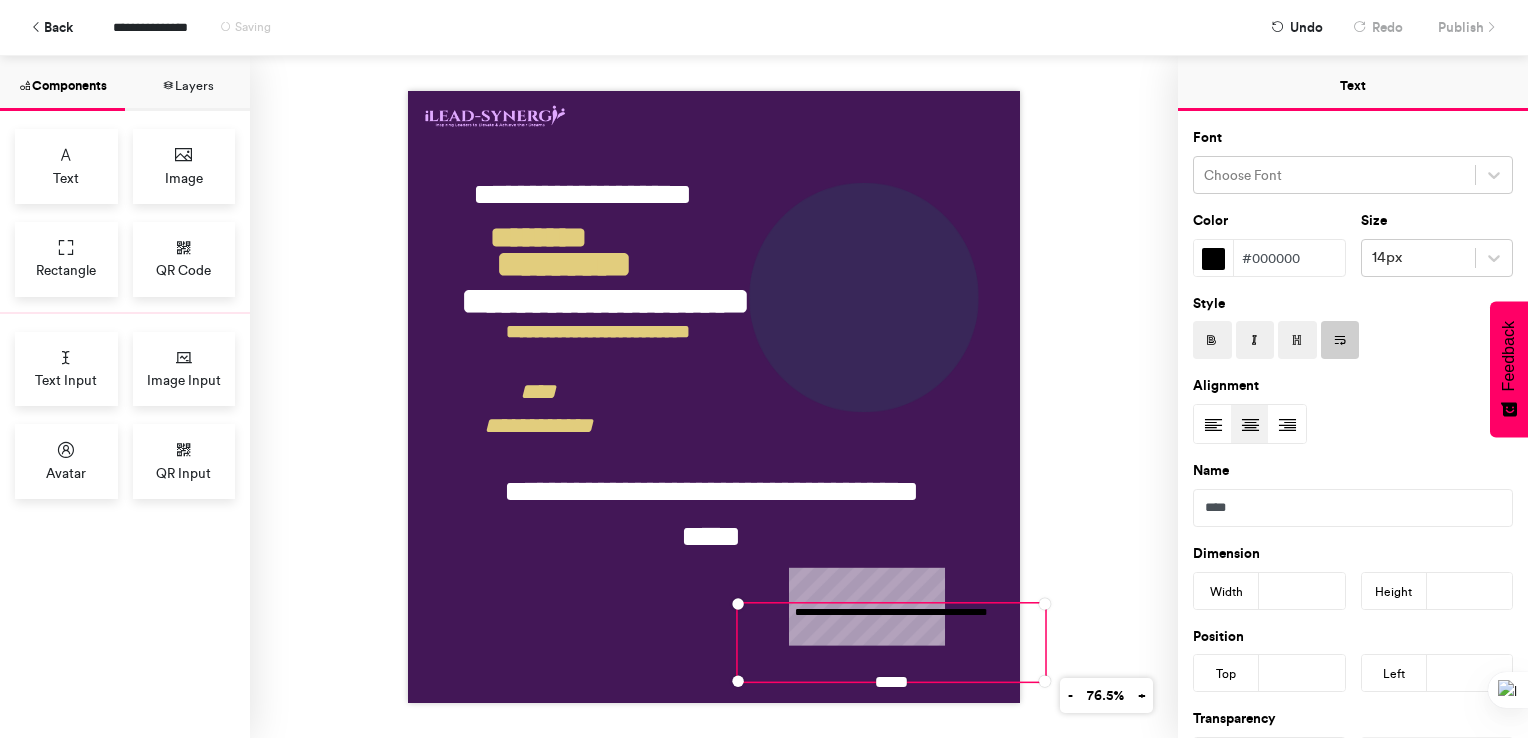 click on "**********" at bounding box center (891, 642) 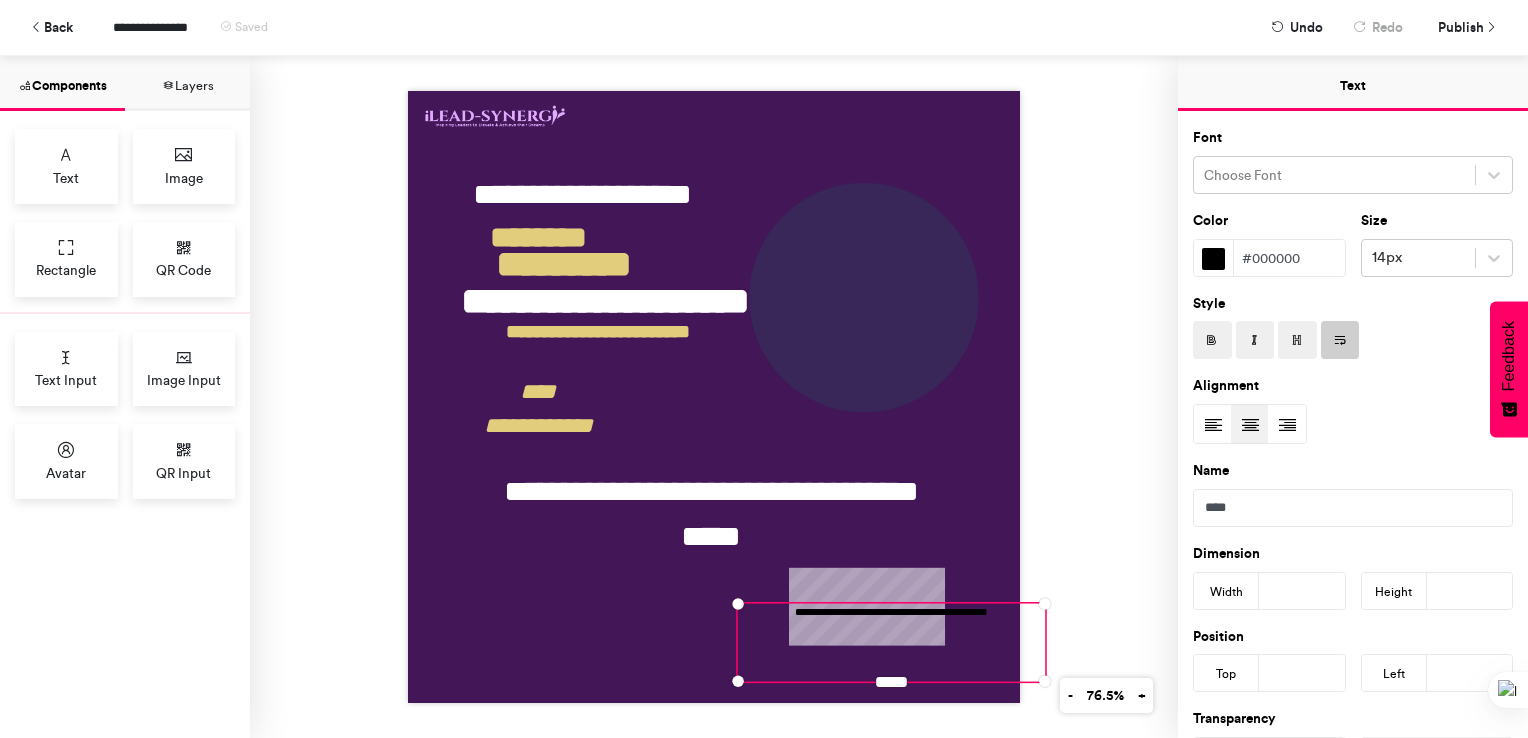 click on "**********" at bounding box center [891, 642] 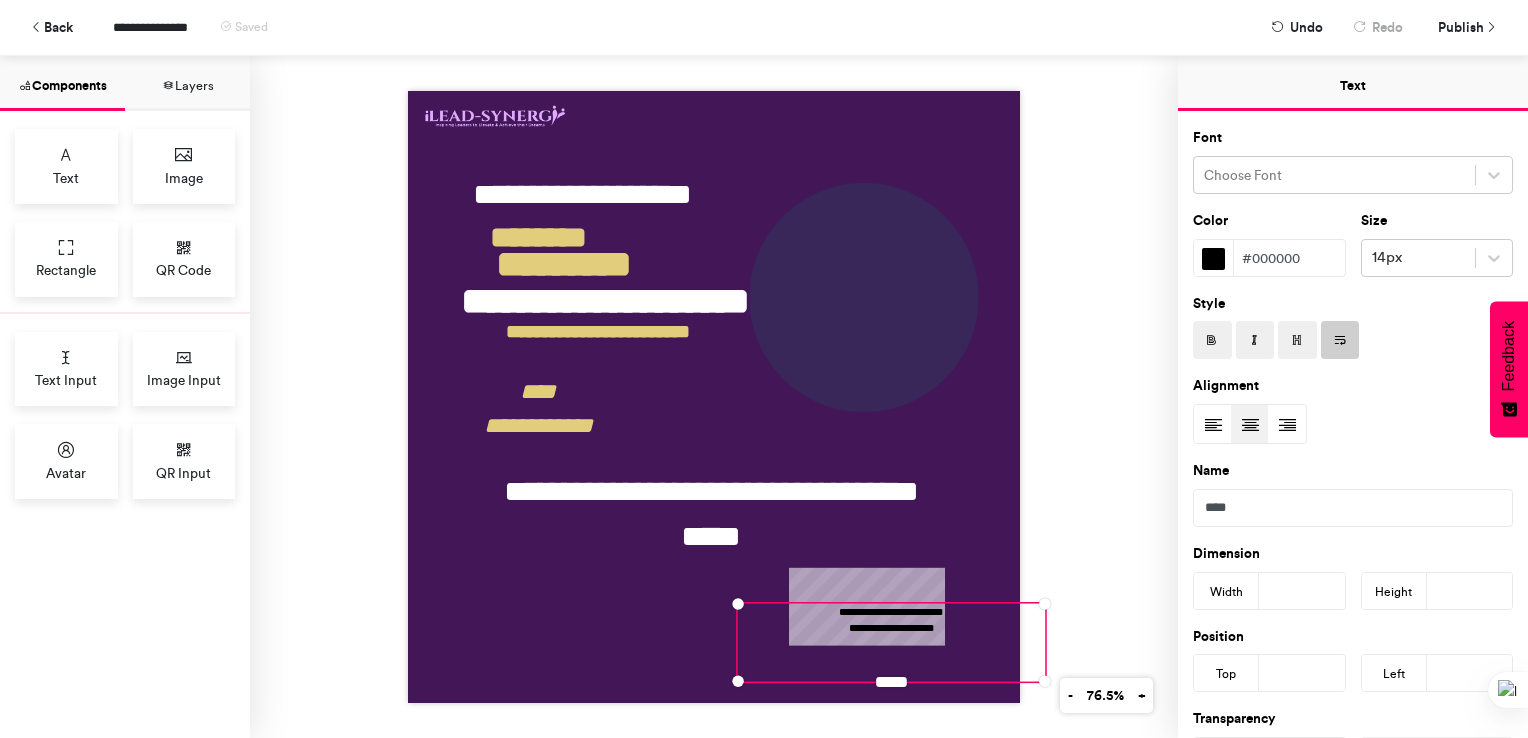 click on "**********" at bounding box center (714, 397) 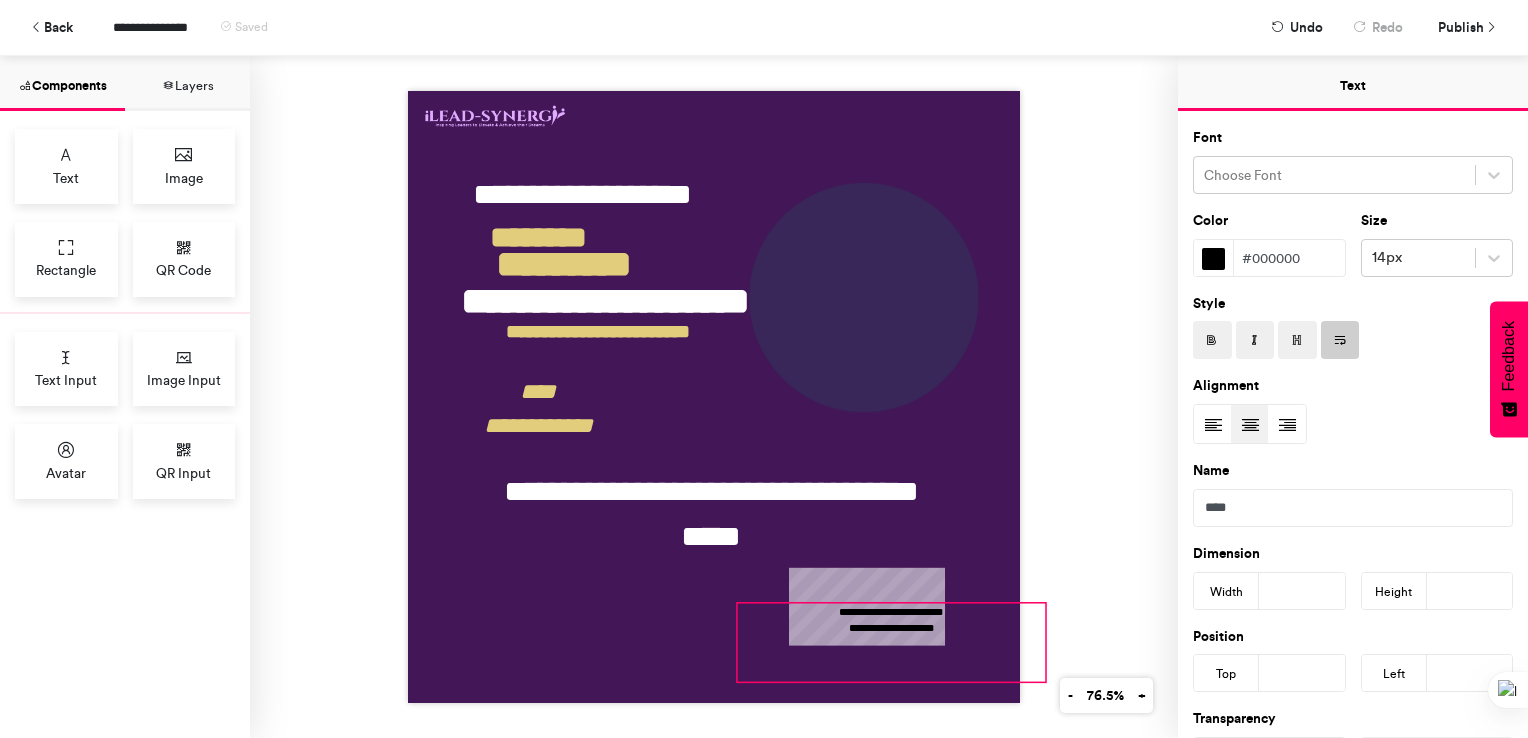 click on "**********" at bounding box center [891, 642] 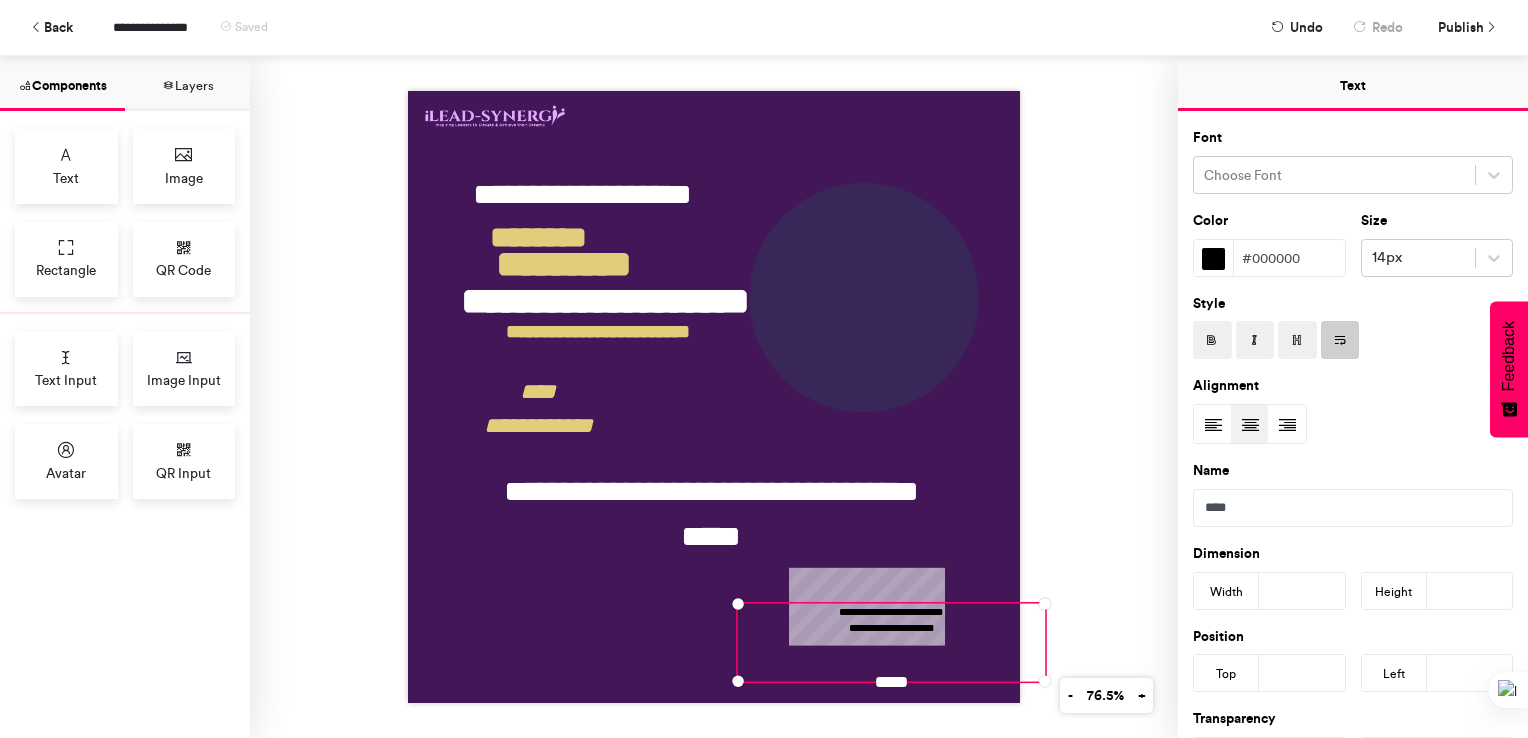 click on "**********" at bounding box center [714, 397] 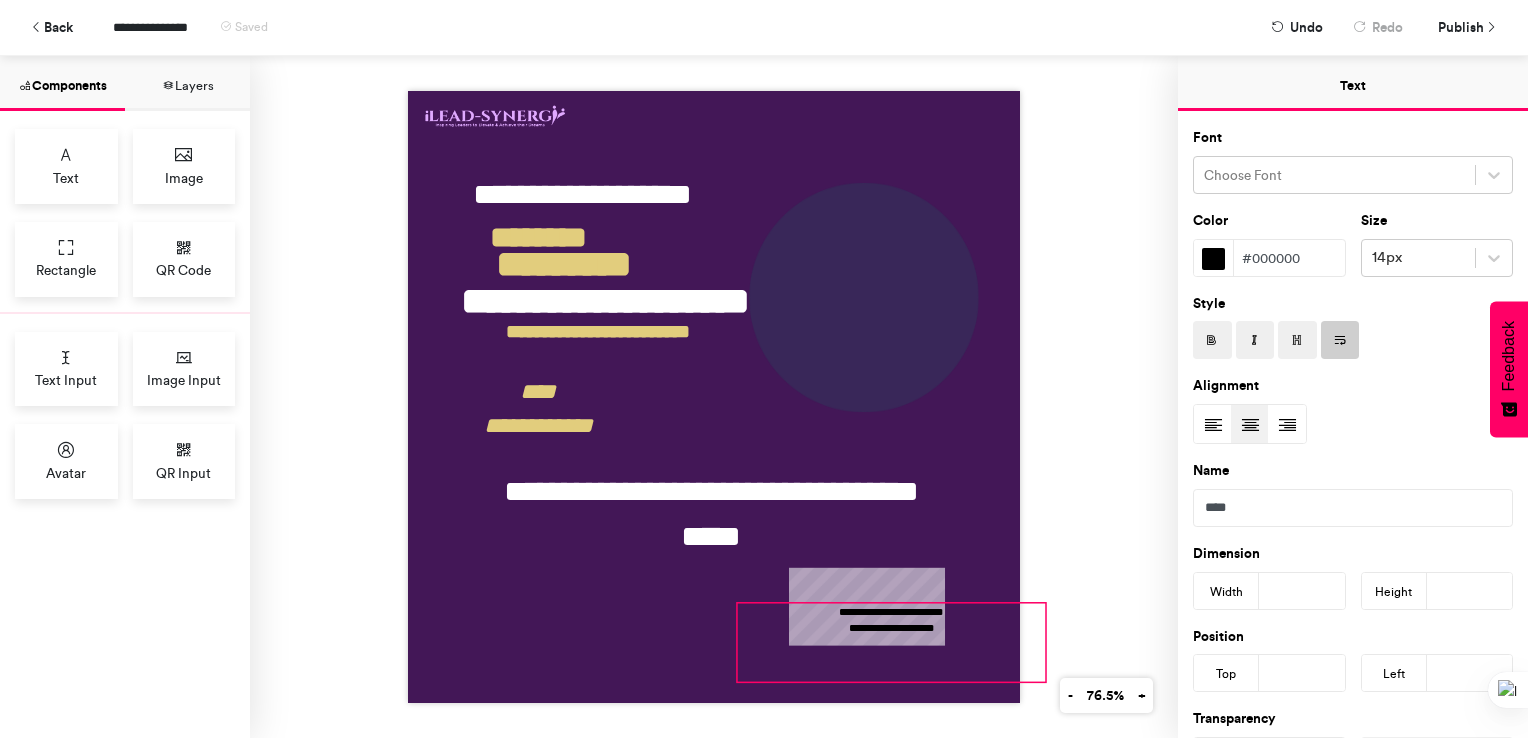 click on "**********" at bounding box center [891, 642] 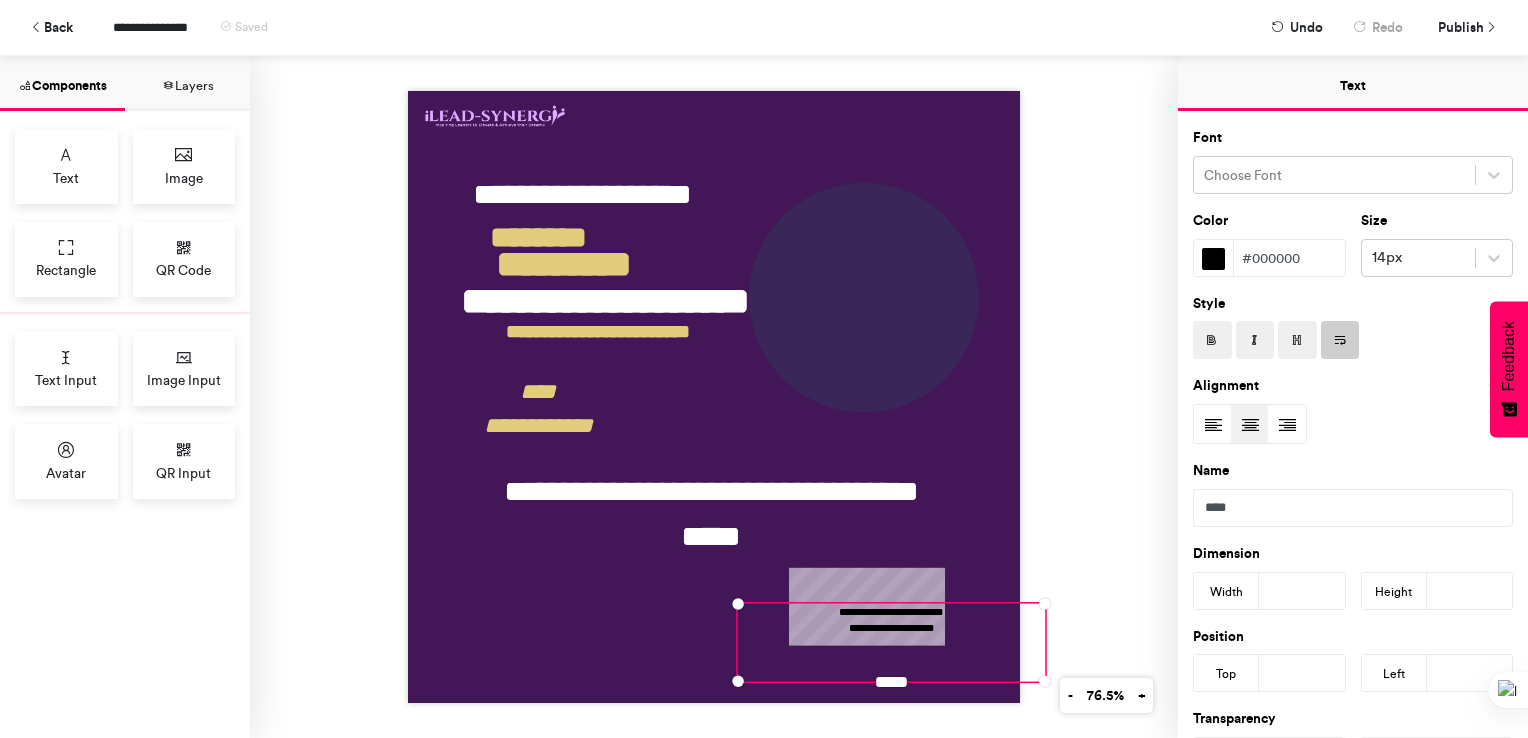 click on "#000000" at bounding box center (1289, 258) 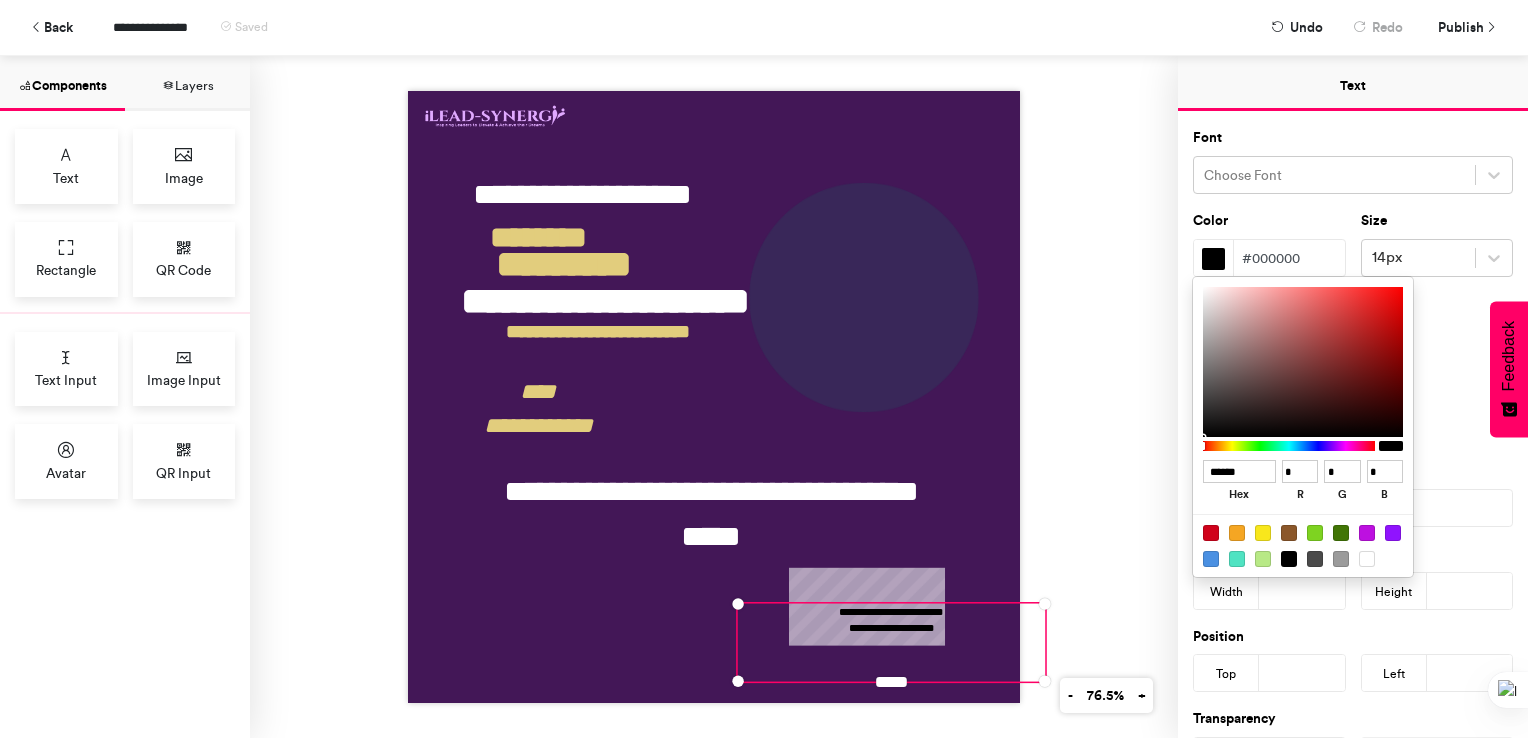 drag, startPoint x: 1259, startPoint y: 461, endPoint x: 1182, endPoint y: 464, distance: 77.05842 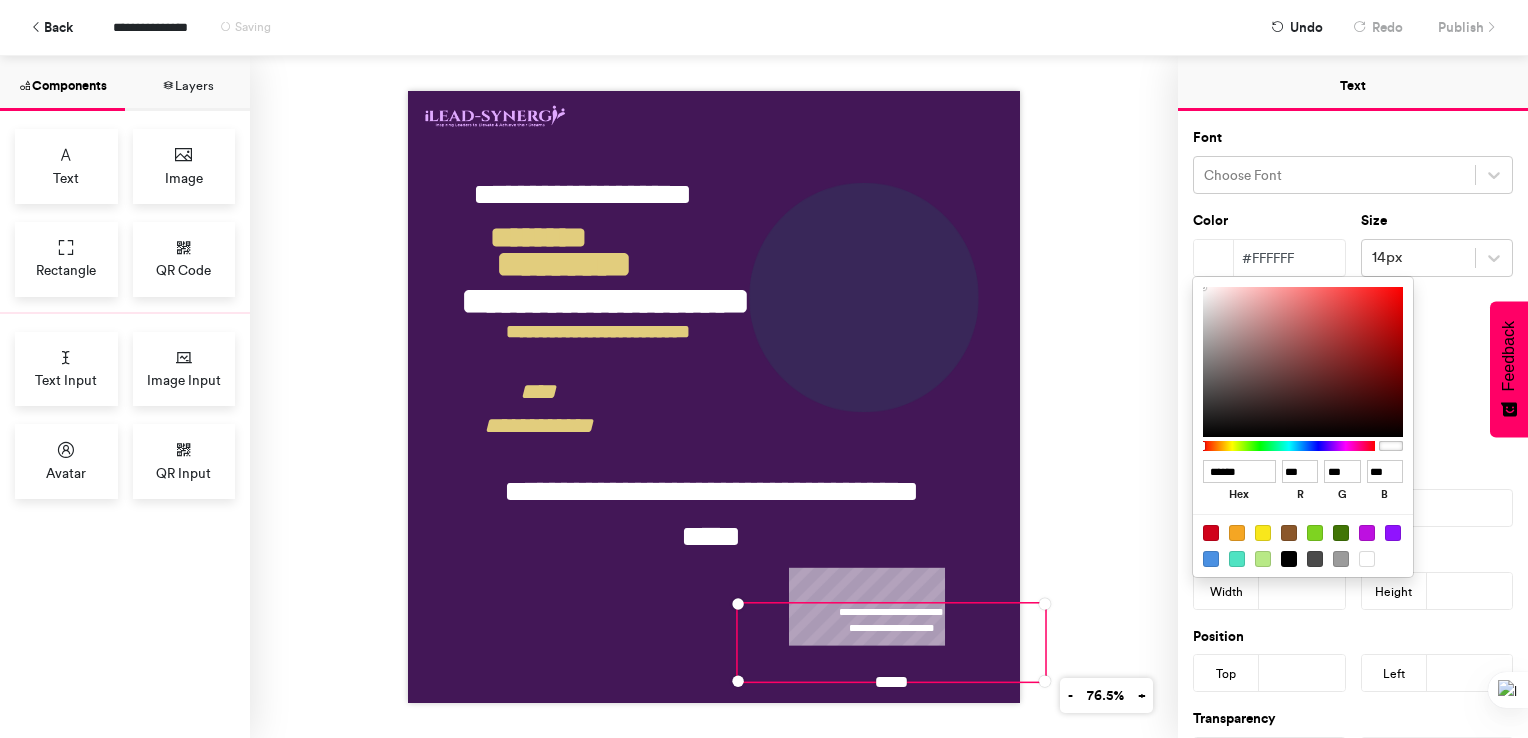 click at bounding box center [764, 369] 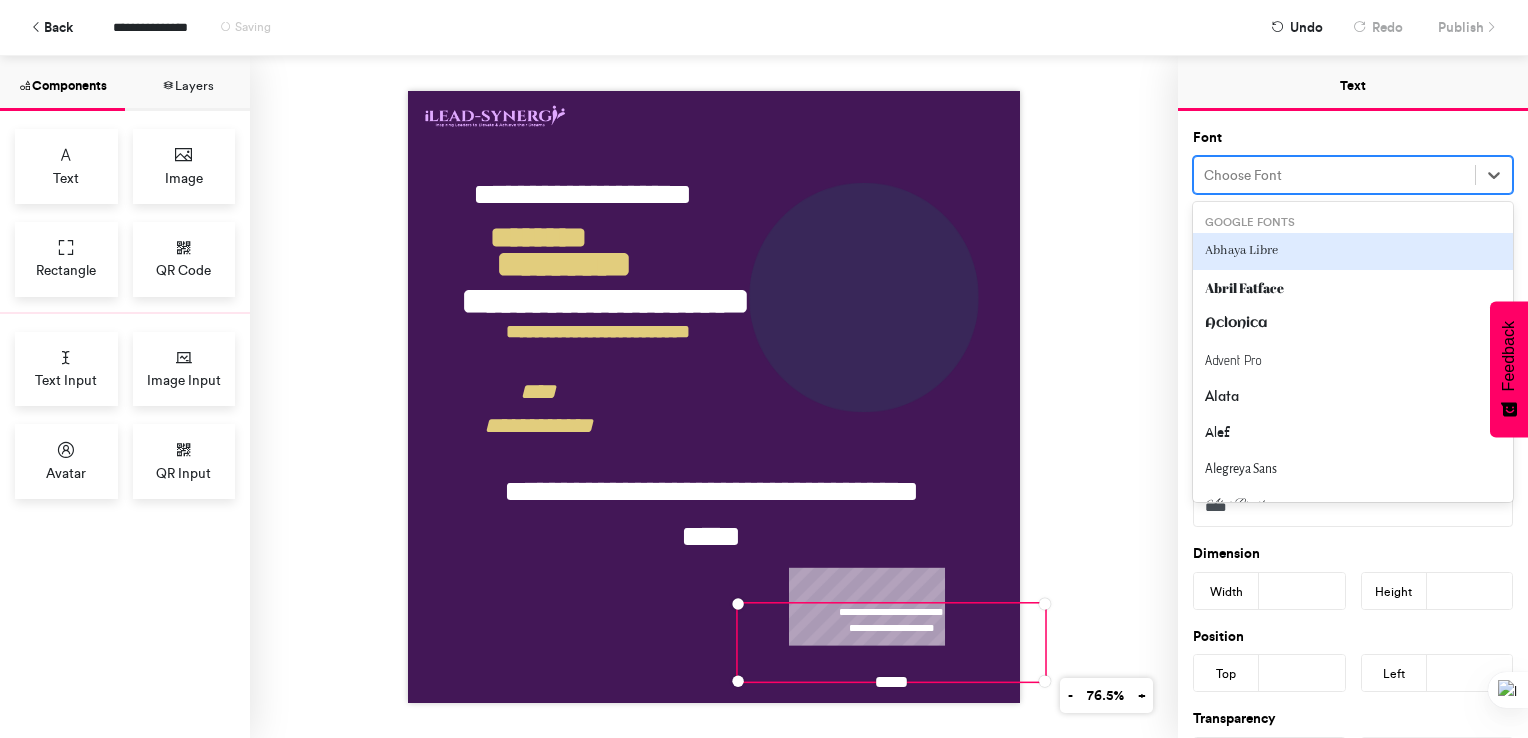 click at bounding box center [1334, 175] 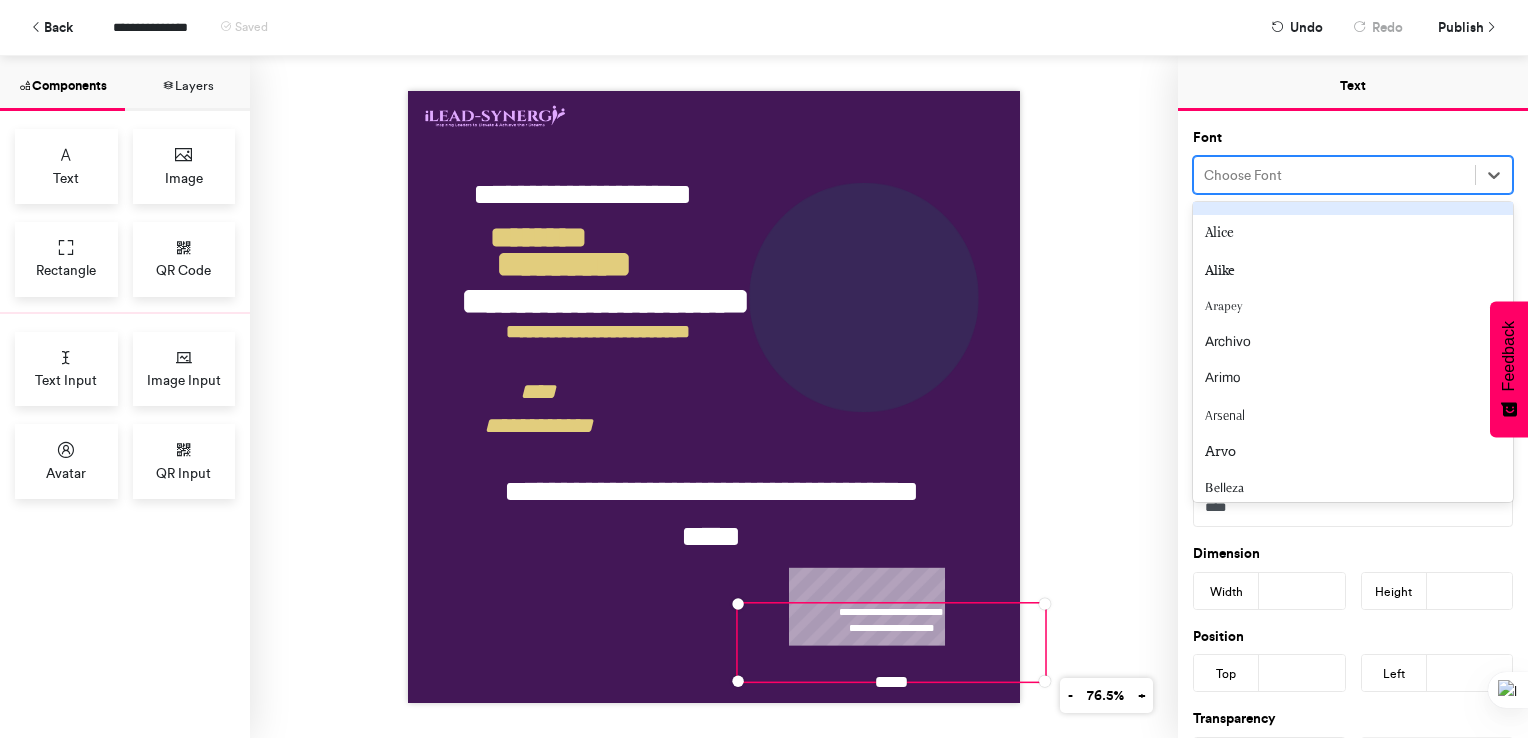 scroll, scrollTop: 320, scrollLeft: 0, axis: vertical 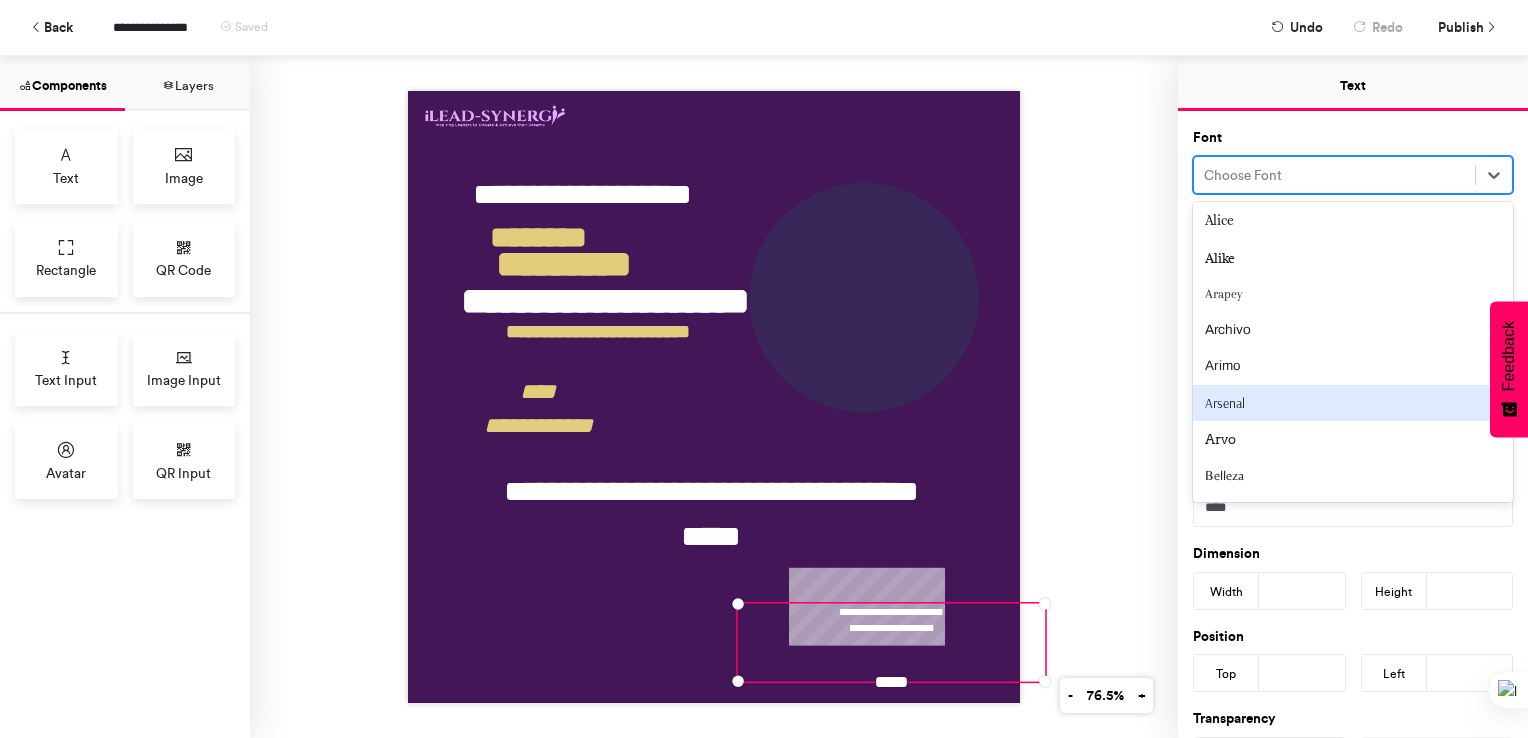 click on "Arsenal" at bounding box center [1353, 403] 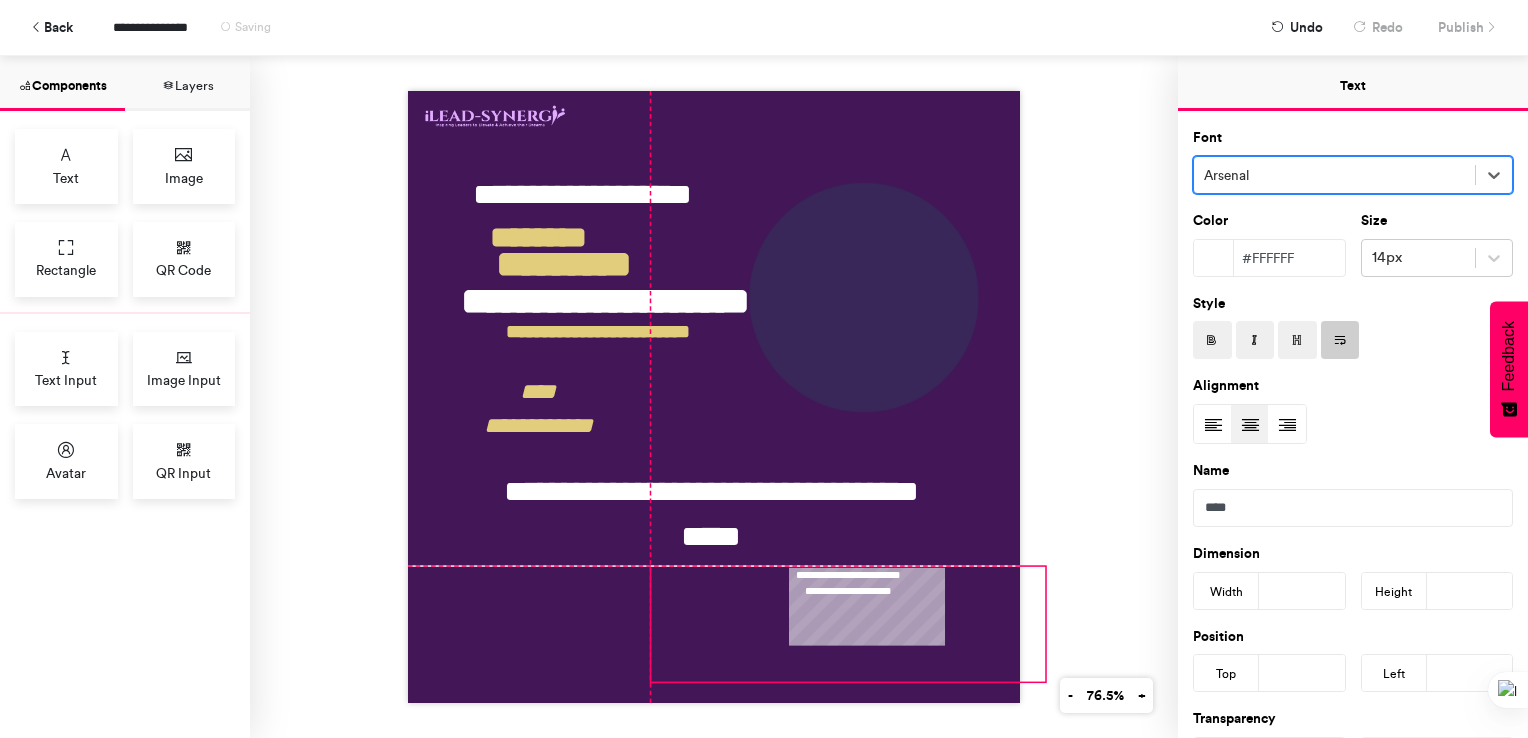 drag, startPoint x: 727, startPoint y: 597, endPoint x: 638, endPoint y: 563, distance: 95.27329 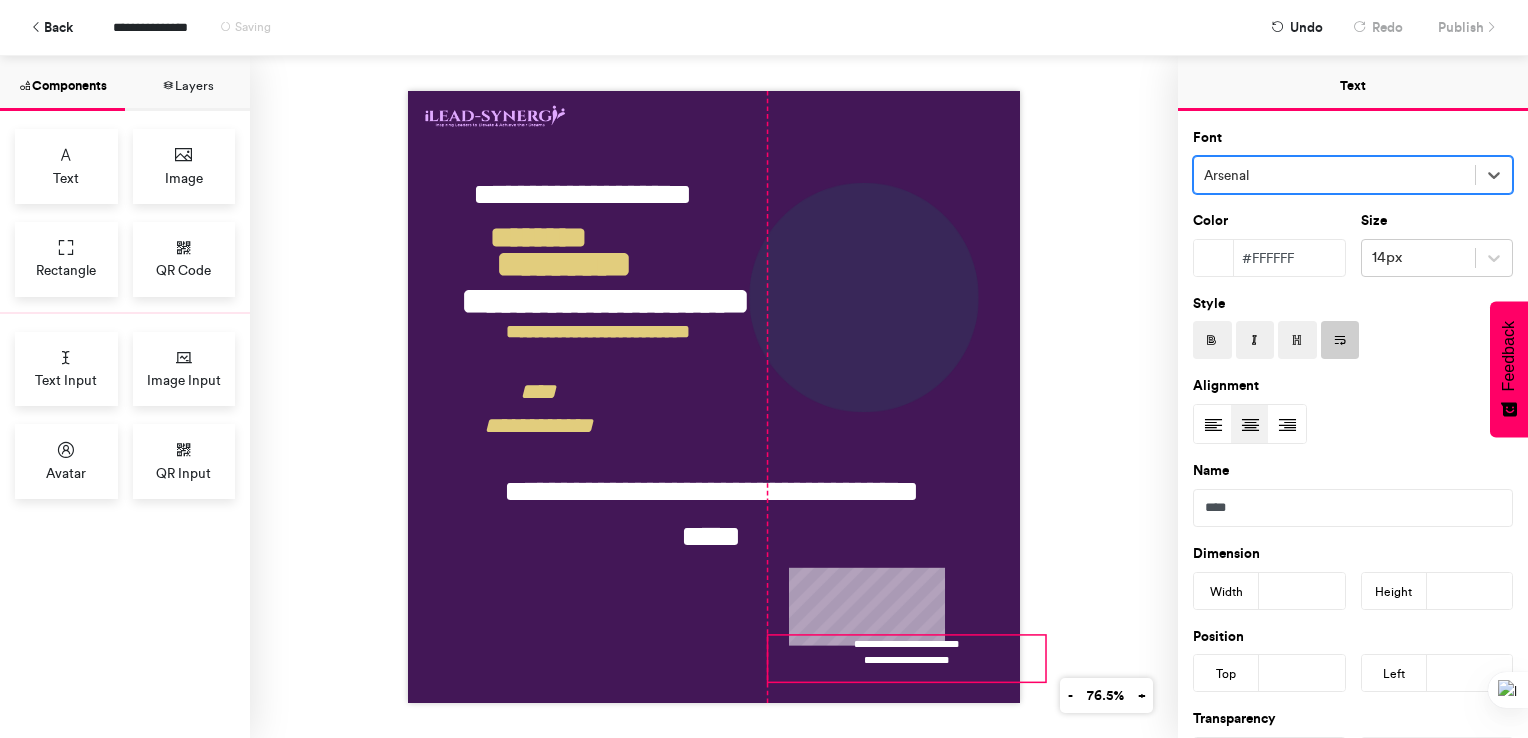drag, startPoint x: 645, startPoint y: 562, endPoint x: 761, endPoint y: 631, distance: 134.97037 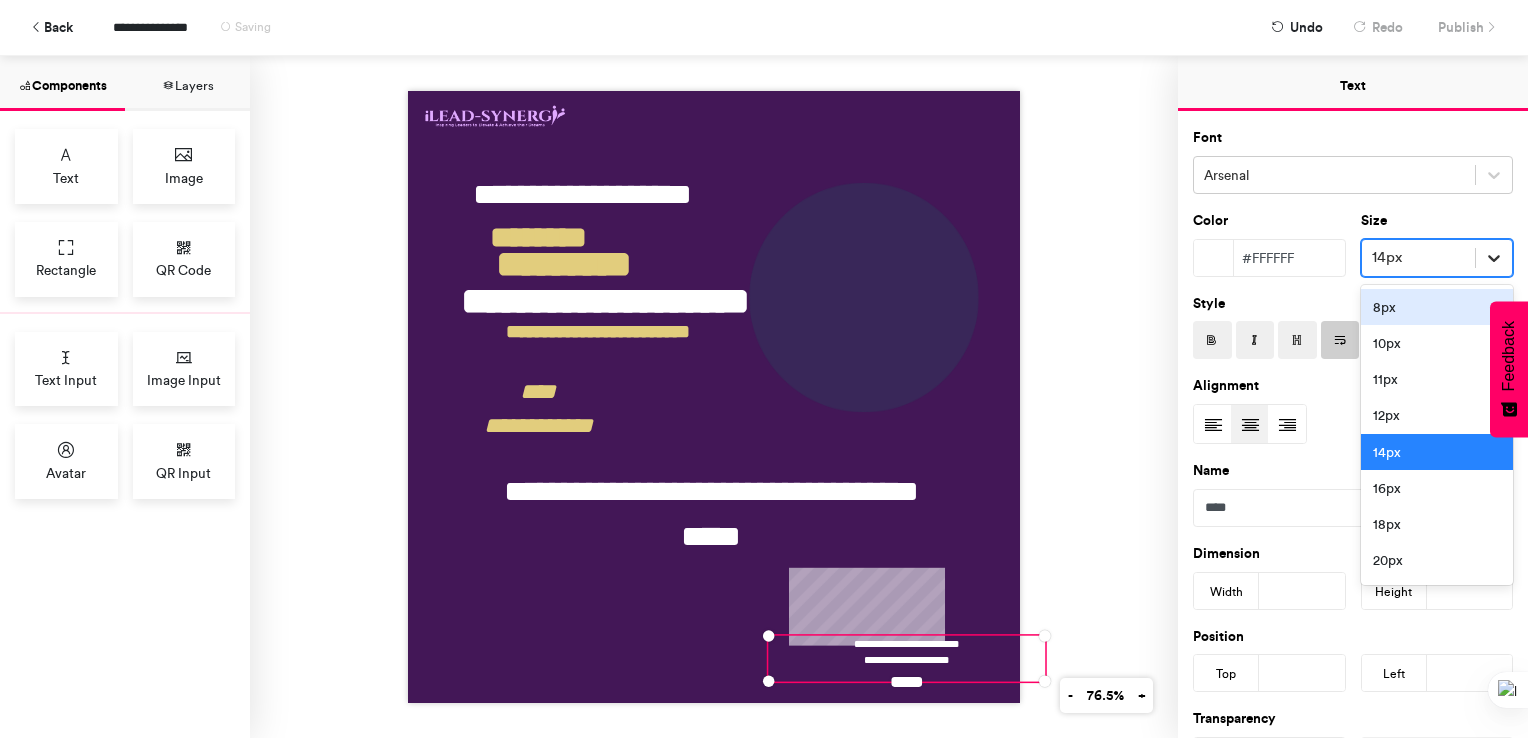 click at bounding box center [1494, 258] 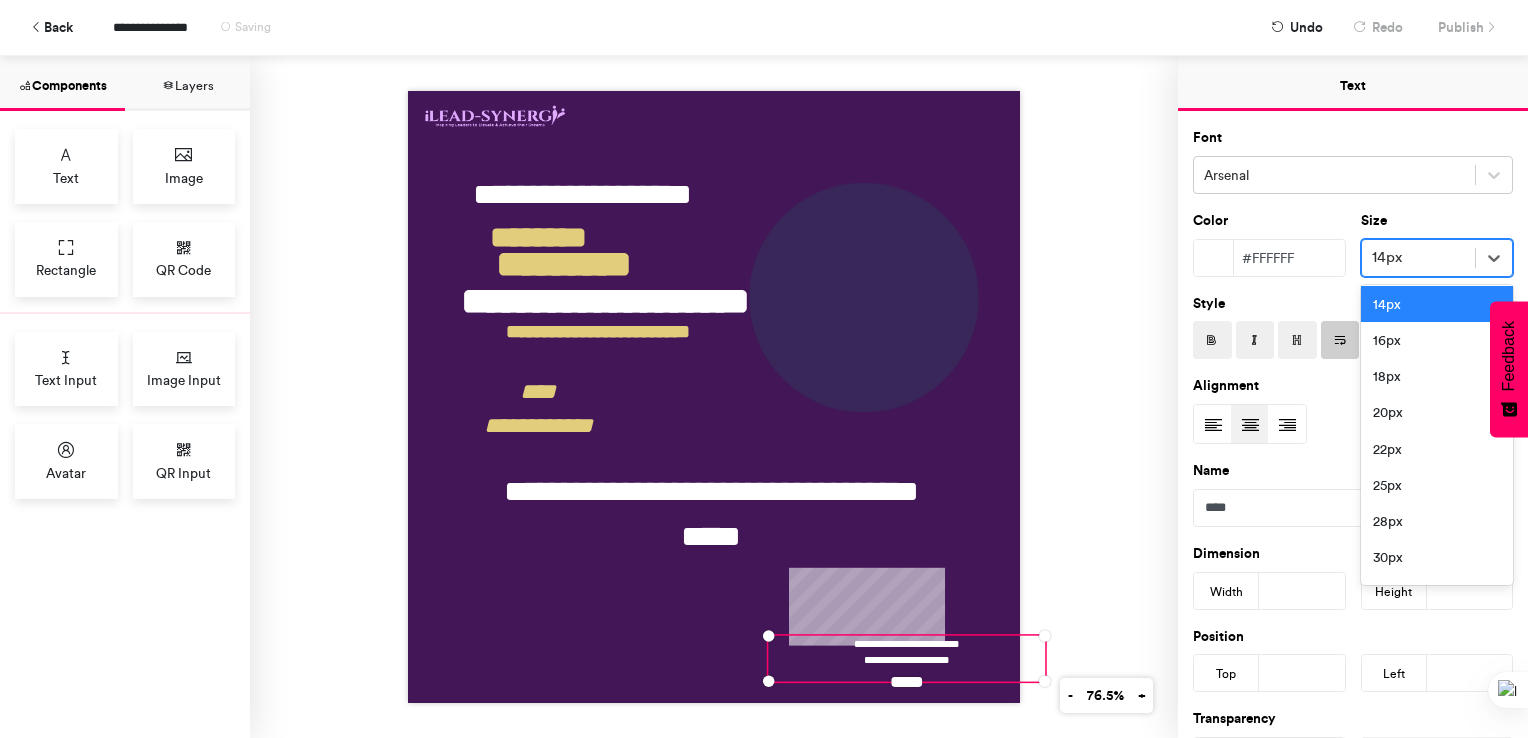 scroll, scrollTop: 200, scrollLeft: 0, axis: vertical 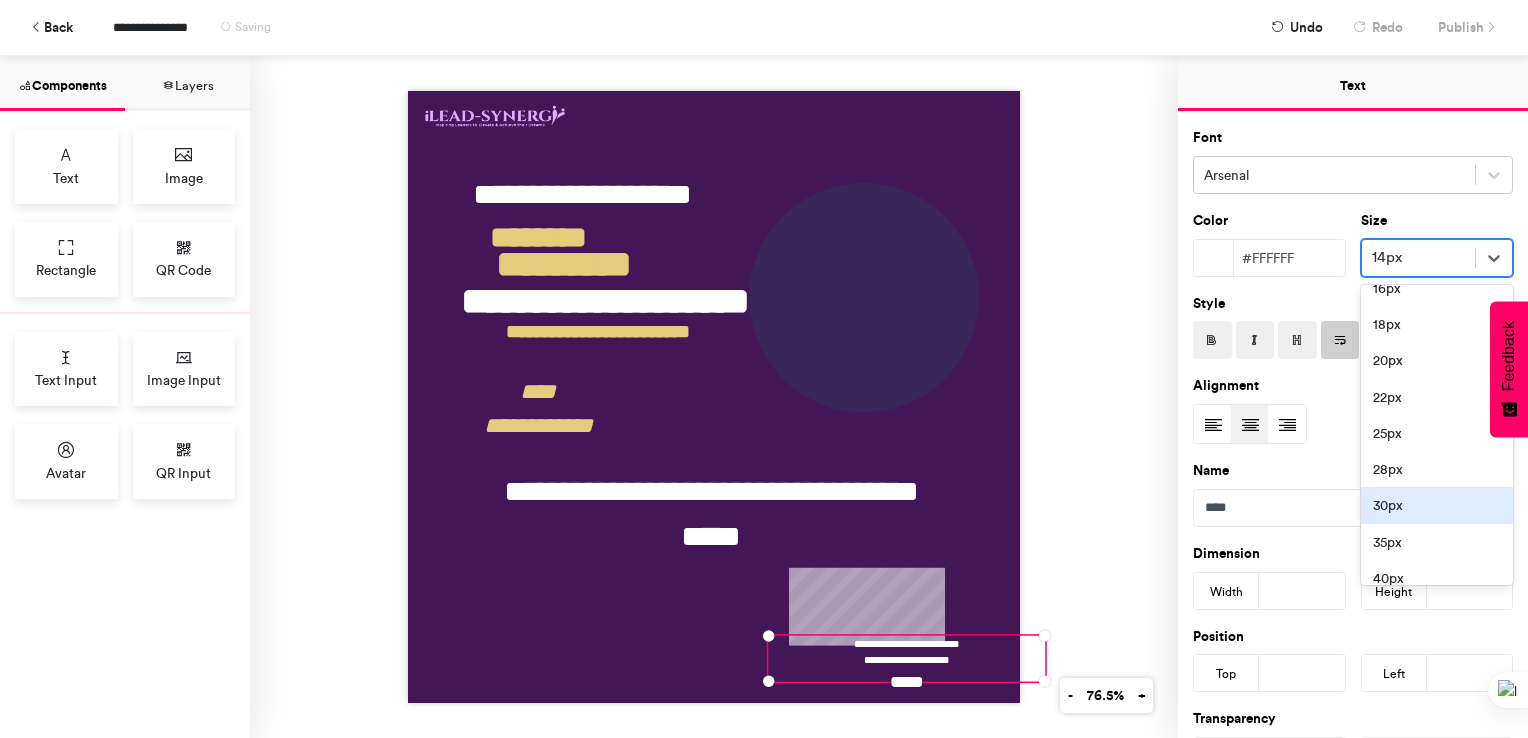 click on "30px" at bounding box center [1437, 505] 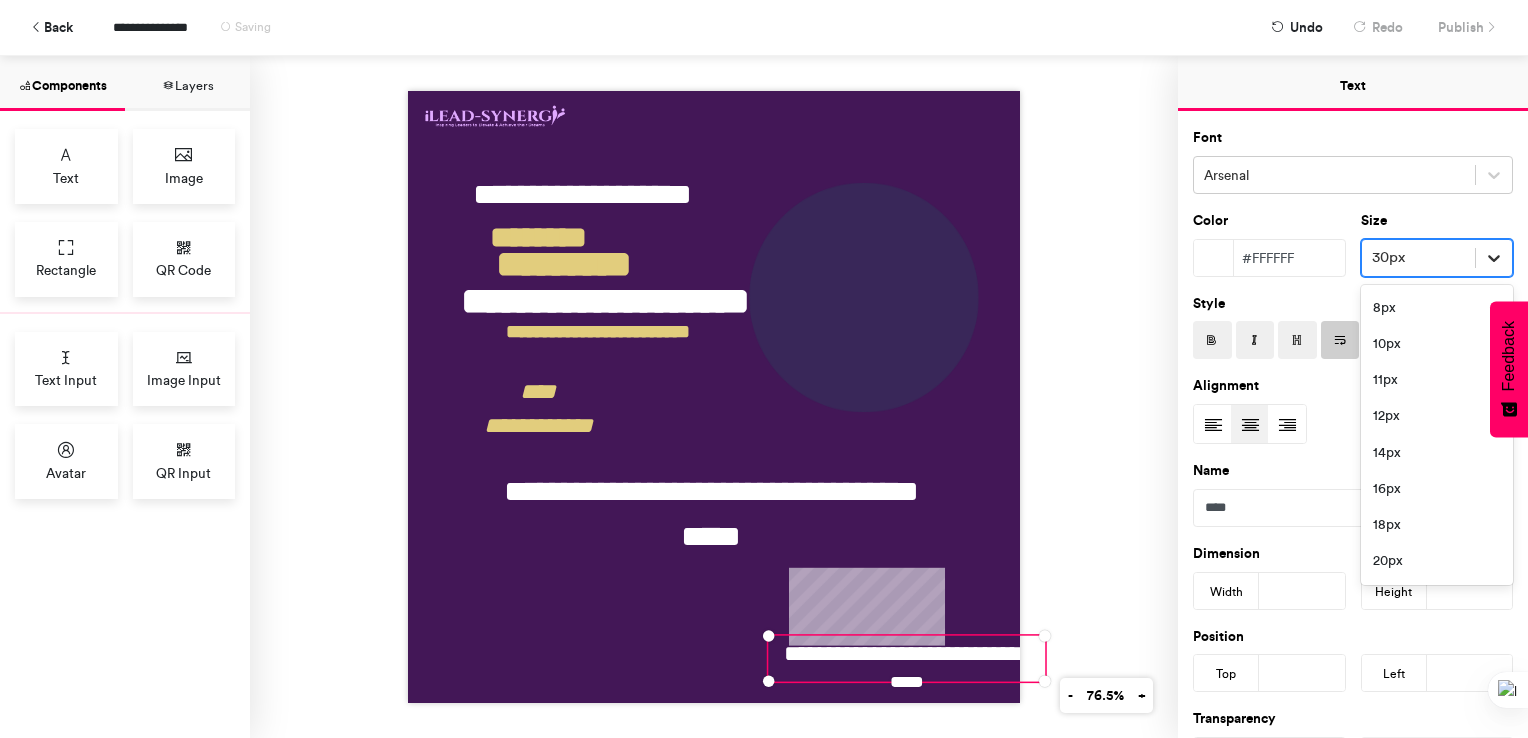 click 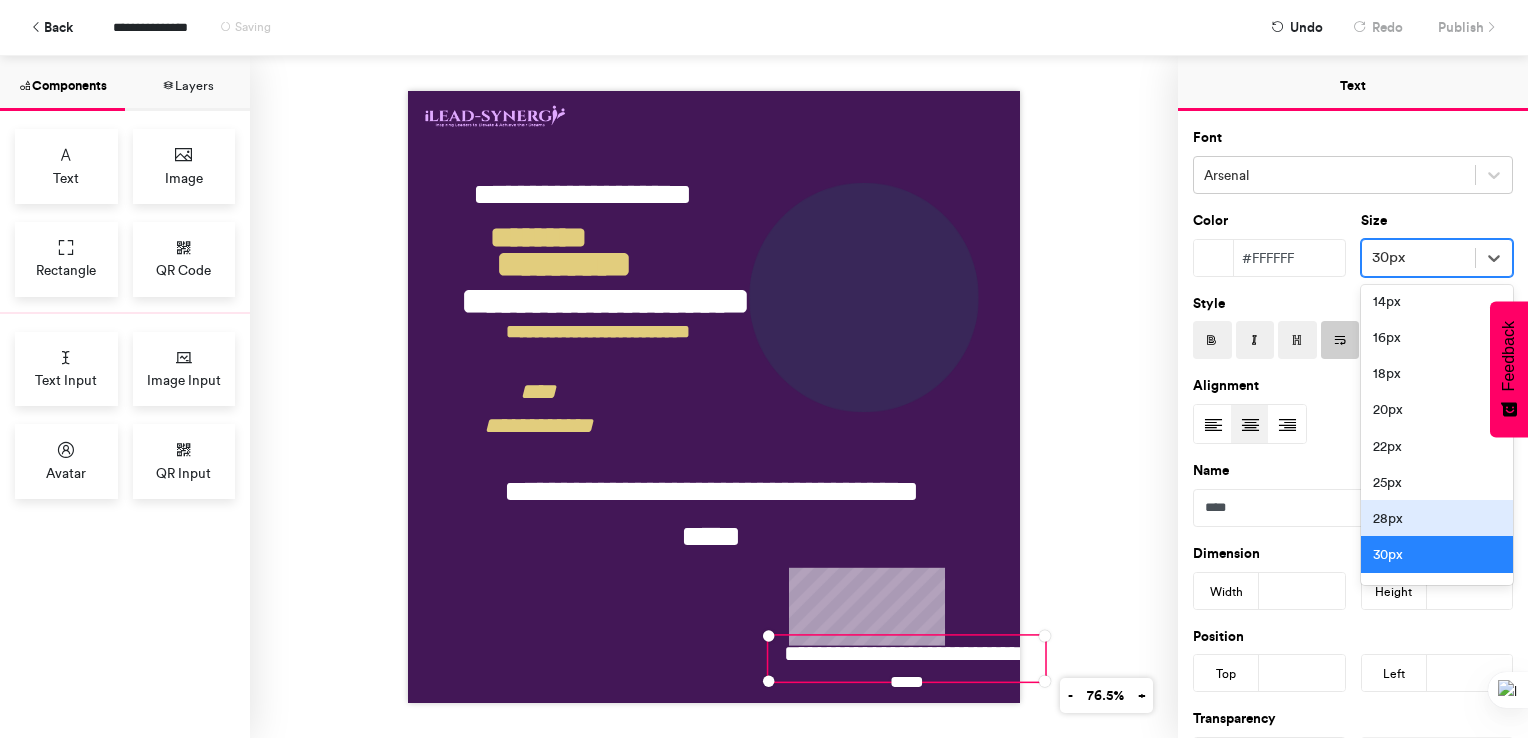 click on "28px" at bounding box center [1437, 518] 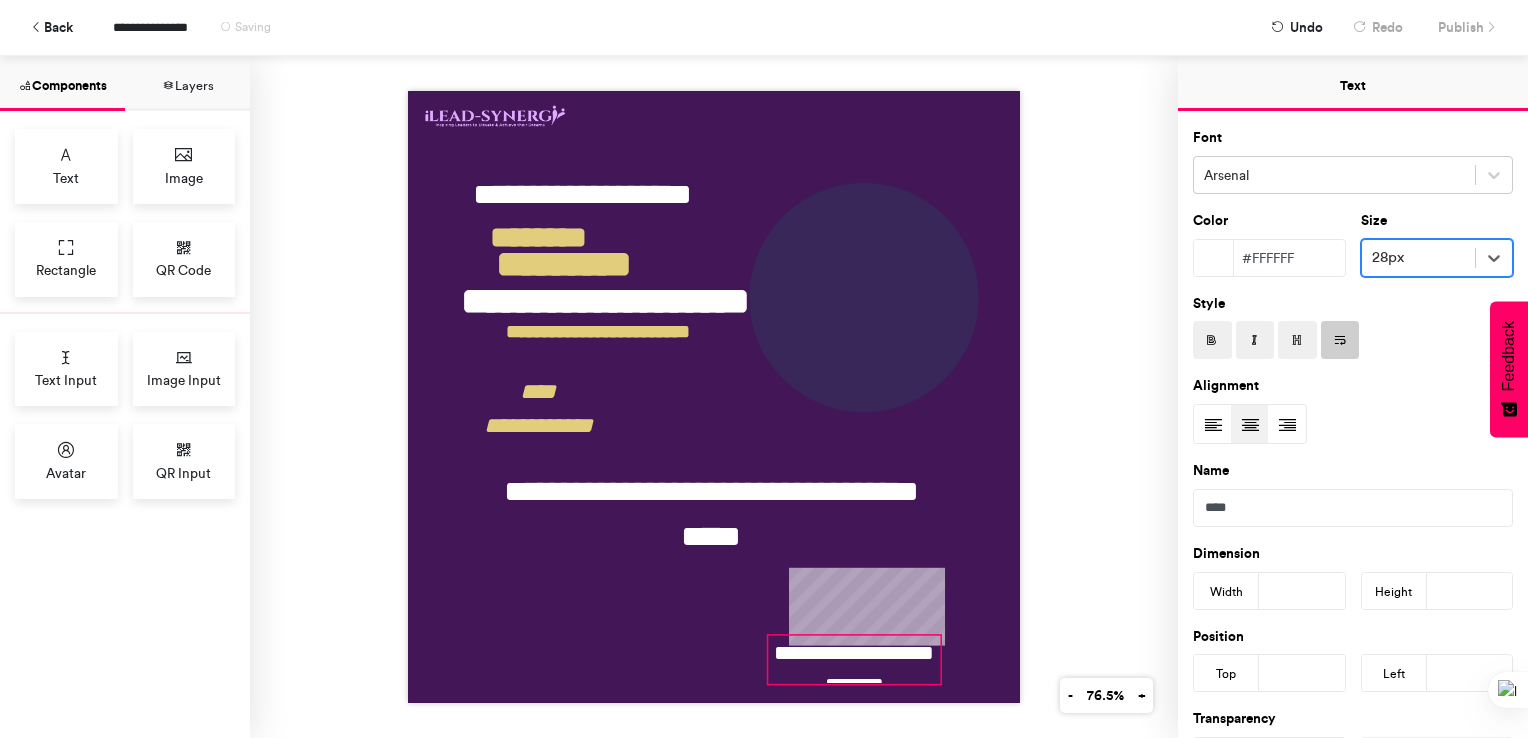 drag, startPoint x: 1039, startPoint y: 669, endPoint x: 933, endPoint y: 670, distance: 106.004715 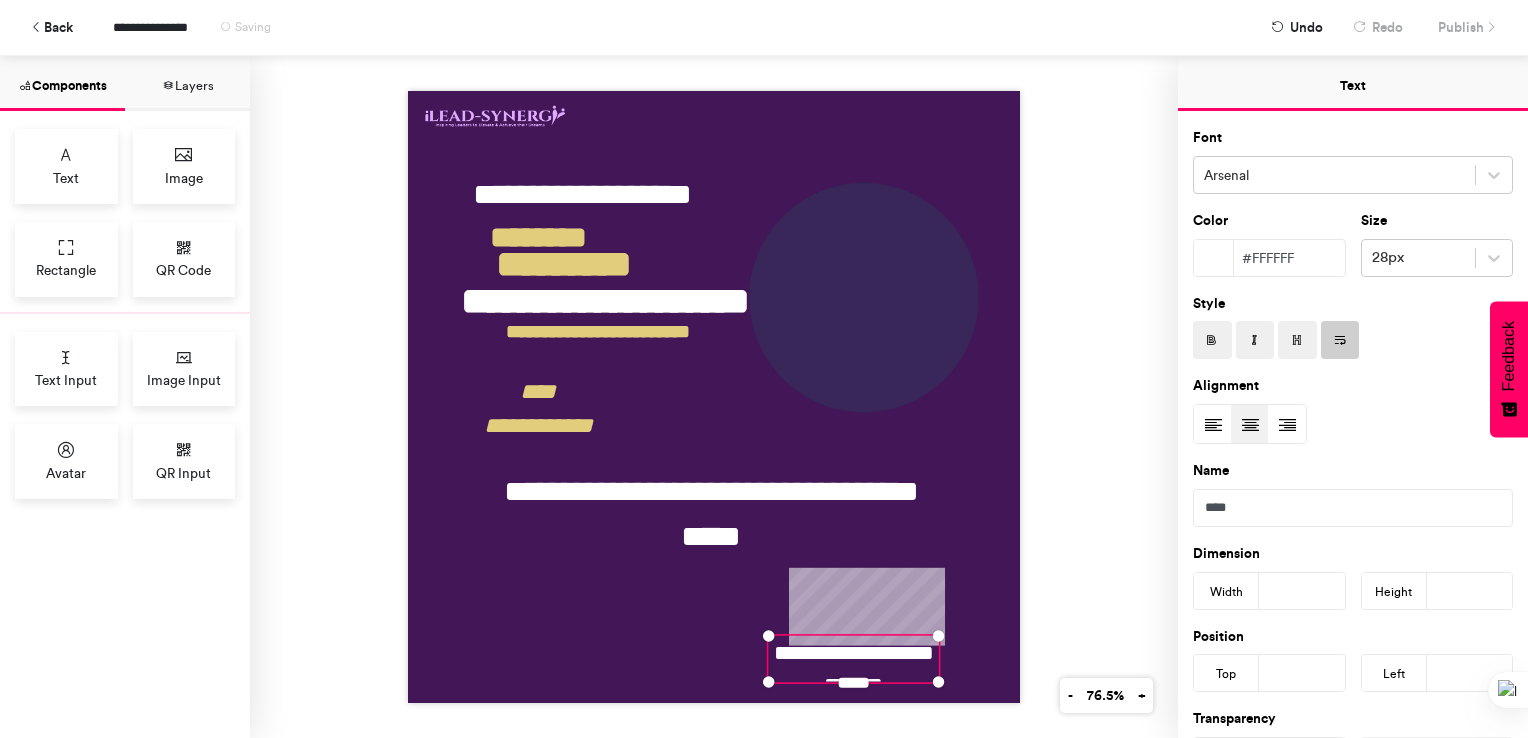 click on "**********" at bounding box center (714, 397) 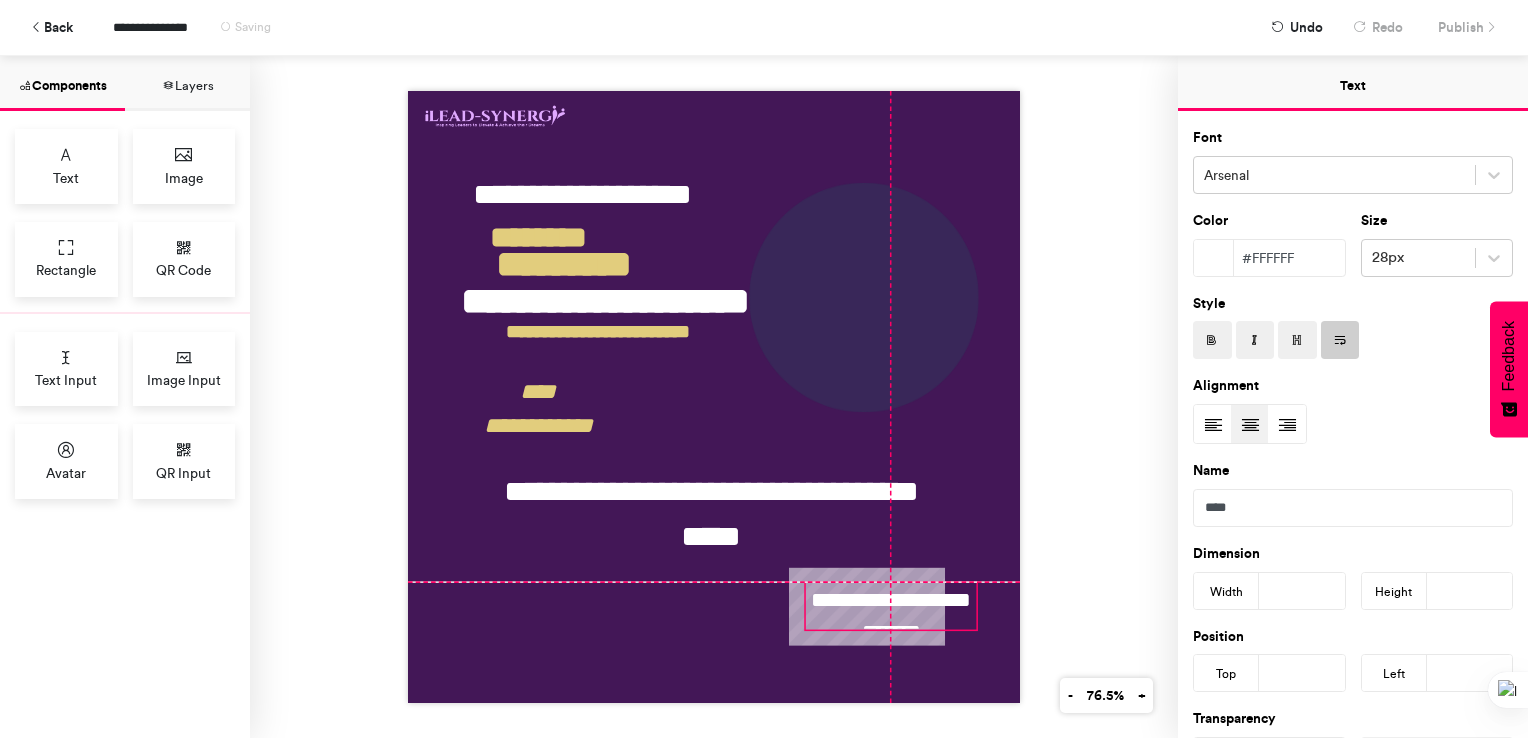 drag, startPoint x: 836, startPoint y: 653, endPoint x: 873, endPoint y: 598, distance: 66.287254 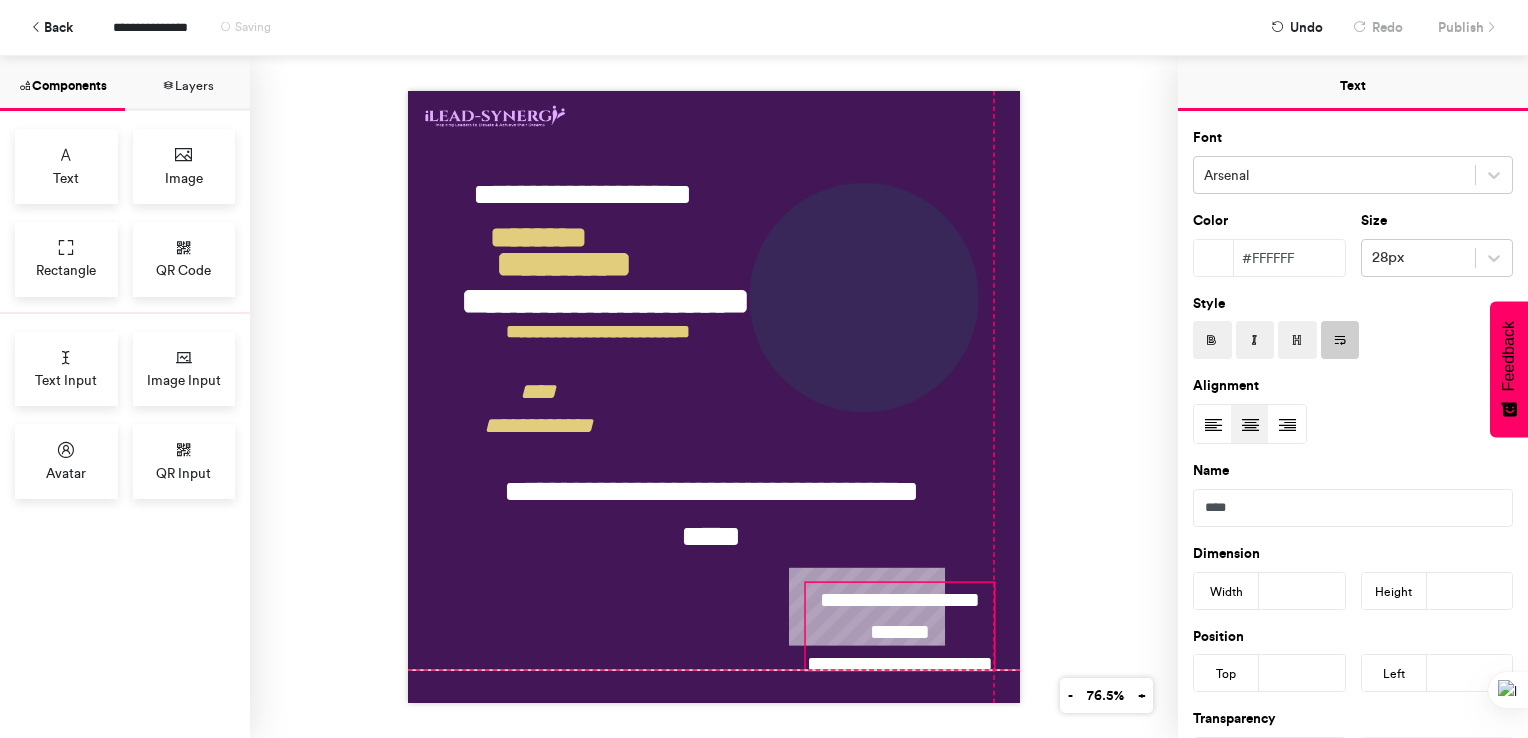 drag, startPoint x: 967, startPoint y: 620, endPoint x: 979, endPoint y: 663, distance: 44.64303 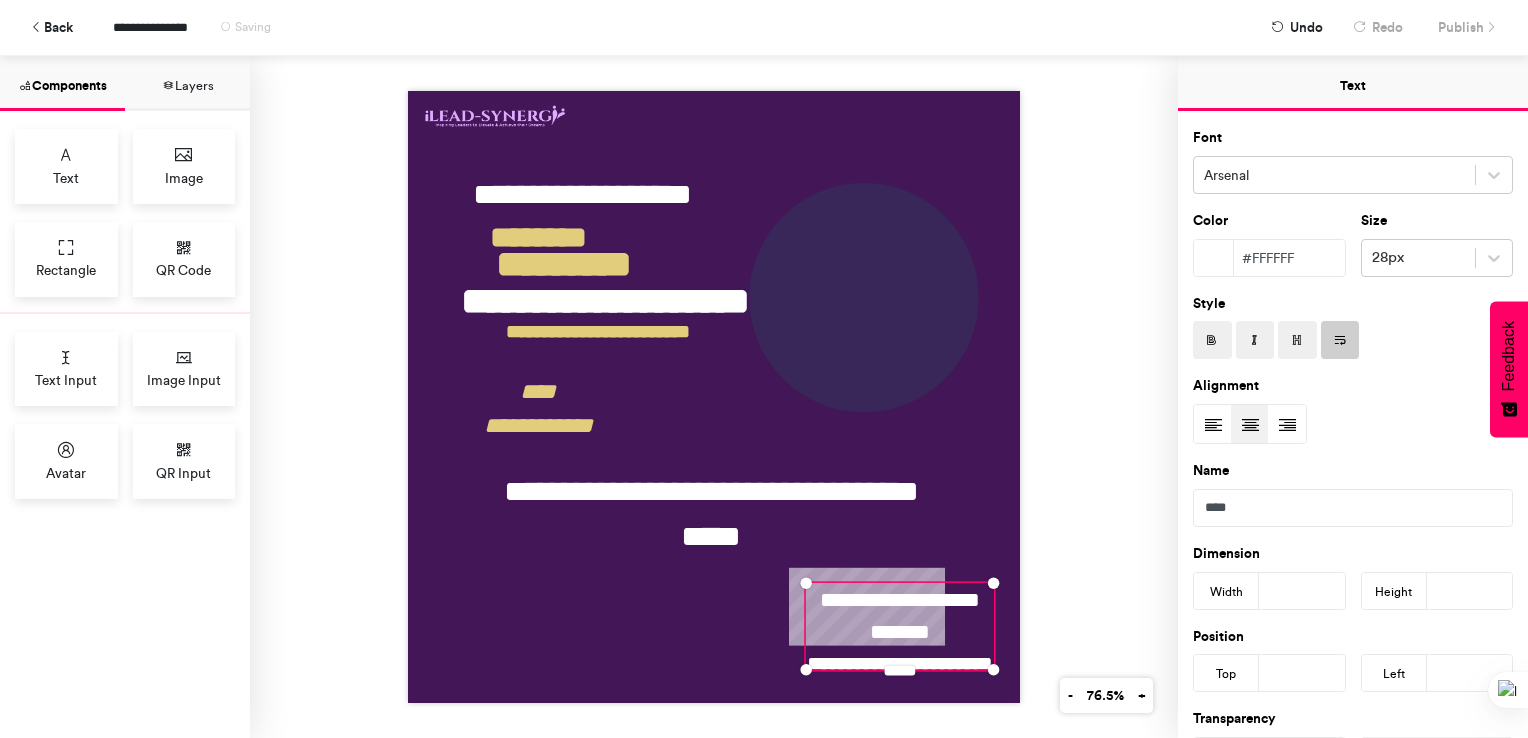 click on "**********" at bounding box center (714, 397) 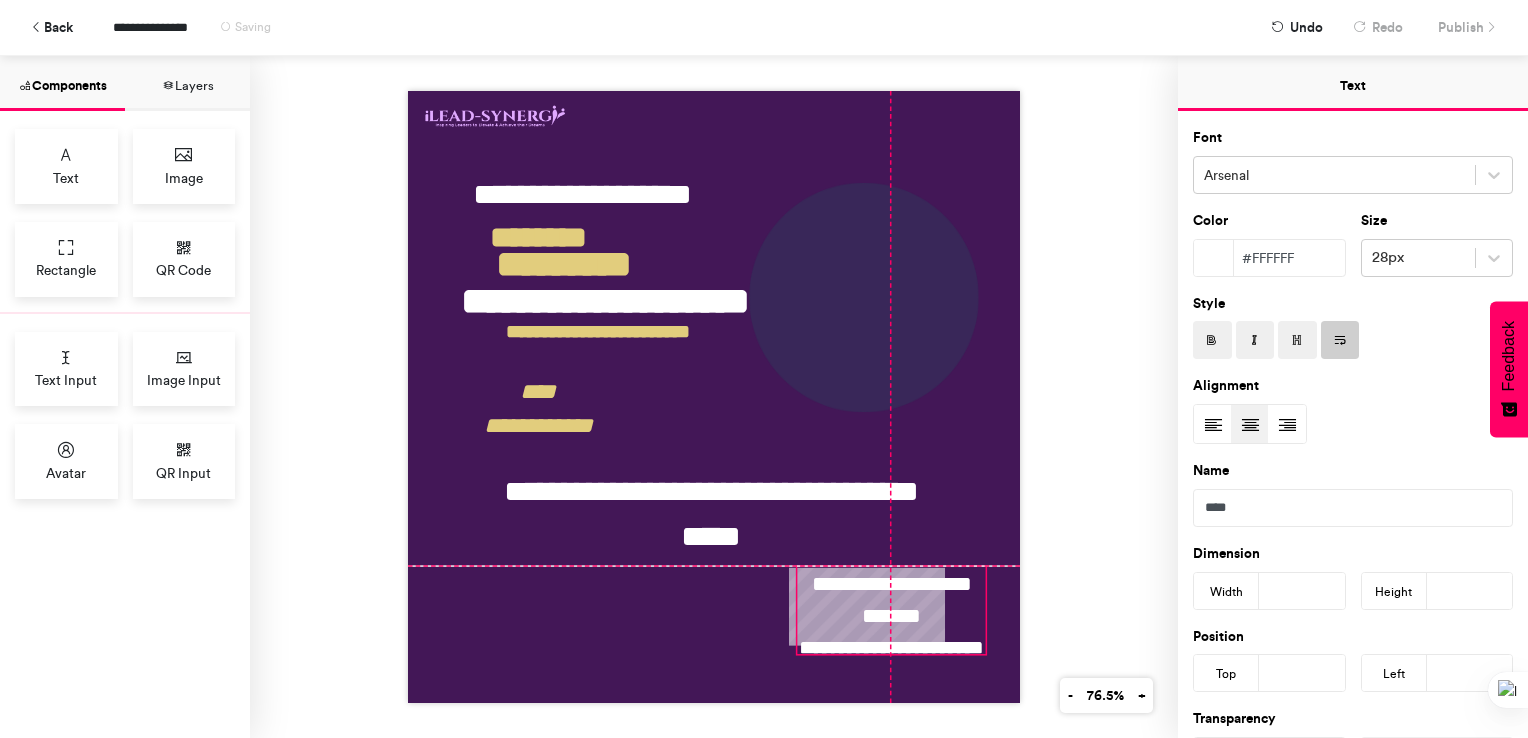 drag, startPoint x: 904, startPoint y: 611, endPoint x: 896, endPoint y: 589, distance: 23.409399 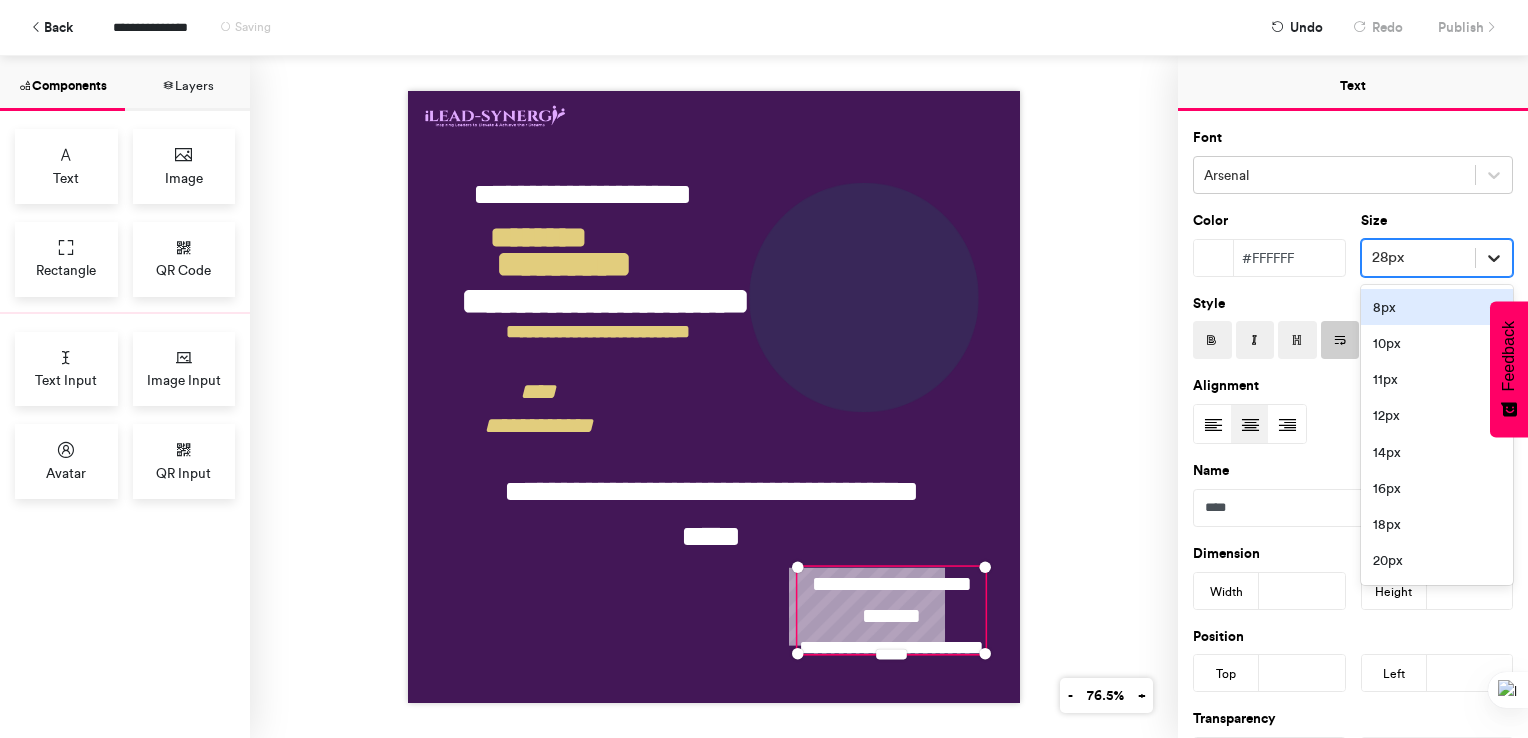 click 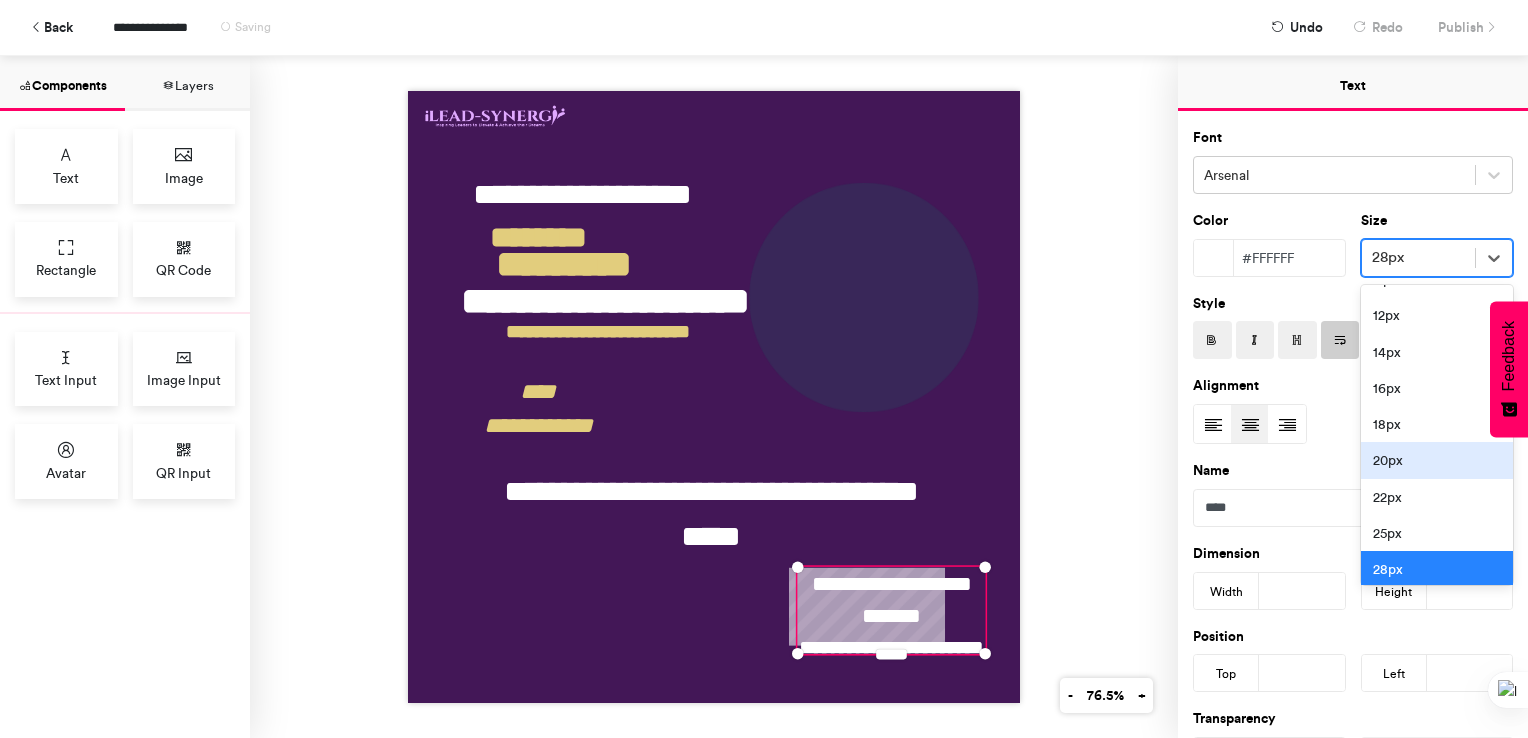 scroll, scrollTop: 120, scrollLeft: 0, axis: vertical 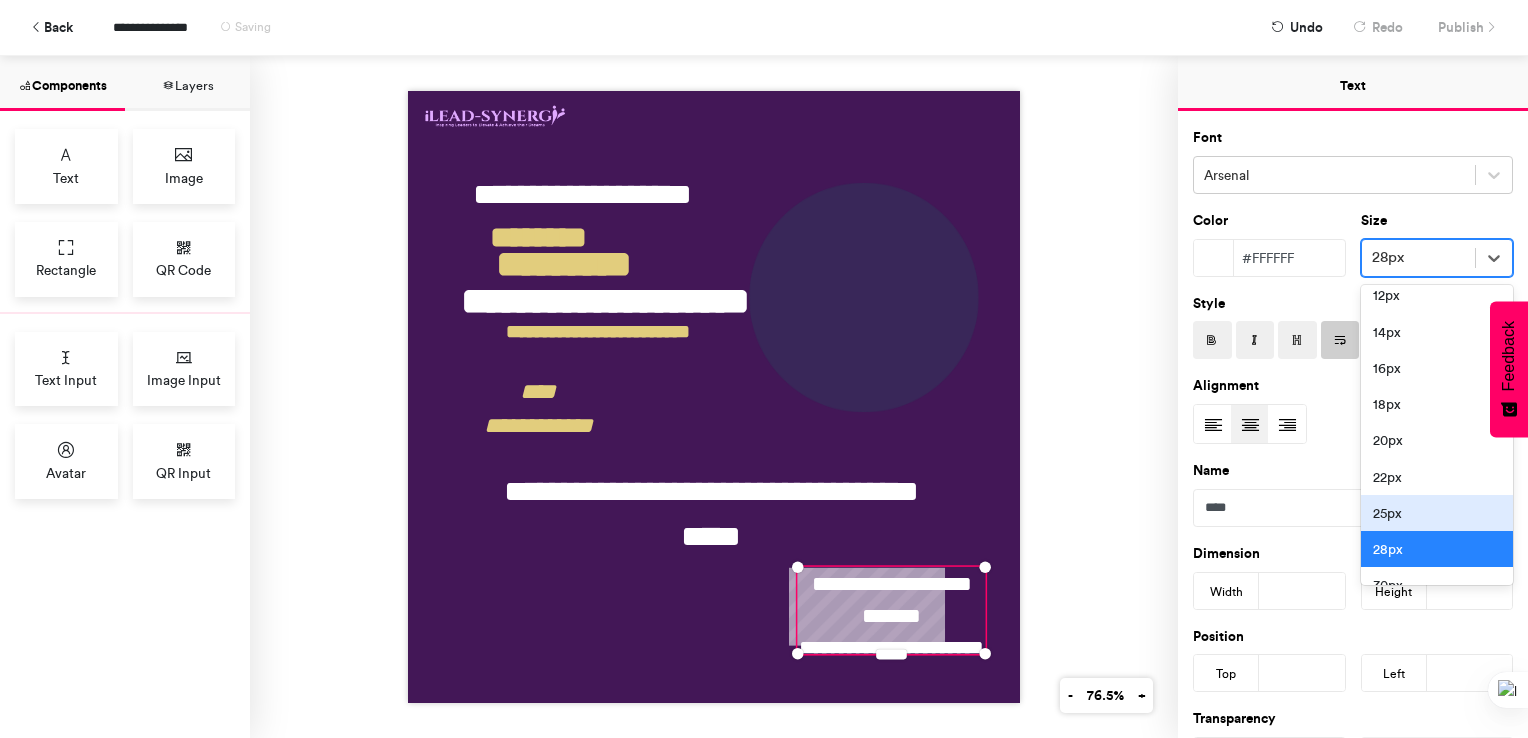 click on "25px" at bounding box center [1437, 513] 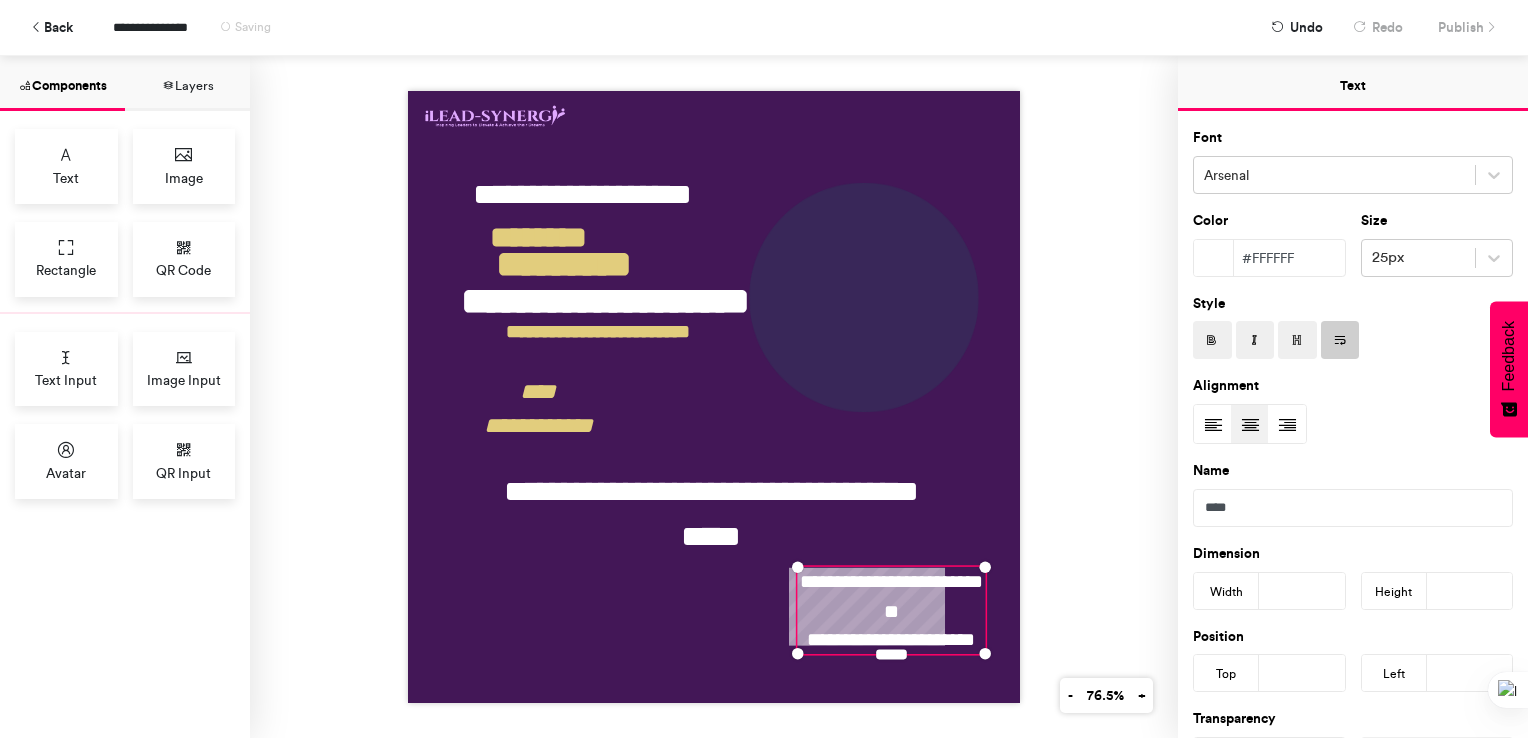 click on "**********" at bounding box center (714, 397) 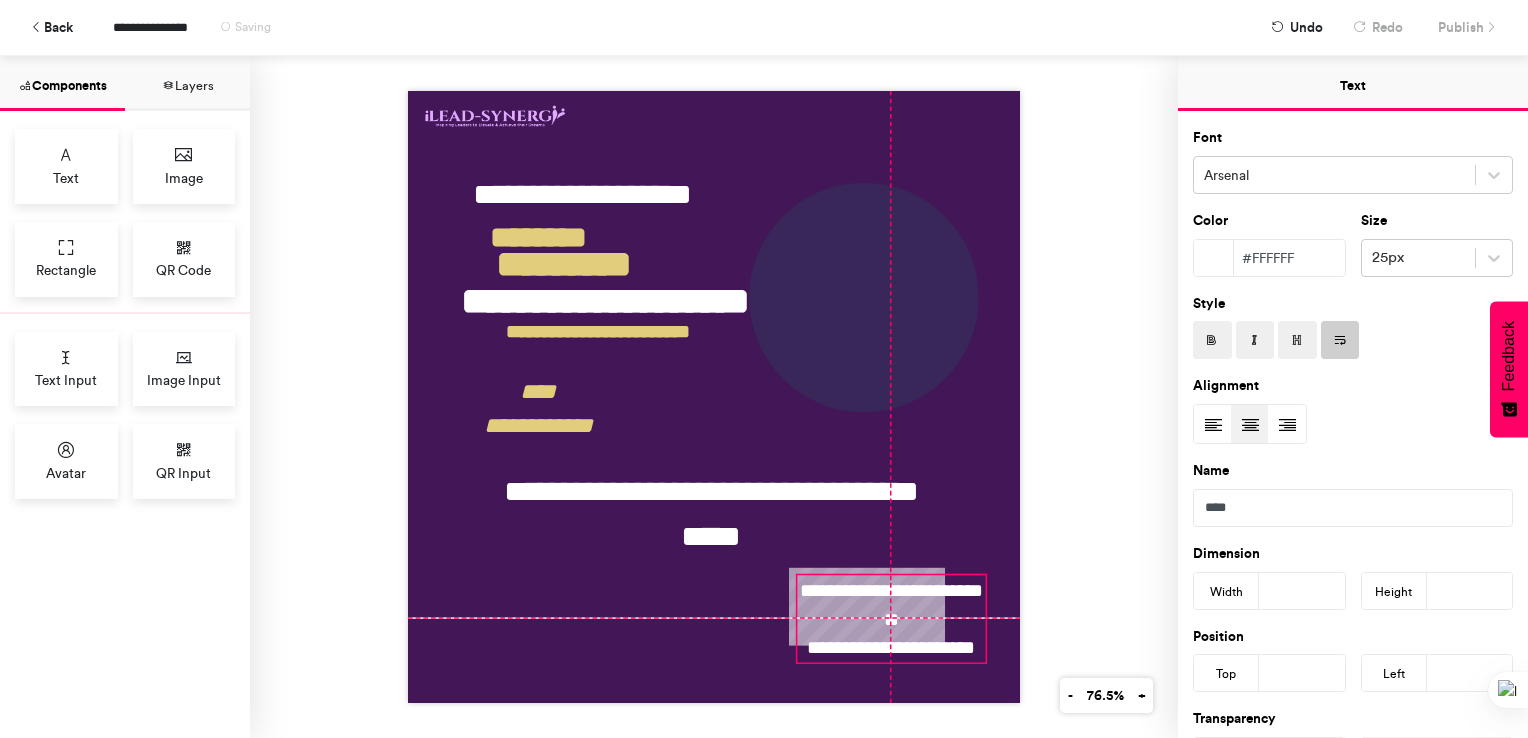 click on "**********" at bounding box center [891, 619] 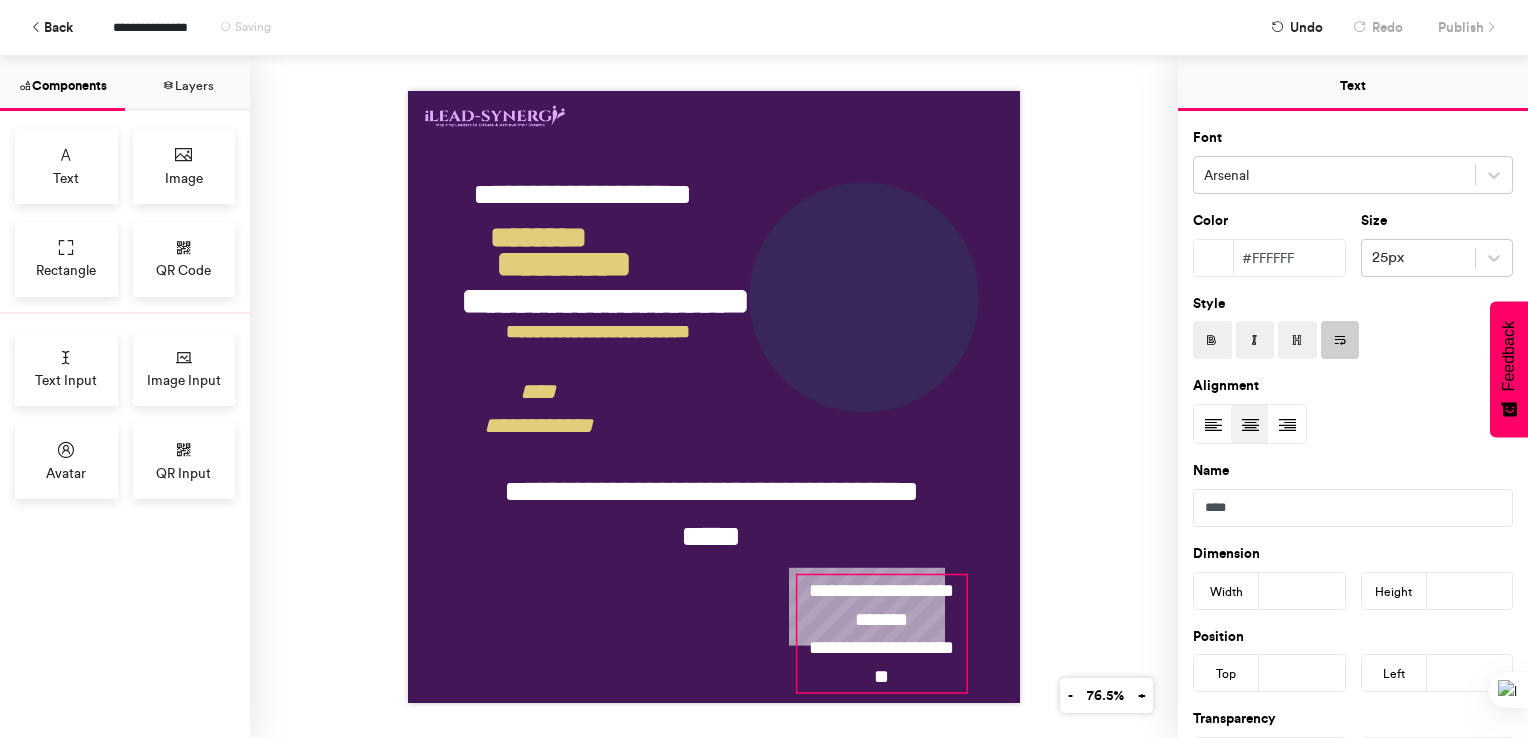 drag, startPoint x: 979, startPoint y: 652, endPoint x: 960, endPoint y: 682, distance: 35.510563 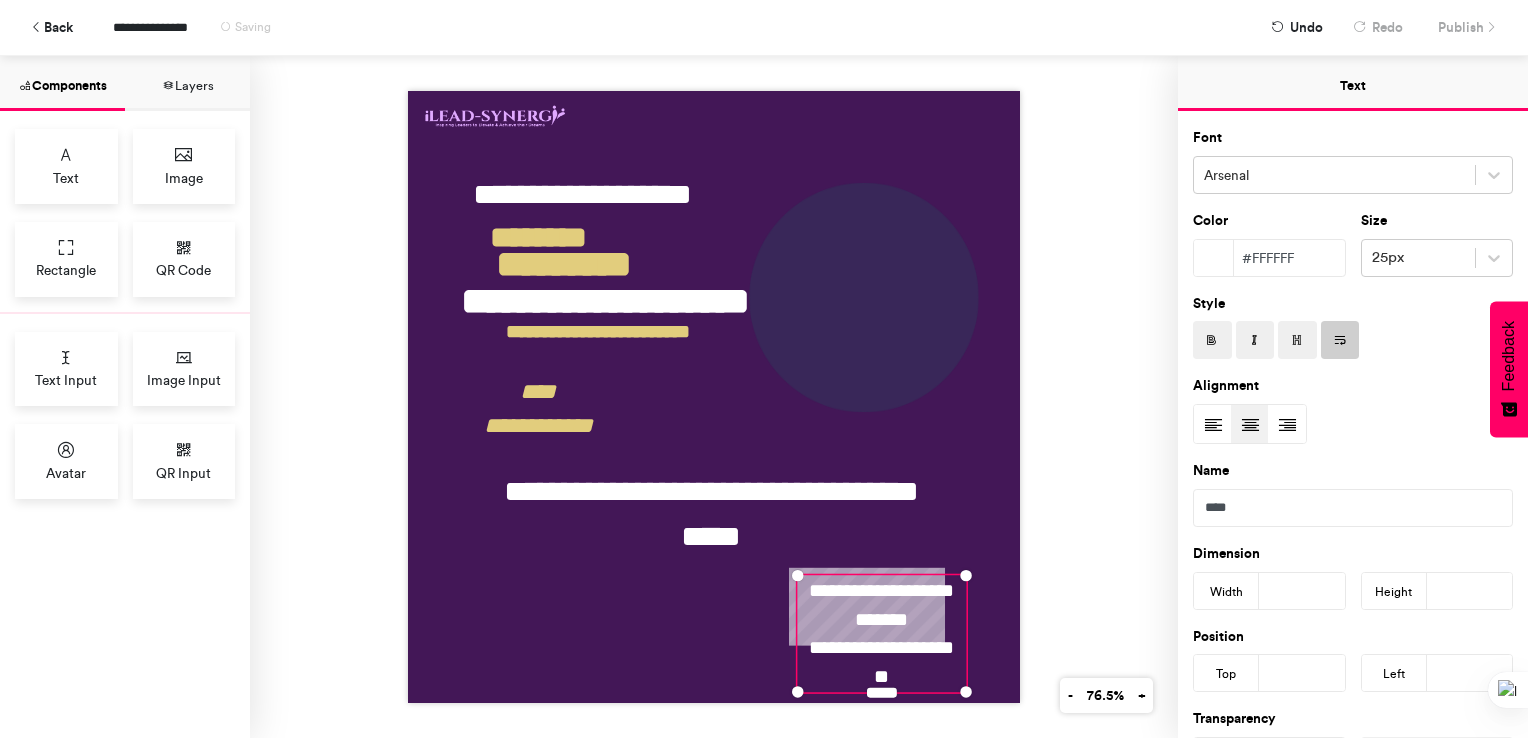 click on "**********" at bounding box center (714, 397) 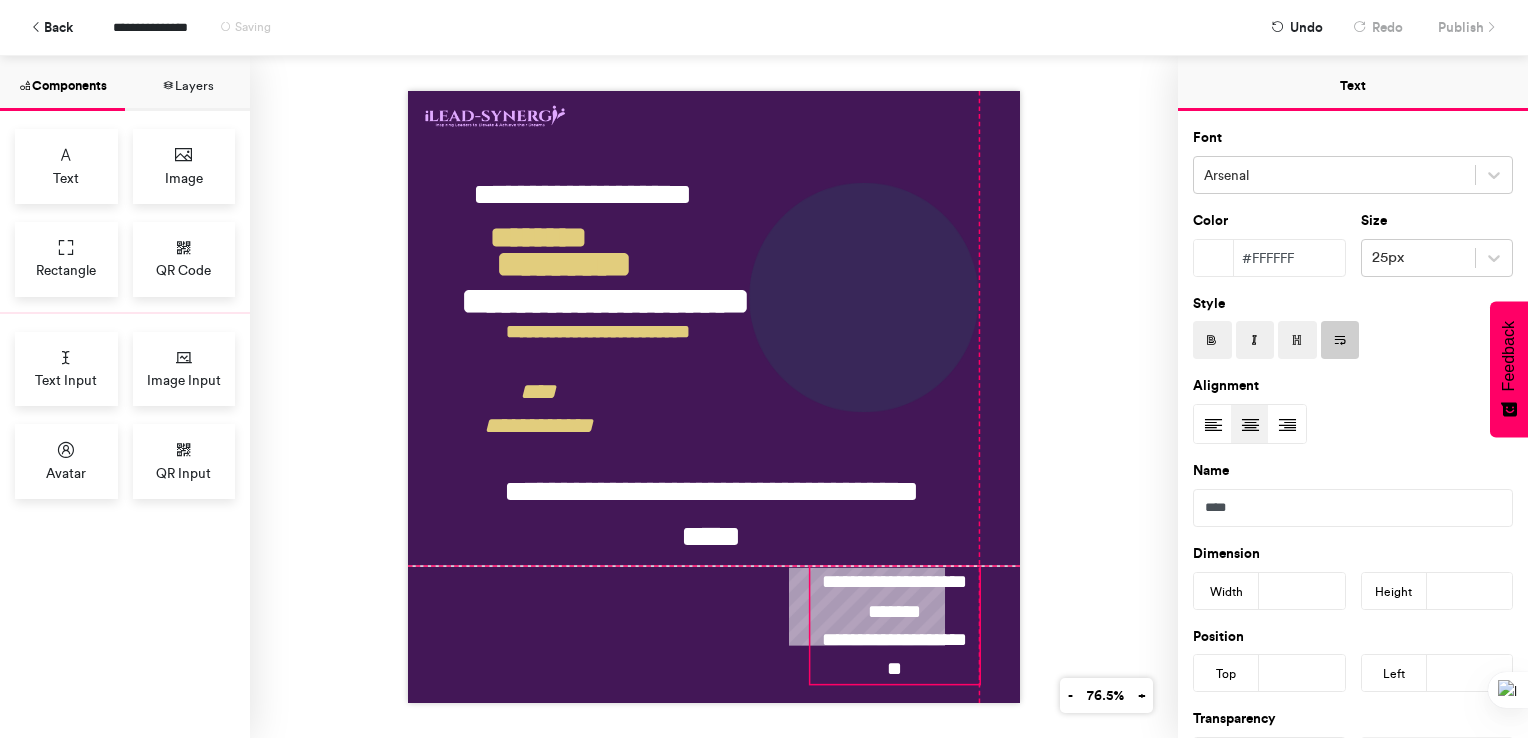 drag, startPoint x: 845, startPoint y: 657, endPoint x: 858, endPoint y: 649, distance: 15.264338 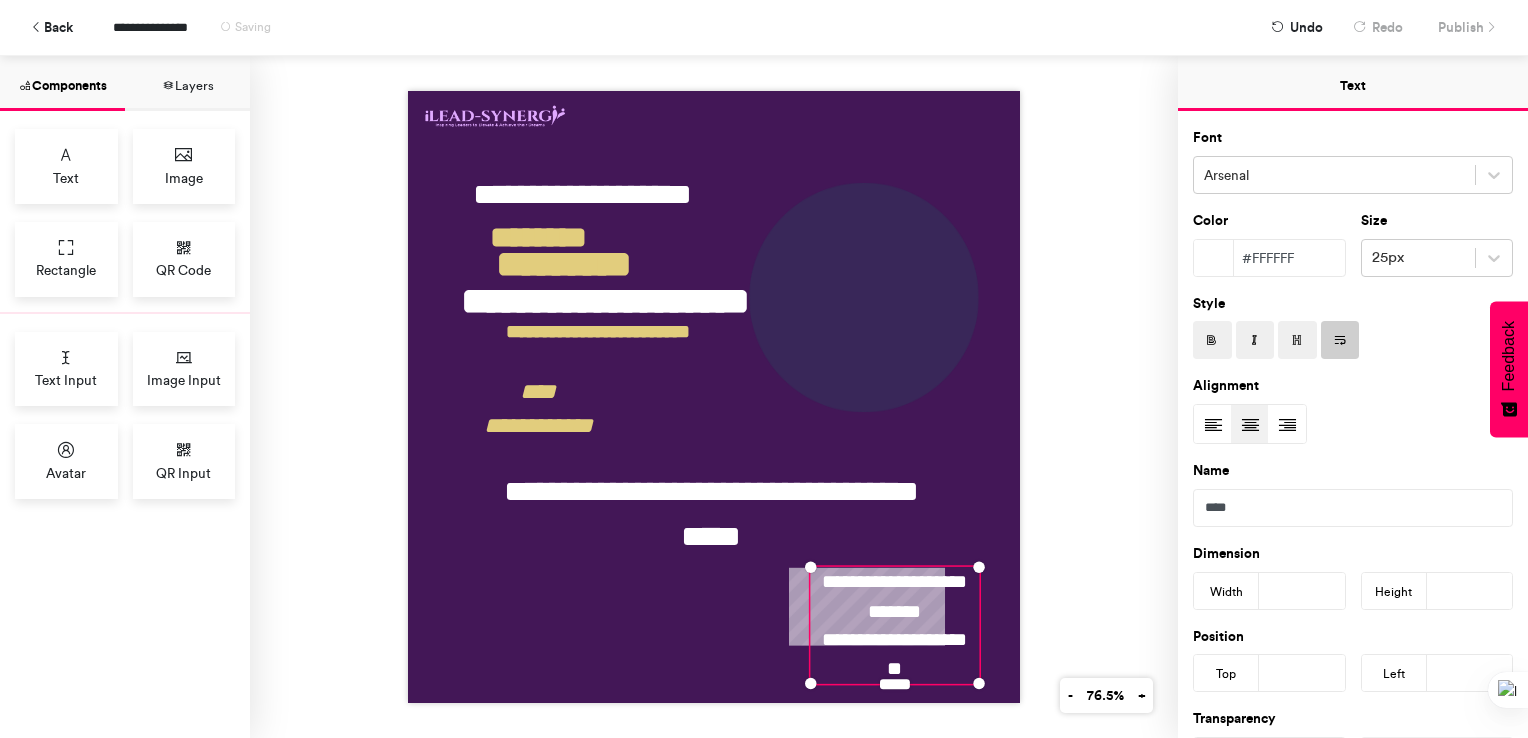 click at bounding box center (1212, 341) 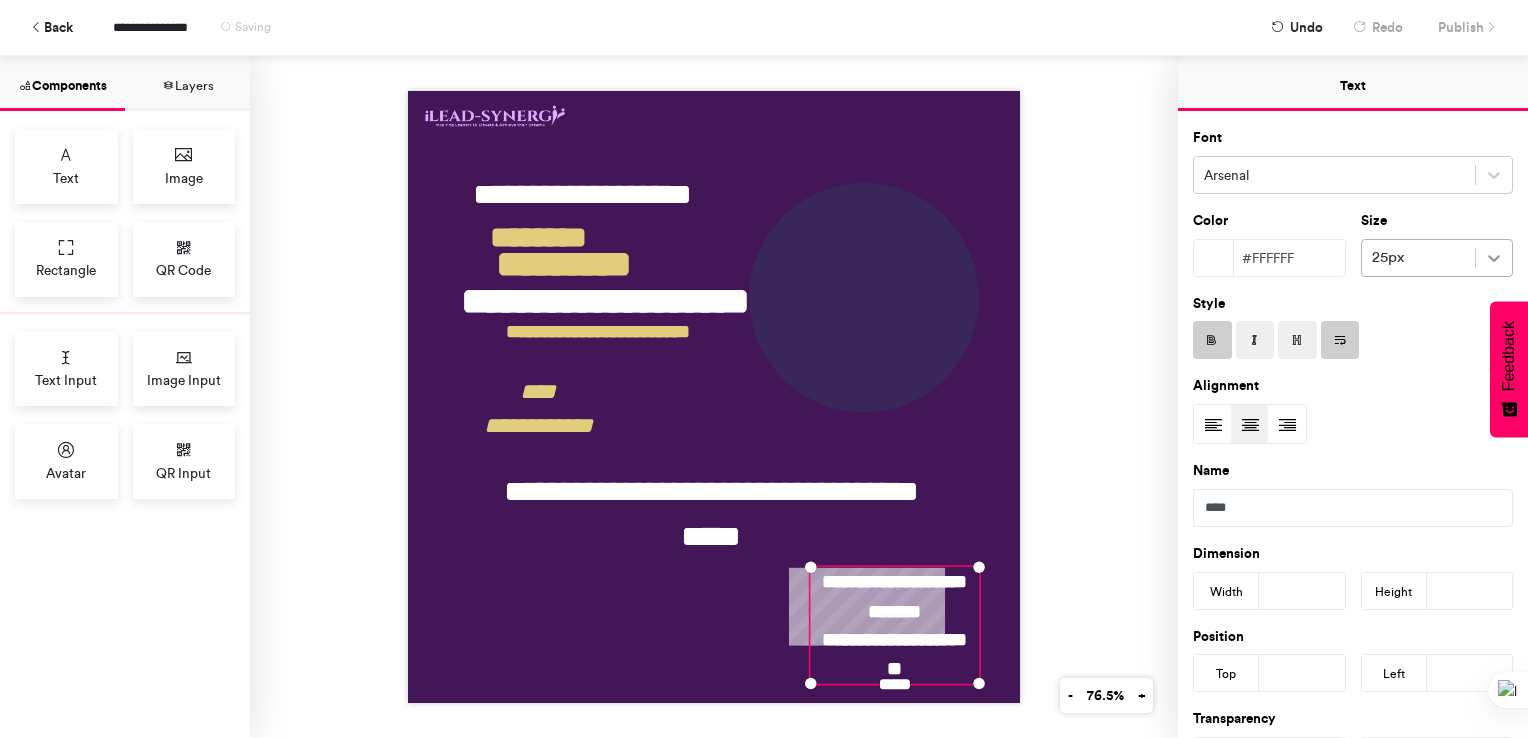 click 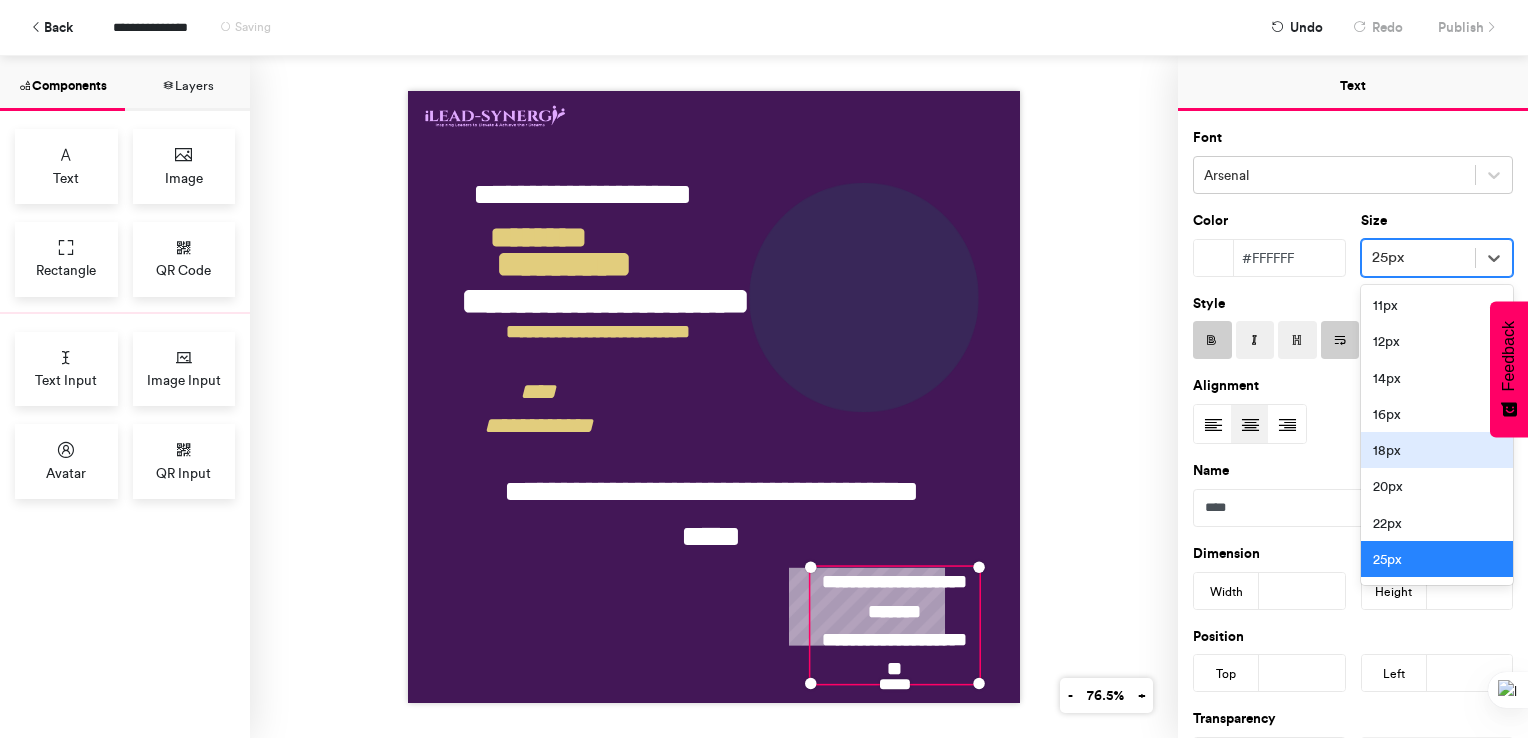 scroll, scrollTop: 80, scrollLeft: 0, axis: vertical 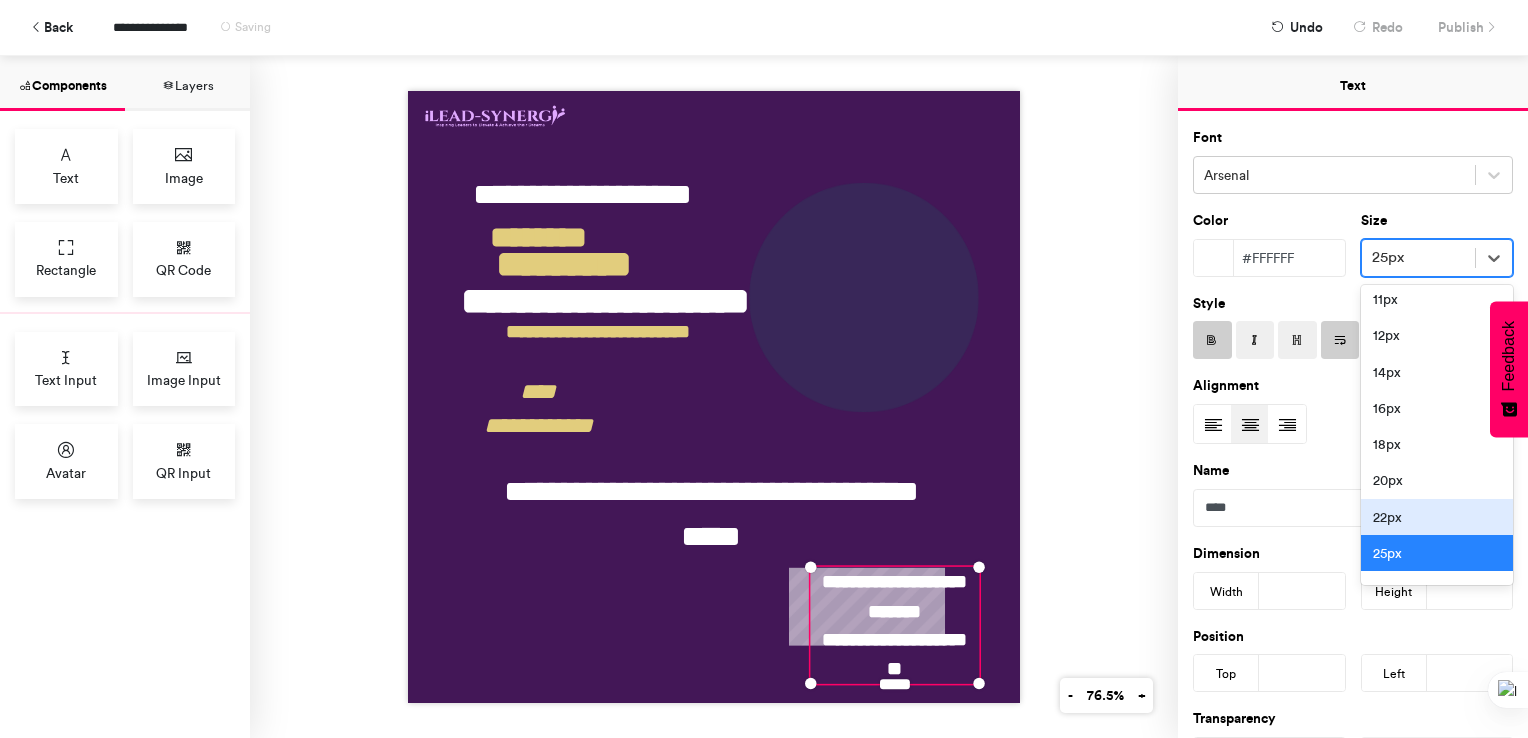 click on "22px" at bounding box center [1437, 517] 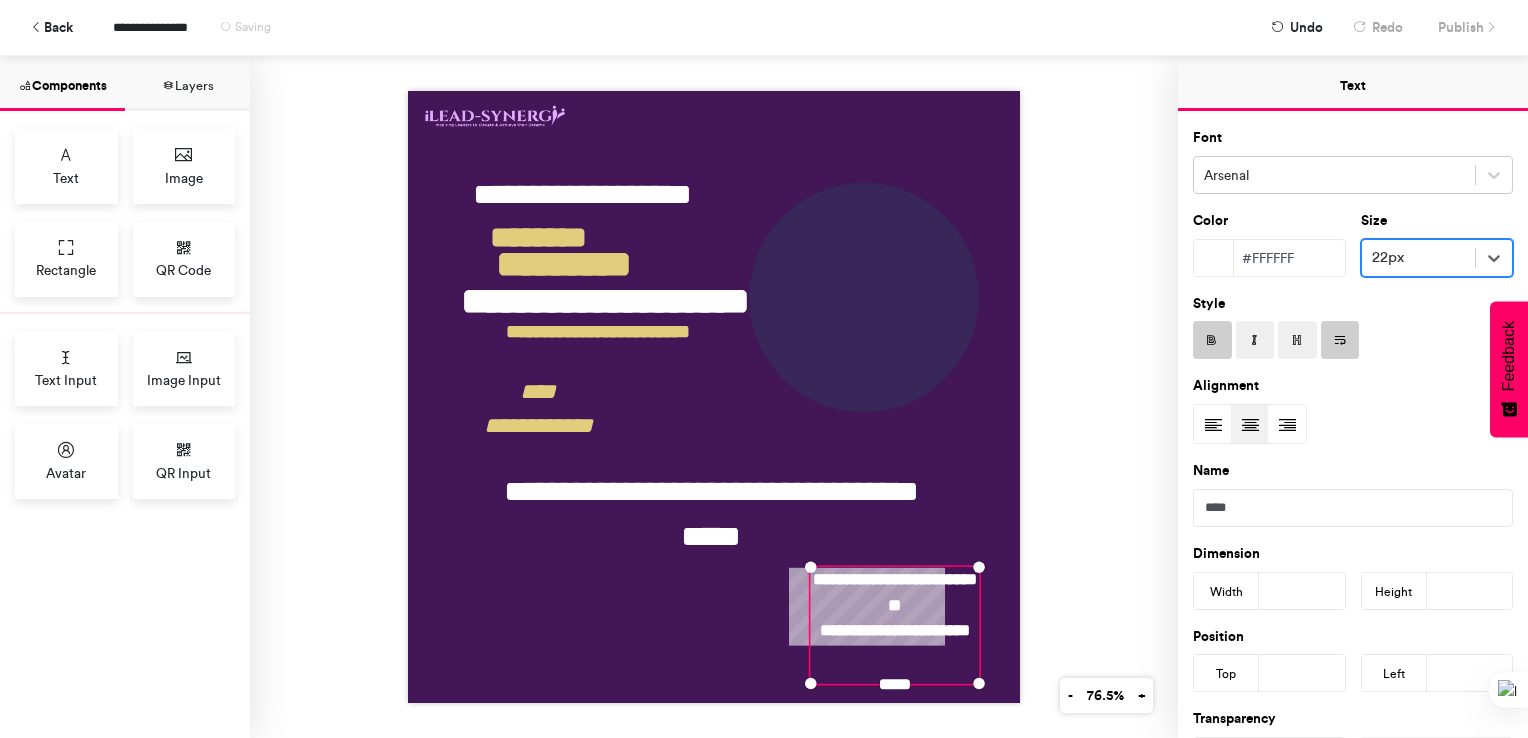 click on "**********" at bounding box center [714, 397] 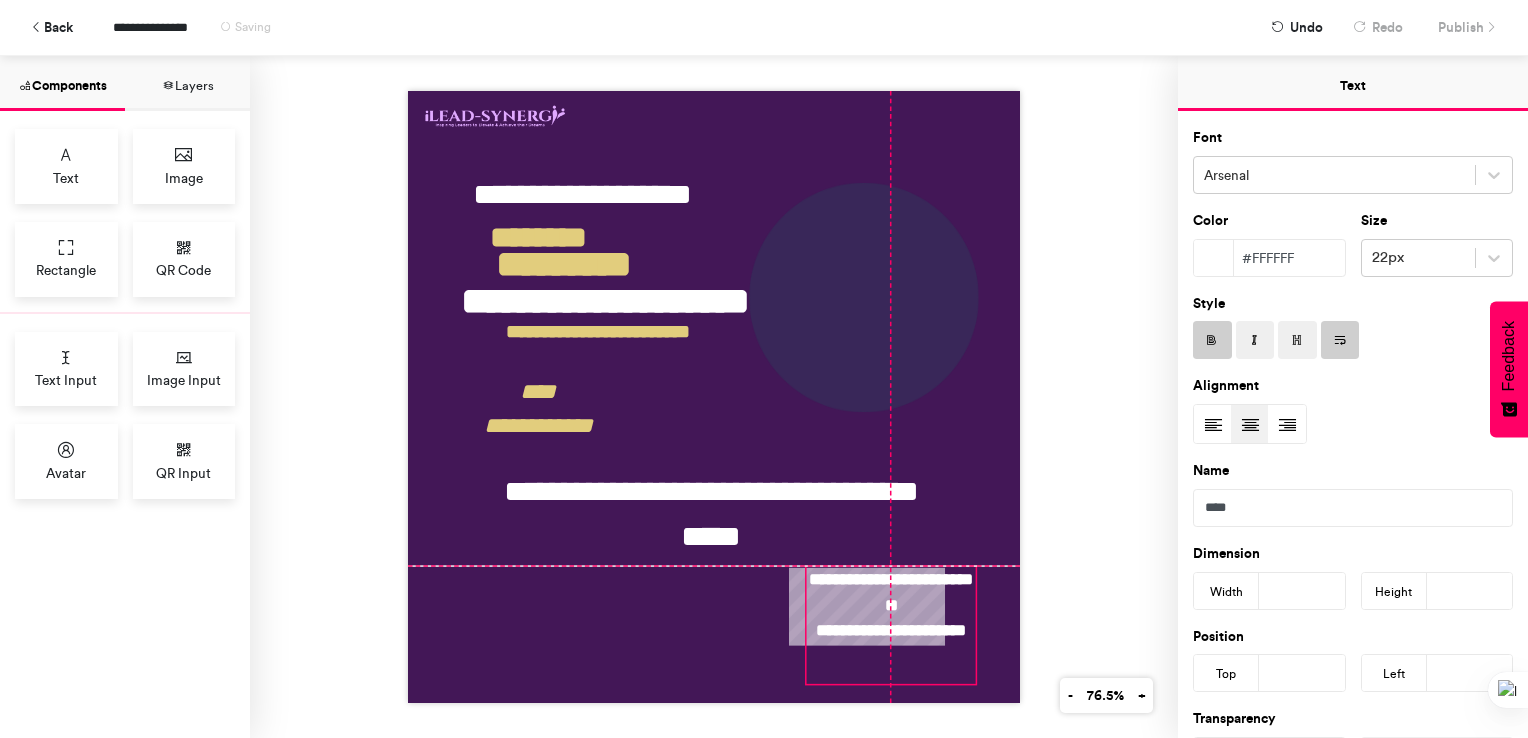 click on "**********" at bounding box center (891, 626) 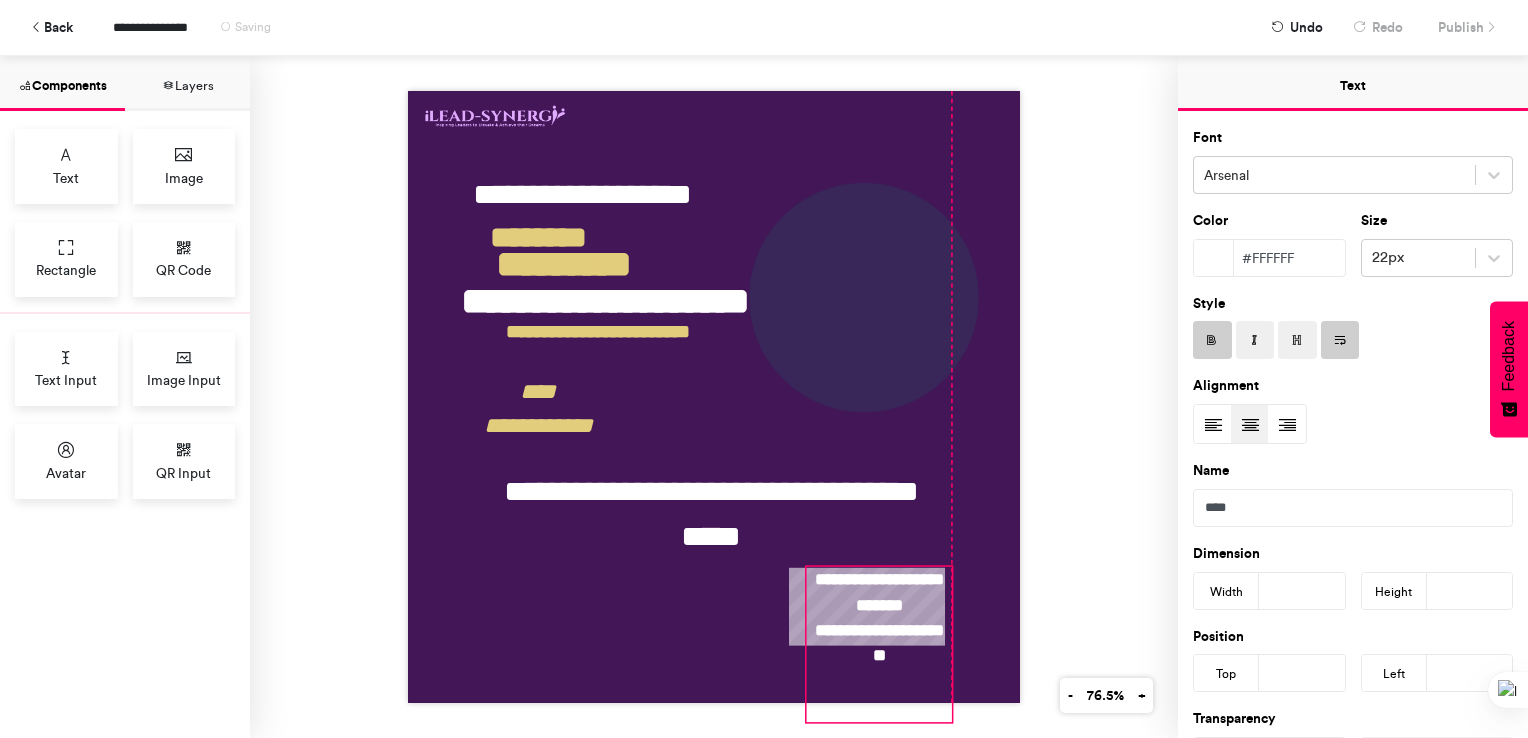 drag, startPoint x: 964, startPoint y: 672, endPoint x: 948, endPoint y: 710, distance: 41.231056 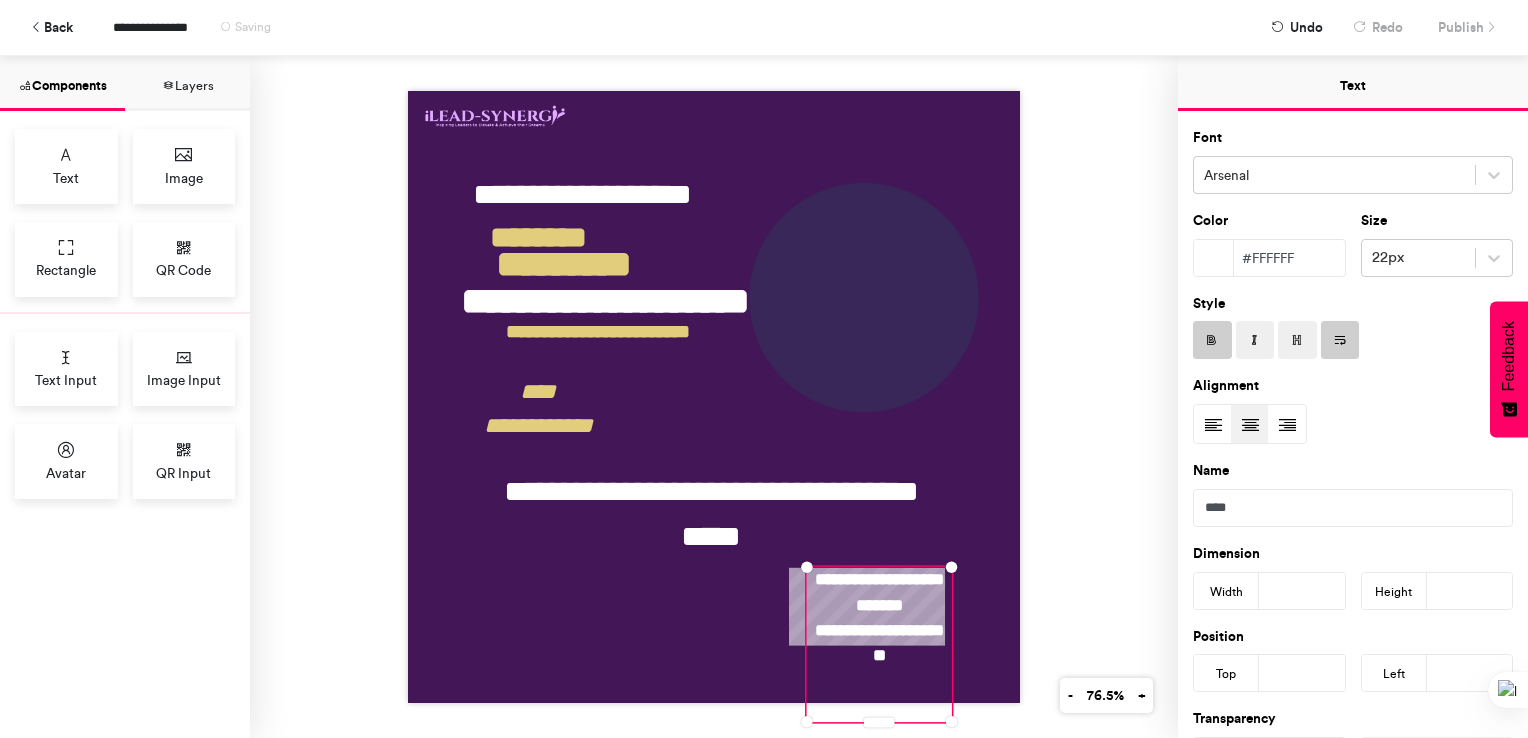 click on "**********" at bounding box center (714, 397) 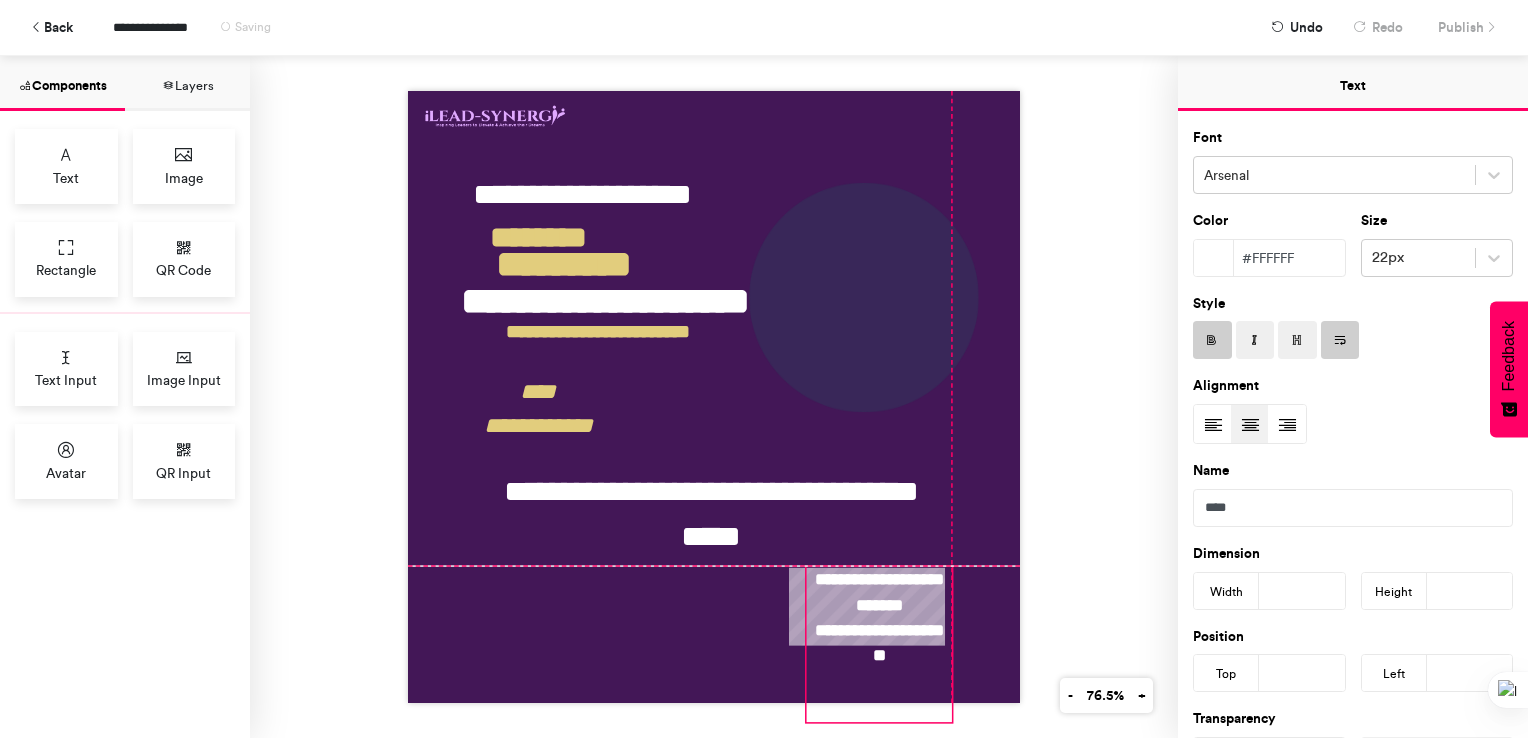 click on "**********" at bounding box center [879, 645] 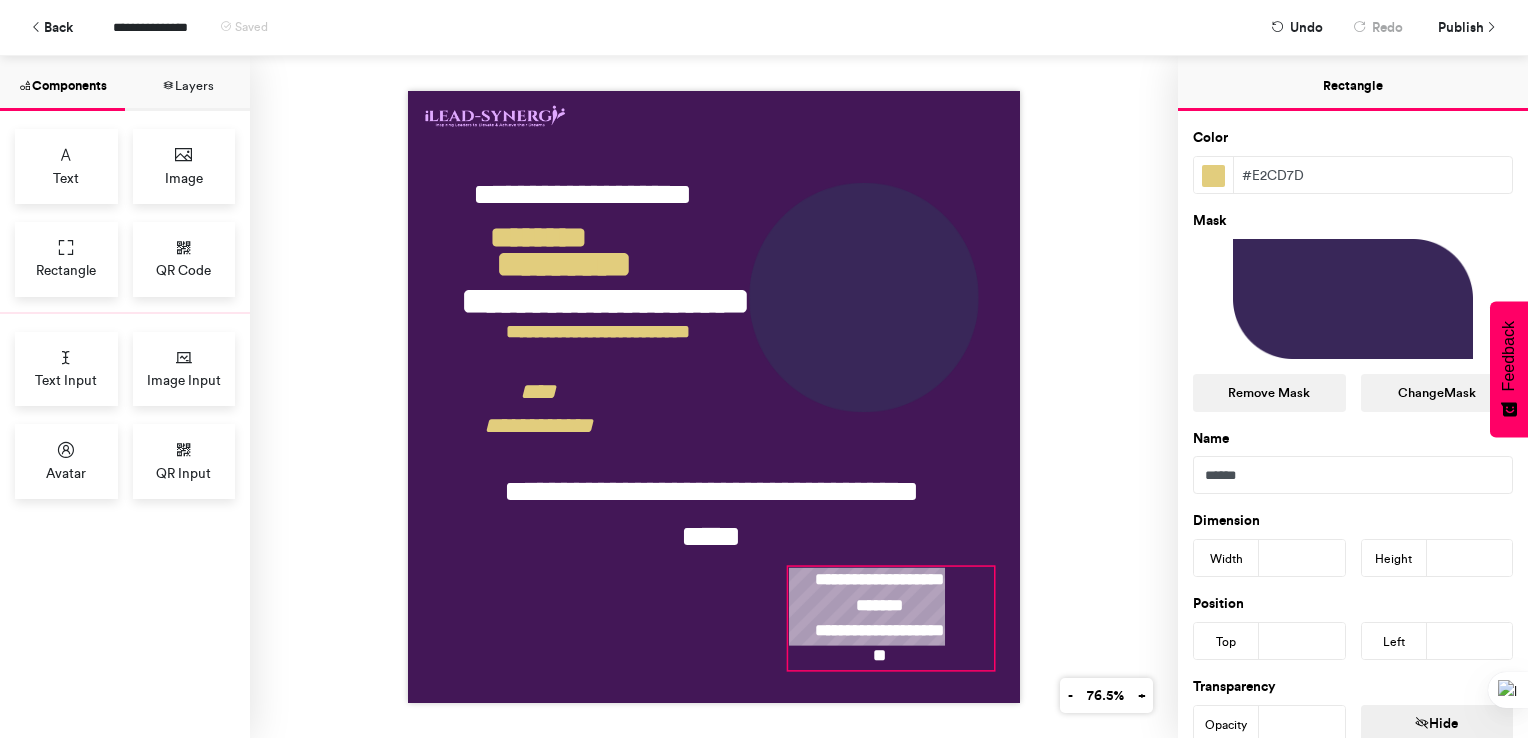 drag, startPoint x: 985, startPoint y: 662, endPoint x: 985, endPoint y: 788, distance: 126 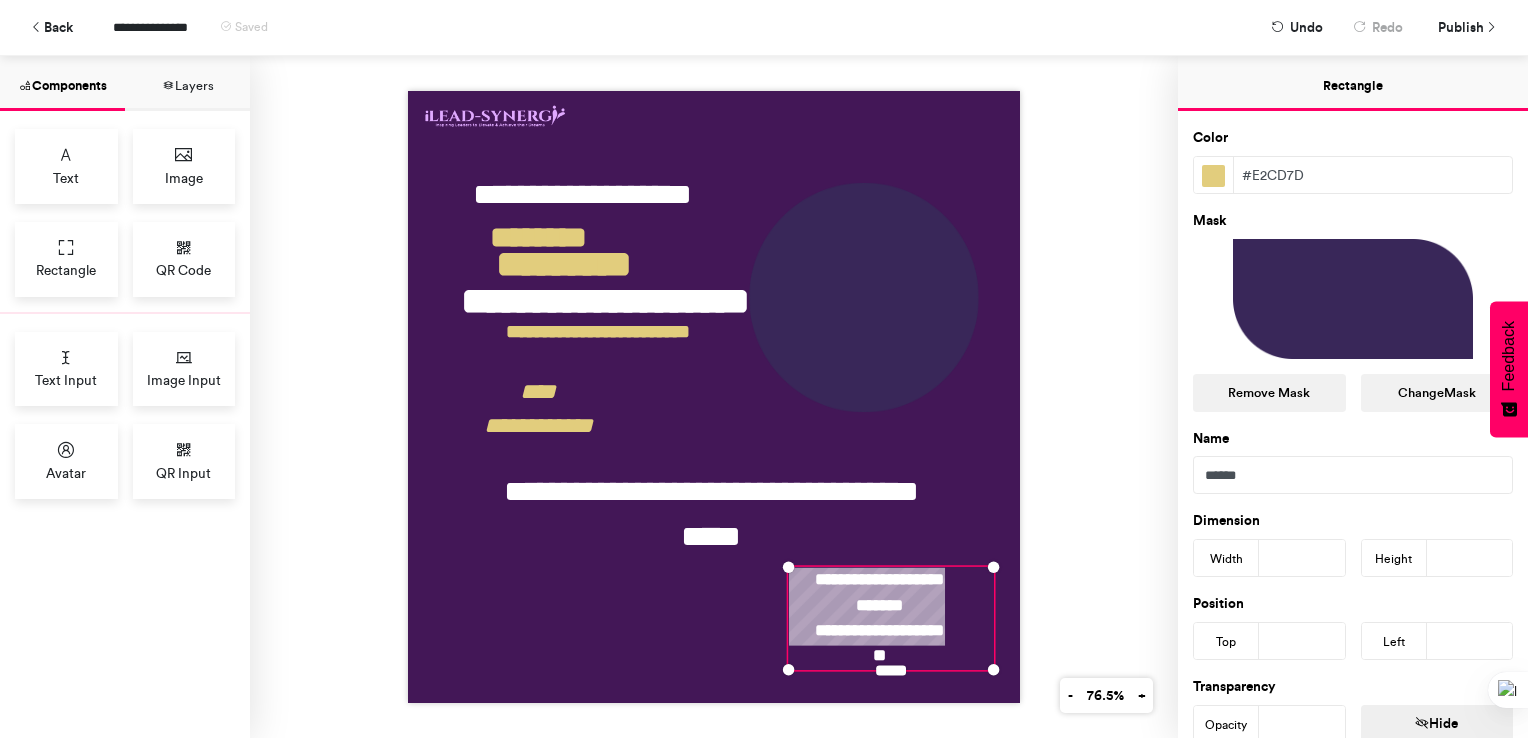click on "**********" at bounding box center [714, 397] 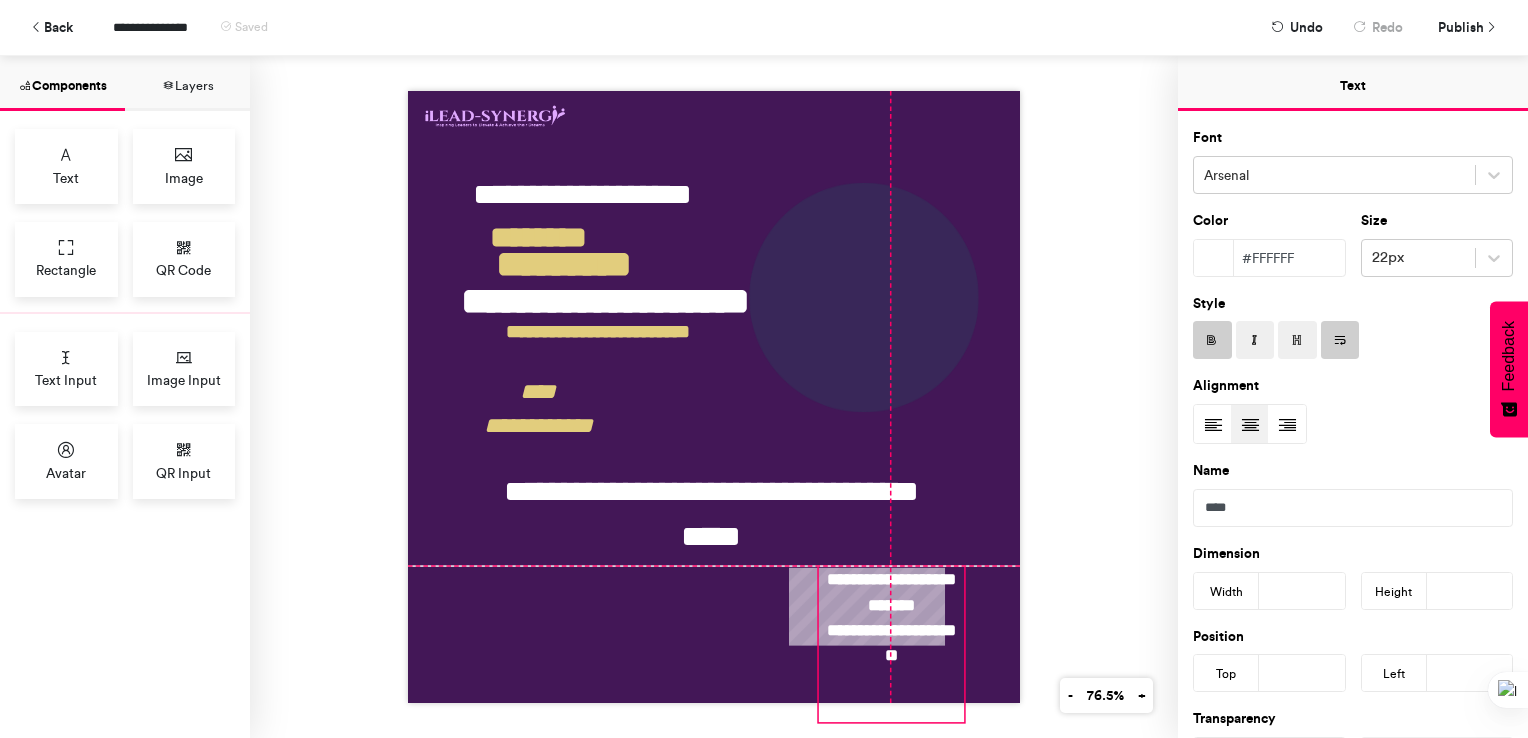 click on "**********" at bounding box center (892, 645) 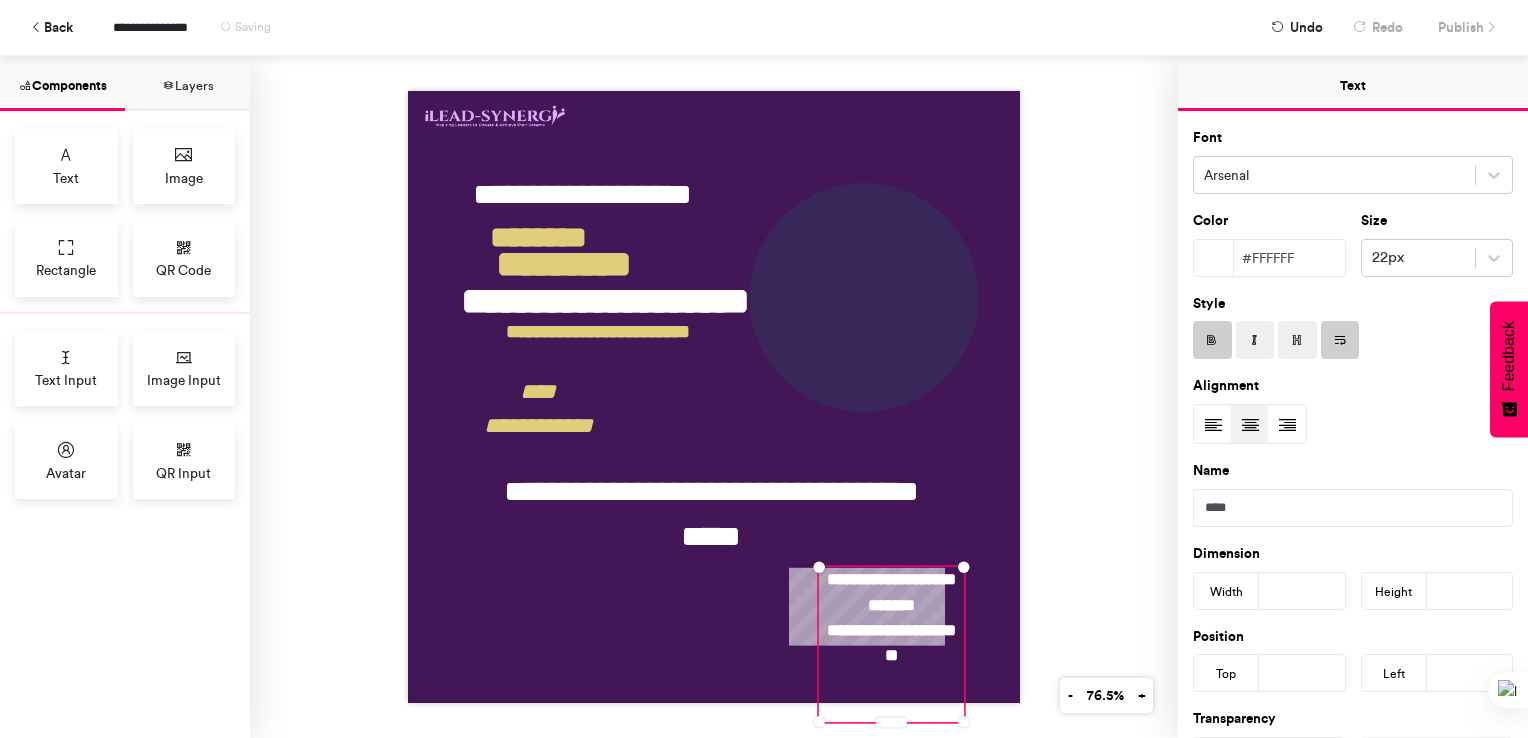 click on "**********" at bounding box center (714, 397) 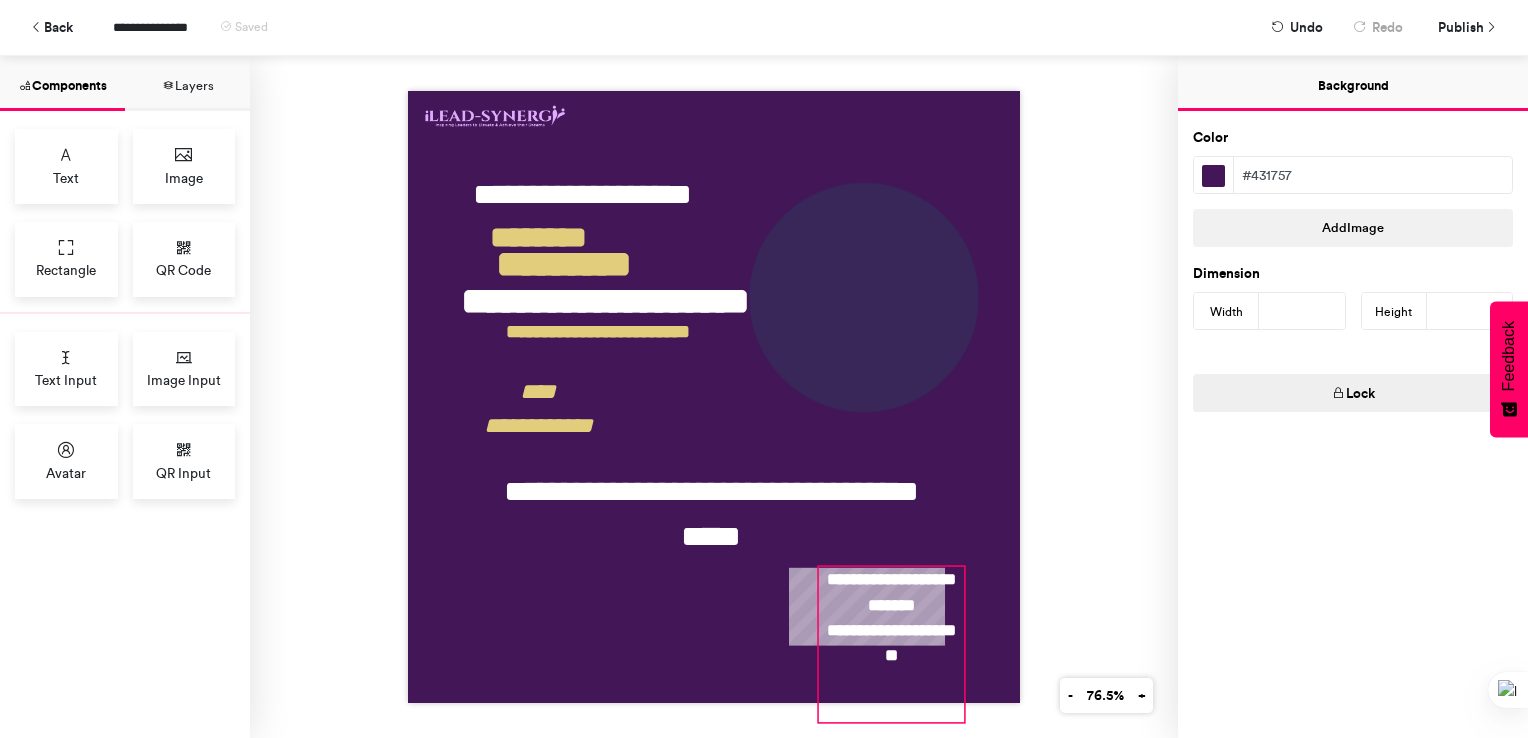click on "**********" at bounding box center (892, 645) 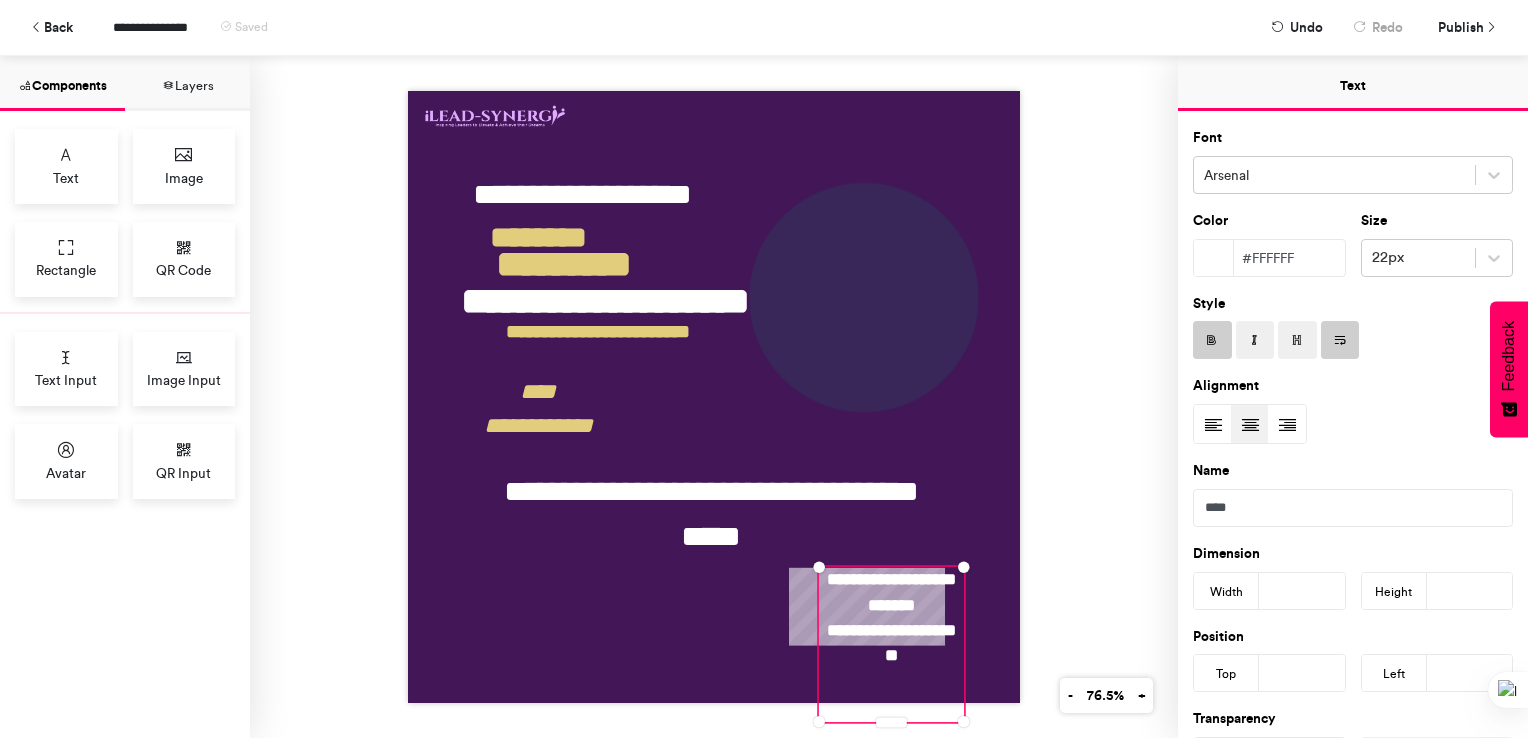 click on "**********" at bounding box center [892, 645] 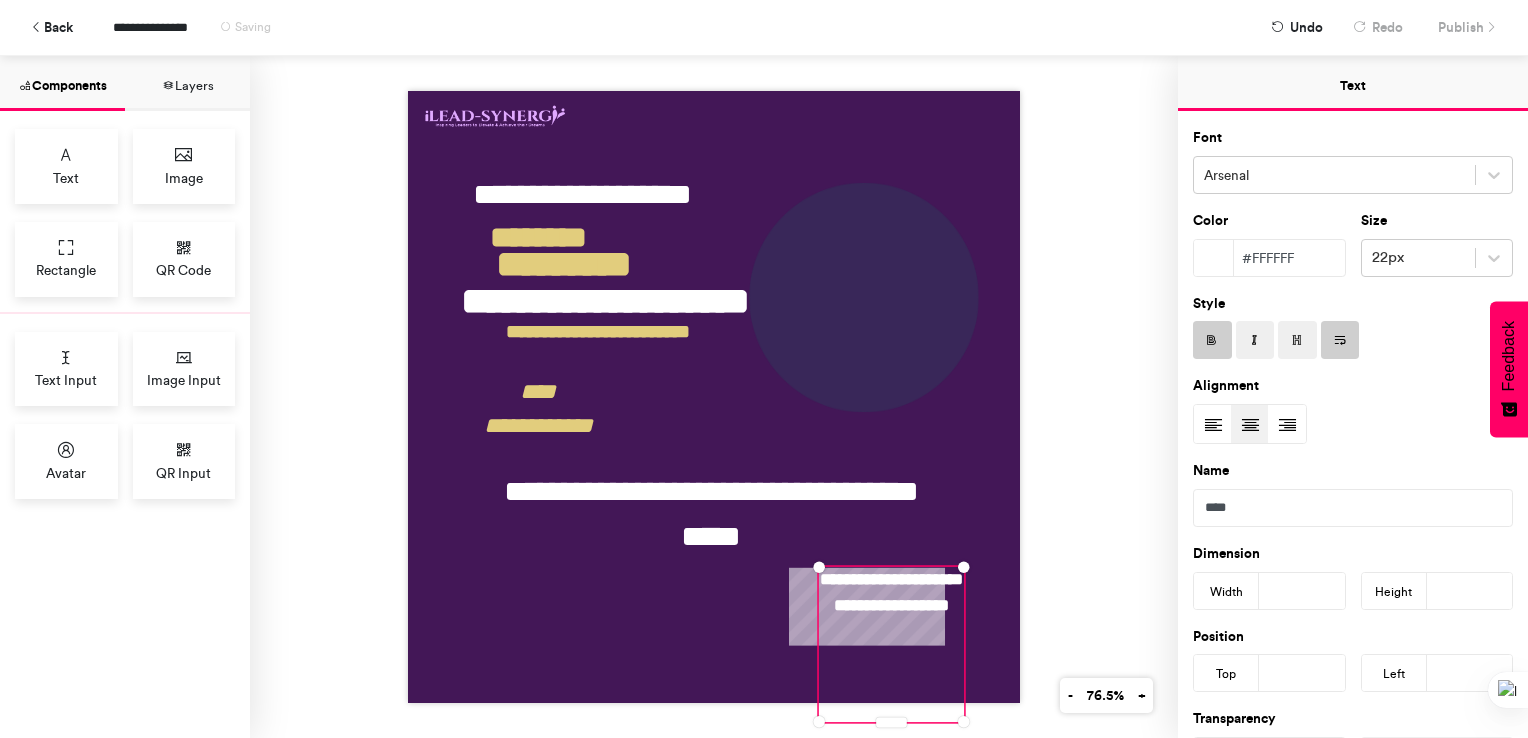 click on "**********" at bounding box center [714, 397] 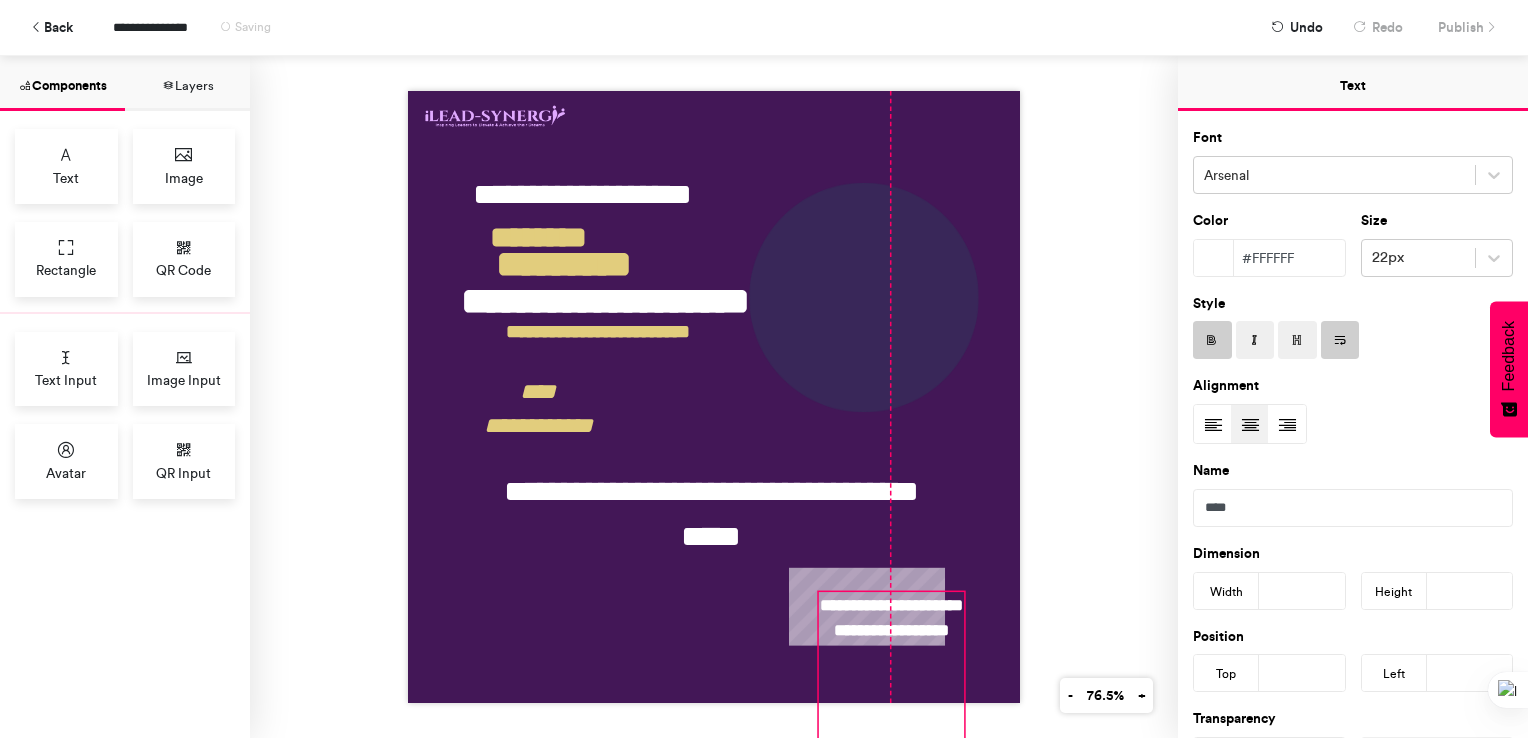 drag, startPoint x: 917, startPoint y: 581, endPoint x: 917, endPoint y: 606, distance: 25 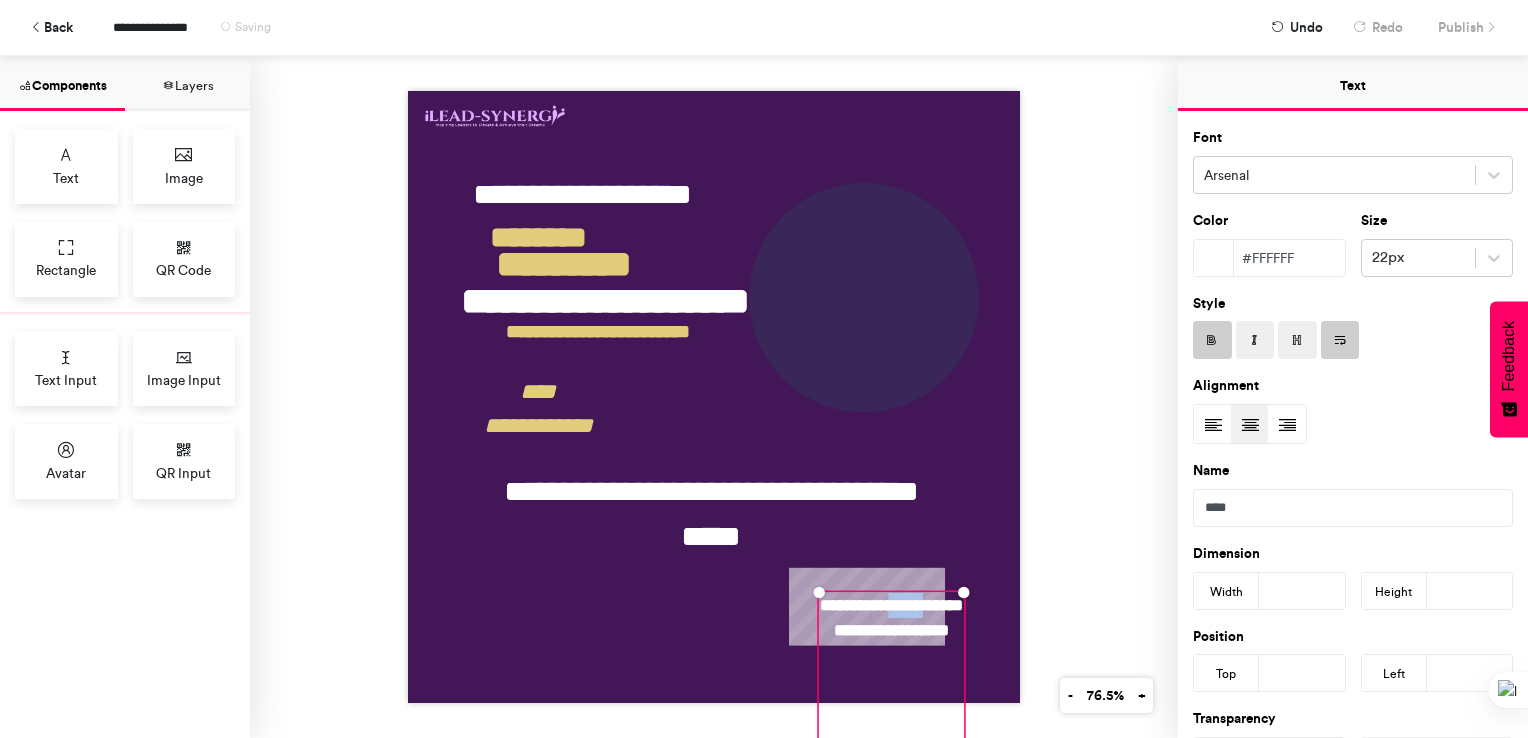 drag, startPoint x: 917, startPoint y: 606, endPoint x: 1033, endPoint y: 550, distance: 128.80994 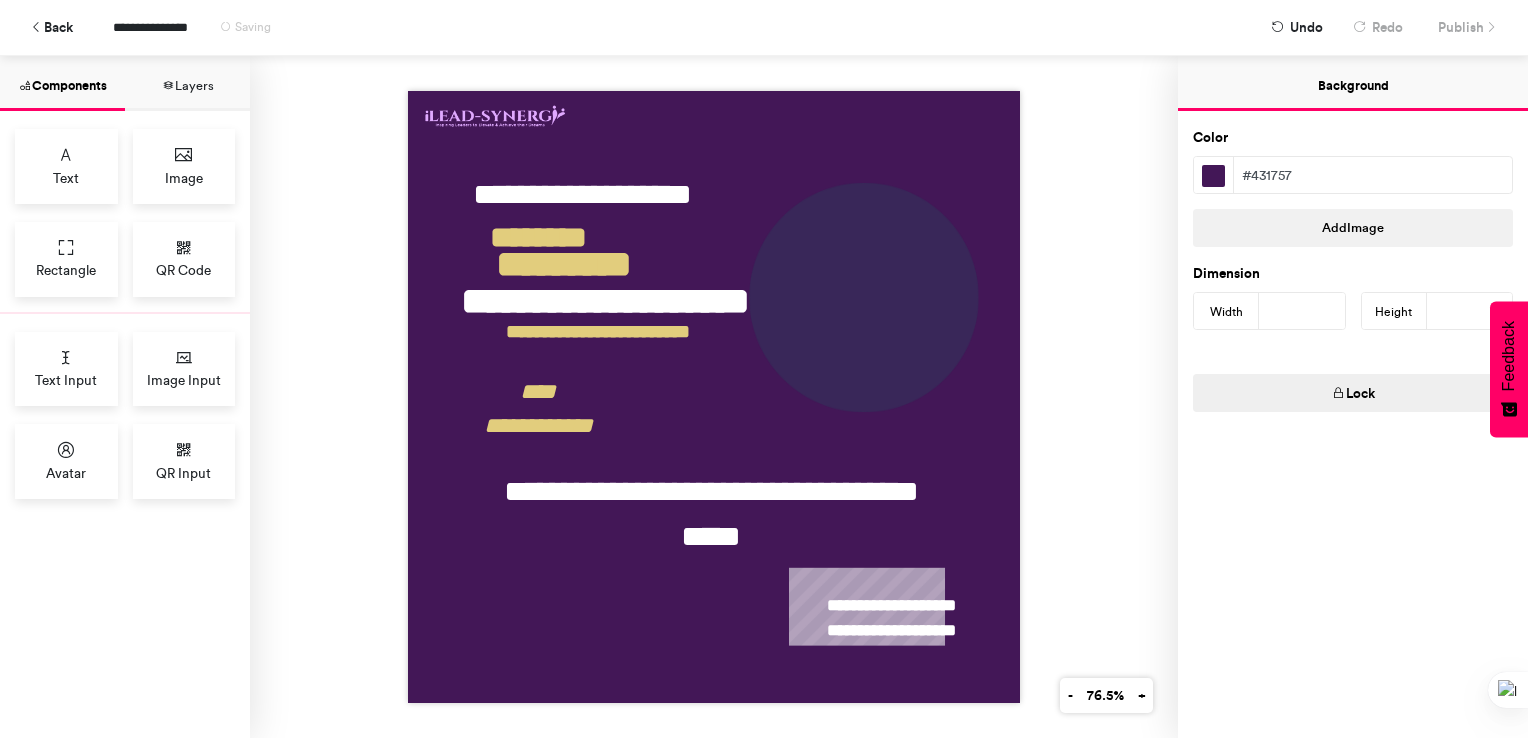 click on "**********" at bounding box center (714, 397) 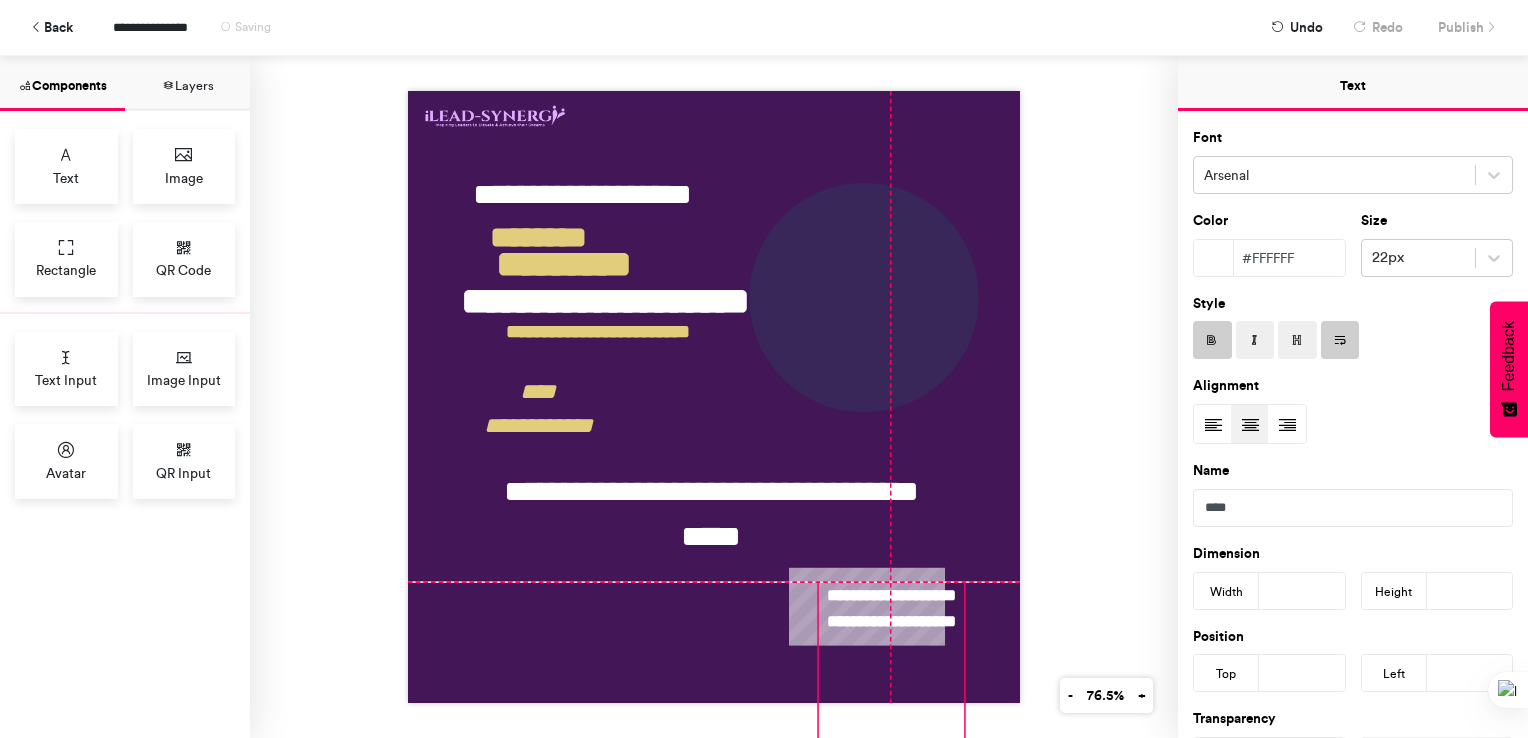 click on "**********" at bounding box center [892, 661] 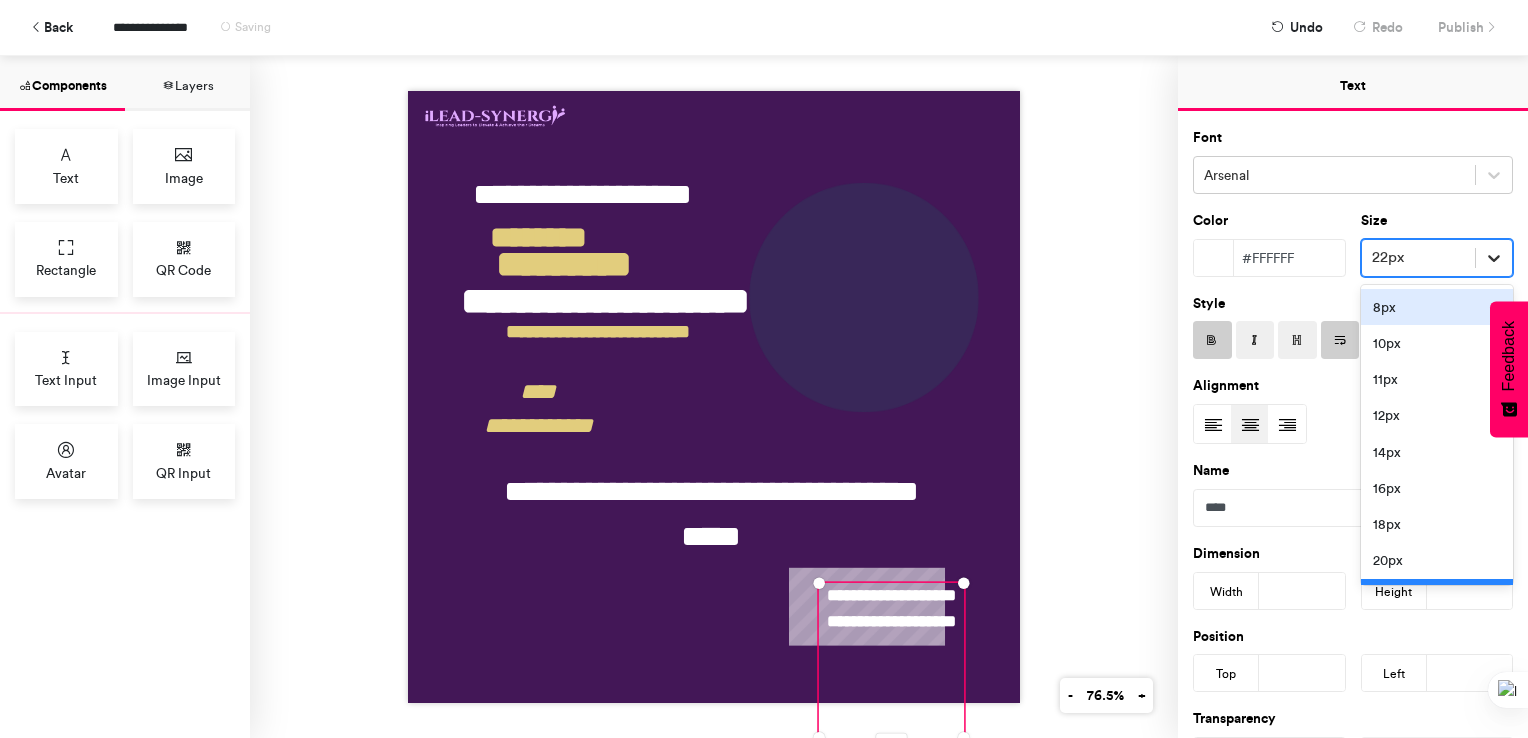 click 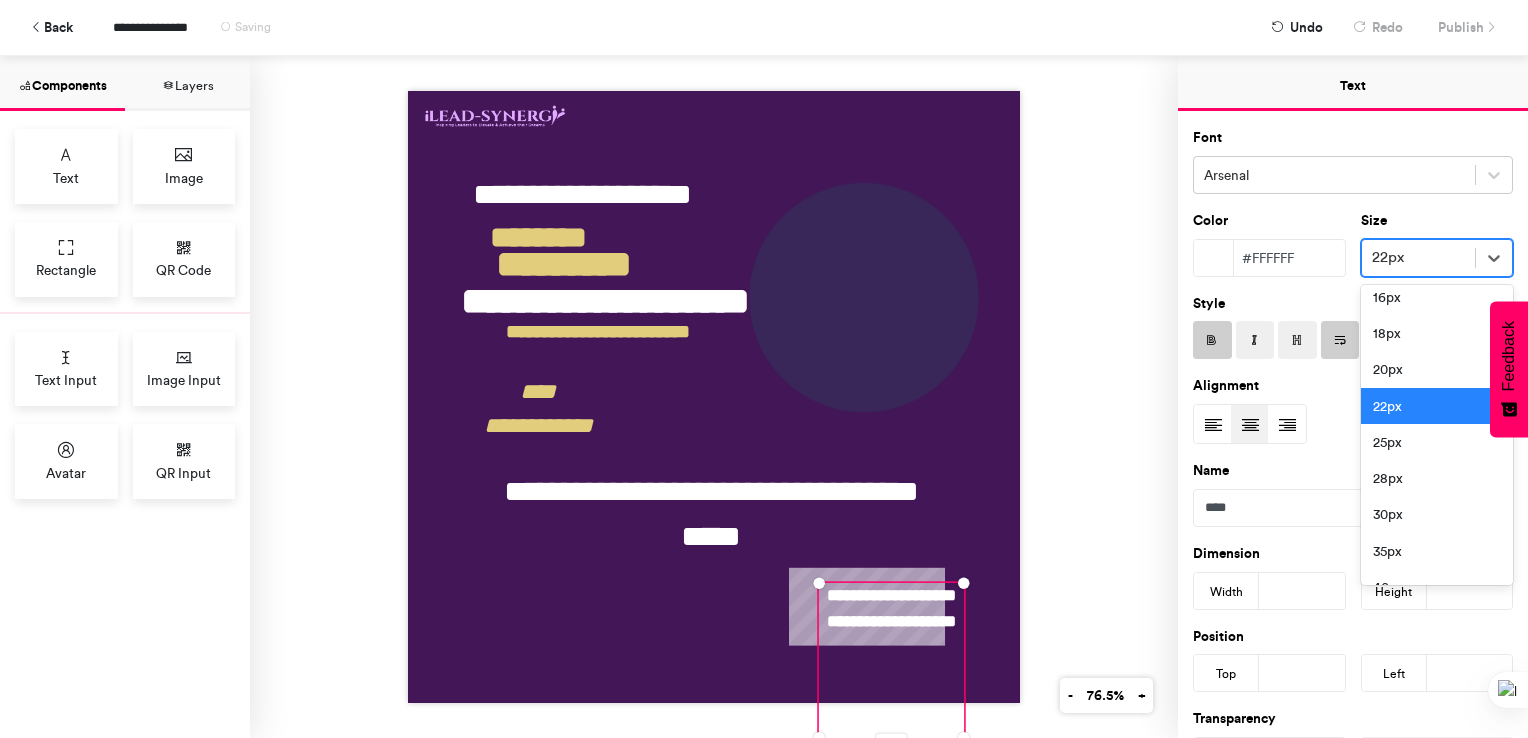 scroll, scrollTop: 200, scrollLeft: 0, axis: vertical 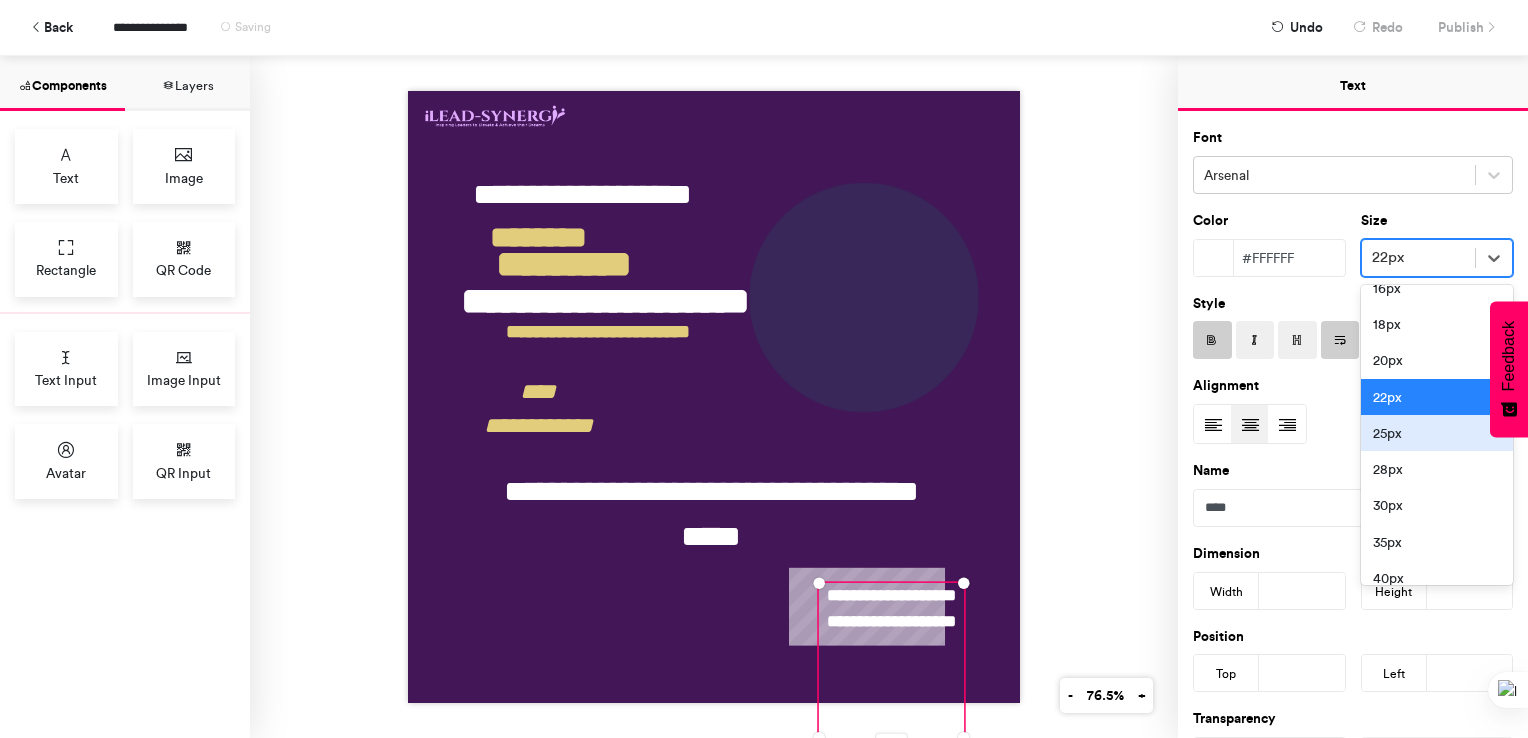click on "25px" at bounding box center [1437, 433] 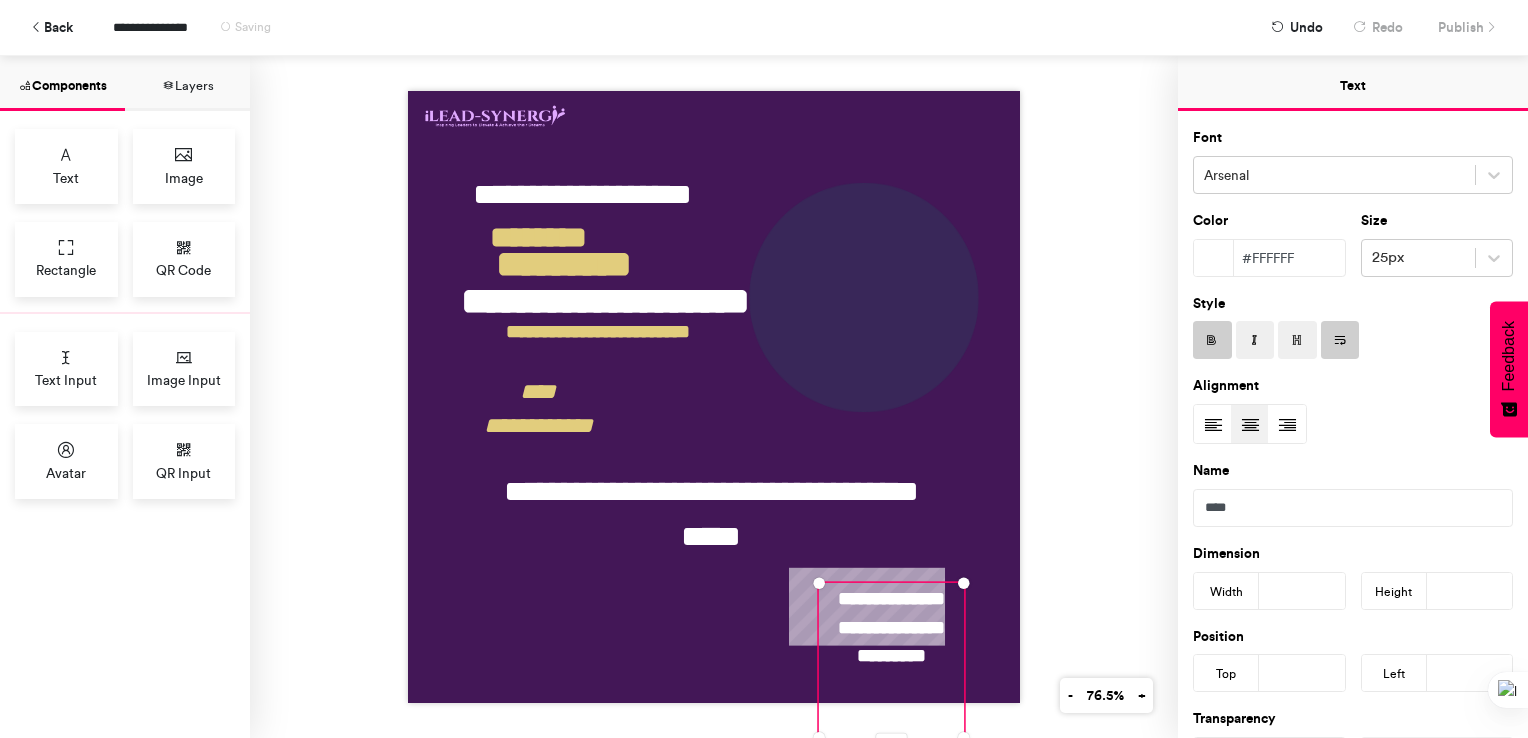 click on "**********" at bounding box center [714, 397] 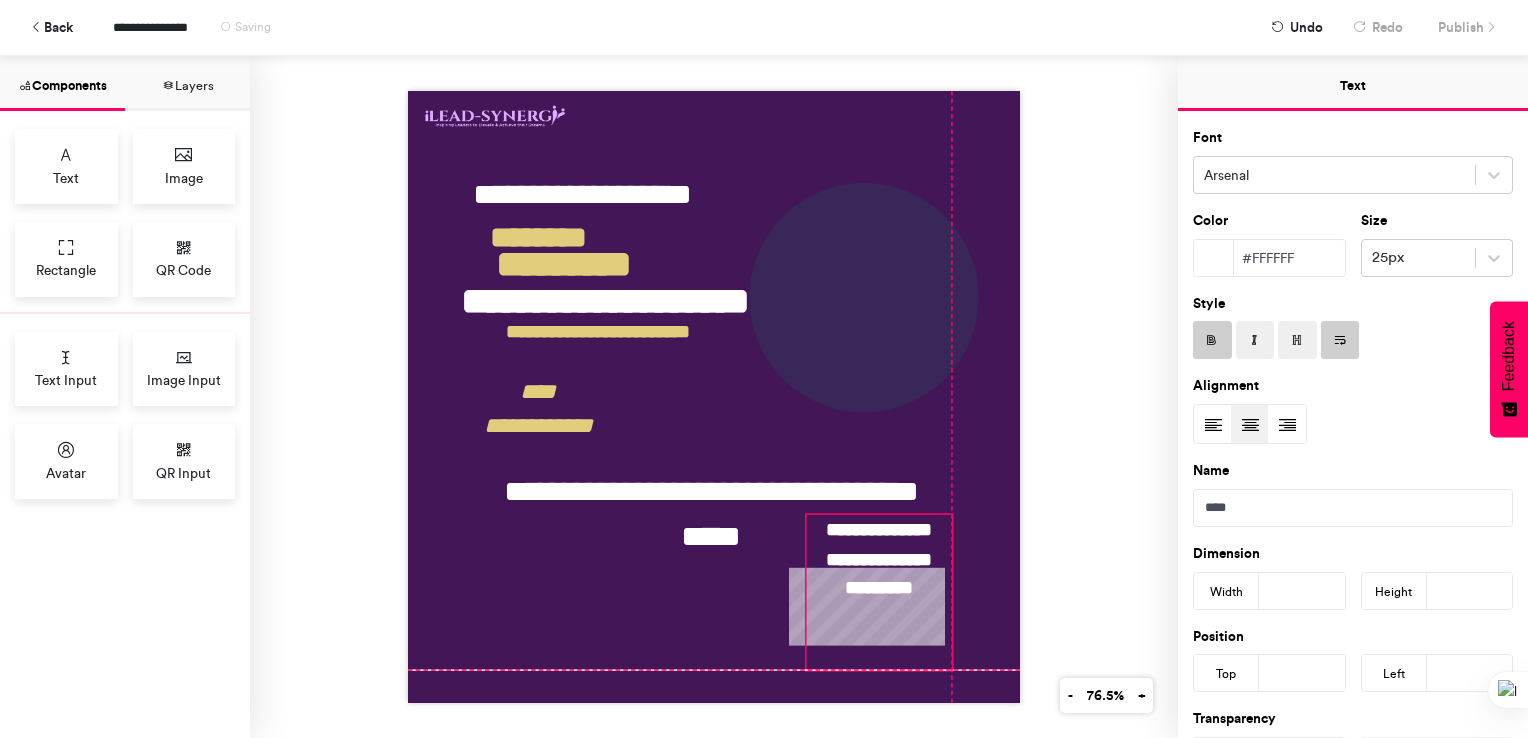 drag, startPoint x: 860, startPoint y: 650, endPoint x: 849, endPoint y: 581, distance: 69.87131 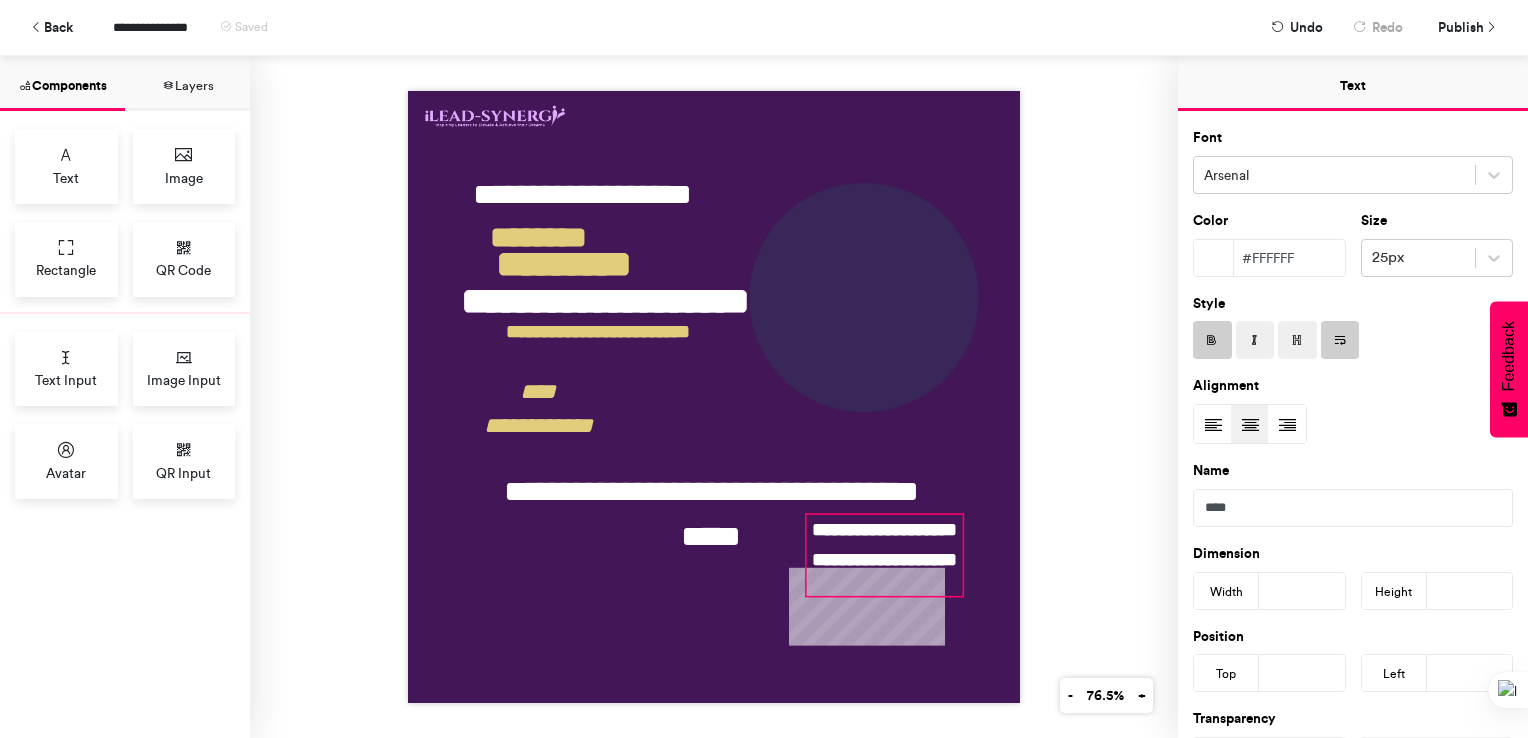 click on "**********" at bounding box center (714, 397) 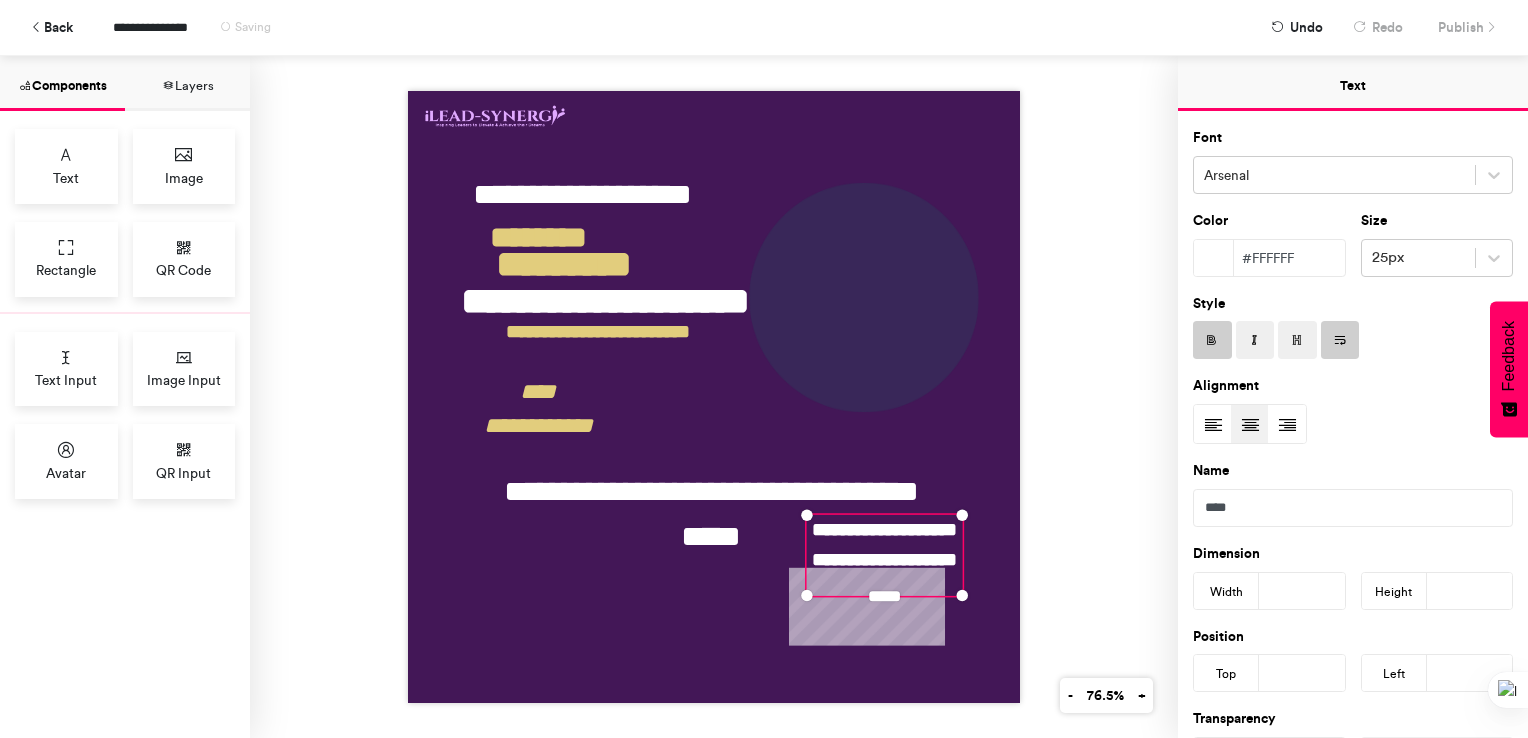 click on "**********" at bounding box center [714, 397] 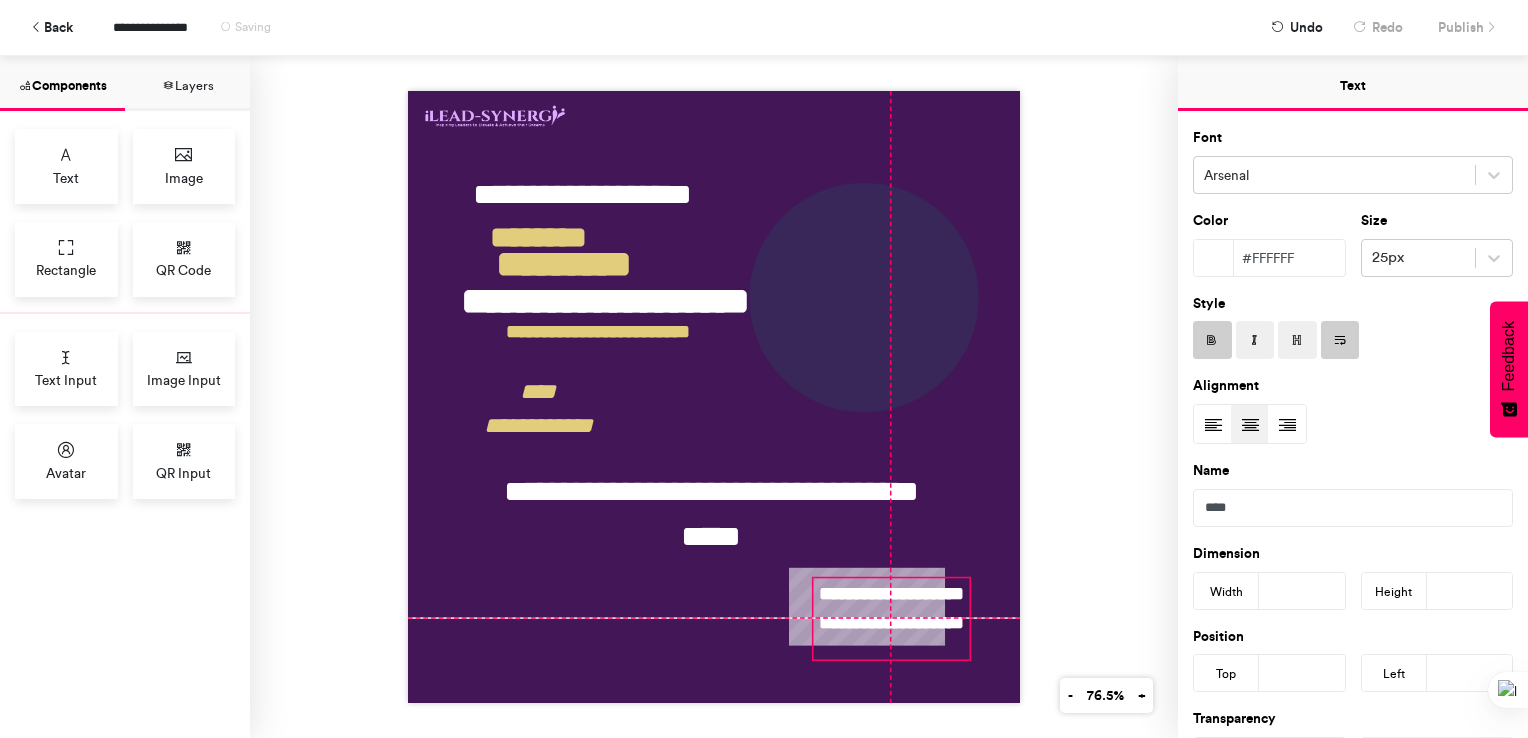 drag, startPoint x: 880, startPoint y: 518, endPoint x: 880, endPoint y: 577, distance: 59 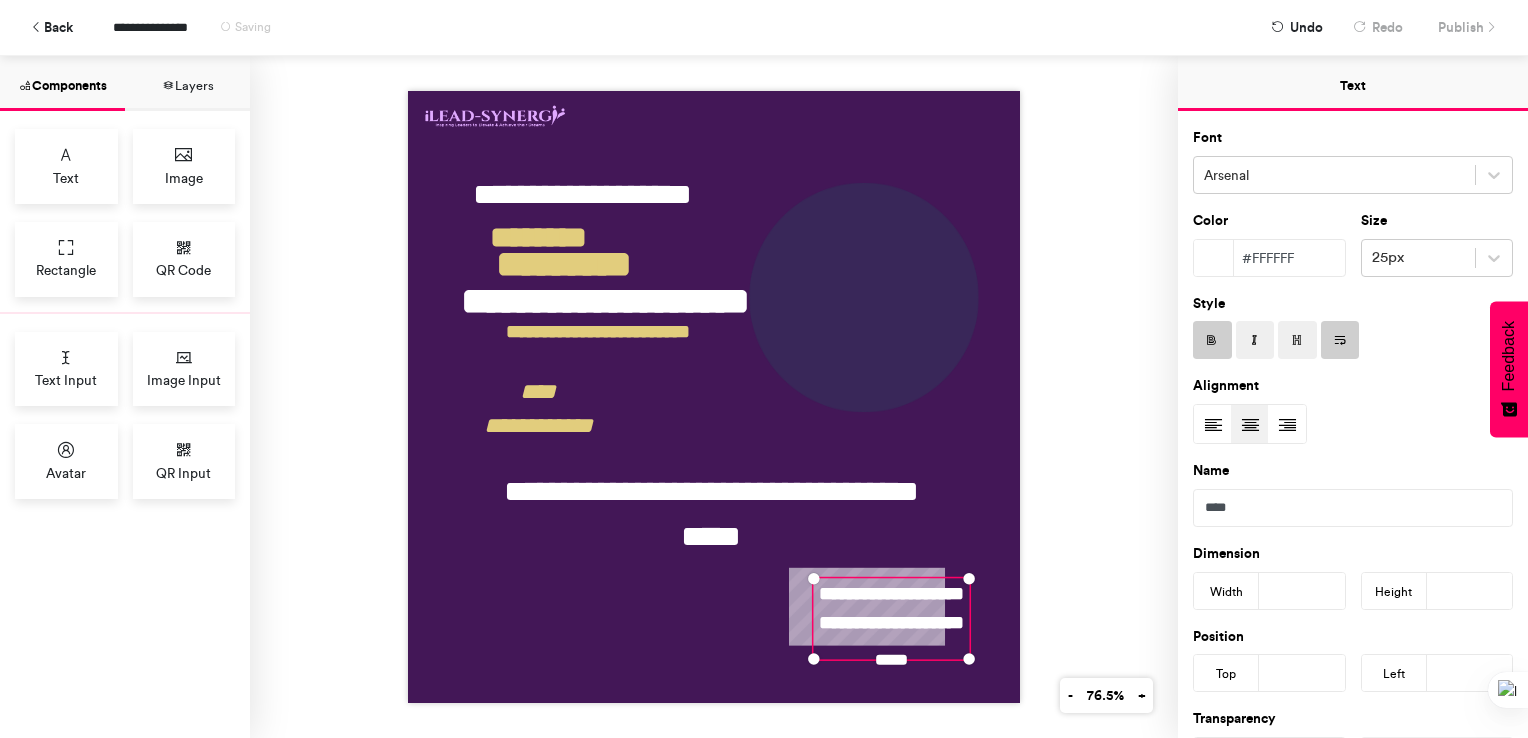 click on "**********" at bounding box center [714, 397] 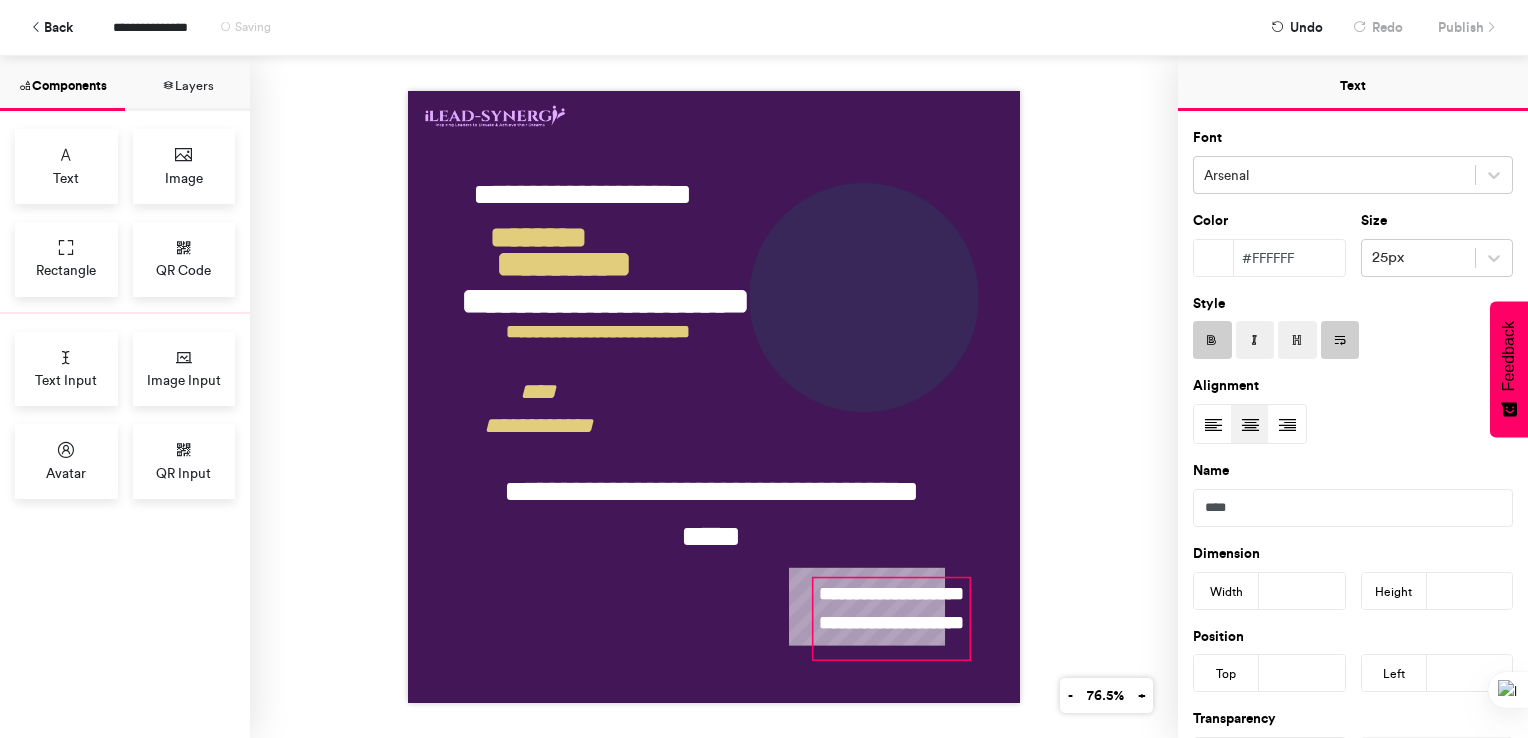 click on "**********" at bounding box center (891, 619) 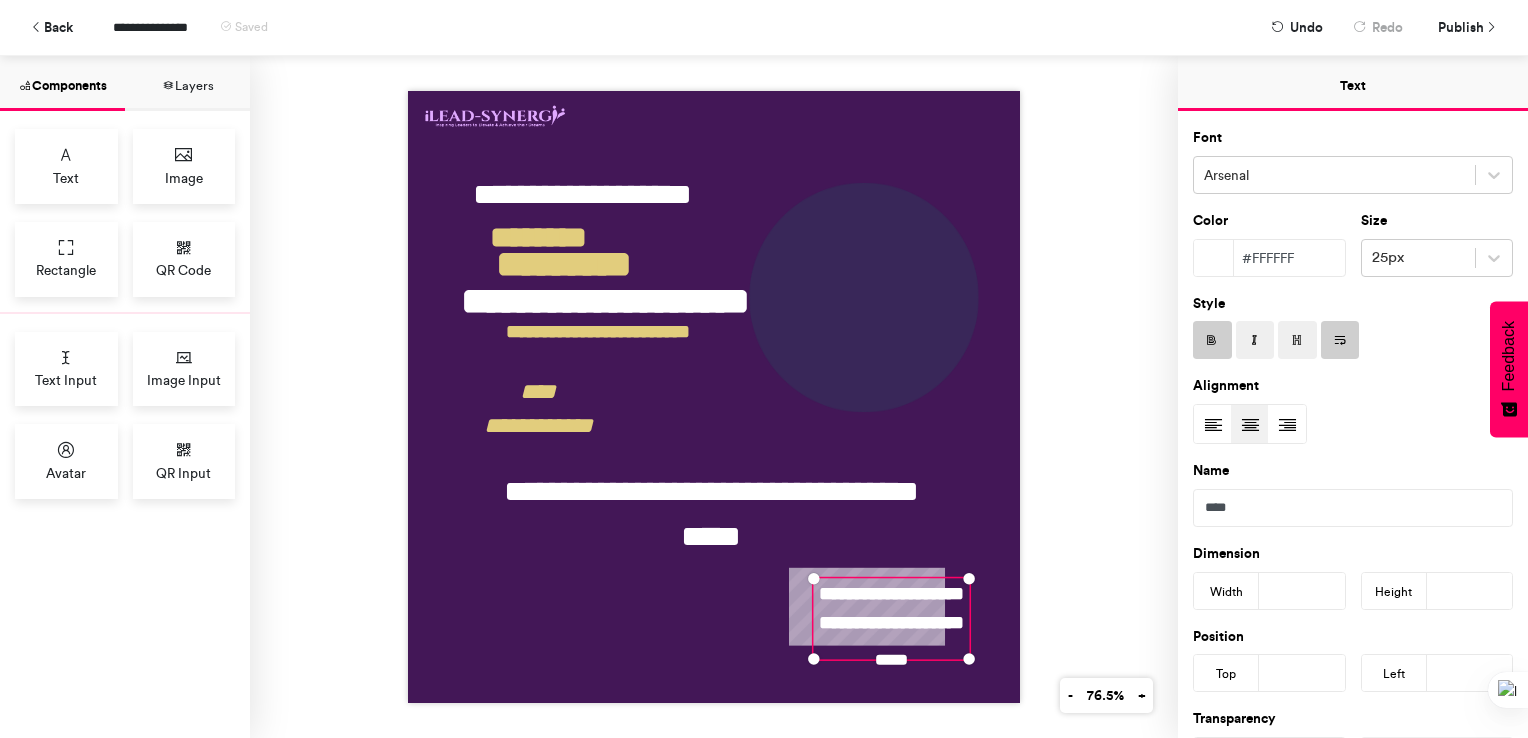 click on "#ffffff" at bounding box center [1289, 258] 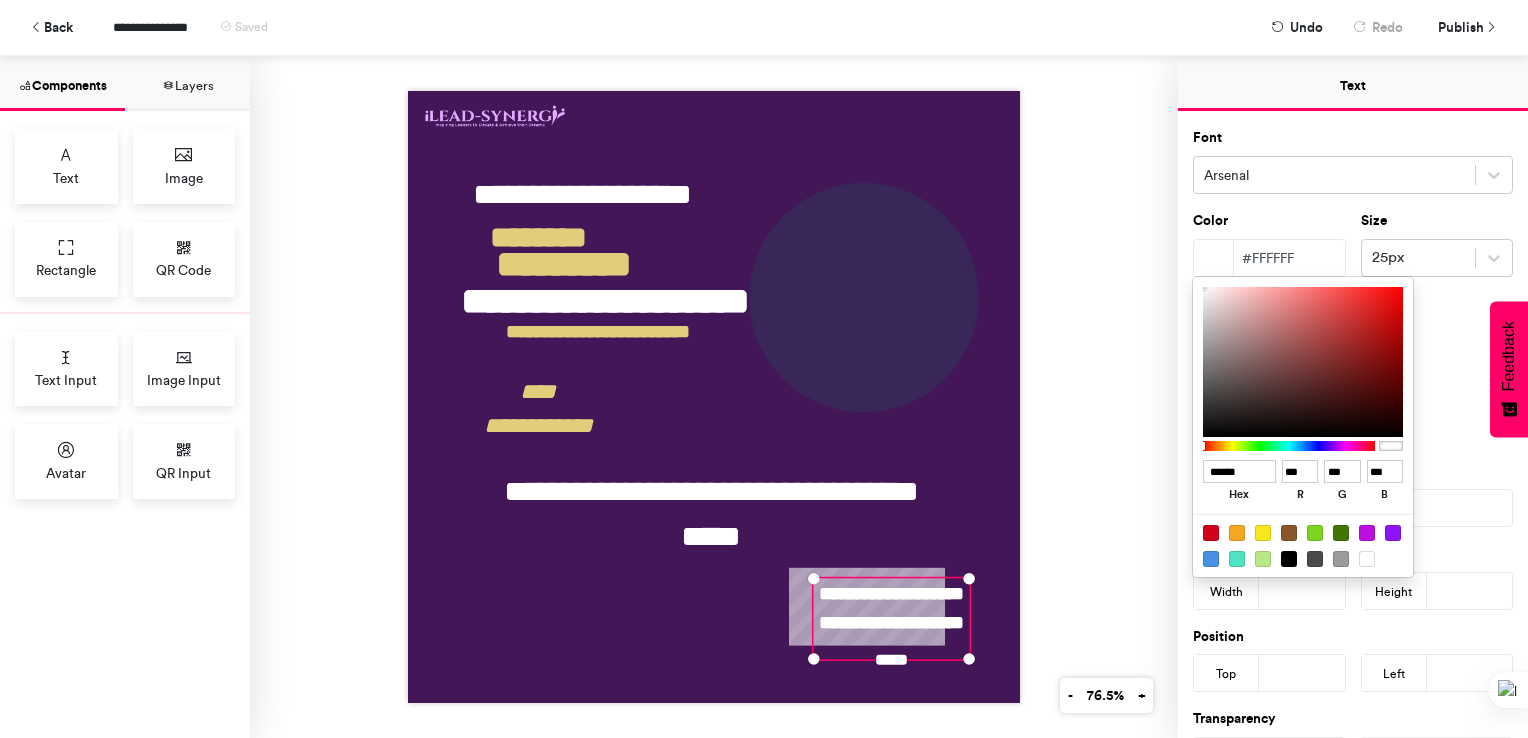 drag, startPoint x: 1259, startPoint y: 471, endPoint x: 1189, endPoint y: 474, distance: 70.064255 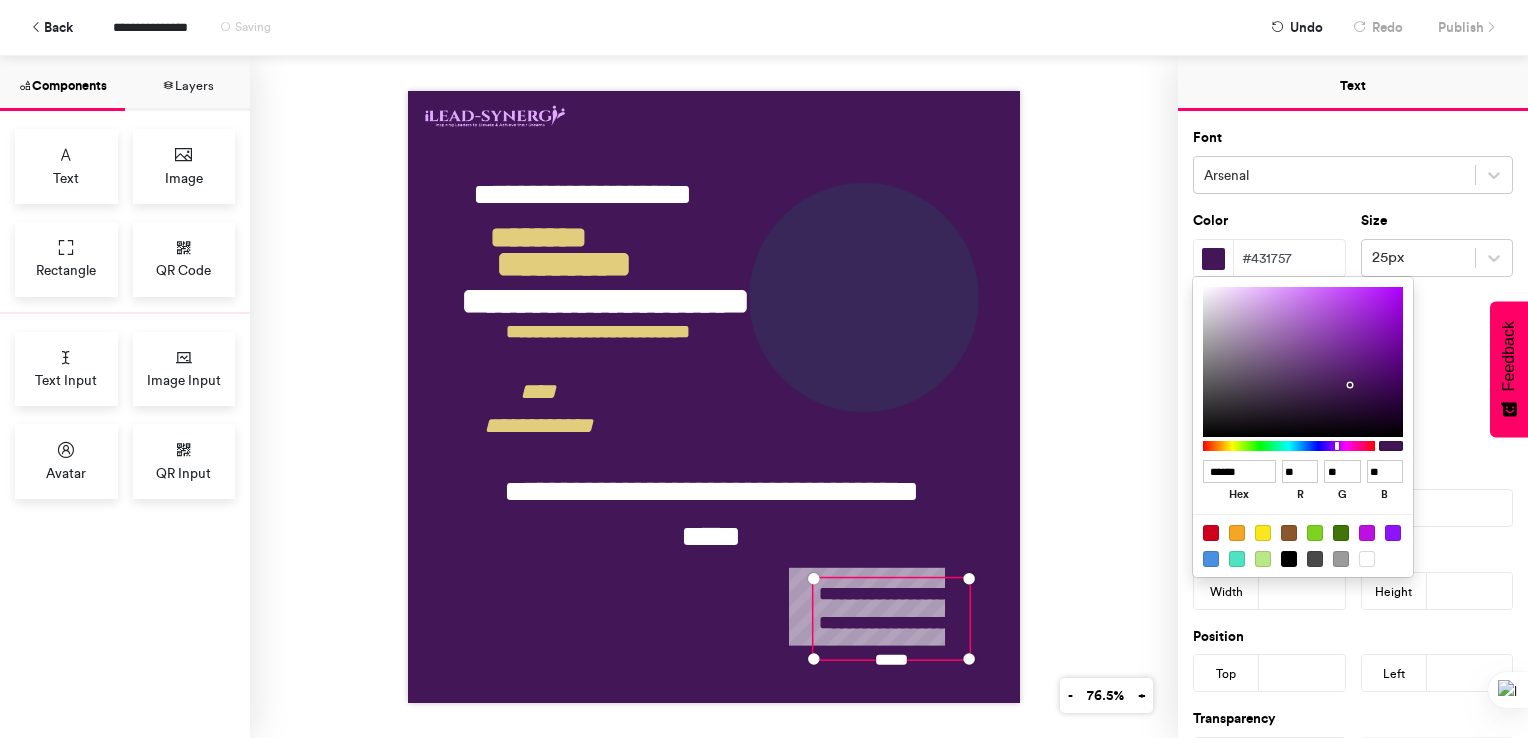 click at bounding box center (764, 369) 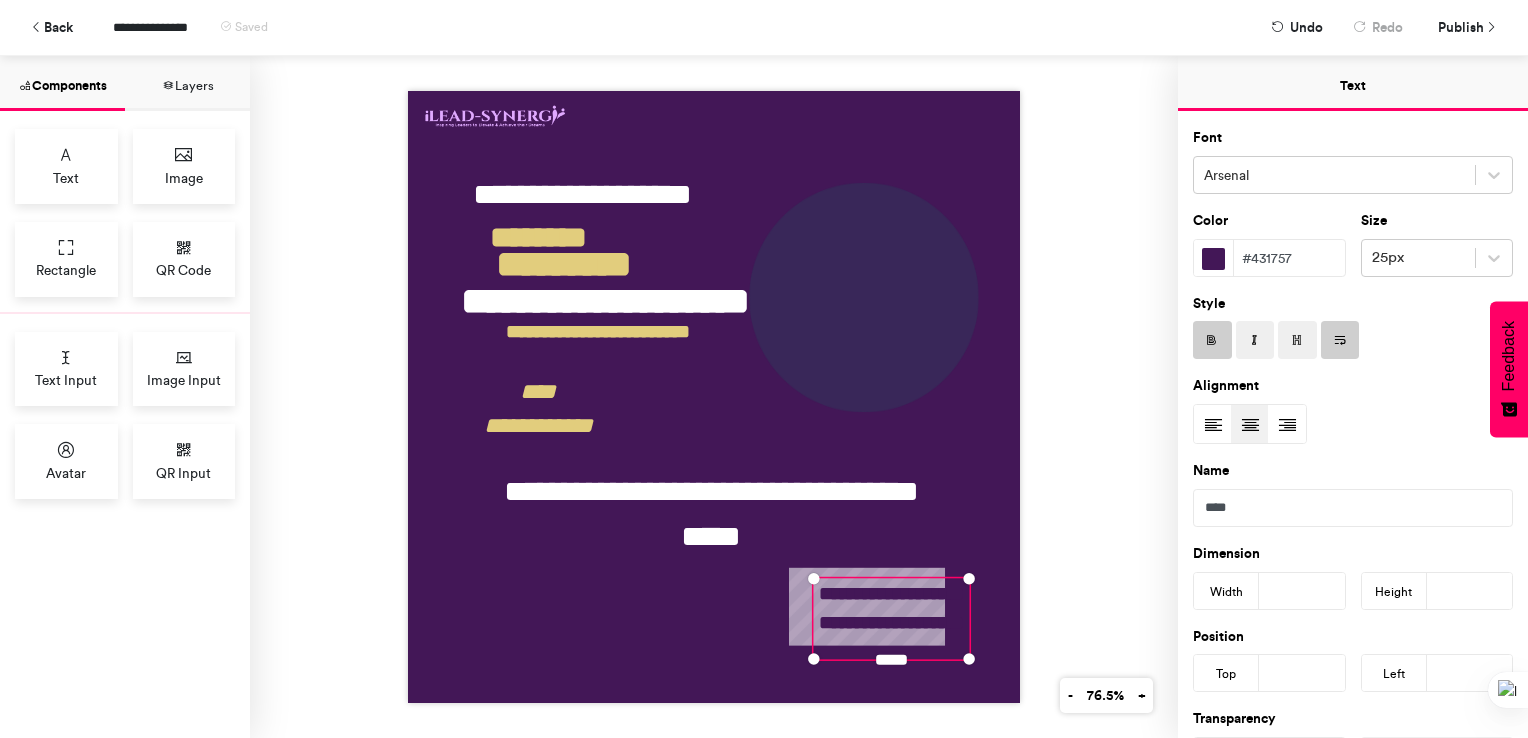 click on "**********" at bounding box center [714, 397] 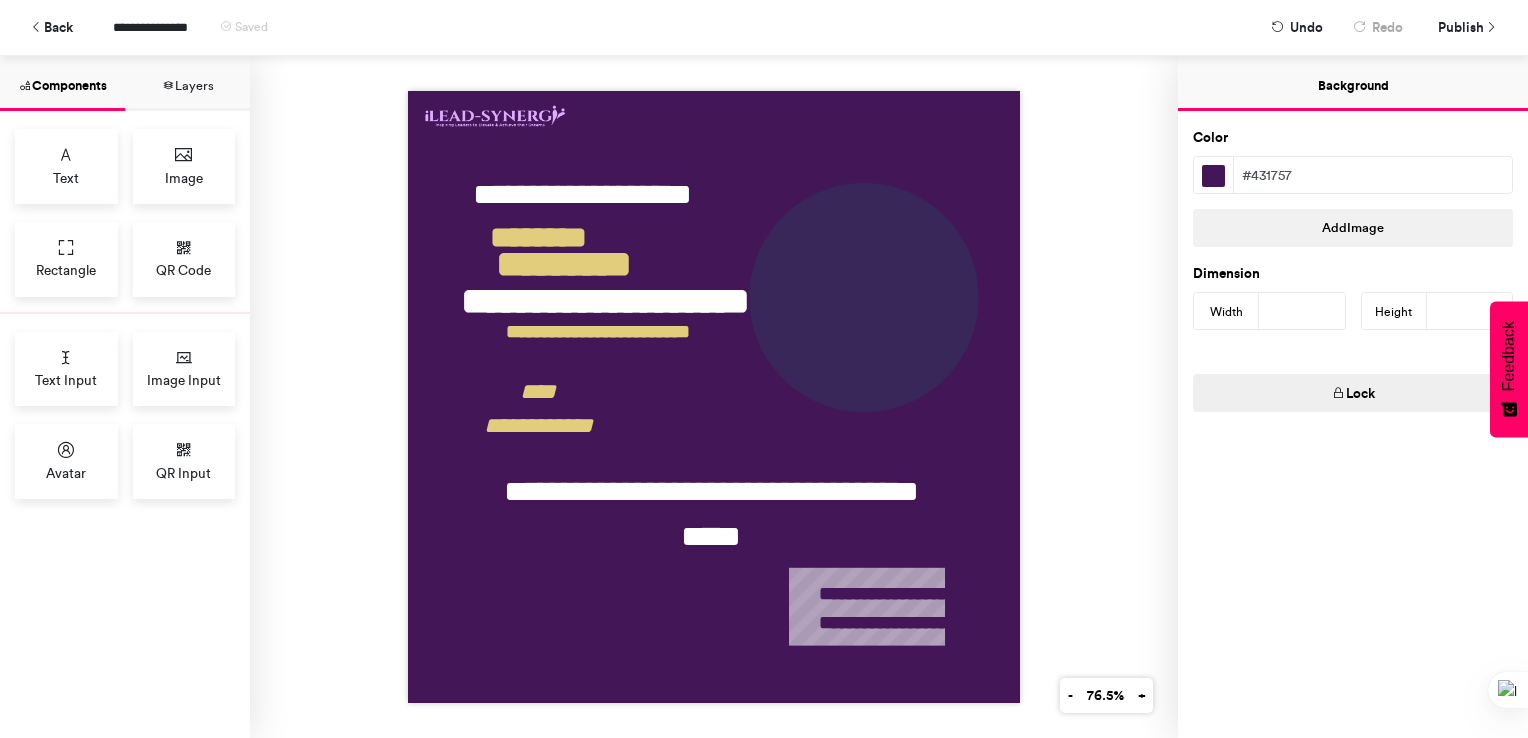 click on "**********" at bounding box center (714, 397) 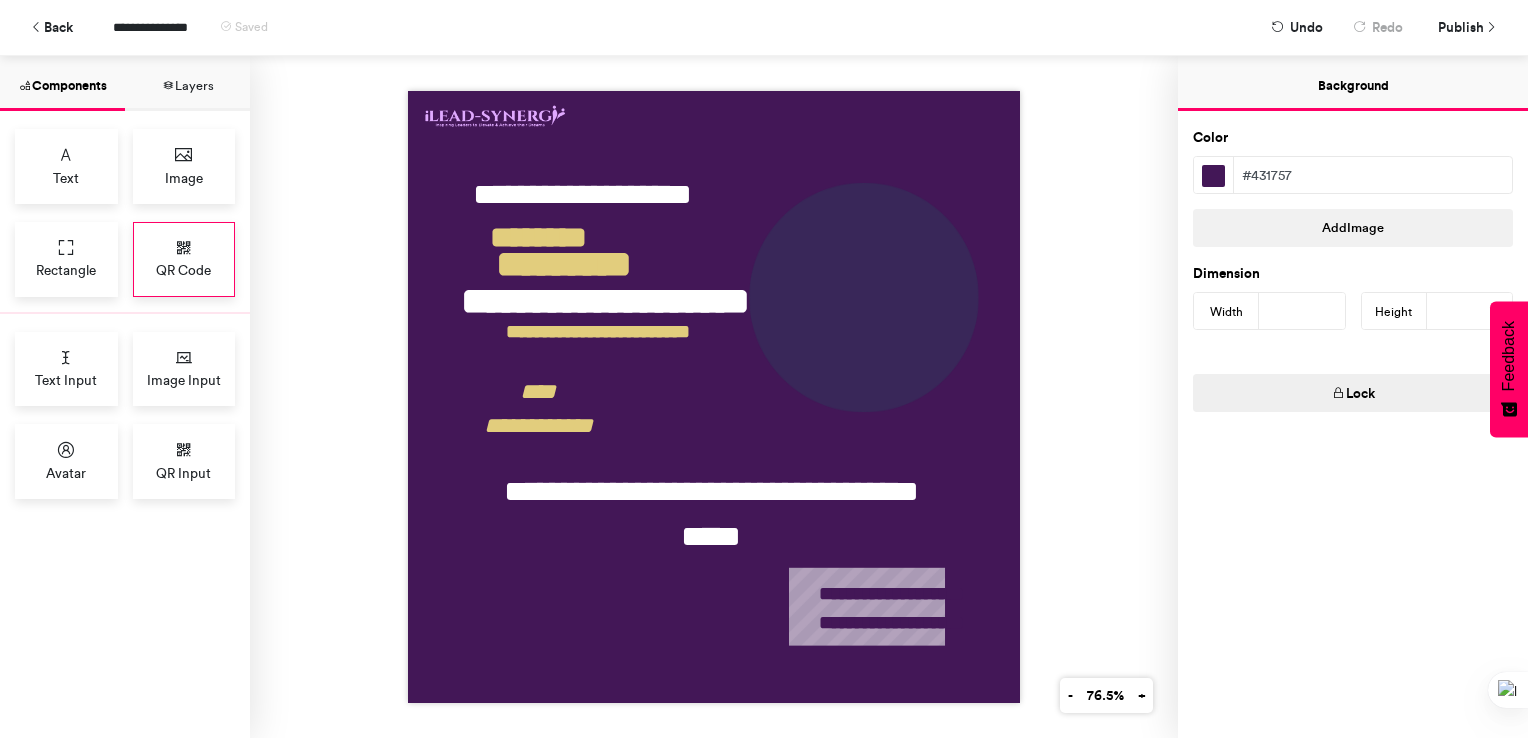 click at bounding box center (184, 248) 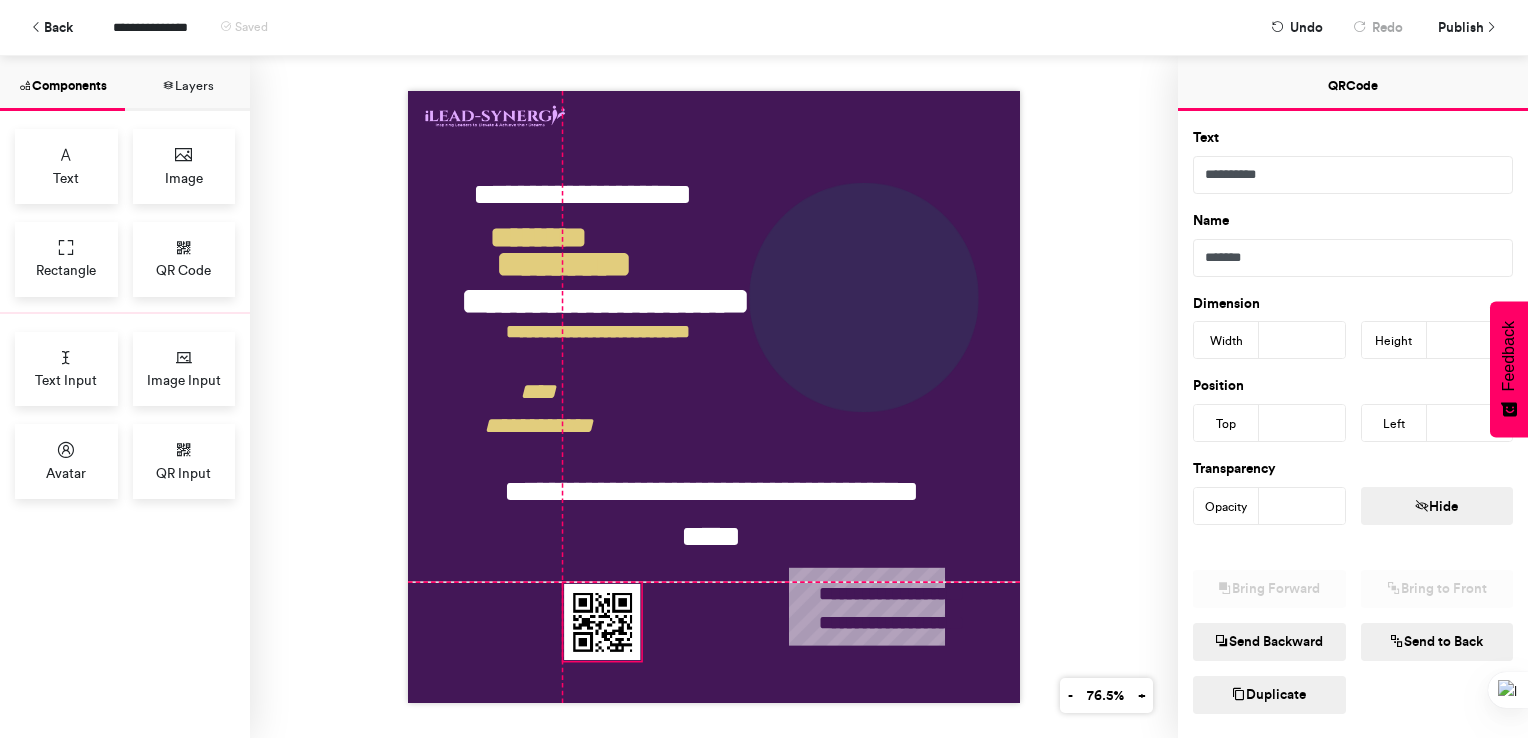 drag, startPoint x: 592, startPoint y: 281, endPoint x: 599, endPoint y: 625, distance: 344.07123 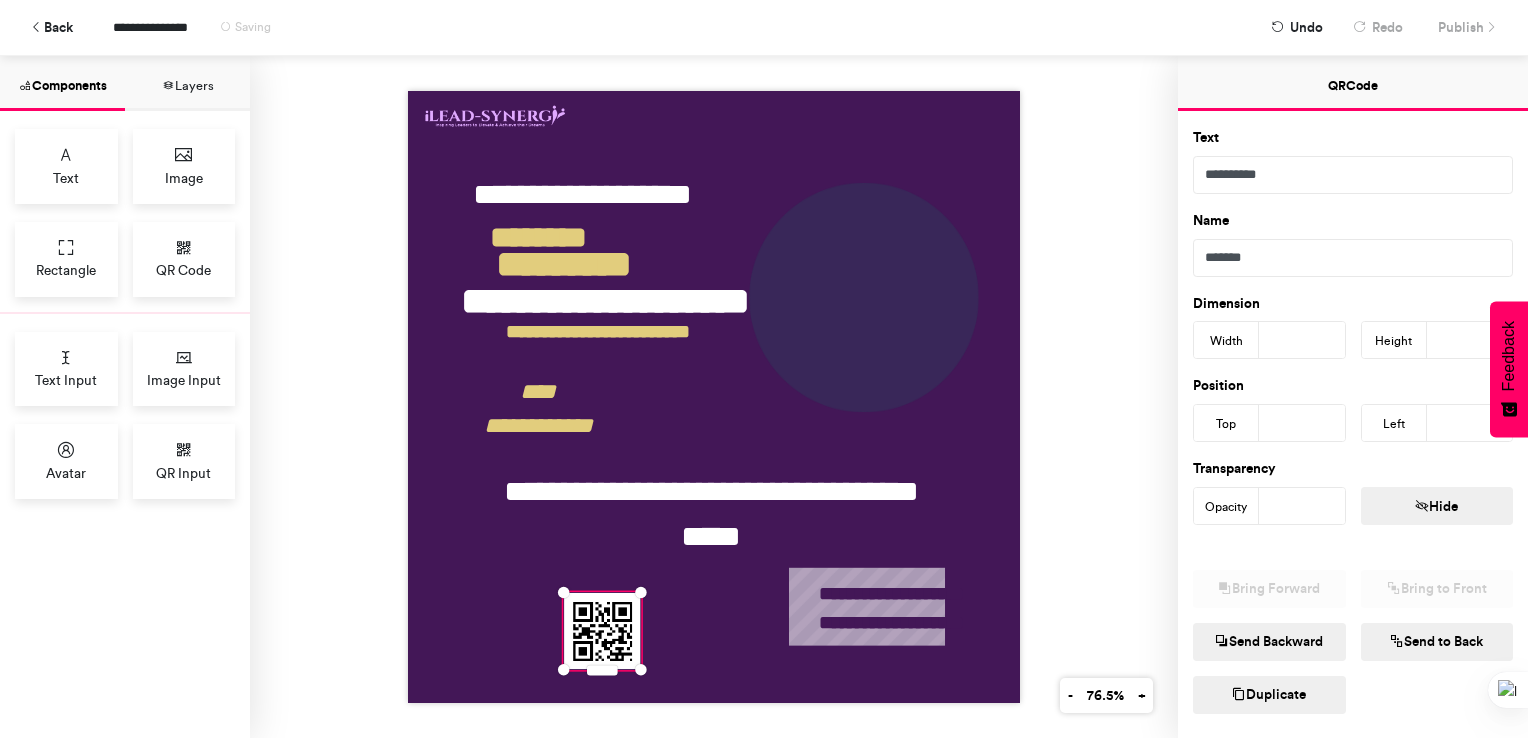 click on "**********" at bounding box center (714, 397) 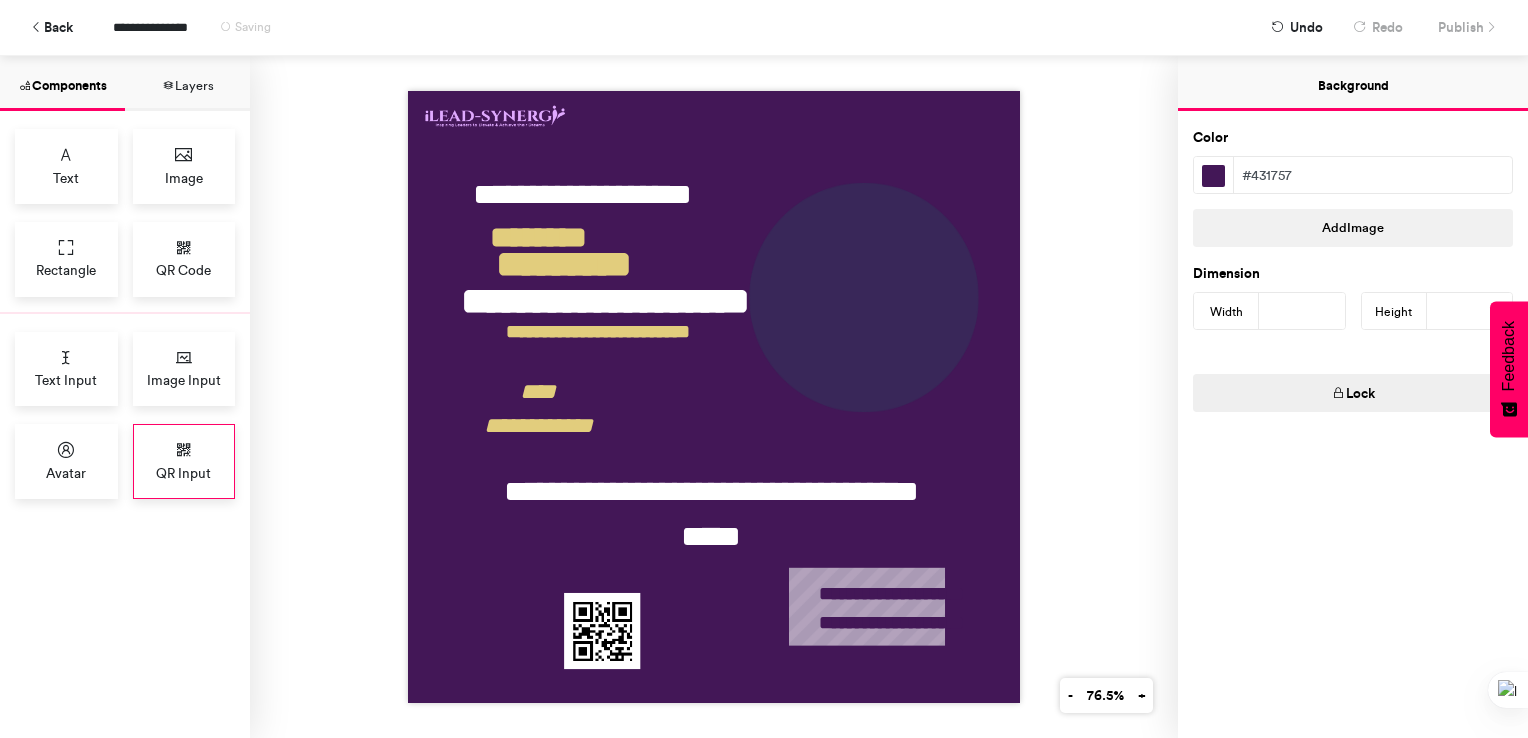 click at bounding box center (184, 450) 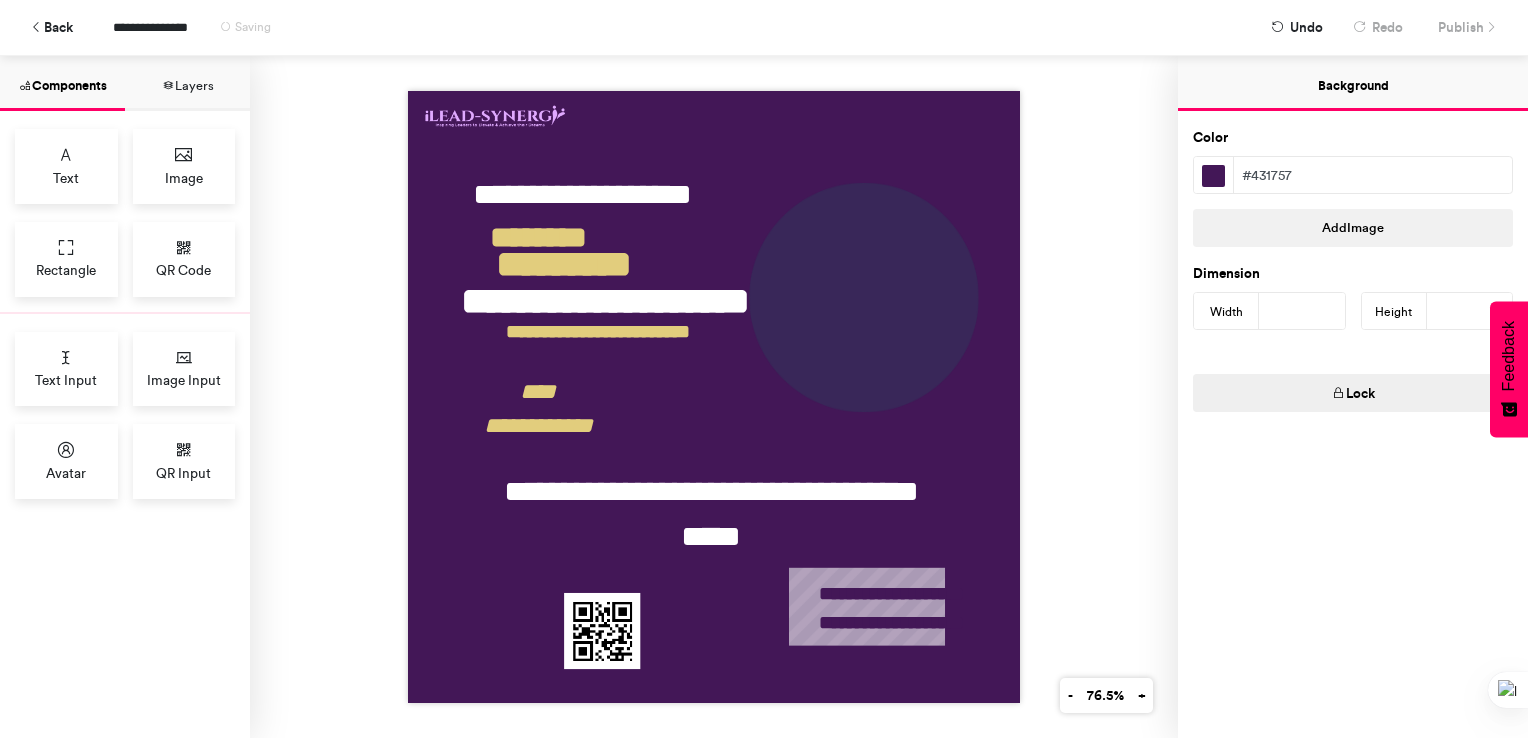 click on "Layers" at bounding box center (187, 83) 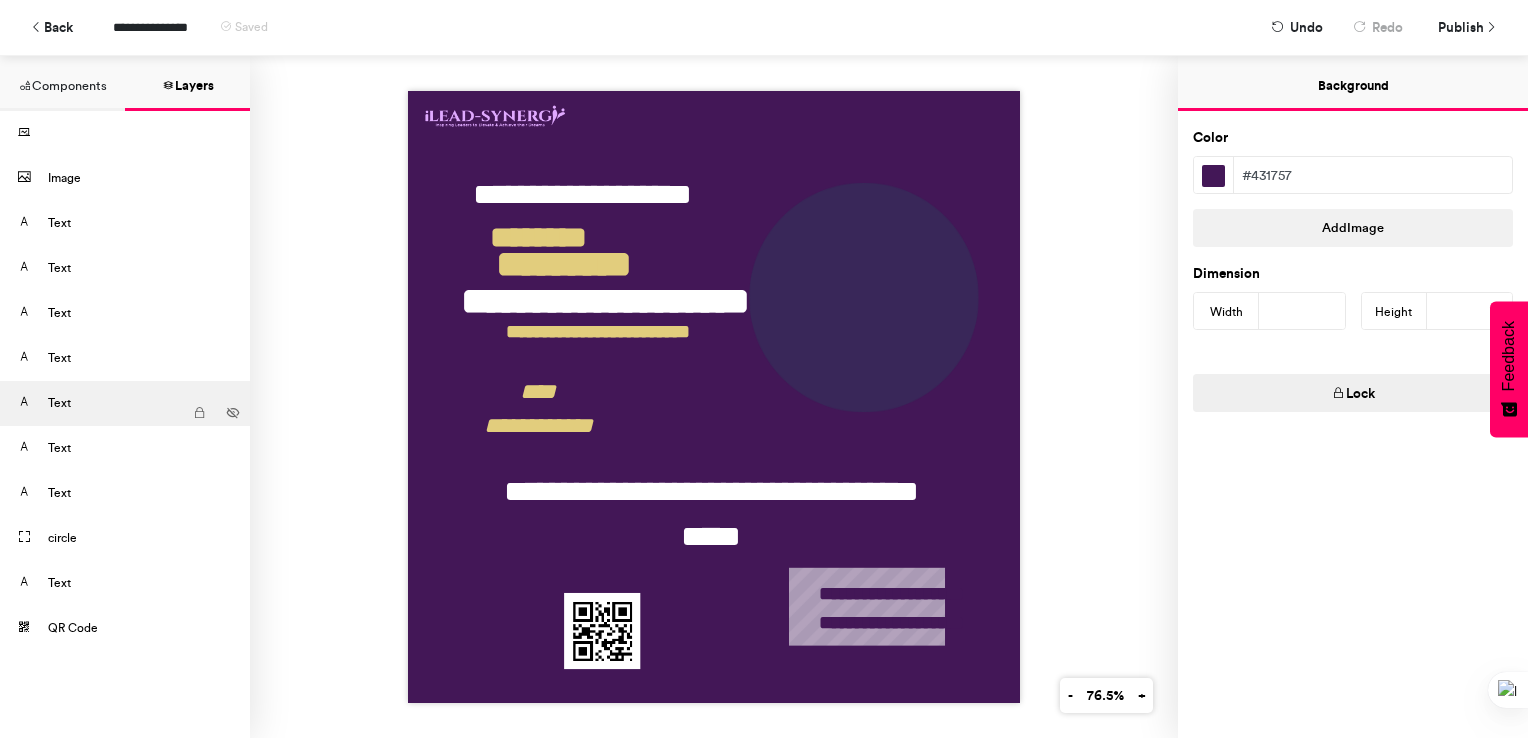 scroll, scrollTop: 24, scrollLeft: 0, axis: vertical 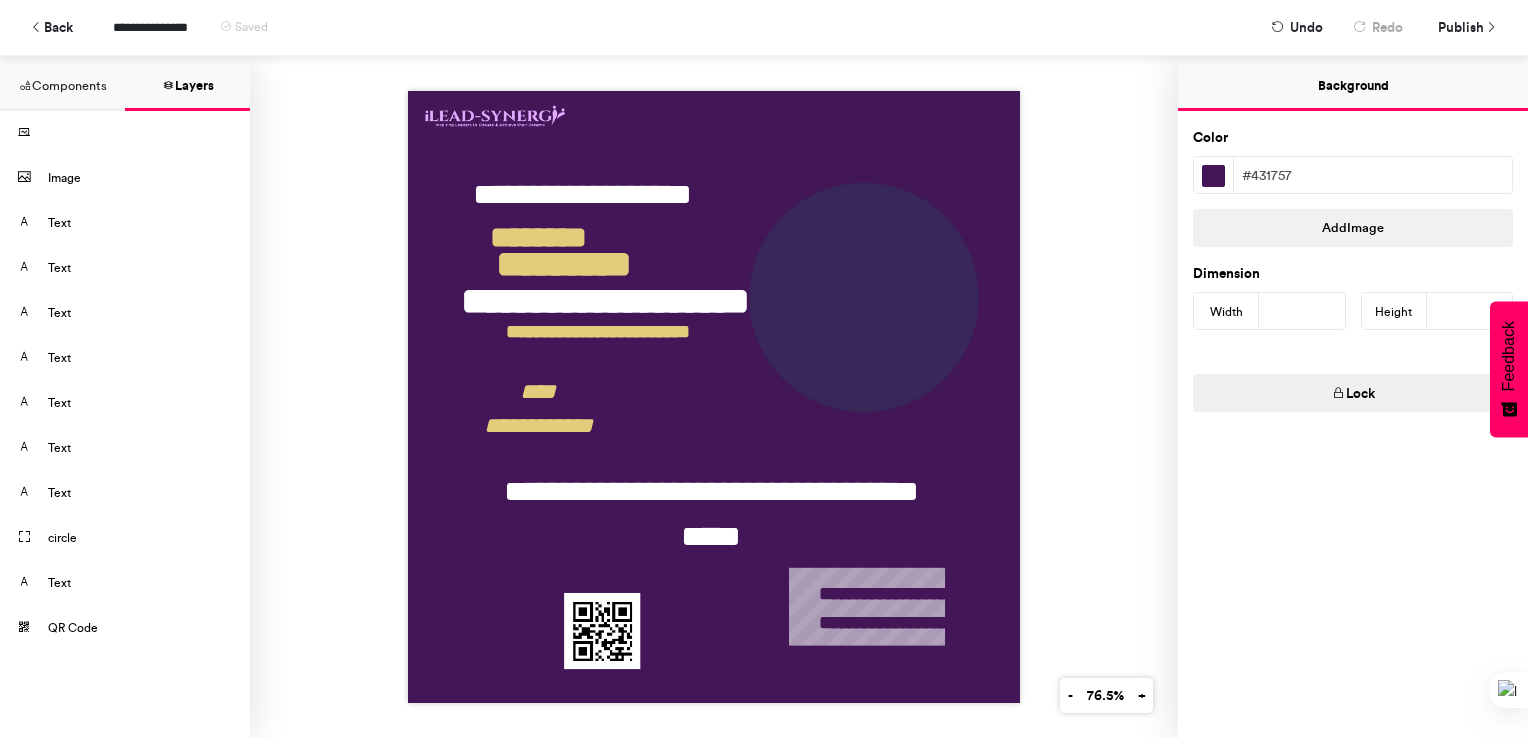 click on "Components" at bounding box center (62, 83) 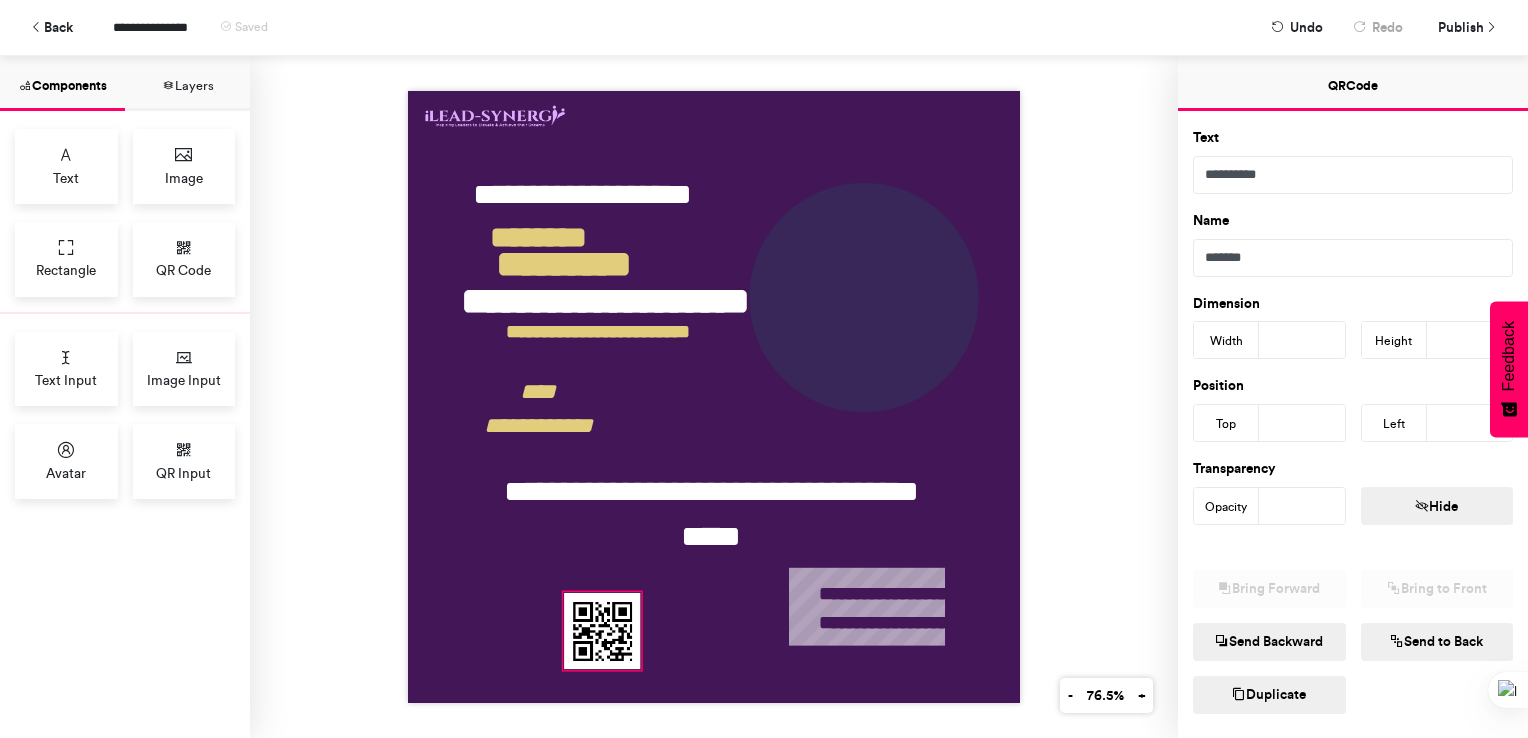click at bounding box center [602, 631] 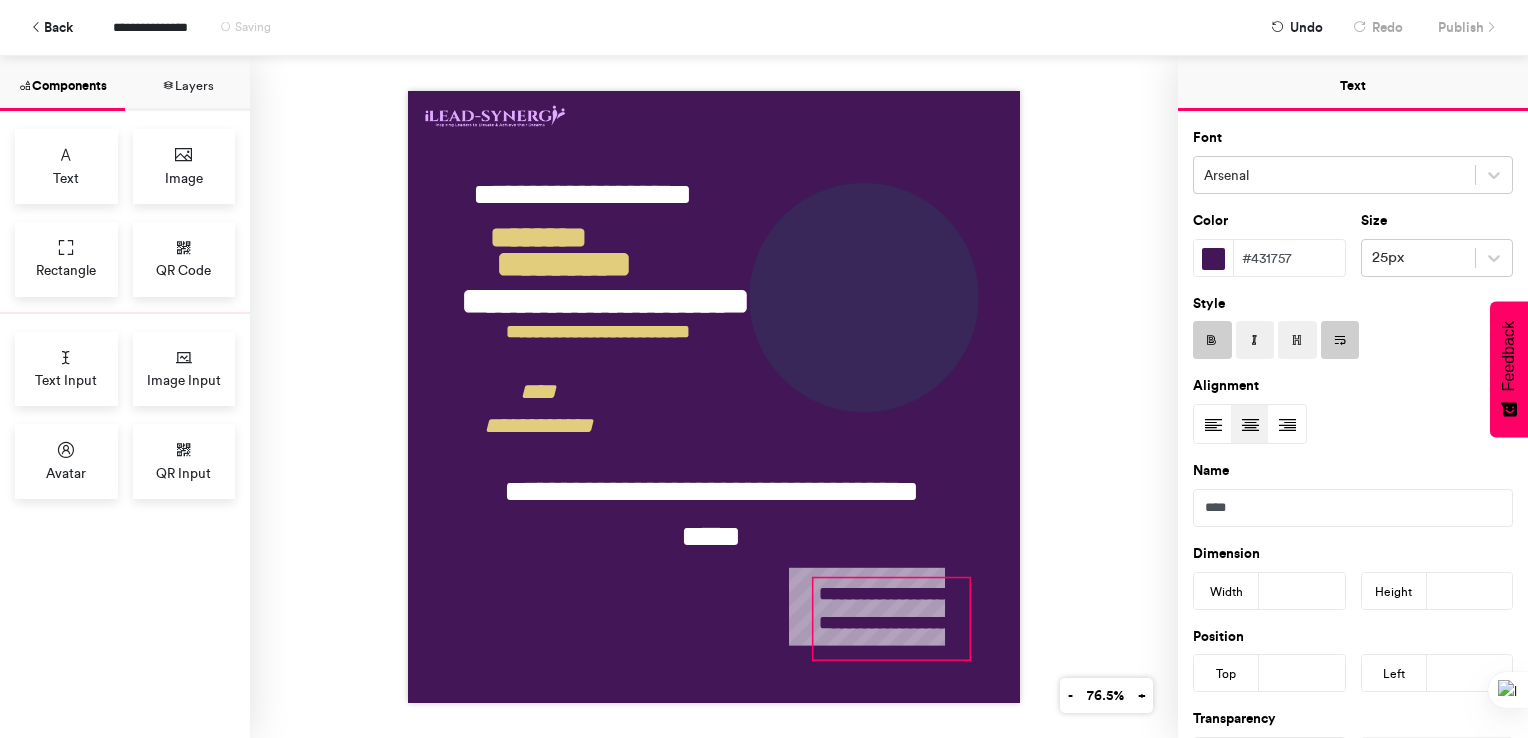 click on "**********" at bounding box center [891, 619] 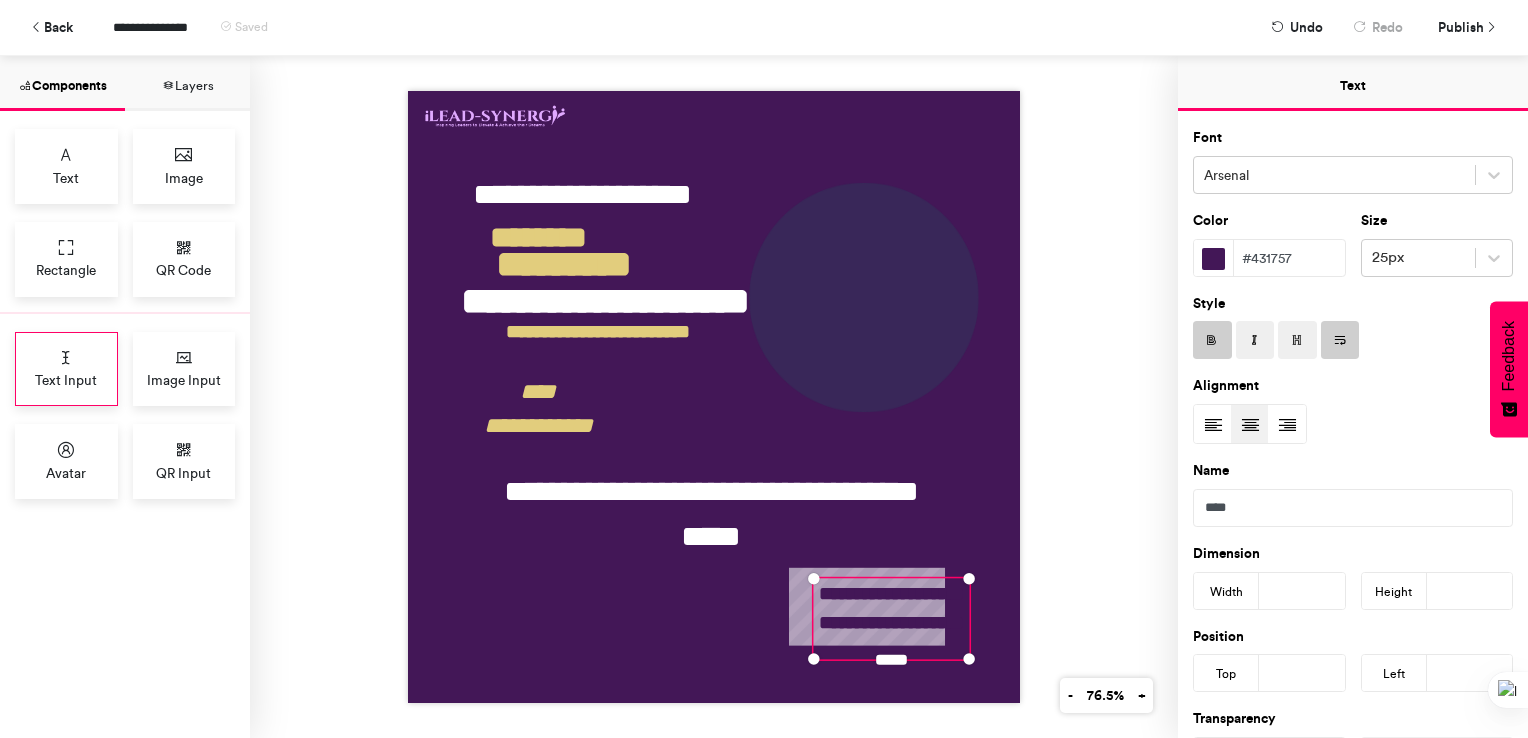click on "Text Input" at bounding box center [66, 380] 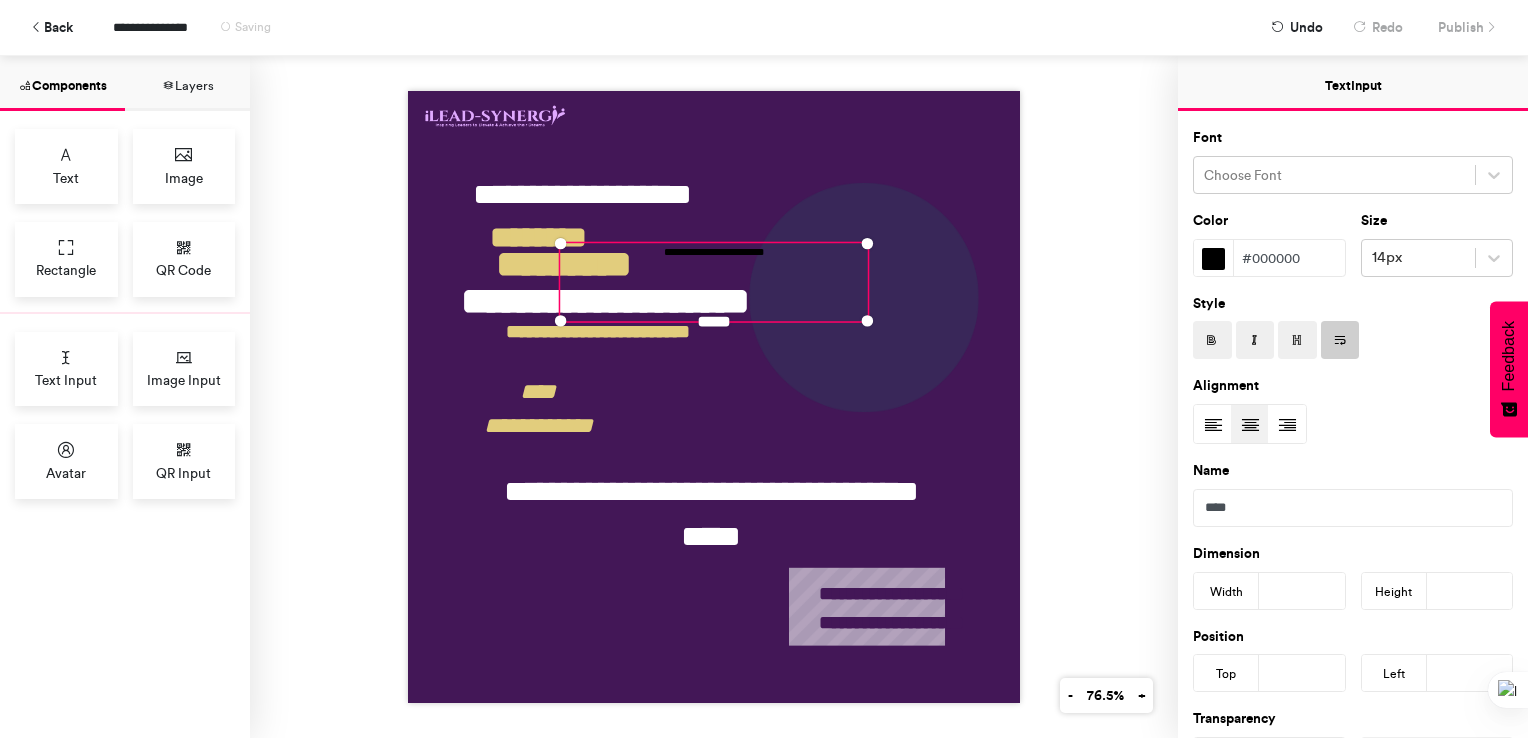 click on "**********" at bounding box center [714, 282] 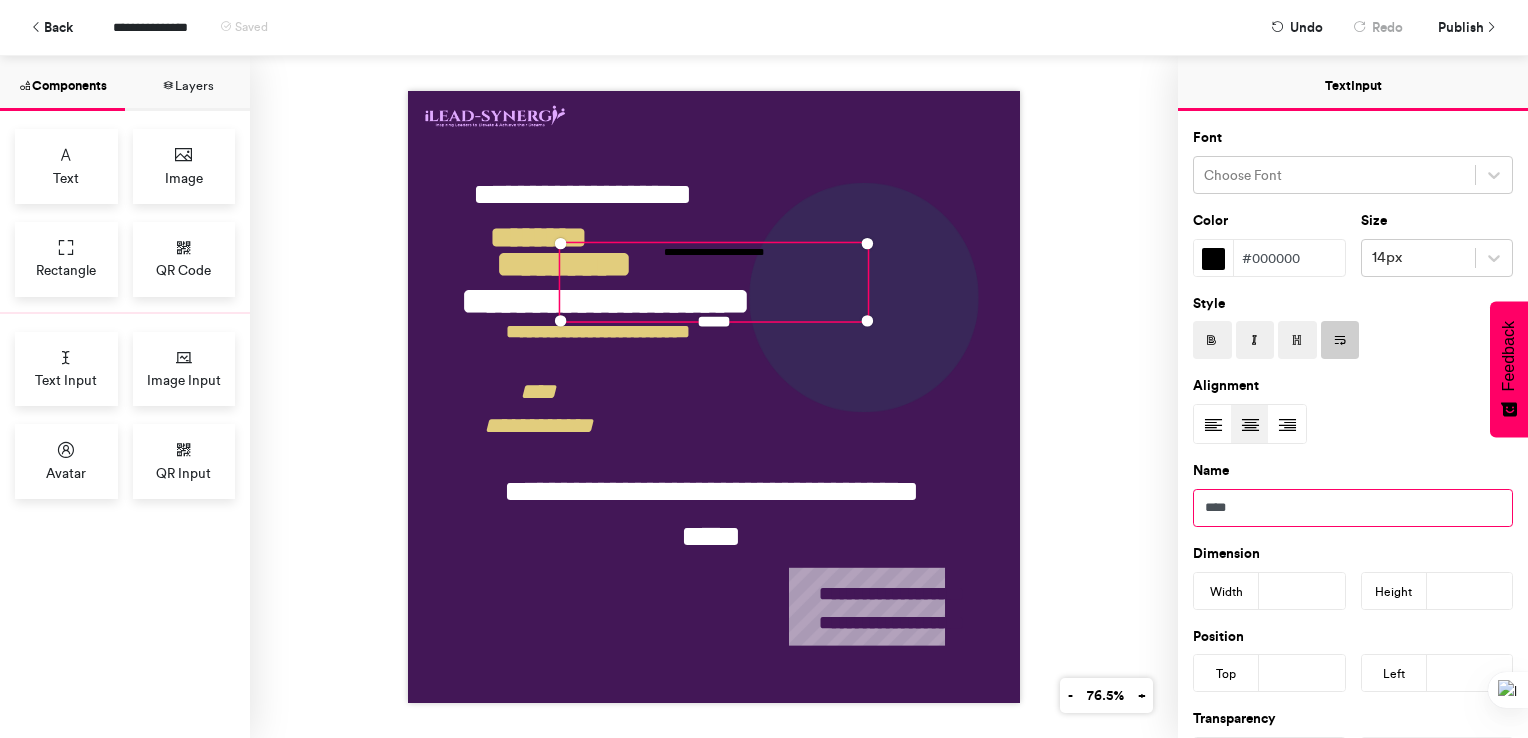 click on "****" at bounding box center (1353, 508) 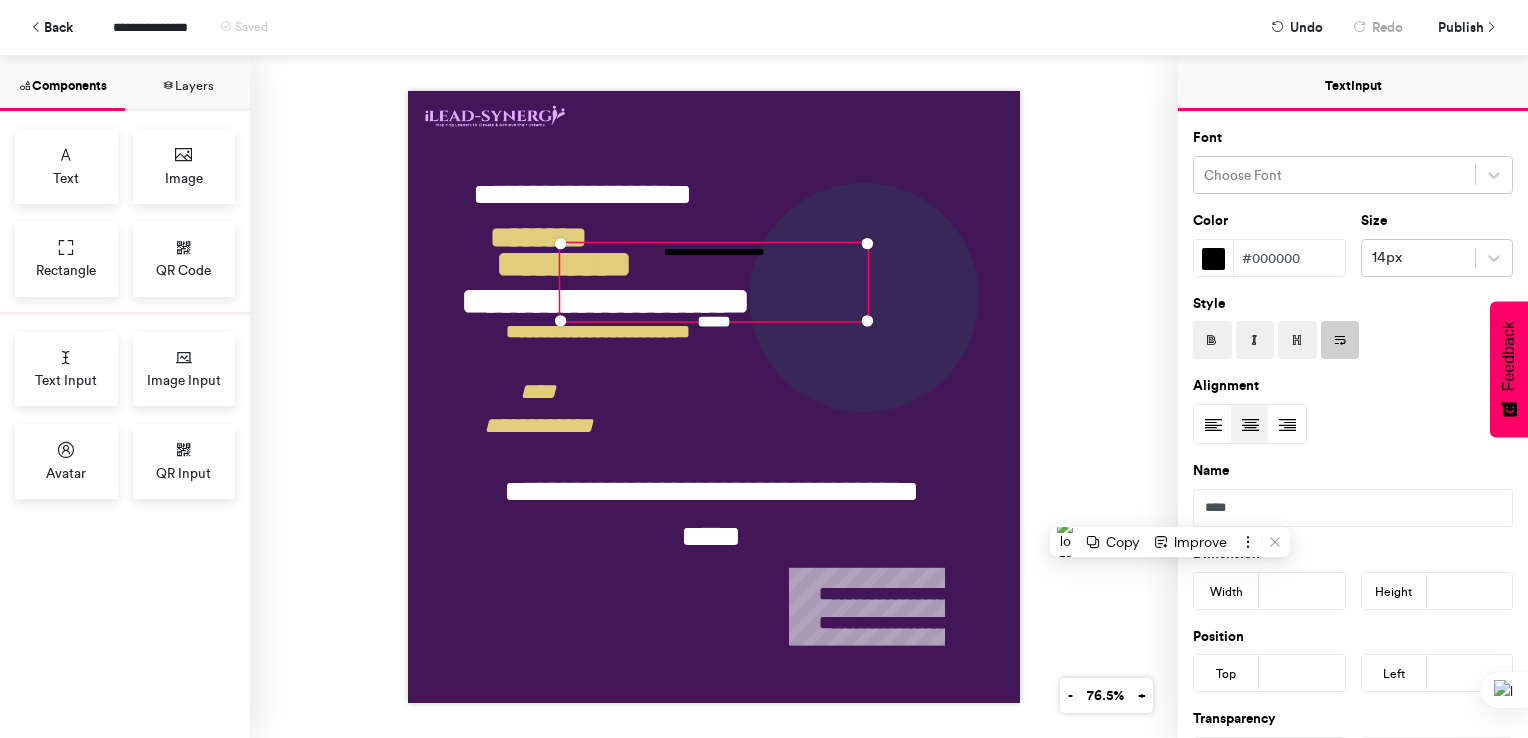 click on "**********" at bounding box center [714, 397] 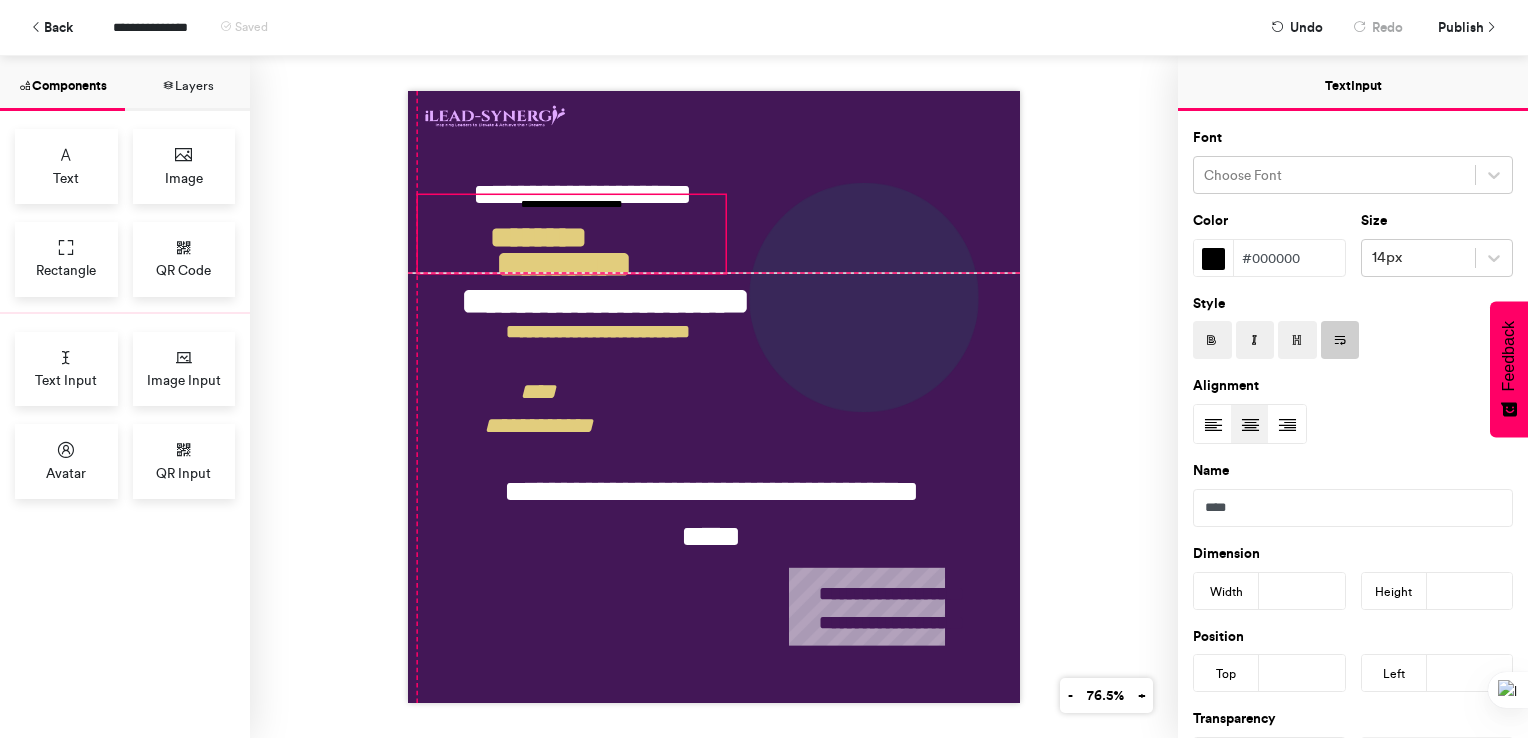 drag, startPoint x: 743, startPoint y: 247, endPoint x: 601, endPoint y: 201, distance: 149.26486 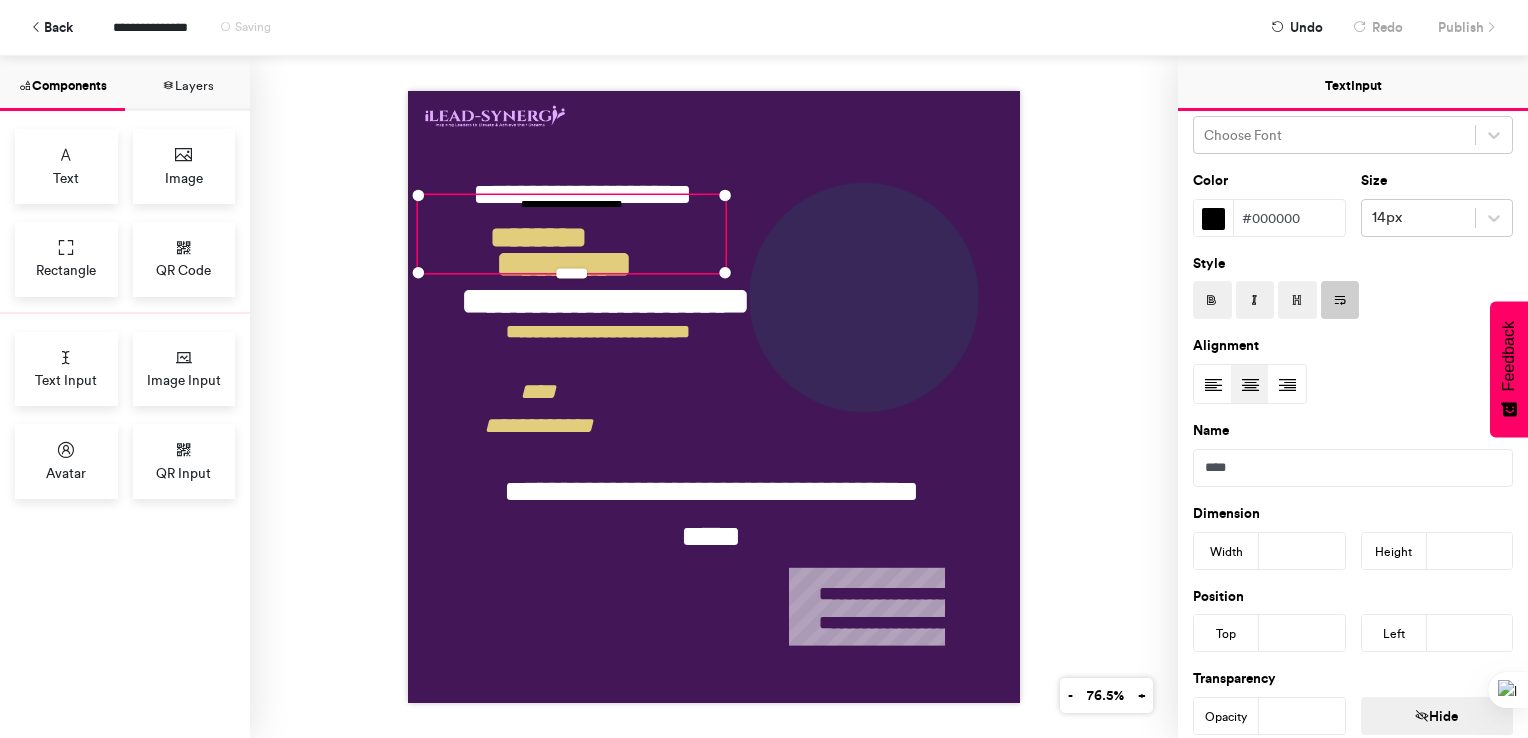 scroll, scrollTop: 0, scrollLeft: 0, axis: both 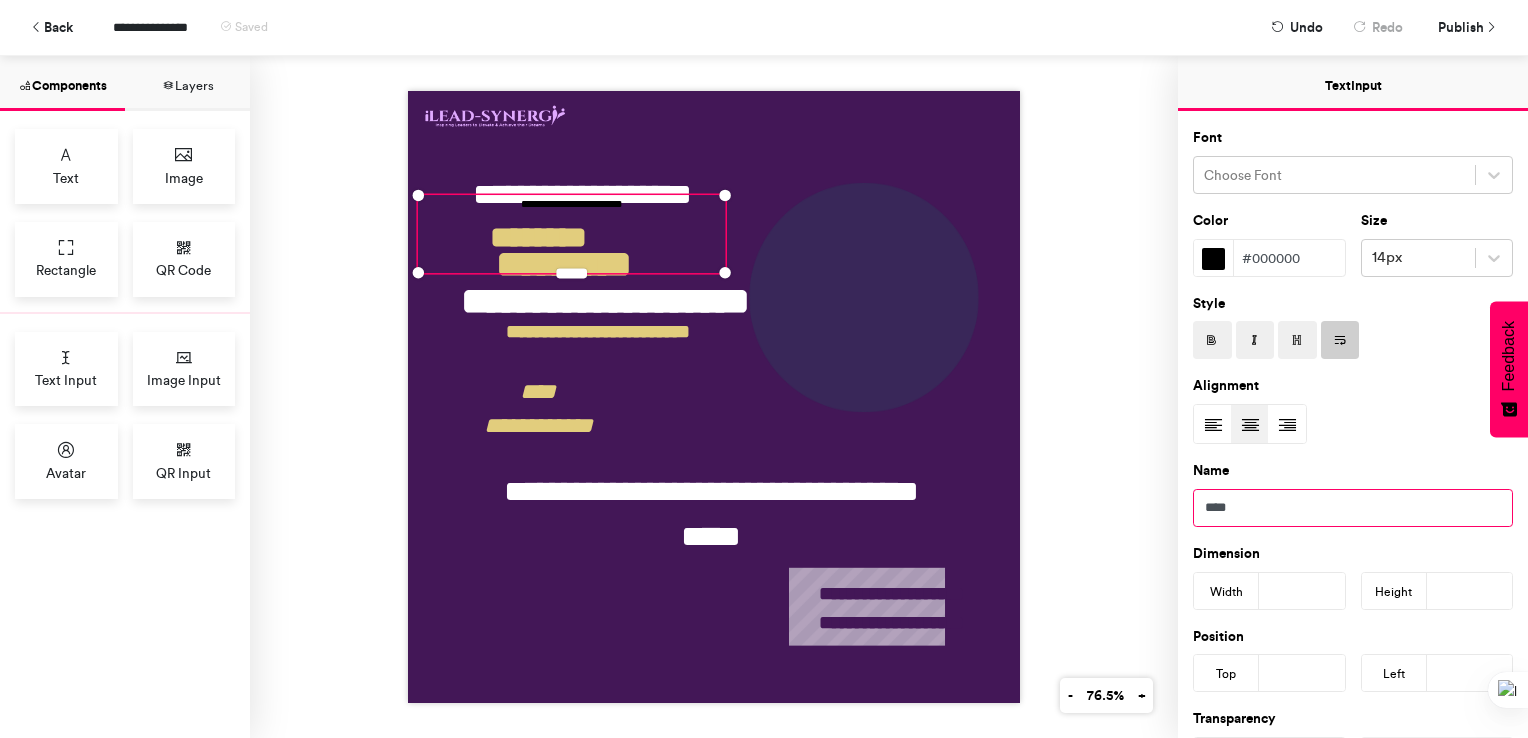 drag, startPoint x: 1256, startPoint y: 497, endPoint x: 1140, endPoint y: 507, distance: 116.43024 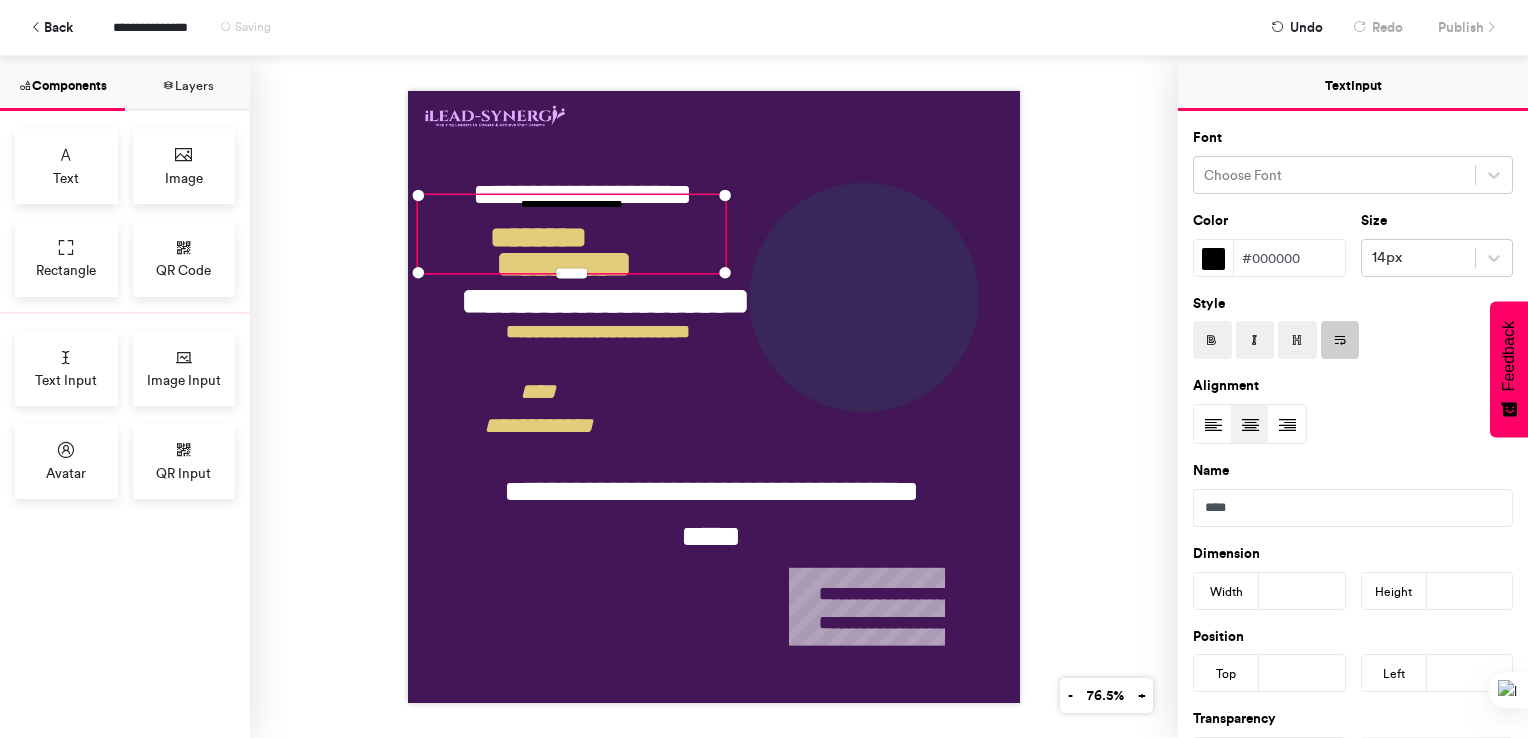 click on "**********" at bounding box center [714, 397] 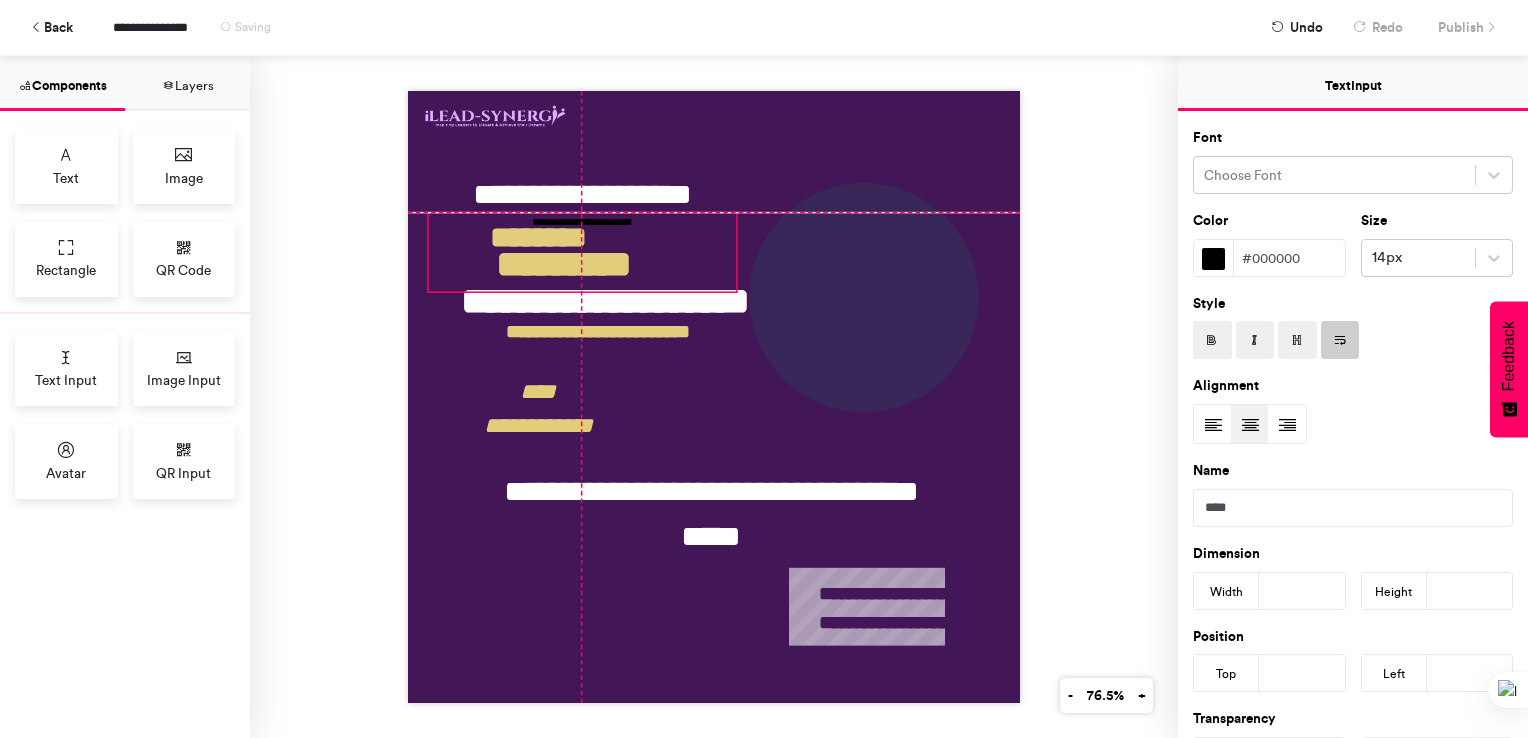 drag, startPoint x: 640, startPoint y: 194, endPoint x: 654, endPoint y: 209, distance: 20.518284 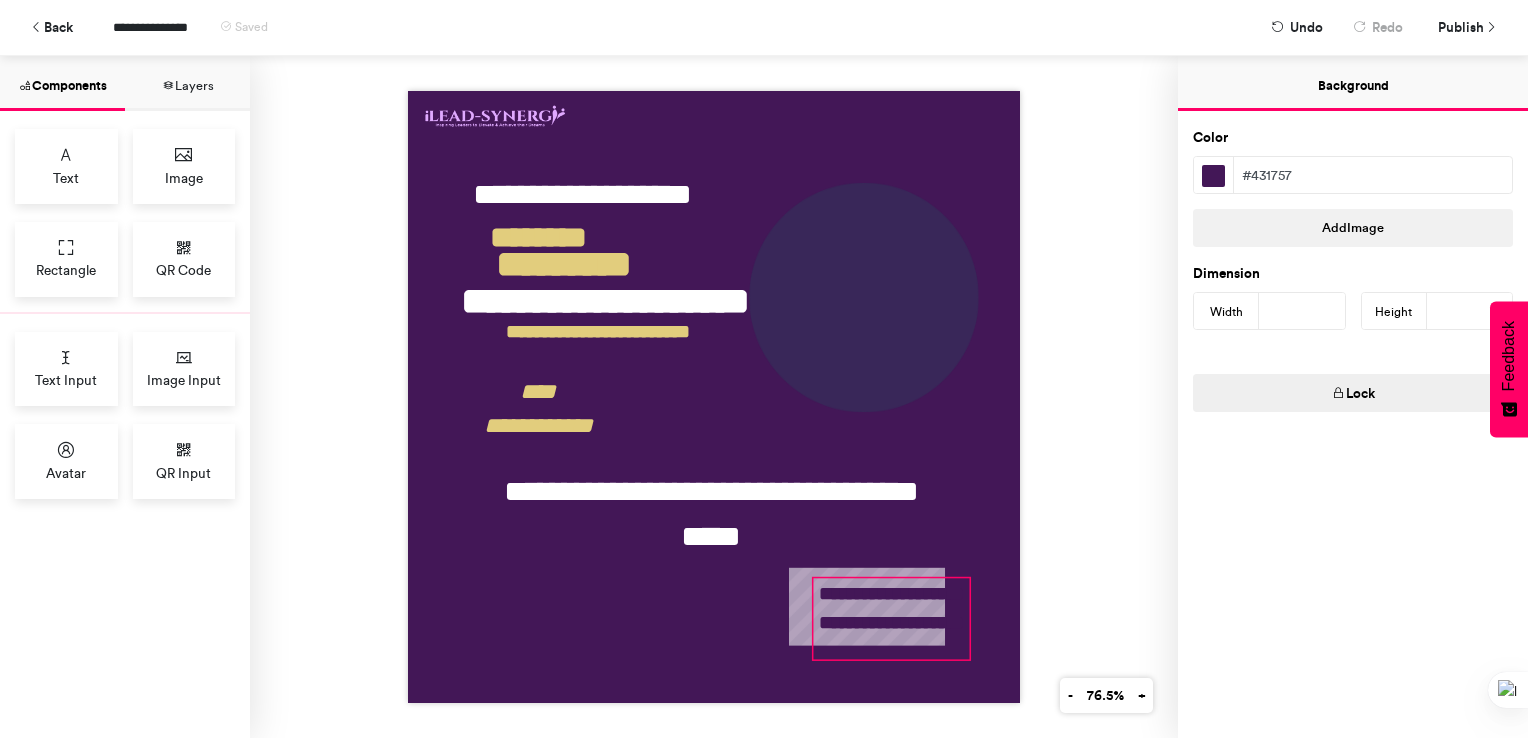 click on "**********" at bounding box center (891, 619) 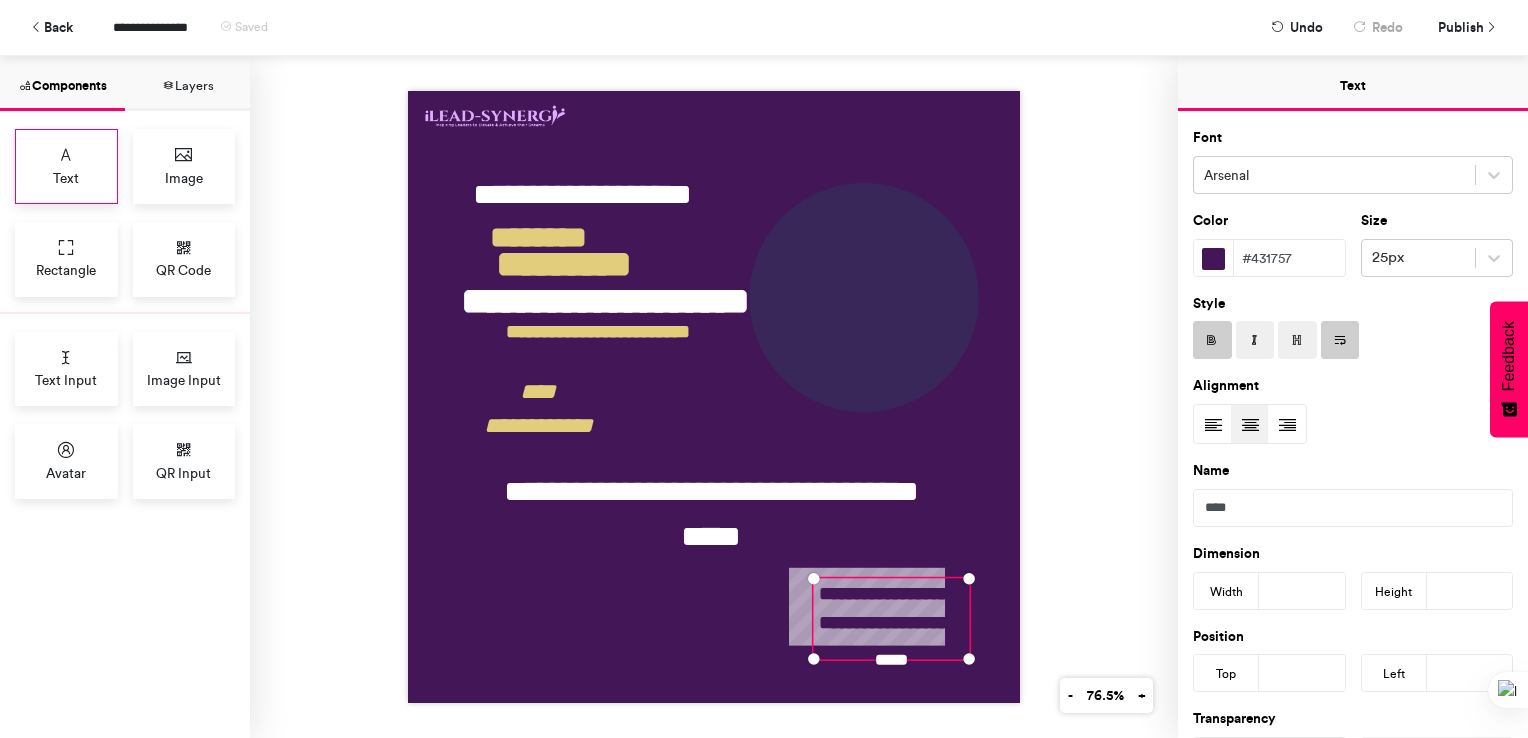 click on "Text" at bounding box center [66, 166] 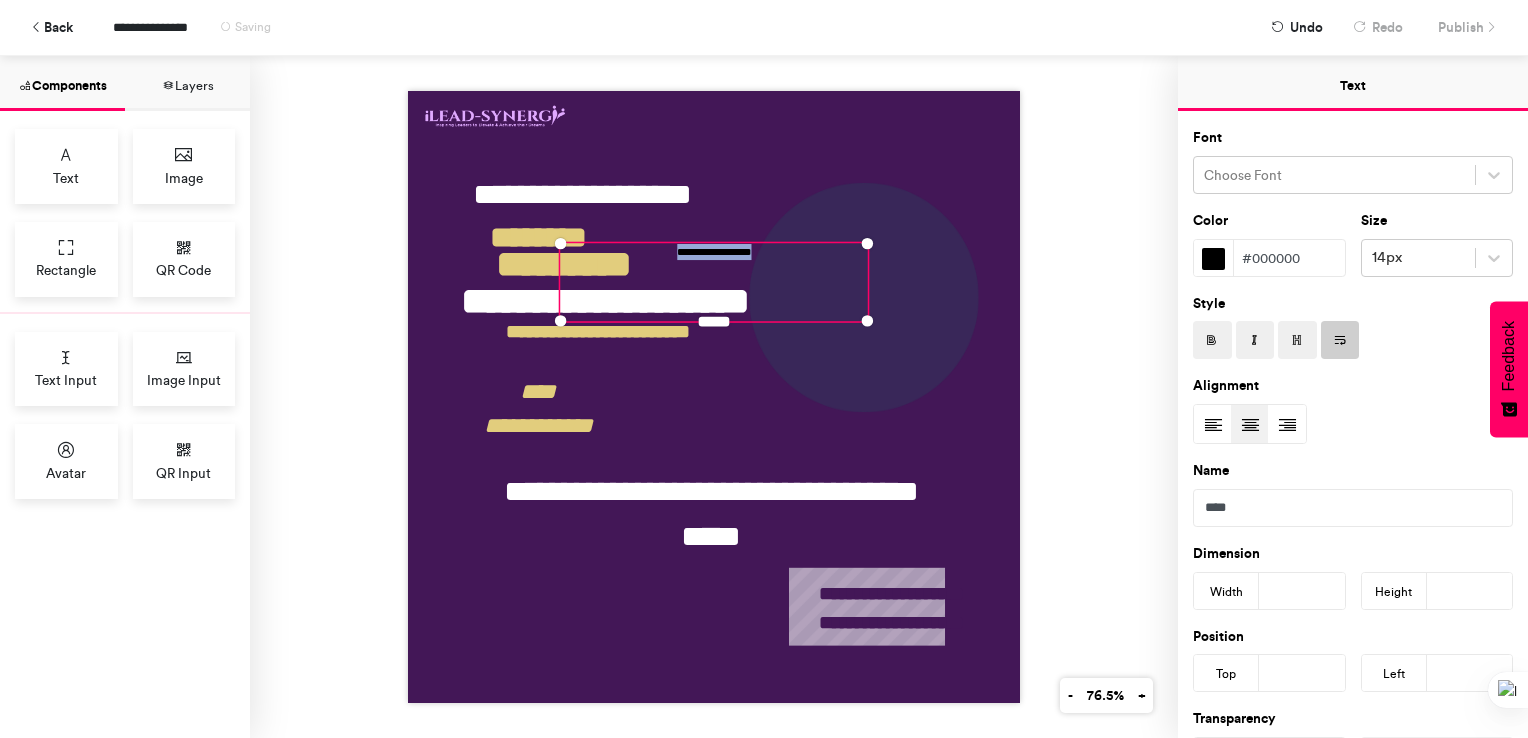 drag, startPoint x: 664, startPoint y: 246, endPoint x: 800, endPoint y: 277, distance: 139.48836 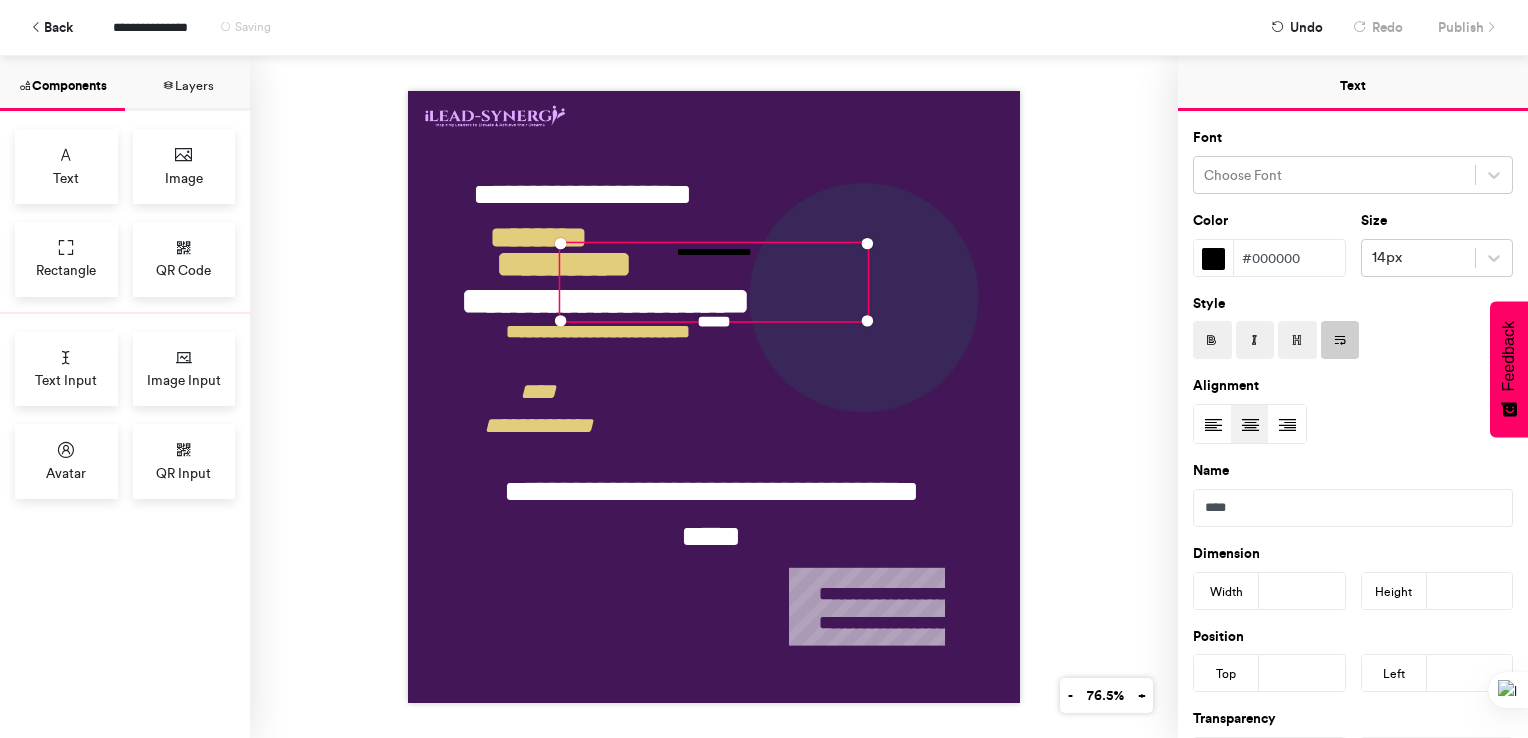 click on "**********" at bounding box center (714, 397) 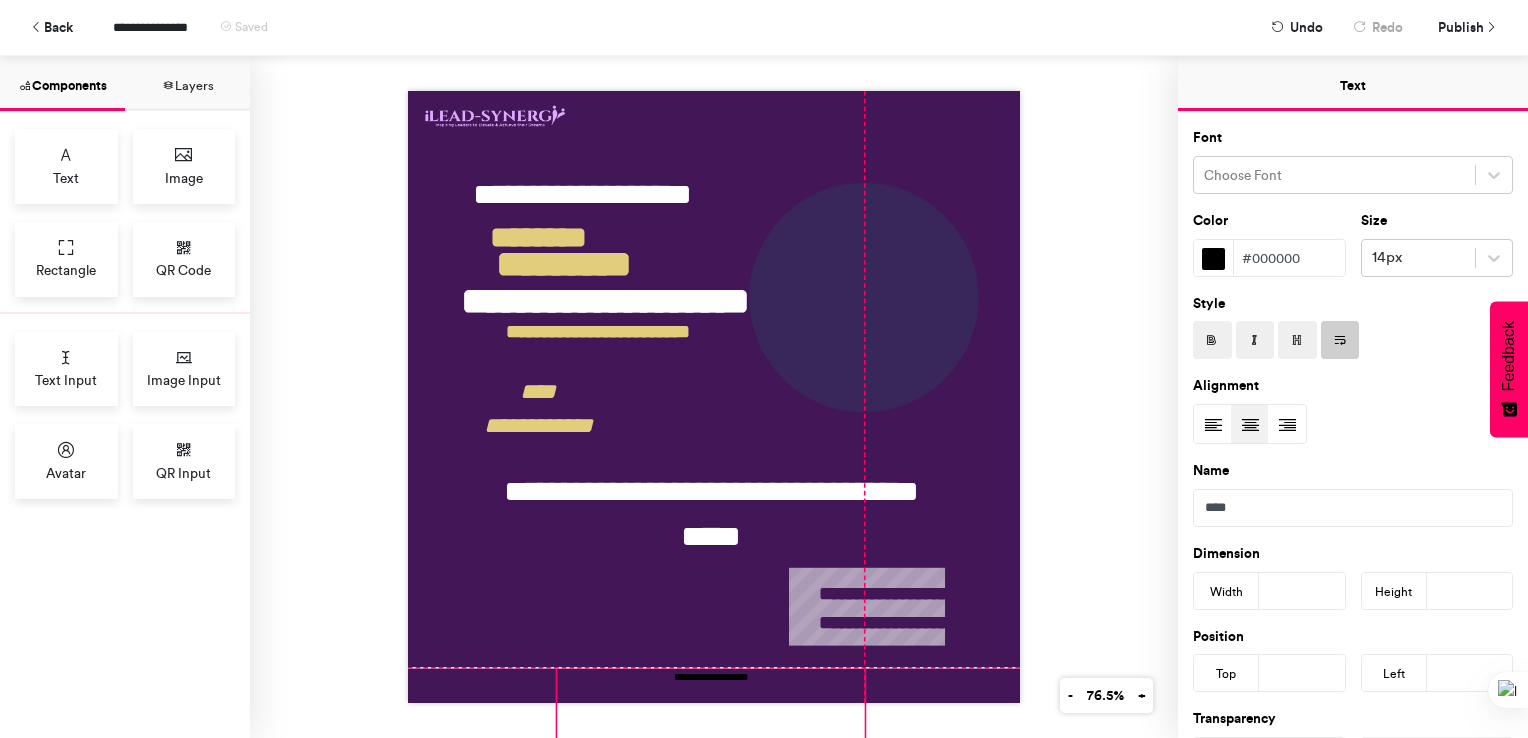 drag, startPoint x: 803, startPoint y: 261, endPoint x: 795, endPoint y: 692, distance: 431.07425 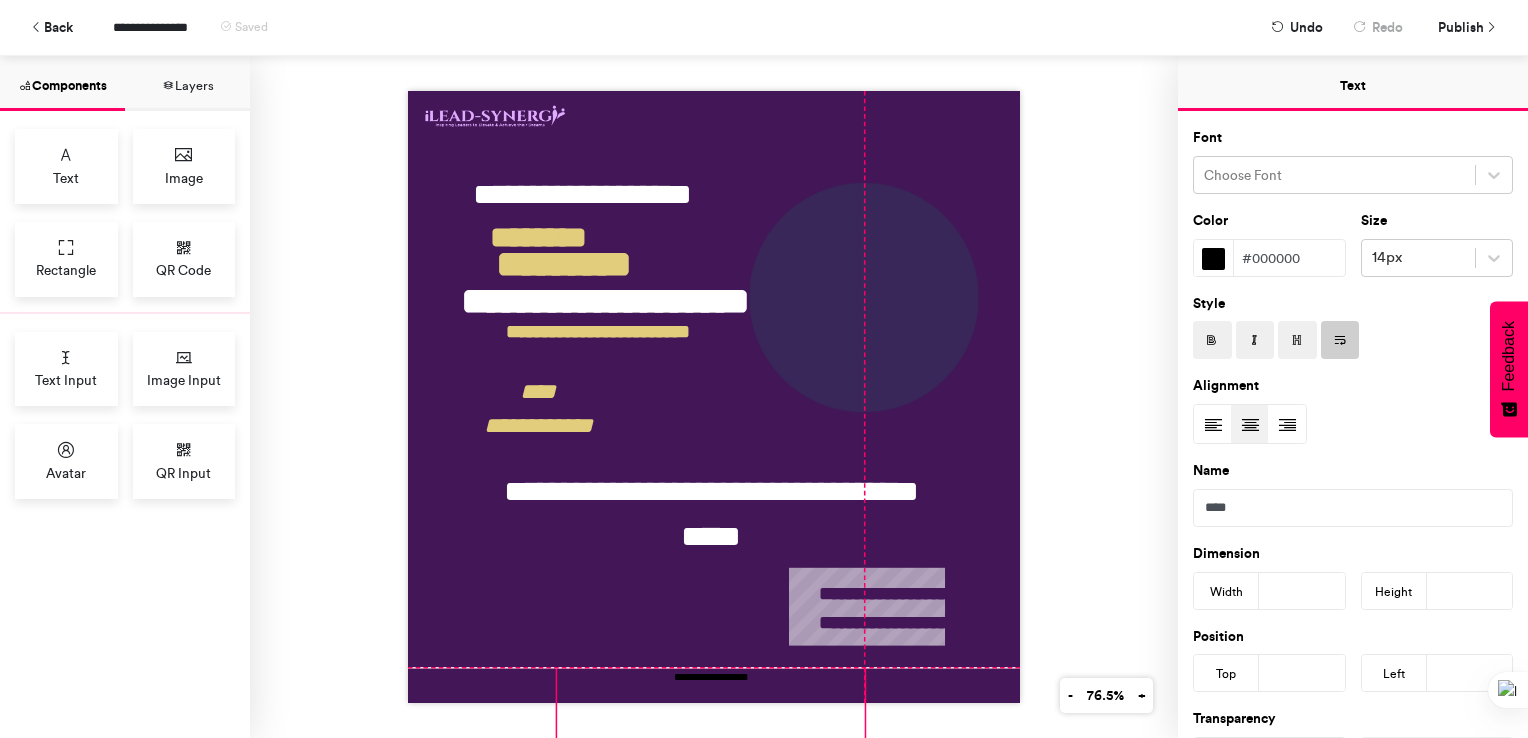 click on "**********" at bounding box center (711, 707) 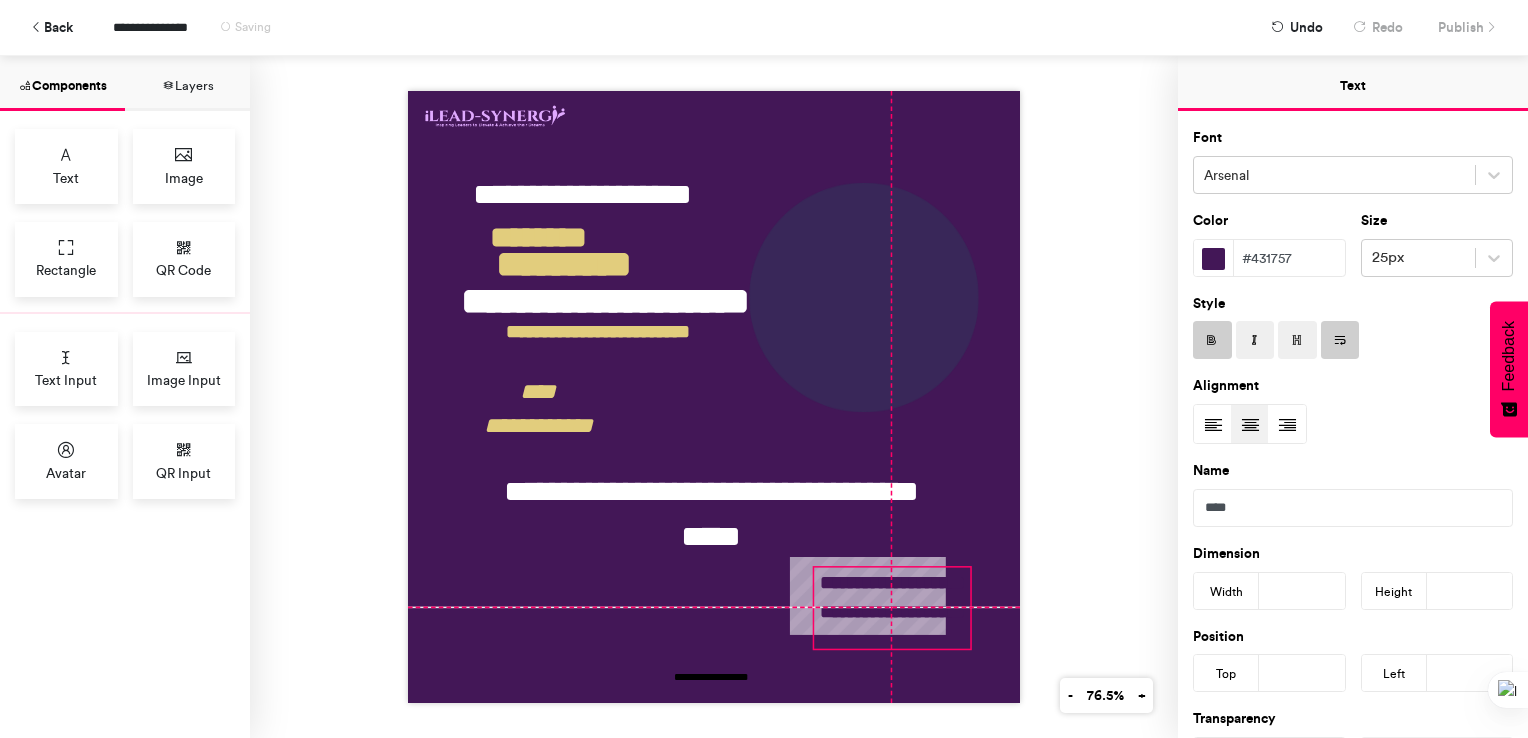 drag, startPoint x: 920, startPoint y: 619, endPoint x: 918, endPoint y: 606, distance: 13.152946 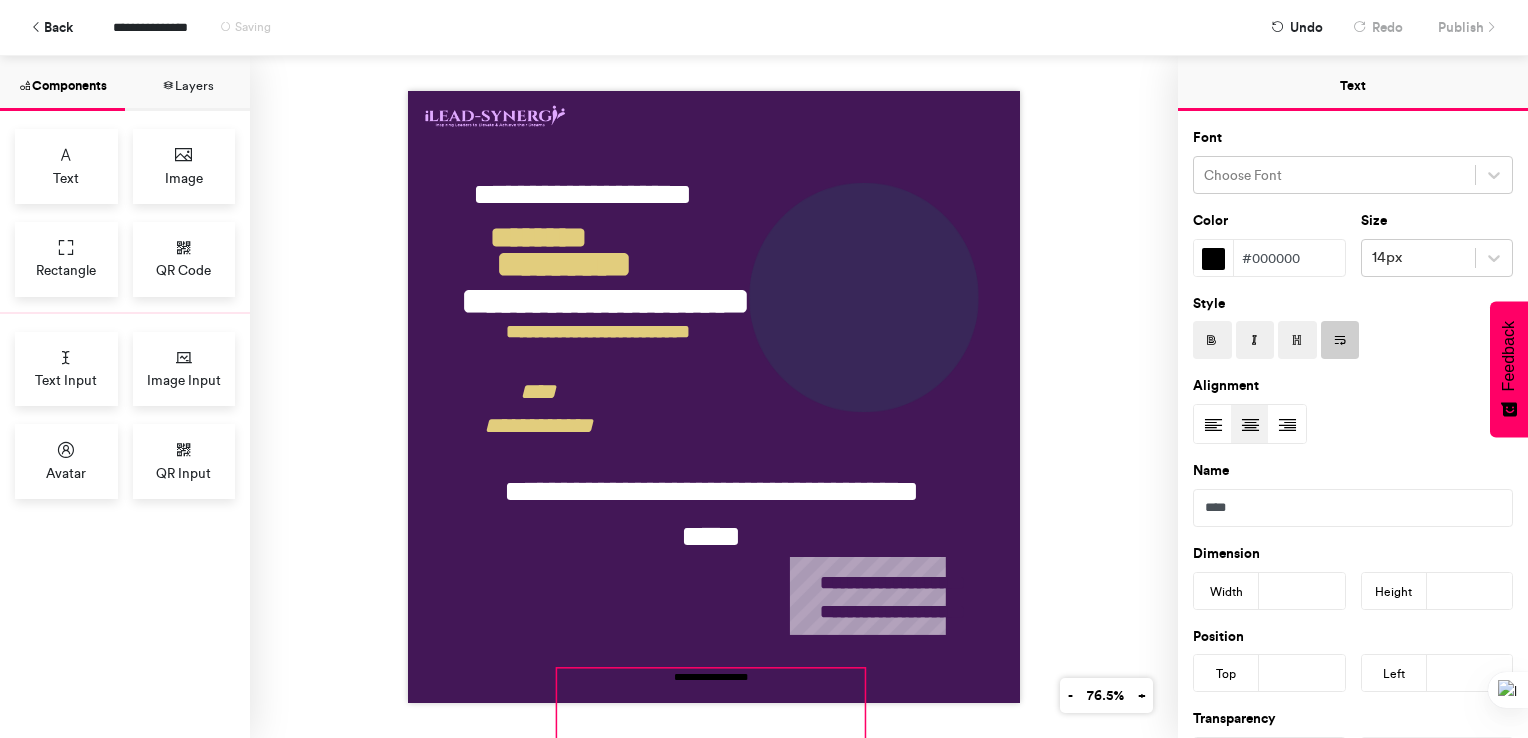 click on "**********" at bounding box center [711, 707] 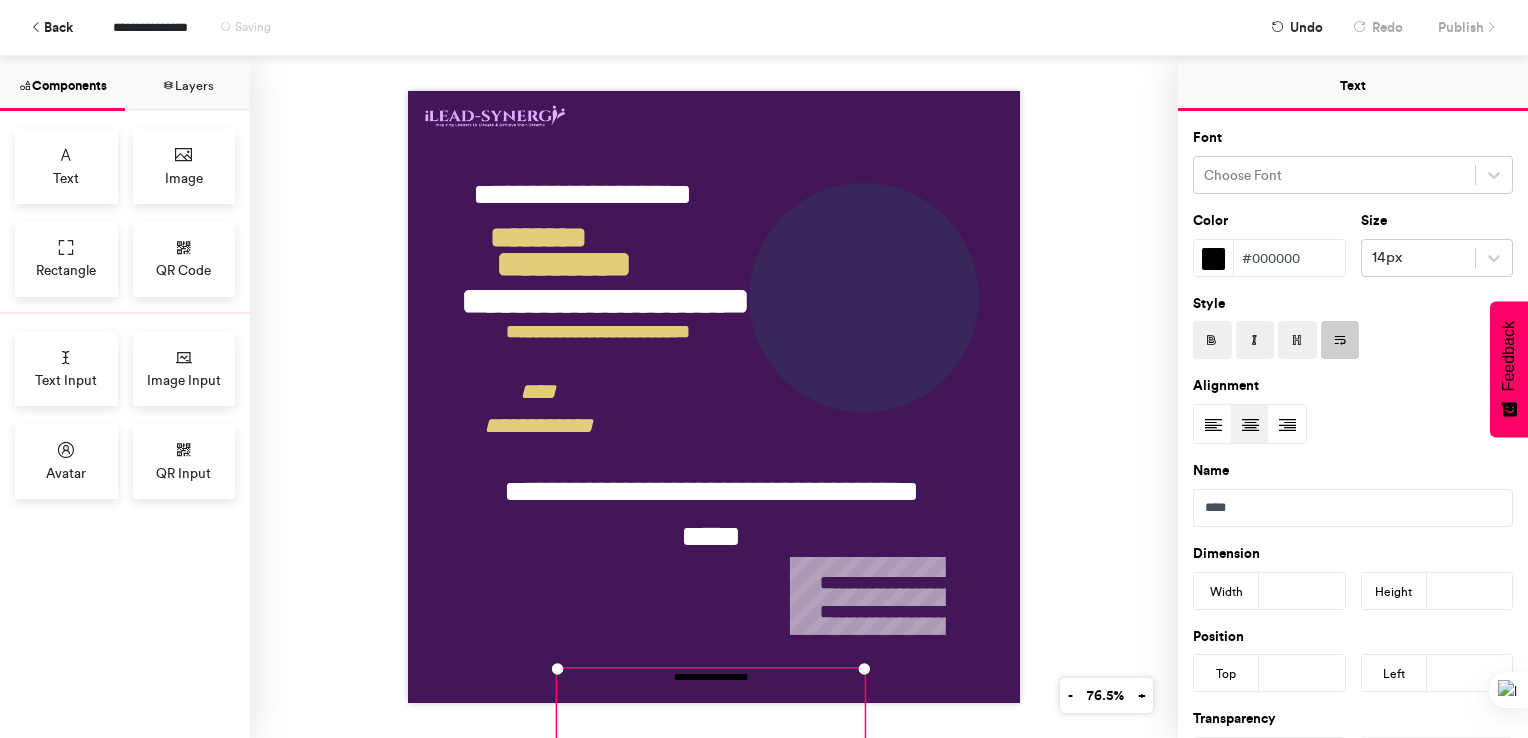 click on "#000000" at bounding box center [1289, 258] 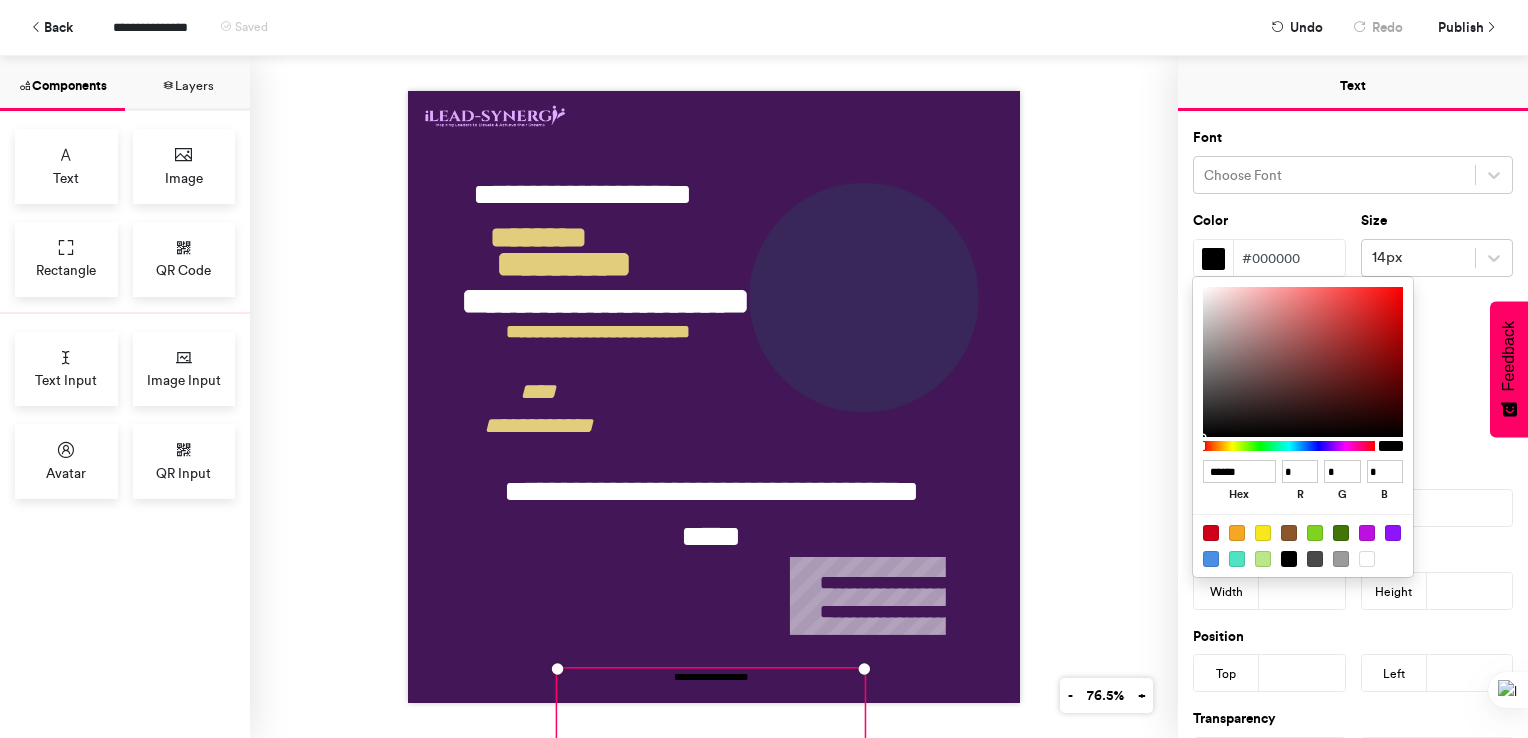 drag, startPoint x: 1257, startPoint y: 473, endPoint x: 1180, endPoint y: 480, distance: 77.31753 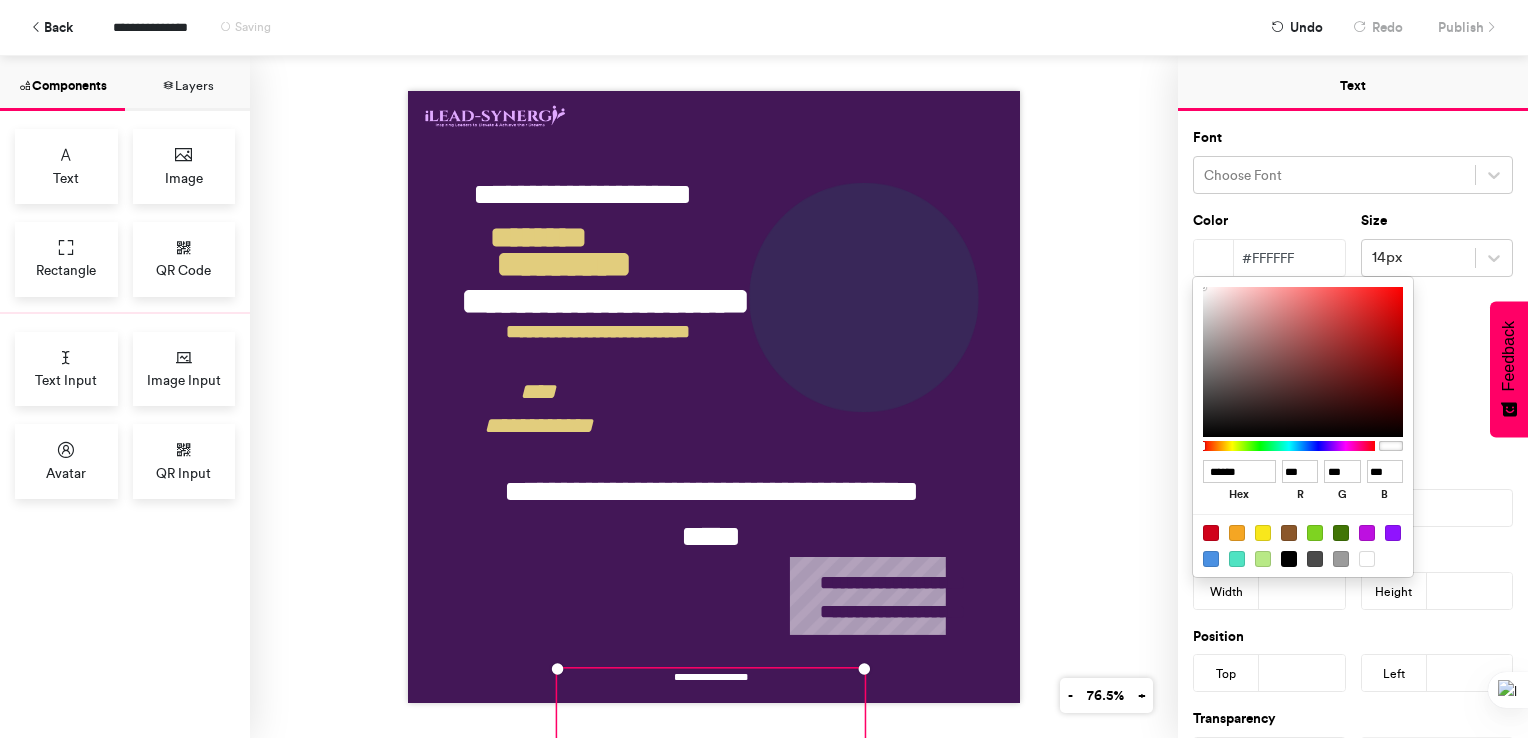 click at bounding box center [764, 369] 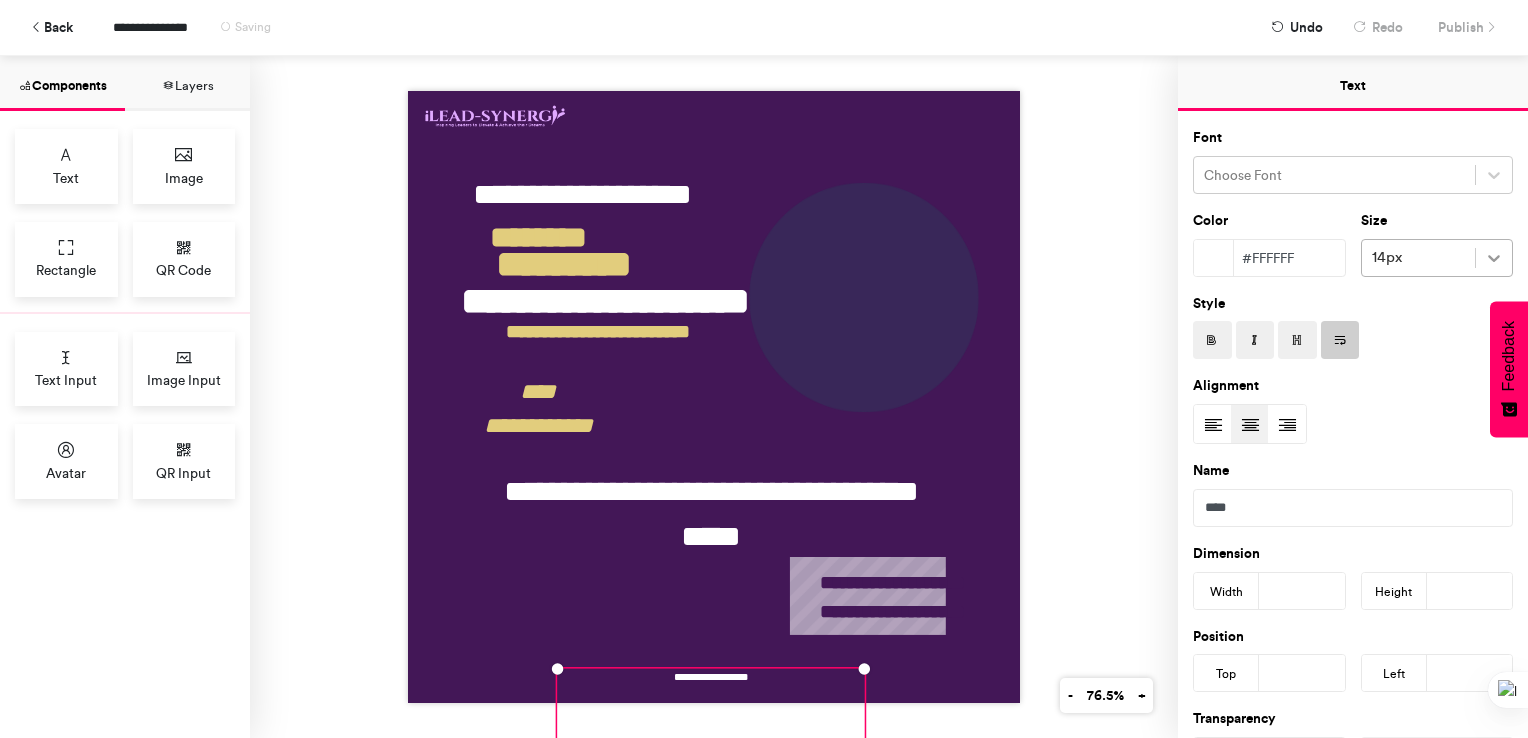 click 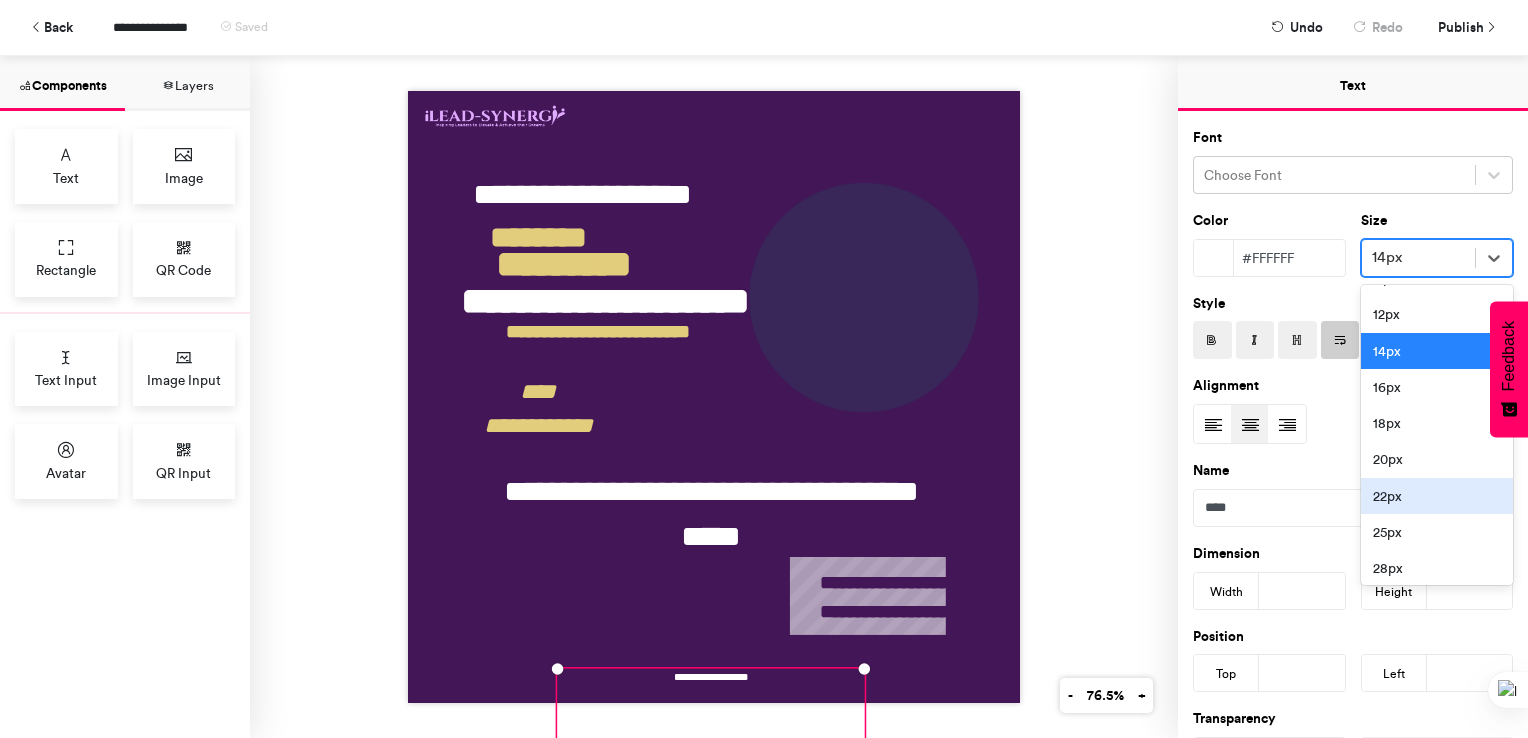scroll, scrollTop: 120, scrollLeft: 0, axis: vertical 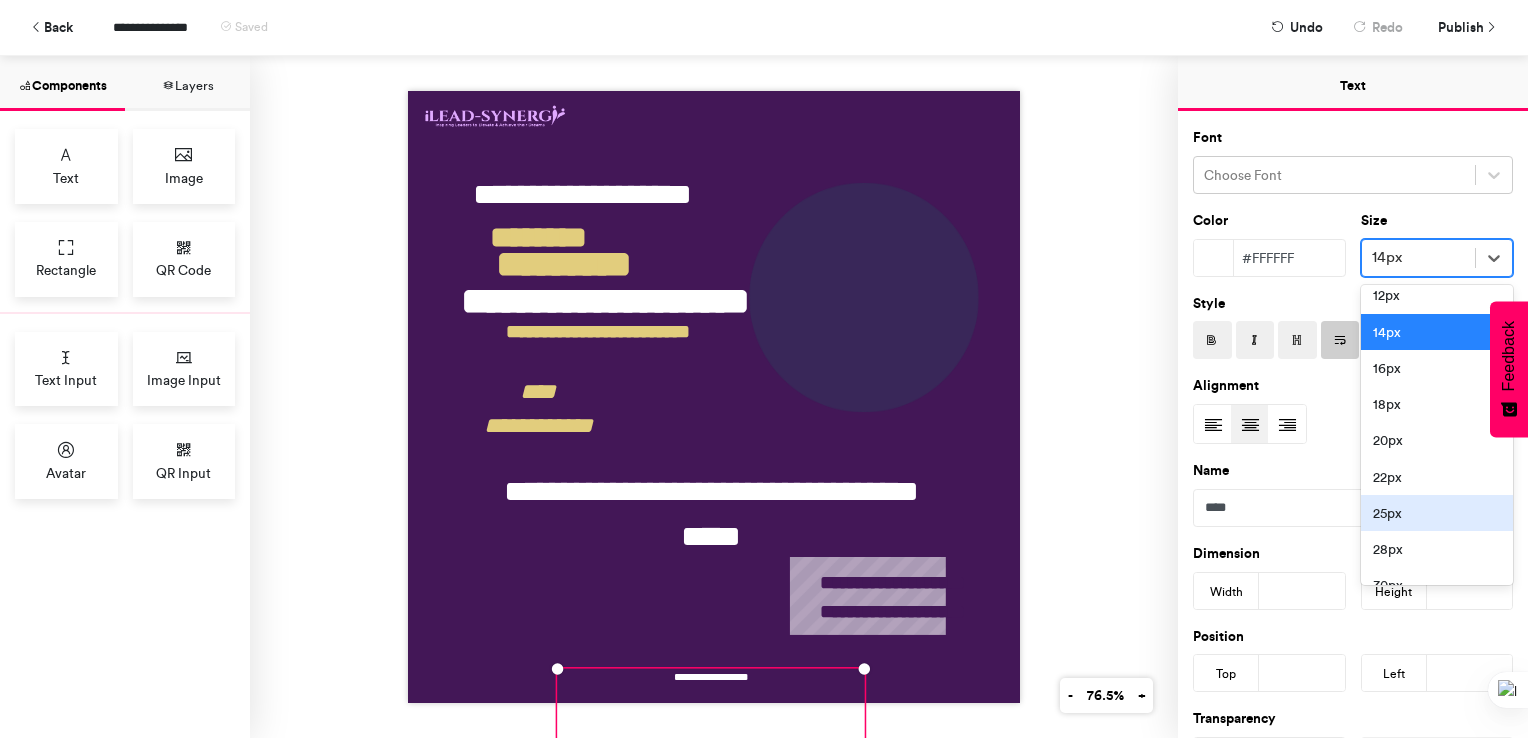 click on "25px" at bounding box center (1437, 513) 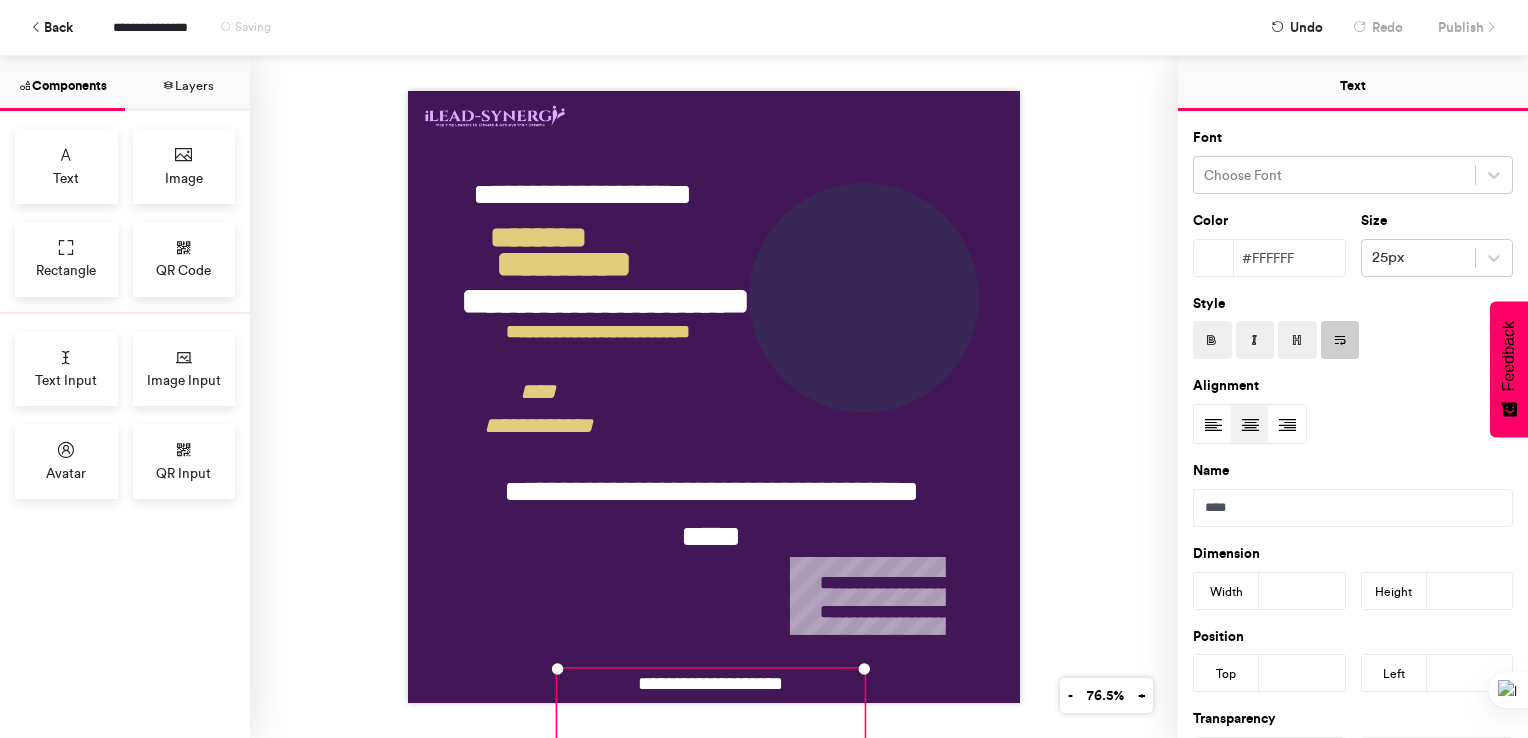 drag, startPoint x: 816, startPoint y: 703, endPoint x: 1106, endPoint y: 620, distance: 301.64383 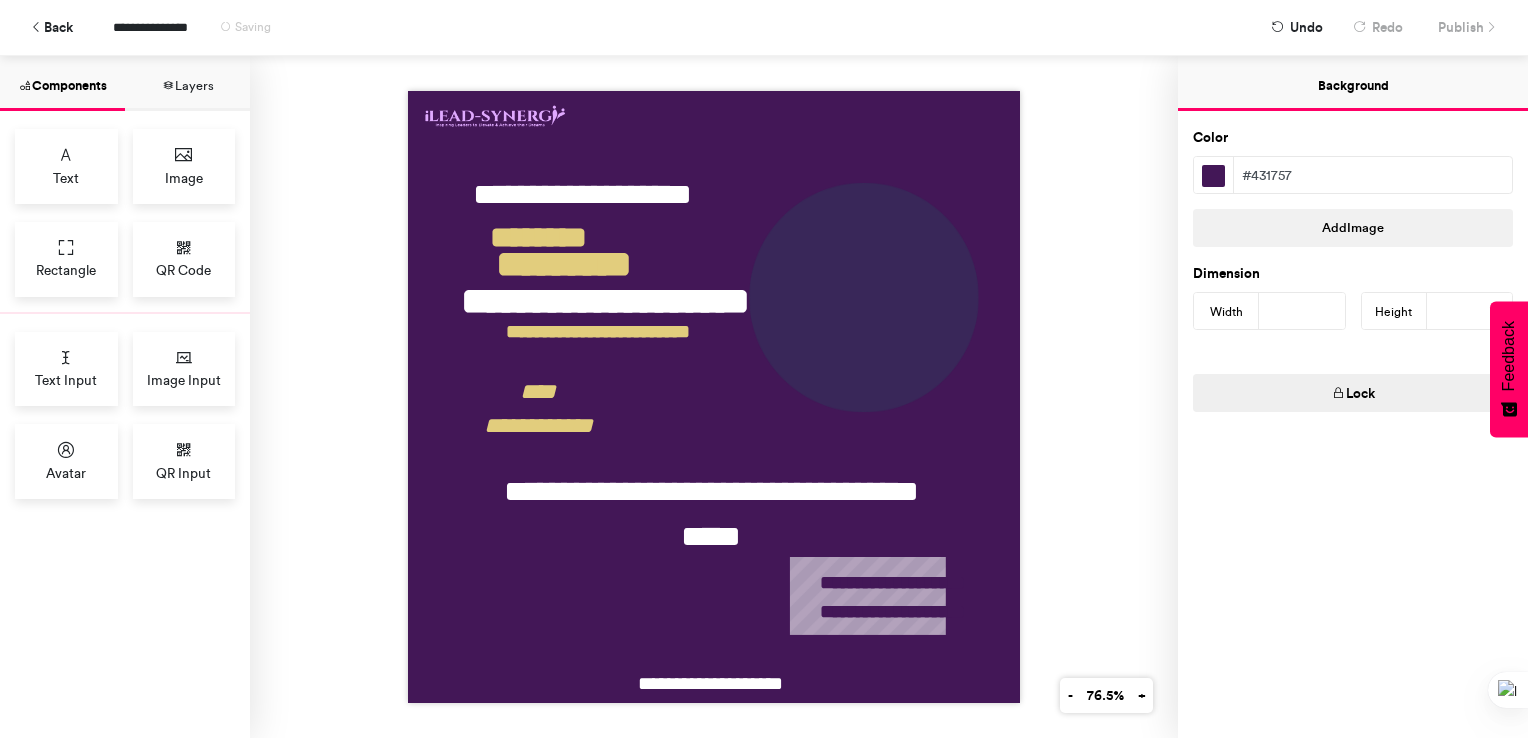 click on "**********" at bounding box center (714, 397) 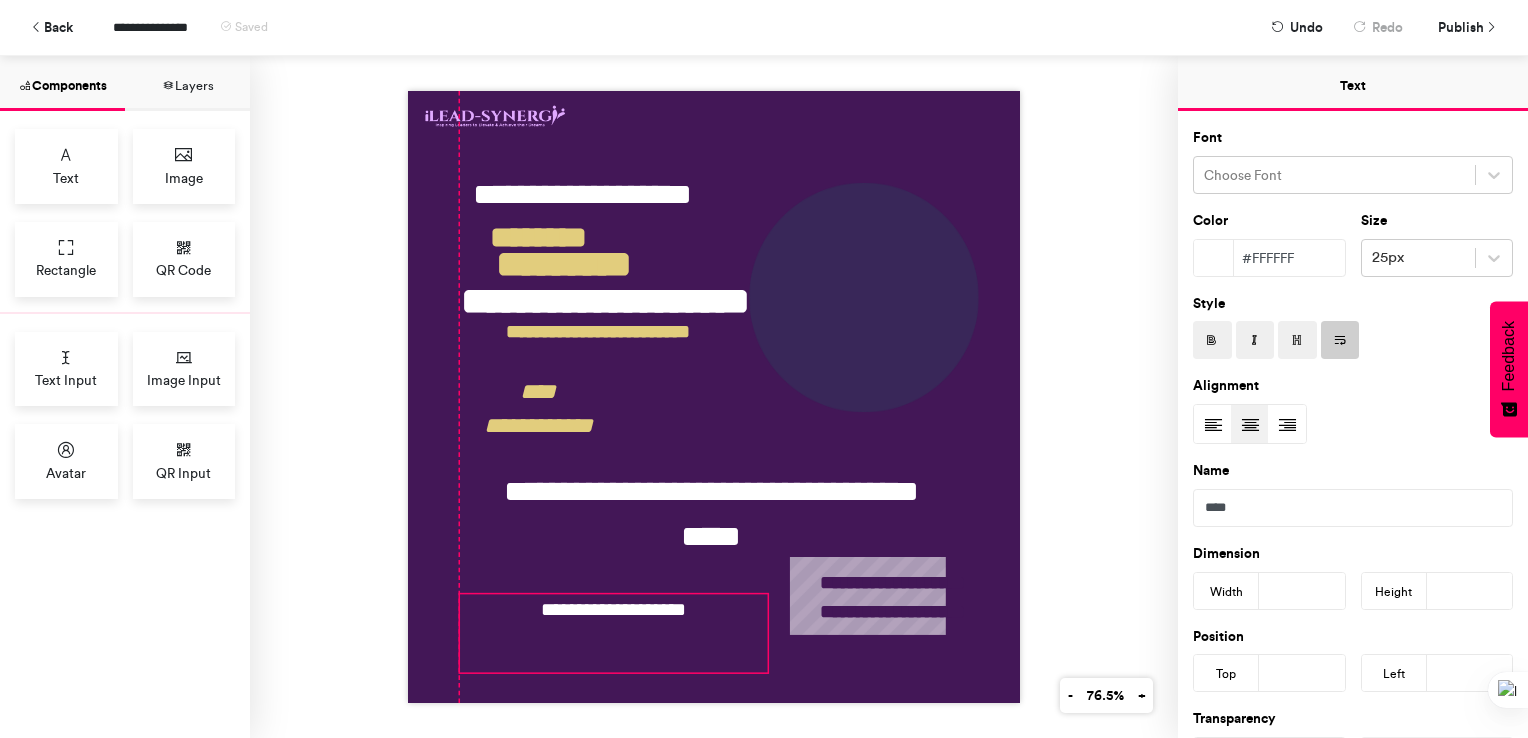 drag, startPoint x: 776, startPoint y: 679, endPoint x: 672, endPoint y: 605, distance: 127.64012 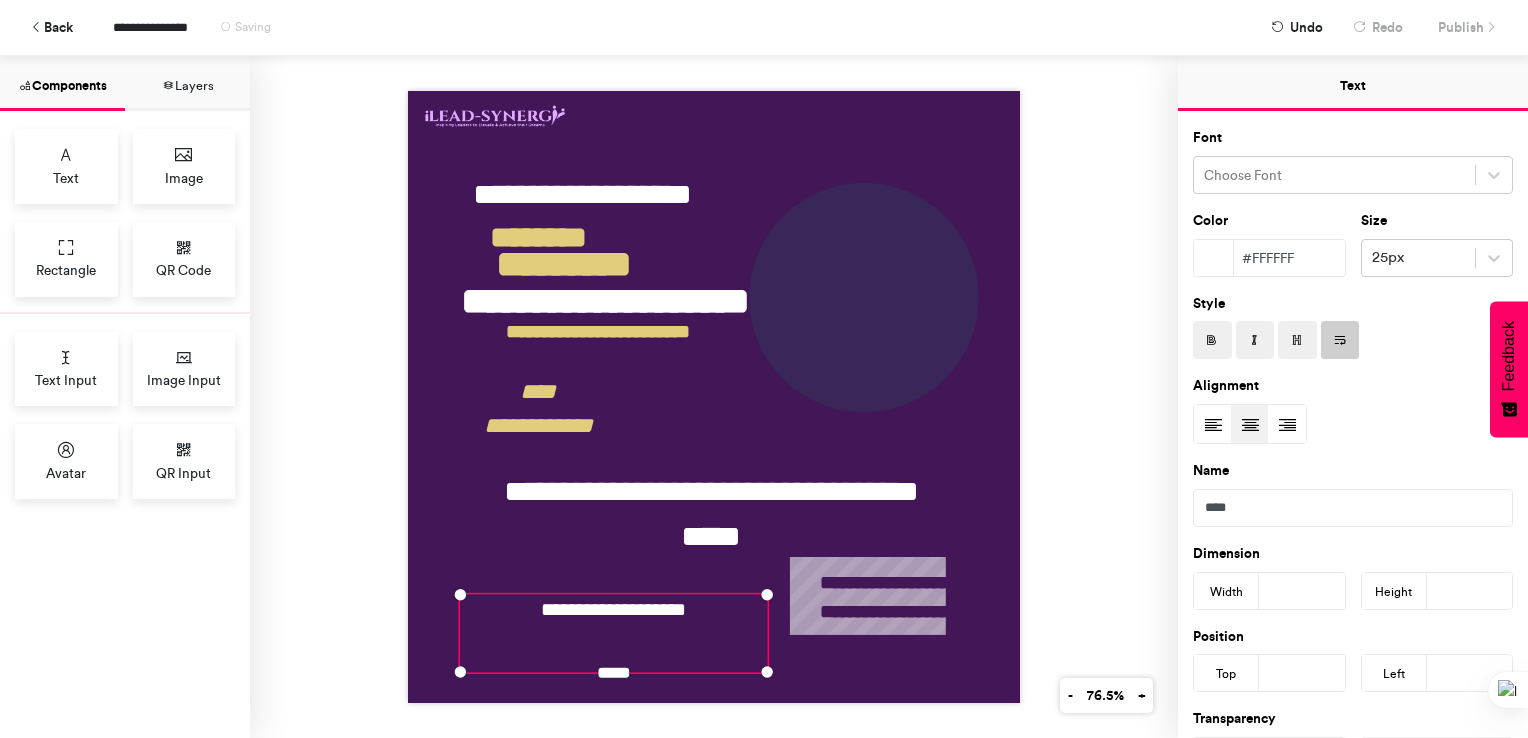 click on "**********" at bounding box center (614, 633) 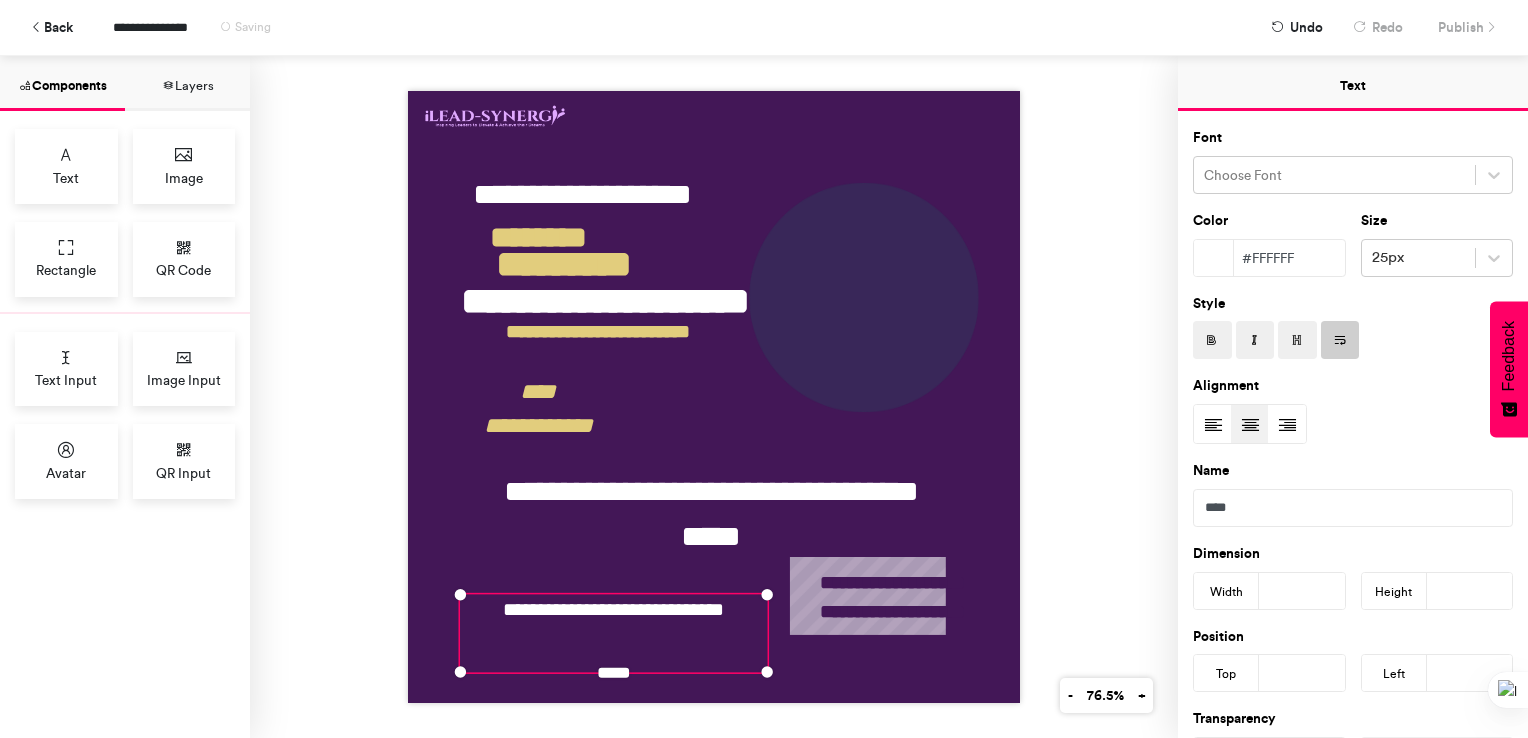 click on "**********" at bounding box center (714, 397) 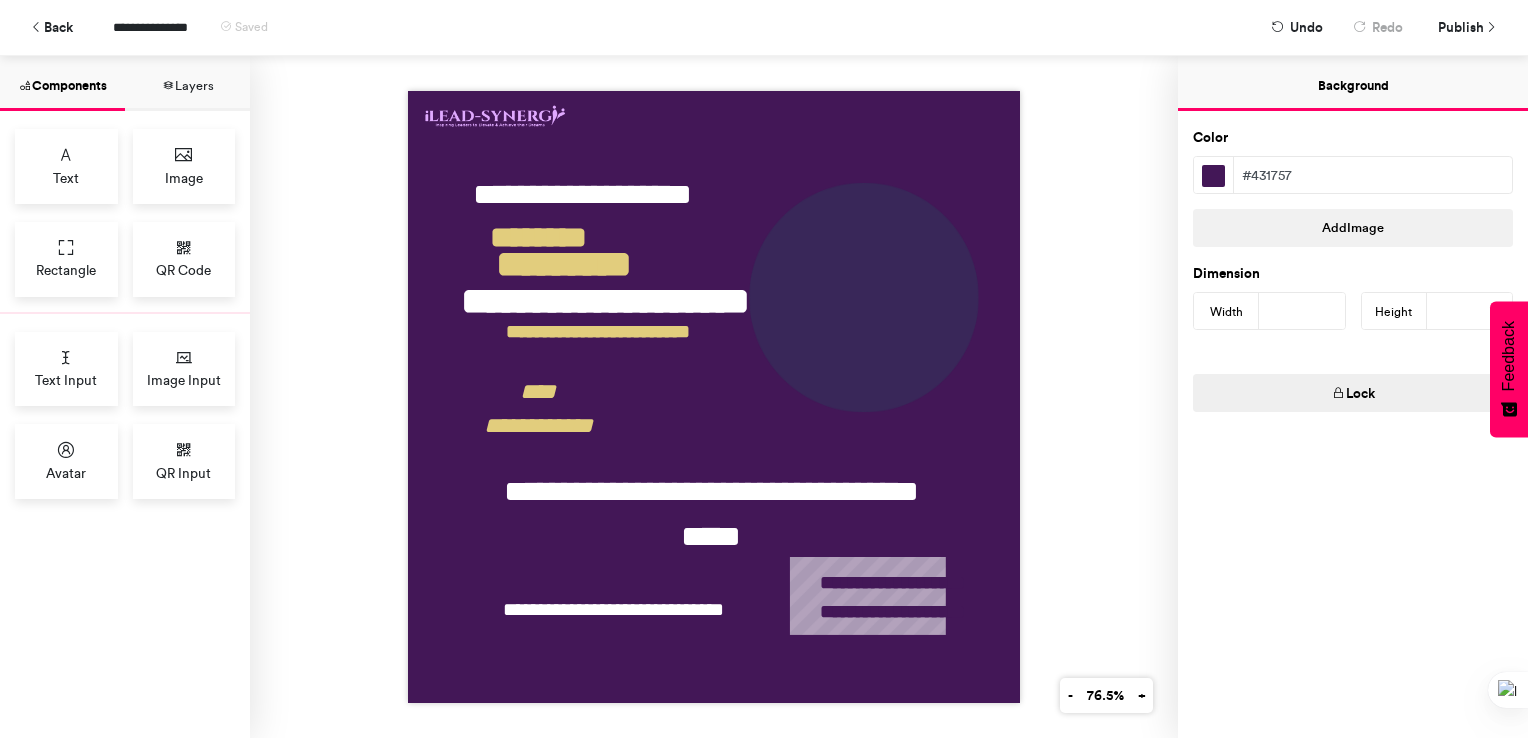 click on "**********" at bounding box center [714, 397] 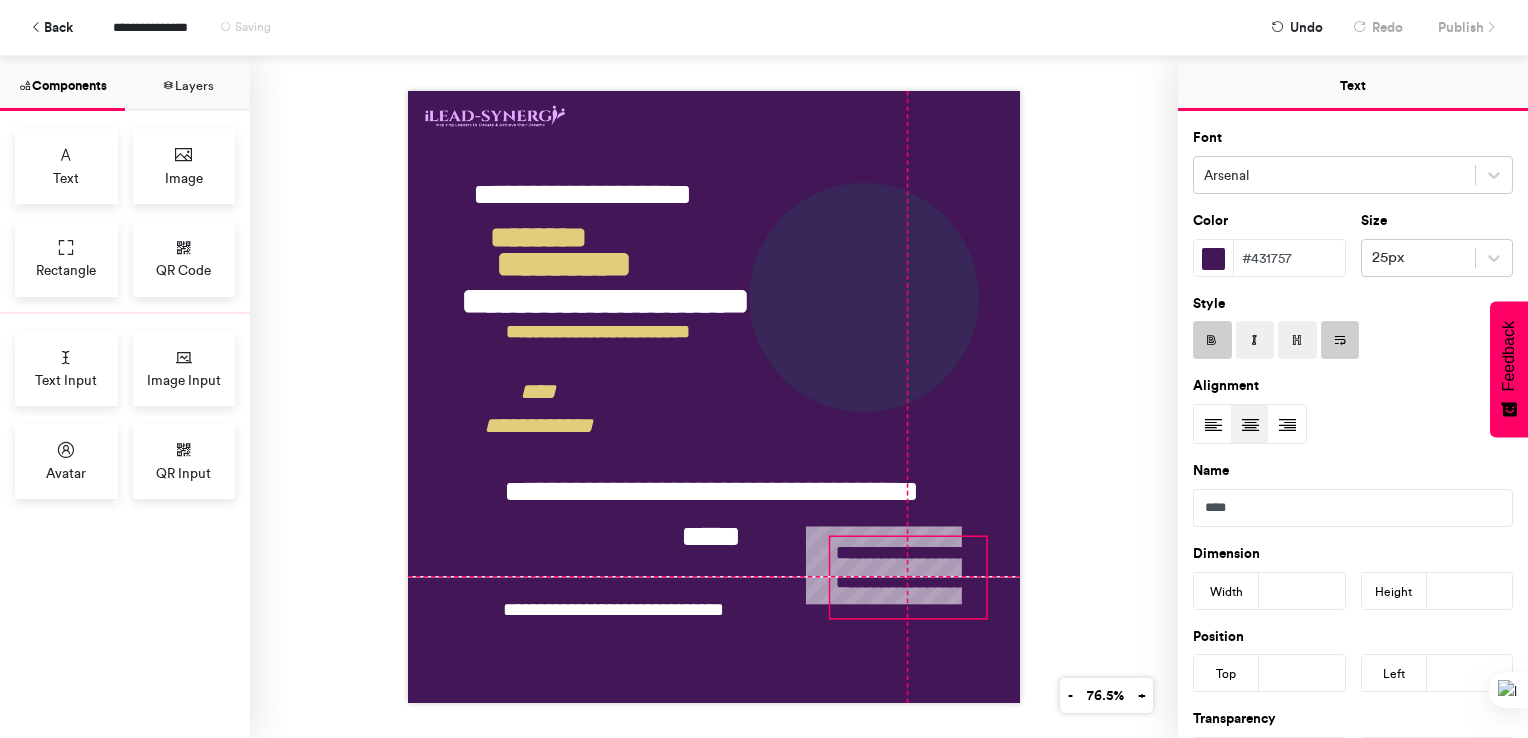 drag, startPoint x: 924, startPoint y: 588, endPoint x: 937, endPoint y: 559, distance: 31.780497 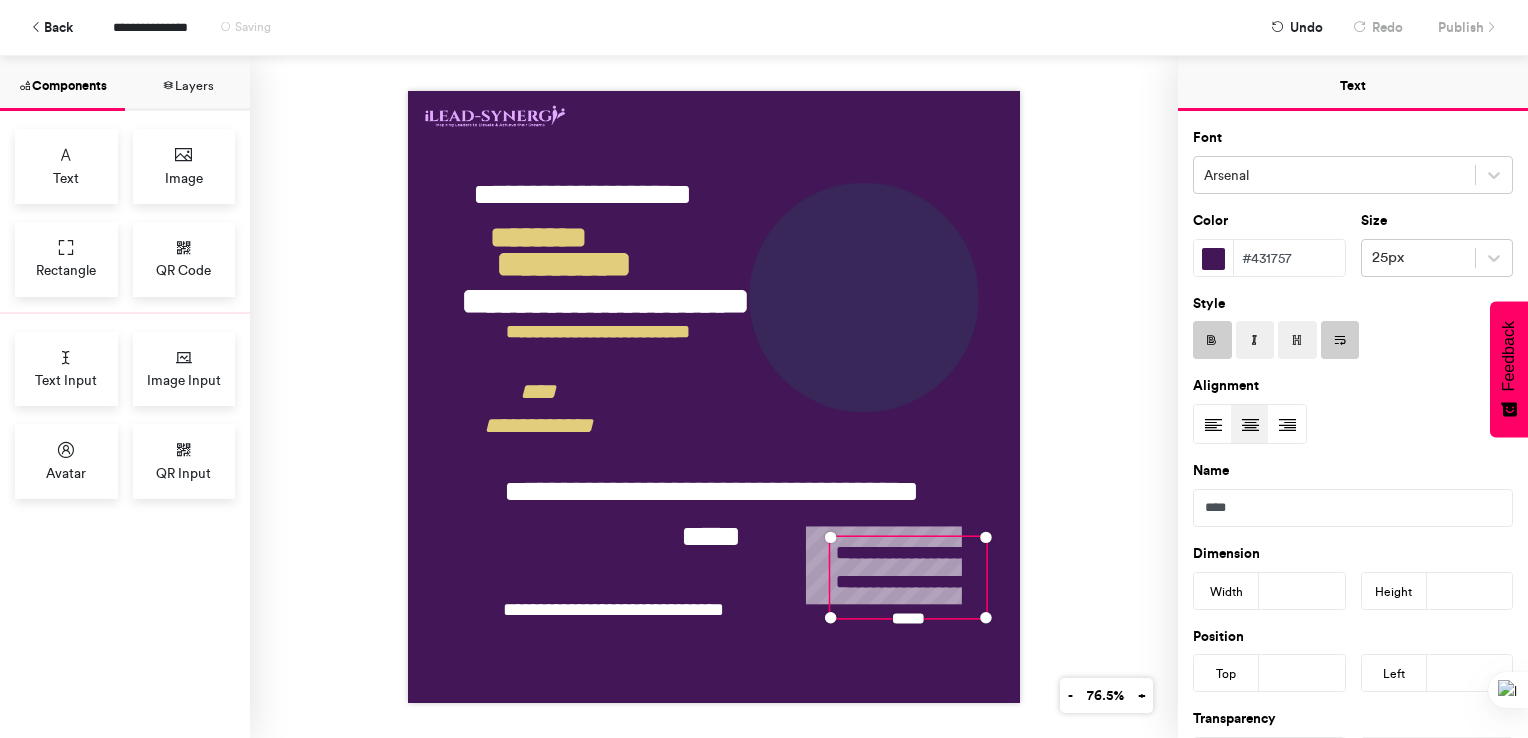 click on "**********" at bounding box center (714, 397) 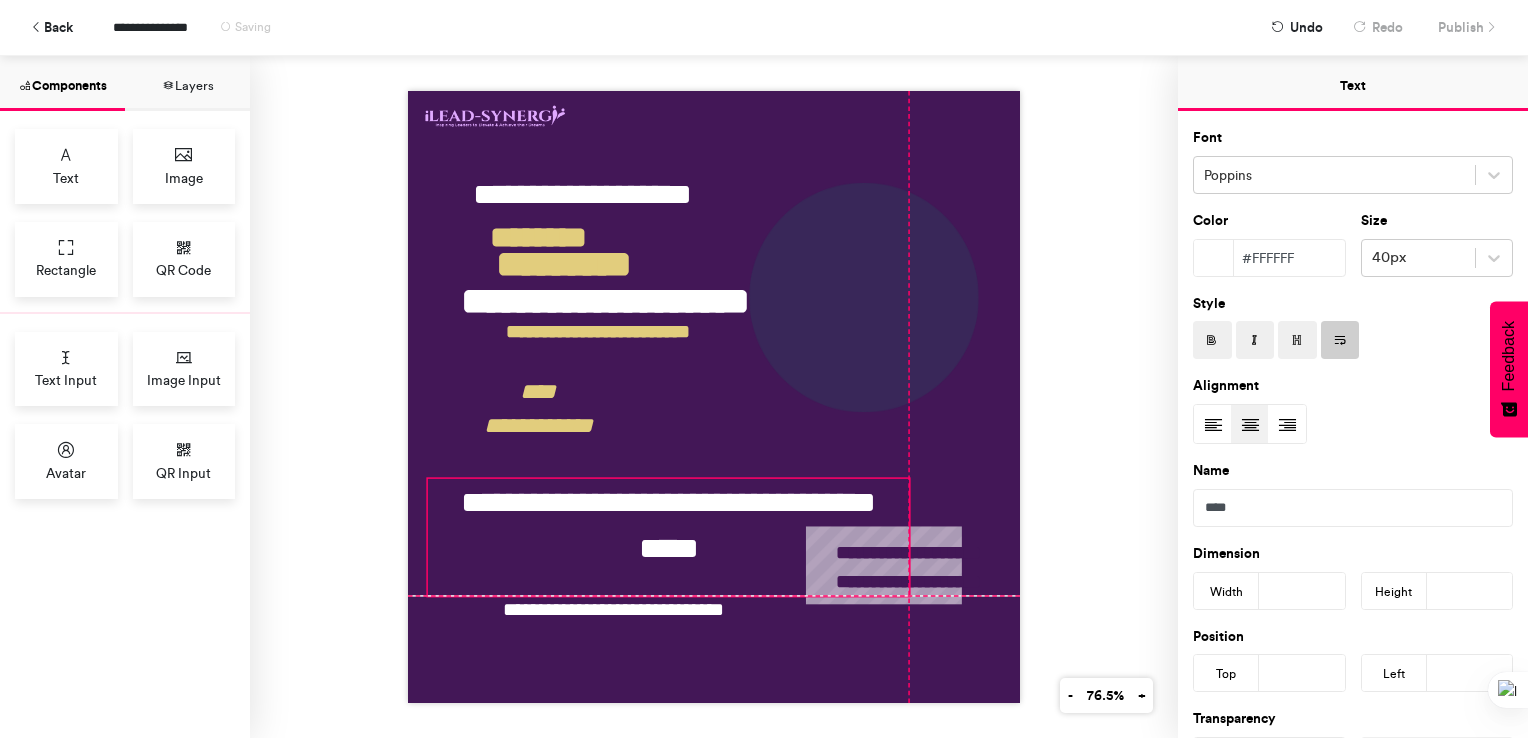 drag, startPoint x: 769, startPoint y: 496, endPoint x: 732, endPoint y: 507, distance: 38.600517 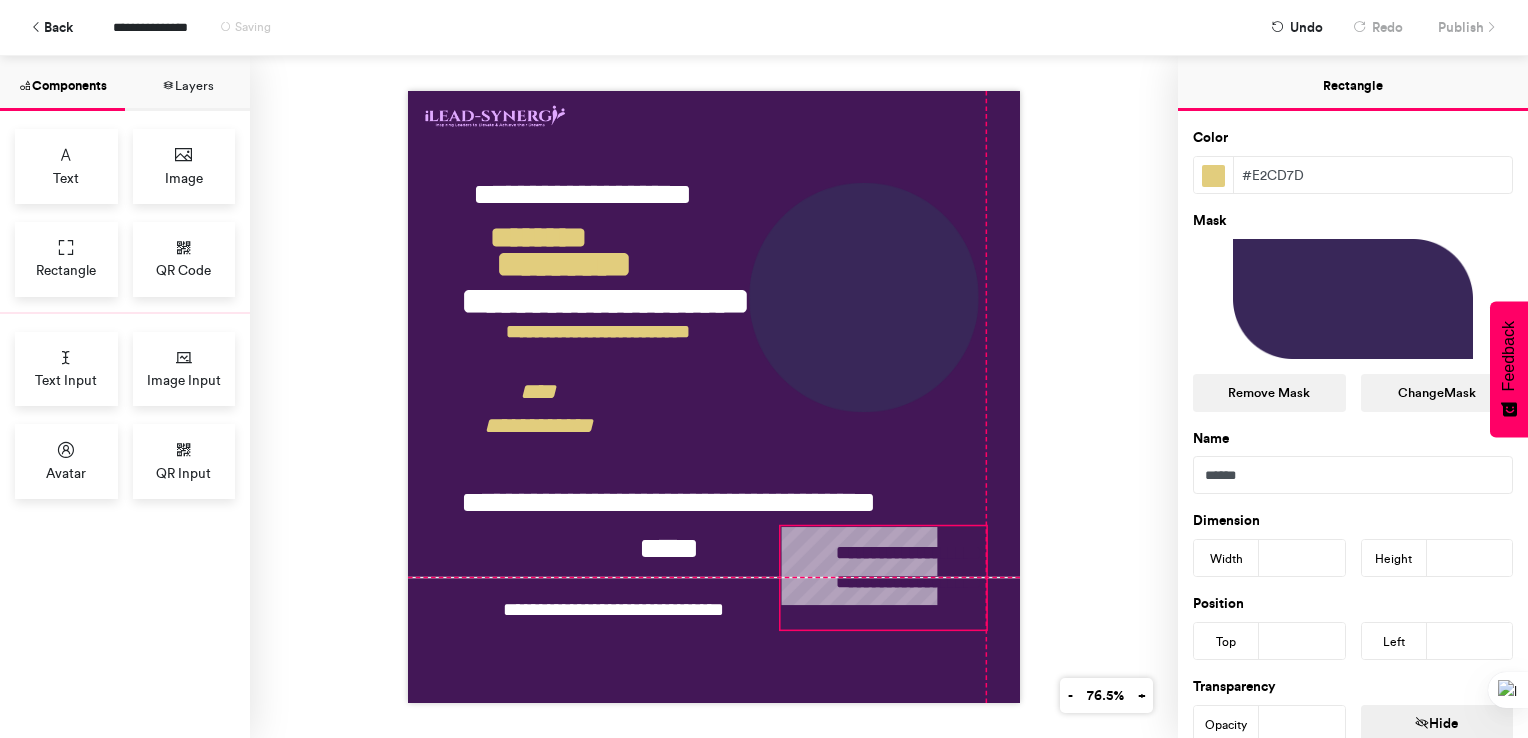 click on "**********" at bounding box center [714, 397] 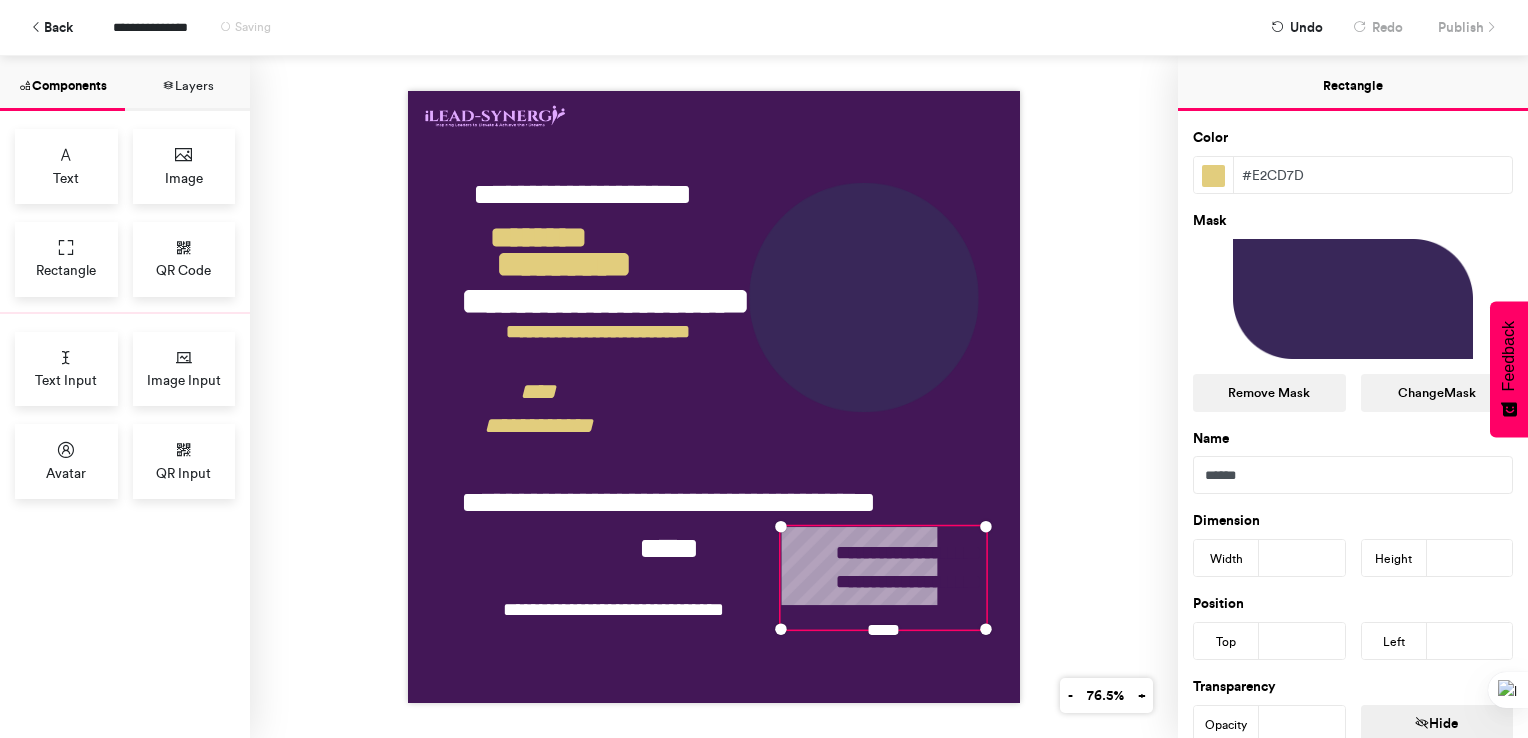 click on "**********" at bounding box center (714, 397) 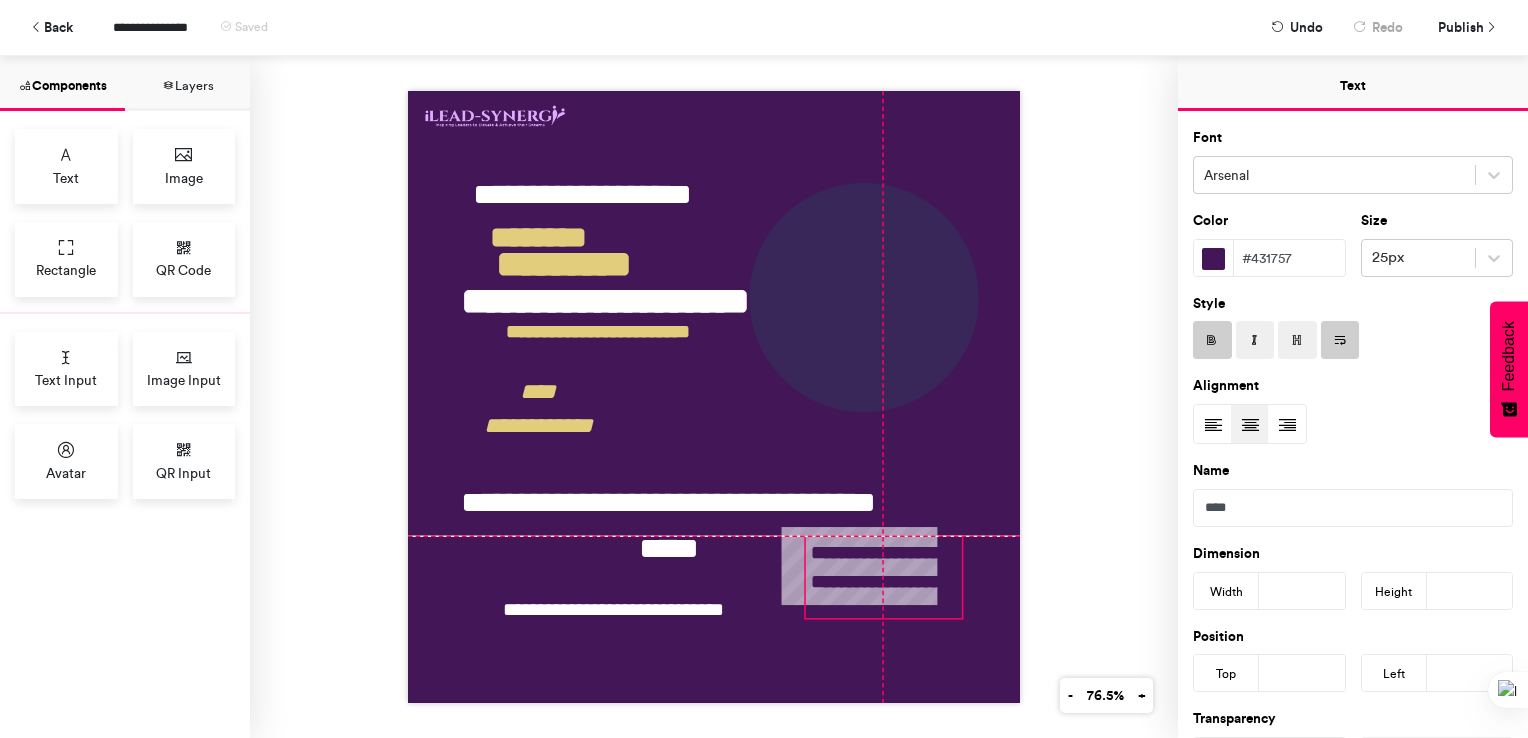 drag, startPoint x: 903, startPoint y: 545, endPoint x: 881, endPoint y: 542, distance: 22.203604 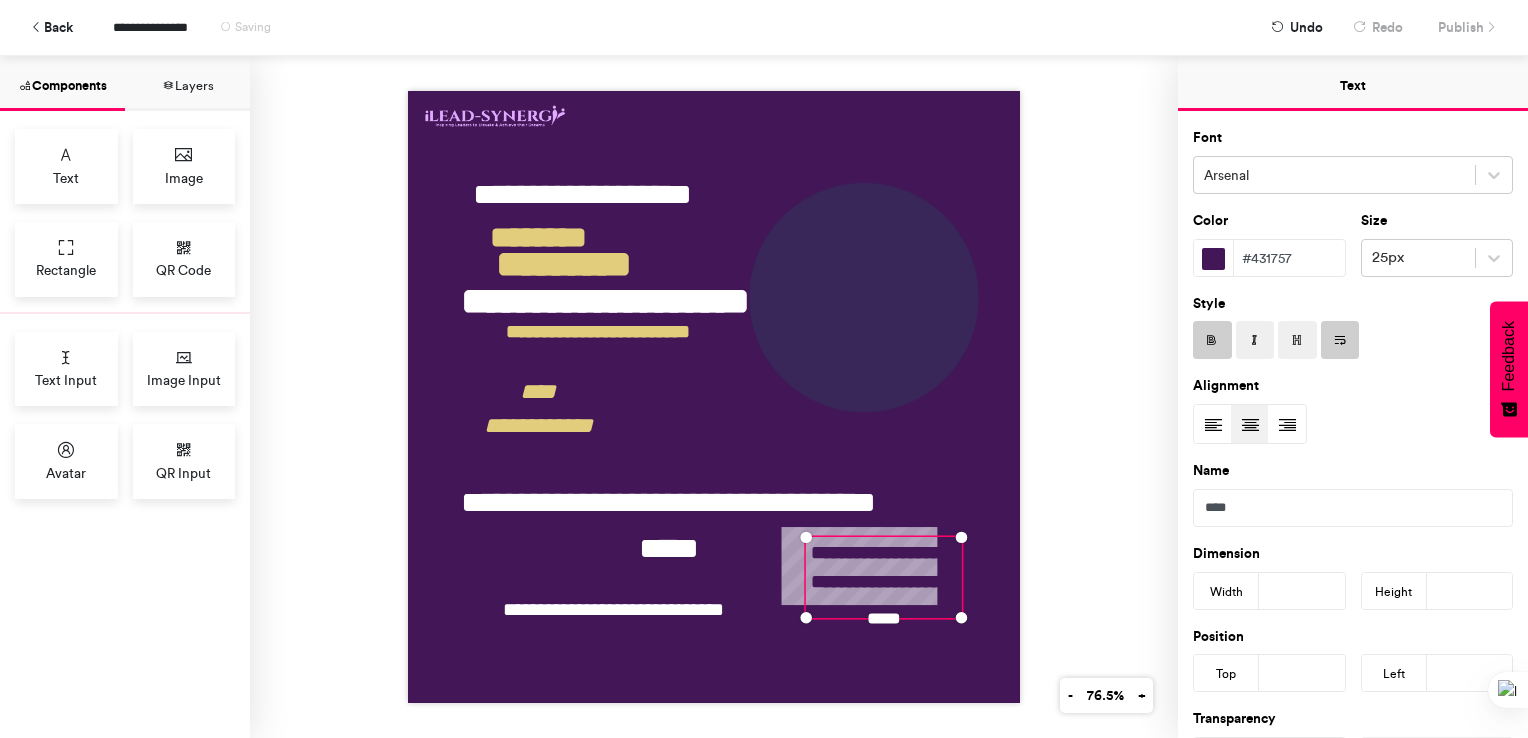 click on "**********" at bounding box center (714, 397) 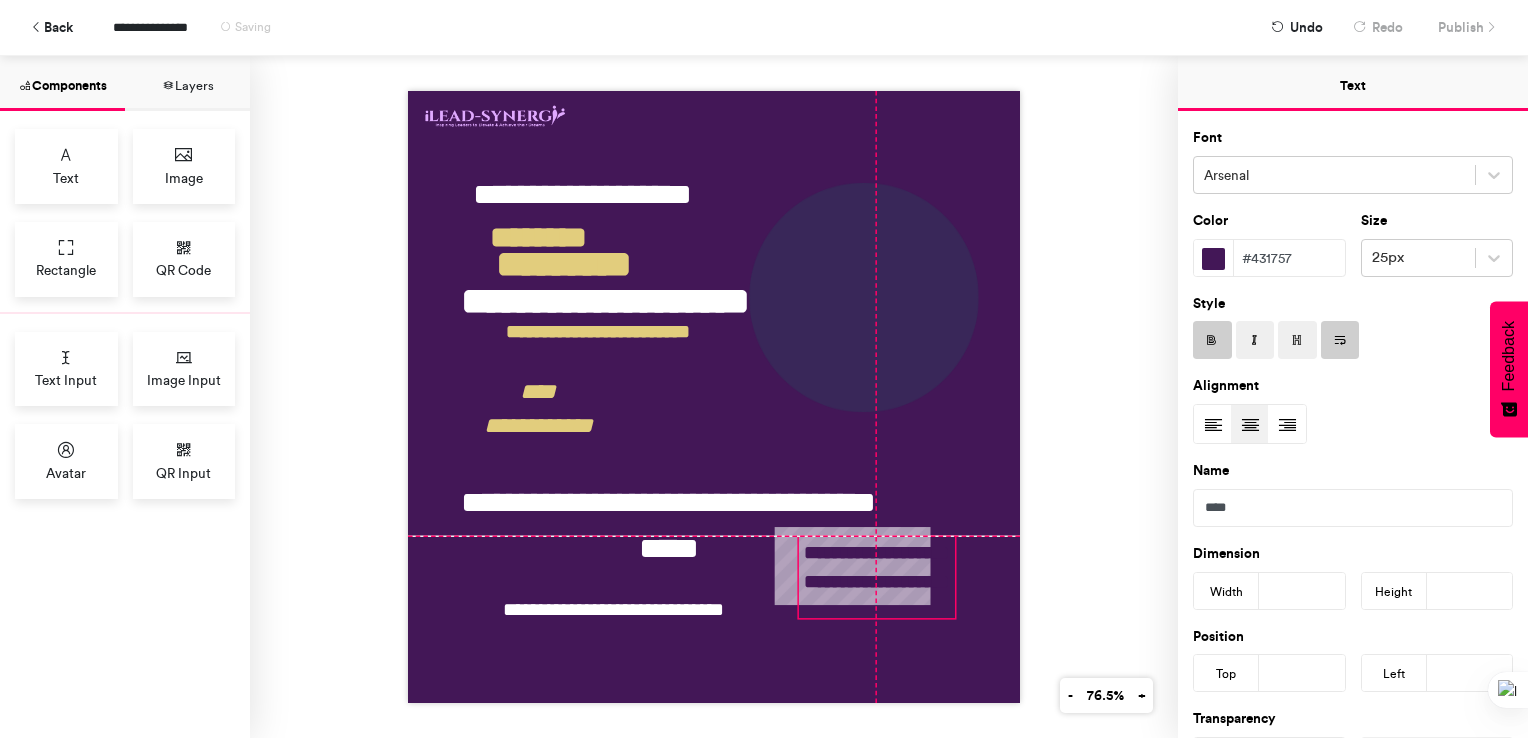 click on "**********" at bounding box center [877, 578] 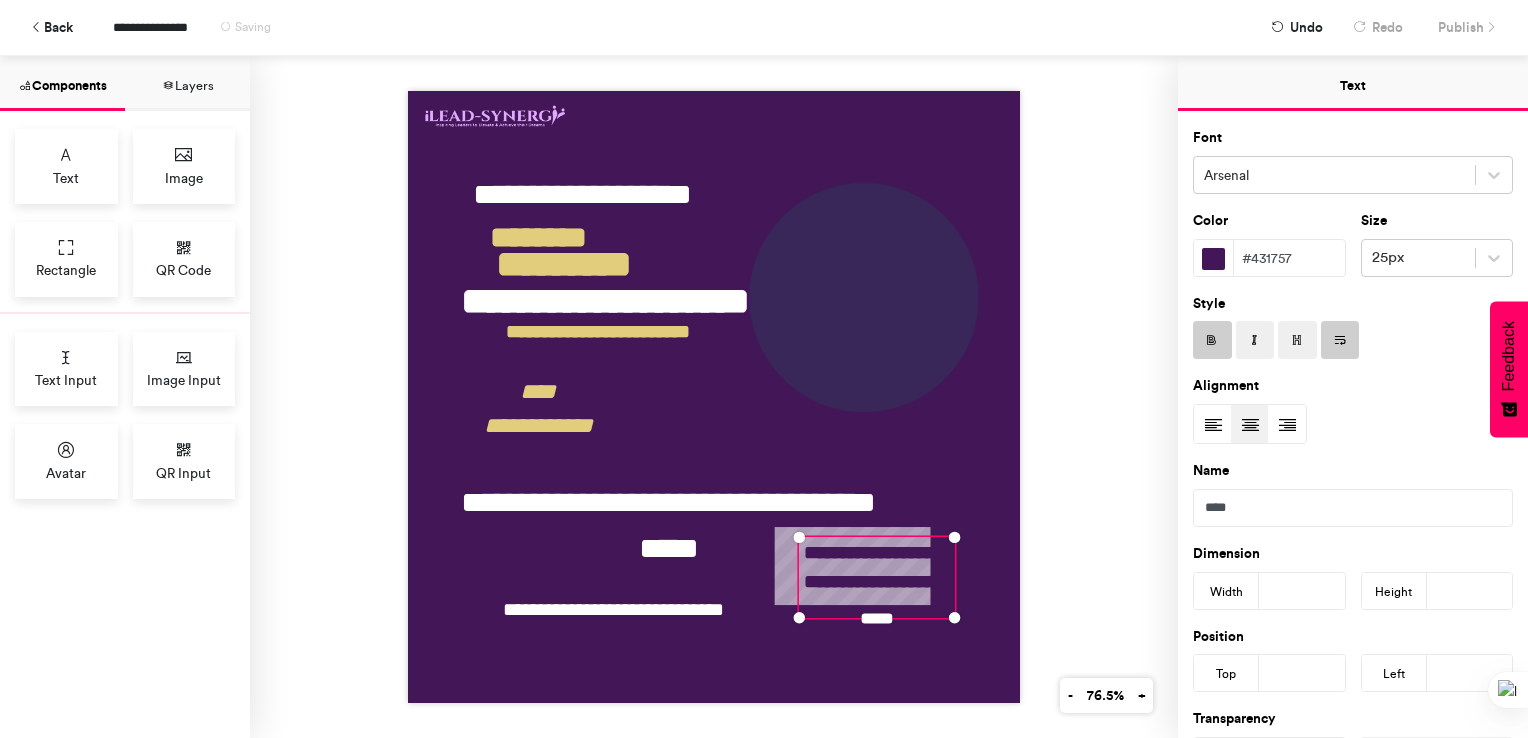 click on "**********" at bounding box center (714, 397) 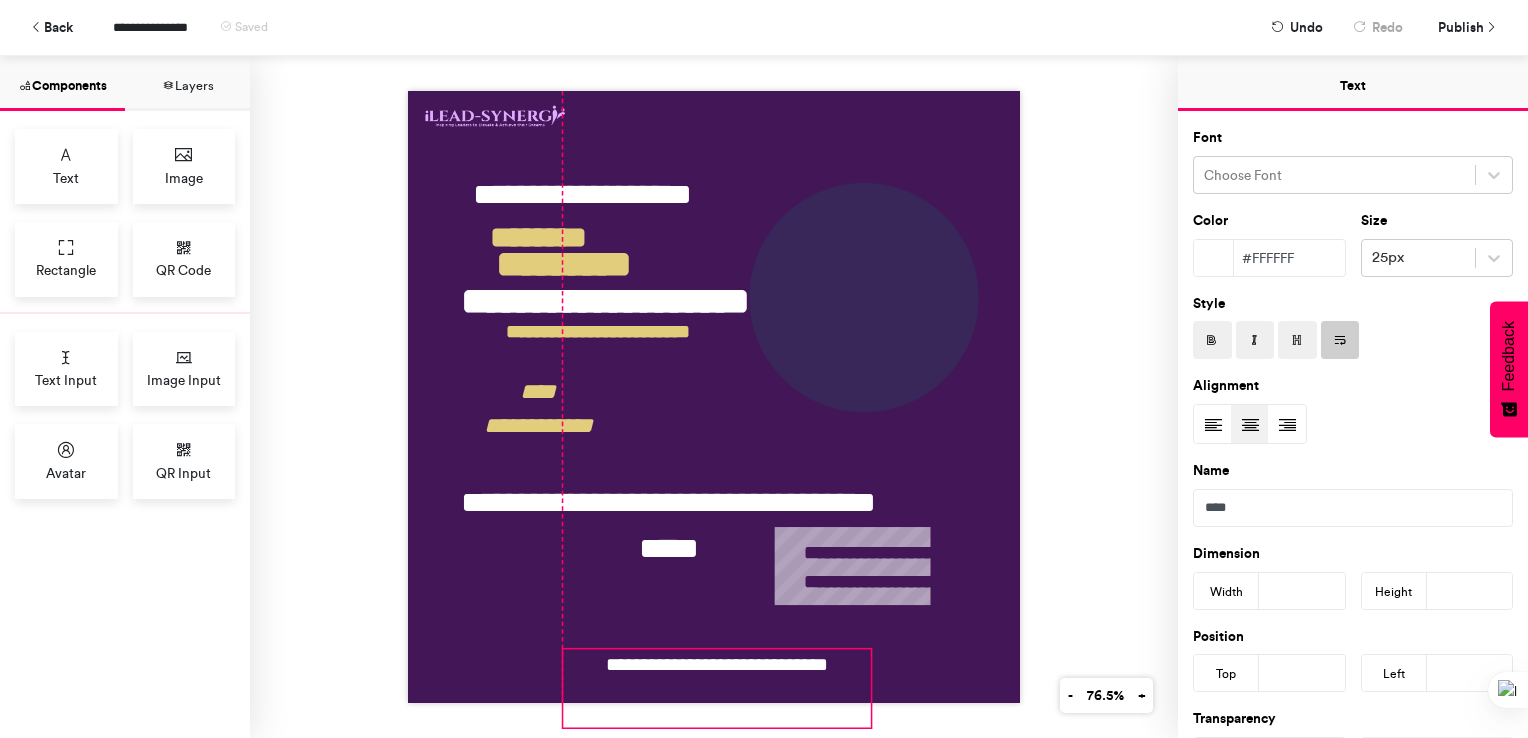 drag, startPoint x: 680, startPoint y: 602, endPoint x: 784, endPoint y: 657, distance: 117.64778 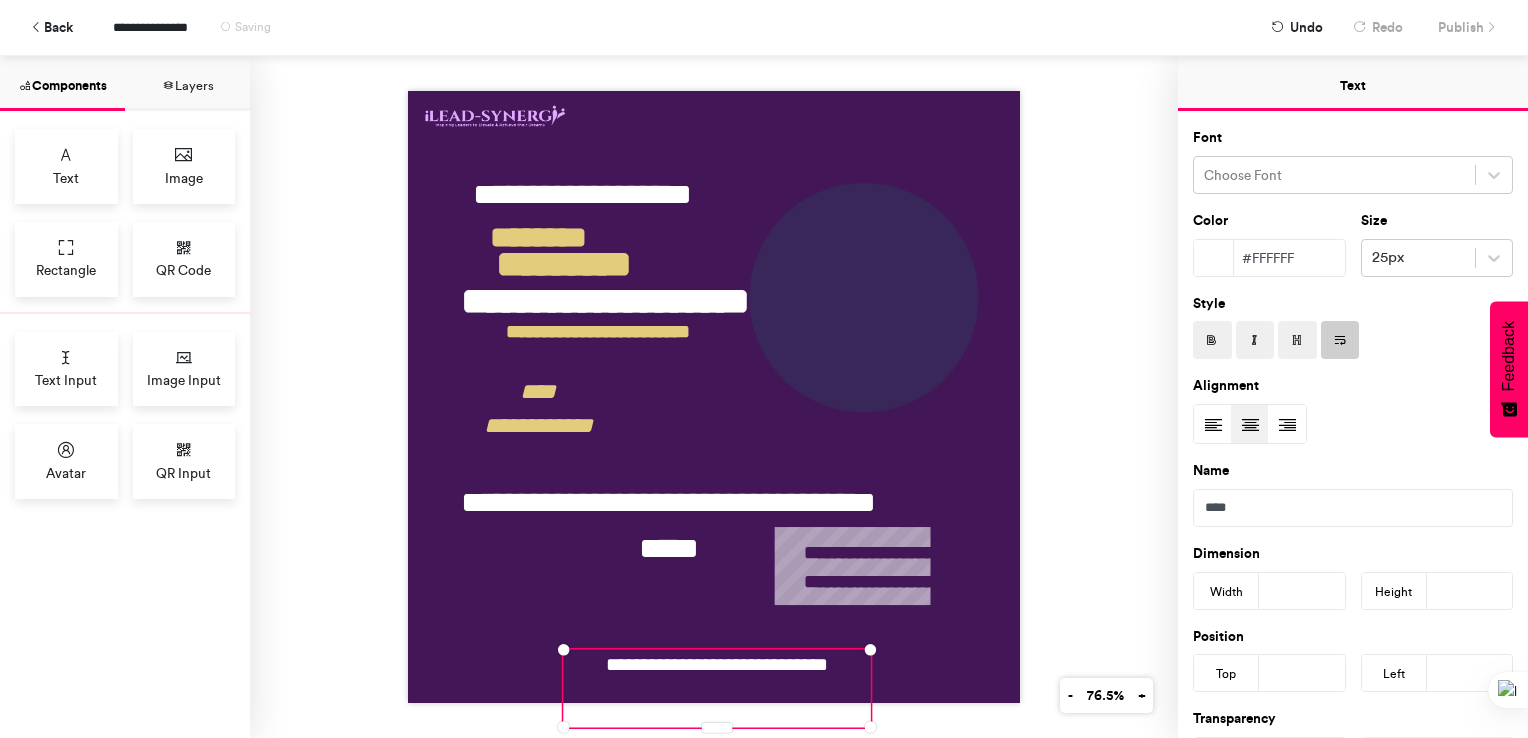 click on "**********" at bounding box center (717, 688) 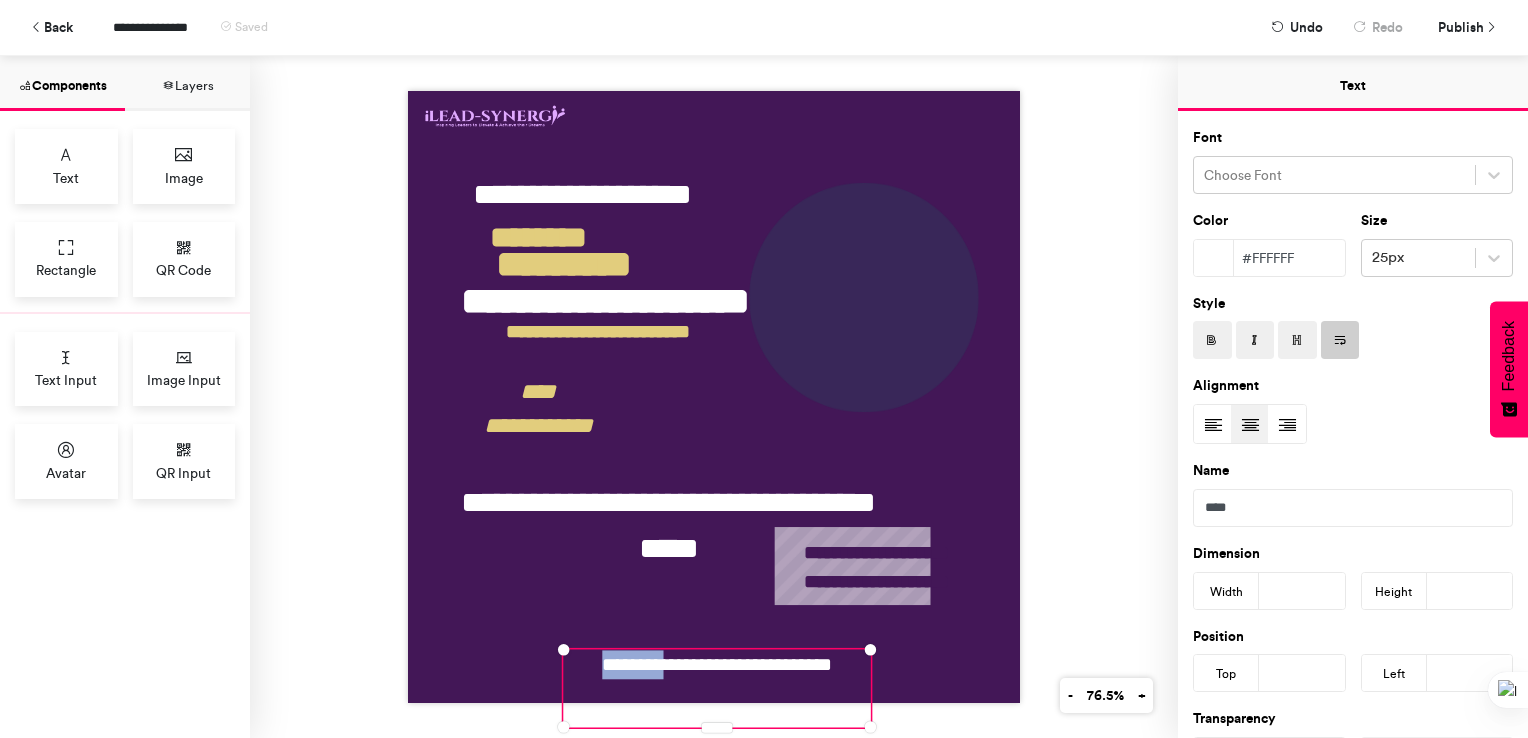 drag, startPoint x: 645, startPoint y: 654, endPoint x: 577, endPoint y: 660, distance: 68.26419 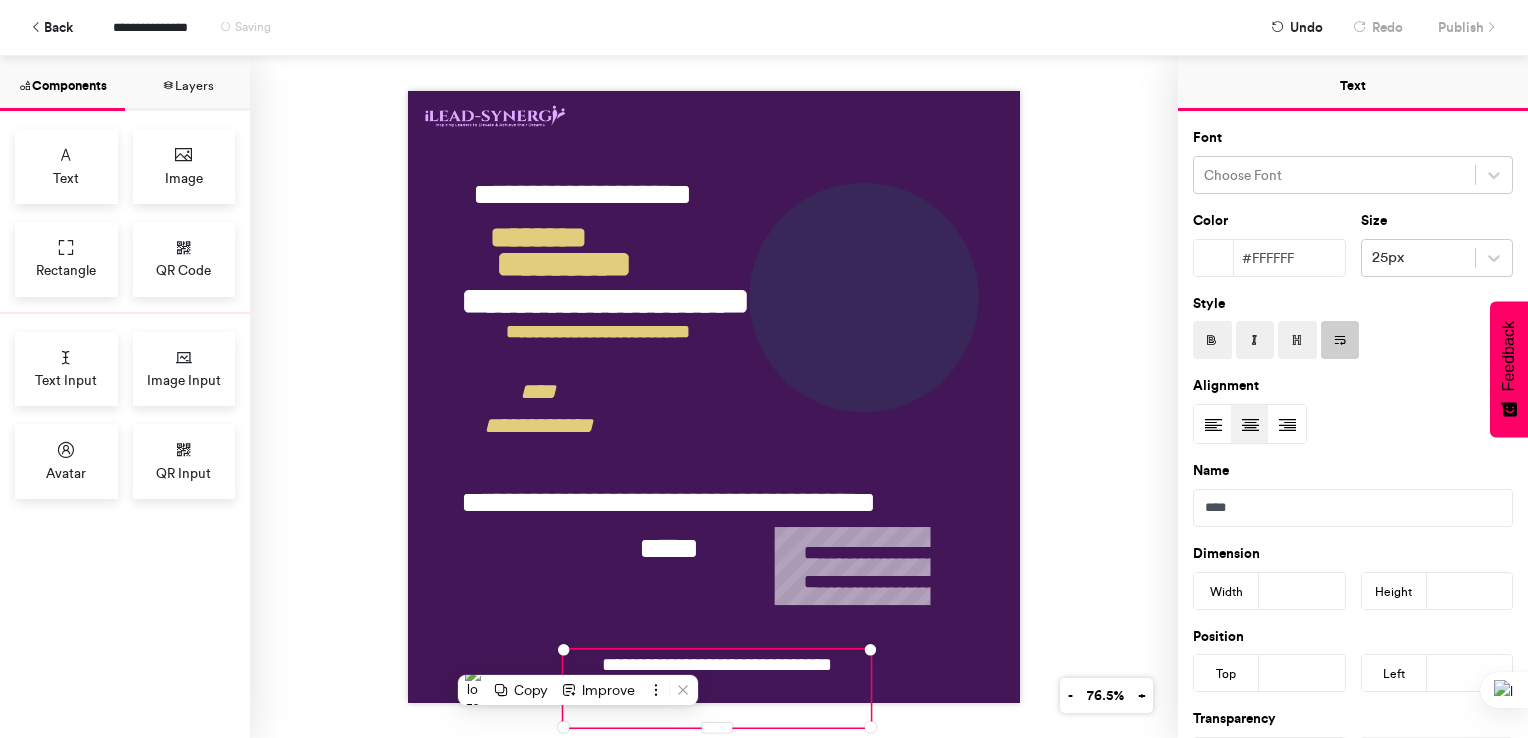 click at bounding box center (1212, 340) 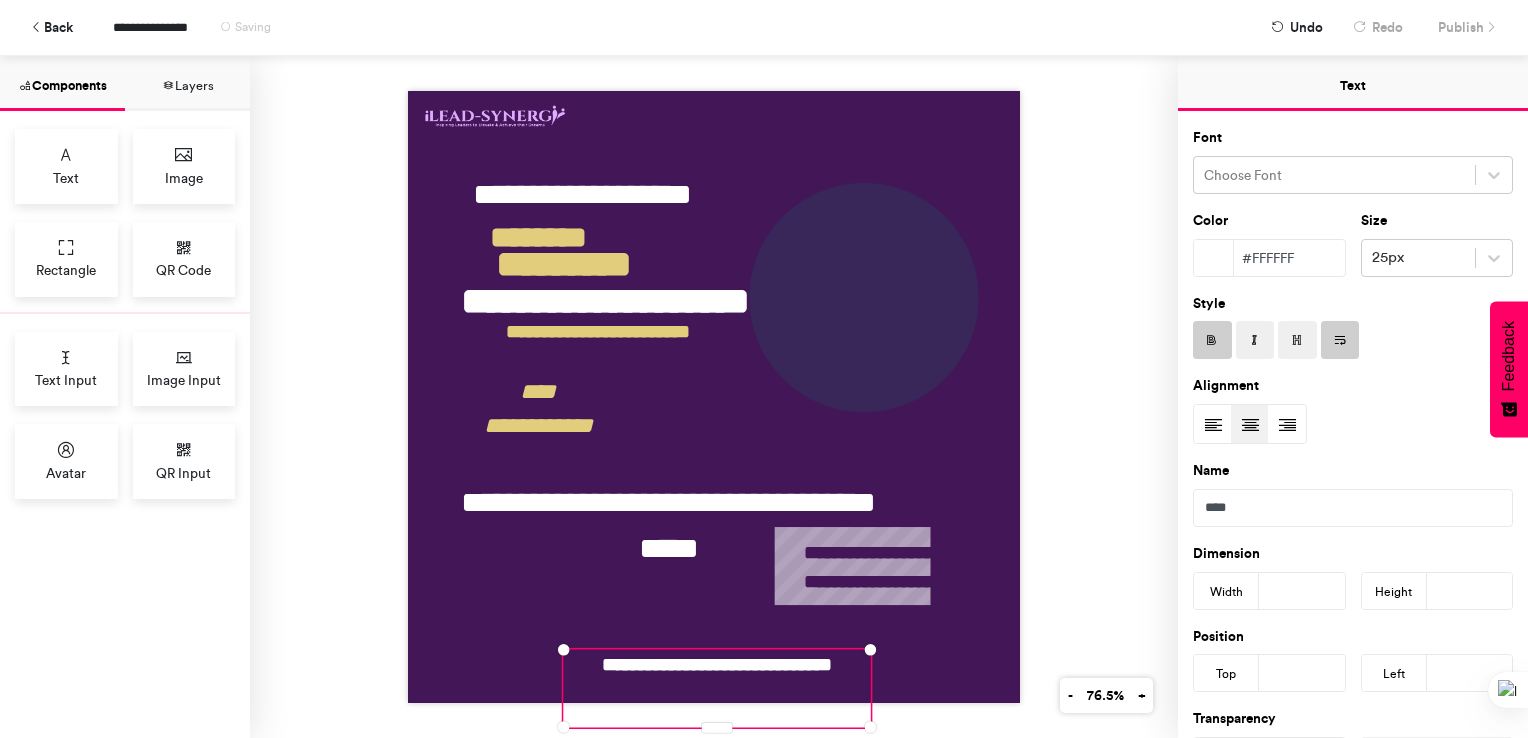 click on "**********" at bounding box center [714, 397] 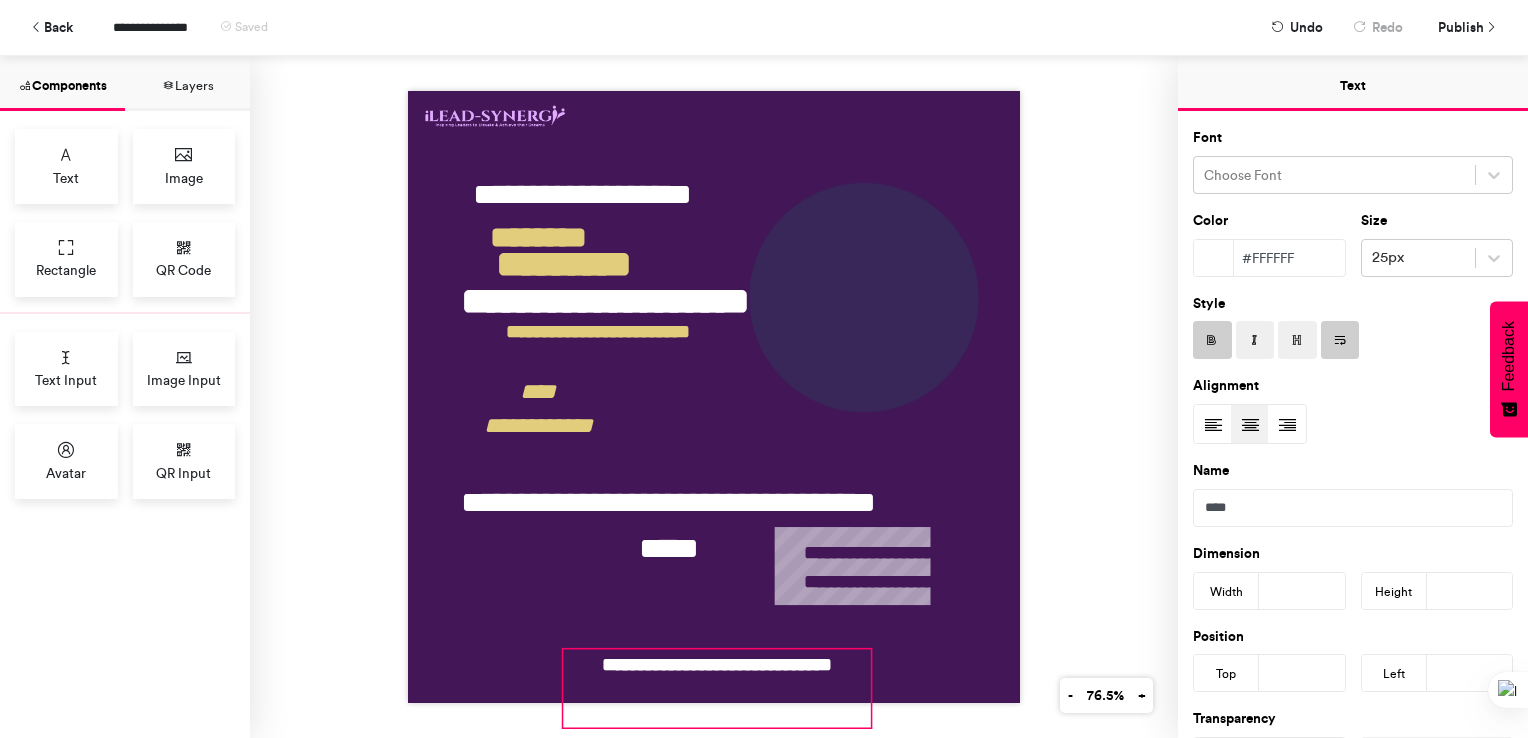 click on "**********" at bounding box center (717, 688) 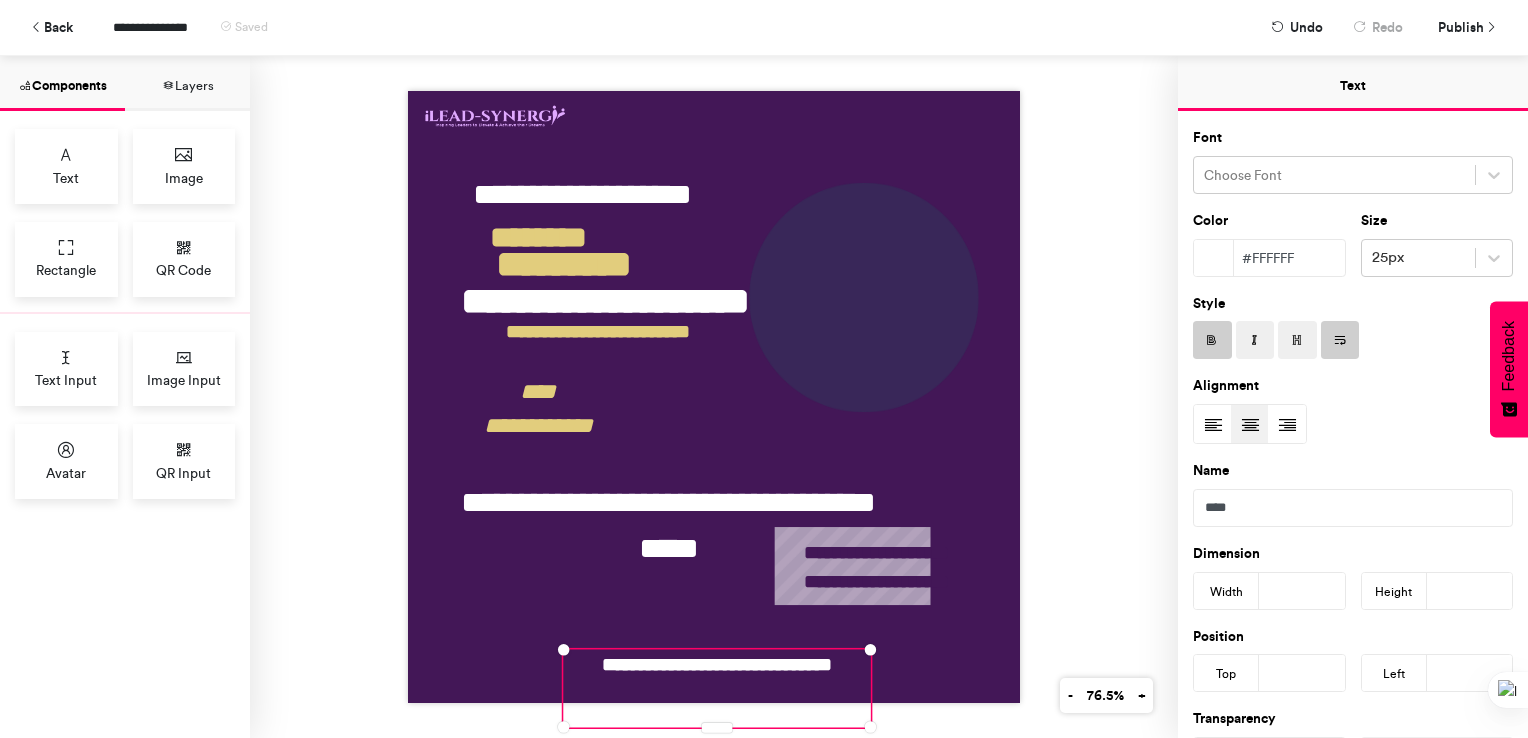 click on "**********" at bounding box center [714, 397] 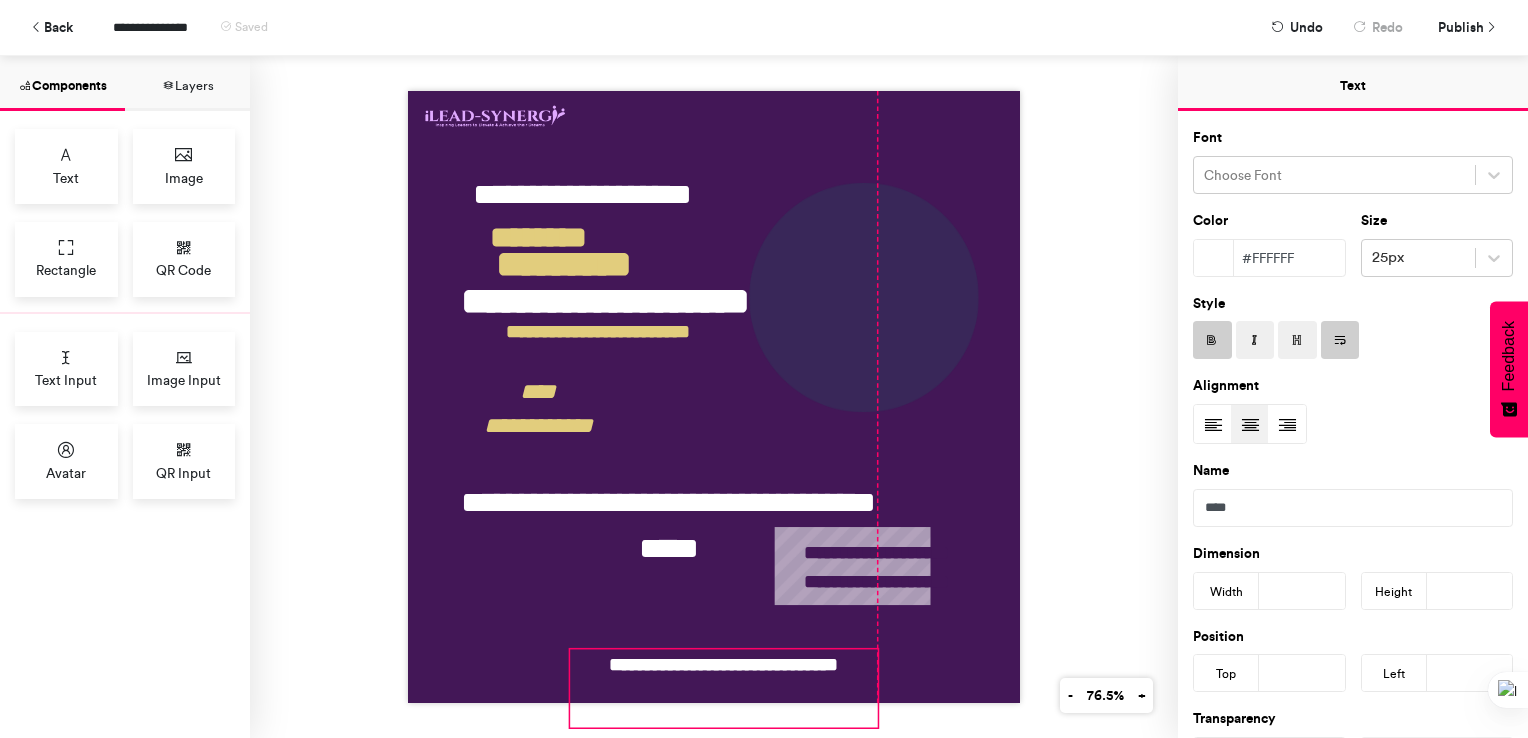 click on "**********" at bounding box center [724, 688] 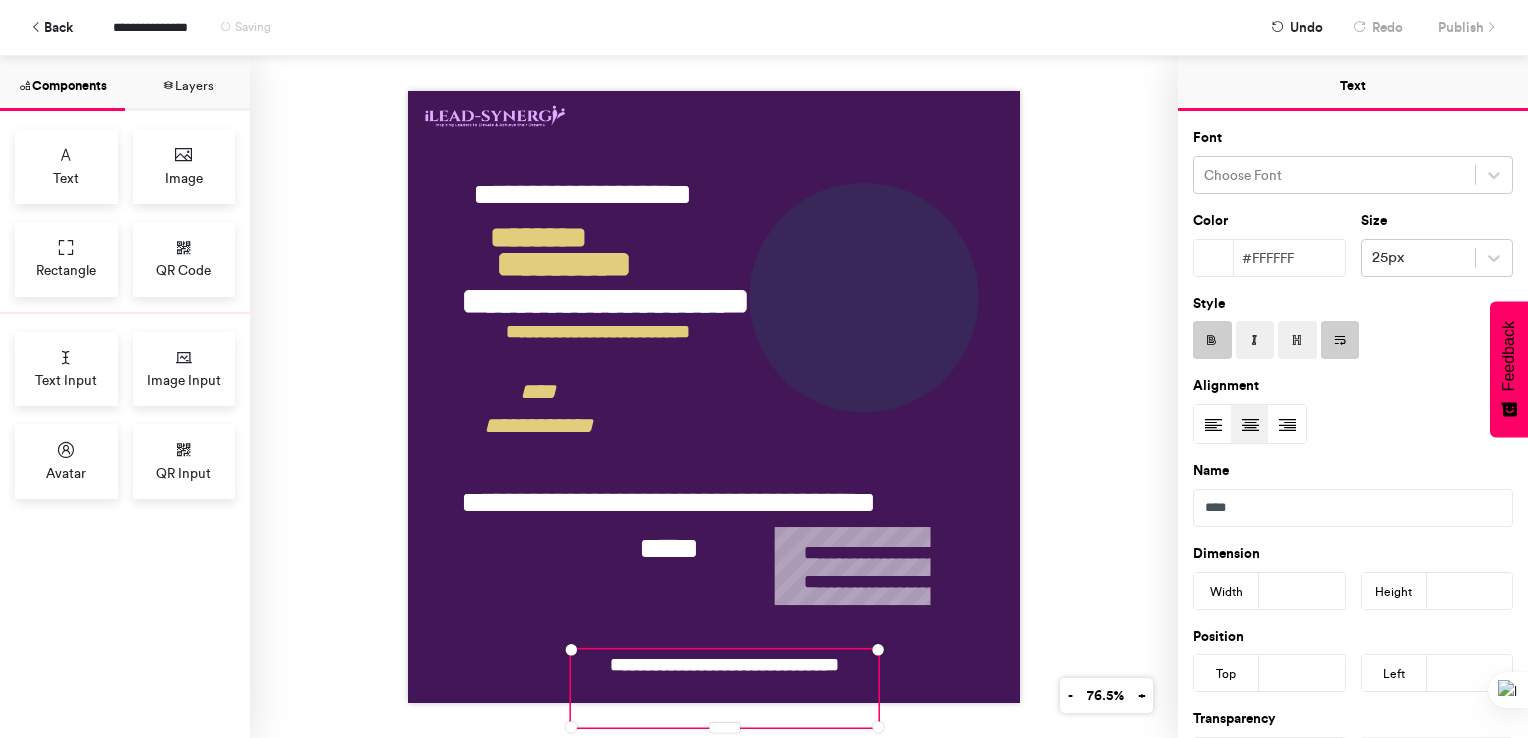 click on "**********" at bounding box center [714, 397] 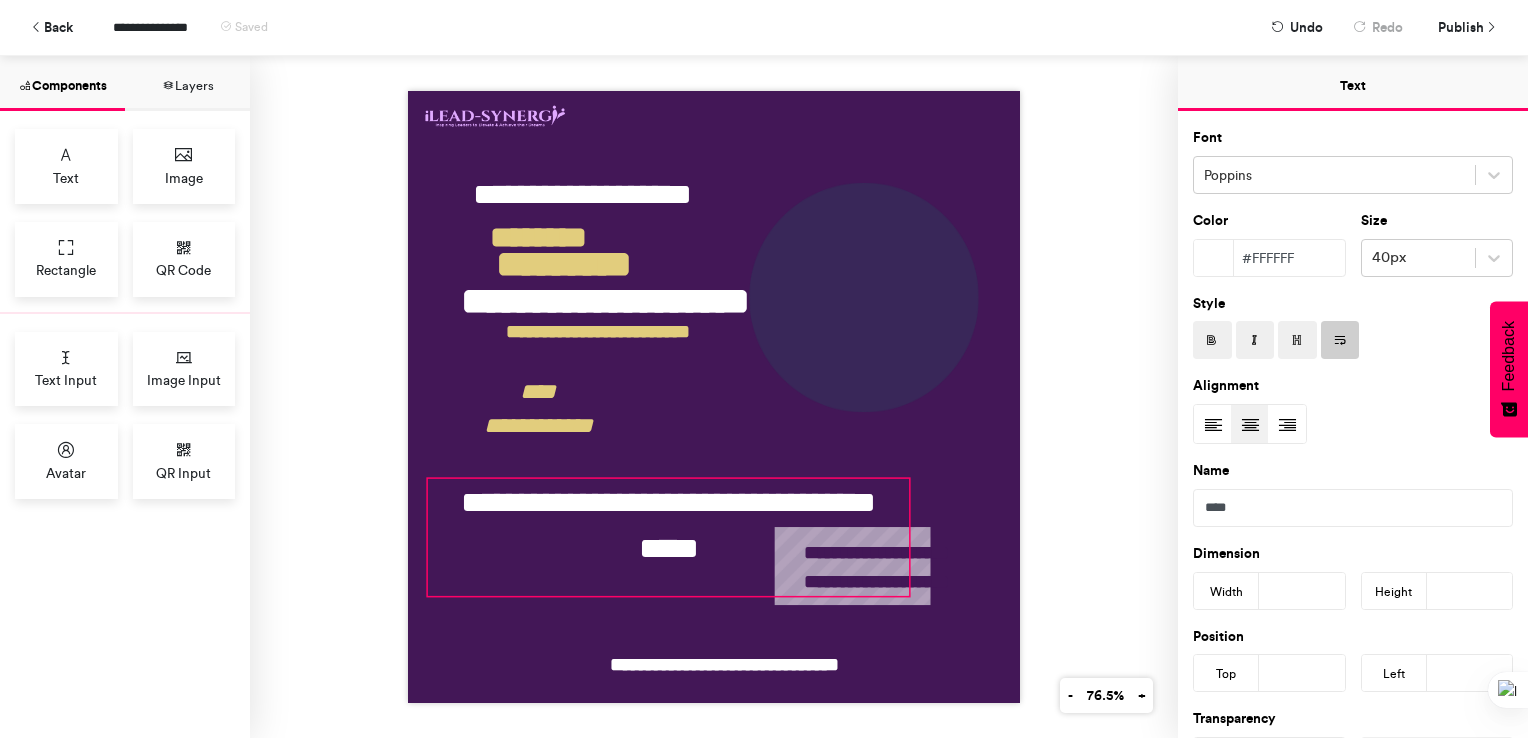 click on "**********" at bounding box center (669, 538) 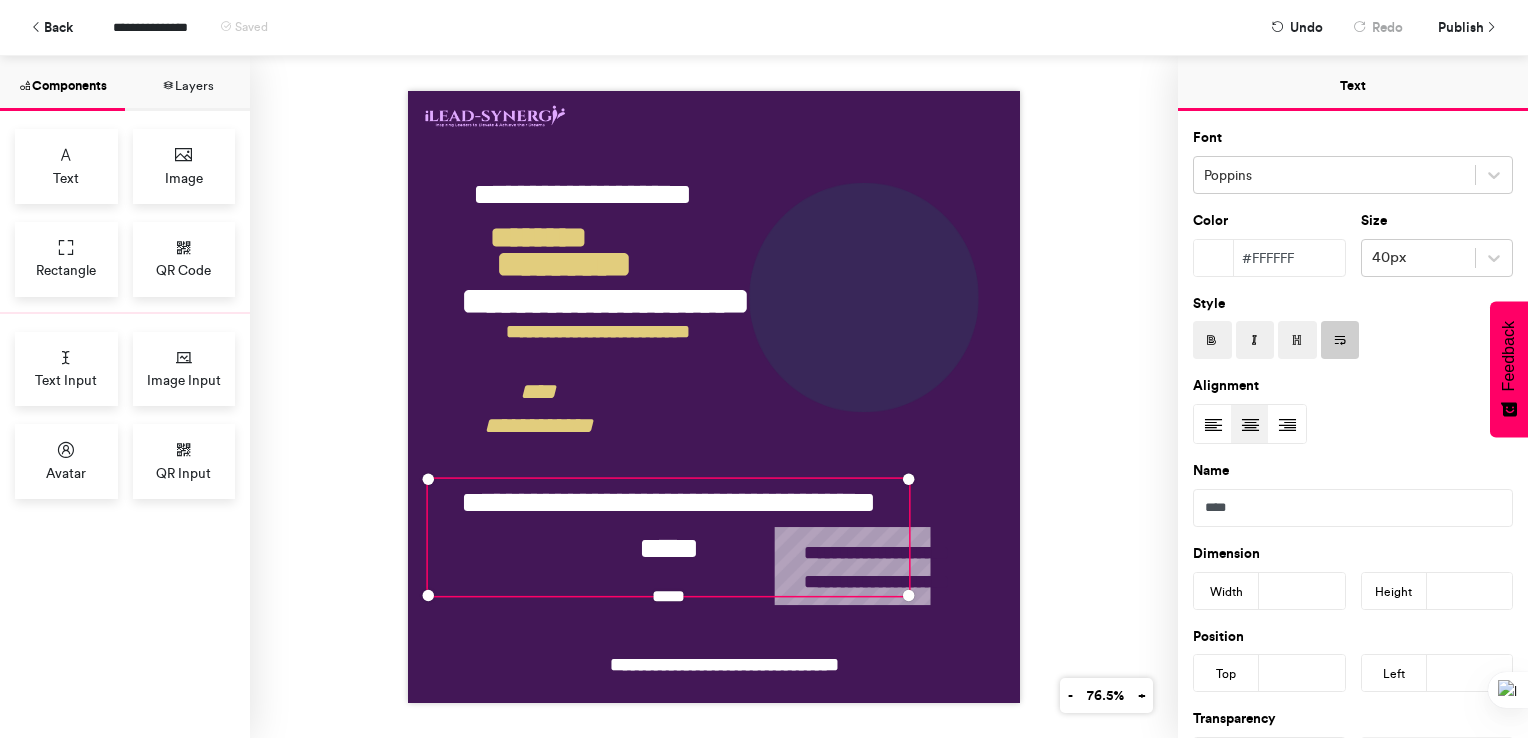 click on "**********" at bounding box center (714, 397) 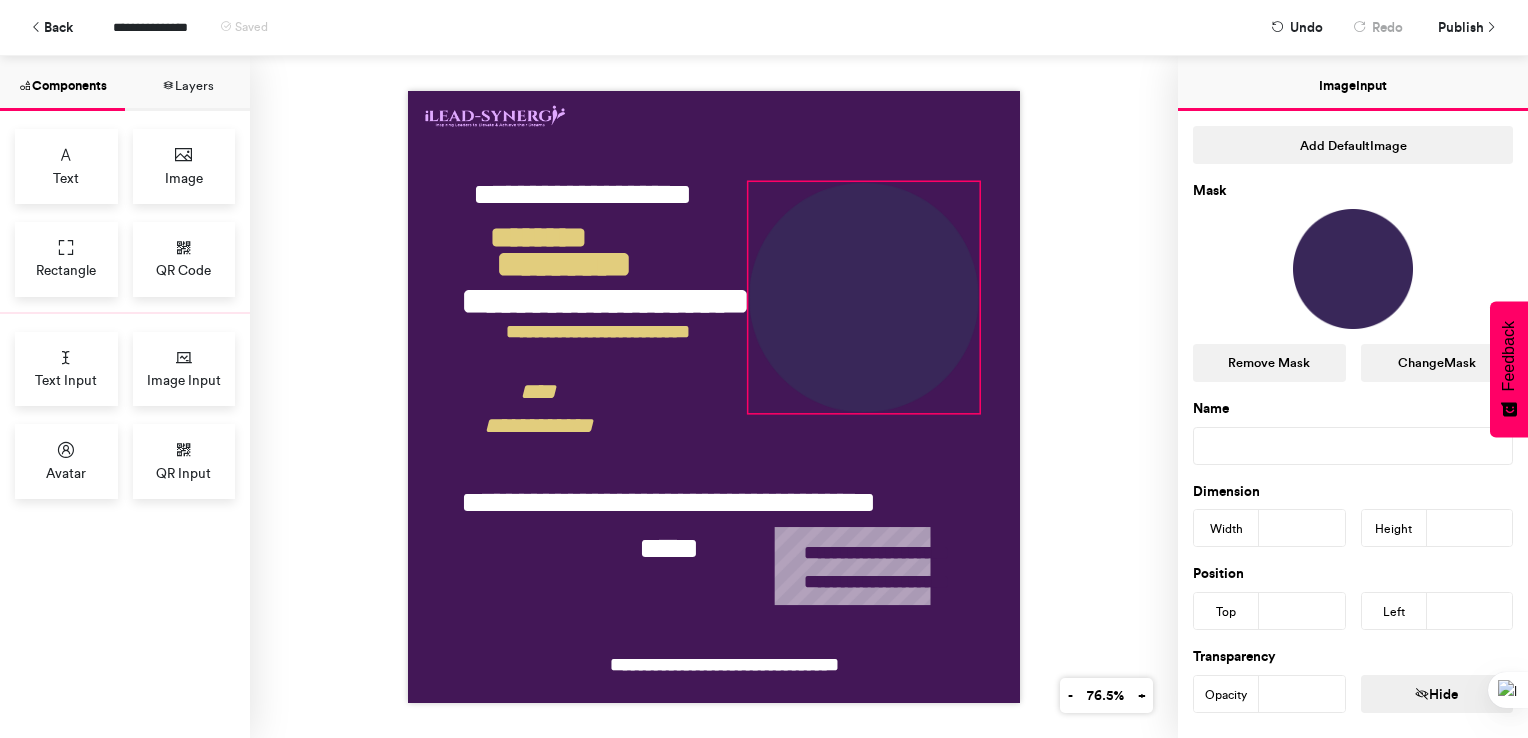 click at bounding box center (864, 298) 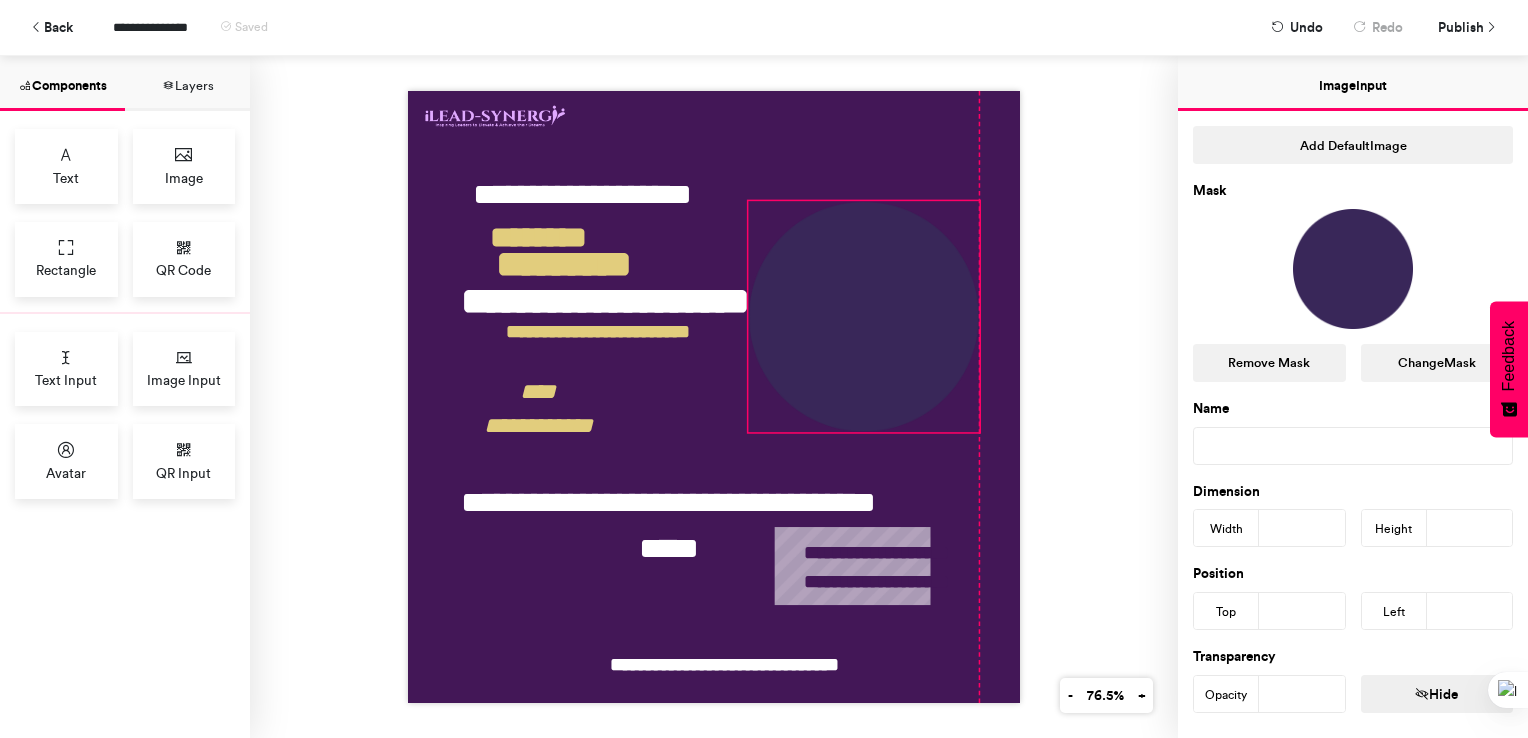 drag, startPoint x: 864, startPoint y: 402, endPoint x: 867, endPoint y: 421, distance: 19.235384 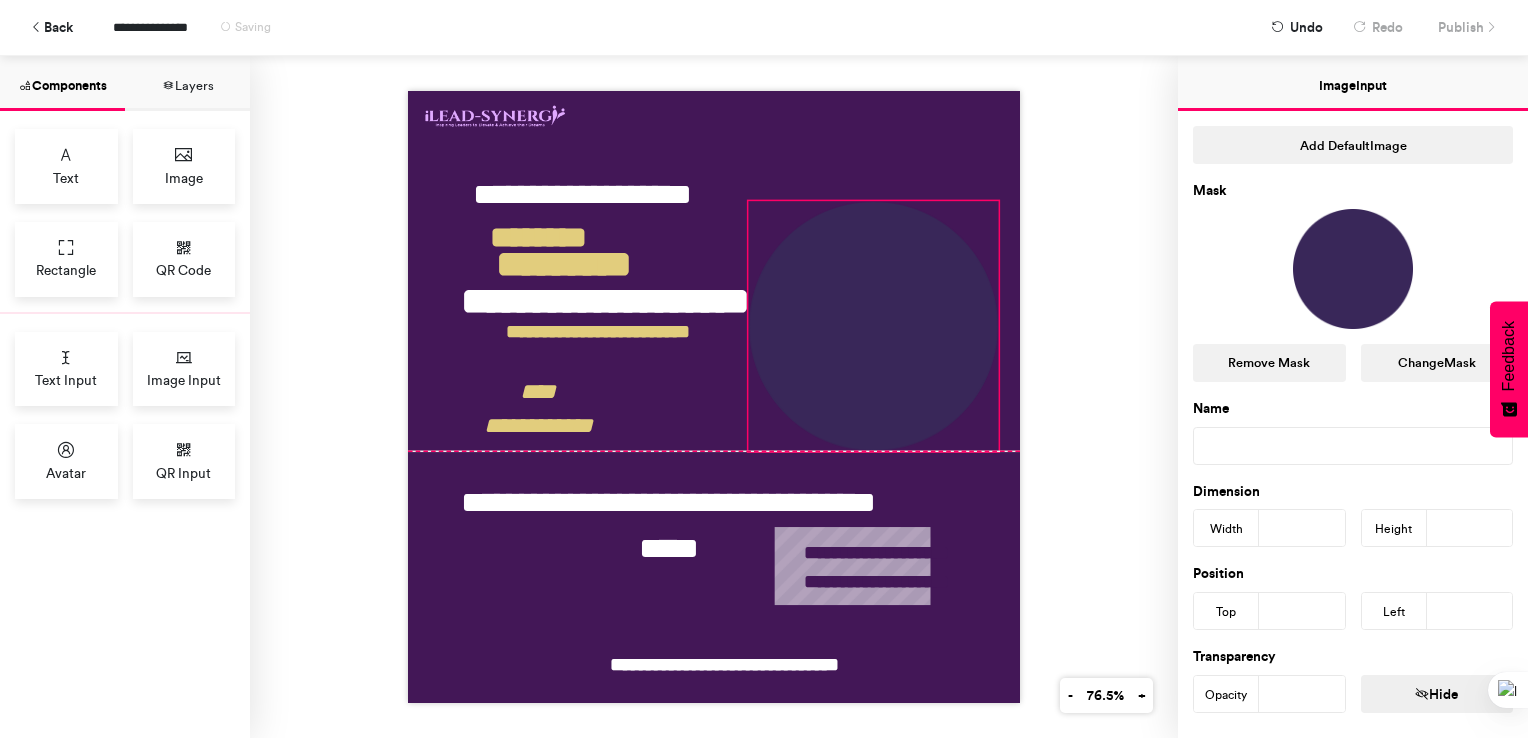 drag, startPoint x: 972, startPoint y: 422, endPoint x: 995, endPoint y: 462, distance: 46.141087 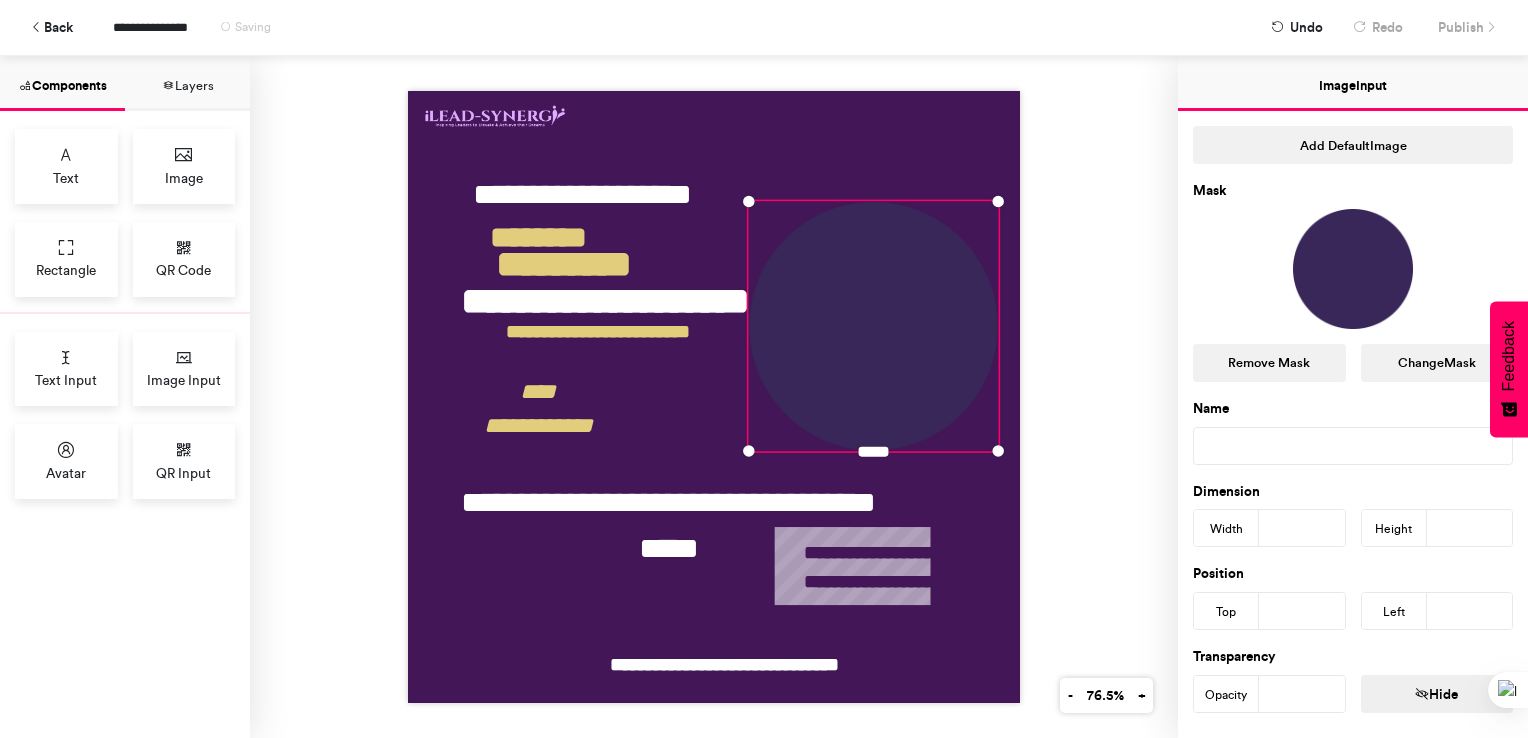 click on "**********" at bounding box center (714, 397) 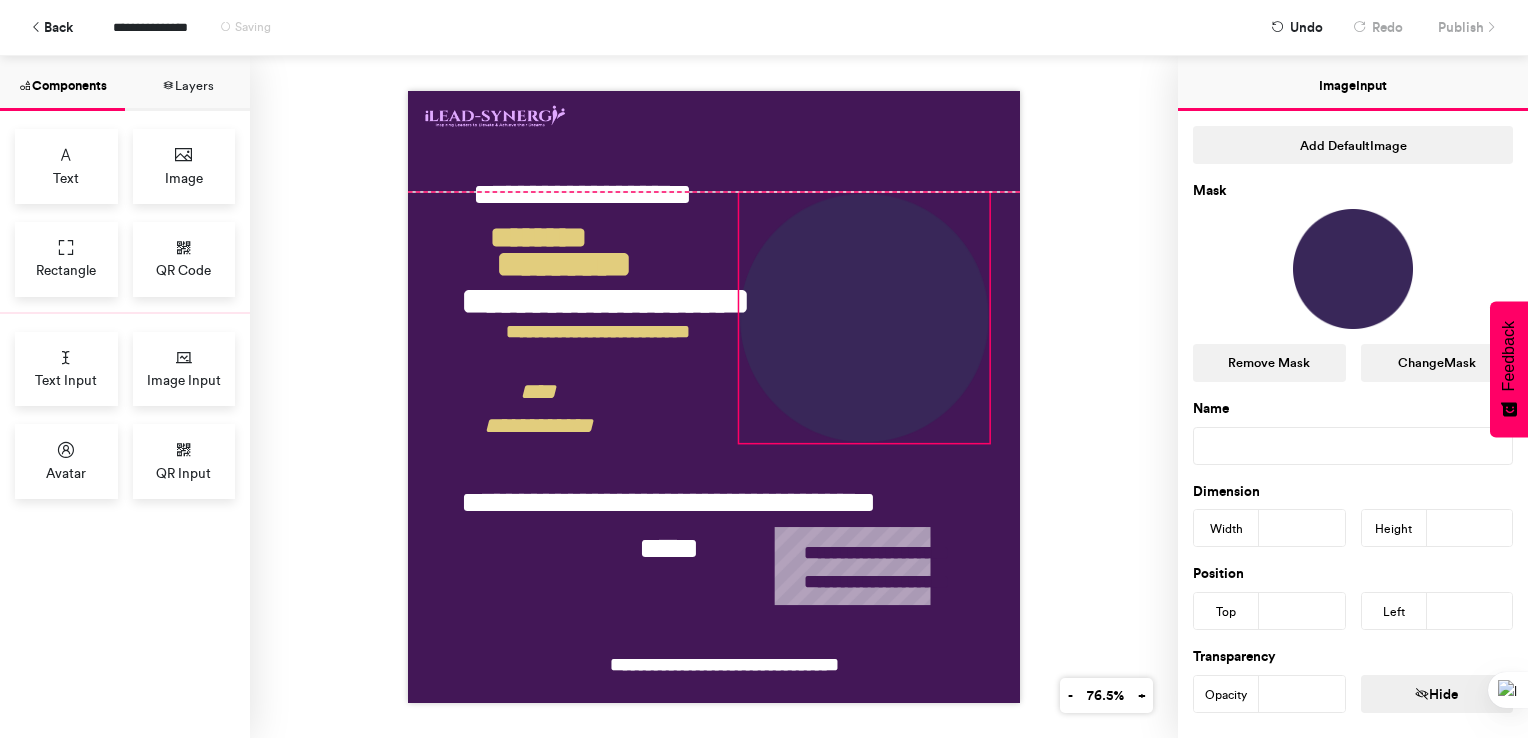 drag, startPoint x: 933, startPoint y: 327, endPoint x: 924, endPoint y: 318, distance: 12.727922 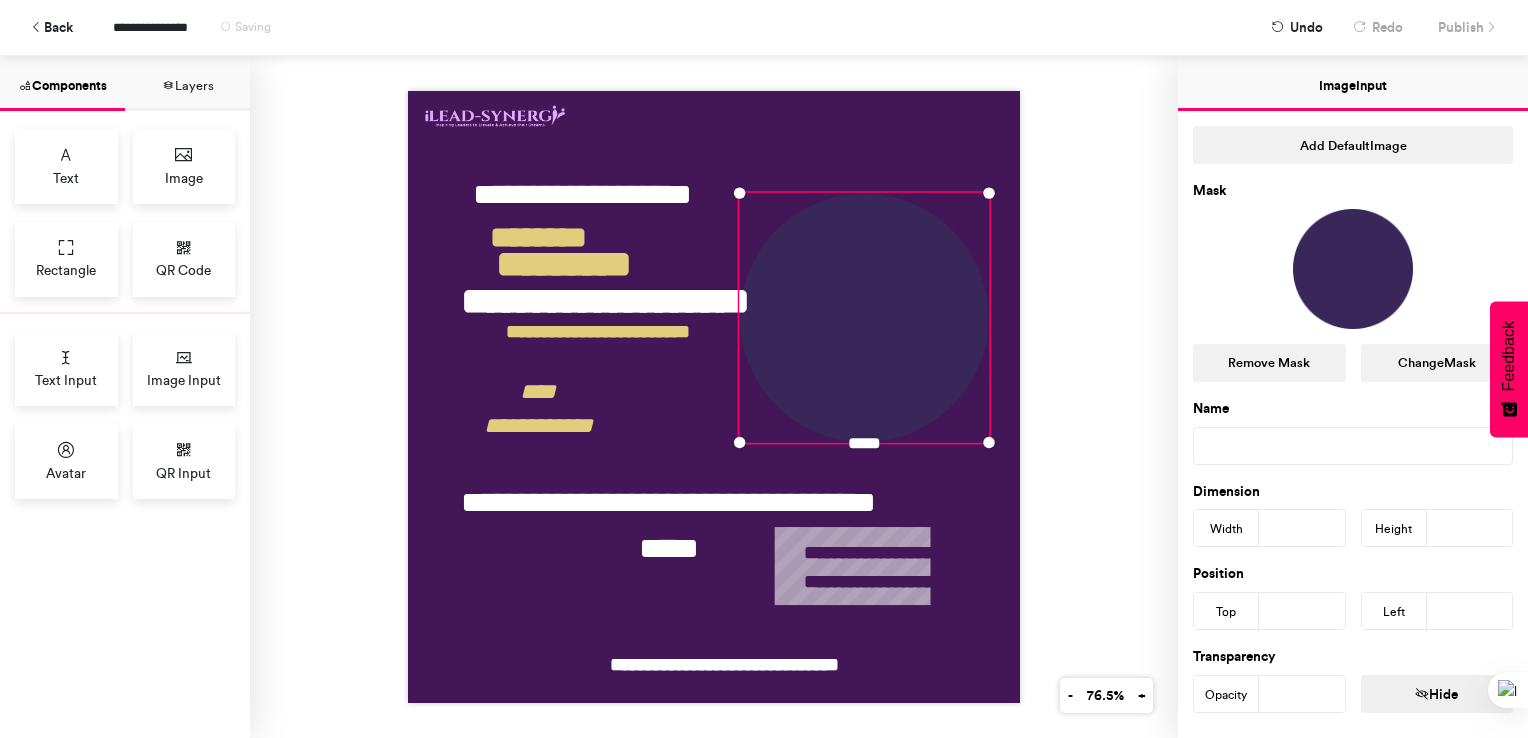 click on "**********" at bounding box center (714, 397) 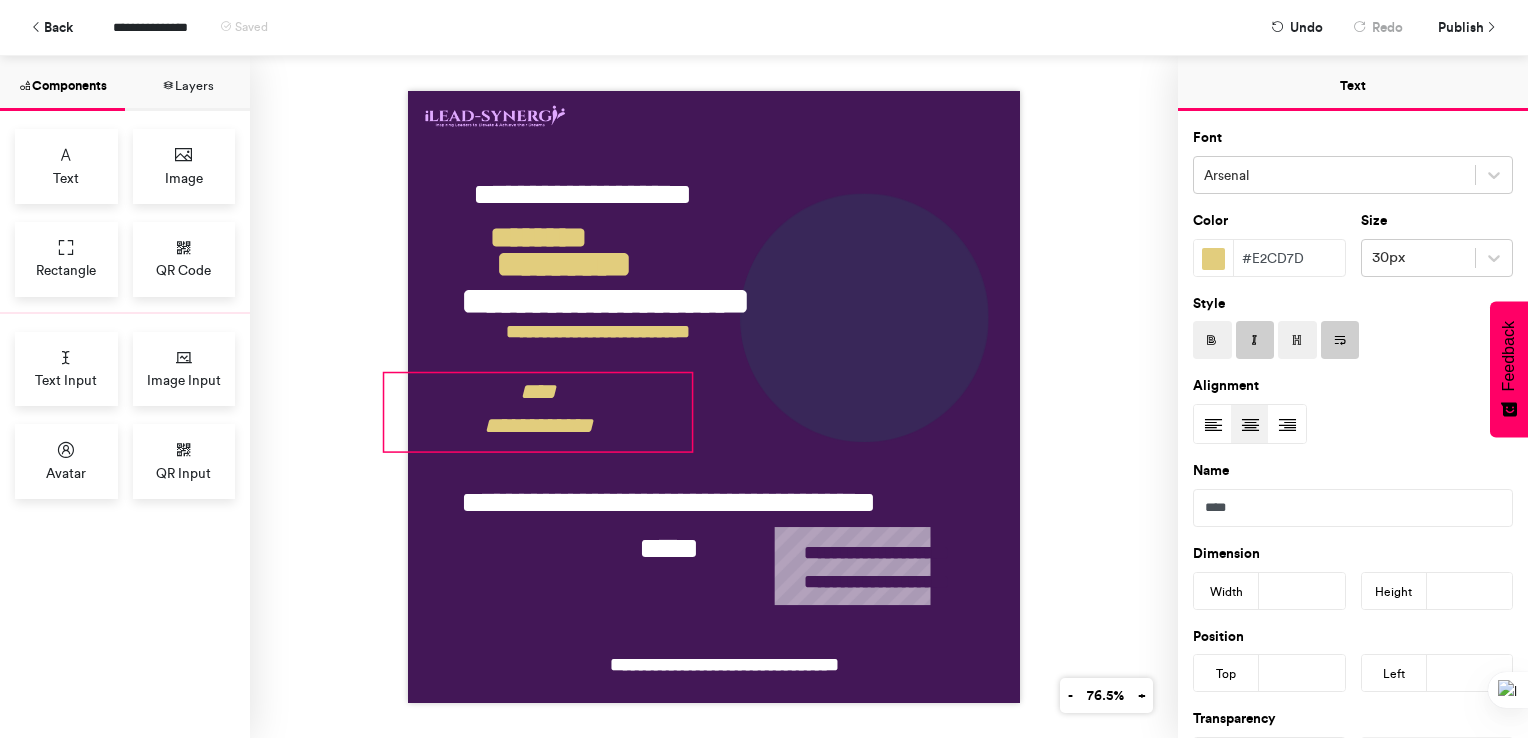 click on "**********" at bounding box center [538, 412] 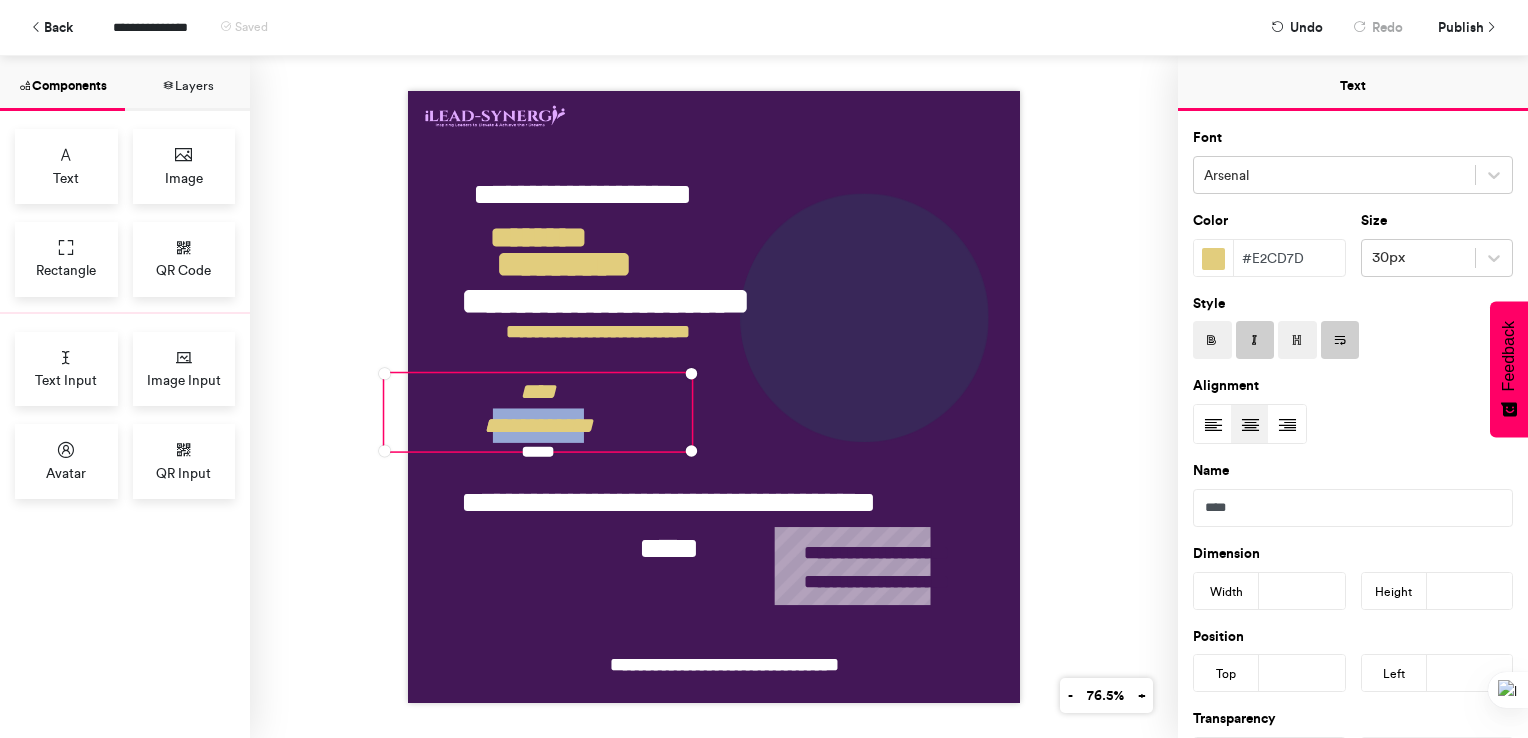 drag, startPoint x: 480, startPoint y: 422, endPoint x: 584, endPoint y: 434, distance: 104.69002 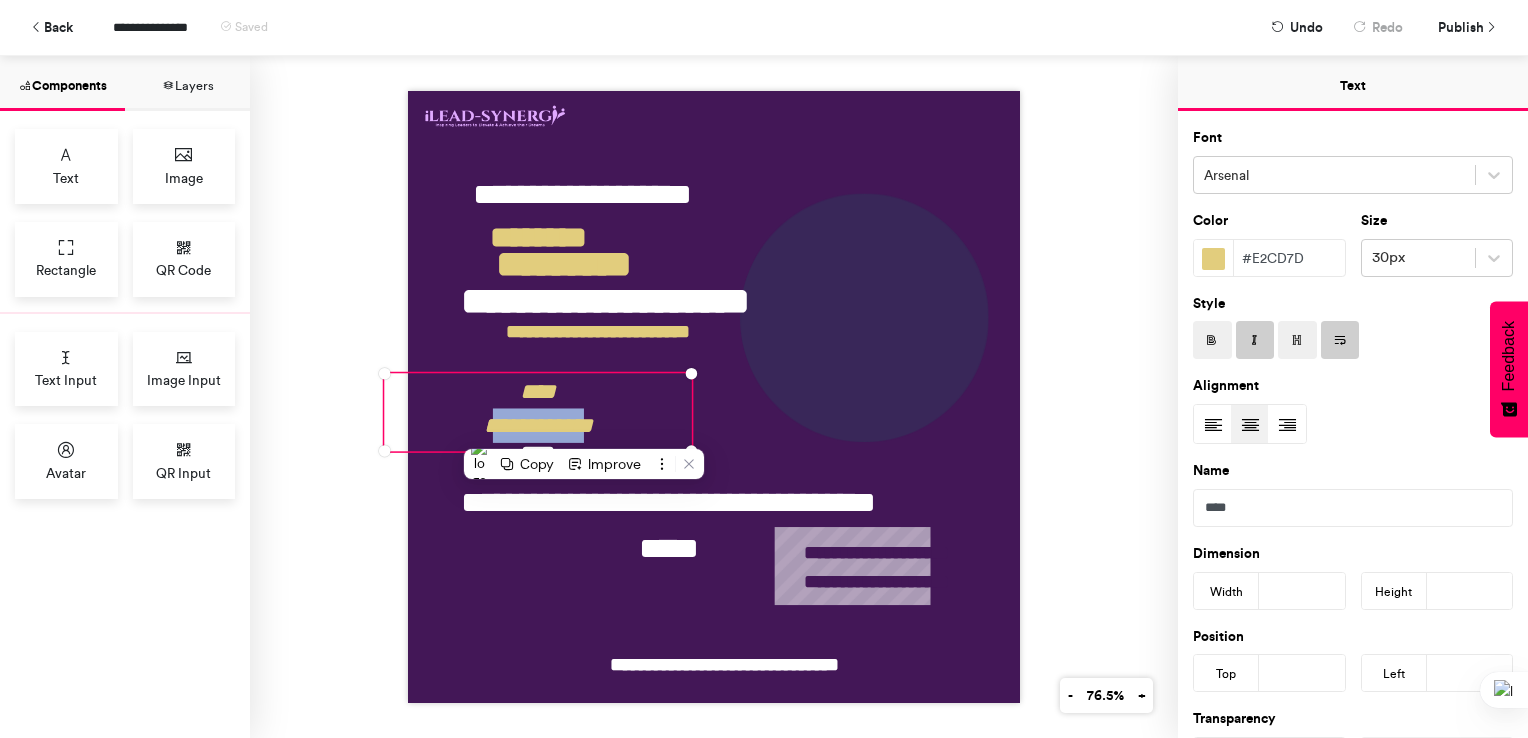 click on "**********" at bounding box center [538, 412] 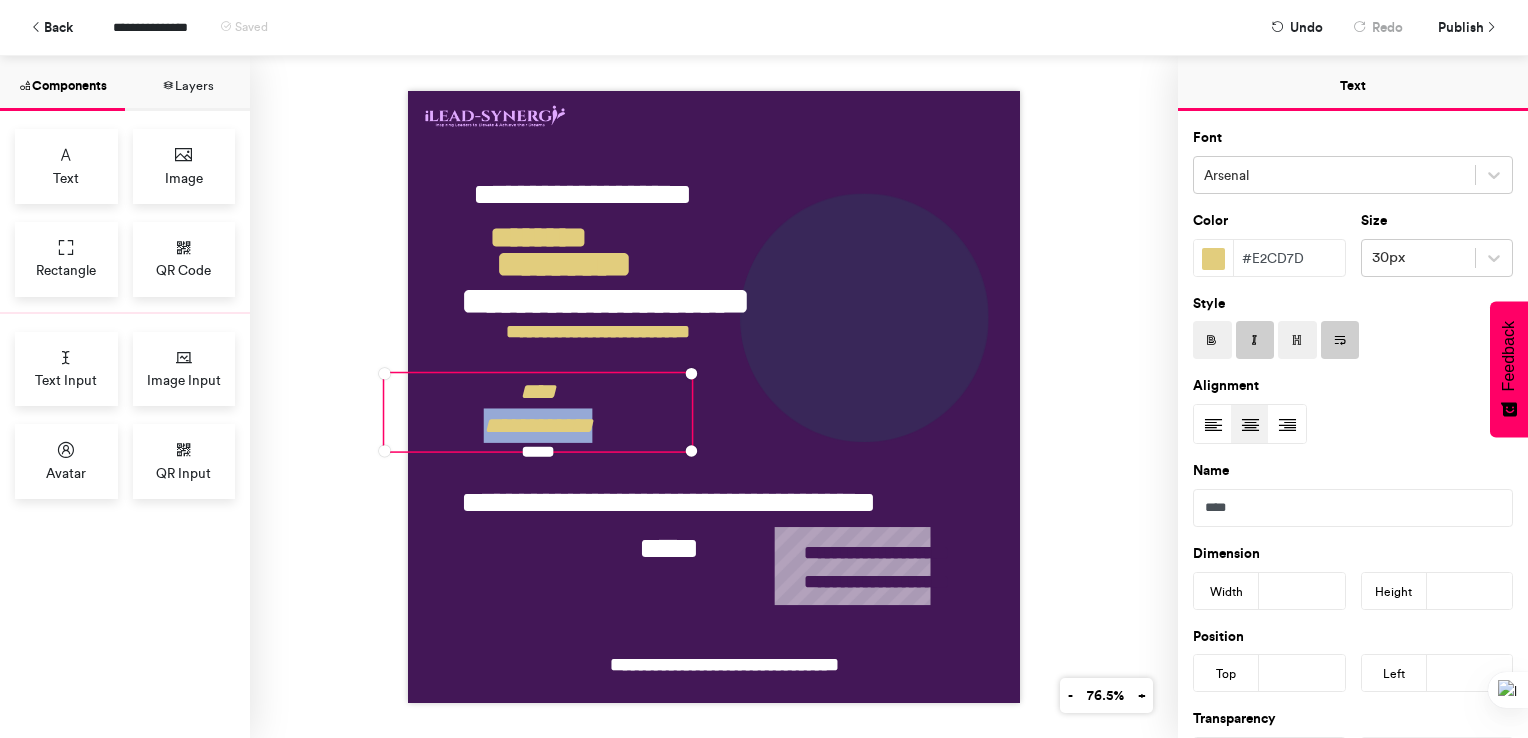 drag, startPoint x: 474, startPoint y: 417, endPoint x: 589, endPoint y: 430, distance: 115.73245 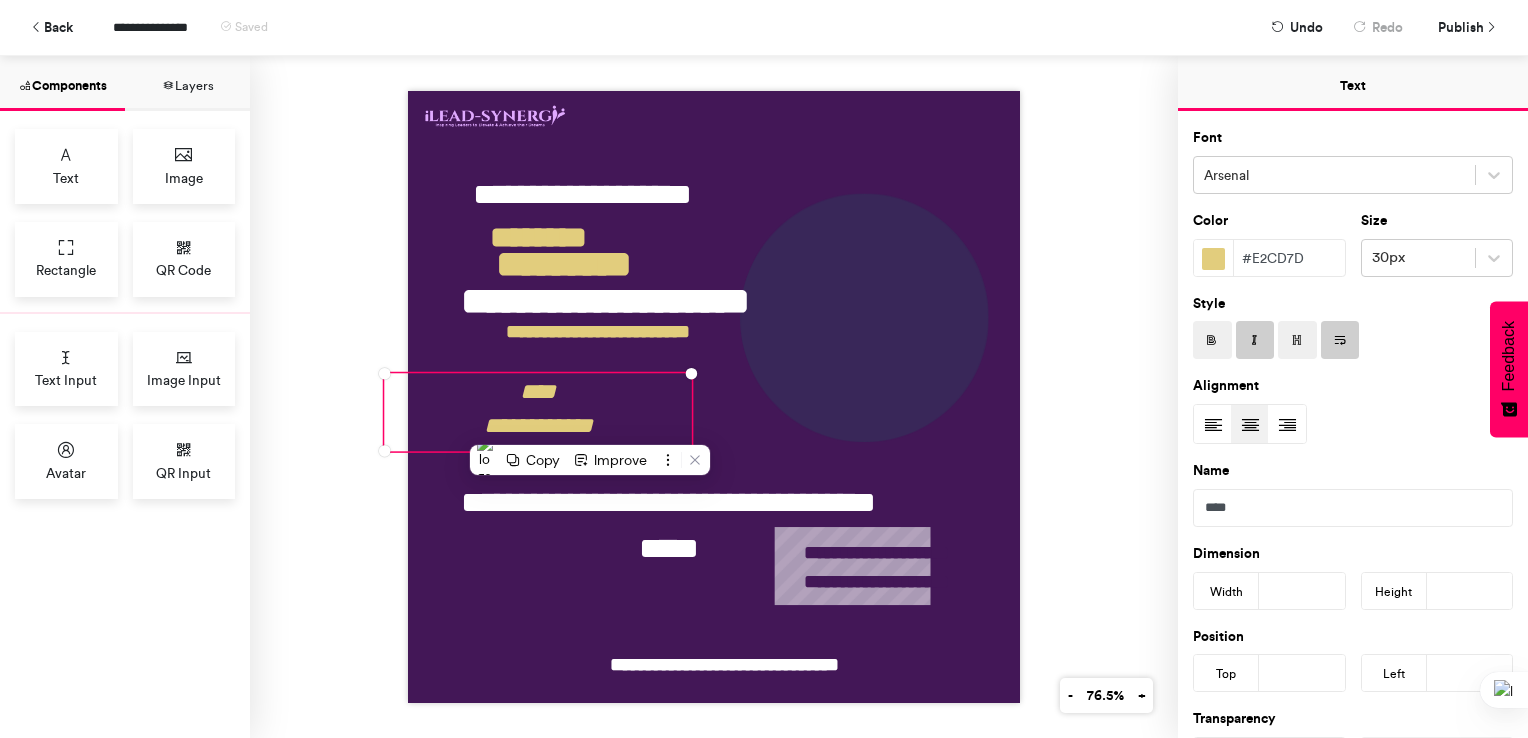 click at bounding box center (1255, 341) 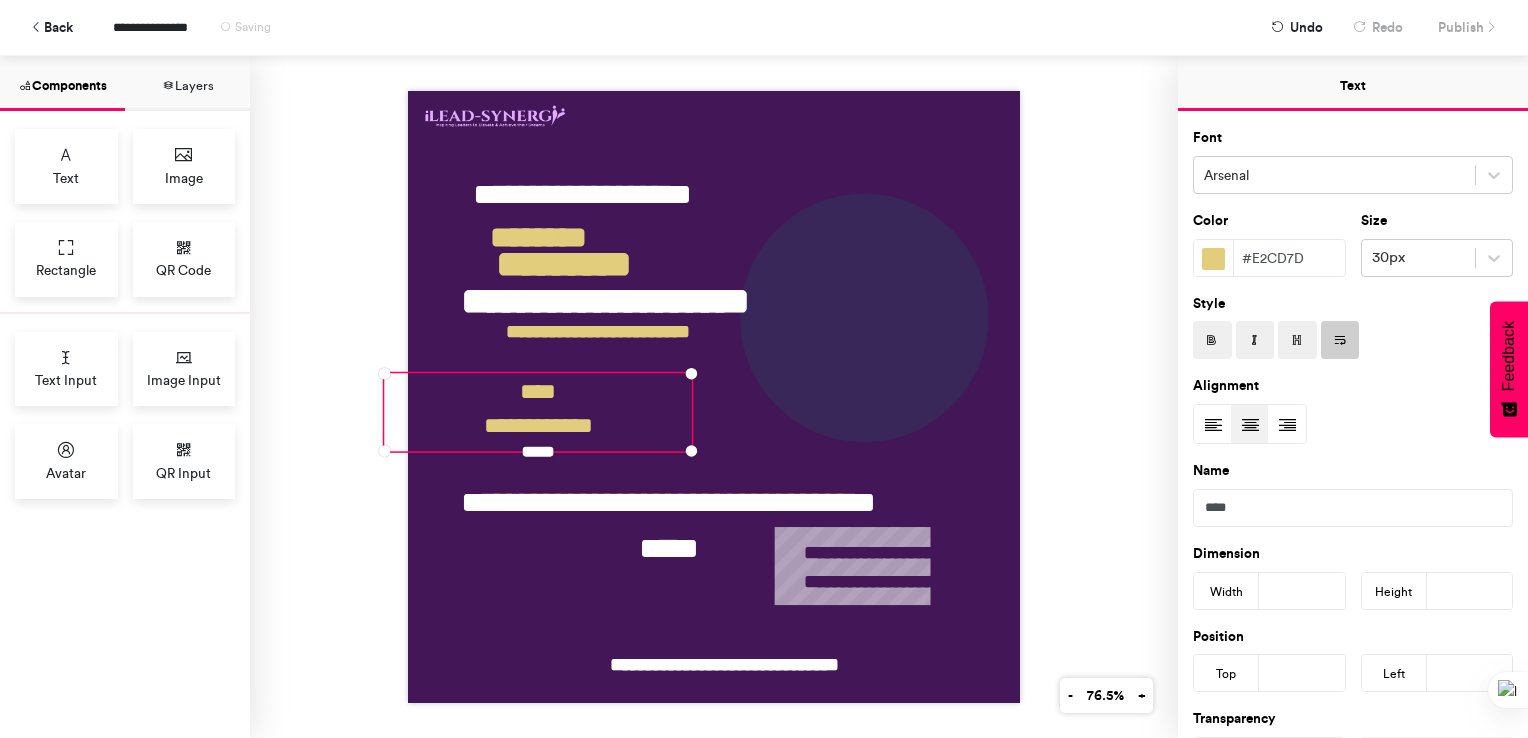 click on "**********" at bounding box center [714, 397] 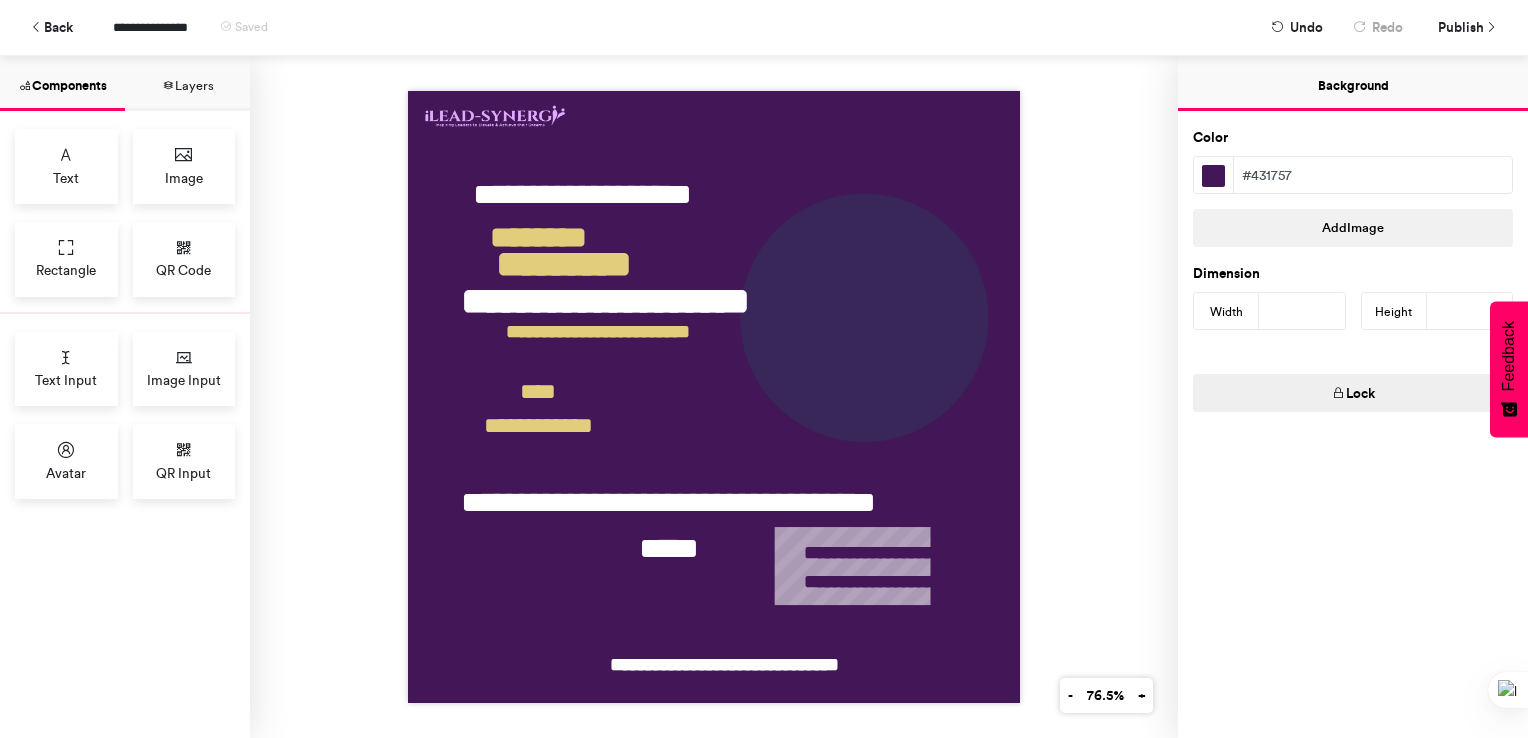click on "**********" at bounding box center [714, 397] 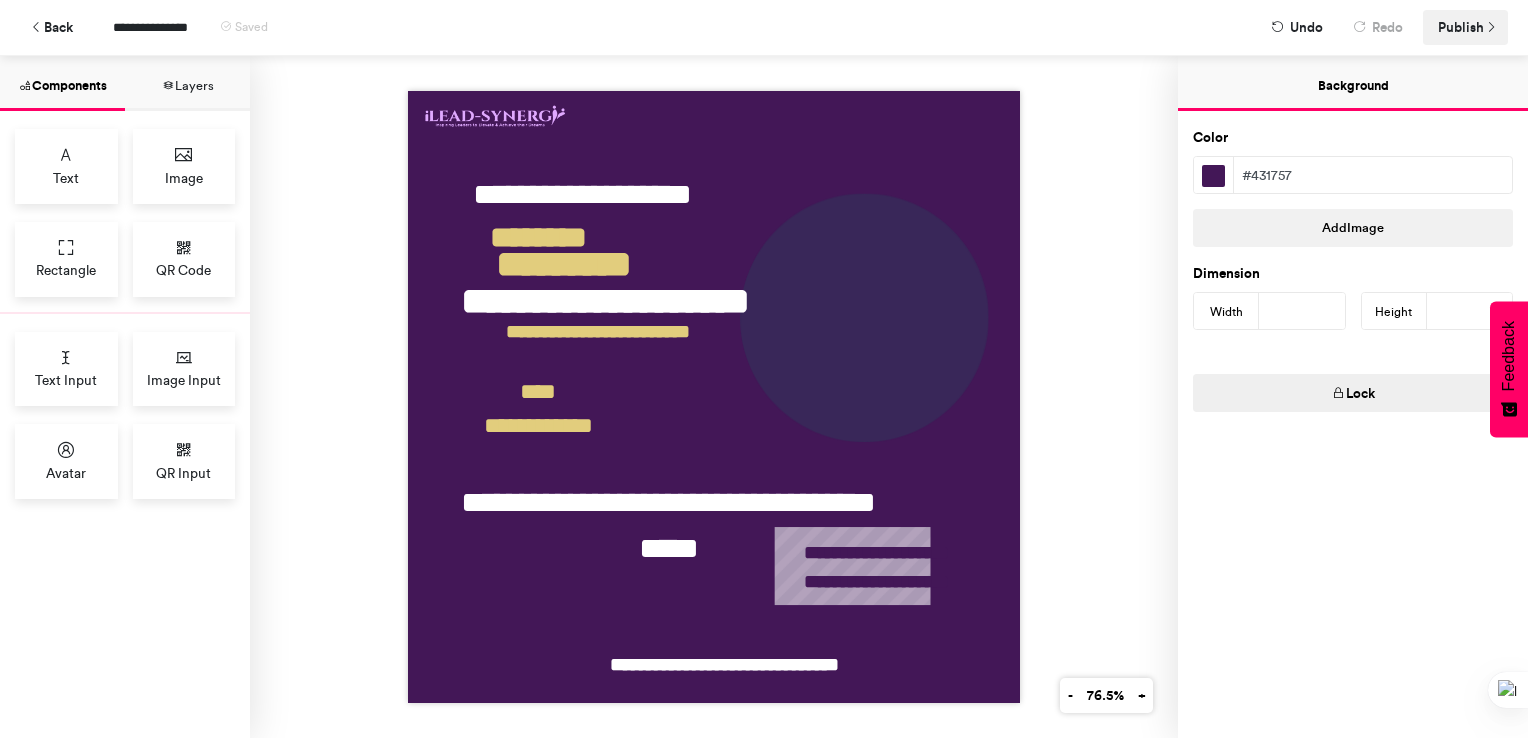 click on "Publish" at bounding box center [1461, 27] 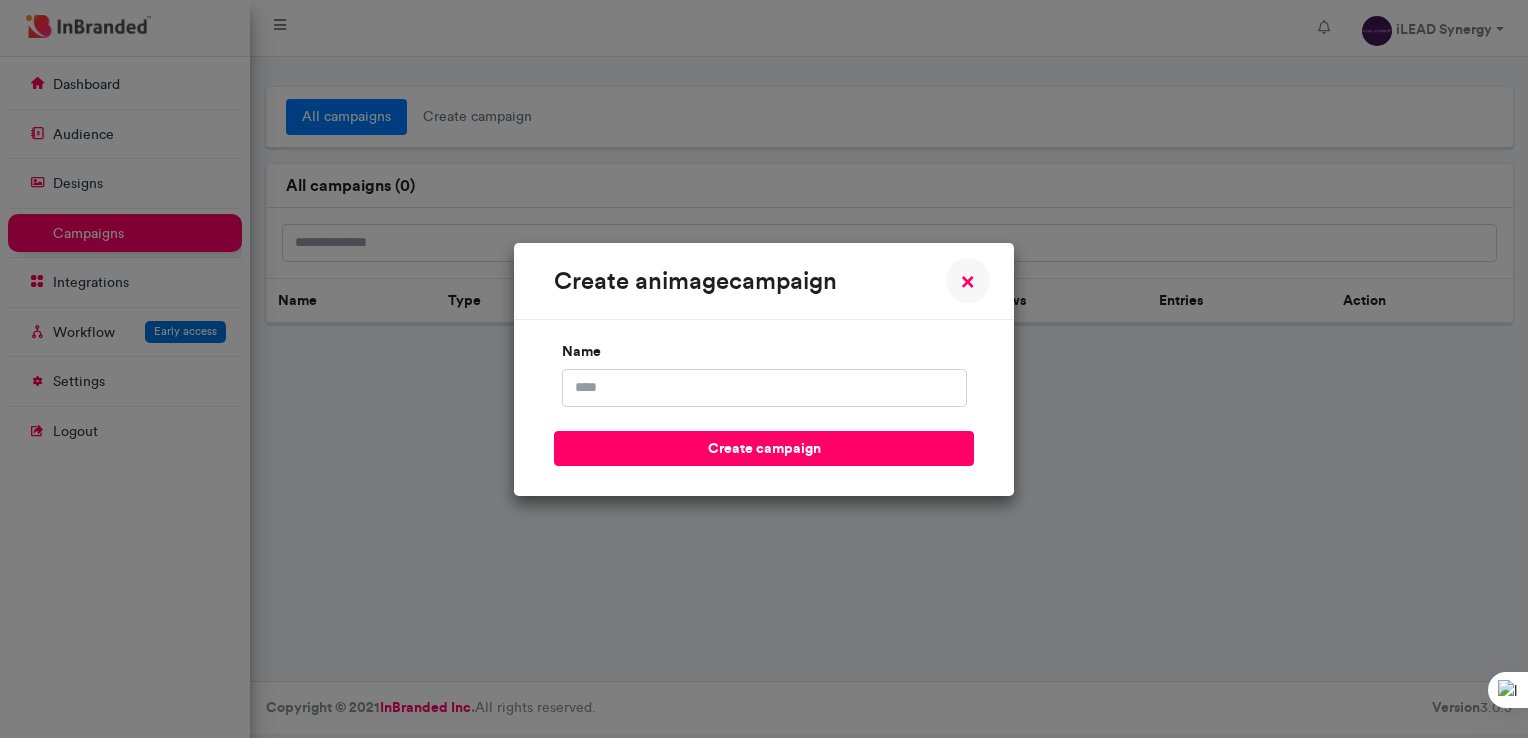 scroll, scrollTop: 0, scrollLeft: 0, axis: both 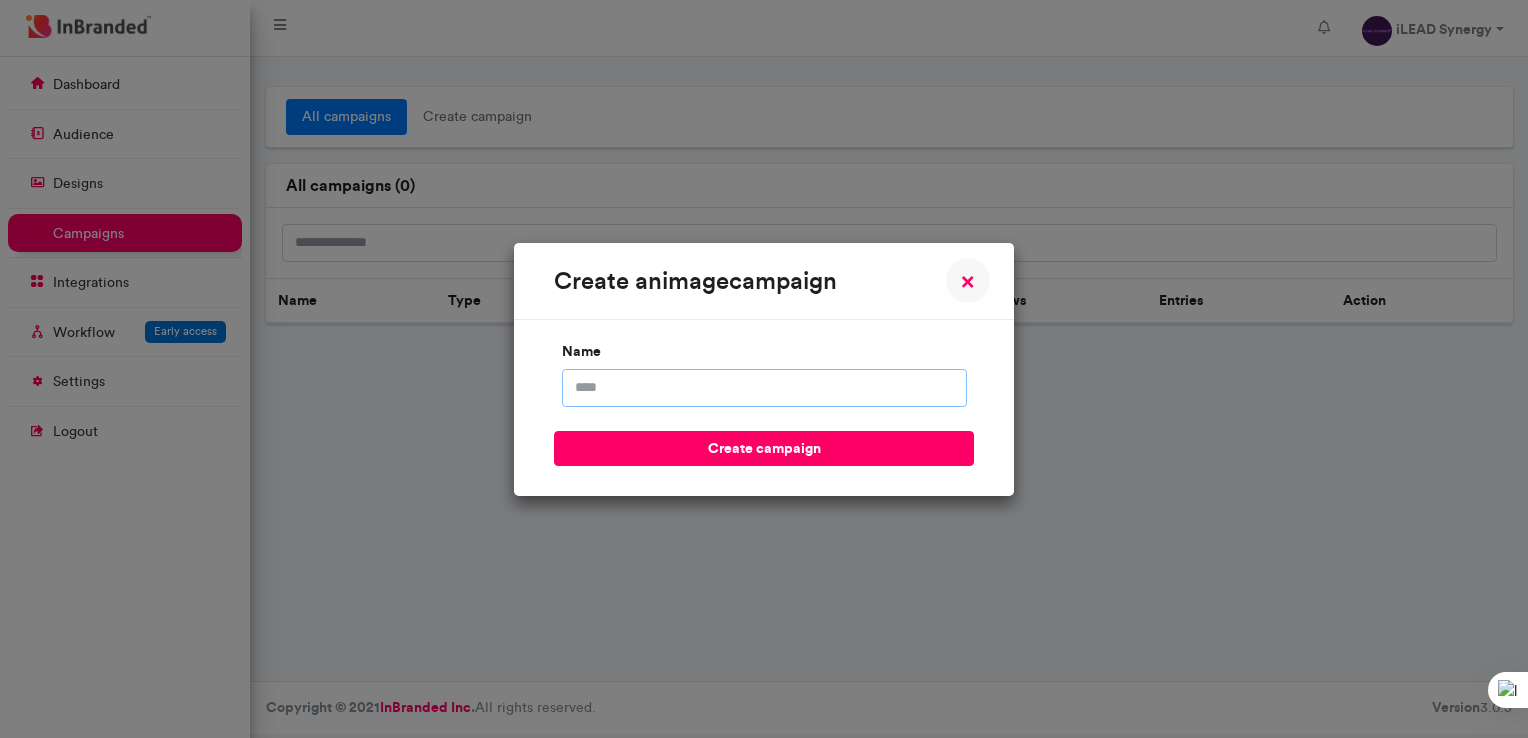 click on "name" at bounding box center (764, 388) 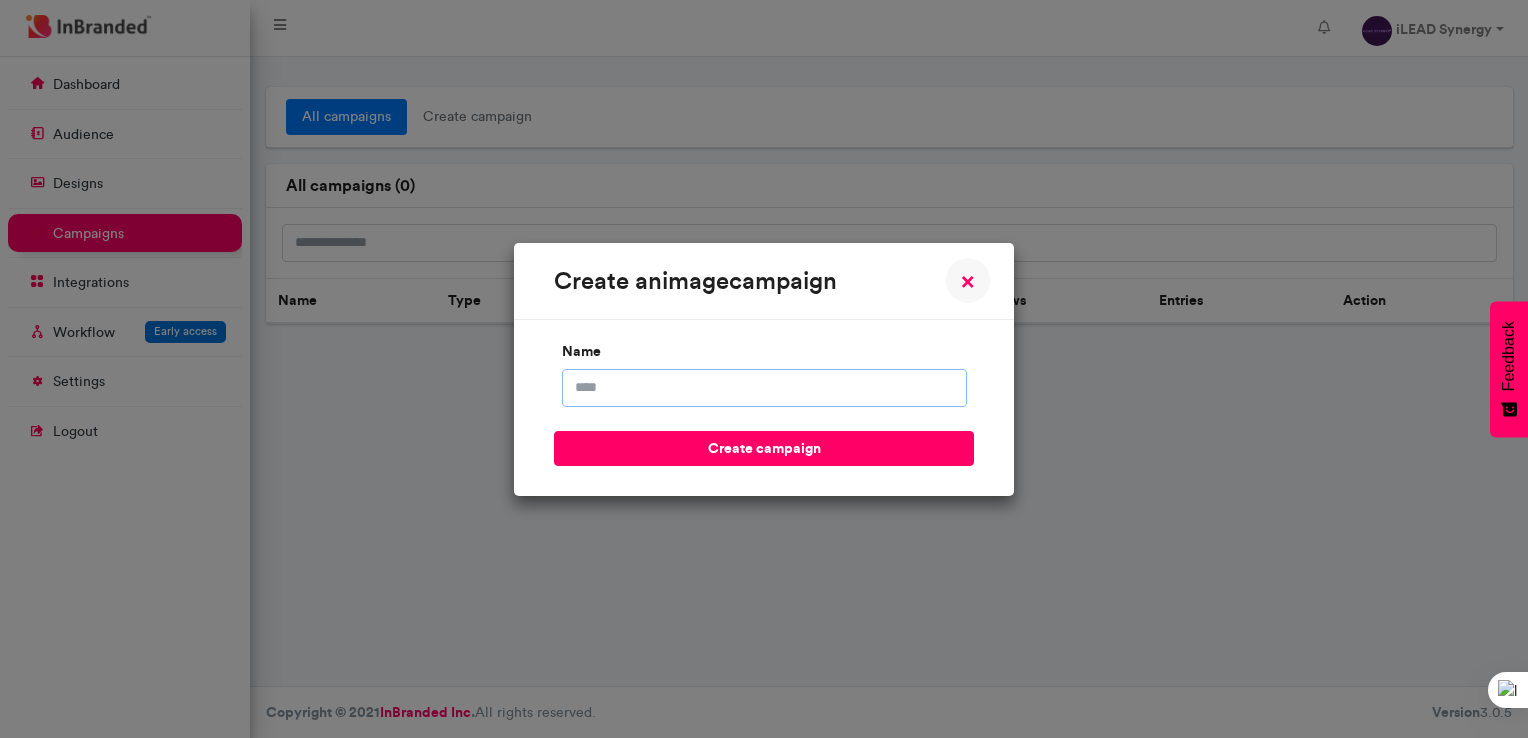 scroll, scrollTop: 681, scrollLeft: 249, axis: both 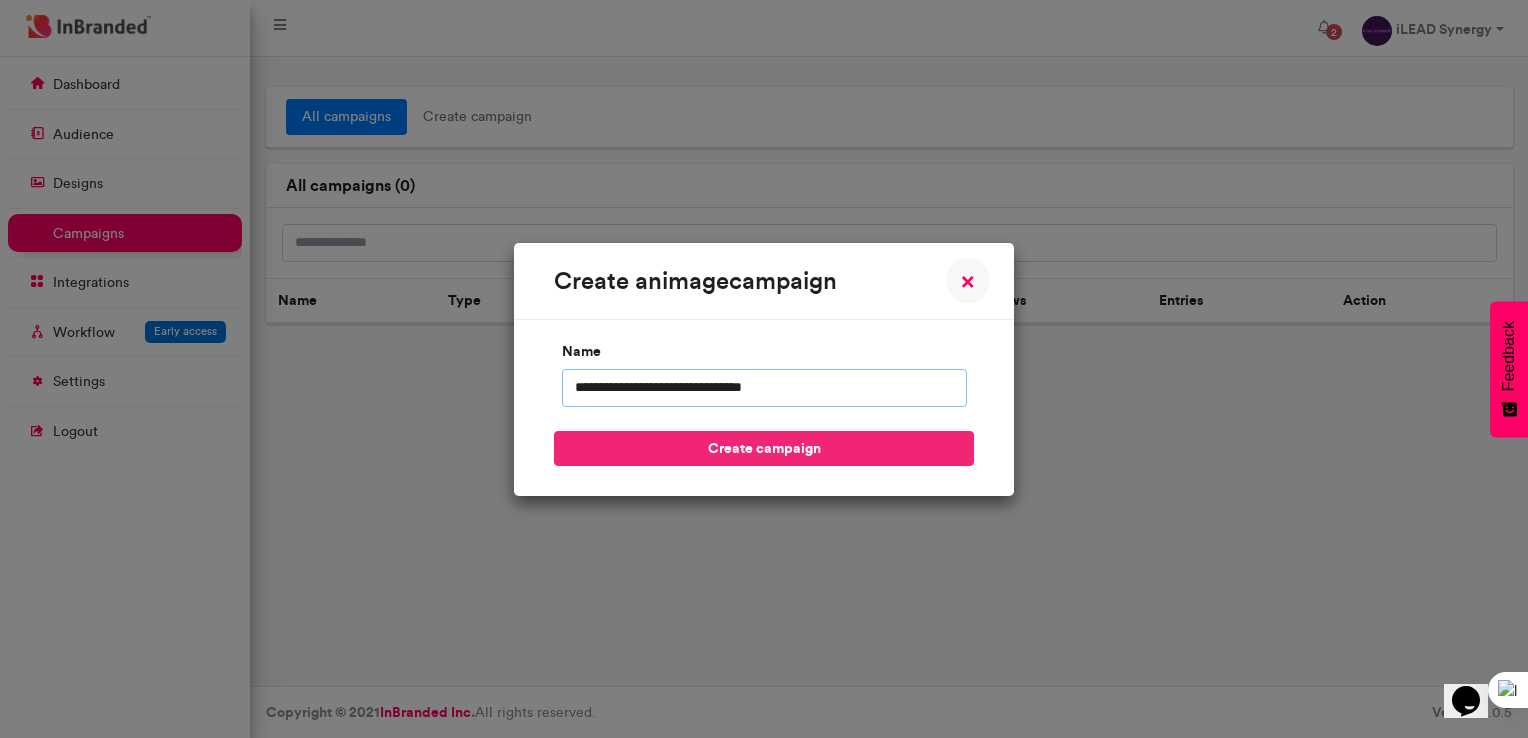 type on "**********" 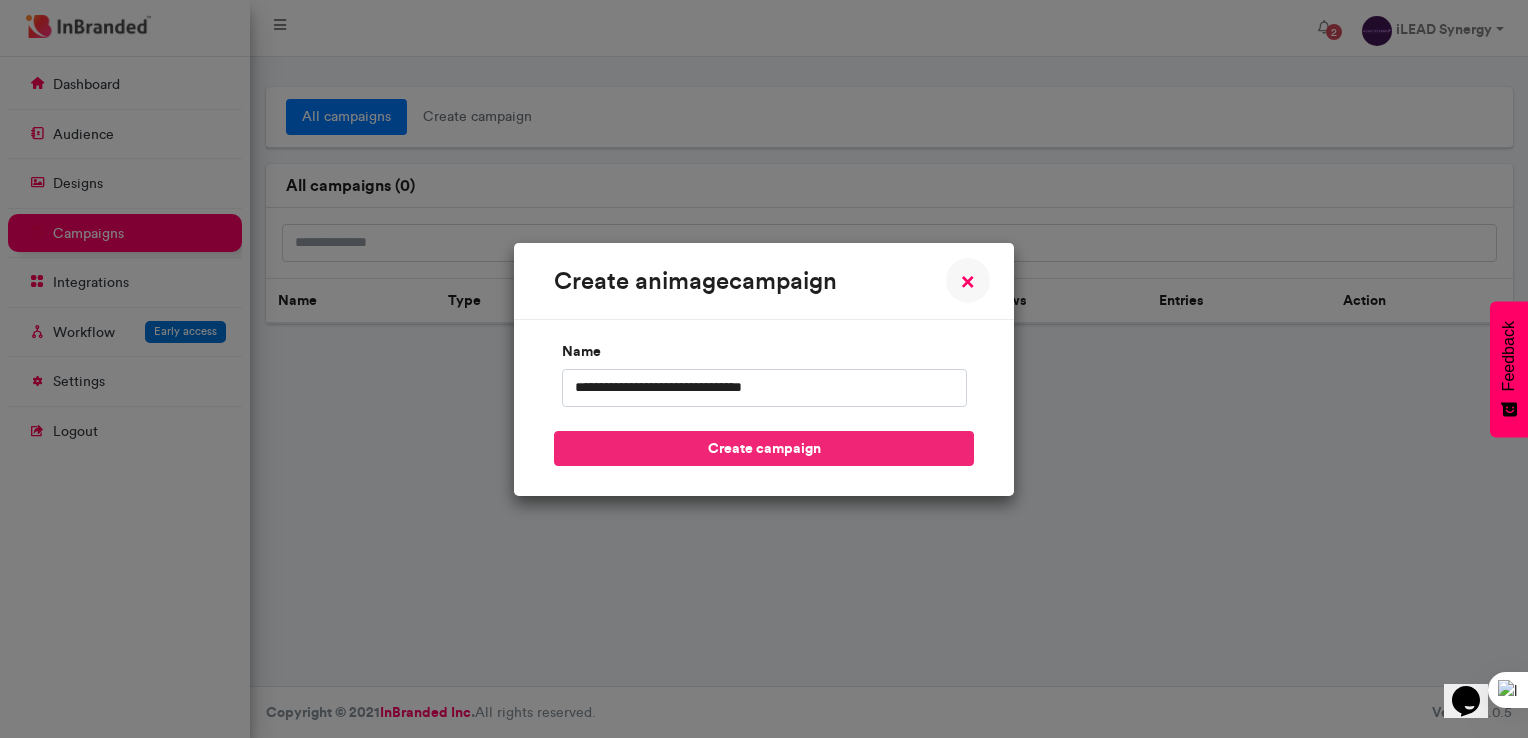 click on "create campaign" at bounding box center (764, 448) 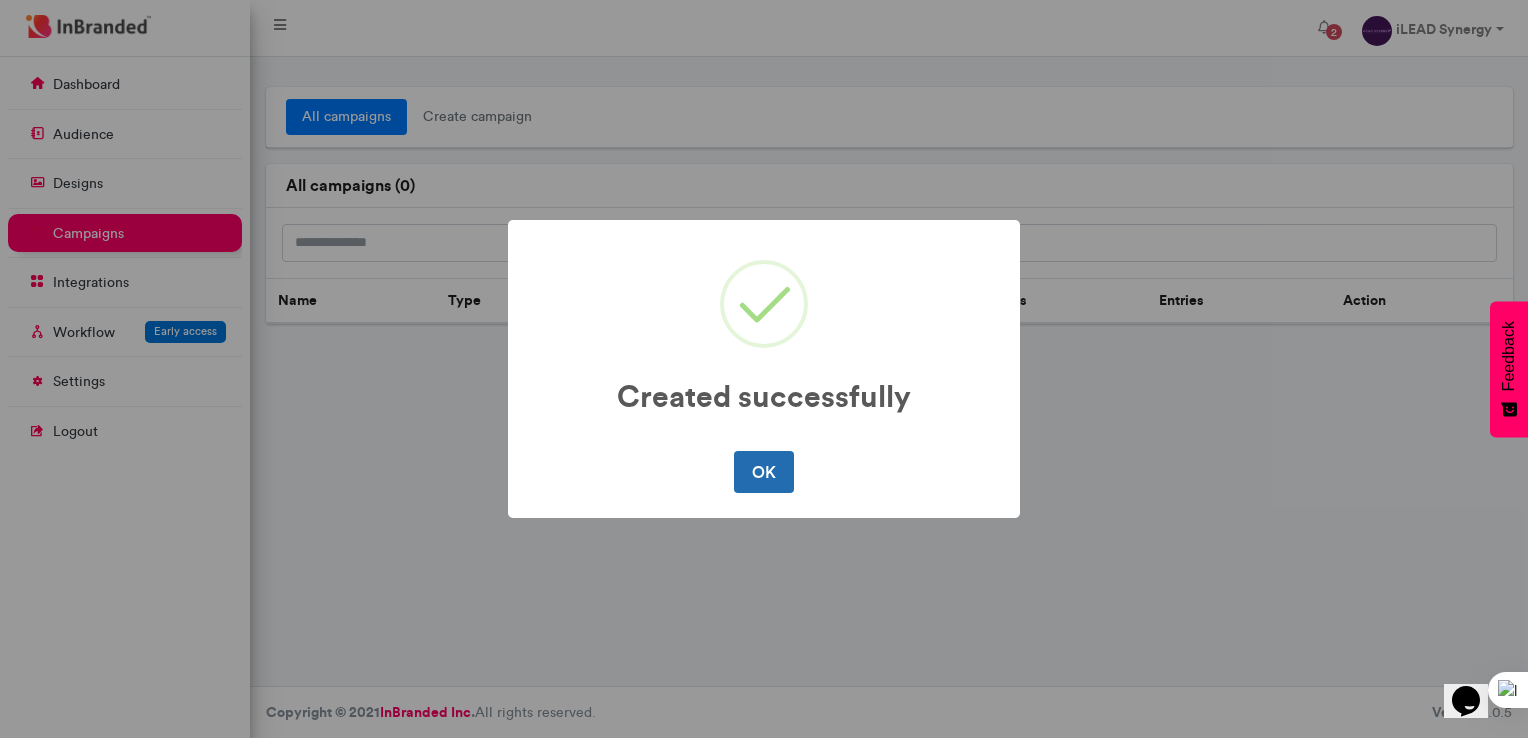 click on "OK" at bounding box center (763, 472) 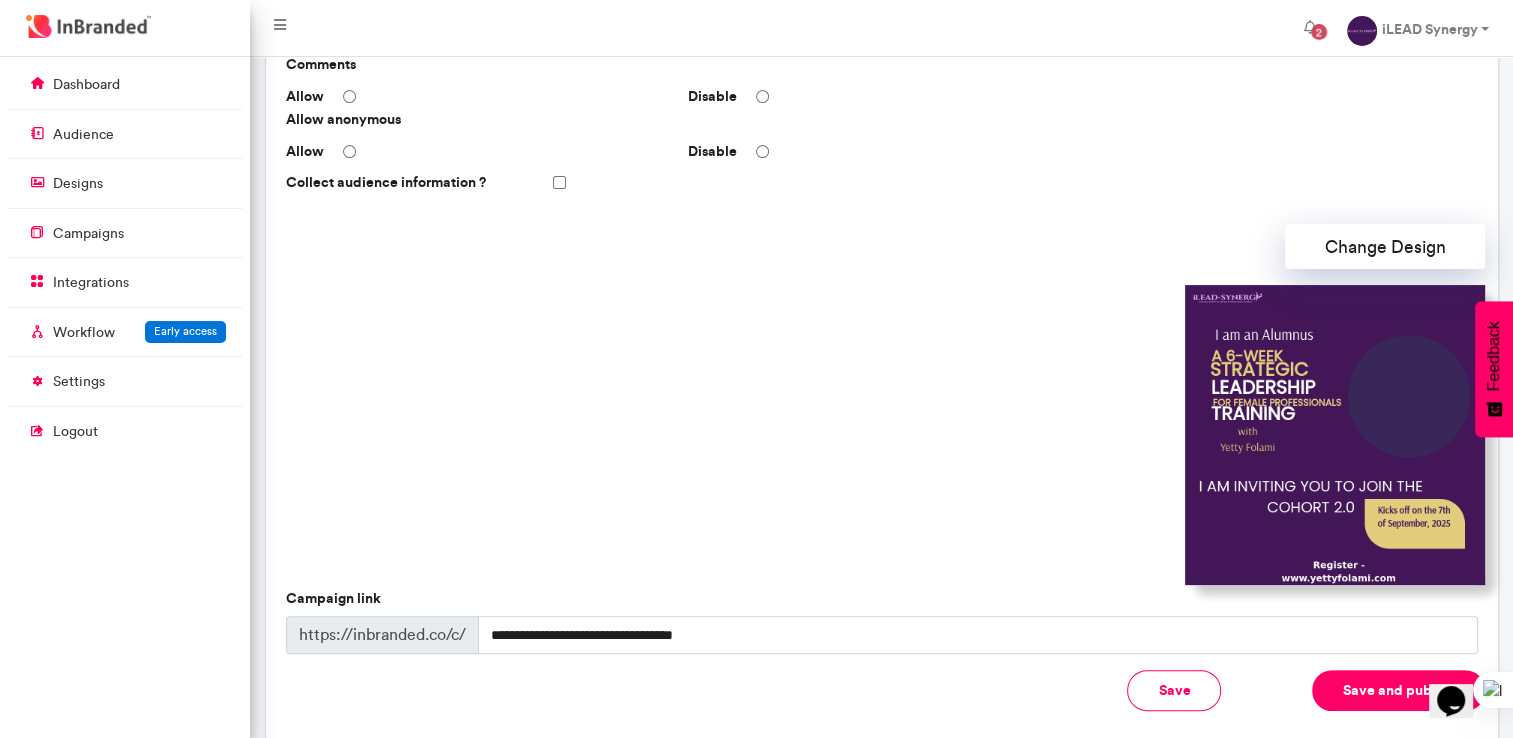 scroll, scrollTop: 436, scrollLeft: 0, axis: vertical 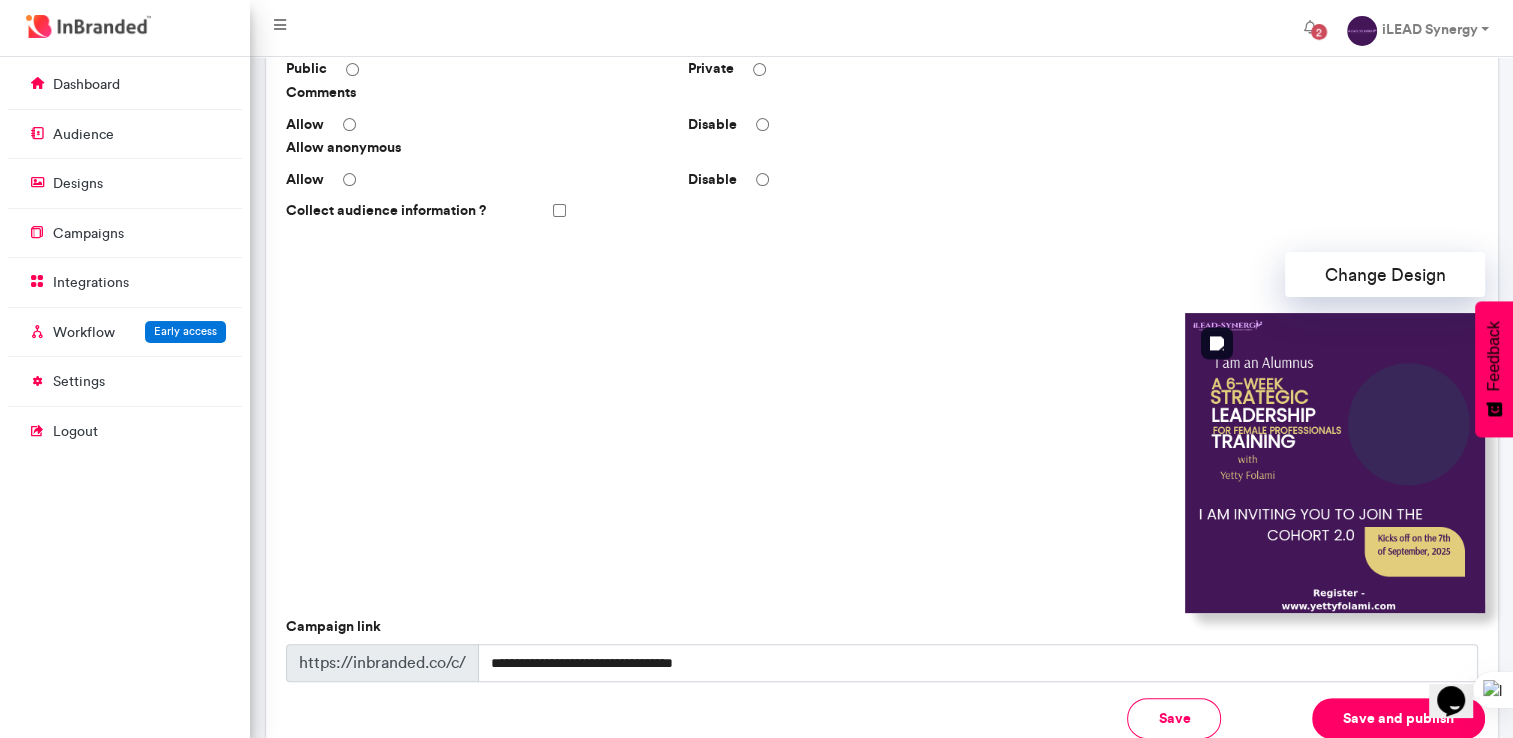 click at bounding box center [1335, 463] 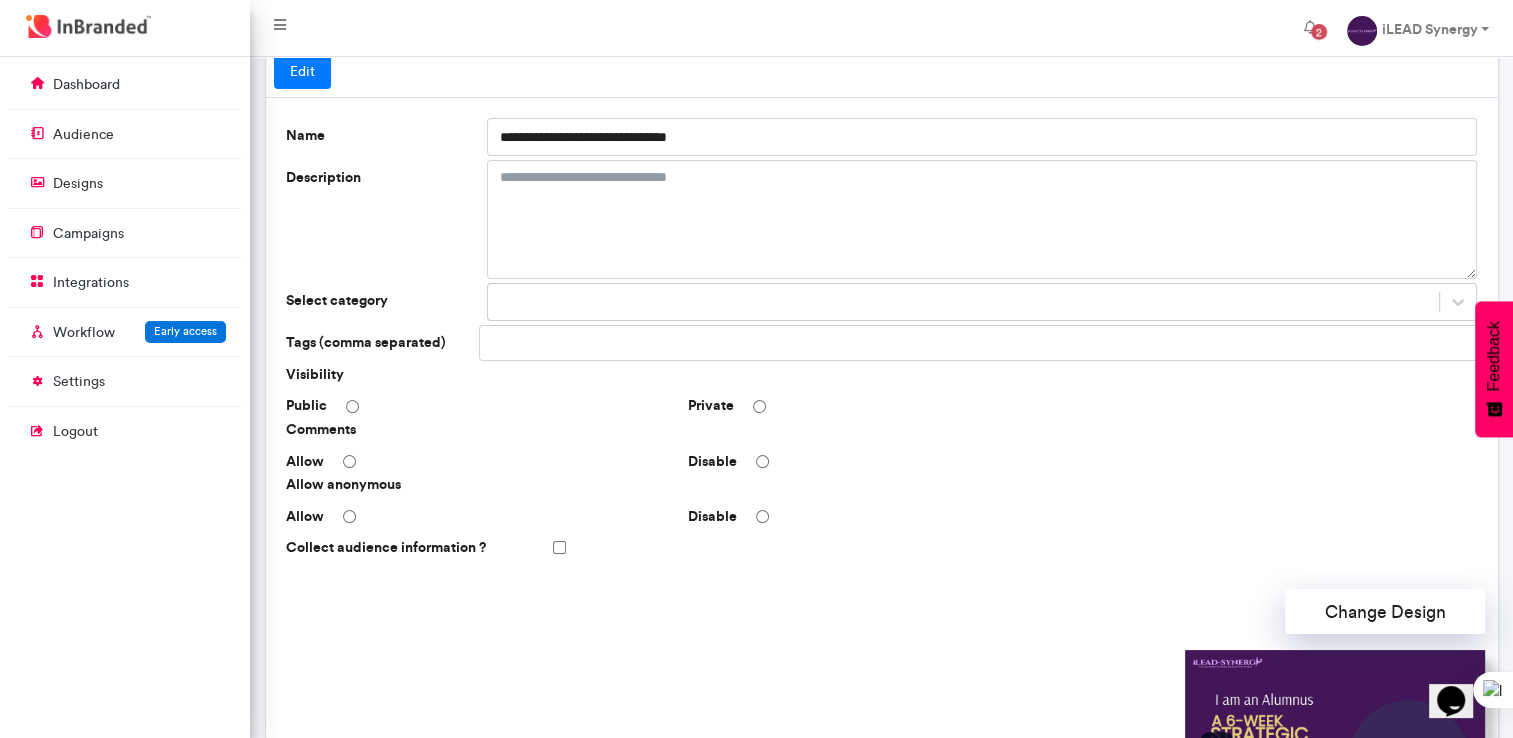 scroll, scrollTop: 0, scrollLeft: 0, axis: both 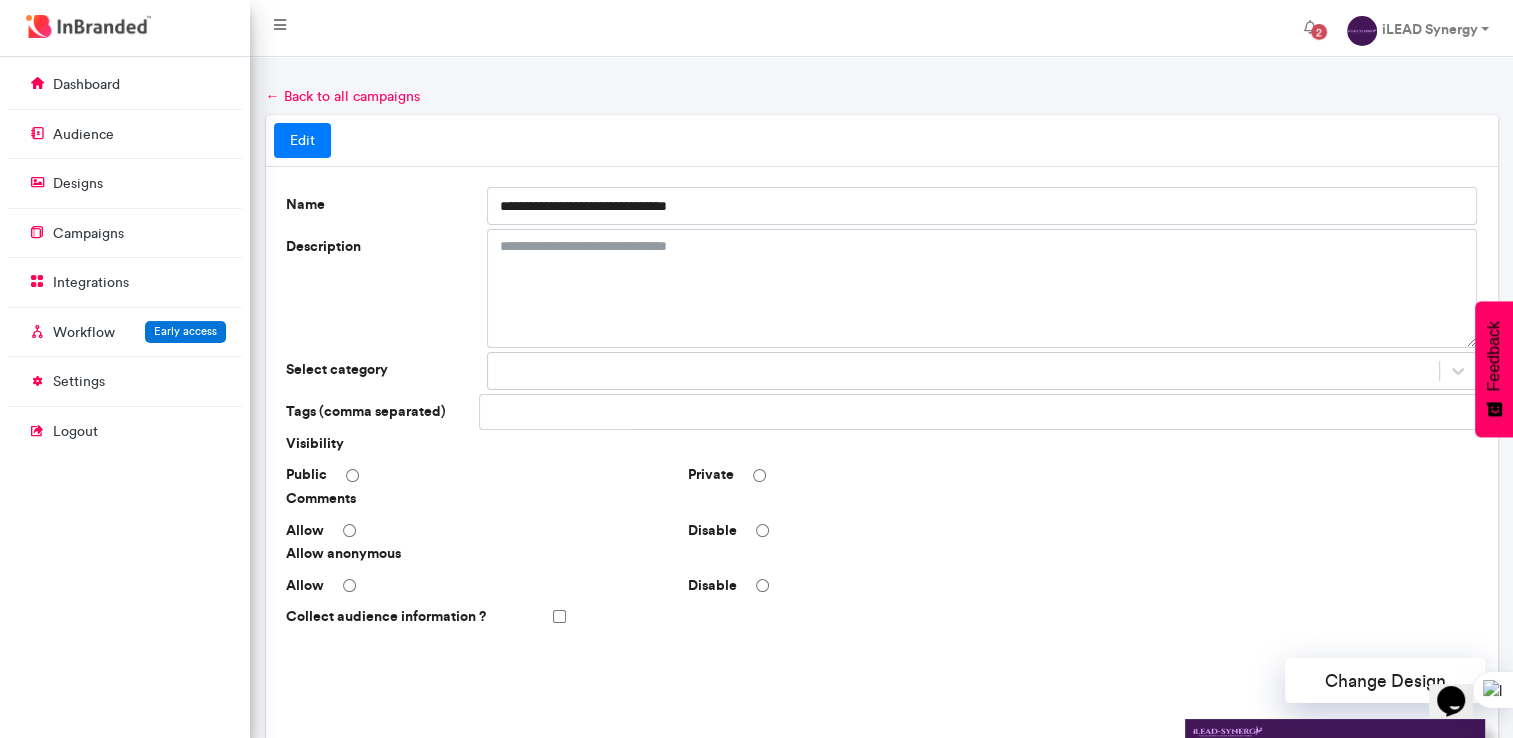click on "Edit" at bounding box center (302, 141) 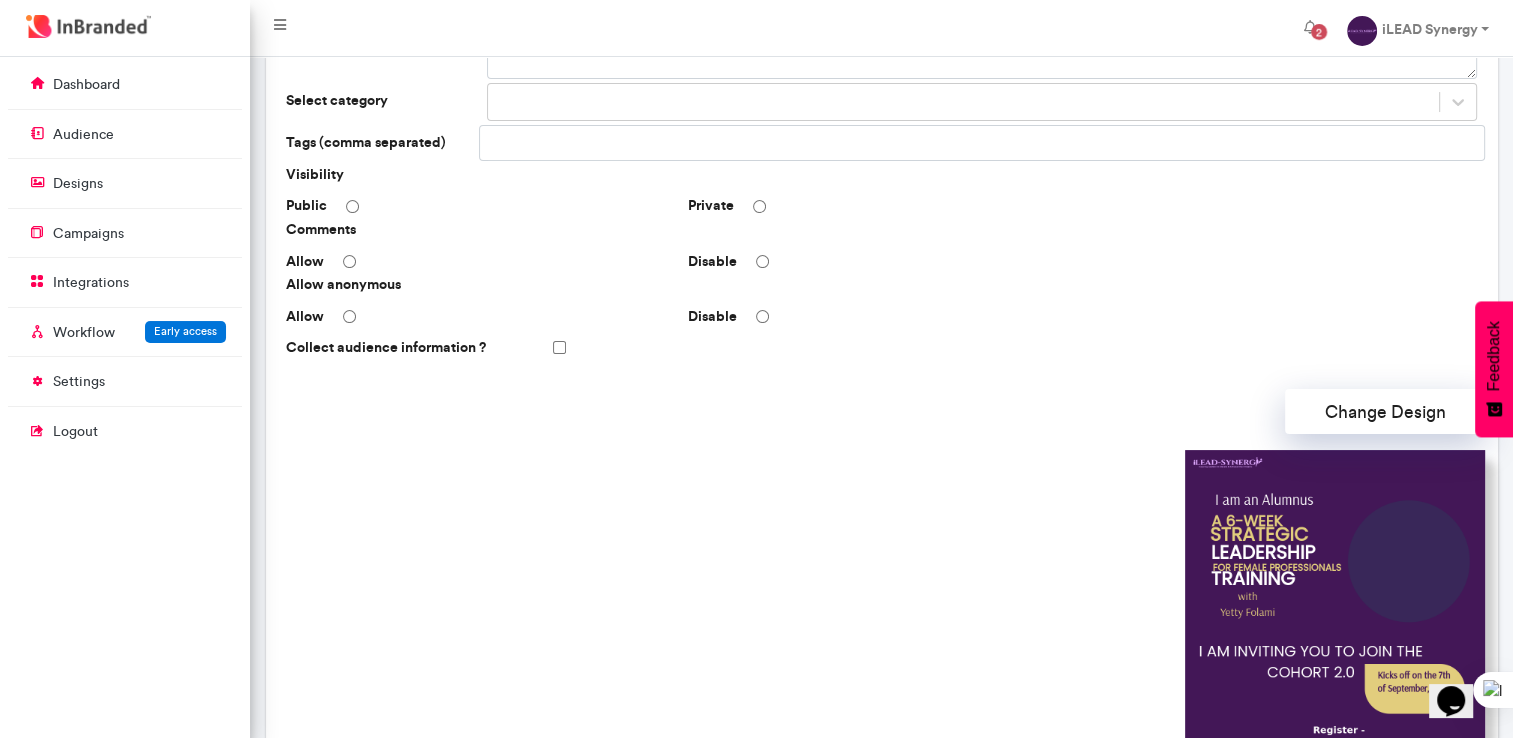 scroll, scrollTop: 270, scrollLeft: 0, axis: vertical 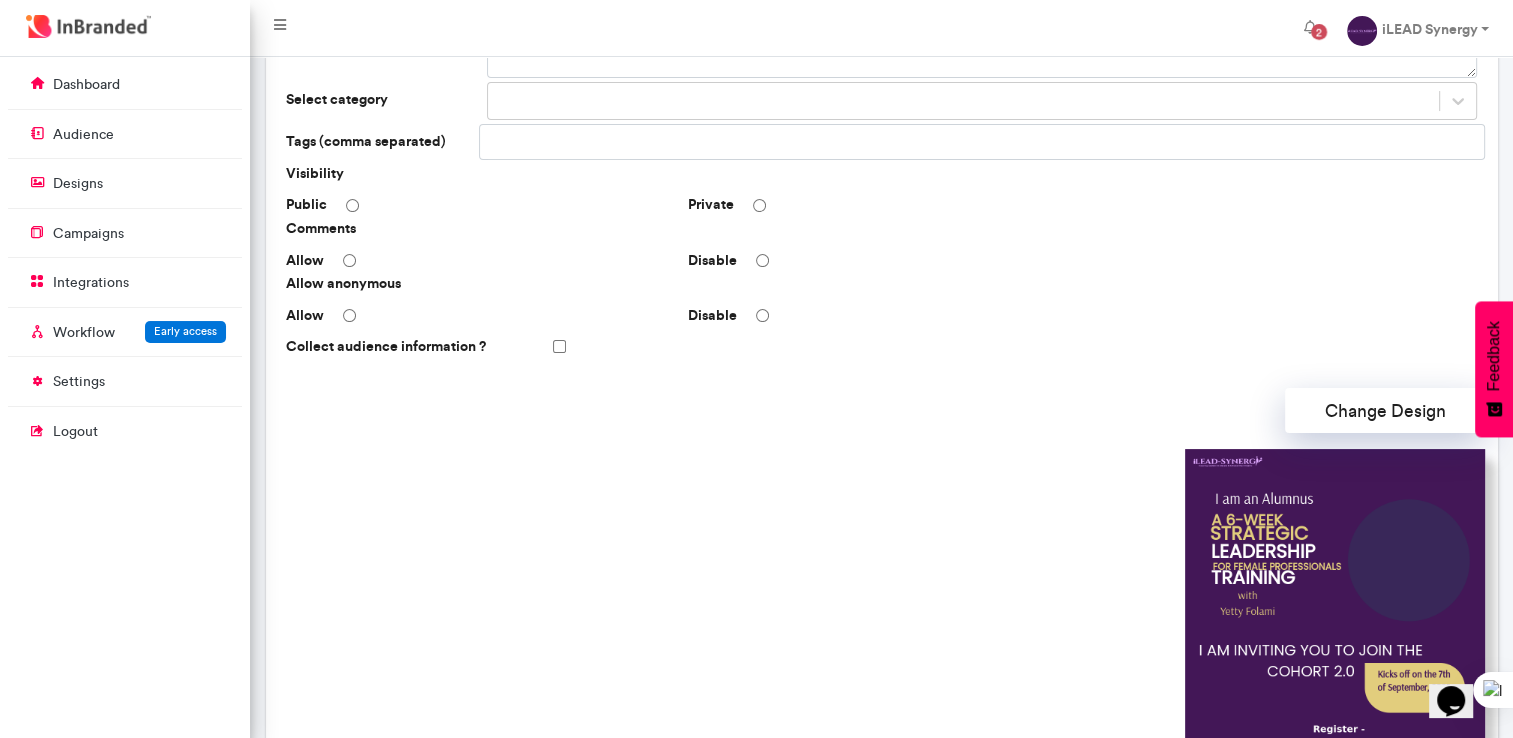 click at bounding box center (1335, 599) 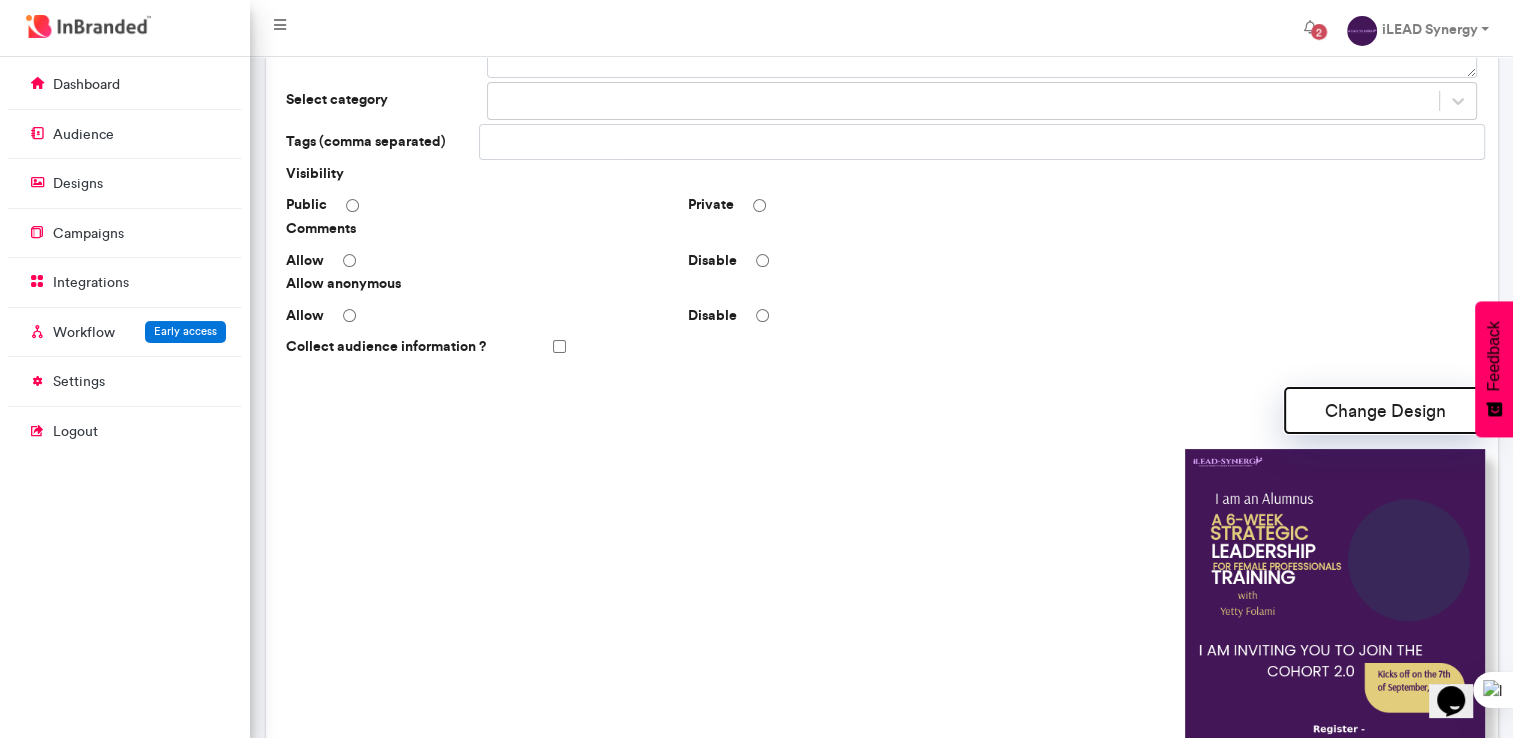 click on "Change Design" at bounding box center (1385, 410) 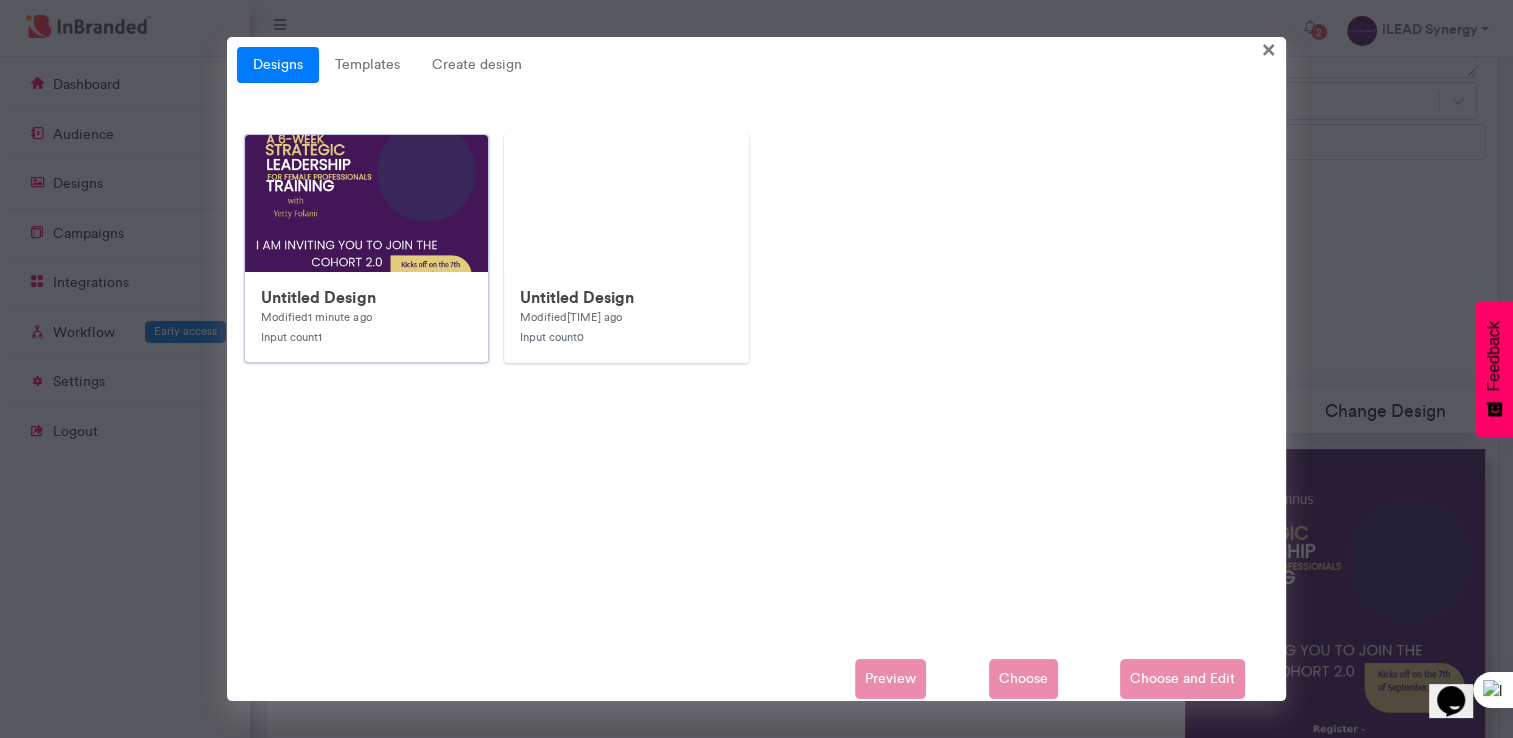 click at bounding box center [645, 535] 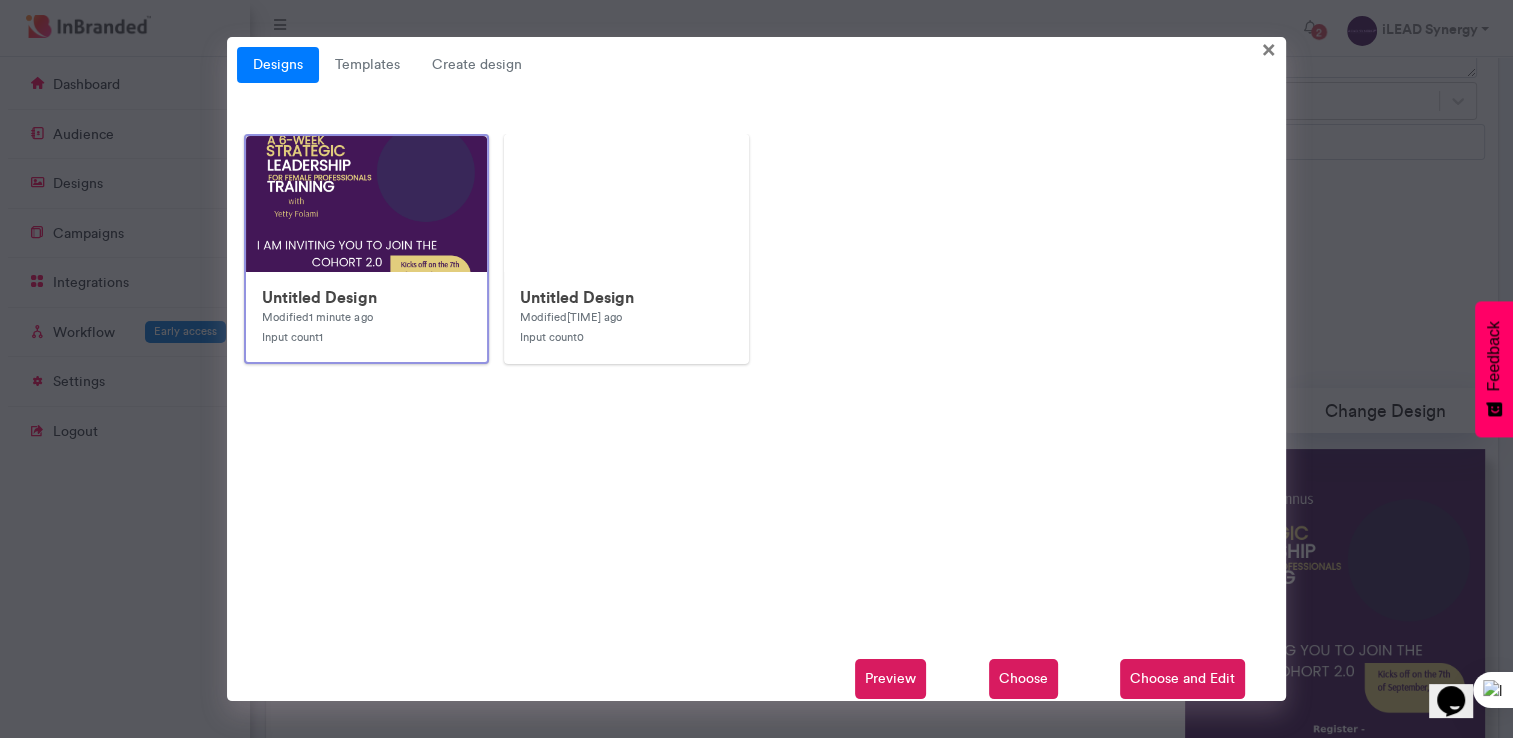 click on "Choose and Edit" at bounding box center [1182, 679] 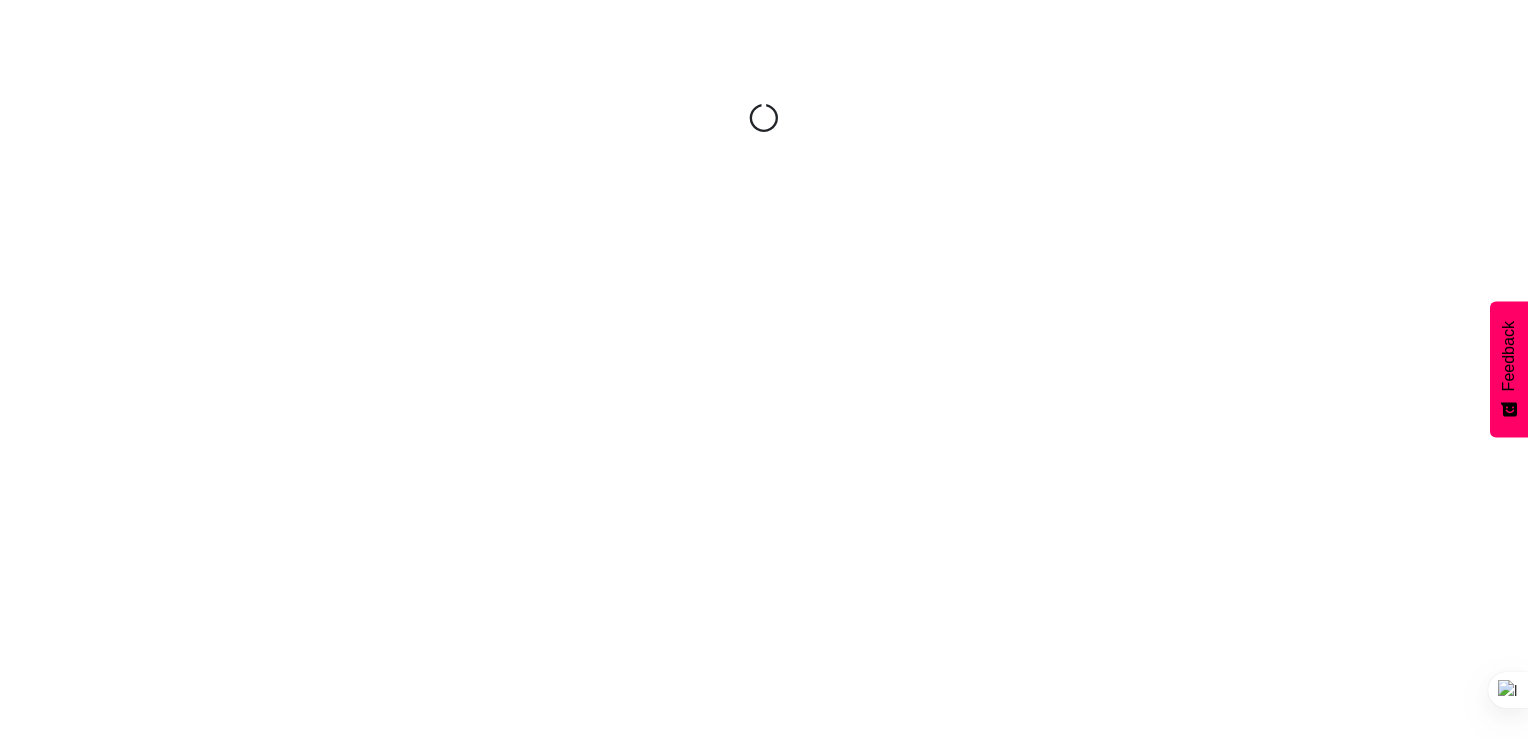 scroll, scrollTop: 0, scrollLeft: 0, axis: both 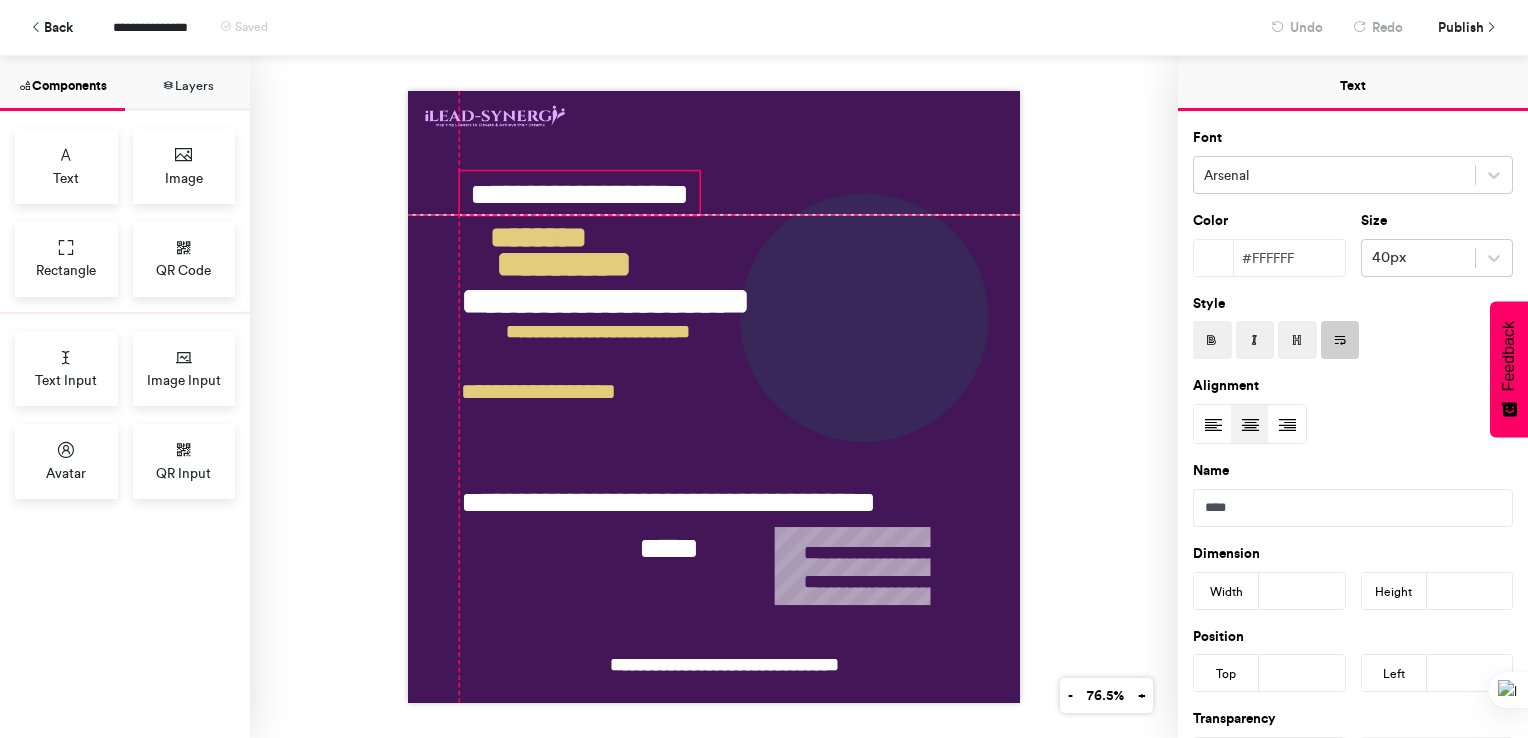click on "**********" at bounding box center [580, 193] 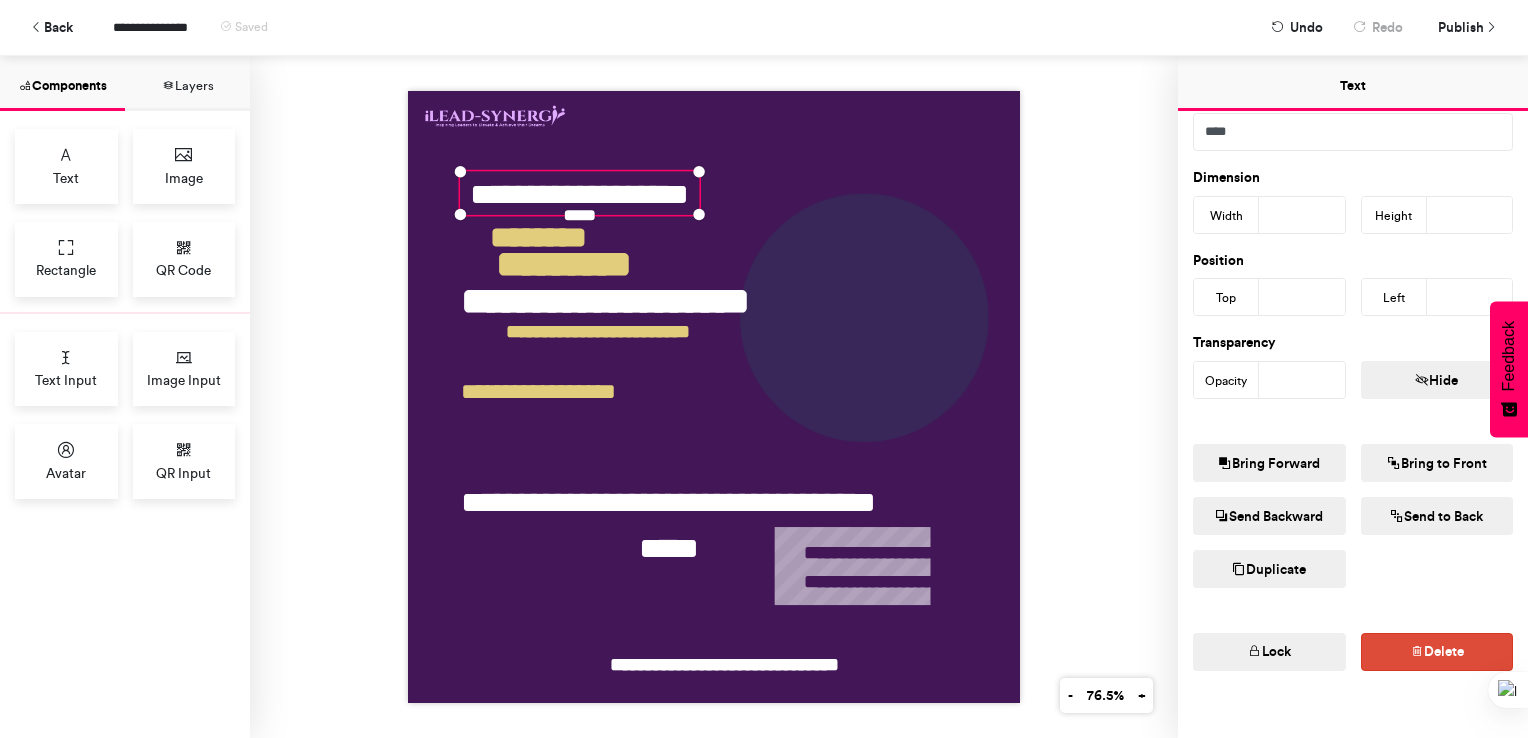scroll, scrollTop: 160, scrollLeft: 0, axis: vertical 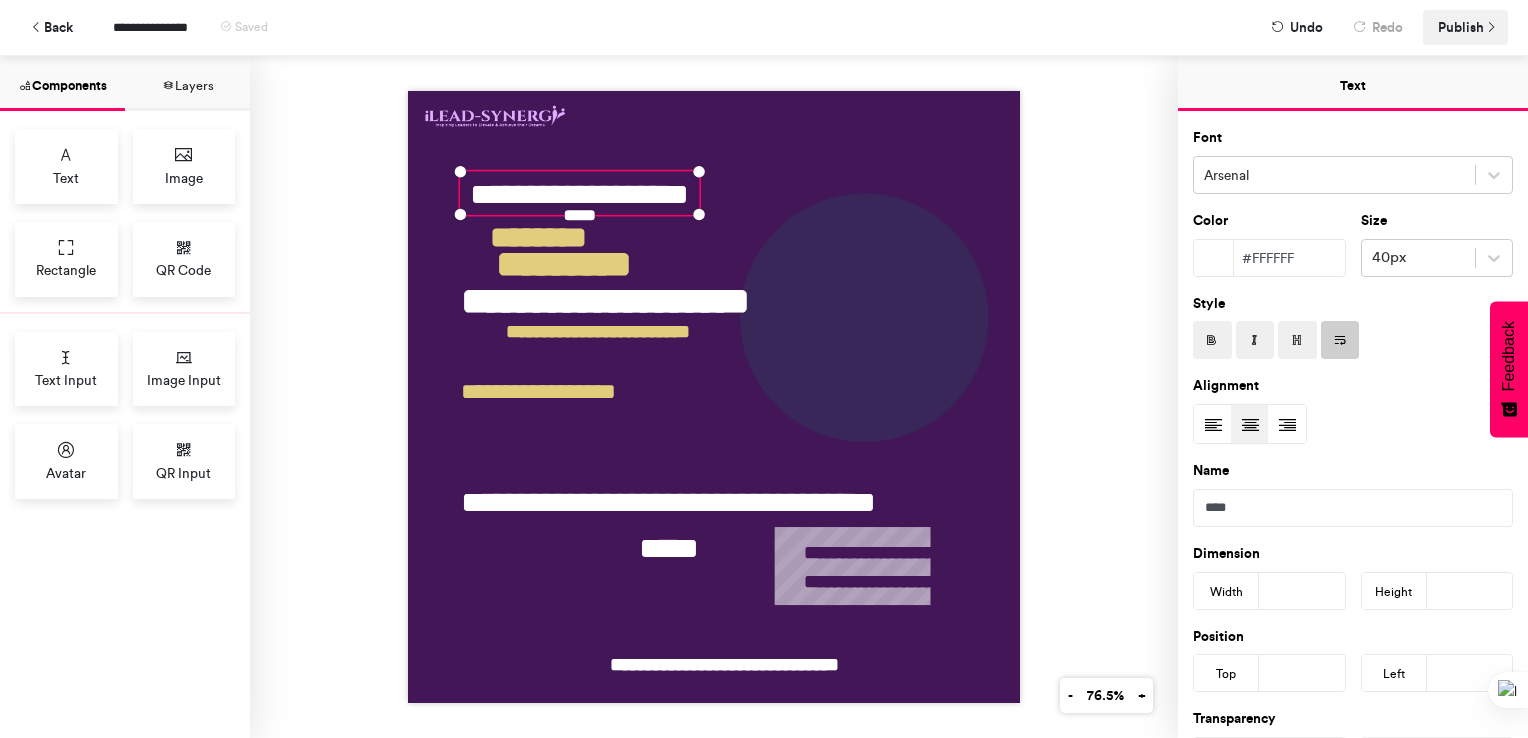 click on "Publish" at bounding box center [1461, 27] 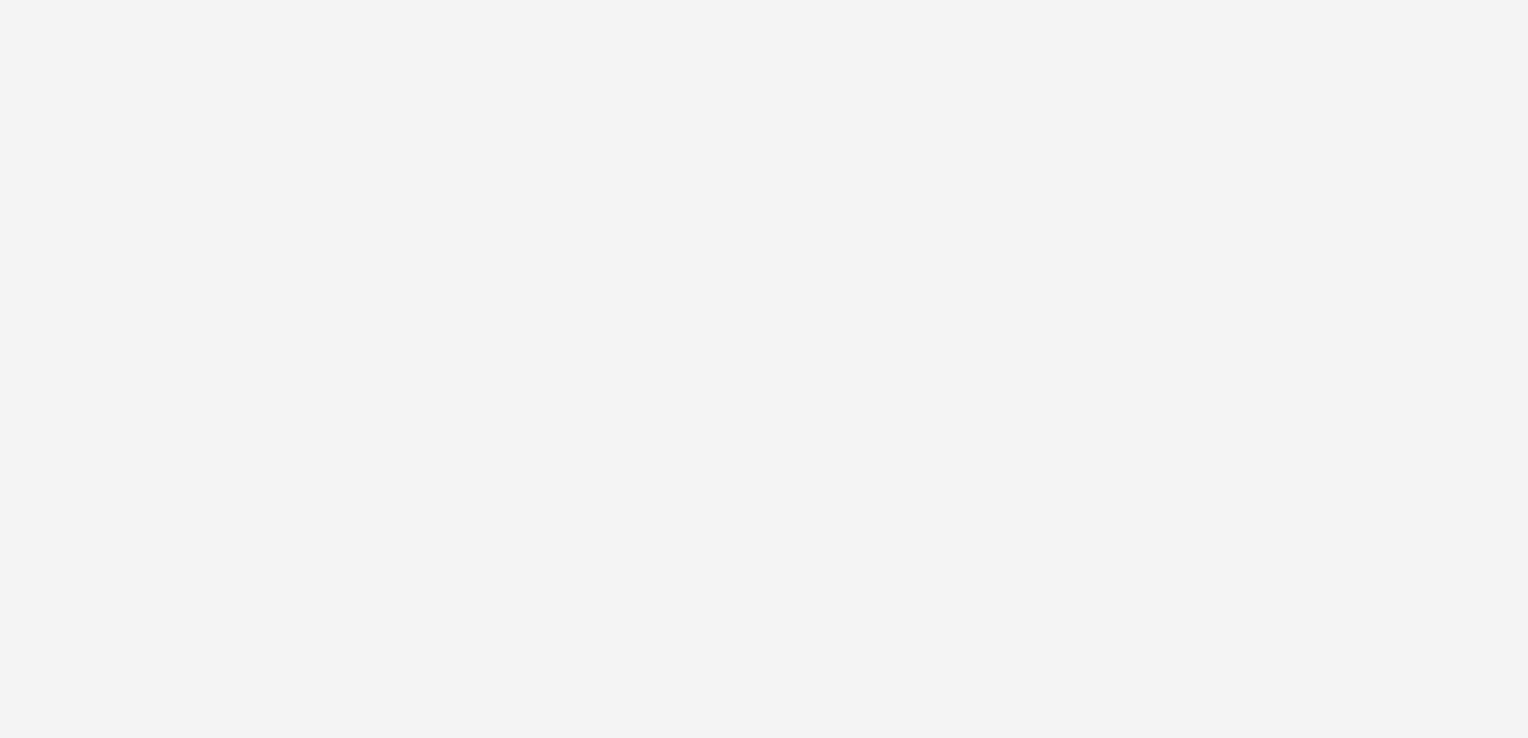 scroll, scrollTop: 0, scrollLeft: 0, axis: both 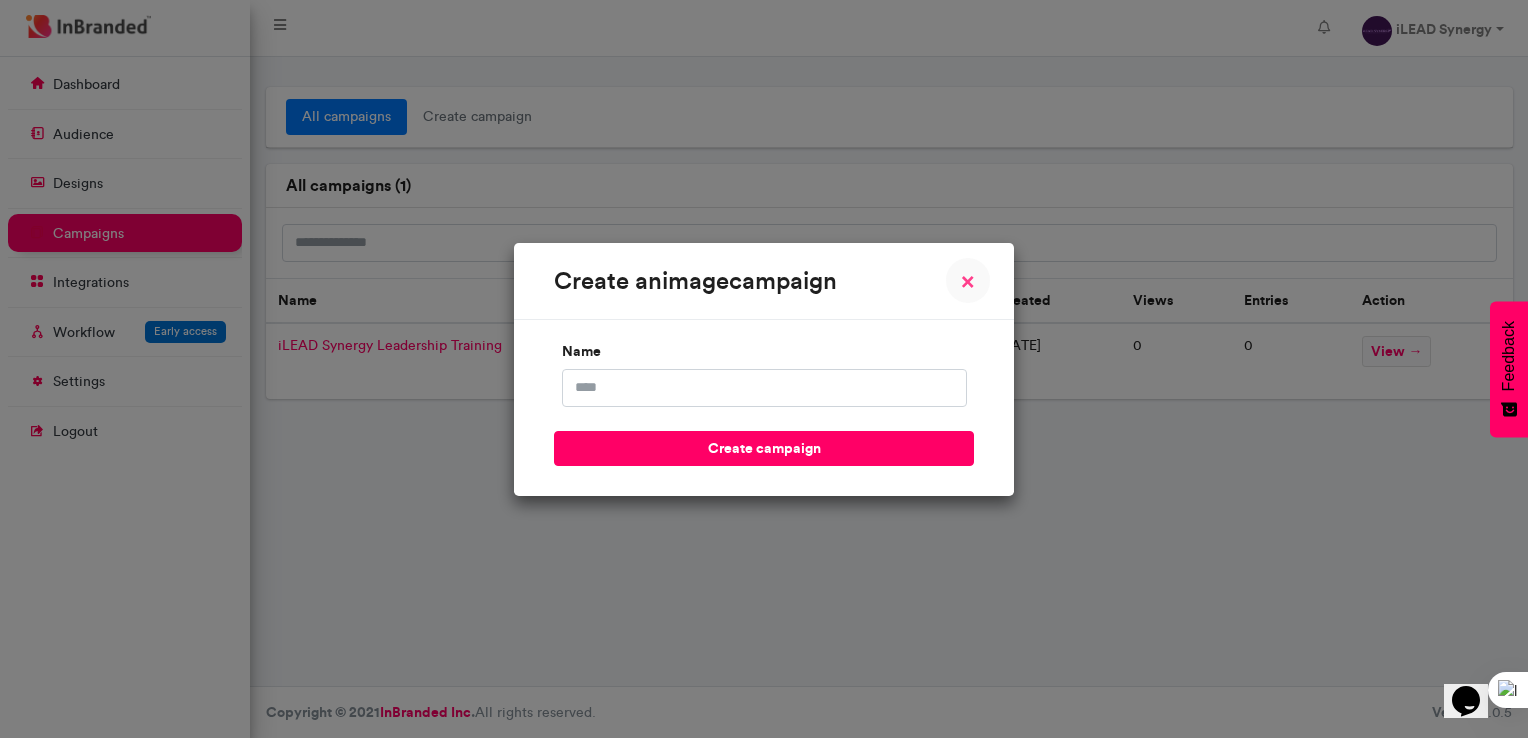 click on "×" at bounding box center (968, 281) 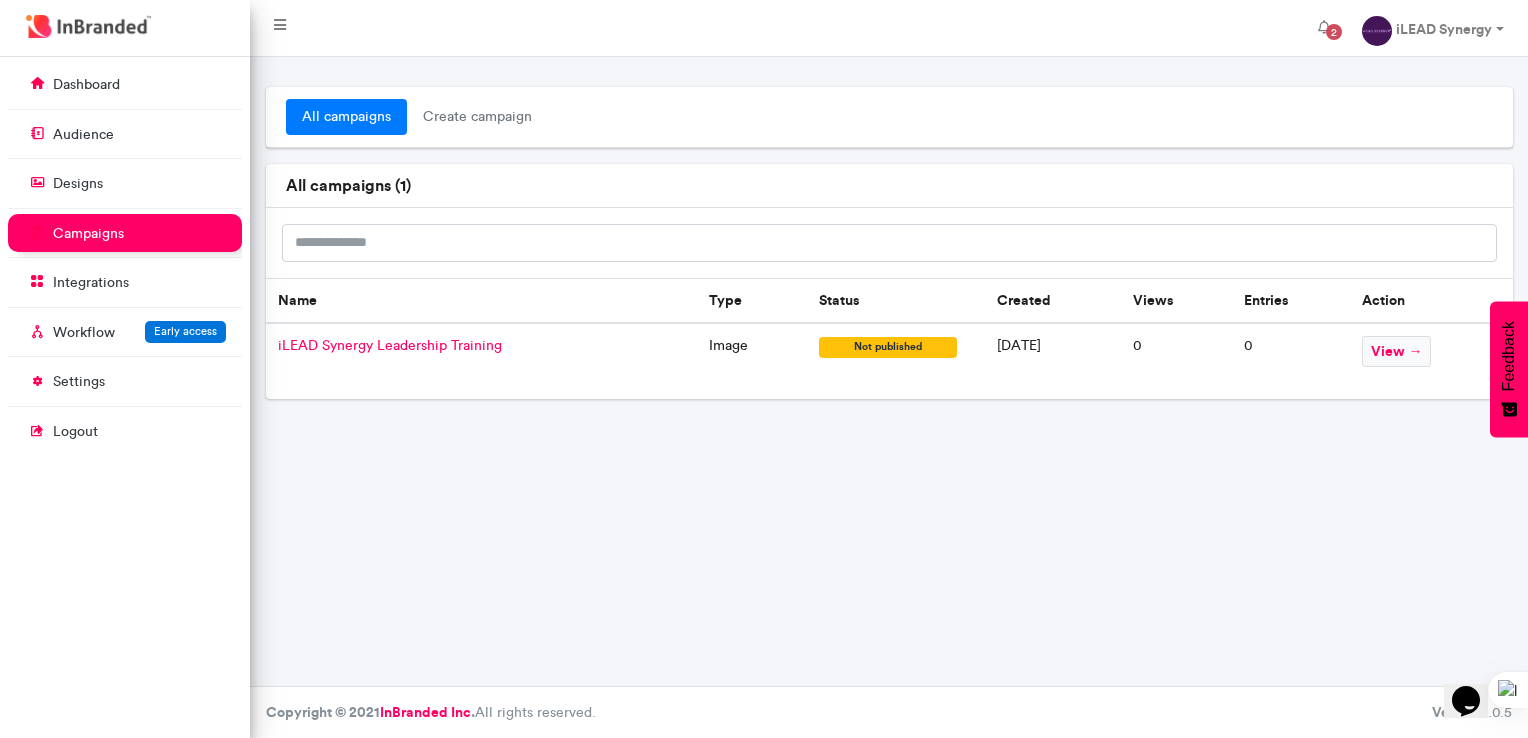 click on "not published" at bounding box center [888, 347] 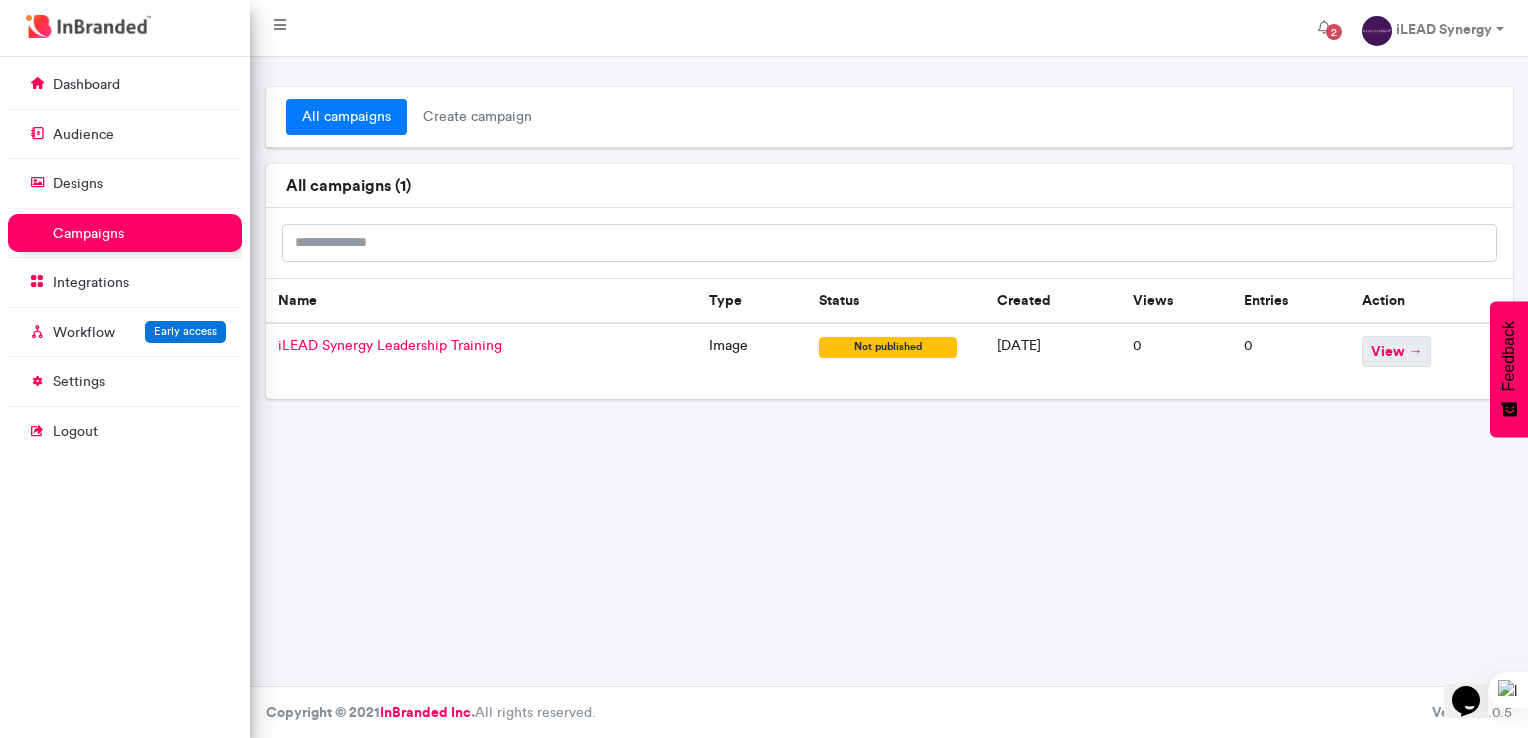 click on "view →" at bounding box center (1396, 351) 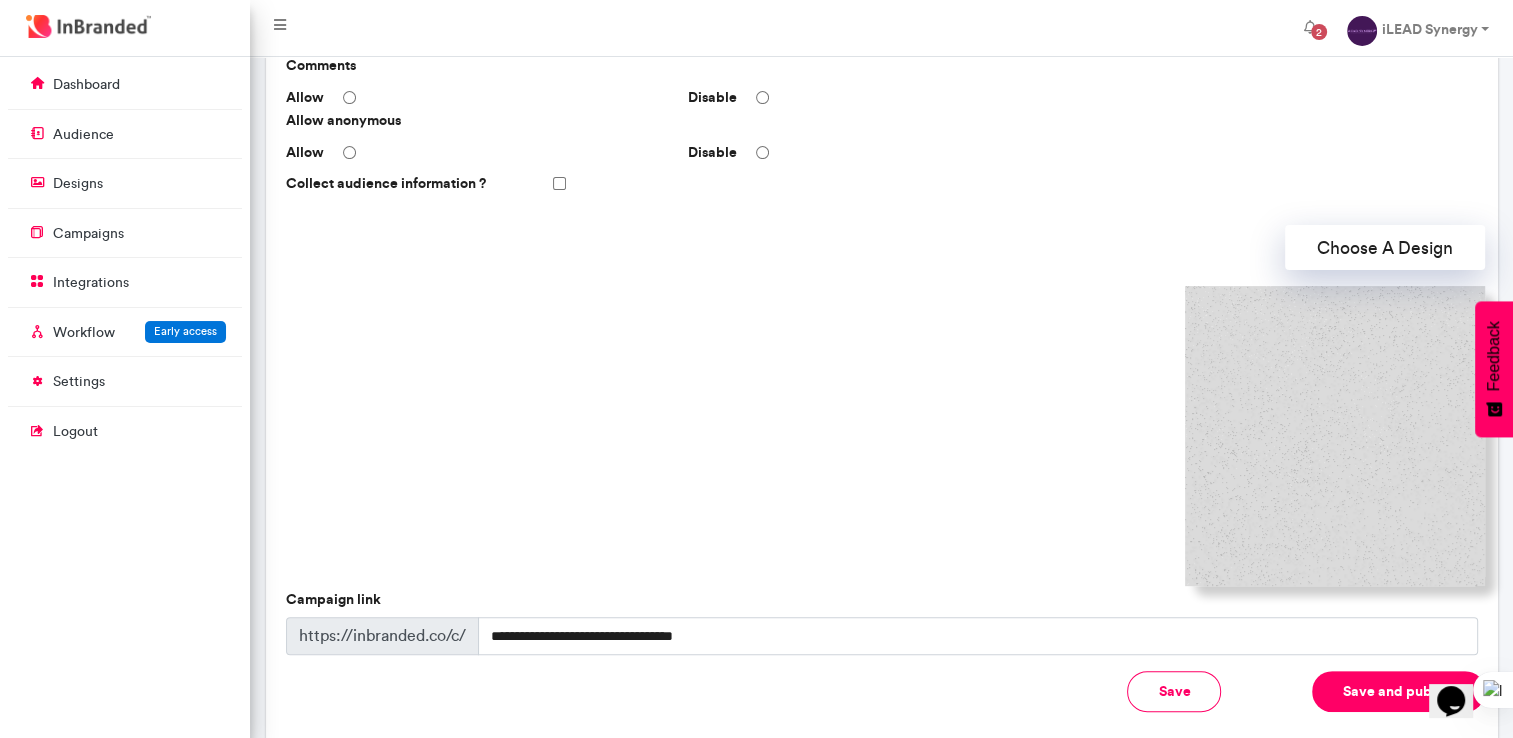 scroll, scrollTop: 432, scrollLeft: 0, axis: vertical 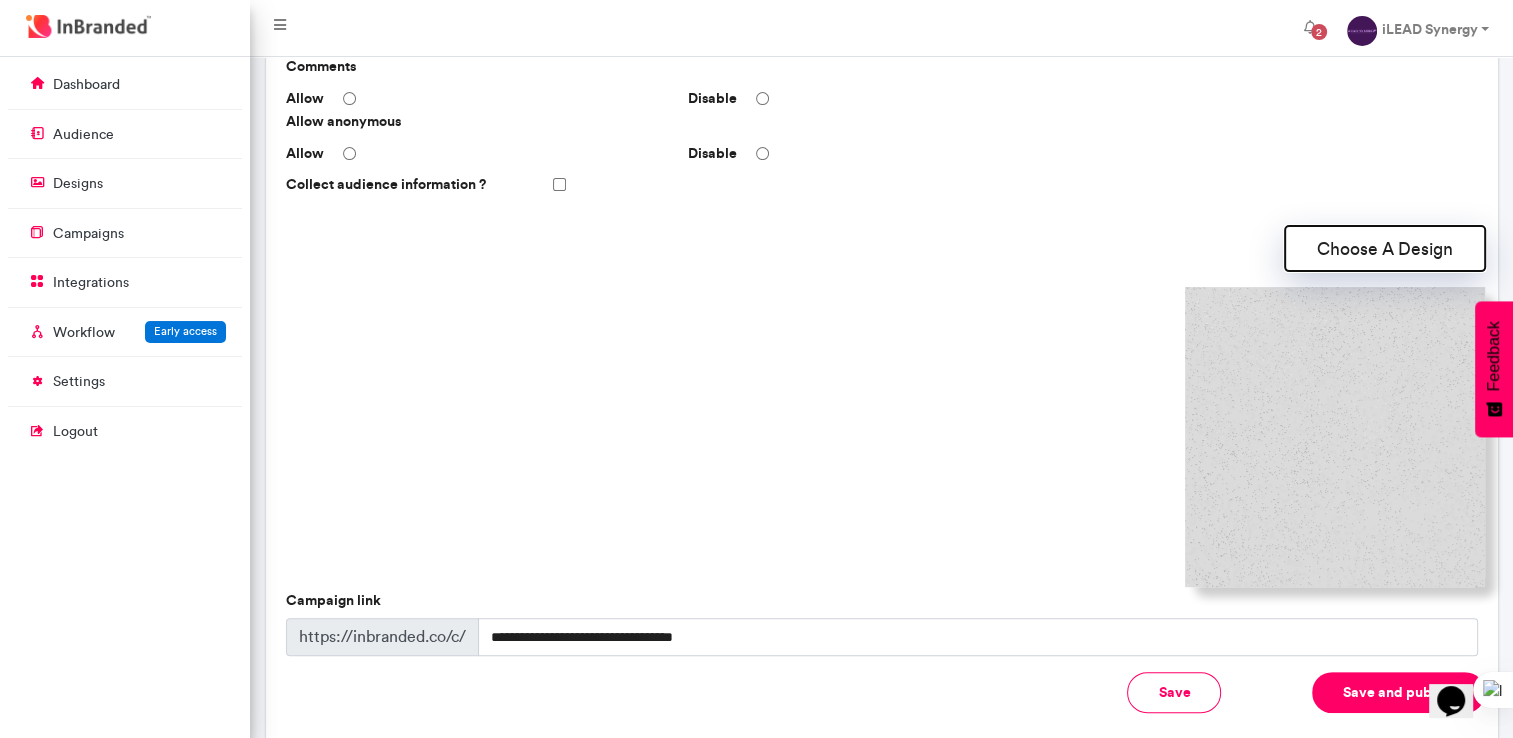 click on "Choose A Design" at bounding box center [1385, 248] 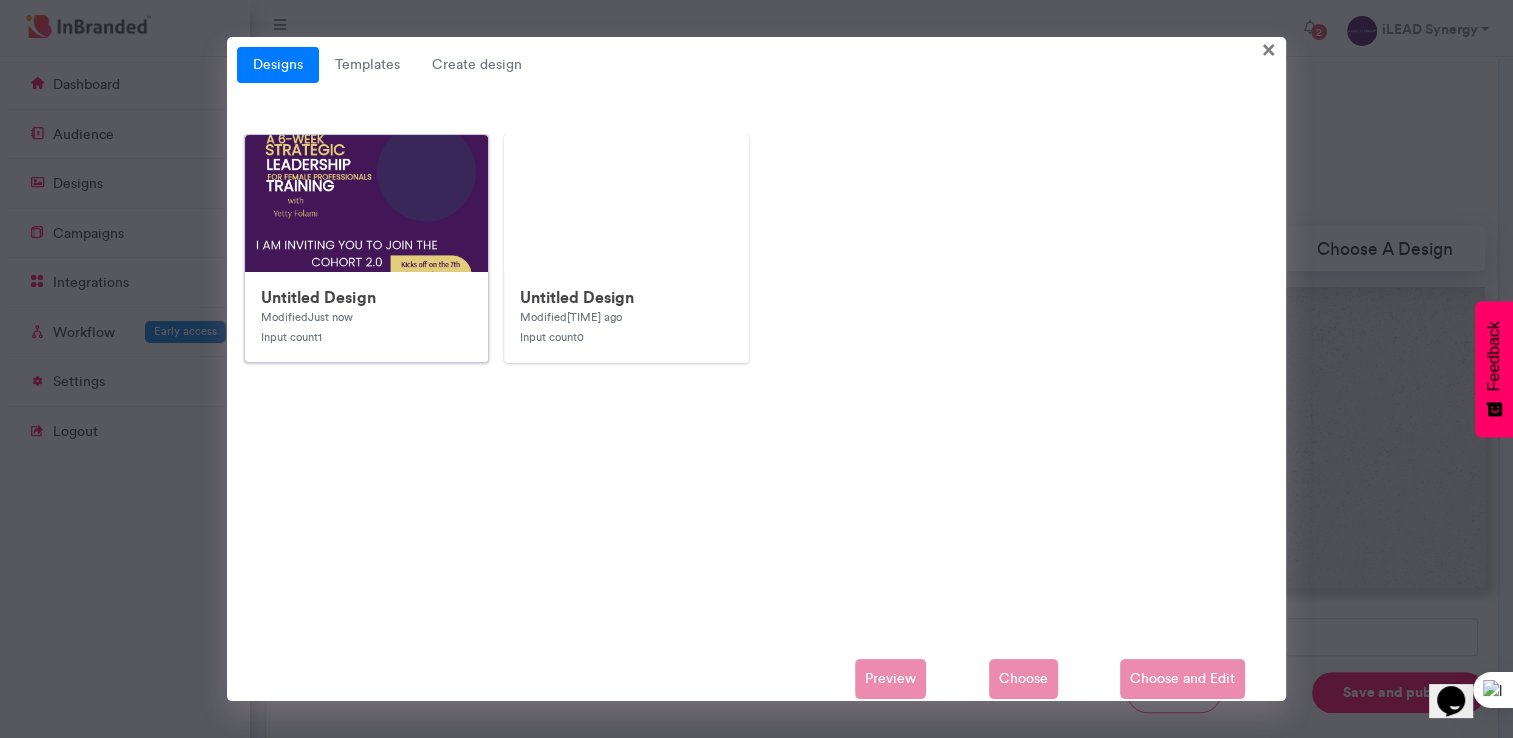 click at bounding box center (645, 535) 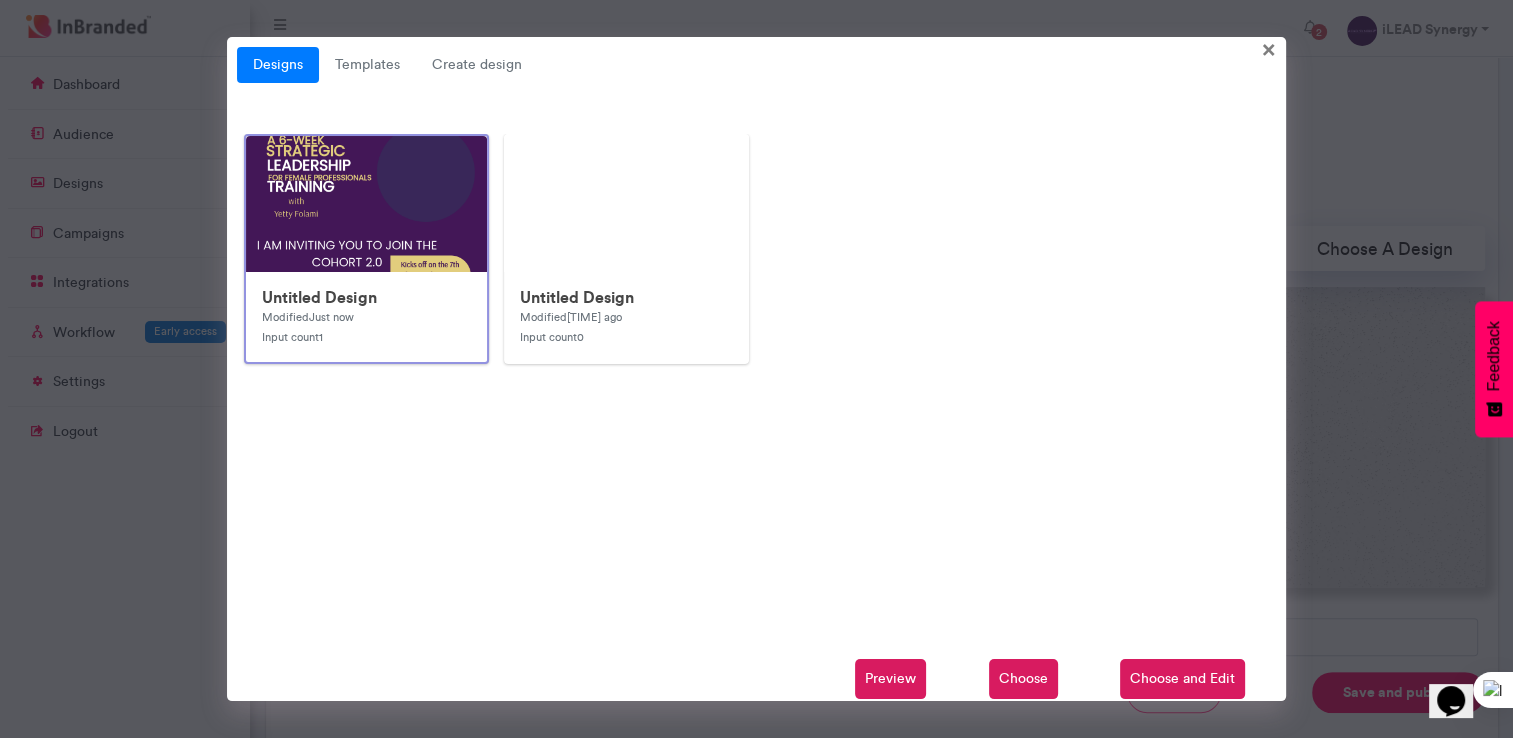 click on "Choose" at bounding box center [1023, 679] 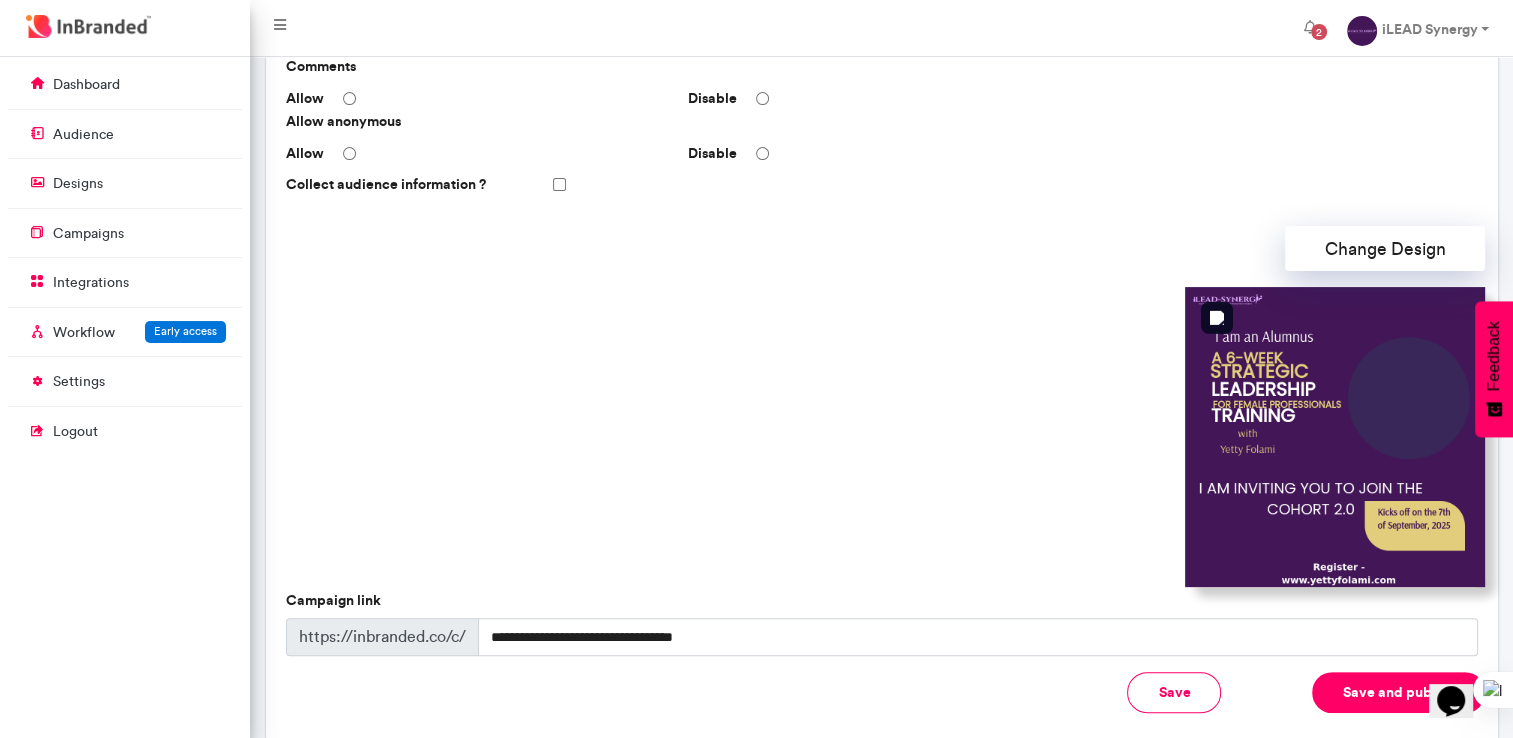 click at bounding box center [1335, 437] 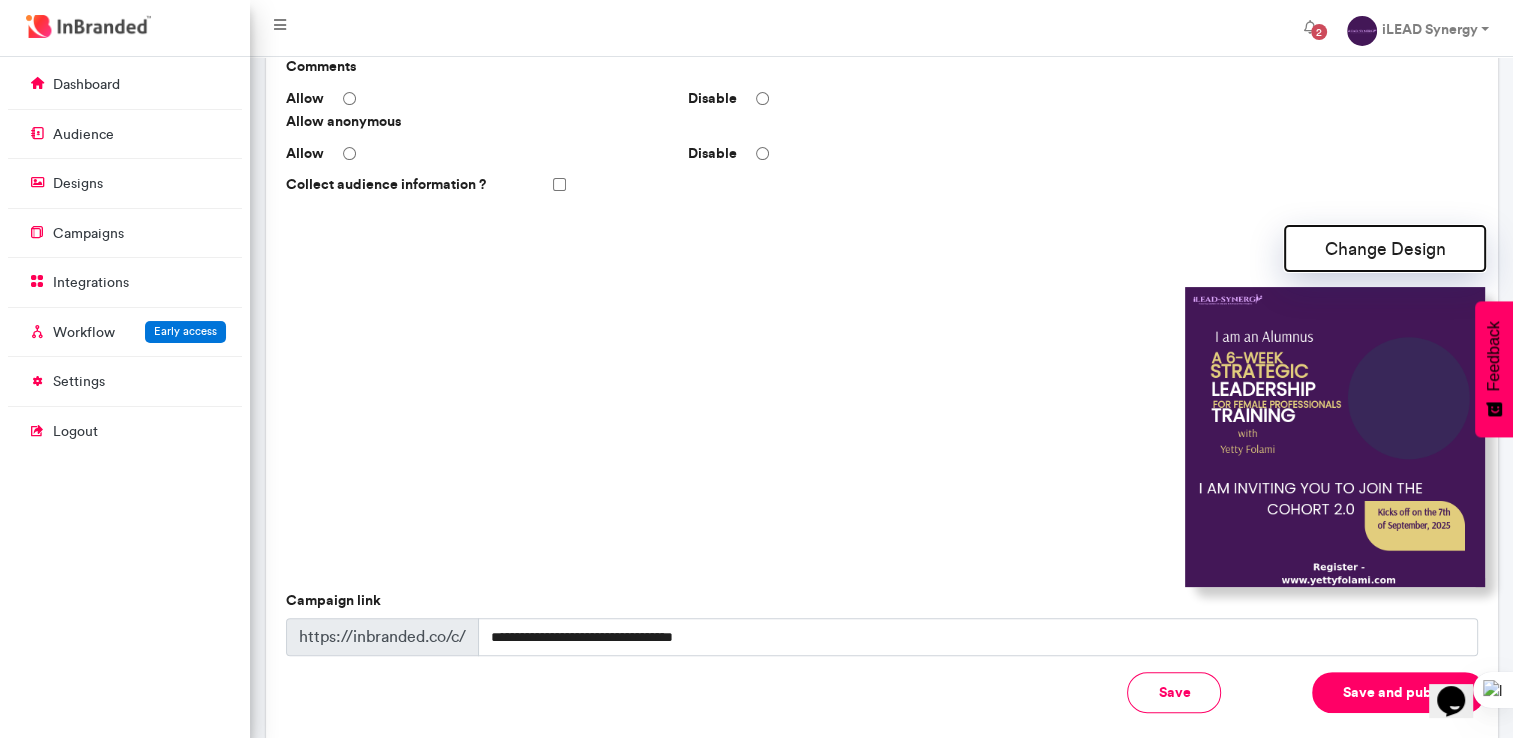 click on "Change Design" at bounding box center [1385, 248] 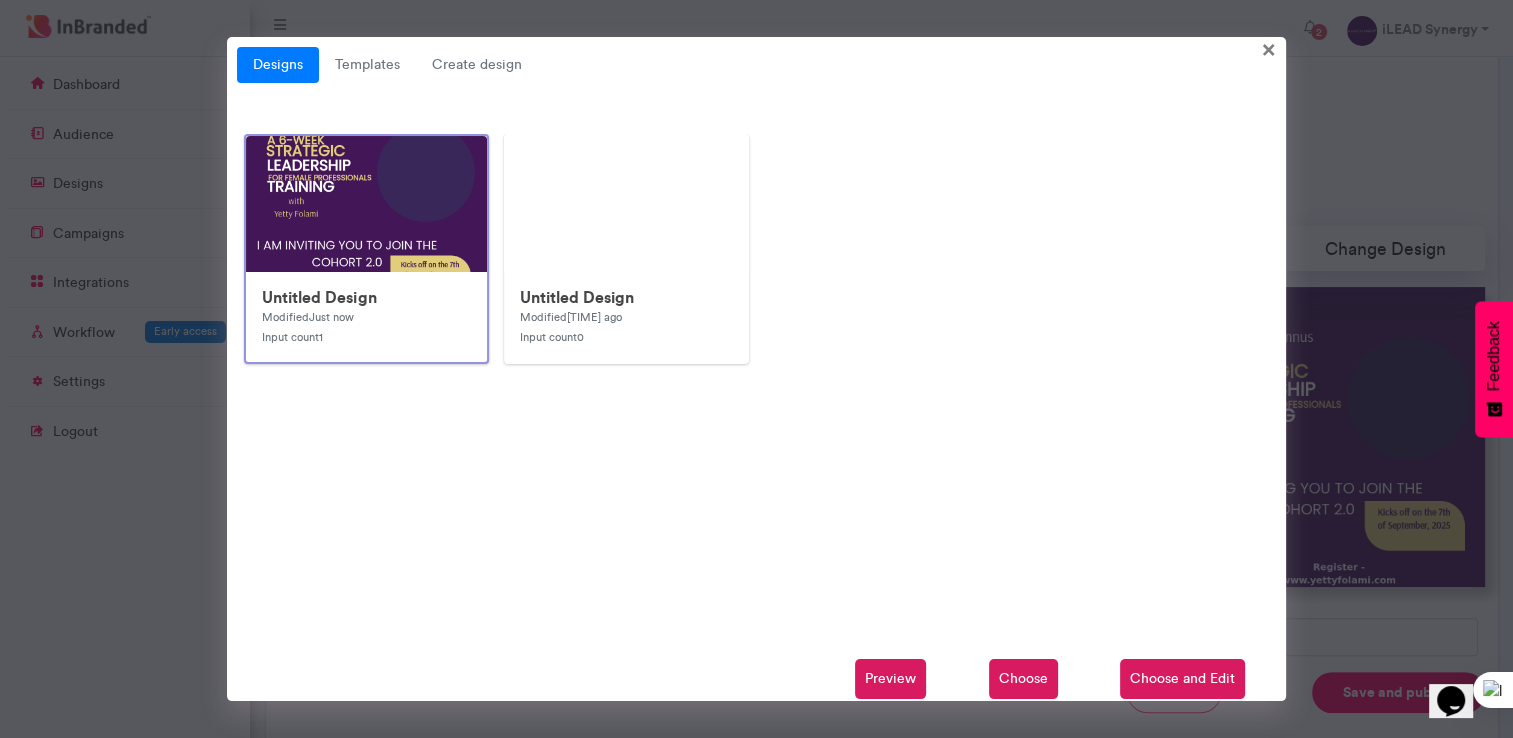 click on "Choose and Edit" at bounding box center (1182, 679) 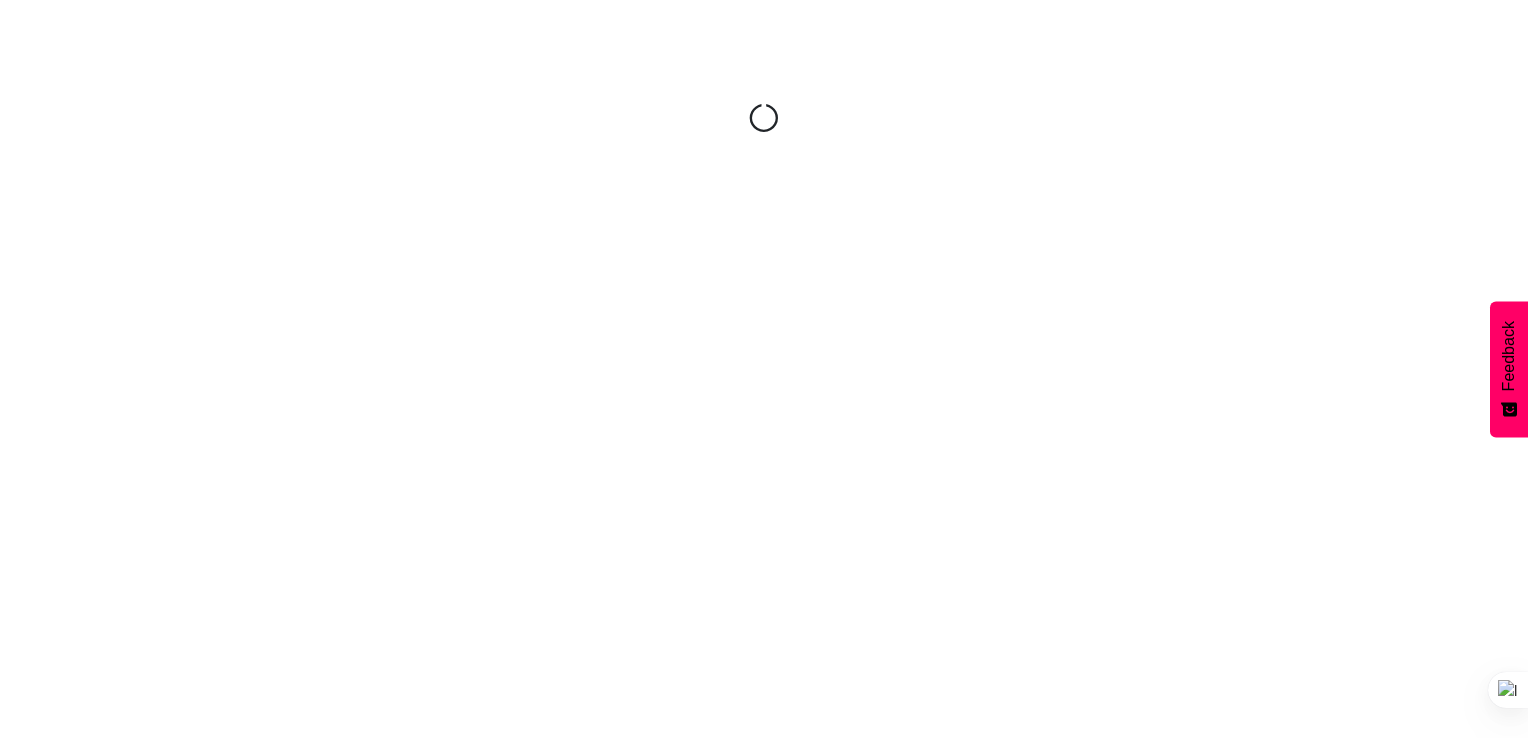 scroll, scrollTop: 0, scrollLeft: 0, axis: both 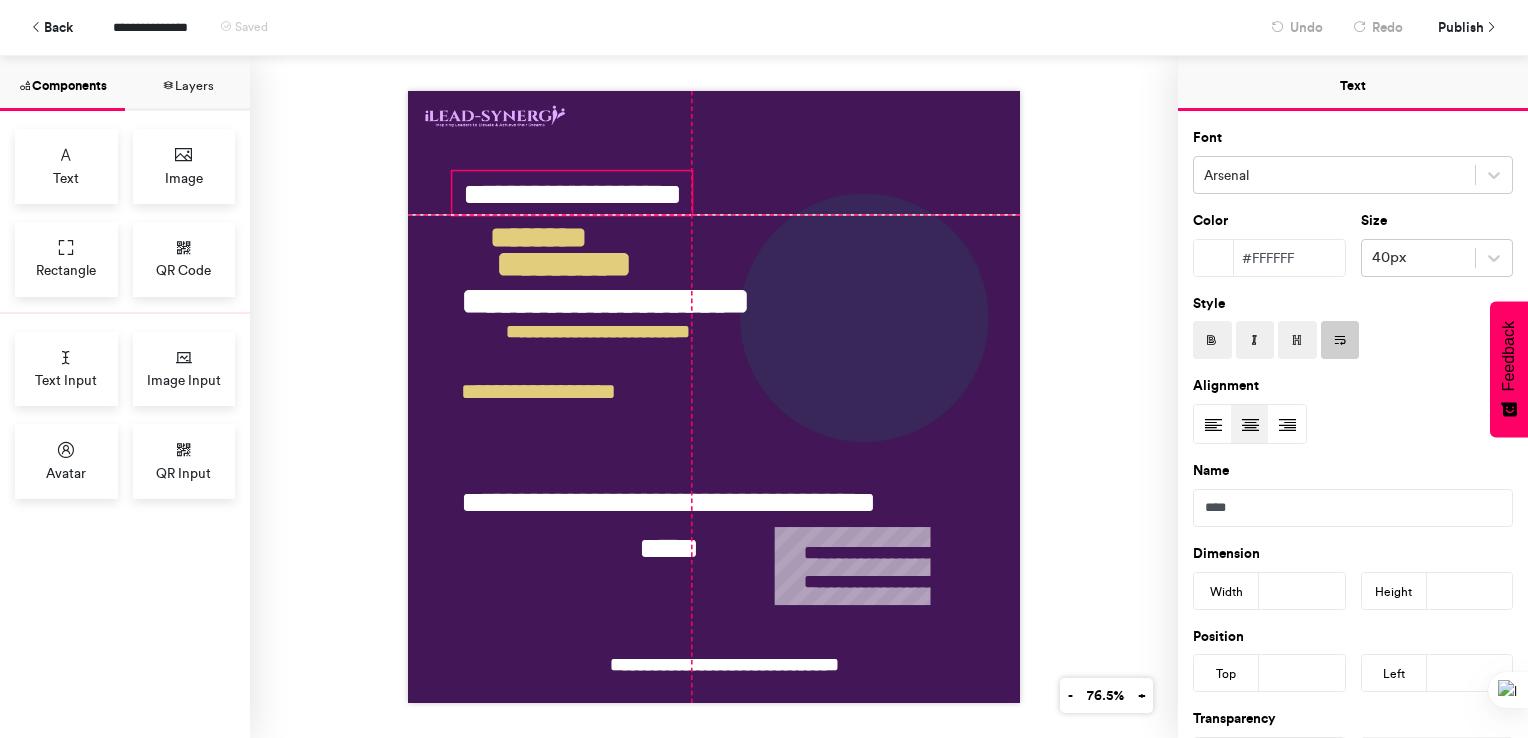 drag, startPoint x: 611, startPoint y: 186, endPoint x: 601, endPoint y: 190, distance: 10.770329 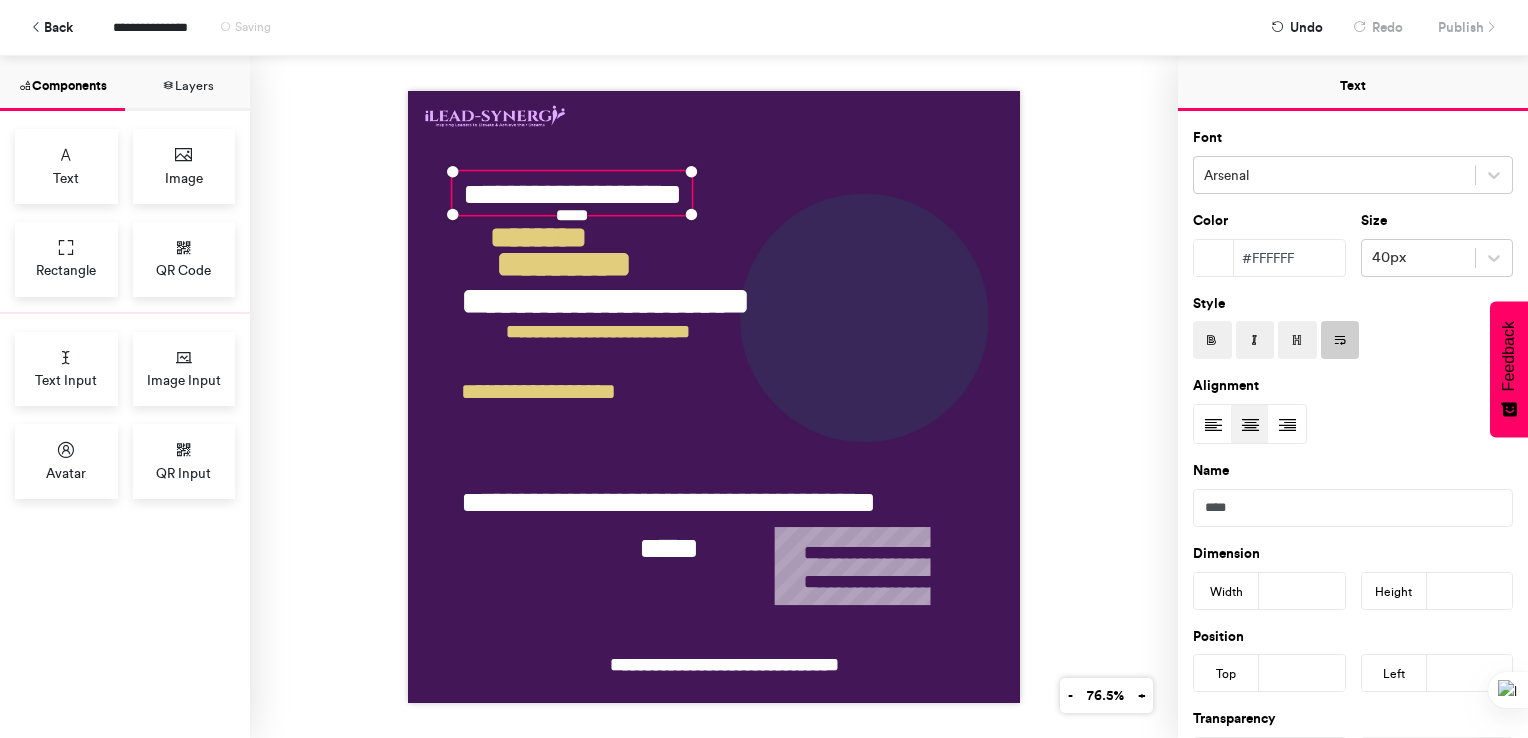 click on "**********" at bounding box center [764, 27] 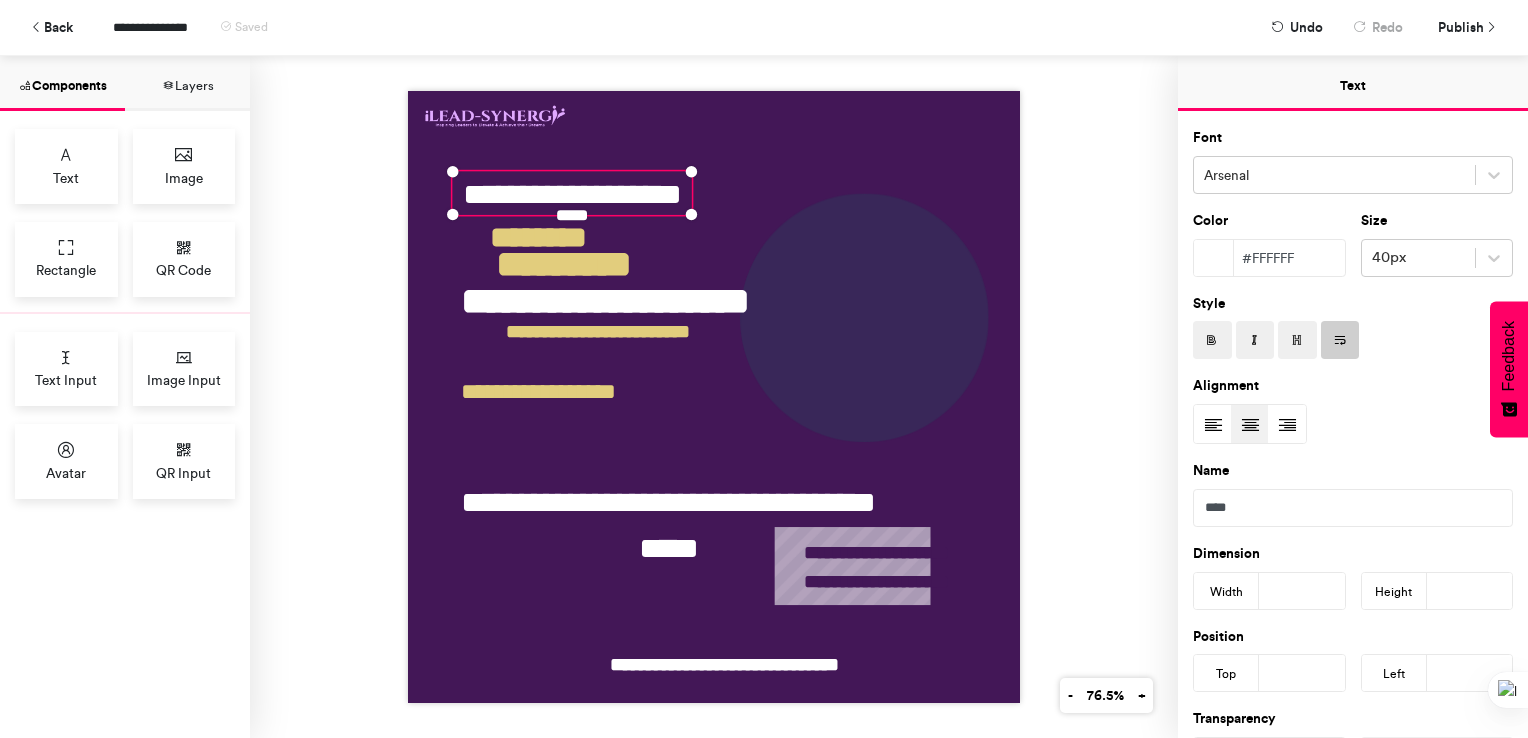 click on "**********" at bounding box center [714, 397] 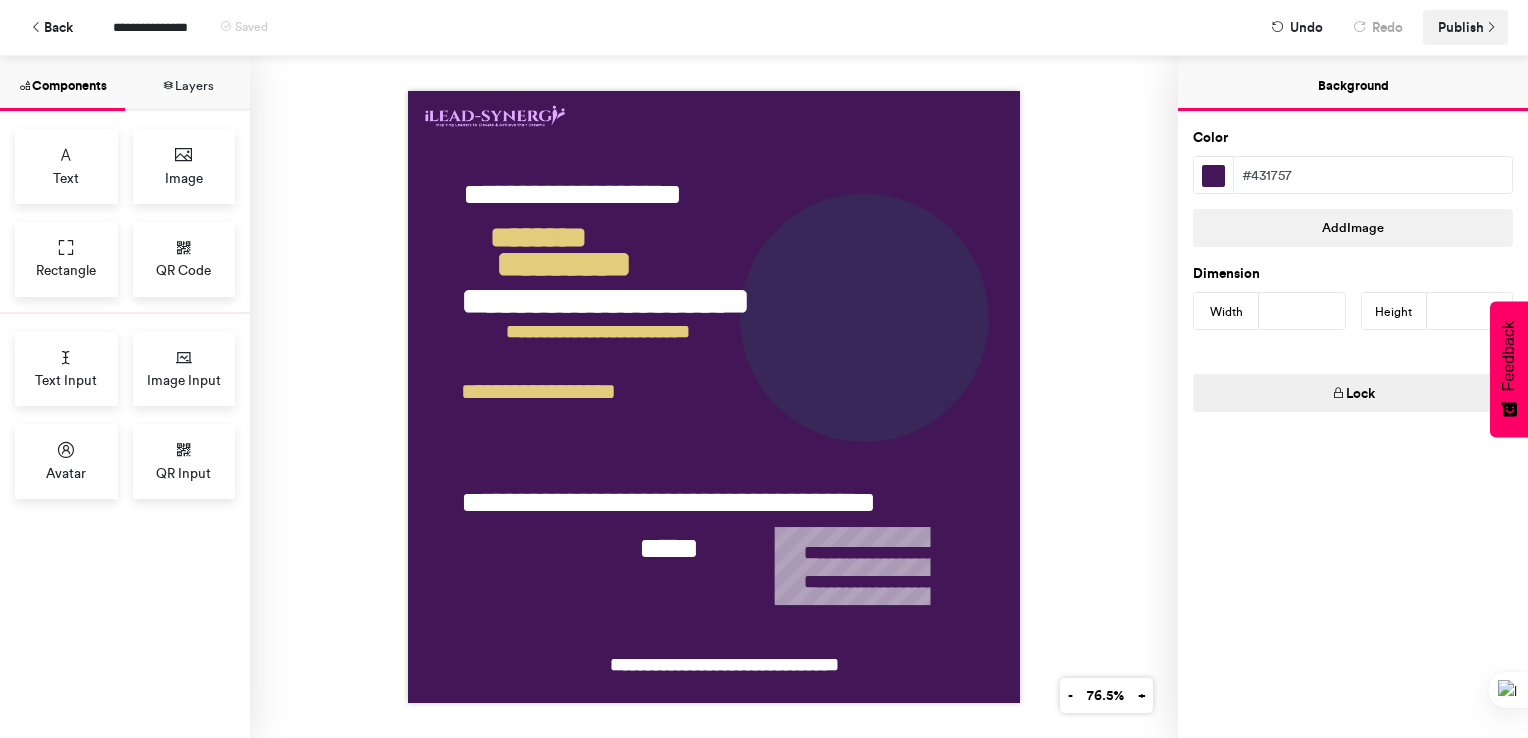 click on "Publish" at bounding box center (1461, 27) 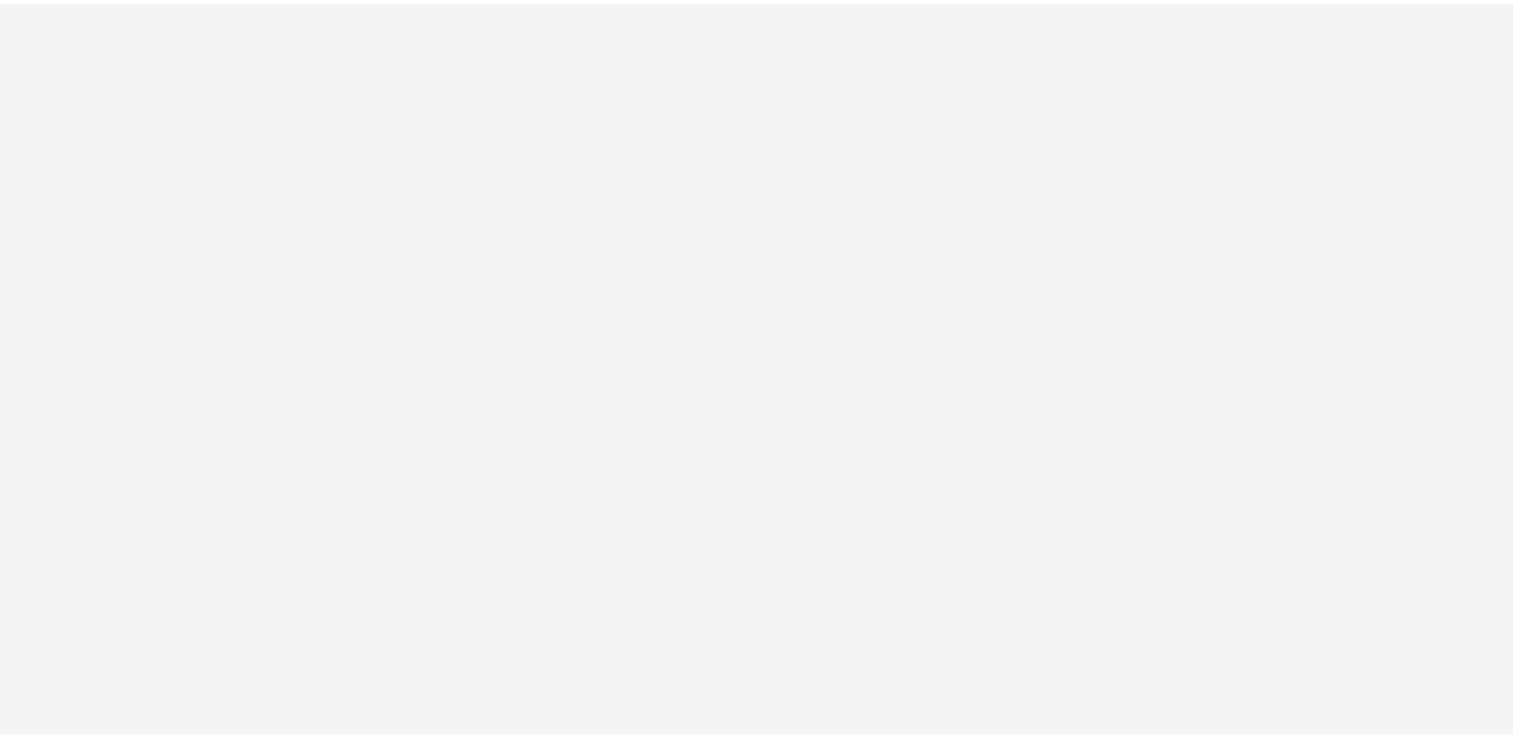 scroll, scrollTop: 0, scrollLeft: 0, axis: both 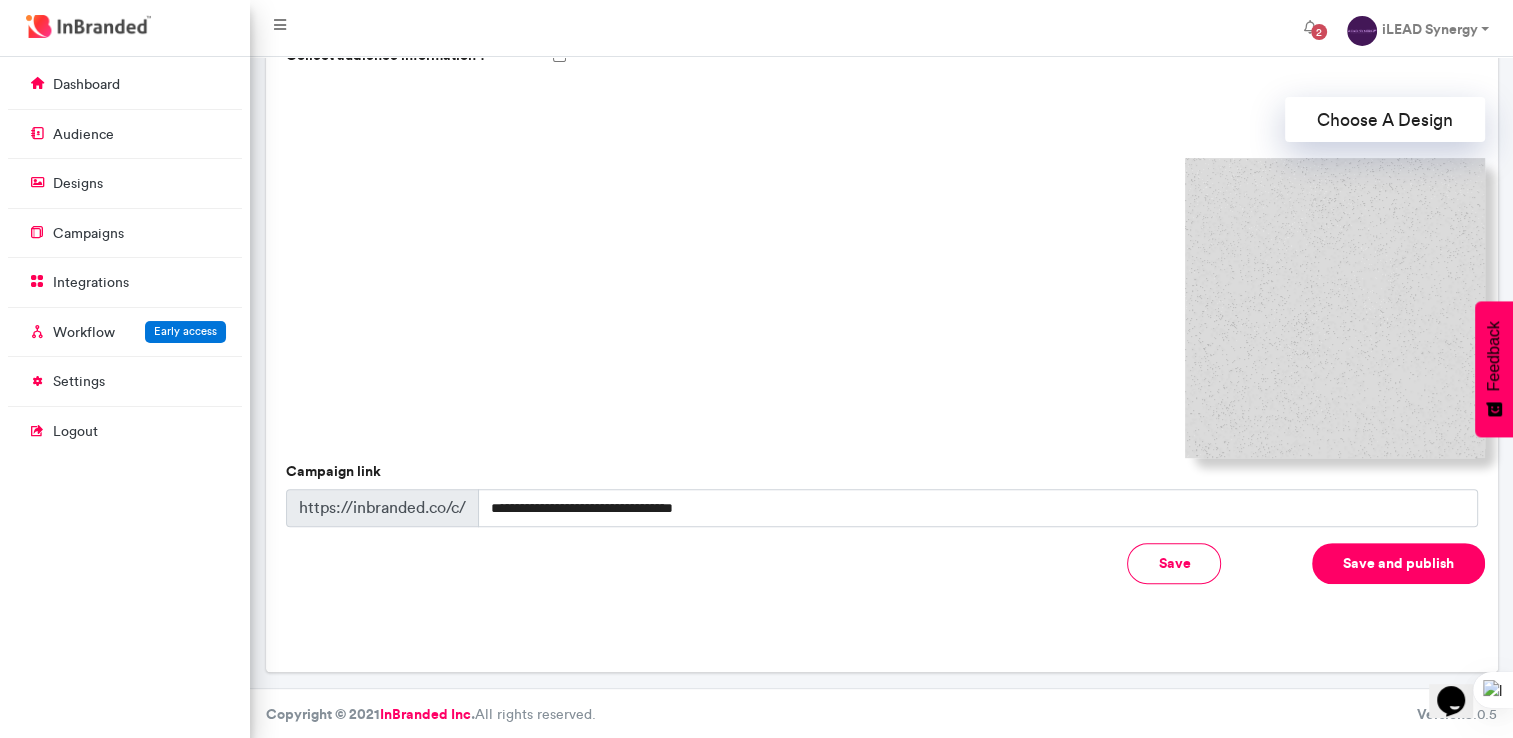 click on "Save" at bounding box center [1174, 563] 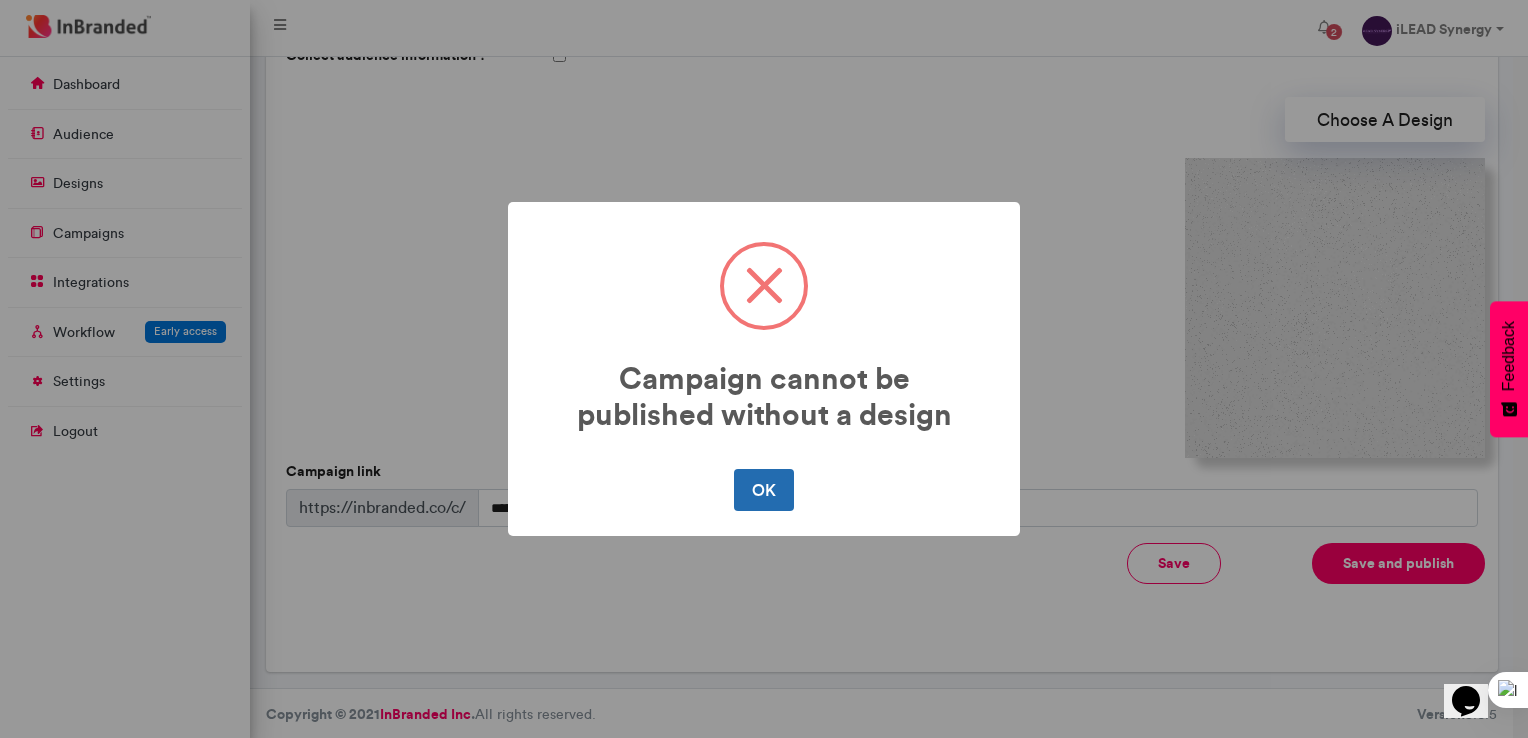 click on "OK" at bounding box center (763, 490) 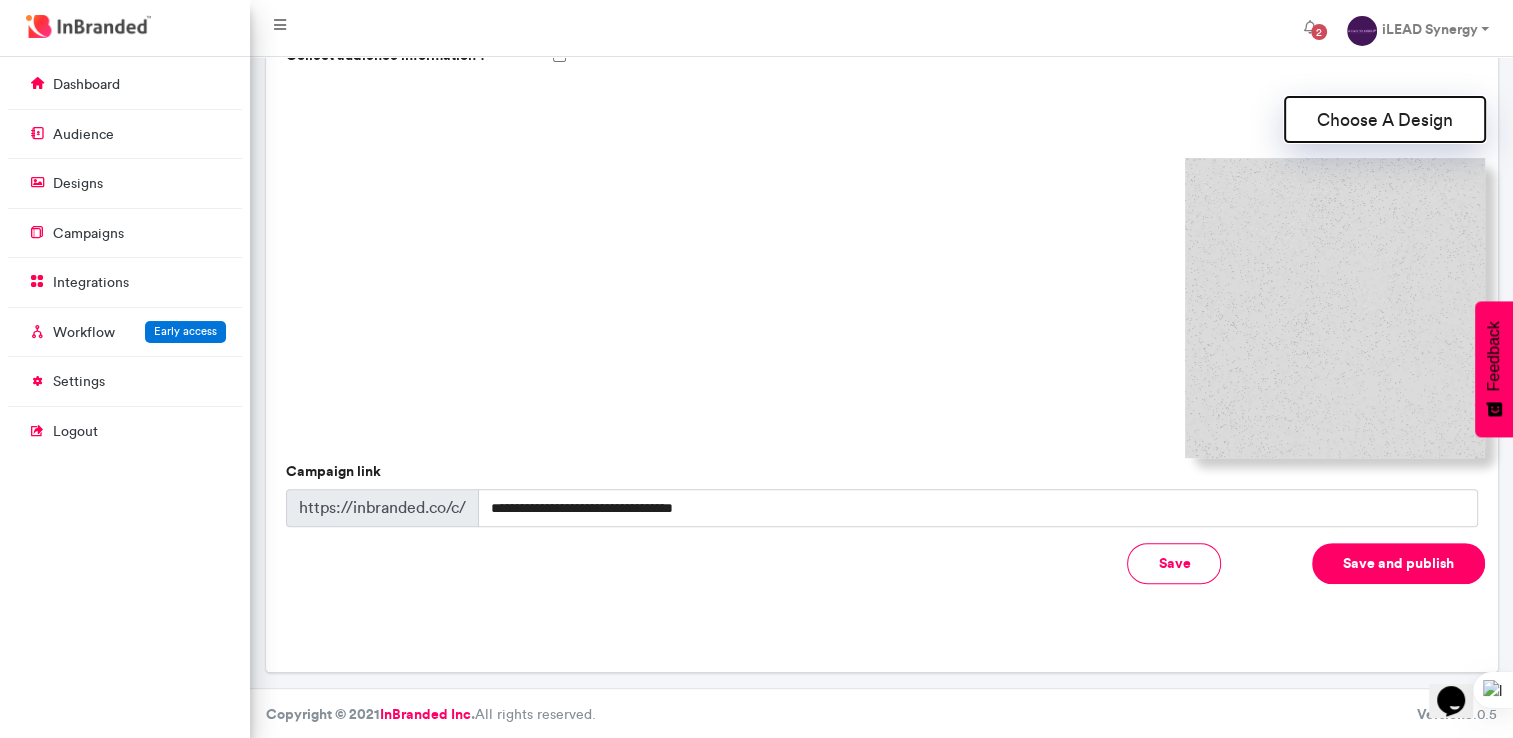 click on "Choose A Design" at bounding box center (1385, 119) 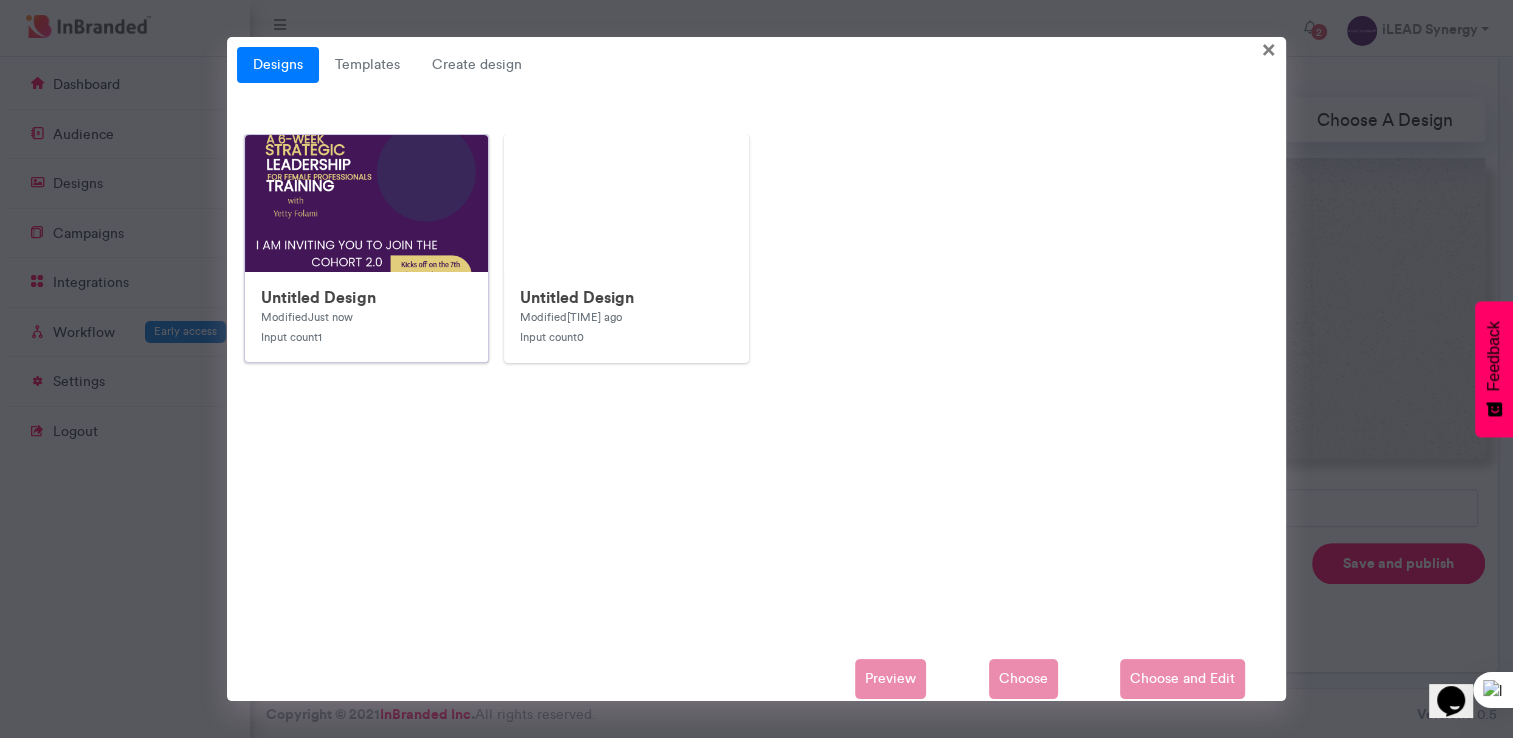 click at bounding box center [645, 535] 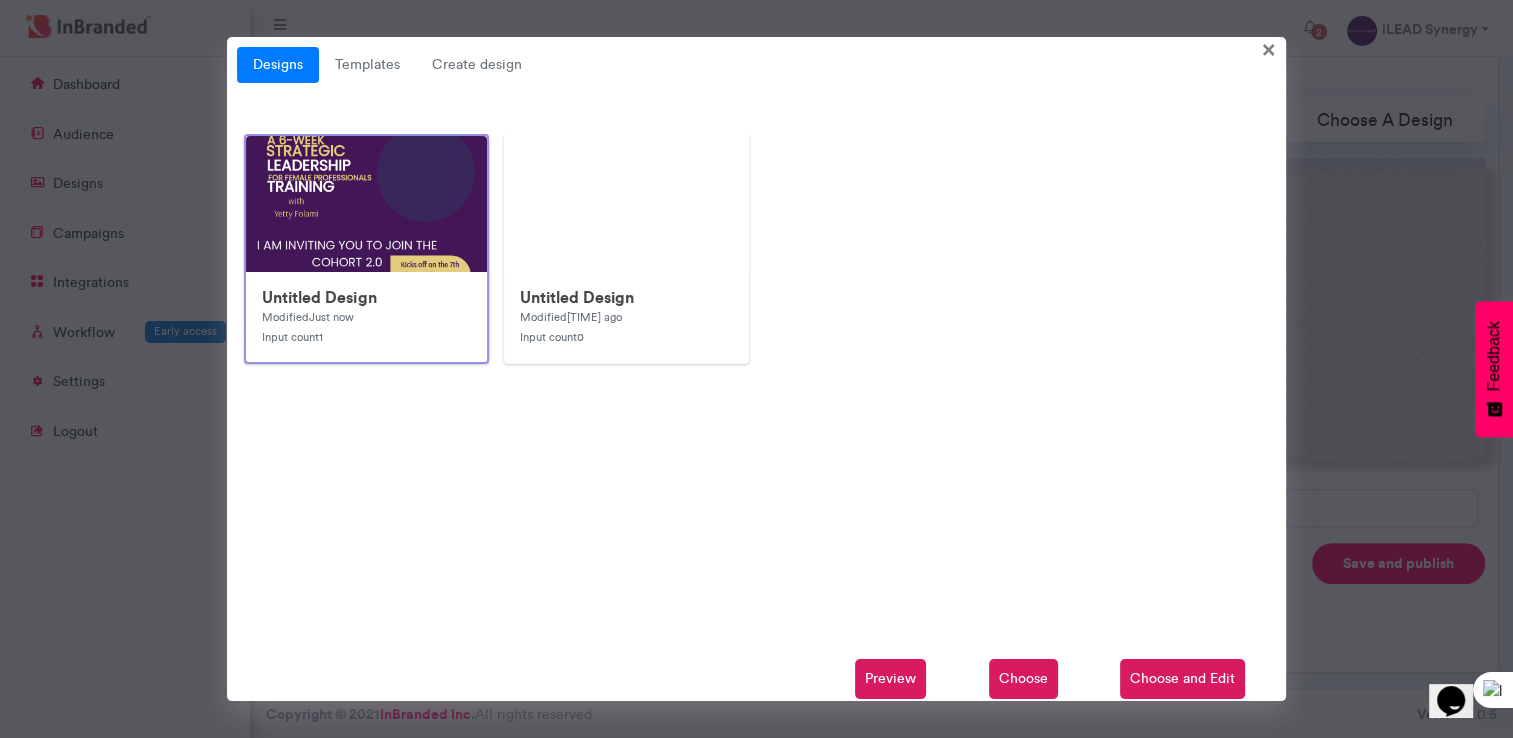 click on "Preview" at bounding box center [890, 679] 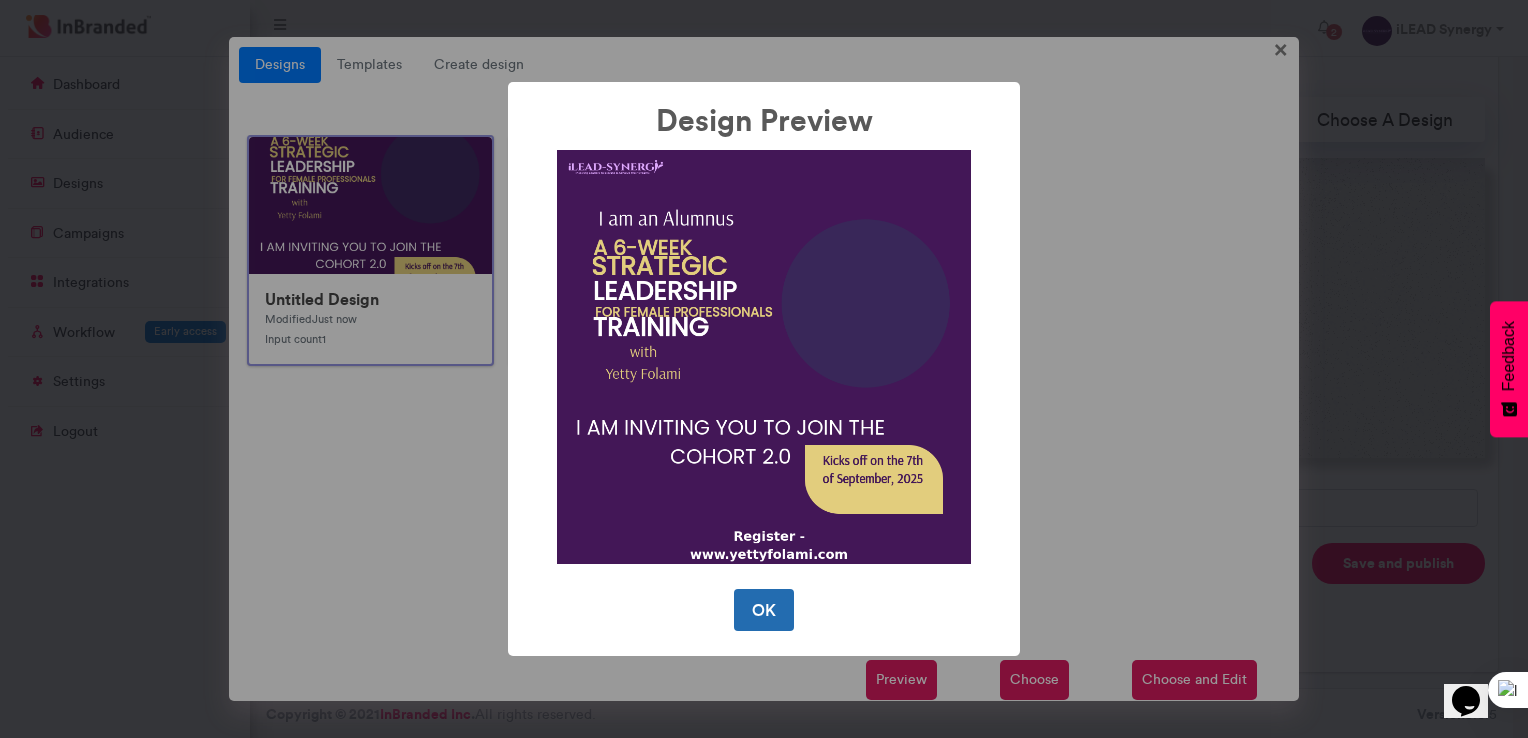 drag, startPoint x: 944, startPoint y: 674, endPoint x: 775, endPoint y: 611, distance: 180.36075 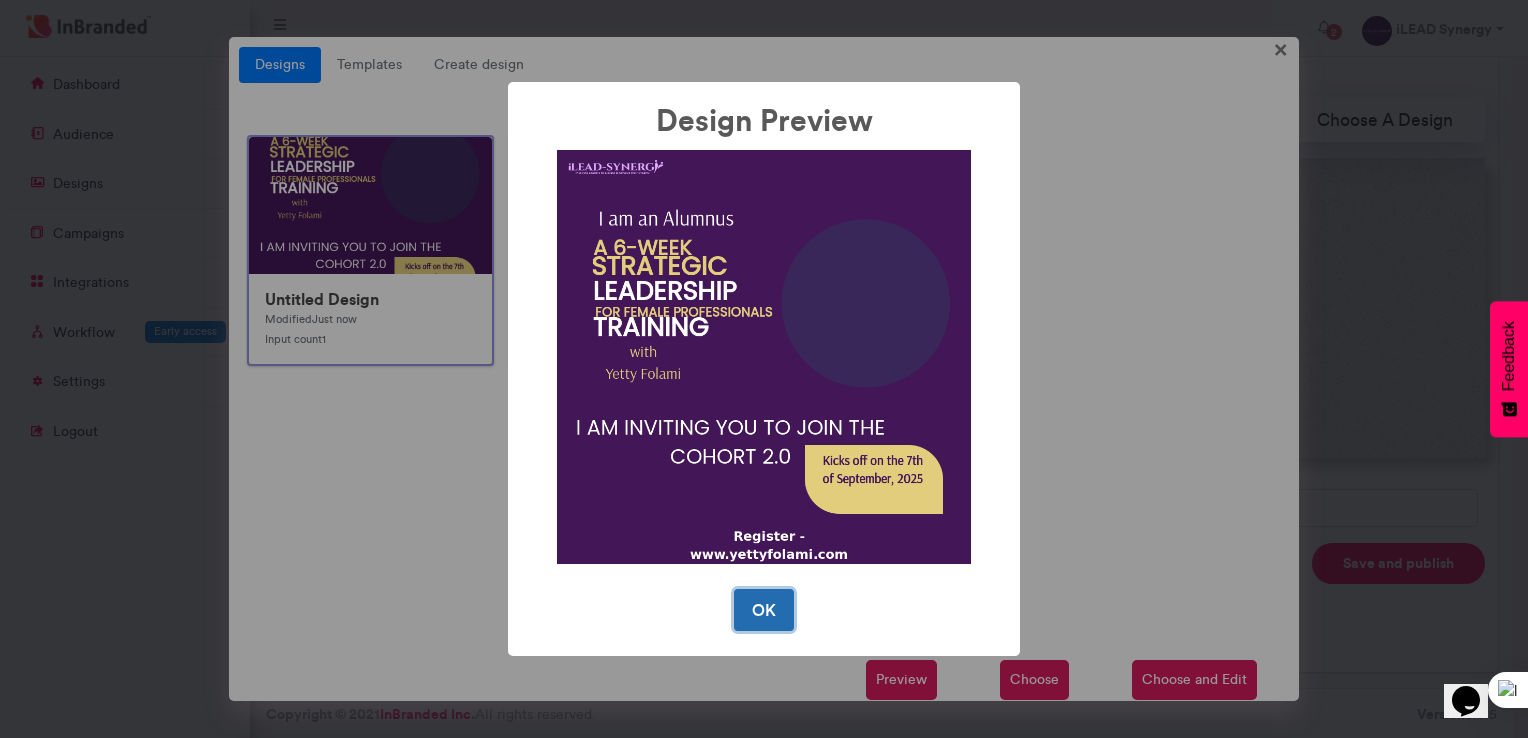 click on "OK" at bounding box center [763, 610] 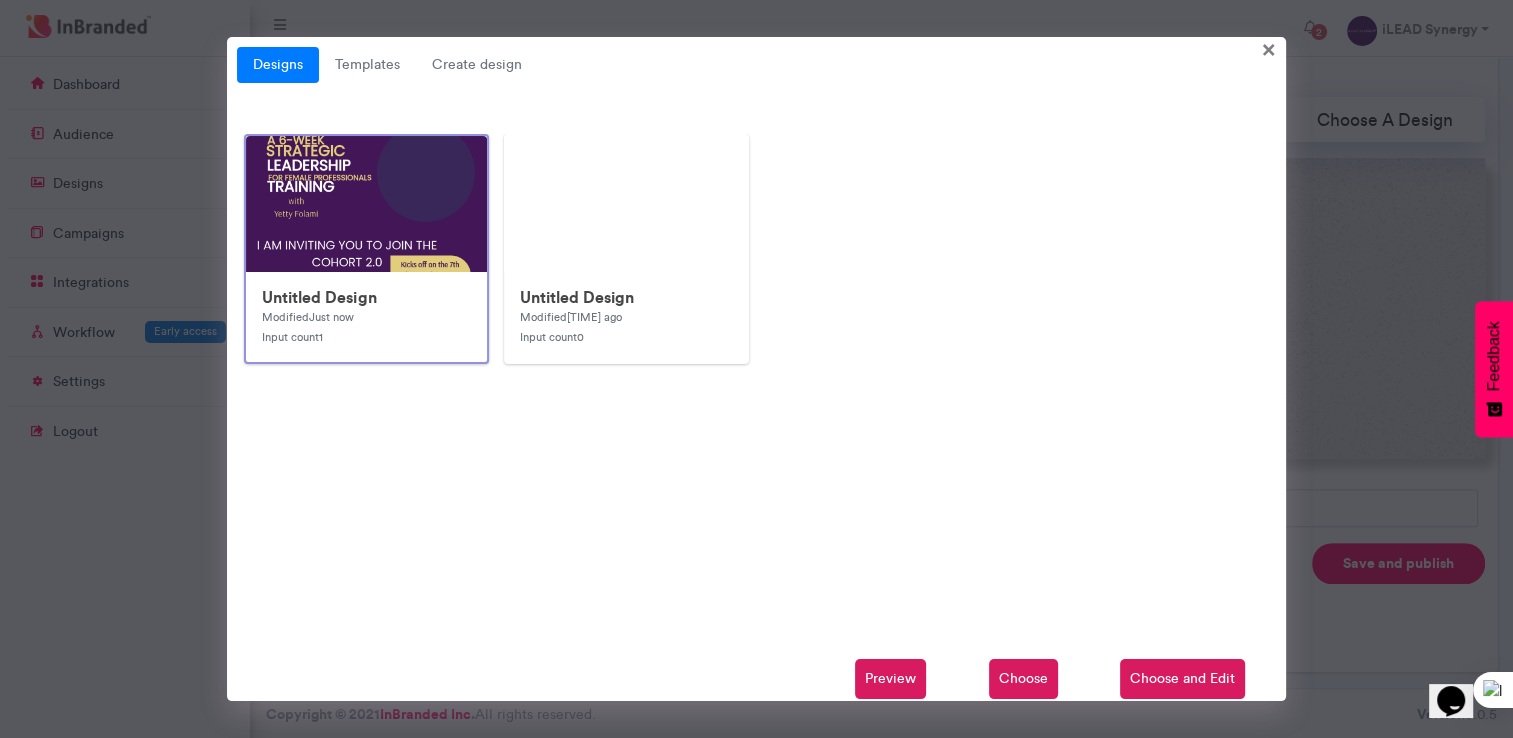 click on "Choose" at bounding box center [1023, 679] 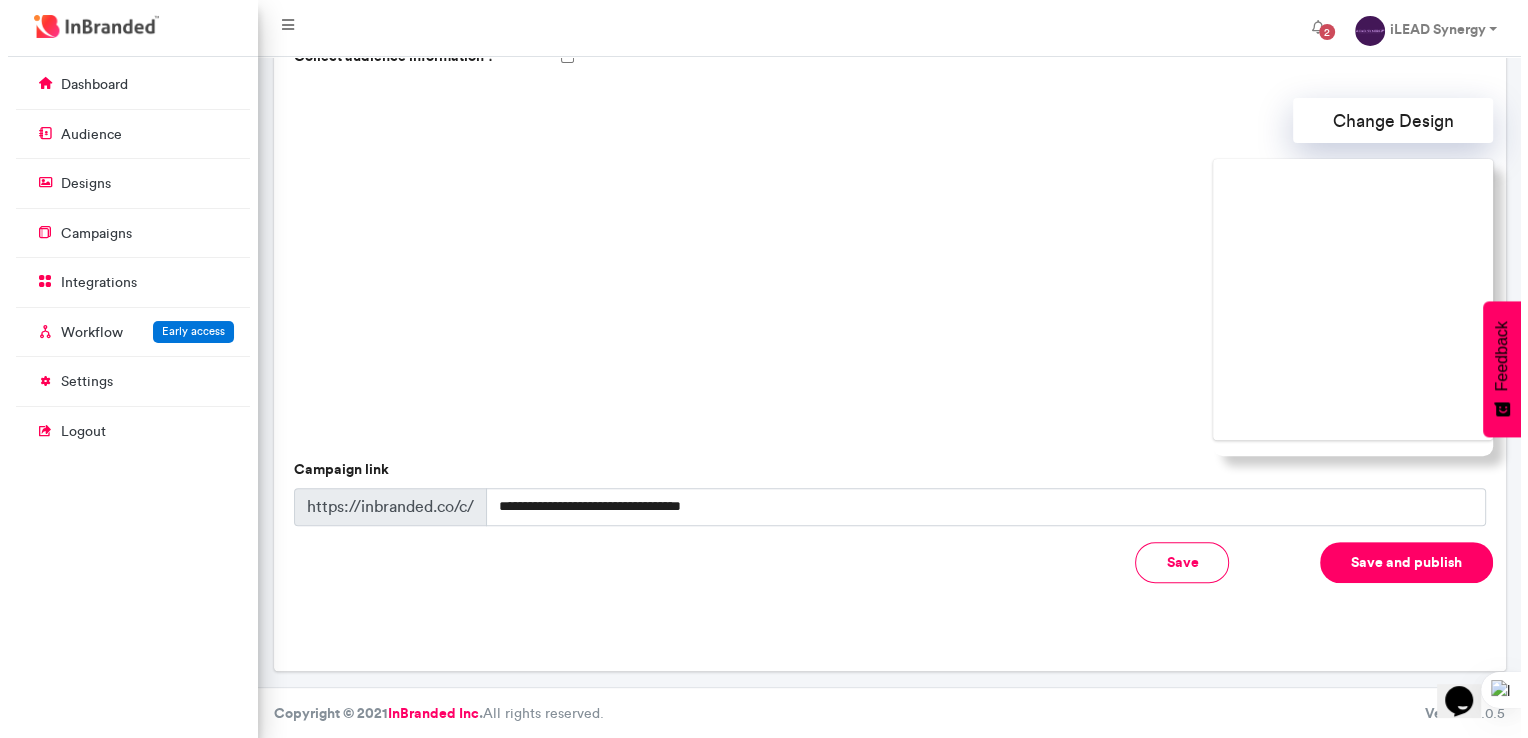 scroll, scrollTop: 561, scrollLeft: 0, axis: vertical 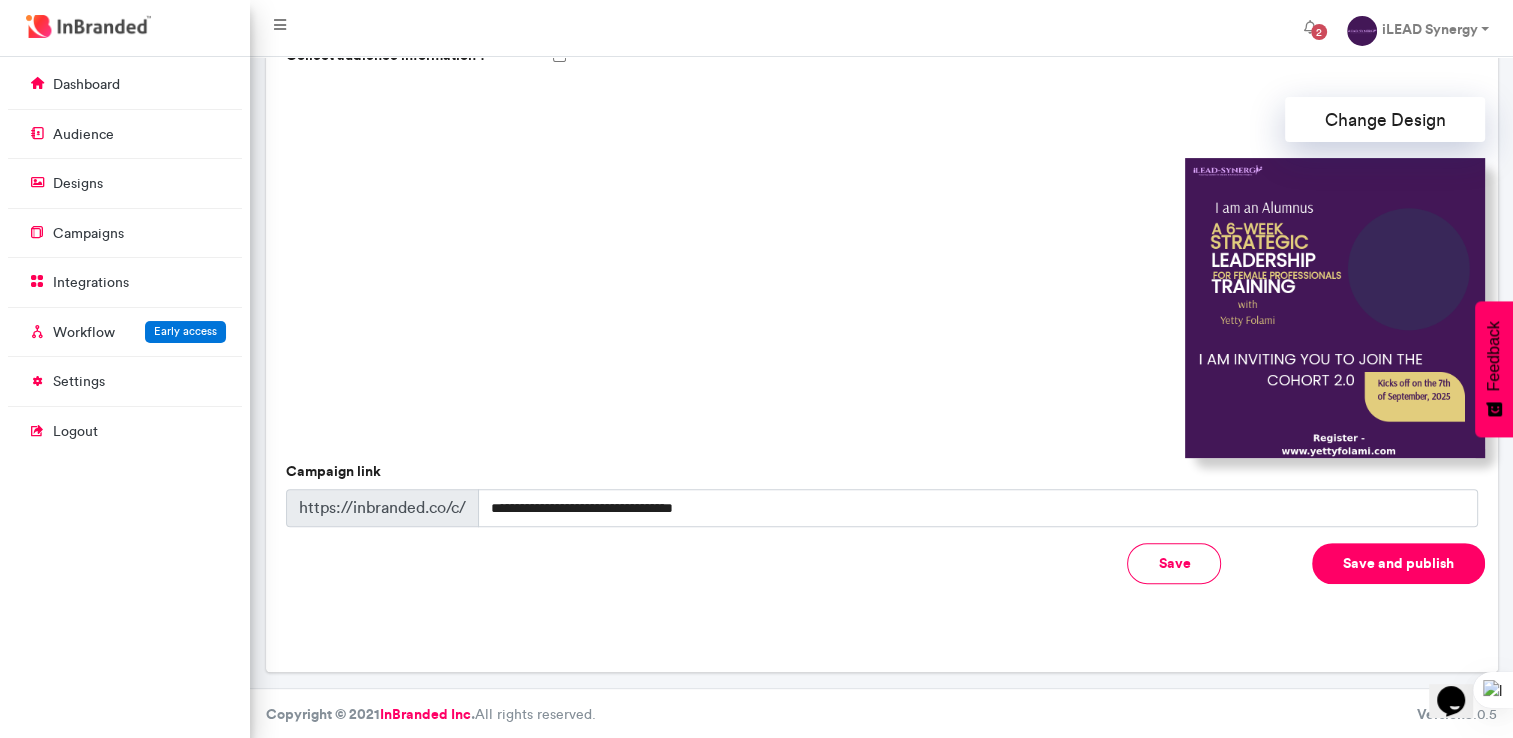 click on "Save and publish" at bounding box center (1398, 563) 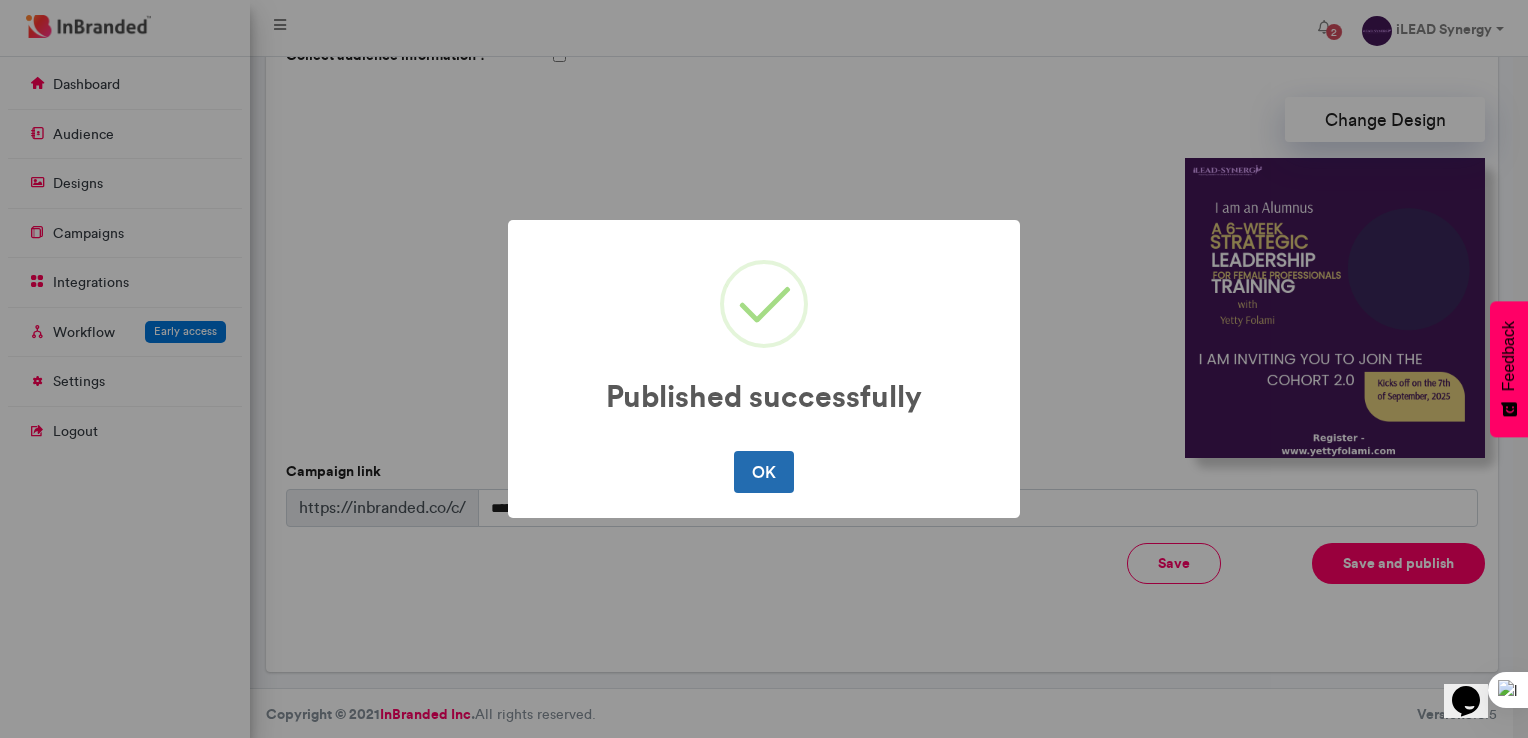 click on "OK" at bounding box center [763, 472] 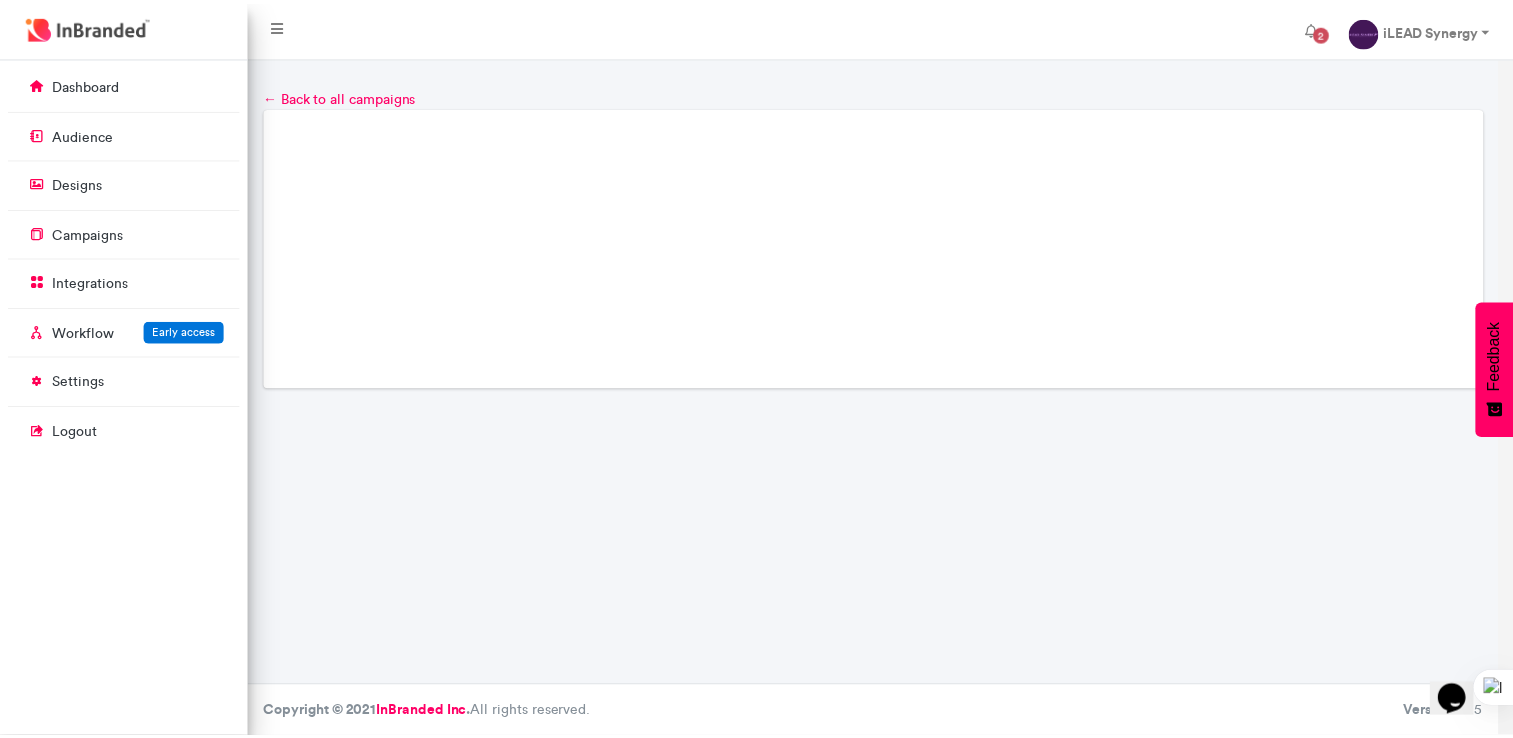 scroll, scrollTop: 0, scrollLeft: 0, axis: both 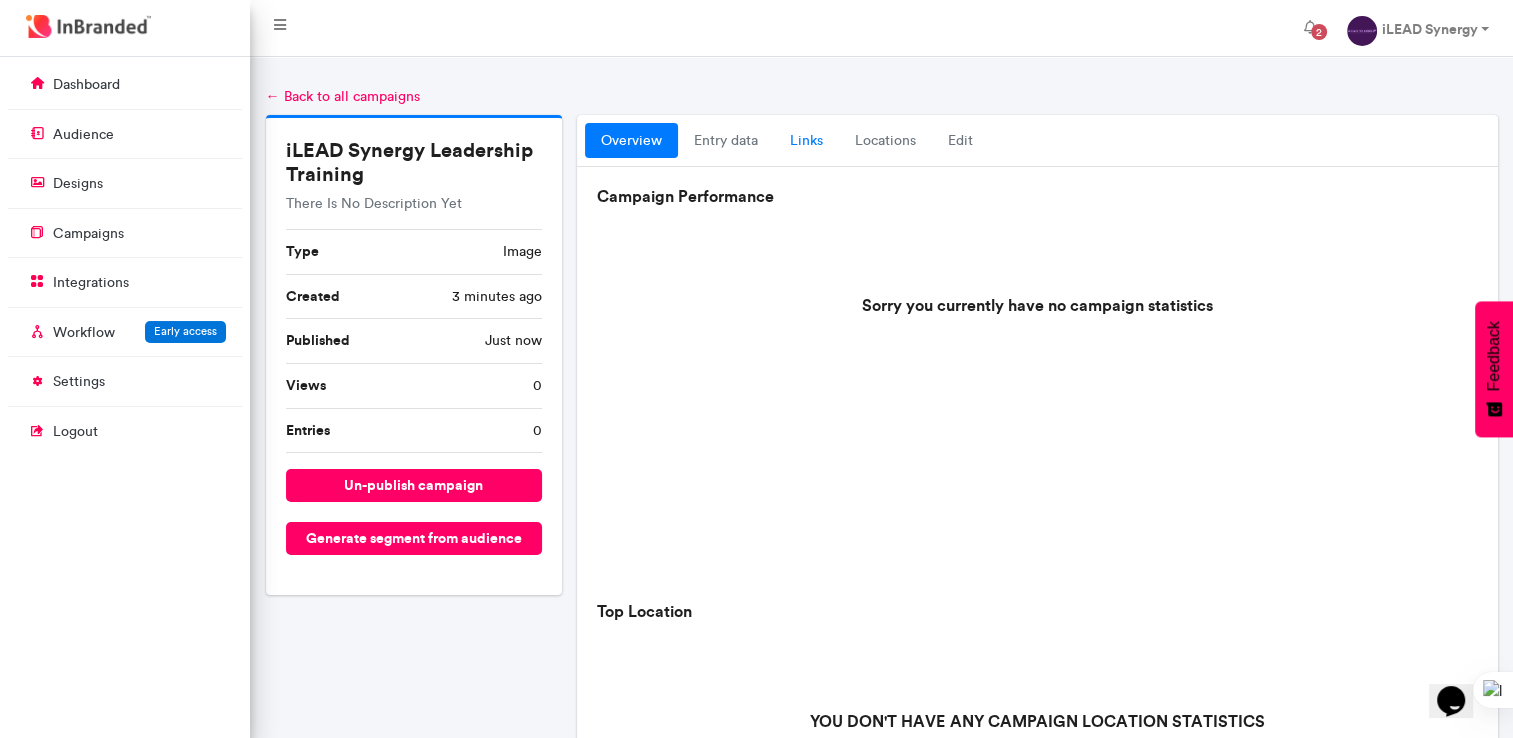 click on "links" at bounding box center [806, 141] 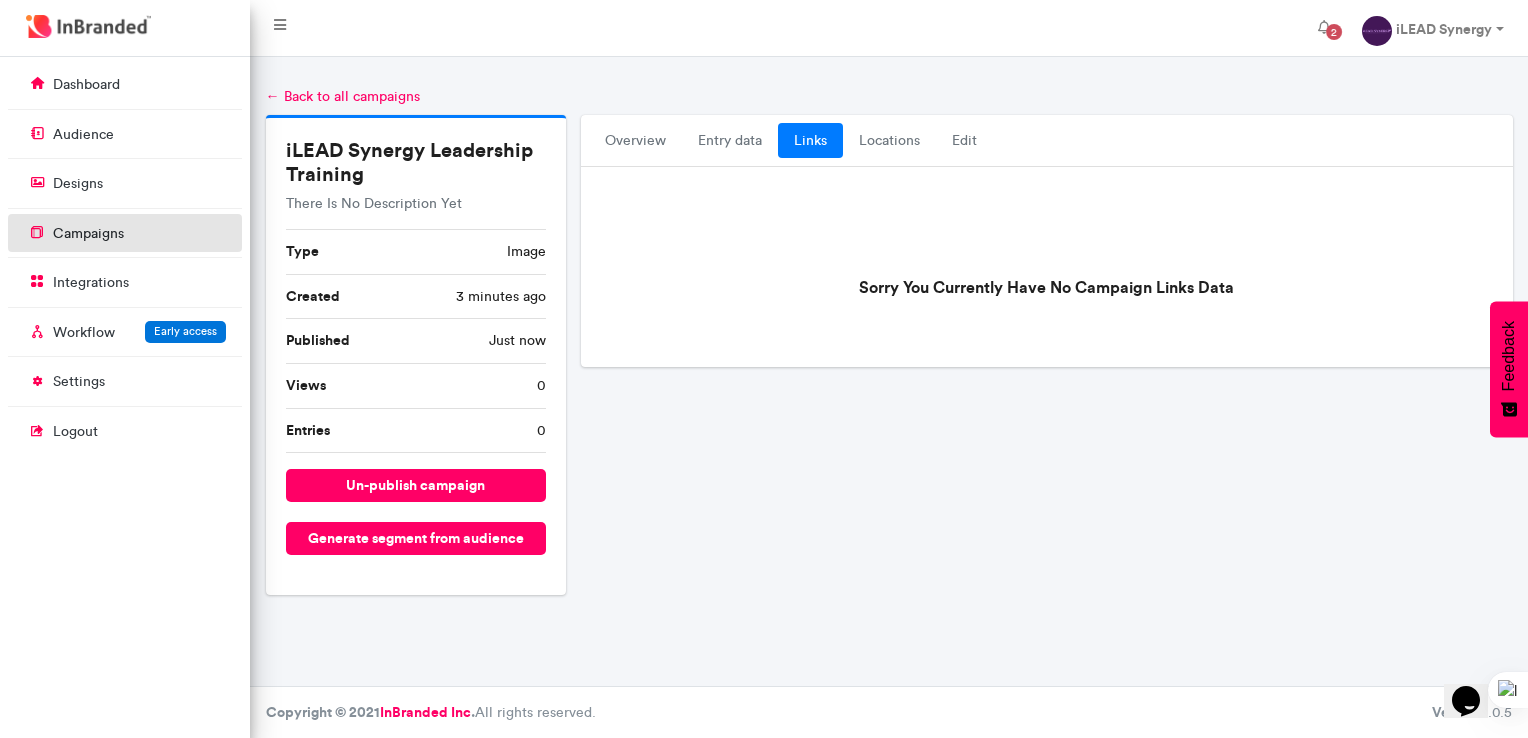 click on "campaigns" at bounding box center (125, 233) 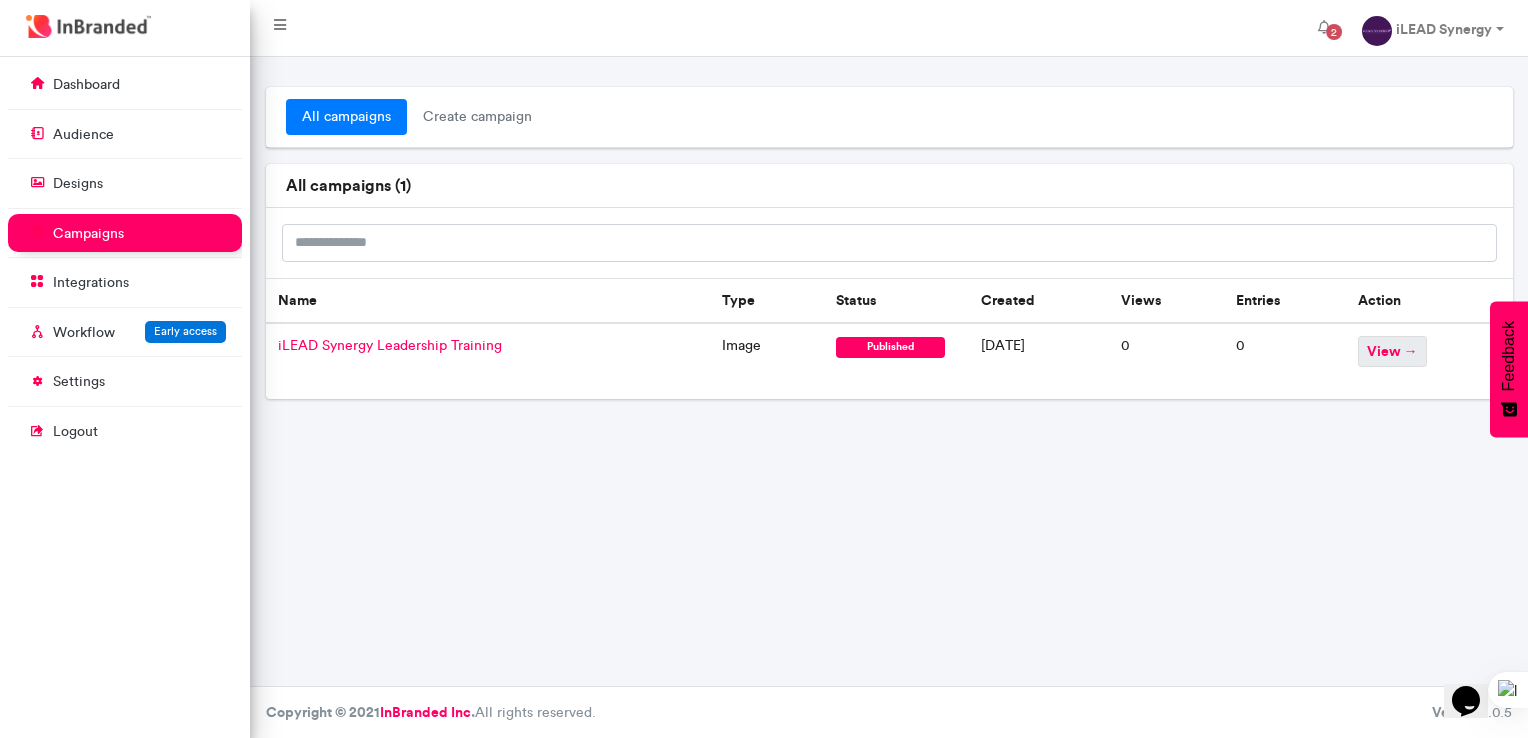 click on "view →" at bounding box center [1392, 351] 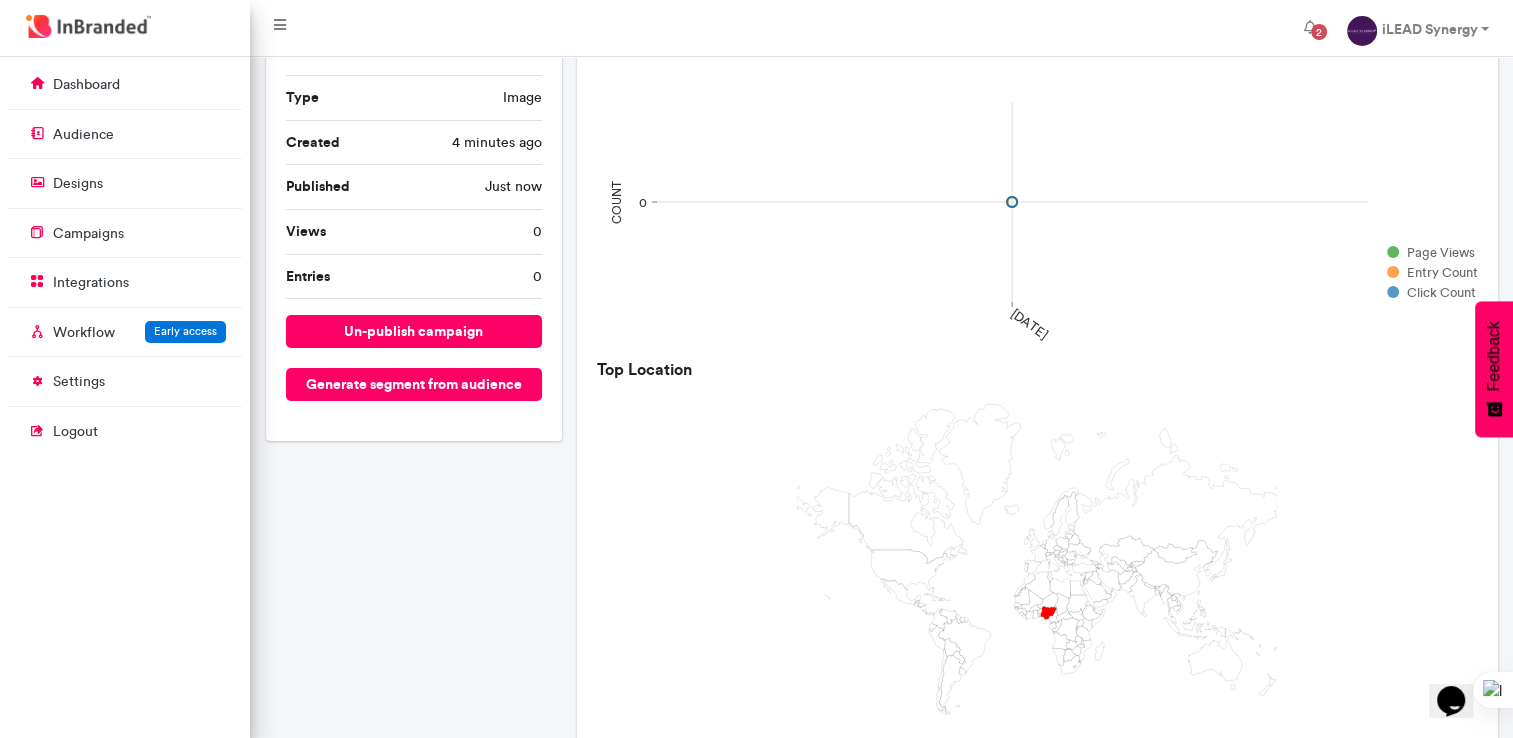 scroll, scrollTop: 152, scrollLeft: 0, axis: vertical 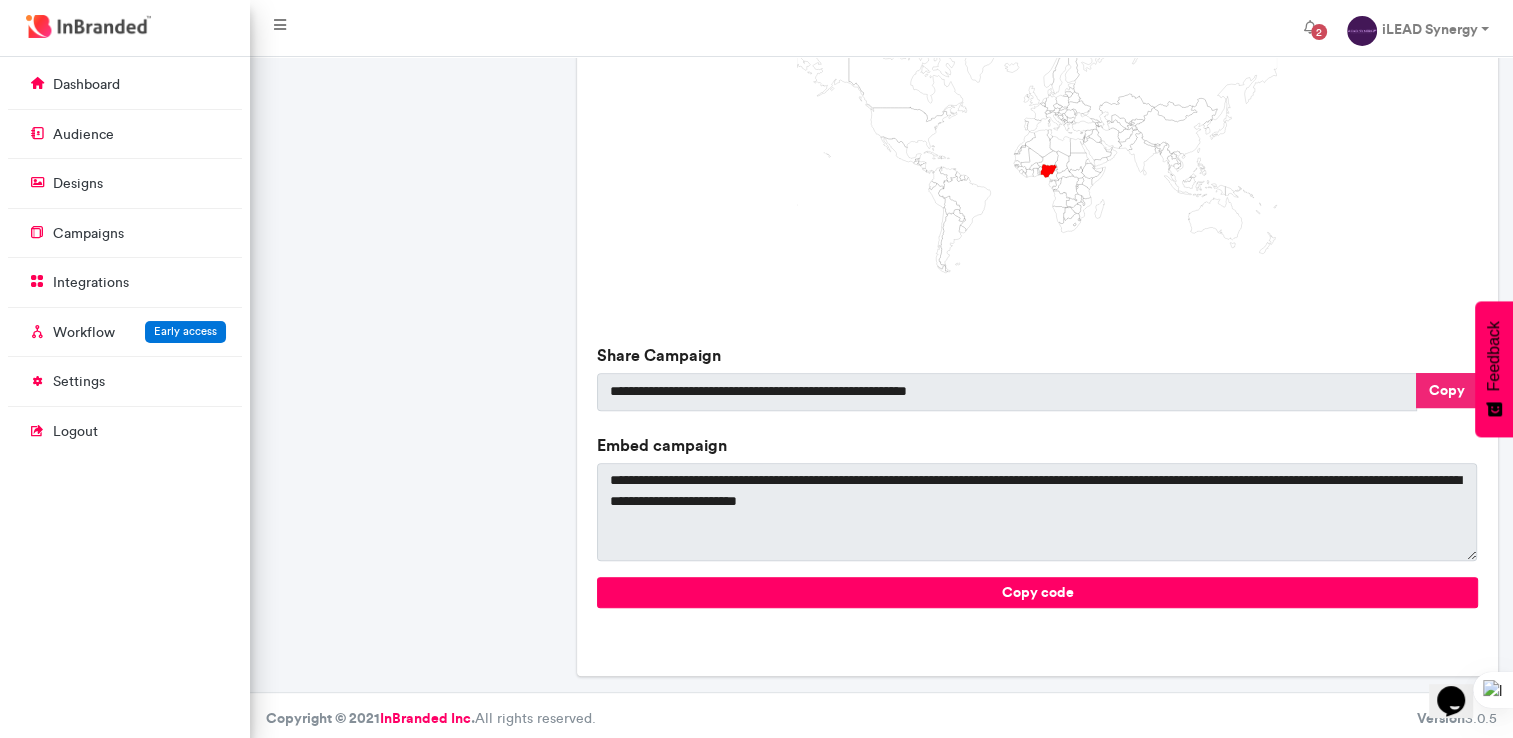 click on "Copy" at bounding box center (1447, 390) 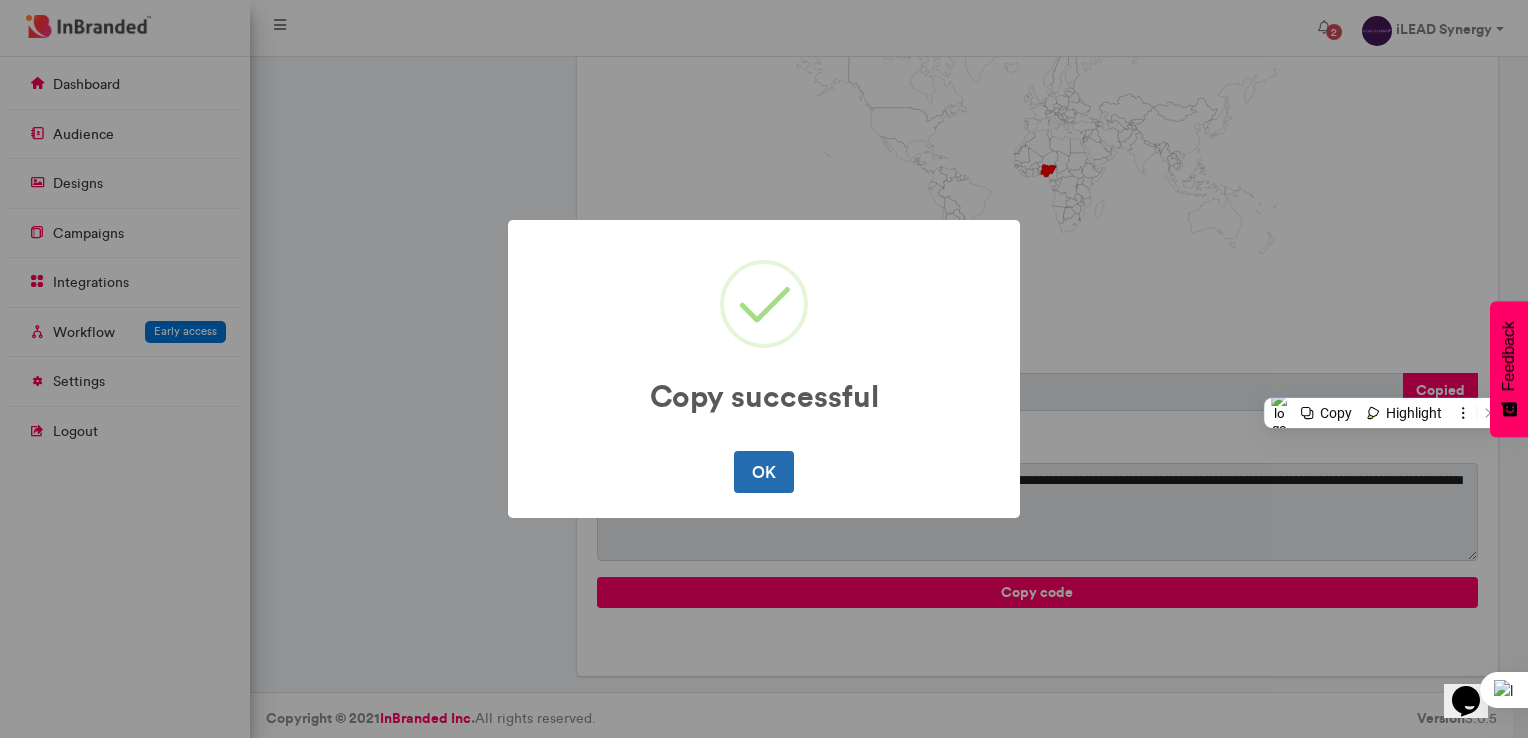 click on "OK" at bounding box center (763, 472) 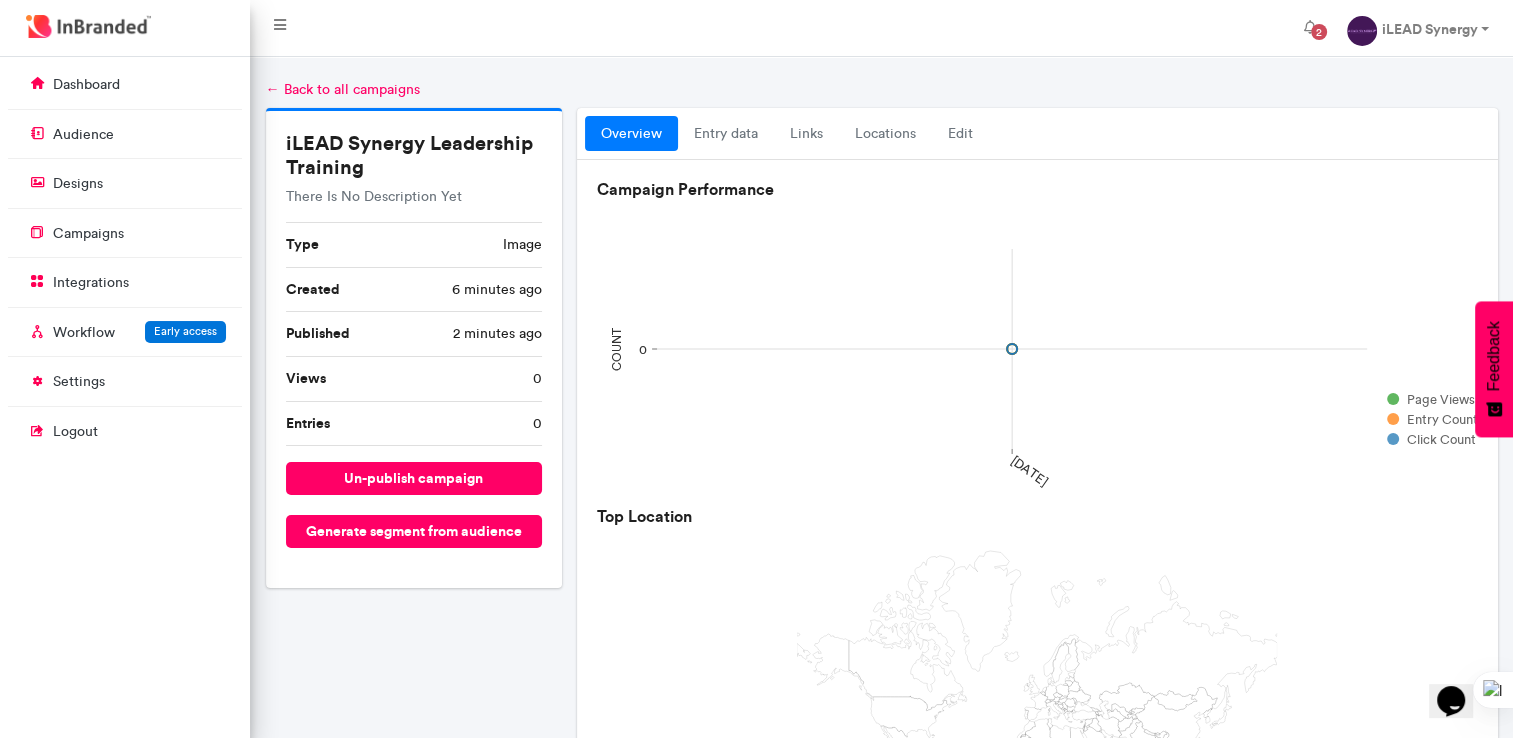 scroll, scrollTop: 0, scrollLeft: 0, axis: both 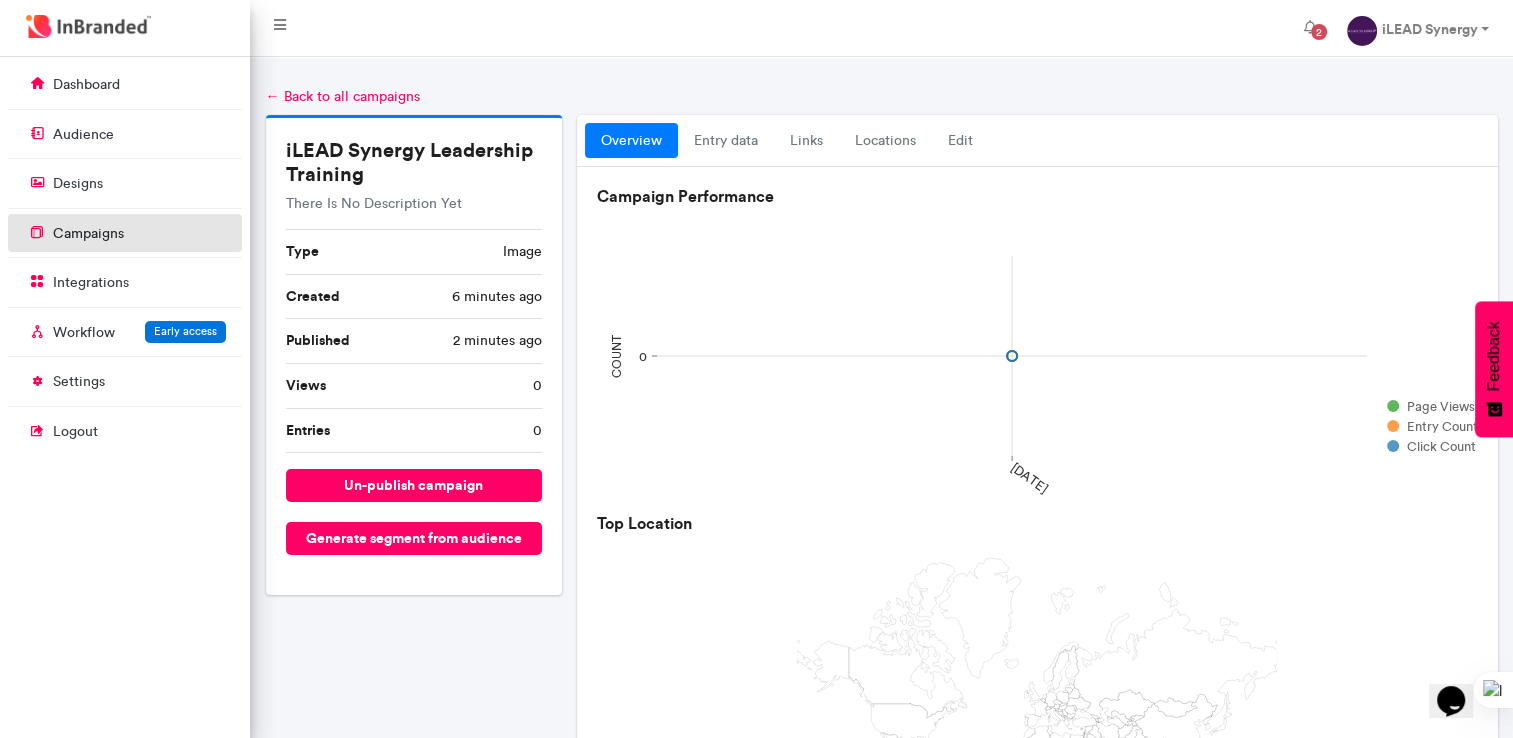click on "campaigns" at bounding box center [125, 233] 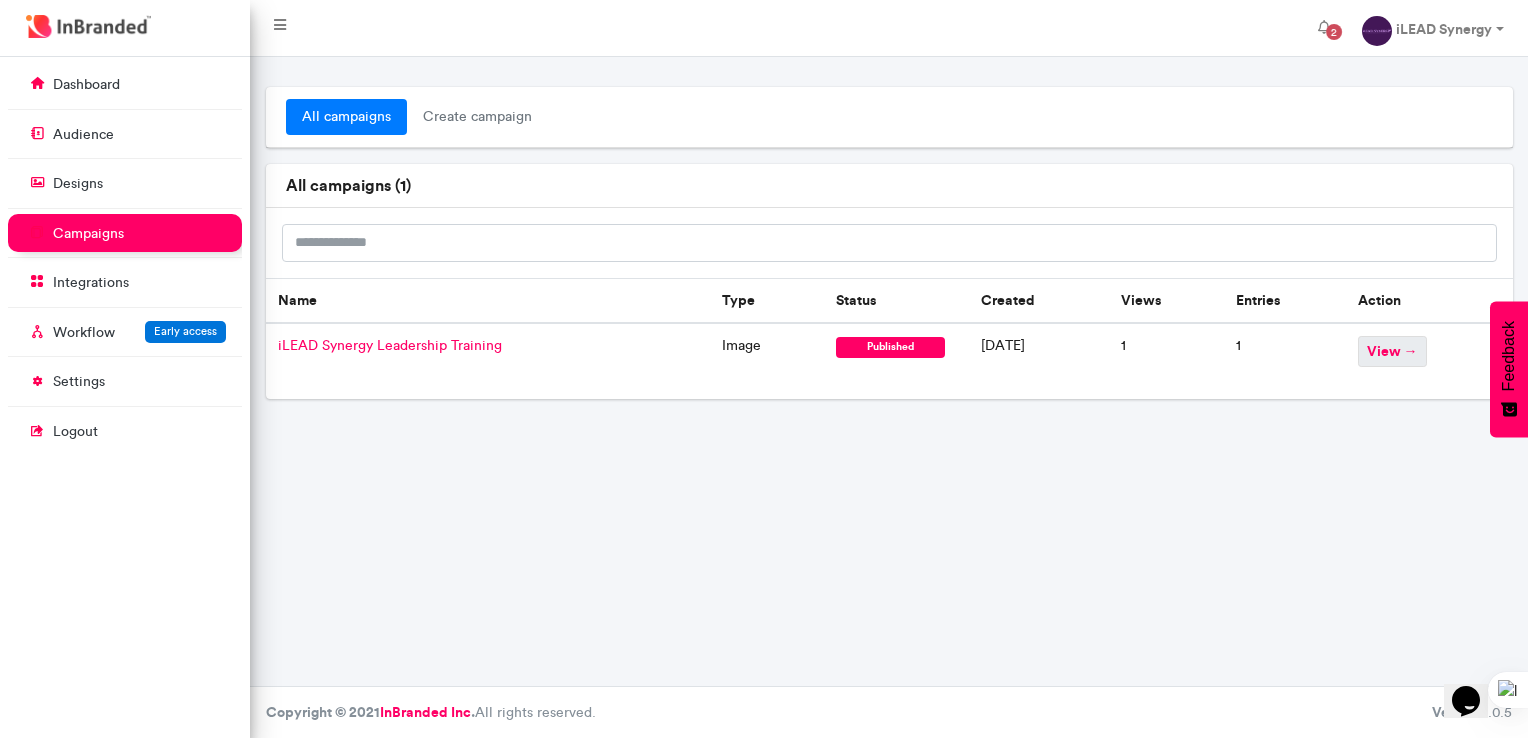 click on "view →" at bounding box center [1392, 351] 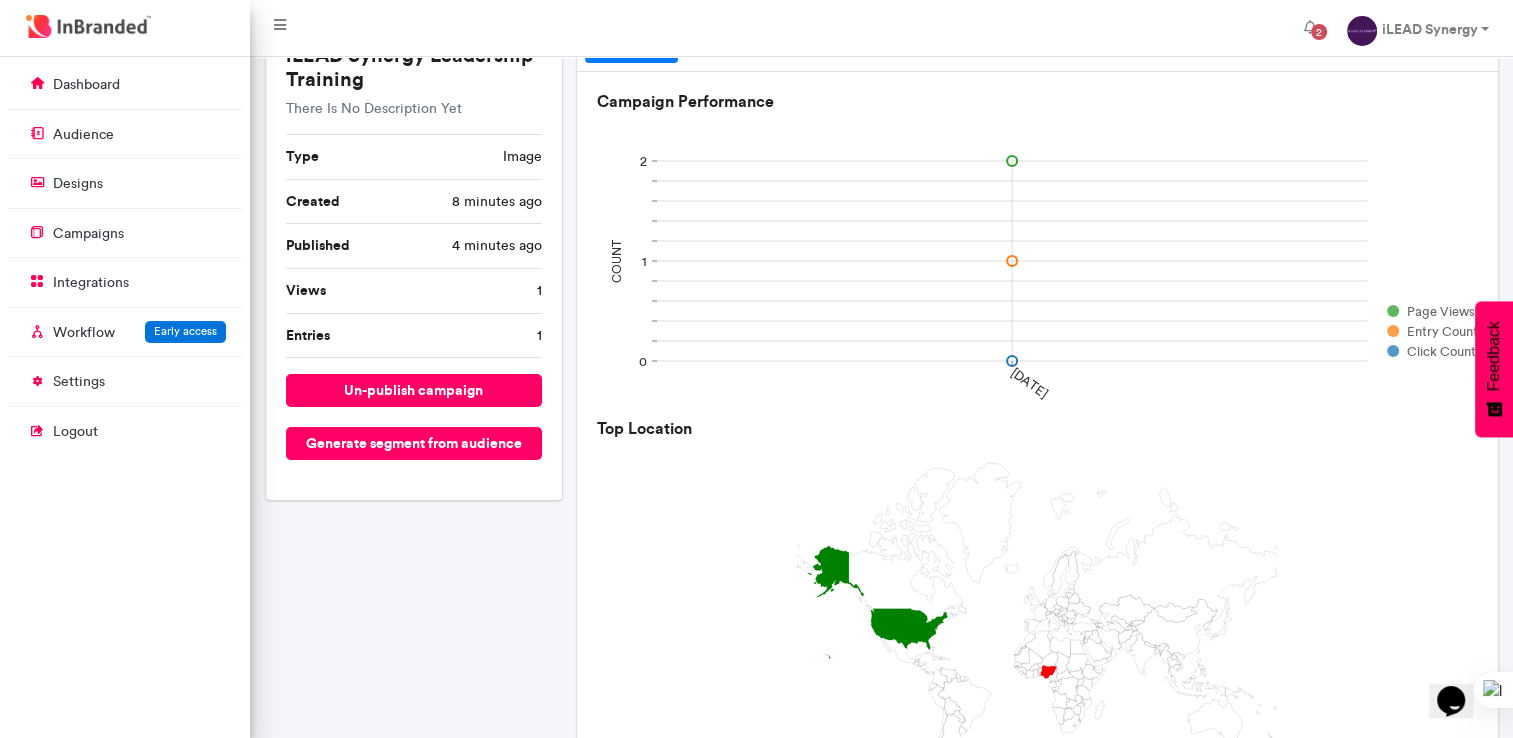 scroll, scrollTop: 0, scrollLeft: 0, axis: both 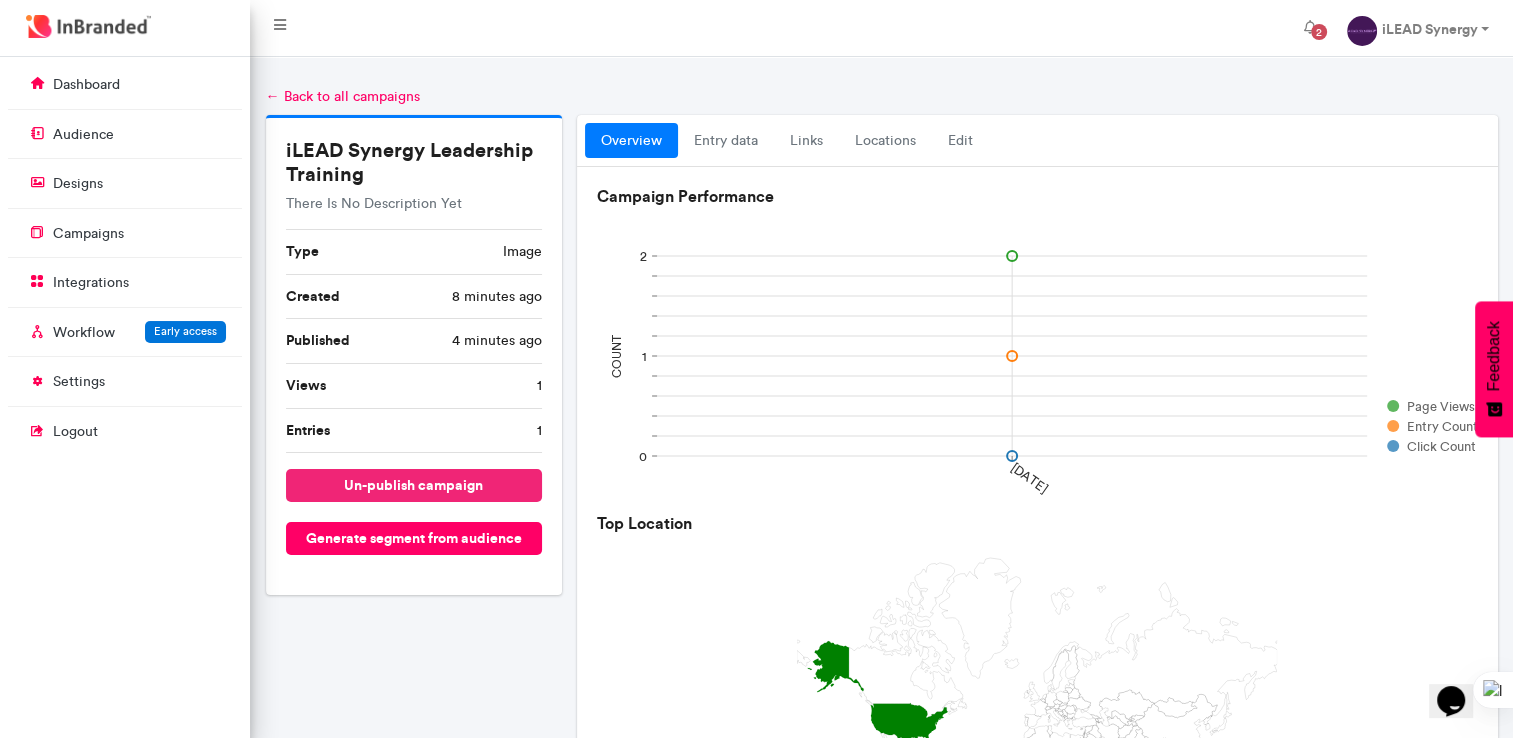 click on "un-publish campaign" at bounding box center (414, 485) 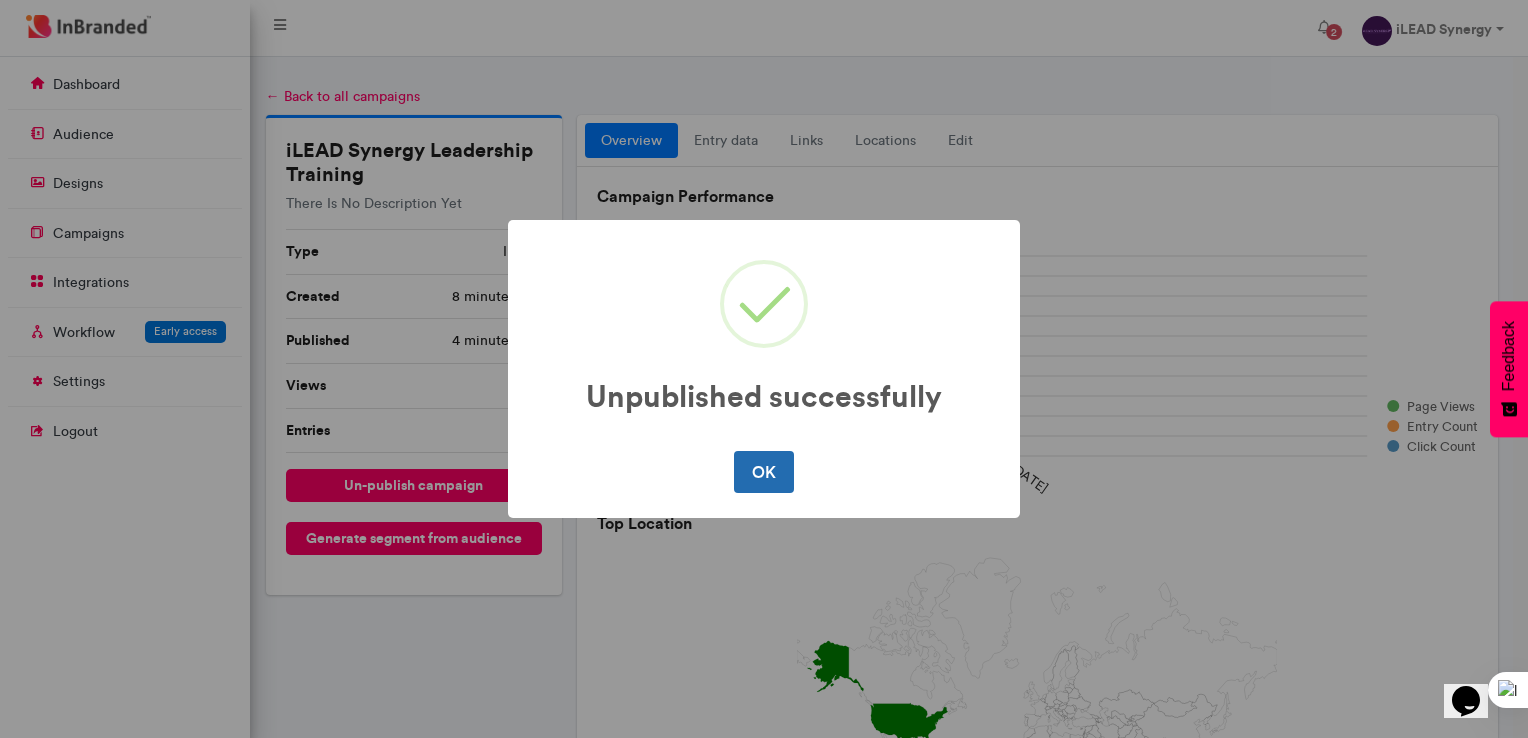click on "OK" at bounding box center [763, 472] 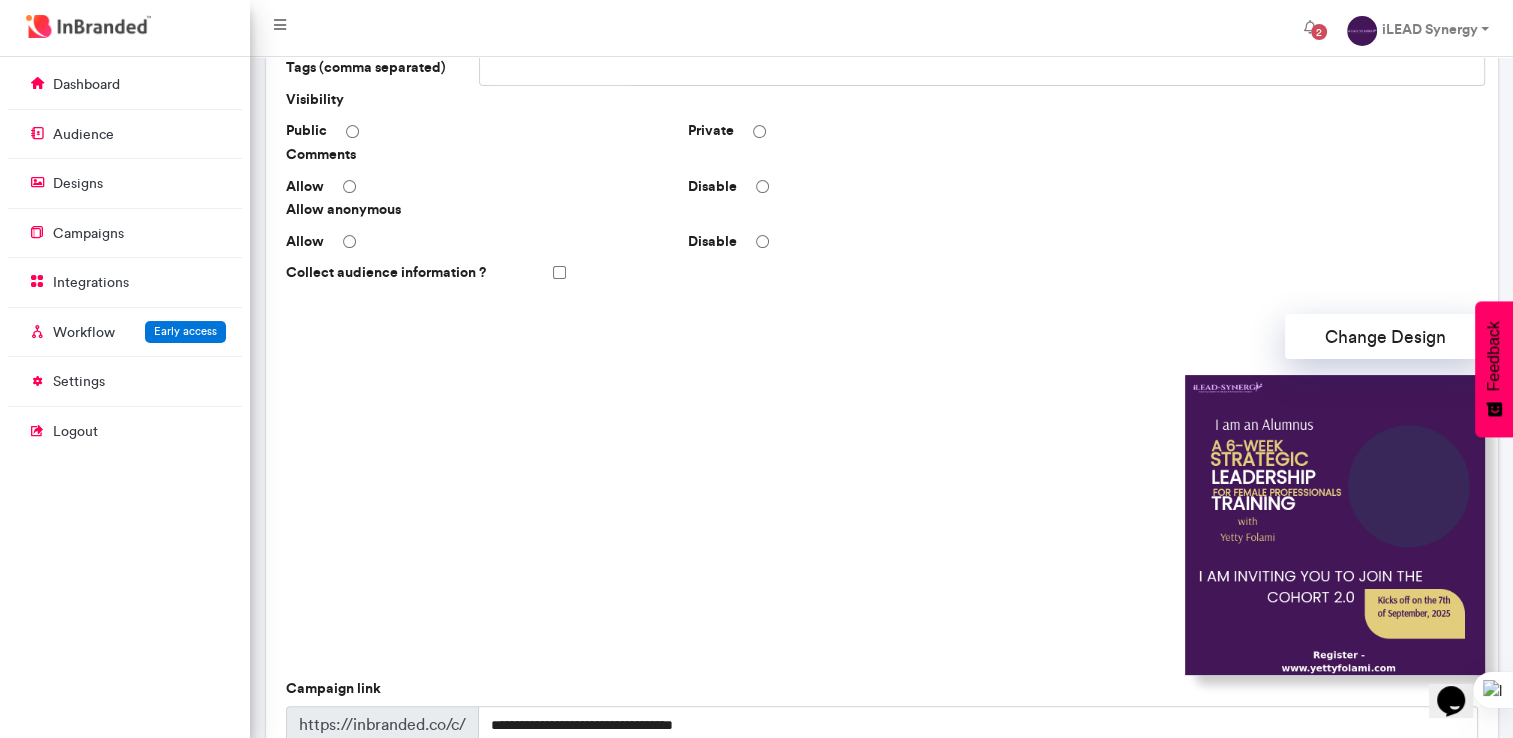 scroll, scrollTop: 348, scrollLeft: 0, axis: vertical 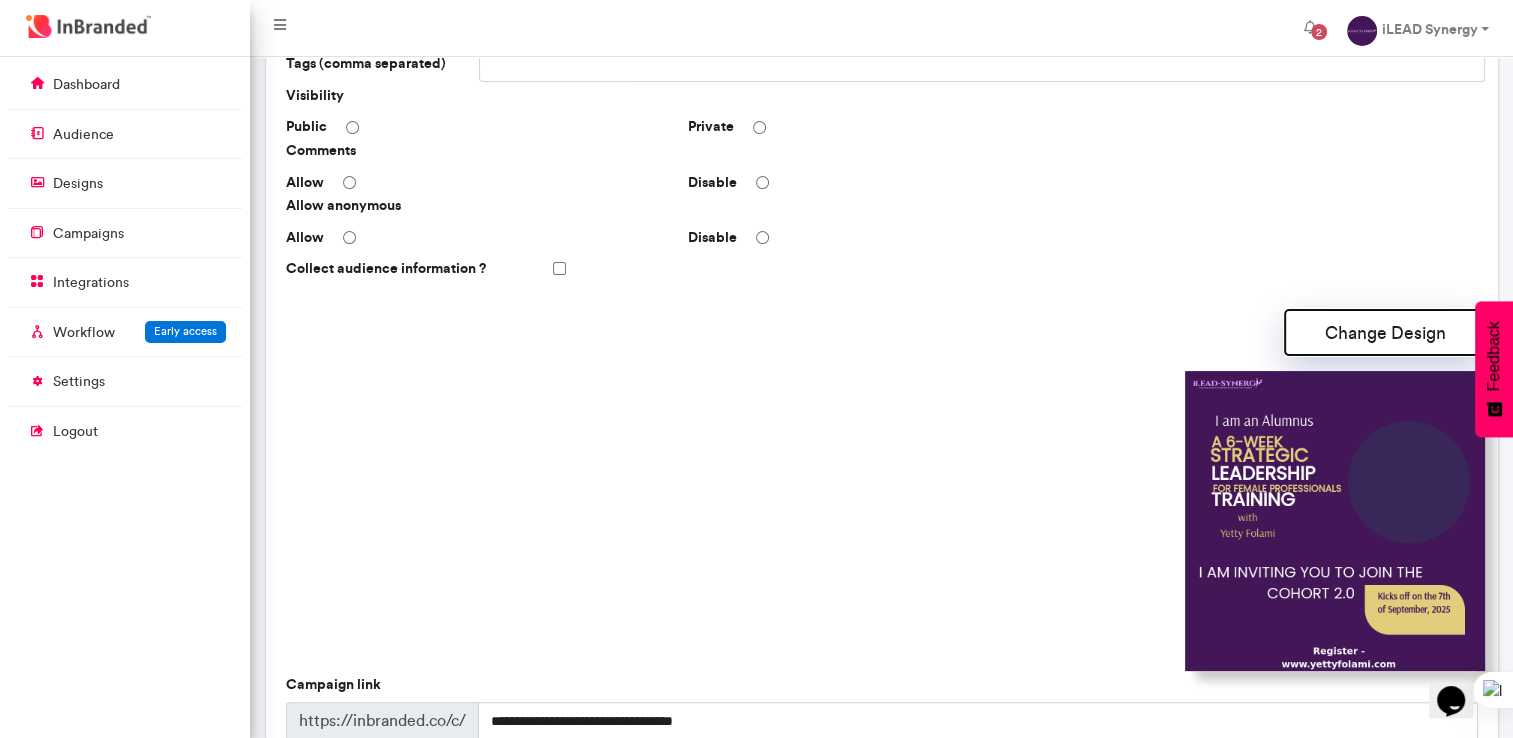 click on "Change Design" at bounding box center [1385, 332] 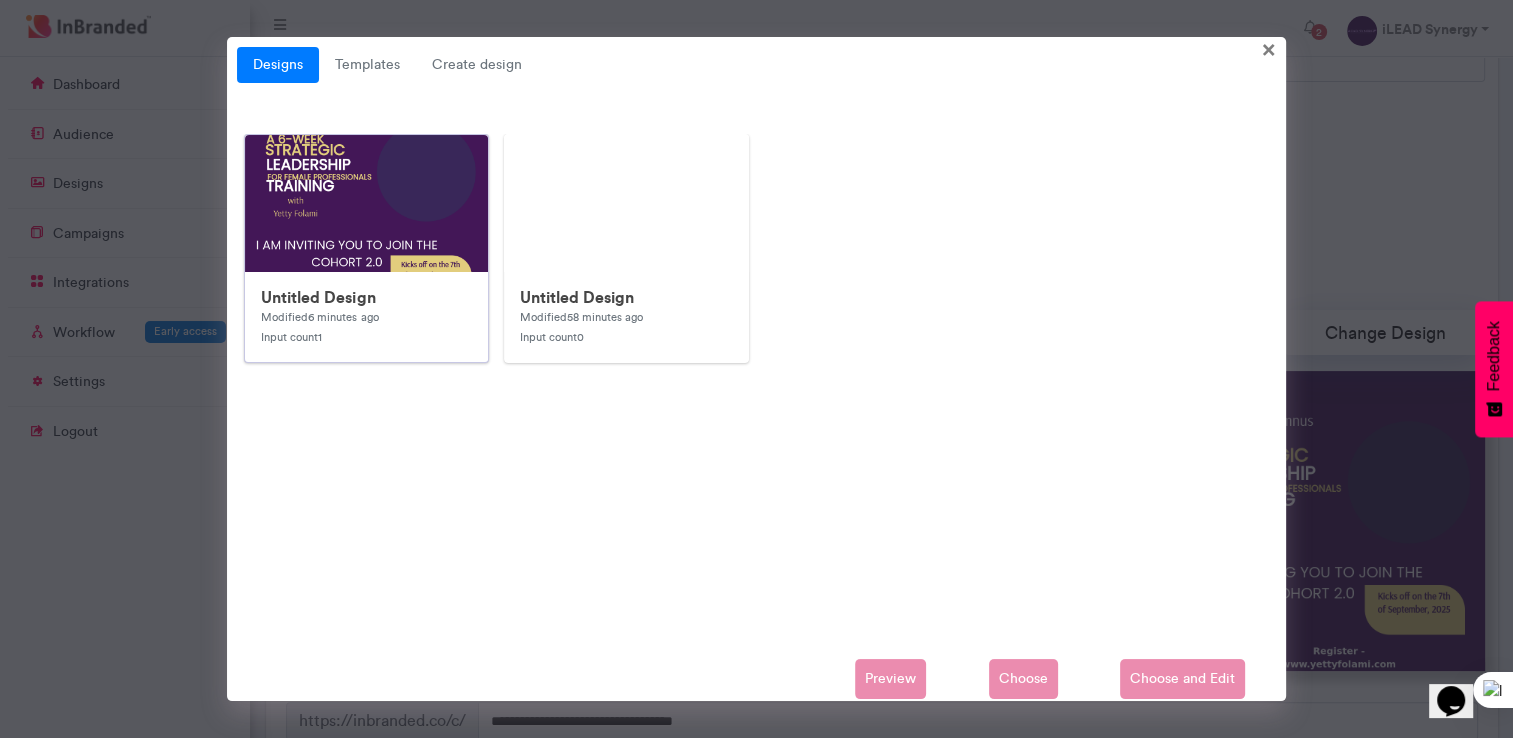 click at bounding box center [645, 535] 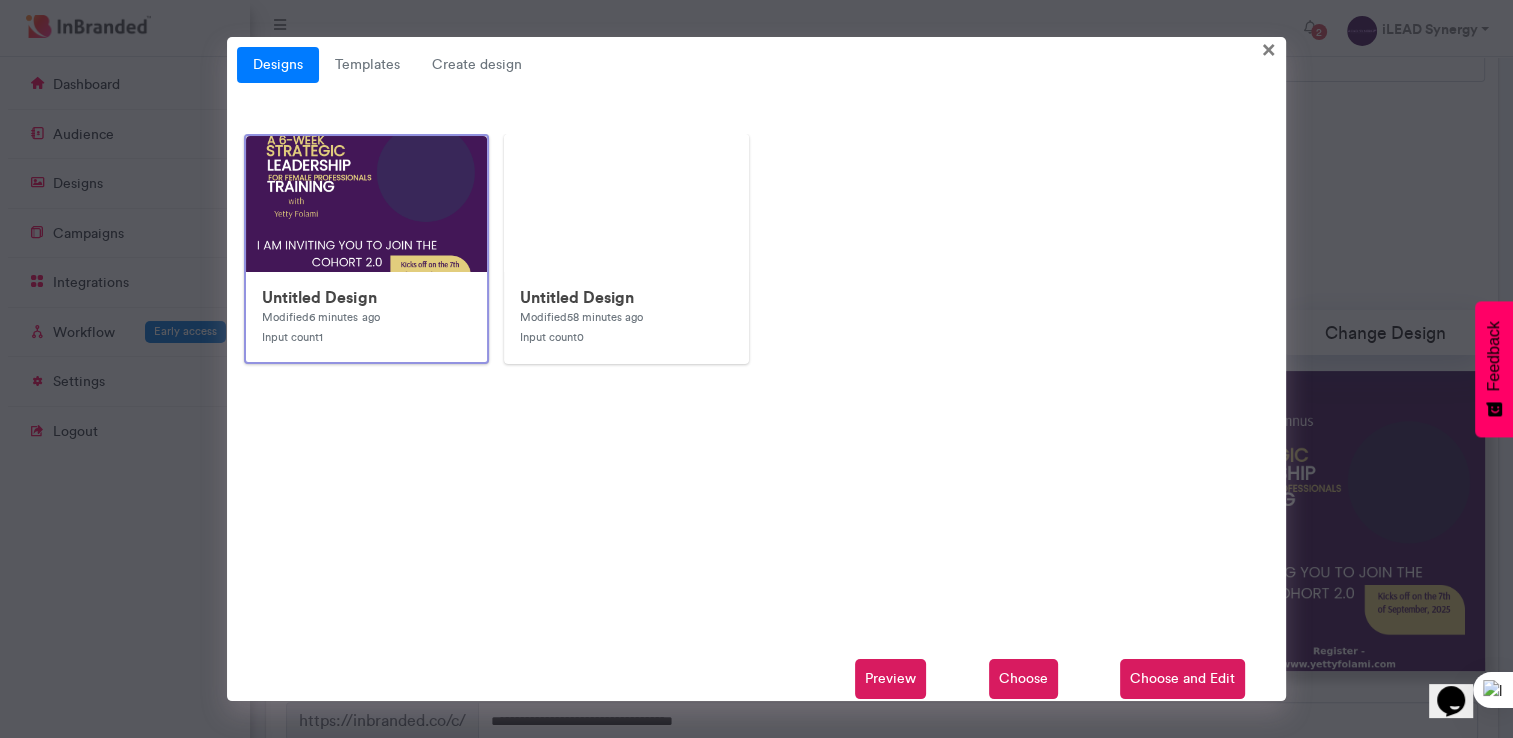 click on "Choose and Edit" at bounding box center (1182, 679) 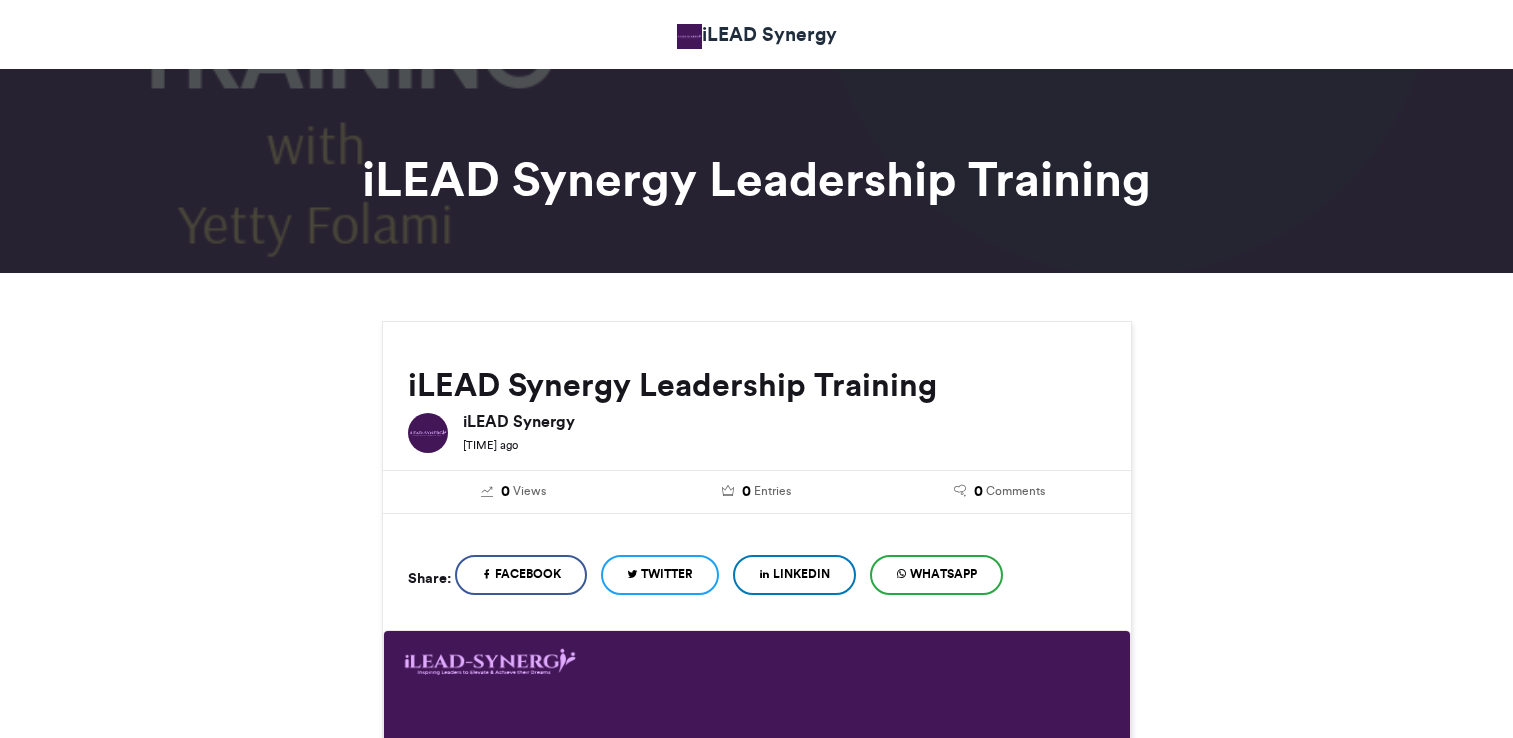 scroll, scrollTop: 0, scrollLeft: 0, axis: both 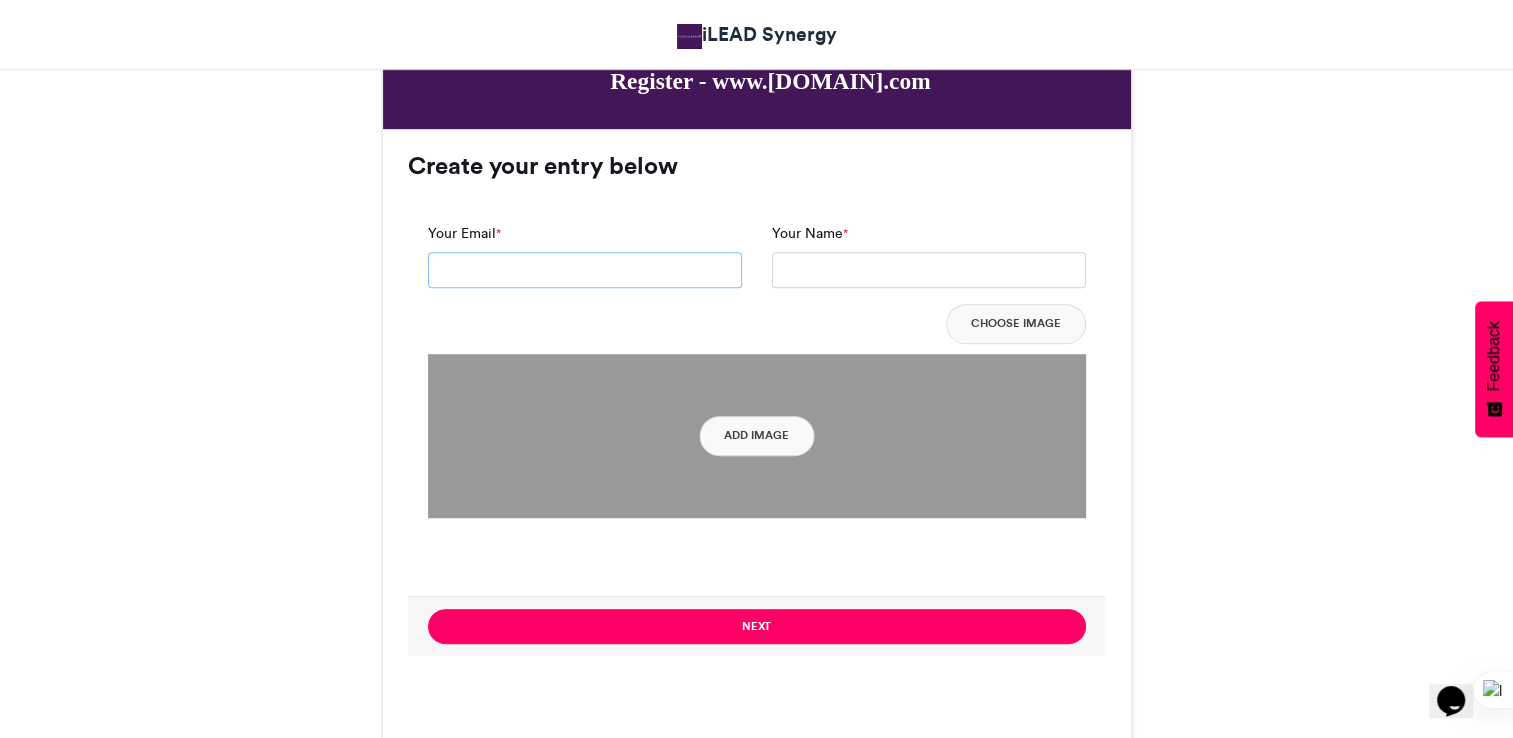 click on "Your Email  *" at bounding box center [585, 270] 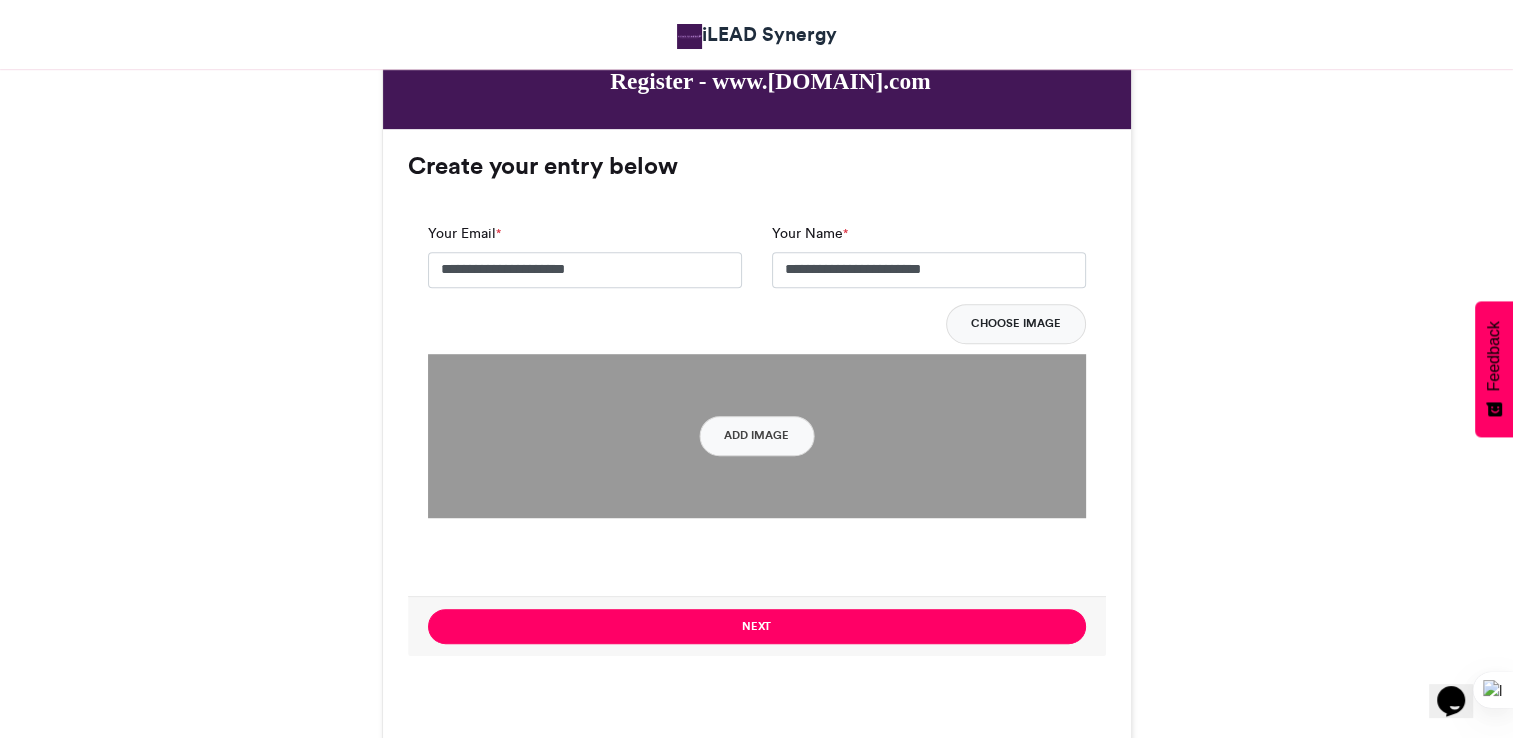 click on "Choose Image" at bounding box center [1016, 324] 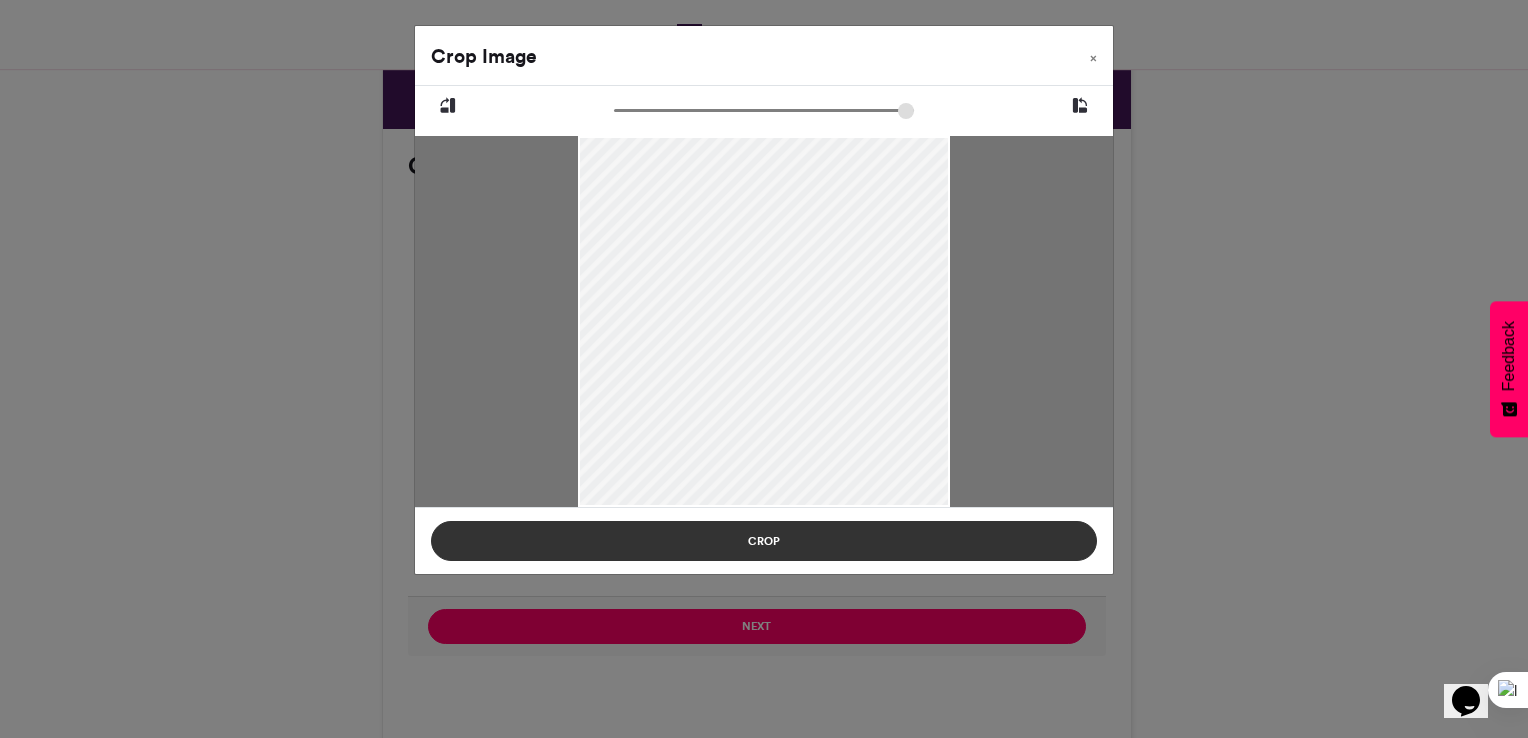 click on "Crop" at bounding box center (764, 541) 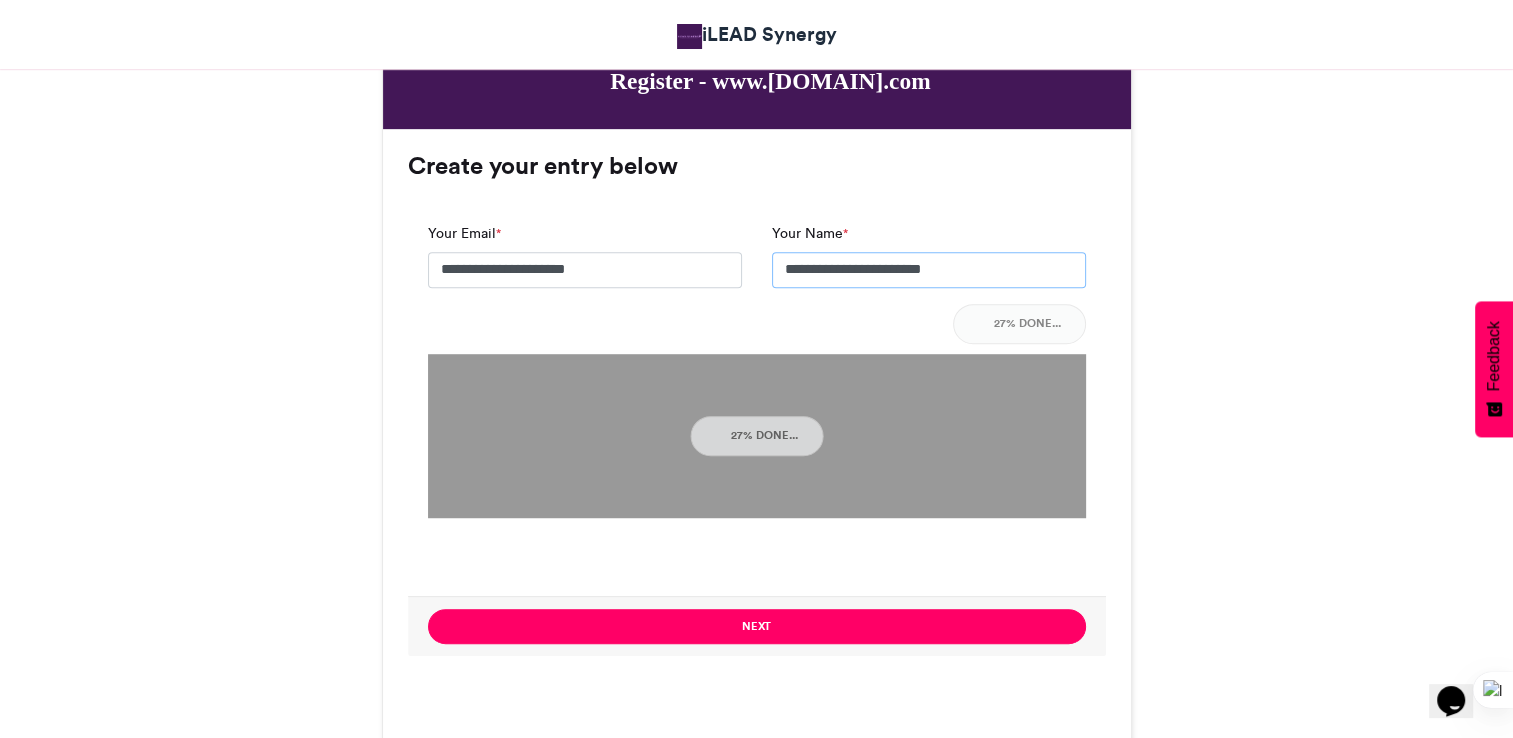 click on "**********" at bounding box center (929, 270) 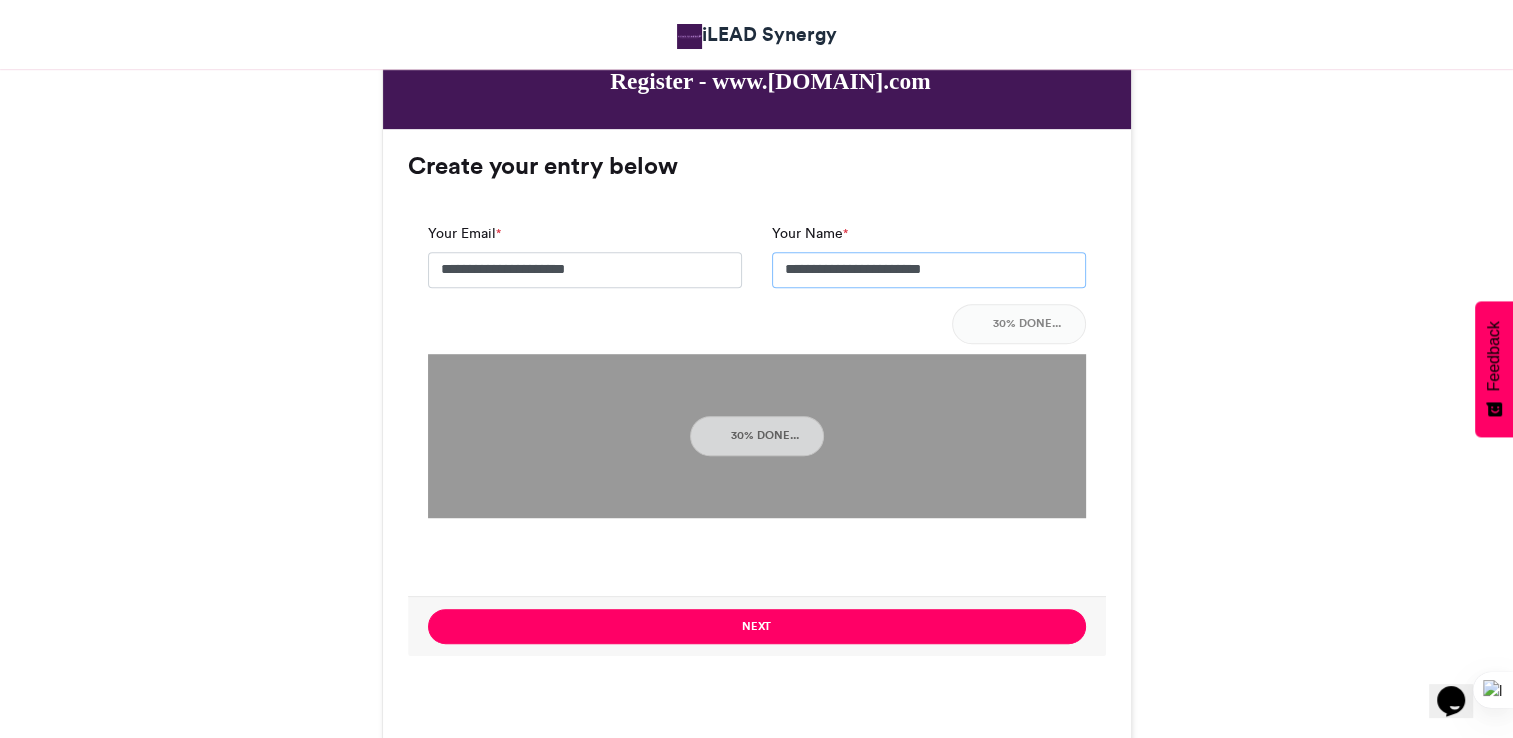 click on "**********" at bounding box center [929, 270] 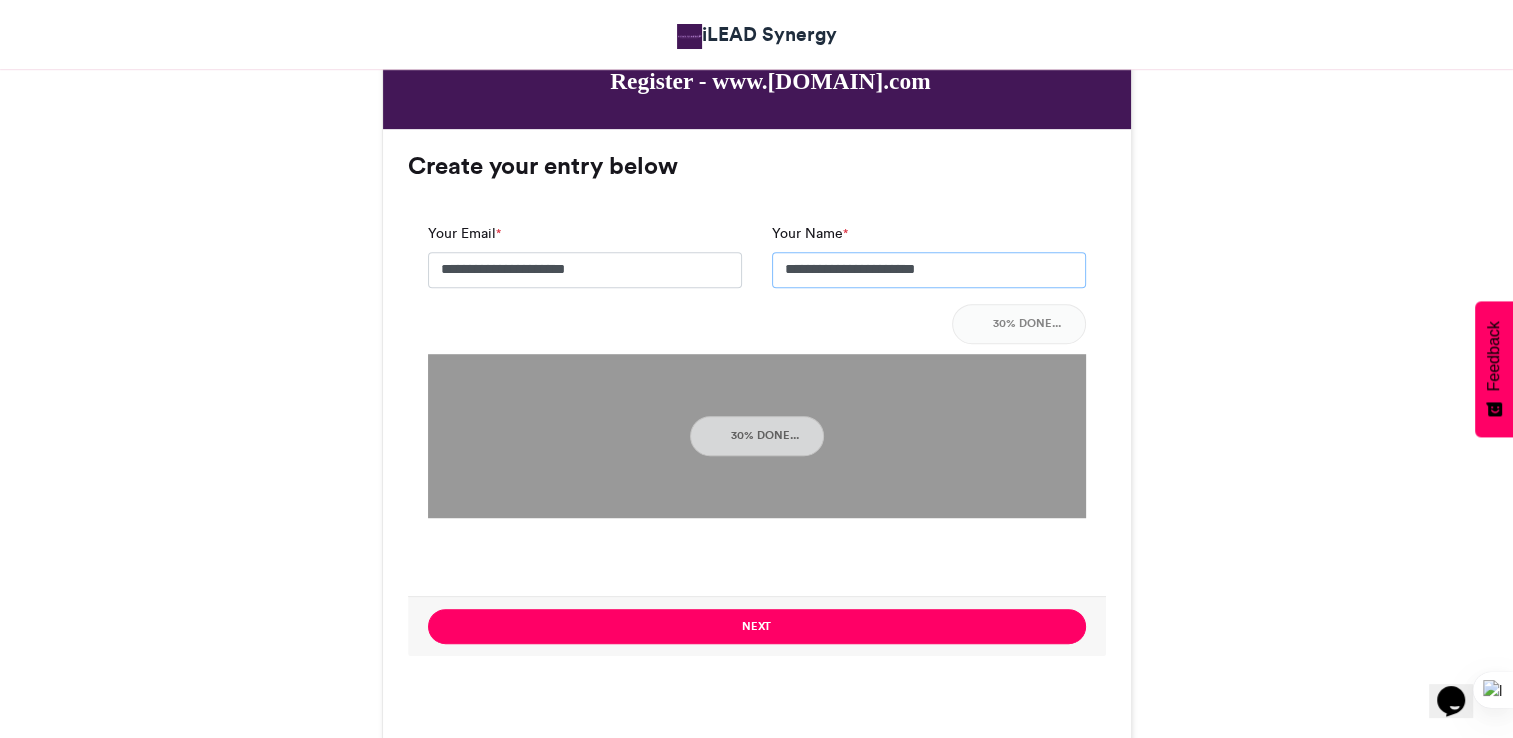click on "**********" at bounding box center [929, 270] 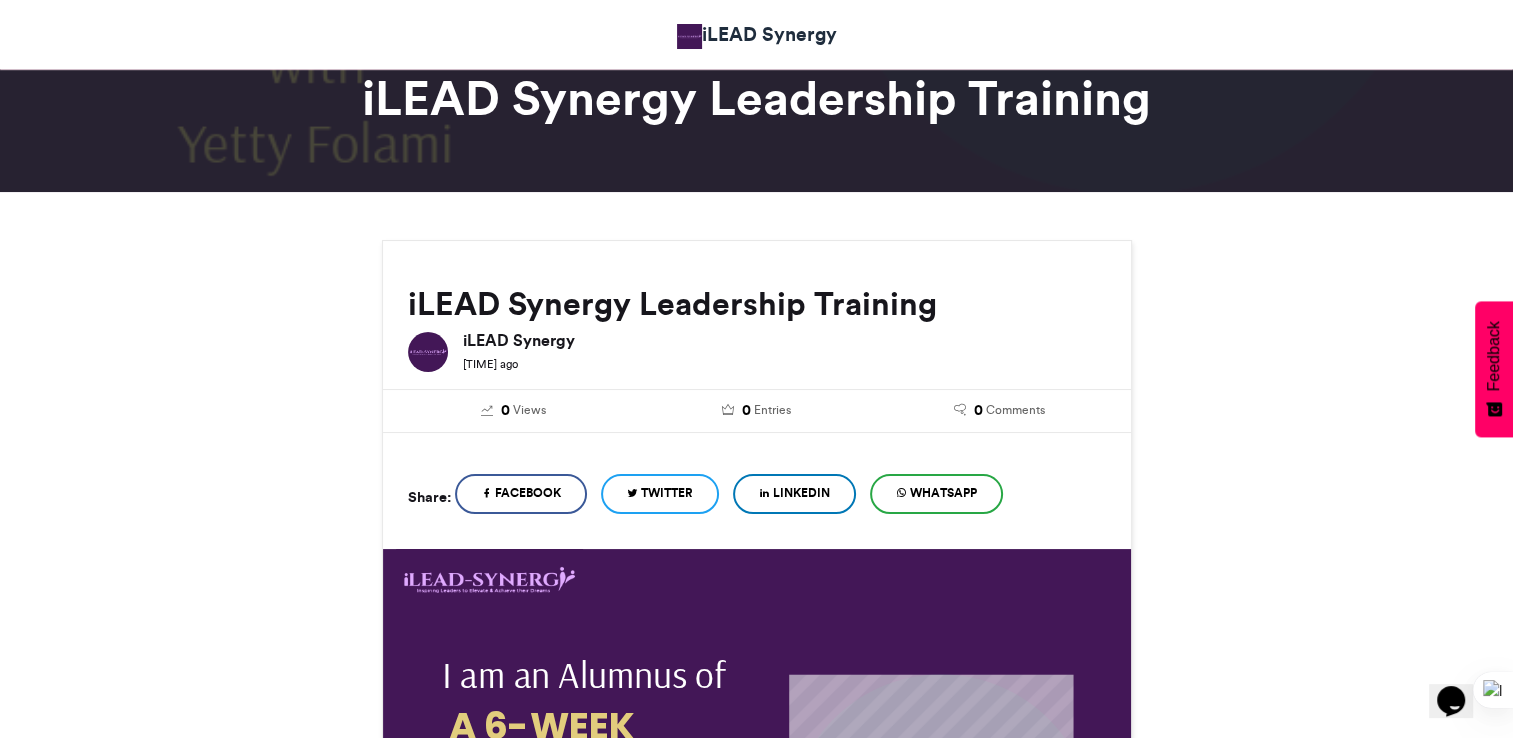 scroll, scrollTop: 0, scrollLeft: 0, axis: both 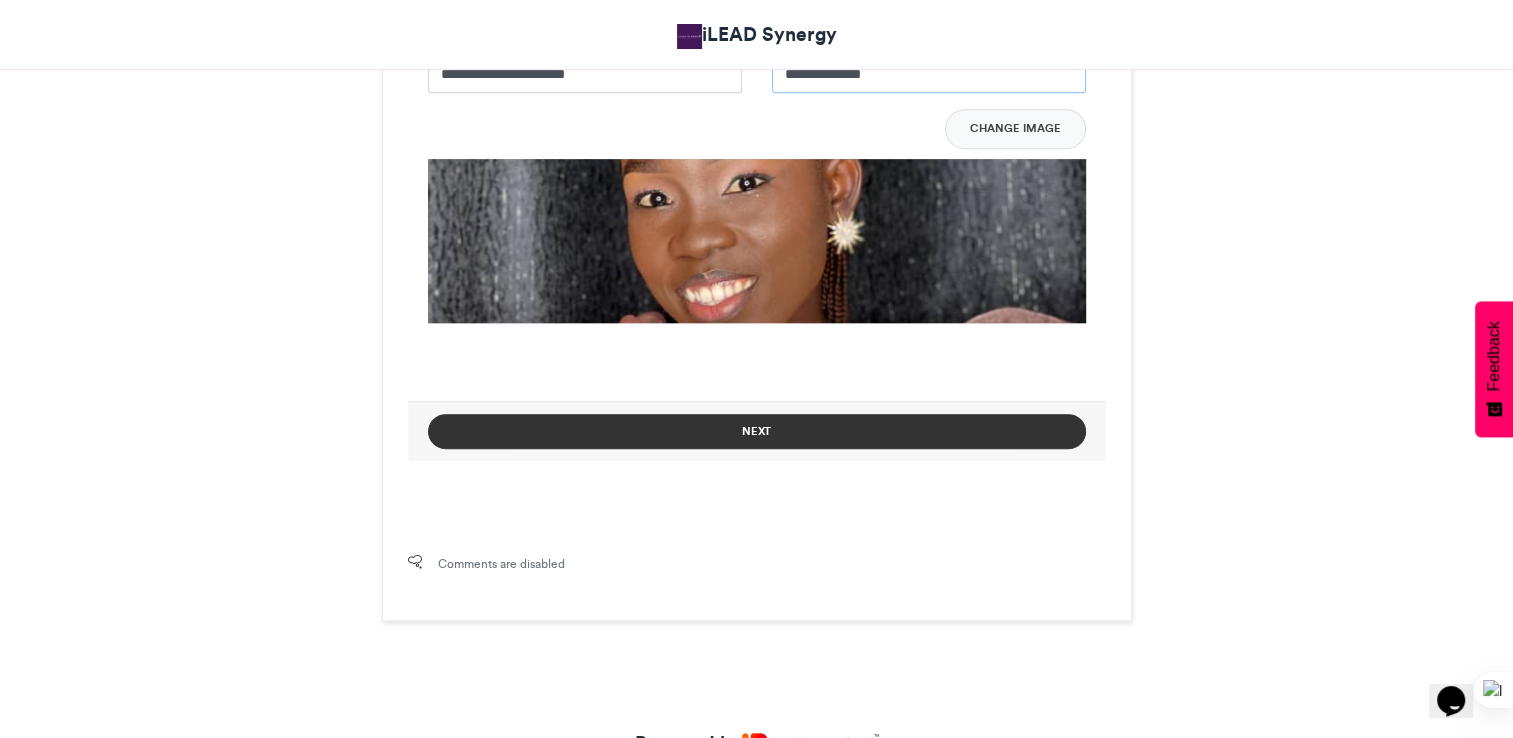 type on "**********" 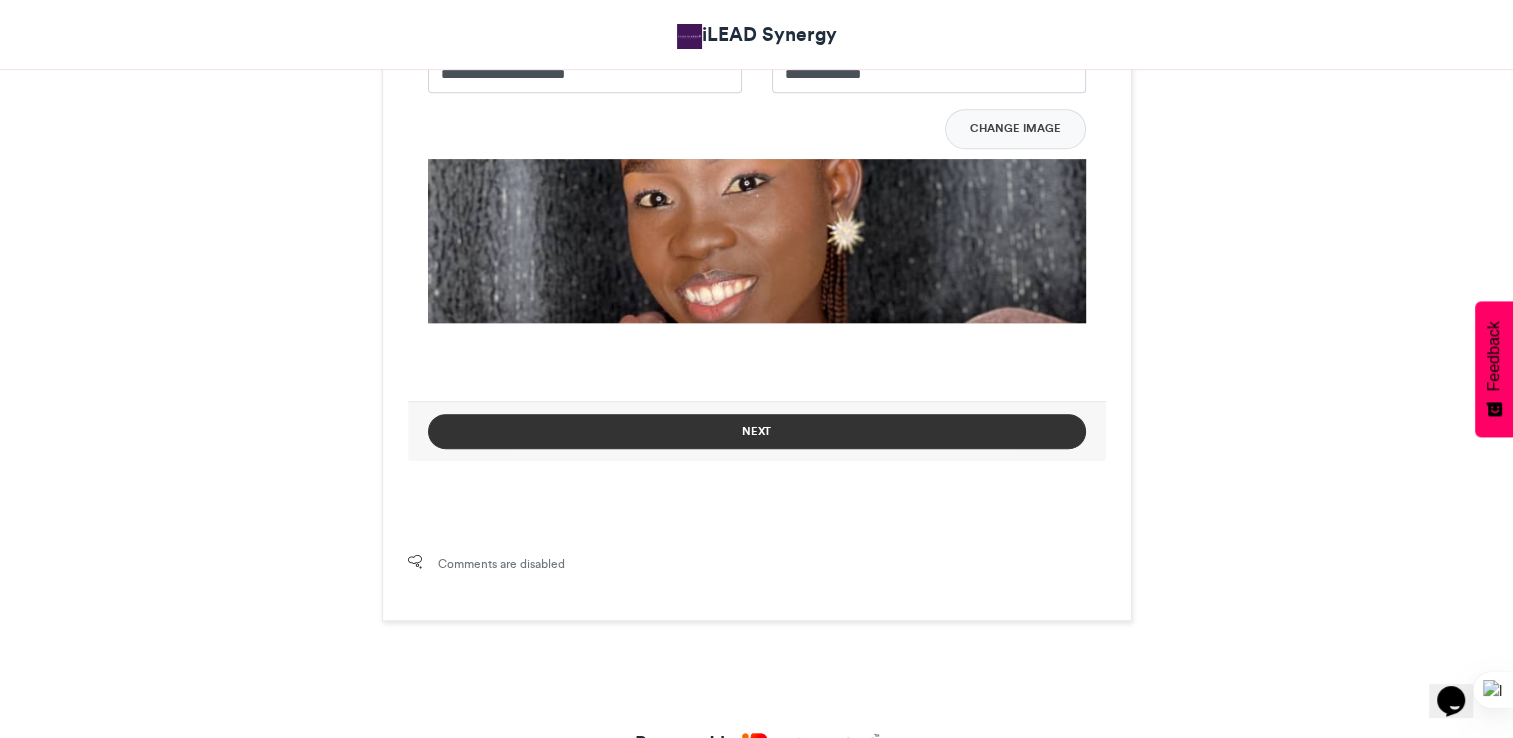click on "Next" at bounding box center (757, 431) 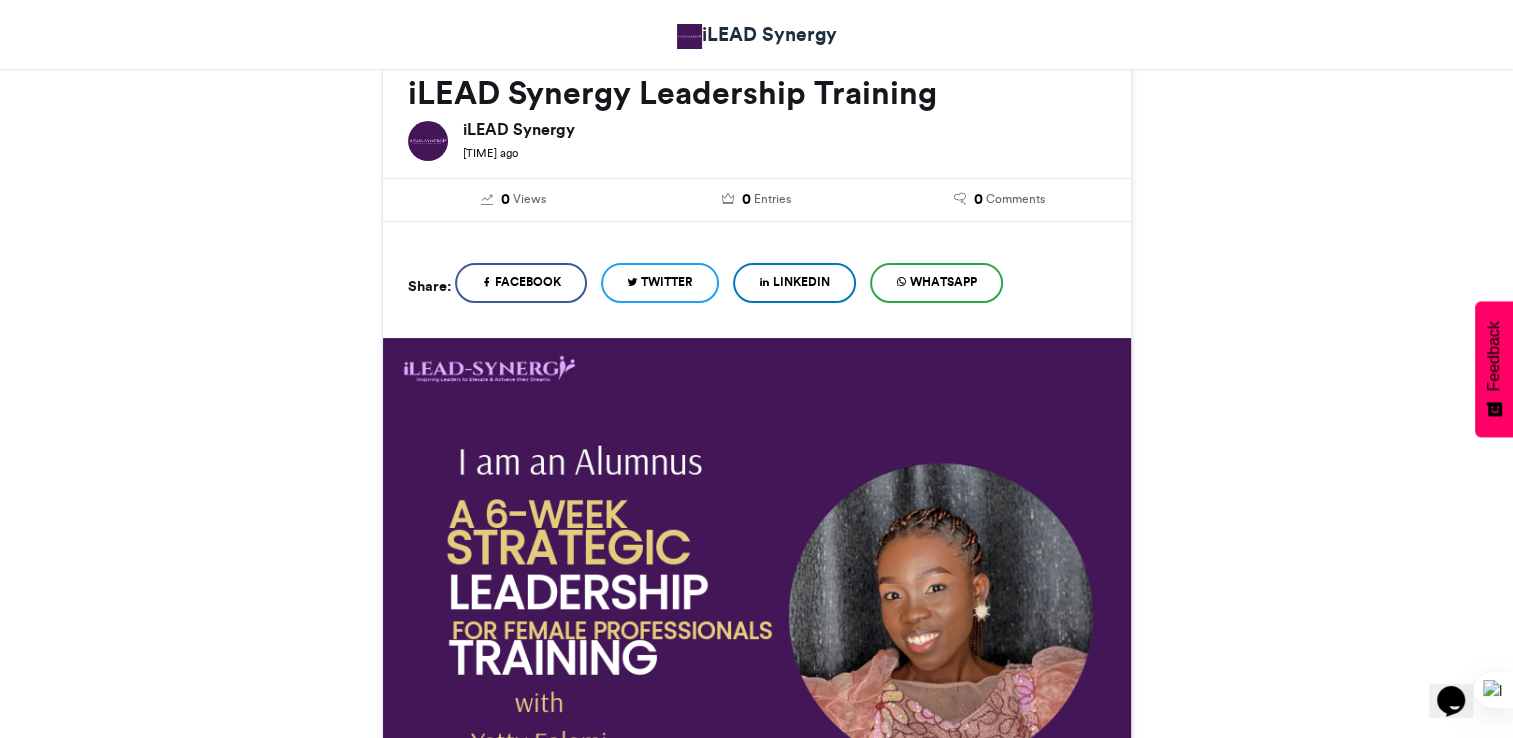scroll, scrollTop: 1020, scrollLeft: 0, axis: vertical 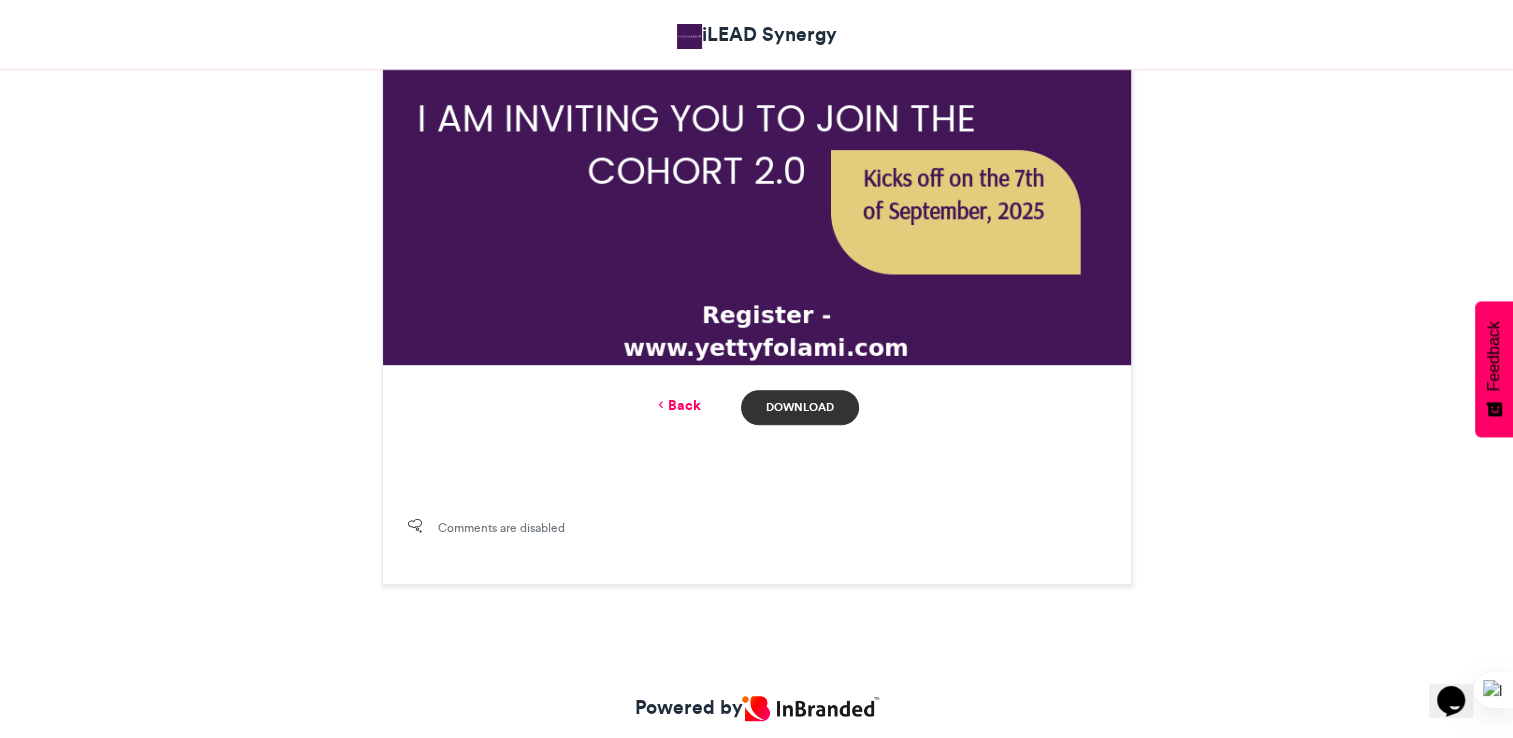 click on "Download" at bounding box center (799, 407) 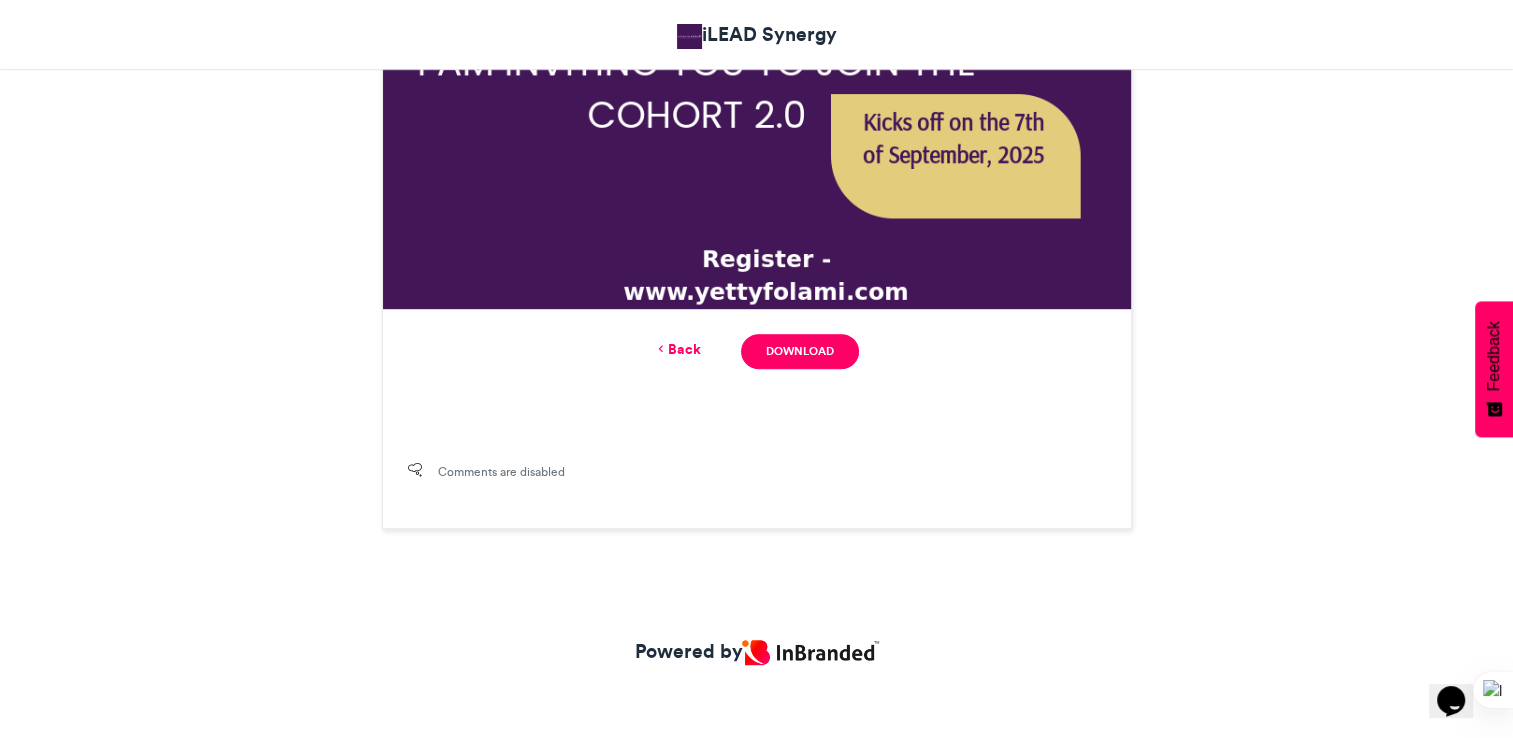 scroll, scrollTop: 1076, scrollLeft: 0, axis: vertical 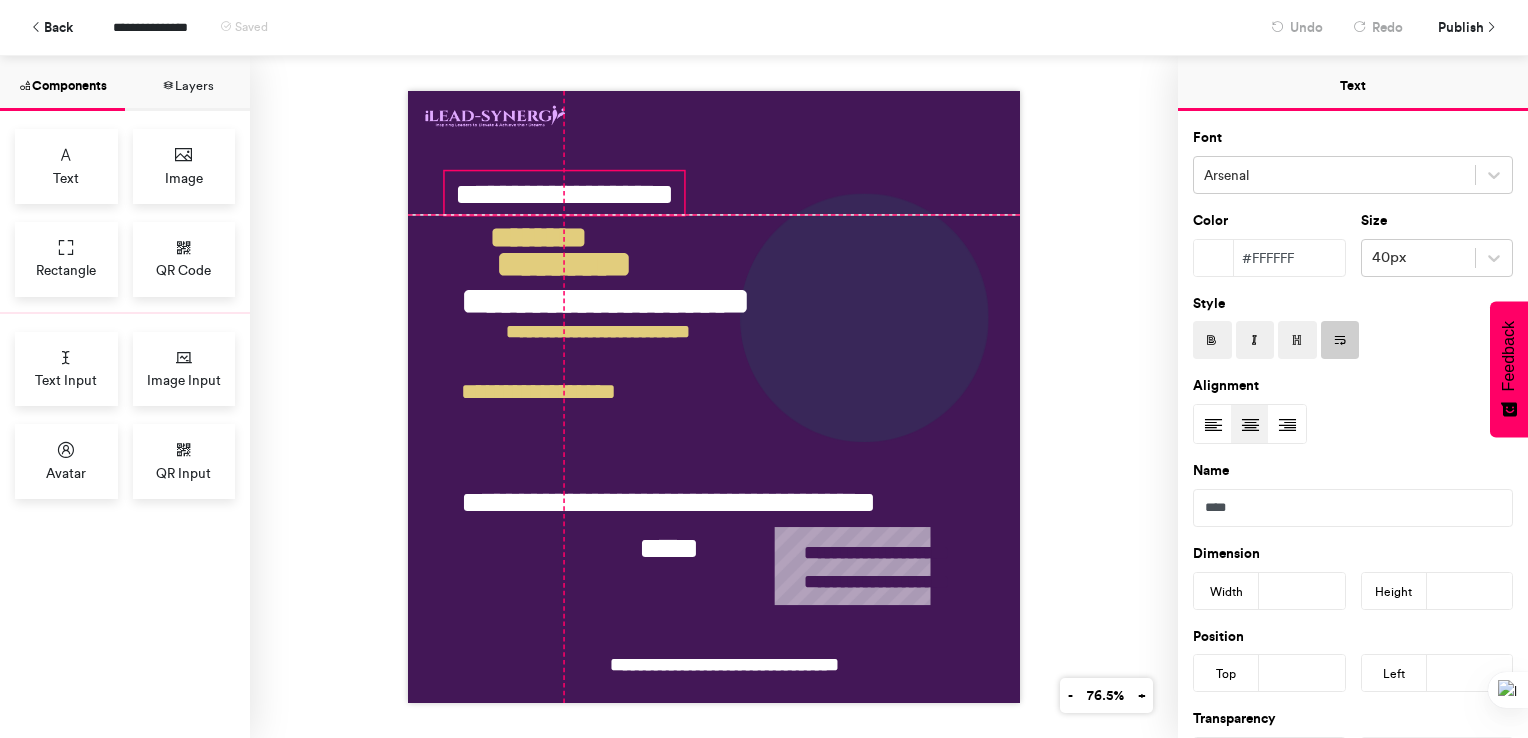 drag, startPoint x: 647, startPoint y: 190, endPoint x: 632, endPoint y: 190, distance: 15 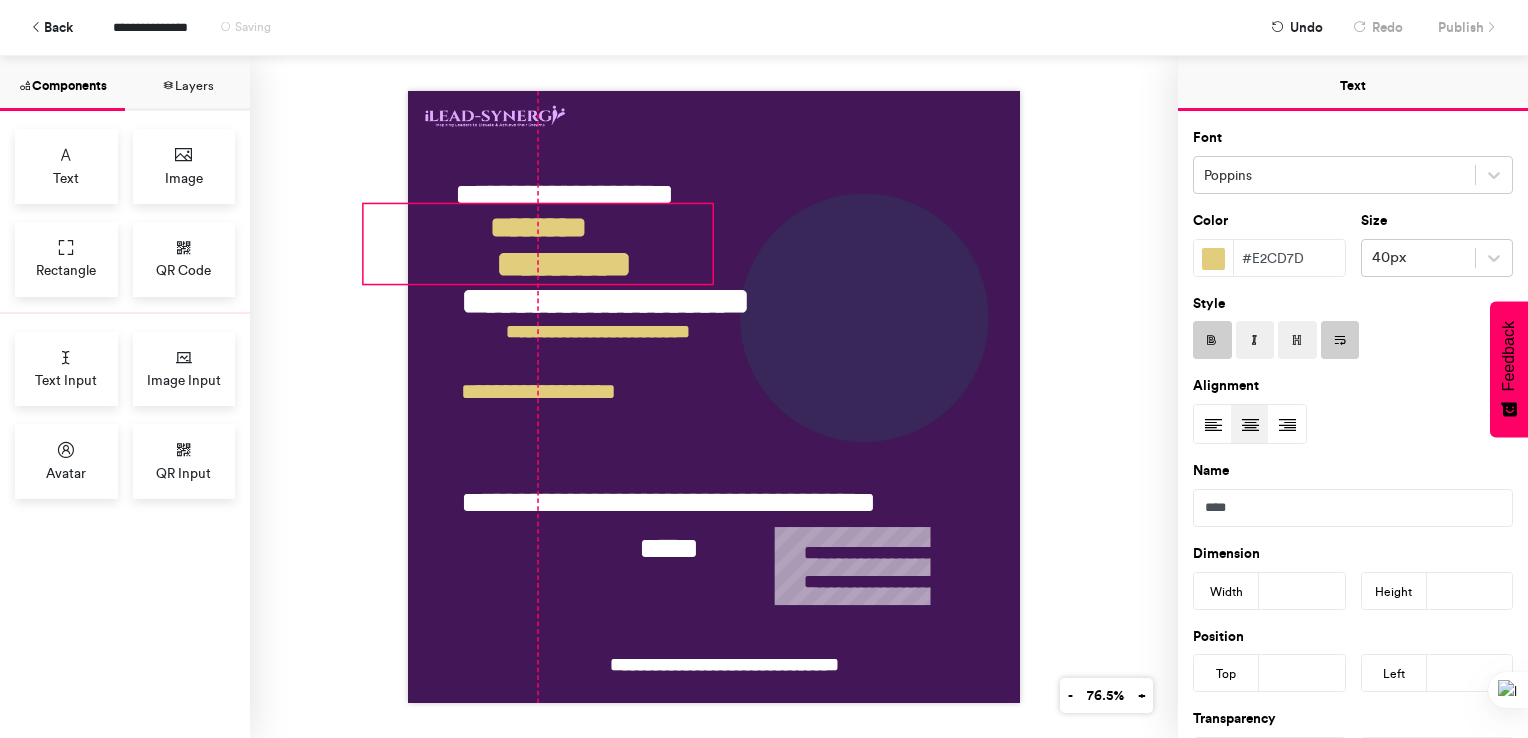click on "********" at bounding box center (537, 244) 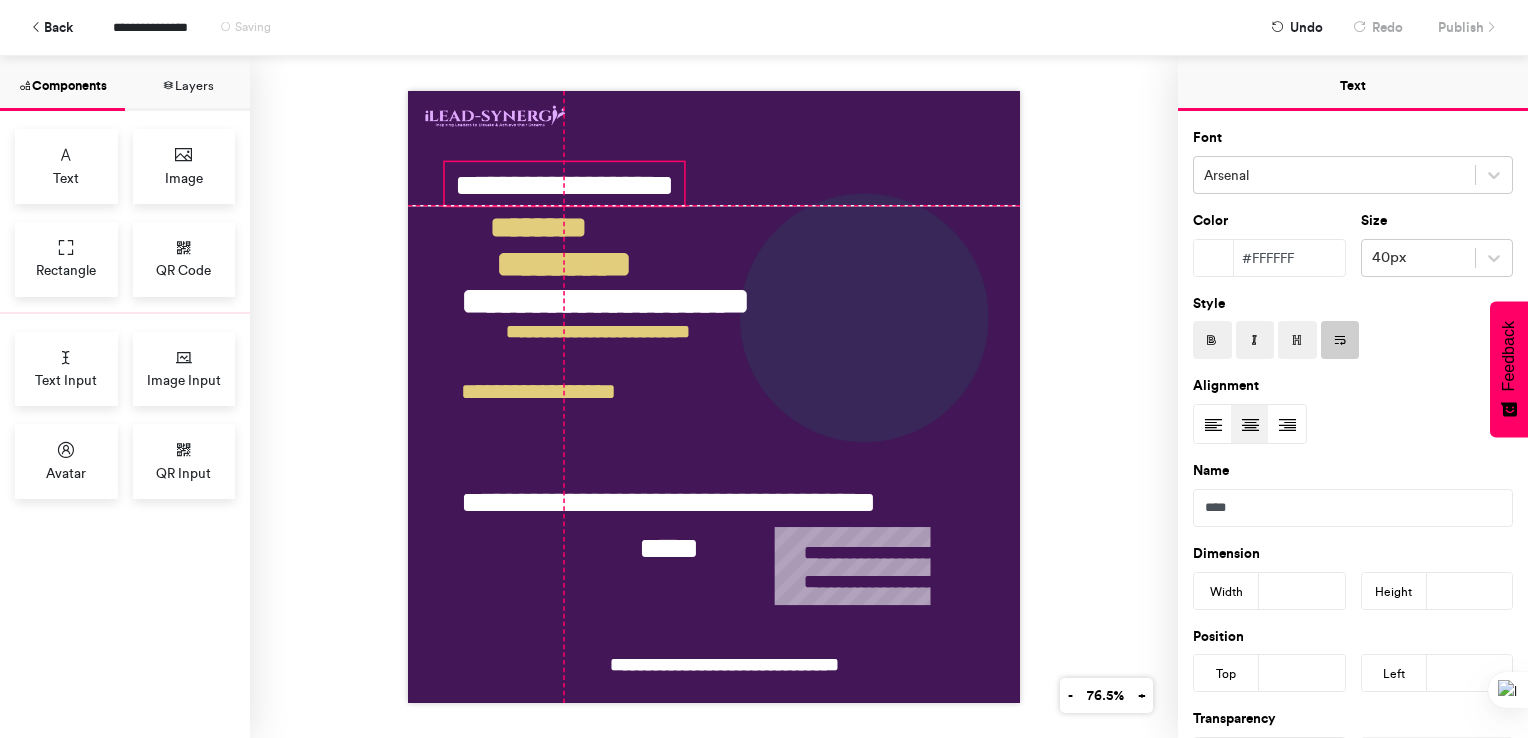 click on "**********" at bounding box center [564, 184] 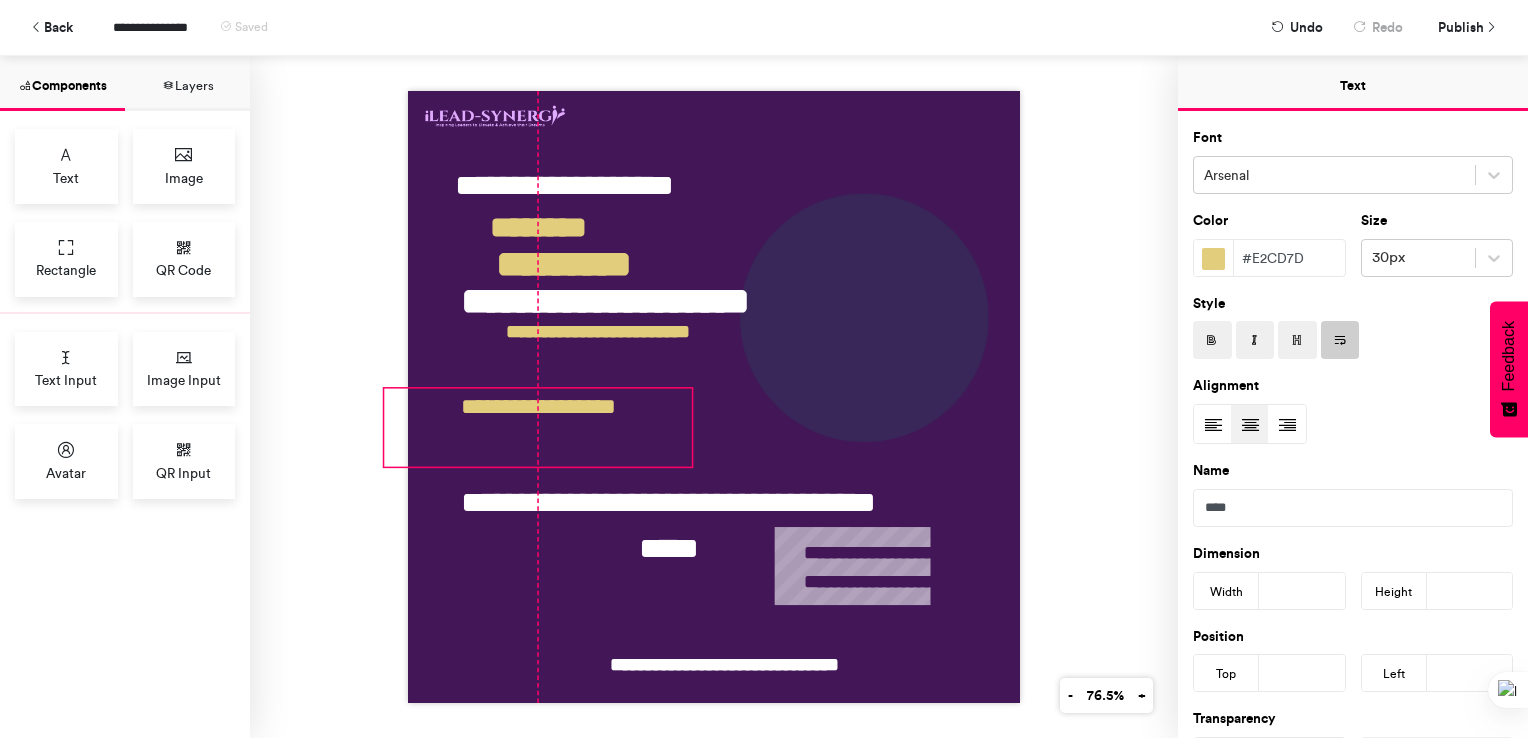drag, startPoint x: 612, startPoint y: 377, endPoint x: 612, endPoint y: 392, distance: 15 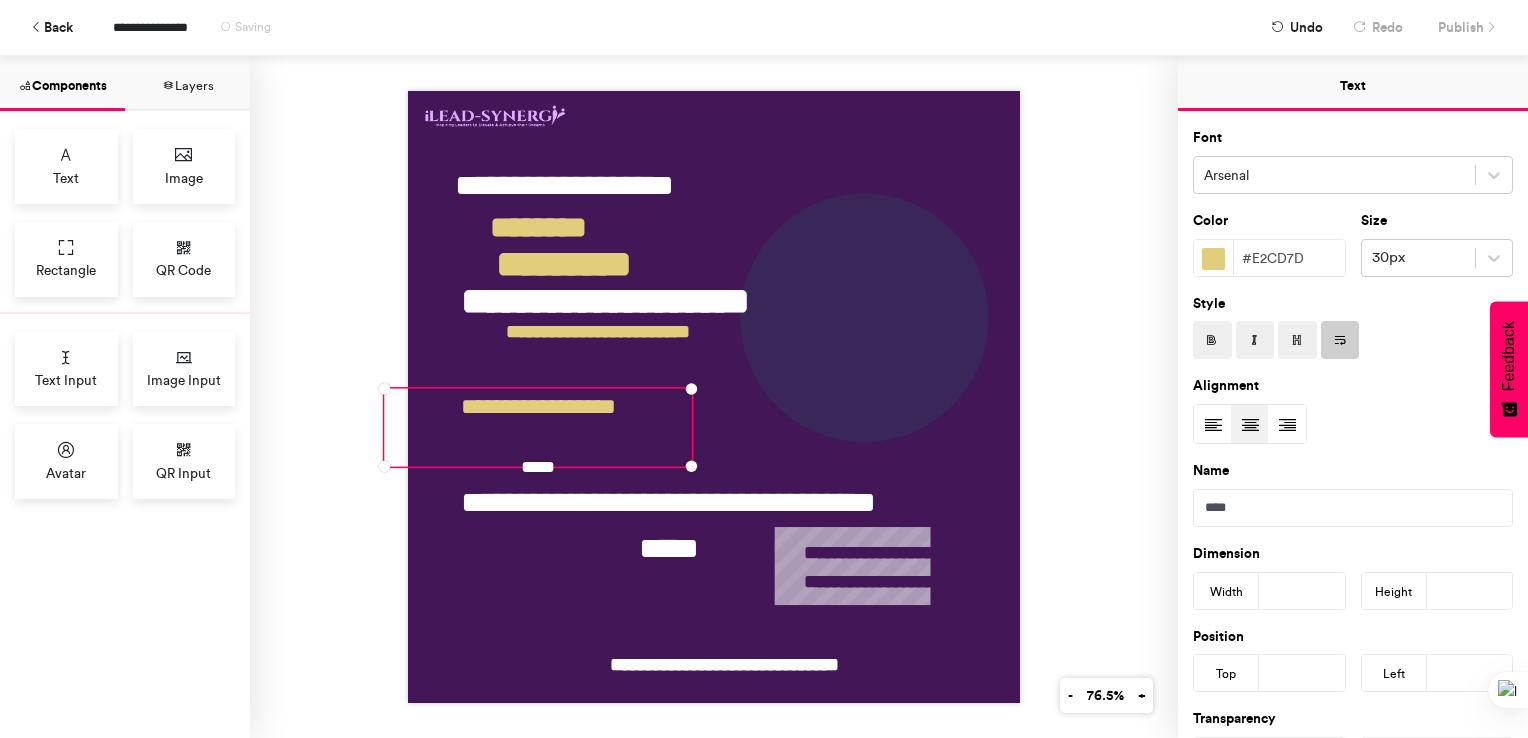 click on "**********" at bounding box center [538, 427] 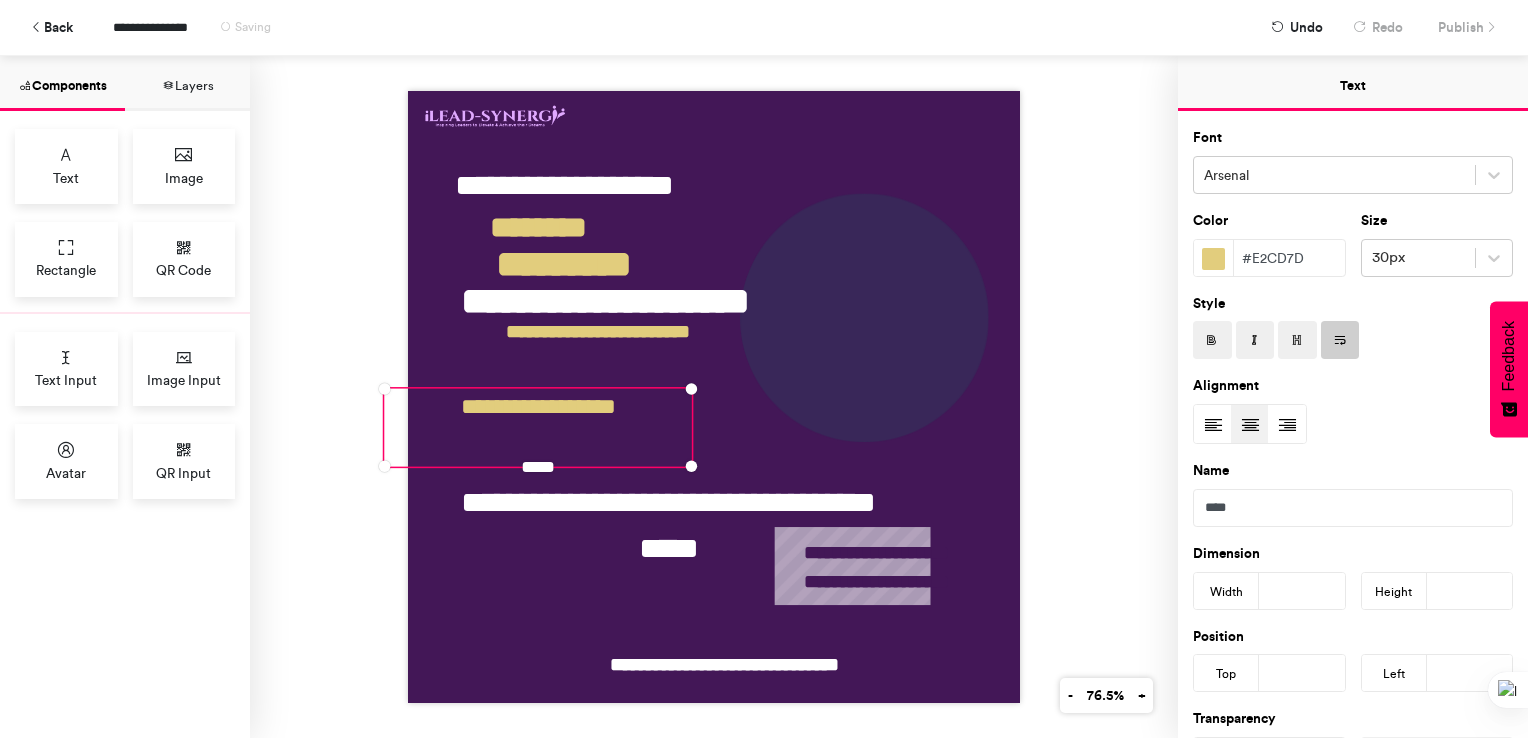 type 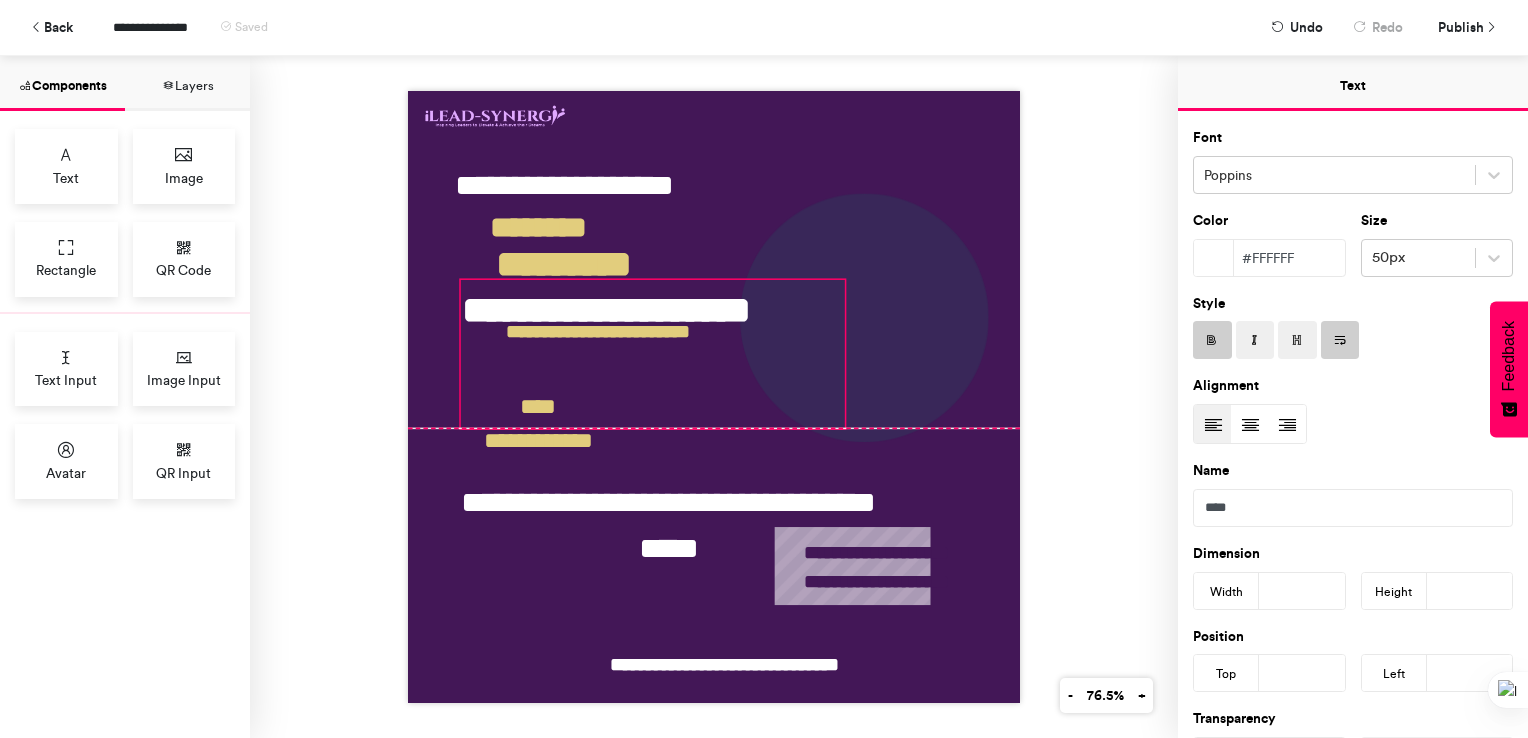 click on "**********" at bounding box center (653, 354) 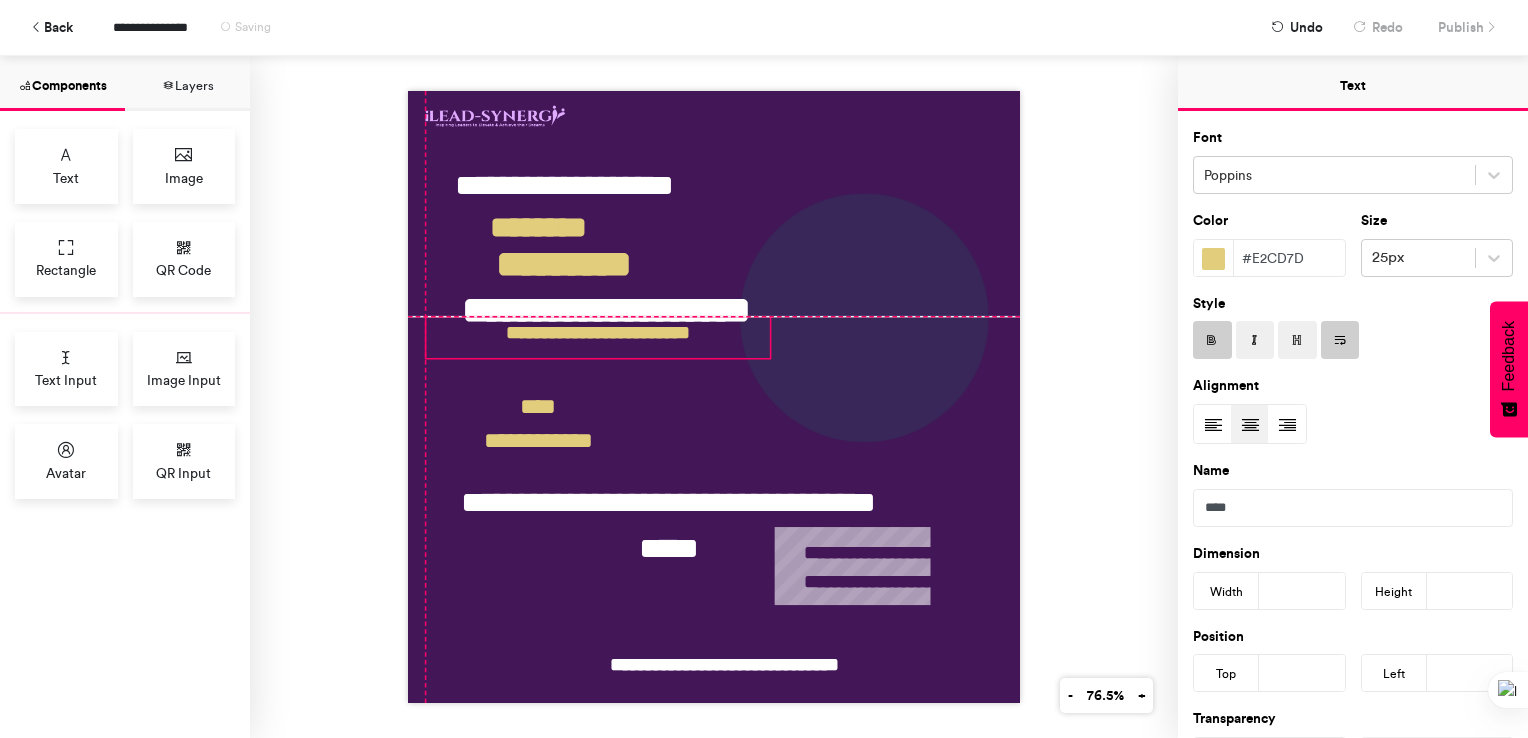 click on "**********" at bounding box center (598, 337) 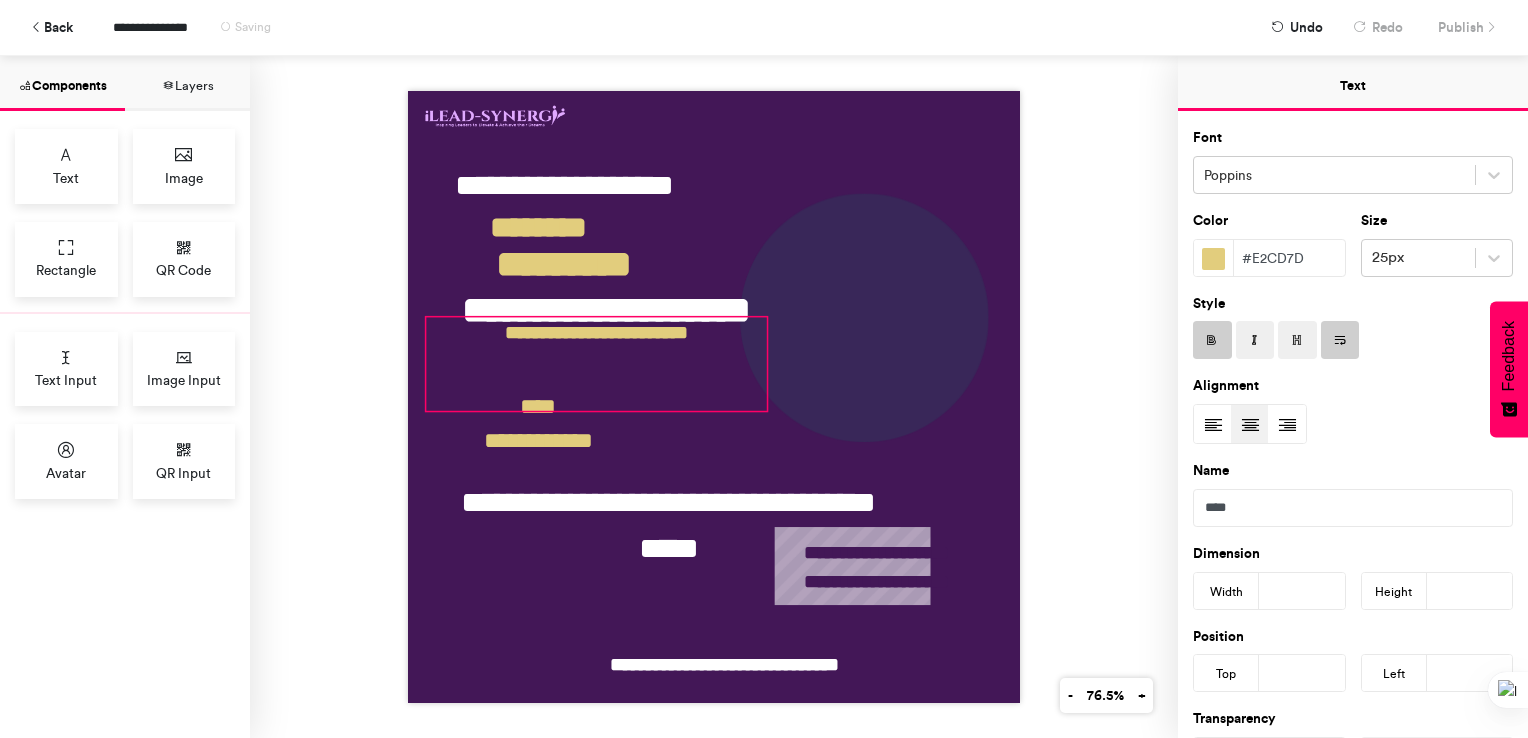 drag, startPoint x: 763, startPoint y: 350, endPoint x: 760, endPoint y: 399, distance: 49.09175 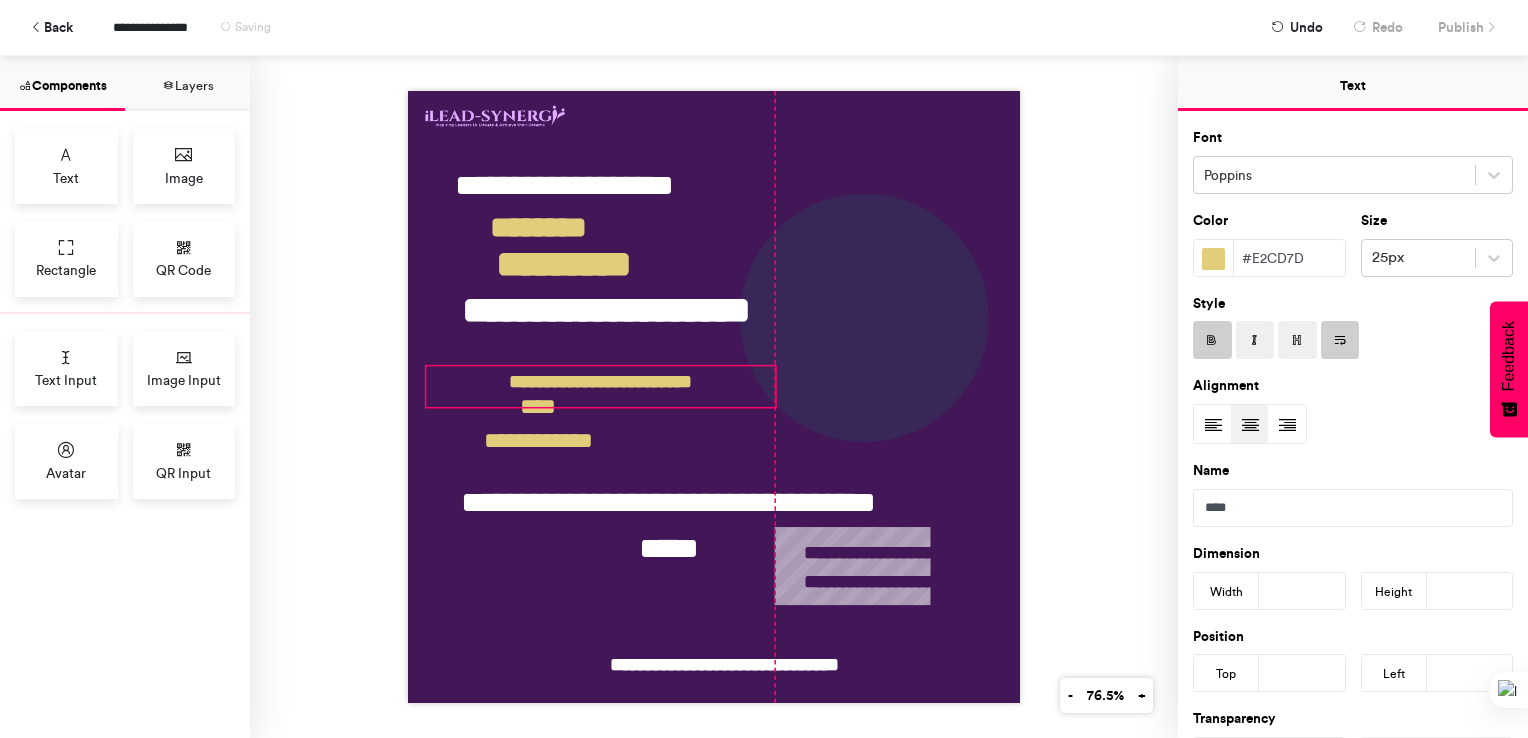 drag, startPoint x: 757, startPoint y: 312, endPoint x: 763, endPoint y: 361, distance: 49.365982 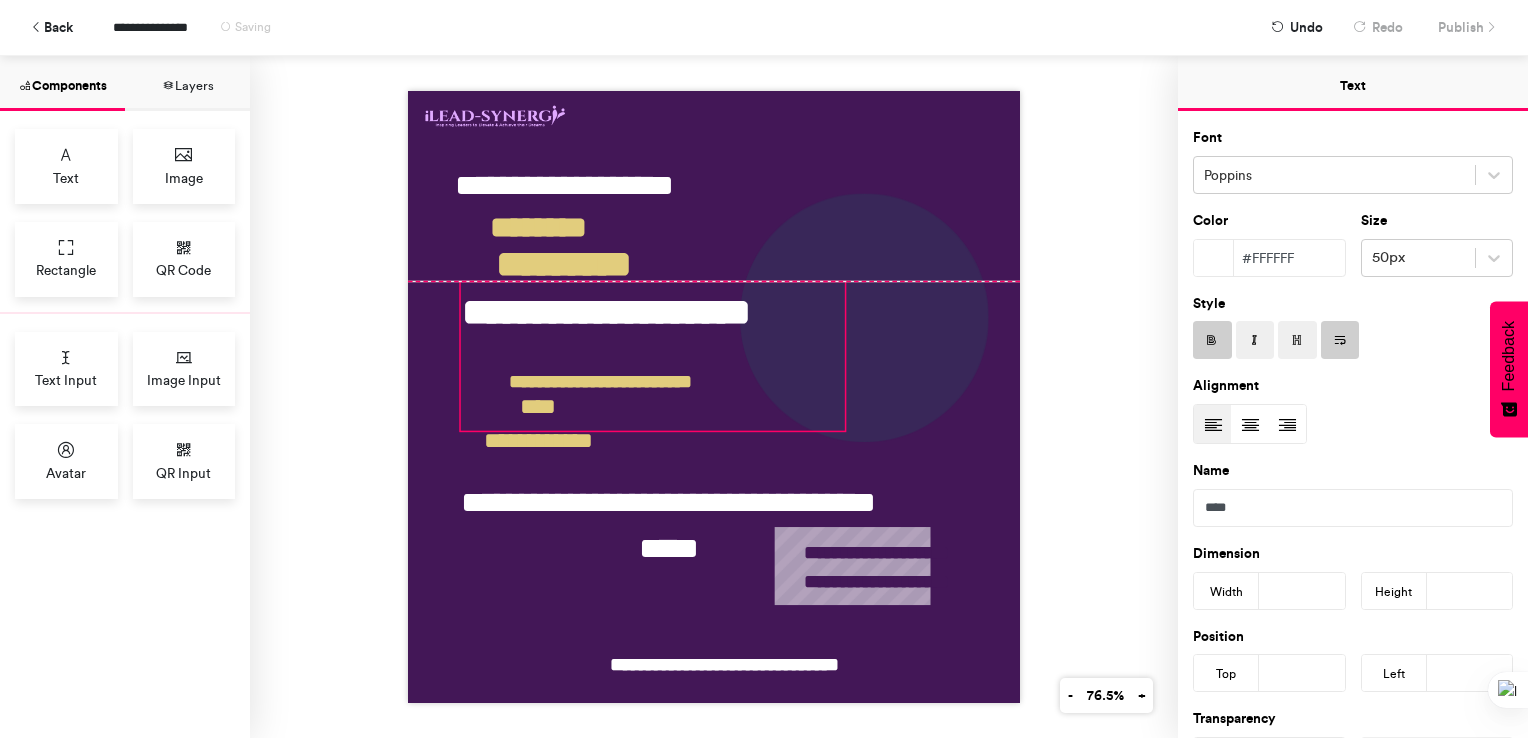 click on "**********" at bounding box center (653, 356) 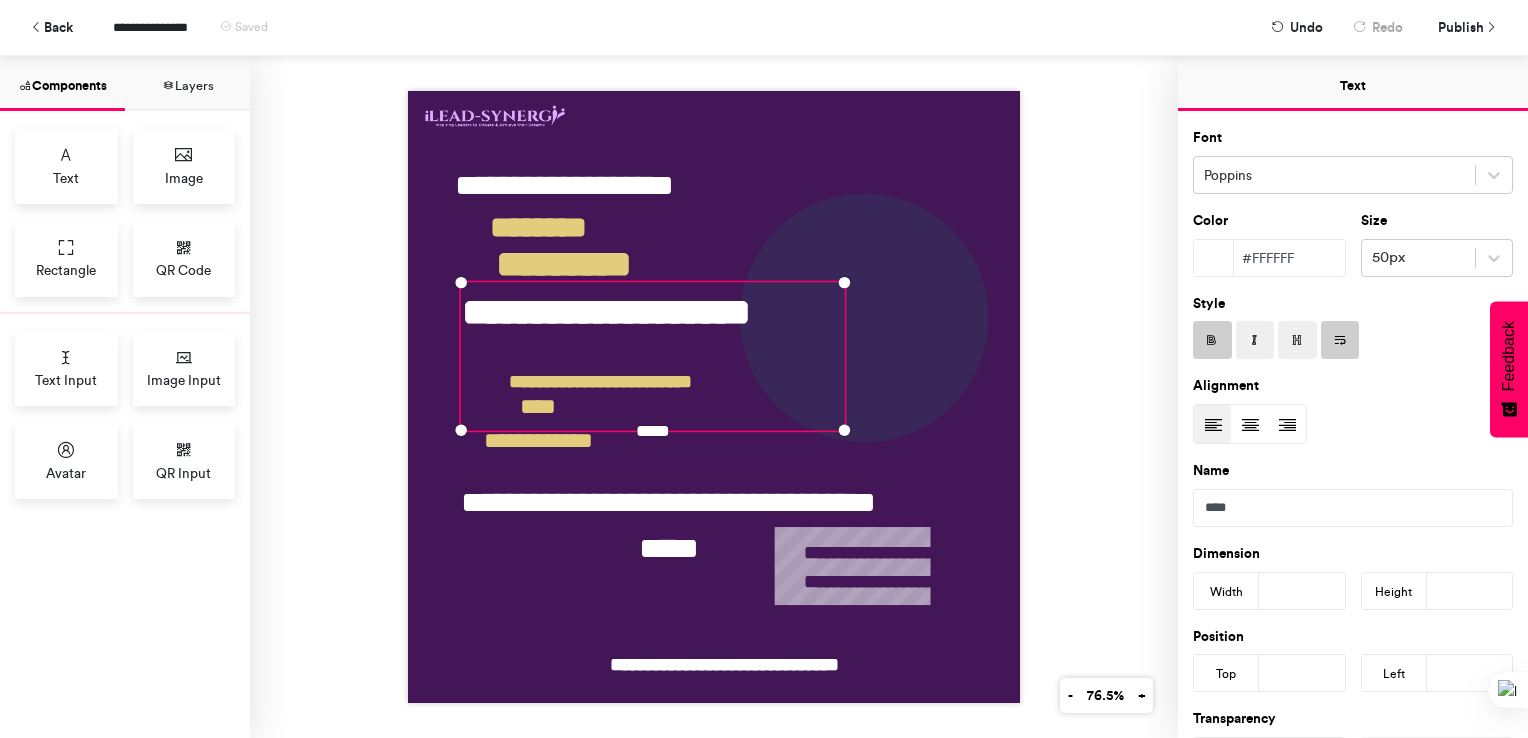 click on "**********" at bounding box center [714, 397] 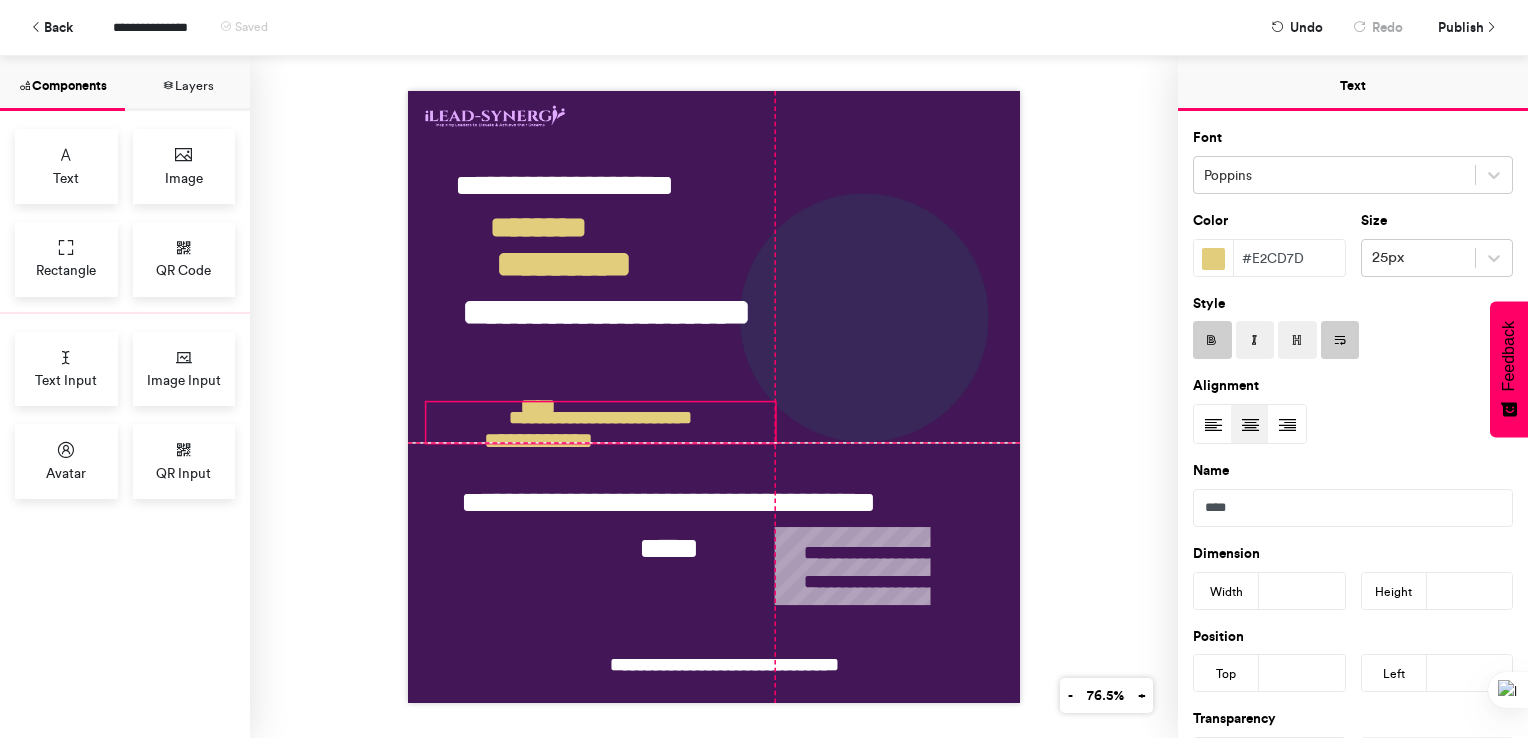 drag, startPoint x: 700, startPoint y: 375, endPoint x: 697, endPoint y: 406, distance: 31.144823 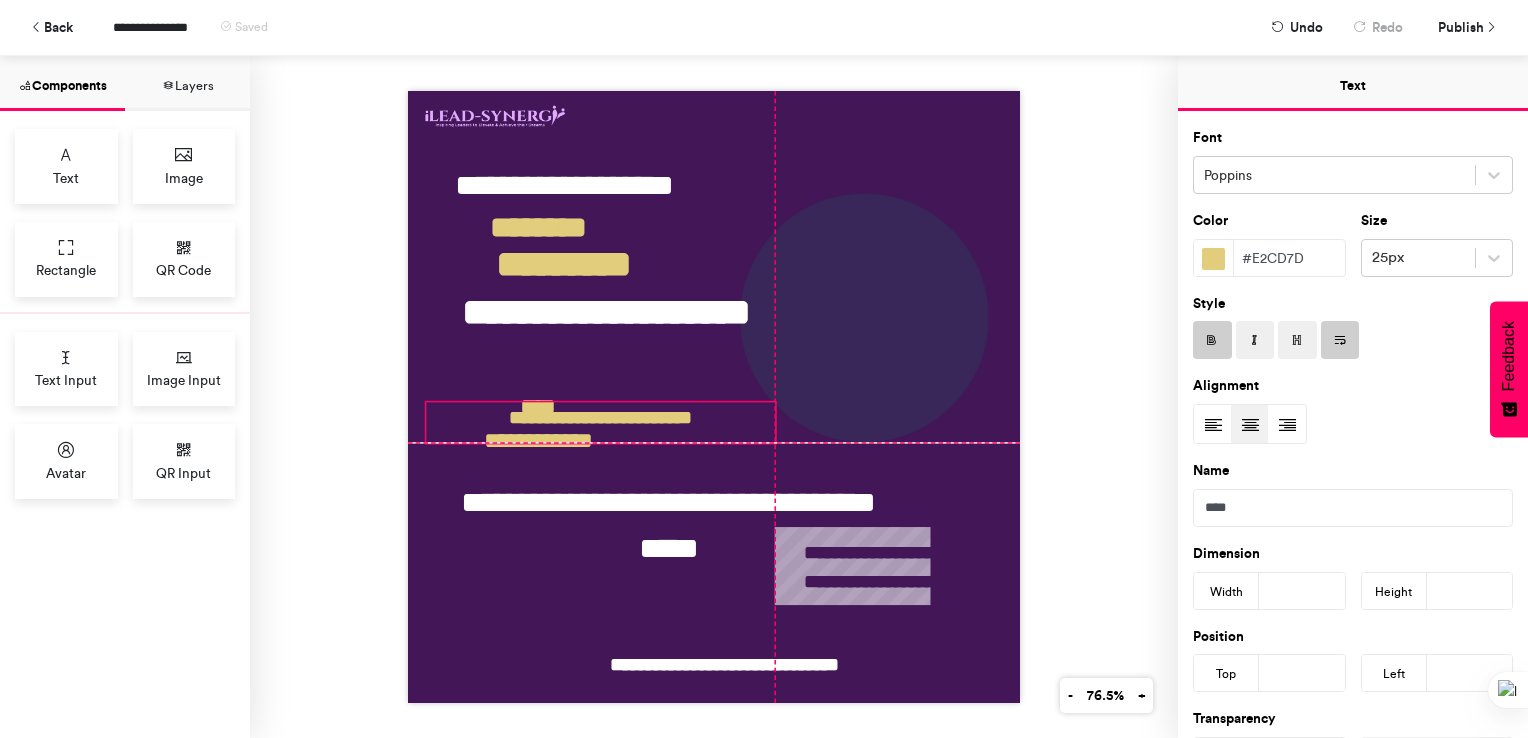click on "**********" at bounding box center (600, 422) 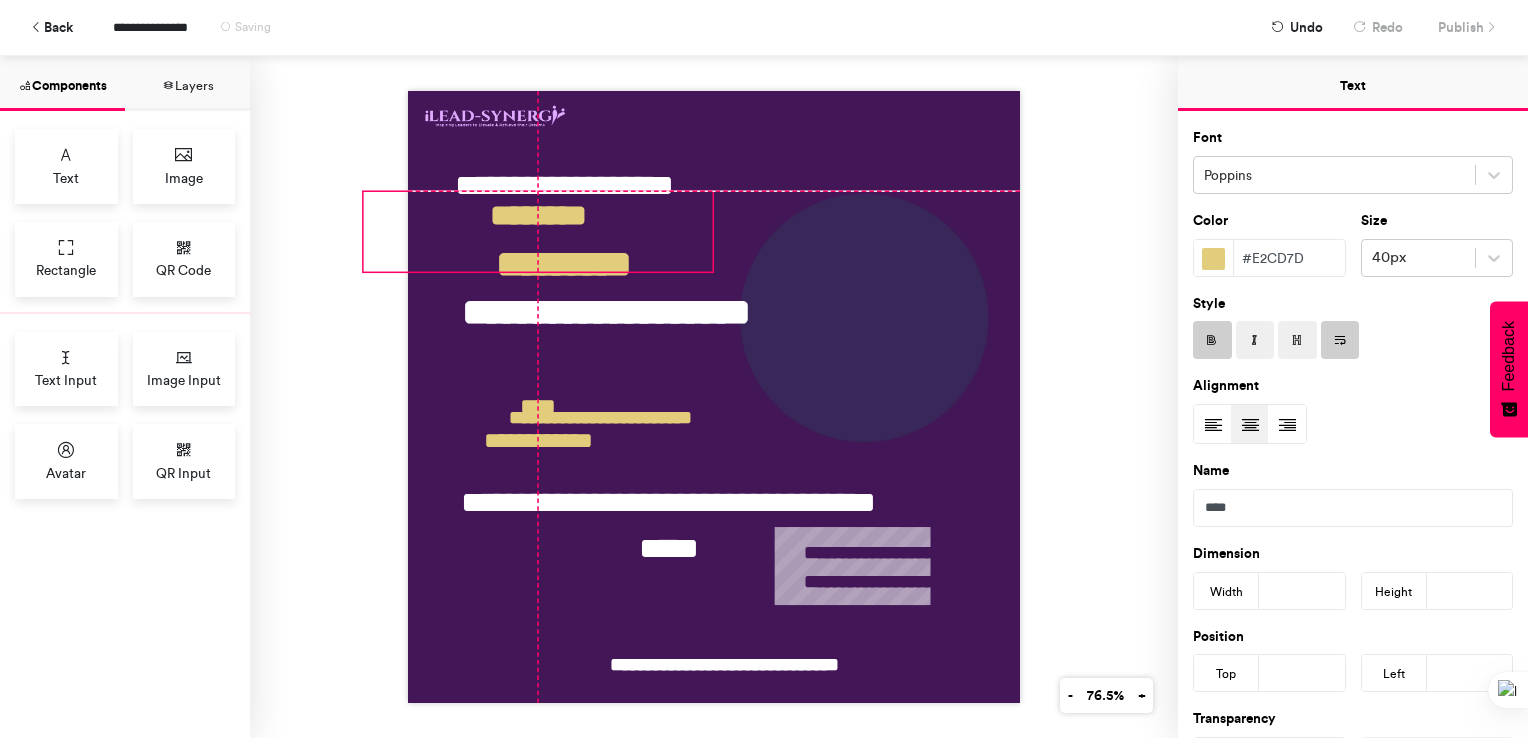 drag, startPoint x: 599, startPoint y: 213, endPoint x: 599, endPoint y: 200, distance: 13 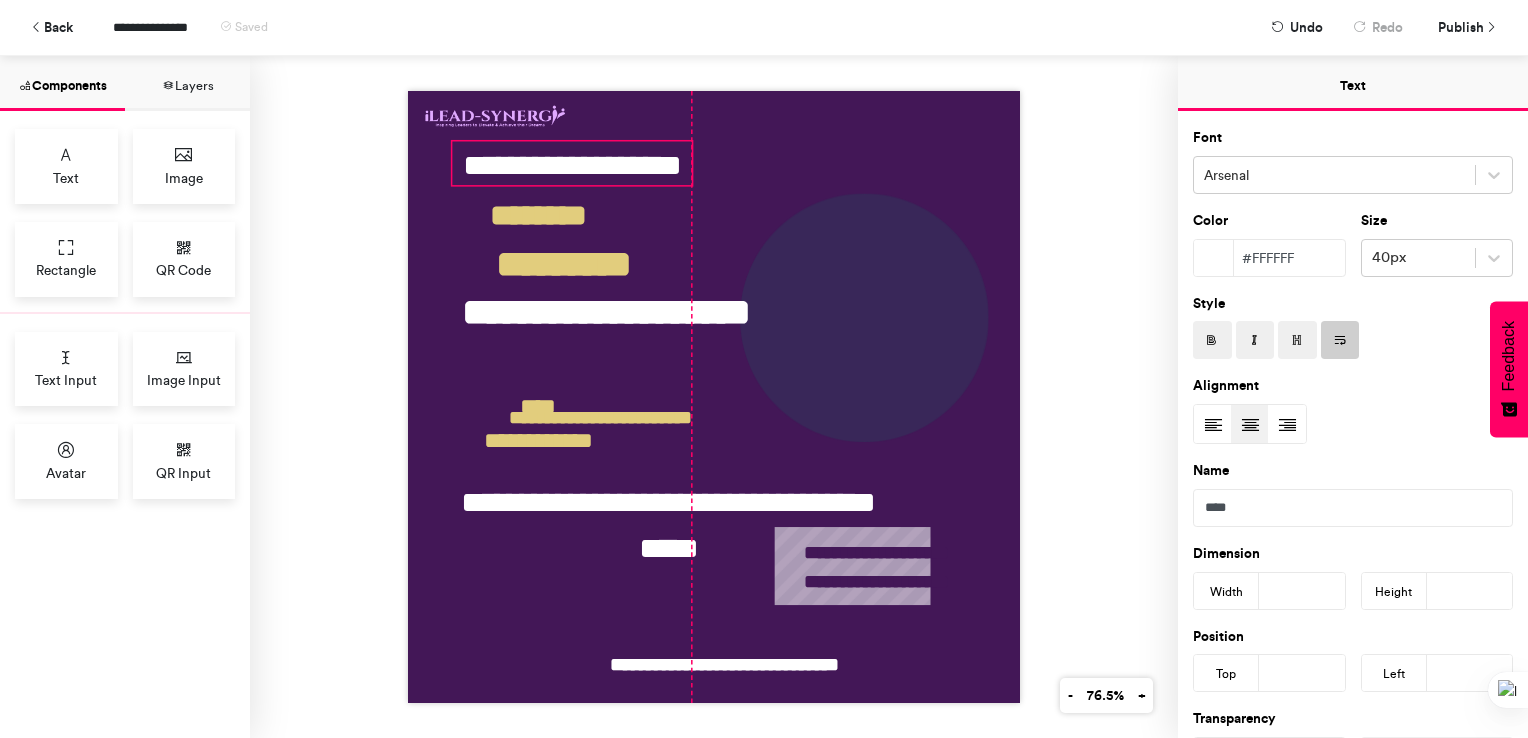 drag, startPoint x: 640, startPoint y: 166, endPoint x: 646, endPoint y: 145, distance: 21.84033 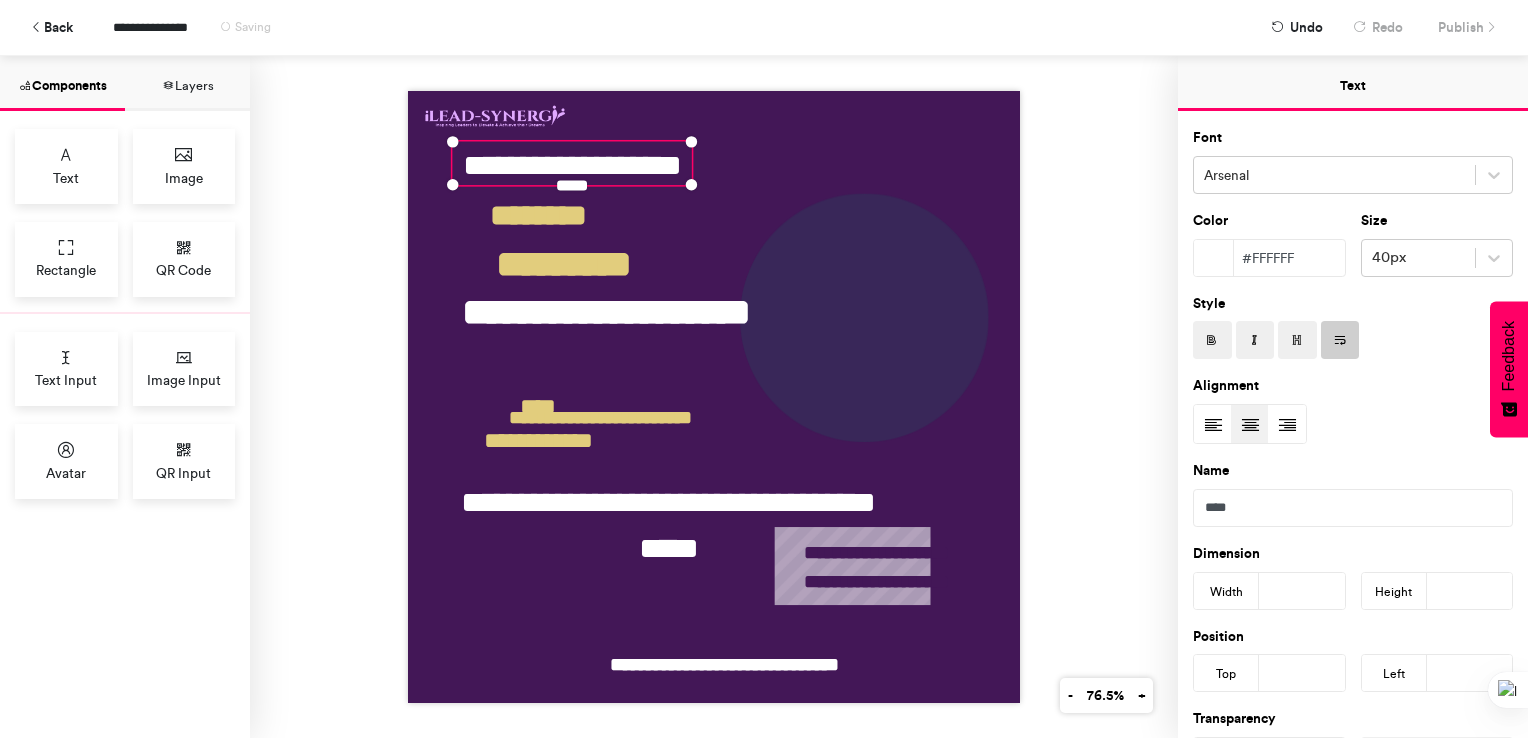 click on "**********" at bounding box center [714, 397] 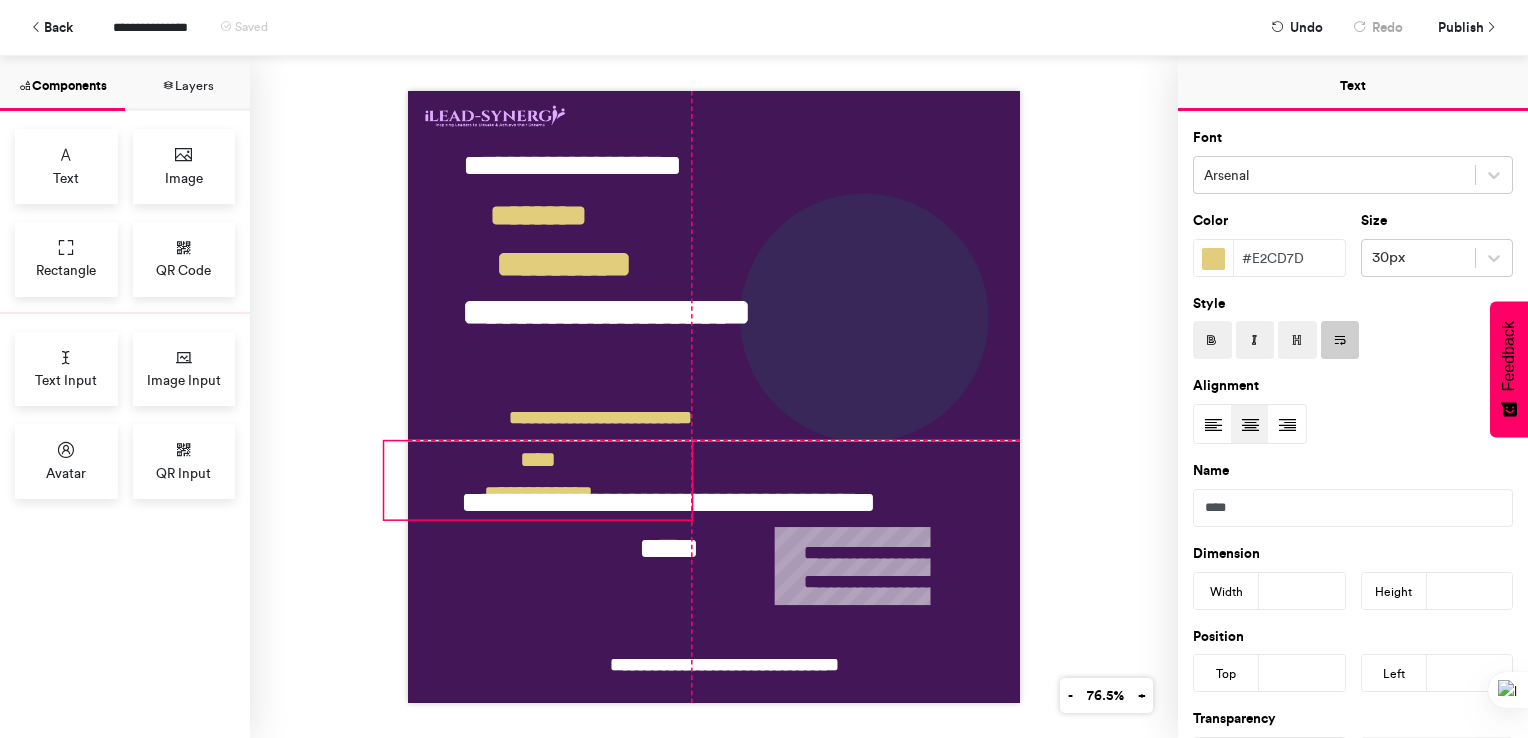 drag, startPoint x: 585, startPoint y: 430, endPoint x: 589, endPoint y: 478, distance: 48.166378 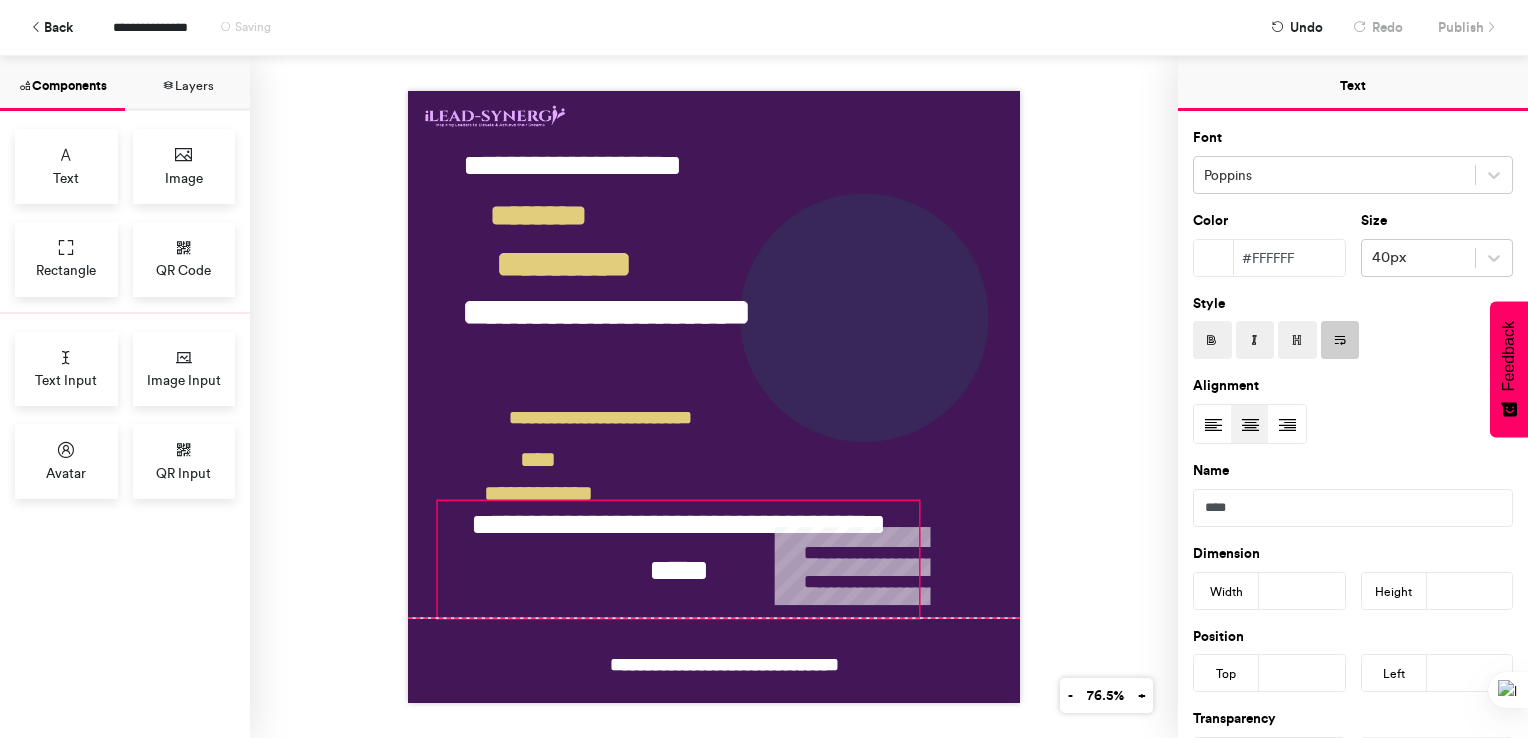 drag, startPoint x: 589, startPoint y: 478, endPoint x: 599, endPoint y: 501, distance: 25.079872 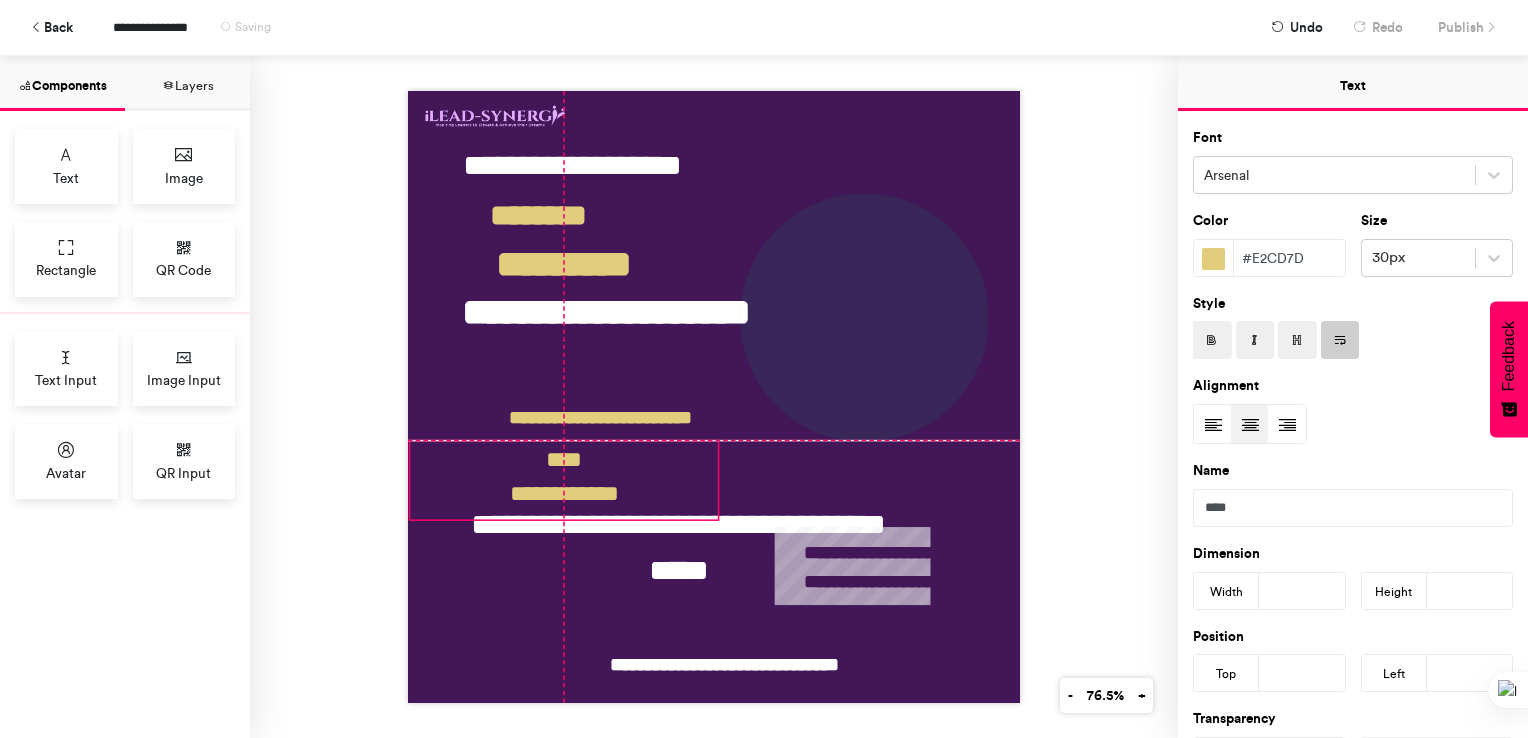 drag, startPoint x: 599, startPoint y: 452, endPoint x: 628, endPoint y: 446, distance: 29.614185 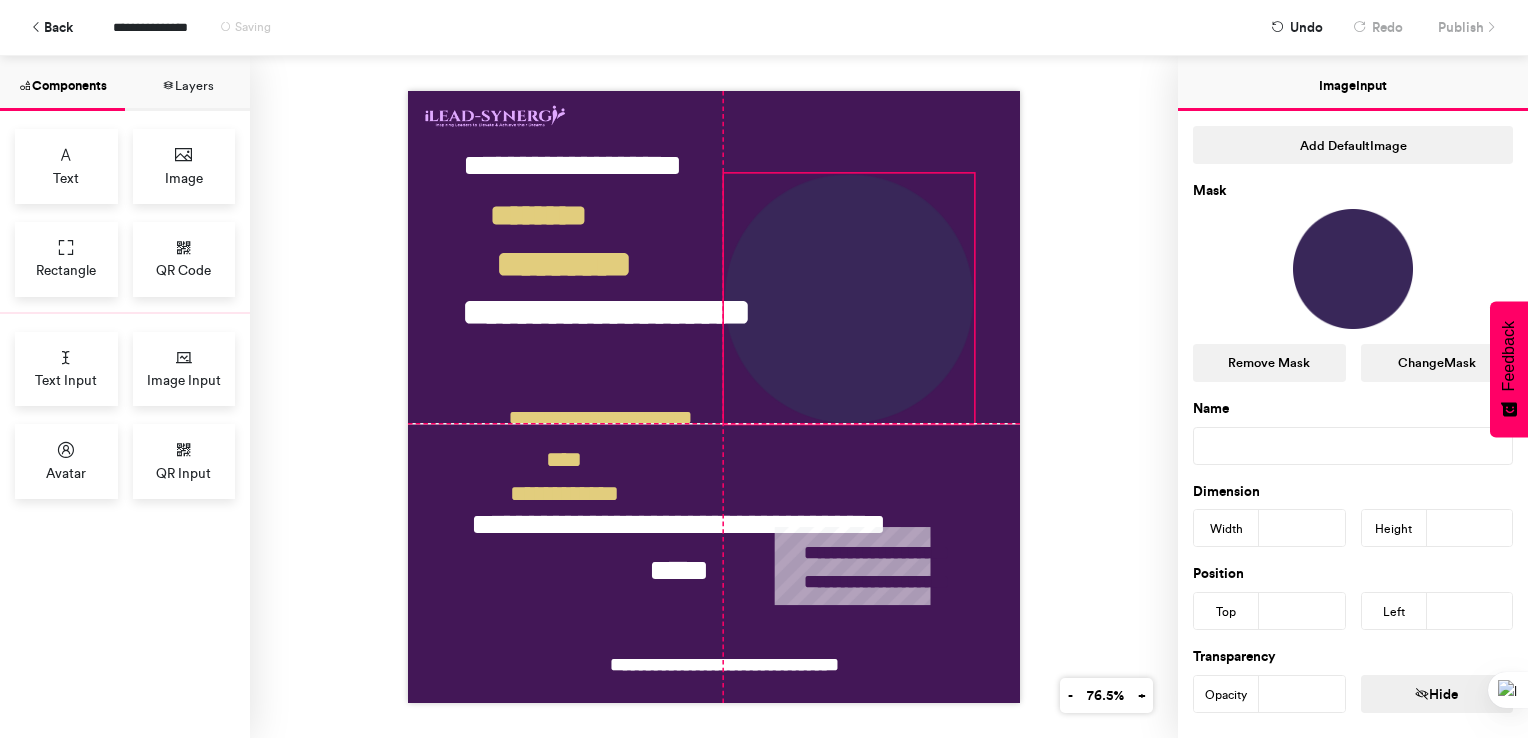 drag, startPoint x: 930, startPoint y: 286, endPoint x: 916, endPoint y: 262, distance: 27.784887 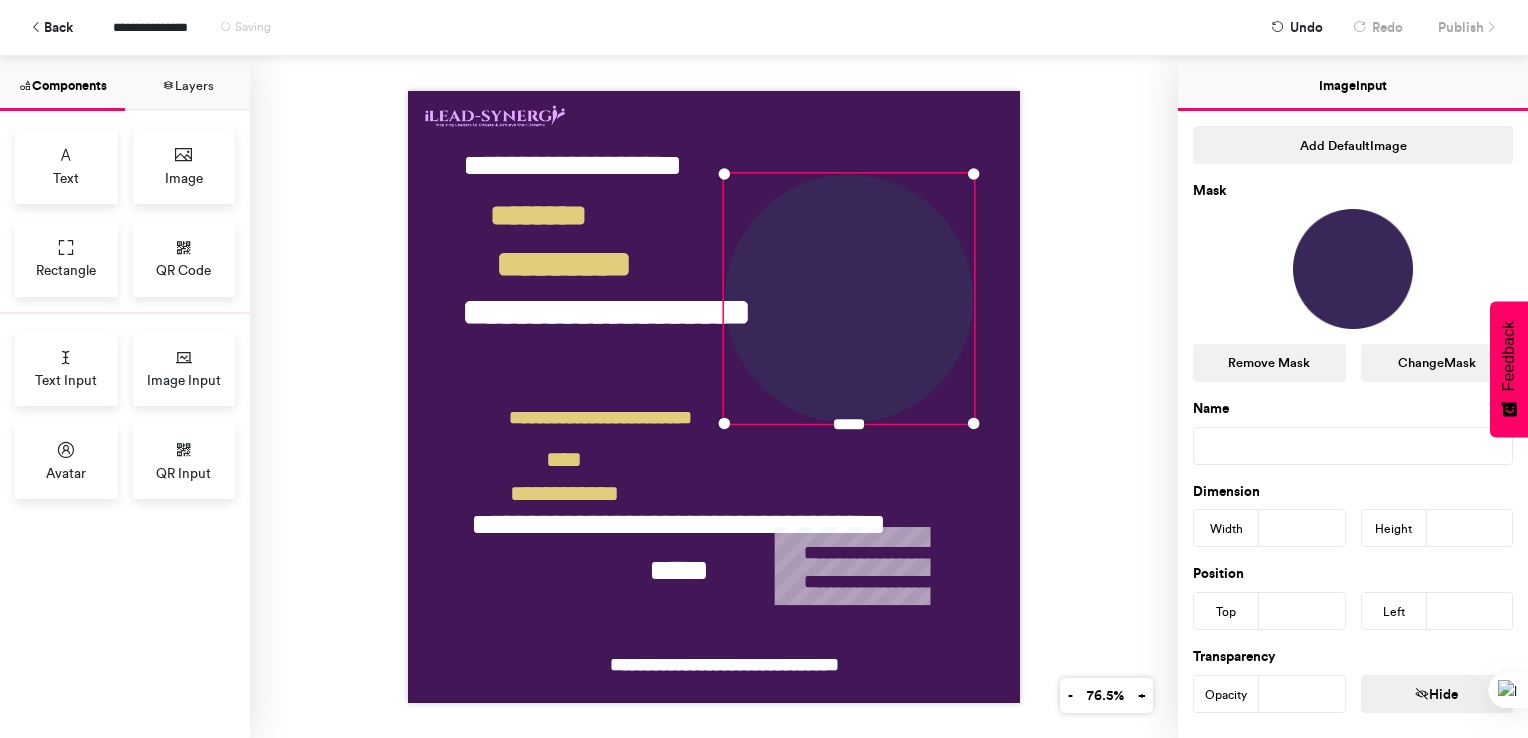 click on "**********" at bounding box center [714, 397] 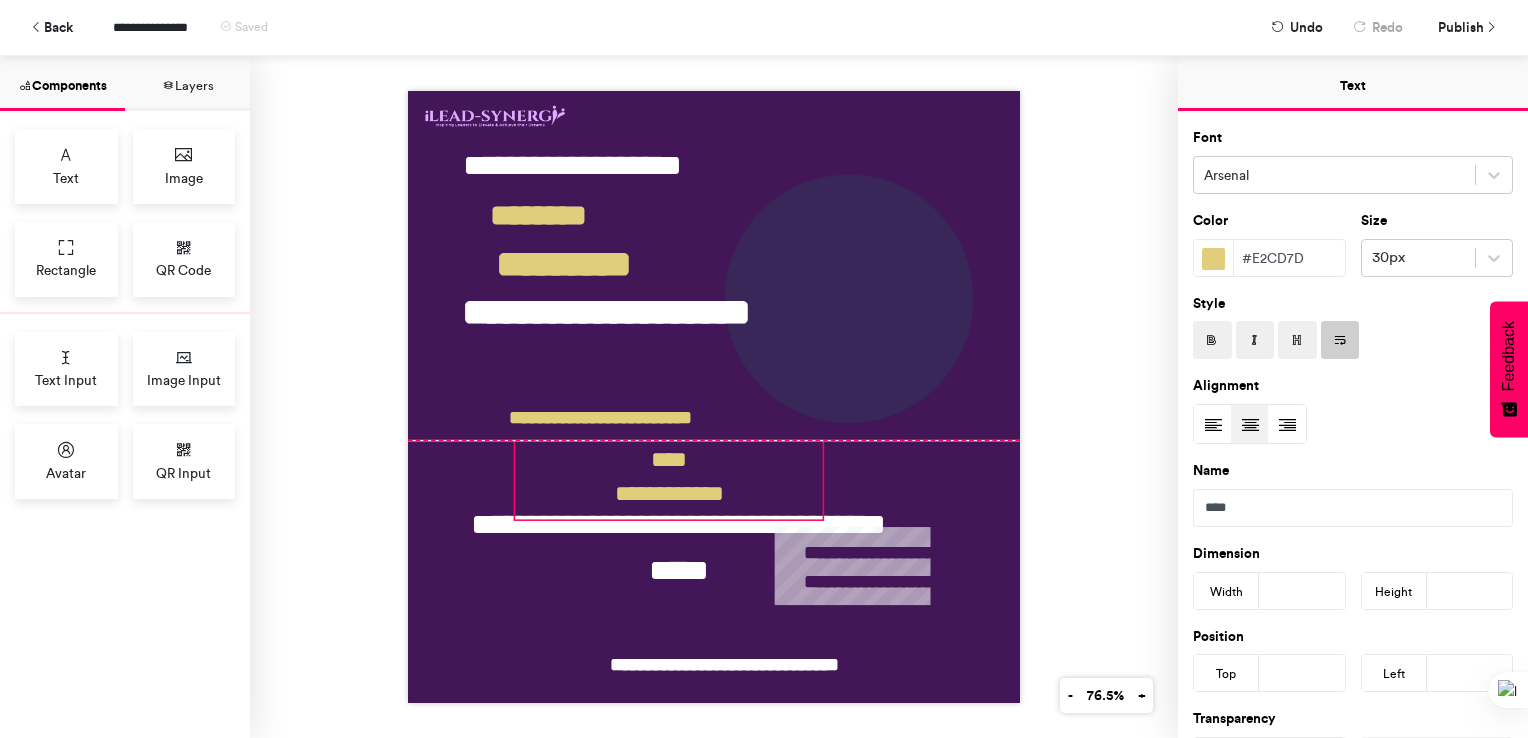 drag, startPoint x: 580, startPoint y: 465, endPoint x: 685, endPoint y: 461, distance: 105.076164 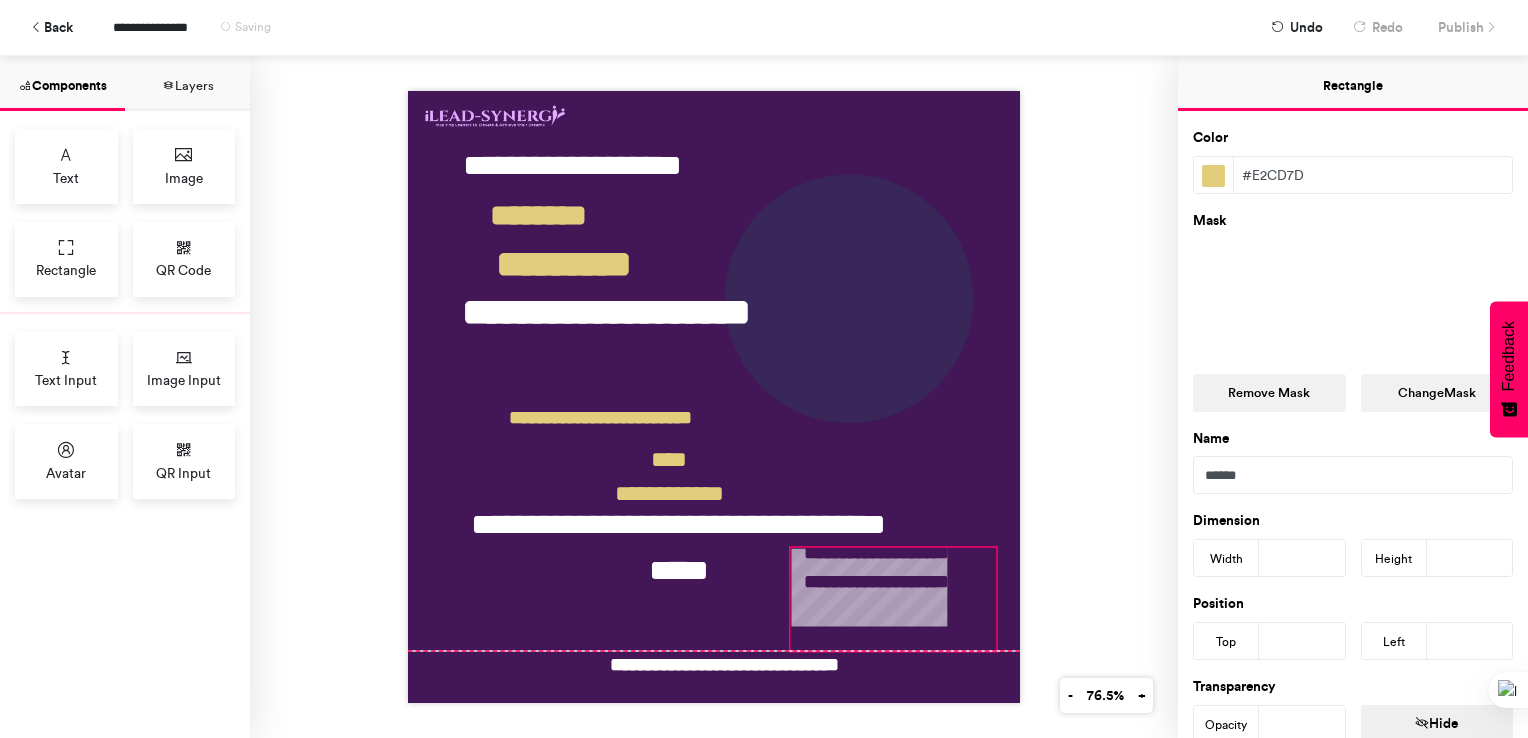 type on "***" 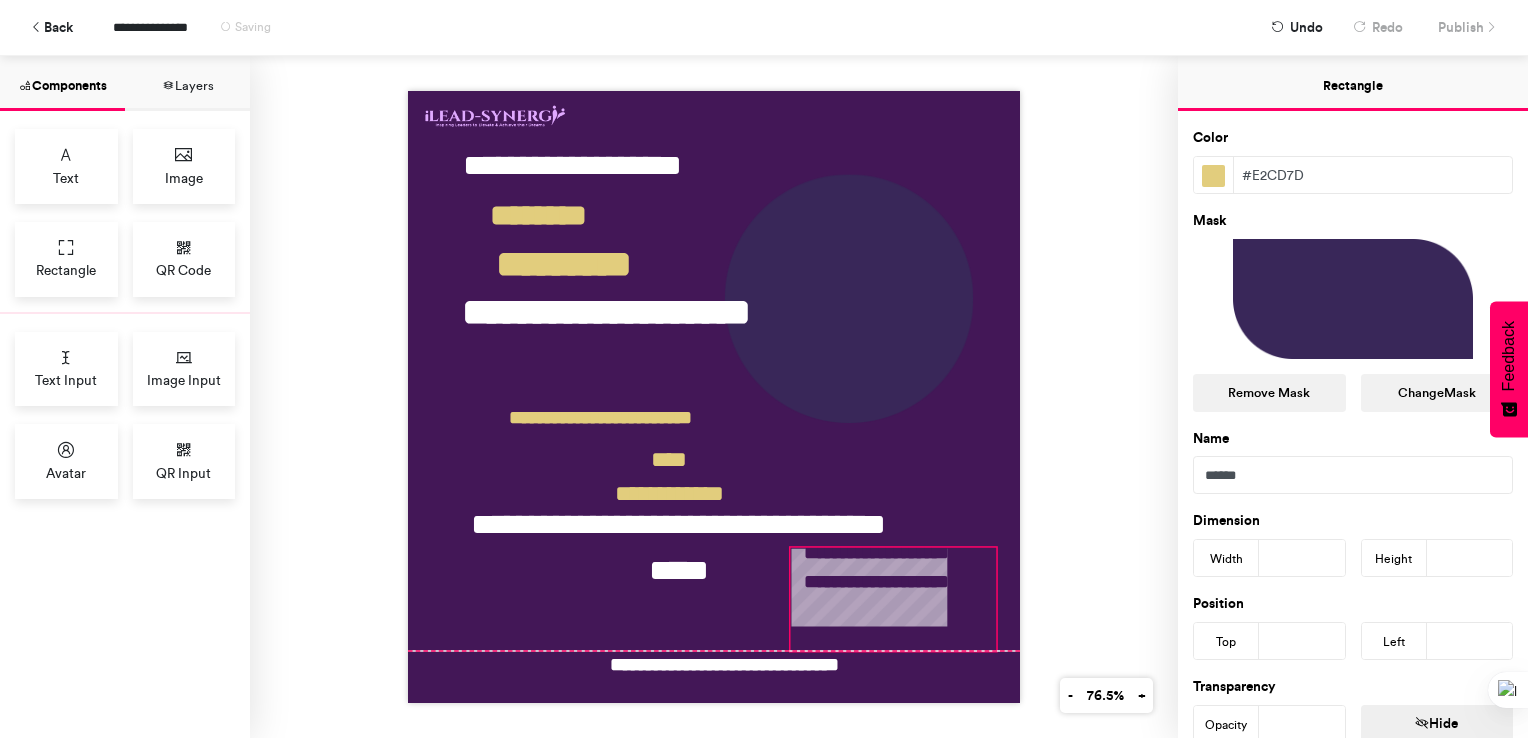 type on "***" 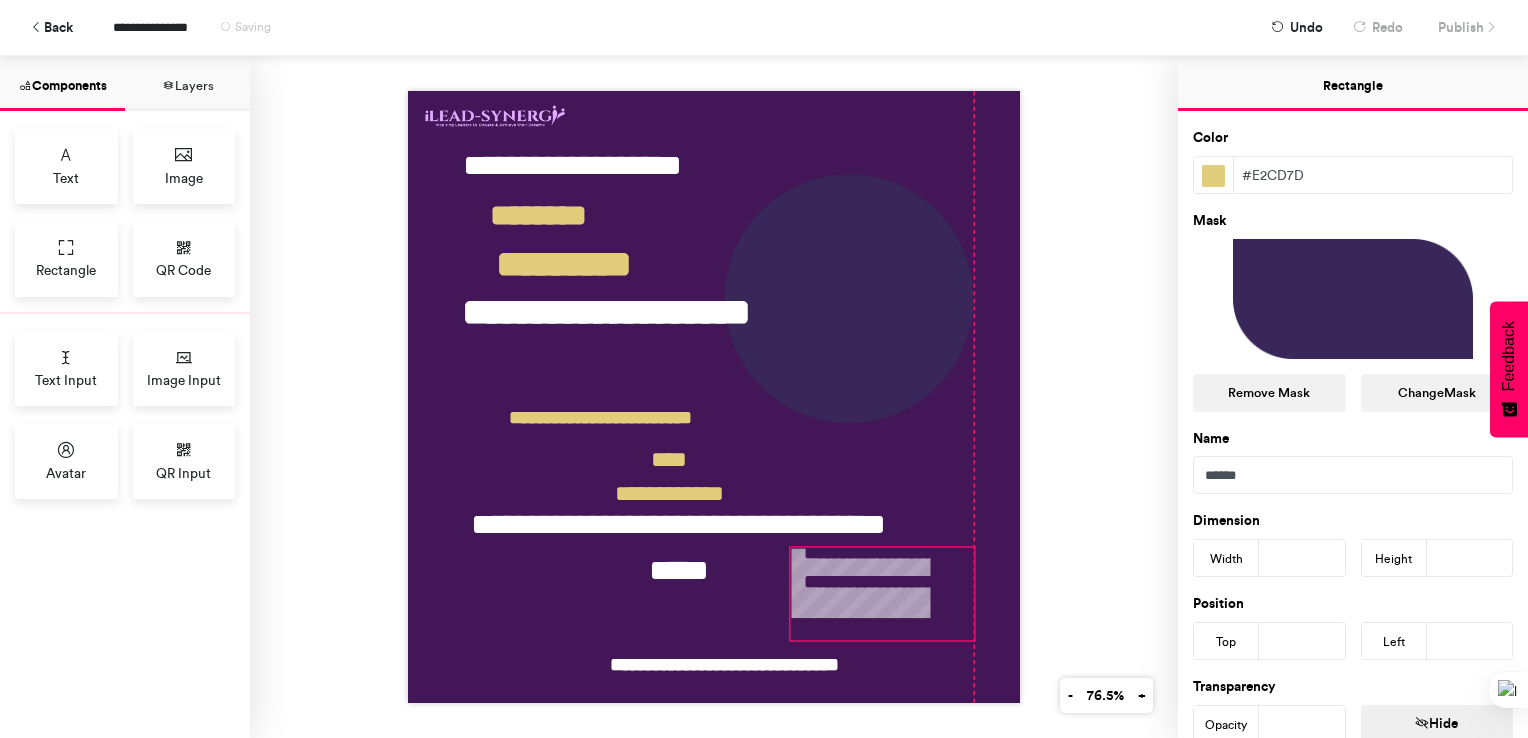 click on "**********" at bounding box center [714, 397] 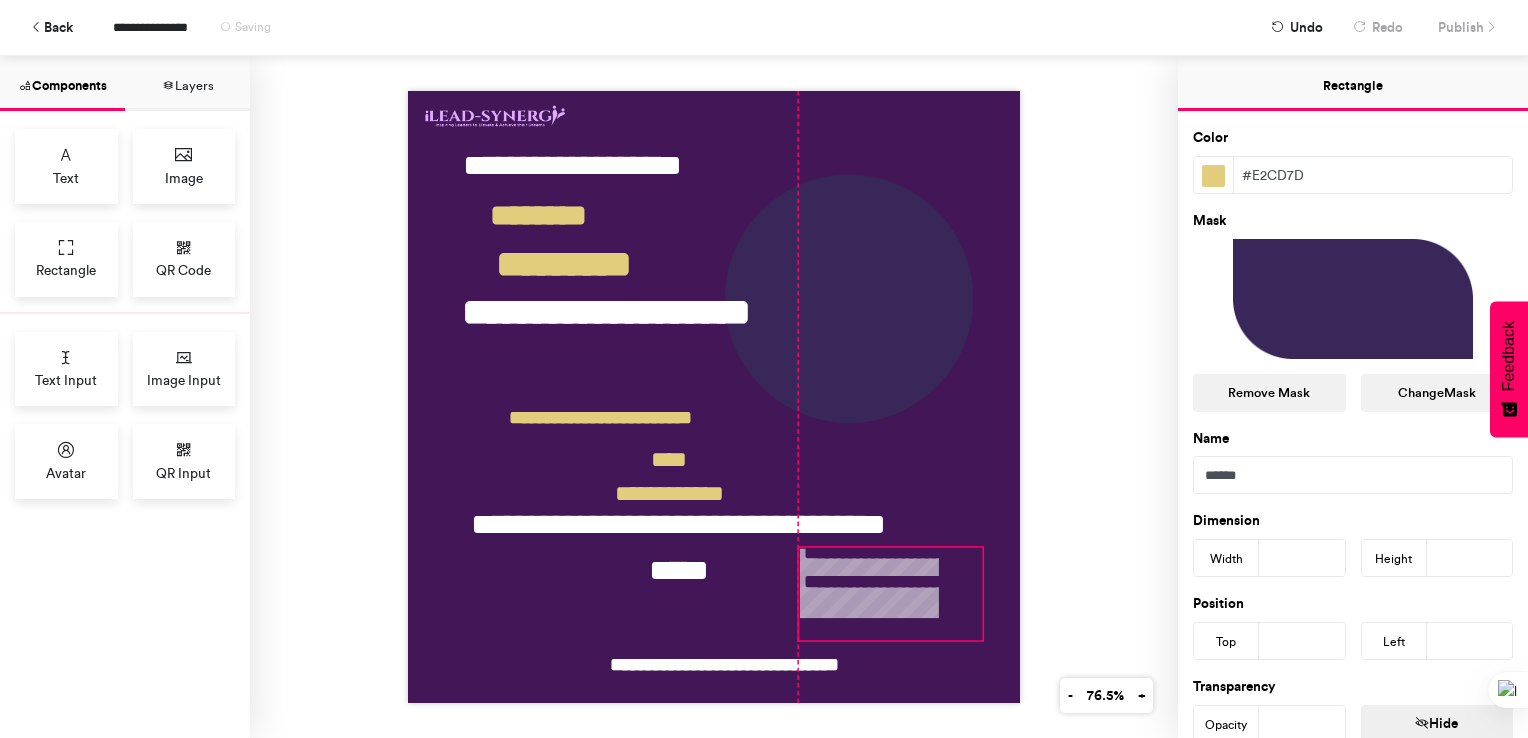 type on "***" 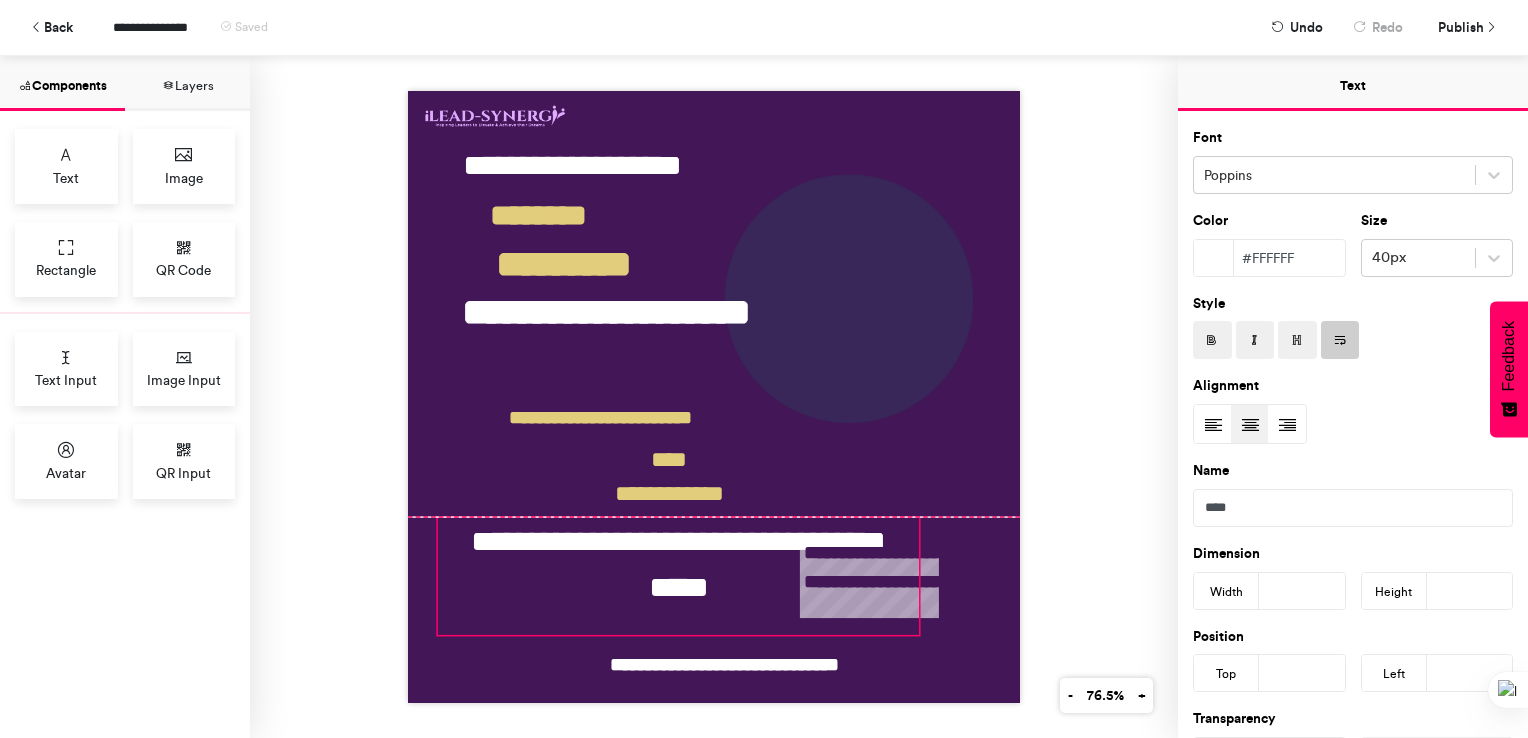 drag, startPoint x: 676, startPoint y: 553, endPoint x: 676, endPoint y: 565, distance: 12 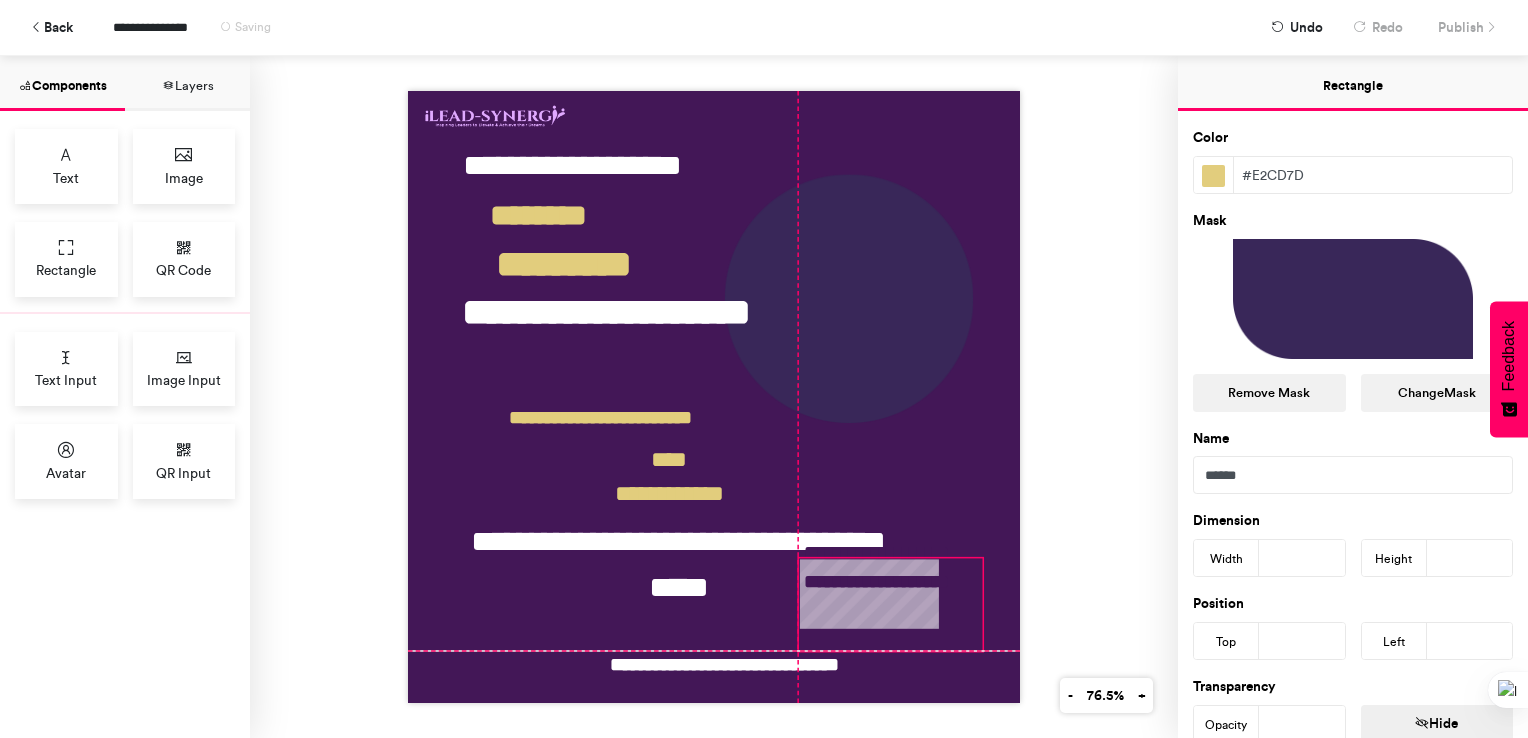 type on "***" 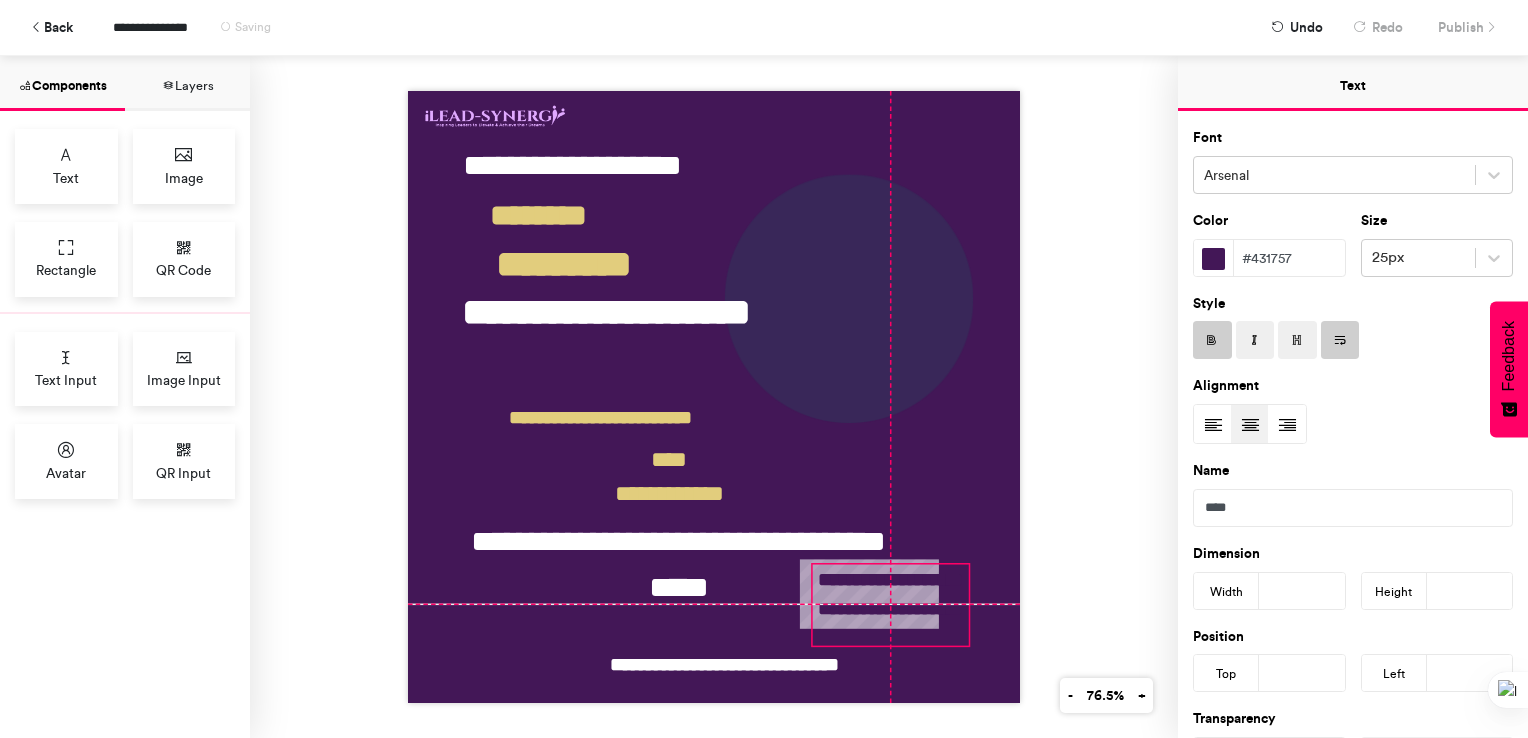 drag, startPoint x: 880, startPoint y: 578, endPoint x: 892, endPoint y: 604, distance: 28.635643 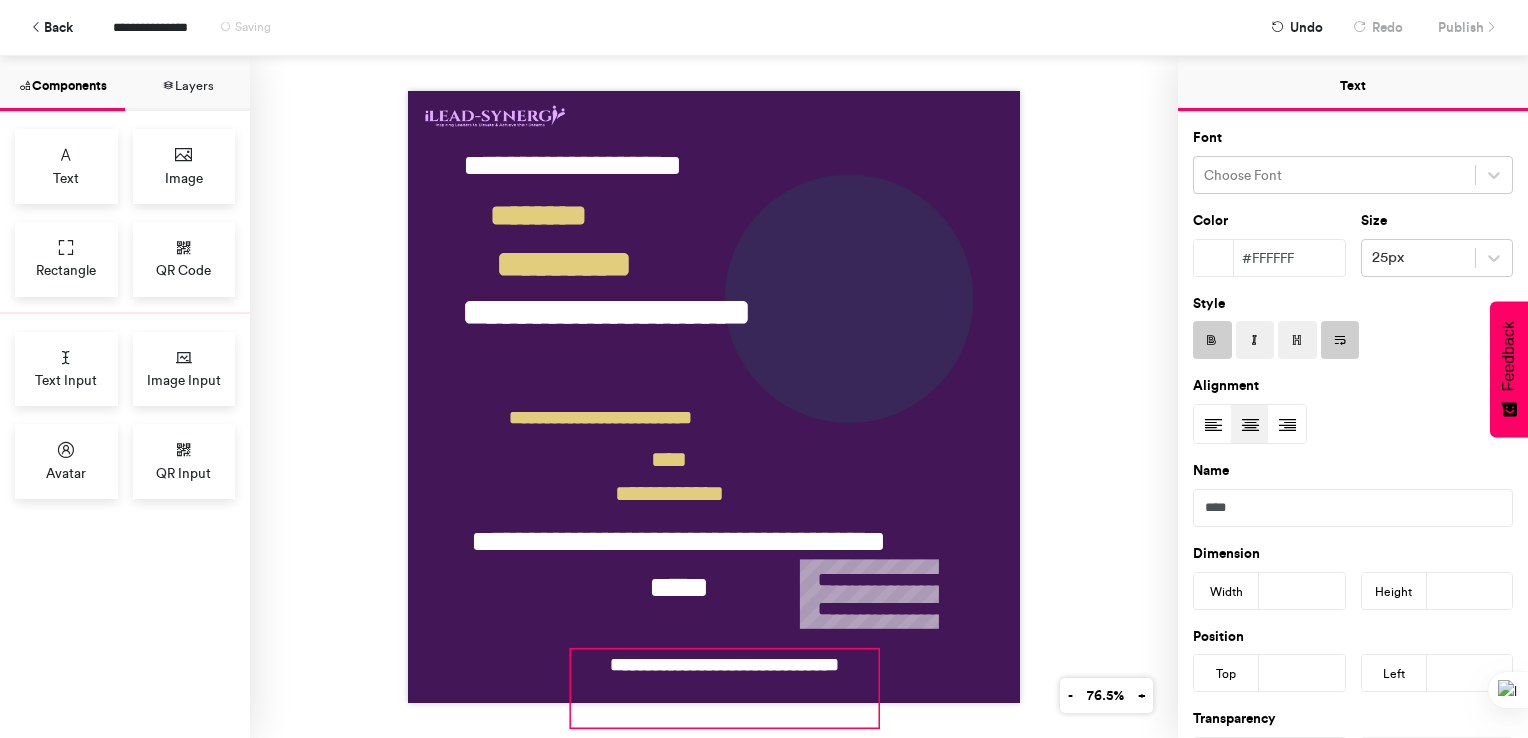 click on "**********" at bounding box center [725, 688] 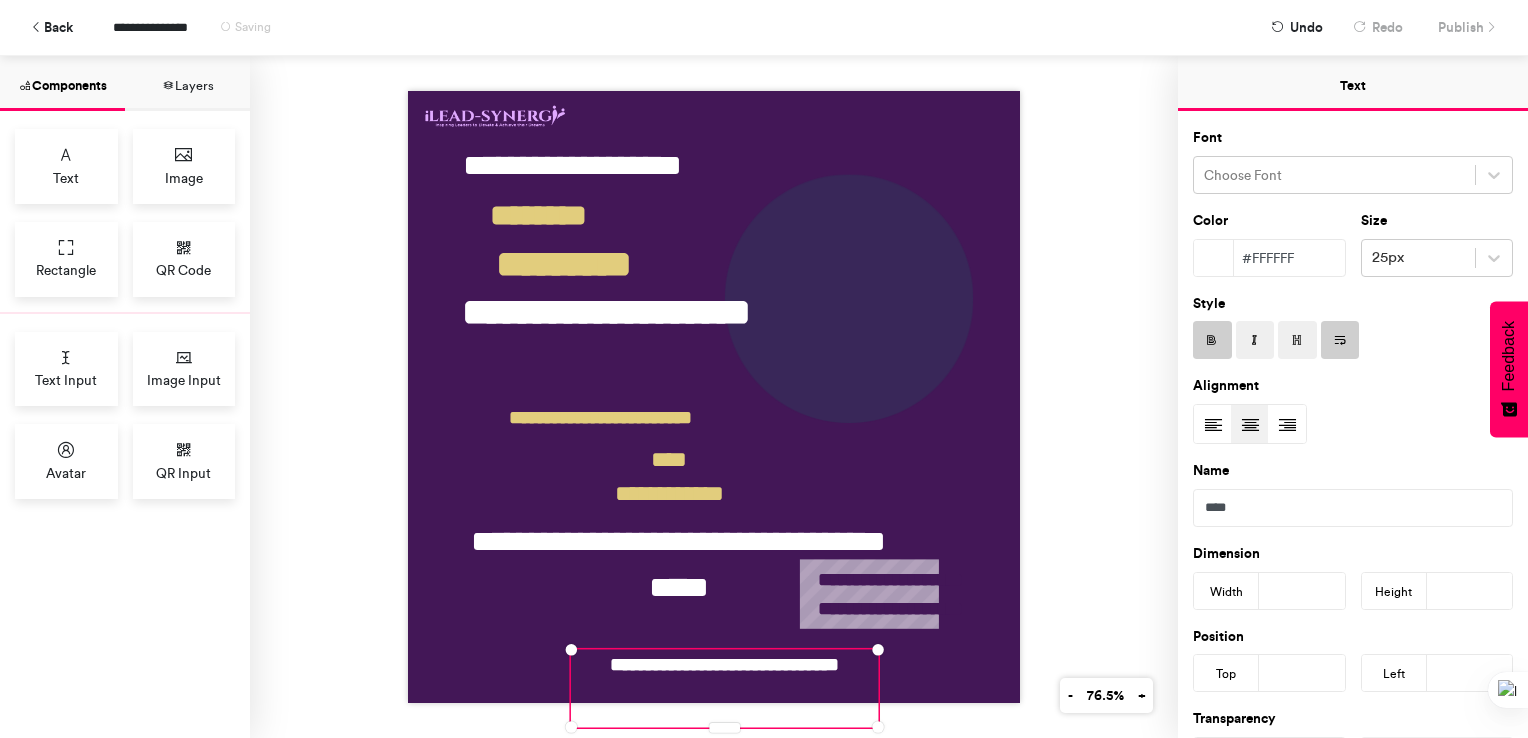 click on "**********" at bounding box center [725, 688] 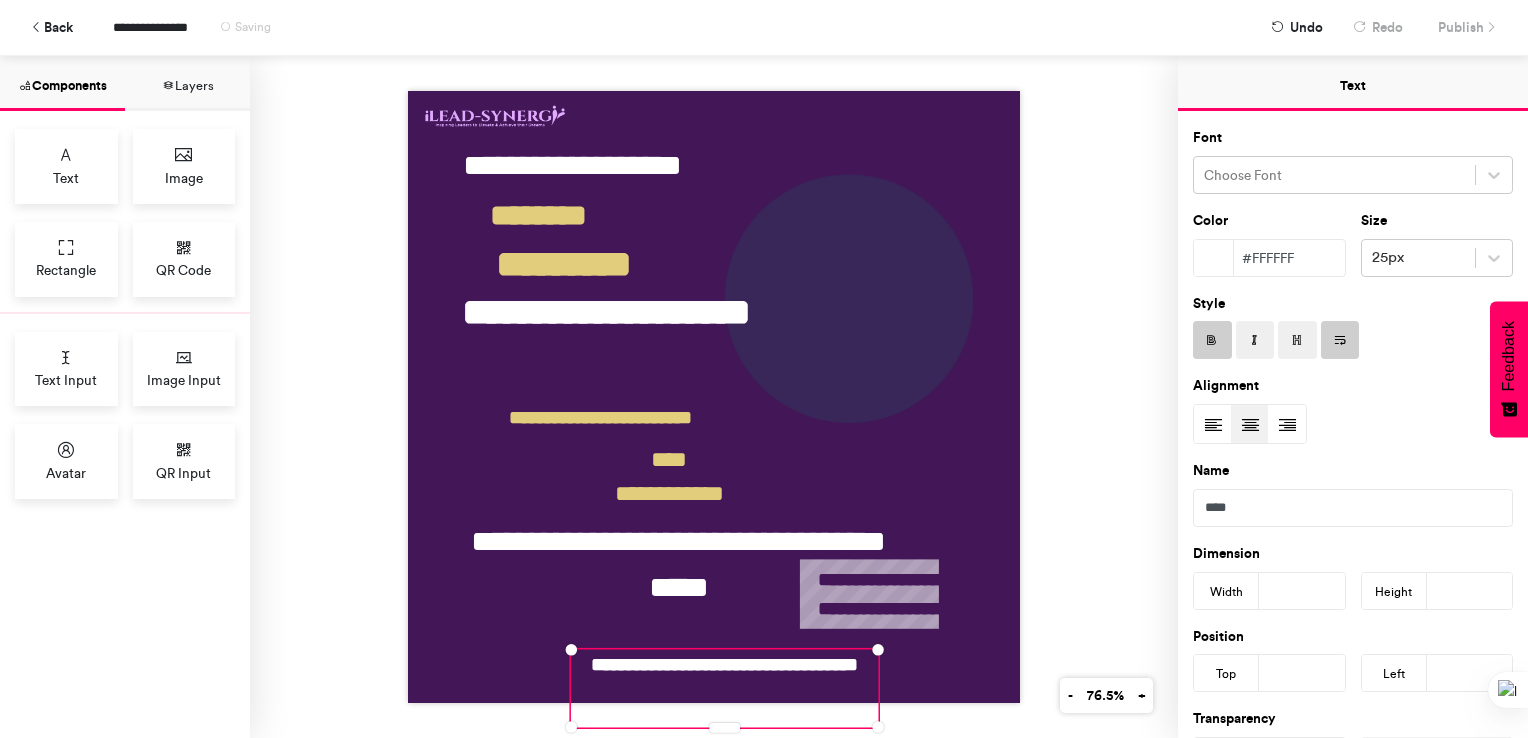 click on "**********" at bounding box center [714, 397] 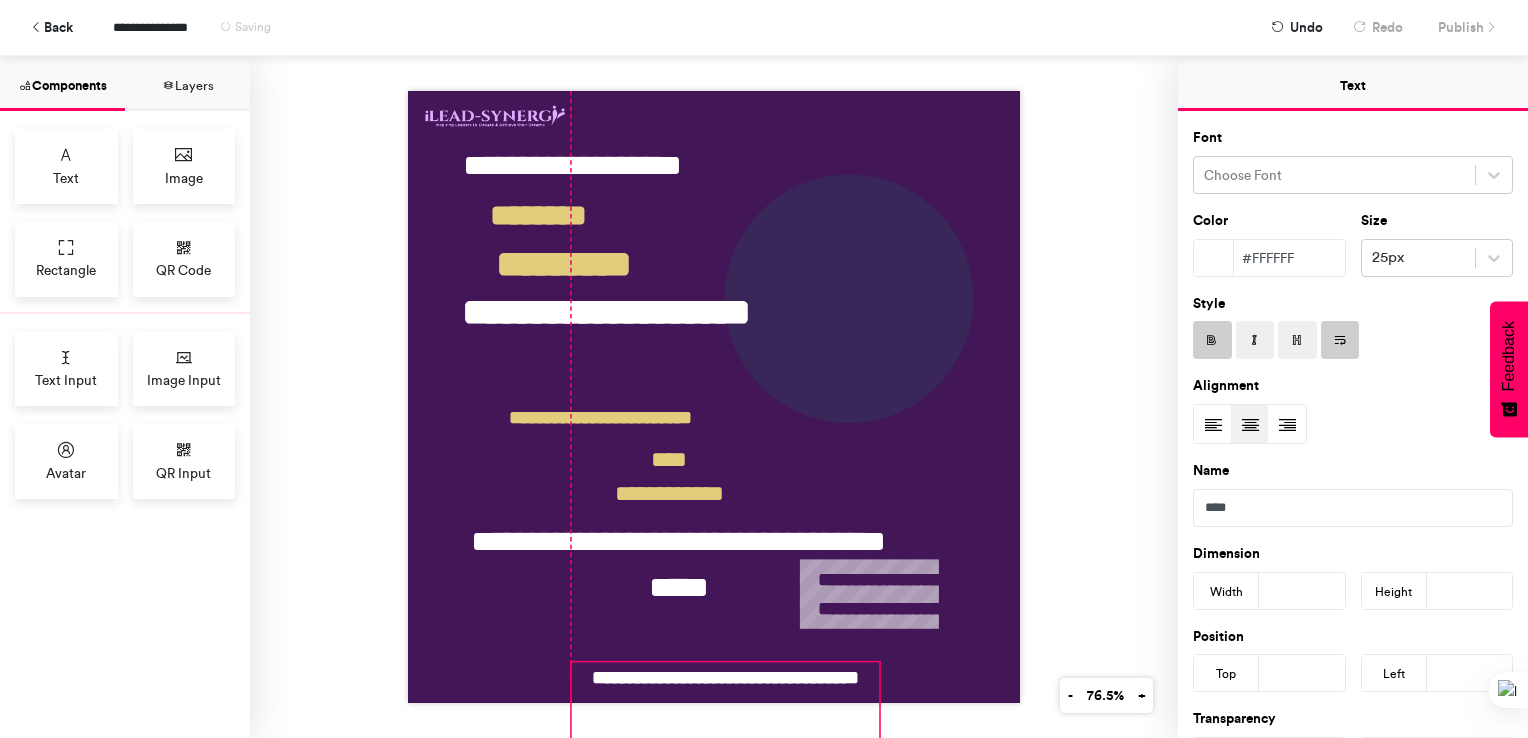drag, startPoint x: 746, startPoint y: 659, endPoint x: 753, endPoint y: 670, distance: 13.038404 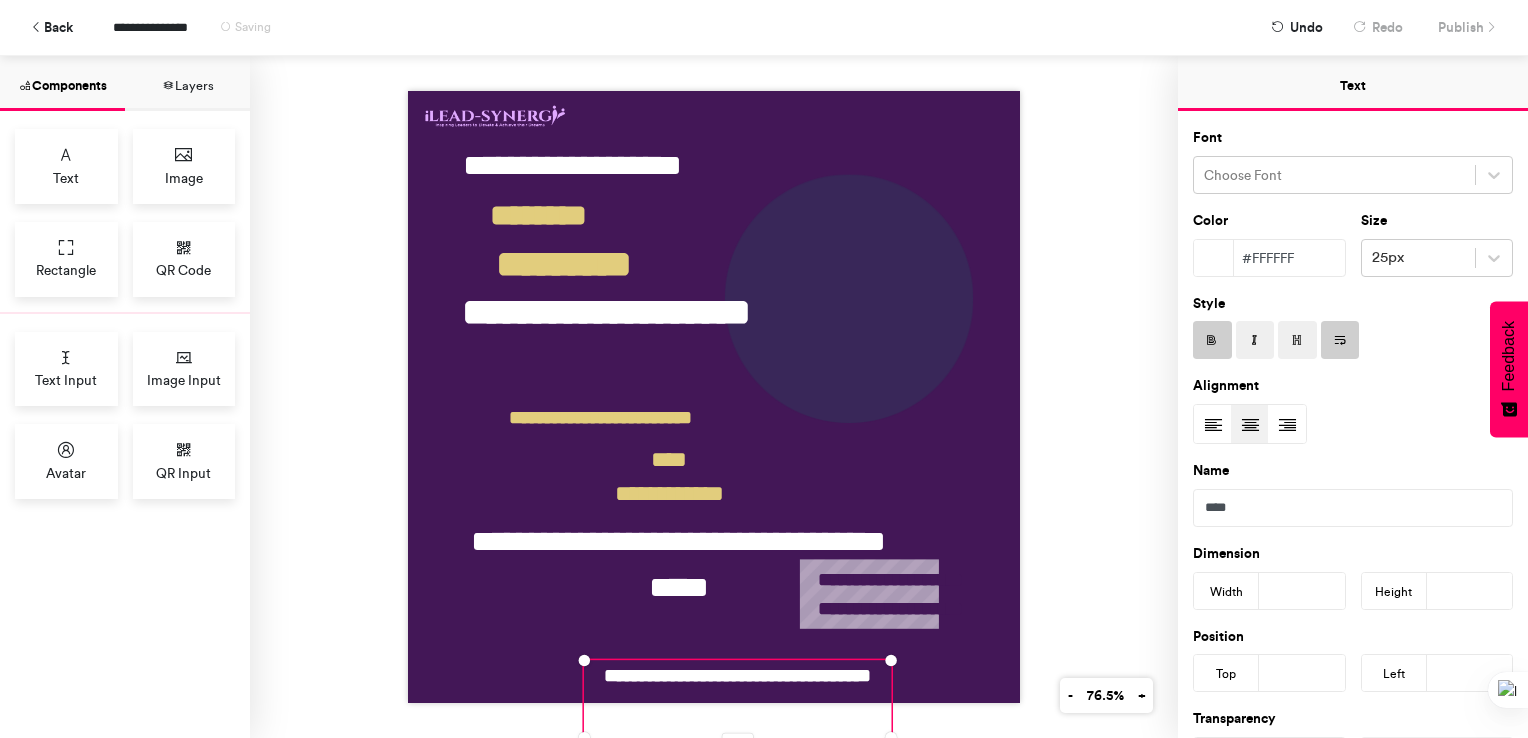 click on "**********" at bounding box center [738, 699] 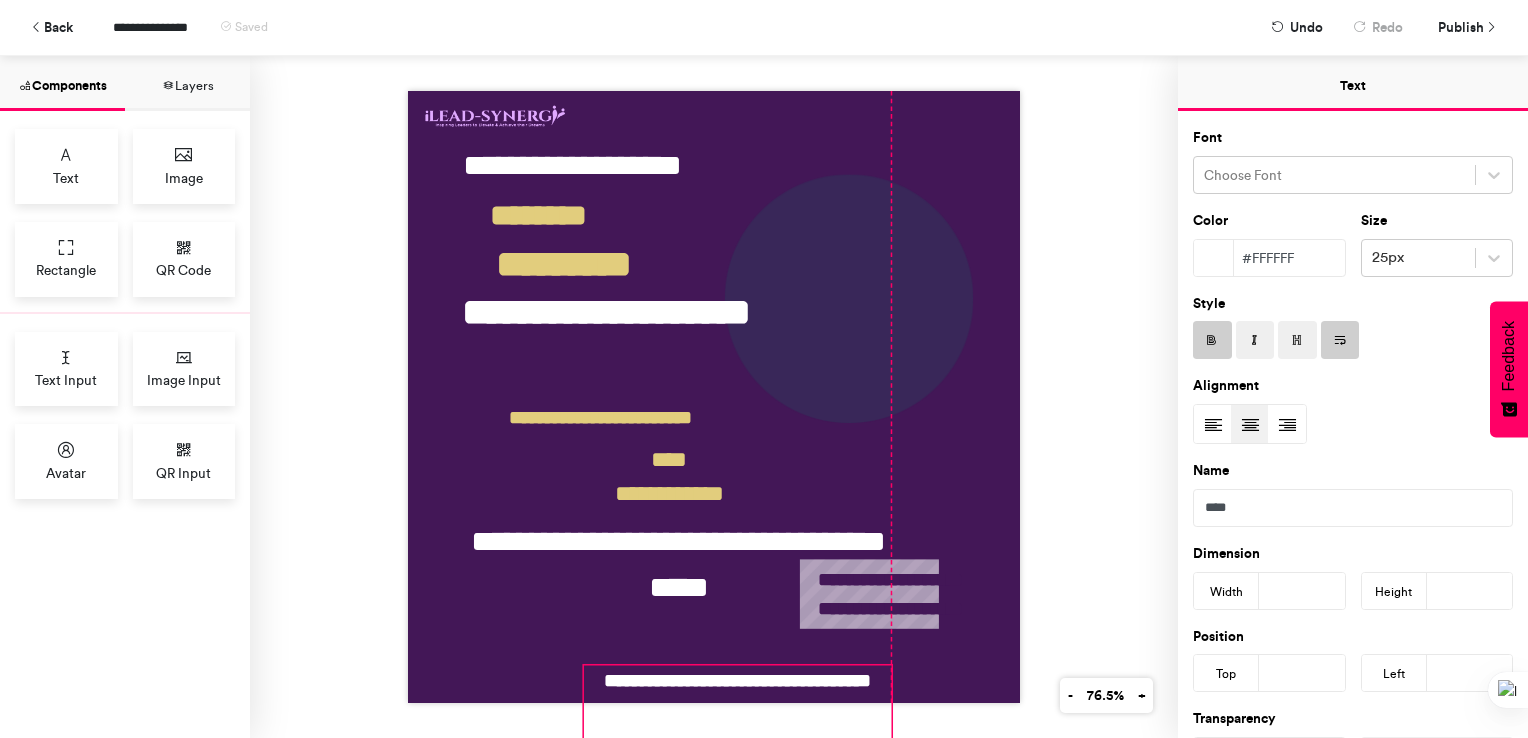 click on "**********" at bounding box center [738, 704] 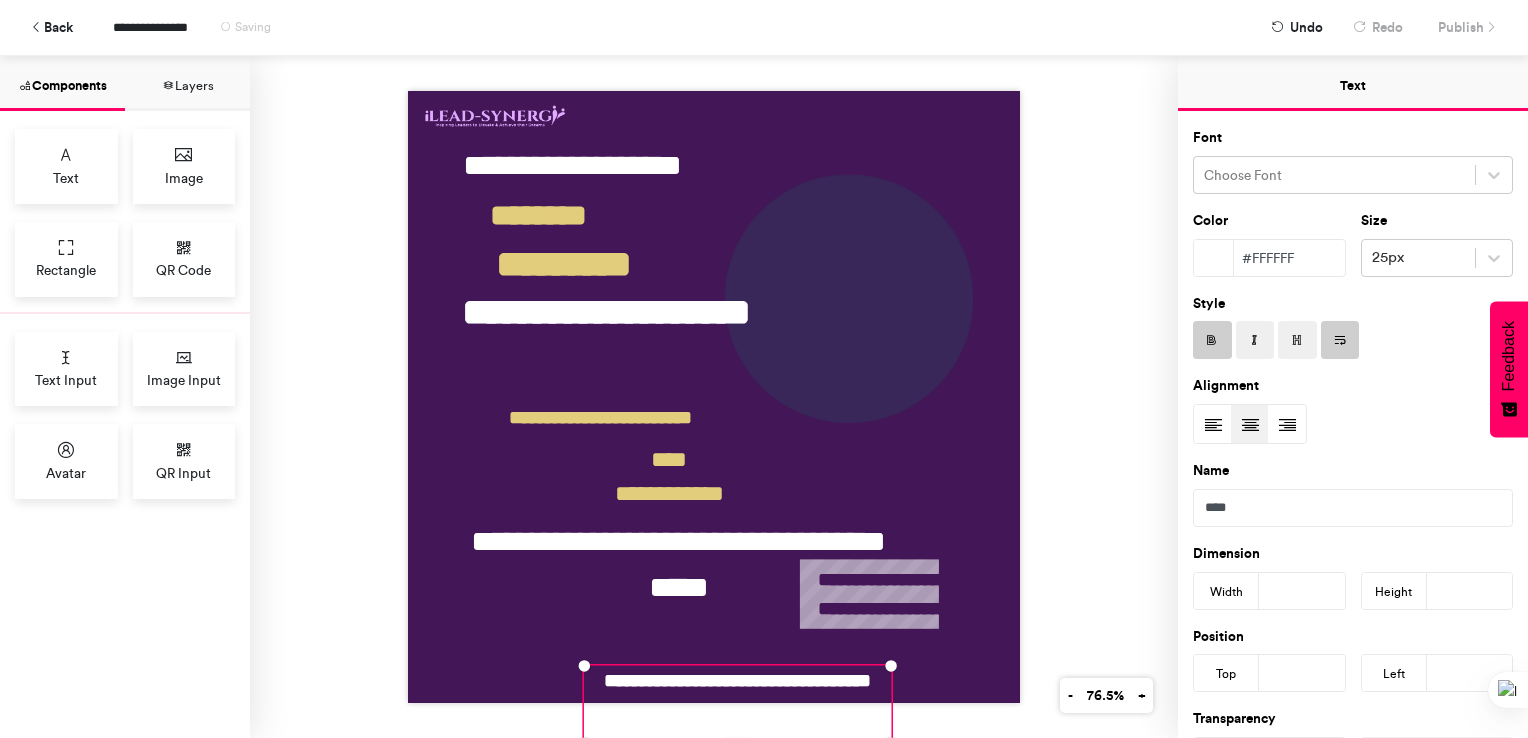 click on "**********" at bounding box center (714, 397) 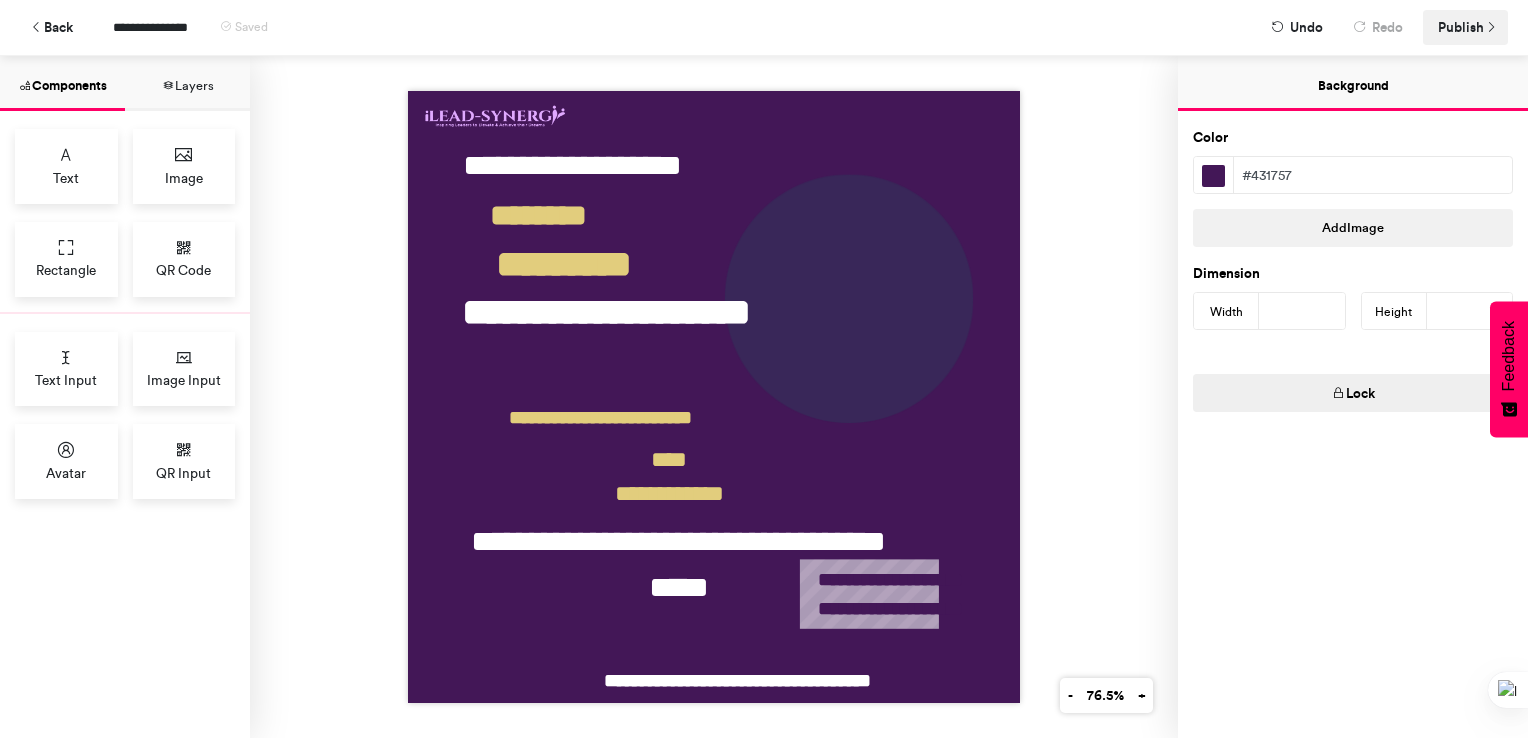 click on "Publish" at bounding box center [1461, 27] 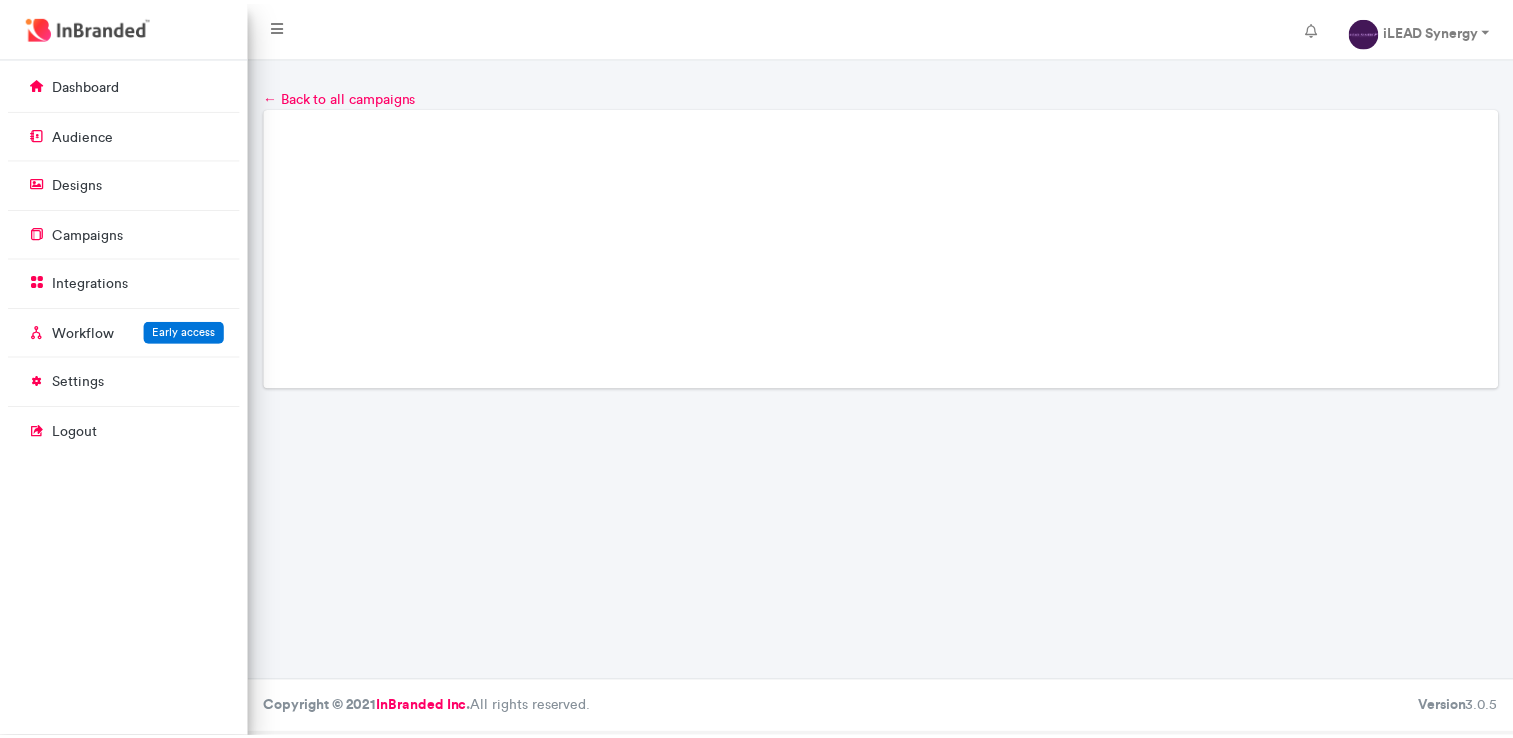 scroll, scrollTop: 0, scrollLeft: 0, axis: both 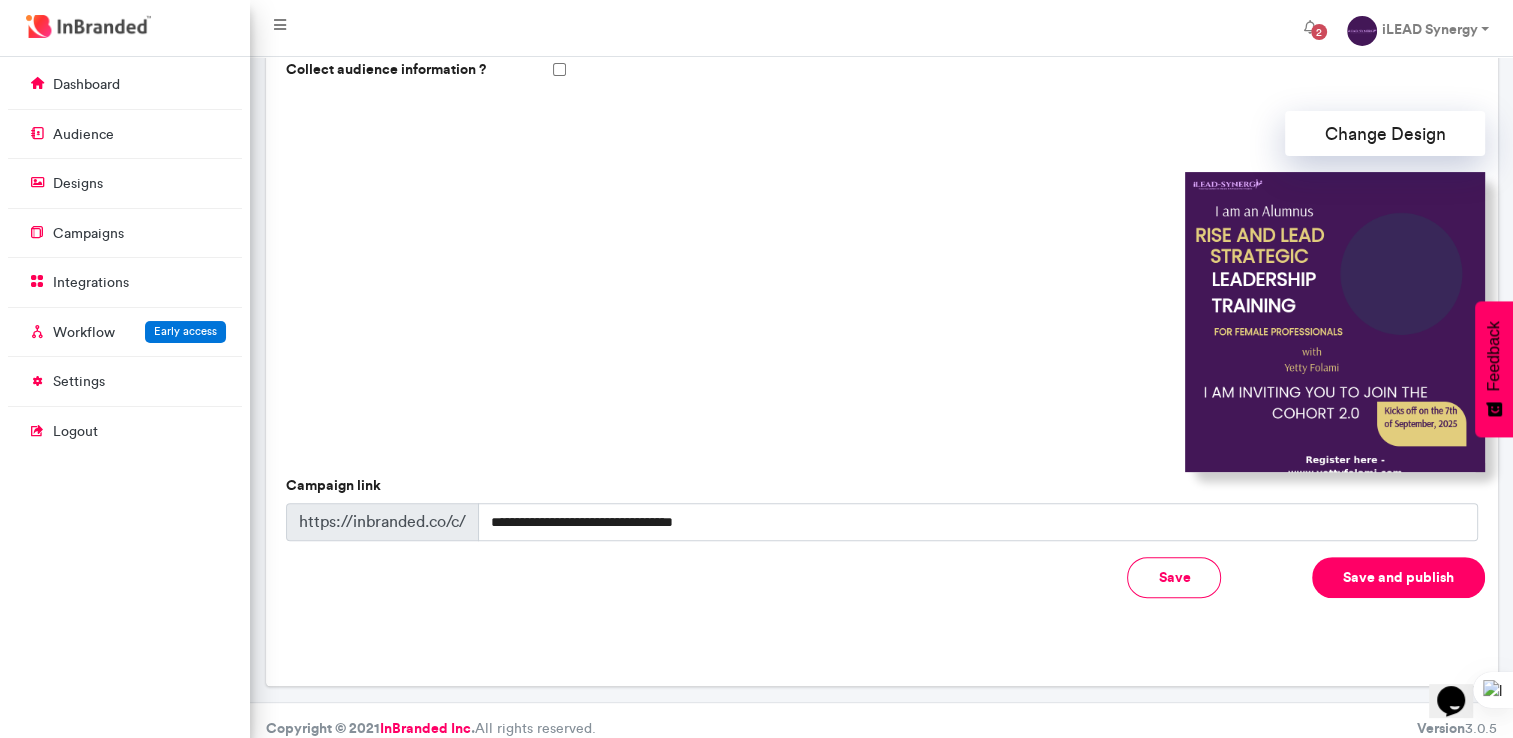 click on "Save and publish" at bounding box center (1398, 577) 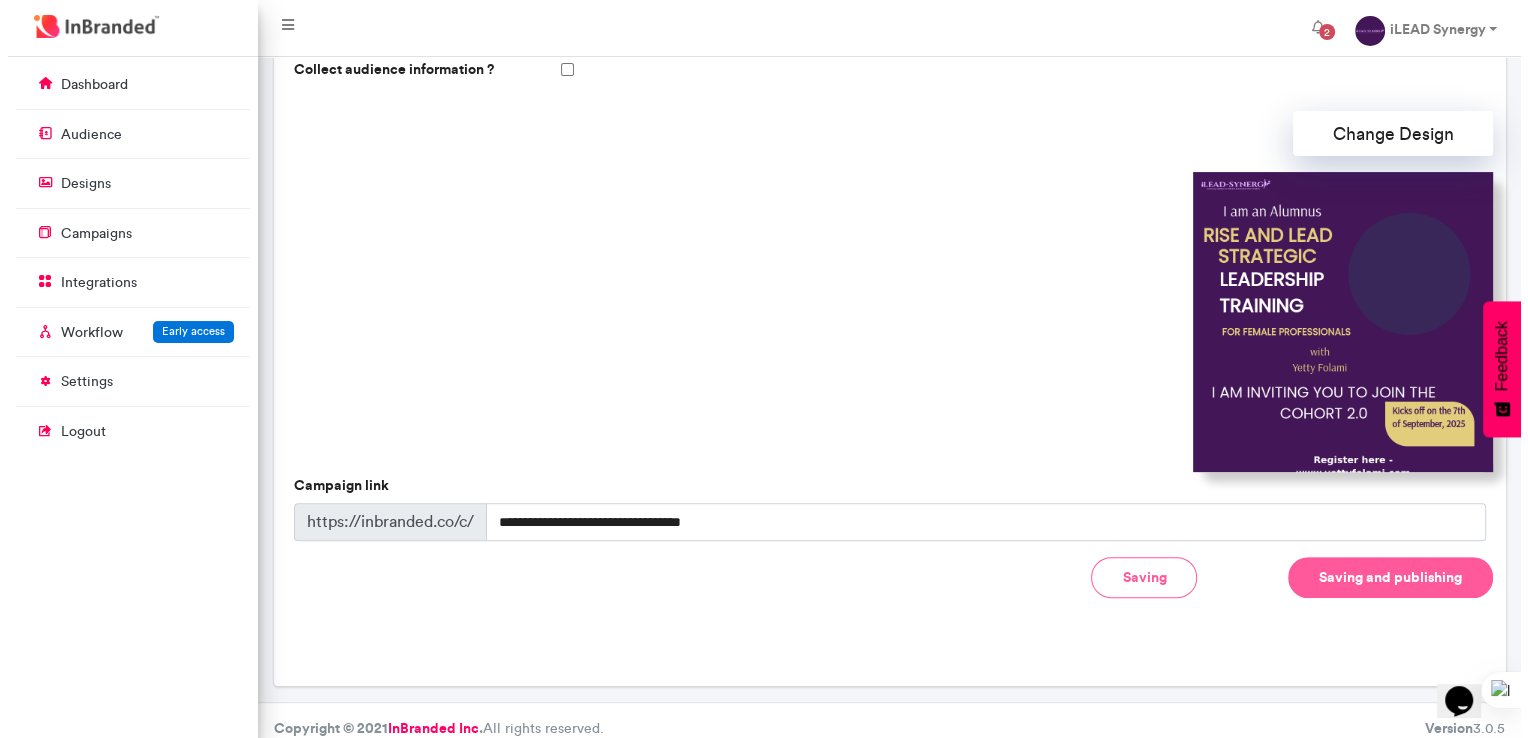 scroll, scrollTop: 548, scrollLeft: 0, axis: vertical 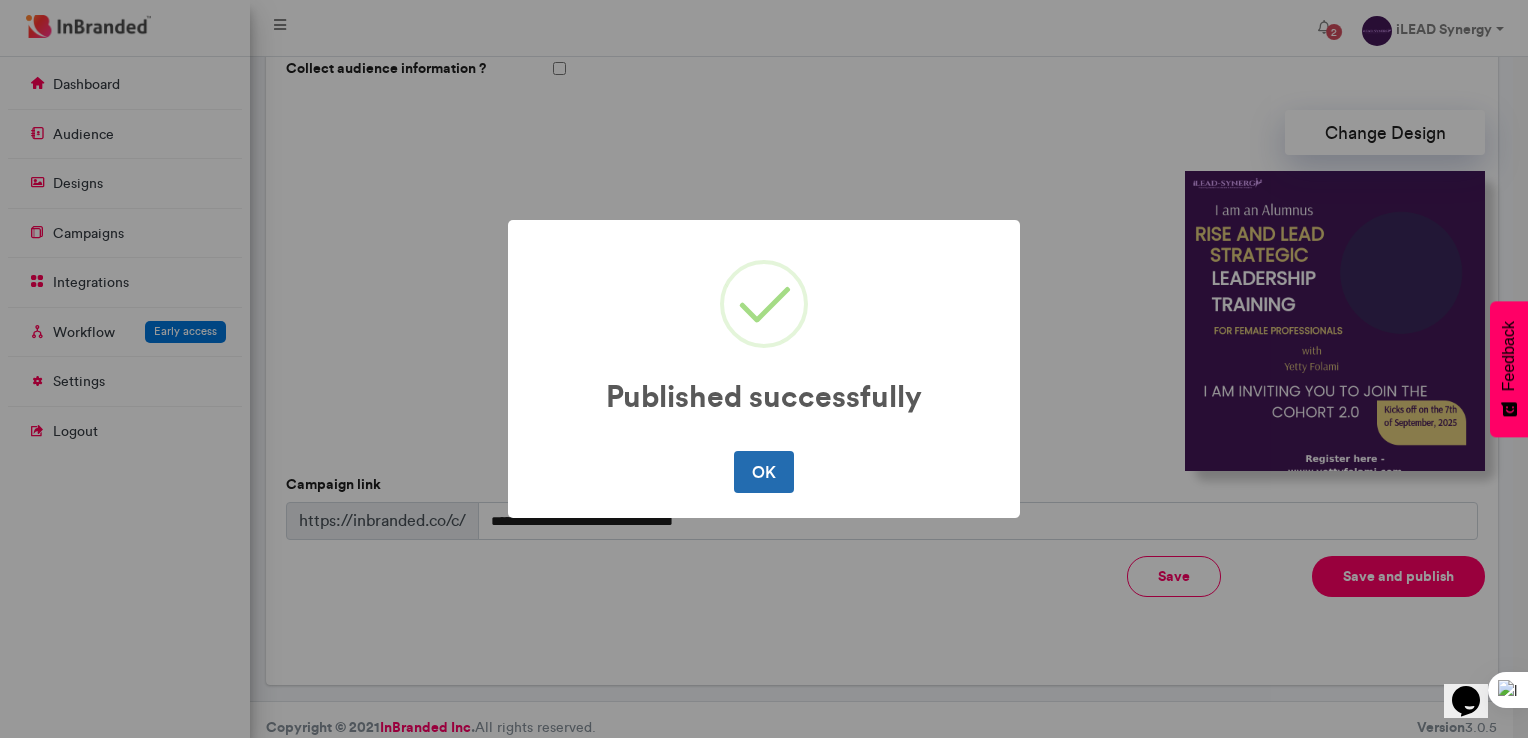 click on "OK" at bounding box center [763, 472] 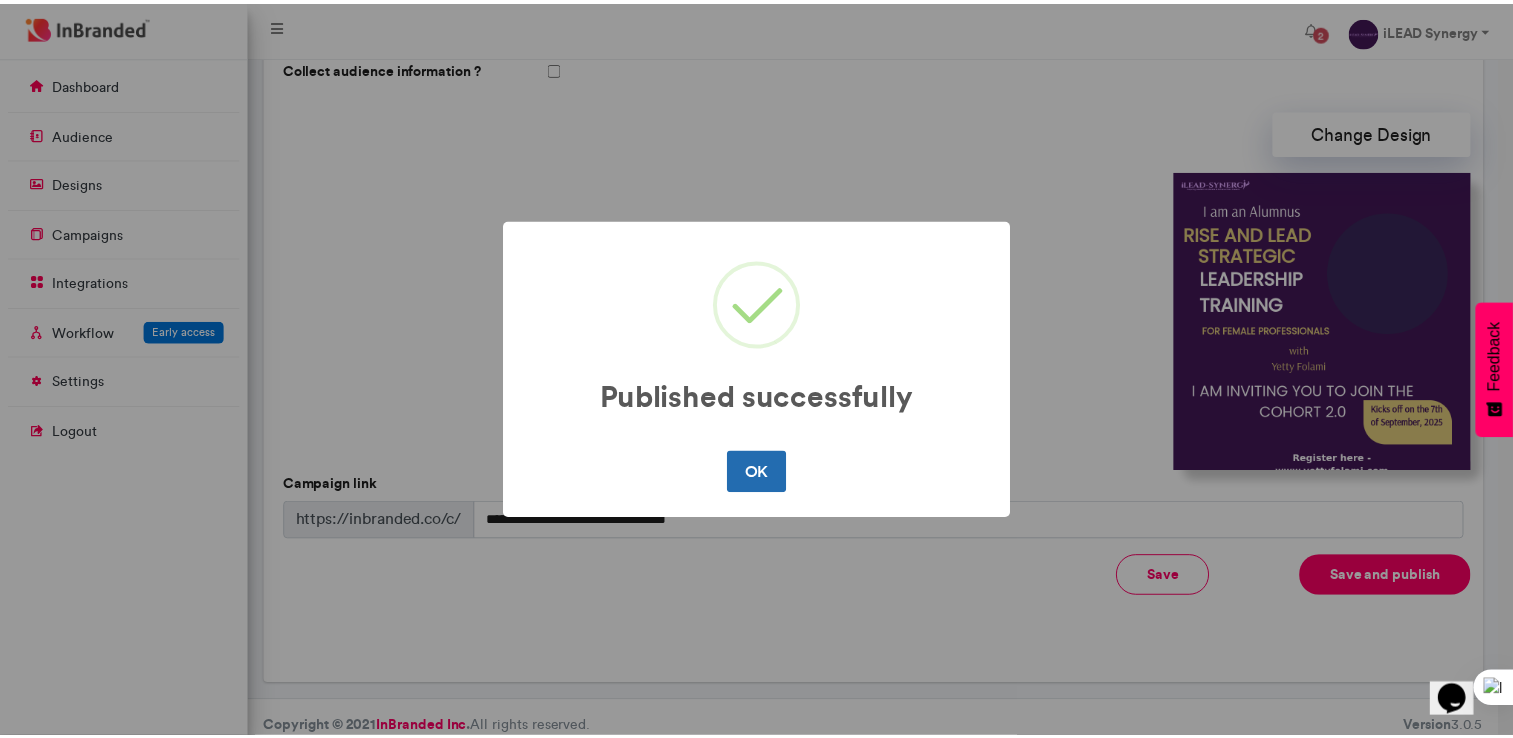 scroll, scrollTop: 0, scrollLeft: 0, axis: both 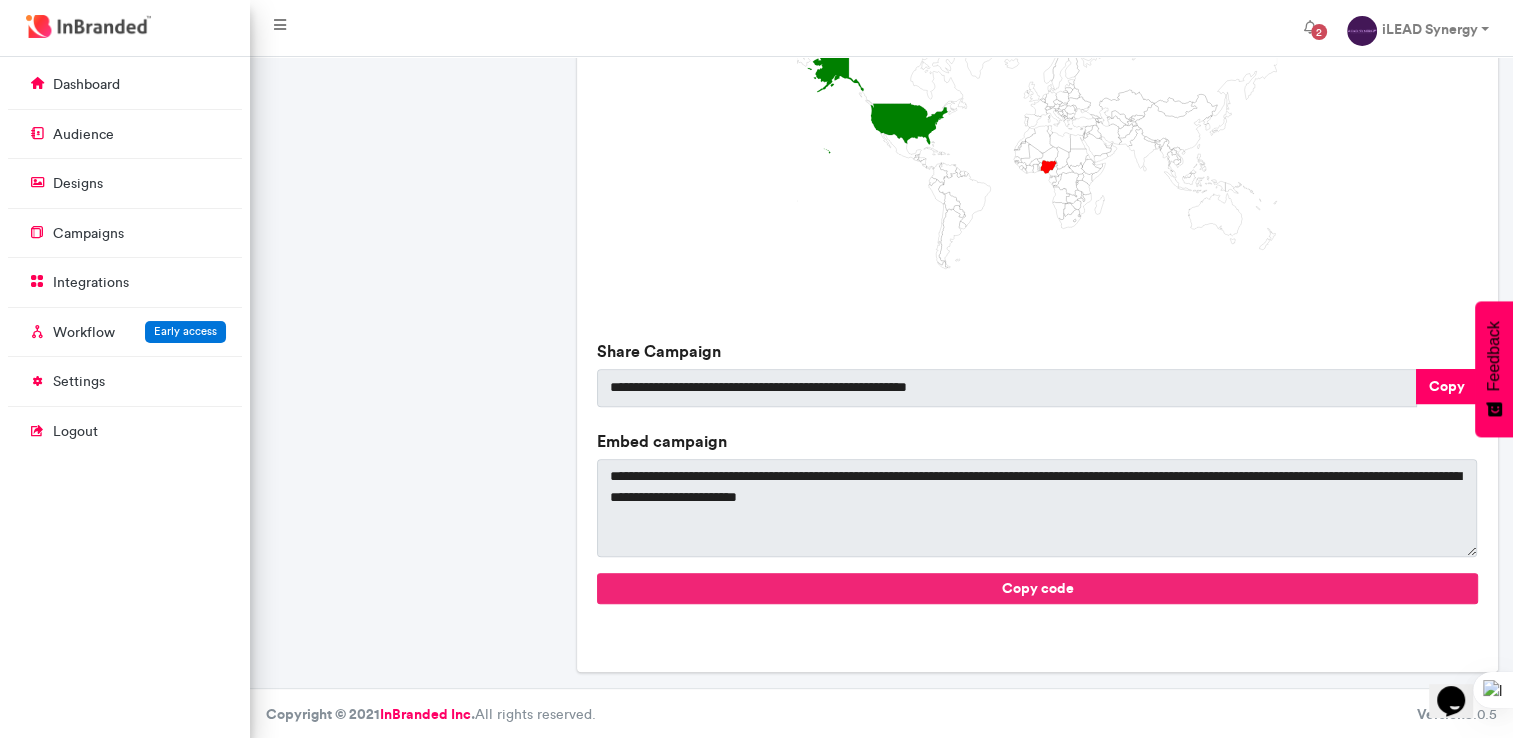 click on "Copy code" at bounding box center [1037, 588] 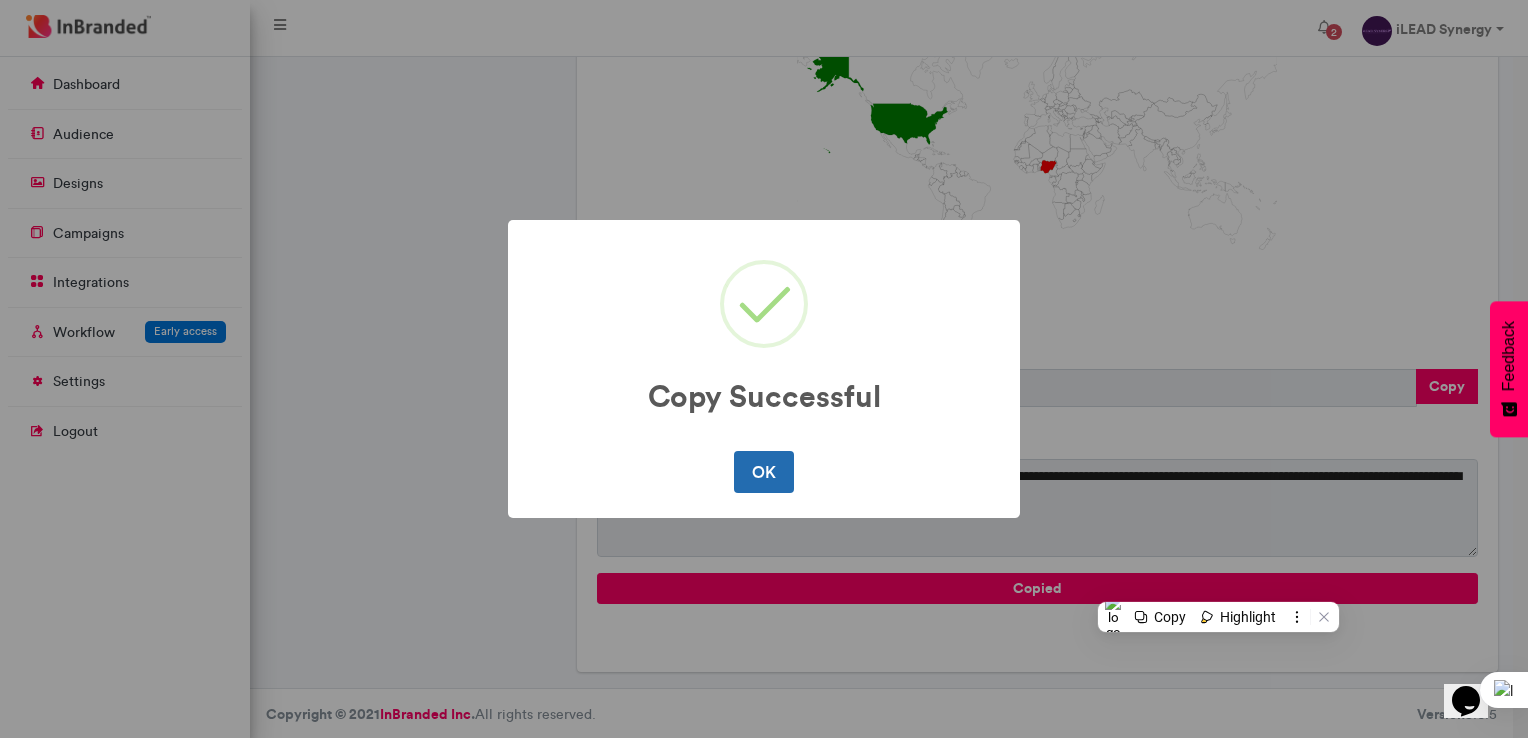 click on "OK" at bounding box center (763, 472) 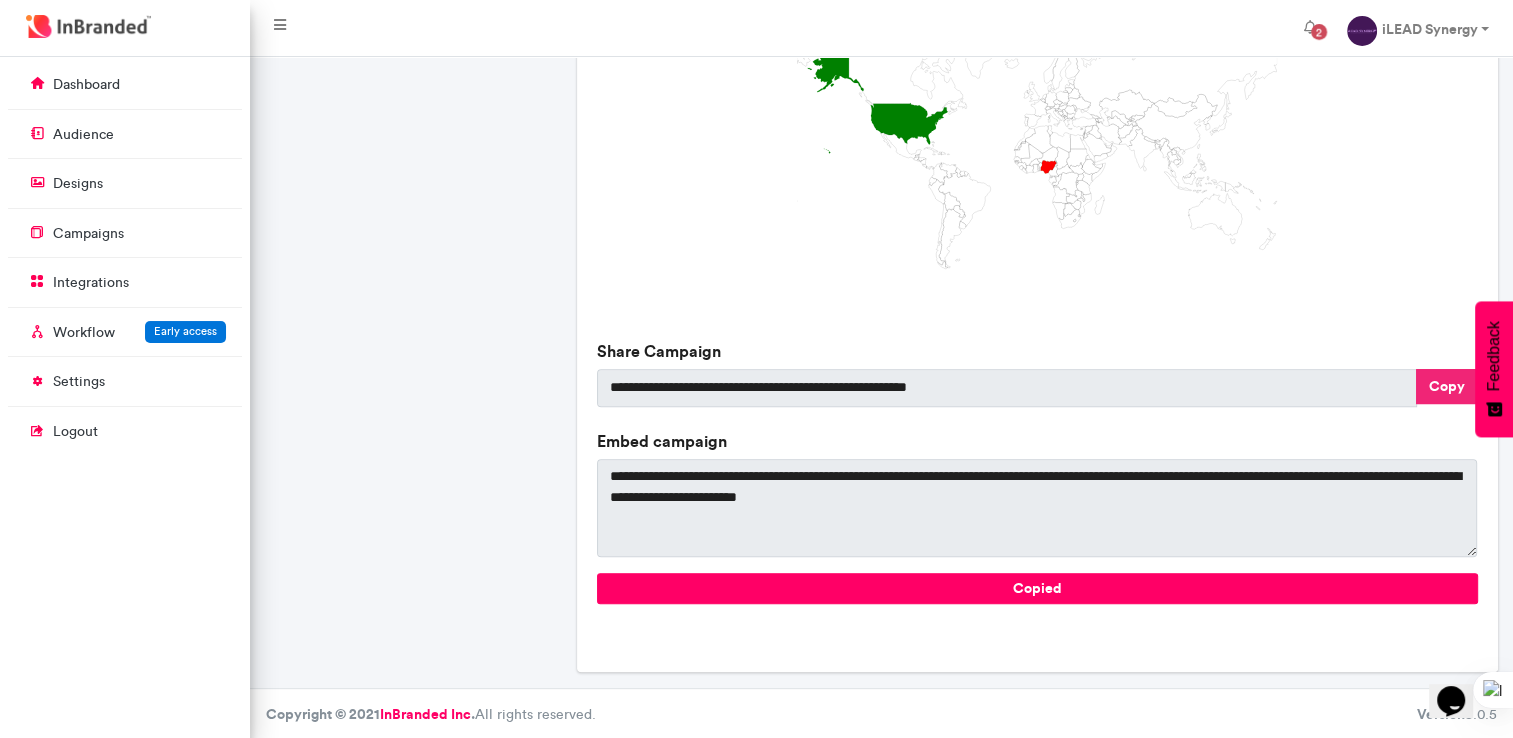 click on "Copy" at bounding box center (1447, 386) 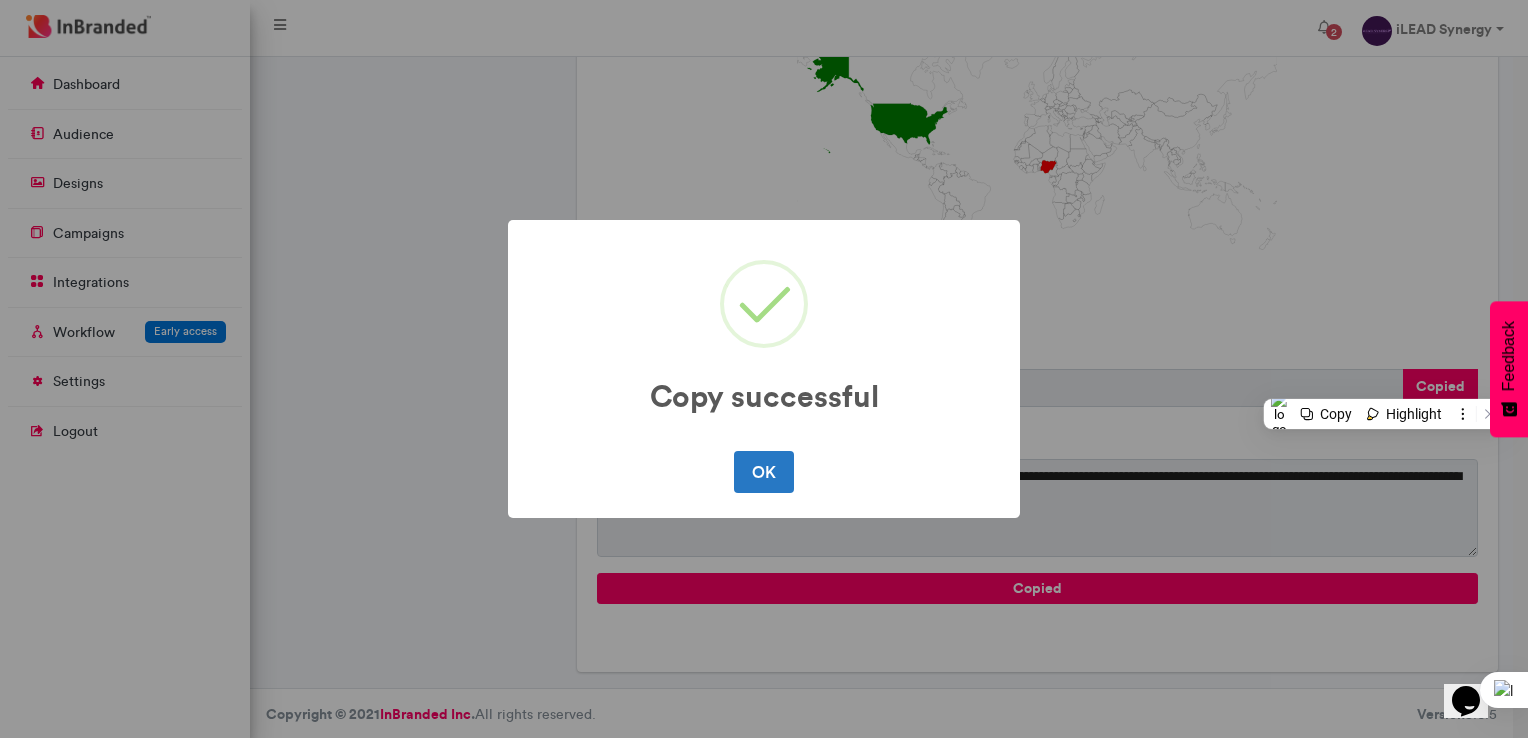 click on "Copy successful × OK No Cancel" at bounding box center (764, 369) 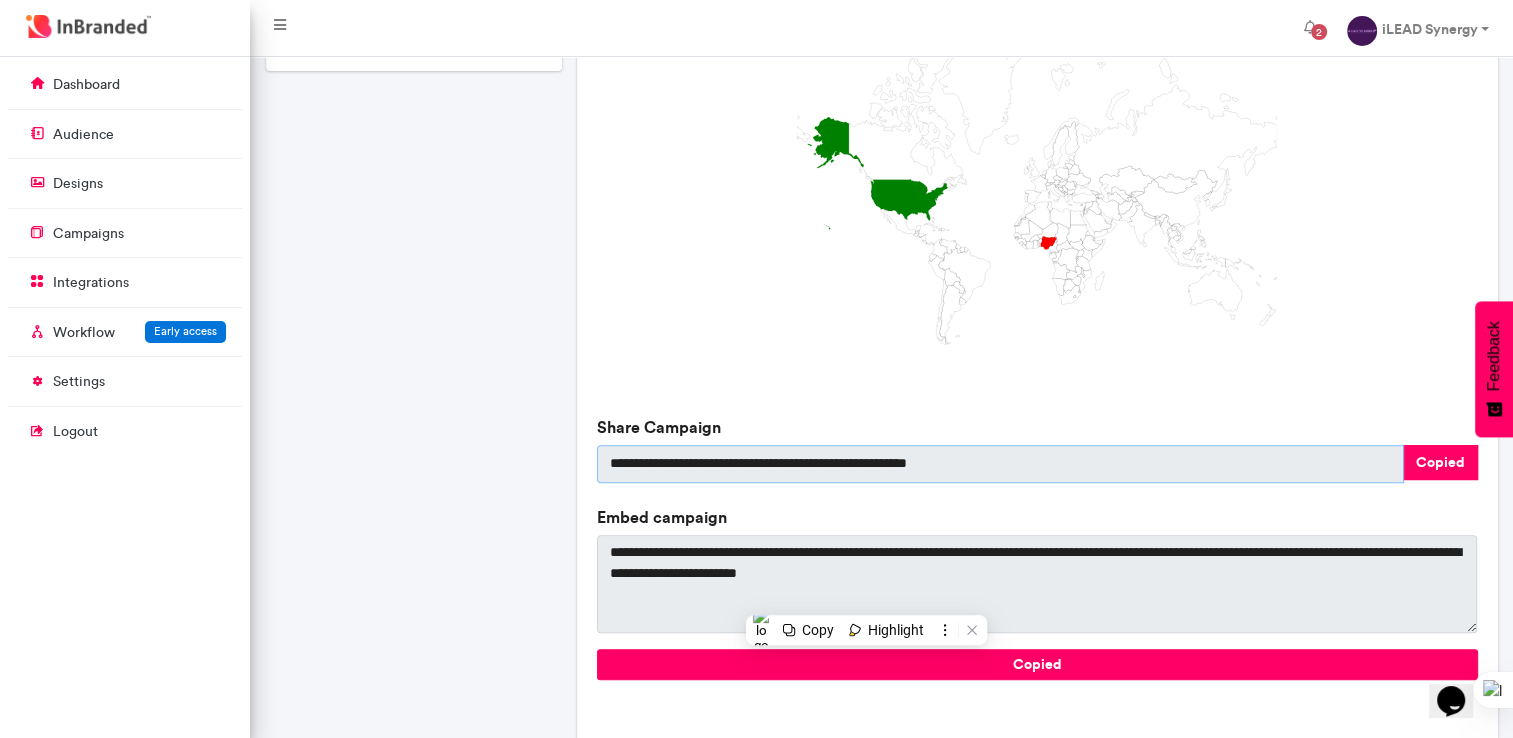 scroll, scrollTop: 0, scrollLeft: 0, axis: both 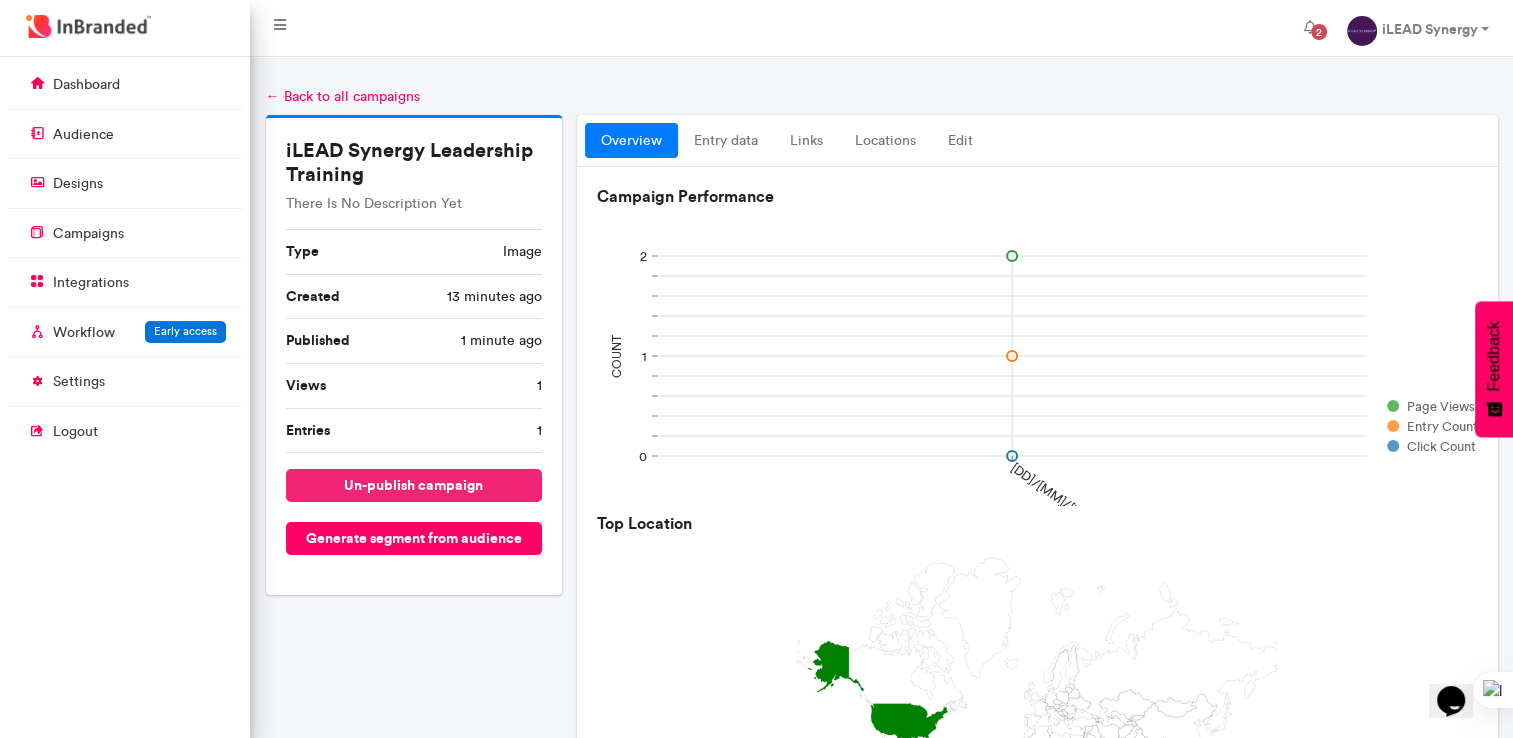 click on "un-publish campaign" at bounding box center (414, 485) 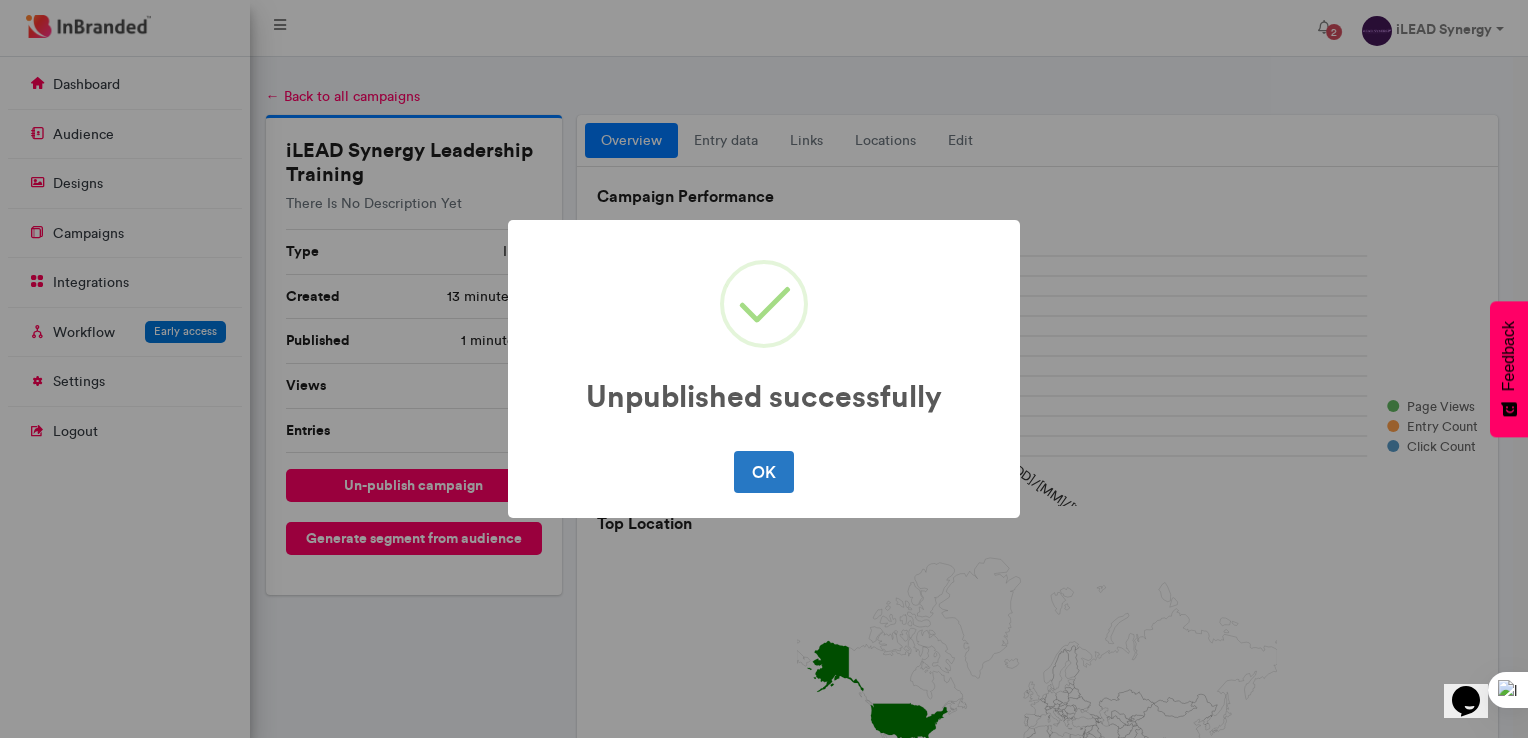 click on "OK No Cancel" at bounding box center [764, 472] 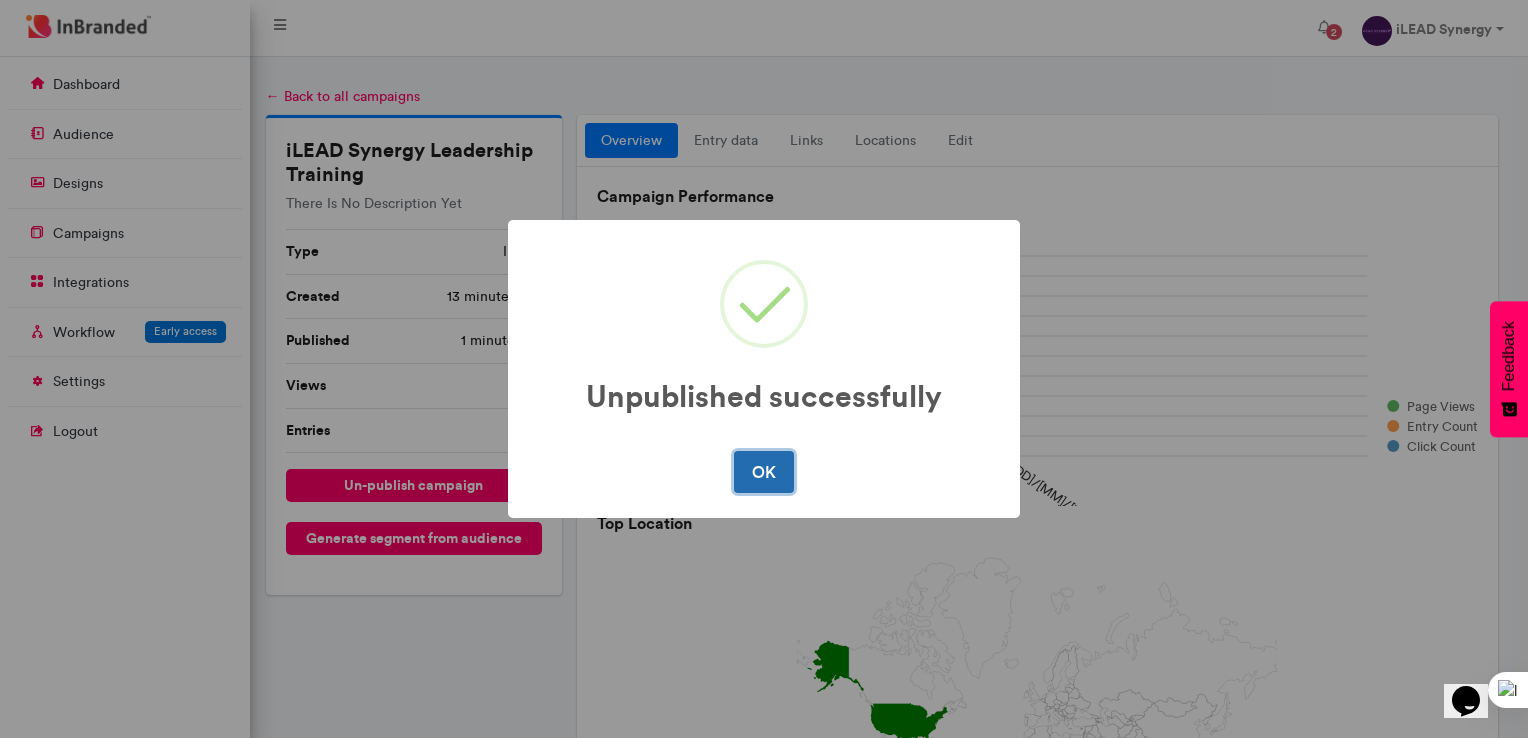 click on "OK" at bounding box center (763, 472) 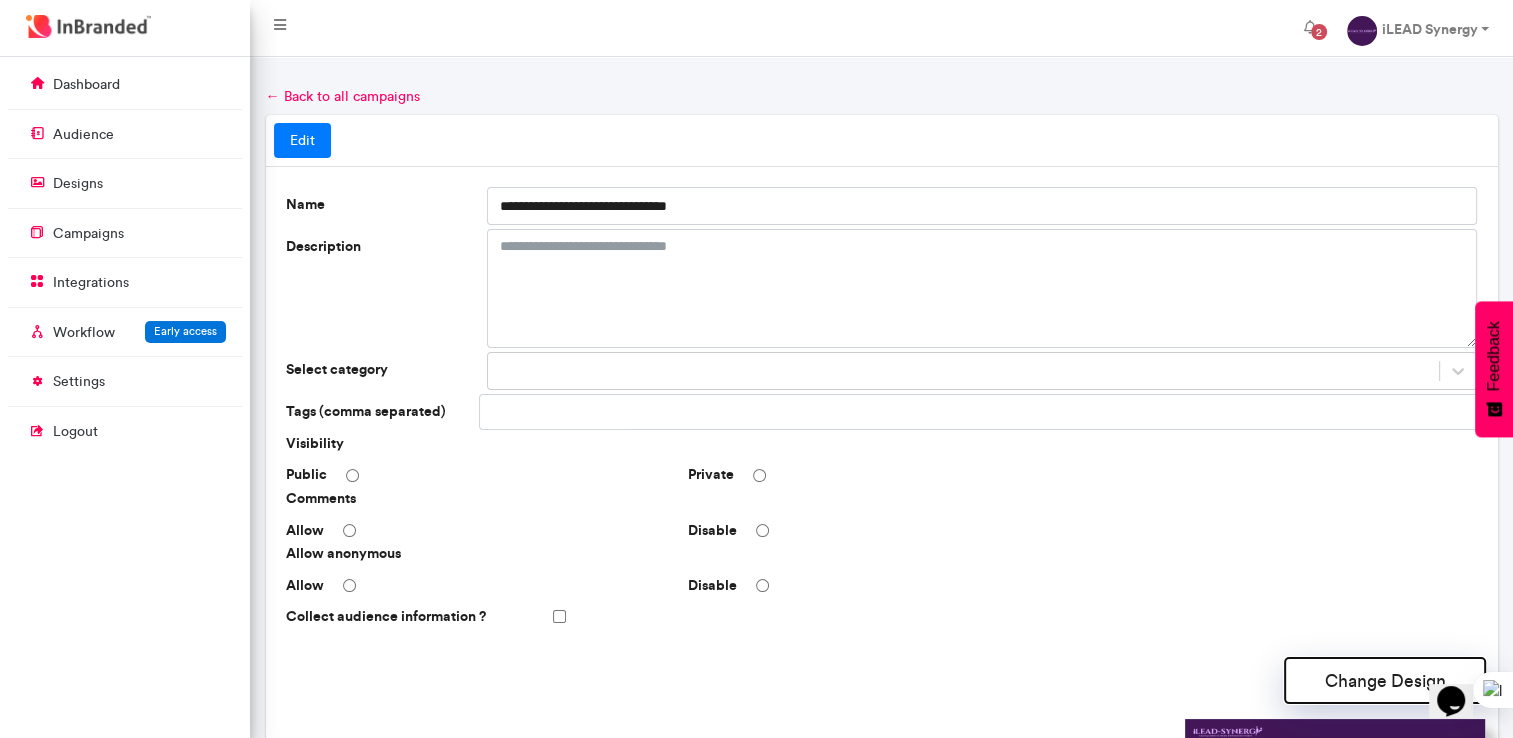 click on "Change Design" at bounding box center [1385, 680] 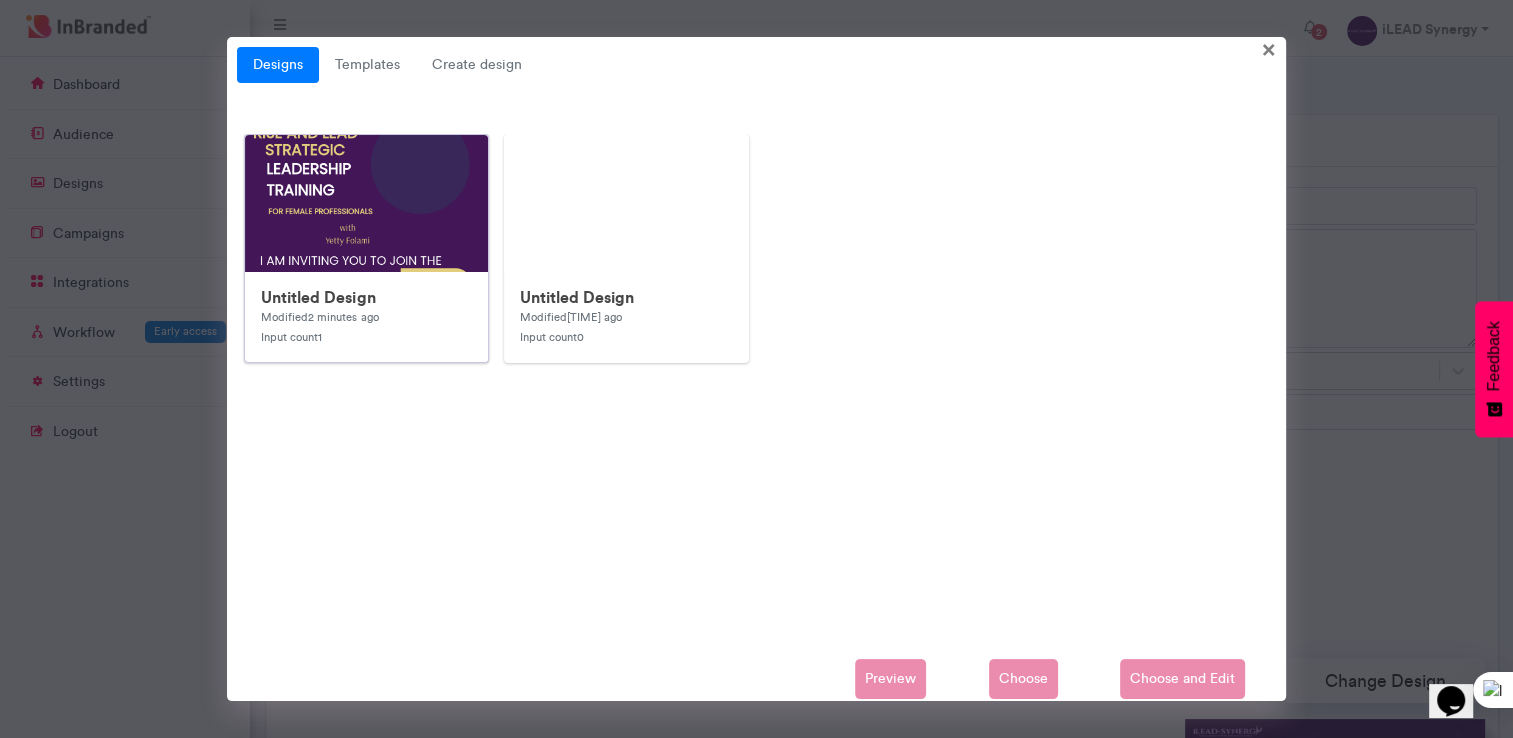 click at bounding box center [645, 535] 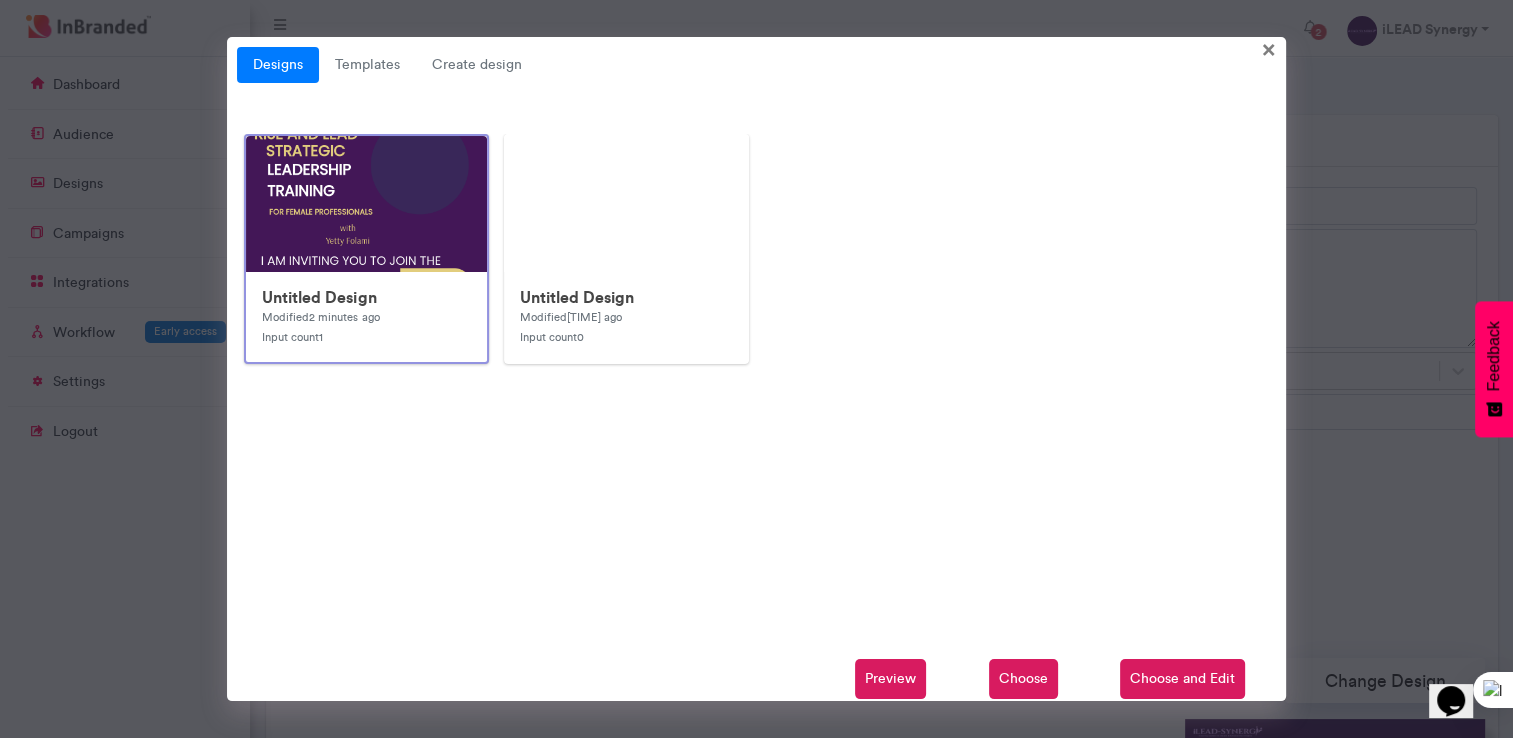 click on "Choose and Edit" at bounding box center [1182, 679] 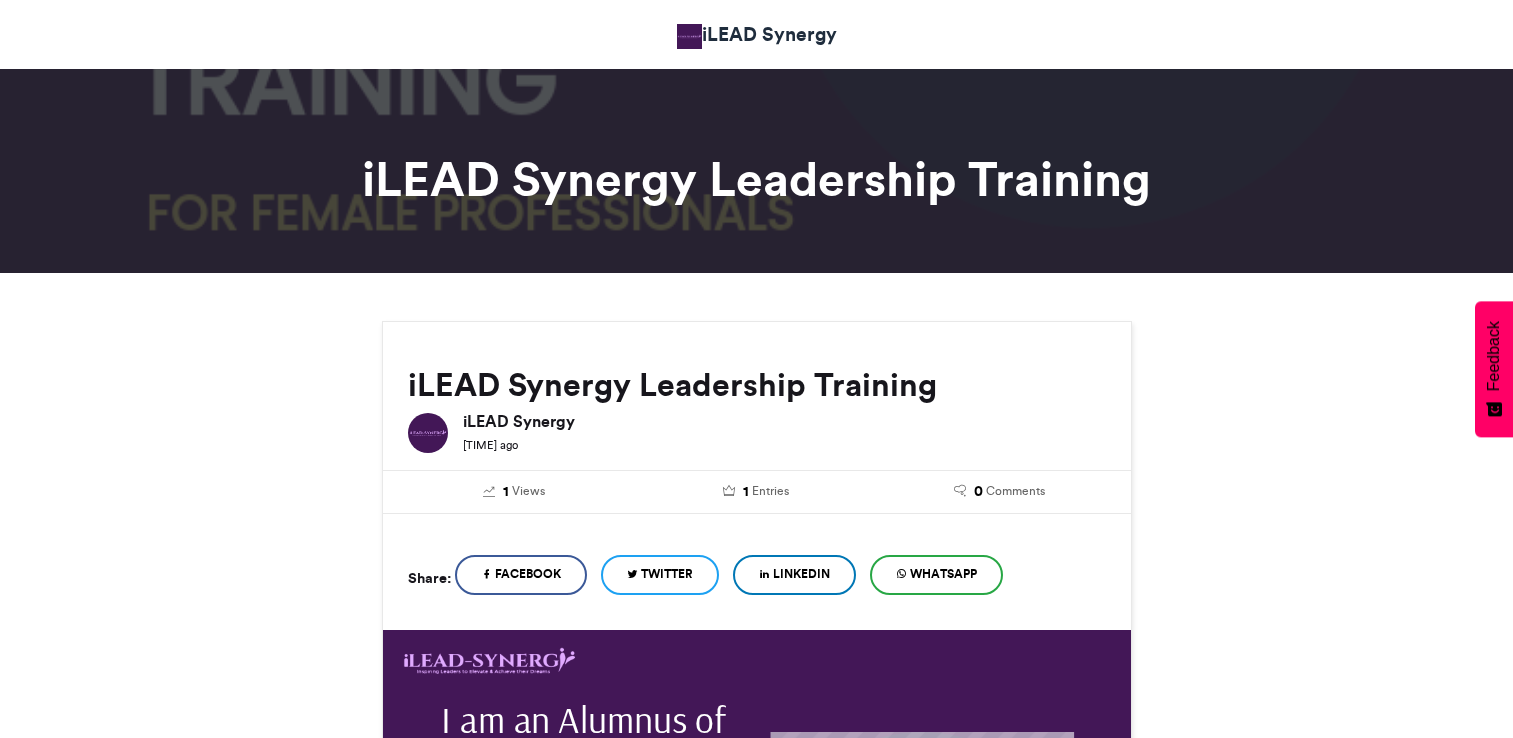scroll, scrollTop: 0, scrollLeft: 0, axis: both 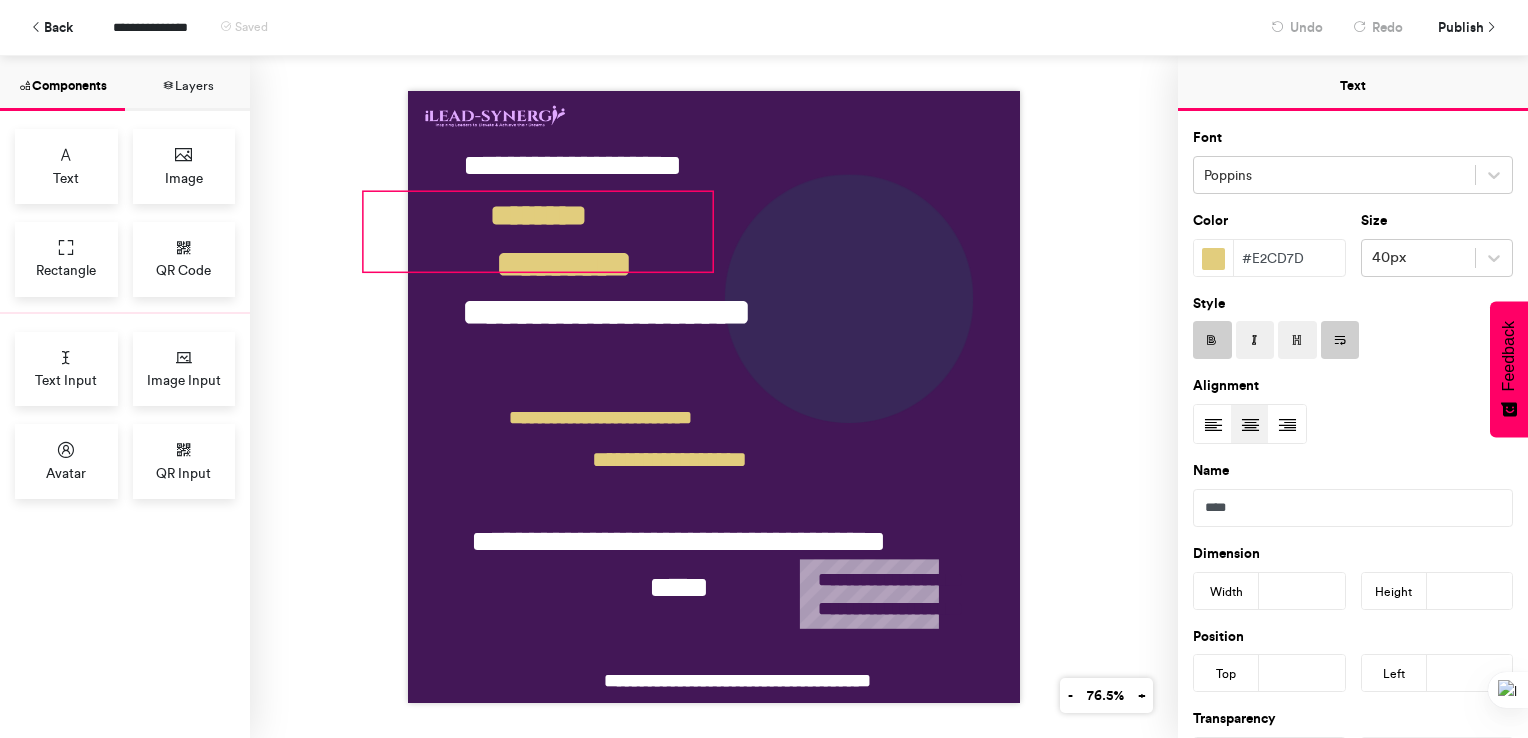 click on "********" at bounding box center (537, 232) 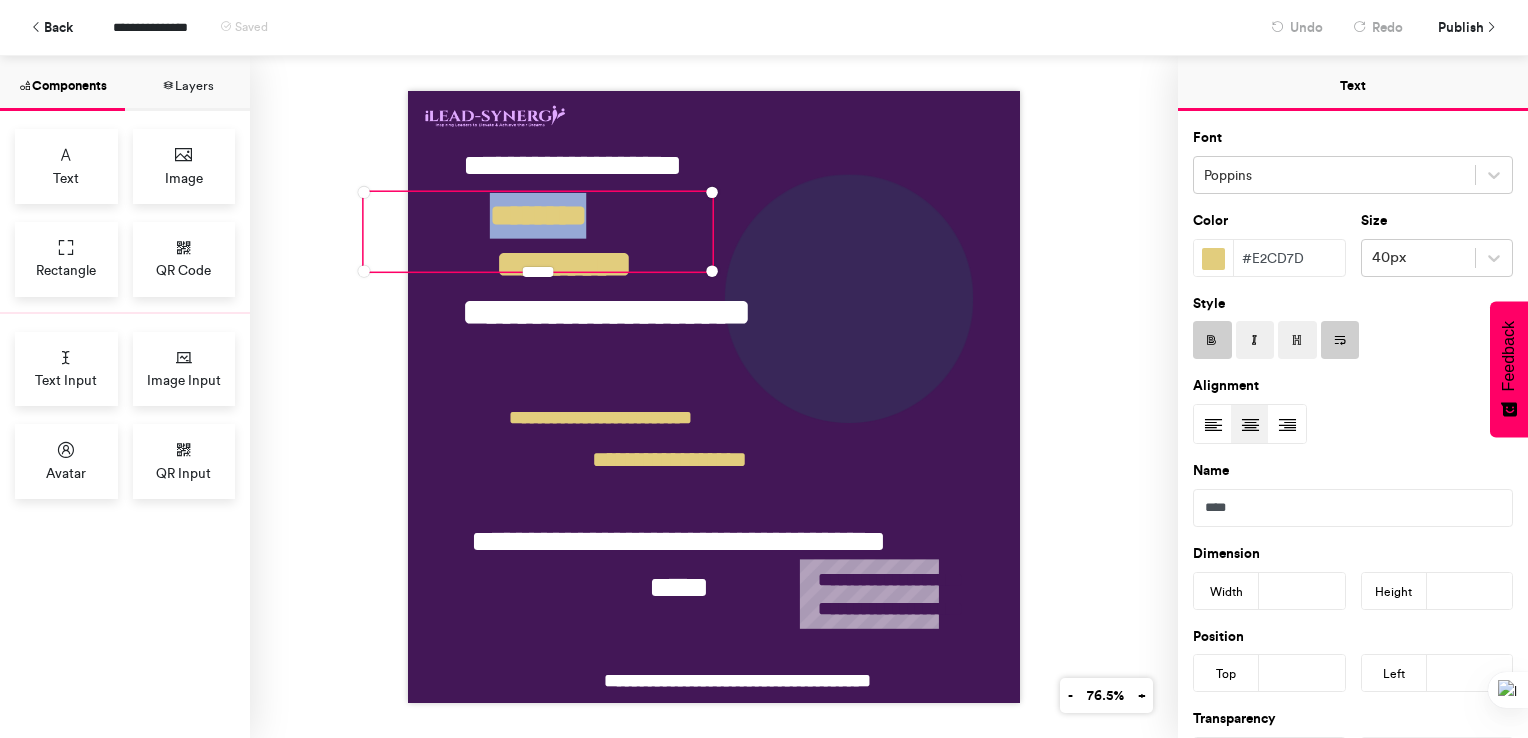 drag, startPoint x: 458, startPoint y: 210, endPoint x: 652, endPoint y: 221, distance: 194.3116 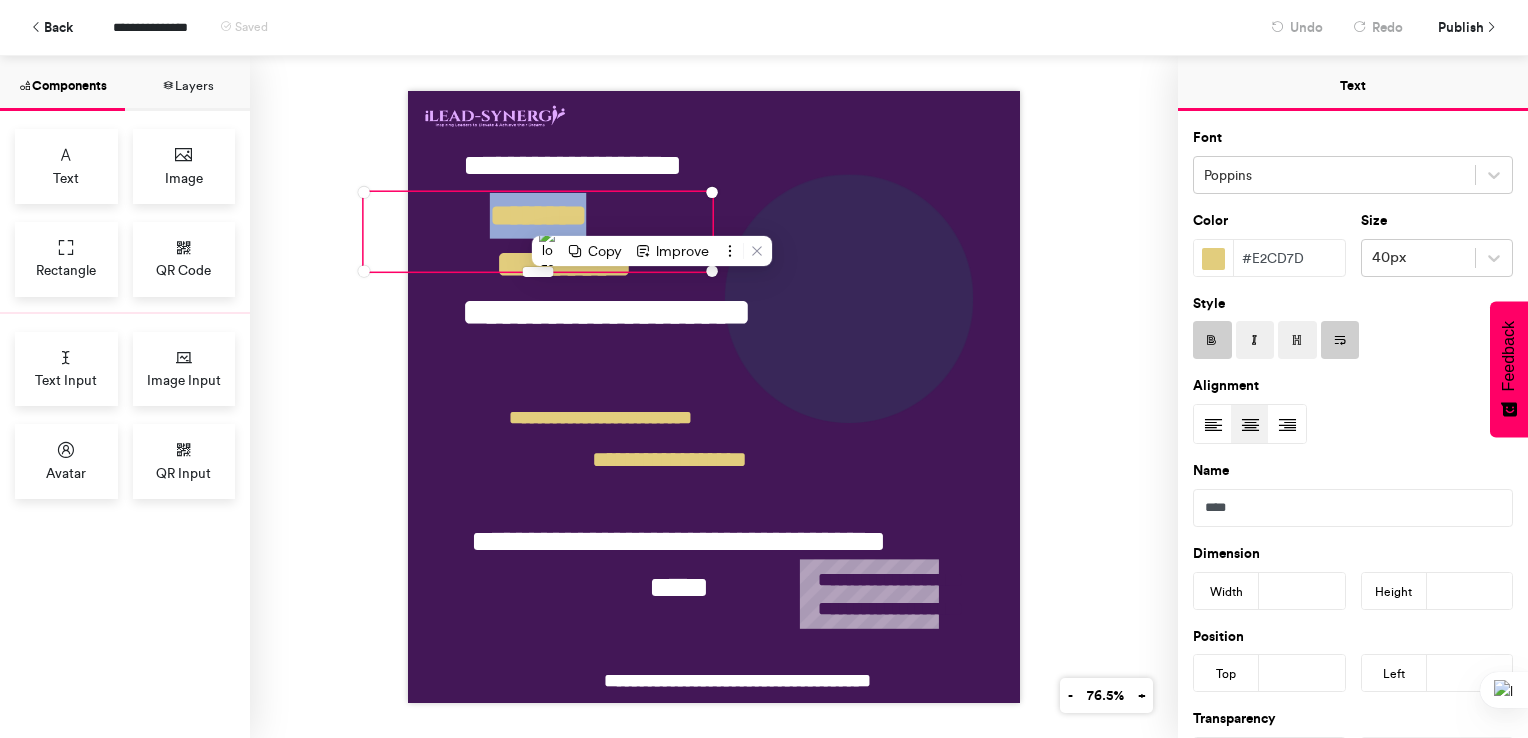 type 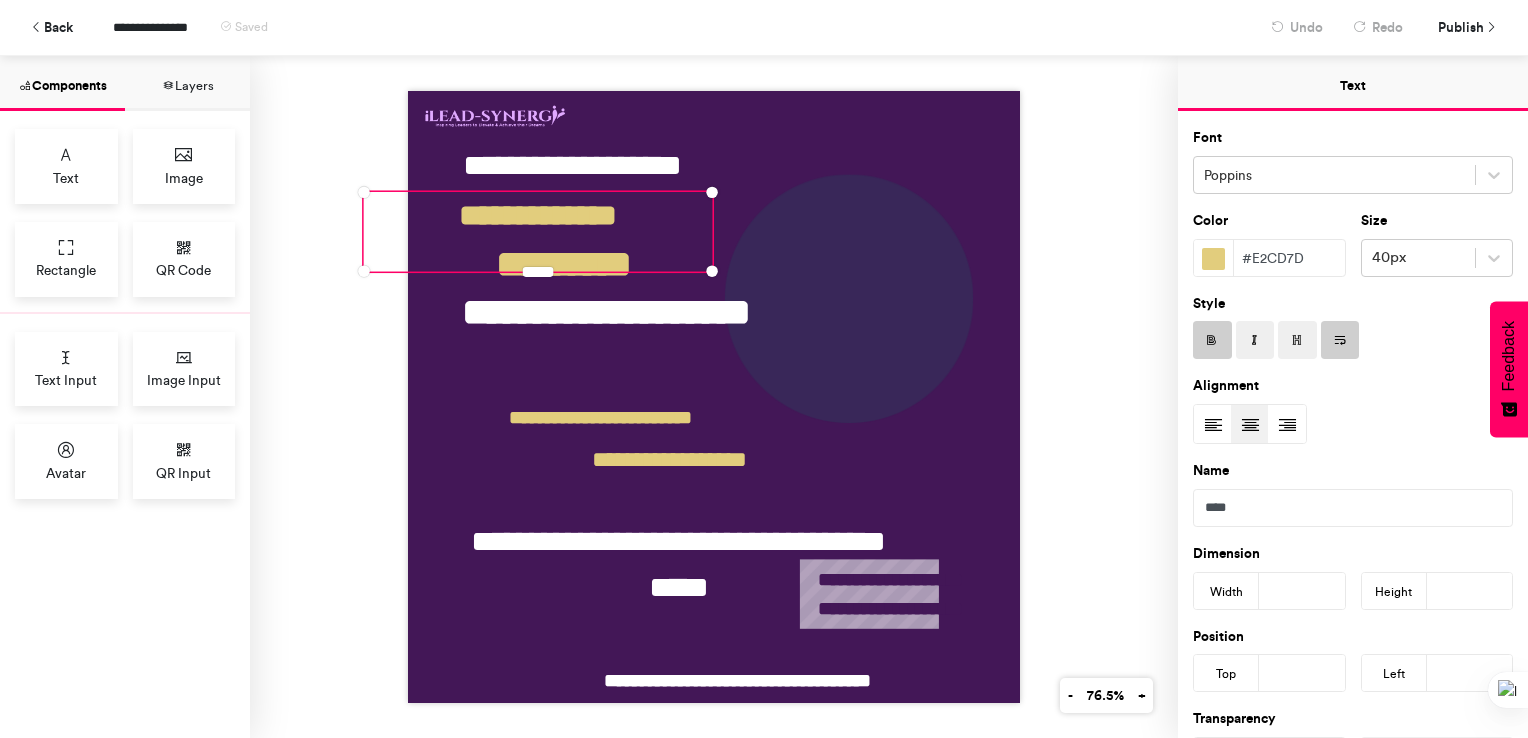 click on "[FIRST] [LAST] [STREET] [CITY] [STATE] [ZIP]
[COUNTRY] [ADDRESS_LINE_2] [ADDRESS_LINE_3] [ADDRESS_LINE_4]" at bounding box center [714, 397] 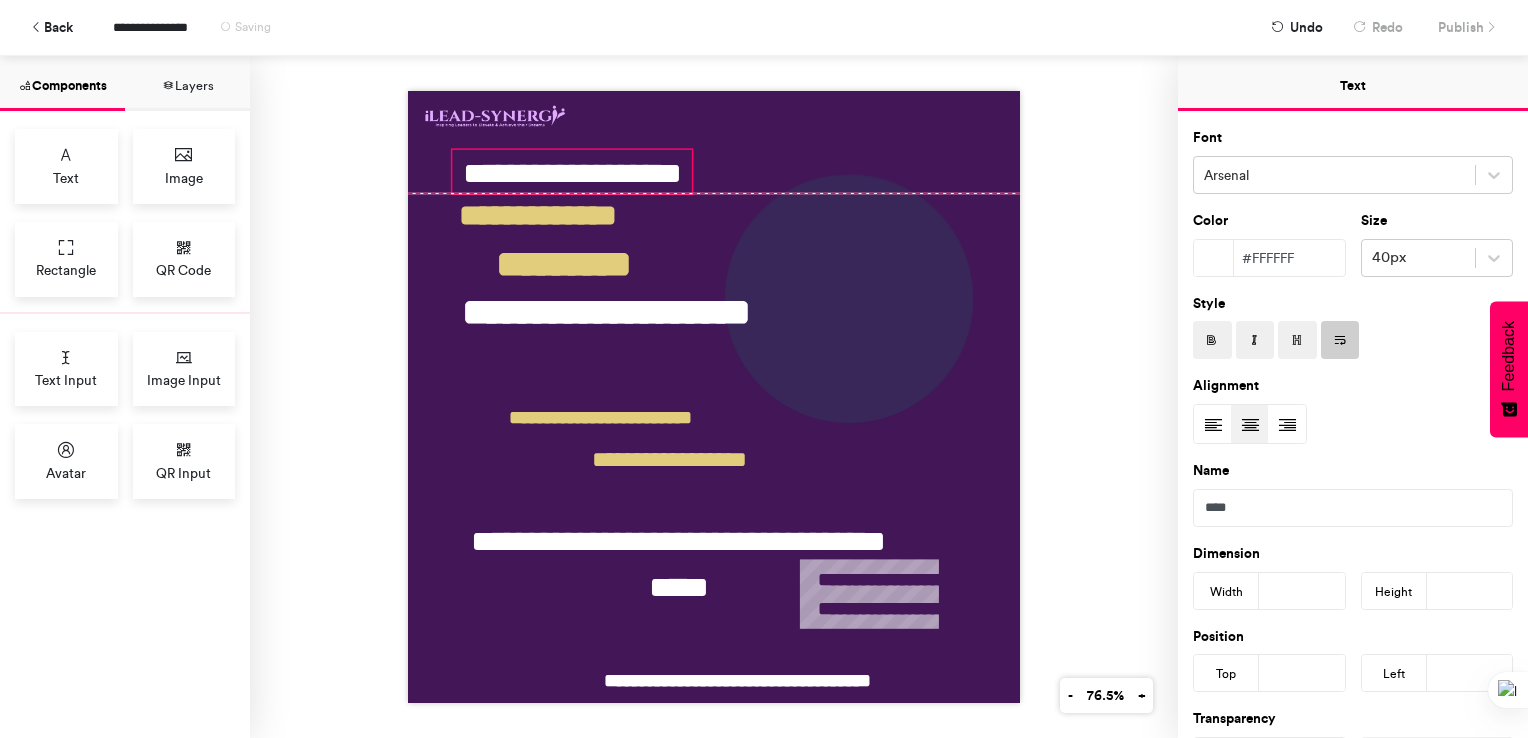 click on "**********" at bounding box center (572, 172) 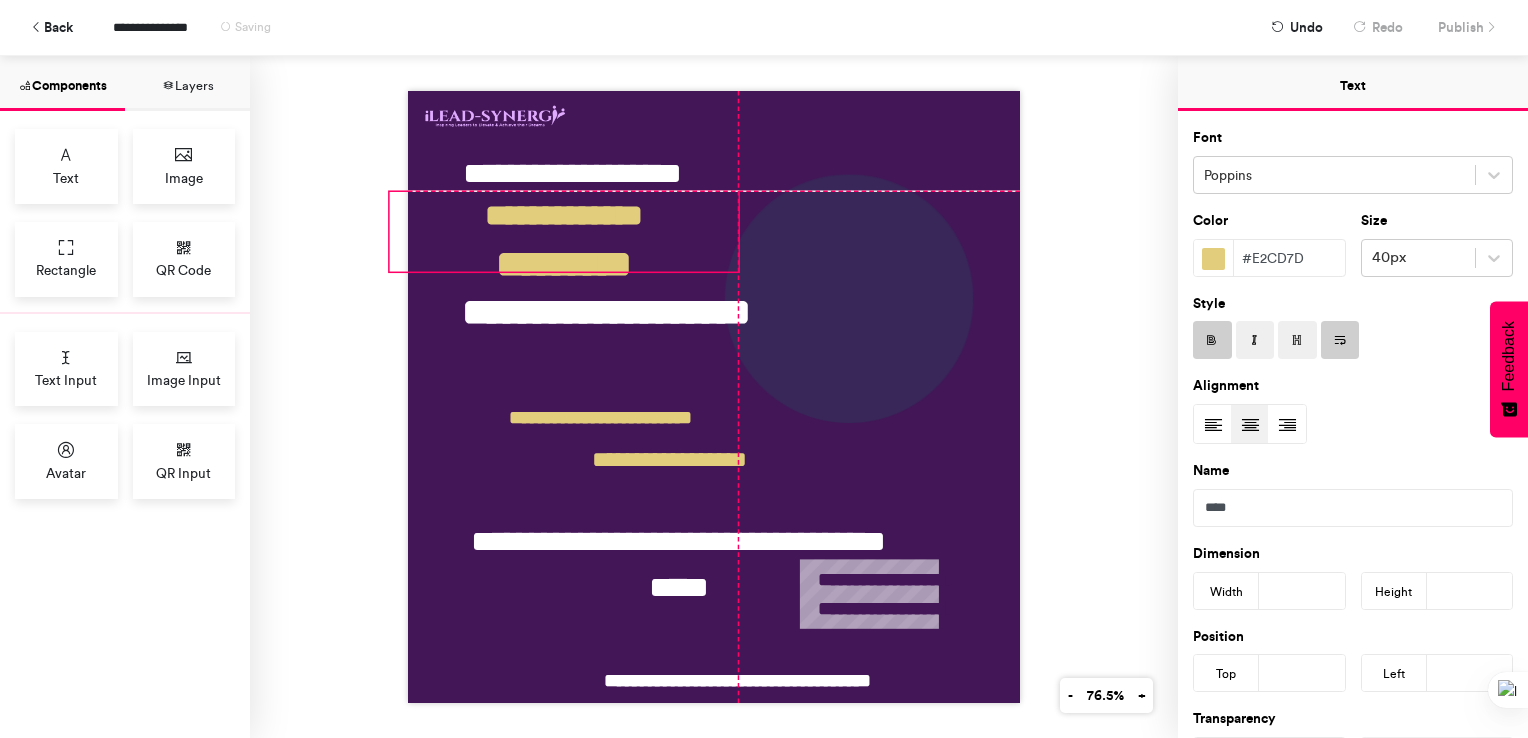 drag, startPoint x: 597, startPoint y: 210, endPoint x: 620, endPoint y: 212, distance: 23.086792 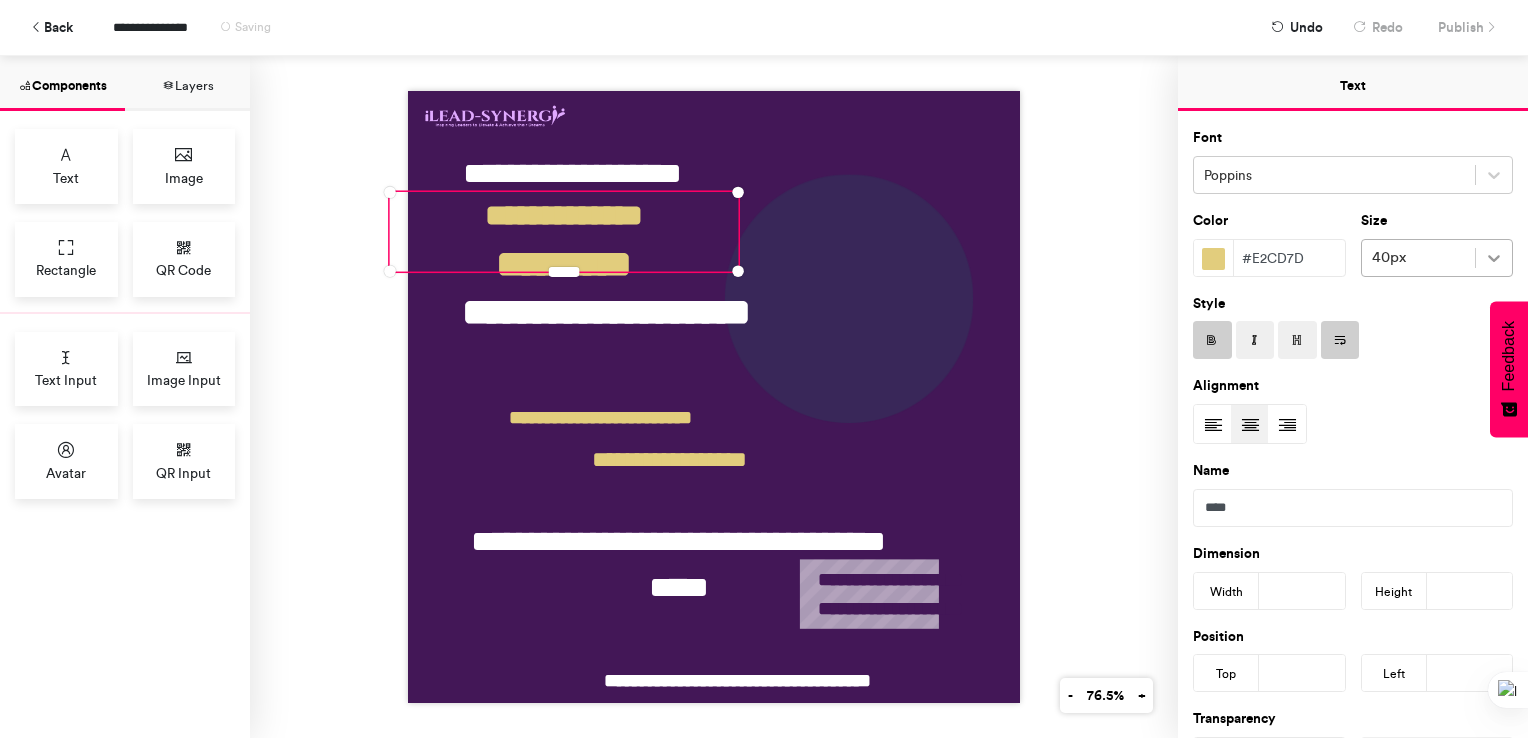 click 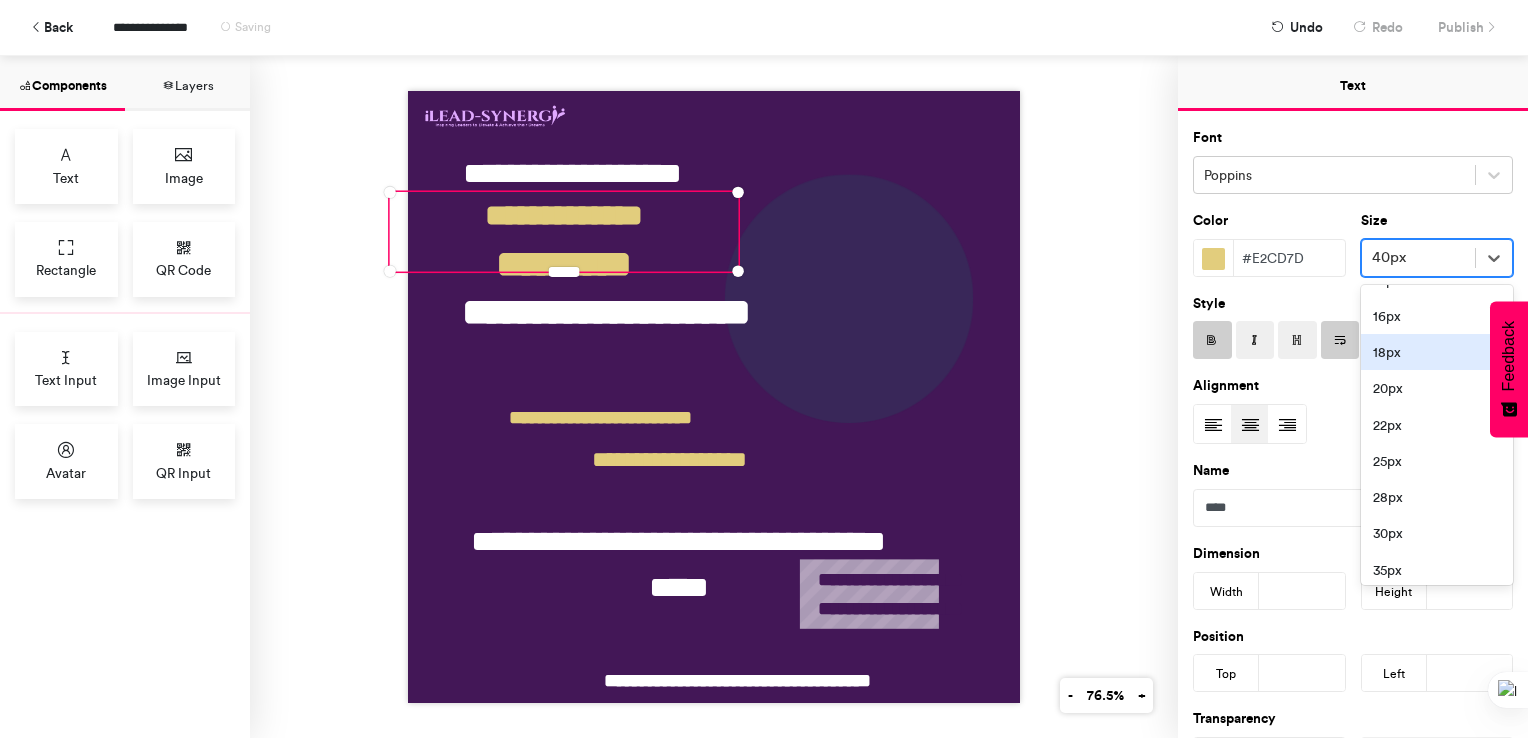 scroll, scrollTop: 200, scrollLeft: 0, axis: vertical 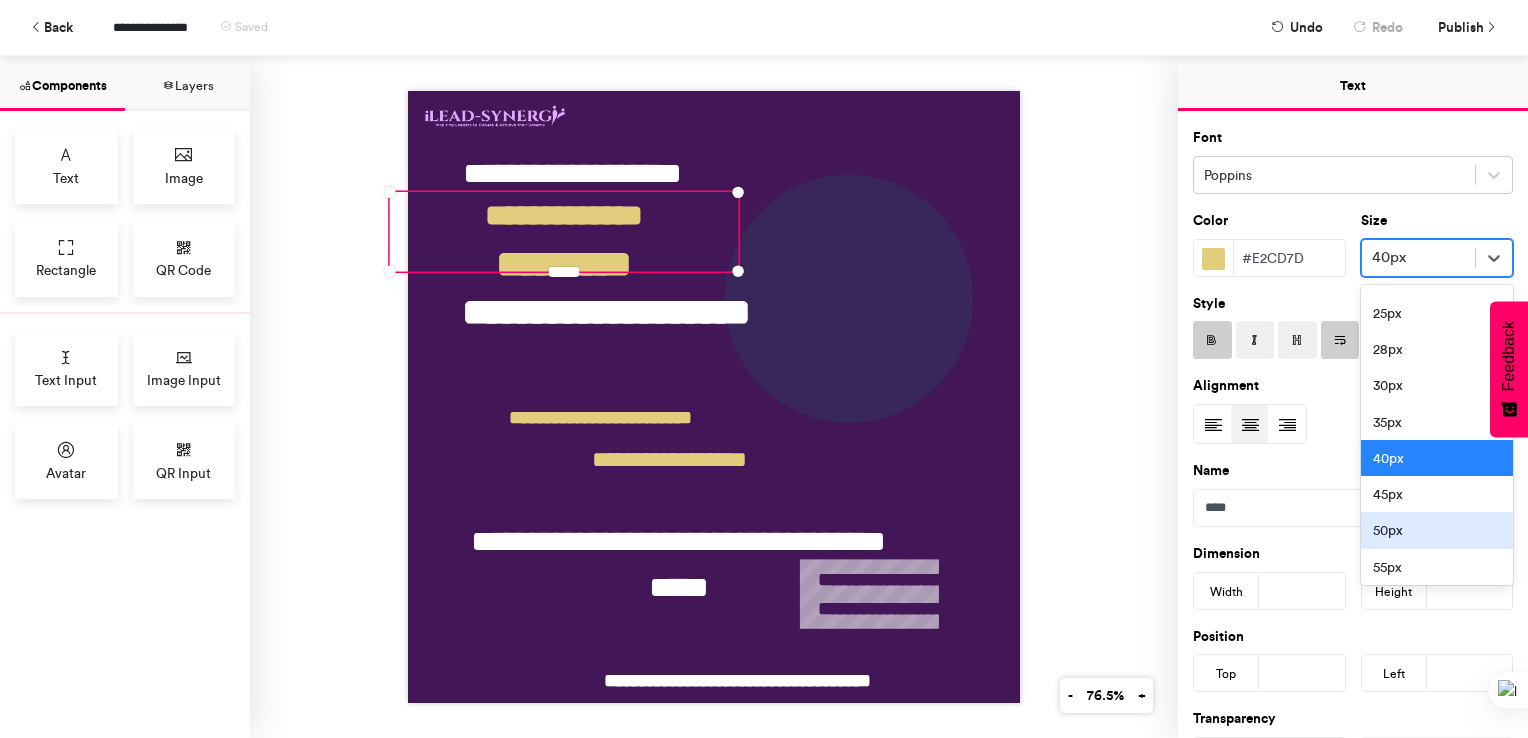 click on "50px" at bounding box center (1437, 530) 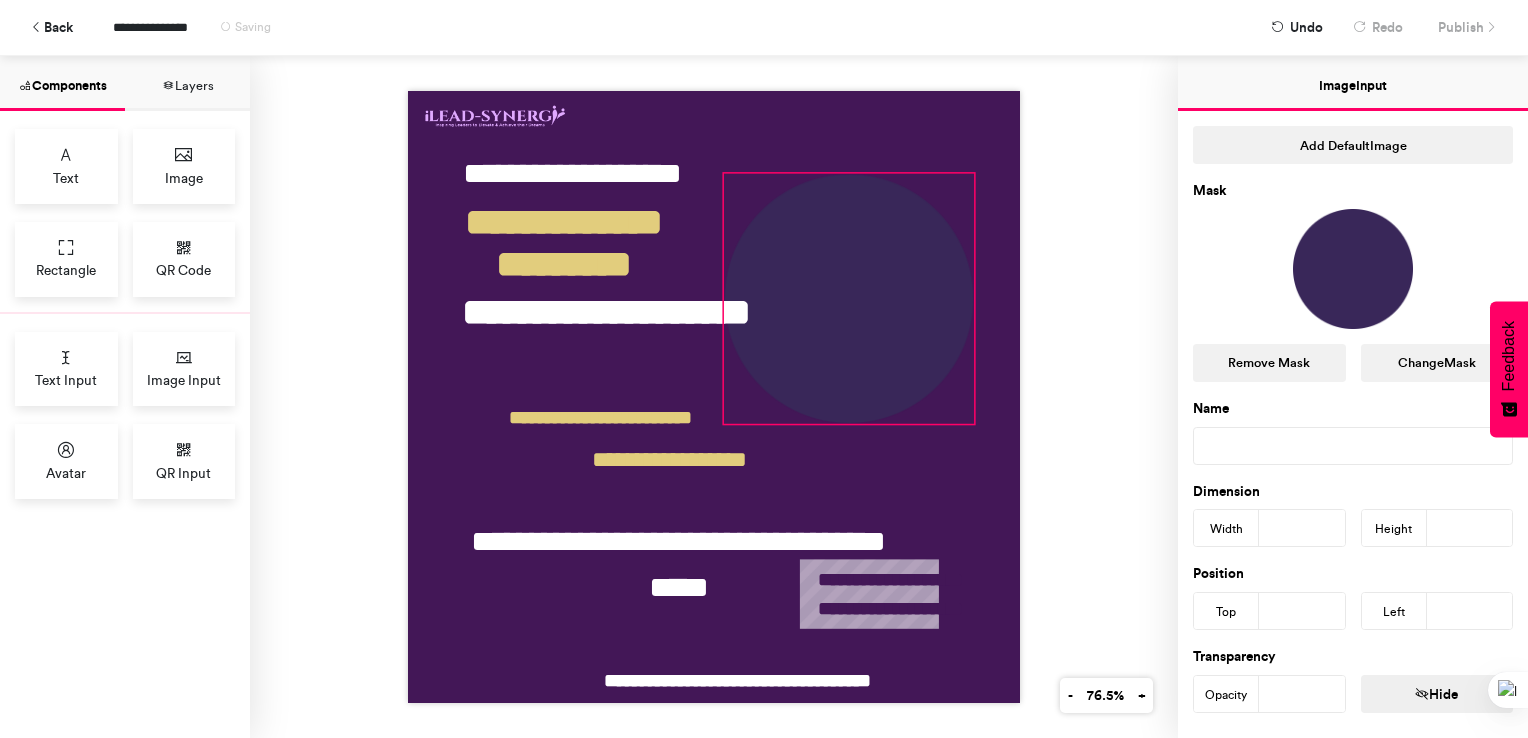 click at bounding box center [849, 298] 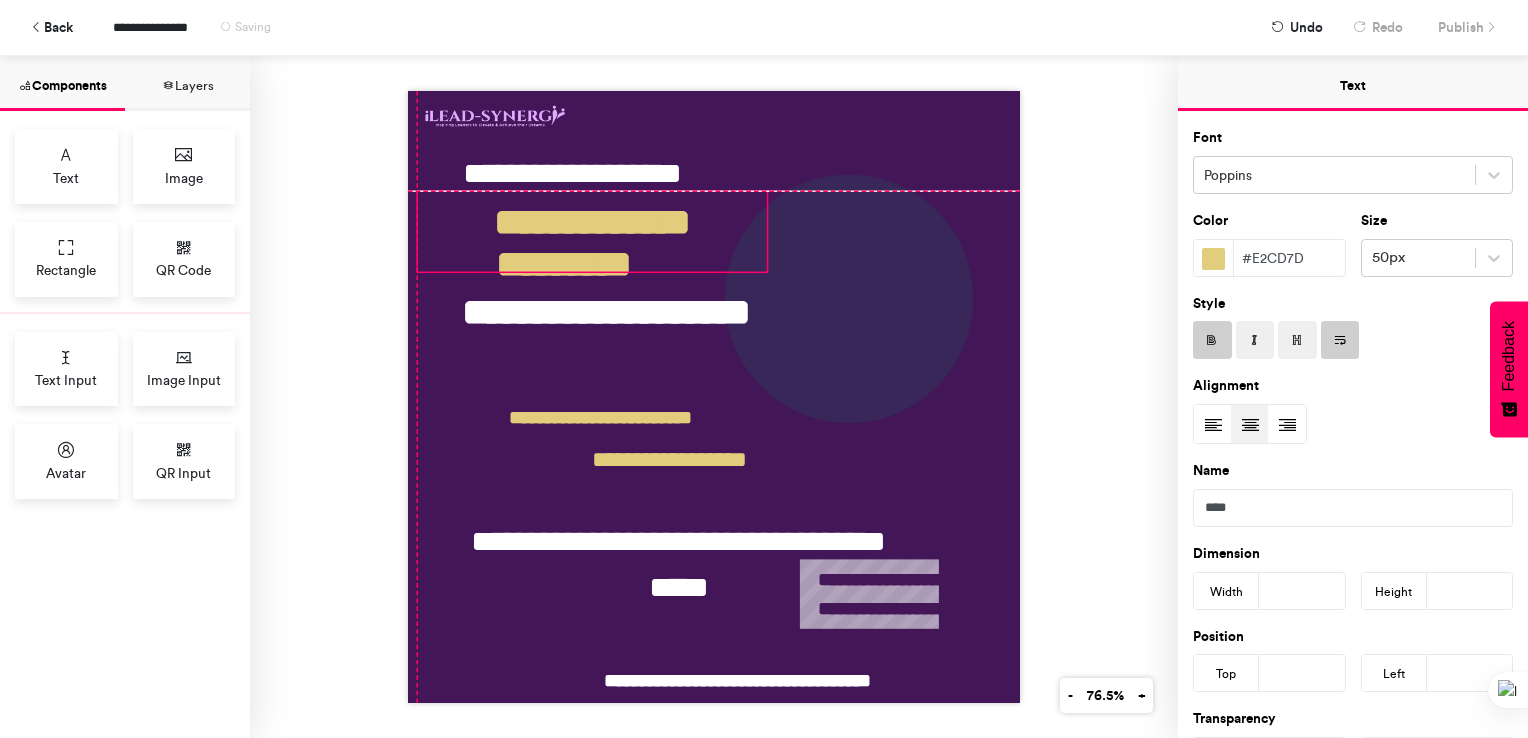 drag, startPoint x: 665, startPoint y: 196, endPoint x: 687, endPoint y: 197, distance: 22.022715 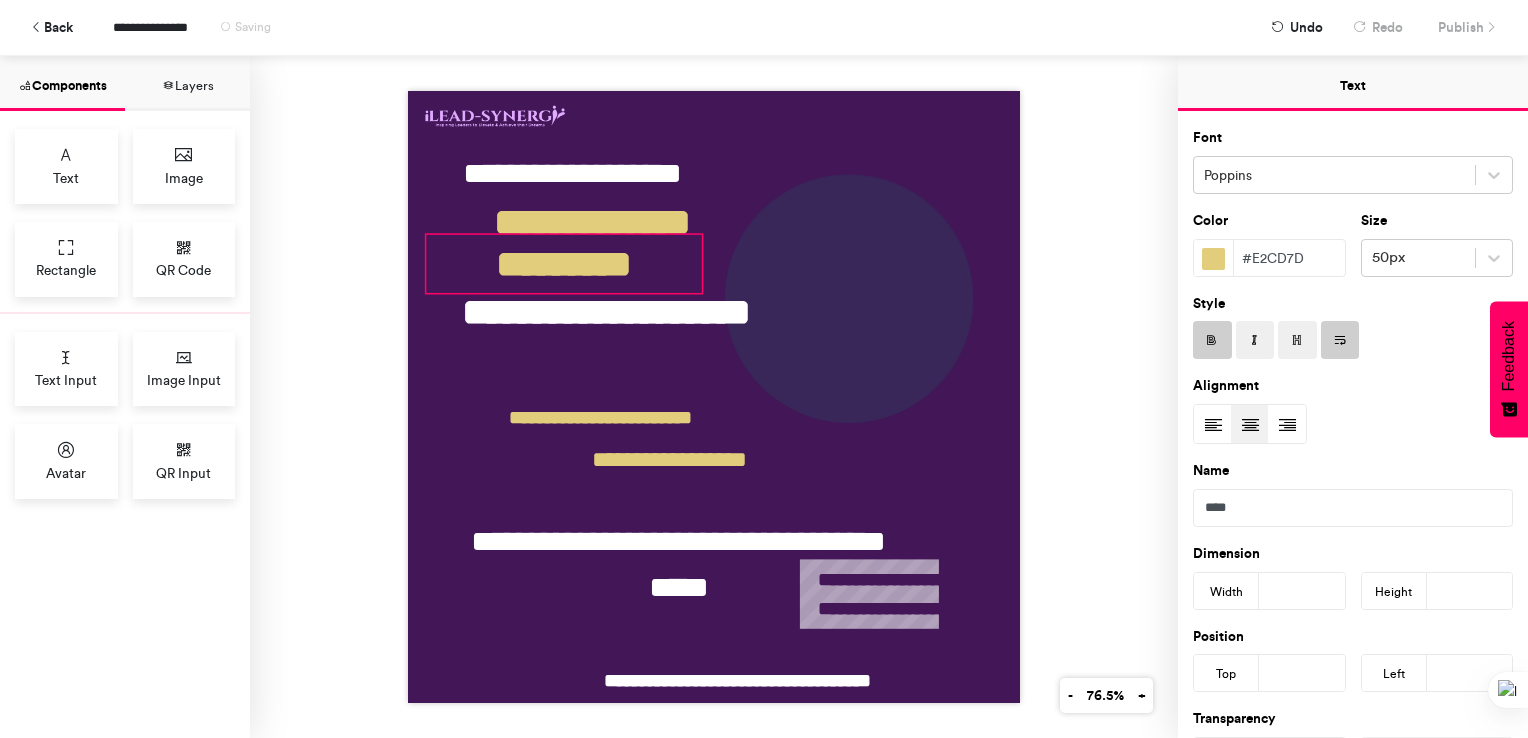 click on "*********" at bounding box center [564, 264] 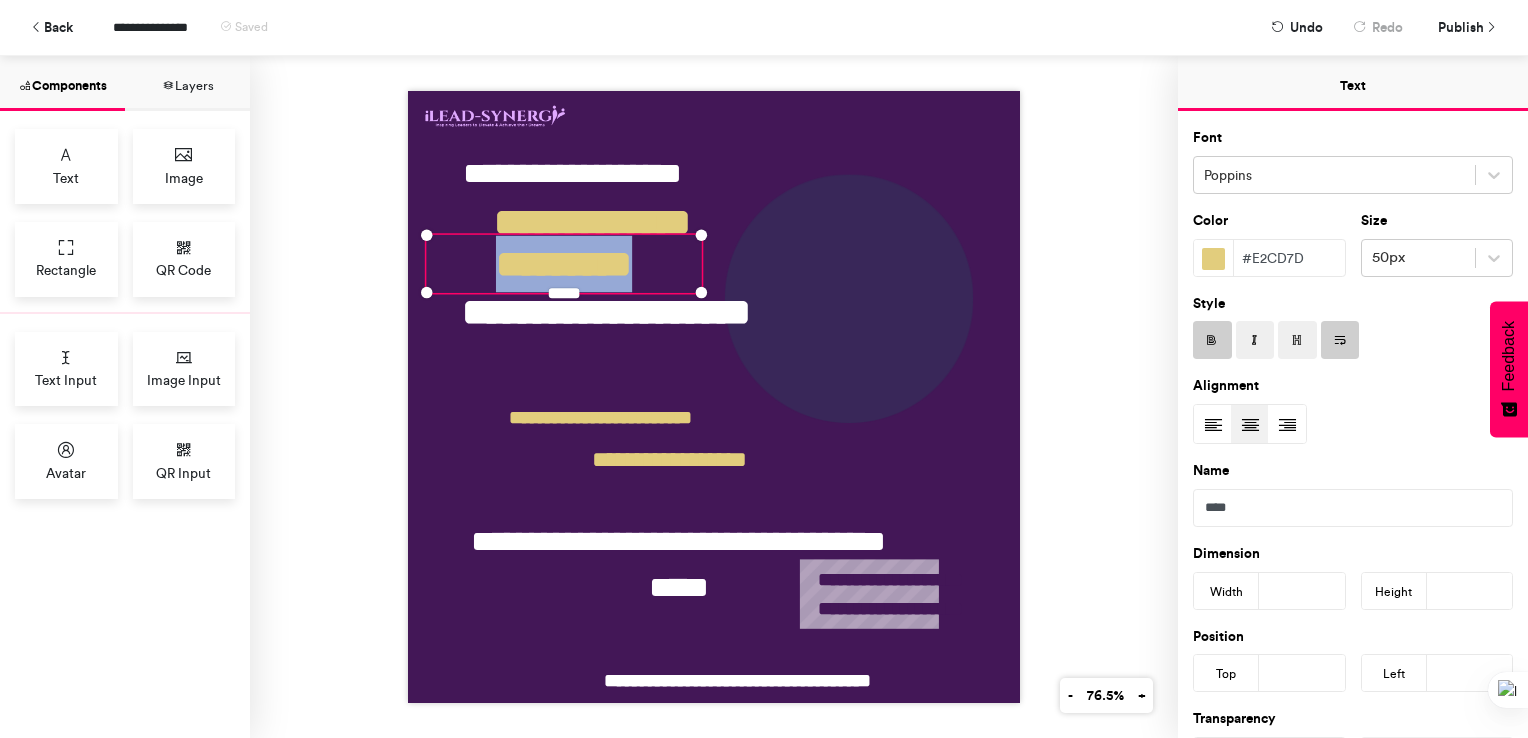 drag, startPoint x: 451, startPoint y: 250, endPoint x: 660, endPoint y: 268, distance: 209.77368 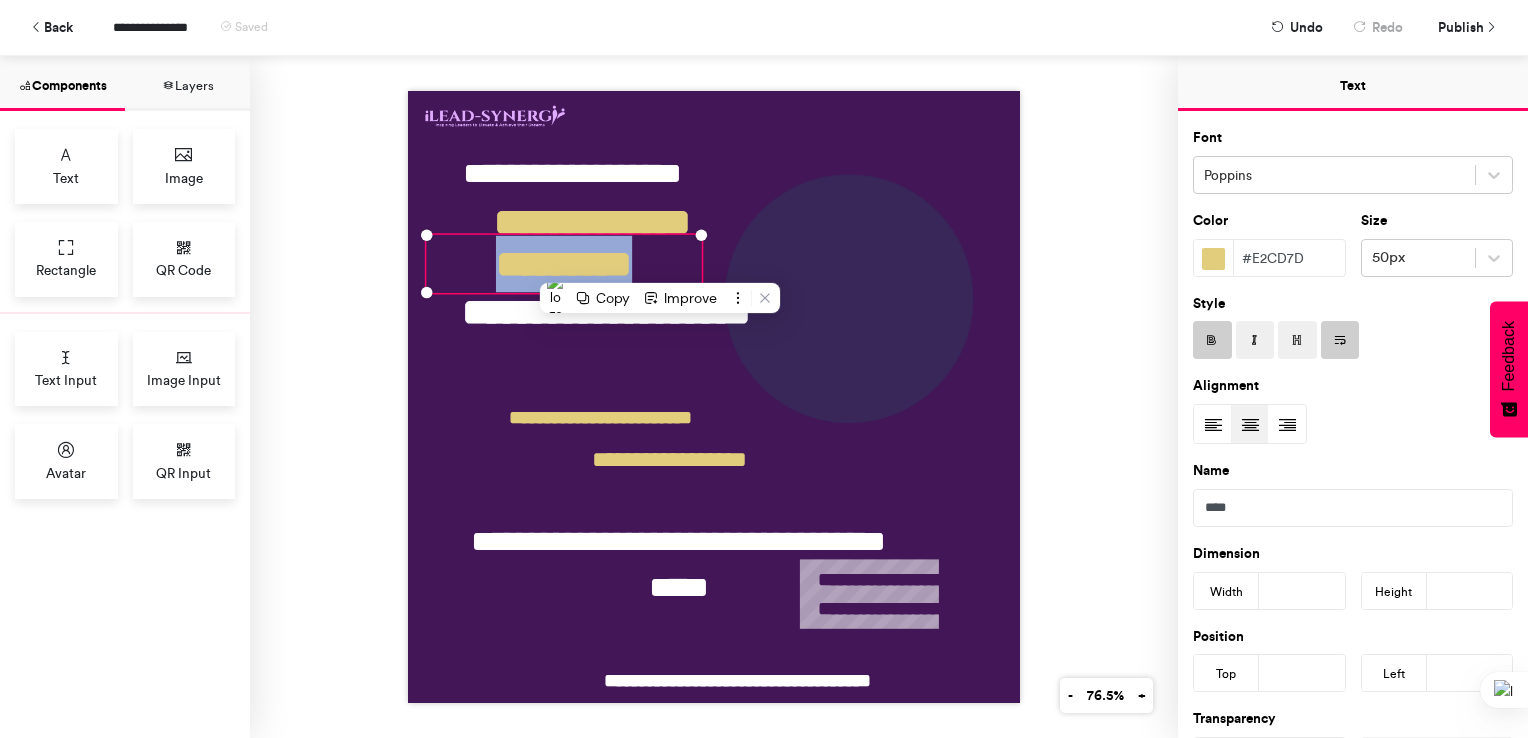 type 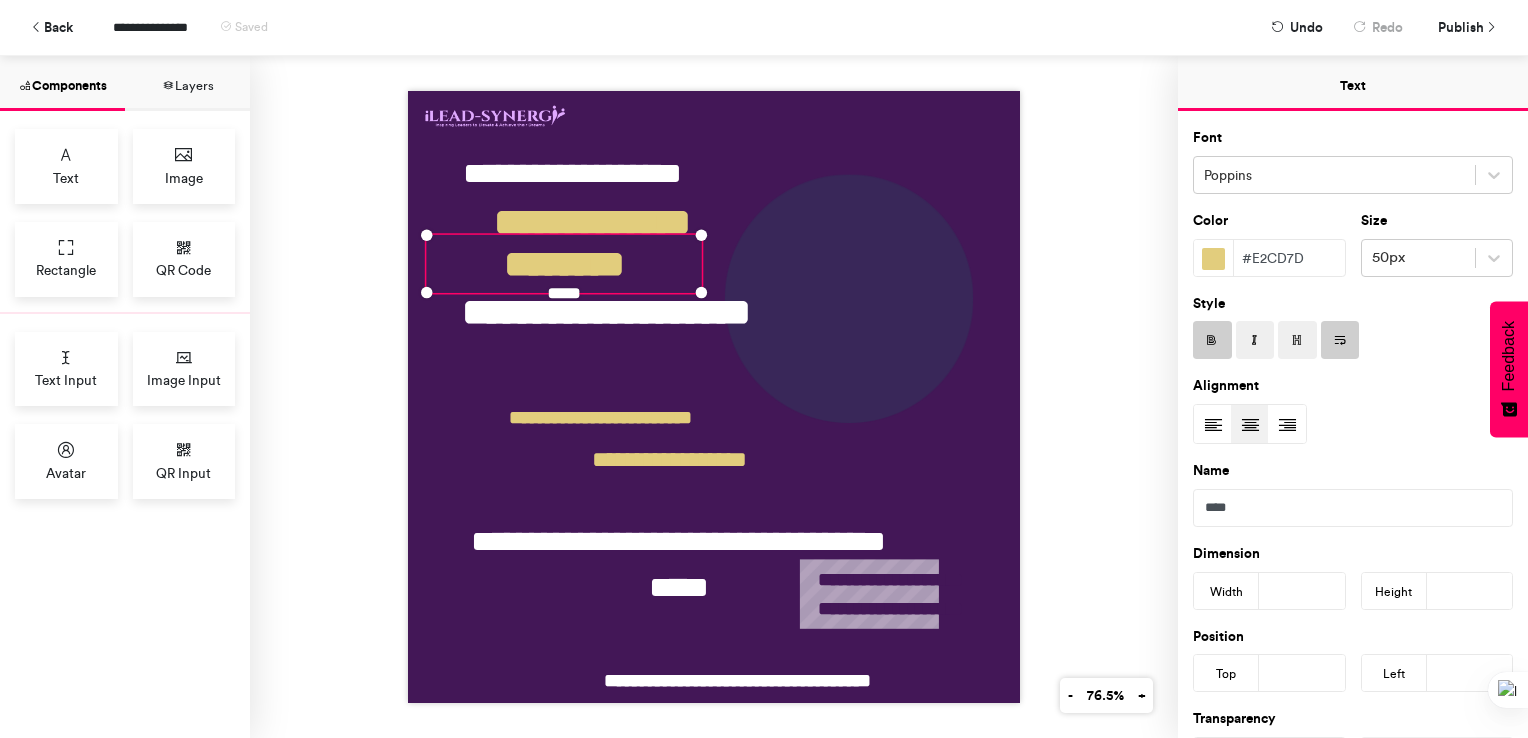 click on "**********" at bounding box center [714, 397] 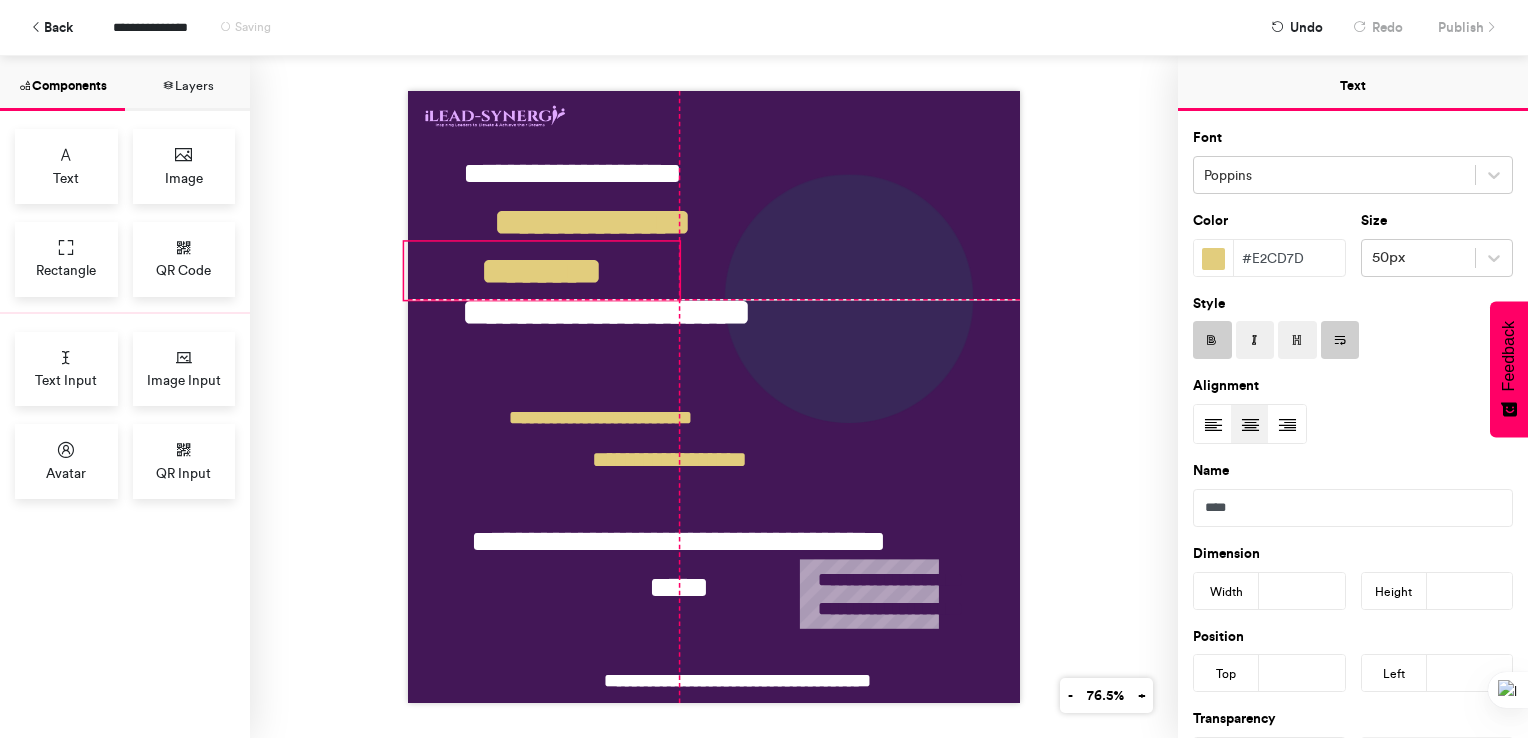 drag, startPoint x: 583, startPoint y: 249, endPoint x: 564, endPoint y: 255, distance: 19.924858 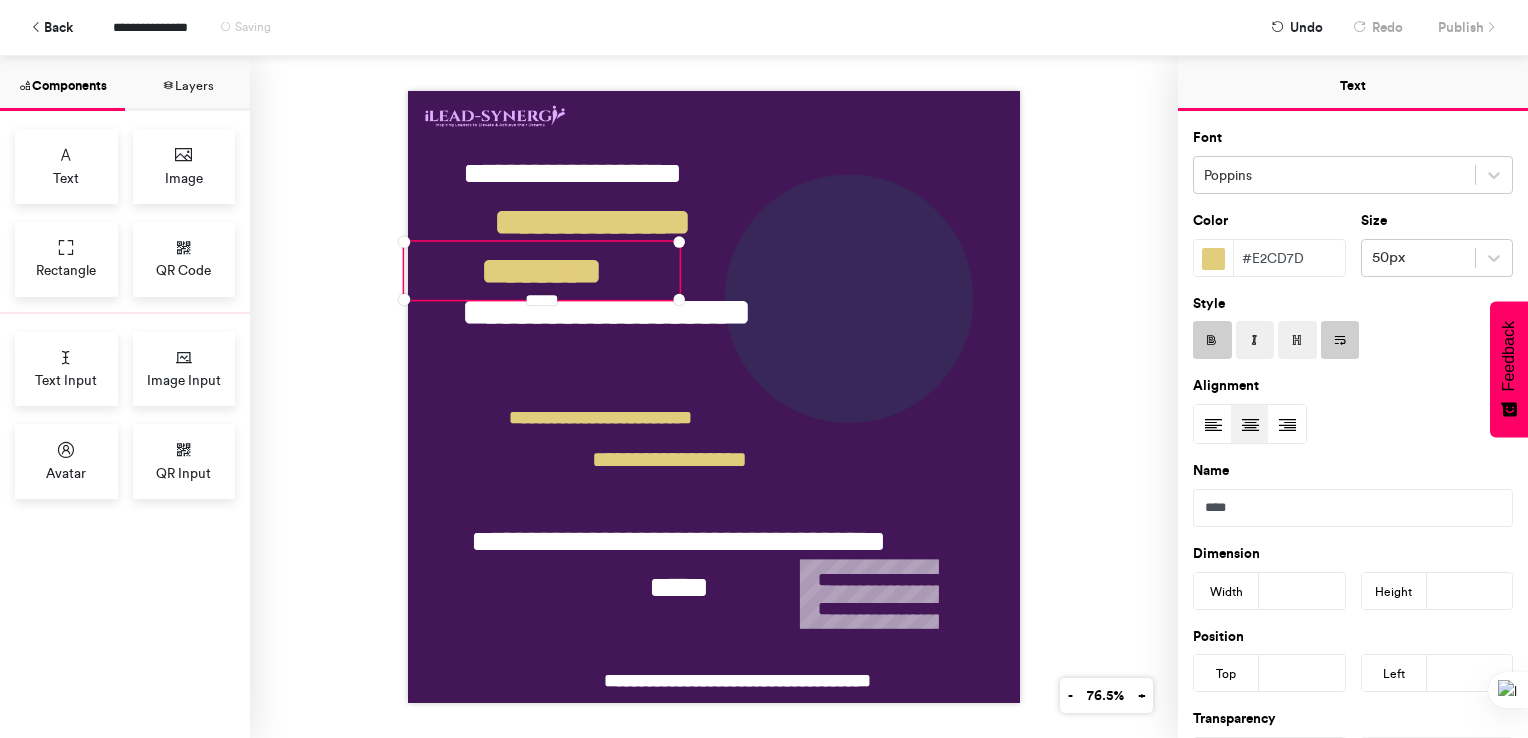 click on "**********" at bounding box center (714, 397) 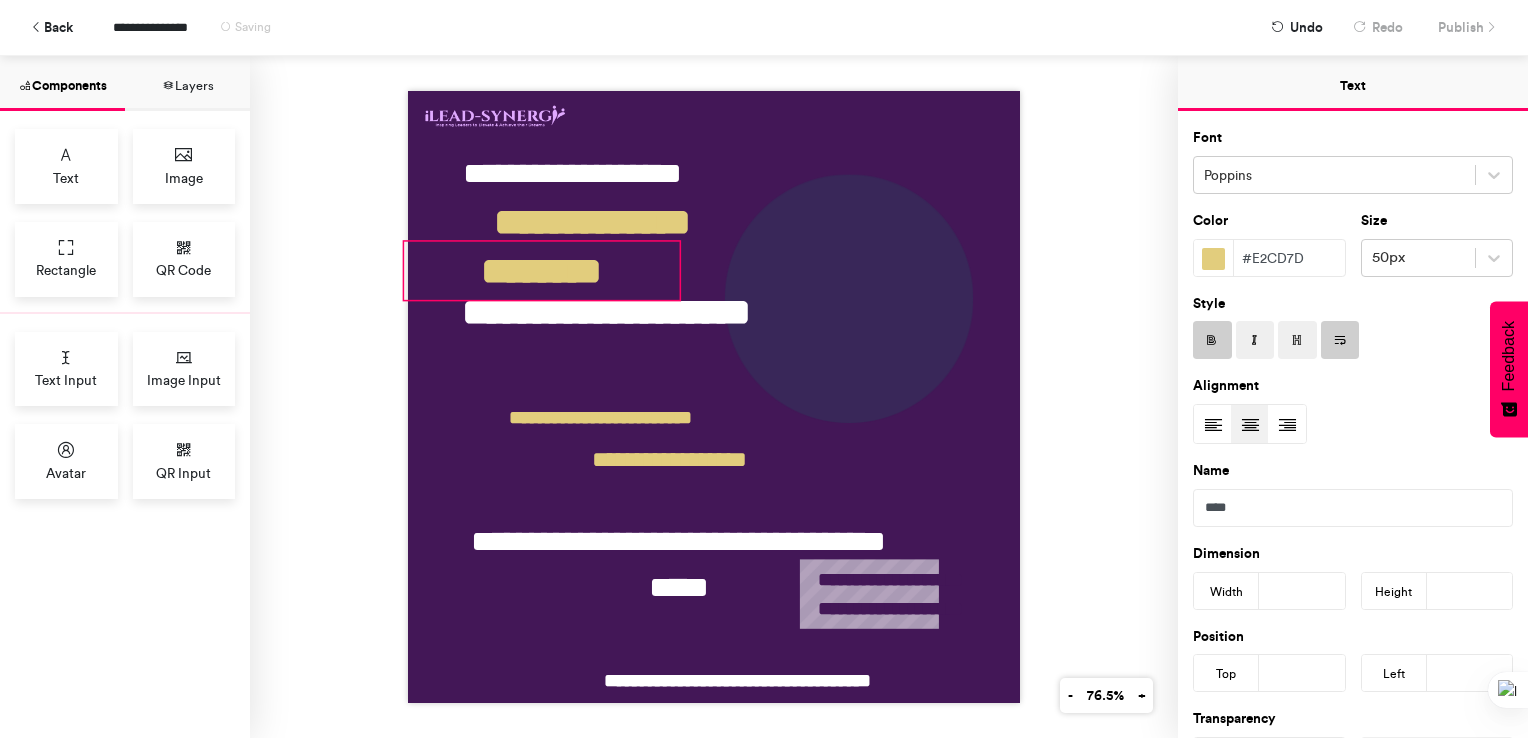 click on "********" at bounding box center [542, 270] 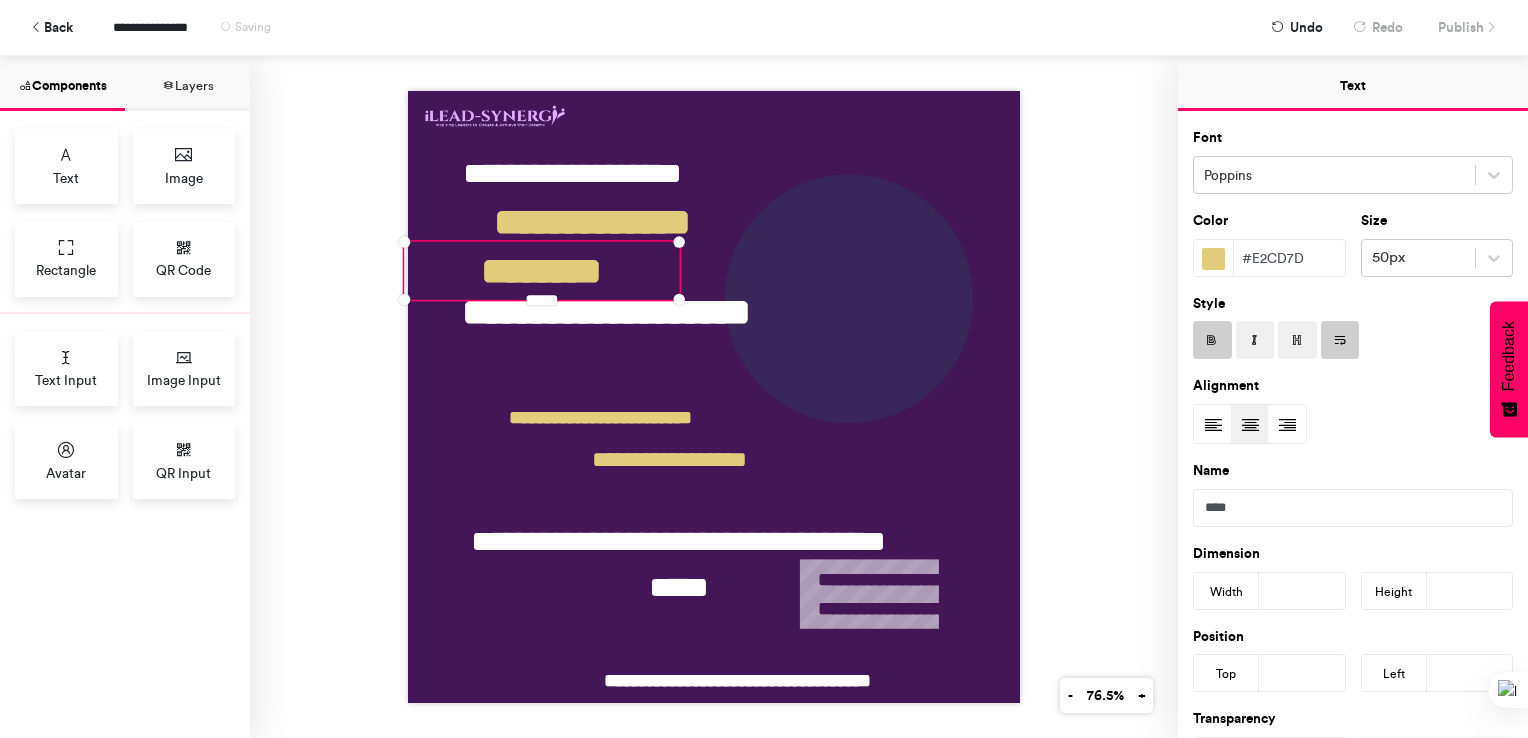 click on "********" at bounding box center (542, 270) 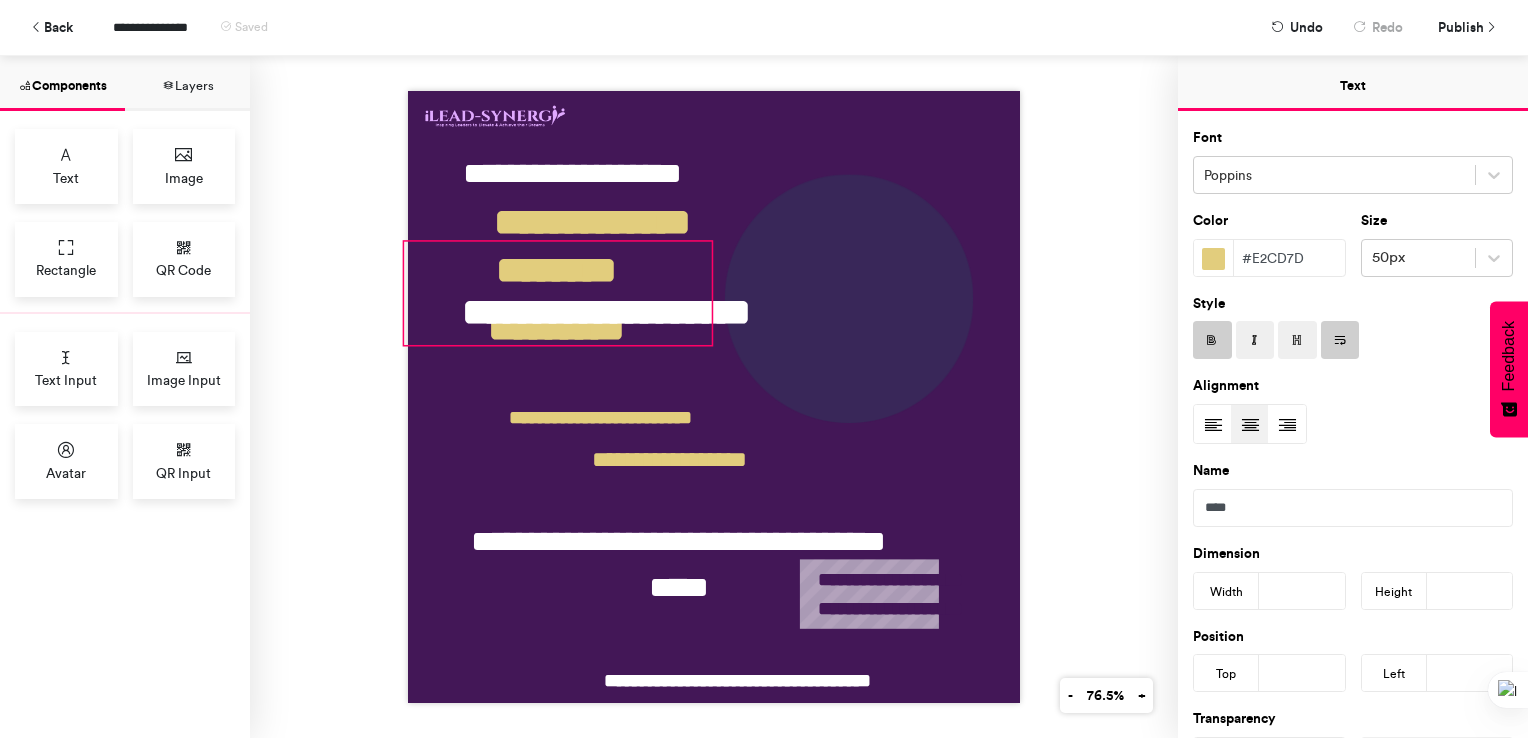 scroll, scrollTop: 0, scrollLeft: 0, axis: both 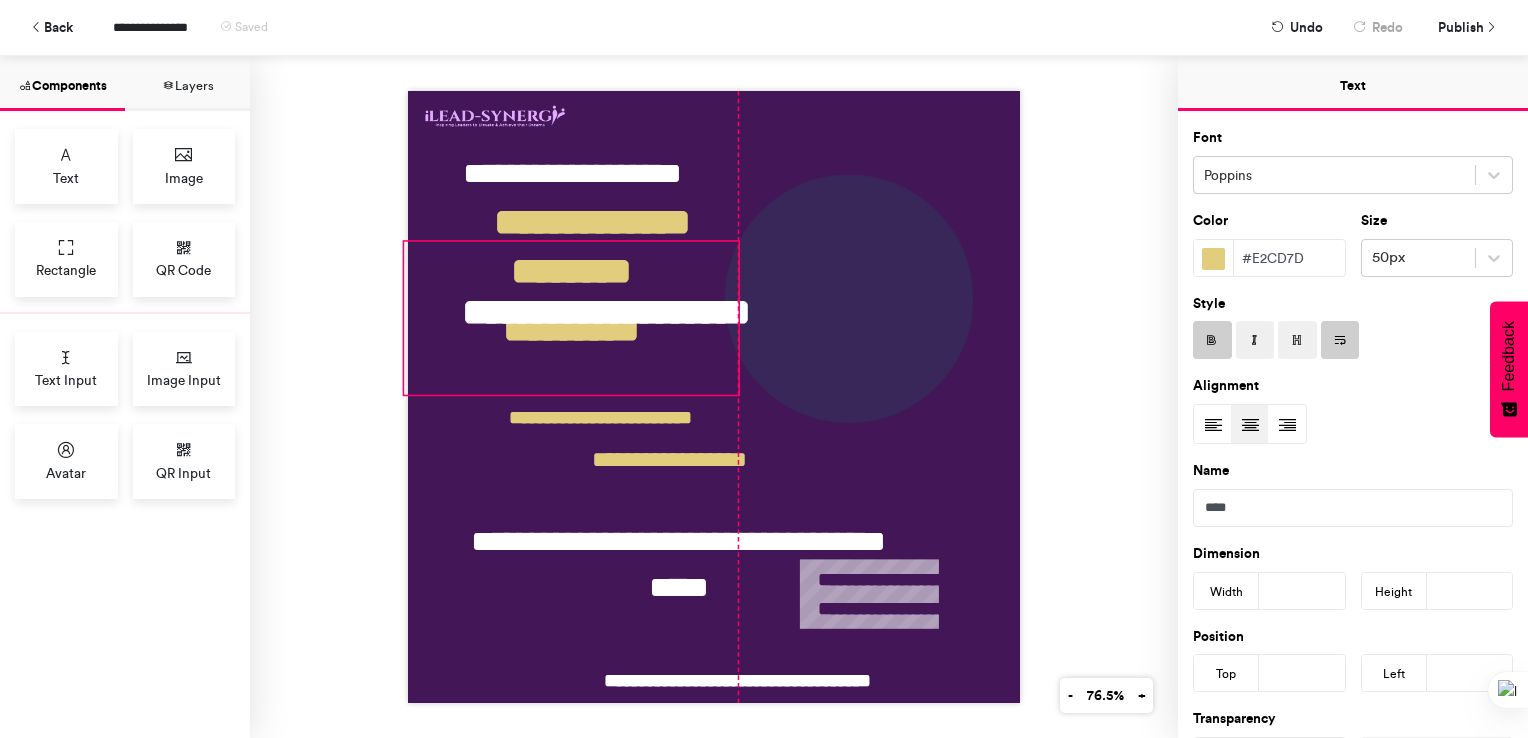 drag, startPoint x: 668, startPoint y: 291, endPoint x: 732, endPoint y: 384, distance: 112.89375 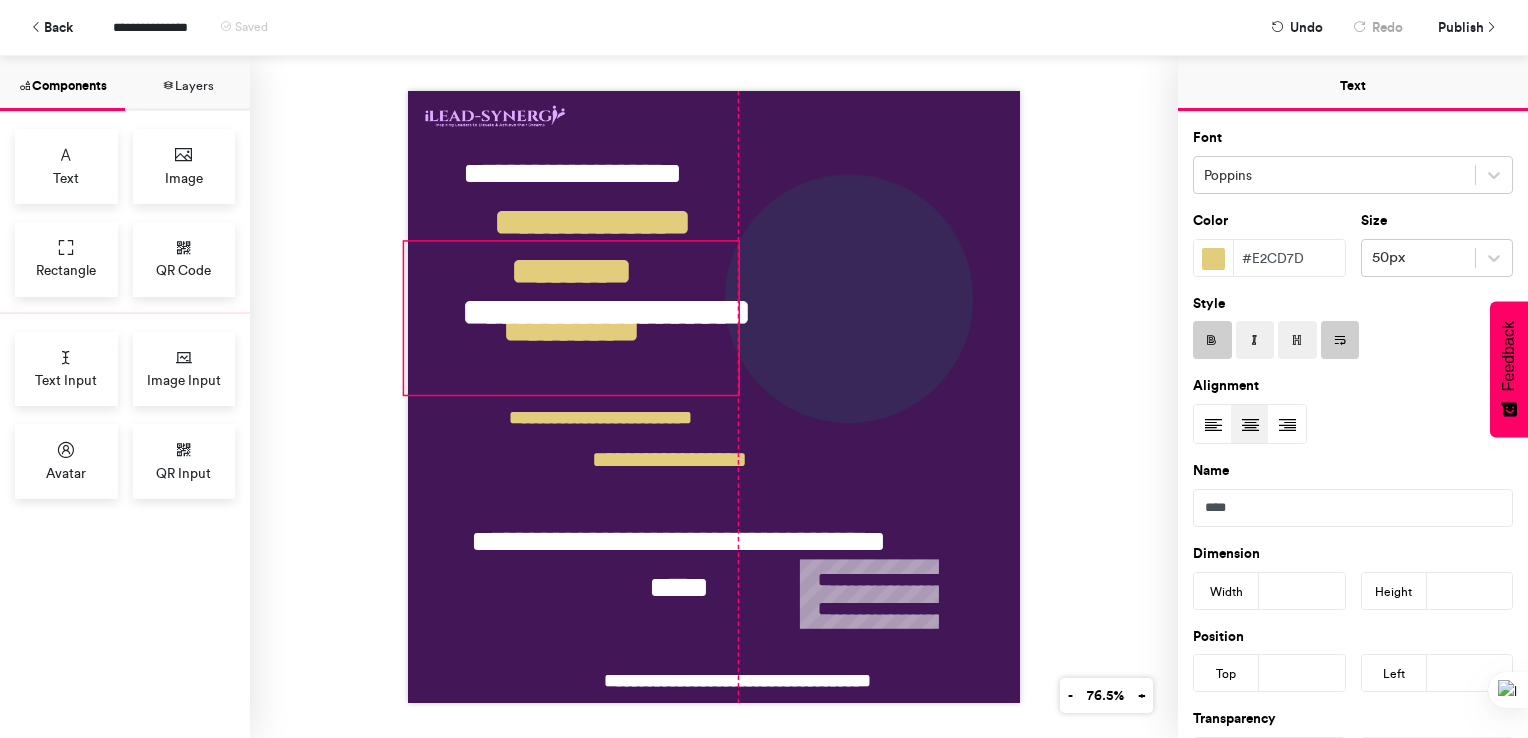 click on "**********" at bounding box center [714, 397] 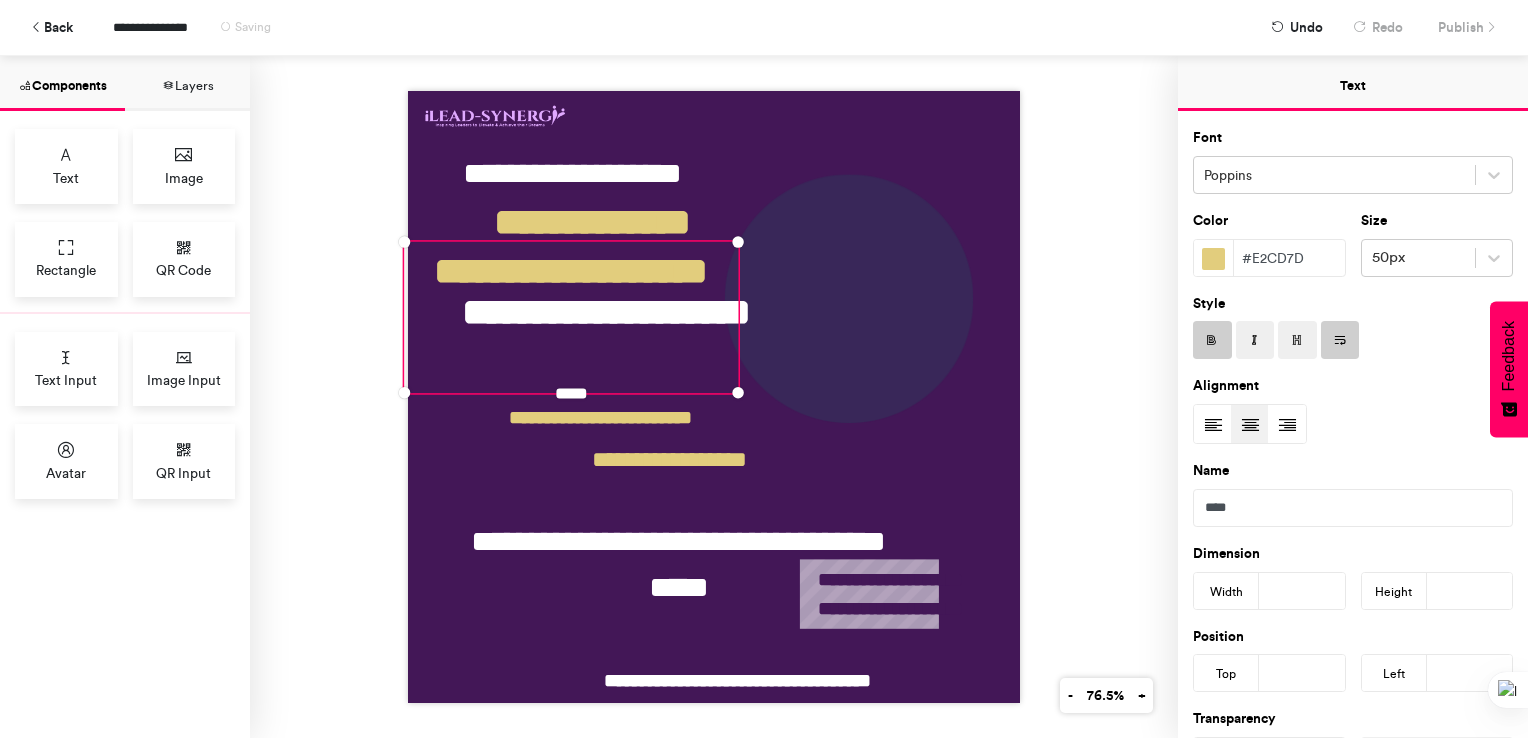 click on "**********" at bounding box center [714, 397] 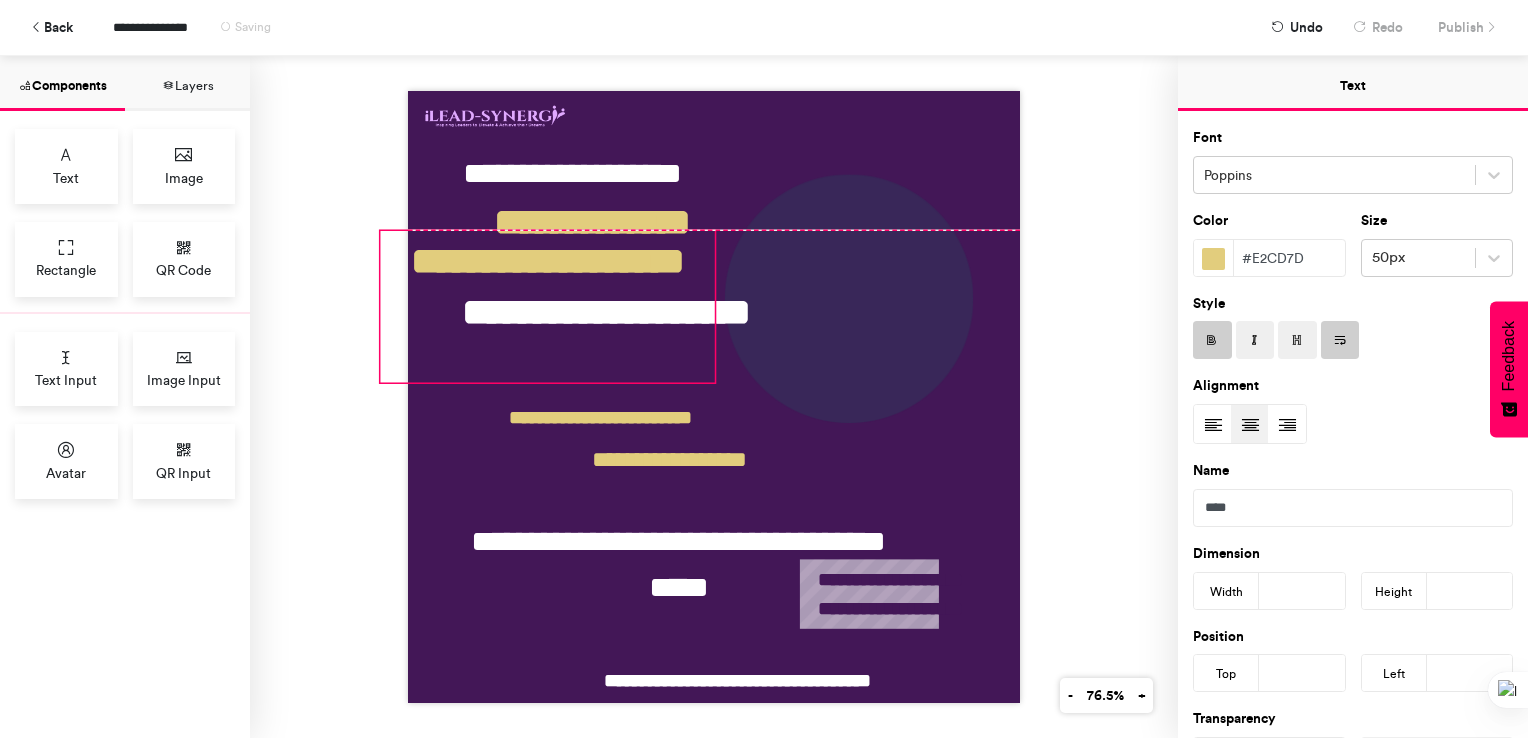 drag, startPoint x: 621, startPoint y: 262, endPoint x: 597, endPoint y: 256, distance: 24.738634 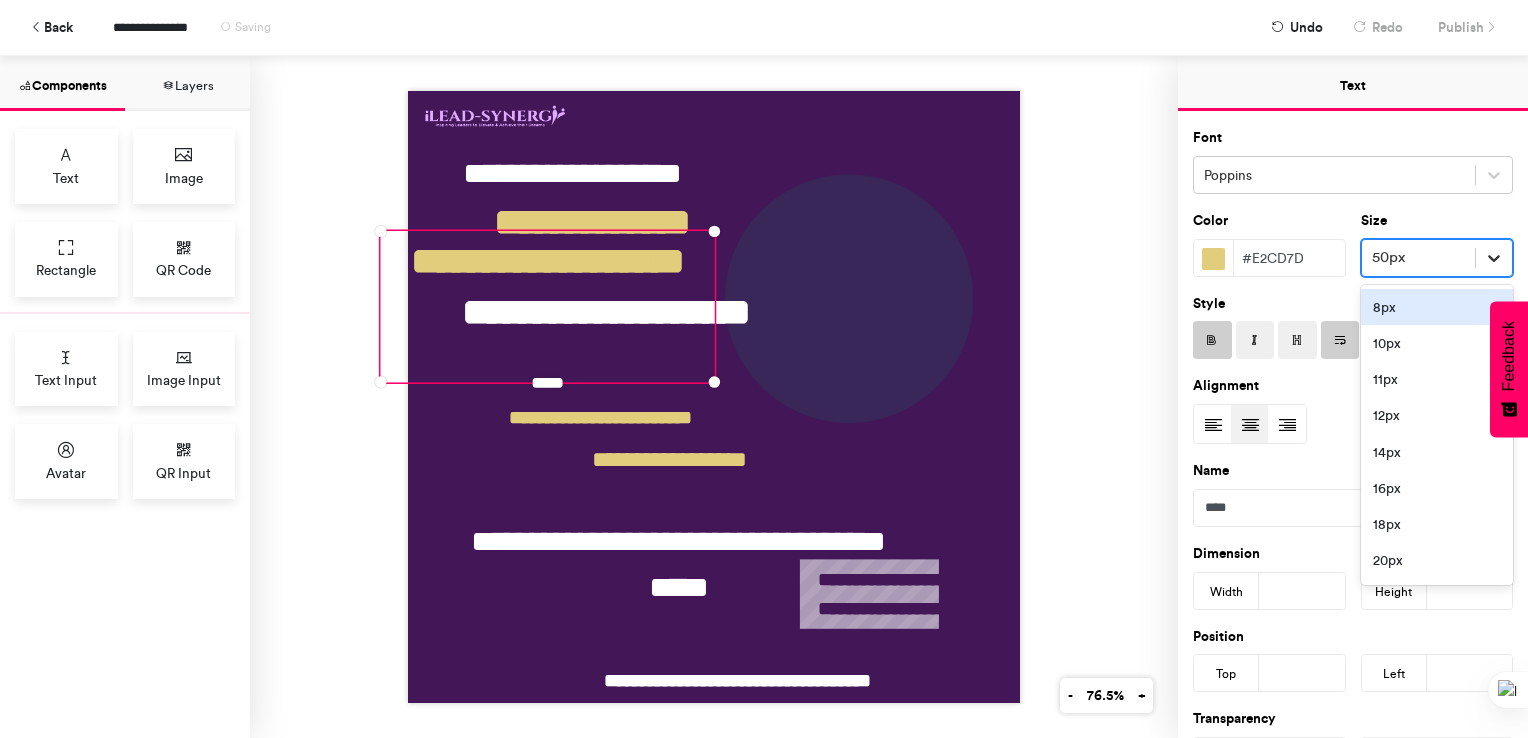 click 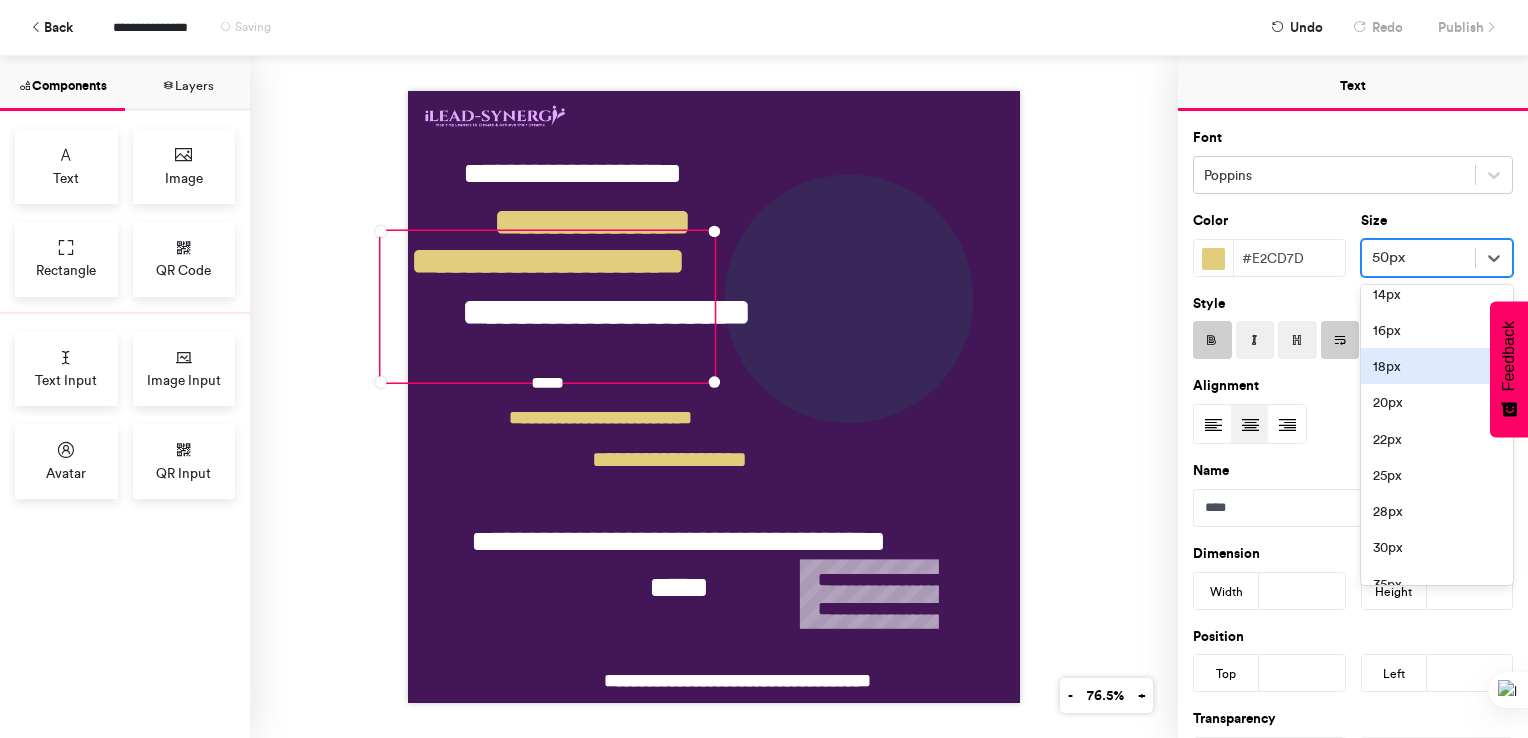 scroll, scrollTop: 160, scrollLeft: 0, axis: vertical 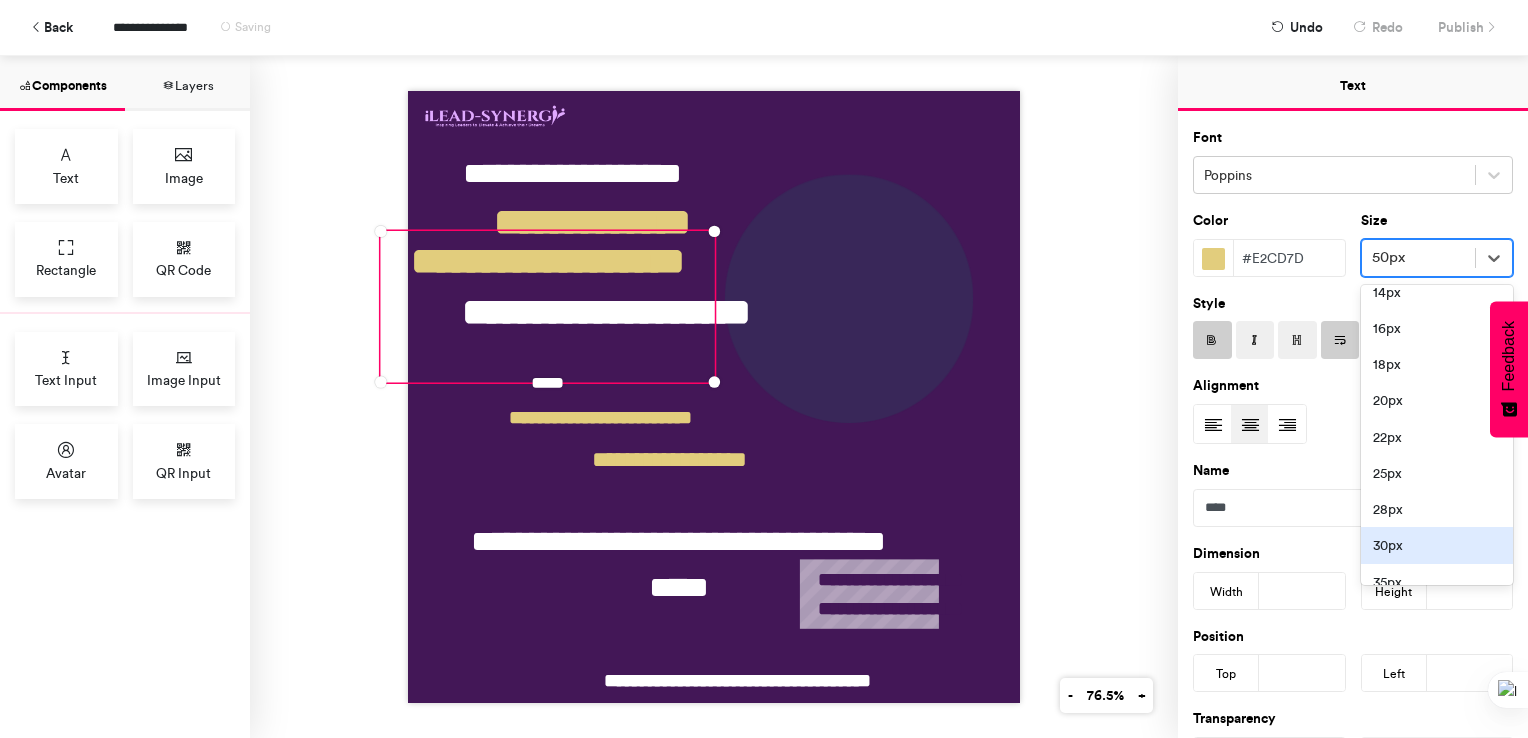 click on "30px" at bounding box center (1437, 545) 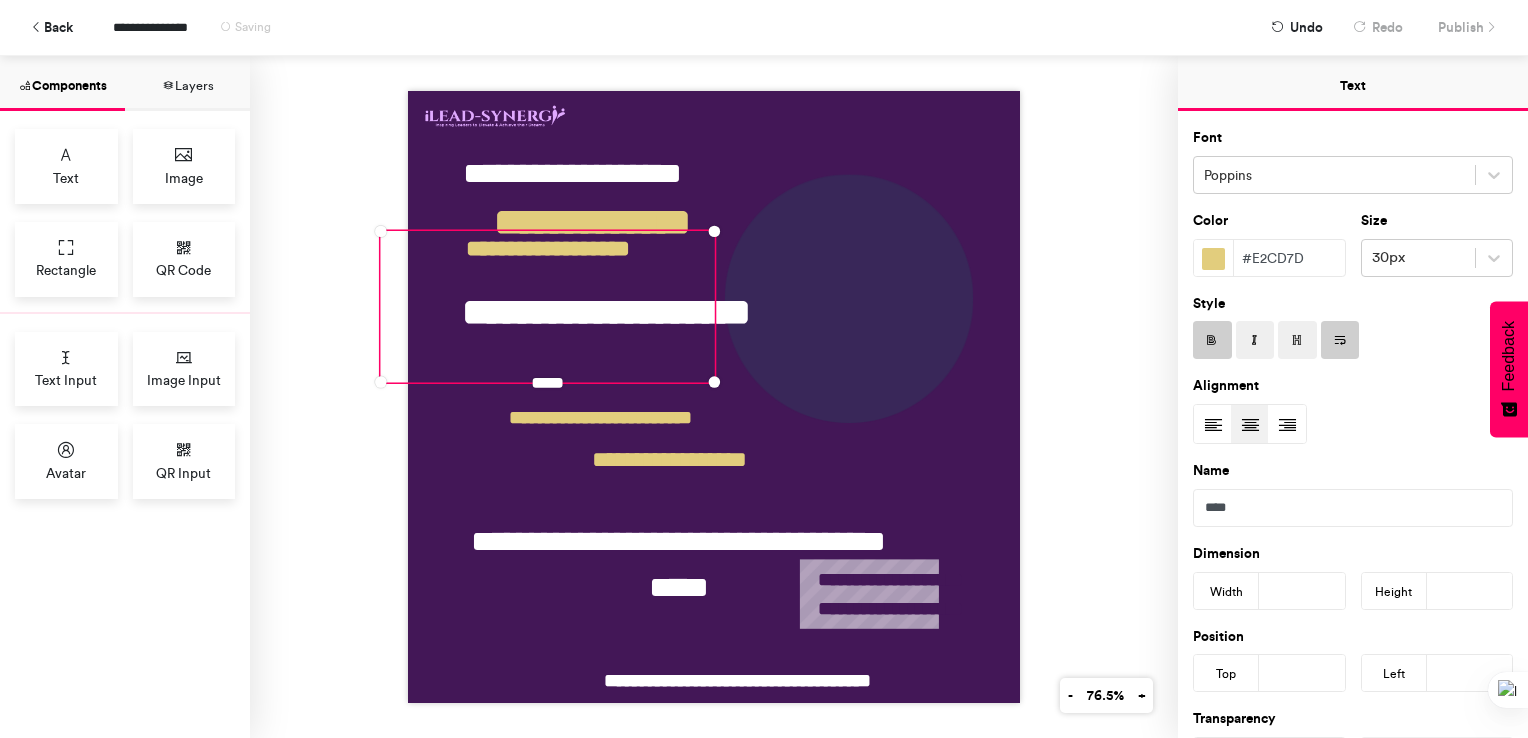 click on "**********" at bounding box center [714, 397] 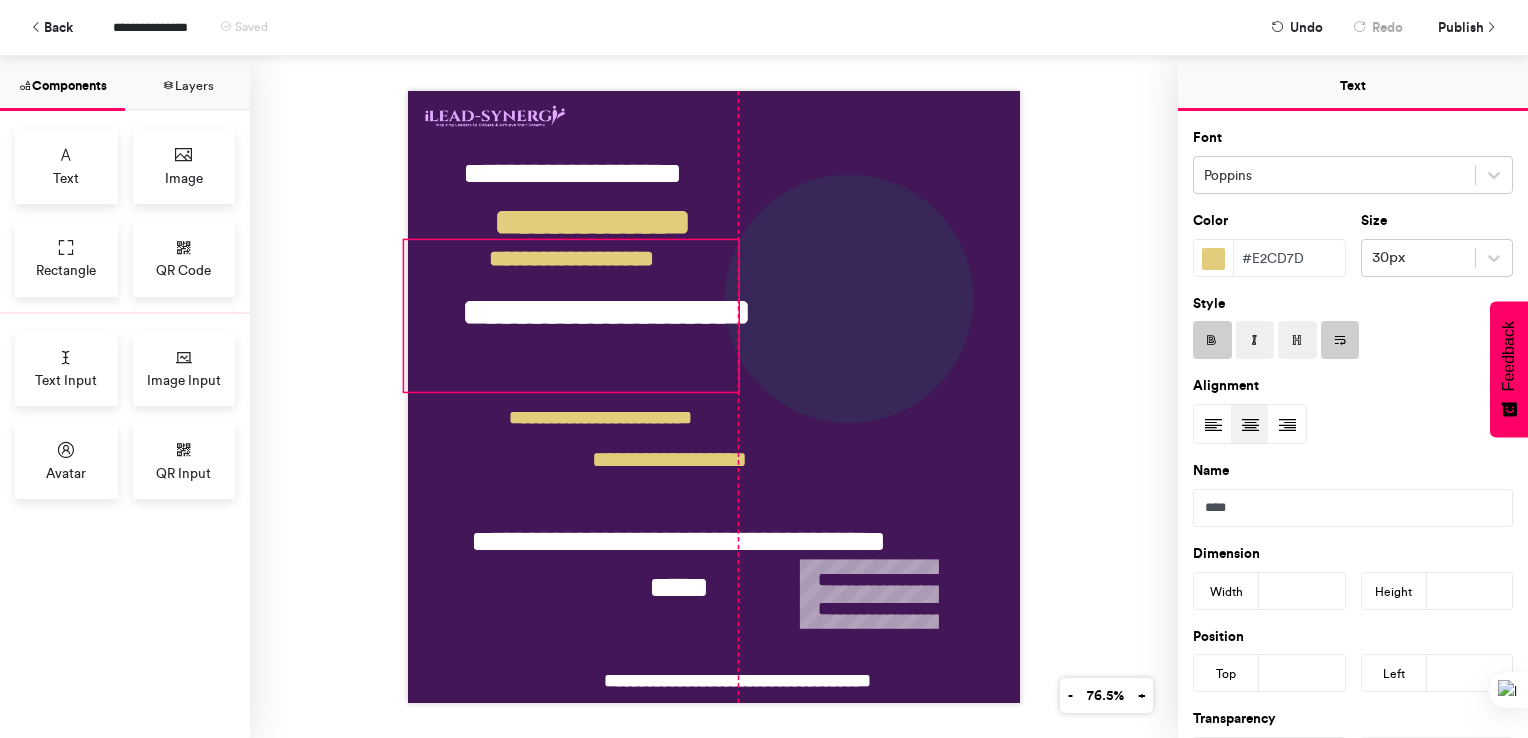 drag, startPoint x: 592, startPoint y: 243, endPoint x: 612, endPoint y: 252, distance: 21.931713 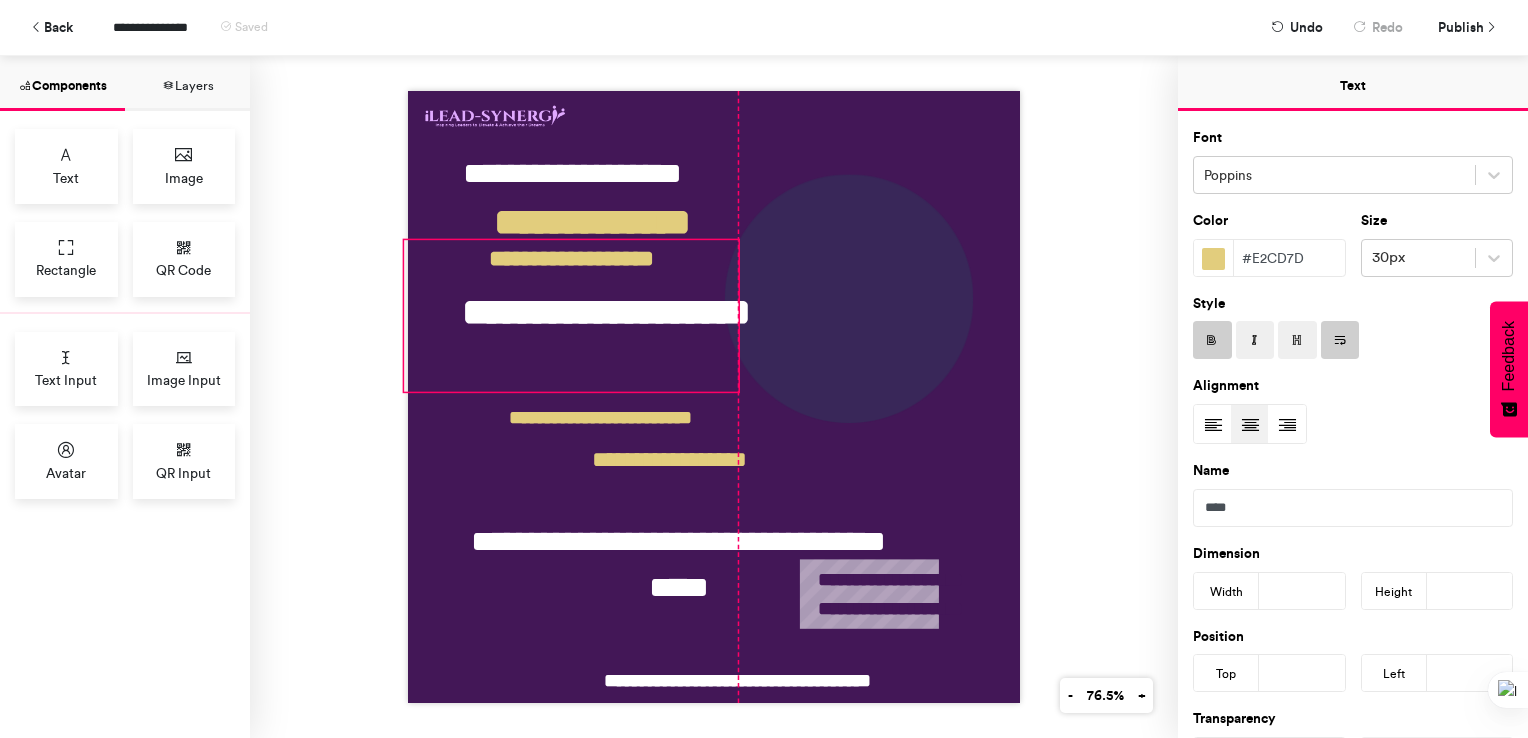 click on "********
*********" at bounding box center [571, 316] 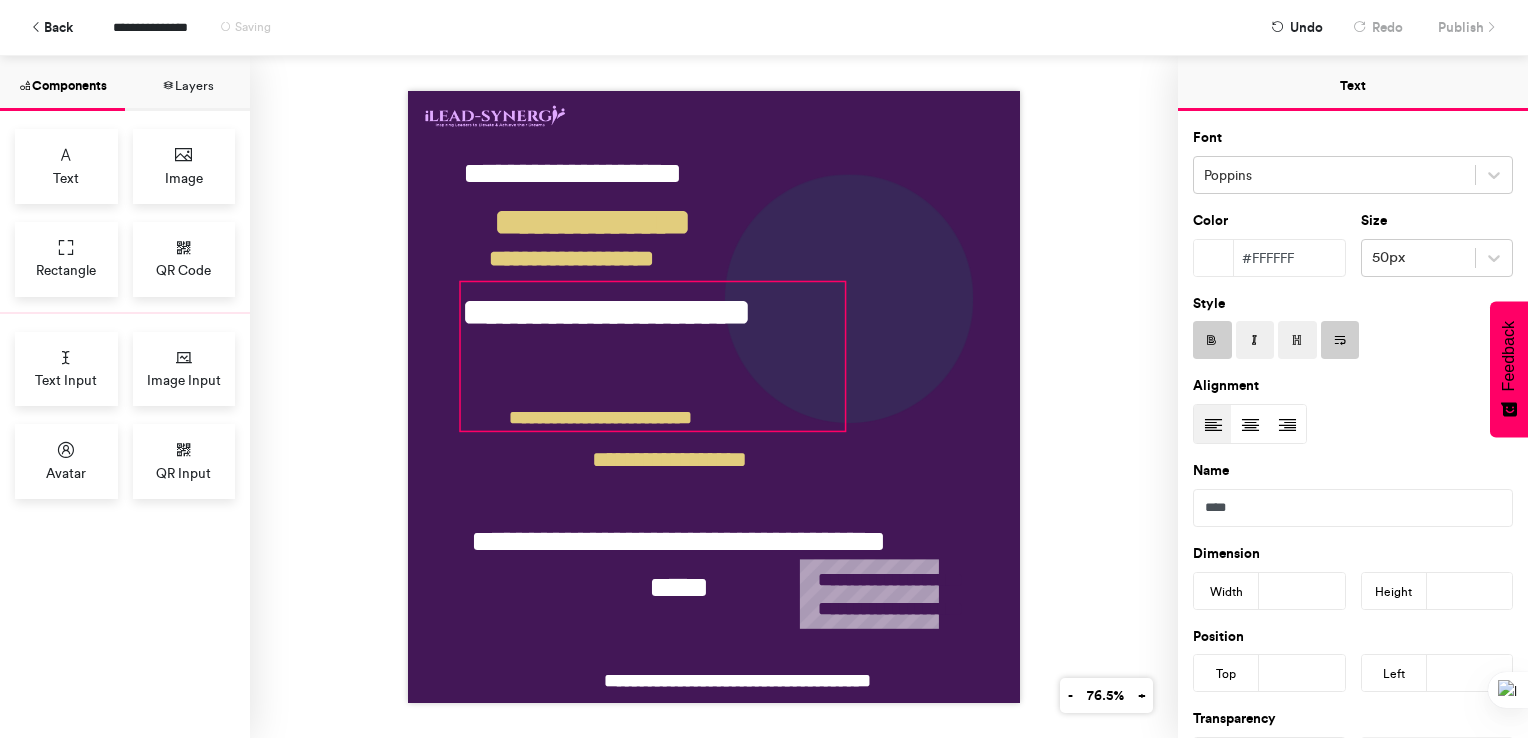 click on "**********" at bounding box center (653, 356) 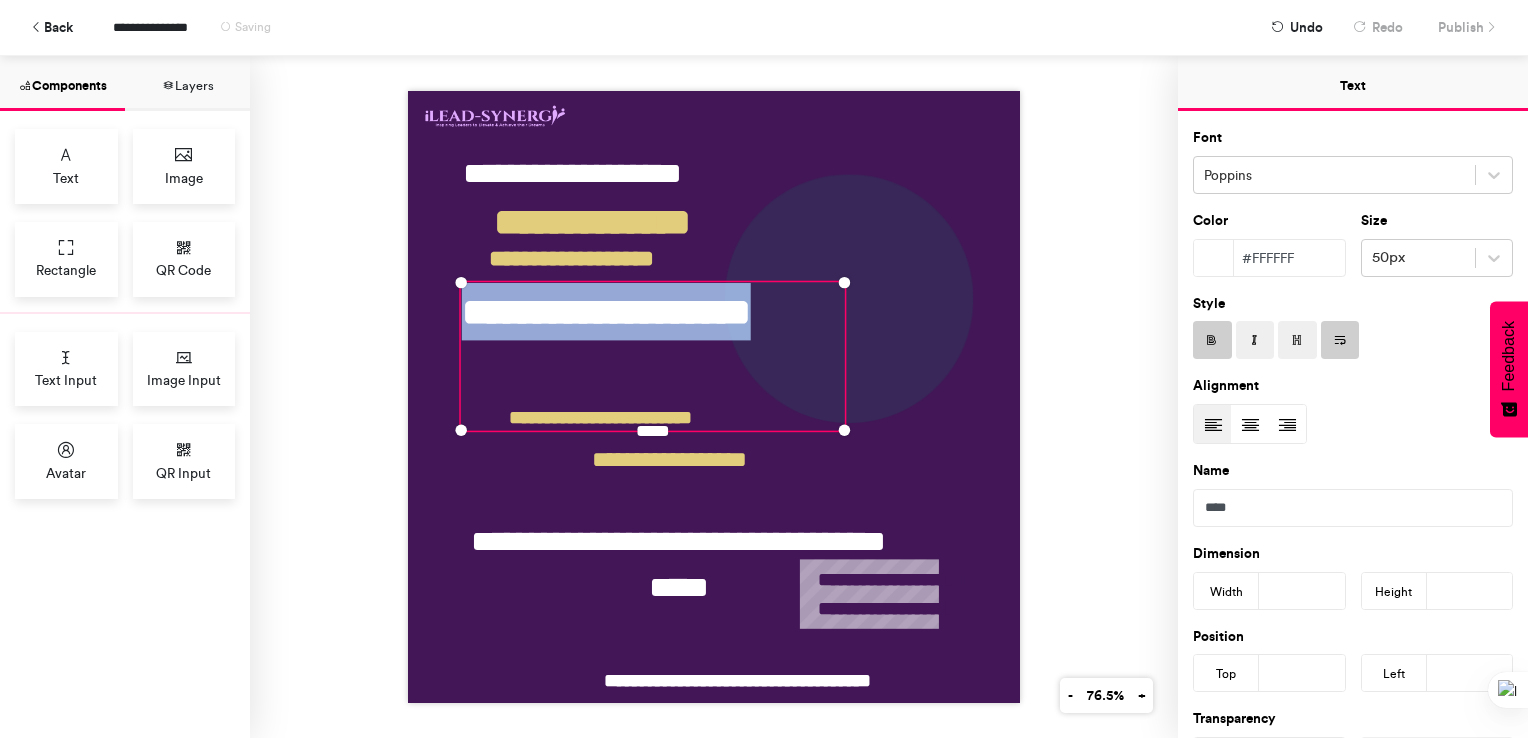 drag, startPoint x: 460, startPoint y: 303, endPoint x: 681, endPoint y: 354, distance: 226.80829 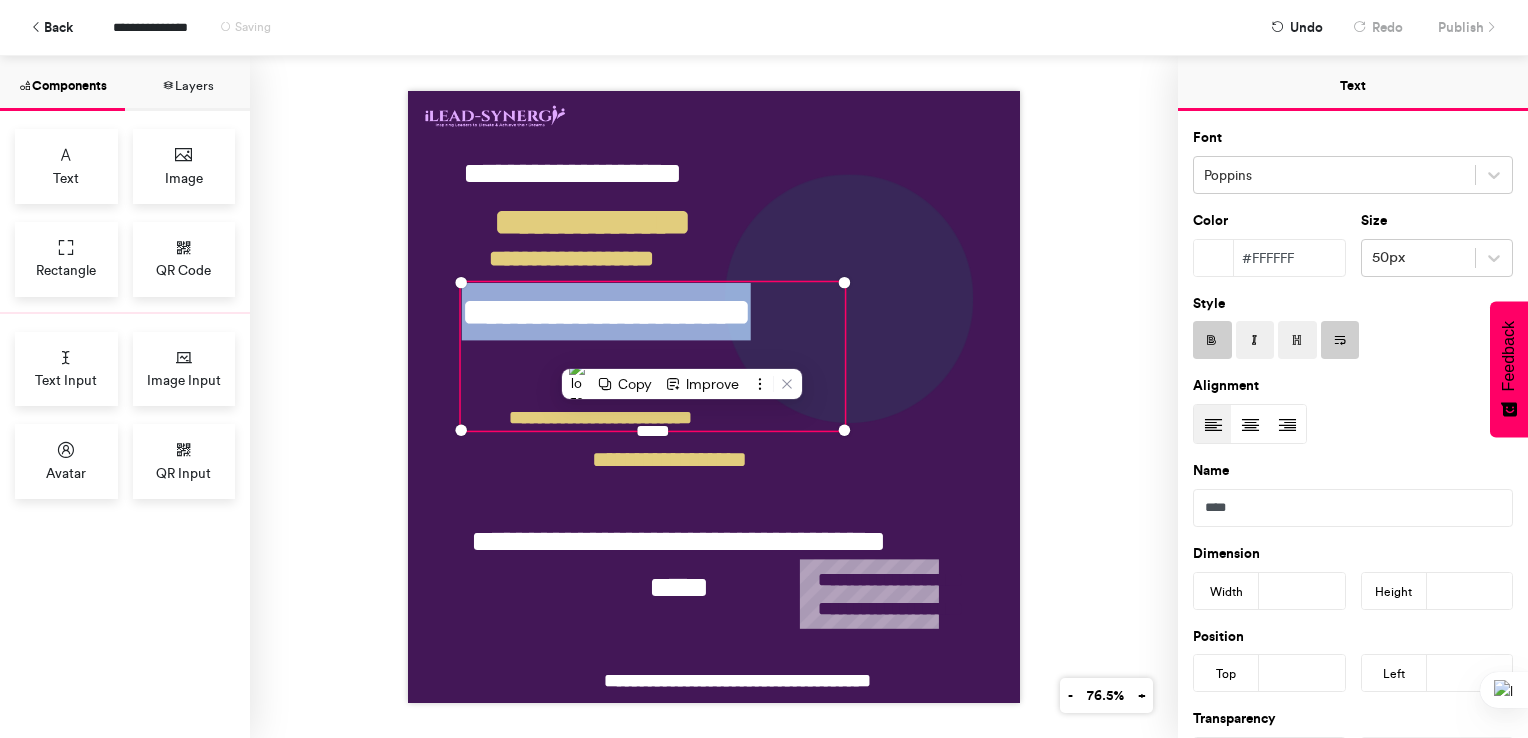 type 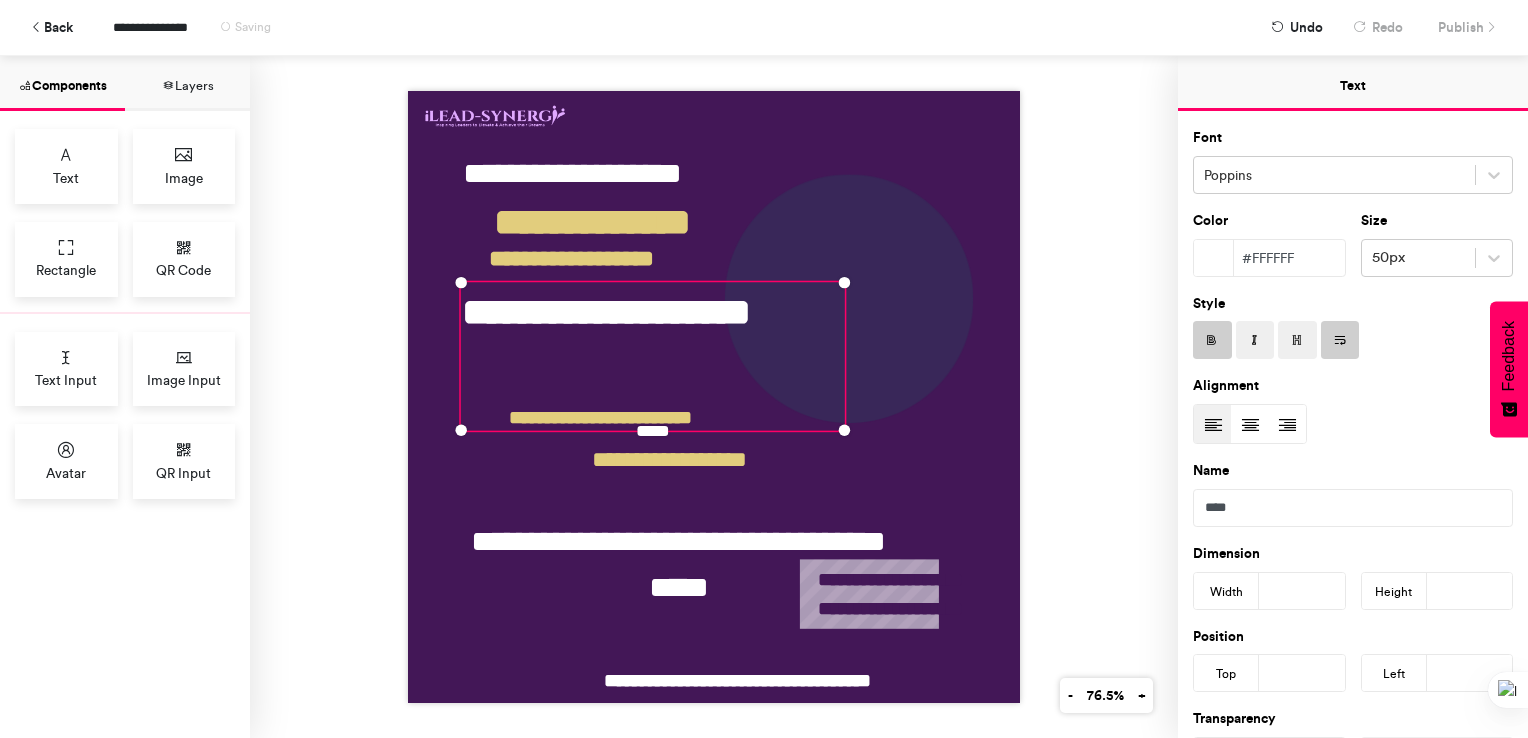 click on "**********" at bounding box center (714, 397) 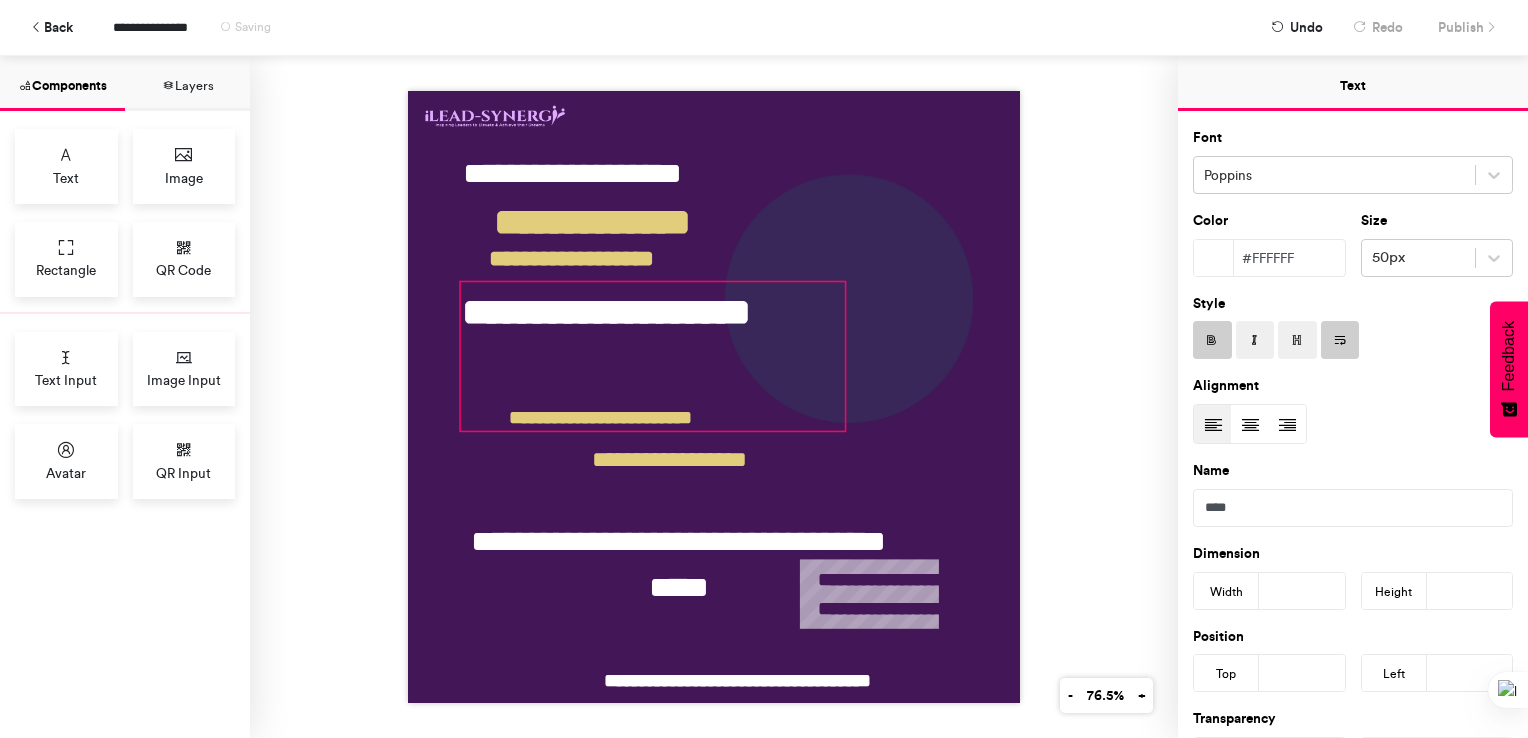 click on "**********" at bounding box center (653, 356) 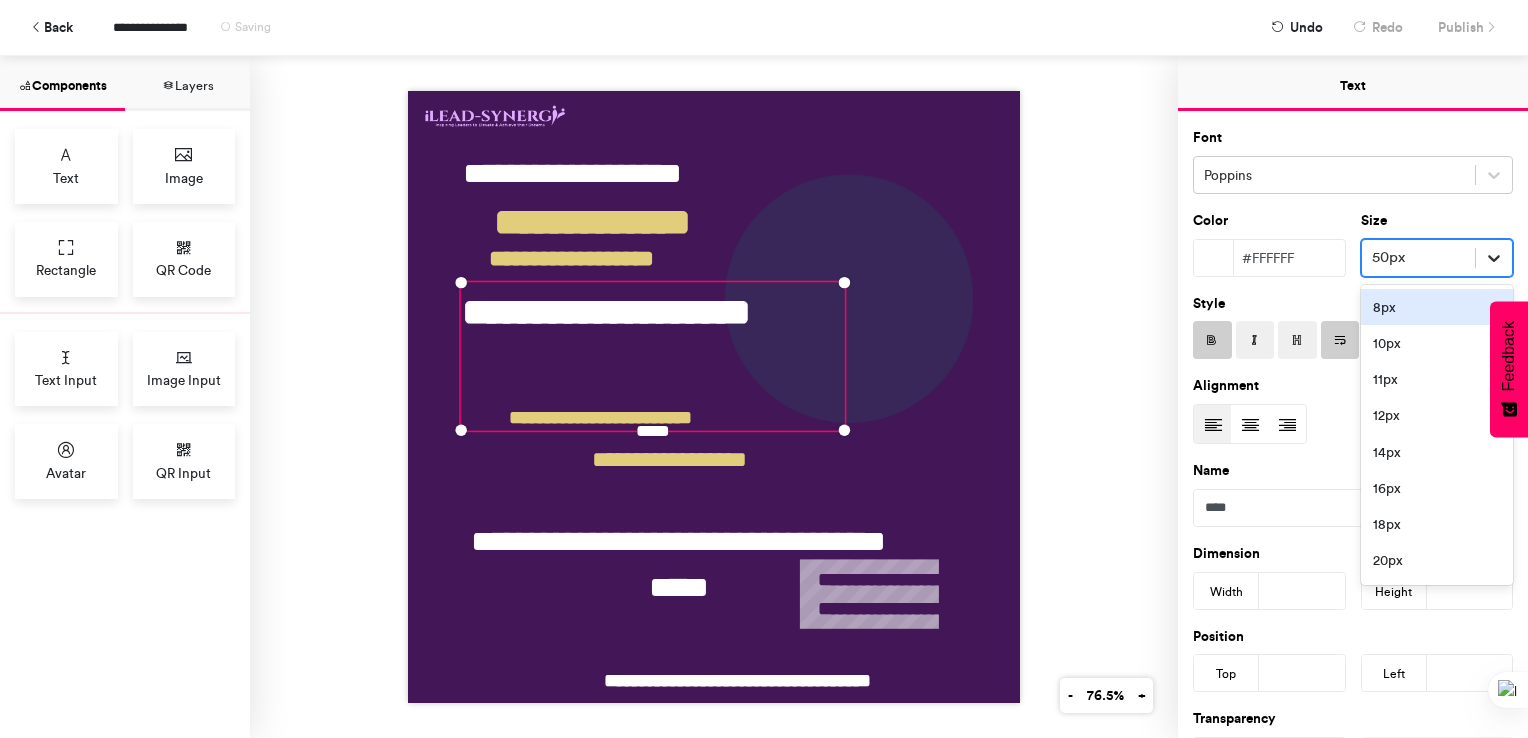 click at bounding box center [1494, 258] 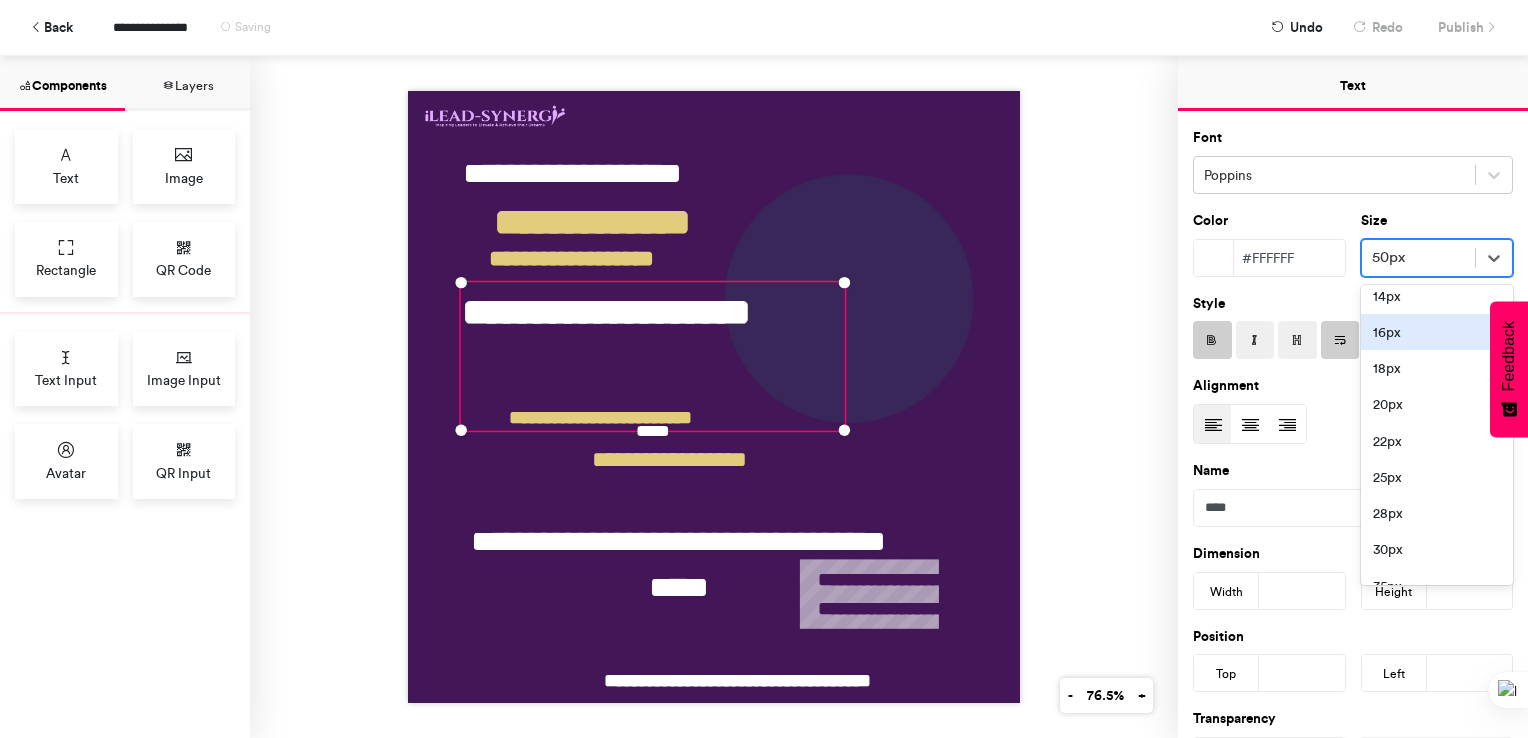 scroll, scrollTop: 160, scrollLeft: 0, axis: vertical 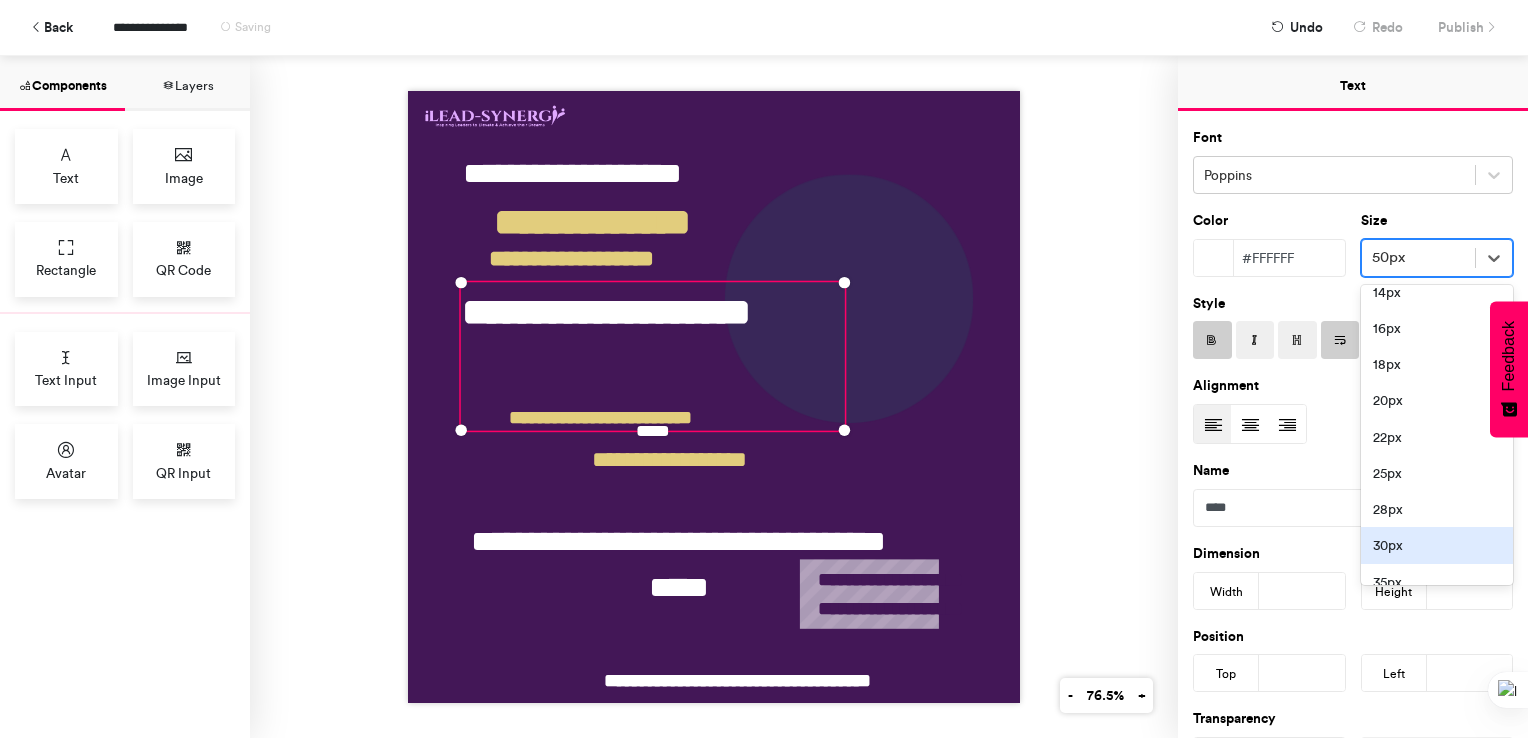 click on "30px" at bounding box center [1437, 545] 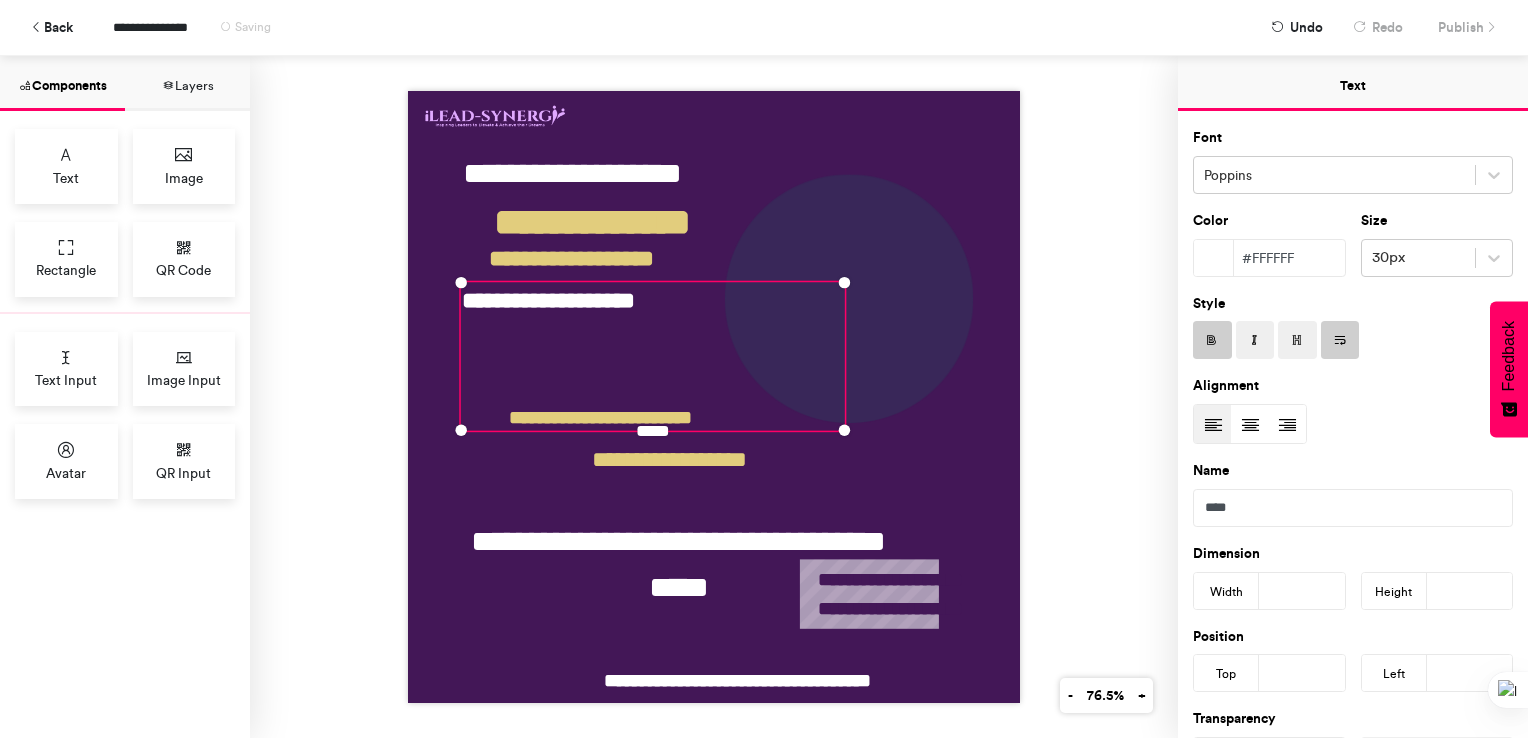 click on "**********" at bounding box center (714, 397) 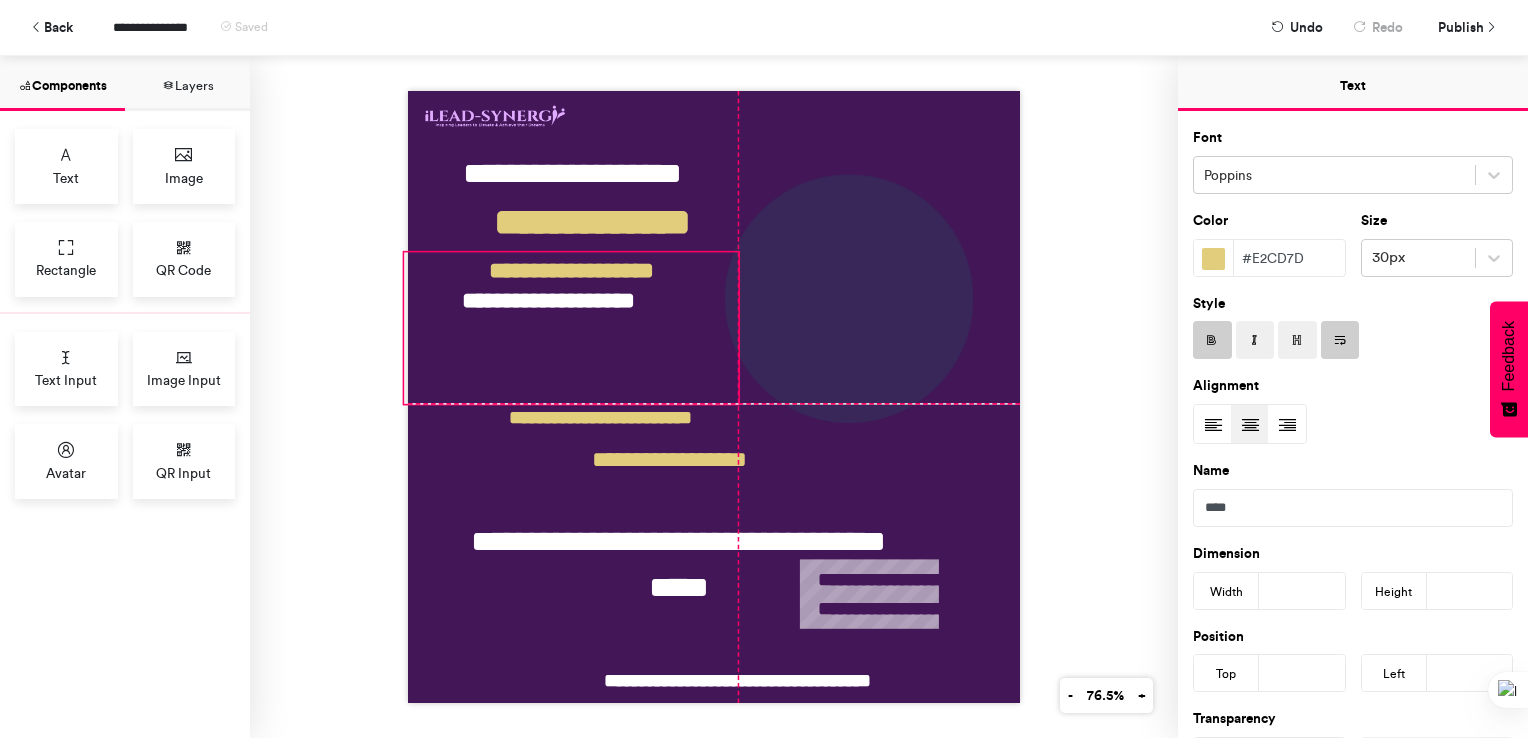 click on "[FIRST]
[LAST]" at bounding box center (571, 328) 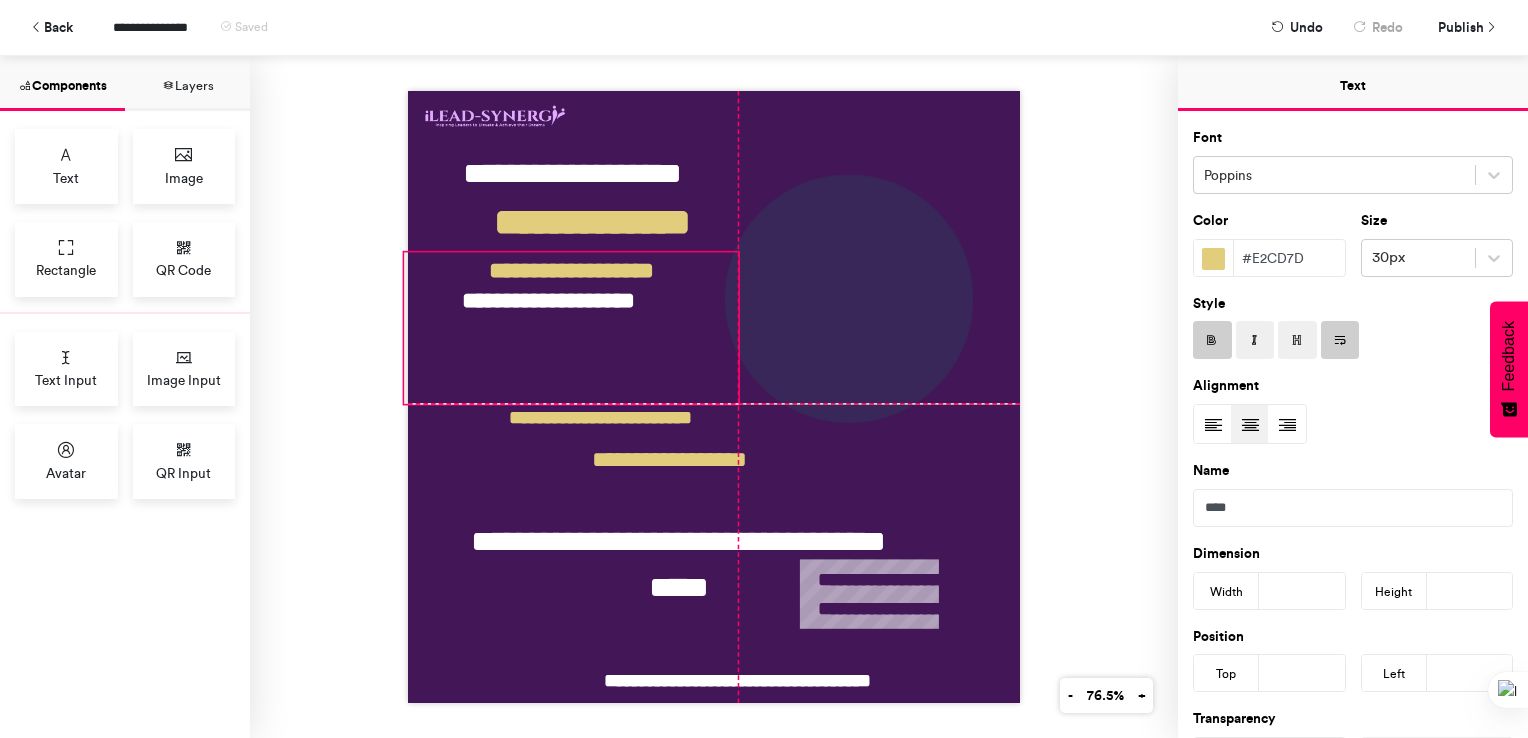type on "***" 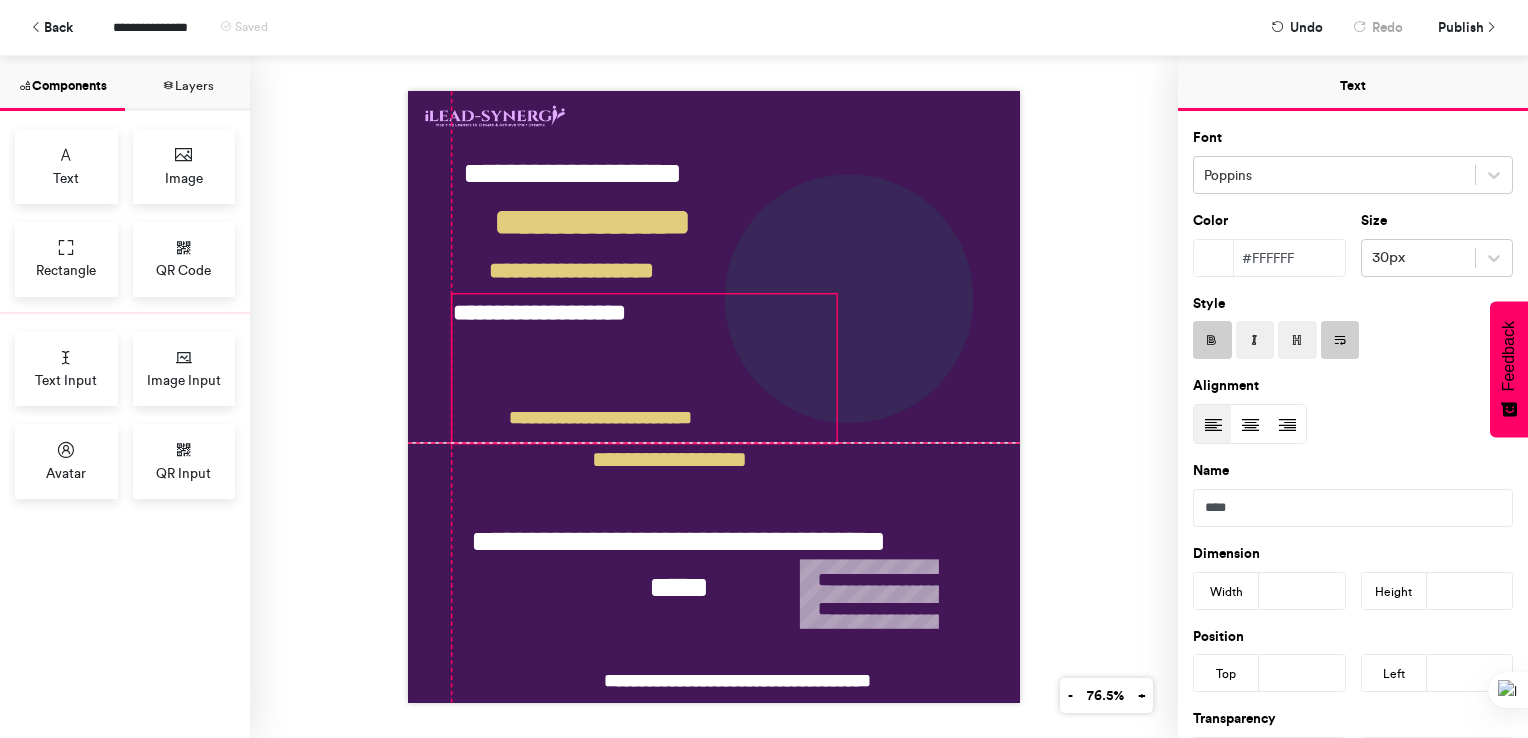 click on "**********" at bounding box center [644, 368] 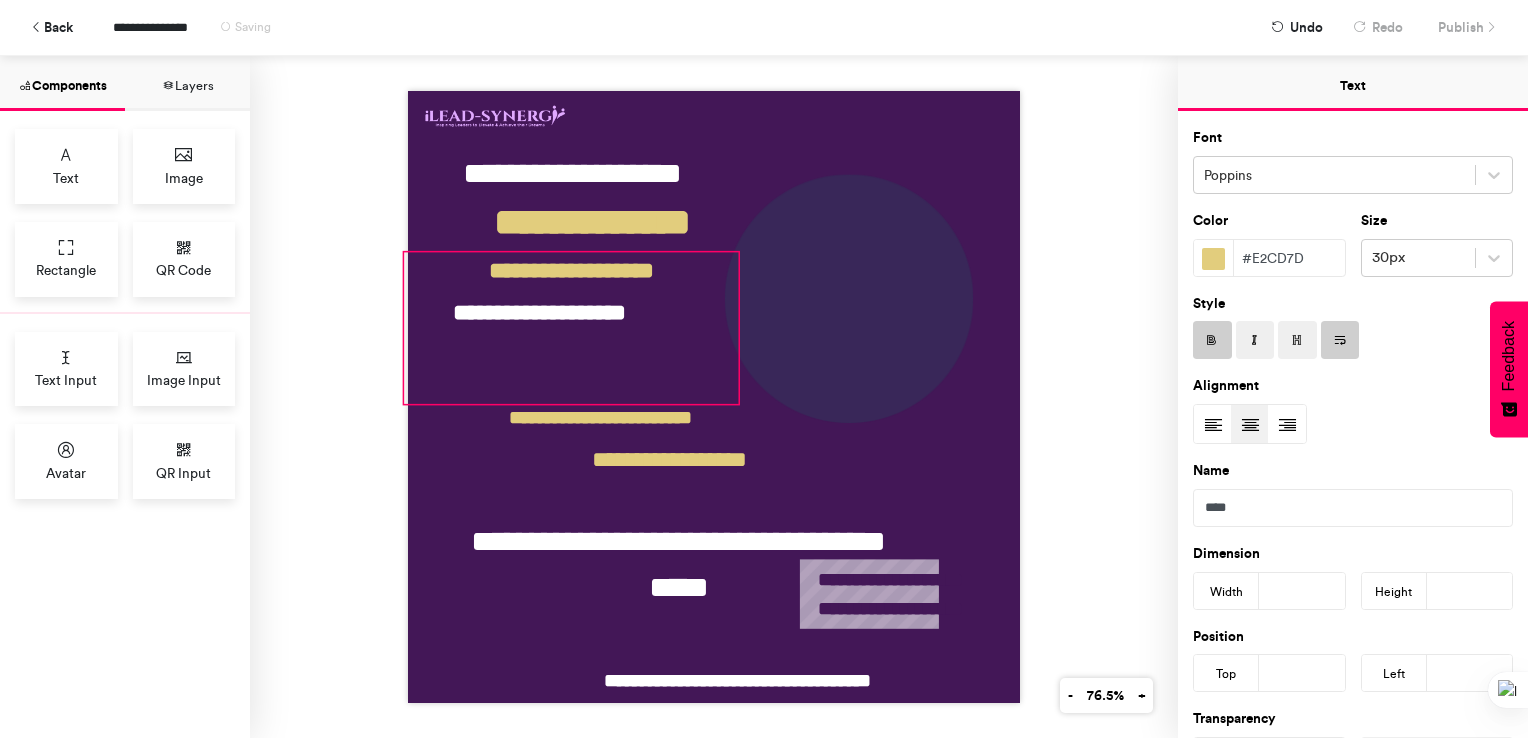click on "[FIRST]
[LAST]" at bounding box center [571, 328] 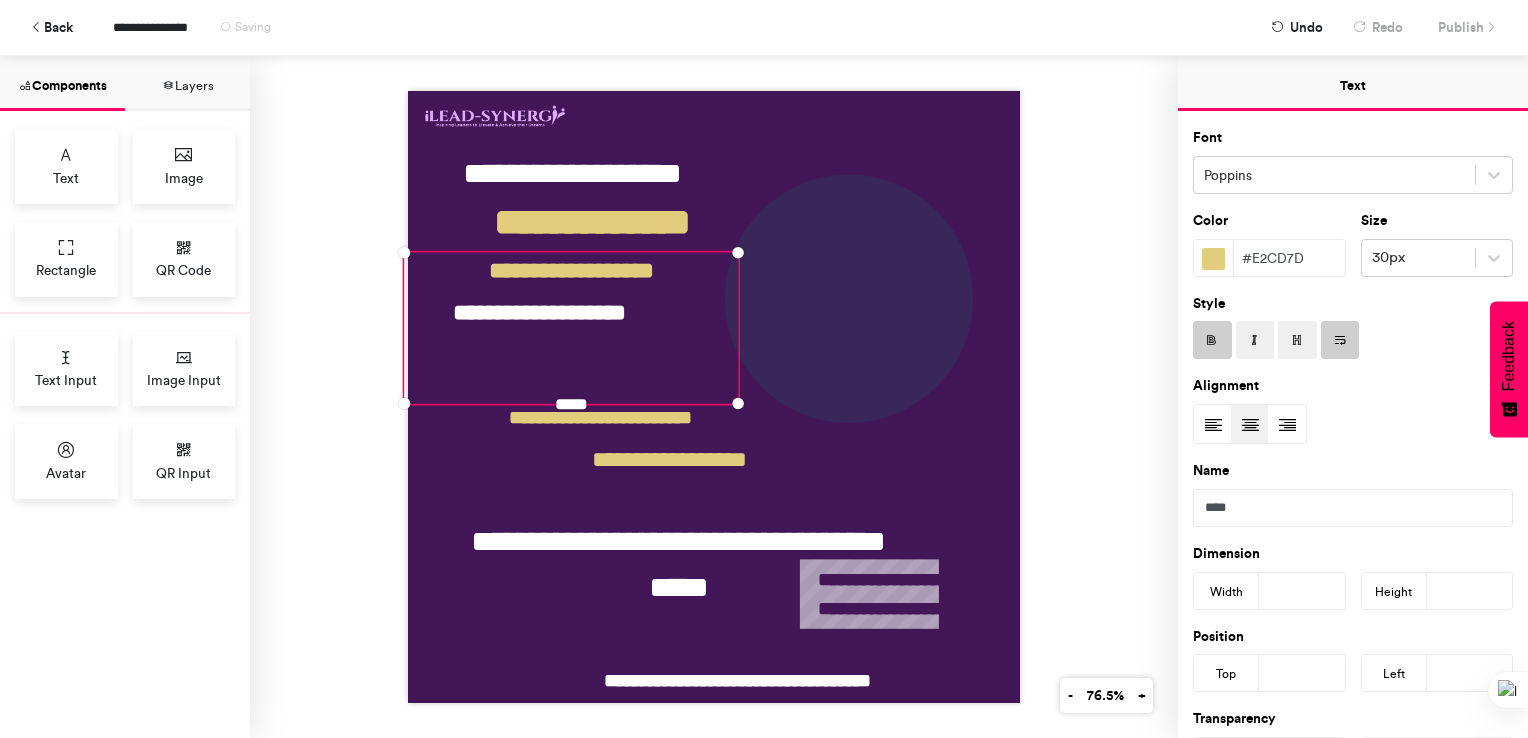 click on "**********" at bounding box center [714, 397] 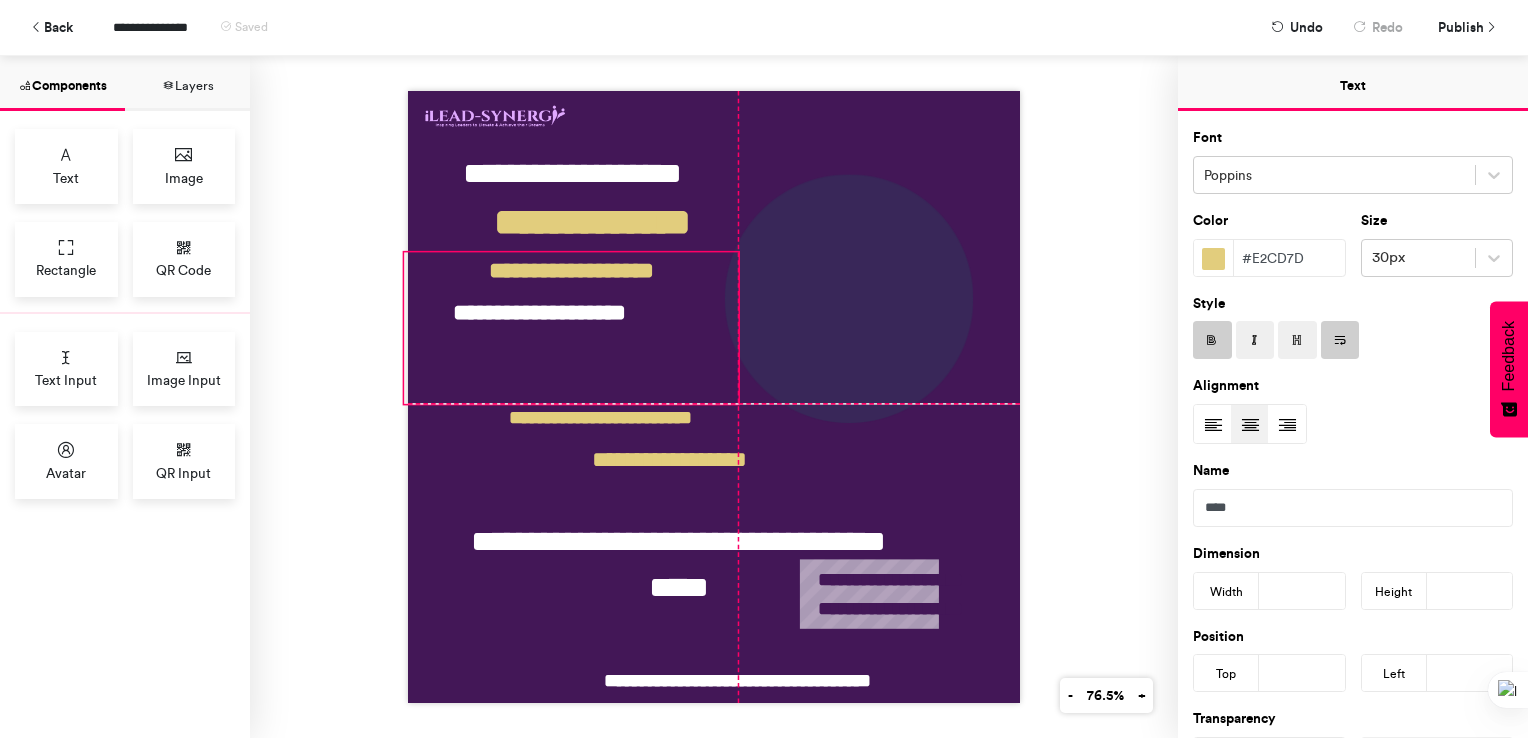 click on "[FIRST]
[LAST]" at bounding box center (571, 328) 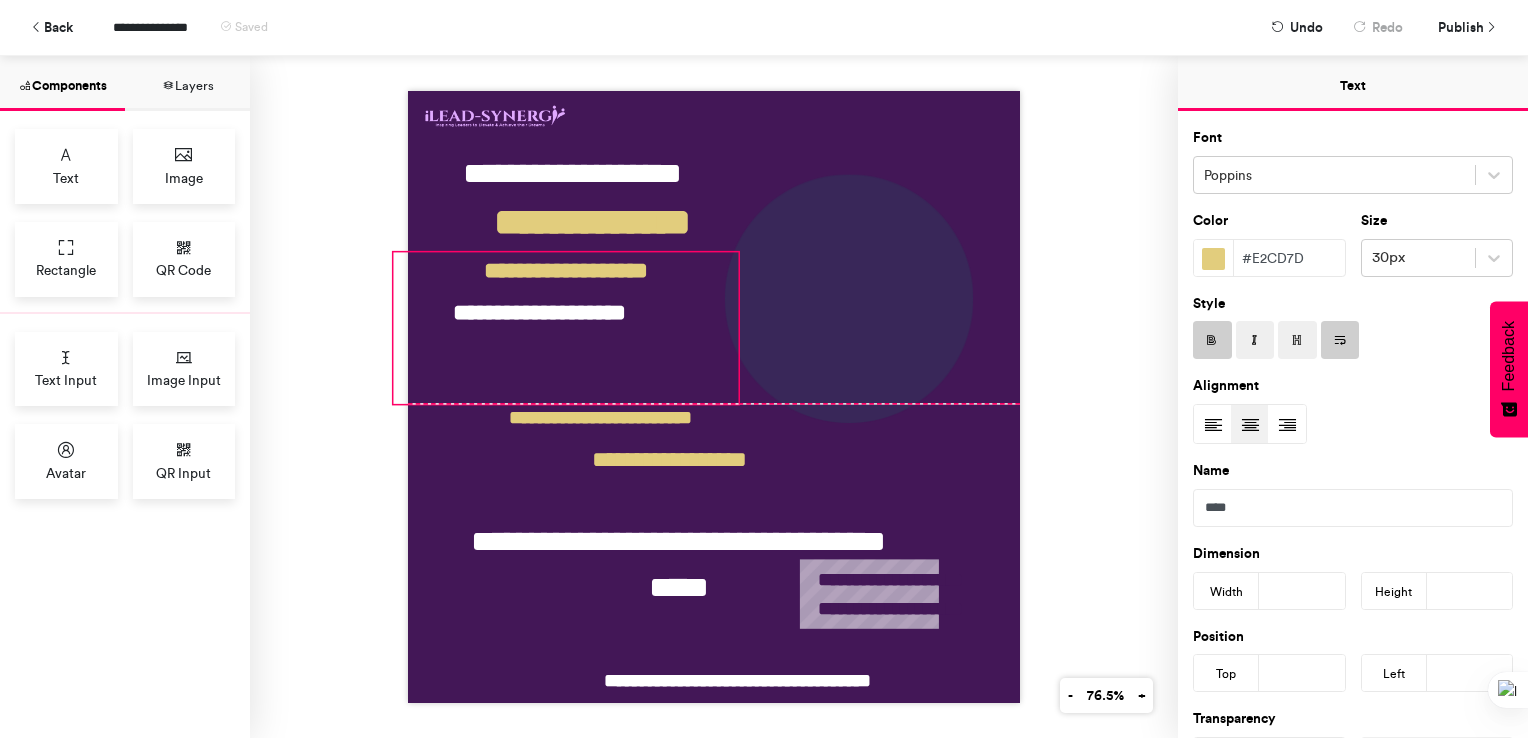 drag, startPoint x: 402, startPoint y: 394, endPoint x: 391, endPoint y: 394, distance: 11 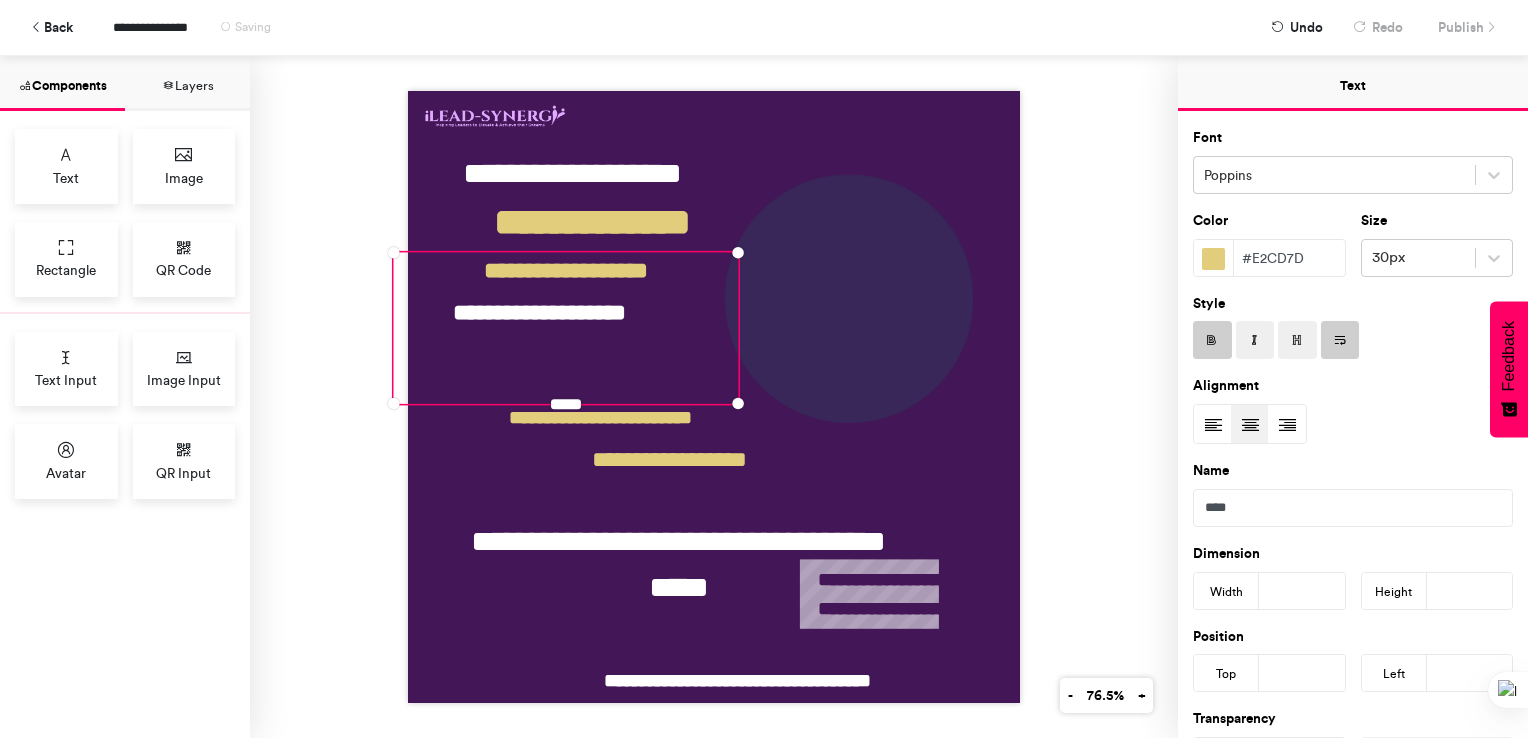 click on "**********" at bounding box center (714, 397) 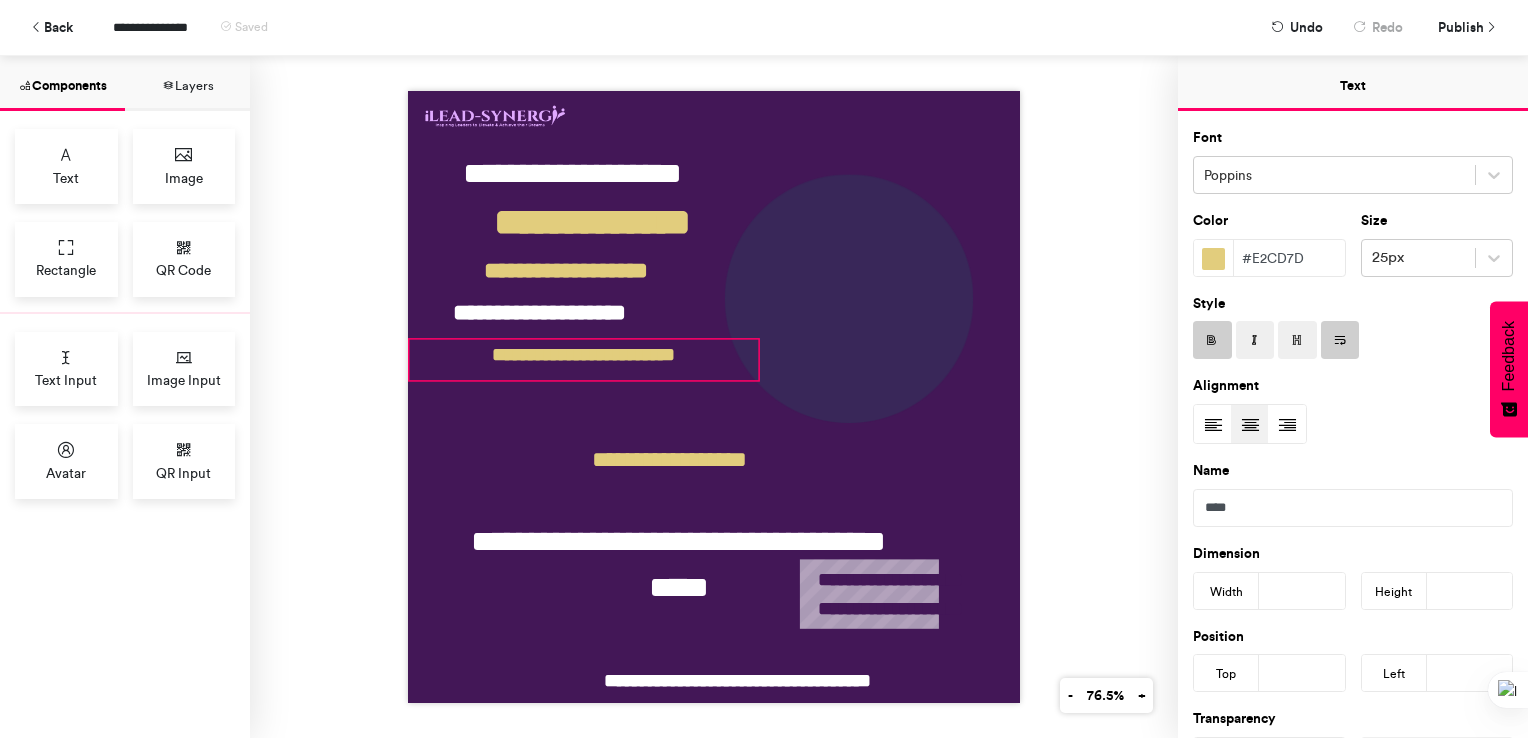 drag, startPoint x: 647, startPoint y: 409, endPoint x: 630, endPoint y: 346, distance: 65.25335 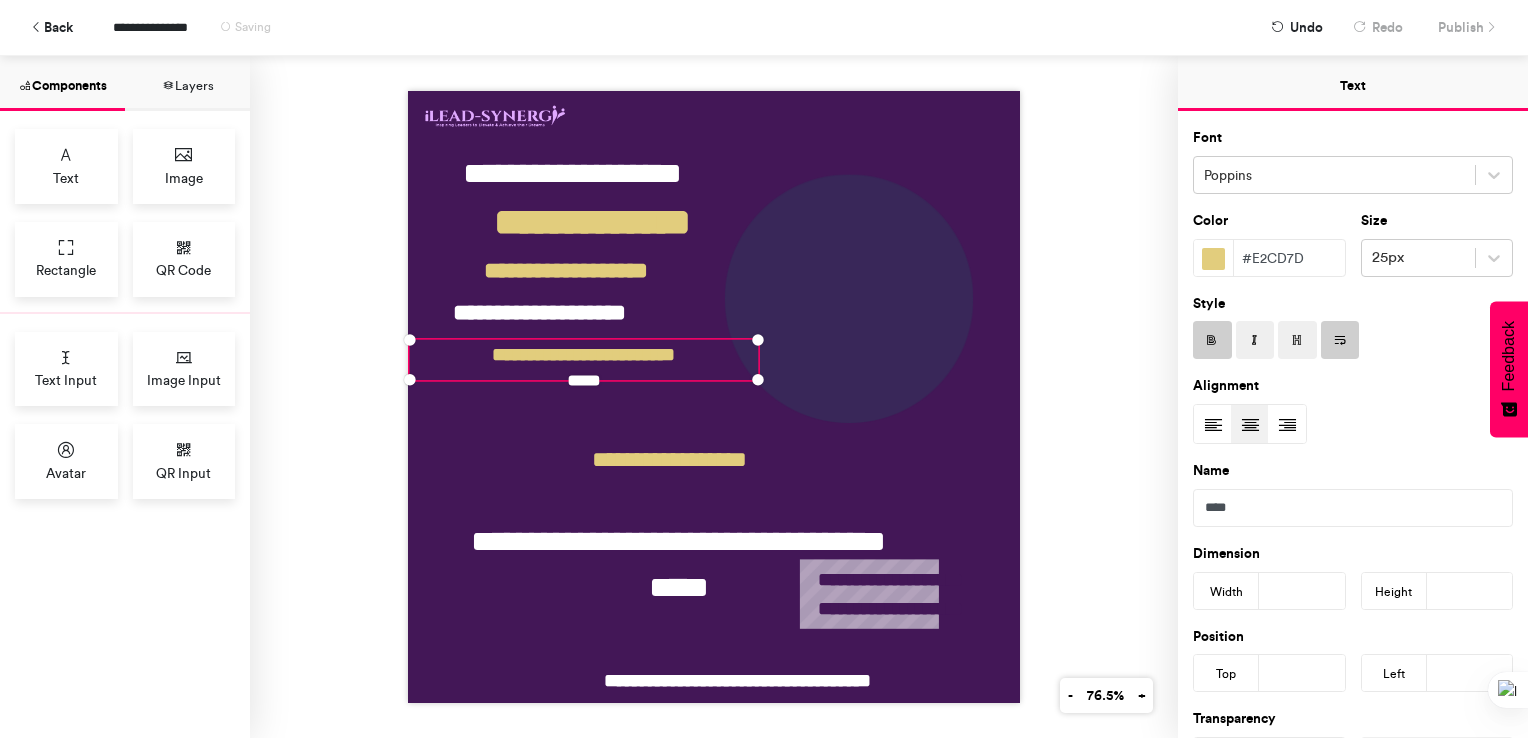 click on "**********" at bounding box center [583, 359] 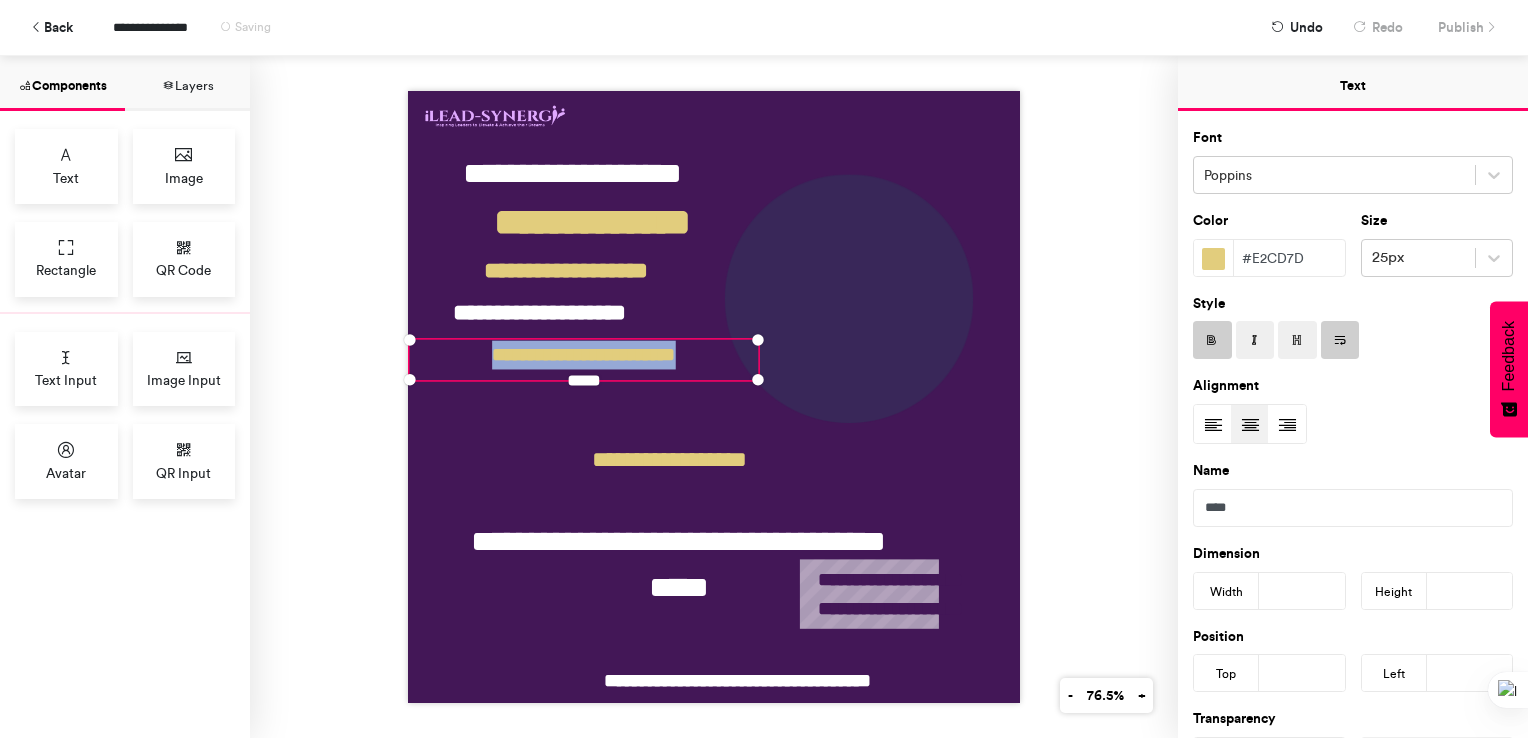drag, startPoint x: 444, startPoint y: 342, endPoint x: 740, endPoint y: 336, distance: 296.0608 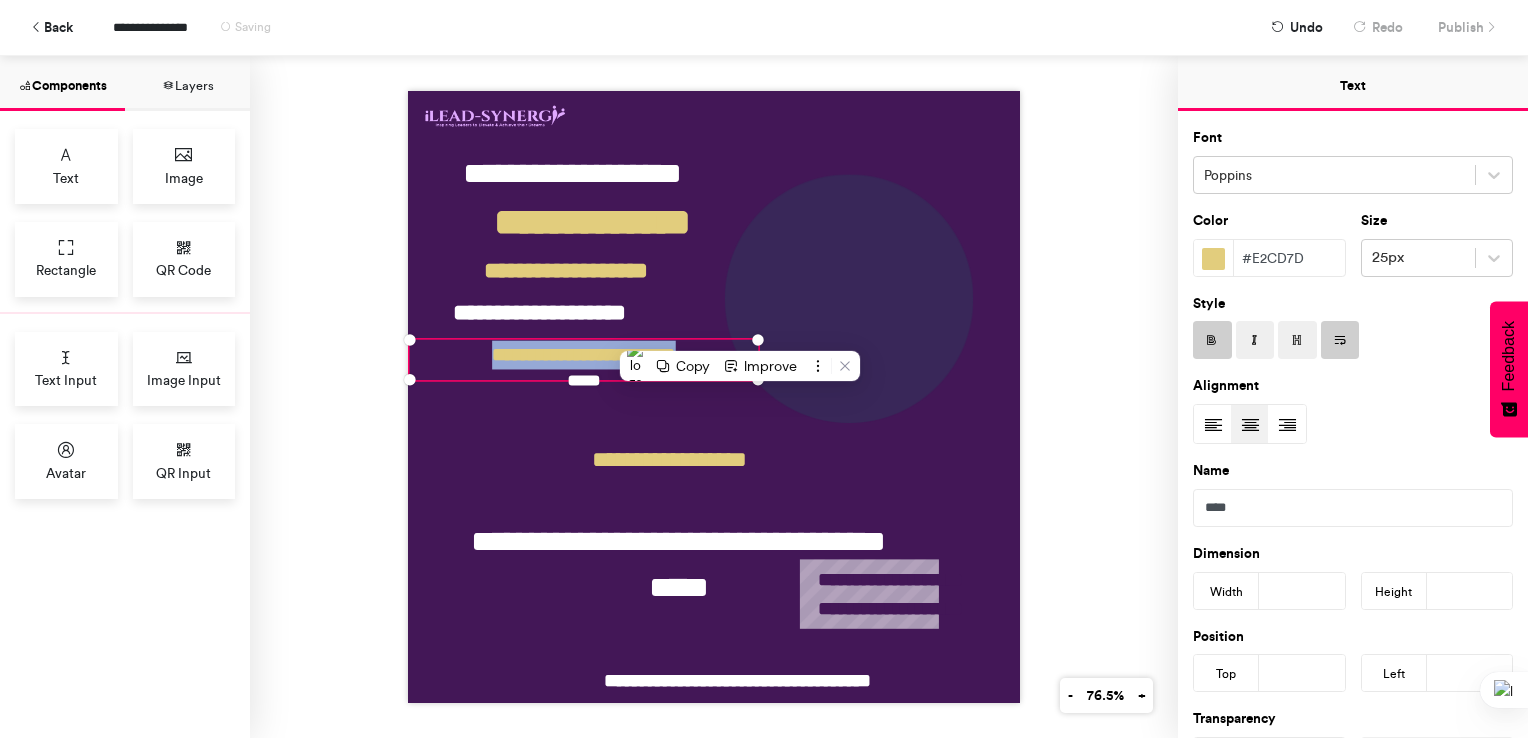 type 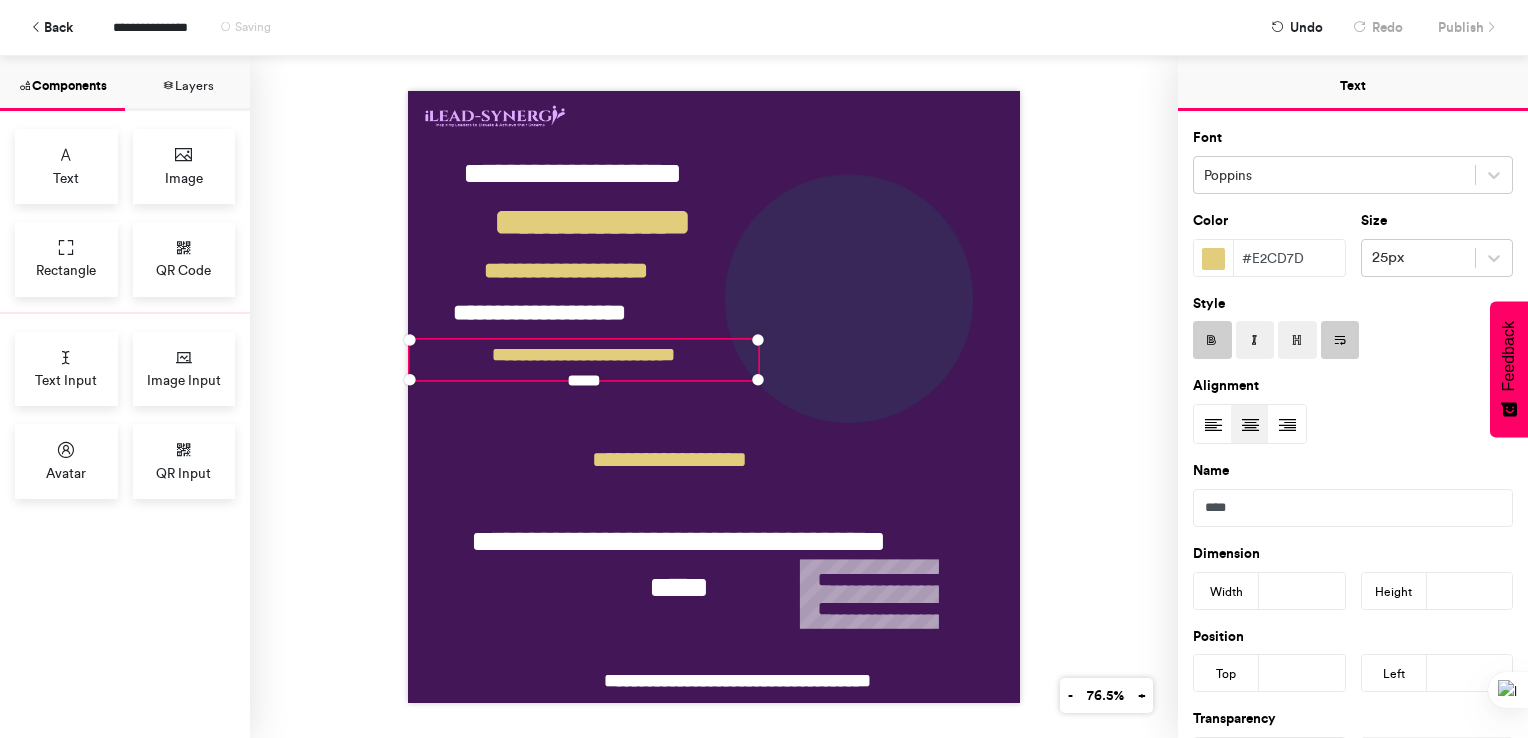 click on "**********" at bounding box center (714, 397) 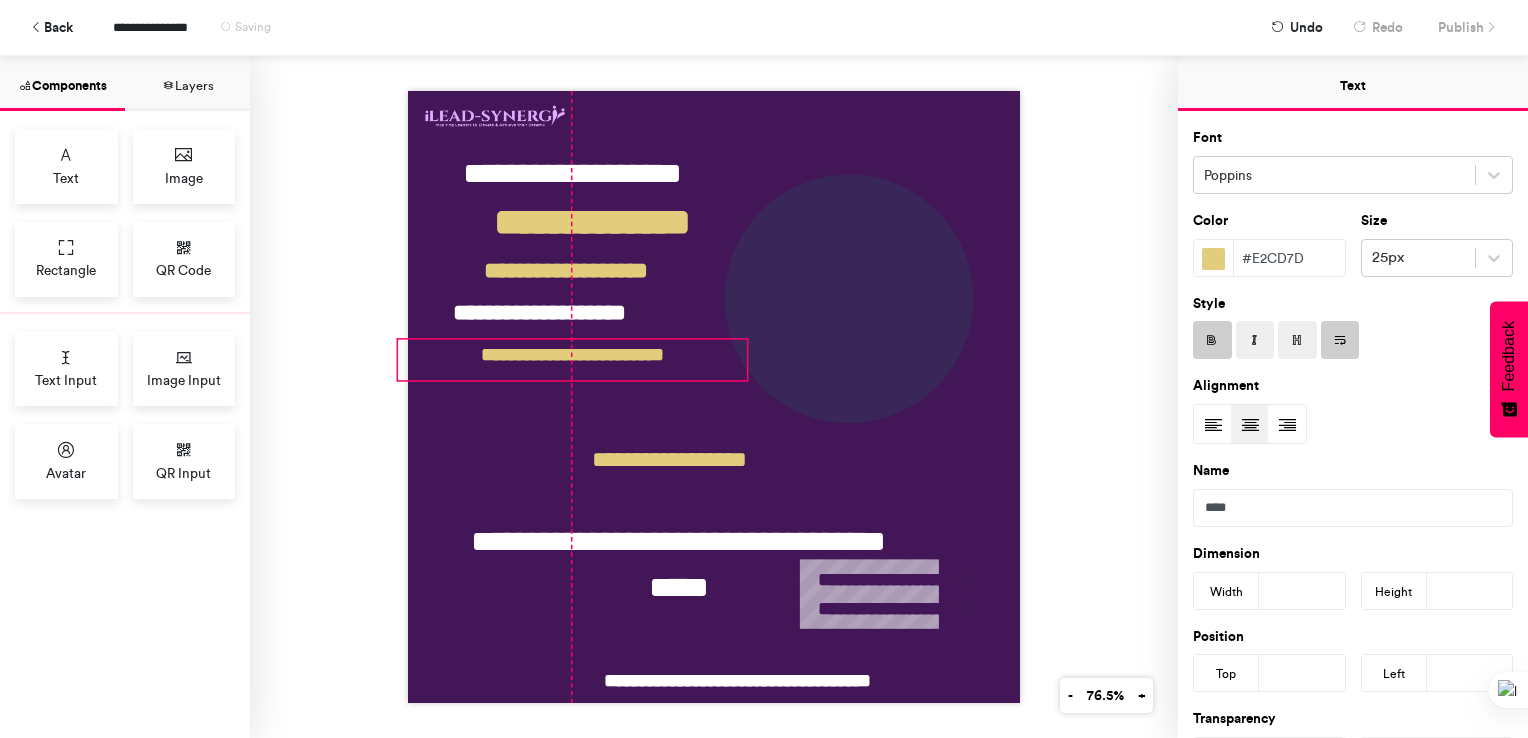 click on "**********" at bounding box center (572, 359) 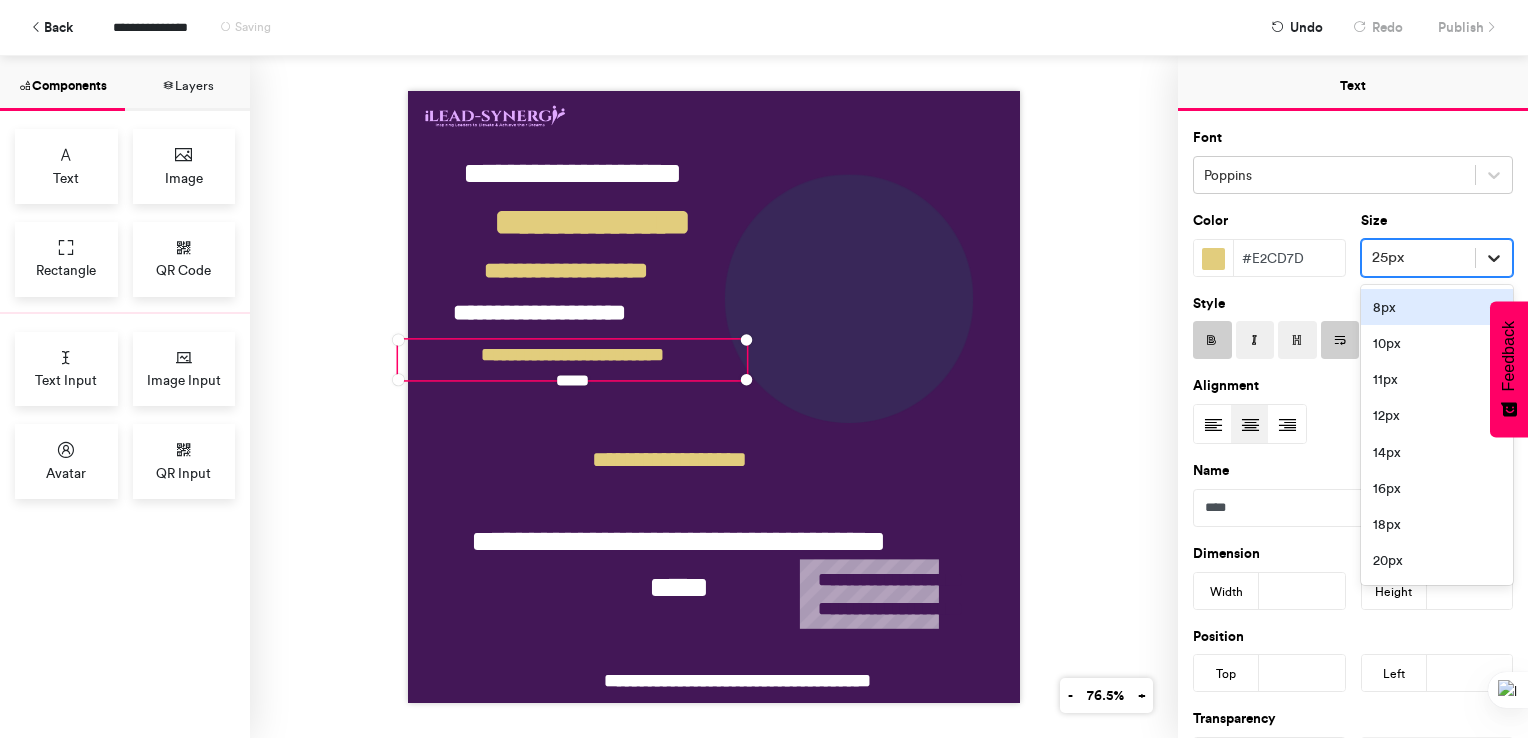 click 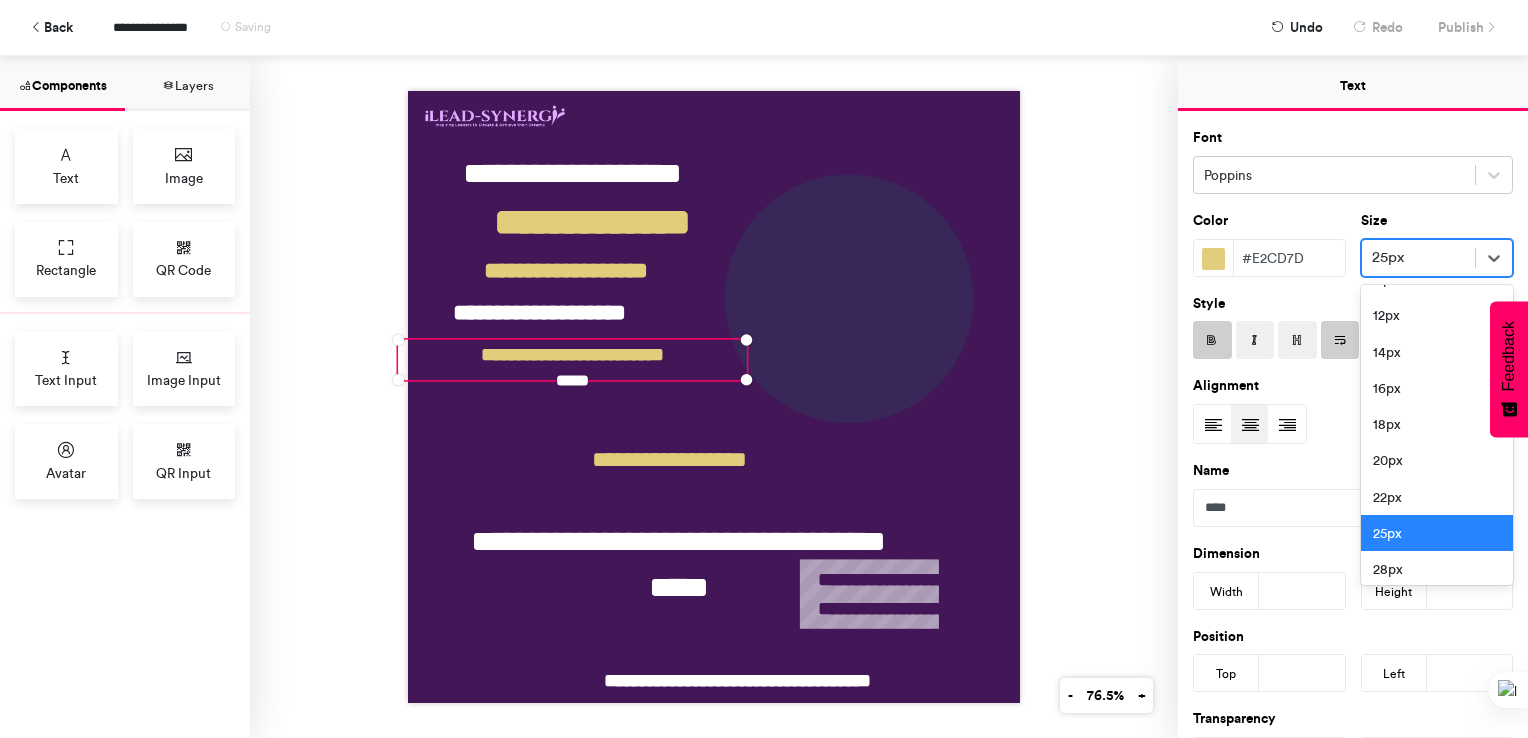 scroll, scrollTop: 160, scrollLeft: 0, axis: vertical 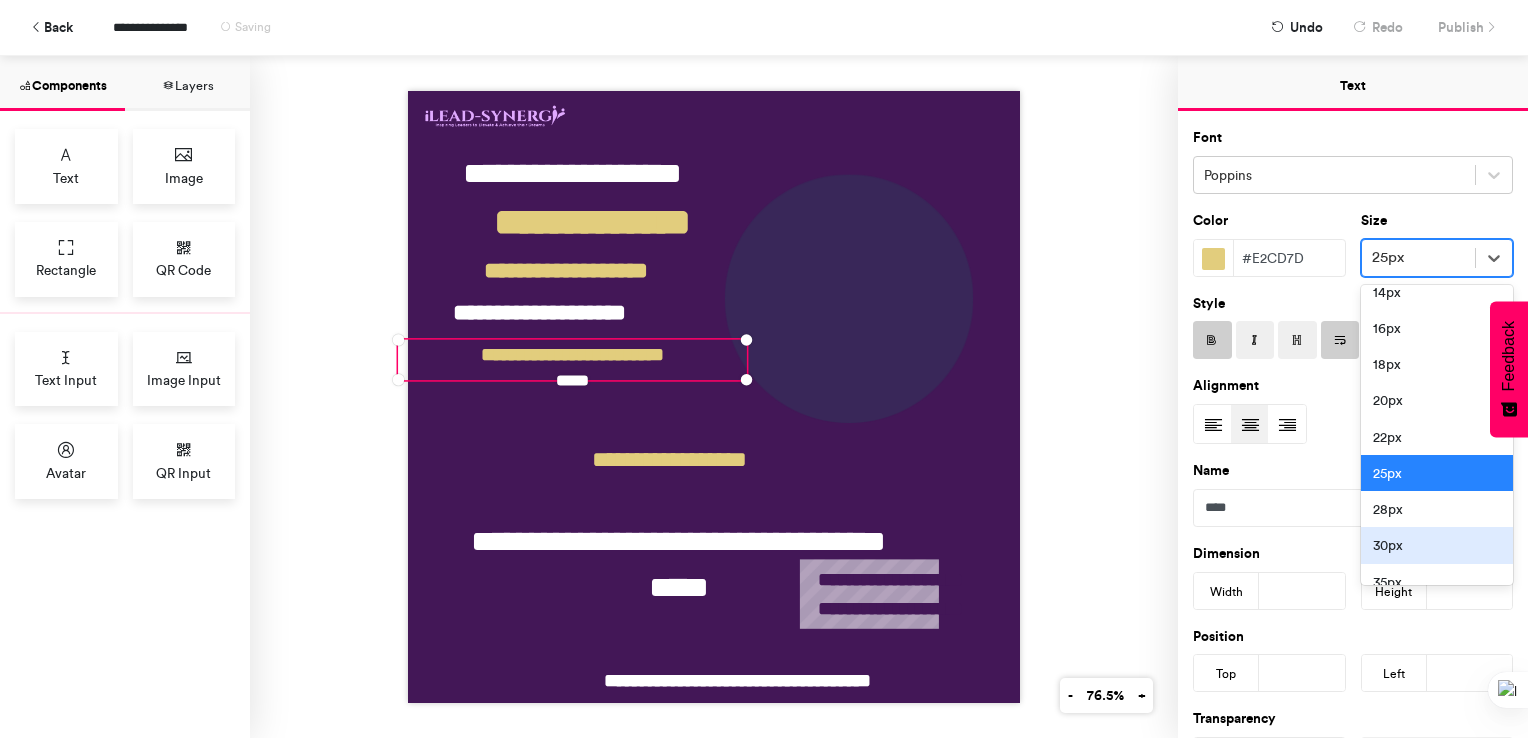 click on "30px" at bounding box center (1437, 545) 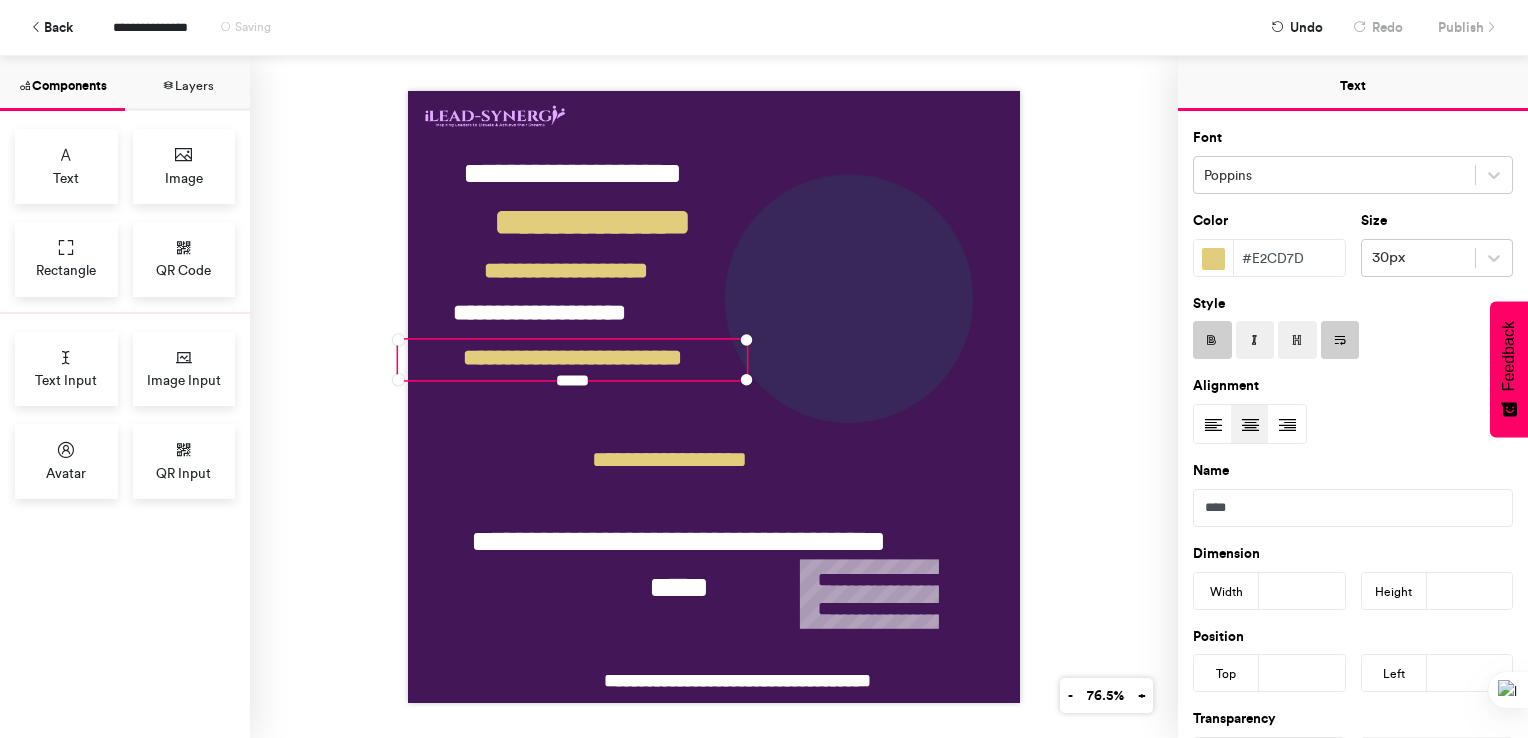 click on "**********" at bounding box center [714, 397] 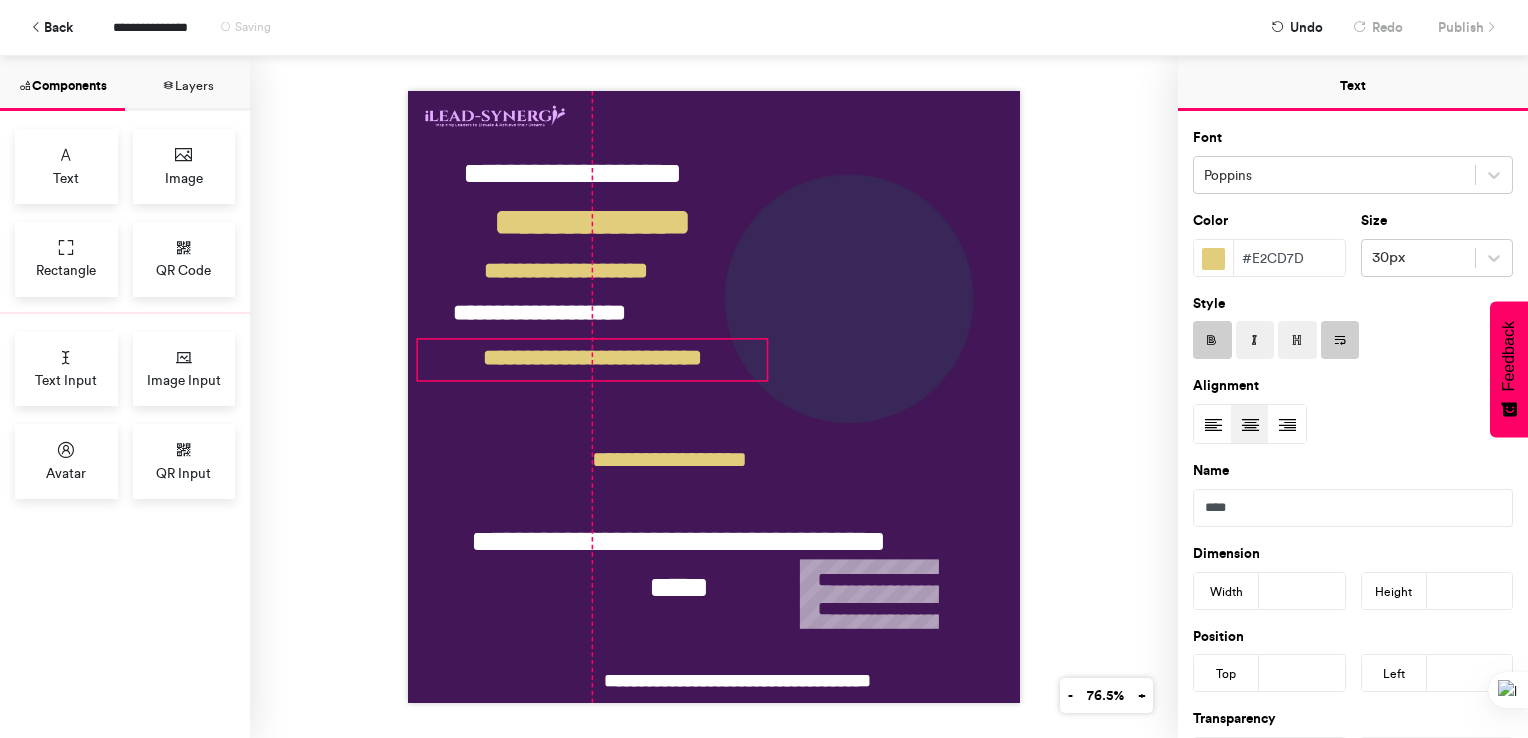 drag, startPoint x: 628, startPoint y: 362, endPoint x: 648, endPoint y: 362, distance: 20 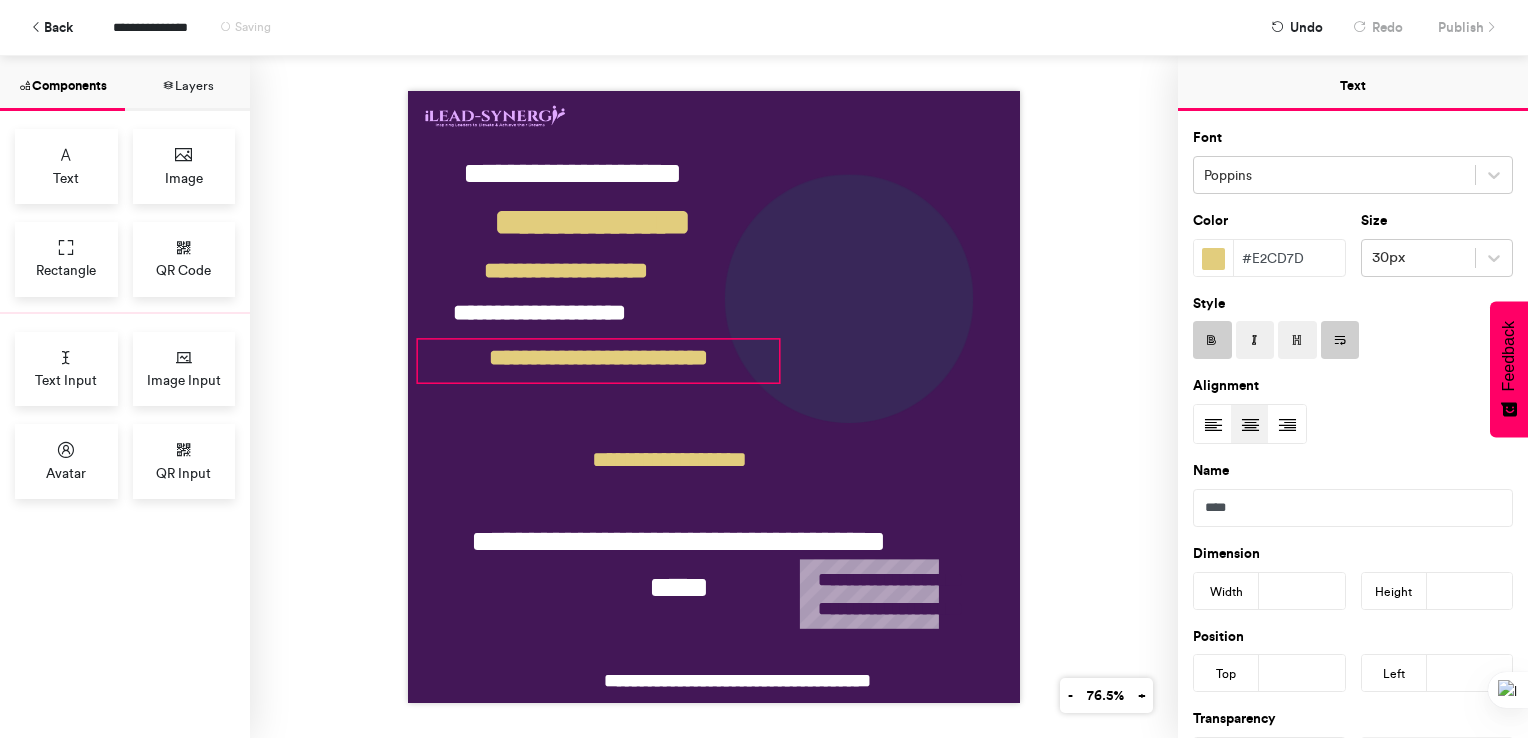 drag, startPoint x: 754, startPoint y: 371, endPoint x: 766, endPoint y: 373, distance: 12.165525 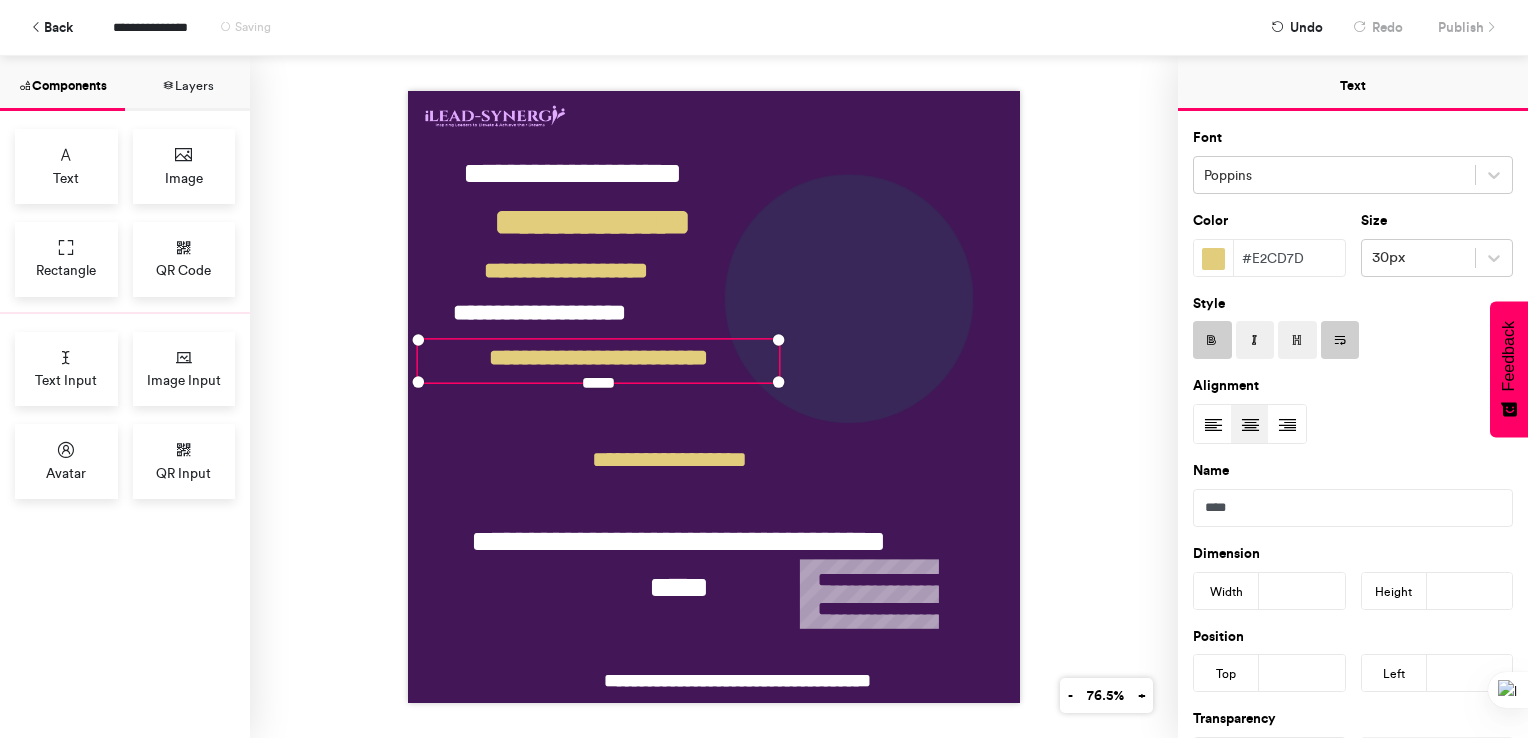click on "**********" at bounding box center (714, 397) 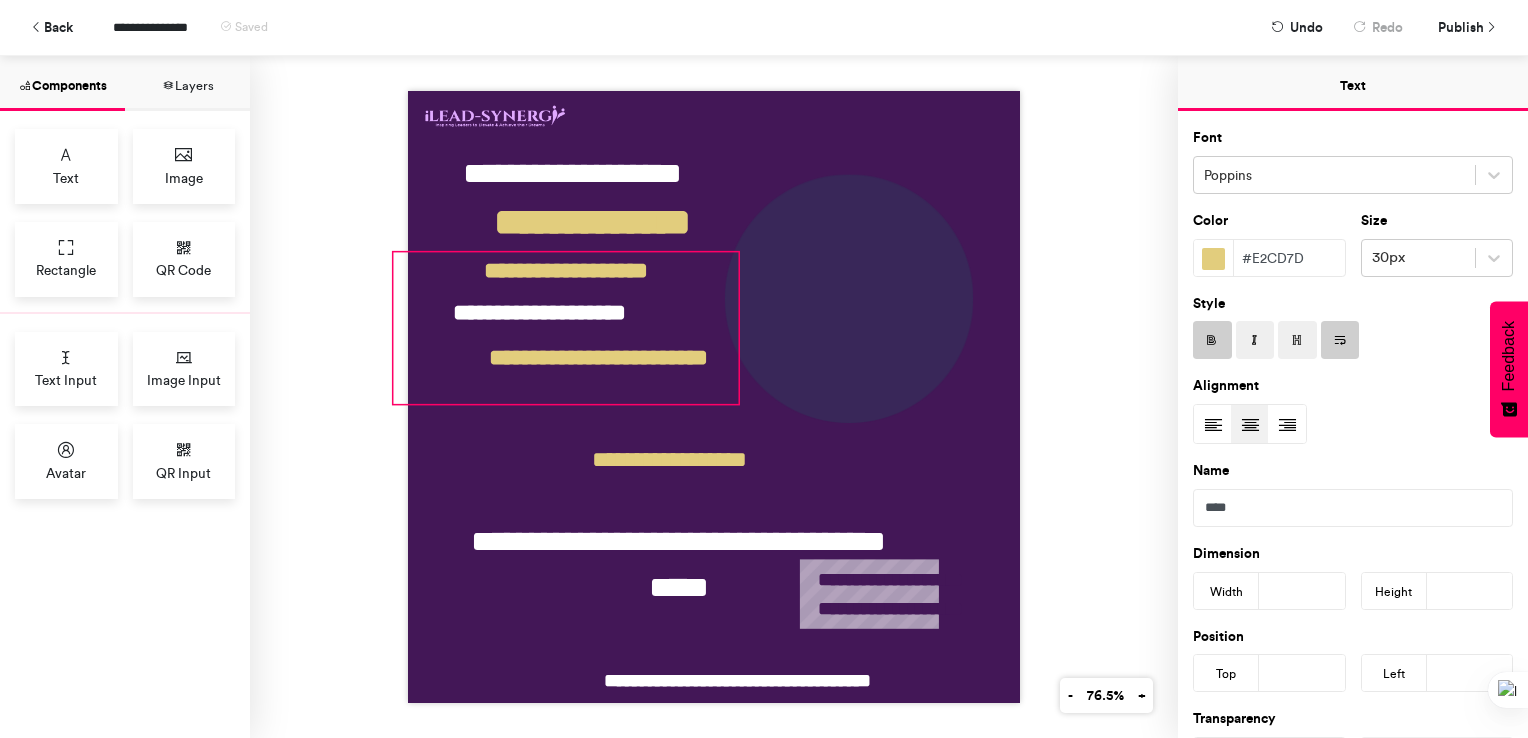 click on "[FIRST]
[LAST]" at bounding box center [565, 328] 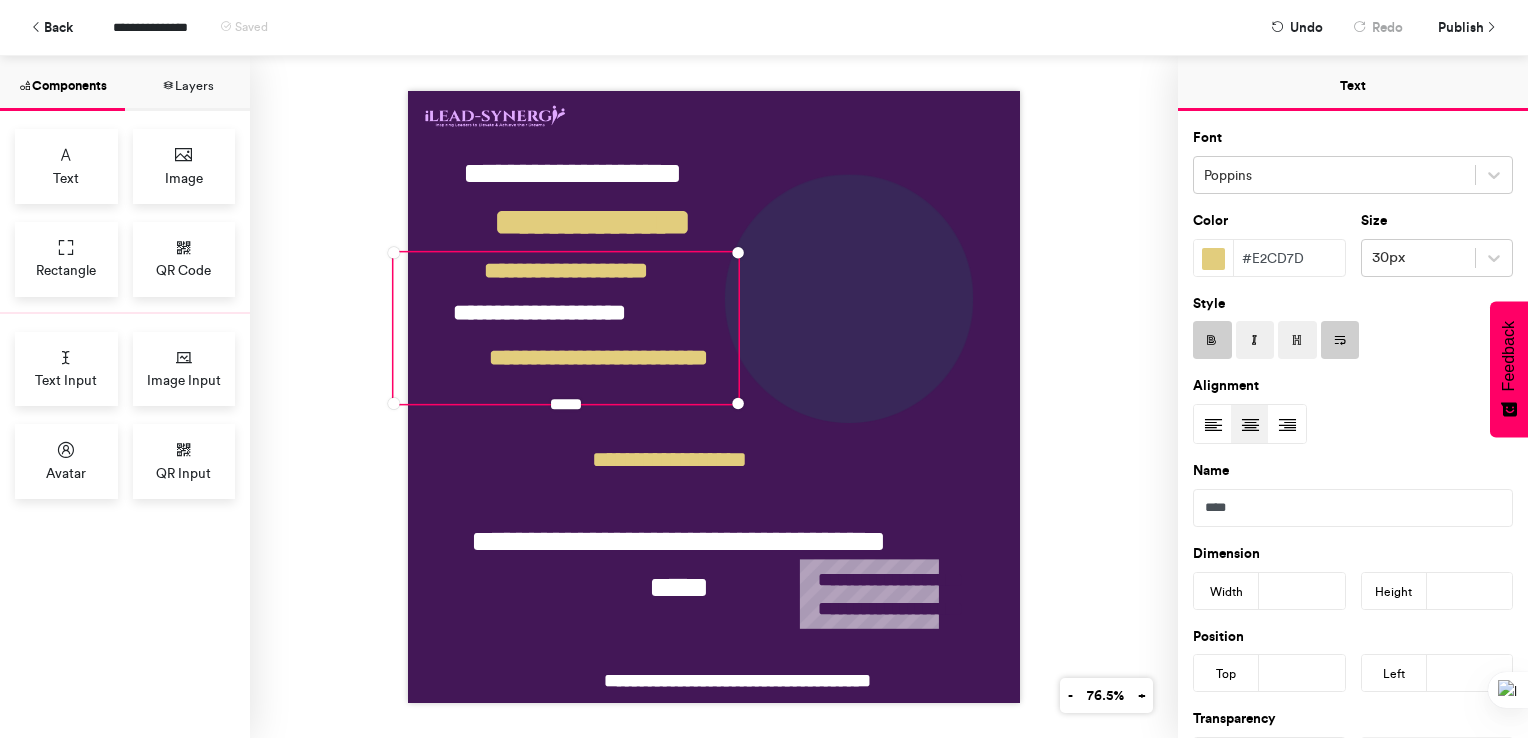 click on "#e2cd7d" at bounding box center (1289, 258) 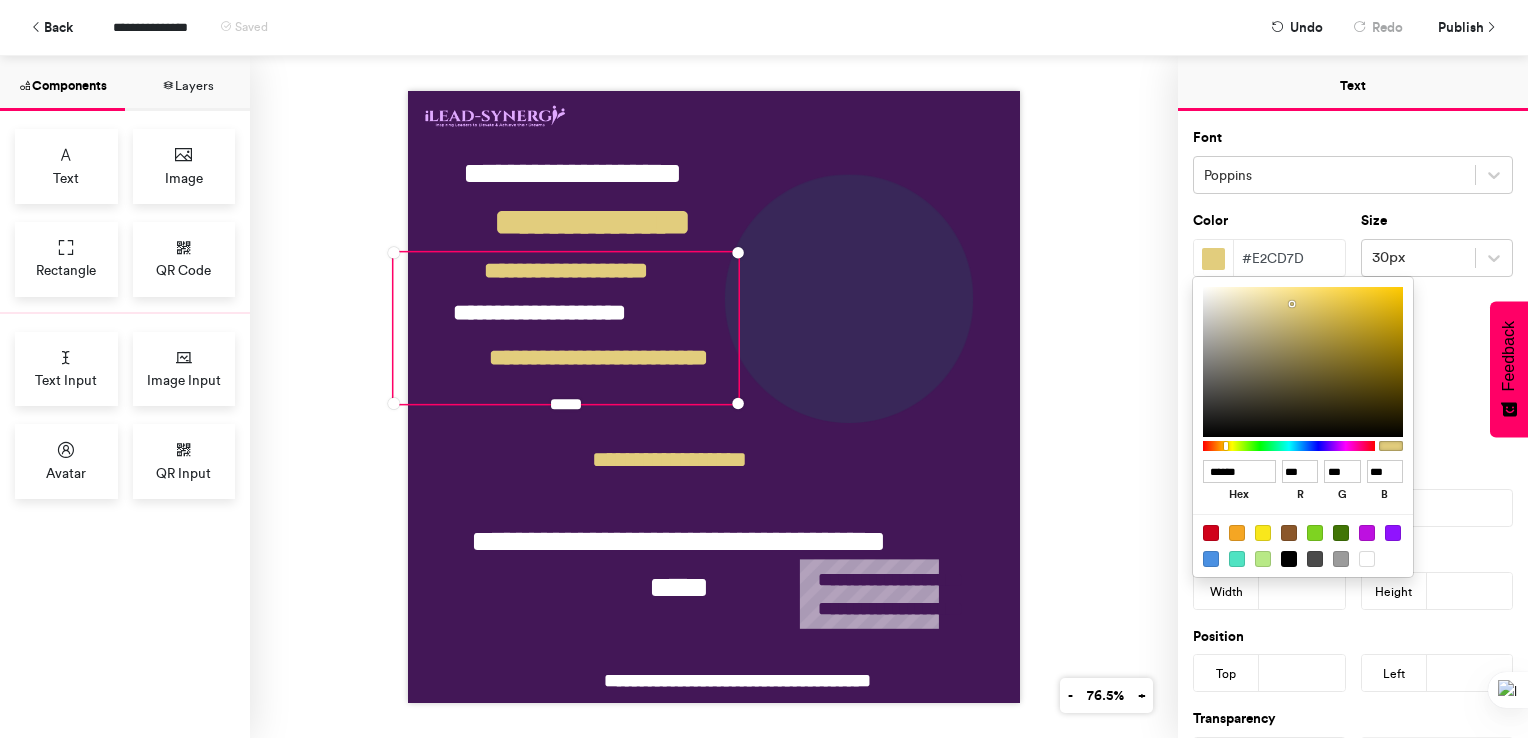 drag, startPoint x: 1252, startPoint y: 470, endPoint x: 1180, endPoint y: 482, distance: 72.99315 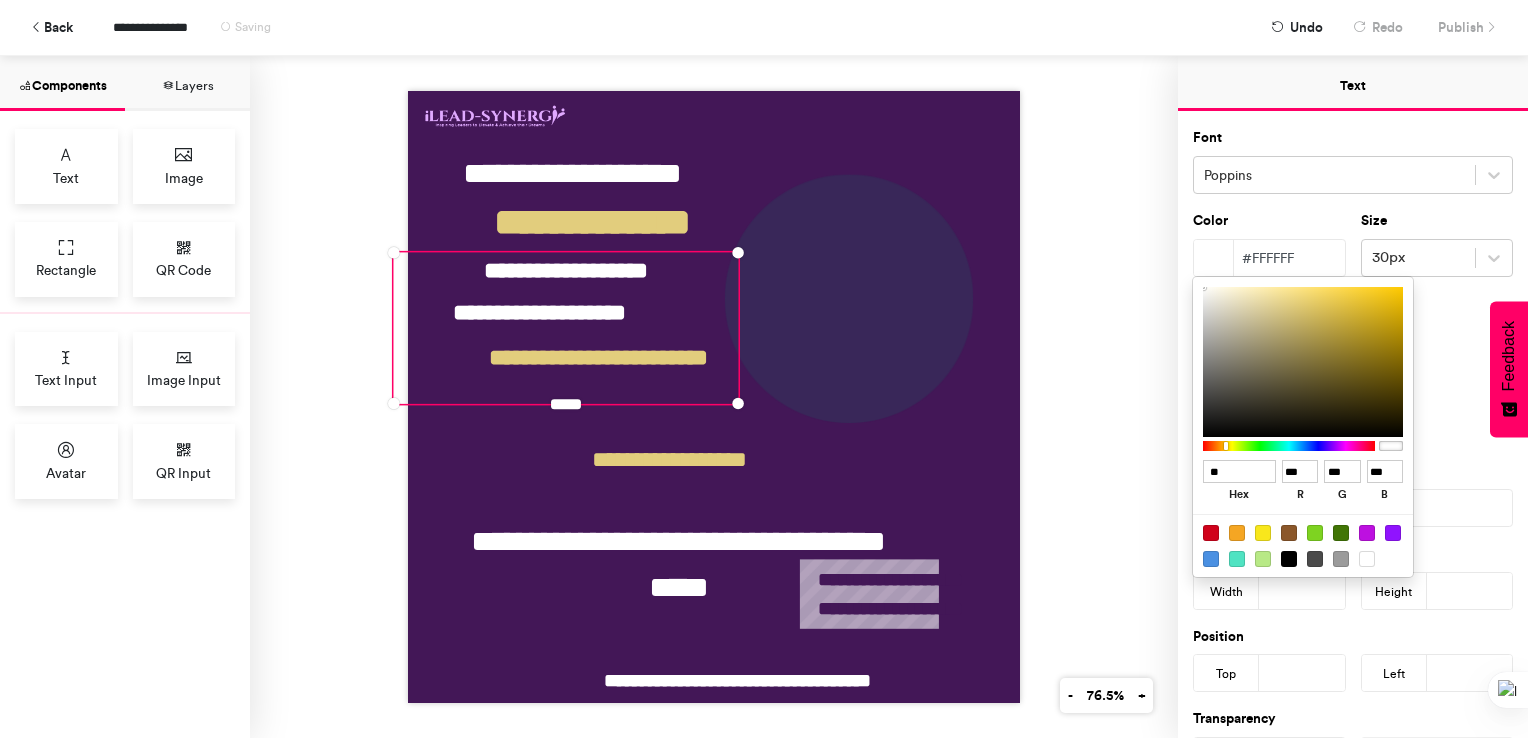 type on "***" 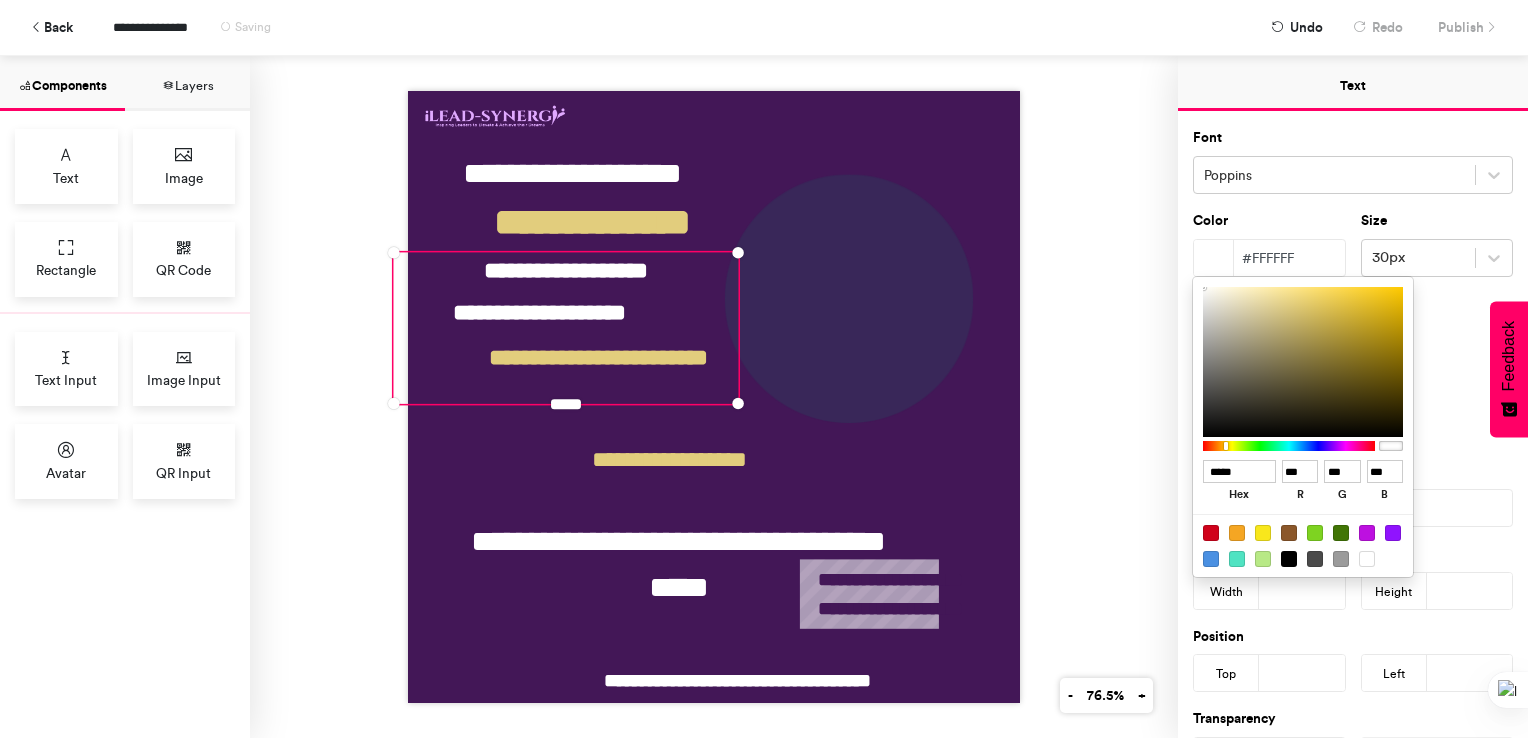 type on "******" 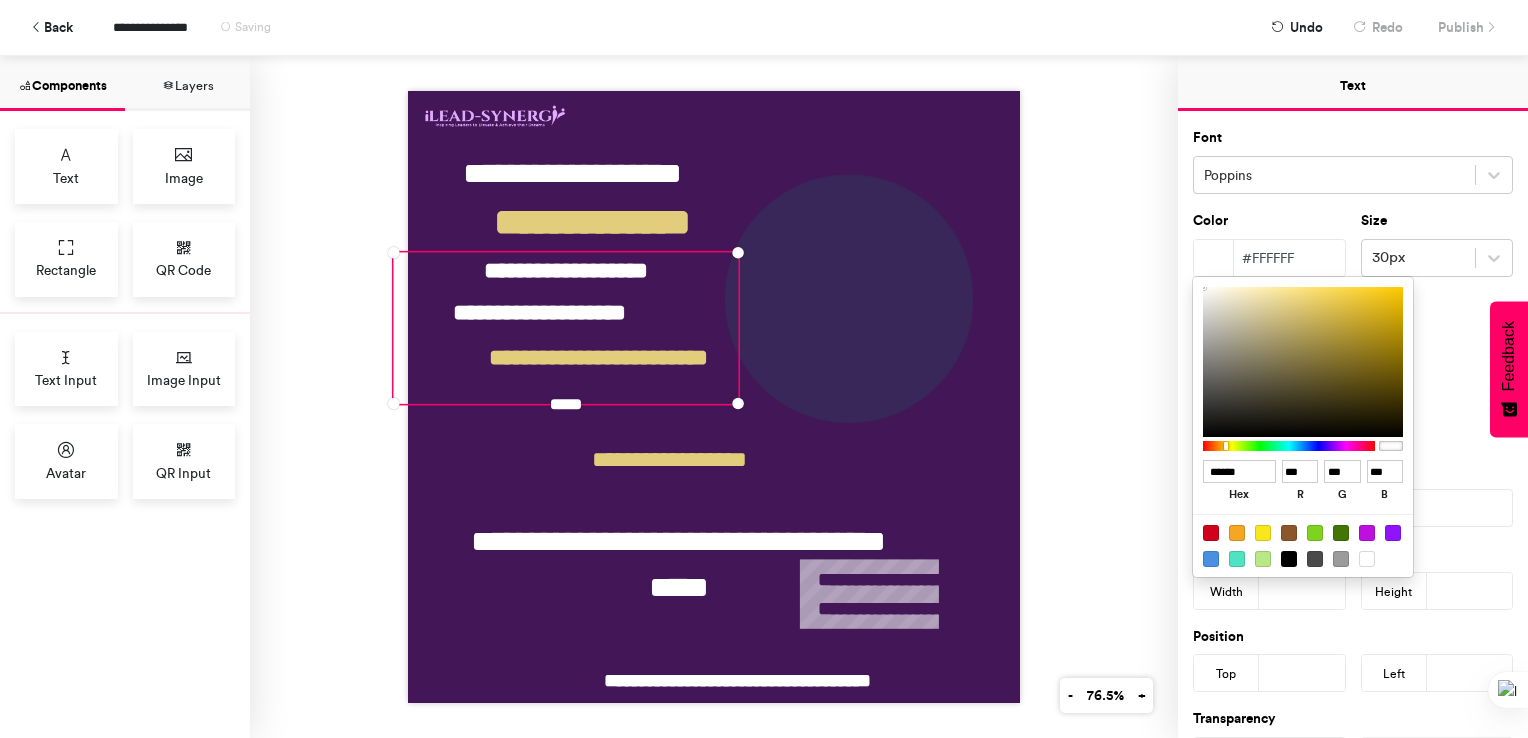 click at bounding box center [764, 369] 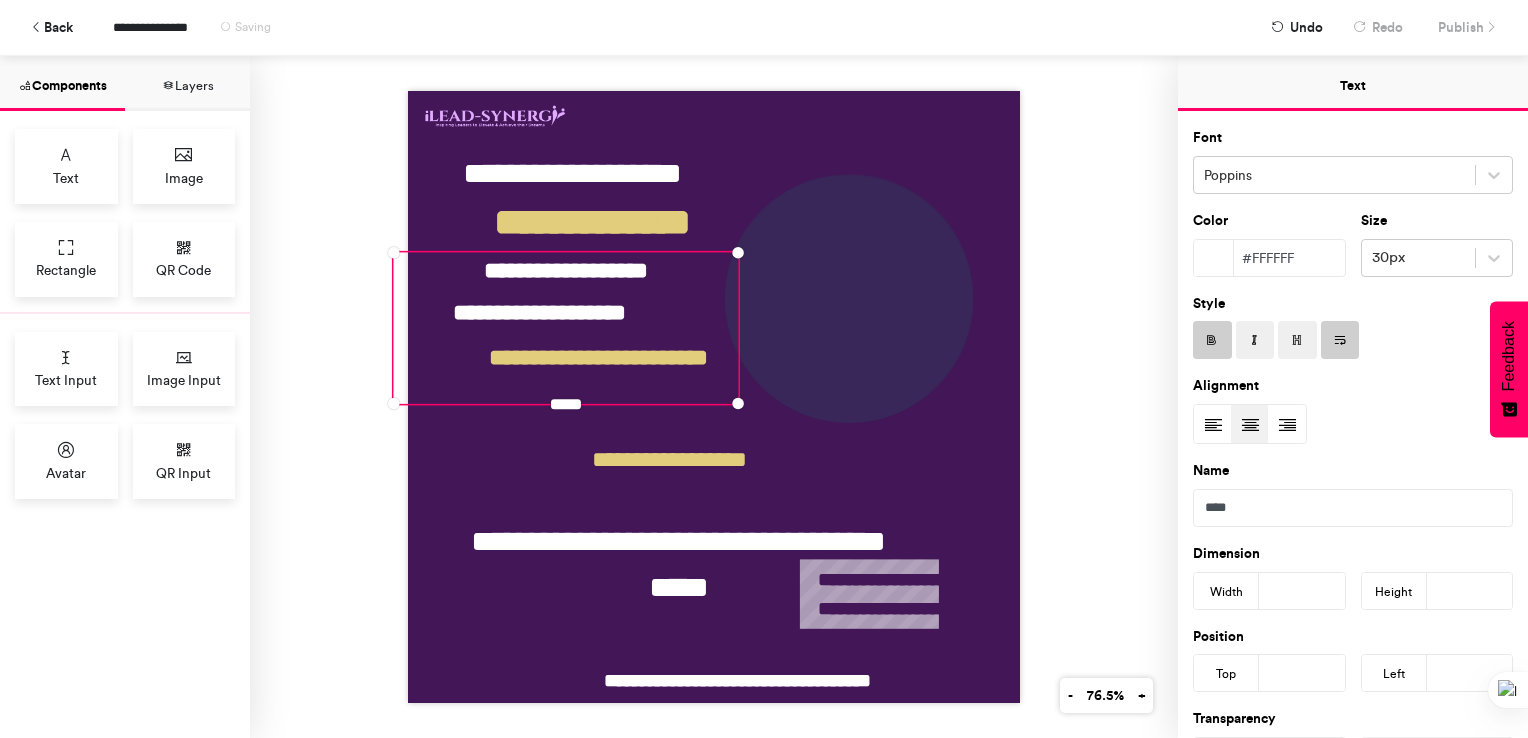 click on "**********" at bounding box center [714, 397] 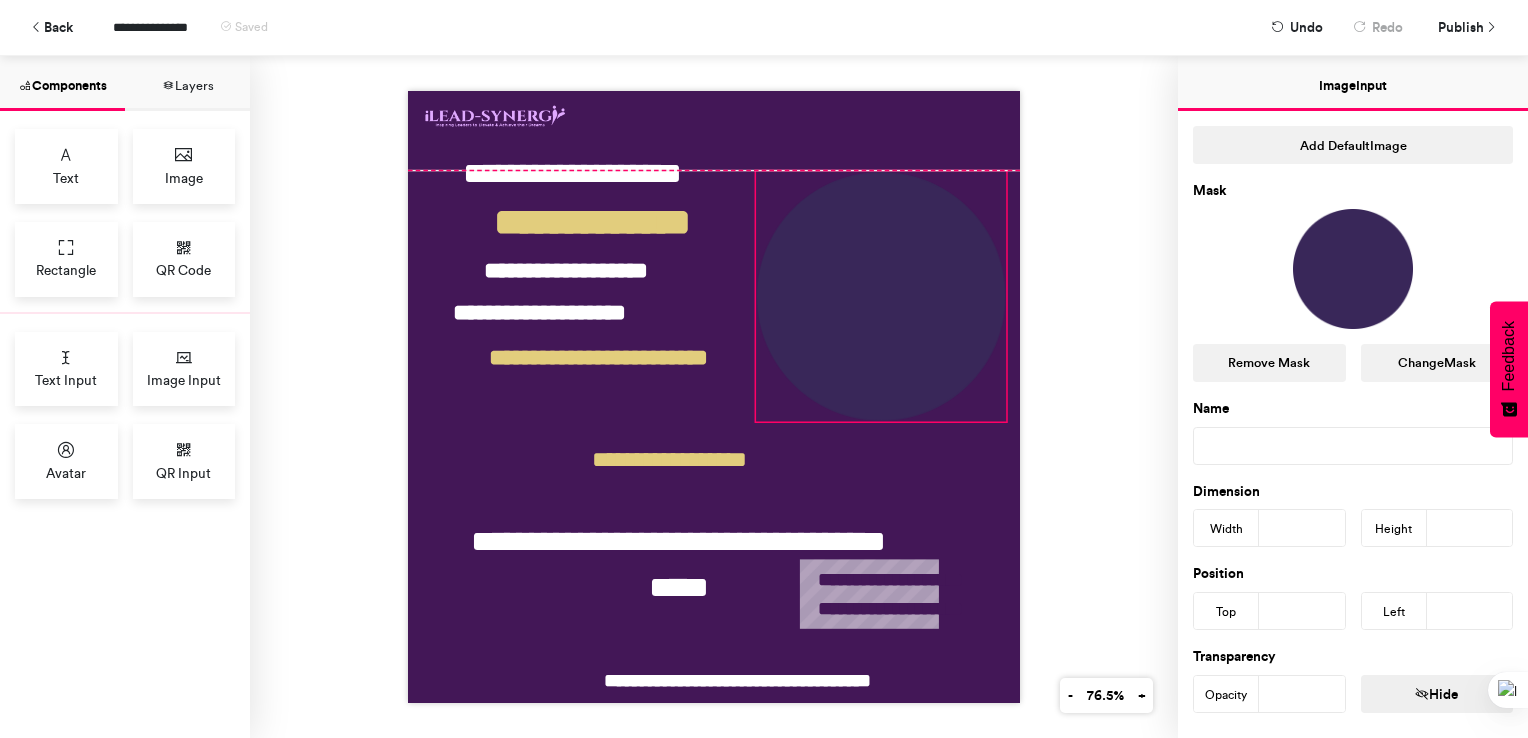 drag, startPoint x: 896, startPoint y: 325, endPoint x: 928, endPoint y: 317, distance: 32.984844 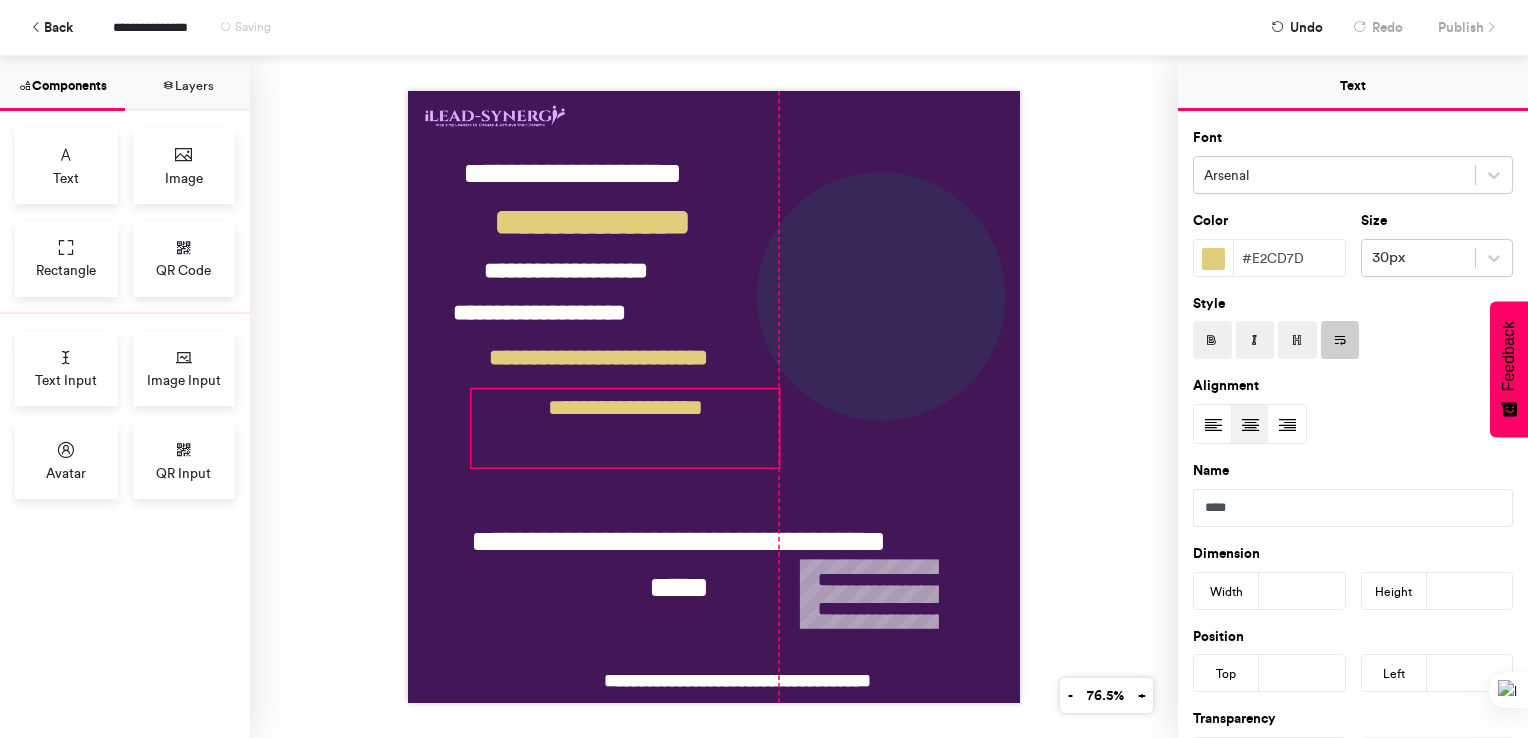 drag, startPoint x: 666, startPoint y: 442, endPoint x: 620, endPoint y: 390, distance: 69.426216 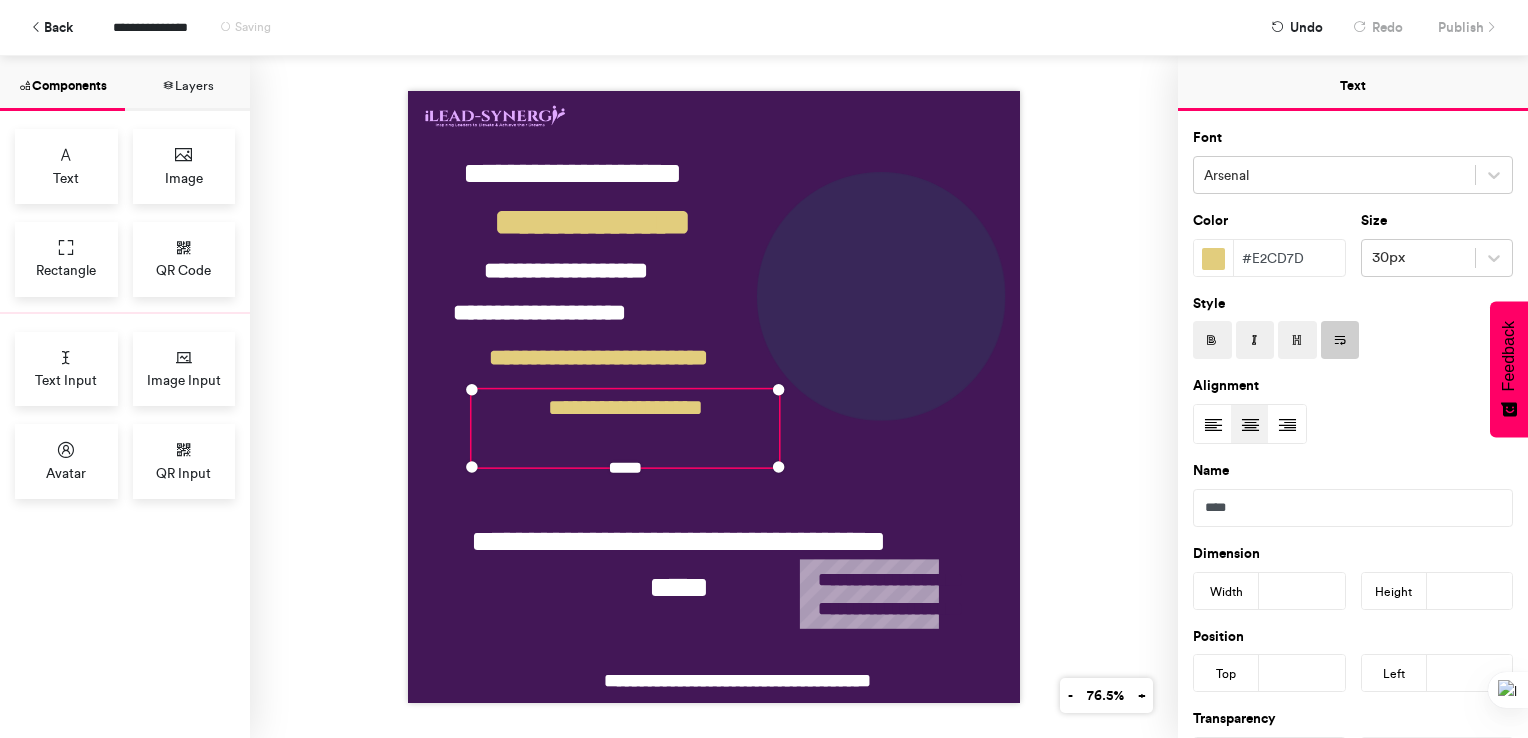 click on "**********" at bounding box center [625, 428] 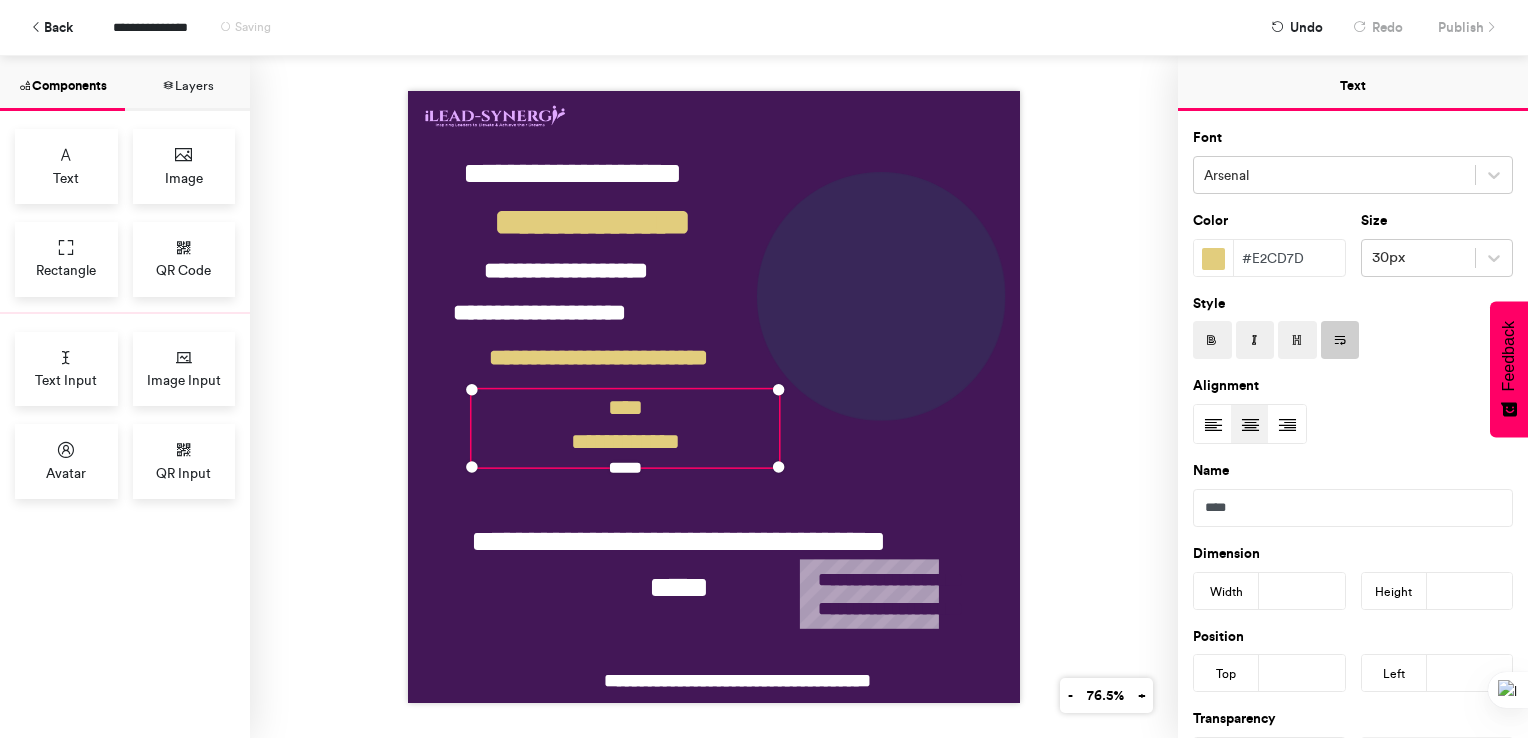 click on "**********" at bounding box center [714, 397] 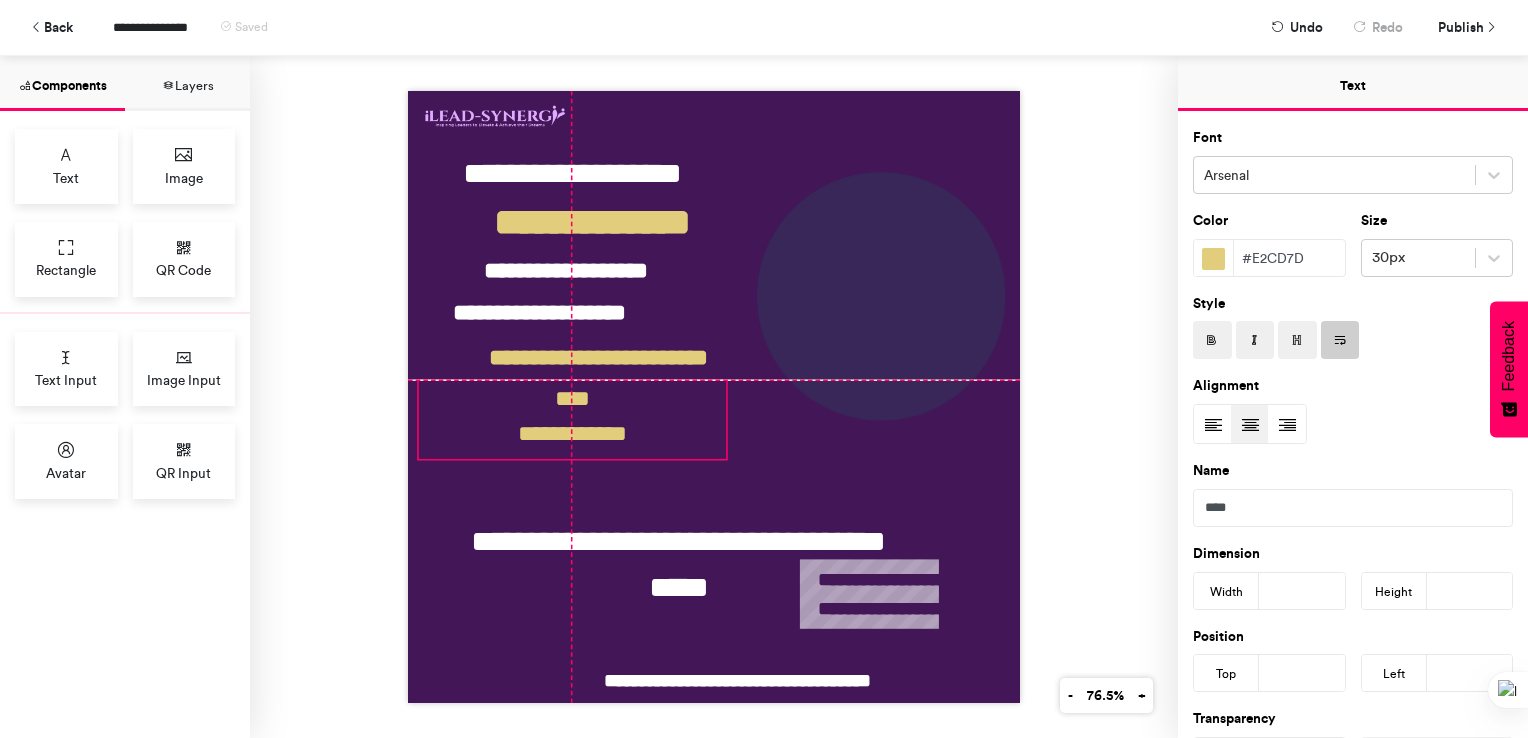 drag, startPoint x: 640, startPoint y: 426, endPoint x: 591, endPoint y: 425, distance: 49.010204 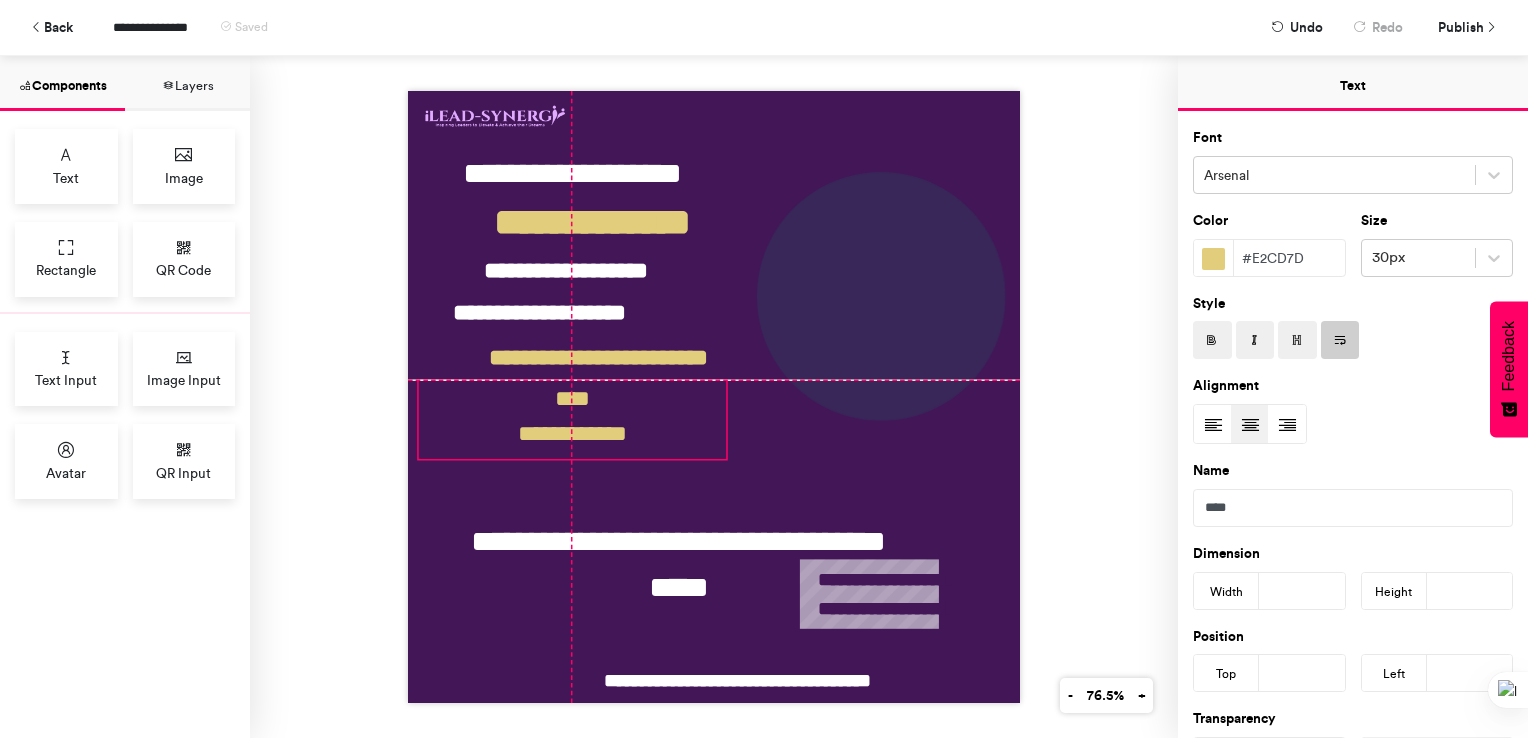 click on "**********" at bounding box center (572, 420) 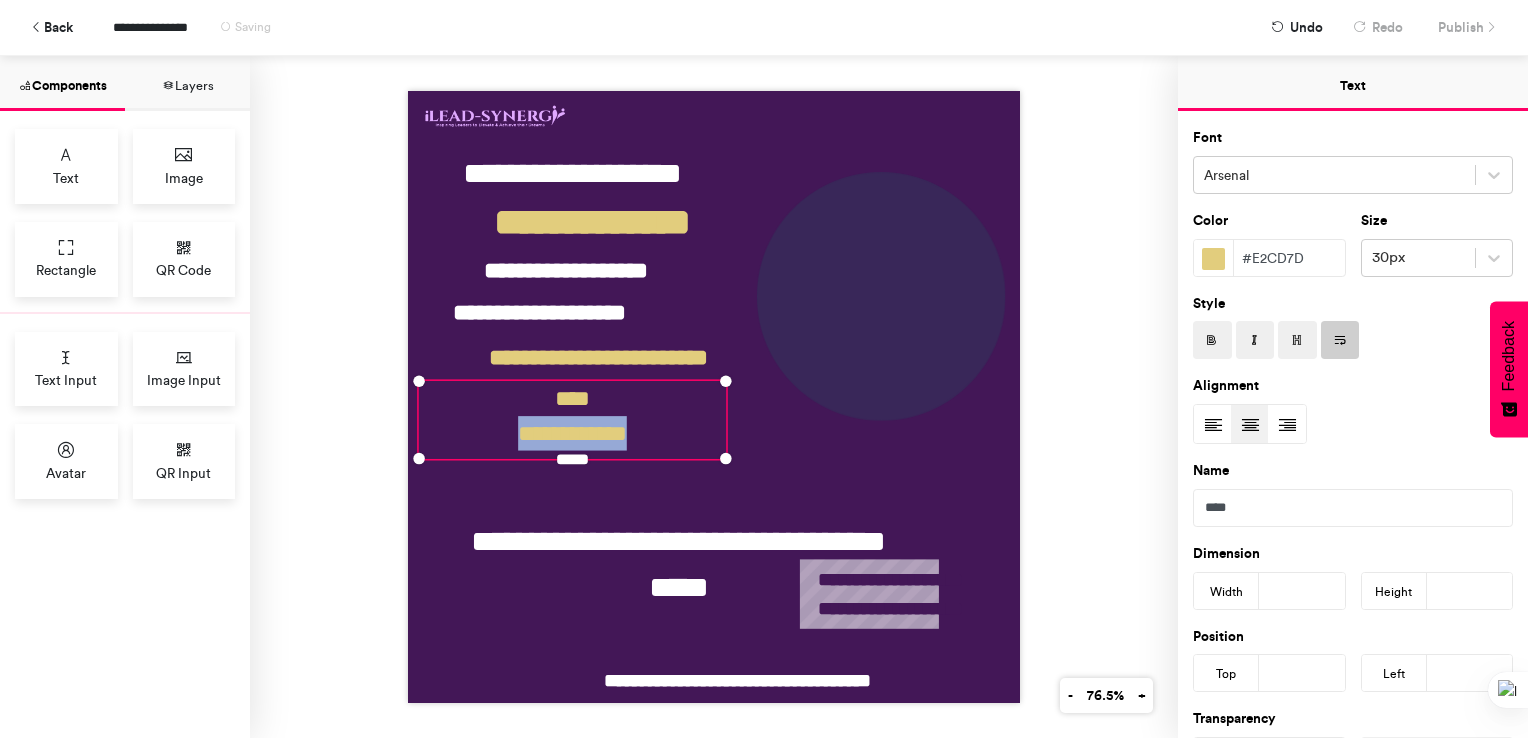 drag, startPoint x: 508, startPoint y: 422, endPoint x: 646, endPoint y: 428, distance: 138.13037 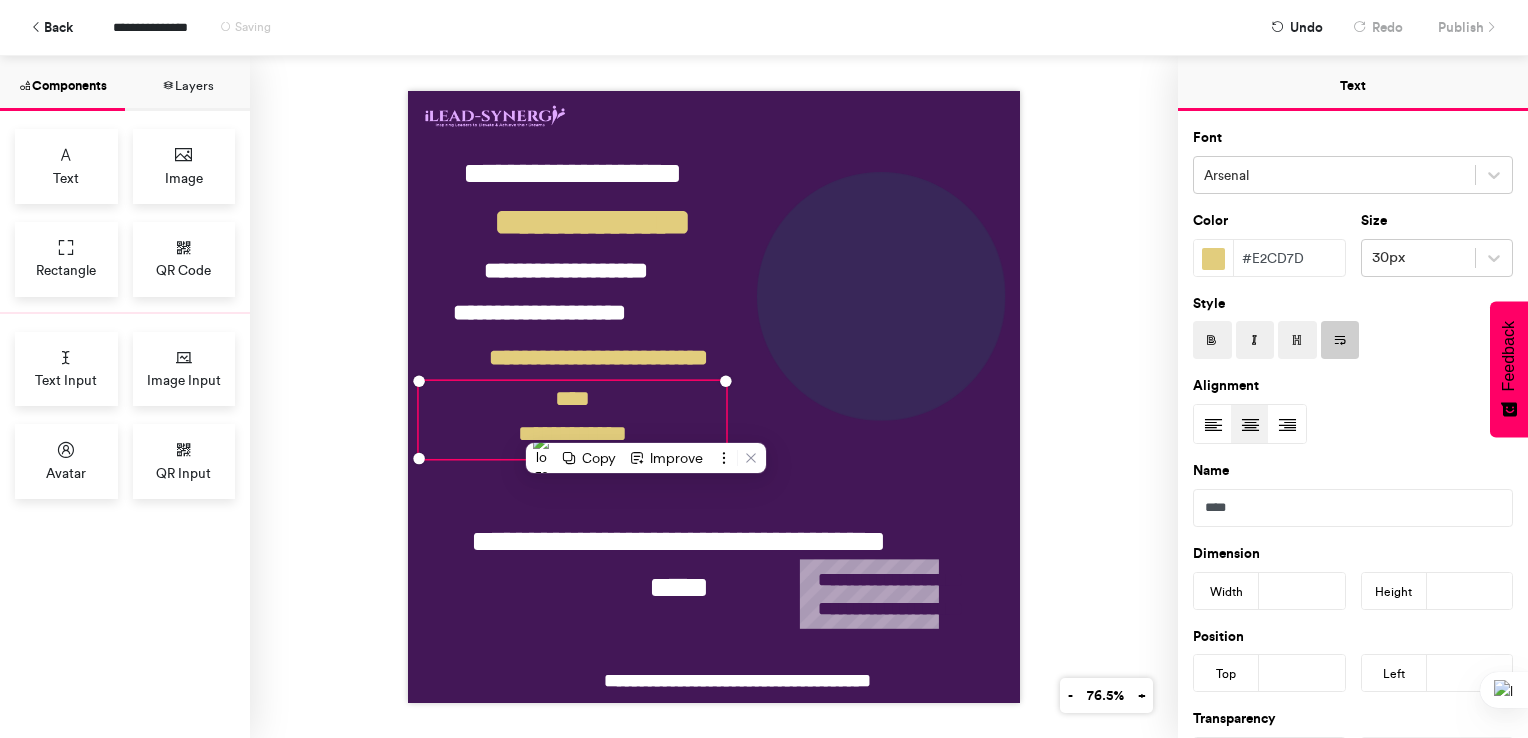 click at bounding box center (1212, 340) 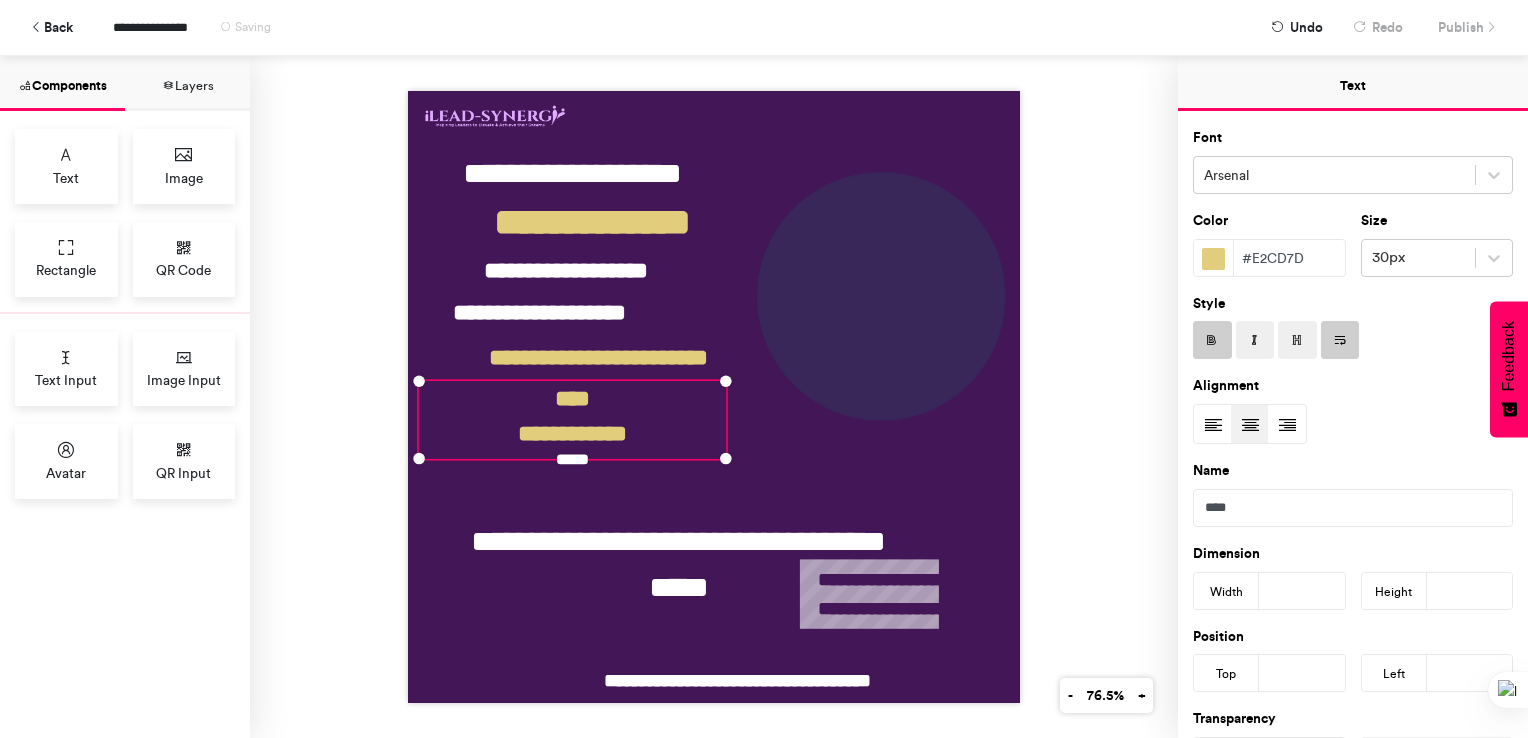 click on "**********" at bounding box center [714, 397] 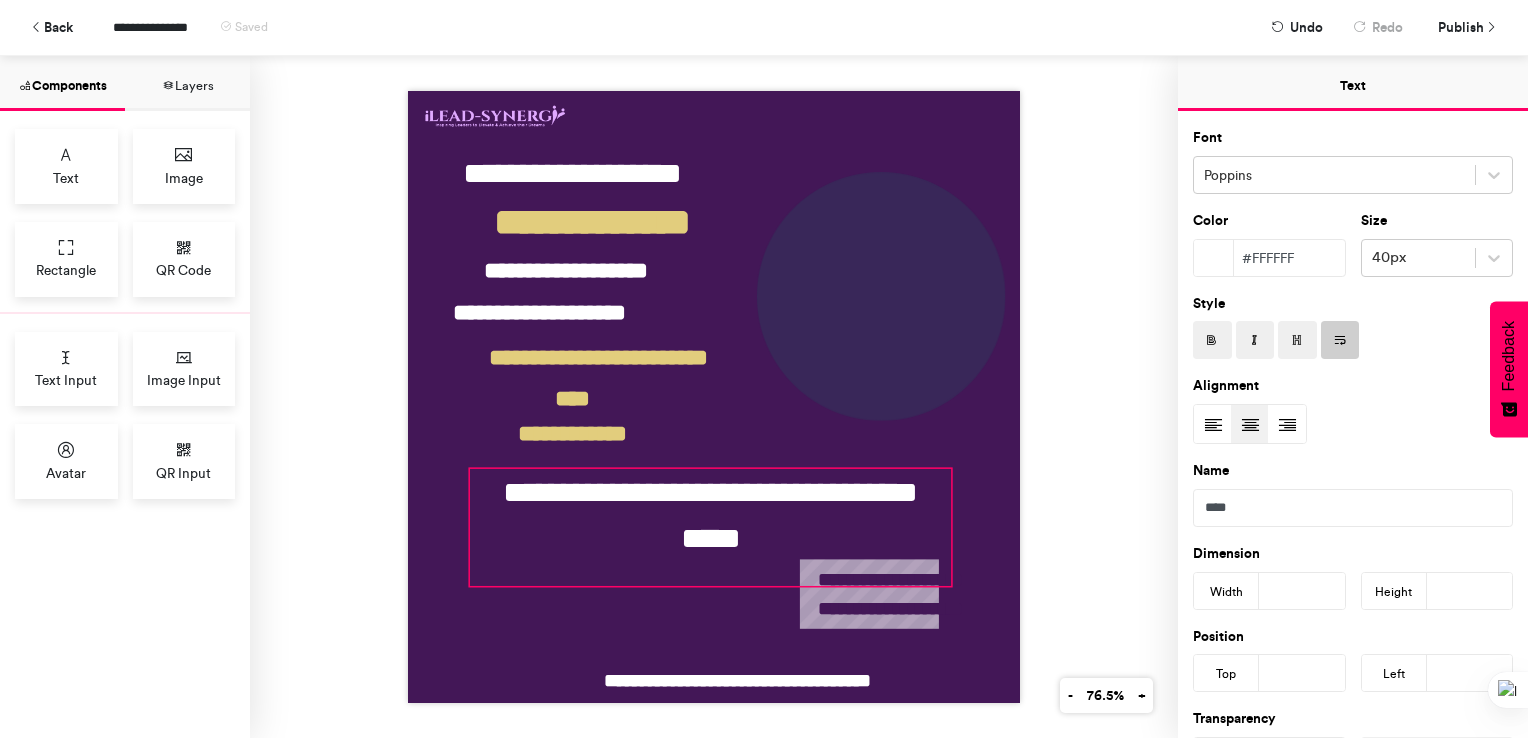 drag, startPoint x: 710, startPoint y: 538, endPoint x: 742, endPoint y: 489, distance: 58.5235 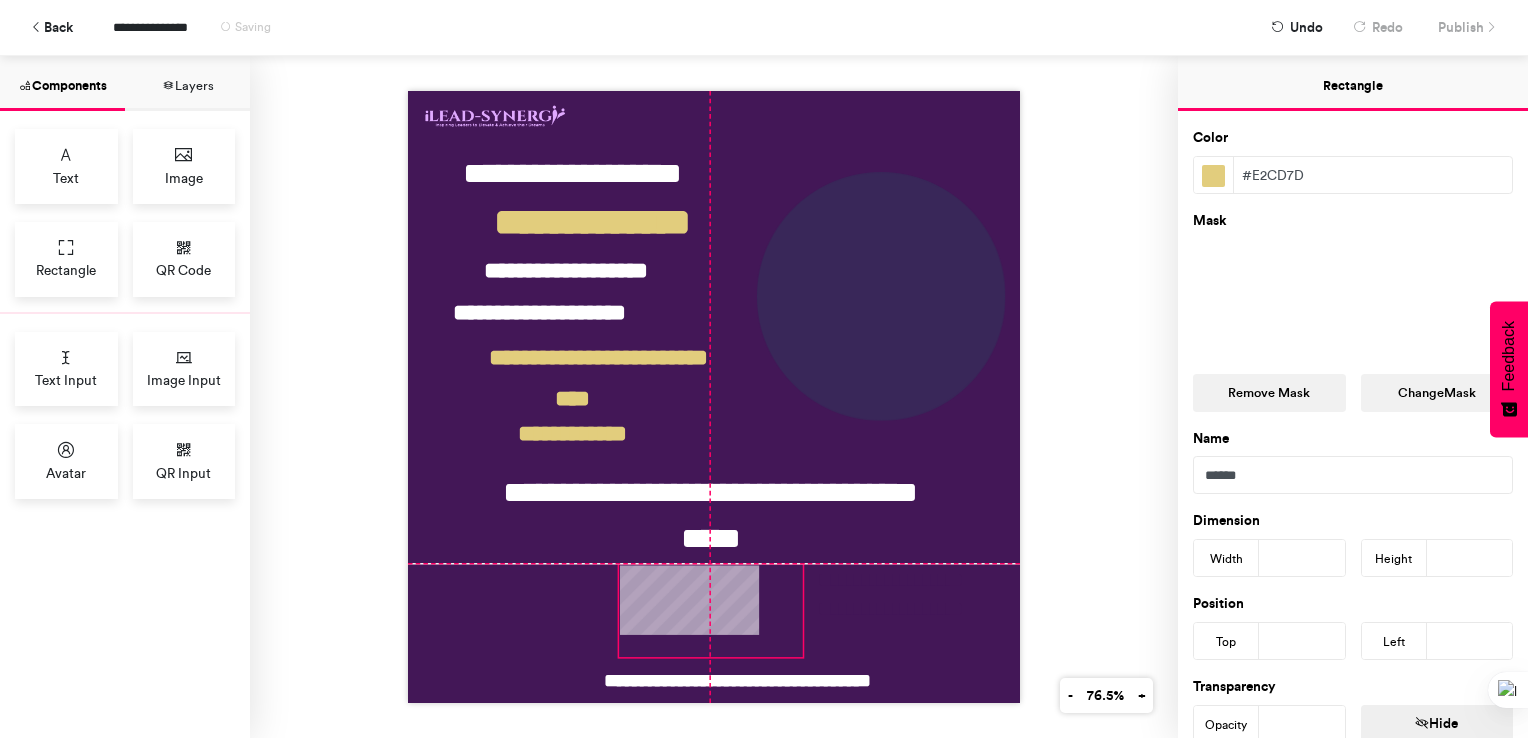 type on "***" 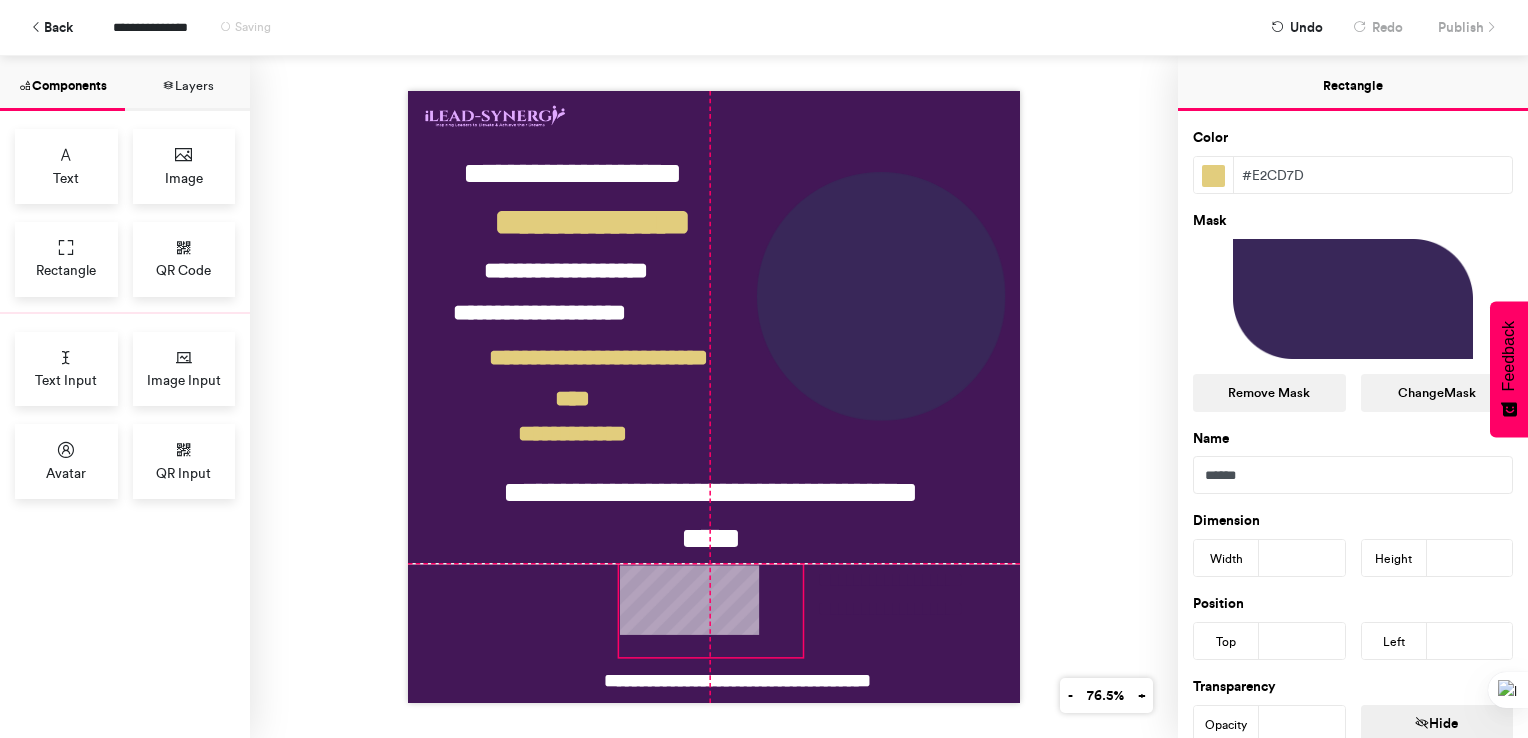 type on "***" 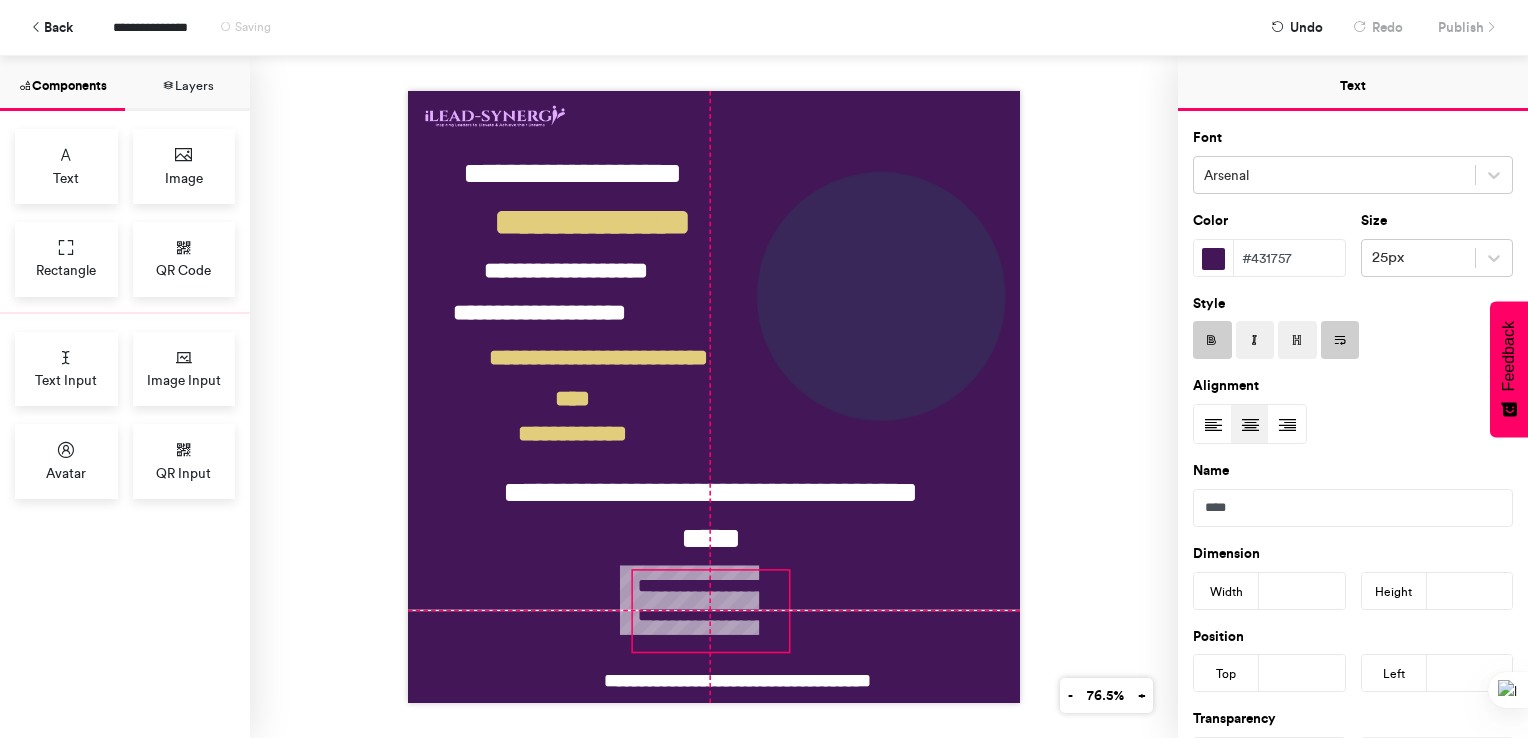 drag, startPoint x: 864, startPoint y: 591, endPoint x: 682, endPoint y: 594, distance: 182.02472 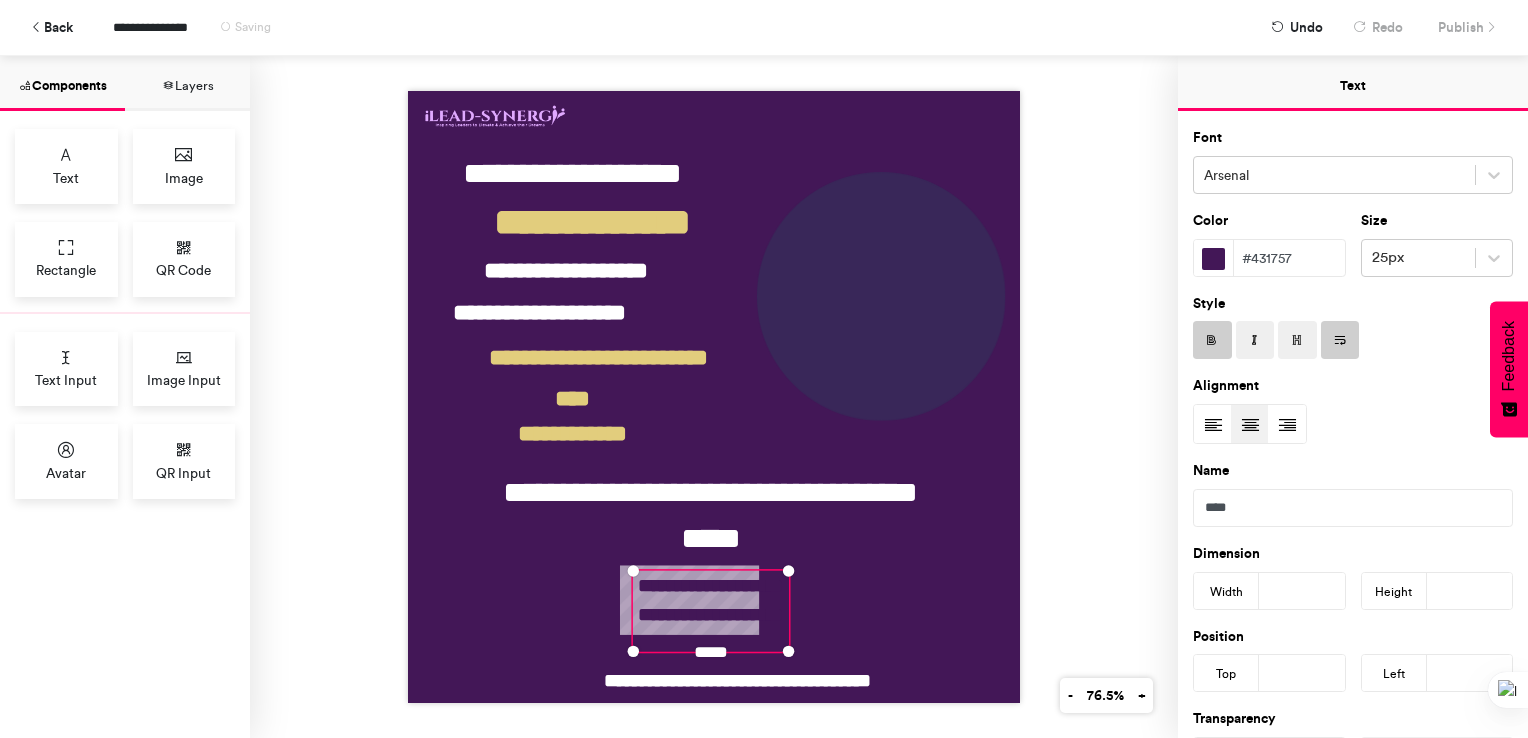 click on "**********" at bounding box center [714, 397] 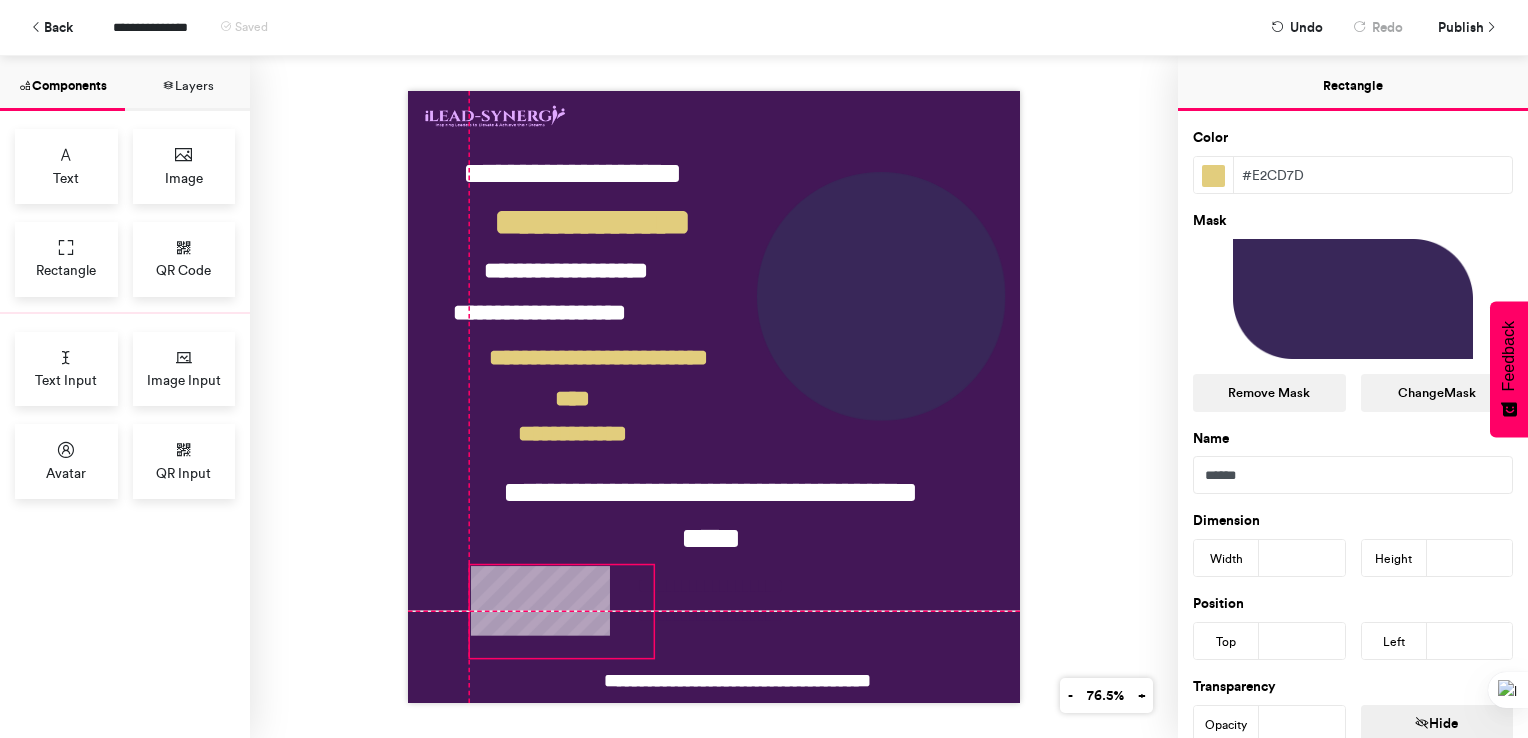 type on "***" 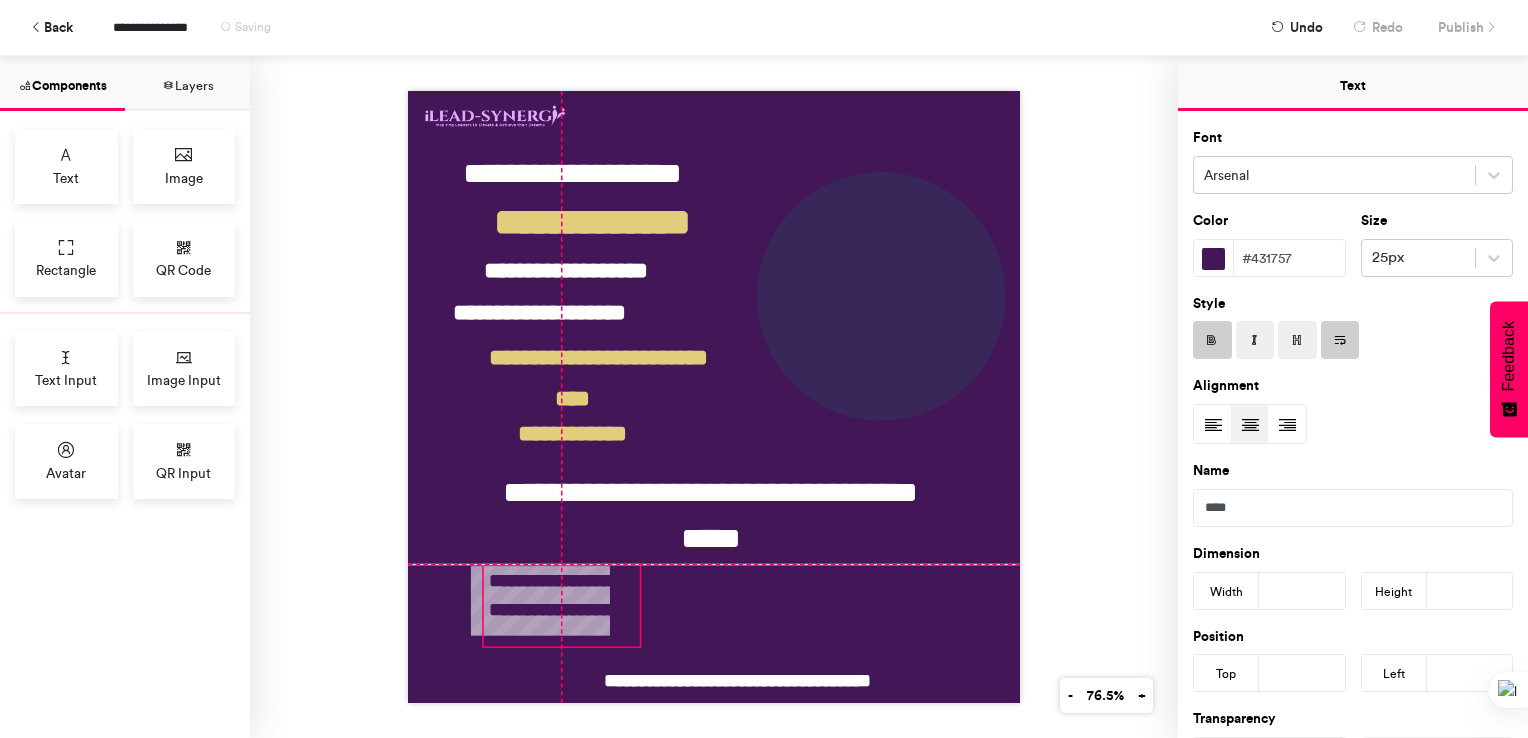 drag, startPoint x: 692, startPoint y: 605, endPoint x: 544, endPoint y: 602, distance: 148.0304 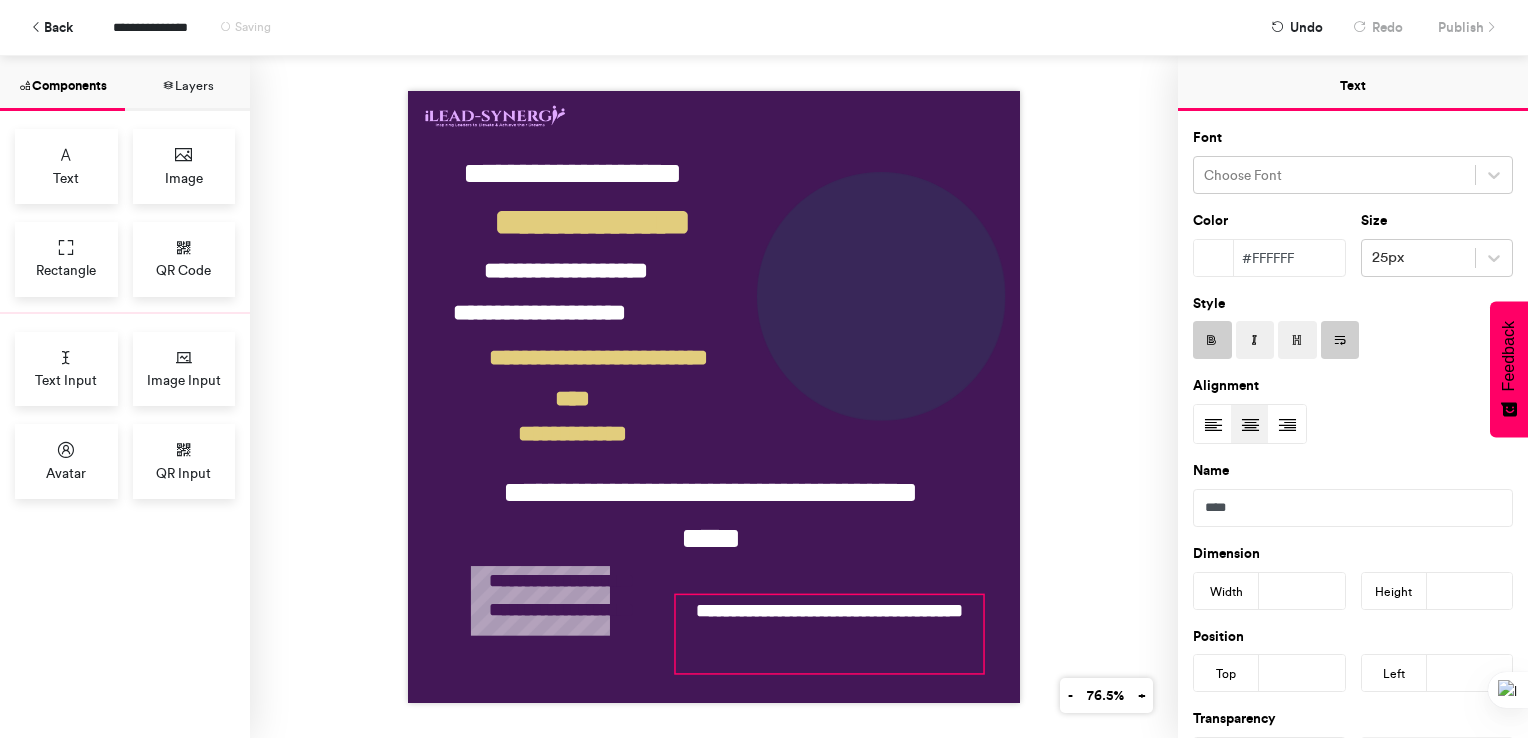 drag, startPoint x: 748, startPoint y: 680, endPoint x: 840, endPoint y: 610, distance: 115.60277 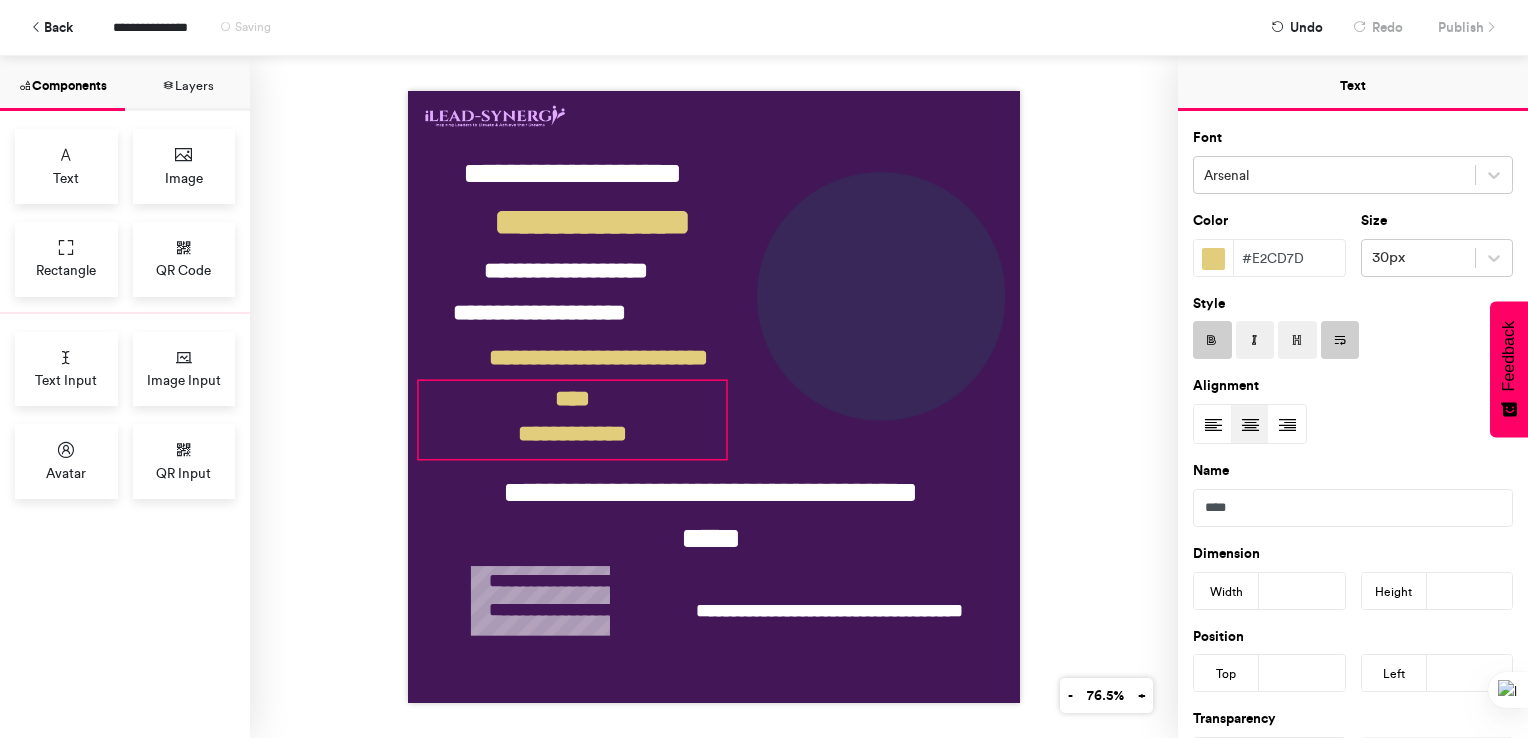 click on "**********" at bounding box center (572, 420) 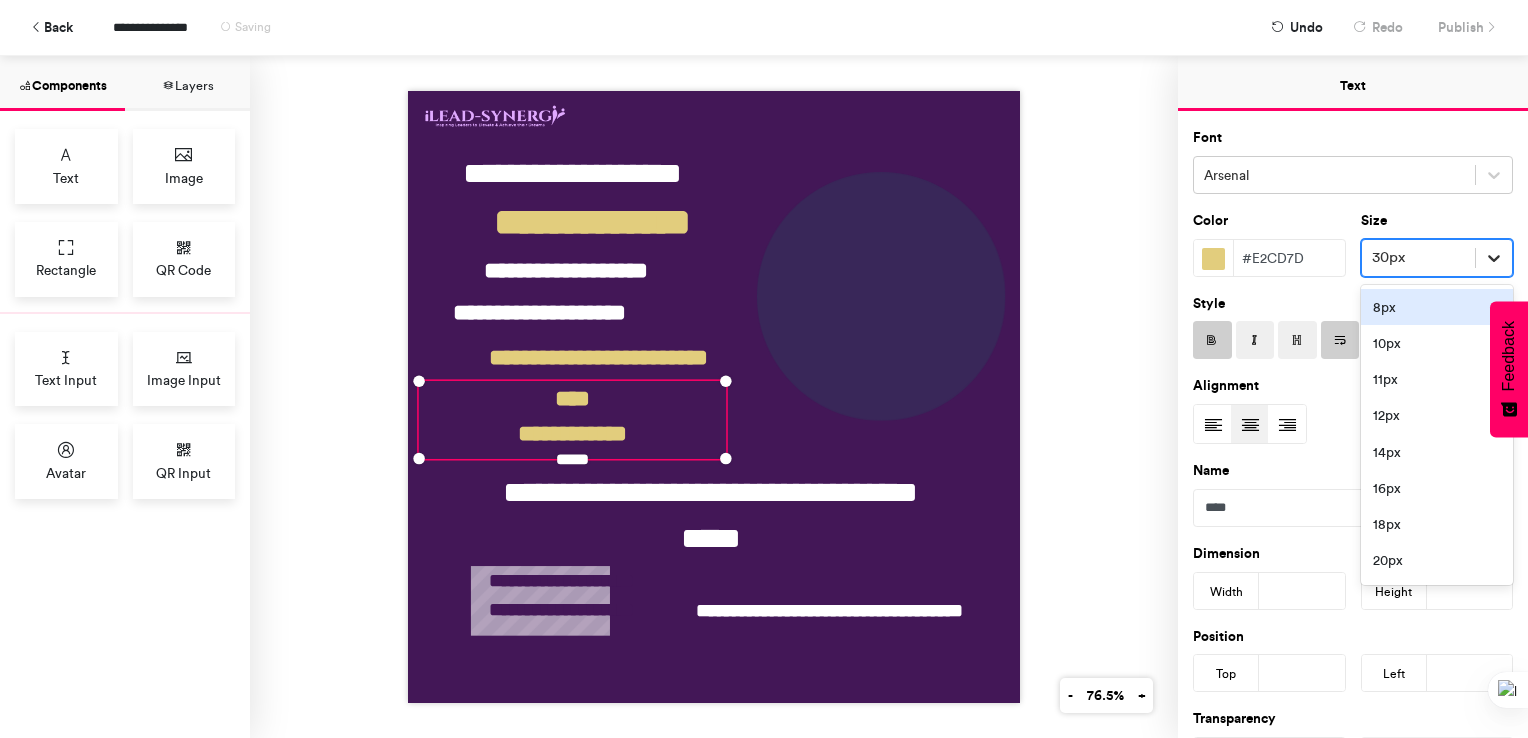 click 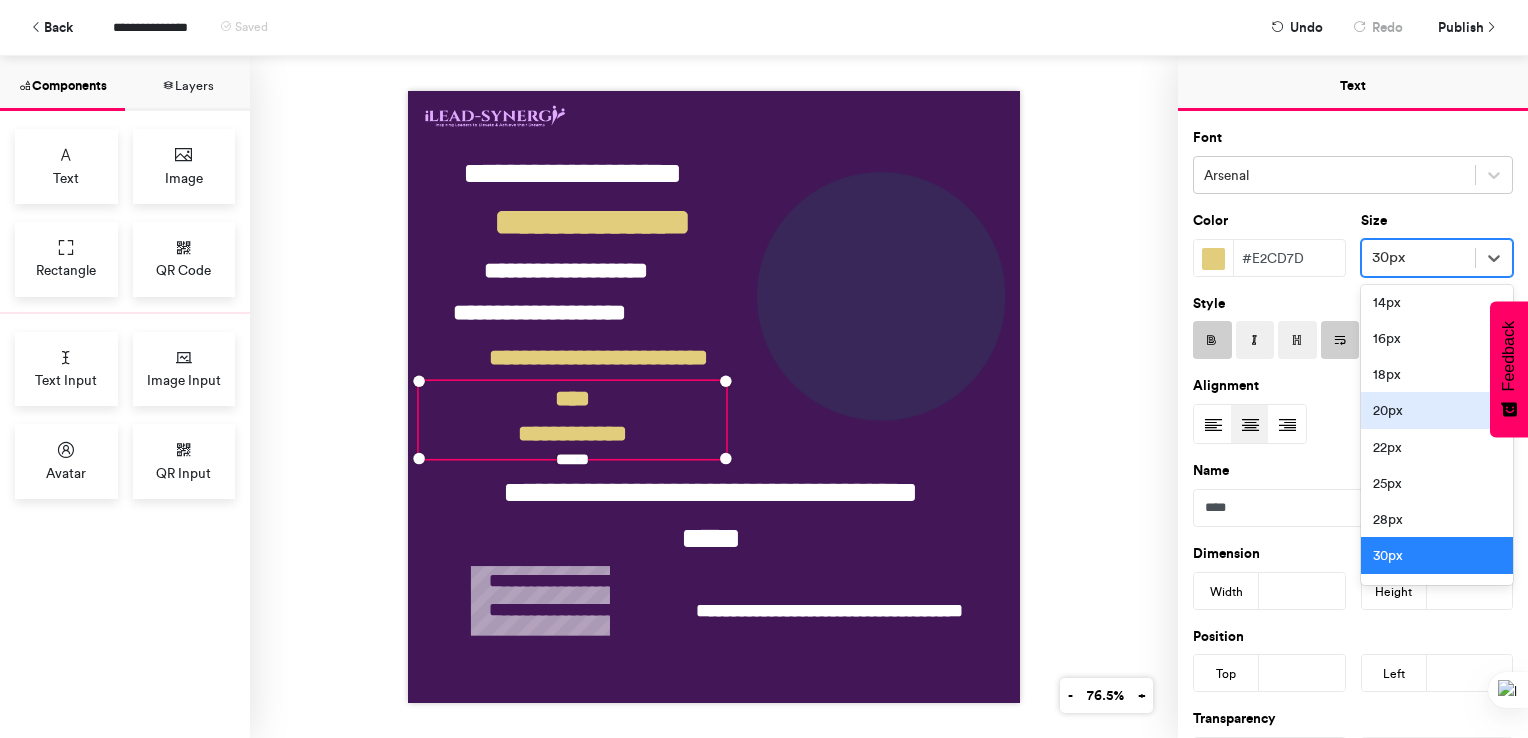 scroll, scrollTop: 160, scrollLeft: 0, axis: vertical 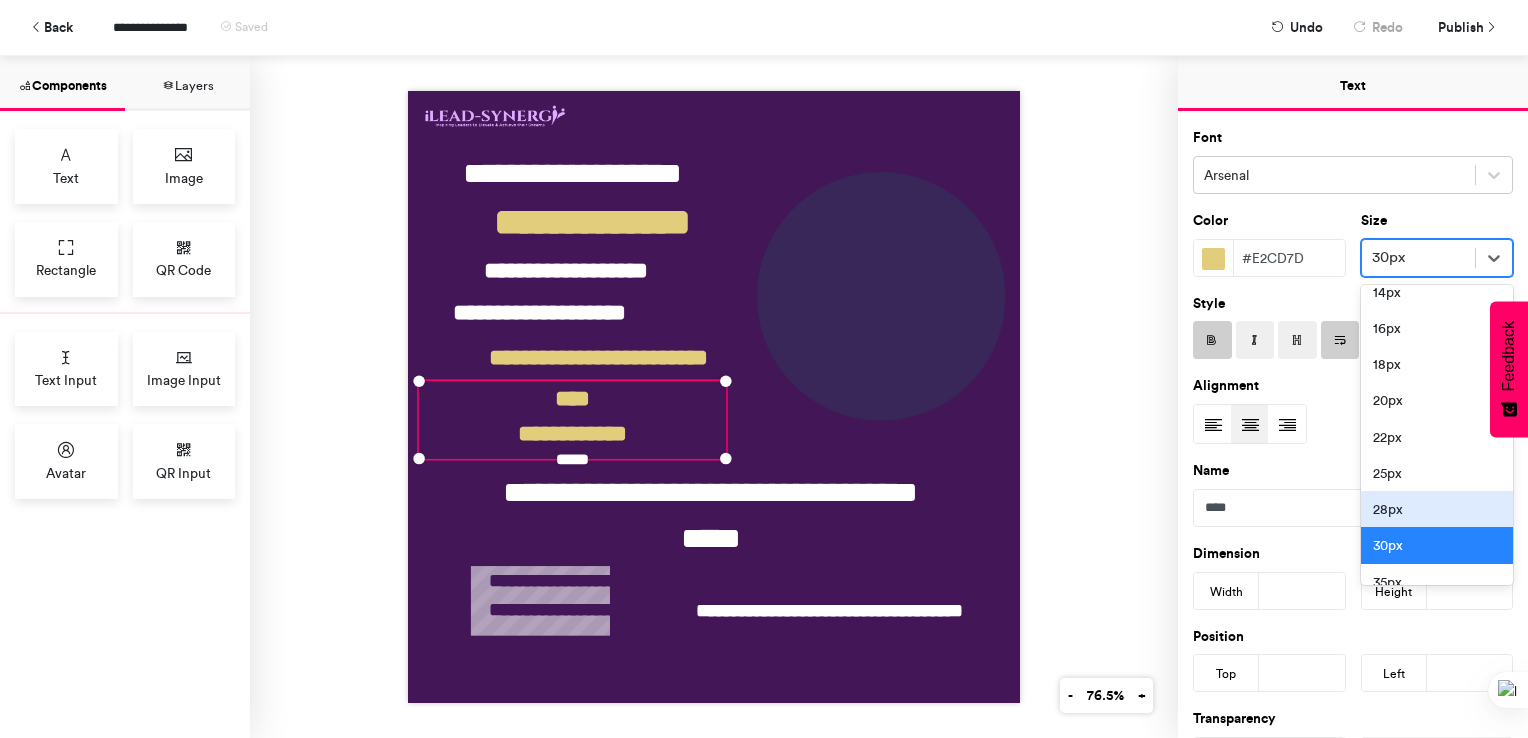 click on "28px" at bounding box center [1437, 509] 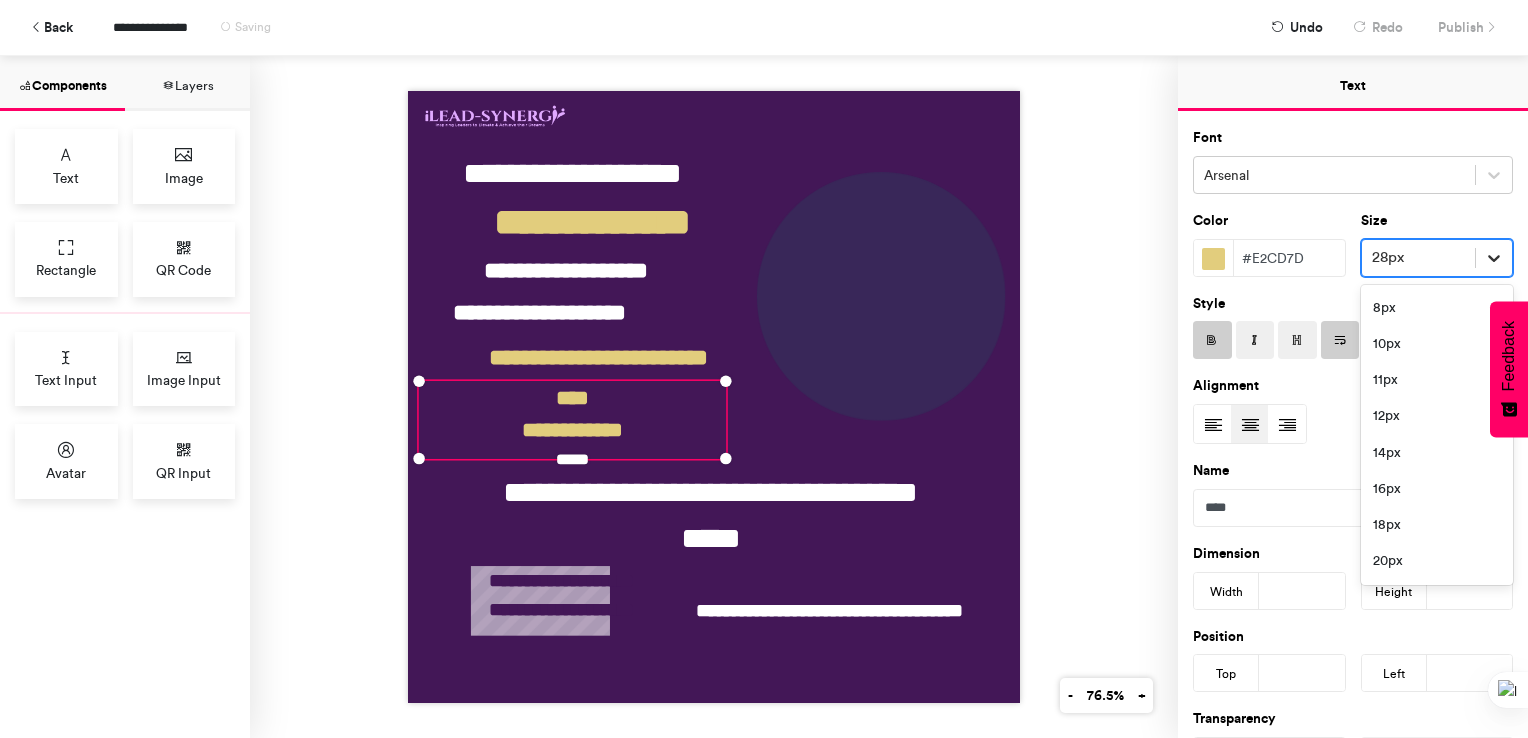 click 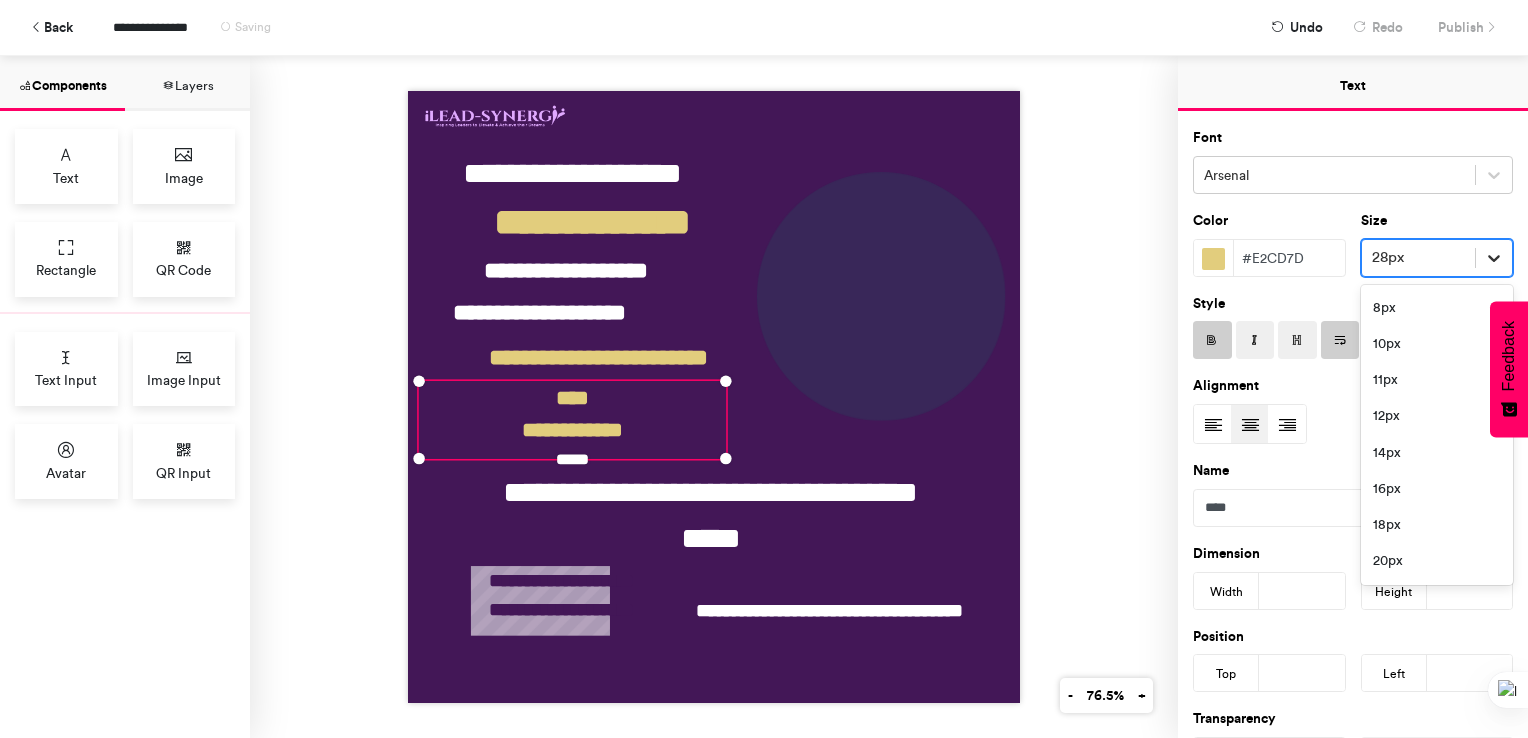 scroll, scrollTop: 115, scrollLeft: 0, axis: vertical 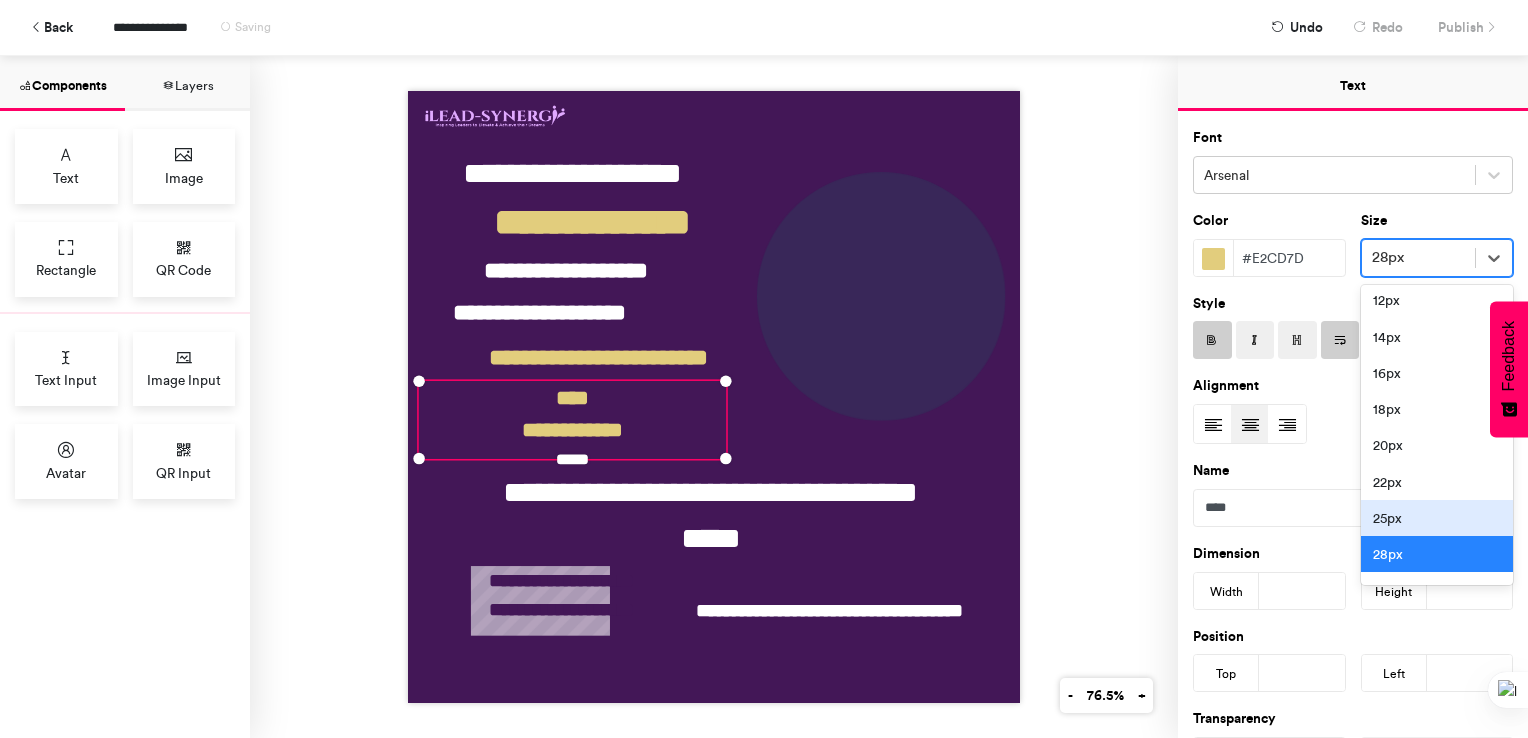 click on "25px" at bounding box center (1437, 518) 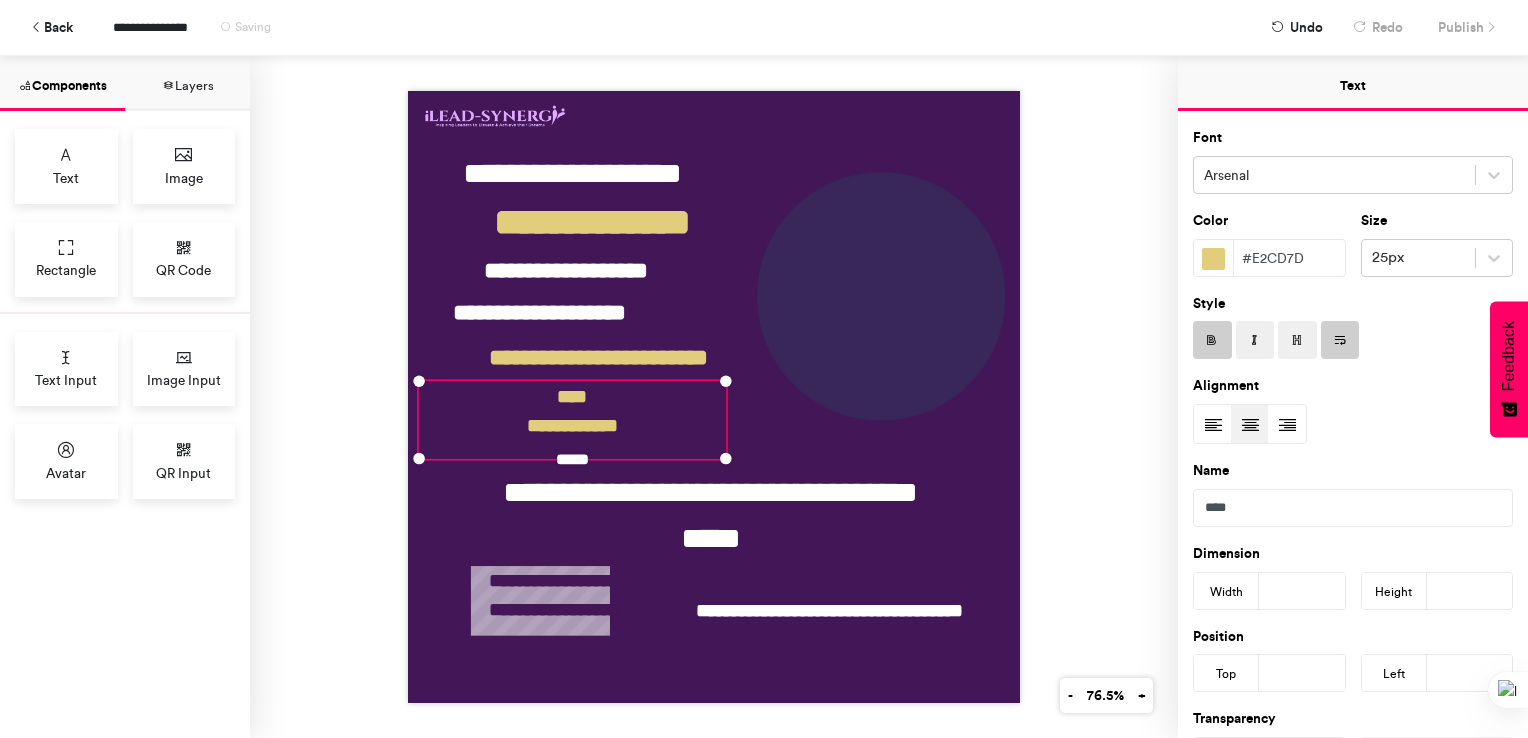 click on "**********" at bounding box center [714, 397] 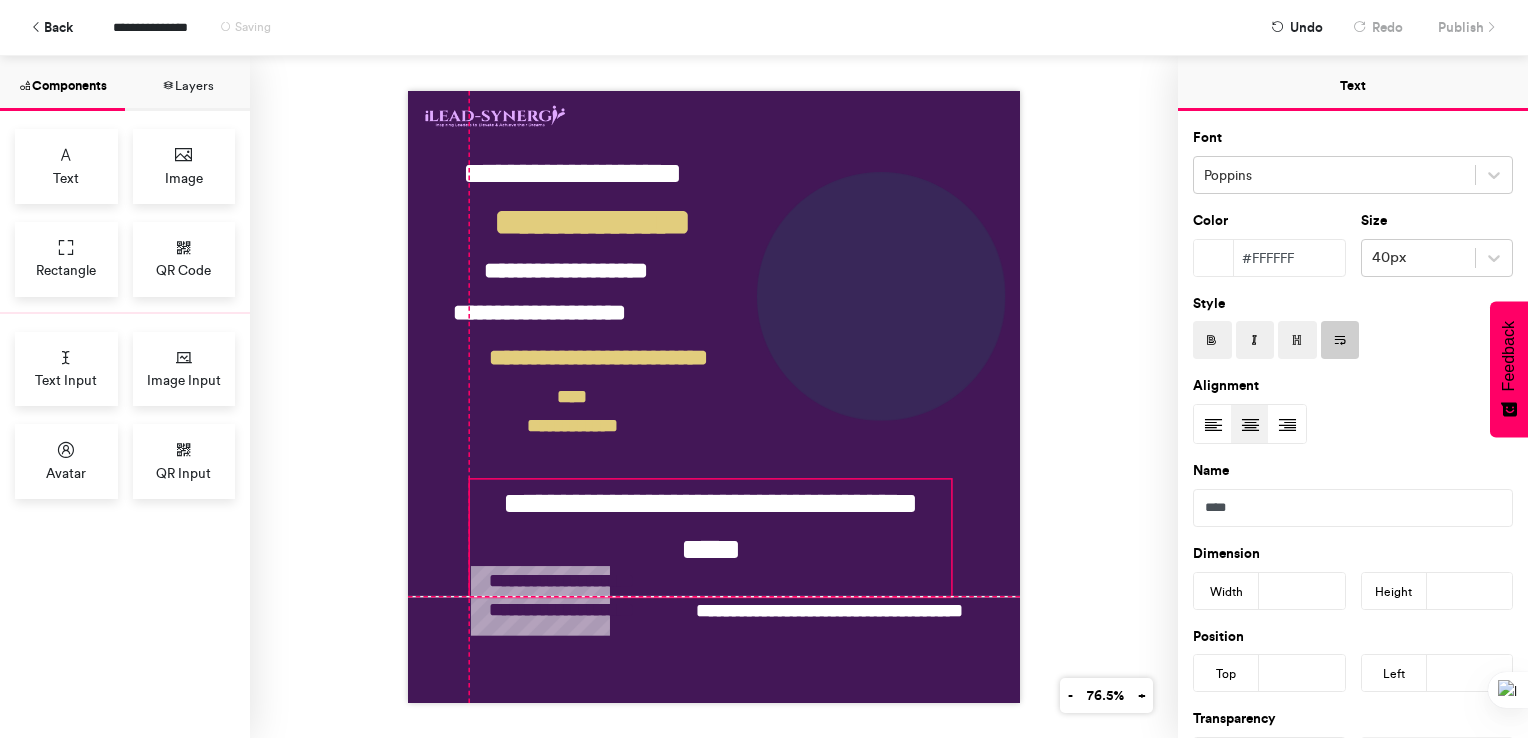 click on "**********" at bounding box center [711, 538] 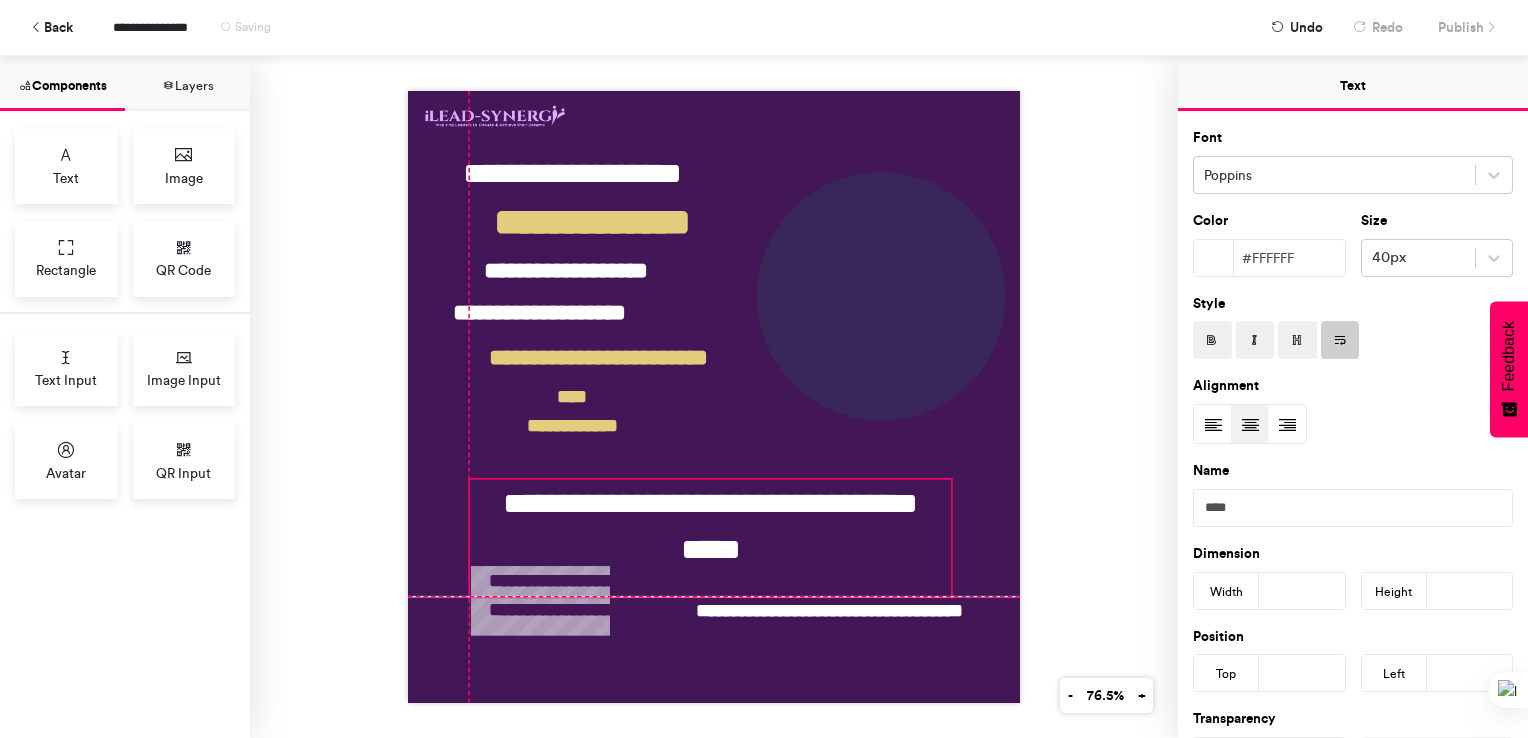 type on "***" 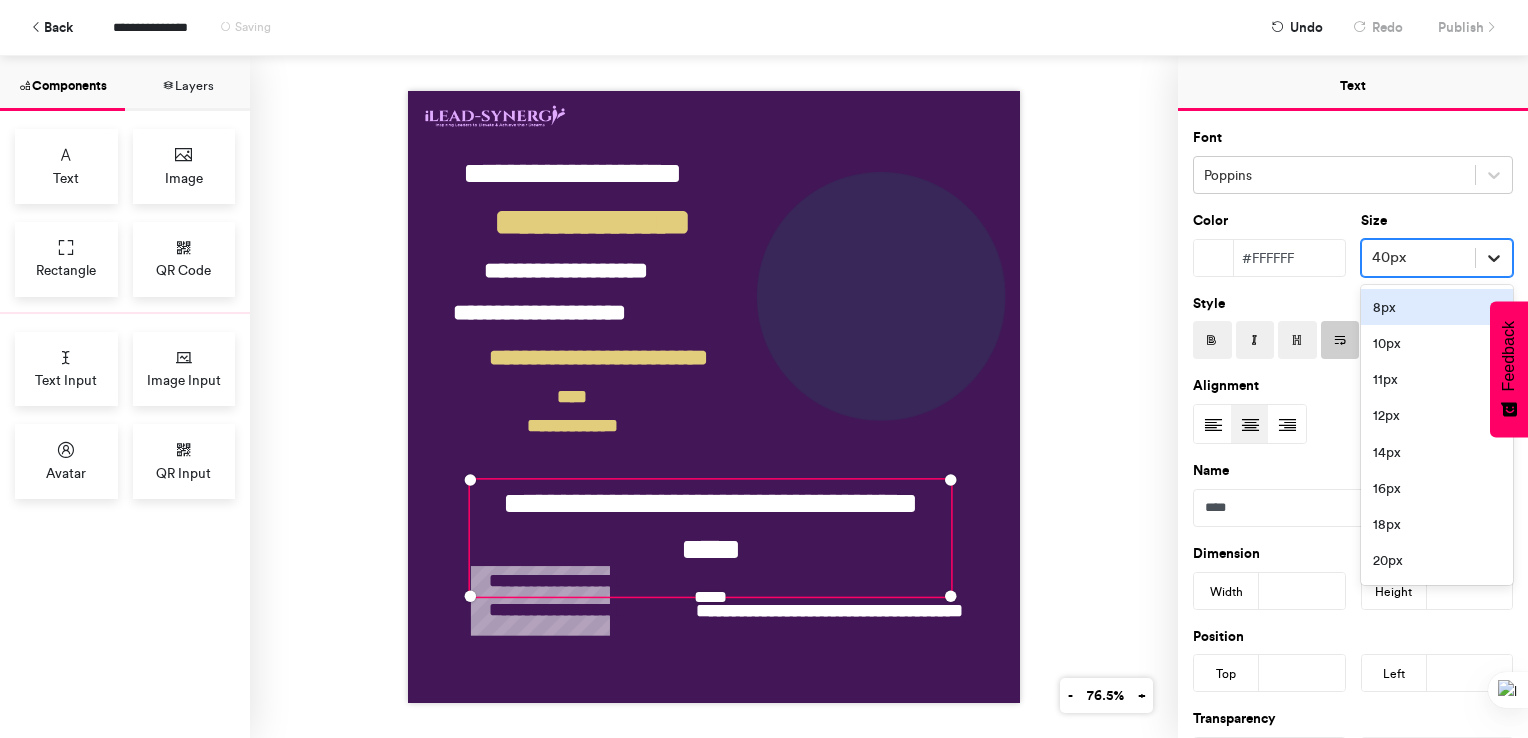 click 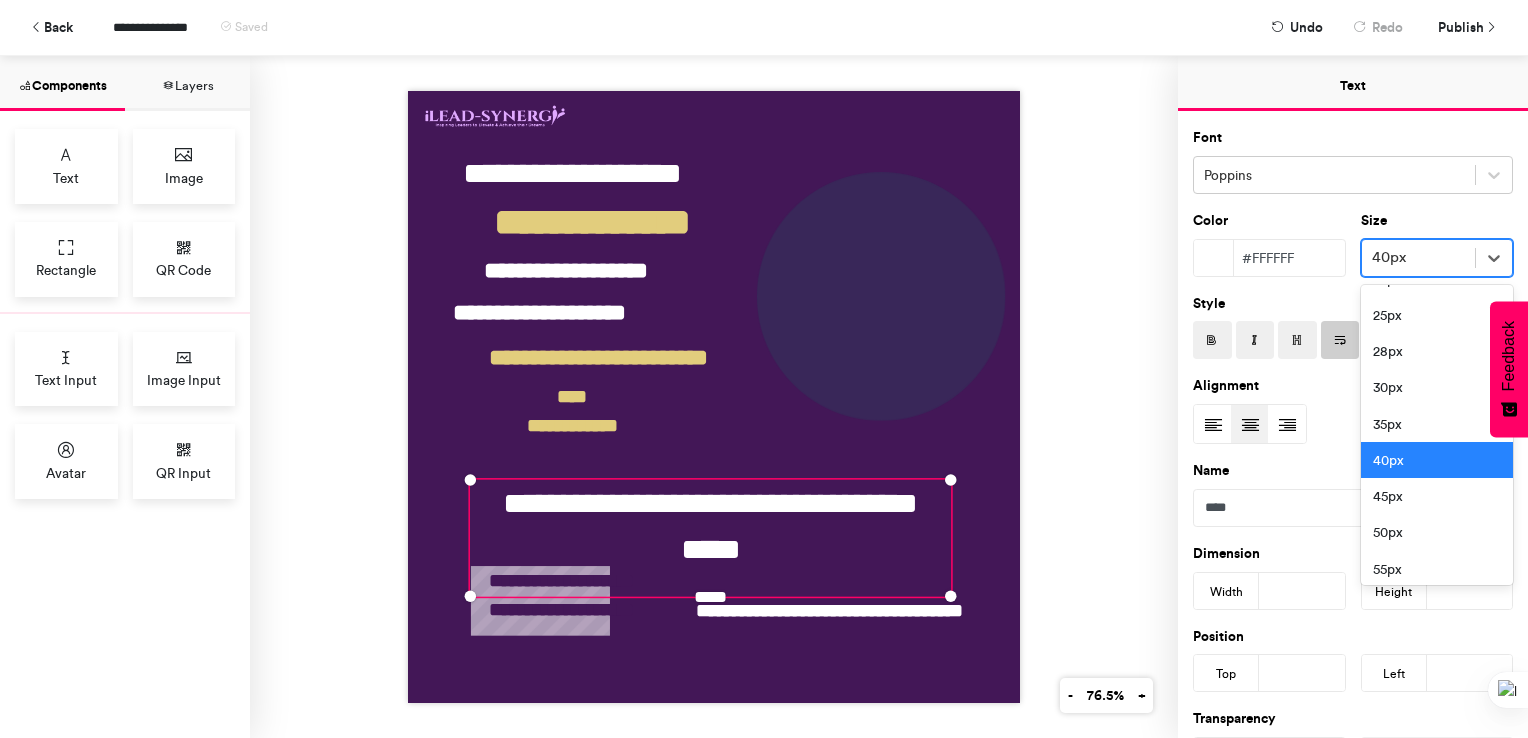 scroll, scrollTop: 320, scrollLeft: 0, axis: vertical 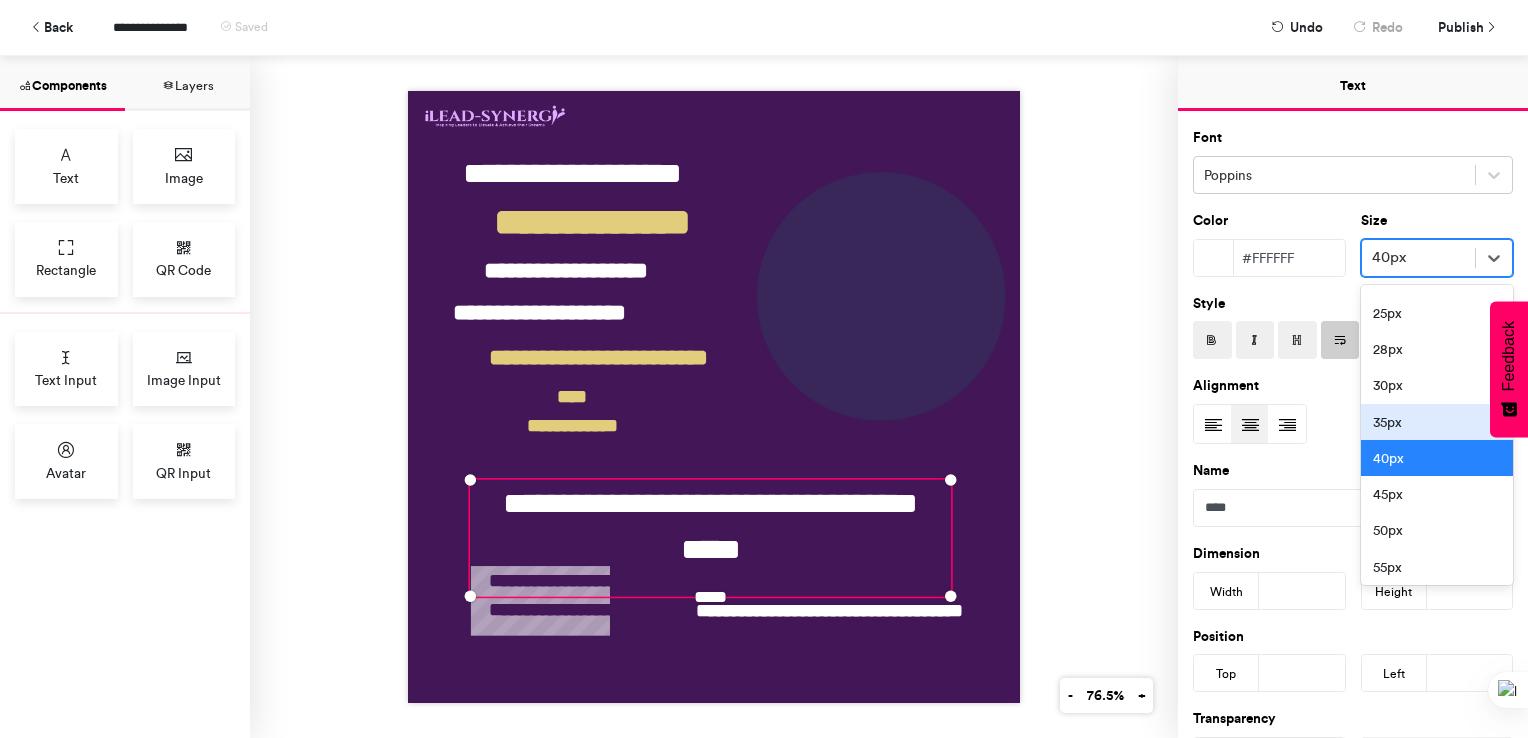 click on "35px" at bounding box center [1437, 422] 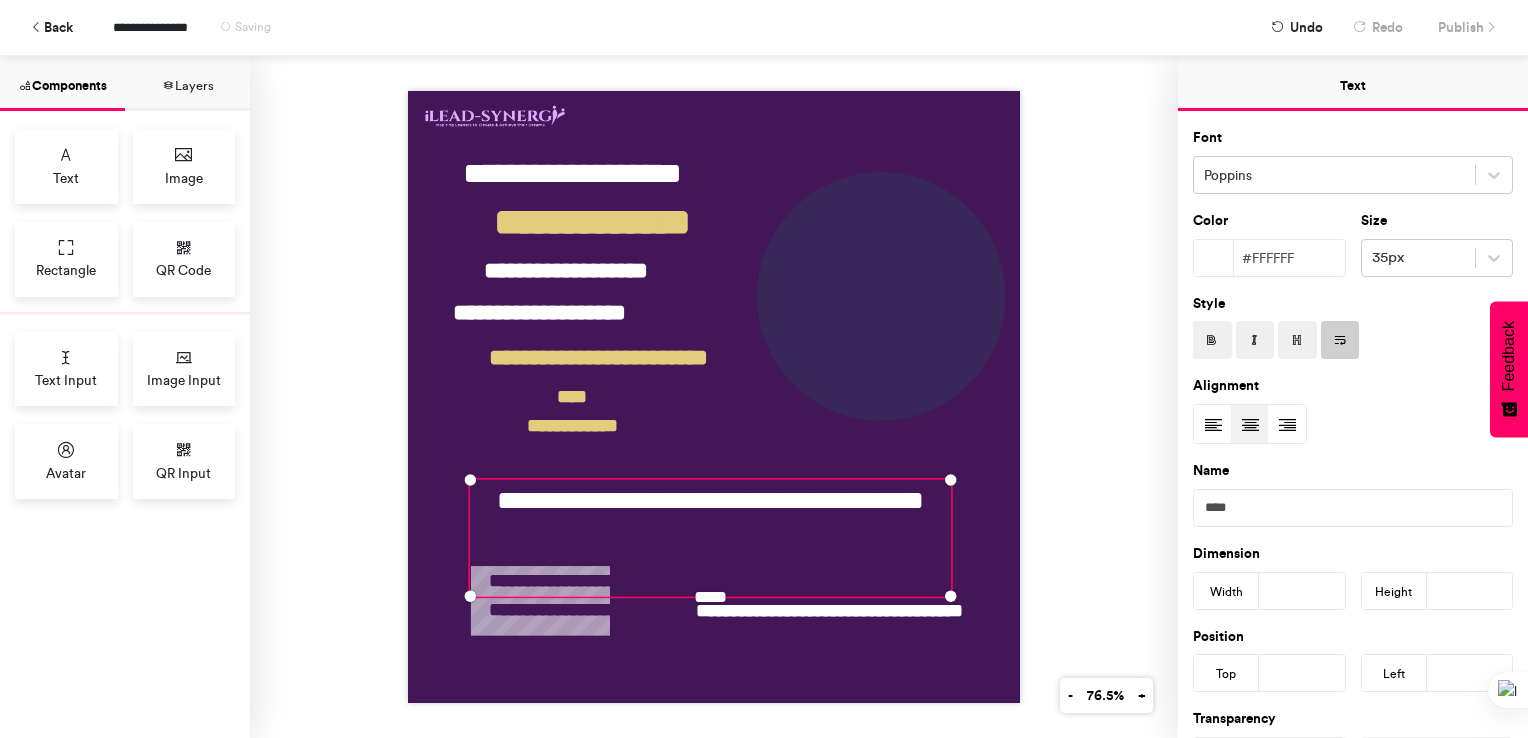 click on "**********" at bounding box center [714, 397] 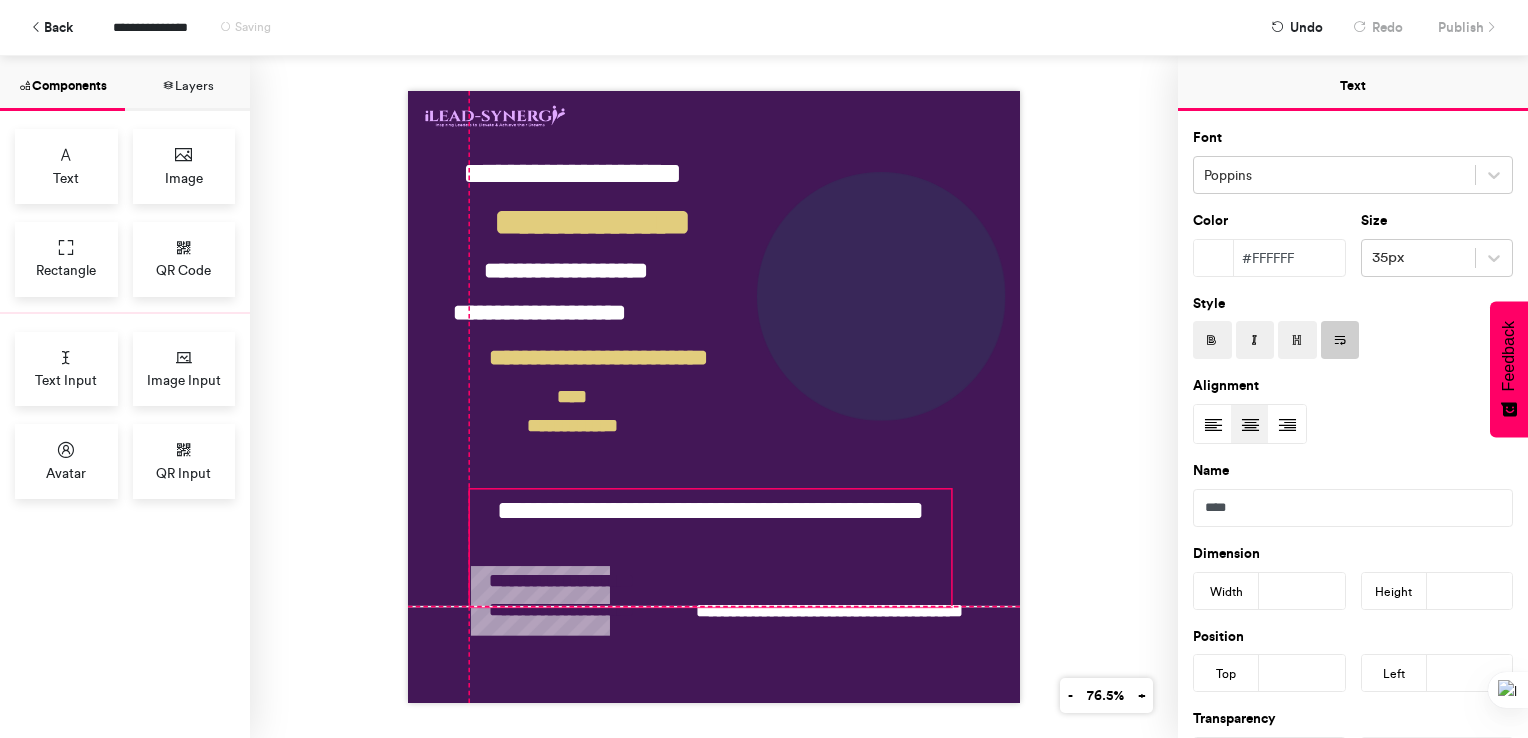 click on "**********" at bounding box center (711, 548) 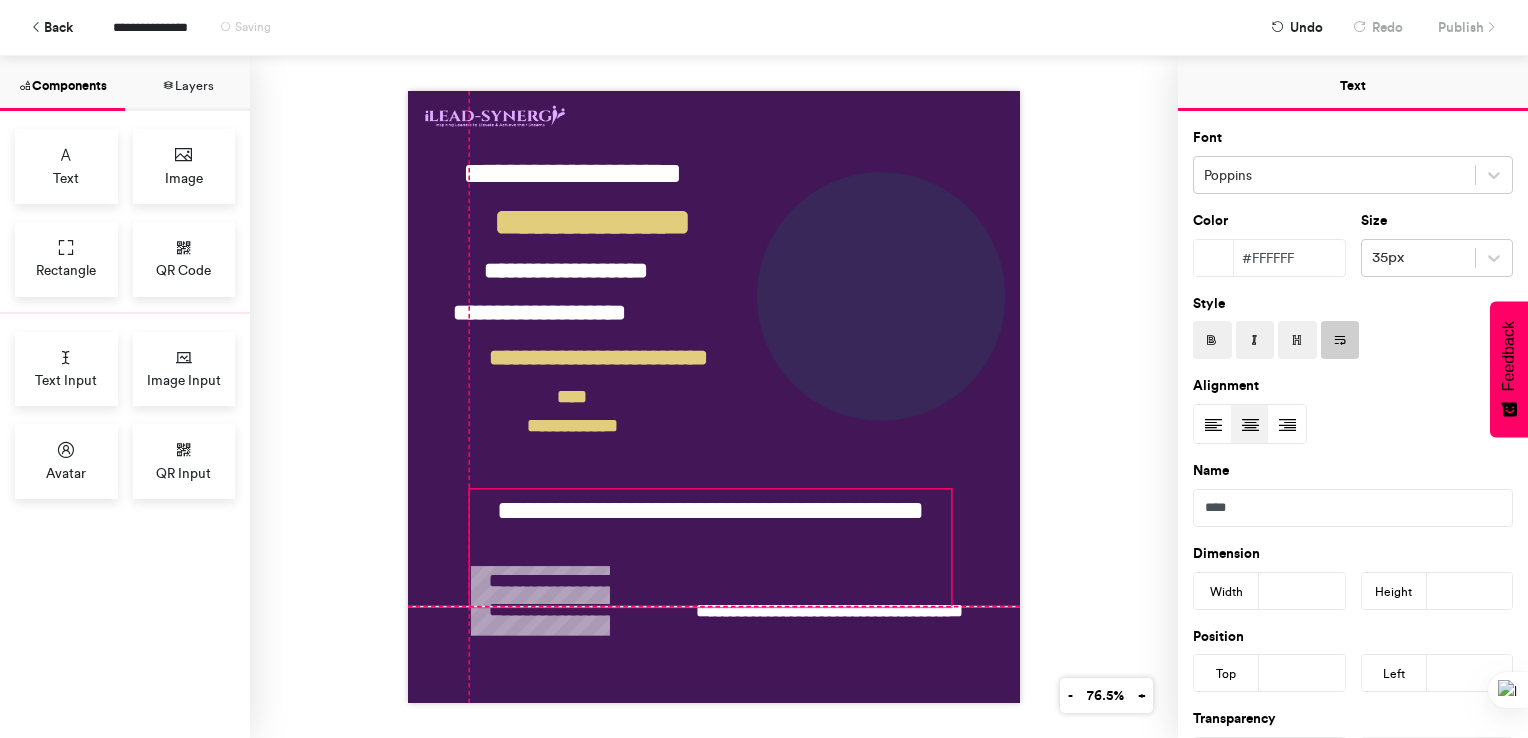 type on "***" 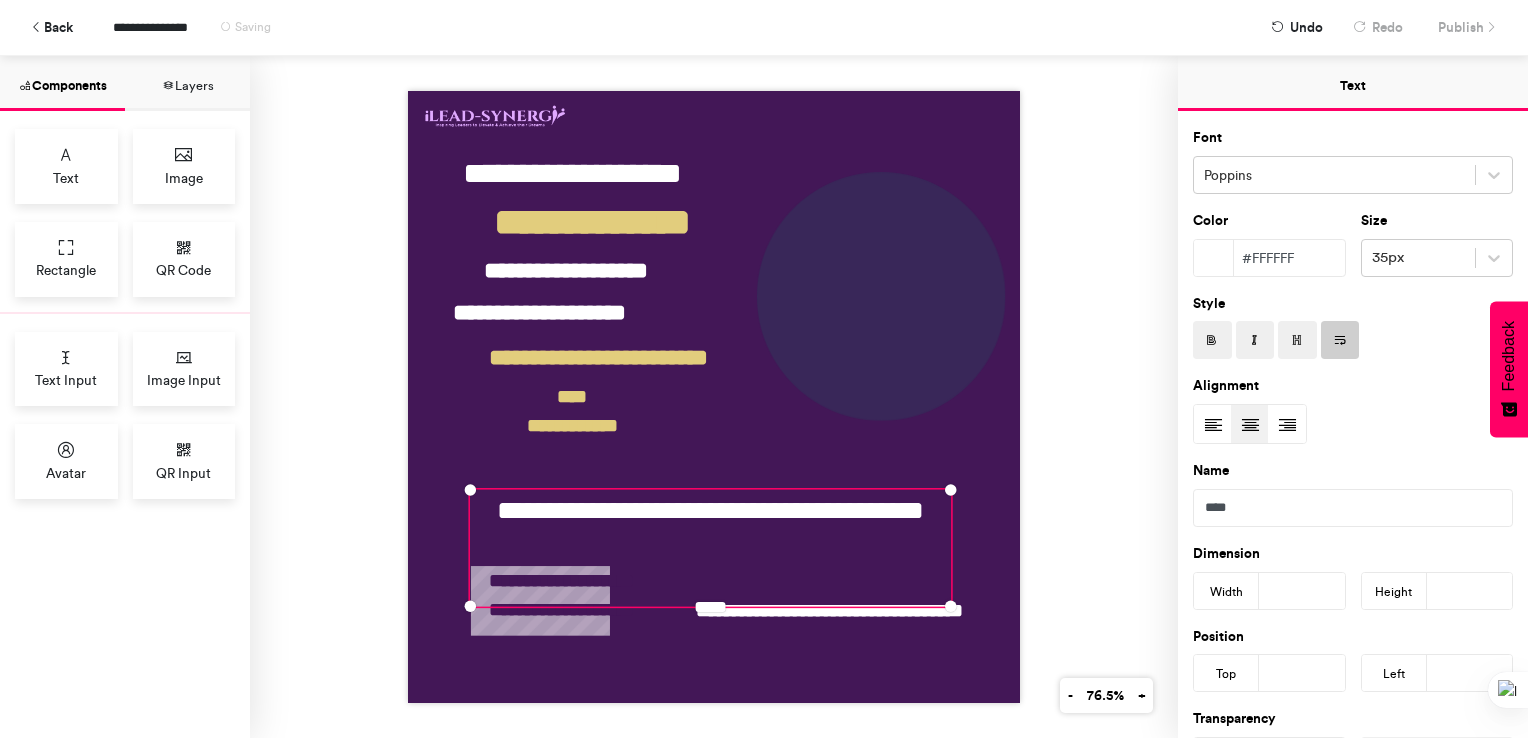 click on "**********" at bounding box center (714, 397) 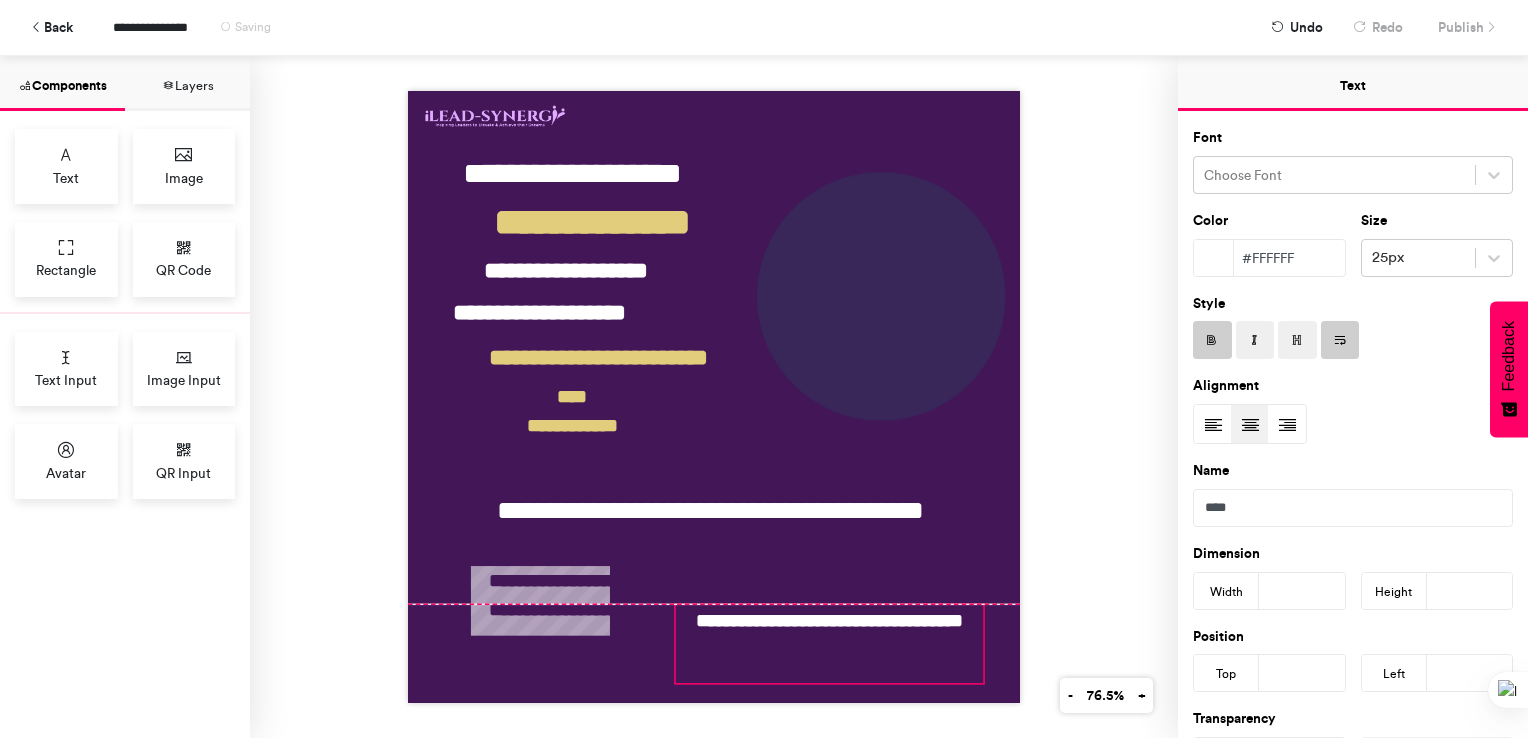 click on "**********" at bounding box center (830, 644) 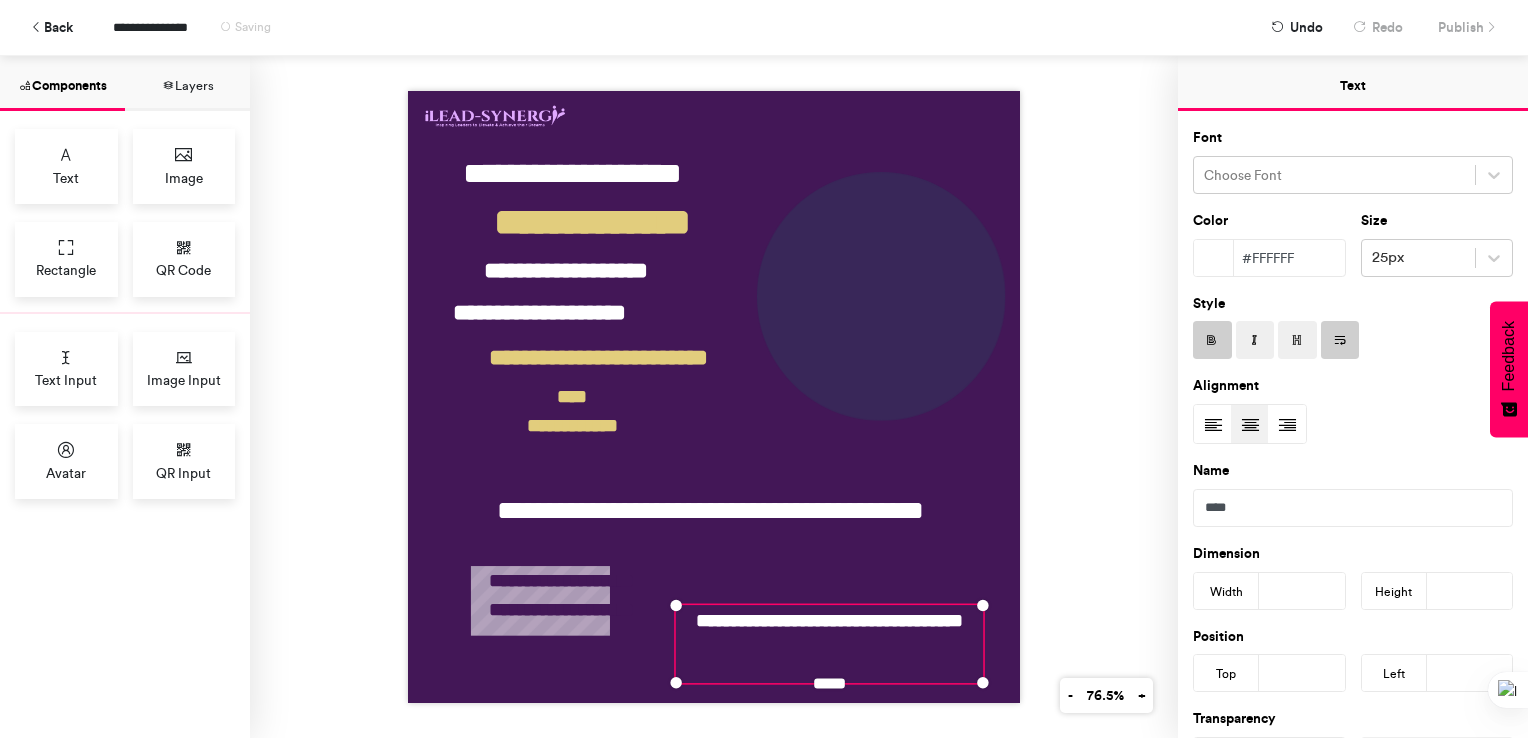 click on "**********" at bounding box center [830, 644] 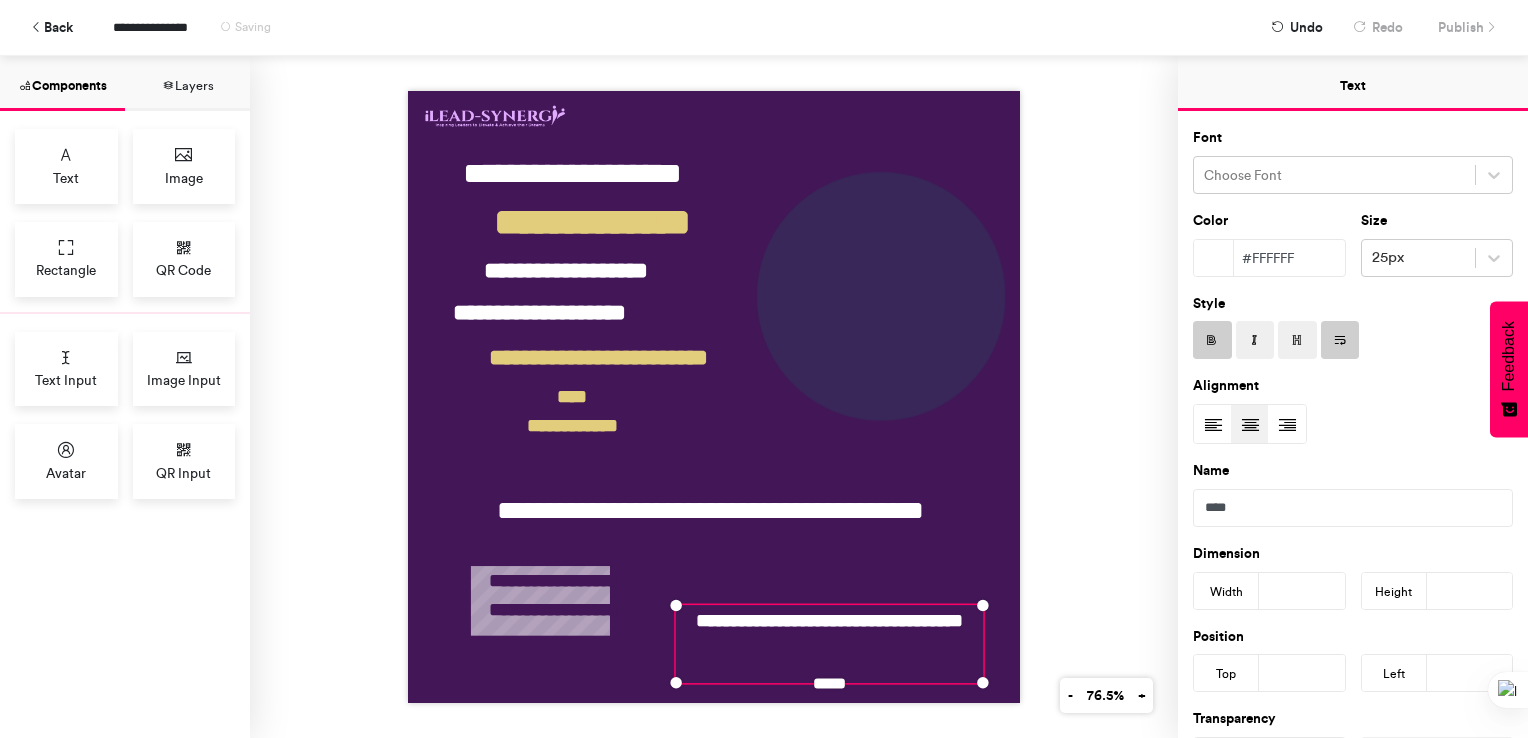 click on "**********" at bounding box center [714, 397] 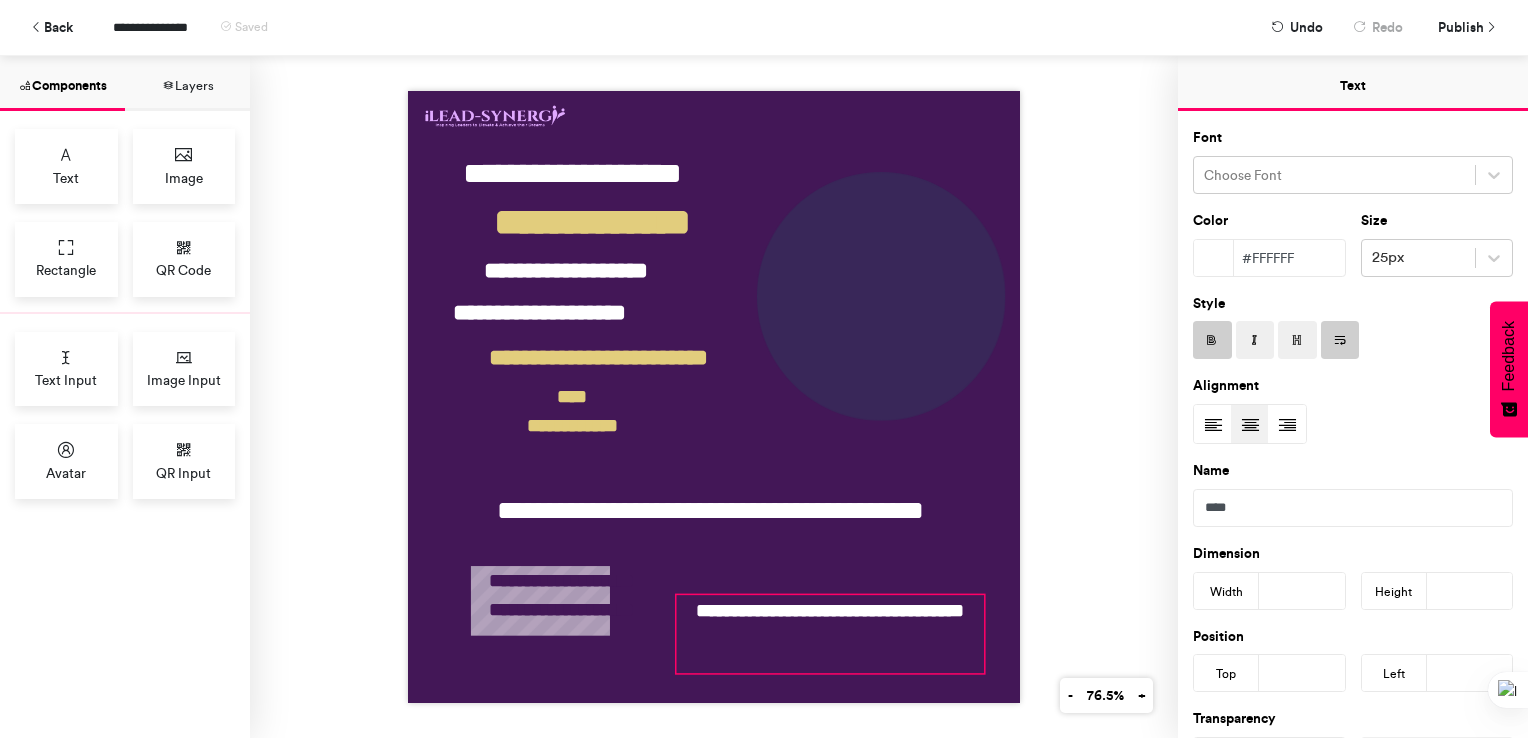 drag, startPoint x: 905, startPoint y: 618, endPoint x: 904, endPoint y: 608, distance: 10.049875 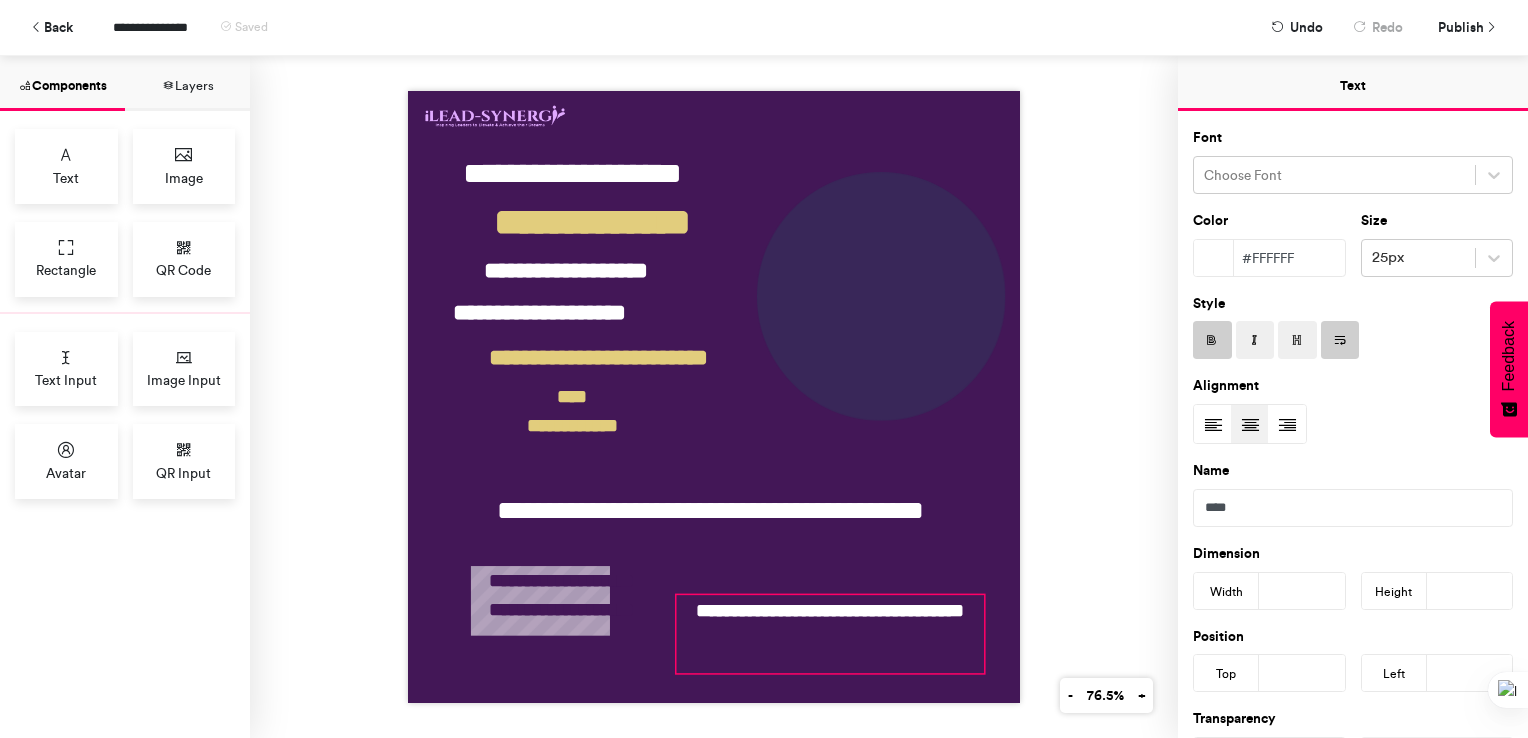 click on "**********" at bounding box center [830, 634] 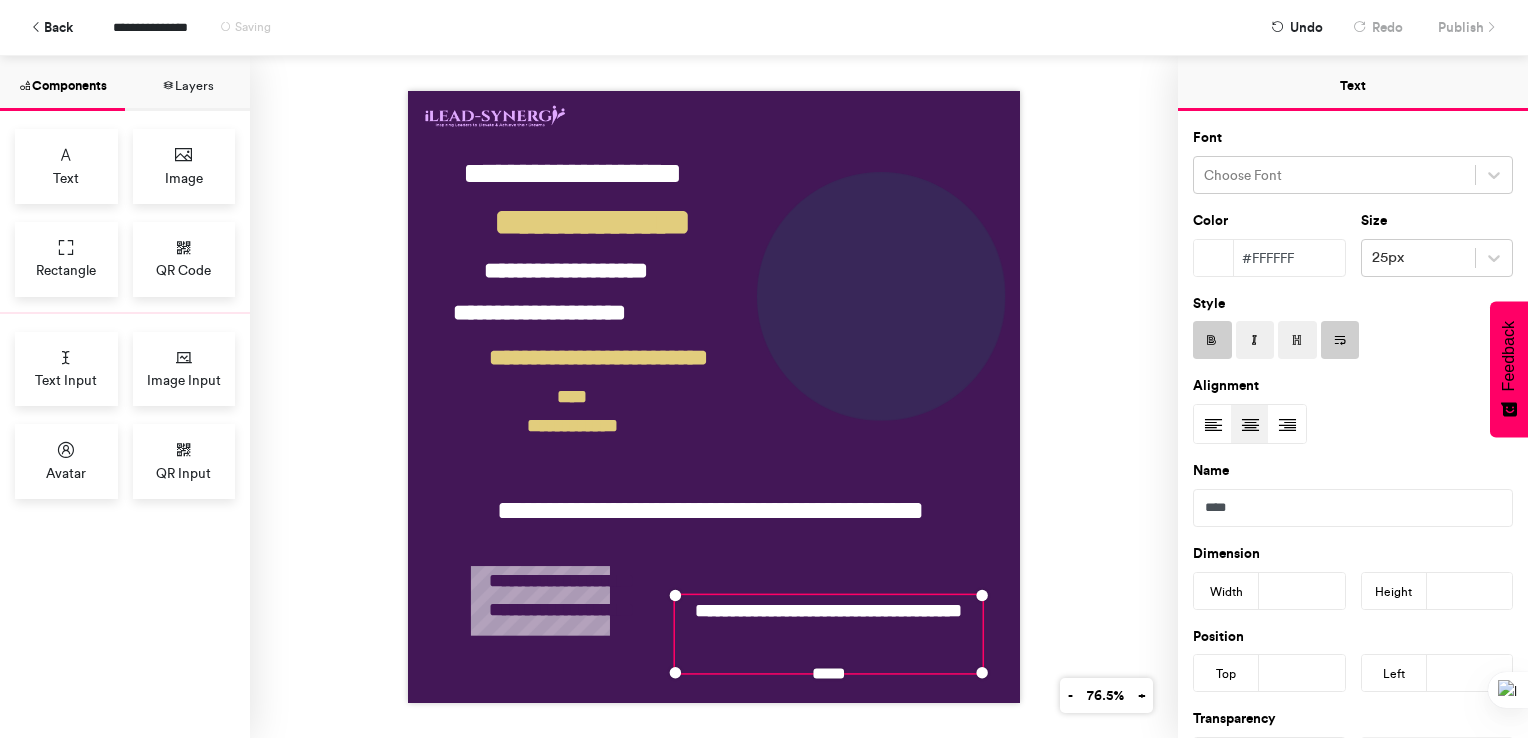 click on "**********" at bounding box center [714, 397] 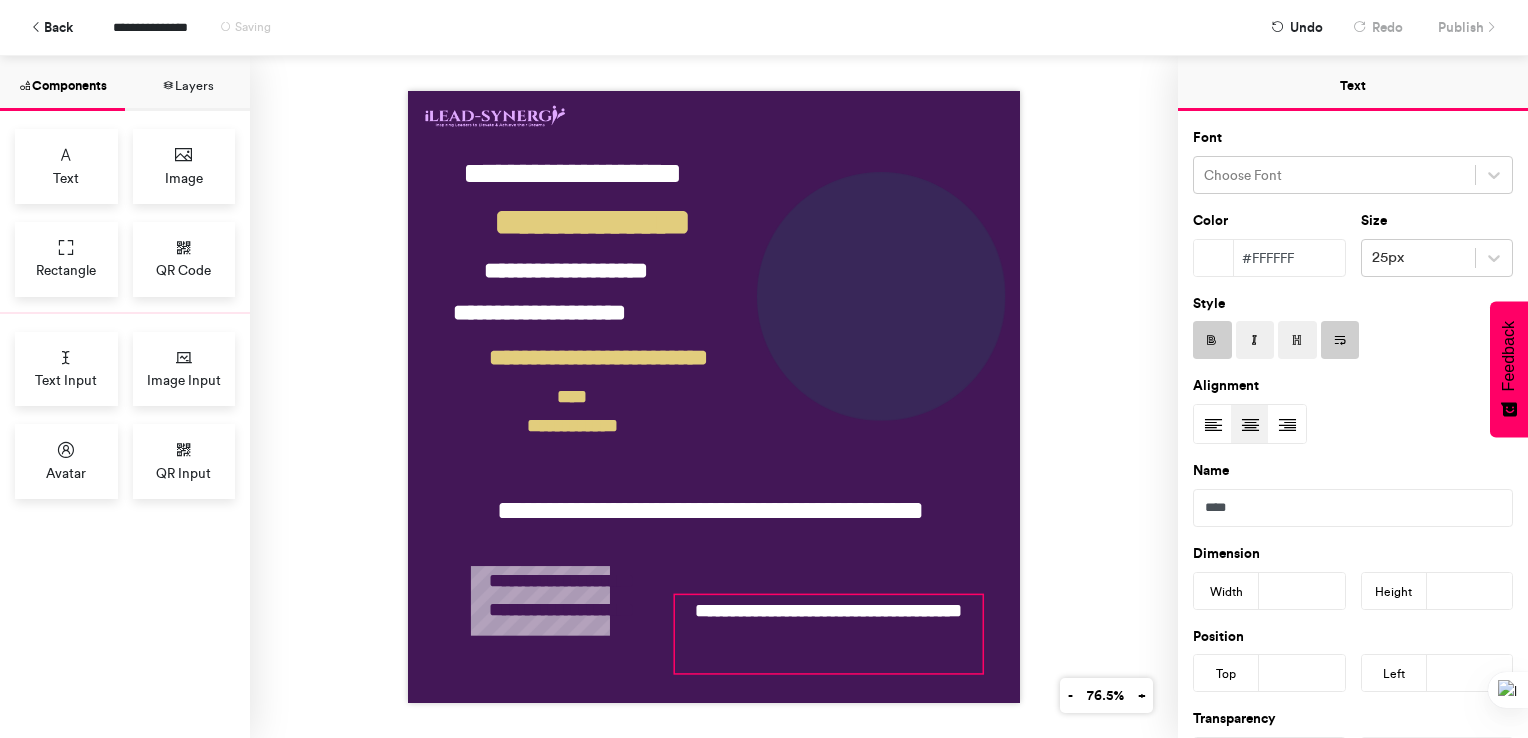 click on "**********" at bounding box center (829, 634) 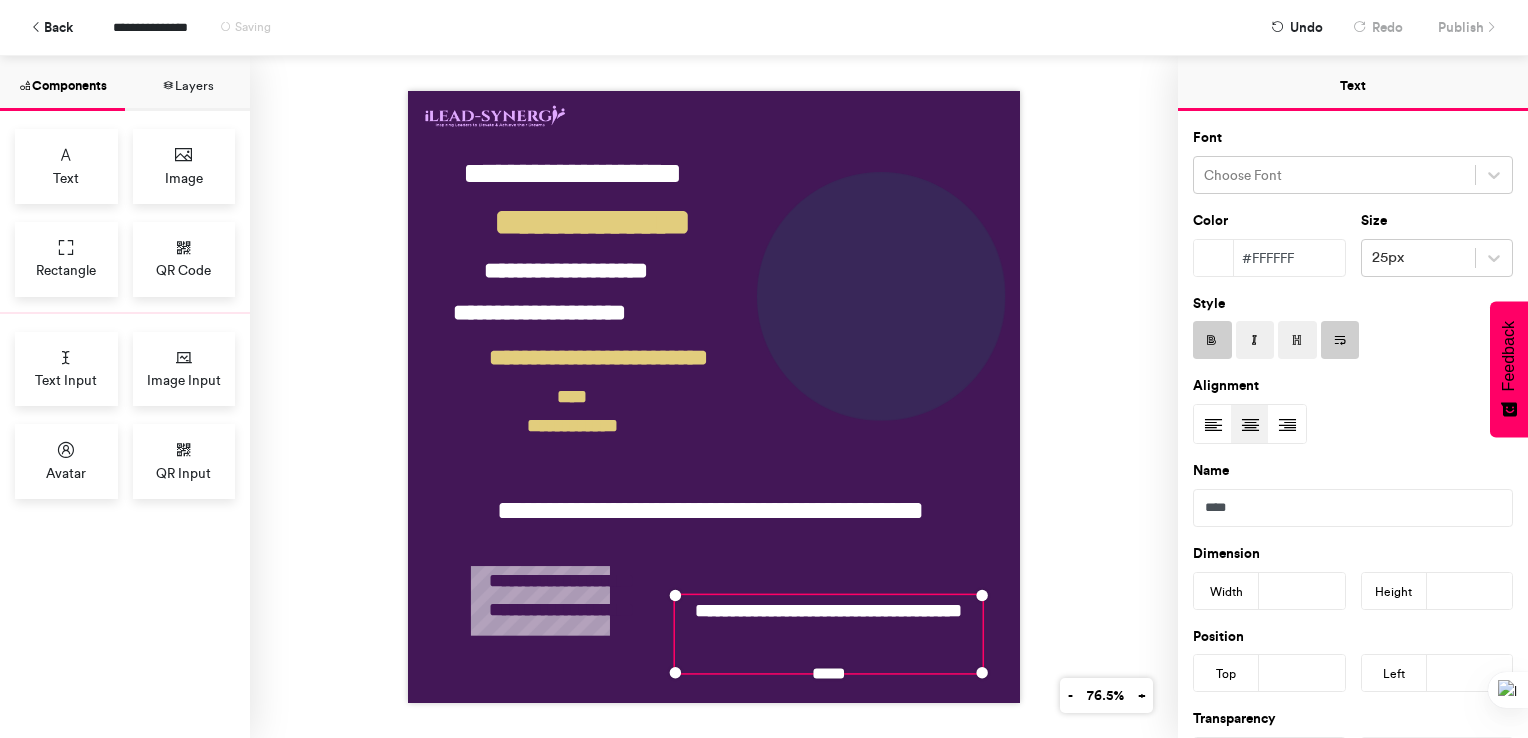 click on "**********" at bounding box center (829, 634) 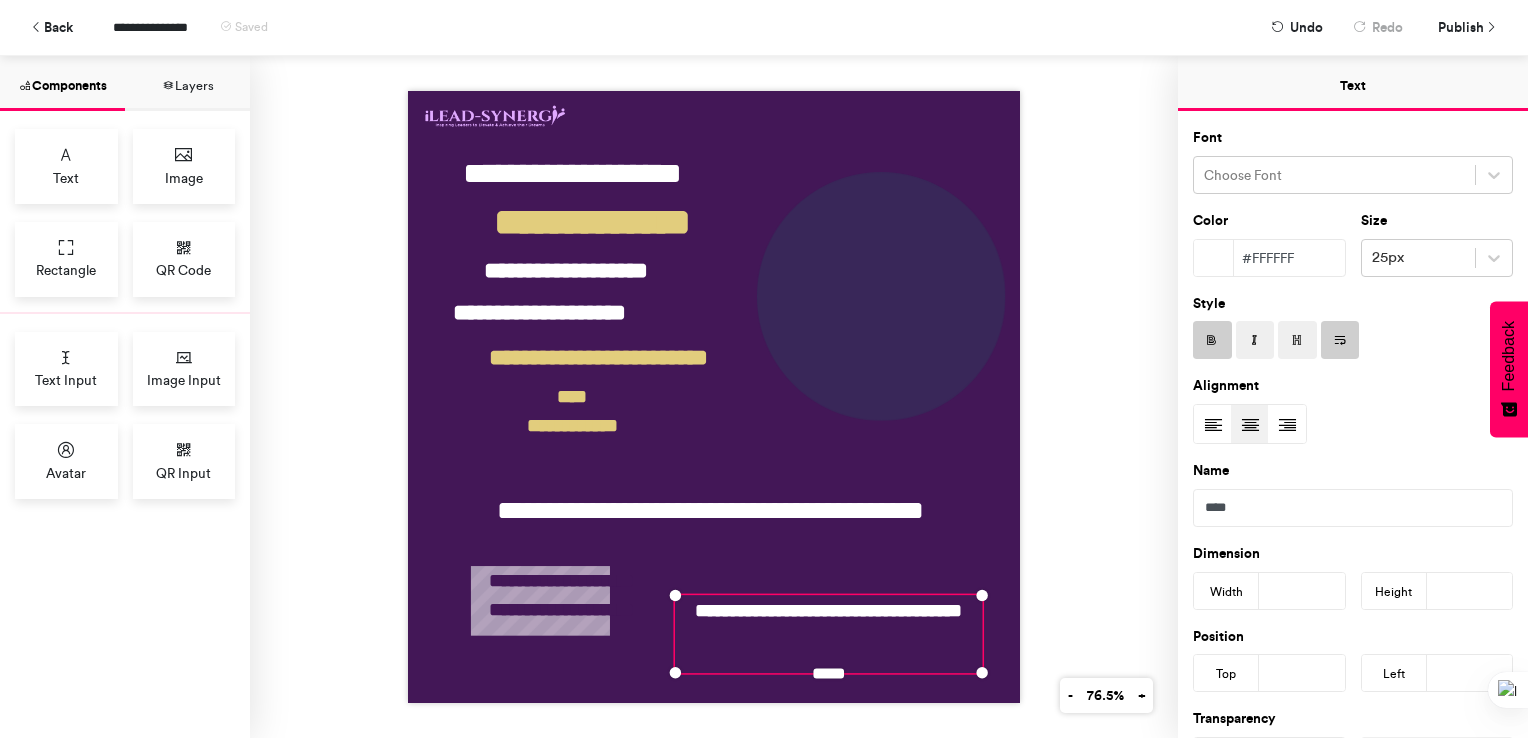 type 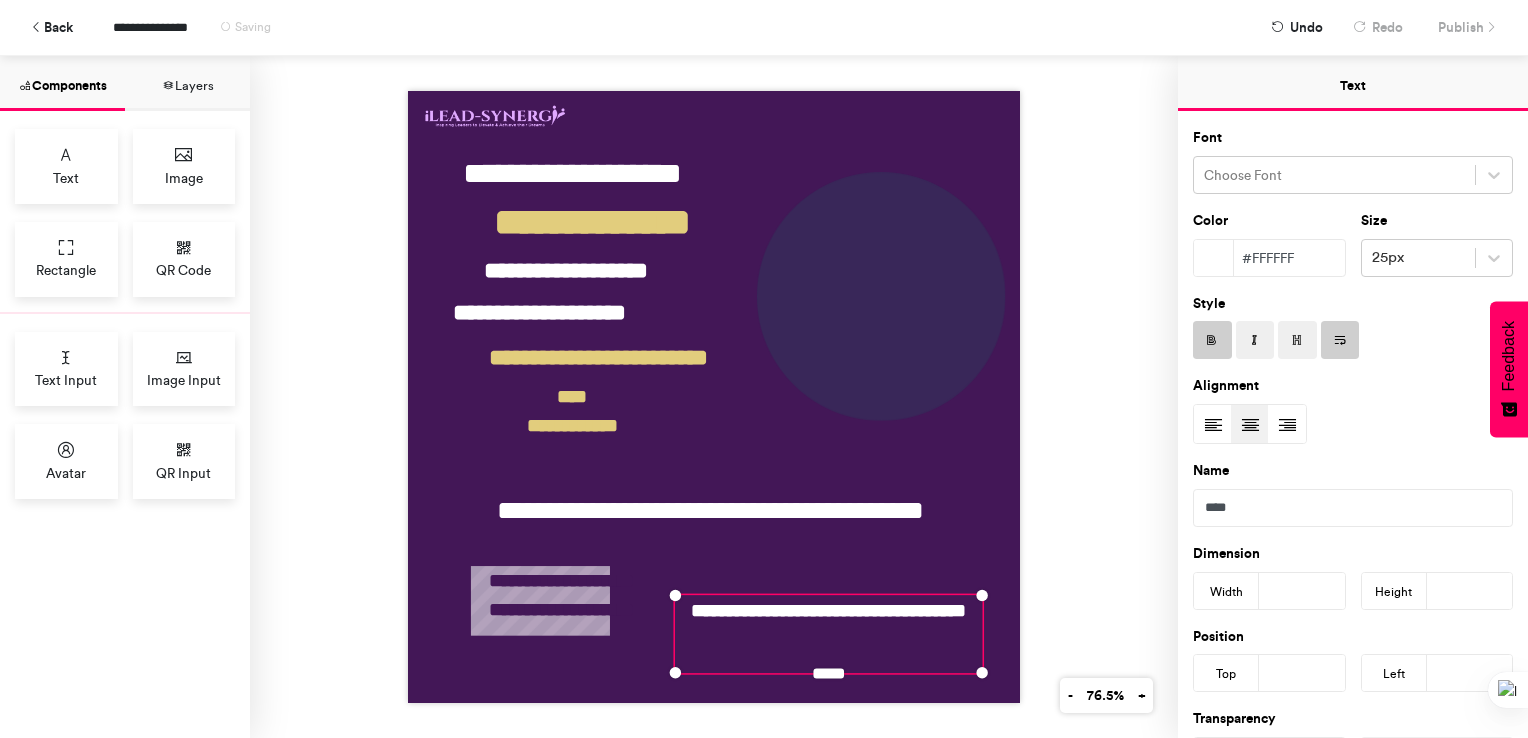 click on "**********" at bounding box center [714, 397] 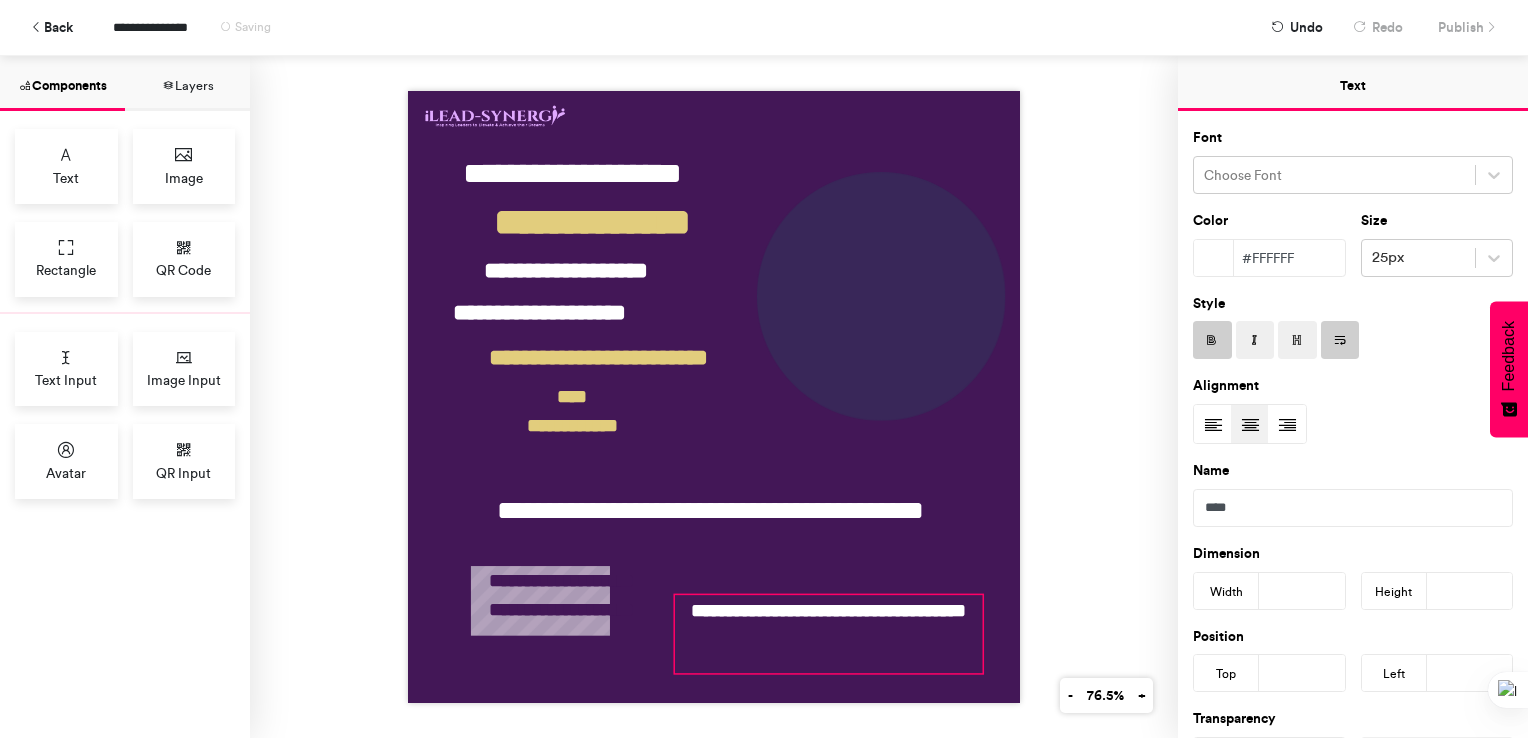 click on "**********" at bounding box center [829, 634] 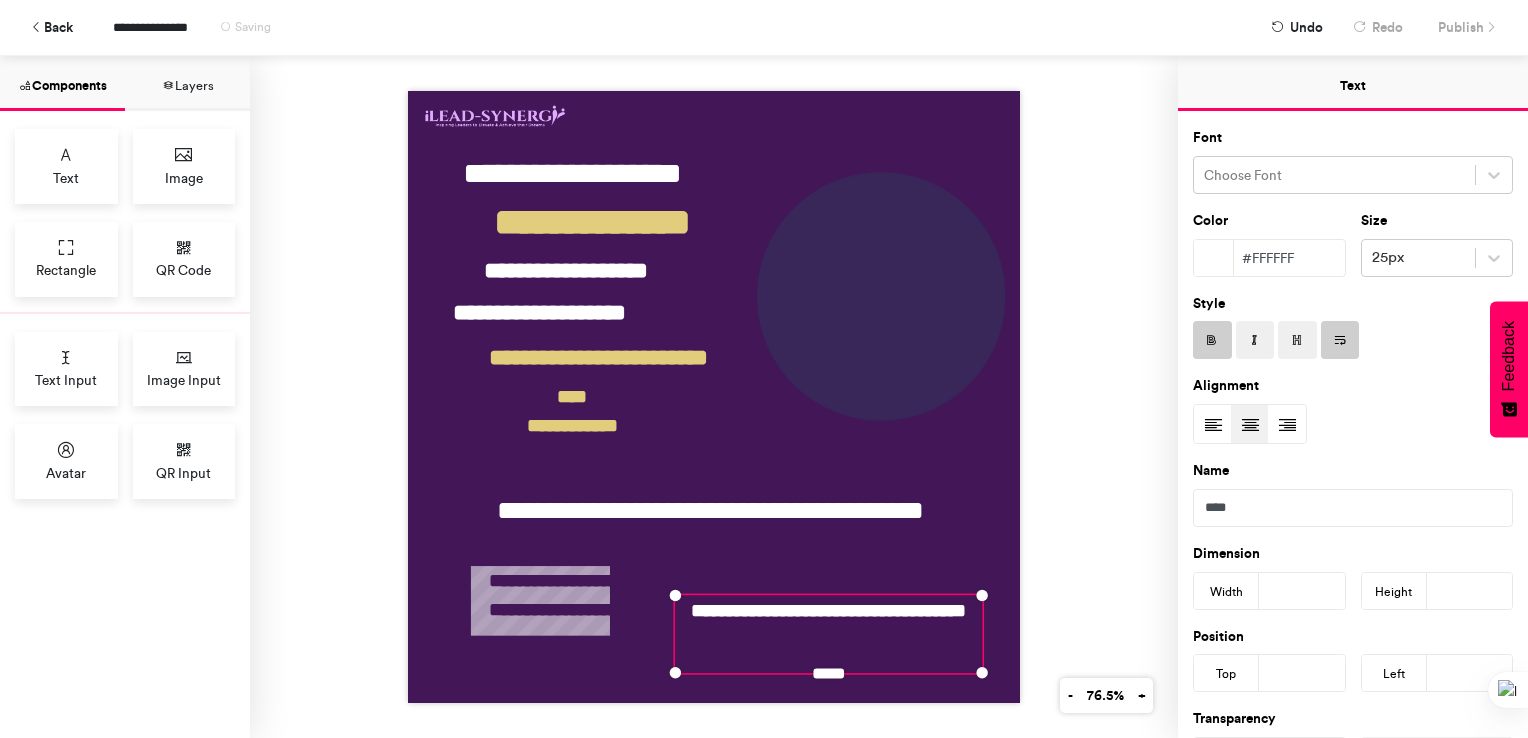 click on "**********" at bounding box center (829, 634) 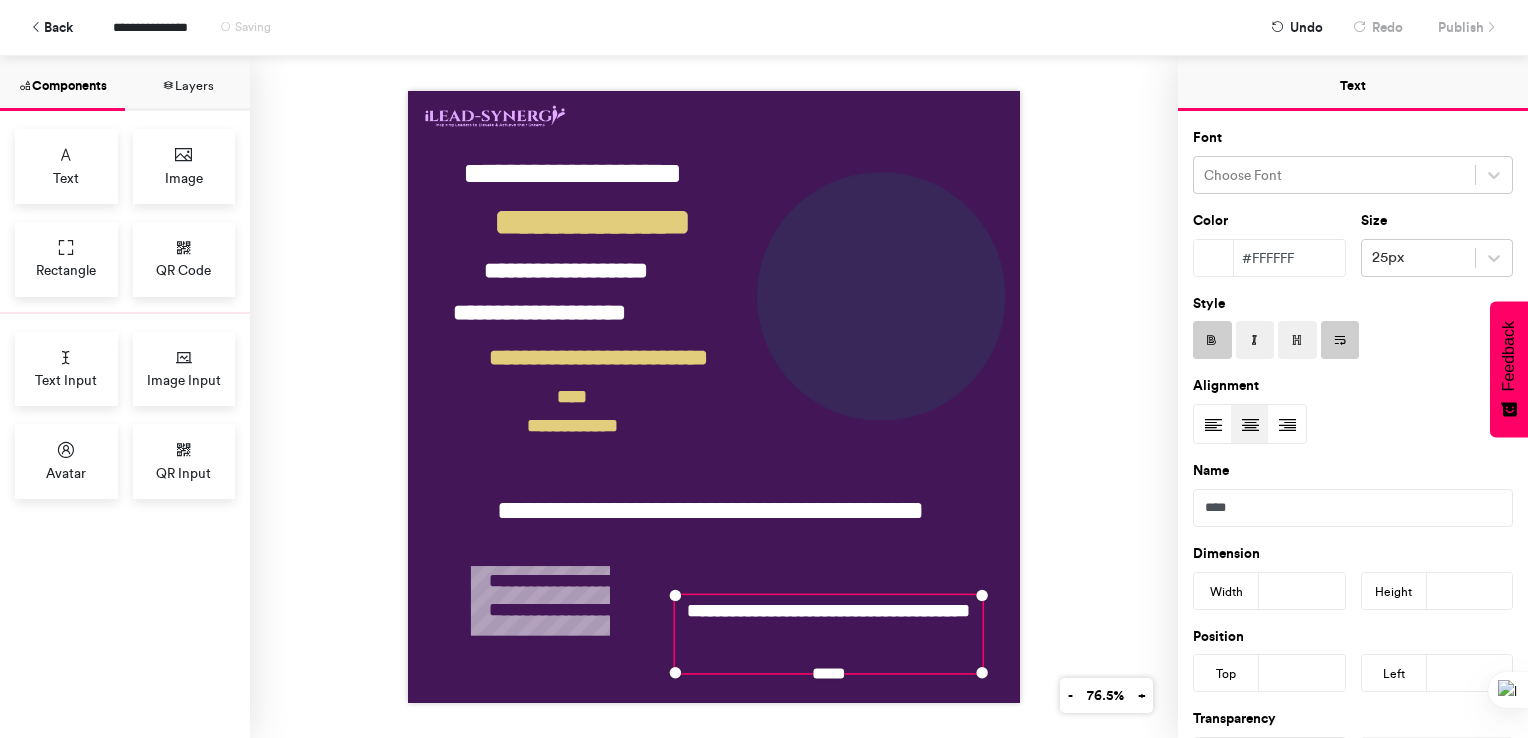 click on "**********" at bounding box center (714, 397) 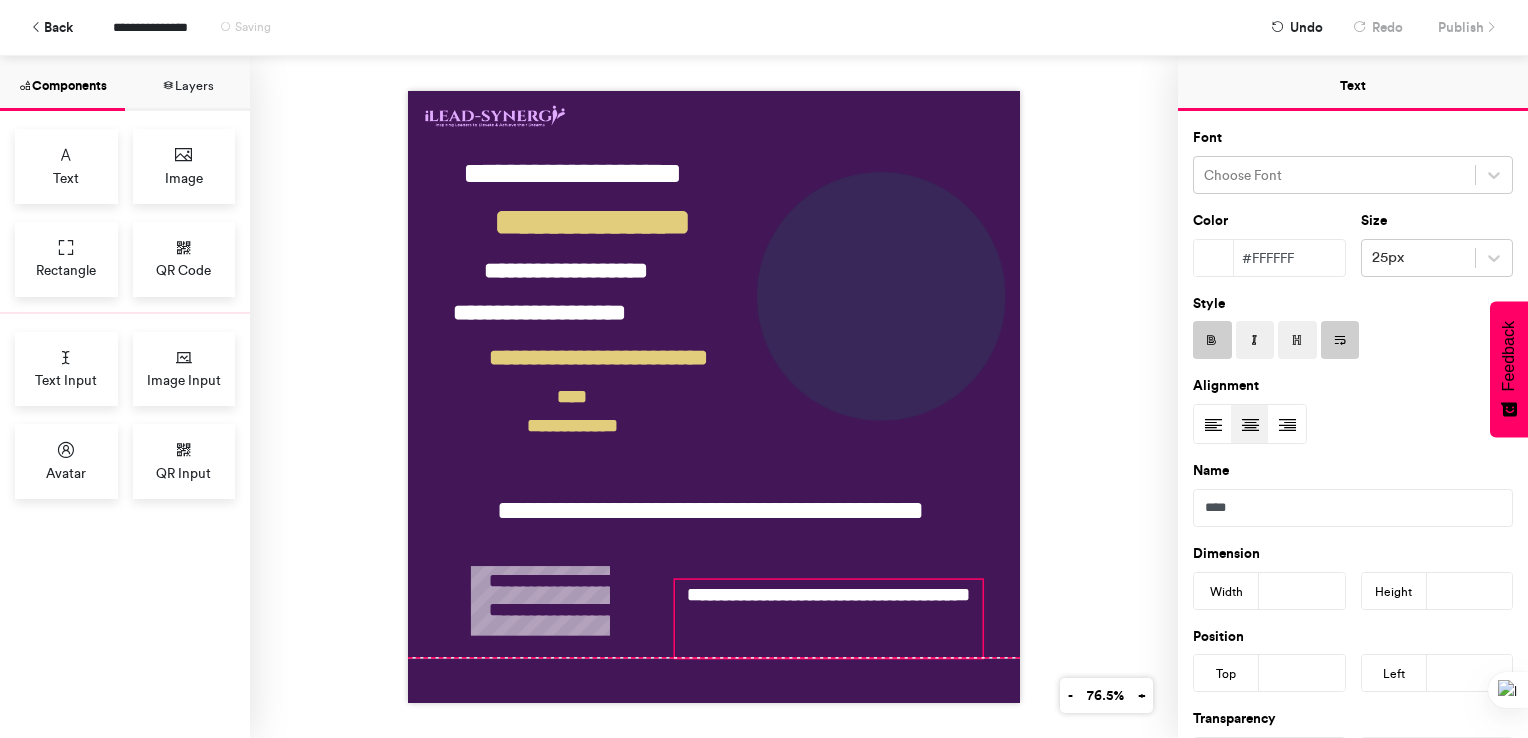 click on "**********" at bounding box center [829, 619] 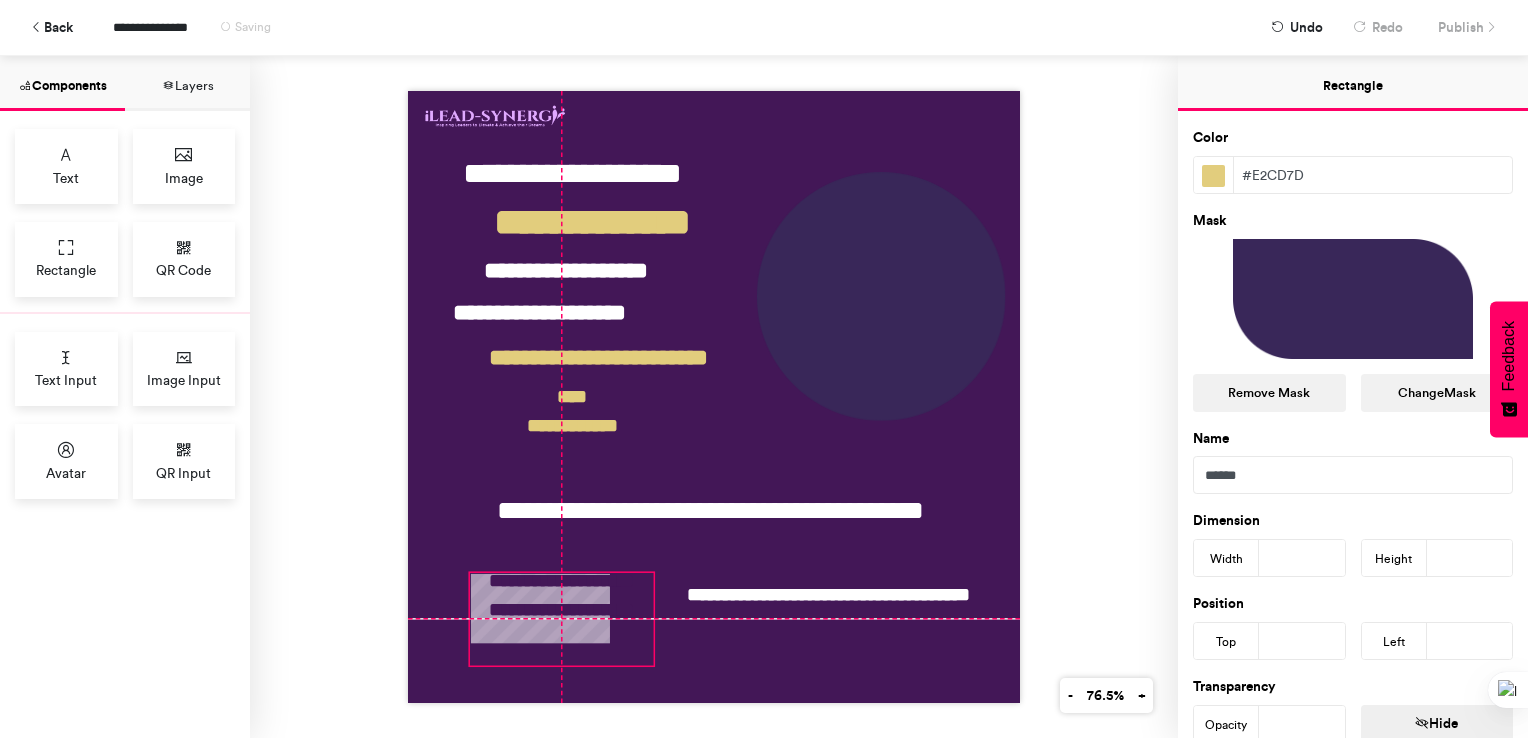type on "***" 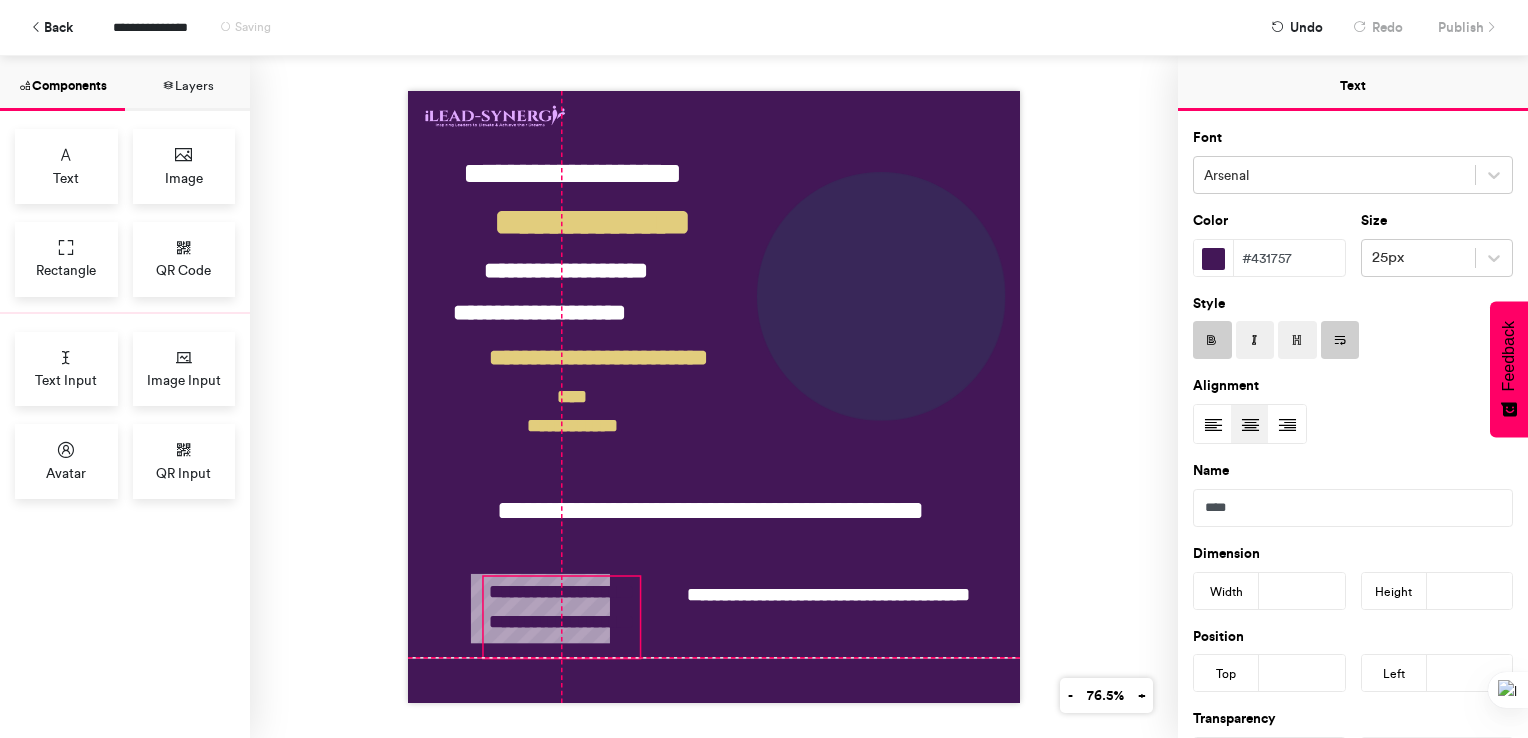 drag, startPoint x: 572, startPoint y: 594, endPoint x: 574, endPoint y: 604, distance: 10.198039 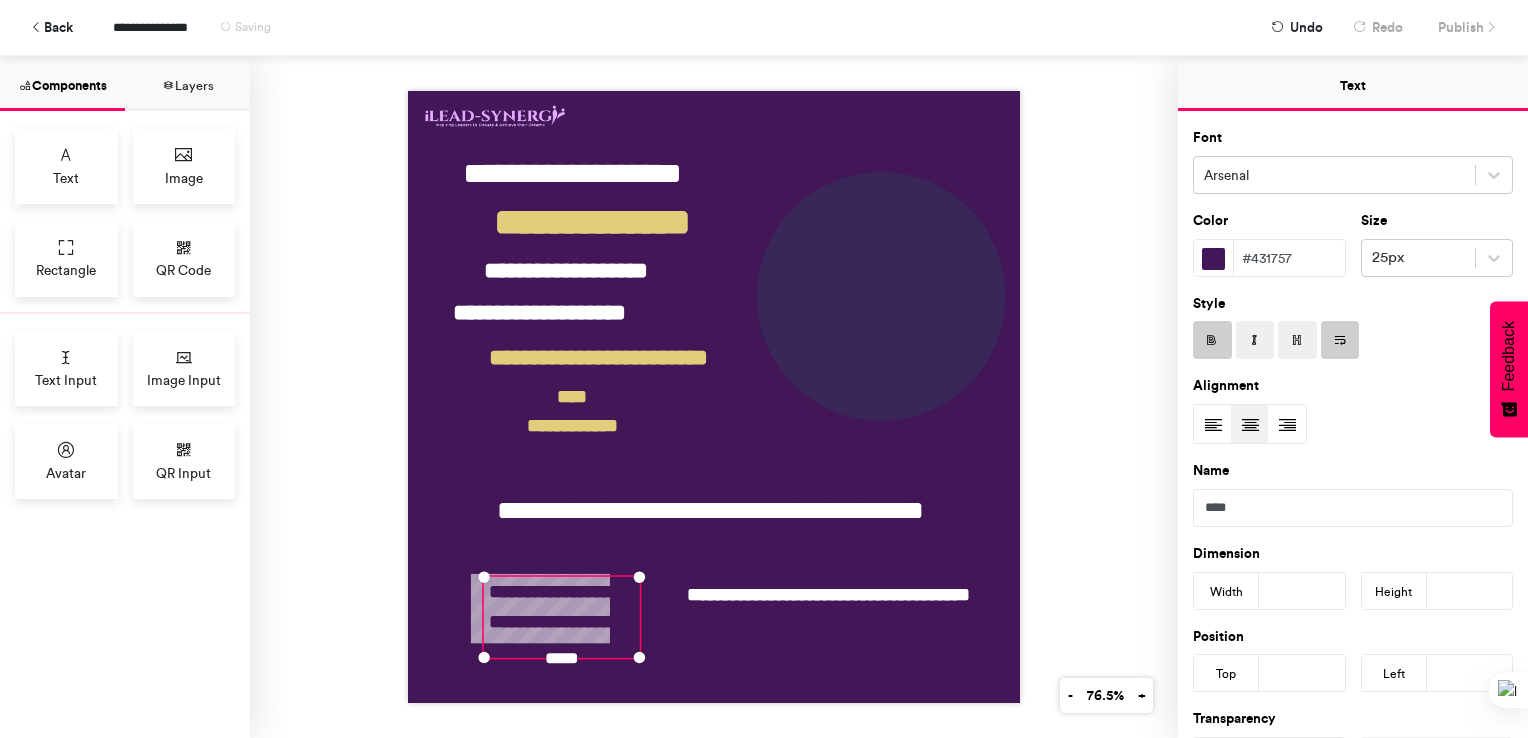click on "**********" at bounding box center (714, 397) 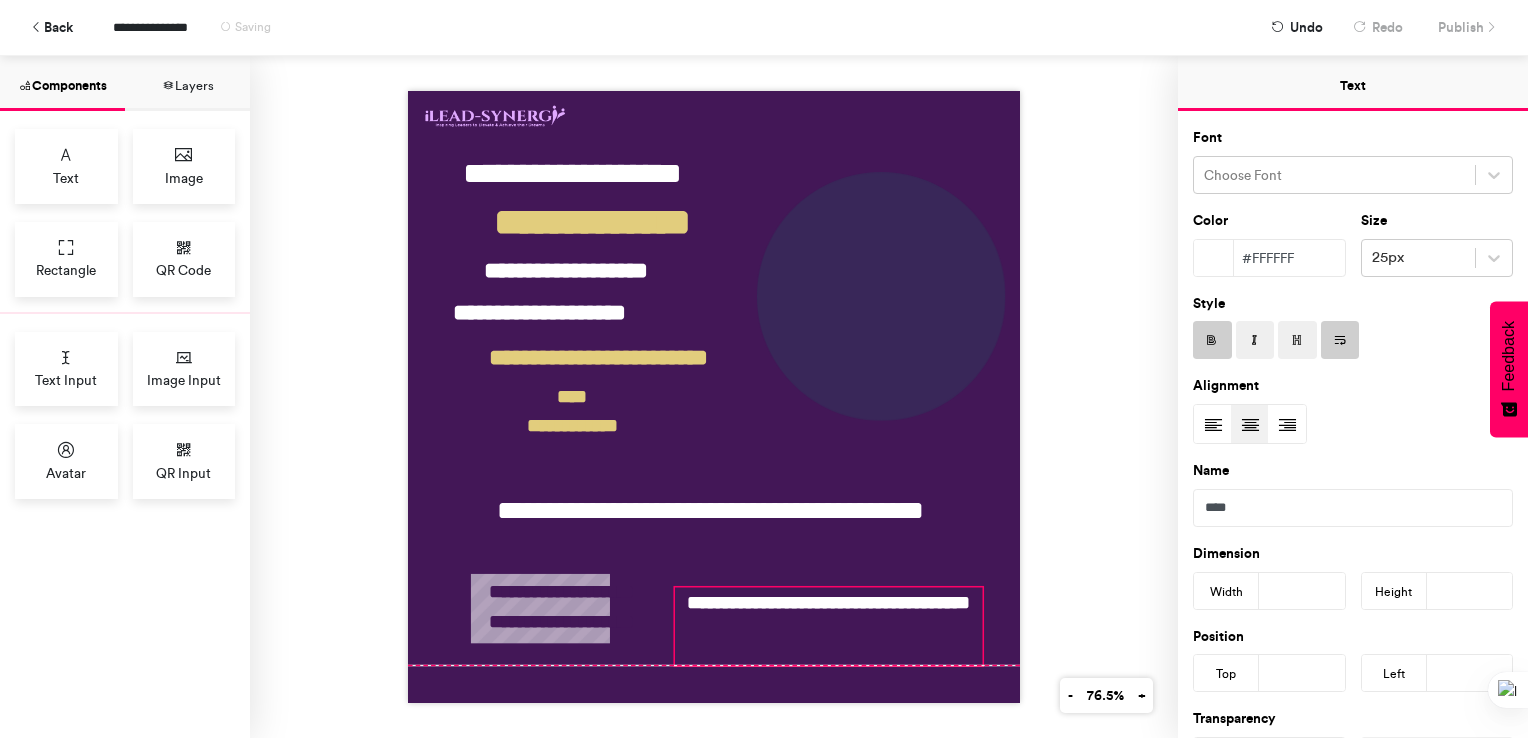 drag, startPoint x: 784, startPoint y: 588, endPoint x: 784, endPoint y: 599, distance: 11 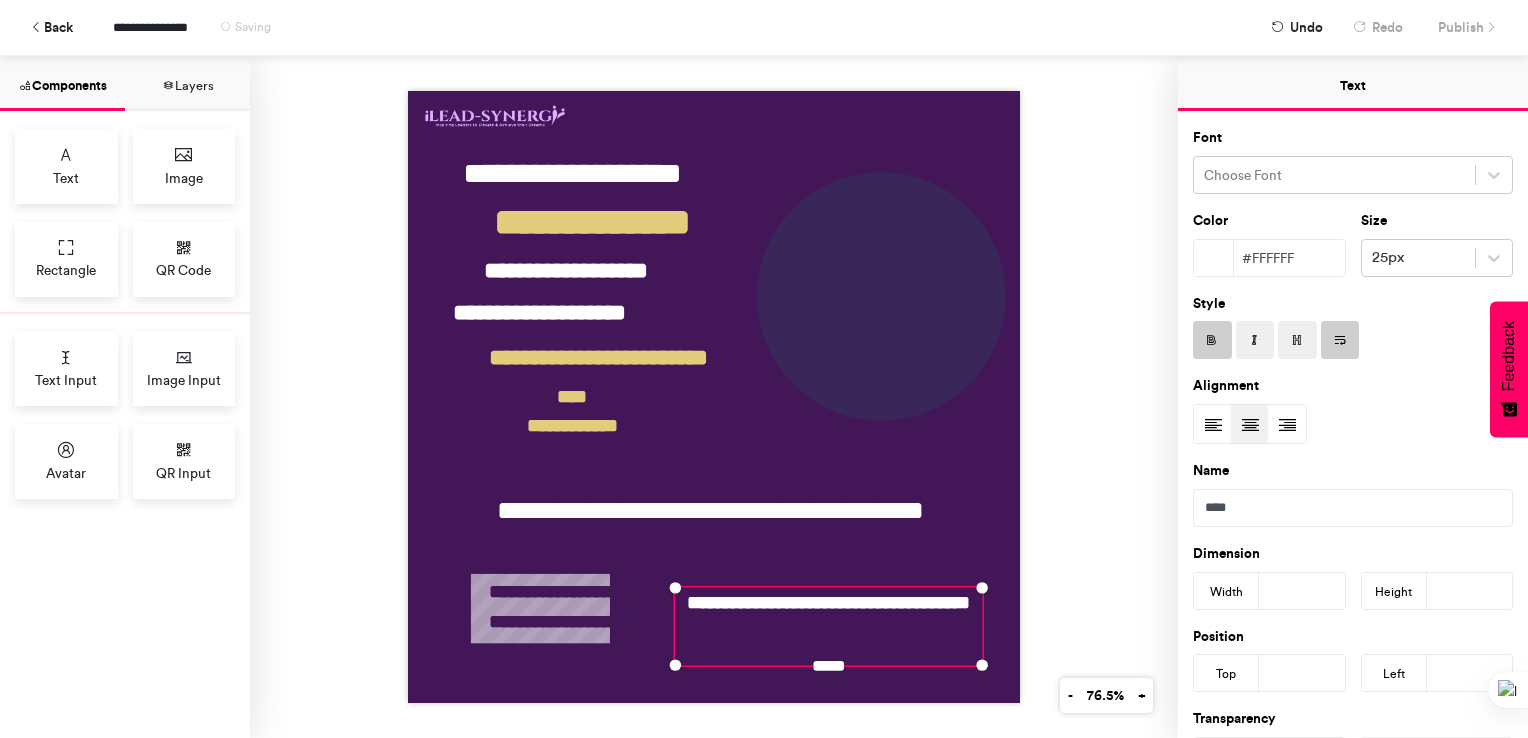 click on "**********" at bounding box center (714, 397) 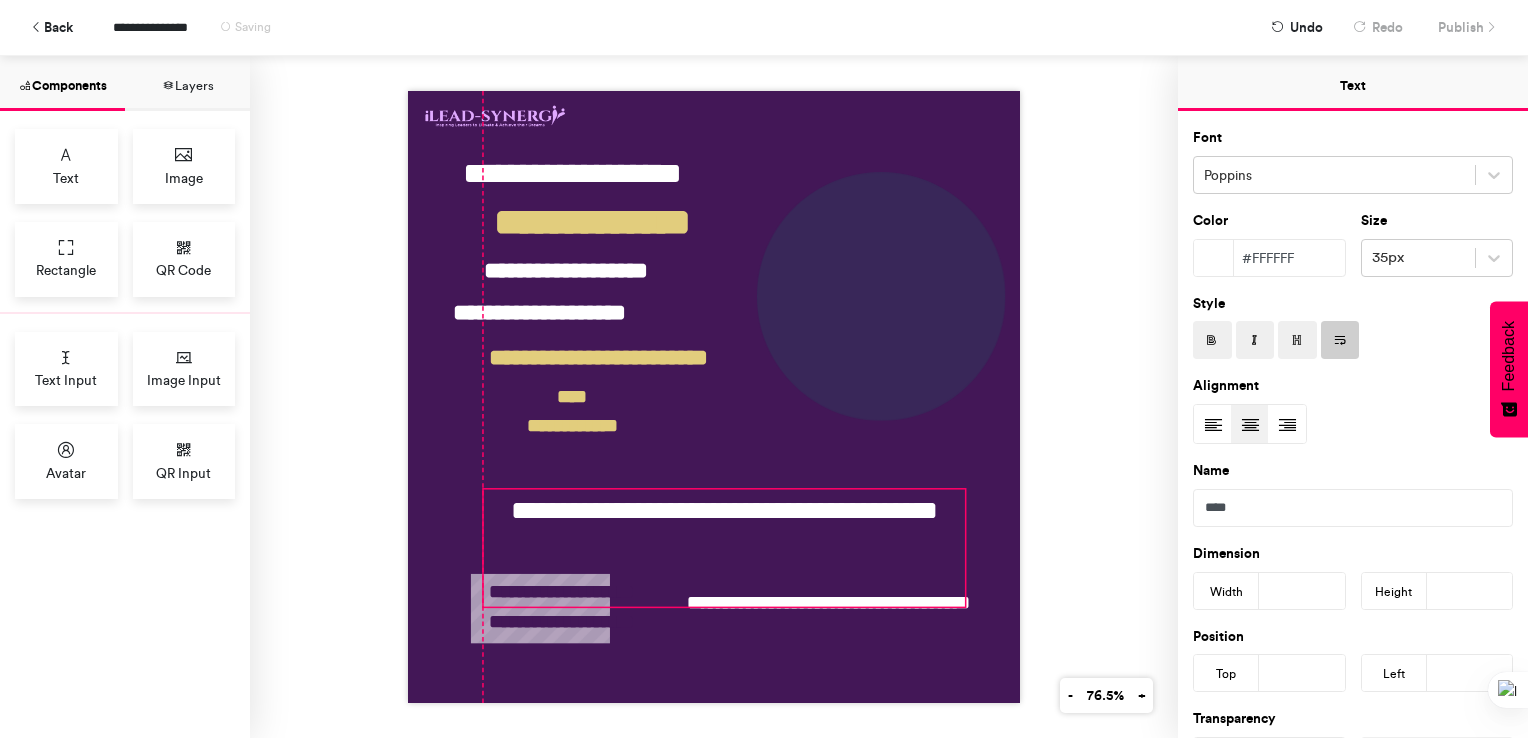 drag, startPoint x: 722, startPoint y: 497, endPoint x: 741, endPoint y: 497, distance: 19 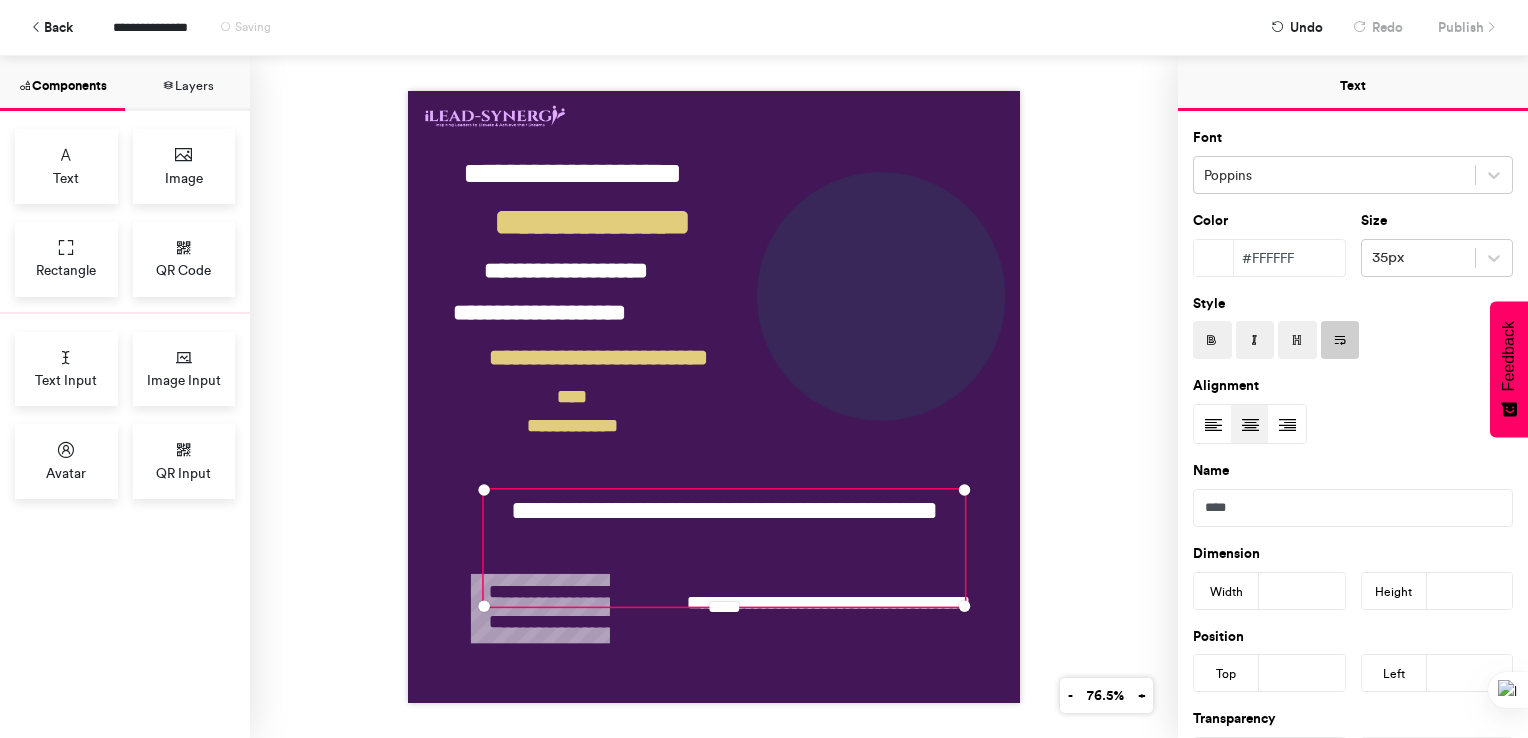 click on "**********" at bounding box center [714, 397] 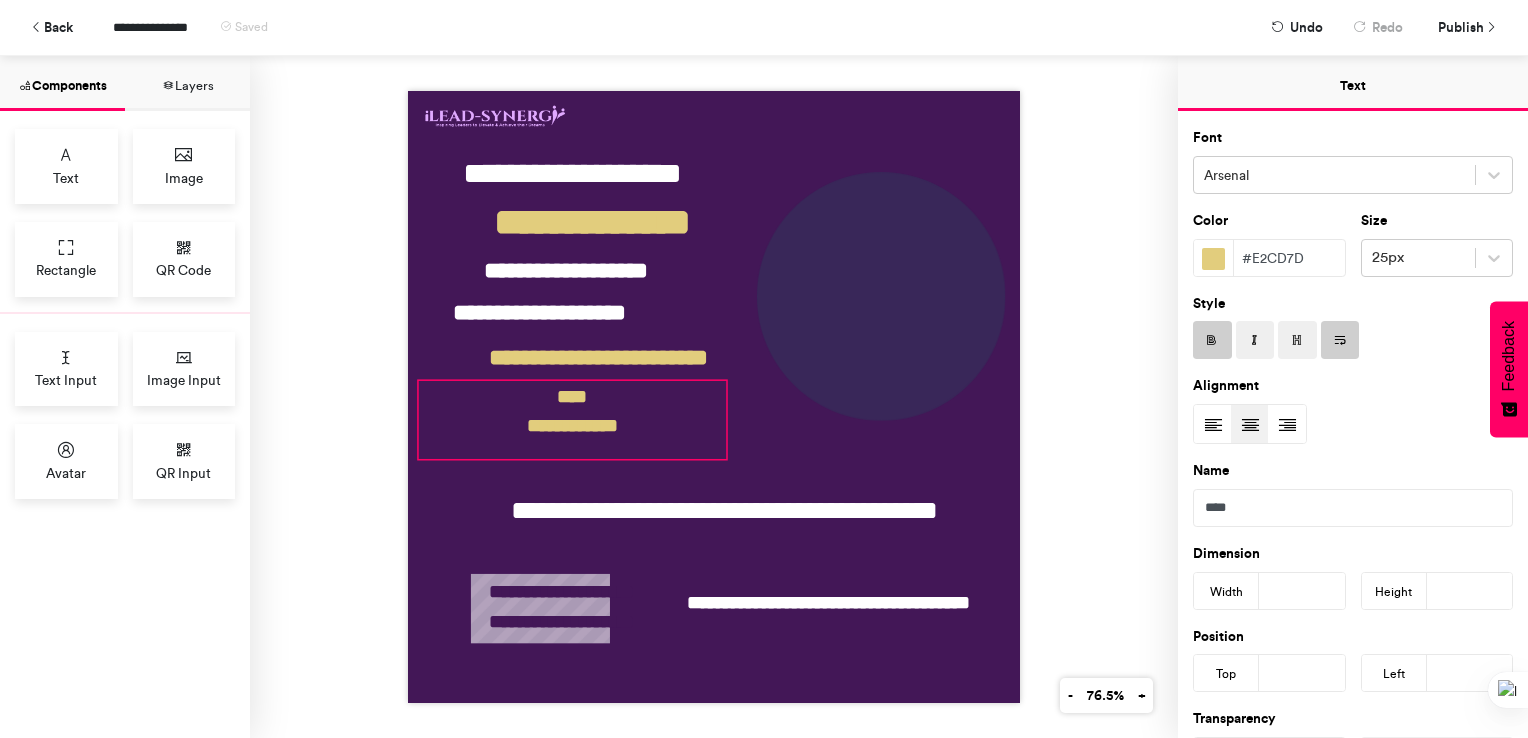 click on "**********" at bounding box center (572, 420) 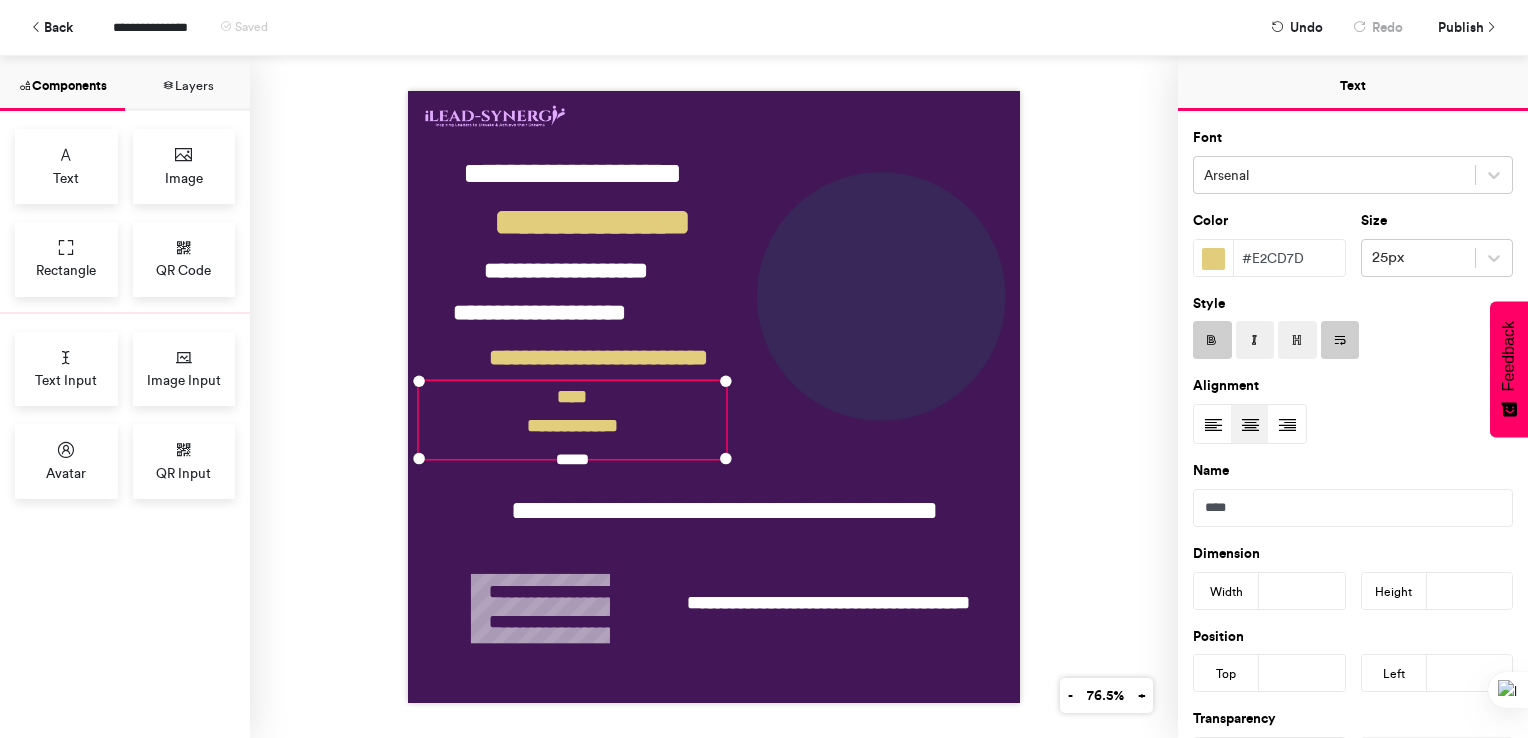 click at bounding box center [1255, 341] 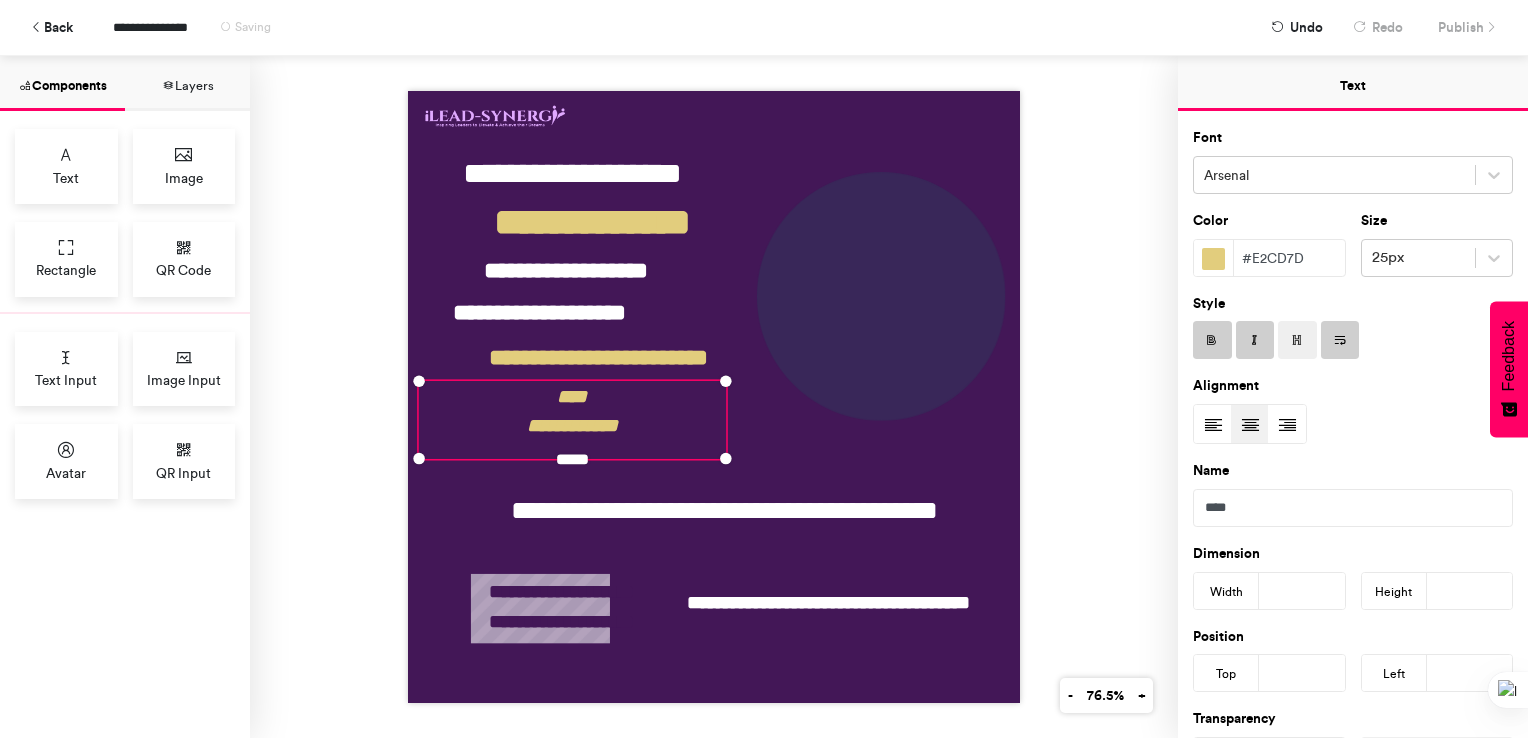 click on "**********" at bounding box center (714, 397) 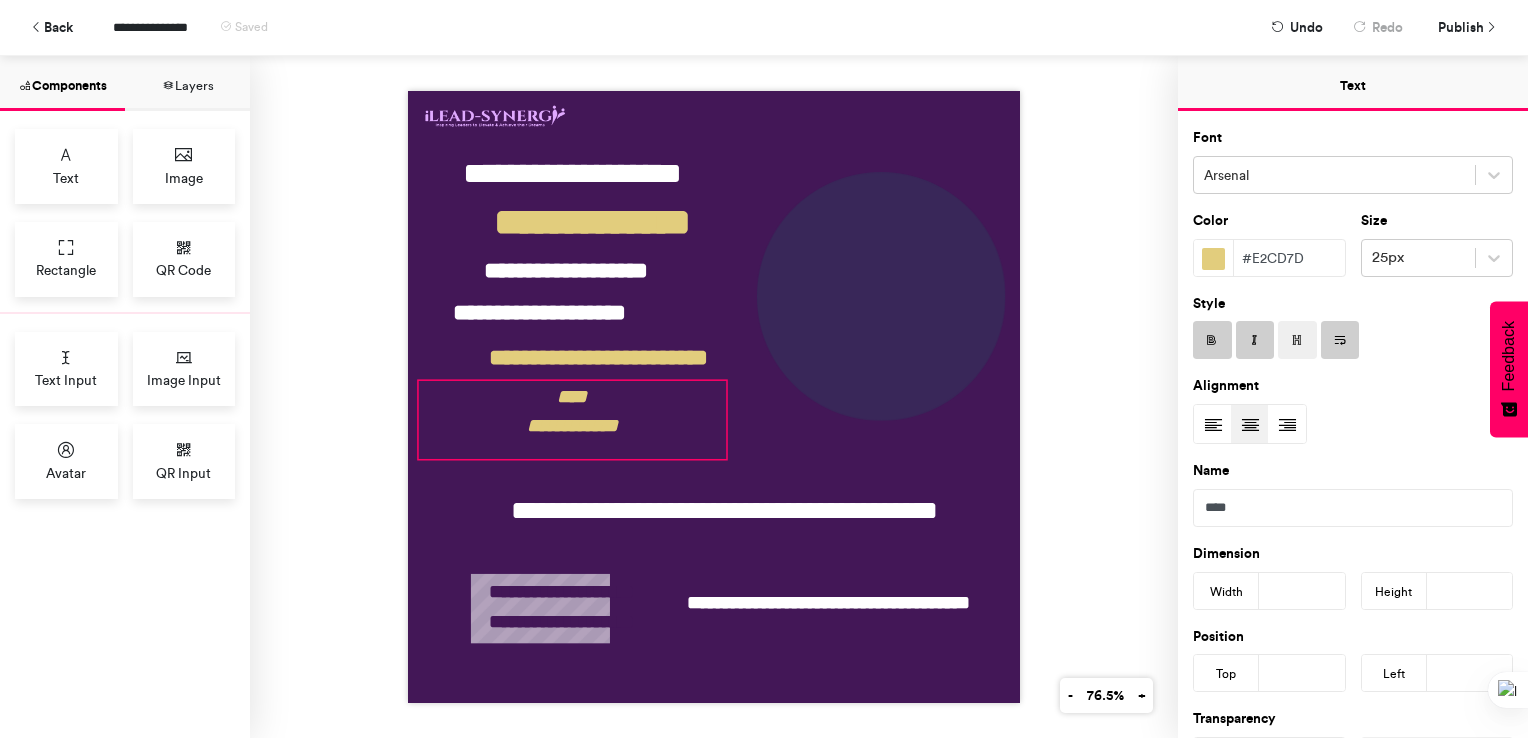 click on "**********" at bounding box center [572, 420] 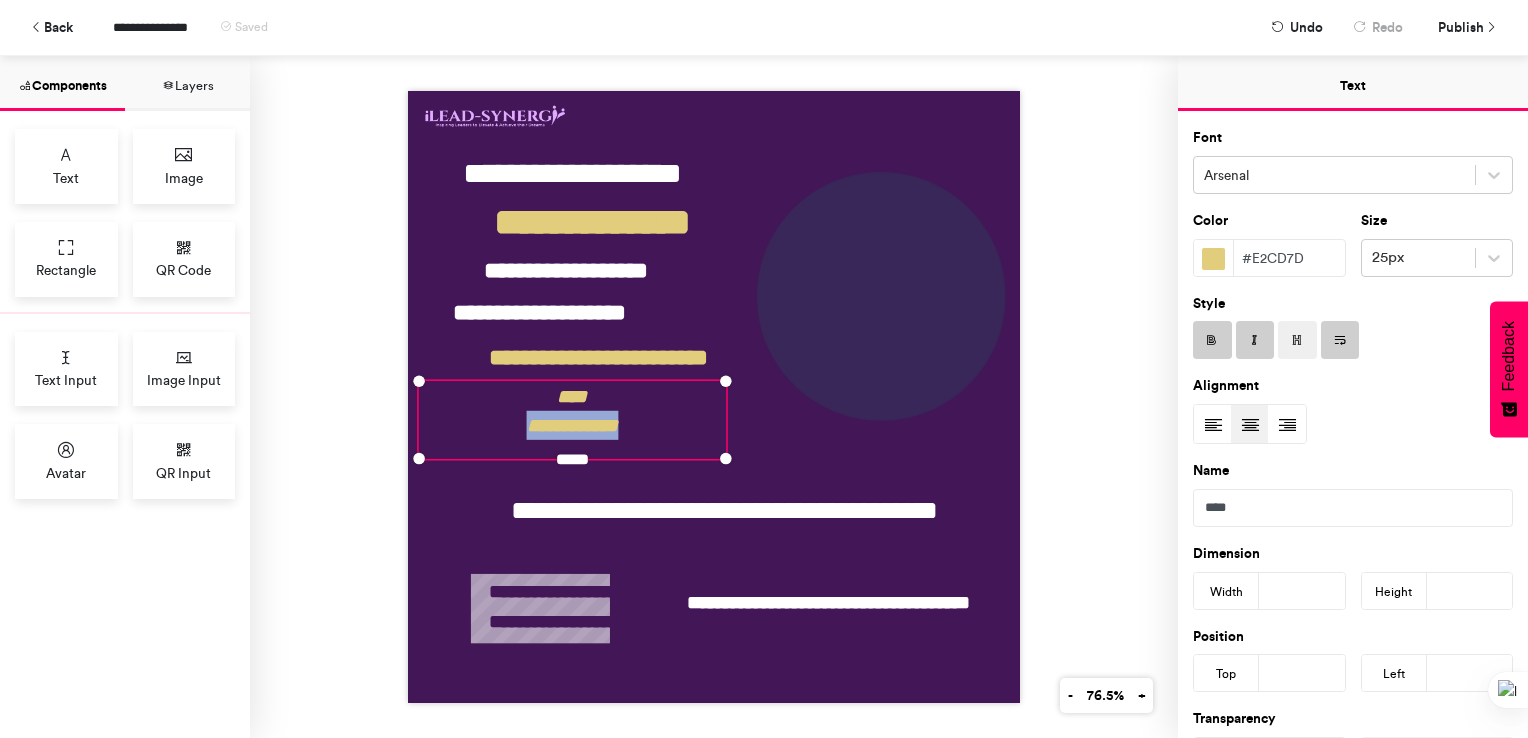 drag, startPoint x: 517, startPoint y: 414, endPoint x: 632, endPoint y: 427, distance: 115.73245 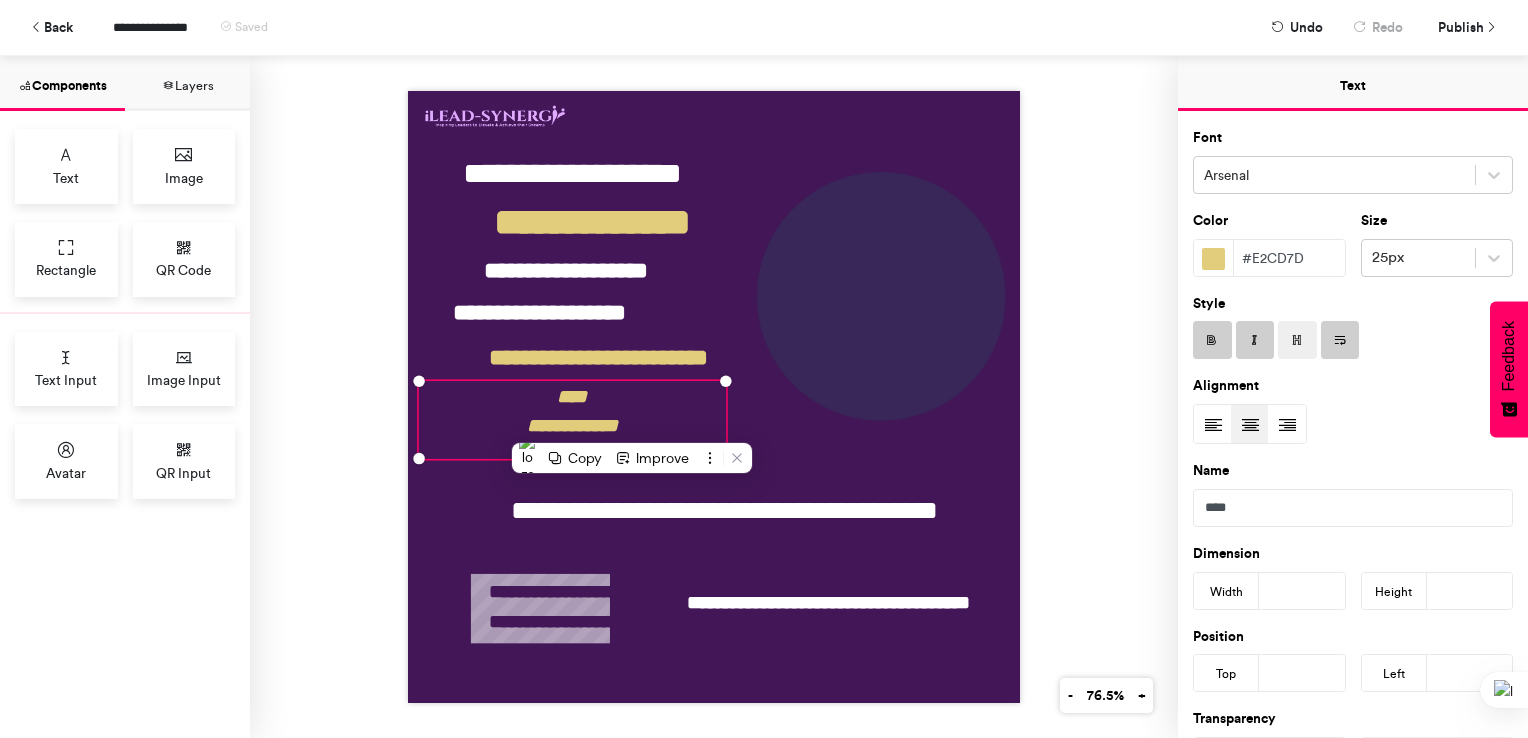 click at bounding box center [1255, 341] 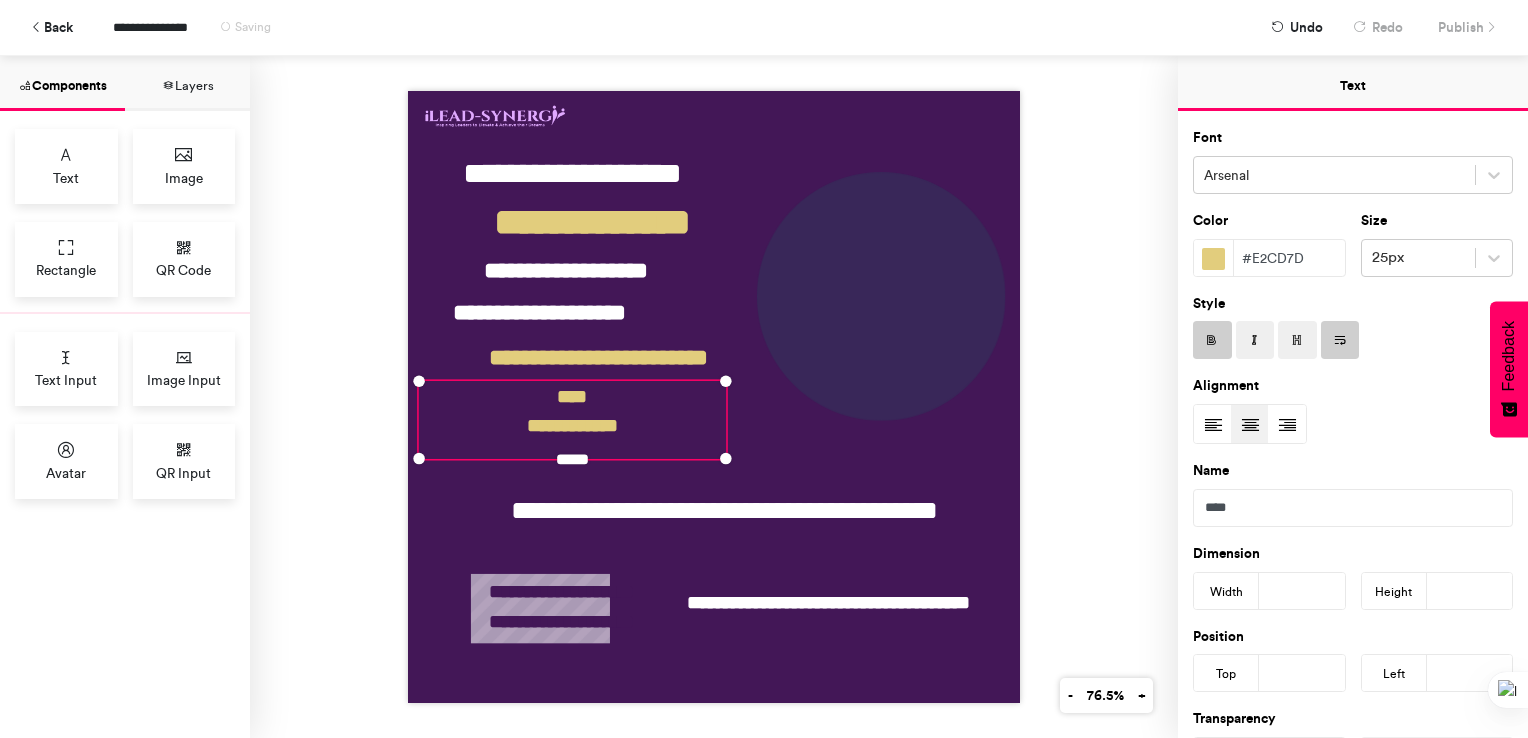 click on "**********" at bounding box center [714, 397] 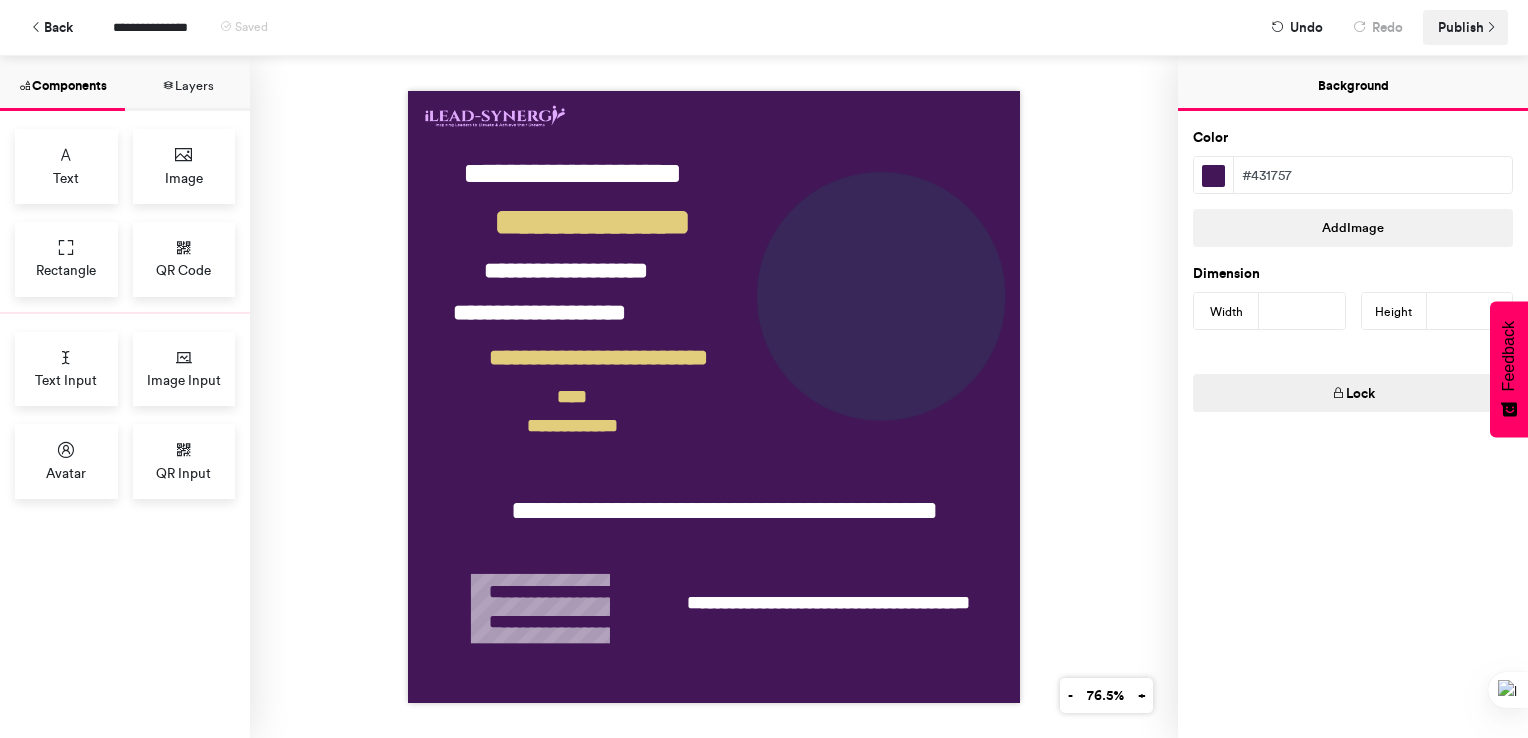 click on "Publish" at bounding box center (1461, 27) 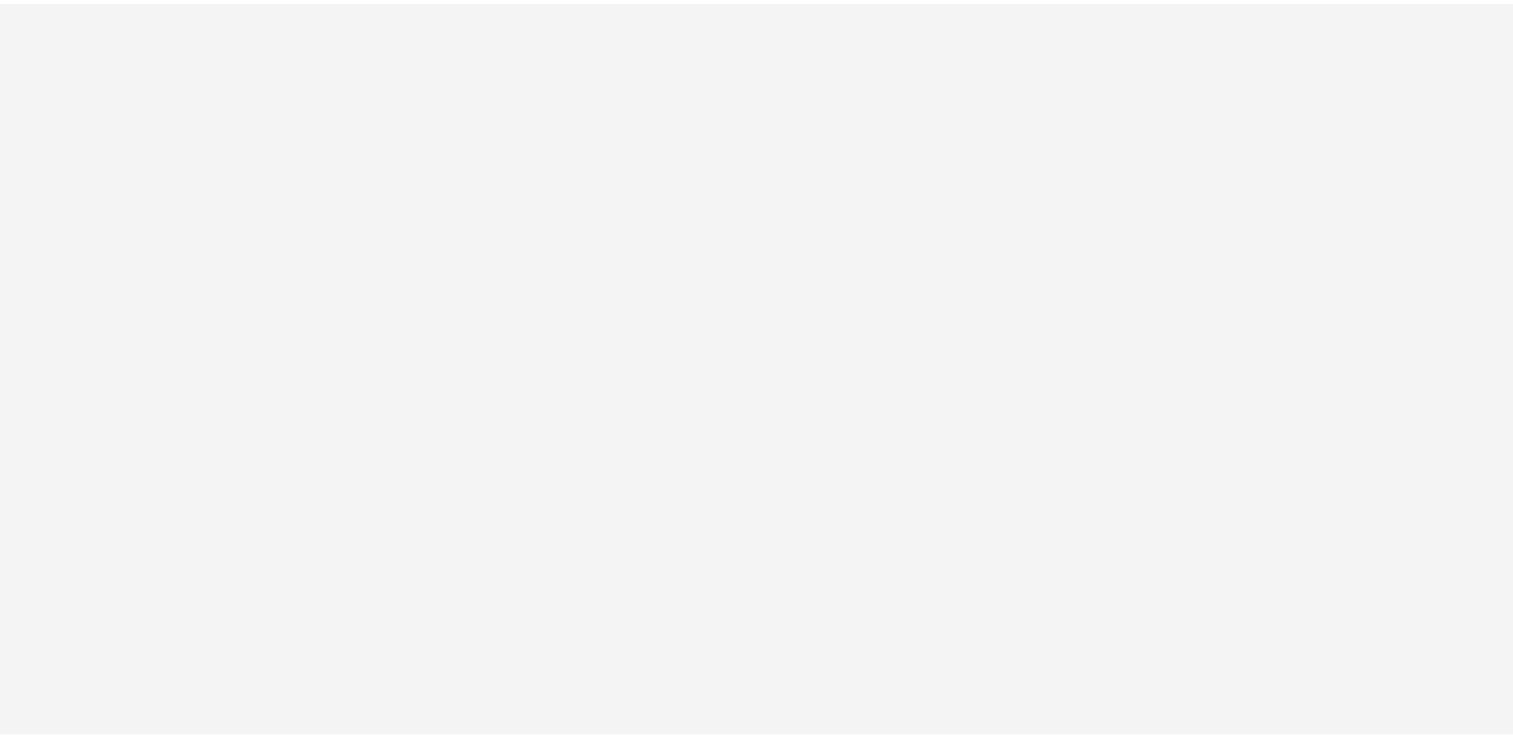 scroll, scrollTop: 0, scrollLeft: 0, axis: both 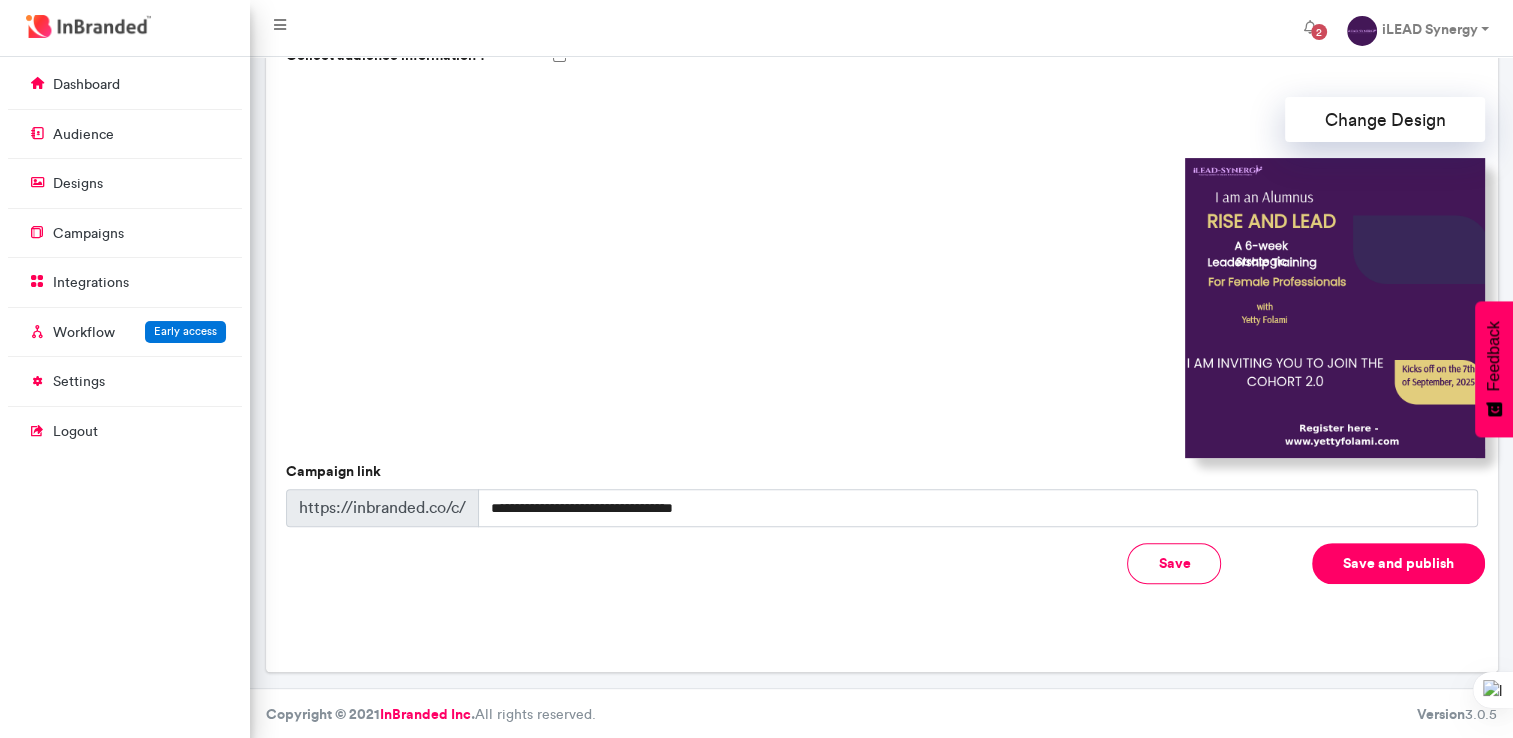 click on "Save and publish" at bounding box center [1398, 563] 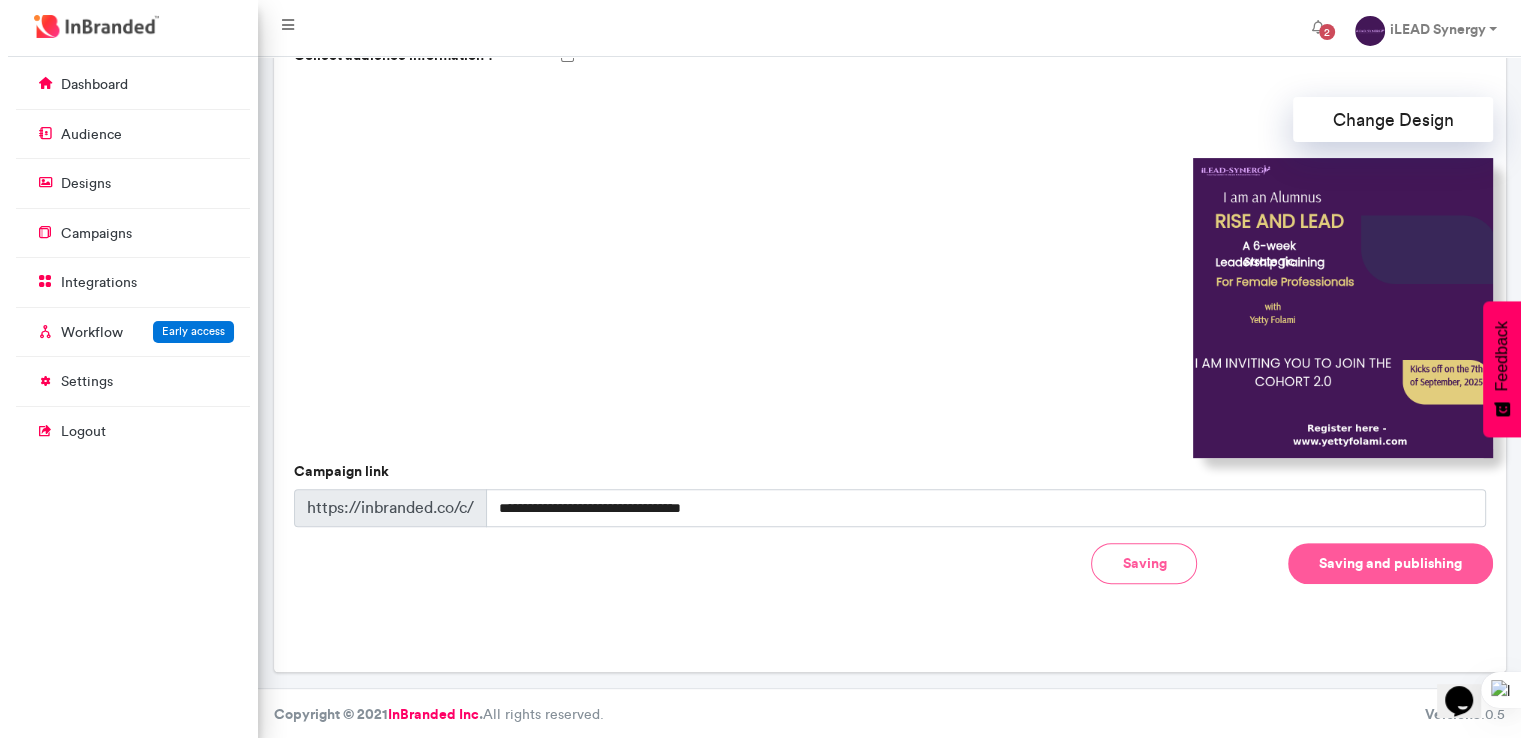 scroll, scrollTop: 0, scrollLeft: 0, axis: both 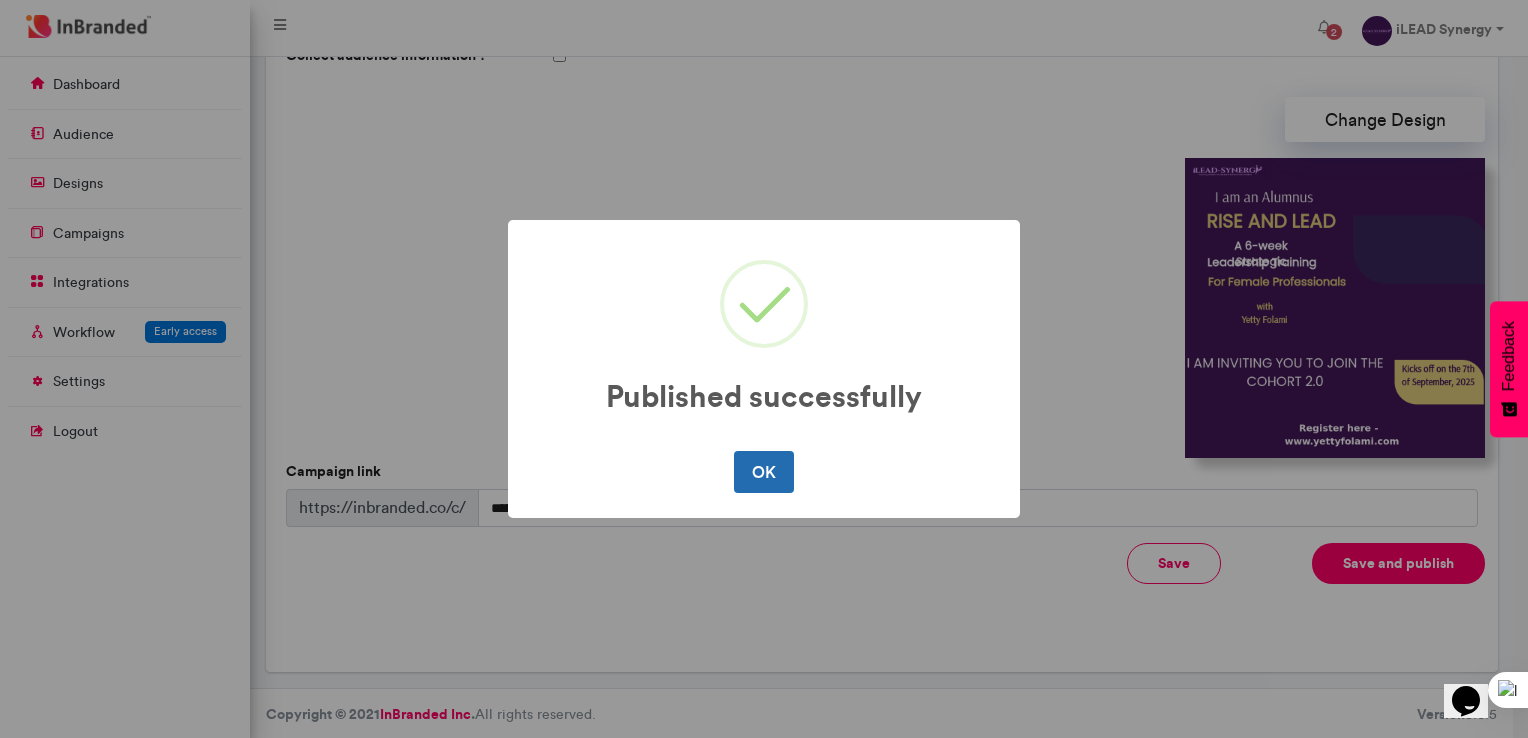click on "OK" at bounding box center [763, 472] 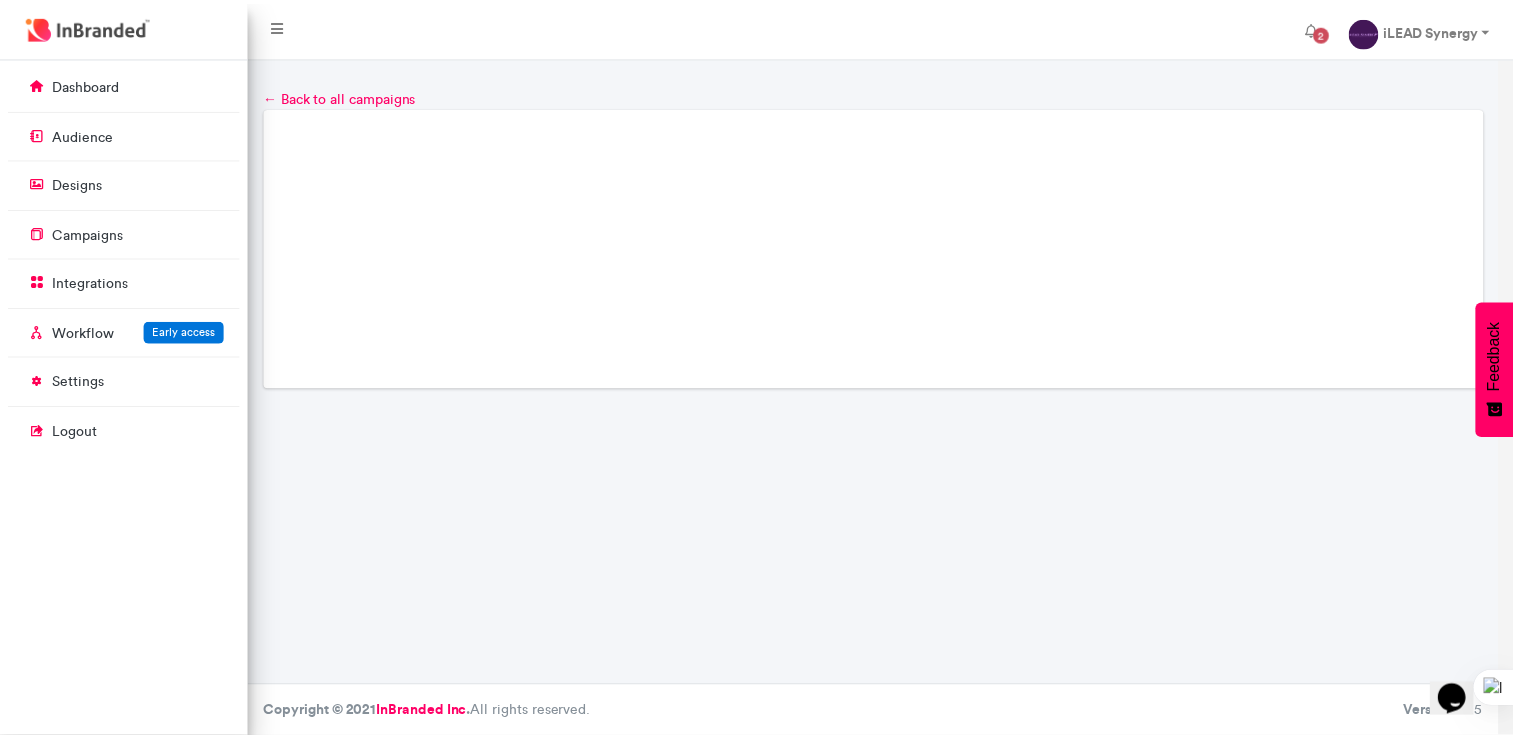scroll, scrollTop: 0, scrollLeft: 0, axis: both 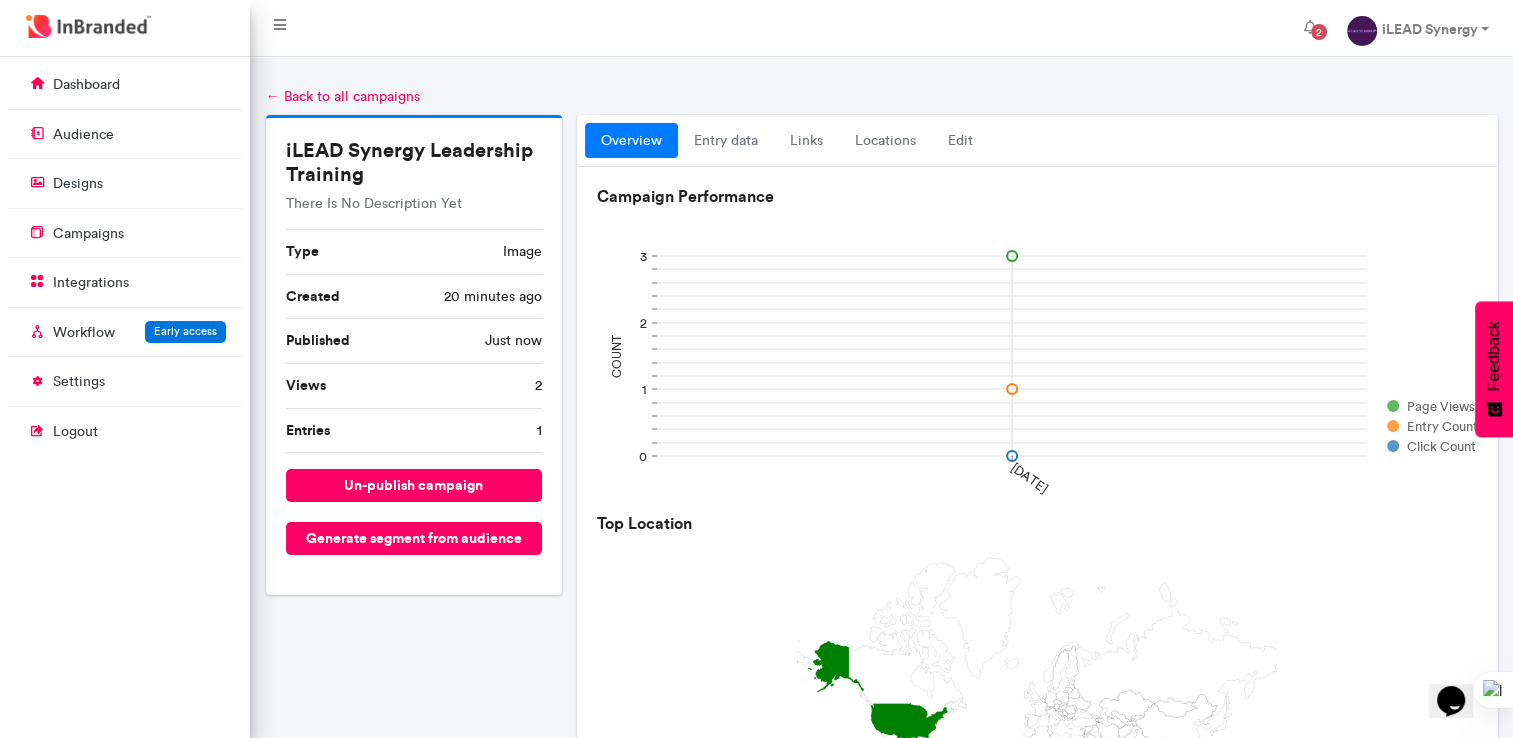 click on "2" at bounding box center (538, 386) 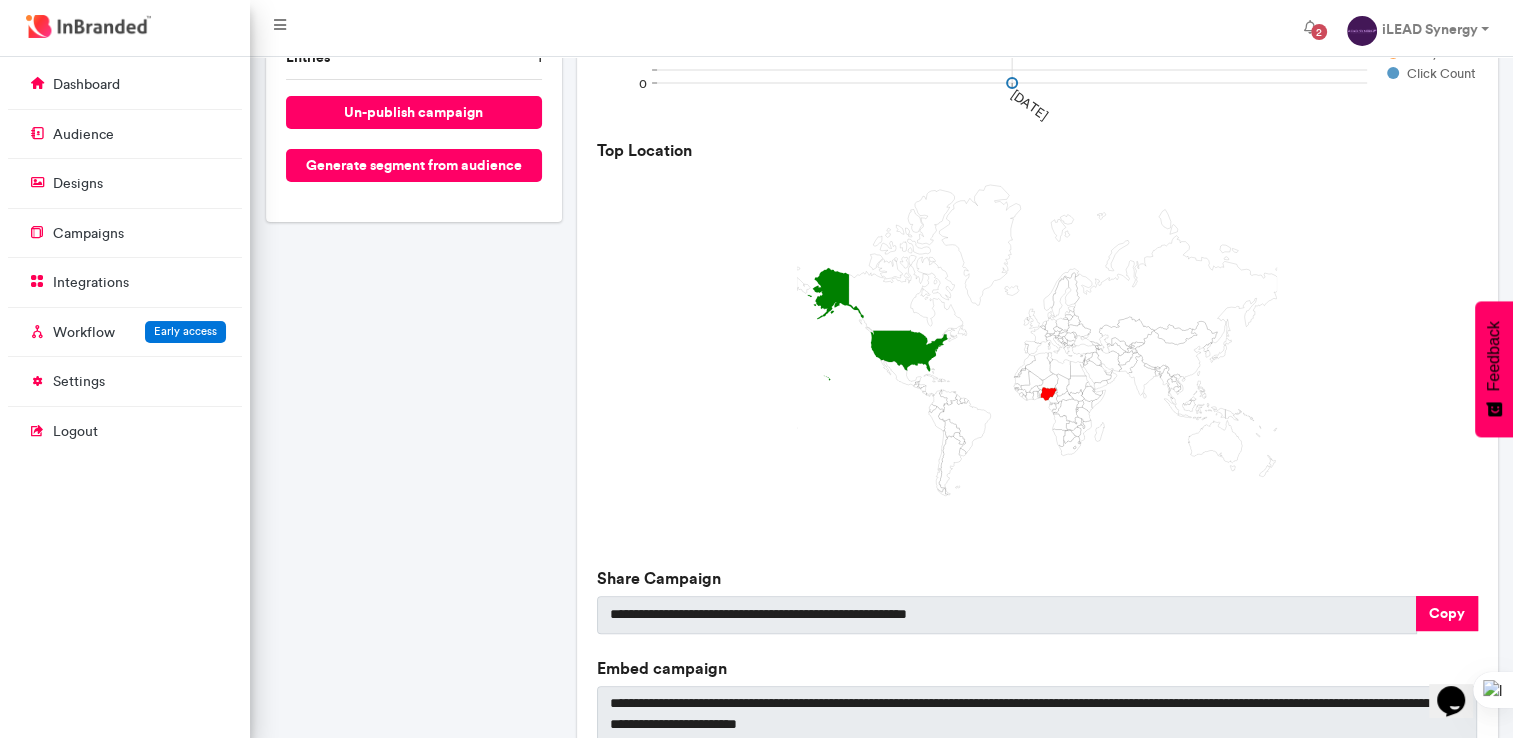 scroll, scrollTop: 600, scrollLeft: 0, axis: vertical 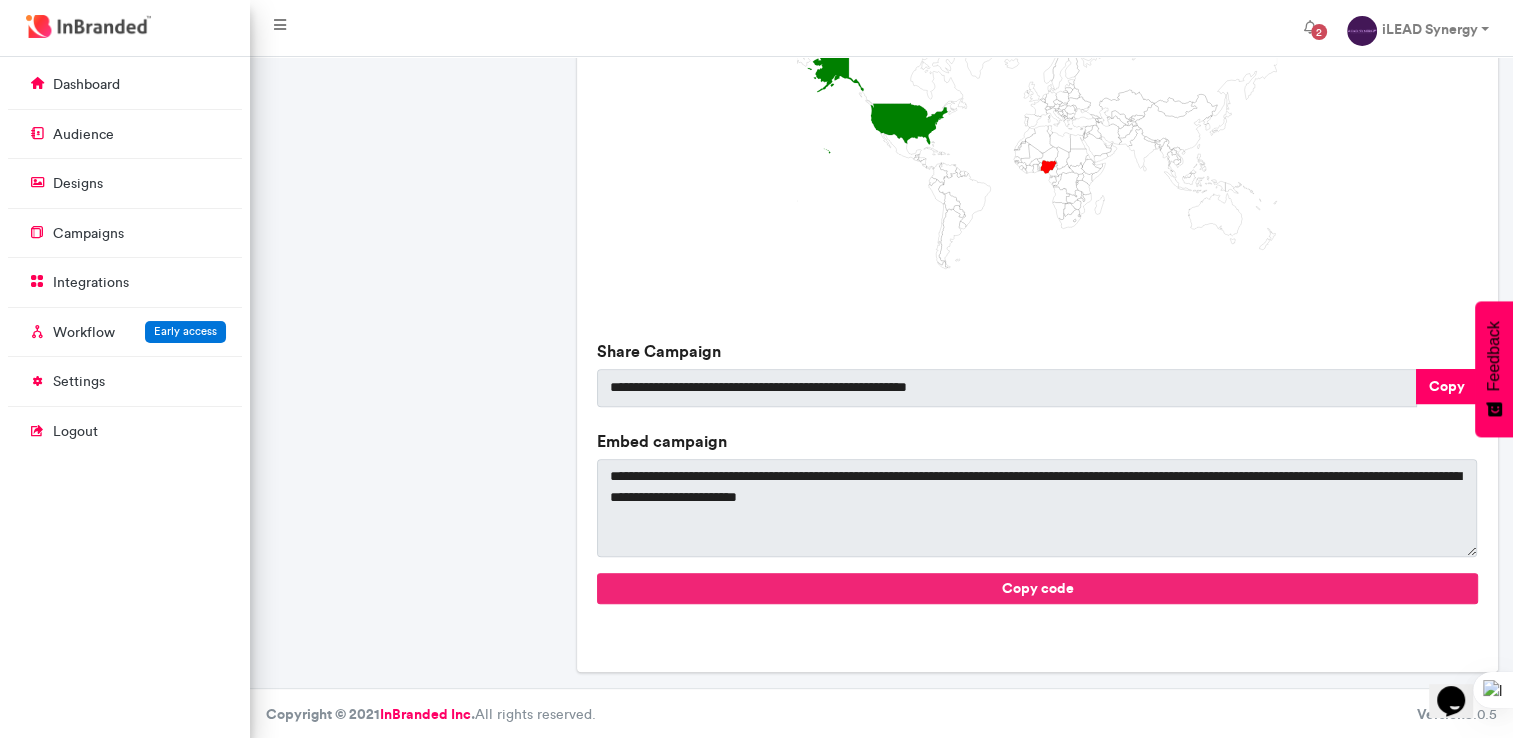 click on "Copy code" at bounding box center [1037, 588] 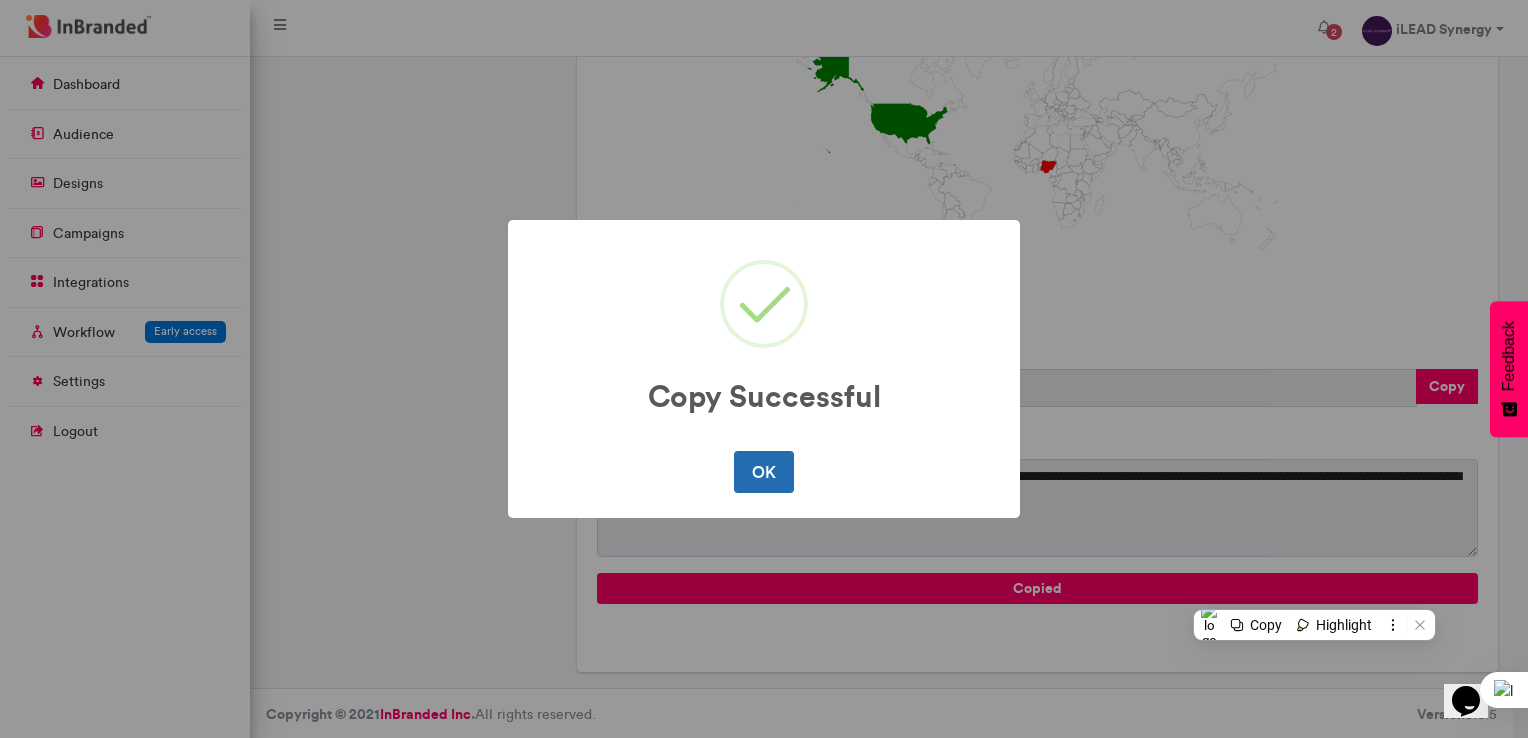 click on "OK" at bounding box center (763, 472) 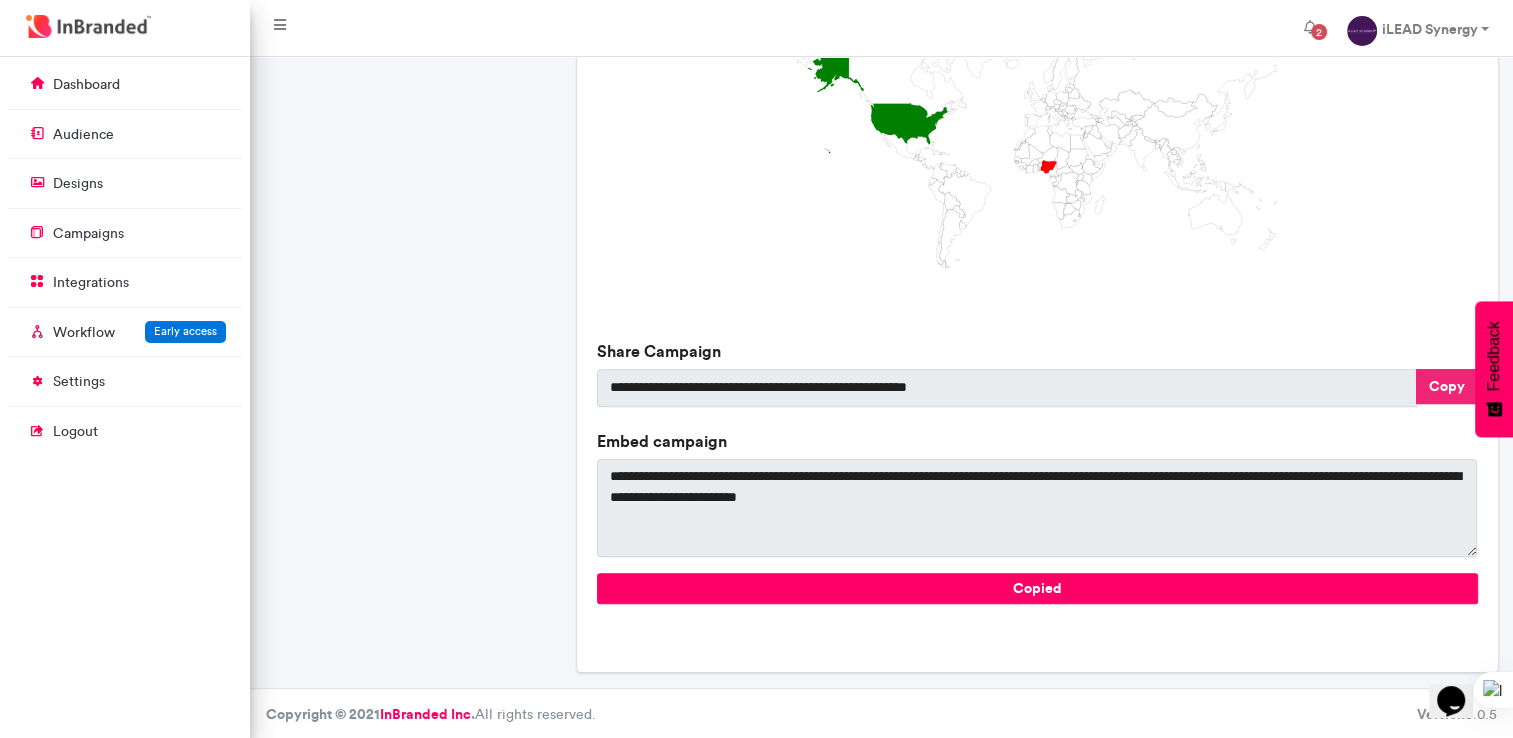 click on "Copy" at bounding box center (1447, 386) 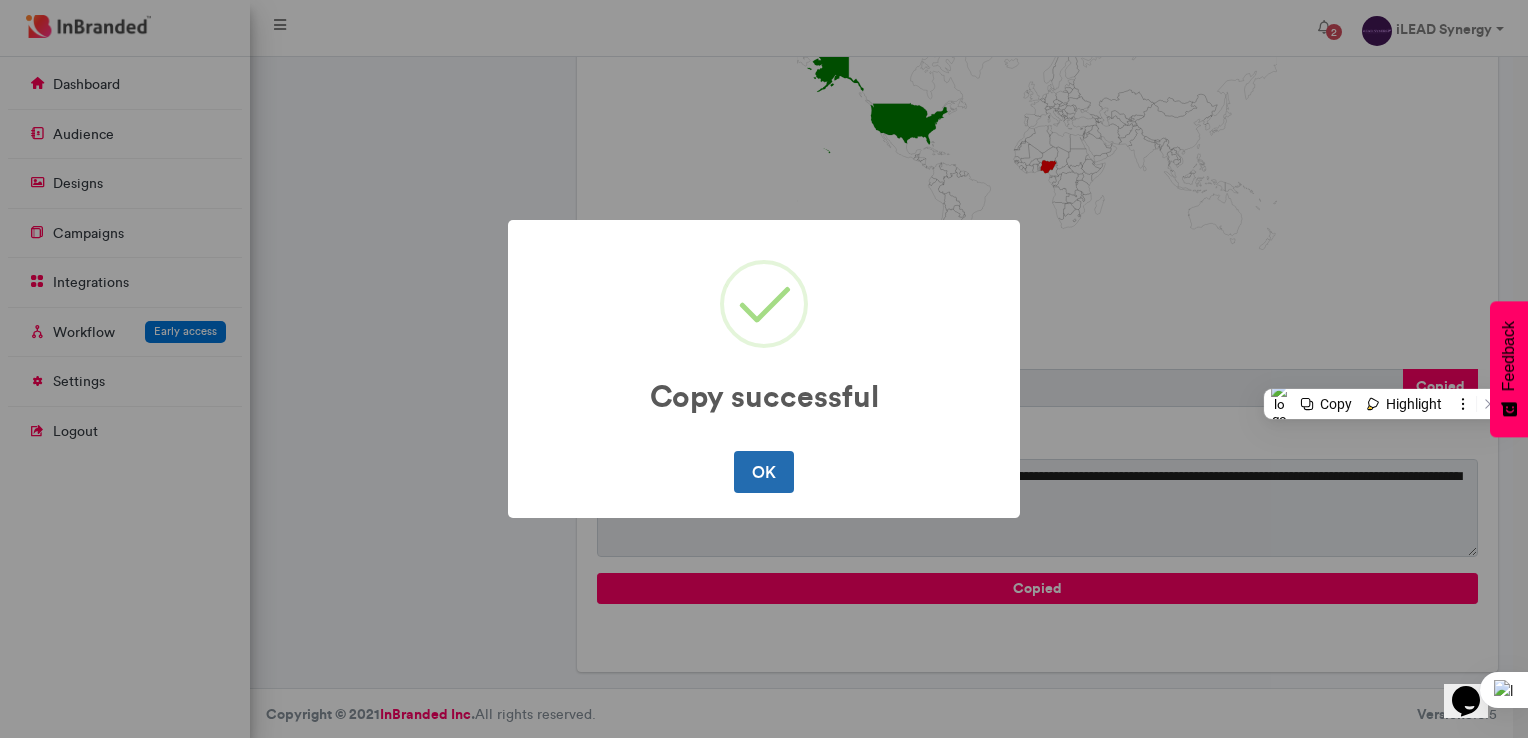 click on "OK" at bounding box center (763, 472) 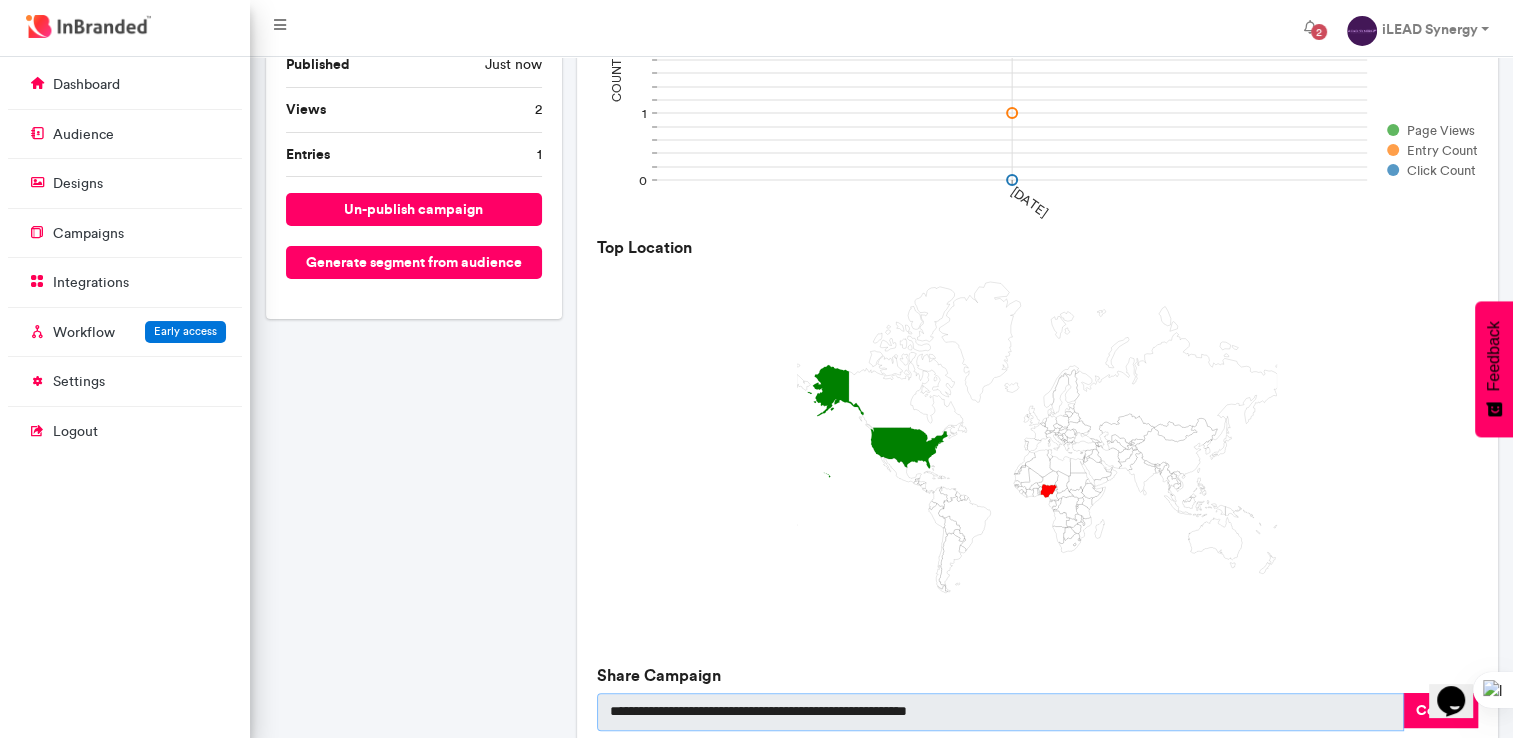 scroll, scrollTop: 0, scrollLeft: 0, axis: both 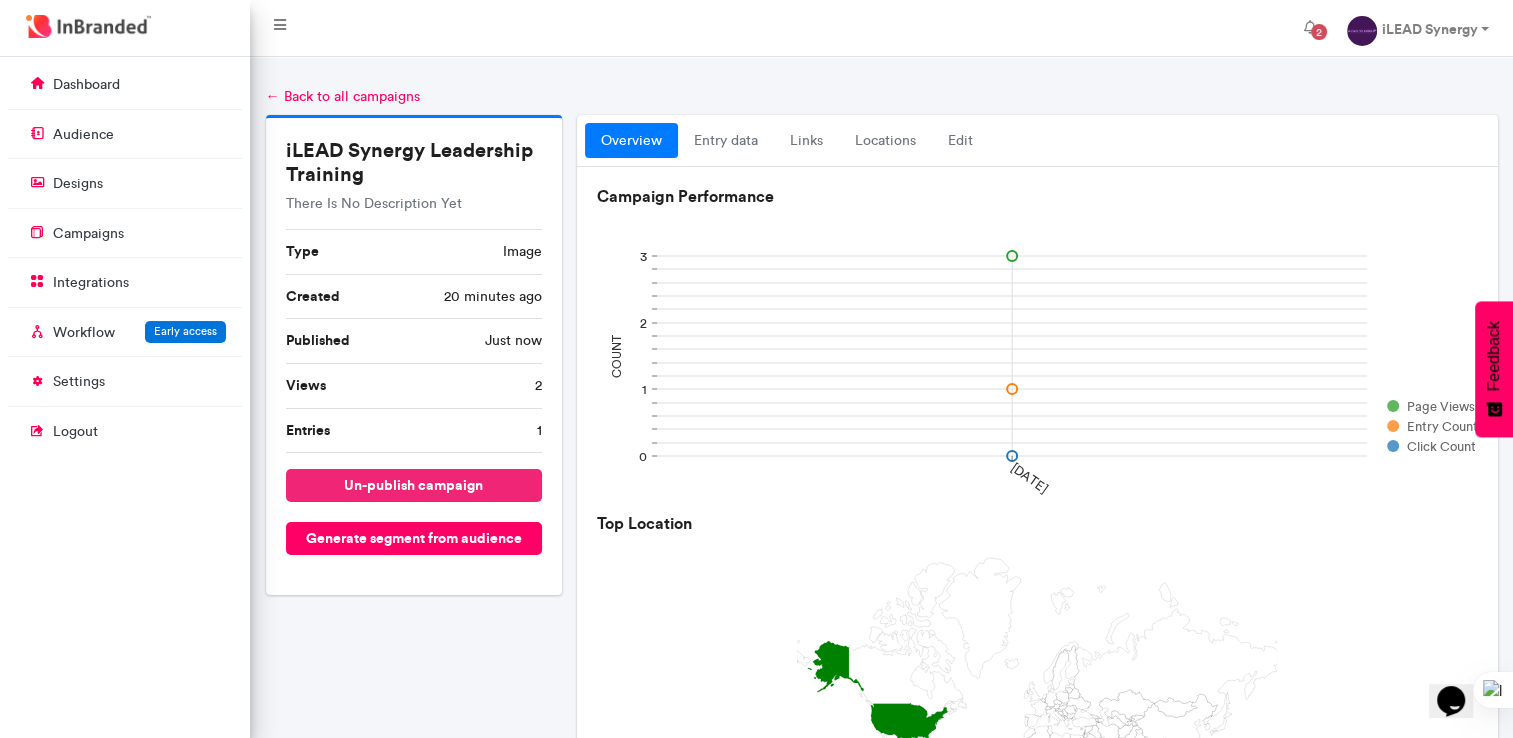 click on "un-publish campaign" at bounding box center (414, 485) 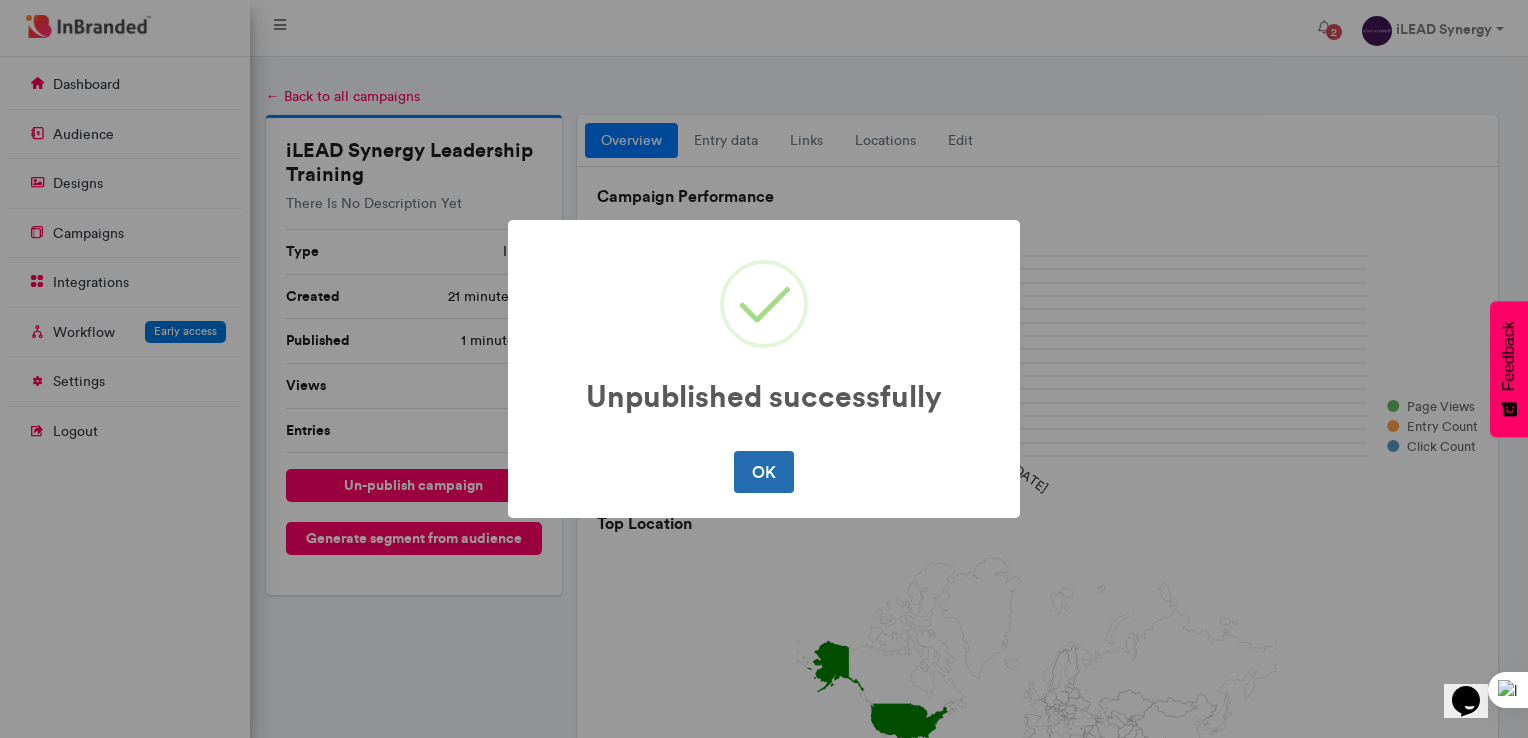 click on "OK" at bounding box center (763, 472) 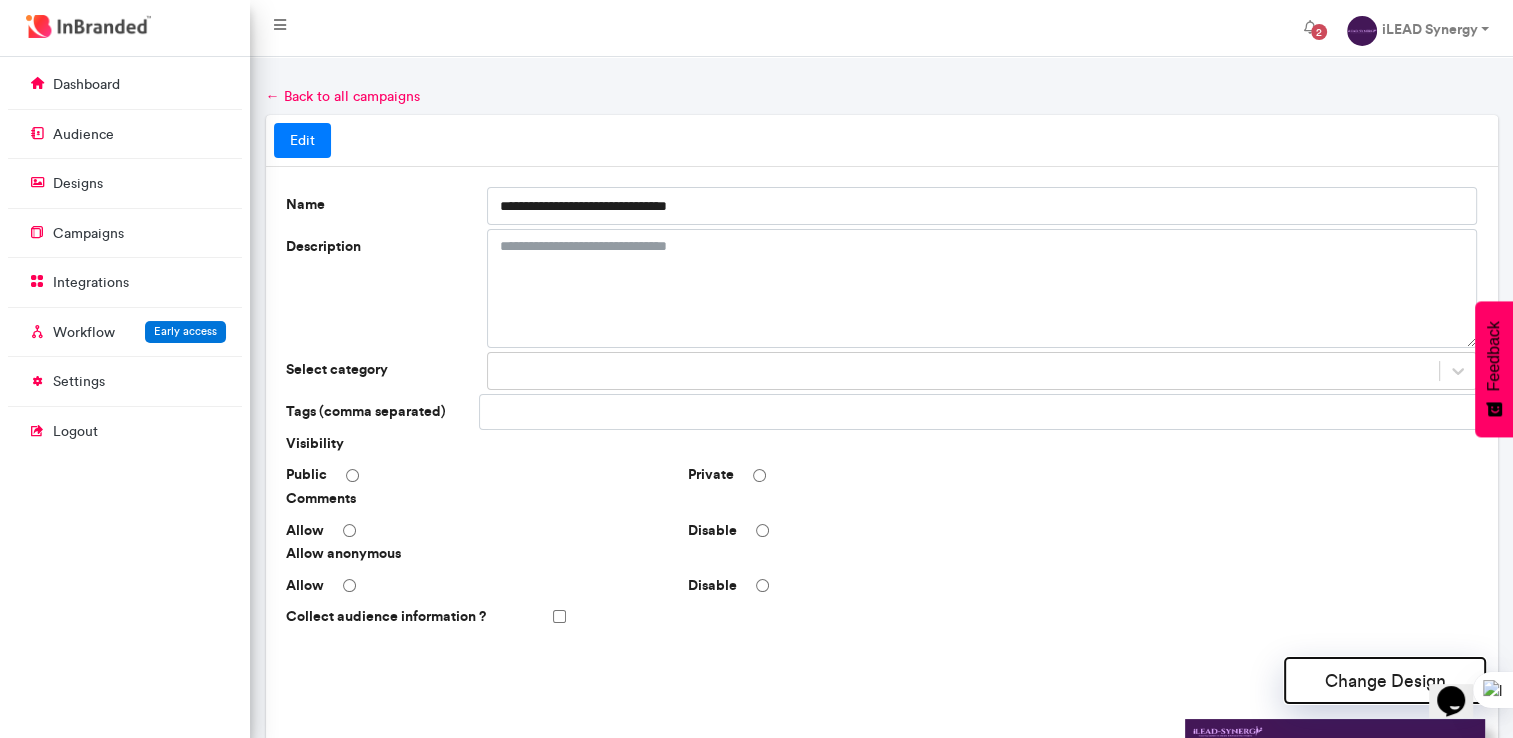 click on "Change Design" at bounding box center [1385, 680] 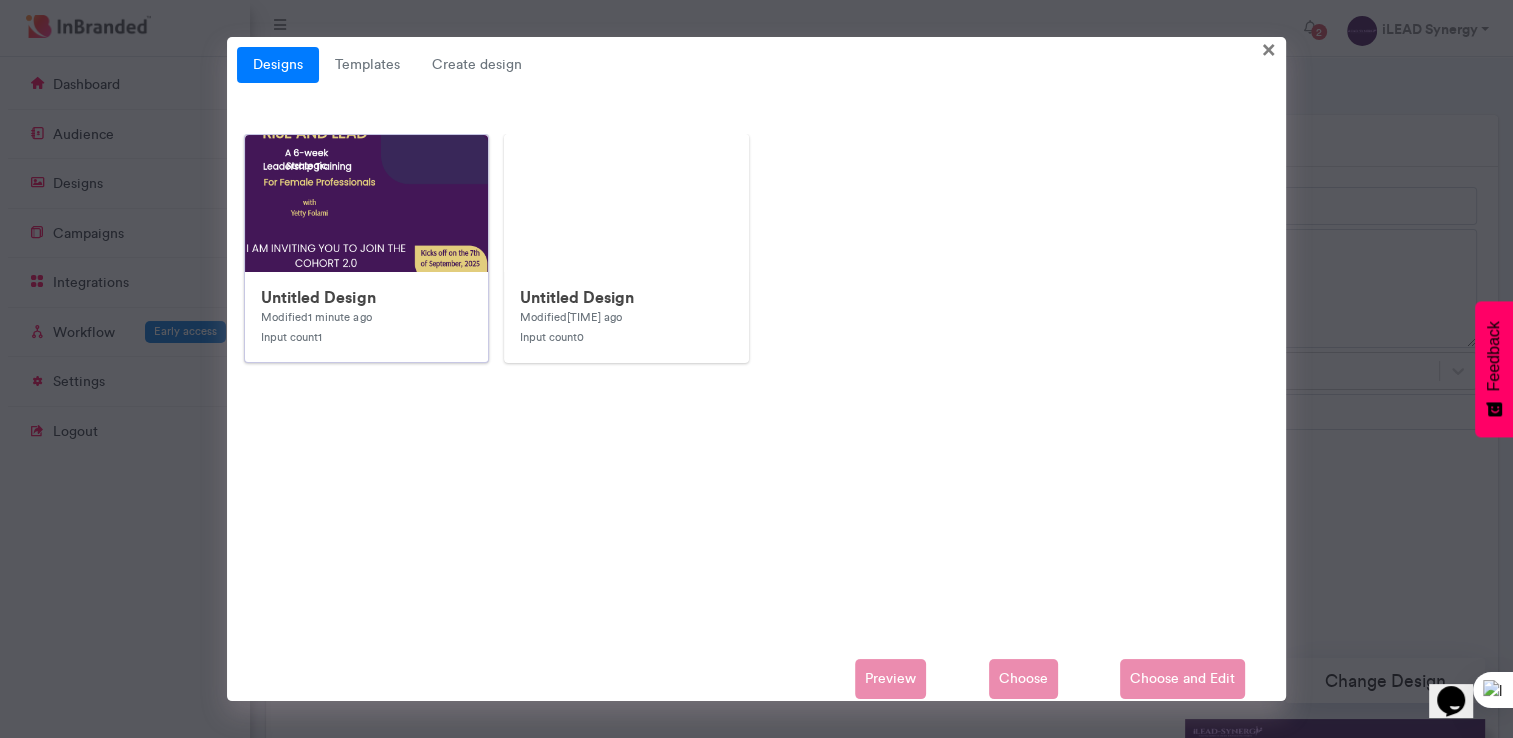 click at bounding box center (645, 535) 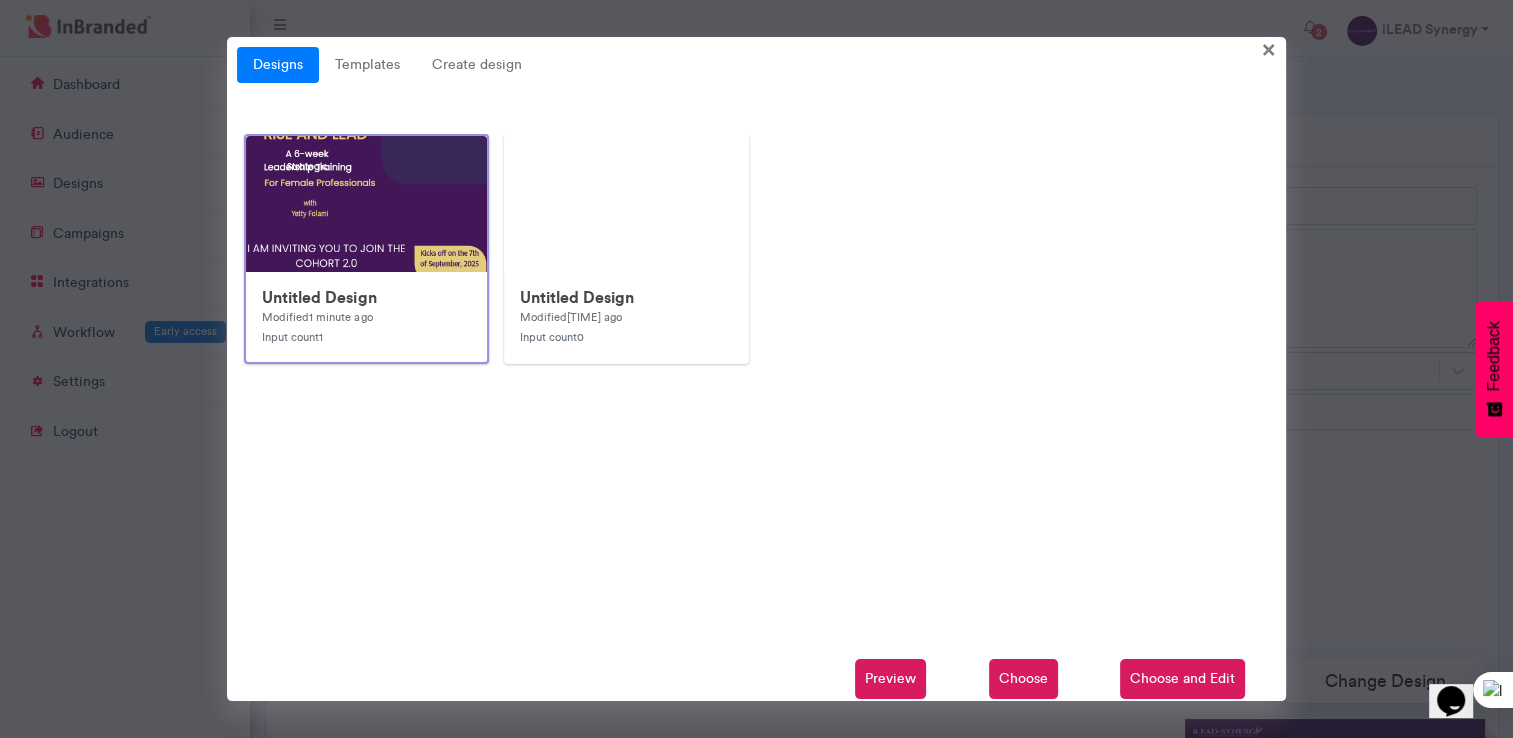click on "Choose and Edit" at bounding box center (1182, 679) 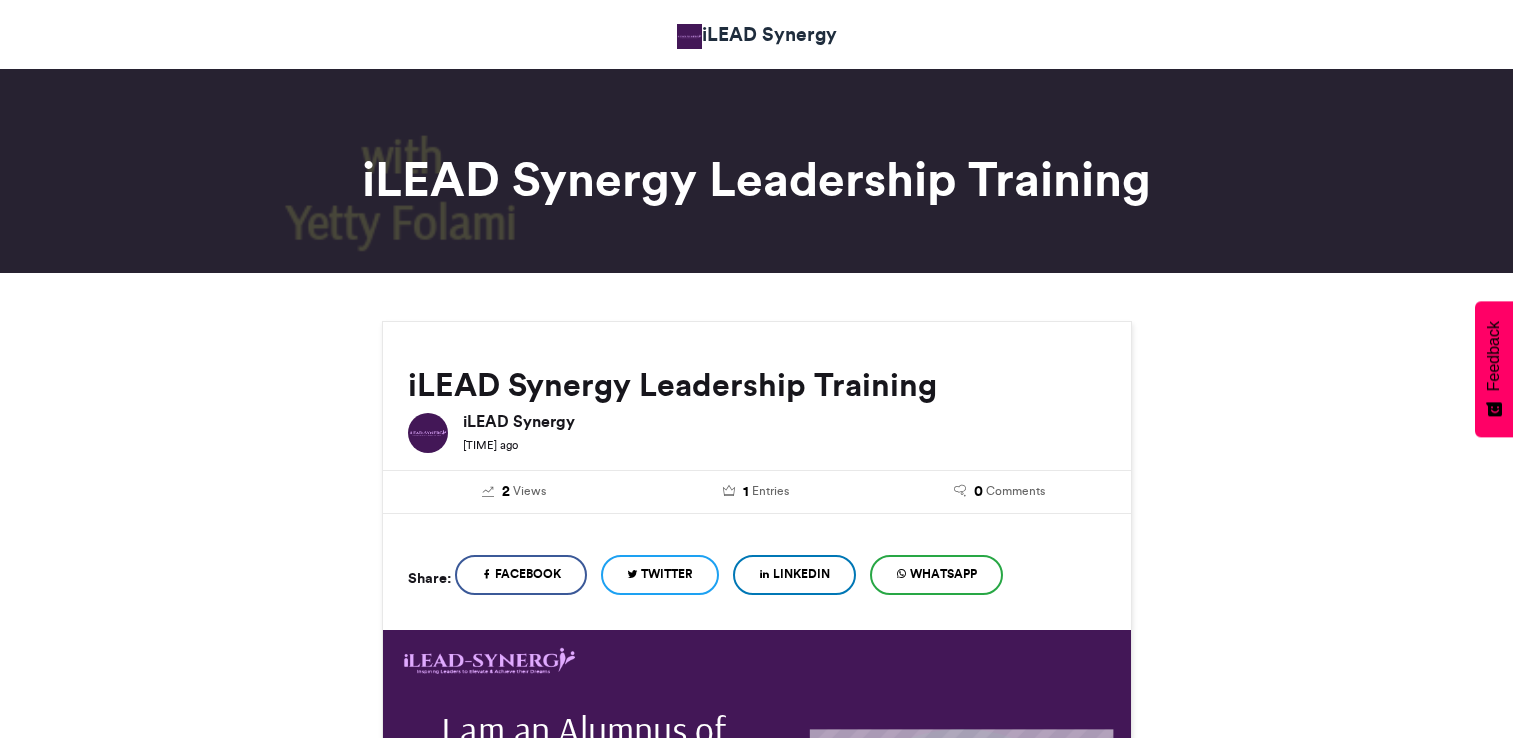 scroll, scrollTop: 0, scrollLeft: 0, axis: both 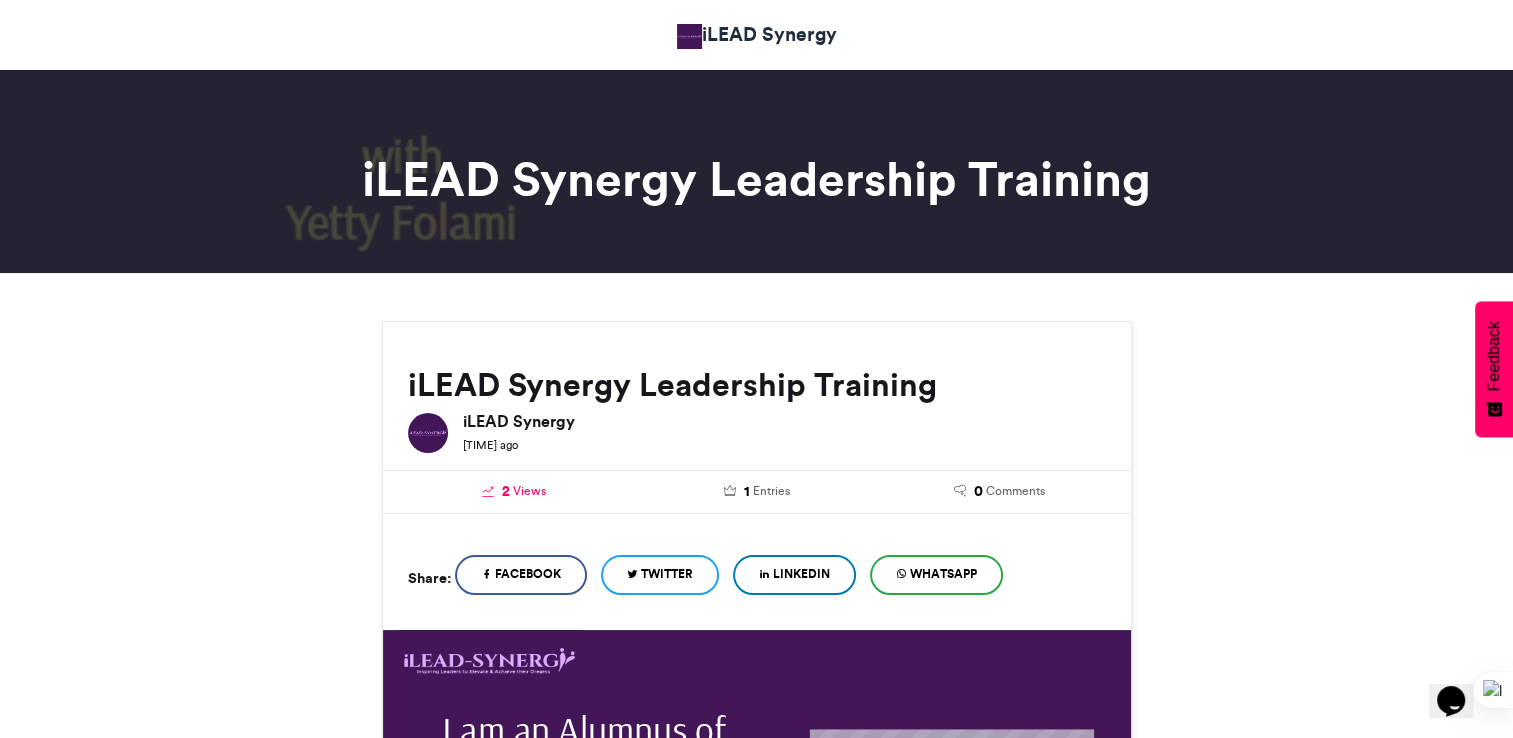 click on "Views" at bounding box center (529, 491) 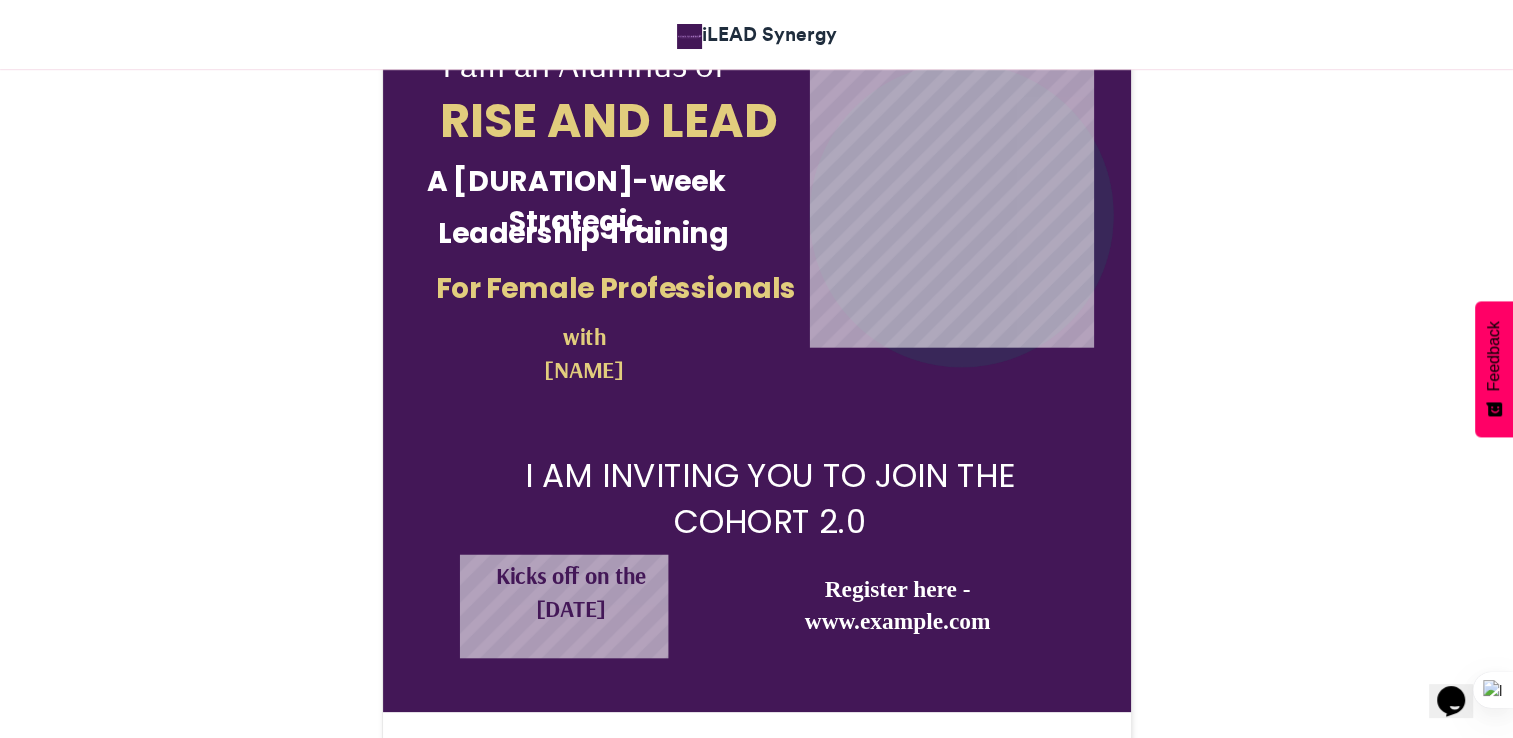 scroll, scrollTop: 674, scrollLeft: 0, axis: vertical 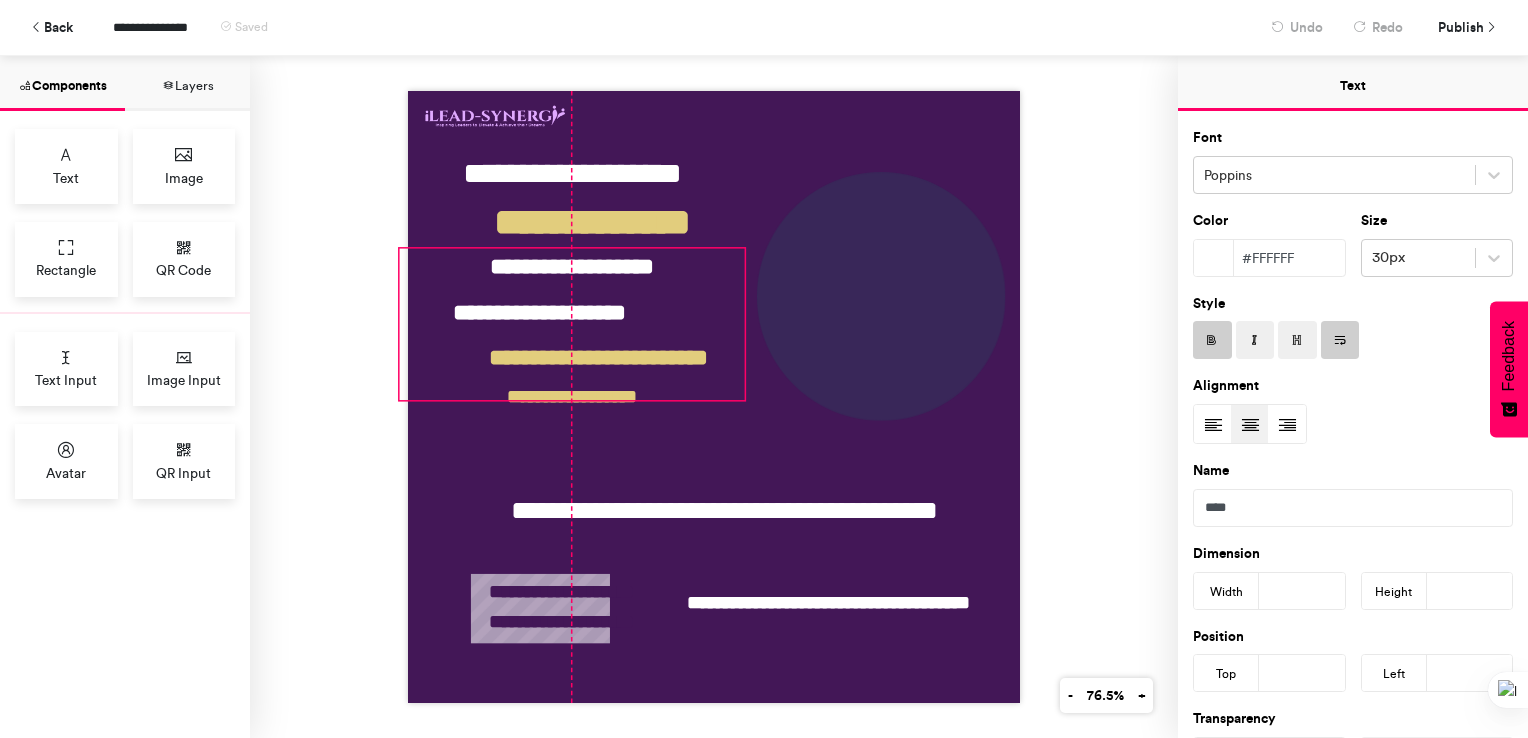 click on "[FIRST]
[LAST]" at bounding box center [571, 324] 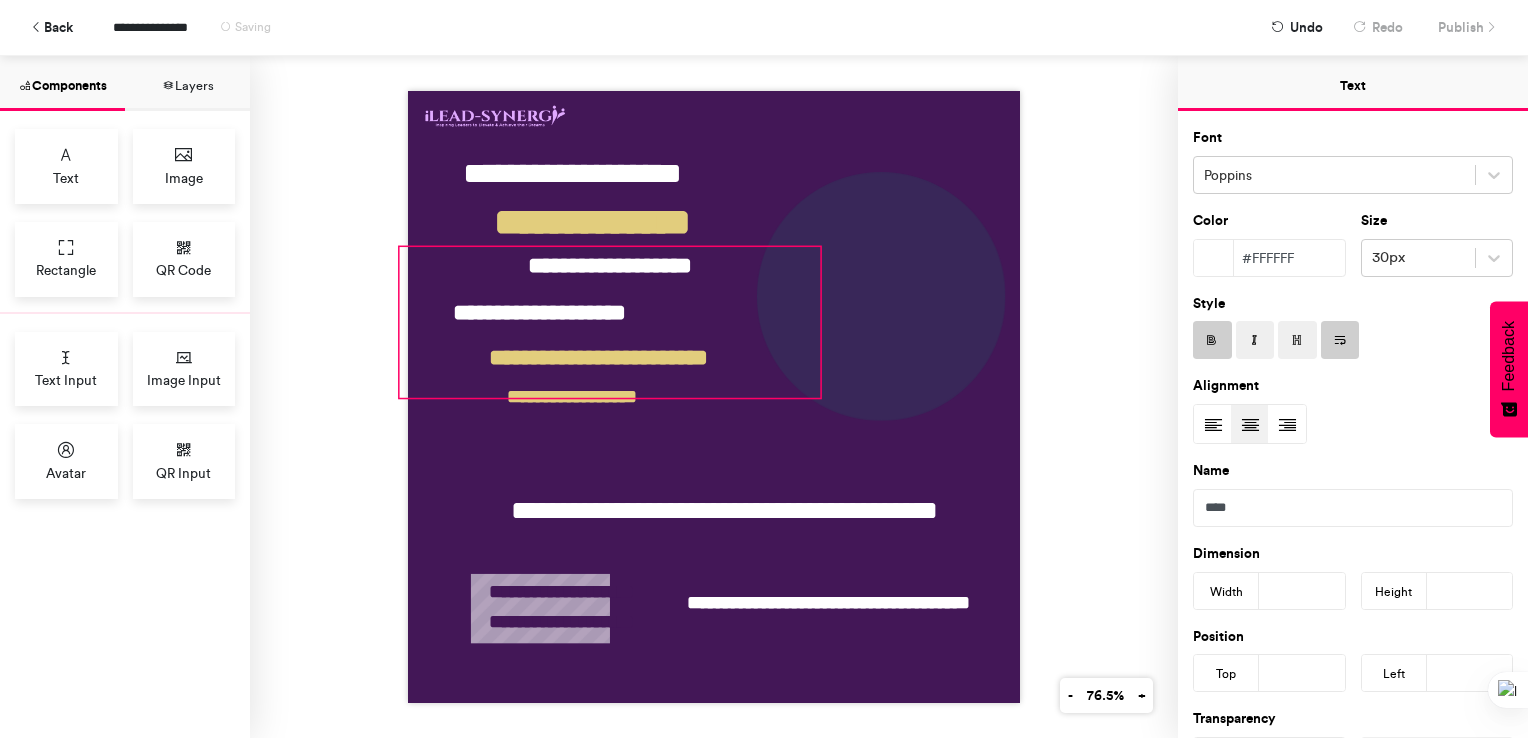 drag, startPoint x: 736, startPoint y: 391, endPoint x: 812, endPoint y: 388, distance: 76.05919 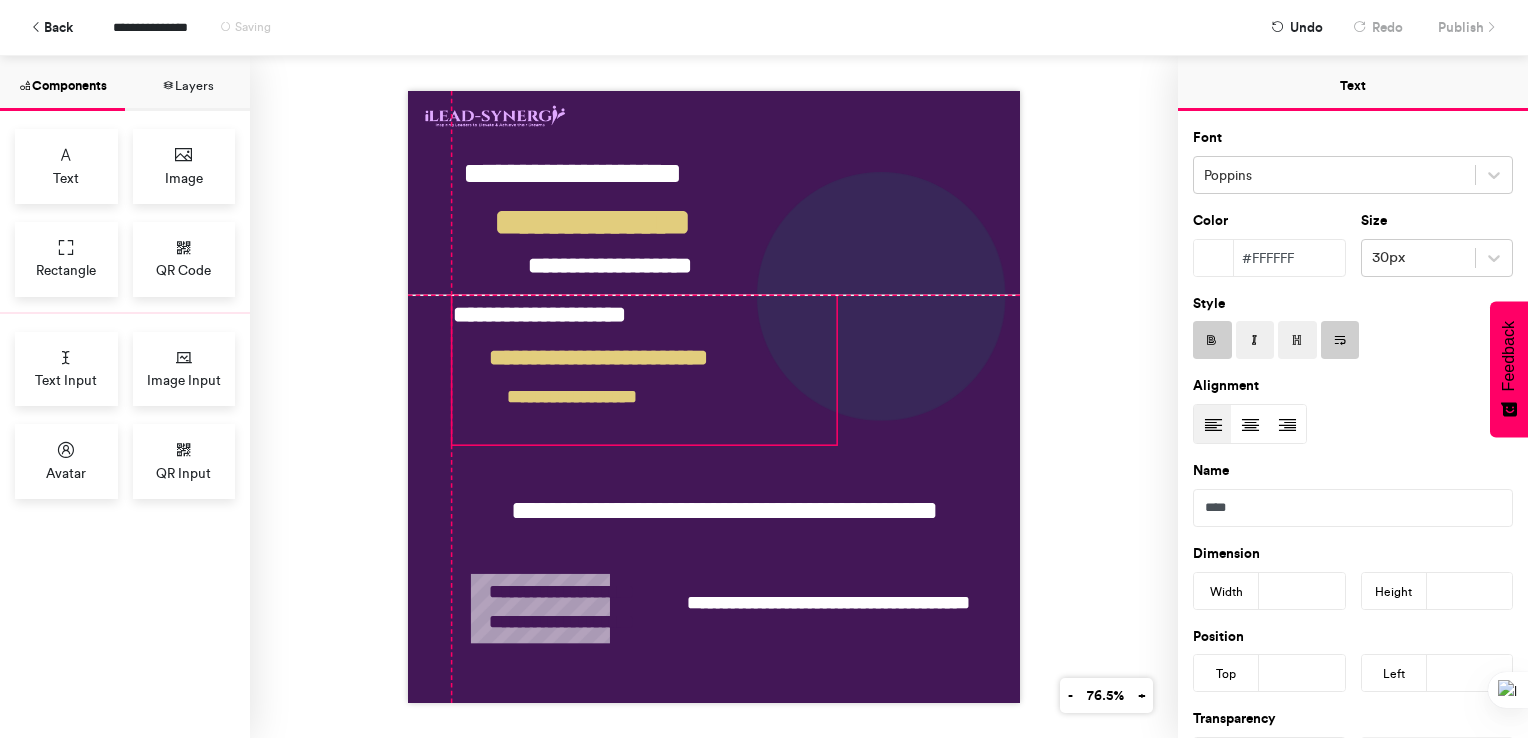 click on "**********" at bounding box center [644, 370] 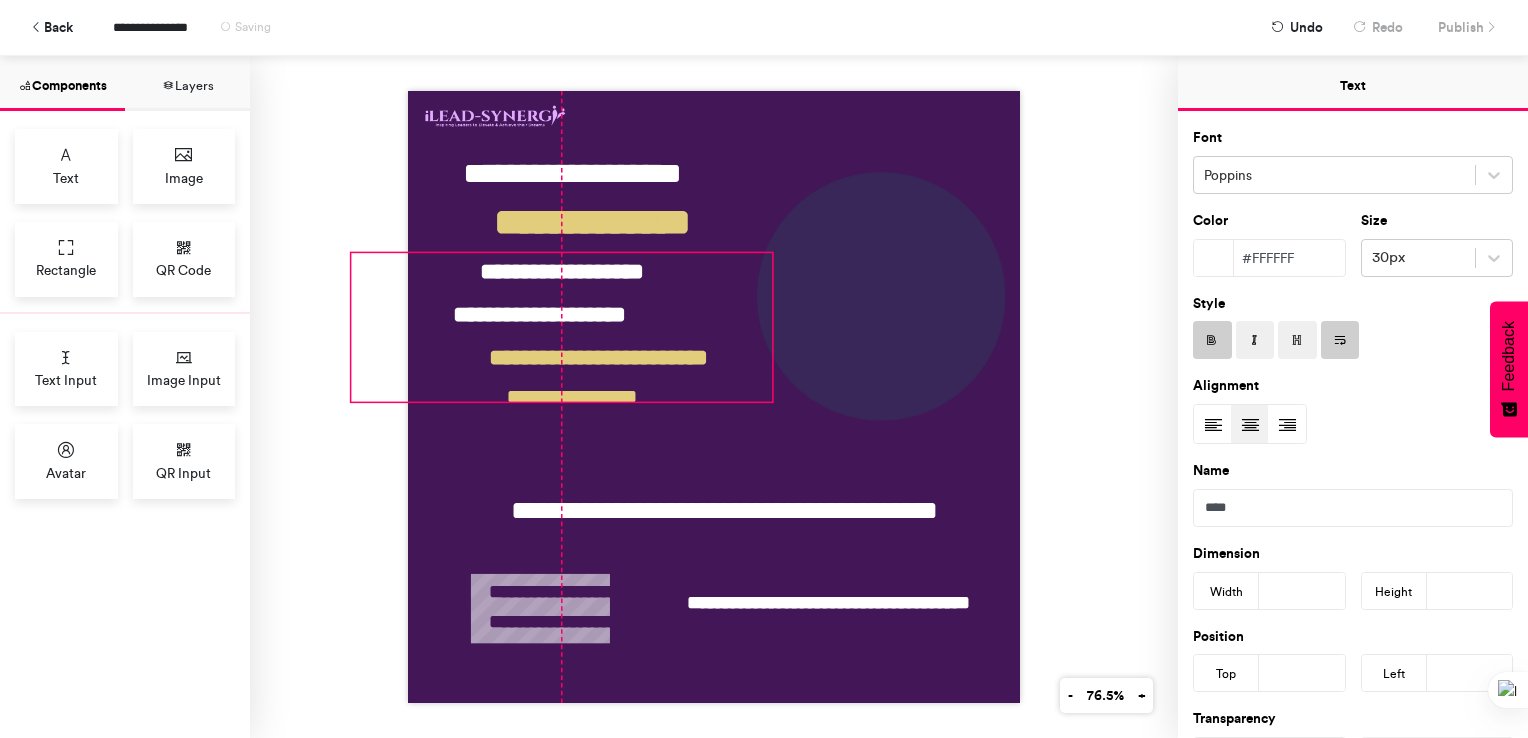 drag, startPoint x: 749, startPoint y: 249, endPoint x: 700, endPoint y: 255, distance: 49.365982 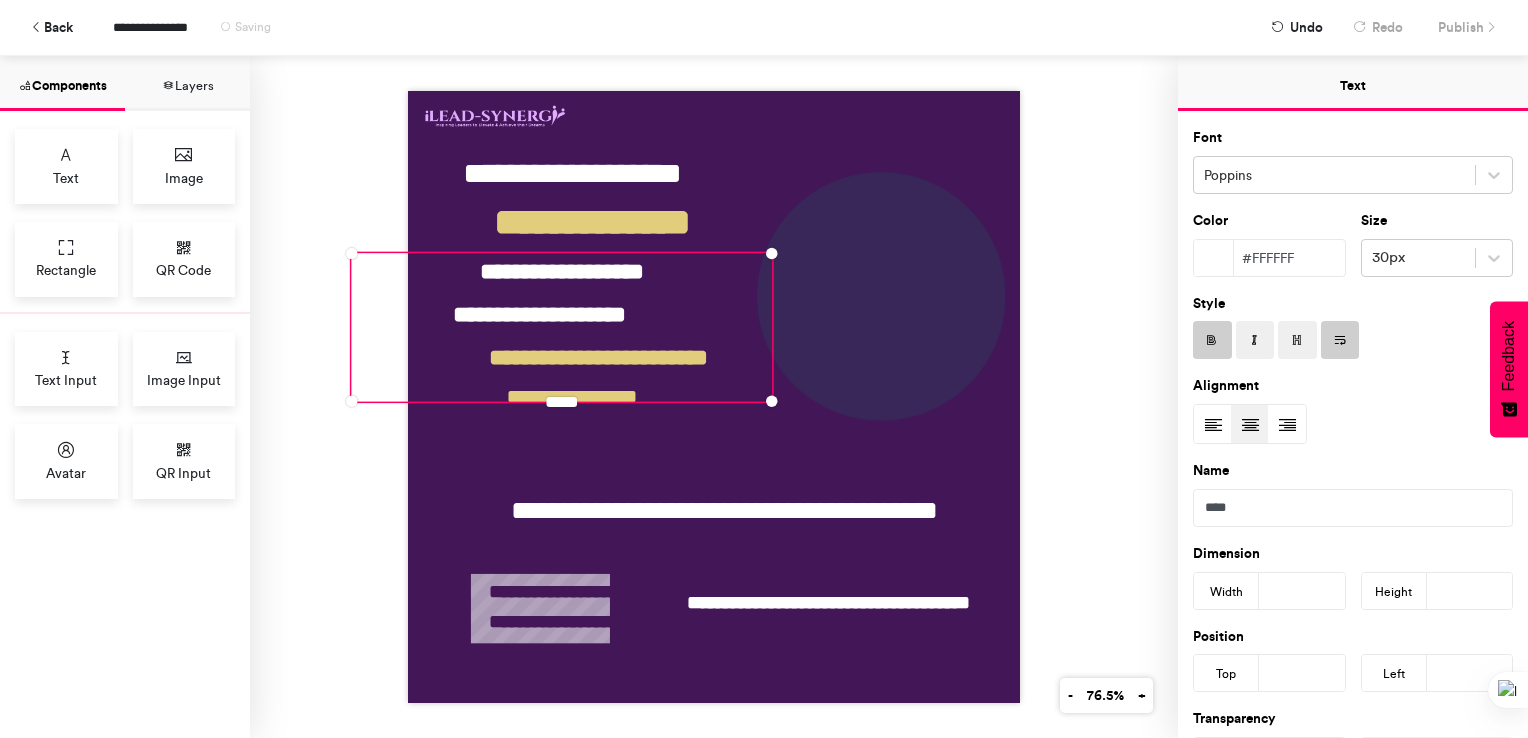 drag, startPoint x: 336, startPoint y: 390, endPoint x: 370, endPoint y: 386, distance: 34.234486 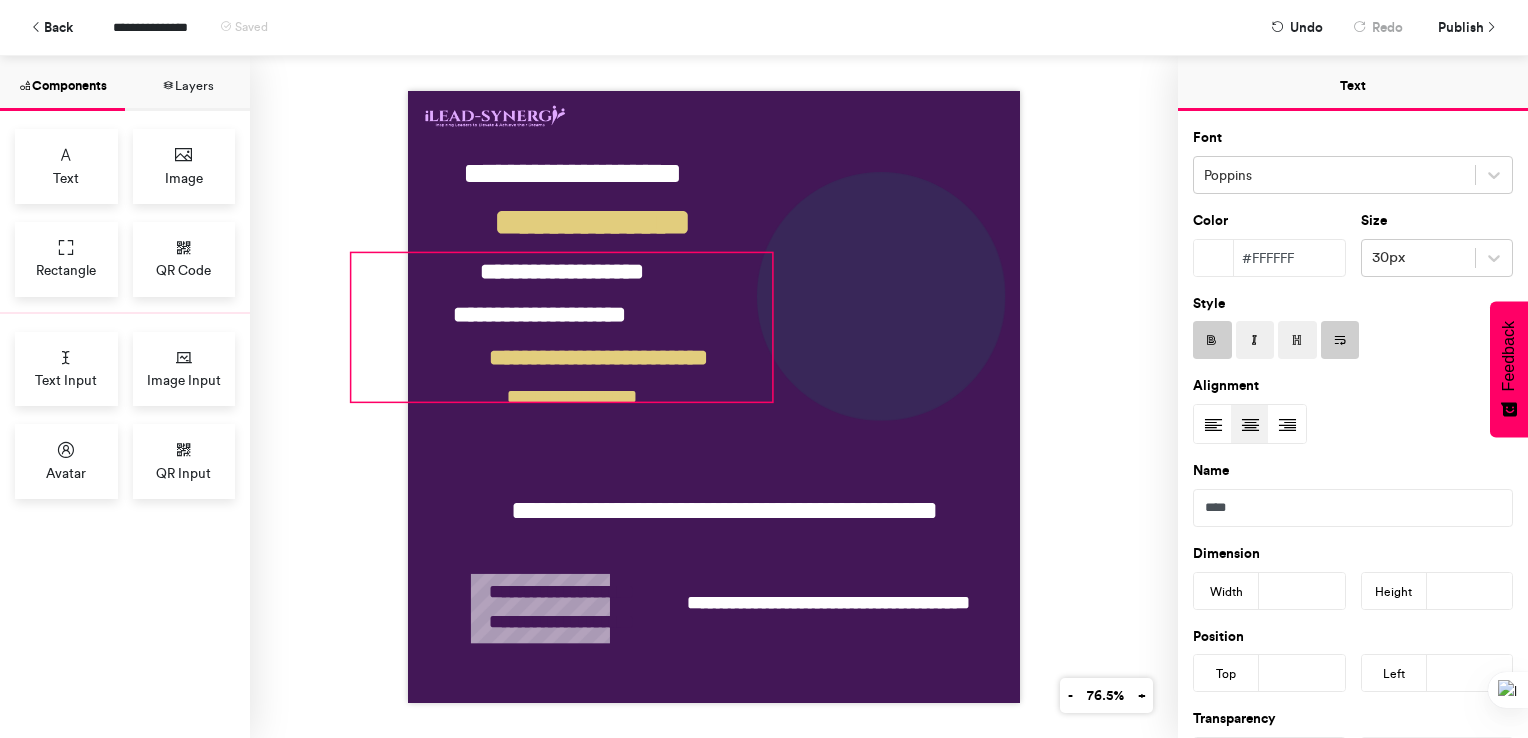 click on "[FIRST]
[LAST]" at bounding box center (561, 327) 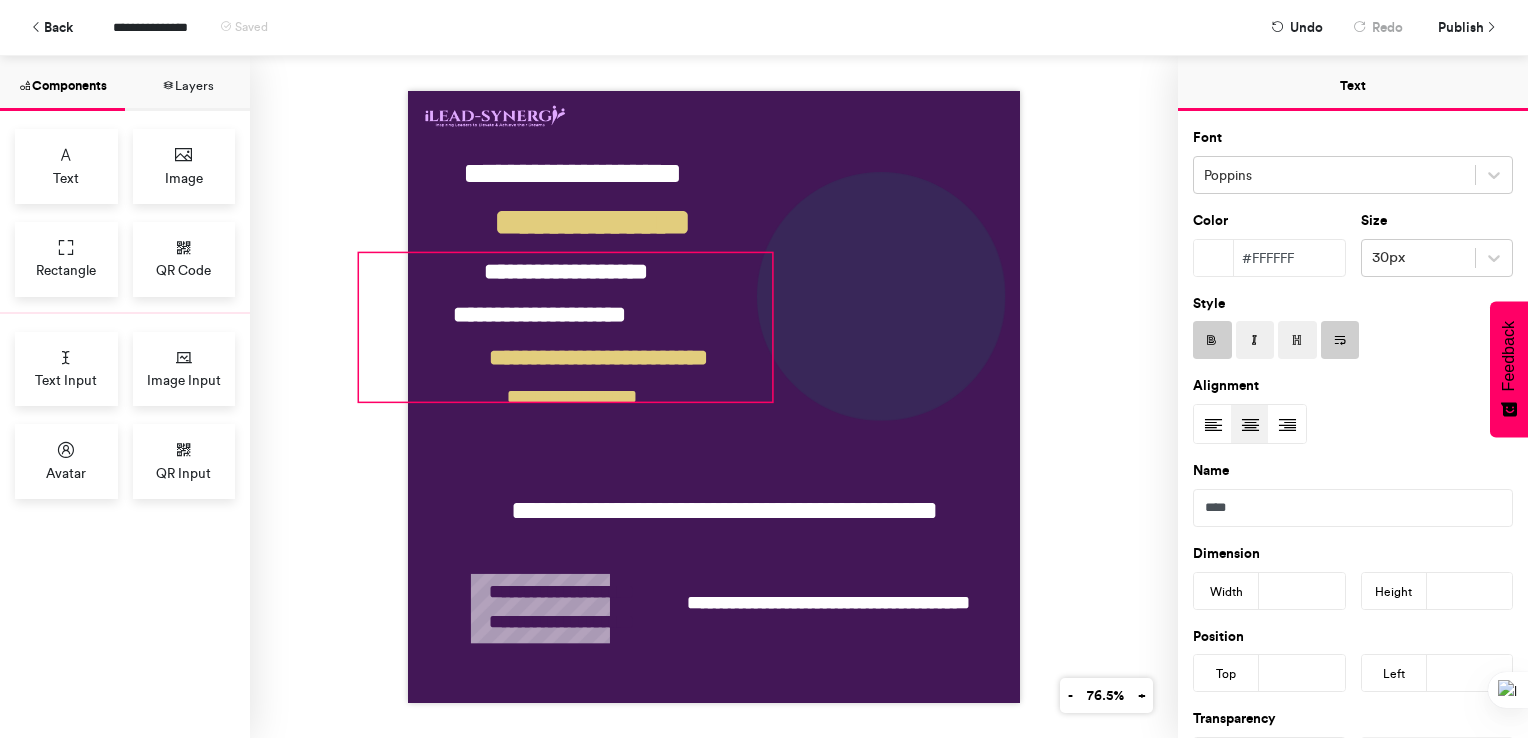 click on "[FIRST] [LAST]
[STREET] [CITY] [STATE] [ZIP]
[COUNTRY] [ADDRESS_LINE_2] [ADDRESS_LINE_3]" at bounding box center [714, 397] 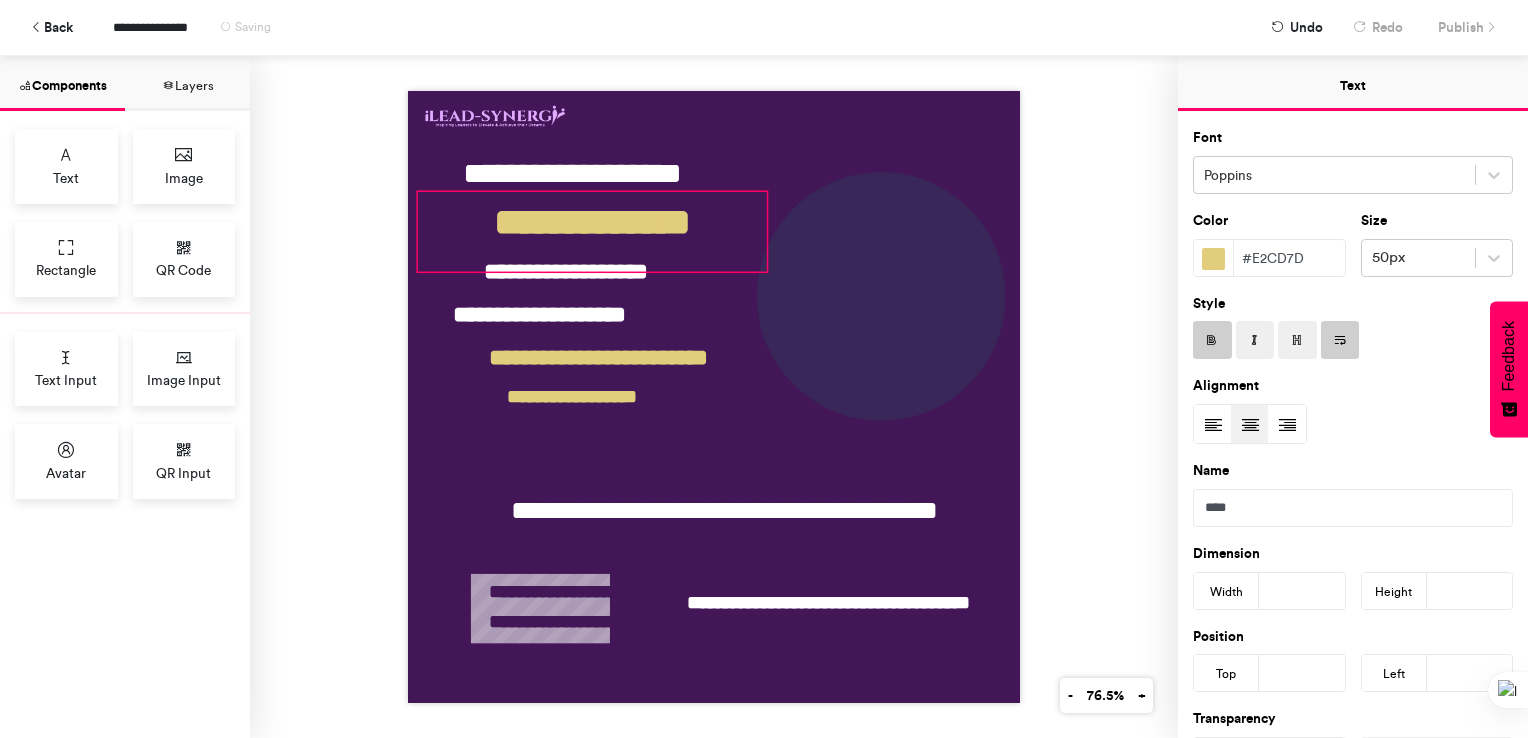 click on "**********" at bounding box center [592, 232] 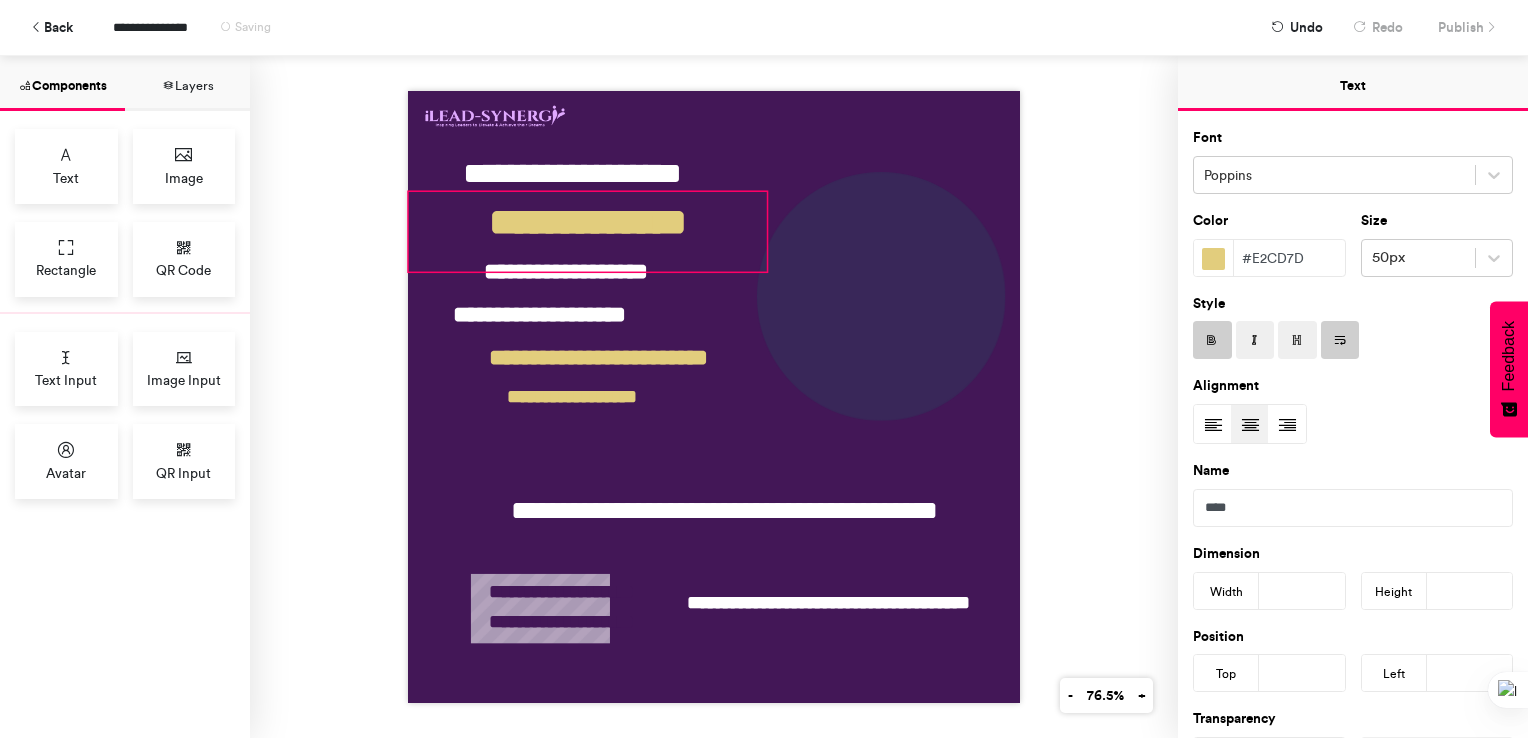 click on "[FIRST] [LAST]
[STREET] [CITY] [STATE] [ZIP]
[COUNTRY] [ADDRESS_LINE_2] [ADDRESS_LINE_3]" at bounding box center [714, 397] 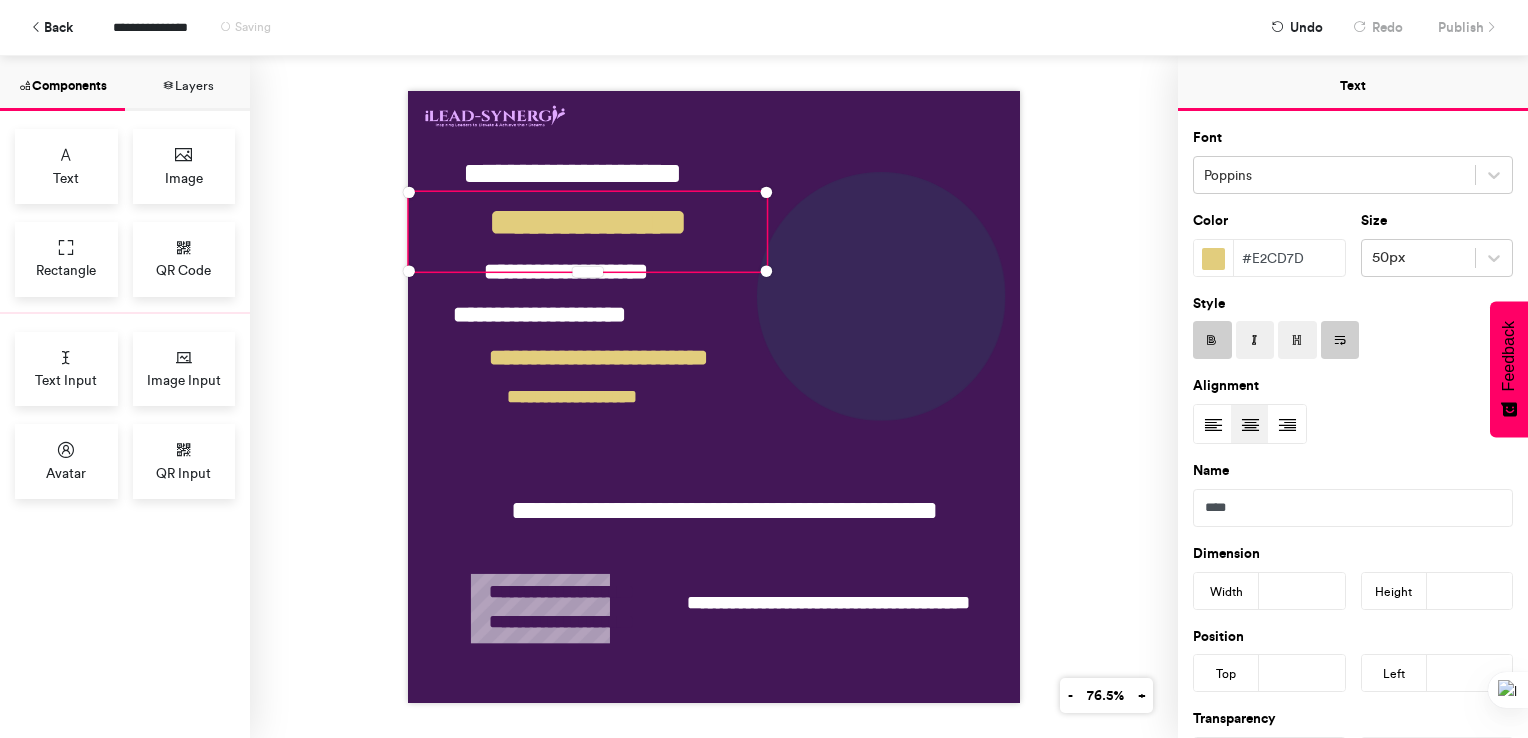 click on "[FIRST] [LAST]
[STREET] [CITY] [STATE] [ZIP]
[COUNTRY] [ADDRESS_LINE_2] [ADDRESS_LINE_3]" at bounding box center (714, 397) 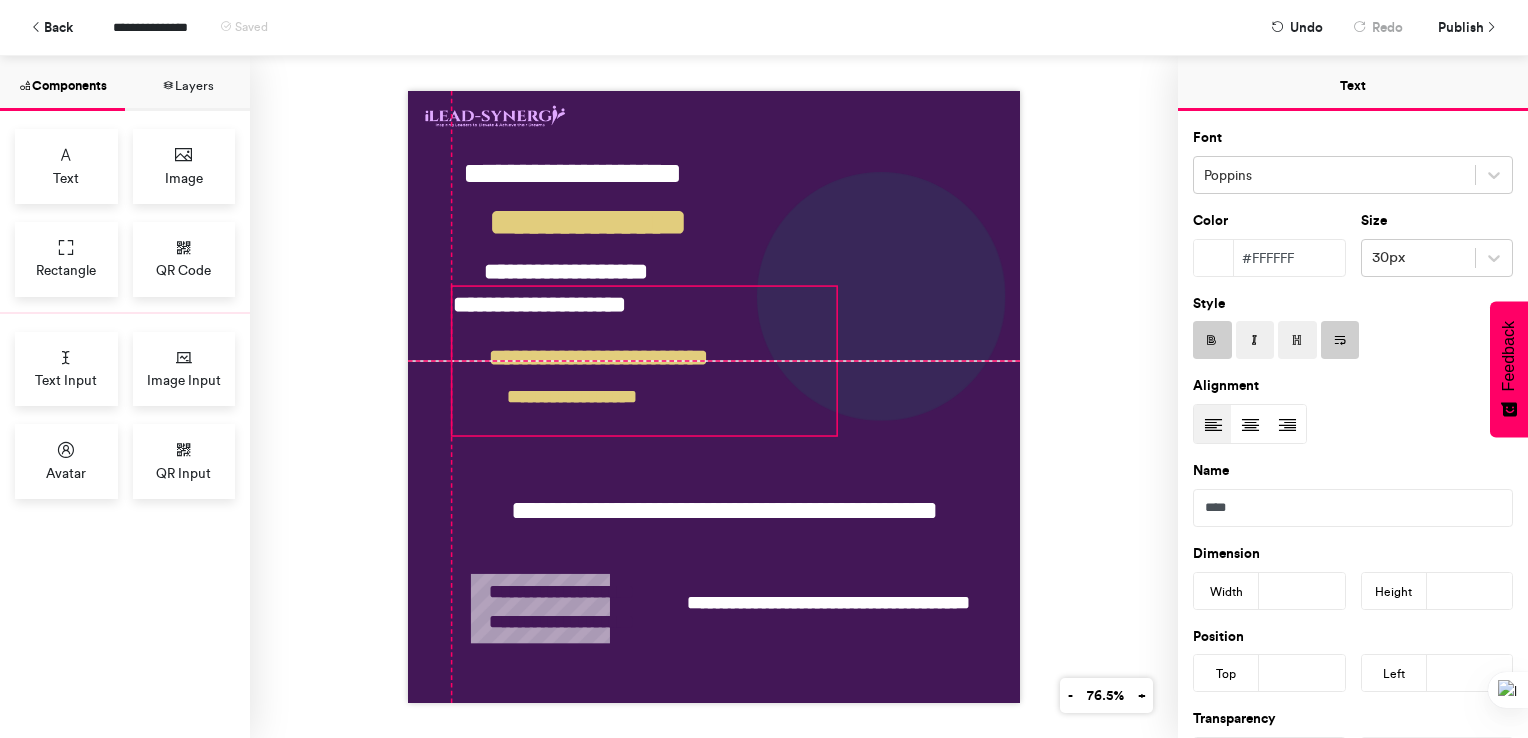 click on "**********" at bounding box center (644, 361) 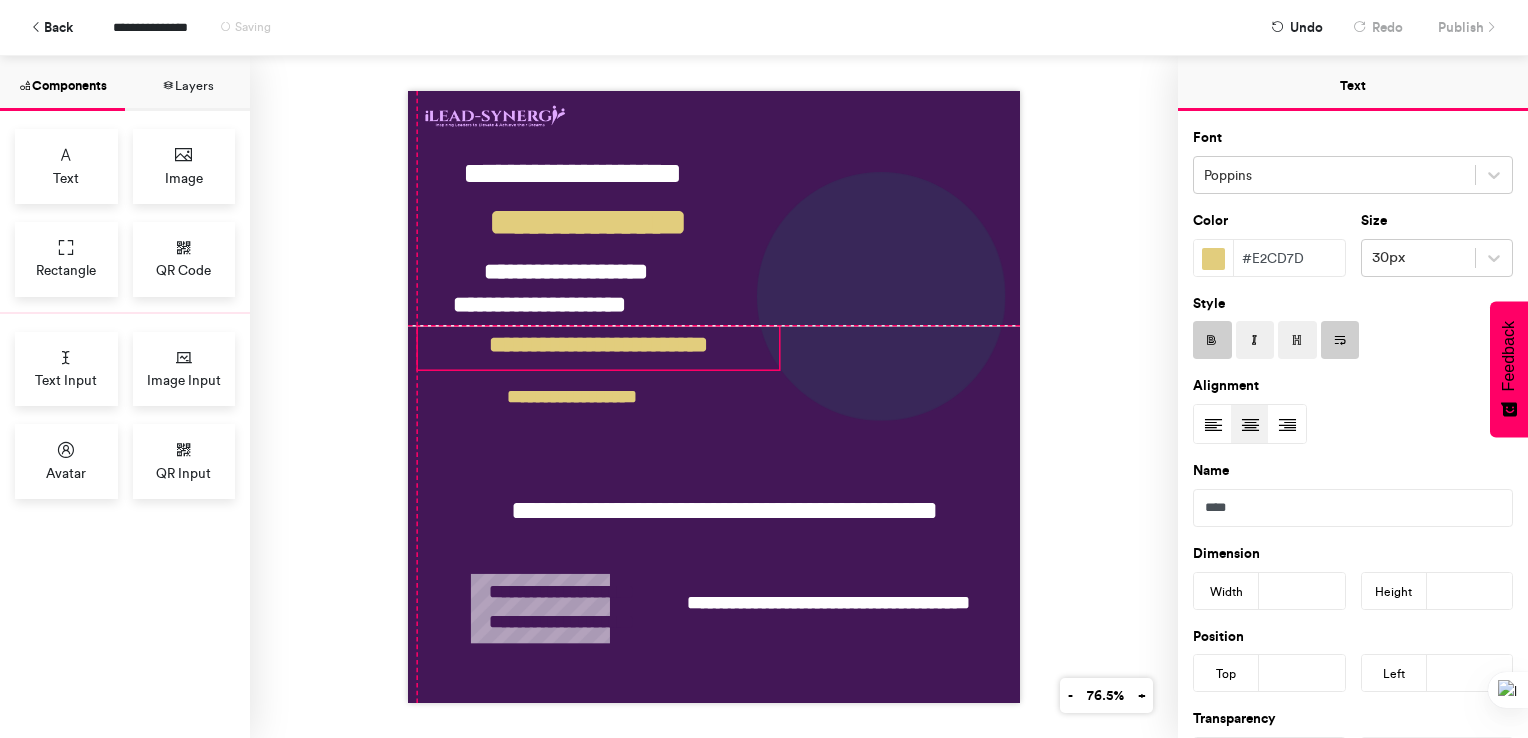 drag, startPoint x: 633, startPoint y: 354, endPoint x: 633, endPoint y: 338, distance: 16 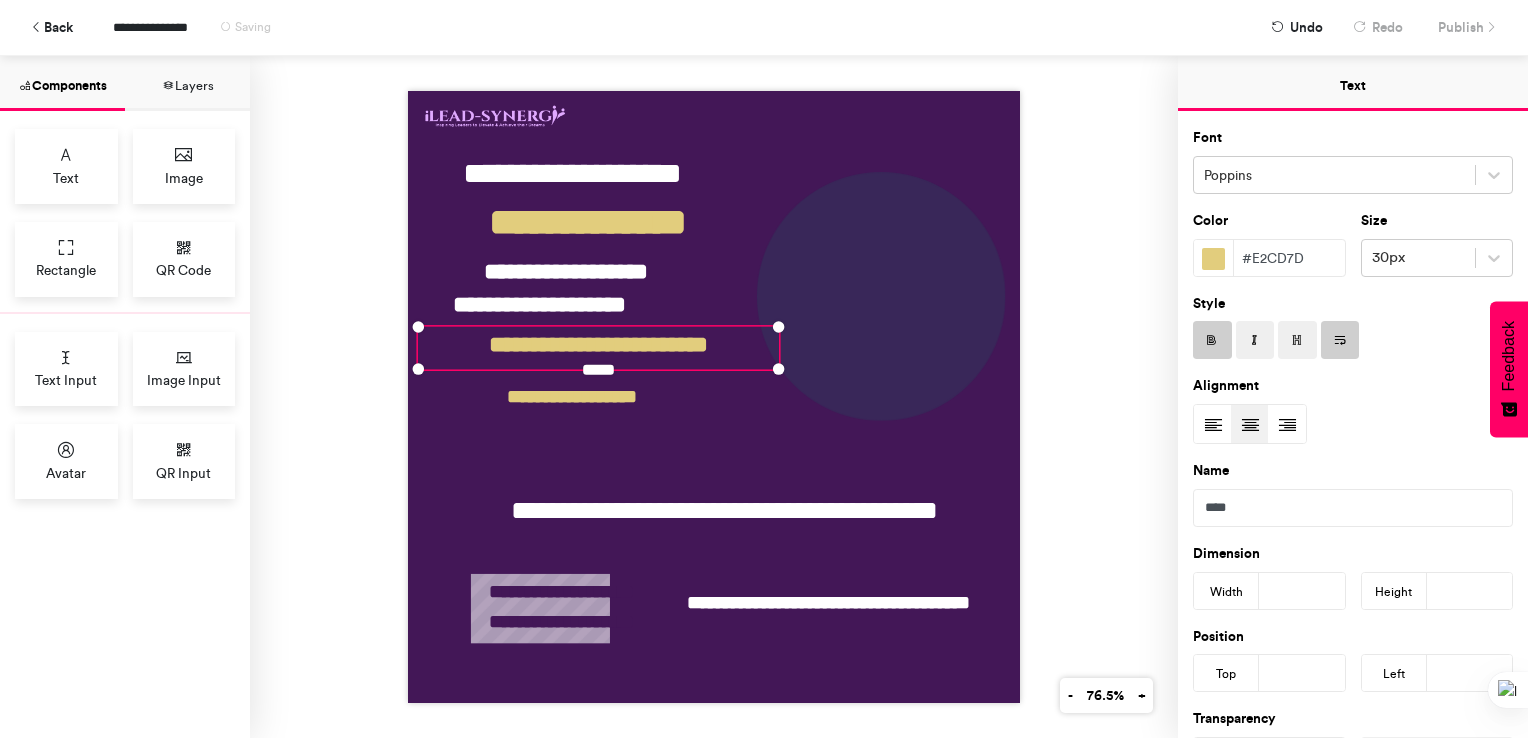 click on "[FIRST] [LAST]
[STREET] [CITY] [STATE] [ZIP]
[COUNTRY] [ADDRESS_LINE_2] [ADDRESS_LINE_3]" at bounding box center (714, 397) 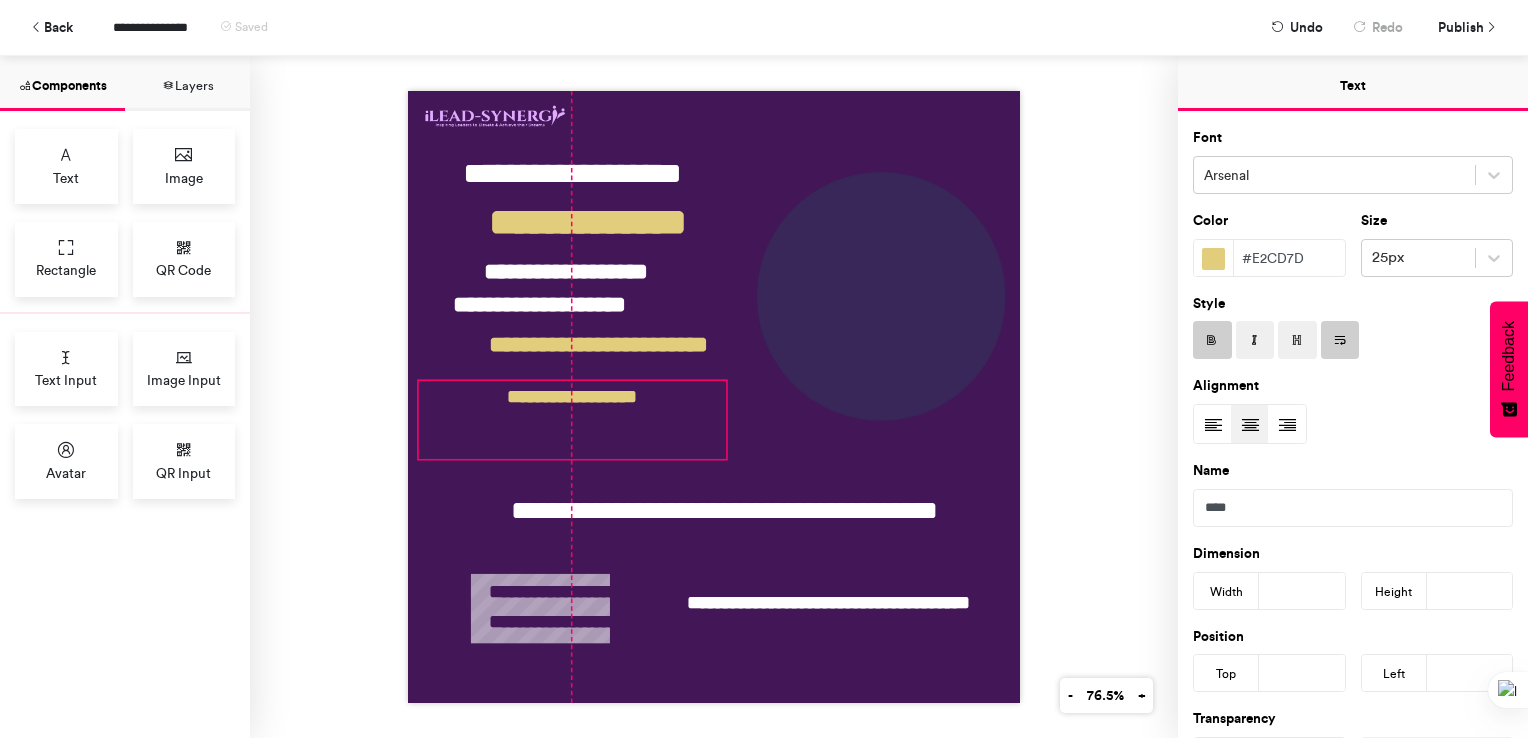 click on "**********" at bounding box center [572, 420] 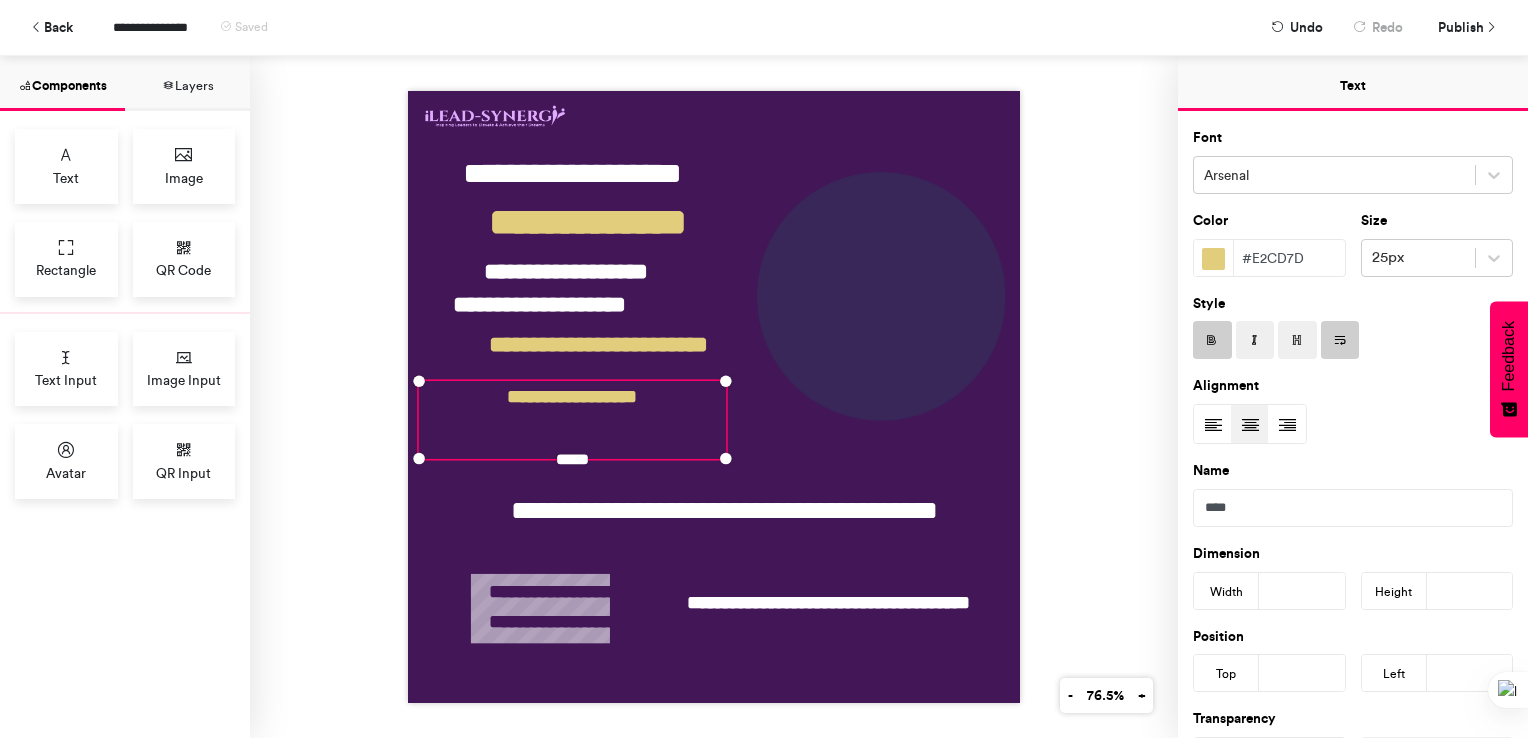 click on "[FIRST] [LAST]
[STREET] [CITY] [STATE] [ZIP]
[COUNTRY] [ADDRESS_LINE_2] [ADDRESS_LINE_3]" at bounding box center [714, 397] 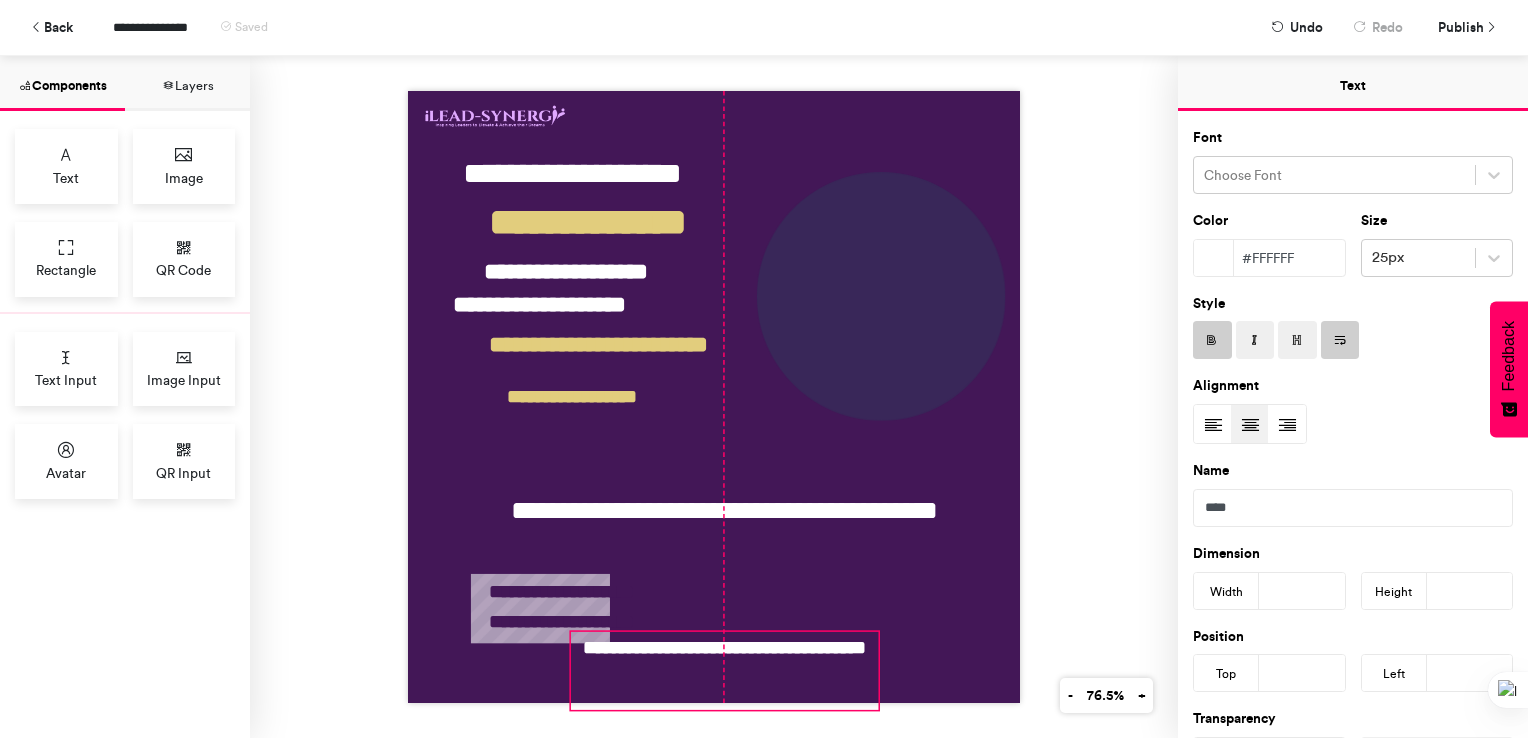 drag, startPoint x: 840, startPoint y: 608, endPoint x: 735, endPoint y: 650, distance: 113.08846 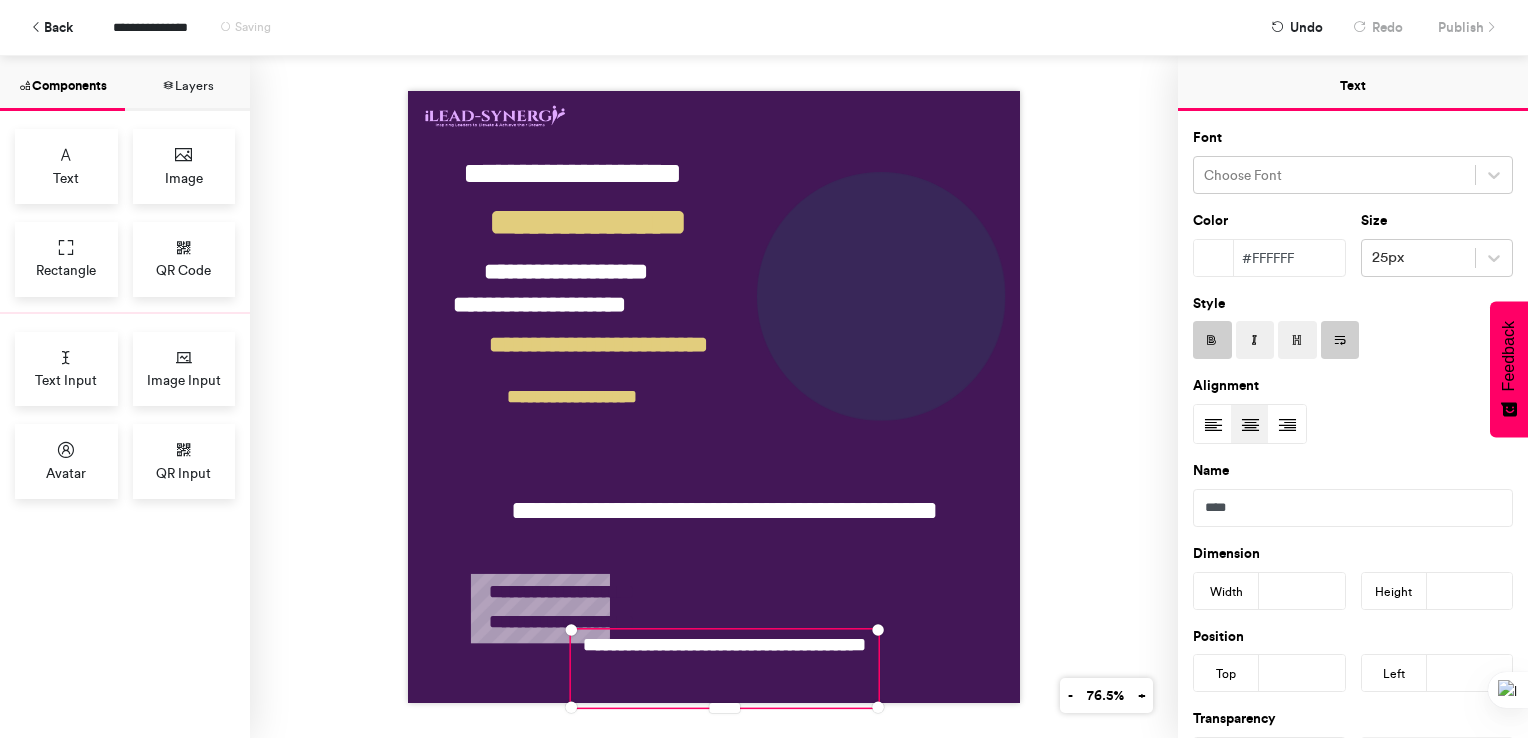 click on "[FIRST] [LAST]
[STREET] [CITY] [STATE] [ZIP]
[COUNTRY] [ADDRESS_LINE_2] [ADDRESS_LINE_3]" at bounding box center [714, 397] 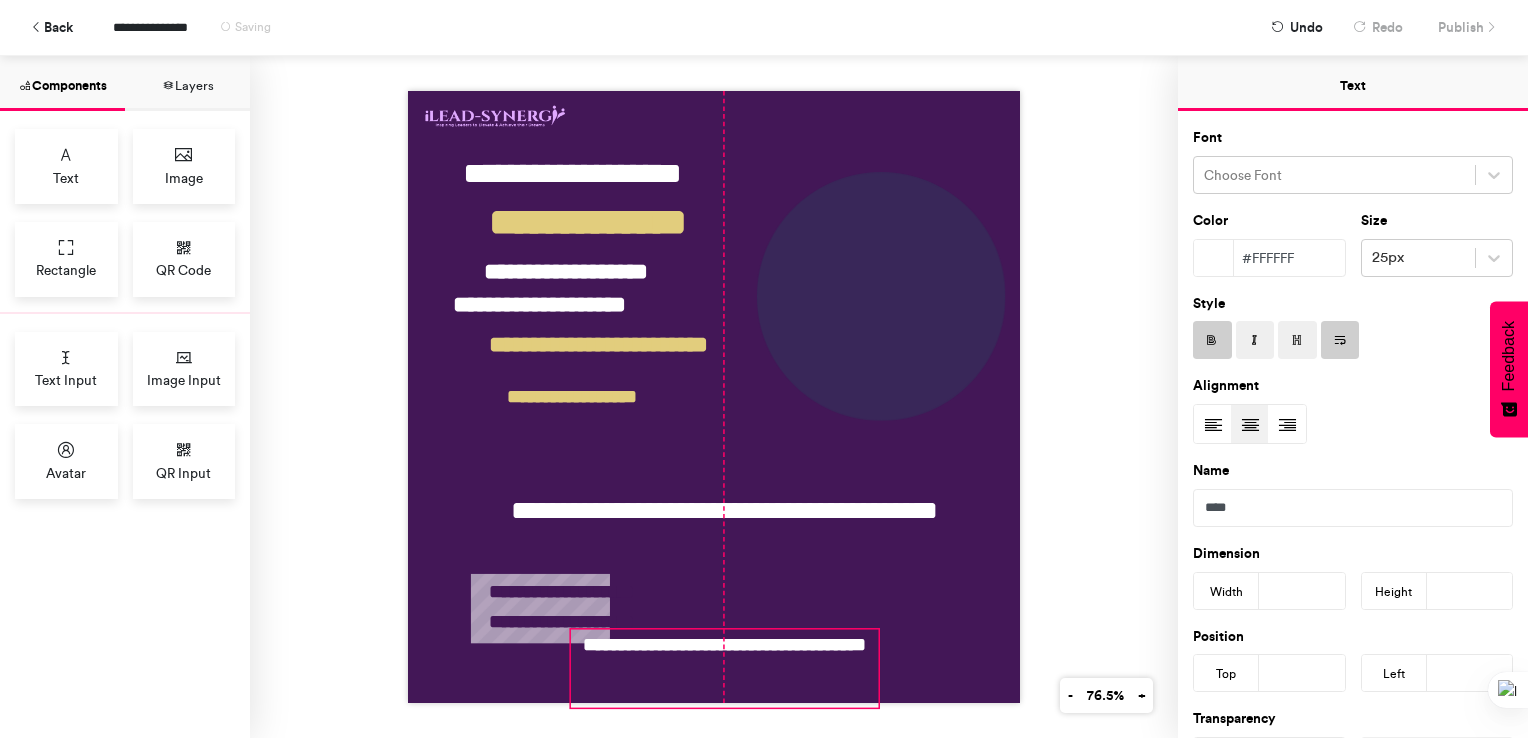 click on "[FIRST]
[LAST]" at bounding box center (725, 668) 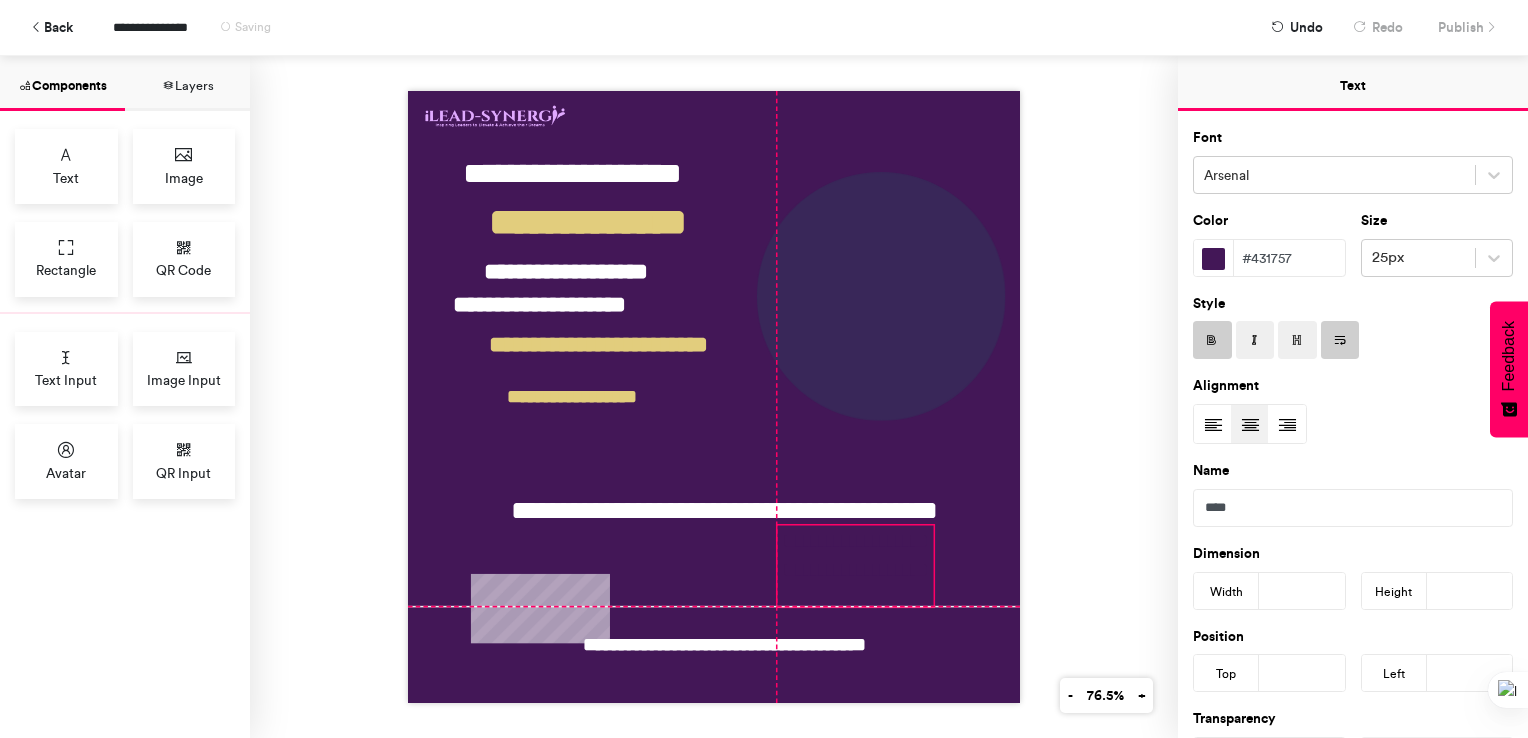 drag, startPoint x: 520, startPoint y: 614, endPoint x: 816, endPoint y: 565, distance: 300.02832 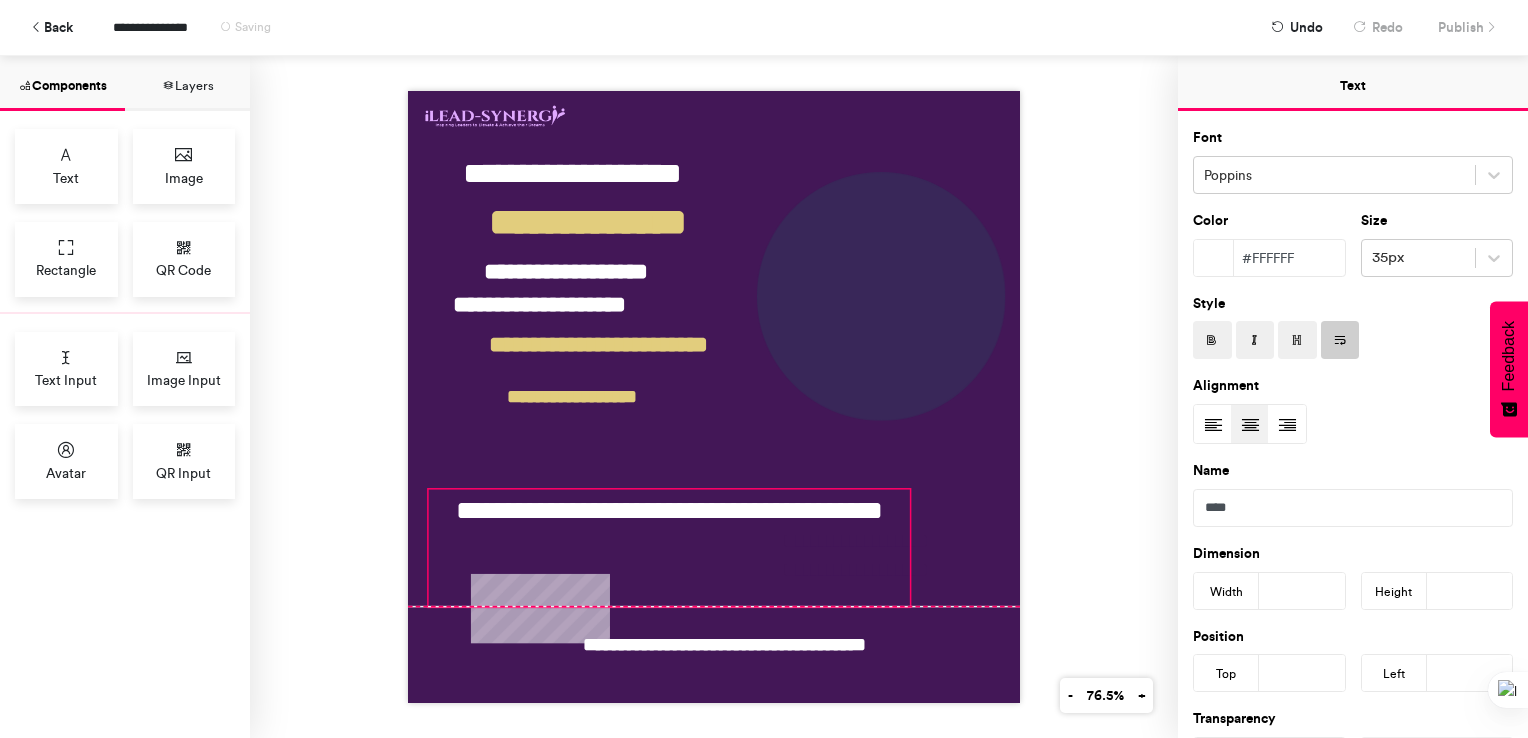 drag, startPoint x: 667, startPoint y: 530, endPoint x: 612, endPoint y: 534, distance: 55.145264 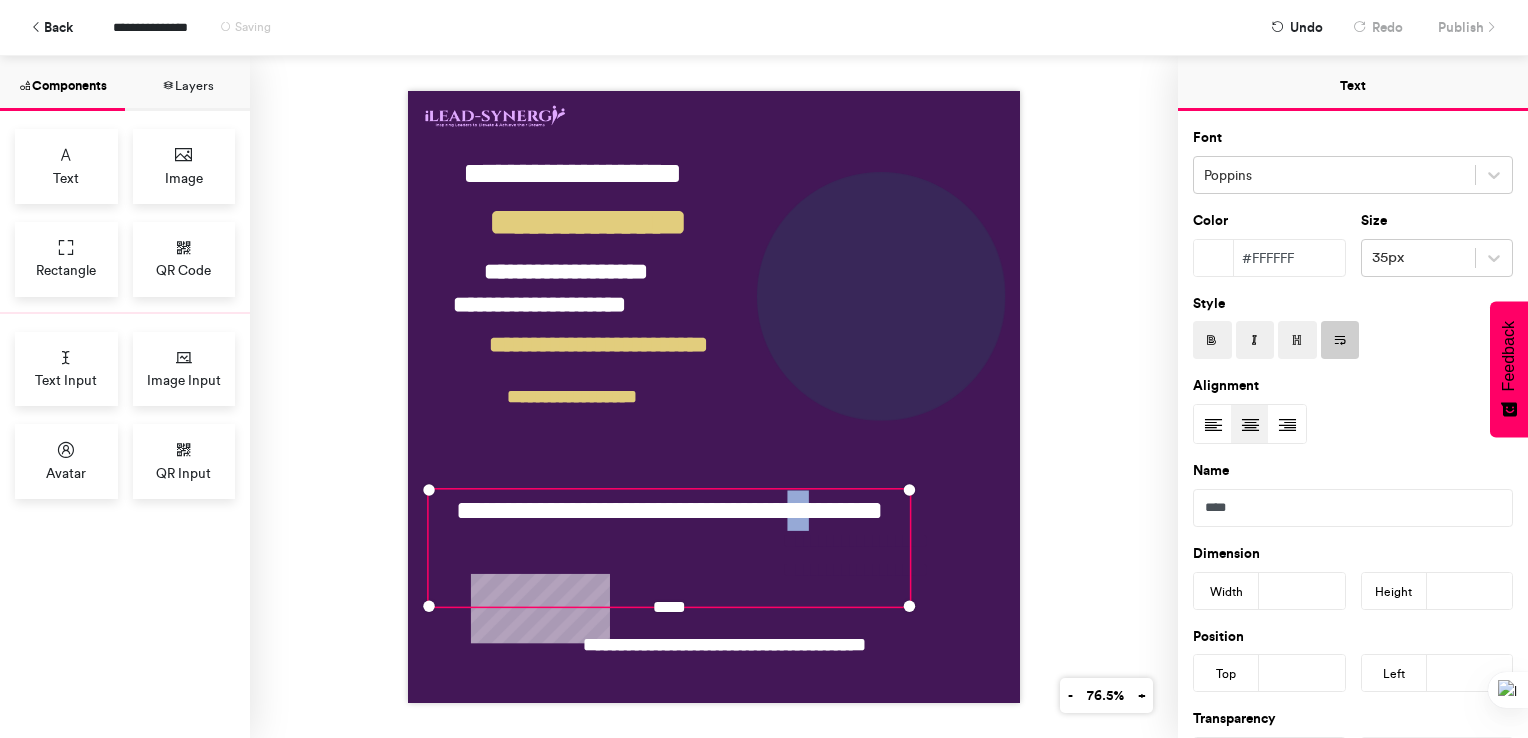 drag, startPoint x: 641, startPoint y: 527, endPoint x: 599, endPoint y: 533, distance: 42.426407 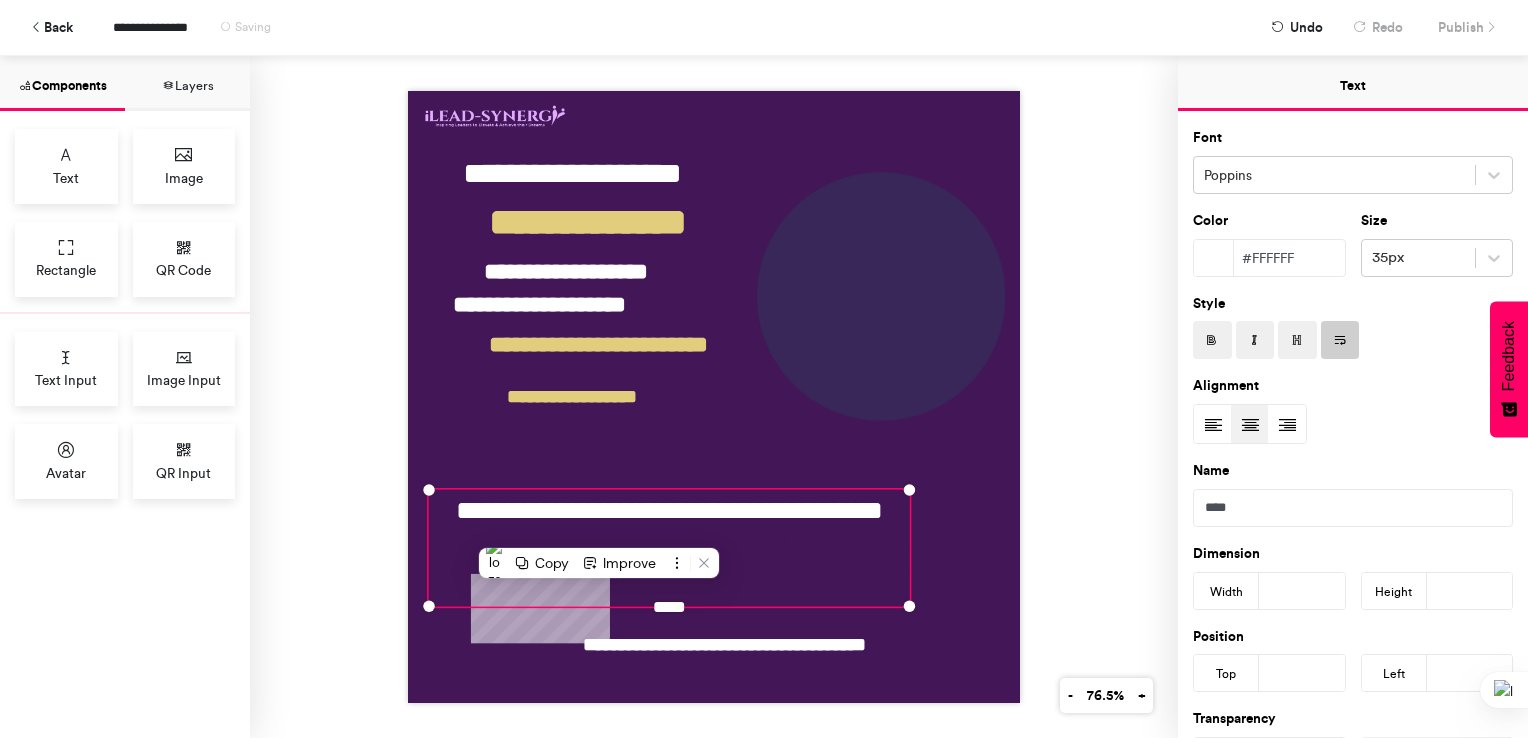 click on "[FIRST] [LAST]
[STREET] [CITY] [STATE] [ZIP]
[COUNTRY] [ADDRESS_LINE_2] [ADDRESS_LINE_3]" at bounding box center (714, 397) 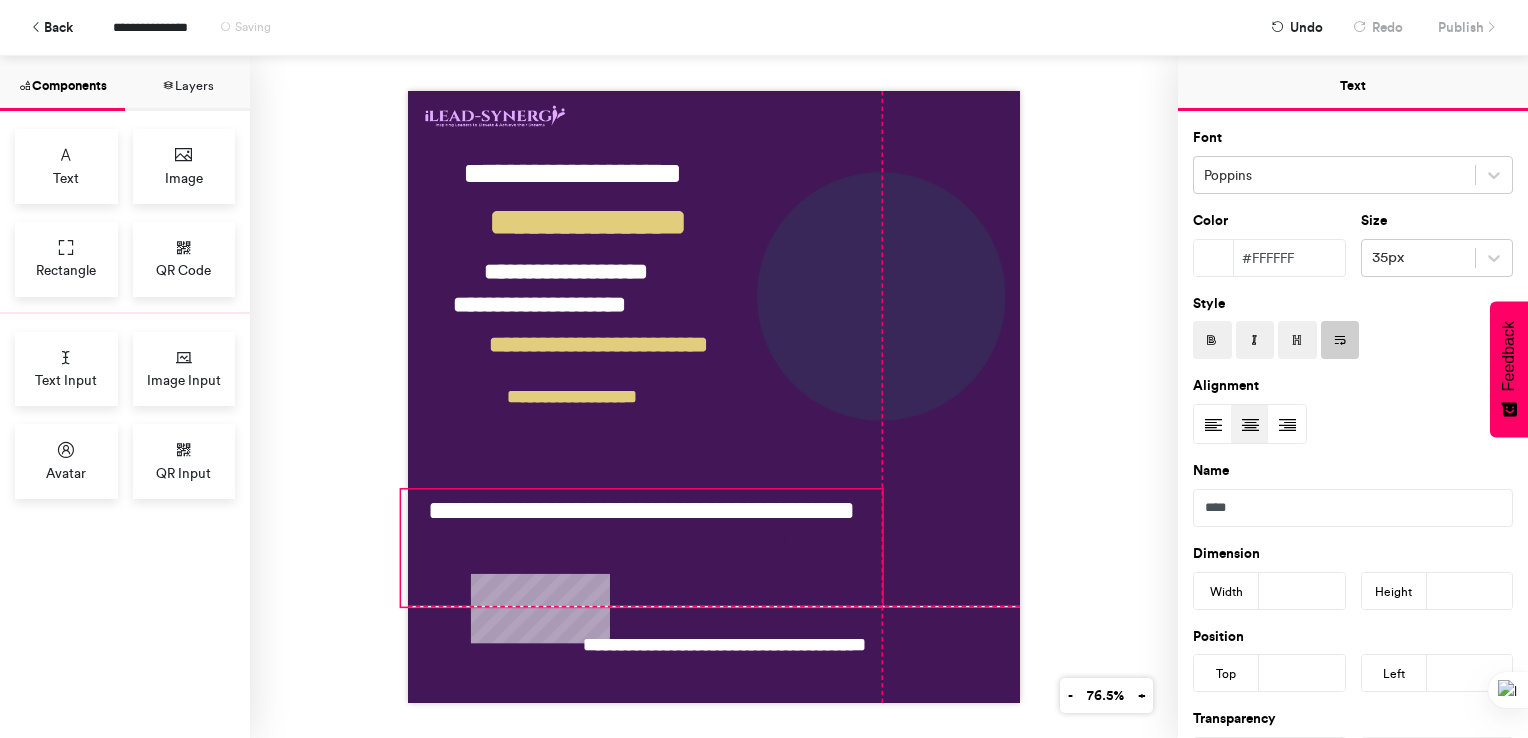 drag, startPoint x: 630, startPoint y: 534, endPoint x: 601, endPoint y: 531, distance: 29.15476 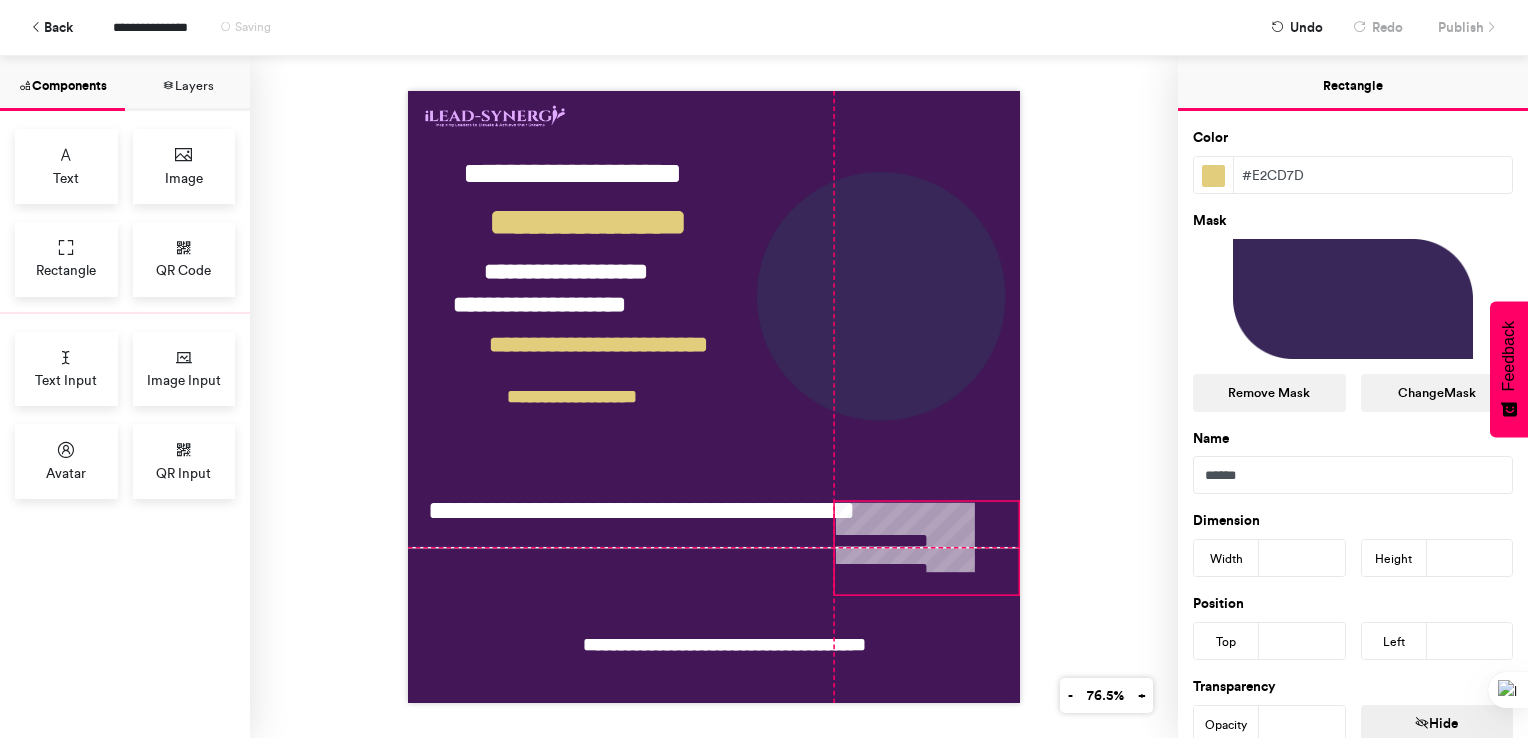 click on "[FIRST] [LAST]
[STREET] [CITY] [STATE] [ZIP]
[COUNTRY] [ADDRESS_LINE_2] [ADDRESS_LINE_3]" at bounding box center (714, 397) 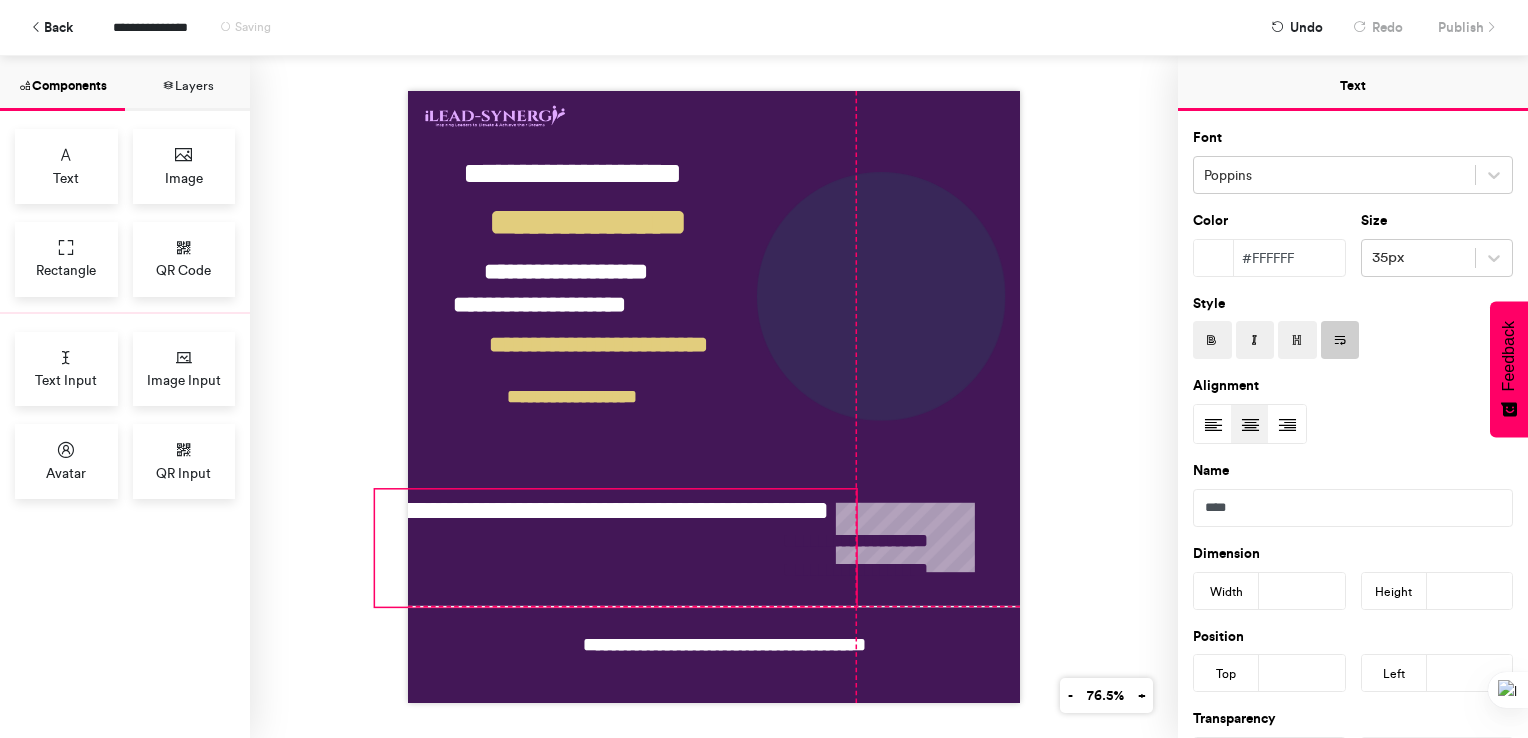 drag, startPoint x: 660, startPoint y: 514, endPoint x: 635, endPoint y: 514, distance: 25 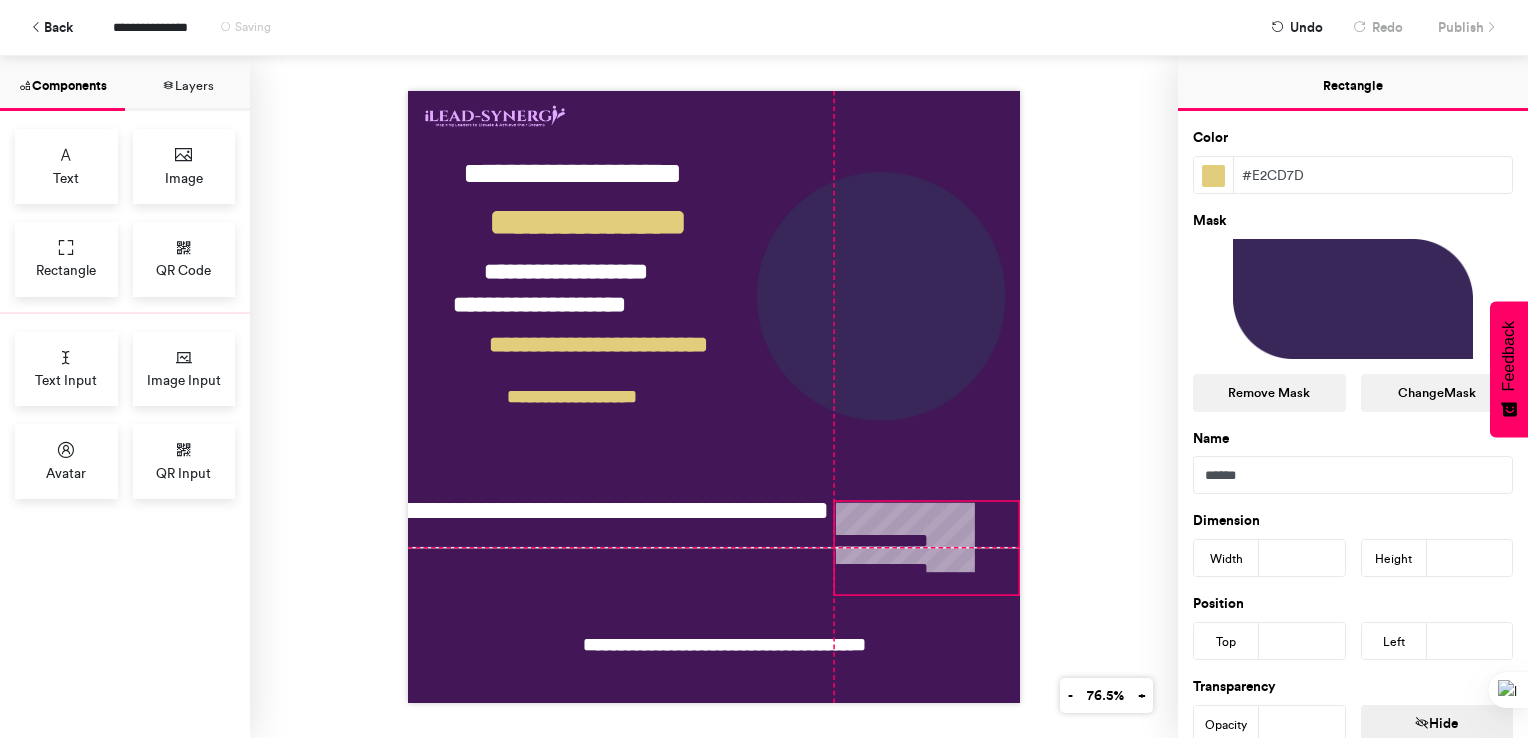 type on "***" 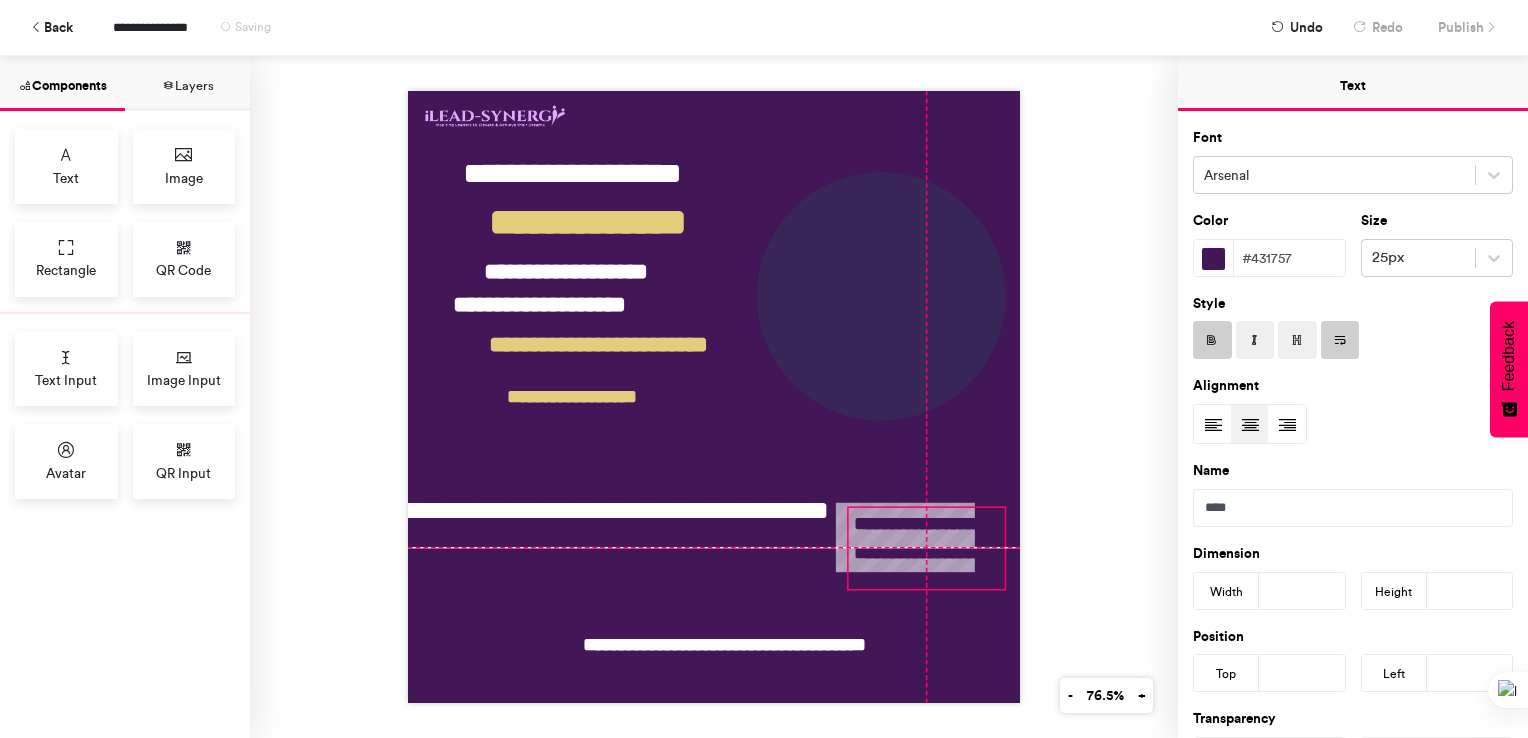 drag, startPoint x: 860, startPoint y: 541, endPoint x: 928, endPoint y: 525, distance: 69.856995 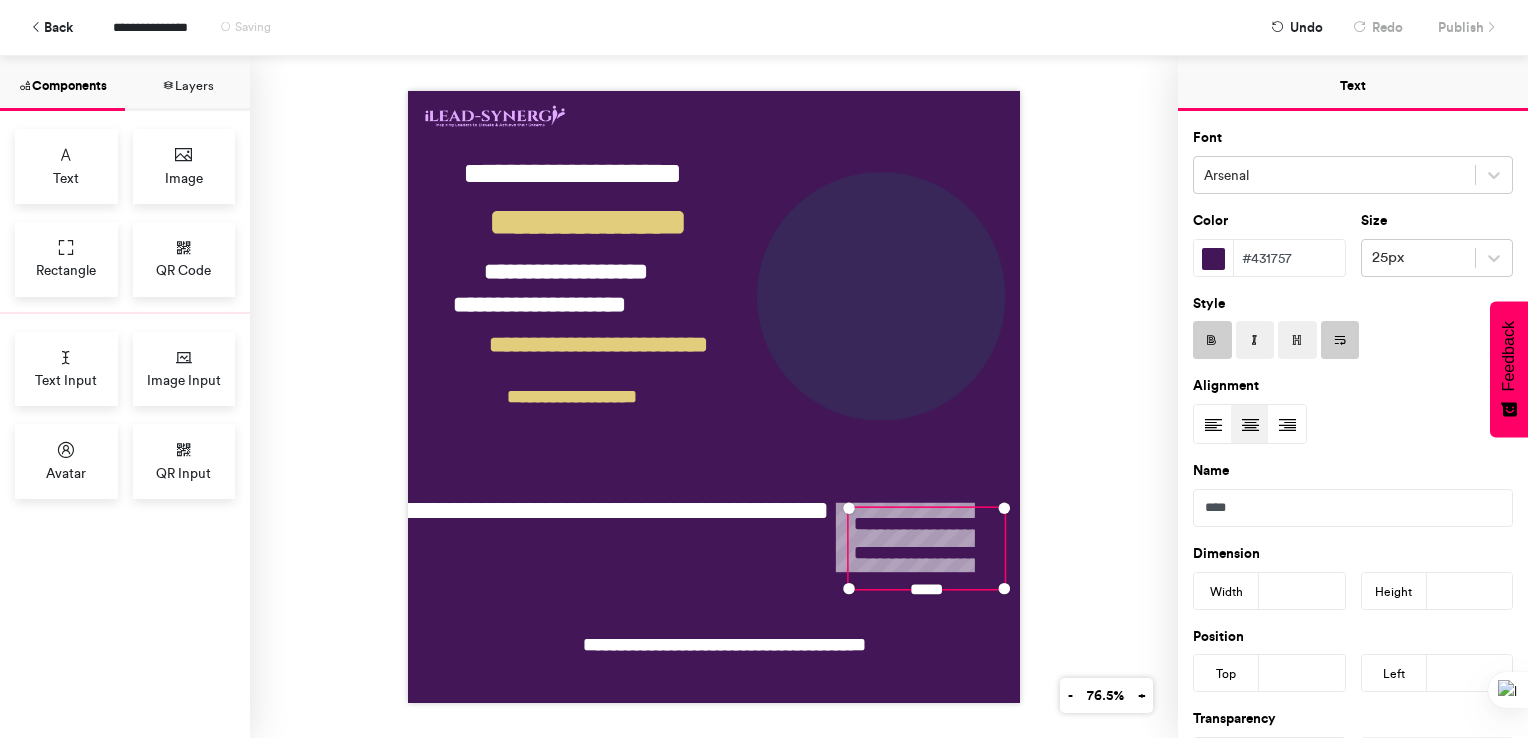 click on "[FIRST] [LAST]
[STREET] [CITY] [STATE] [ZIP]
[COUNTRY] [ADDRESS_LINE_2] [ADDRESS_LINE_3]" at bounding box center (714, 397) 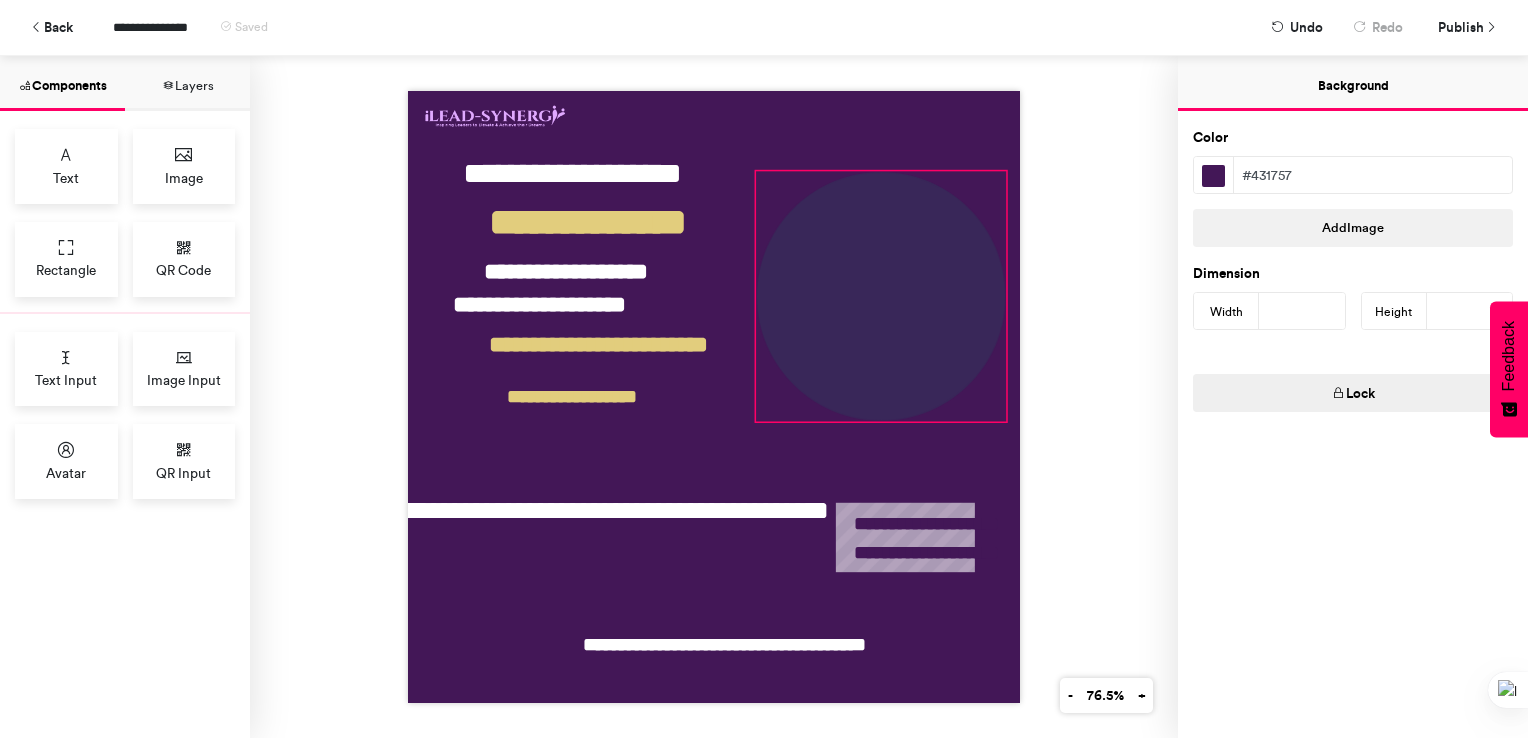 click at bounding box center [881, 296] 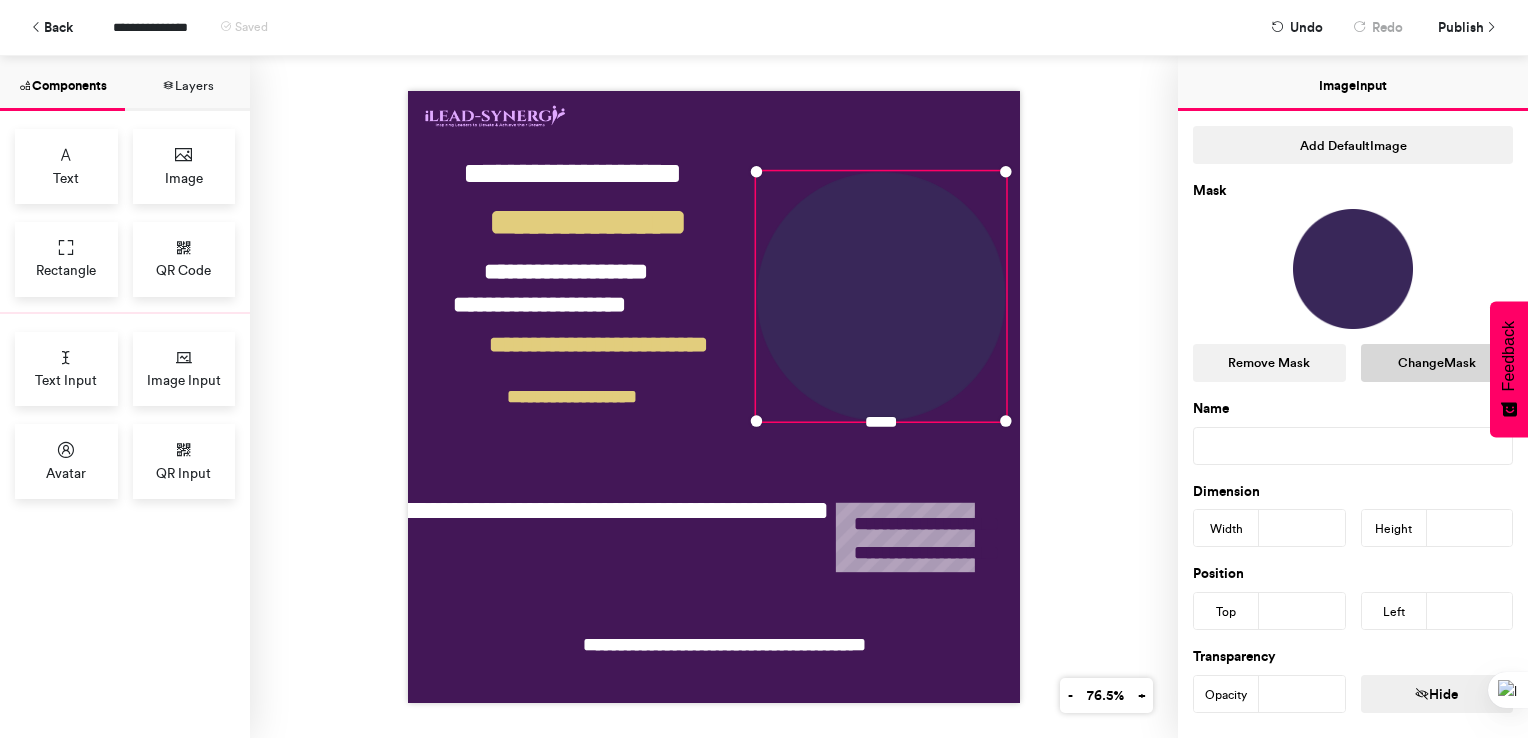 click on "Change  Mask" at bounding box center (1437, 363) 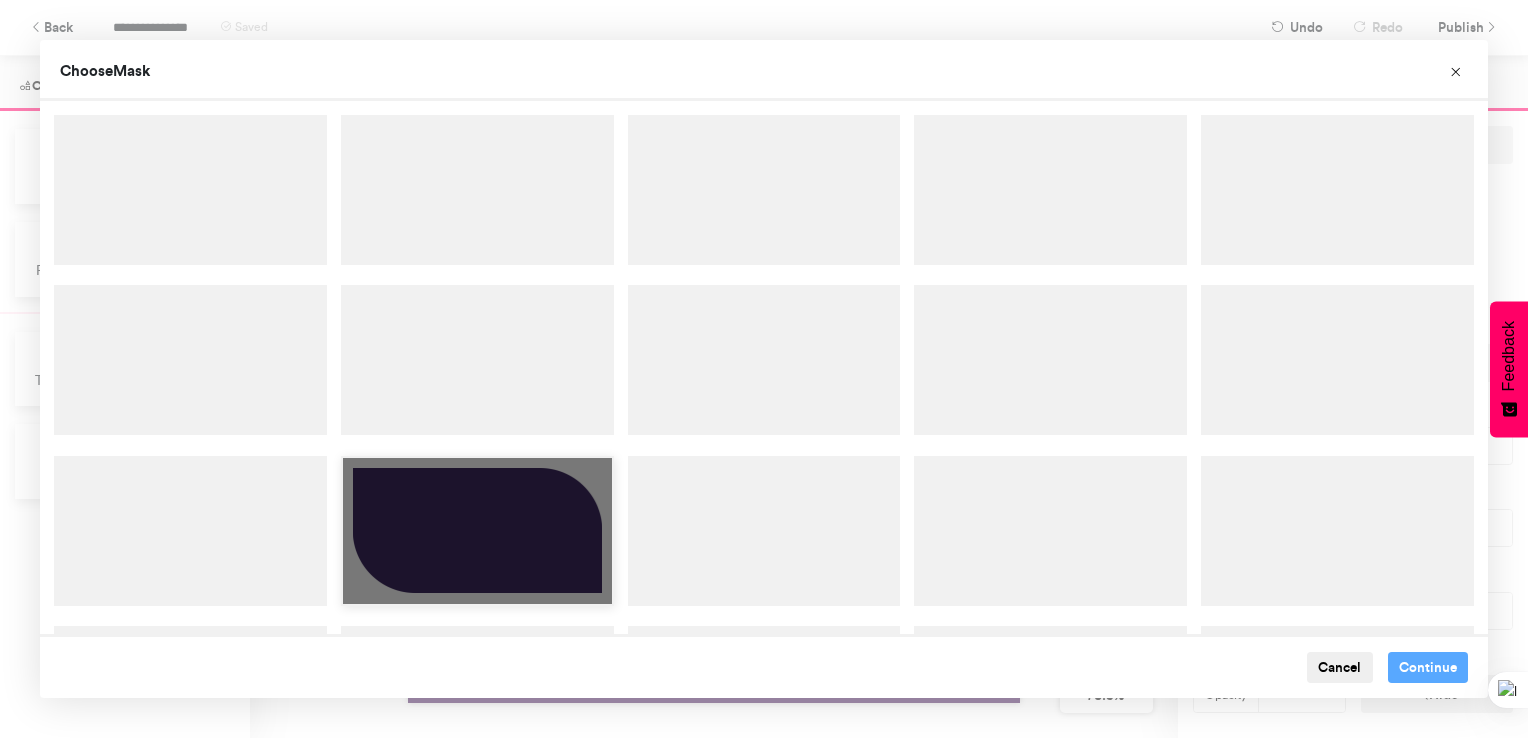 click at bounding box center (477, 531) 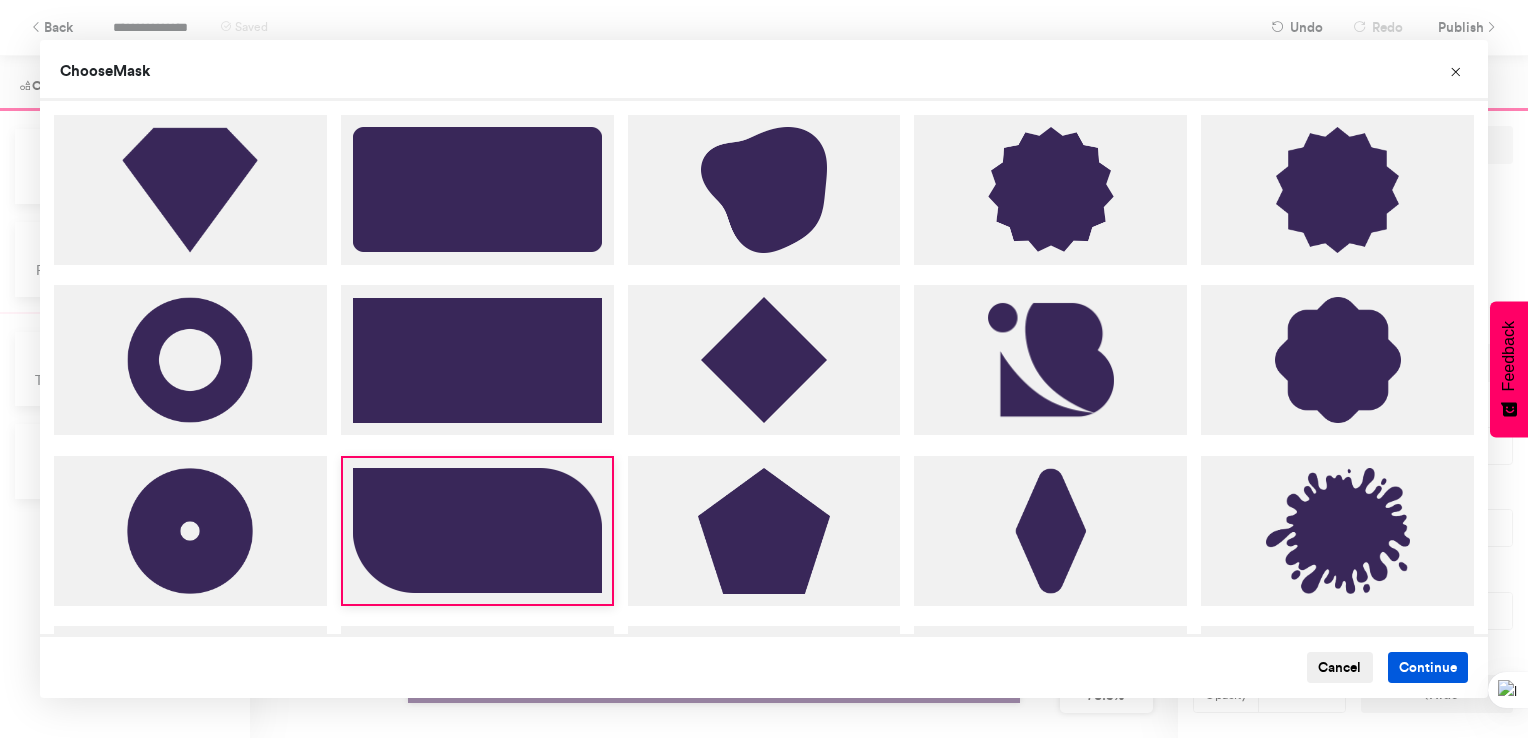 click on "Continue" at bounding box center (1428, 668) 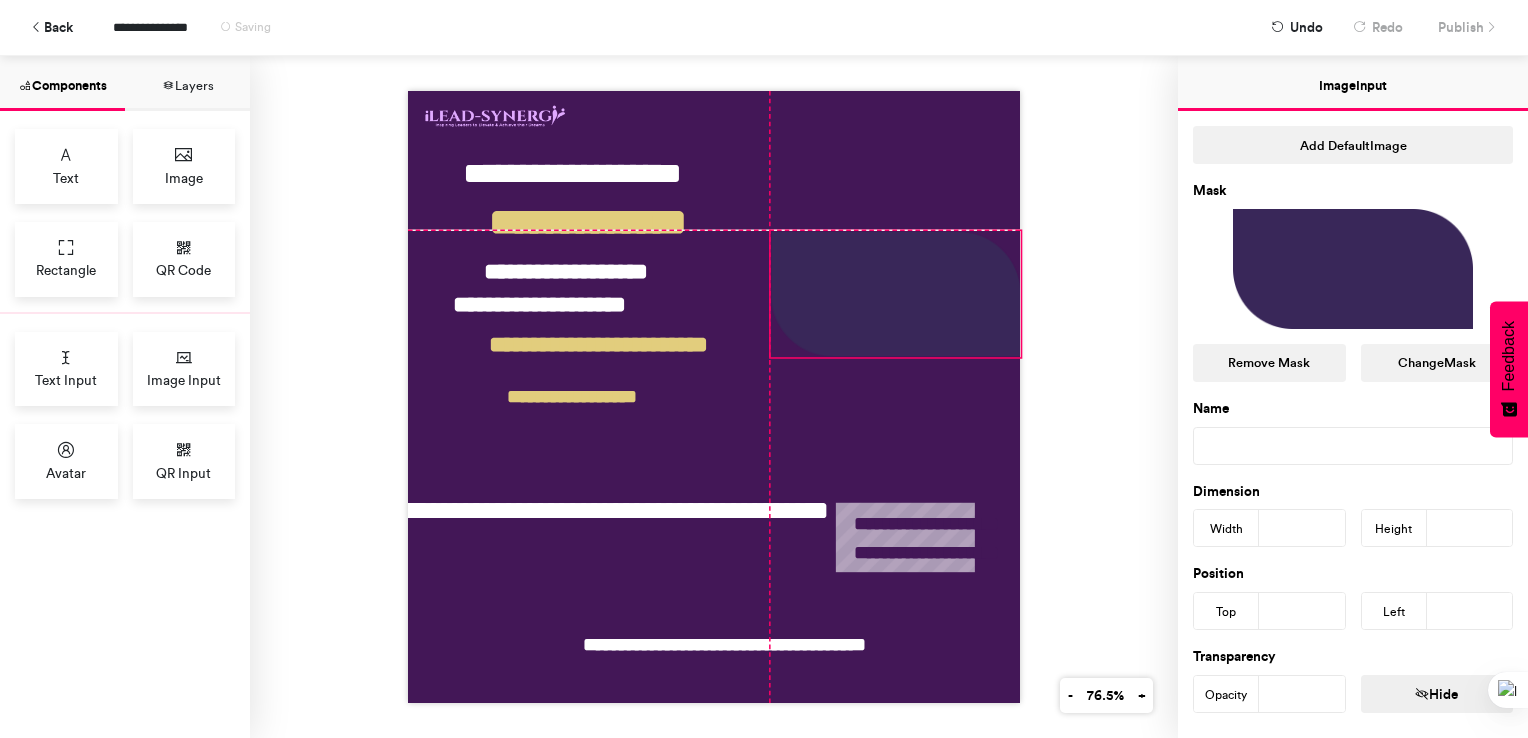 drag, startPoint x: 880, startPoint y: 294, endPoint x: 901, endPoint y: 338, distance: 48.754486 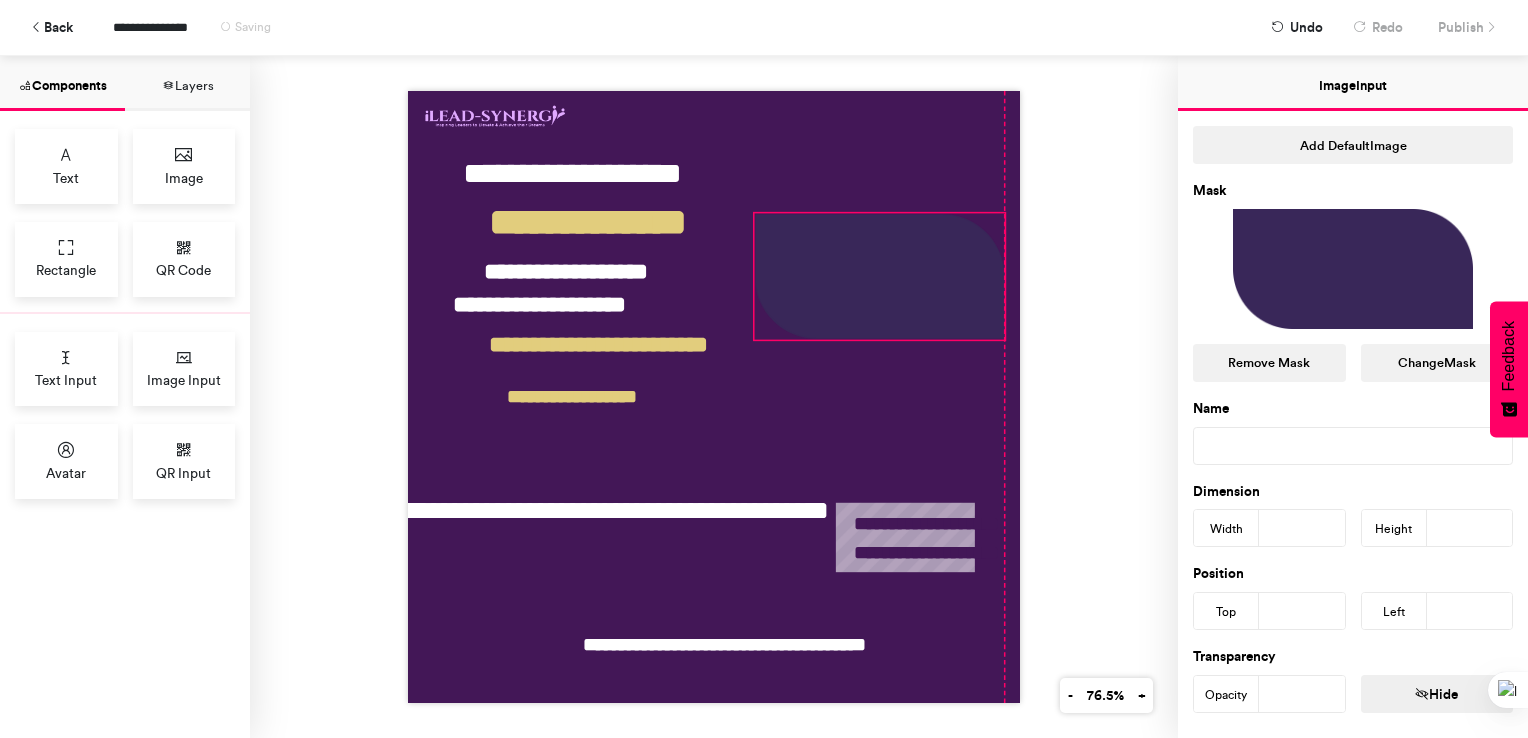 drag, startPoint x: 952, startPoint y: 306, endPoint x: 931, endPoint y: 297, distance: 22.847319 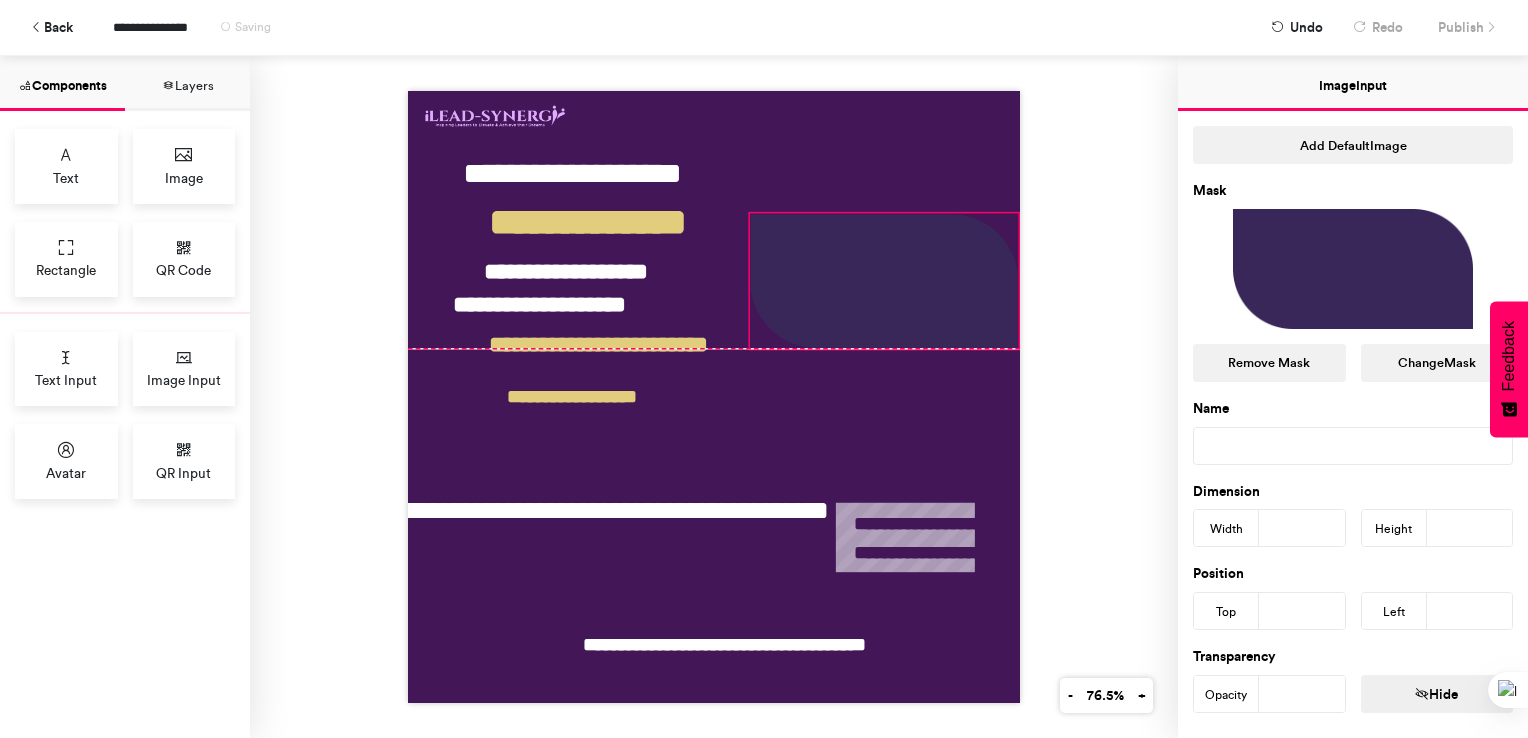 drag, startPoint x: 745, startPoint y: 335, endPoint x: 737, endPoint y: 402, distance: 67.47592 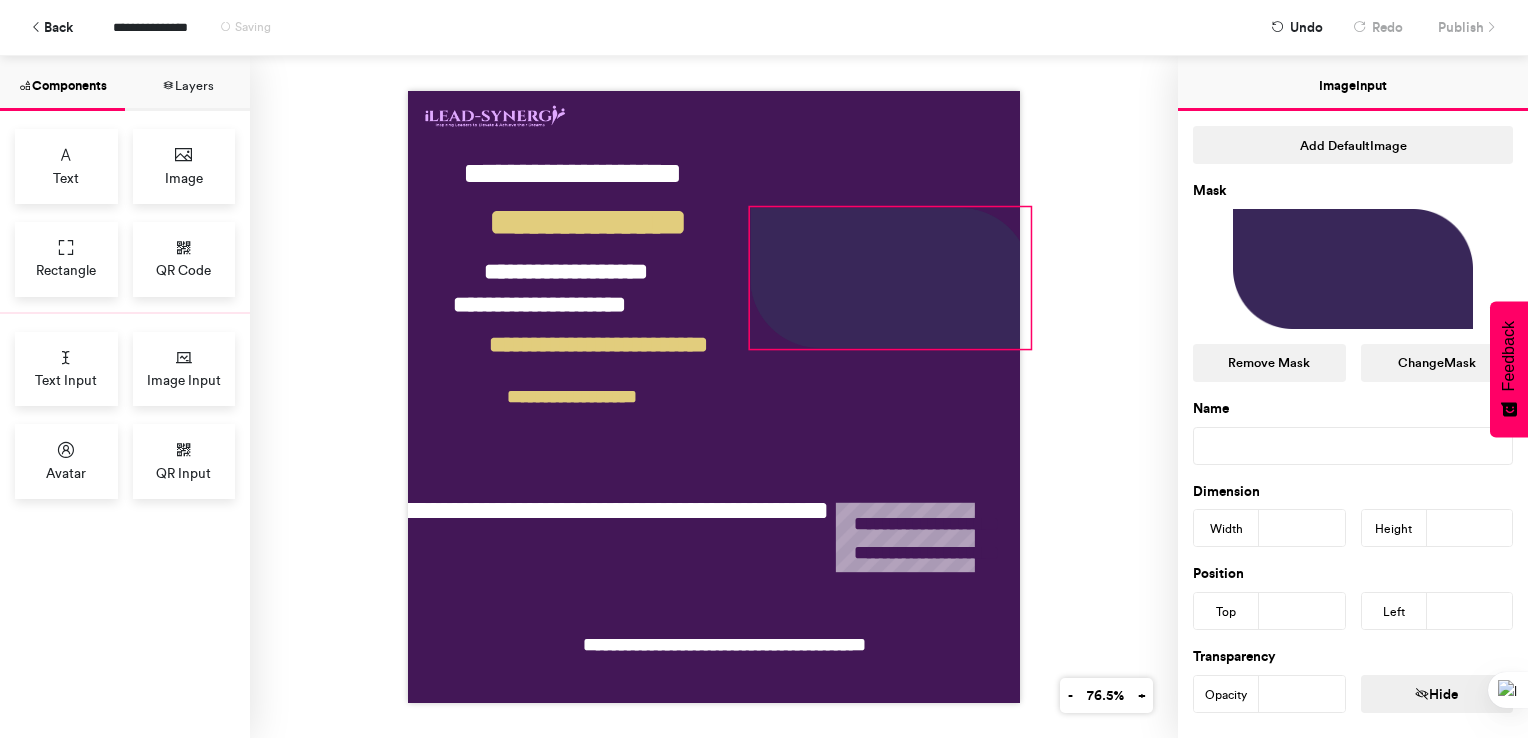 drag, startPoint x: 1016, startPoint y: 206, endPoint x: 1028, endPoint y: 145, distance: 62.169125 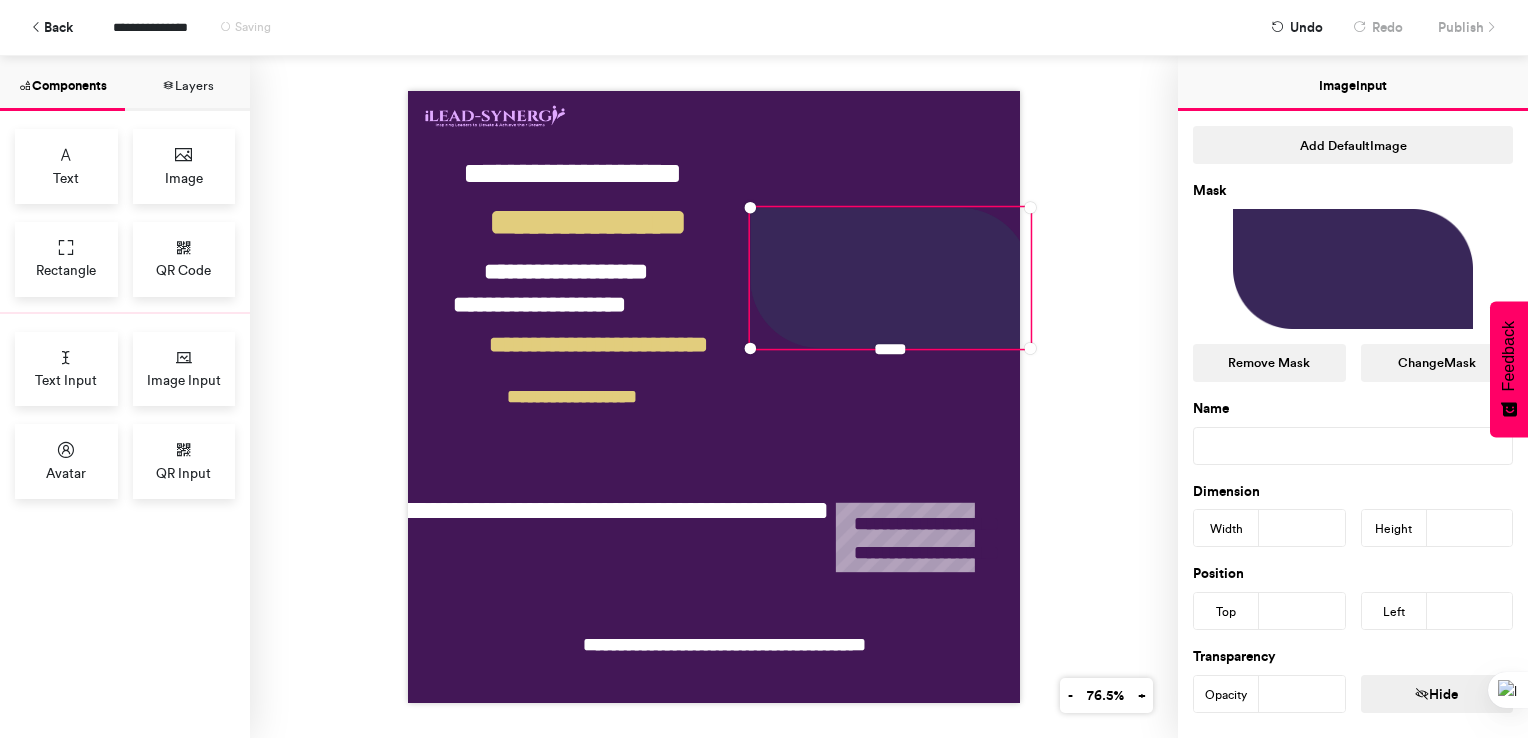click on "**********" at bounding box center [714, 397] 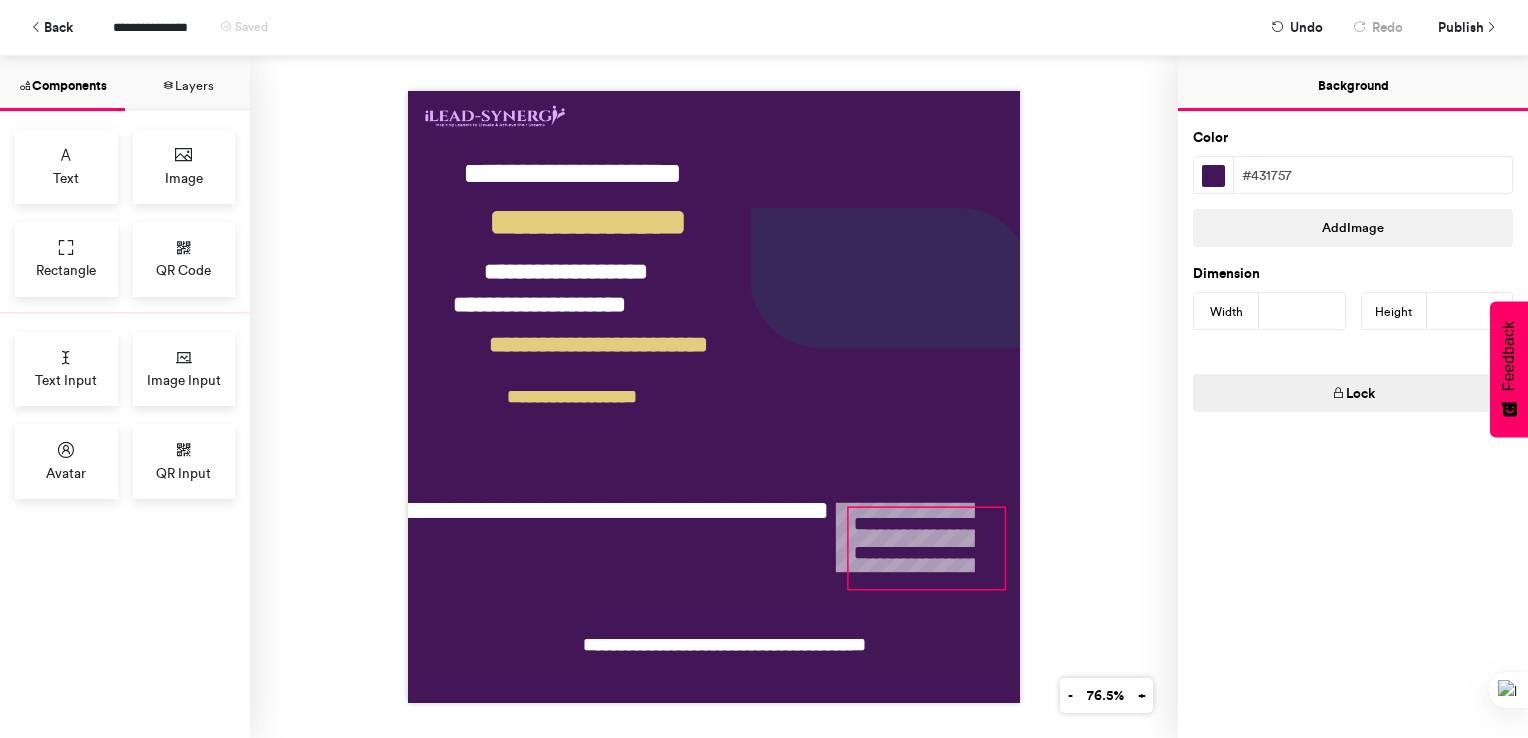 click on "**********" at bounding box center (926, 549) 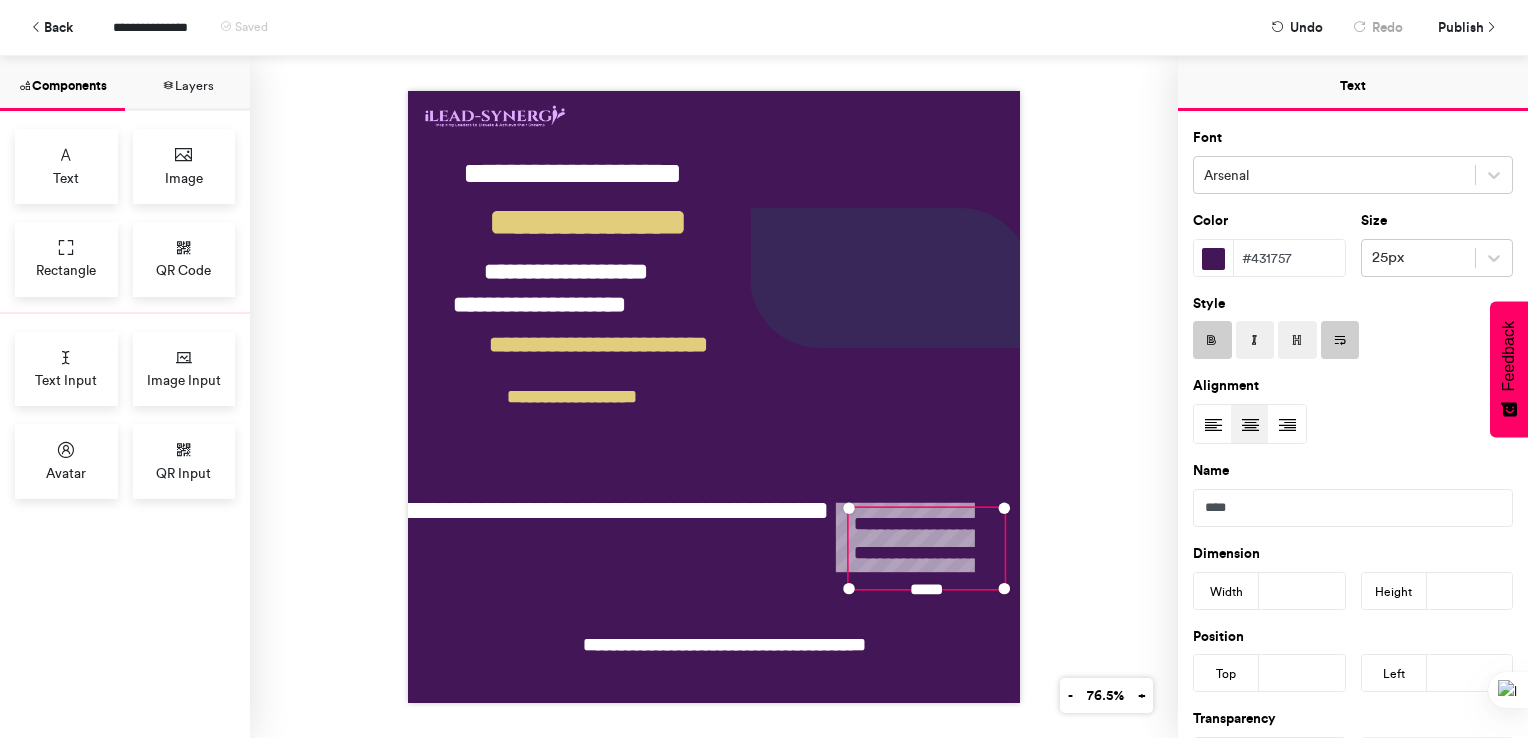 click on "**********" at bounding box center (926, 552) 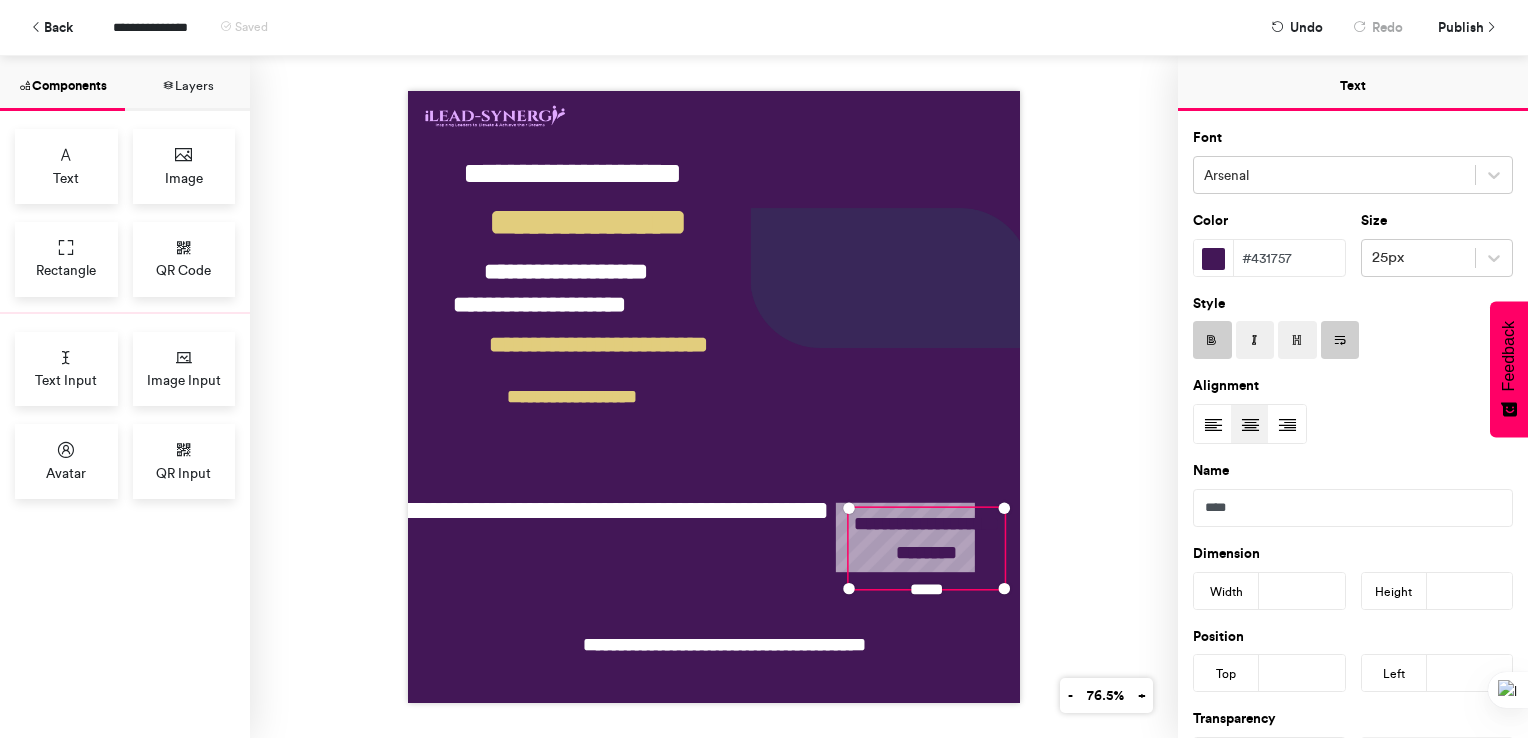 click on "**********" at bounding box center [926, 549] 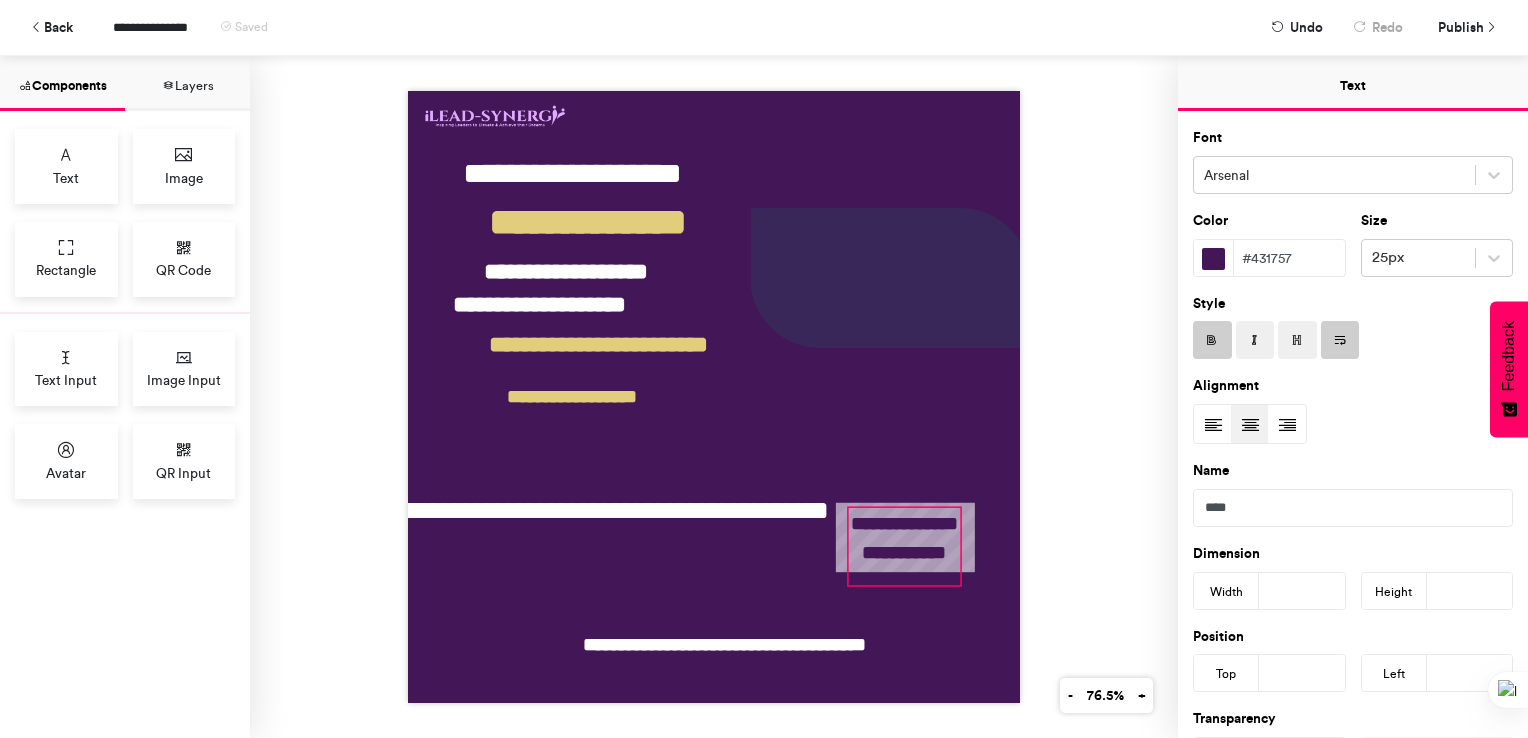click on "**********" at bounding box center (714, 397) 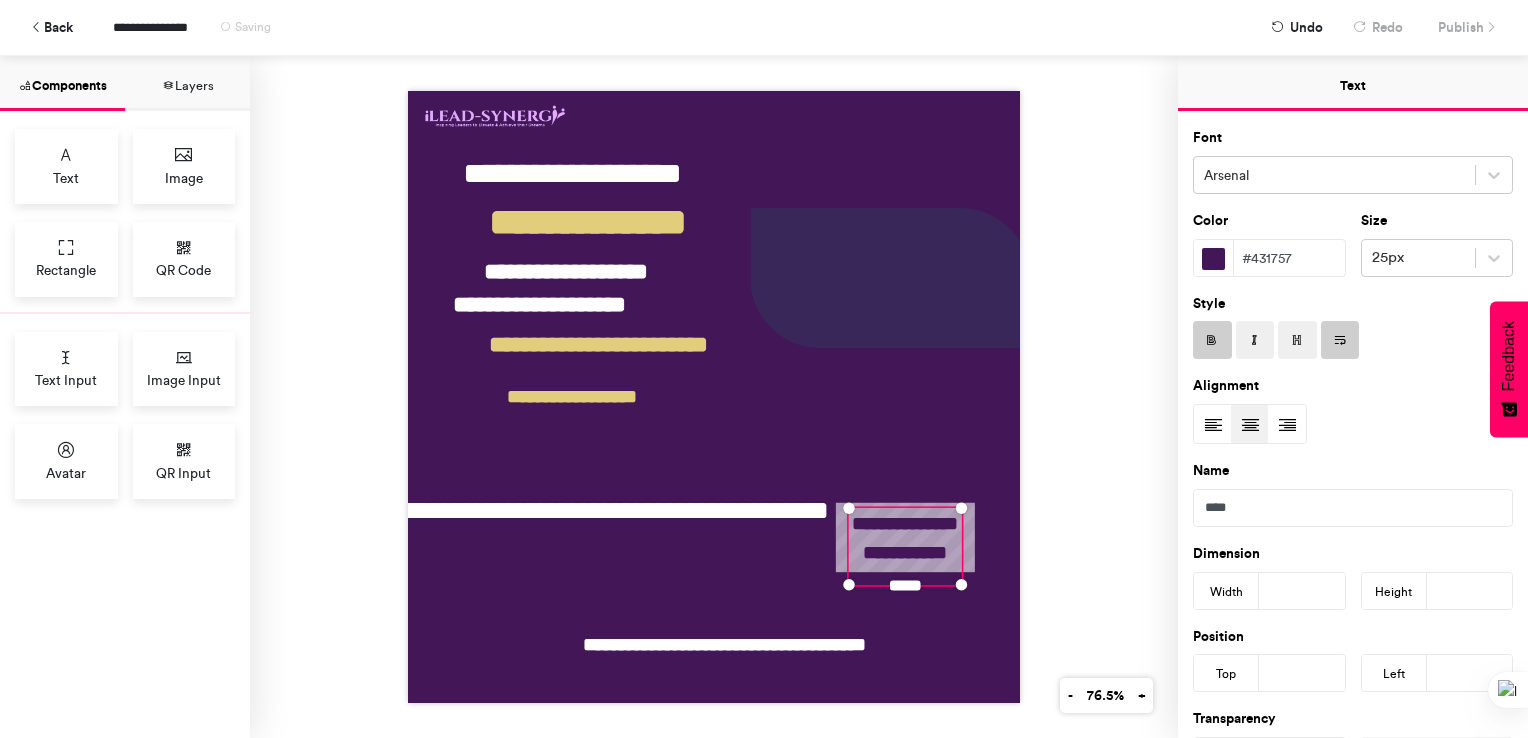 click on "**********" at bounding box center [905, 552] 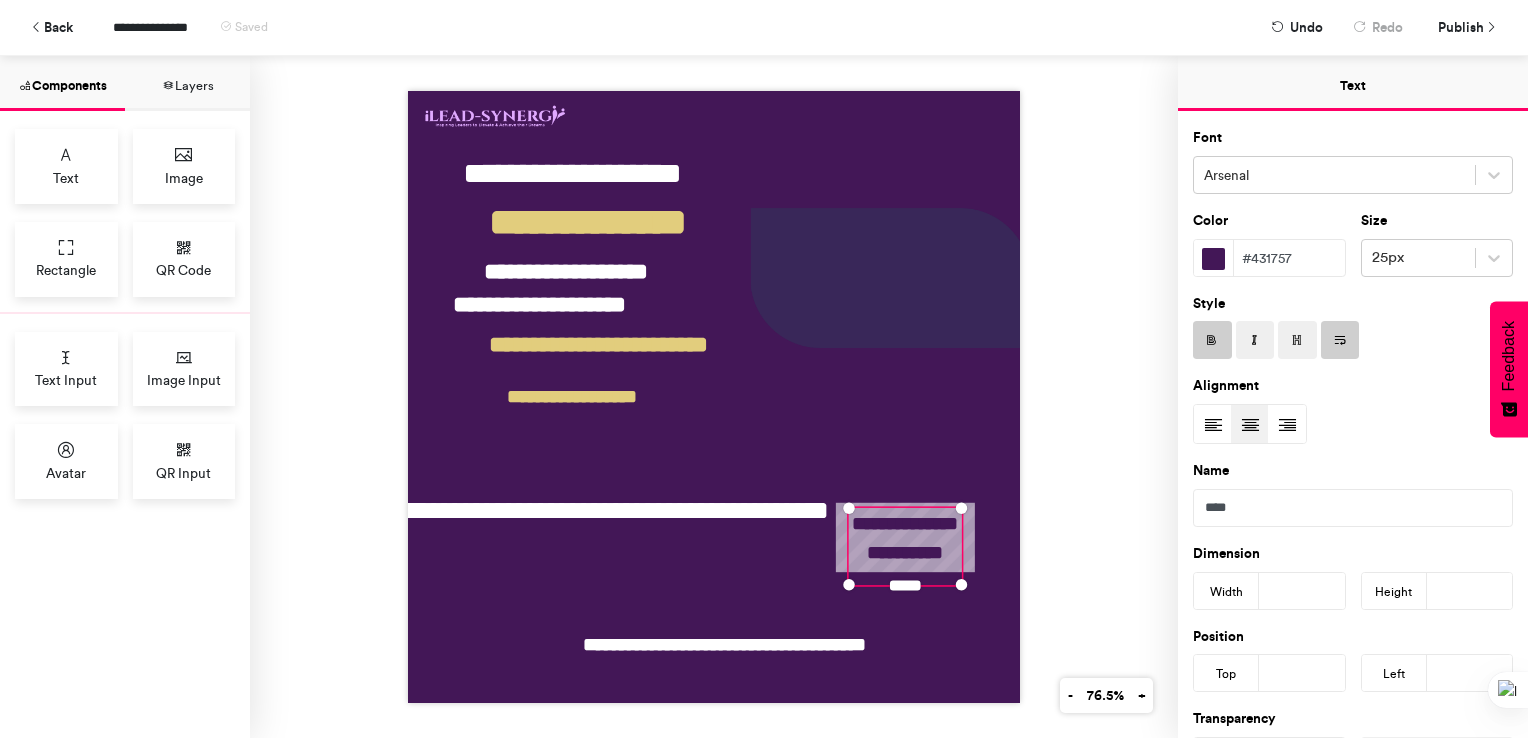click on "**********" at bounding box center (905, 552) 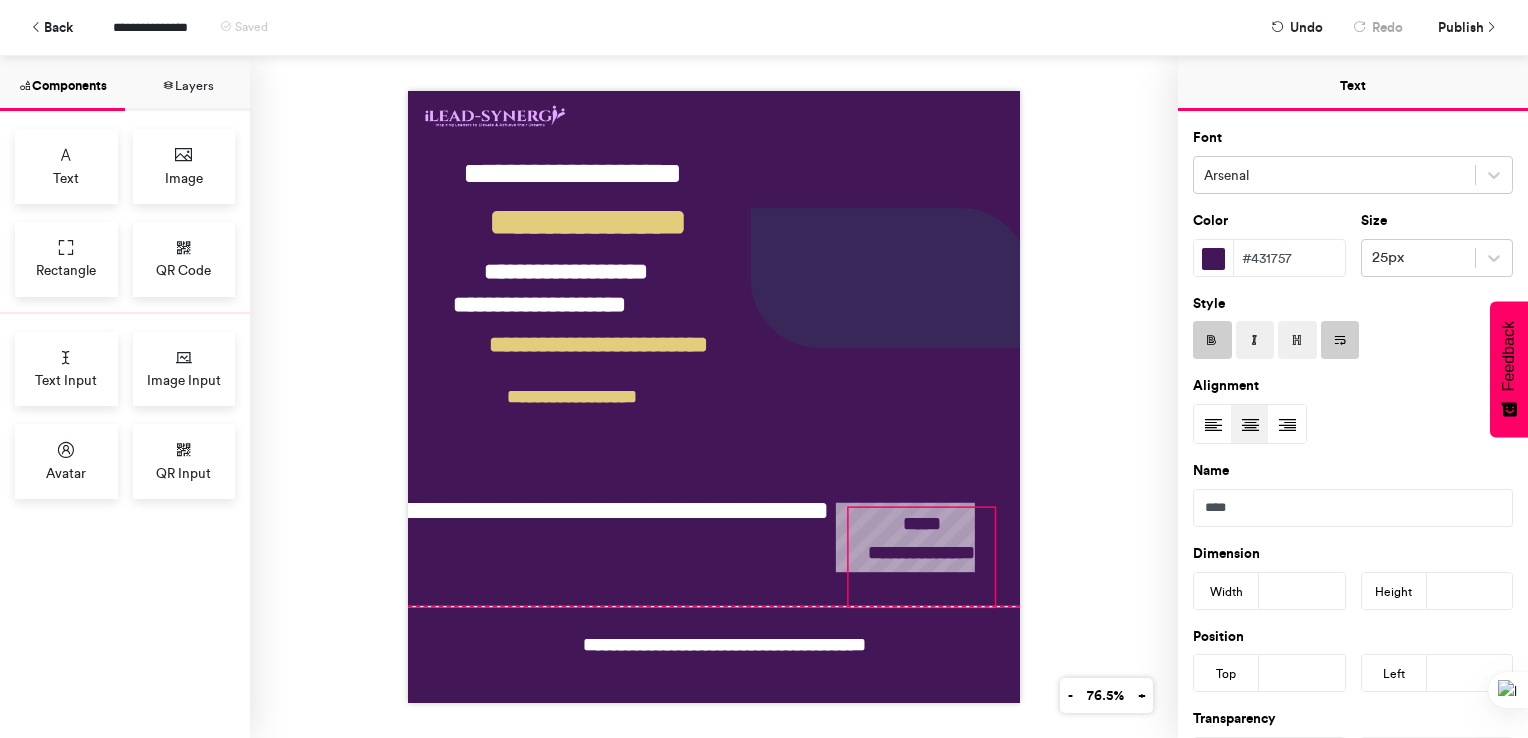 drag, startPoint x: 952, startPoint y: 572, endPoint x: 985, endPoint y: 594, distance: 39.661064 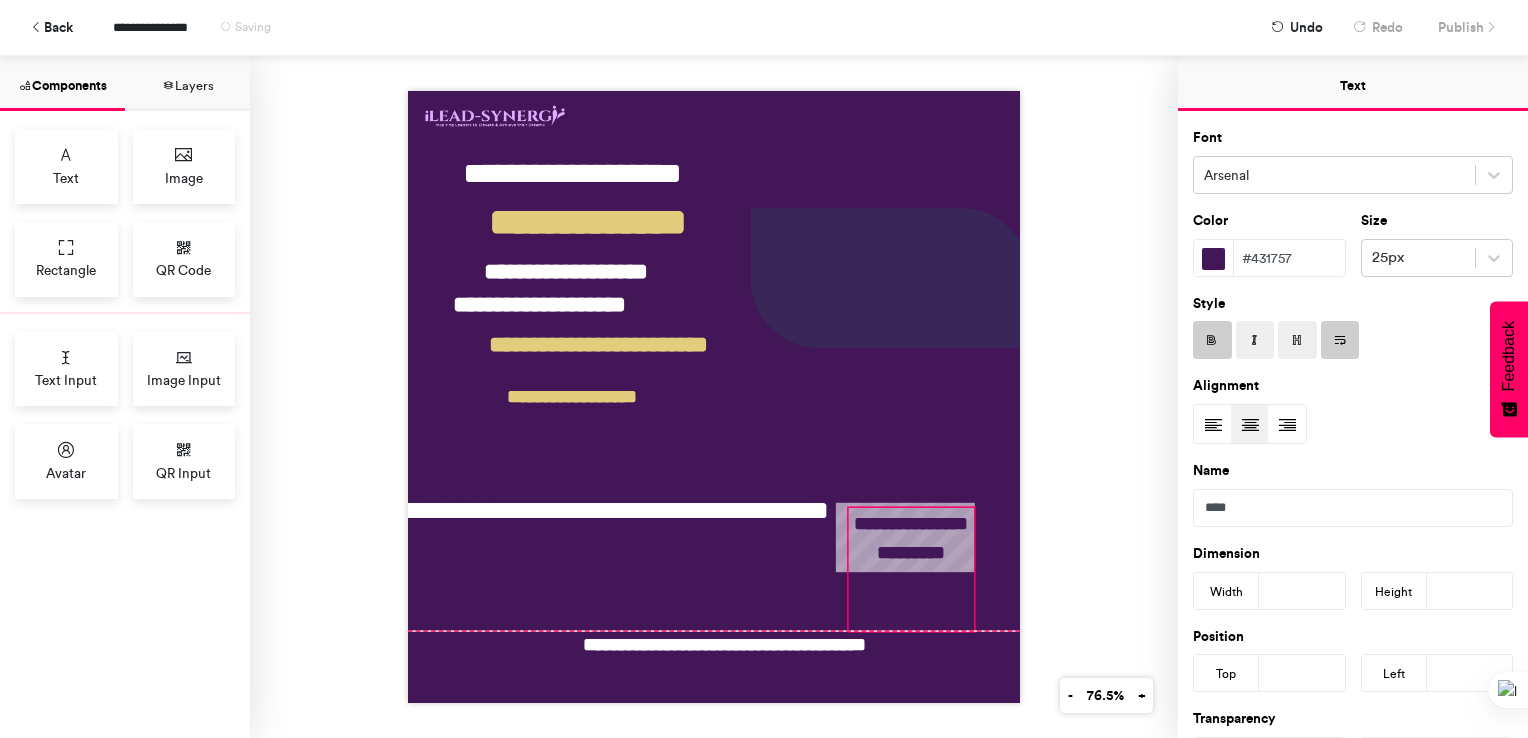 drag, startPoint x: 985, startPoint y: 597, endPoint x: 964, endPoint y: 626, distance: 35.805027 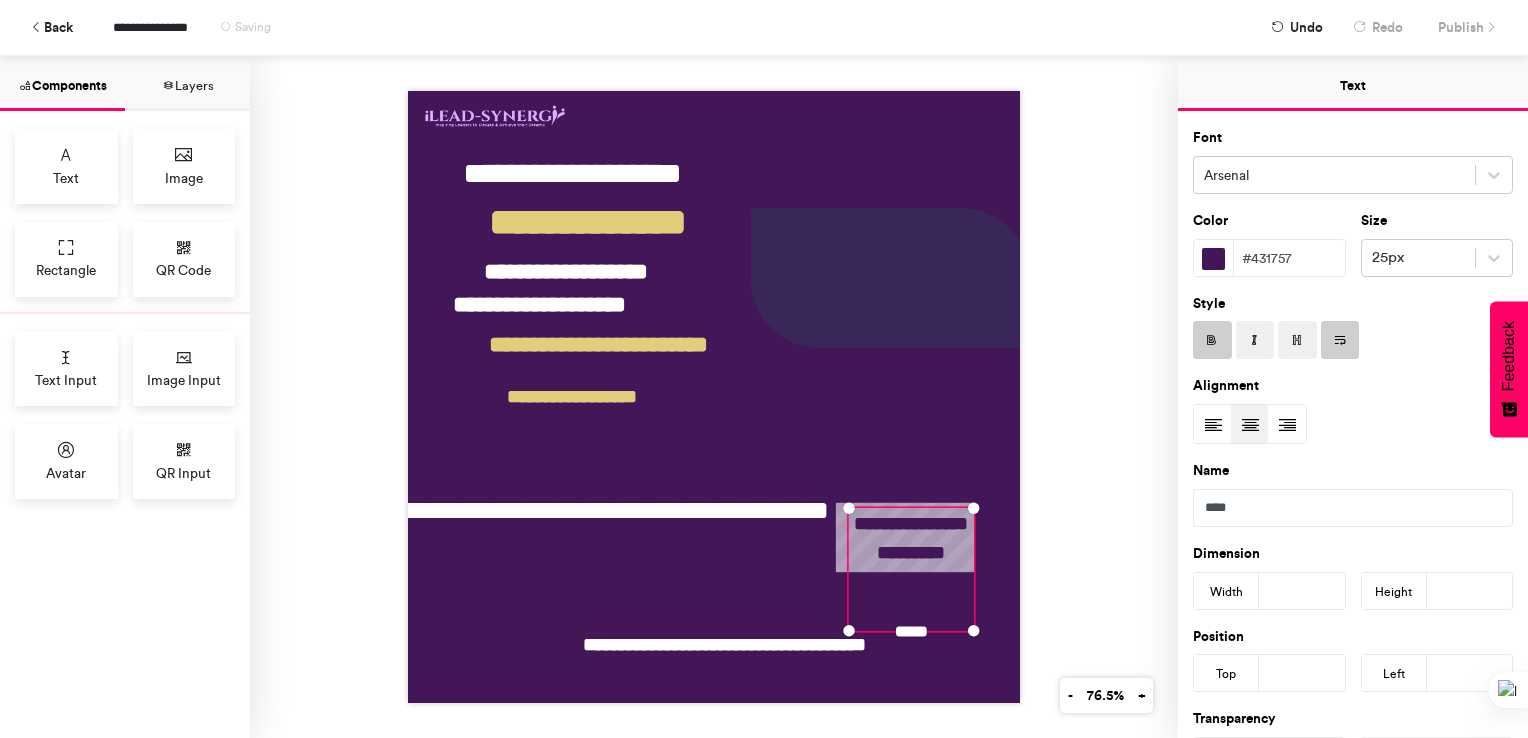 click on "**********" at bounding box center (911, 570) 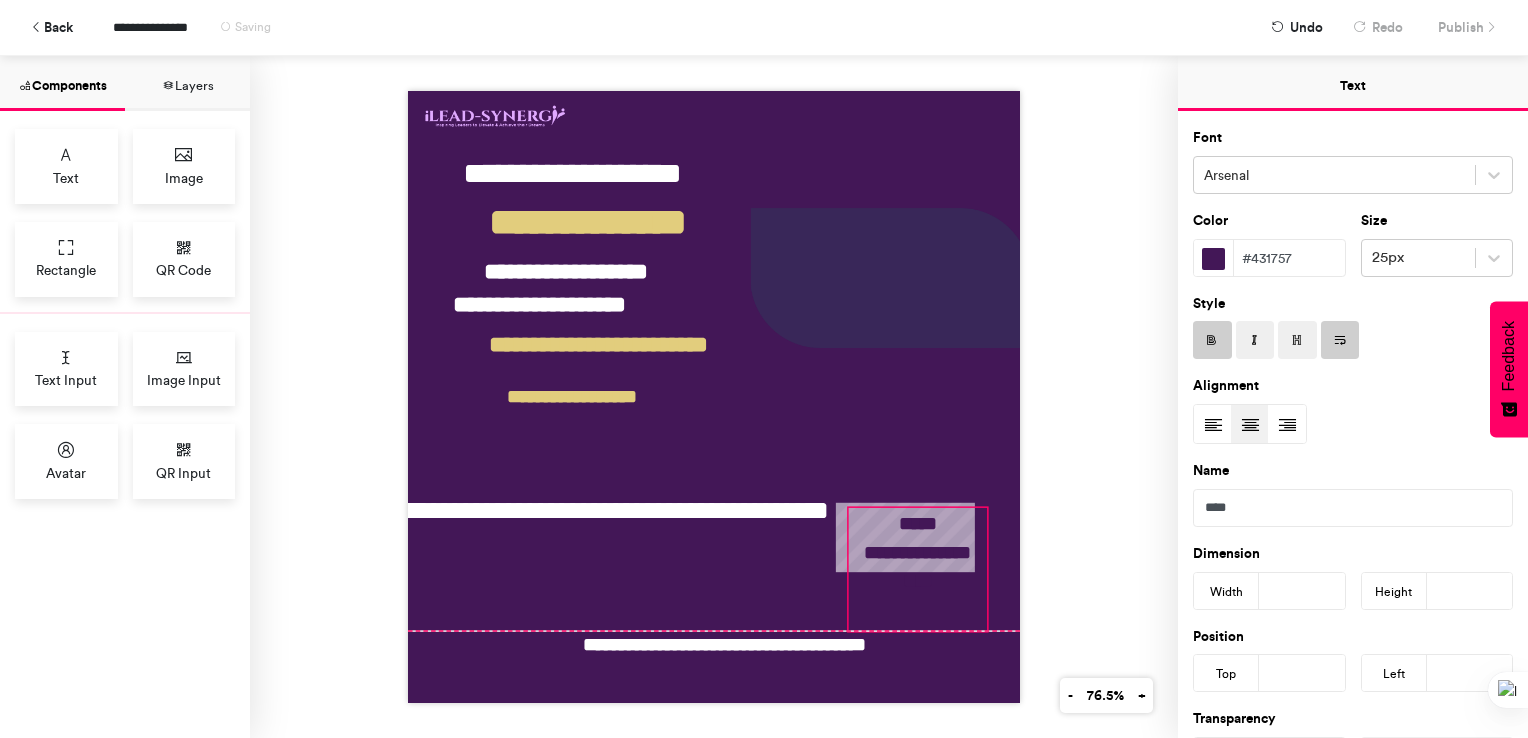 drag, startPoint x: 967, startPoint y: 622, endPoint x: 980, endPoint y: 622, distance: 13 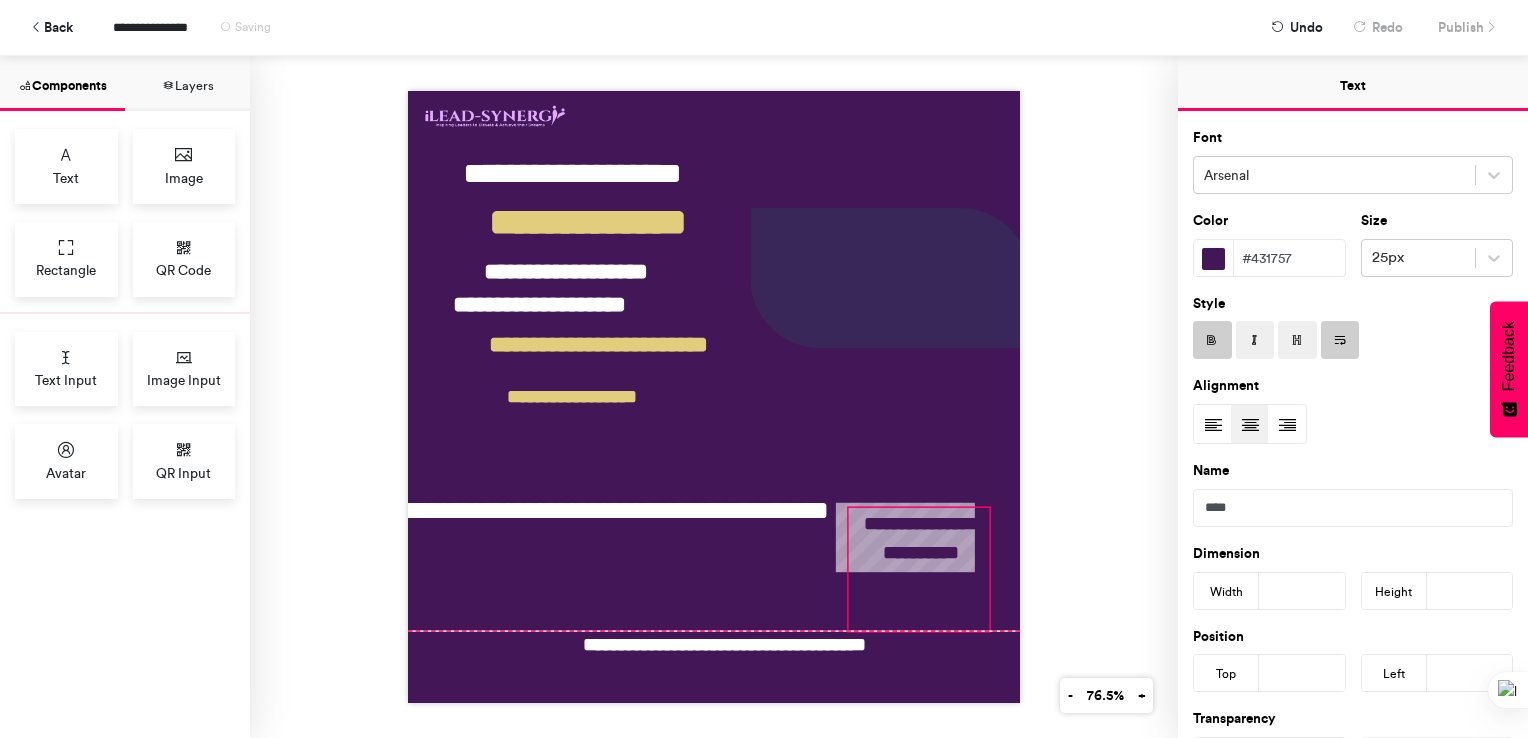 click on "**********" at bounding box center [714, 397] 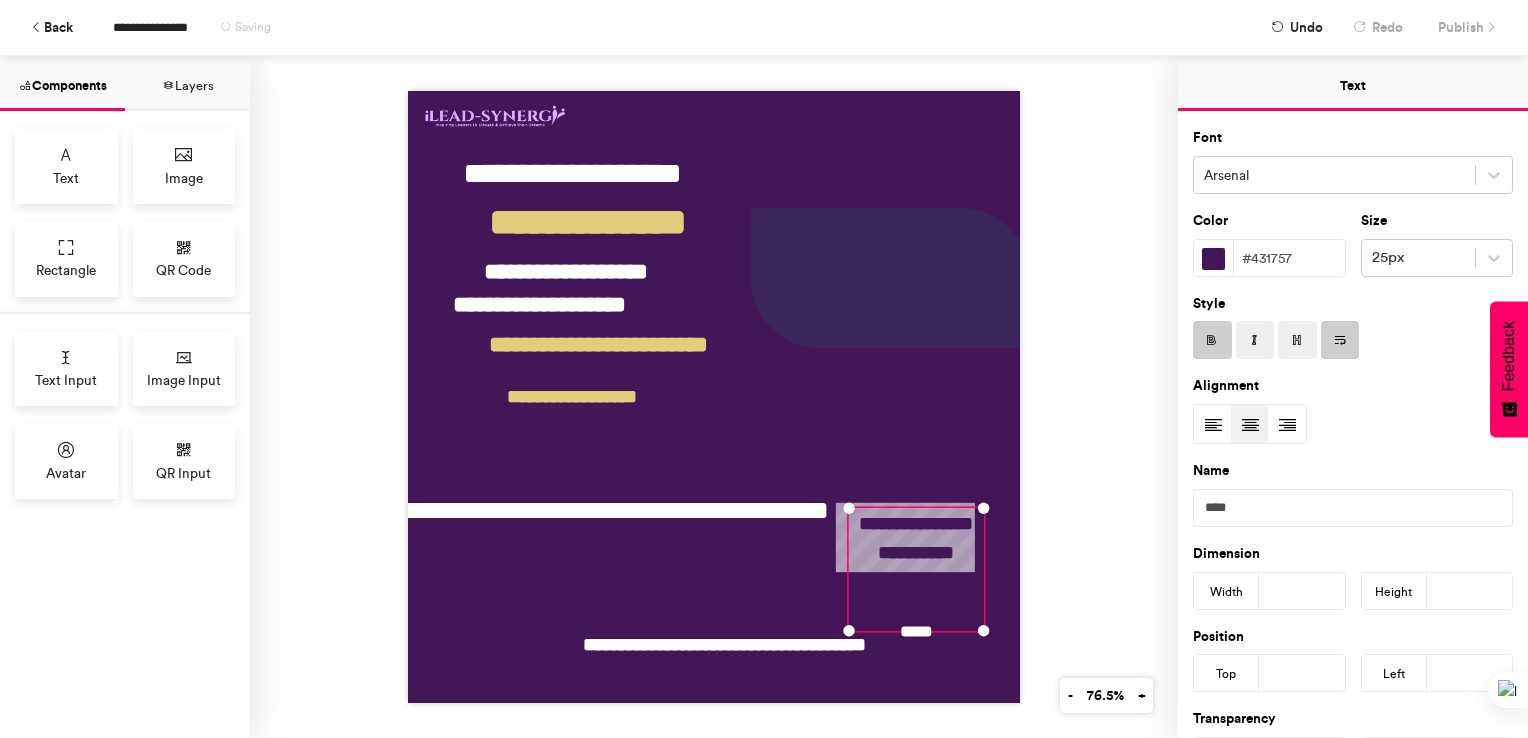 click on "**********" at bounding box center (916, 570) 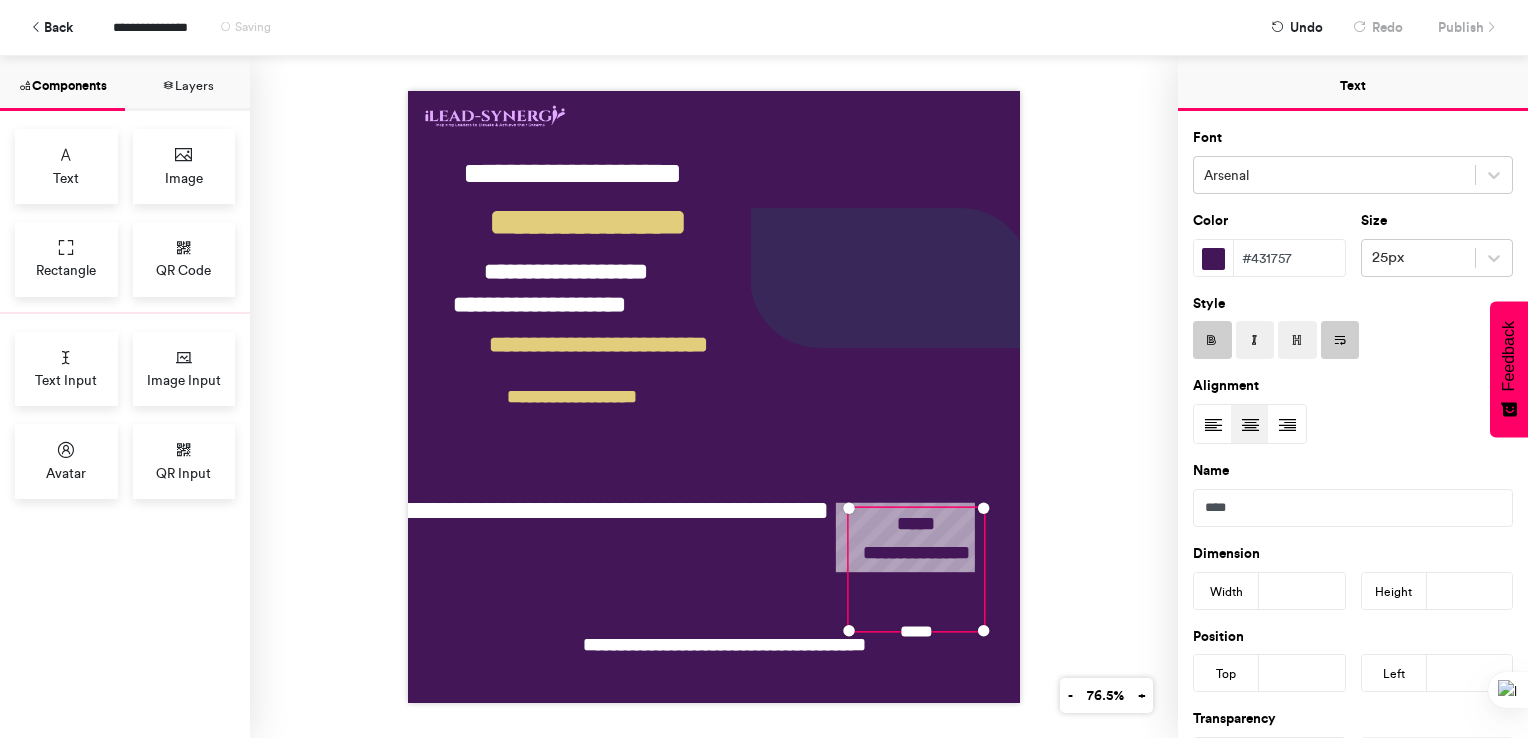 click on "**********" at bounding box center (714, 397) 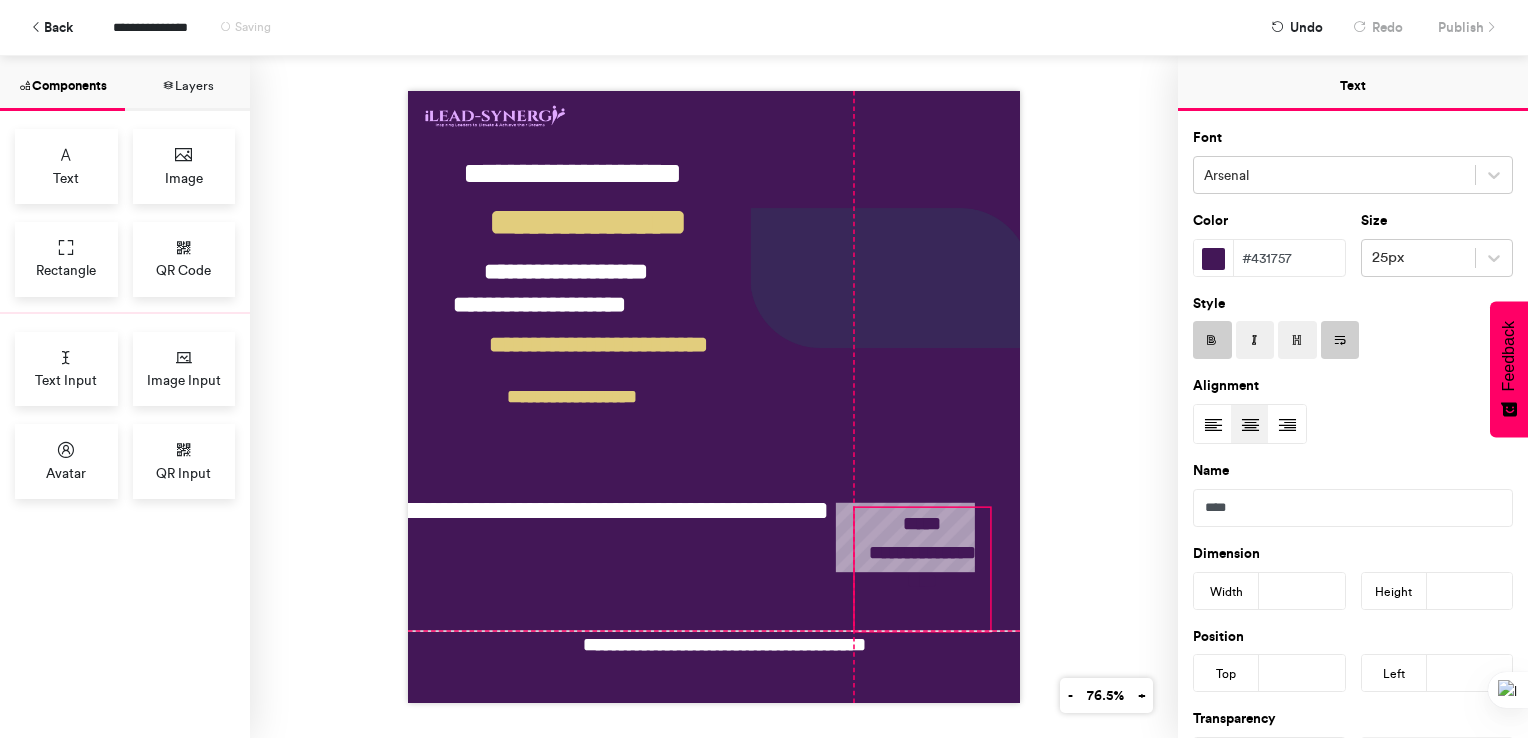 click on "**********" at bounding box center (923, 570) 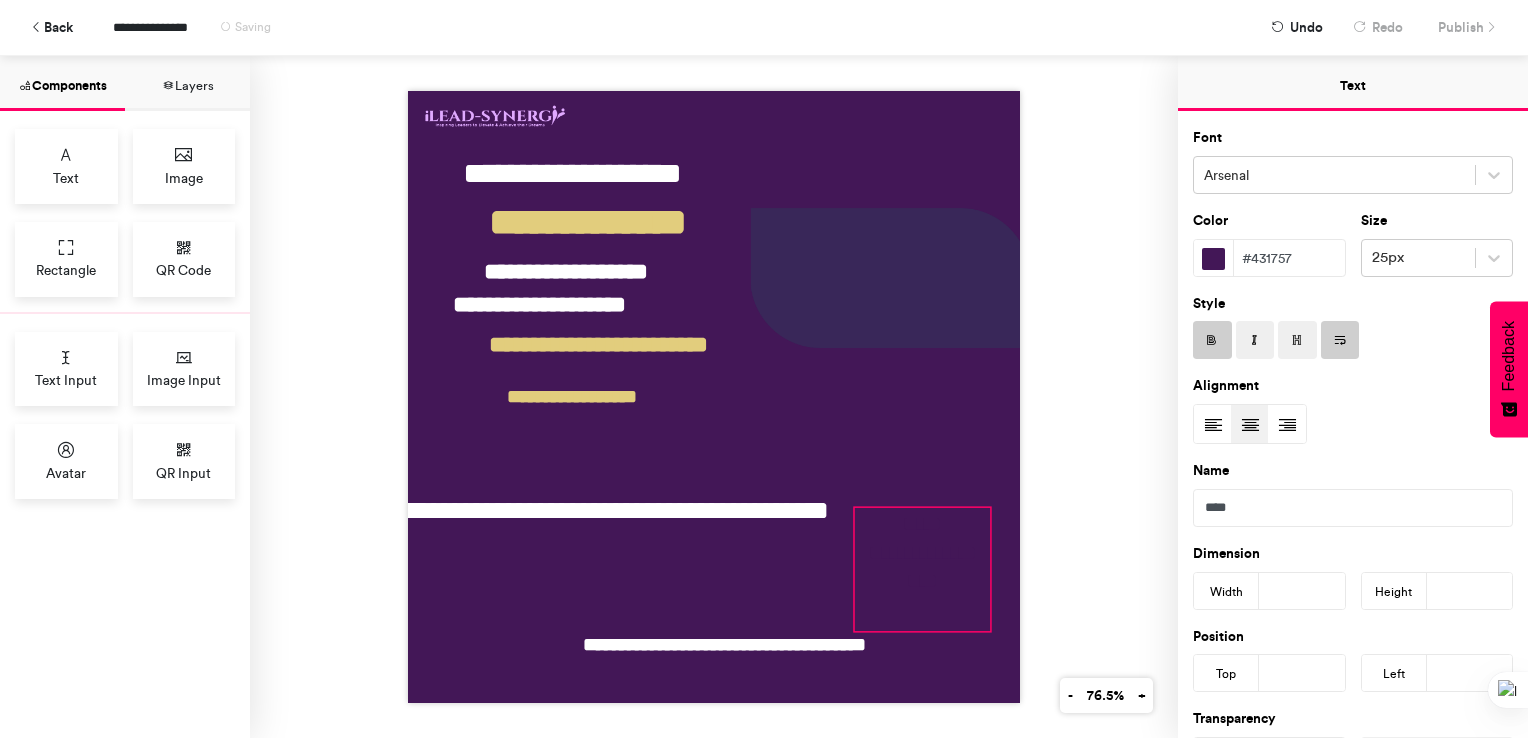 click on "**********" at bounding box center (923, 570) 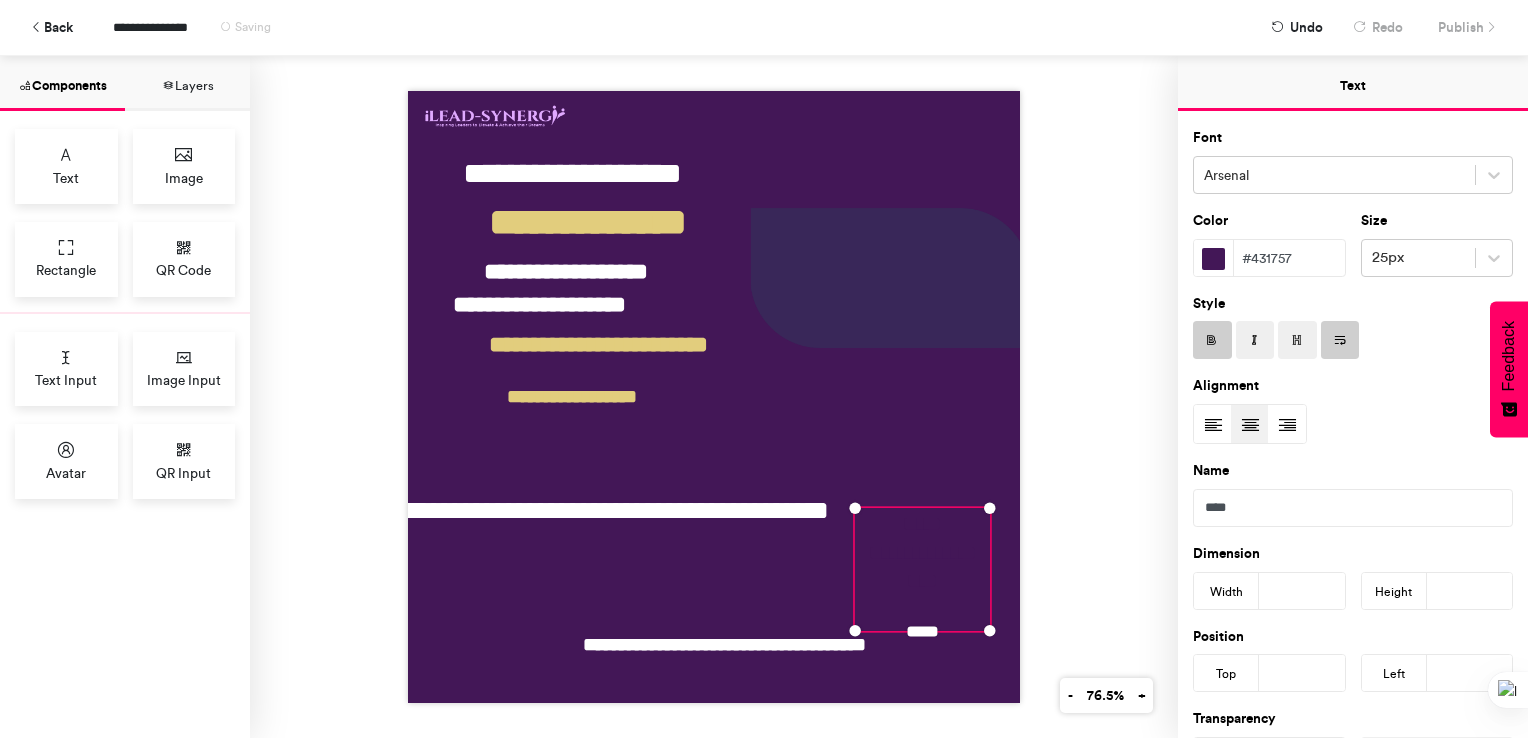 click on "#431757" at bounding box center [1289, 258] 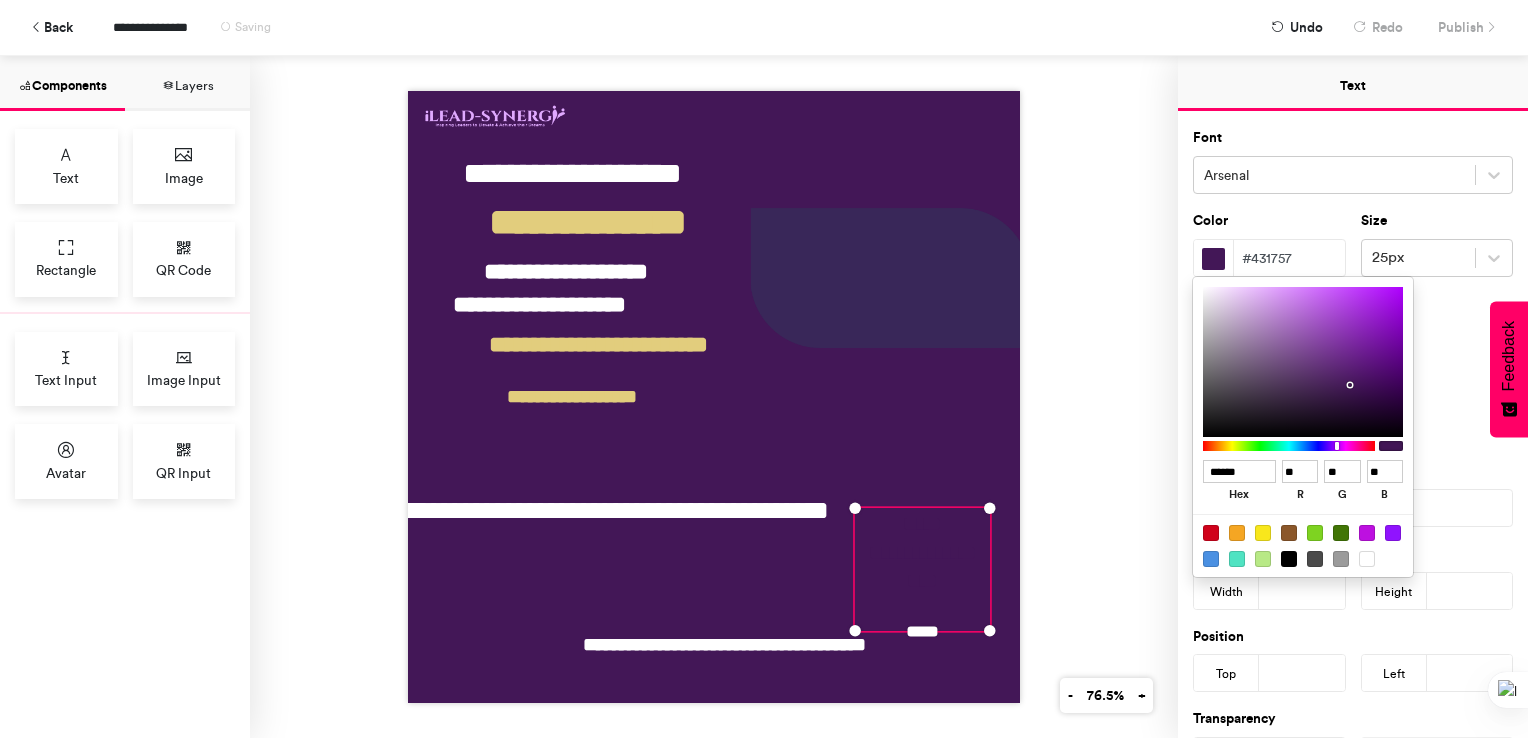 drag, startPoint x: 1244, startPoint y: 465, endPoint x: 1193, endPoint y: 473, distance: 51.62364 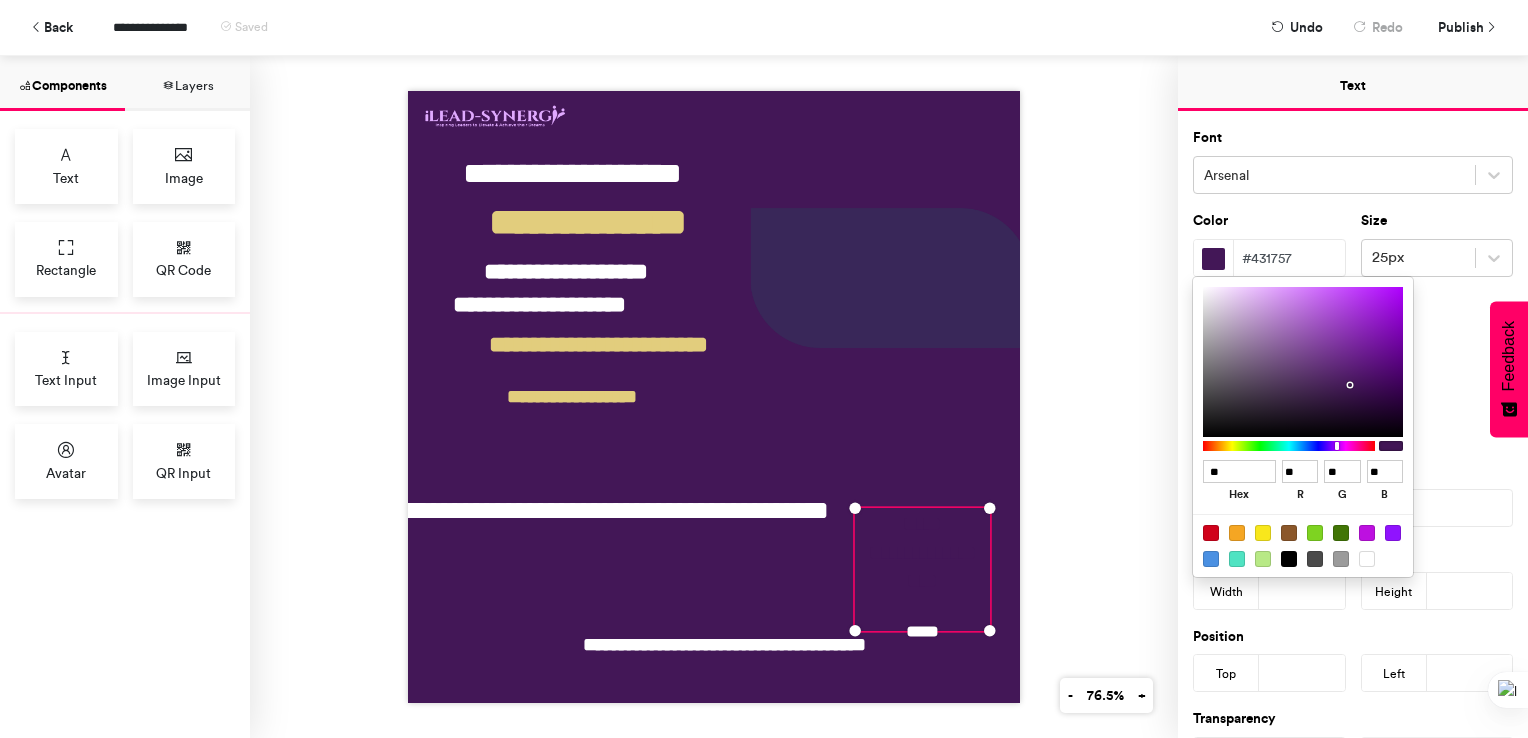 type on "***" 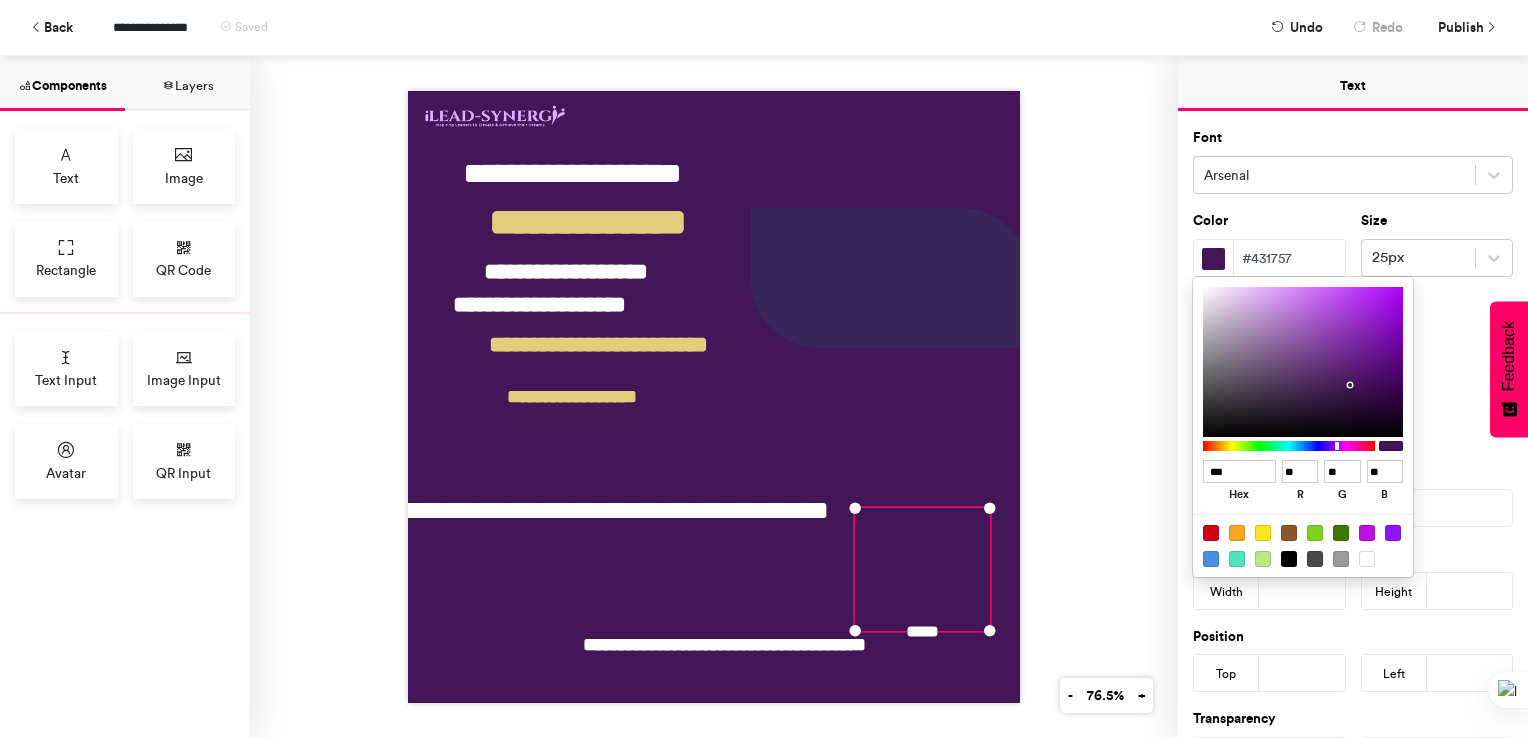 type on "***" 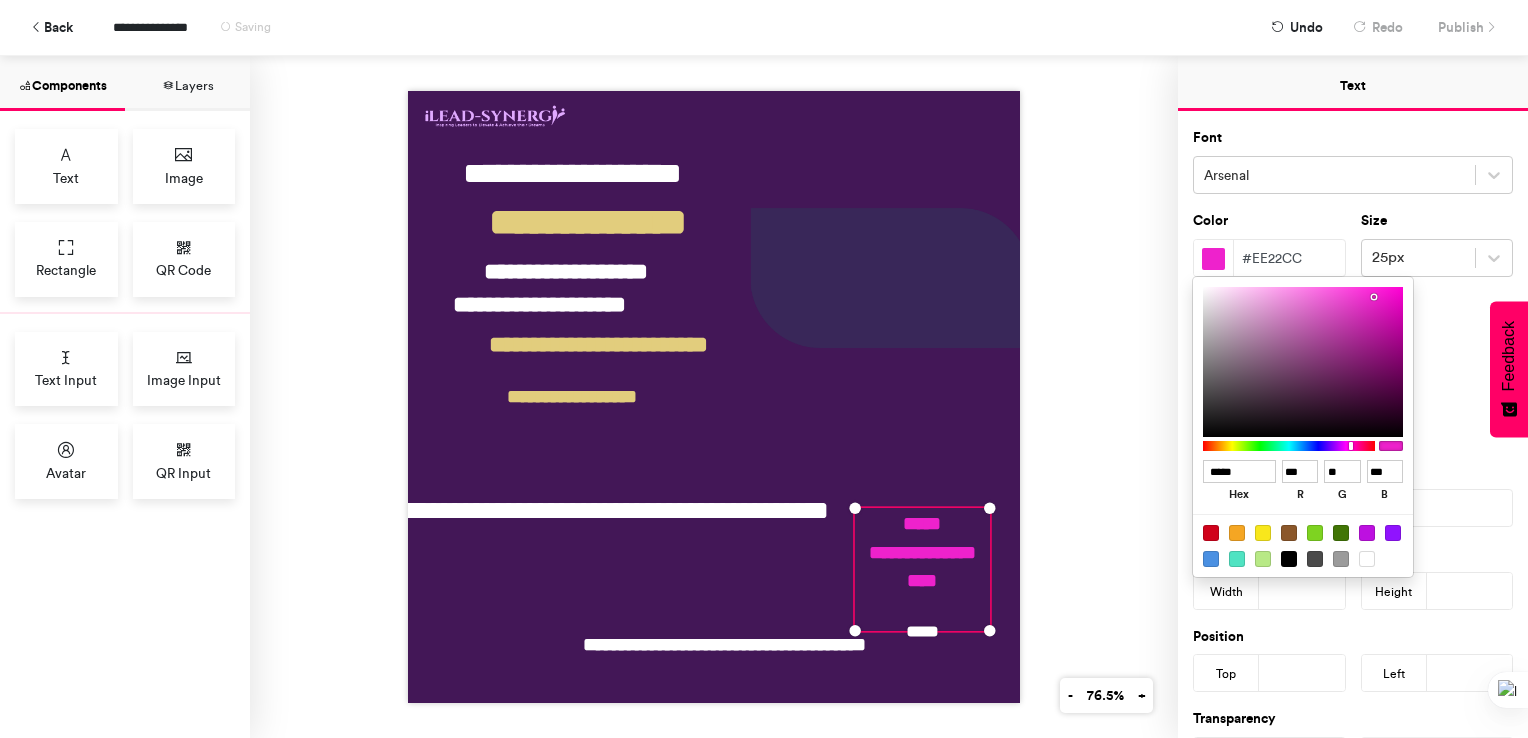 type on "******" 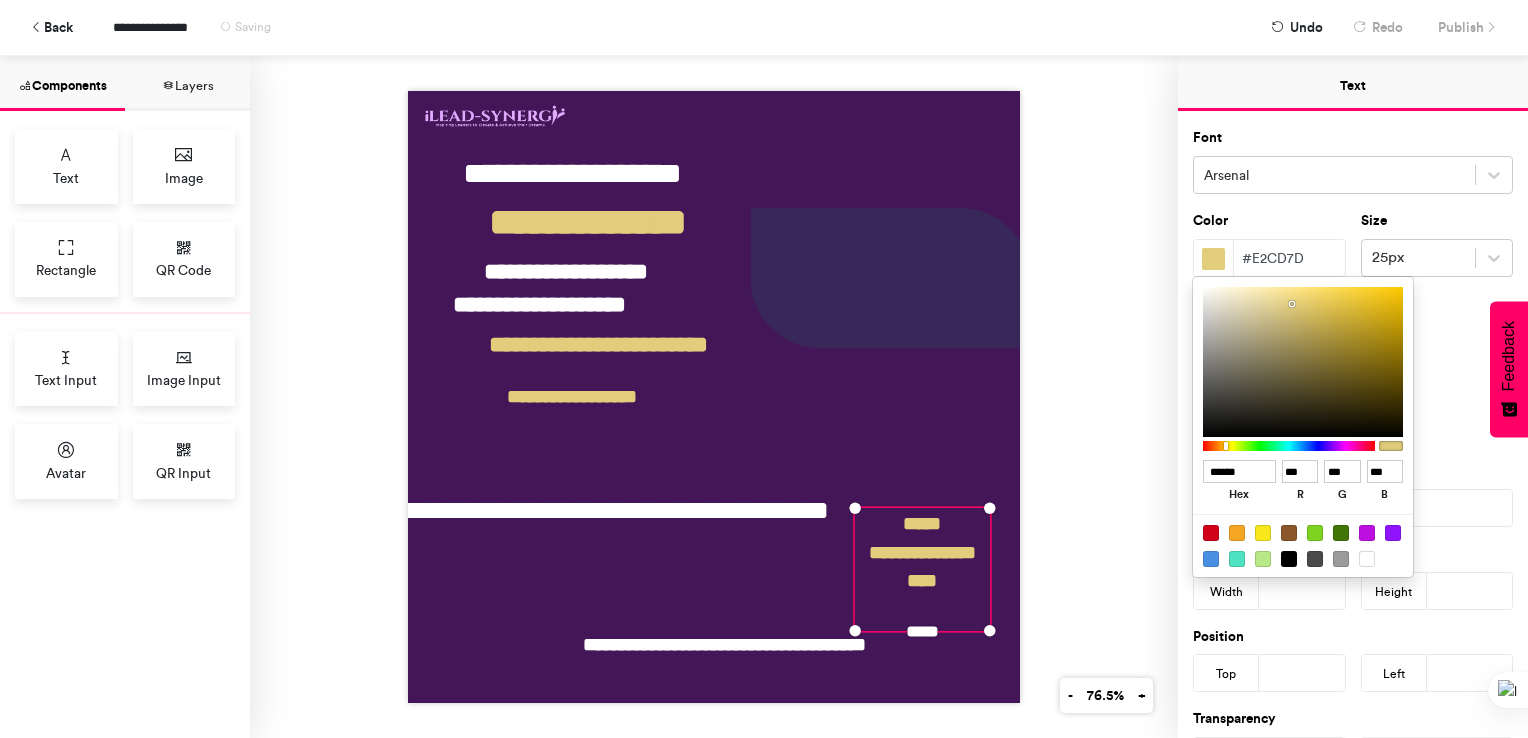 type on "******" 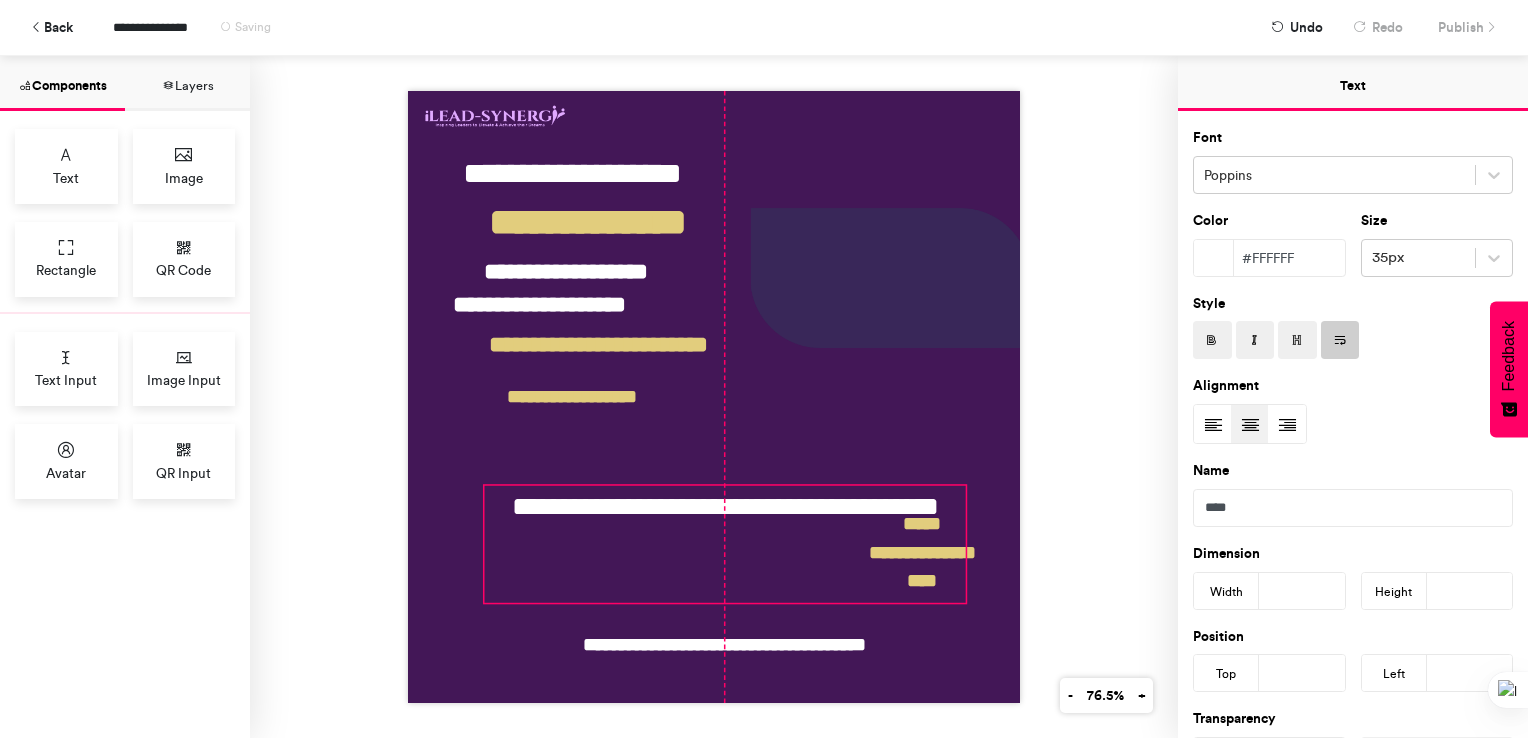 drag, startPoint x: 592, startPoint y: 510, endPoint x: 704, endPoint y: 505, distance: 112.11155 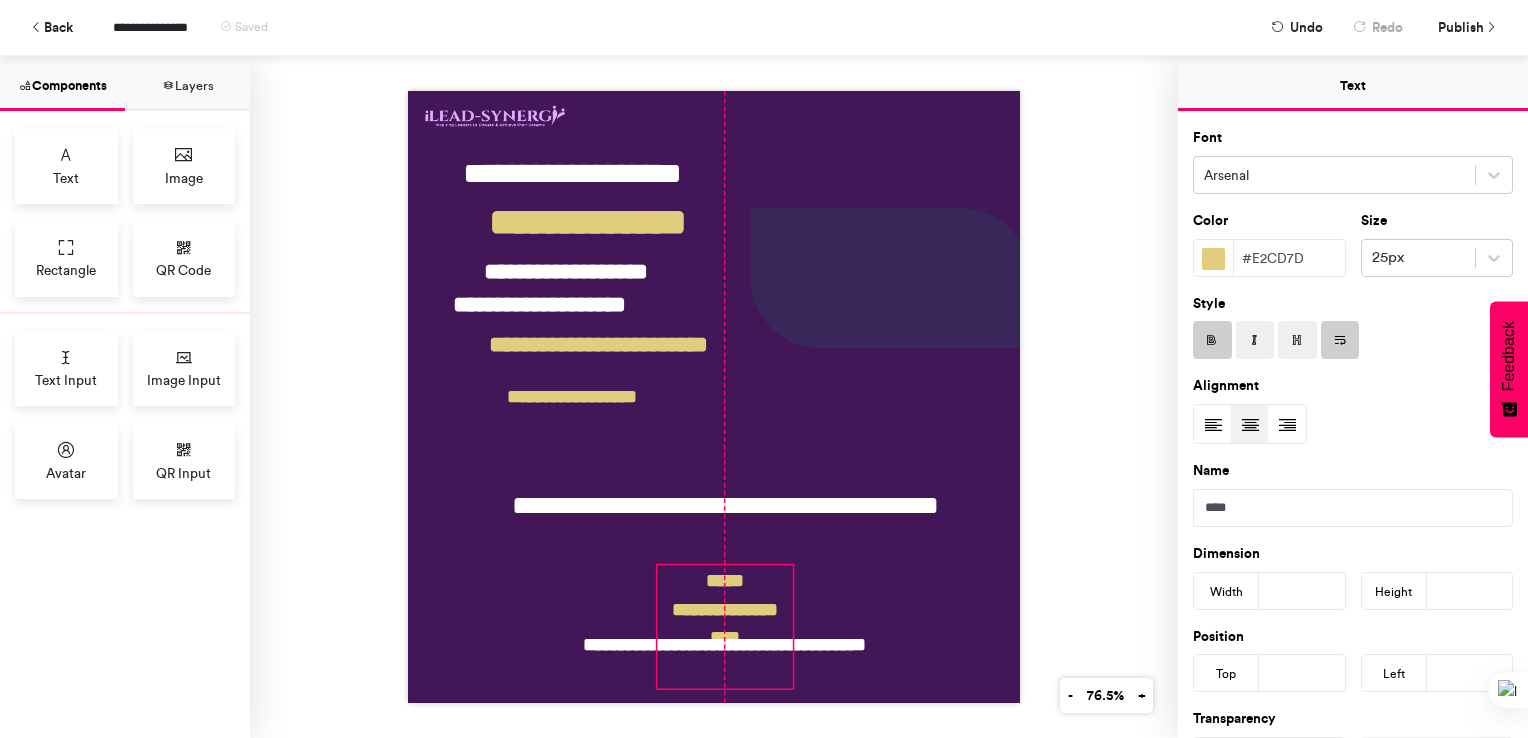 drag, startPoint x: 935, startPoint y: 541, endPoint x: 739, endPoint y: 598, distance: 204.12006 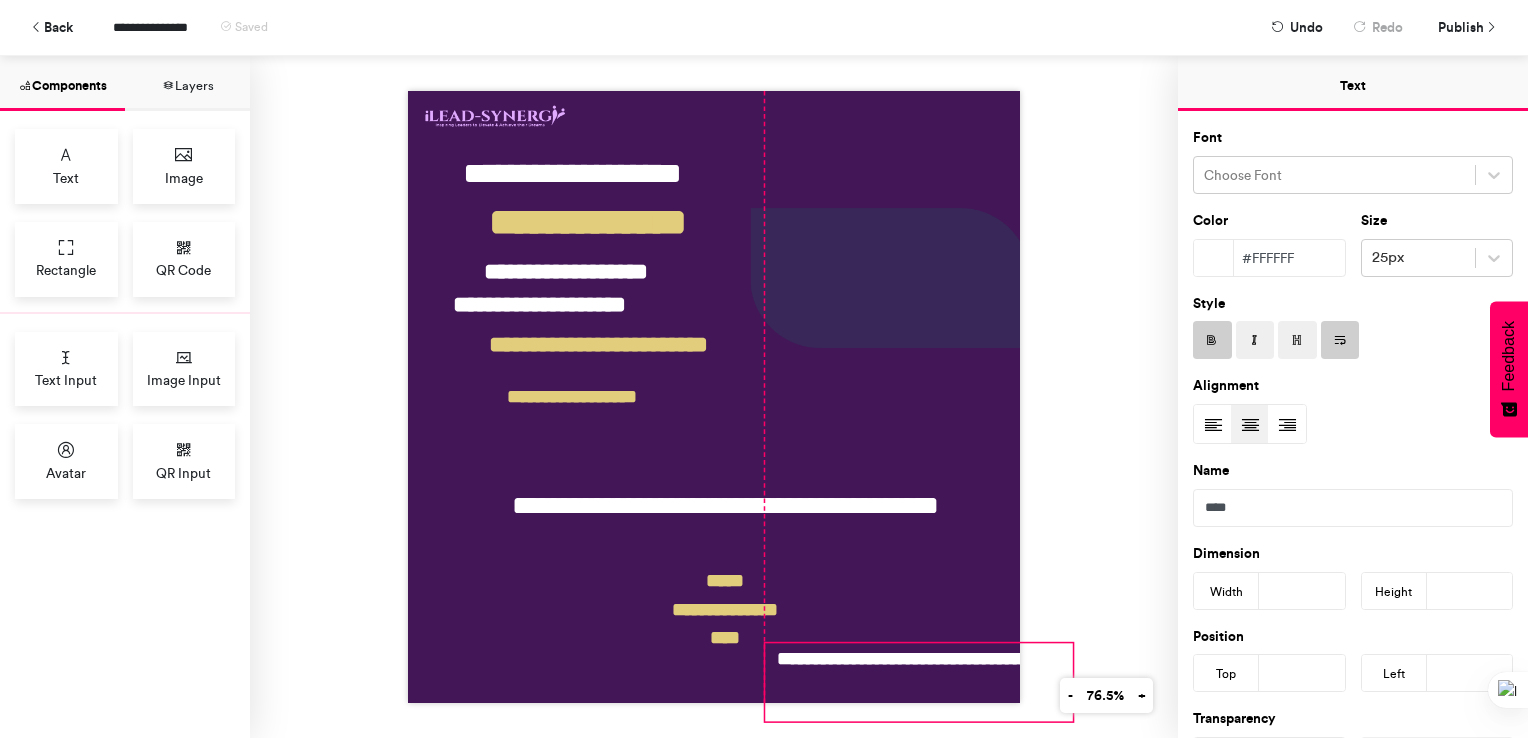 drag, startPoint x: 794, startPoint y: 656, endPoint x: 988, endPoint y: 670, distance: 194.5045 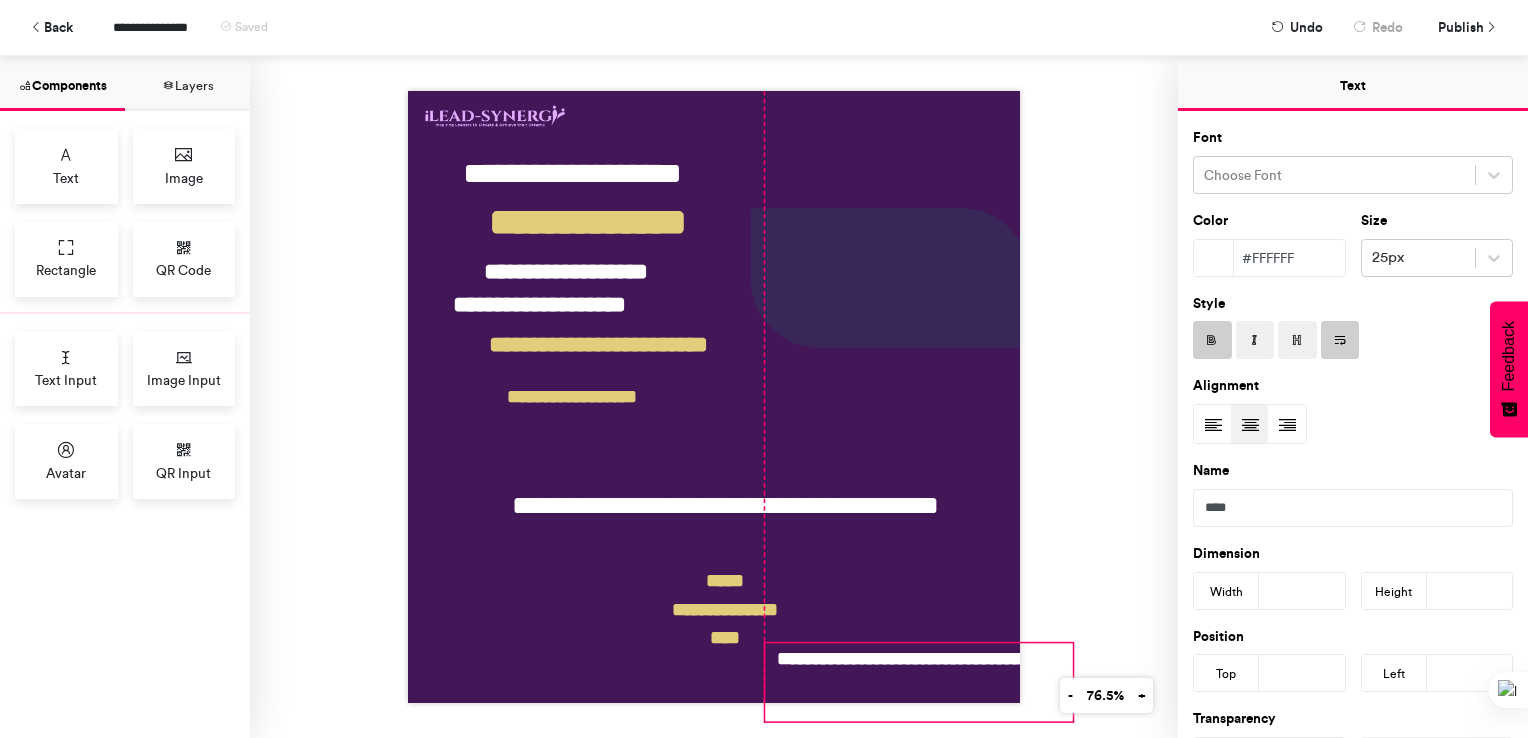 click on "**********" at bounding box center [919, 682] 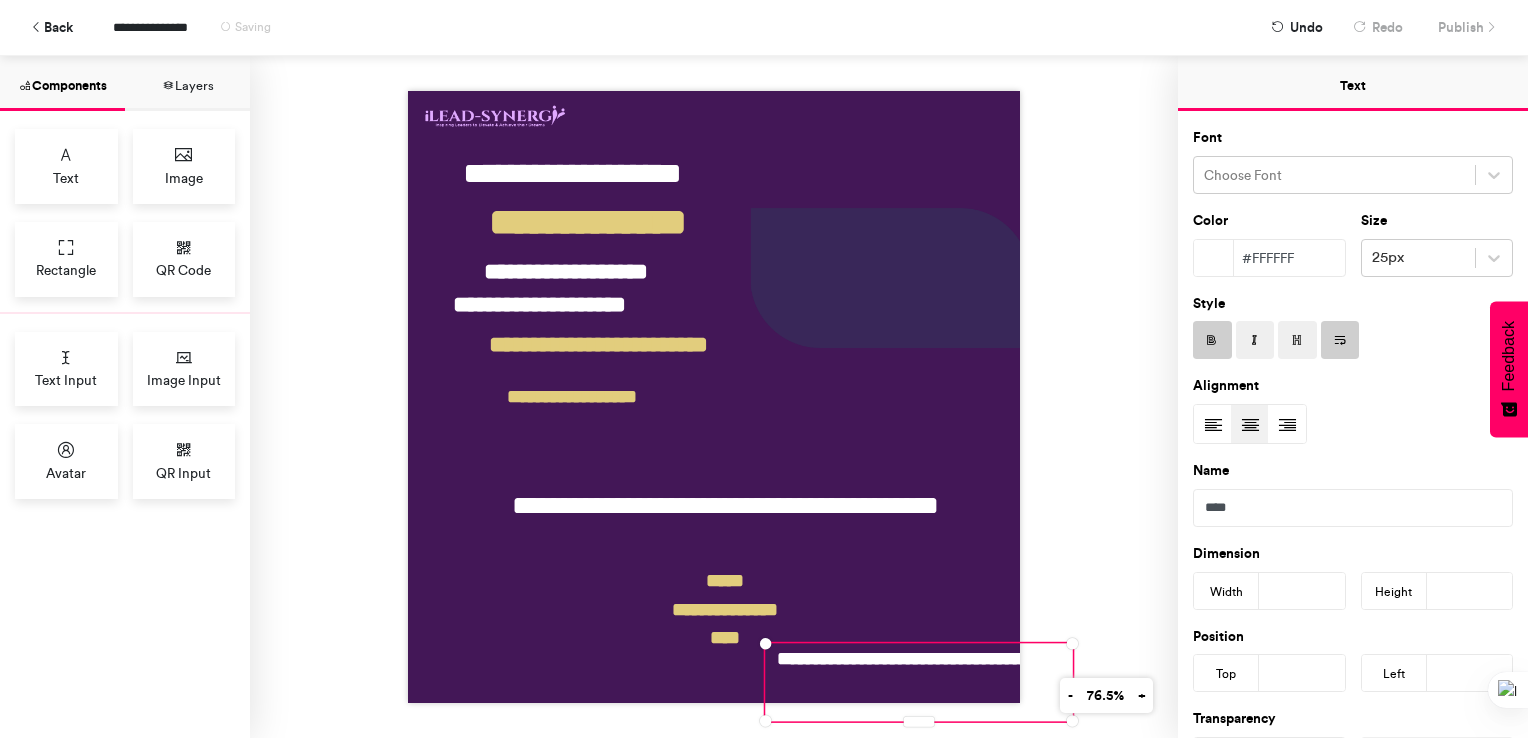 click on "**********" at bounding box center [919, 682] 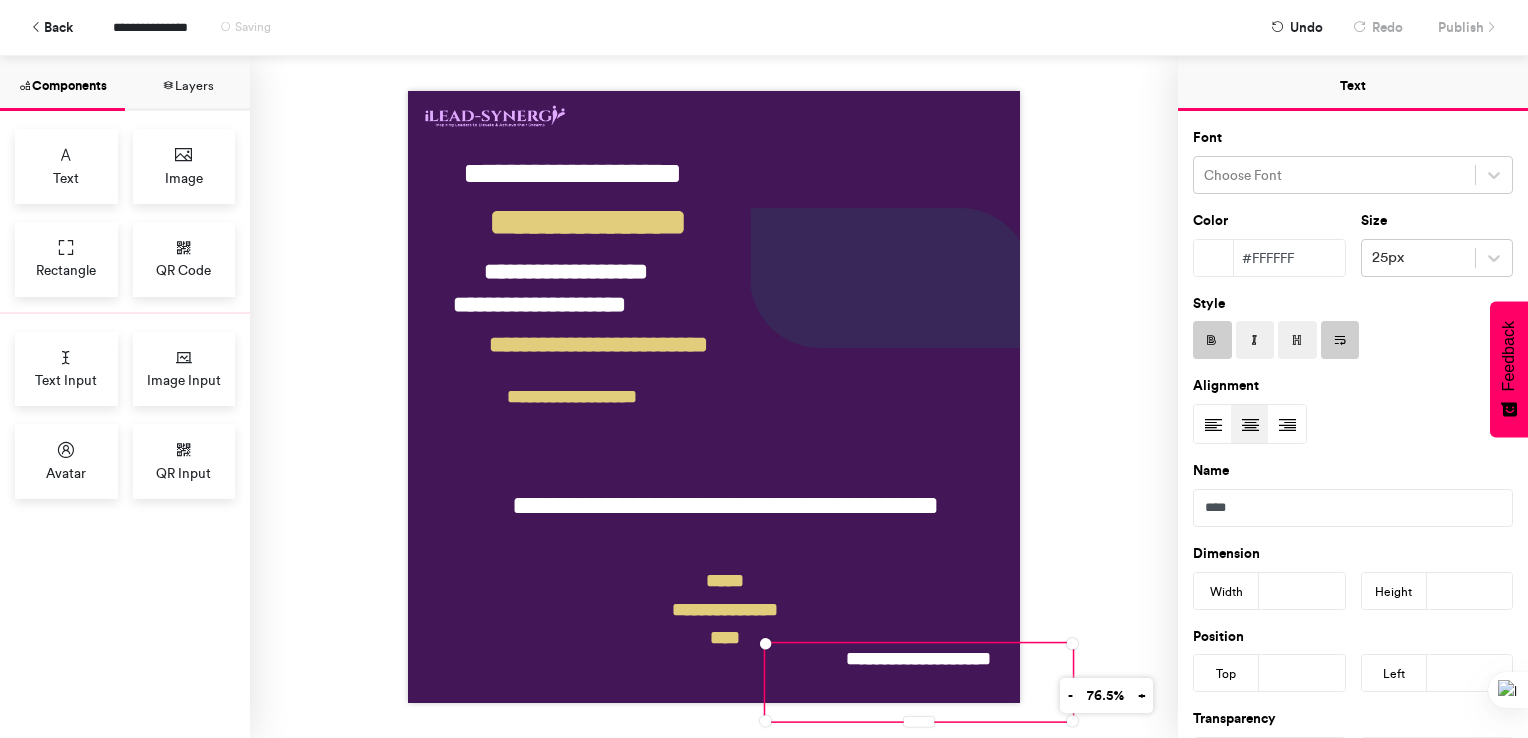 click on "**********" at bounding box center (714, 397) 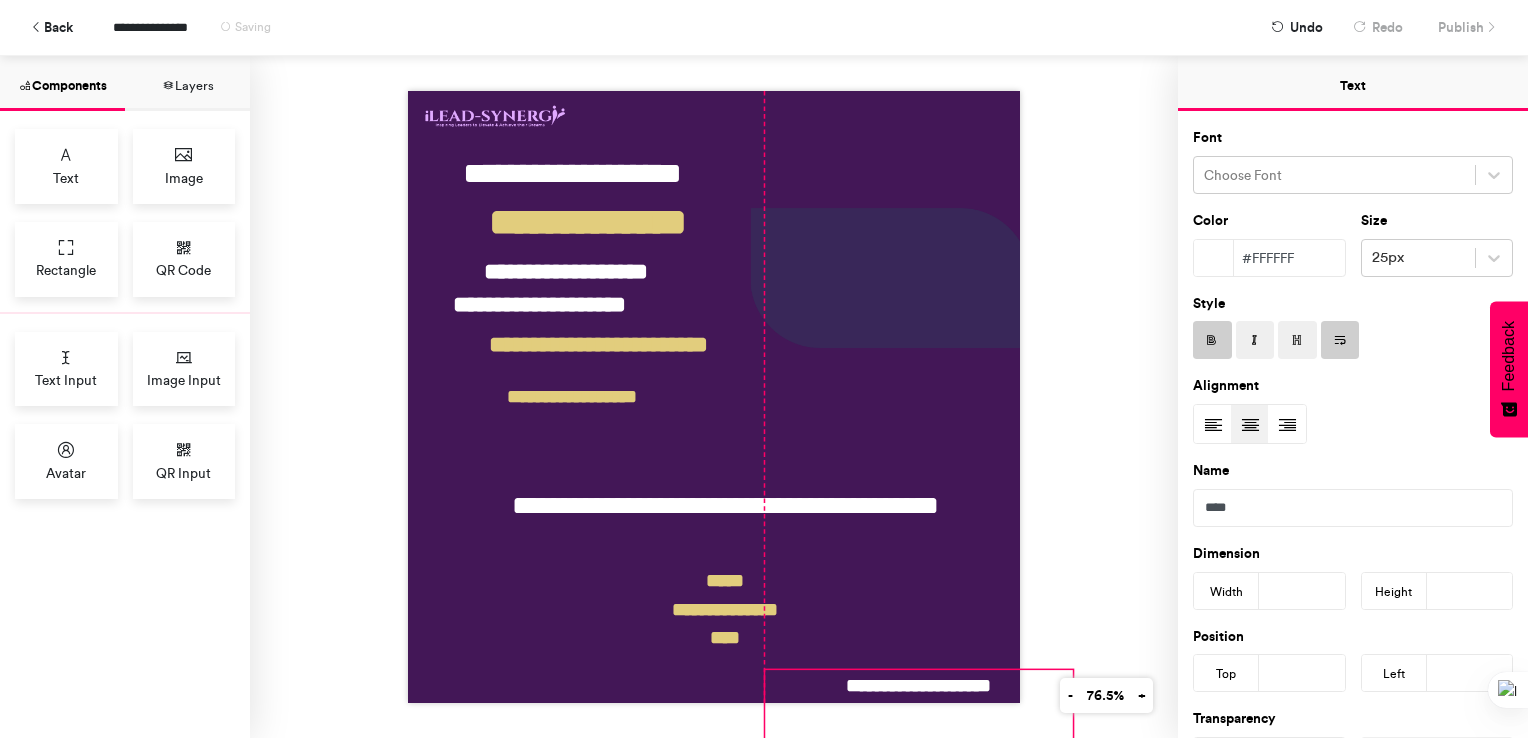 drag, startPoint x: 936, startPoint y: 661, endPoint x: 928, endPoint y: 688, distance: 28.160255 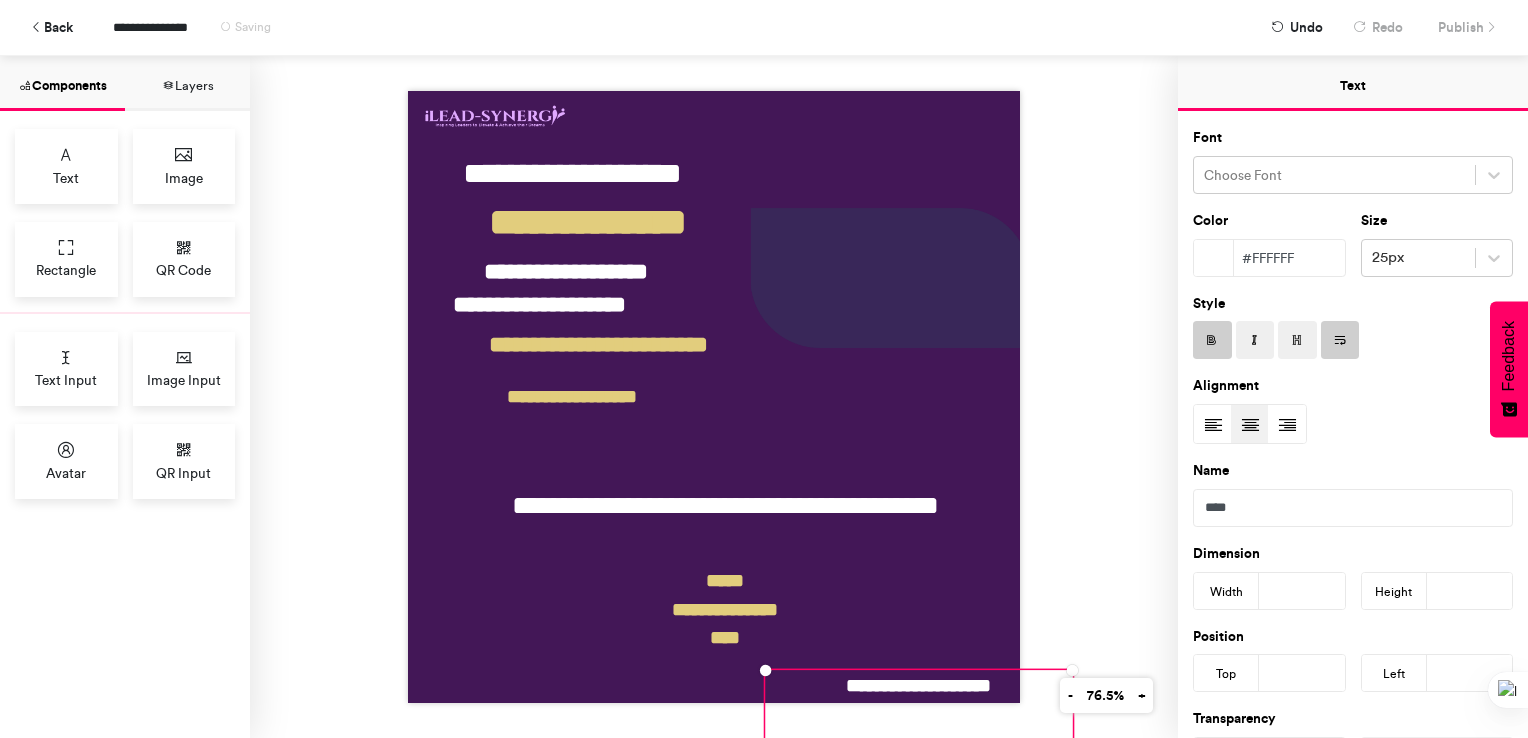 click on "**********" at bounding box center (714, 397) 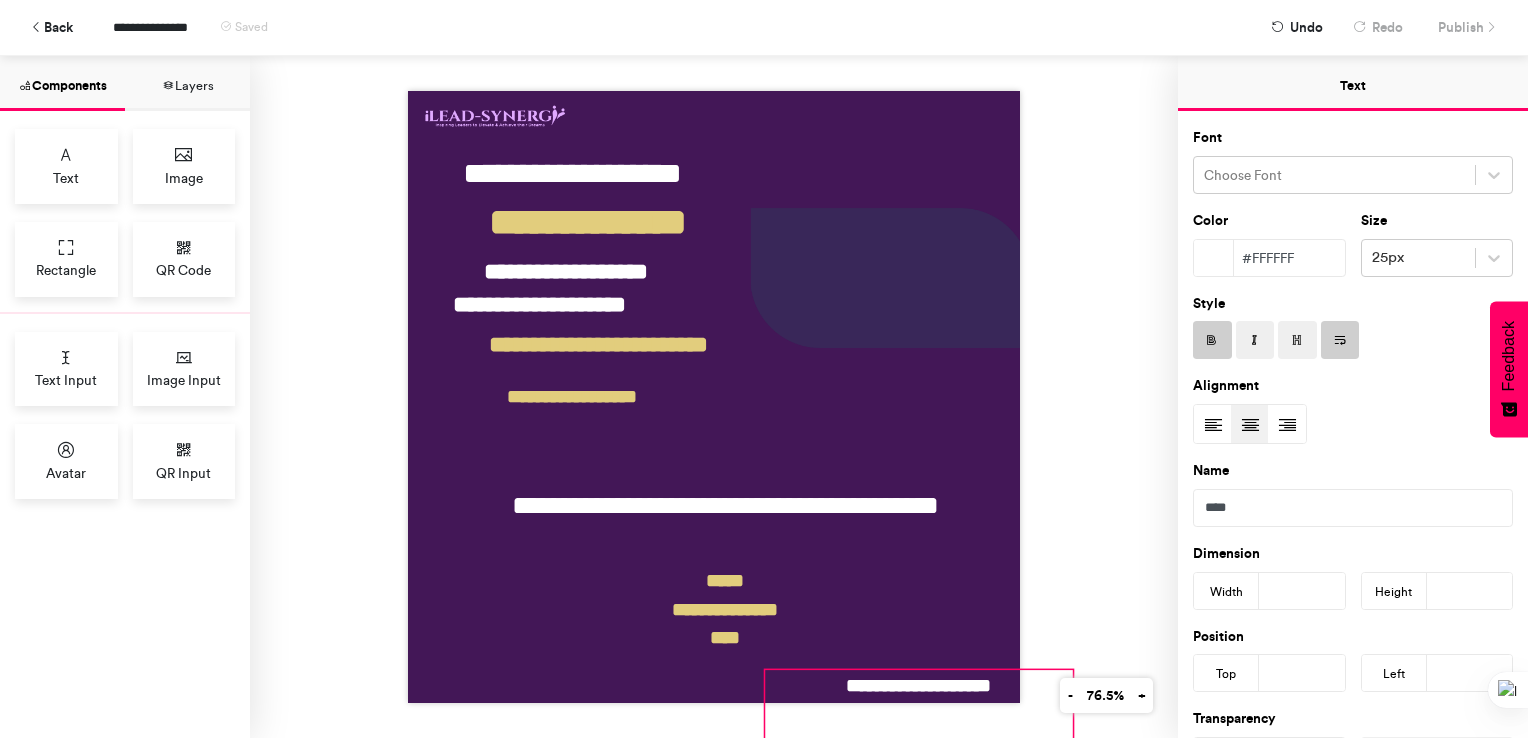 click on "**********" at bounding box center [919, 709] 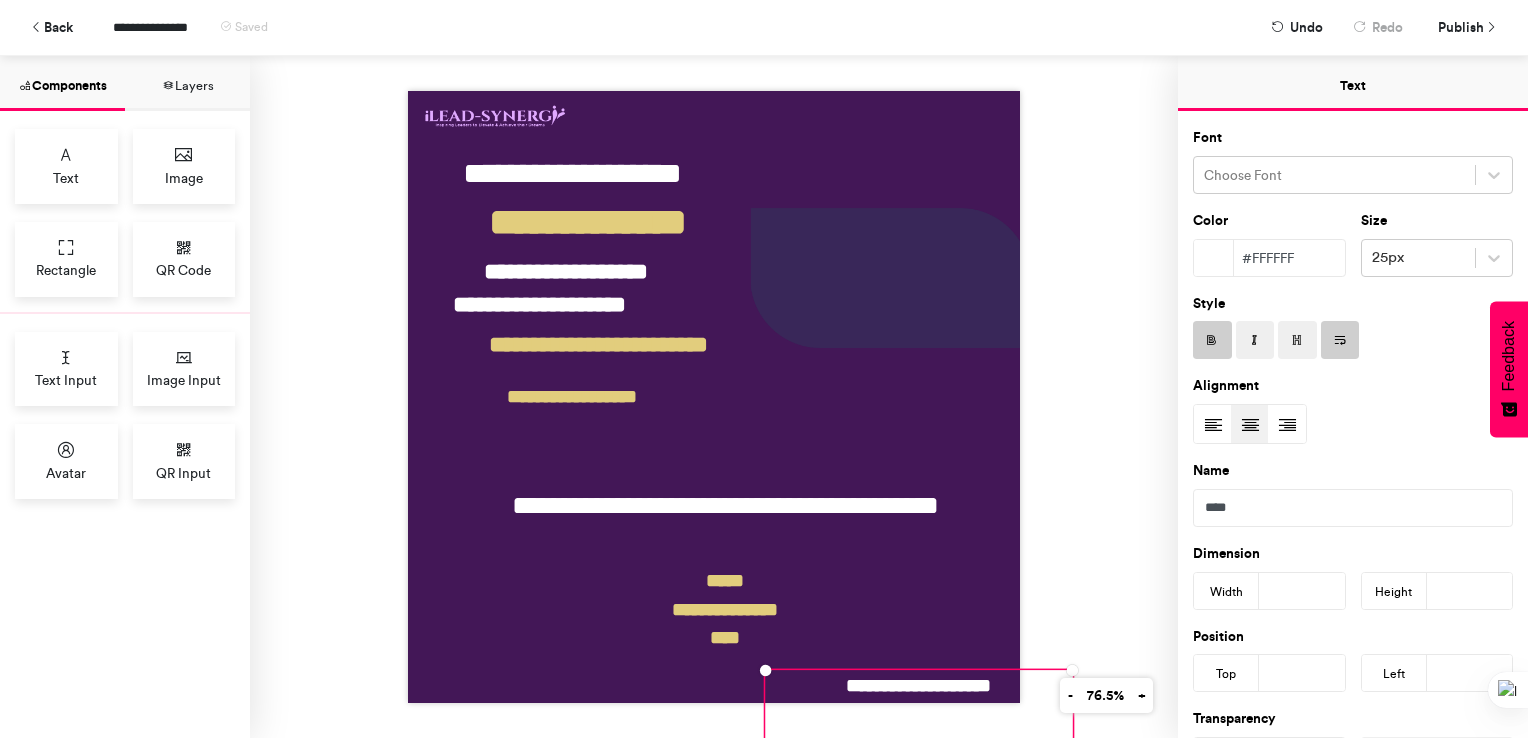 click at bounding box center [1212, 341] 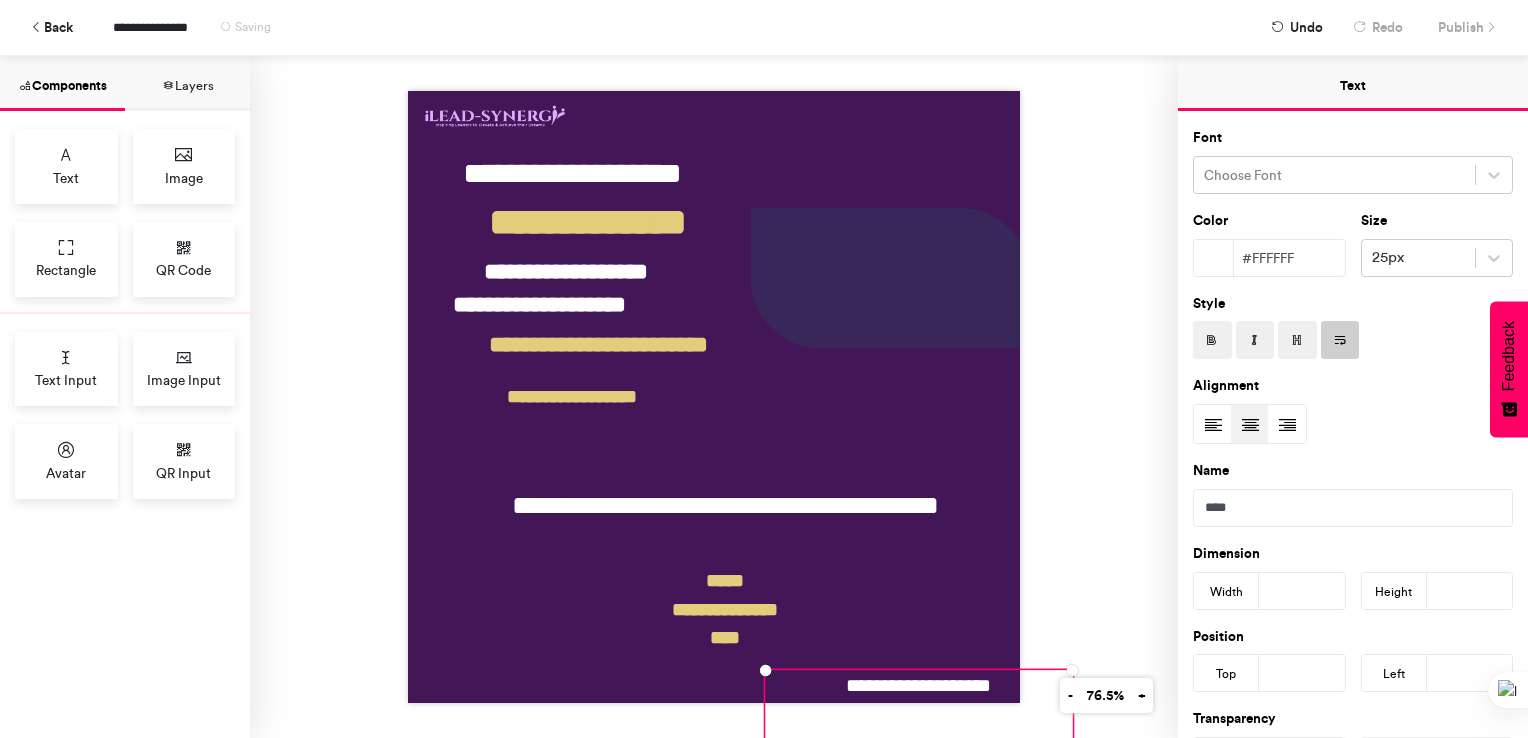 click on "**********" at bounding box center (714, 397) 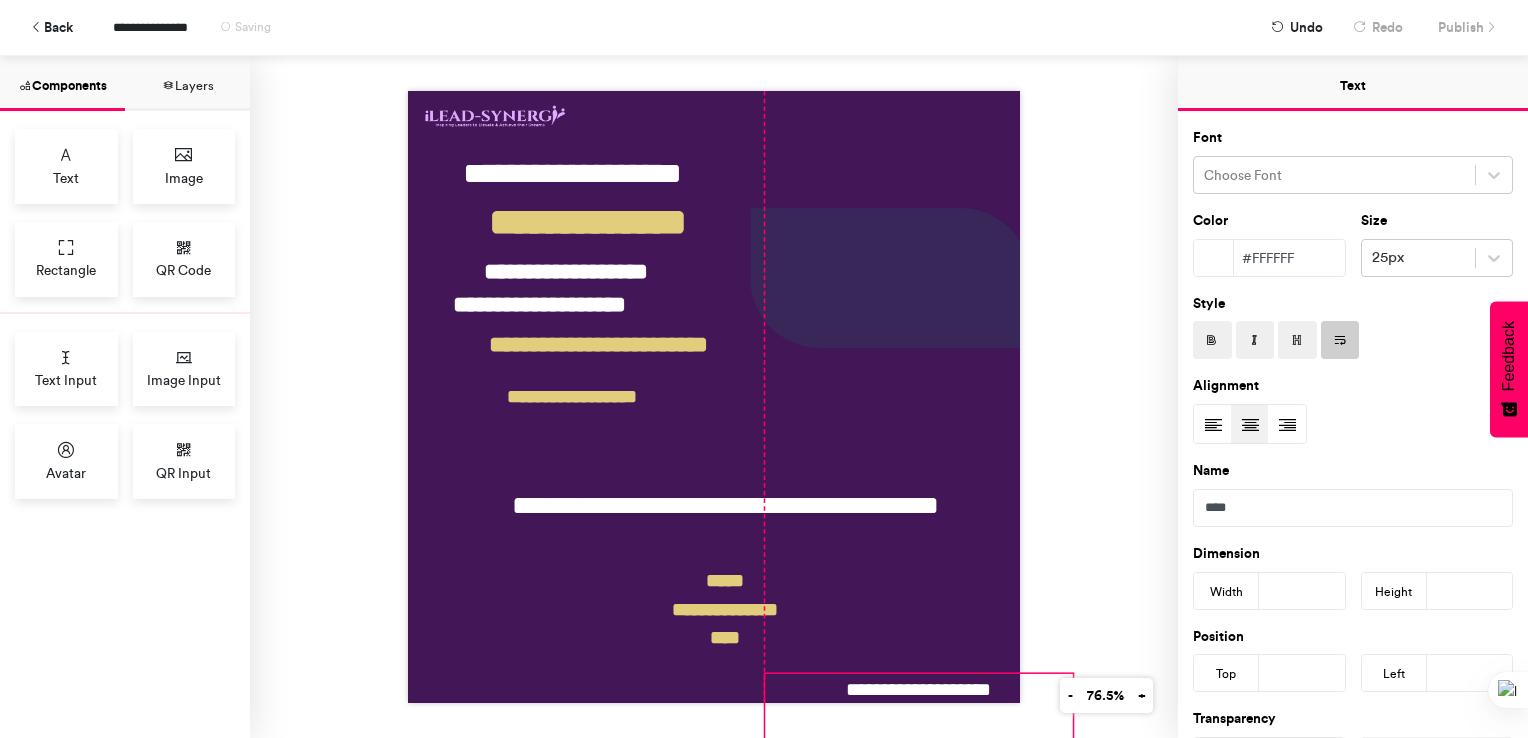 click on "**********" at bounding box center [919, 713] 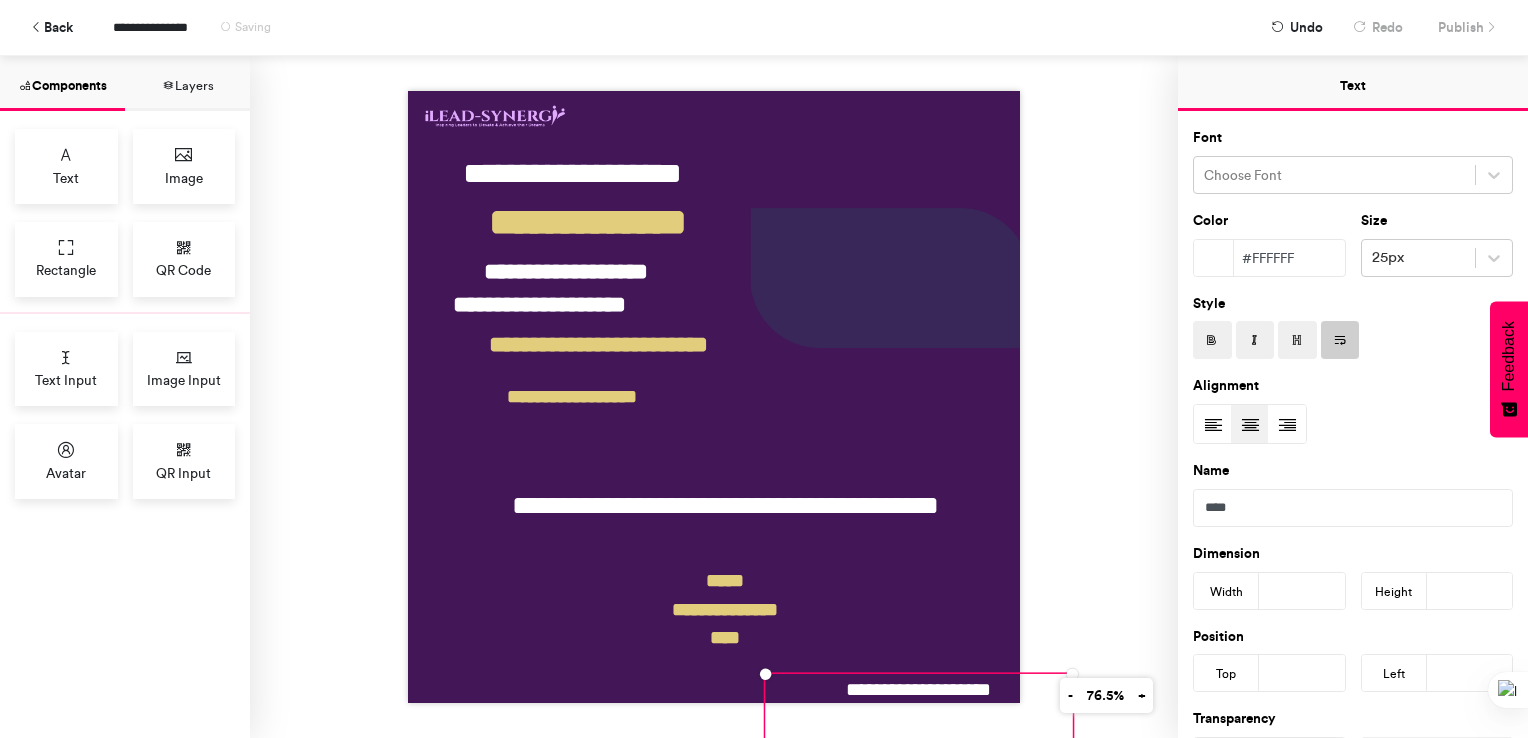 click on "**********" at bounding box center [714, 397] 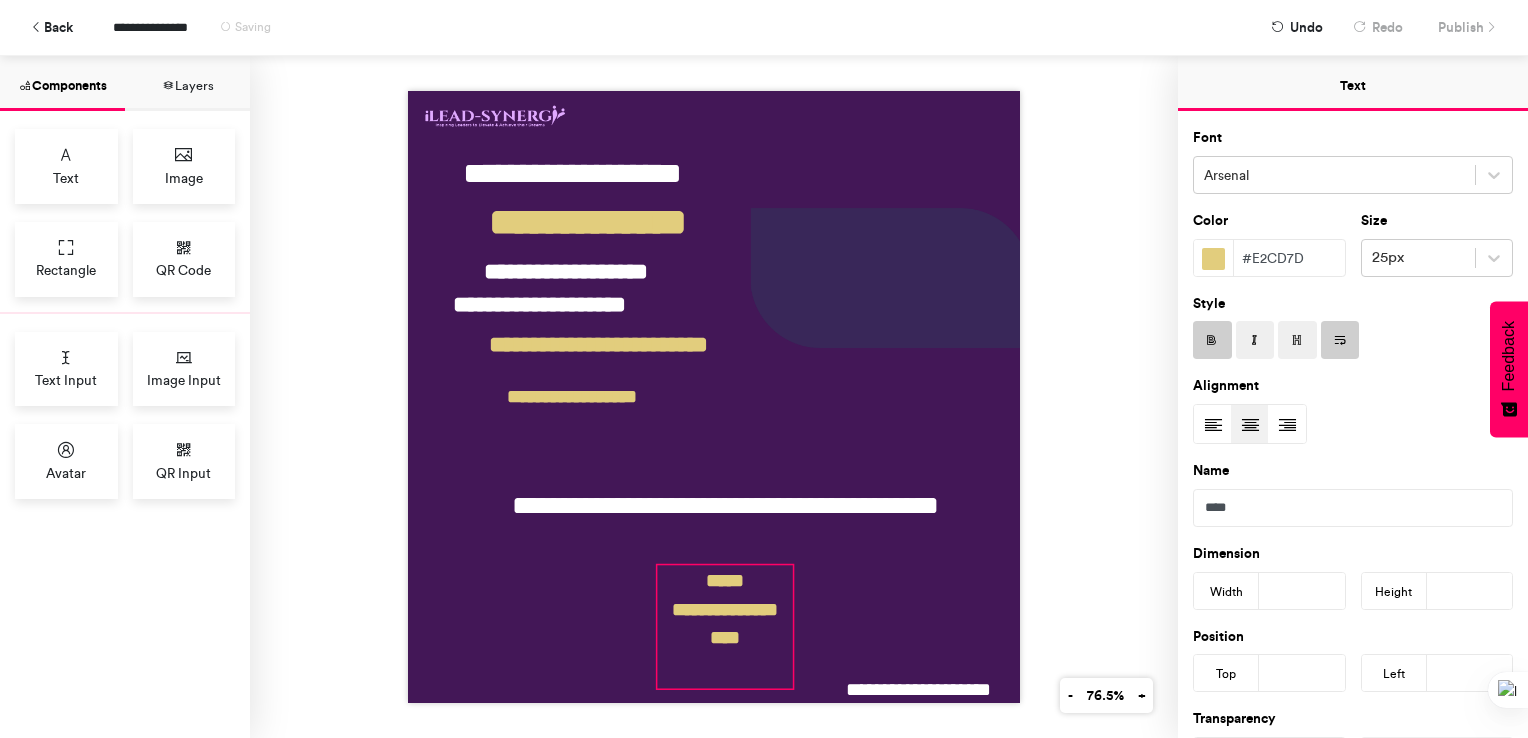 click on "**********" at bounding box center [725, 627] 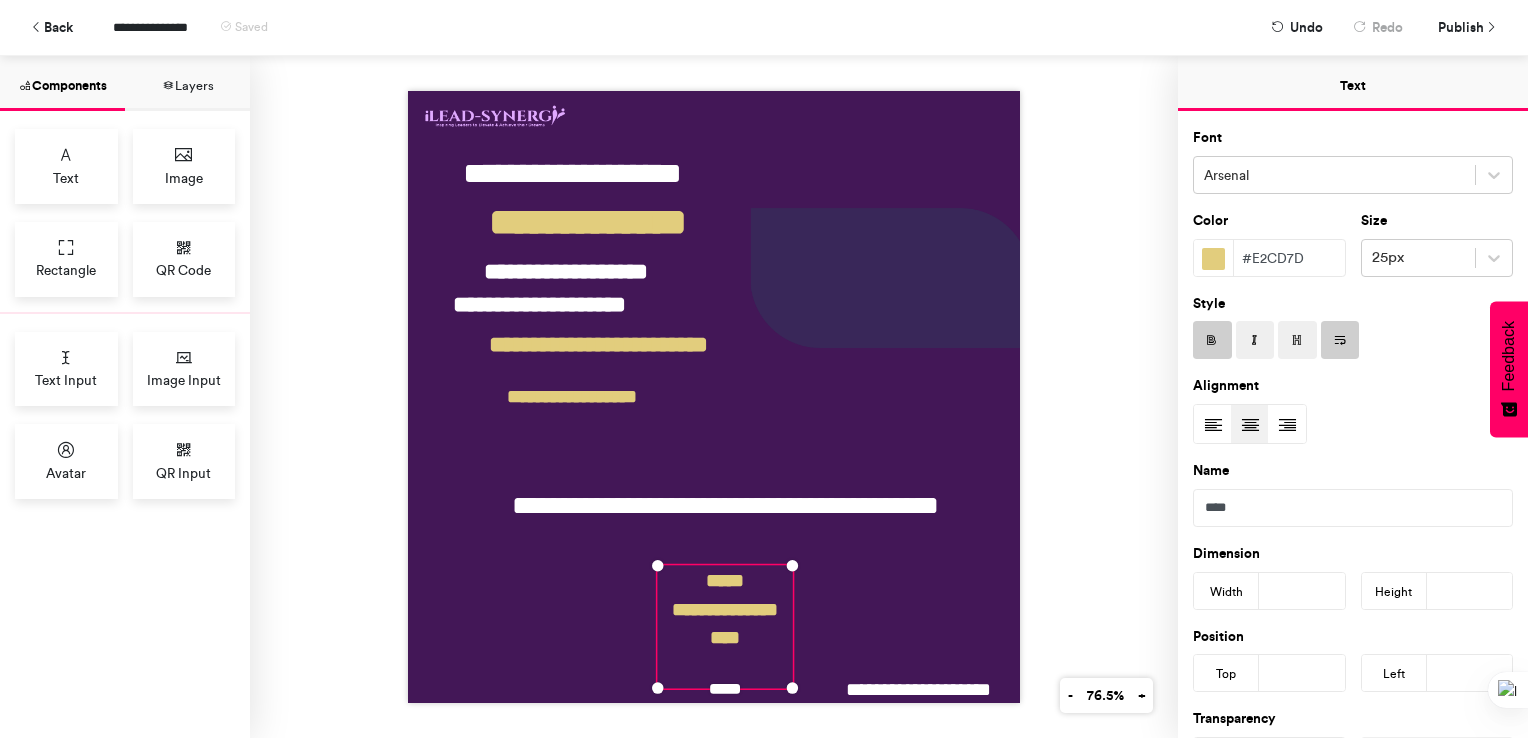 click on "**********" at bounding box center [725, 627] 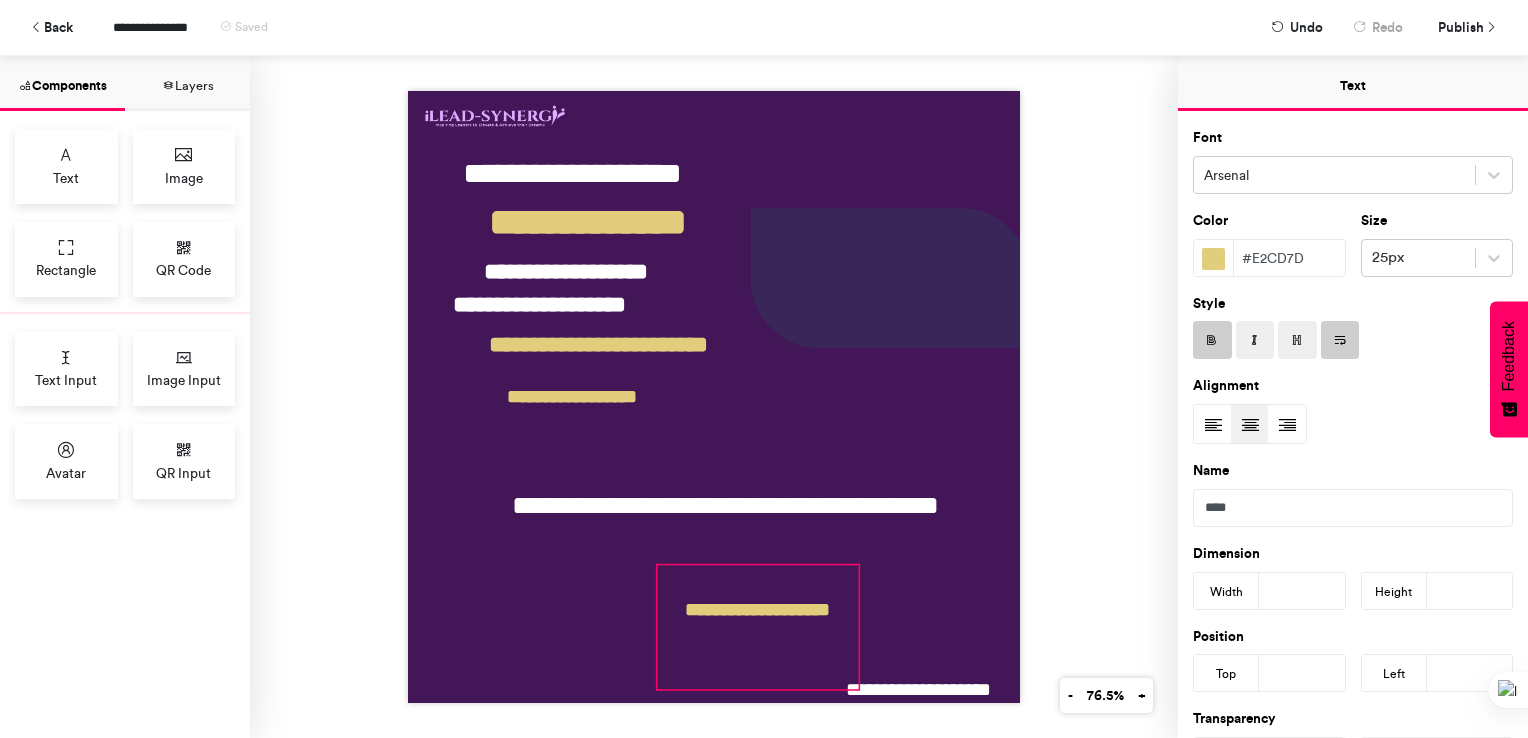 drag, startPoint x: 784, startPoint y: 677, endPoint x: 850, endPoint y: 677, distance: 66 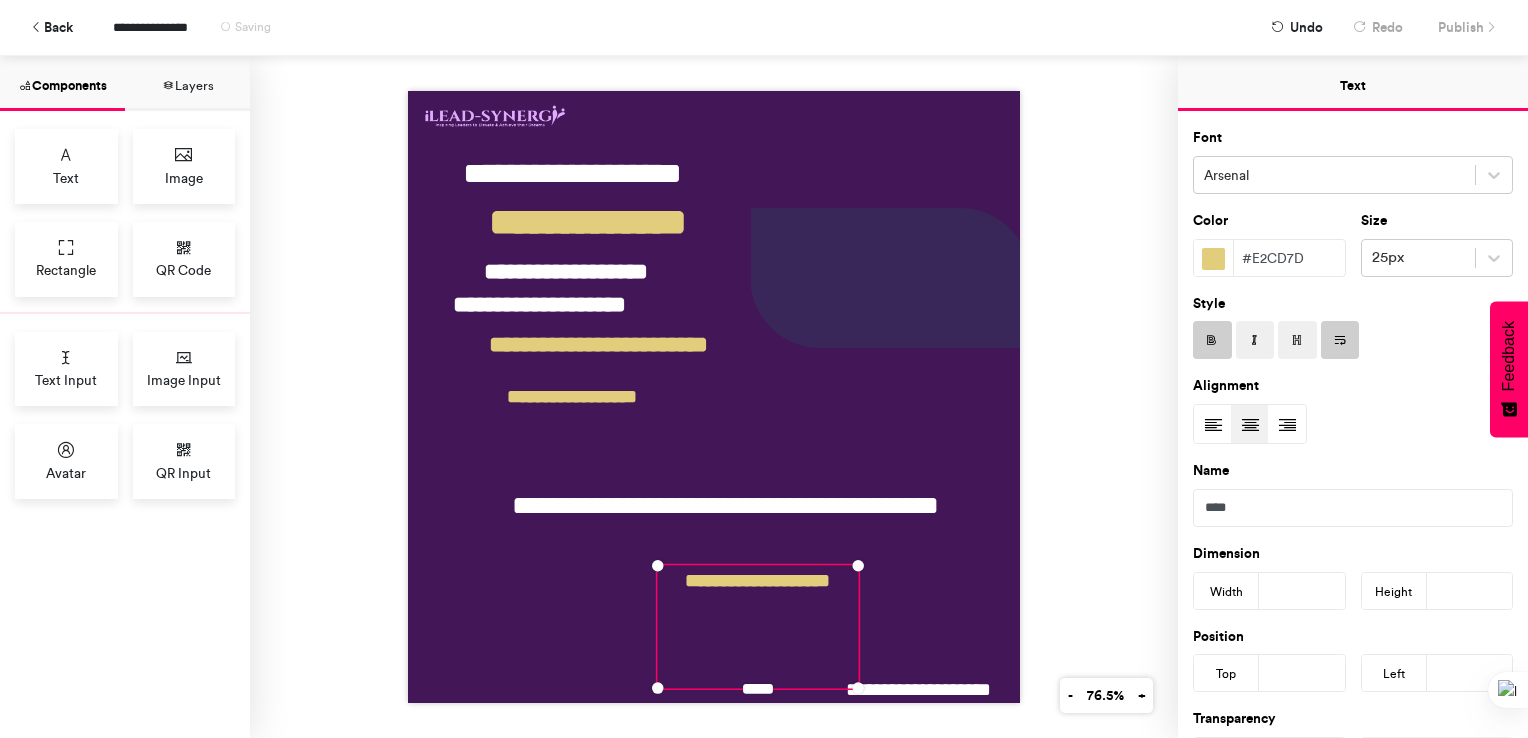 click on "**********" at bounding box center (714, 397) 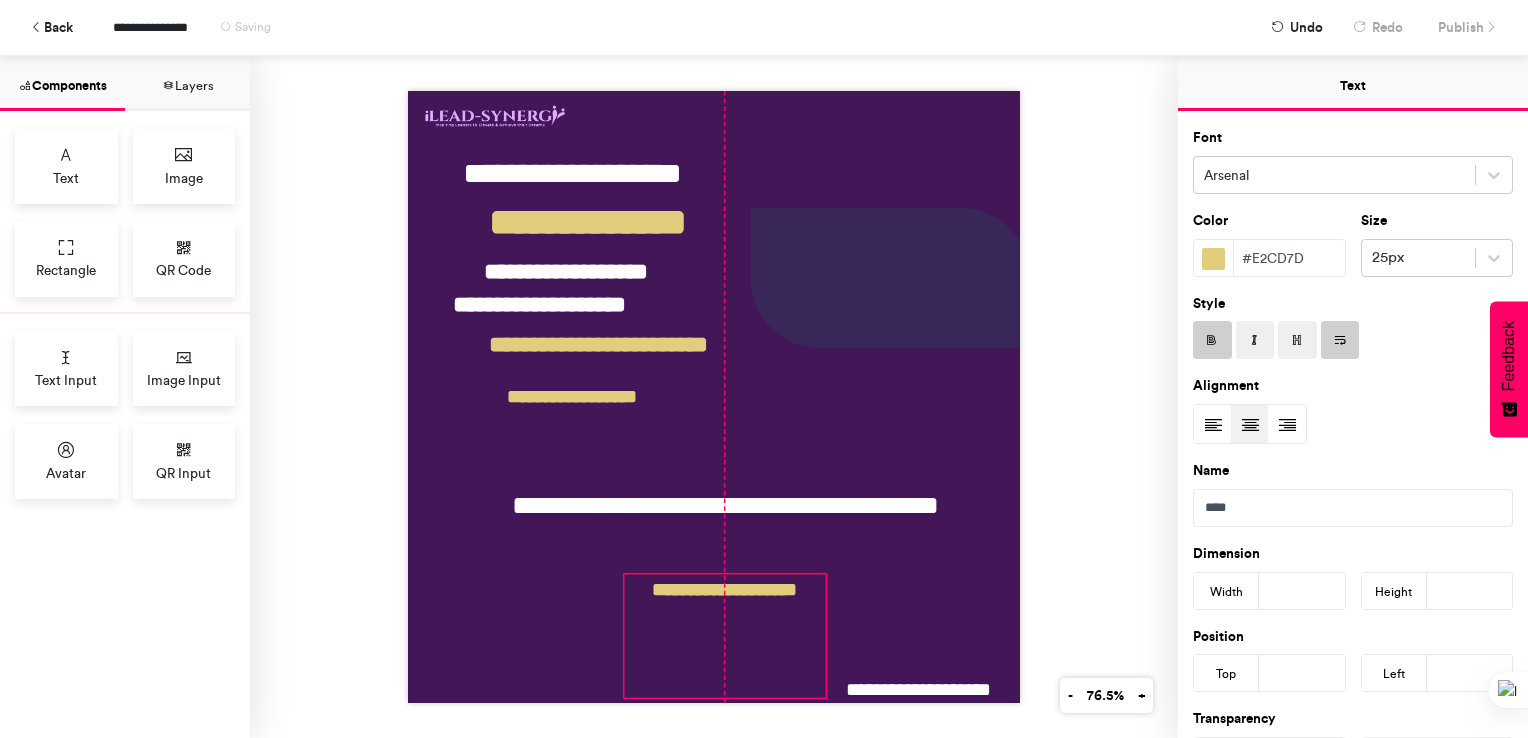 drag, startPoint x: 786, startPoint y: 577, endPoint x: 748, endPoint y: 586, distance: 39.051247 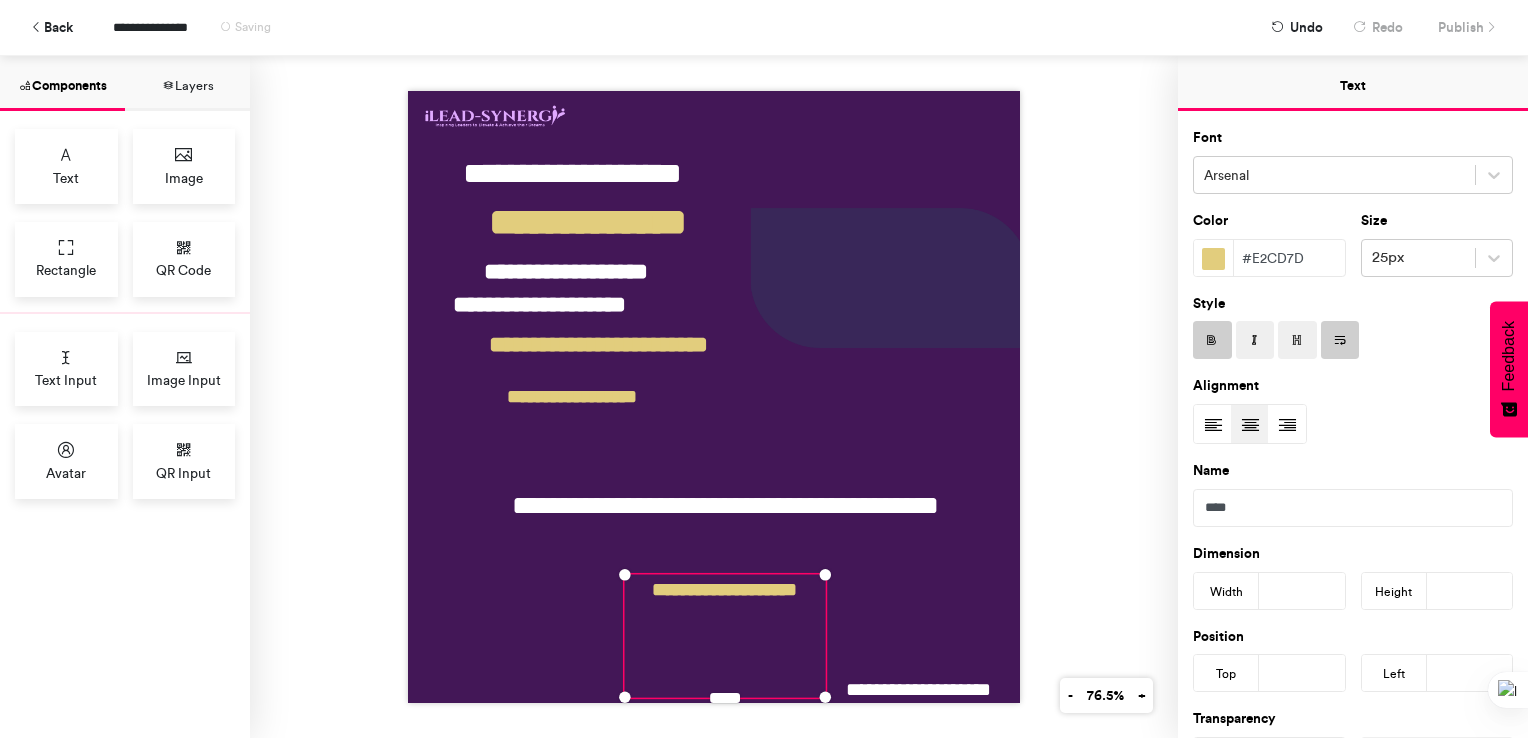 click on "**********" at bounding box center [714, 397] 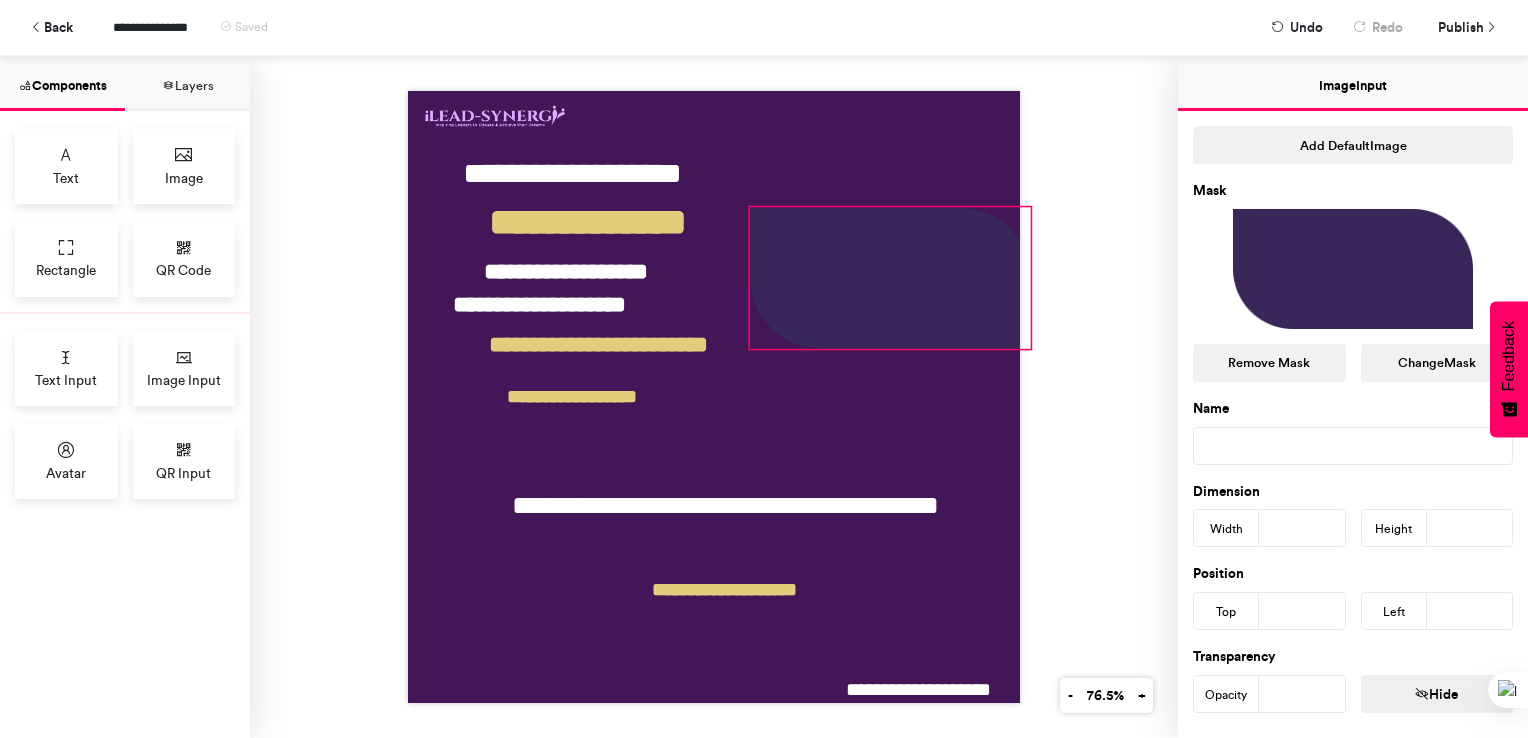 click at bounding box center [890, 278] 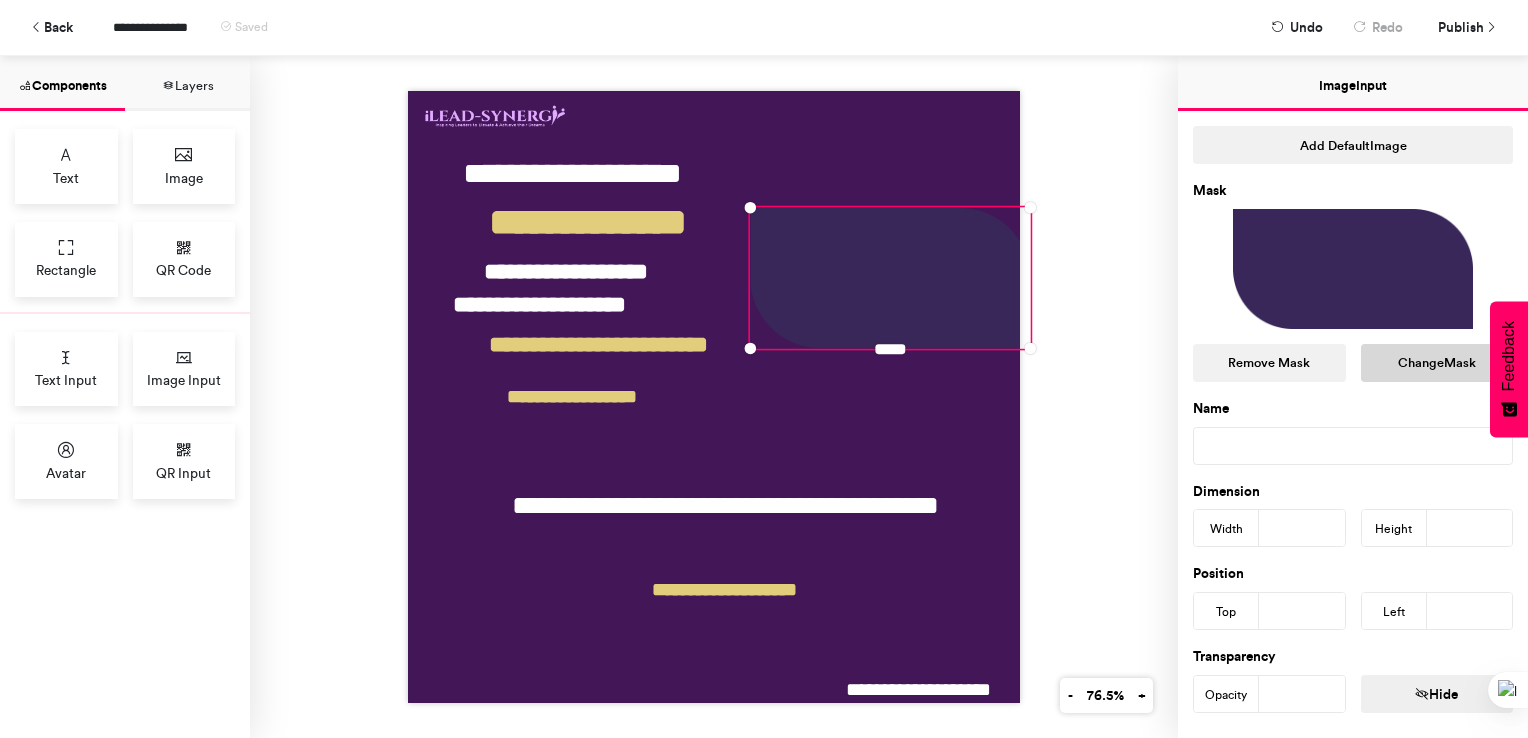 click on "Change  Mask" at bounding box center (1437, 363) 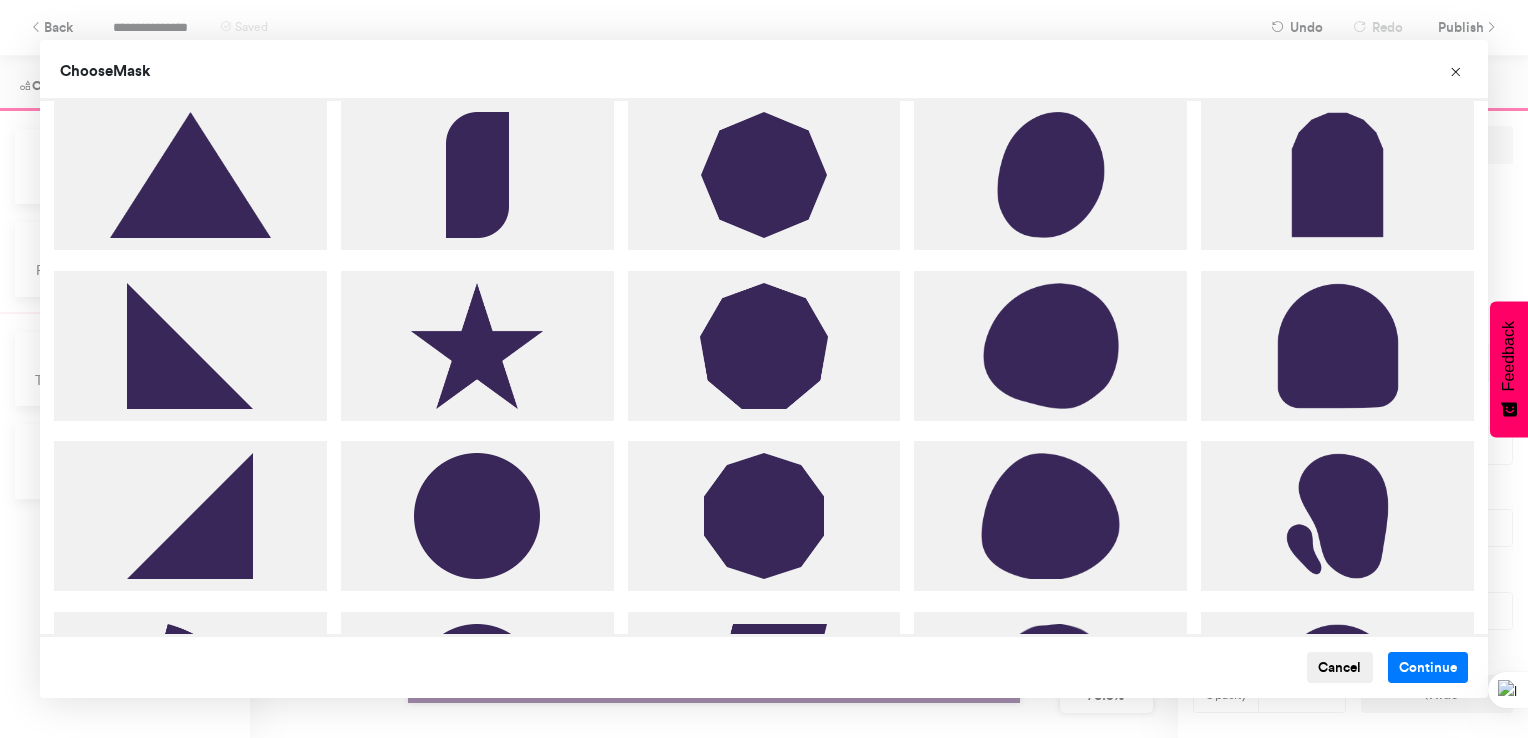 scroll, scrollTop: 1585, scrollLeft: 0, axis: vertical 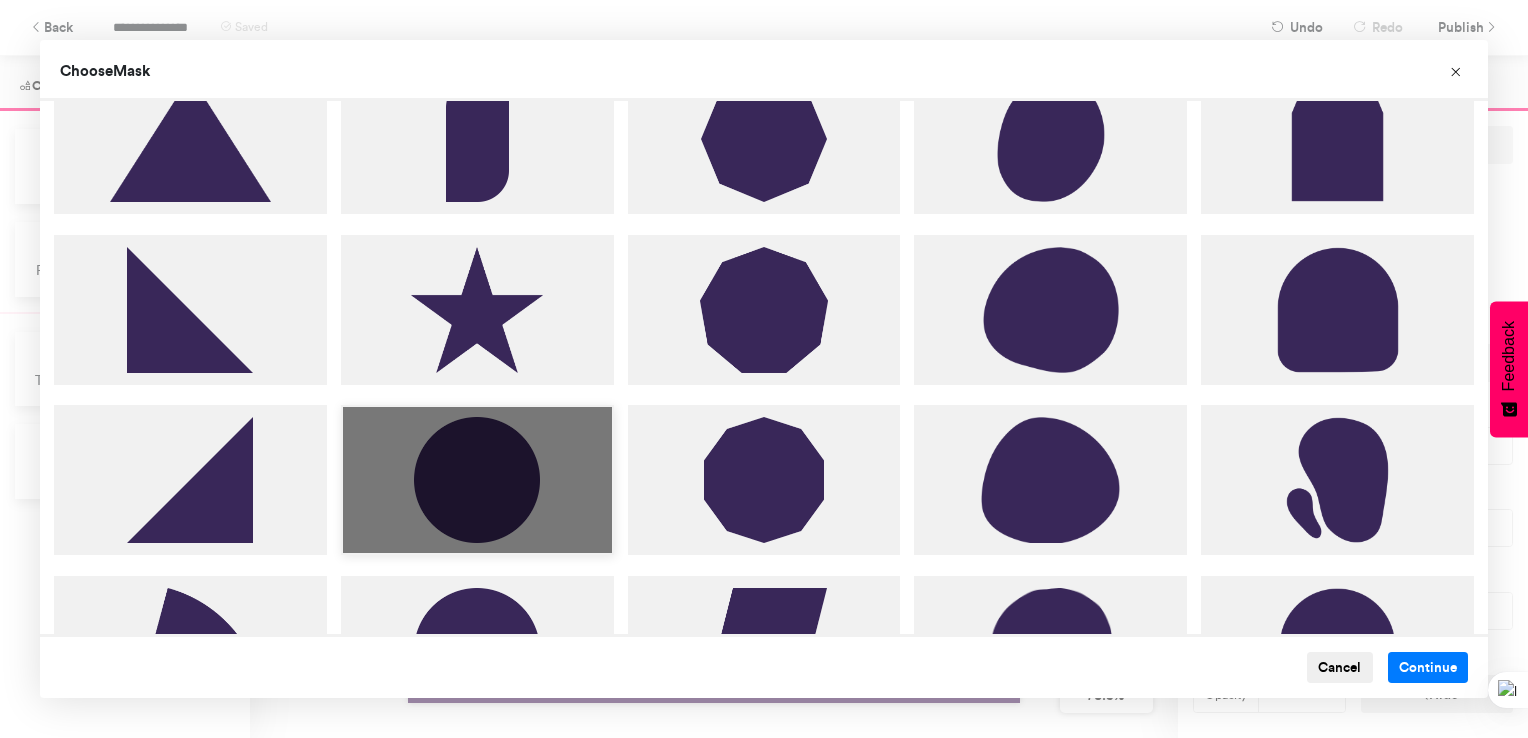 click at bounding box center [477, 480] 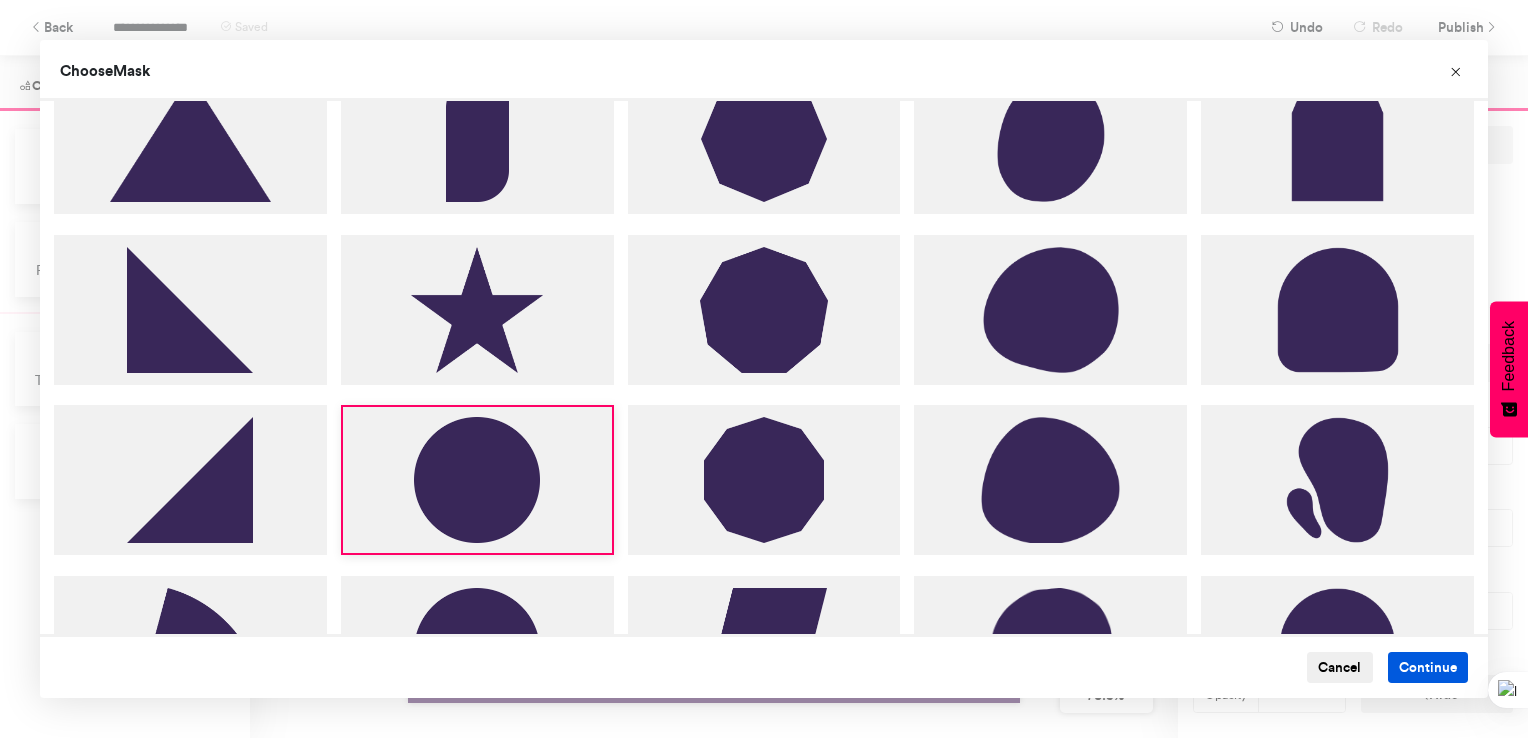 click on "Continue" at bounding box center [1428, 668] 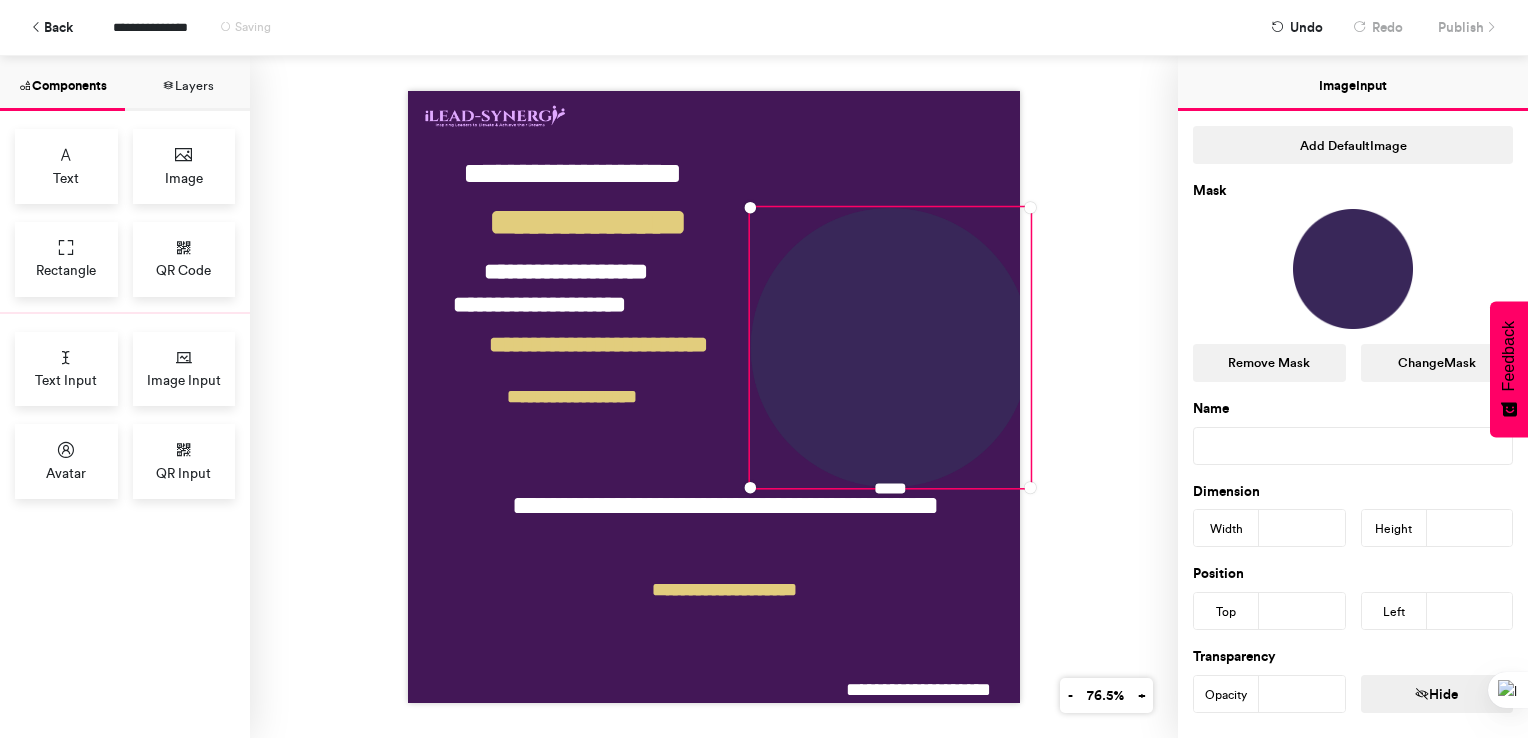 click on "**********" at bounding box center [714, 397] 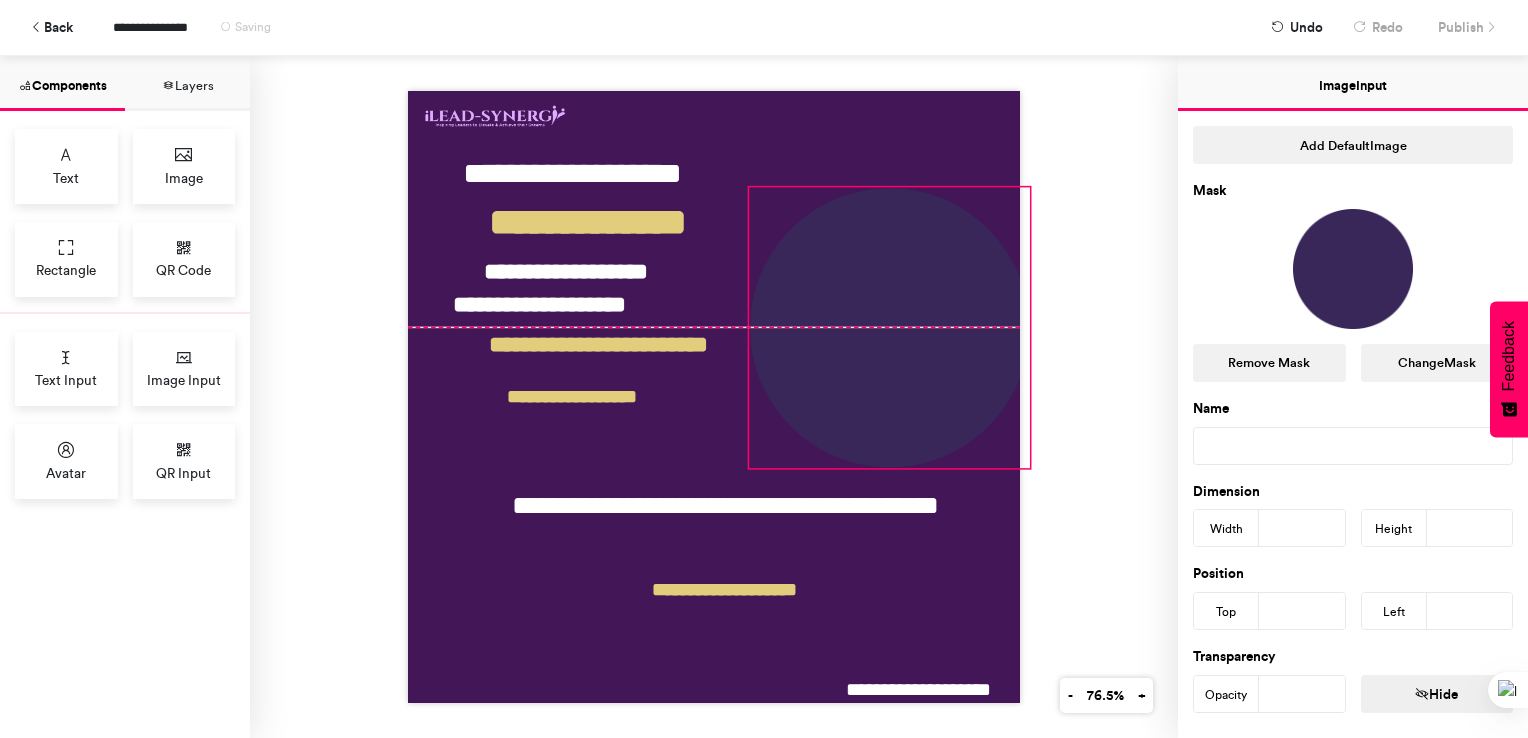 drag, startPoint x: 891, startPoint y: 286, endPoint x: 890, endPoint y: 265, distance: 21.023796 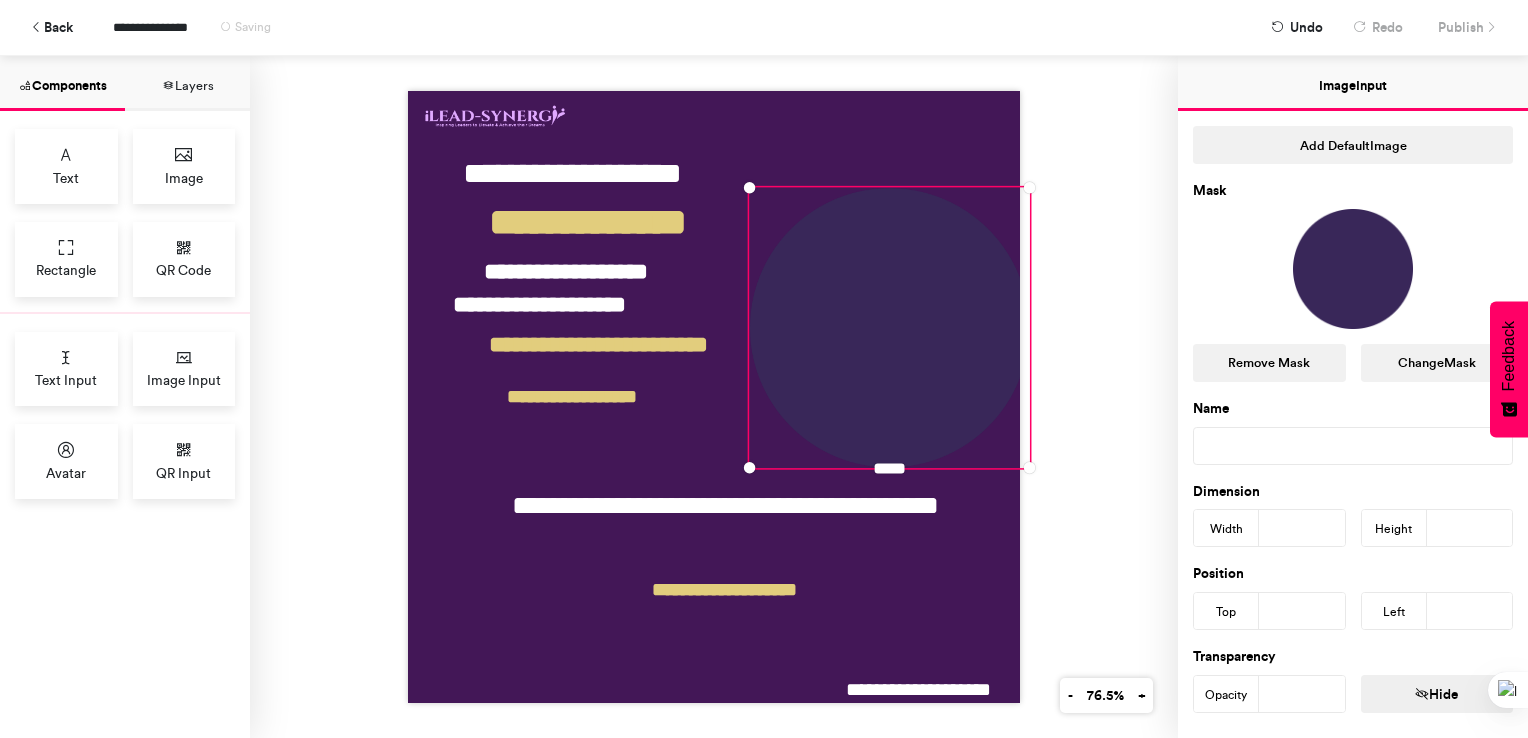 click on "**********" at bounding box center (714, 397) 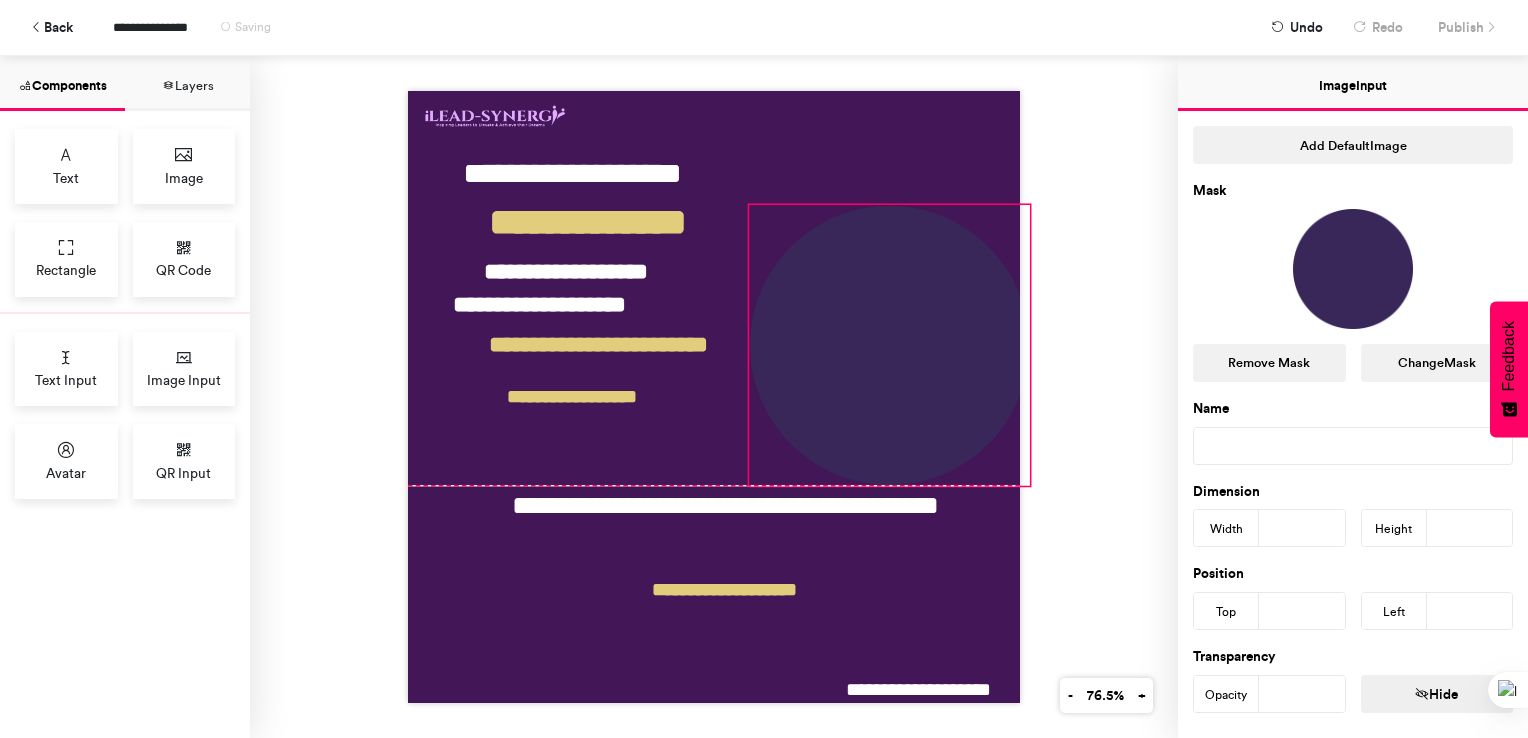 drag, startPoint x: 920, startPoint y: 316, endPoint x: 920, endPoint y: 333, distance: 17 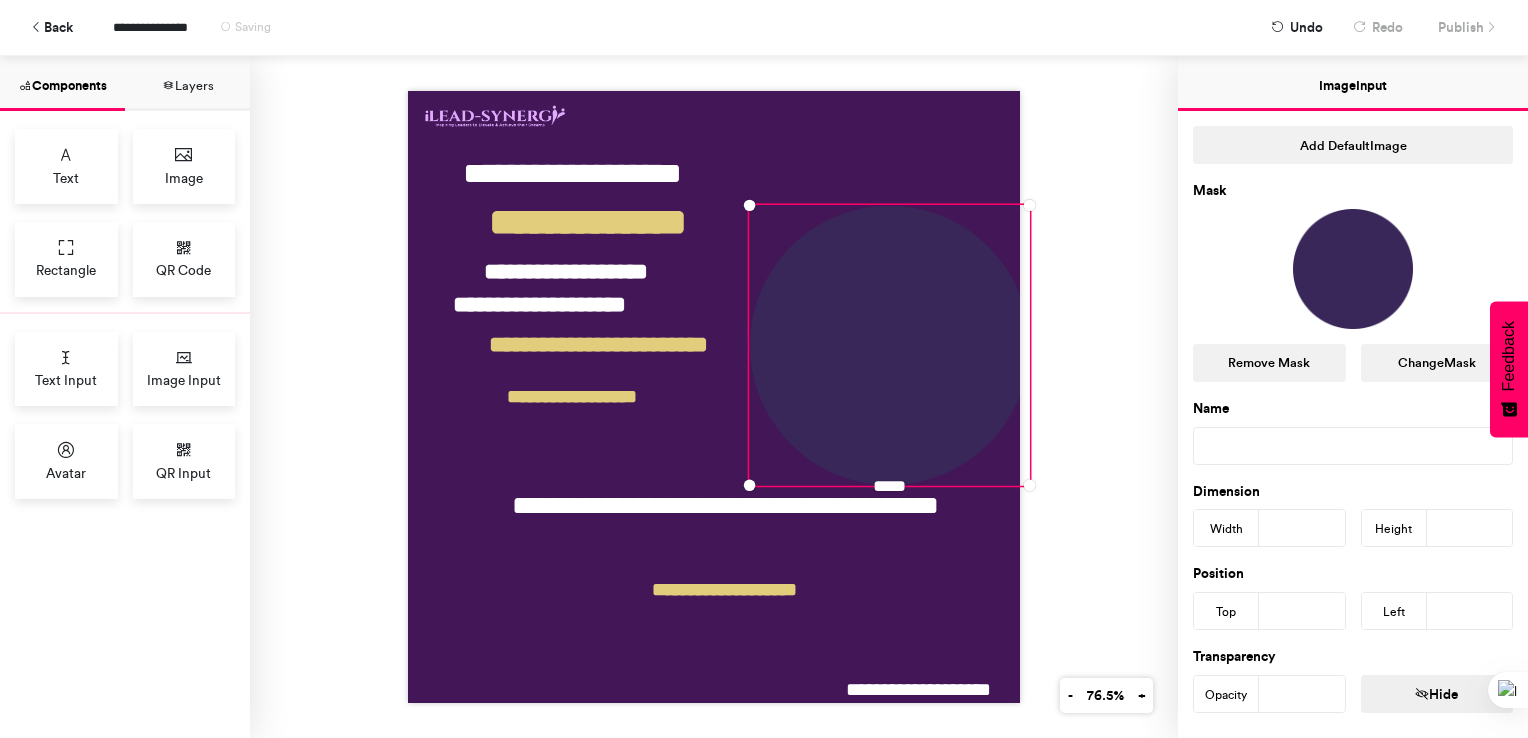 click on "**********" at bounding box center [714, 397] 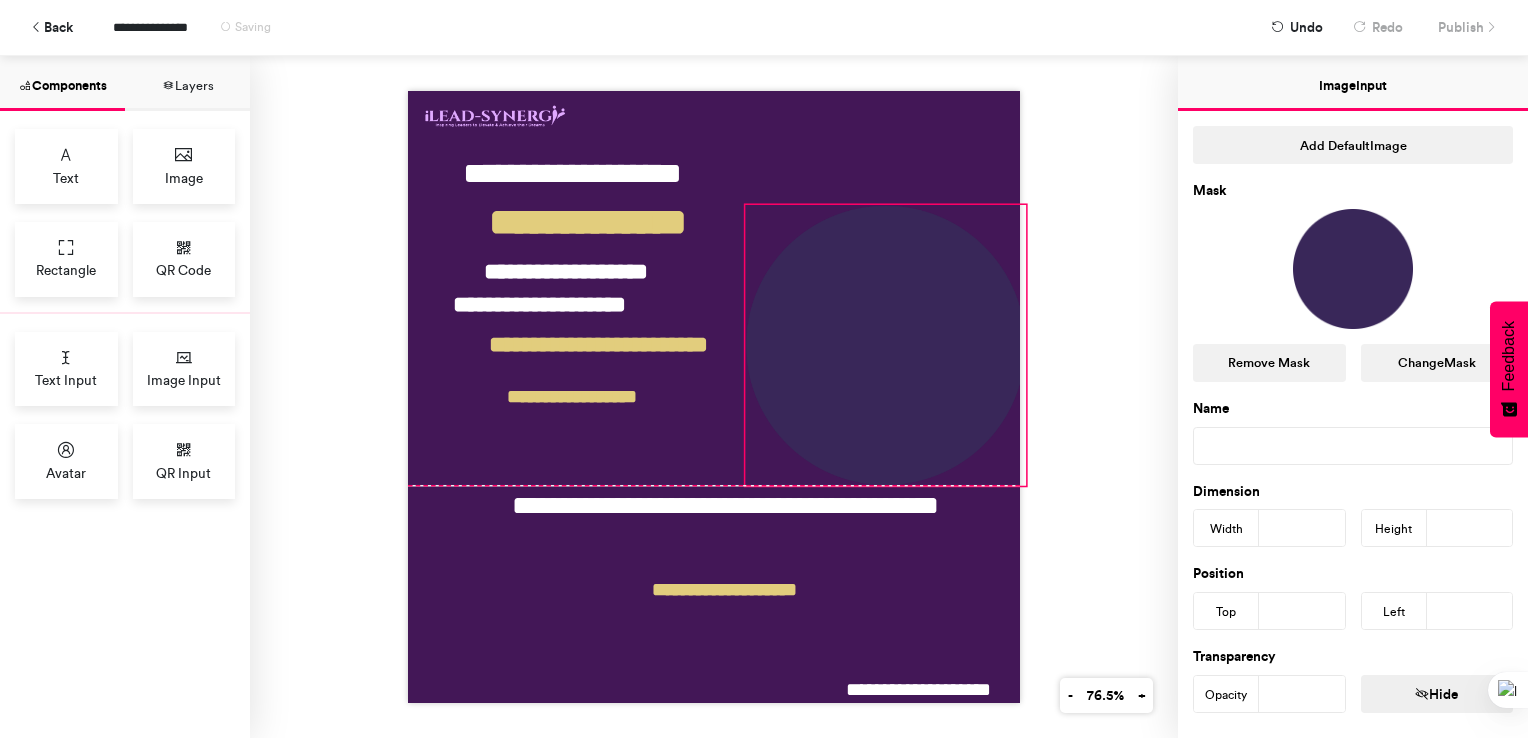 click at bounding box center (885, 345) 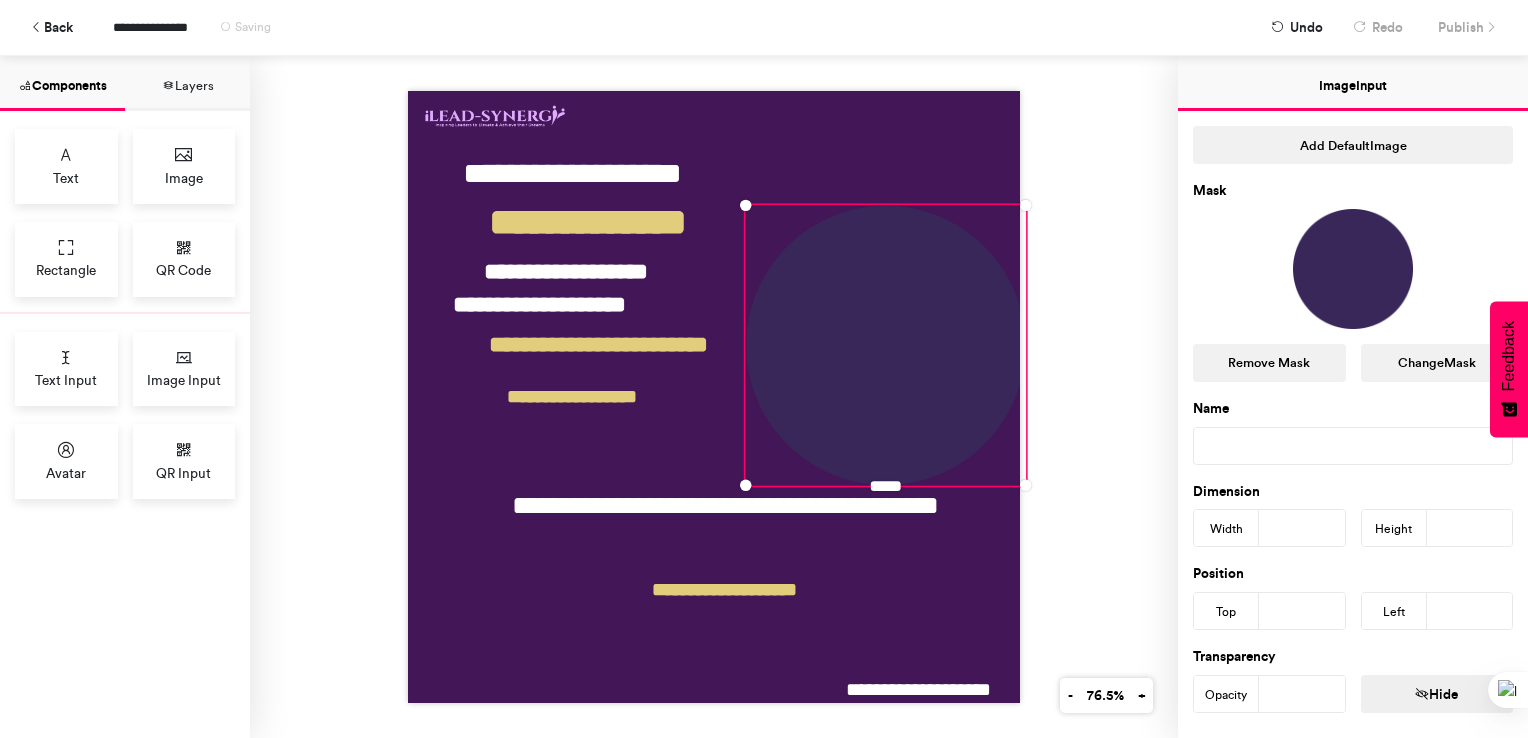 click on "**********" at bounding box center [714, 397] 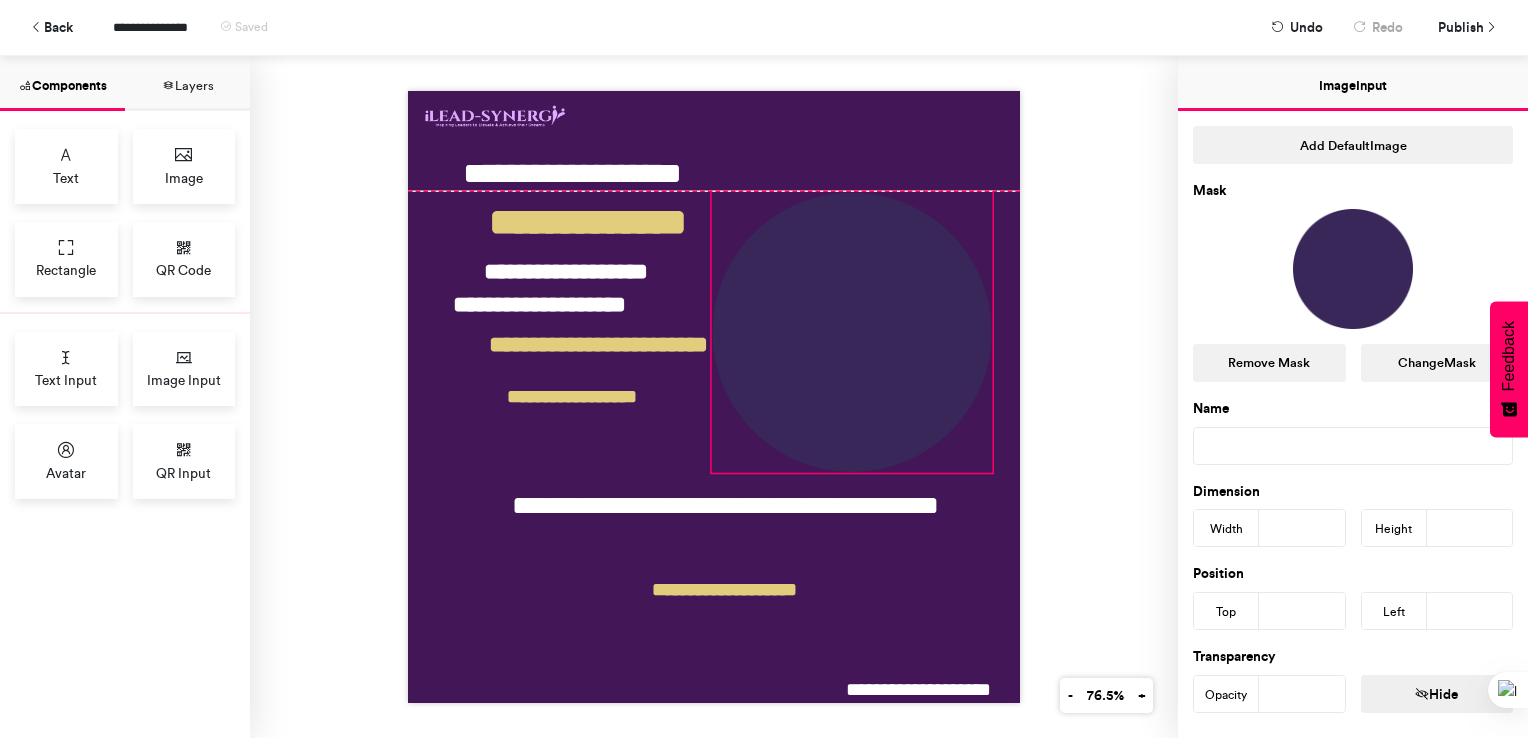 drag, startPoint x: 968, startPoint y: 283, endPoint x: 934, endPoint y: 276, distance: 34.713108 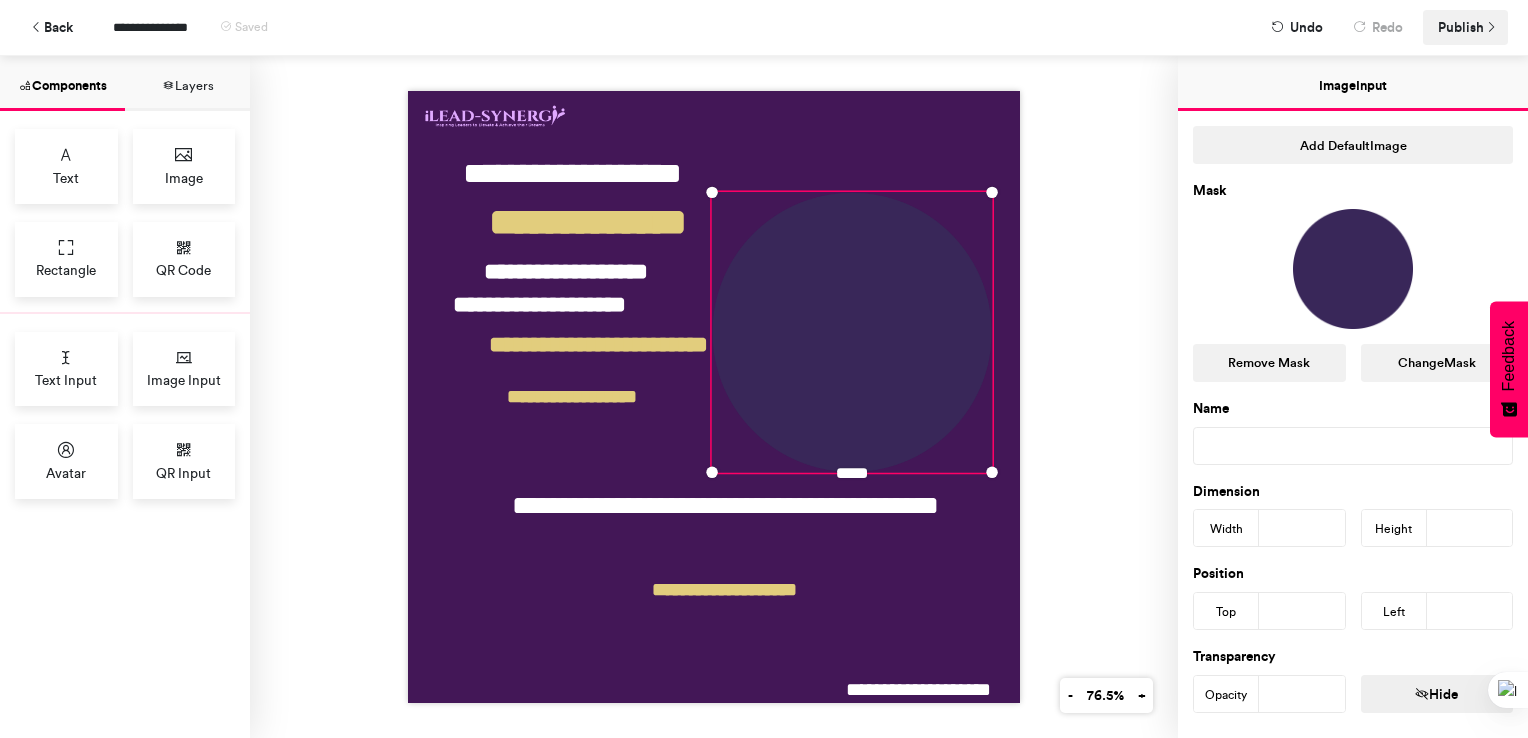 click on "Publish" at bounding box center [1461, 27] 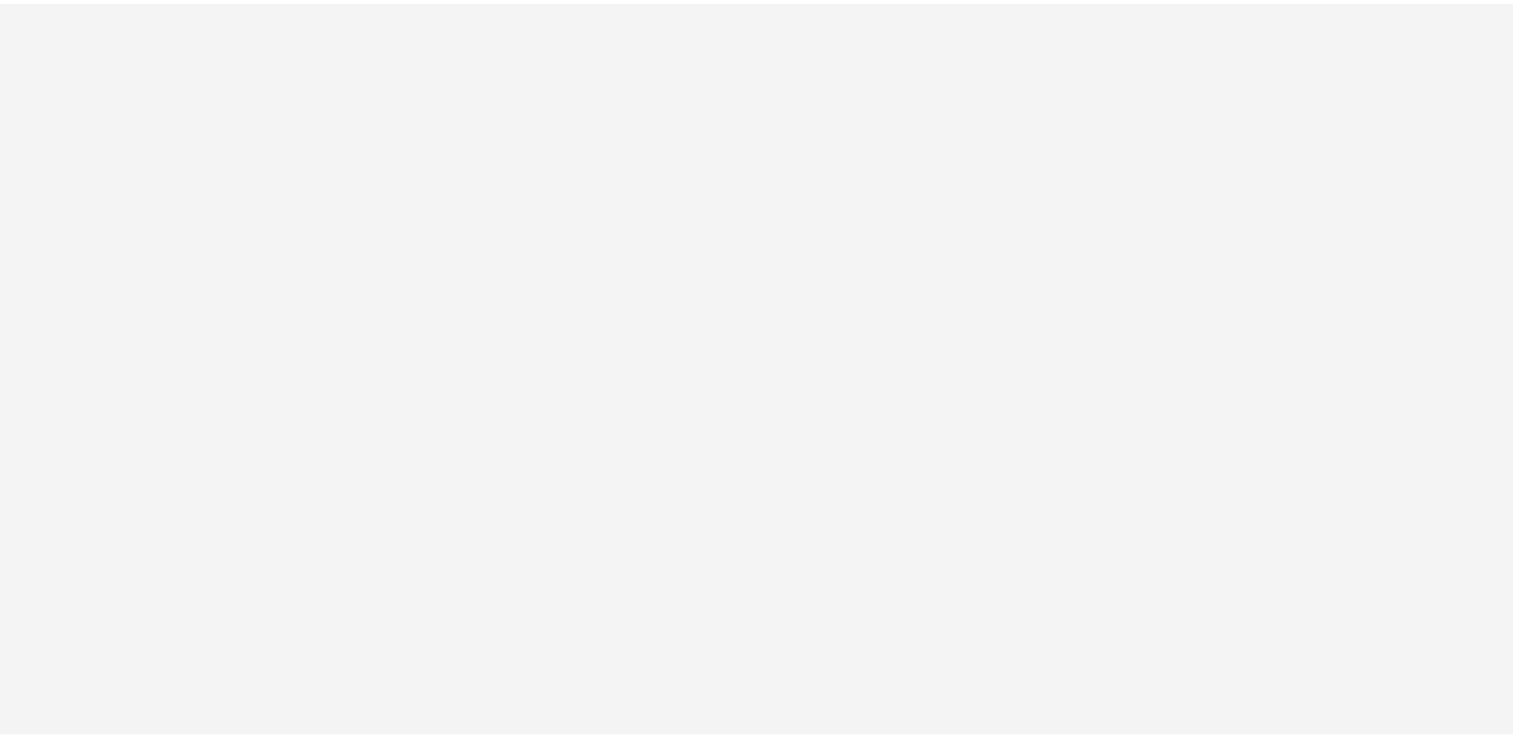 scroll, scrollTop: 0, scrollLeft: 0, axis: both 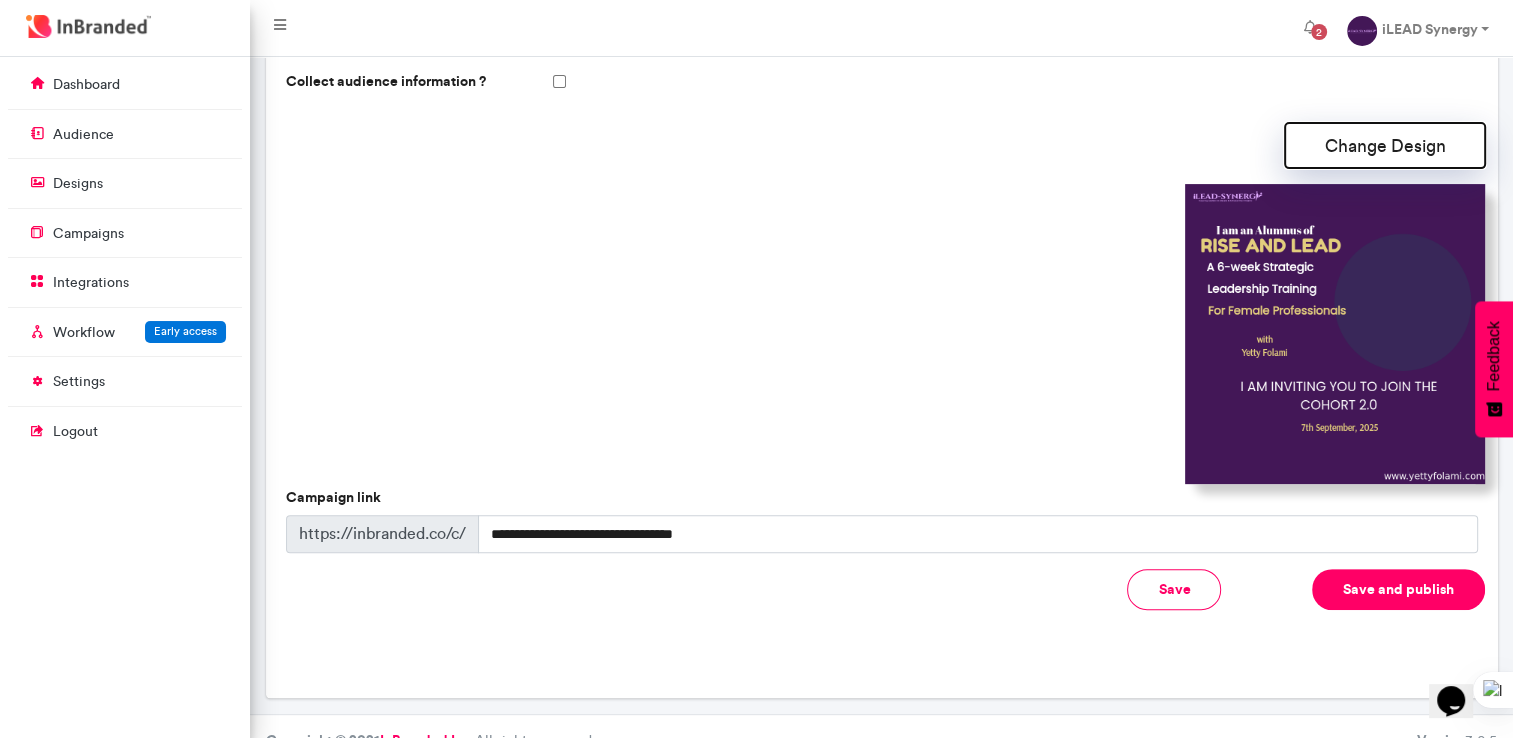click on "Change Design" at bounding box center [1385, 145] 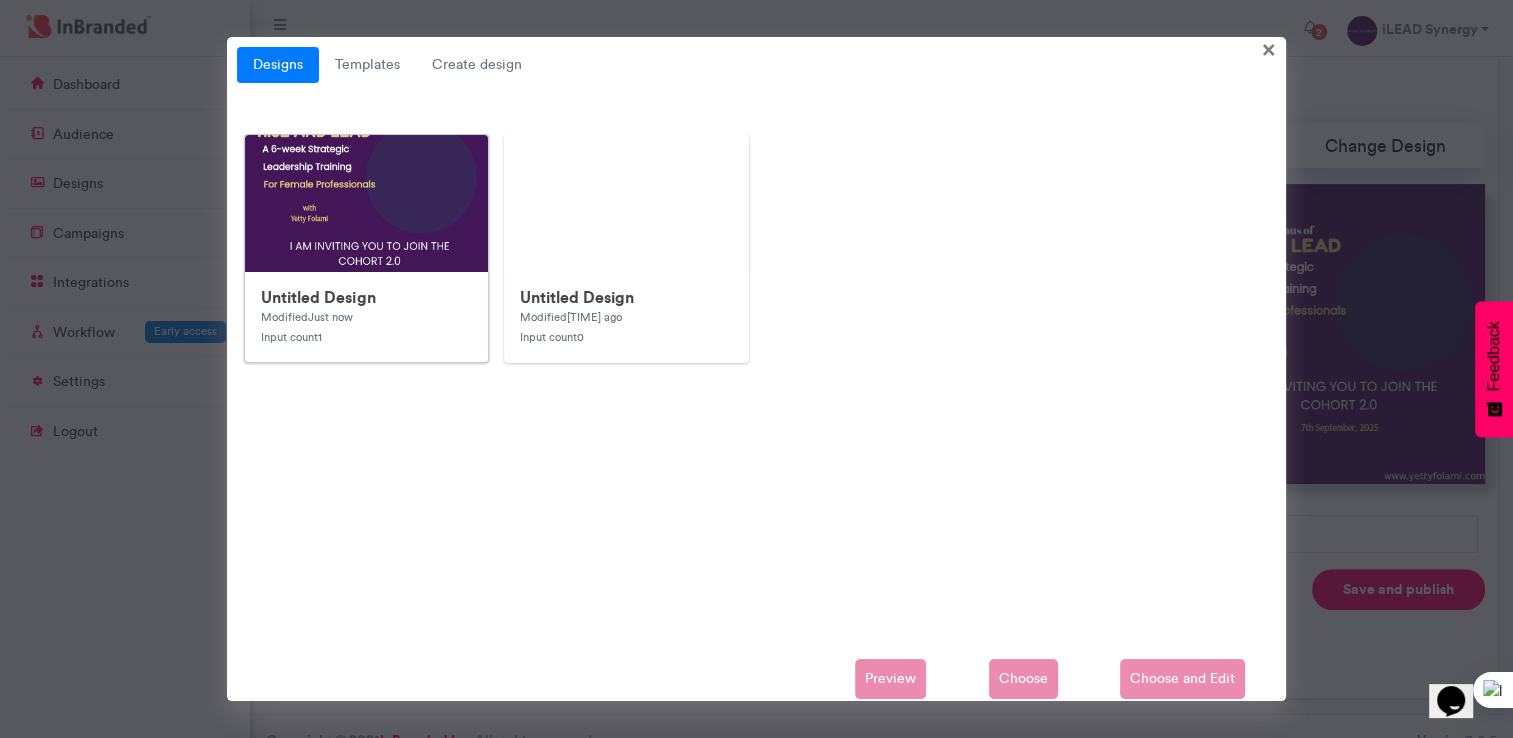 click at bounding box center [645, 535] 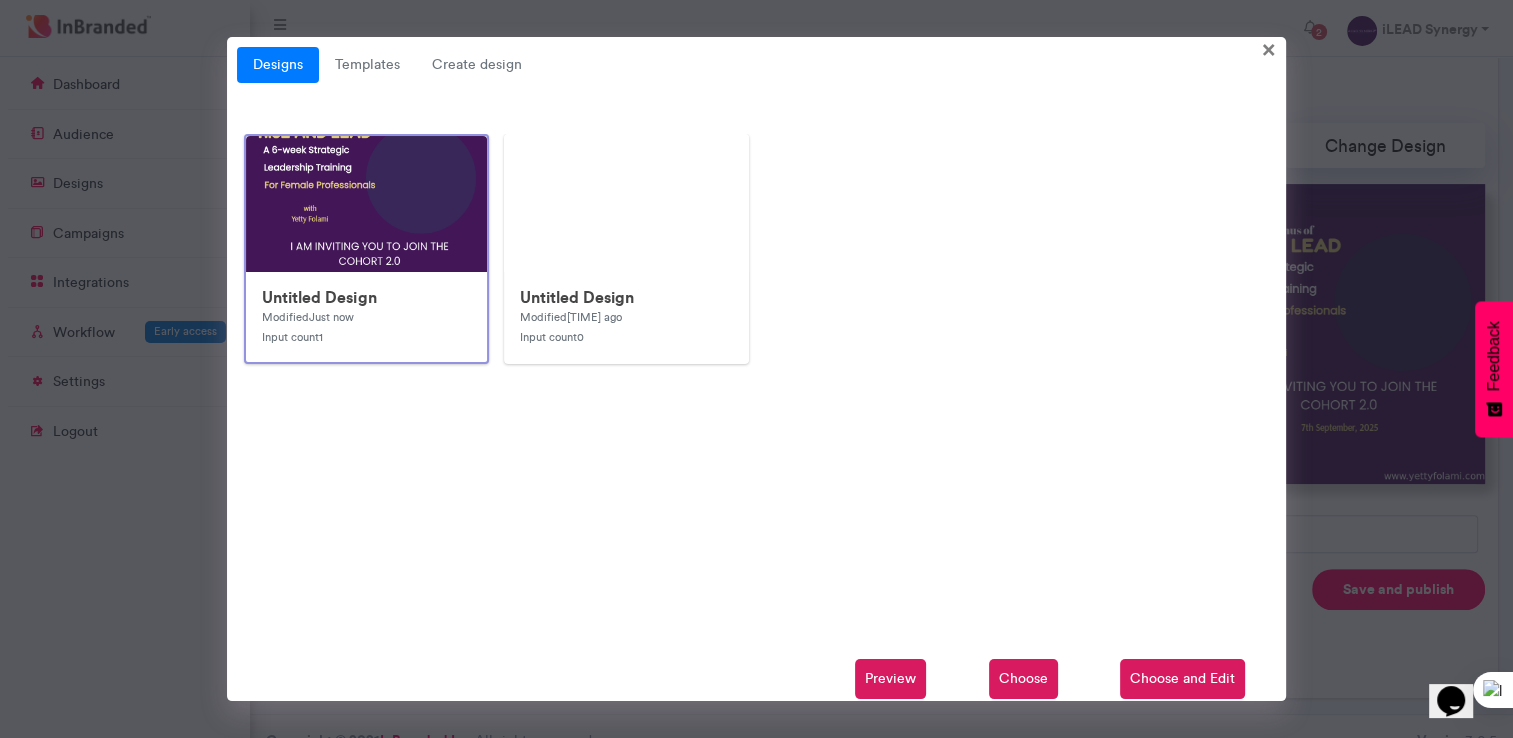 click on "Choose and Edit" at bounding box center [1182, 679] 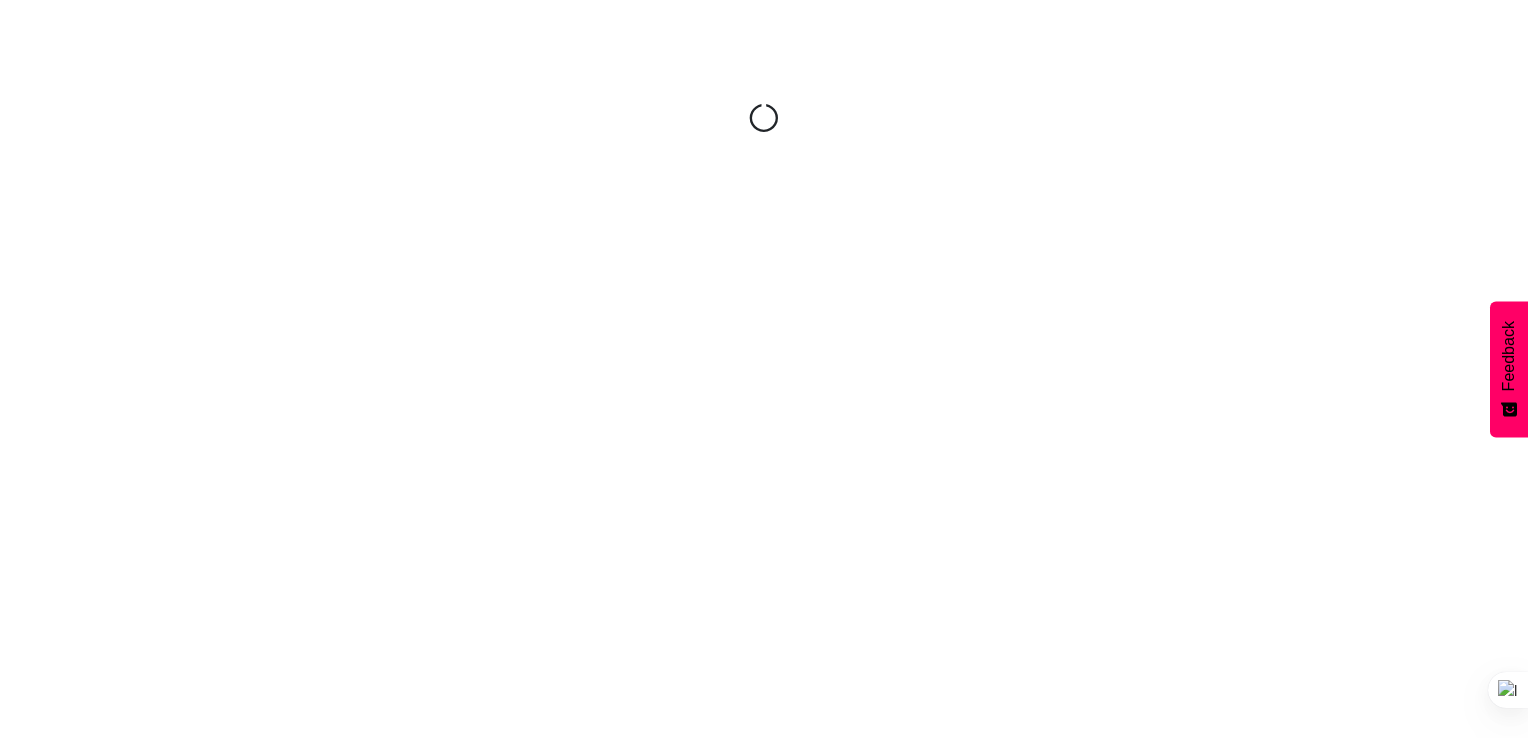 scroll, scrollTop: 0, scrollLeft: 0, axis: both 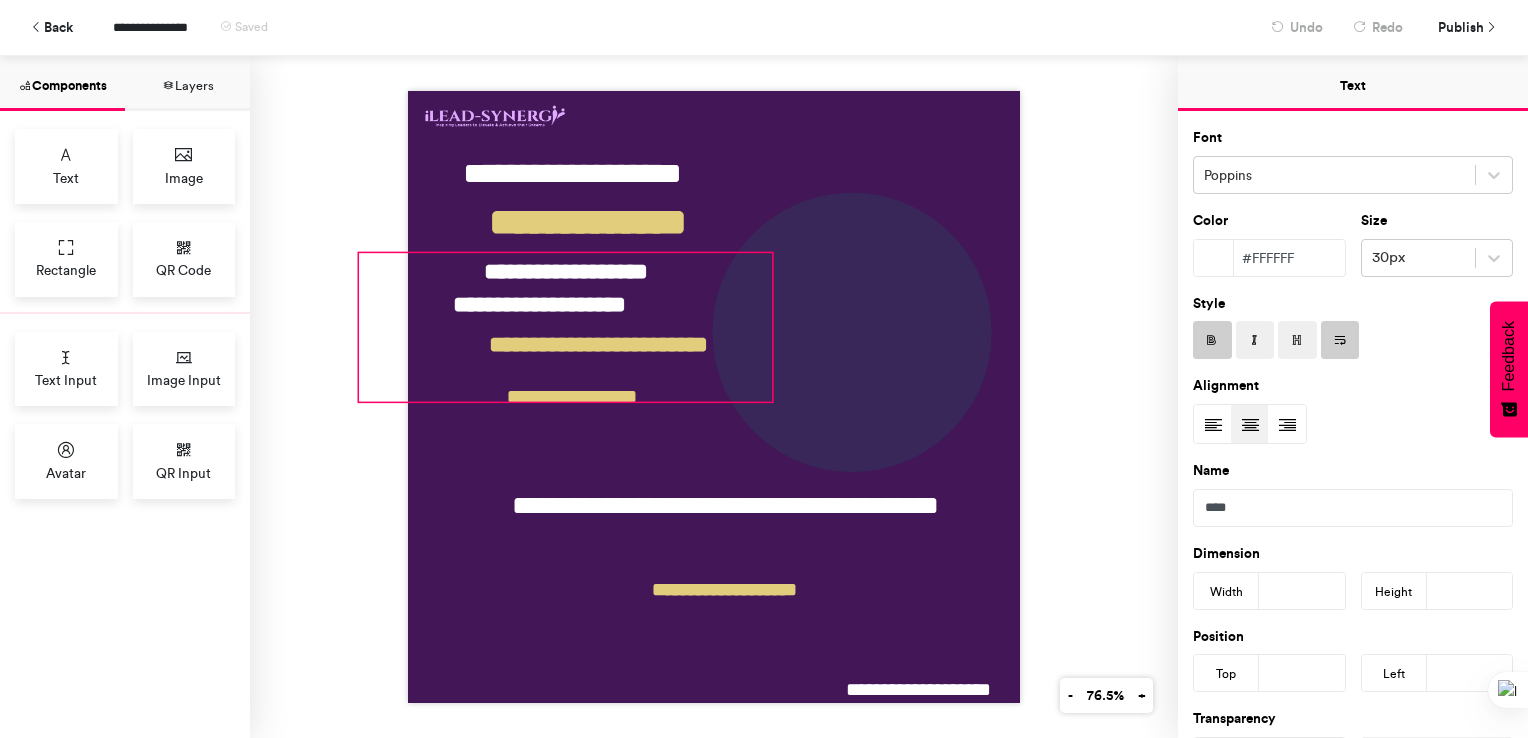 click on "********
*********" at bounding box center (566, 327) 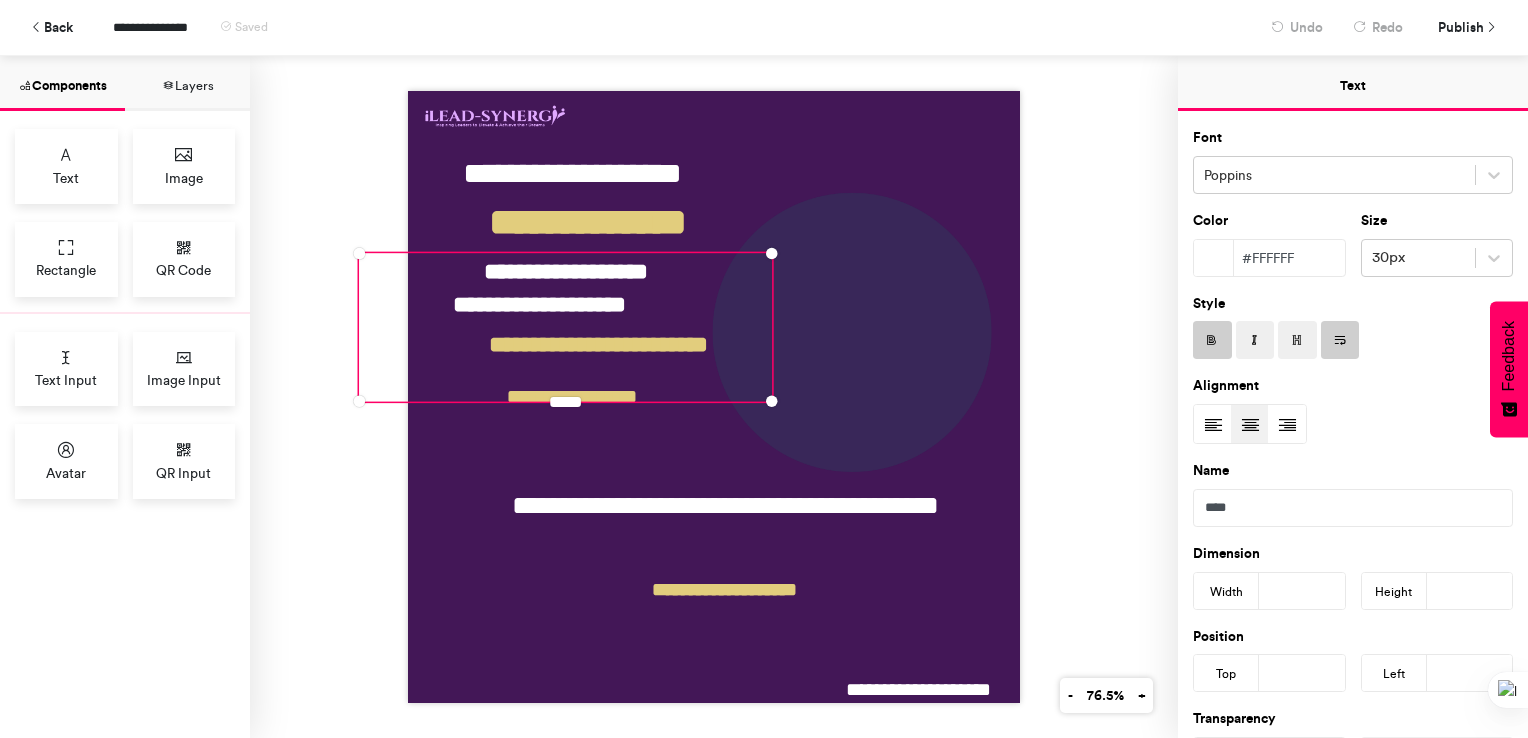 click on "********
*********" at bounding box center [566, 327] 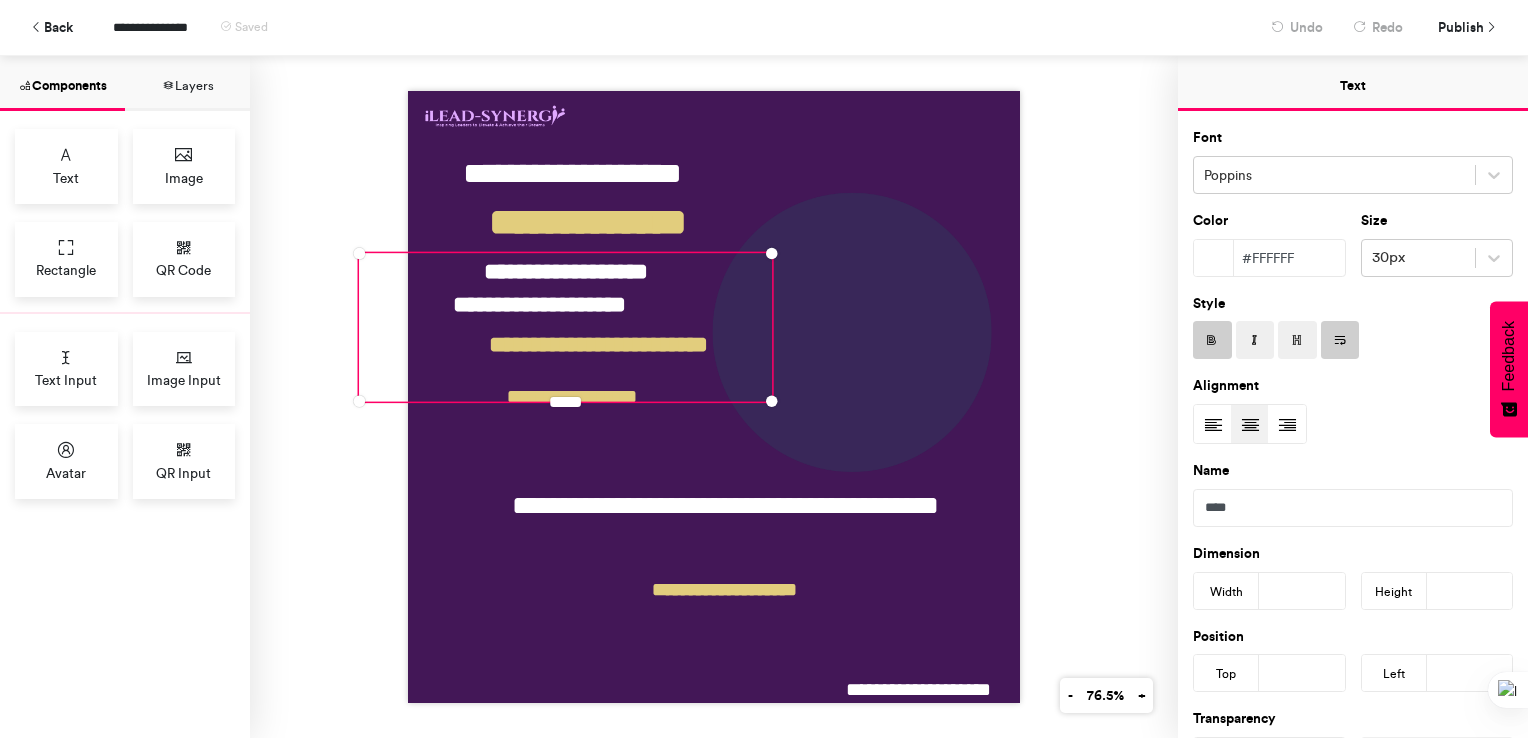 click on "********
*********" at bounding box center [566, 327] 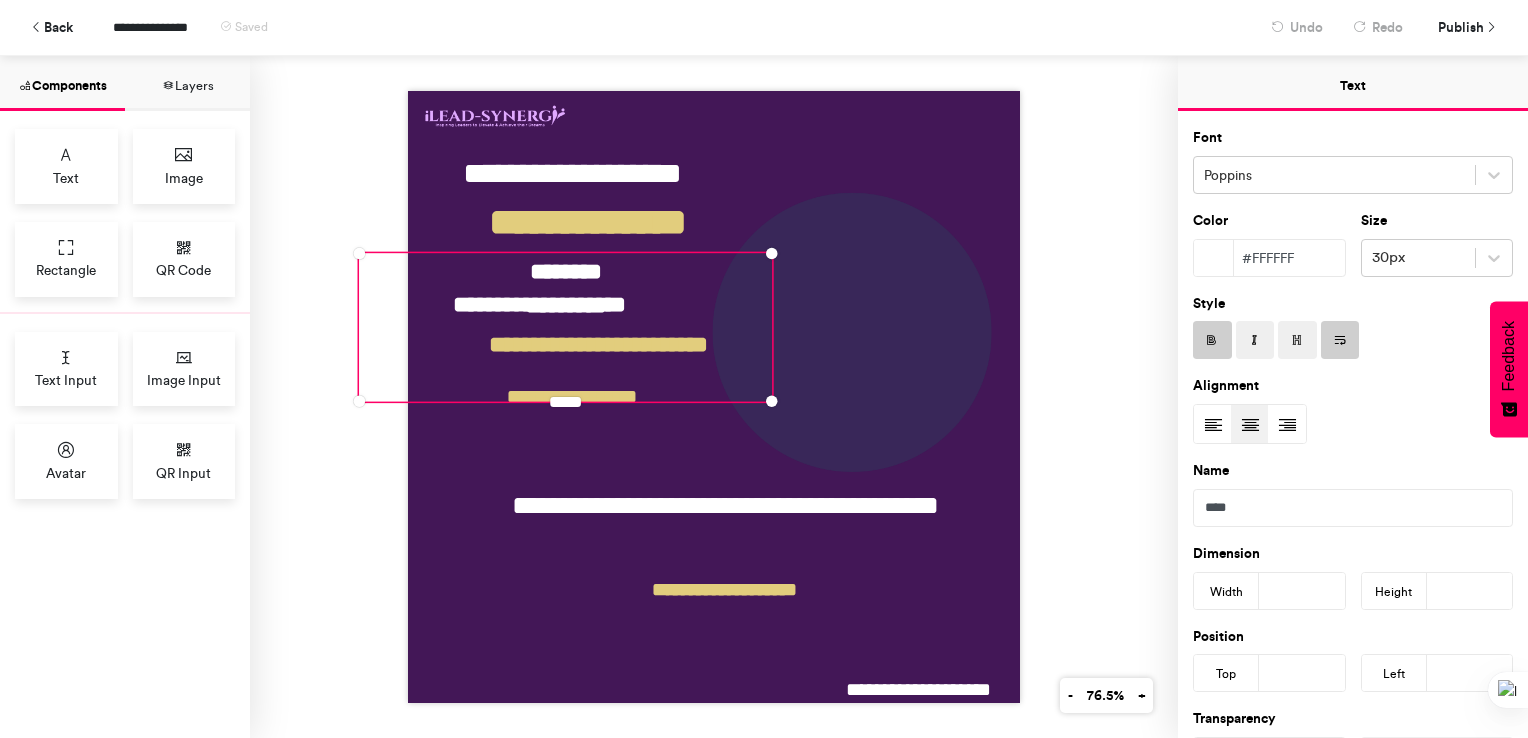 click on "[FIRST] [LAST] [LAST] [LAST] [LAST] [LAST]
[CITY] [STREET] [CITY] [STATE]" at bounding box center [714, 397] 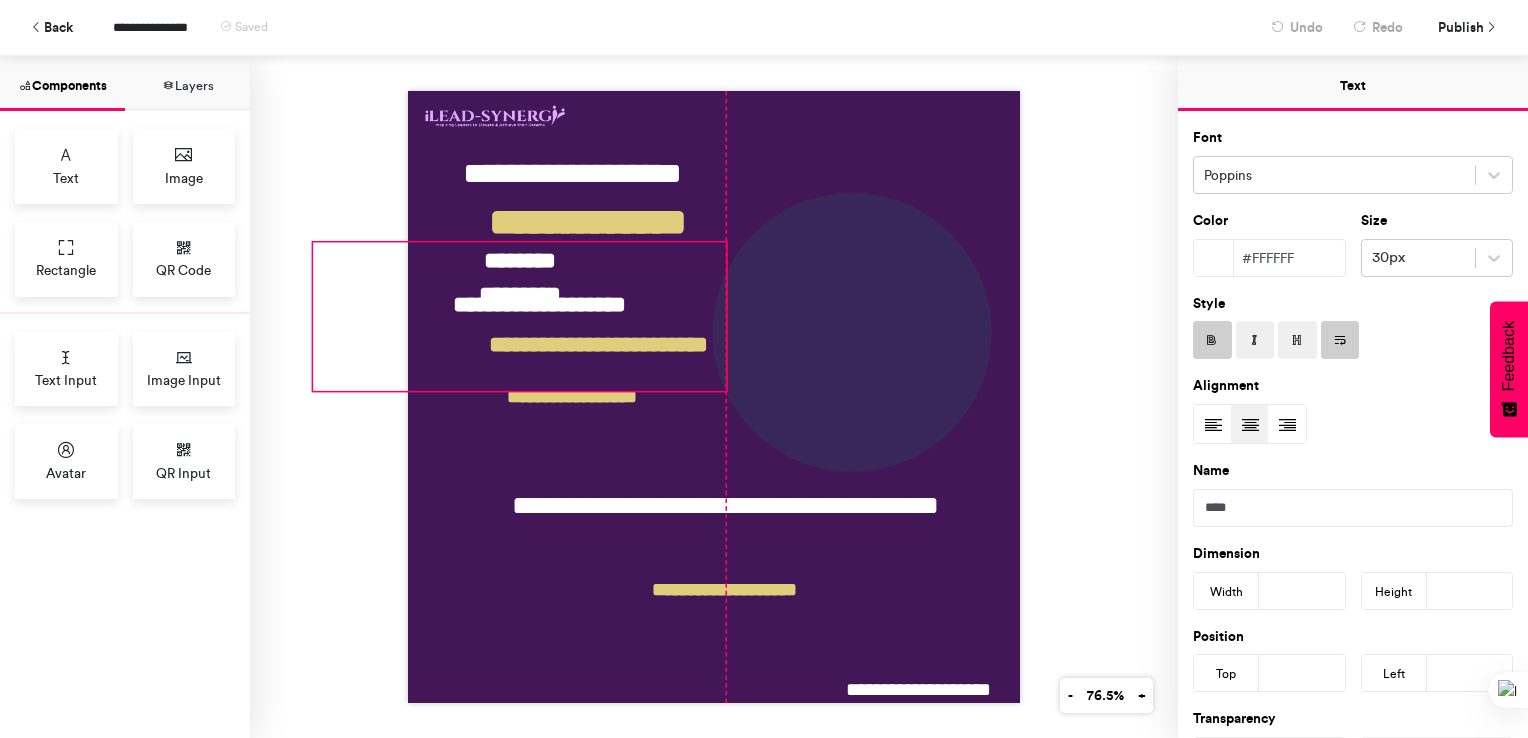drag, startPoint x: 600, startPoint y: 266, endPoint x: 553, endPoint y: 257, distance: 47.853943 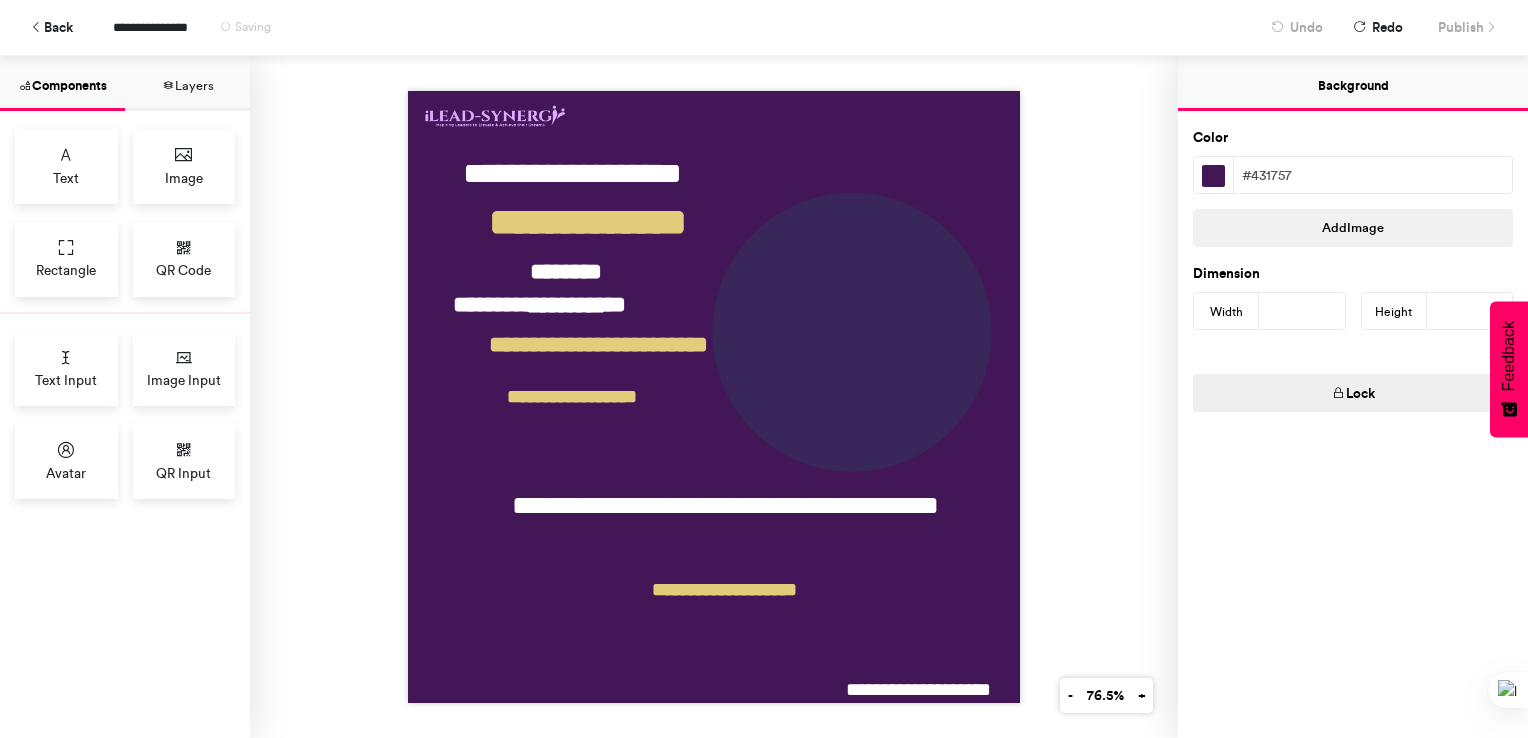 click on "******** *********" at bounding box center (566, 327) 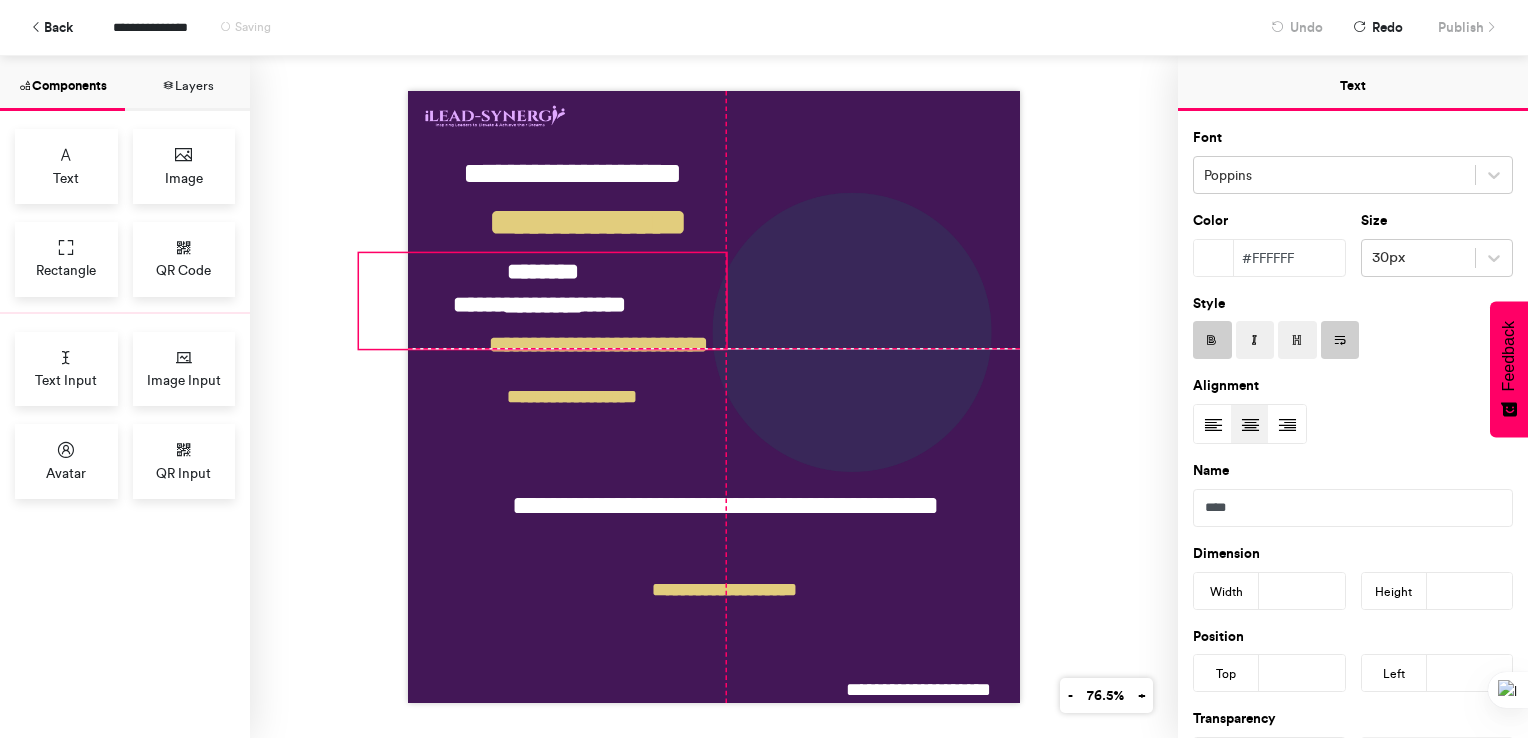 drag, startPoint x: 765, startPoint y: 394, endPoint x: 713, endPoint y: 345, distance: 71.44928 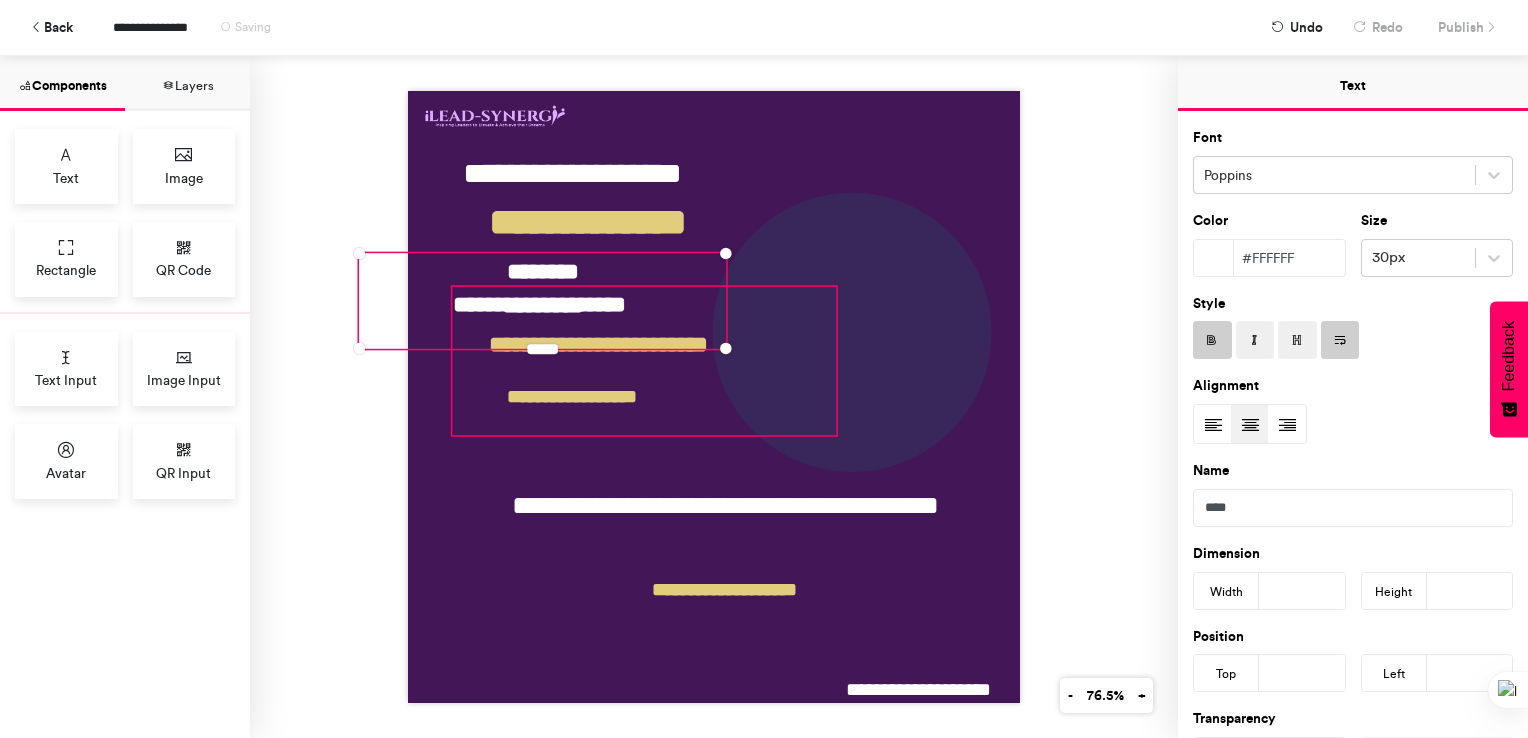 click on "**********" at bounding box center (644, 361) 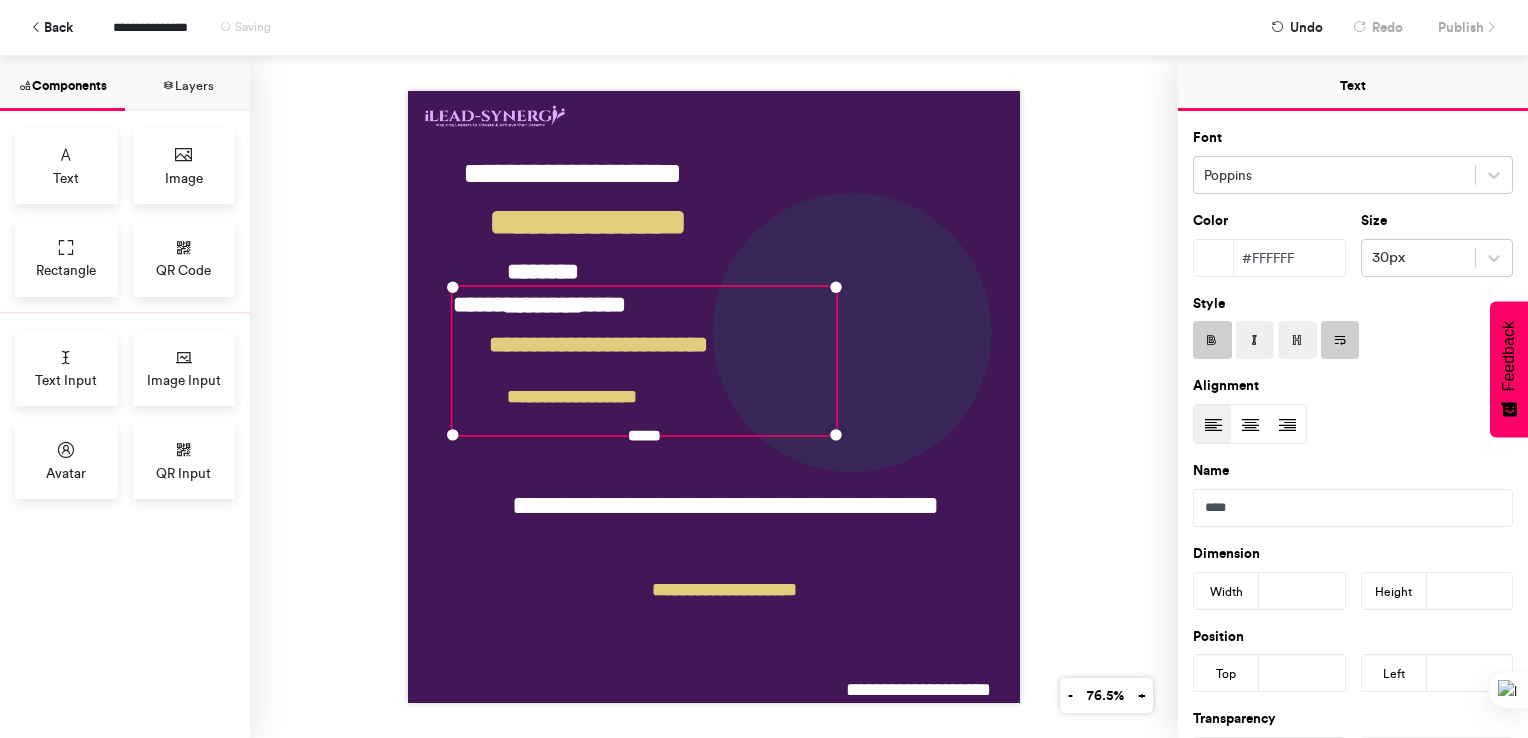 click on "**********" at bounding box center (644, 361) 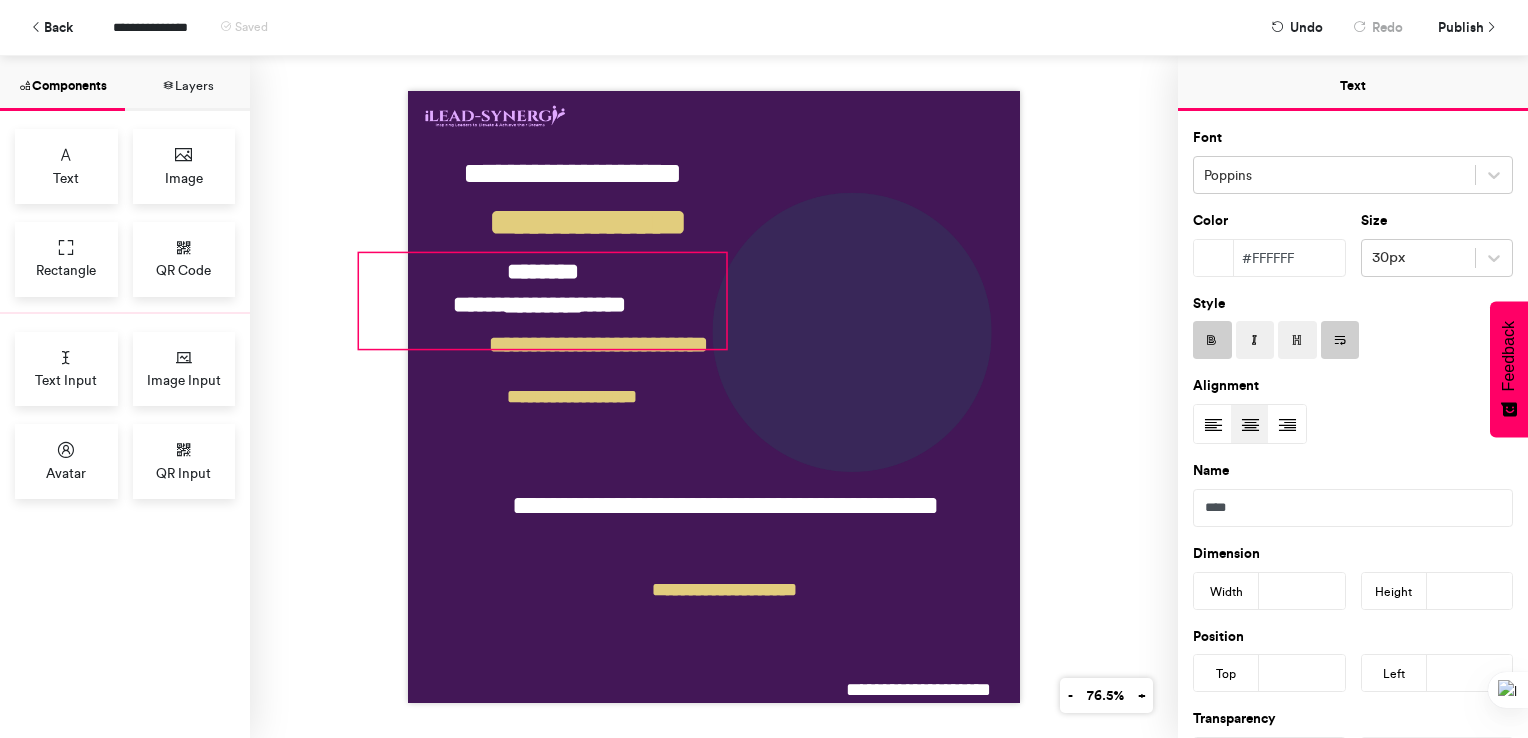 click on "******** *********" at bounding box center (543, 301) 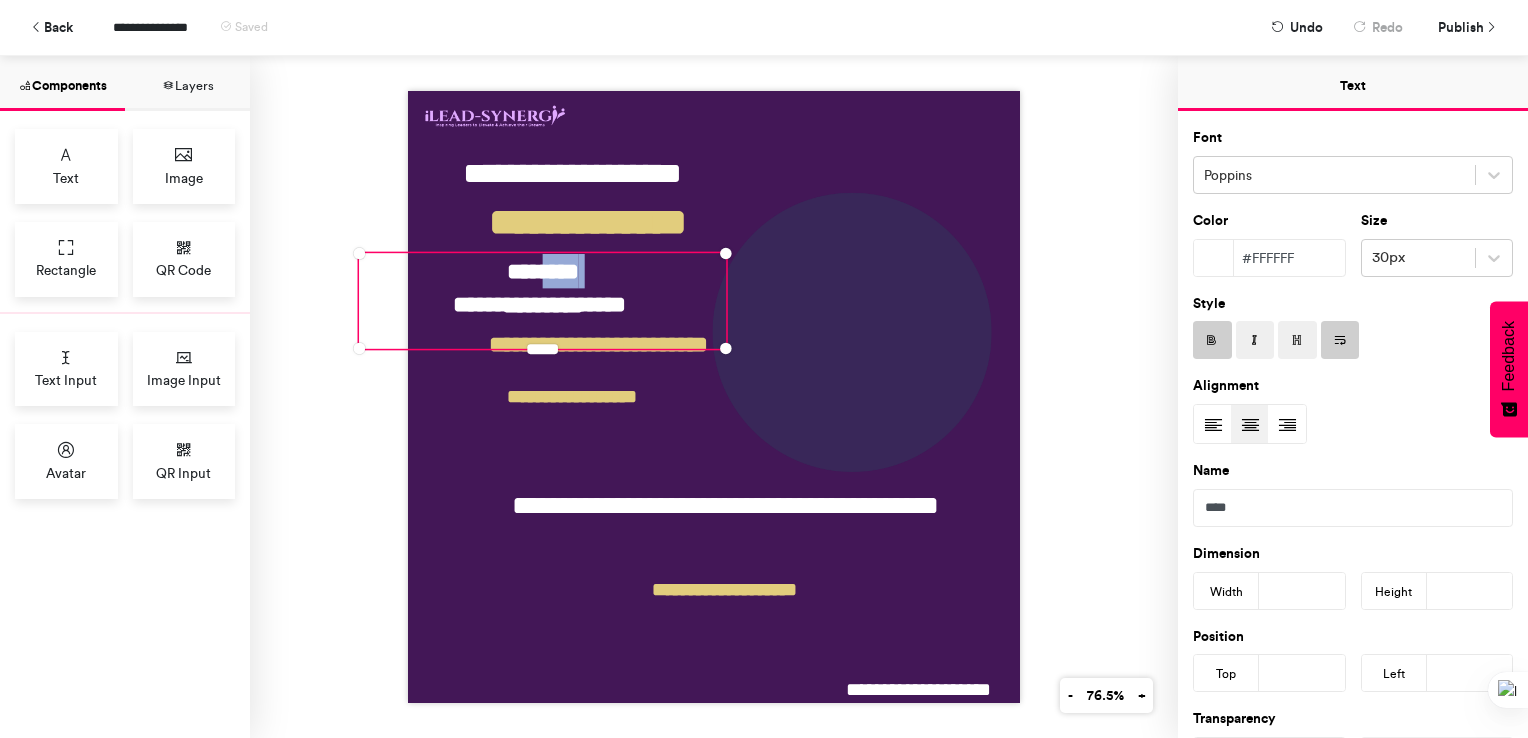 drag, startPoint x: 572, startPoint y: 272, endPoint x: 660, endPoint y: 275, distance: 88.051125 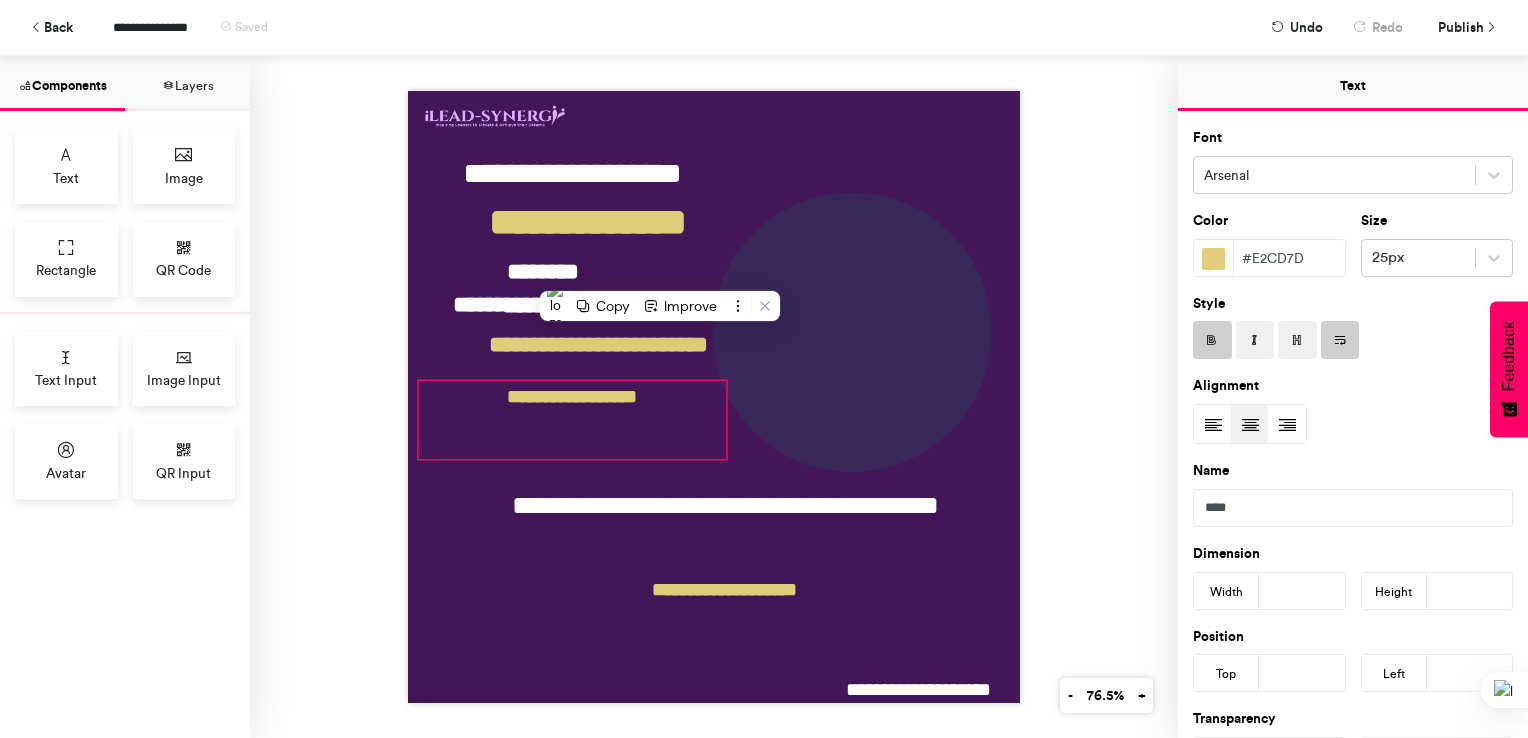 click on "**********" at bounding box center [572, 420] 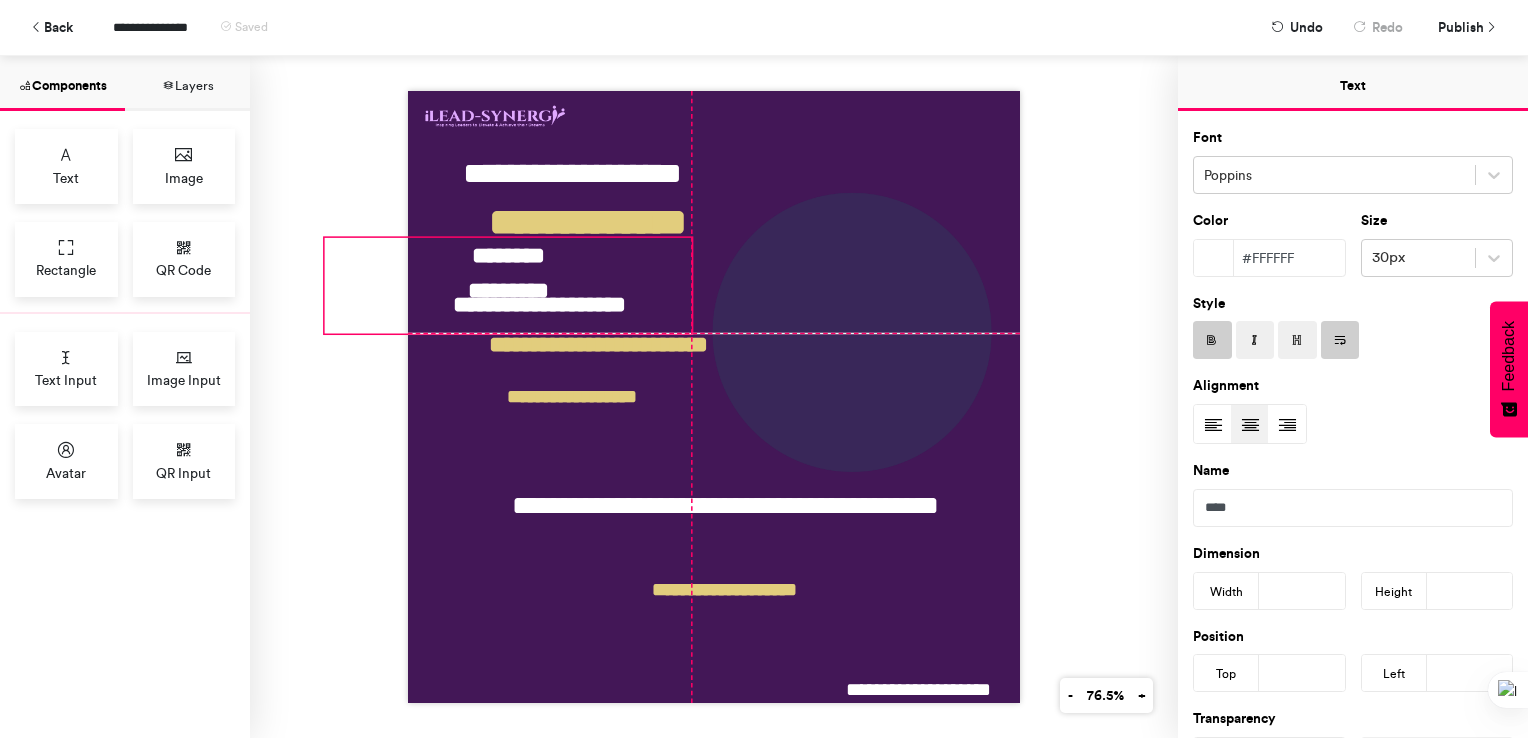 drag, startPoint x: 625, startPoint y: 250, endPoint x: 592, endPoint y: 241, distance: 34.20526 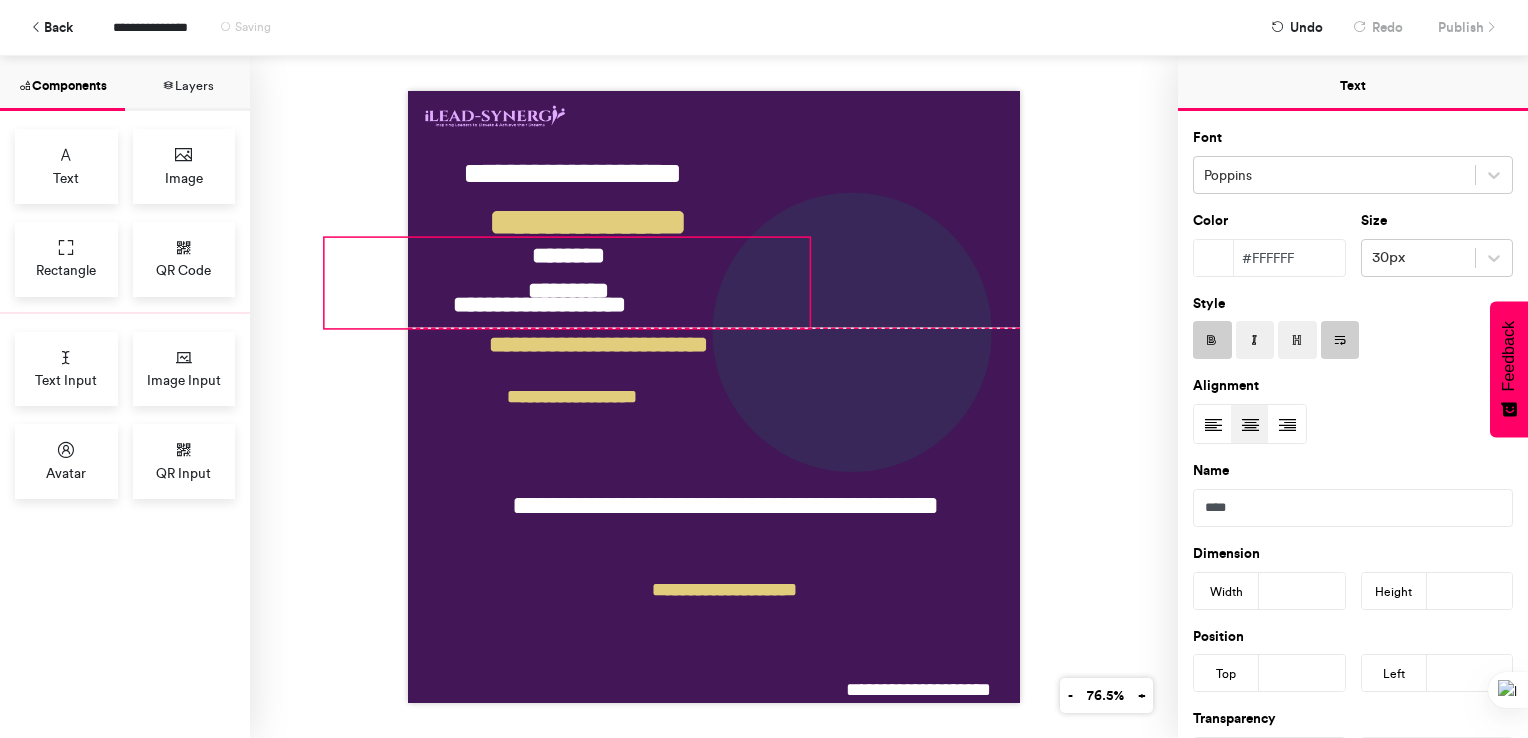 drag, startPoint x: 686, startPoint y: 326, endPoint x: 800, endPoint y: 315, distance: 114.52947 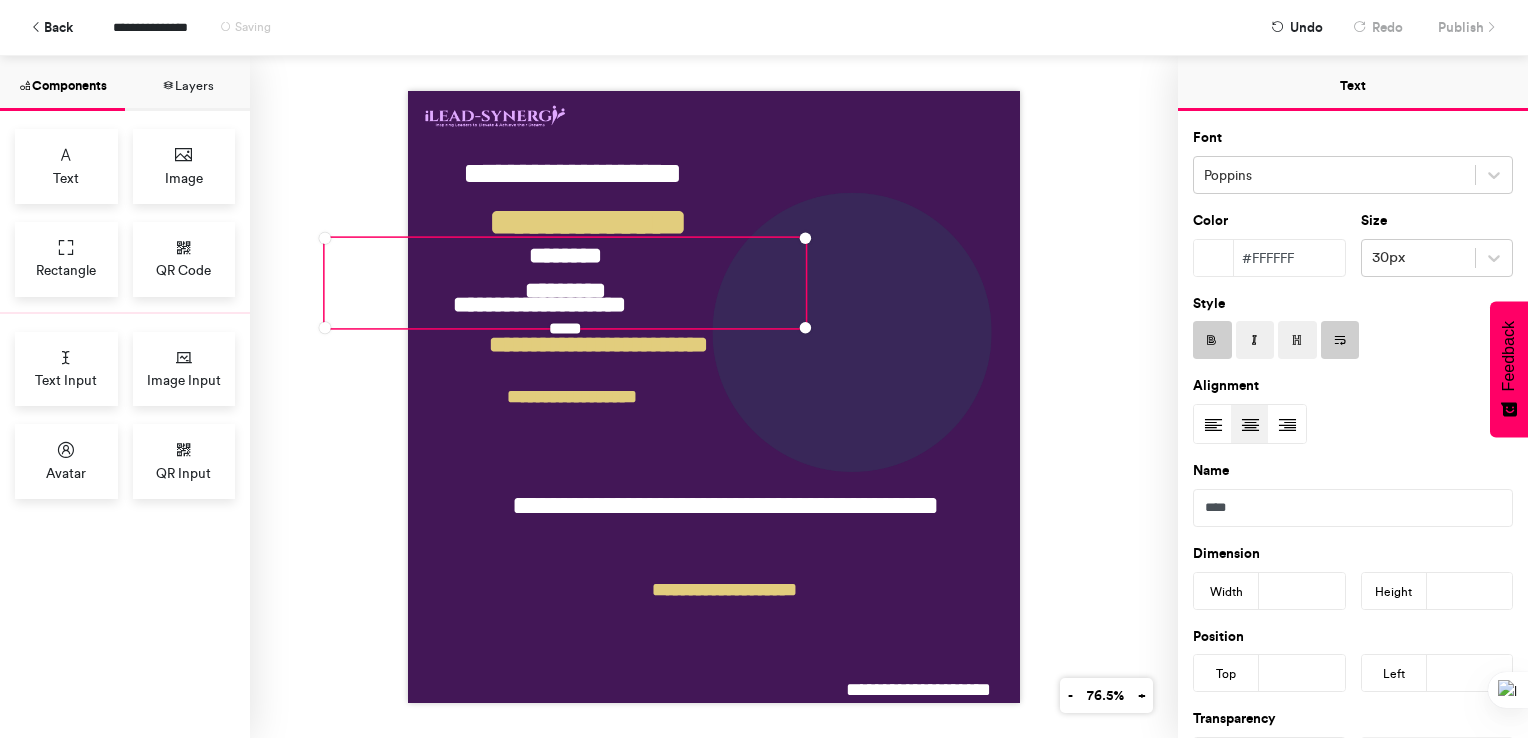 click on "******** *********" at bounding box center (565, 283) 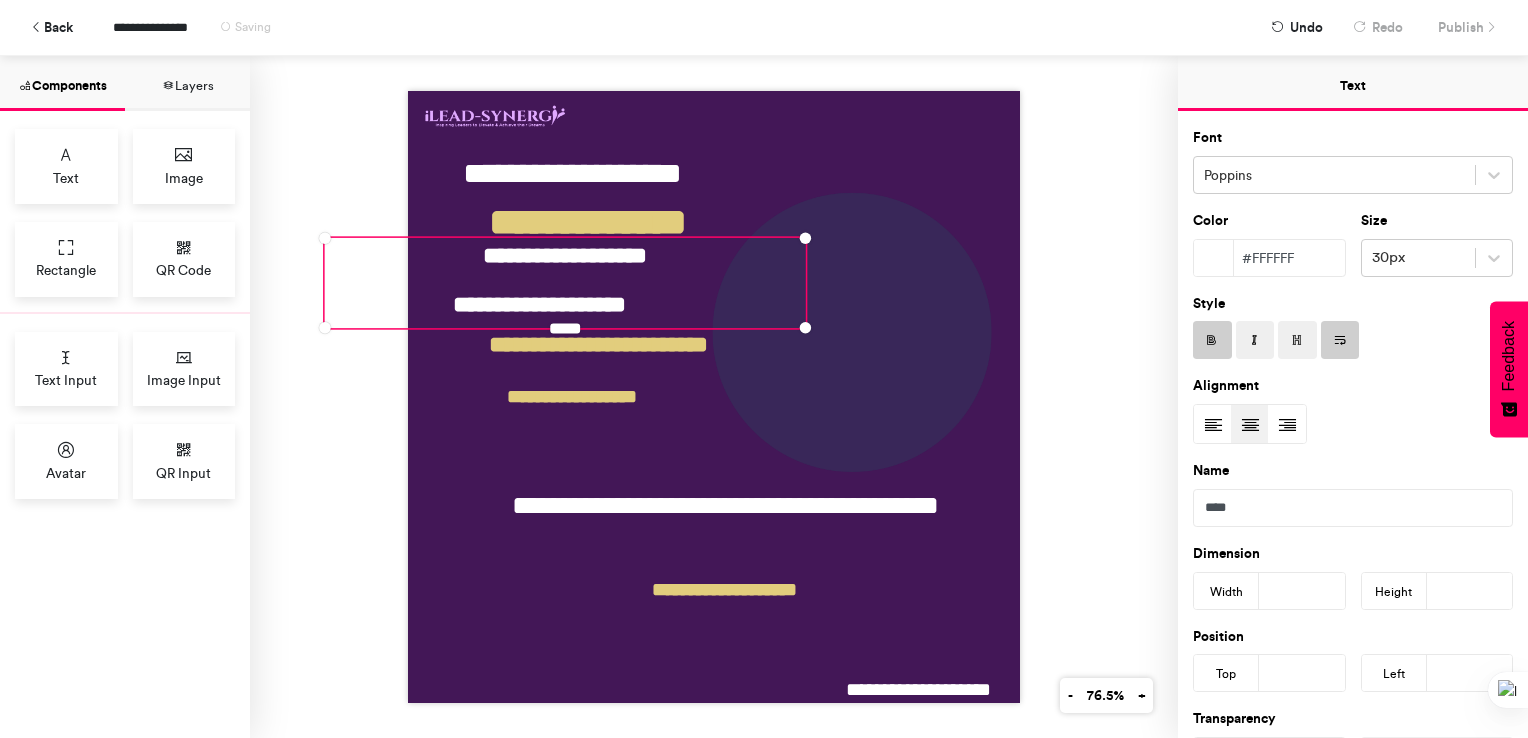 click on "[FIRST] [LAST] [LAST] [LAST] [LAST] [LAST]
[CITY] [STREET] [CITY] [STATE]" at bounding box center (714, 397) 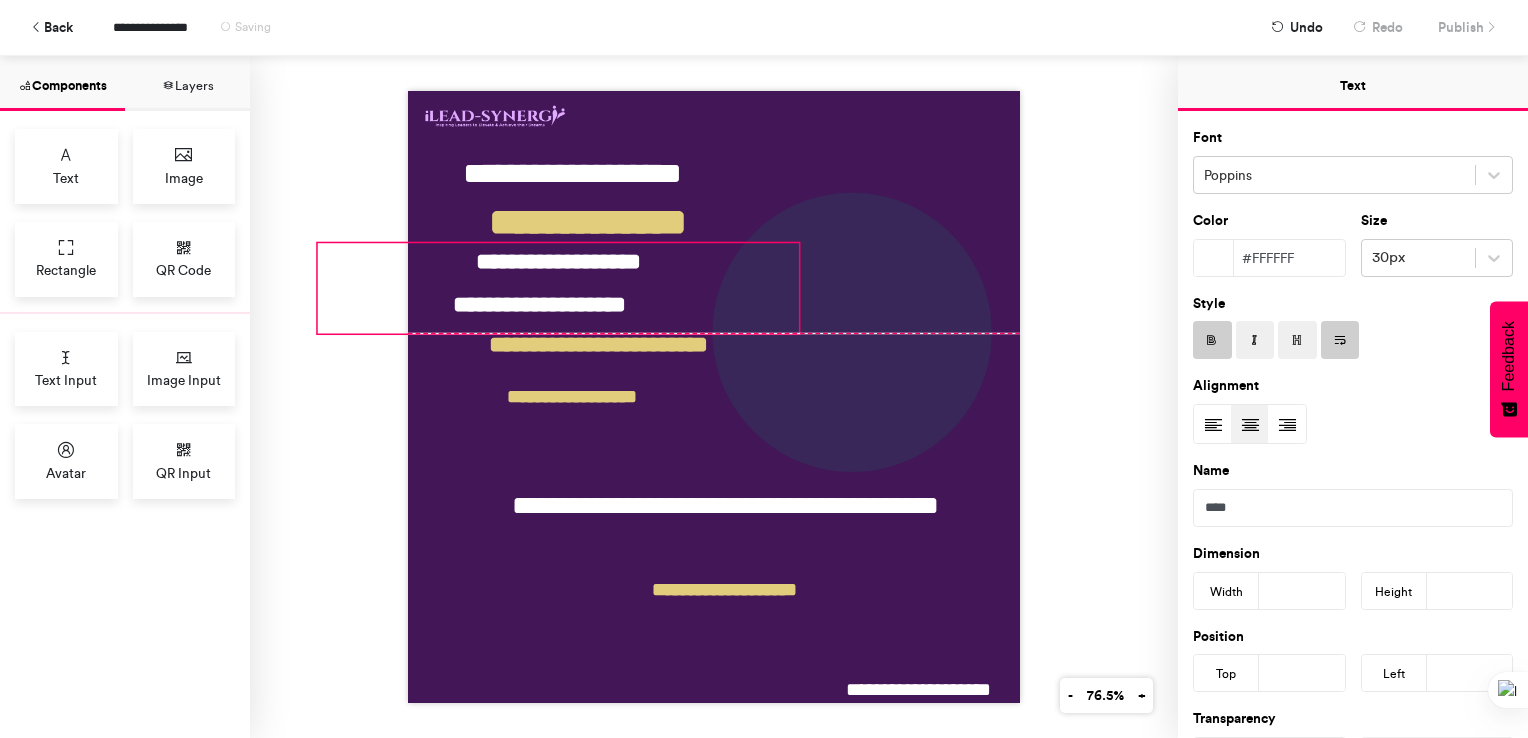 drag, startPoint x: 636, startPoint y: 273, endPoint x: 629, endPoint y: 282, distance: 11.401754 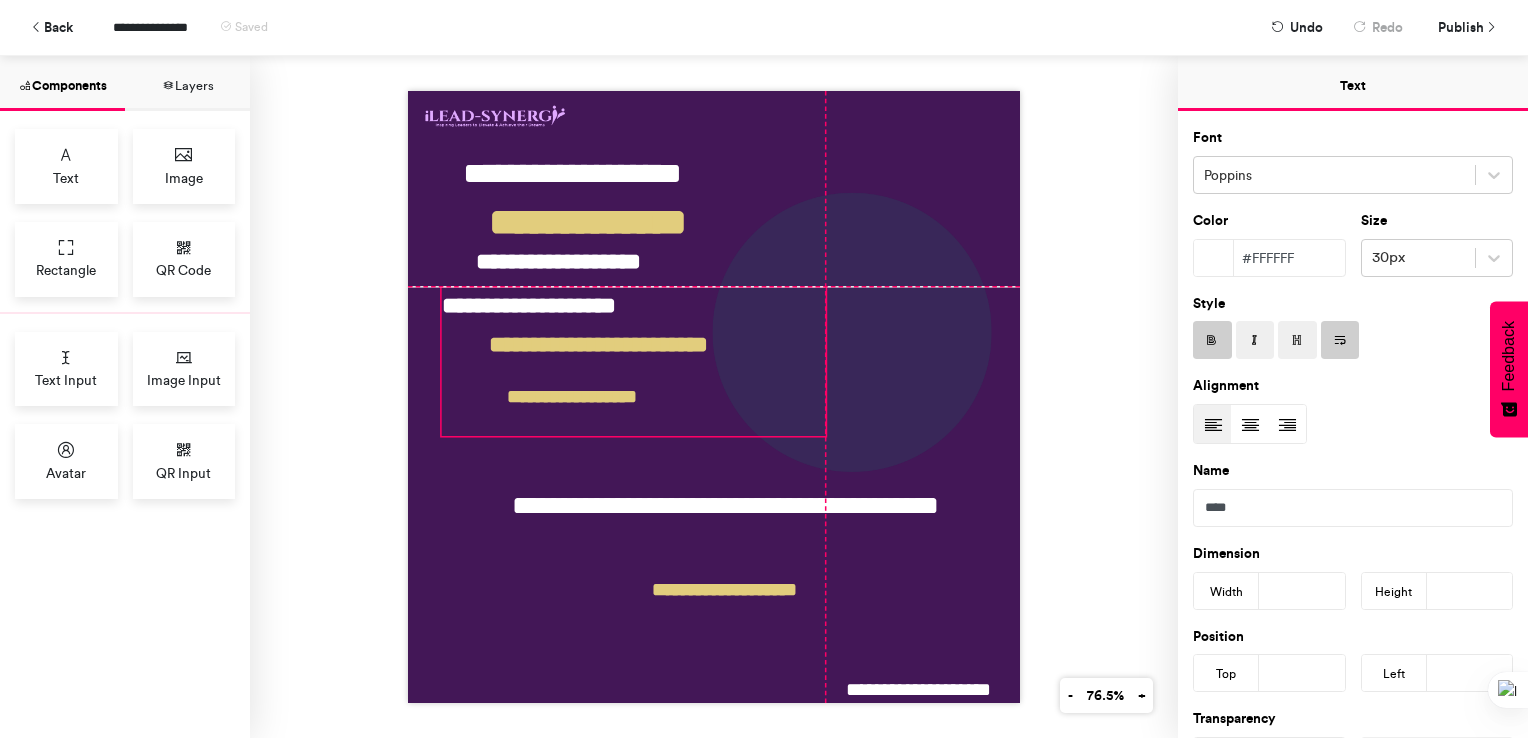 click on "**********" at bounding box center (633, 361) 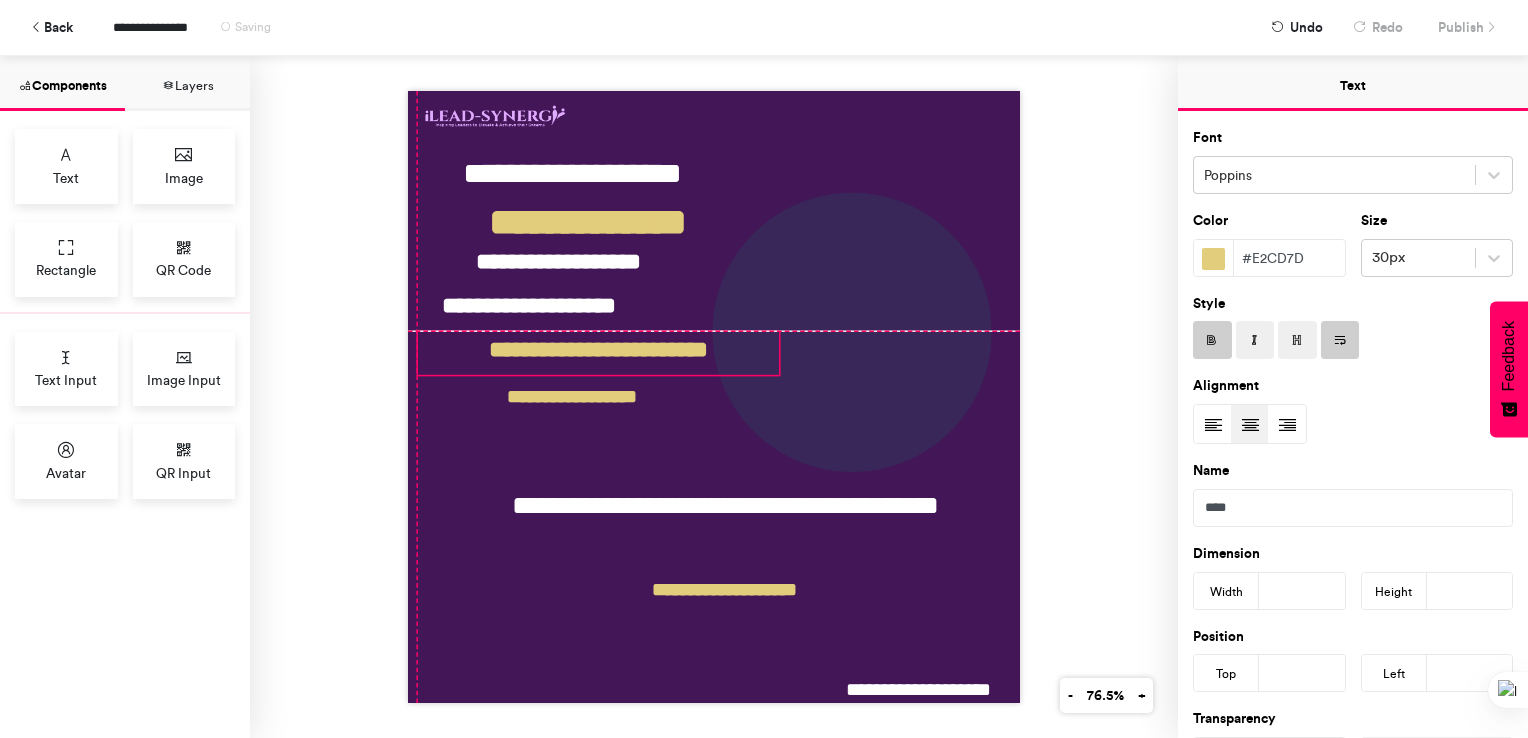 click on "**********" at bounding box center [599, 353] 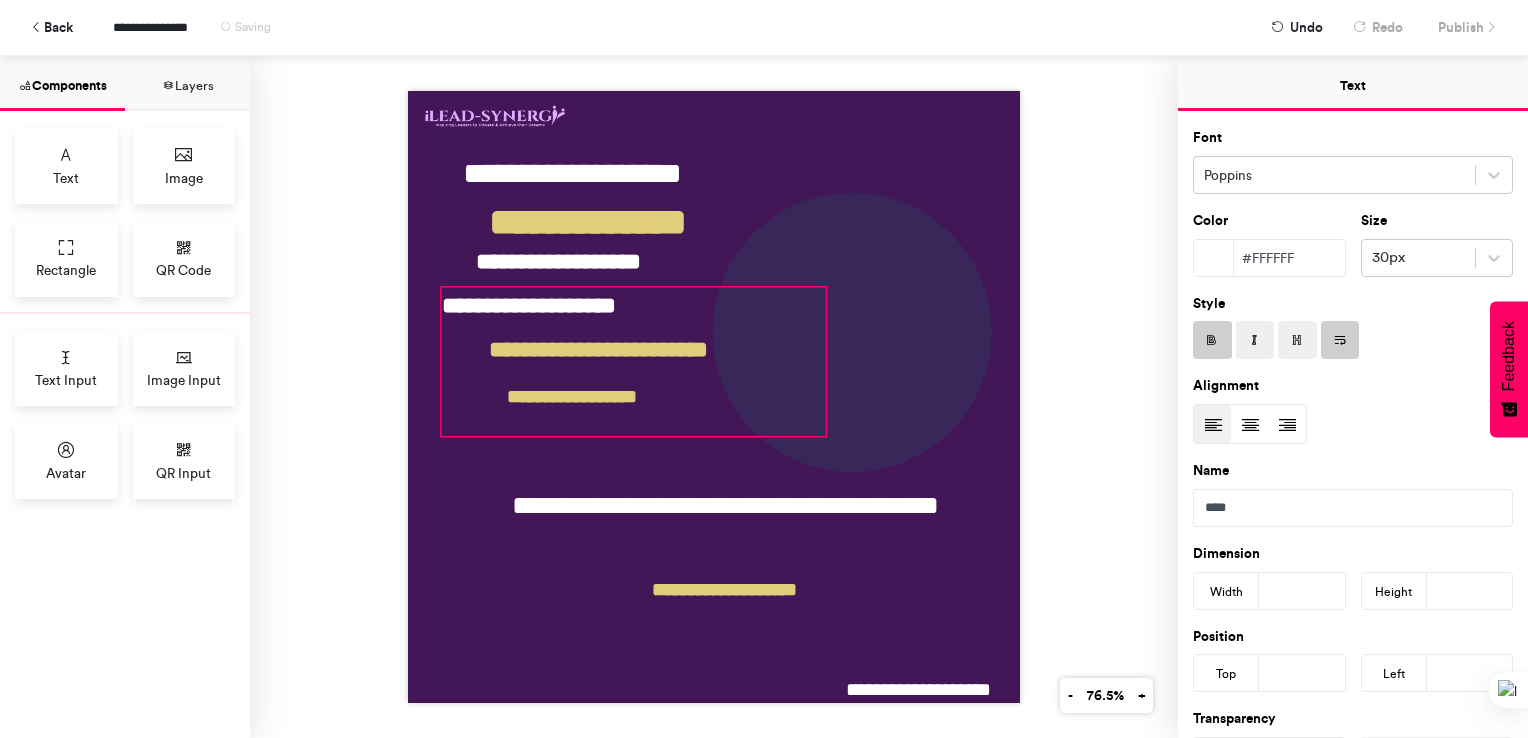 click on "**********" at bounding box center (633, 361) 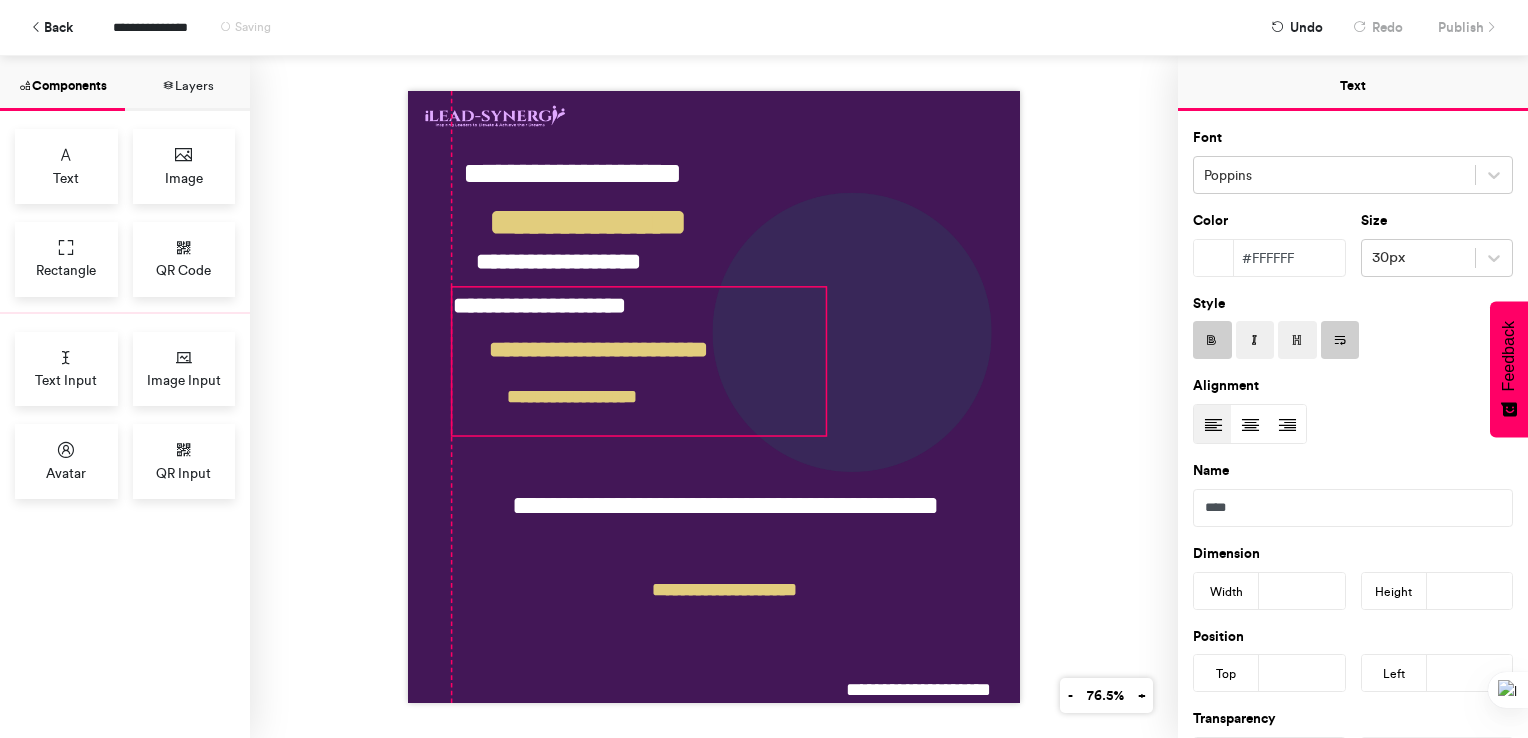 click on "**********" at bounding box center (714, 397) 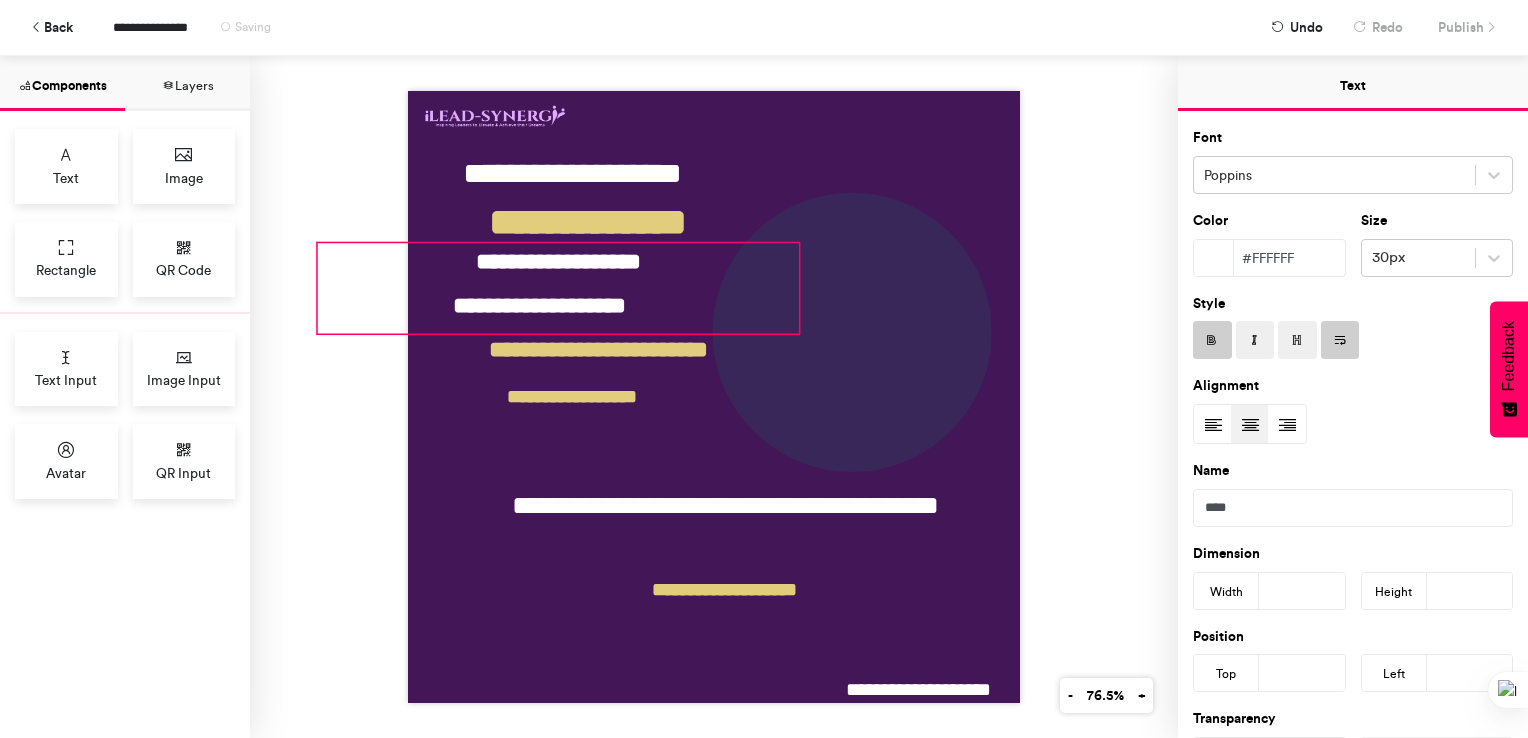 click on "**********" at bounding box center (558, 288) 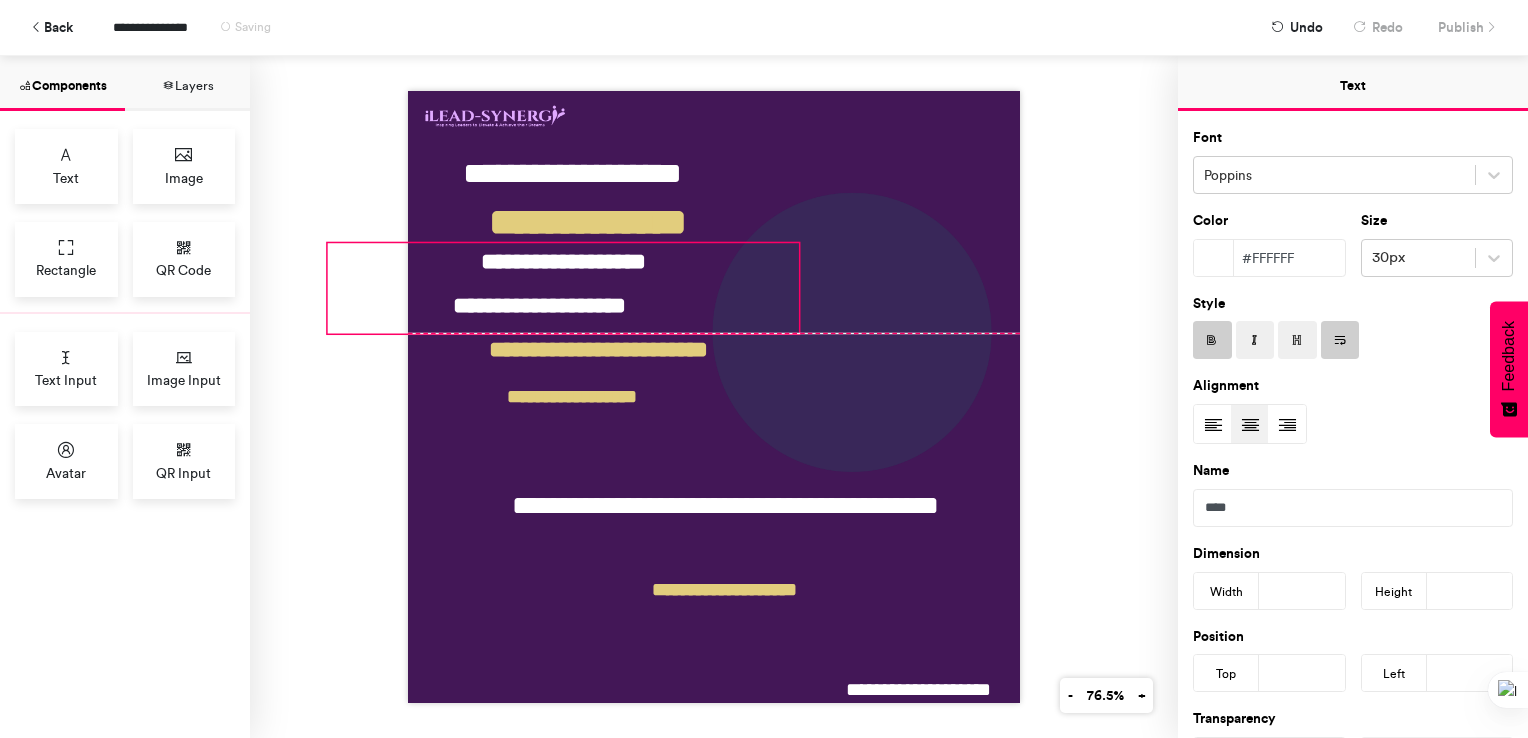 click on "**********" at bounding box center [714, 397] 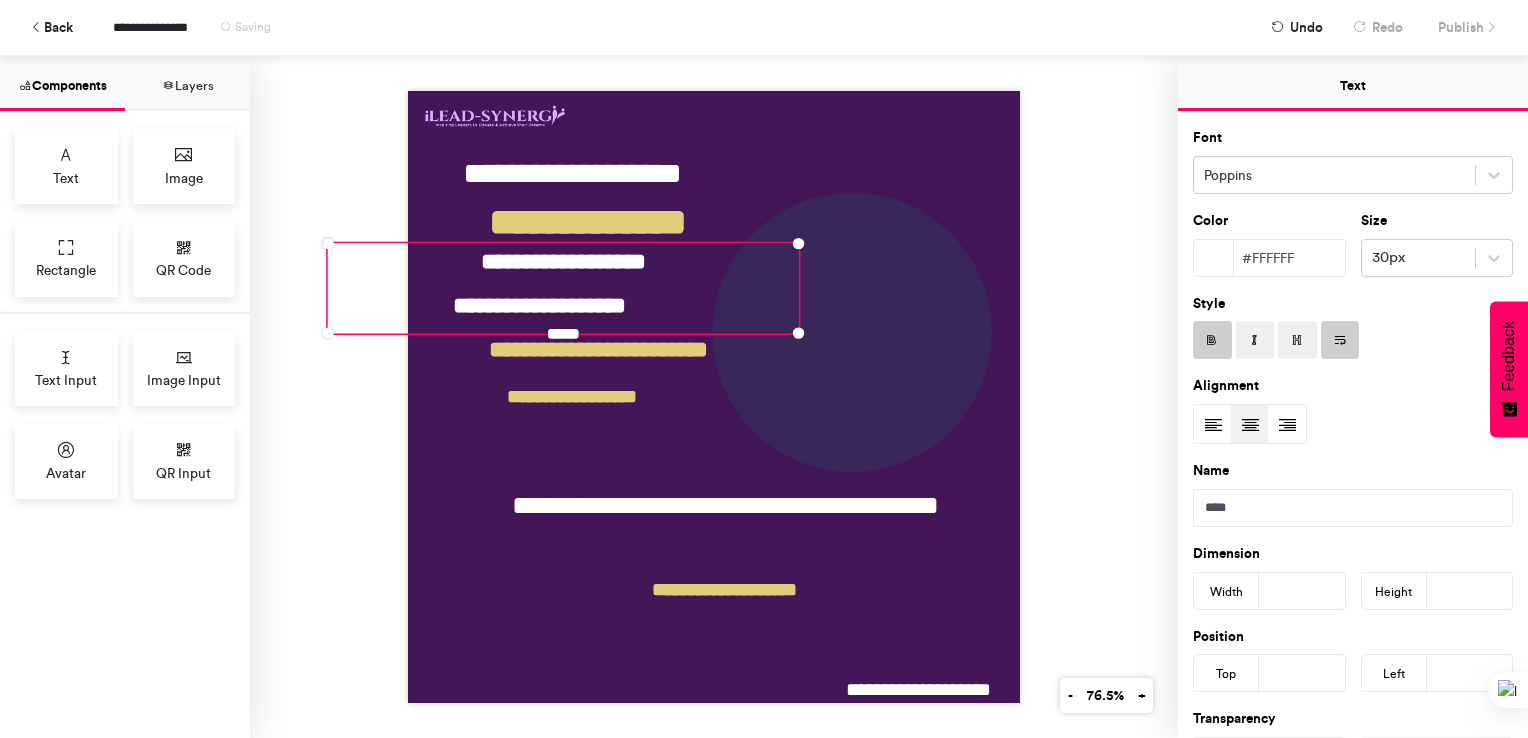 click on "**********" at bounding box center (714, 397) 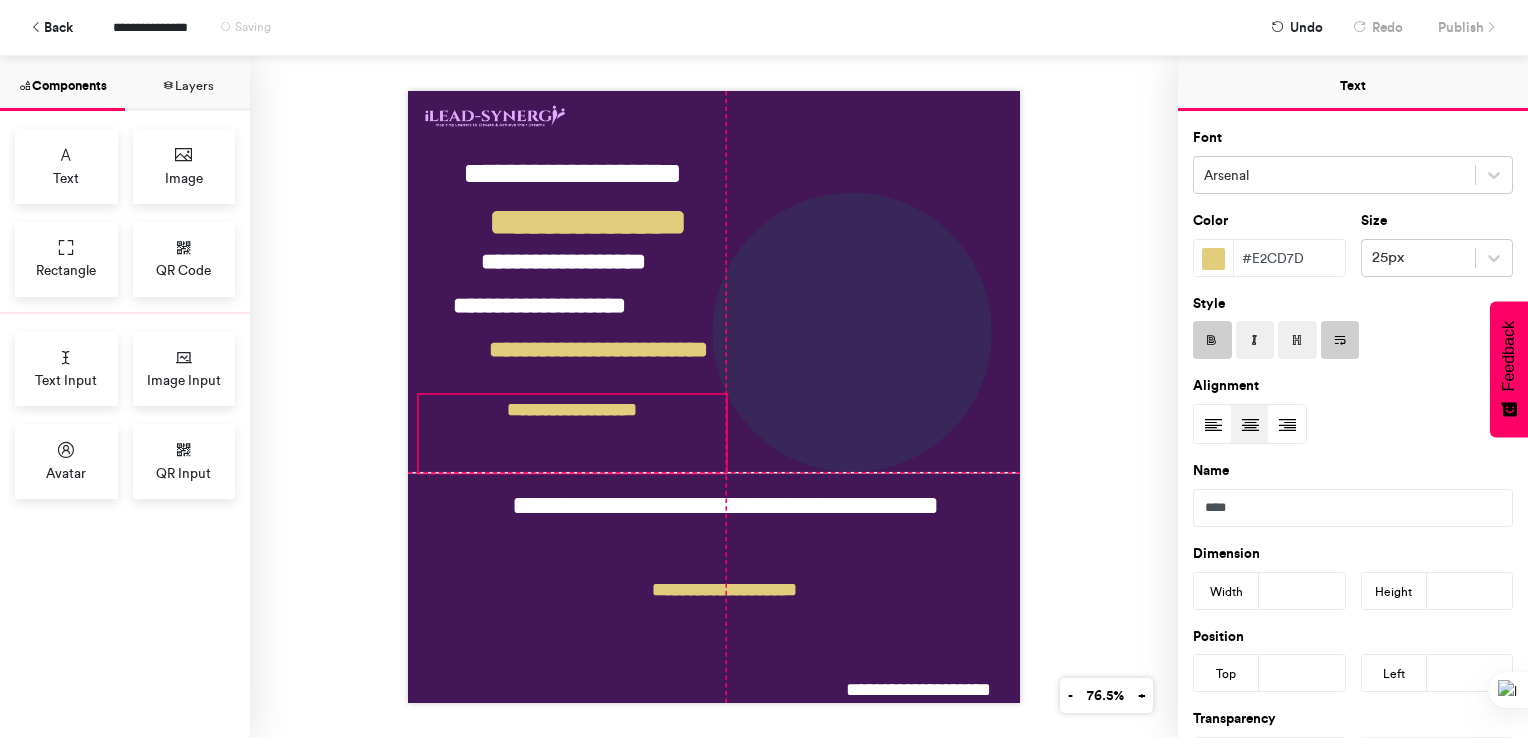 click on "**********" at bounding box center [572, 433] 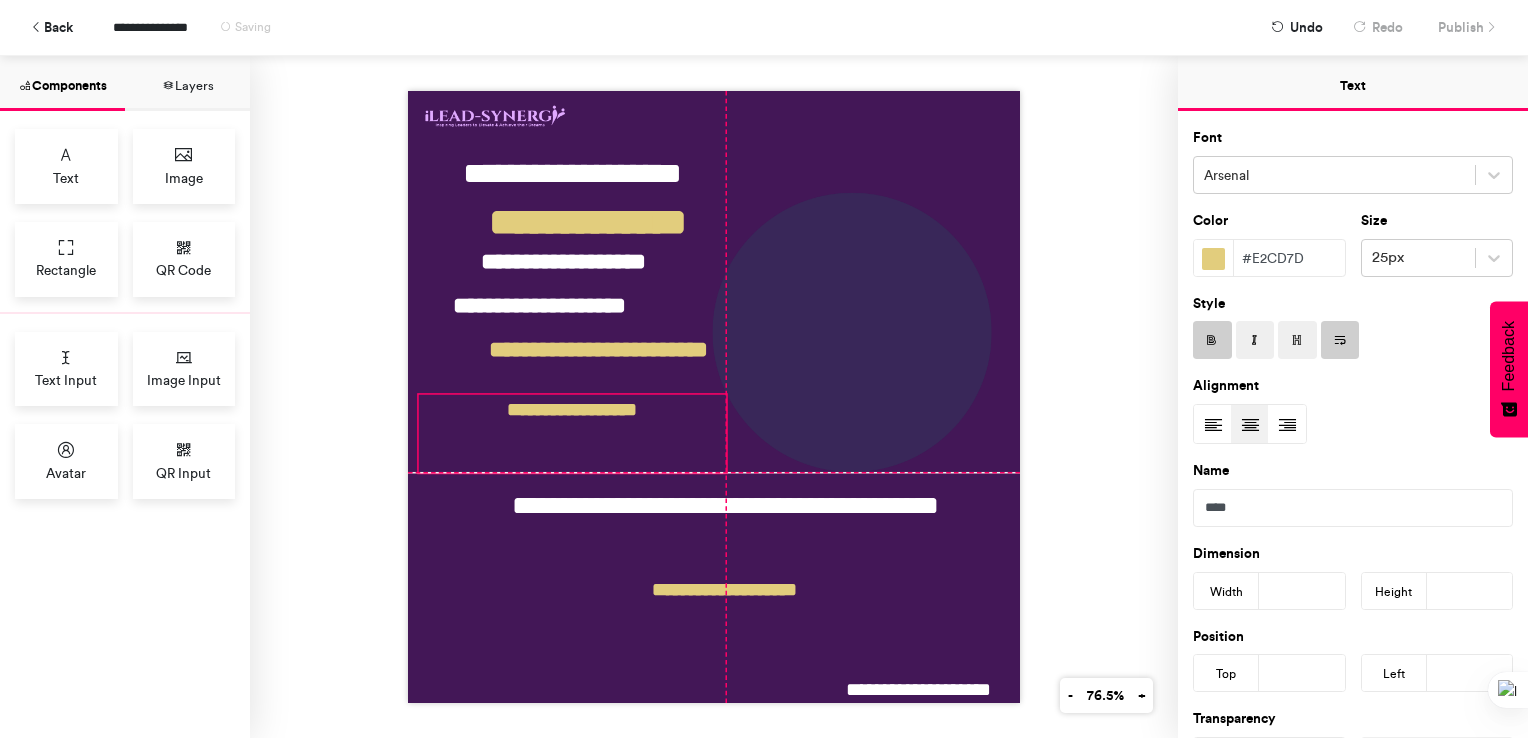 type on "***" 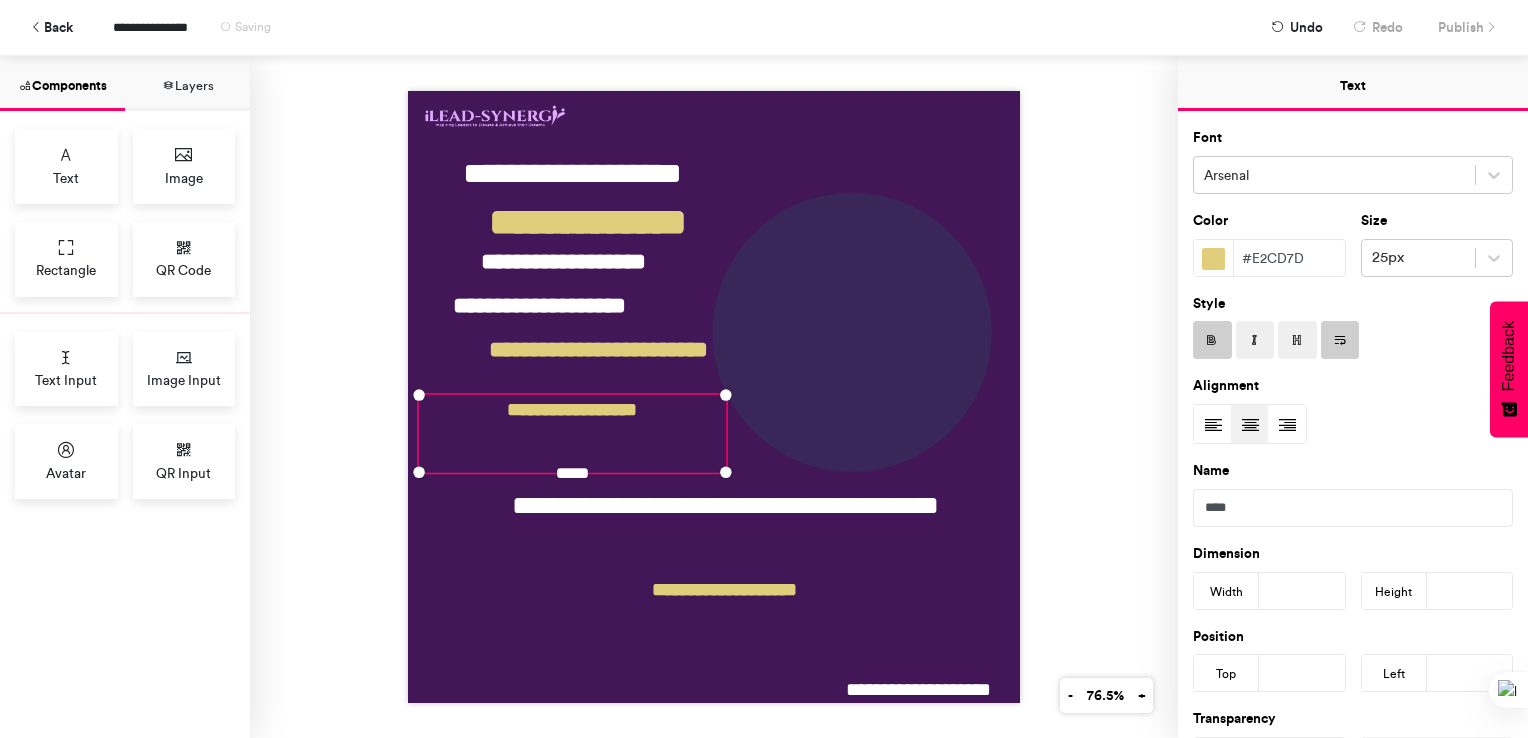 click on "**********" at bounding box center [714, 397] 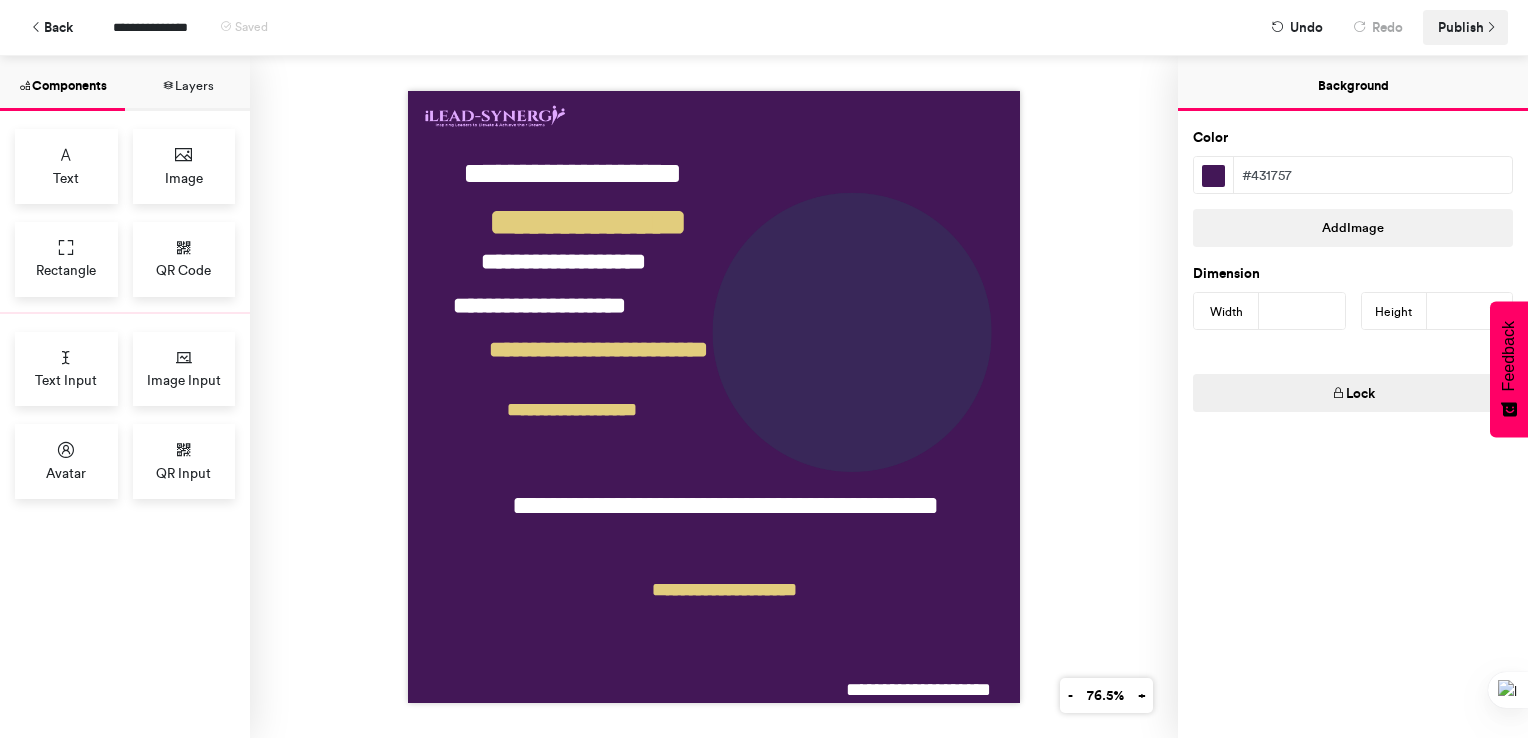 click on "Publish" at bounding box center [1461, 27] 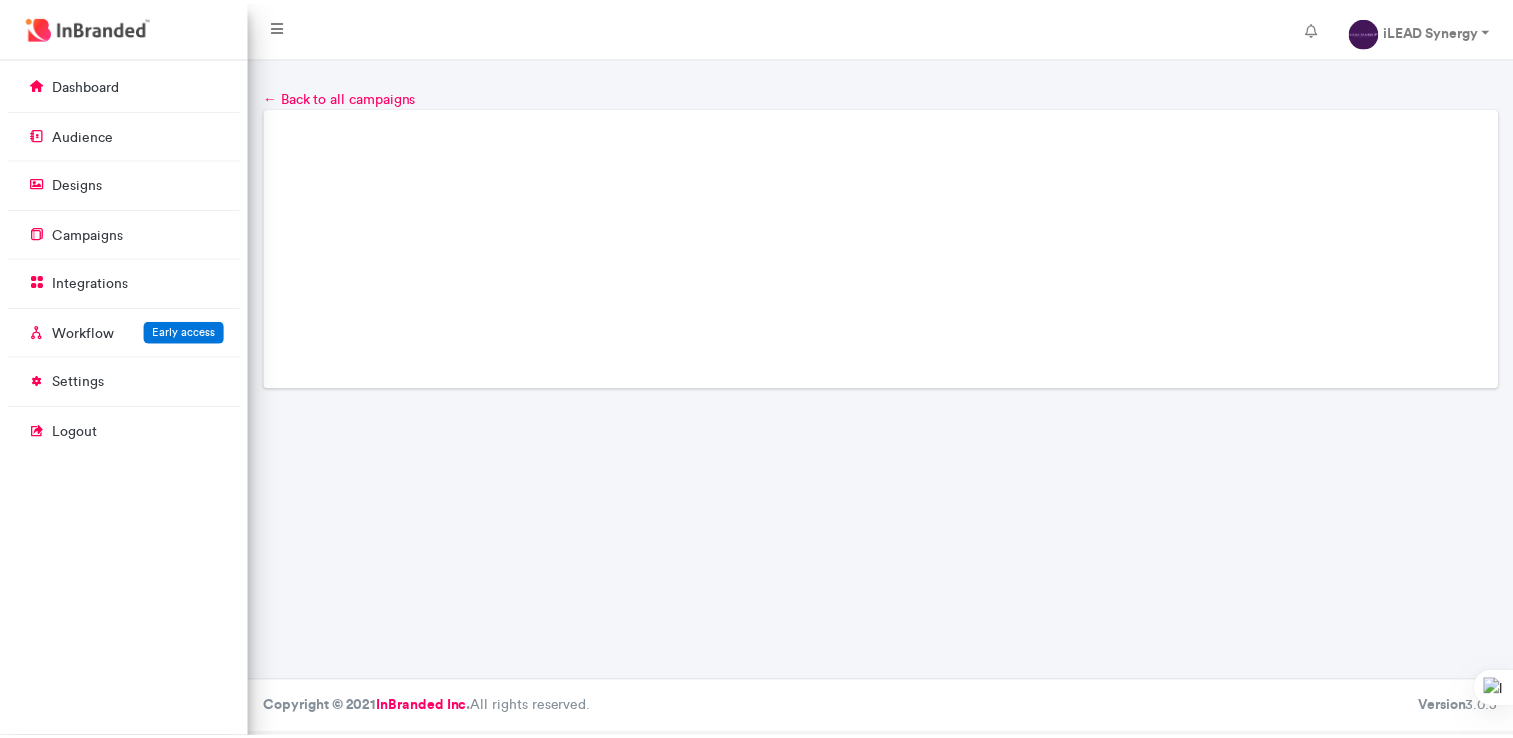 scroll, scrollTop: 0, scrollLeft: 0, axis: both 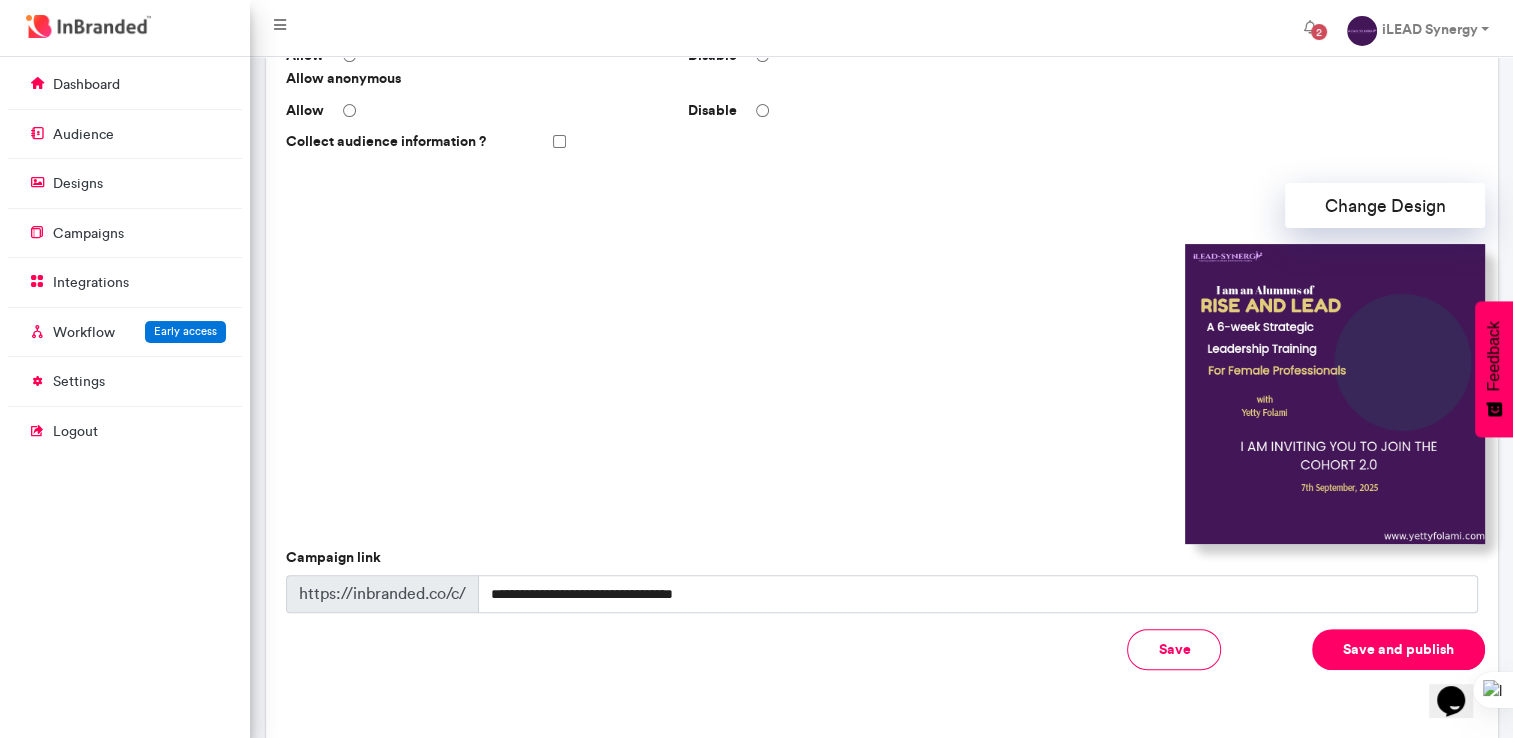 click on "Save and publish" at bounding box center [1398, 649] 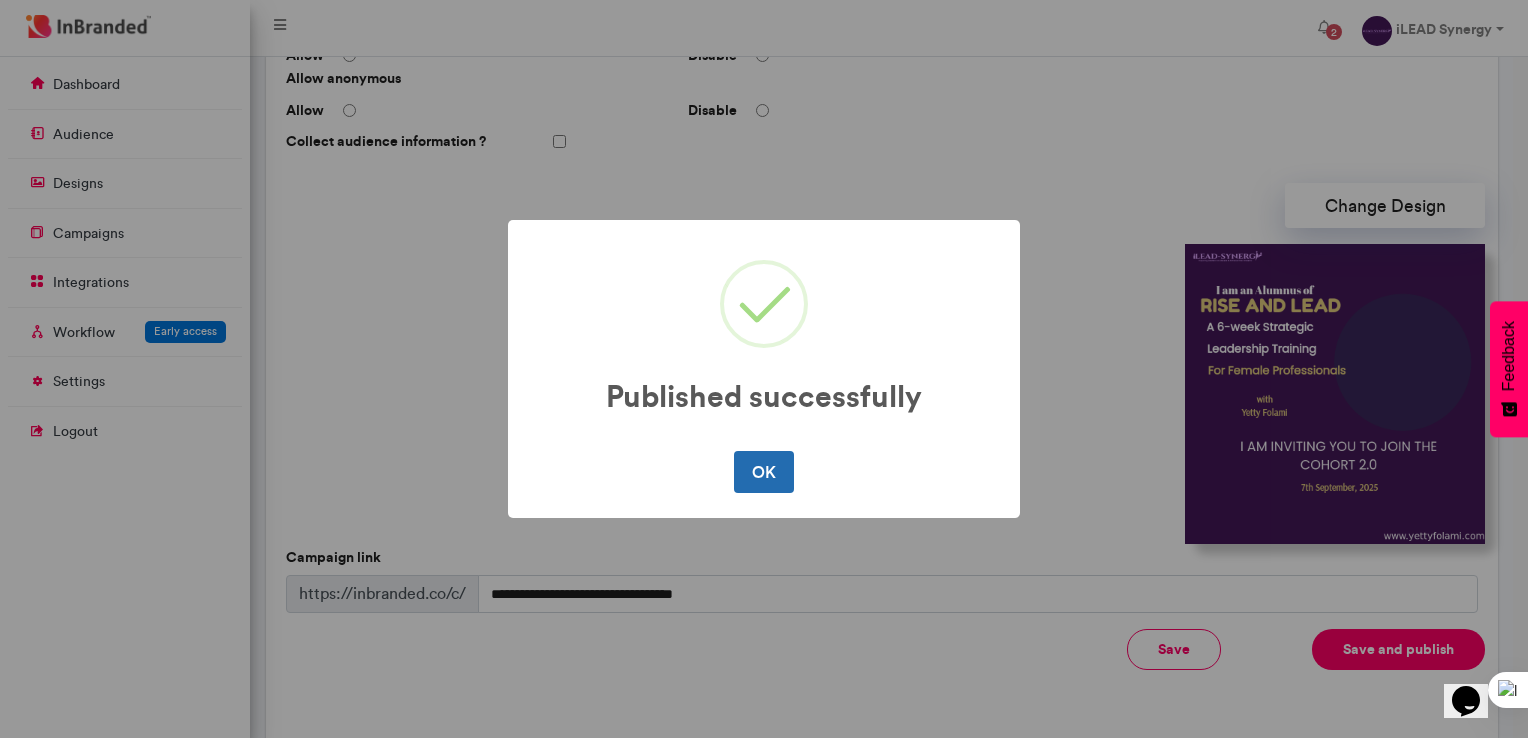 click on "OK" at bounding box center [763, 472] 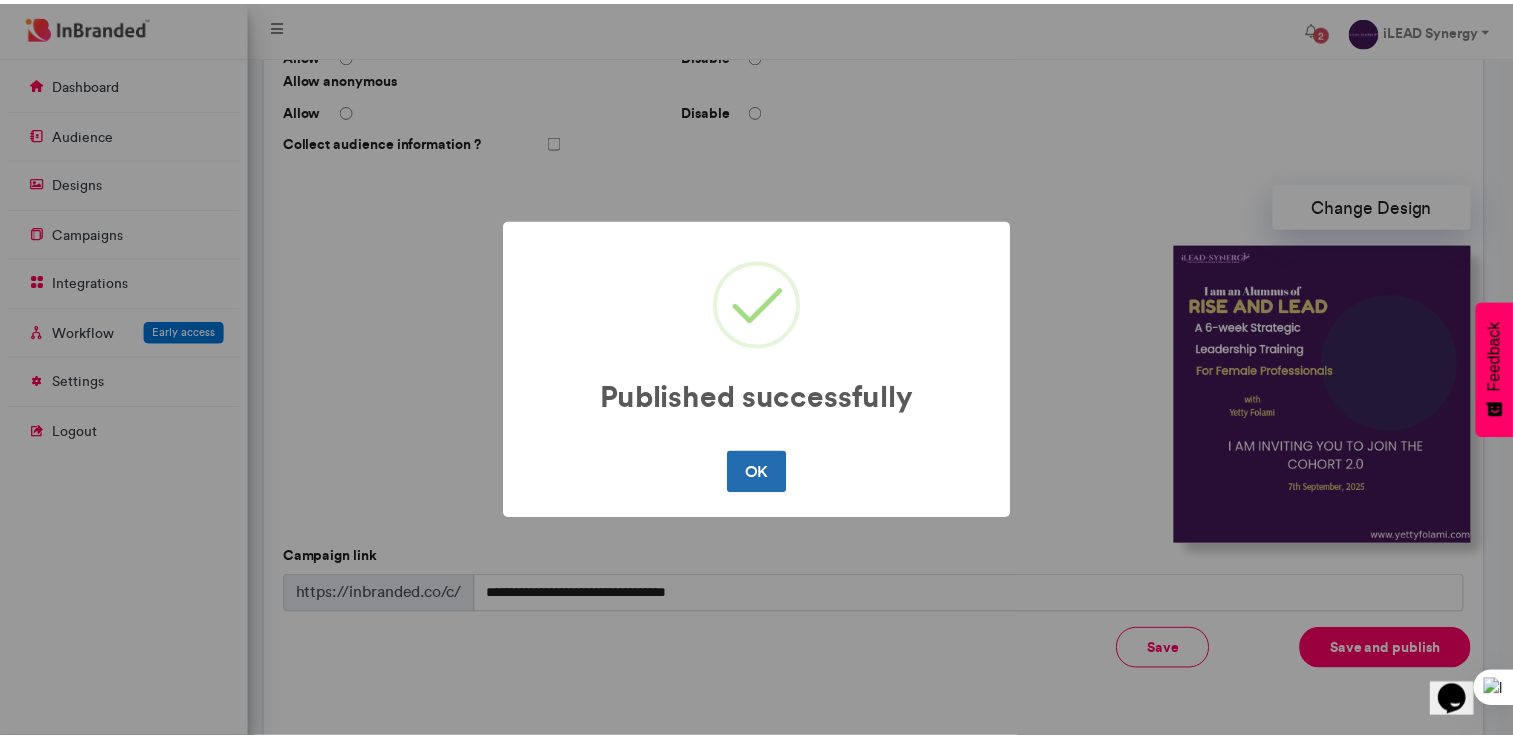 scroll, scrollTop: 0, scrollLeft: 0, axis: both 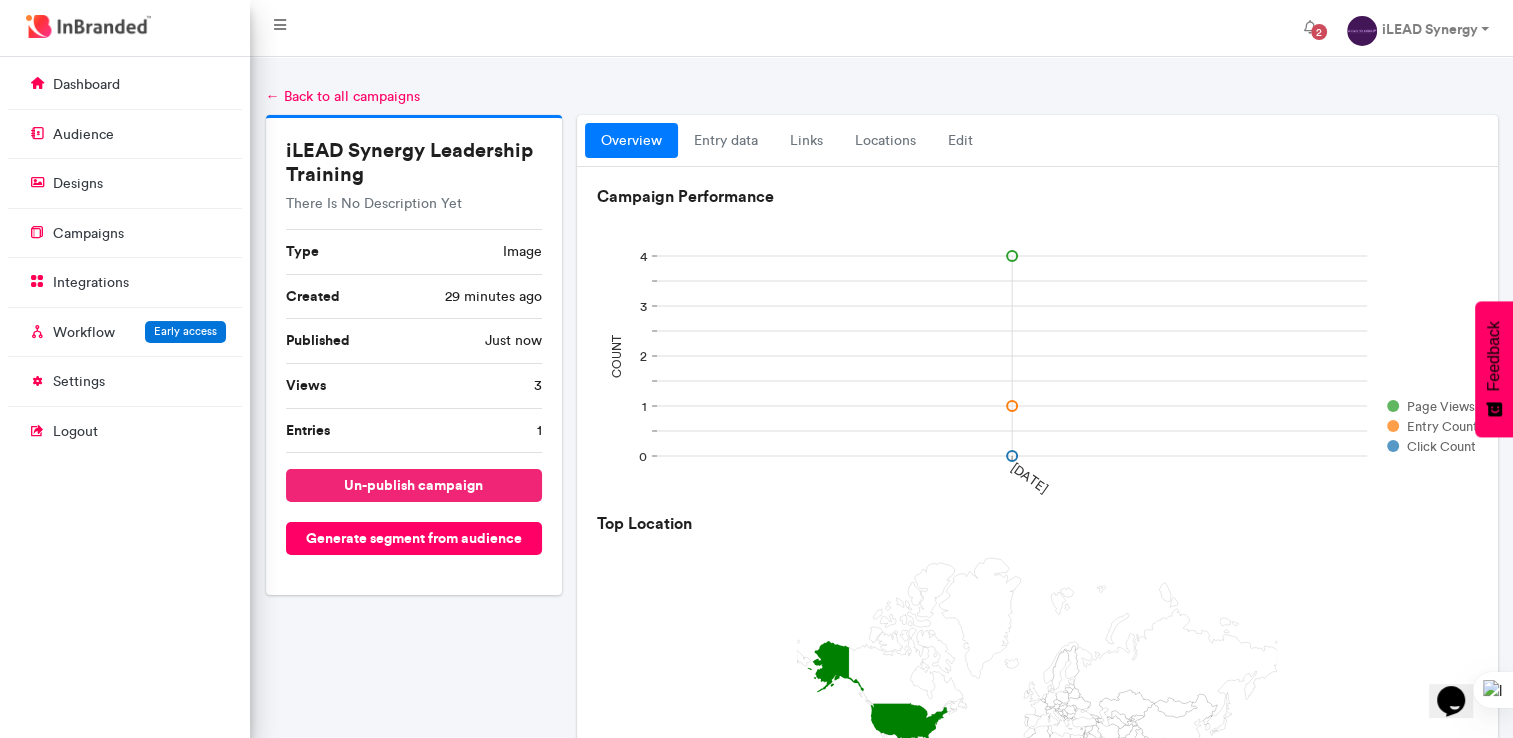 click on "un-publish campaign" at bounding box center (414, 485) 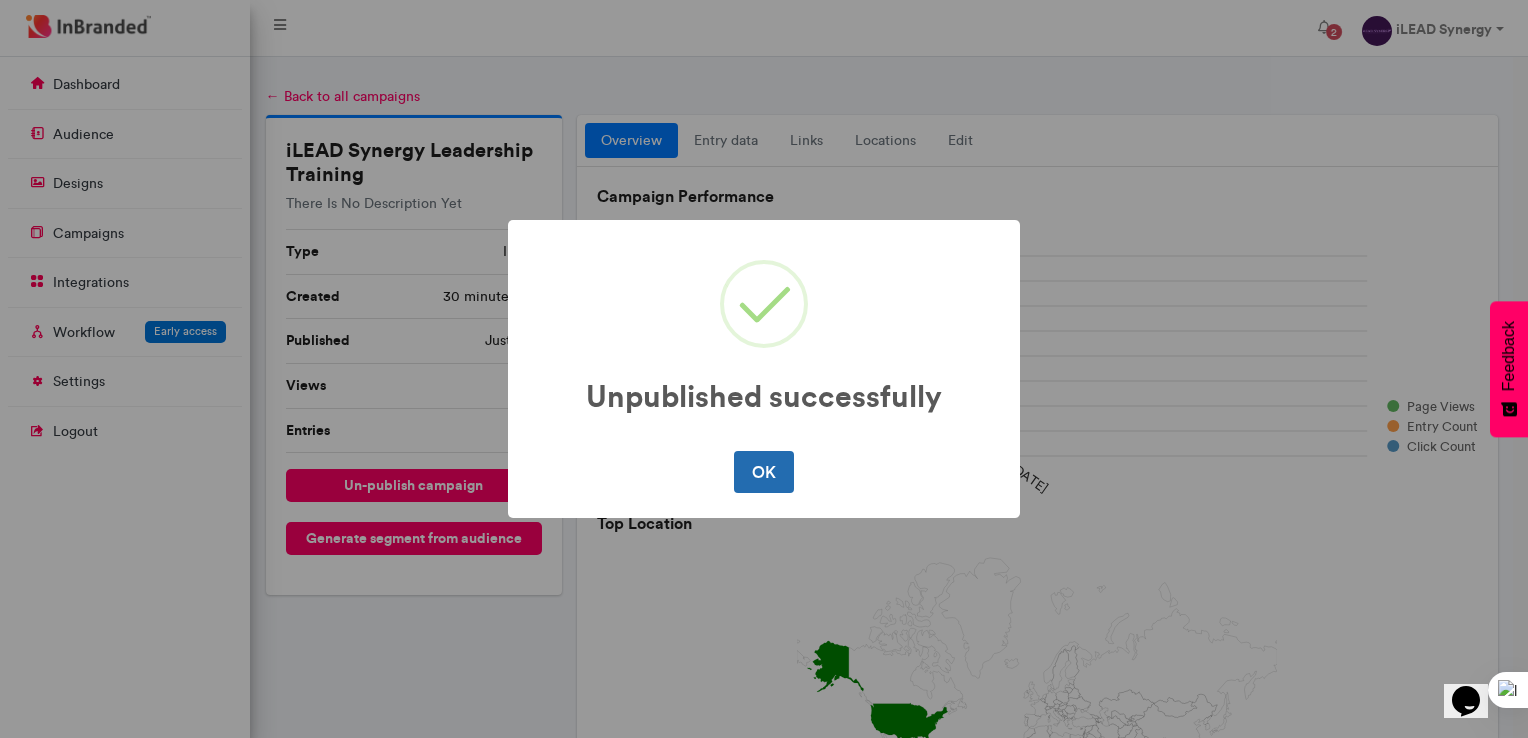 click on "OK" at bounding box center (763, 472) 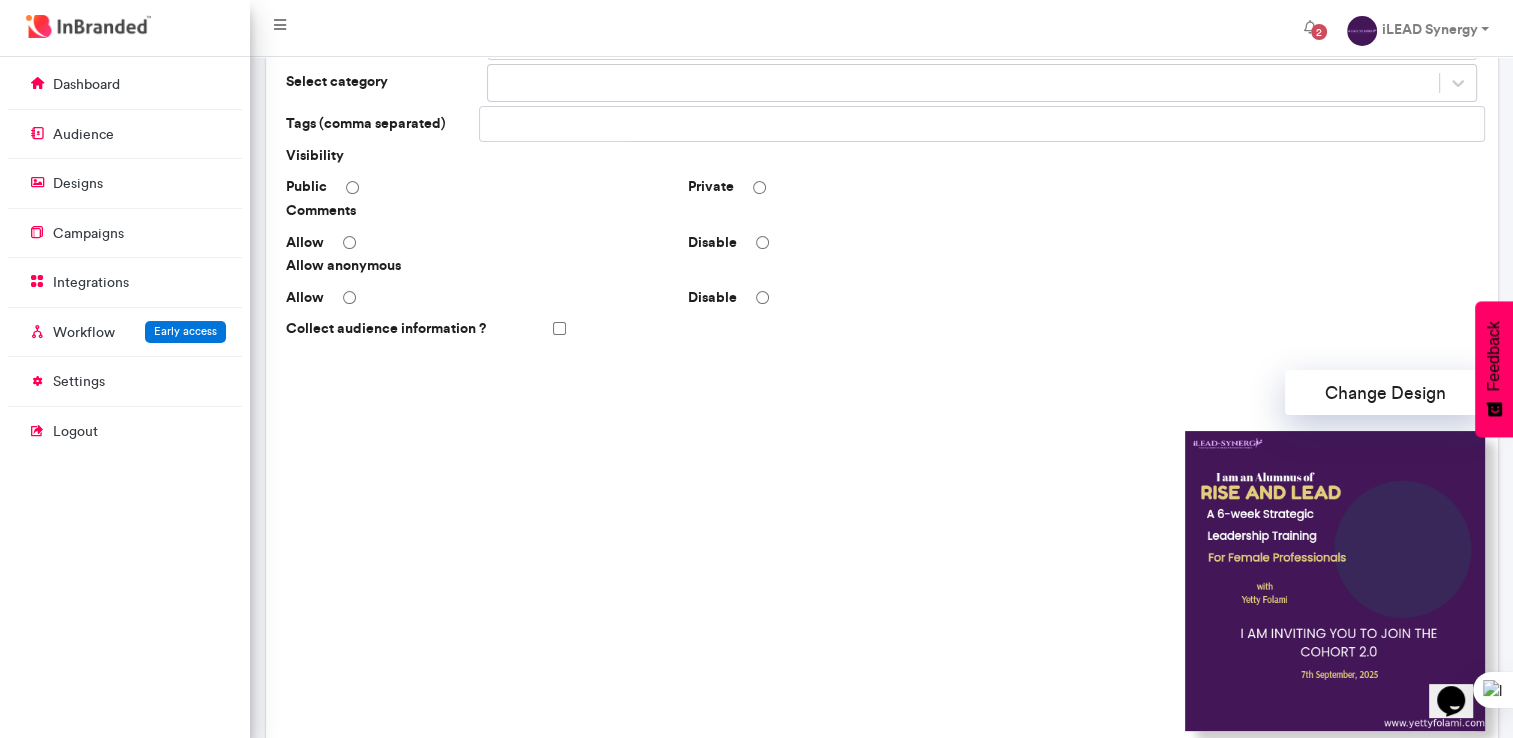 scroll, scrollTop: 286, scrollLeft: 0, axis: vertical 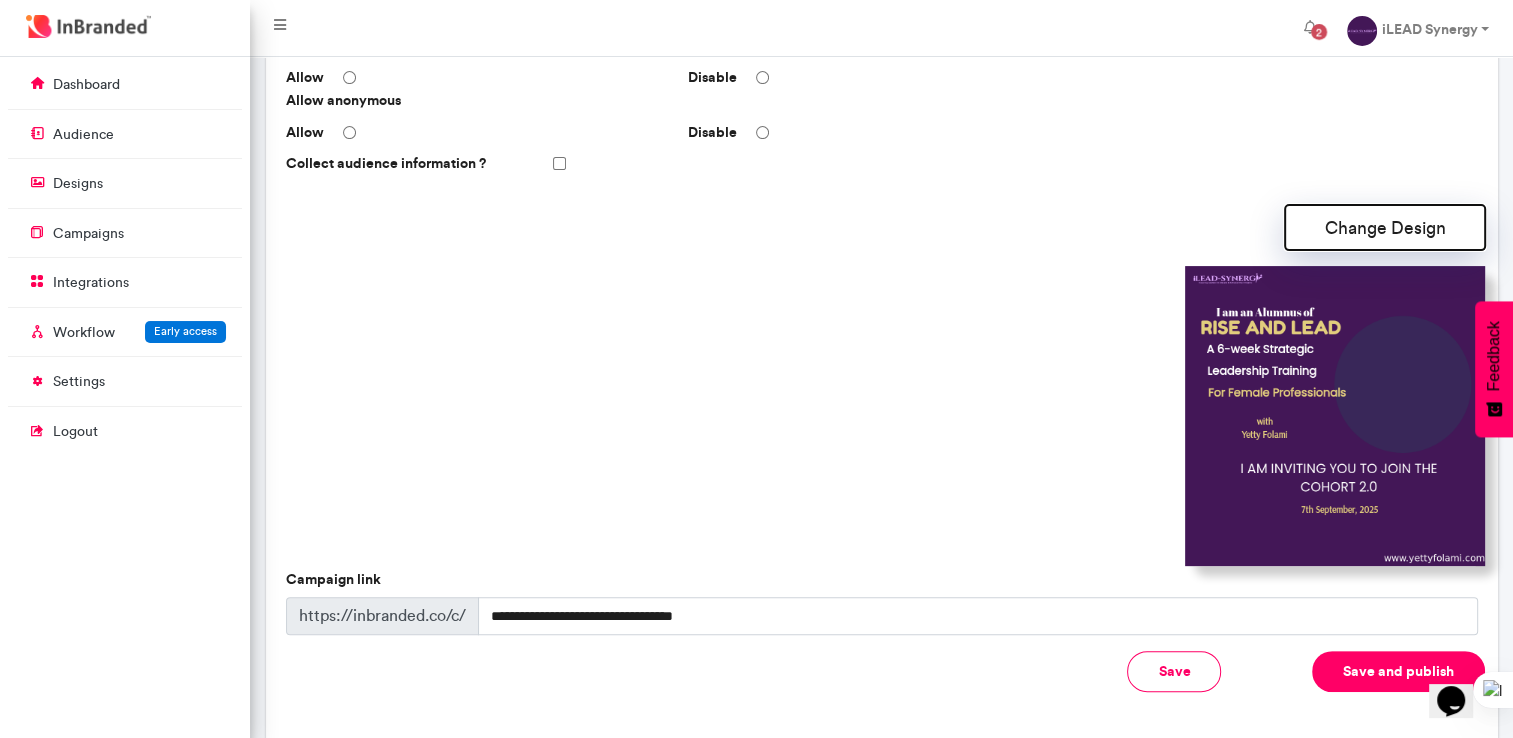 click on "Change Design" at bounding box center [1385, 227] 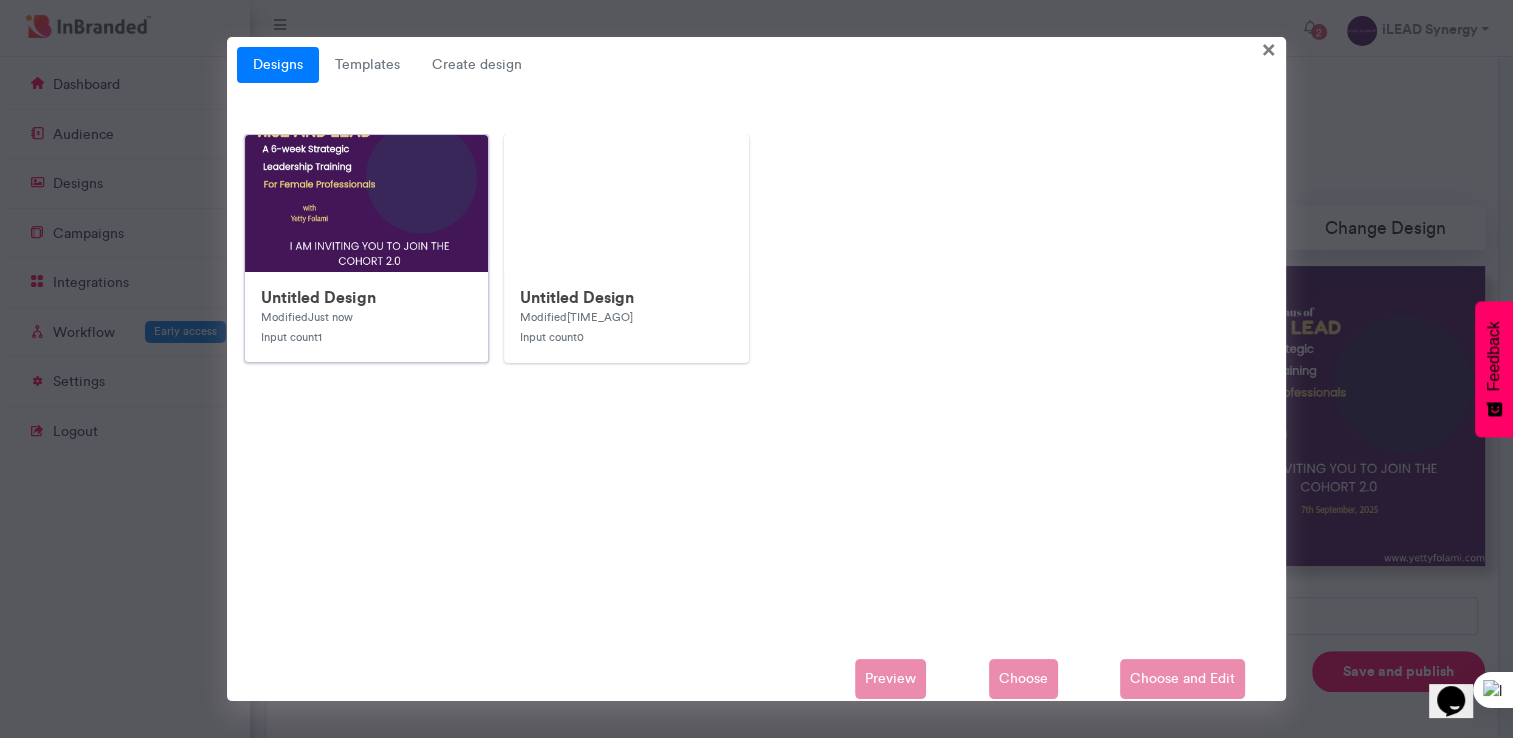 click at bounding box center (645, 535) 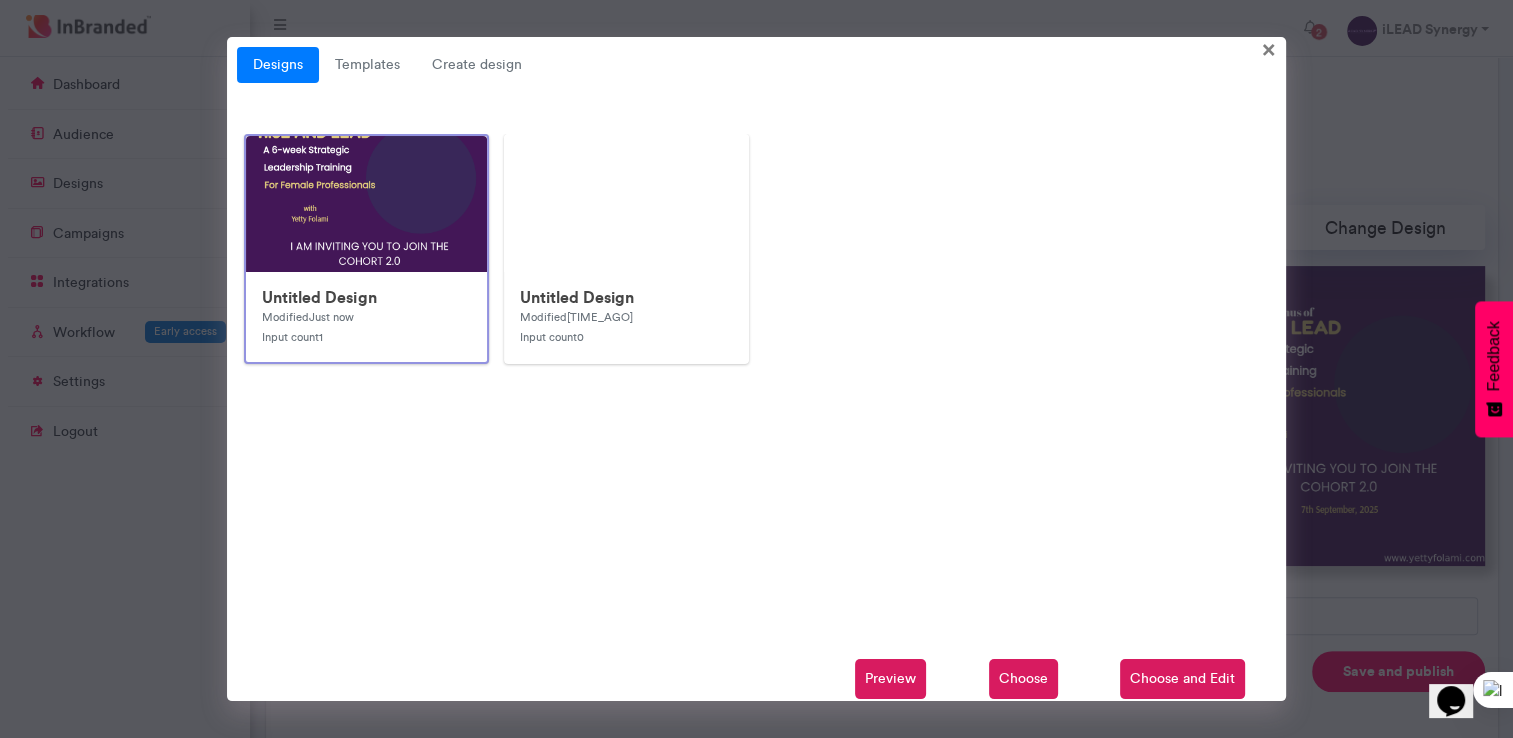 click on "Choose and Edit" at bounding box center (1182, 679) 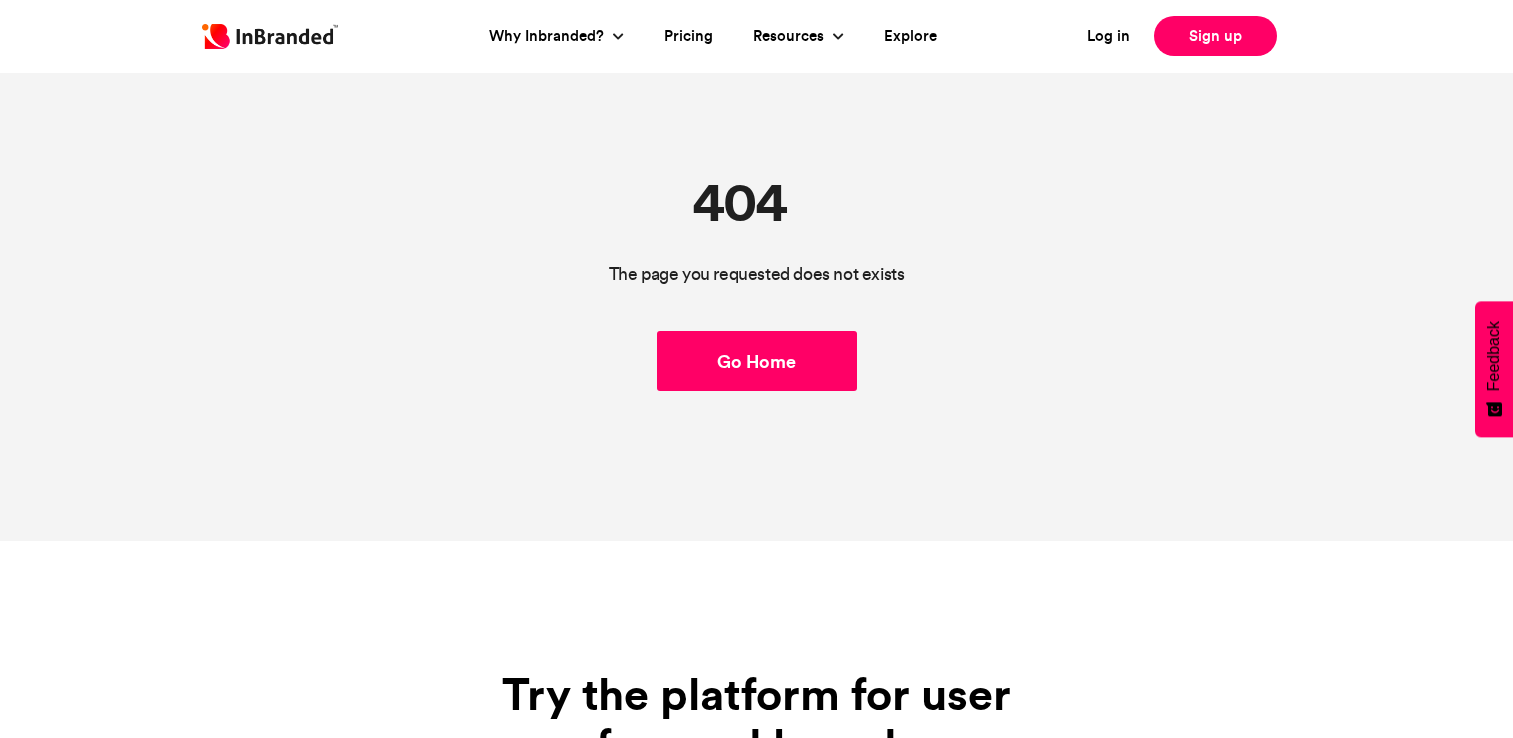 scroll, scrollTop: 0, scrollLeft: 0, axis: both 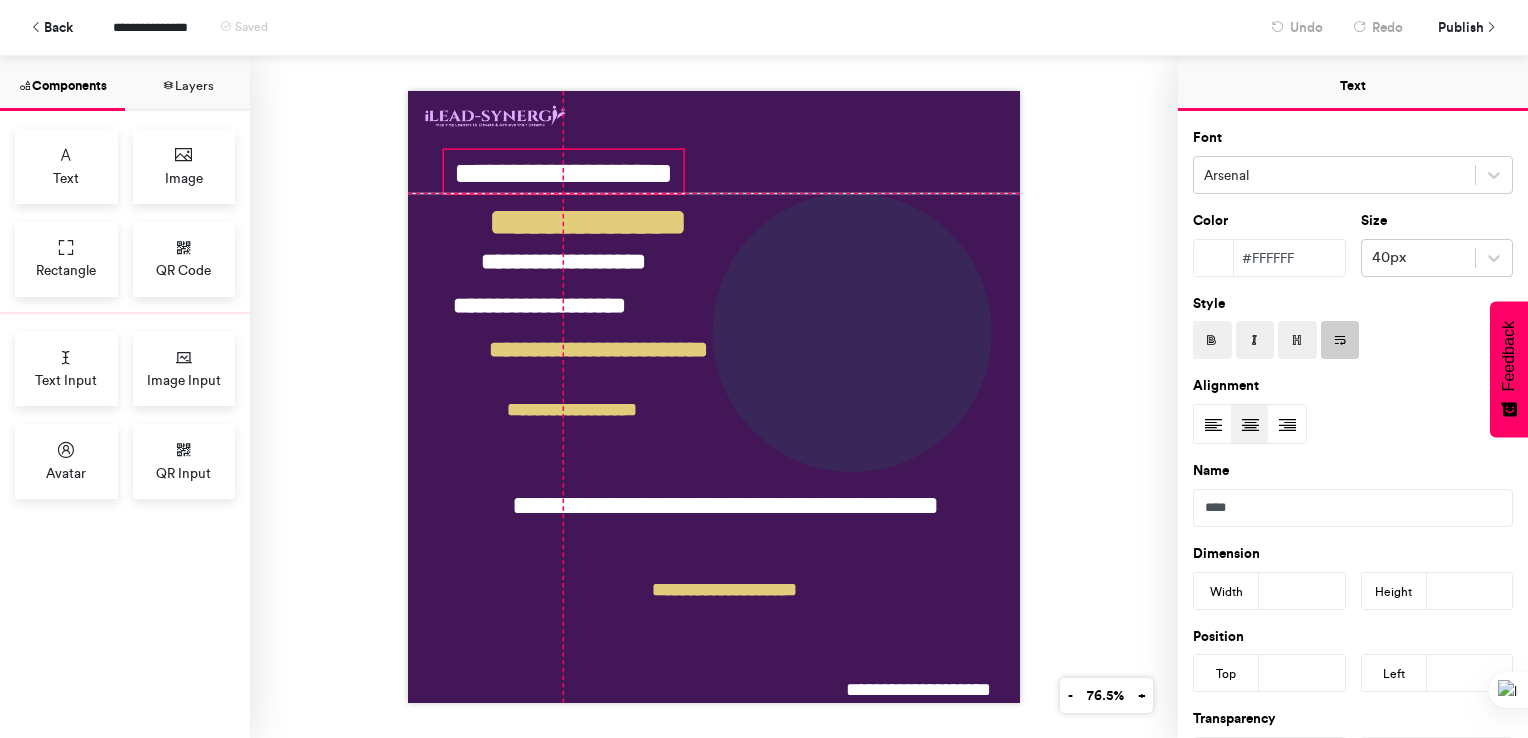 click on "**********" at bounding box center (564, 172) 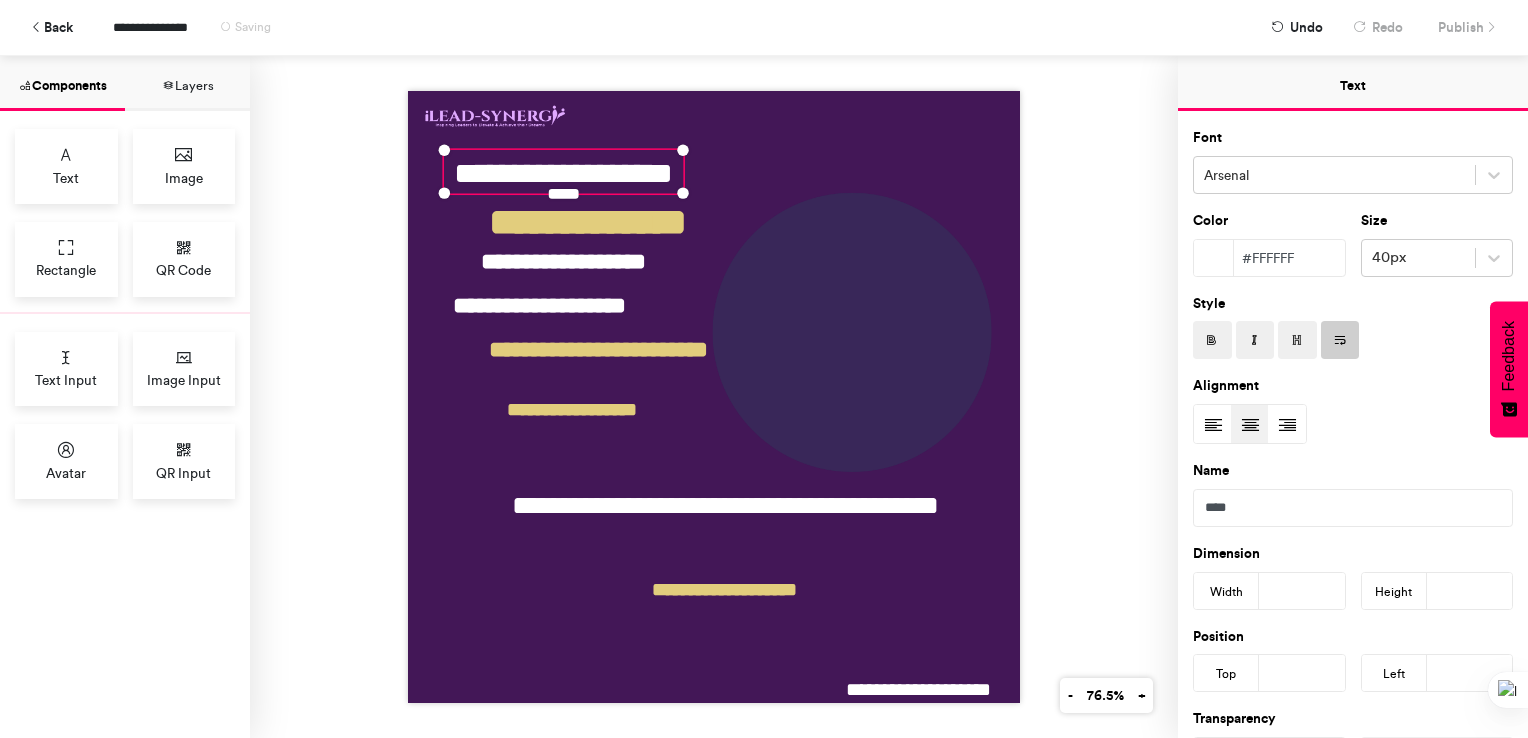 click on "**********" at bounding box center (764, 27) 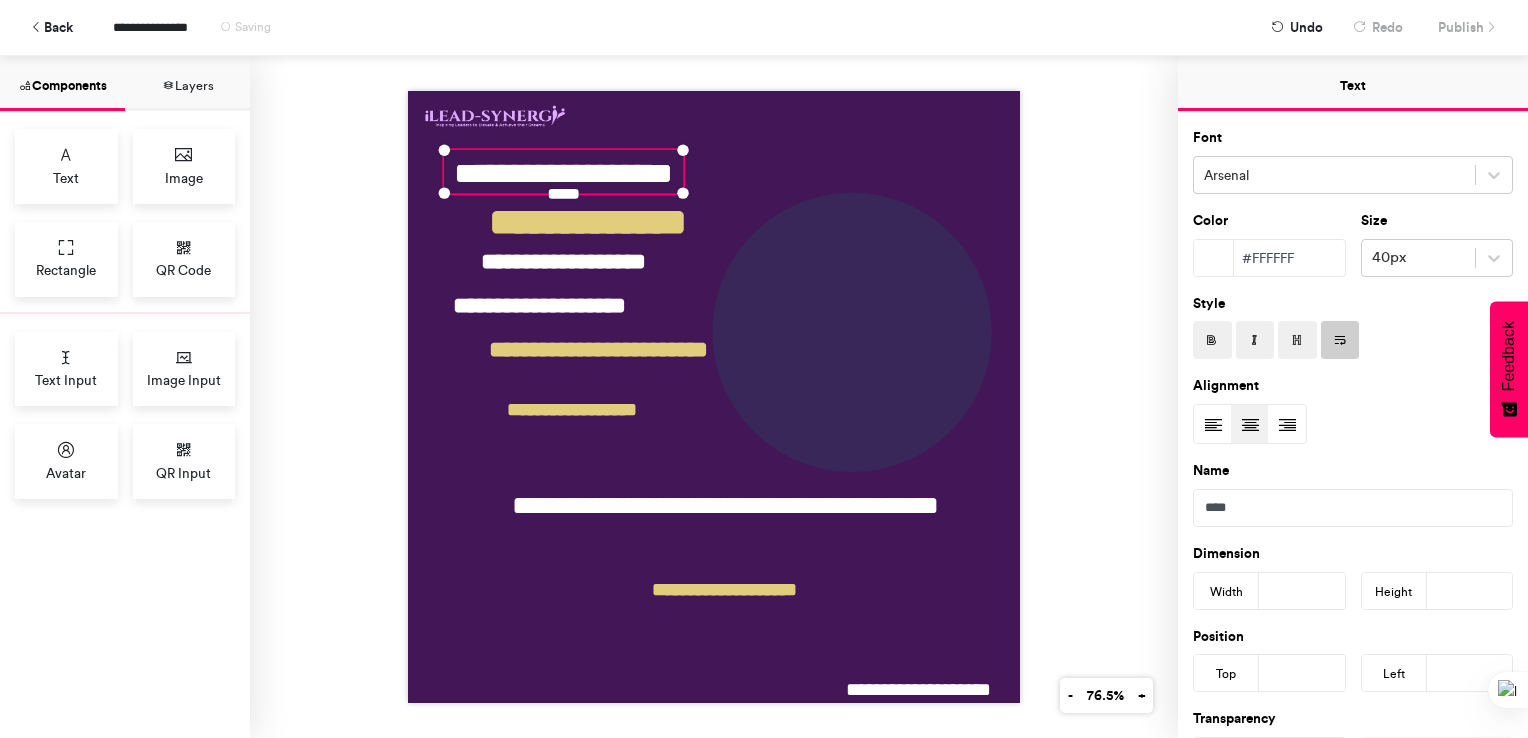 click on "**********" at bounding box center [764, 27] 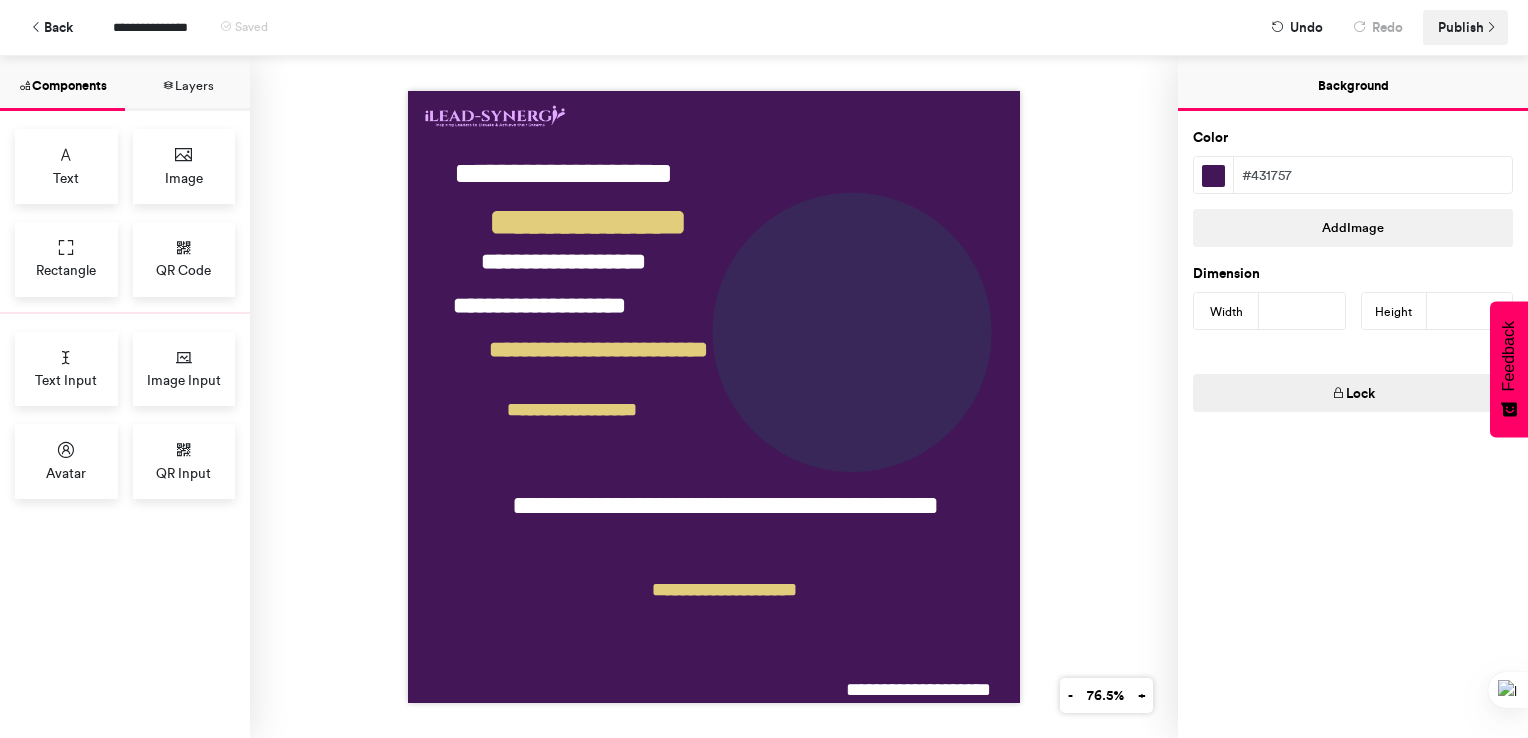 click on "Publish" at bounding box center (1461, 27) 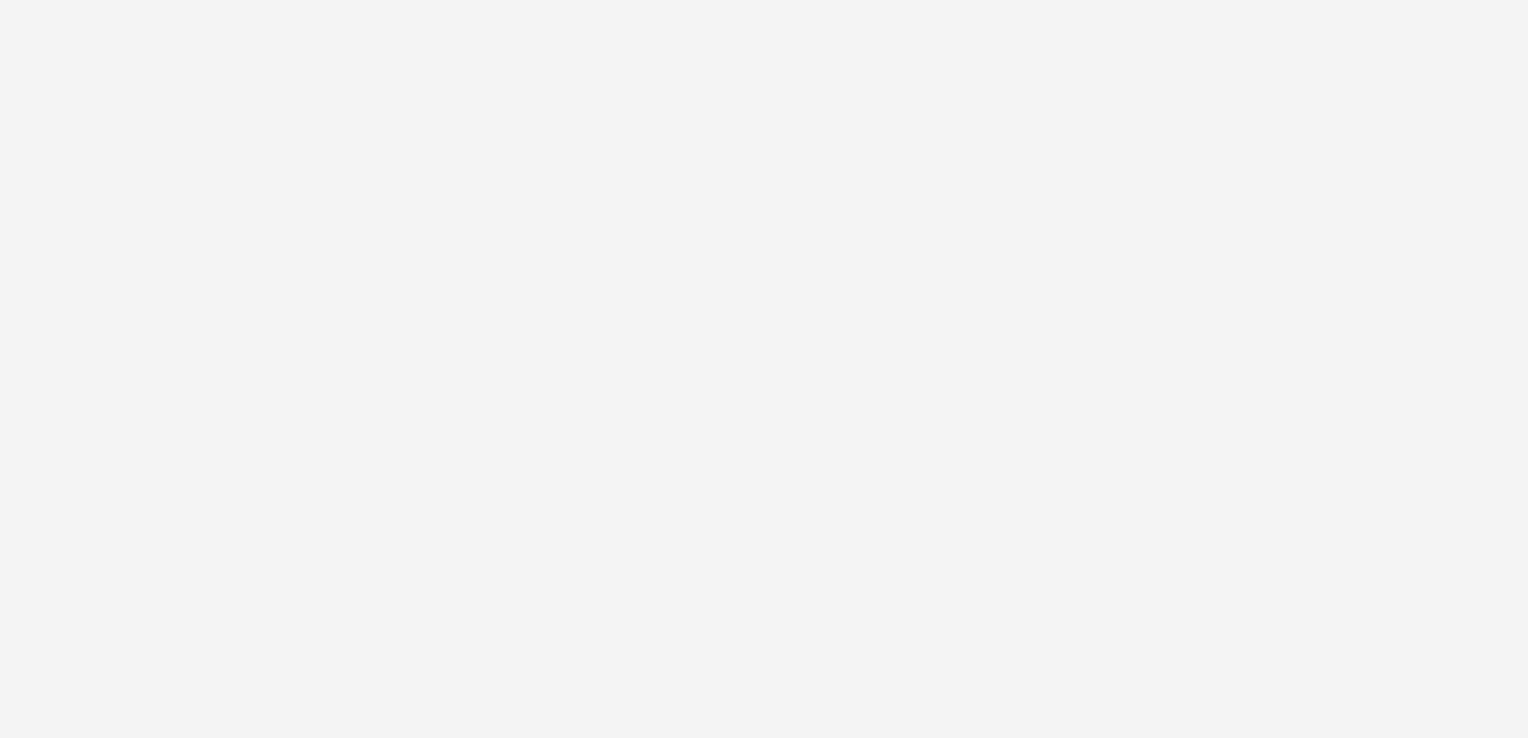 scroll, scrollTop: 0, scrollLeft: 0, axis: both 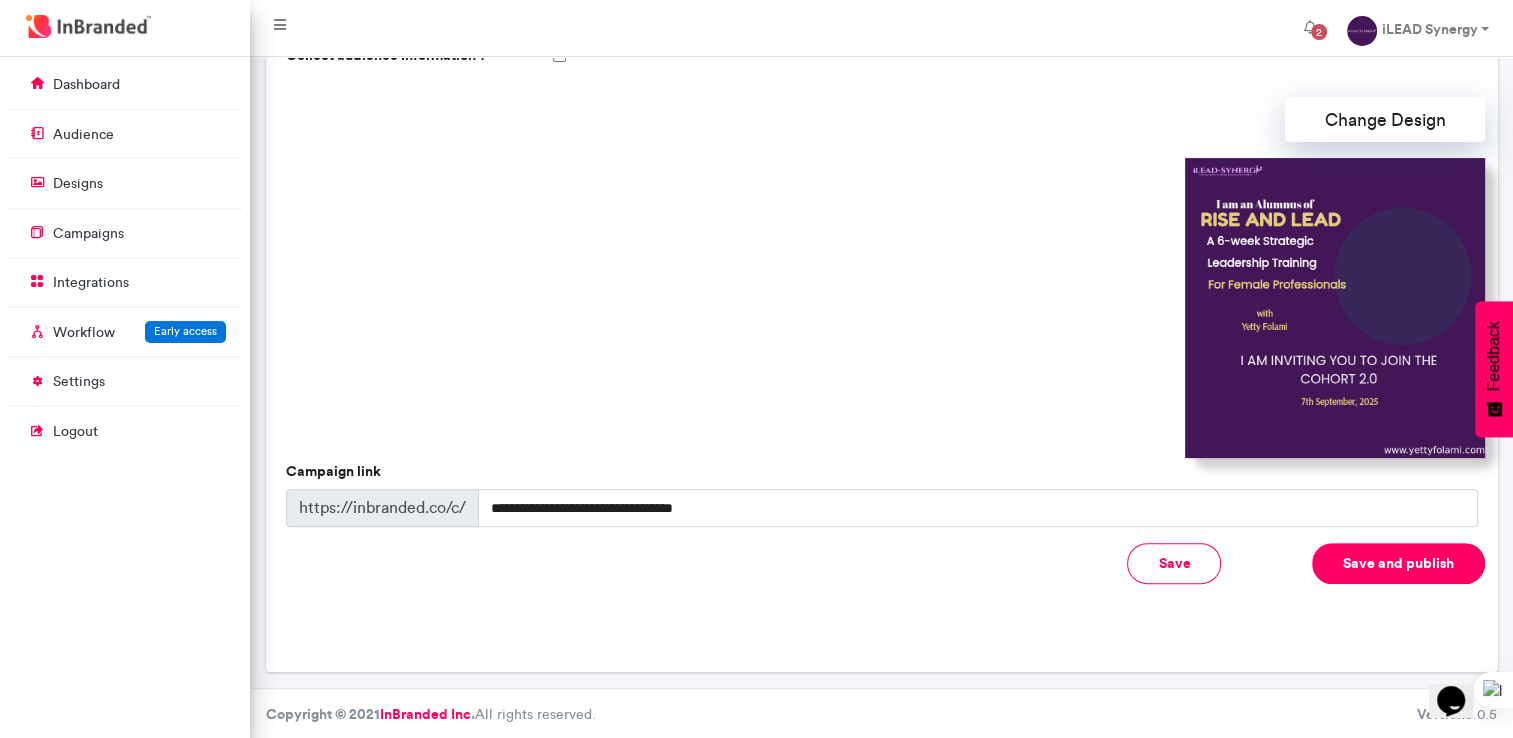 click on "Save and publish" at bounding box center [1398, 563] 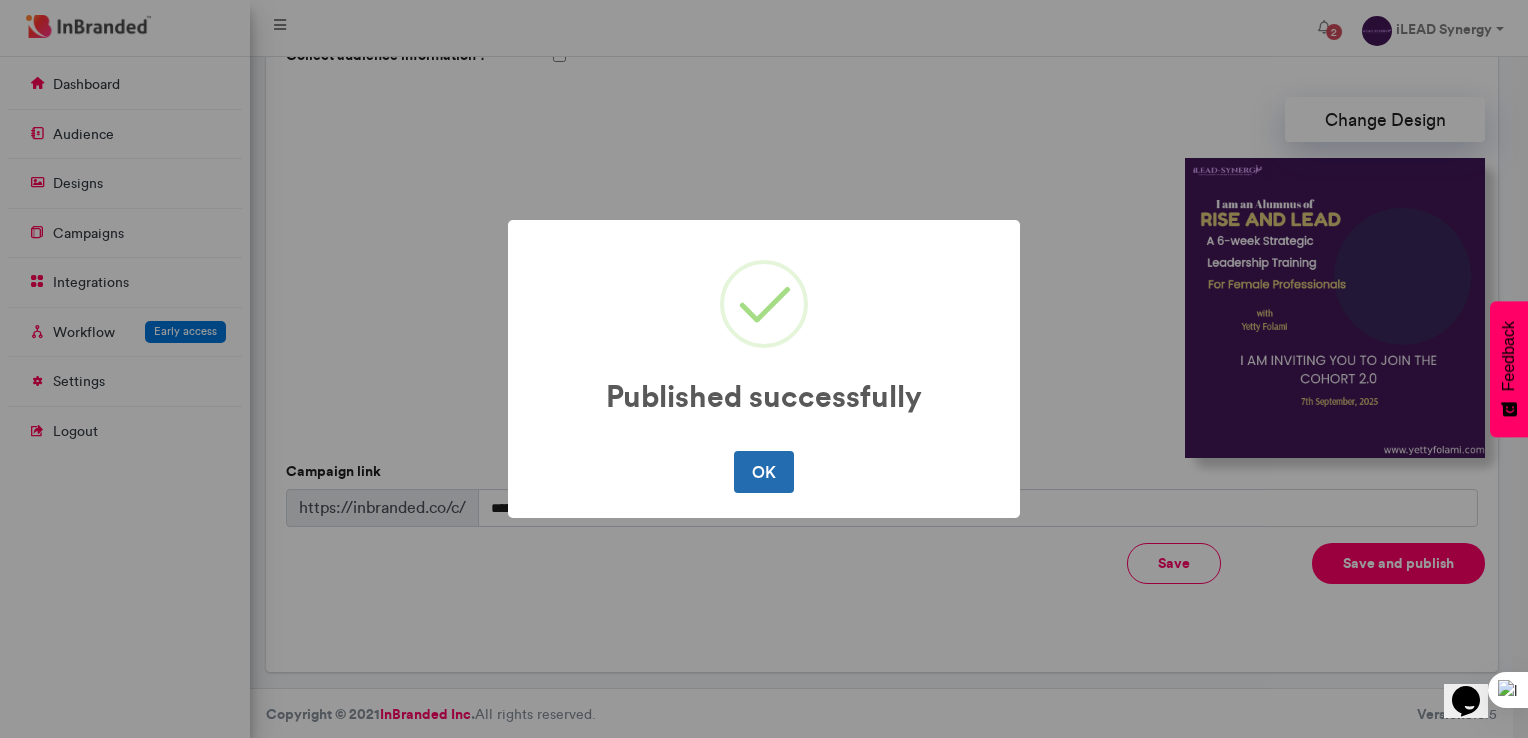 click on "OK" at bounding box center [763, 472] 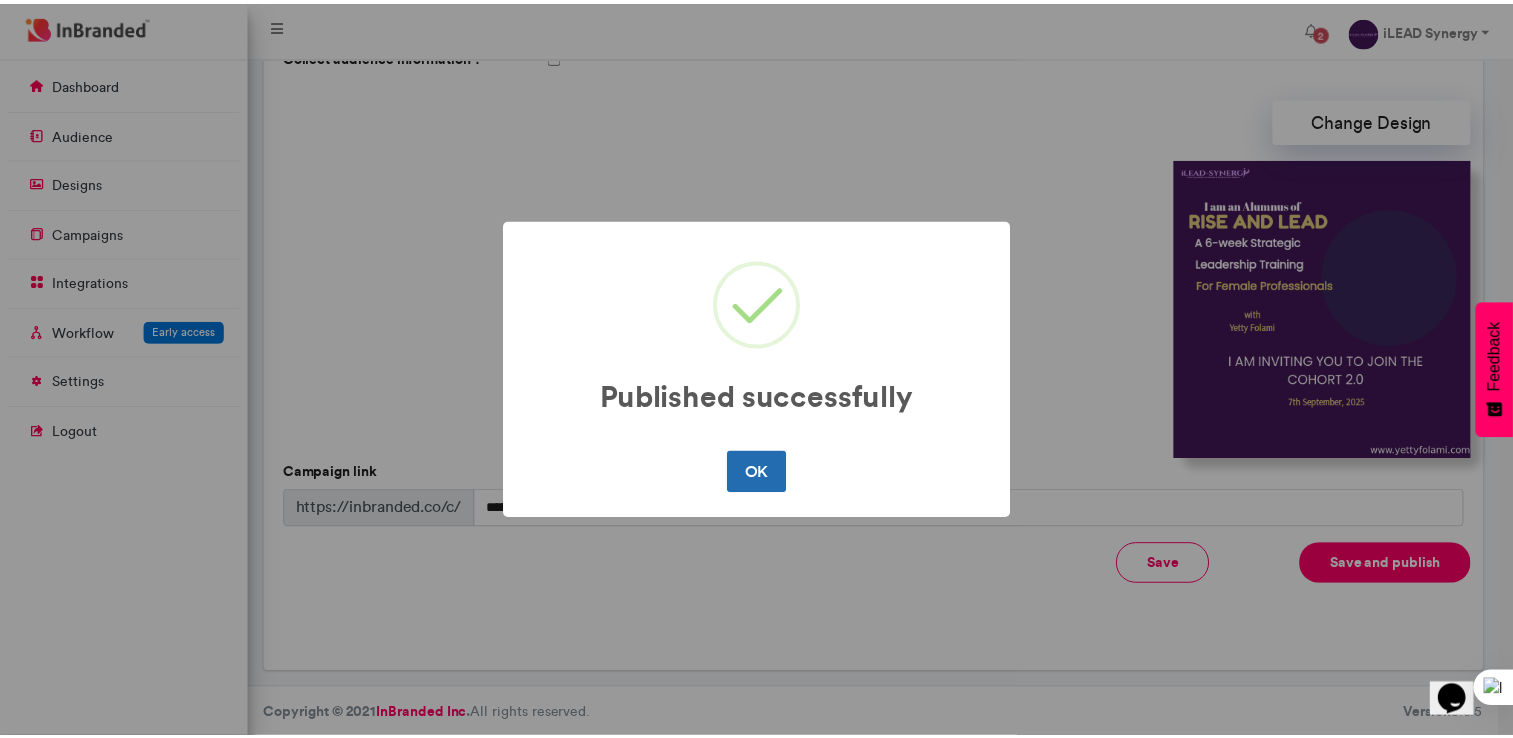 scroll, scrollTop: 0, scrollLeft: 0, axis: both 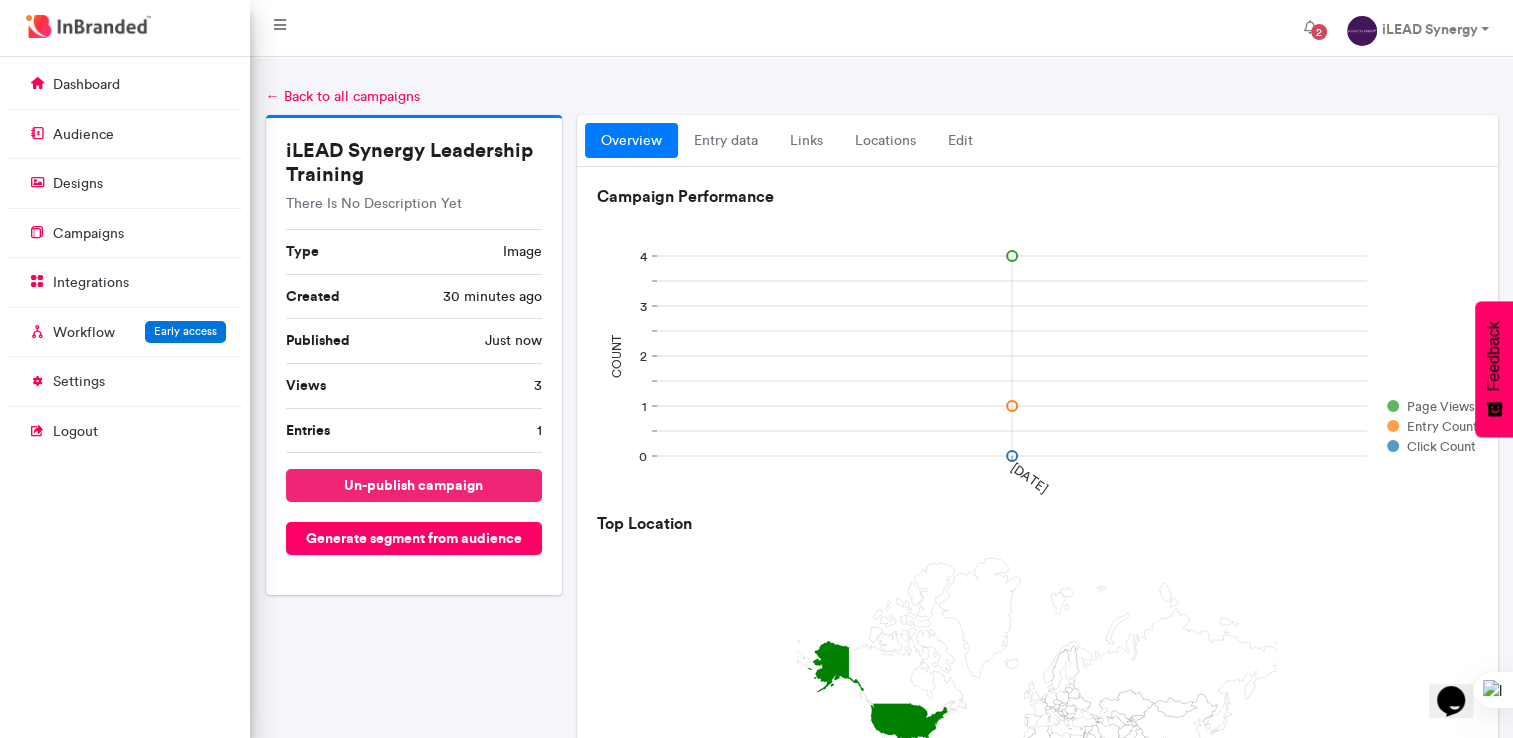 click on "un-publish campaign" at bounding box center (414, 485) 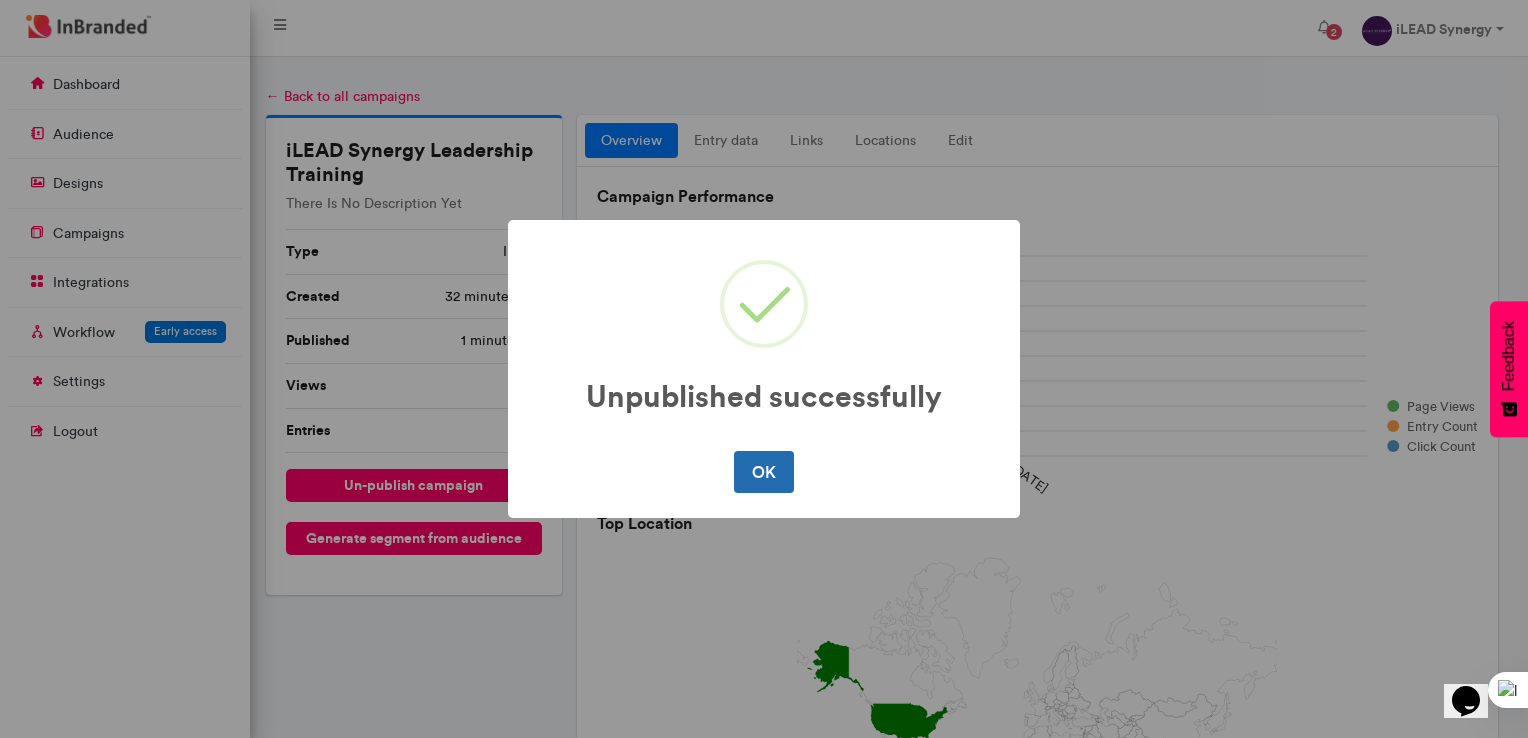click on "OK" at bounding box center (763, 472) 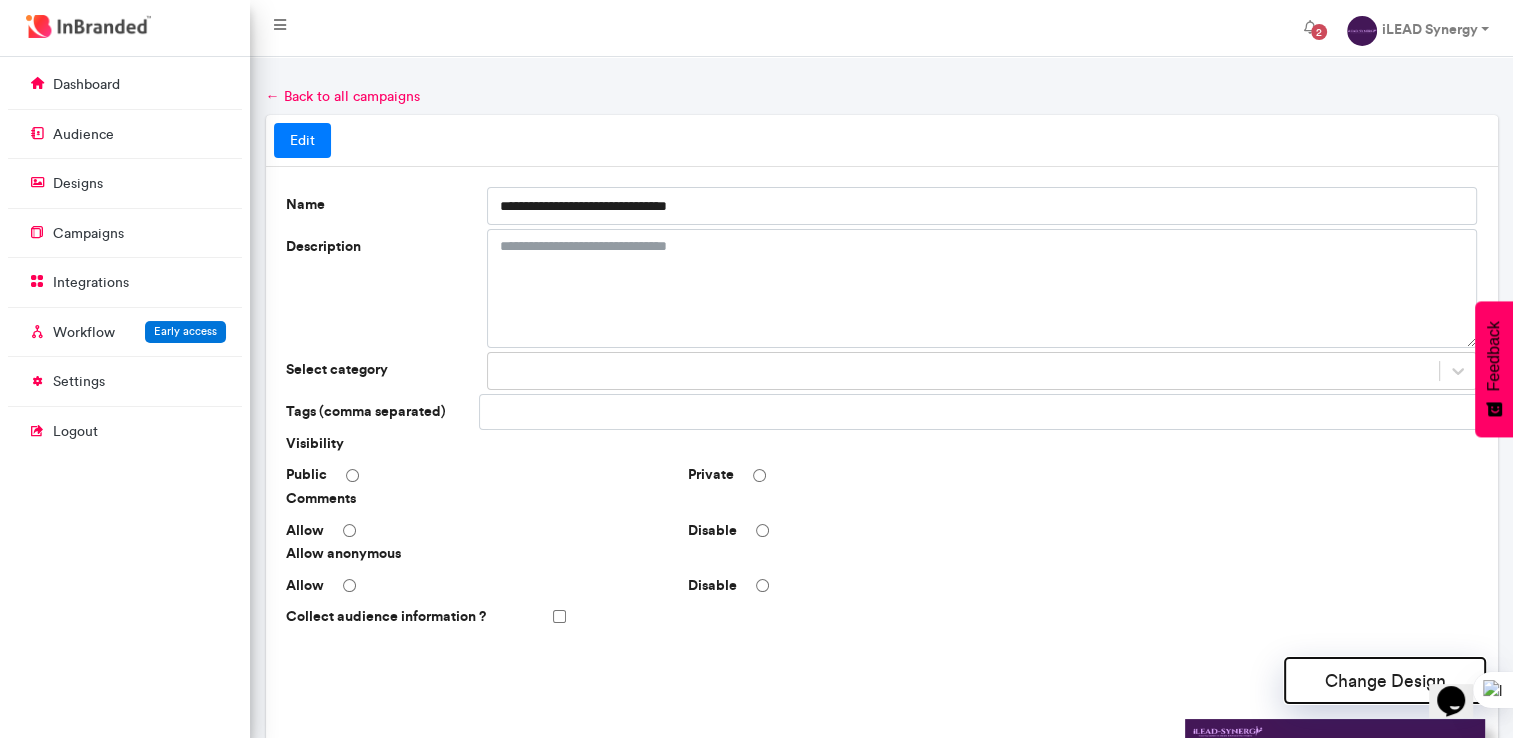 click on "Change Design" at bounding box center [1385, 680] 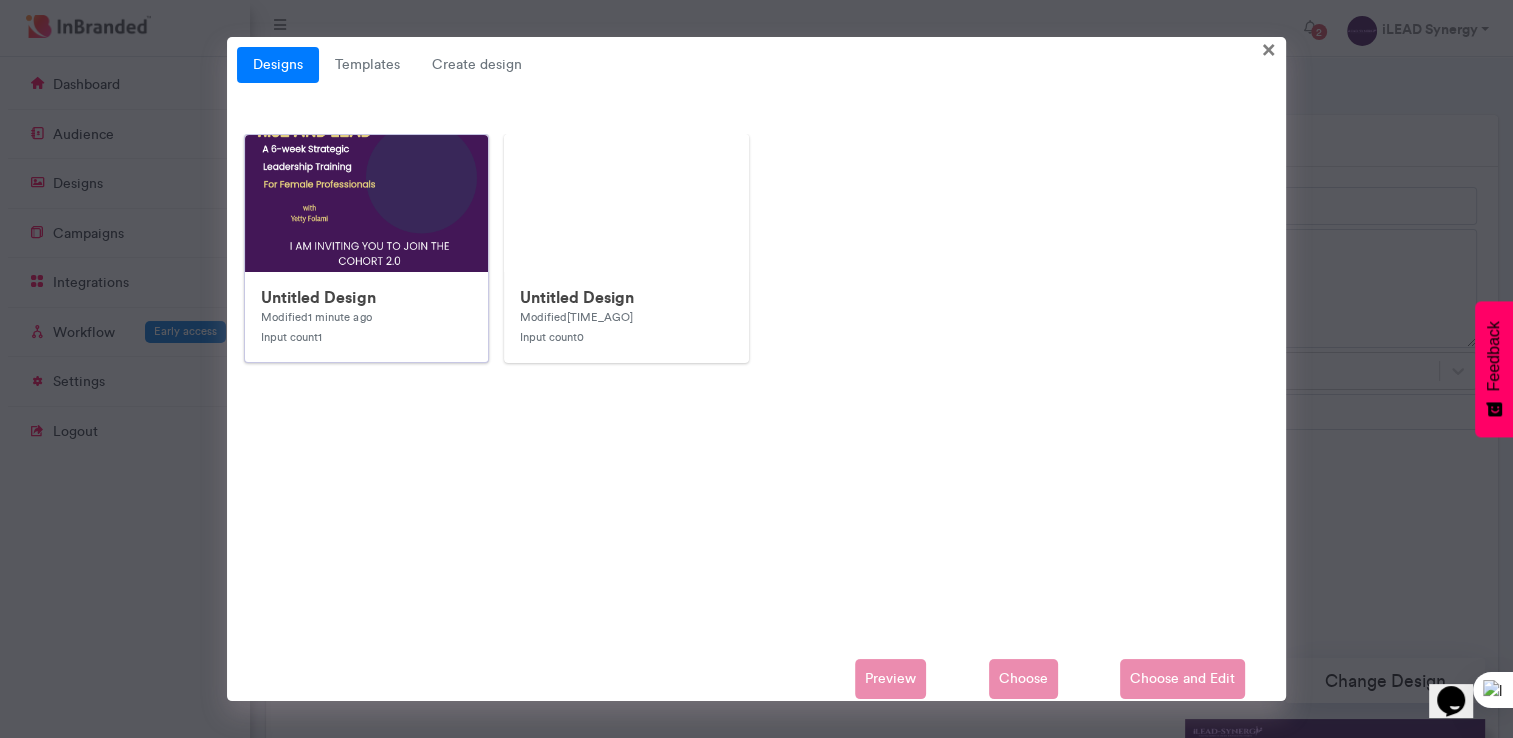 click at bounding box center [645, 535] 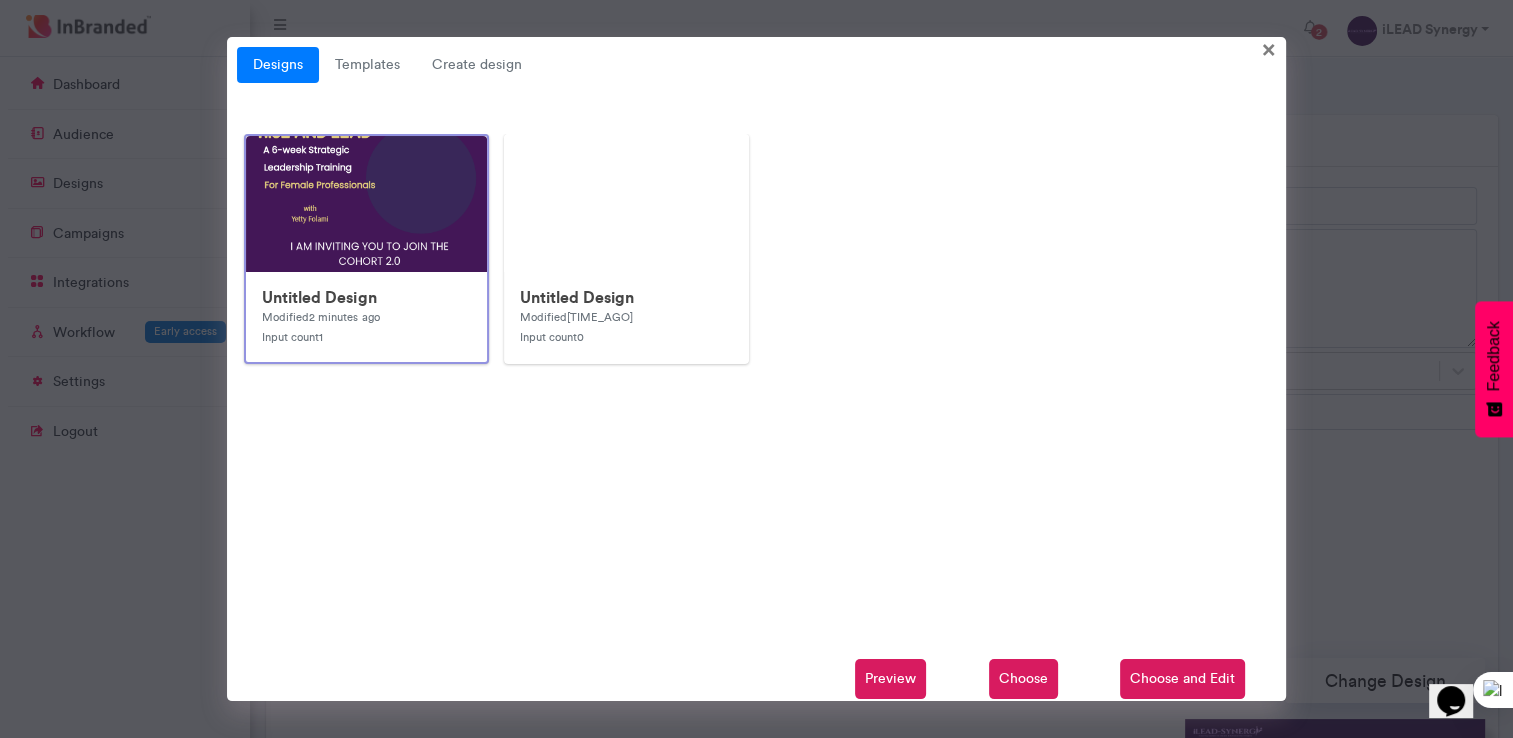 click on "Choose and Edit" at bounding box center [1182, 679] 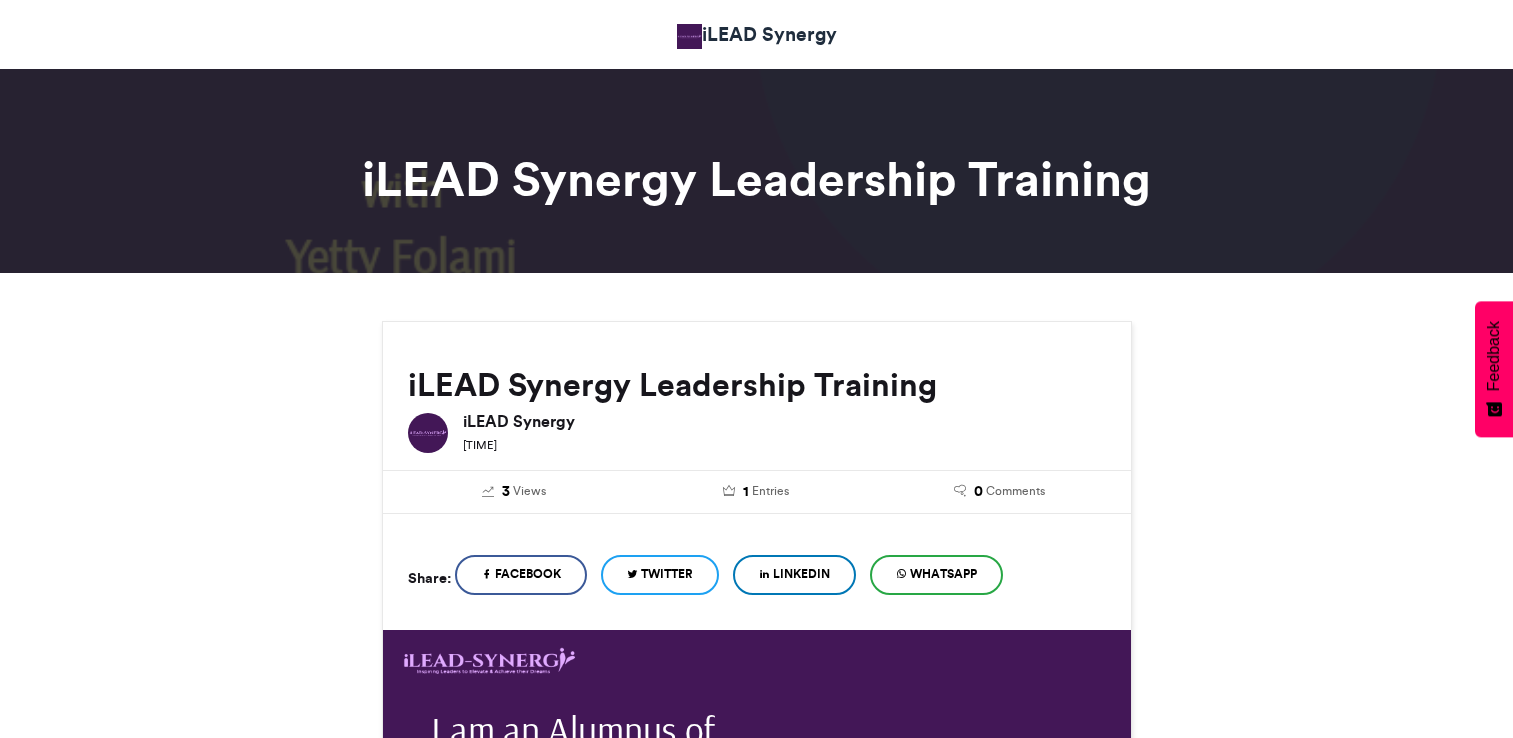 scroll, scrollTop: 0, scrollLeft: 0, axis: both 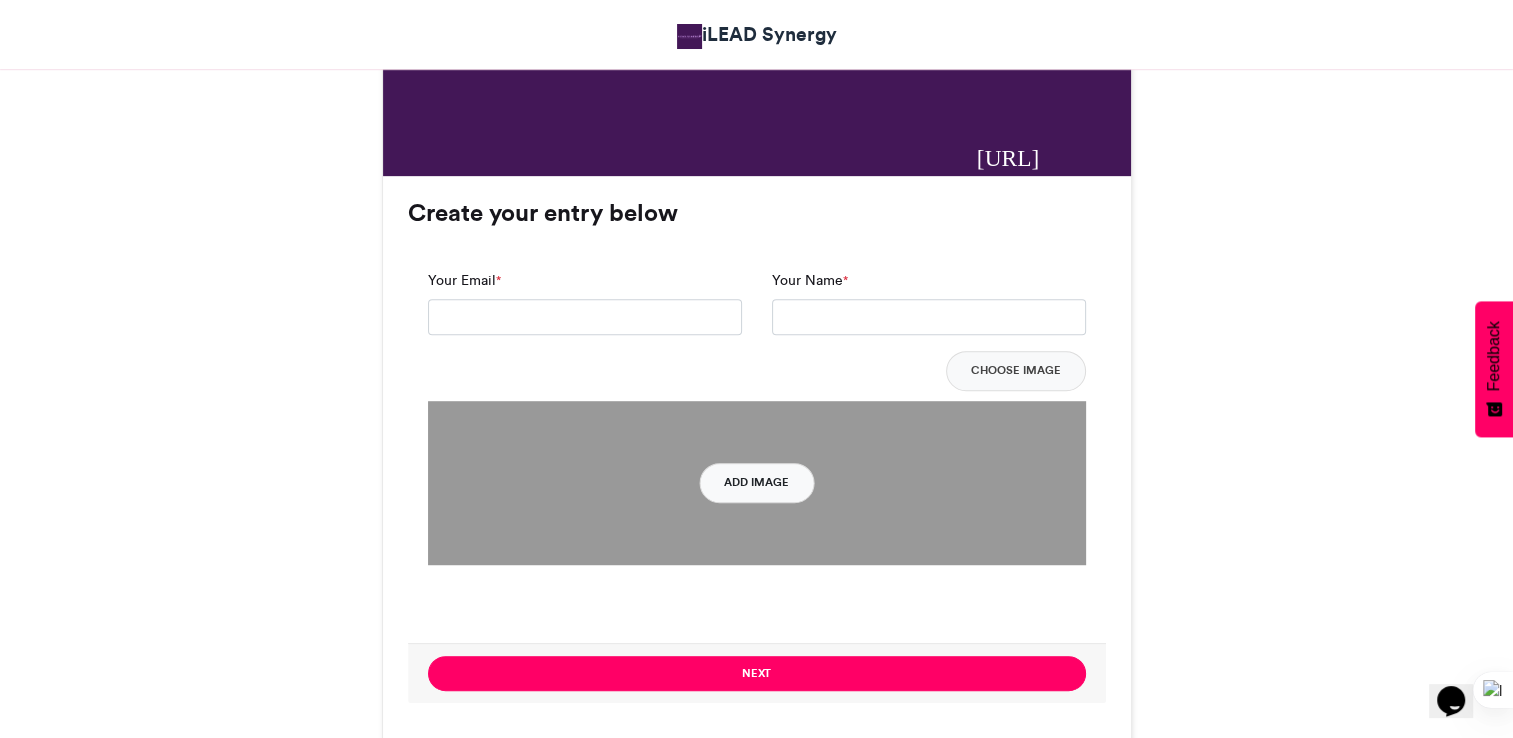 click on "Add Image" at bounding box center [756, 483] 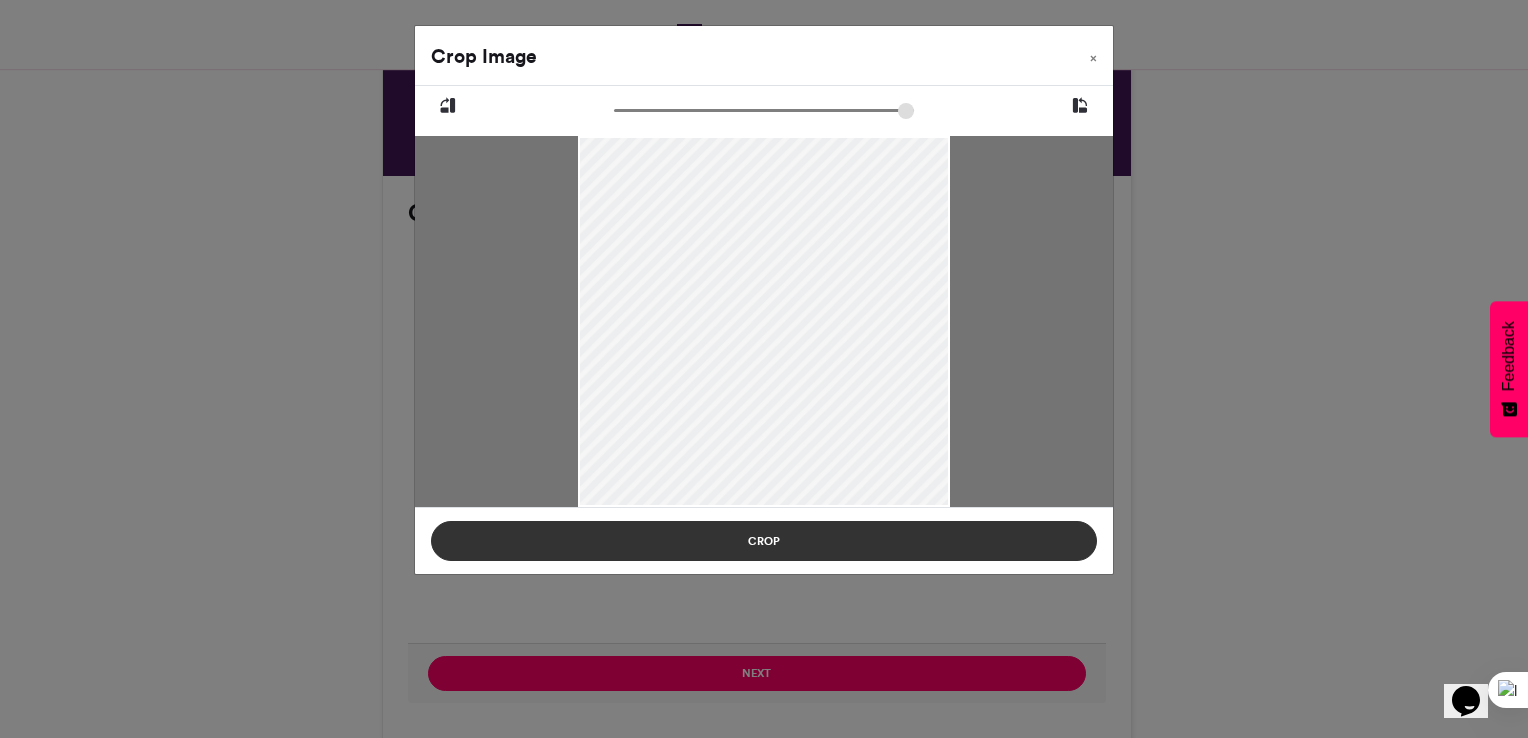 click on "Crop" at bounding box center [764, 541] 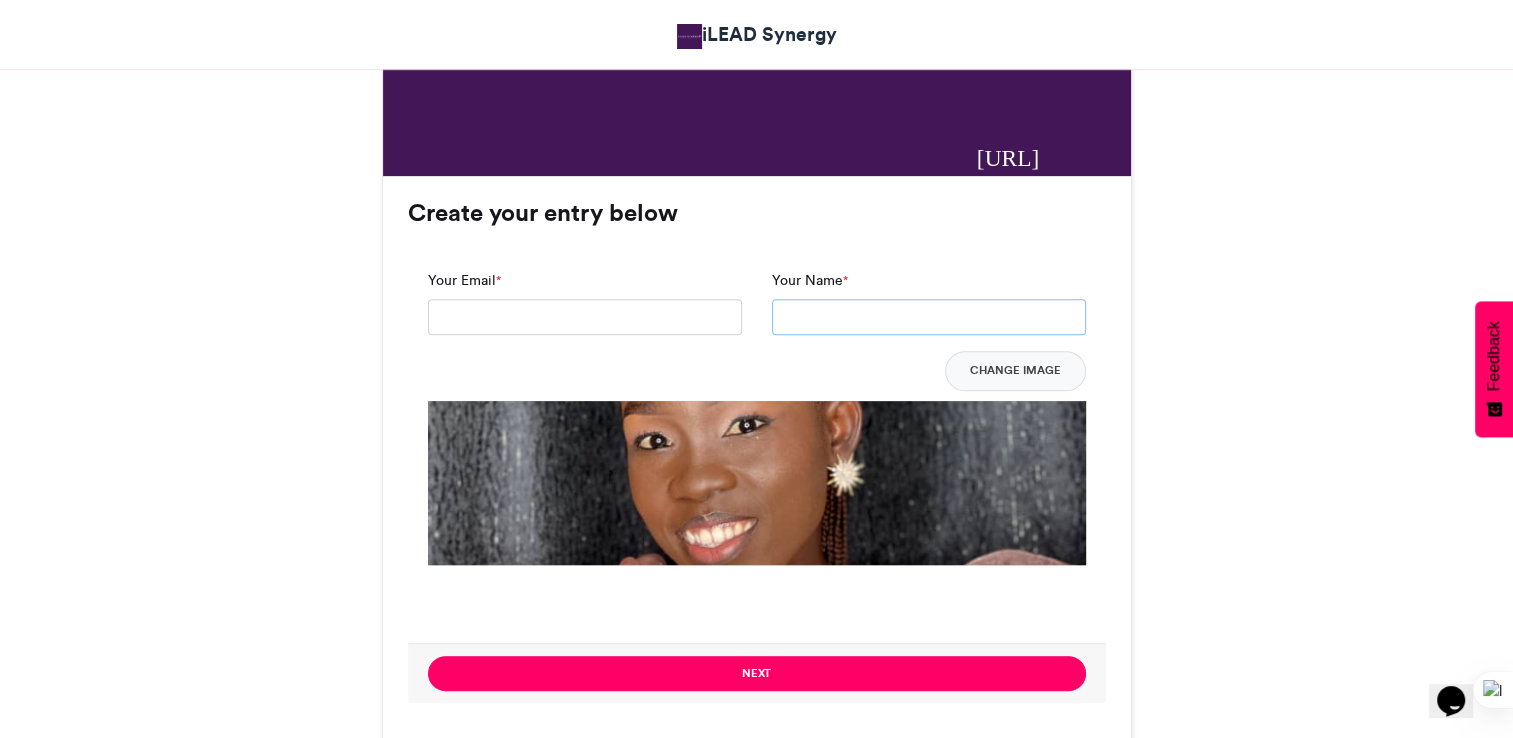 click on "Your Name  *" at bounding box center (929, 317) 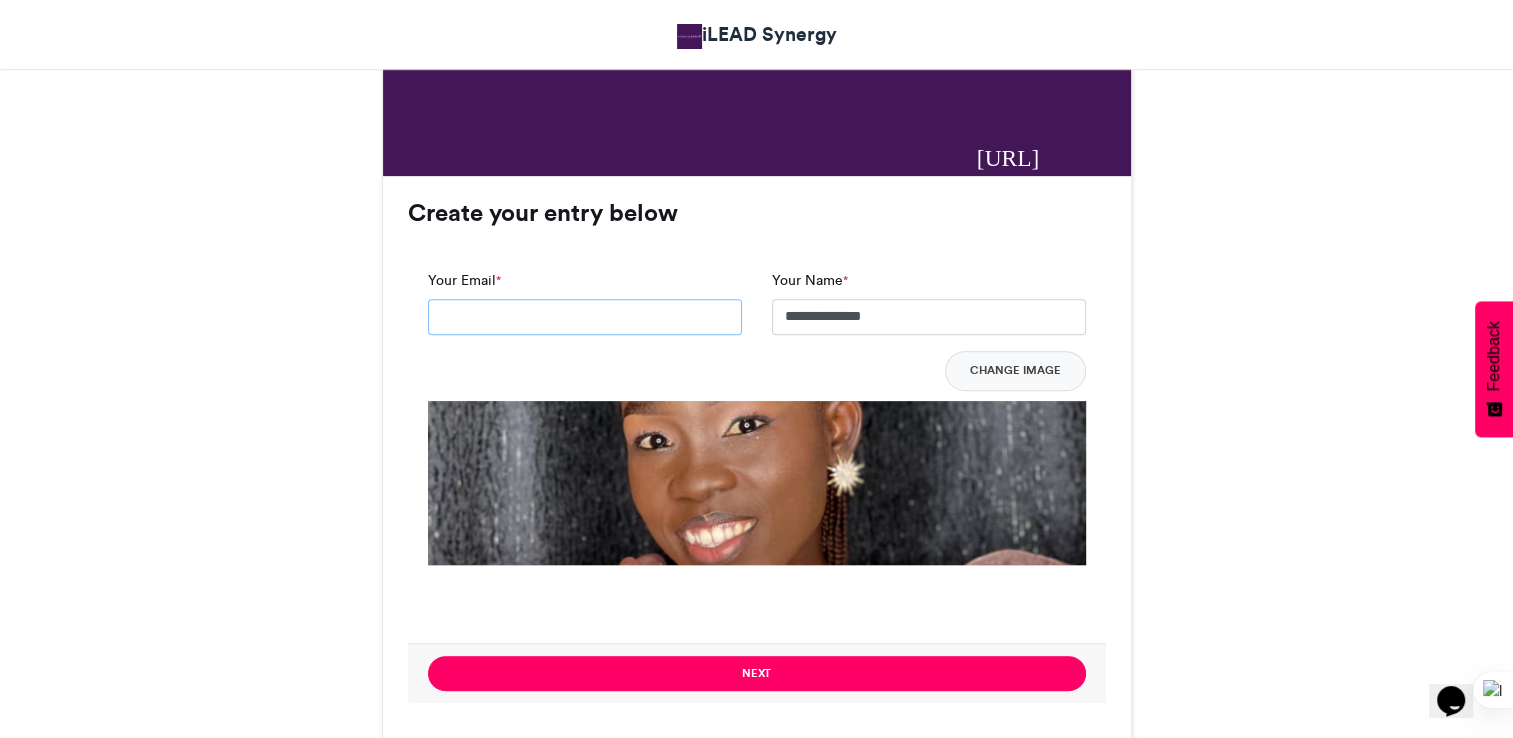 type on "**********" 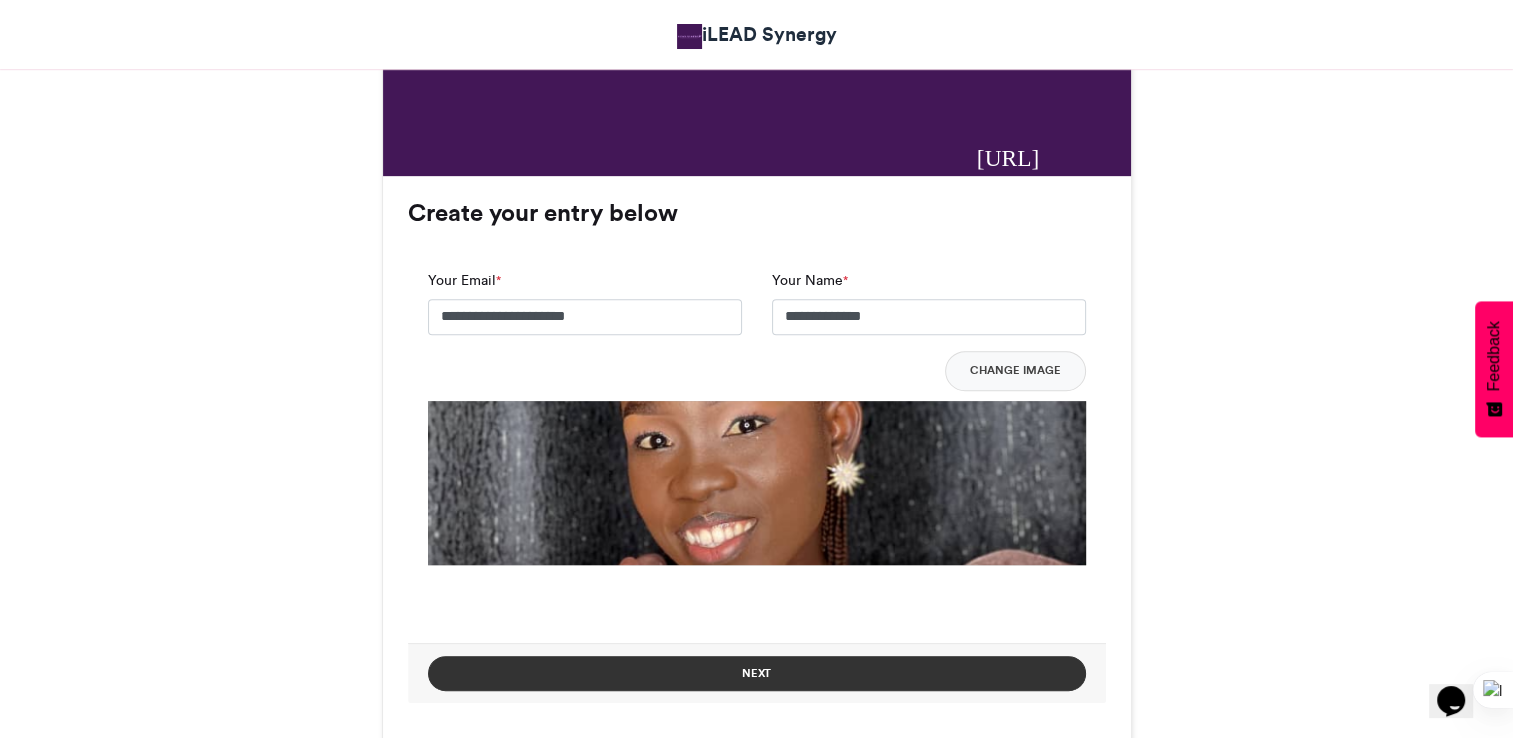 click on "Next" at bounding box center [757, 673] 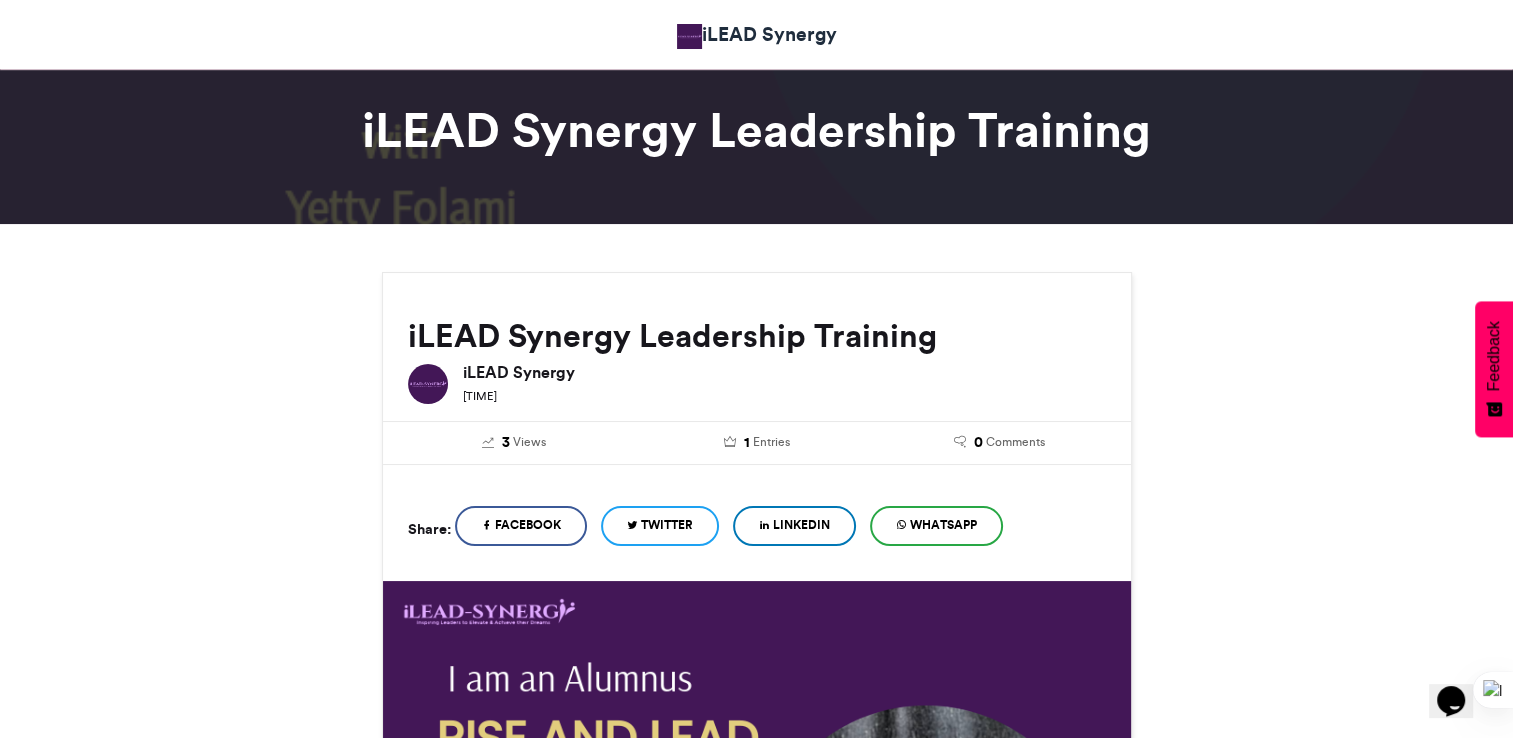 scroll, scrollTop: 777, scrollLeft: 0, axis: vertical 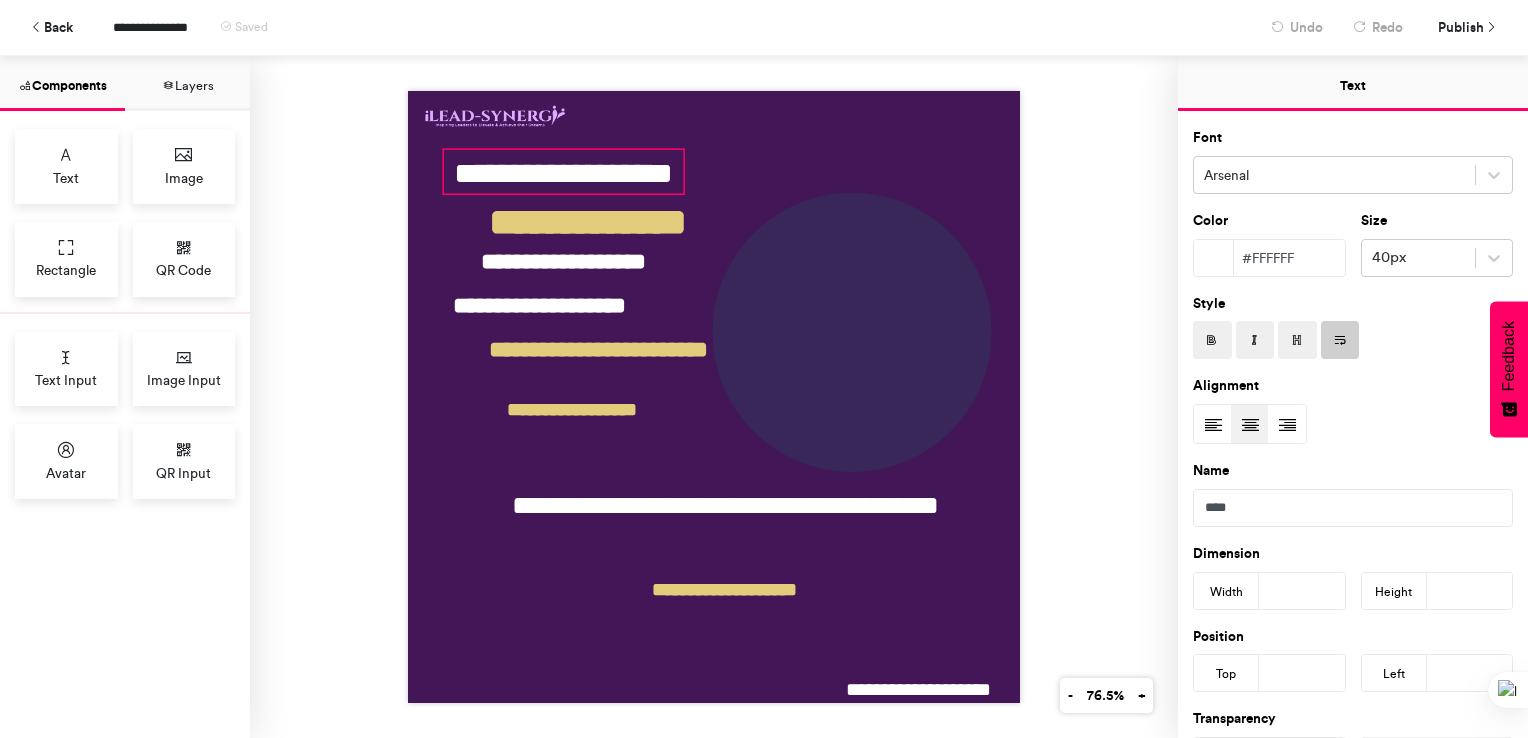 click on "**********" at bounding box center (564, 172) 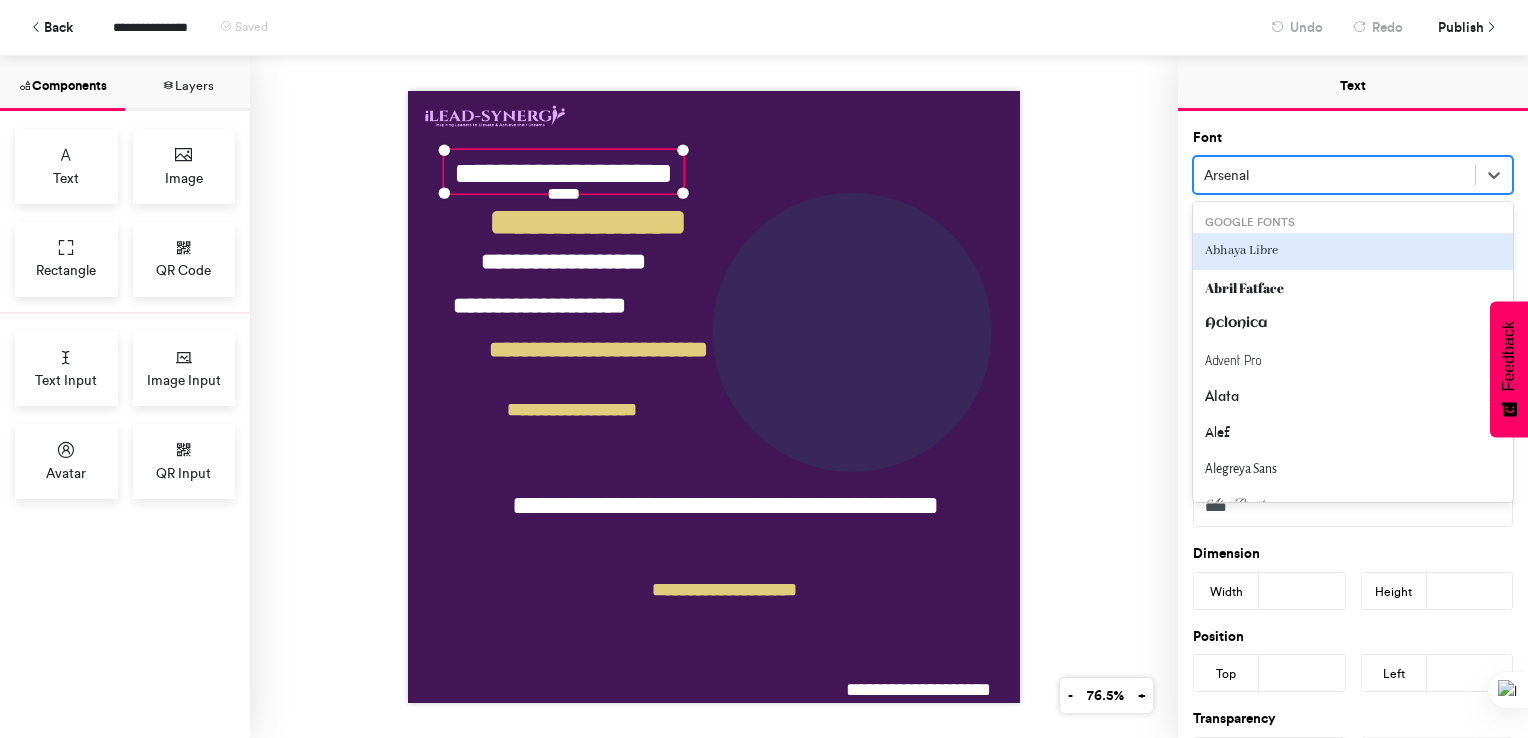 click on "Arsenal" at bounding box center (1334, 175) 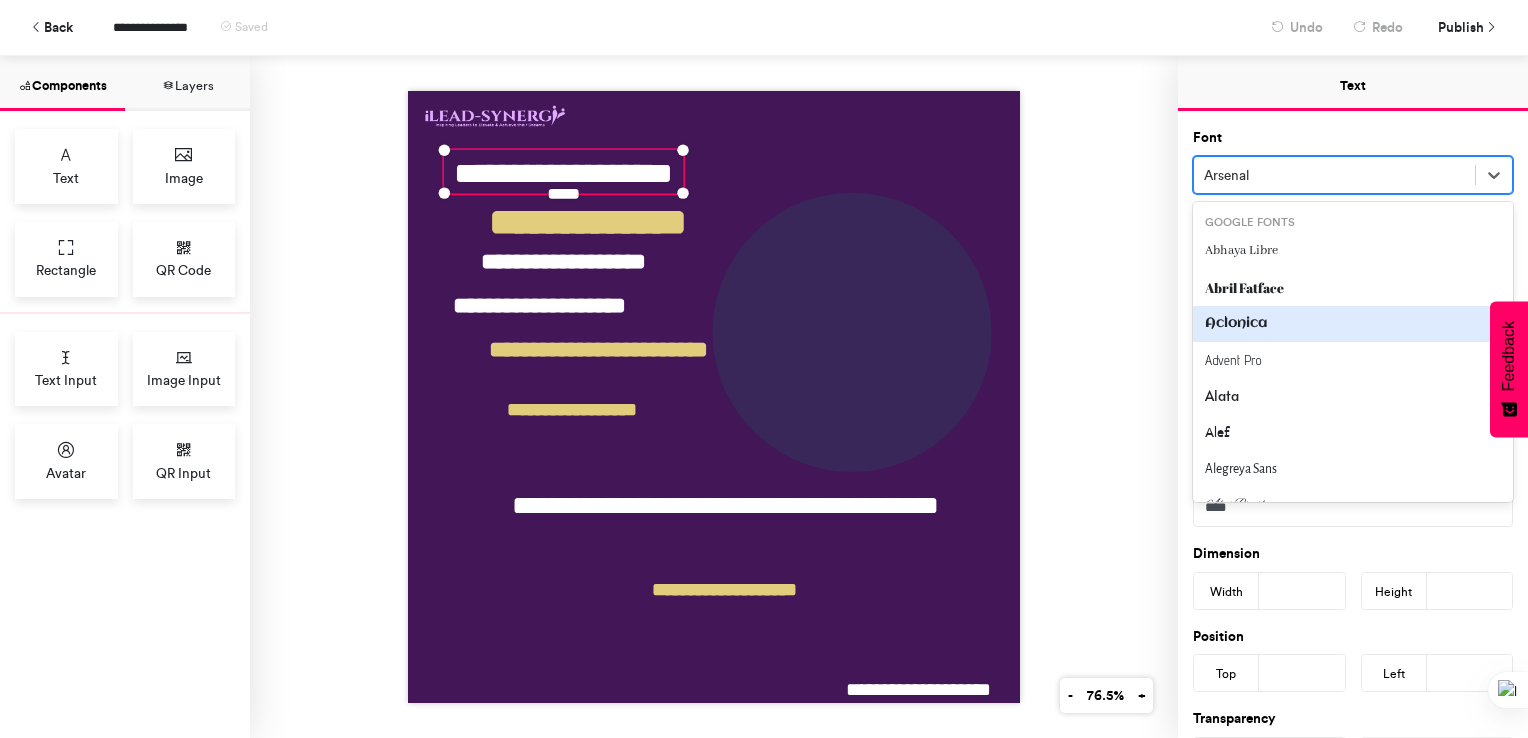 click on "Aclonica" at bounding box center (1353, 324) 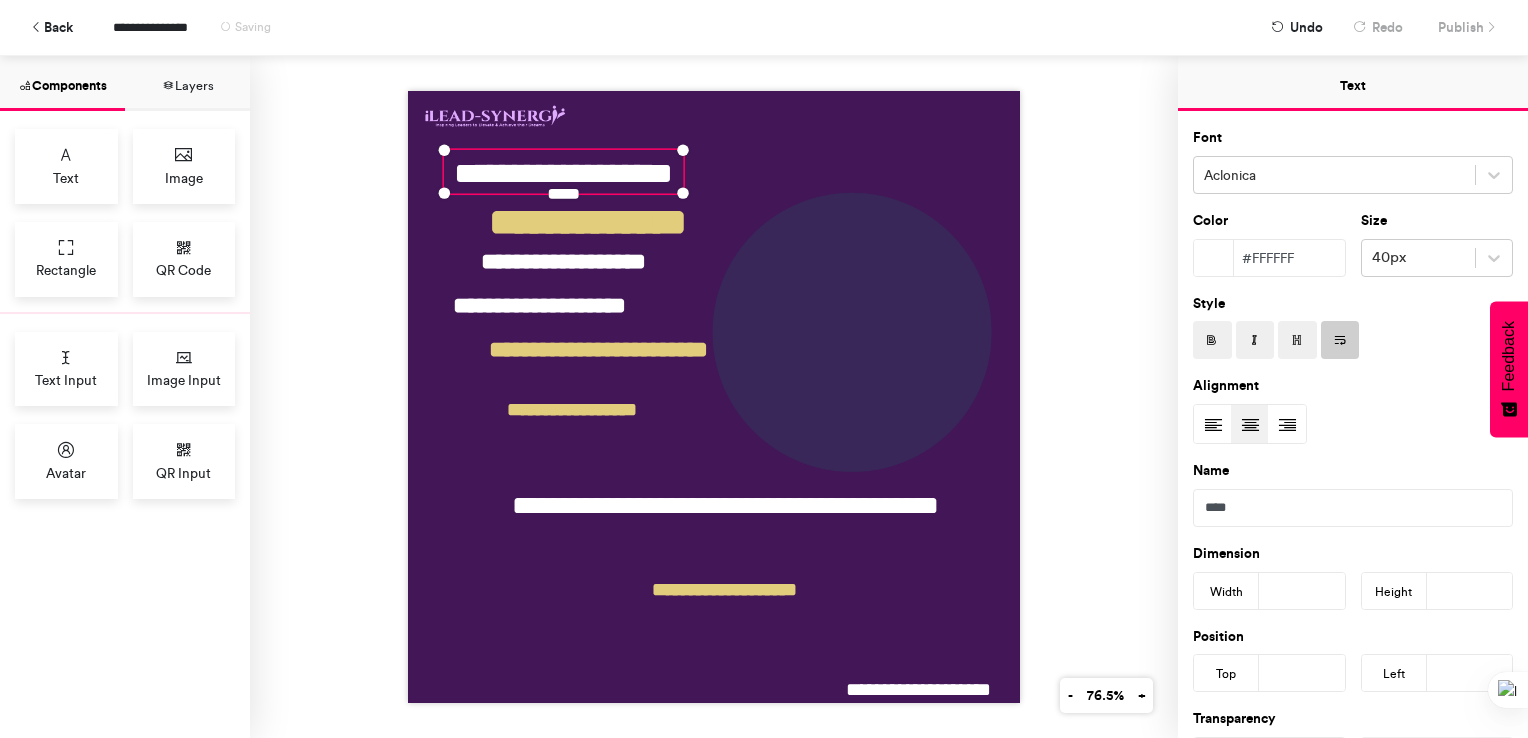 click on "**********" at bounding box center [714, 397] 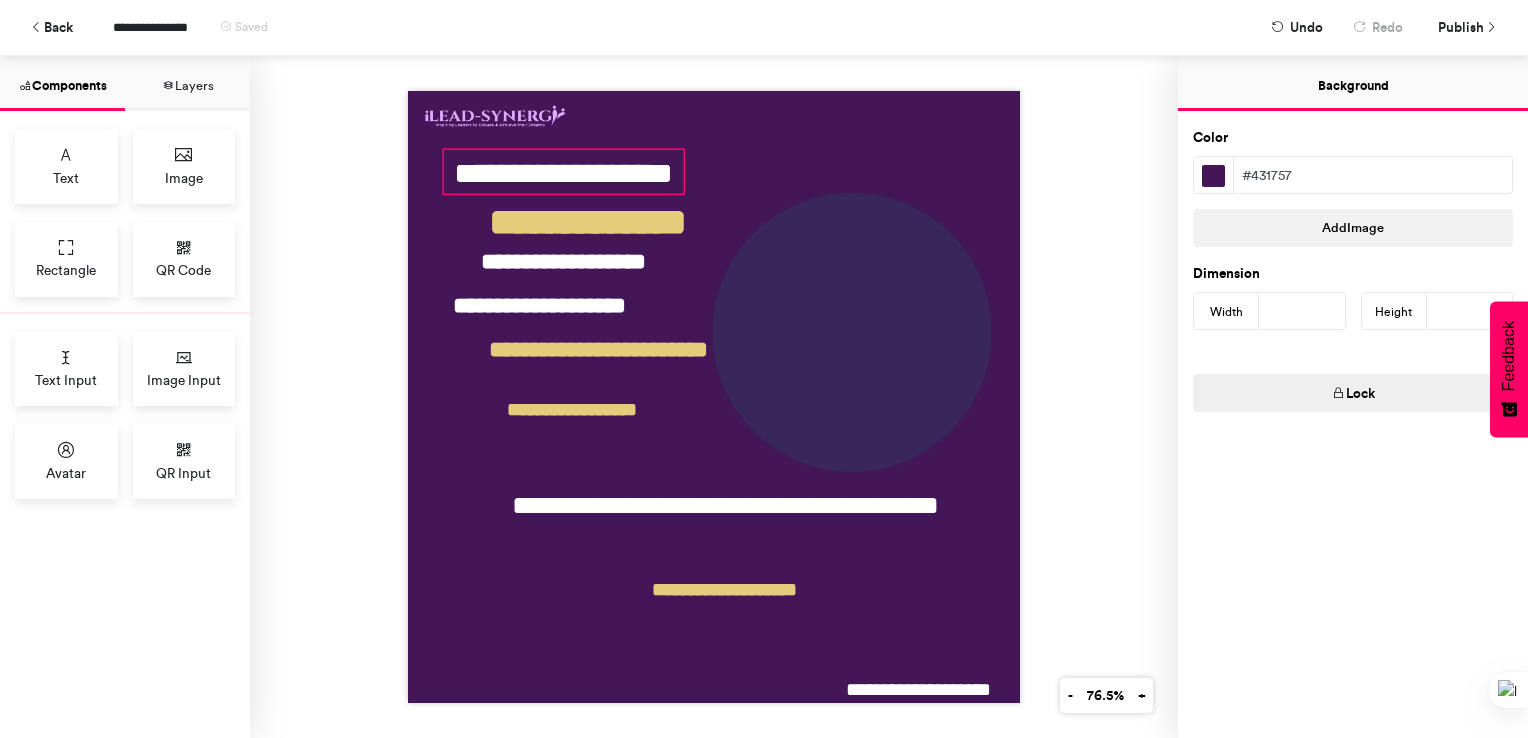 drag, startPoint x: 676, startPoint y: 180, endPoint x: 589, endPoint y: 147, distance: 93.04838 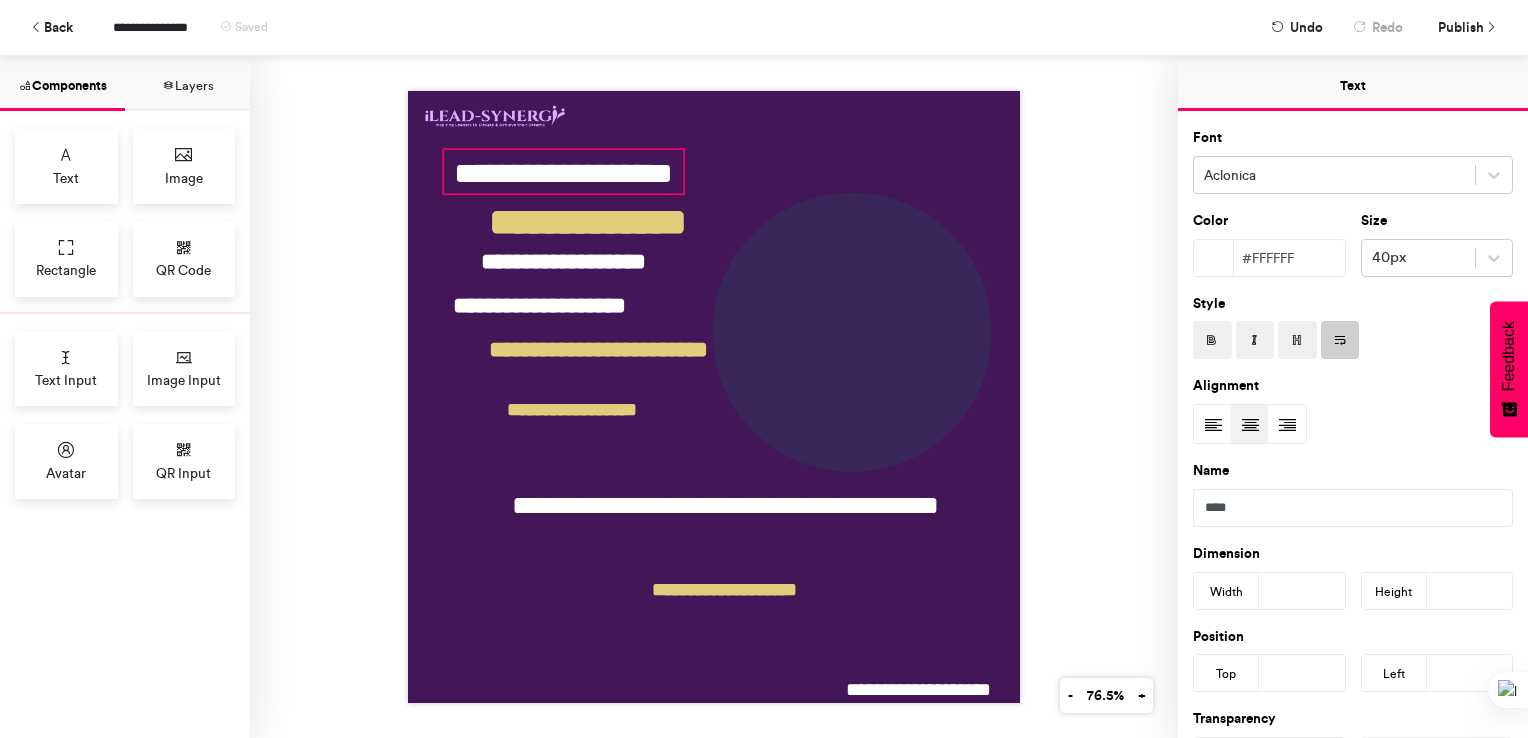 click on "**********" at bounding box center [564, 172] 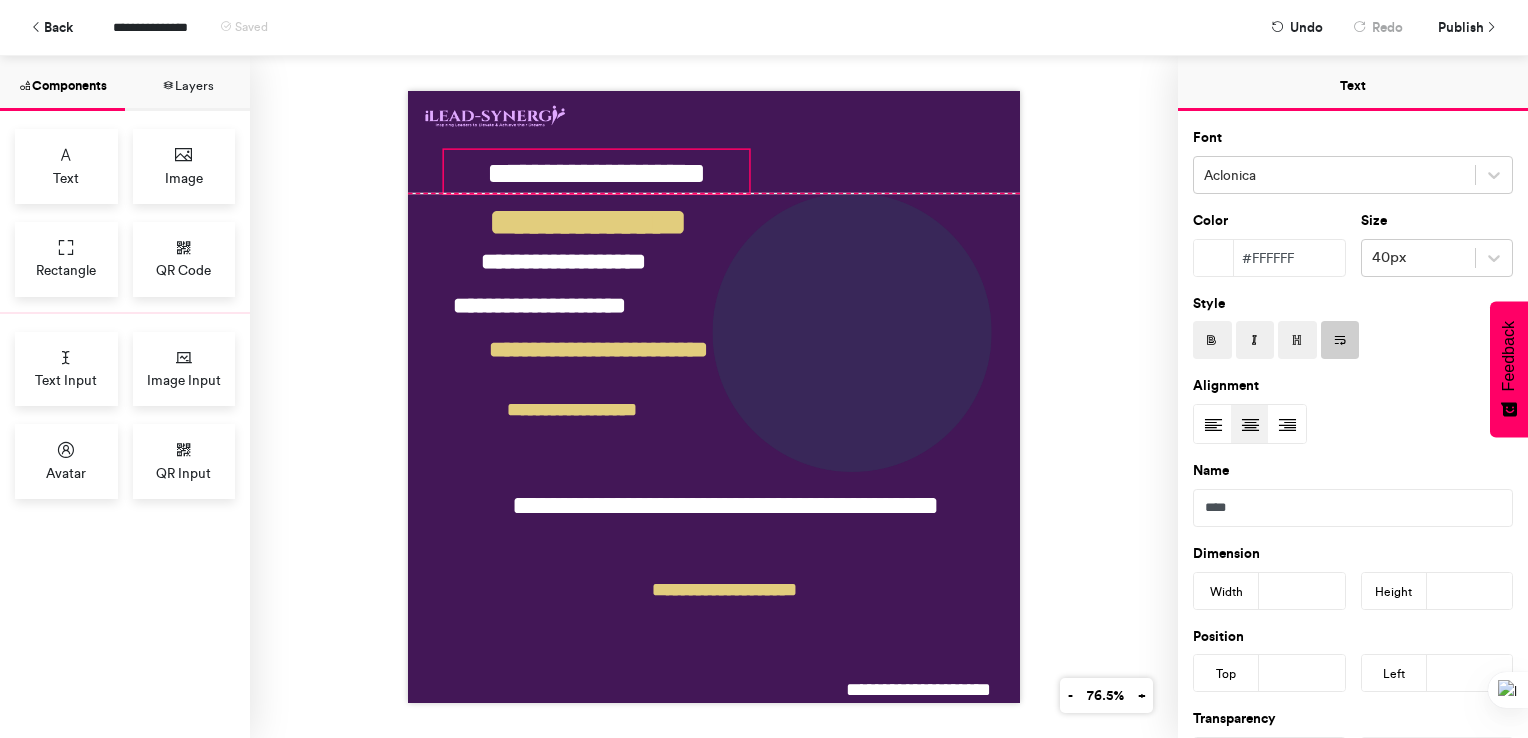 drag, startPoint x: 672, startPoint y: 182, endPoint x: 740, endPoint y: 183, distance: 68.007355 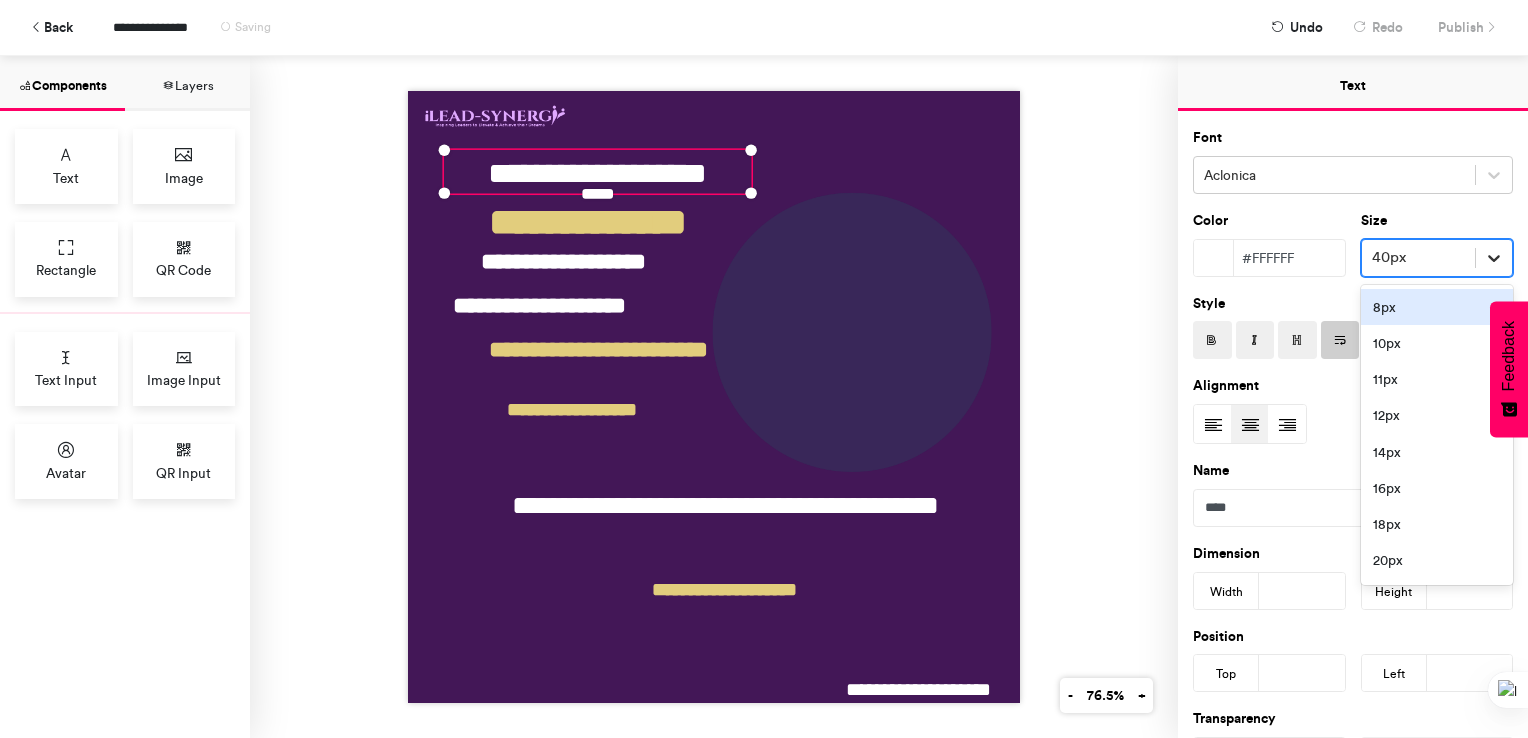 click 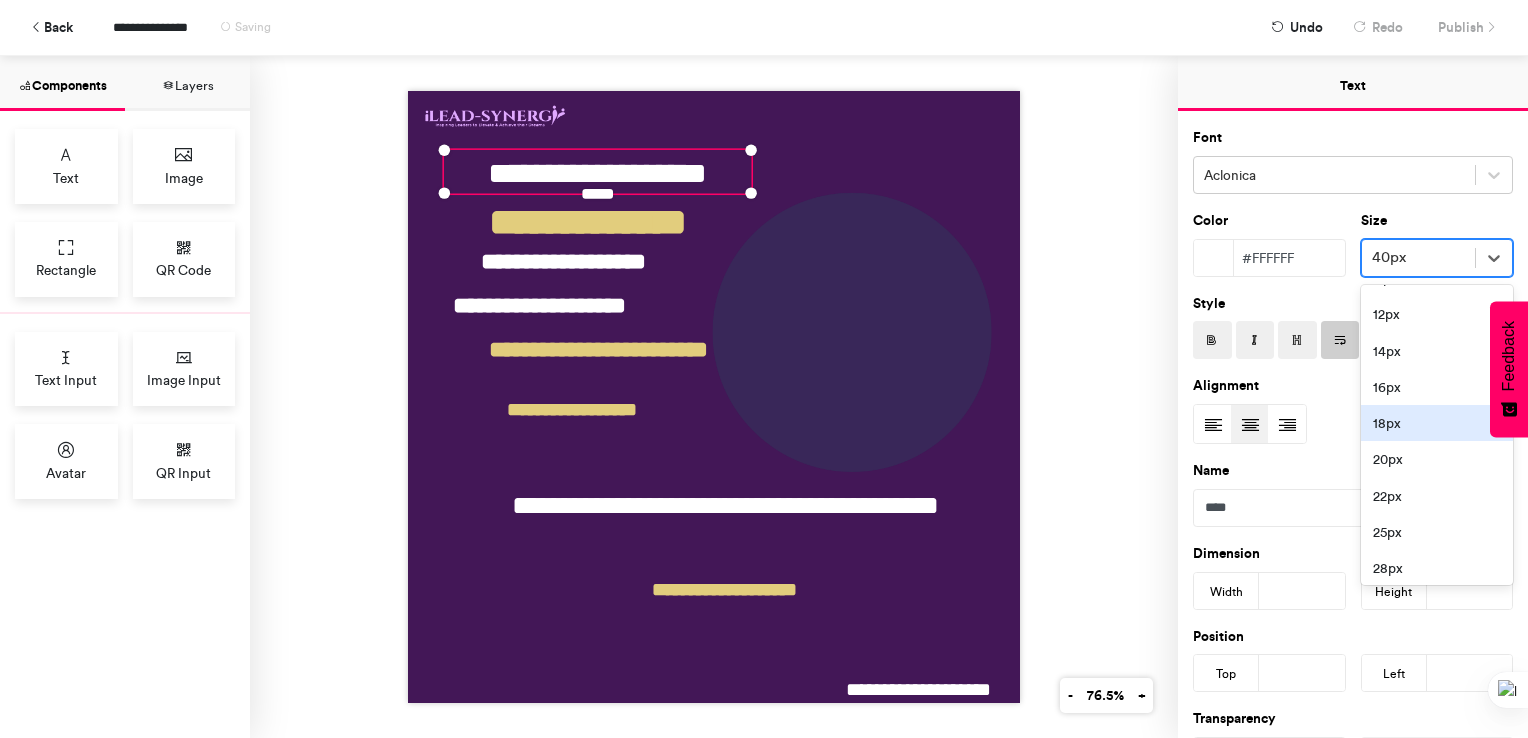 scroll, scrollTop: 120, scrollLeft: 0, axis: vertical 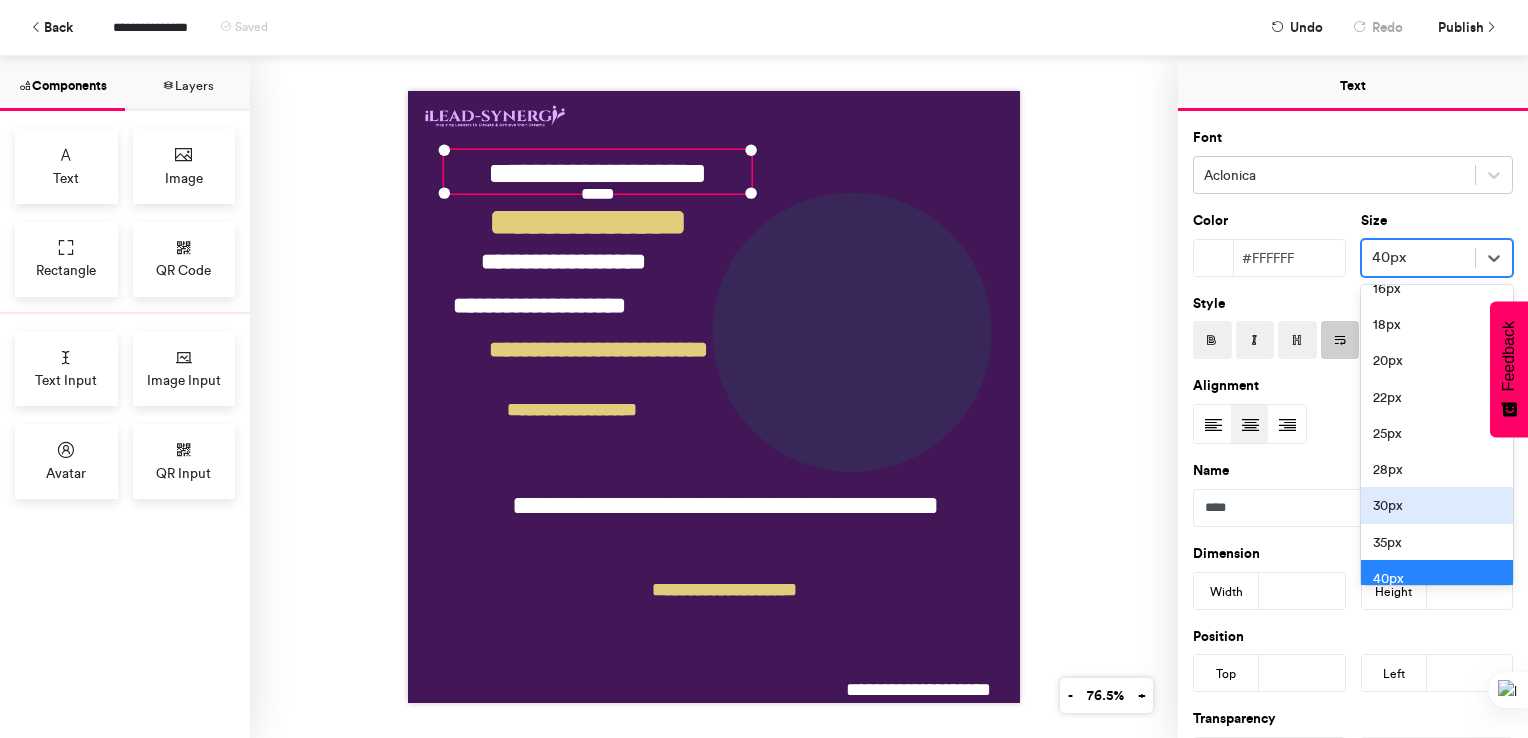 click on "30px" at bounding box center (1437, 505) 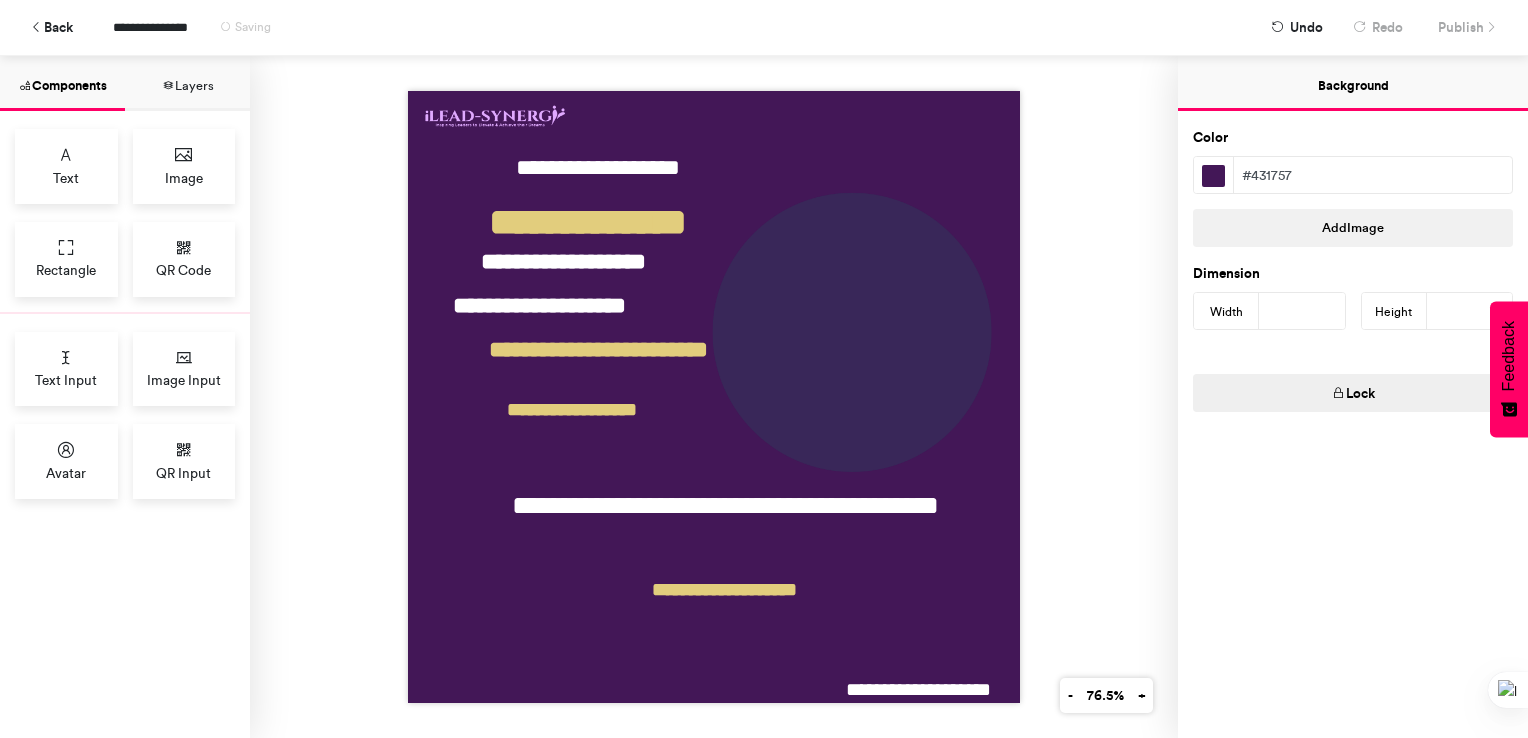 click at bounding box center (714, 397) 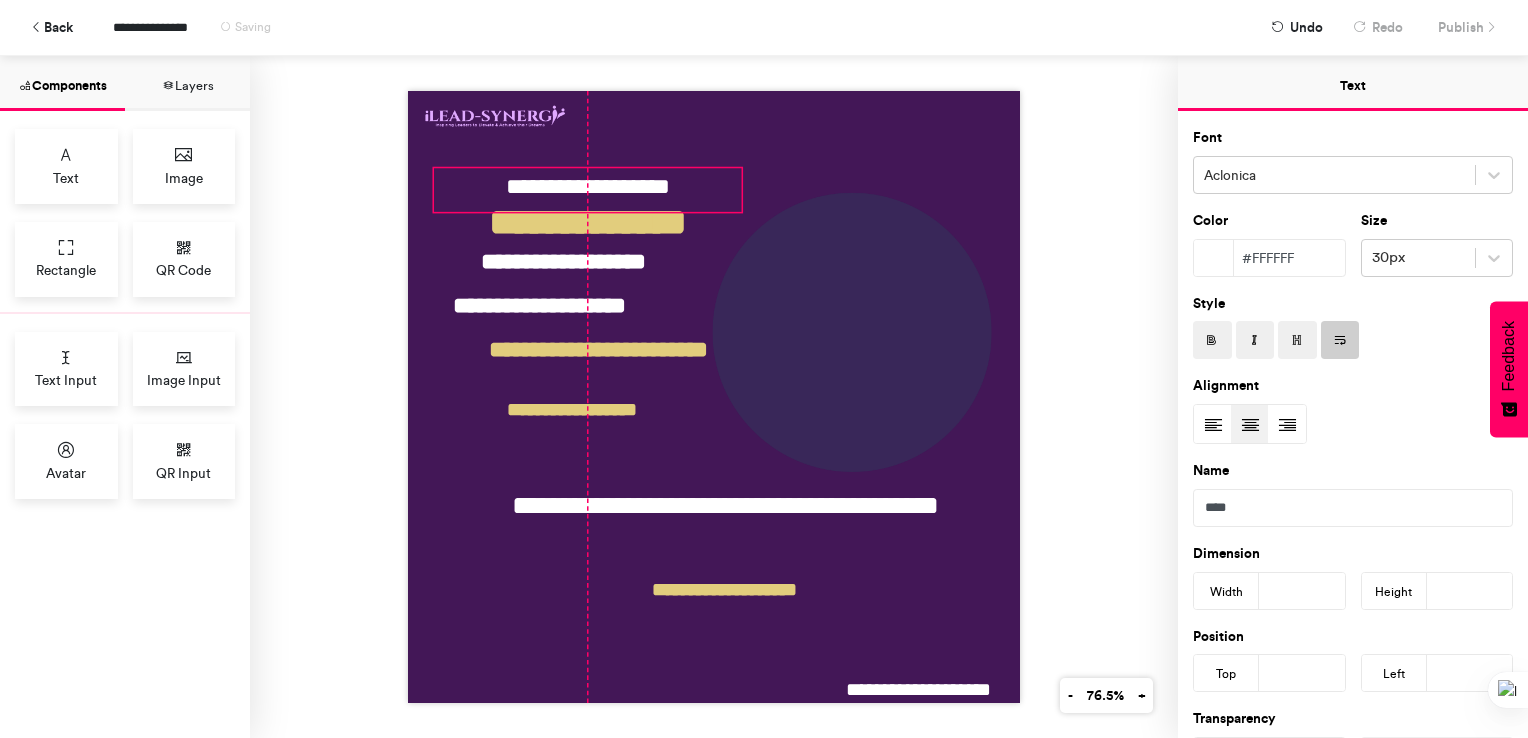 drag, startPoint x: 688, startPoint y: 147, endPoint x: 681, endPoint y: 165, distance: 19.313208 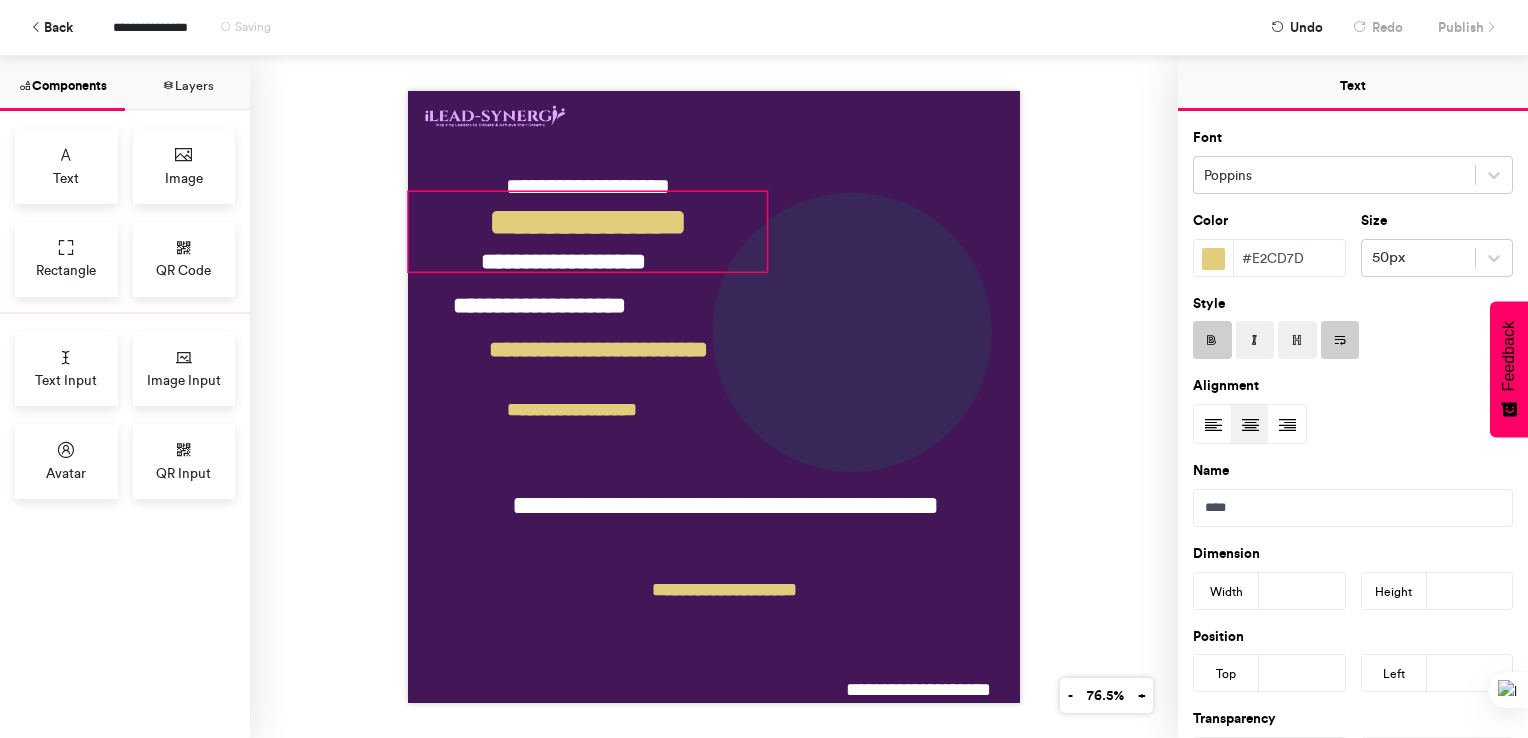 click on "**********" at bounding box center [588, 232] 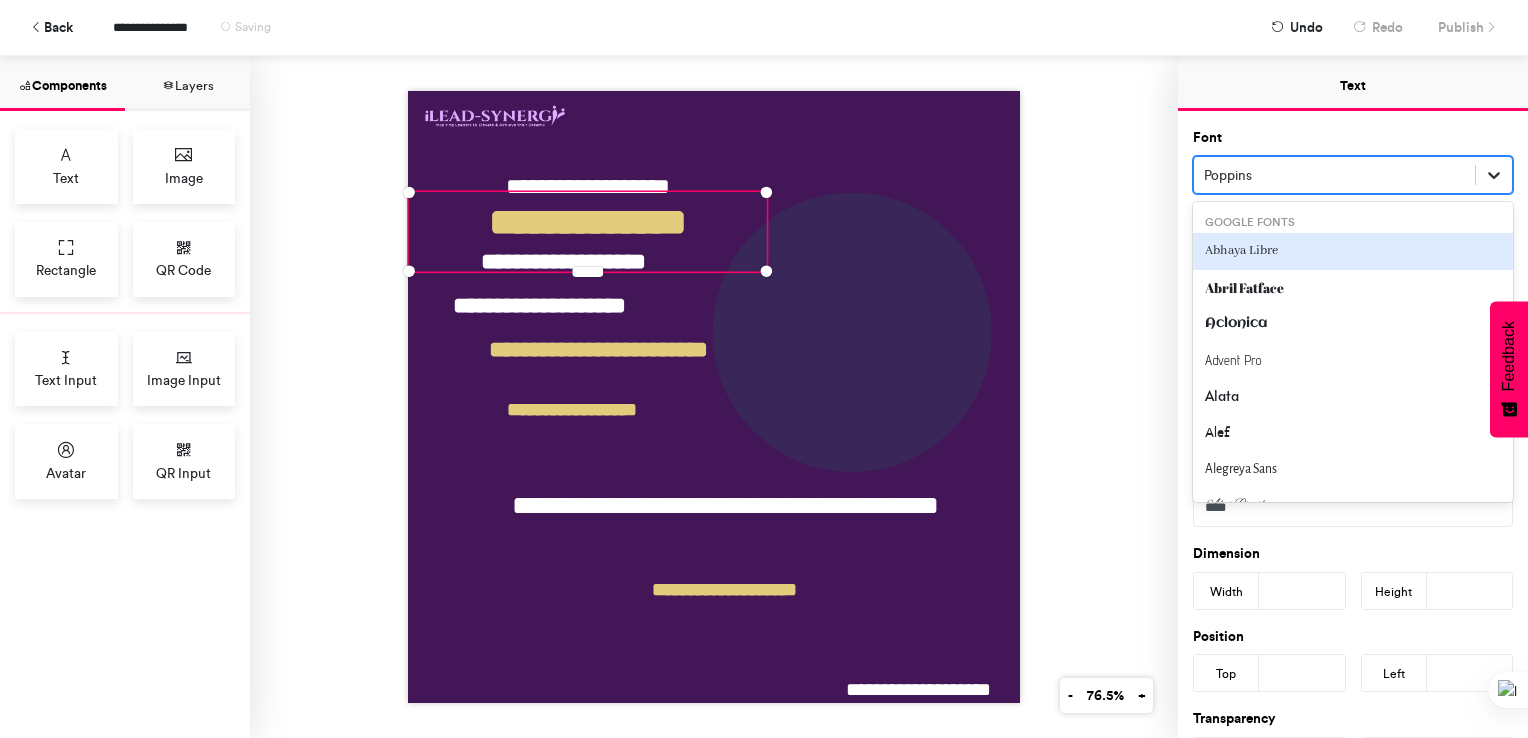 click 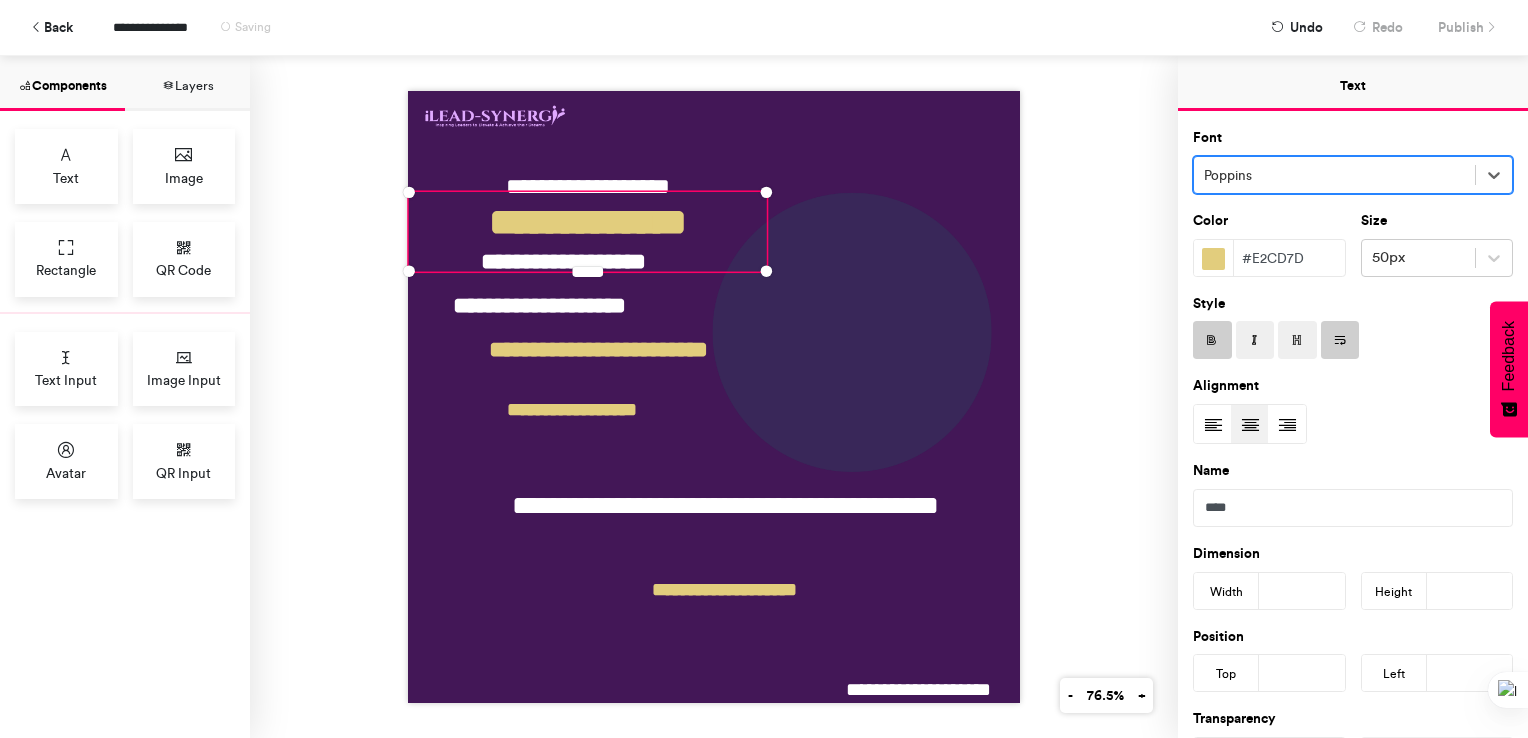 click at bounding box center (1334, 175) 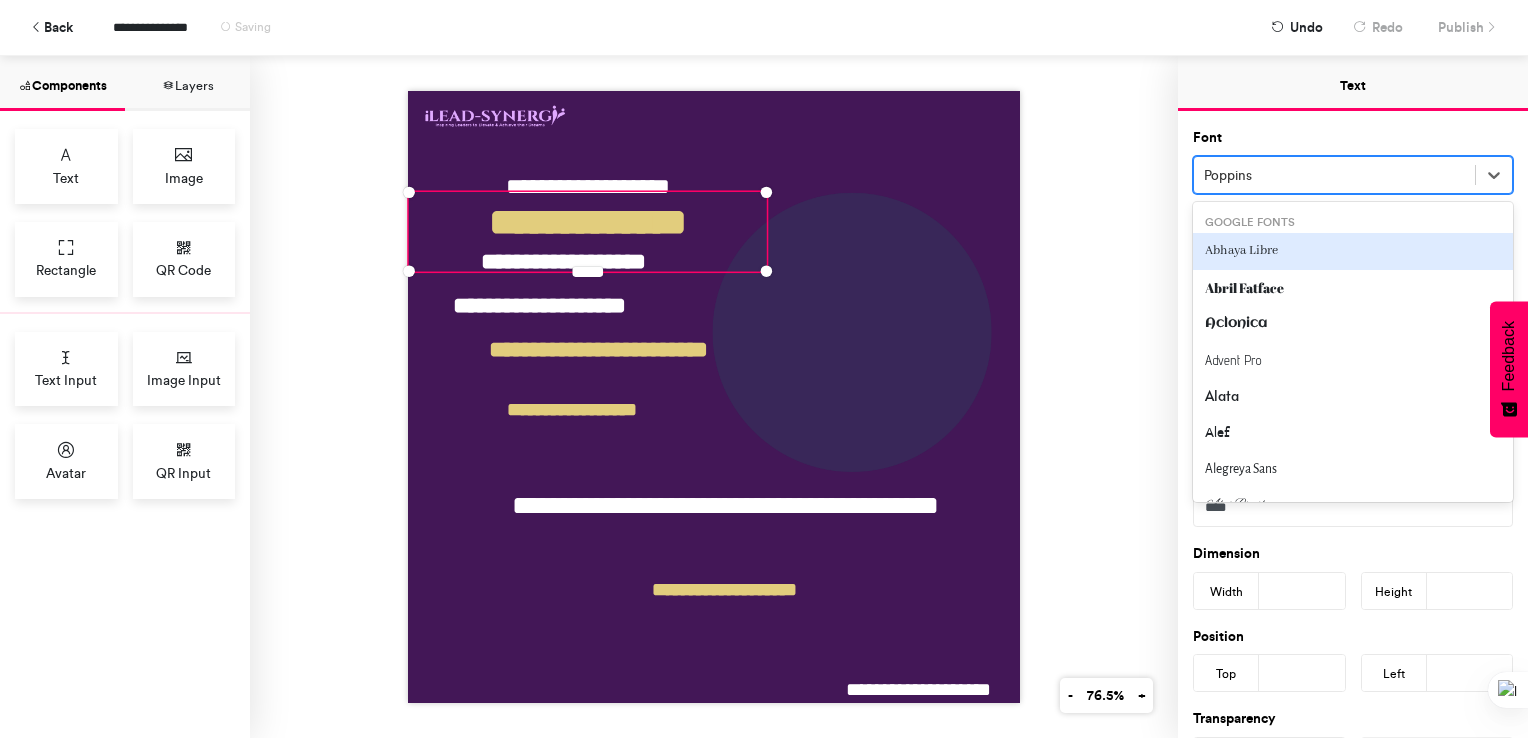 click at bounding box center [1334, 175] 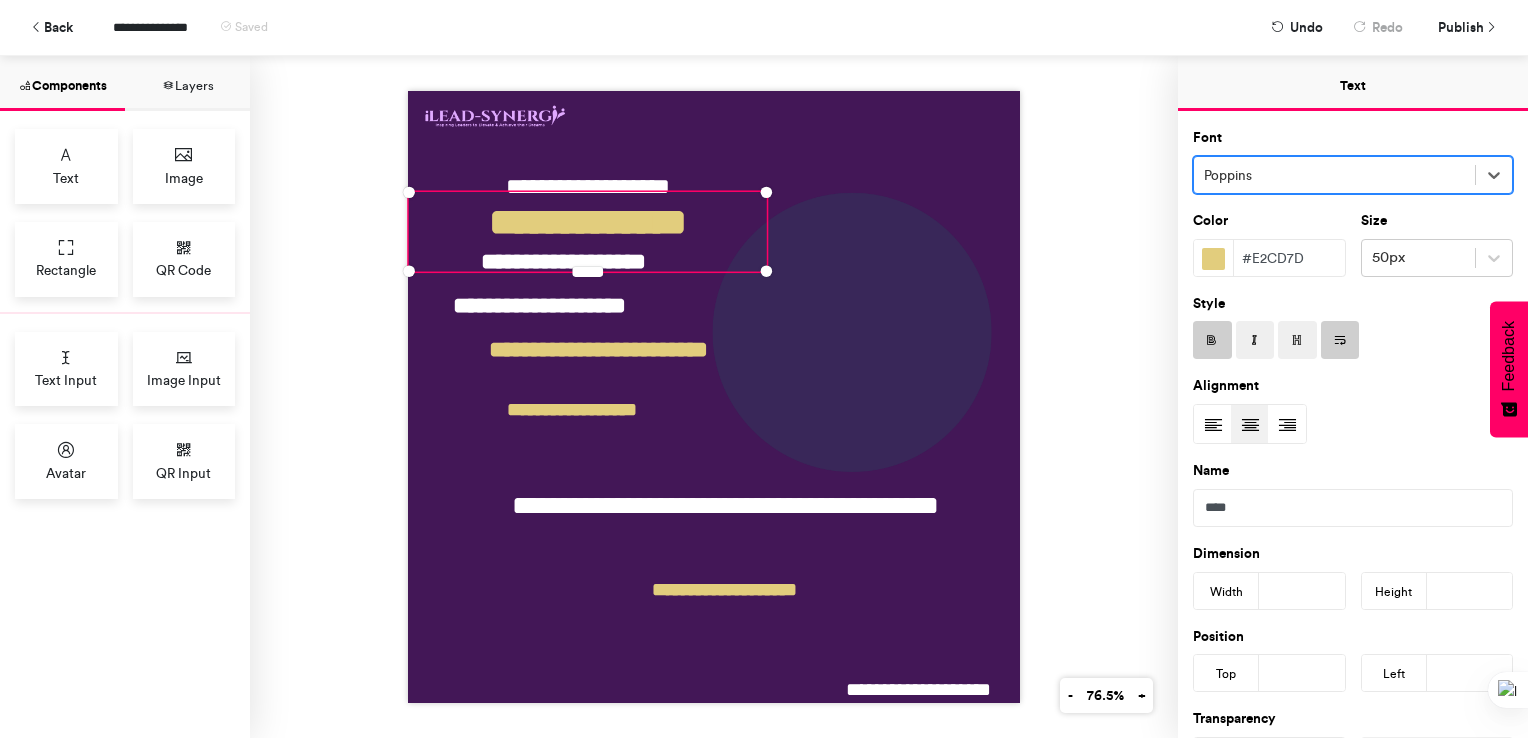 drag, startPoint x: 1282, startPoint y: 173, endPoint x: 1241, endPoint y: 174, distance: 41.01219 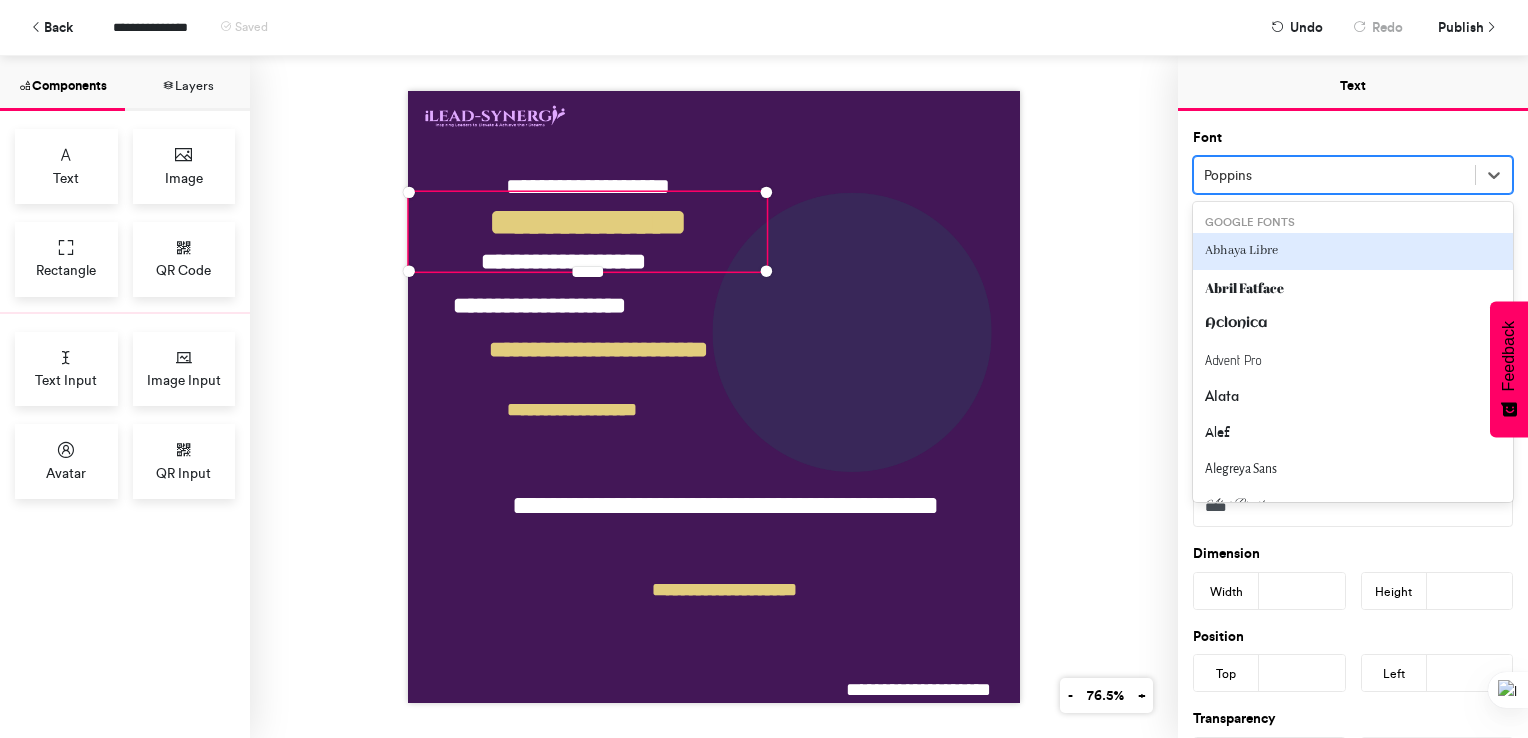 click at bounding box center (1334, 175) 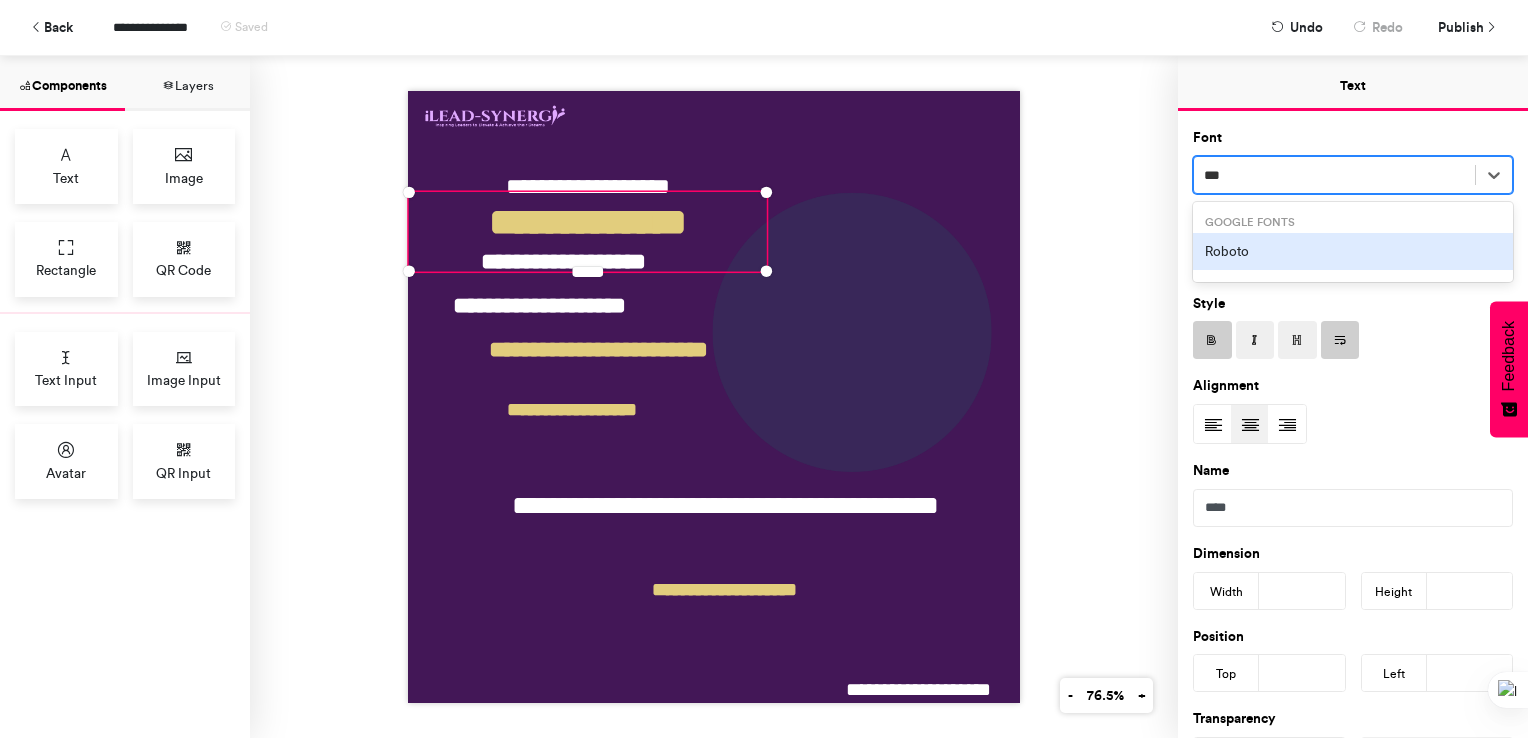type on "****" 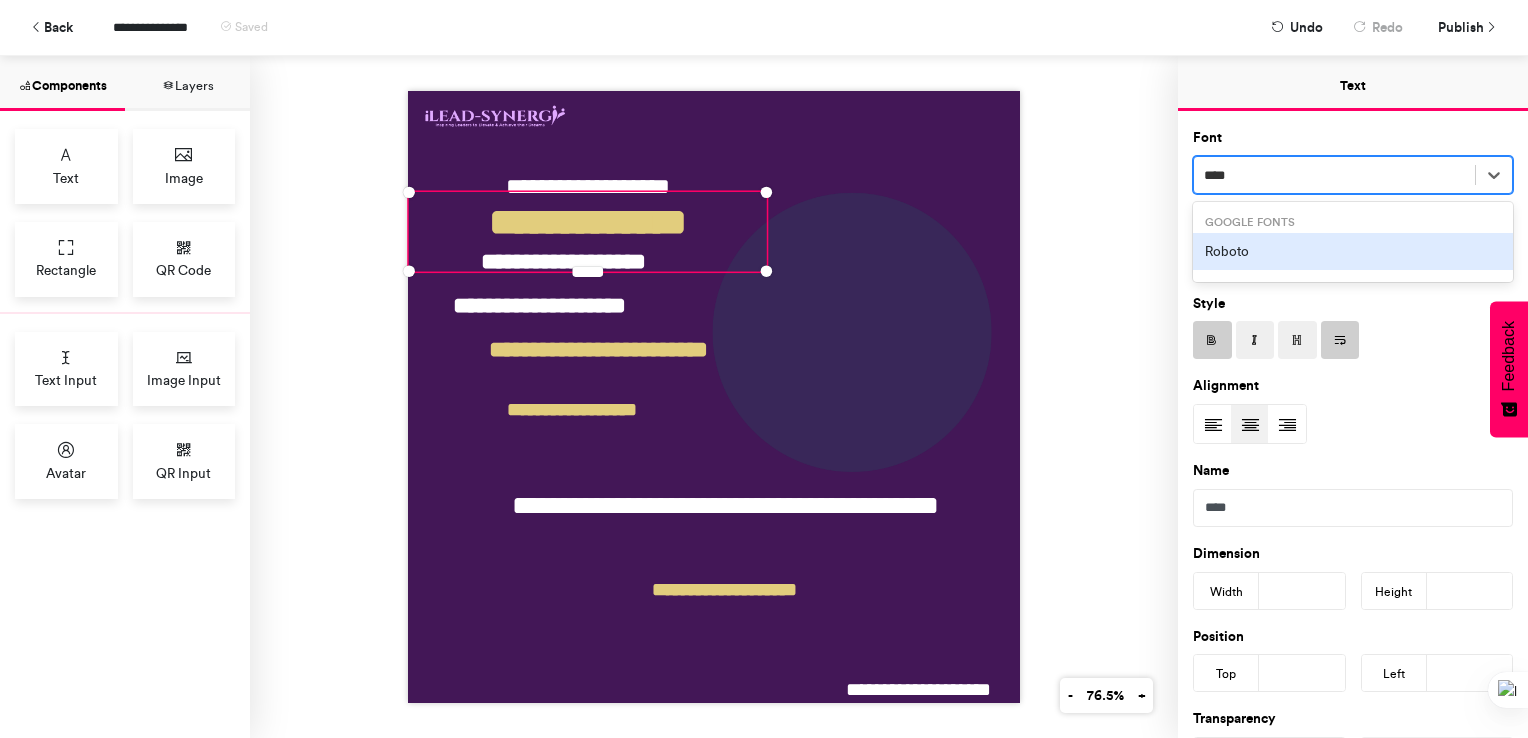 click on "Roboto" at bounding box center [1353, 251] 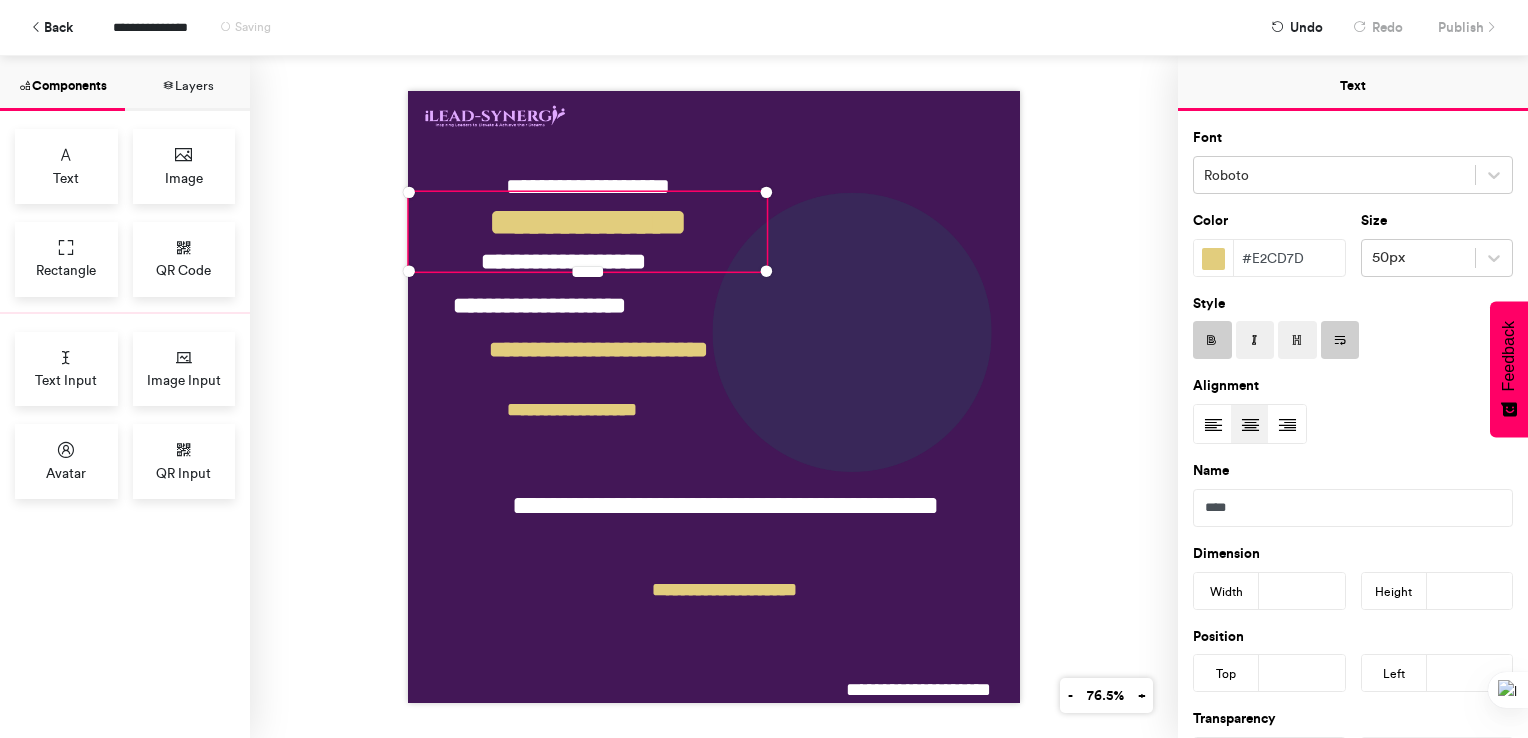 click on "**********" at bounding box center (714, 397) 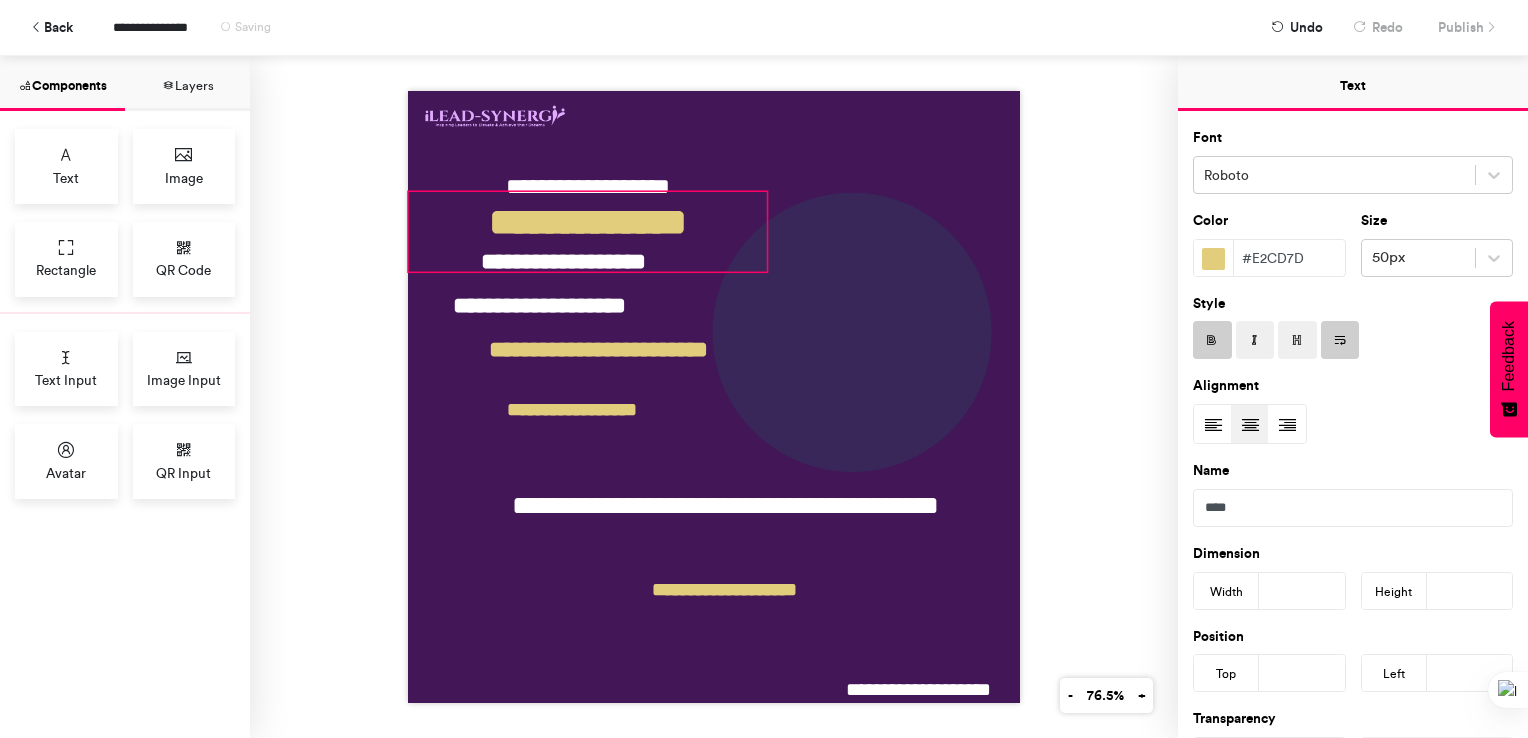 click on "**********" at bounding box center [588, 232] 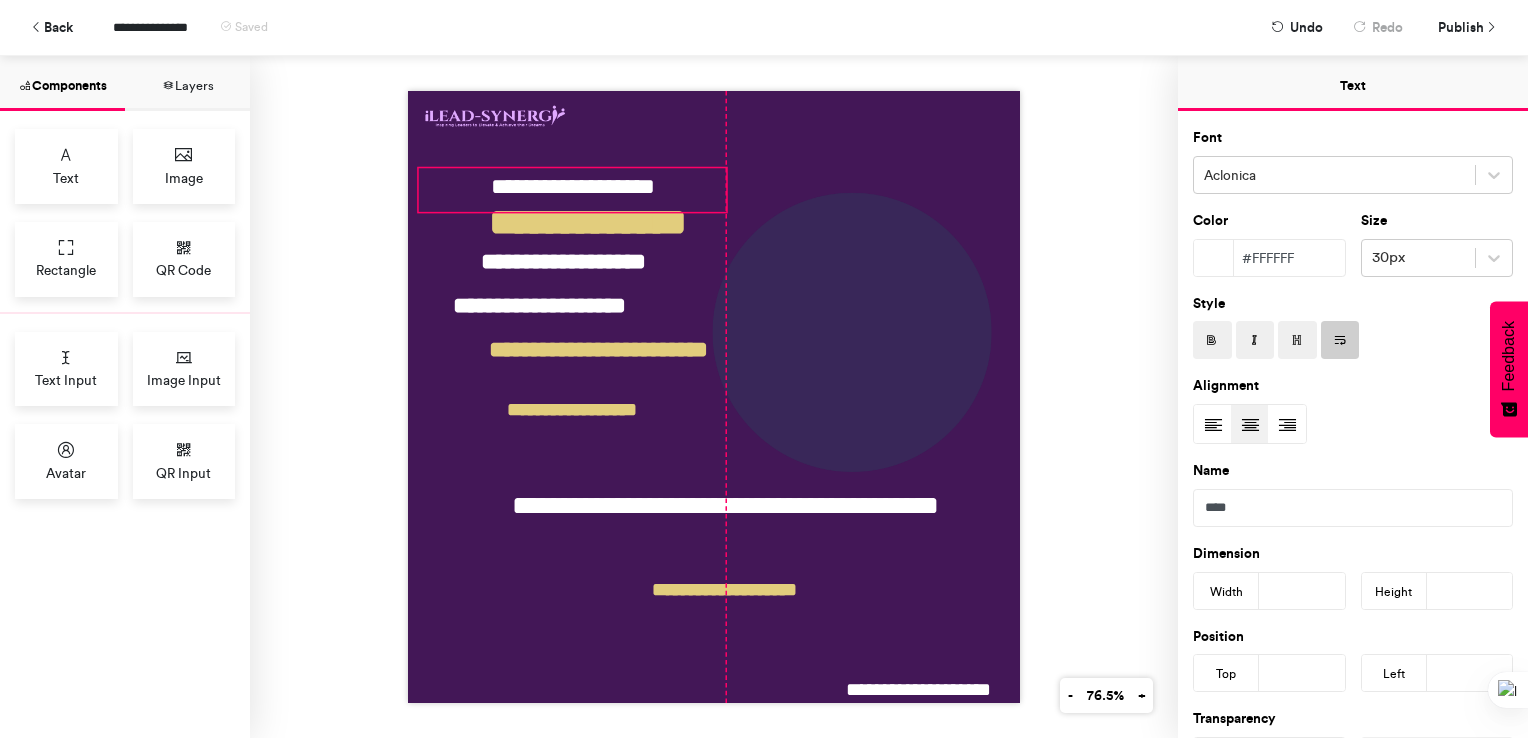 drag, startPoint x: 652, startPoint y: 163, endPoint x: 636, endPoint y: 163, distance: 16 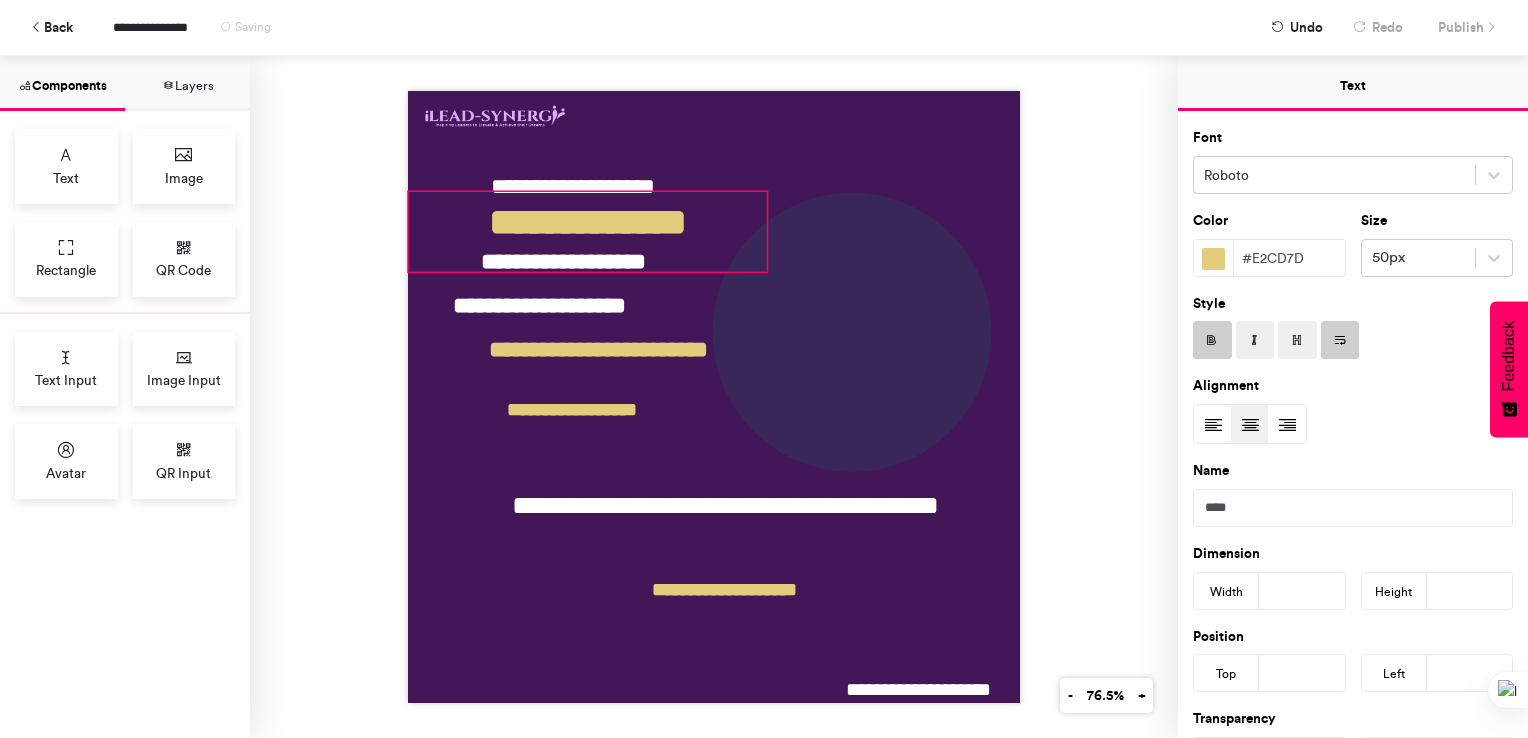 click on "**********" at bounding box center (588, 232) 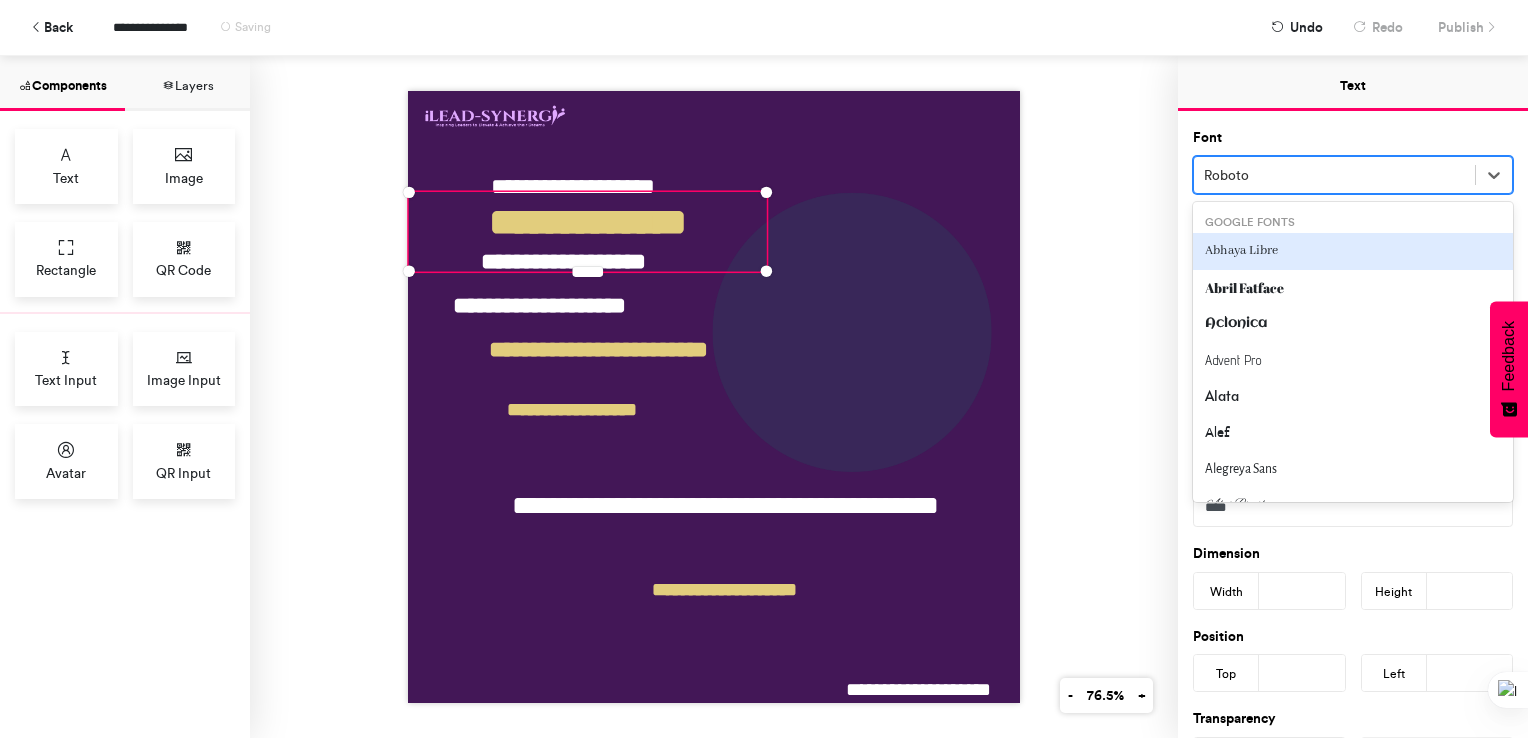 click on "Roboto" at bounding box center (1334, 175) 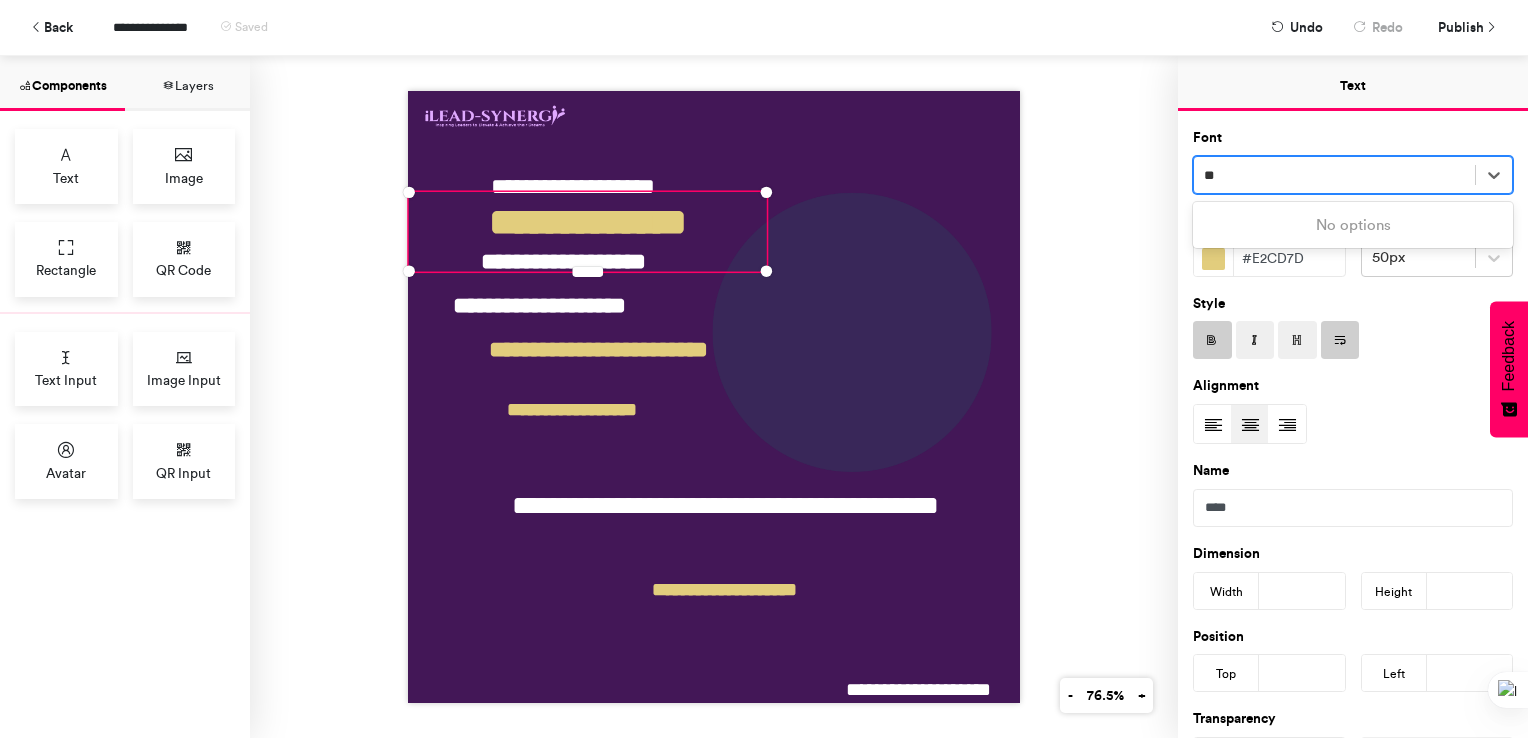 type on "*" 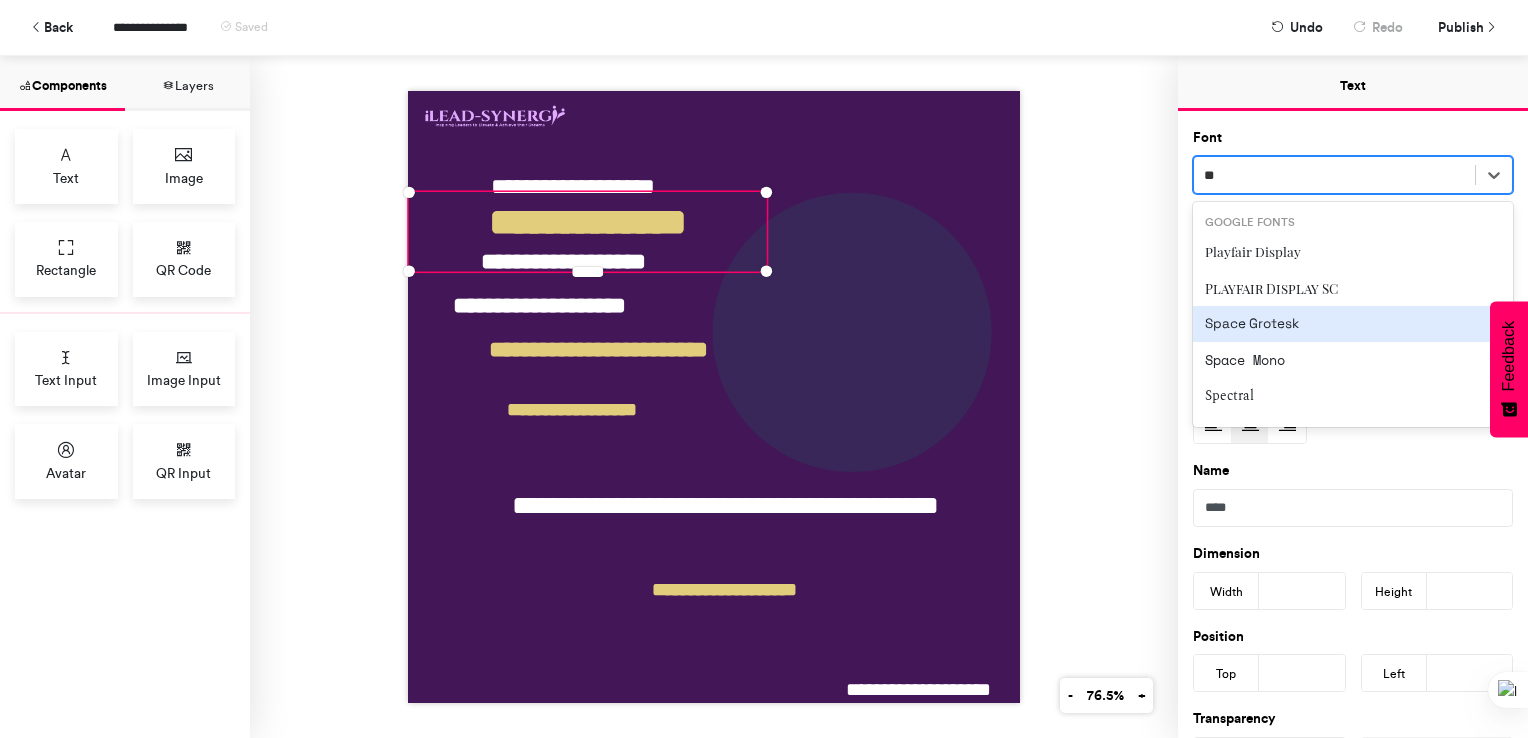 type on "*" 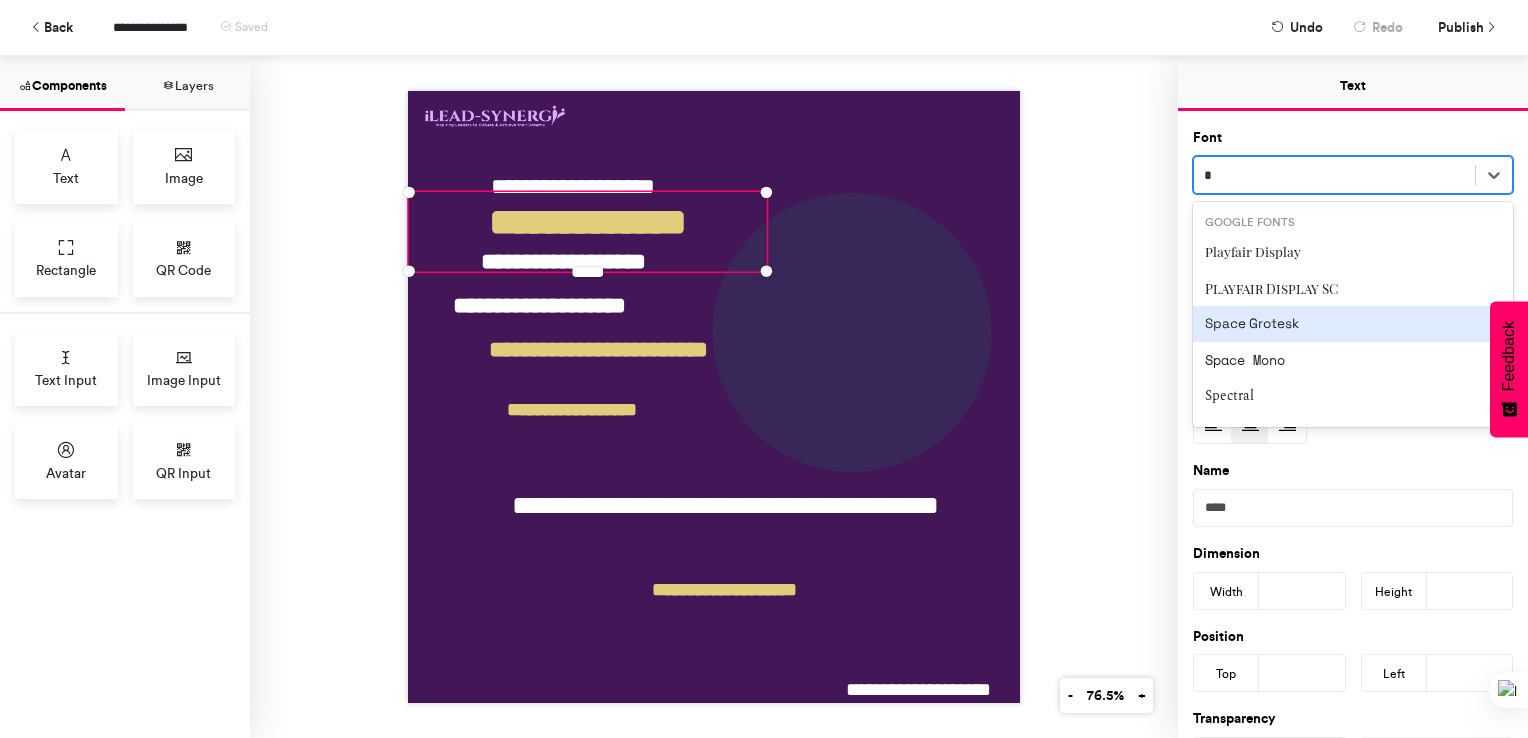 type 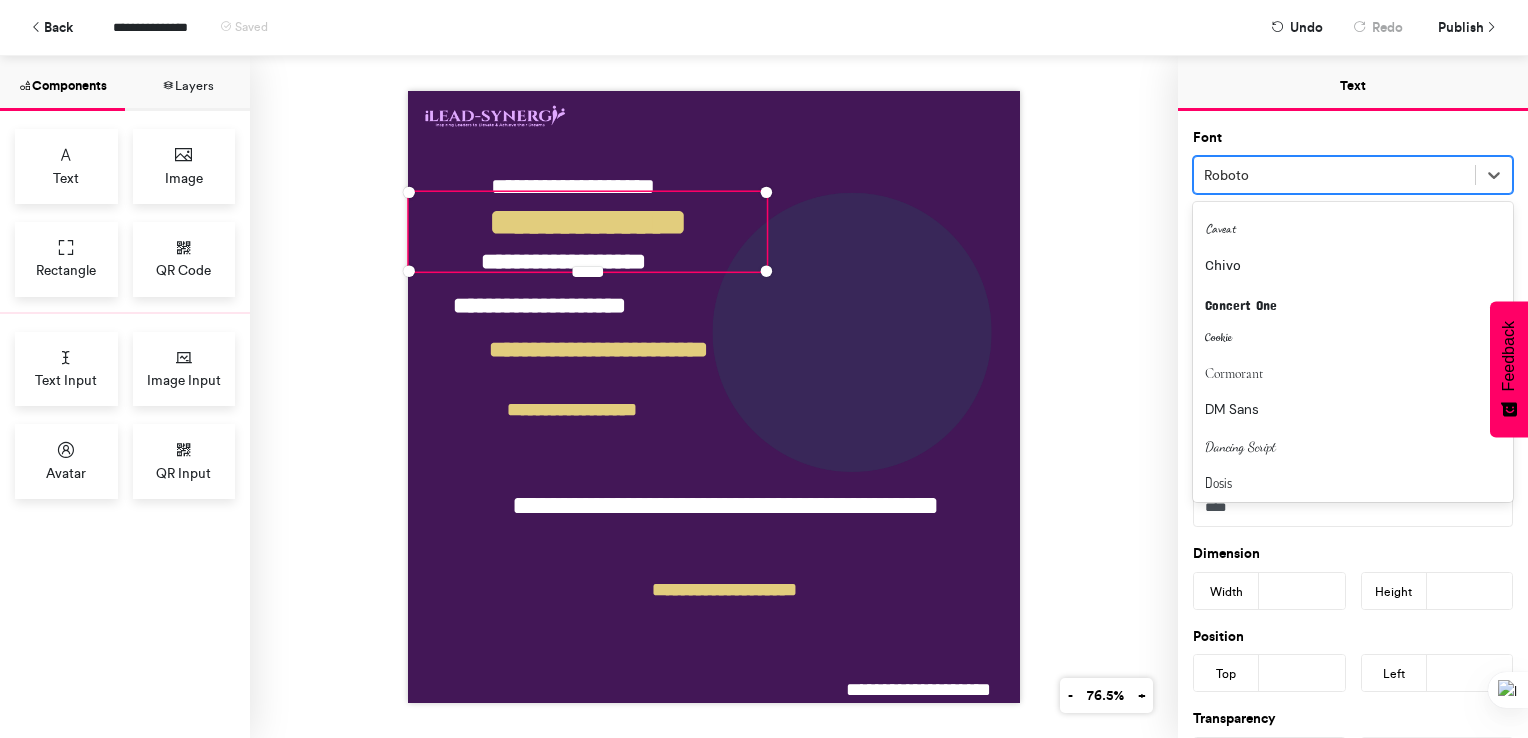 scroll, scrollTop: 760, scrollLeft: 0, axis: vertical 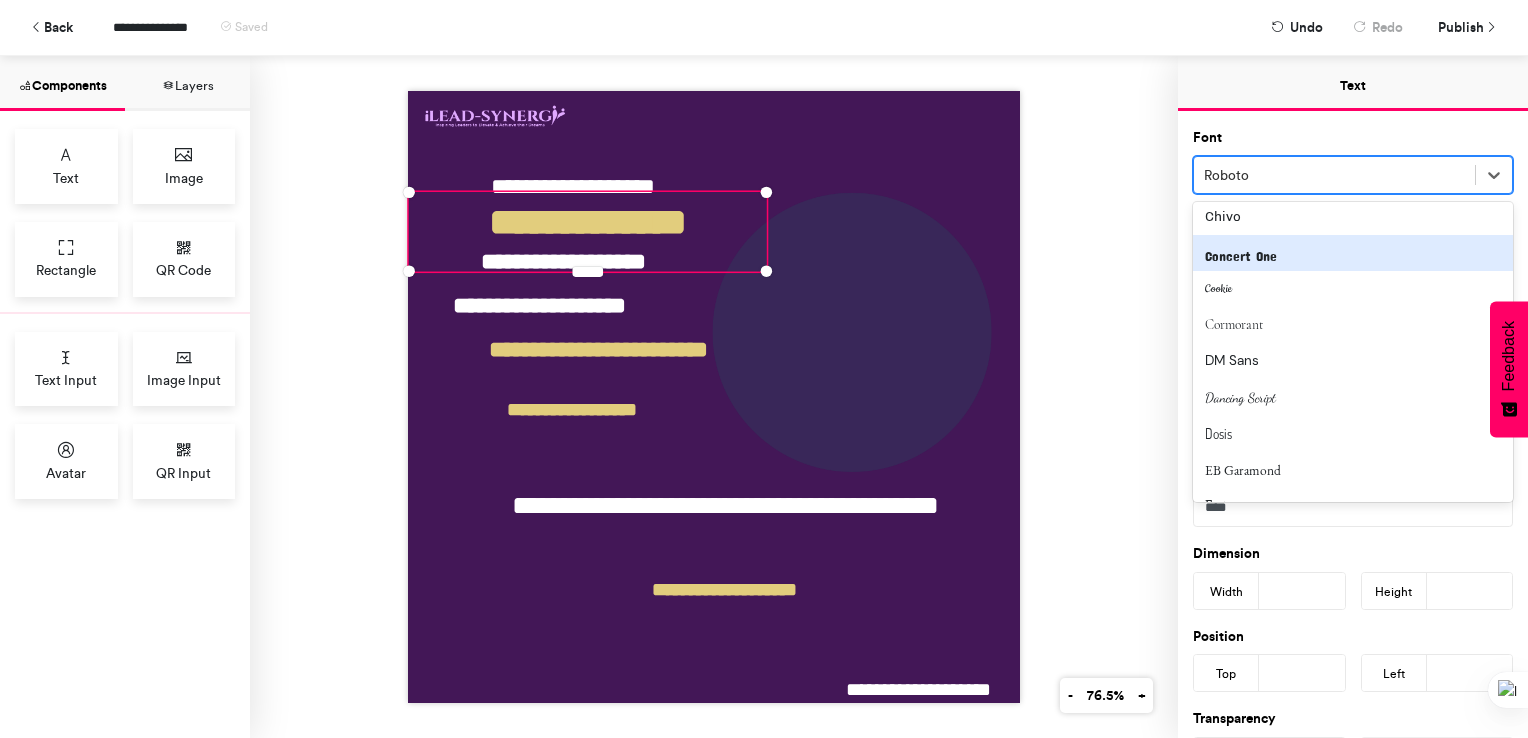 click on "Concert One" at bounding box center [1353, 253] 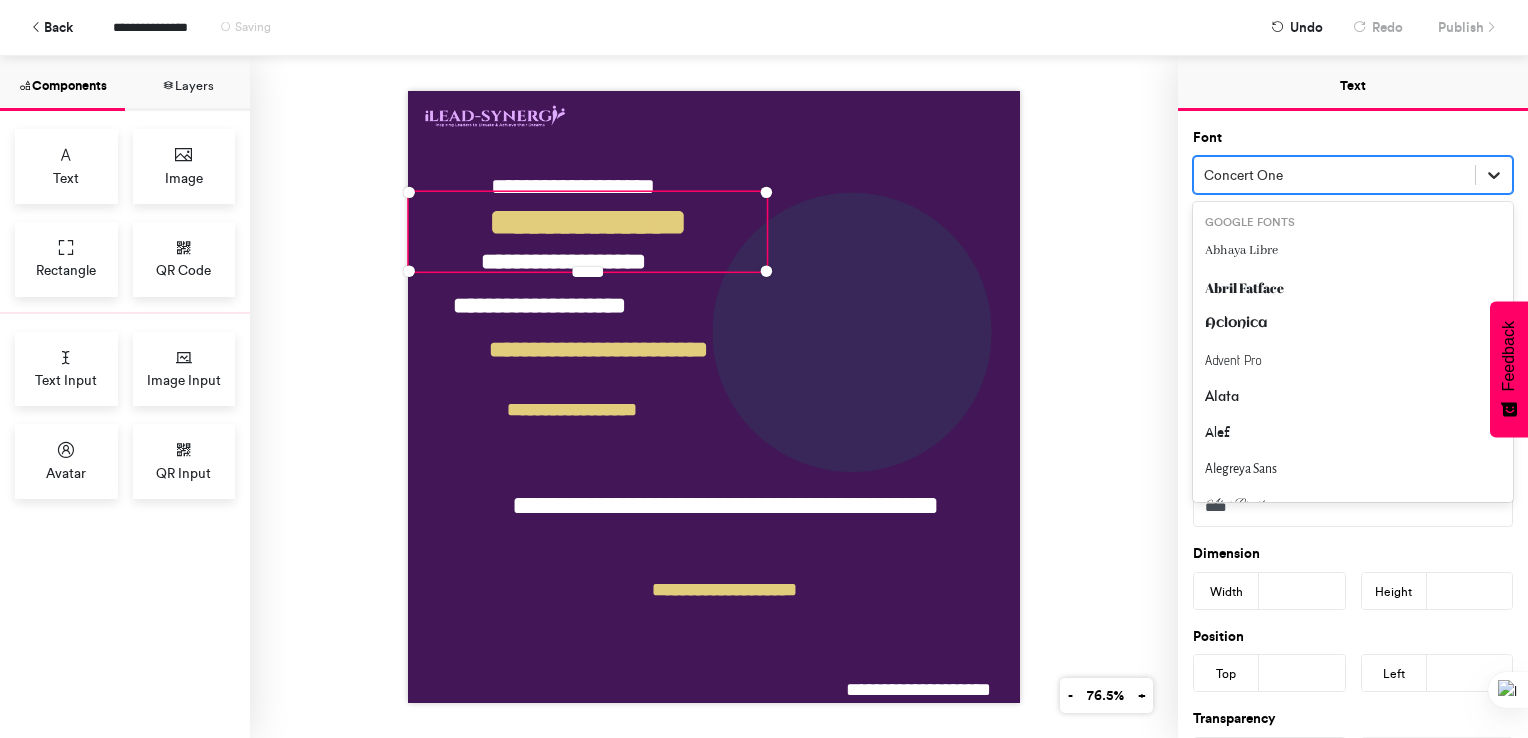 click 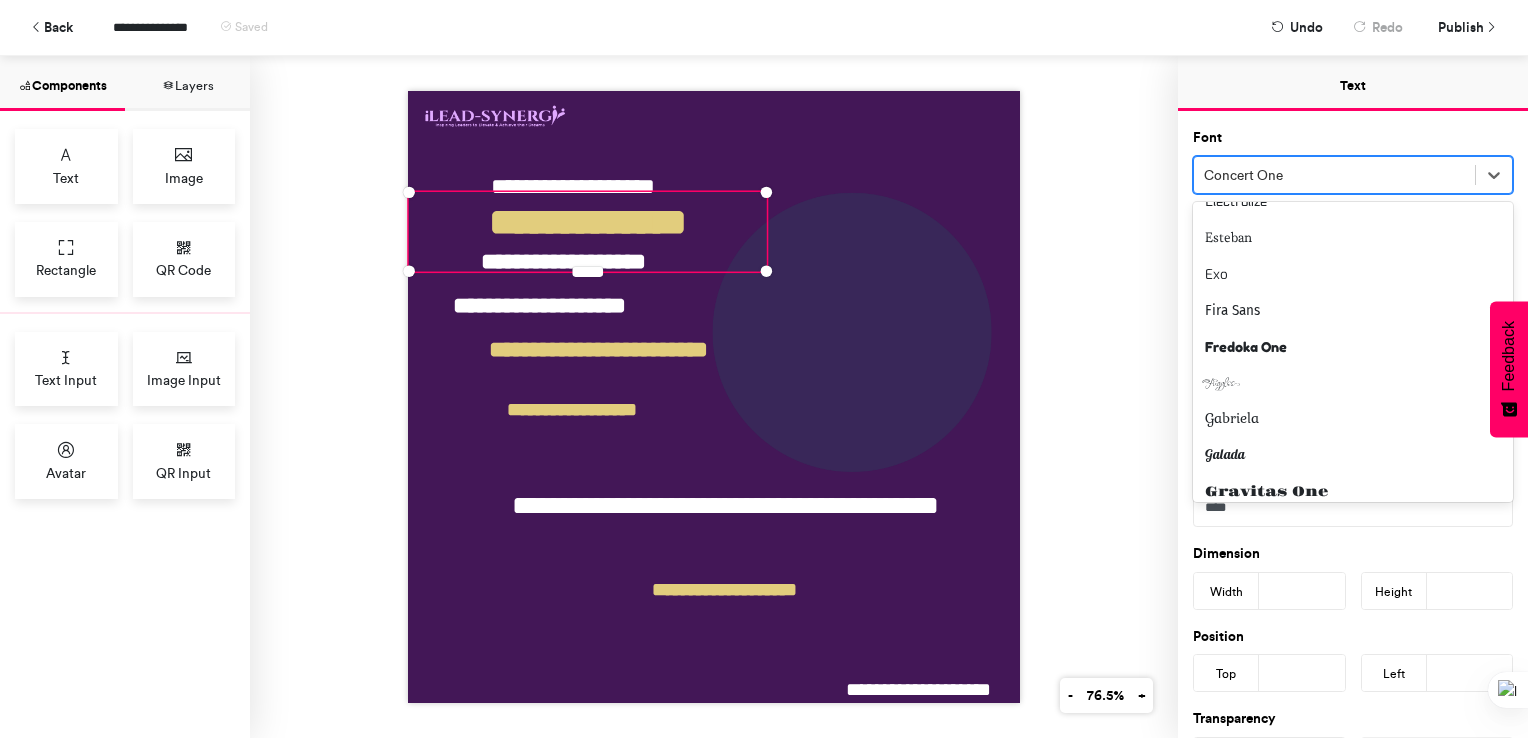 scroll, scrollTop: 1140, scrollLeft: 0, axis: vertical 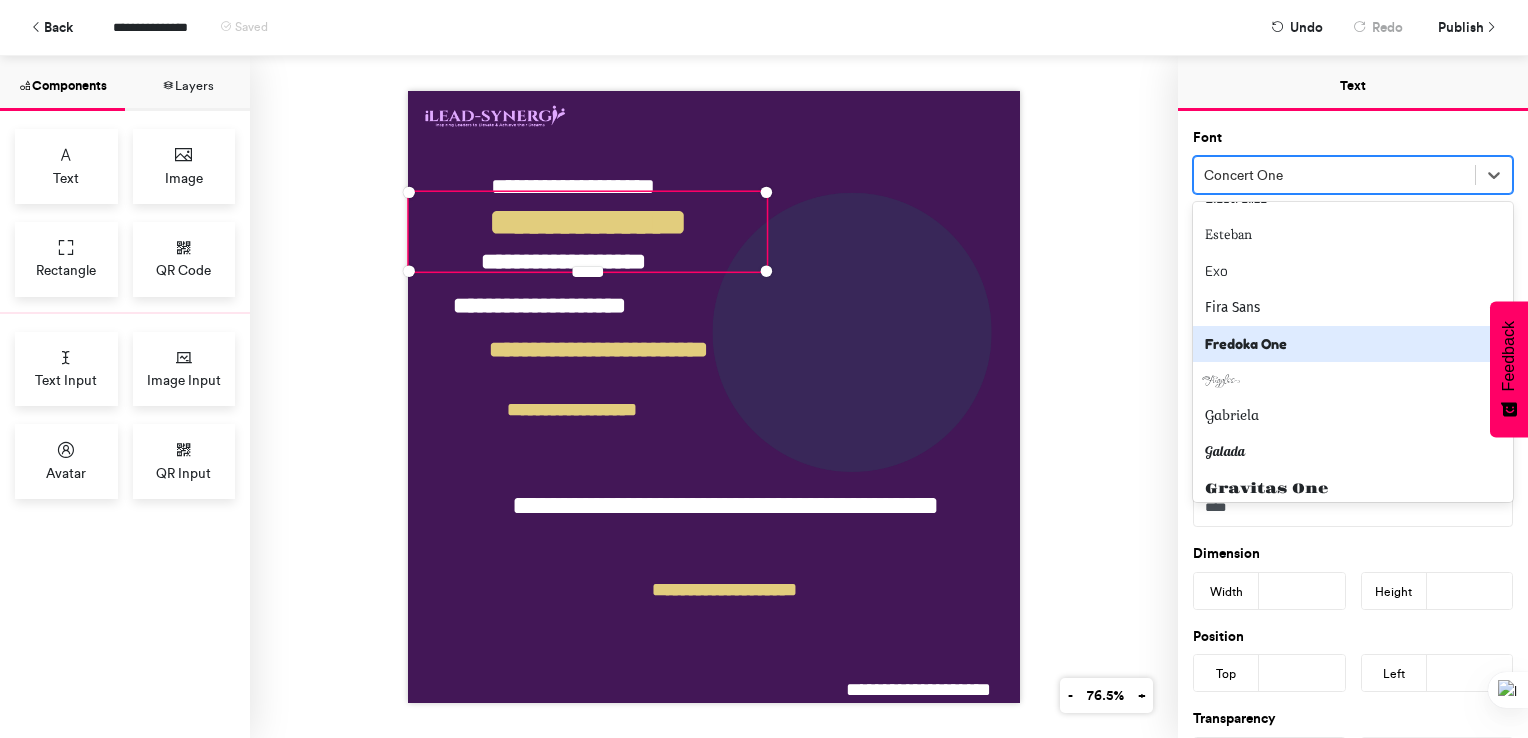 click on "Fredoka One" at bounding box center [1353, 344] 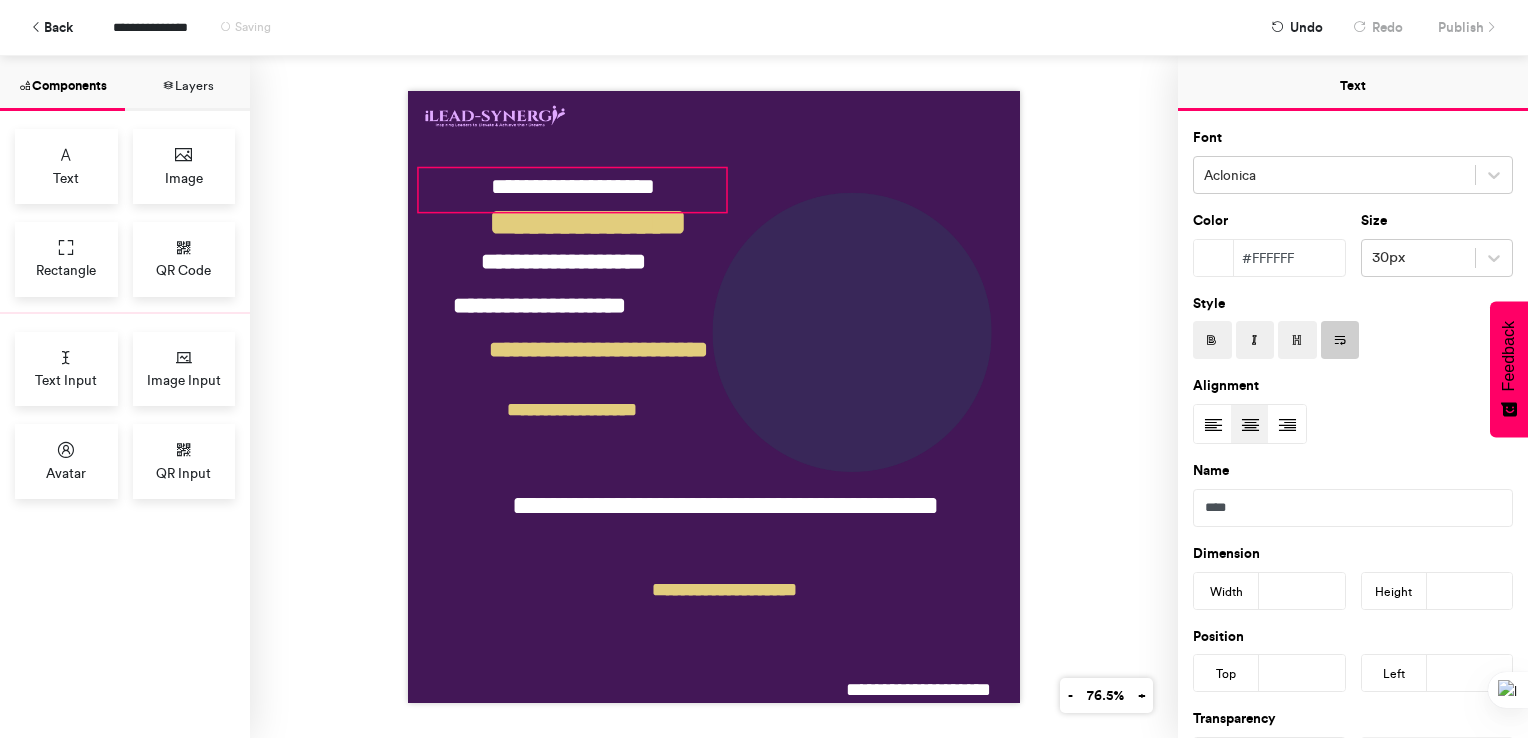 click on "**********" at bounding box center [572, 190] 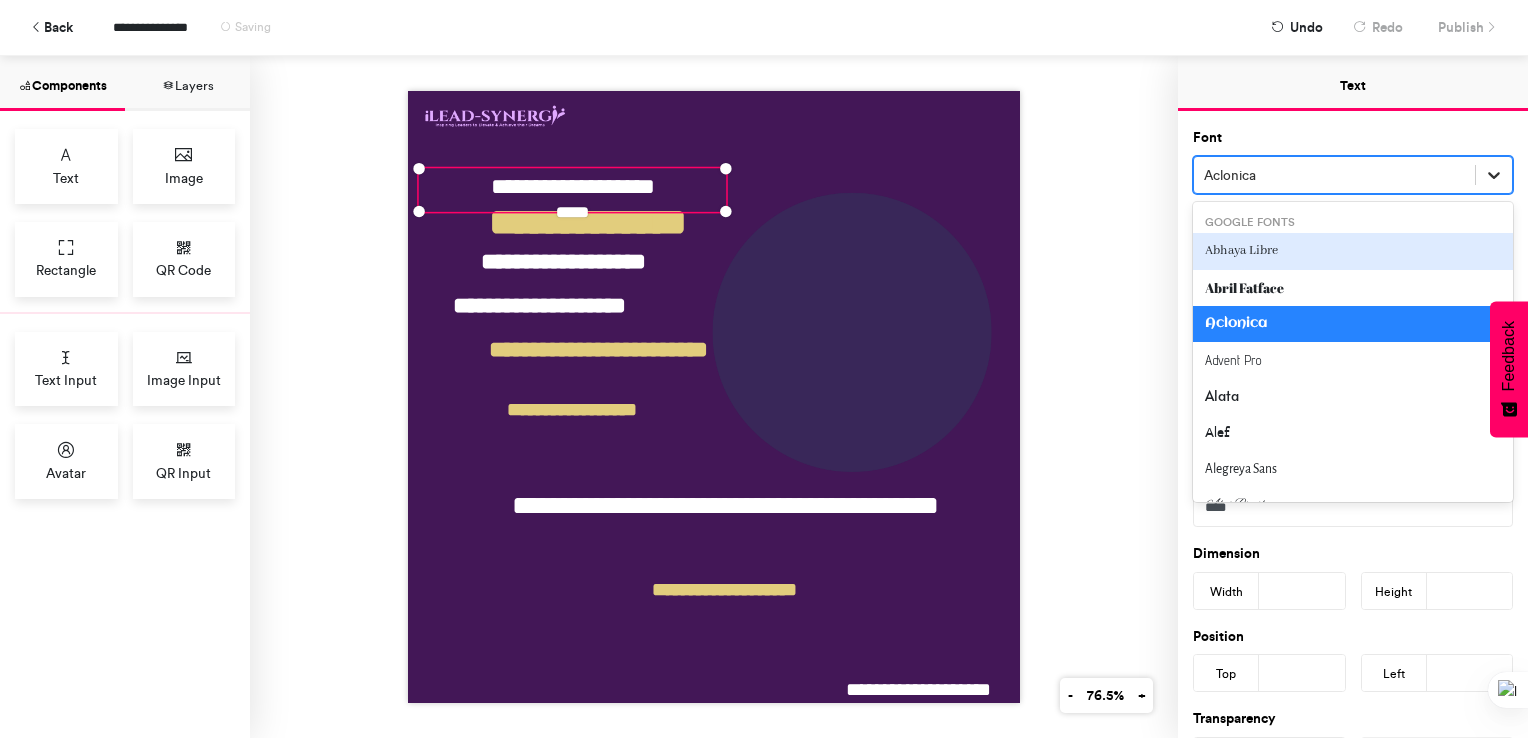 click 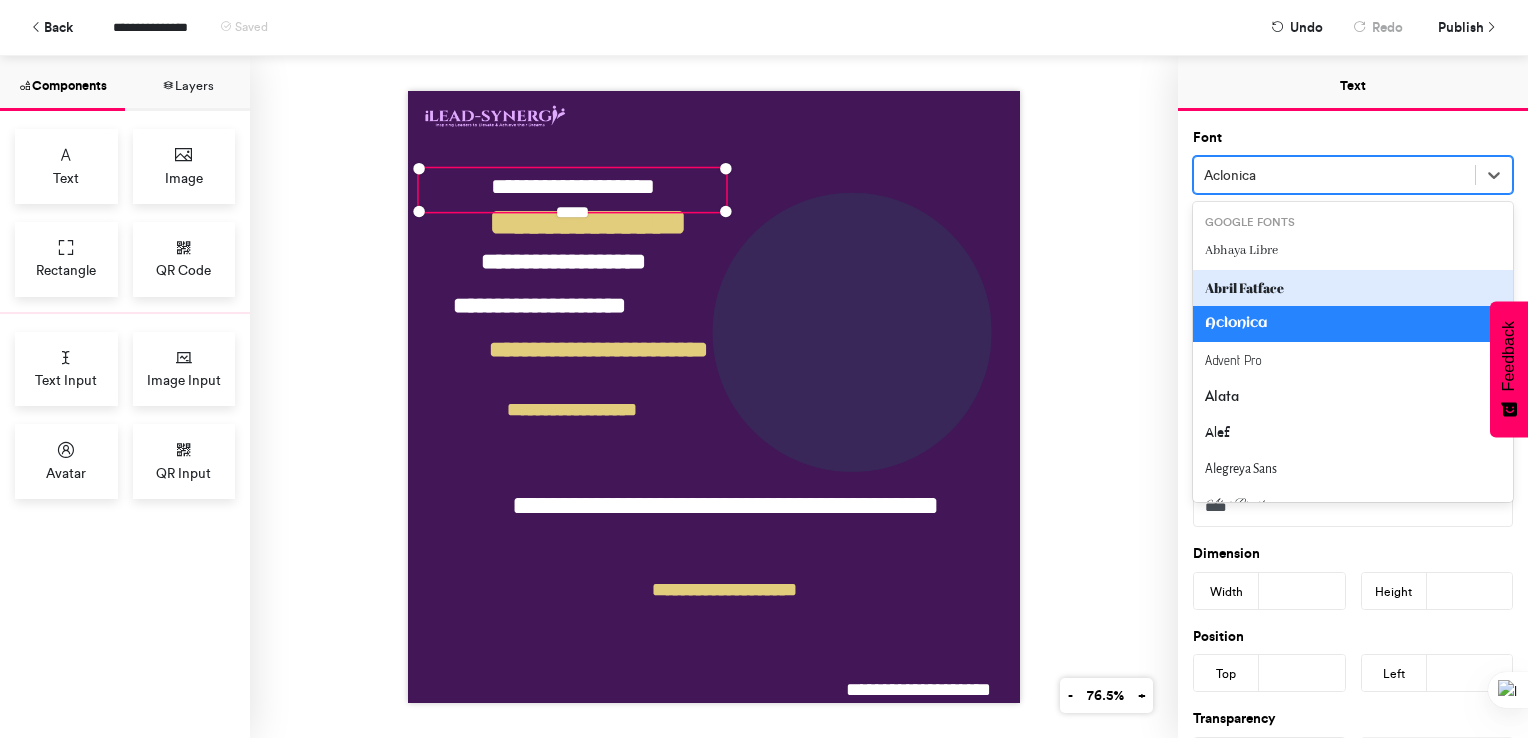click on "Abril Fatface" at bounding box center [1353, 288] 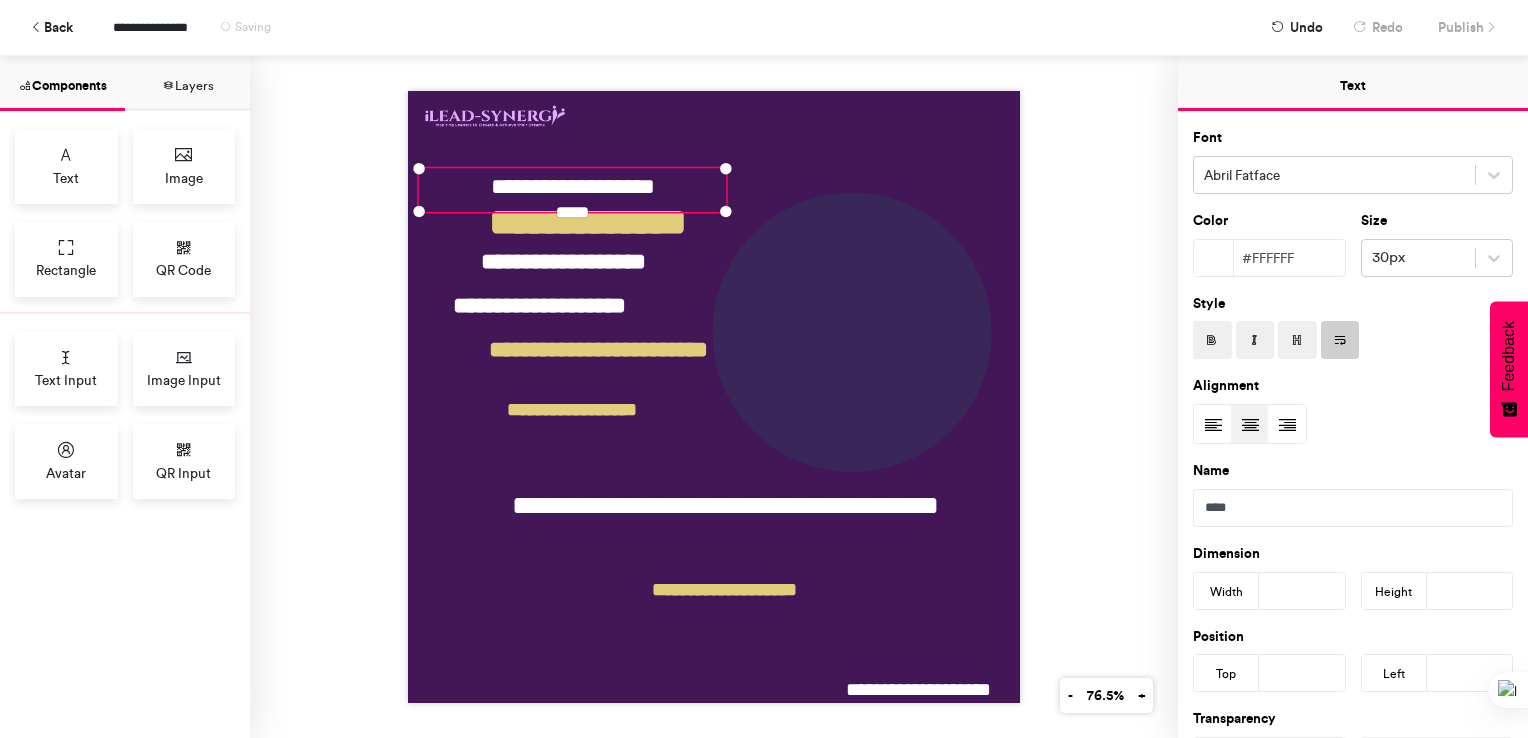 click on "**********" at bounding box center (714, 397) 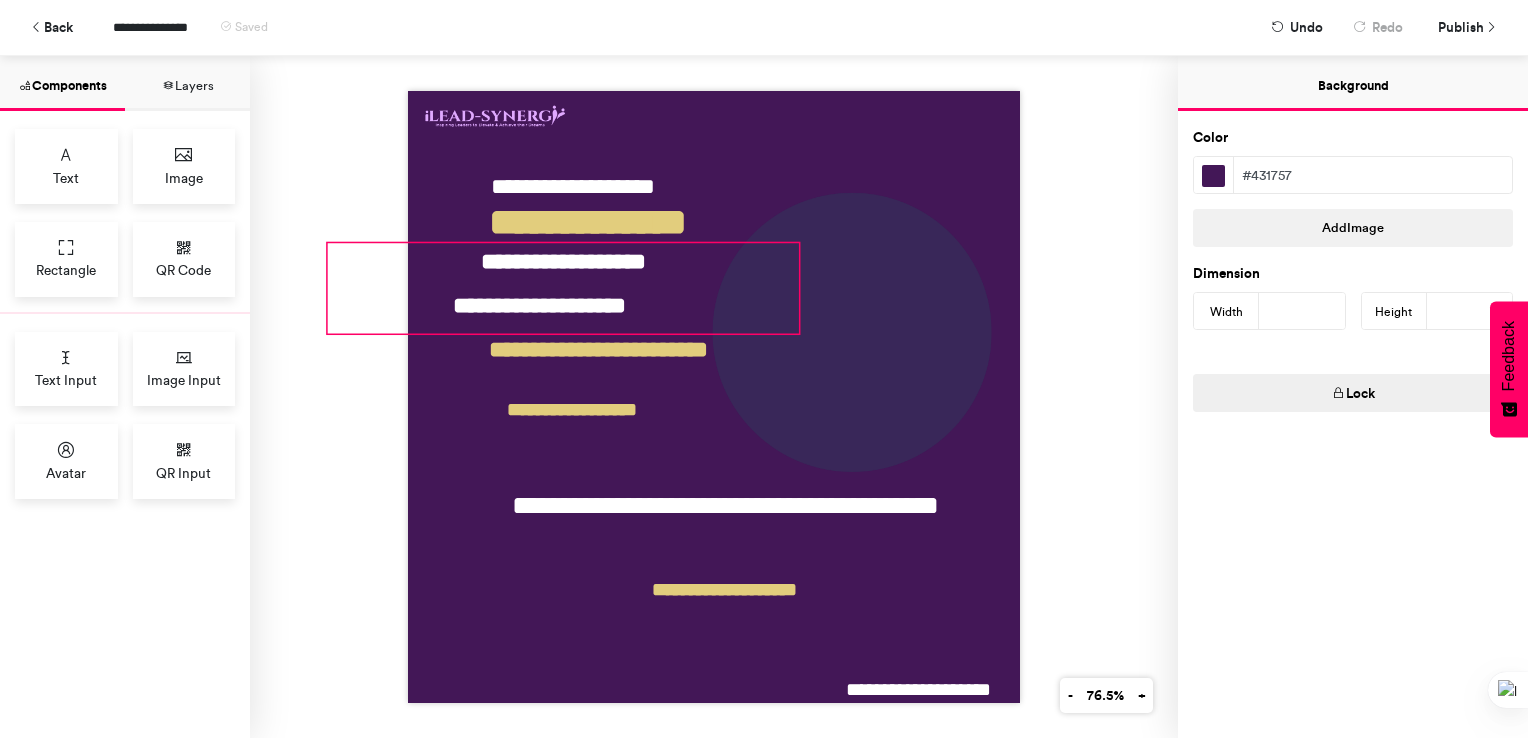 click on "**********" at bounding box center (563, 288) 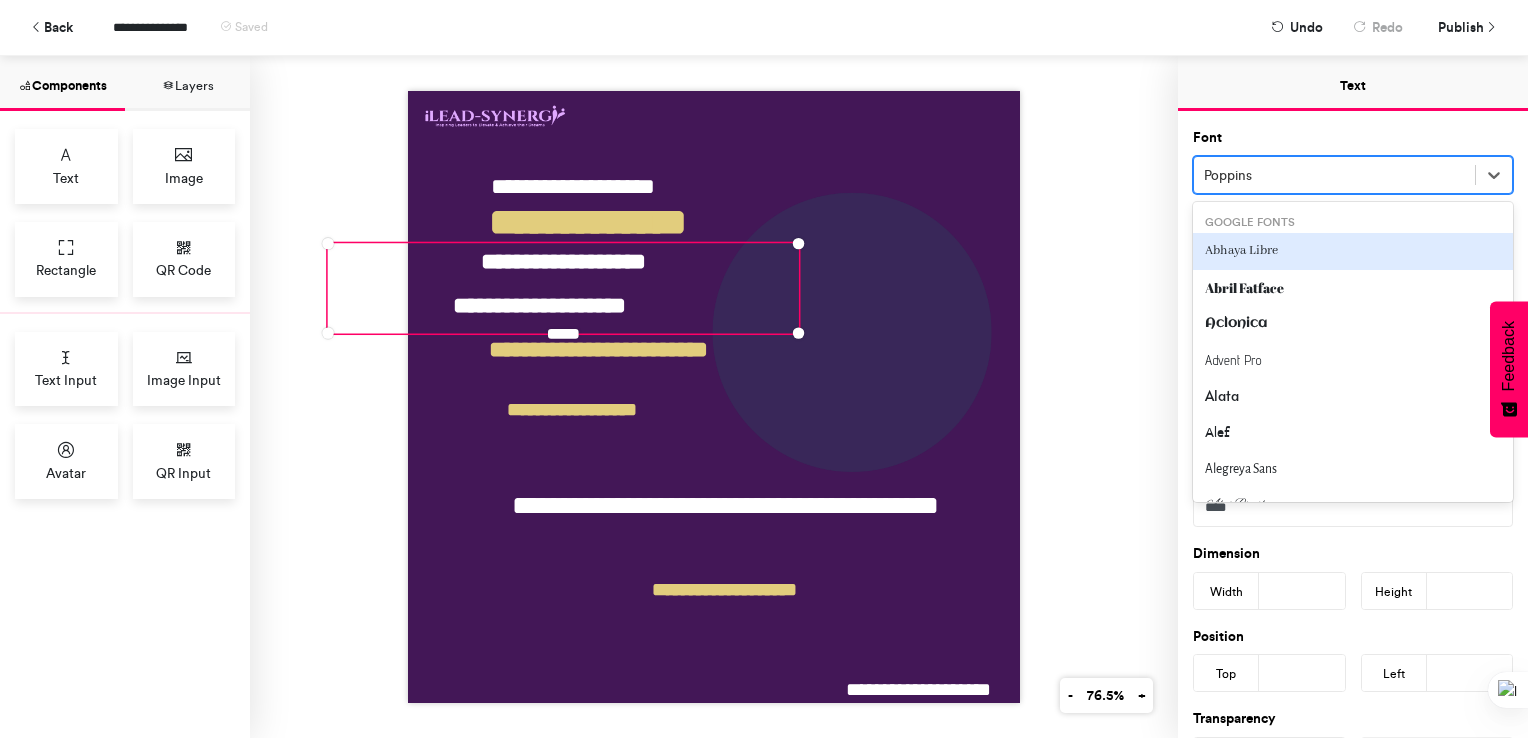 click at bounding box center [1334, 175] 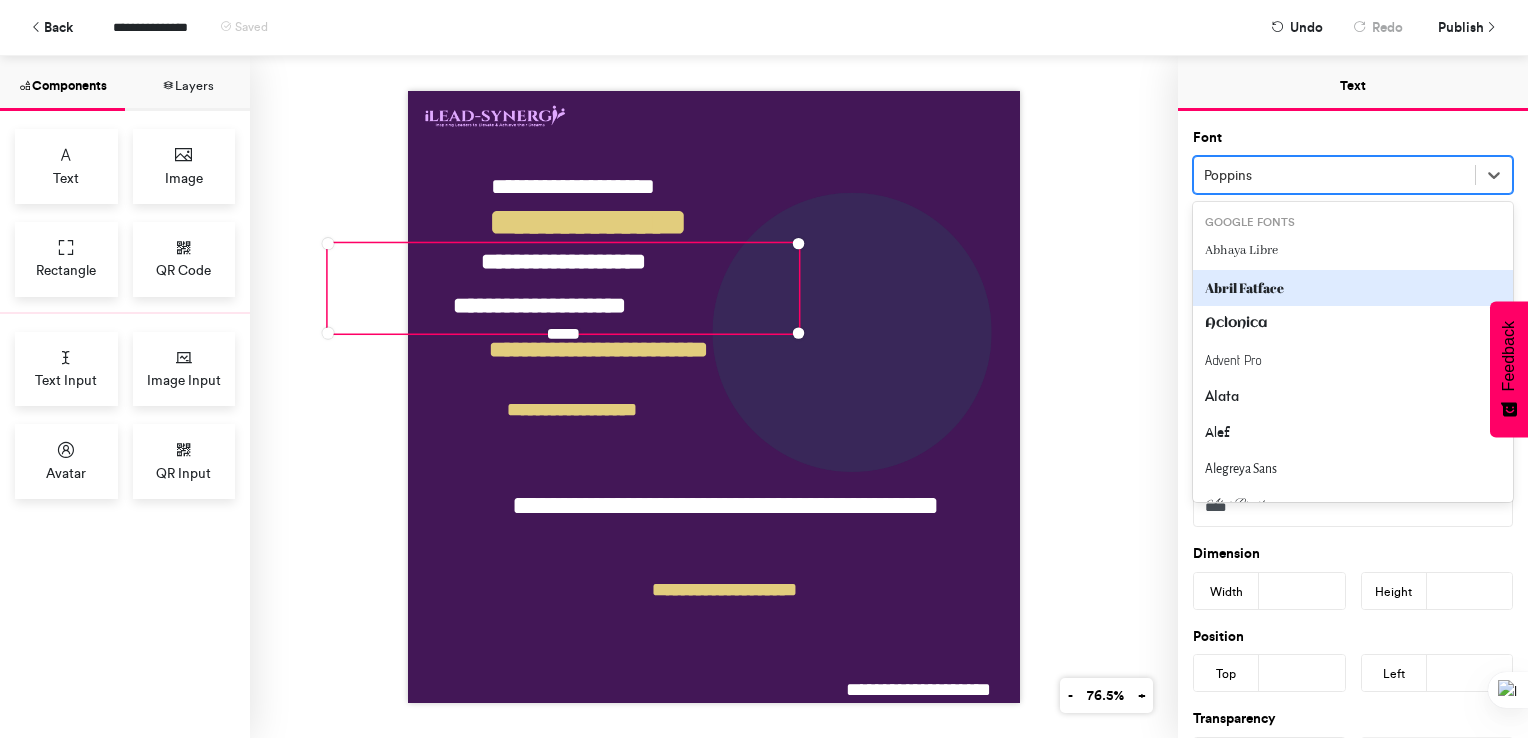 click on "Abril Fatface" at bounding box center [1353, 288] 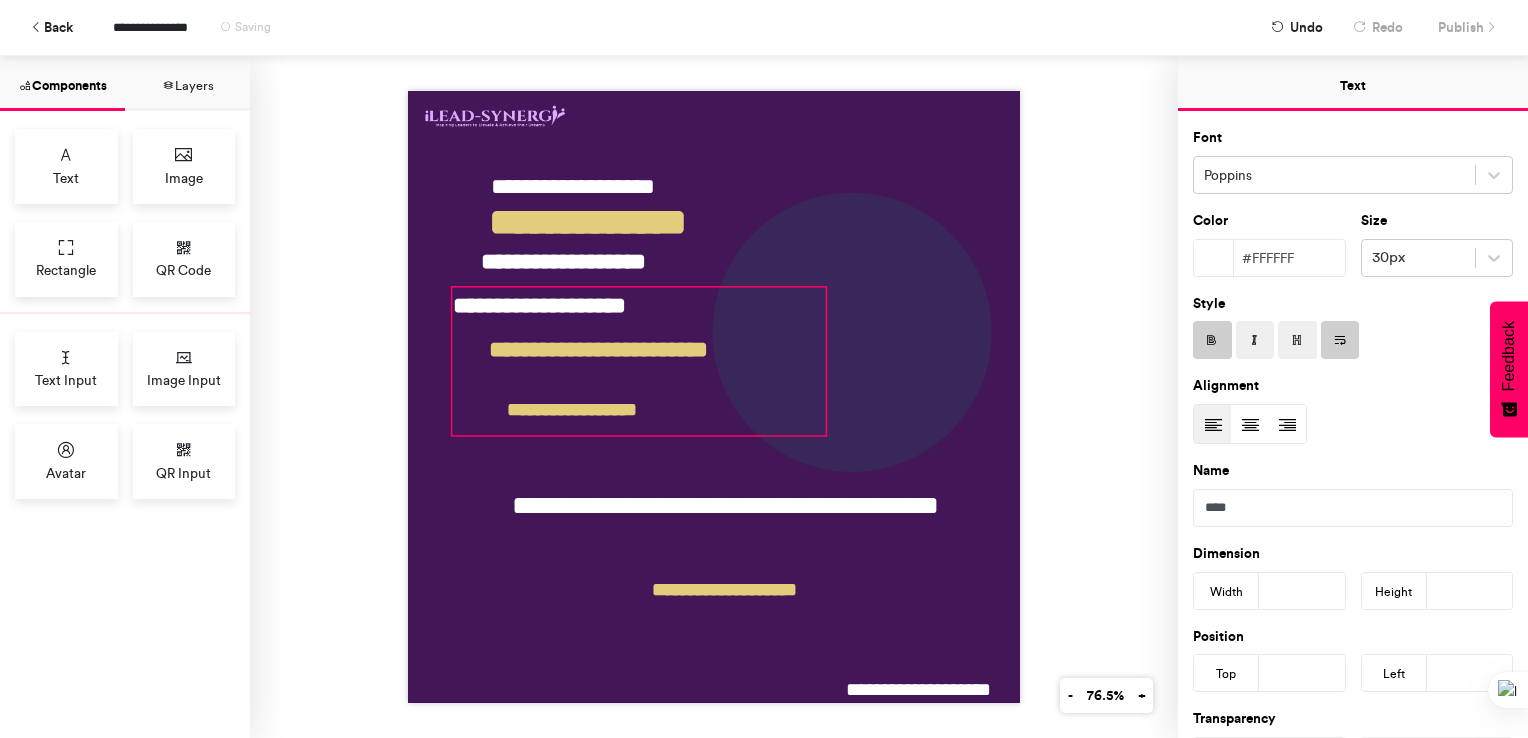 click on "**********" at bounding box center [639, 361] 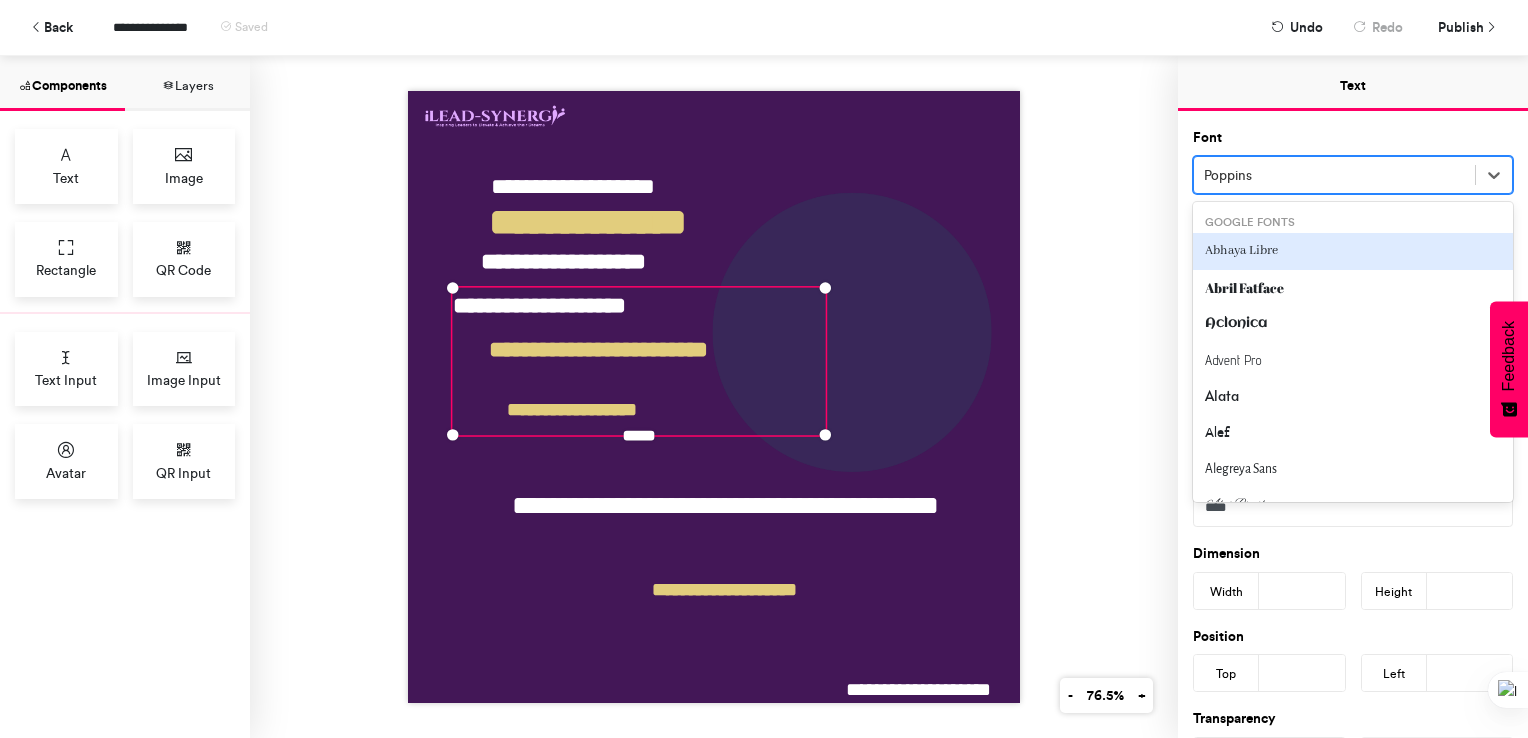 click at bounding box center [1334, 175] 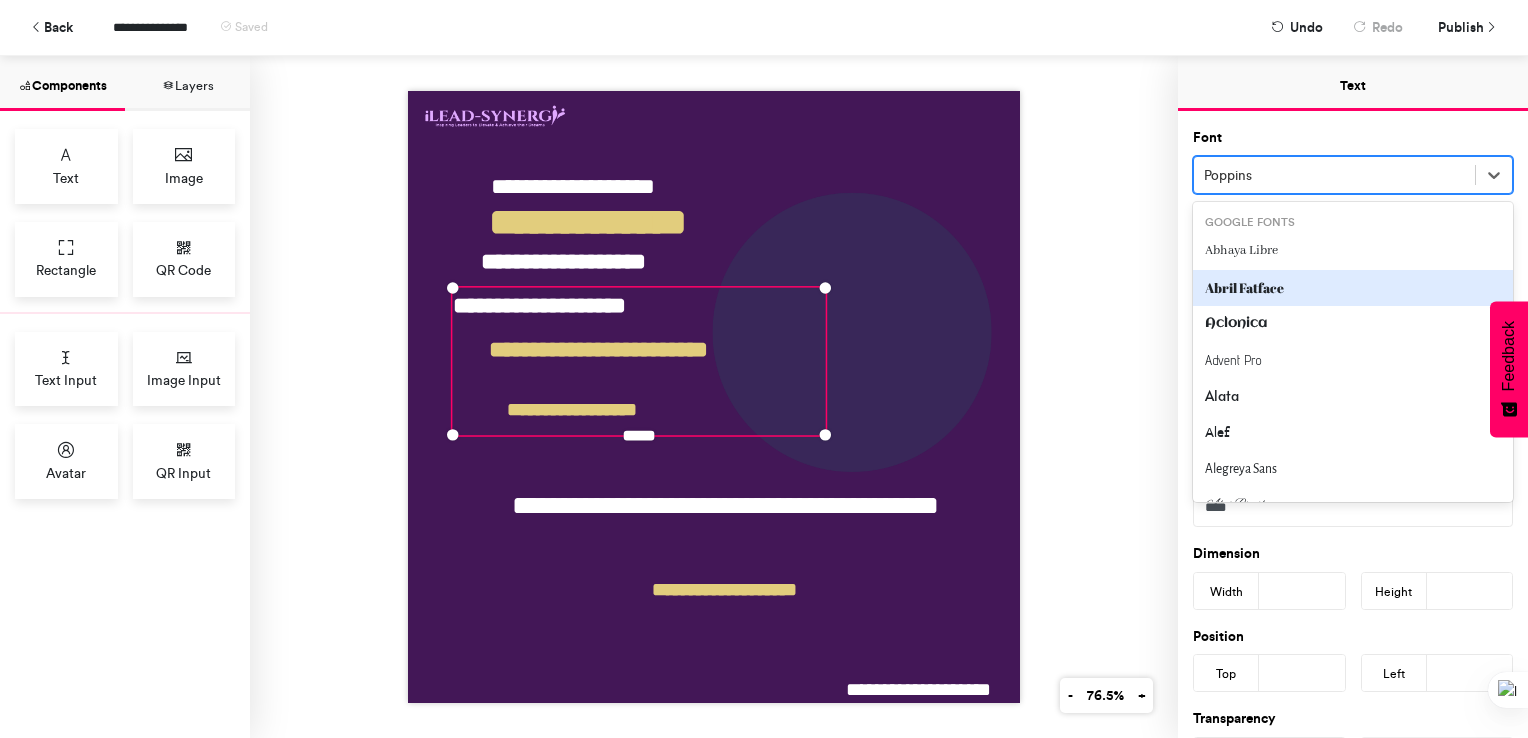 click on "Abril Fatface" at bounding box center (1353, 288) 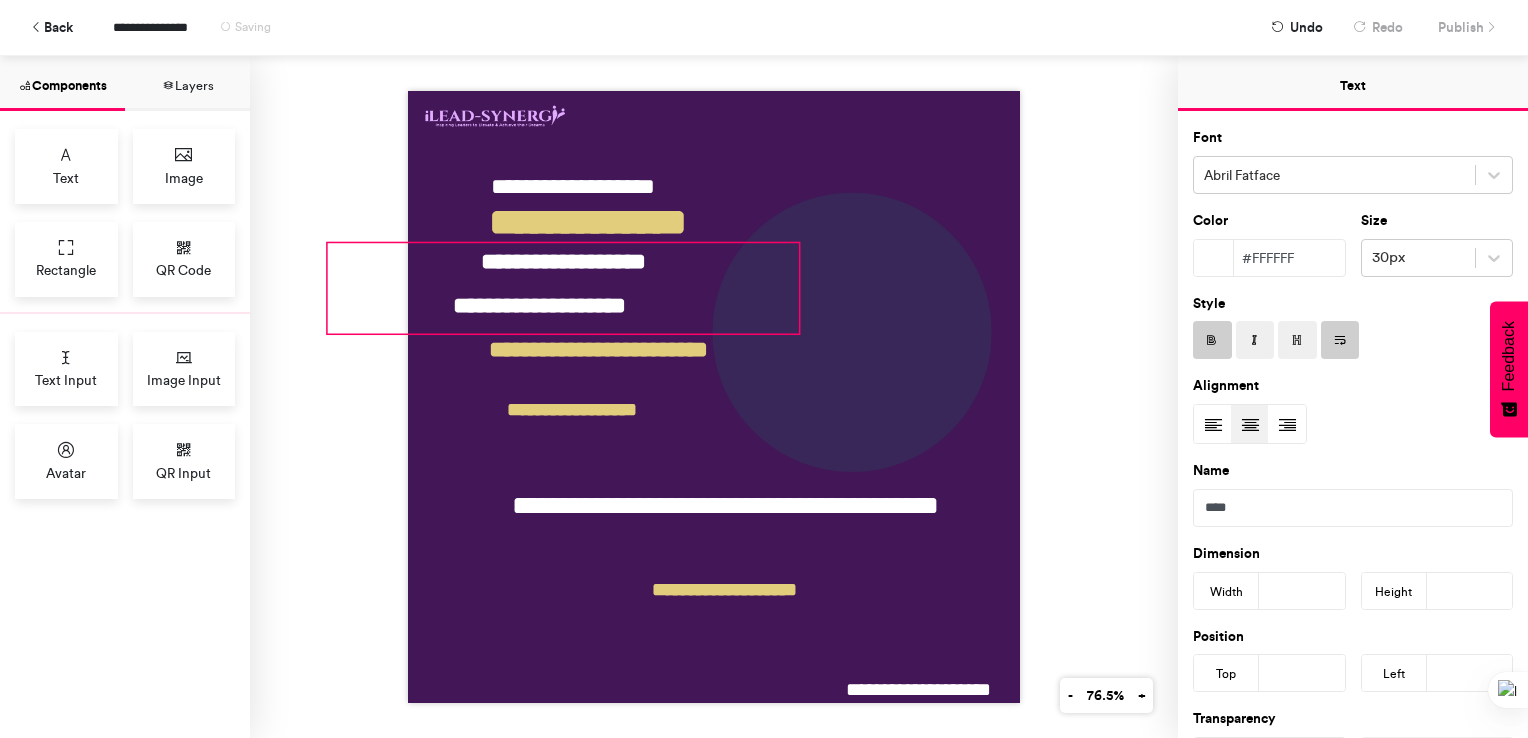 click on "**********" at bounding box center (563, 288) 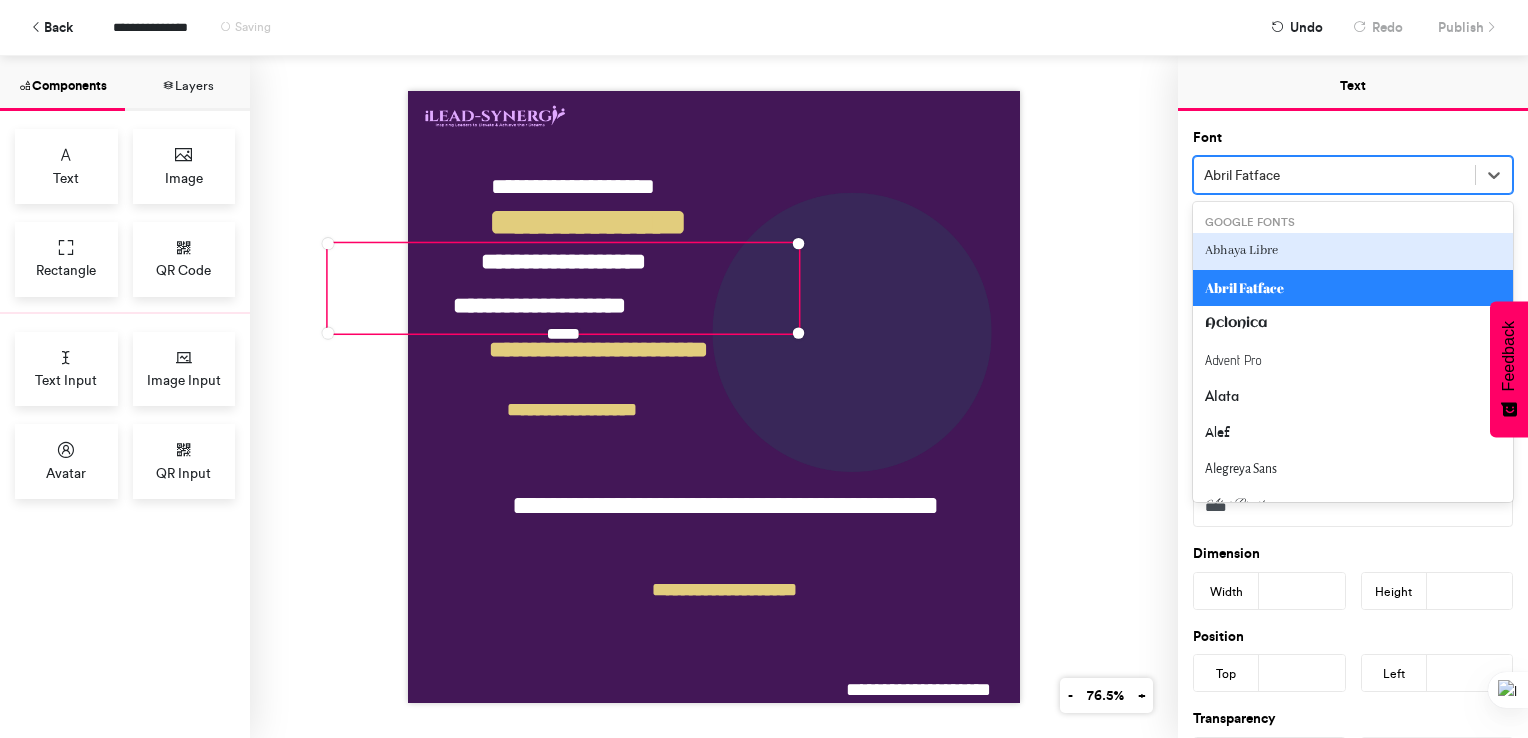 click at bounding box center [1334, 175] 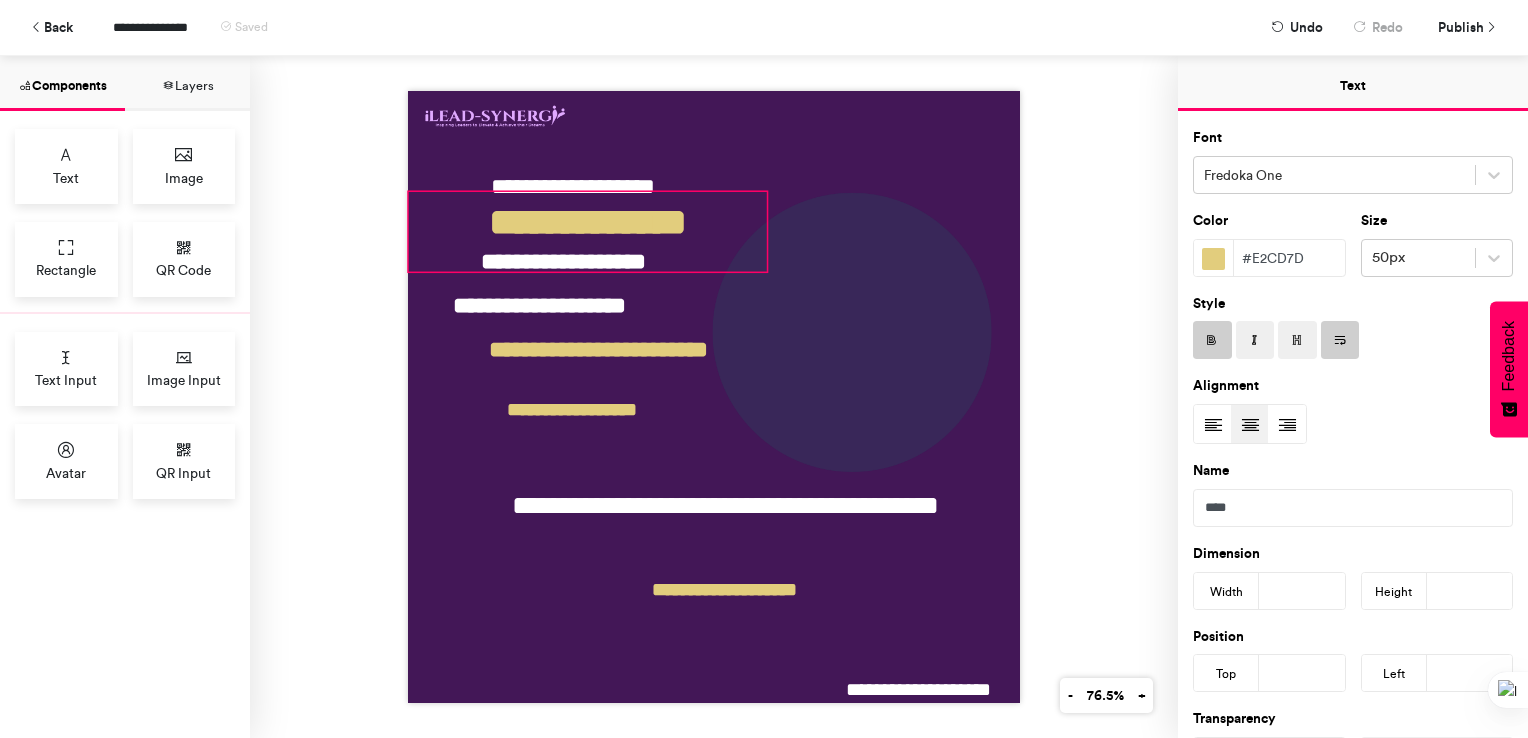 click on "**********" at bounding box center [588, 232] 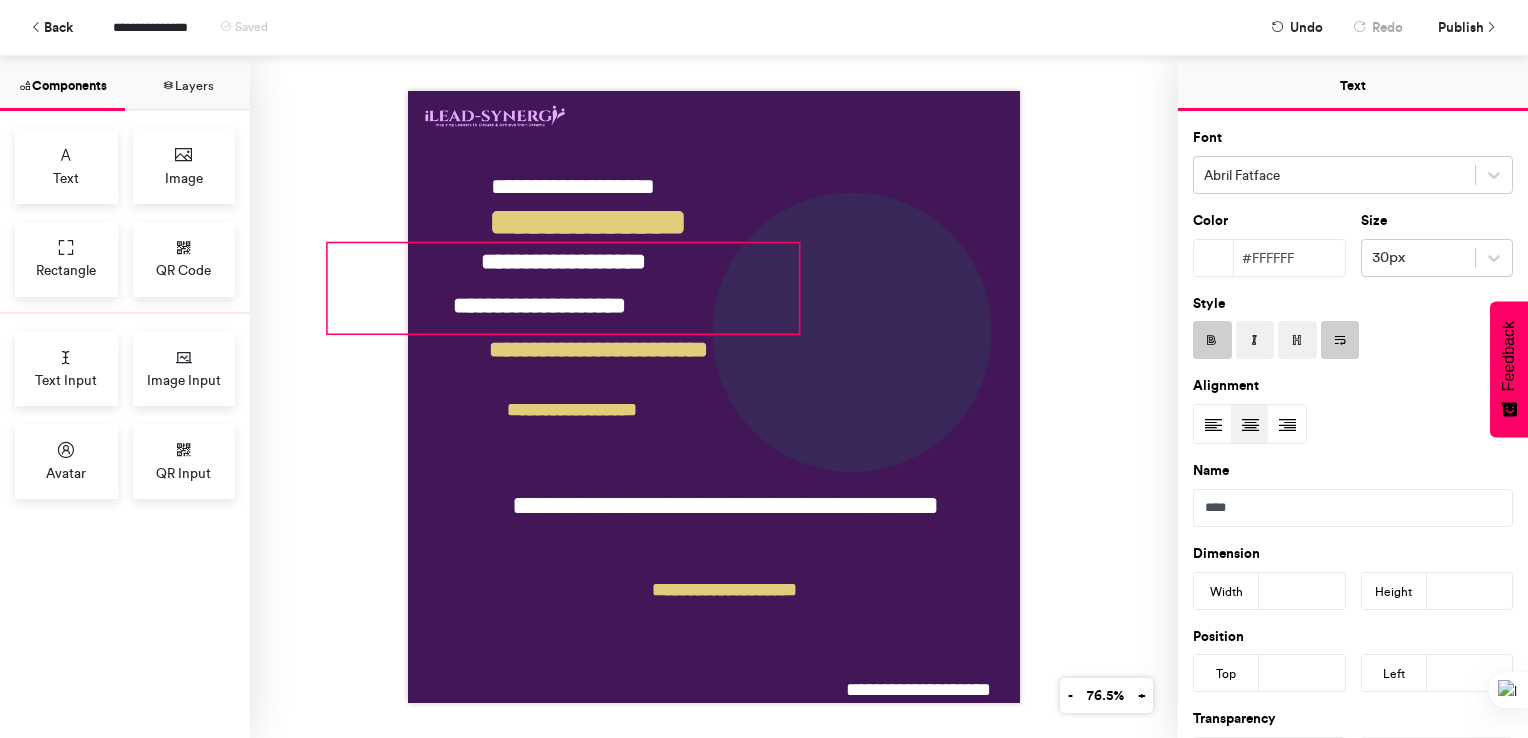 click on "**********" at bounding box center (563, 288) 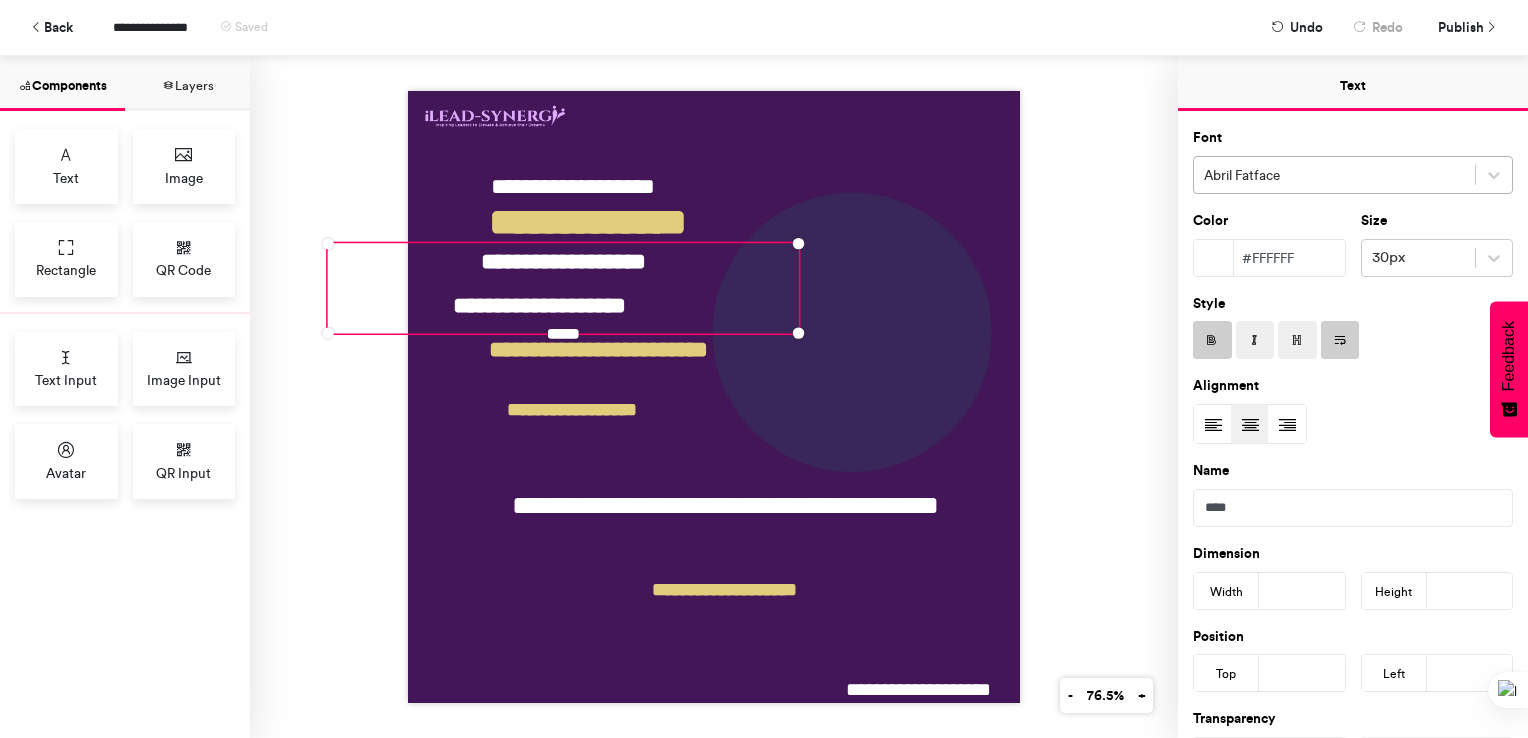 click at bounding box center [1334, 175] 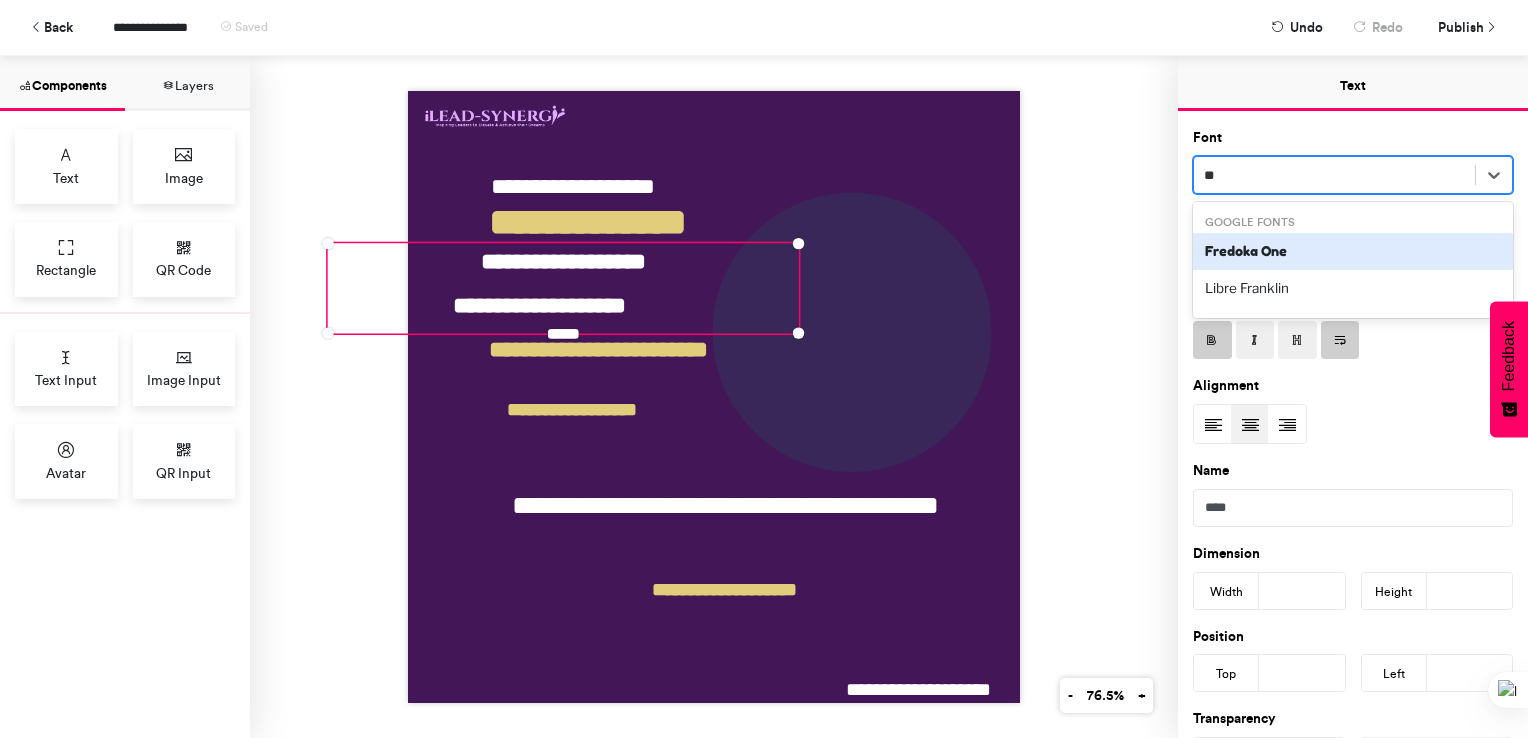 type on "***" 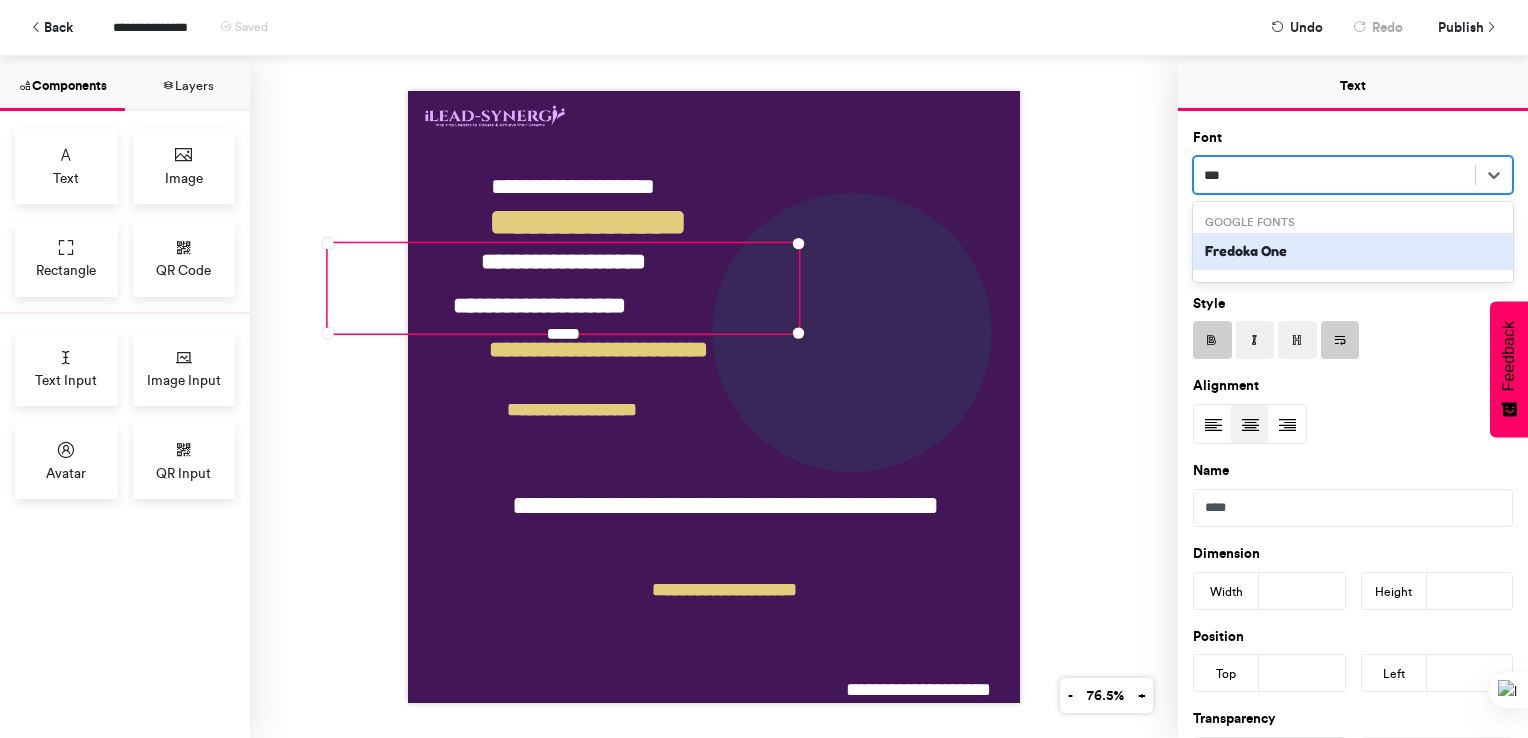 click on "Fredoka One" at bounding box center [1353, 251] 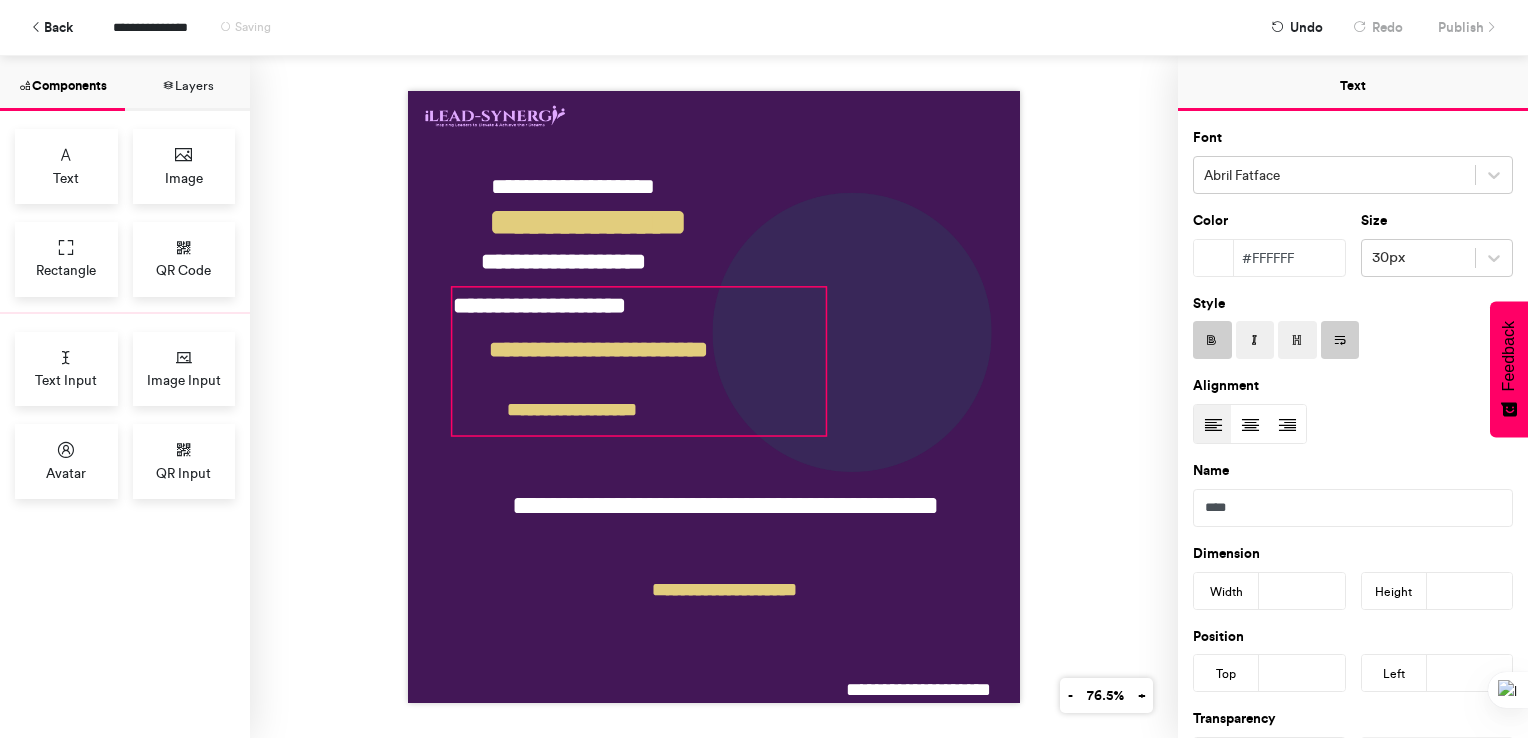 click on "**********" at bounding box center (639, 361) 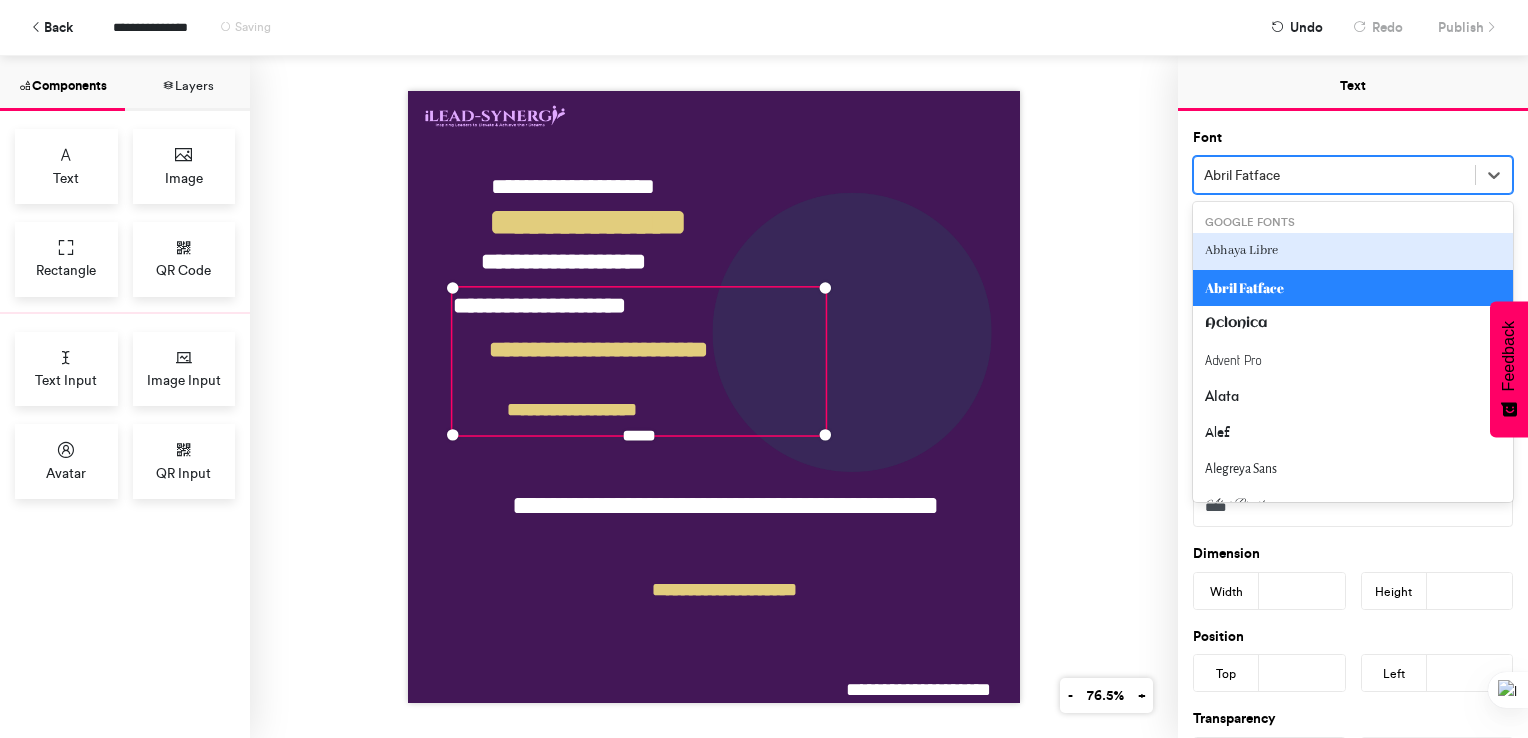 click at bounding box center [1334, 175] 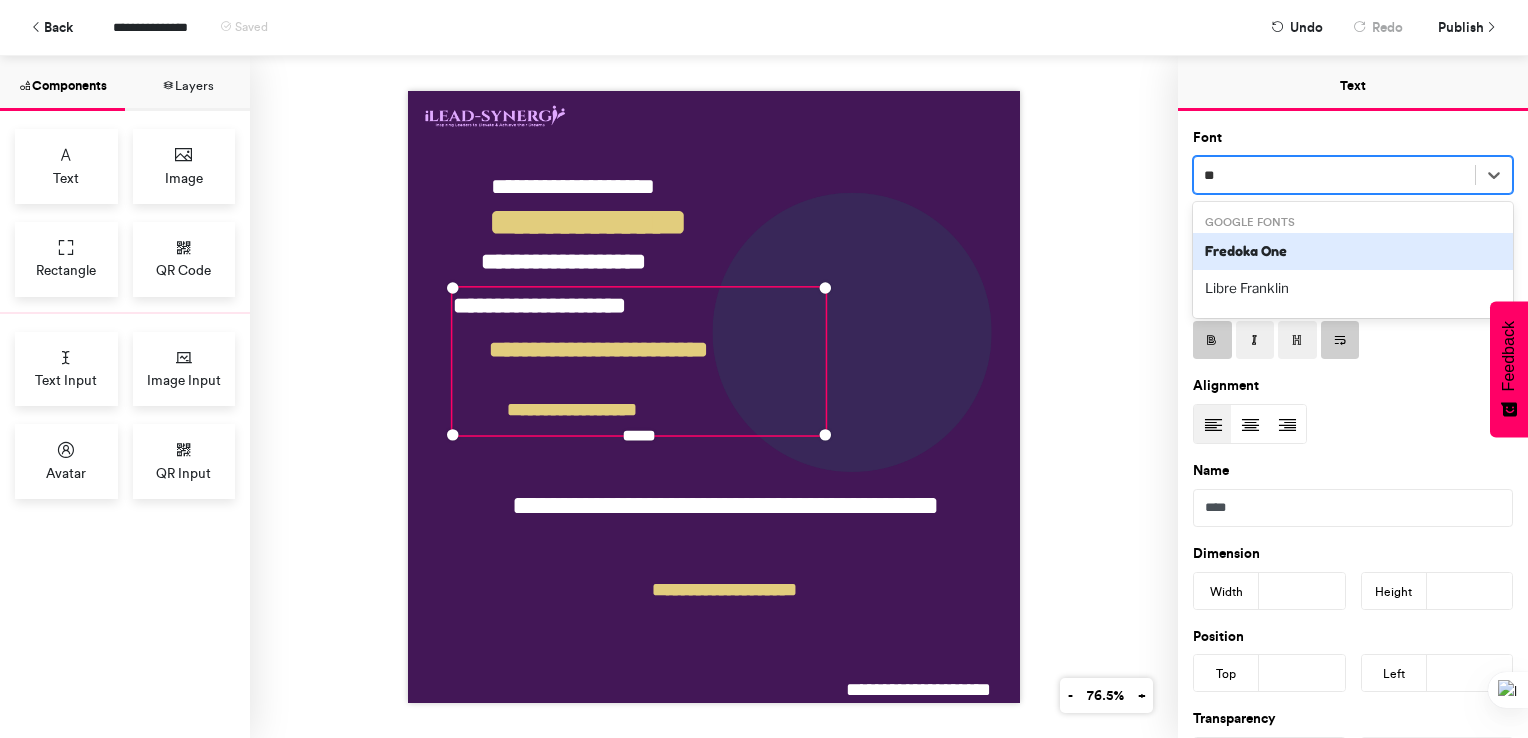 type on "***" 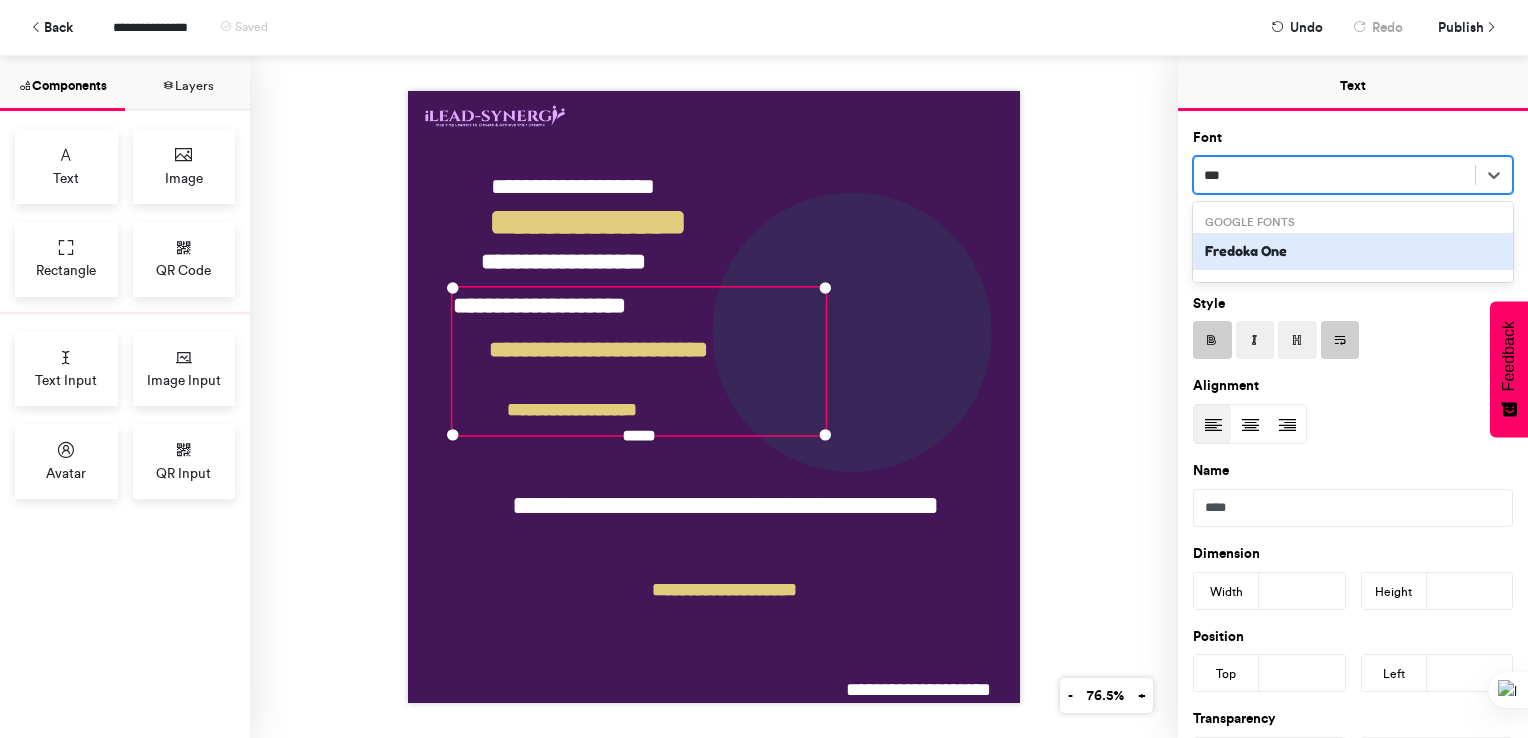 click on "Fredoka One" at bounding box center [1353, 251] 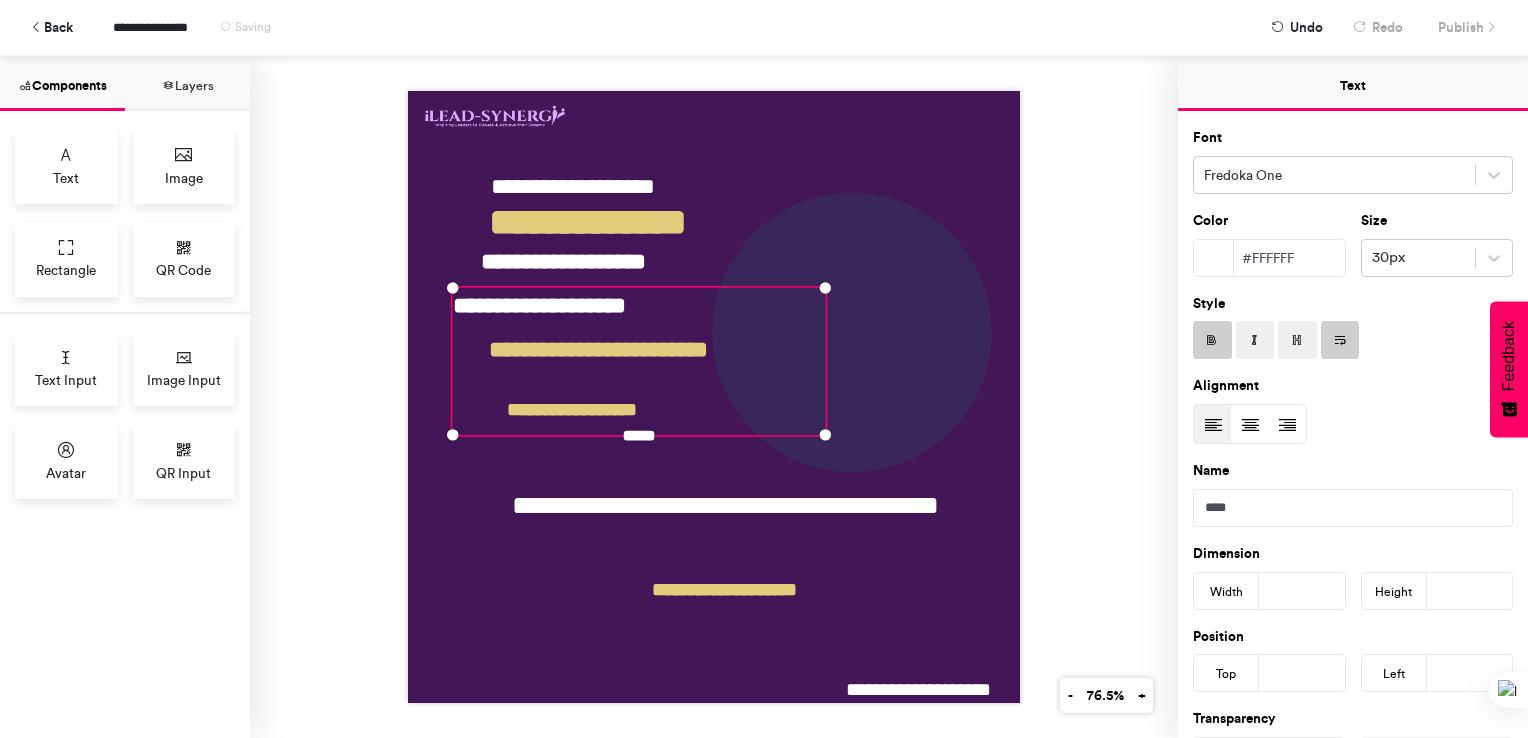click on "**********" at bounding box center (714, 397) 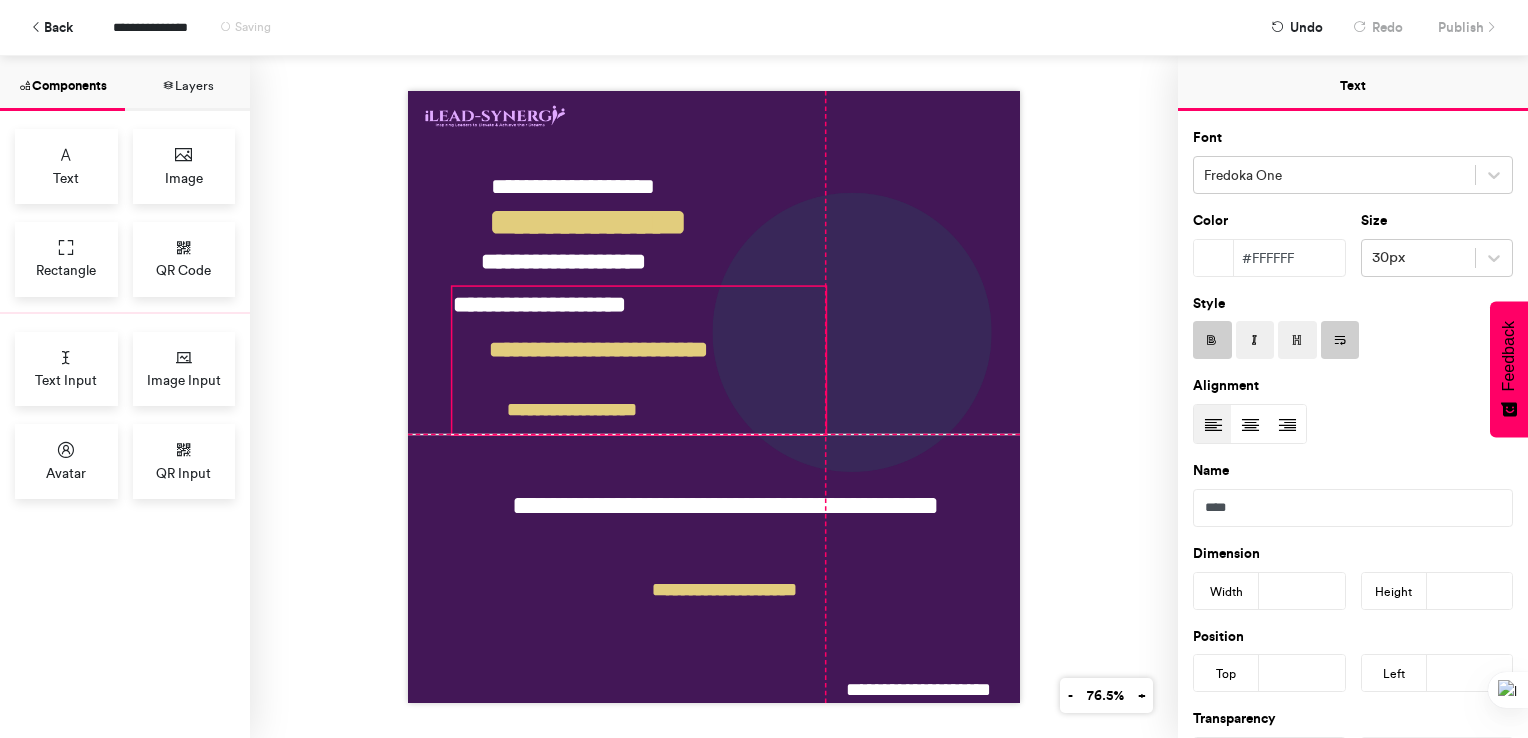 click on "**********" at bounding box center (639, 361) 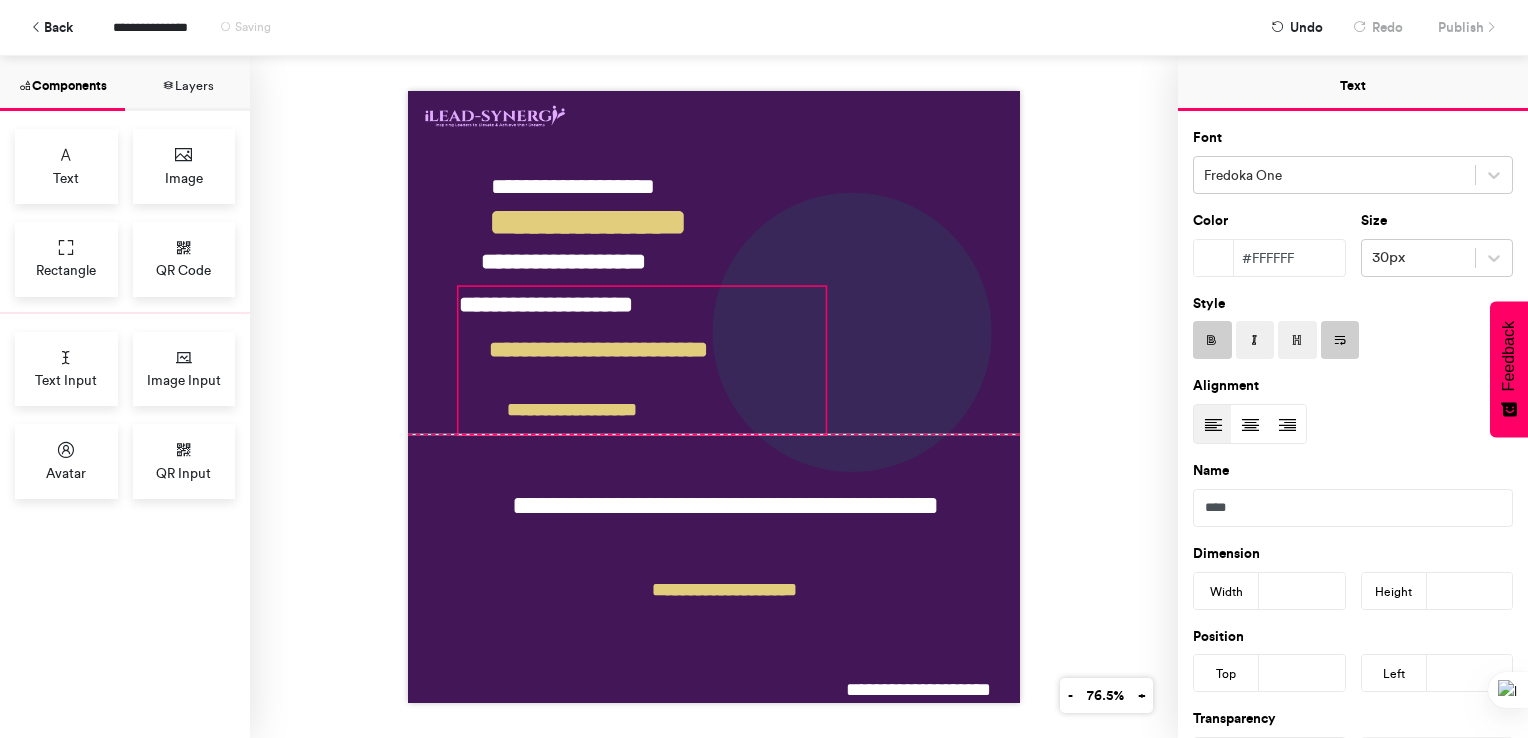 click on "**********" at bounding box center (714, 397) 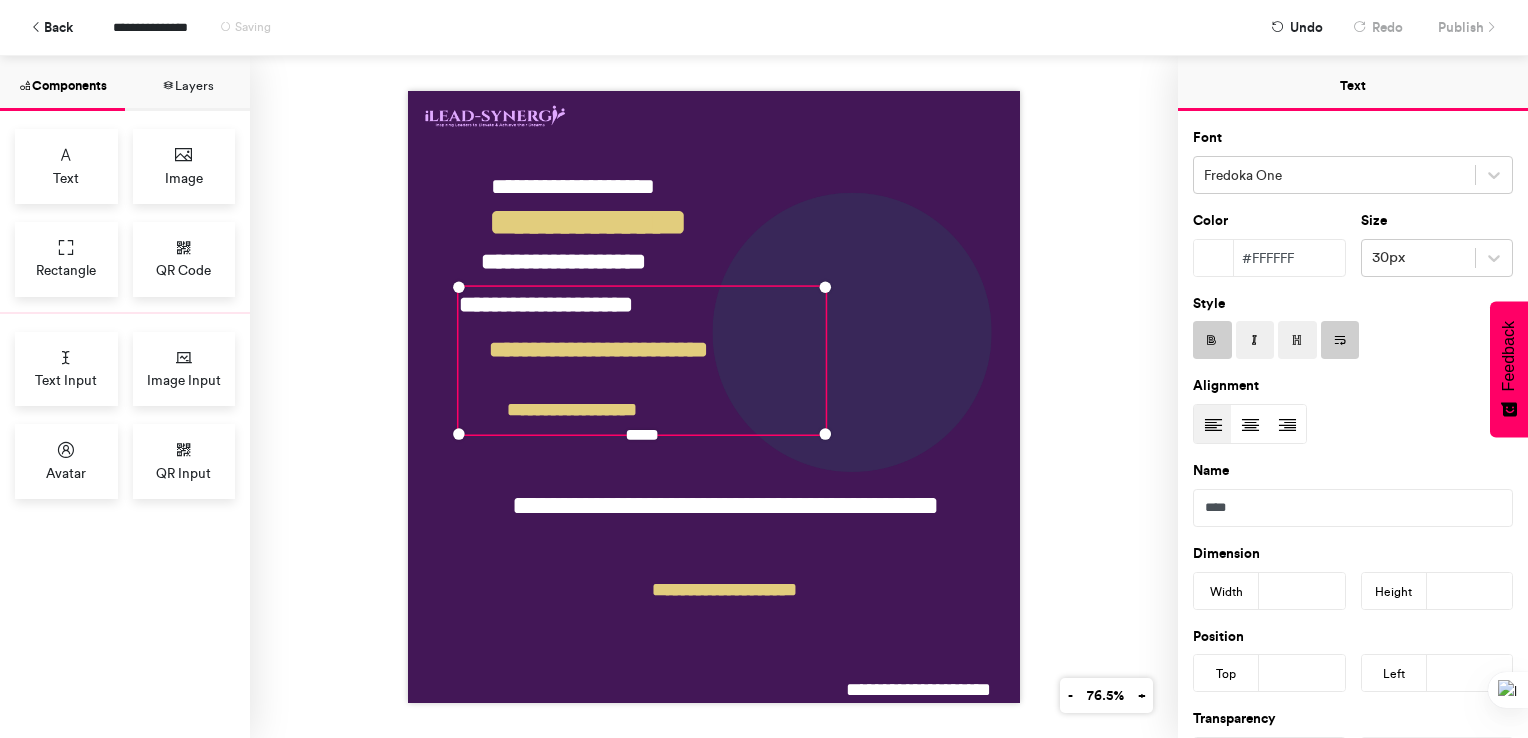 click on "**********" at bounding box center [714, 397] 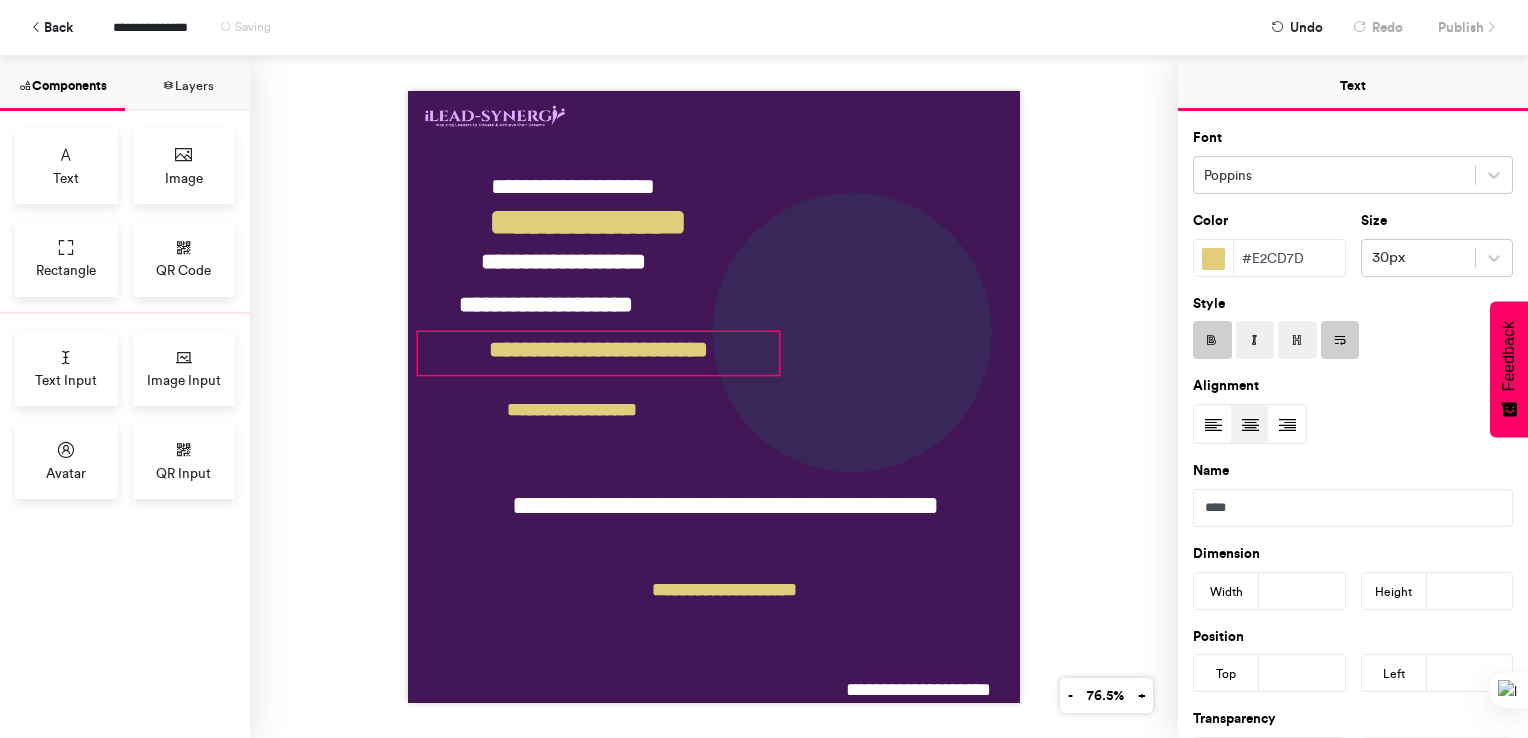 click on "**********" at bounding box center (599, 353) 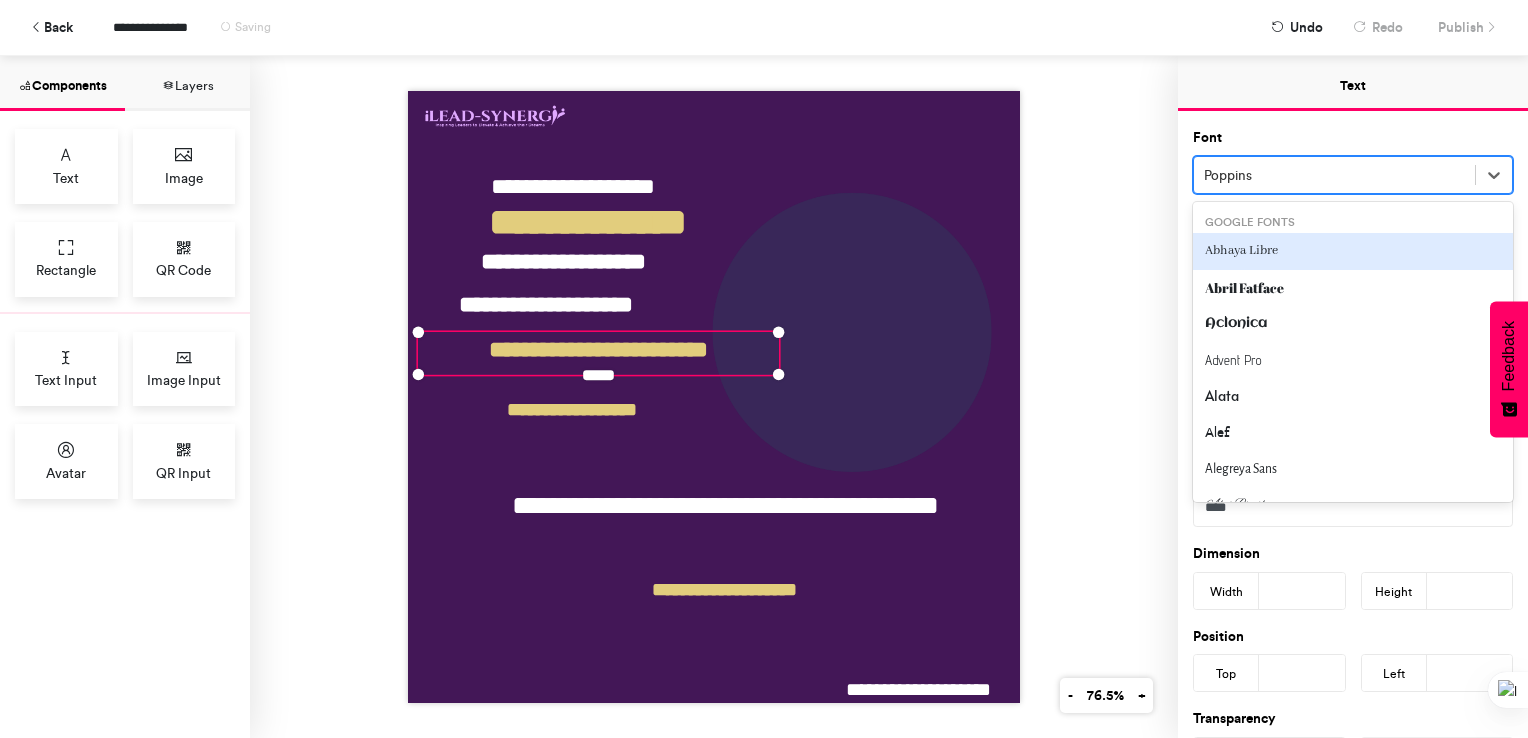 click at bounding box center [1334, 175] 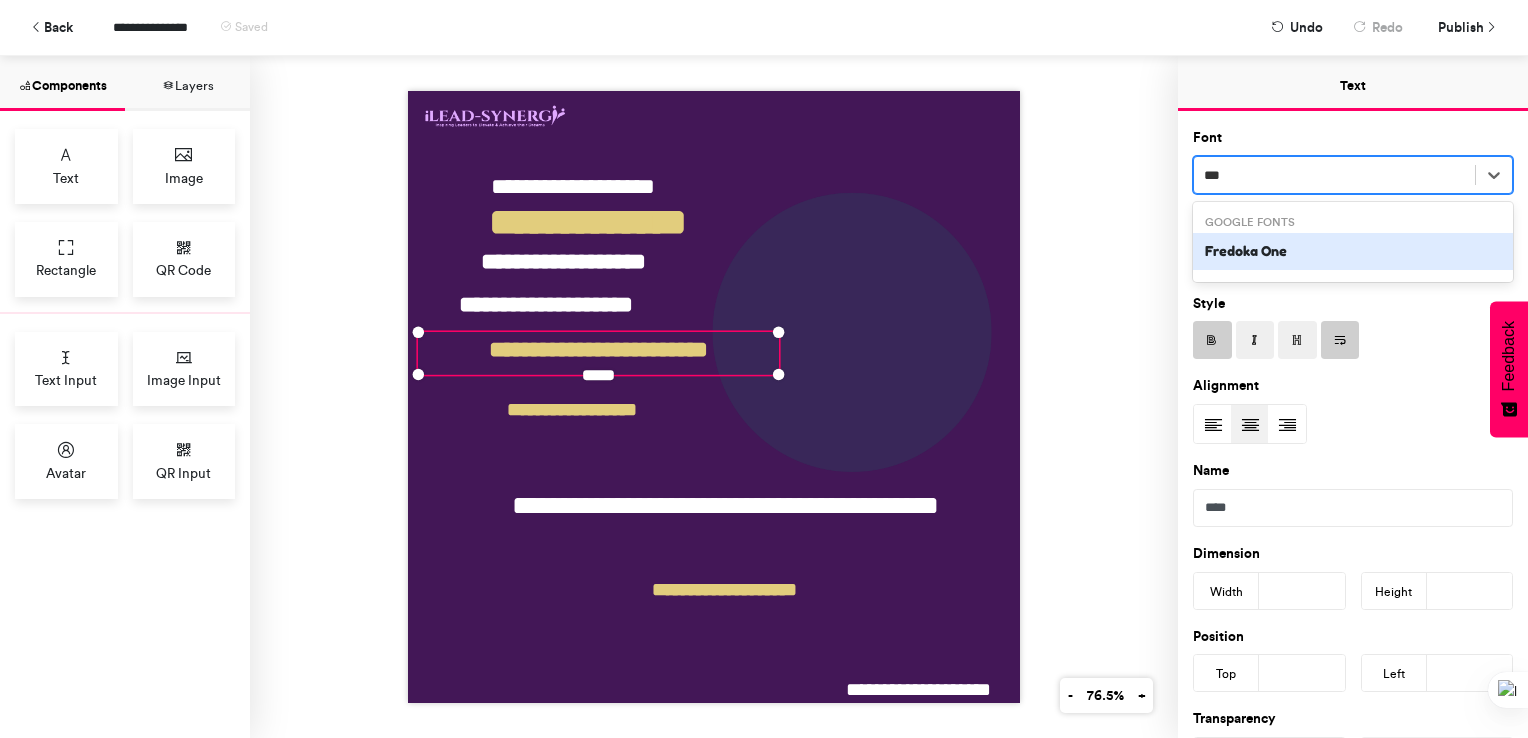type on "****" 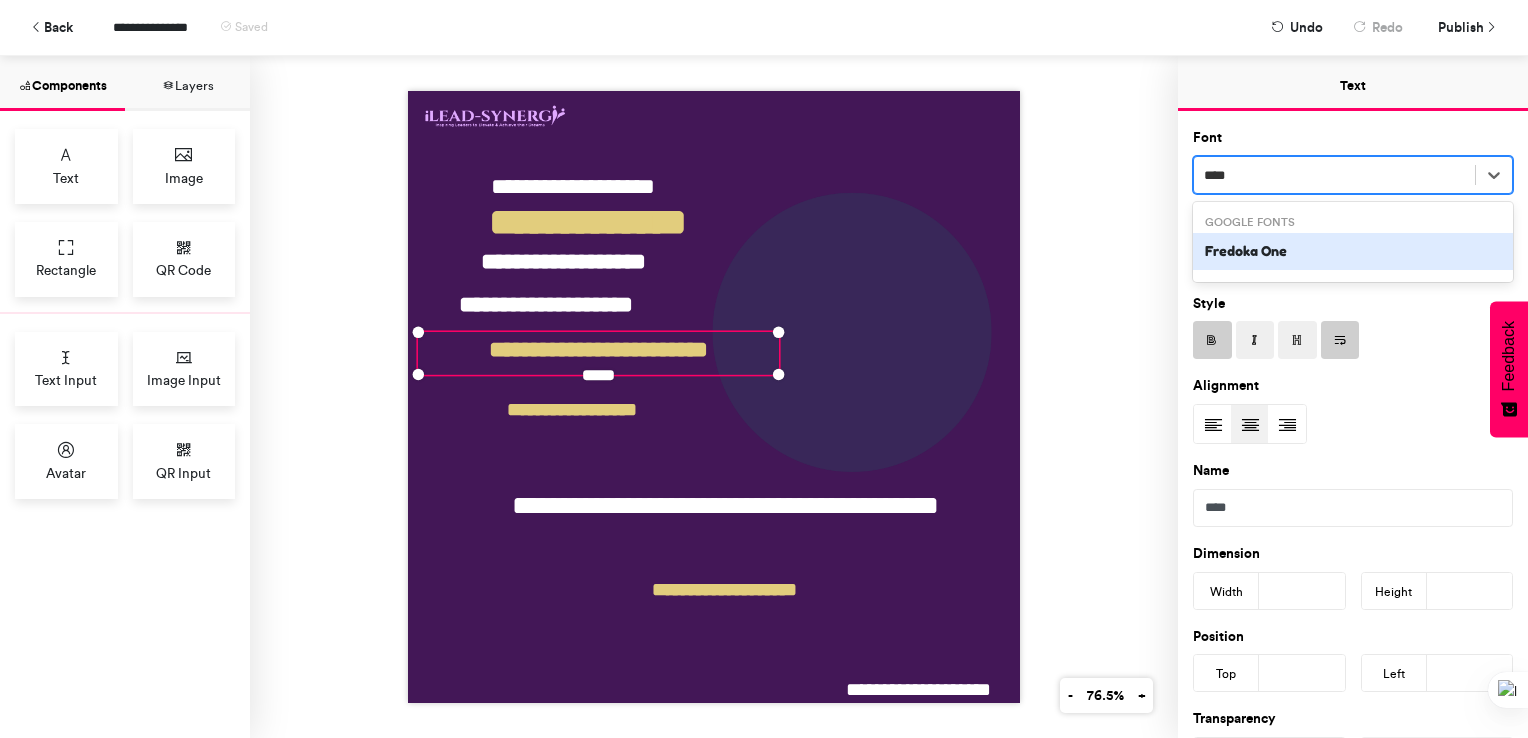 click on "Fredoka One" at bounding box center (1353, 251) 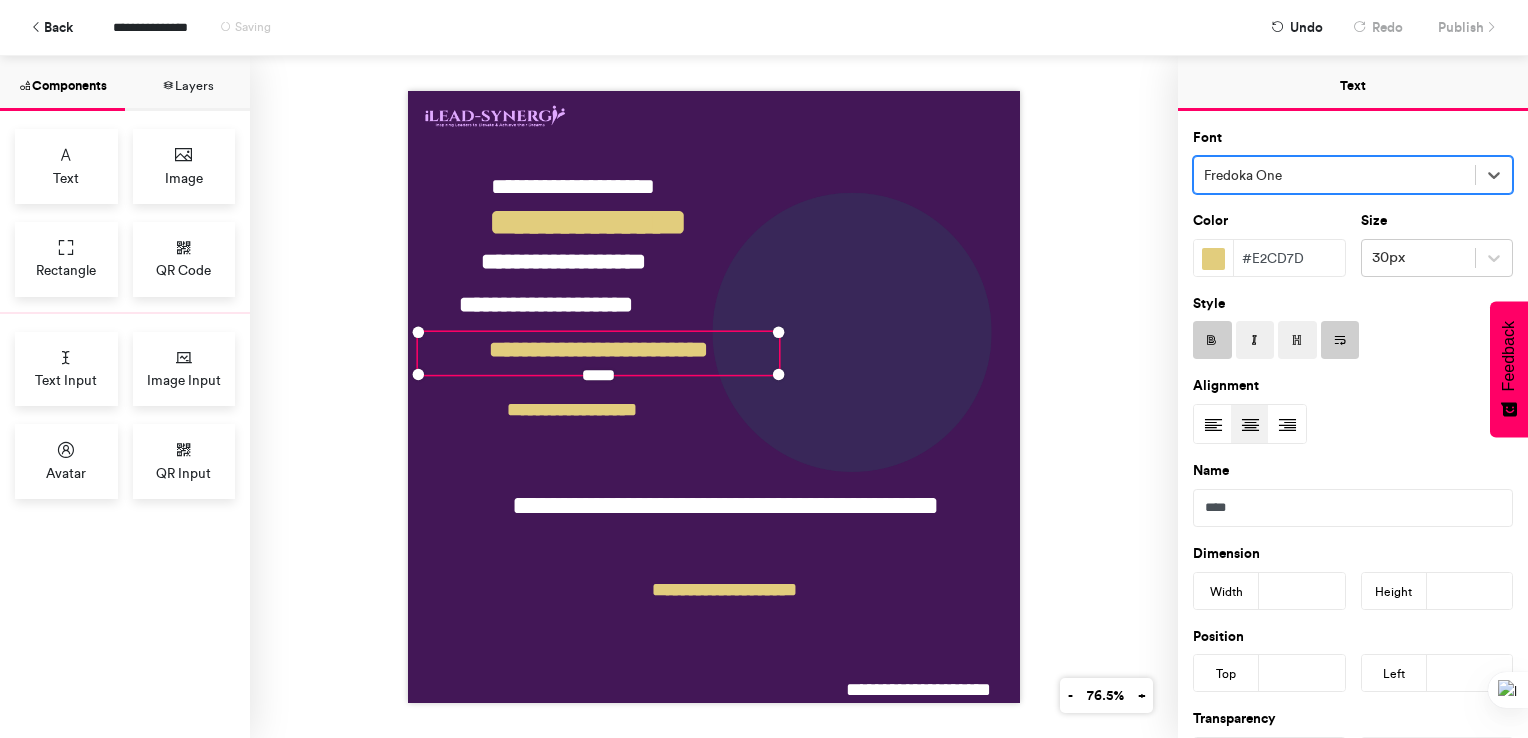 click on "**********" at bounding box center (714, 397) 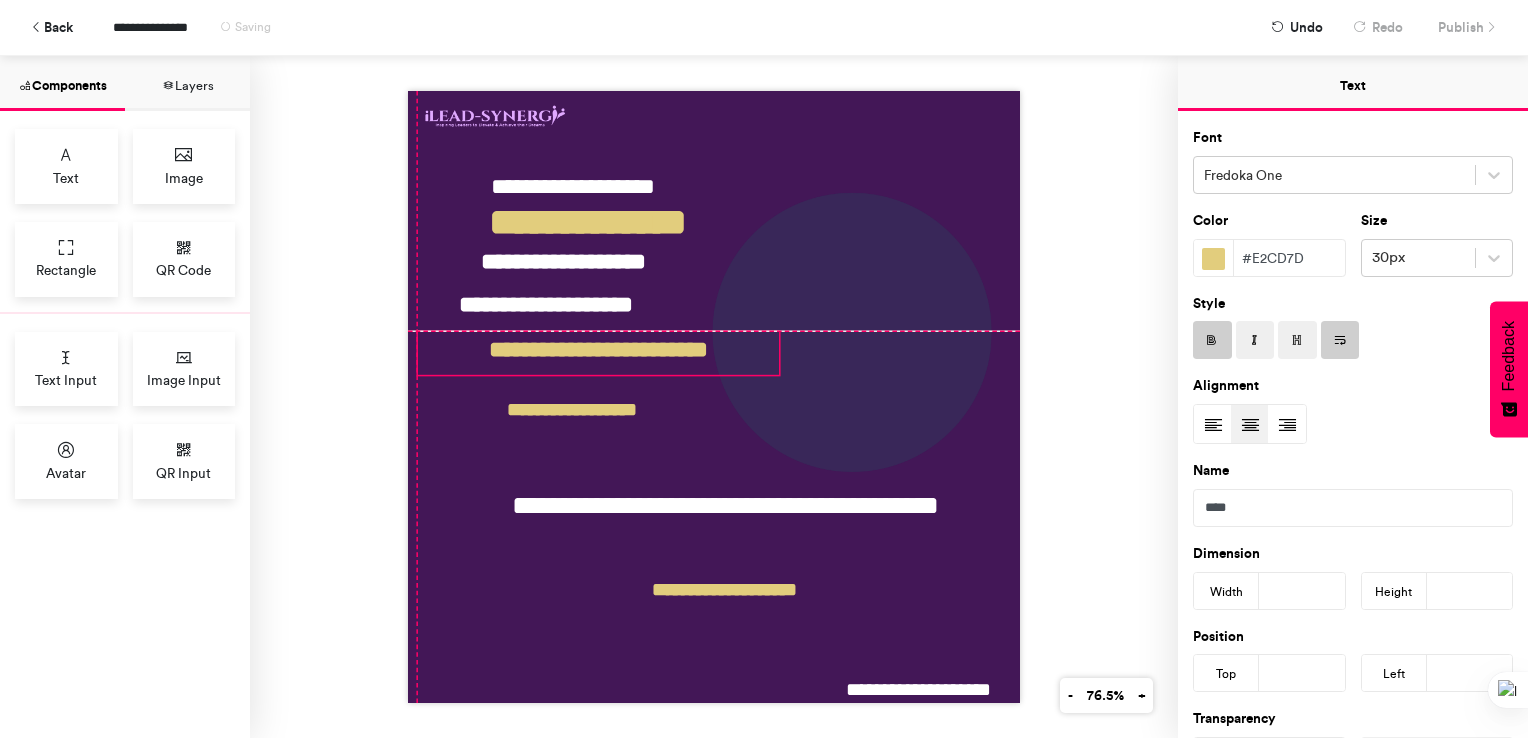 click on "**********" at bounding box center (599, 353) 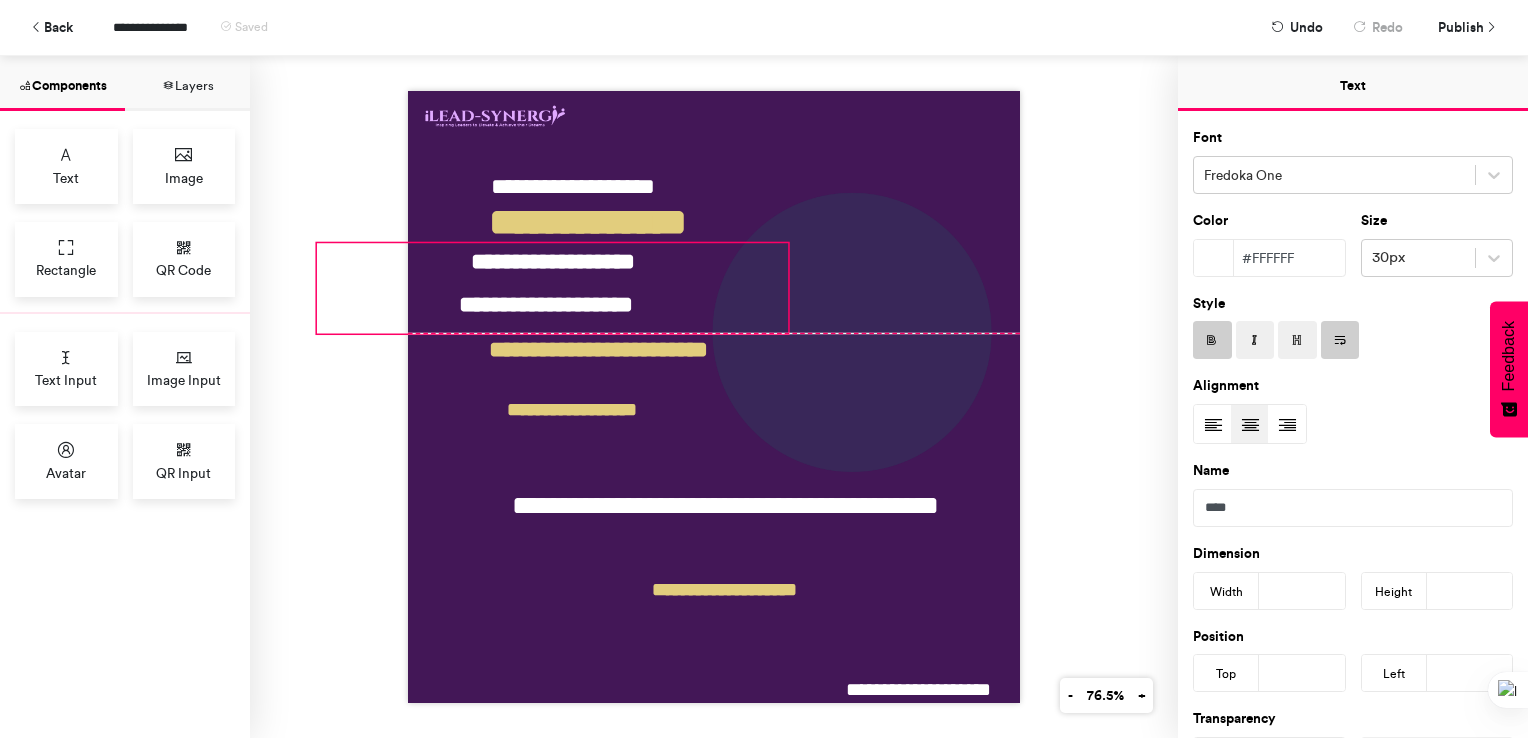 drag, startPoint x: 660, startPoint y: 251, endPoint x: 649, endPoint y: 251, distance: 11 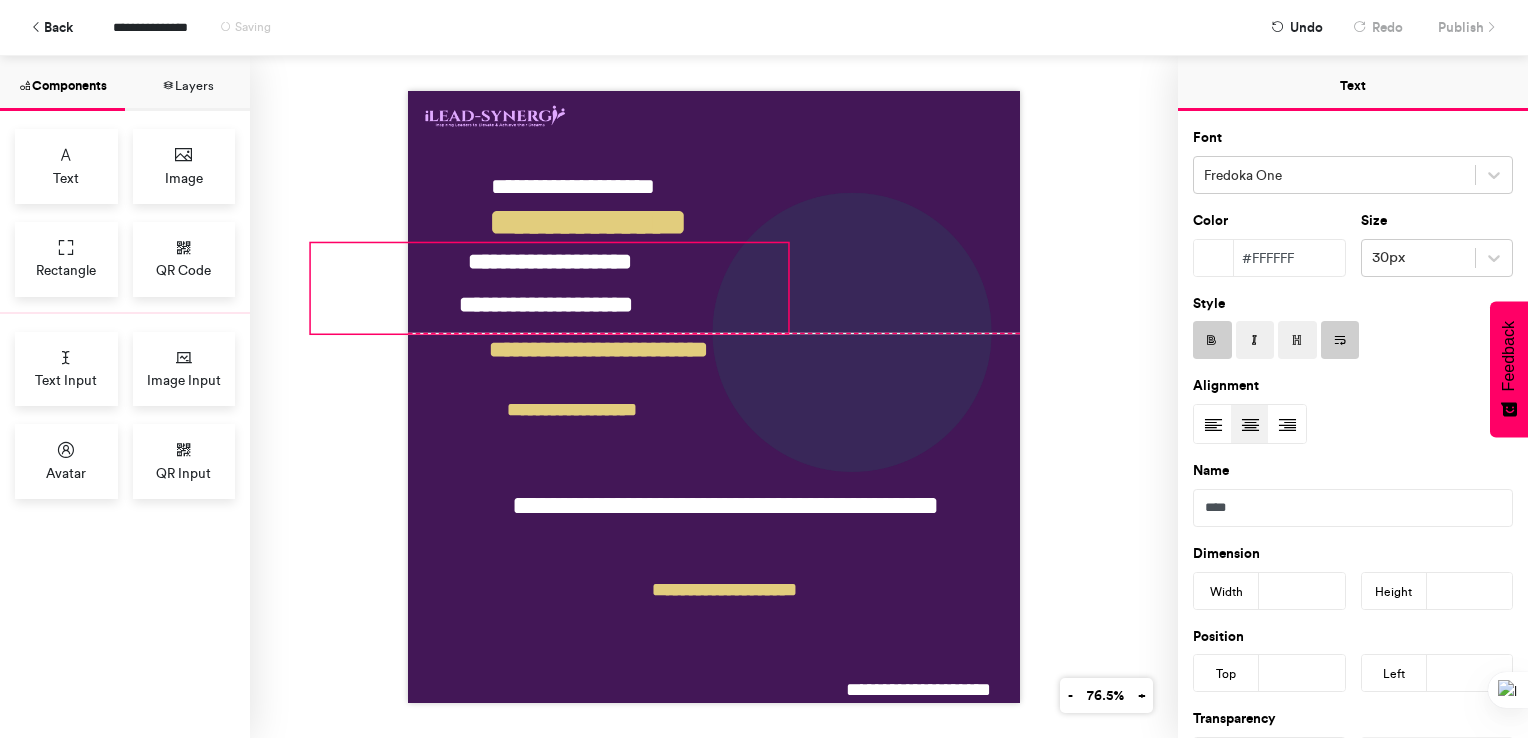 click on "**********" at bounding box center (714, 397) 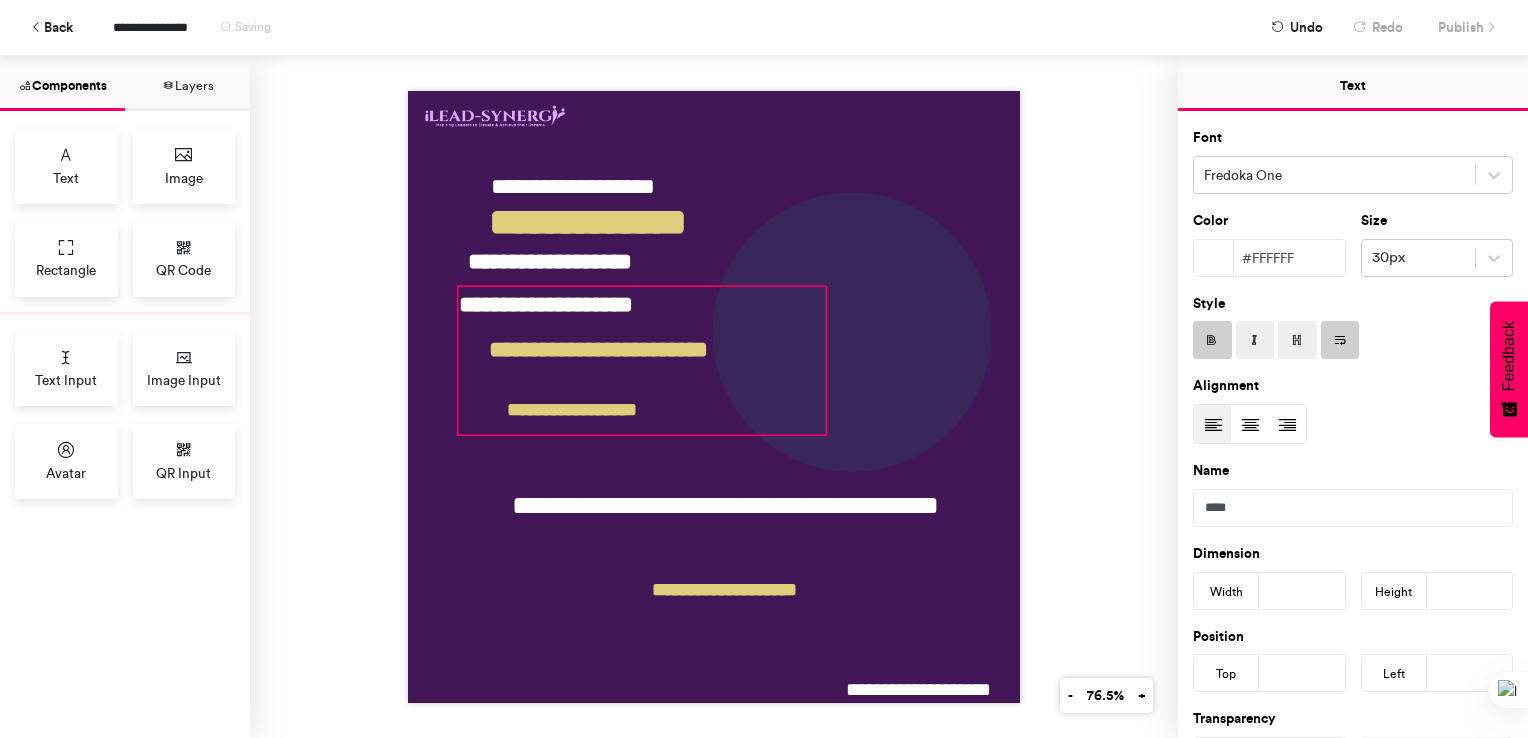 click on "**********" at bounding box center (642, 361) 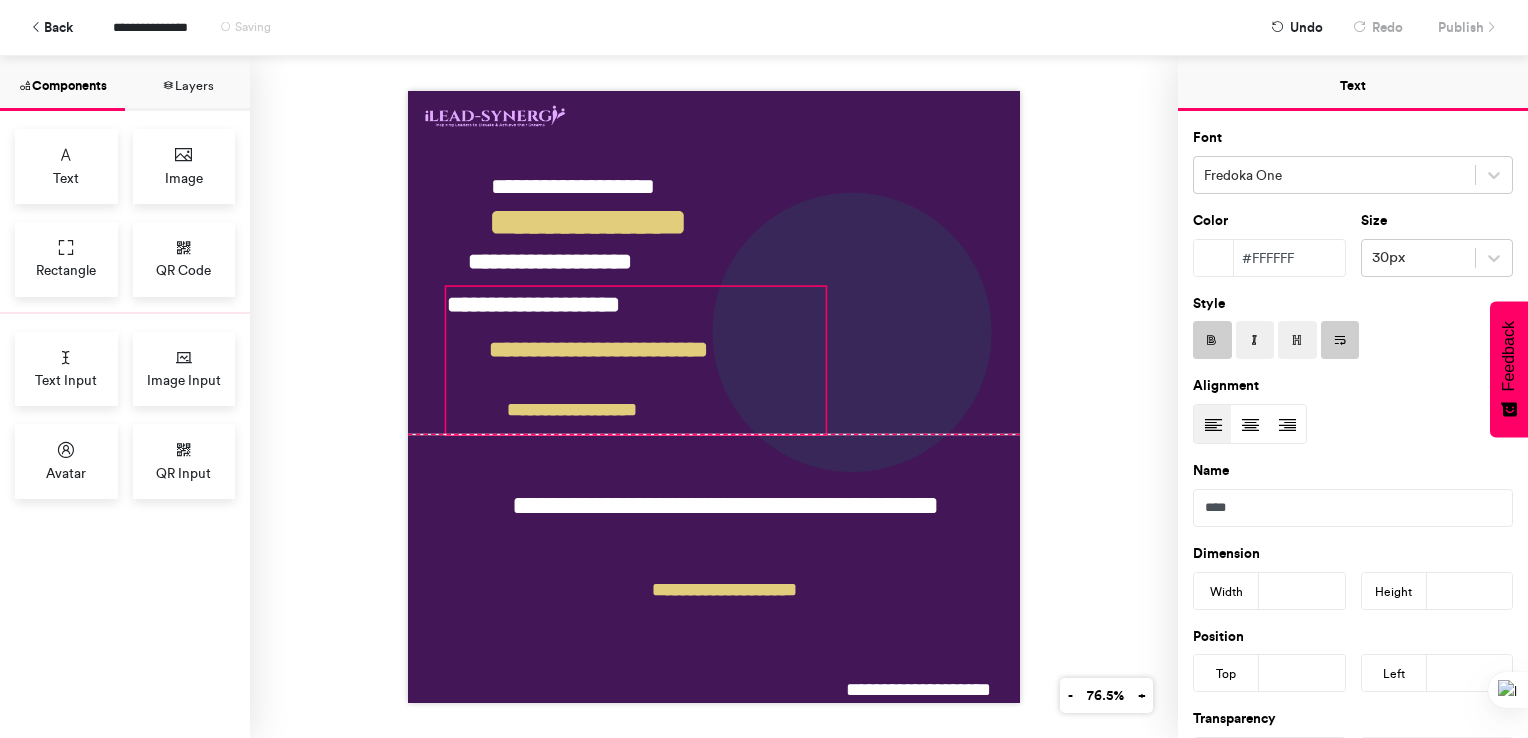 drag, startPoint x: 452, startPoint y: 428, endPoint x: 440, endPoint y: 428, distance: 12 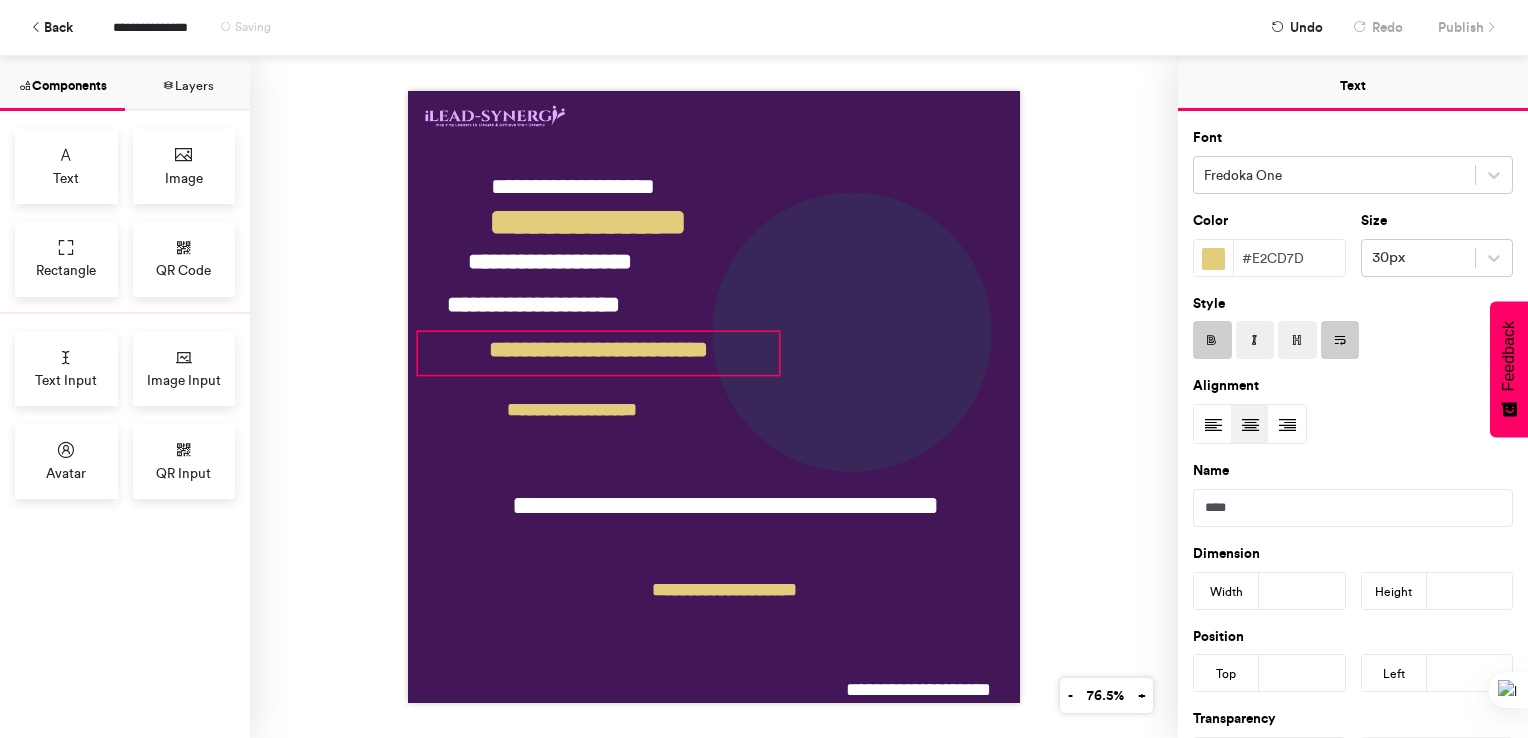 click on "**********" at bounding box center [599, 353] 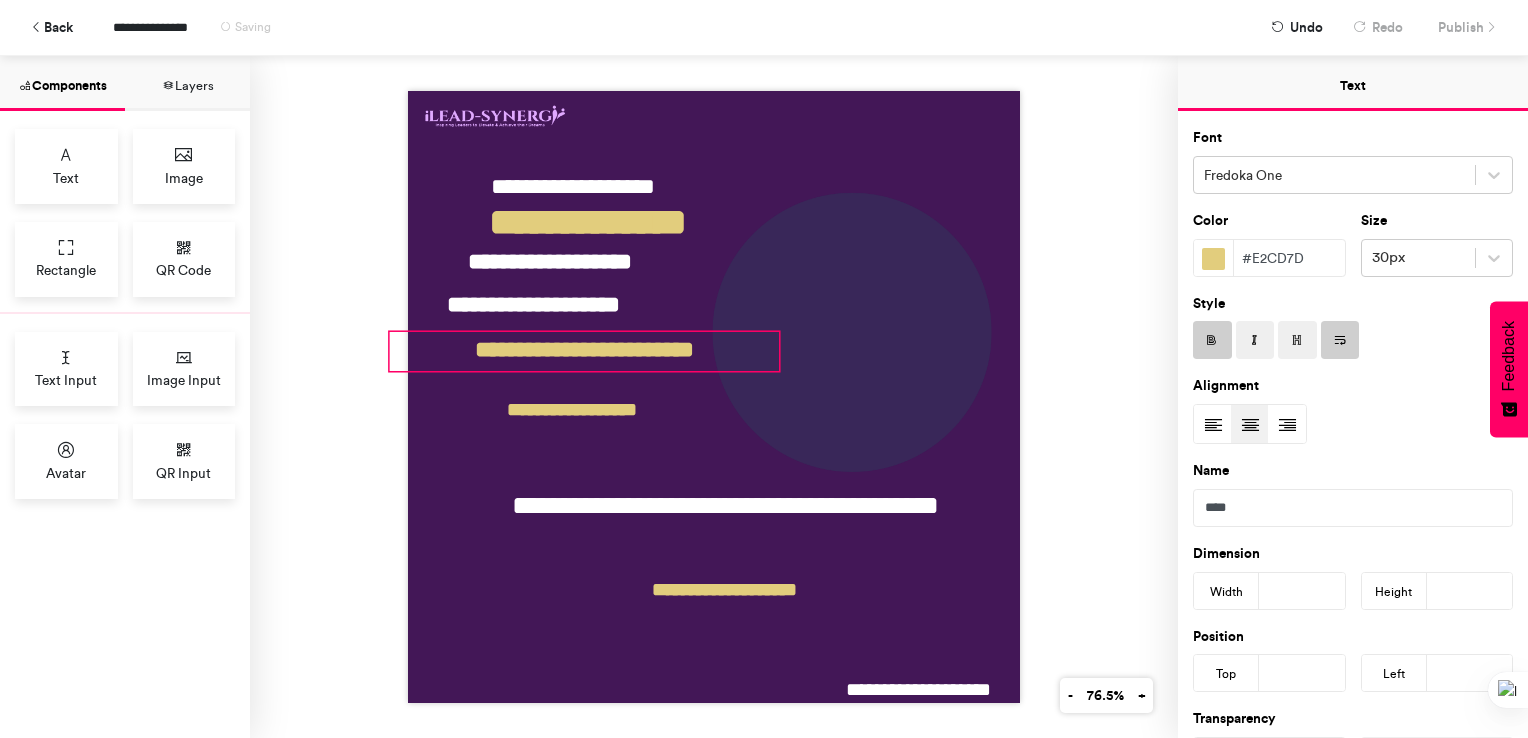 drag, startPoint x: 415, startPoint y: 365, endPoint x: 387, endPoint y: 361, distance: 28.284271 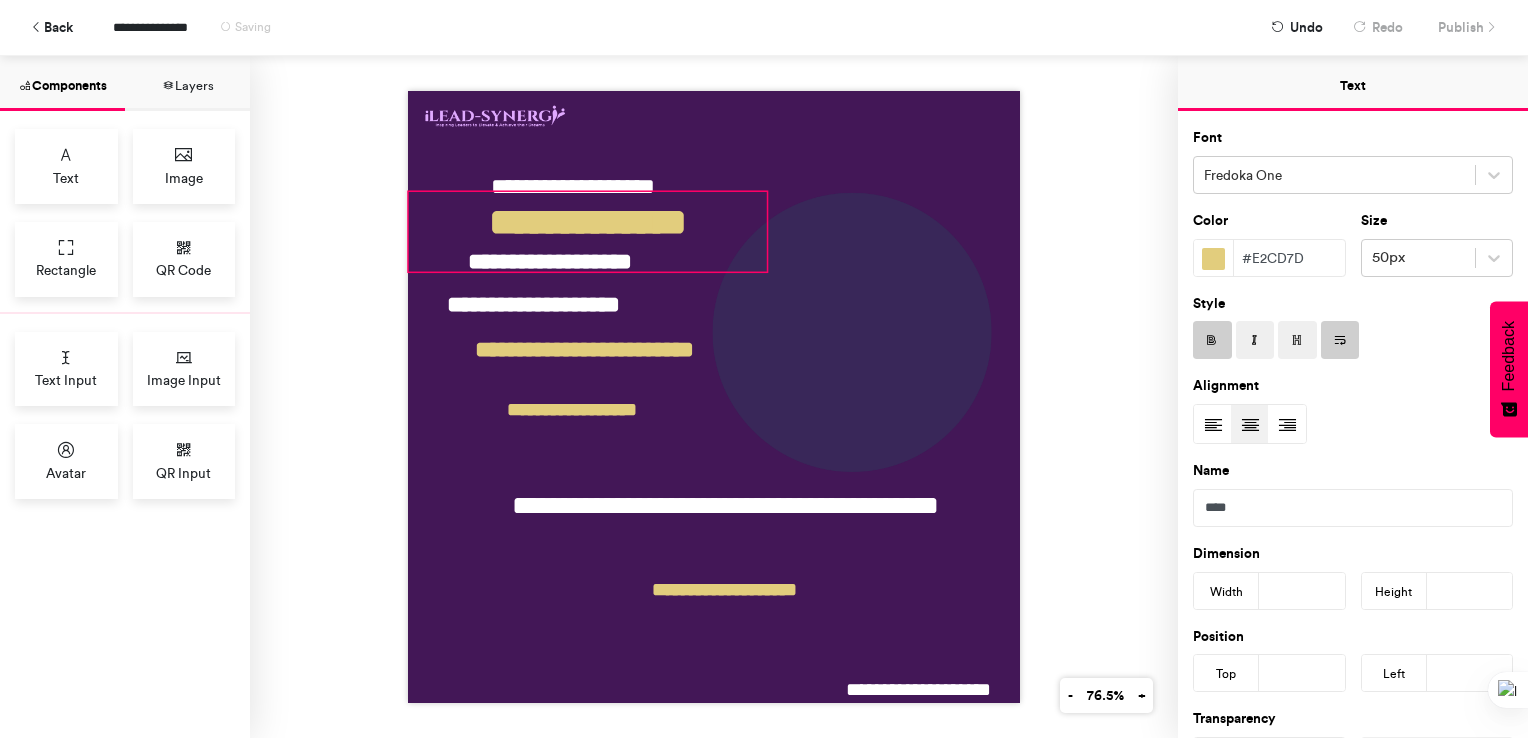 click on "**********" at bounding box center (588, 232) 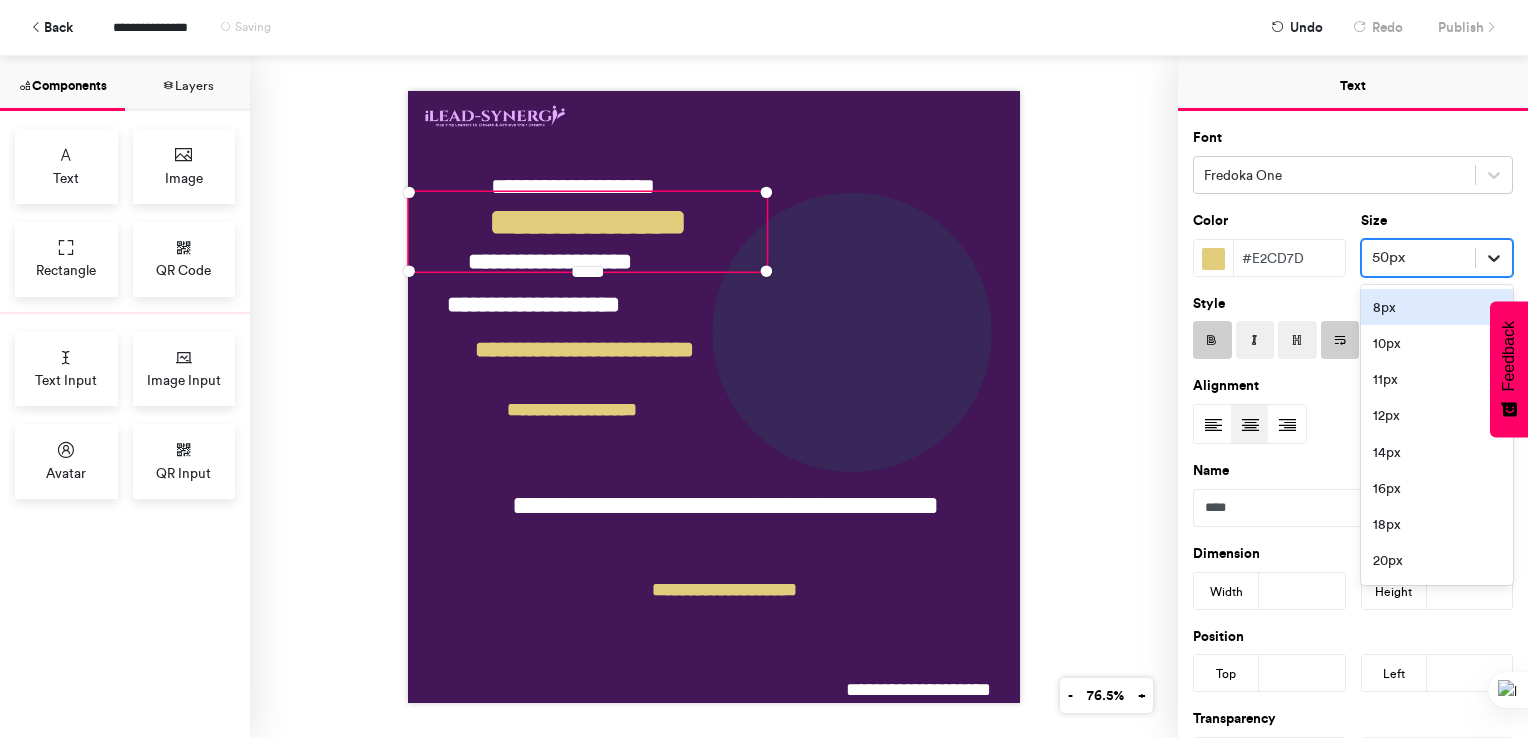 click at bounding box center (1494, 258) 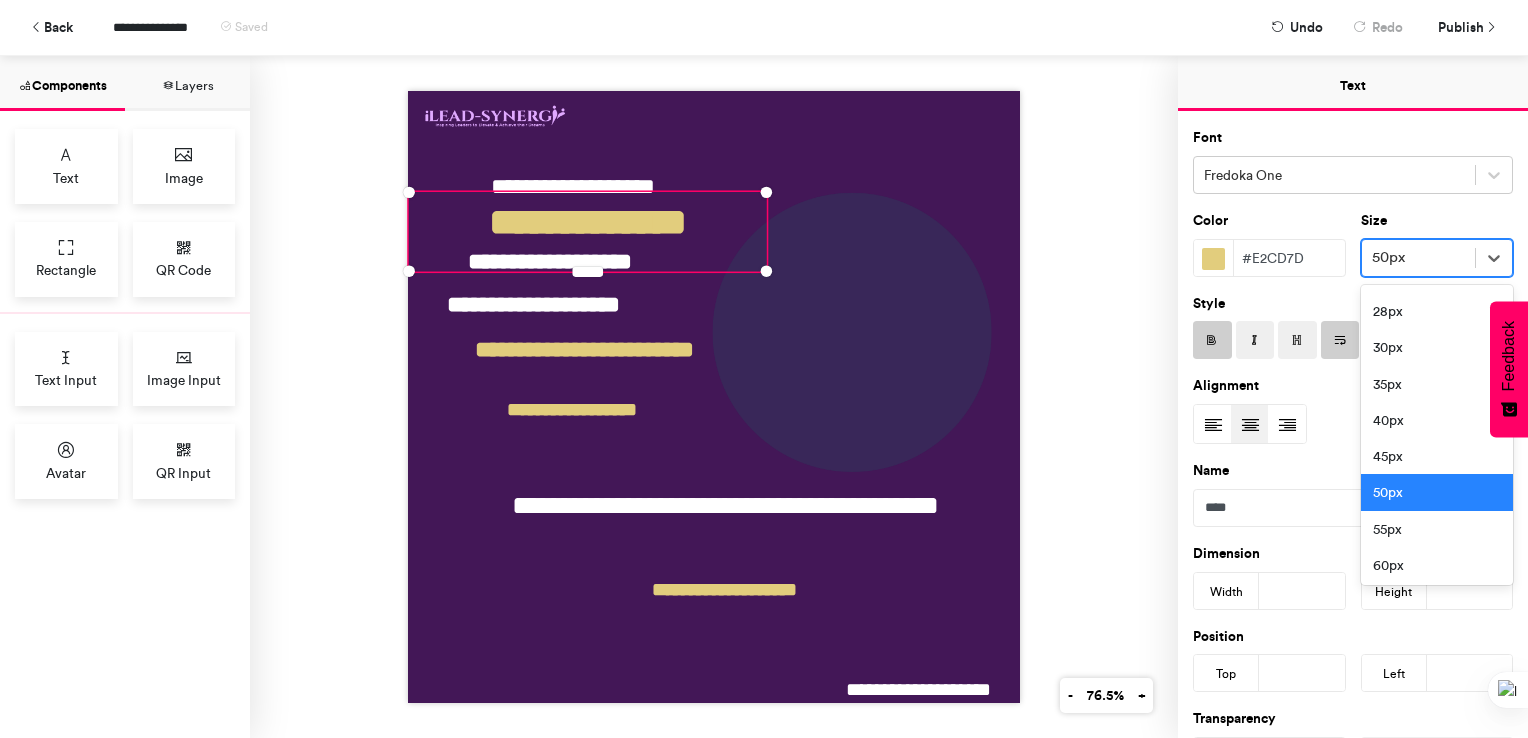 scroll, scrollTop: 400, scrollLeft: 0, axis: vertical 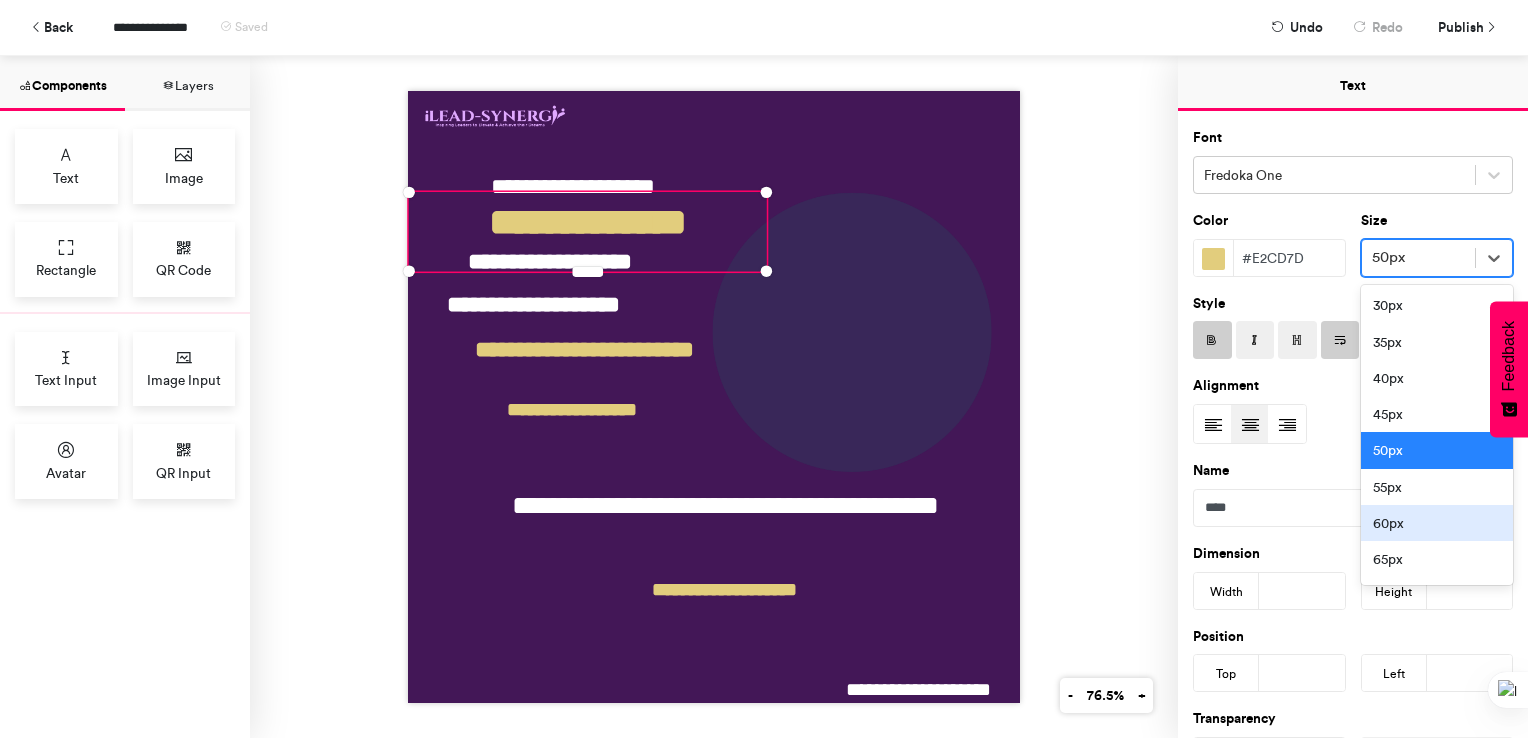 click on "60px" at bounding box center (1437, 523) 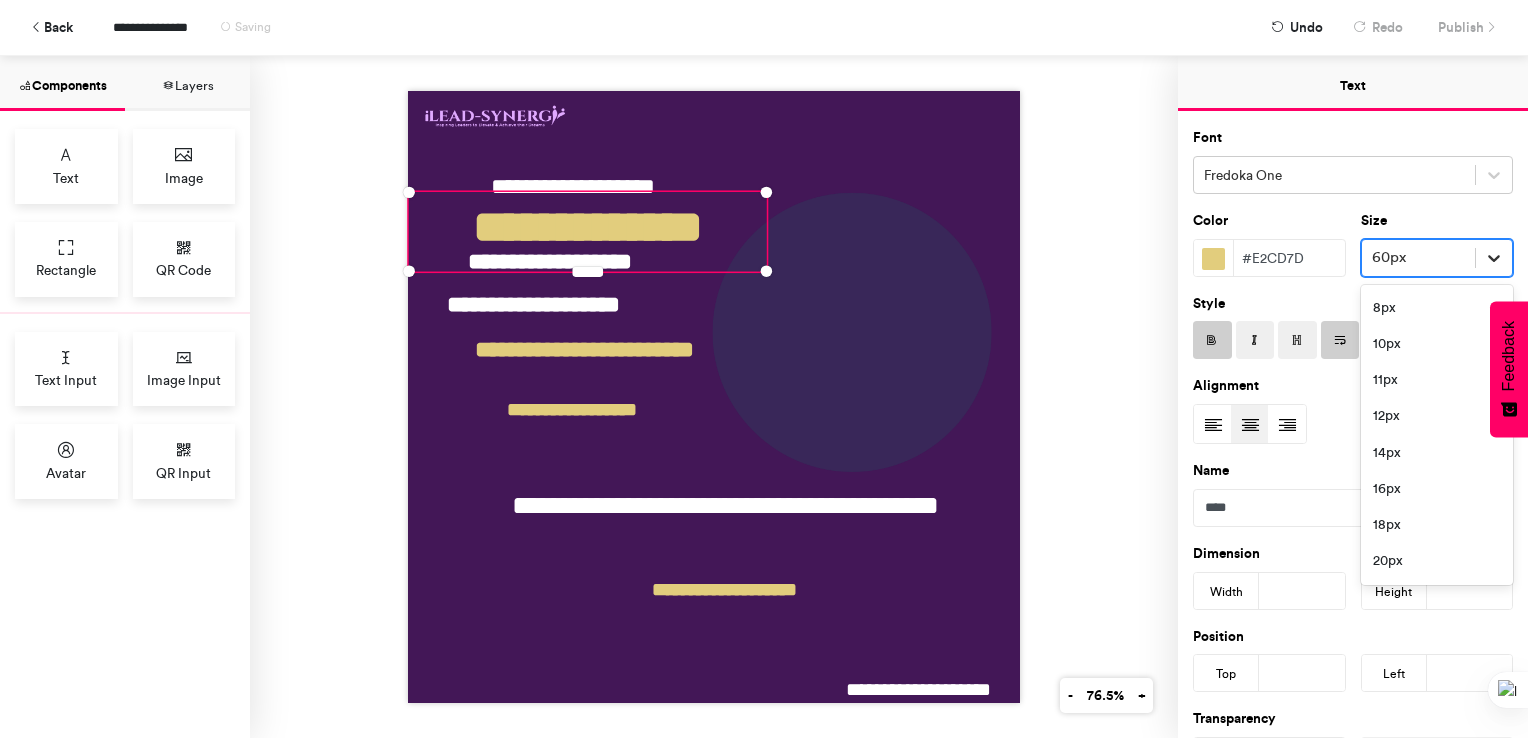 scroll, scrollTop: 368, scrollLeft: 0, axis: vertical 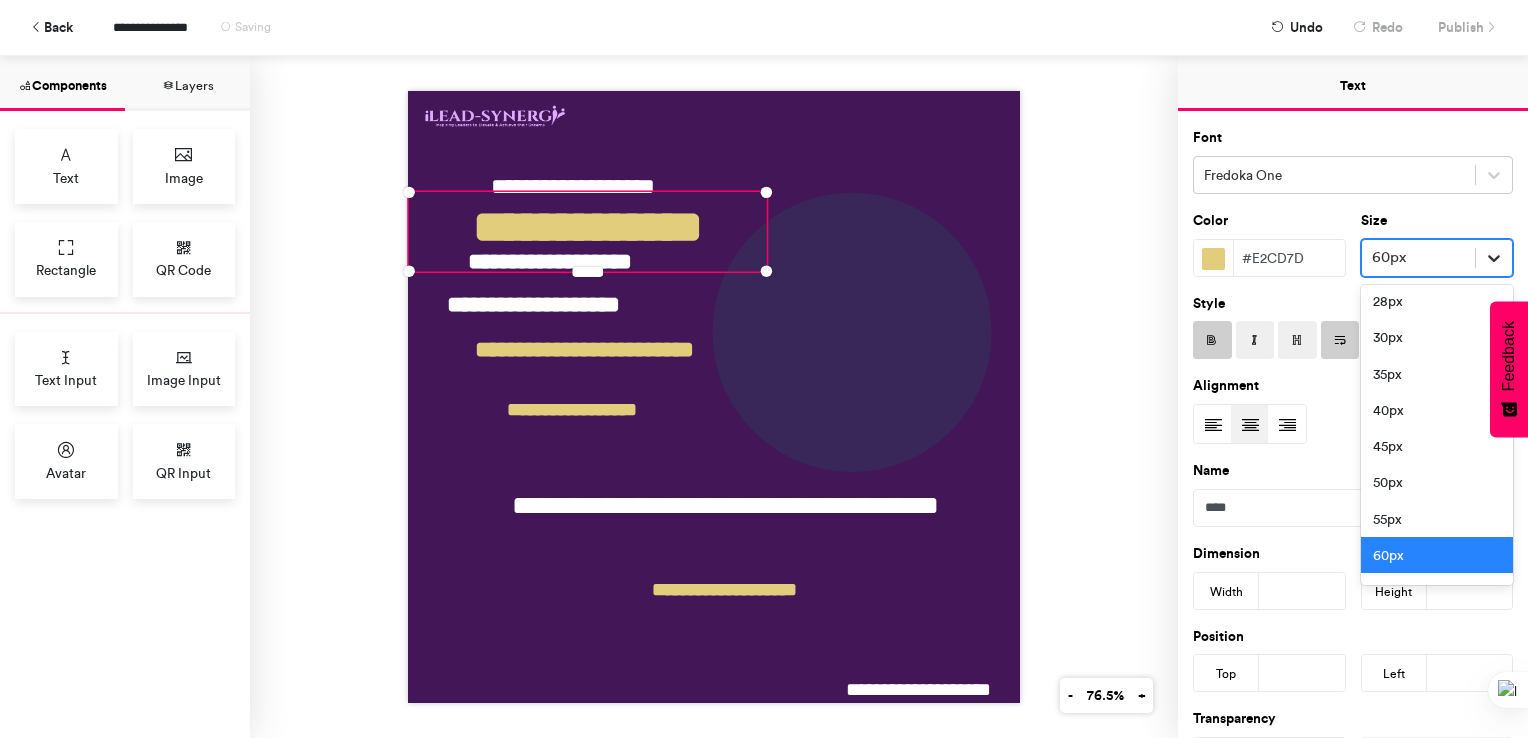 click 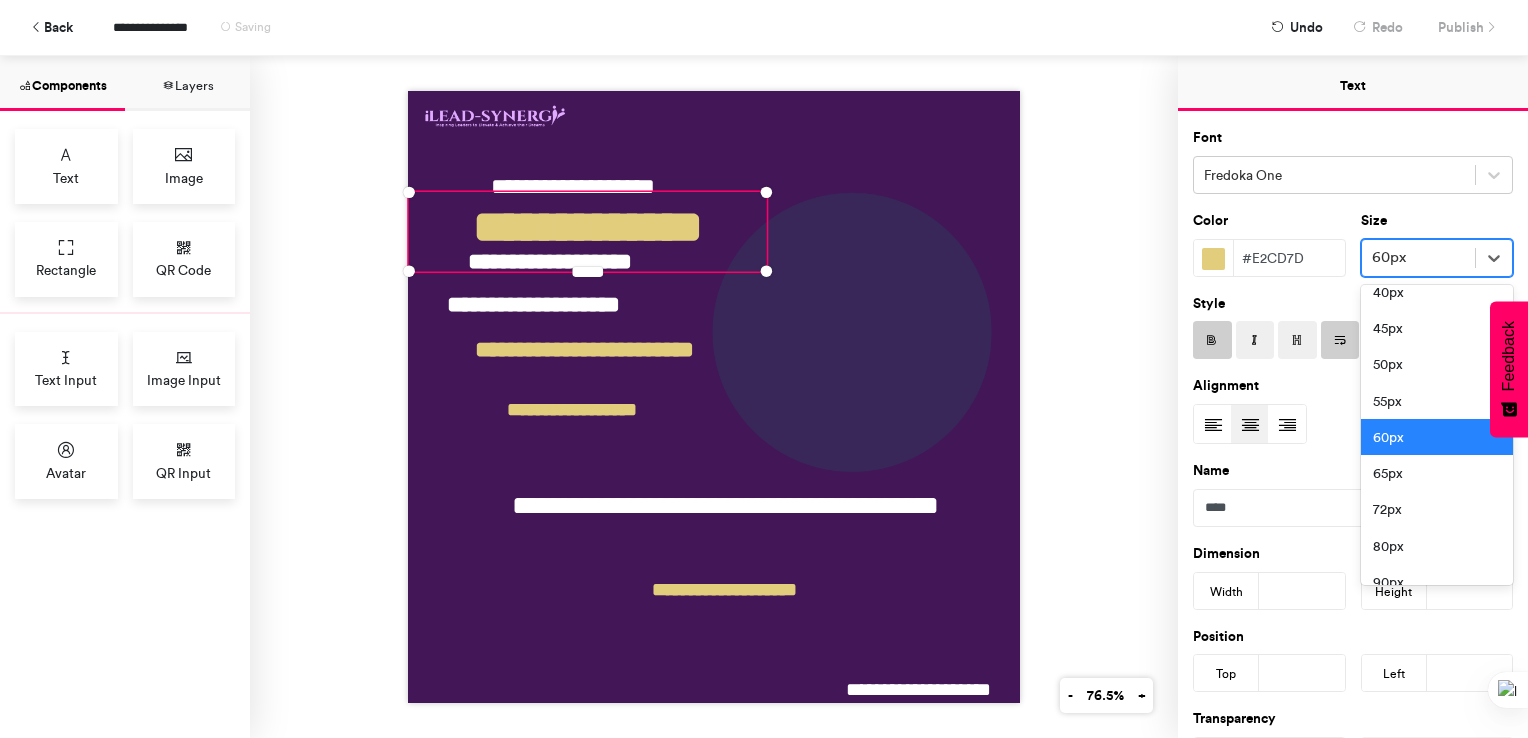 scroll, scrollTop: 488, scrollLeft: 0, axis: vertical 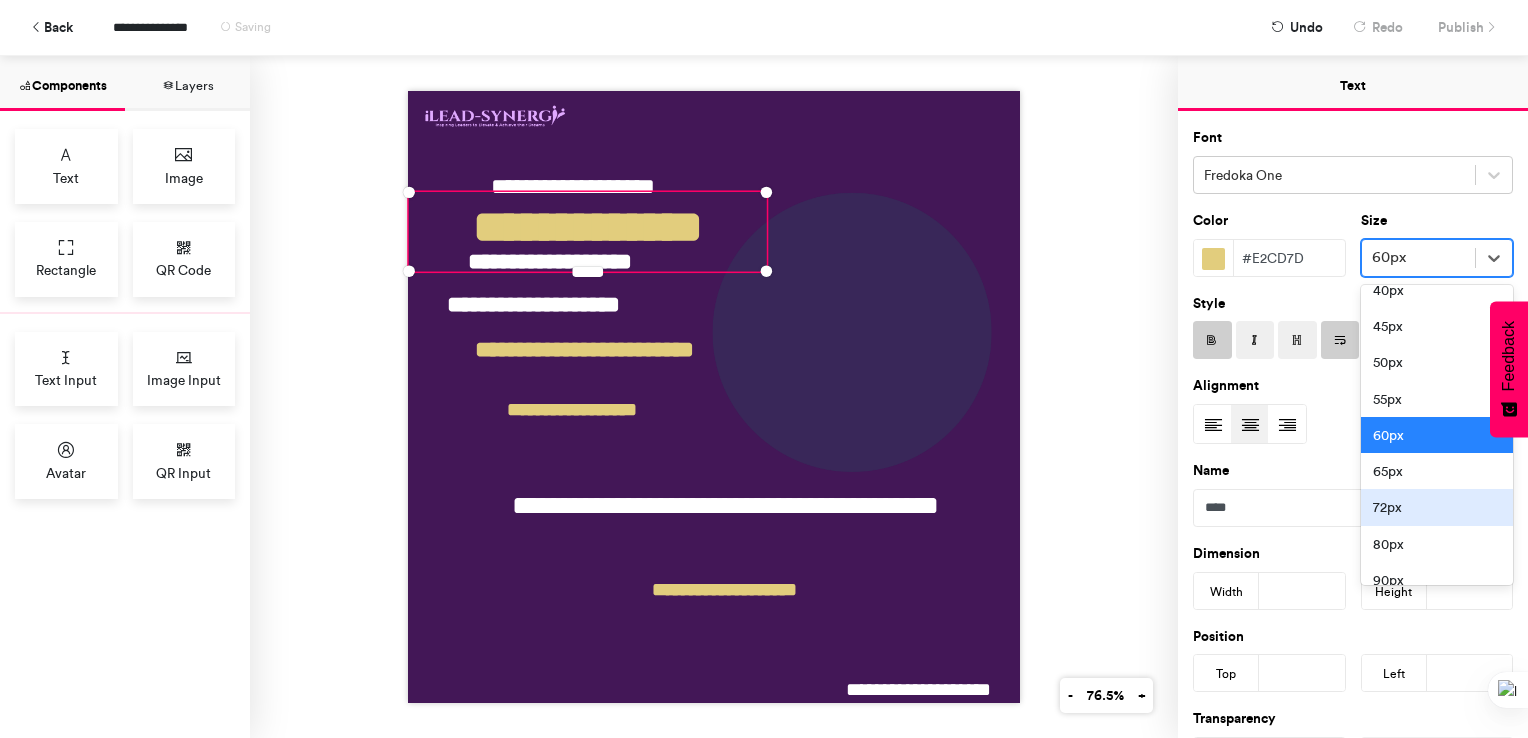 click on "72px" at bounding box center [1437, 507] 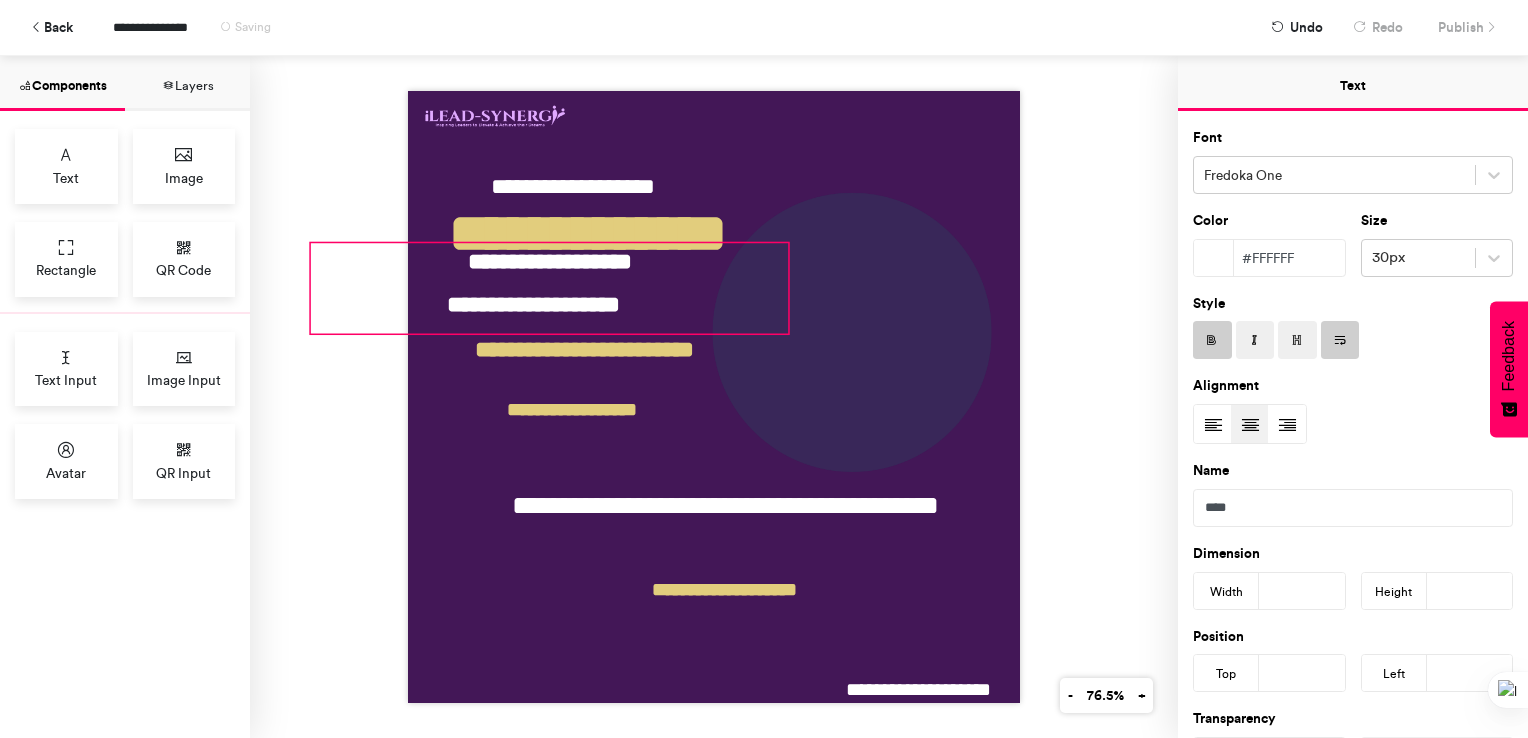 click on "**********" at bounding box center [550, 288] 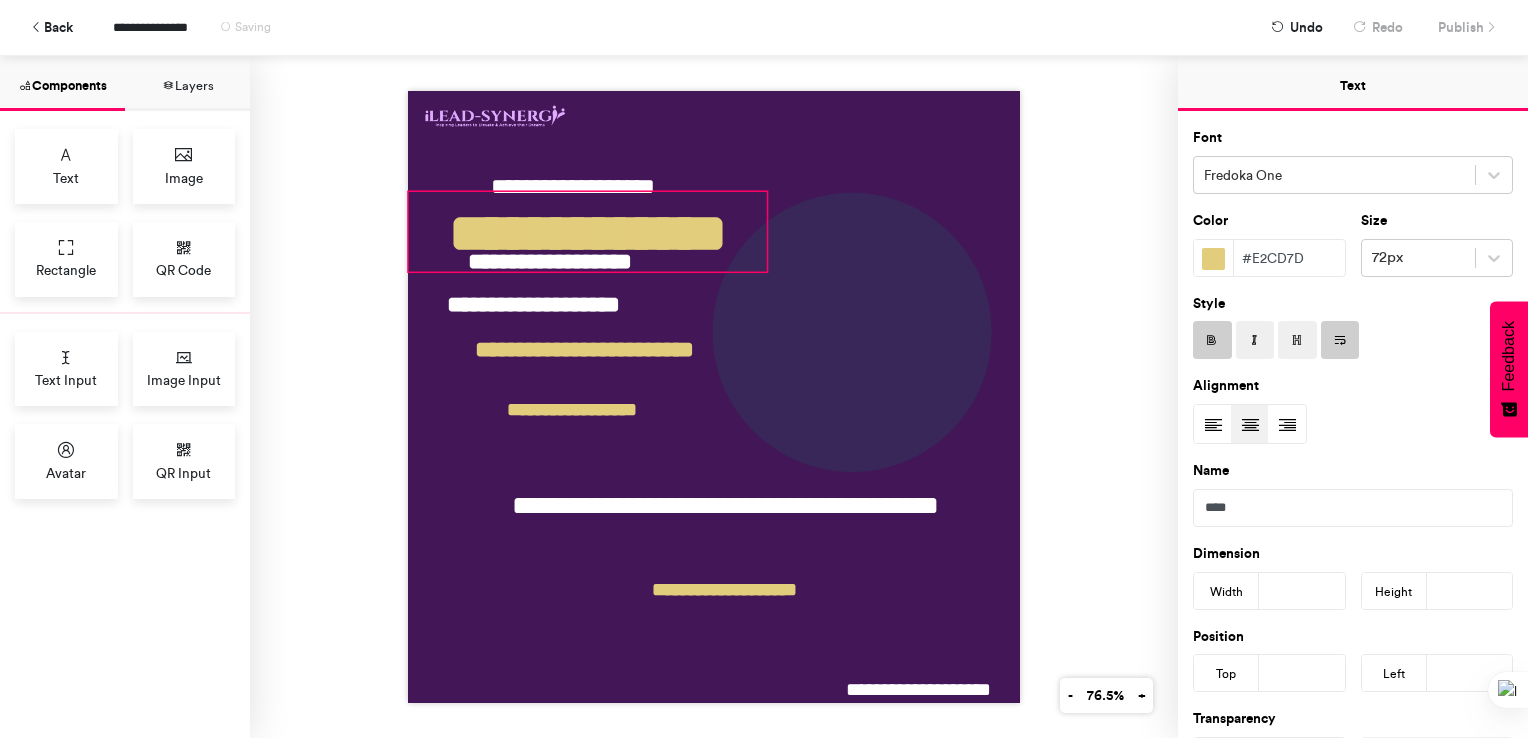 click on "**********" at bounding box center [588, 232] 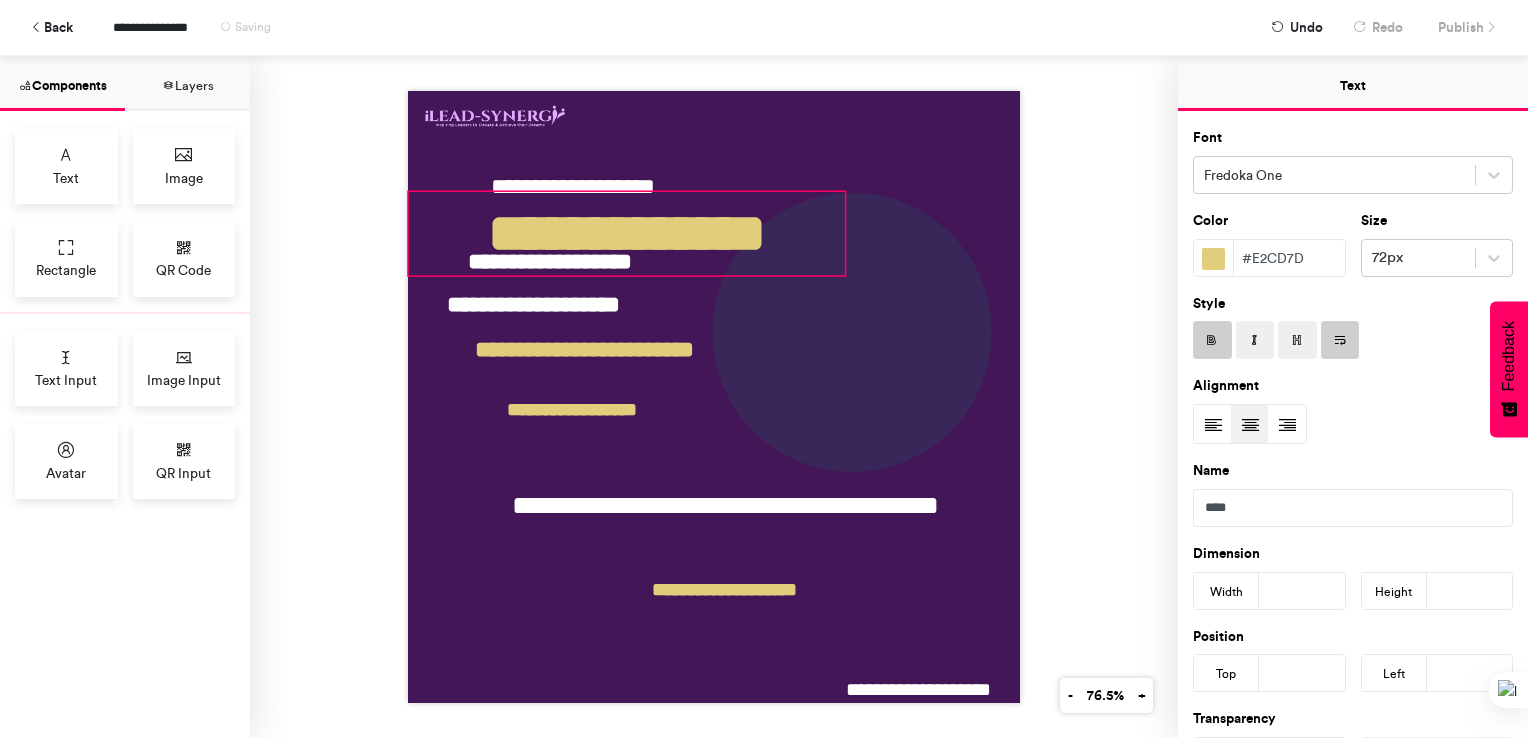 drag, startPoint x: 756, startPoint y: 262, endPoint x: 834, endPoint y: 266, distance: 78.10249 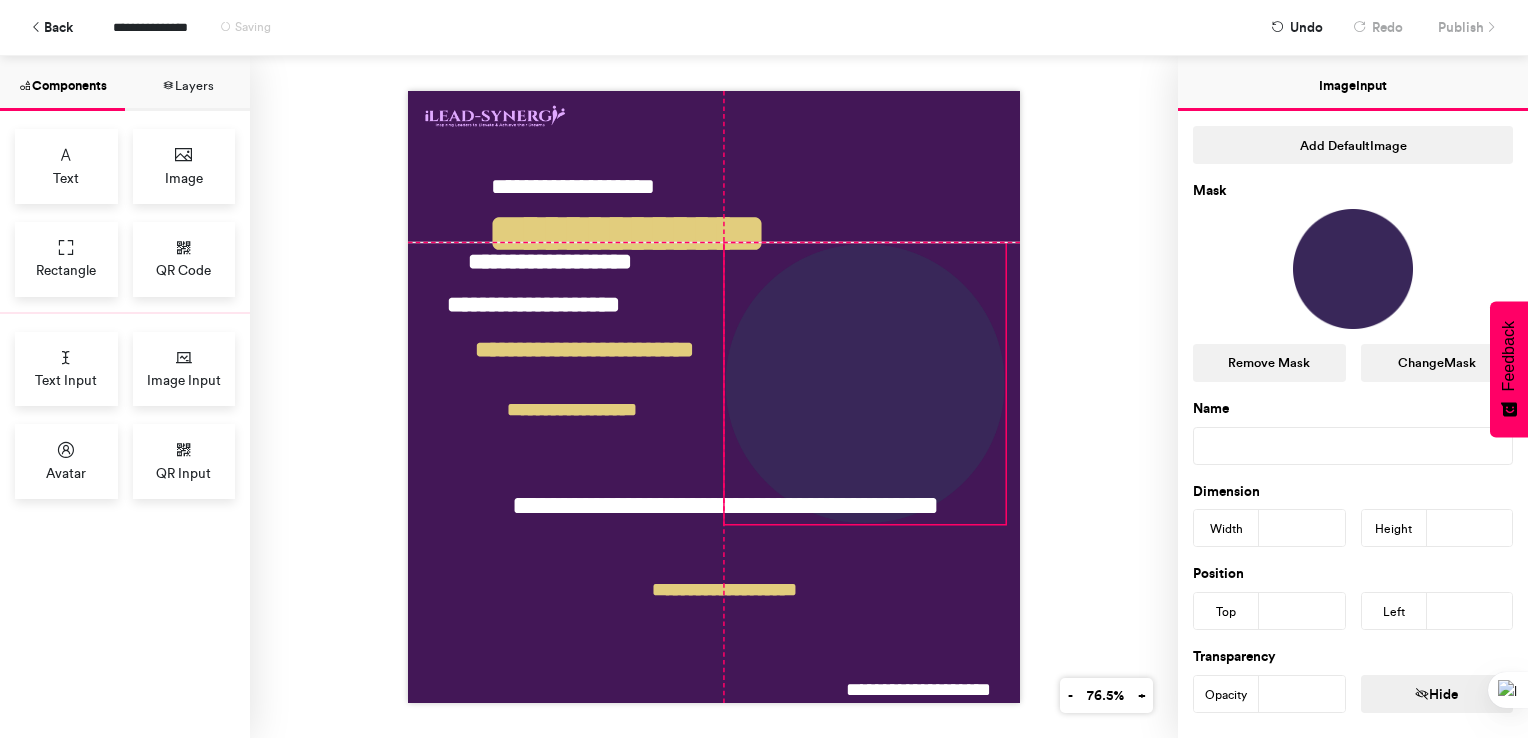 drag, startPoint x: 940, startPoint y: 346, endPoint x: 956, endPoint y: 400, distance: 56.32051 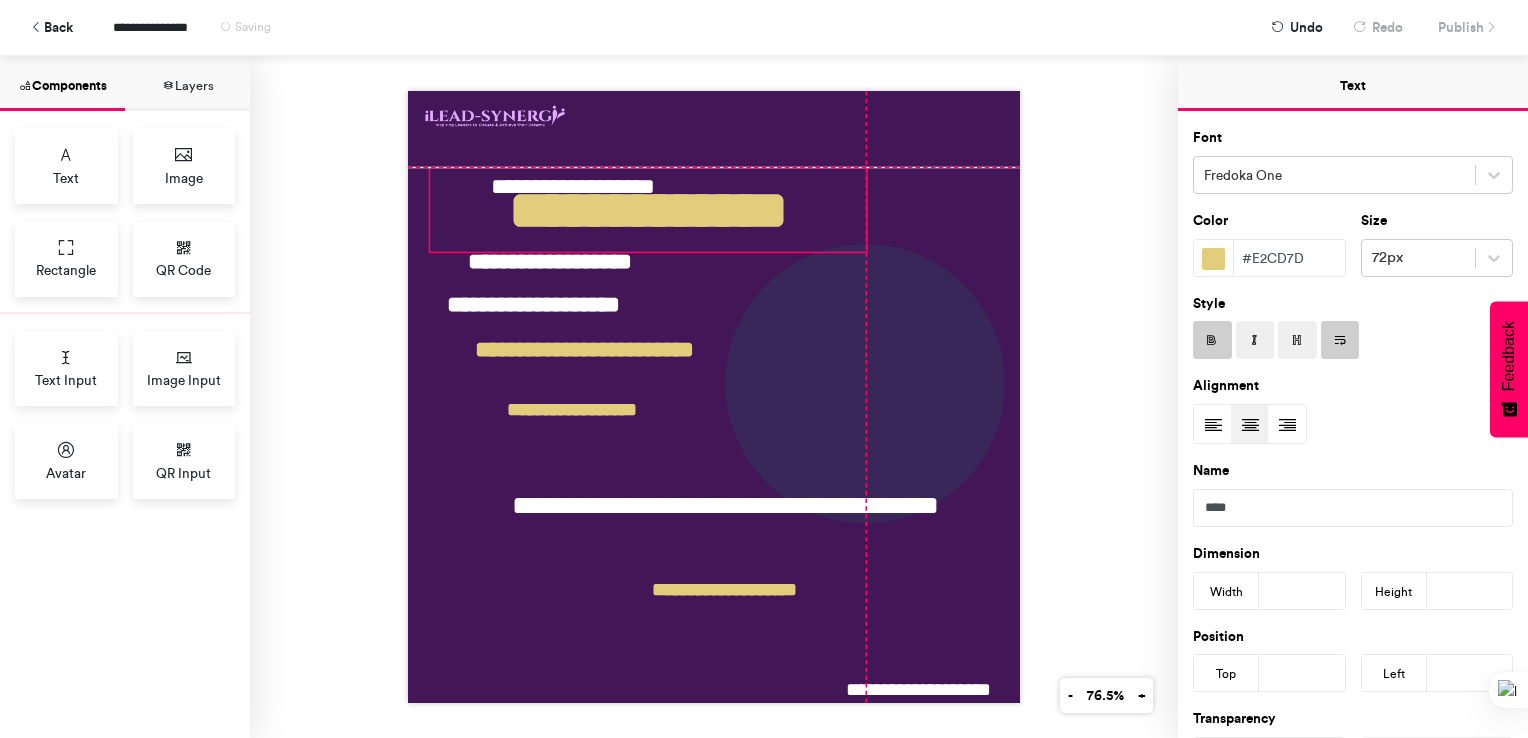 drag, startPoint x: 668, startPoint y: 222, endPoint x: 692, endPoint y: 206, distance: 28.84441 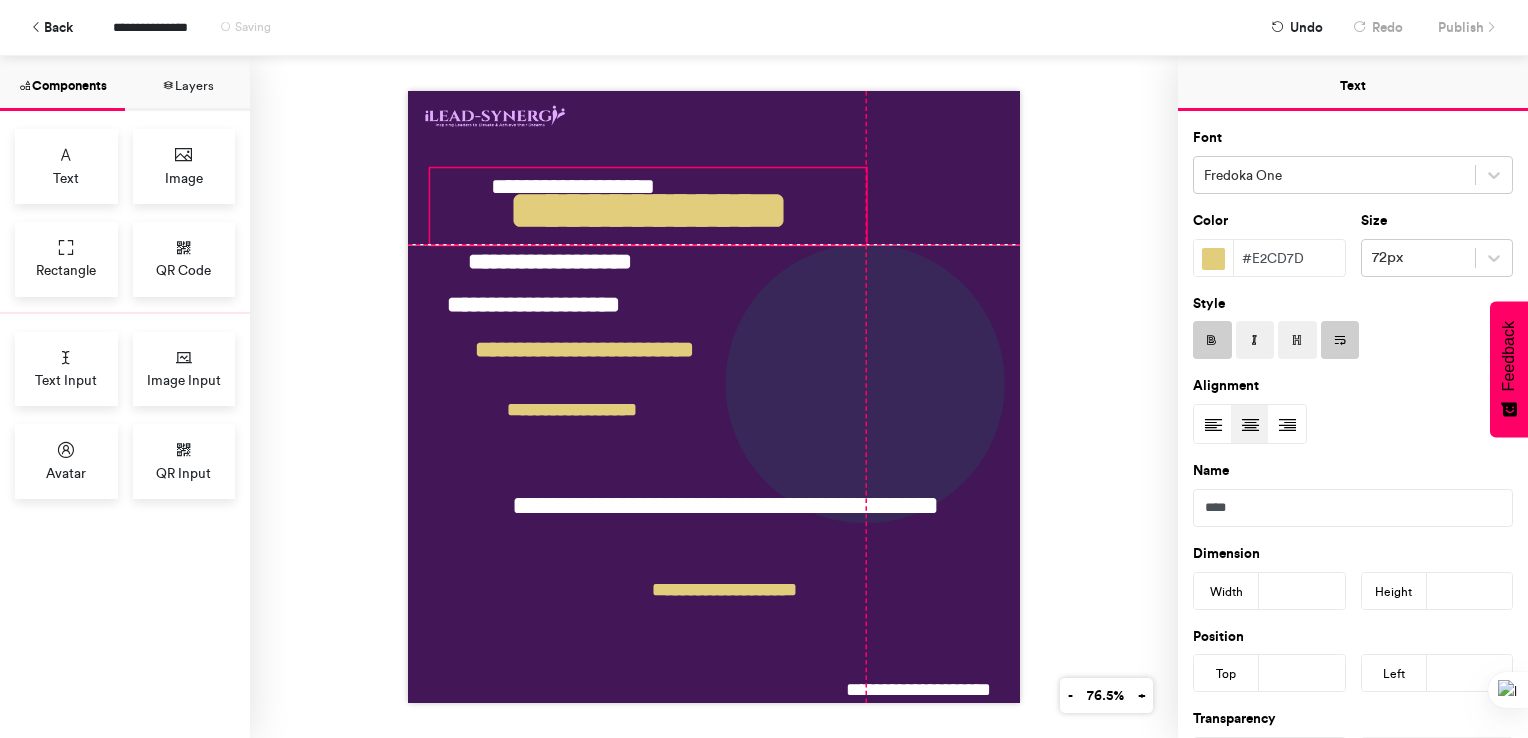 click on "**********" at bounding box center (714, 397) 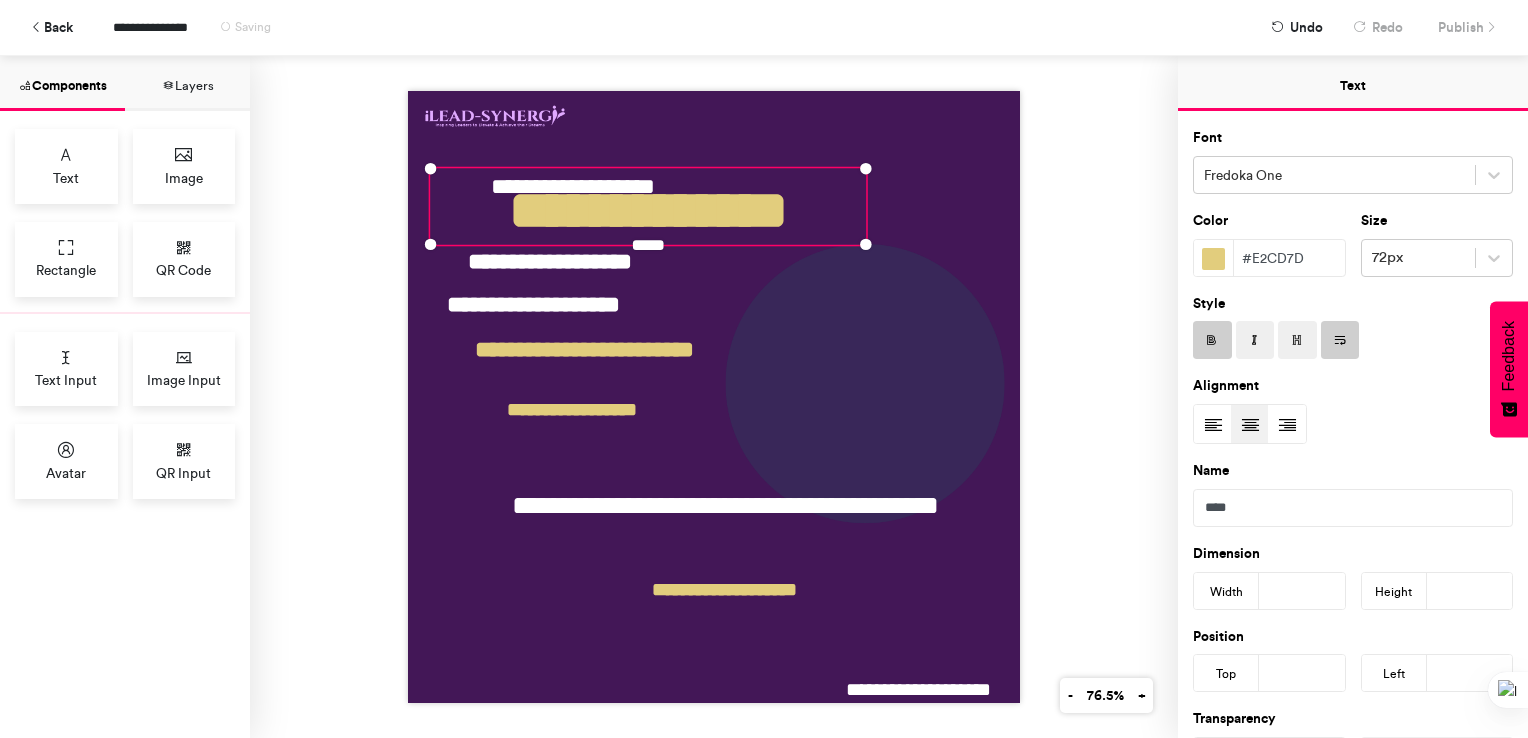 click on "**********" at bounding box center [714, 397] 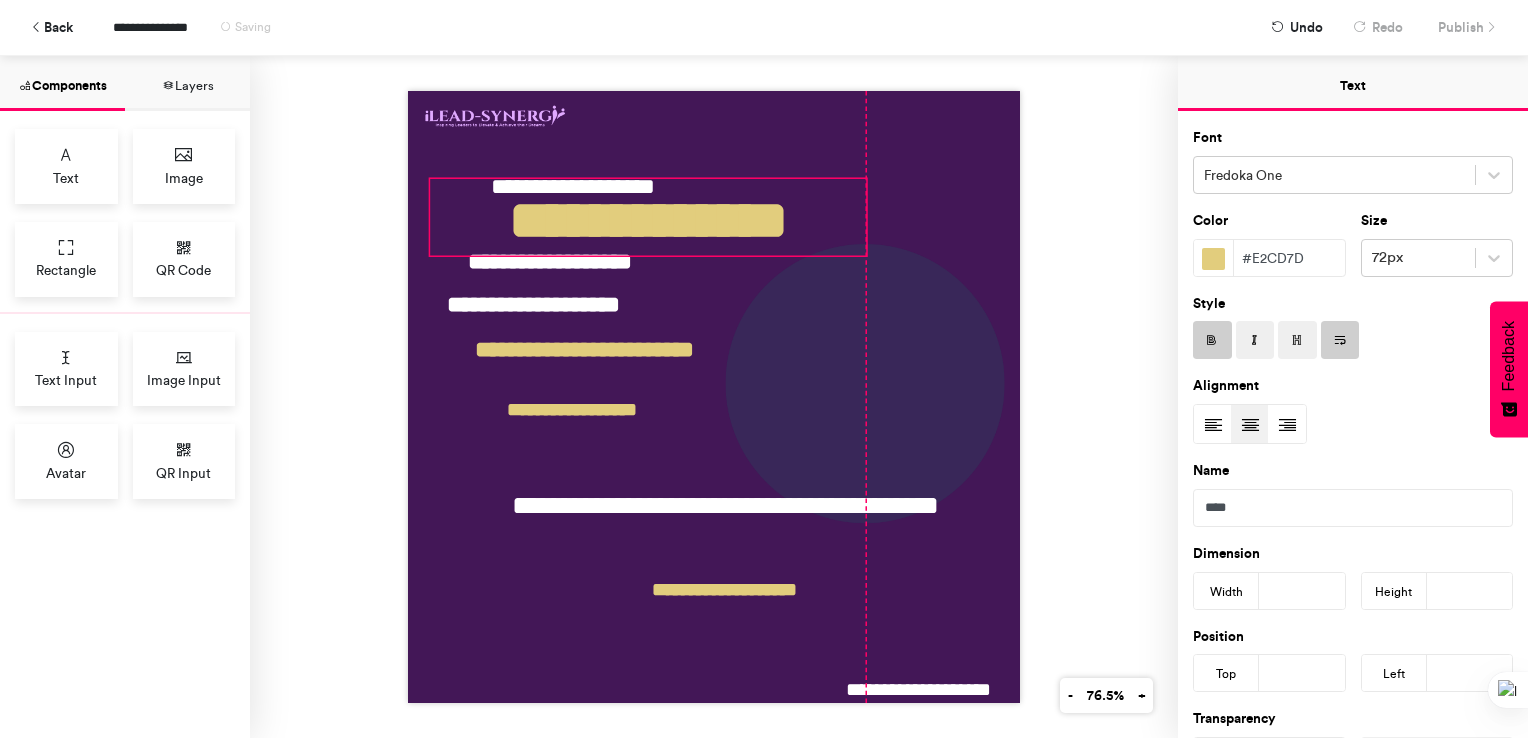 drag, startPoint x: 825, startPoint y: 198, endPoint x: 821, endPoint y: 209, distance: 11.7046995 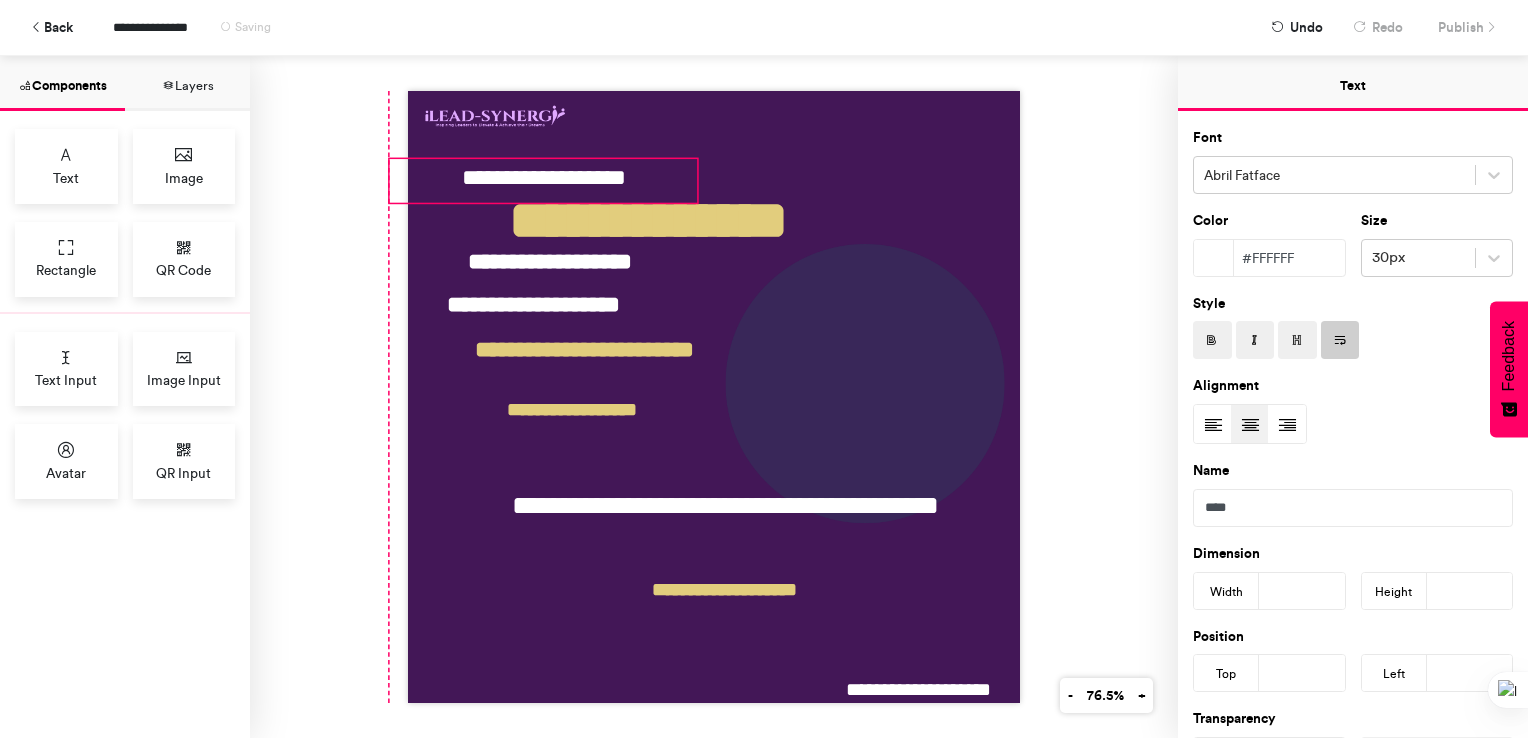 drag, startPoint x: 627, startPoint y: 171, endPoint x: 601, endPoint y: 162, distance: 27.513634 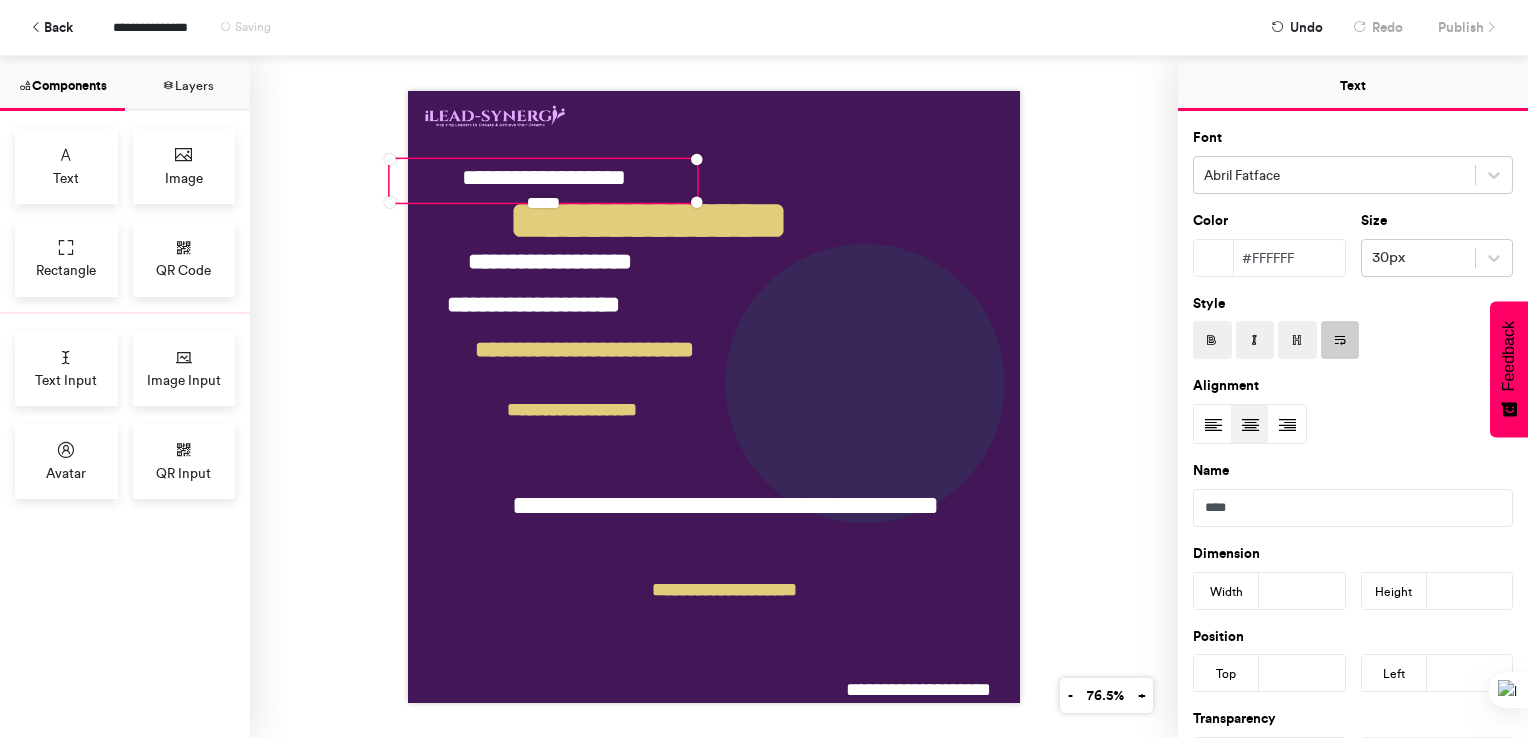 click on "**********" at bounding box center [714, 397] 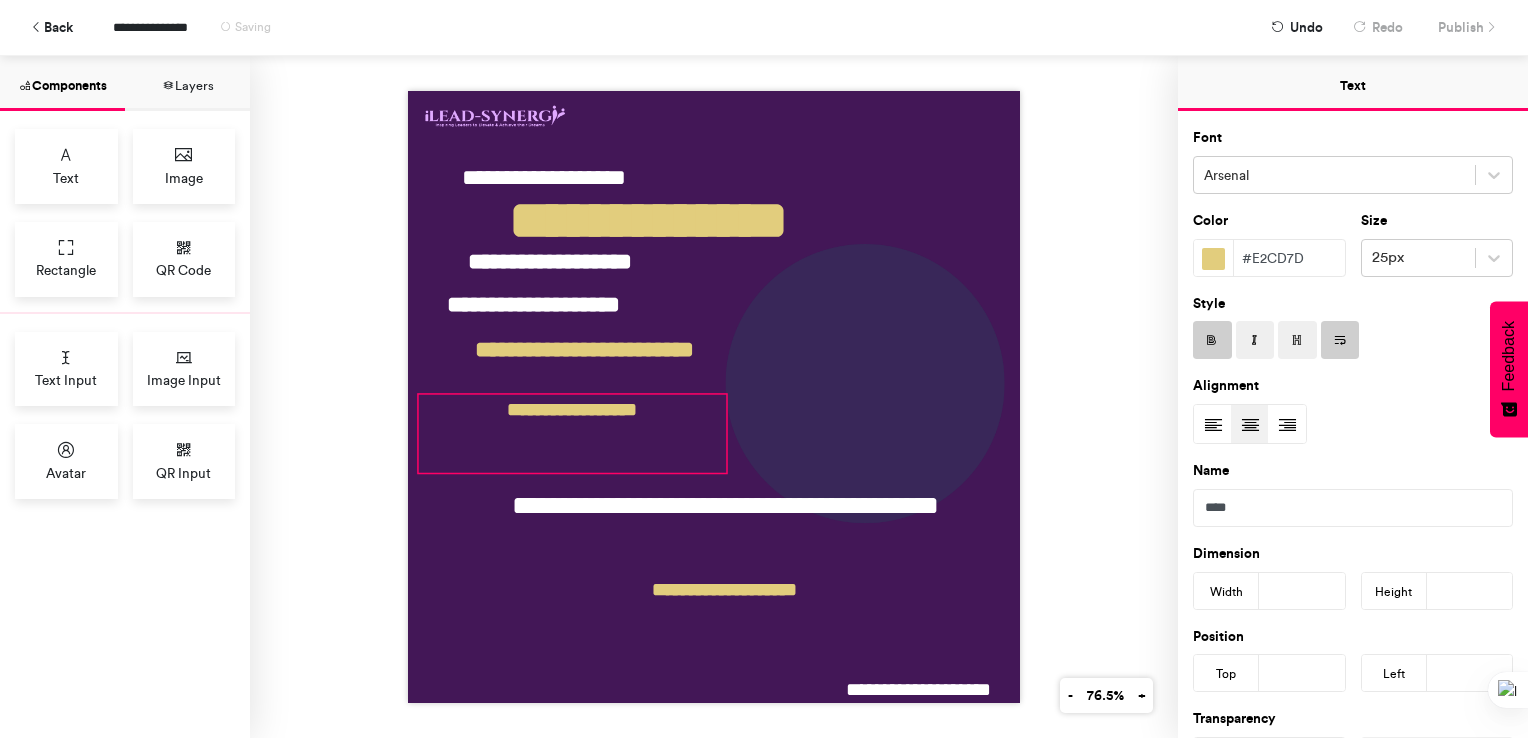 click on "**********" at bounding box center [572, 433] 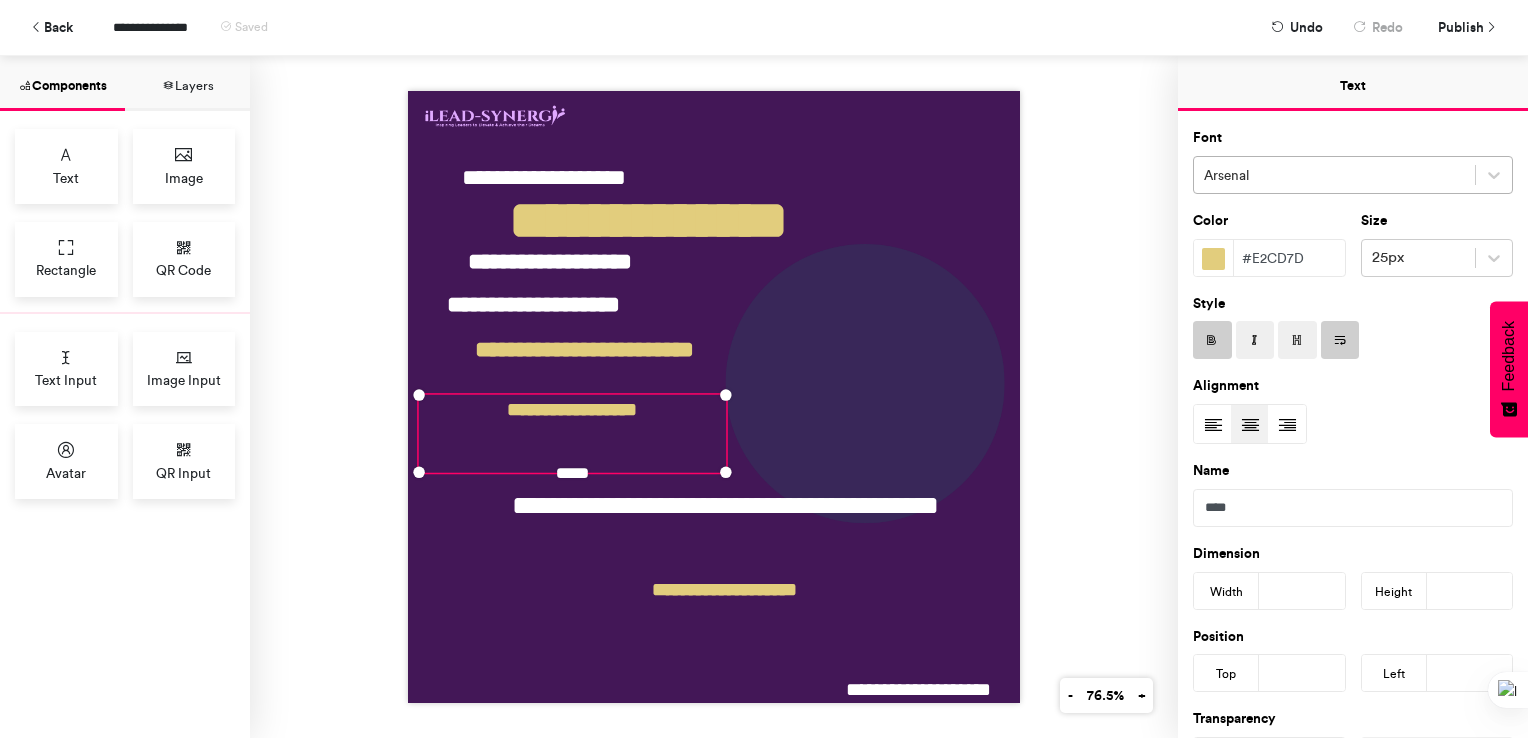 click at bounding box center [1334, 175] 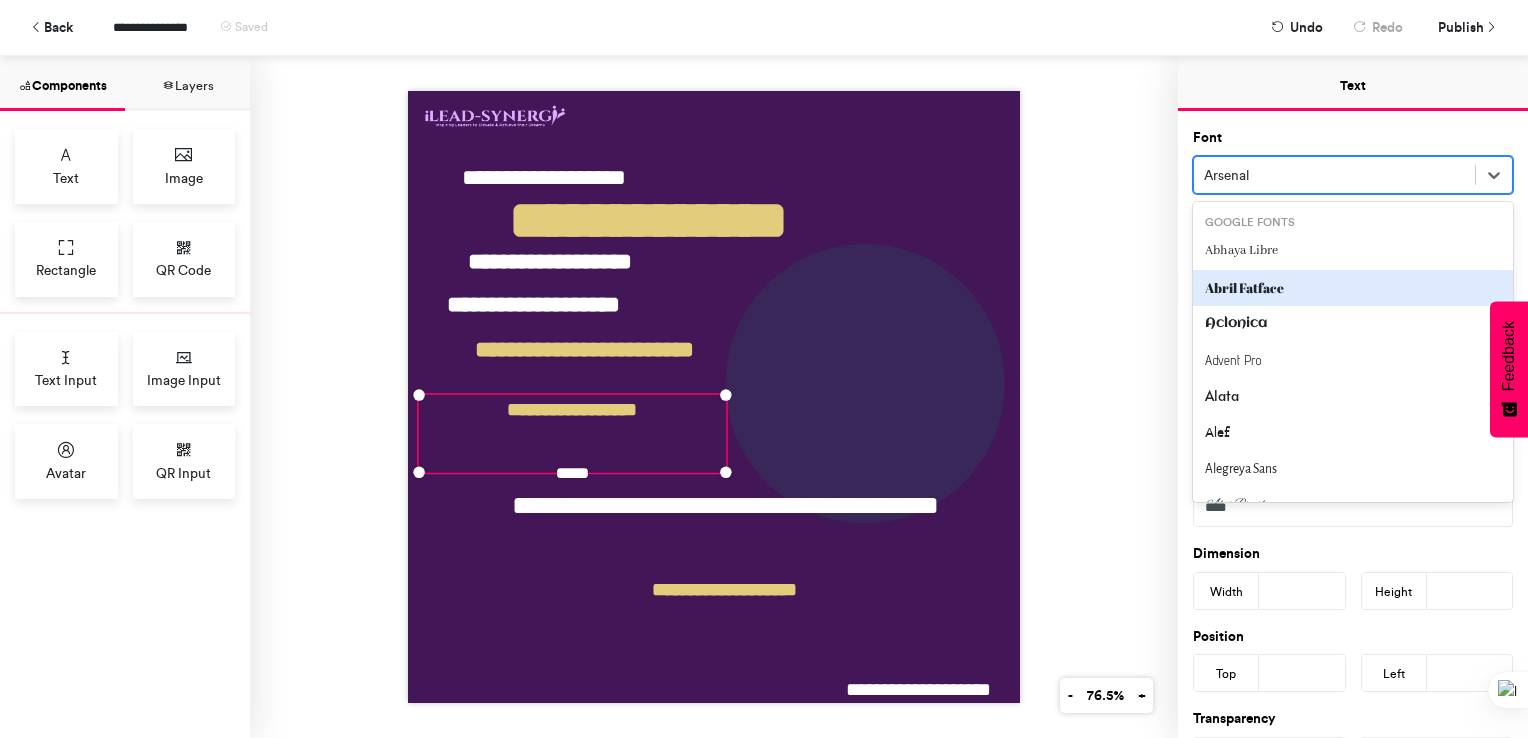 click on "Abril Fatface" at bounding box center [1353, 288] 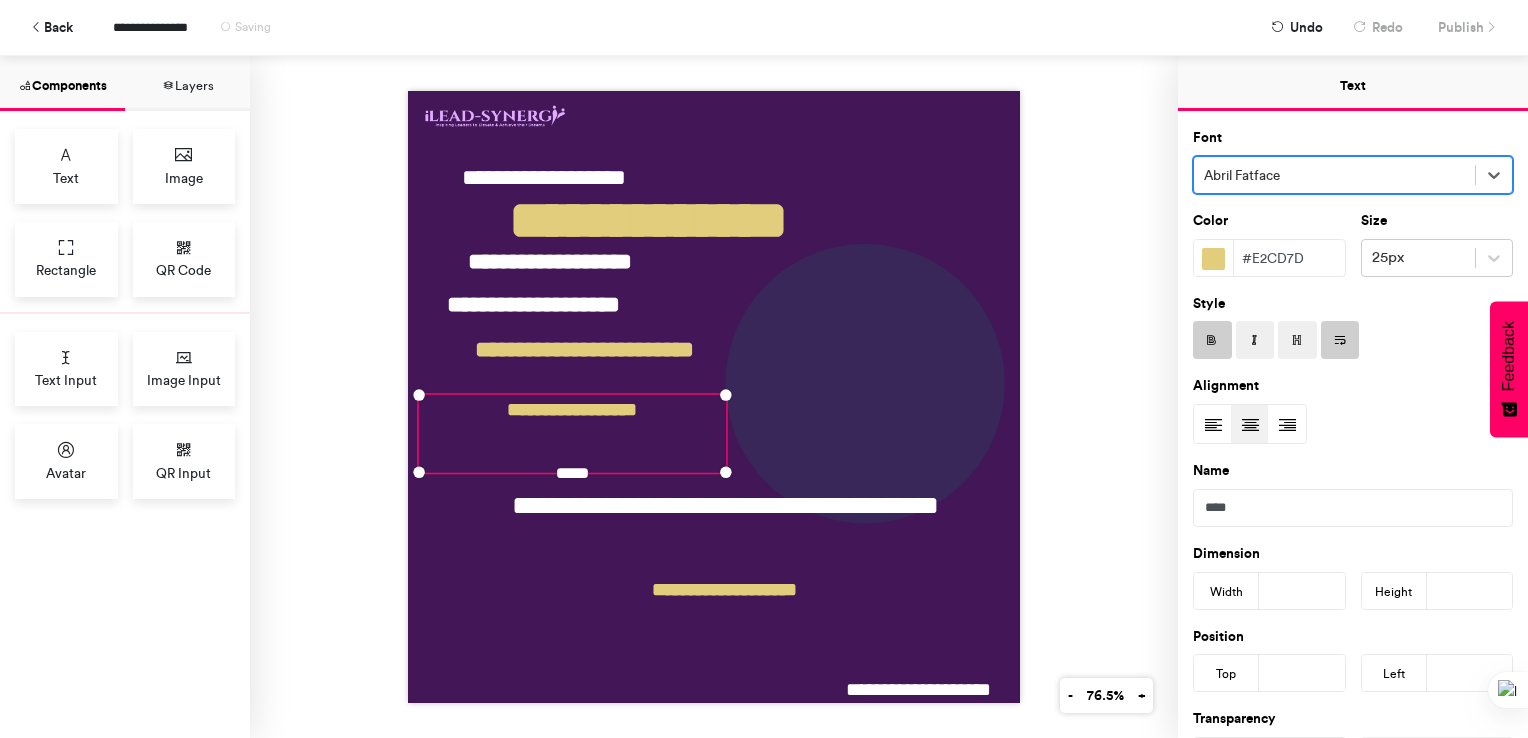 click on "**********" at bounding box center (572, 433) 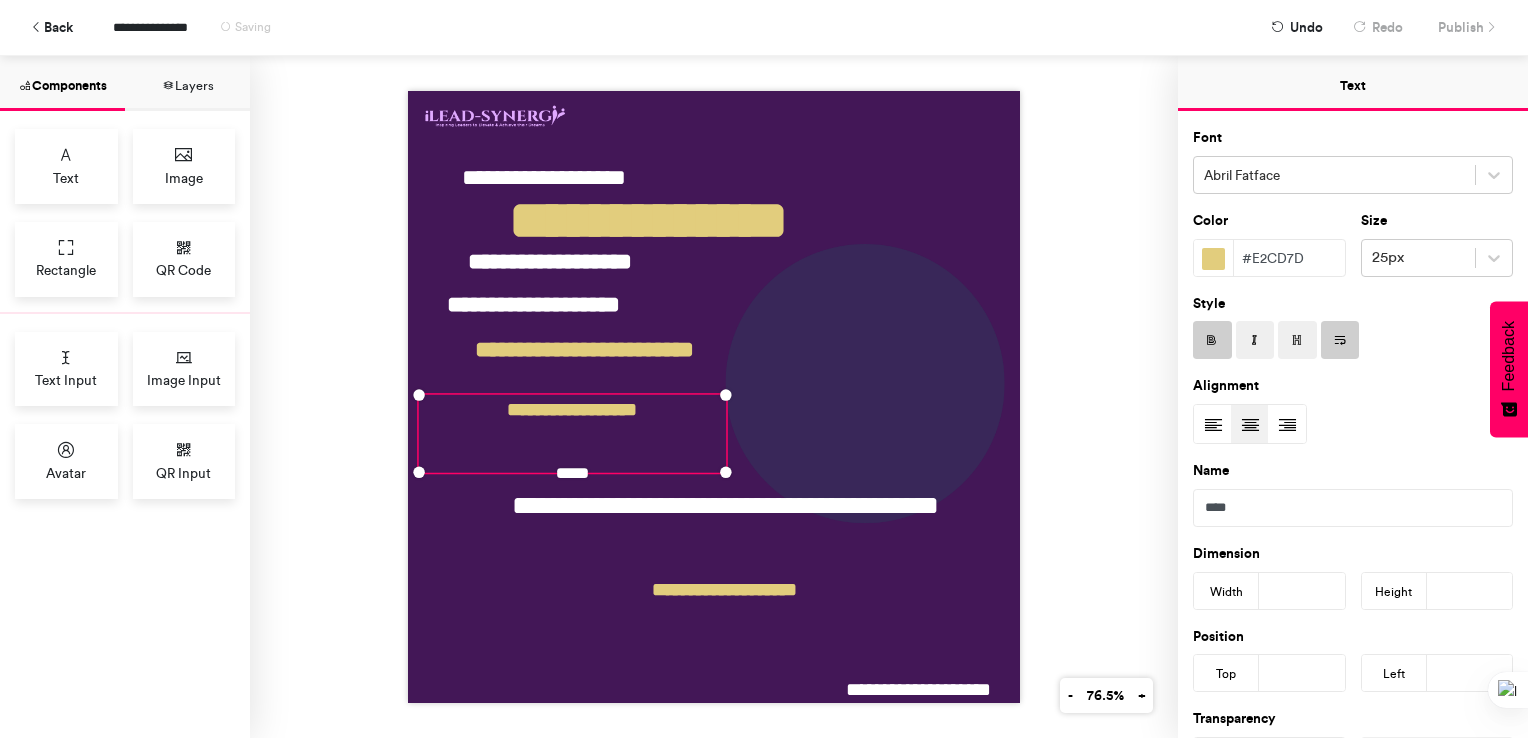 type 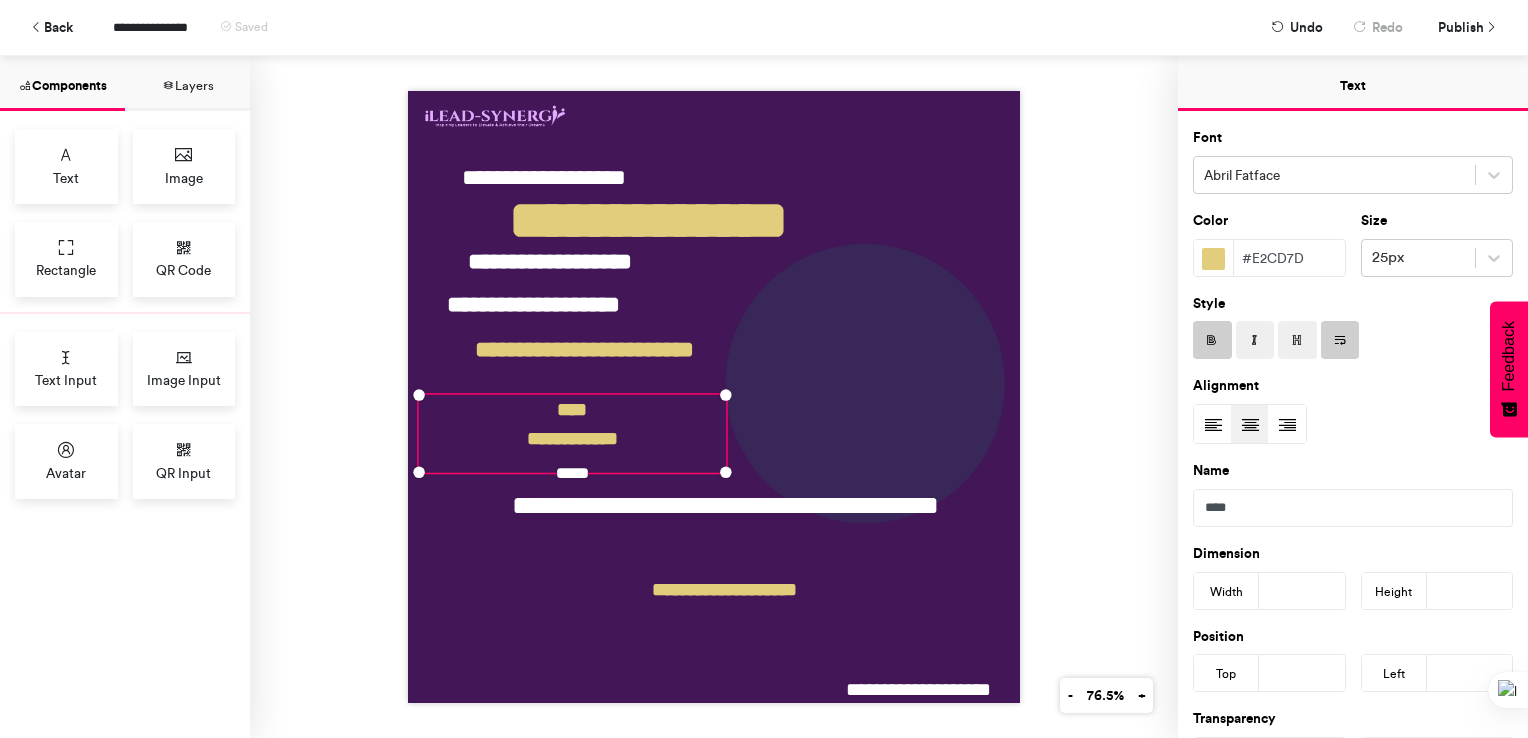 click on "**********" at bounding box center [714, 397] 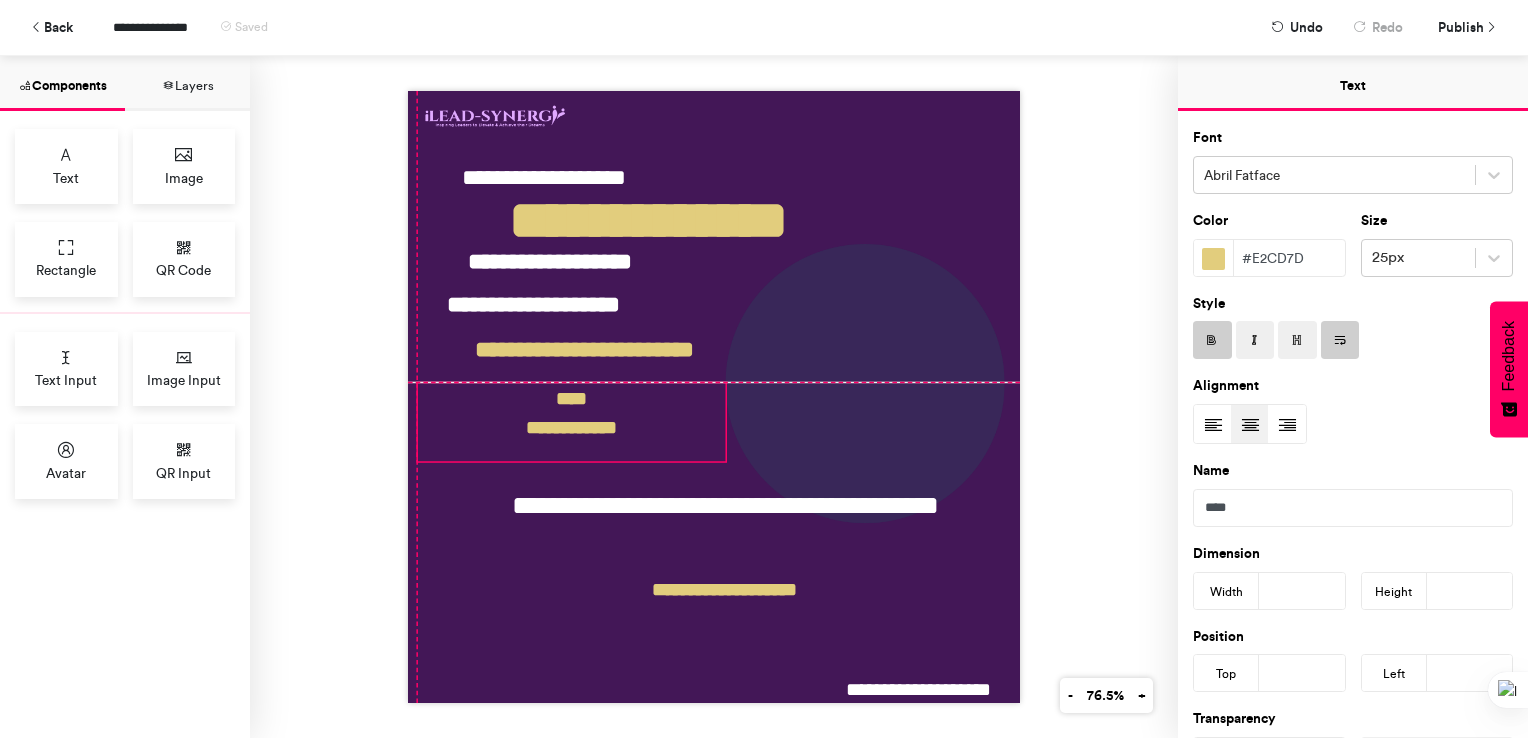 drag, startPoint x: 588, startPoint y: 422, endPoint x: 580, endPoint y: 408, distance: 16.124516 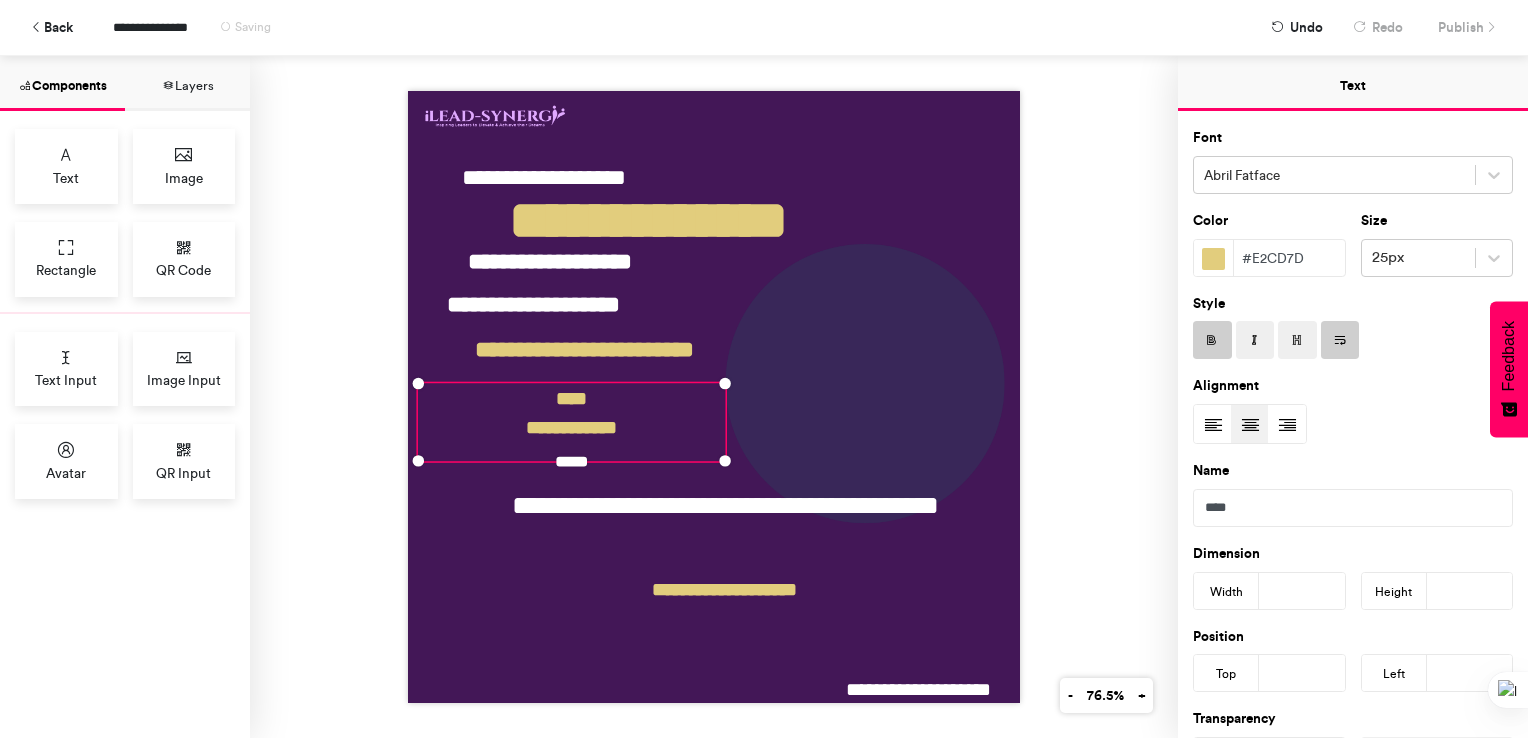type on "***" 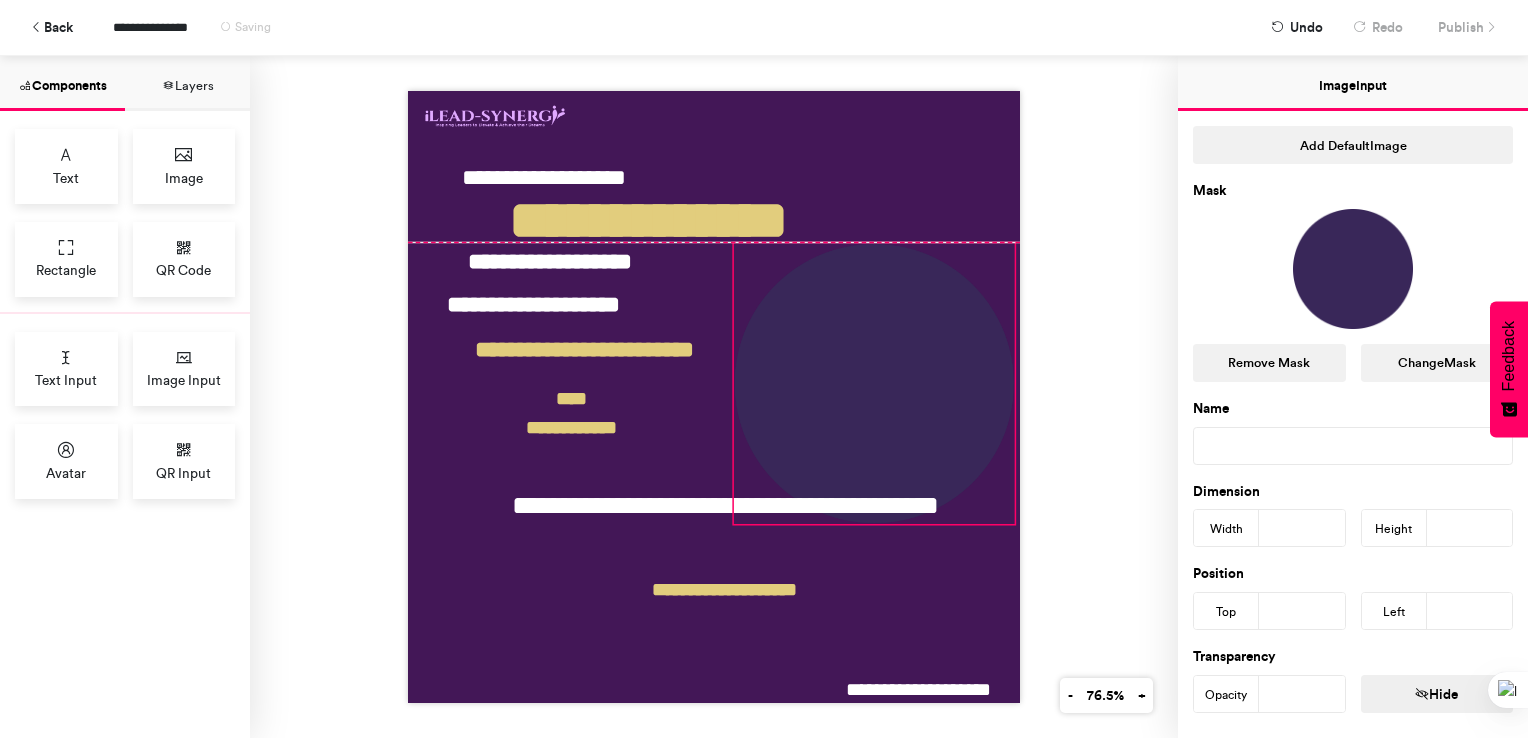 drag, startPoint x: 964, startPoint y: 397, endPoint x: 973, endPoint y: 390, distance: 11.401754 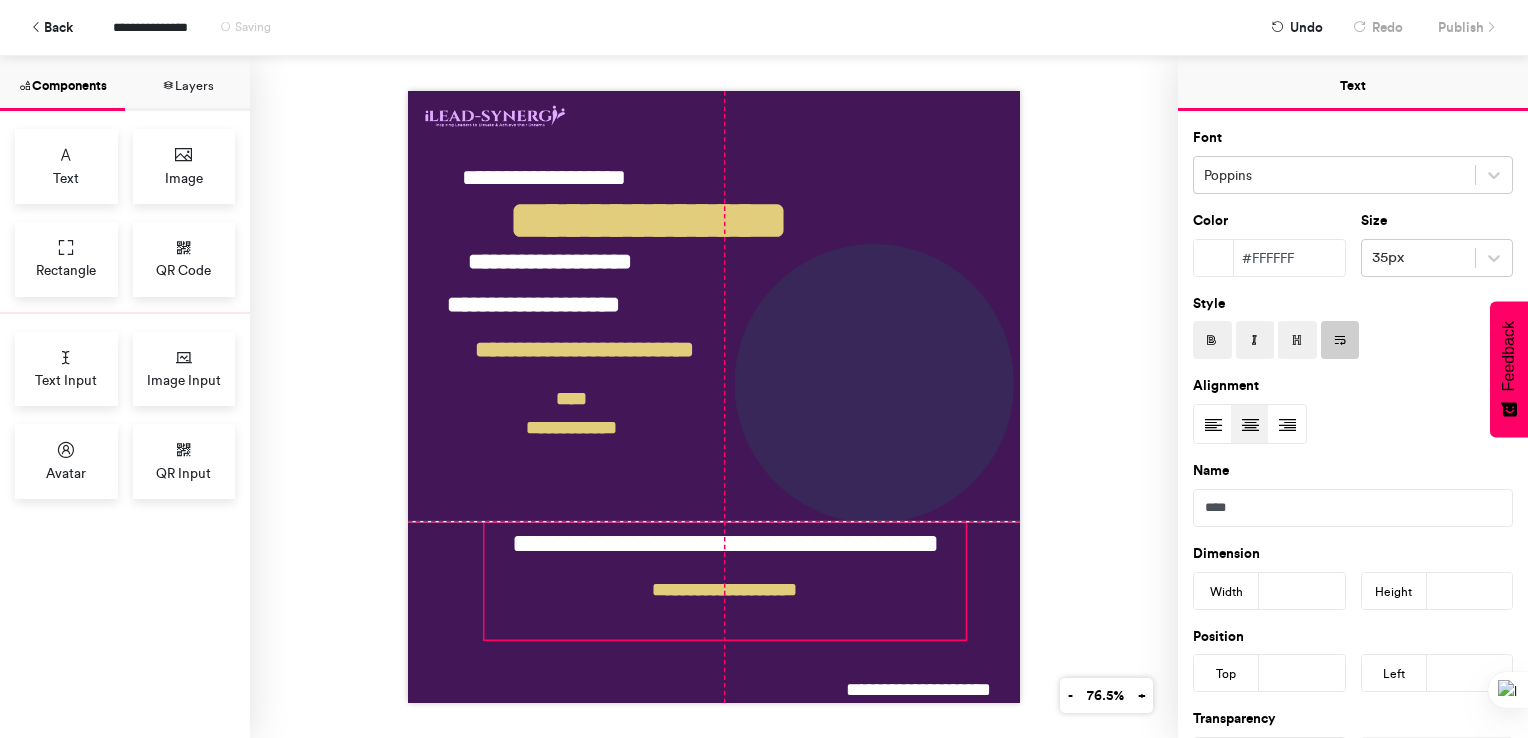 drag, startPoint x: 649, startPoint y: 514, endPoint x: 641, endPoint y: 556, distance: 42.755116 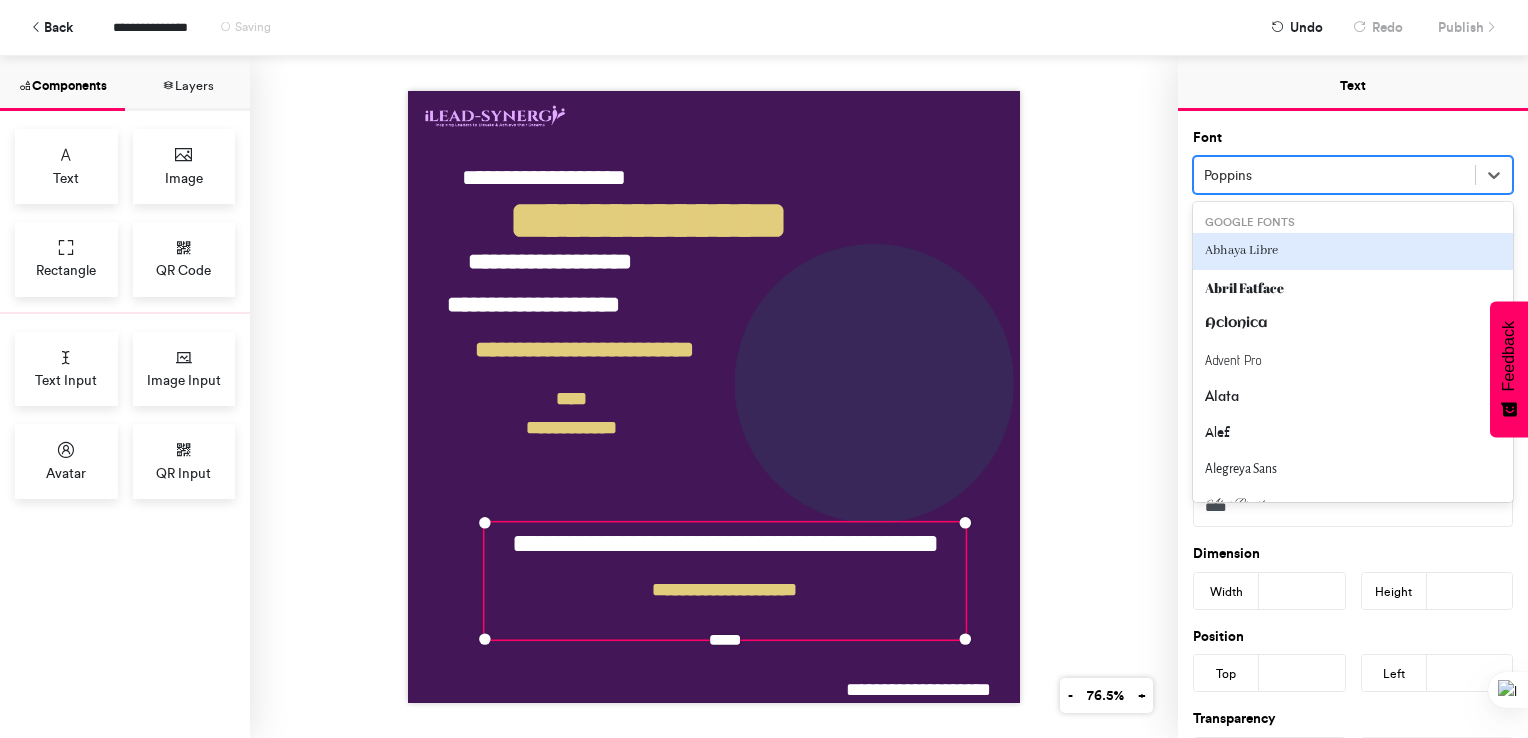 click at bounding box center [1334, 175] 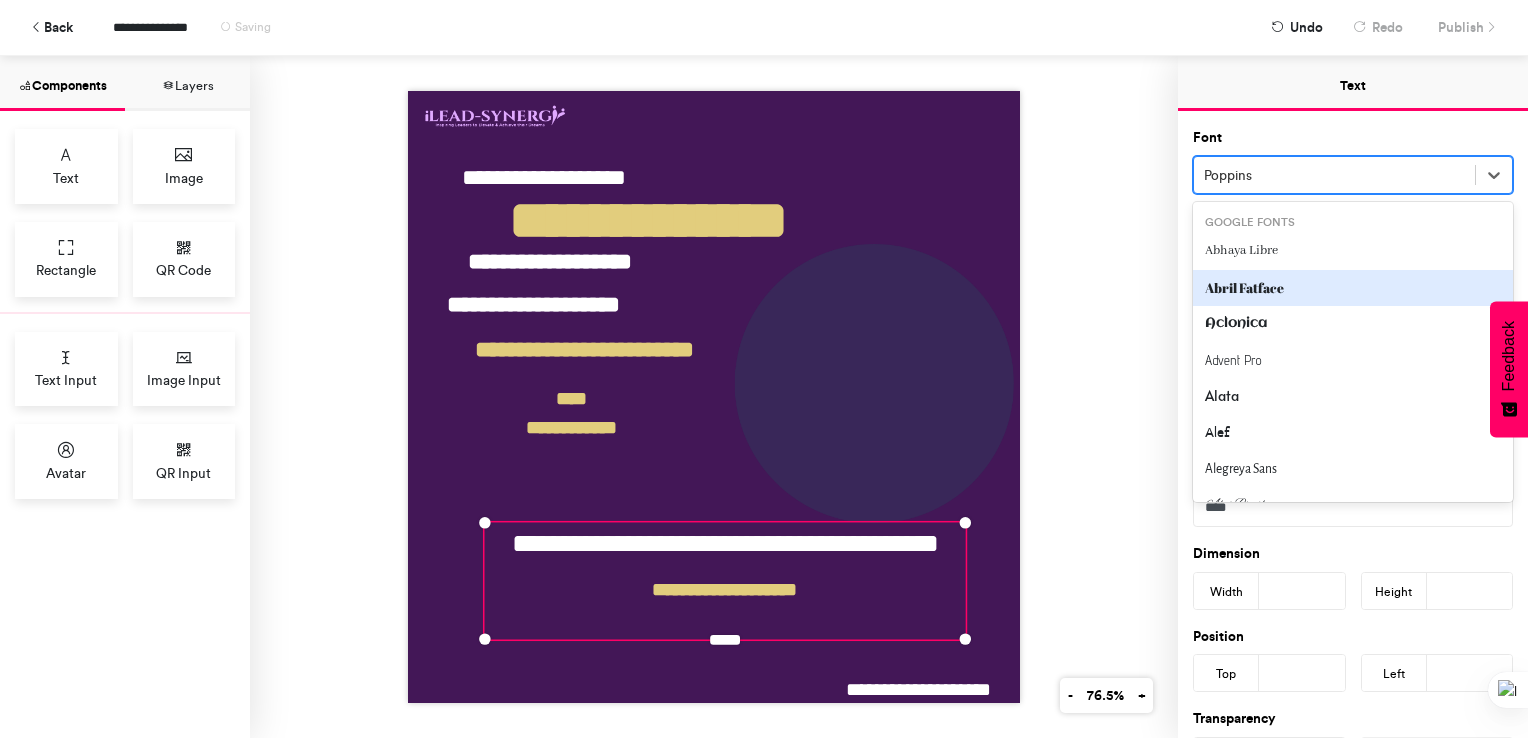 click on "Abril Fatface" at bounding box center (1353, 288) 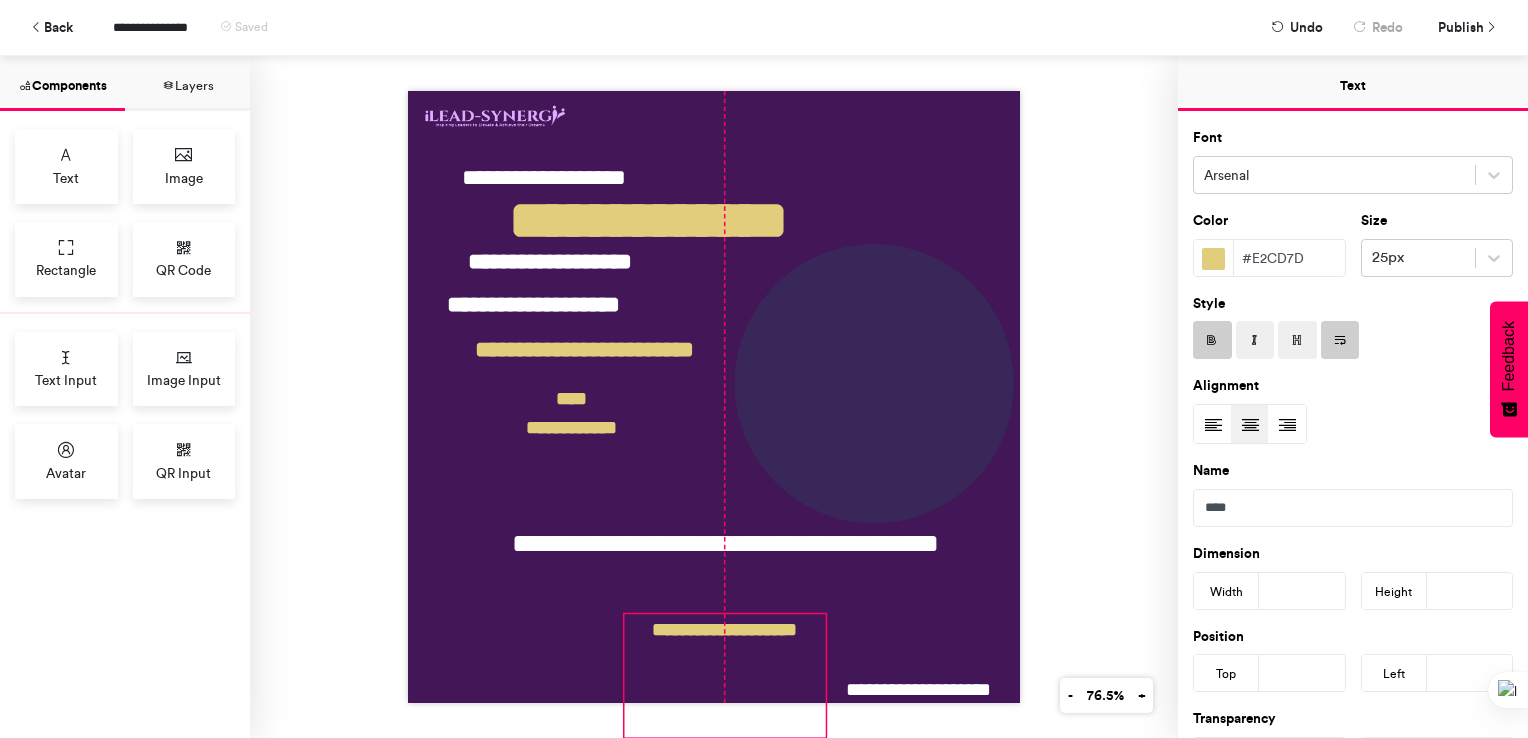 drag, startPoint x: 728, startPoint y: 591, endPoint x: 727, endPoint y: 631, distance: 40.012497 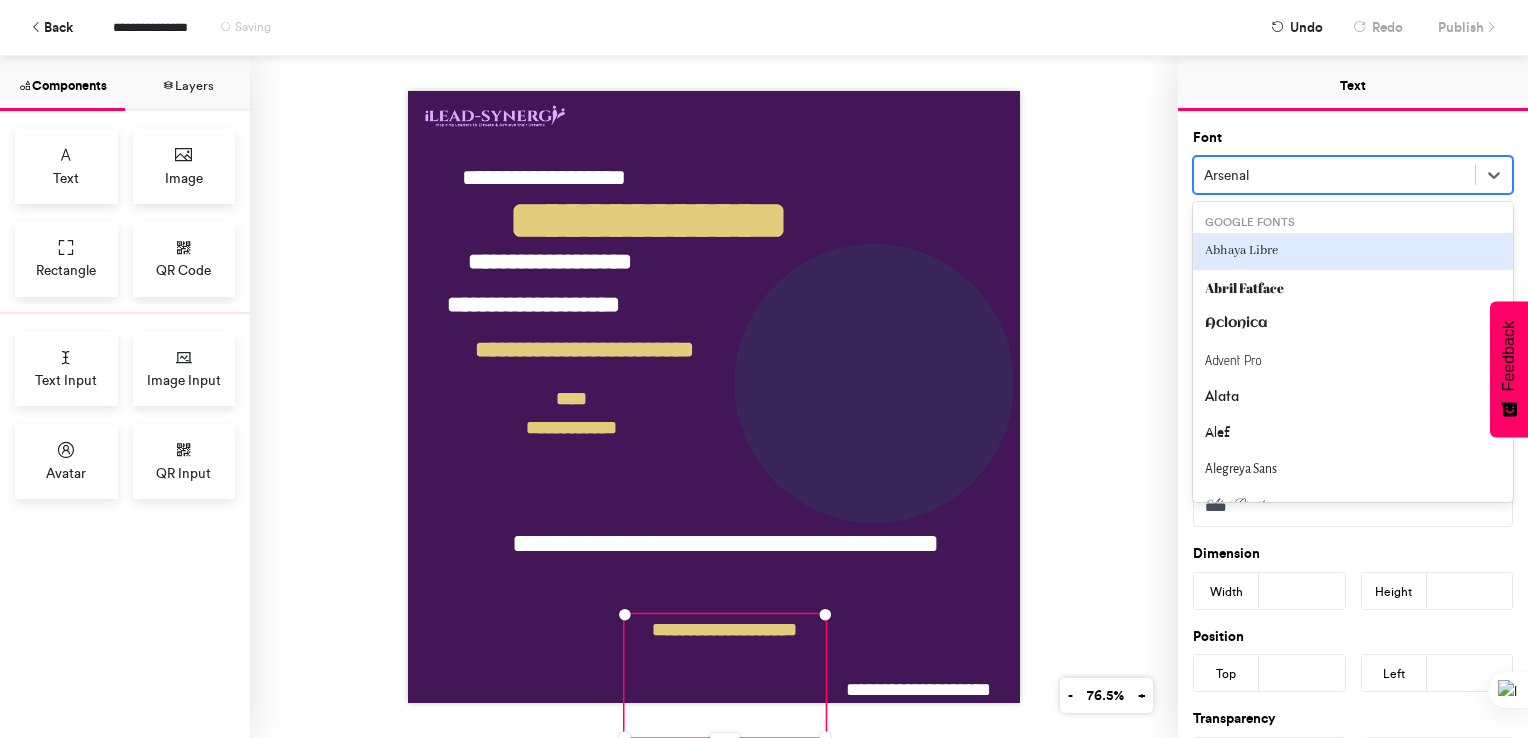 click on "Arsenal" at bounding box center [1334, 175] 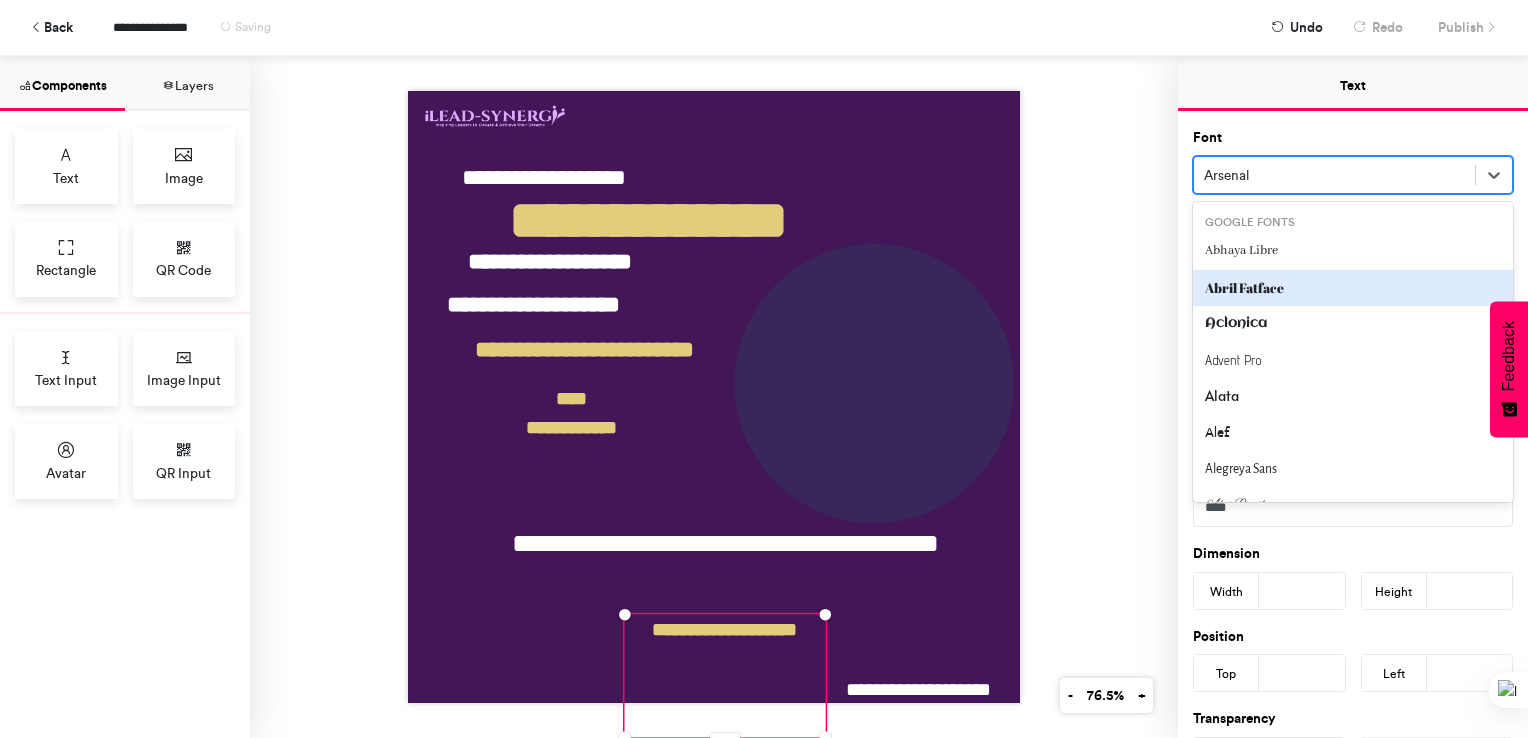 click on "Abril Fatface" at bounding box center [1353, 288] 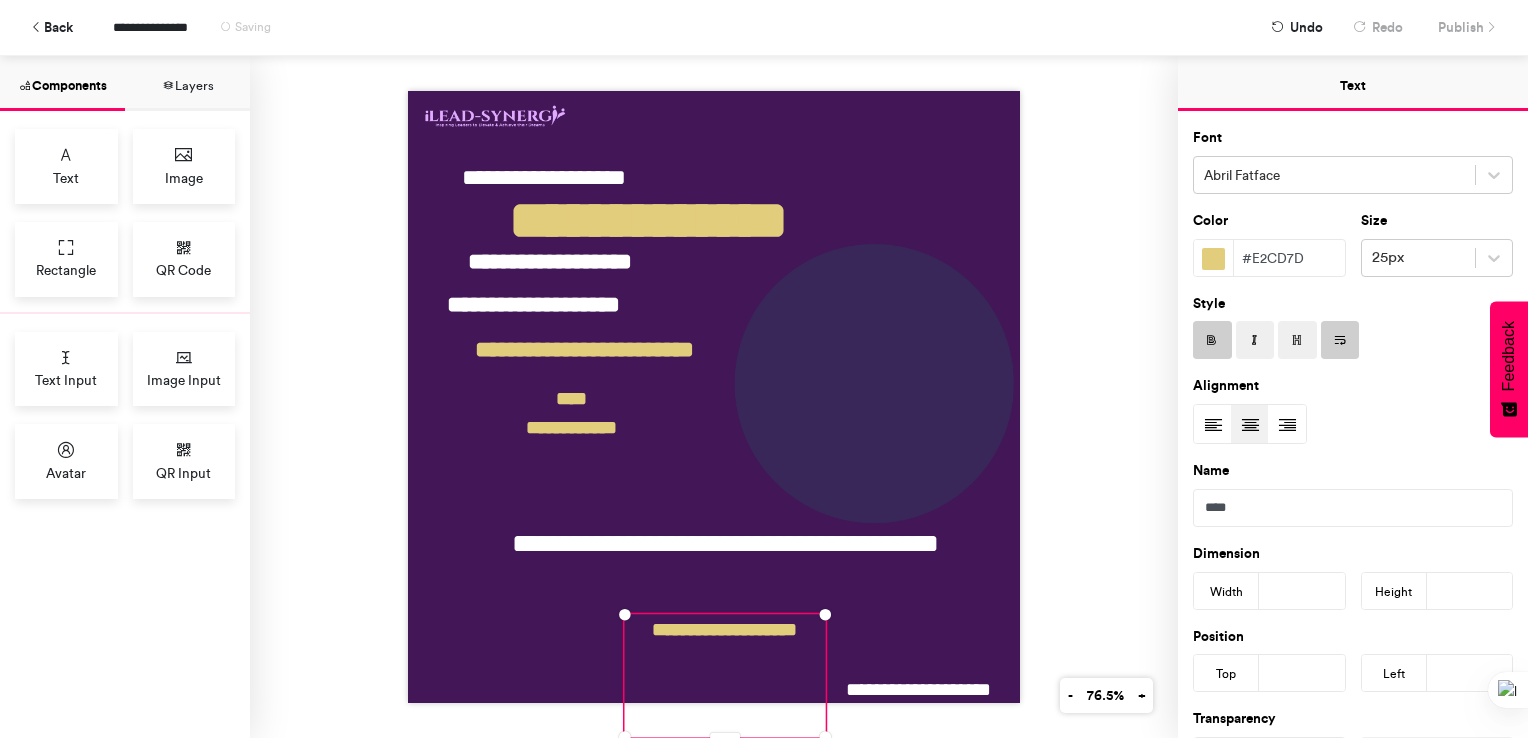 click at bounding box center (1212, 340) 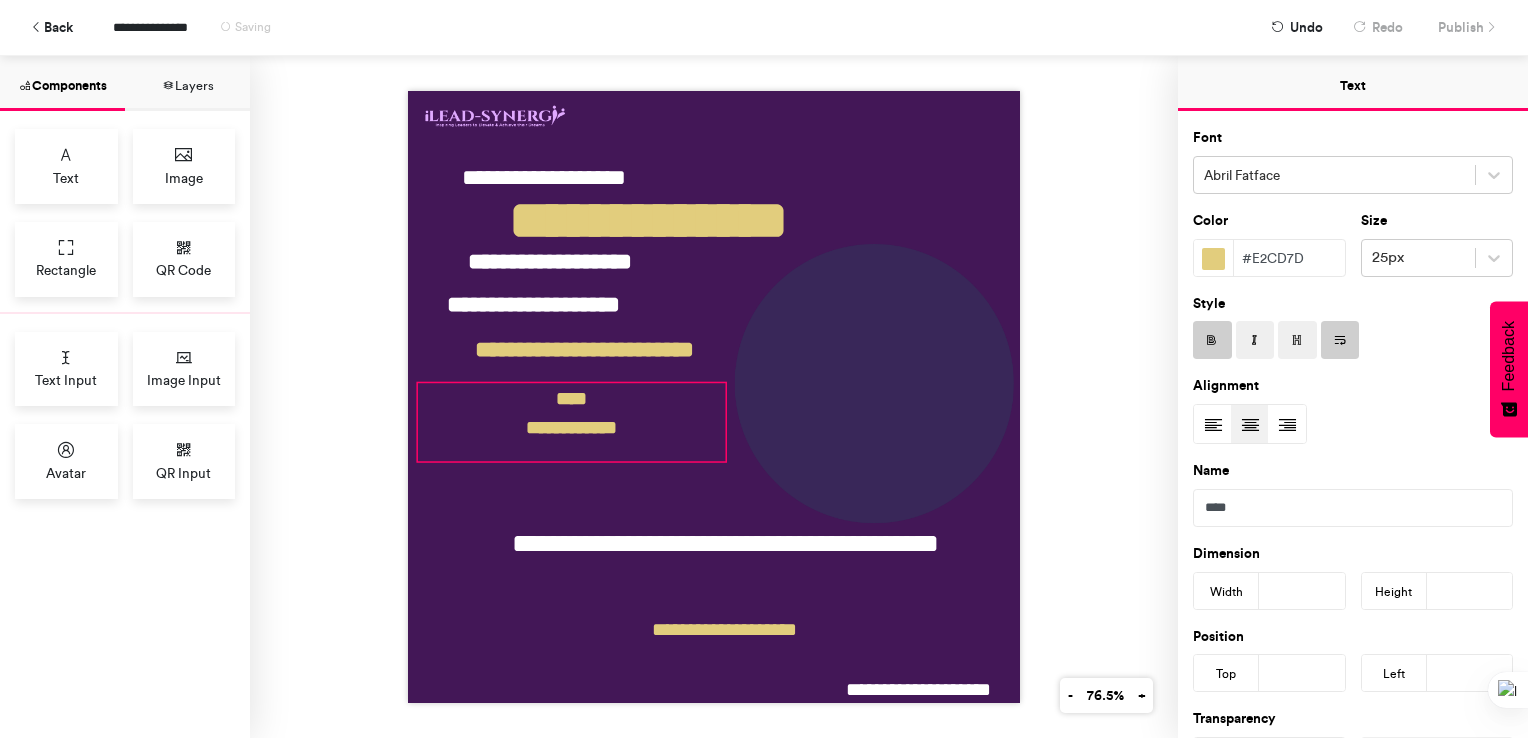 click on "**********" at bounding box center [572, 422] 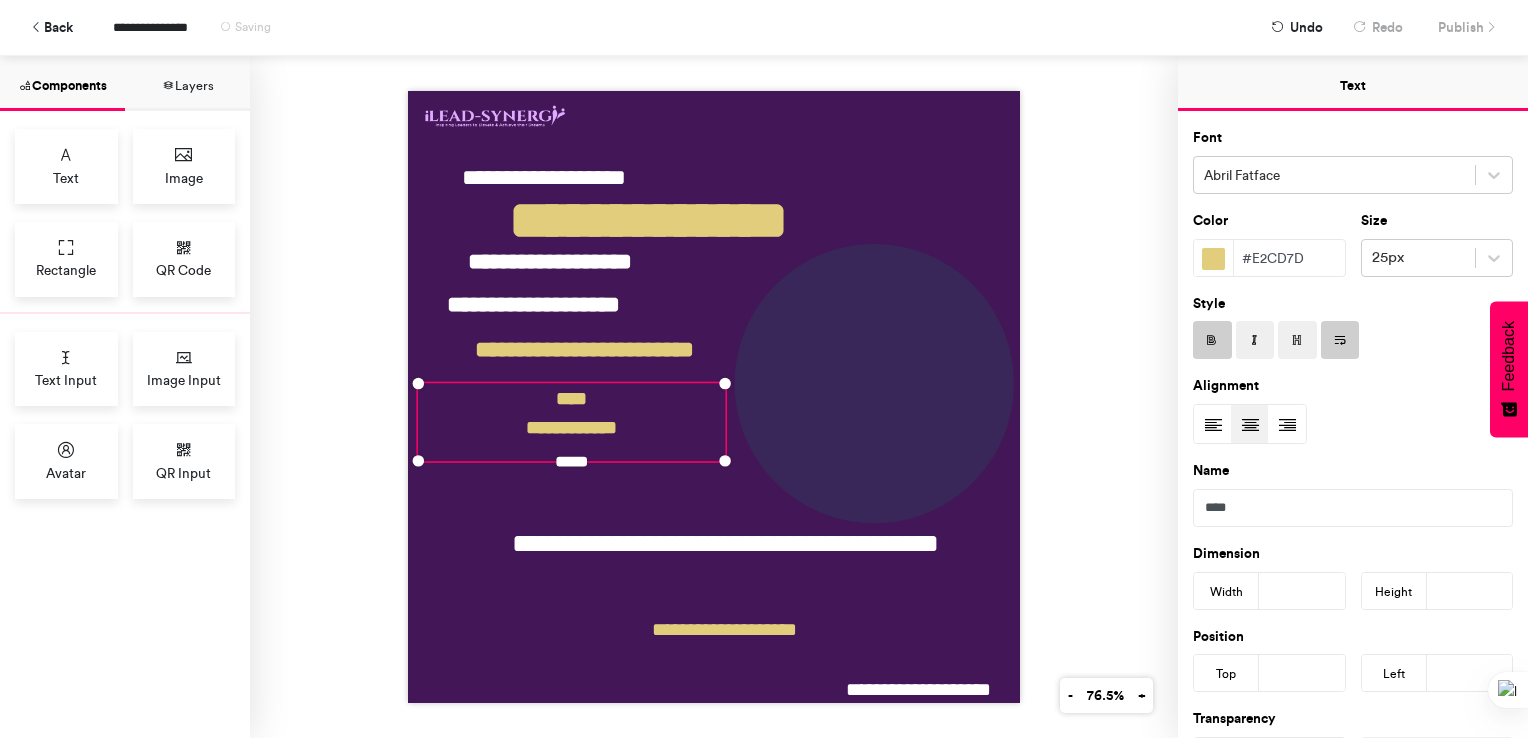 click at bounding box center (1212, 340) 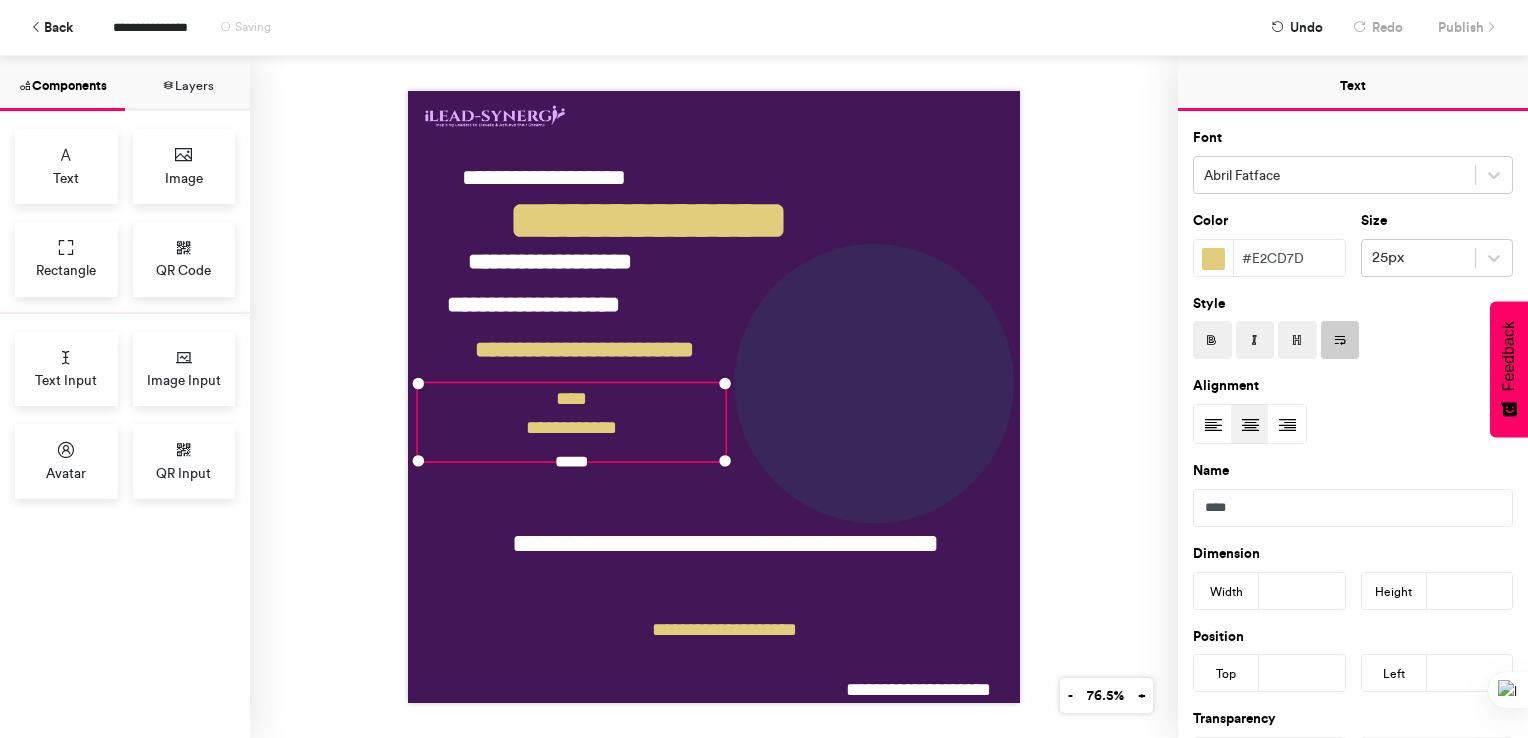 click on "**********" at bounding box center (714, 397) 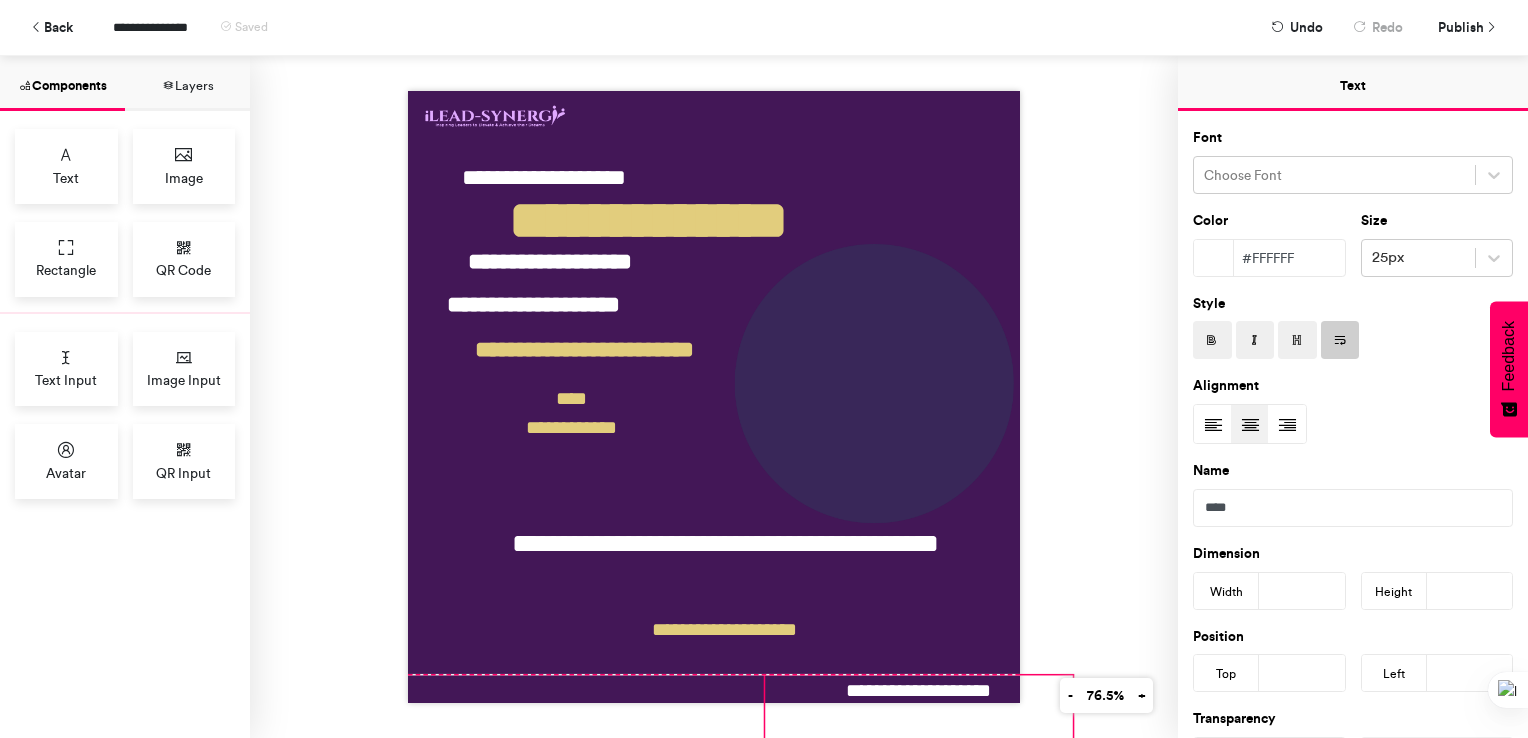 click on "**********" at bounding box center [919, 714] 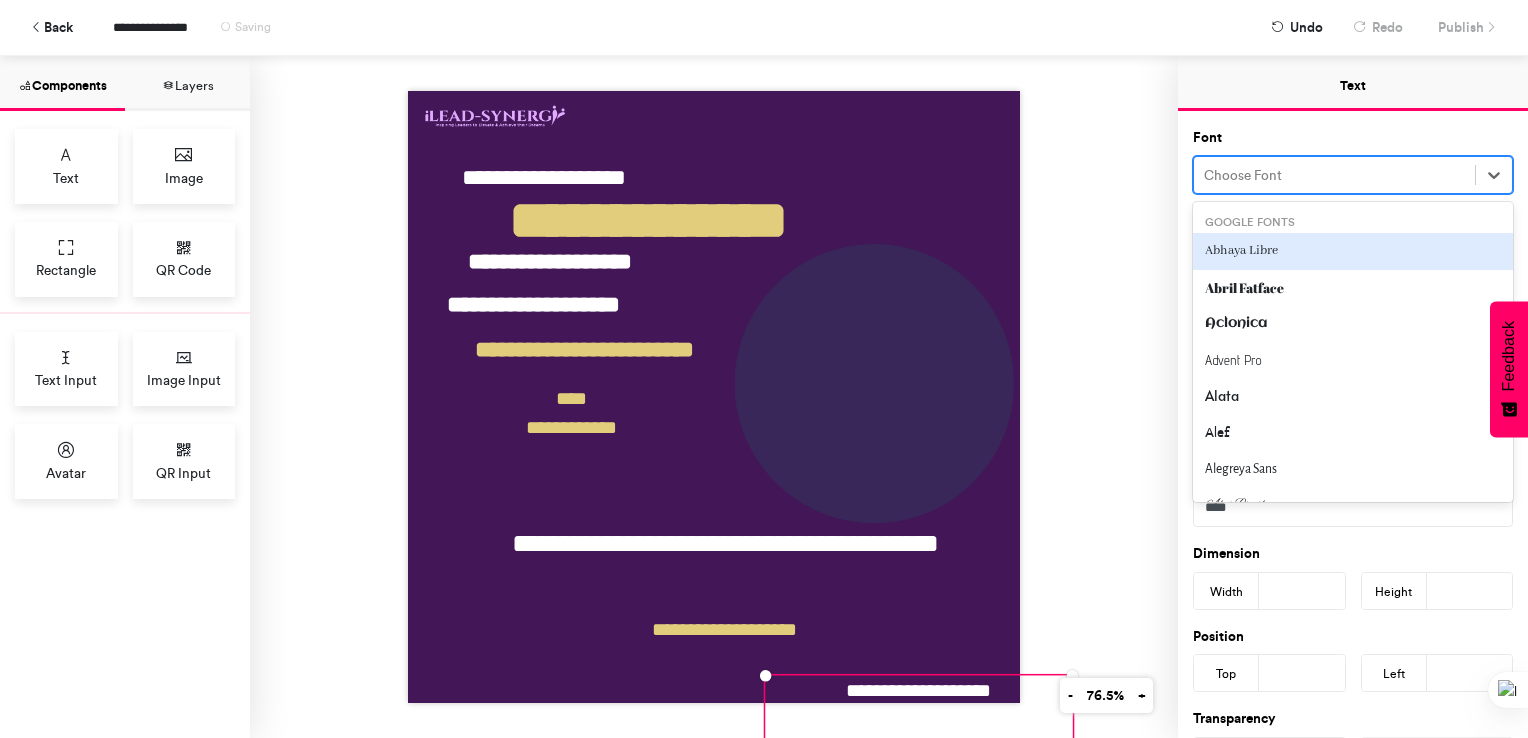click at bounding box center (1334, 175) 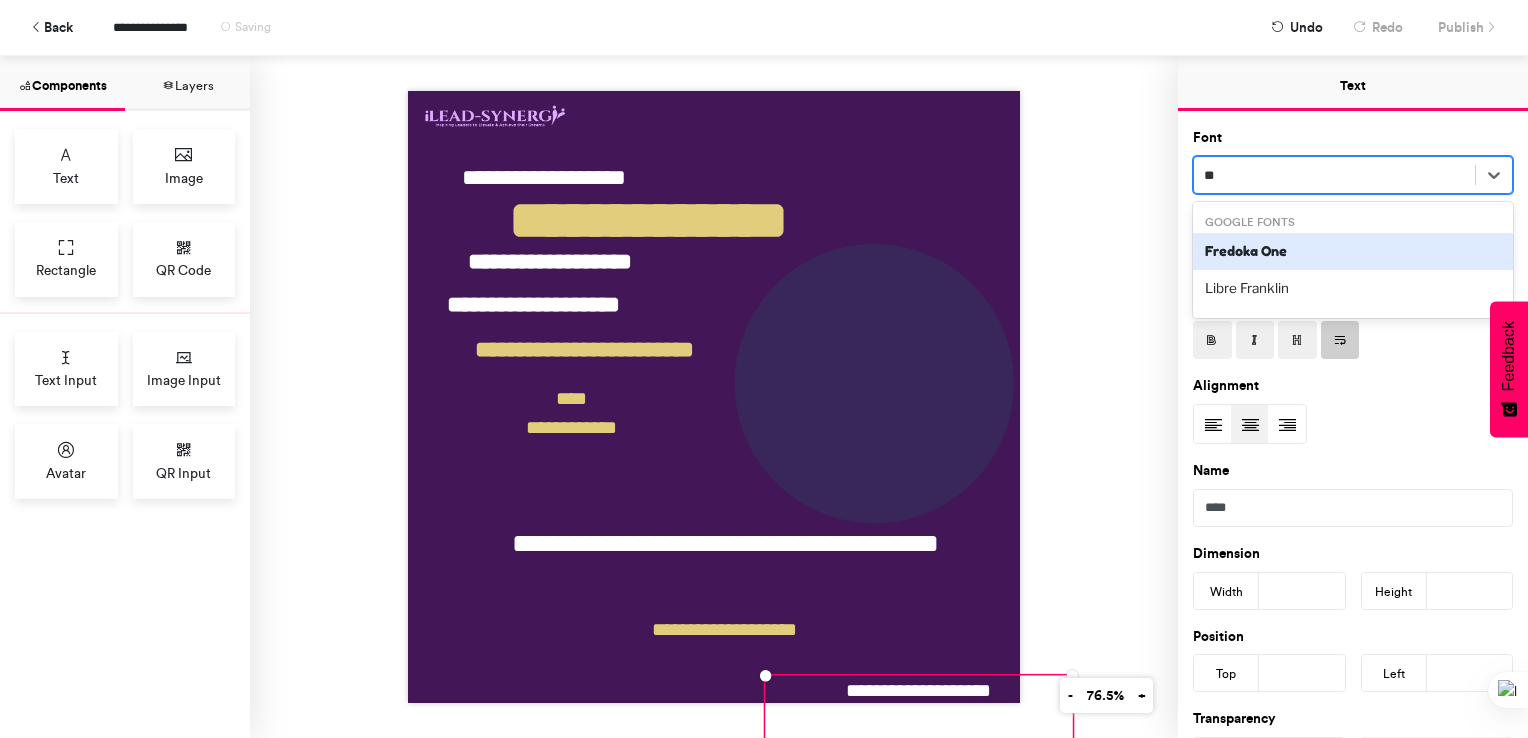 type on "***" 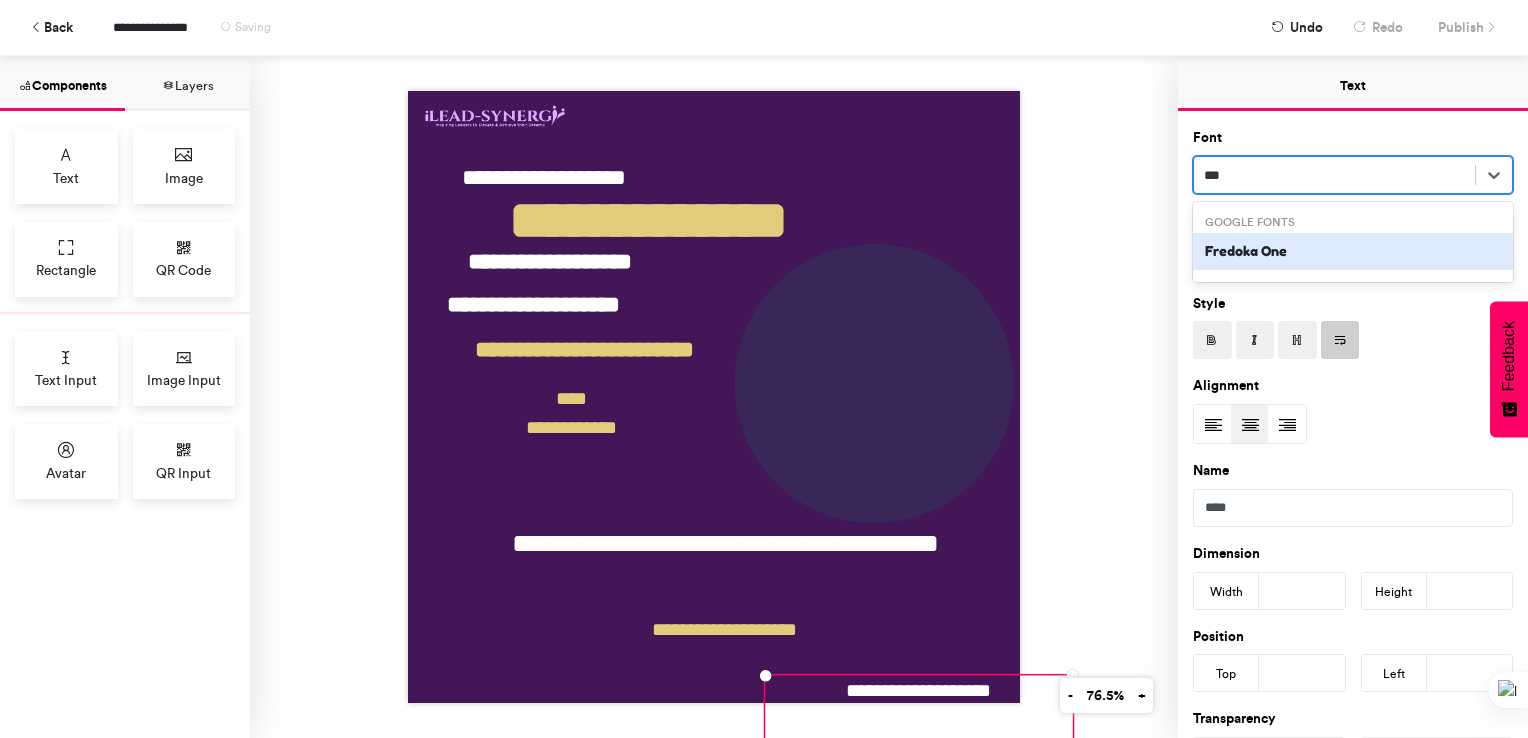 click on "Fredoka One" at bounding box center [1353, 251] 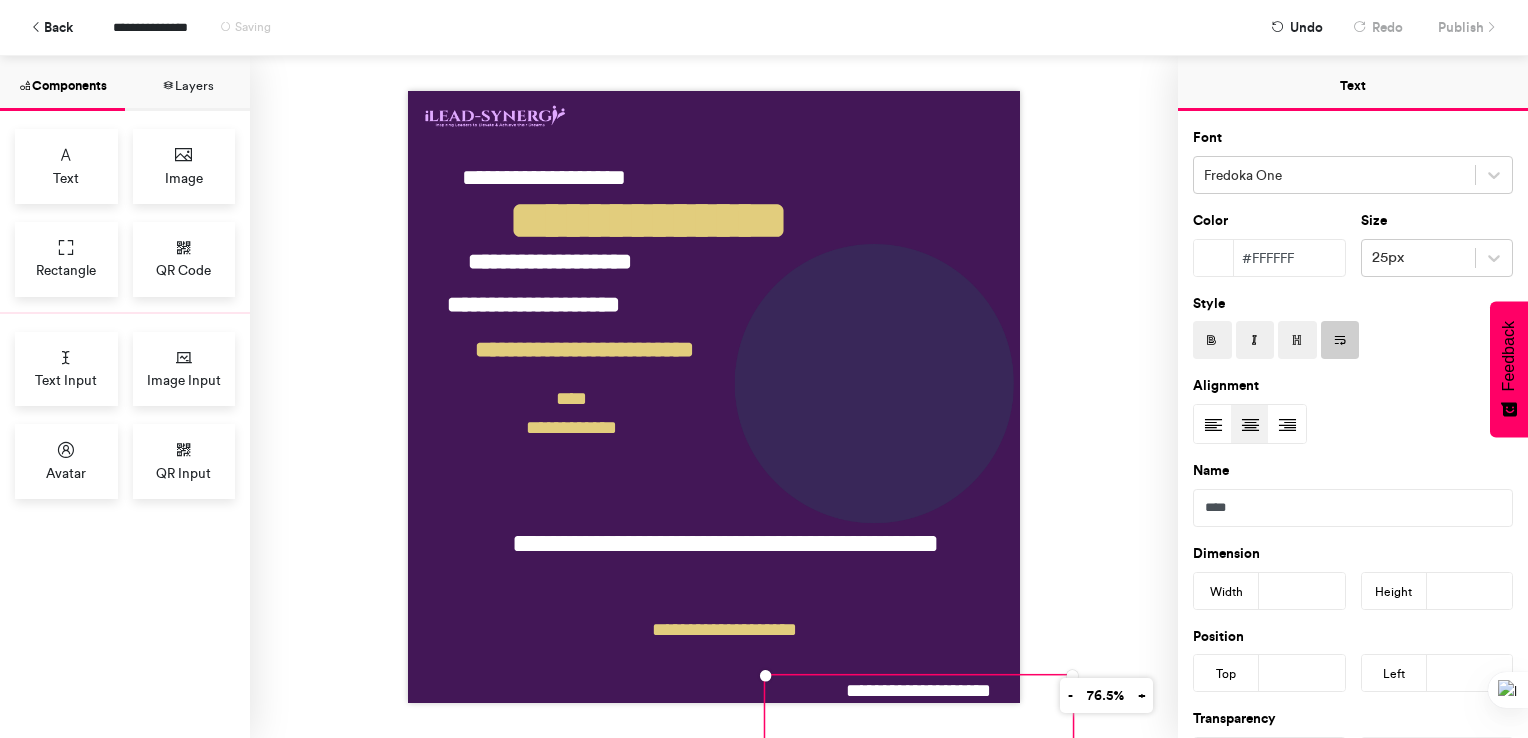 click at bounding box center (1212, 340) 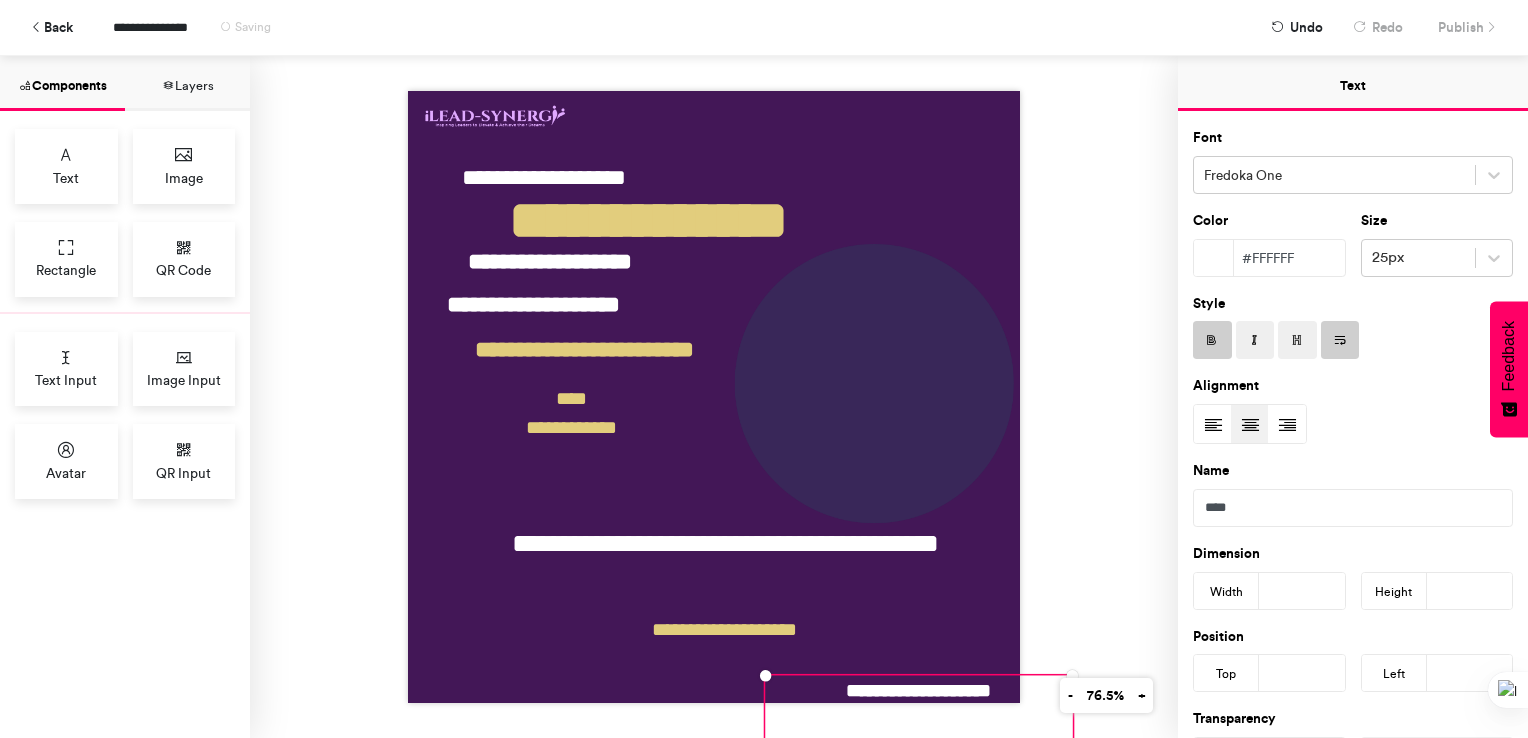 click at bounding box center [1212, 340] 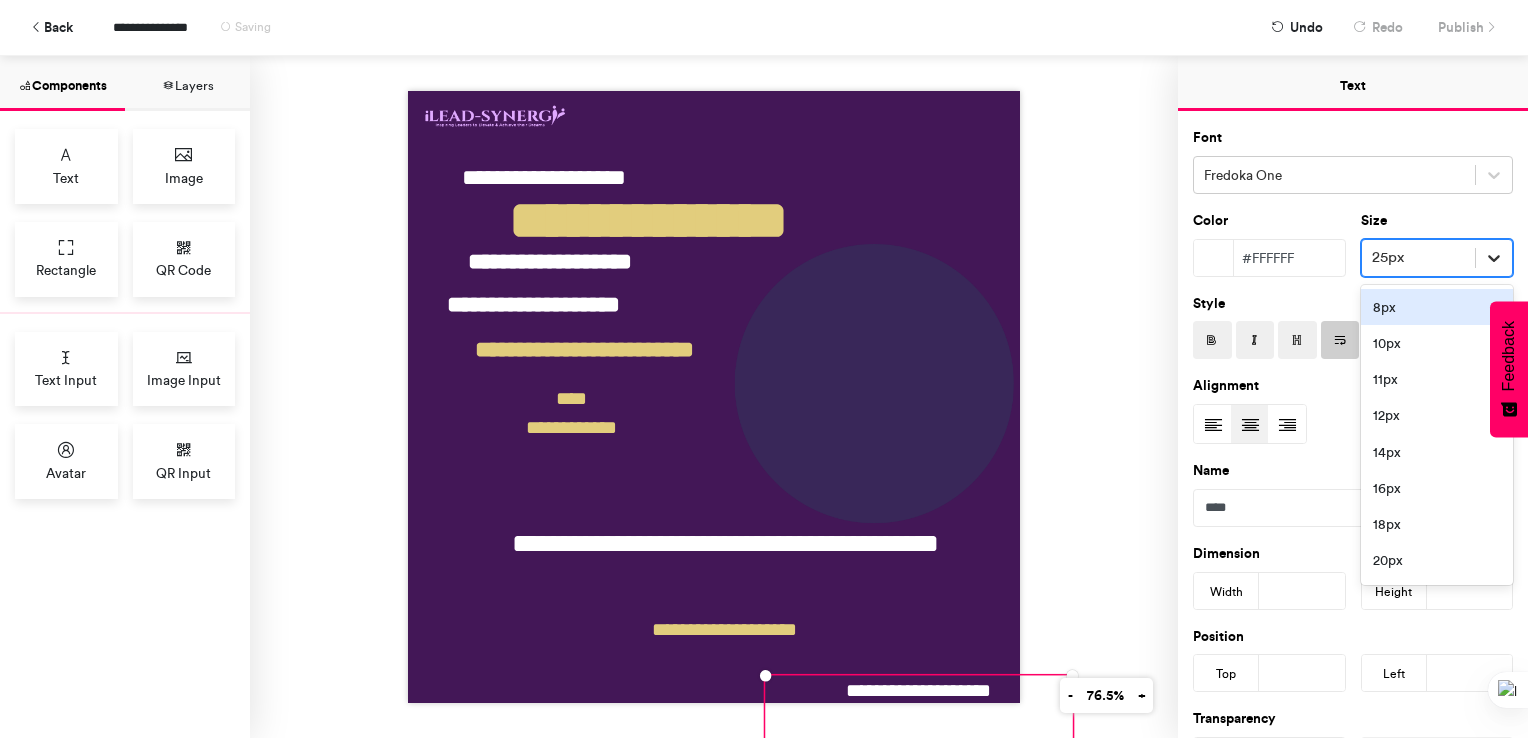 click at bounding box center (1494, 258) 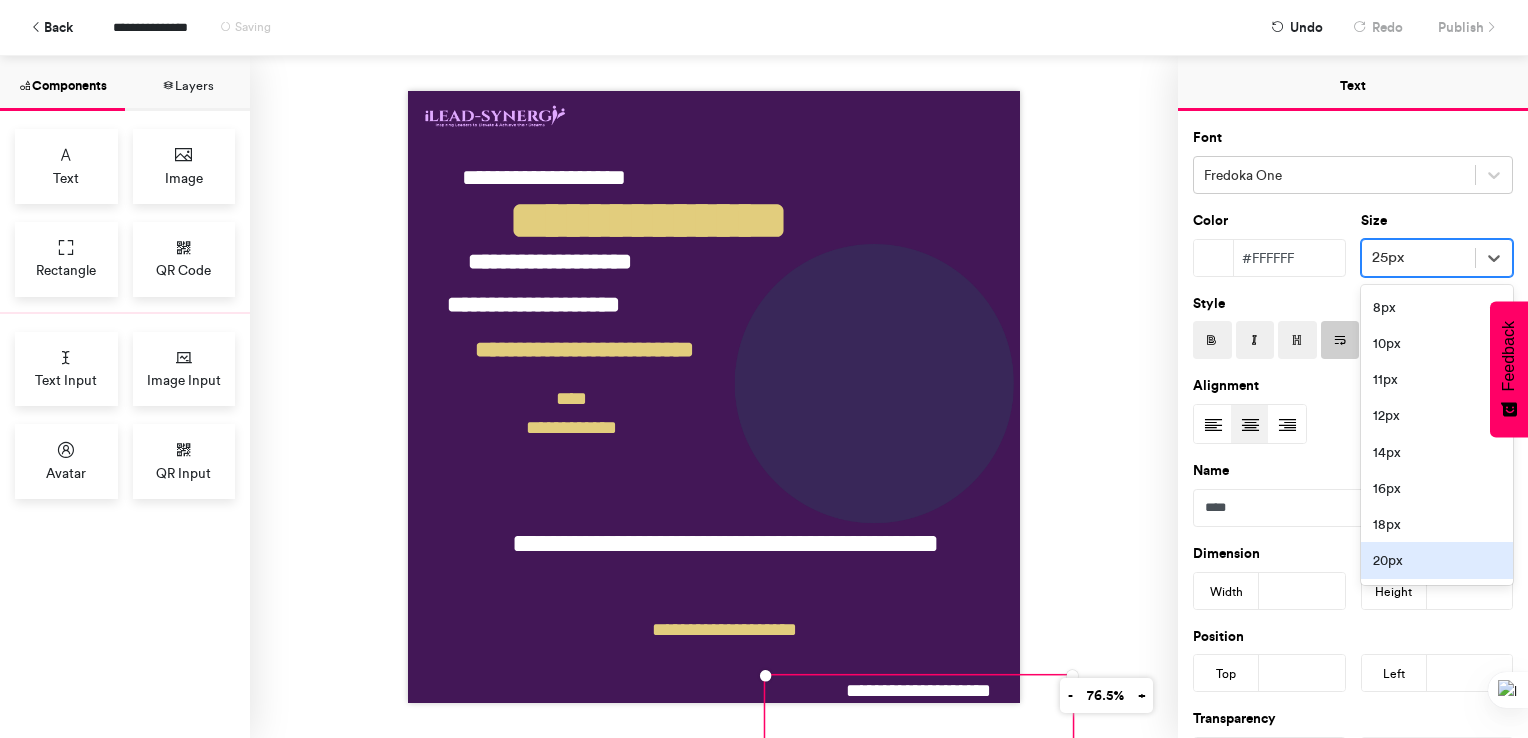 click on "20px" at bounding box center [1437, 560] 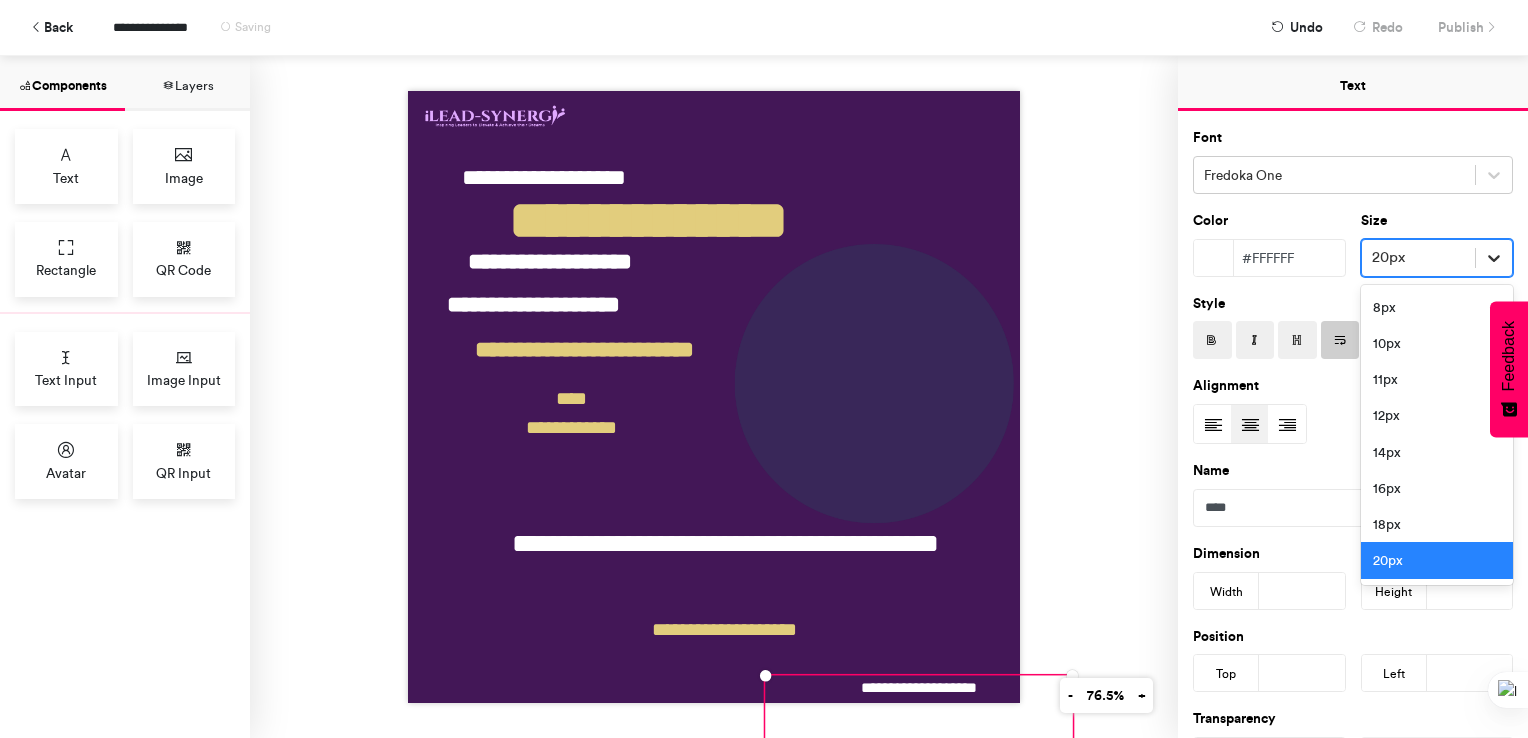 scroll, scrollTop: 6, scrollLeft: 0, axis: vertical 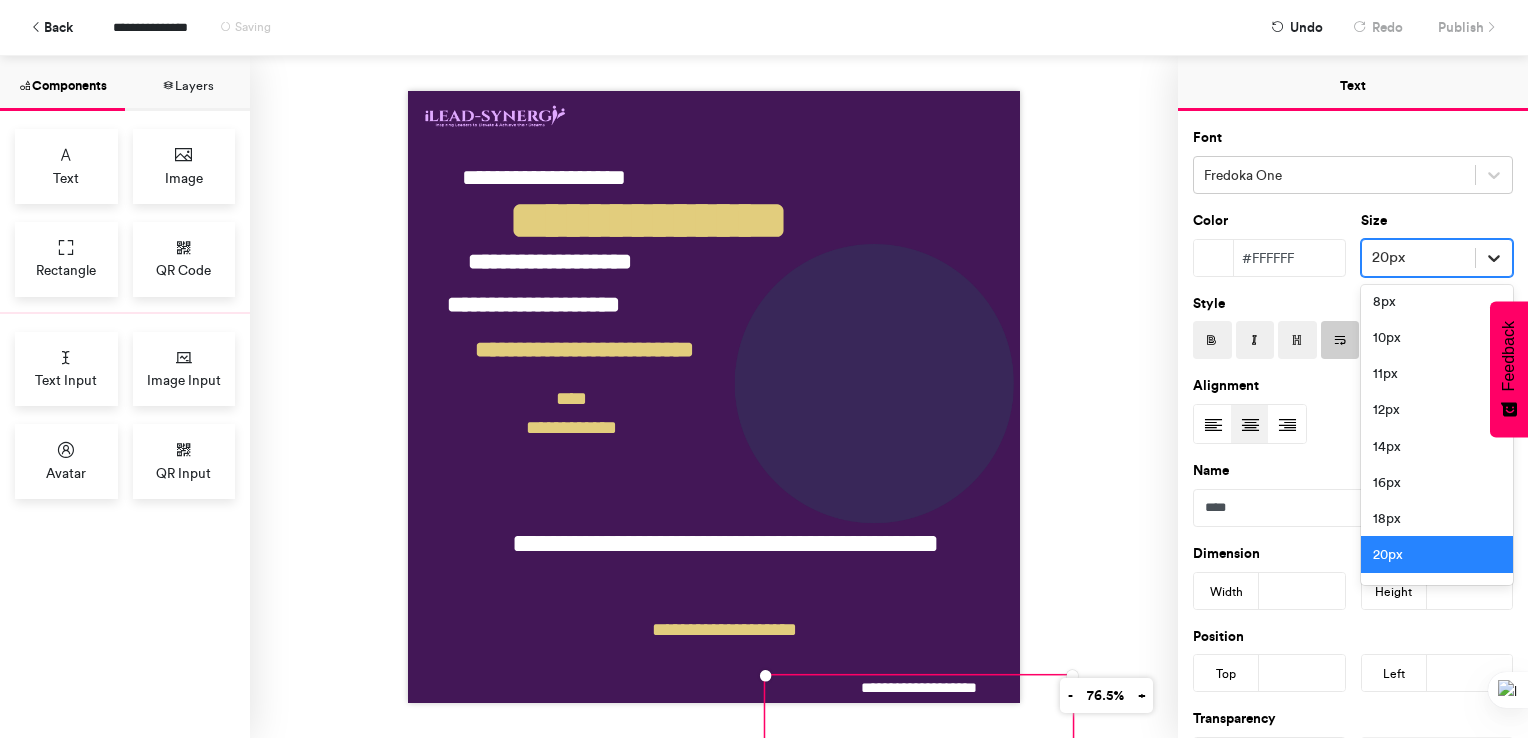 click 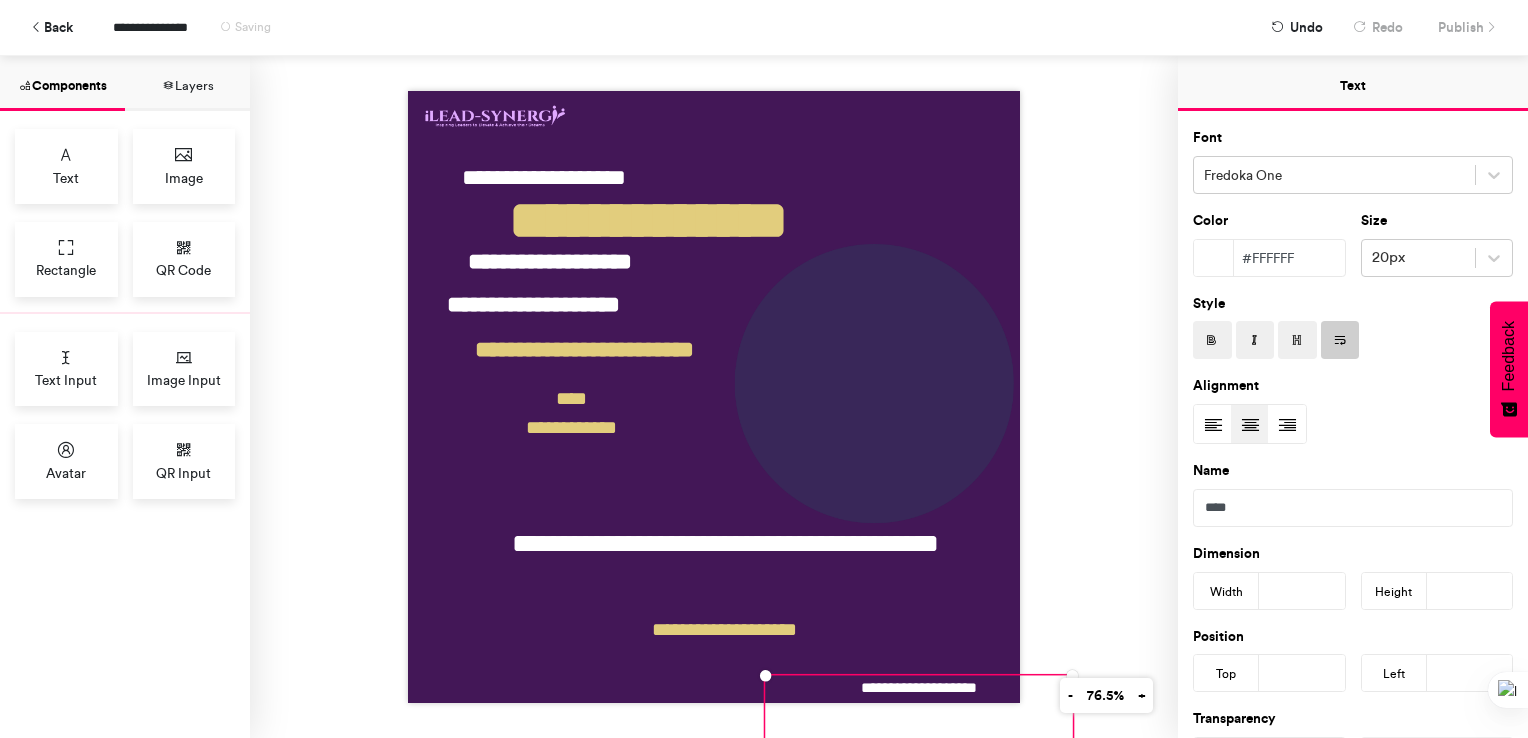 click on "**********" at bounding box center [714, 397] 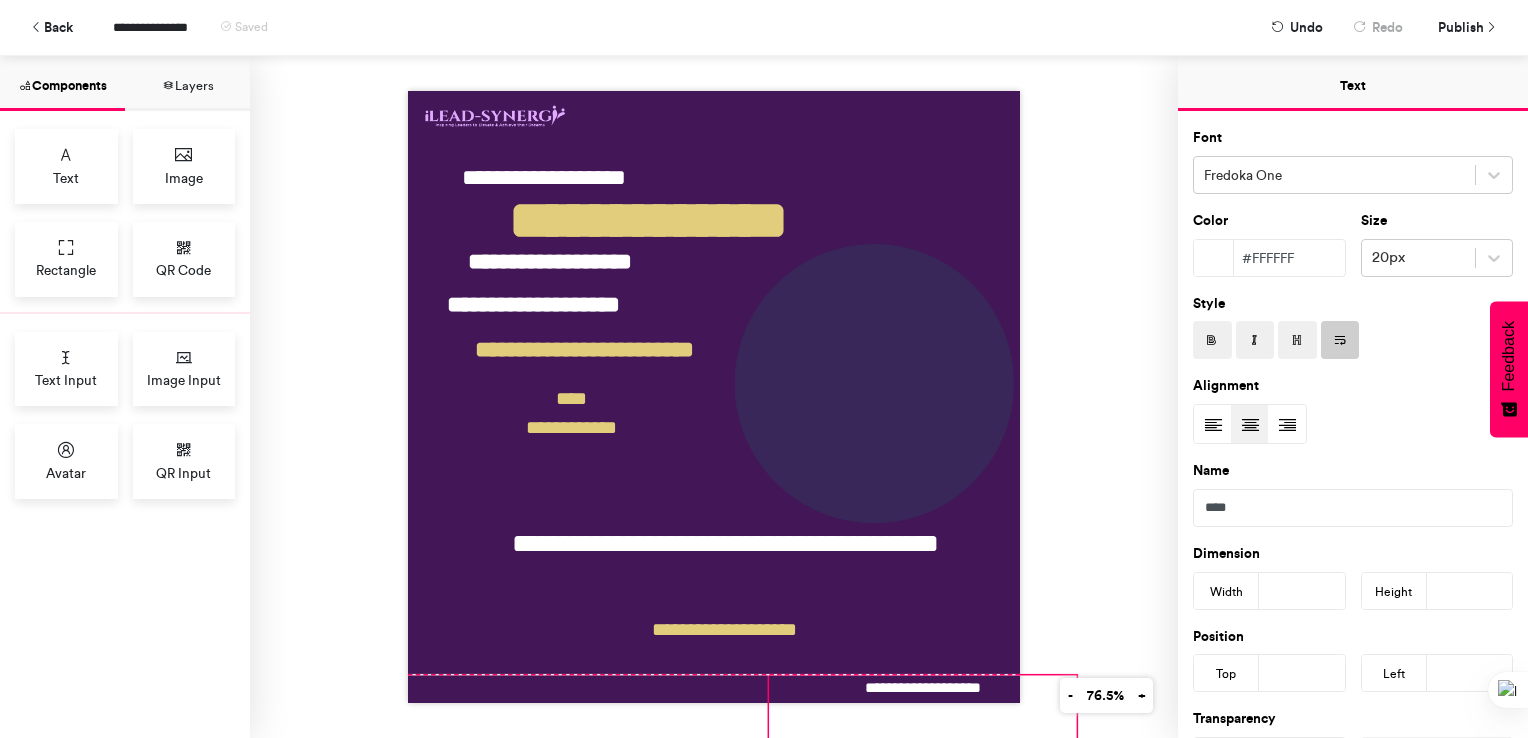 click on "**********" at bounding box center (923, 714) 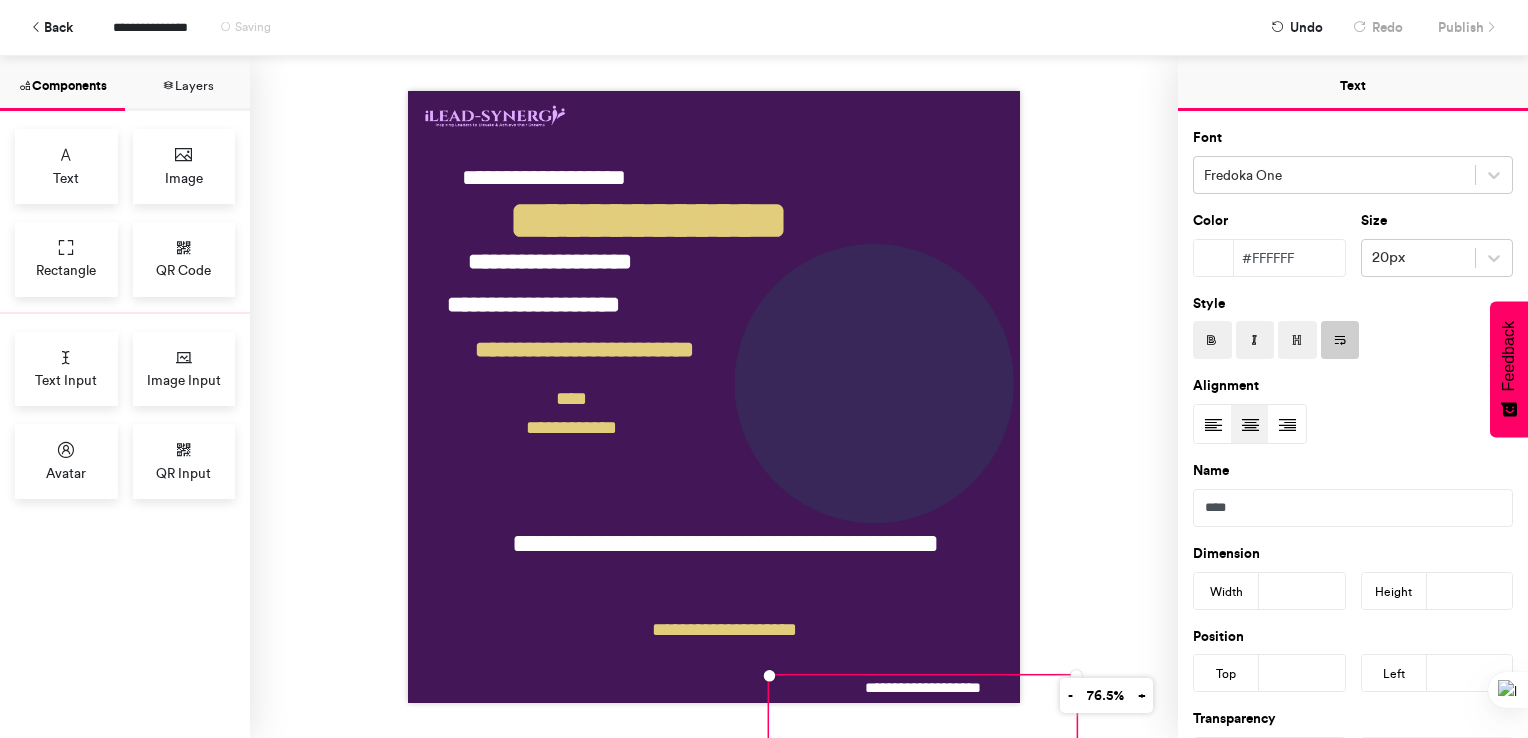 click on "**********" at bounding box center [714, 397] 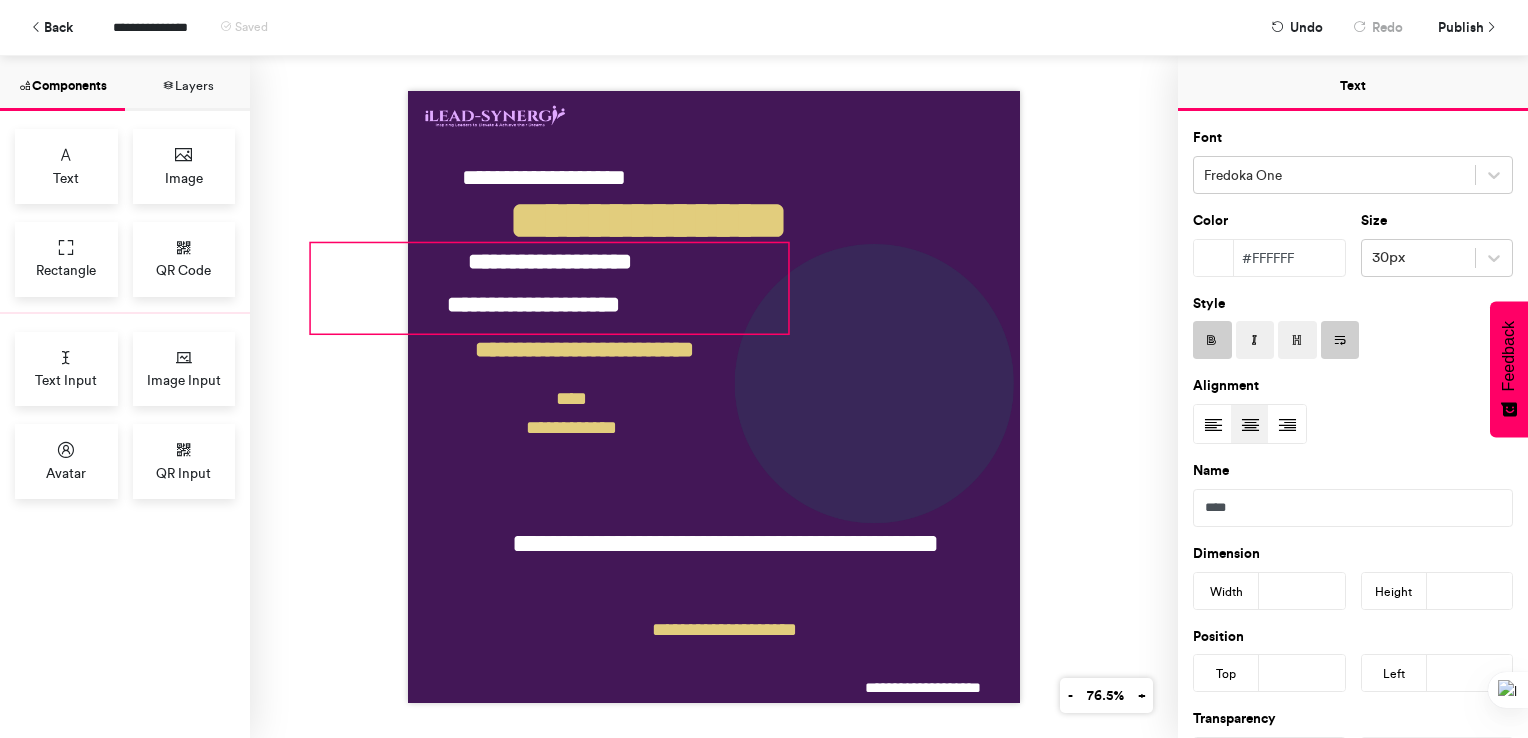 click on "**********" at bounding box center [550, 288] 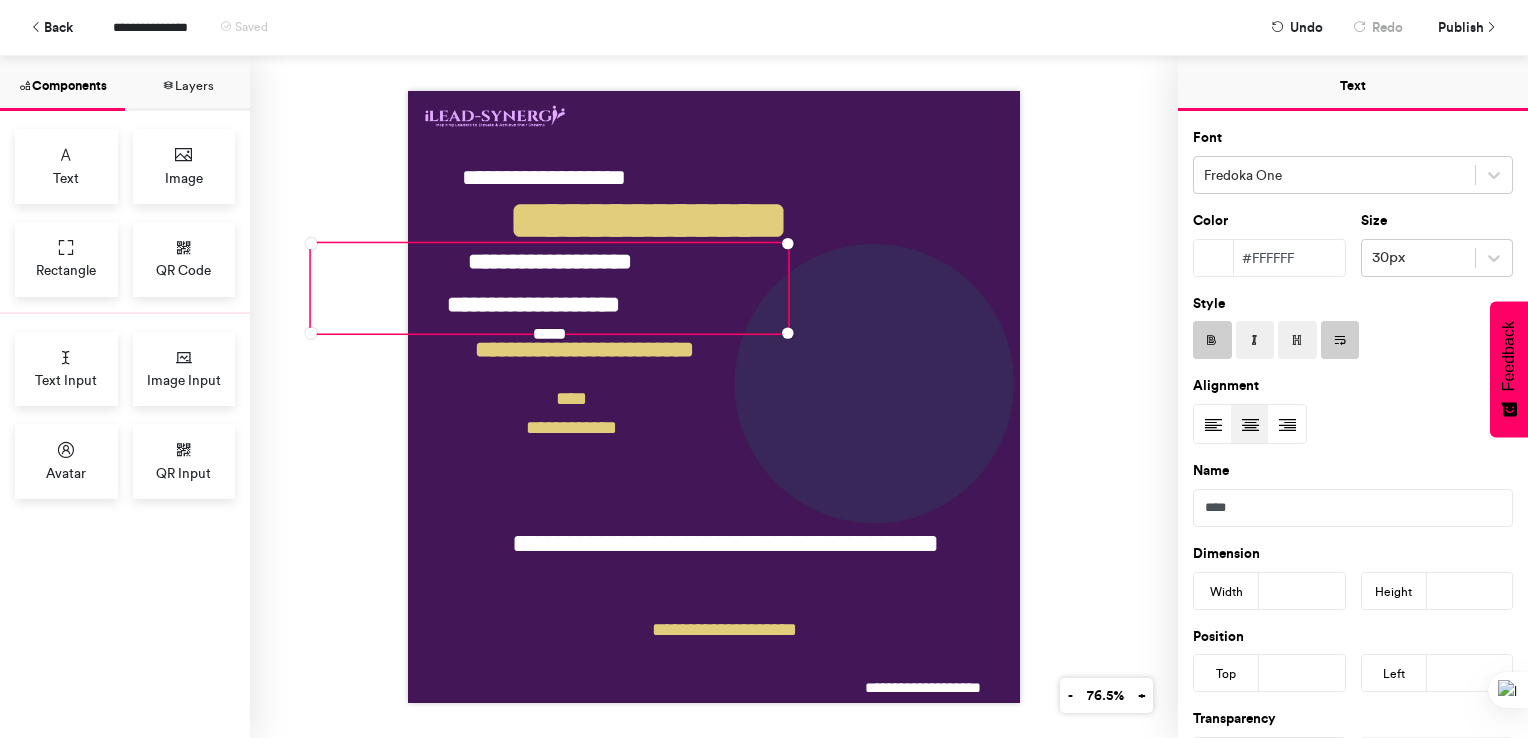 click at bounding box center [1212, 341] 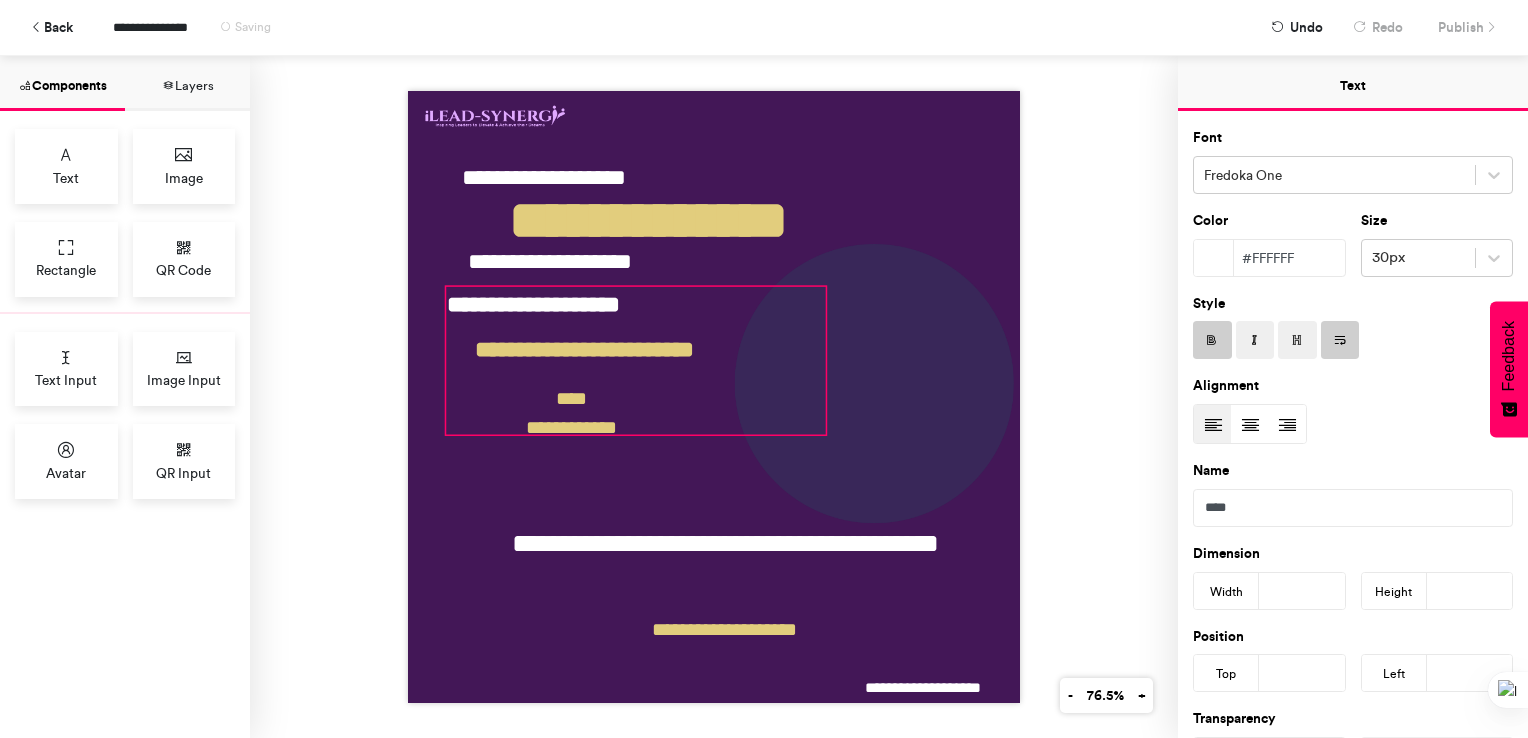 click on "**********" at bounding box center (636, 361) 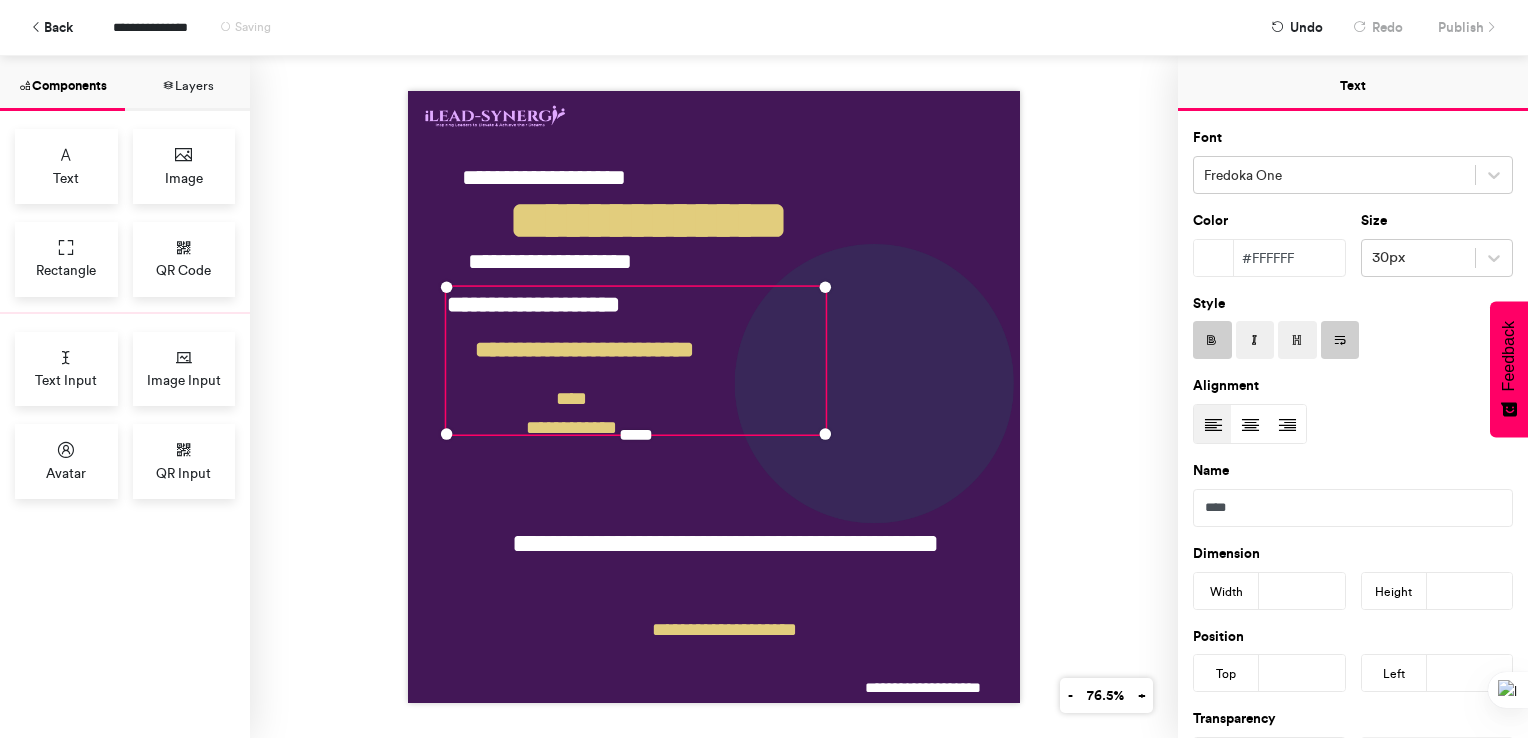 click at bounding box center (1212, 341) 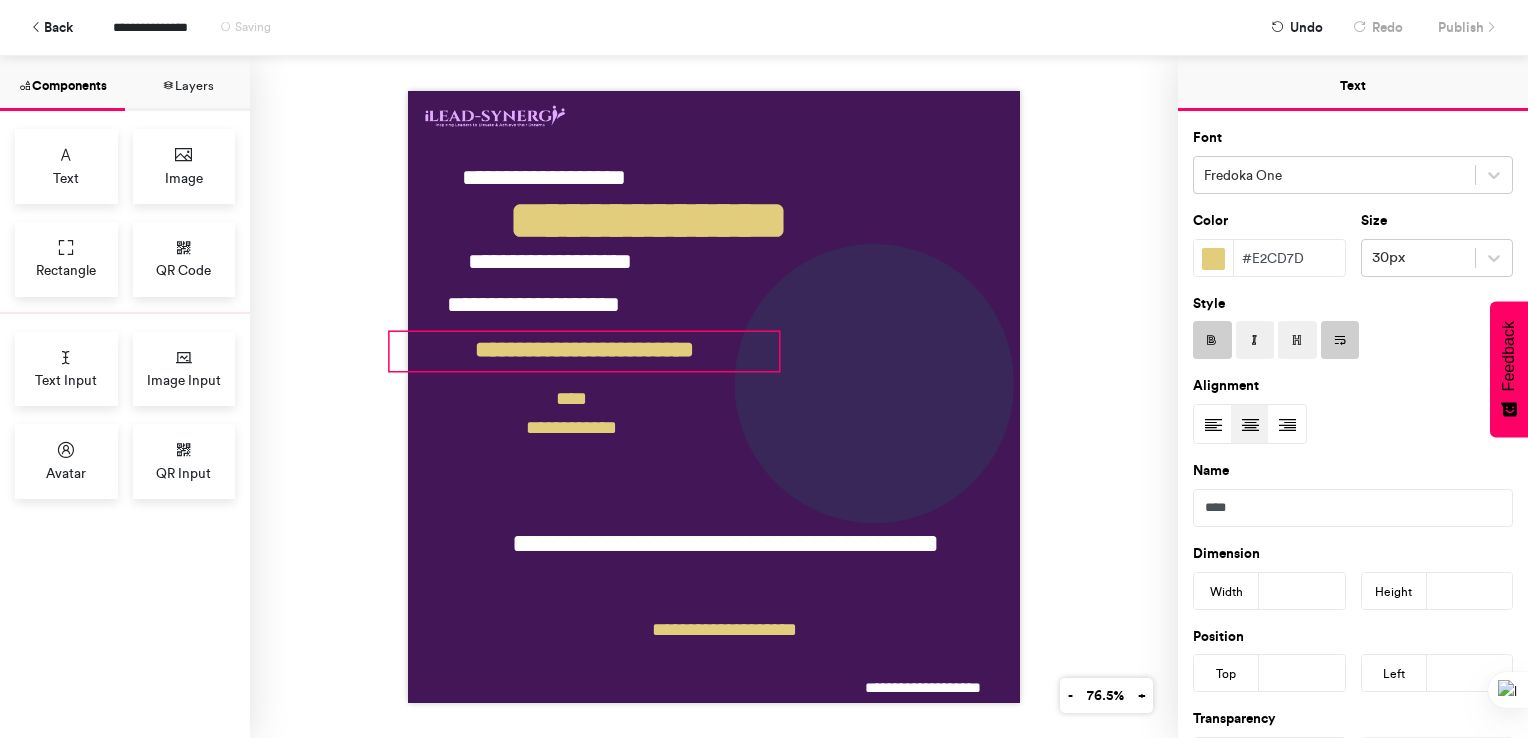 click on "**********" at bounding box center (584, 351) 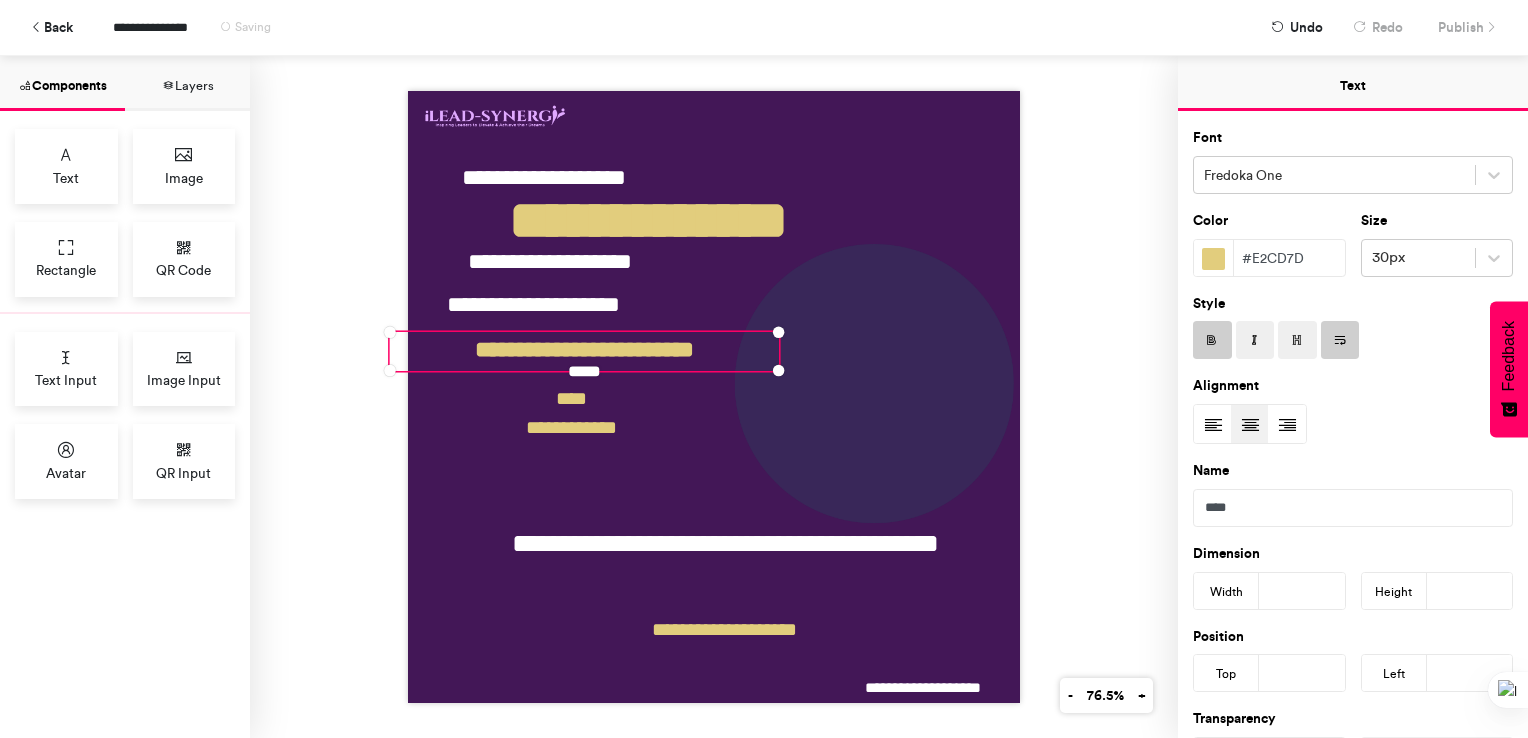 click at bounding box center [1212, 340] 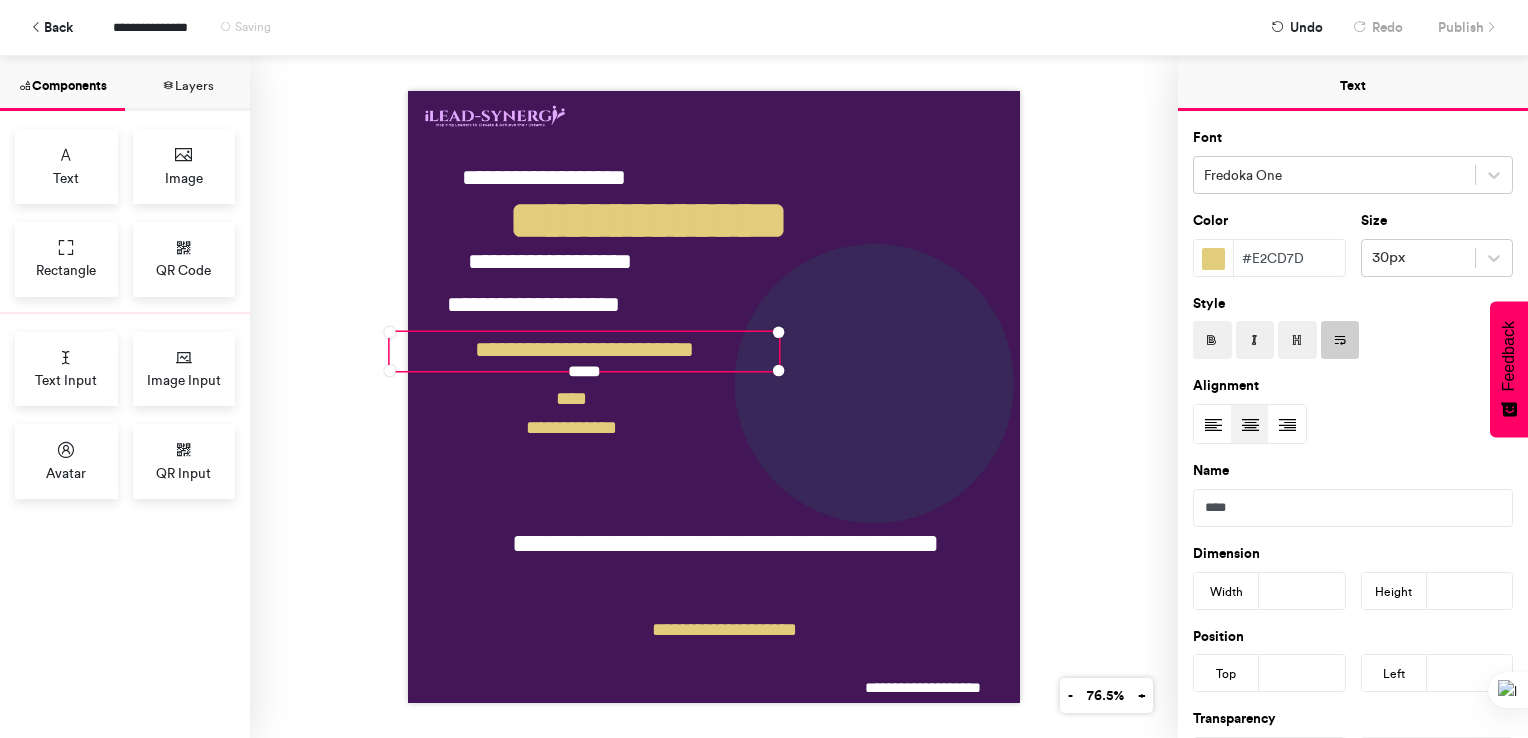 click on "**********" at bounding box center [714, 397] 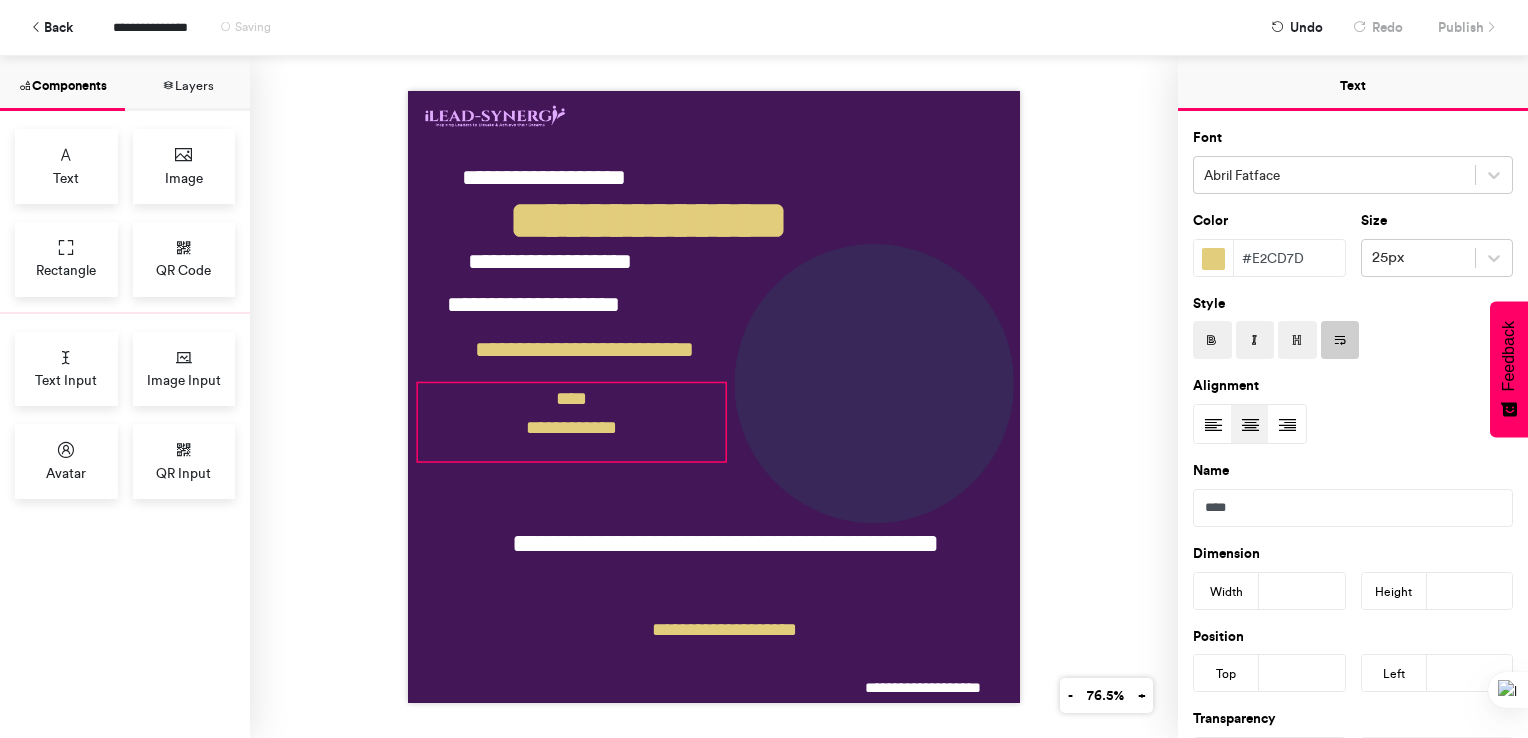 click on "**********" at bounding box center (572, 422) 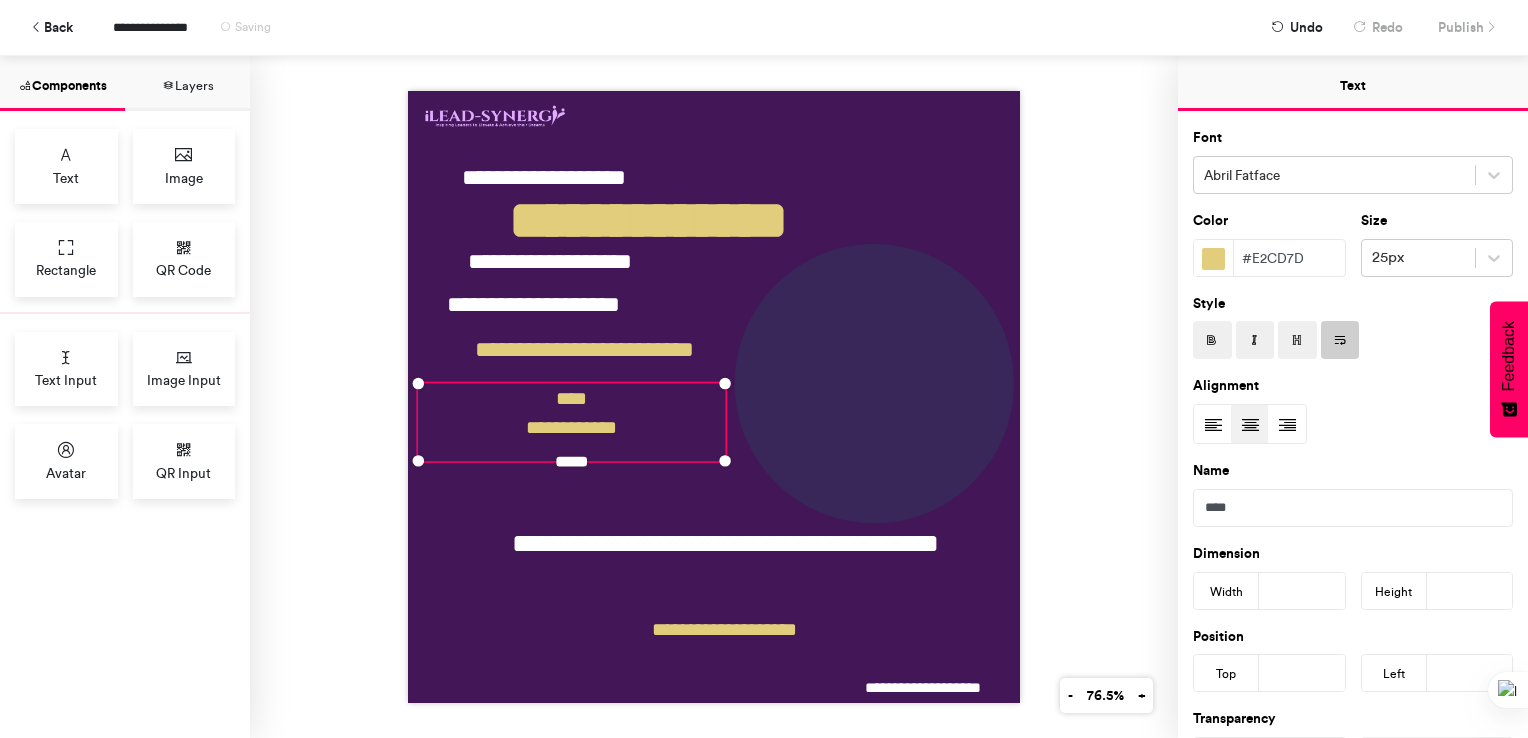 click on "**********" at bounding box center (714, 397) 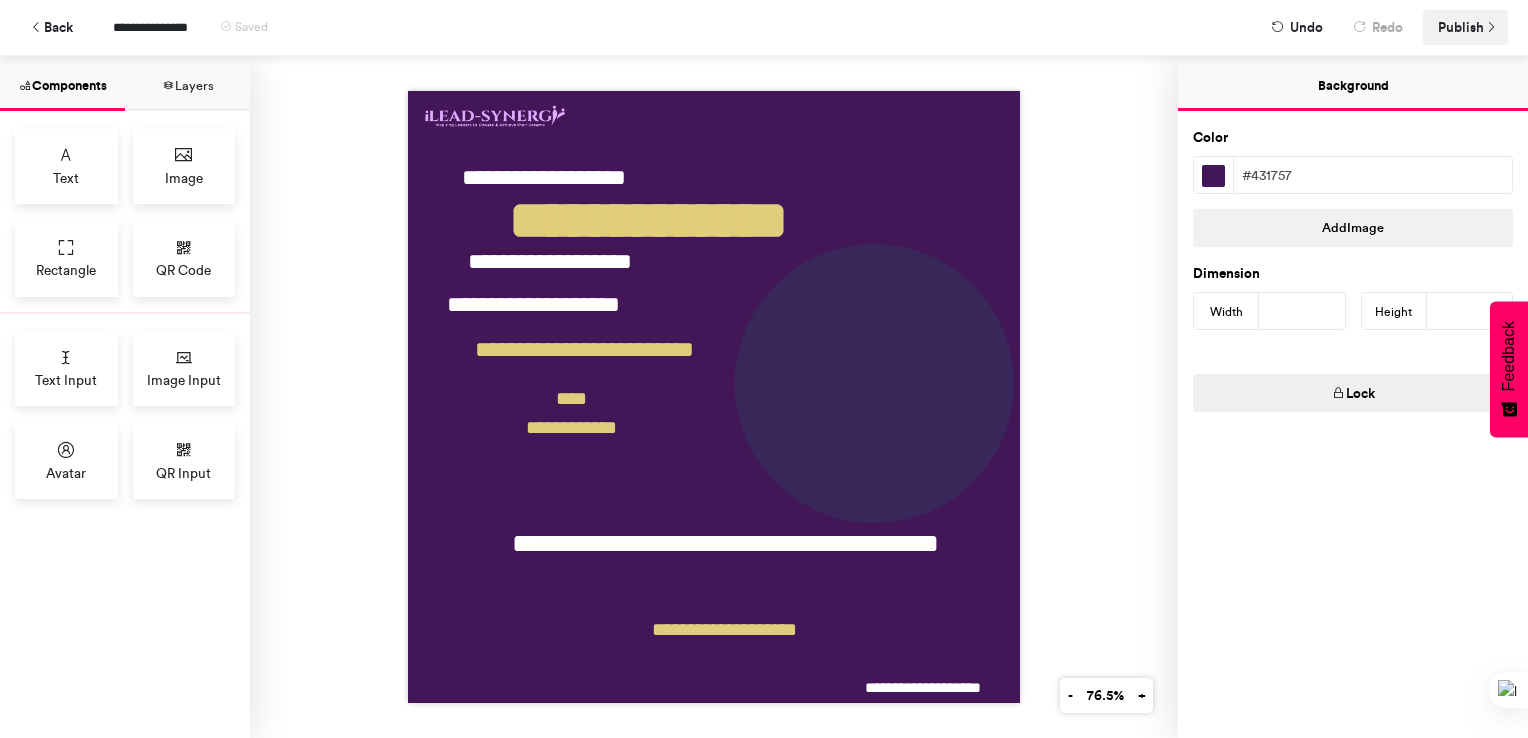 click on "Publish" at bounding box center [1461, 27] 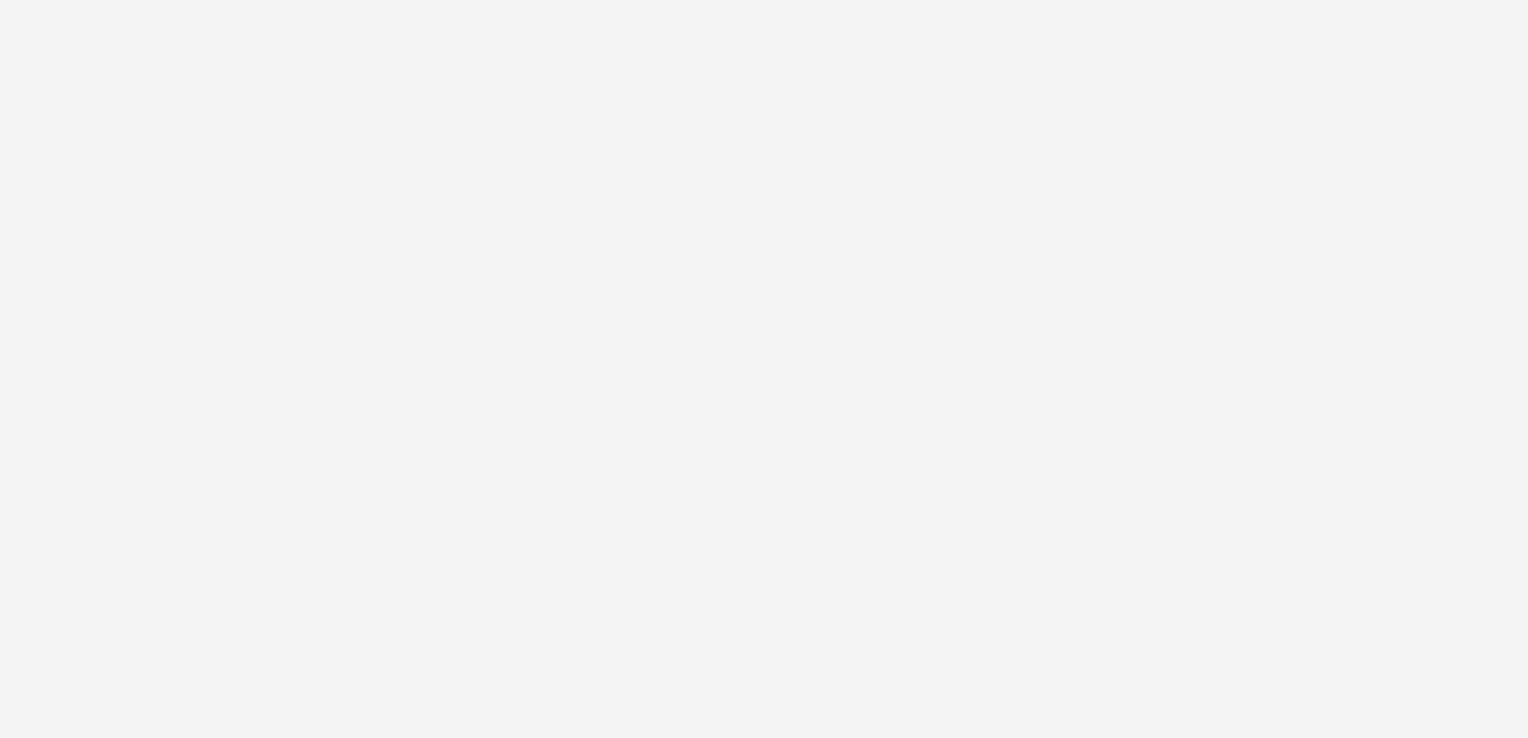 scroll, scrollTop: 0, scrollLeft: 0, axis: both 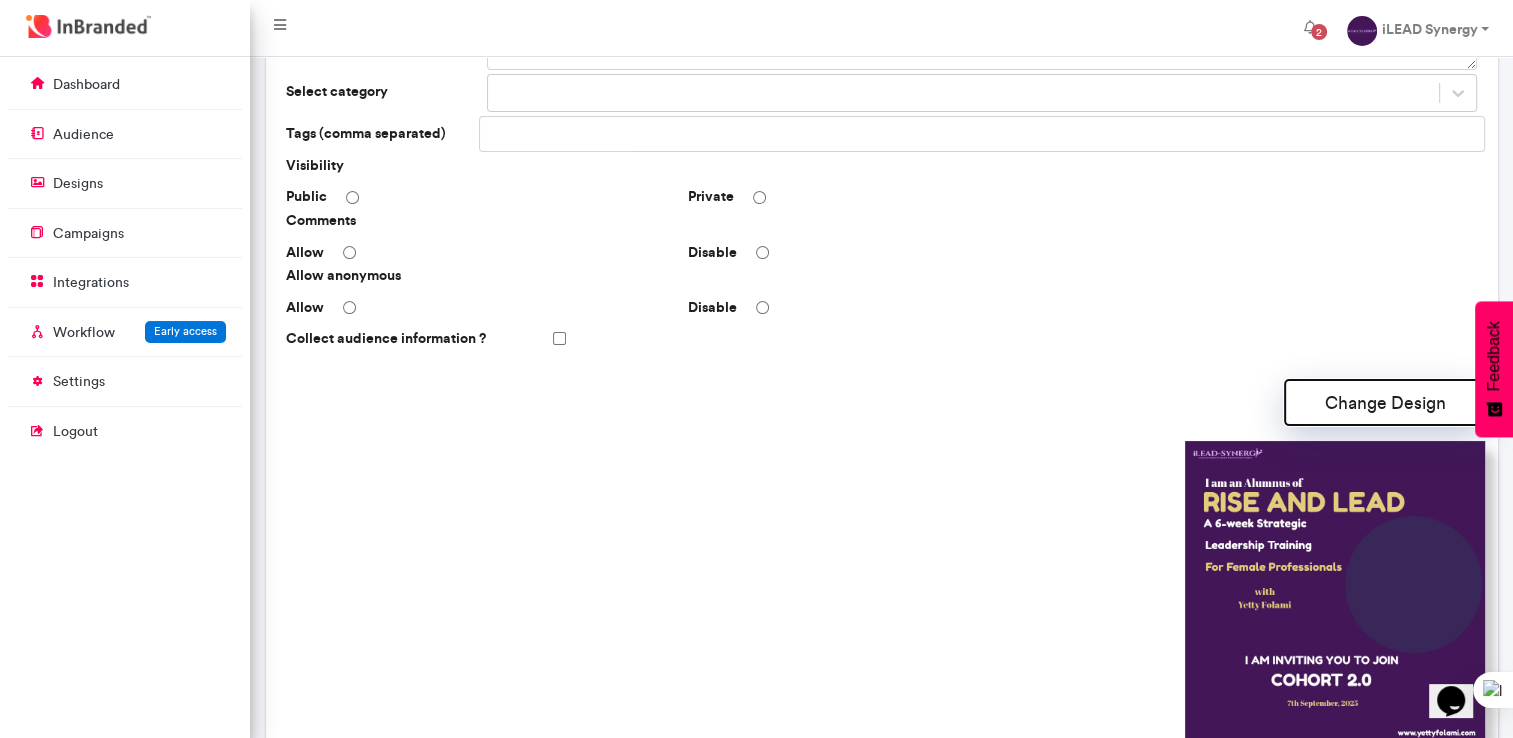 click on "Change Design" at bounding box center (1385, 402) 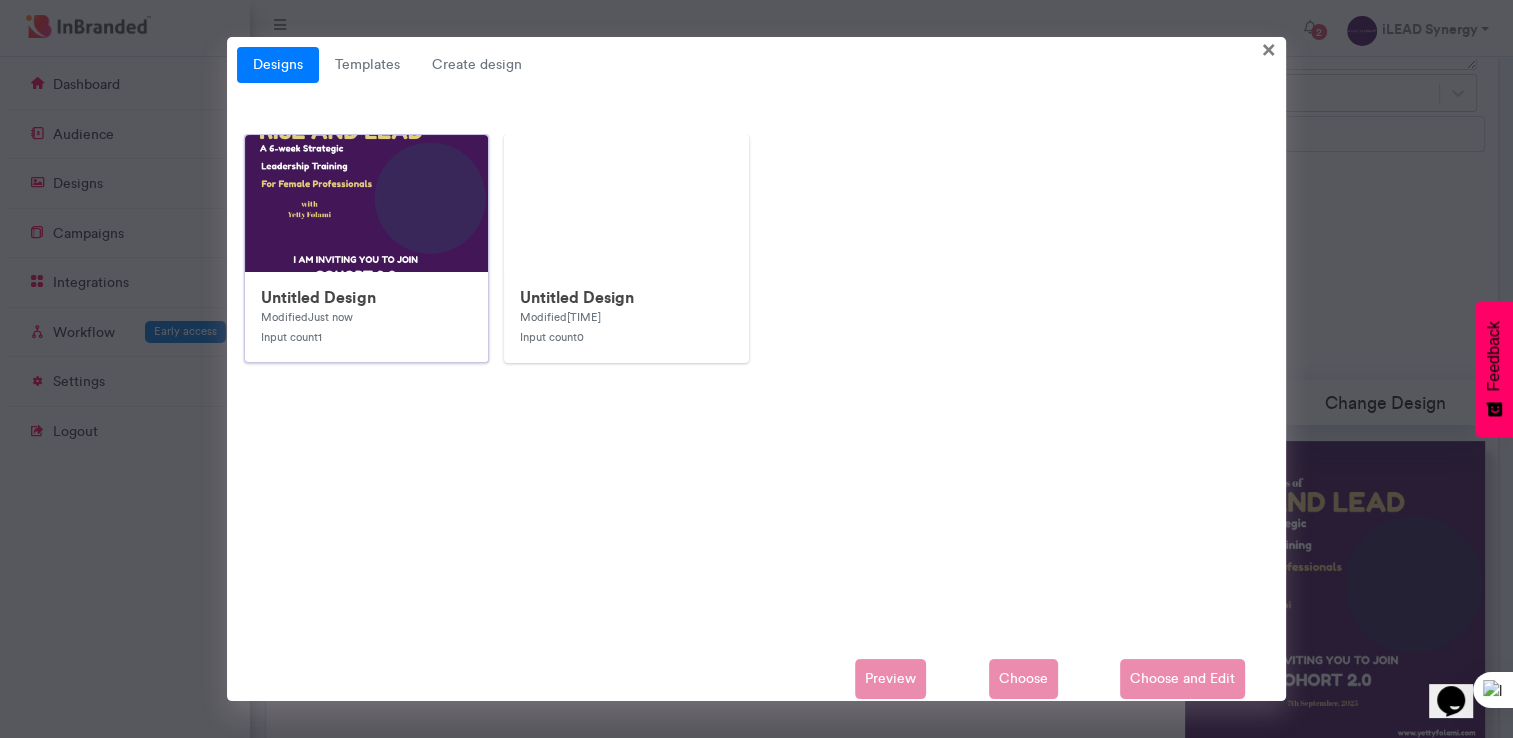 click at bounding box center [645, 535] 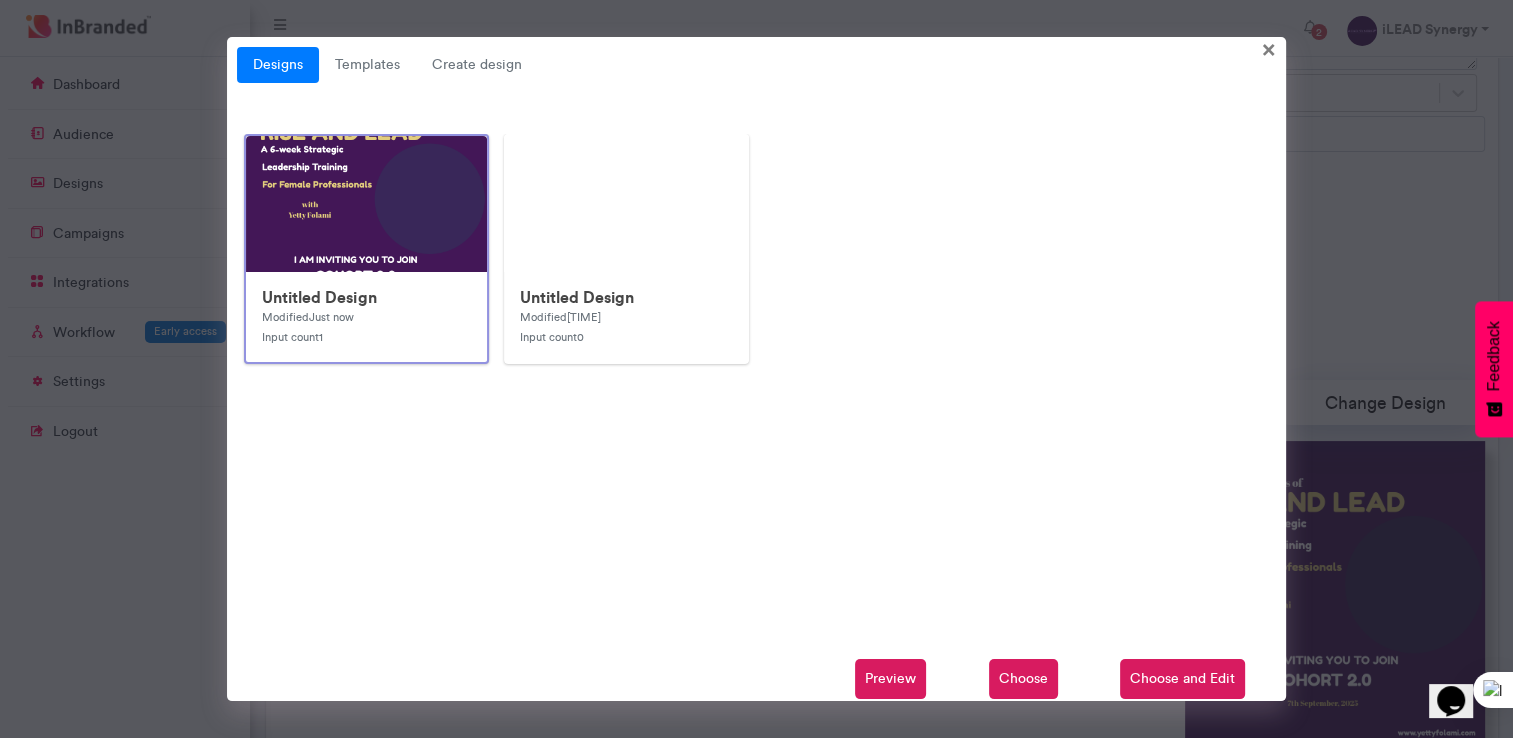 click on "Choose and Edit" at bounding box center [1182, 679] 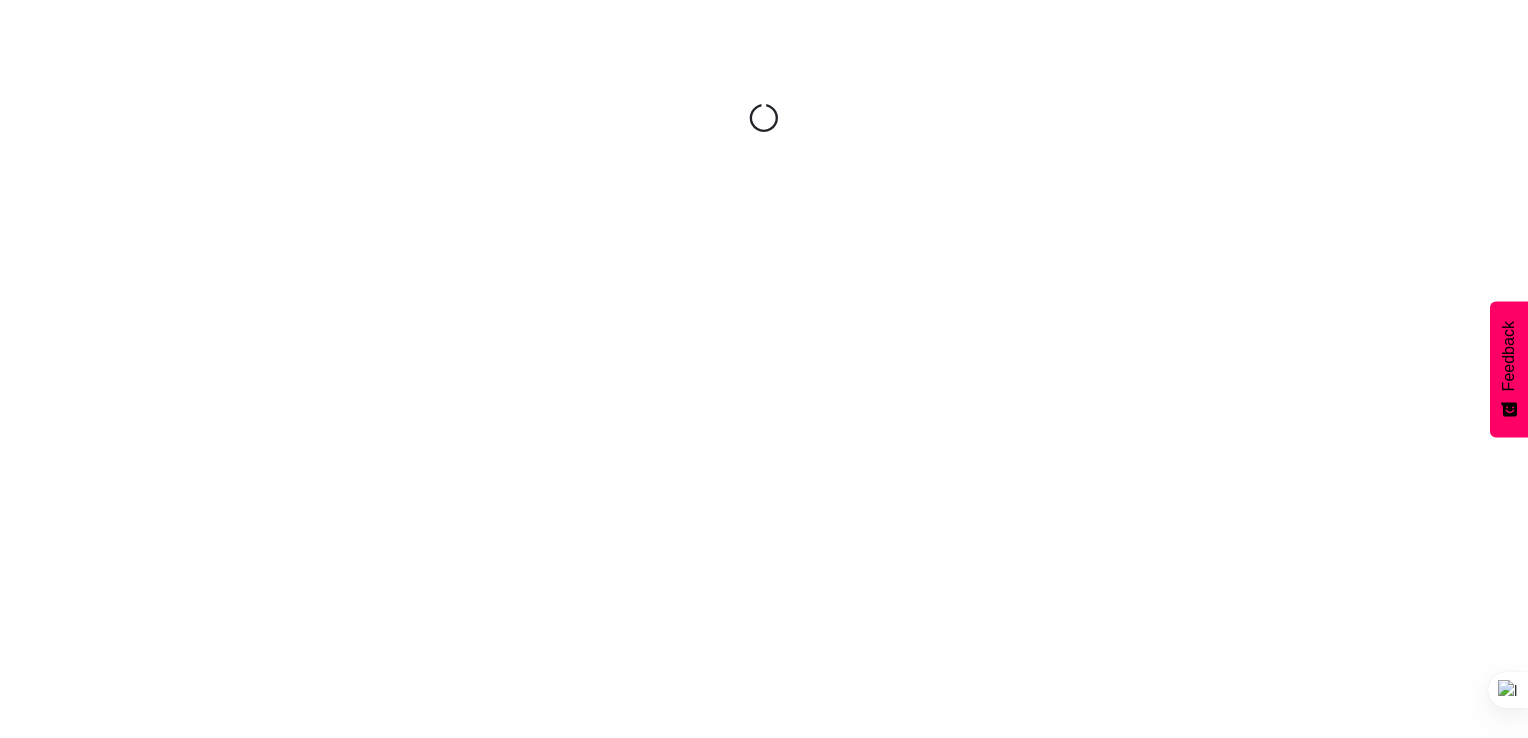 scroll, scrollTop: 0, scrollLeft: 0, axis: both 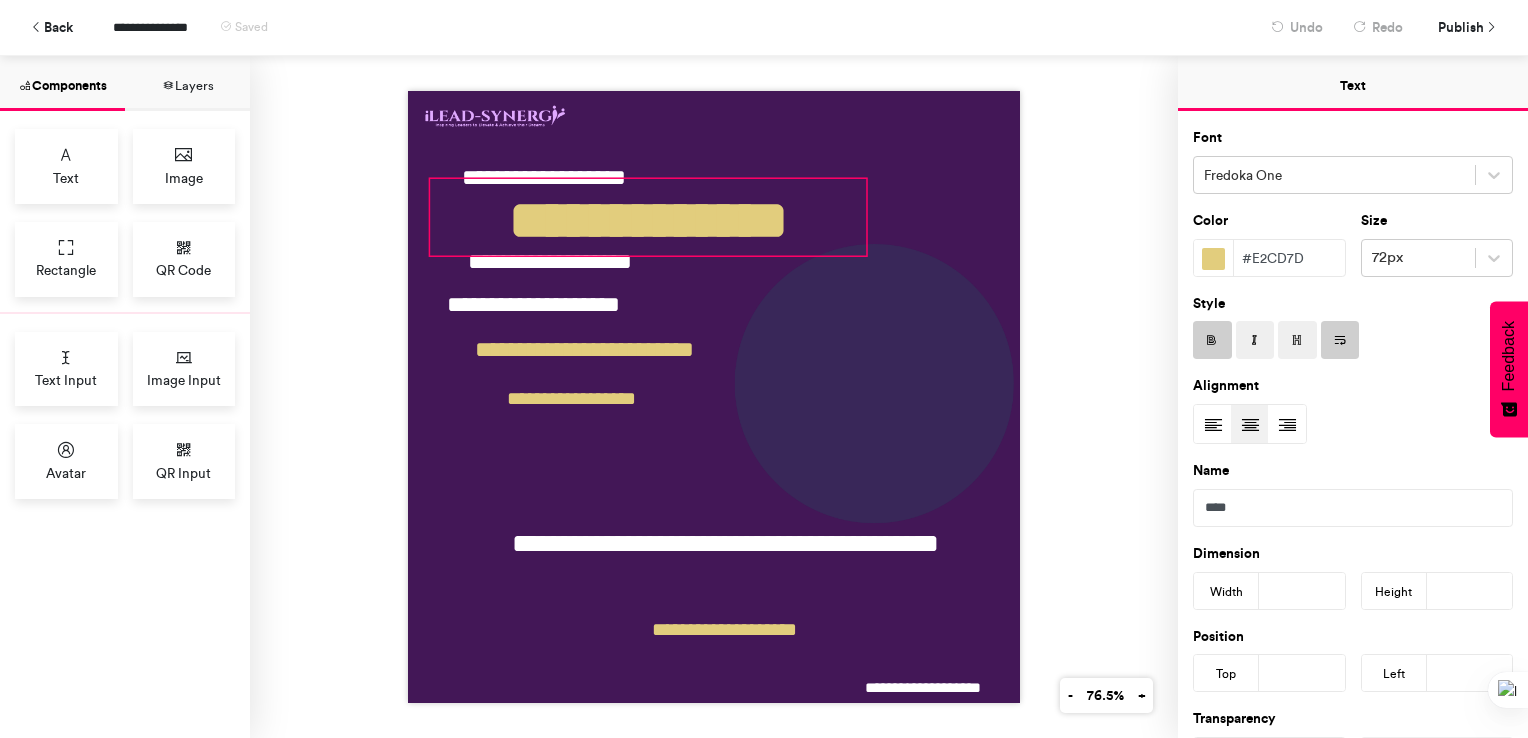 click on "**********" at bounding box center (648, 217) 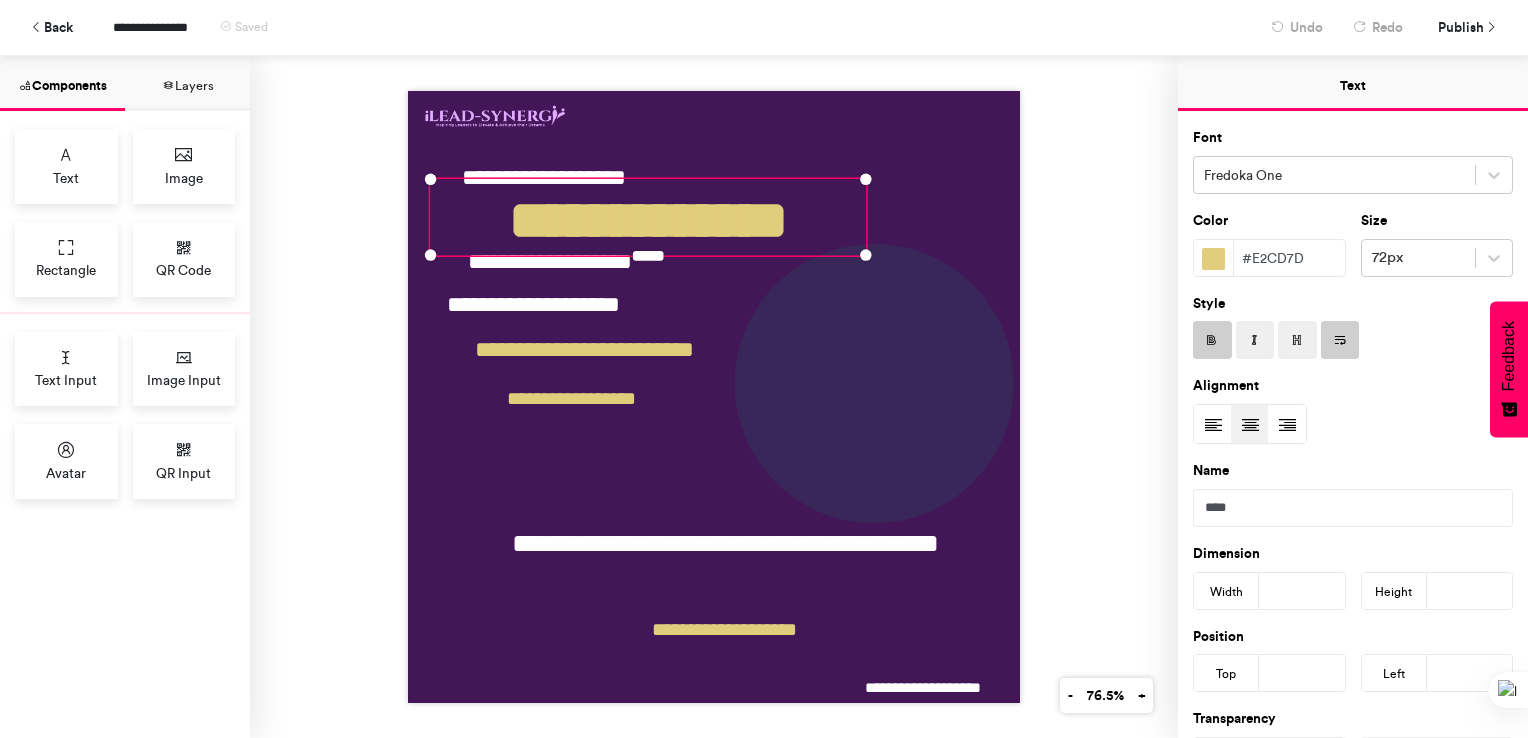 click on "**********" at bounding box center [714, 397] 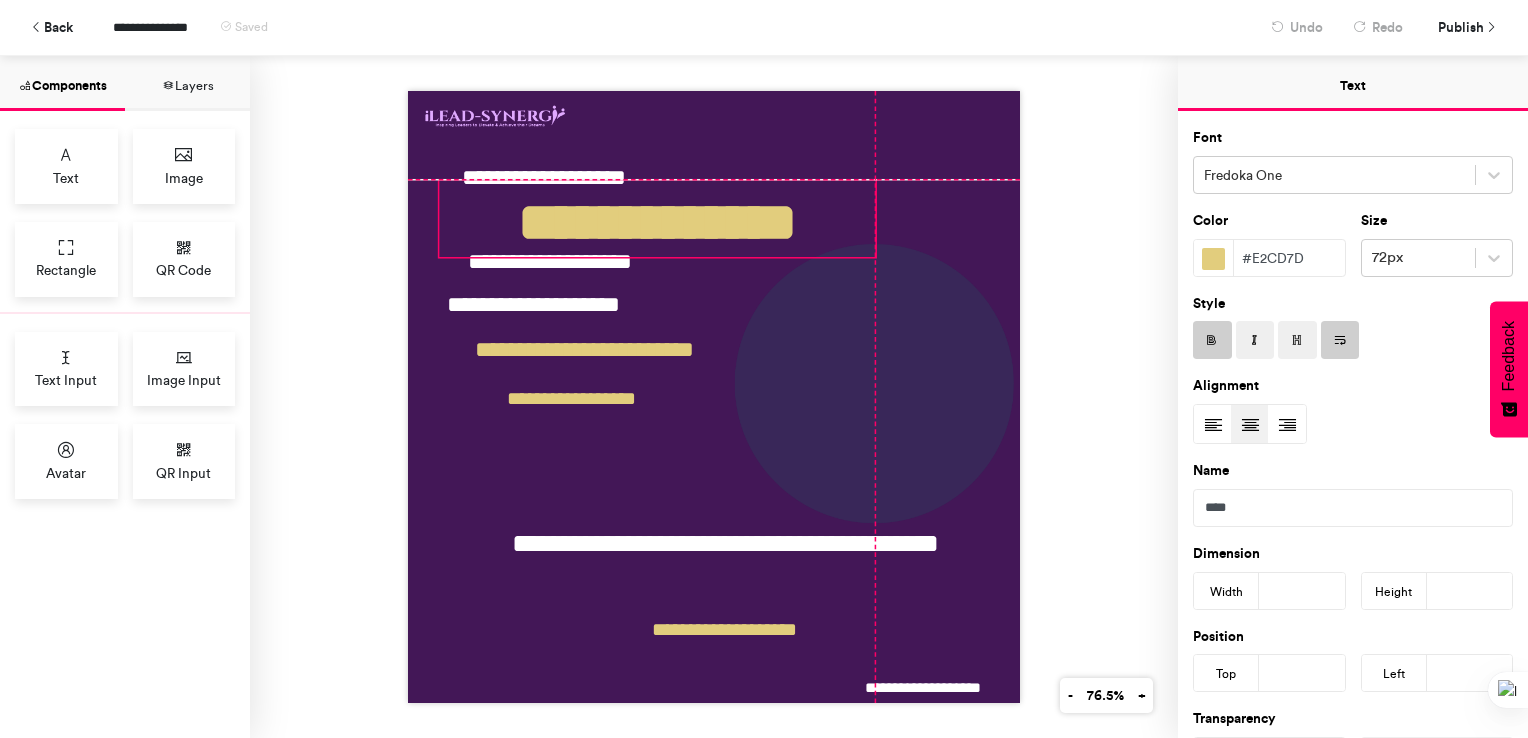 click on "**********" at bounding box center [657, 218] 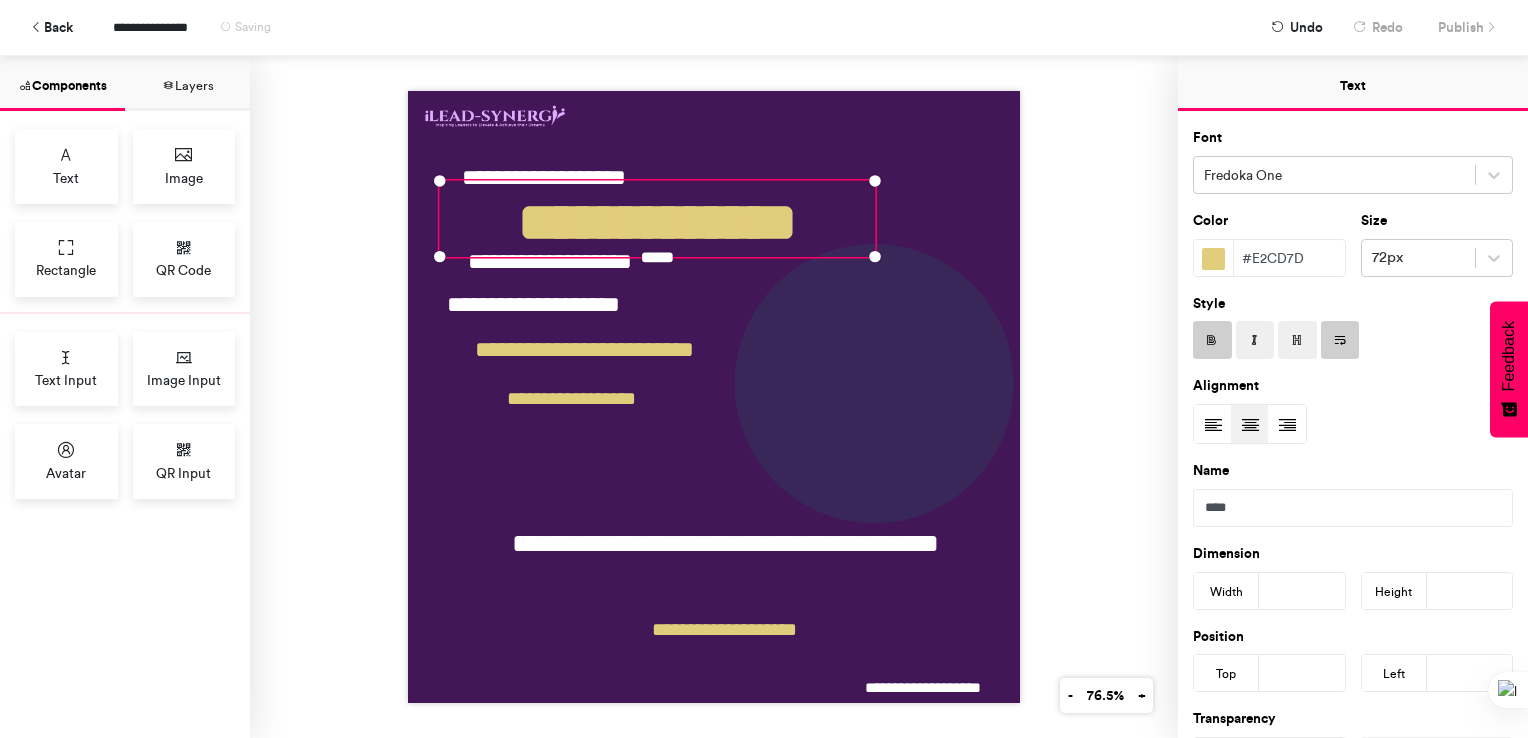 click on "**********" at bounding box center [714, 397] 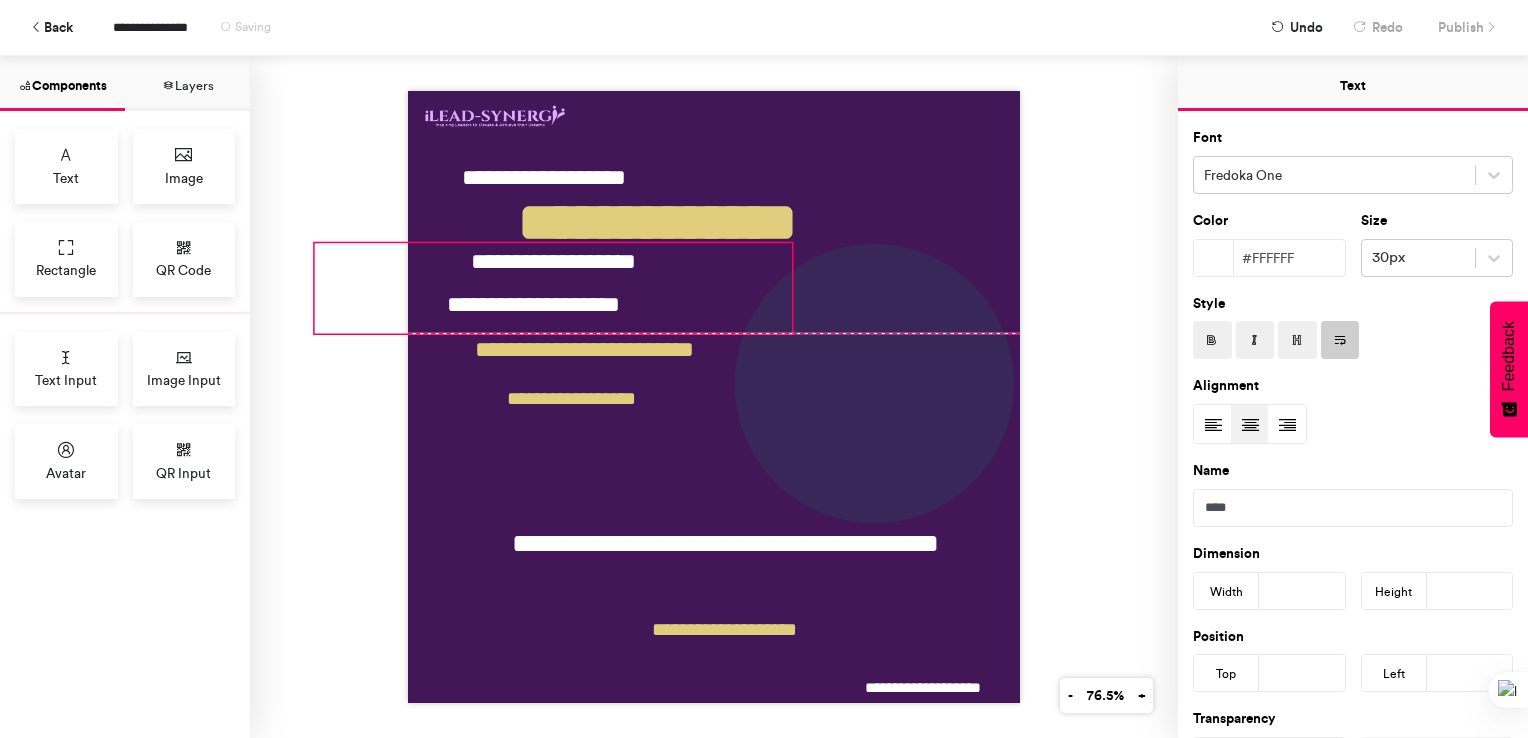 click on "**********" at bounding box center [553, 288] 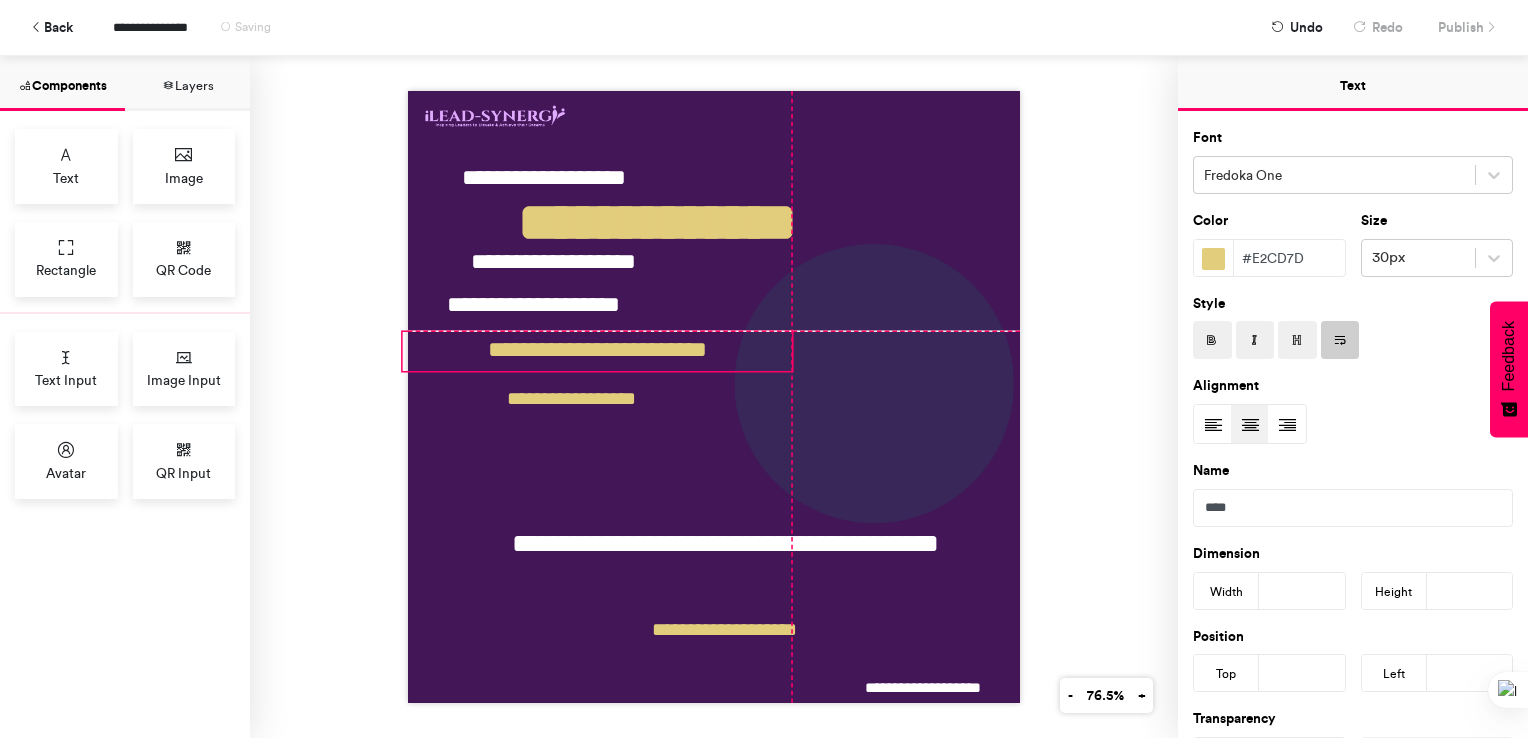 click on "**********" at bounding box center [597, 351] 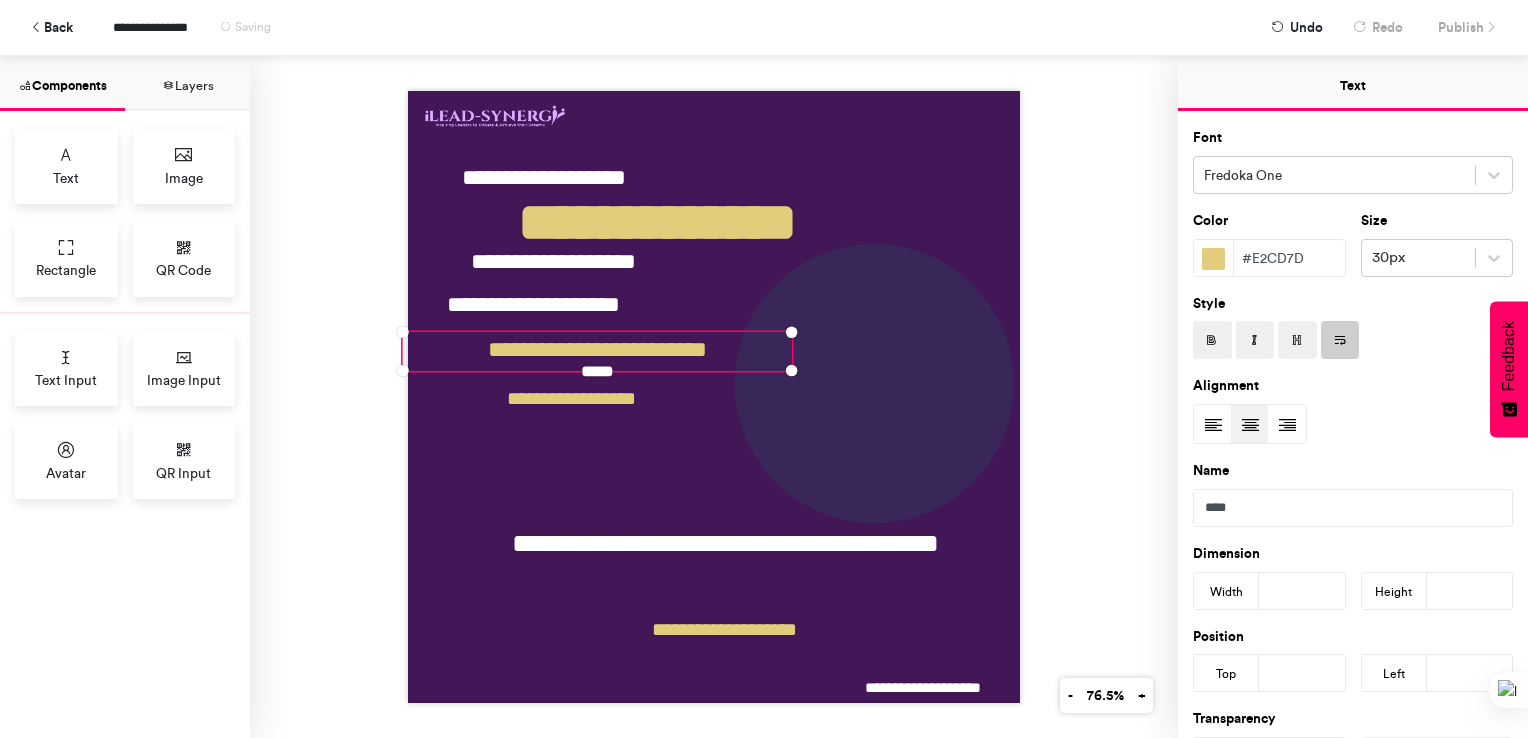 click on "**********" at bounding box center (714, 397) 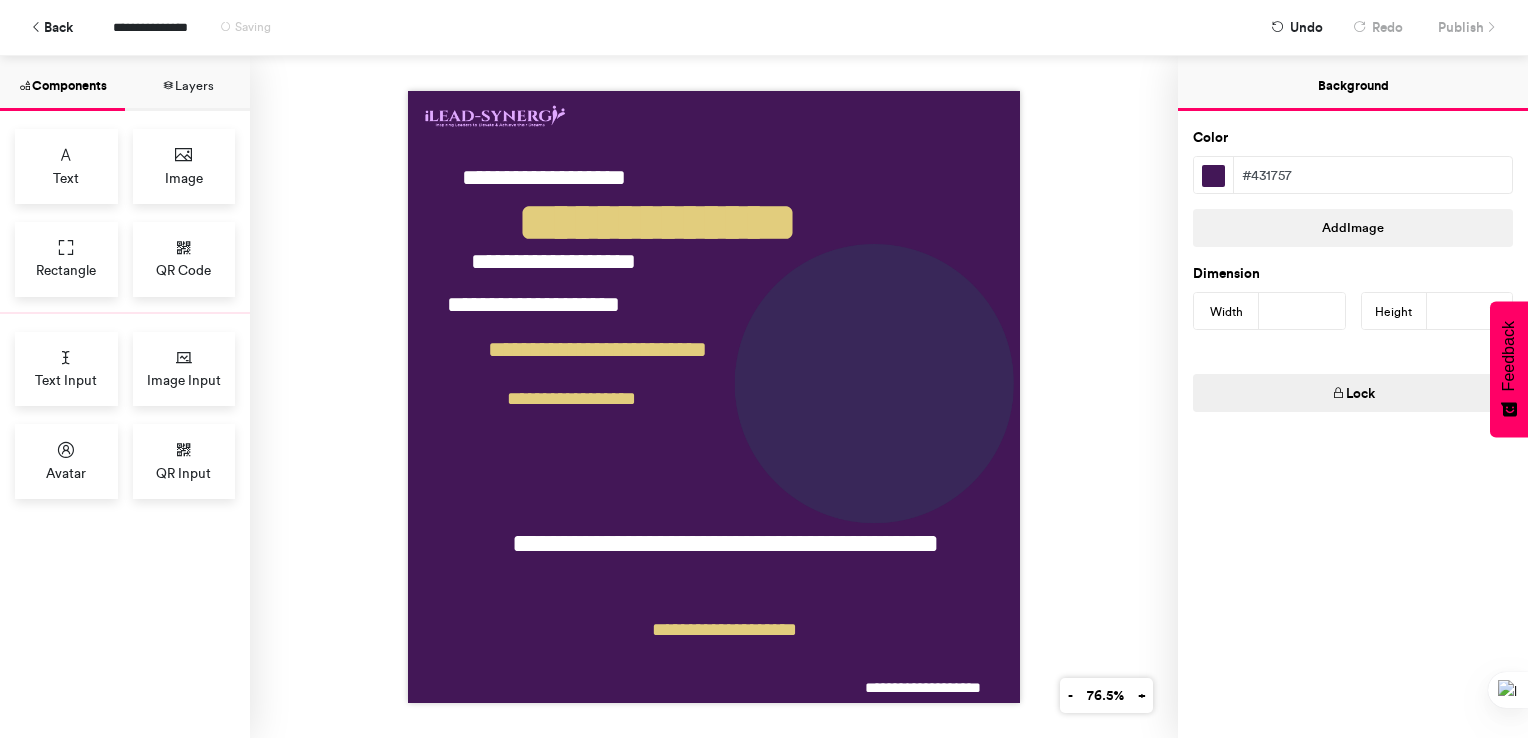 click on "**********" at bounding box center (764, 27) 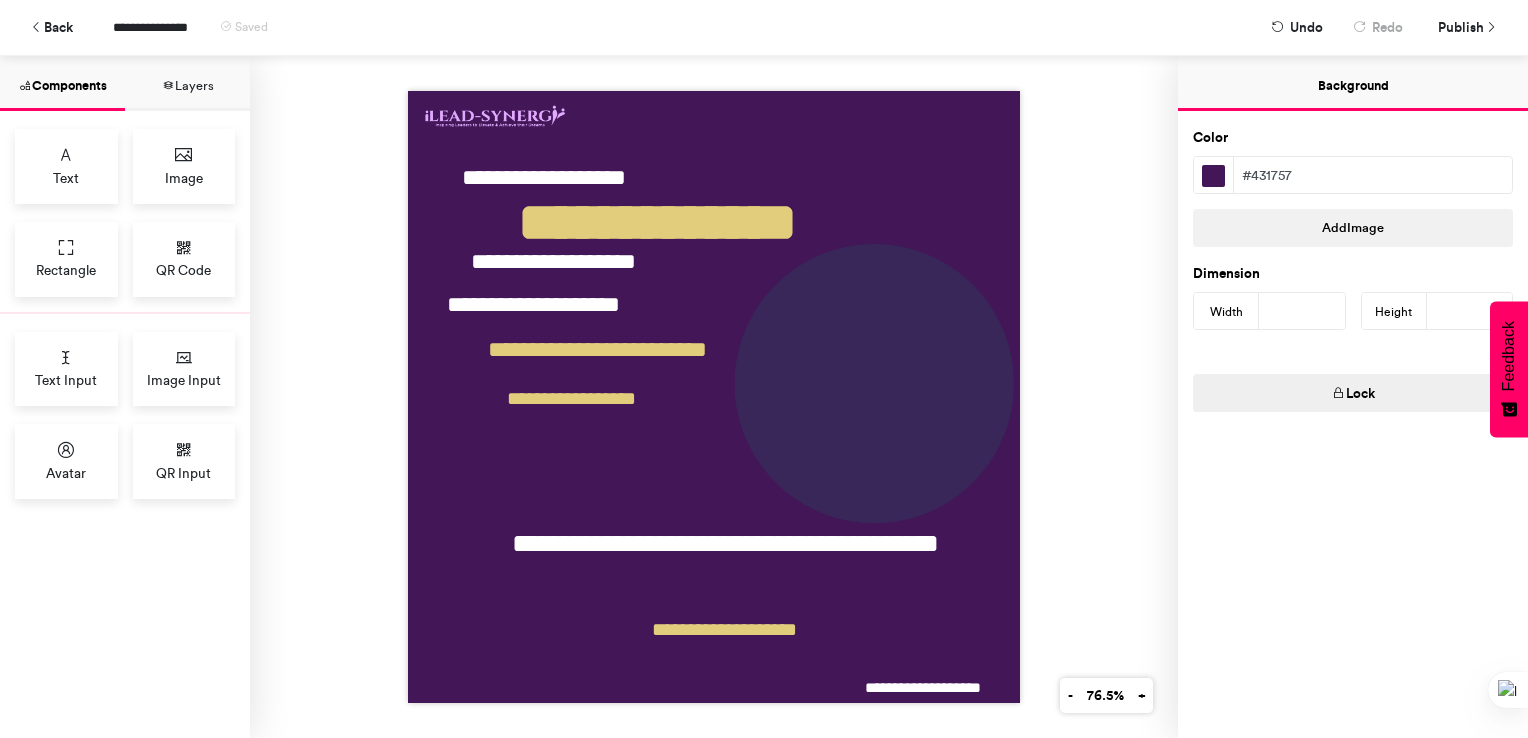 click on "**********" at bounding box center (714, 397) 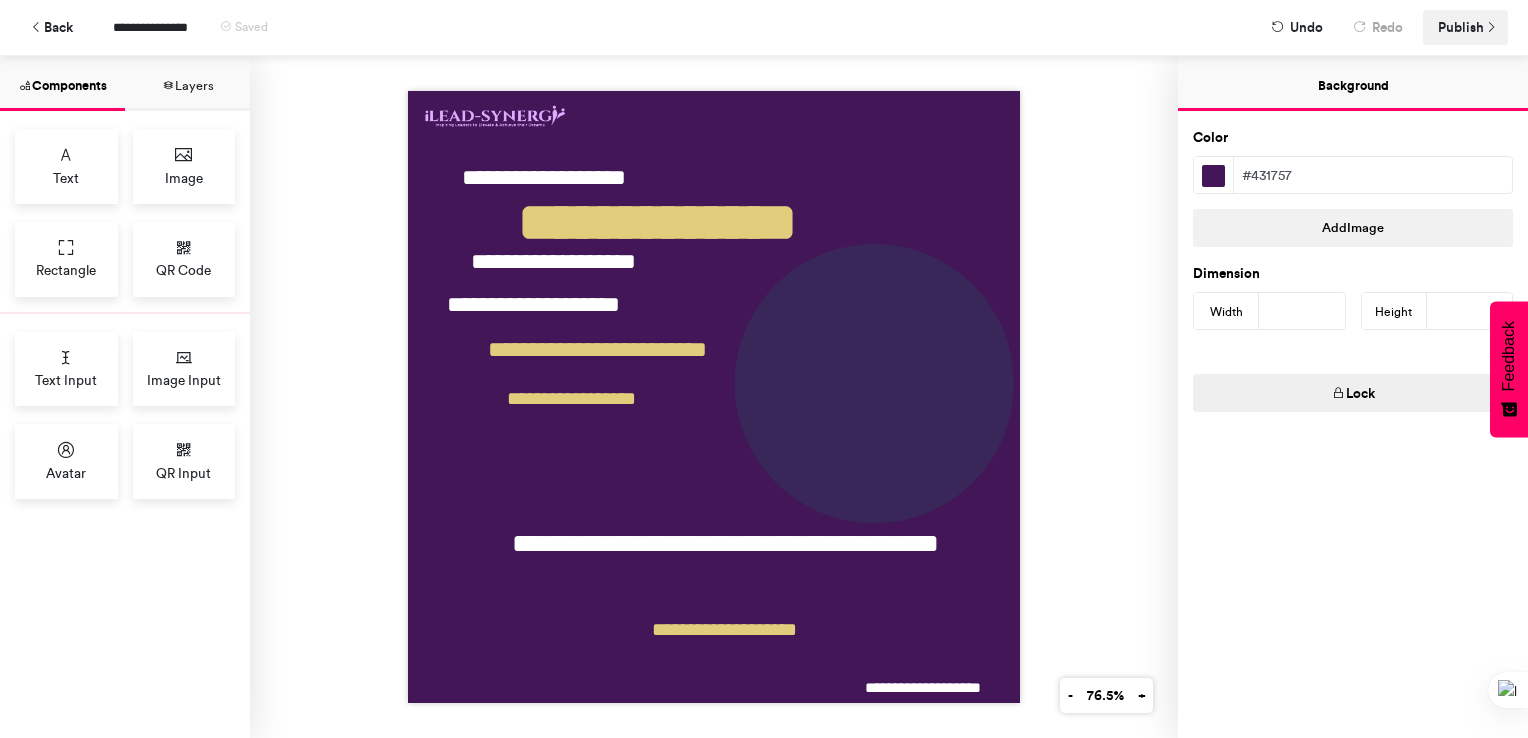 click on "Publish" at bounding box center (1465, 27) 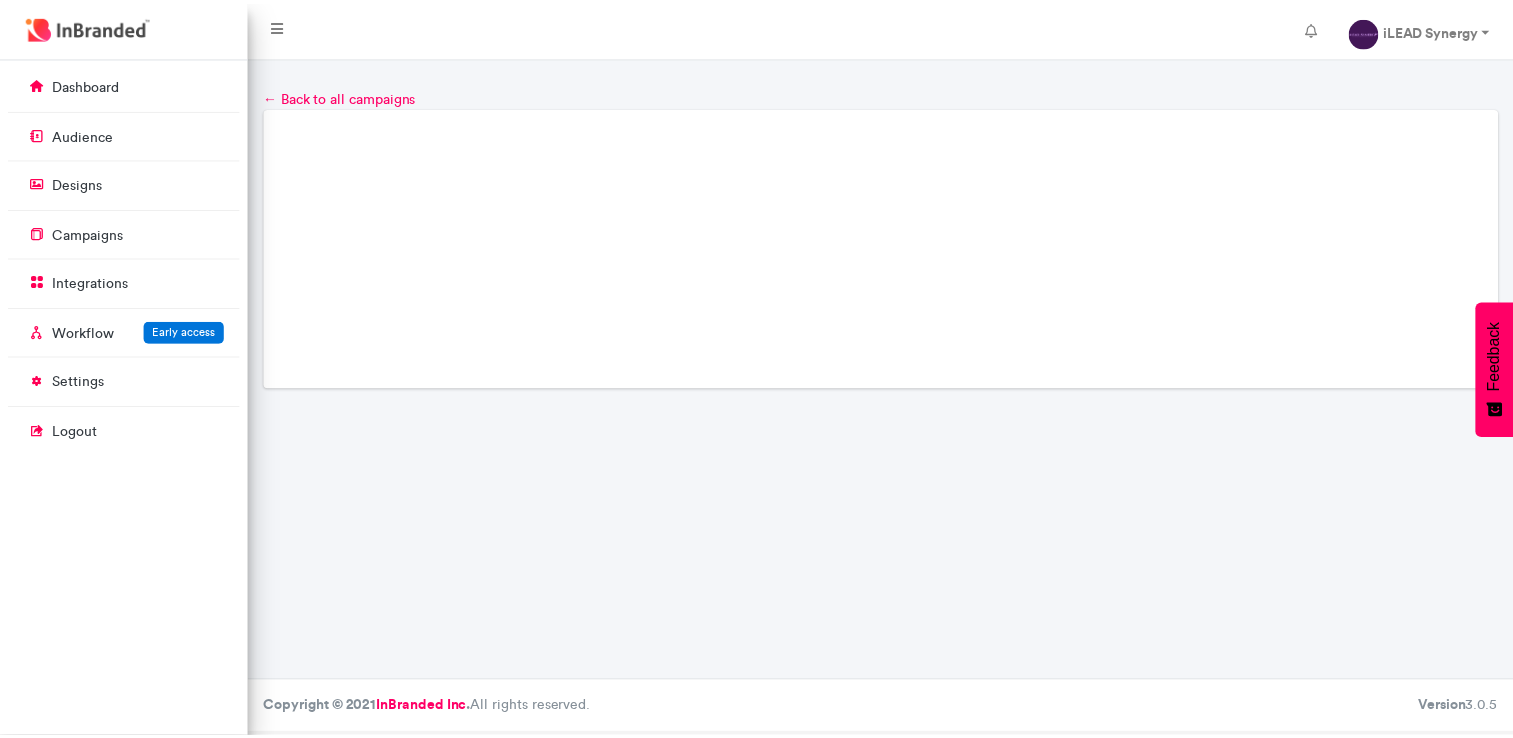 scroll, scrollTop: 0, scrollLeft: 0, axis: both 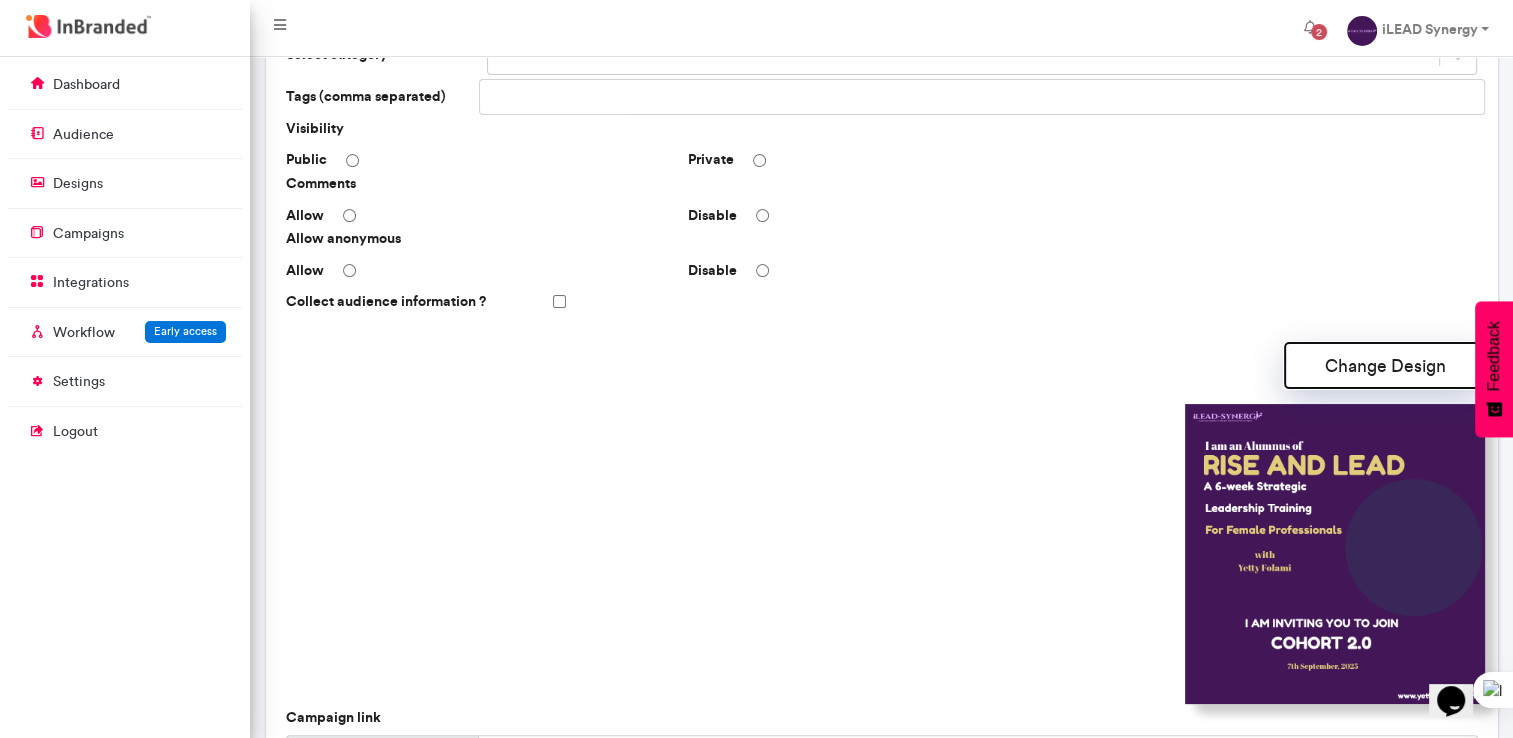 click on "Change Design" at bounding box center [1385, 365] 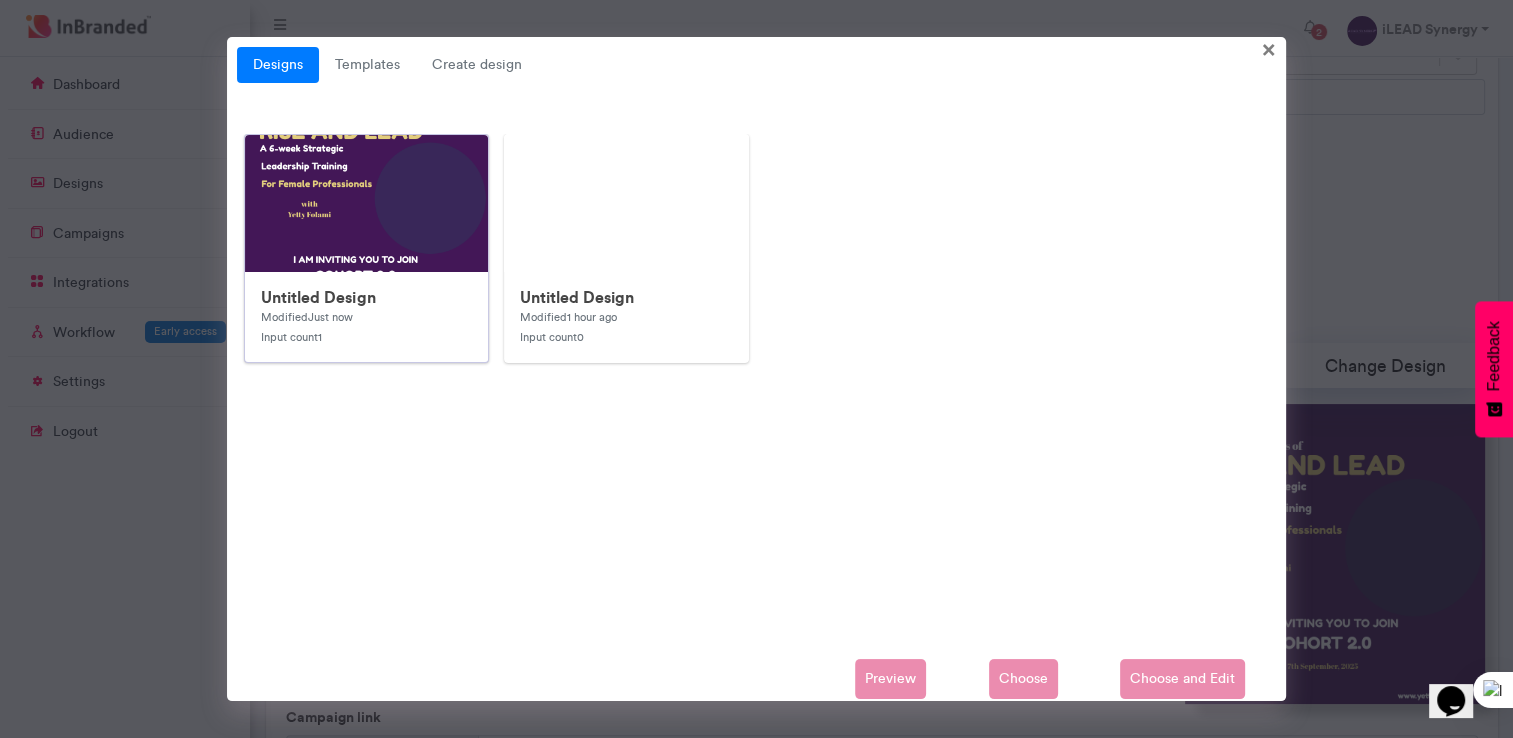 click at bounding box center (645, 535) 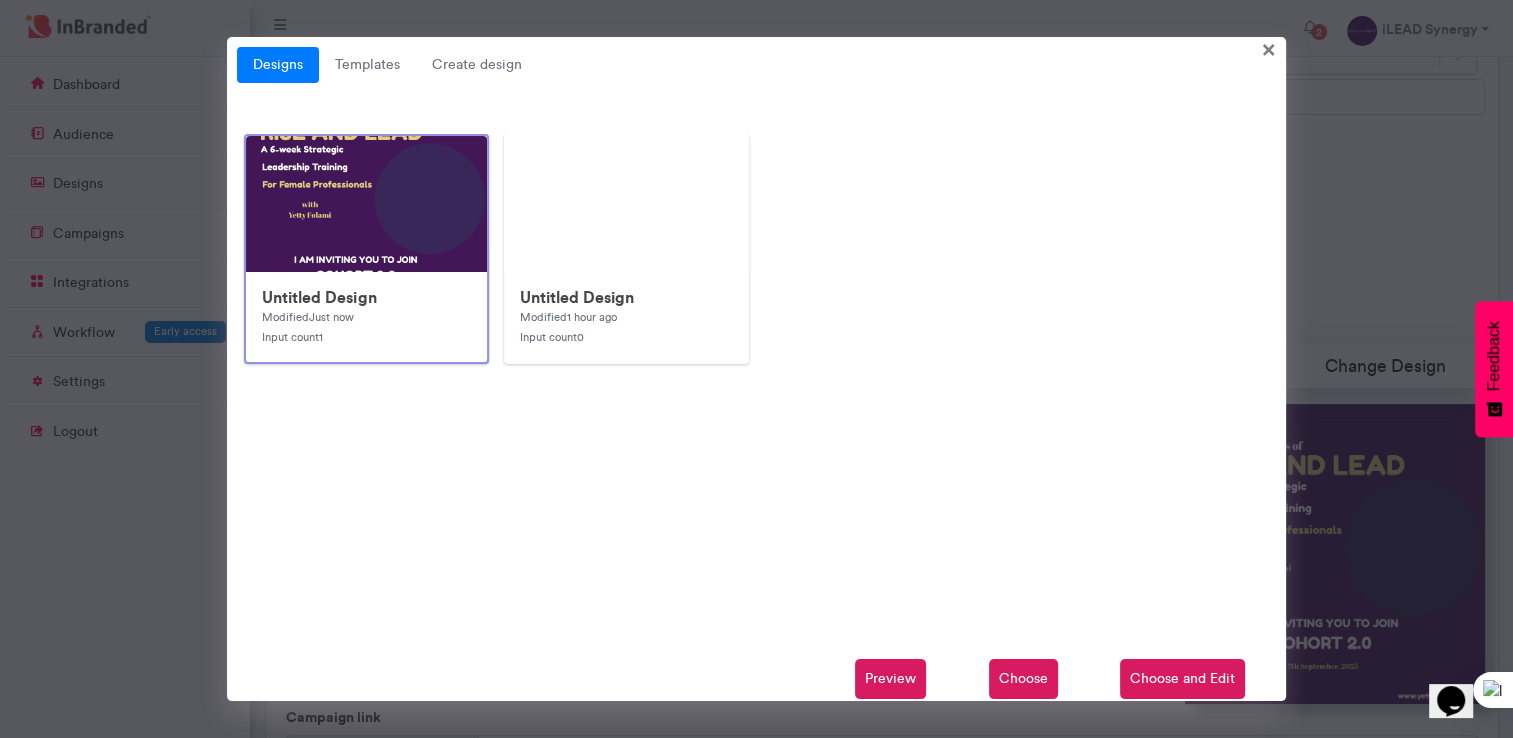 click on "Untitled Design" at bounding box center (366, 297) 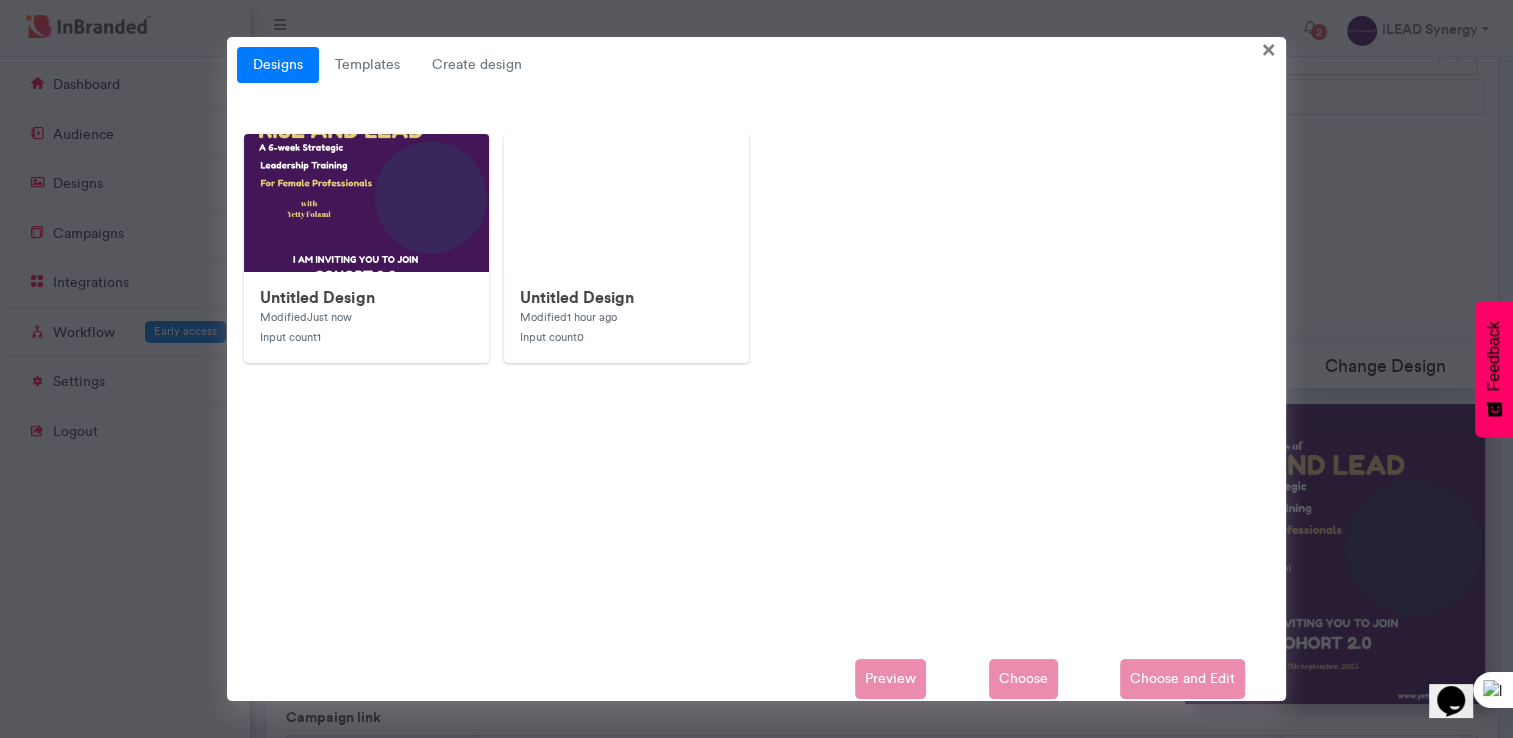 click on "Preview Choose Choose and Edit" at bounding box center (756, 679) 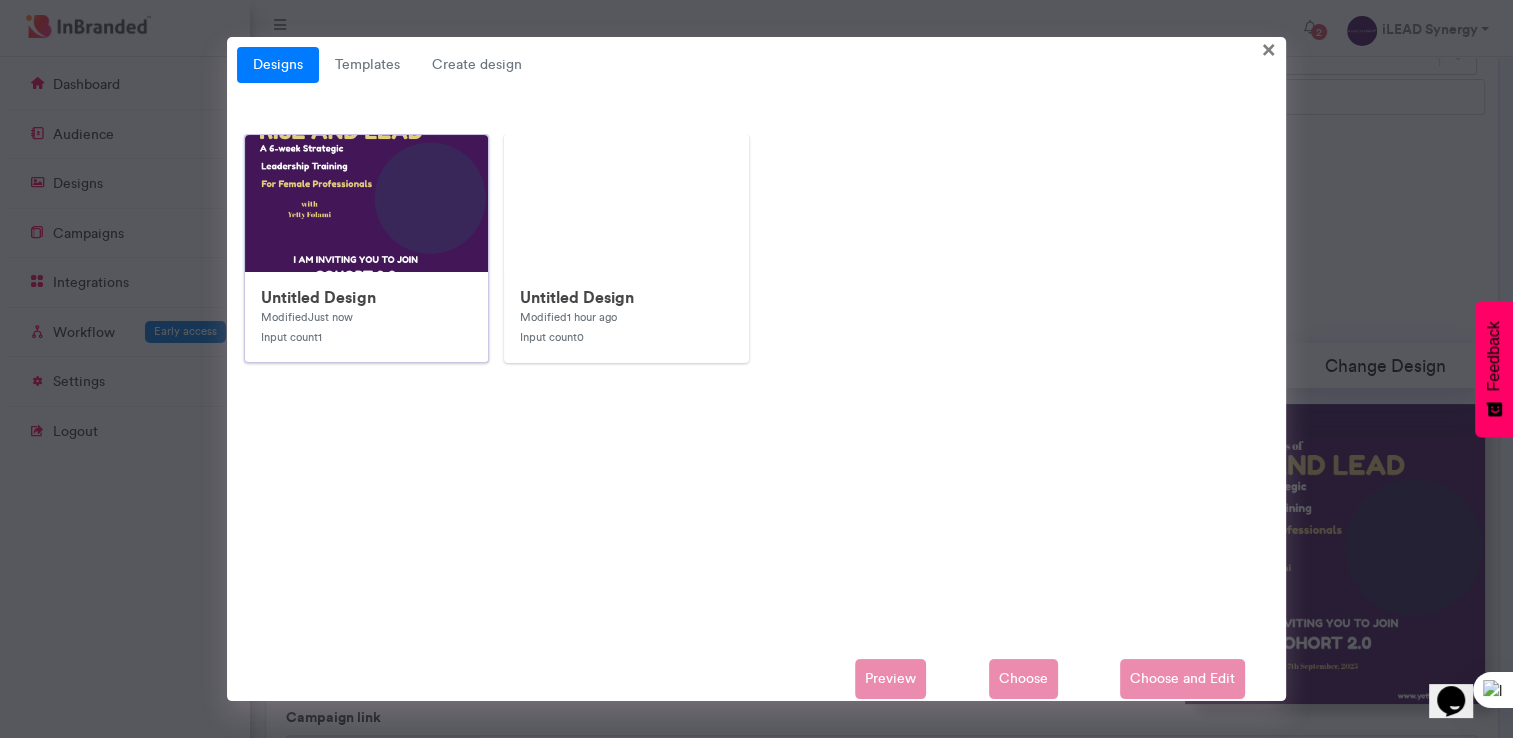 click at bounding box center (645, 535) 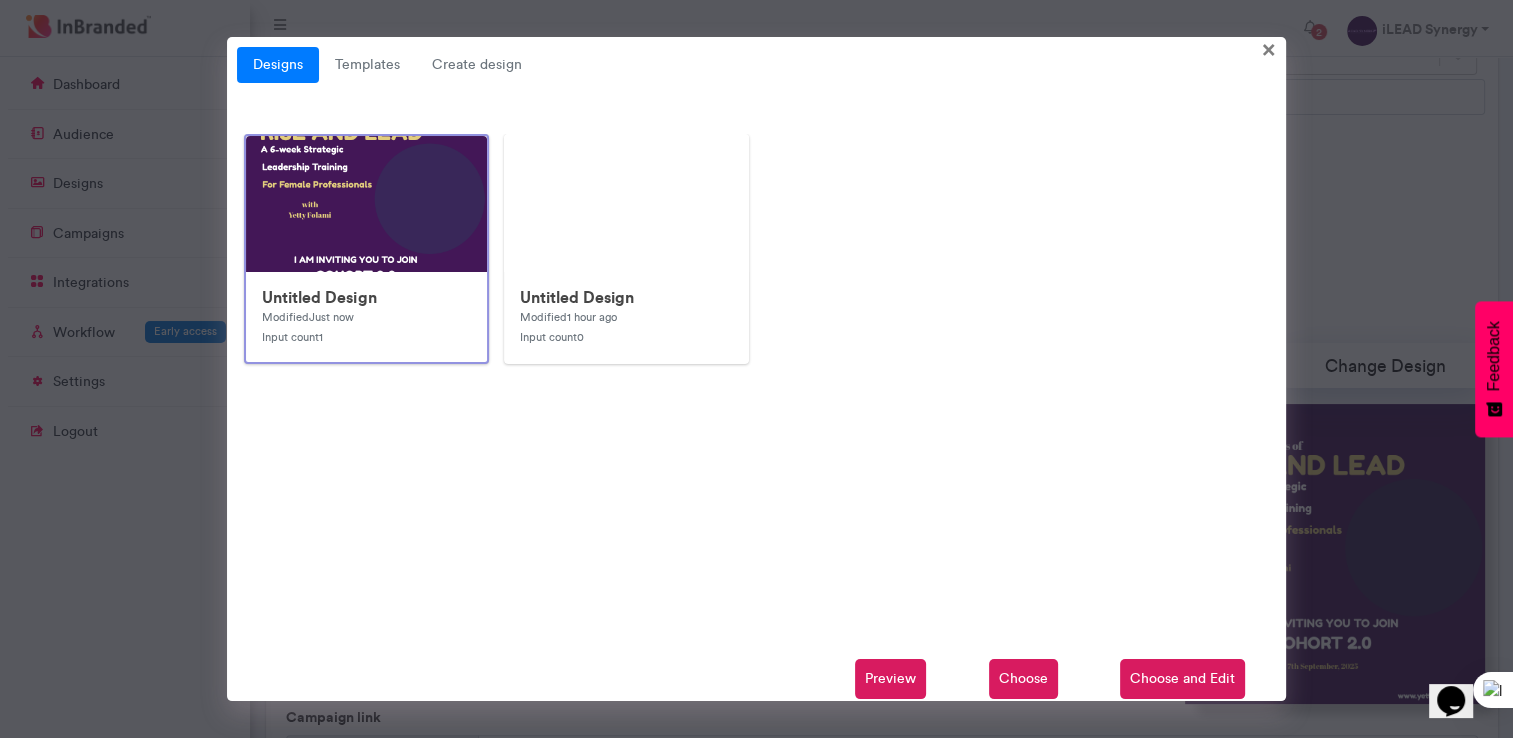 click on "Choose and Edit" at bounding box center (1182, 679) 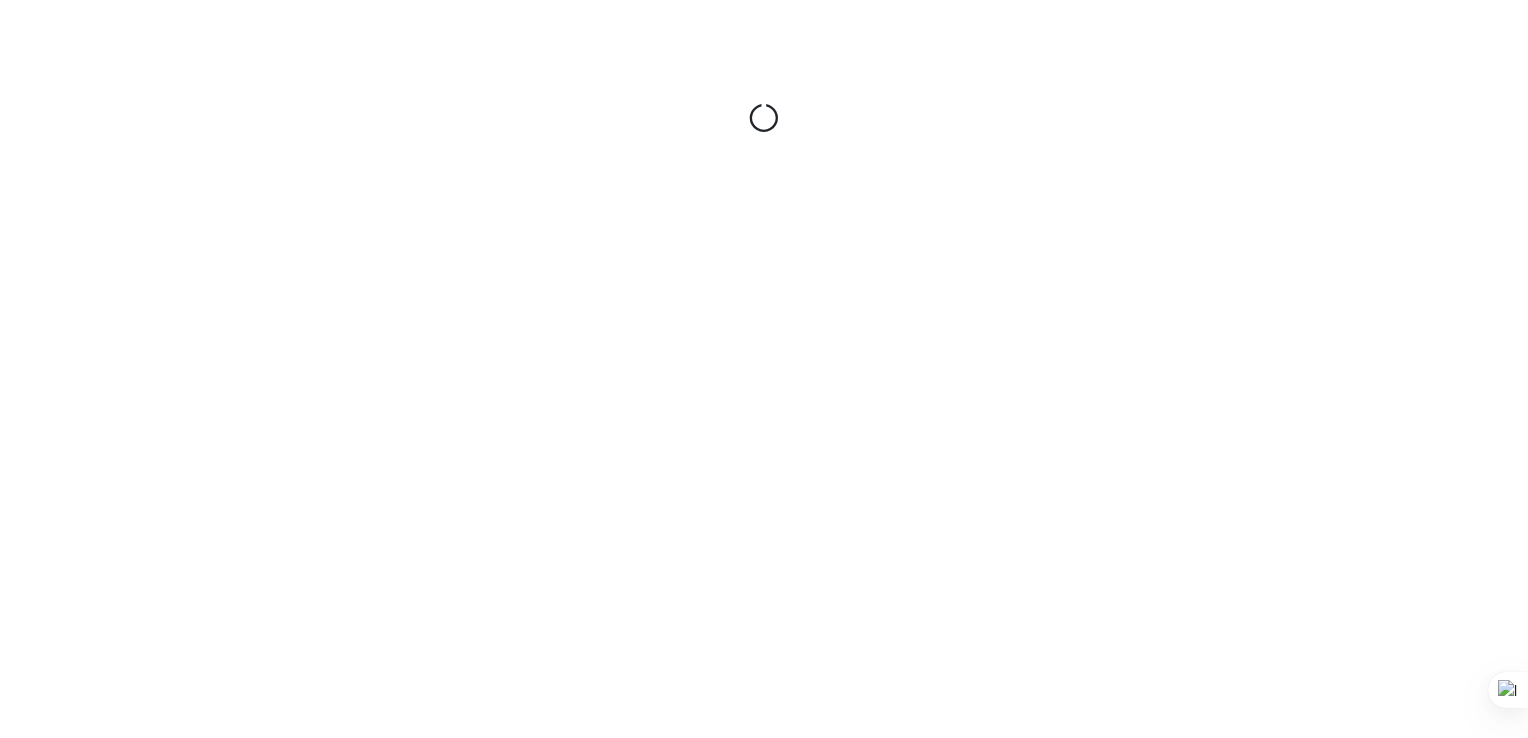 scroll, scrollTop: 0, scrollLeft: 0, axis: both 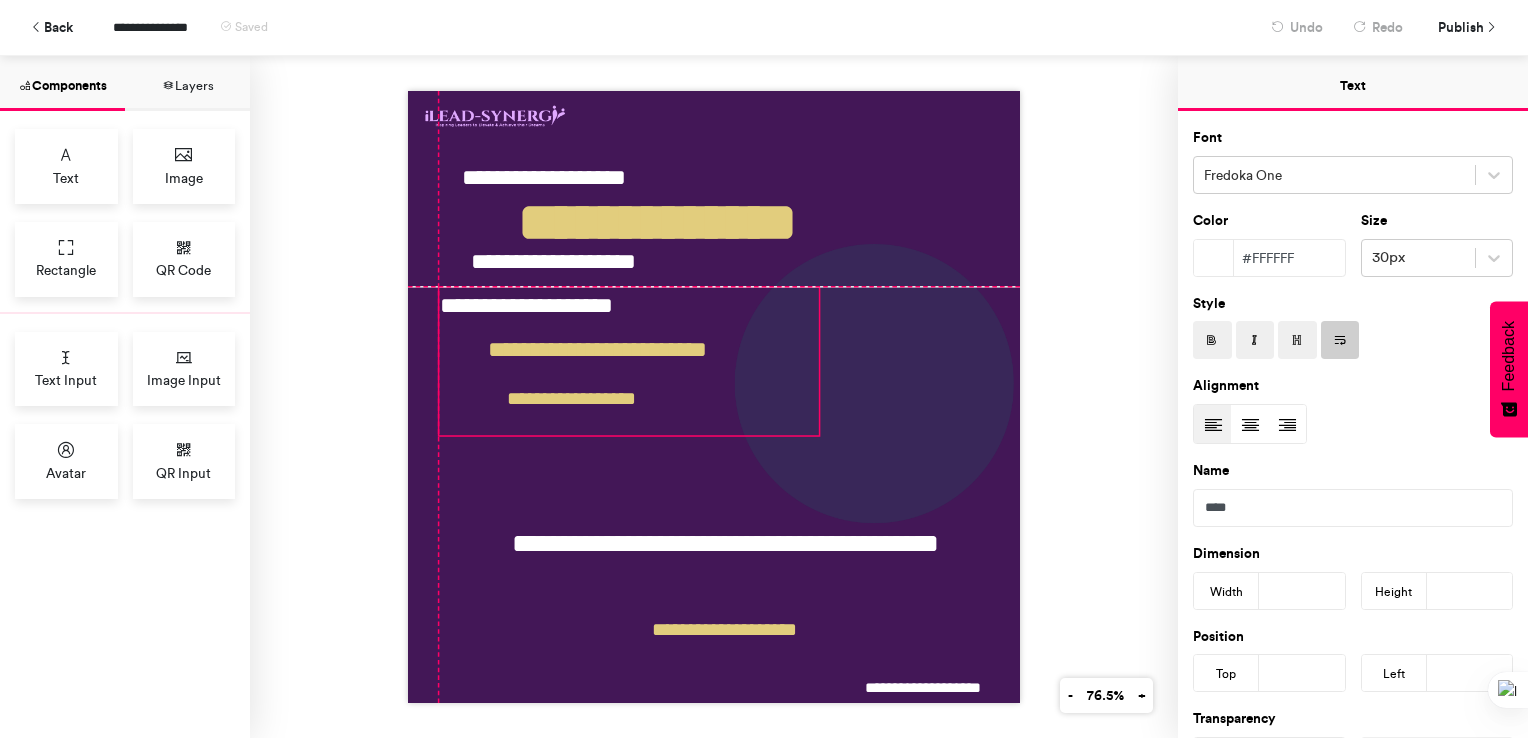 click on "**********" at bounding box center [629, 361] 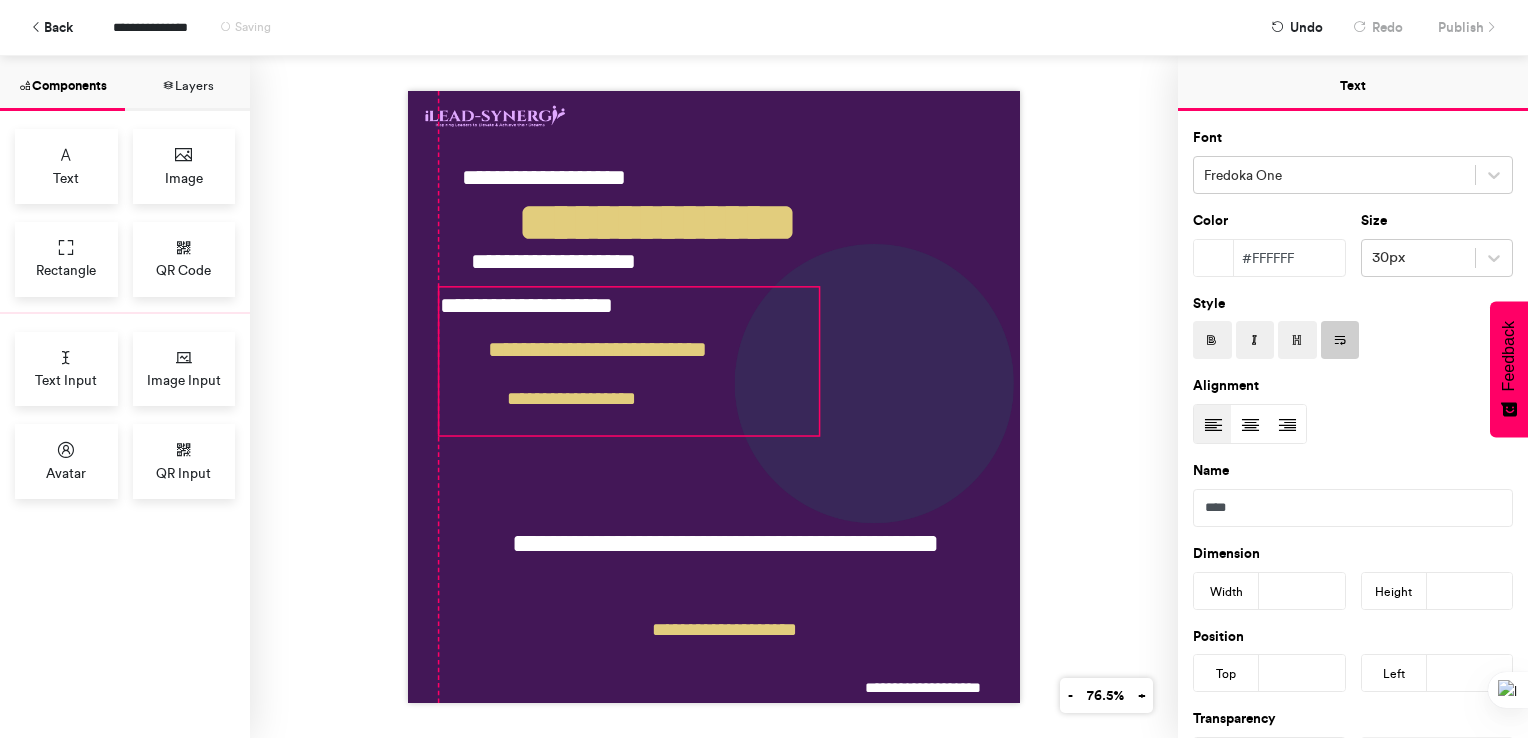 click on "**********" at bounding box center [714, 397] 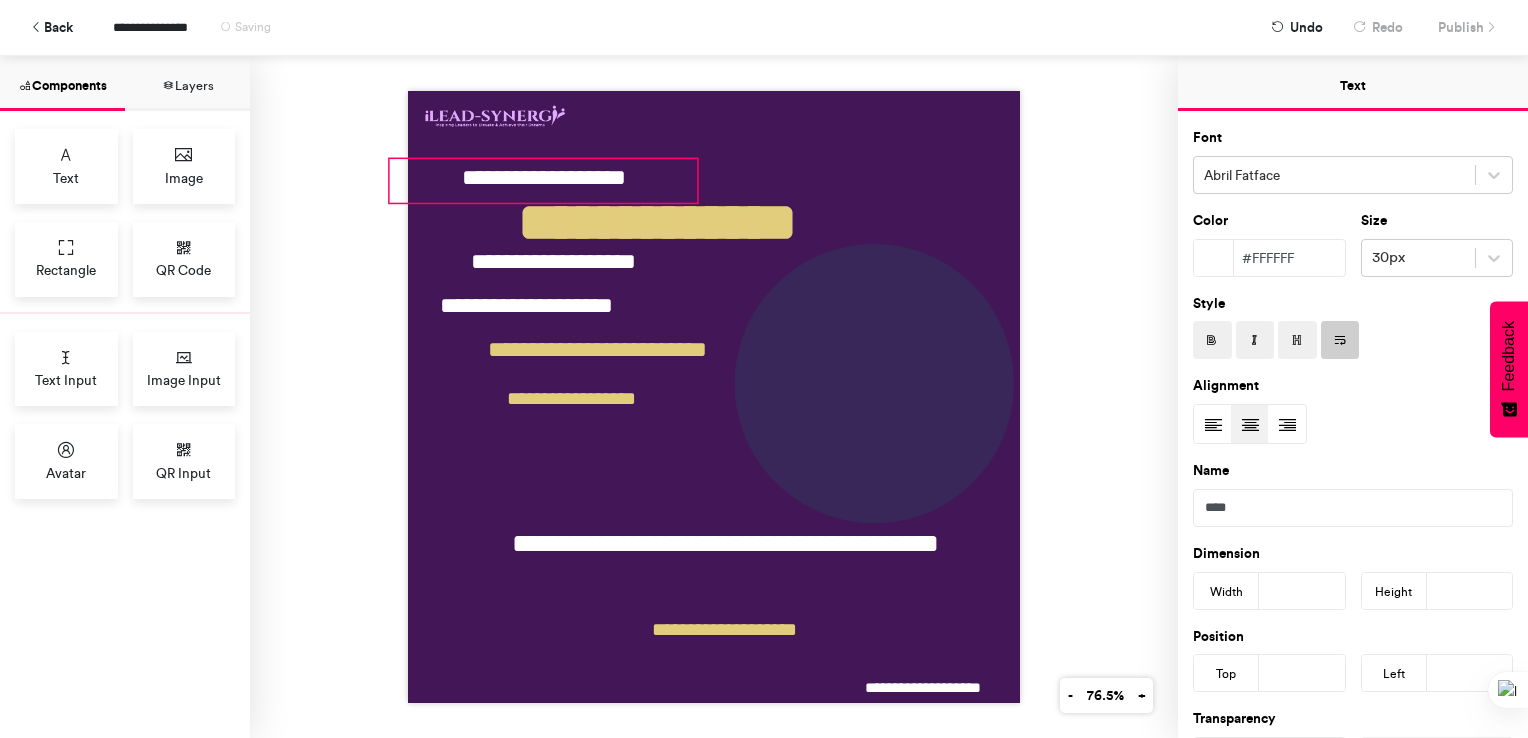 click on "**********" at bounding box center (543, 181) 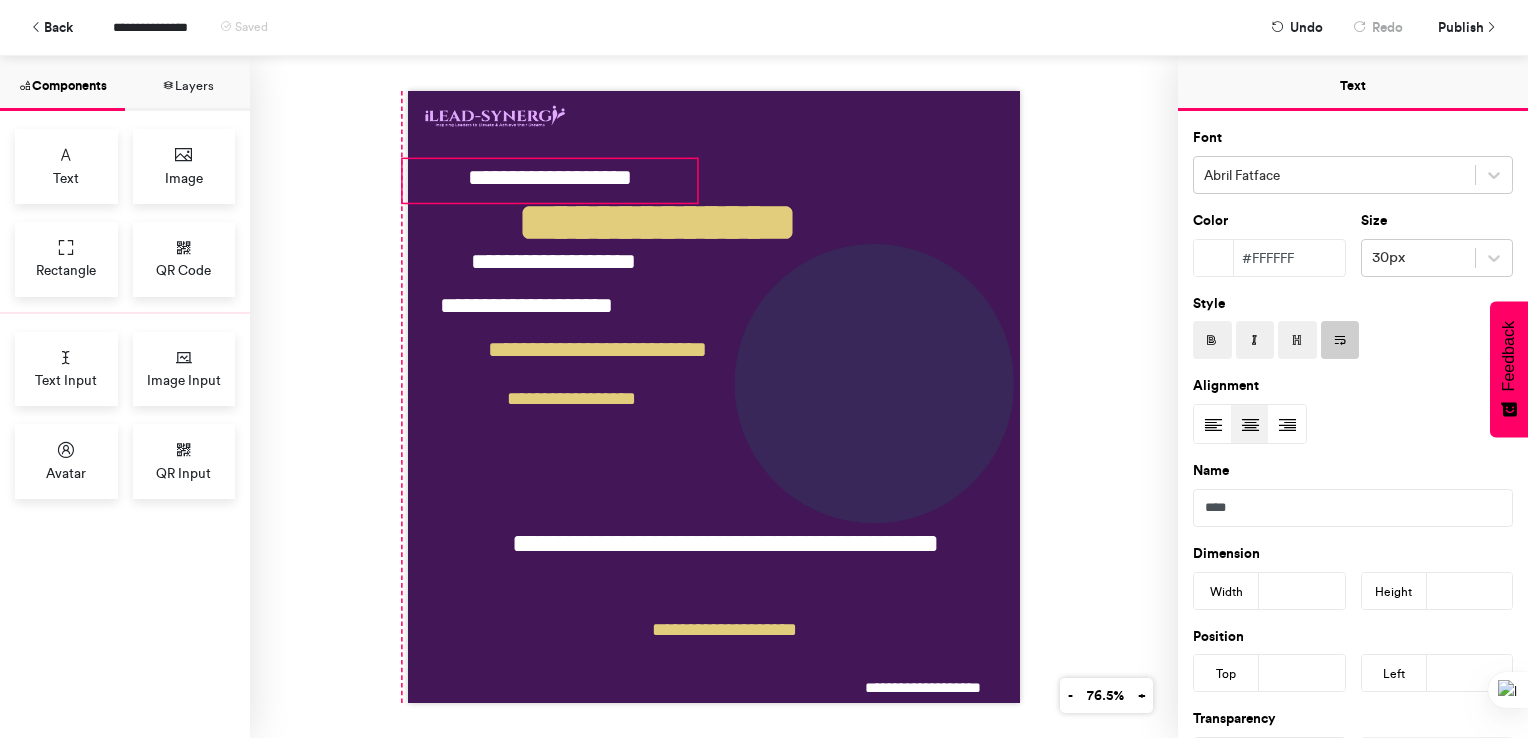 click on "**********" at bounding box center (714, 397) 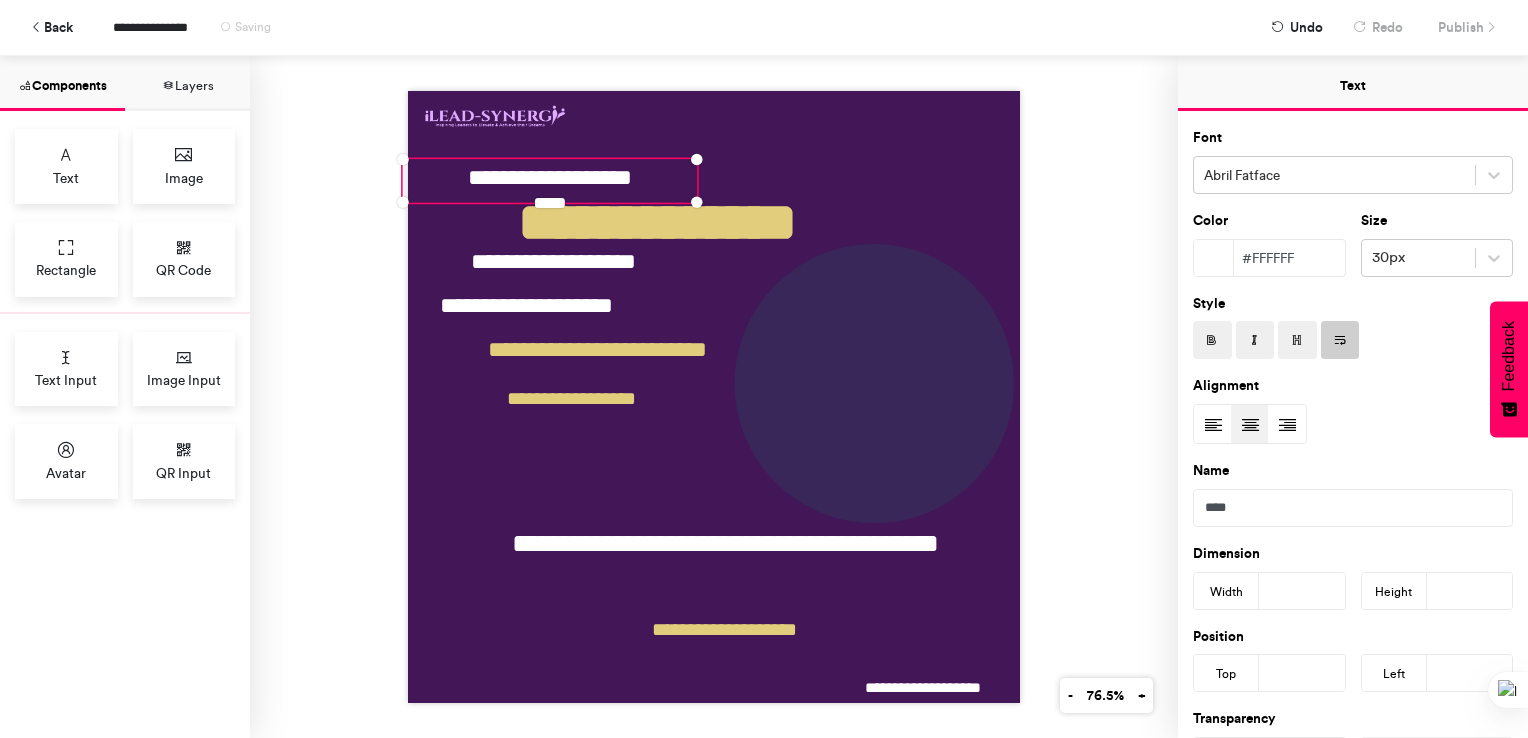 click on "**********" at bounding box center [714, 397] 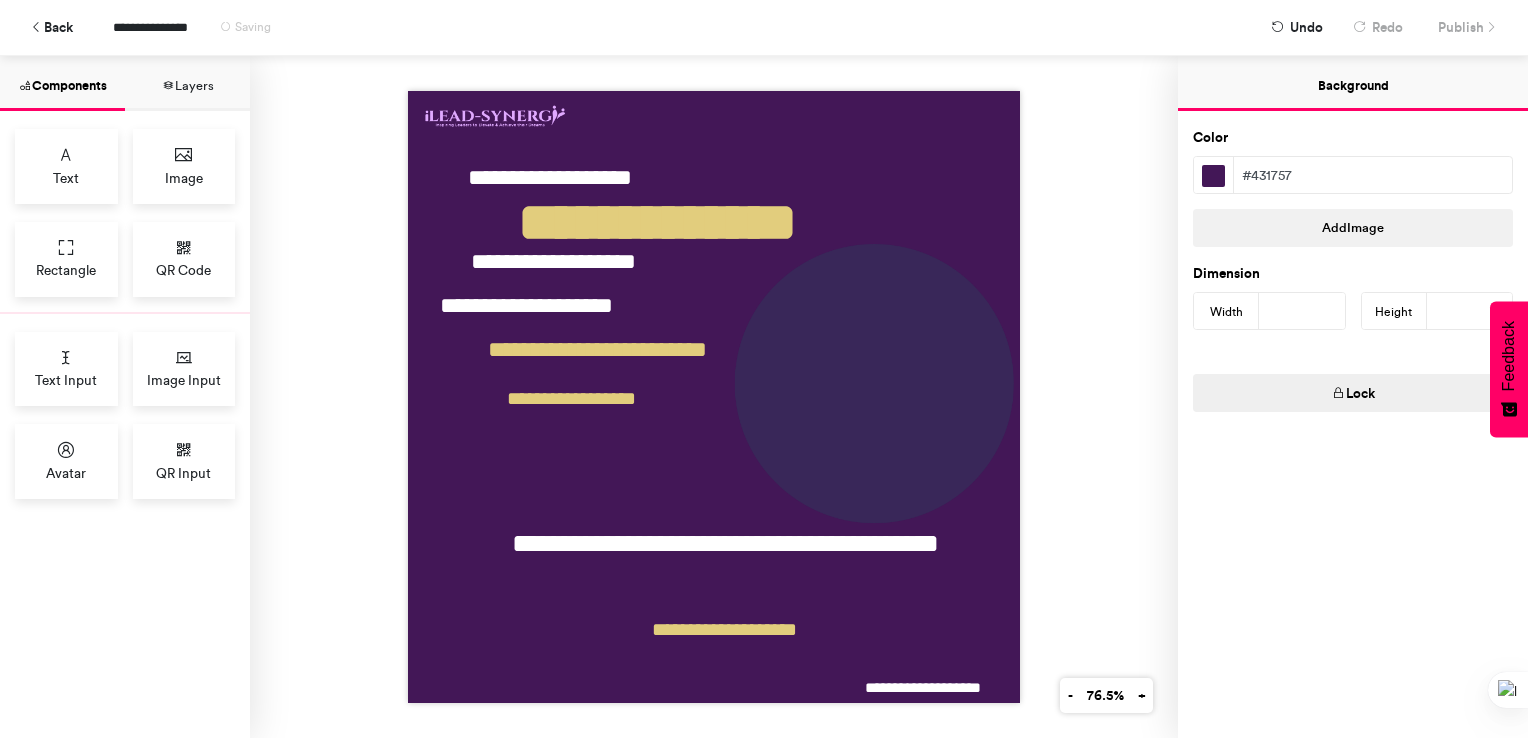 click on "**********" at bounding box center [764, 27] 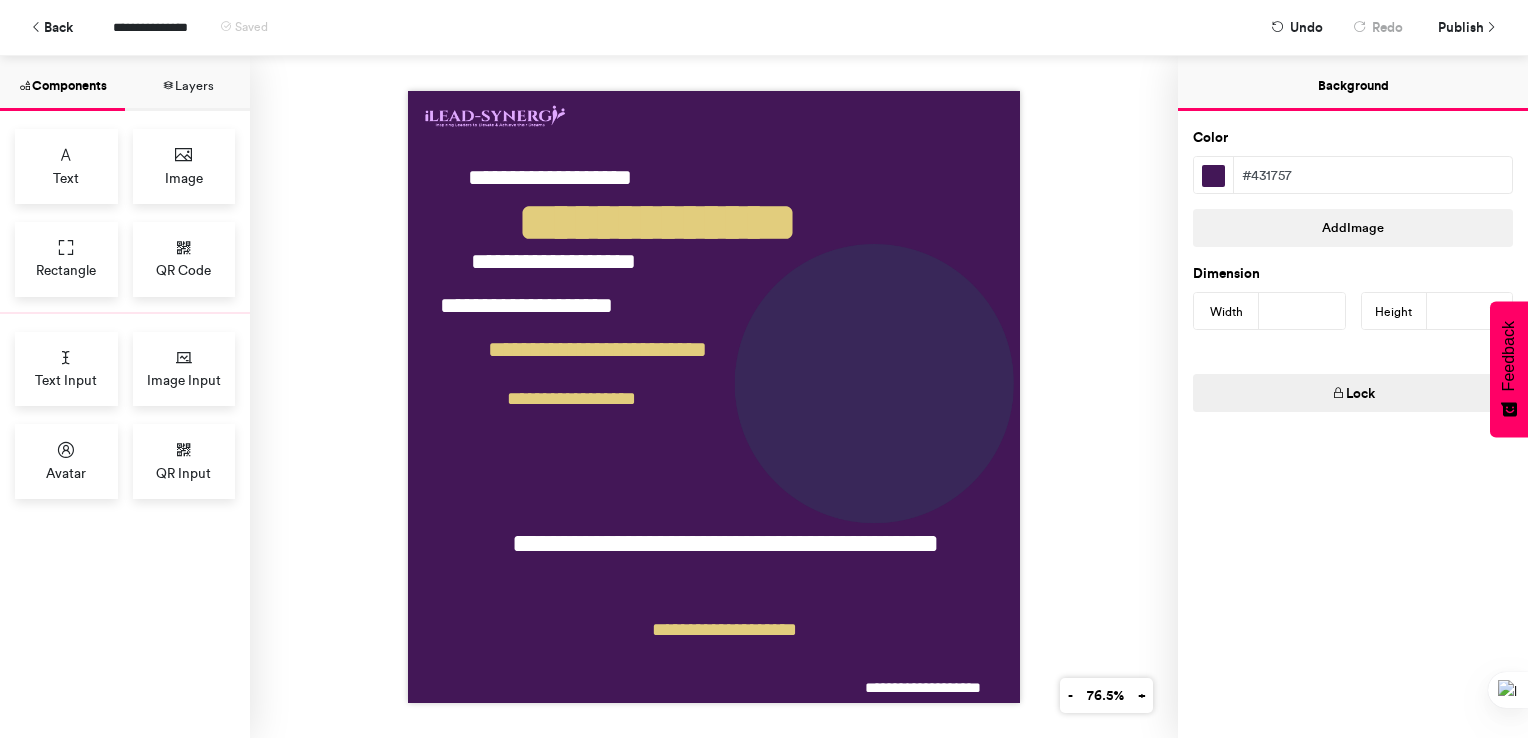 click on "**********" at bounding box center [714, 397] 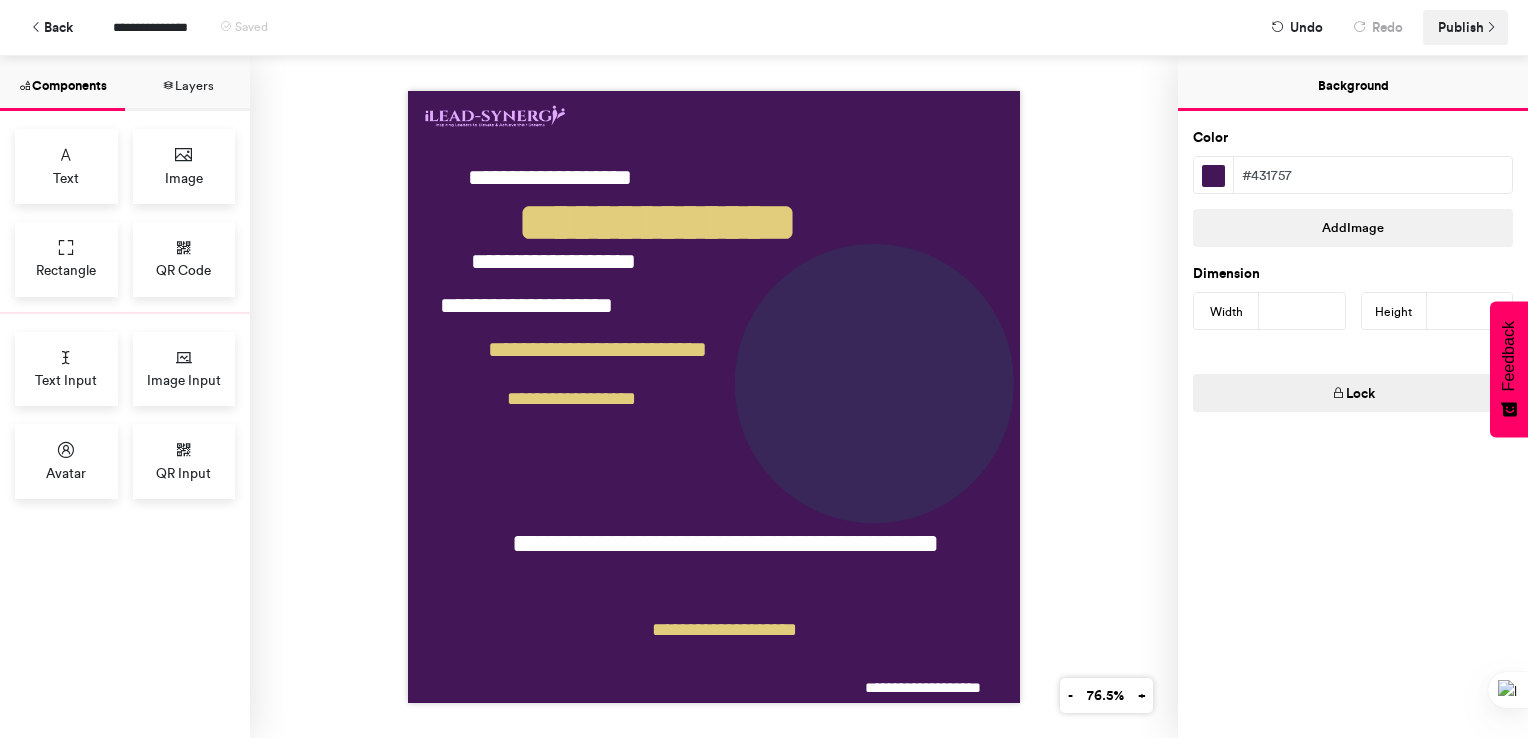 click on "Publish" at bounding box center (1461, 27) 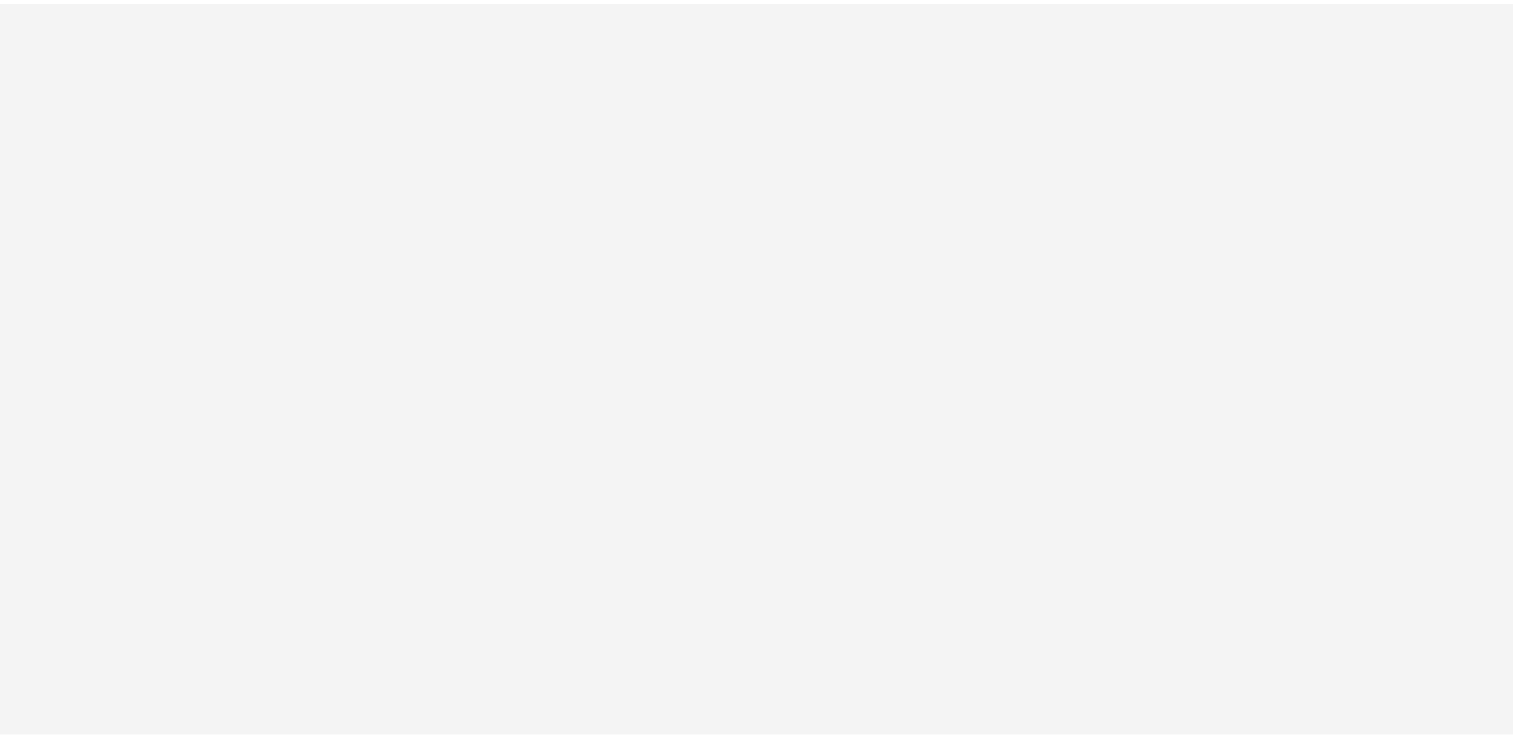 scroll, scrollTop: 0, scrollLeft: 0, axis: both 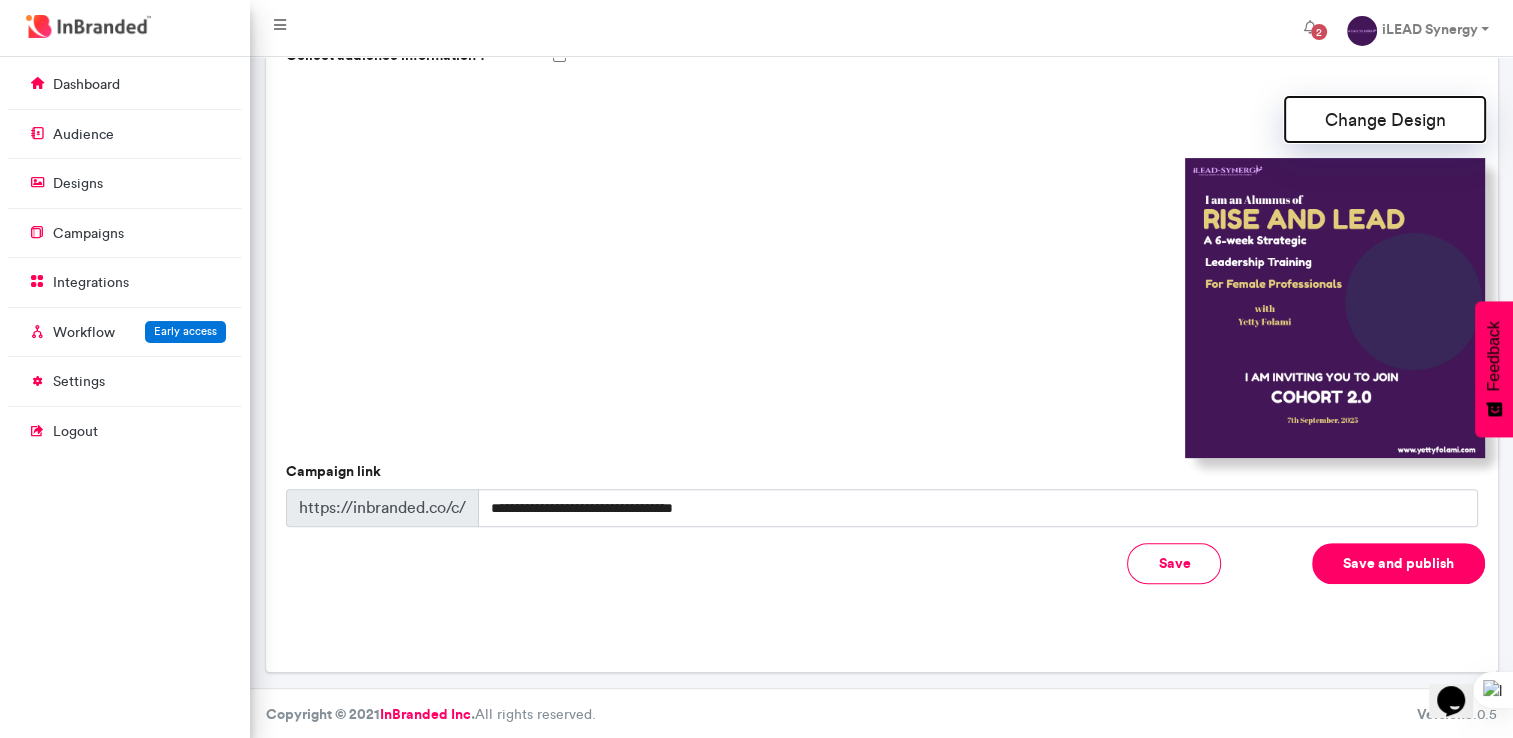 click on "Change Design" at bounding box center (1385, 119) 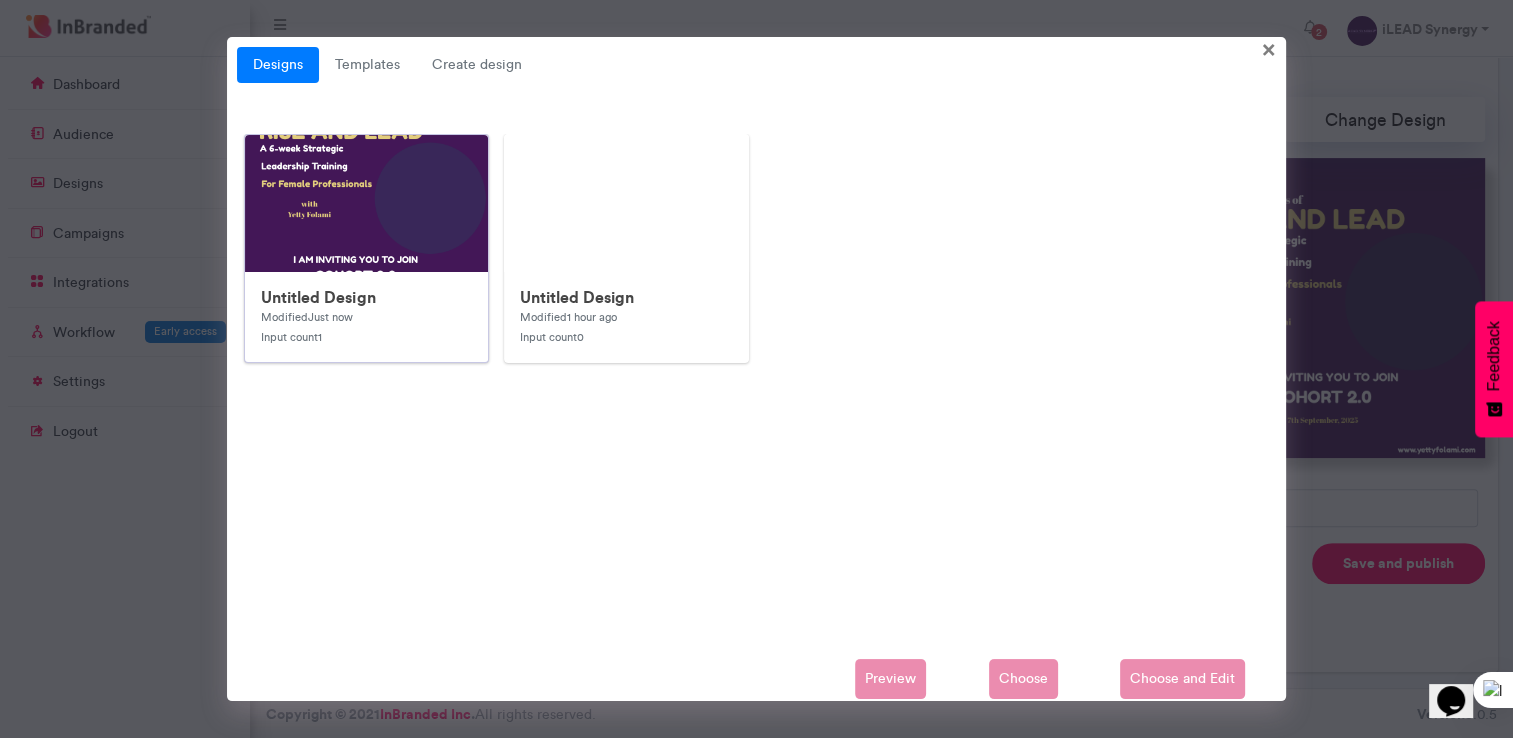 click at bounding box center [645, 535] 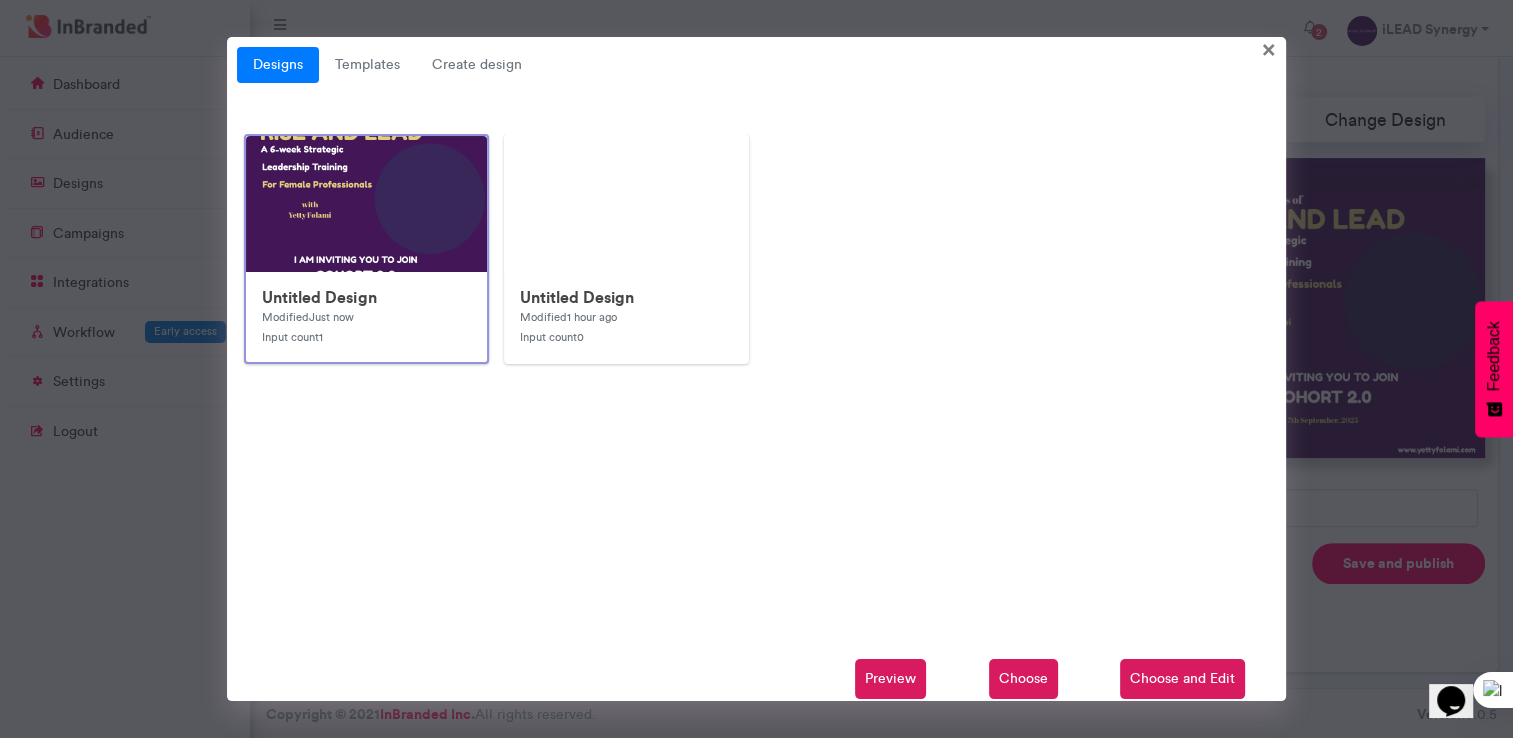 click on "Choose and Edit" at bounding box center [1182, 679] 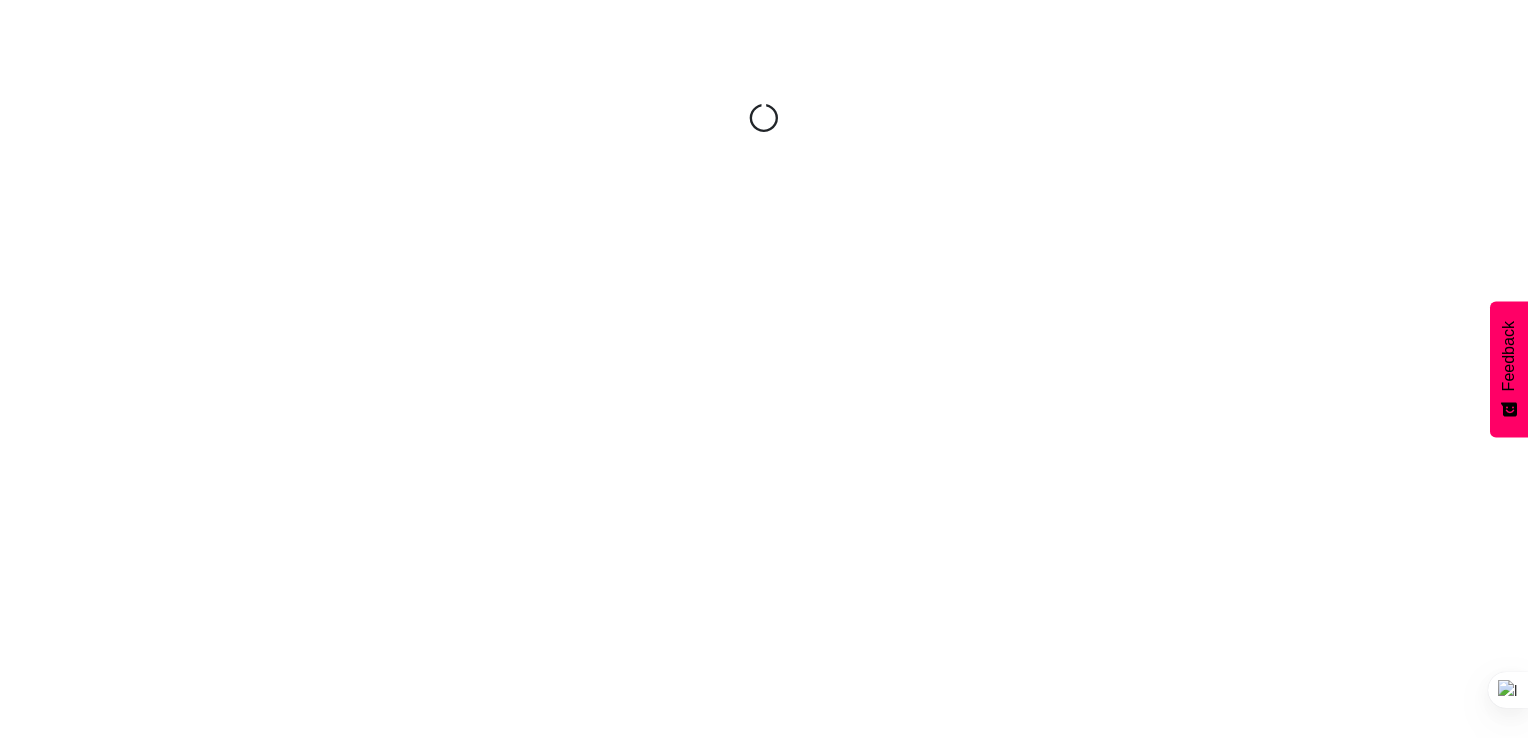 scroll, scrollTop: 0, scrollLeft: 0, axis: both 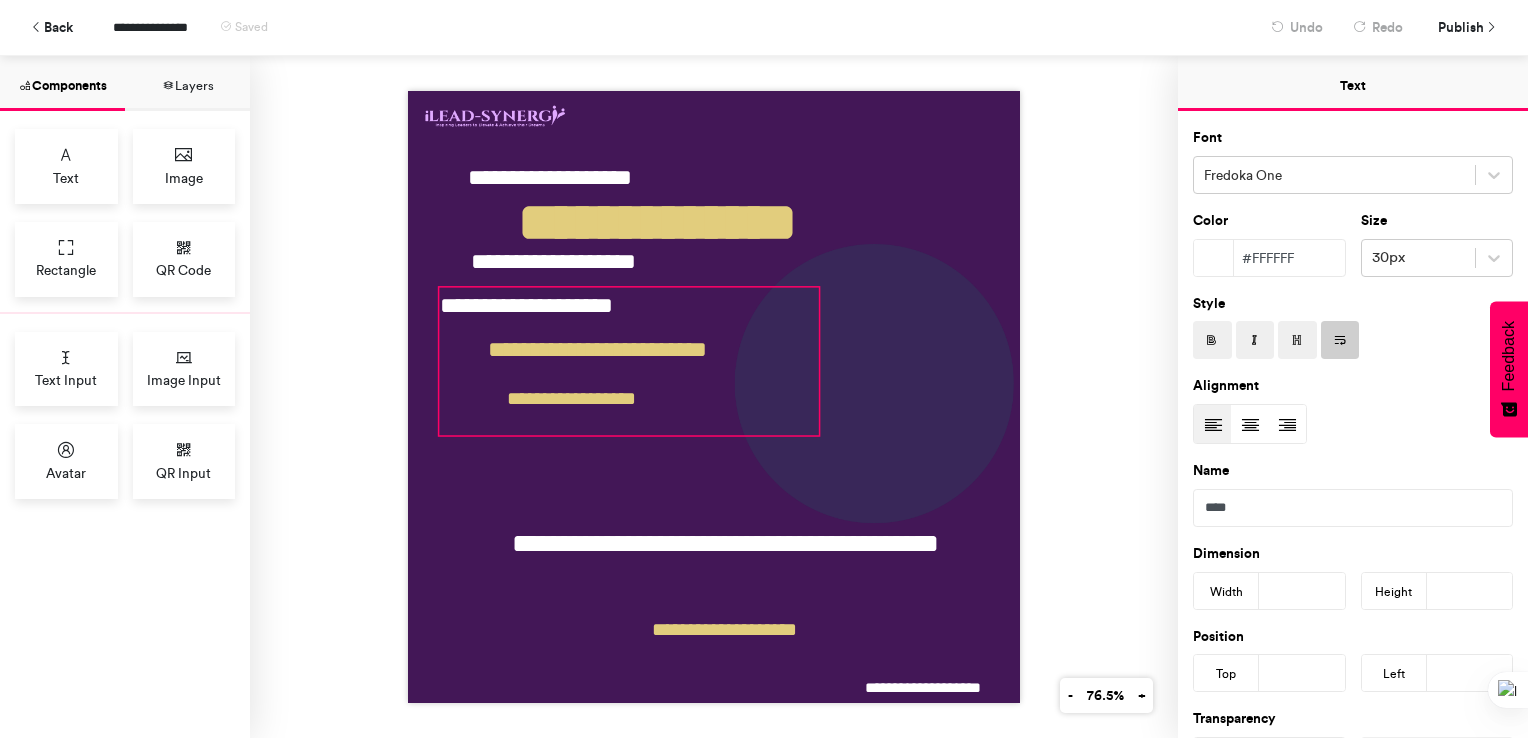 click on "**********" at bounding box center (629, 361) 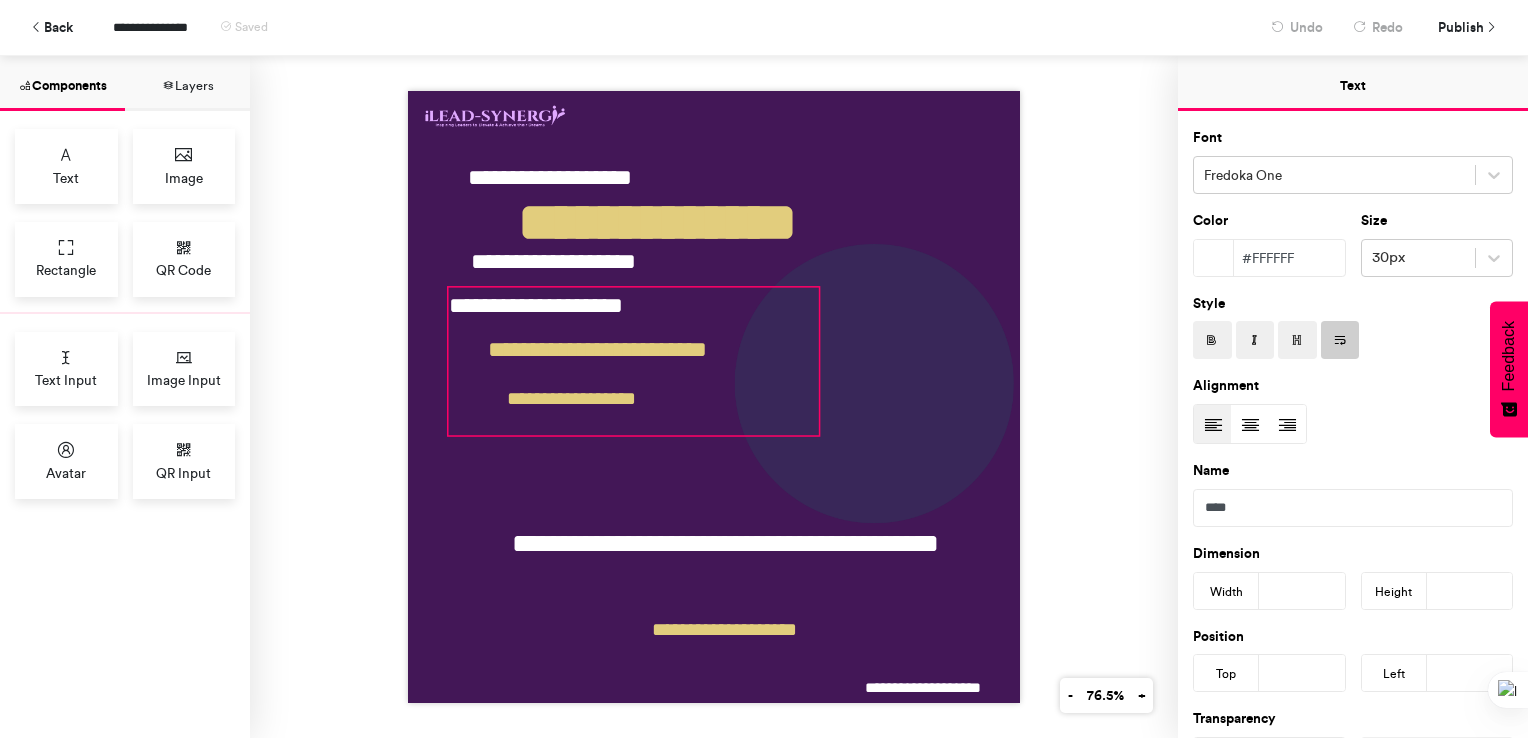 click on "**********" at bounding box center [714, 397] 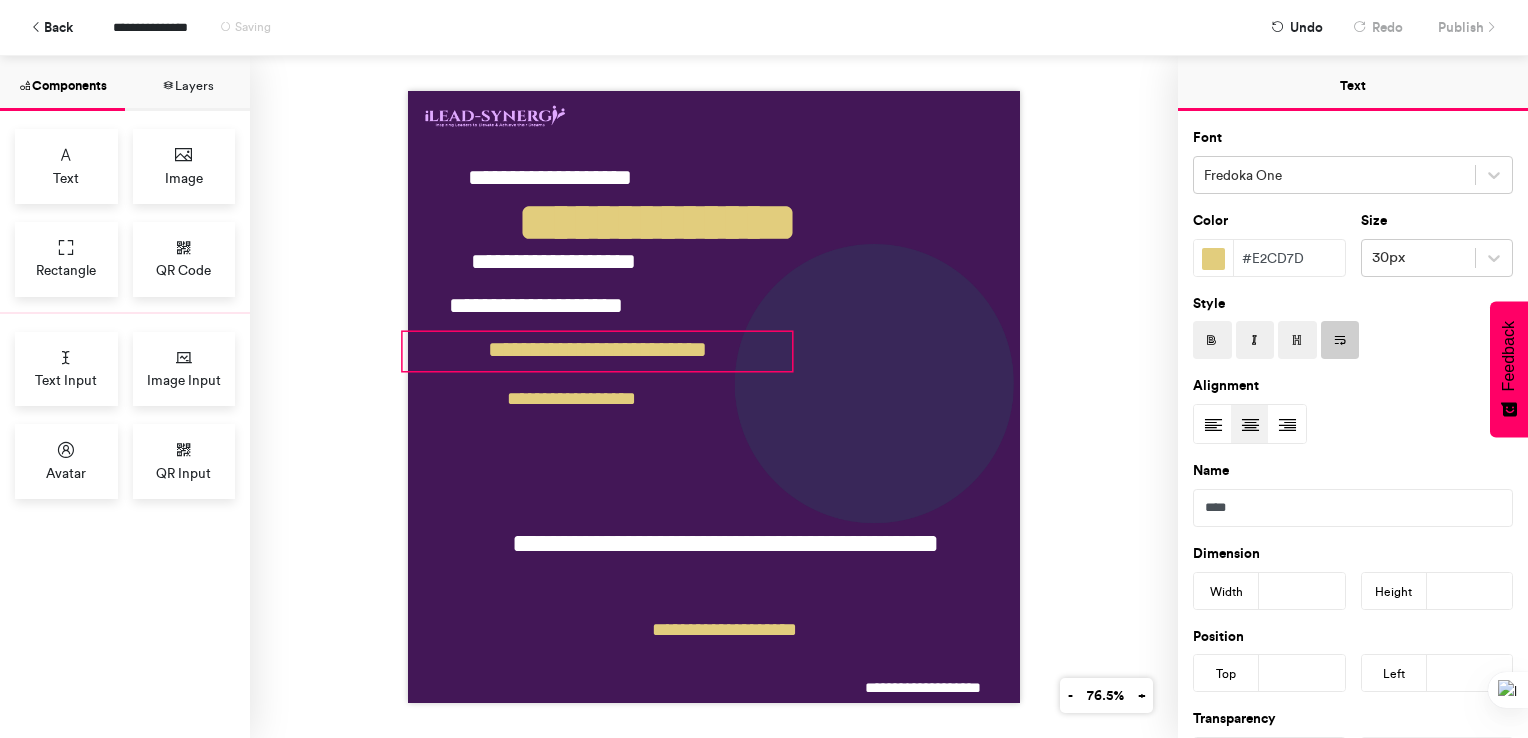 click on "**********" at bounding box center [597, 351] 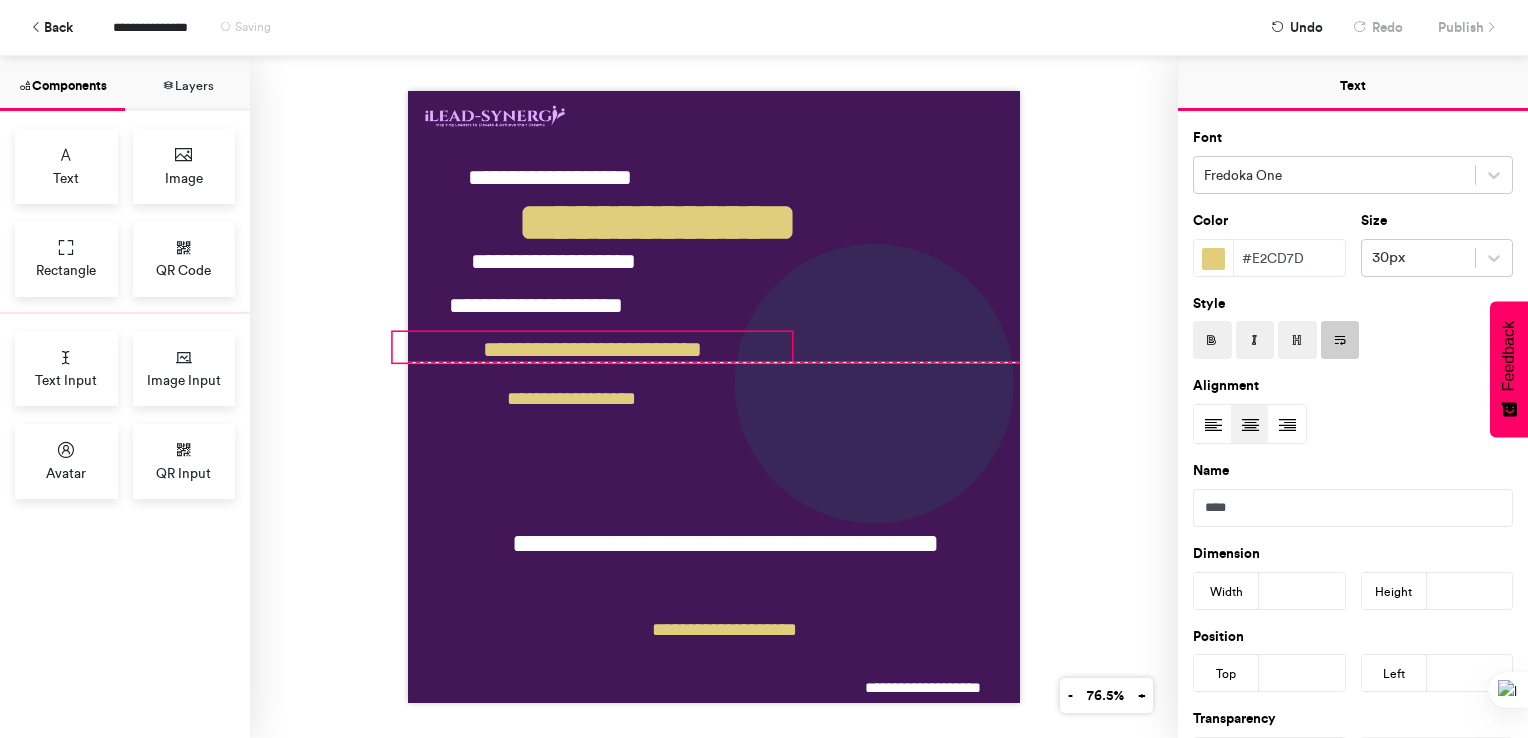 drag, startPoint x: 396, startPoint y: 365, endPoint x: 385, endPoint y: 363, distance: 11.18034 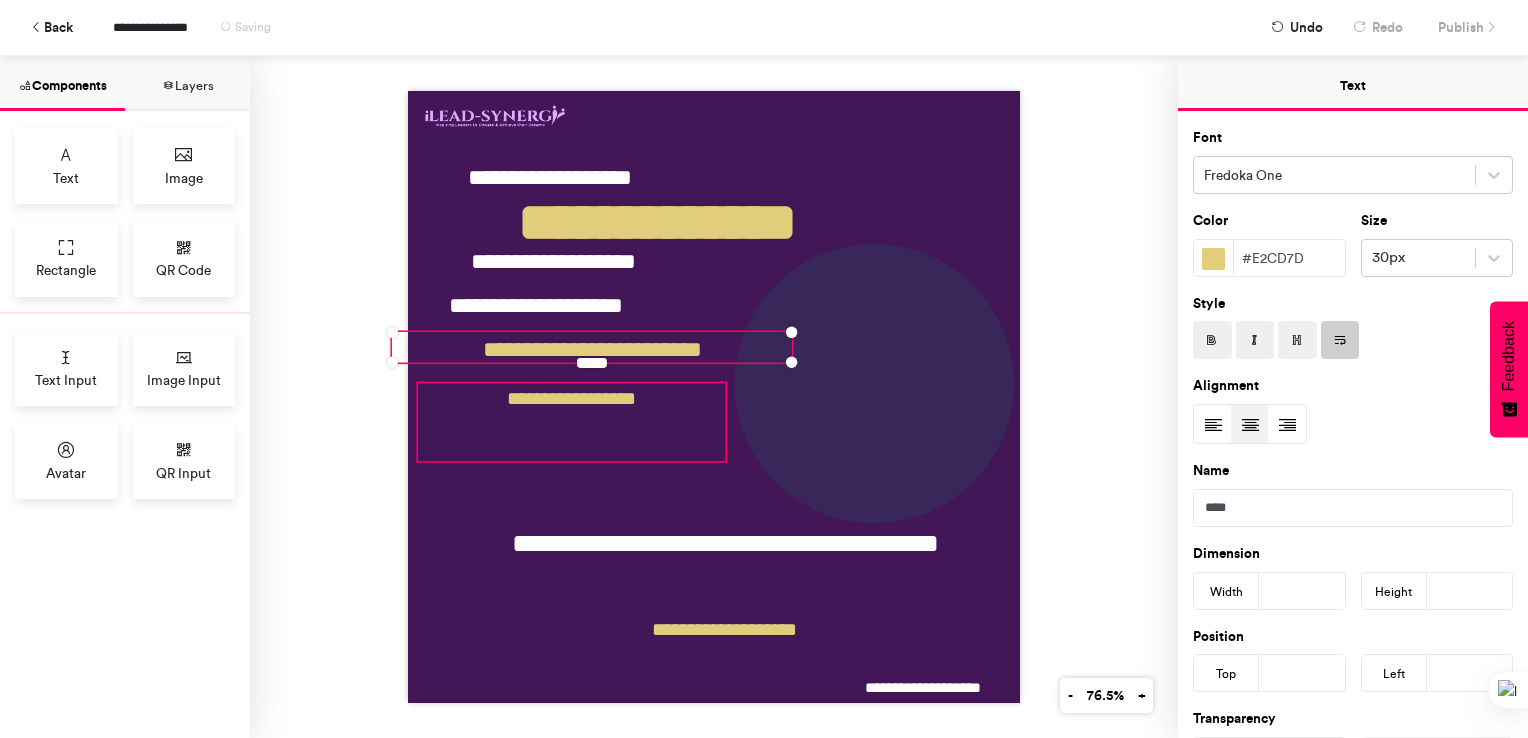 click on "**********" at bounding box center (572, 422) 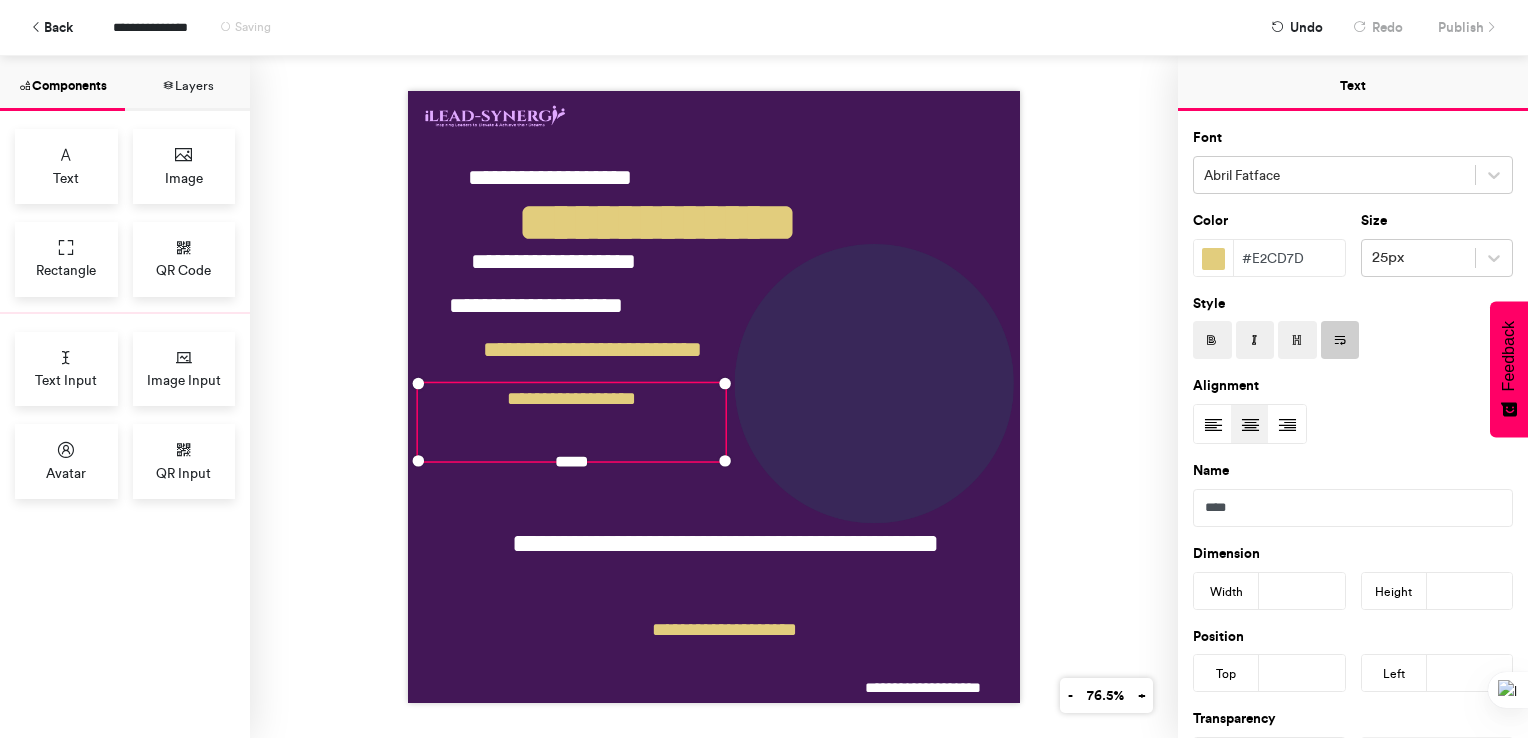 click on "**********" at bounding box center [572, 422] 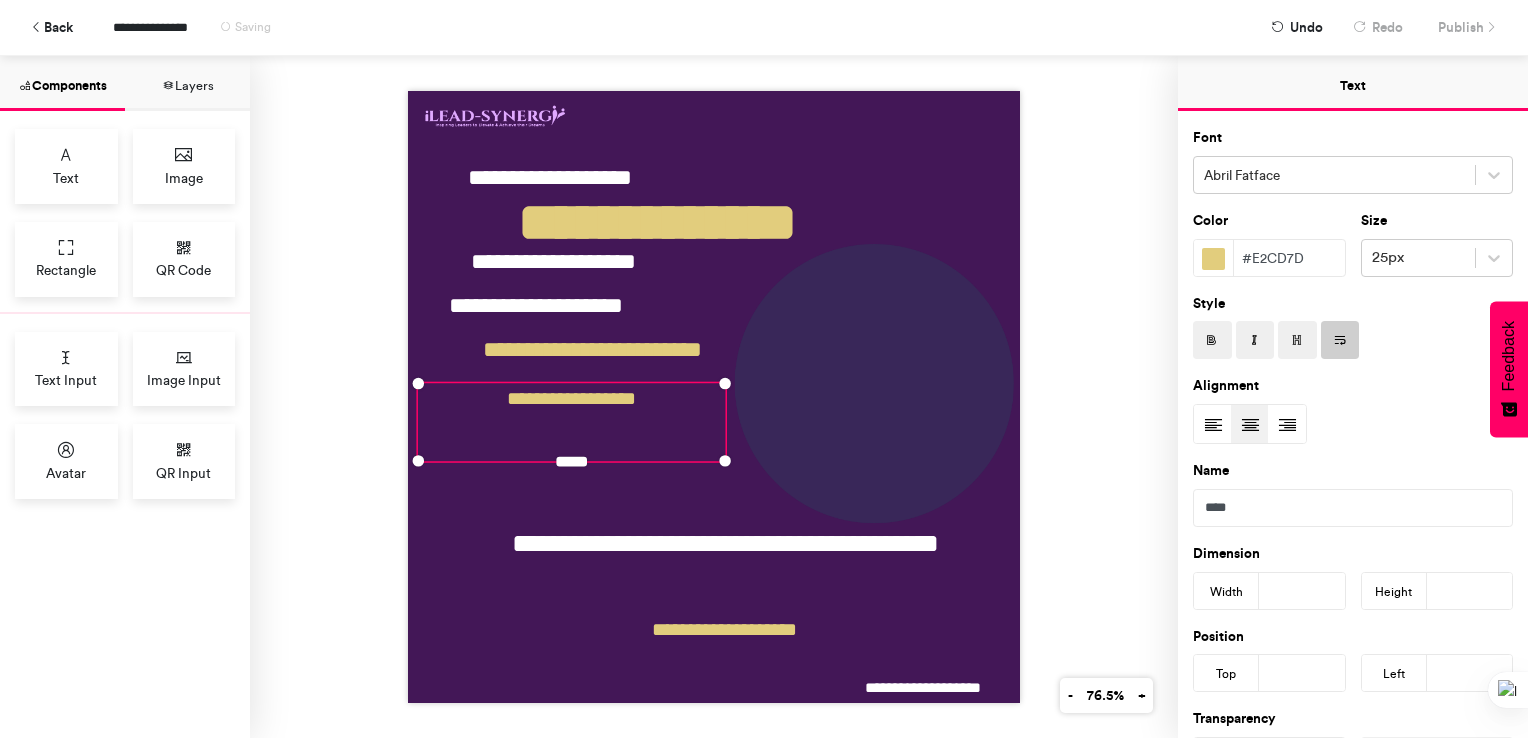 click on "**********" at bounding box center [572, 422] 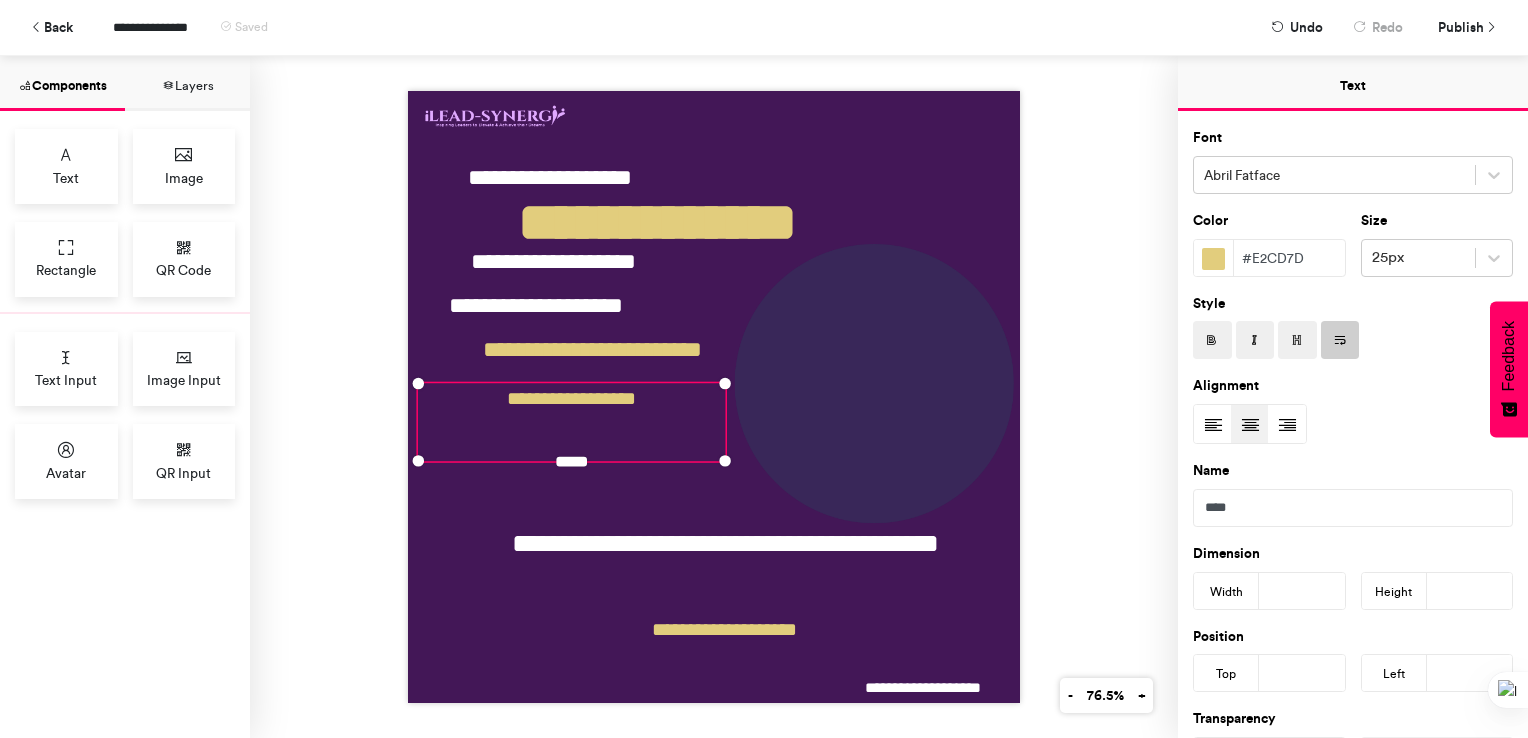 type 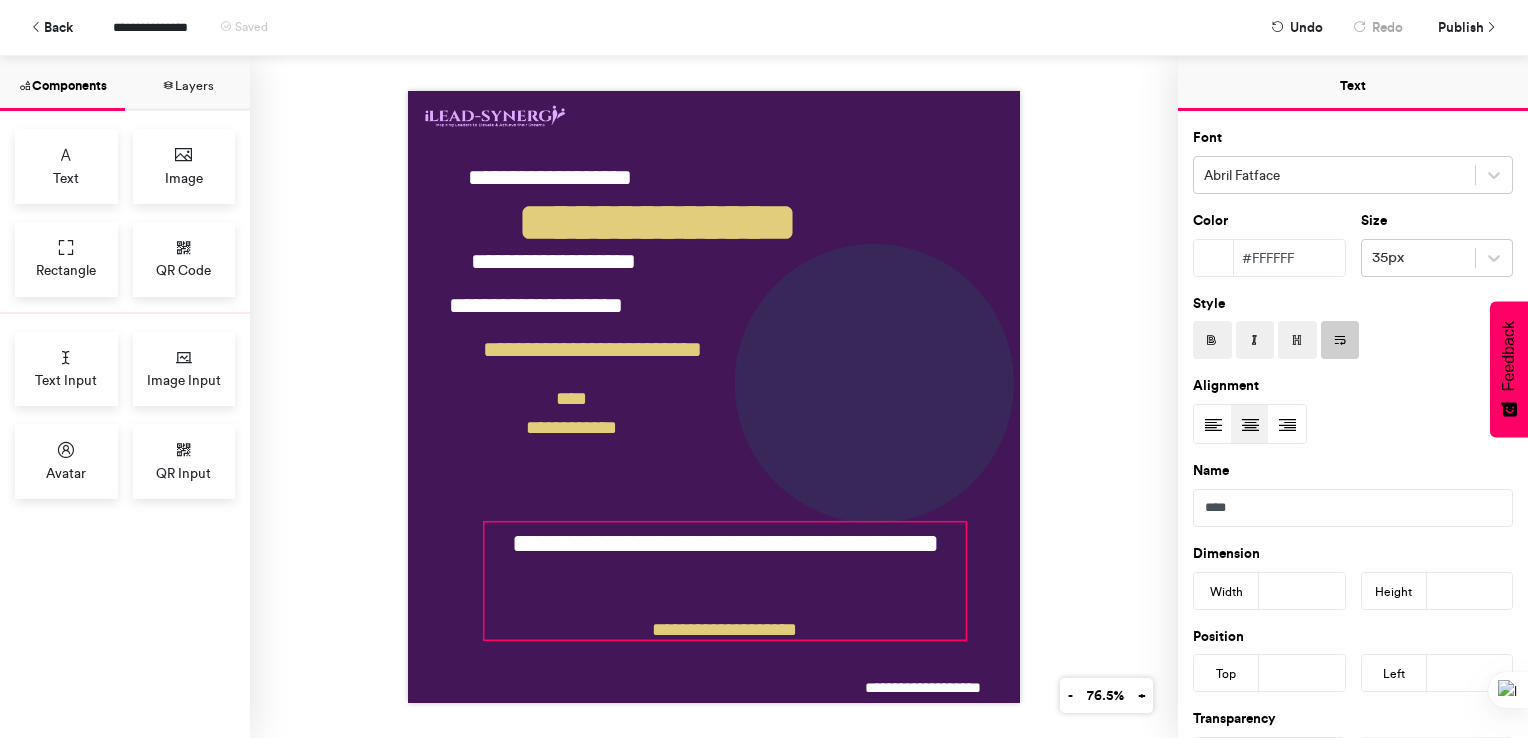 click on "**********" at bounding box center [725, 581] 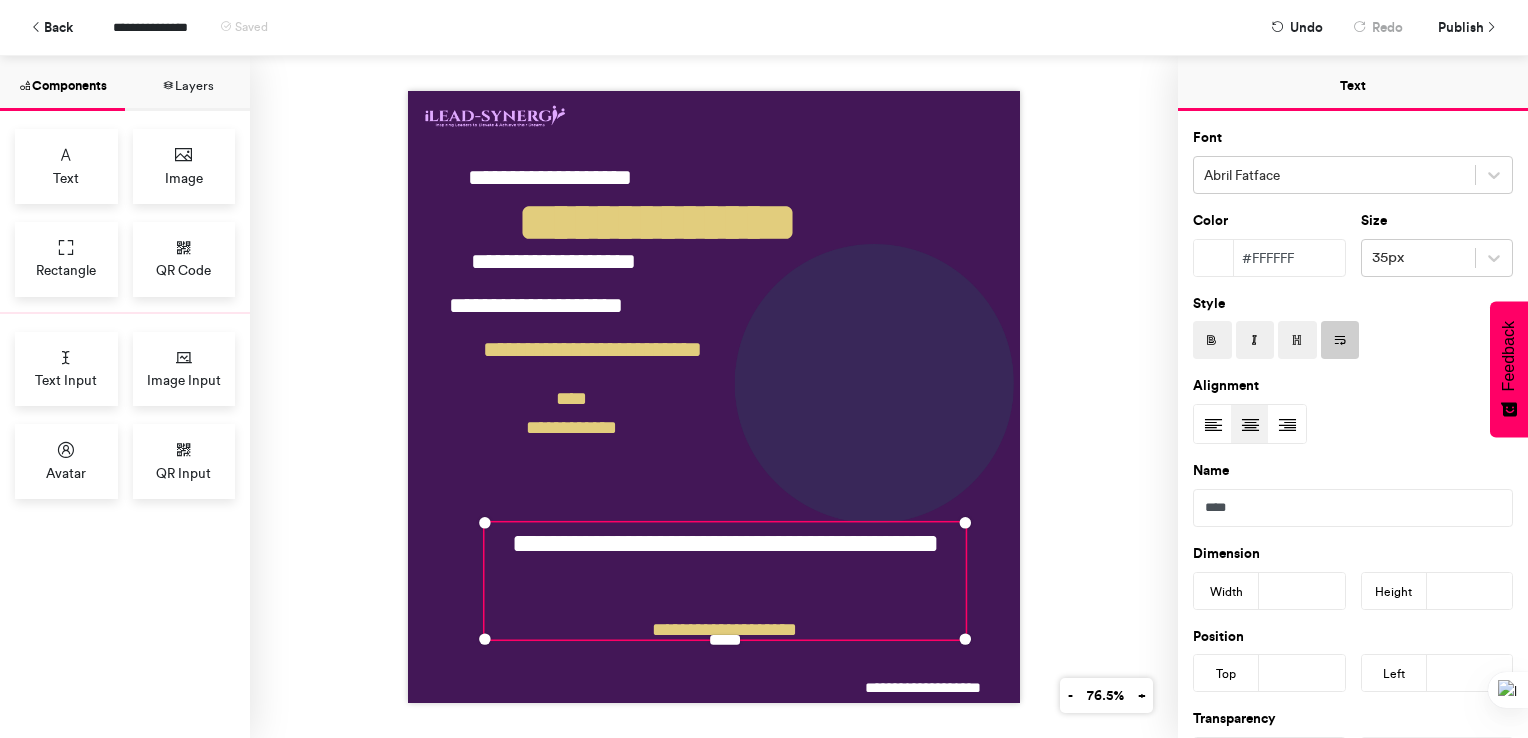 click on "**********" at bounding box center (714, 397) 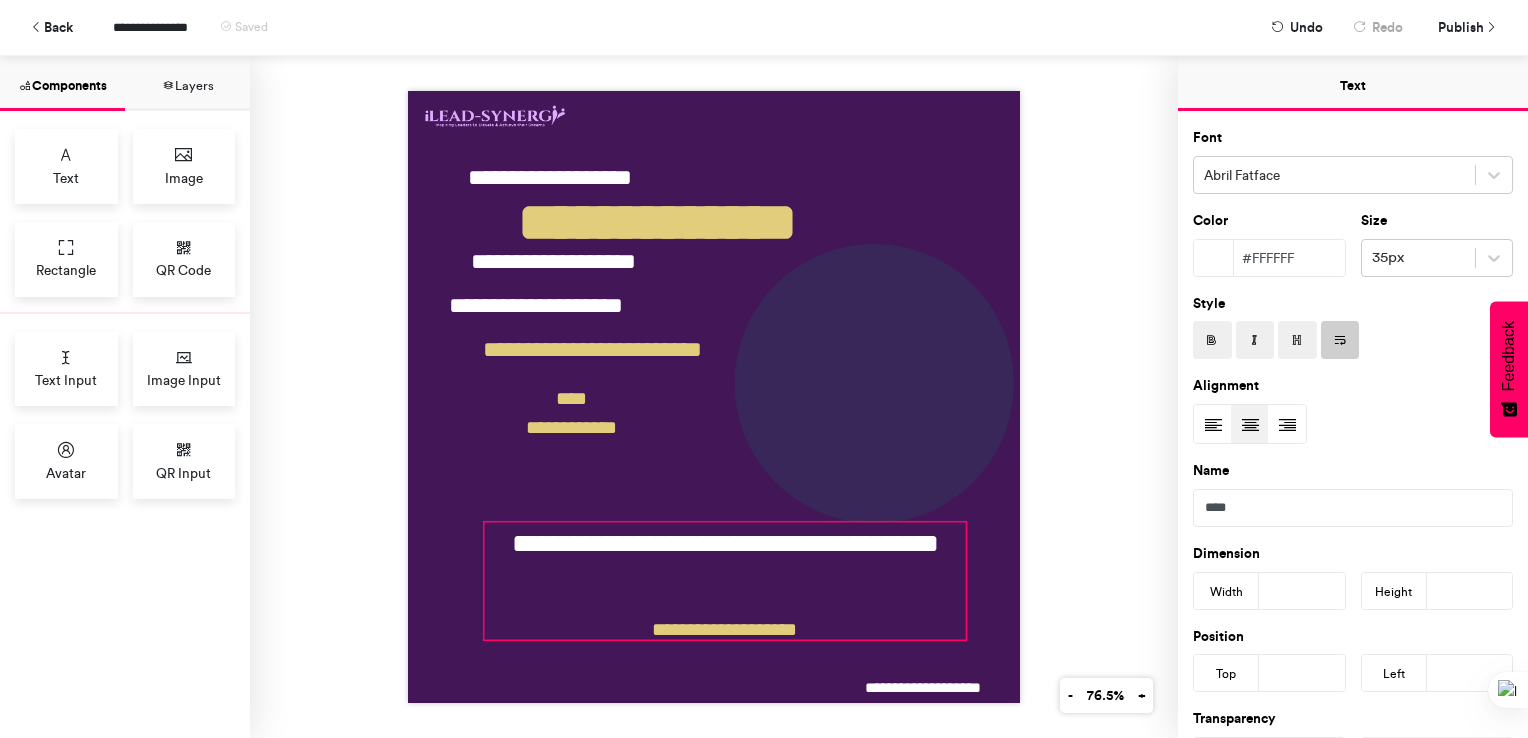 click on "**********" at bounding box center (725, 581) 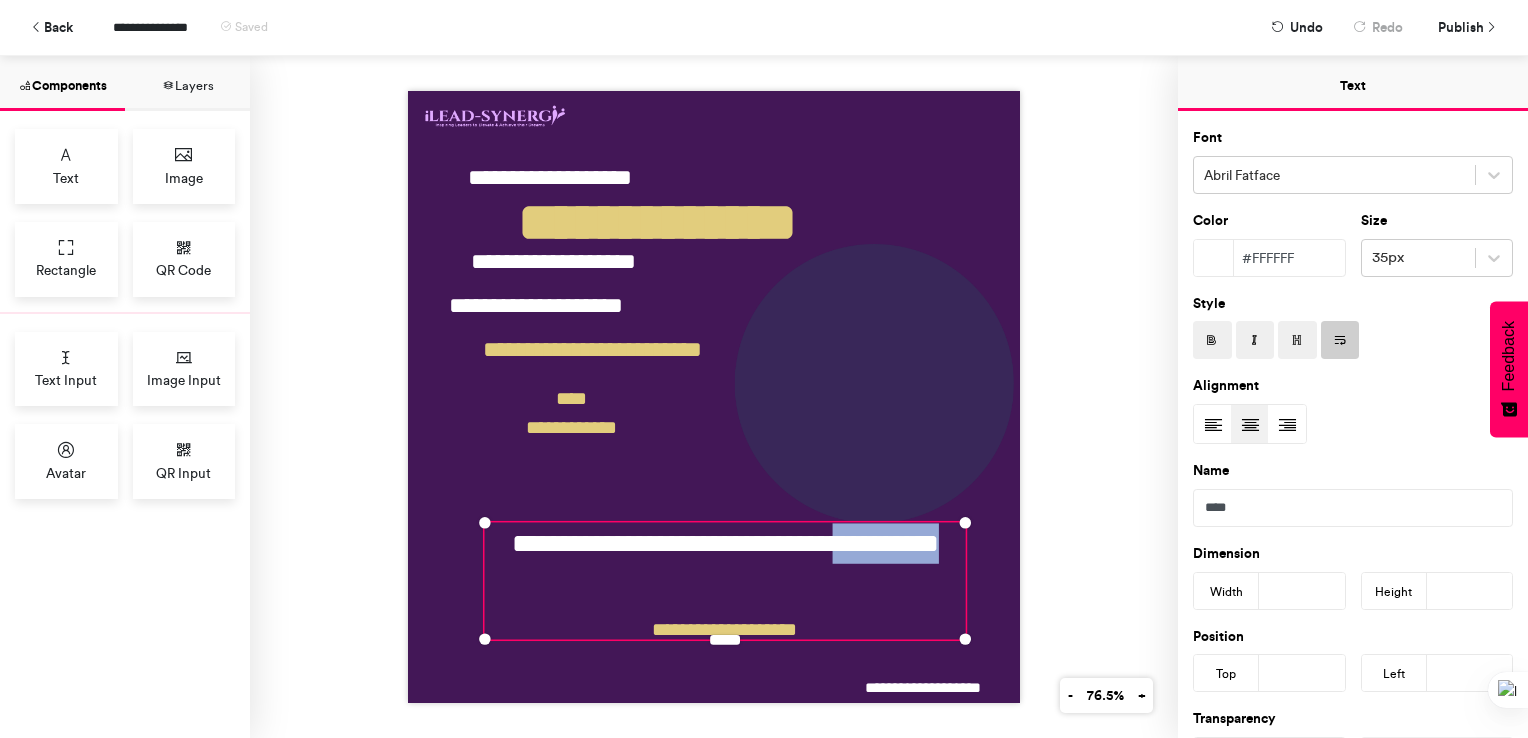 drag, startPoint x: 637, startPoint y: 573, endPoint x: 809, endPoint y: 574, distance: 172.00291 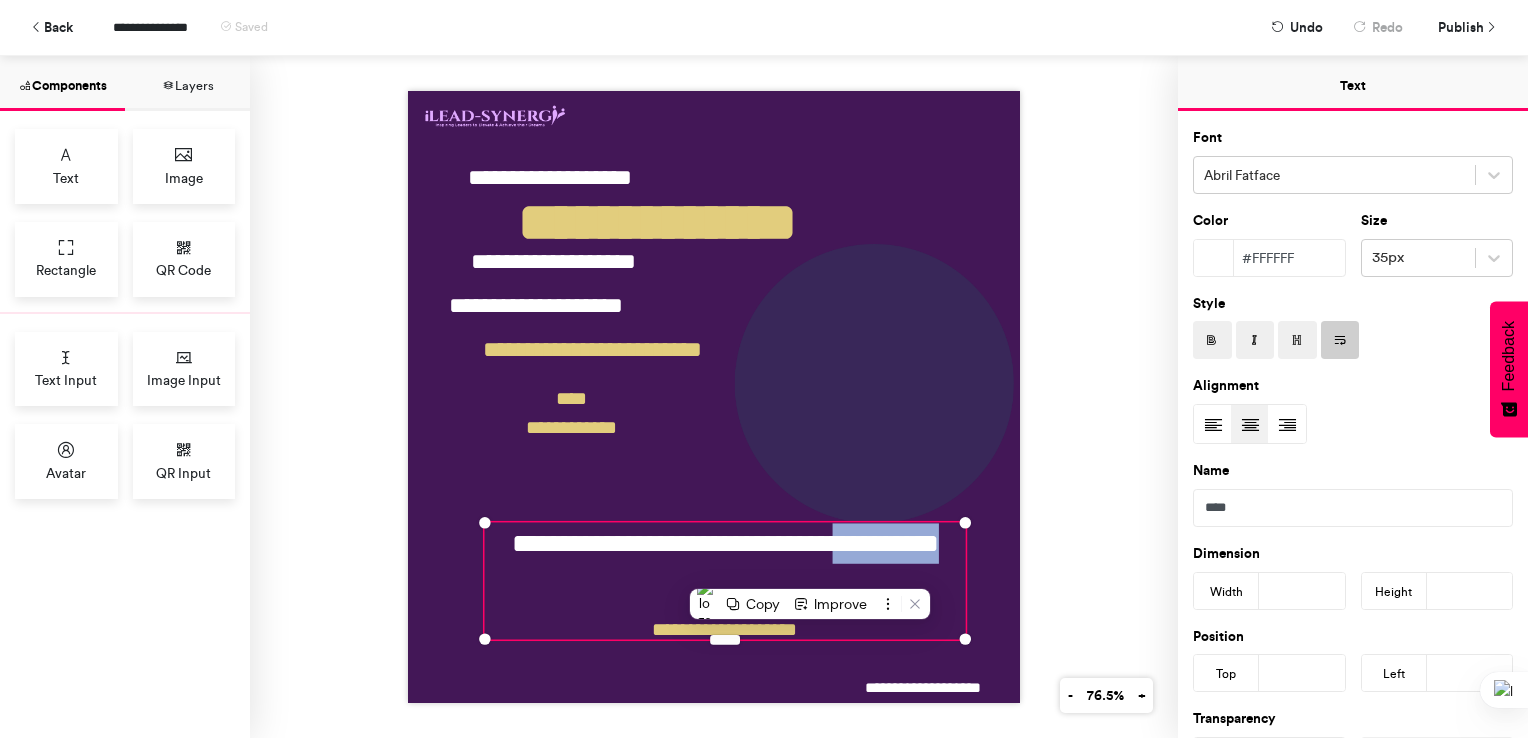 copy on "**********" 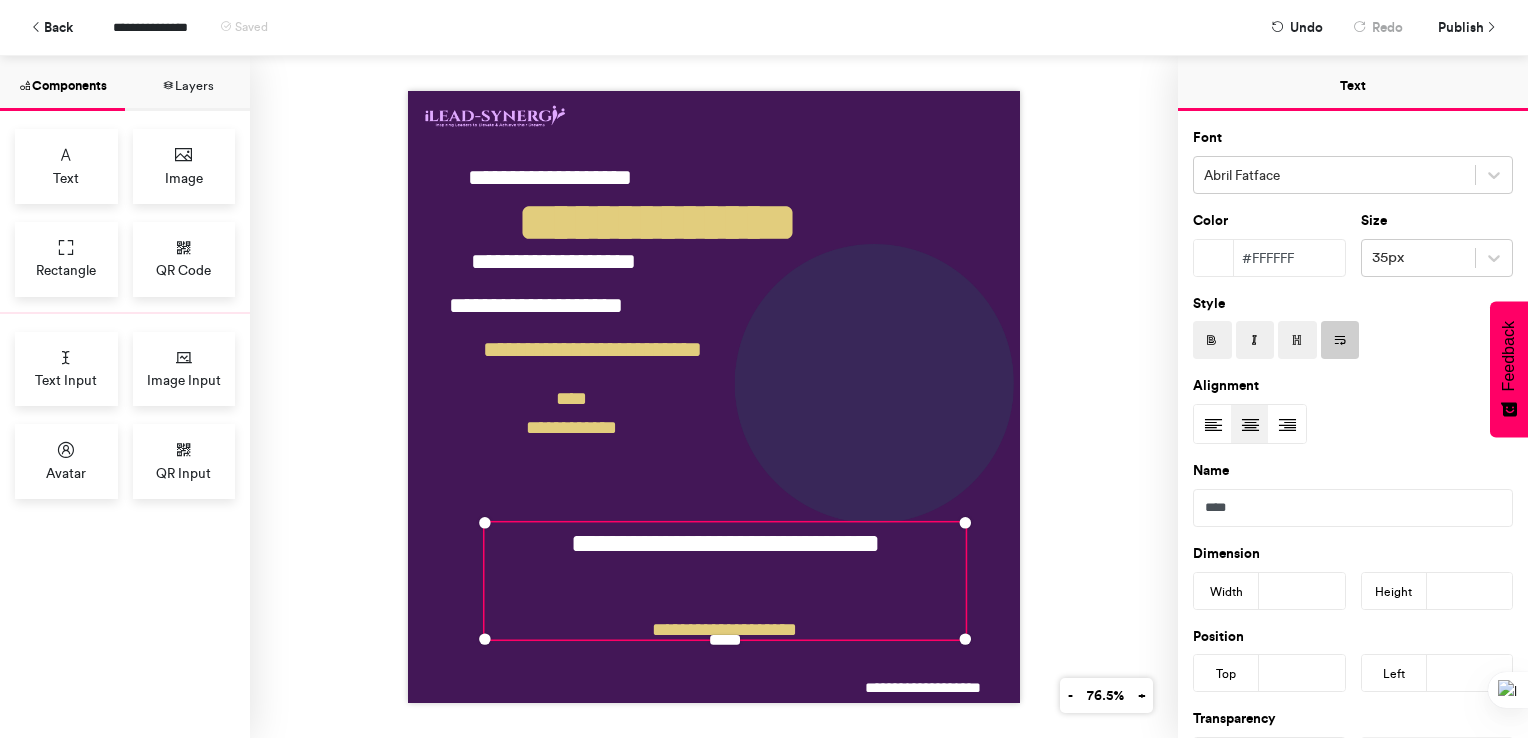 click on "**********" at bounding box center (725, 581) 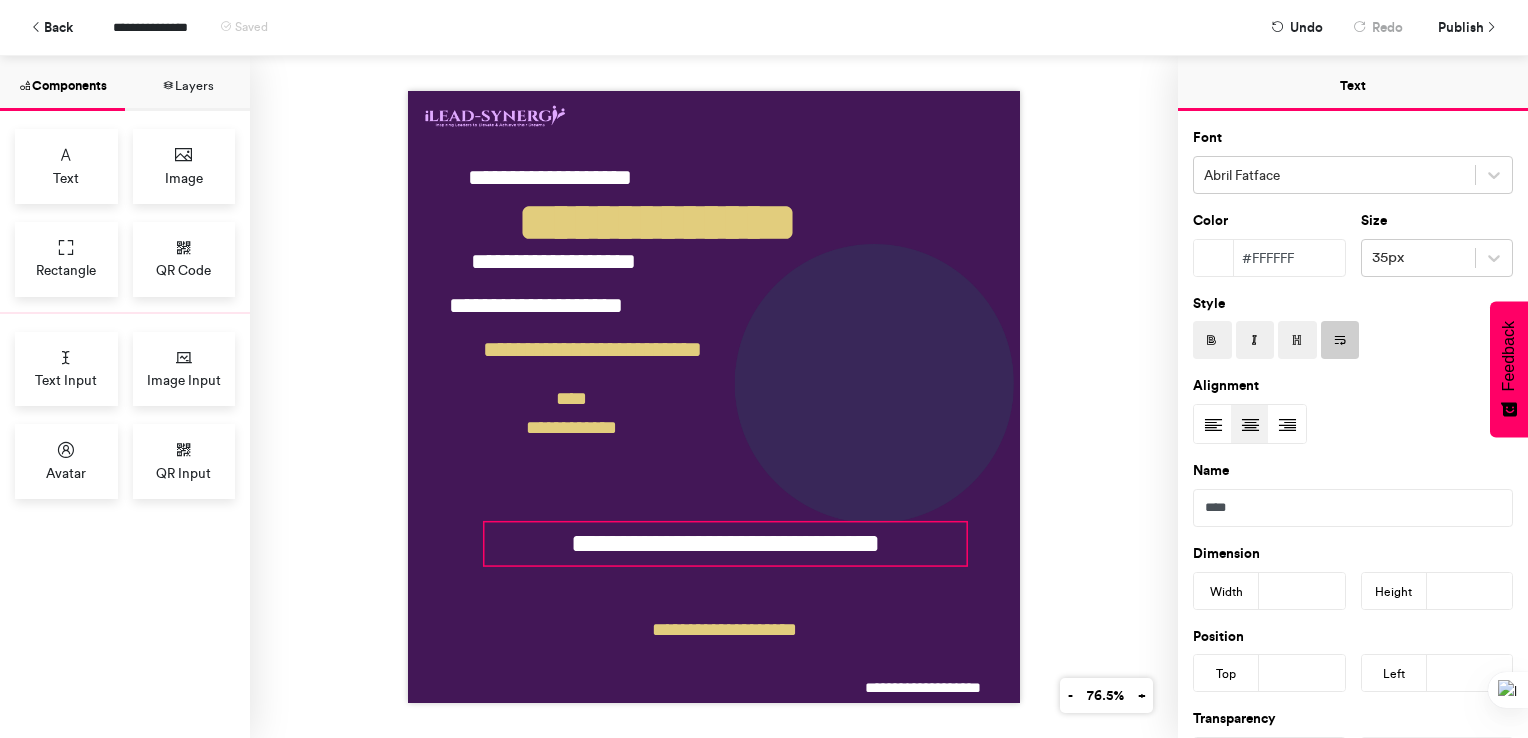 drag, startPoint x: 957, startPoint y: 632, endPoint x: 958, endPoint y: 559, distance: 73.00685 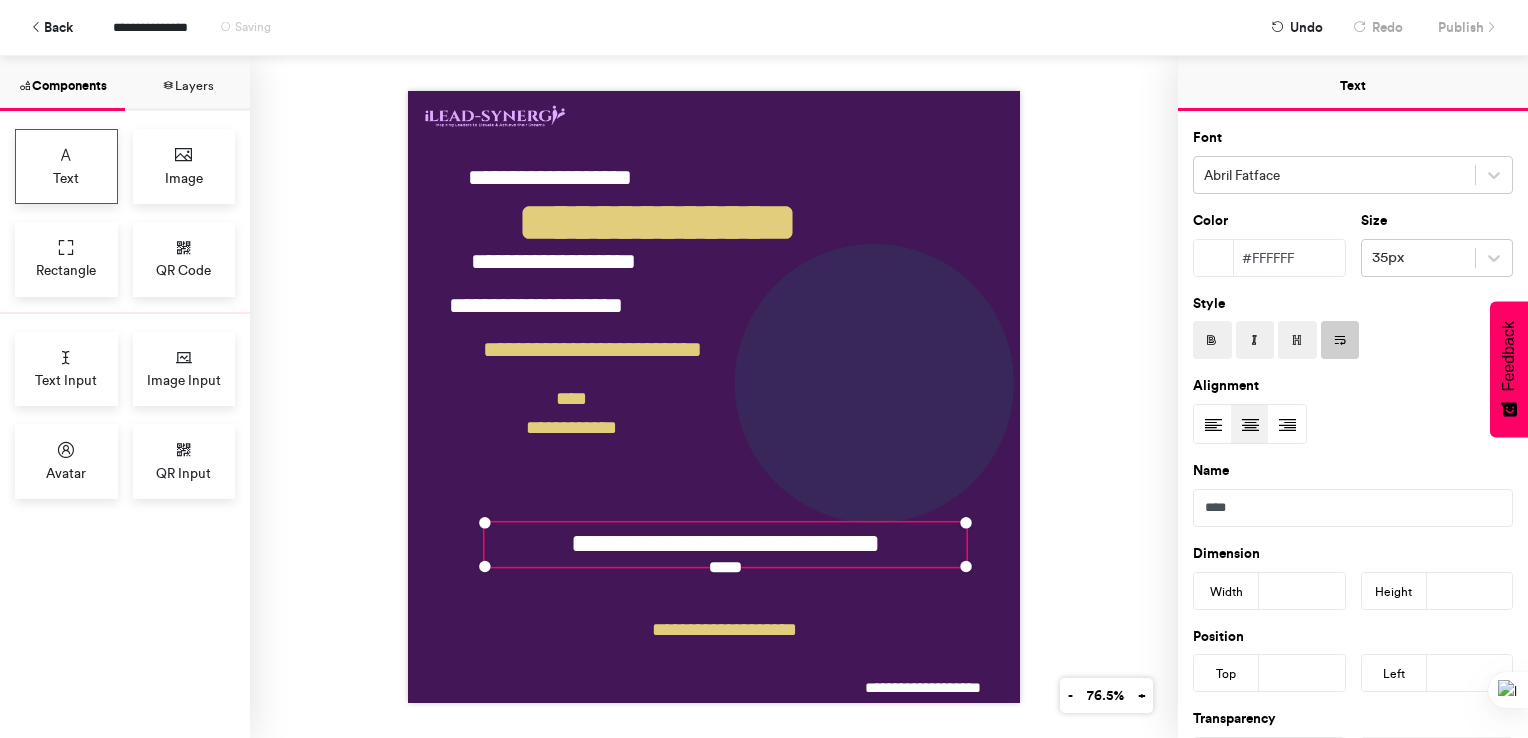 click on "Text" at bounding box center (66, 166) 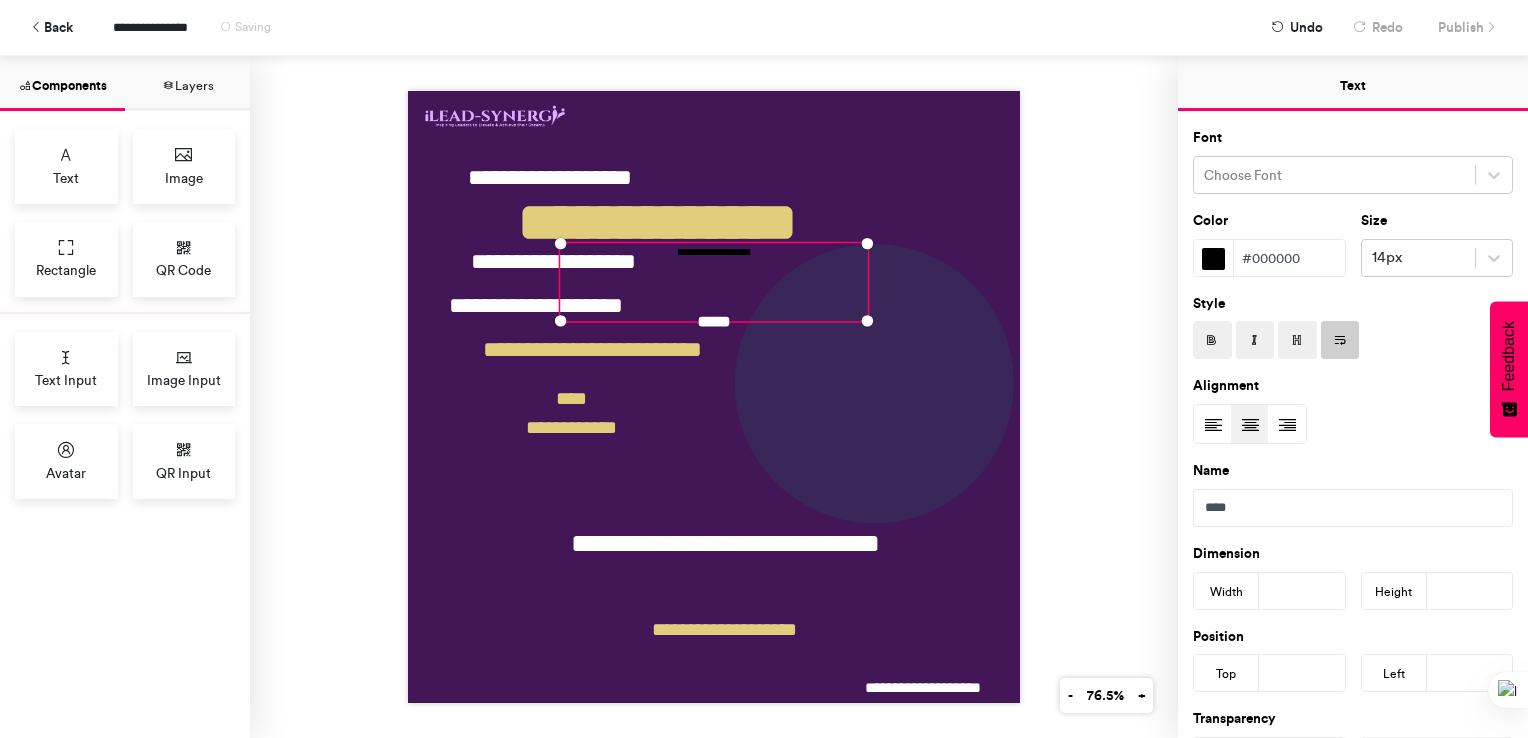 click on "**********" at bounding box center [714, 397] 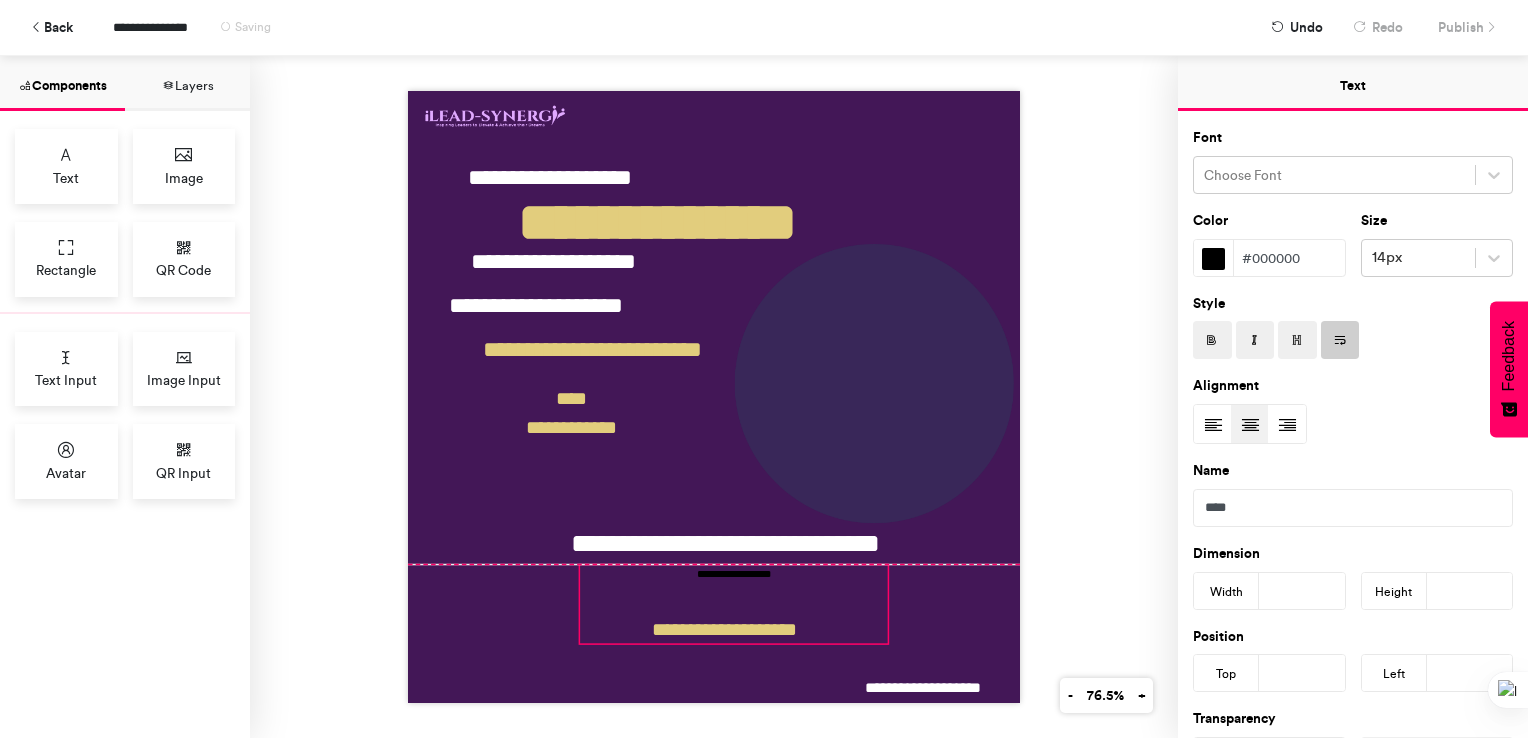 drag, startPoint x: 724, startPoint y: 284, endPoint x: 744, endPoint y: 603, distance: 319.62634 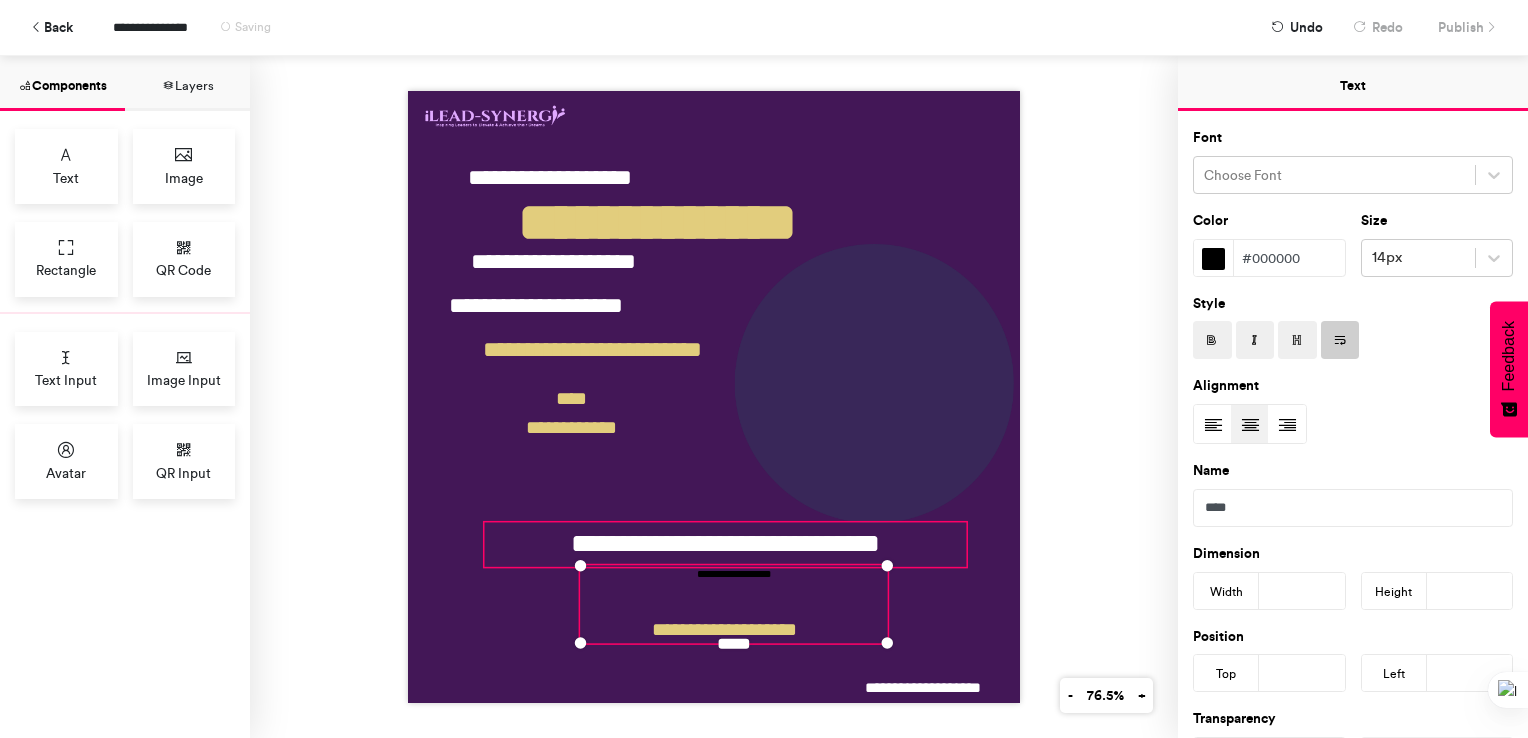 click on "**********" at bounding box center [725, 544] 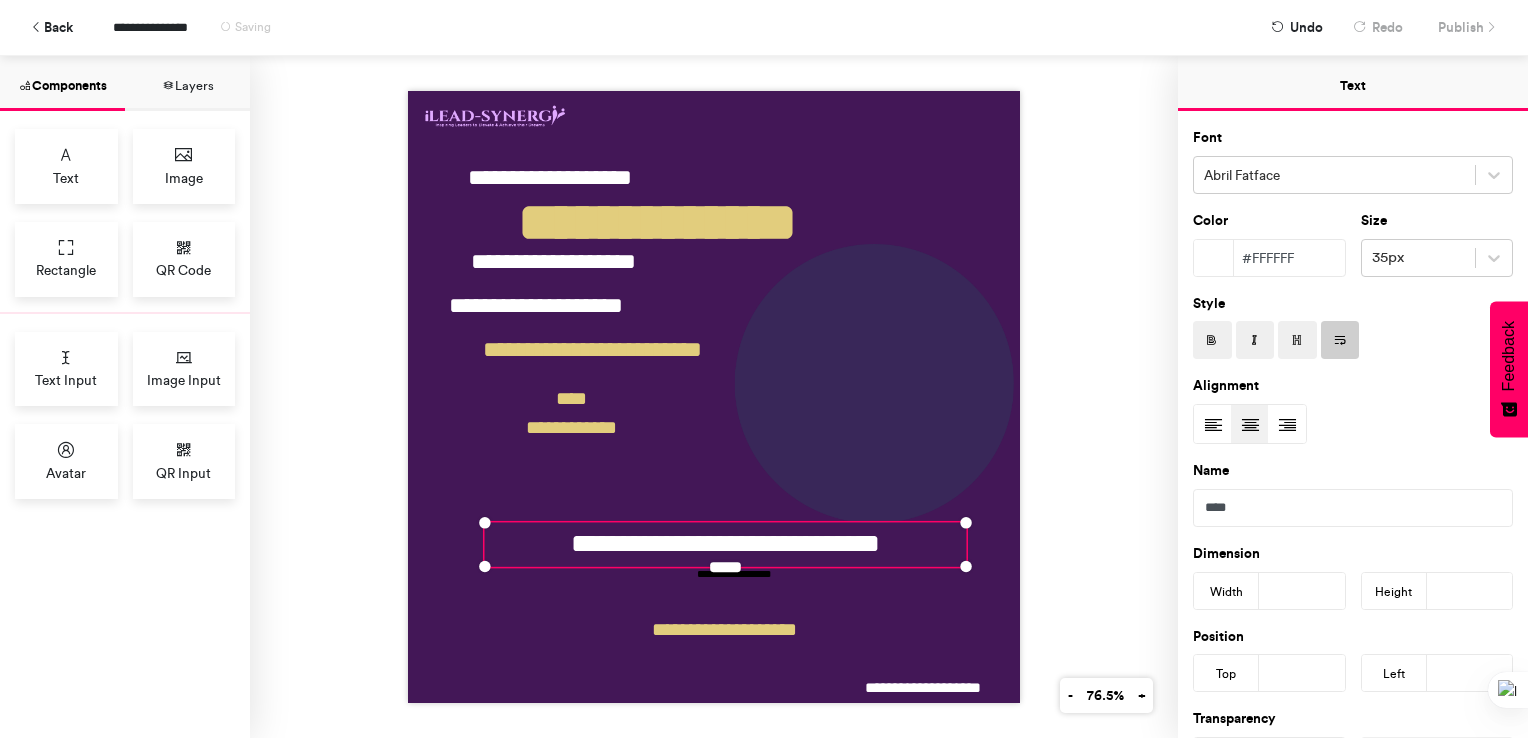 click on "**********" at bounding box center (725, 544) 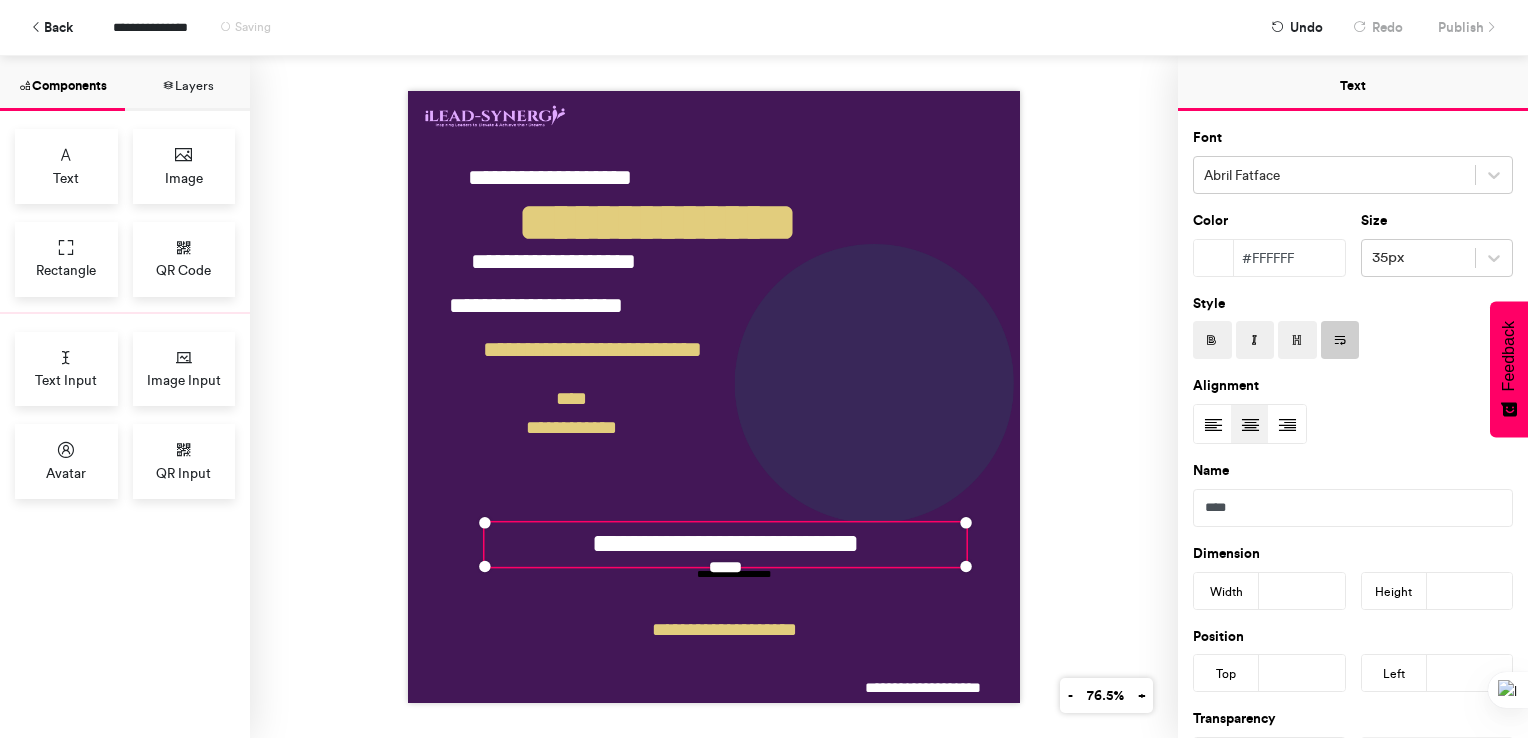 click on "**********" at bounding box center (714, 397) 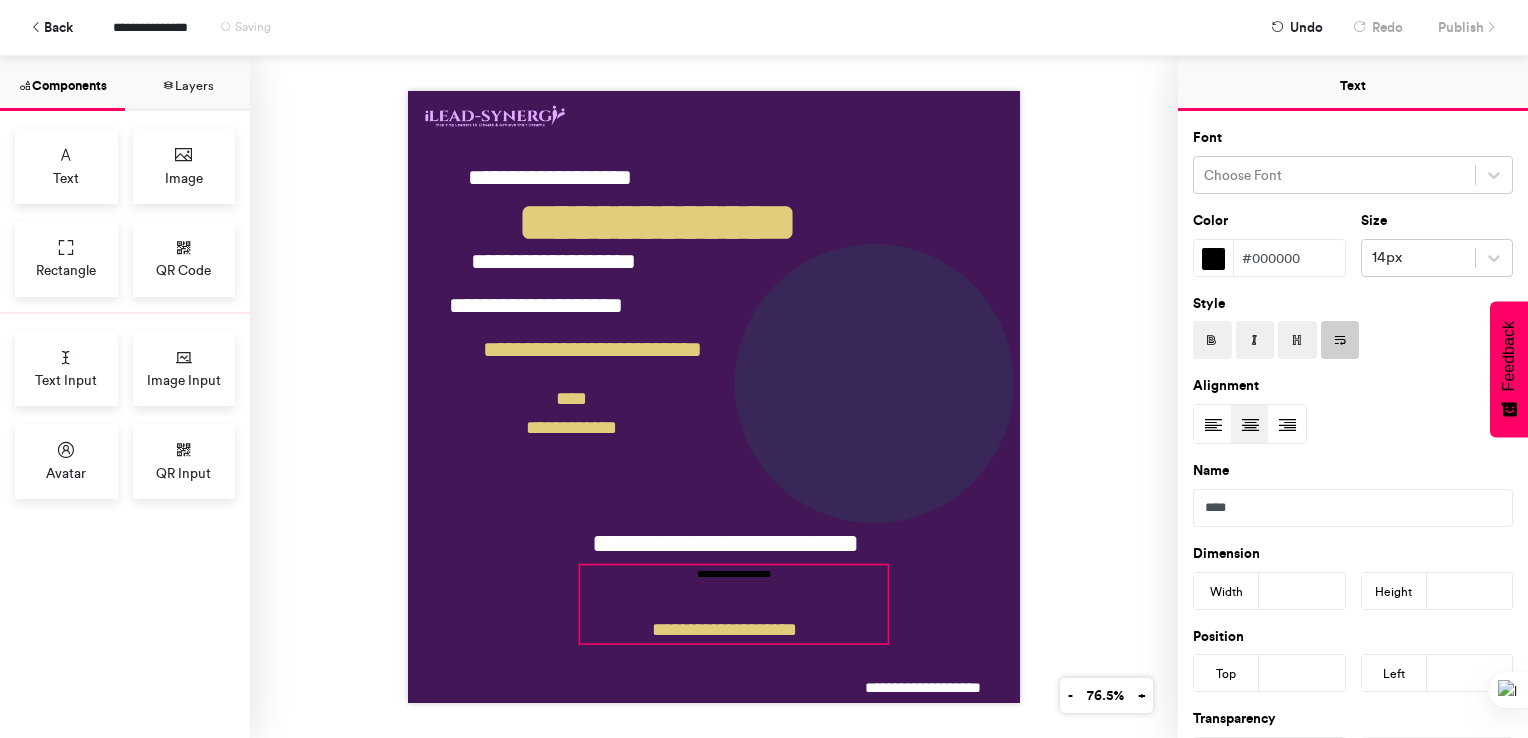 click on "**********" at bounding box center [734, 604] 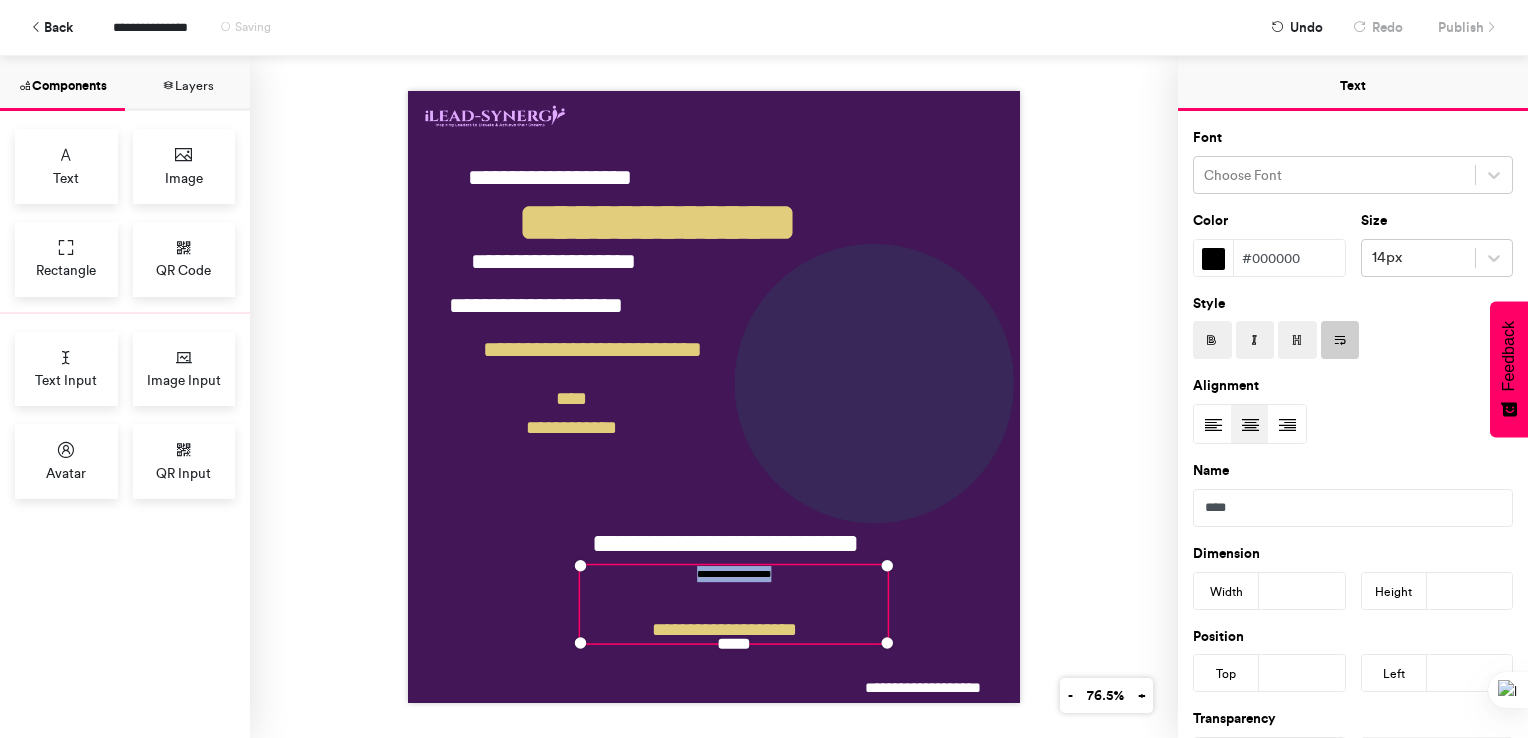drag, startPoint x: 682, startPoint y: 575, endPoint x: 812, endPoint y: 567, distance: 130.24593 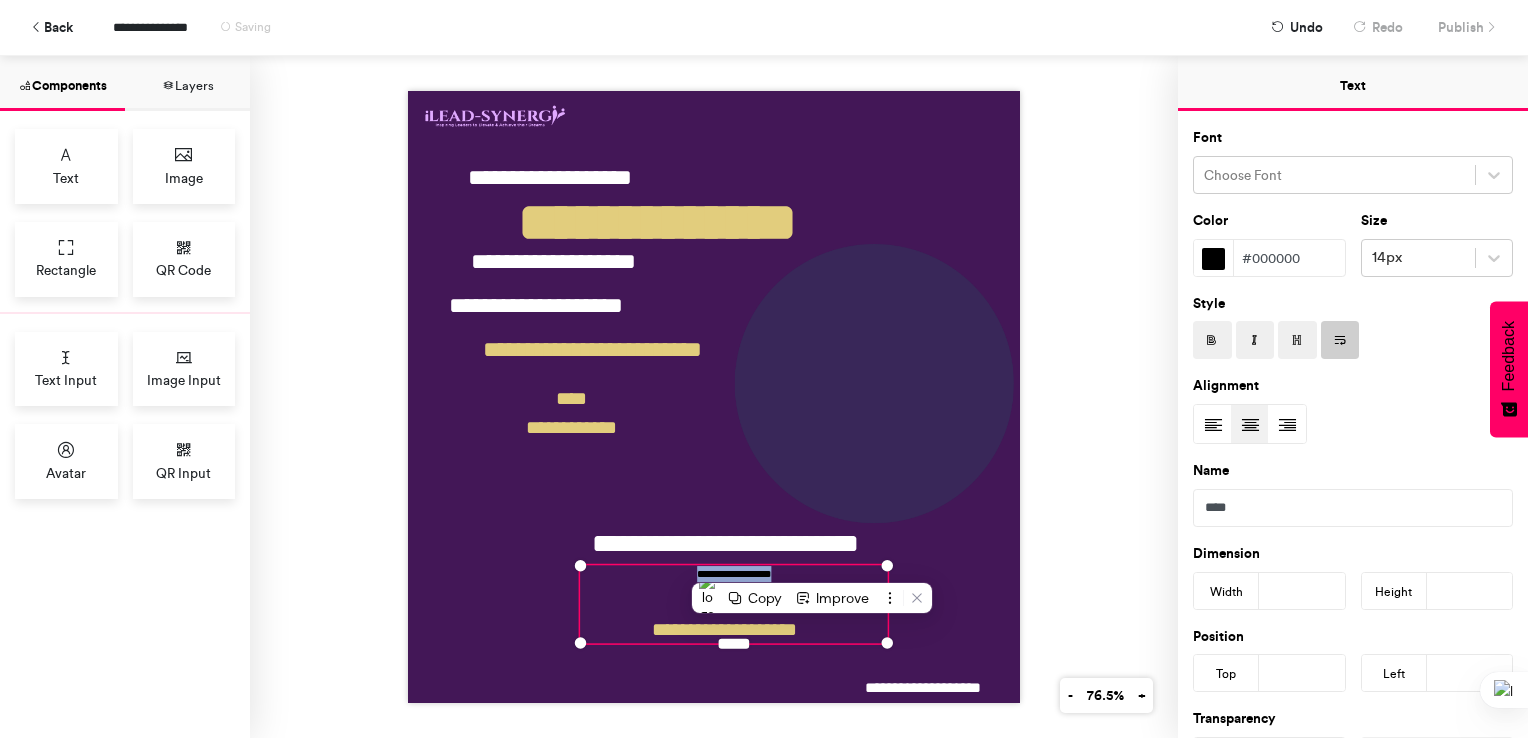 paste 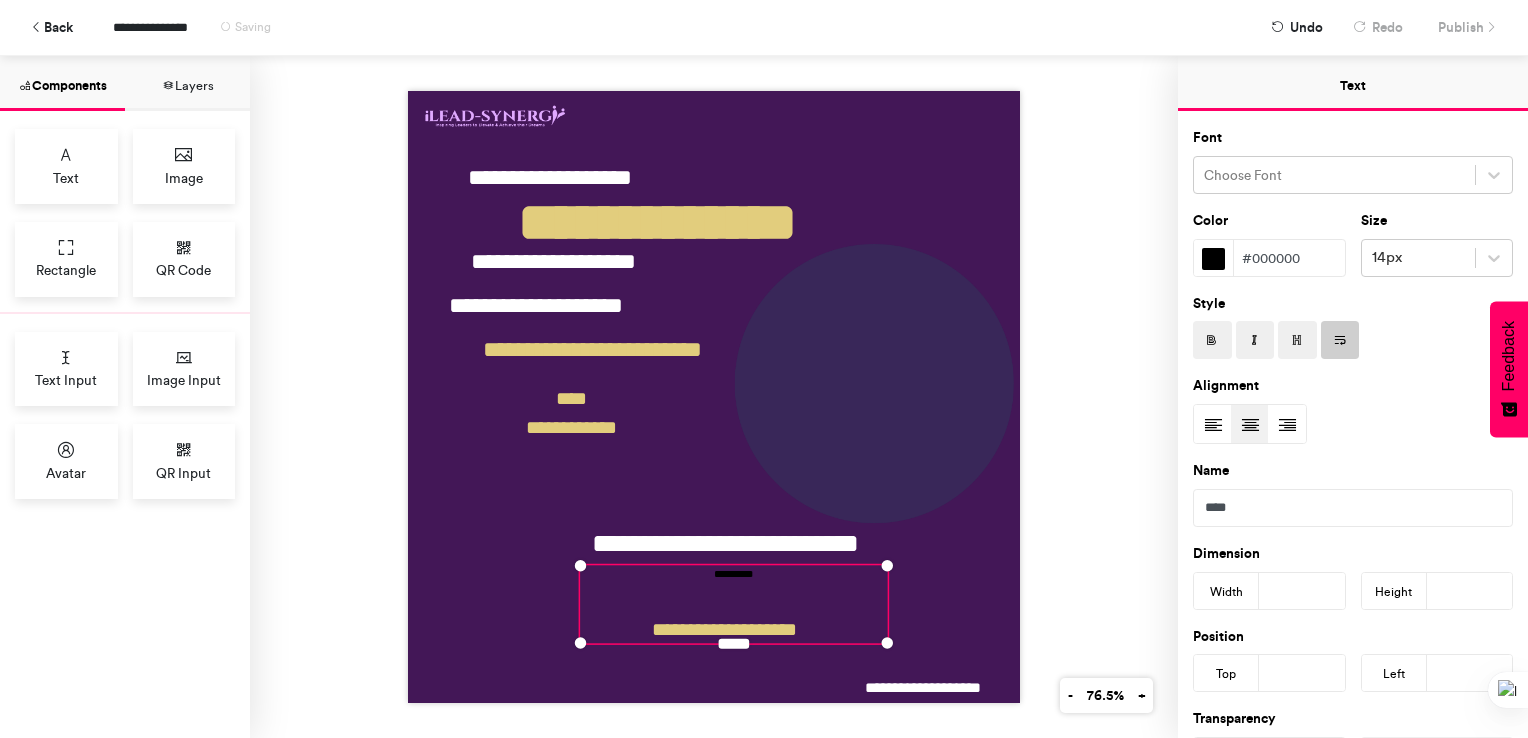 click on "**********" at bounding box center [714, 397] 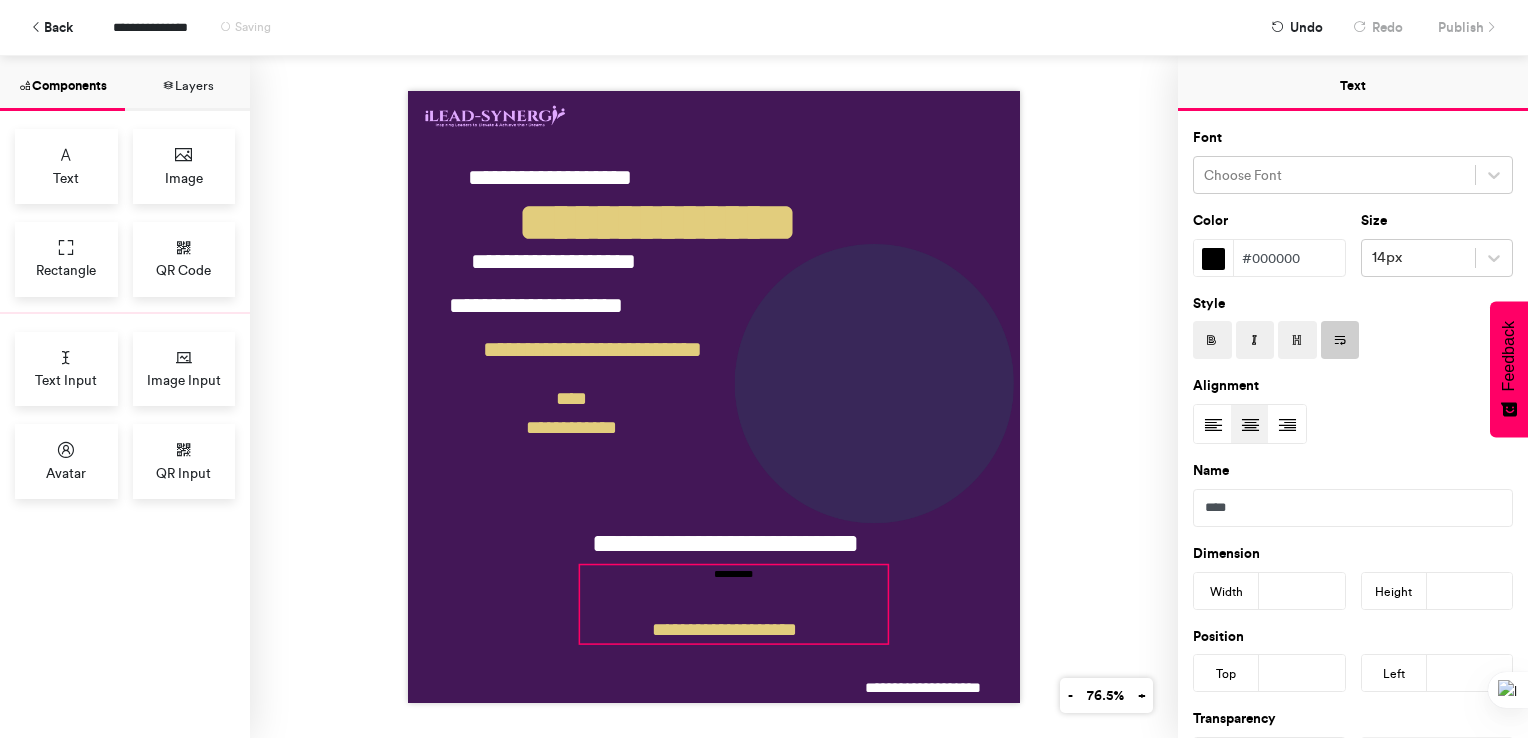 click on "**********" at bounding box center (734, 604) 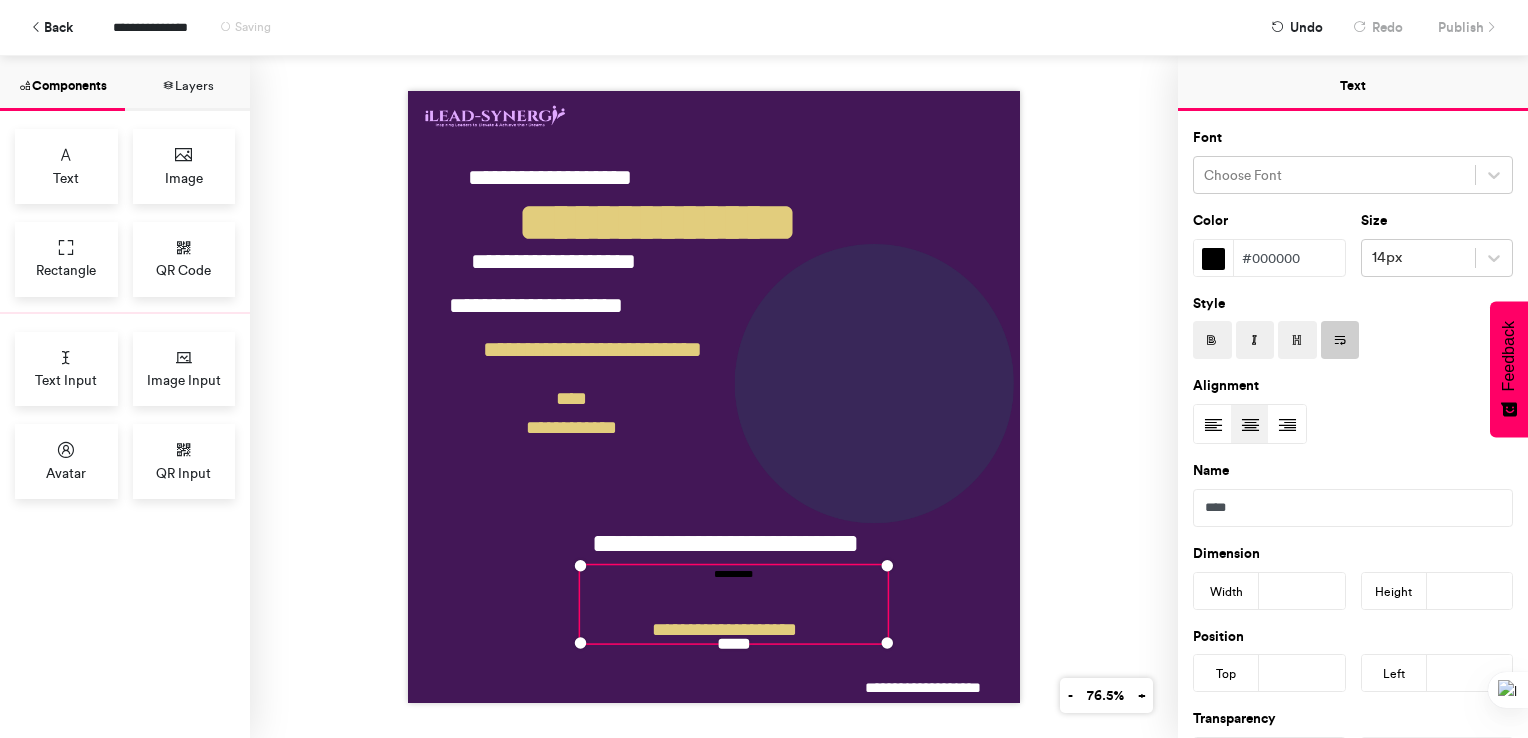 click on "#000000" at bounding box center (1289, 258) 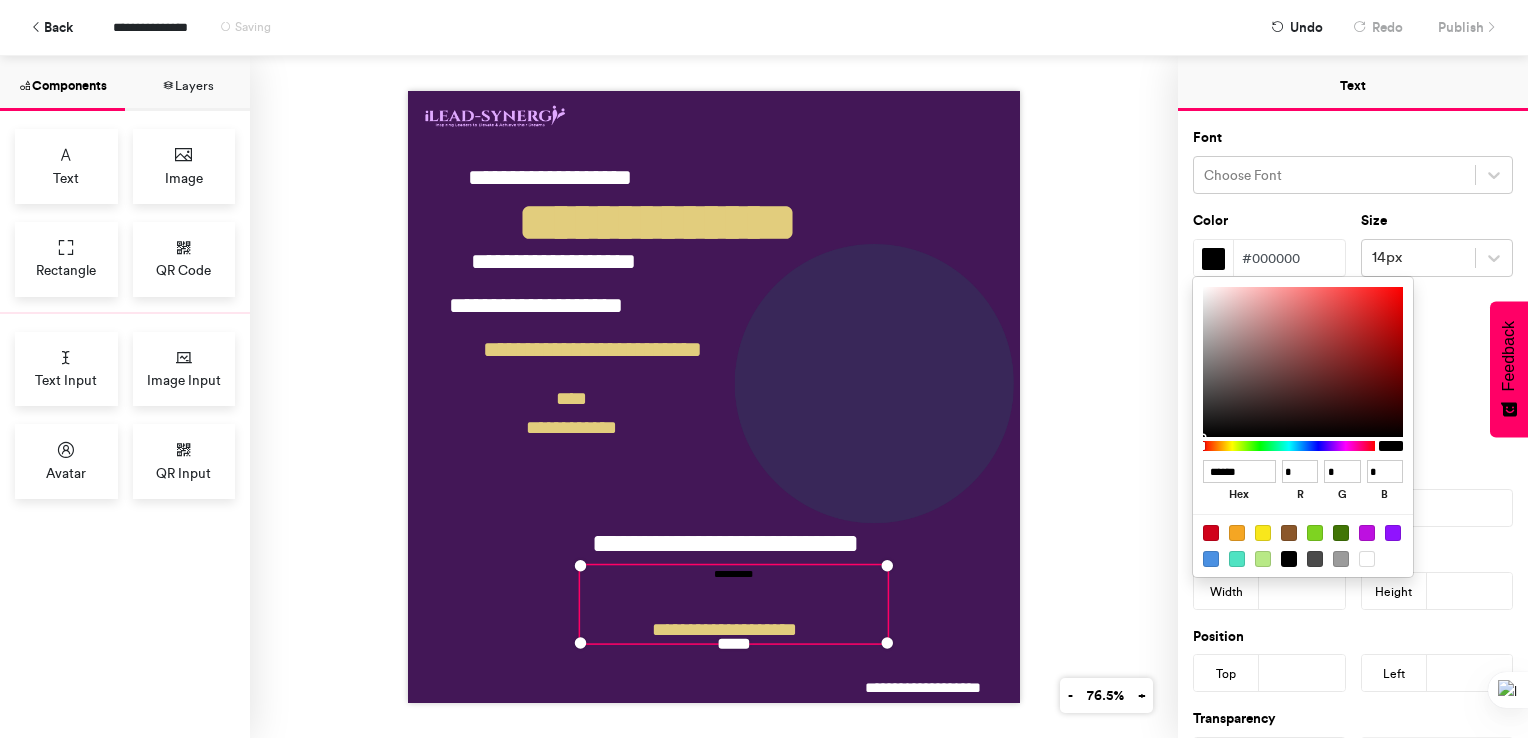 click on "******" at bounding box center [1239, 472] 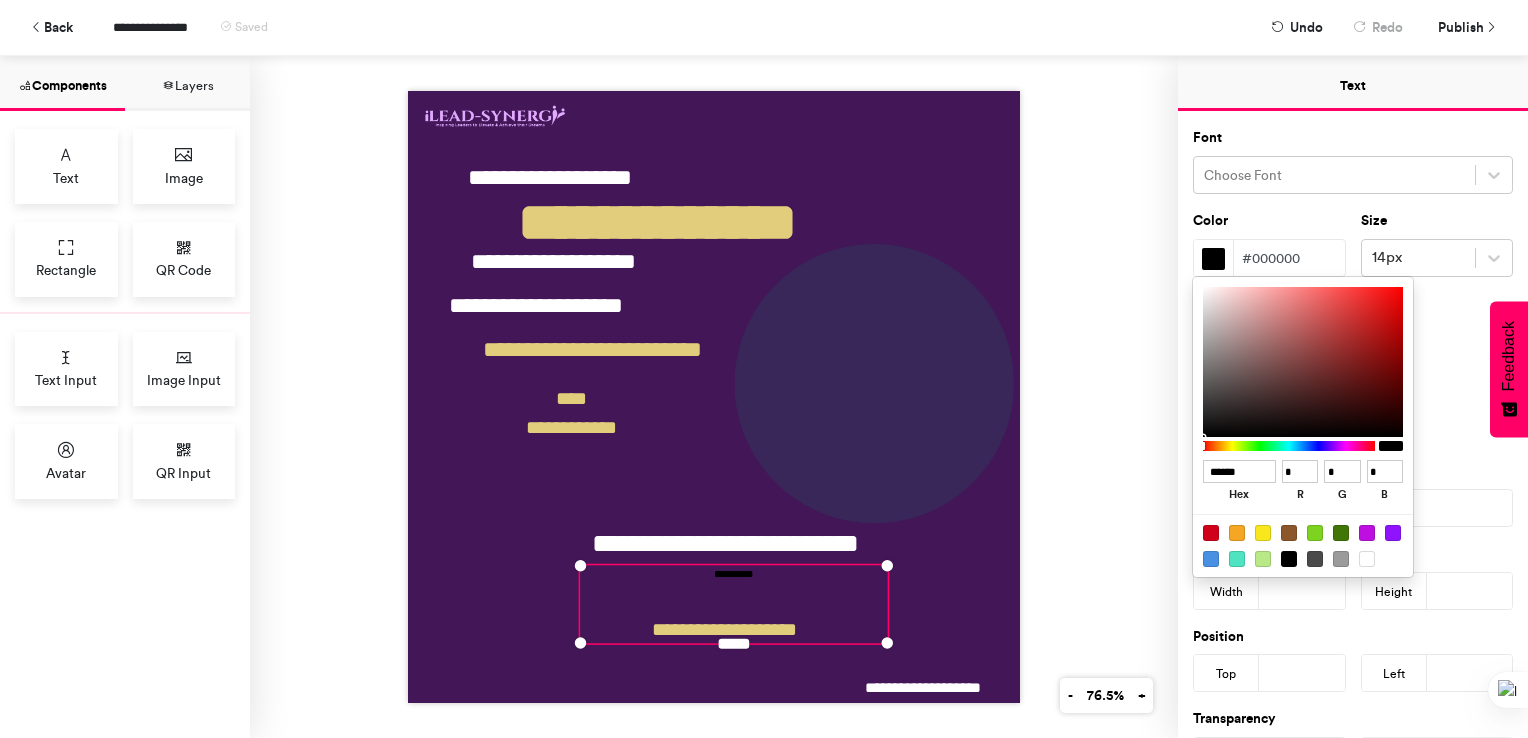 drag, startPoint x: 1255, startPoint y: 474, endPoint x: 1191, endPoint y: 487, distance: 65.30697 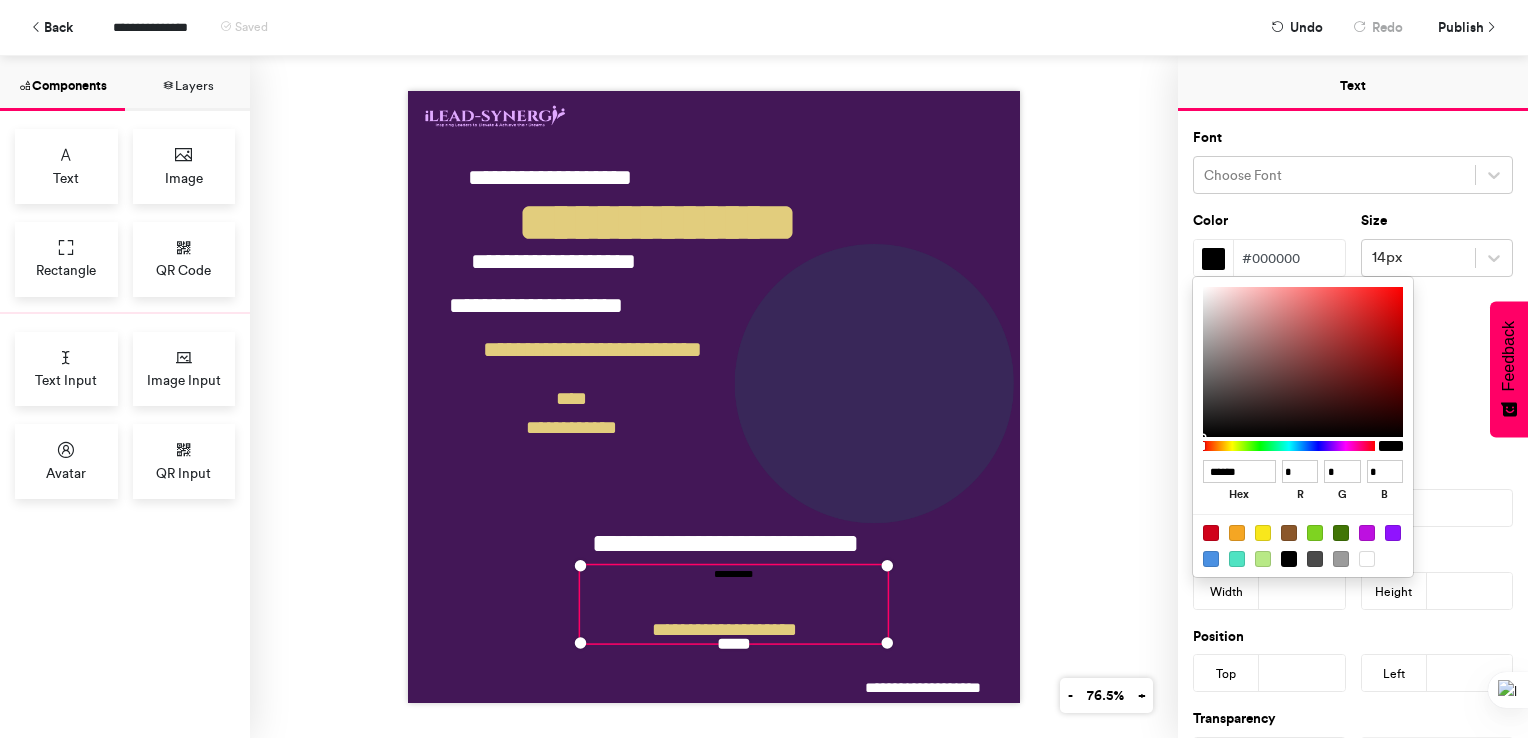 click on "****** hex * r * g * b *** a" at bounding box center [1303, 427] 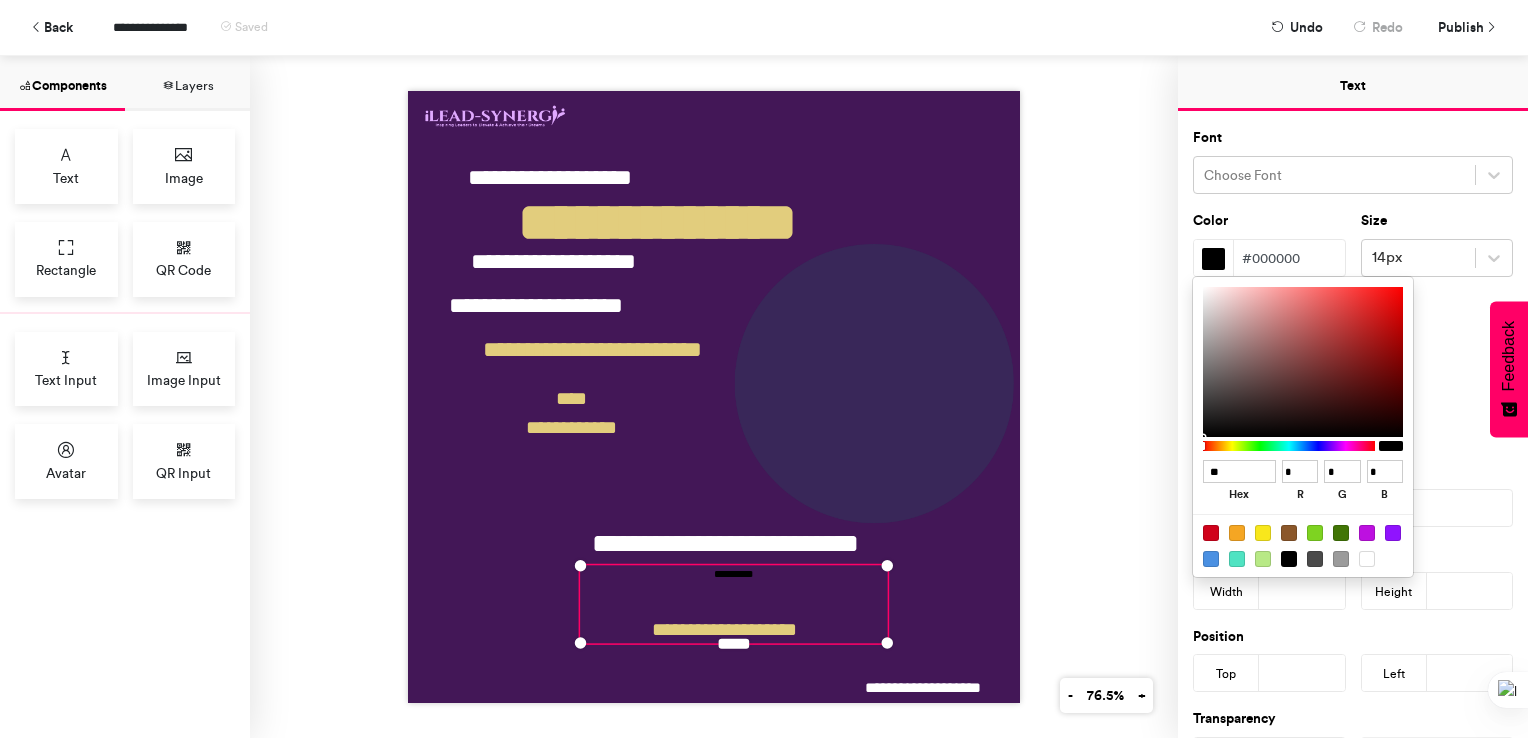 type on "***" 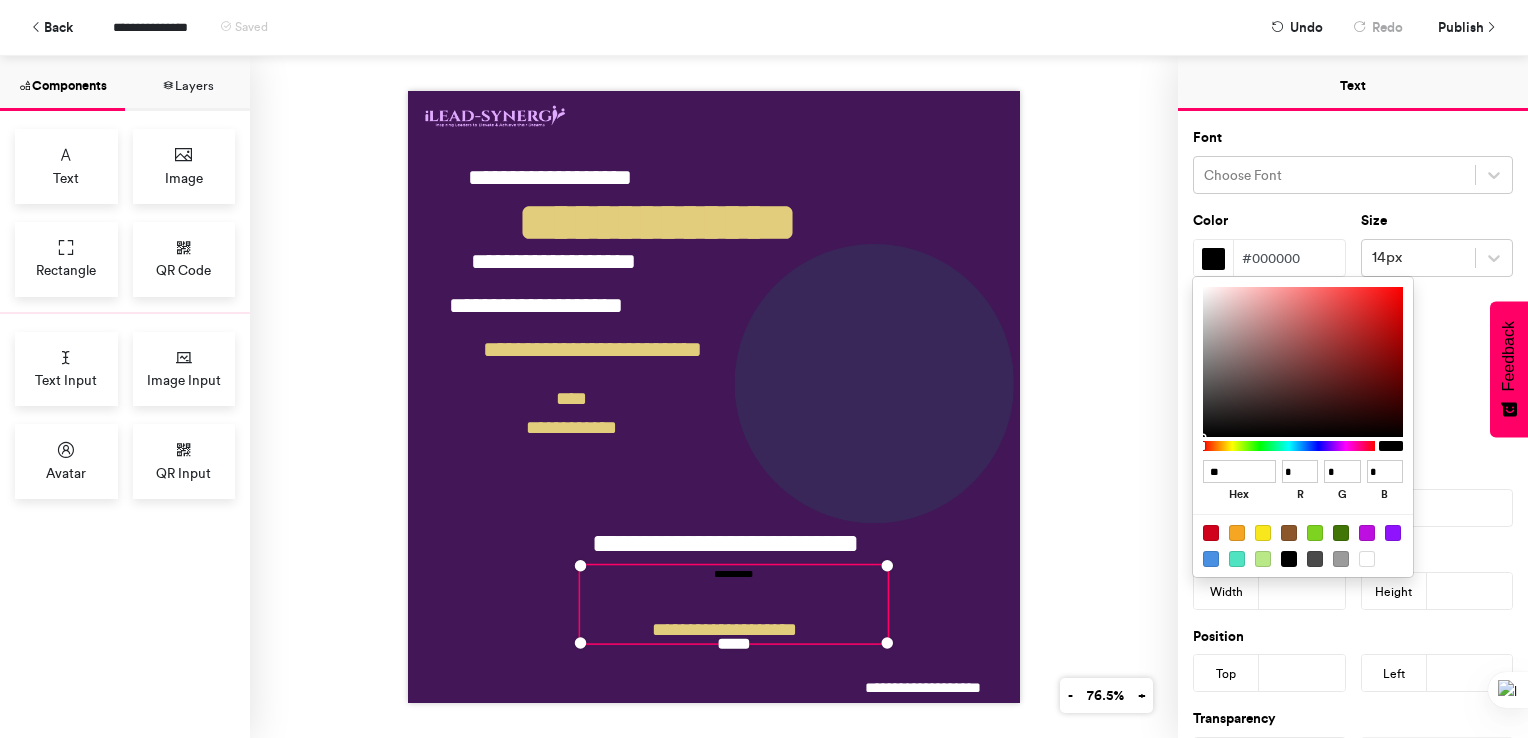 type on "***" 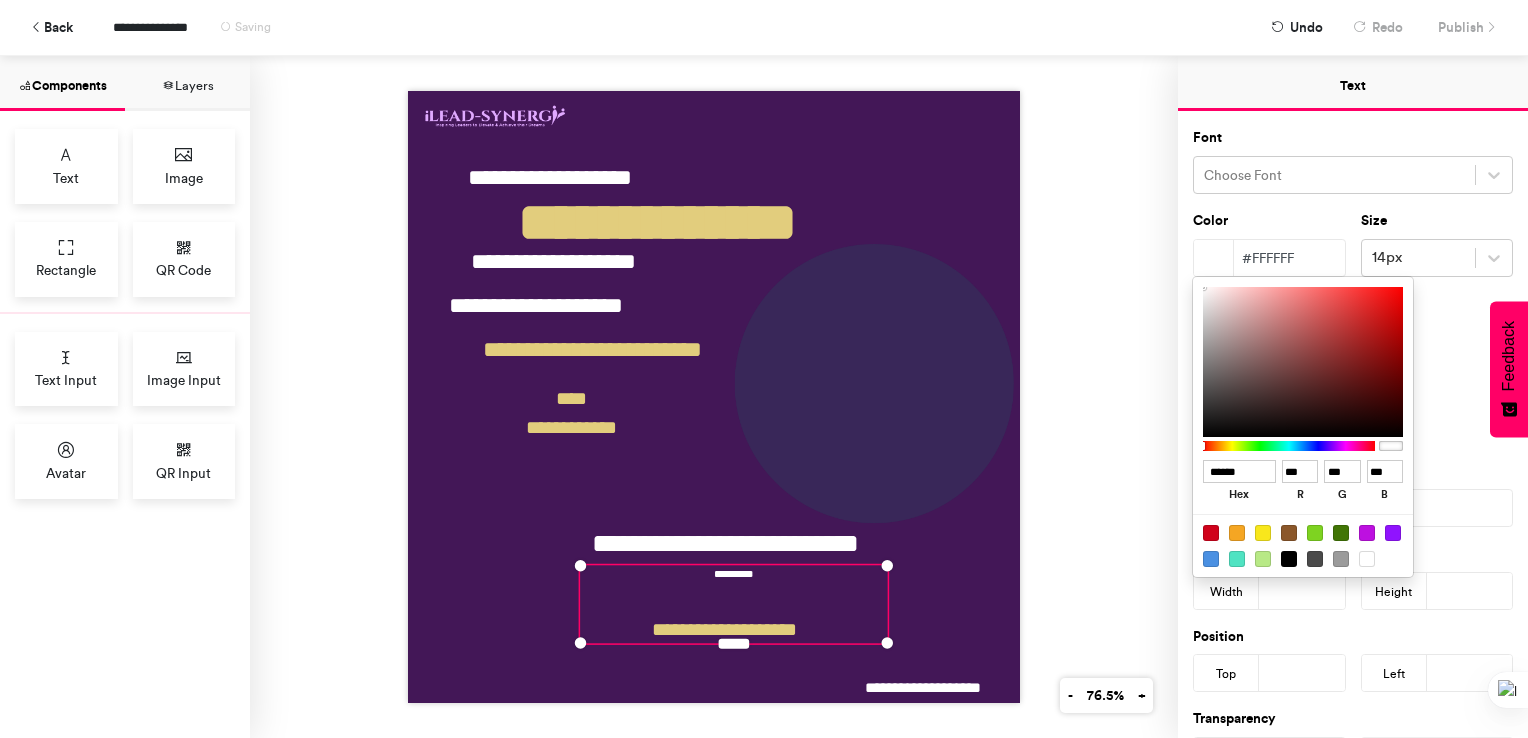 type on "******" 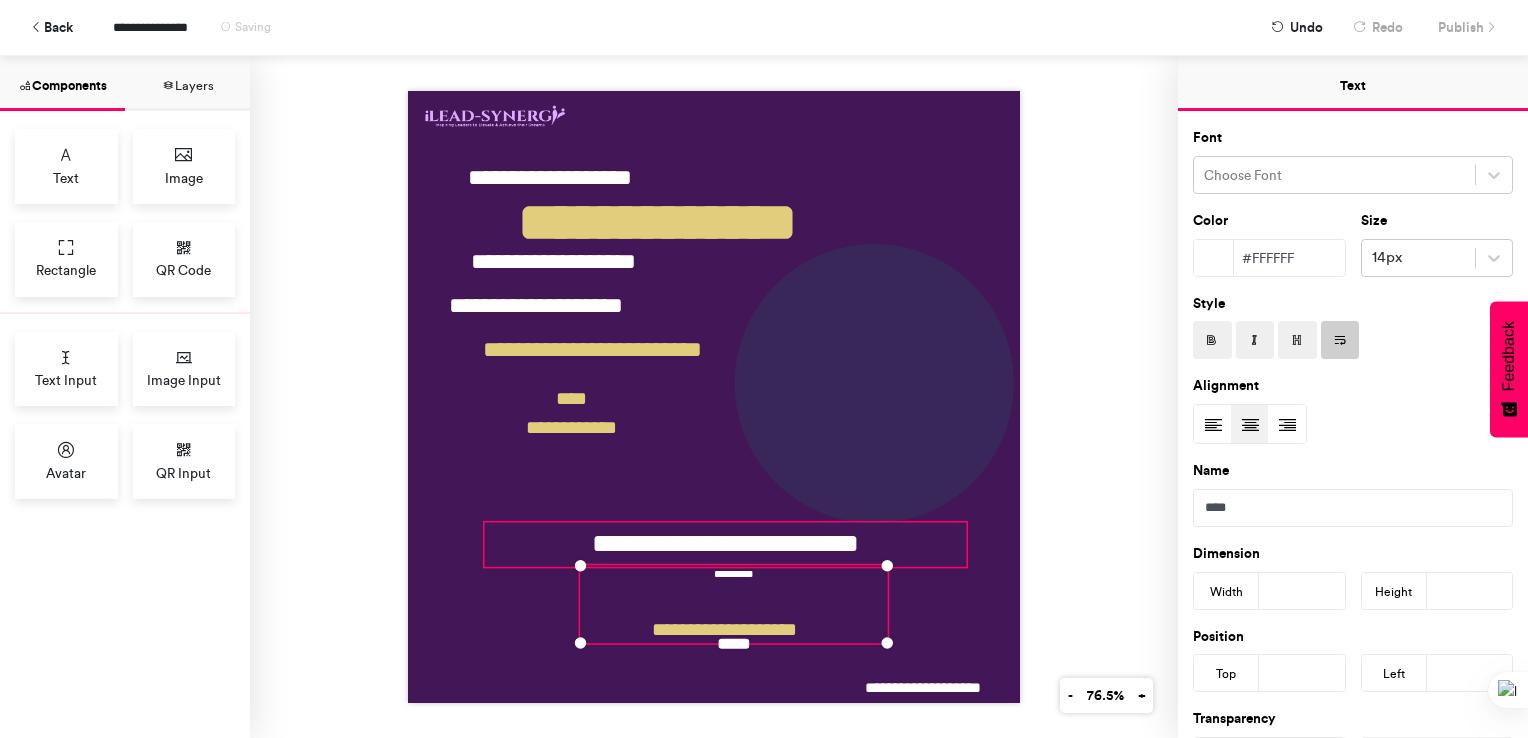 click on "**********" at bounding box center [725, 544] 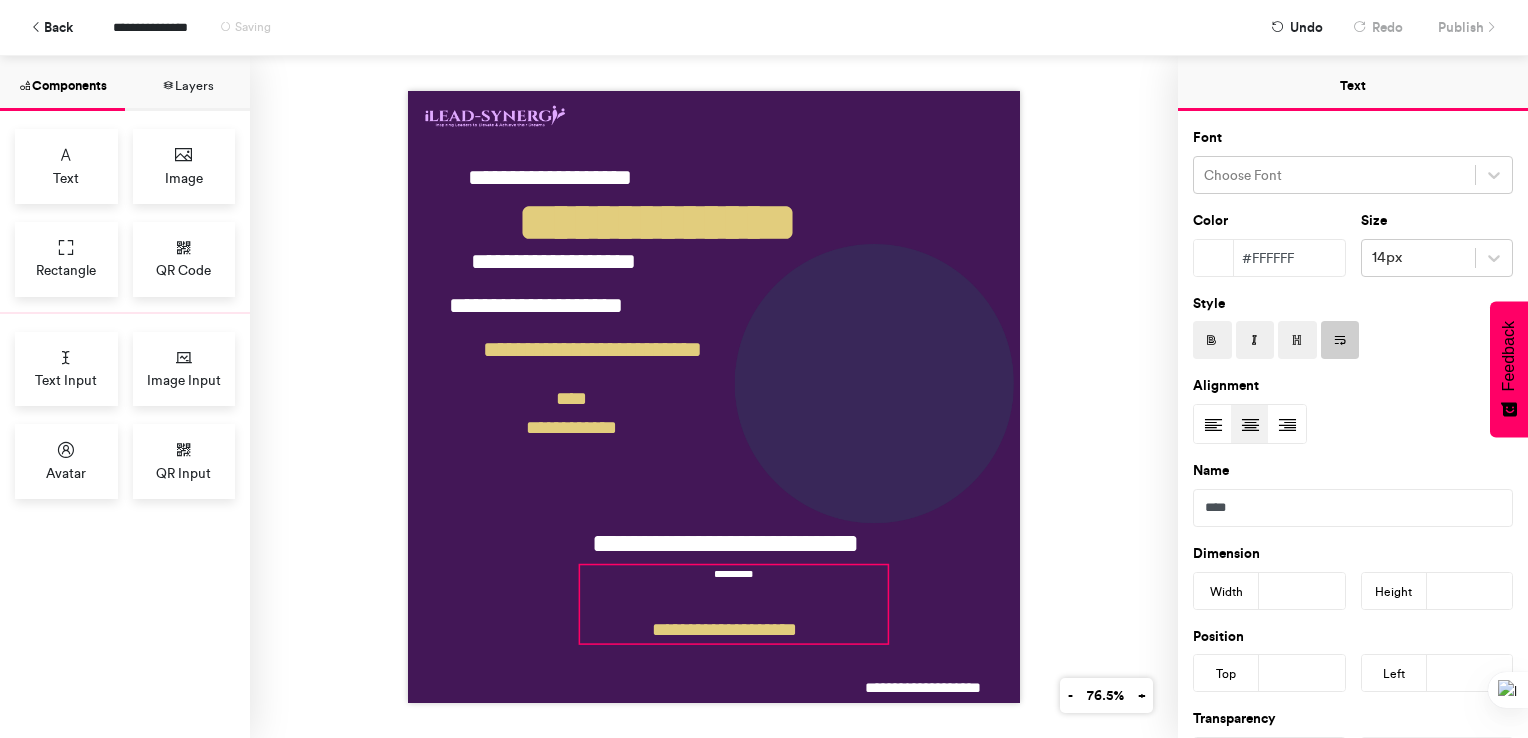 click on "**********" at bounding box center (734, 604) 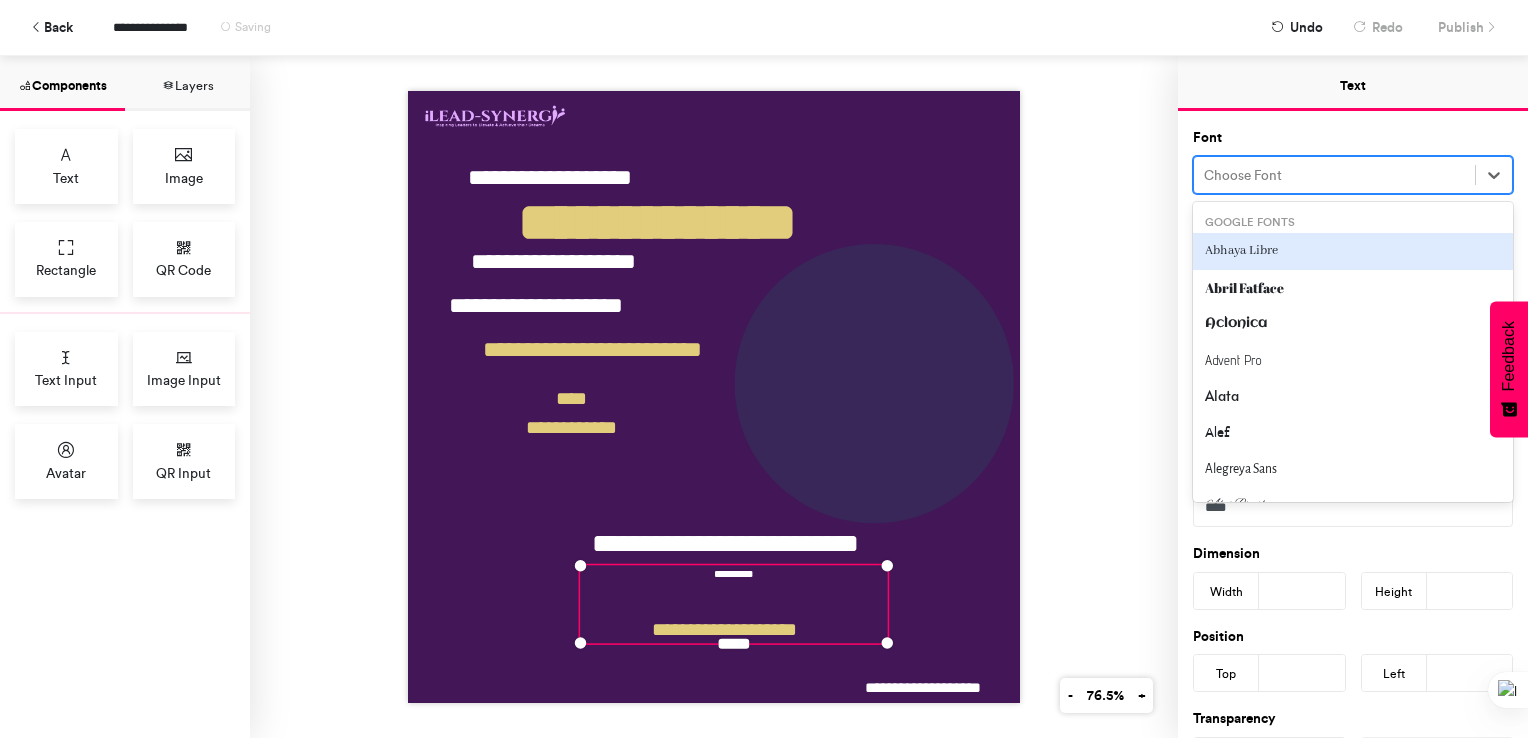 click at bounding box center (1334, 175) 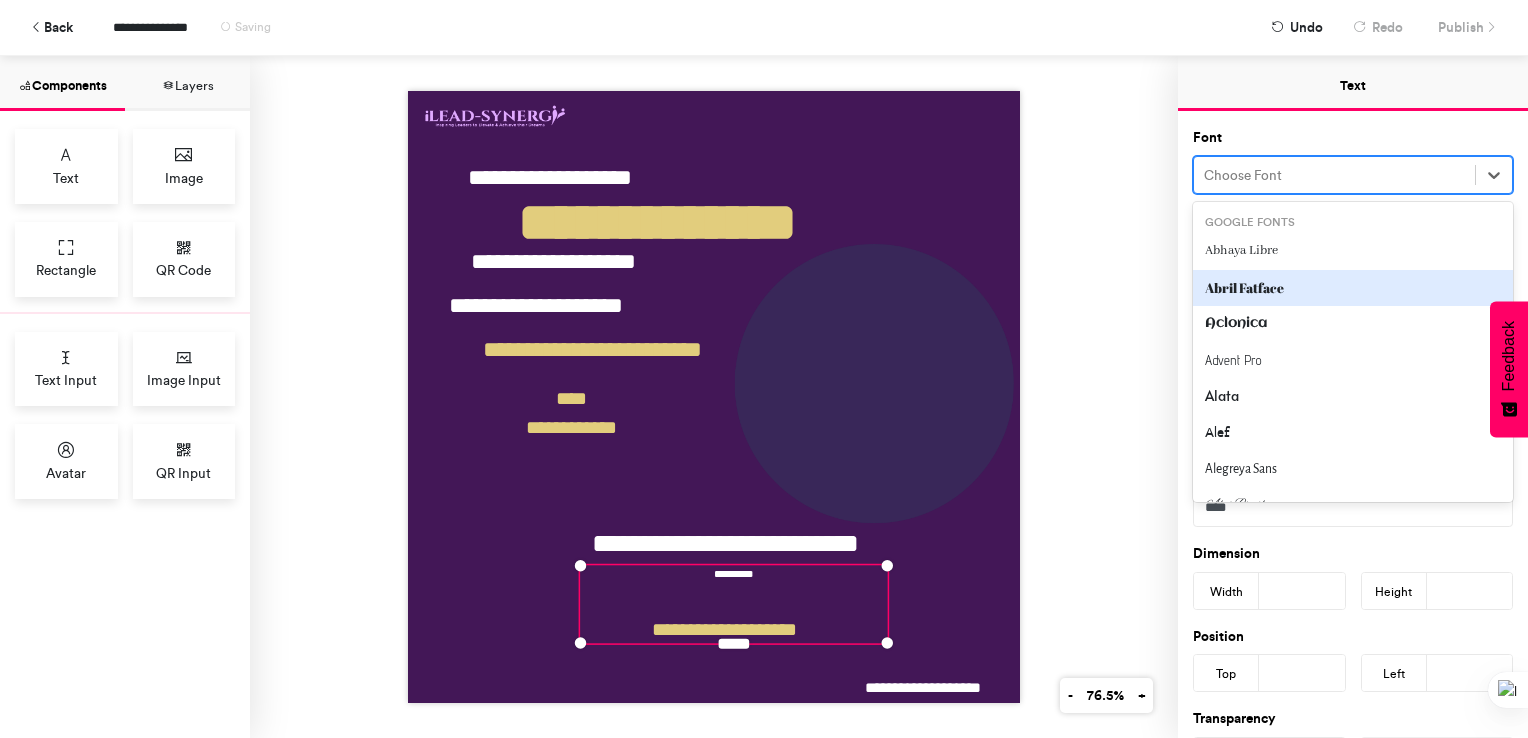 click on "Abril Fatface" at bounding box center [1353, 288] 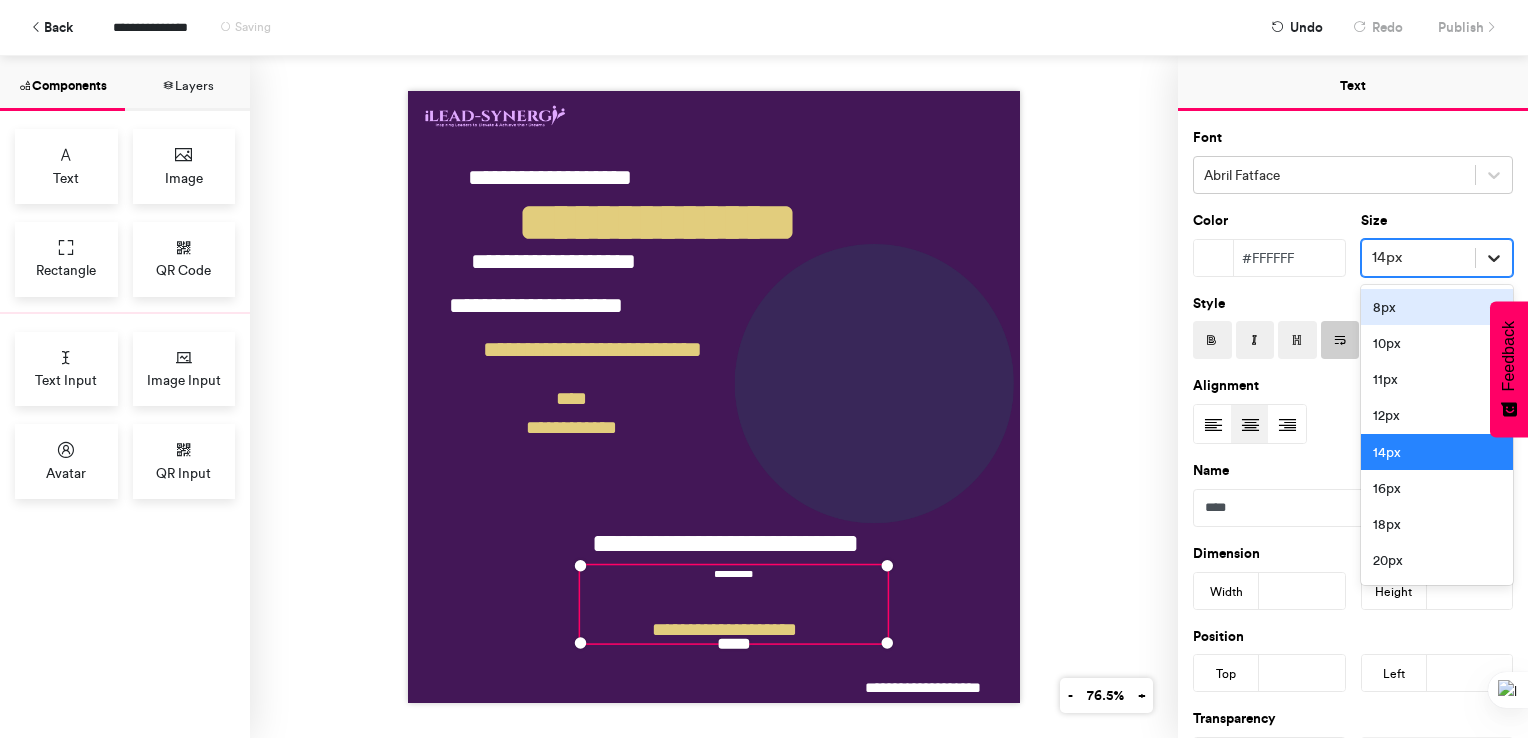 click 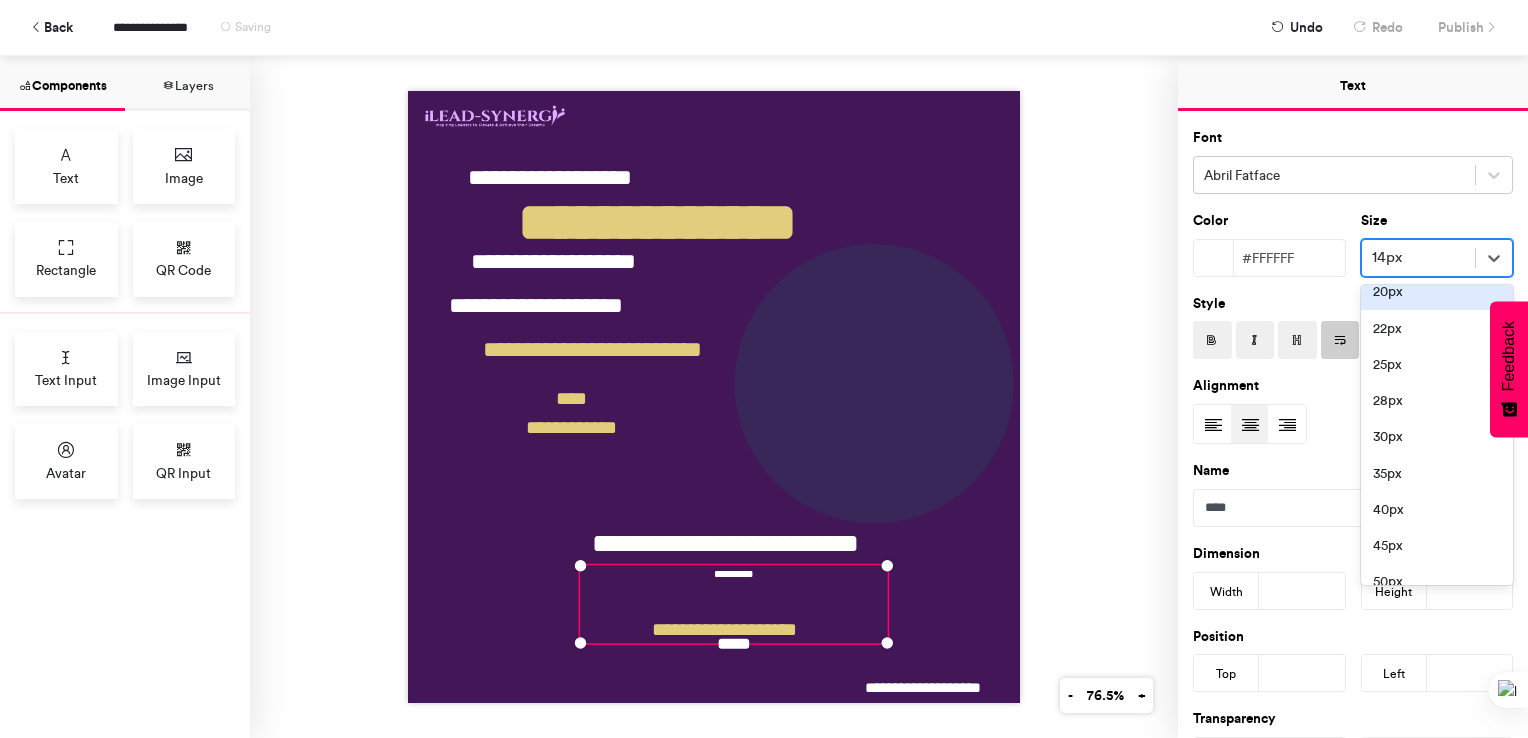 scroll, scrollTop: 280, scrollLeft: 0, axis: vertical 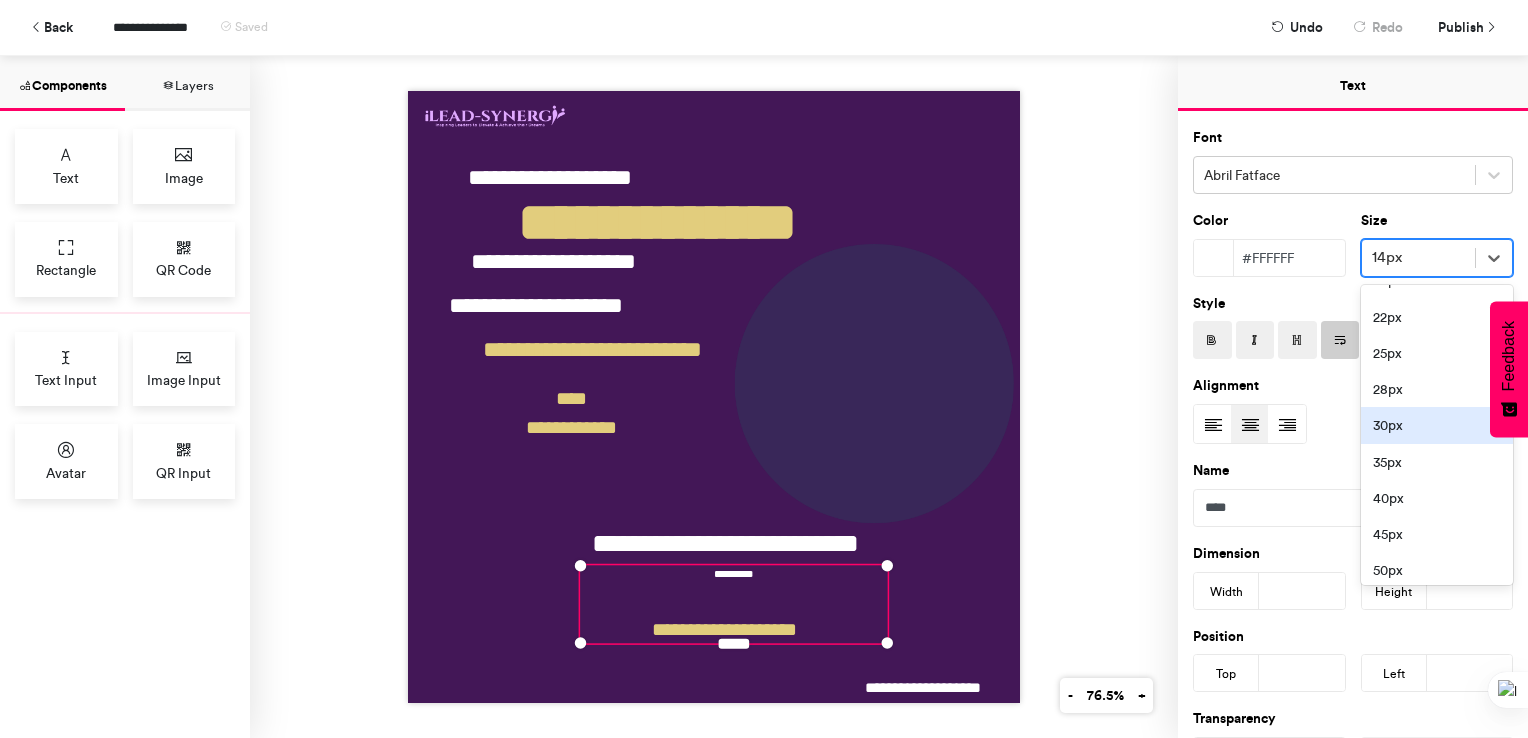 click on "30px" at bounding box center [1437, 425] 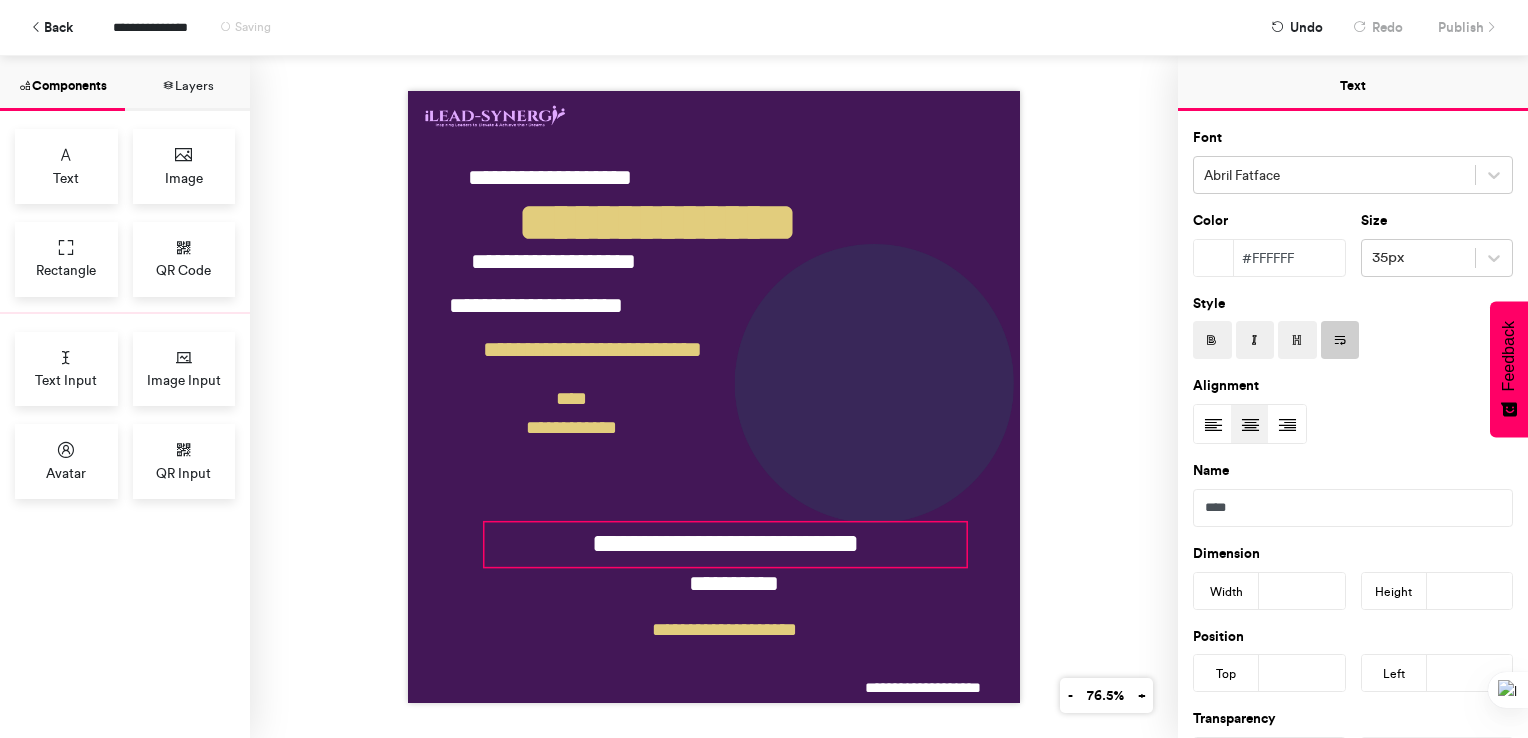 click on "**********" at bounding box center (725, 544) 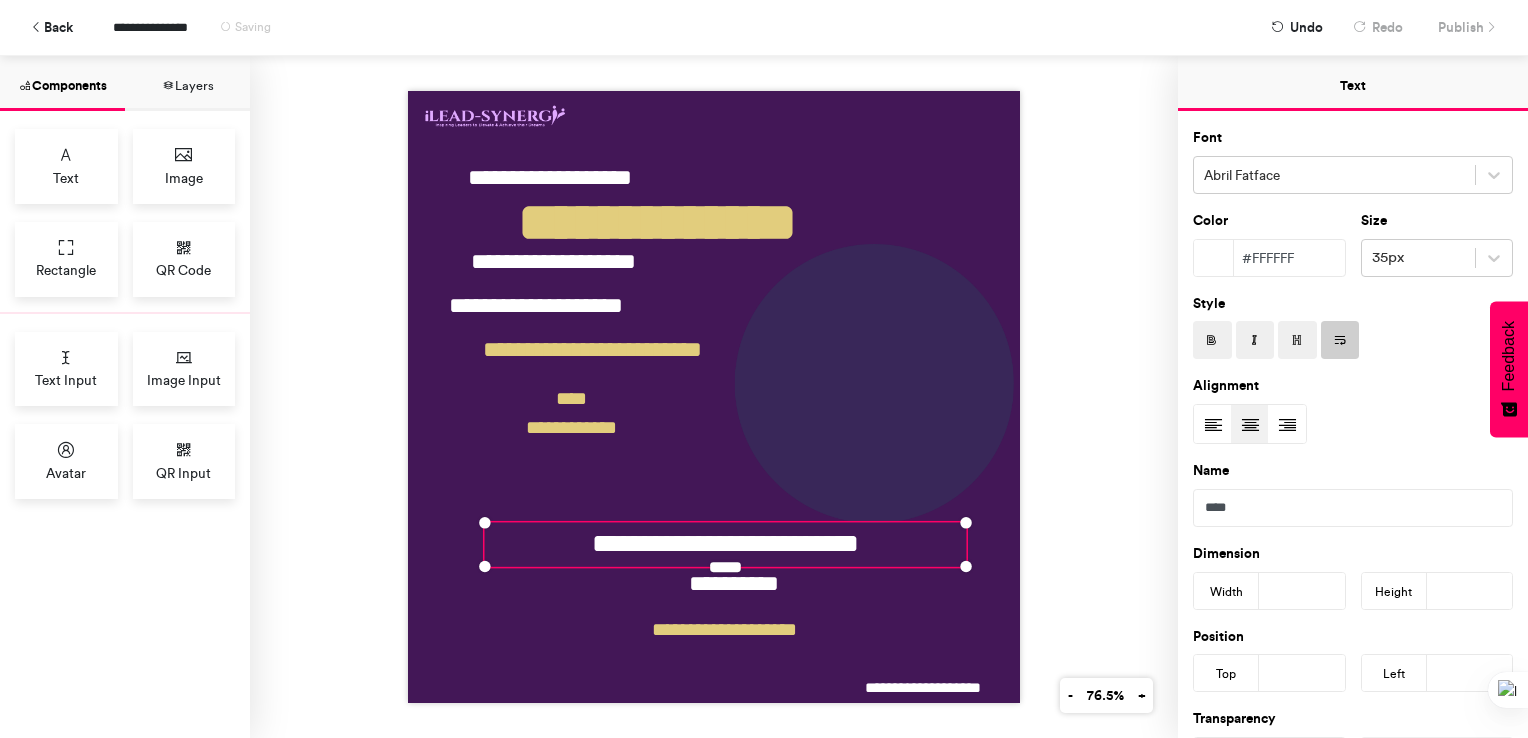 click at bounding box center (1212, 340) 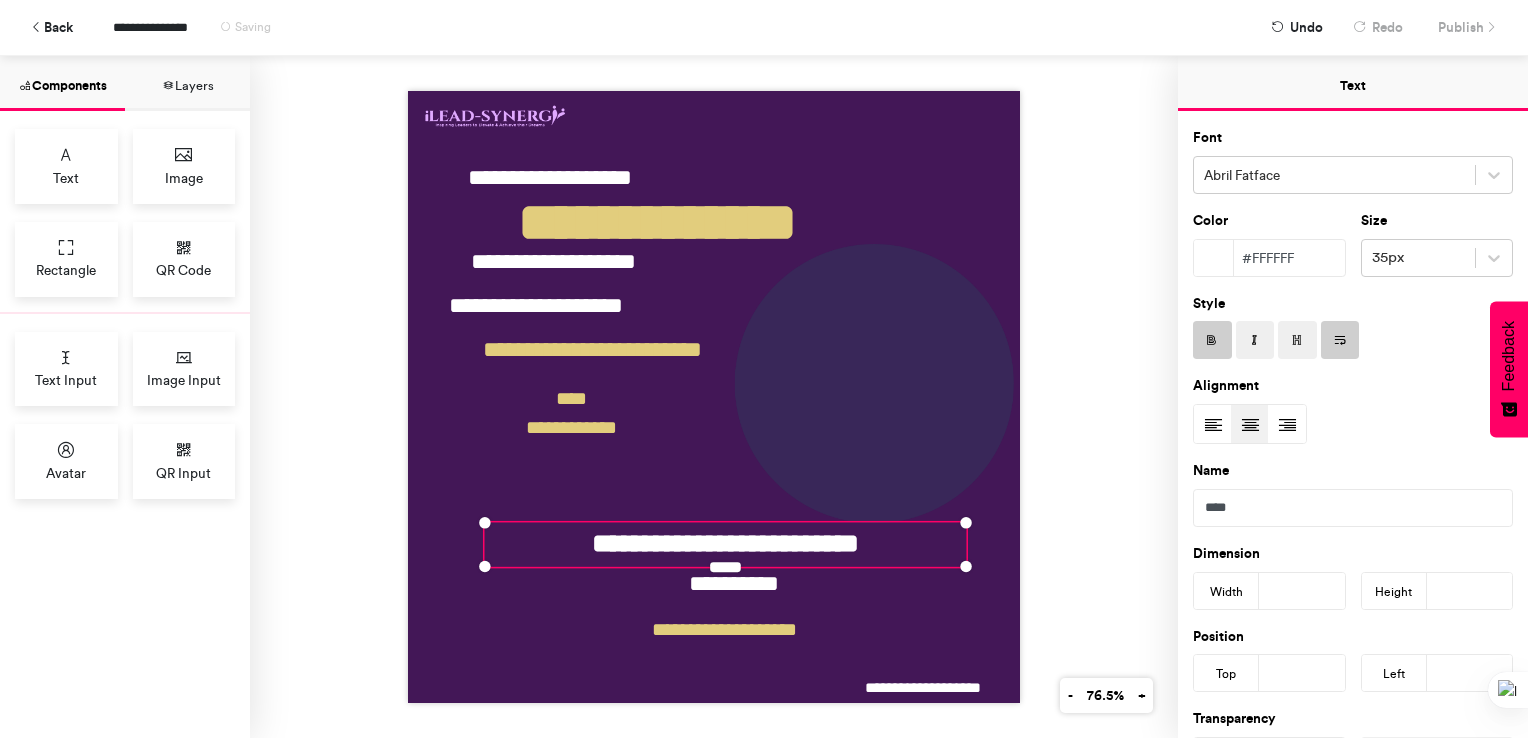 click at bounding box center (1212, 340) 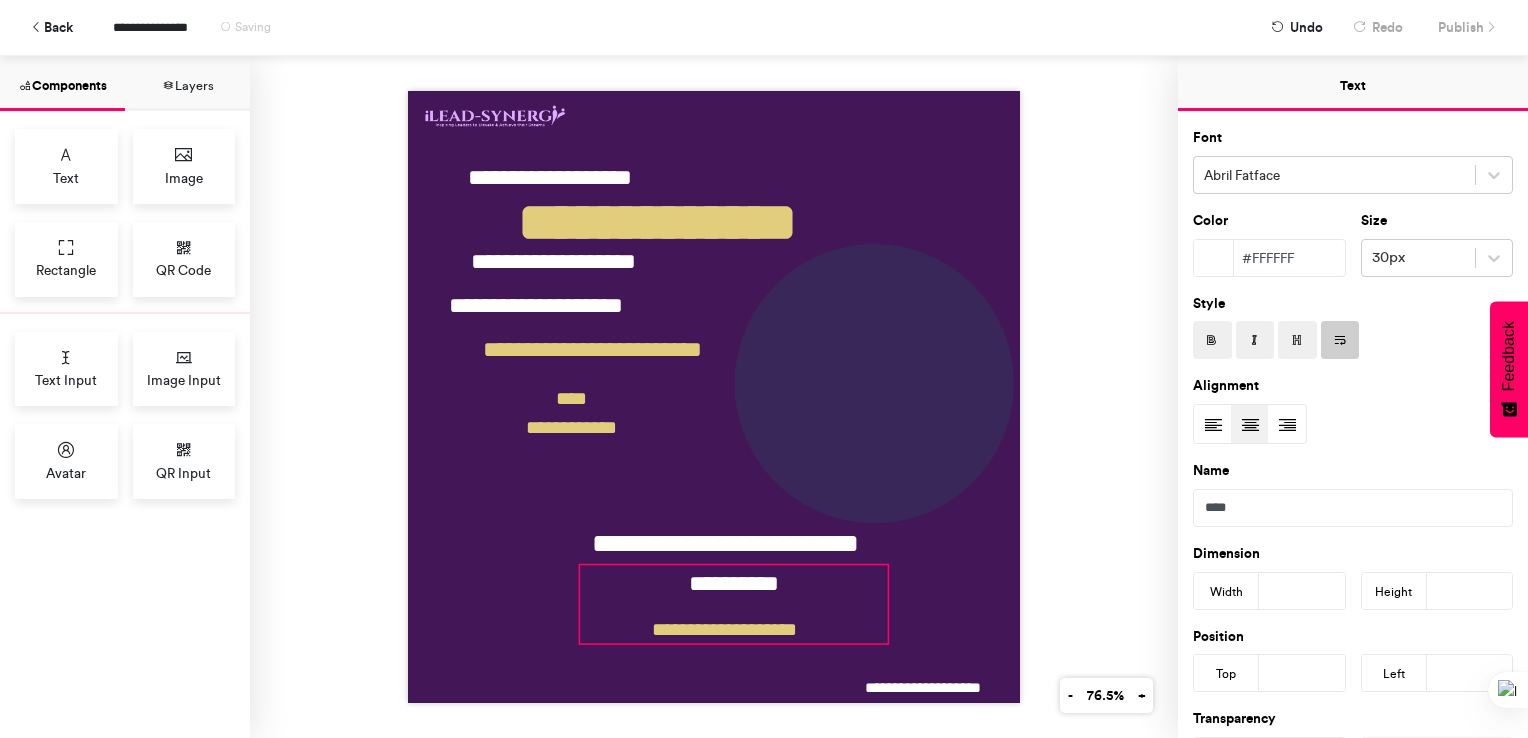 click on "**********" at bounding box center [734, 604] 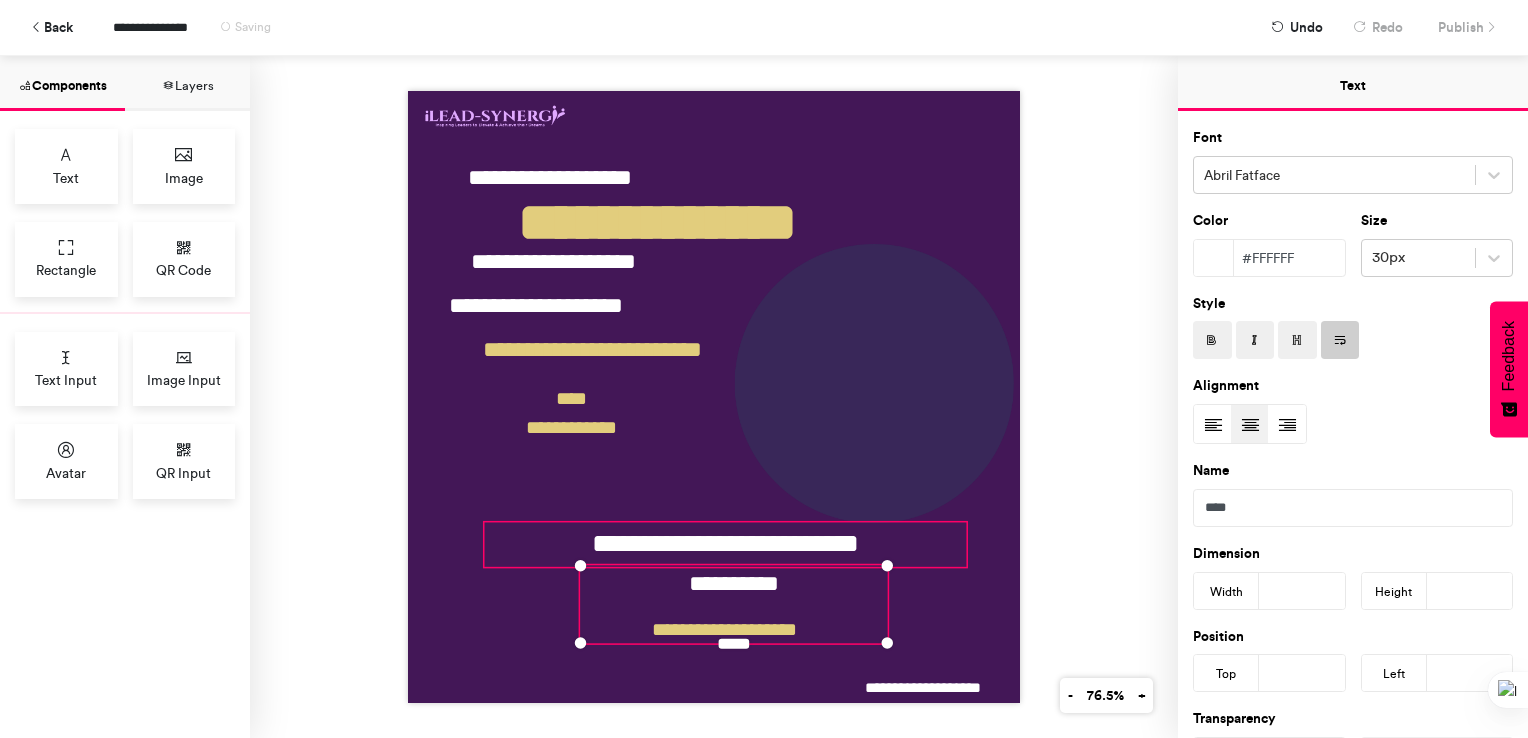 click on "**********" at bounding box center [725, 544] 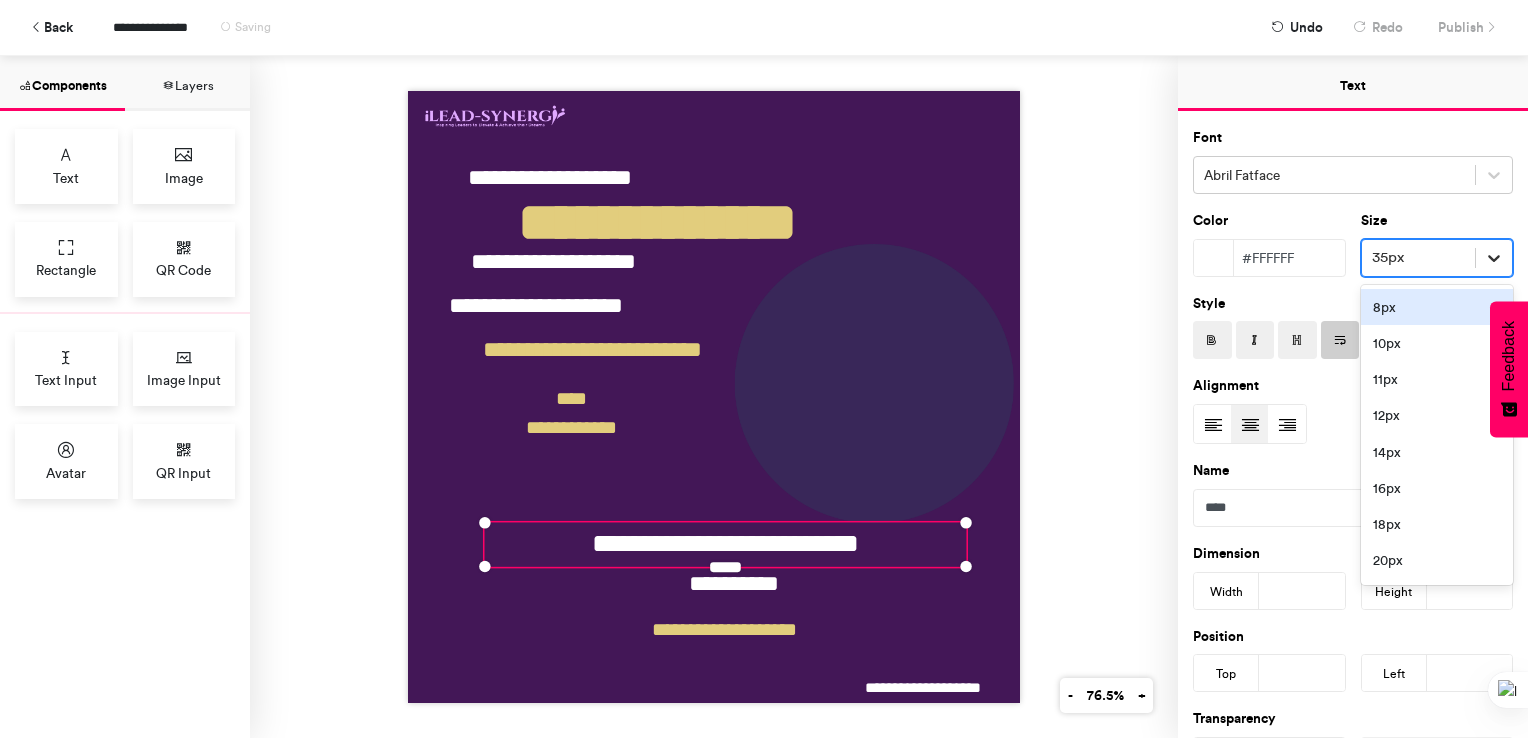 click 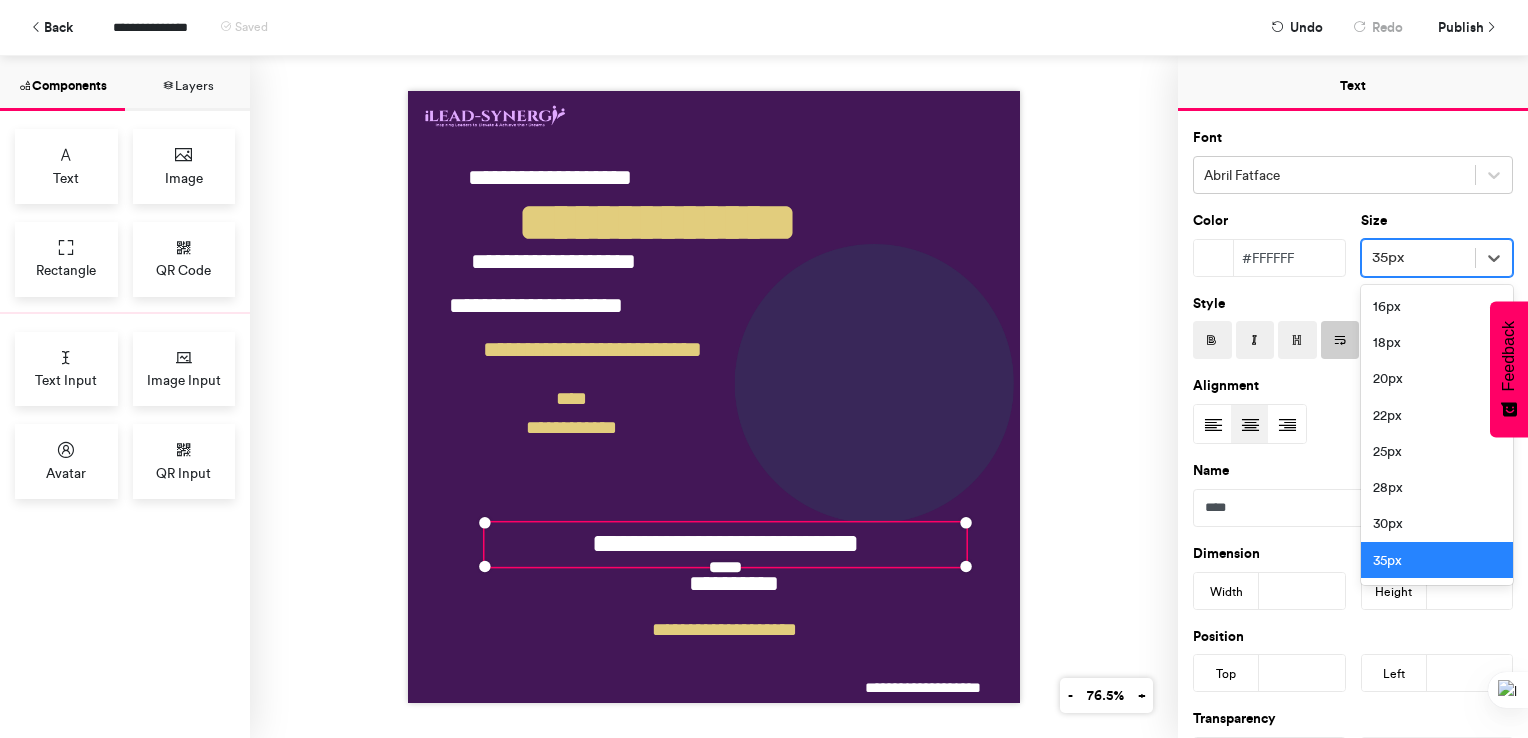 scroll, scrollTop: 200, scrollLeft: 0, axis: vertical 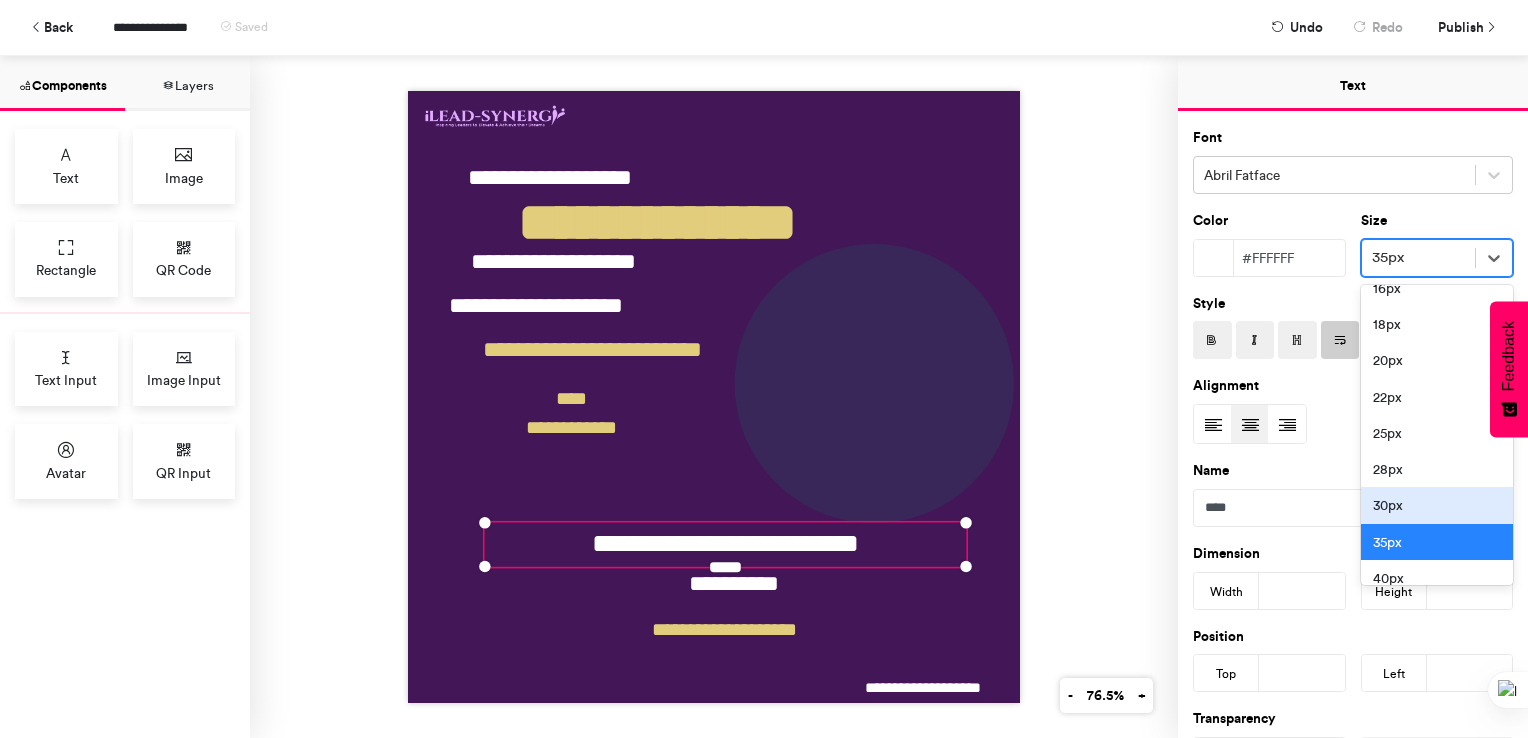 click on "30px" at bounding box center [1437, 505] 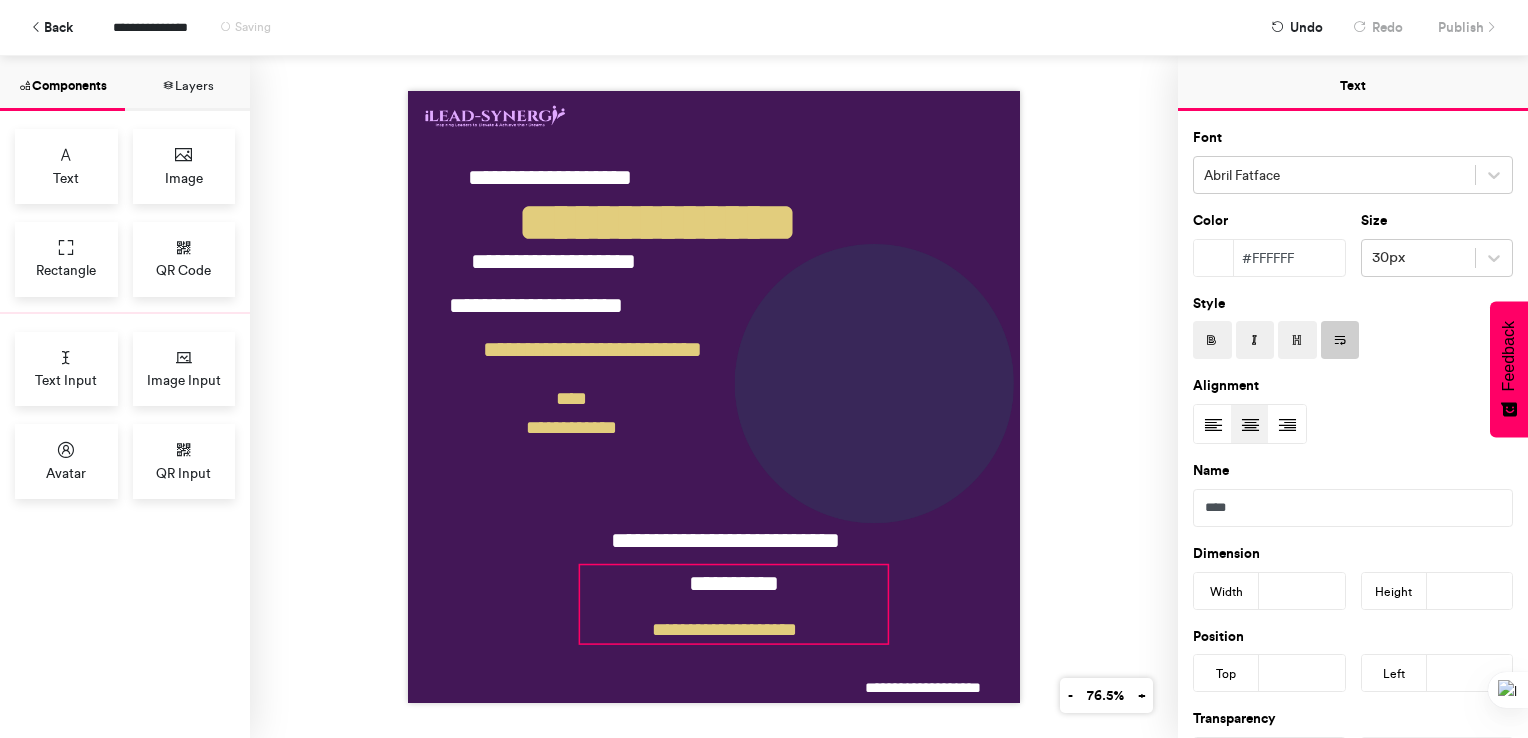 click on "**********" at bounding box center [734, 604] 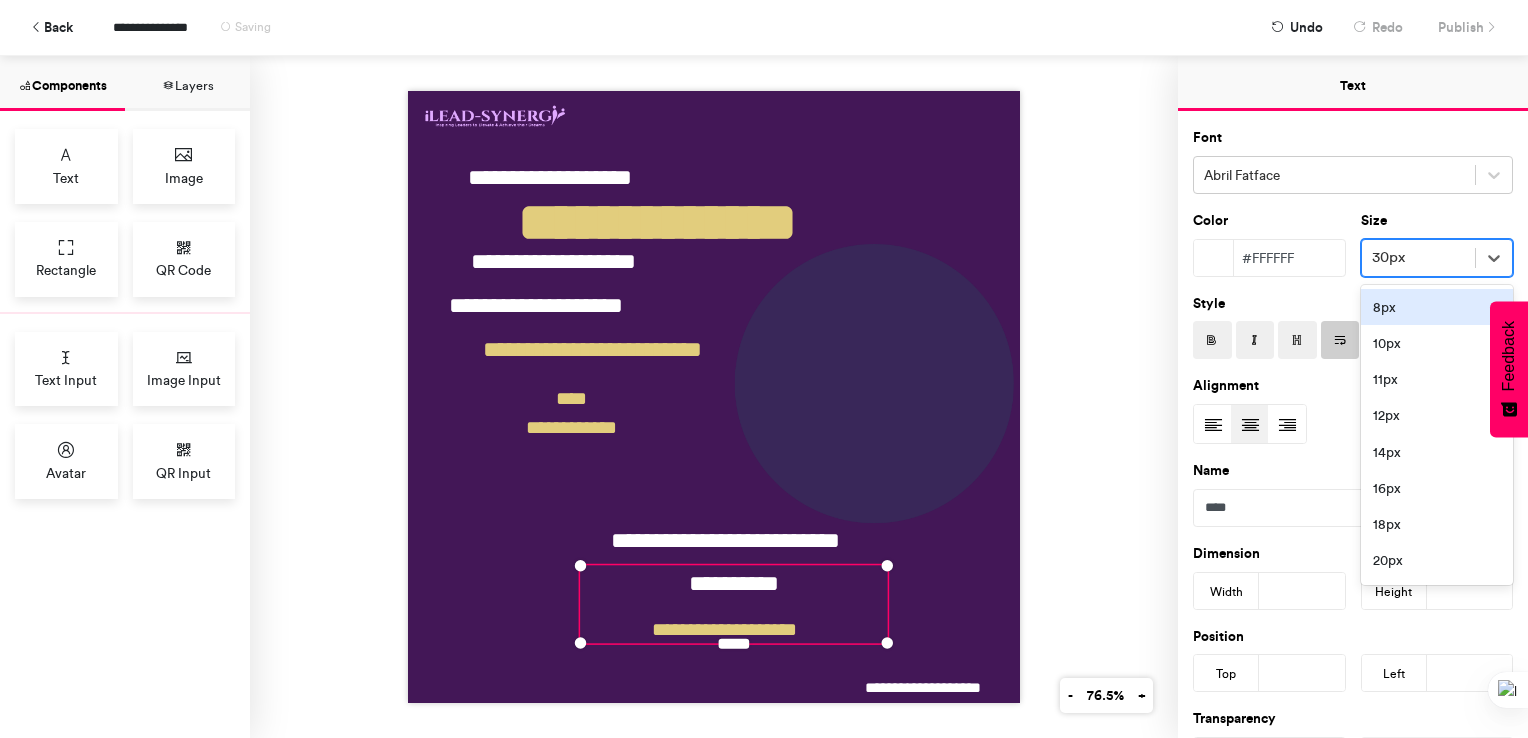 drag, startPoint x: 1479, startPoint y: 252, endPoint x: 1519, endPoint y: 630, distance: 380.1105 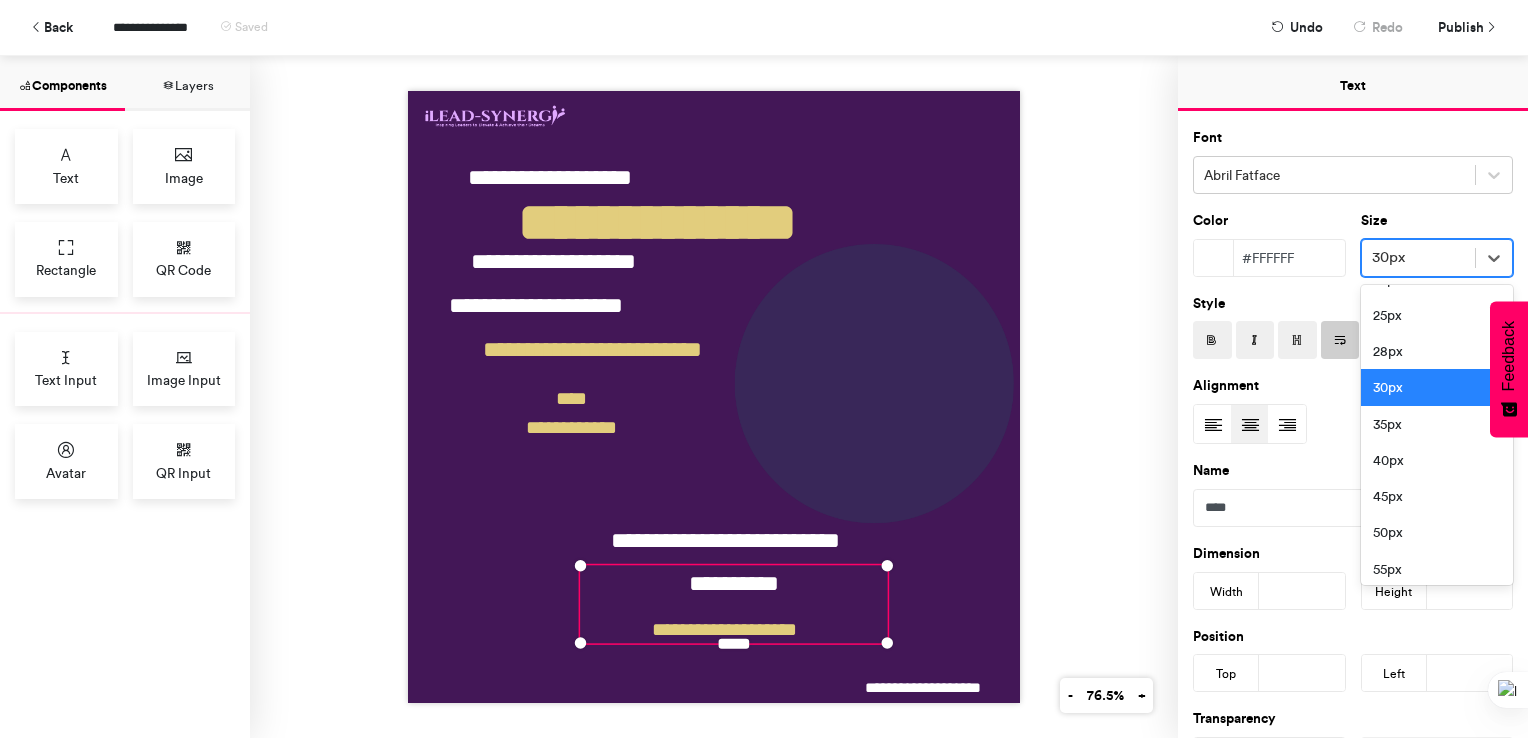 scroll, scrollTop: 320, scrollLeft: 0, axis: vertical 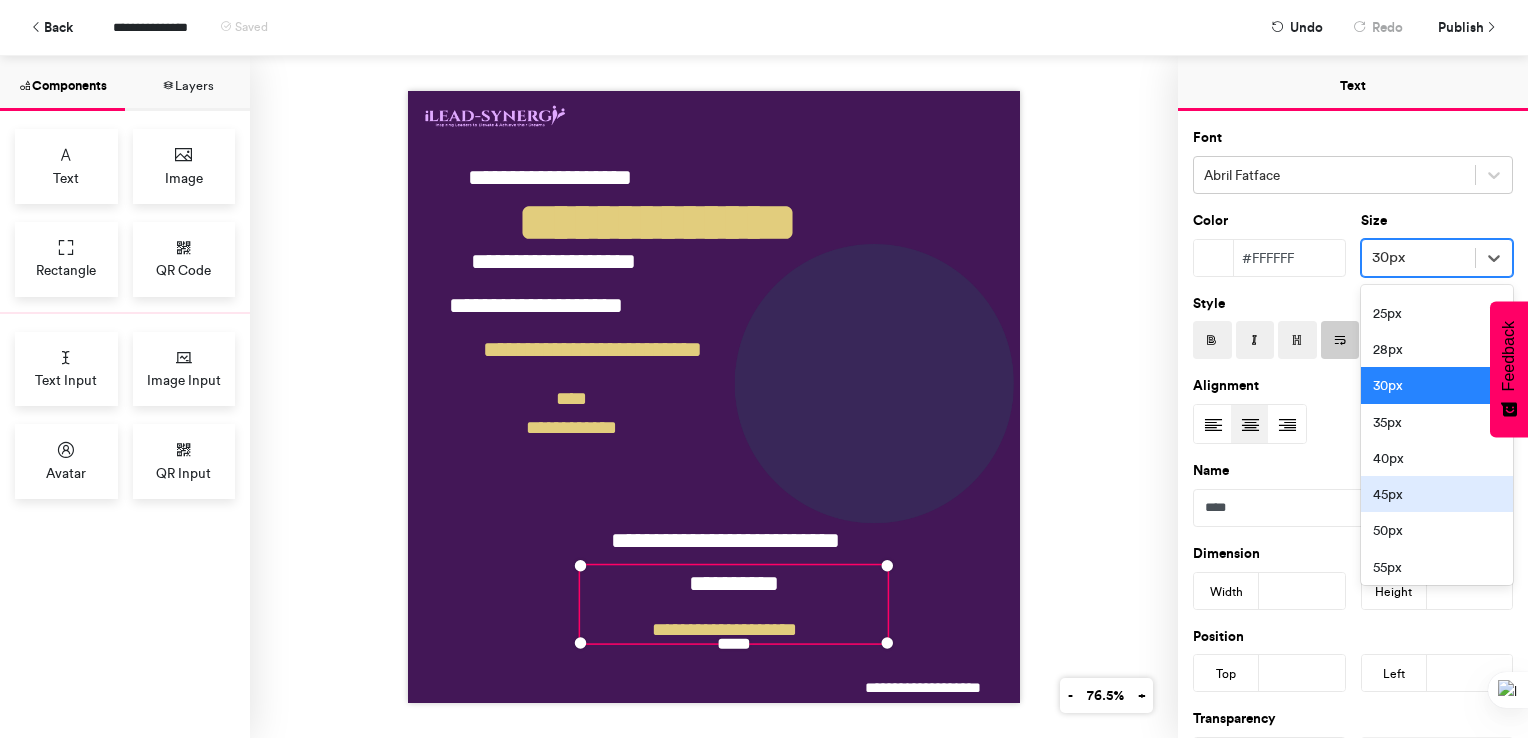 click on "45px" at bounding box center (1437, 494) 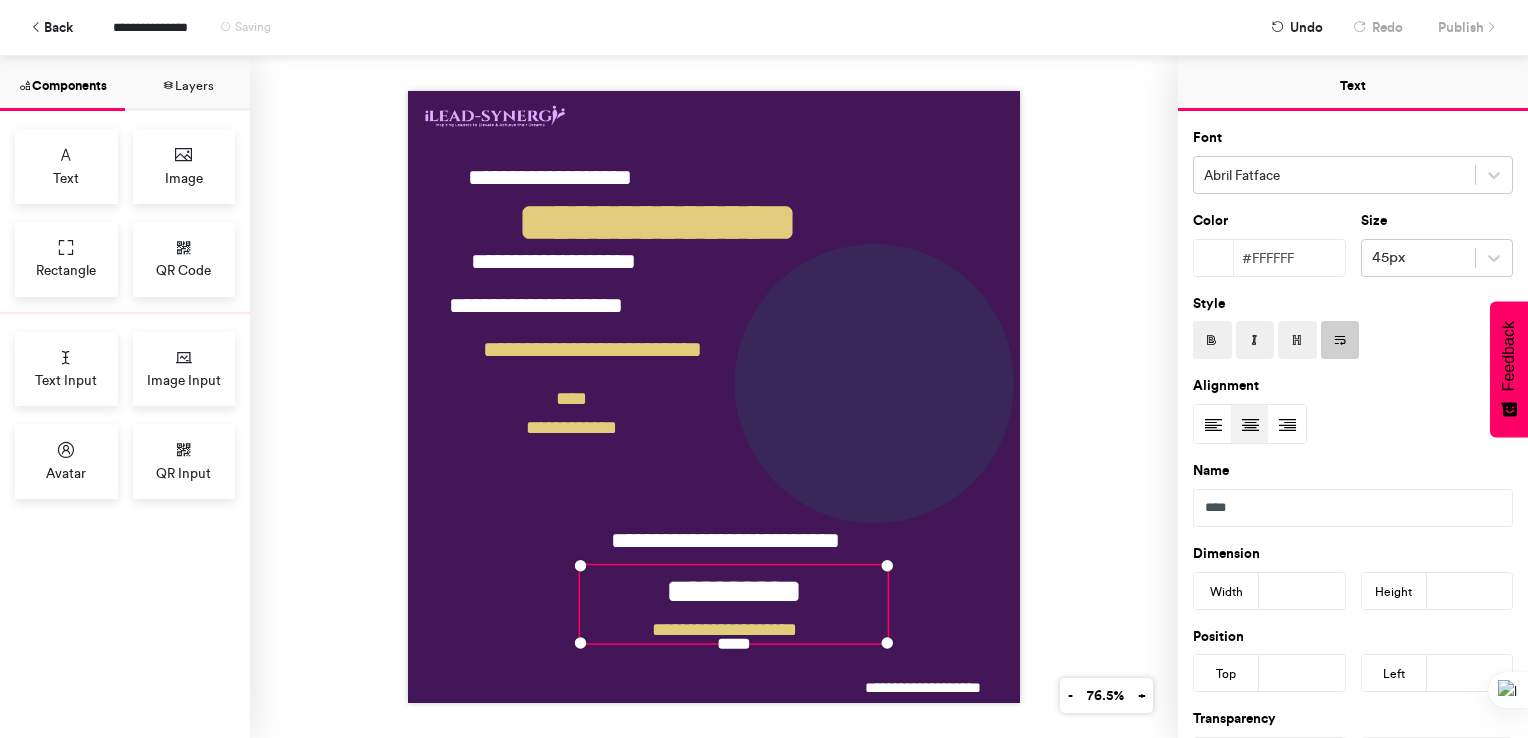 click on "**********" at bounding box center (714, 397) 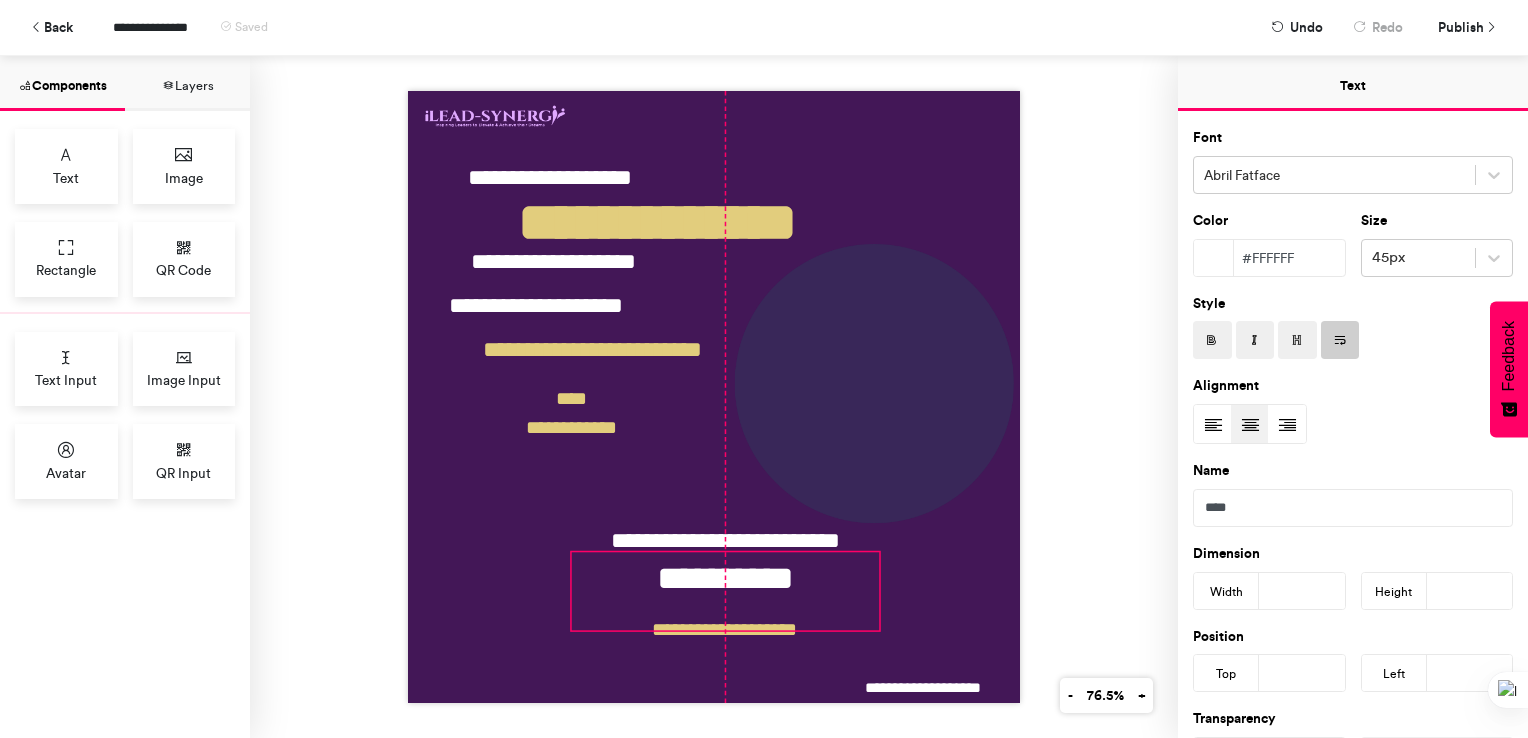 drag, startPoint x: 812, startPoint y: 600, endPoint x: 810, endPoint y: 587, distance: 13.152946 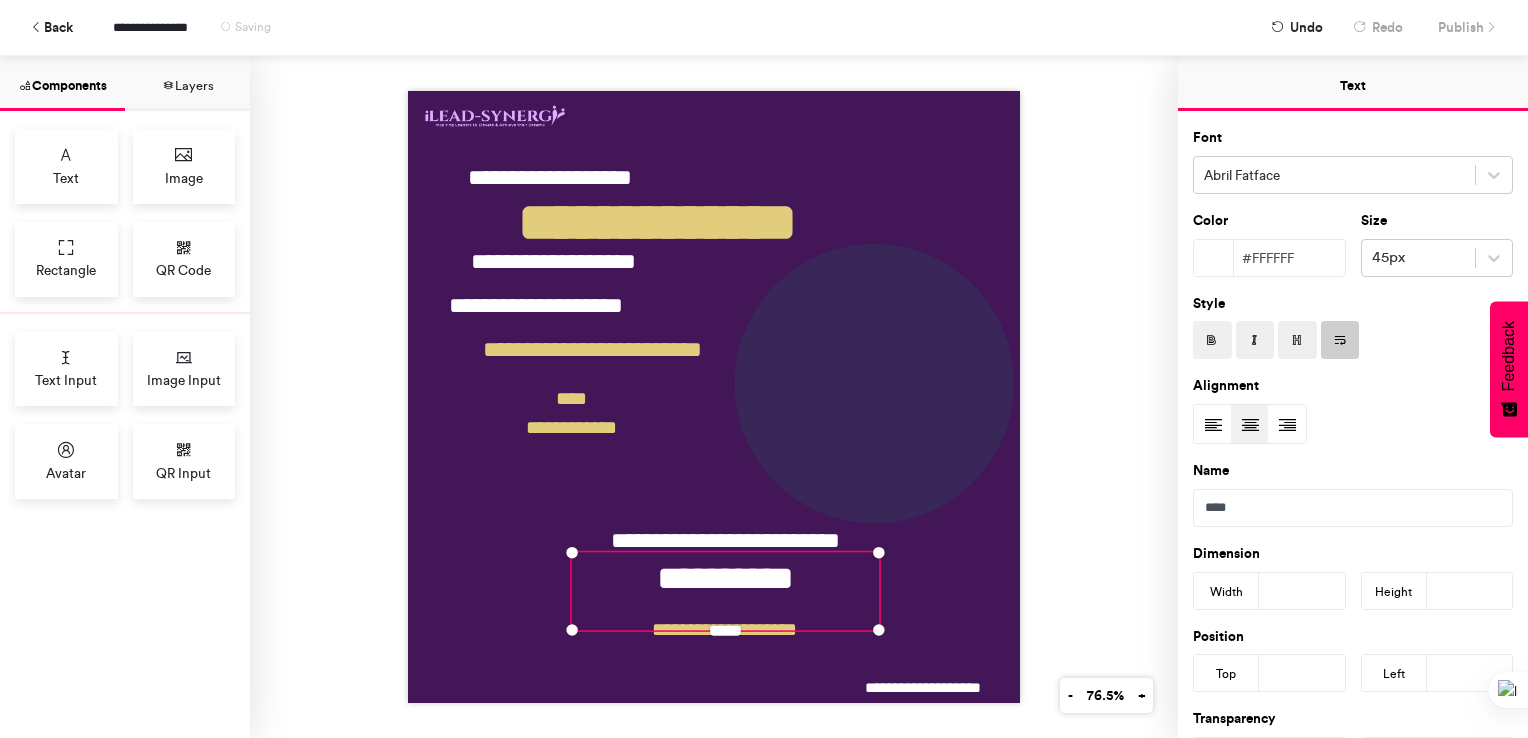 click on "[FIRST] [LAST] [LAST] [LAST] [LAST] [LAST] [CITY] [CITY] [CITY] [CITY] [CITY] [CITY]" at bounding box center [714, 397] 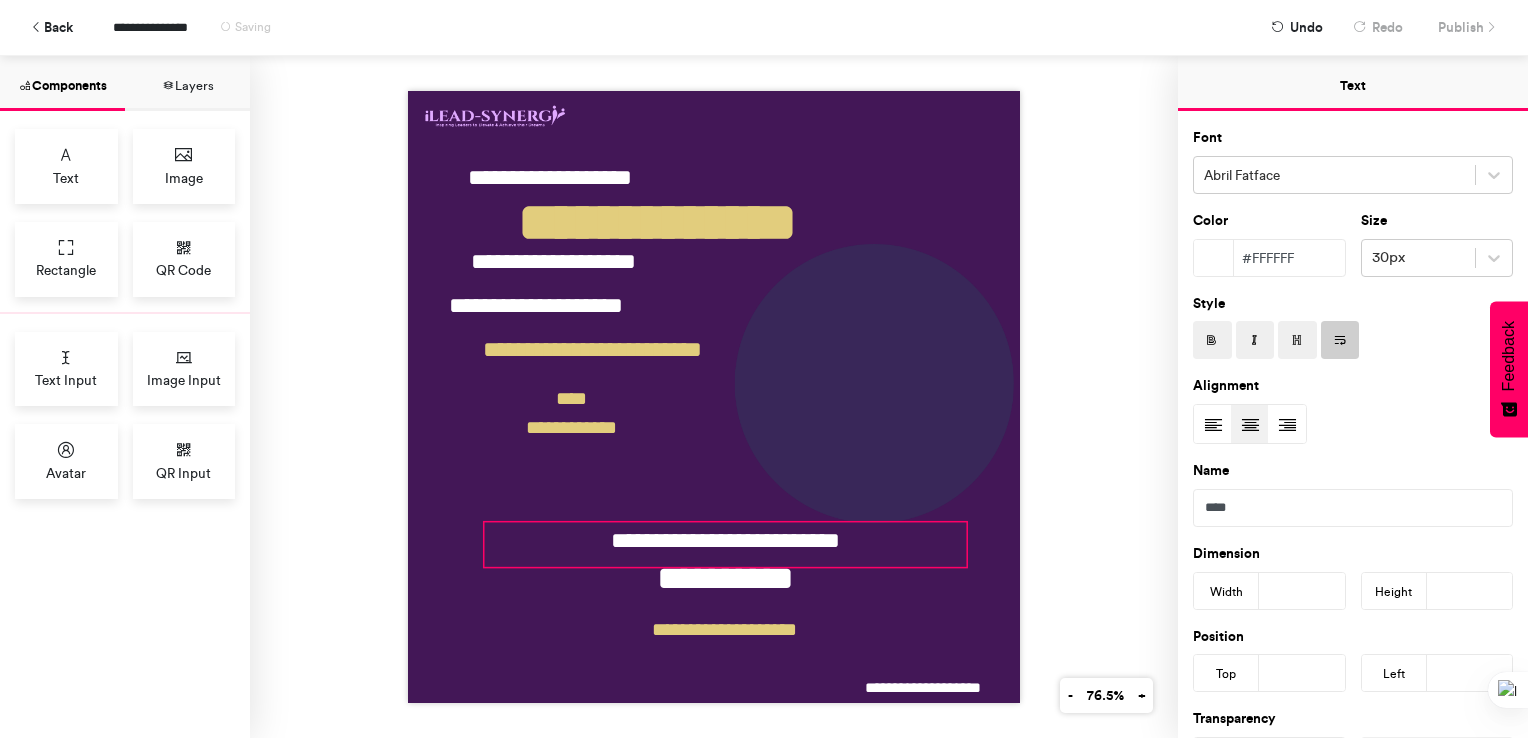 click on "**********" at bounding box center [725, 544] 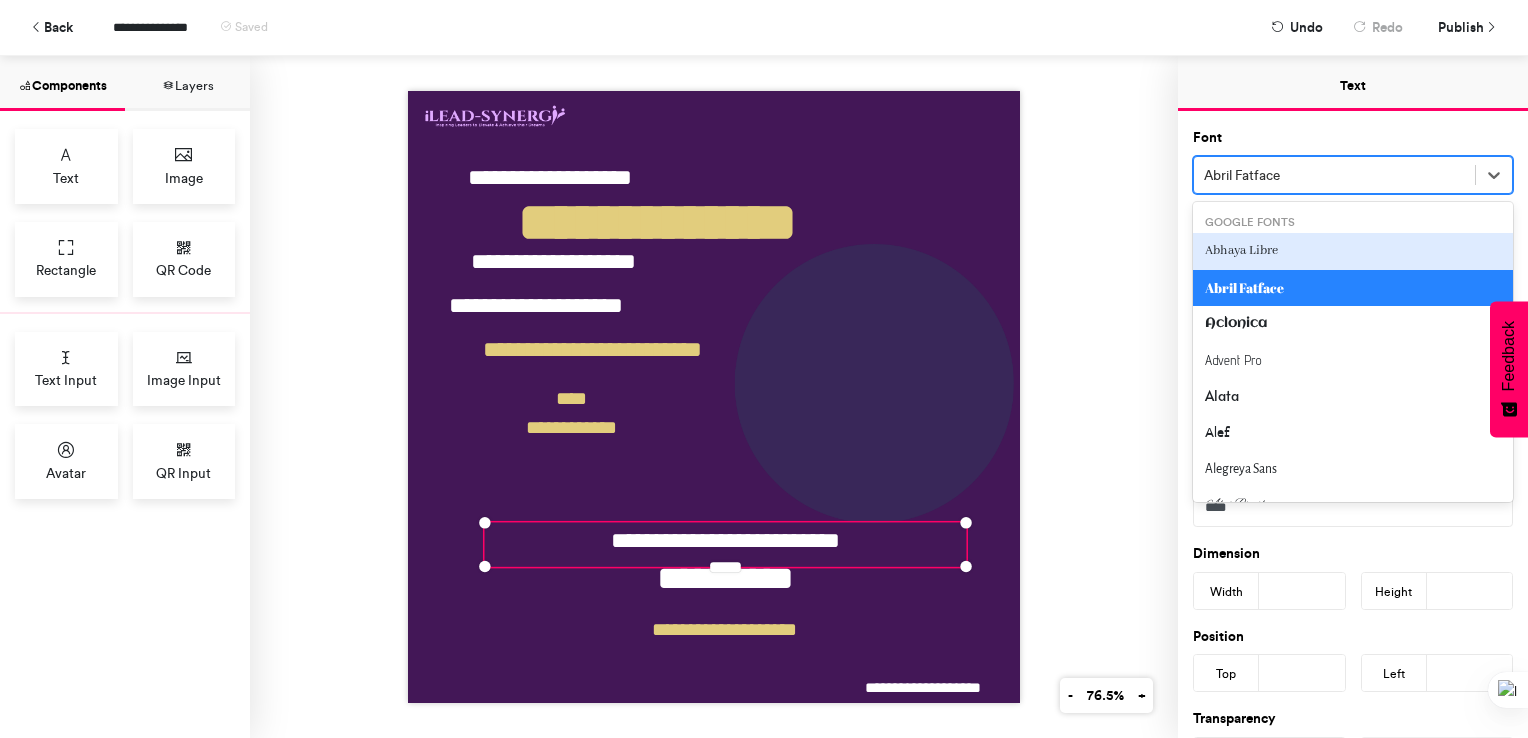 click at bounding box center (1334, 175) 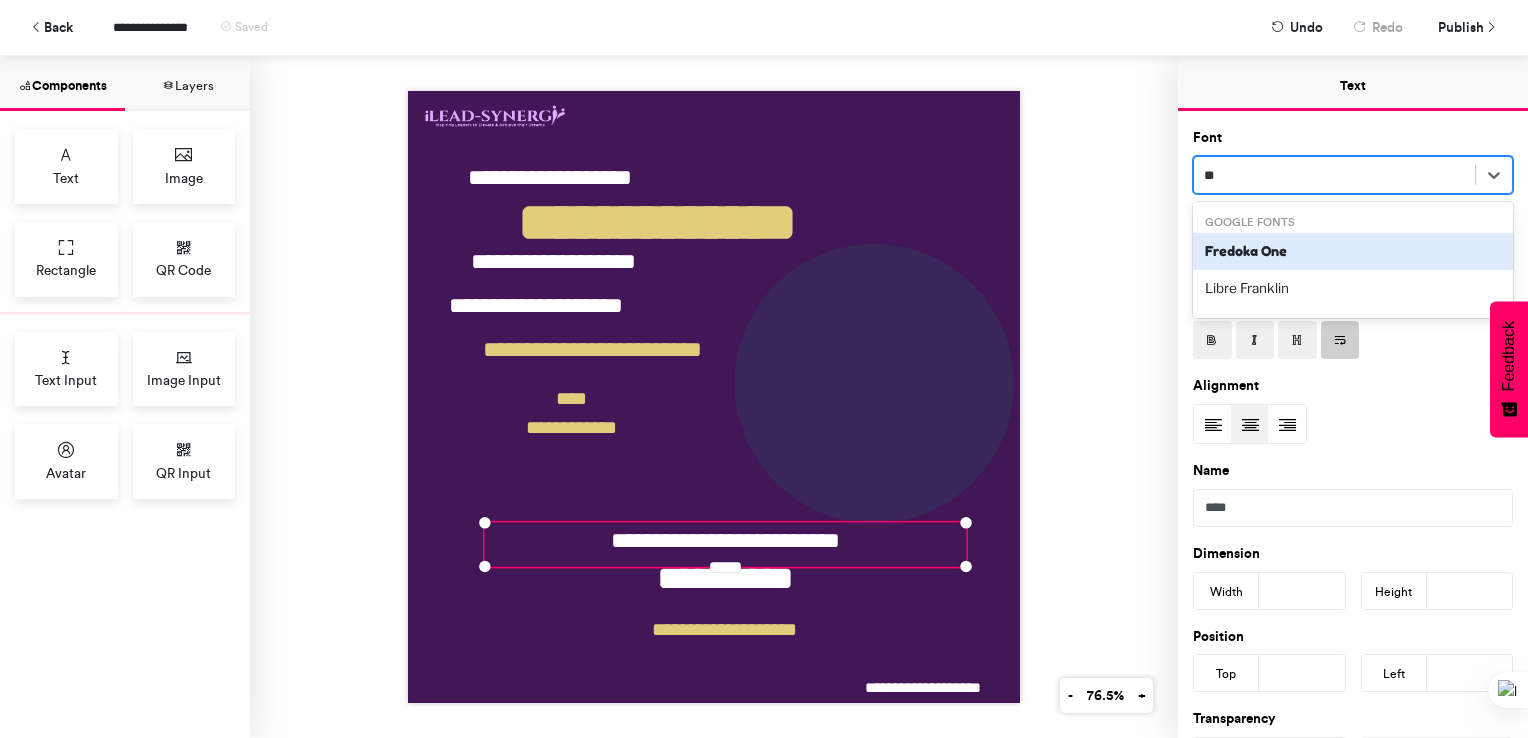 type on "***" 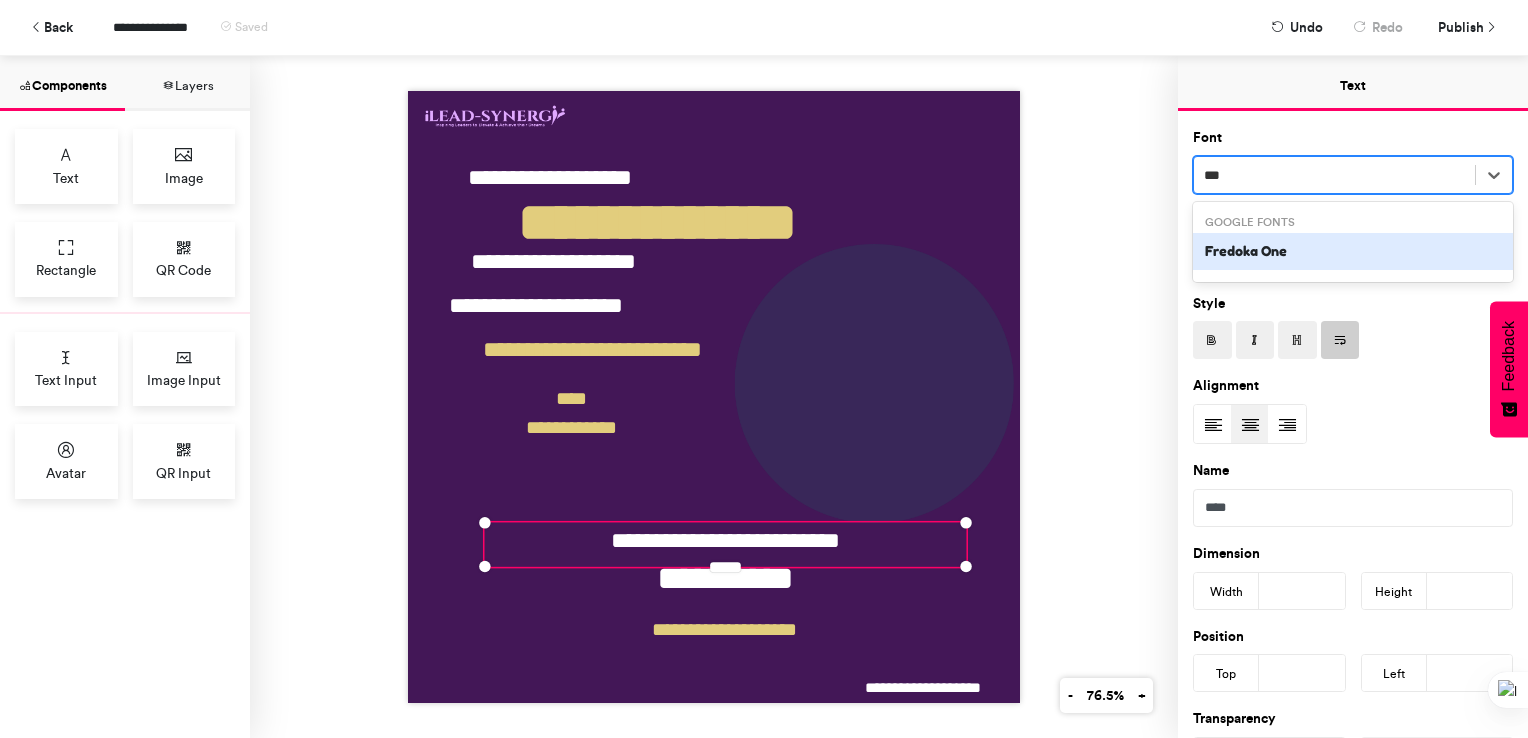 click on "Fredoka One" at bounding box center (1353, 251) 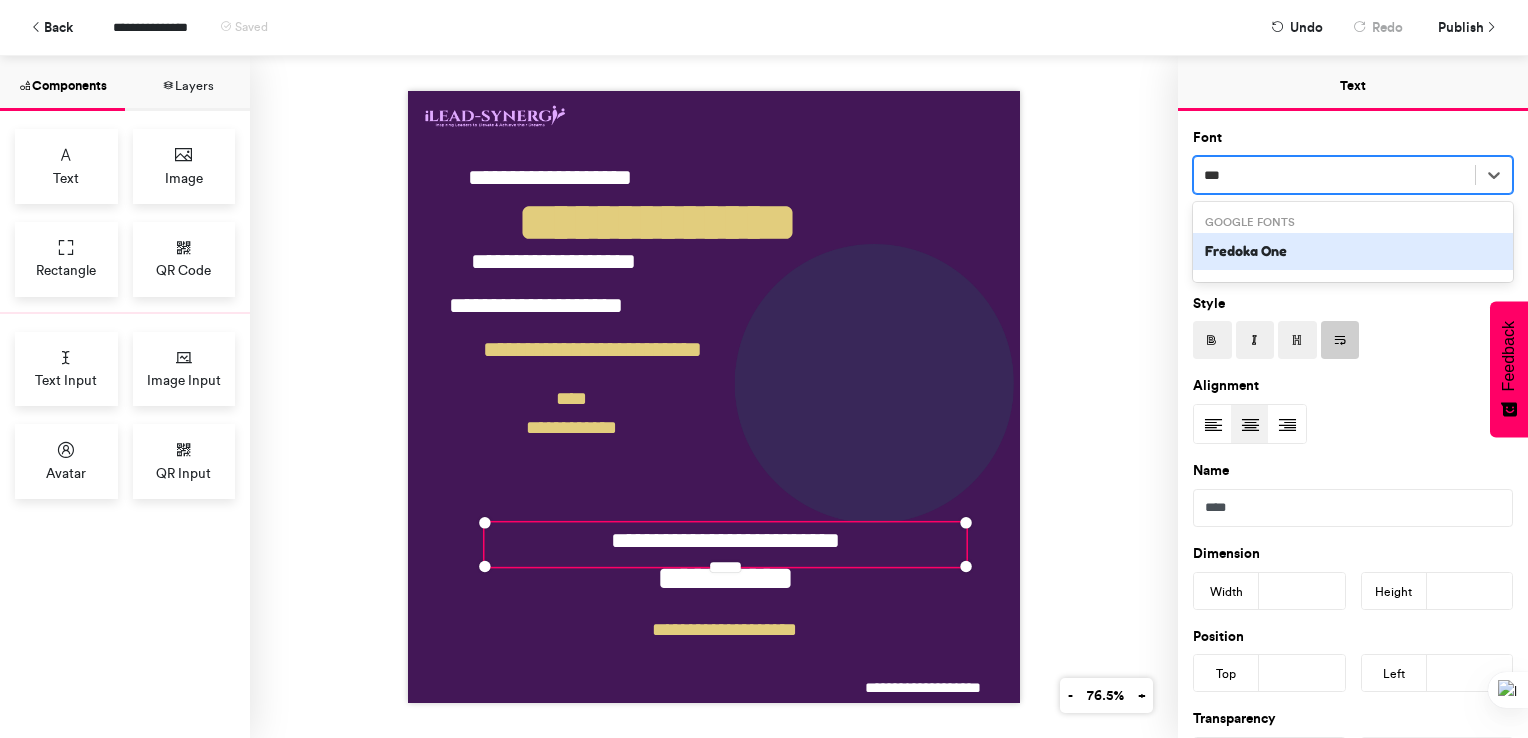 type 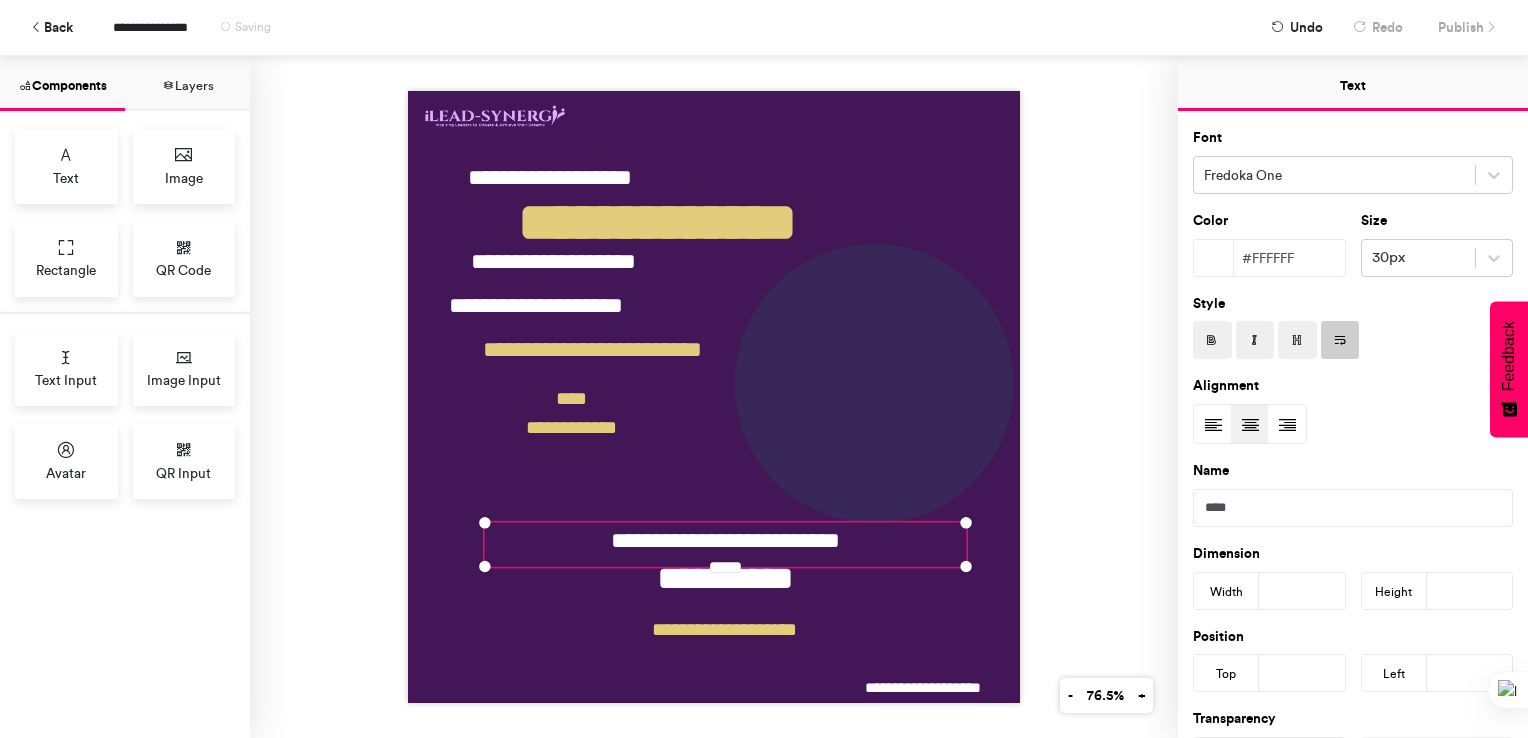 click on "[FIRST] [LAST] [LAST] [LAST] [LAST] [LAST] [CITY] [CITY] [CITY] [CITY] [CITY] [CITY]" at bounding box center [714, 397] 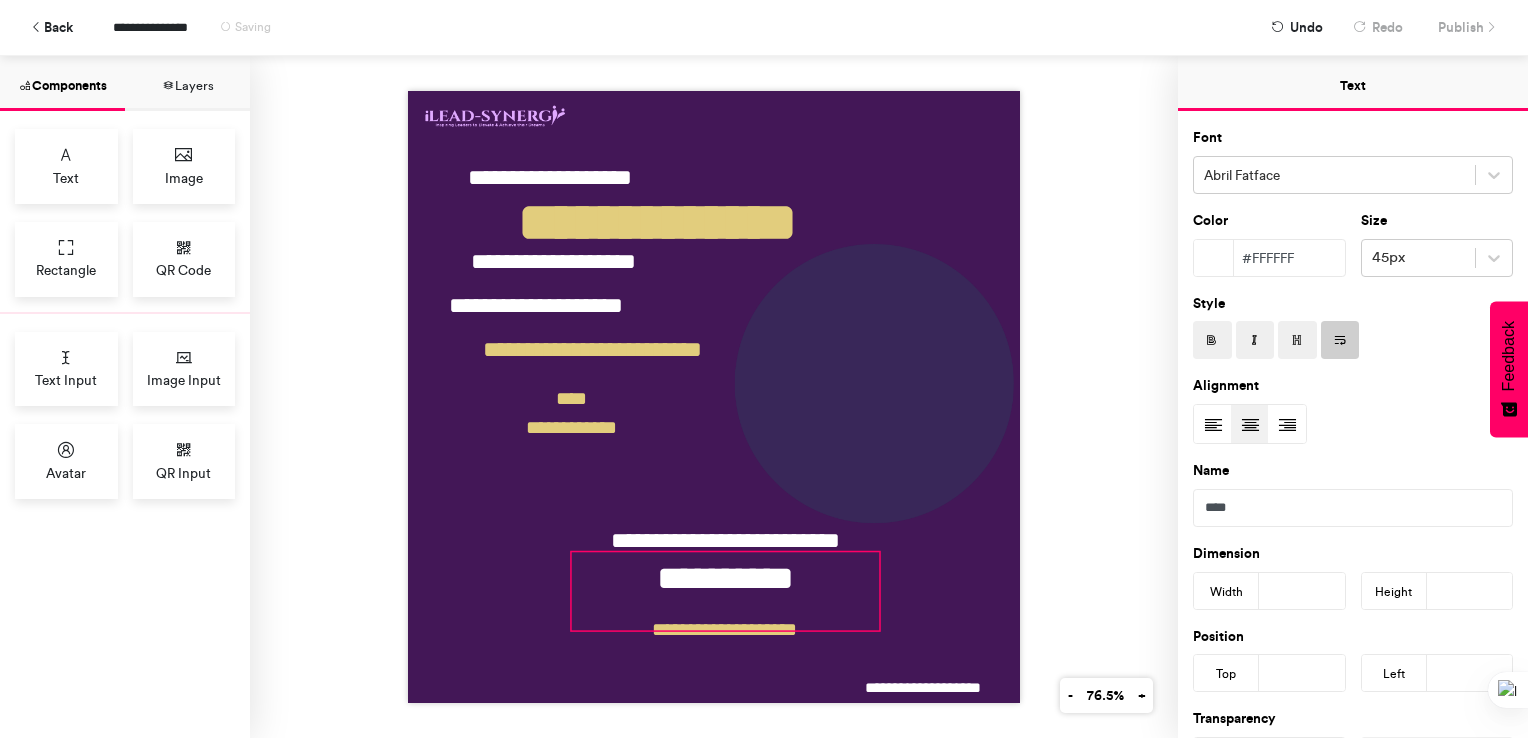 click on "**********" at bounding box center [725, 591] 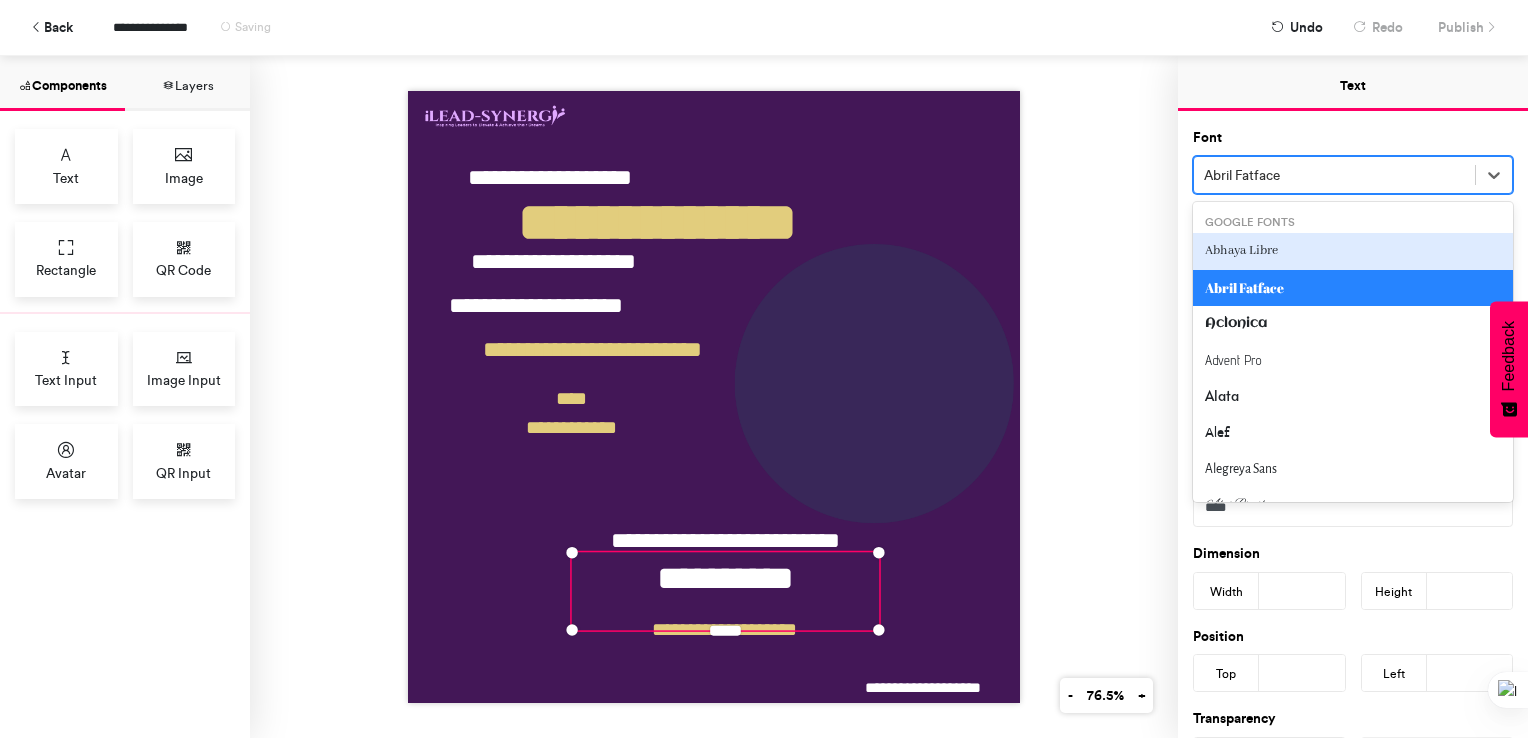 click on "Abril Fatface" at bounding box center (1334, 175) 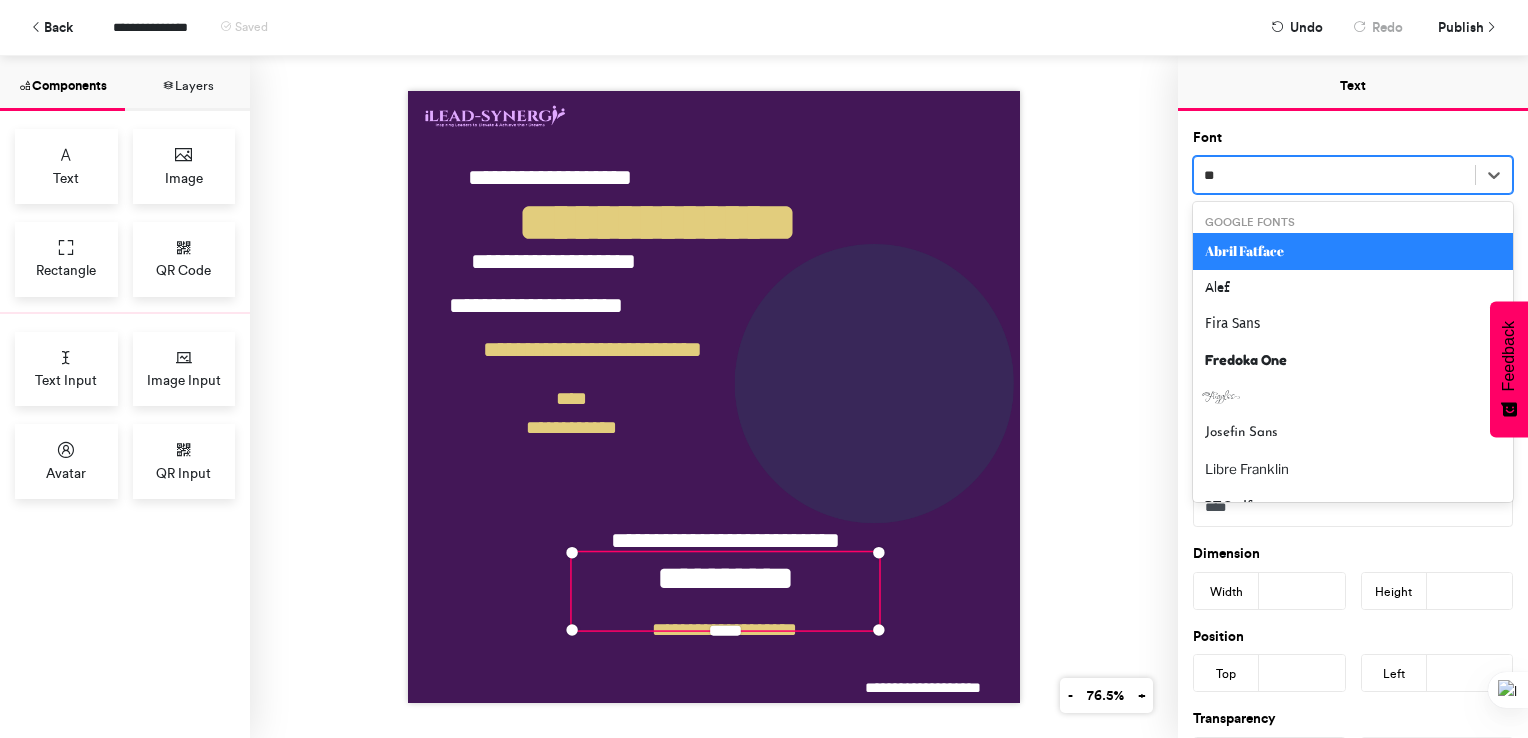 type on "***" 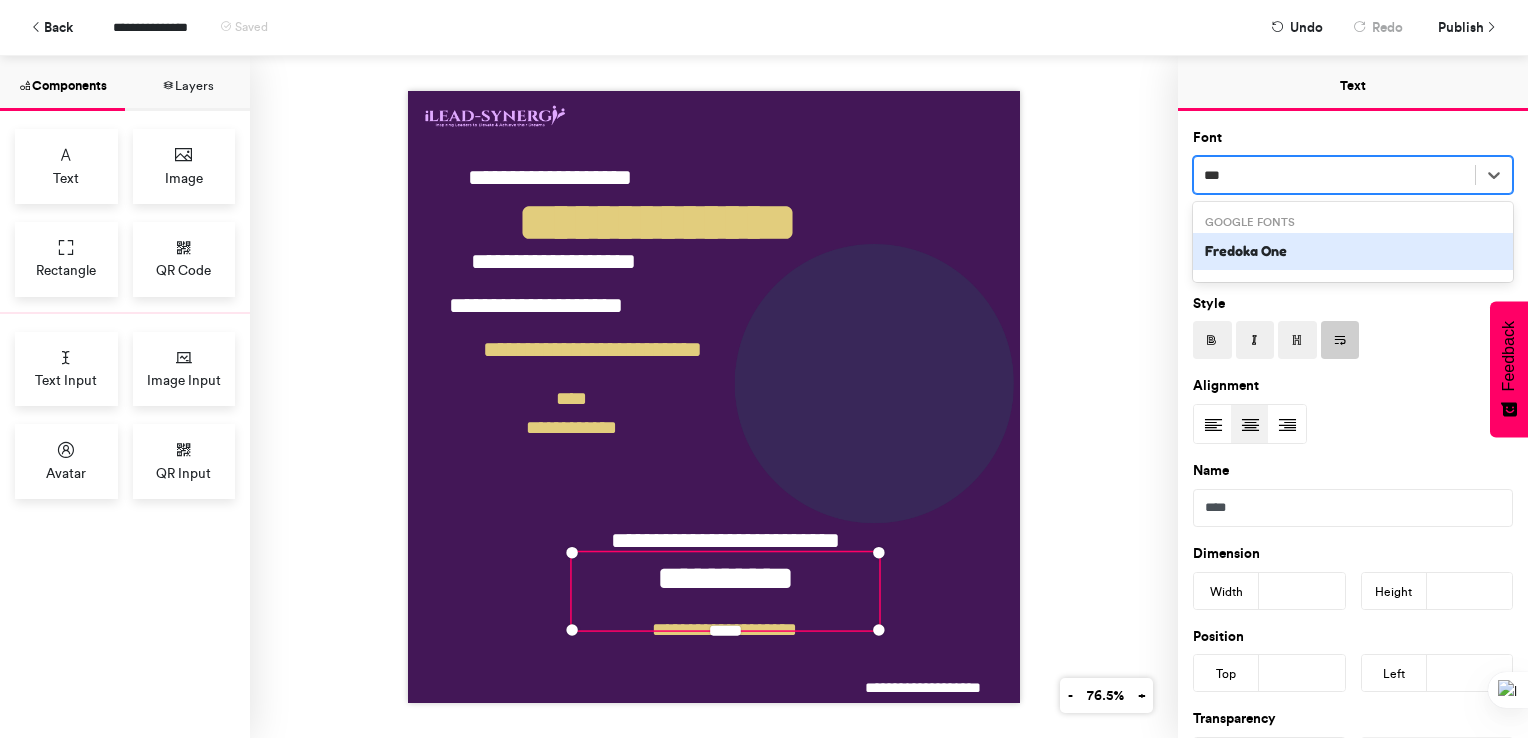 click on "Fredoka One" at bounding box center (1353, 251) 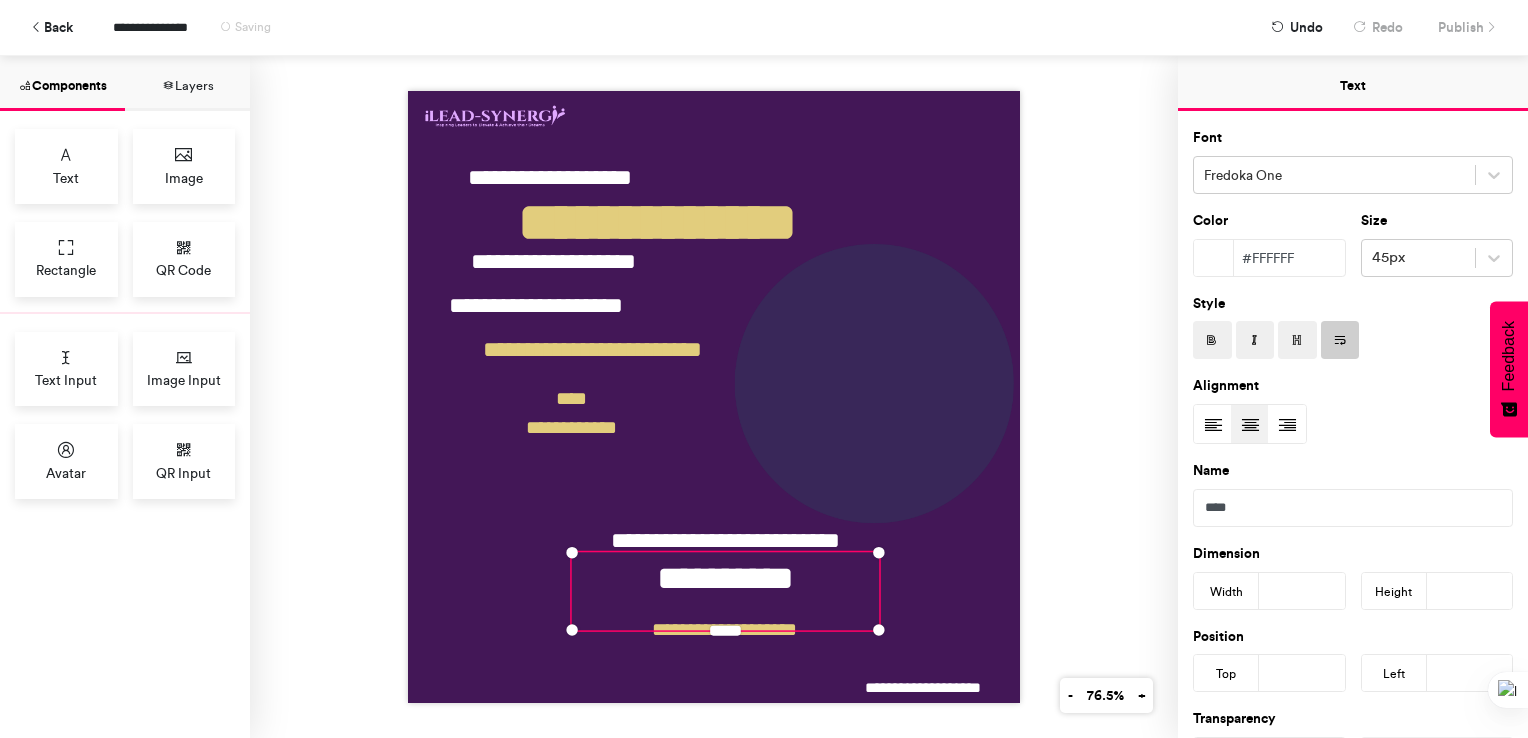 click on "[FIRST] [LAST] [LAST] [LAST] [LAST] [LAST] [CITY] [CITY] [CITY] [CITY] [CITY] [CITY]" at bounding box center [714, 397] 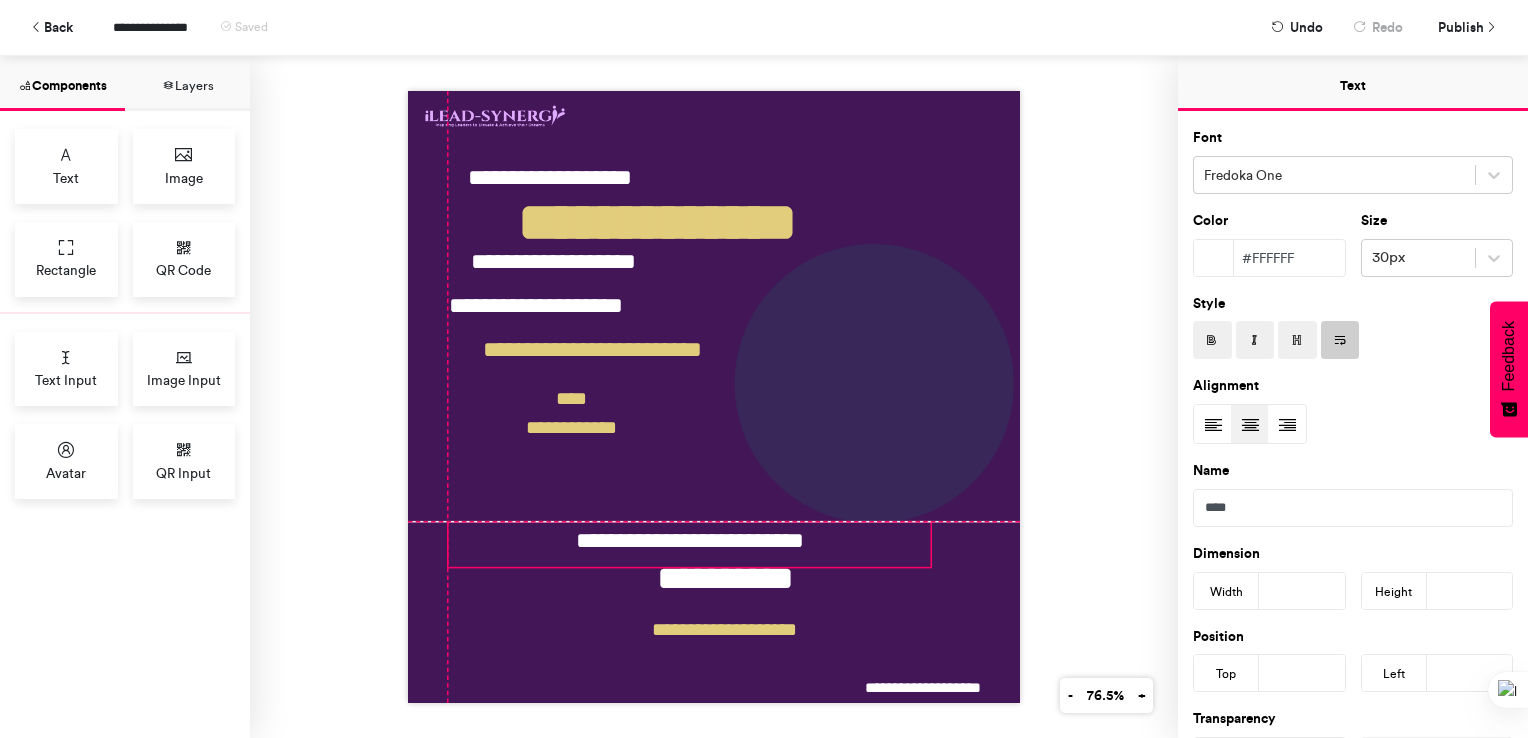 drag, startPoint x: 746, startPoint y: 540, endPoint x: 708, endPoint y: 546, distance: 38.470768 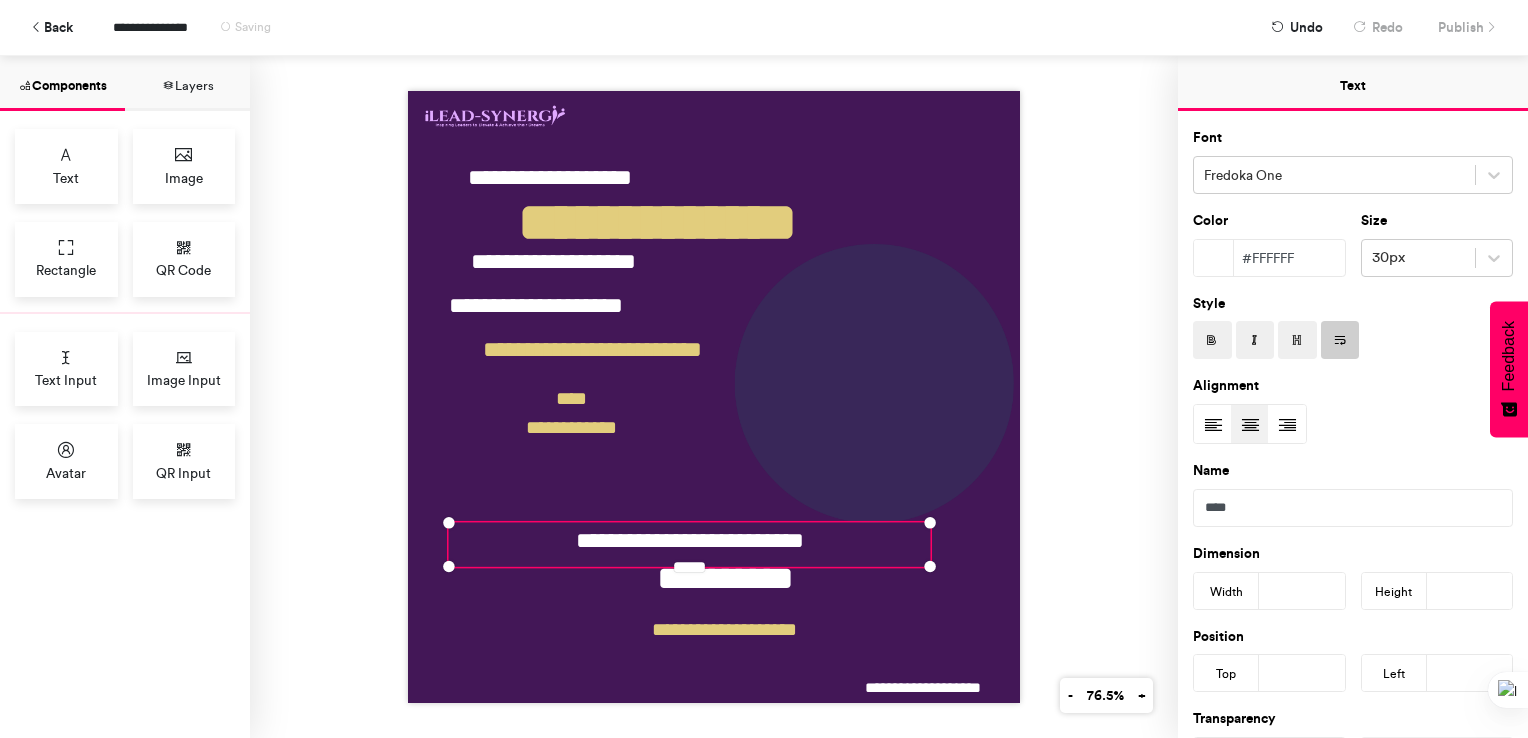 click on "[FIRST] [LAST] [LAST] [LAST] [LAST] [LAST] [CITY] [CITY] [CITY] [CITY] [CITY] [CITY]" at bounding box center [714, 397] 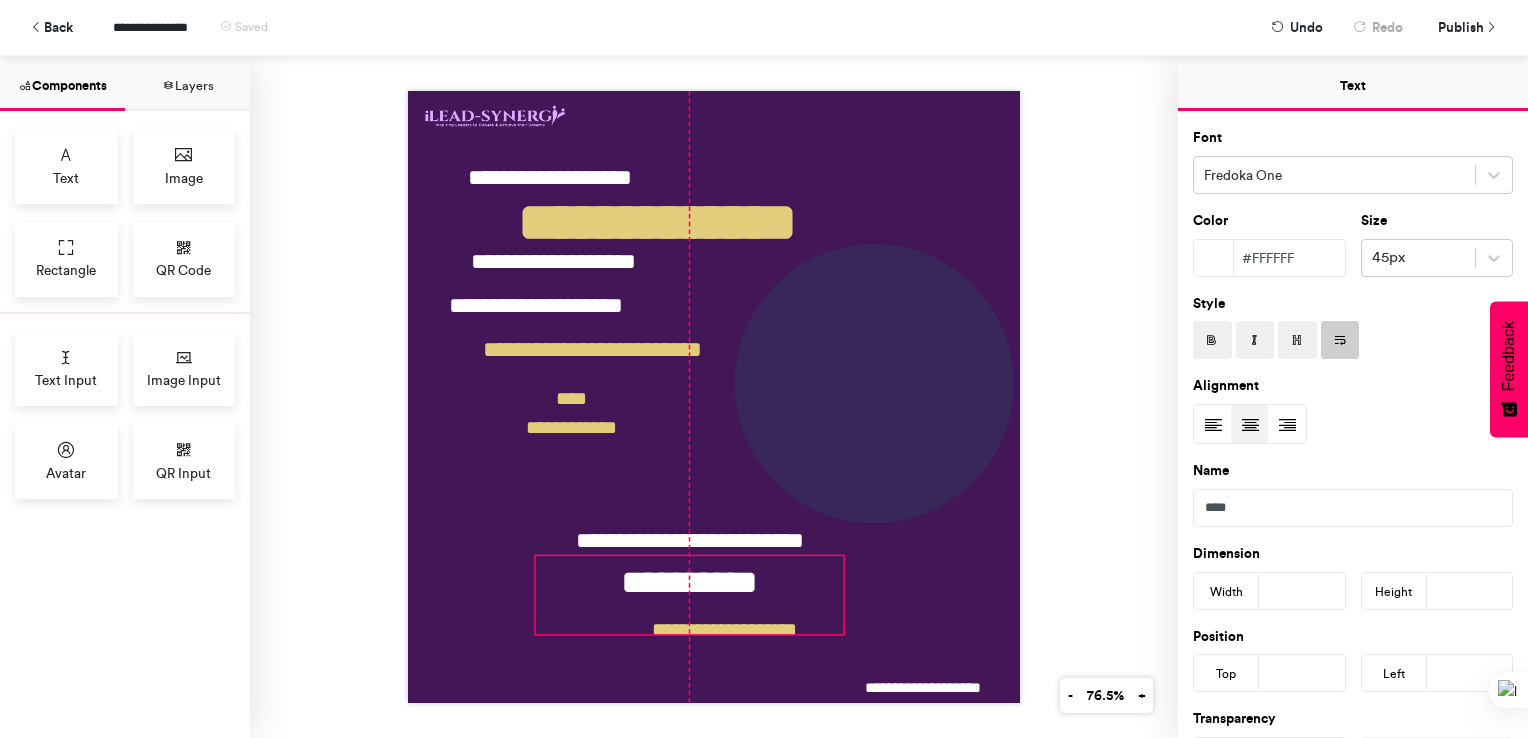 drag, startPoint x: 736, startPoint y: 571, endPoint x: 704, endPoint y: 575, distance: 32.24903 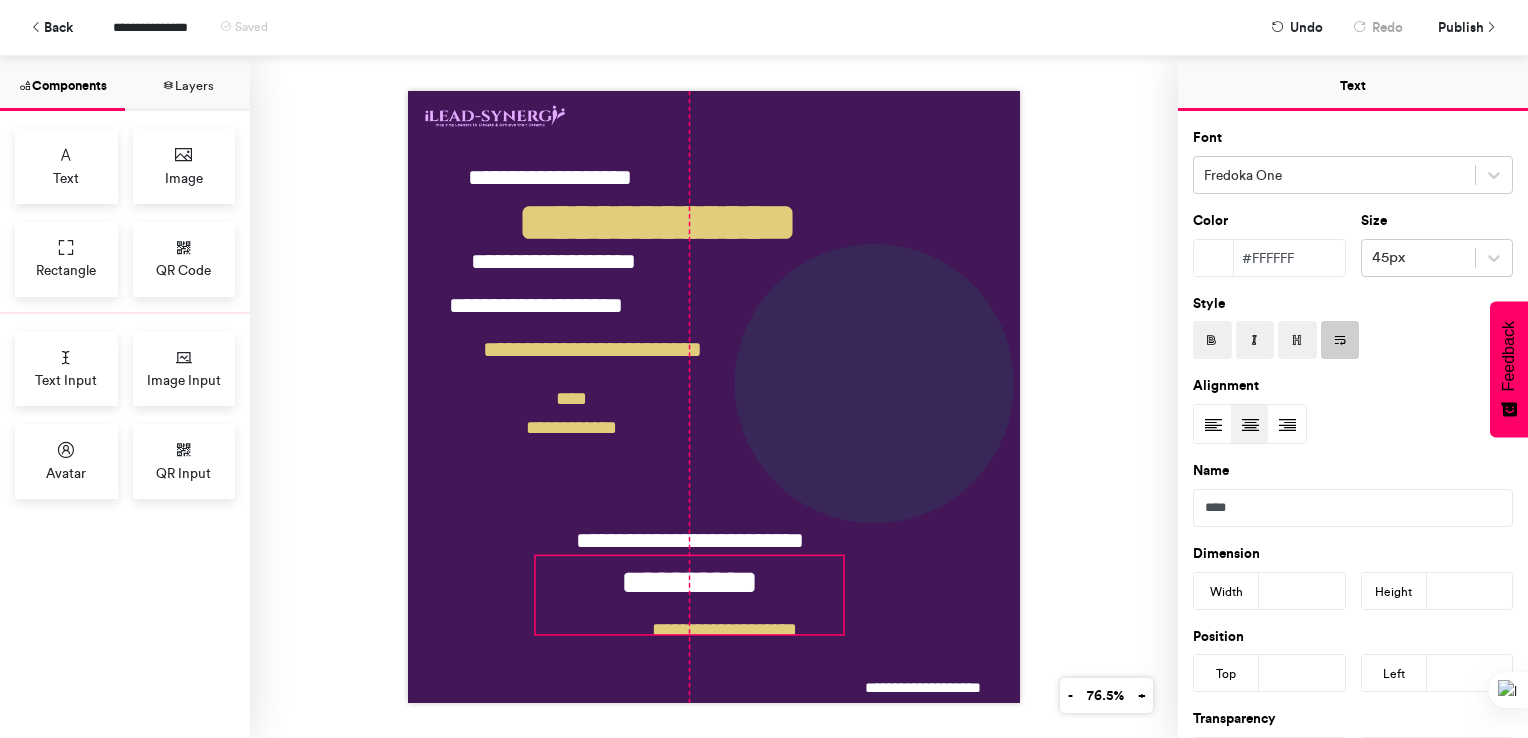 click on "**********" at bounding box center [690, 595] 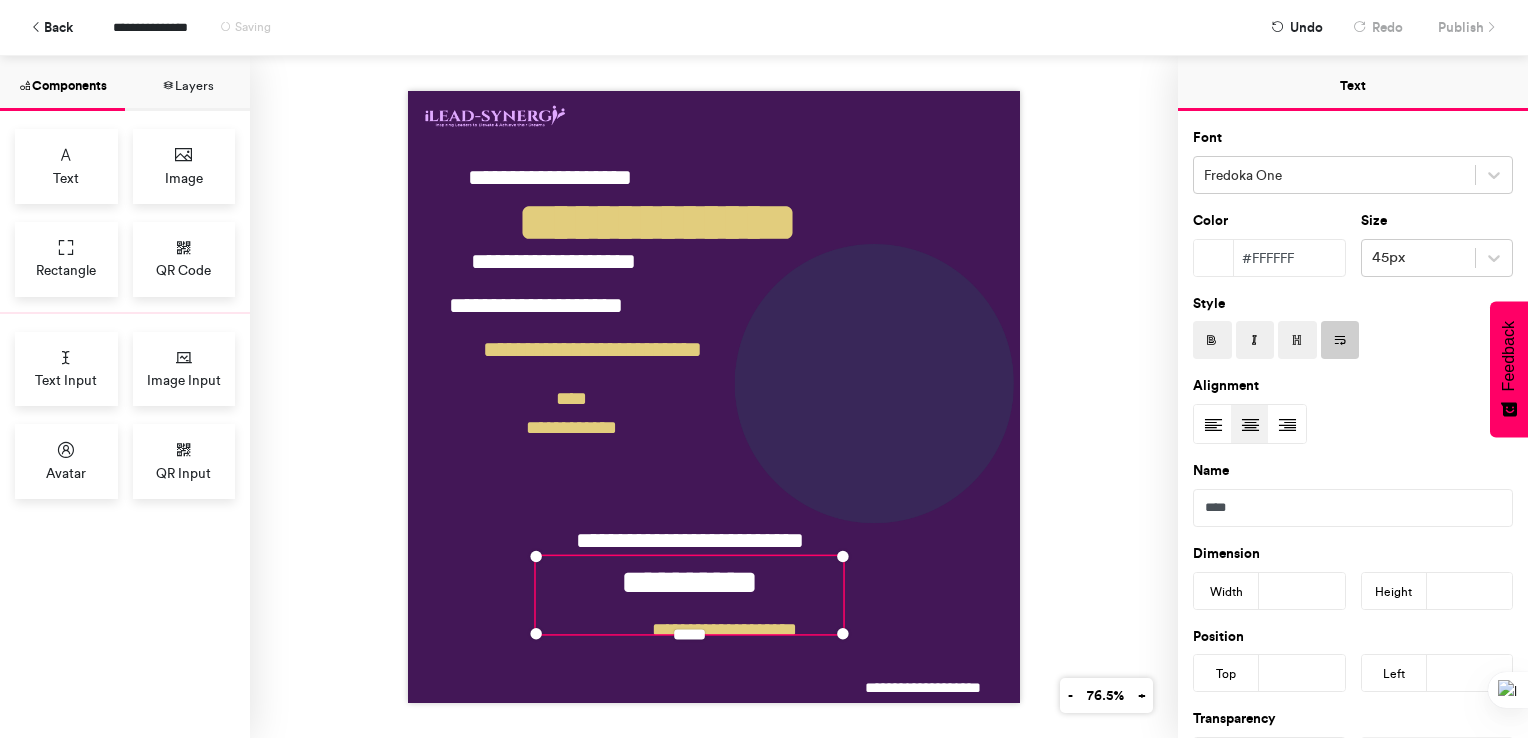 click on "[FIRST] [LAST] [LAST] [LAST] [LAST] [LAST] [CITY] [CITY] [CITY] [CITY] [CITY] [CITY]" at bounding box center [714, 397] 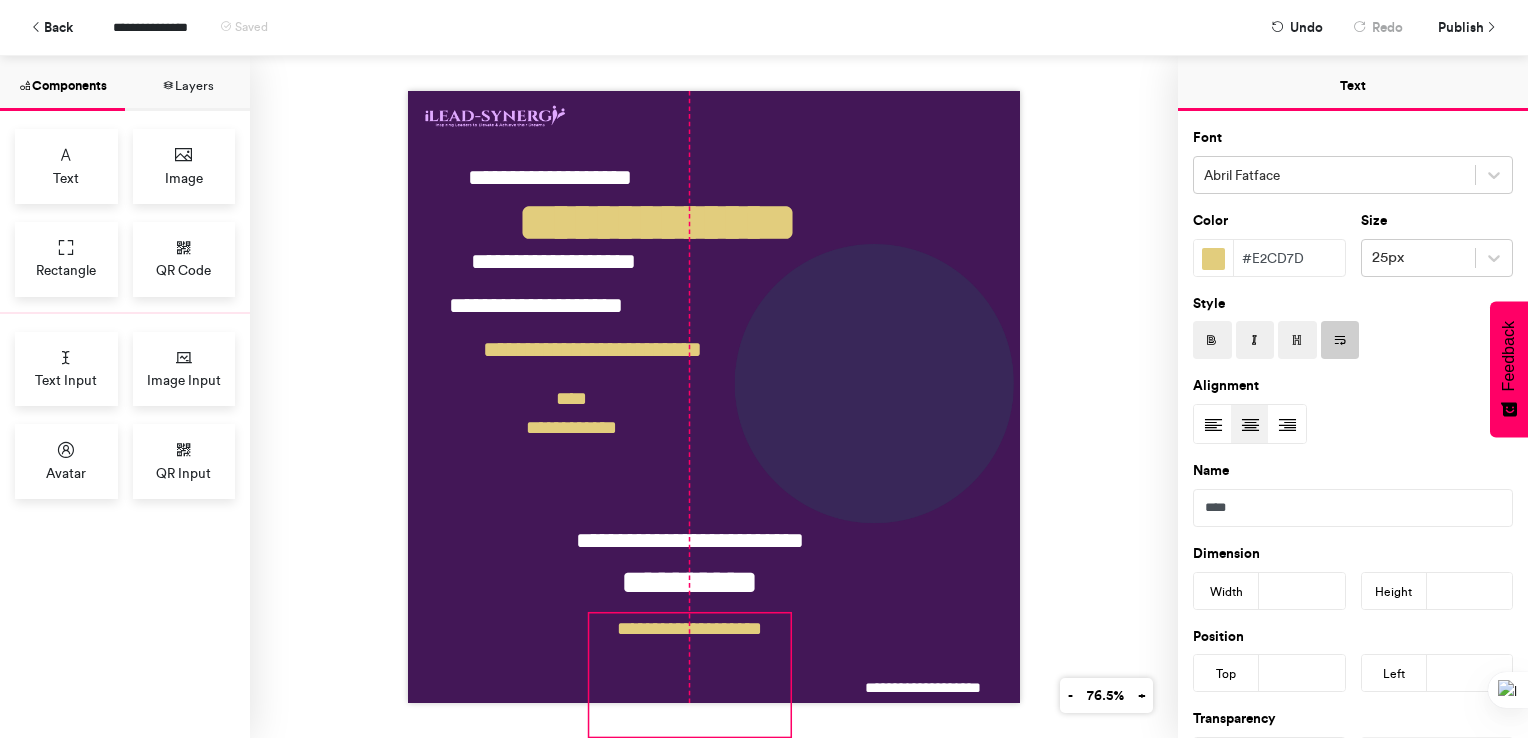 drag, startPoint x: 784, startPoint y: 642, endPoint x: 745, endPoint y: 641, distance: 39.012817 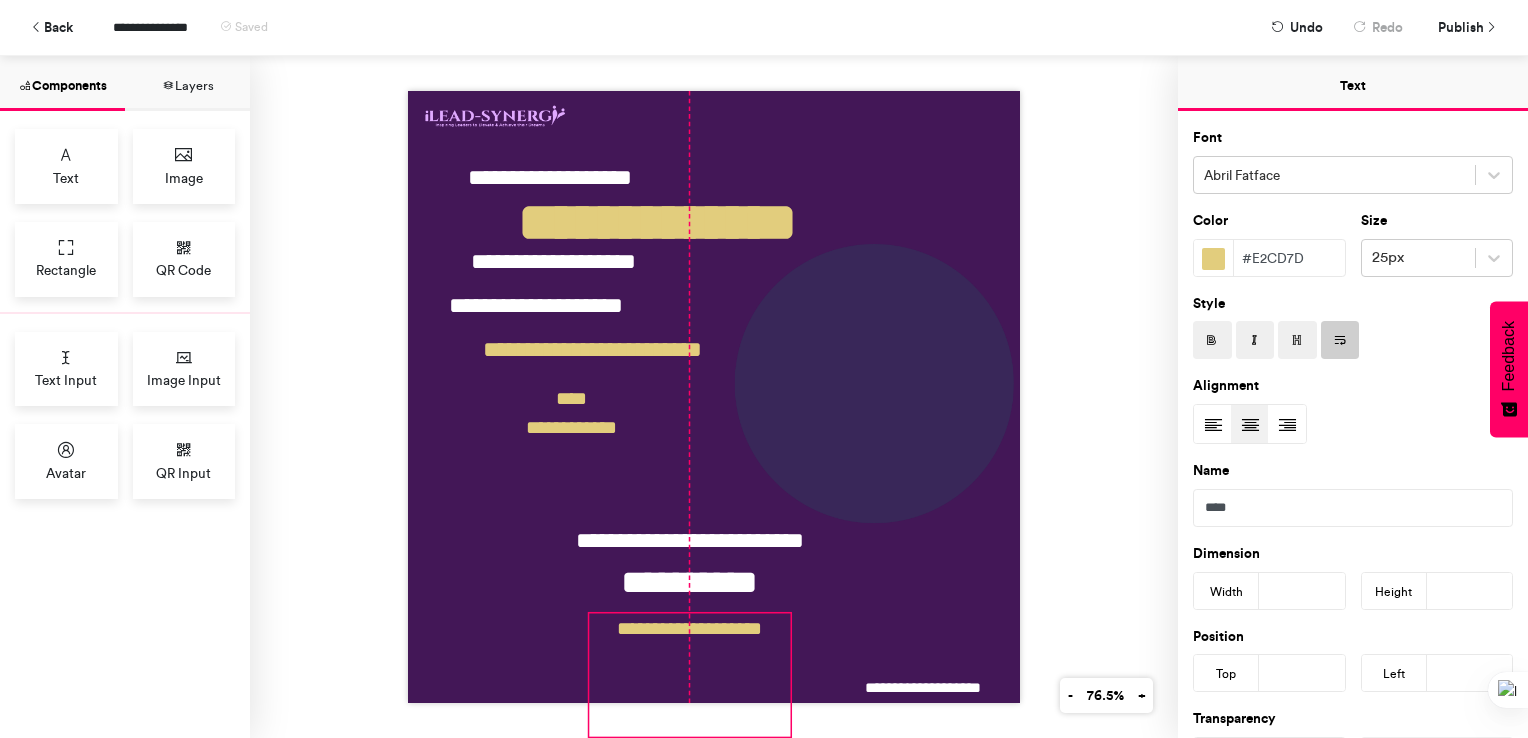 click on "**********" at bounding box center [690, 675] 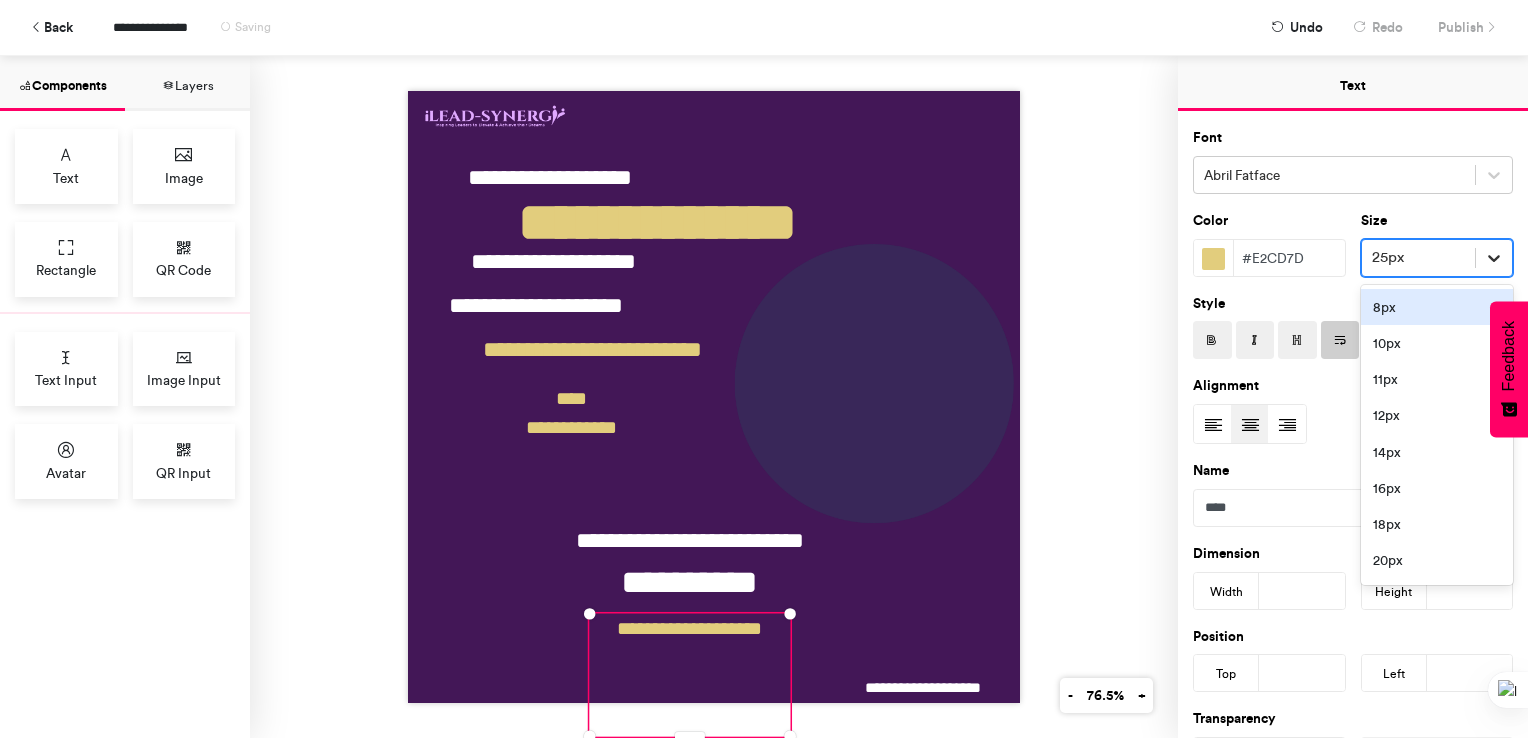 click 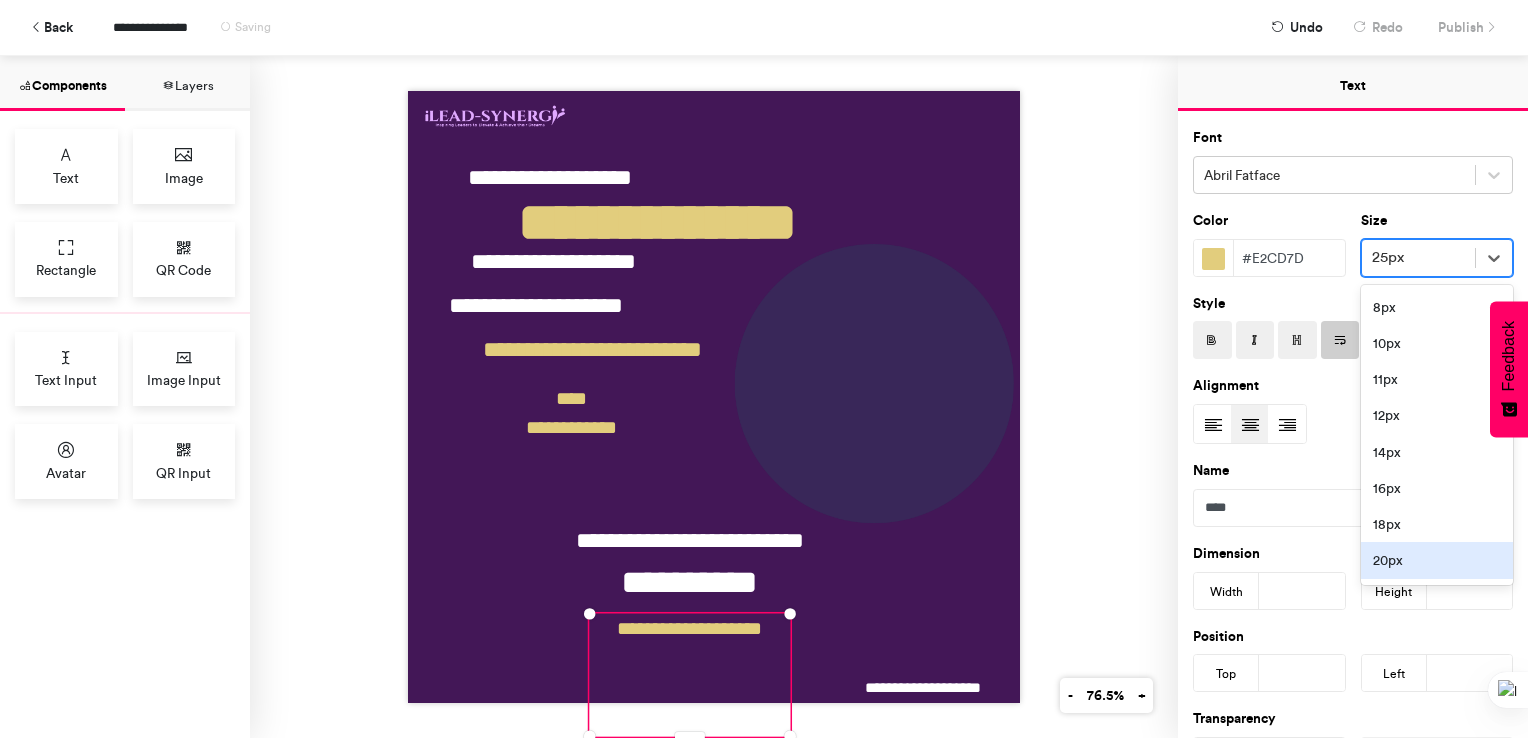 click on "20px" at bounding box center (1437, 560) 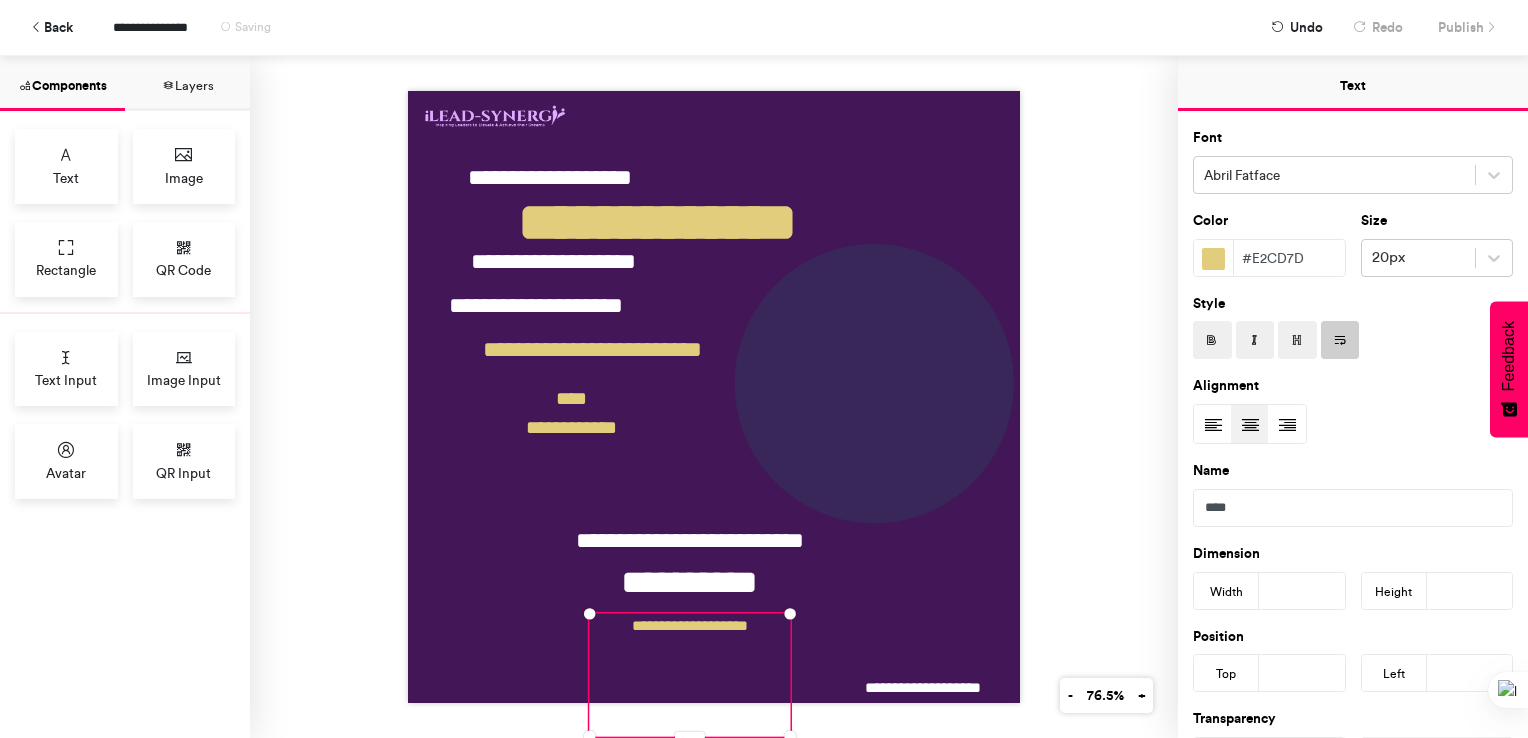 click on "[FIRST] [LAST] [LAST] [LAST] [LAST] [LAST] [CITY] [CITY] [CITY] [CITY] [CITY] [CITY]" at bounding box center (714, 397) 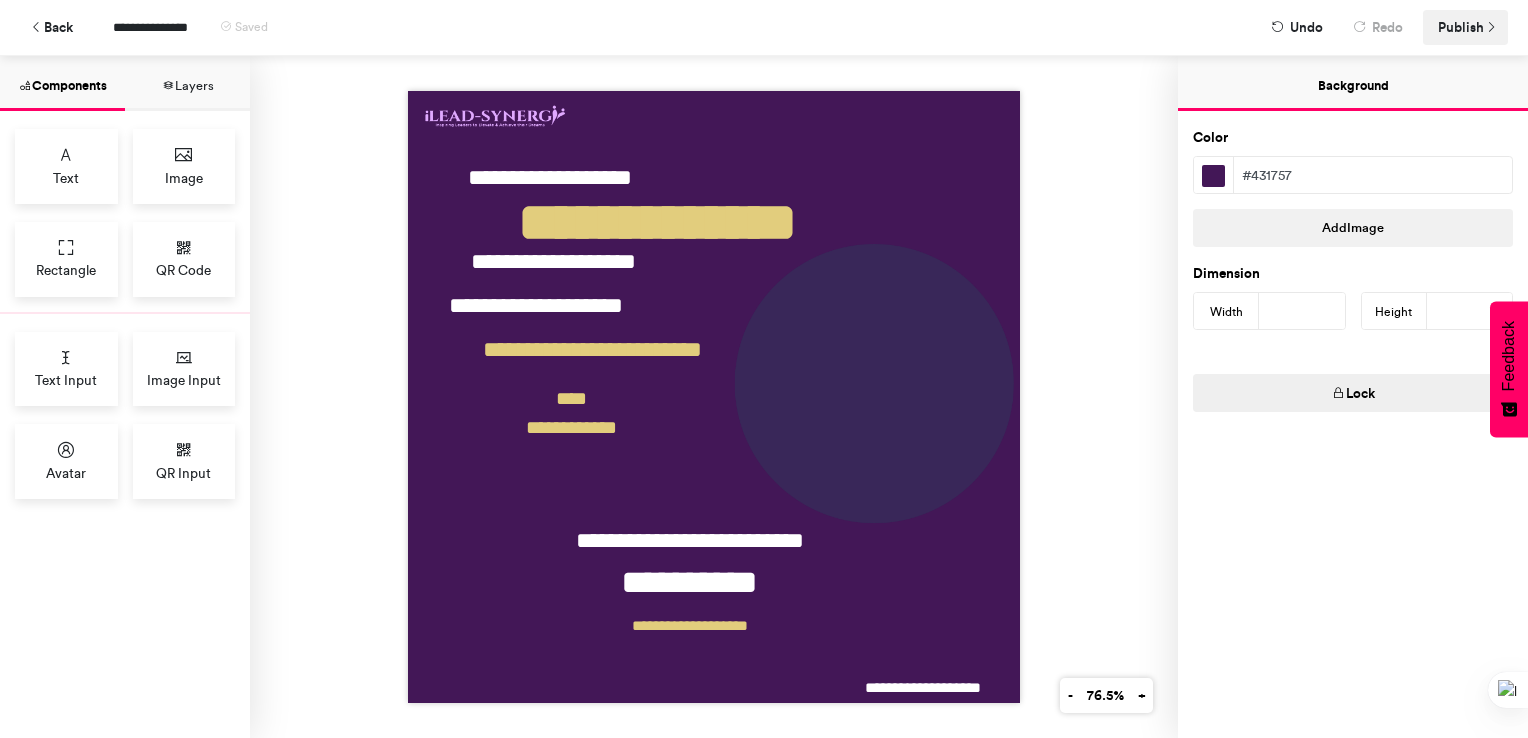 click on "Publish" at bounding box center [1461, 27] 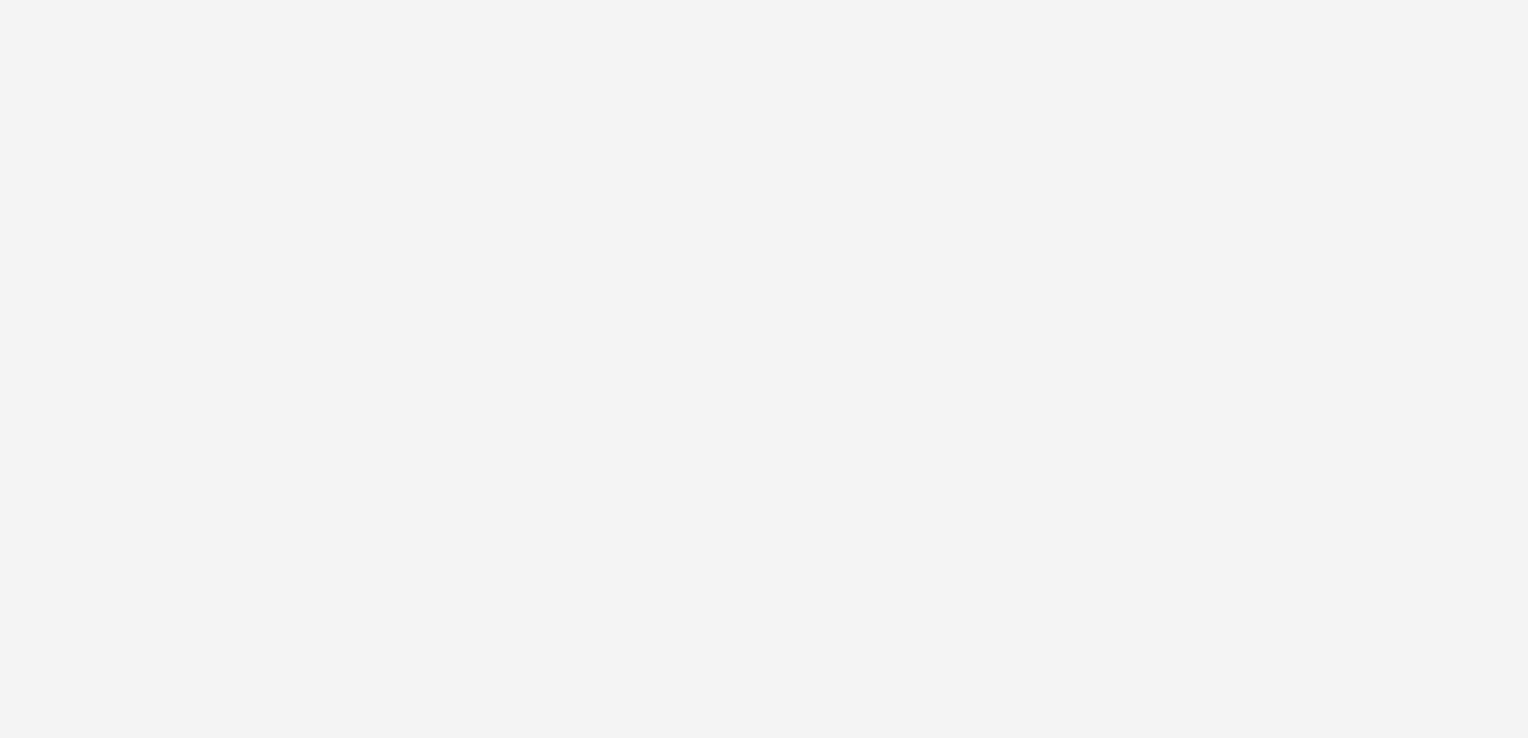 scroll, scrollTop: 0, scrollLeft: 0, axis: both 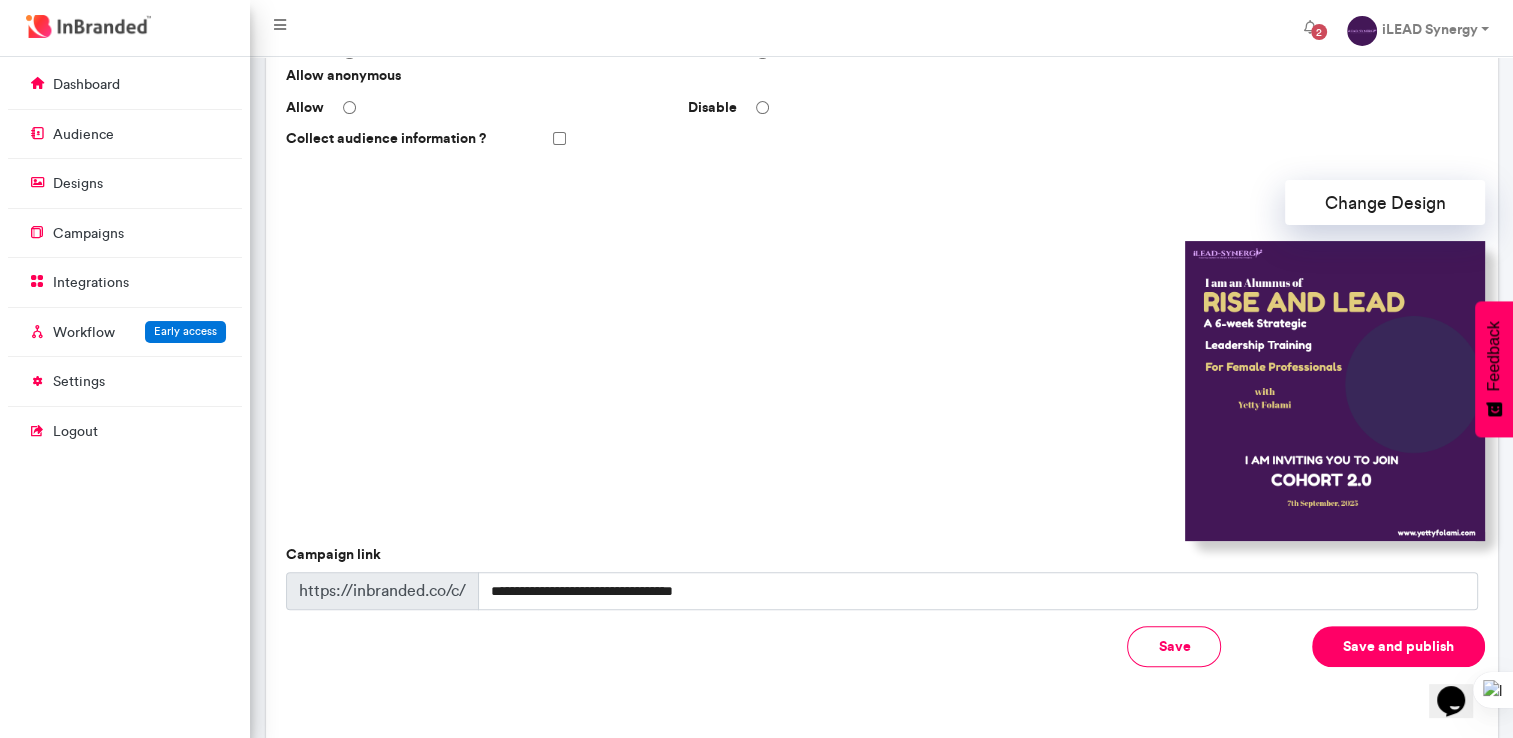 click on "Save and publish" at bounding box center [1398, 646] 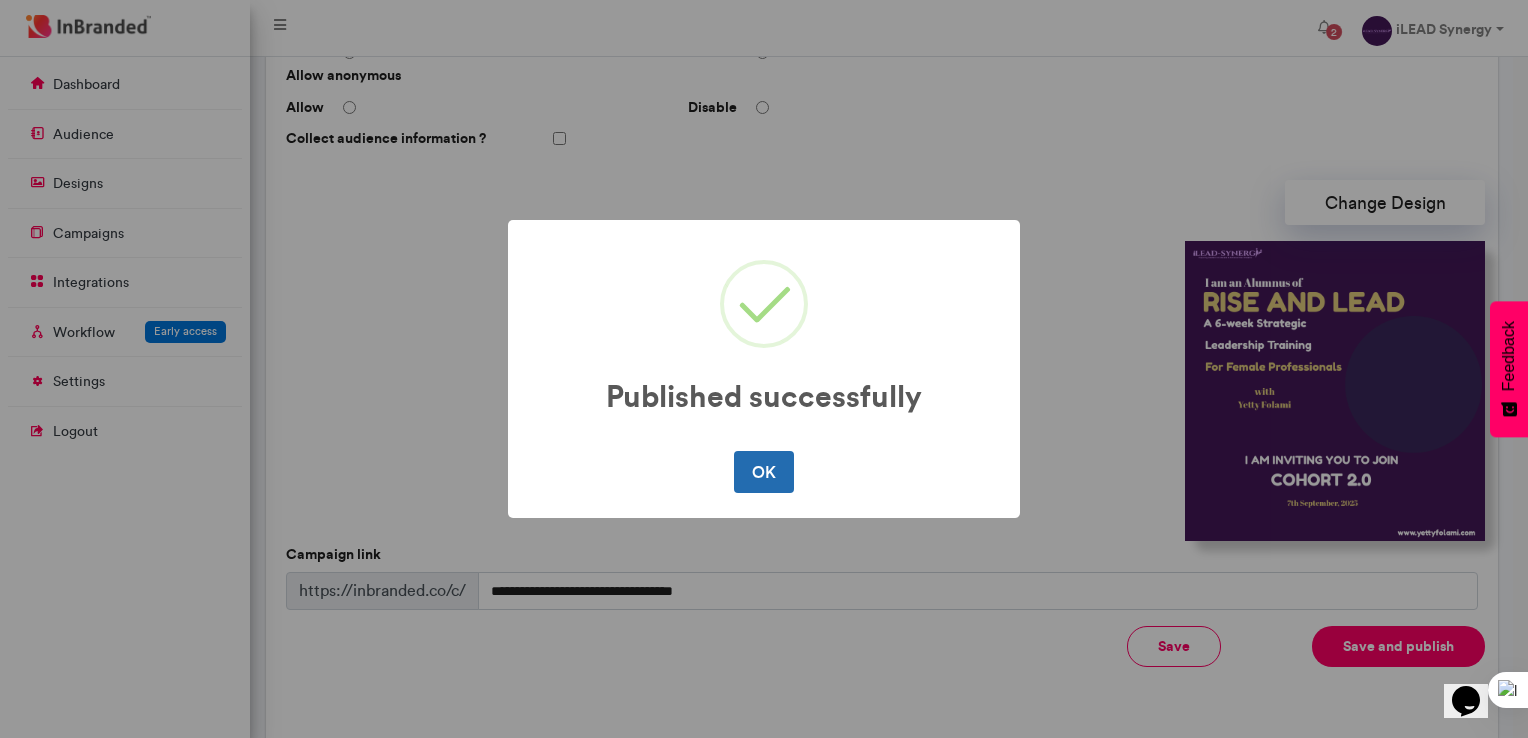 click on "OK" at bounding box center (763, 472) 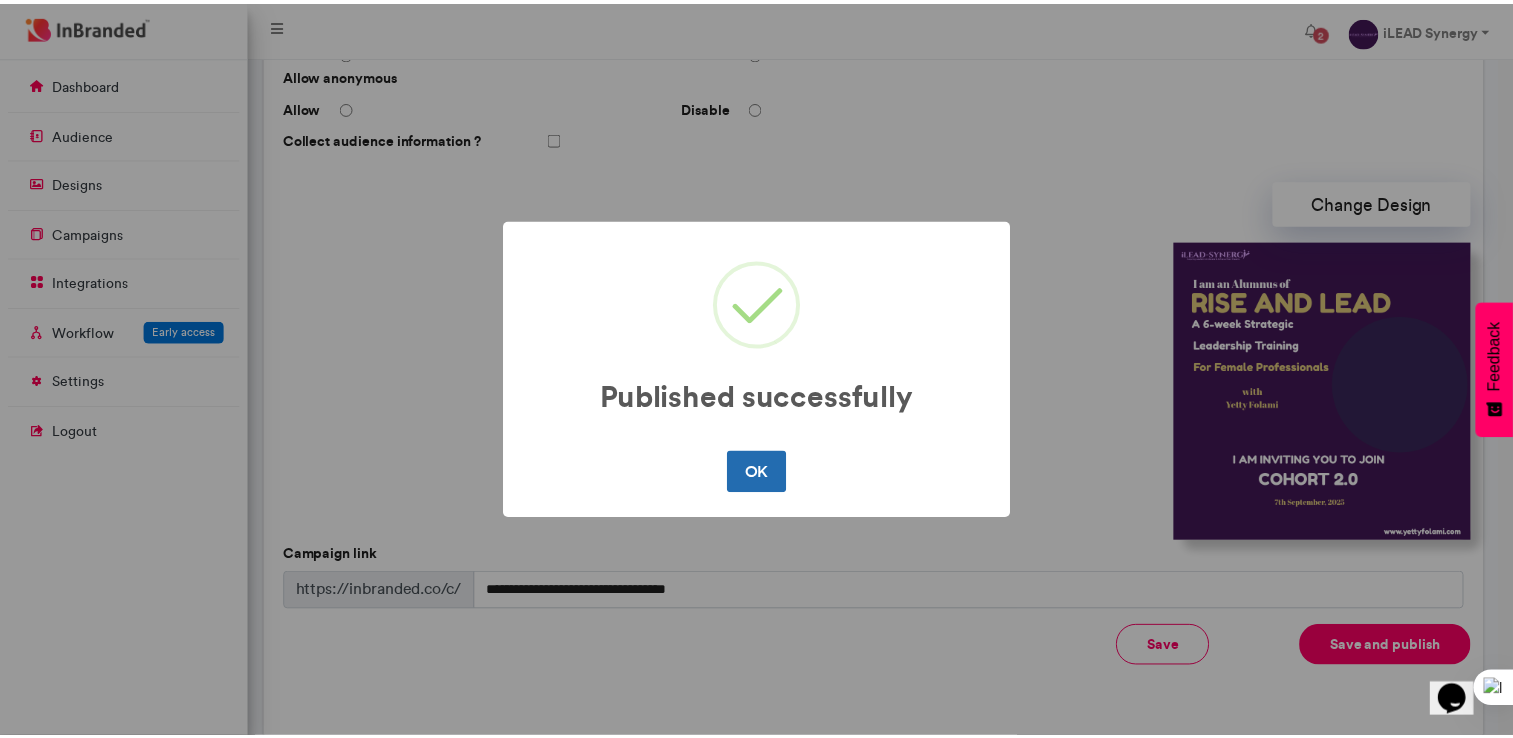 scroll, scrollTop: 0, scrollLeft: 0, axis: both 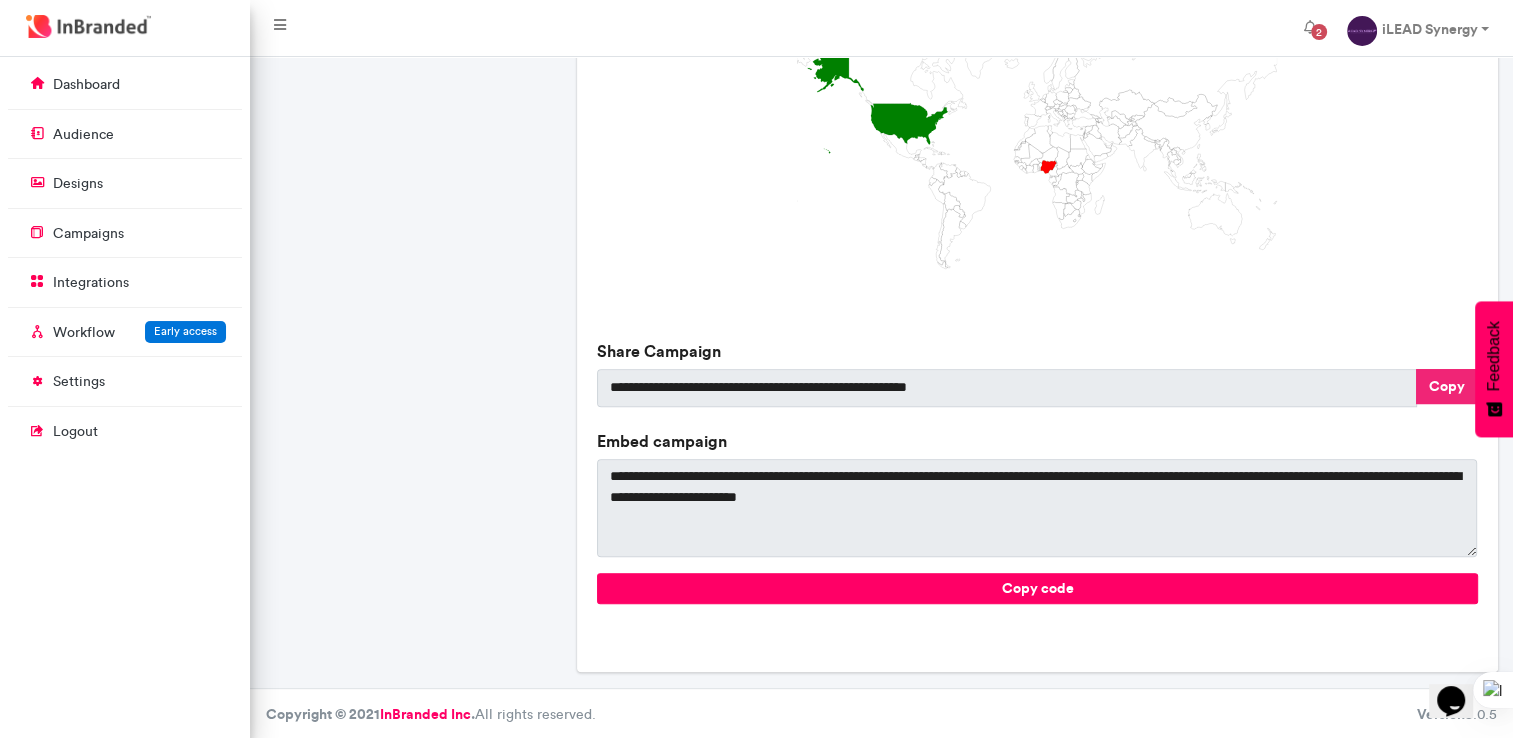 click on "Copy" at bounding box center [1447, 386] 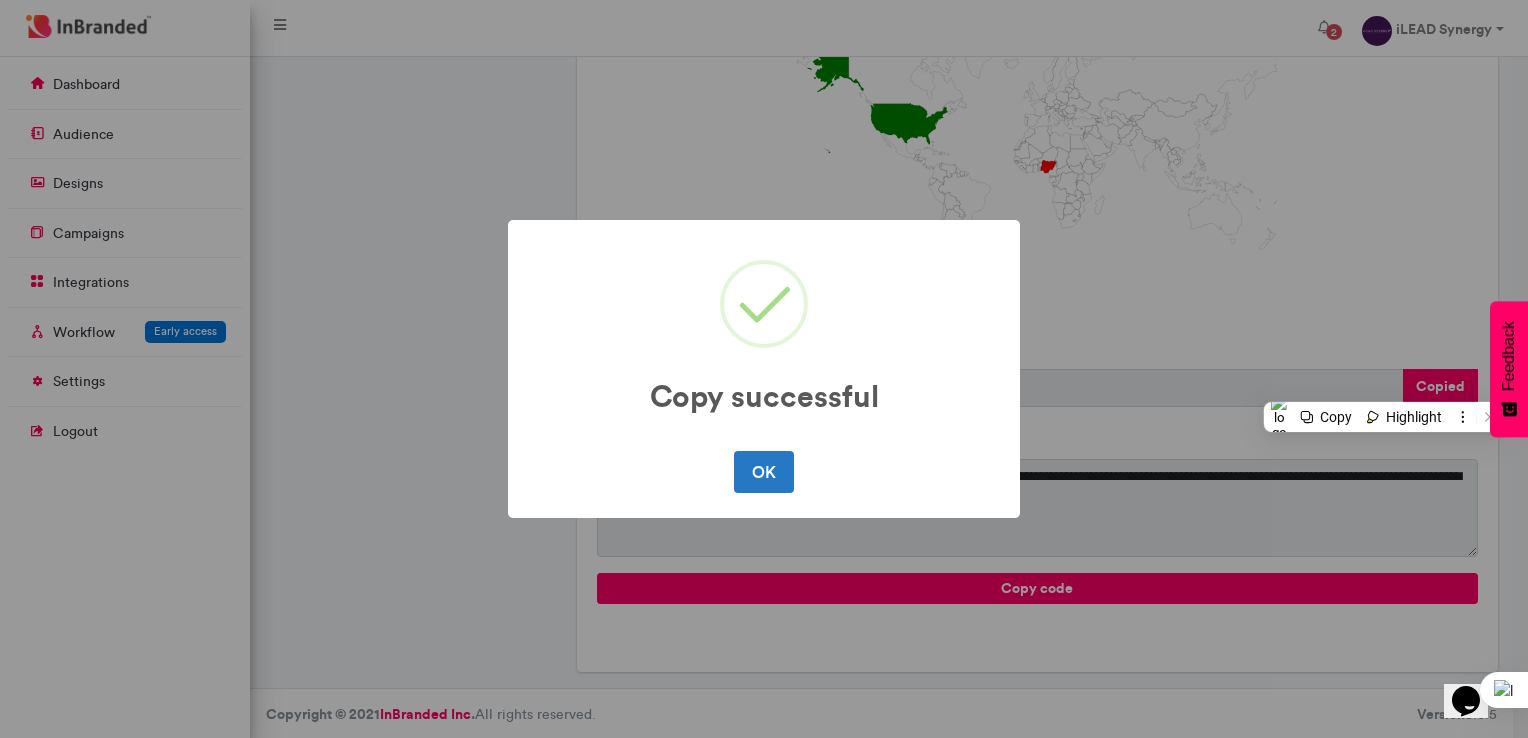 click on "OK No Cancel" at bounding box center [764, 472] 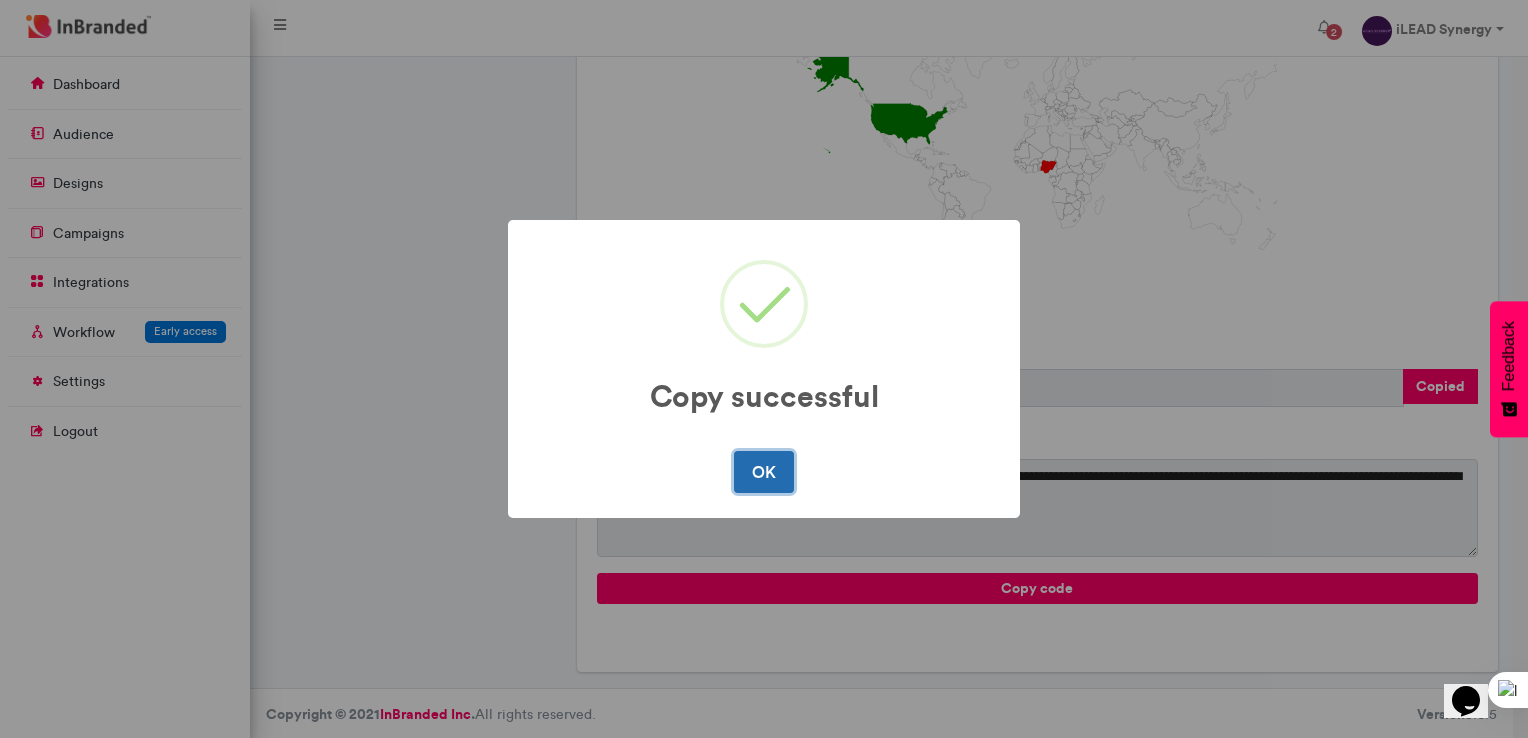 click on "OK" at bounding box center [763, 472] 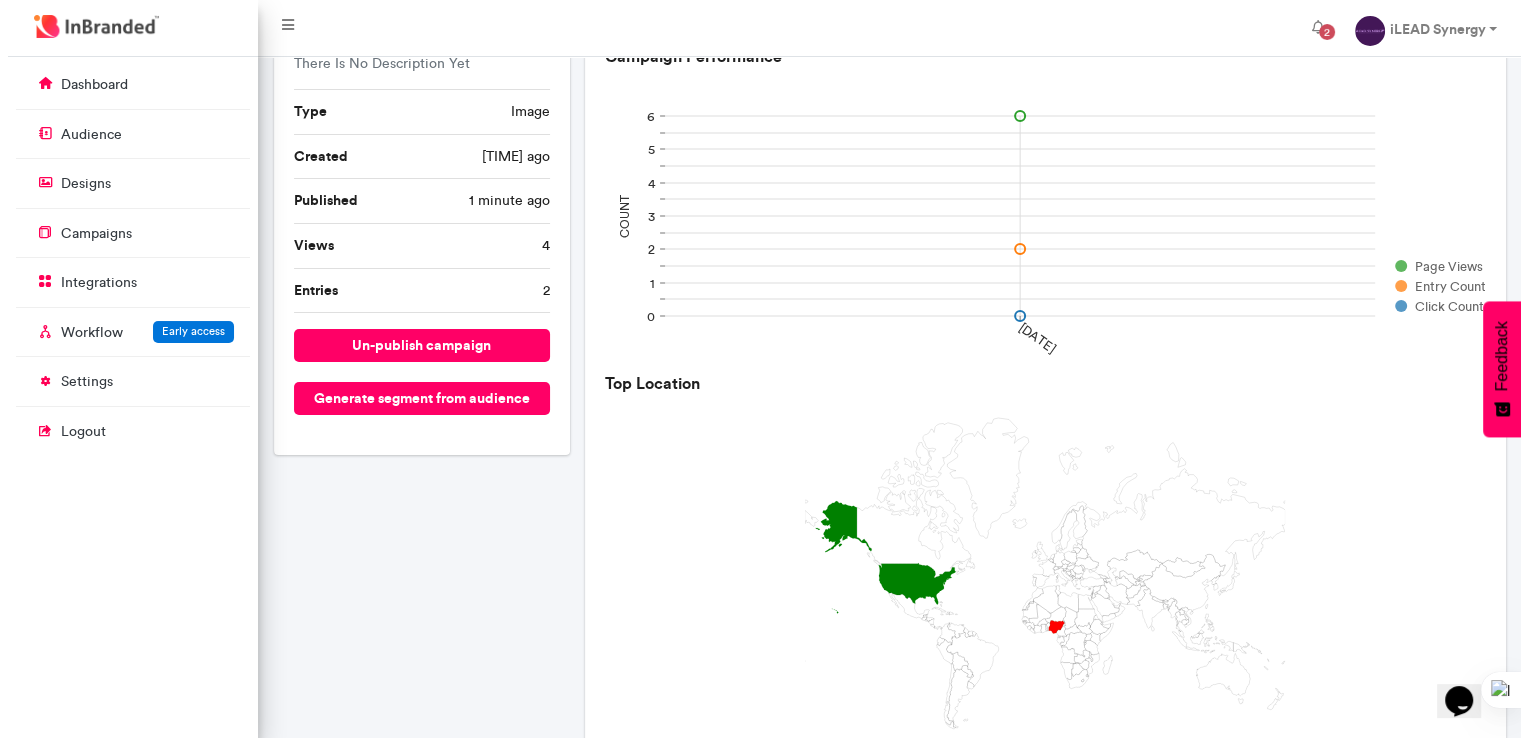 scroll, scrollTop: 124, scrollLeft: 0, axis: vertical 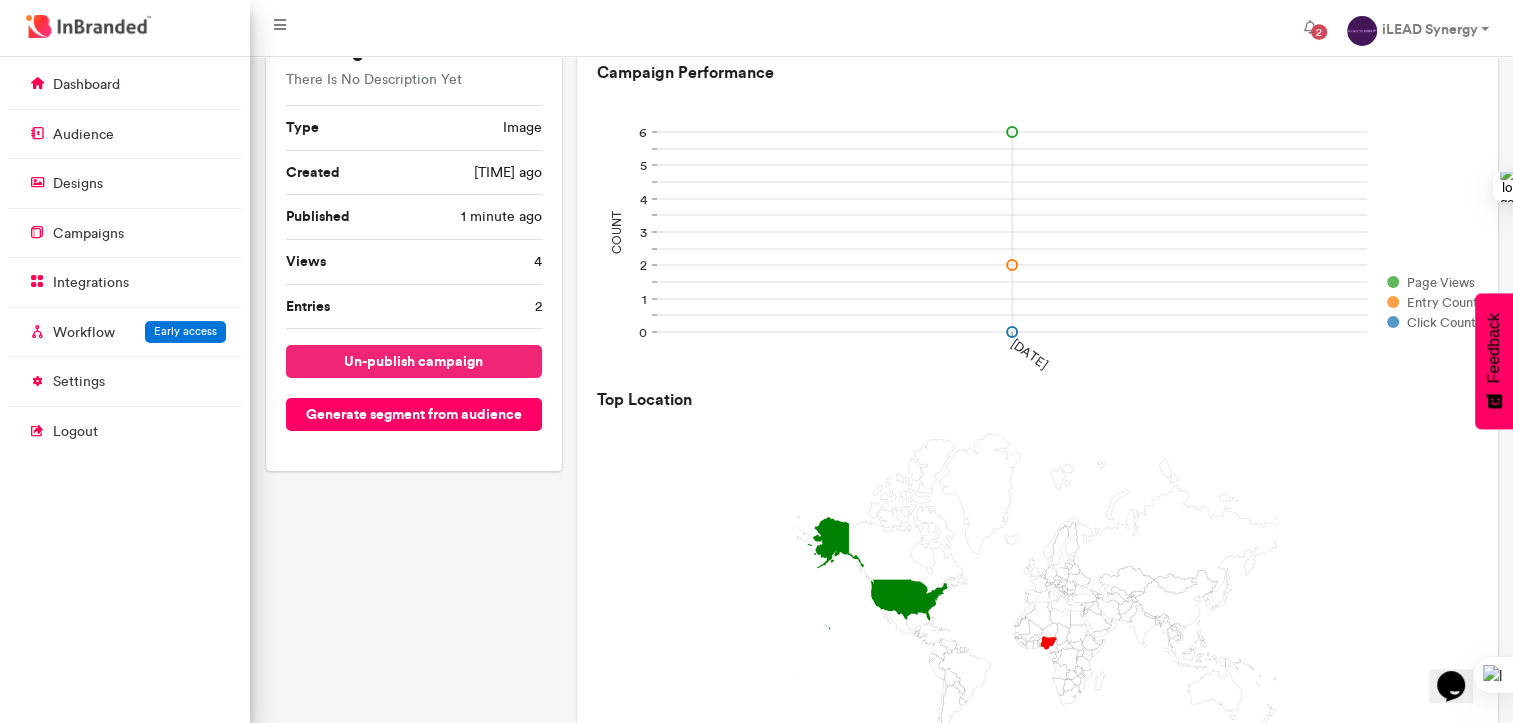 click on "un-publish campaign" at bounding box center (414, 361) 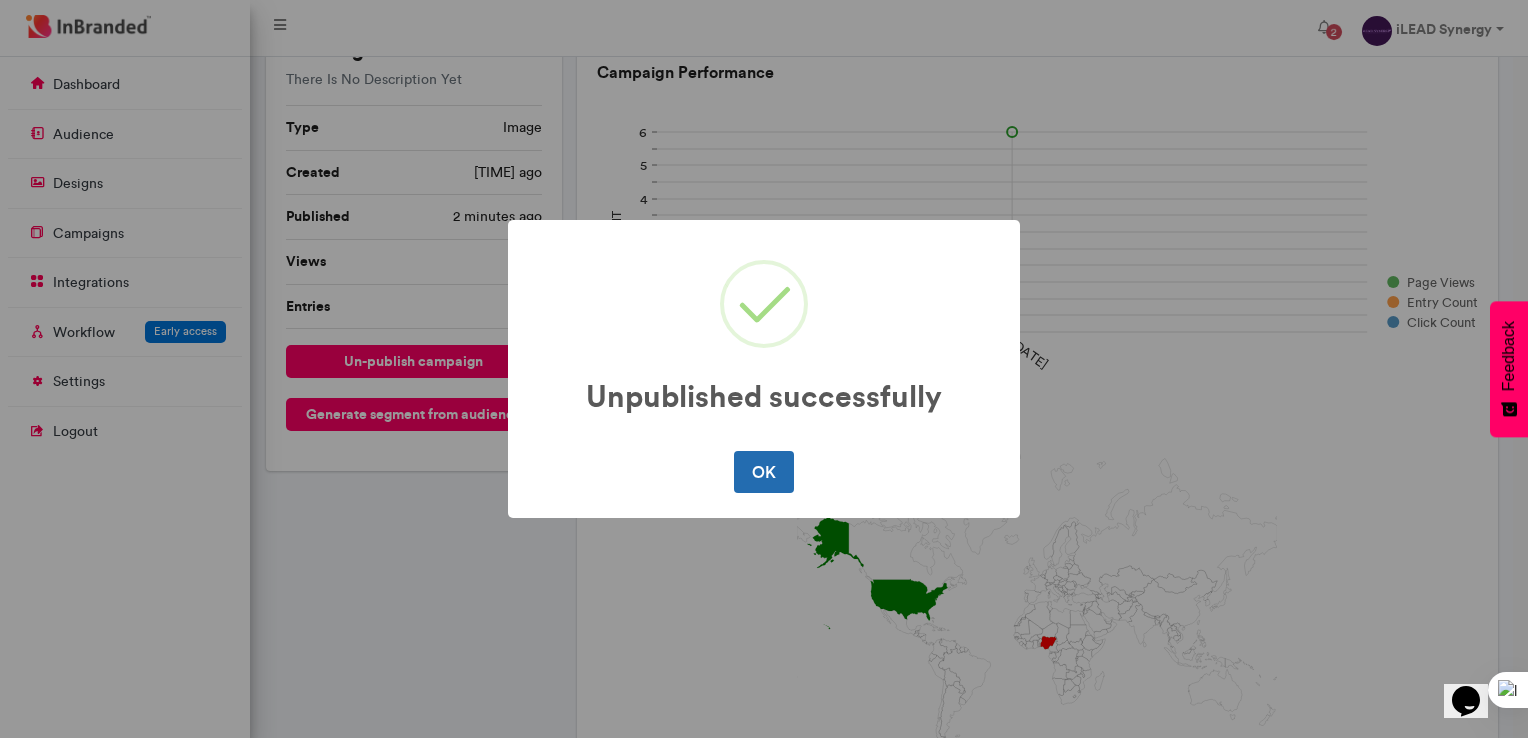 click on "OK" at bounding box center [763, 472] 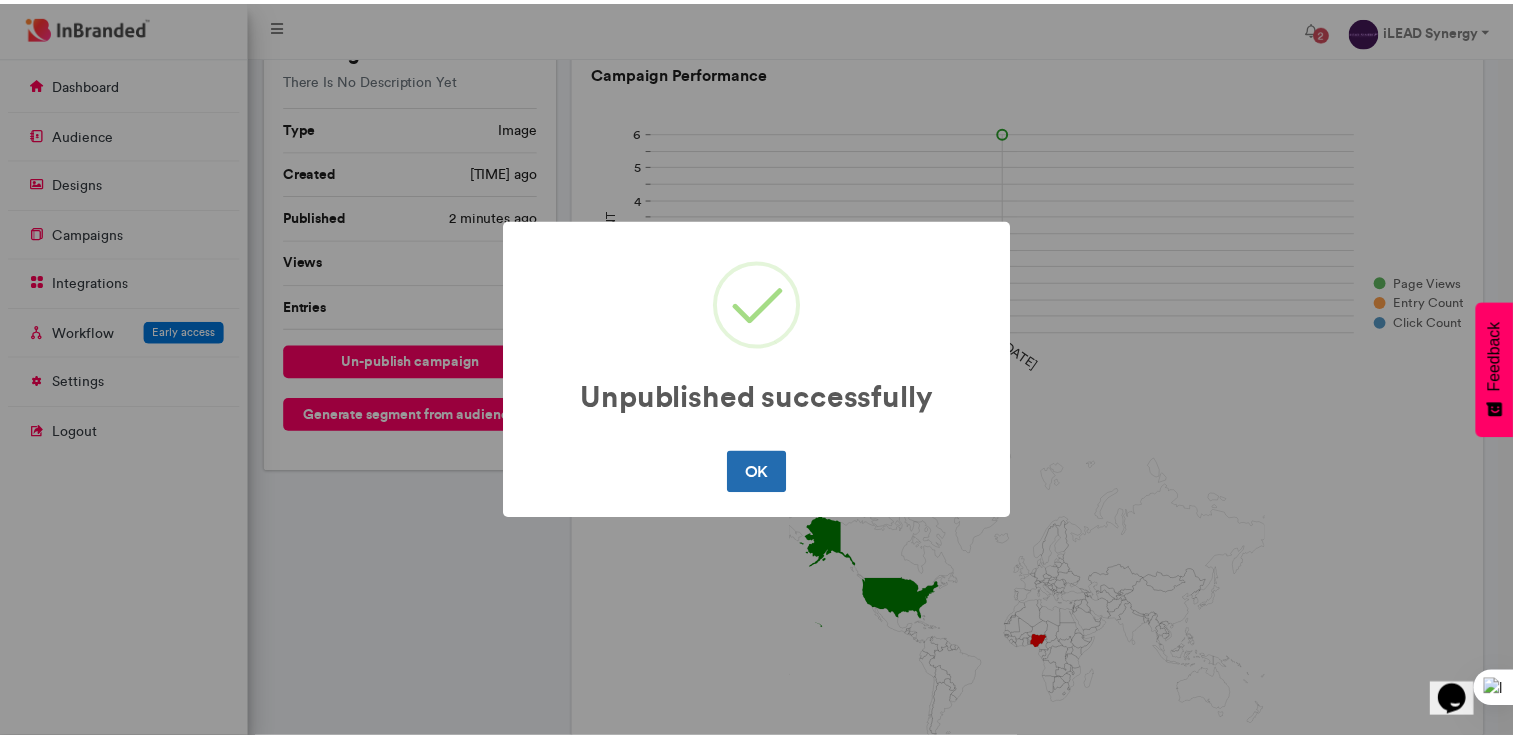 scroll, scrollTop: 0, scrollLeft: 0, axis: both 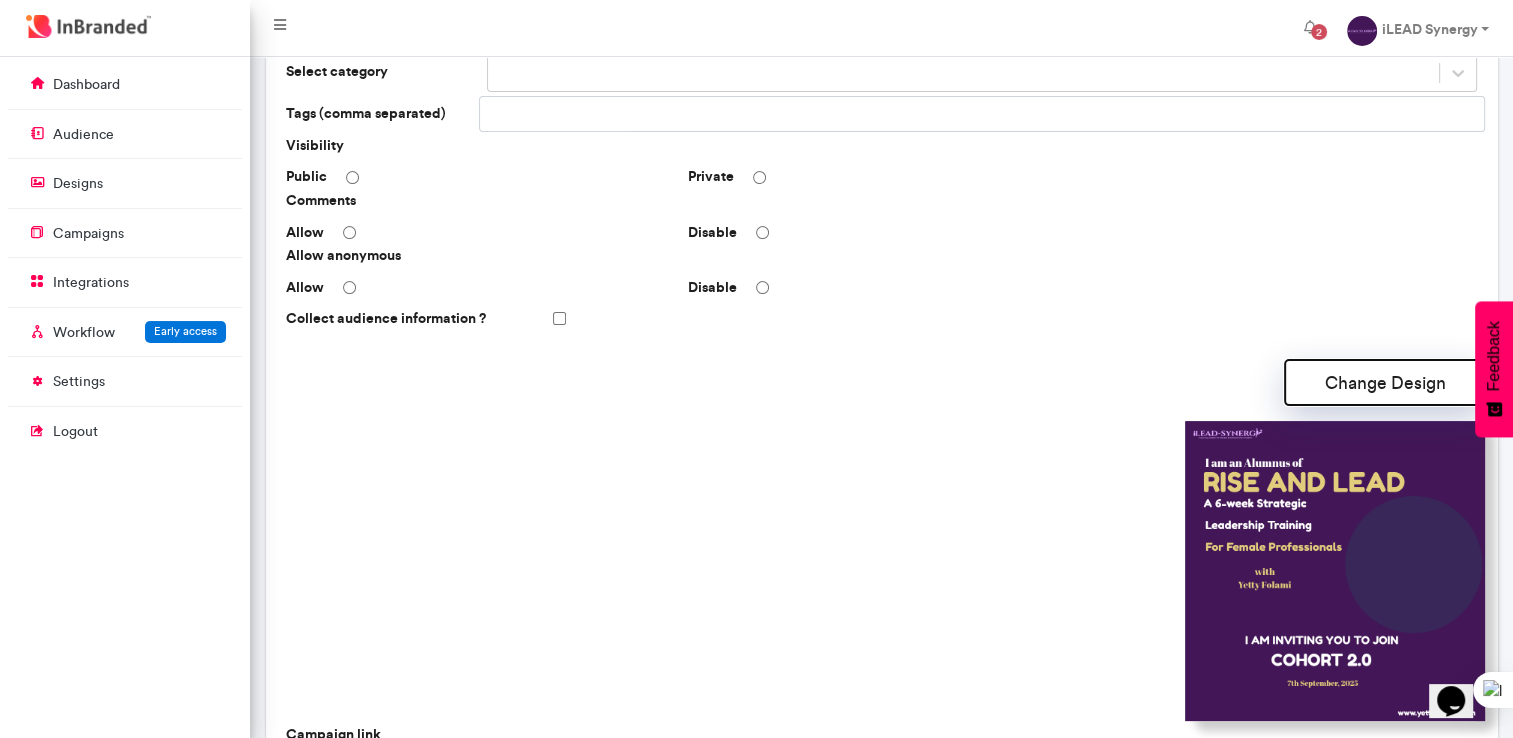 click on "Change Design" at bounding box center [1385, 382] 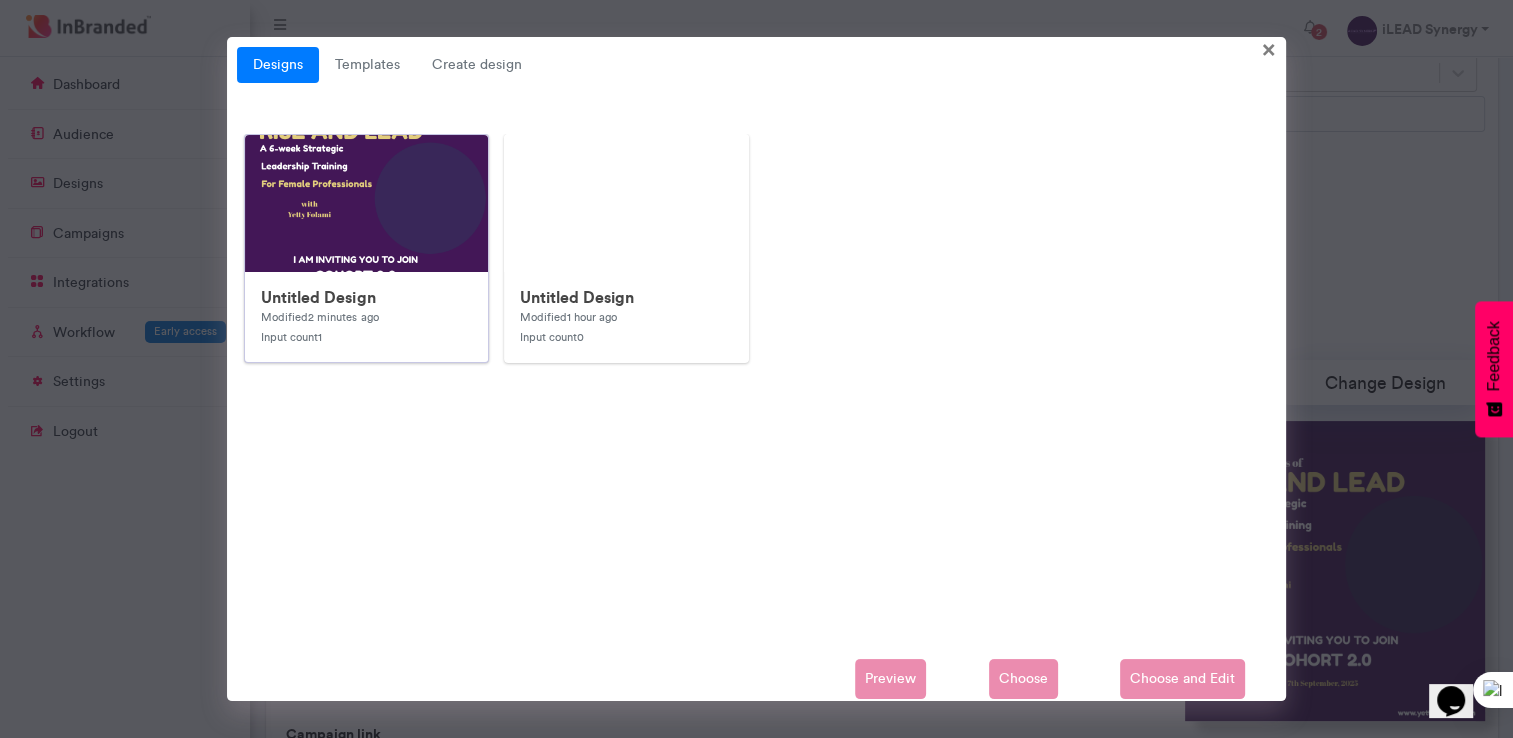 click at bounding box center [645, 535] 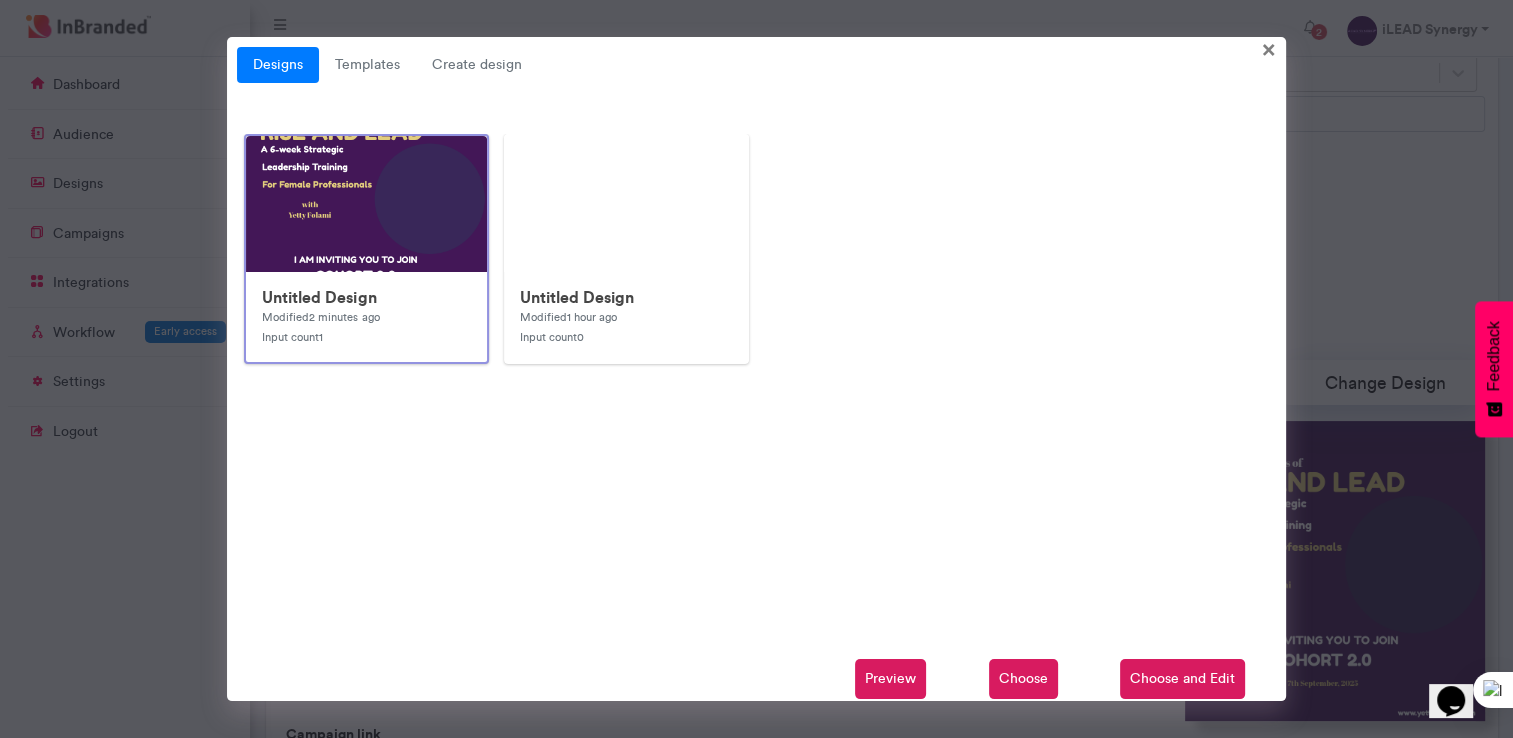 click on "Choose and Edit" at bounding box center (1182, 679) 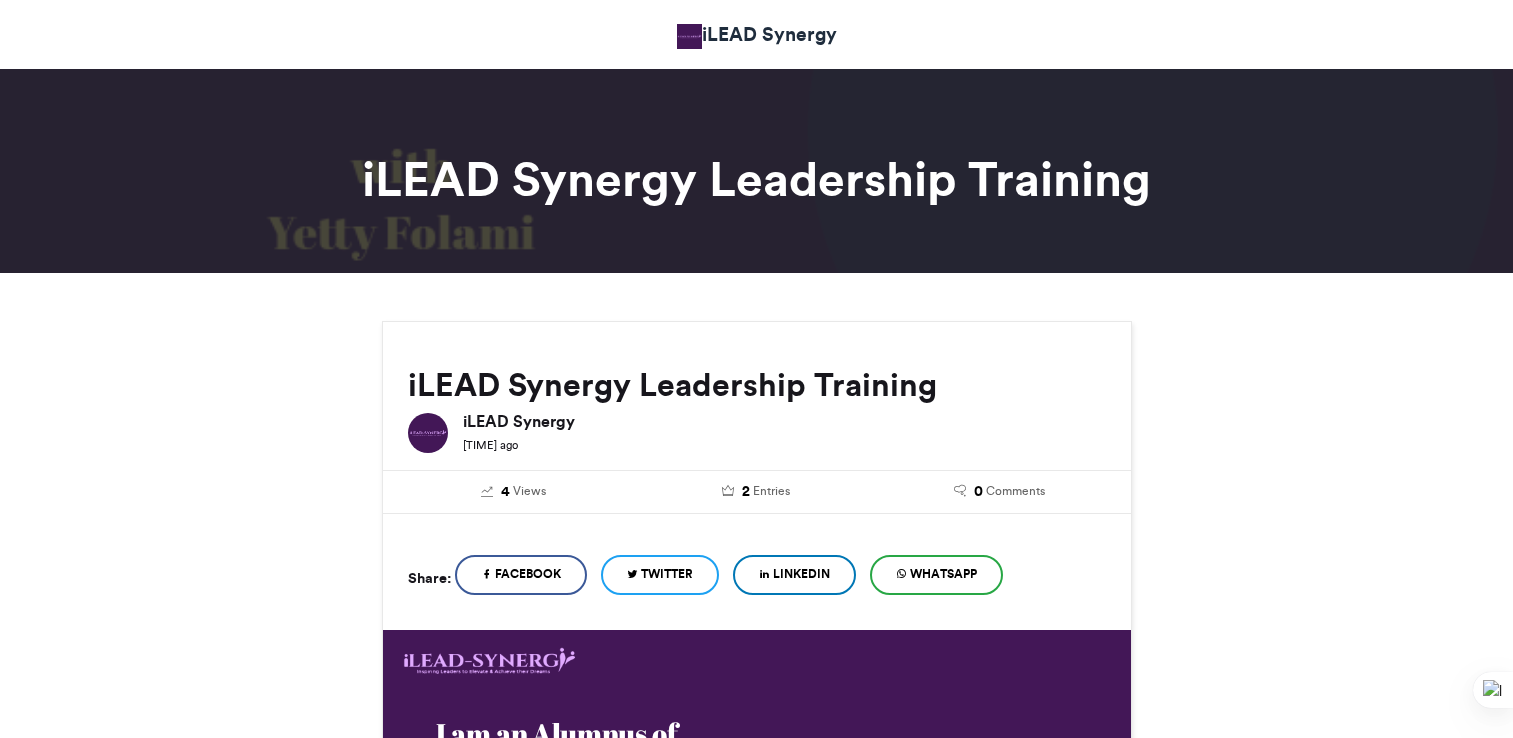 scroll, scrollTop: 0, scrollLeft: 0, axis: both 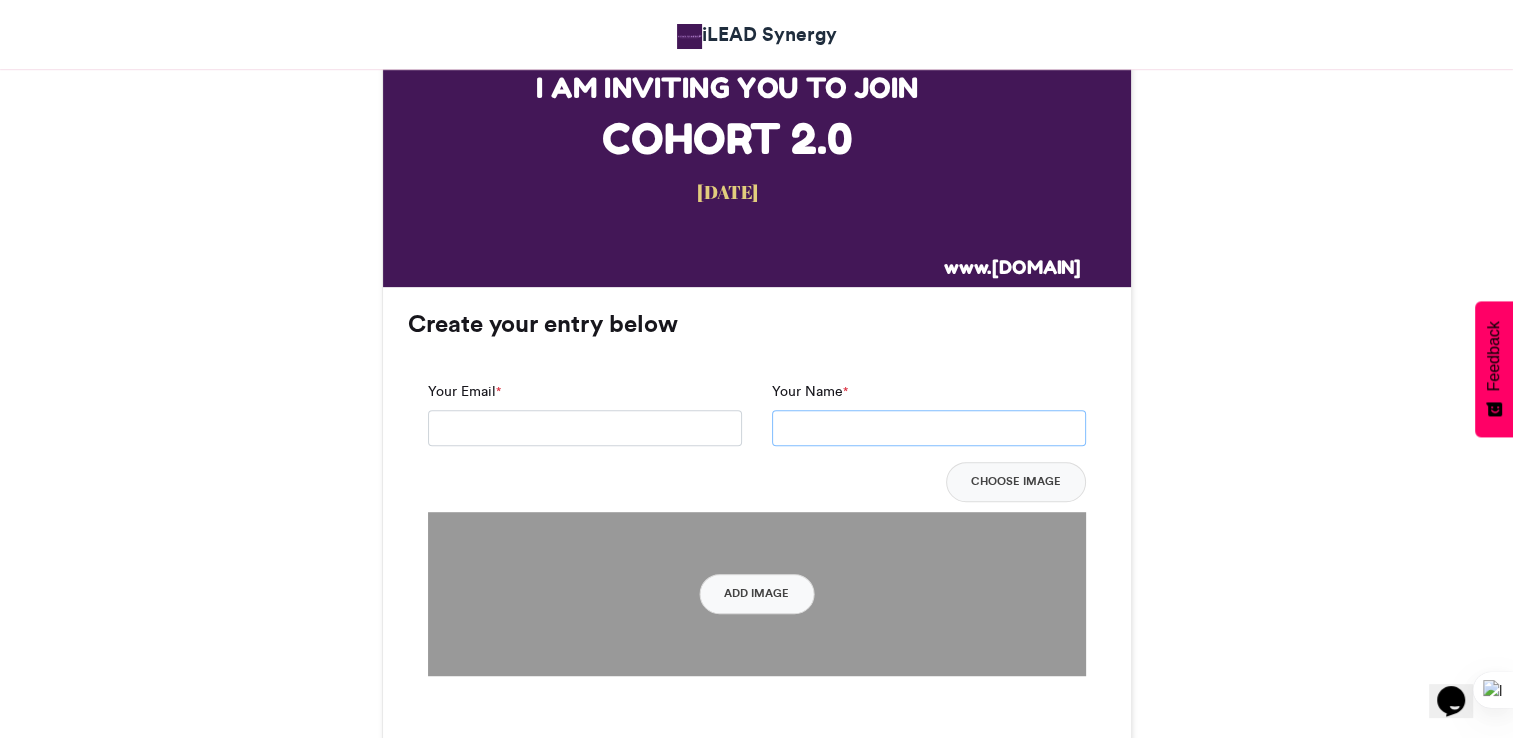 click on "Your Name  *" at bounding box center [929, 428] 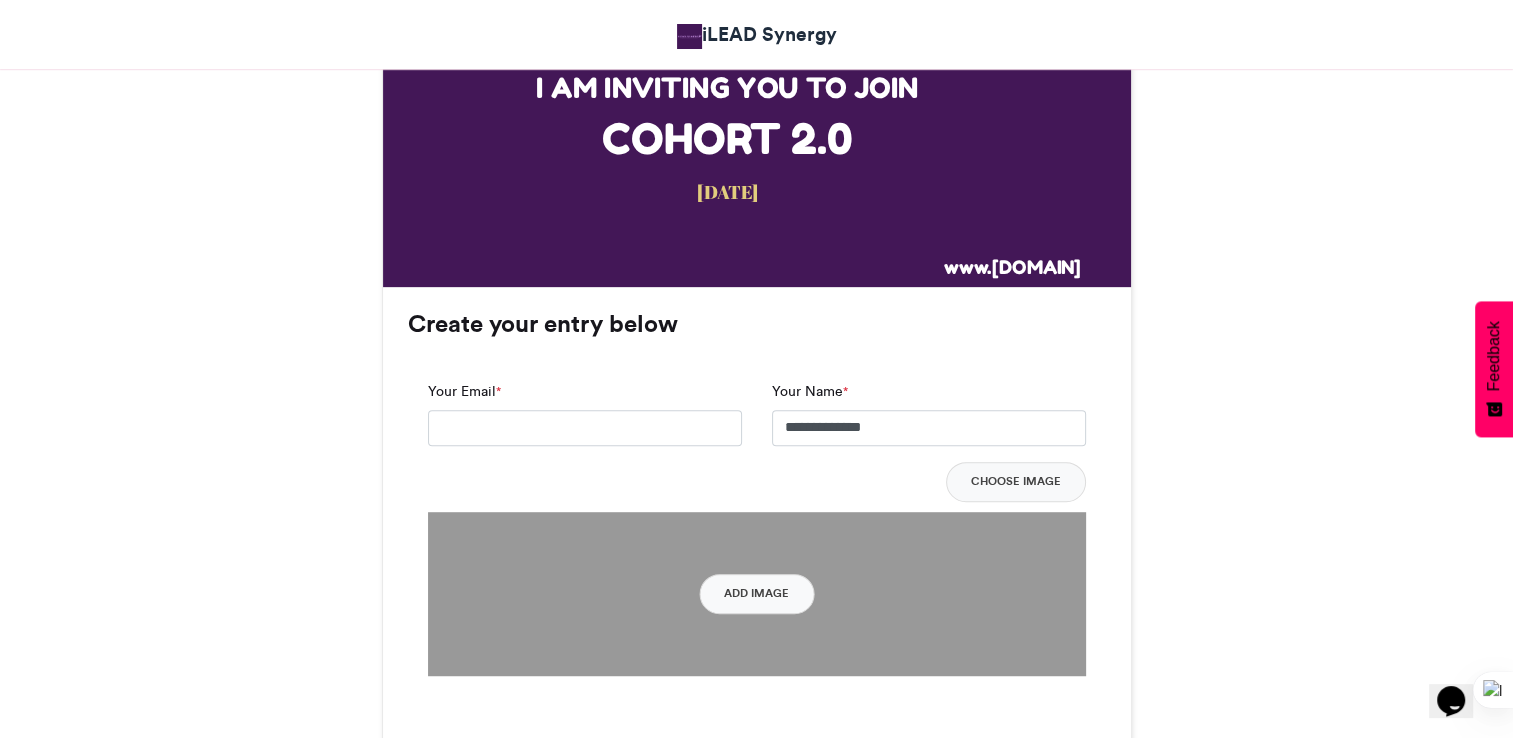 type on "**********" 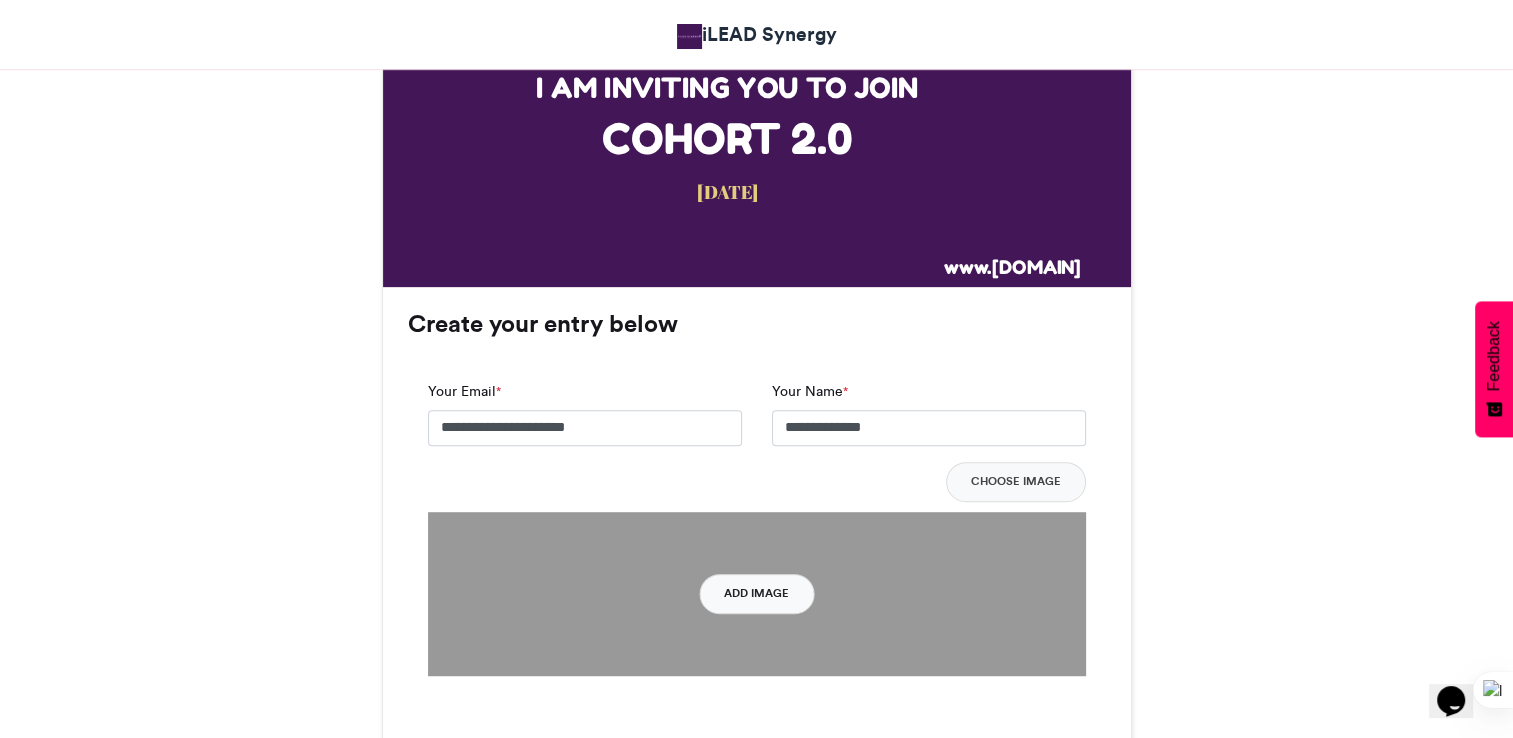 click on "Add Image" at bounding box center [756, 594] 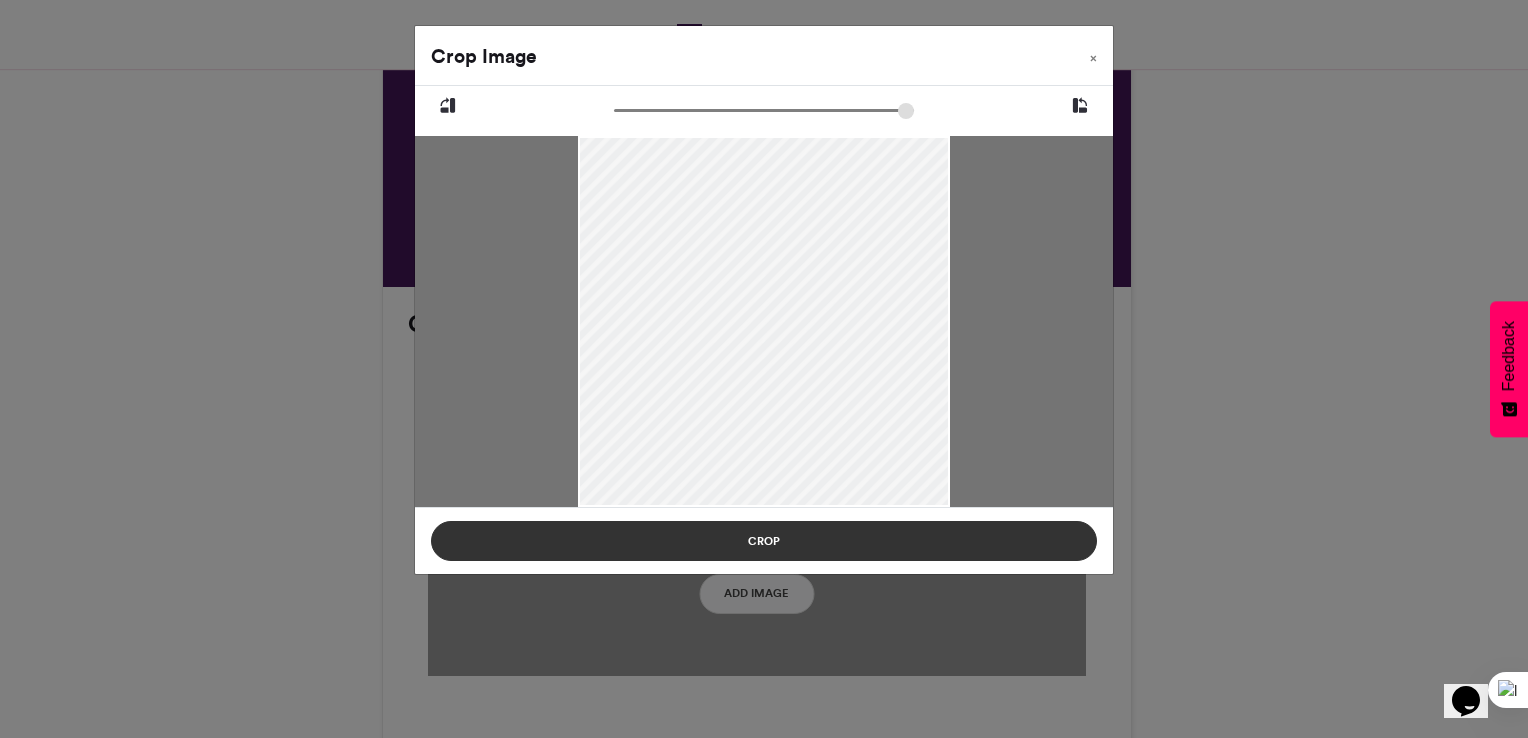 click on "Crop" at bounding box center (764, 541) 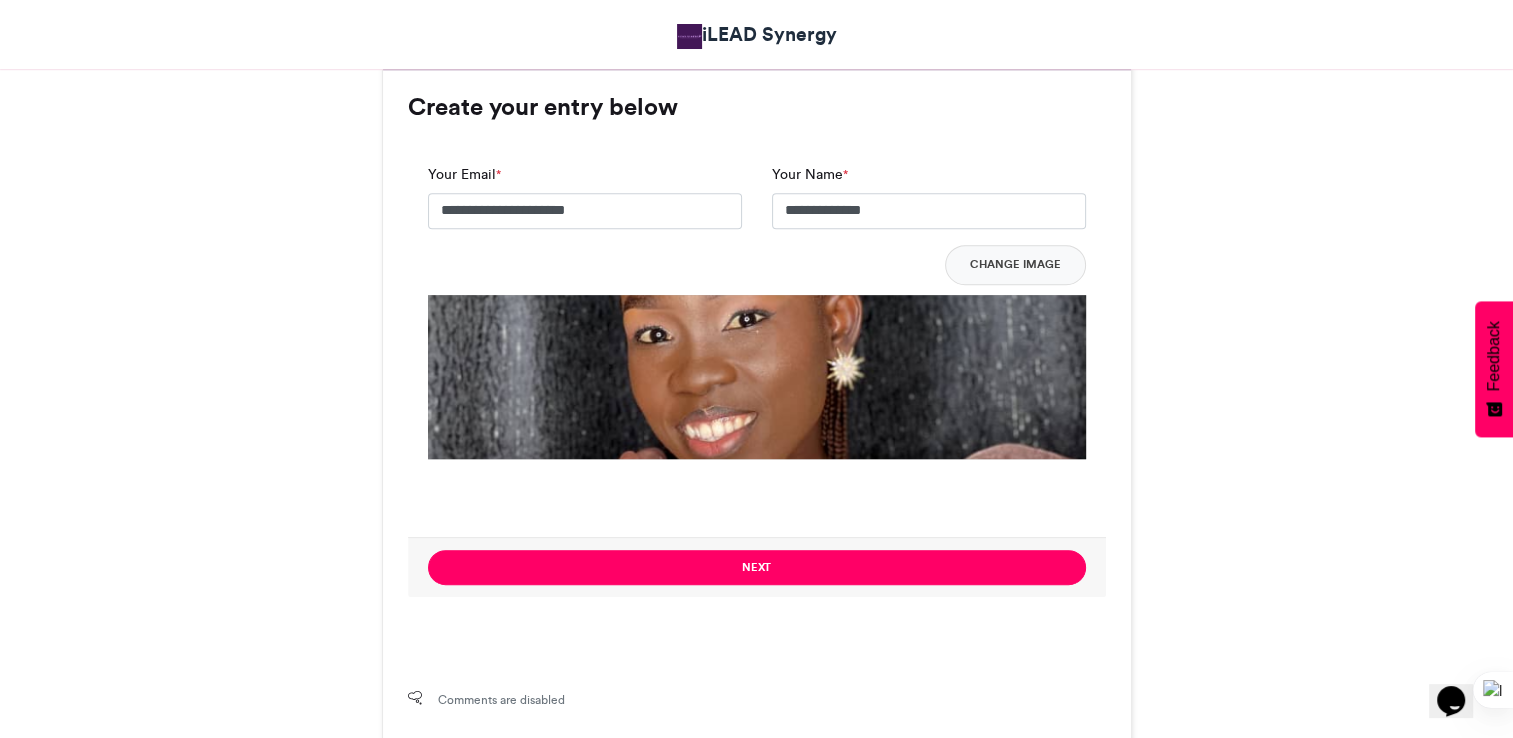 scroll, scrollTop: 1314, scrollLeft: 0, axis: vertical 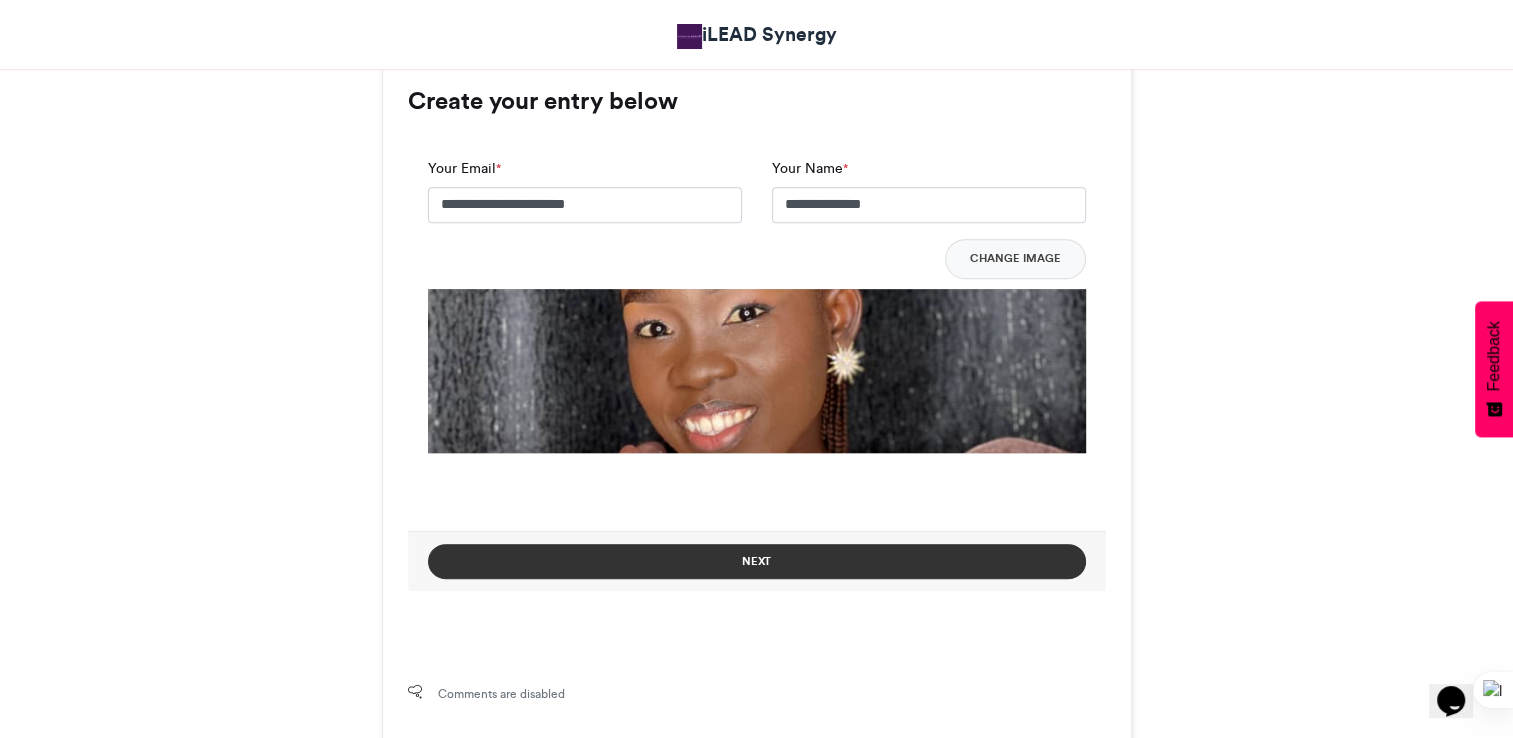 click on "Next" at bounding box center (757, 561) 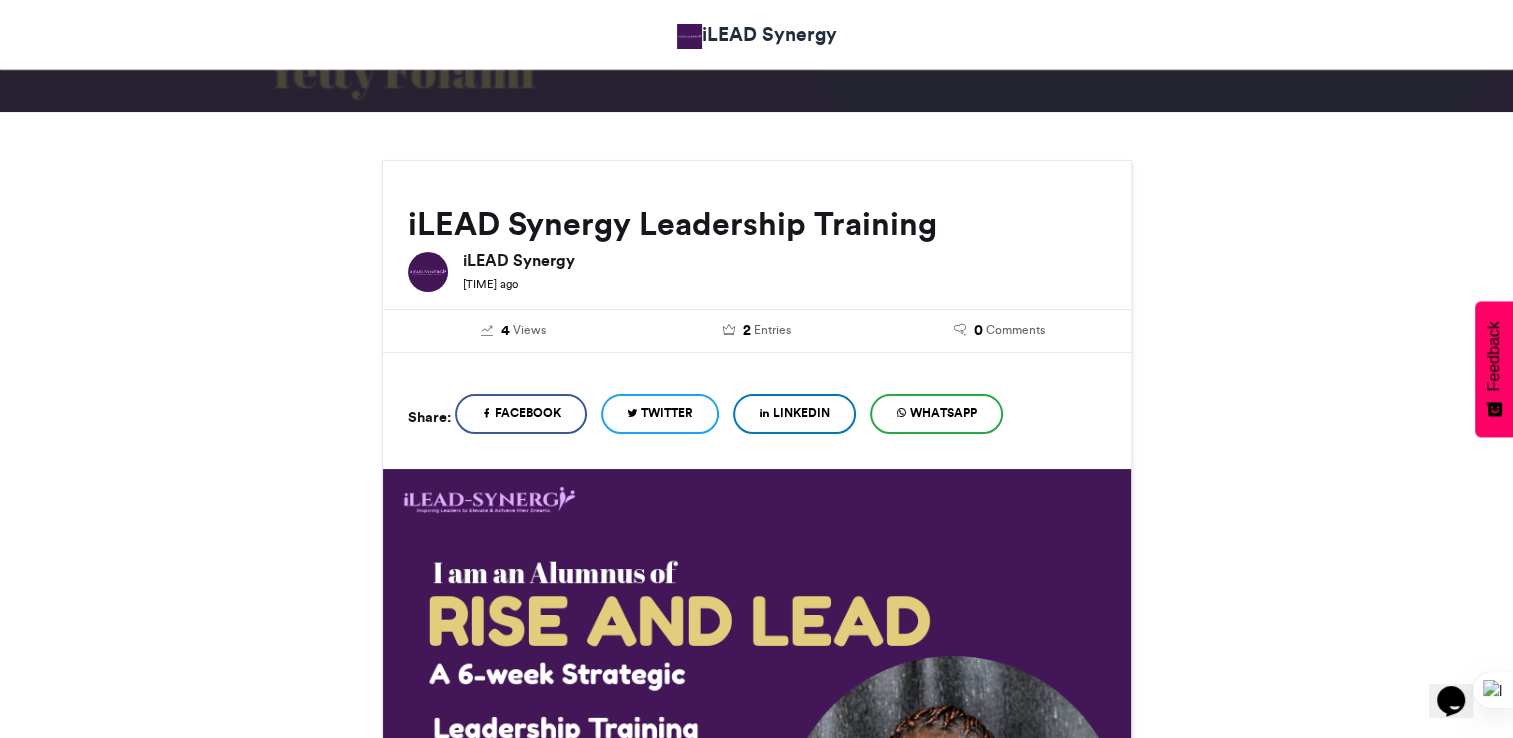 scroll, scrollTop: 889, scrollLeft: 0, axis: vertical 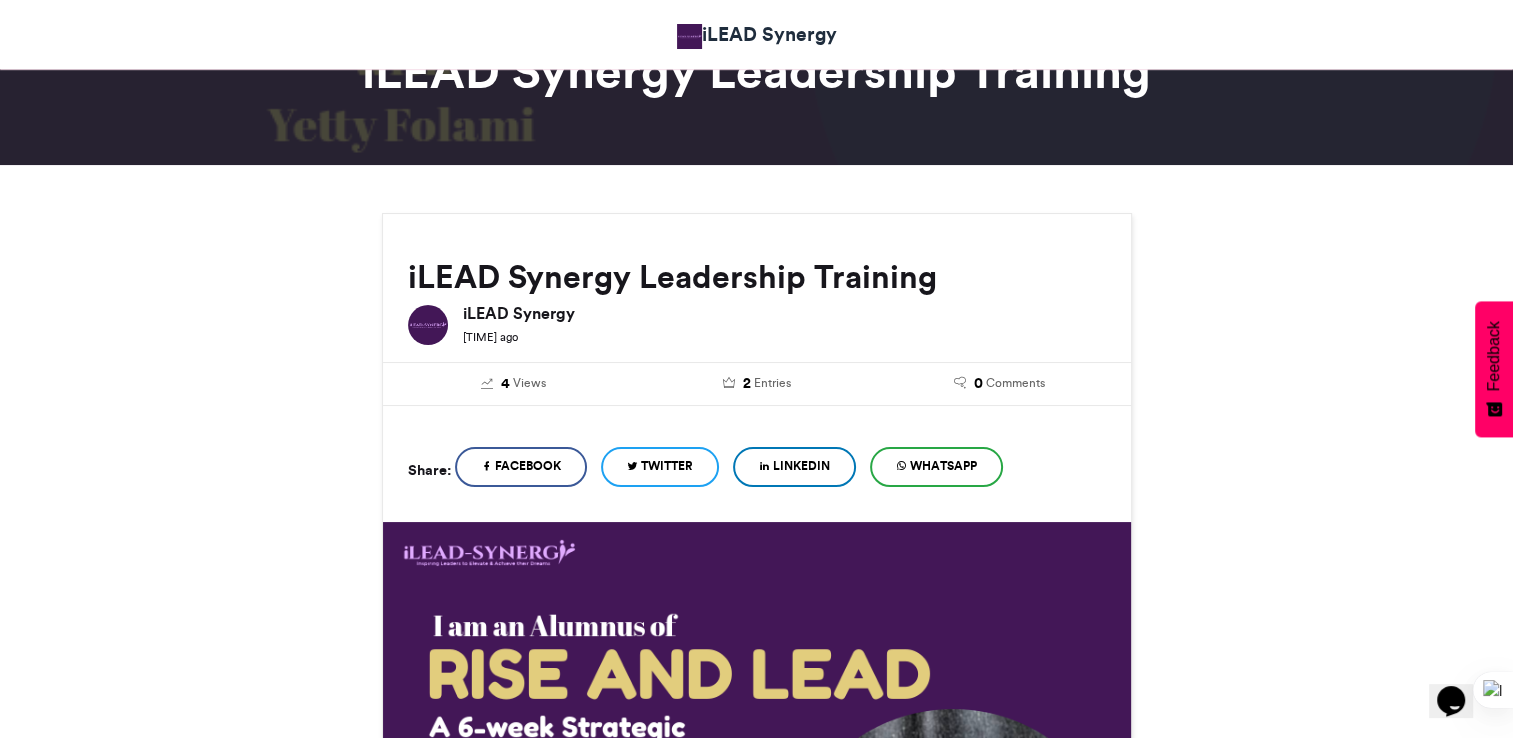 click at bounding box center [901, 466] 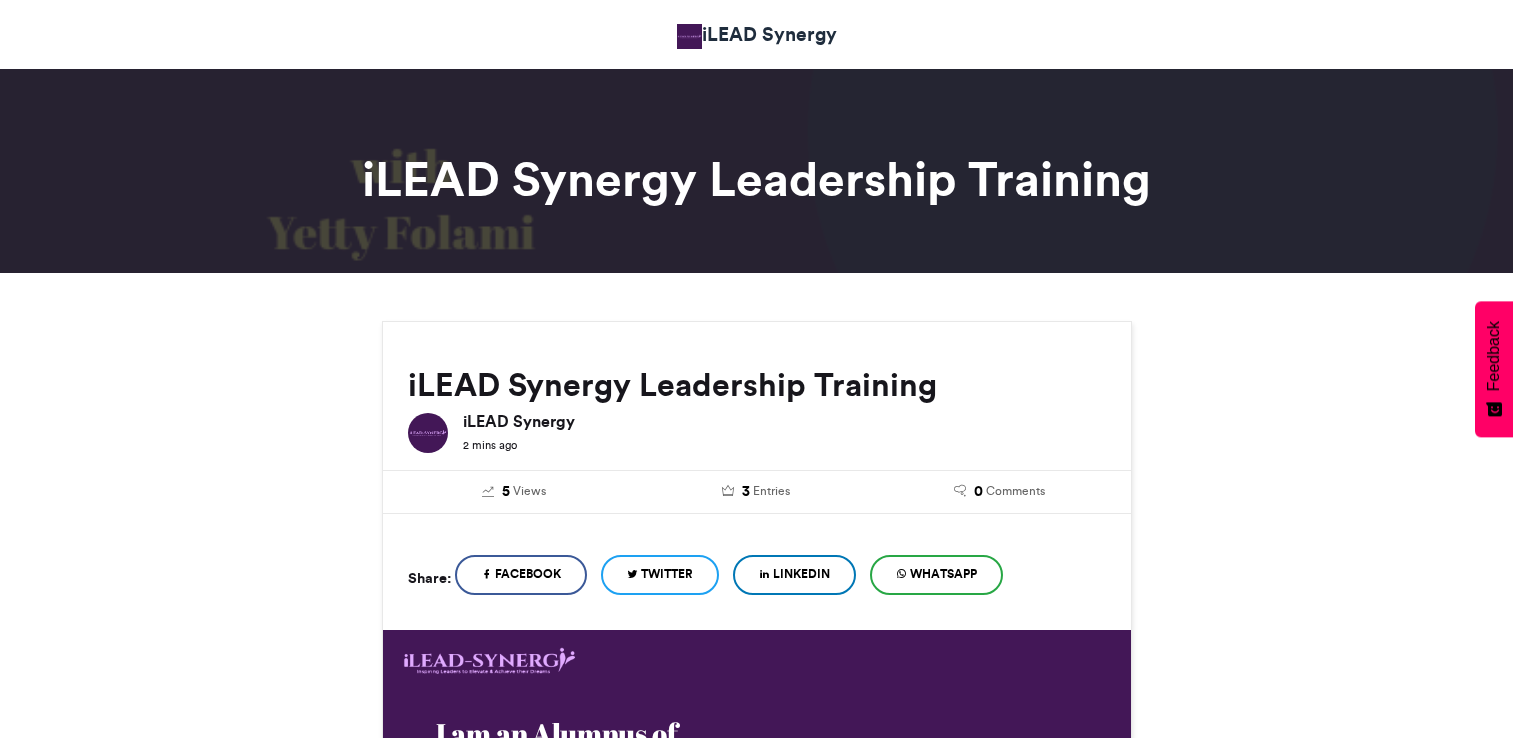 scroll, scrollTop: 0, scrollLeft: 0, axis: both 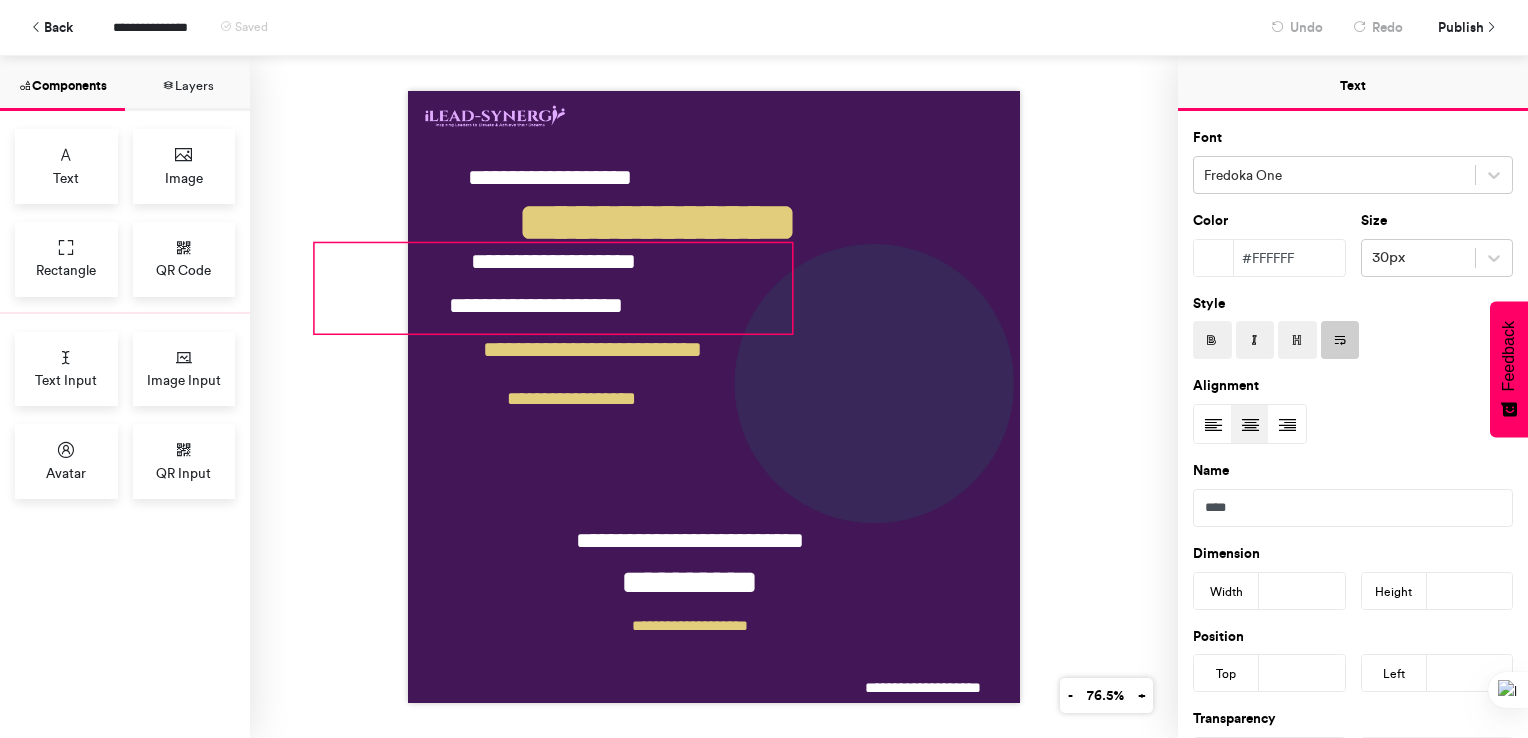 click on "**********" at bounding box center (553, 288) 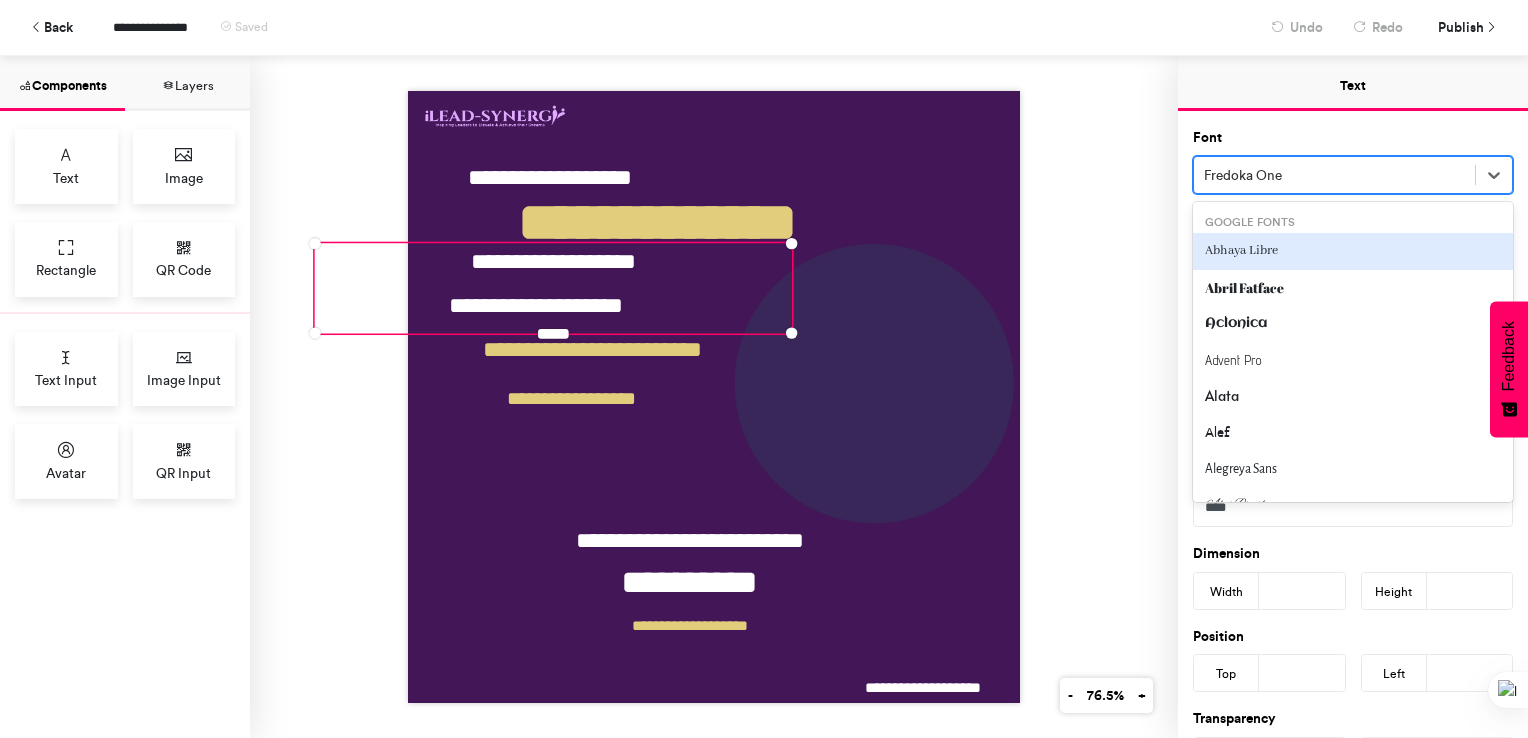 click at bounding box center (1334, 175) 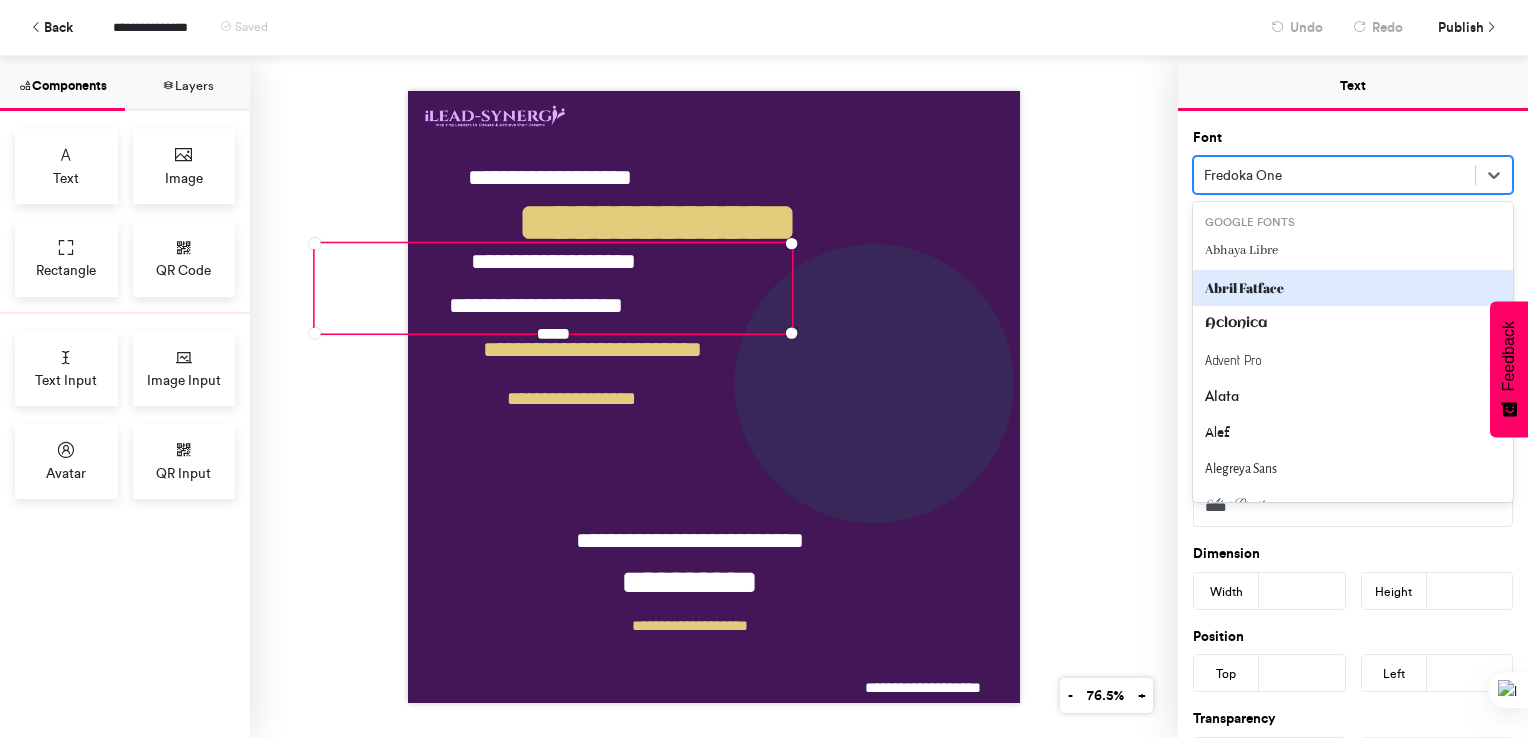 click on "Abril Fatface" at bounding box center [1353, 288] 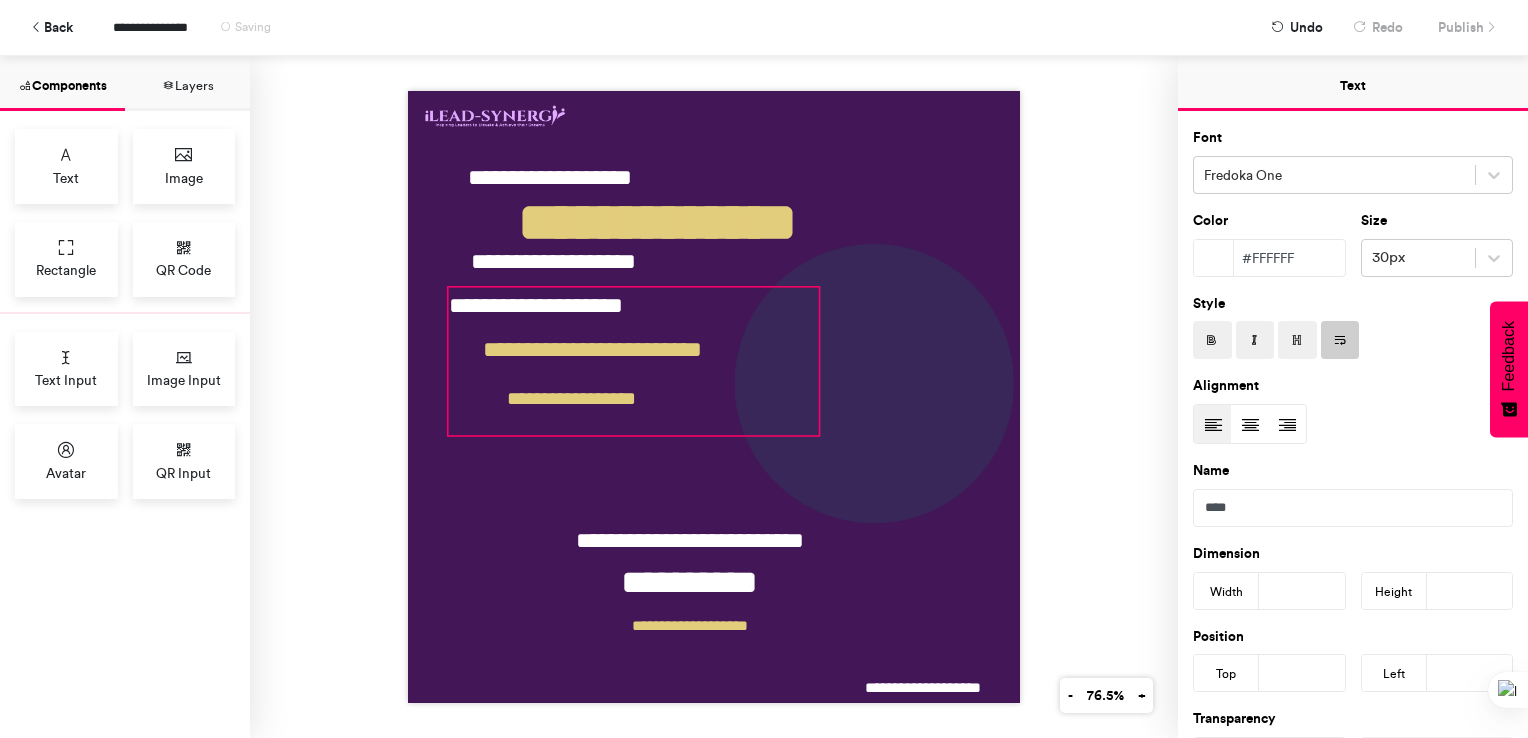 click on "**********" at bounding box center [633, 361] 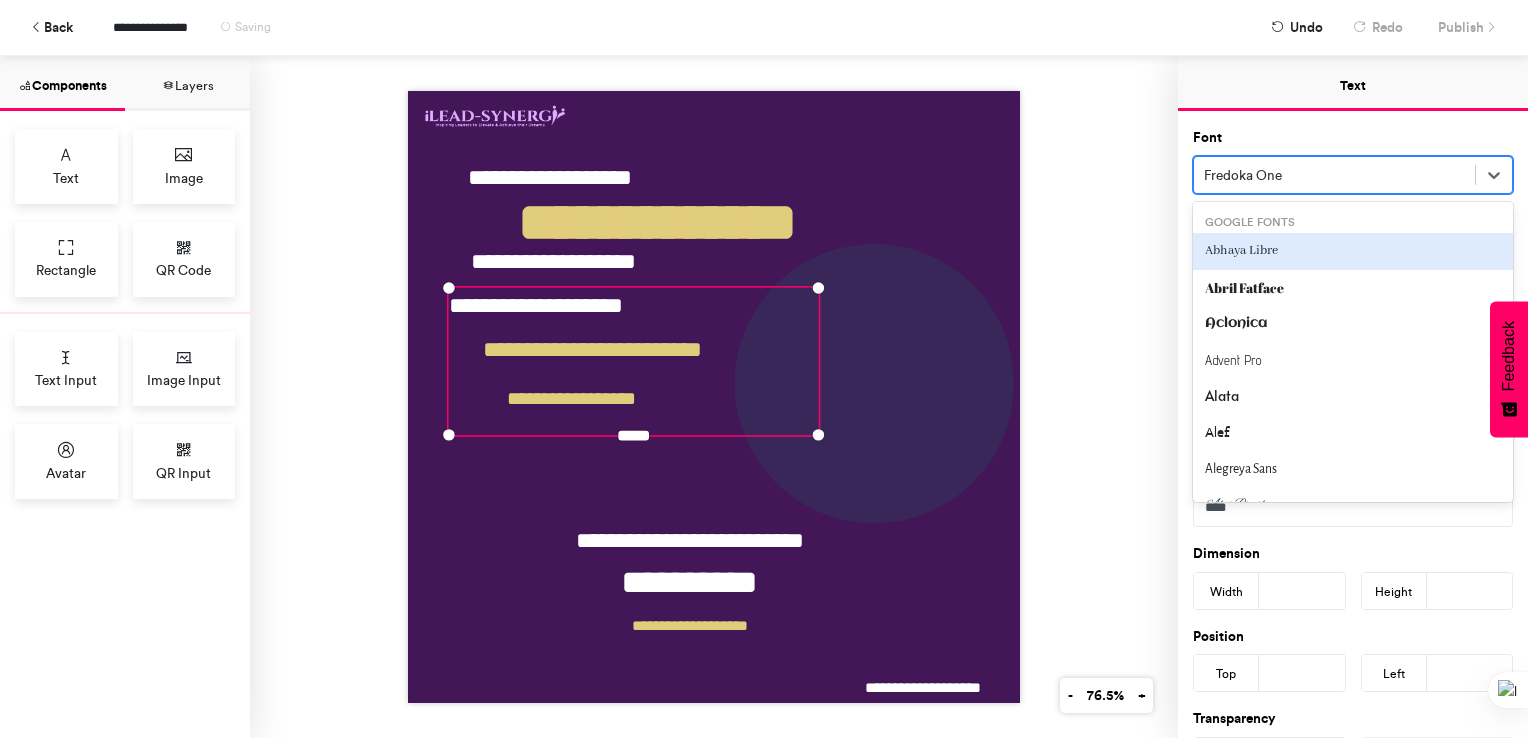 click at bounding box center (1334, 175) 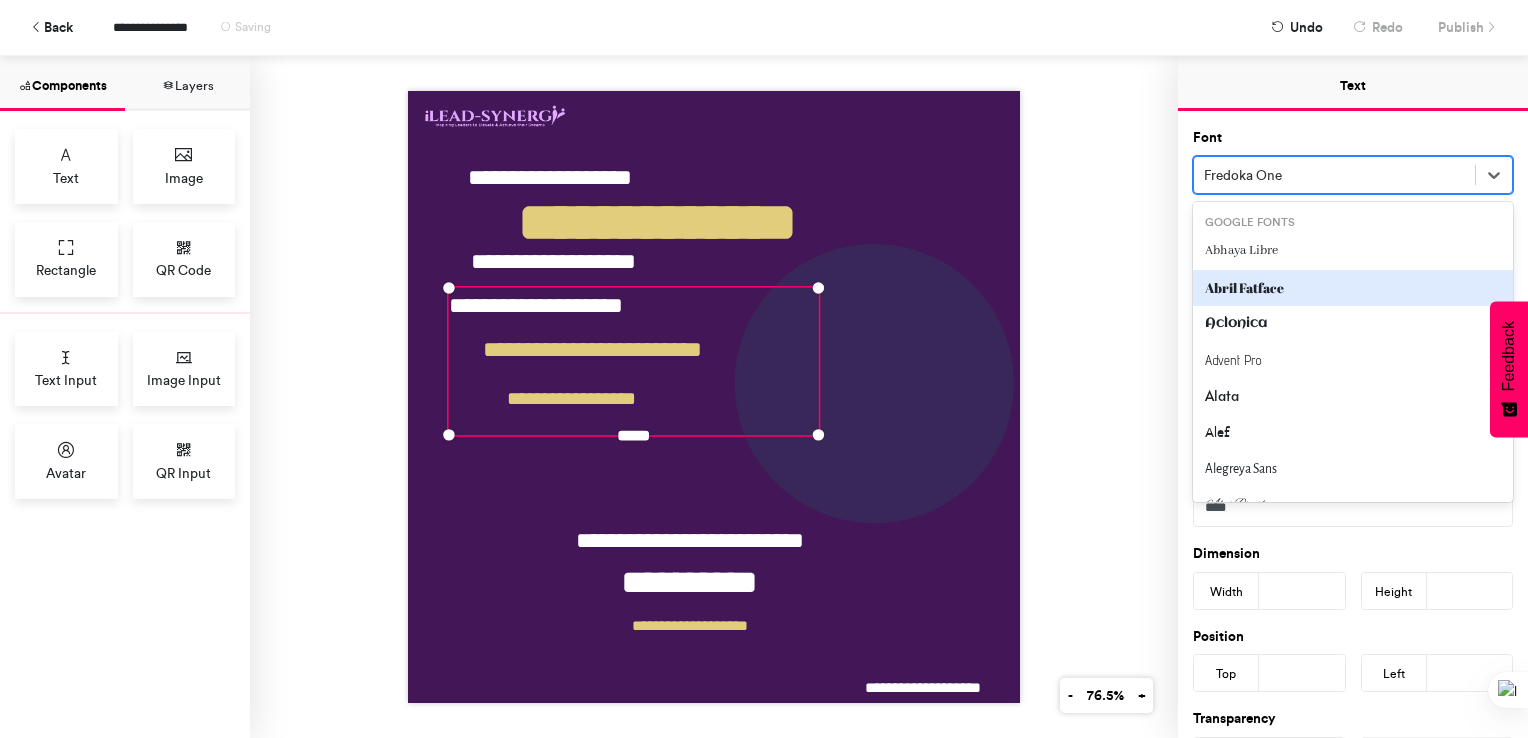 click on "Abril Fatface" at bounding box center [1353, 288] 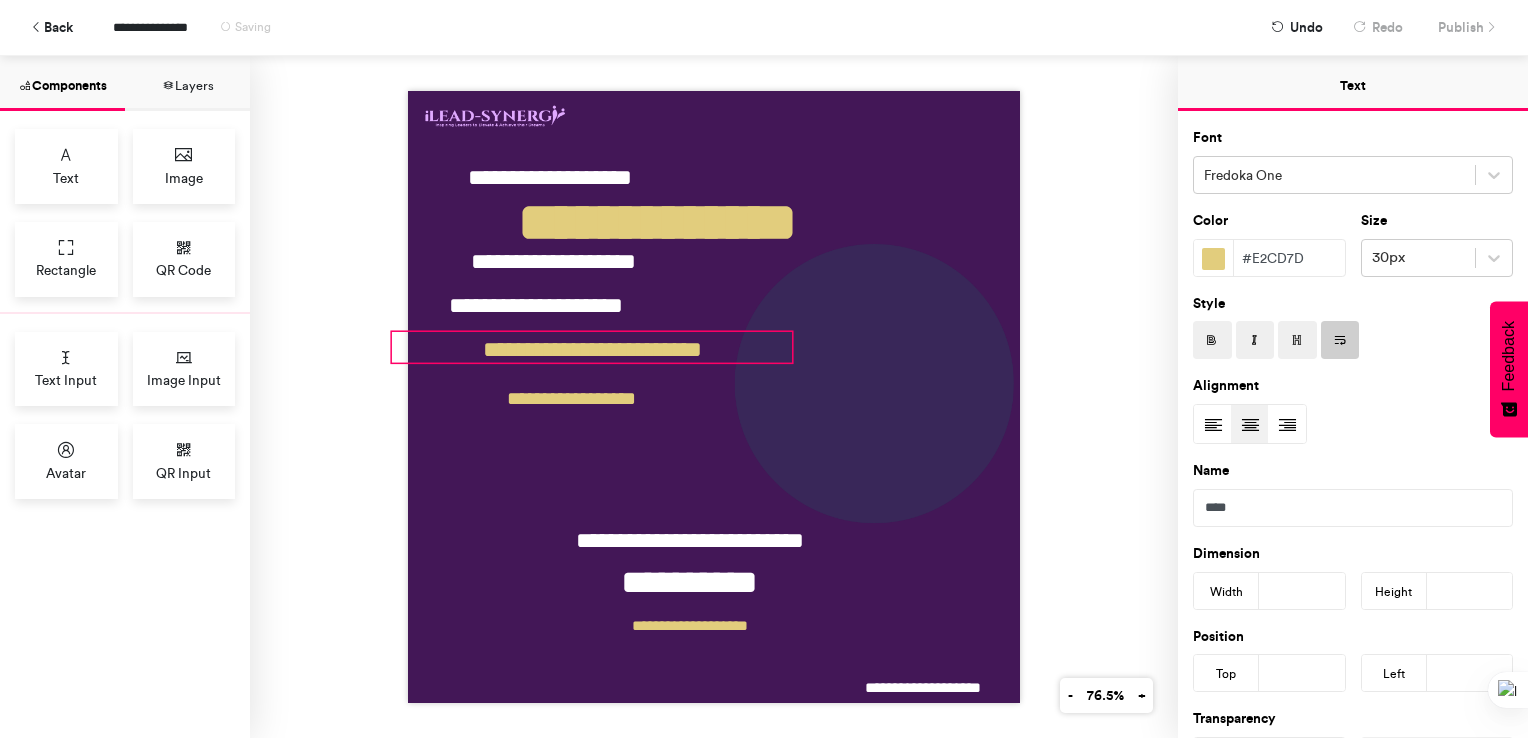 click on "**********" at bounding box center (592, 347) 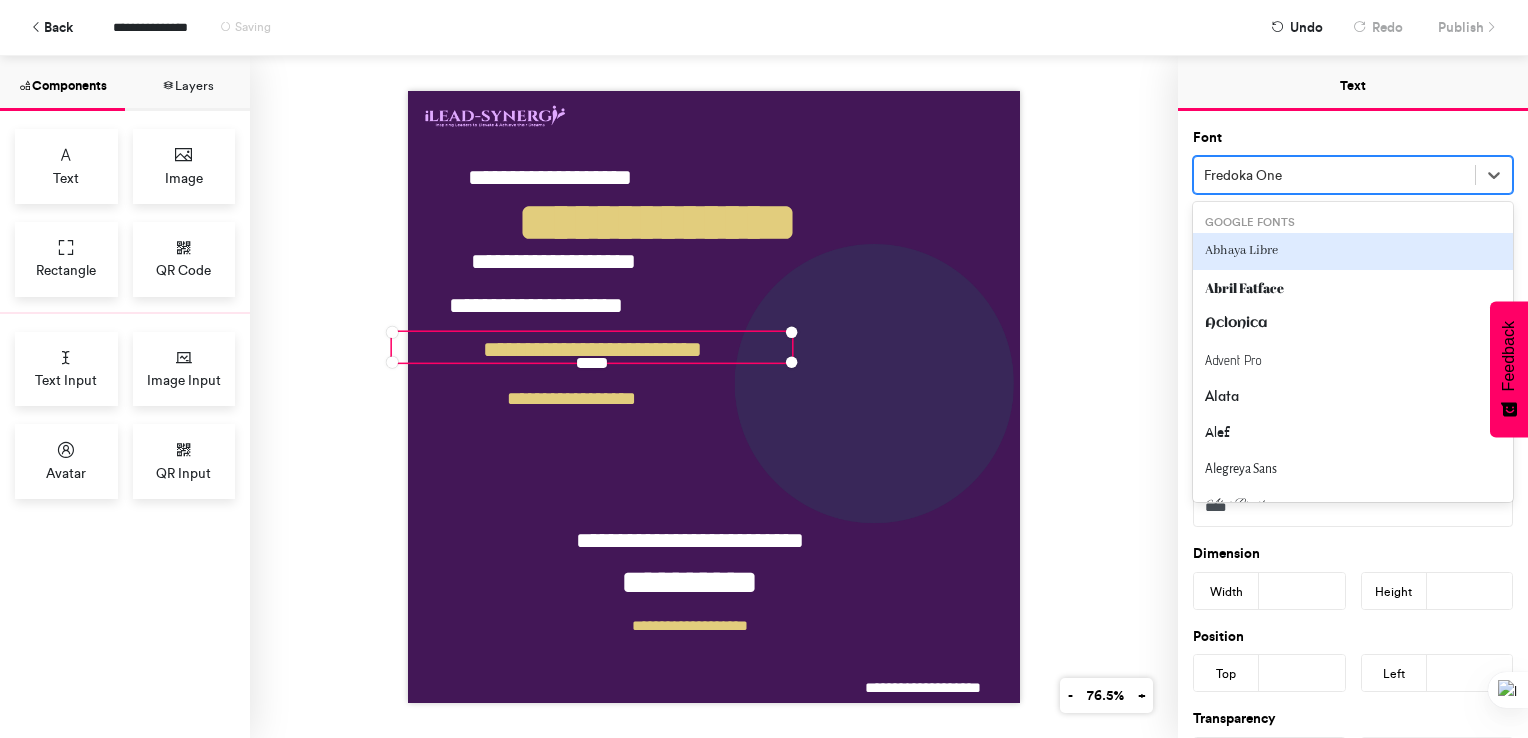 click at bounding box center [1334, 175] 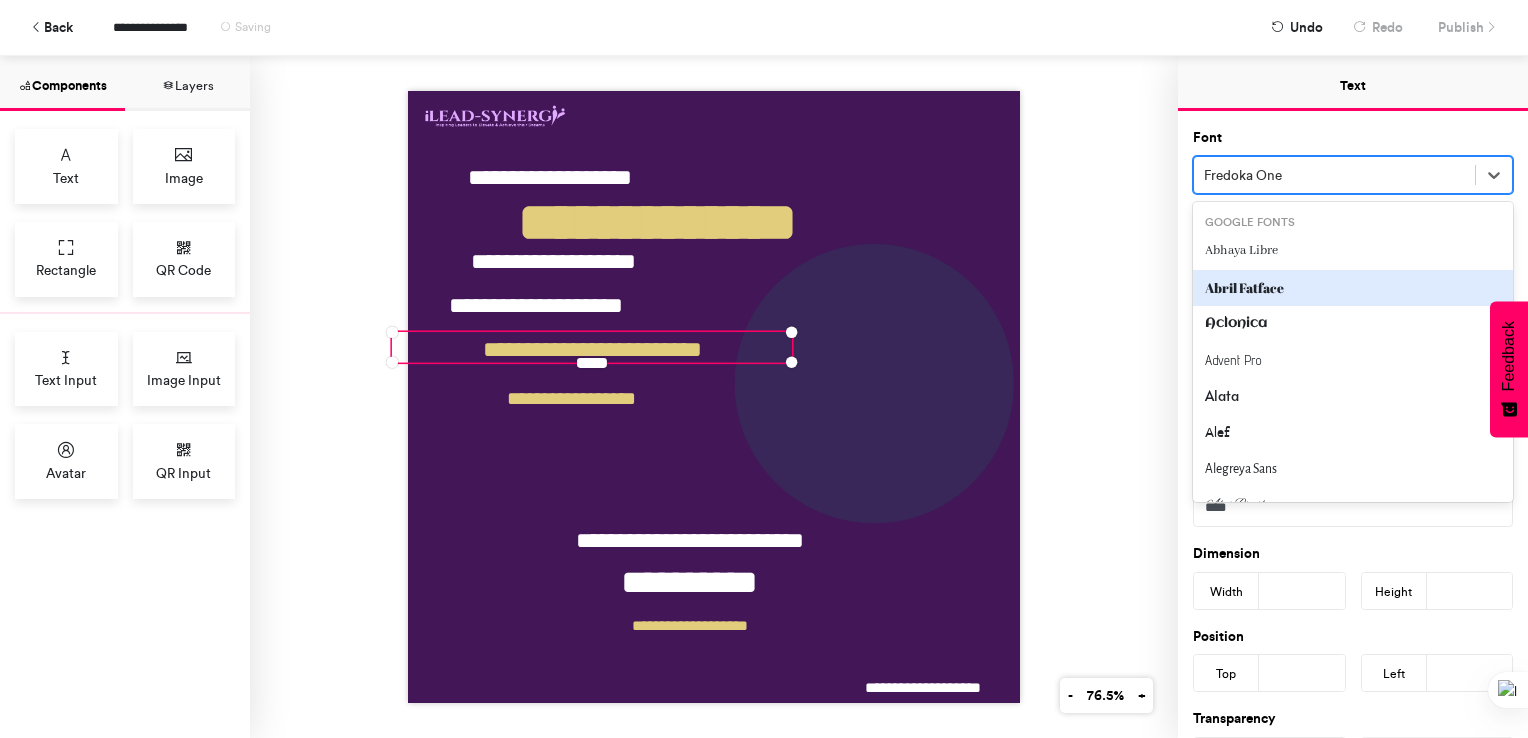 click on "Abril Fatface" at bounding box center [1353, 288] 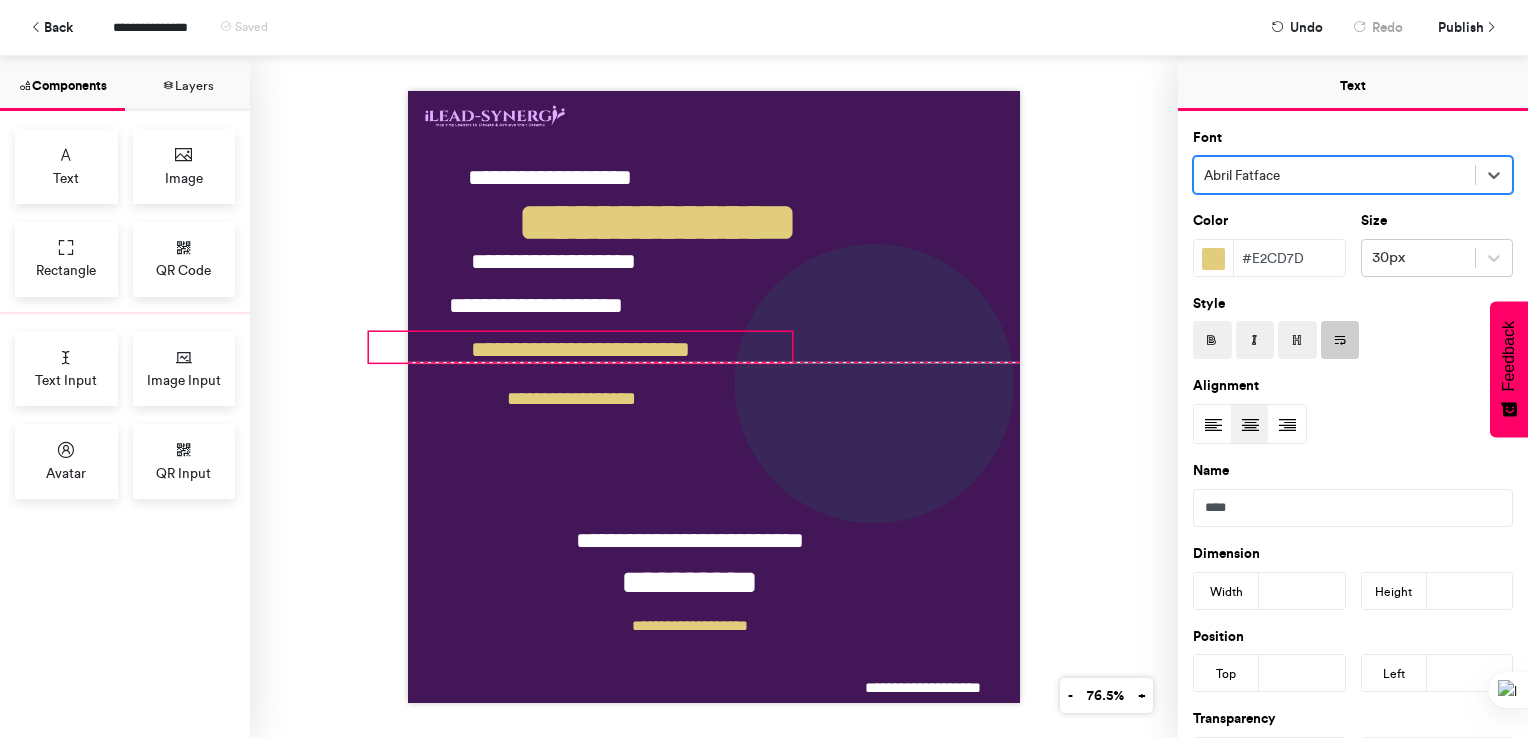 drag, startPoint x: 383, startPoint y: 351, endPoint x: 360, endPoint y: 350, distance: 23.021729 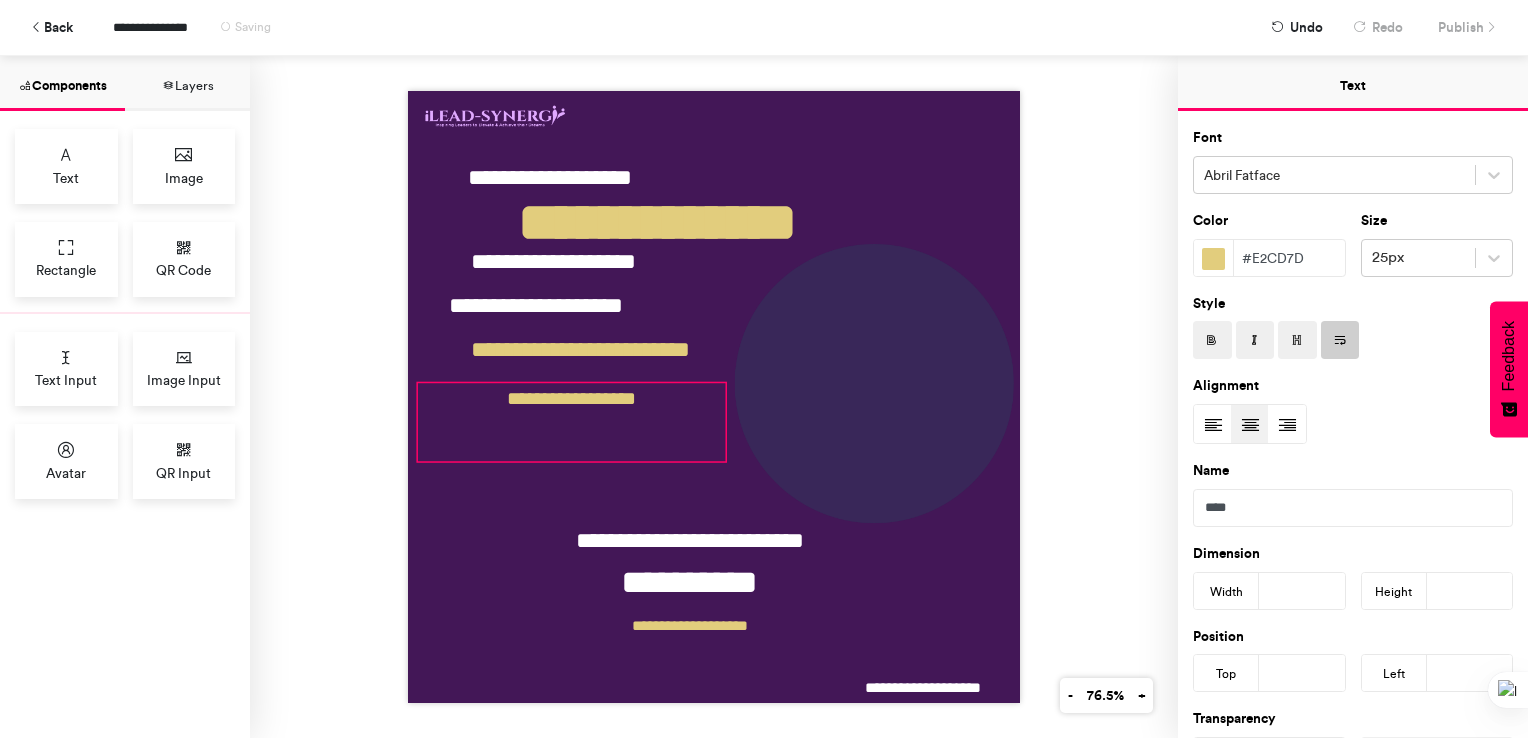 click on "**********" at bounding box center (572, 422) 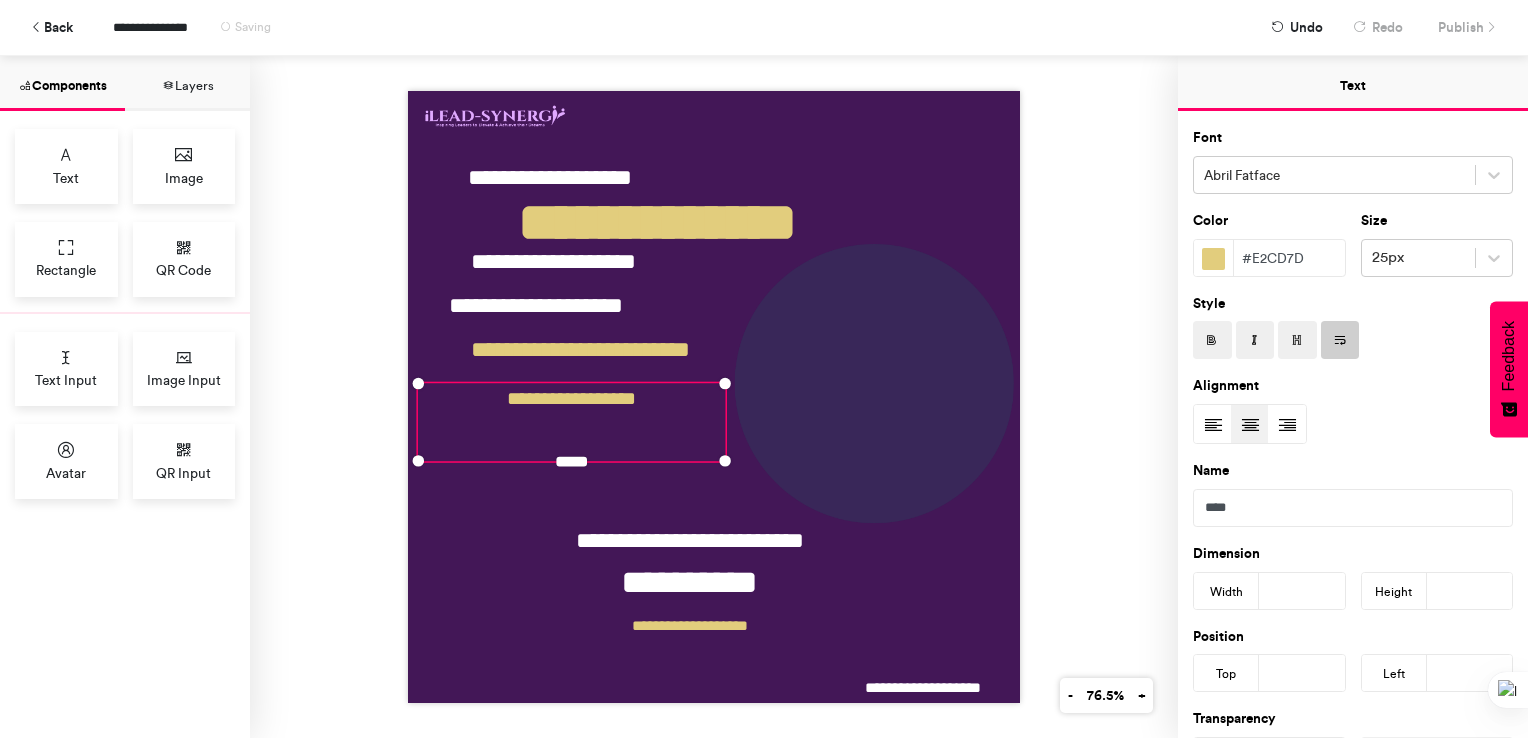 click on "**********" at bounding box center (572, 422) 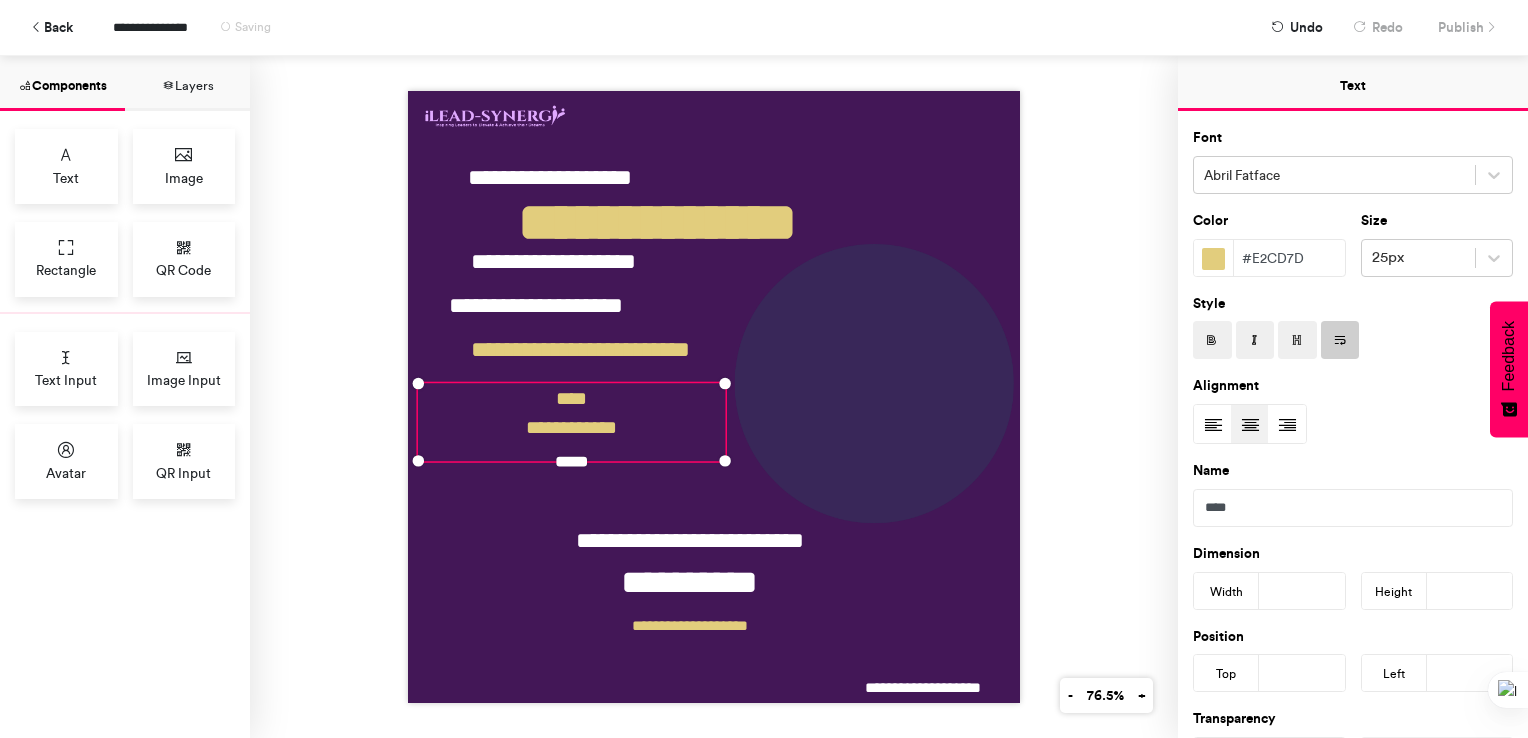 click on "[FIRST] [LAST] [EMAIL] [ADDRESS] [CITY] [STATE] [ZIP] [PHONE] [SSN] [CREDIT_CARD]" at bounding box center (714, 397) 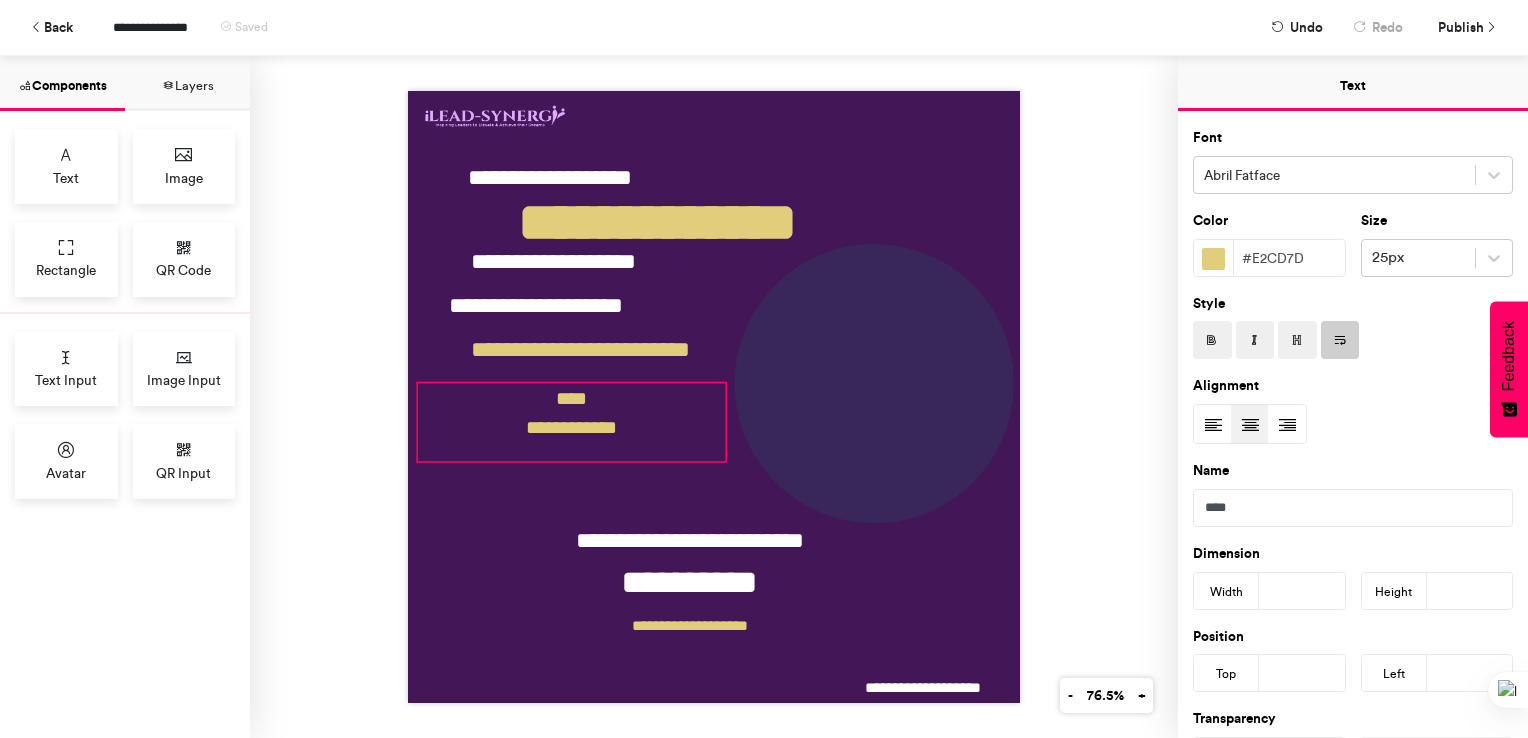 click on "**********" at bounding box center (572, 422) 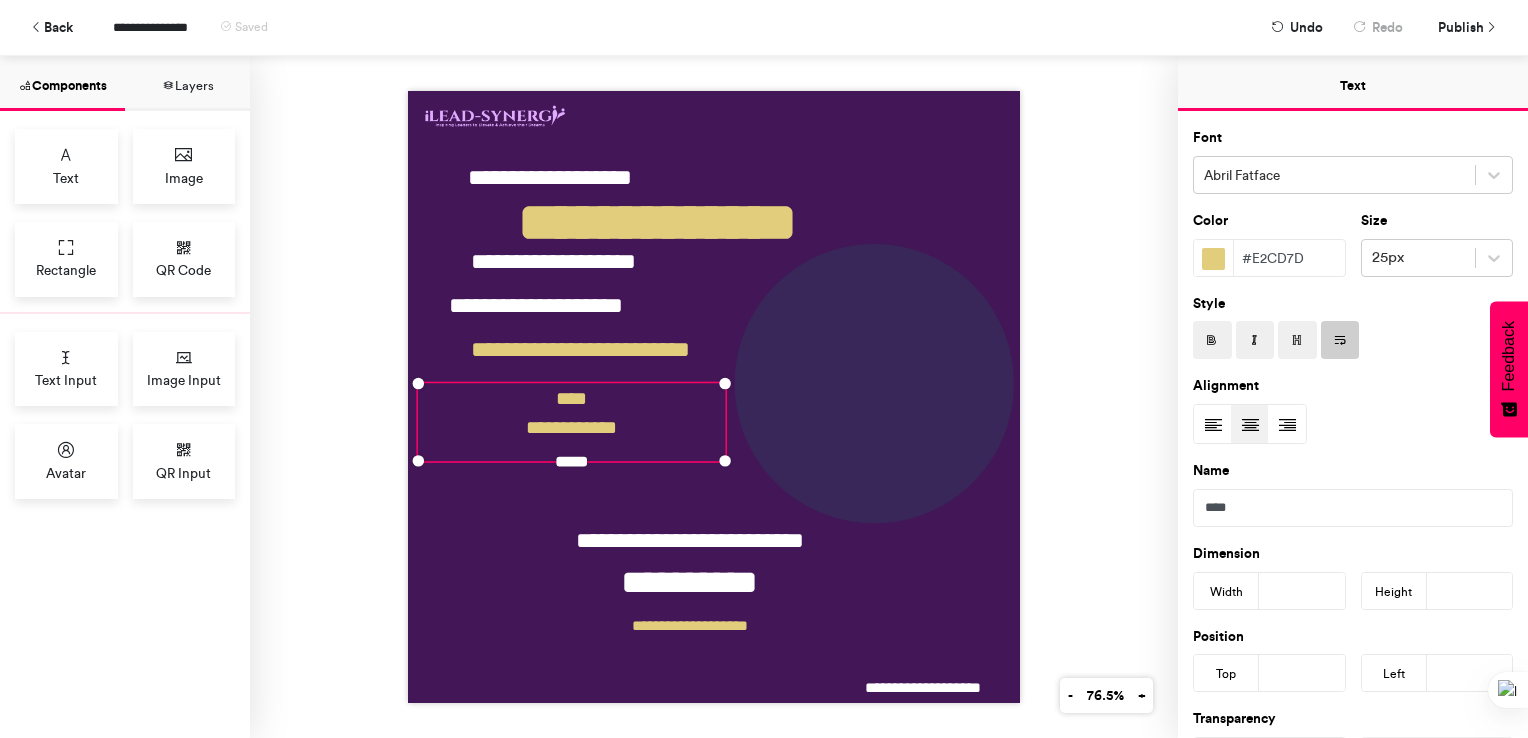 click on "[FIRST] [LAST] [EMAIL] [ADDRESS] [CITY] [STATE] [ZIP] [PHONE] [SSN] [CREDIT_CARD]" at bounding box center [714, 397] 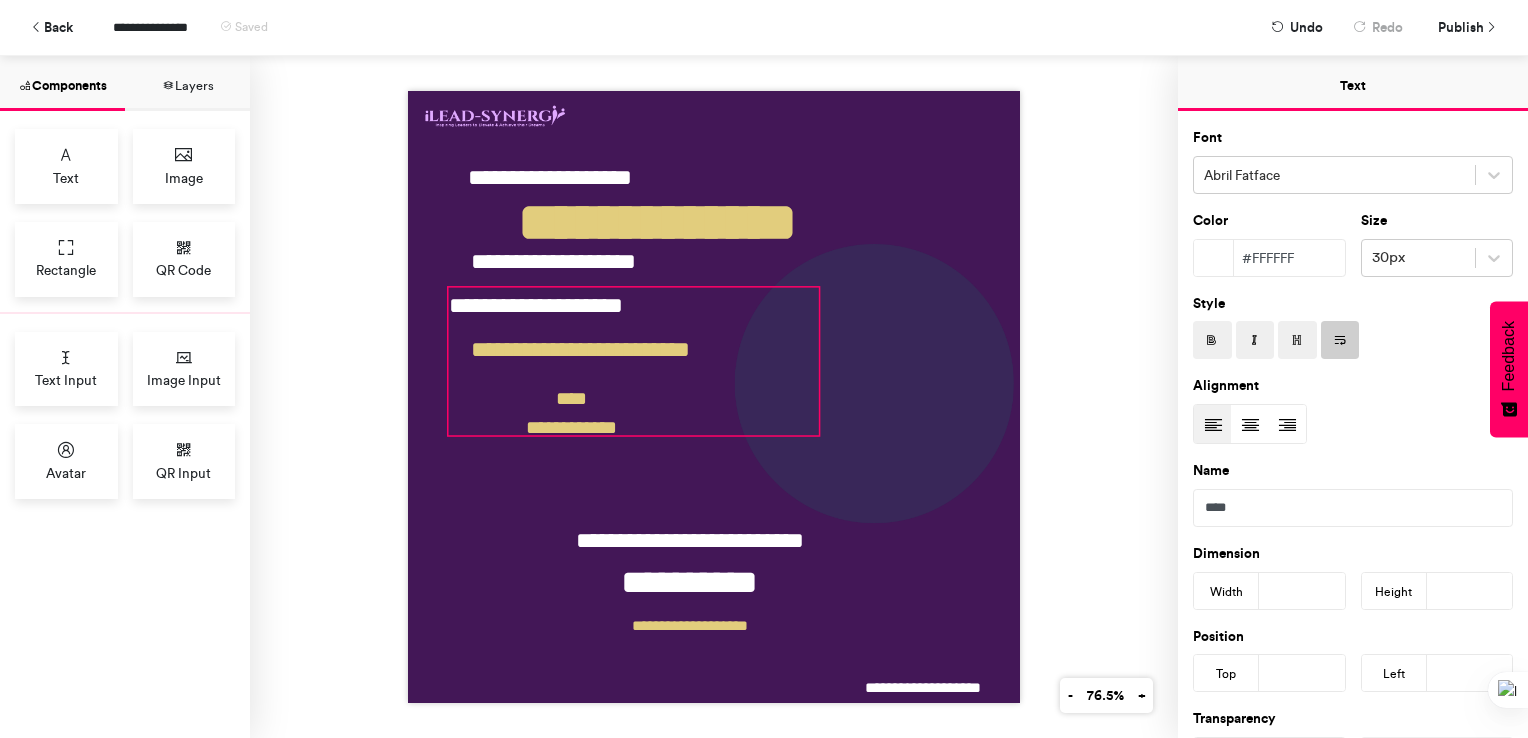 click on "**********" at bounding box center (633, 361) 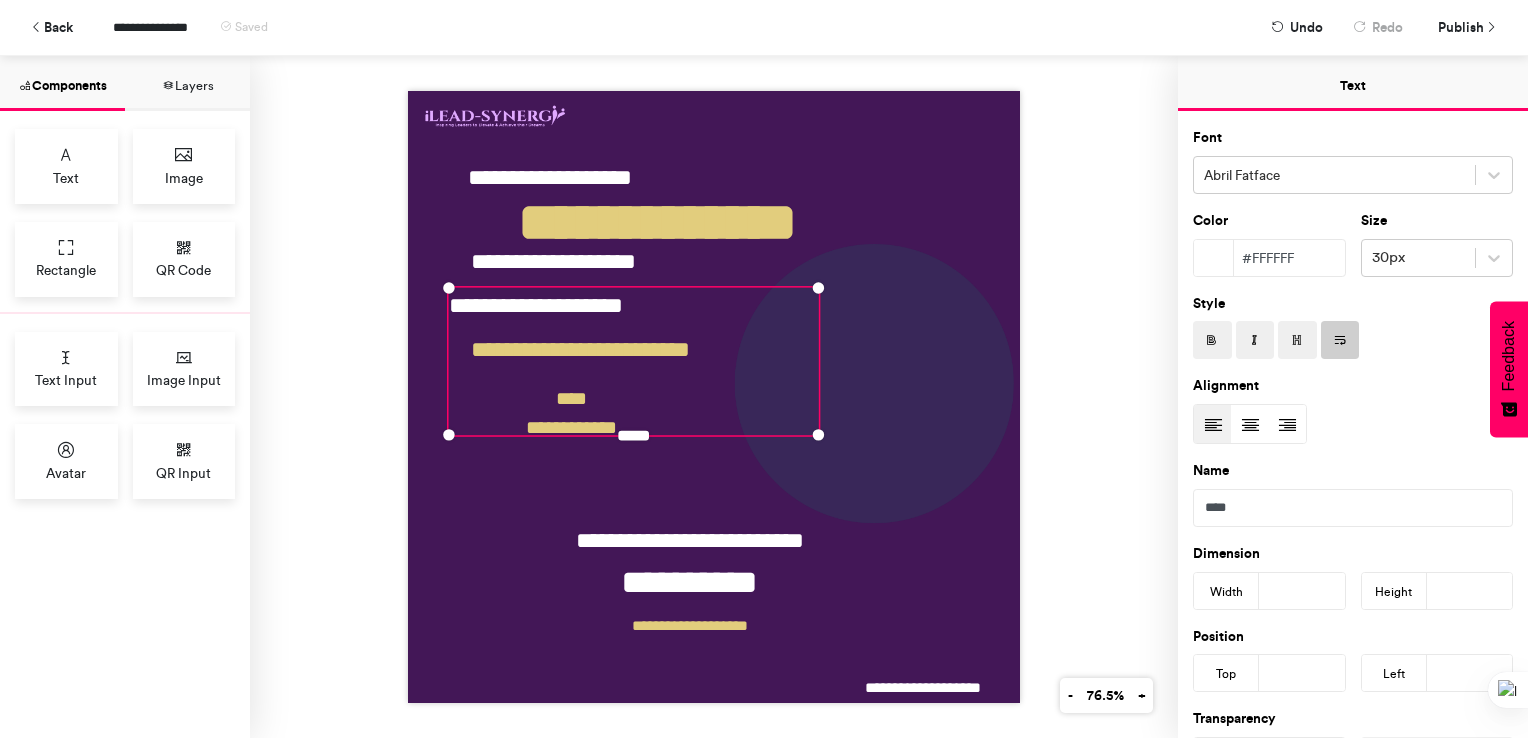click on "[FIRST] [LAST] [EMAIL] [ADDRESS] [CITY] [STATE] [ZIP] [PHONE] [SSN] [CREDIT_CARD]" at bounding box center [714, 397] 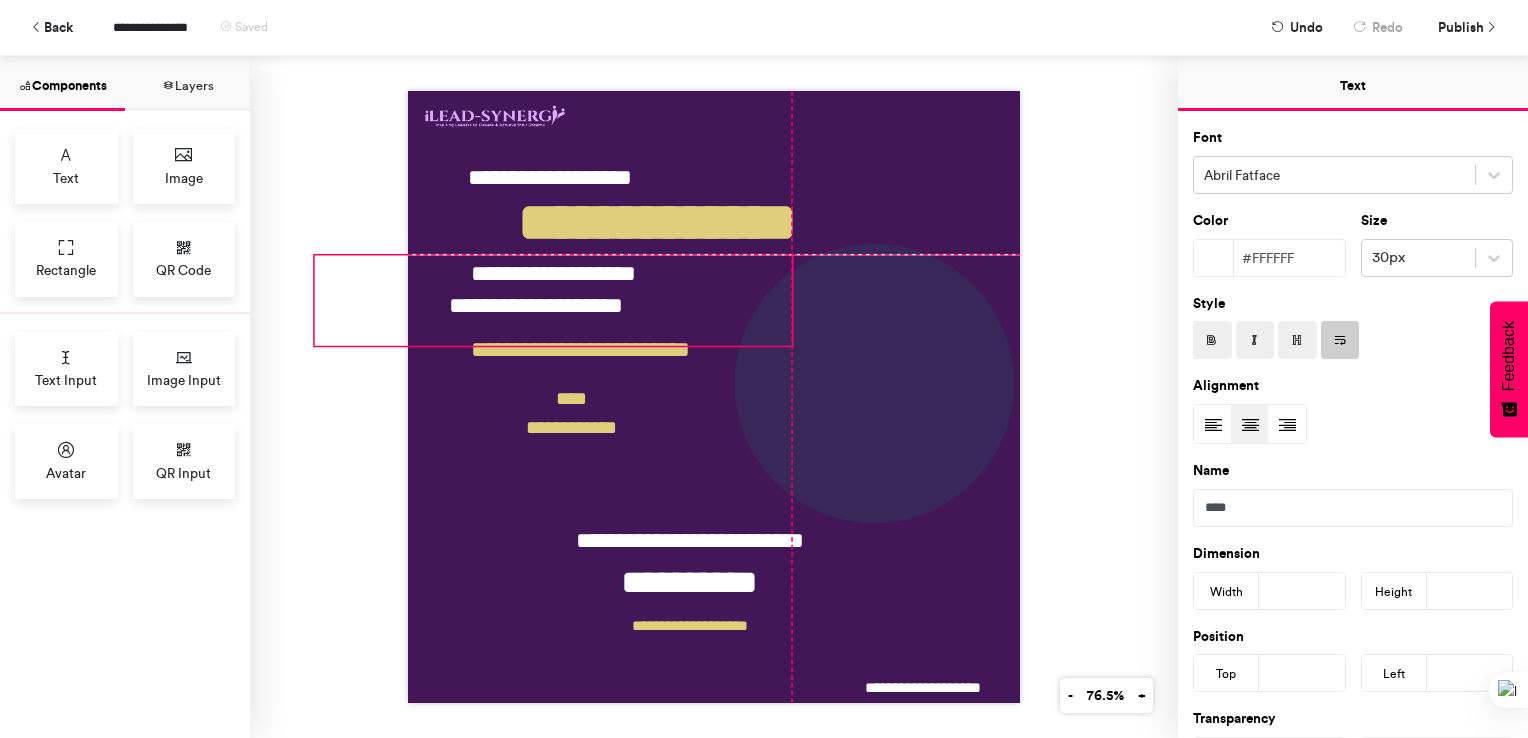 click on "**********" at bounding box center [553, 300] 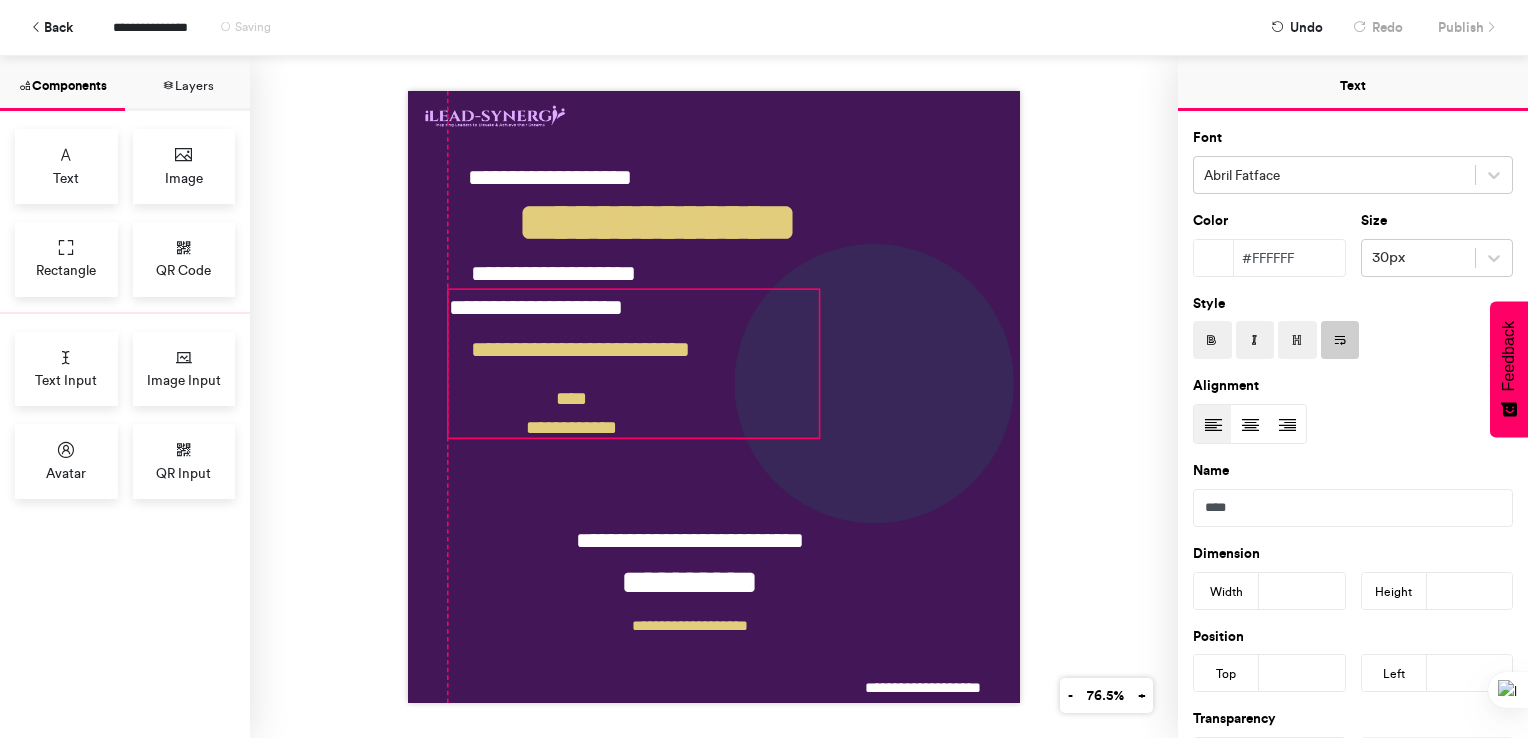 click on "**********" at bounding box center [633, 364] 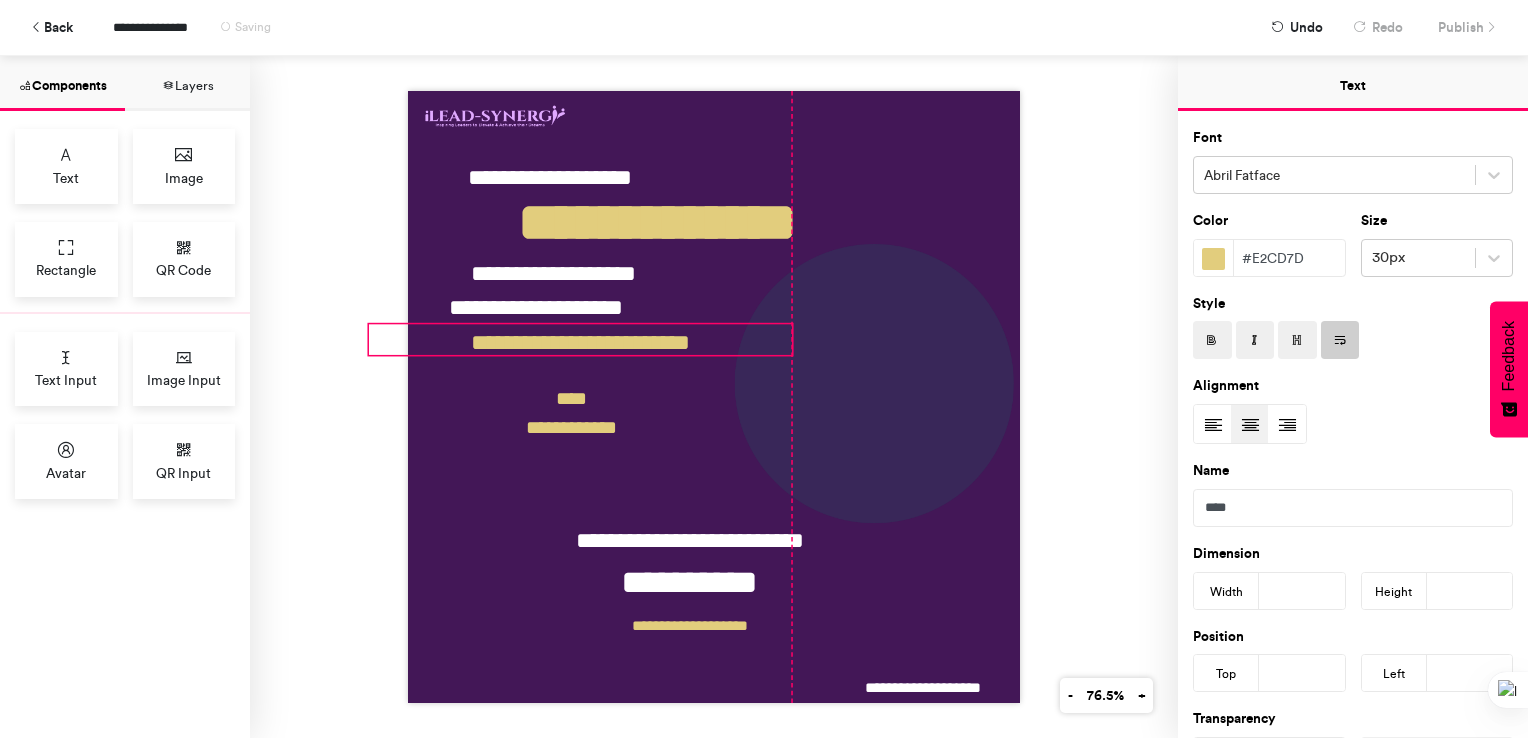 click on "**********" at bounding box center (581, 339) 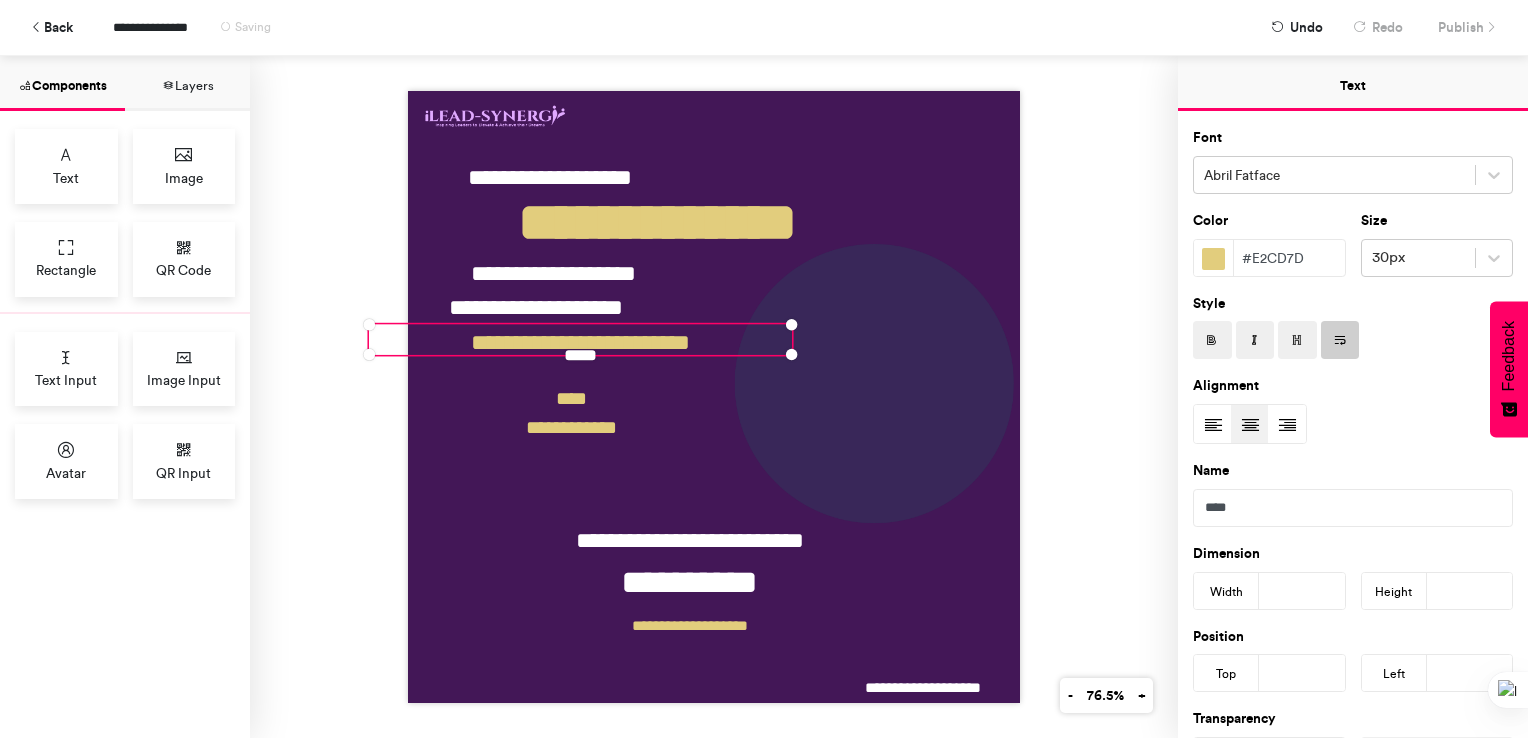 click on "[FIRST] [LAST] [EMAIL] [ADDRESS] [CITY] [STATE] [ZIP] [PHONE] [SSN] [CREDIT_CARD]" at bounding box center [714, 397] 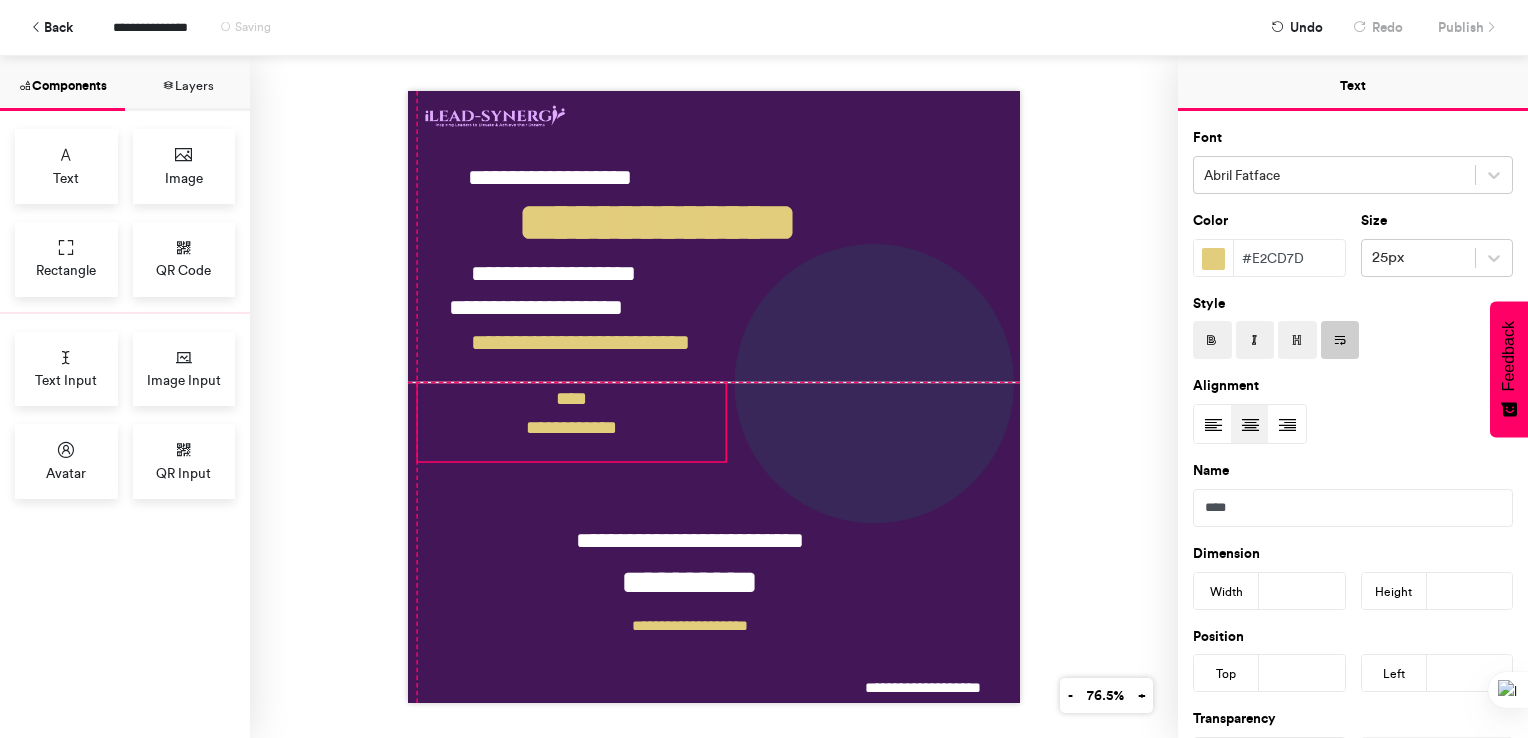 click on "**********" at bounding box center (572, 422) 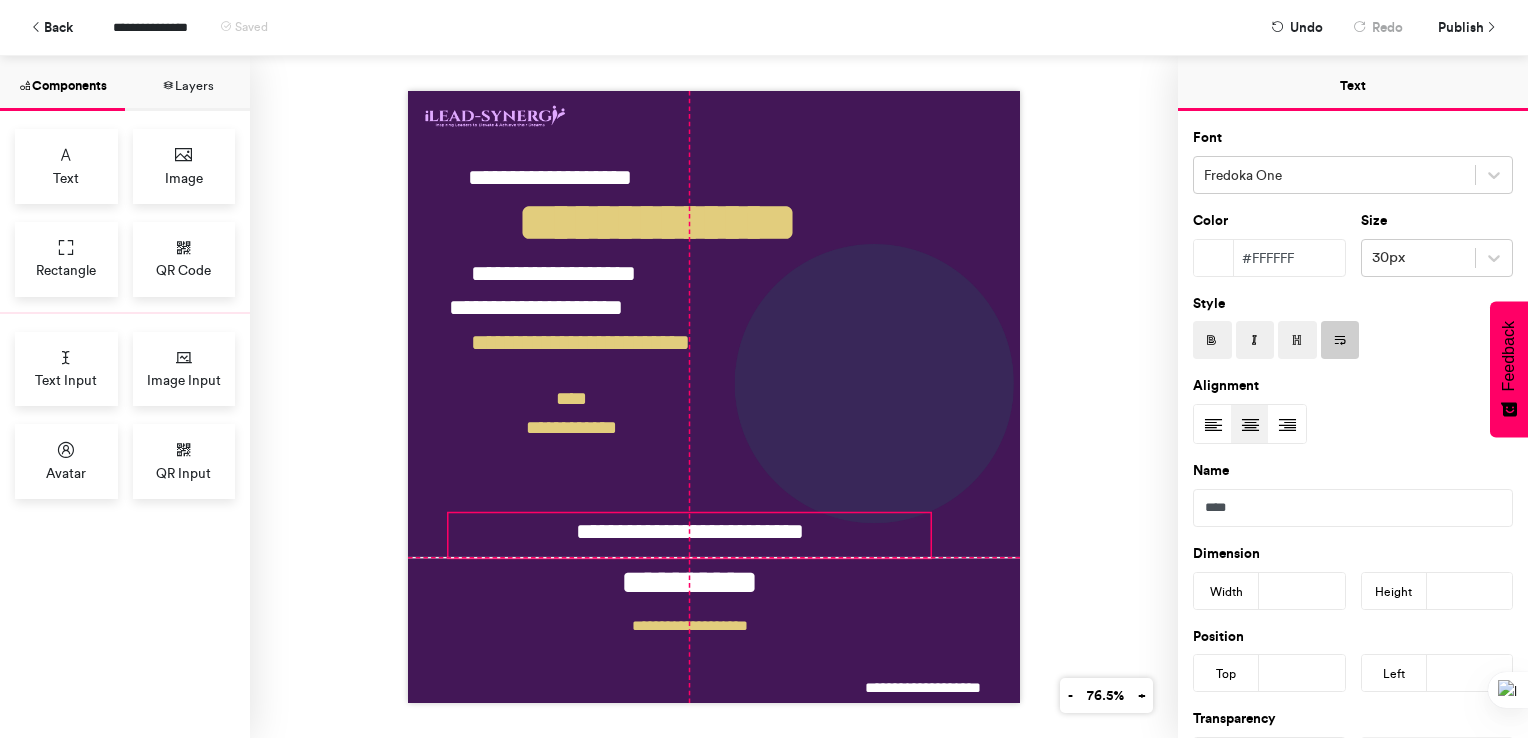 drag, startPoint x: 709, startPoint y: 535, endPoint x: 708, endPoint y: 524, distance: 11.045361 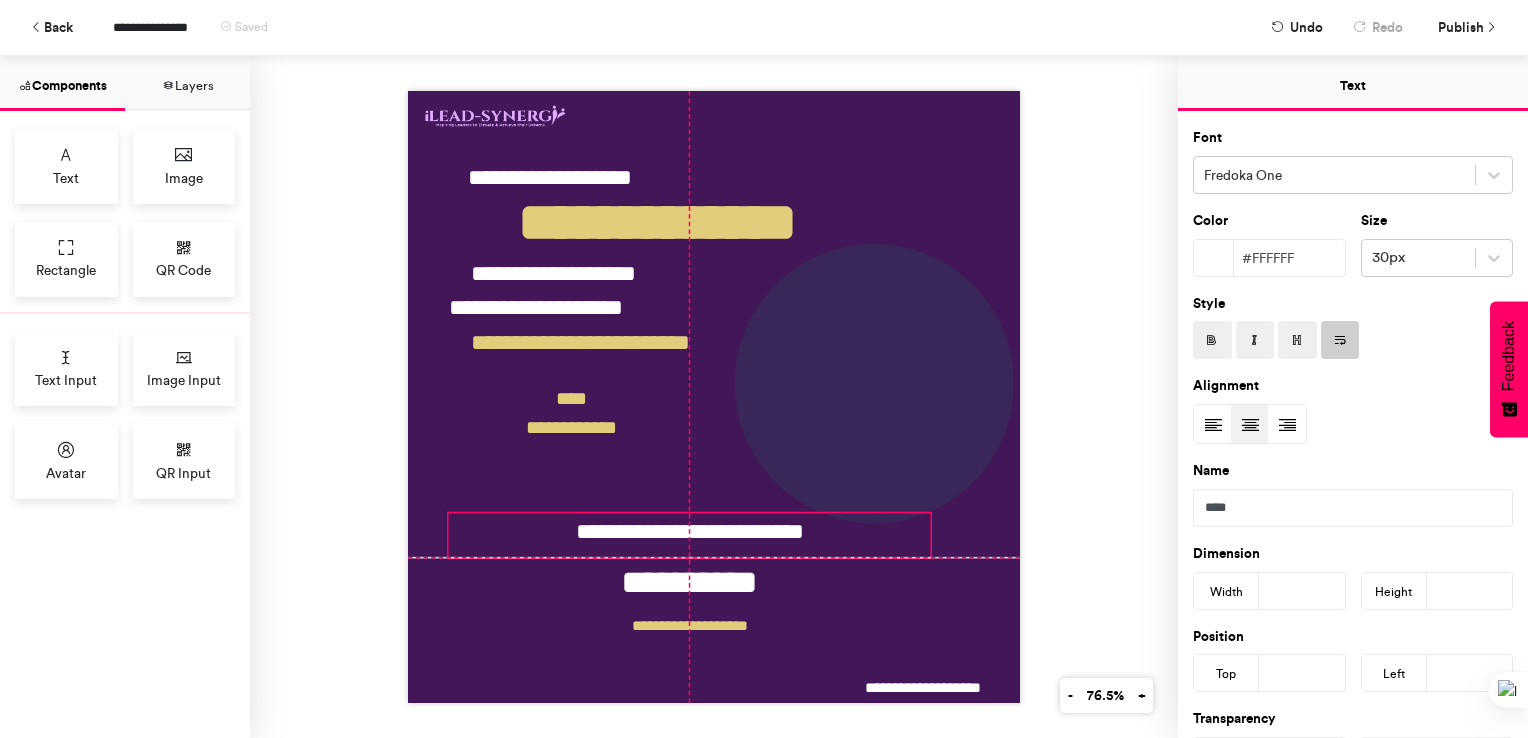 click on "**********" at bounding box center (689, 535) 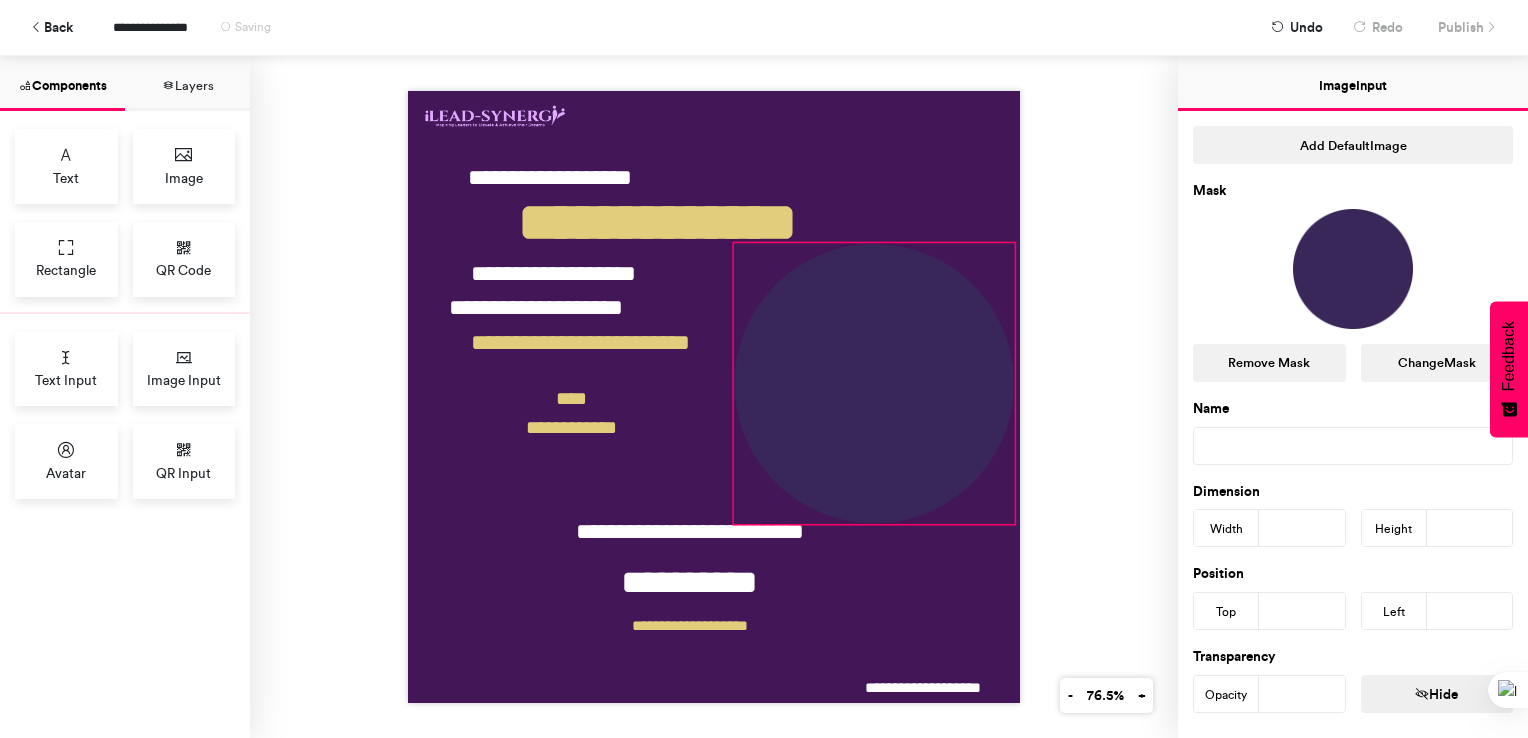 click at bounding box center (874, 383) 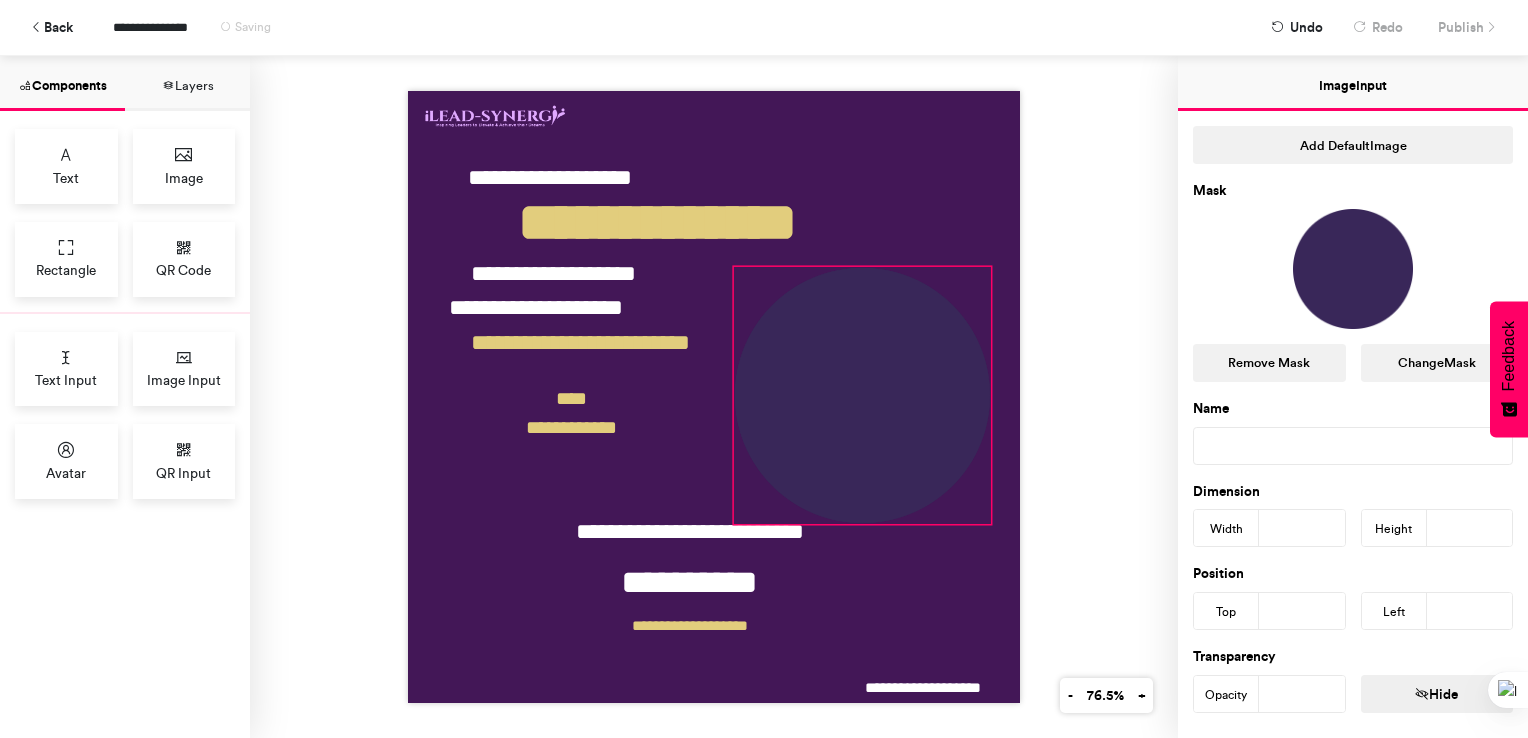 drag, startPoint x: 1008, startPoint y: 233, endPoint x: 984, endPoint y: 266, distance: 40.804413 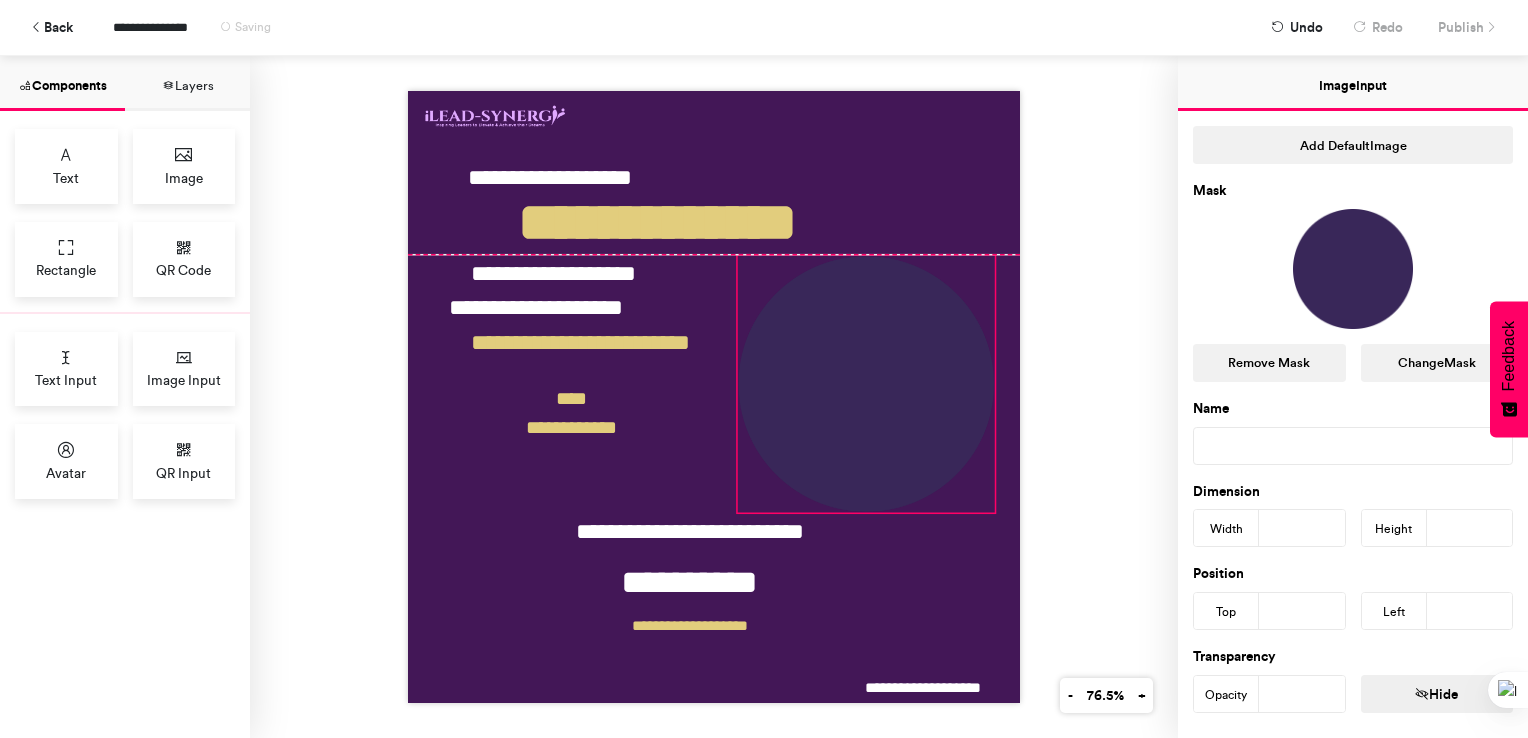 drag, startPoint x: 907, startPoint y: 315, endPoint x: 911, endPoint y: 303, distance: 12.649111 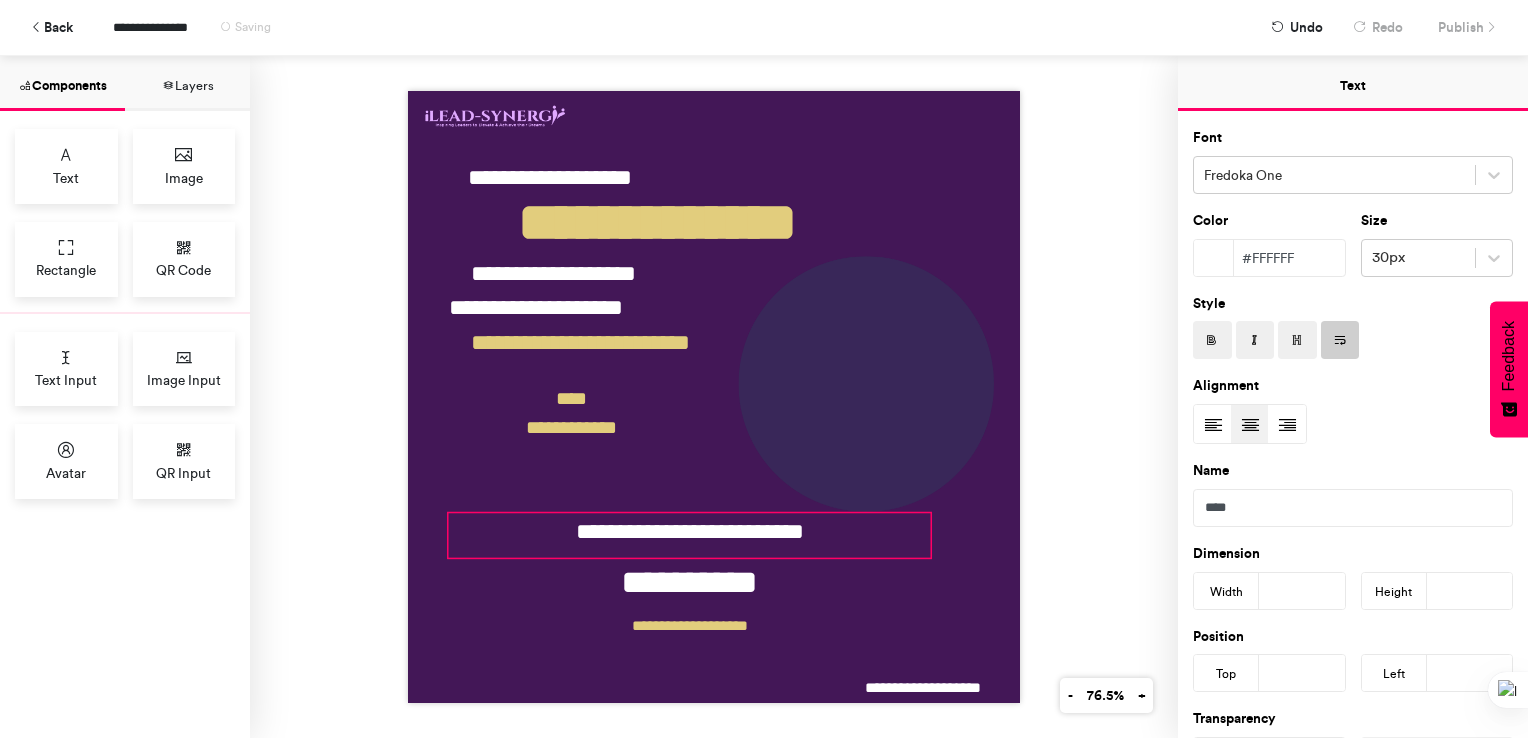 click on "**********" at bounding box center (689, 535) 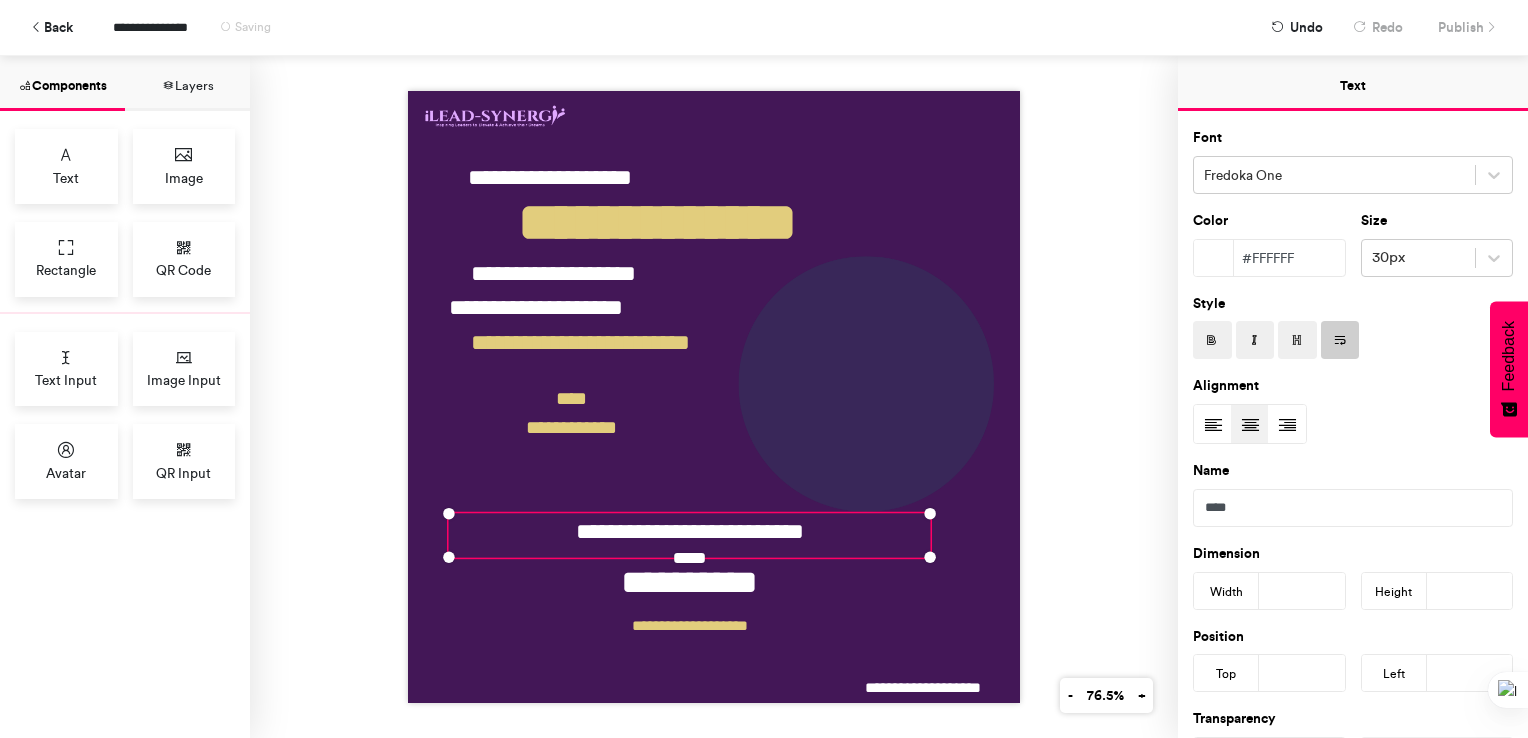 click on "[FIRST] [LAST] [EMAIL] [ADDRESS] [CITY] [STATE] [ZIP] [PHONE] [SSN] [CREDIT_CARD]" at bounding box center (714, 397) 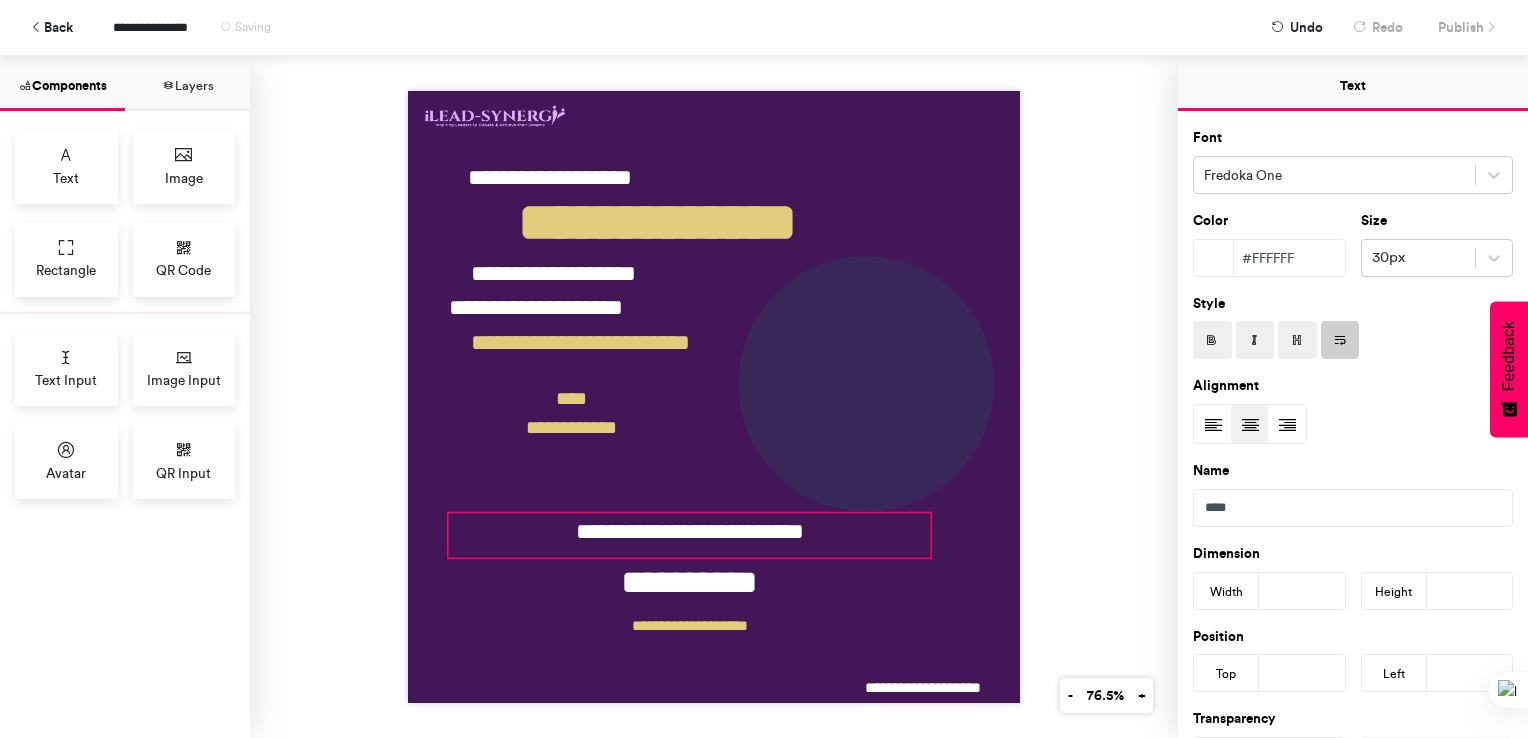 click on "**********" at bounding box center (689, 535) 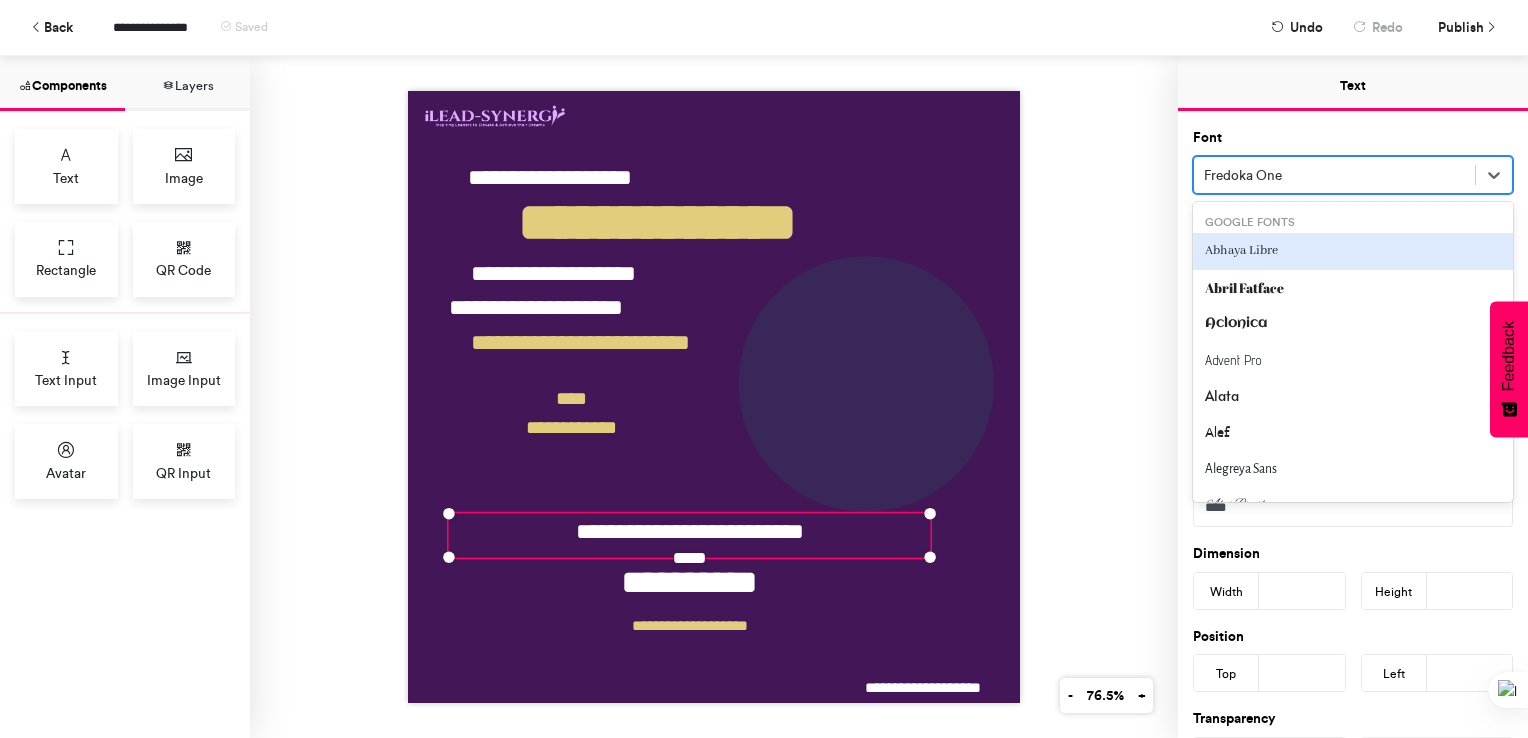 click at bounding box center [1334, 175] 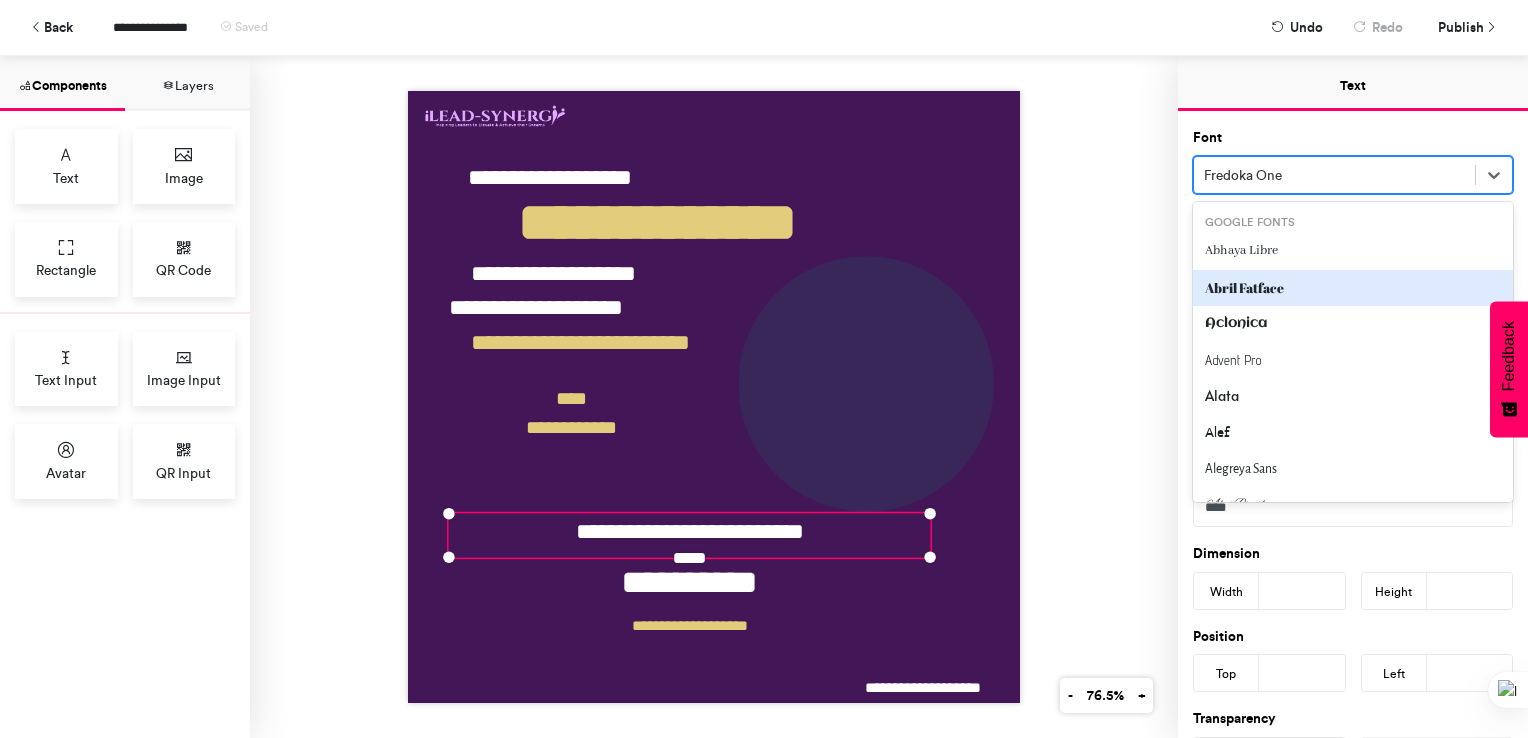 click on "Abril Fatface" at bounding box center [1353, 288] 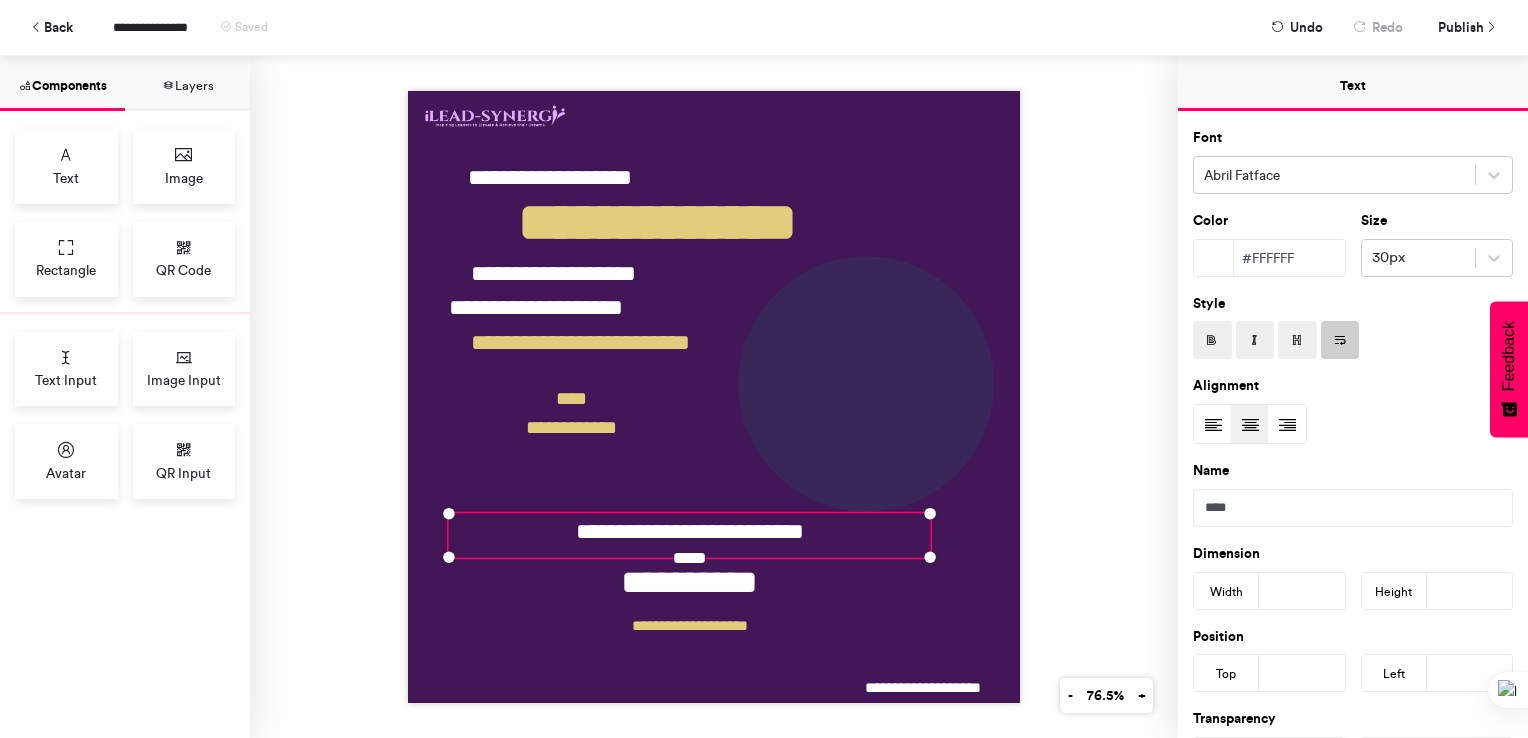 click on "[FIRST] [LAST] [EMAIL] [ADDRESS] [CITY] [STATE] [ZIP] [PHONE] [SSN] [CREDIT_CARD]" at bounding box center (714, 397) 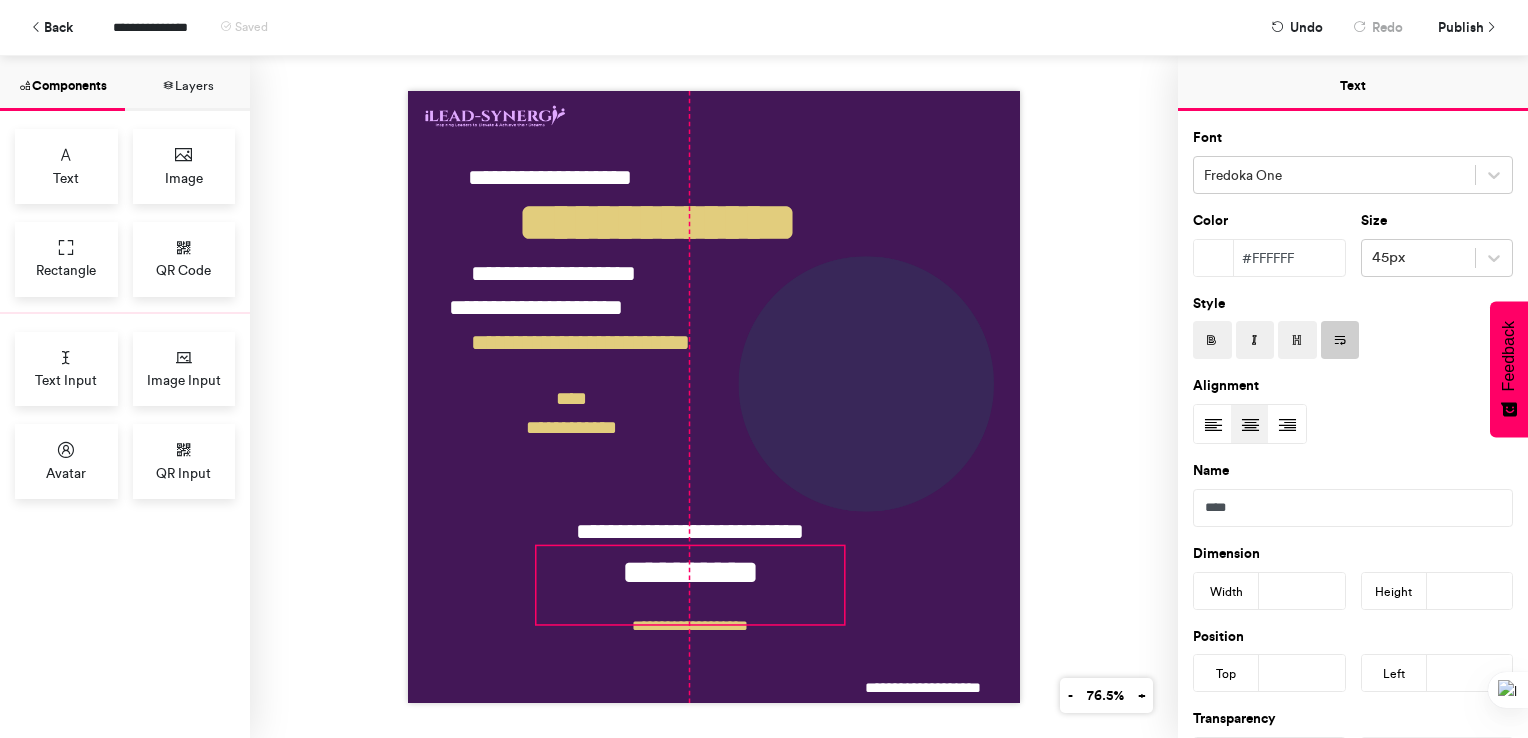 drag, startPoint x: 704, startPoint y: 568, endPoint x: 699, endPoint y: 558, distance: 11.18034 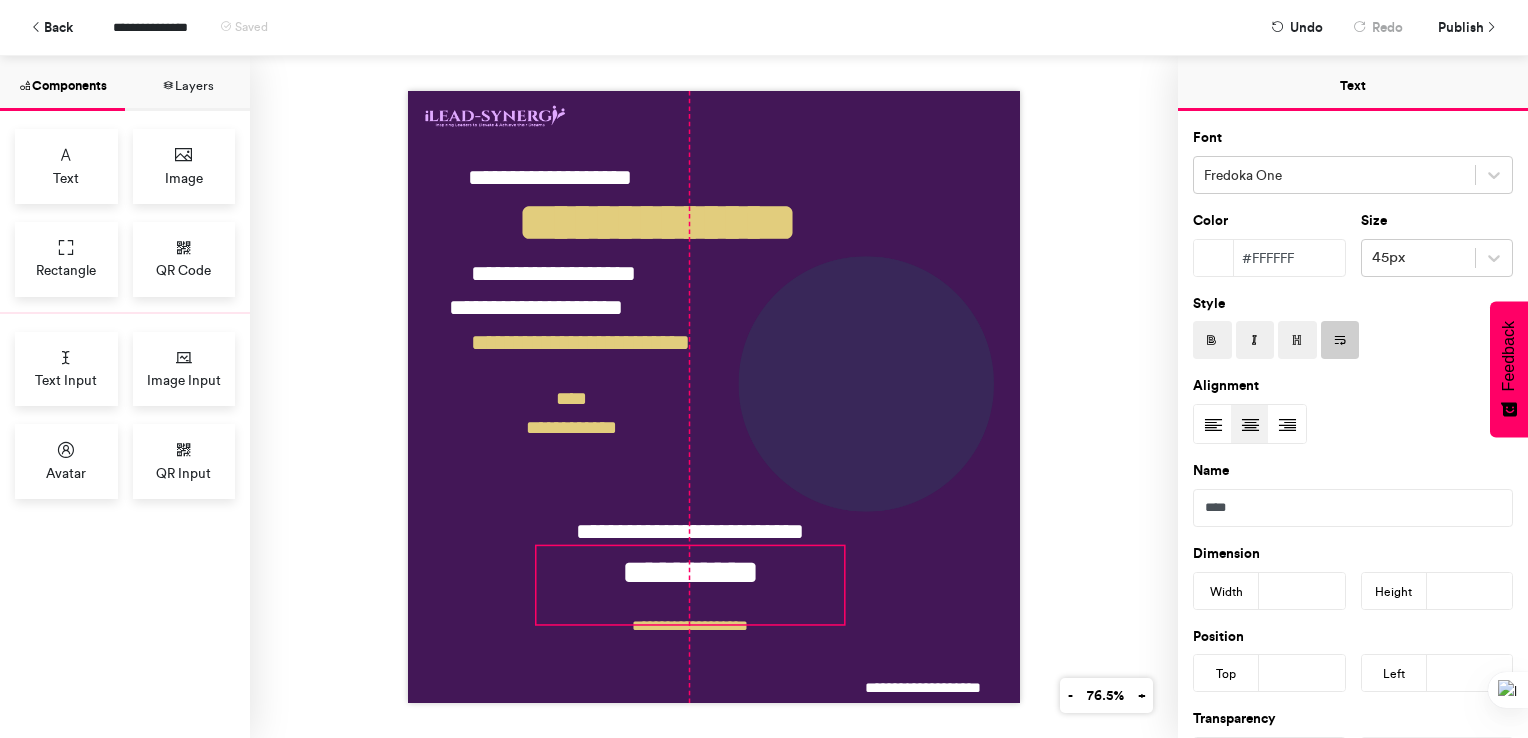 click on "**********" at bounding box center [690, 585] 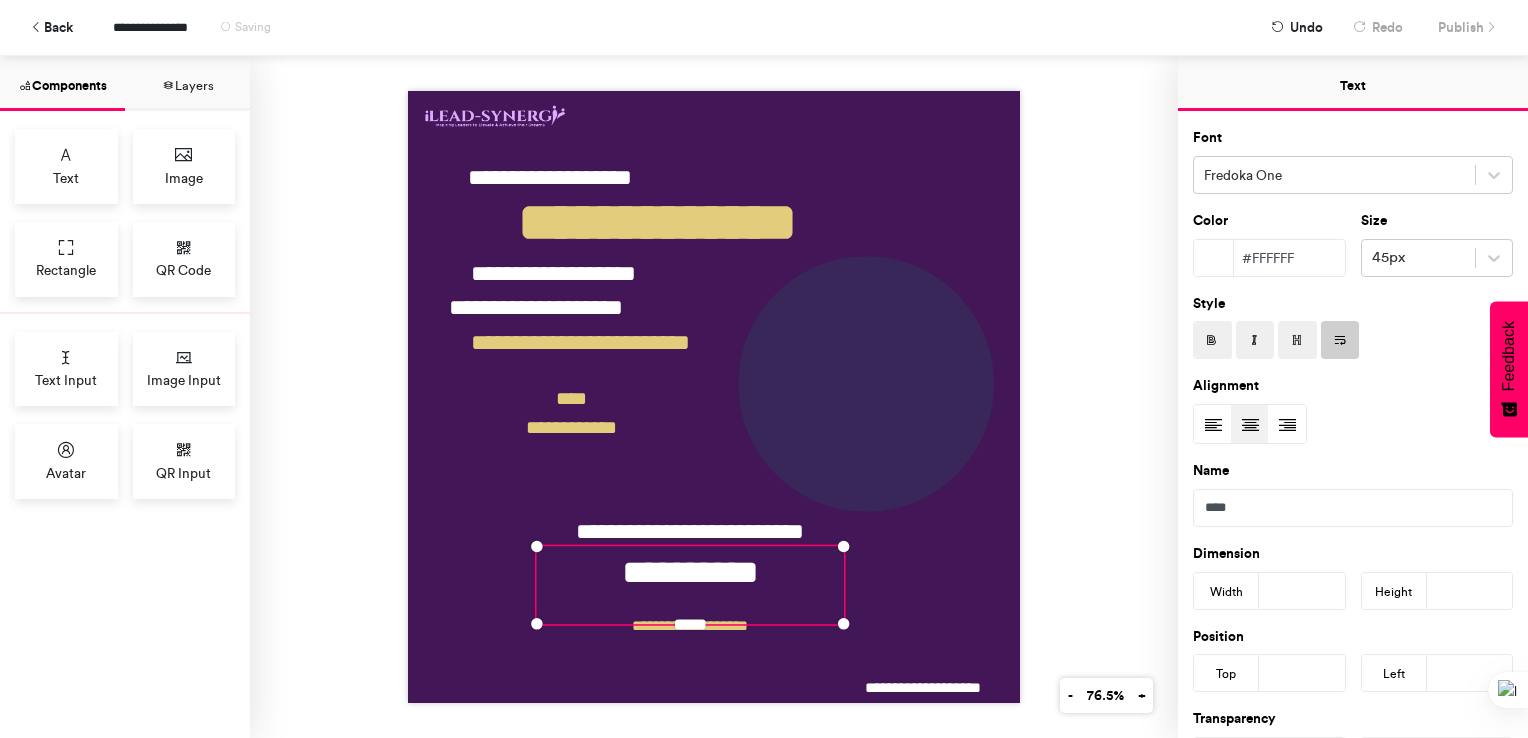 click on "[FIRST] [LAST] [EMAIL] [ADDRESS] [CITY] [STATE] [ZIP] [PHONE] [SSN] [CREDIT_CARD]" at bounding box center [714, 397] 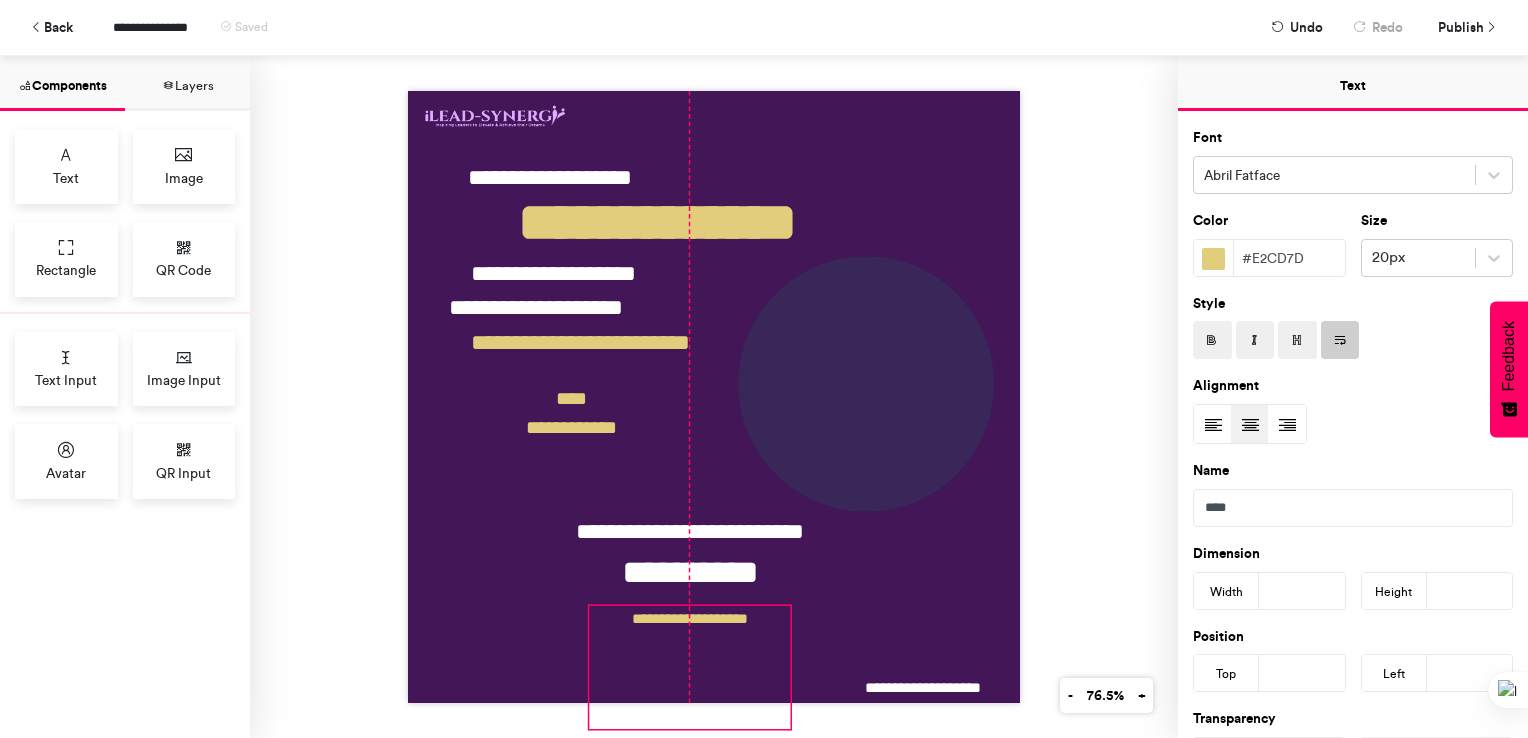 click on "[FIRST] [LAST] [EMAIL] [ADDRESS] [CITY] [STATE] [ZIP] [PHONE] [SSN] [CREDIT_CARD]" at bounding box center (714, 397) 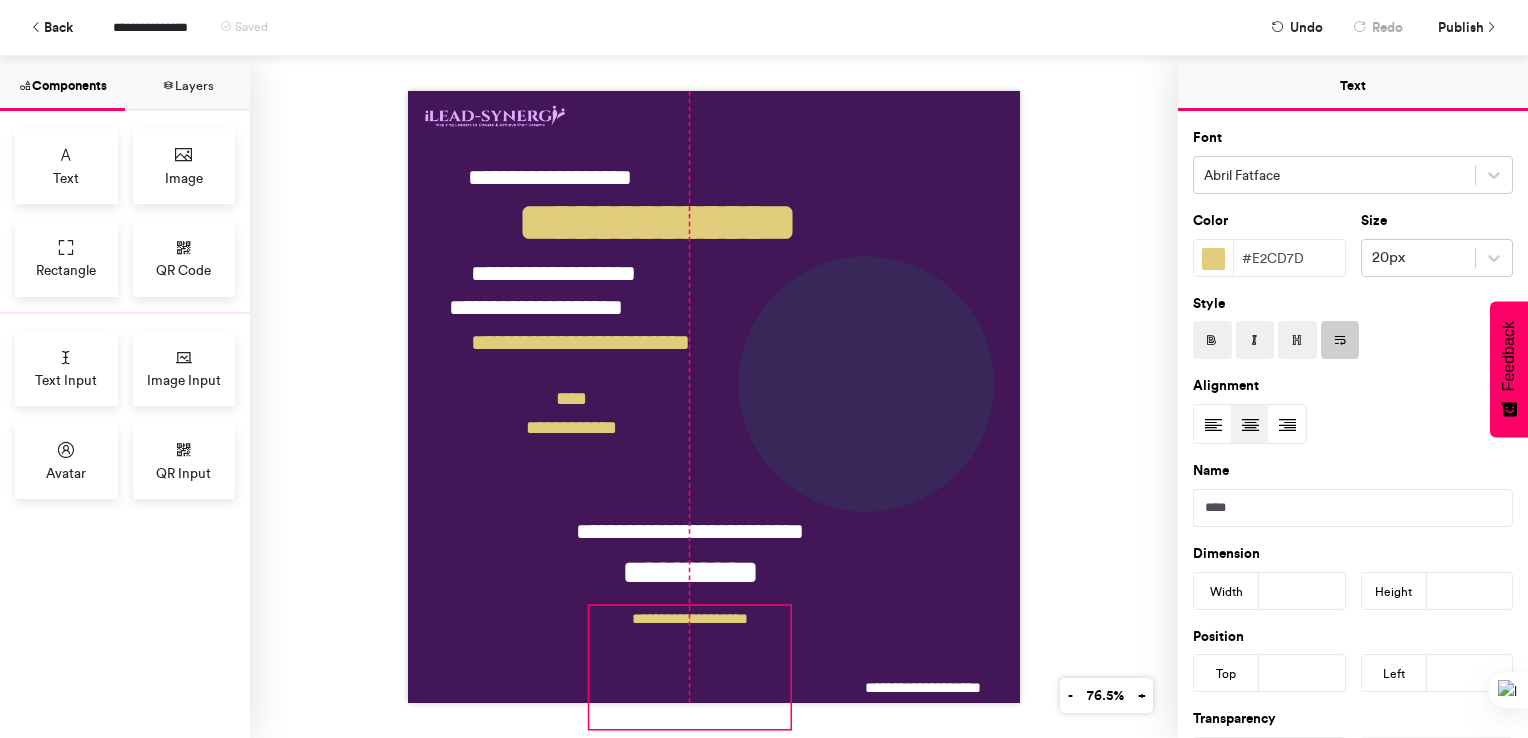 type on "***" 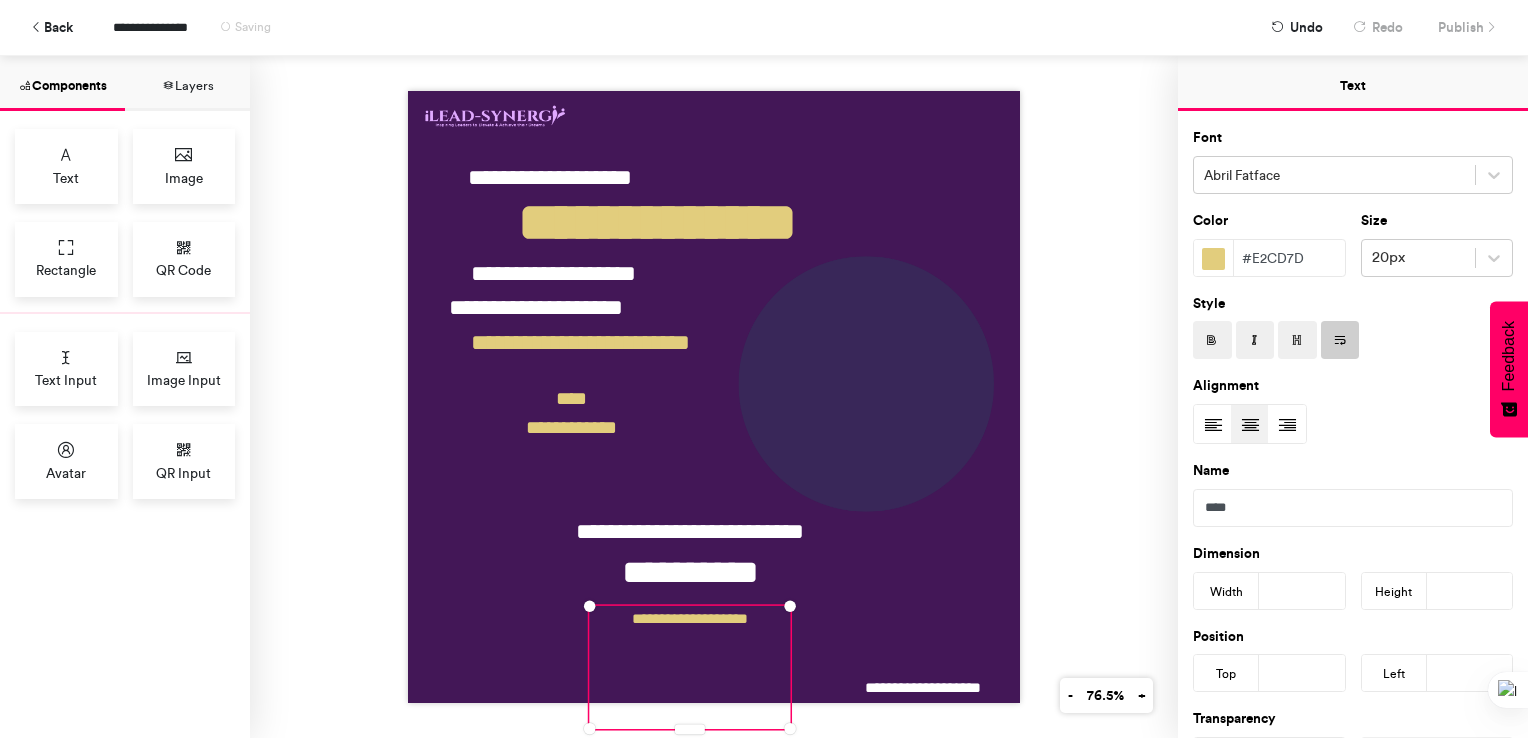 click on "[FIRST] [LAST] [EMAIL] [ADDRESS] [CITY] [STATE] [ZIP] [PHONE] [SSN] [CREDIT_CARD]" at bounding box center (714, 397) 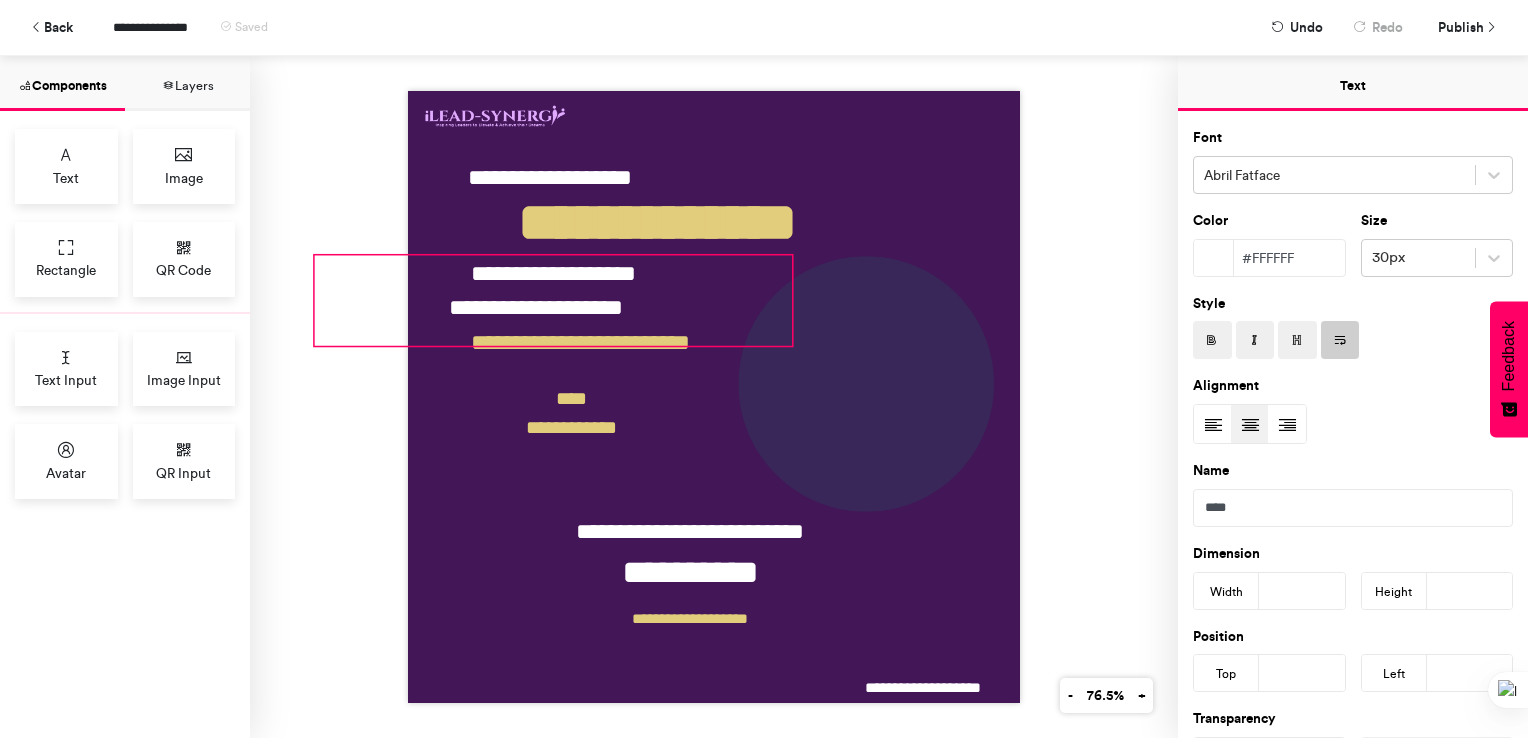 click on "**********" at bounding box center [553, 300] 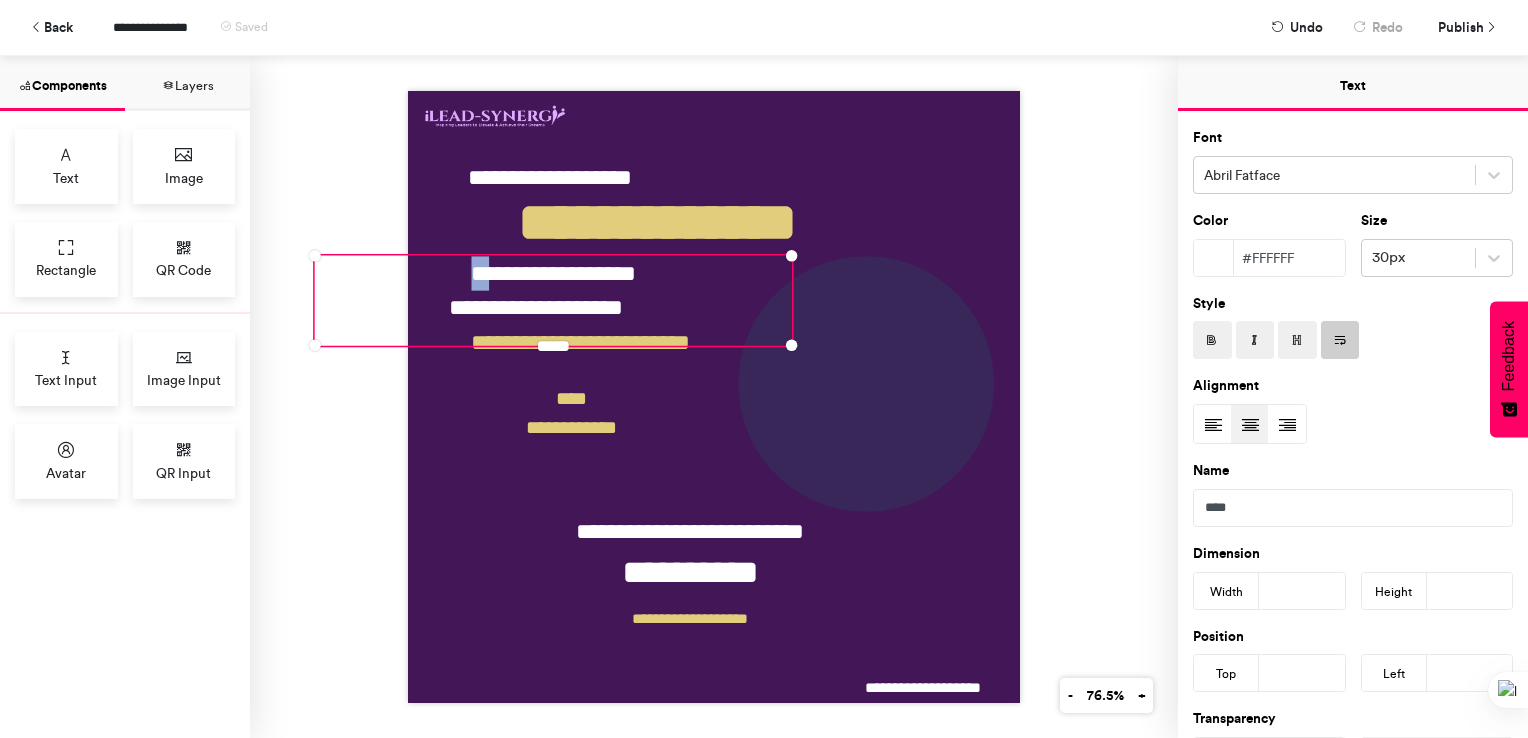 click on "**********" at bounding box center [553, 300] 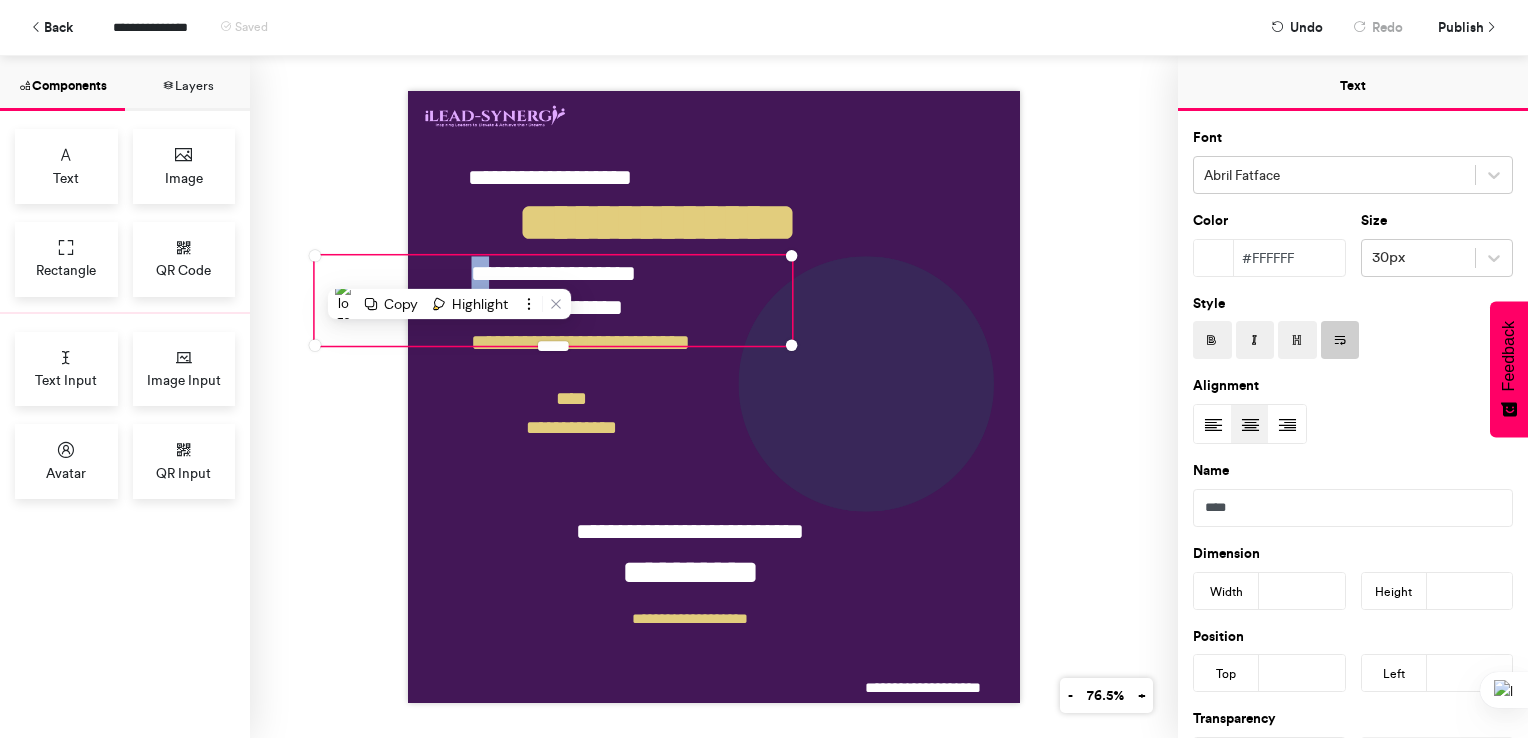 click on "**********" at bounding box center (553, 300) 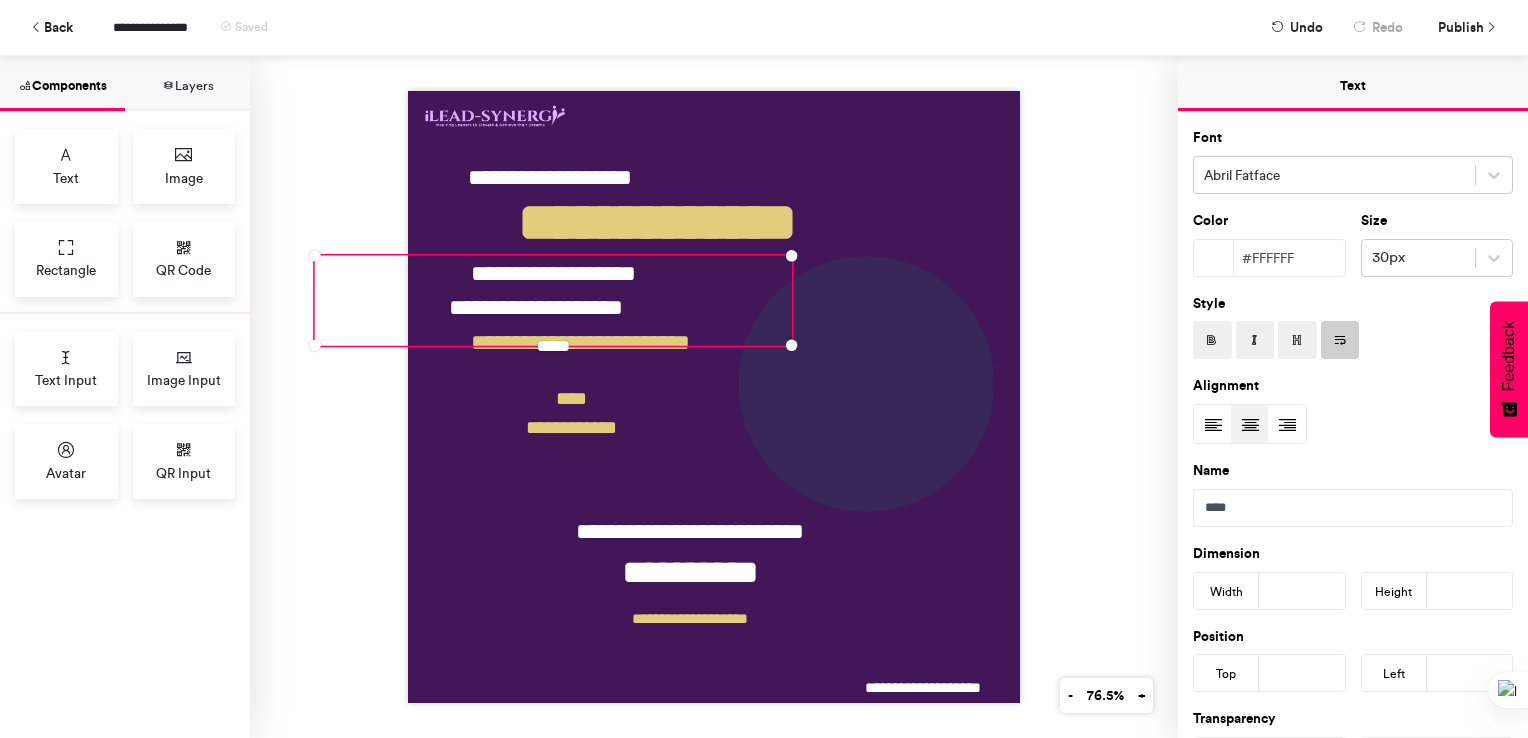 type 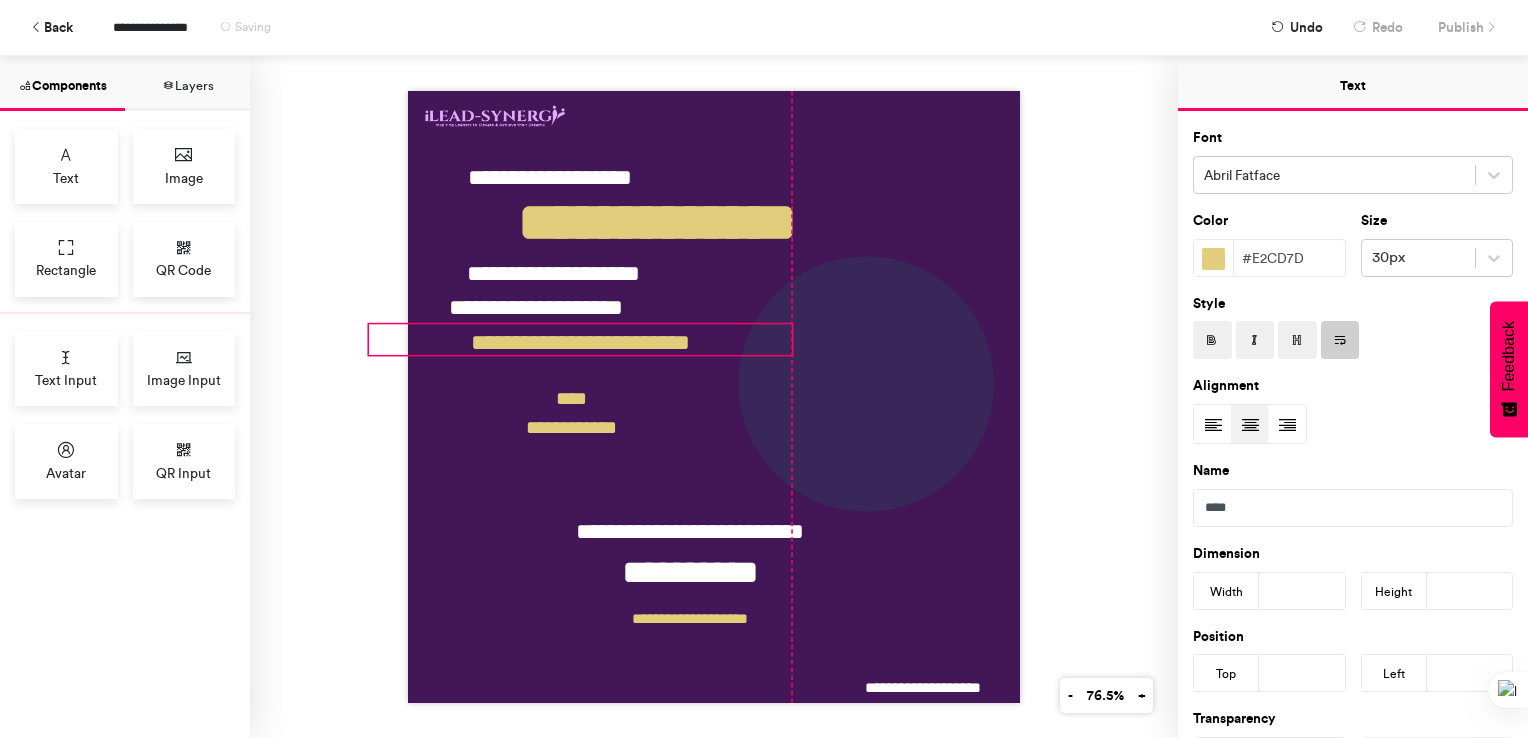 click on "**********" at bounding box center (581, 339) 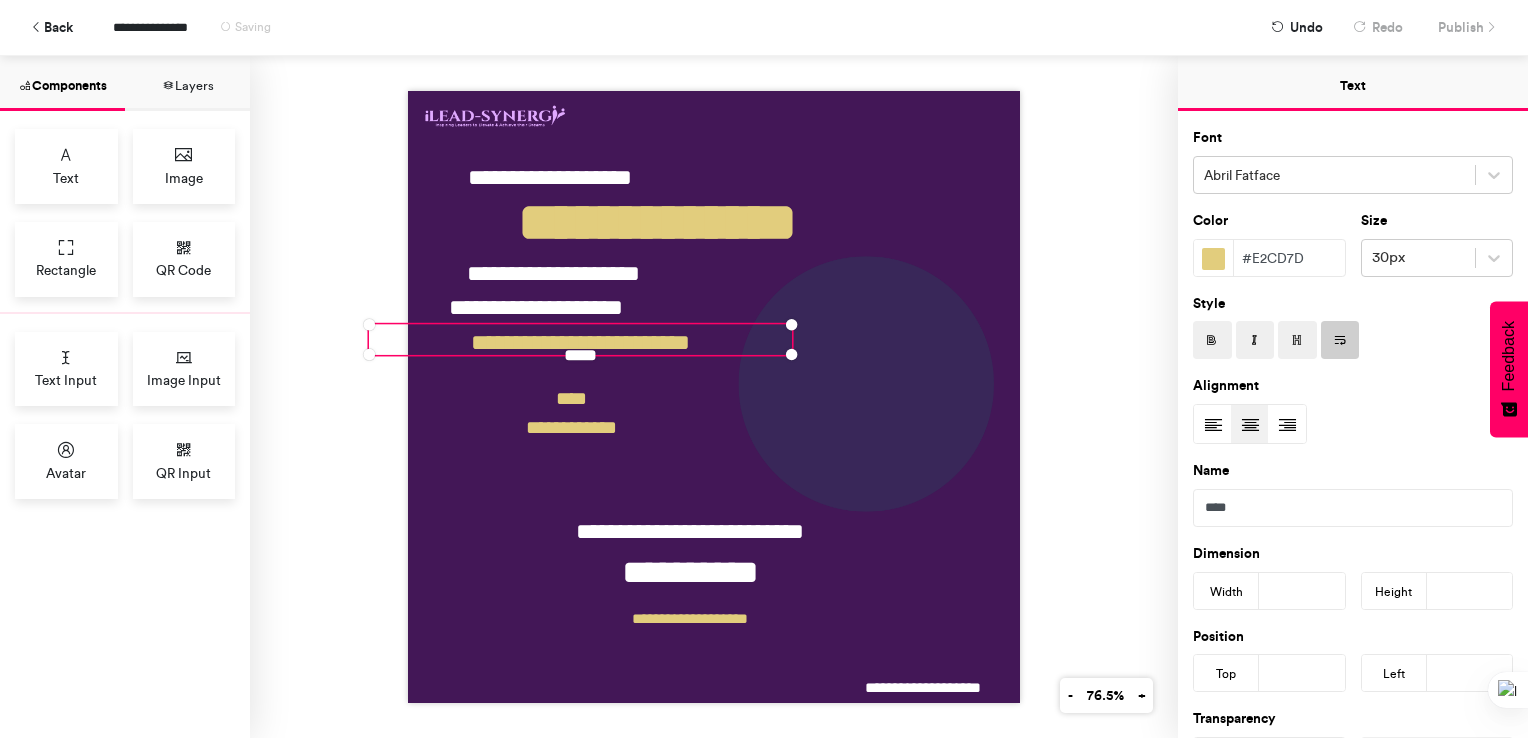 click on "**********" at bounding box center (581, 342) 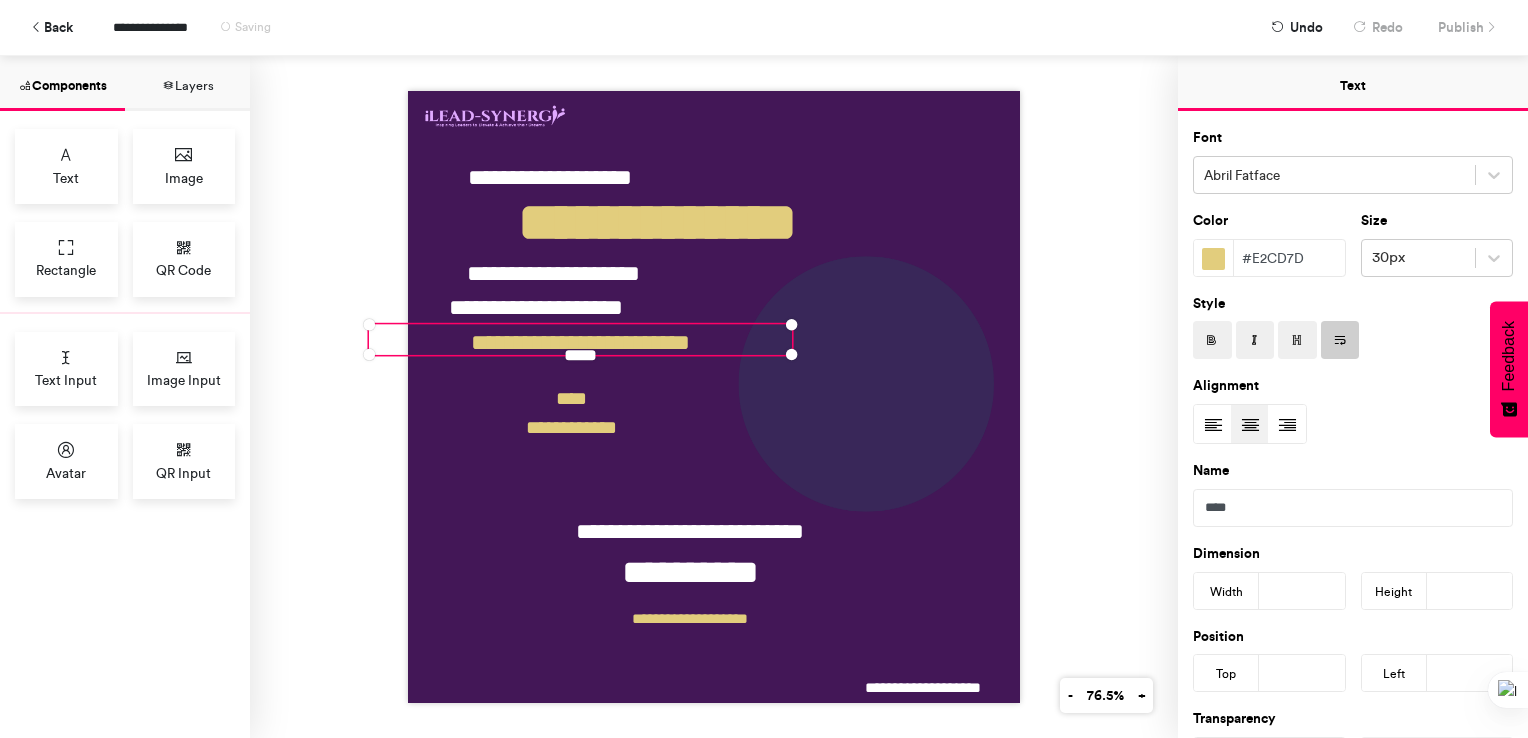 type 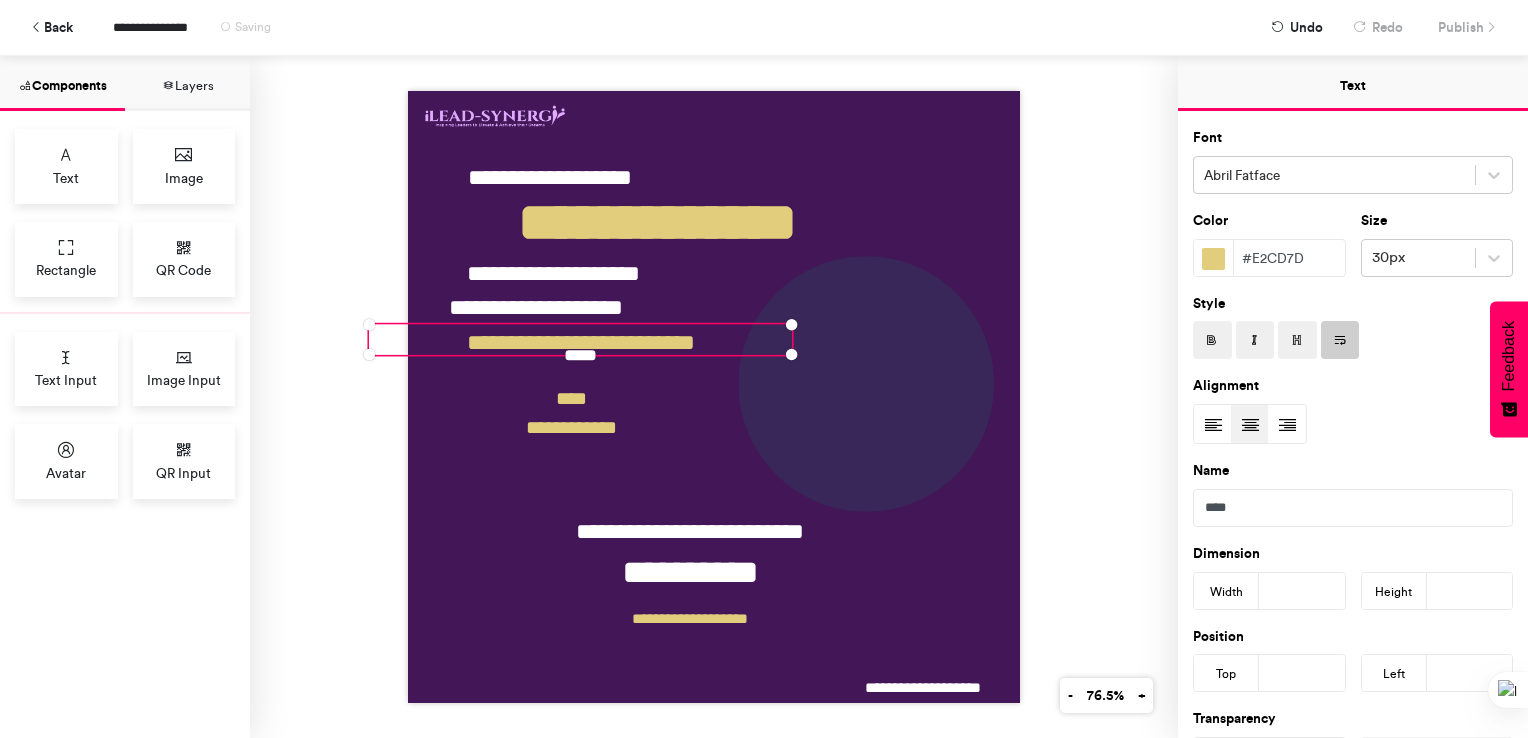 click on "**********" at bounding box center (714, 397) 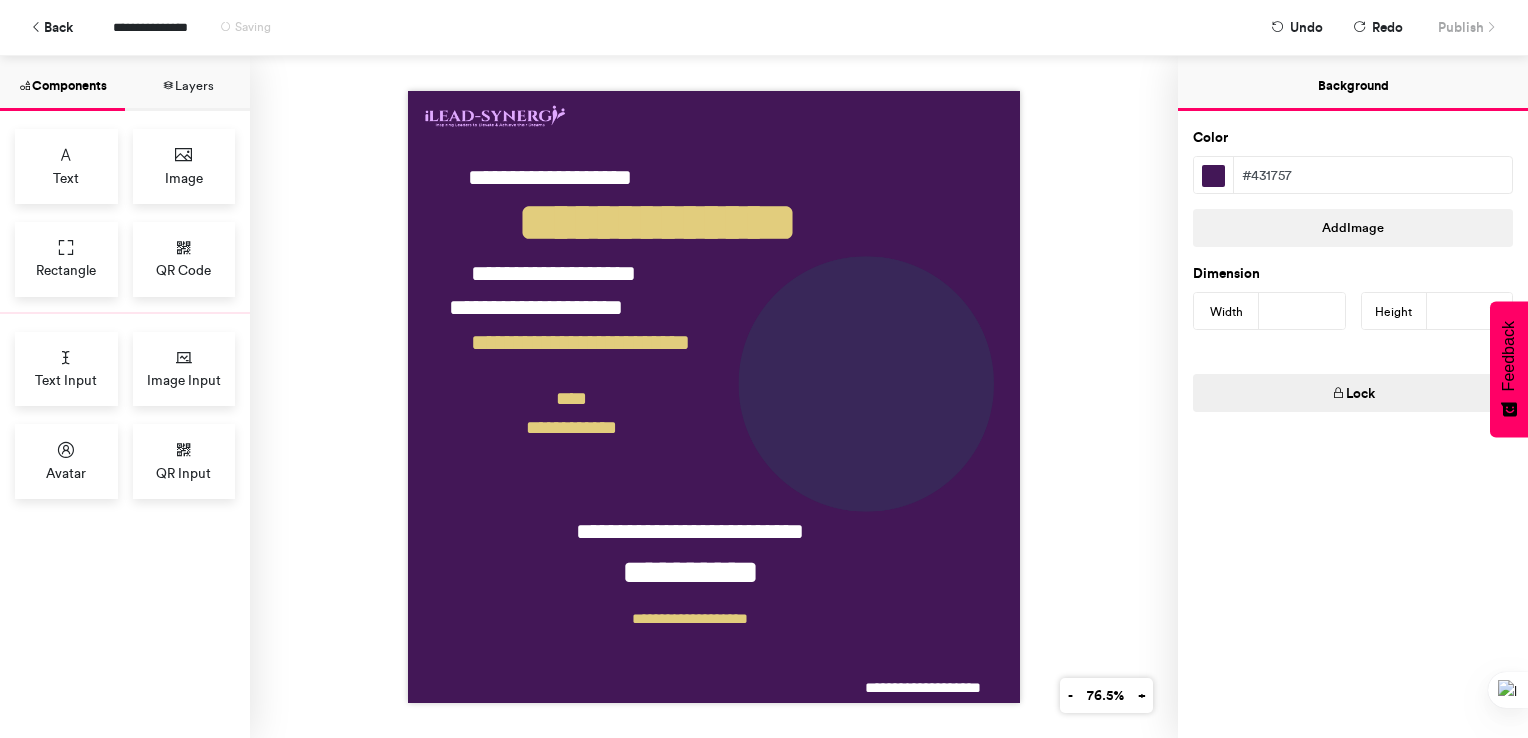 click on "[FIRST] [LAST] [EMAIL] [ADDRESS] [CITY] [STATE] [ZIP] [PHONE] [SSN] [CREDIT_CARD]" at bounding box center [714, 397] 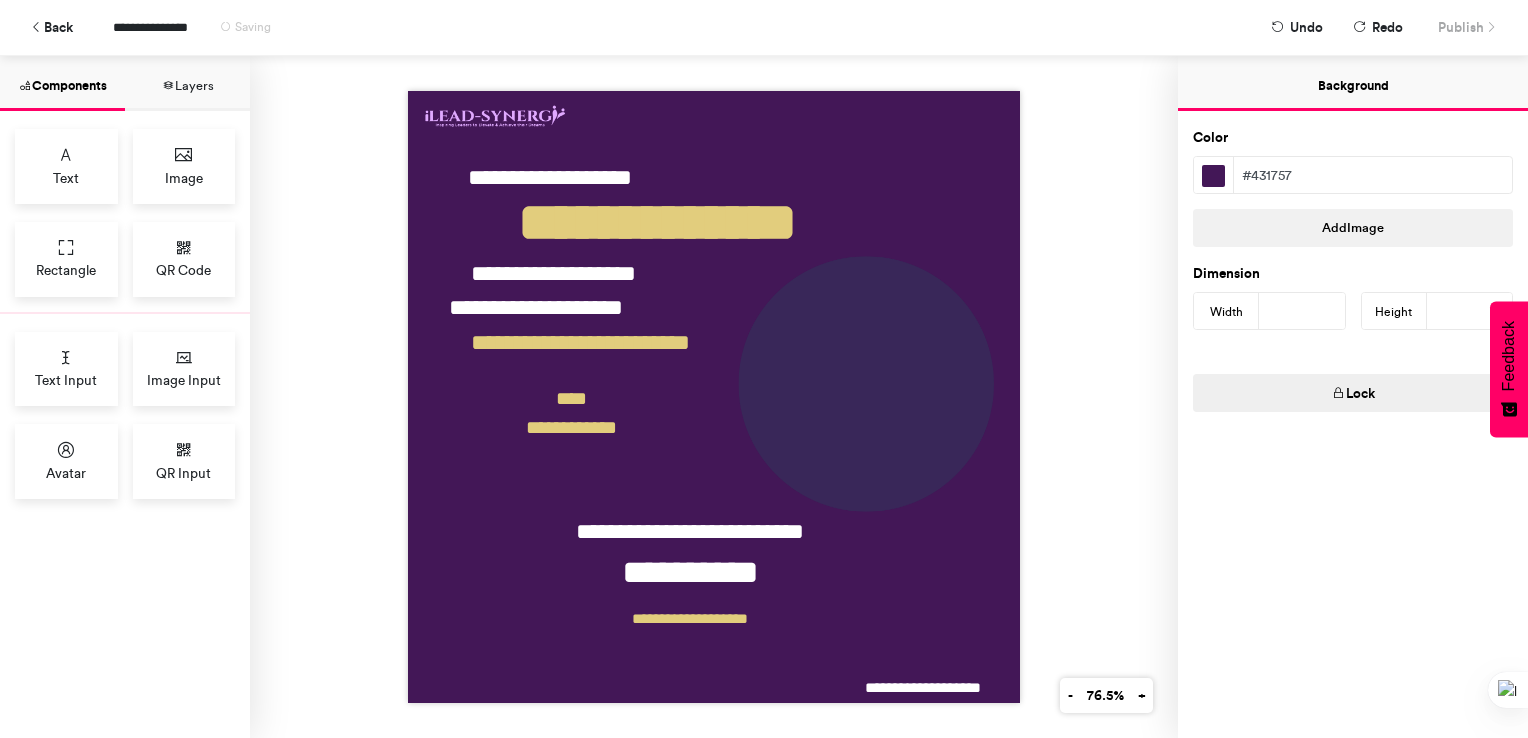 click on "**********" at bounding box center [714, 397] 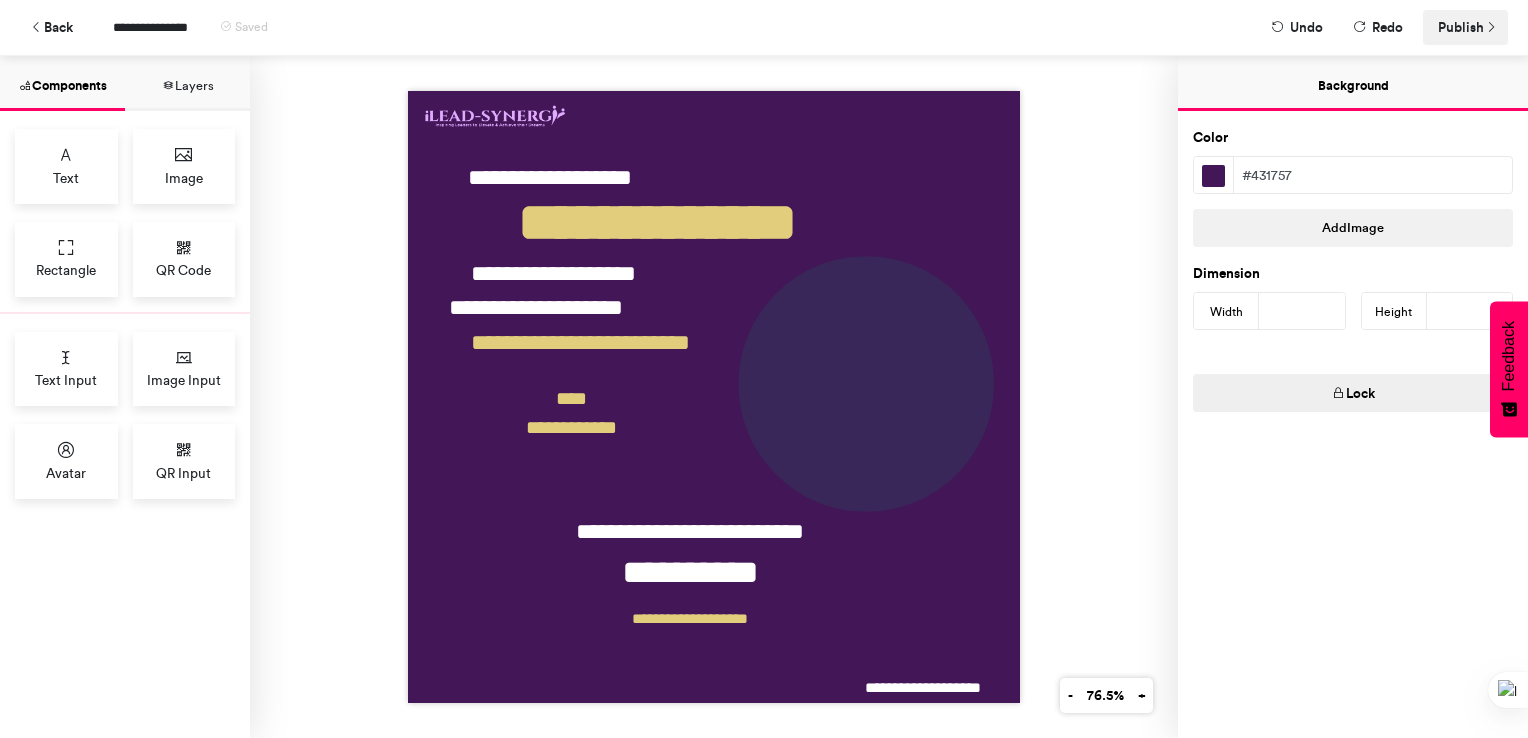 click on "Publish" at bounding box center [1461, 27] 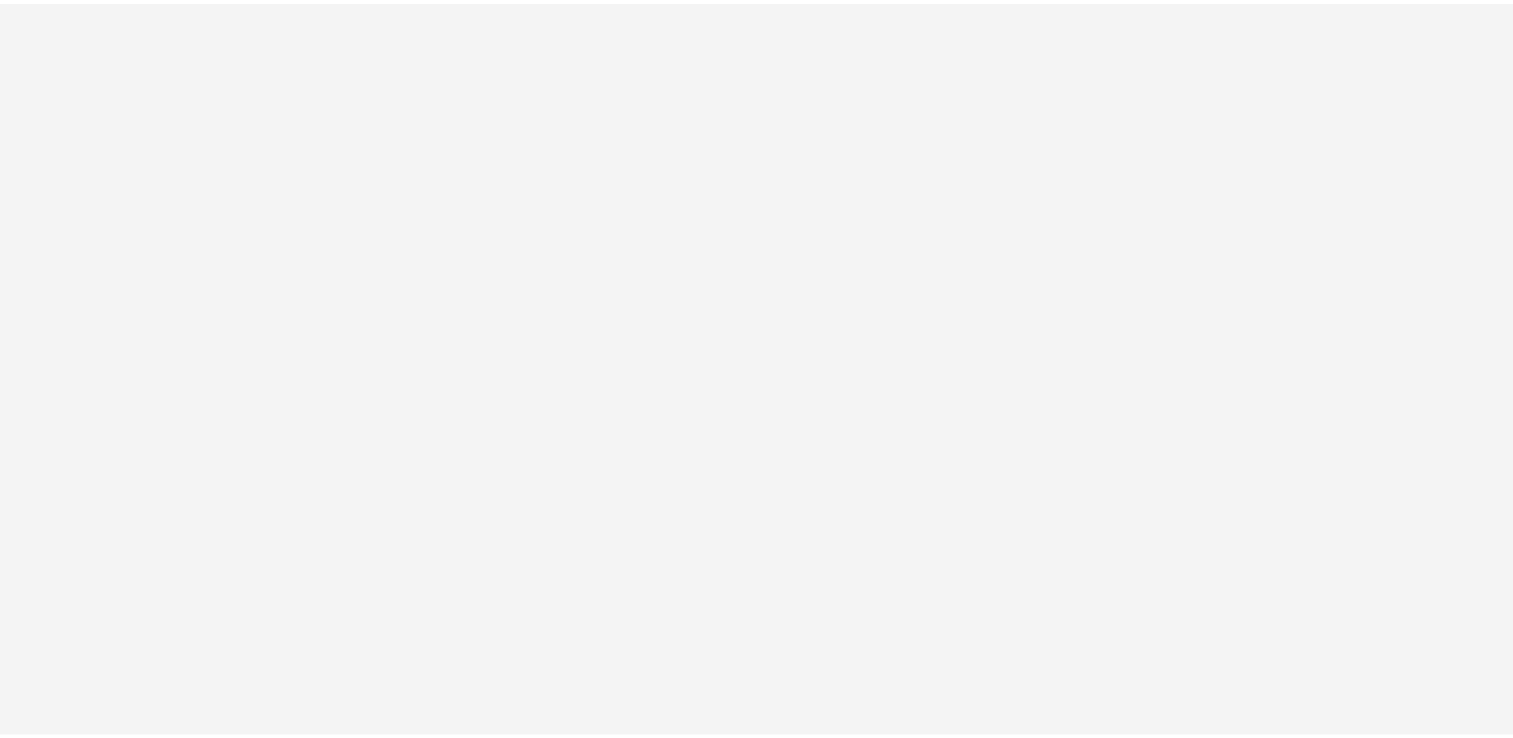 scroll, scrollTop: 0, scrollLeft: 0, axis: both 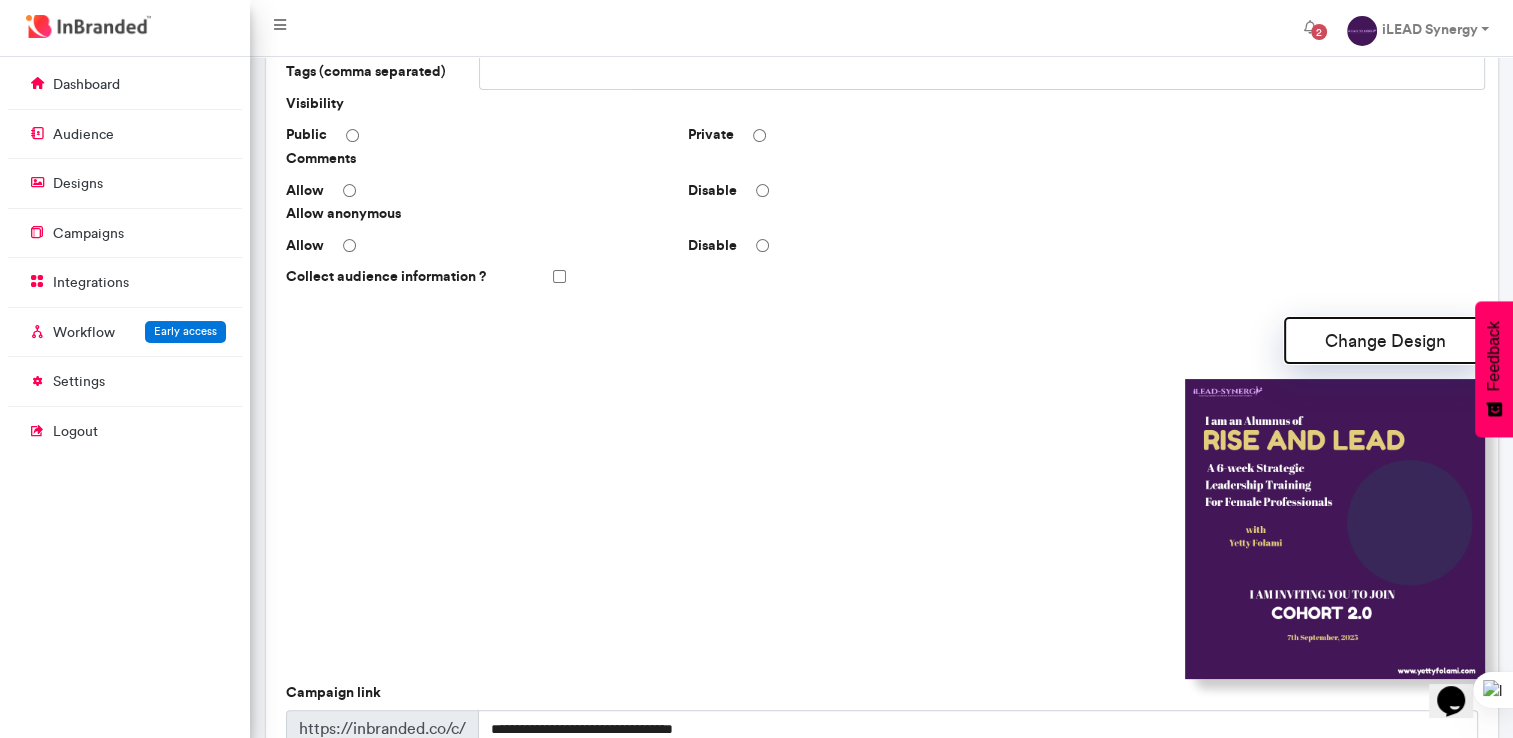 click on "Change Design" at bounding box center [1385, 340] 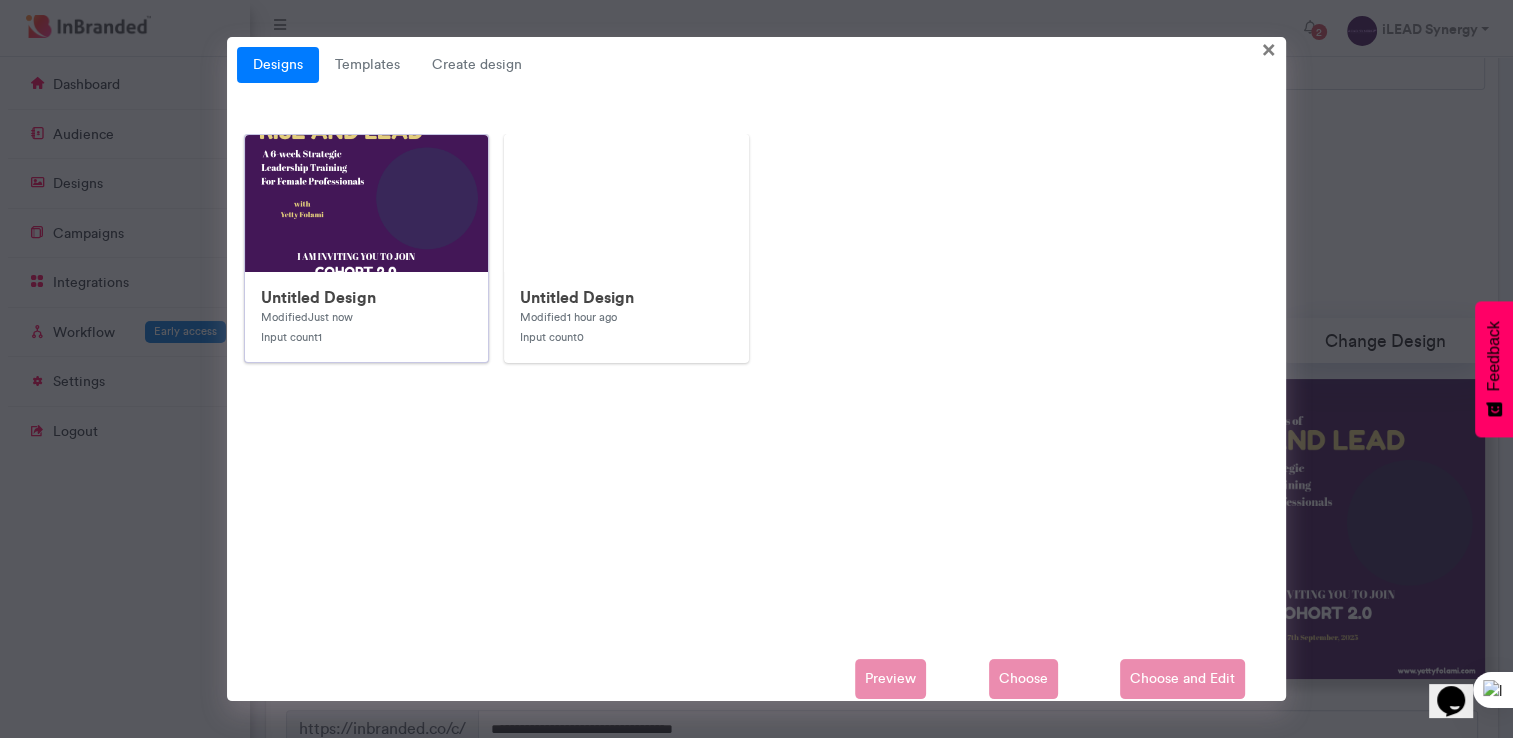 click at bounding box center (645, 535) 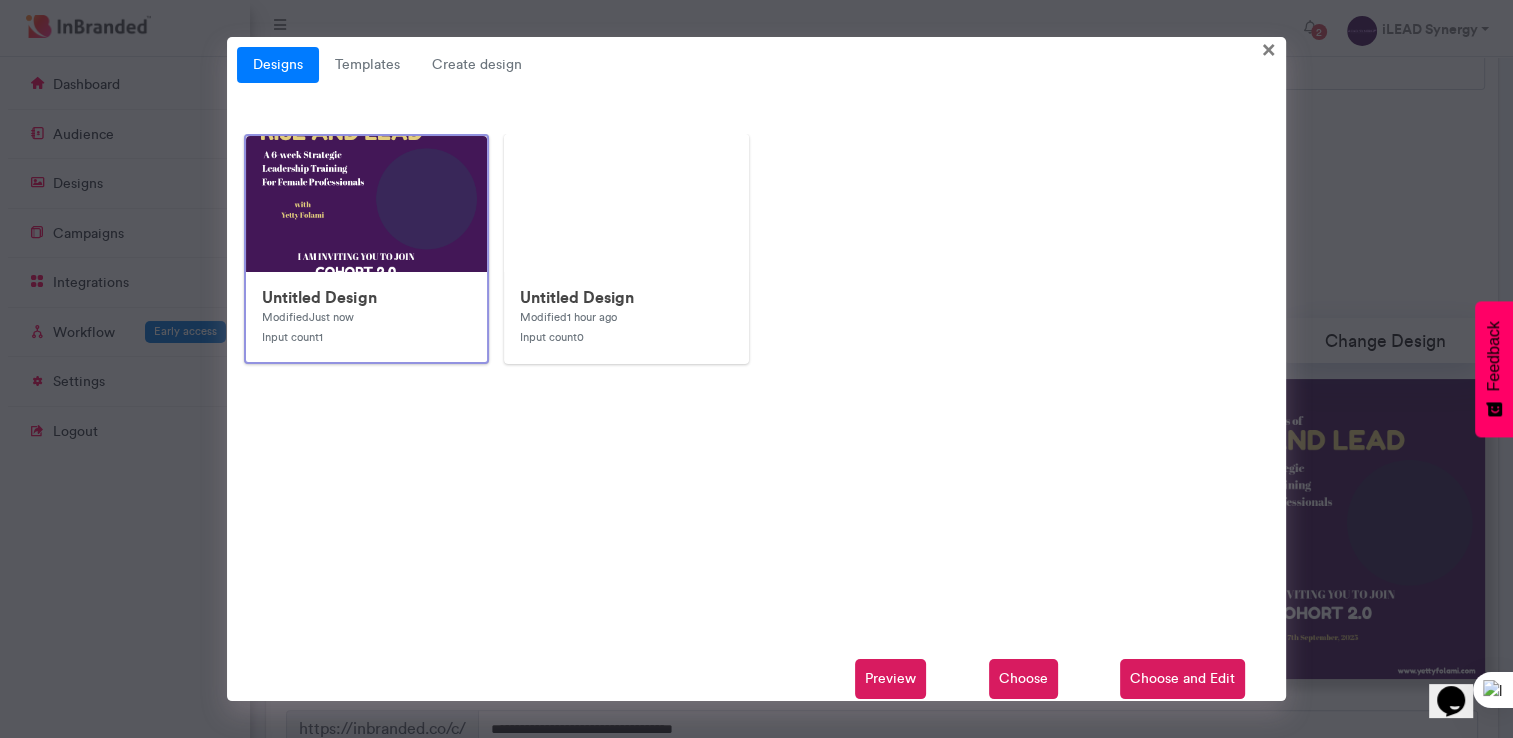 click on "Choose and Edit" at bounding box center (1182, 679) 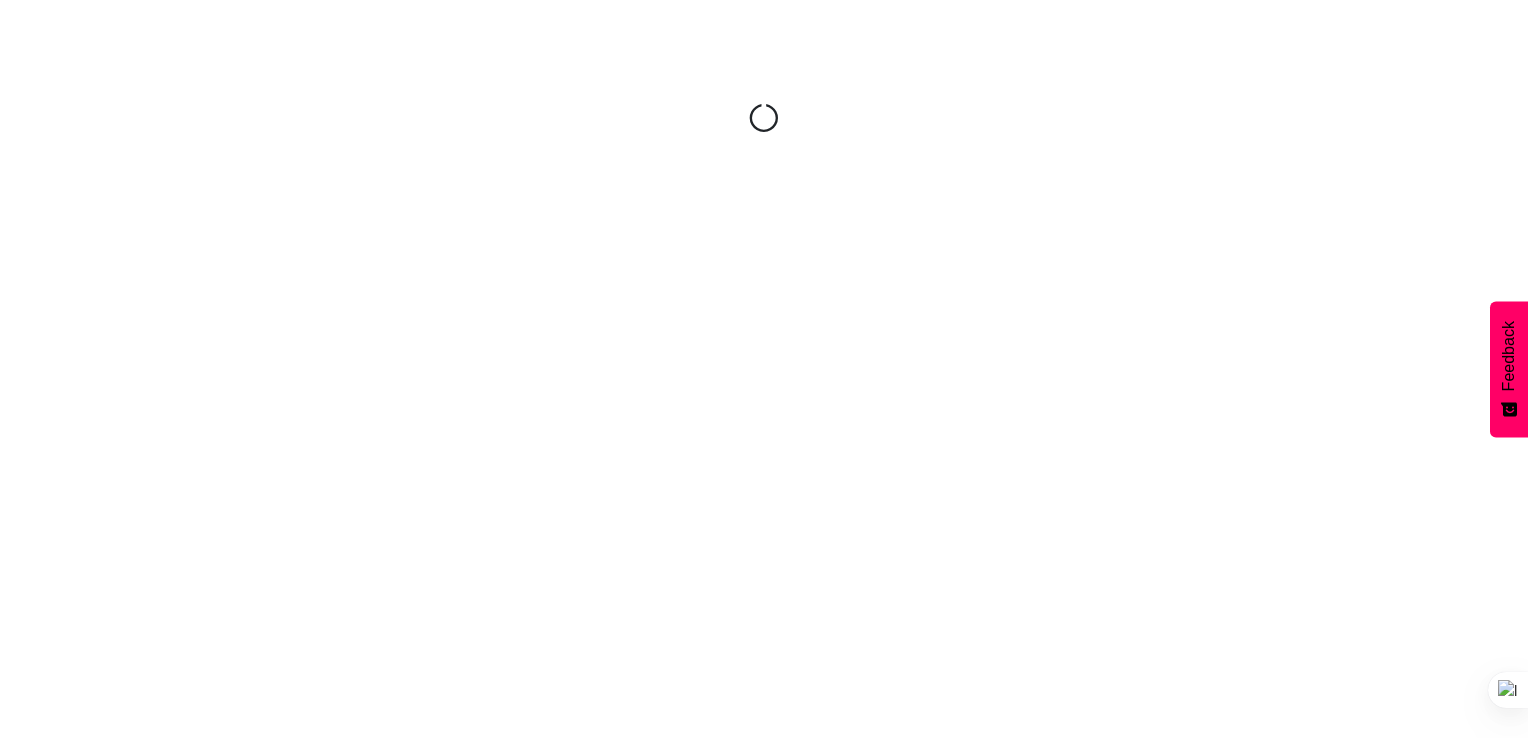 scroll, scrollTop: 0, scrollLeft: 0, axis: both 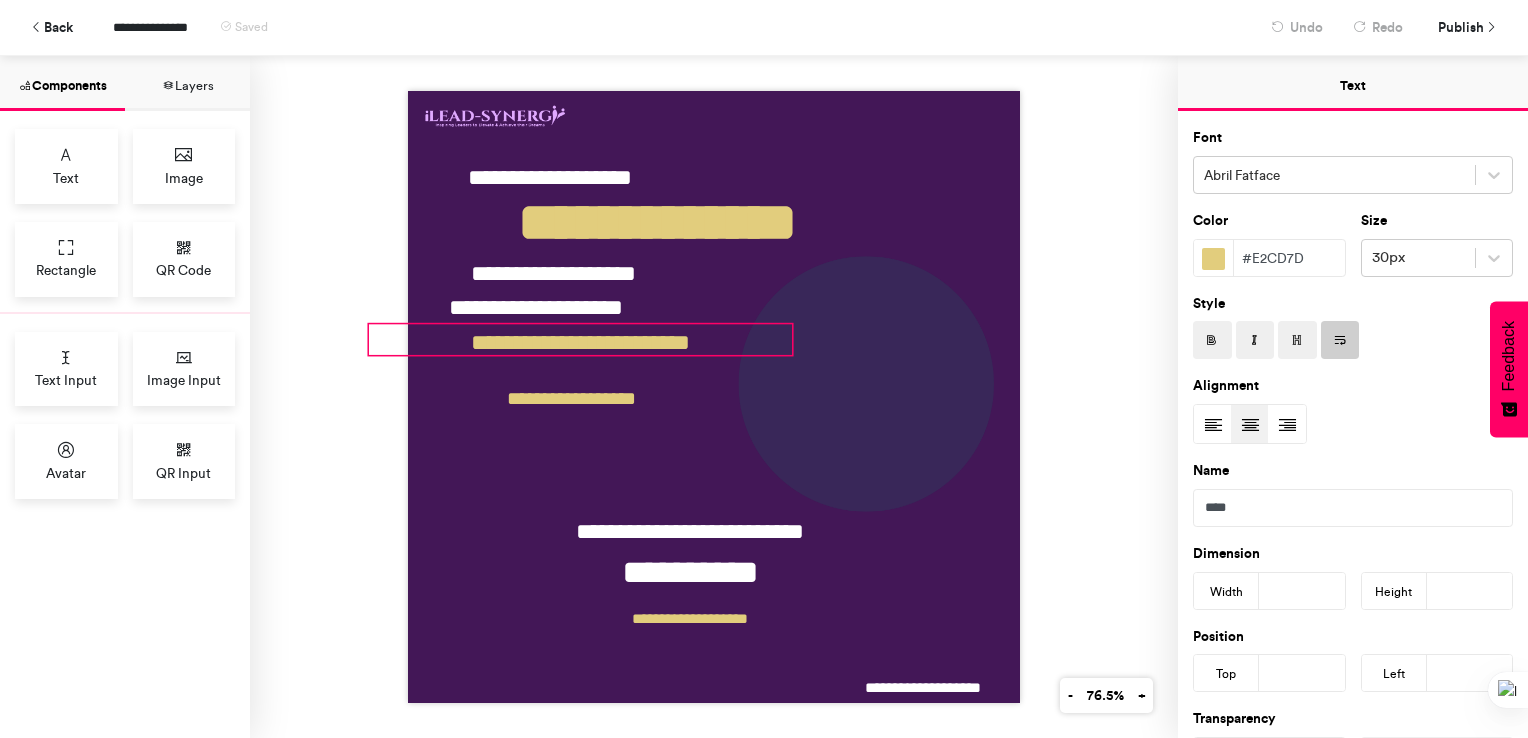 click on "**********" at bounding box center (581, 339) 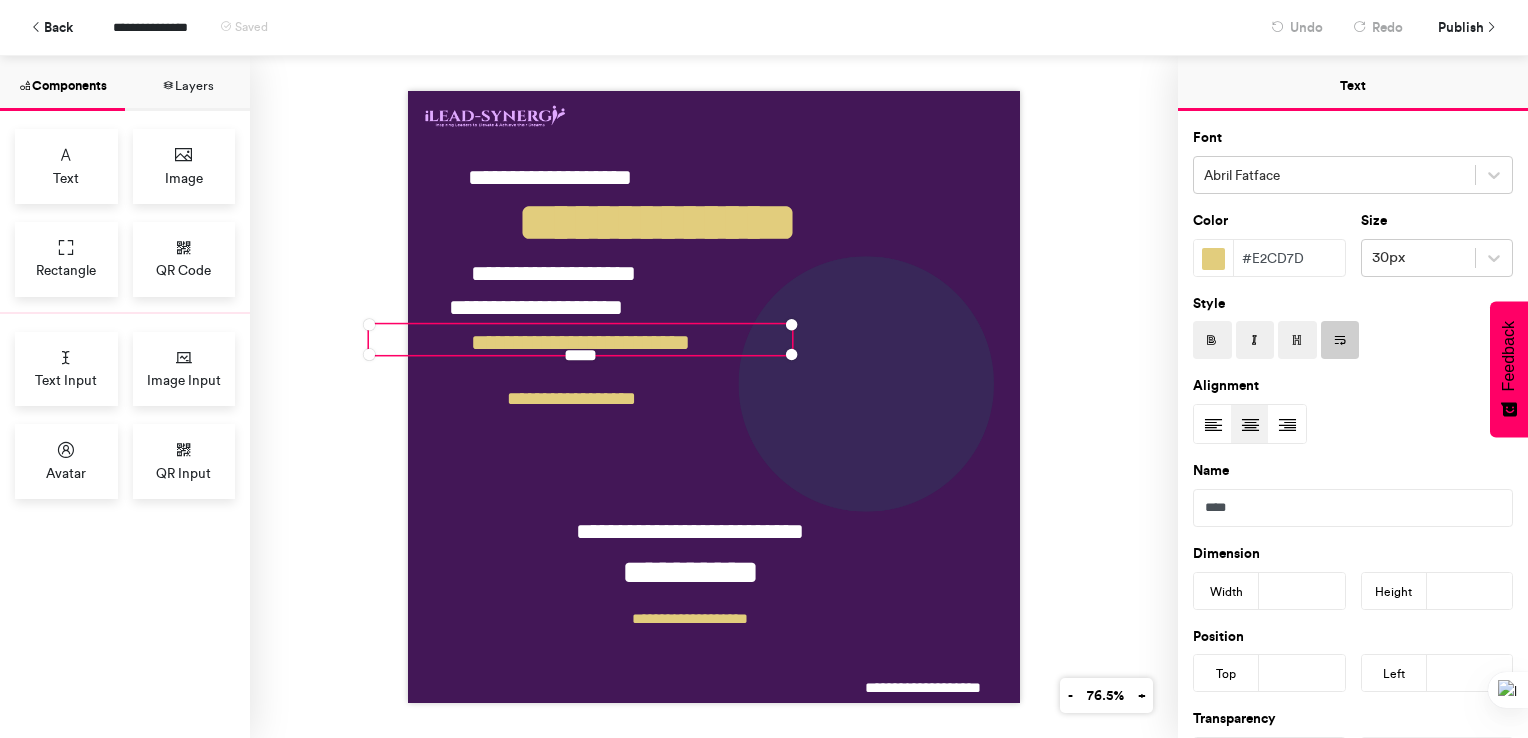 click on "#e2cd7d" at bounding box center (1289, 258) 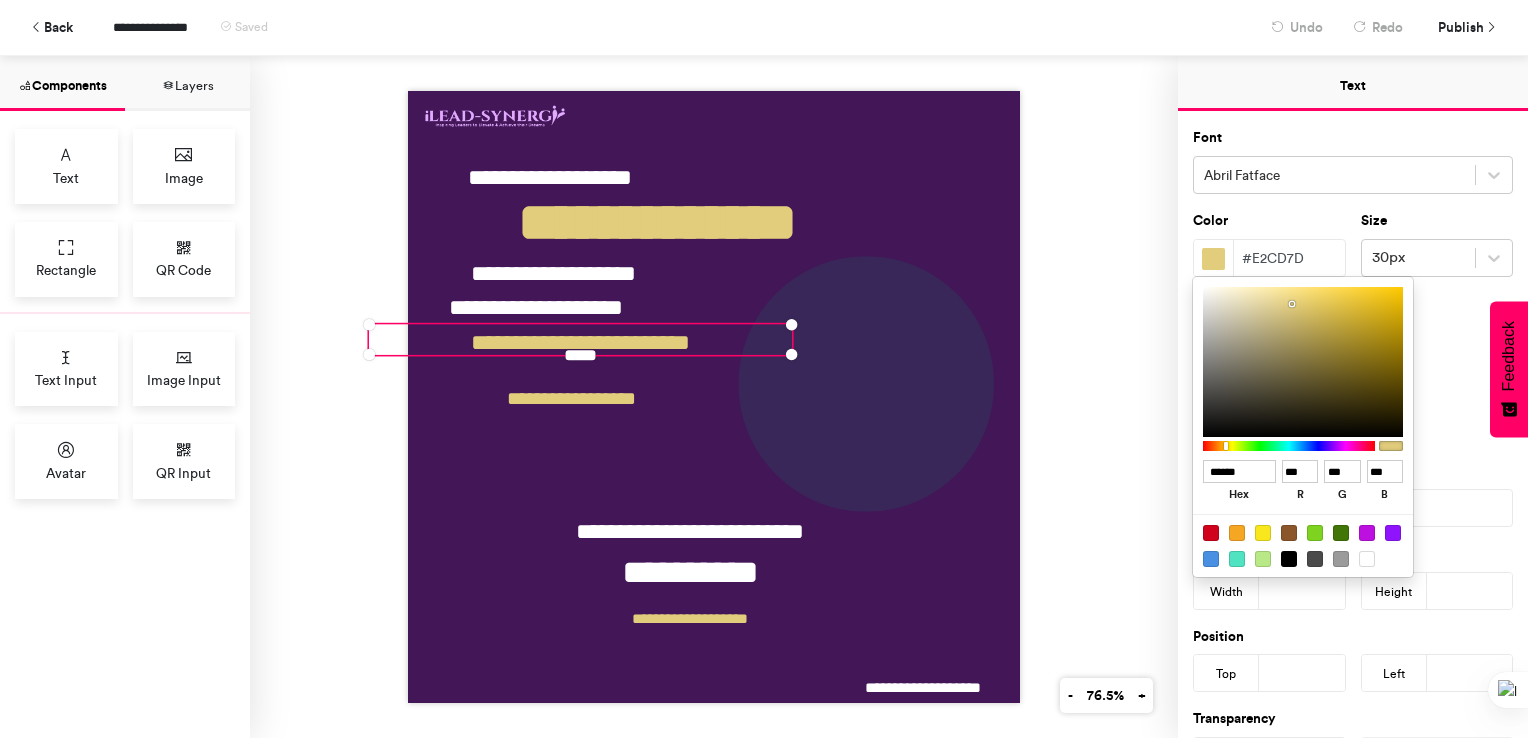 drag, startPoint x: 1250, startPoint y: 473, endPoint x: 1181, endPoint y: 469, distance: 69.115845 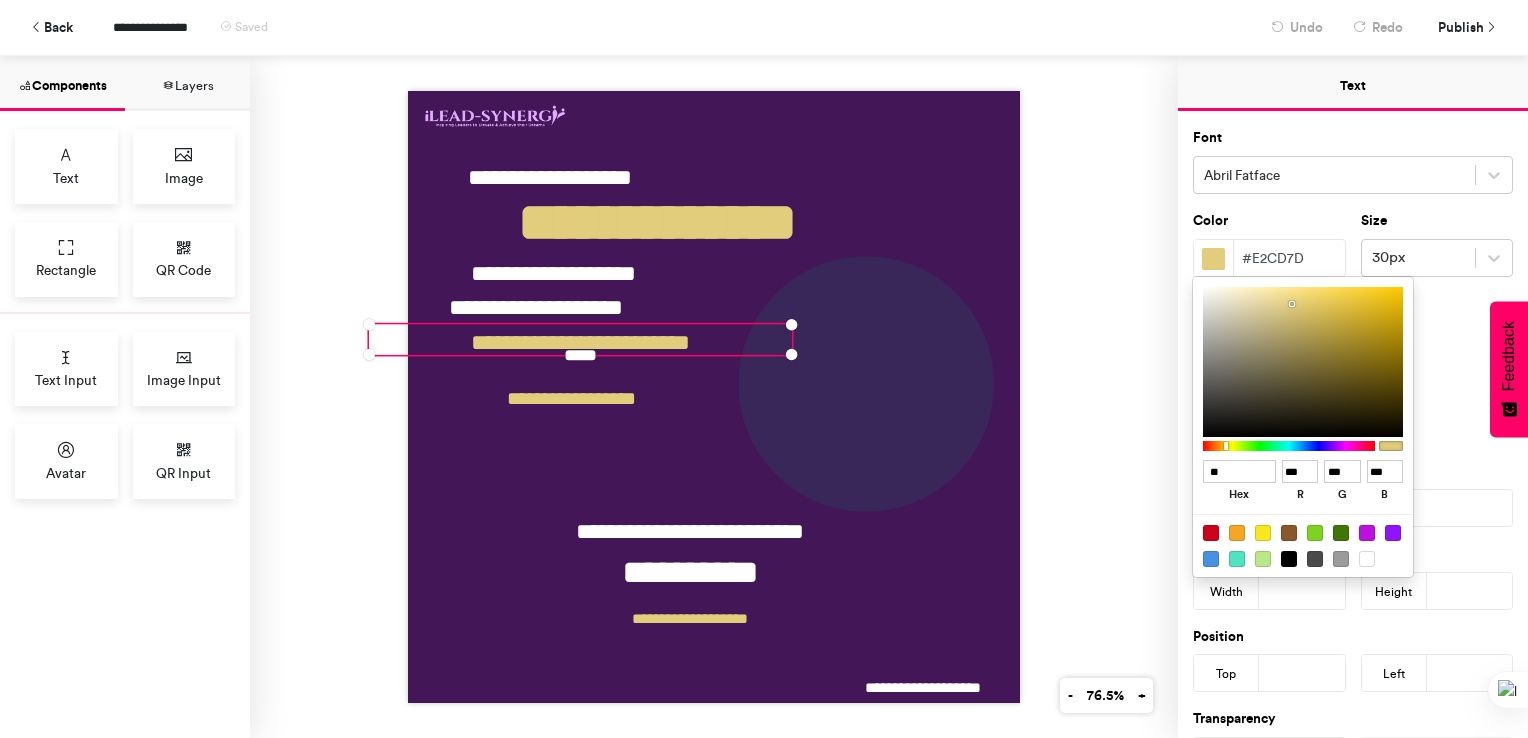 type on "***" 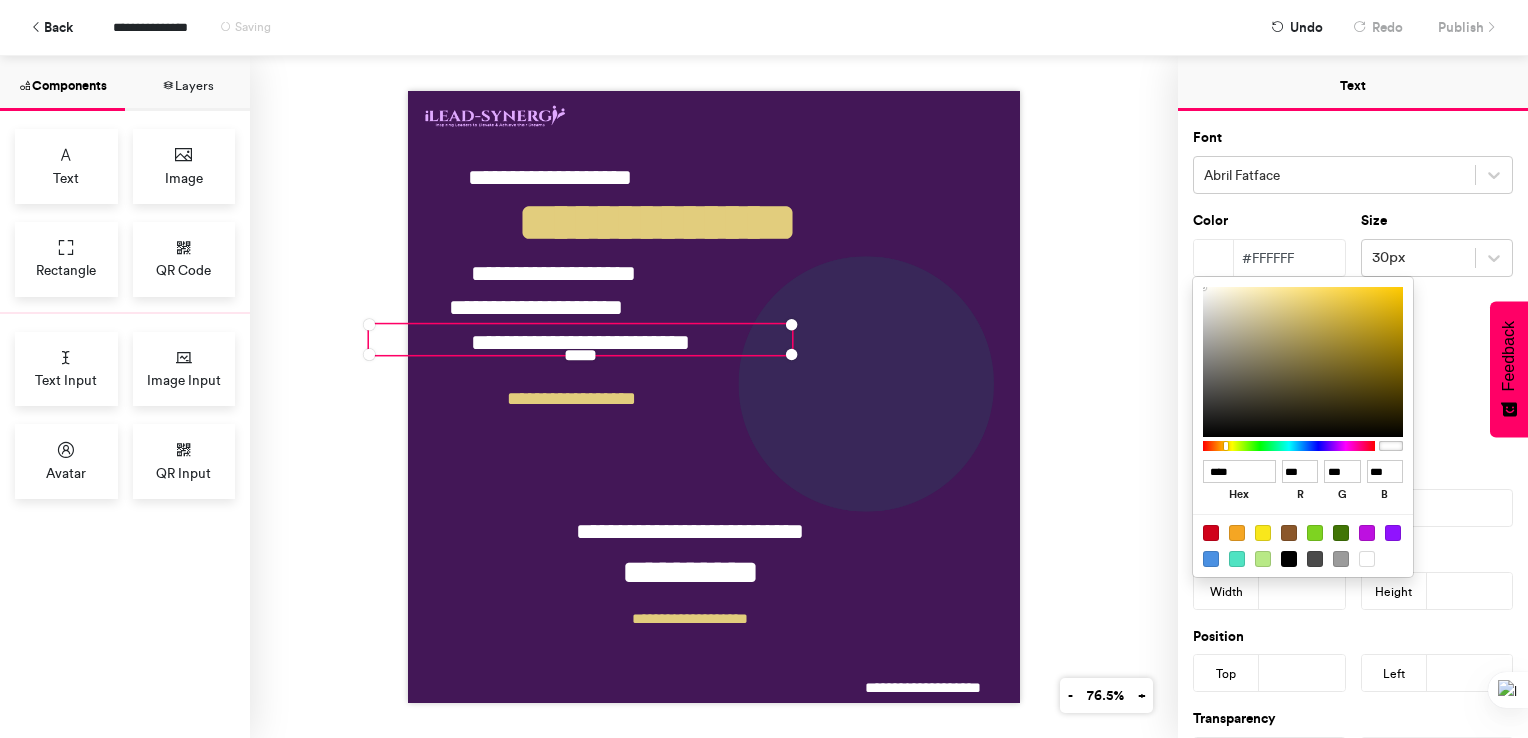 type on "******" 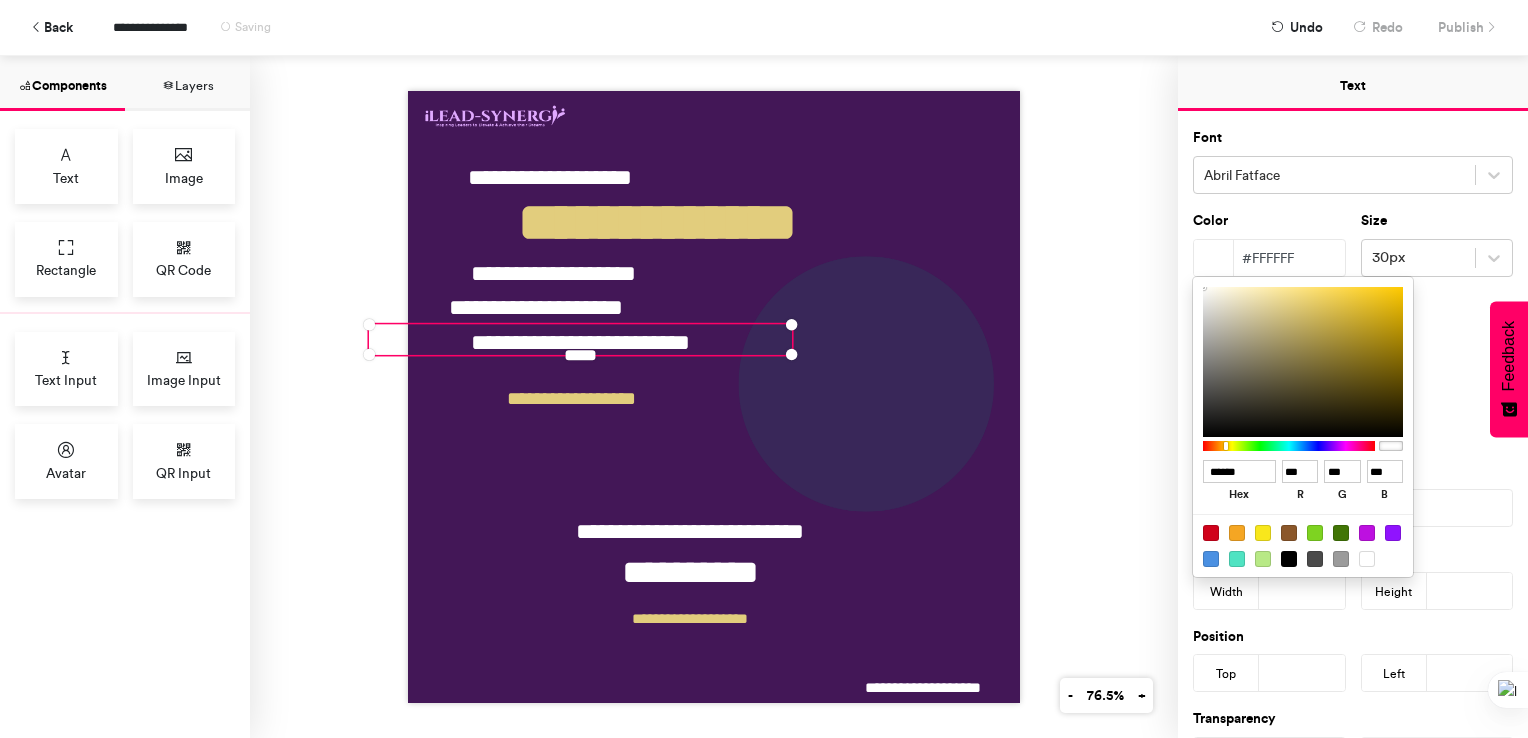 click at bounding box center (764, 369) 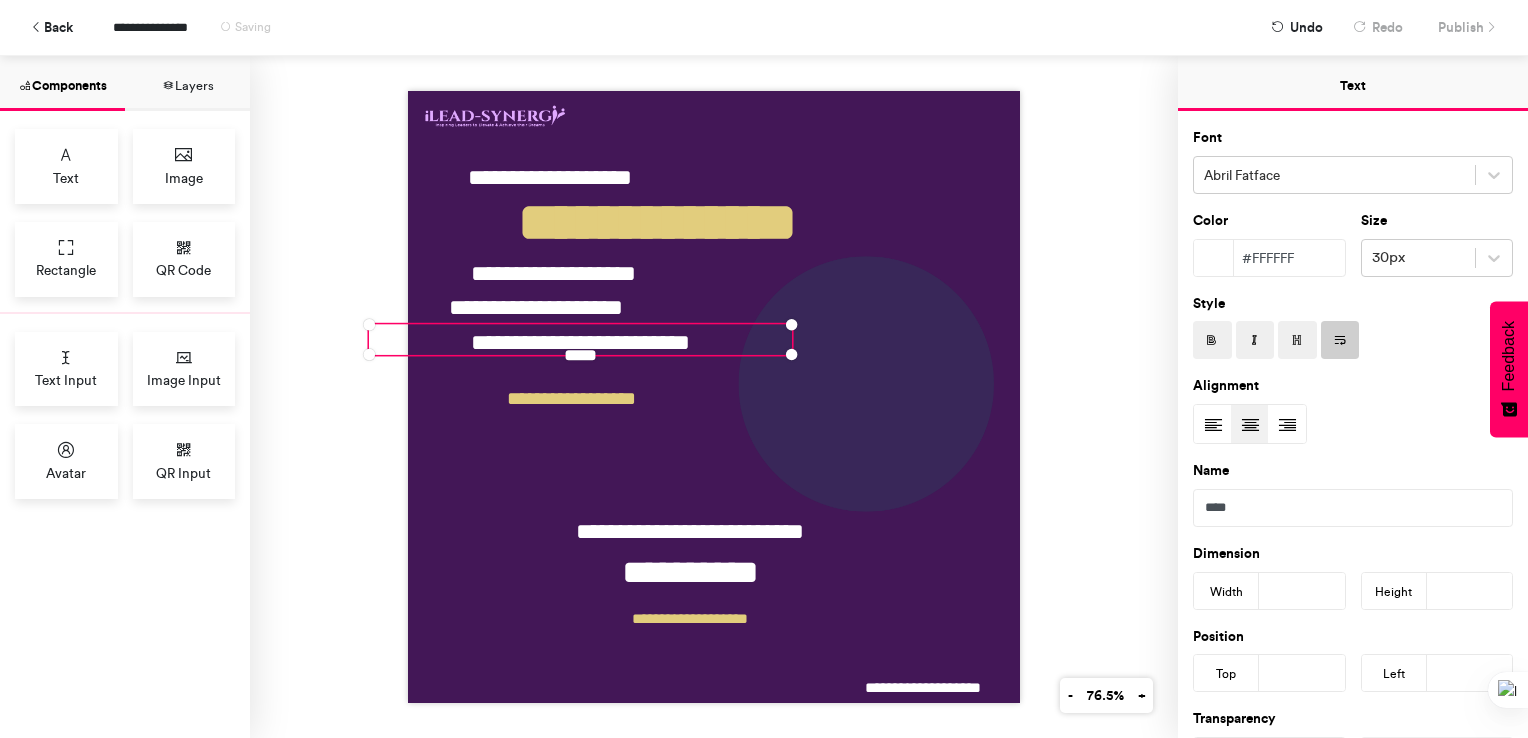 click on "[FIRST] [LAST] [EMAIL] [ADDRESS] [CITY]
[STATE] [ZIP] [PHONE] [SSN] [CREDIT_CARD]" at bounding box center [714, 397] 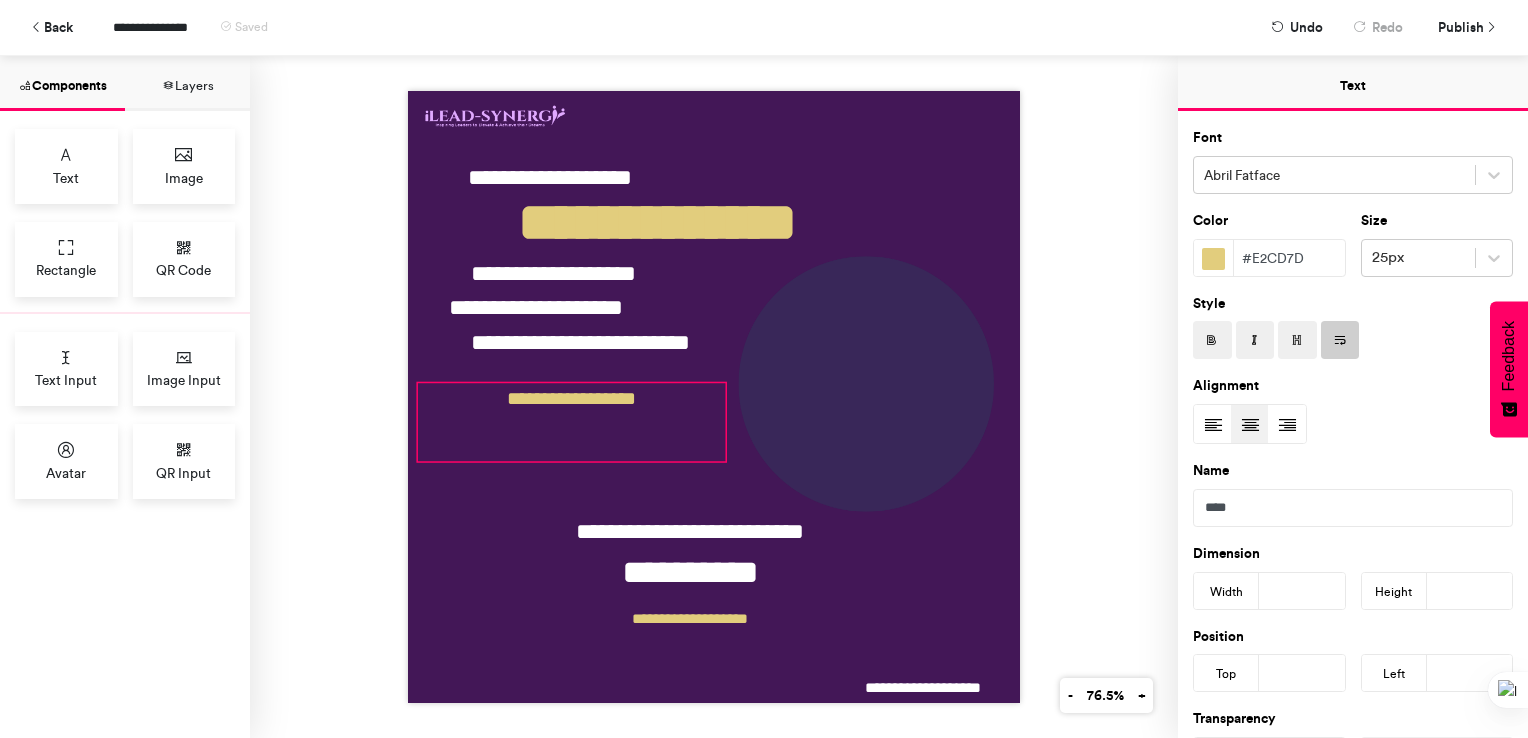 click on "**********" at bounding box center (572, 422) 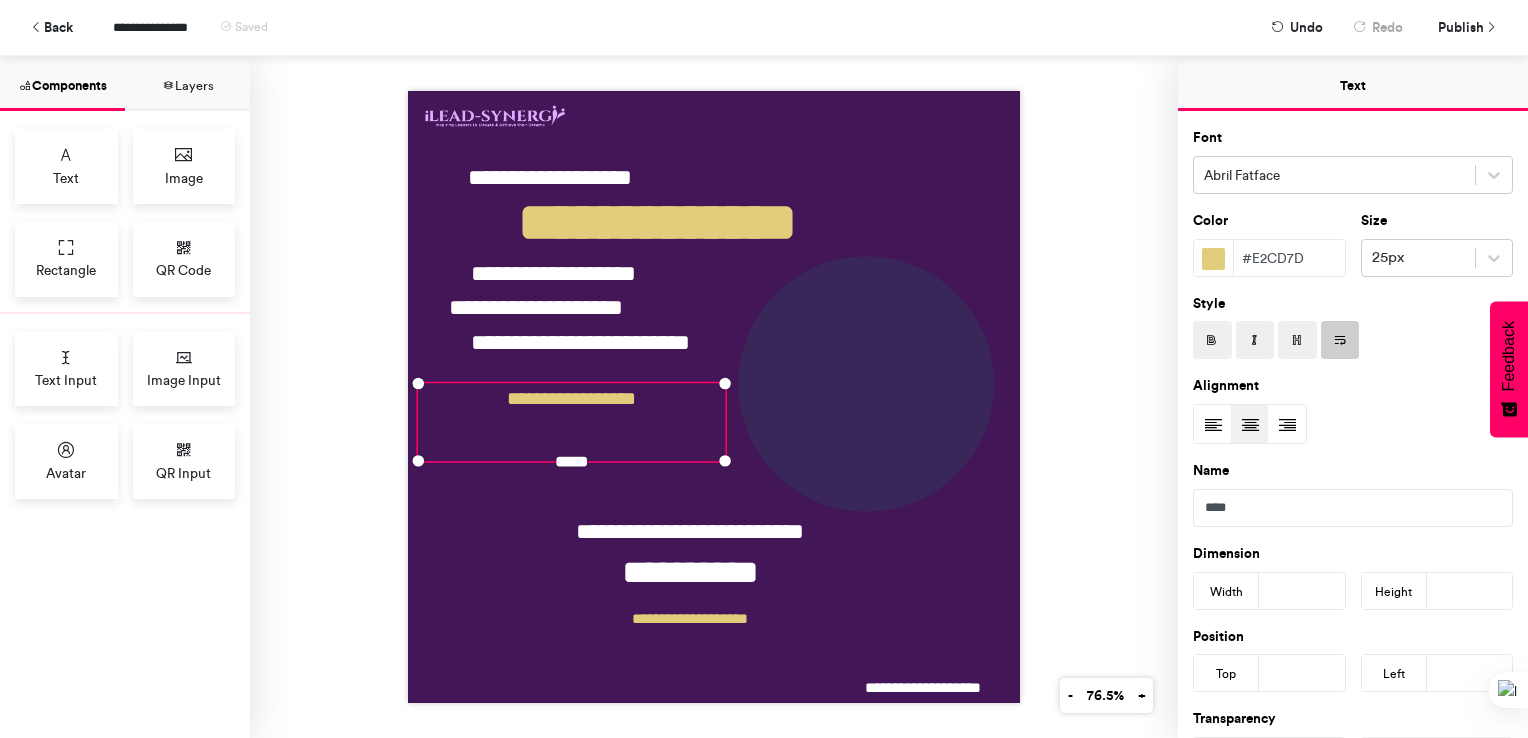 click on "**********" at bounding box center [572, 422] 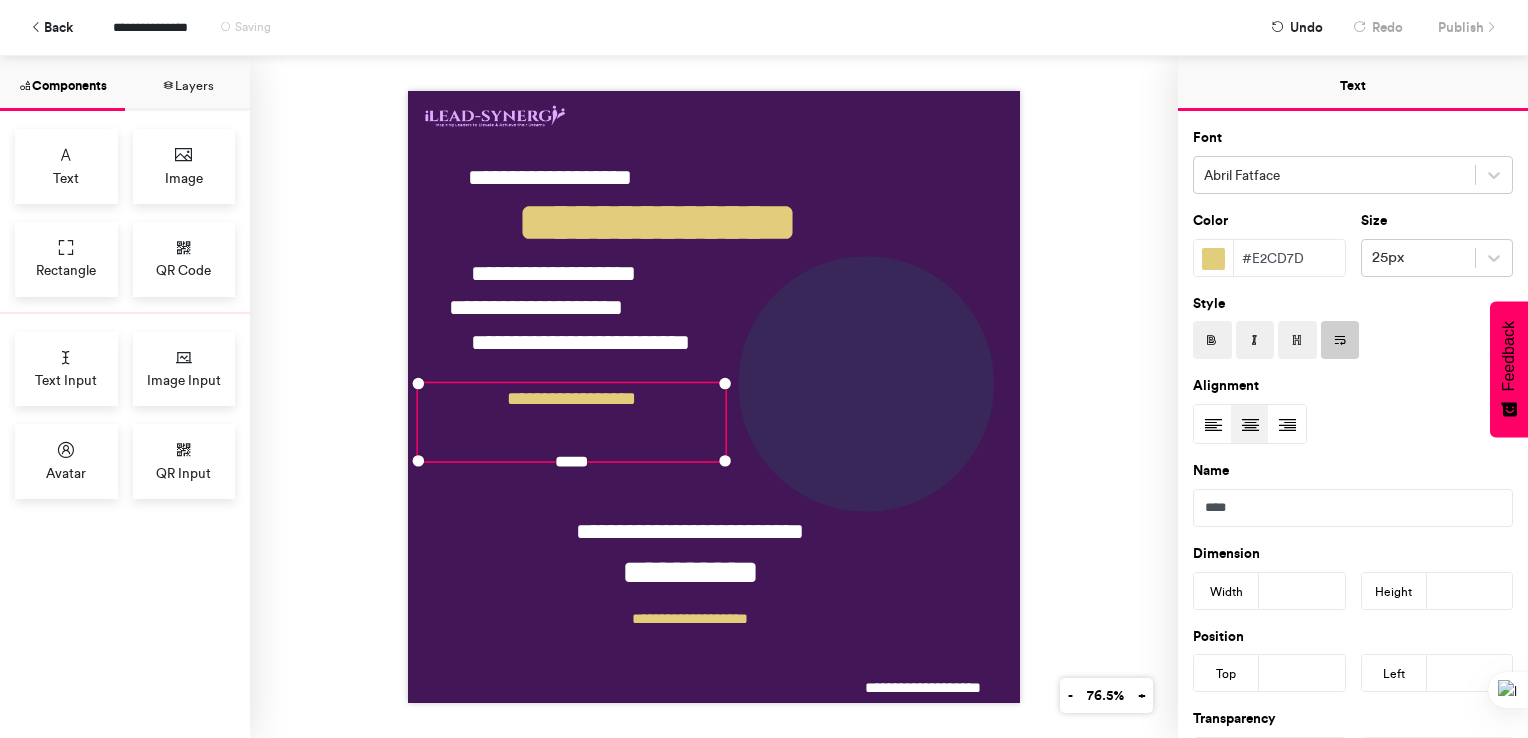 click on "**********" at bounding box center (572, 422) 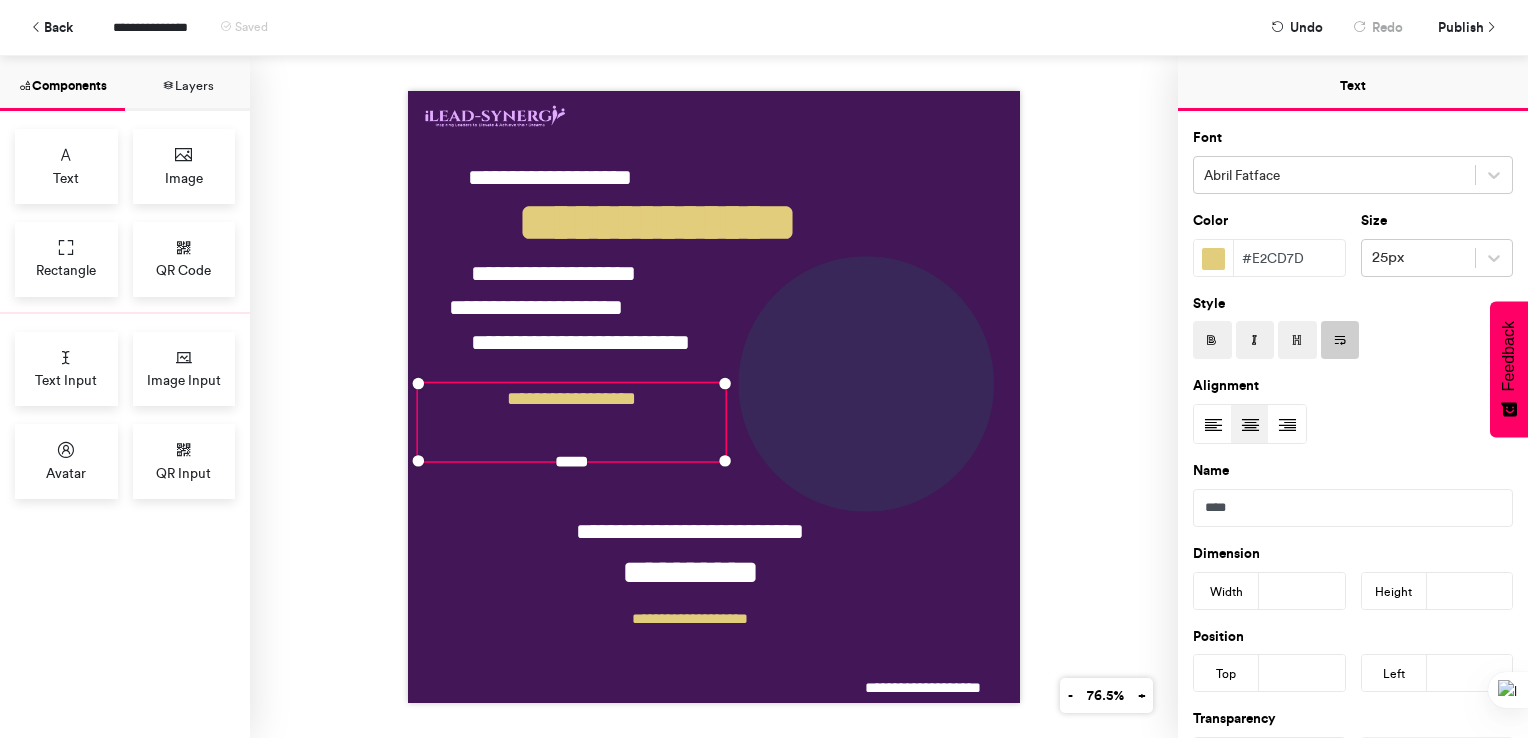 type 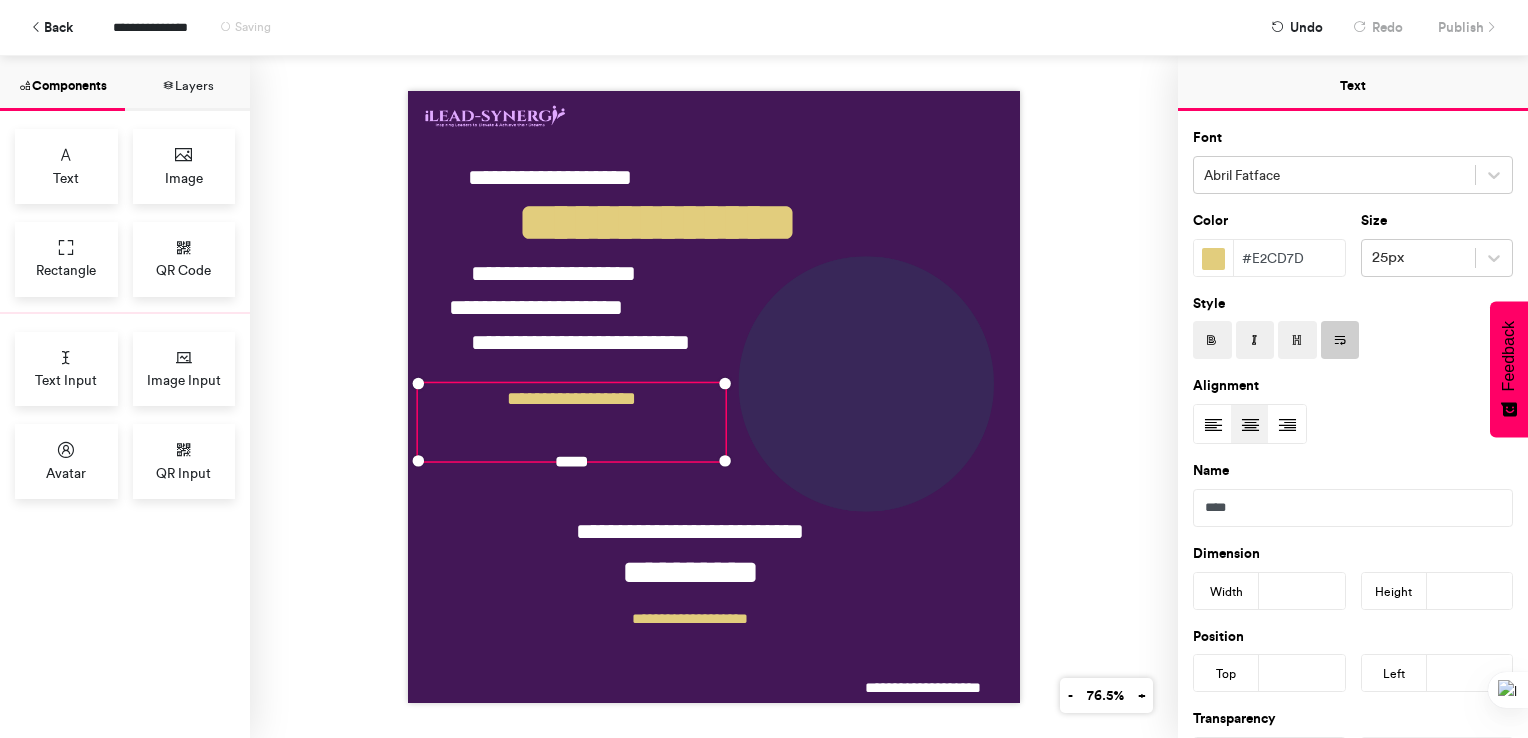 click on "**********" at bounding box center (714, 397) 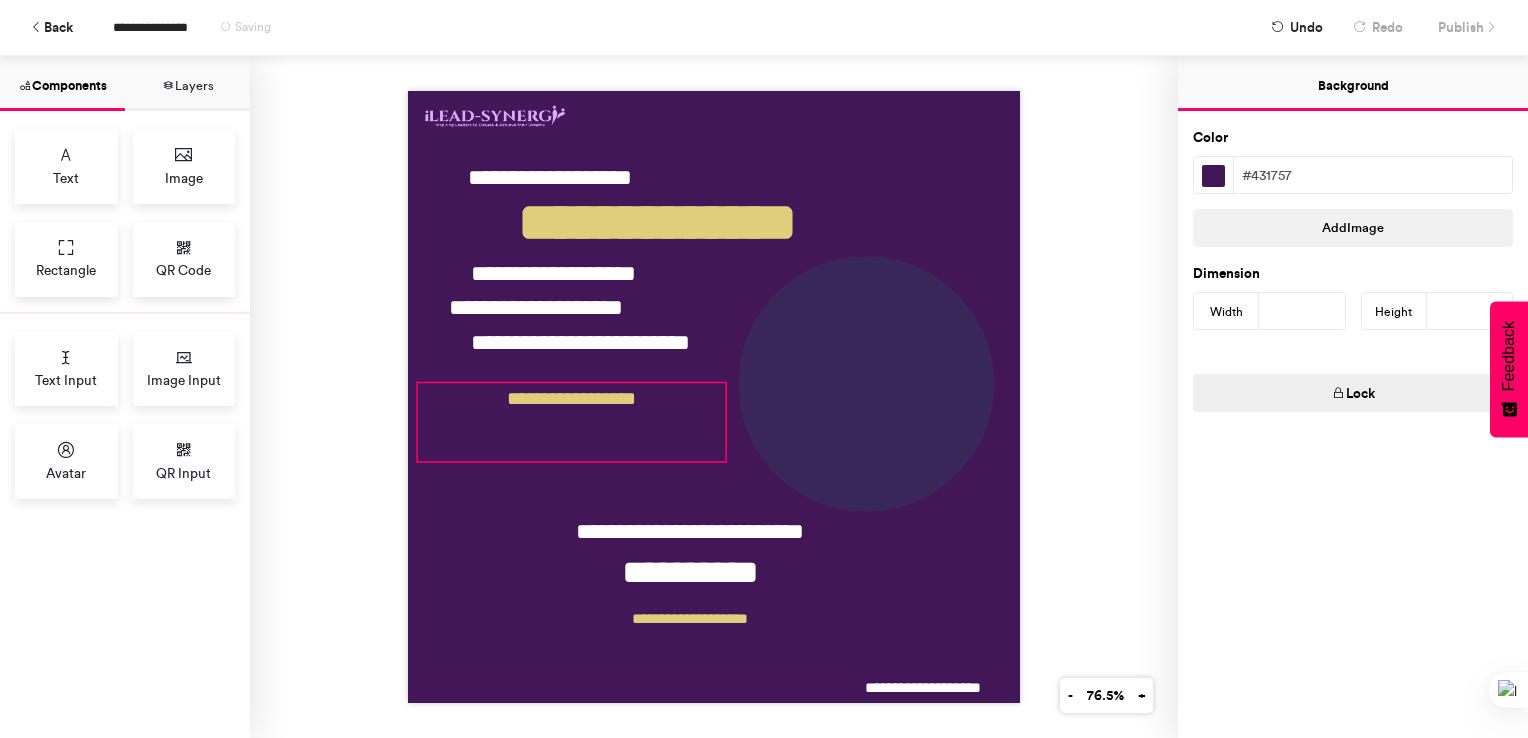 click on "**********" at bounding box center [572, 422] 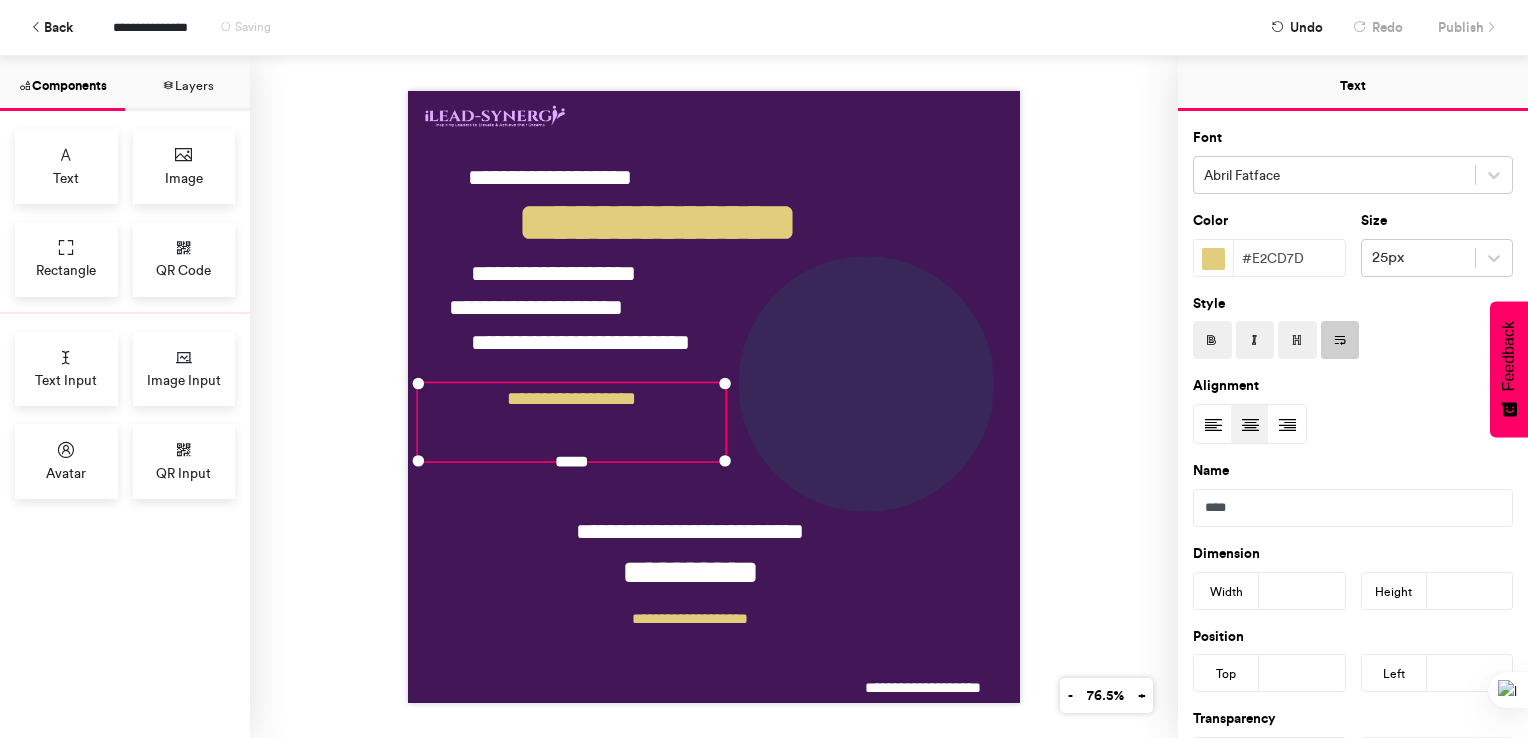 click on "**********" at bounding box center [572, 422] 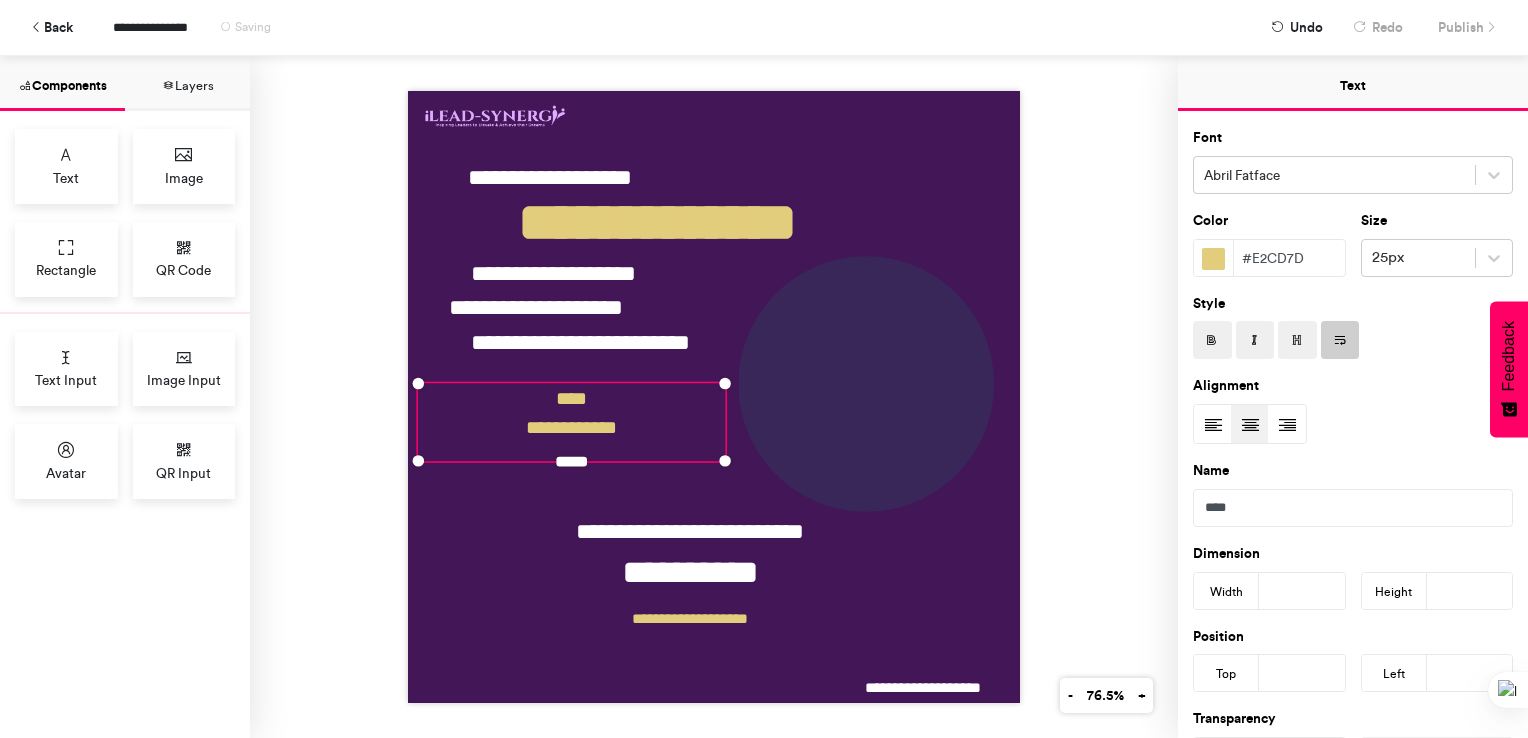 click at bounding box center (714, 397) 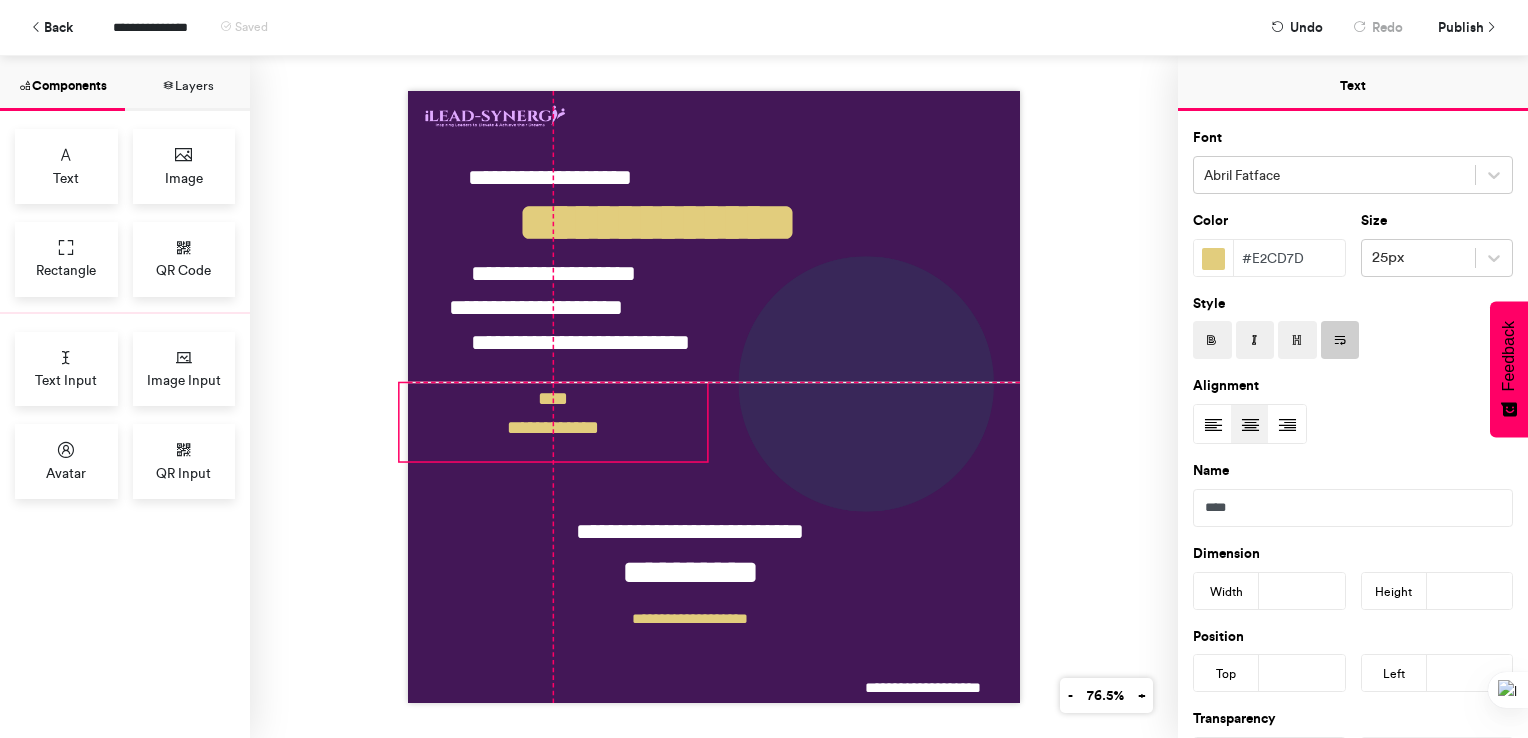 drag, startPoint x: 587, startPoint y: 387, endPoint x: 568, endPoint y: 391, distance: 19.416489 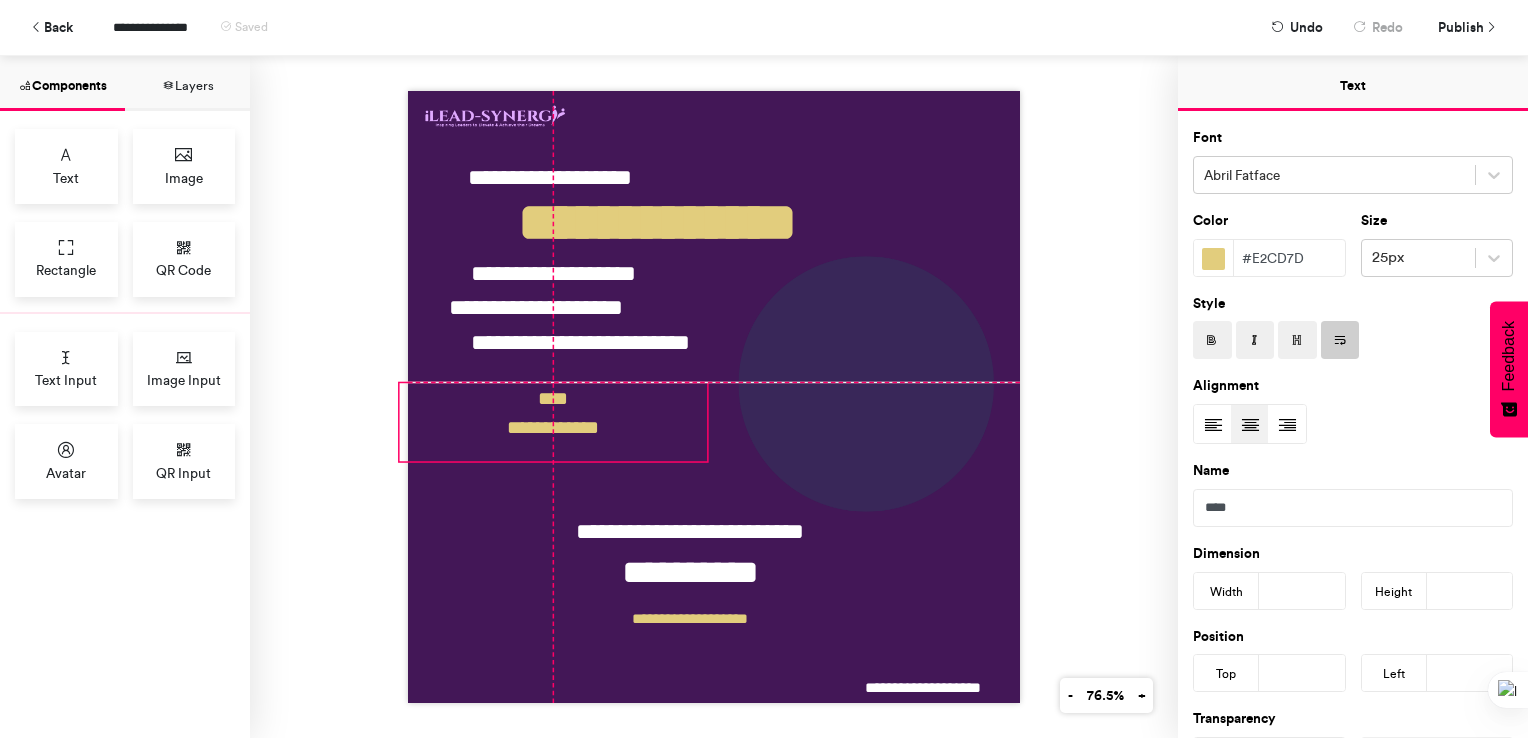 type on "***" 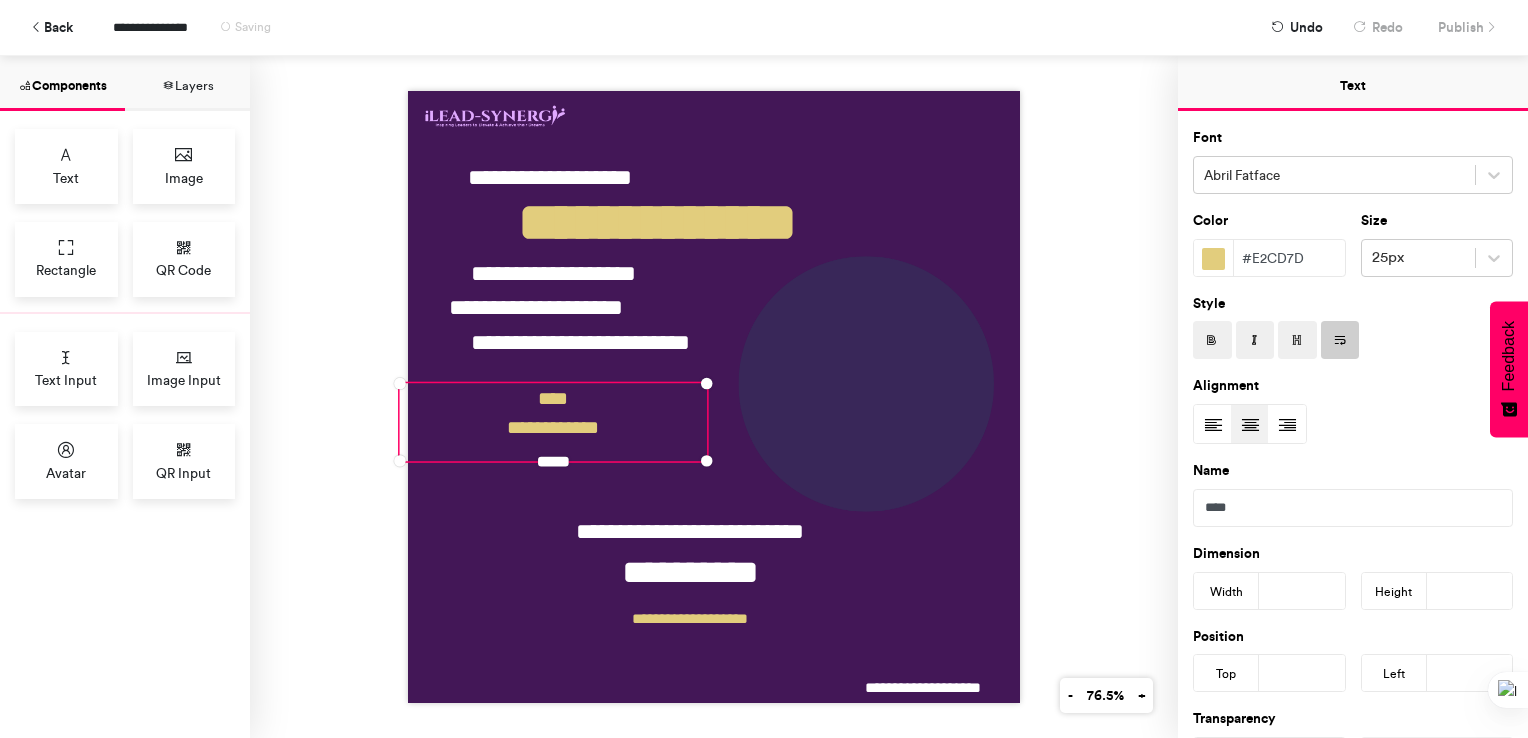 click on "**********" at bounding box center [714, 397] 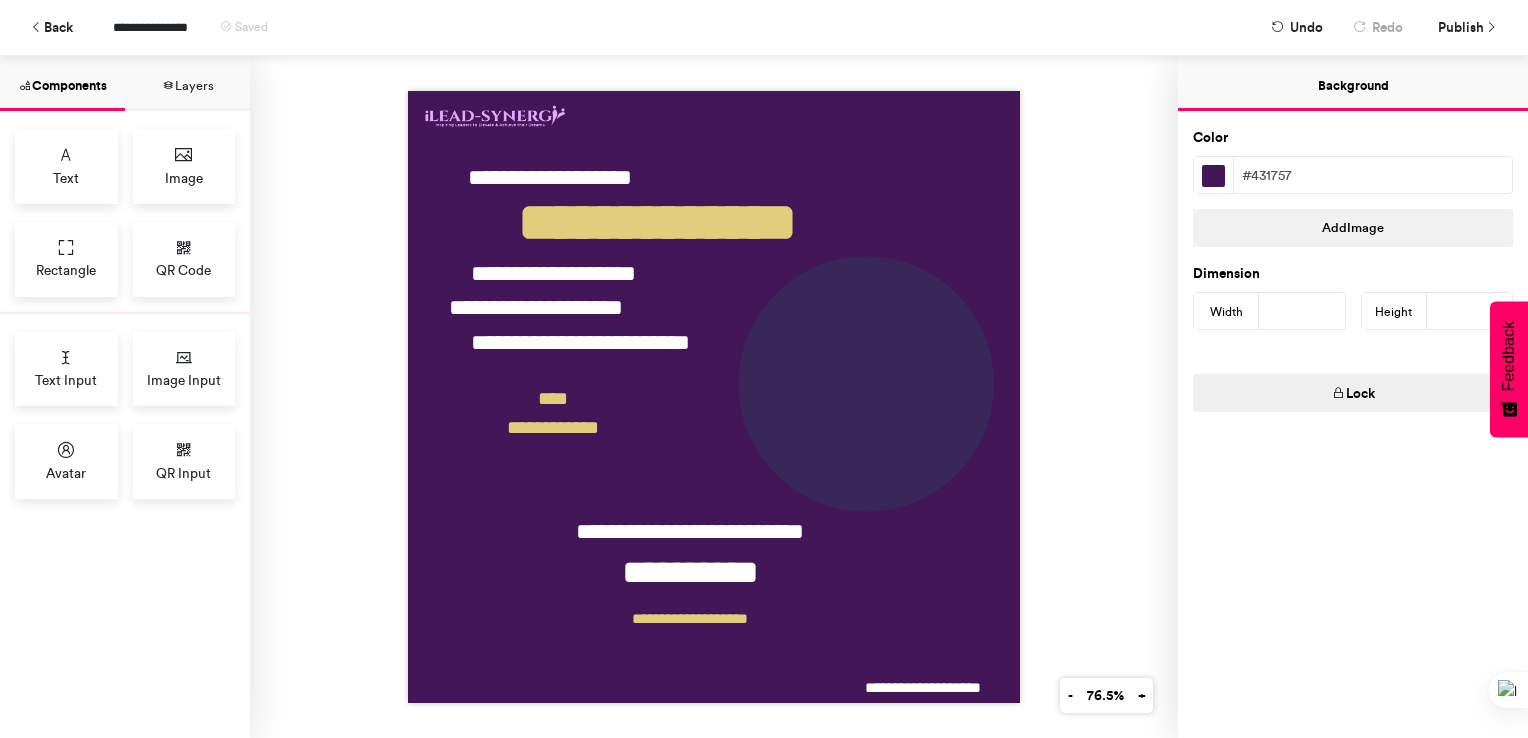 click on "Publish" at bounding box center (1461, 27) 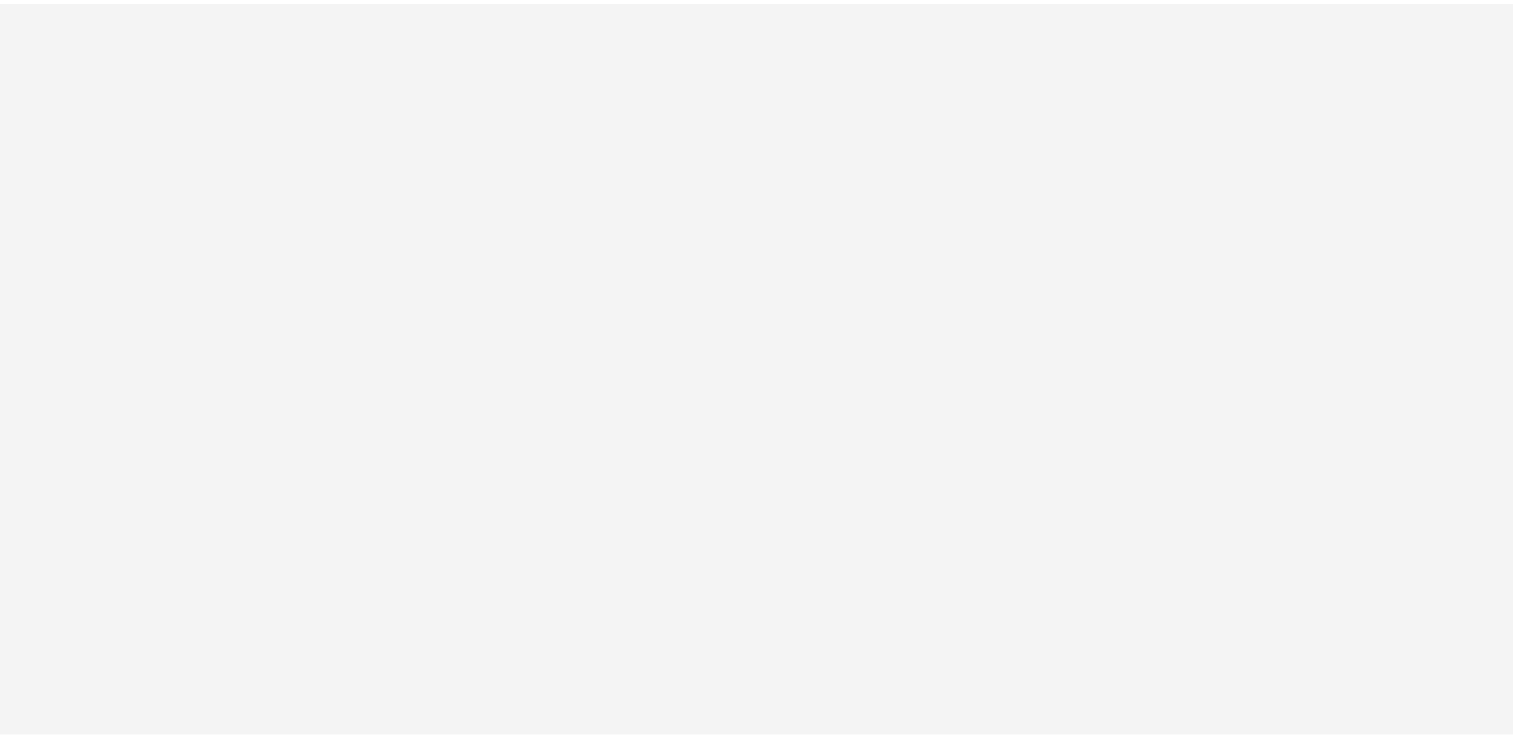 scroll, scrollTop: 0, scrollLeft: 0, axis: both 